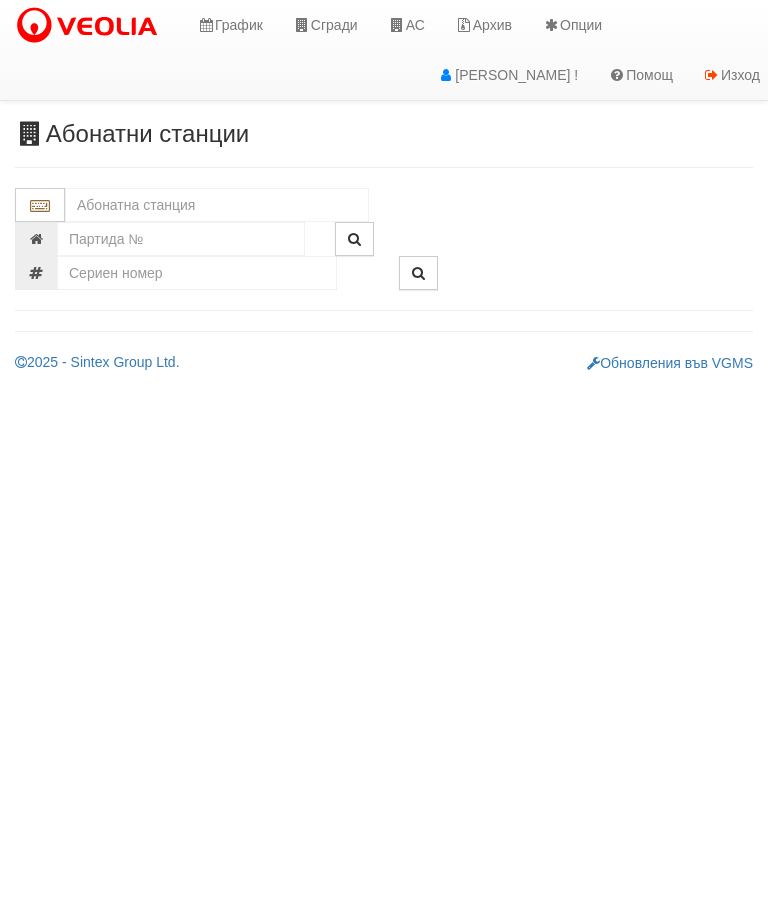 scroll, scrollTop: 0, scrollLeft: 0, axis: both 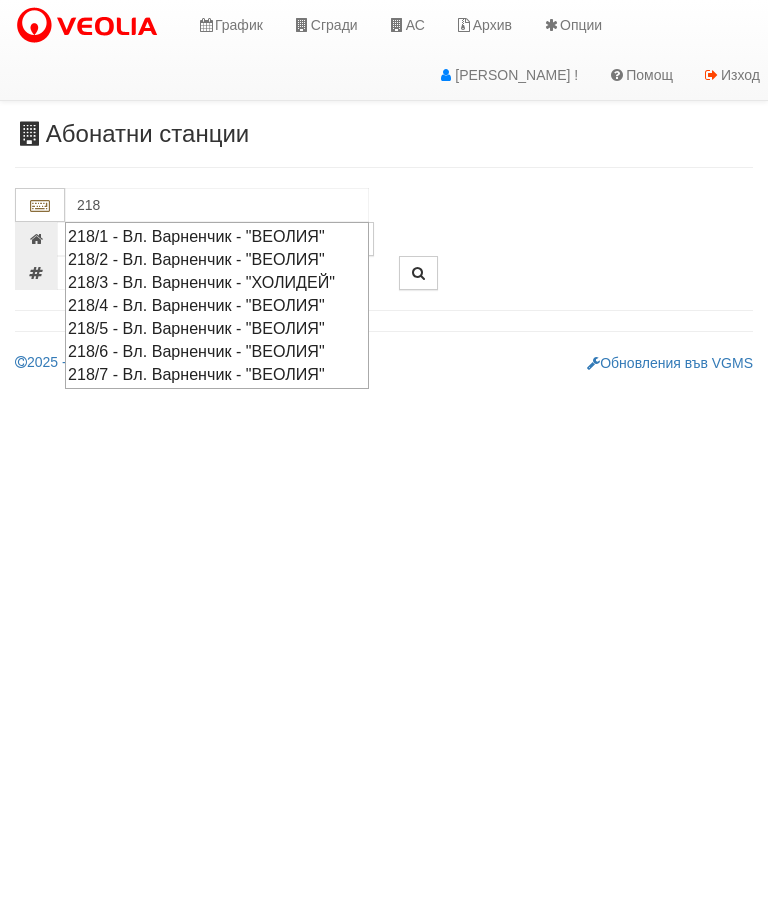 click on "218/1 - Вл. Варненчик - "ВЕОЛИЯ"" at bounding box center (217, 236) 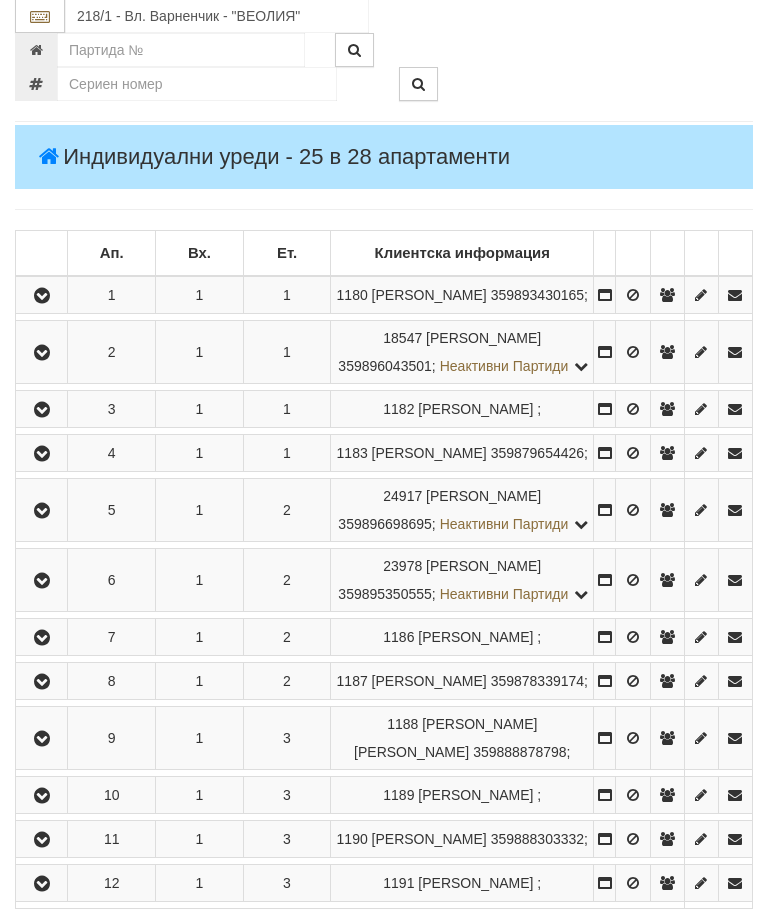 scroll, scrollTop: 345, scrollLeft: 0, axis: vertical 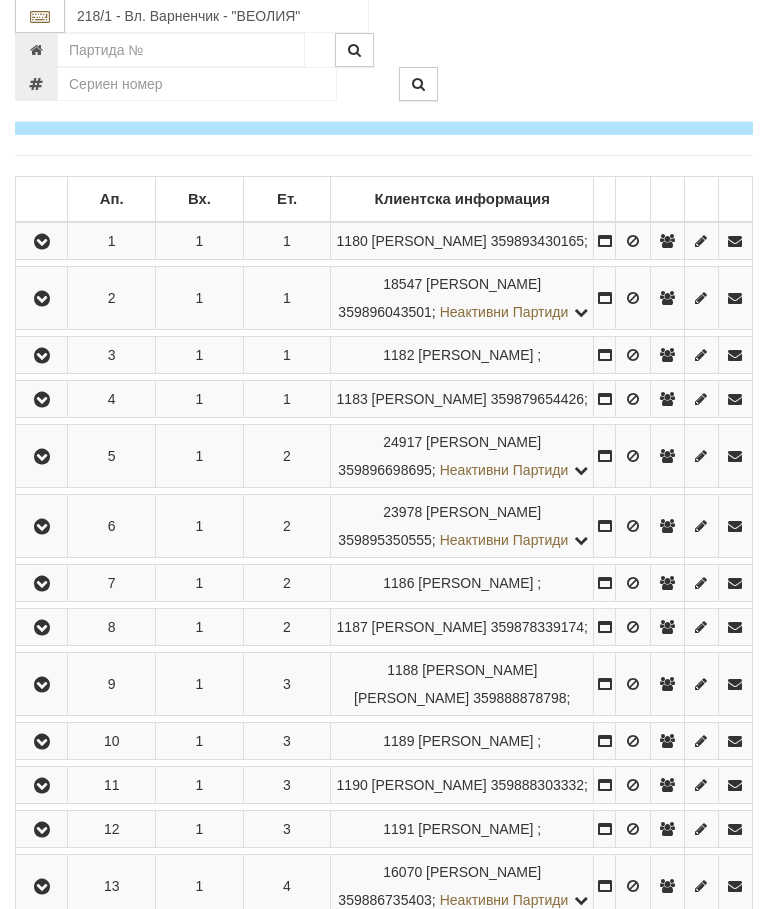click at bounding box center (42, 243) 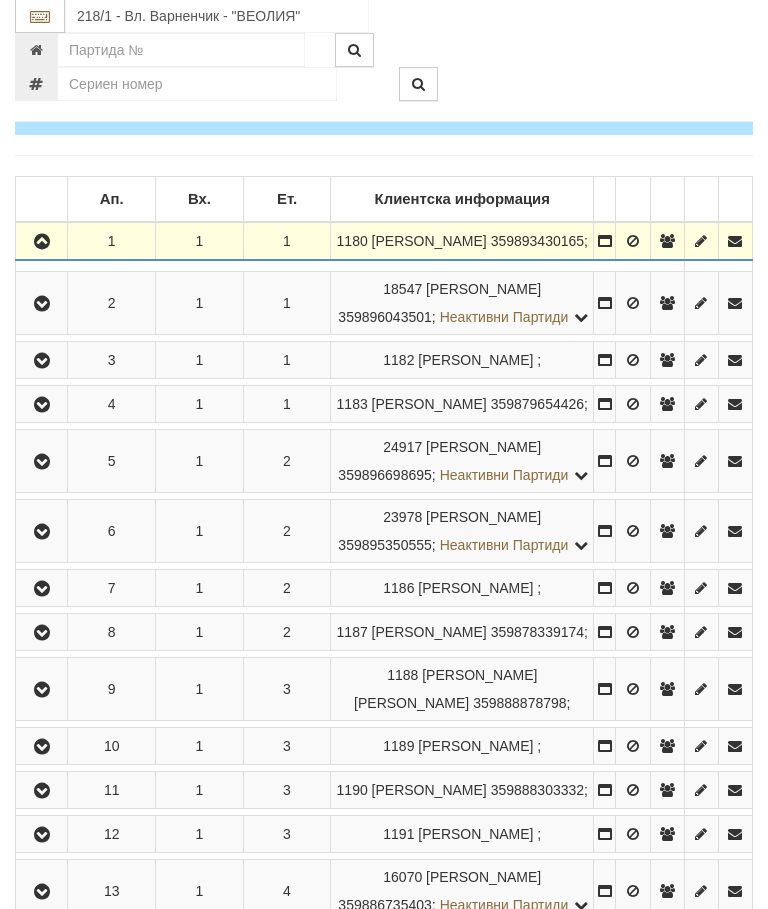 scroll, scrollTop: 346, scrollLeft: 0, axis: vertical 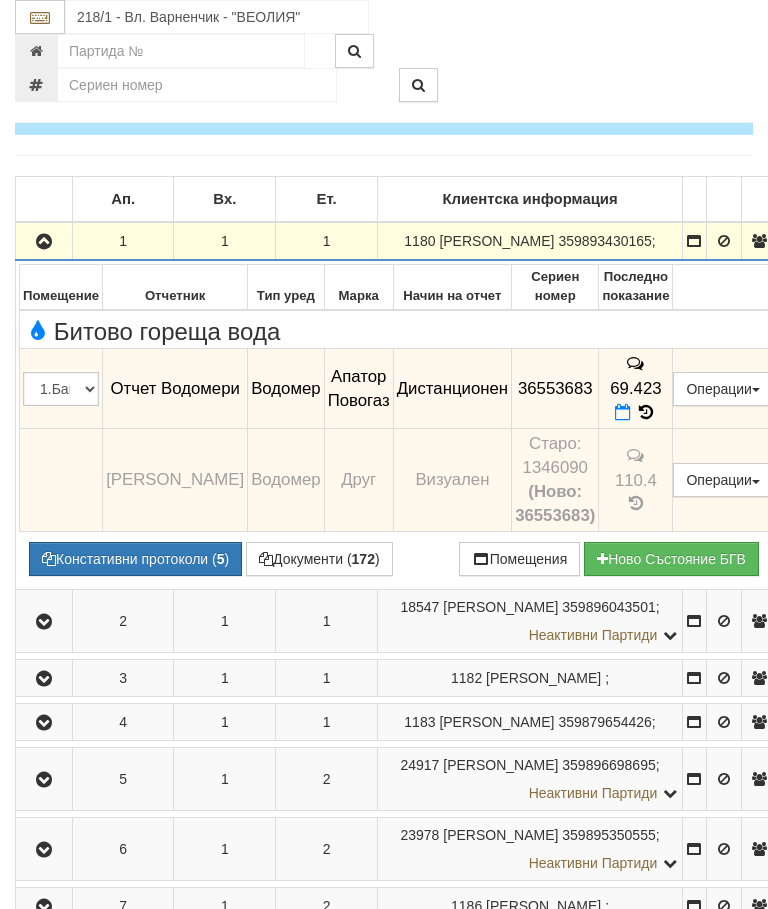 click at bounding box center (44, 242) 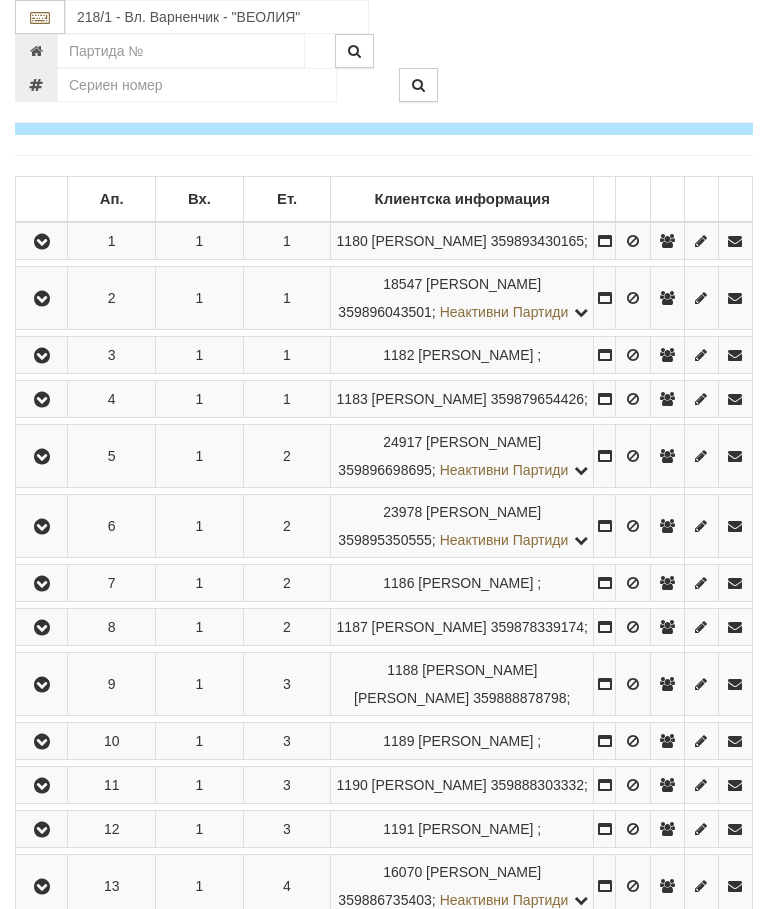scroll, scrollTop: 348, scrollLeft: 0, axis: vertical 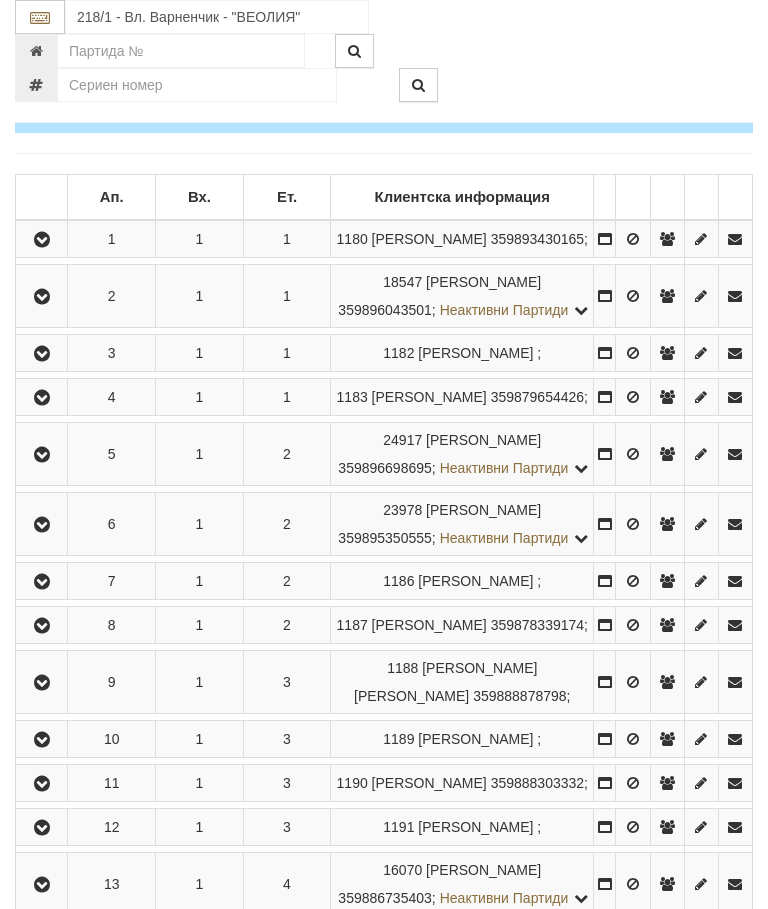 click at bounding box center [41, 296] 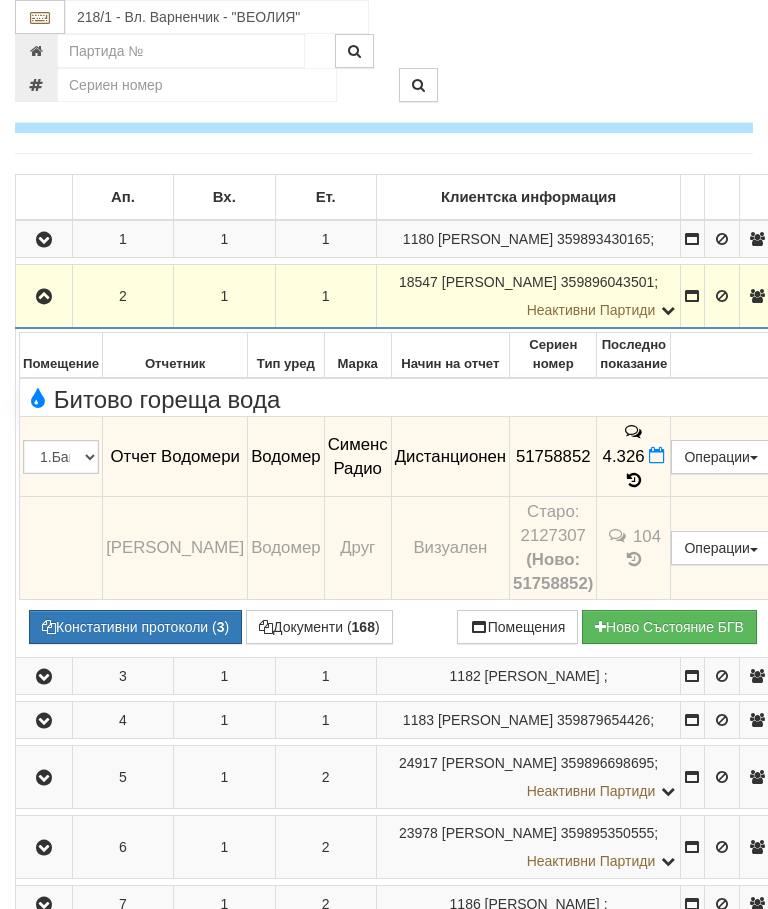 click at bounding box center [44, 297] 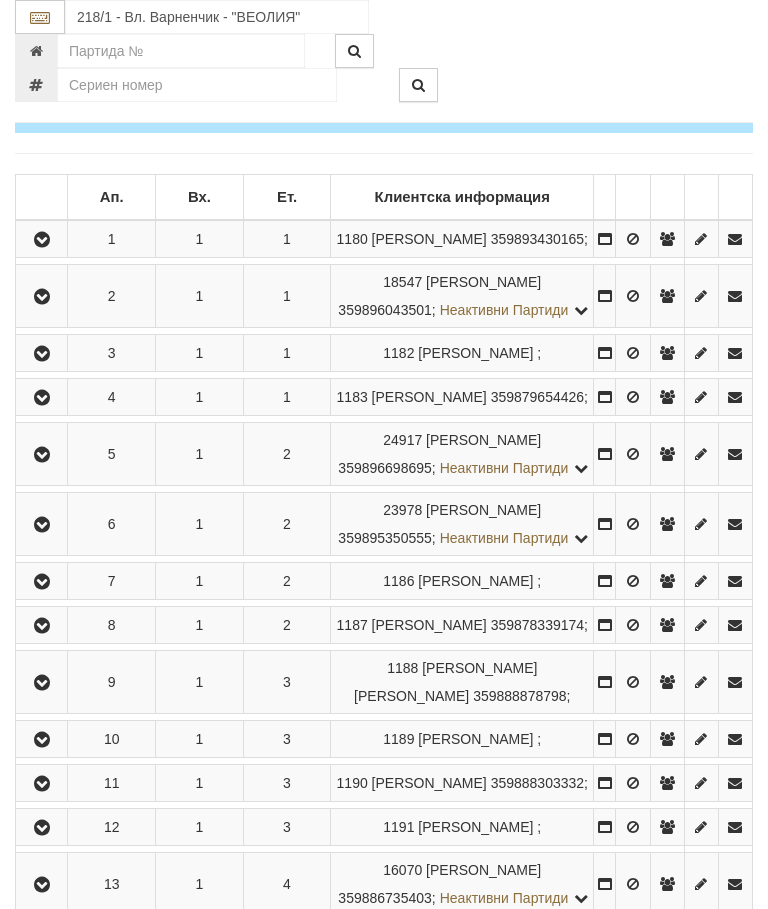 click at bounding box center [42, 354] 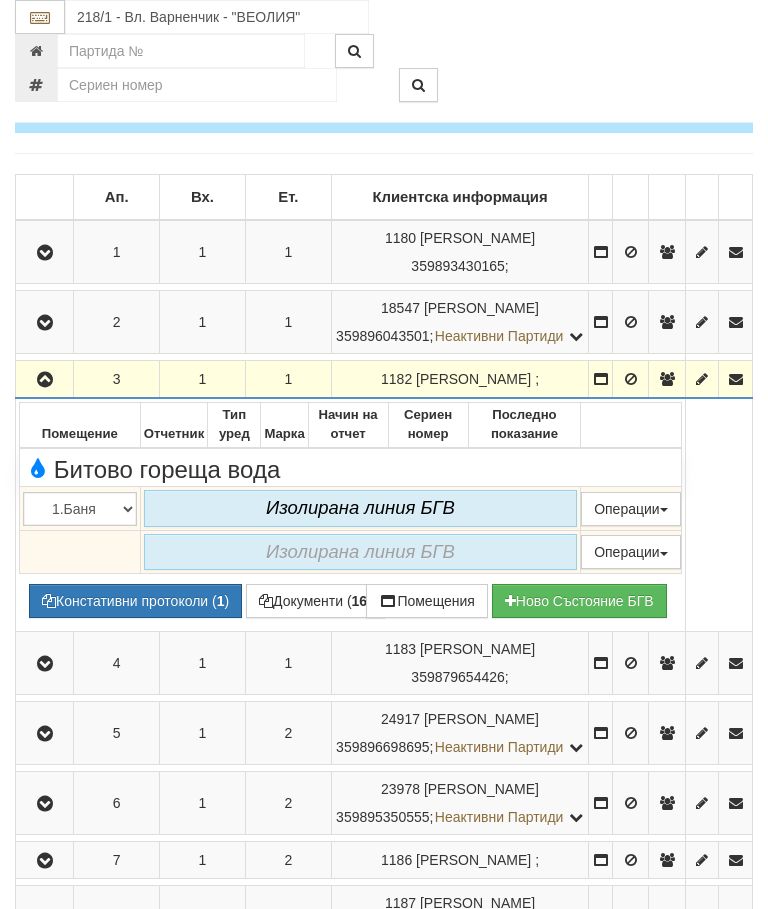 click at bounding box center [45, 380] 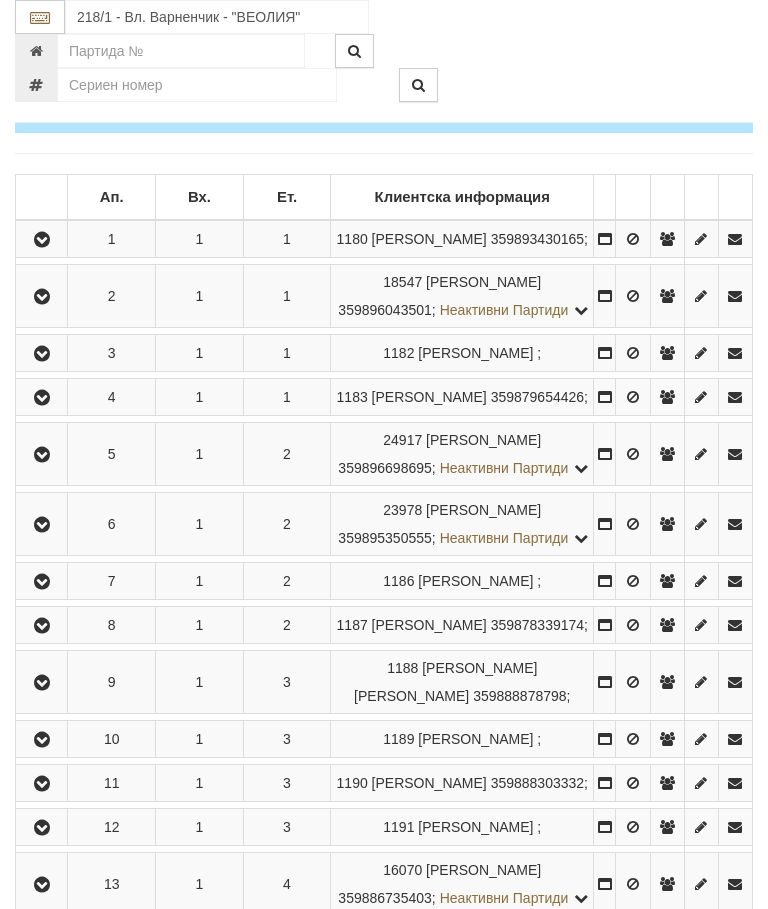 click at bounding box center (42, 398) 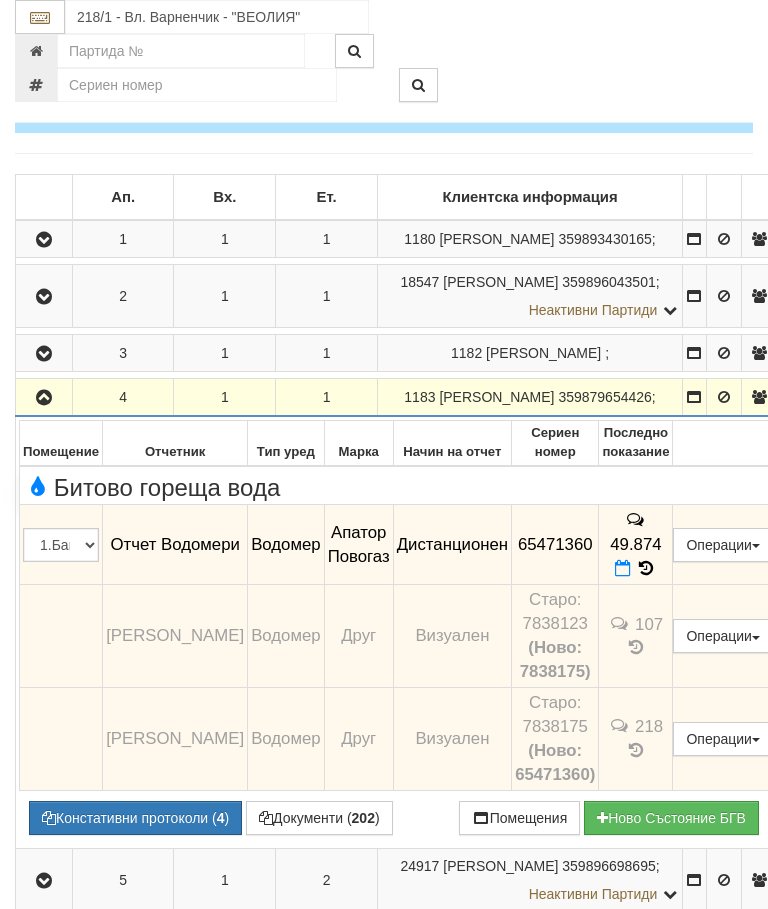 click at bounding box center (44, 398) 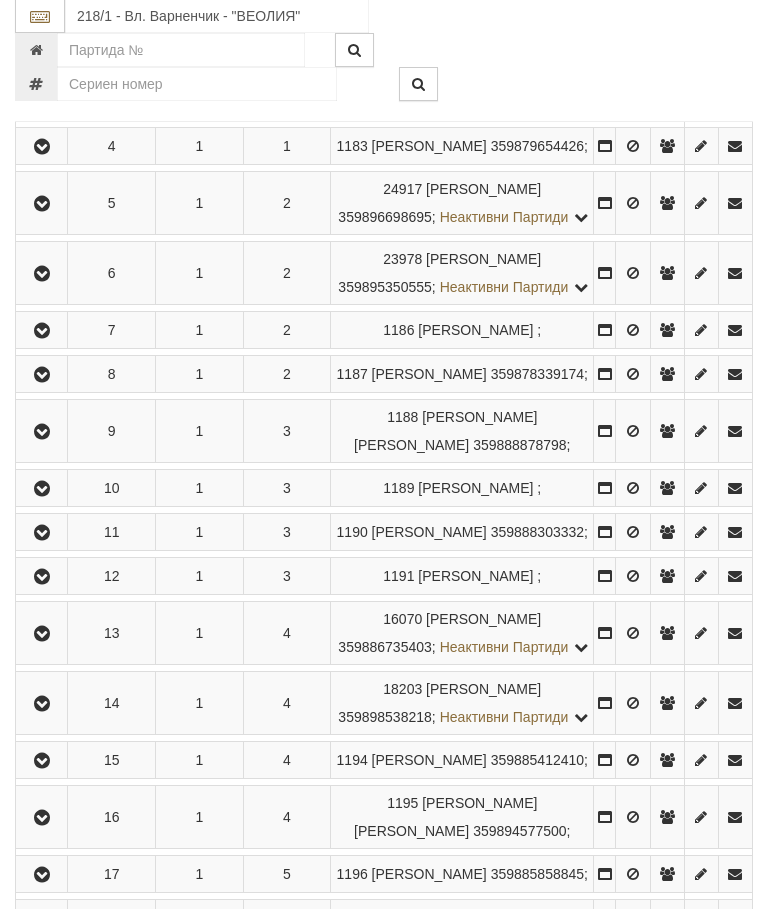 click at bounding box center [42, 205] 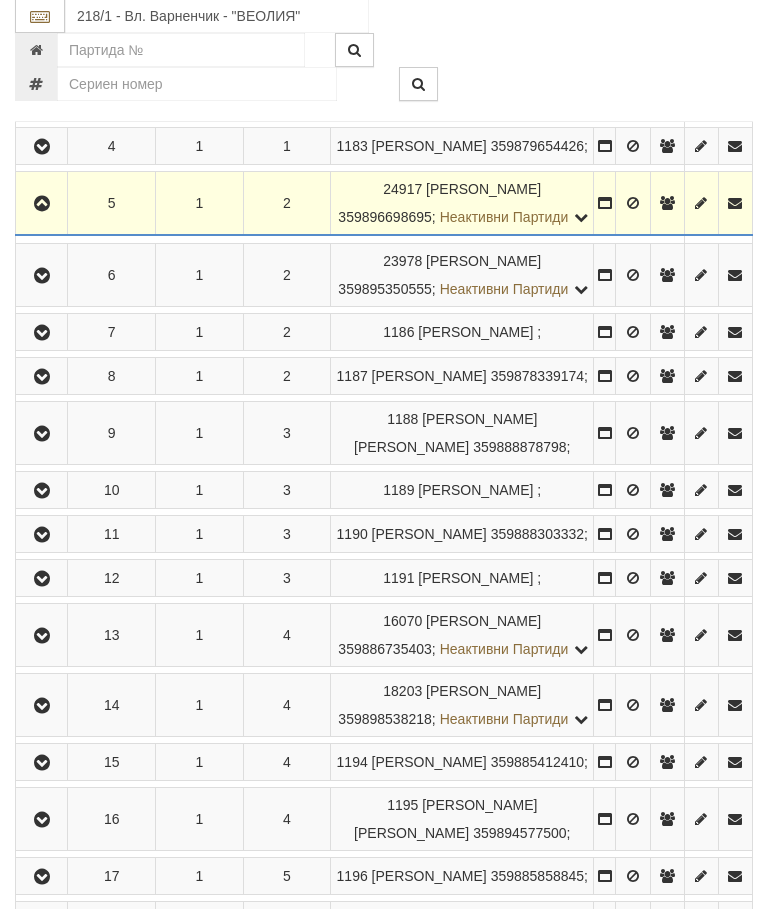scroll, scrollTop: 599, scrollLeft: 0, axis: vertical 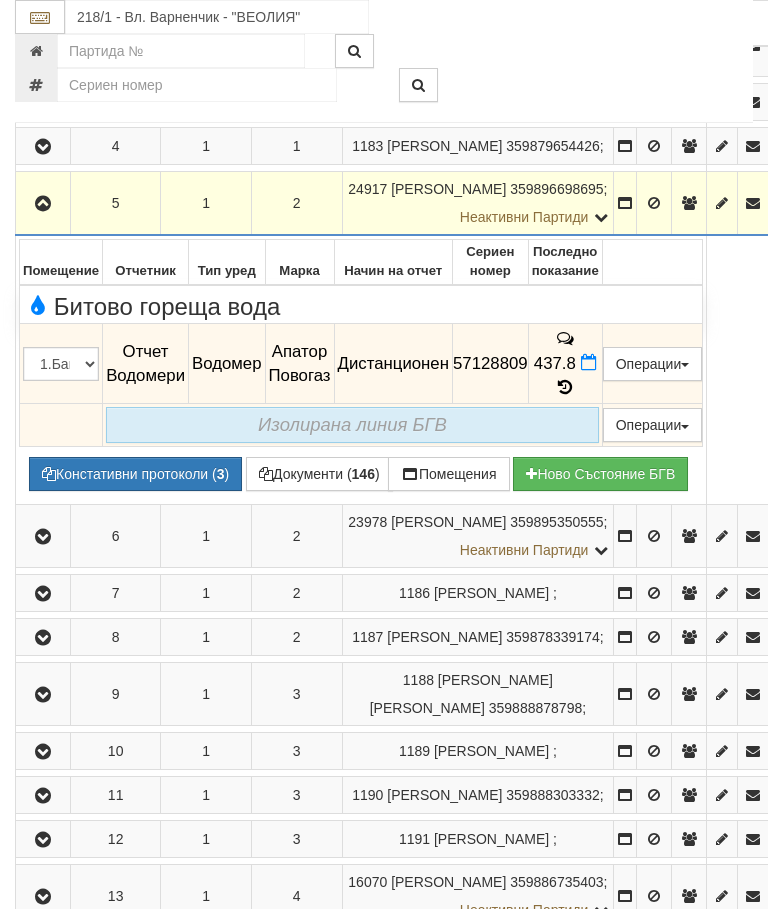 click at bounding box center [43, 203] 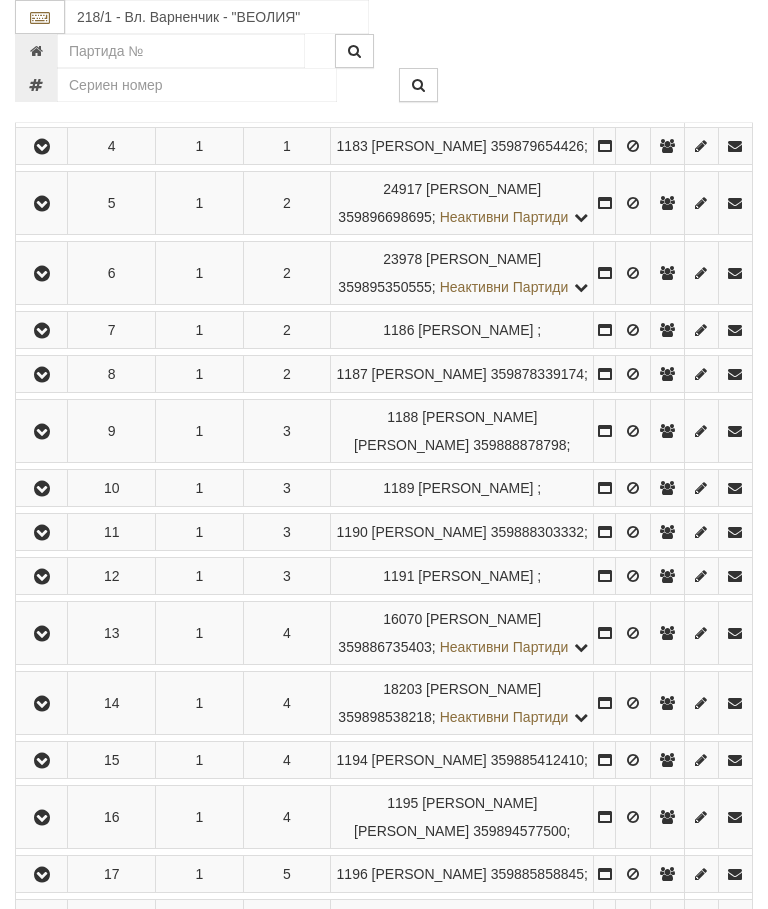 click at bounding box center [42, 274] 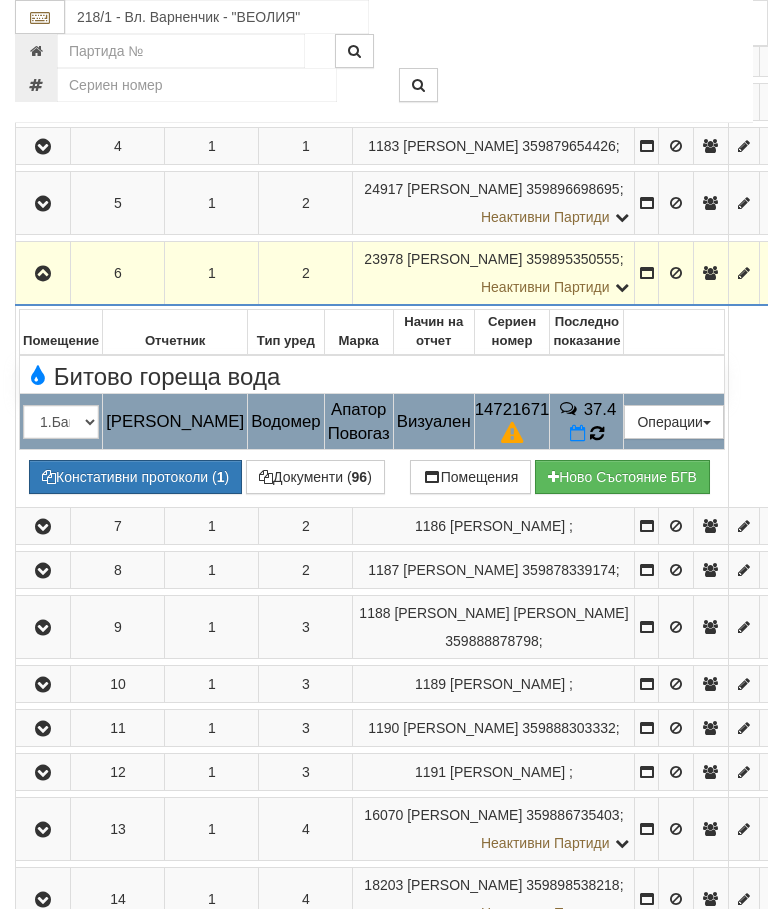 click at bounding box center (597, 434) 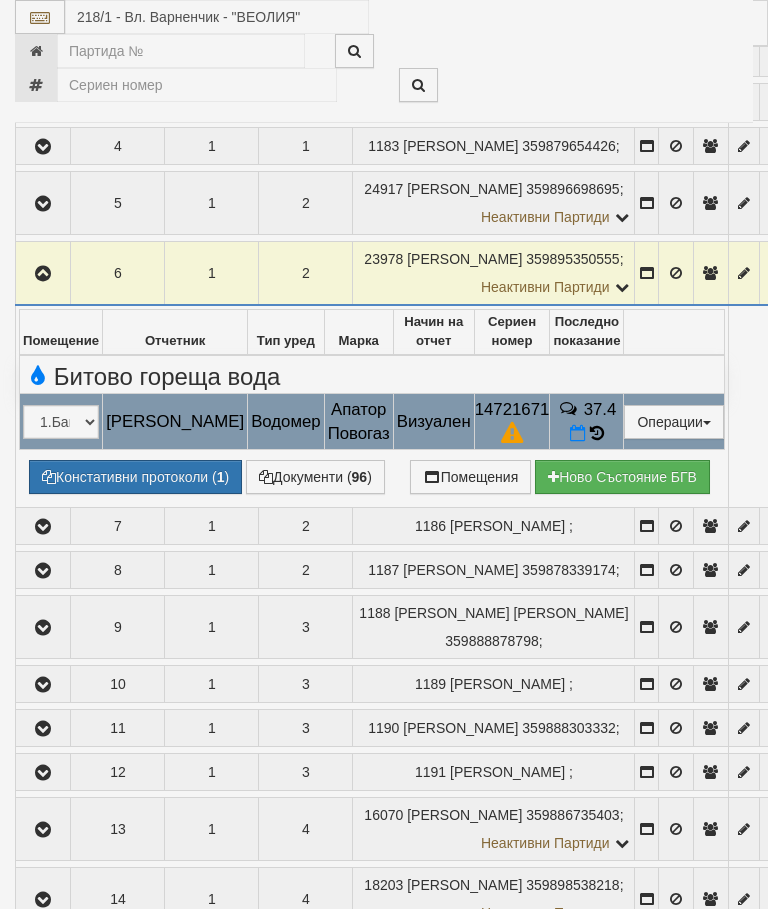 select on "10" 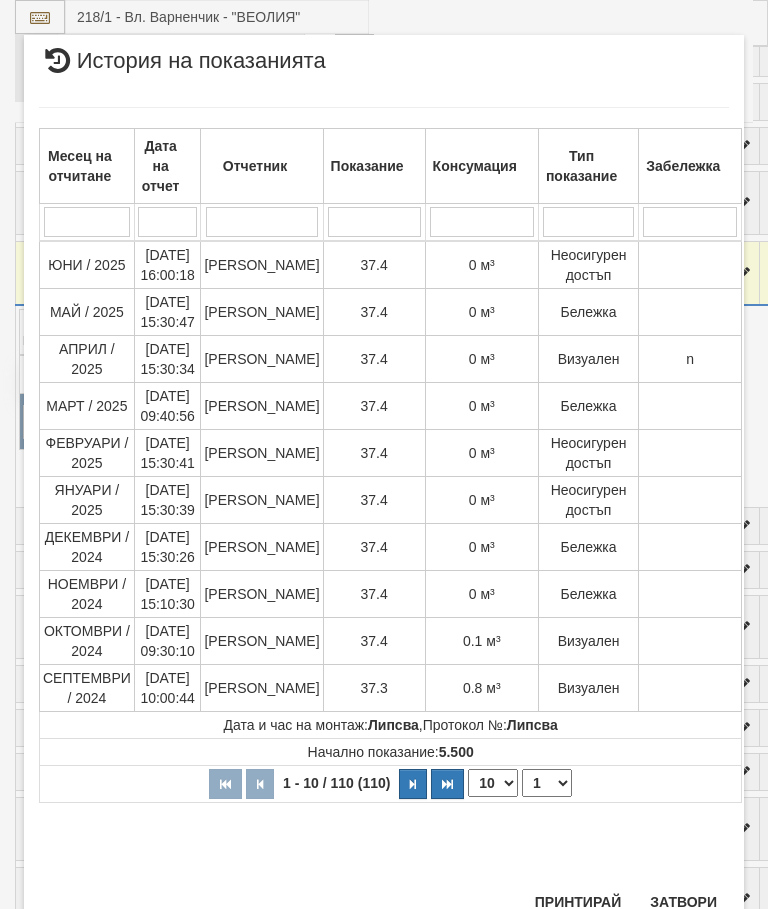 scroll, scrollTop: 1730, scrollLeft: 0, axis: vertical 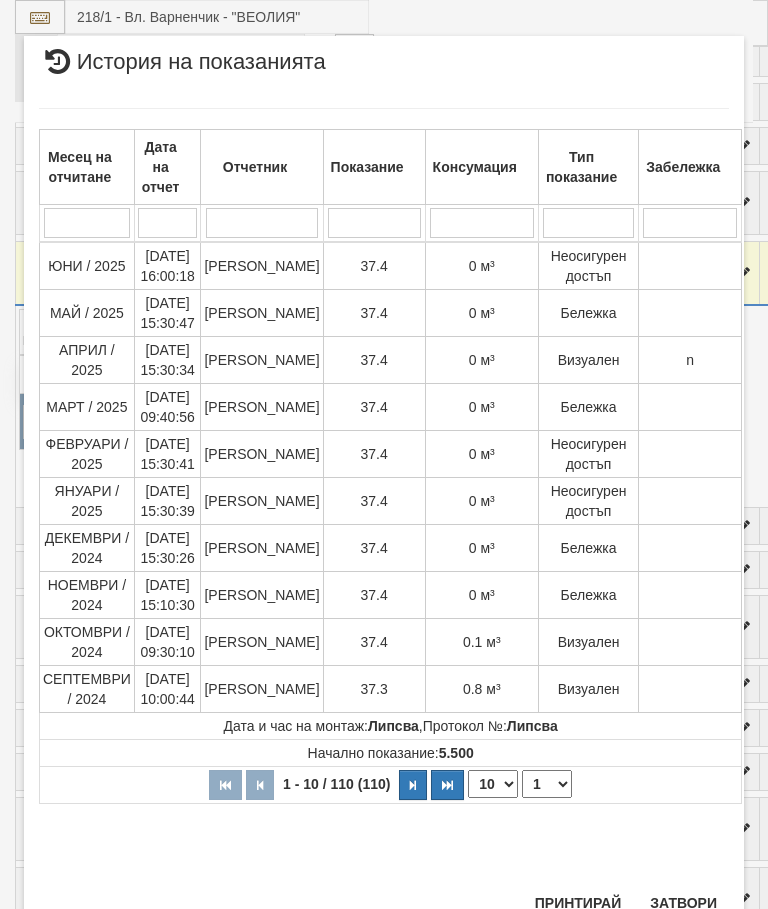 click on "Затвори" at bounding box center (683, 903) 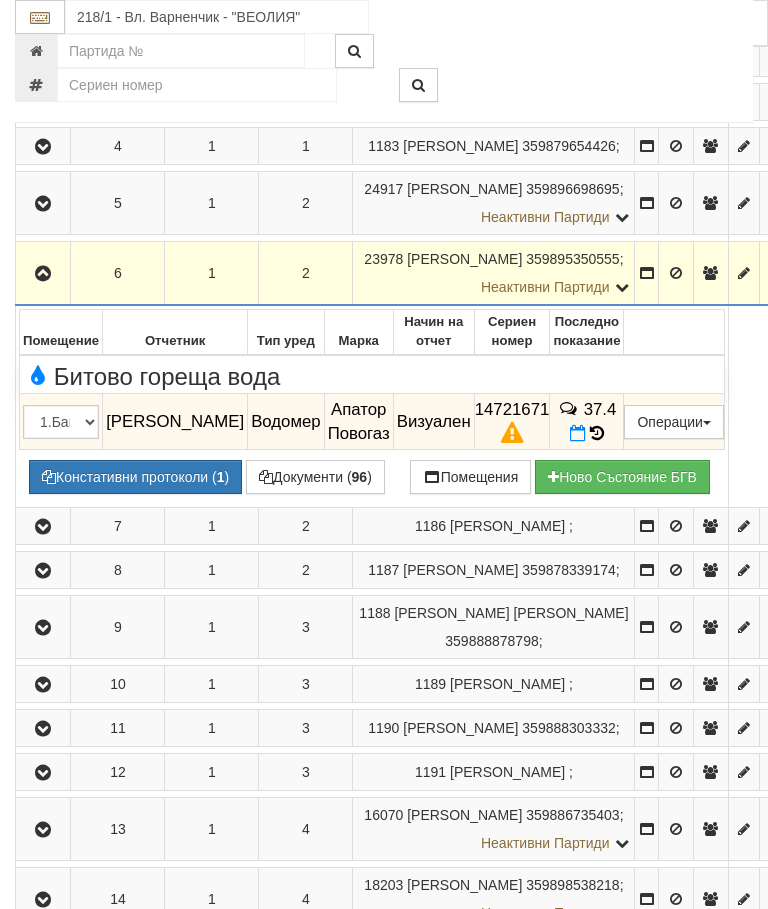 click on "Констативни протоколи ( 1 )" at bounding box center (135, 477) 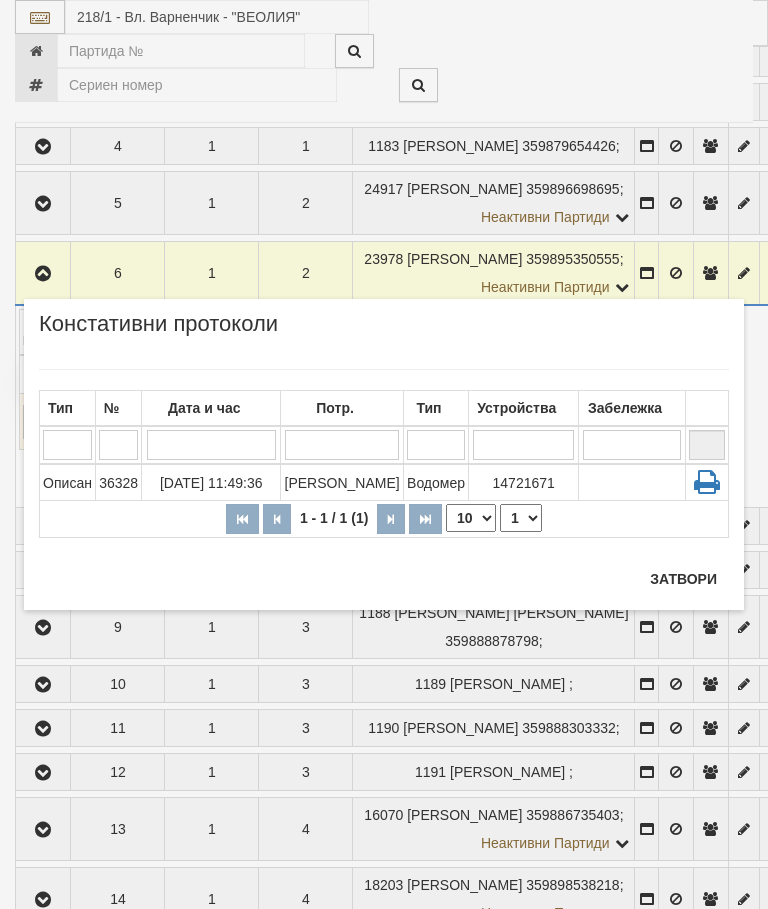 scroll, scrollTop: 674, scrollLeft: 0, axis: vertical 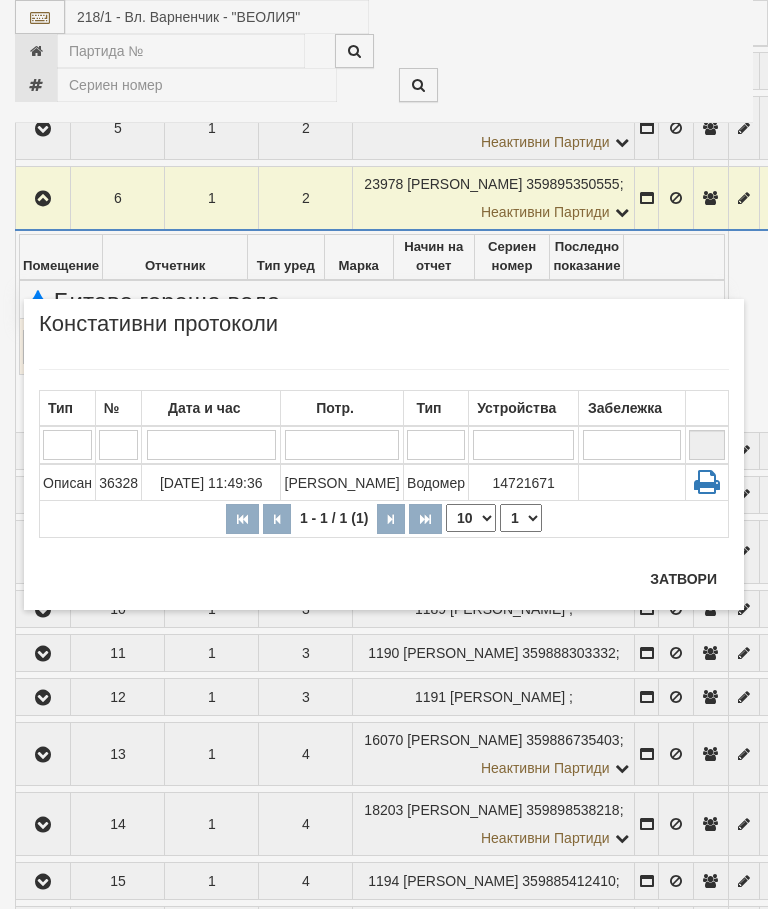 click on "Затвори" at bounding box center (683, 579) 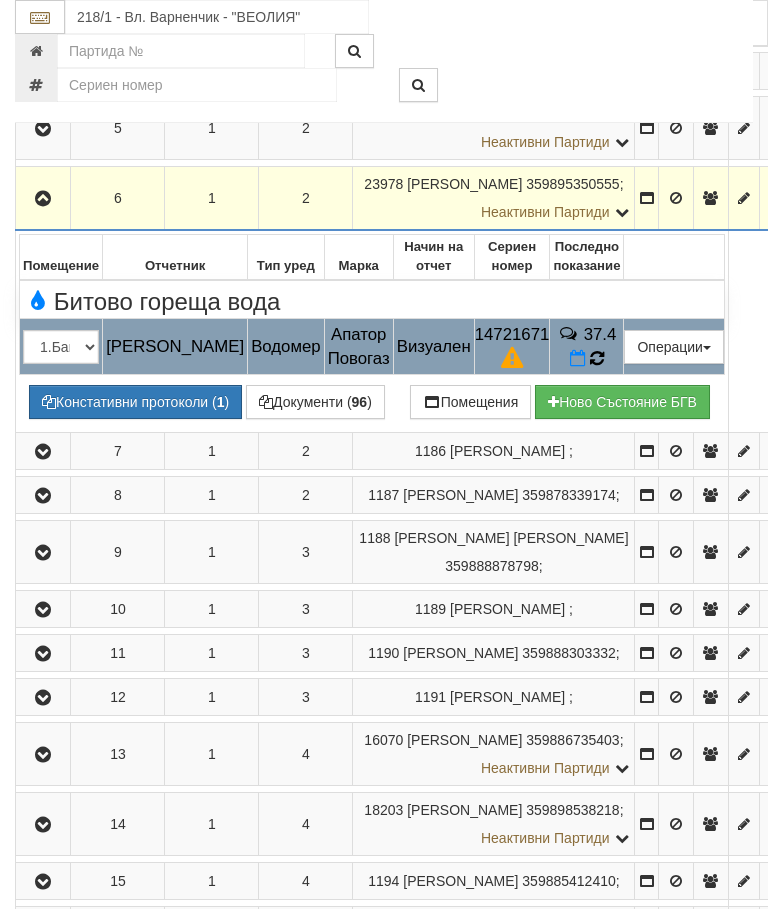 click at bounding box center [597, 358] 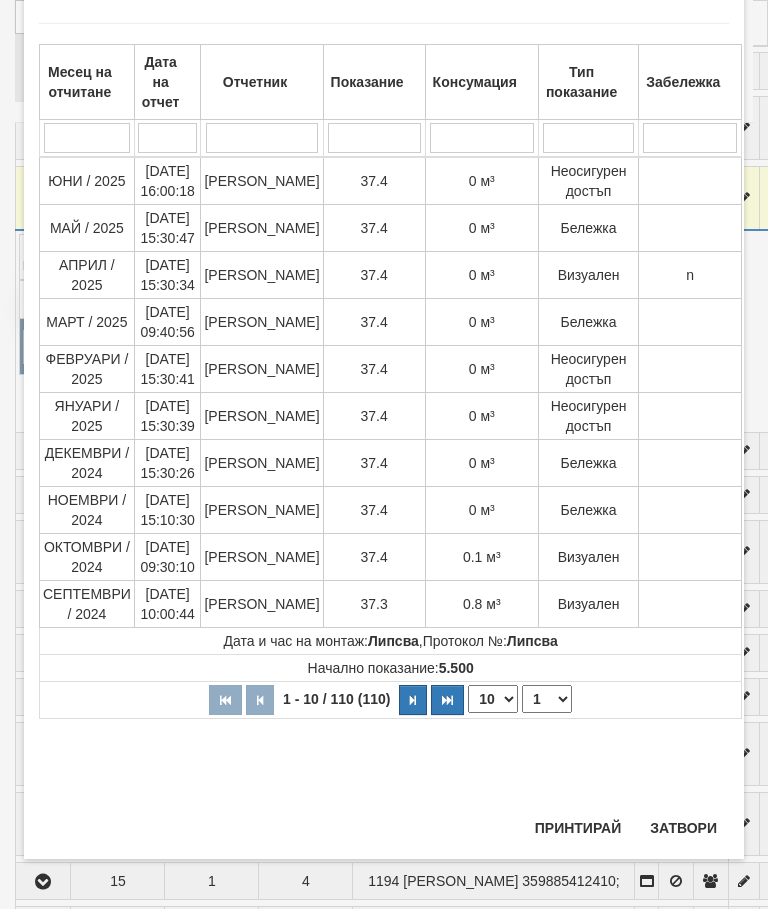 scroll, scrollTop: 1642, scrollLeft: 0, axis: vertical 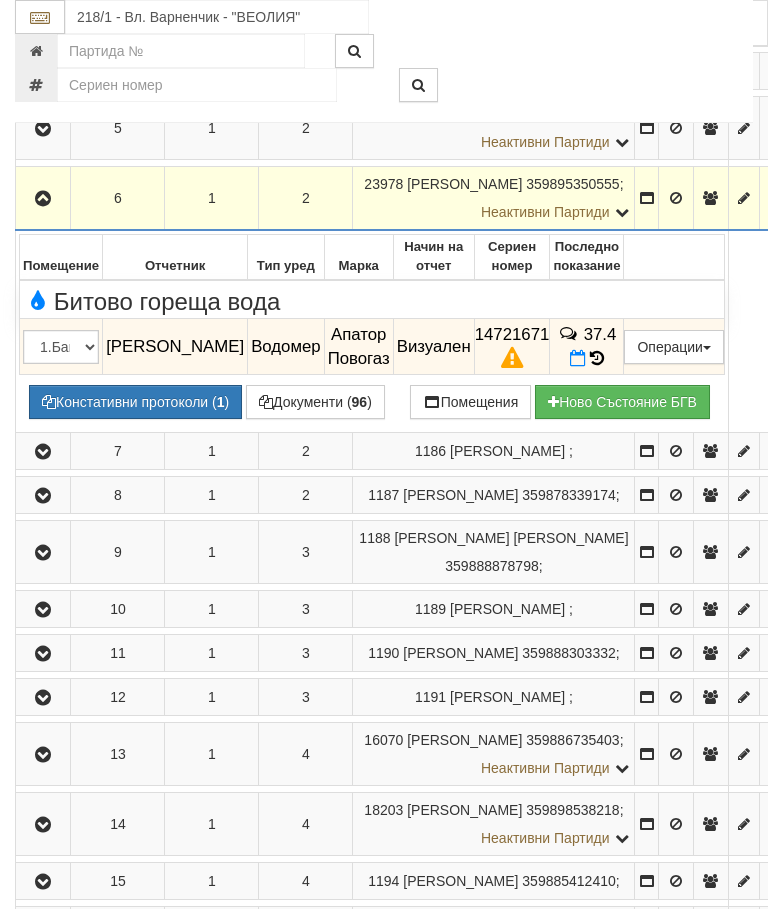 click at bounding box center (43, 199) 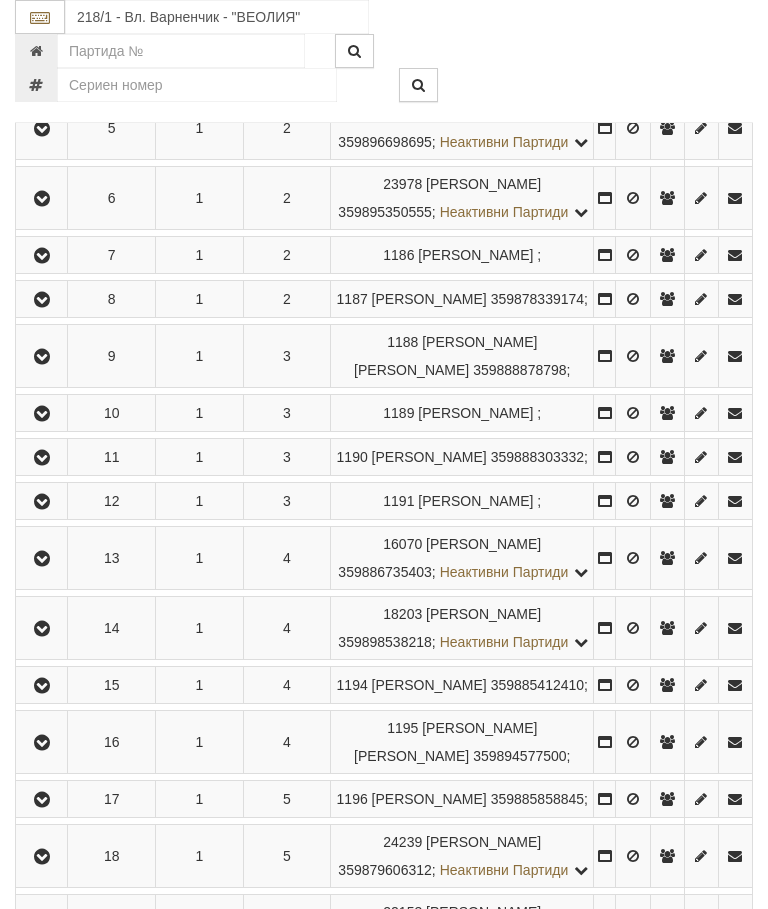 click at bounding box center (42, 256) 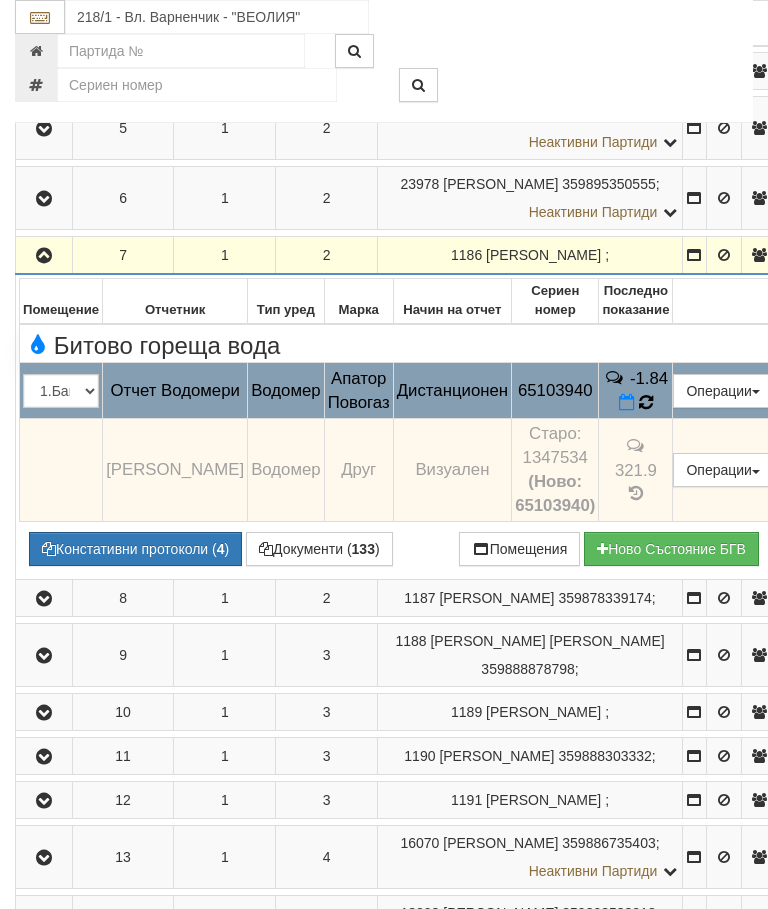 click at bounding box center (646, 403) 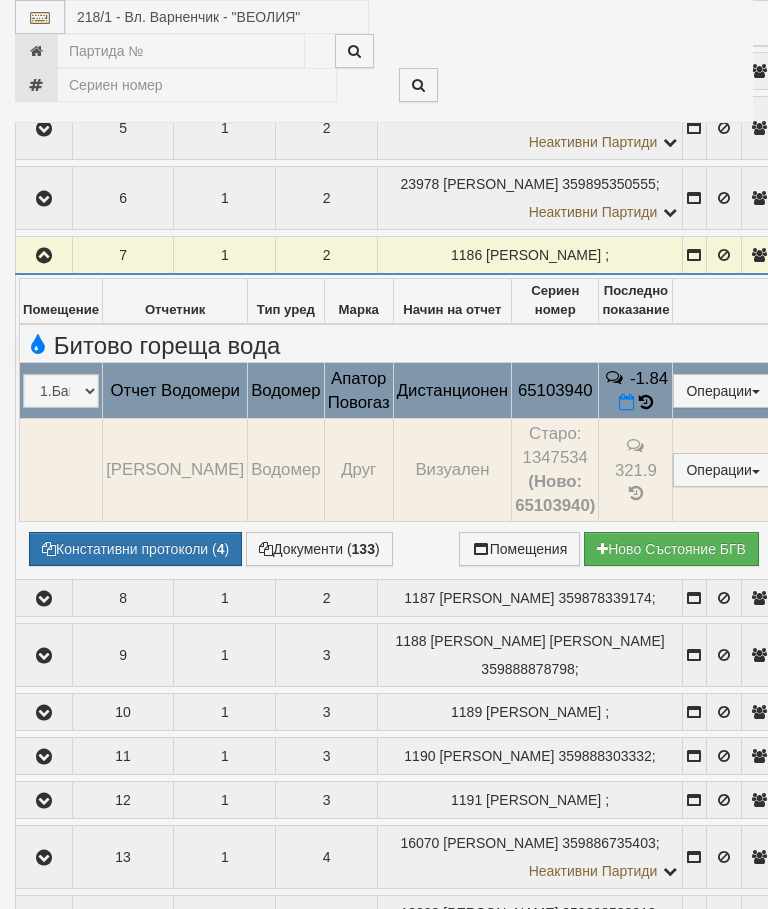 select on "10" 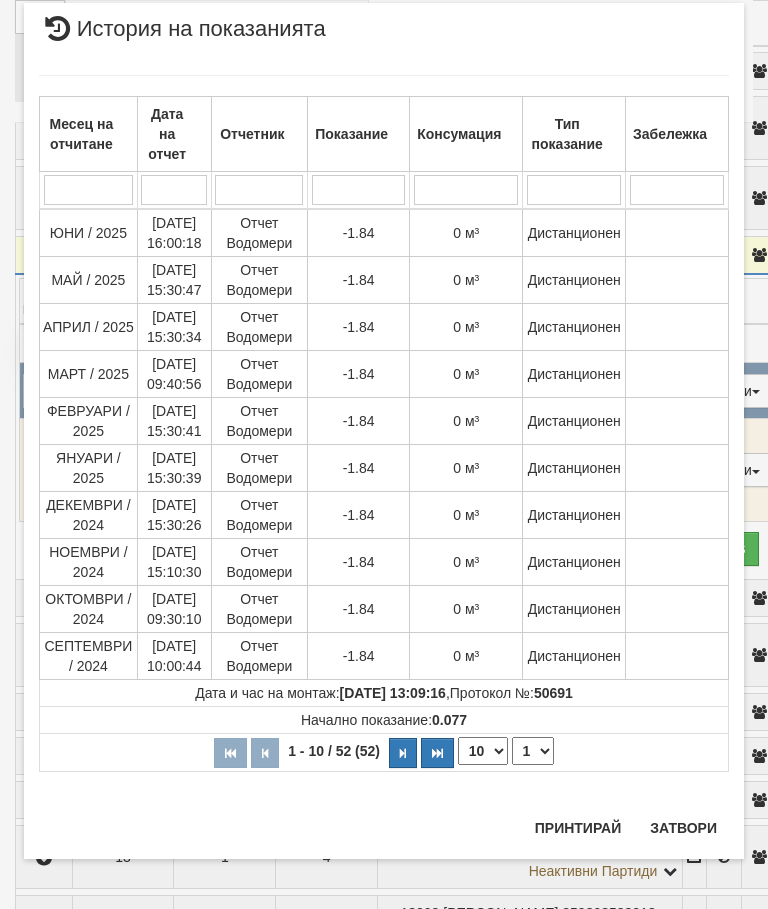 scroll, scrollTop: 996, scrollLeft: 0, axis: vertical 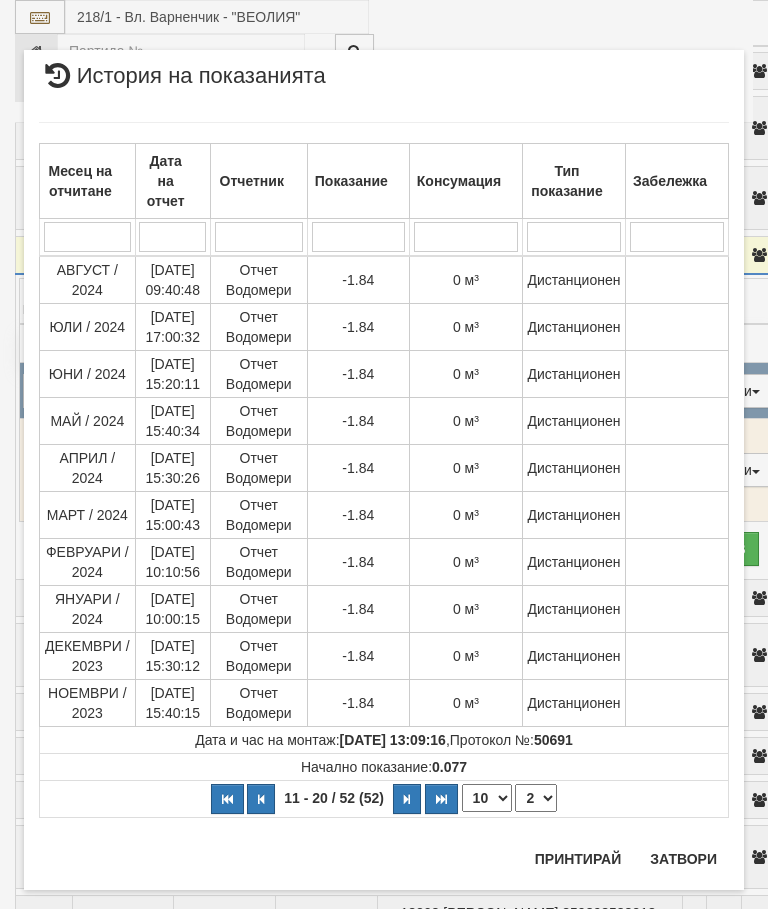 click on "1 2 3 4 5 6" at bounding box center [536, 798] 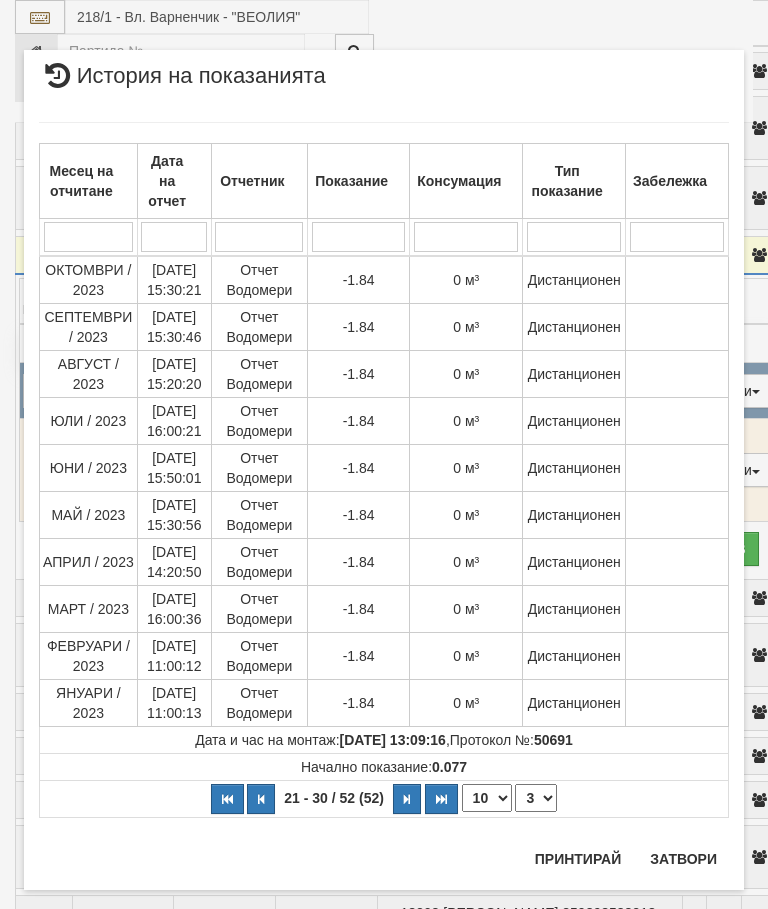 click on "1 2 3 4 5 6" at bounding box center (536, 798) 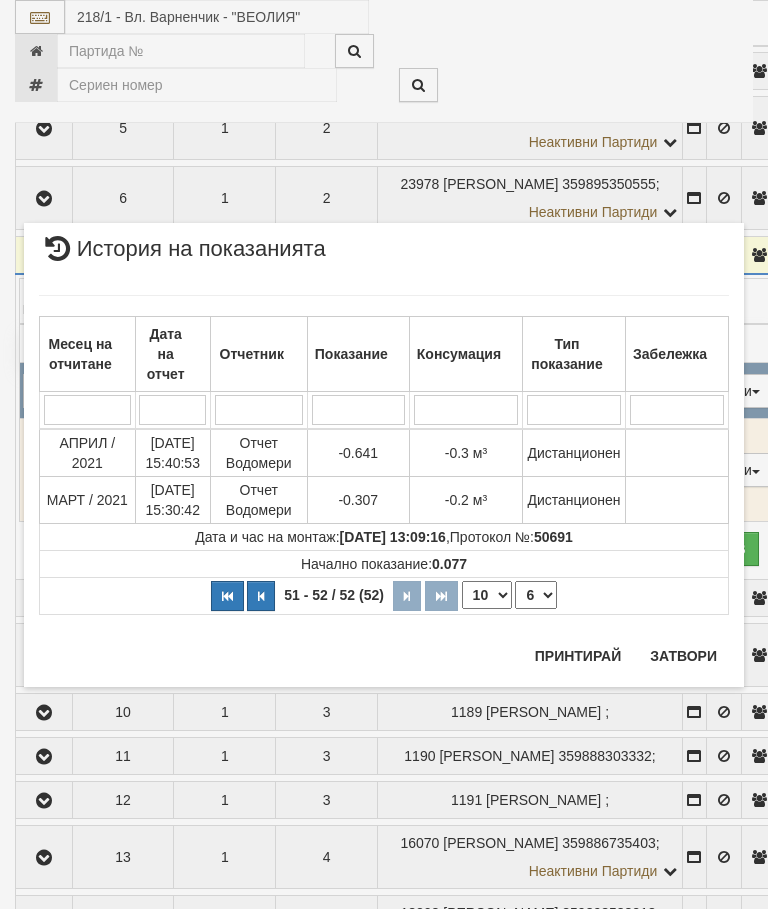click on "1 2 3 4 5 6" at bounding box center [536, 595] 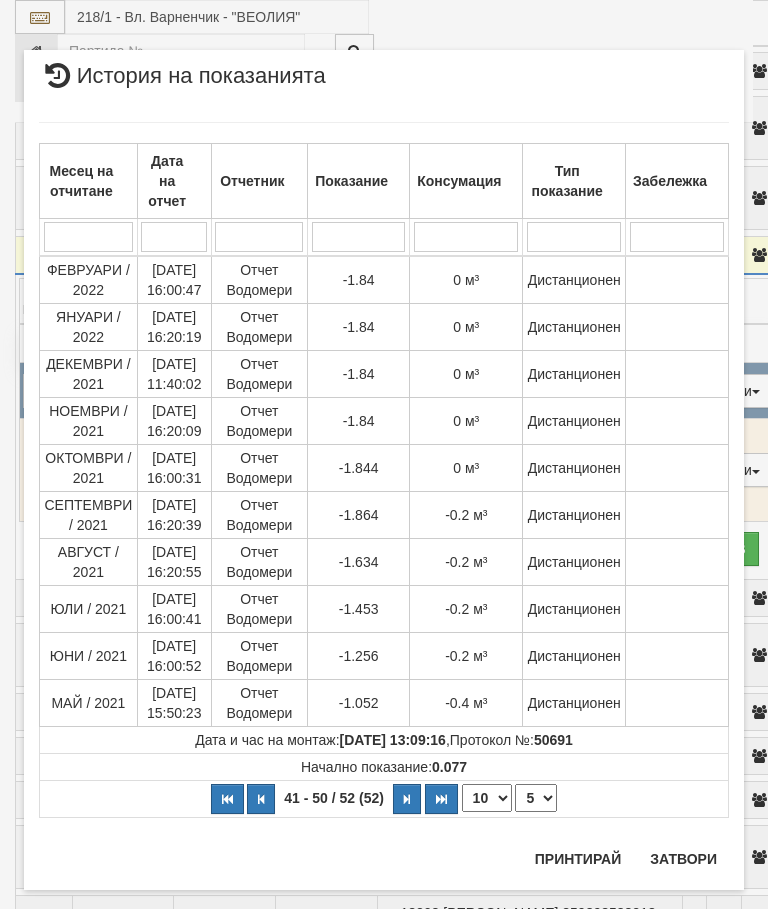 click on "1 2 3 4 5 6" at bounding box center [536, 798] 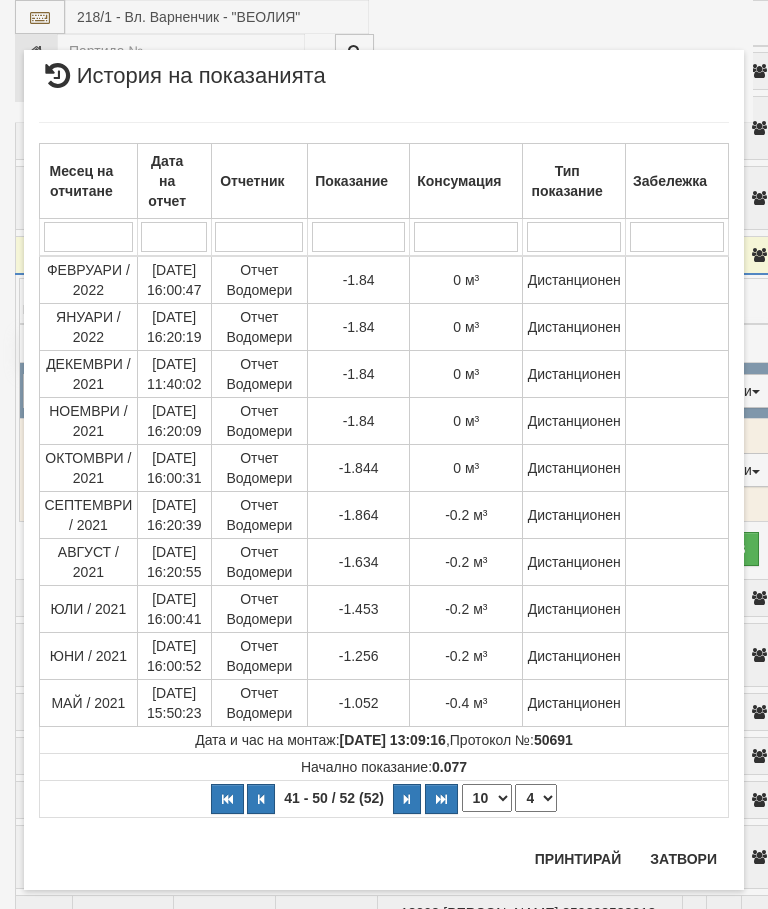 select on "4" 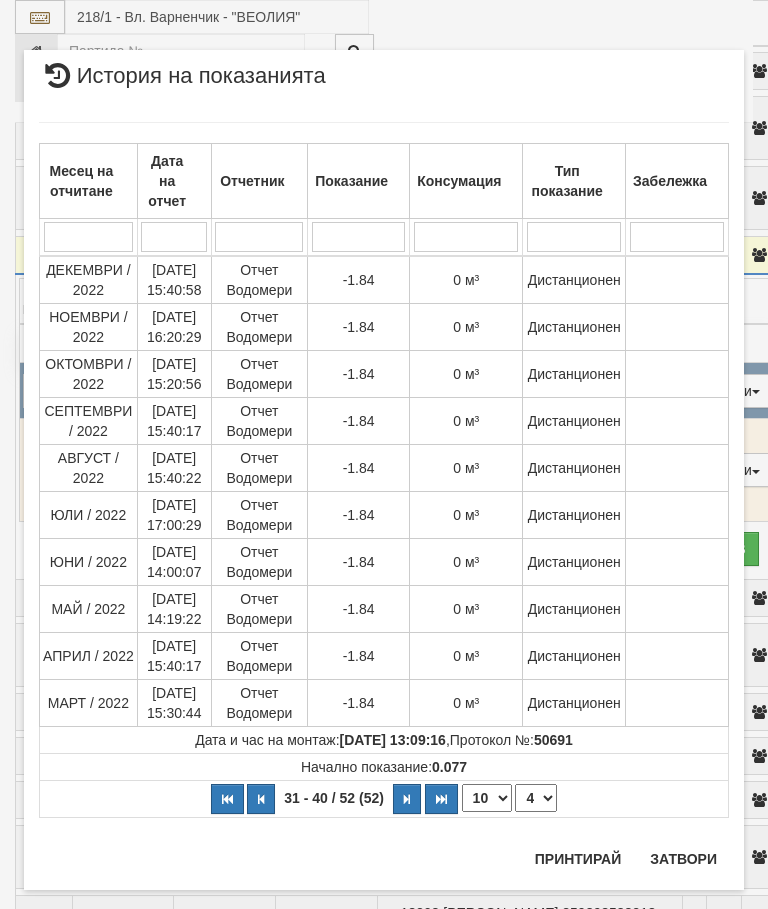 click on "Затвори" at bounding box center (683, 859) 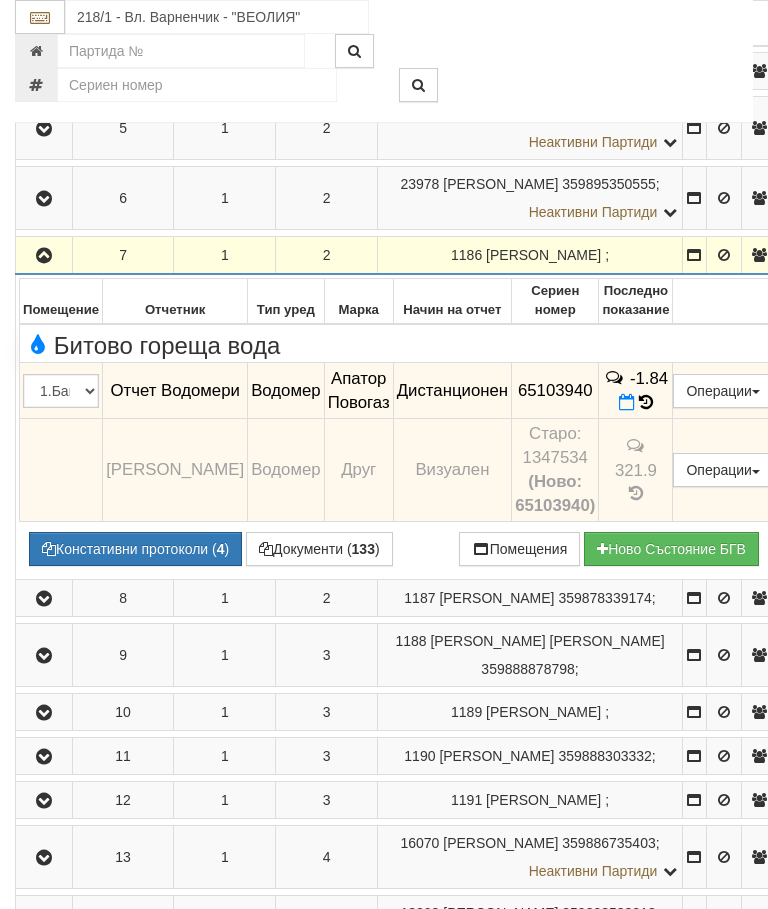 click at bounding box center [44, 256] 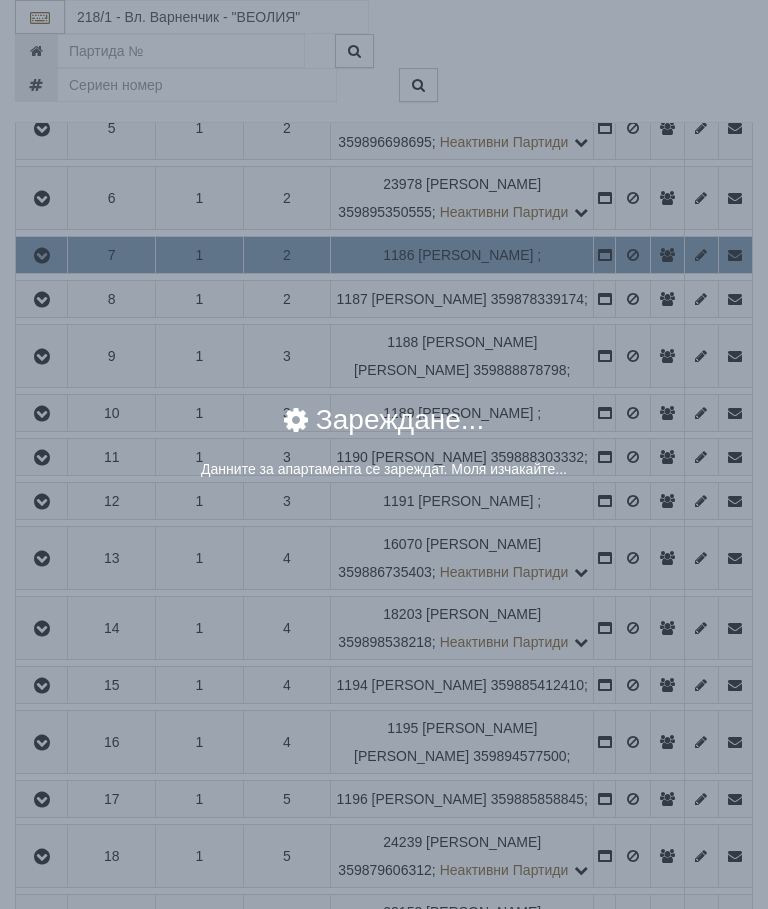click on "Зареждане..." at bounding box center (384, 432) 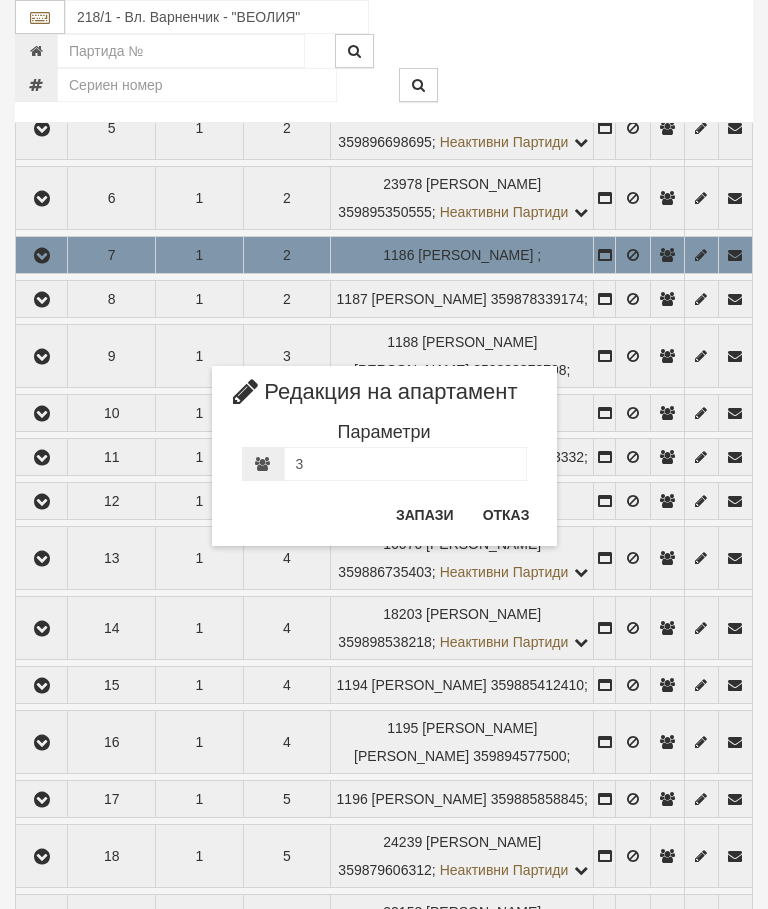 click on "Отказ" at bounding box center [506, 515] 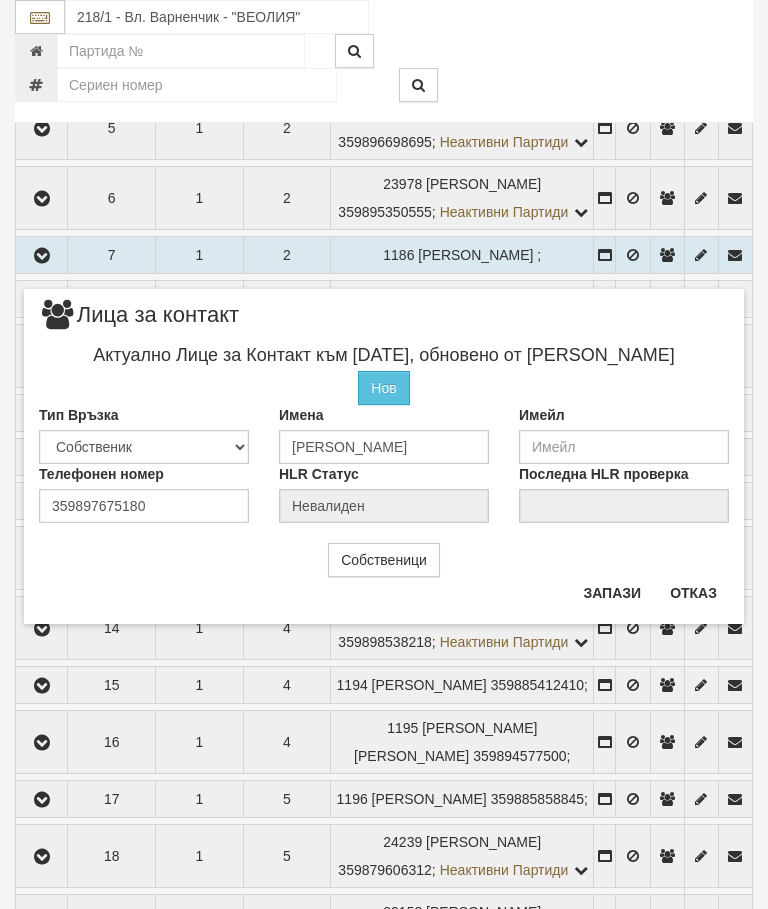 click on "Отказ" at bounding box center (693, 593) 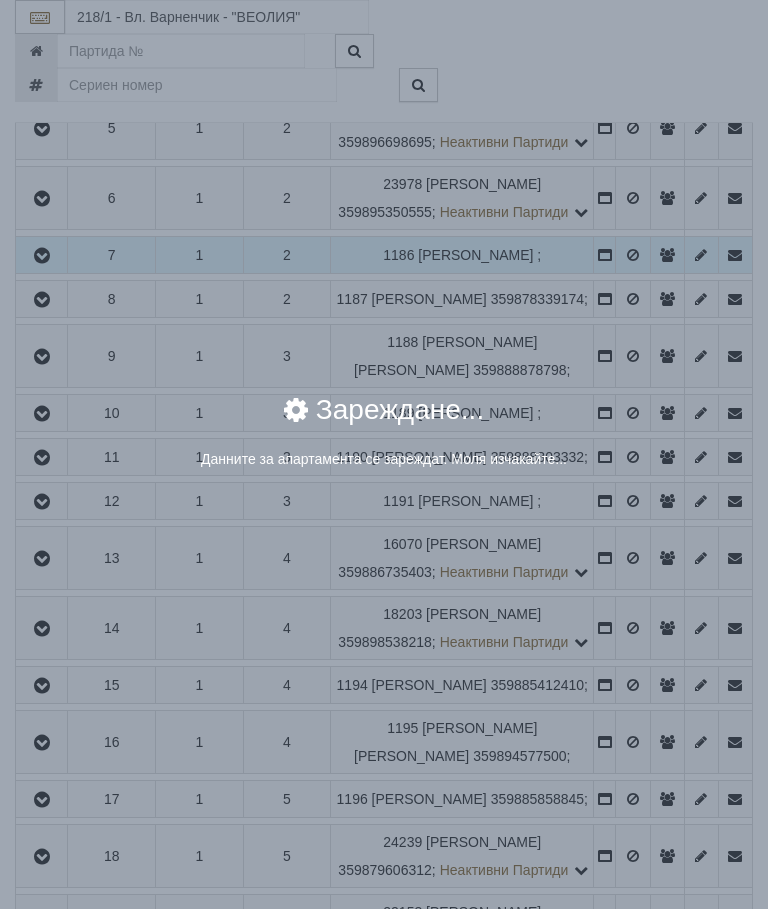 click on "× Зареждане... Данните за апартамента се зареждат. Моля изчакайте..." at bounding box center [384, 251] 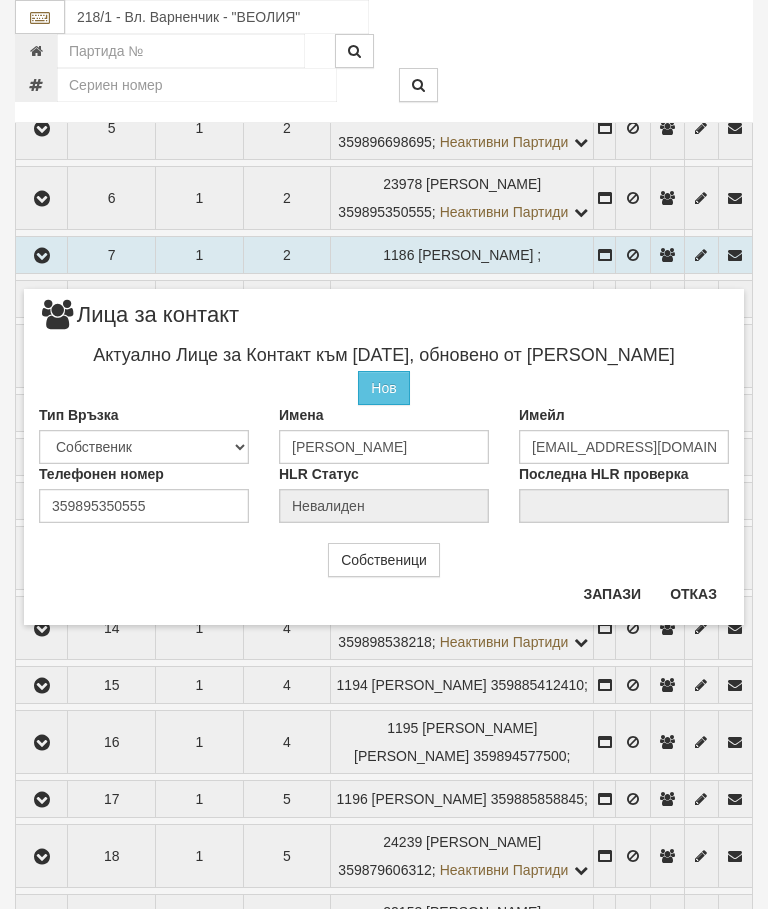 click on "Отказ" at bounding box center [693, 594] 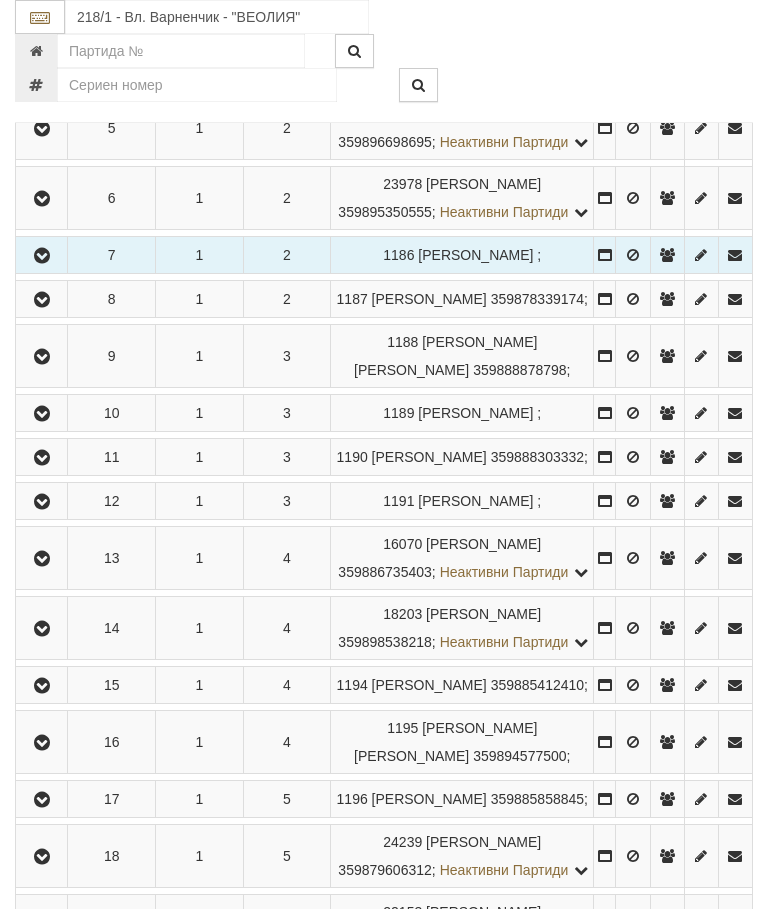 click at bounding box center (42, 256) 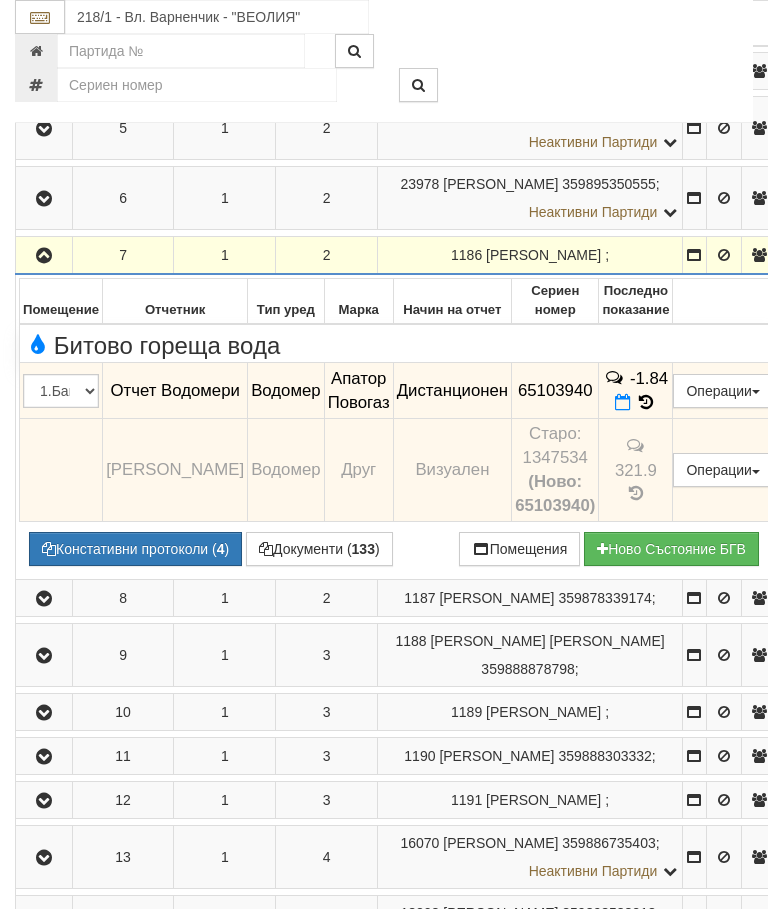click at bounding box center (44, 256) 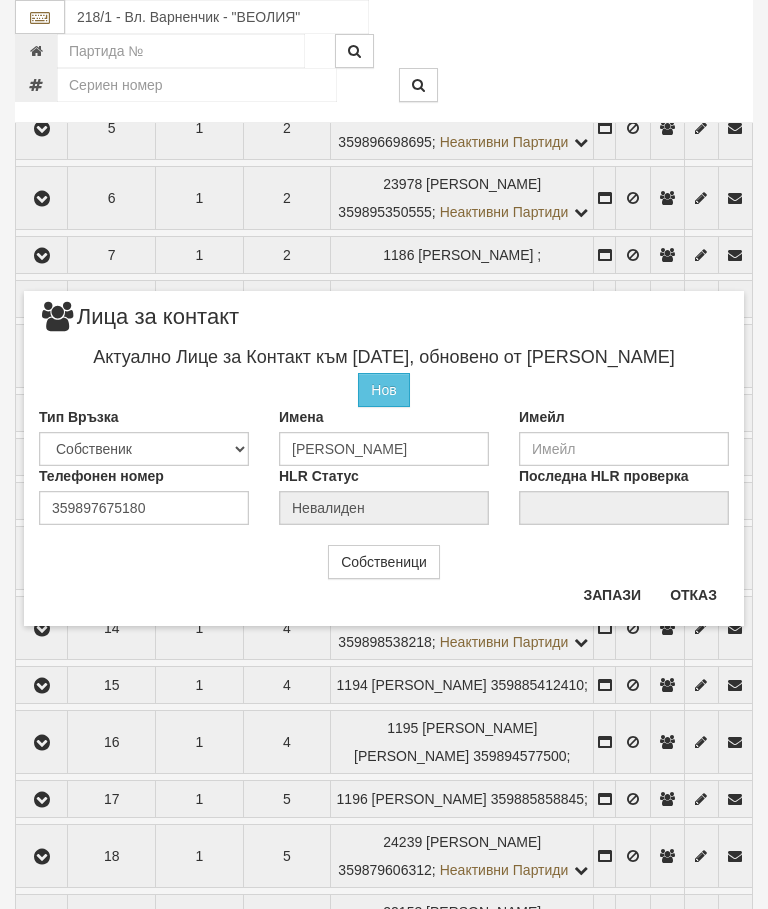 click on "Отказ" at bounding box center (693, 595) 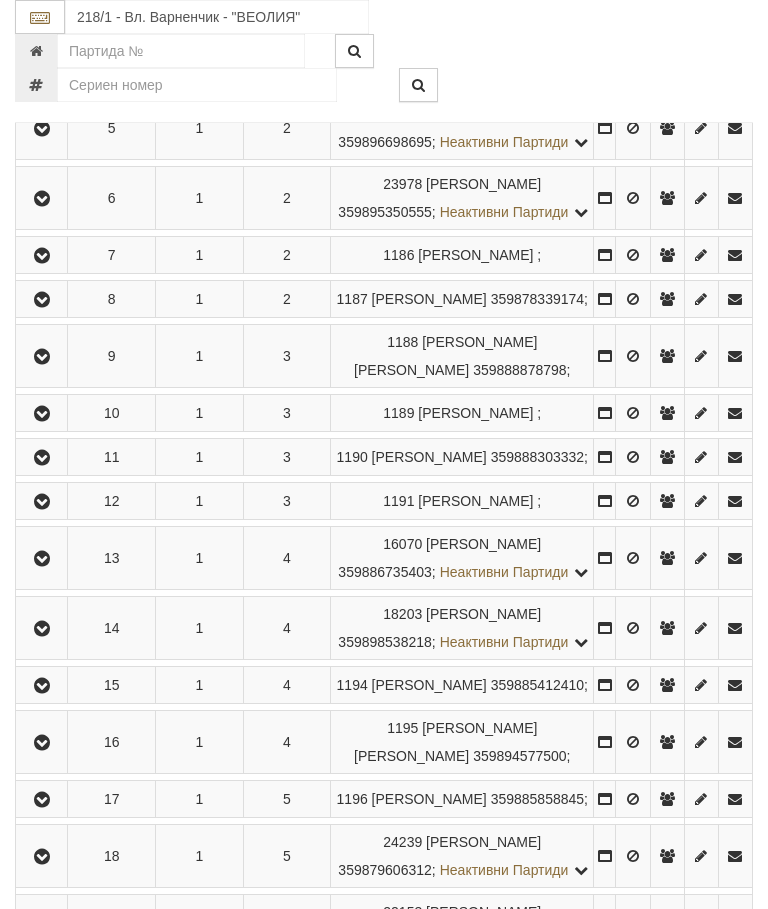 click at bounding box center [42, 300] 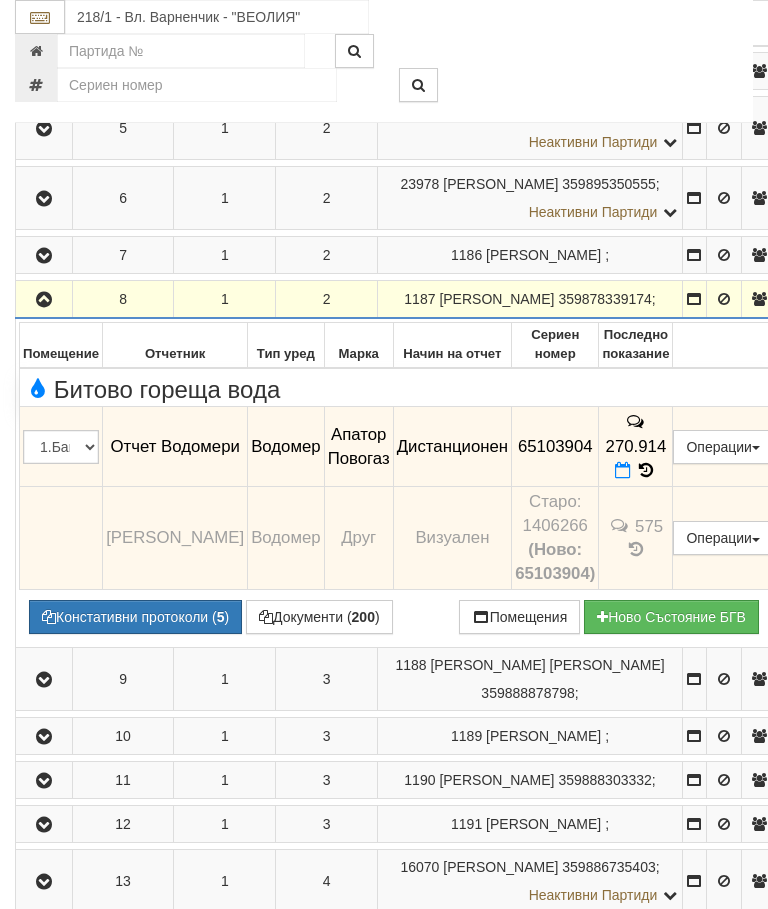 click at bounding box center (44, 300) 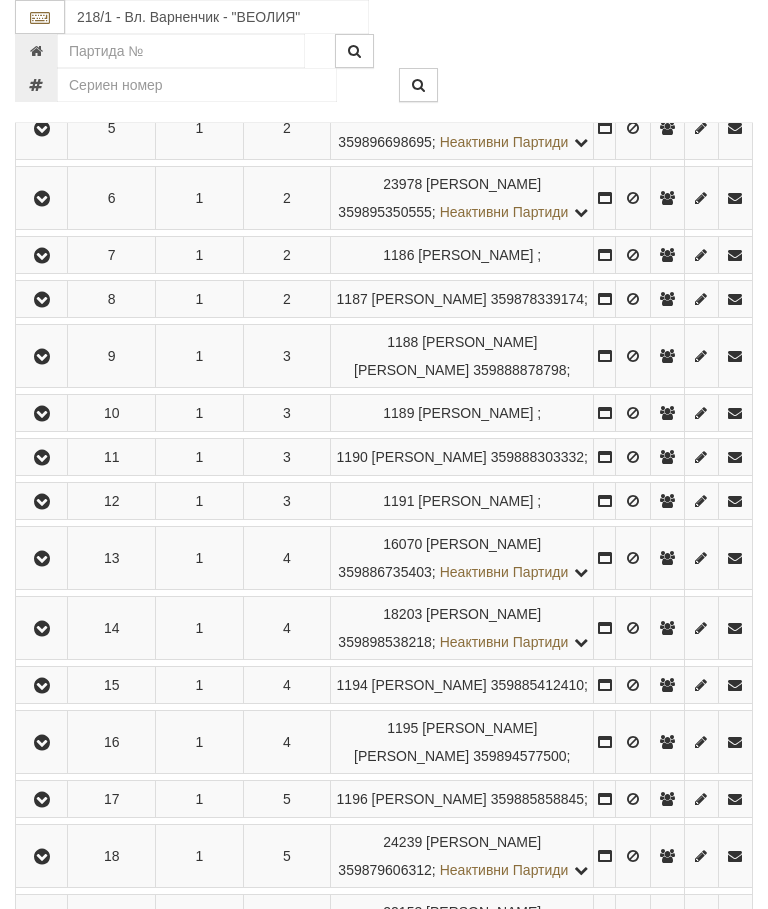 click at bounding box center [42, 357] 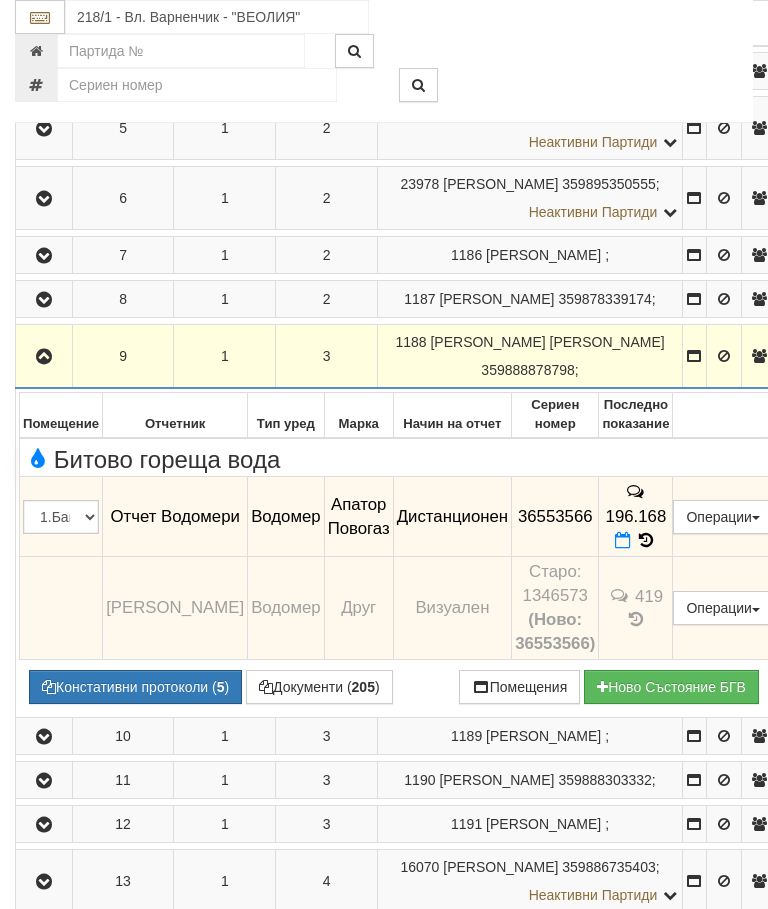 click at bounding box center (44, 357) 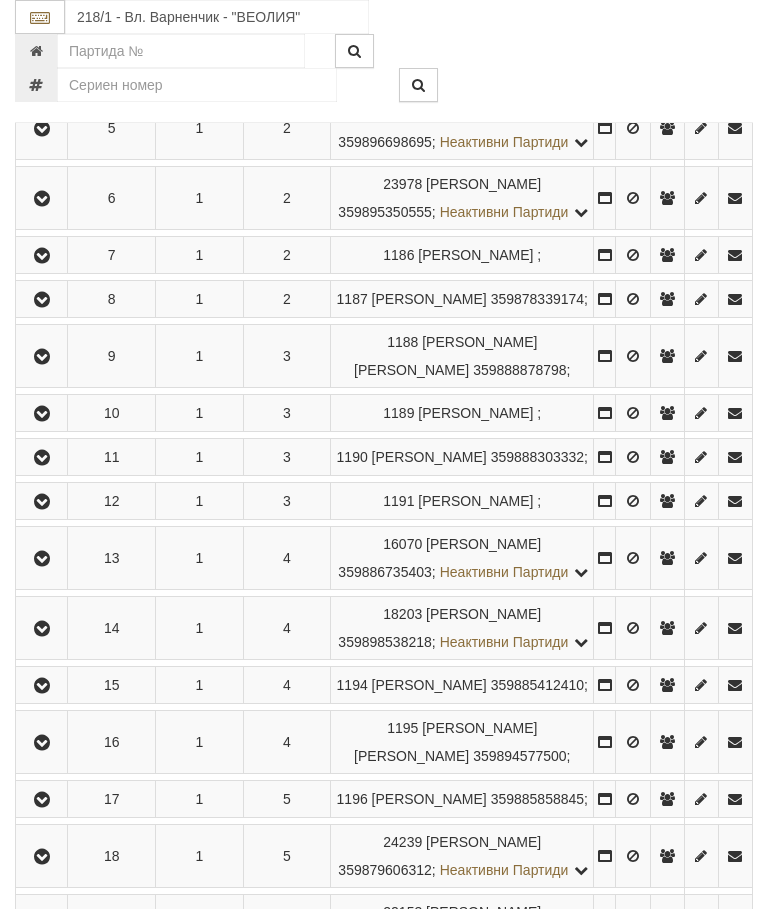 click at bounding box center (42, 414) 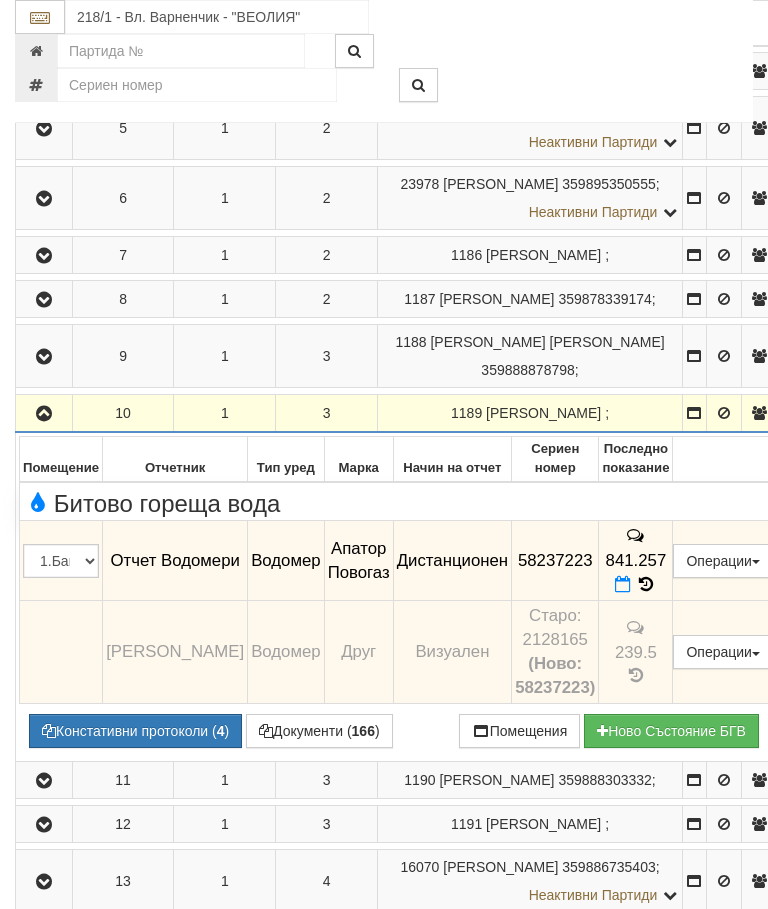 click at bounding box center [44, 414] 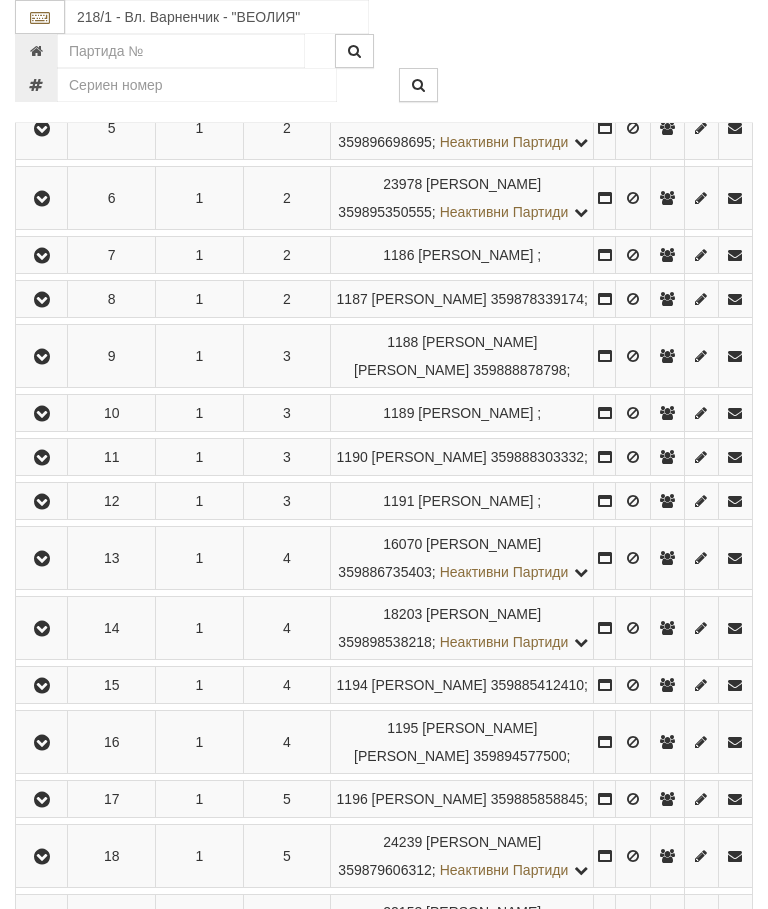 click at bounding box center (42, 458) 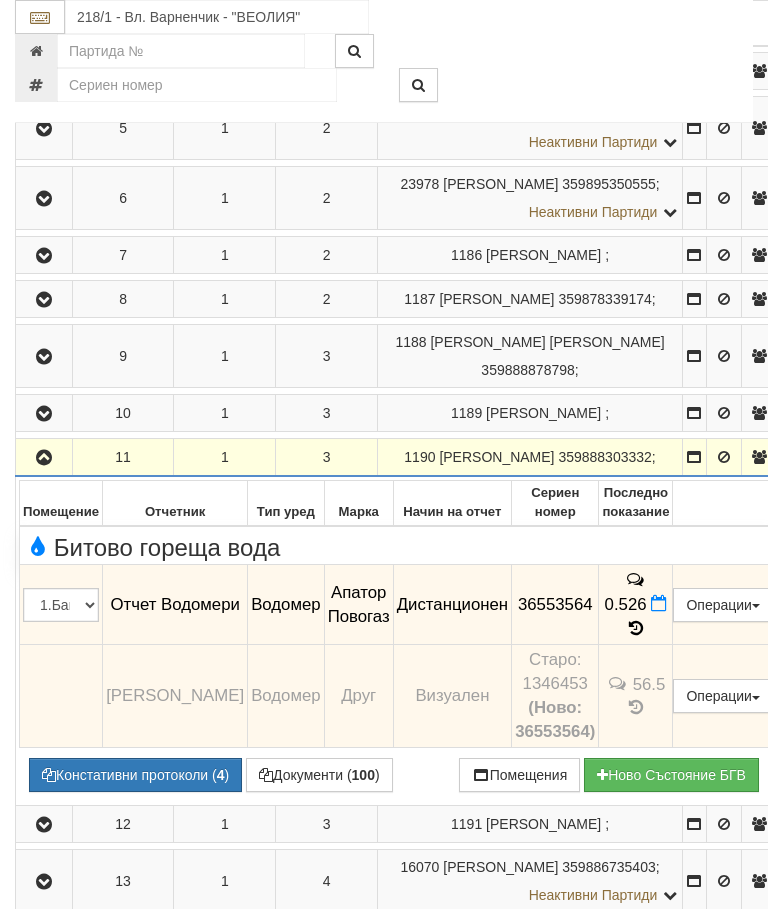 click at bounding box center [44, 458] 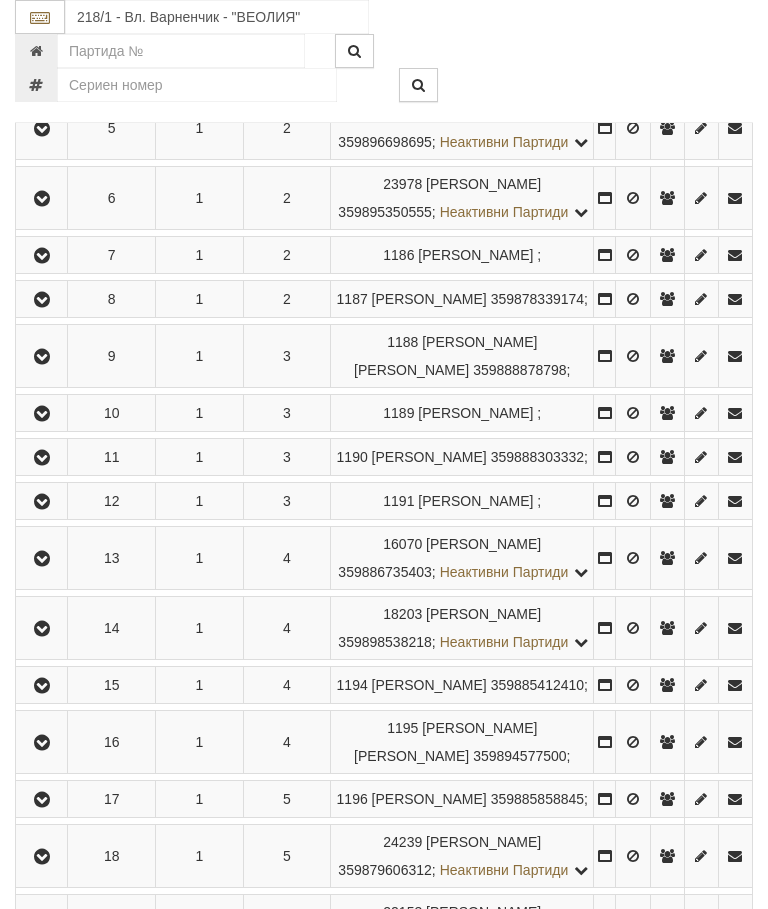 click at bounding box center [42, 502] 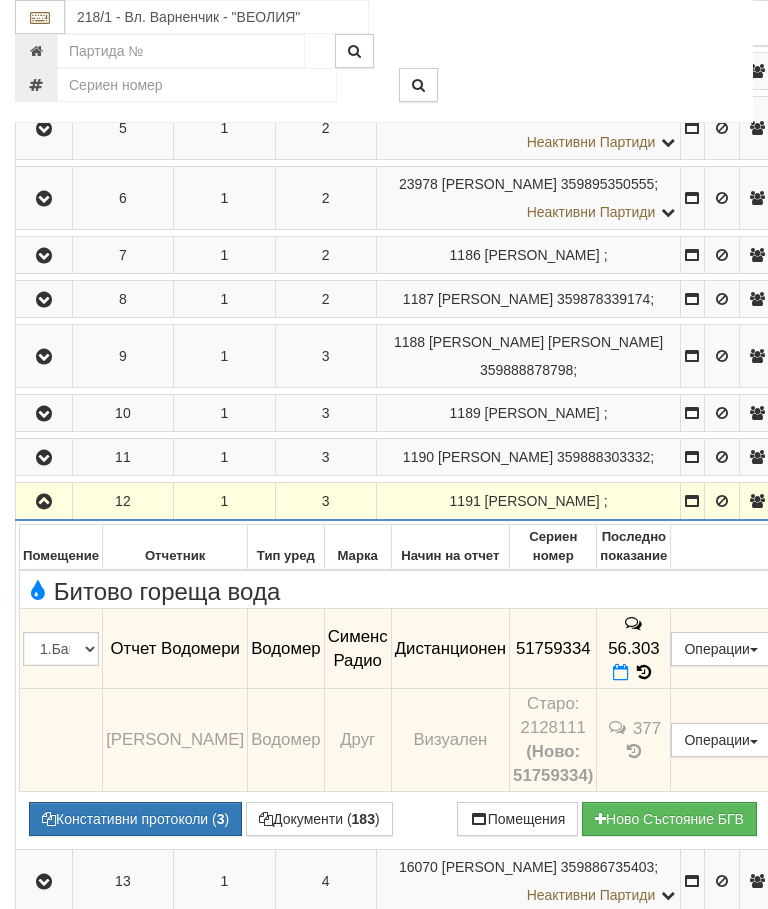 click at bounding box center (44, 502) 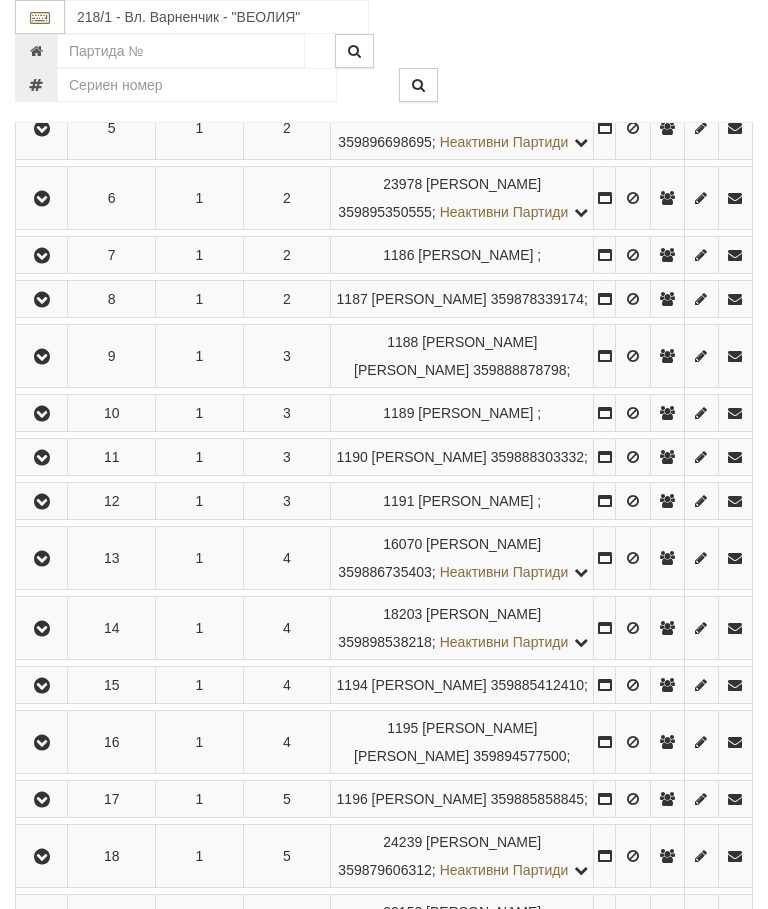 click at bounding box center [42, 559] 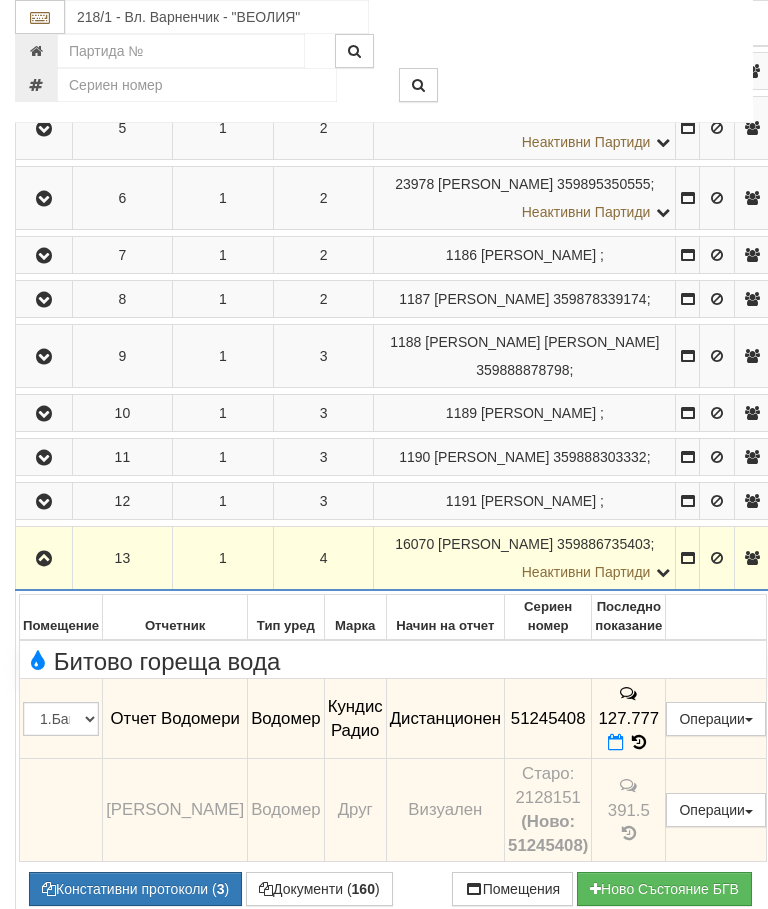 click at bounding box center [44, 558] 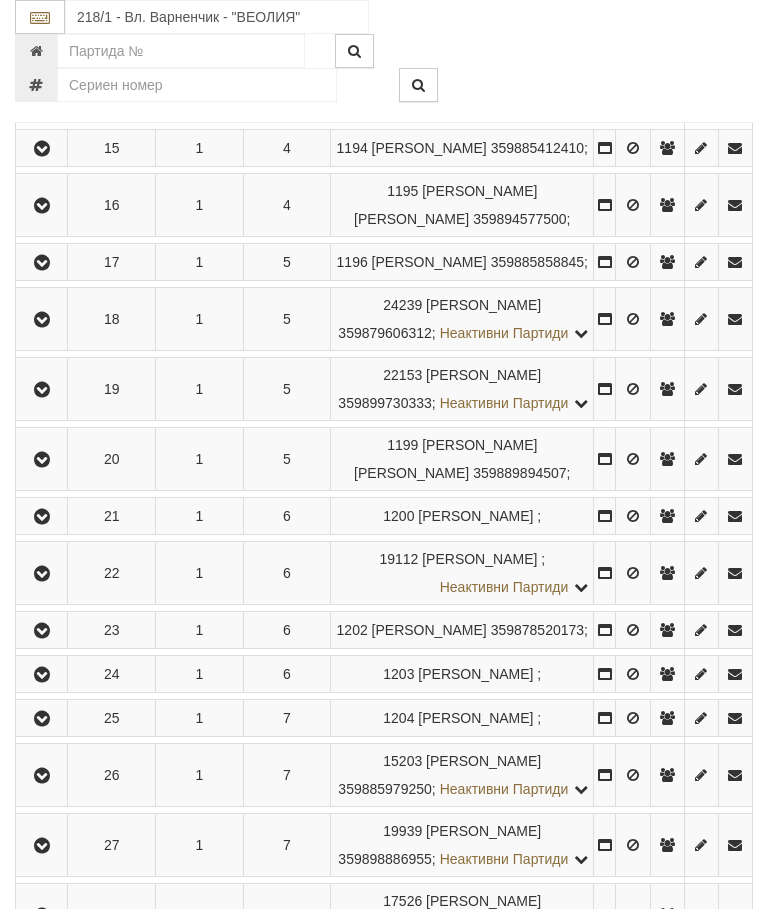 scroll, scrollTop: 1208, scrollLeft: 0, axis: vertical 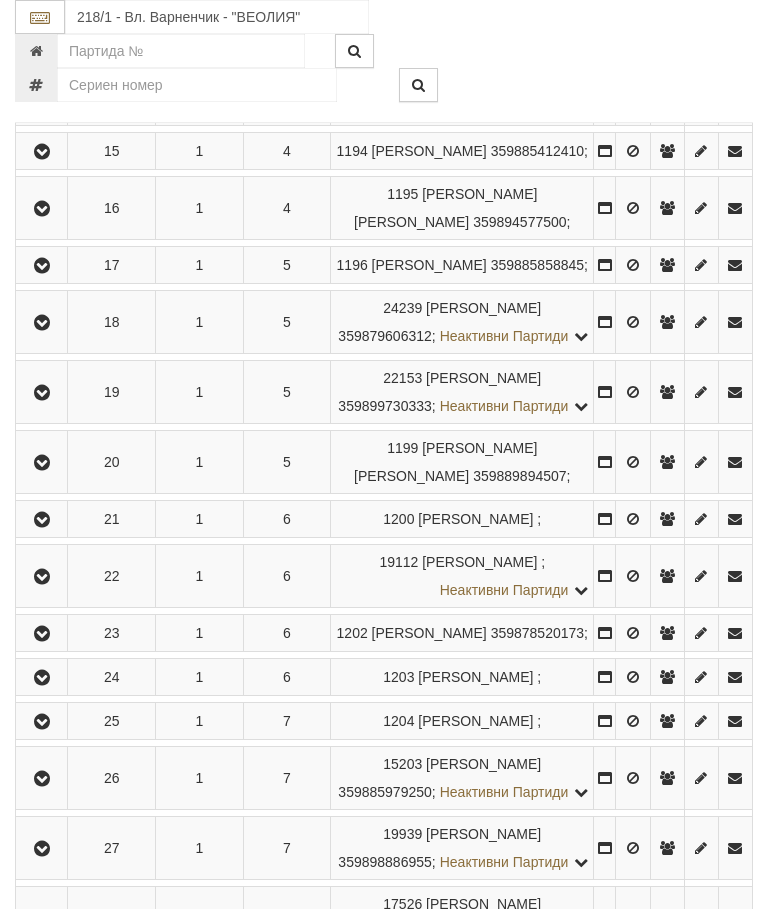 click at bounding box center (42, 95) 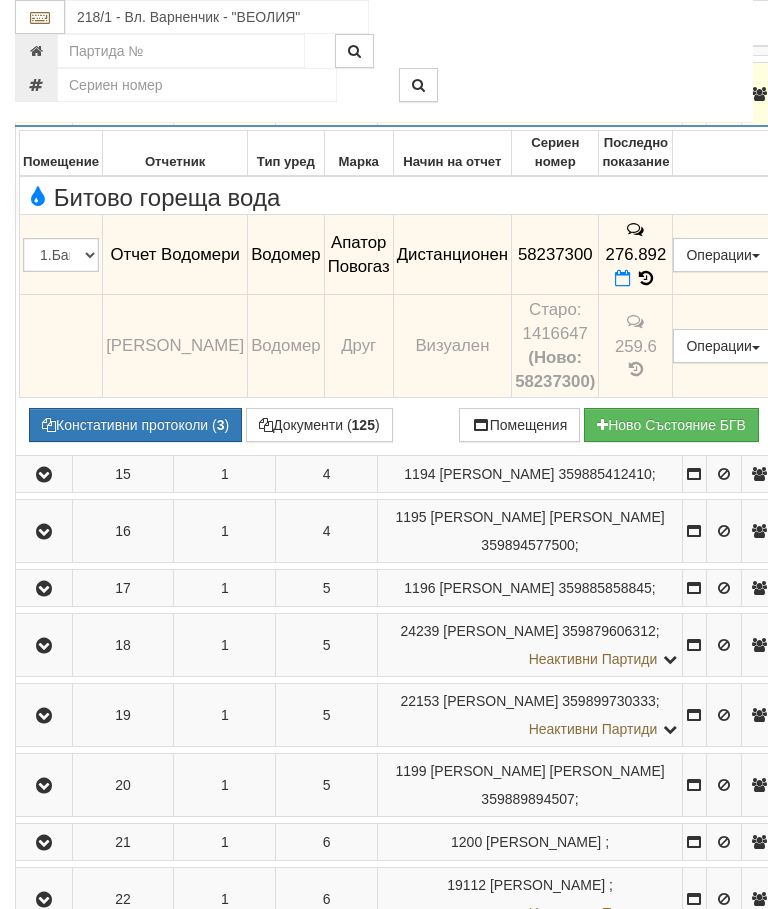 click at bounding box center (44, 95) 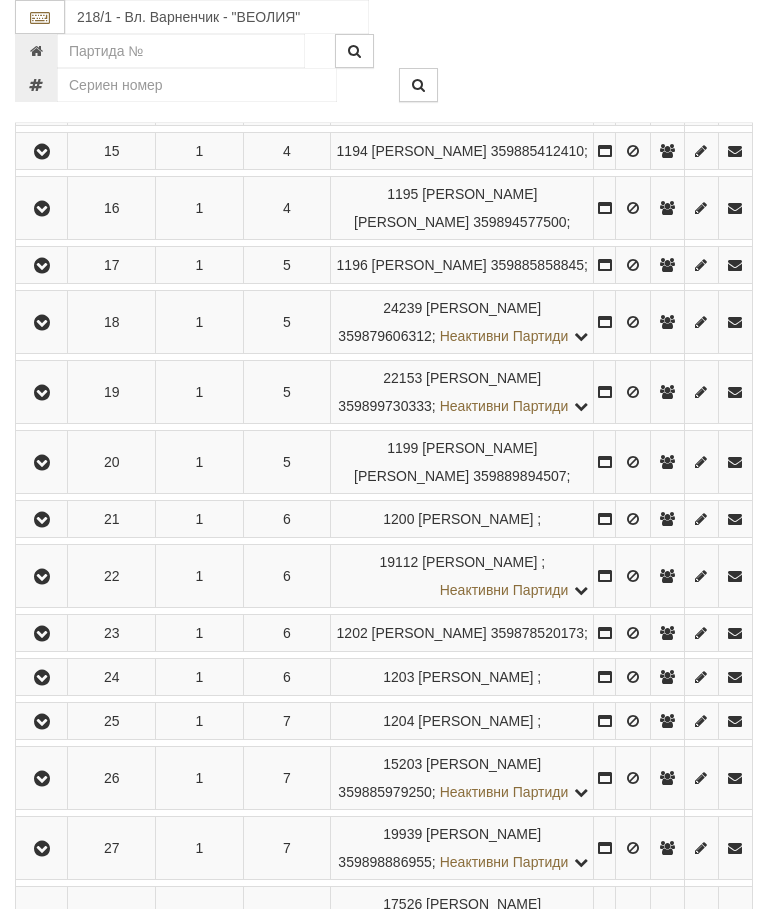 click at bounding box center [42, 152] 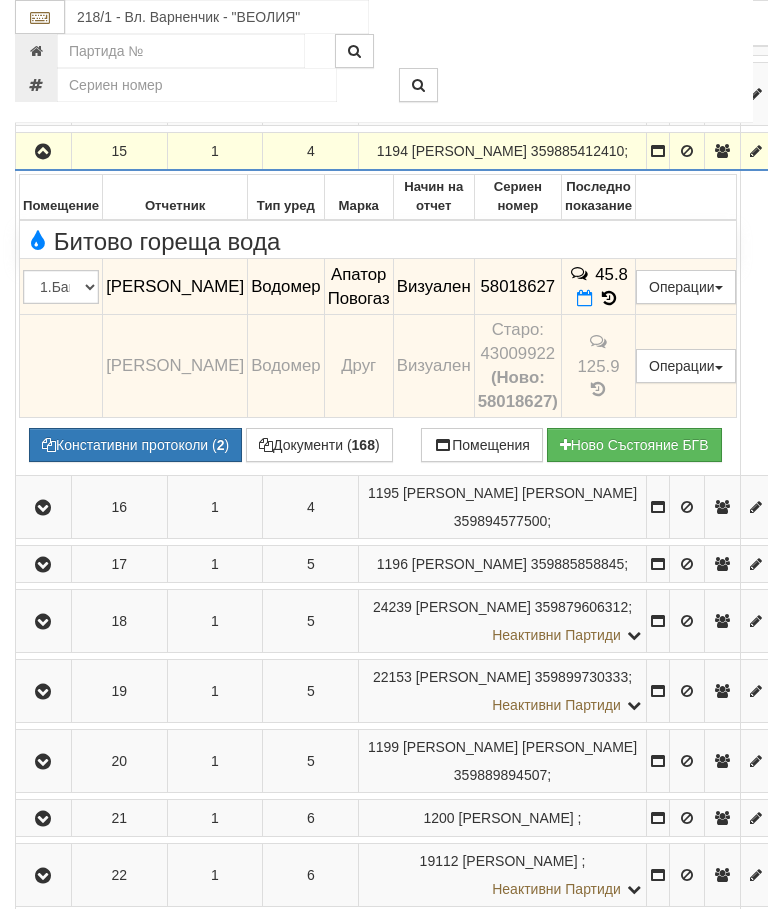 click at bounding box center (609, 298) 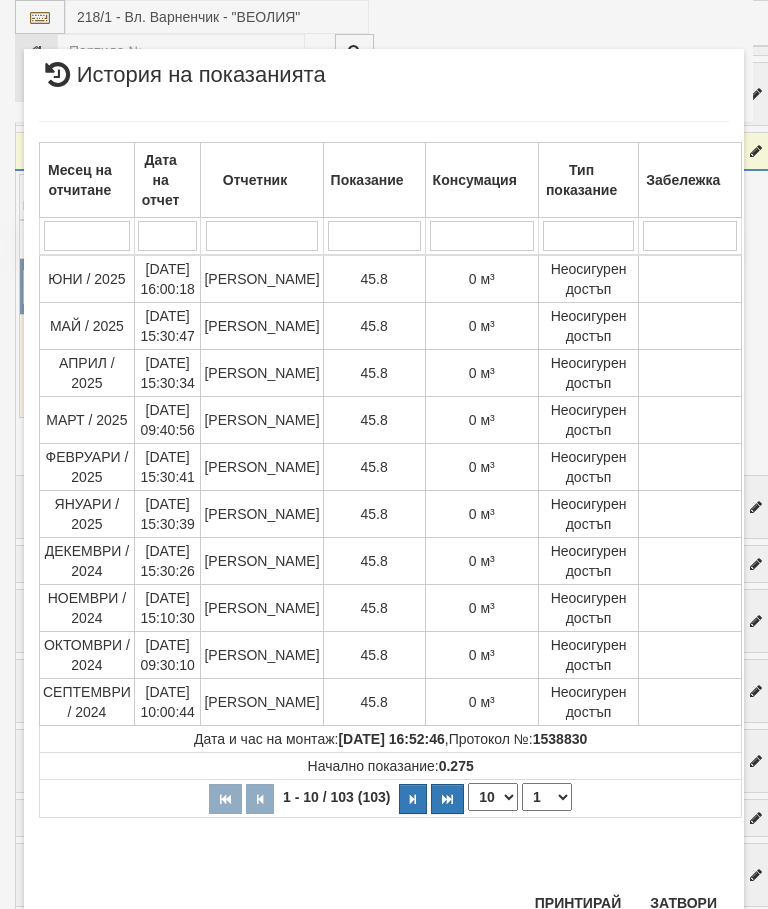 scroll, scrollTop: 1776, scrollLeft: 0, axis: vertical 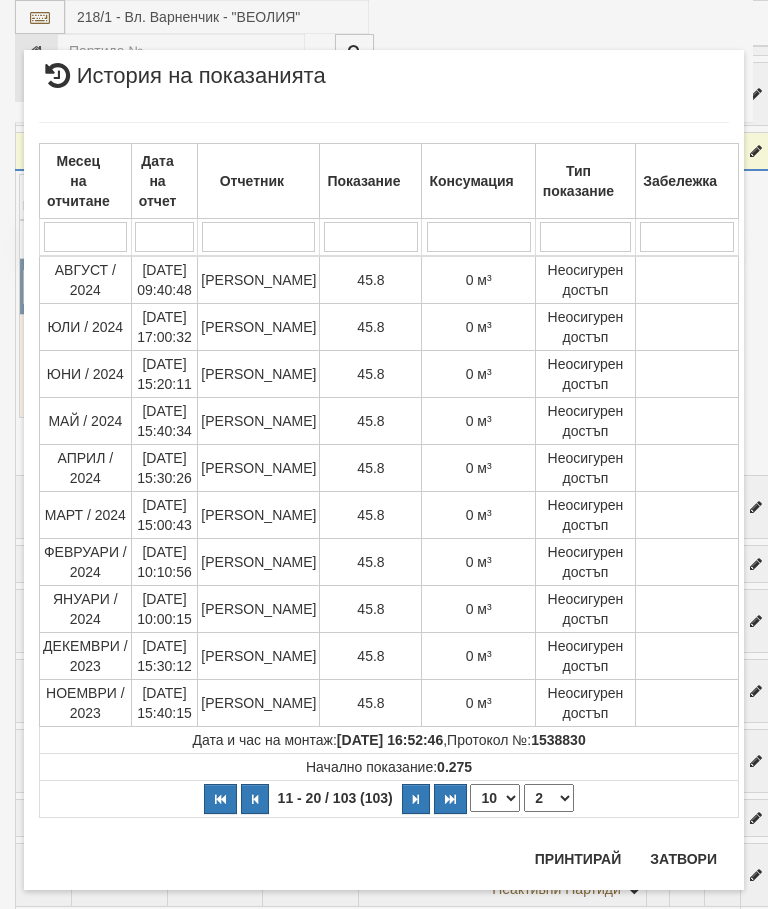click on "1 2 3 4 5 6 7 8 9 10 11" at bounding box center [549, 798] 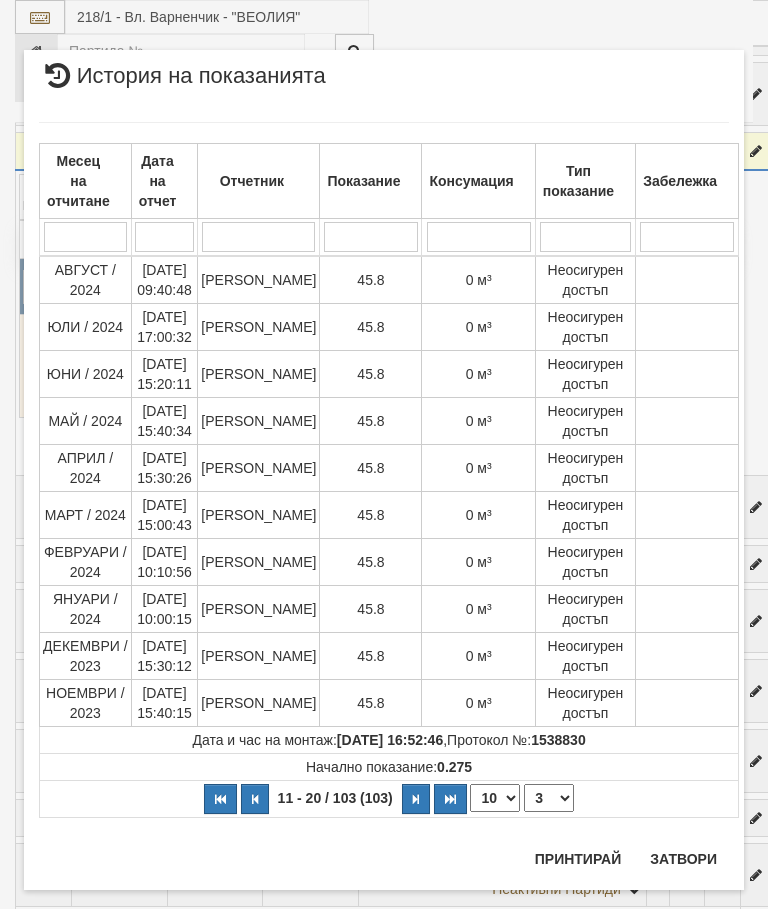 select on "3" 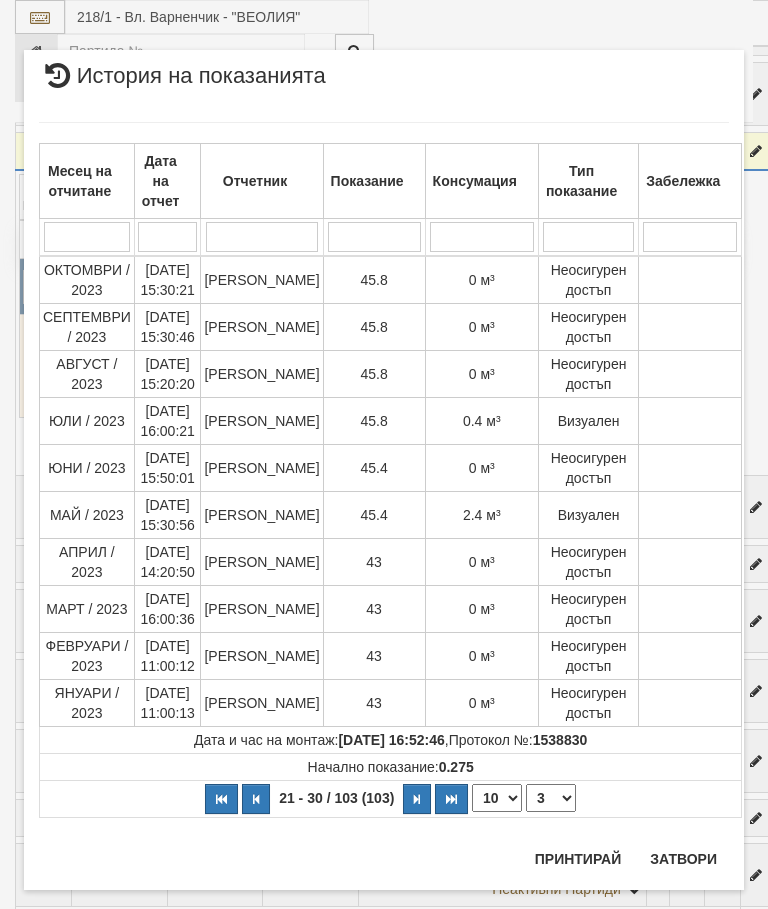 click on "Затвори" at bounding box center (683, 859) 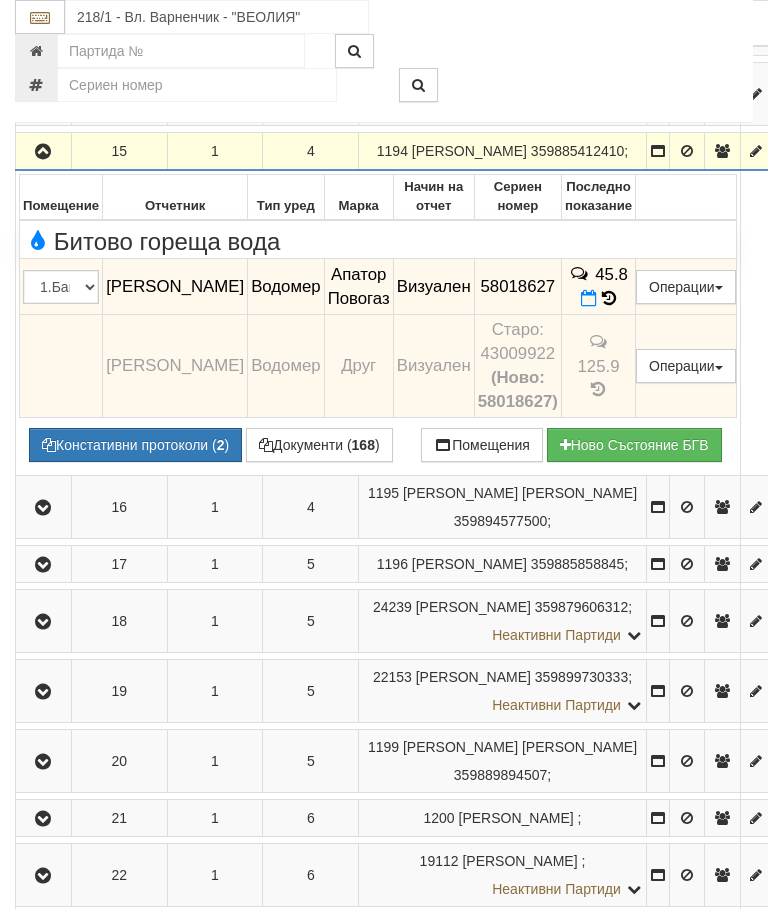 click at bounding box center (43, 152) 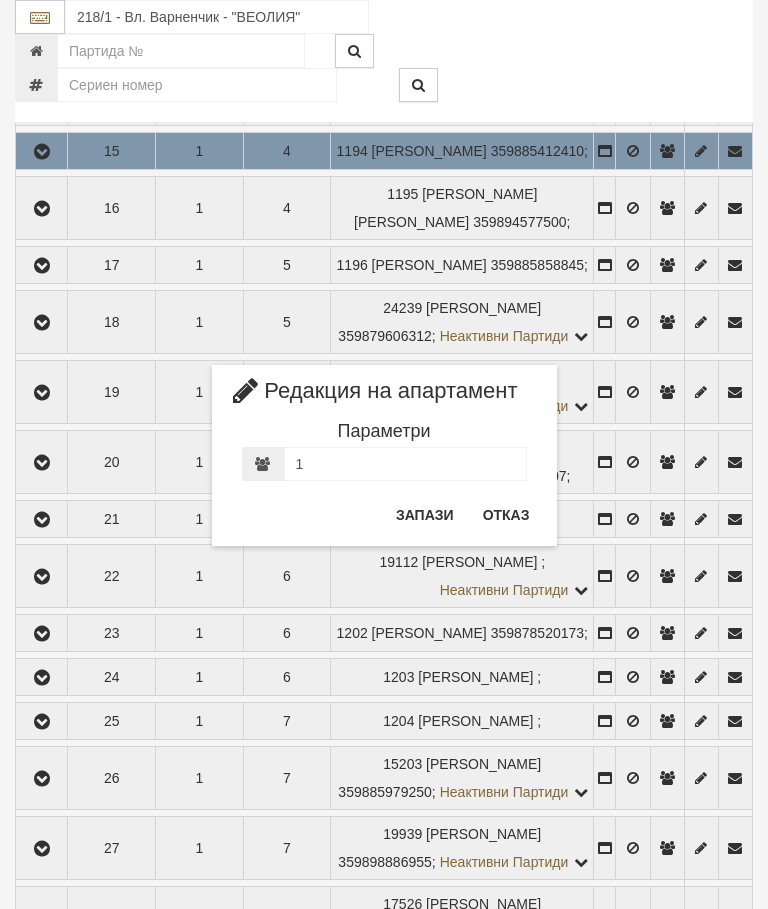 click on "Отказ" at bounding box center [506, 515] 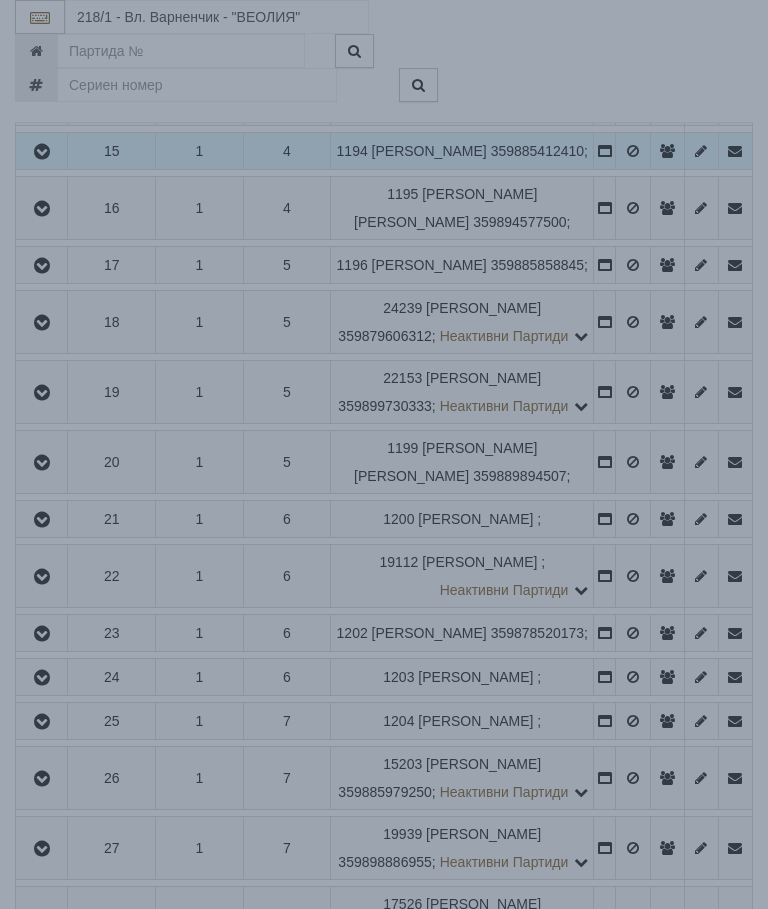 click on "× Зареждане... Данните за апартамента се зареждат. Моля изчакайте..." at bounding box center [384, 442] 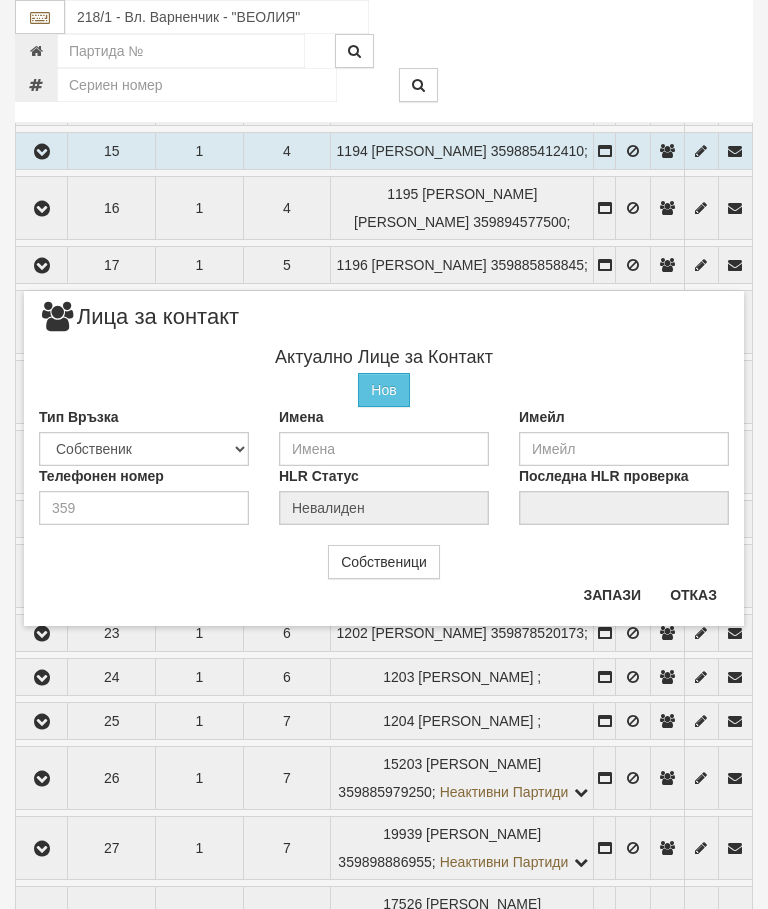 click on "Отказ" at bounding box center (693, 595) 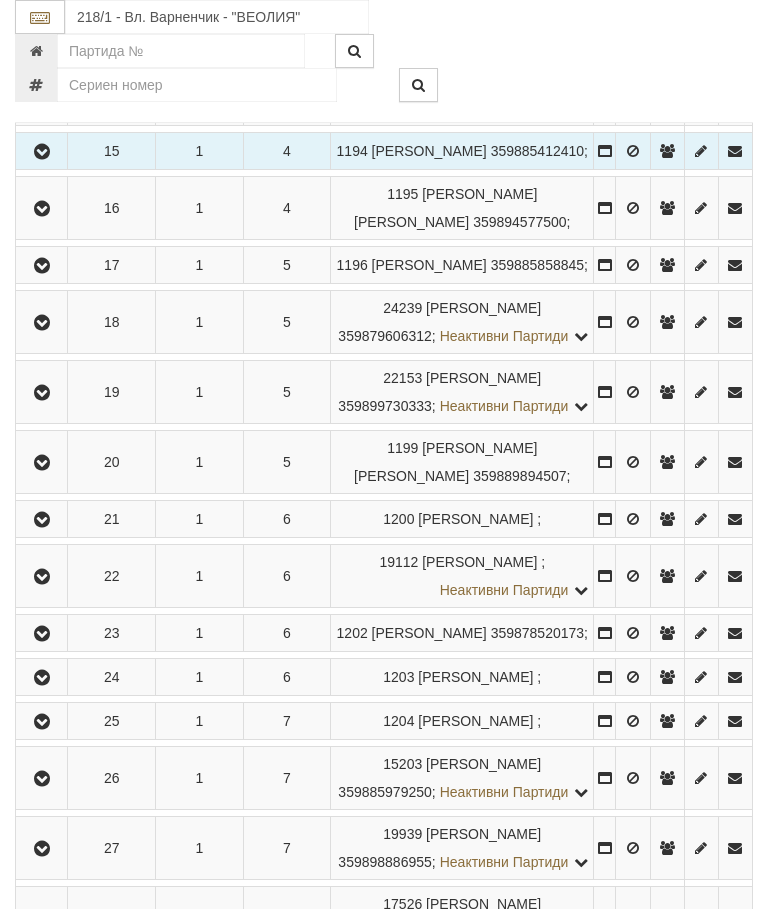 click at bounding box center [42, 209] 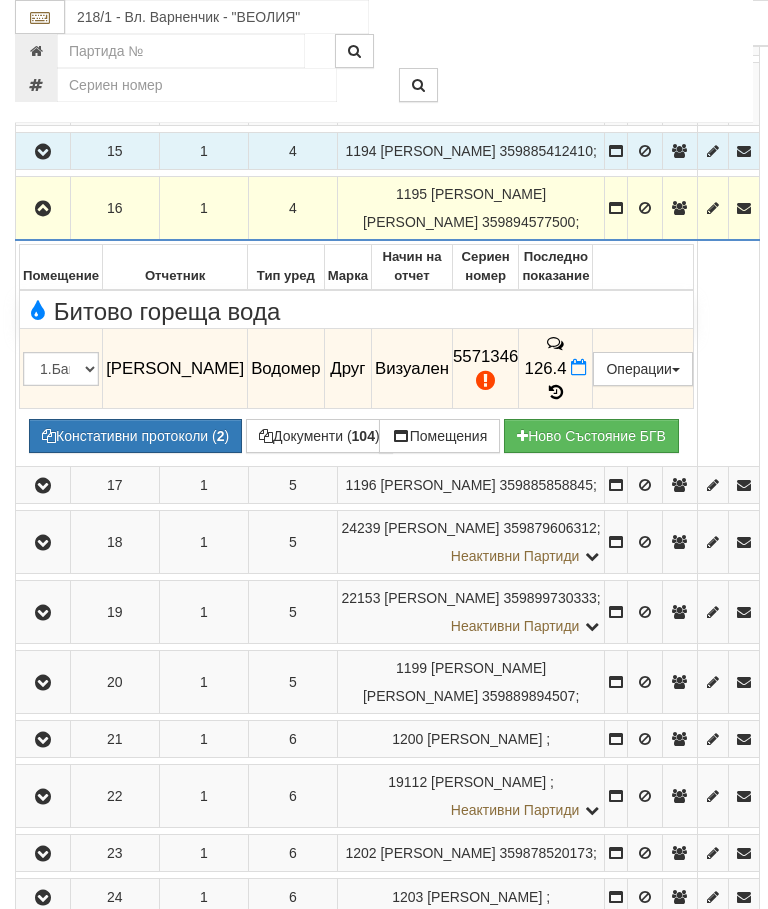 click at bounding box center (43, 209) 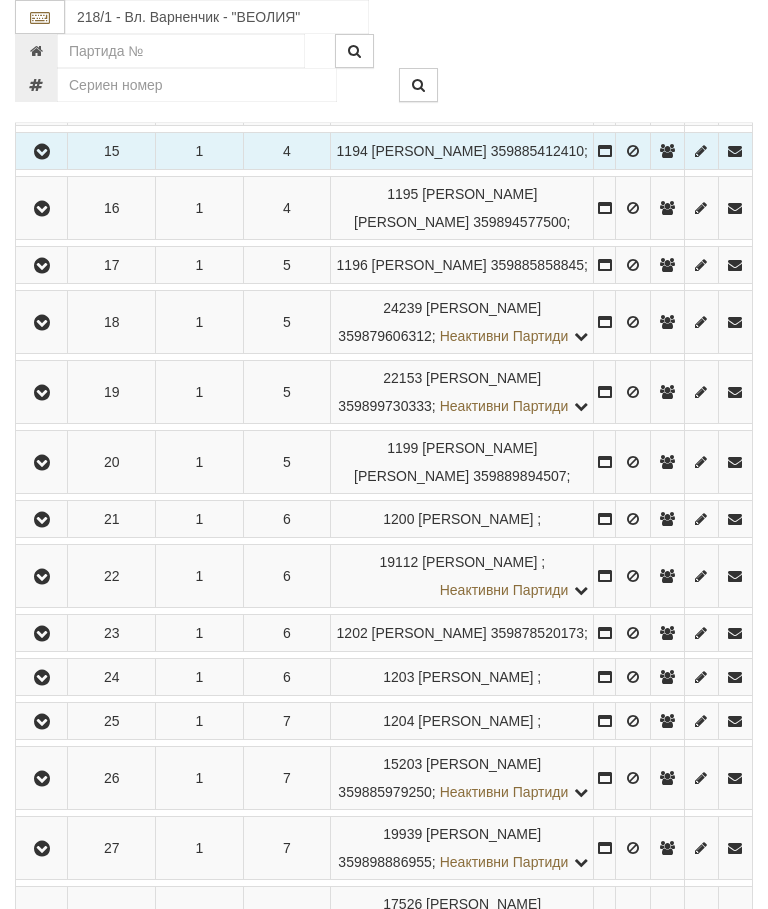 click at bounding box center [42, 266] 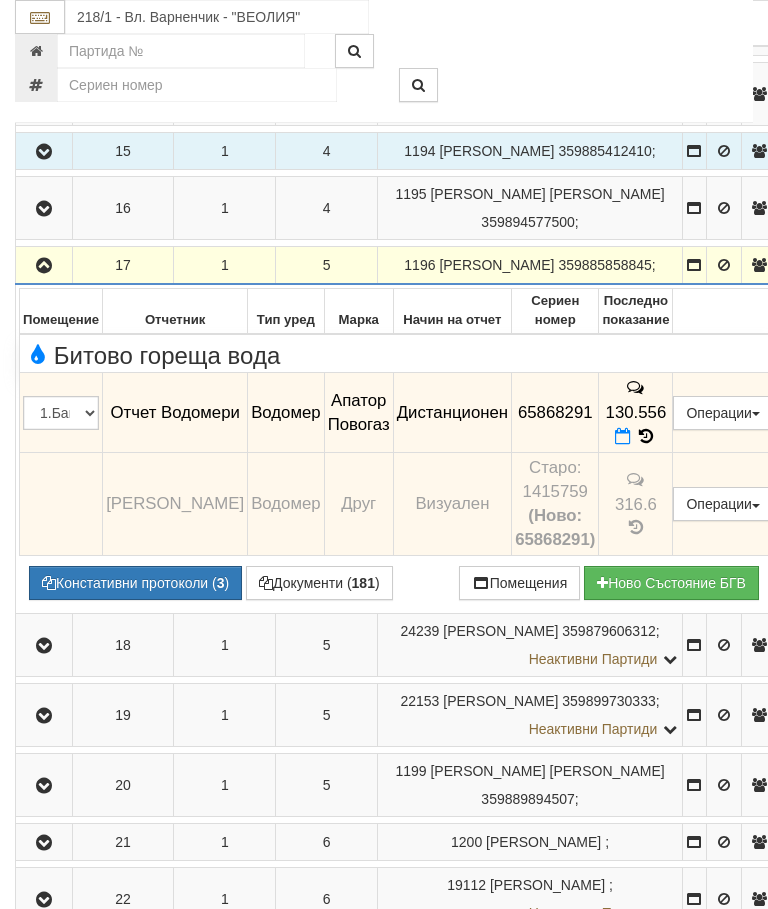 click at bounding box center (44, 265) 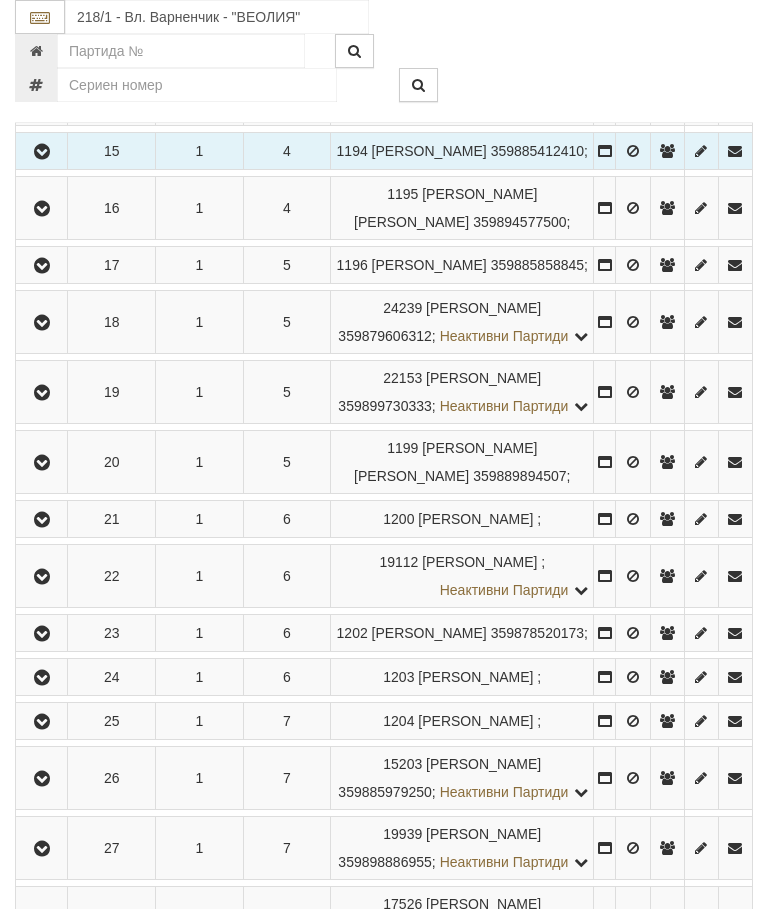 click at bounding box center (42, 323) 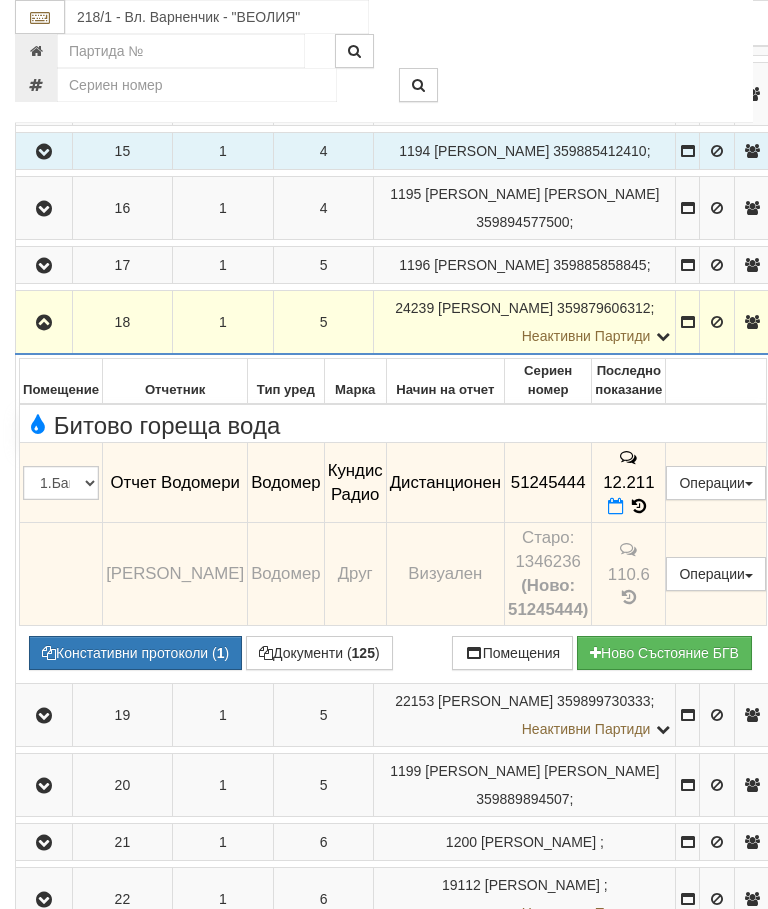 click at bounding box center [44, 323] 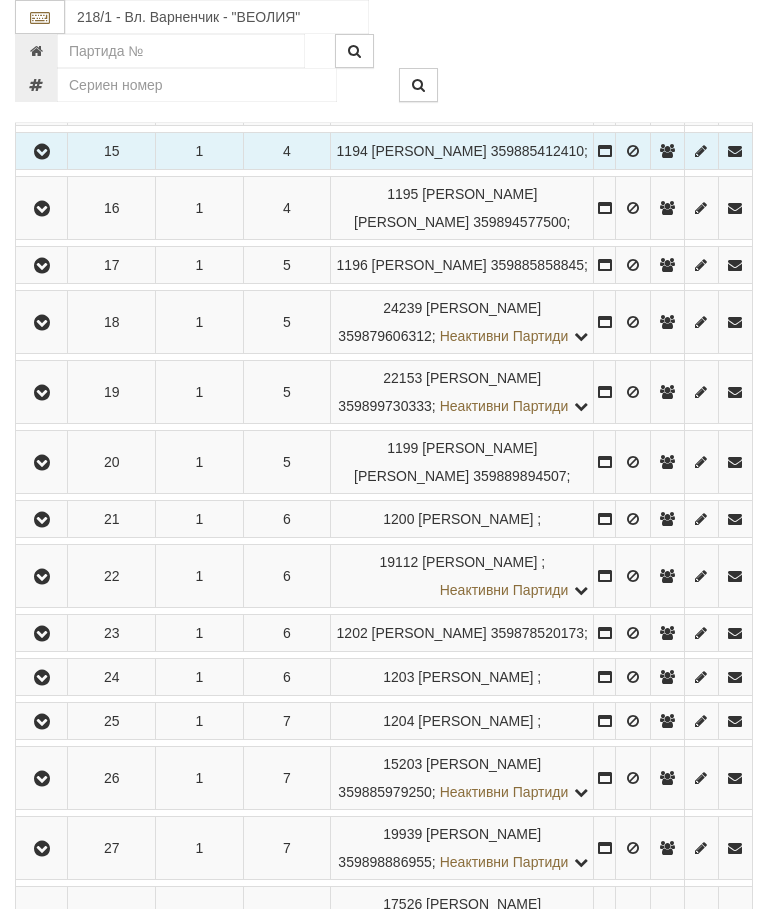 click at bounding box center (42, 393) 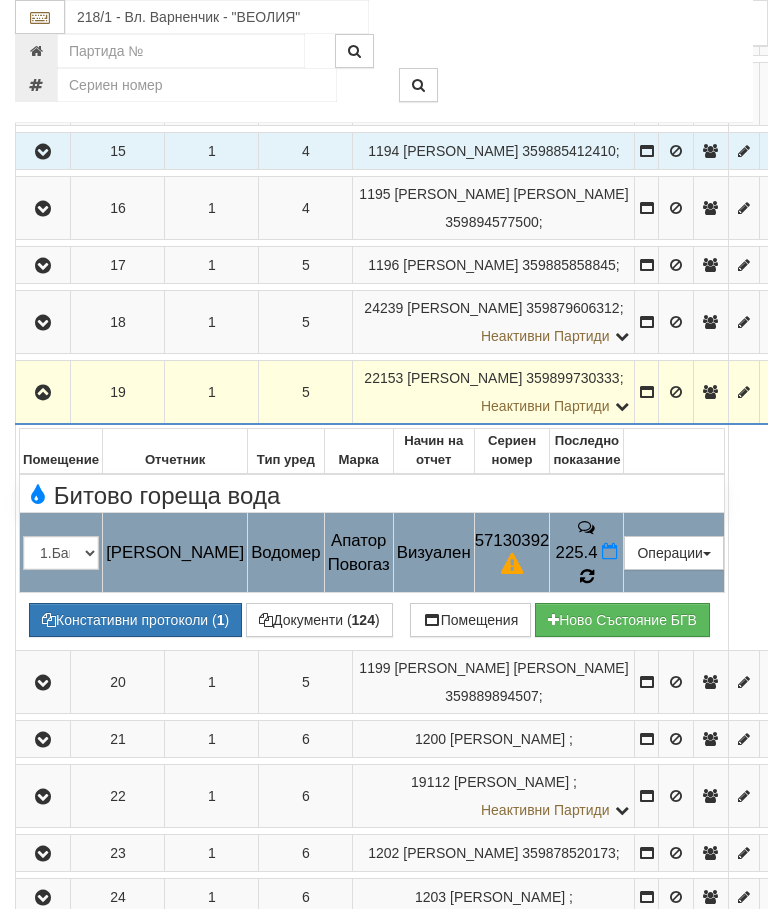 click at bounding box center [586, 577] 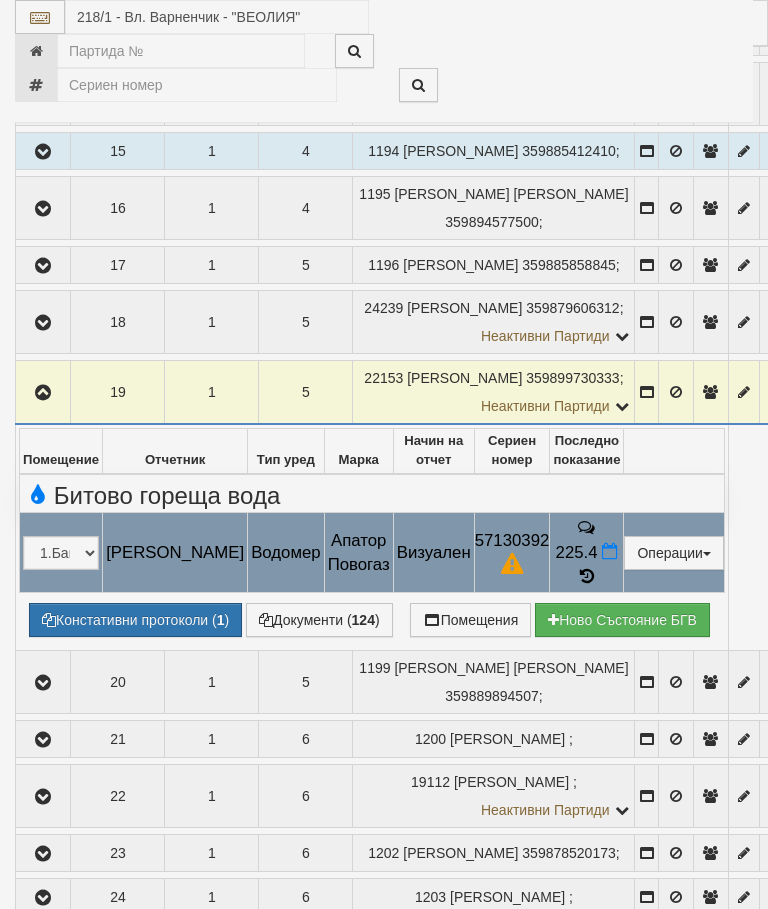 select on "10" 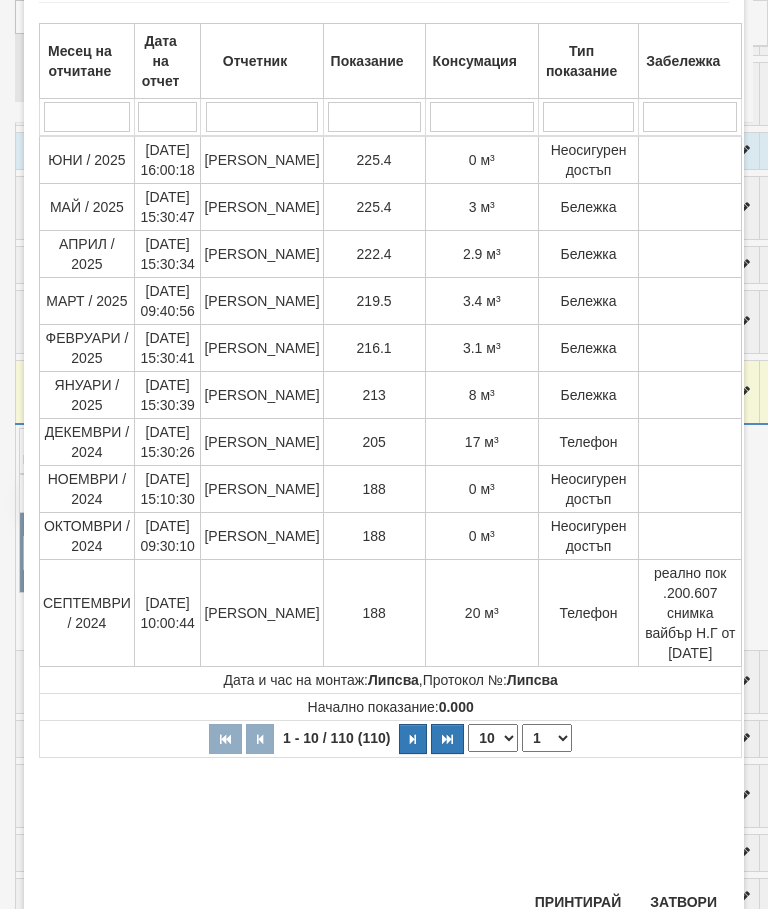 scroll, scrollTop: 1105, scrollLeft: 0, axis: vertical 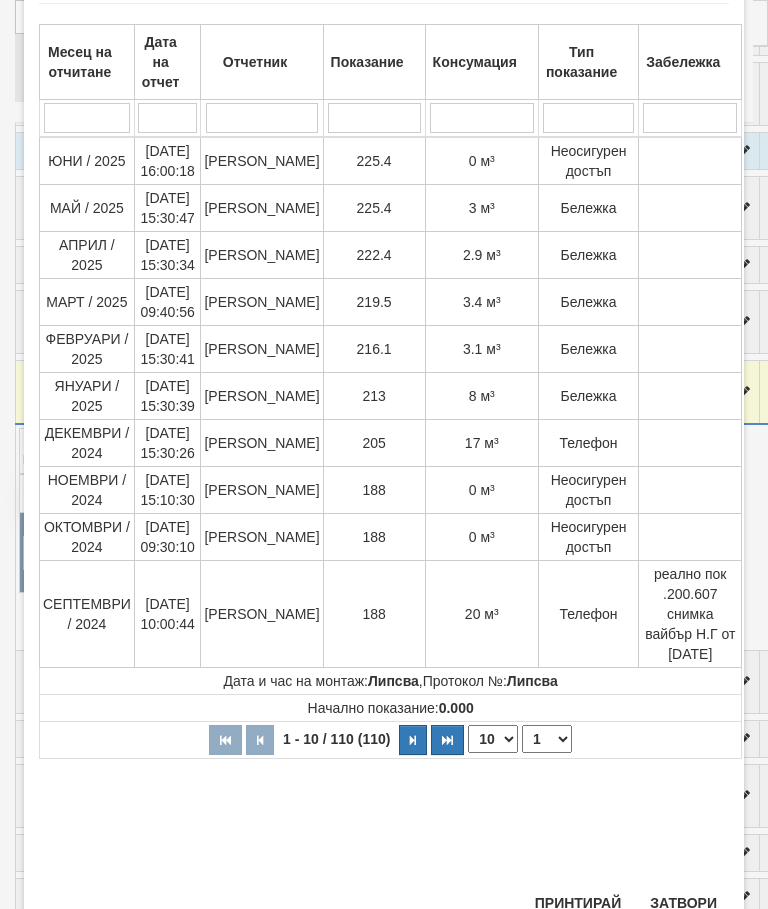 click on "Затвори" at bounding box center [683, 903] 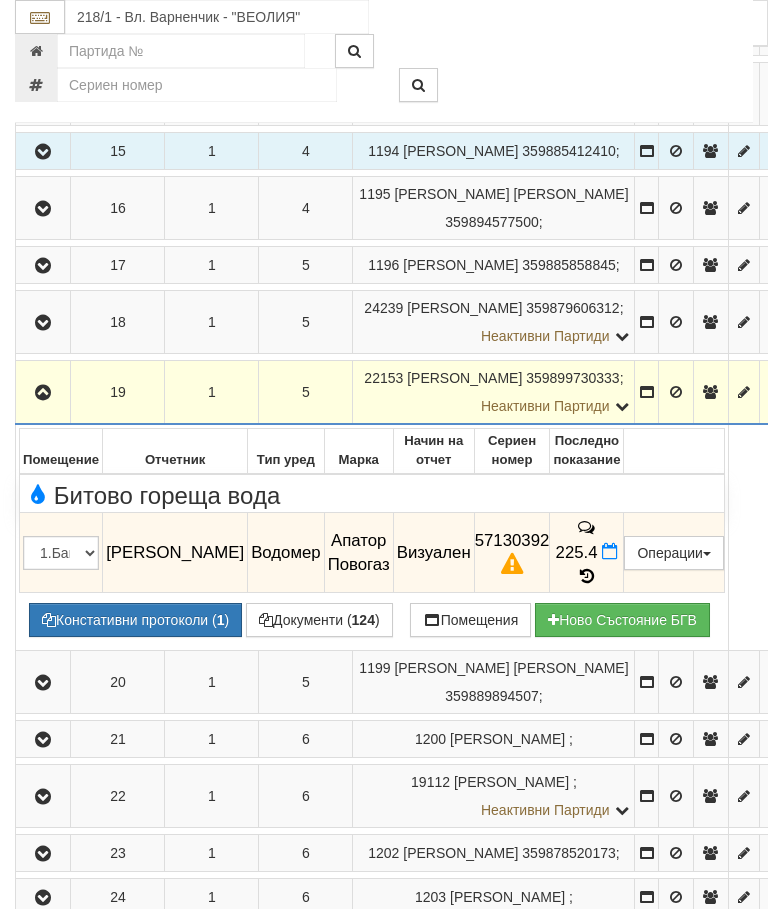 click on "Констативни протоколи ( 1 )" at bounding box center (135, 620) 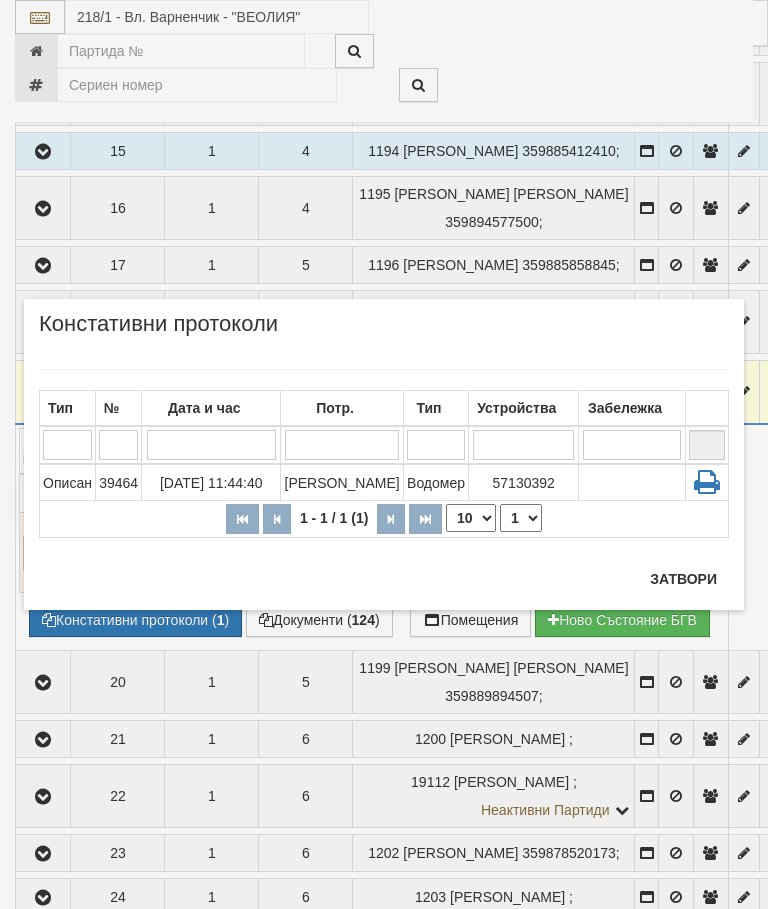 scroll, scrollTop: 1283, scrollLeft: 0, axis: vertical 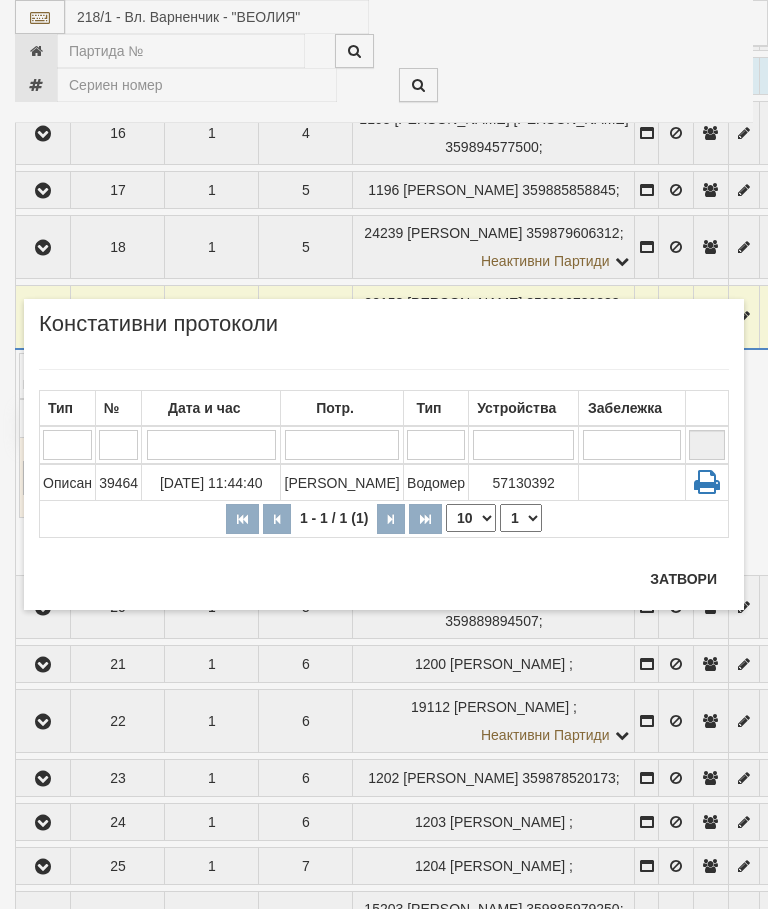 click on "Затвори" at bounding box center (683, 579) 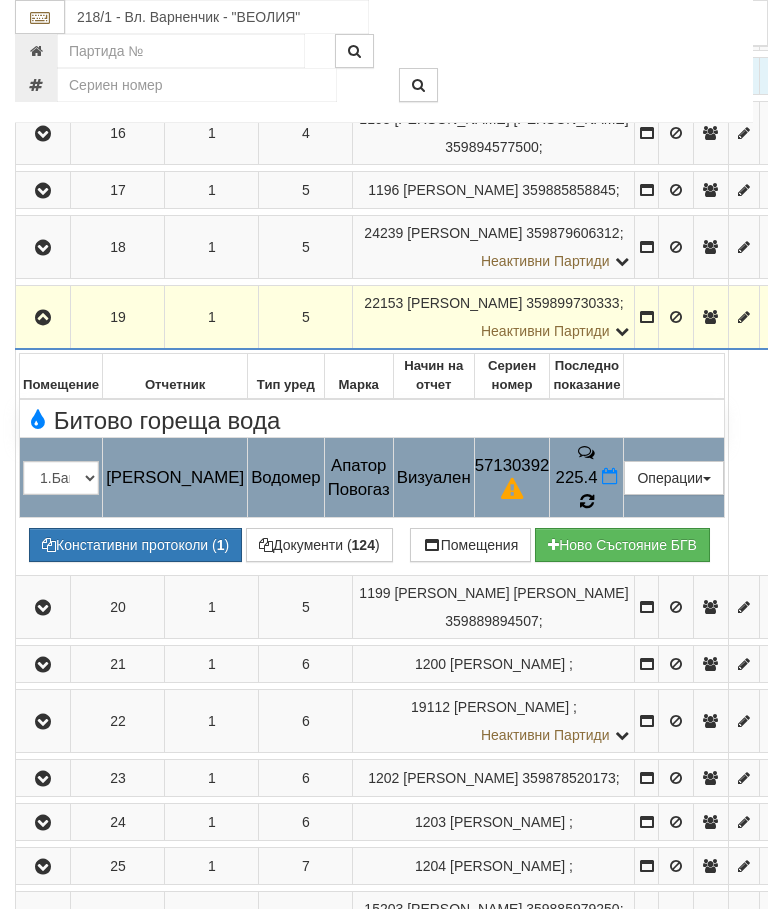 click at bounding box center (586, 502) 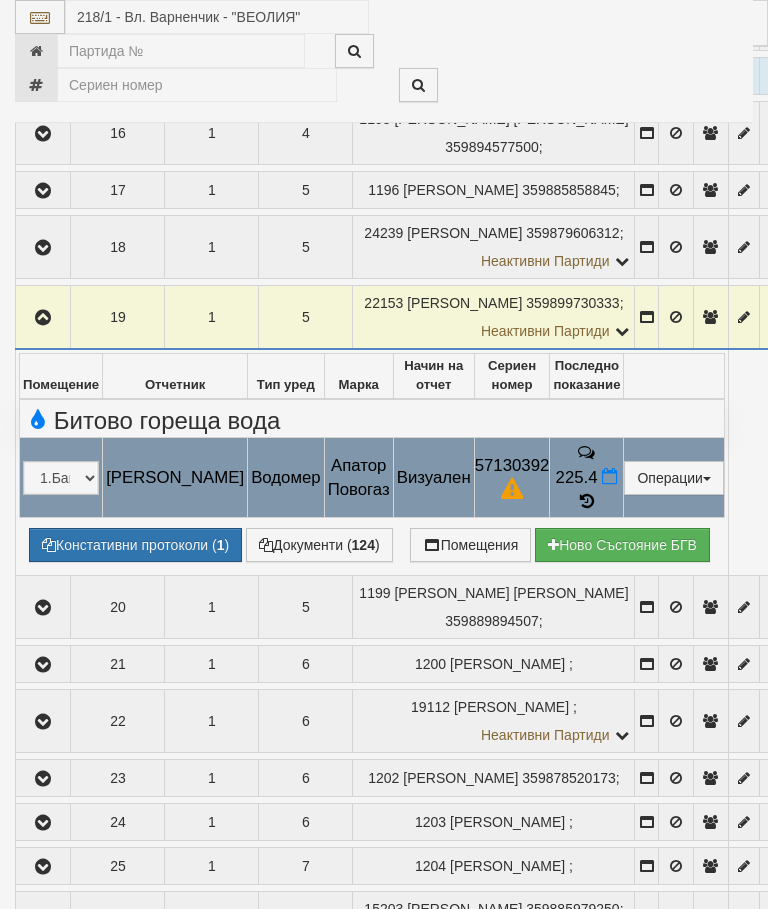 select on "10" 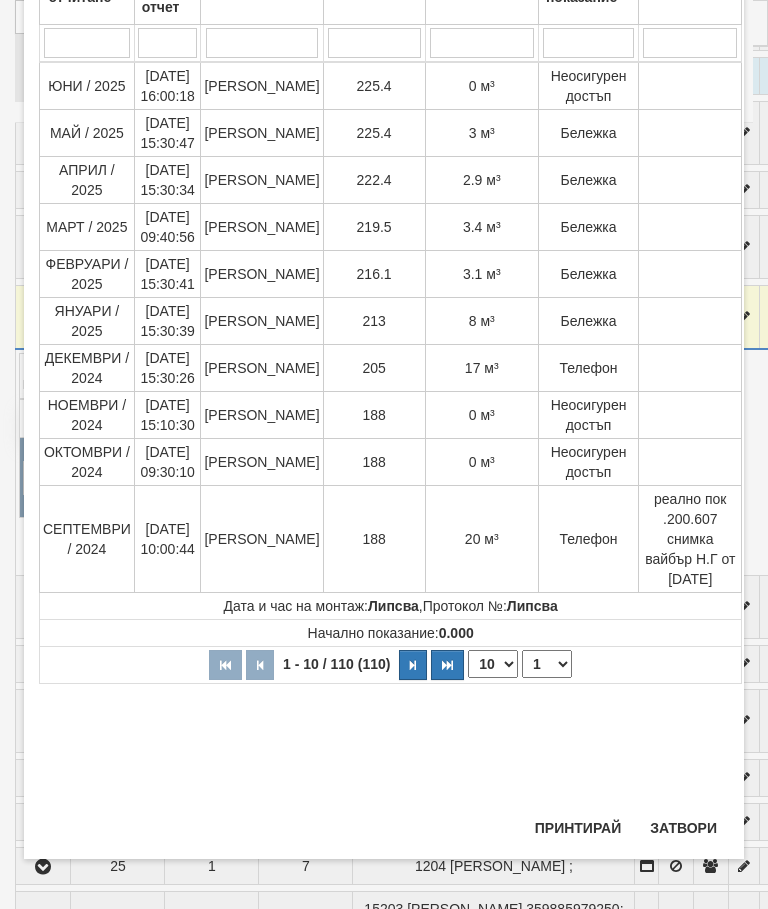 scroll, scrollTop: 1180, scrollLeft: 0, axis: vertical 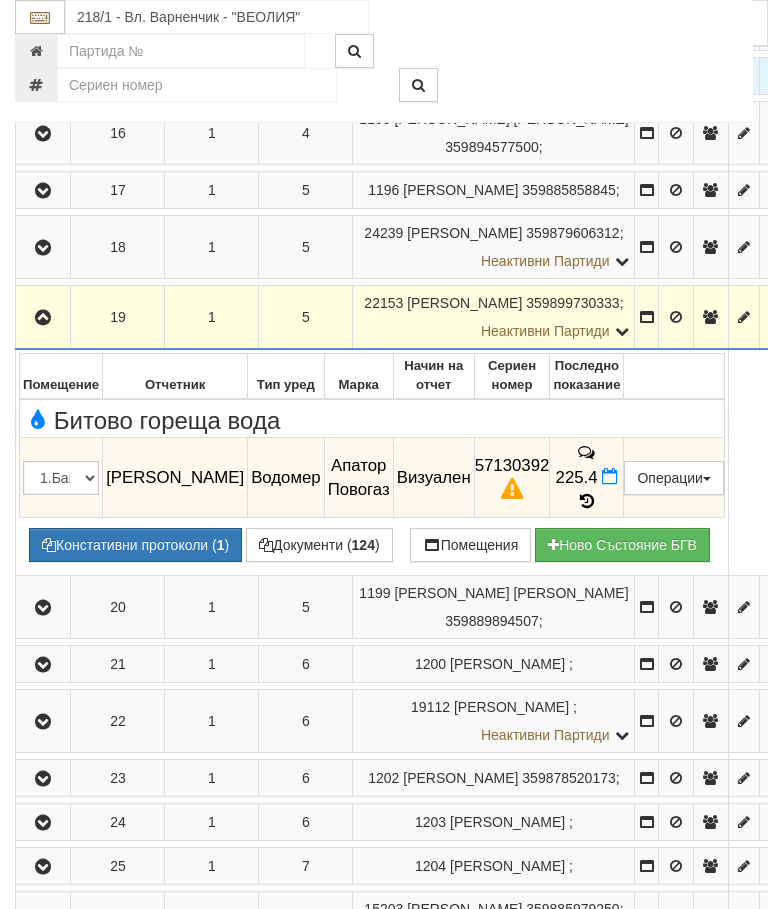 click at bounding box center (43, 318) 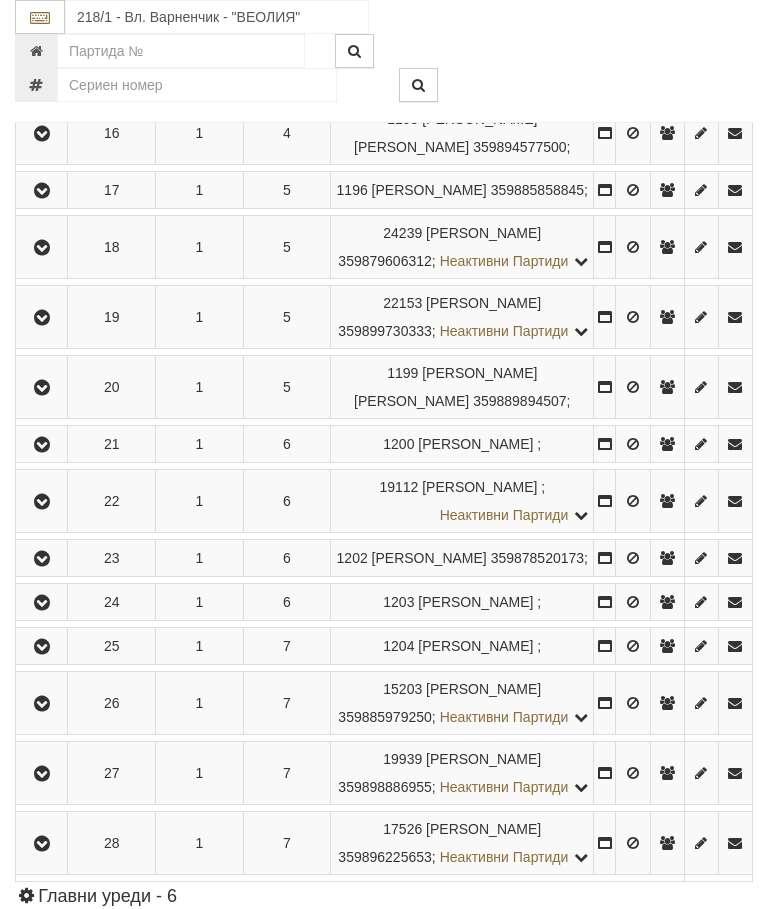 click at bounding box center [42, 318] 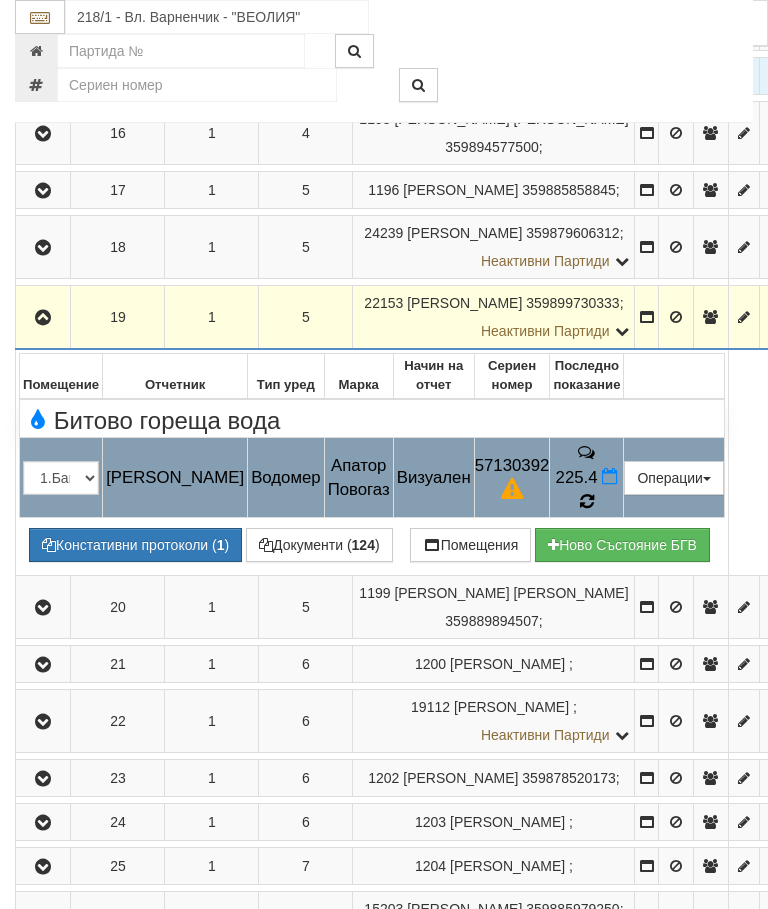click at bounding box center (587, 501) 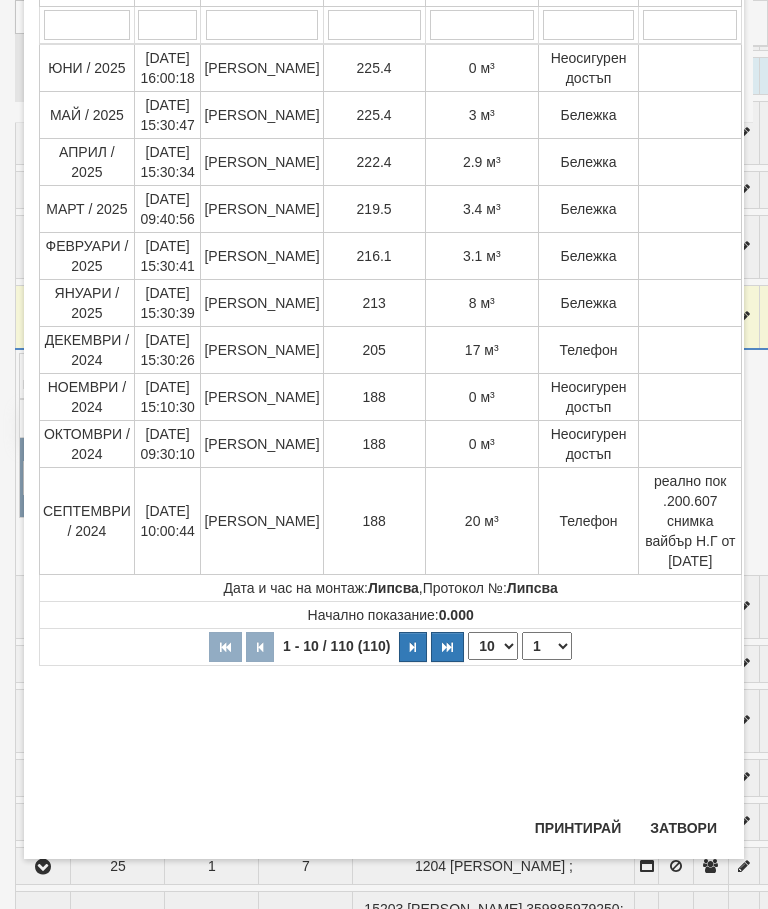 scroll, scrollTop: 841, scrollLeft: 0, axis: vertical 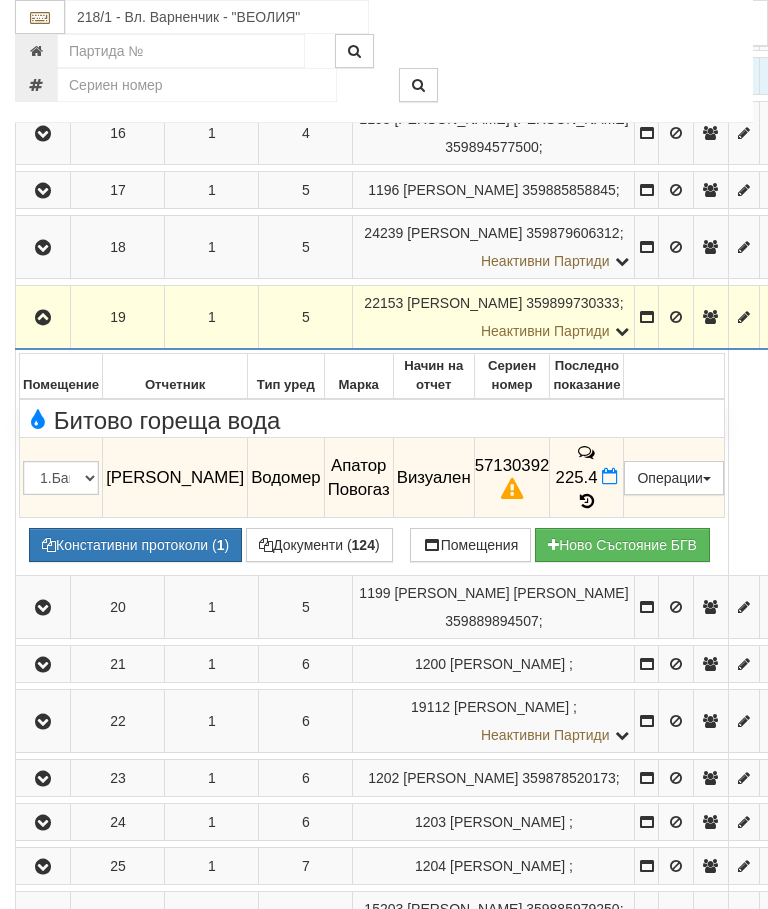 click at bounding box center (43, 317) 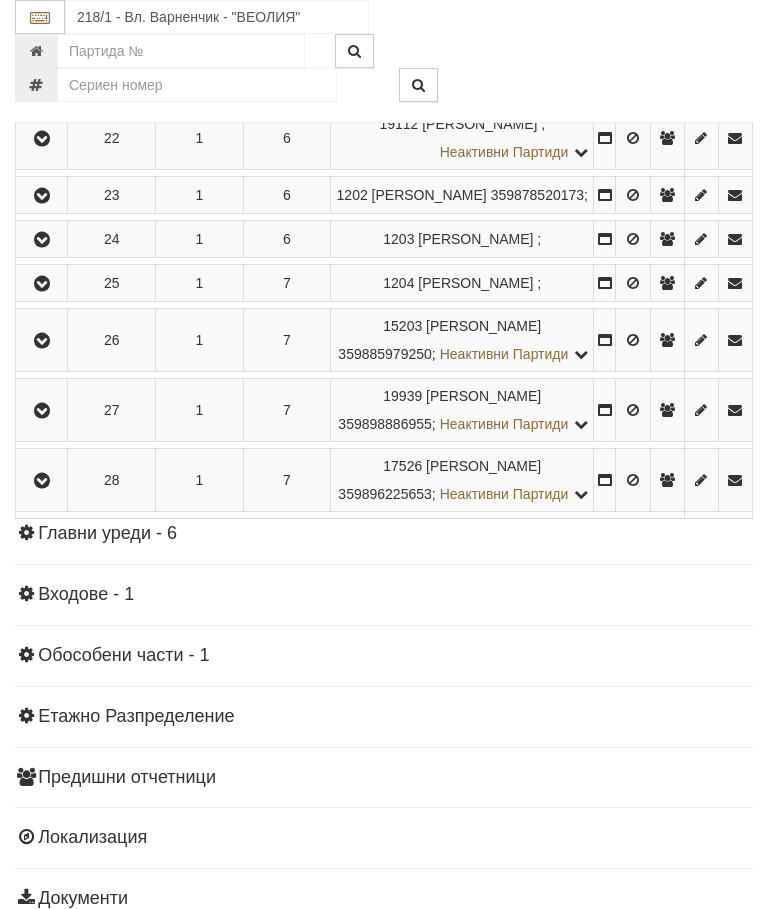 scroll, scrollTop: 1677, scrollLeft: 0, axis: vertical 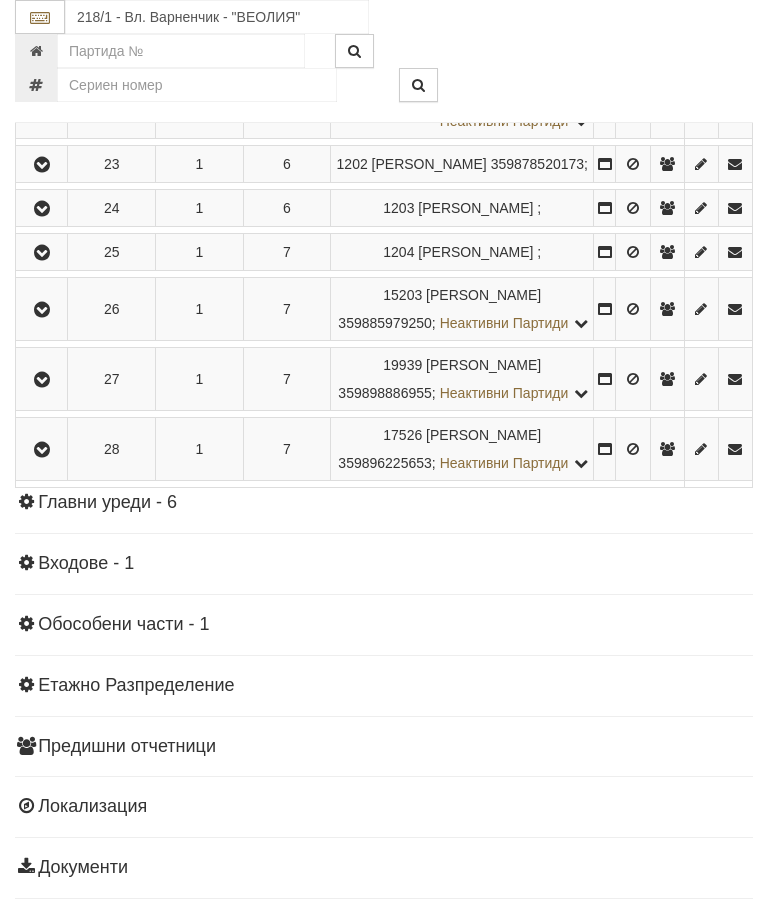 click at bounding box center [42, -6] 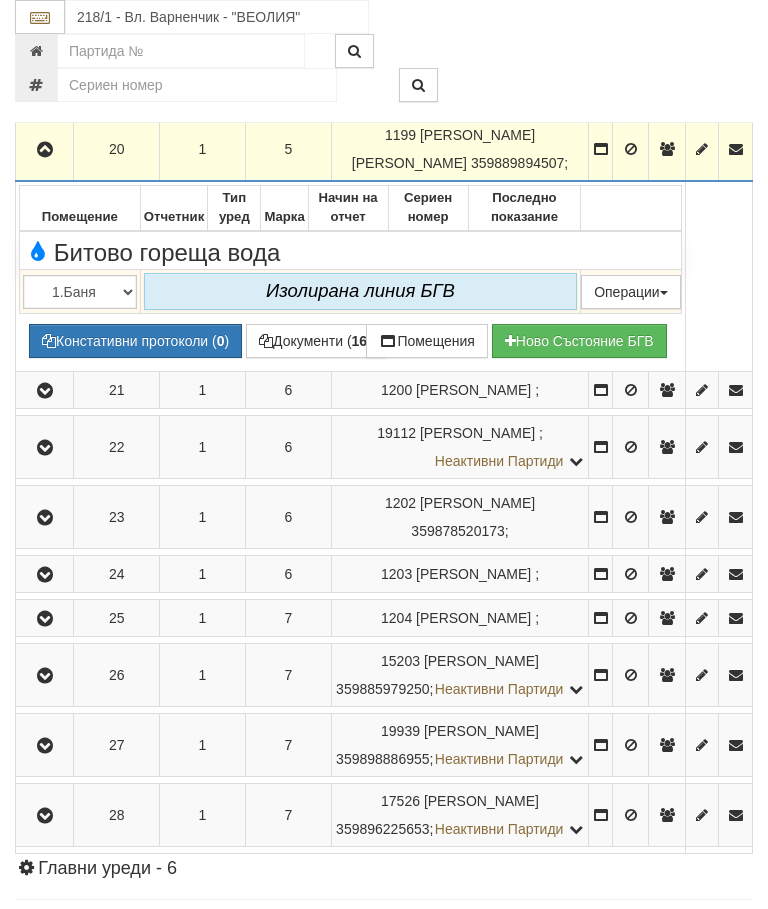 click at bounding box center (45, 150) 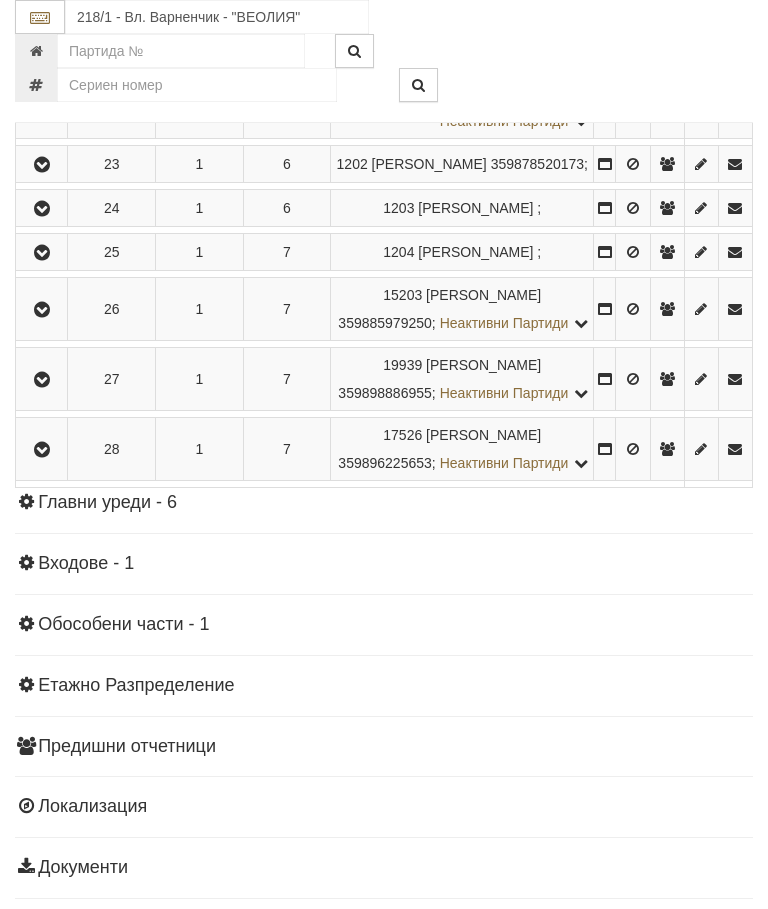 click at bounding box center (42, 51) 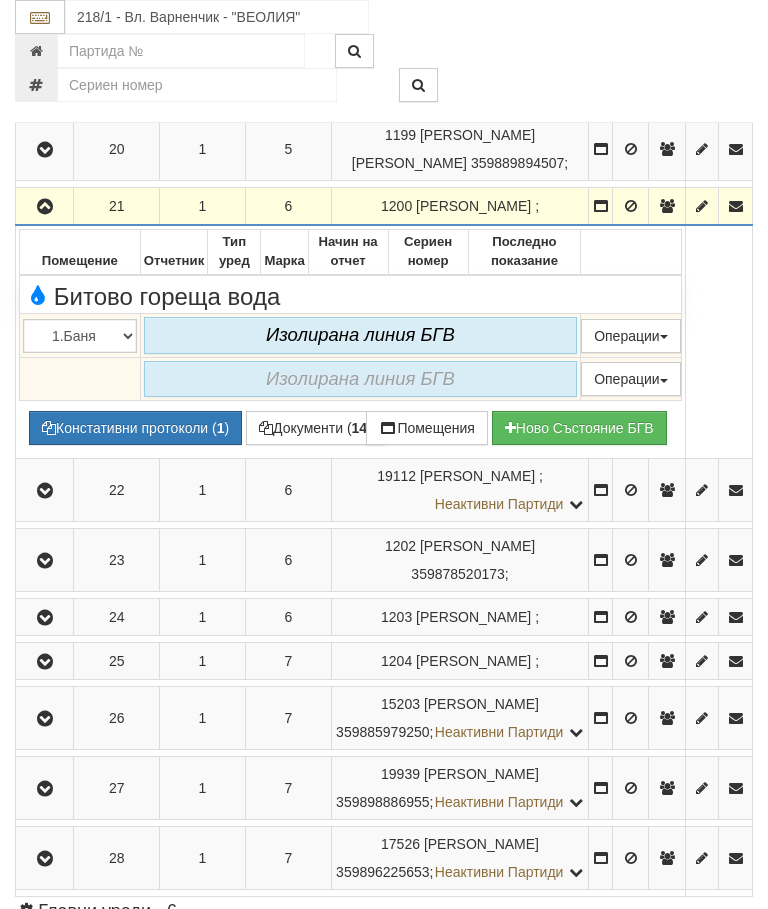 click at bounding box center (45, 207) 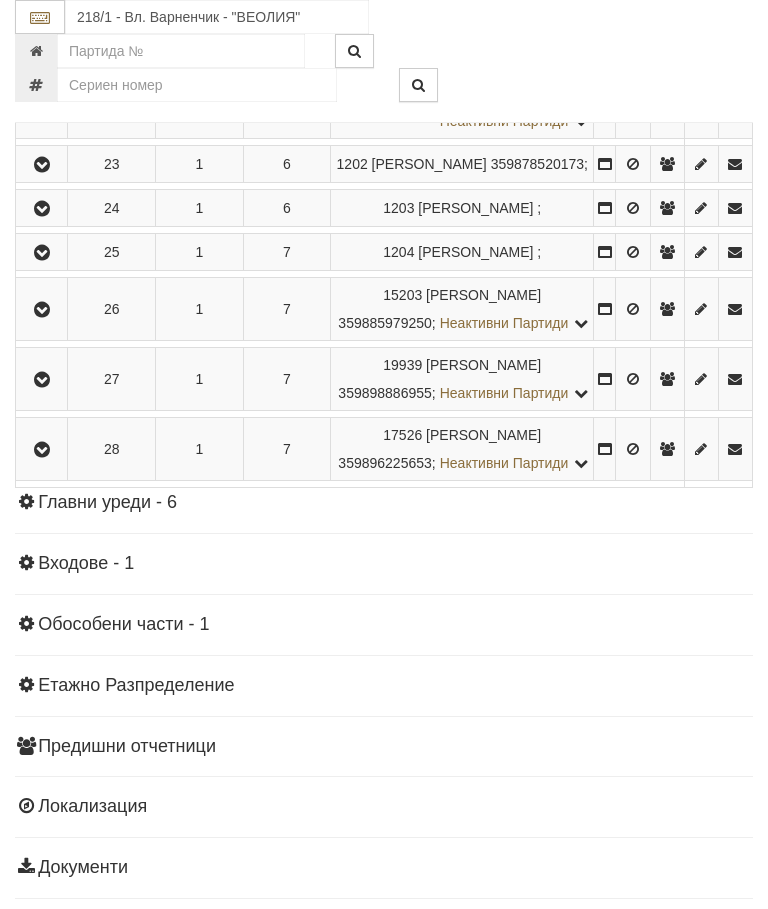 click at bounding box center (42, 108) 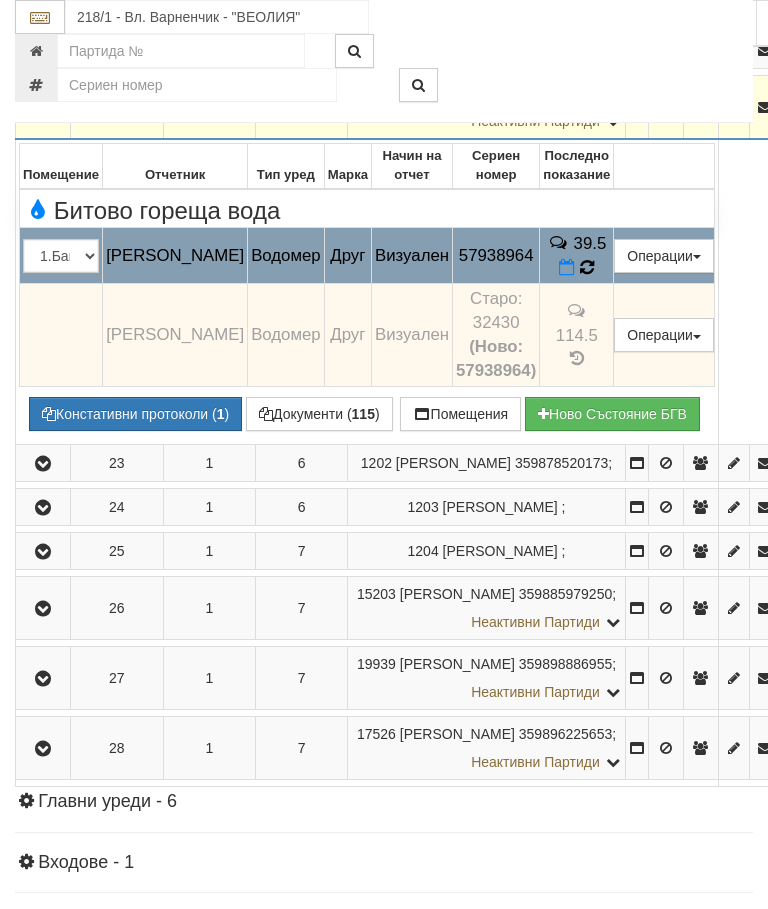 click at bounding box center (587, 267) 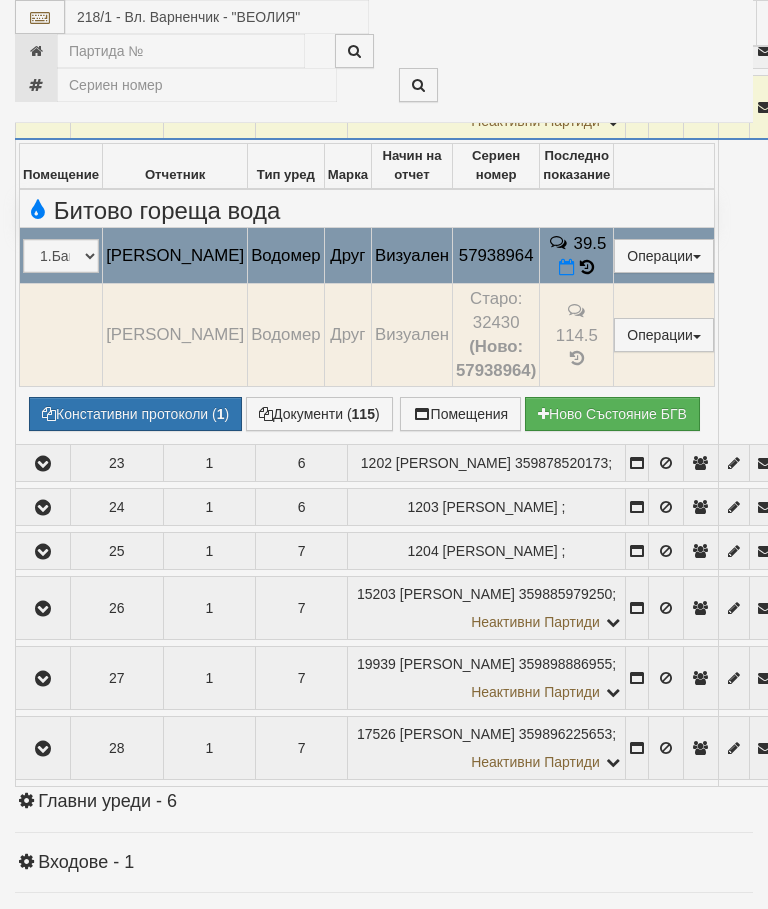 select on "10" 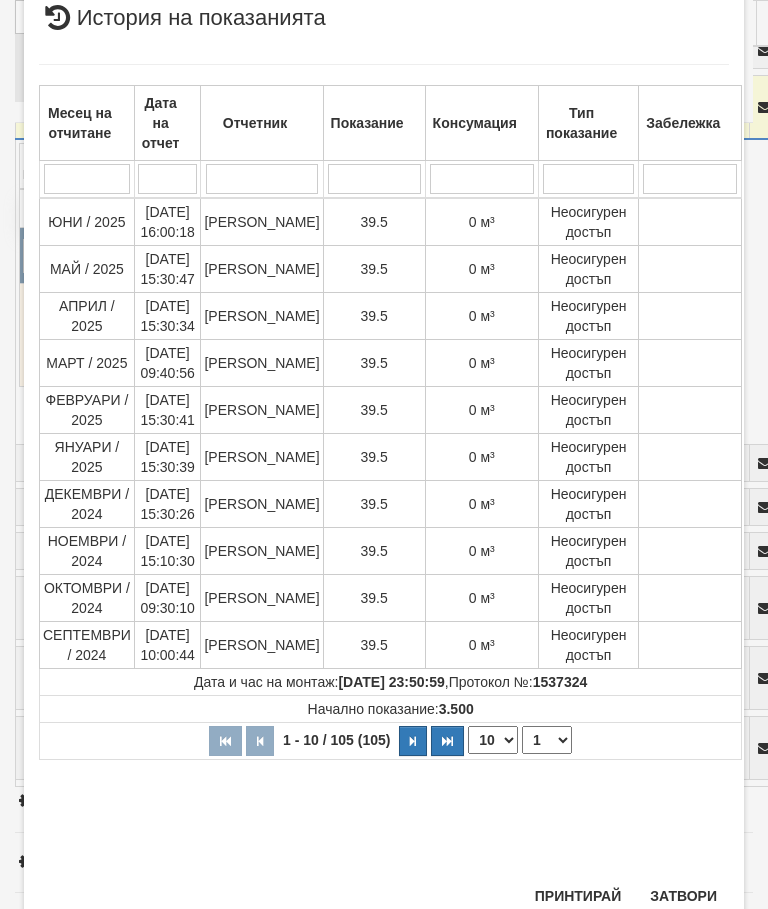 scroll, scrollTop: 1016, scrollLeft: 0, axis: vertical 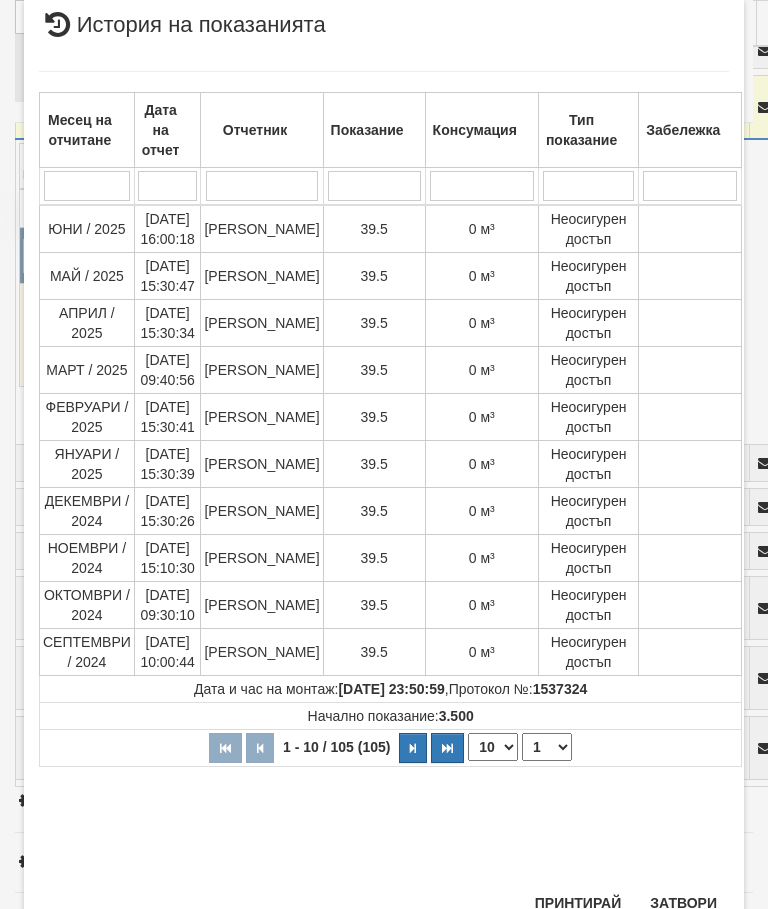 click on "1 2 3 4 5 6 7 8 9 10 11" at bounding box center [547, 747] 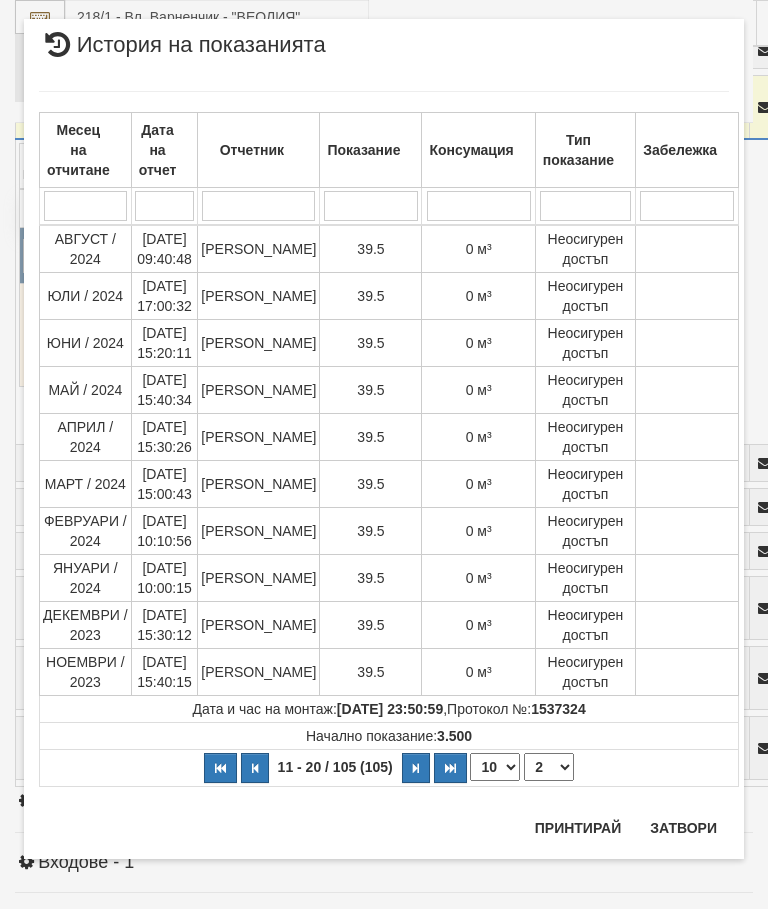 scroll, scrollTop: 0, scrollLeft: 0, axis: both 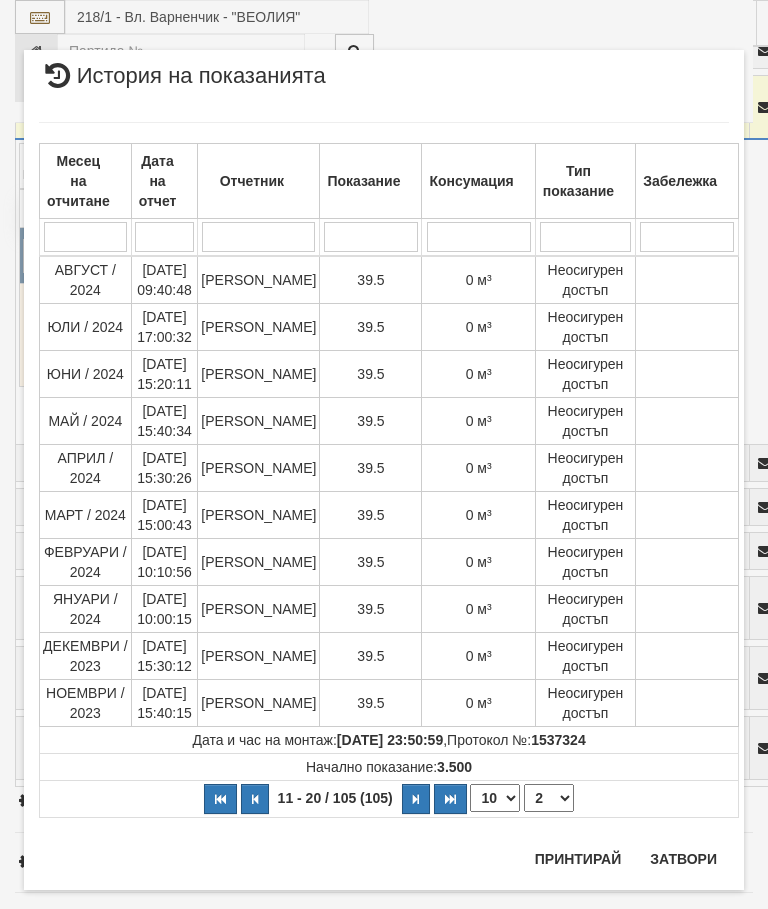 click on "1 2 3 4 5 6 7 8 9 10 11" at bounding box center (549, 798) 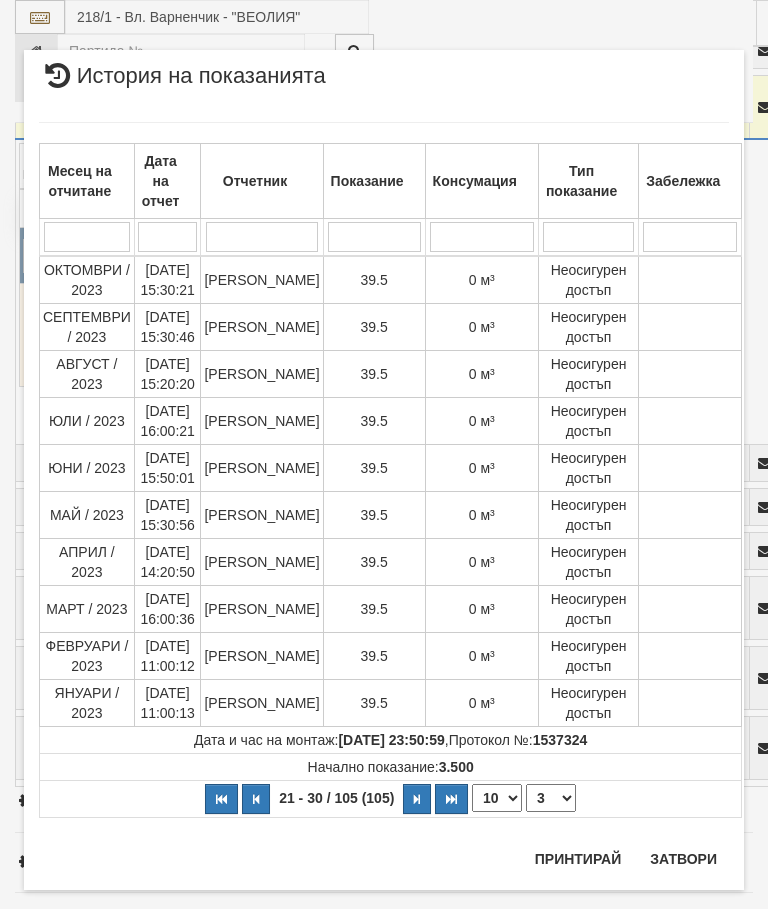 click on "1 2 3 4 5 6 7 8 9 10 11" at bounding box center (551, 798) 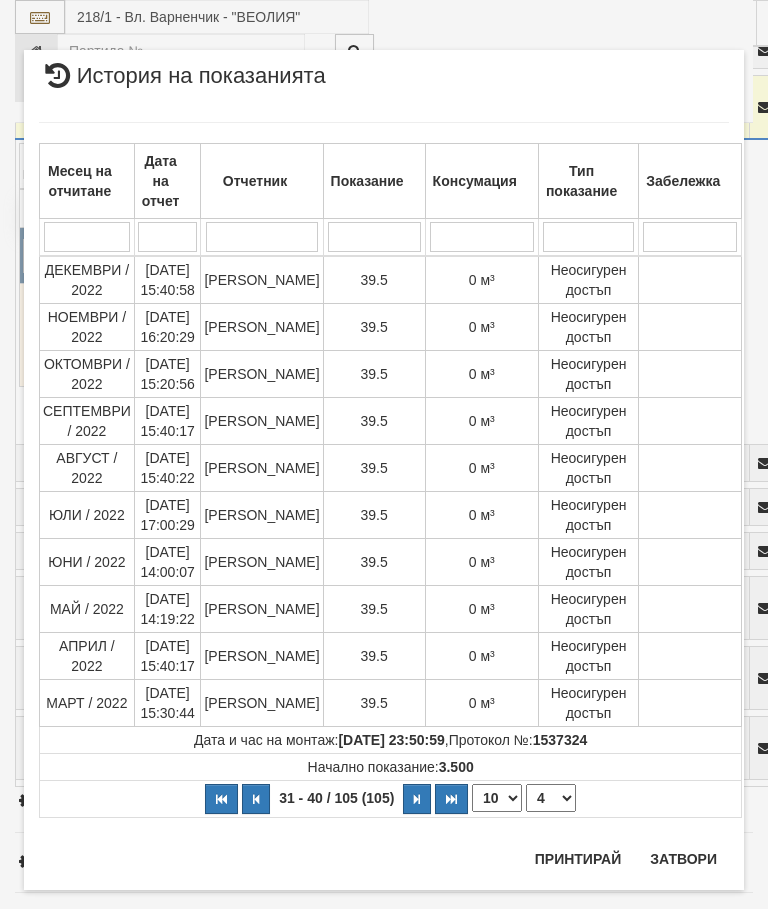click on "1 2 3 4 5 6 7 8 9 10 11" at bounding box center (551, 798) 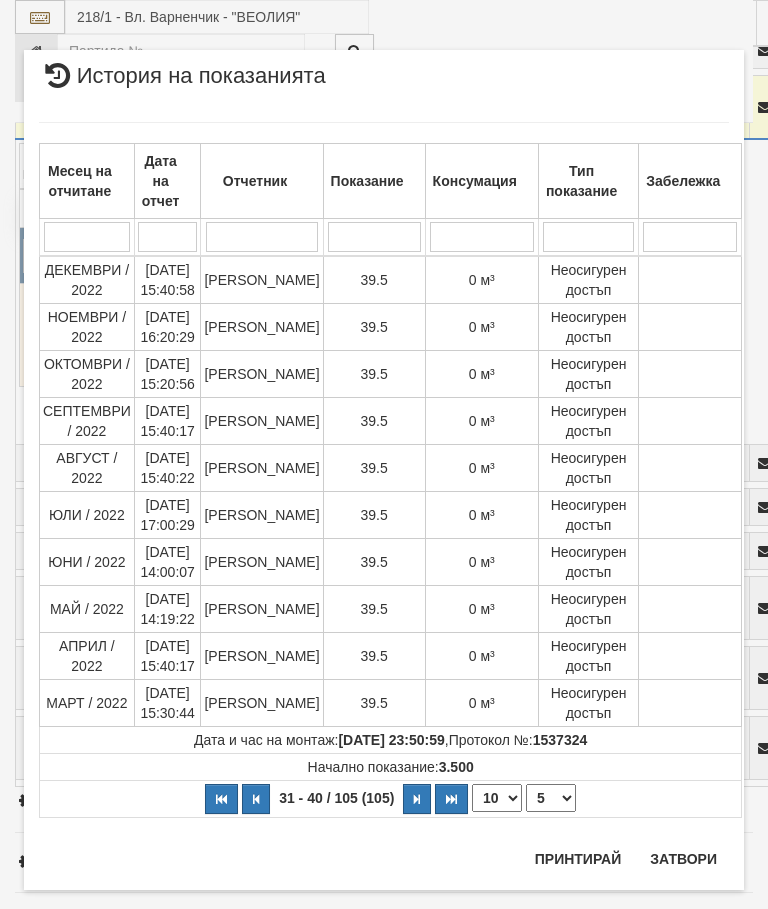 select on "5" 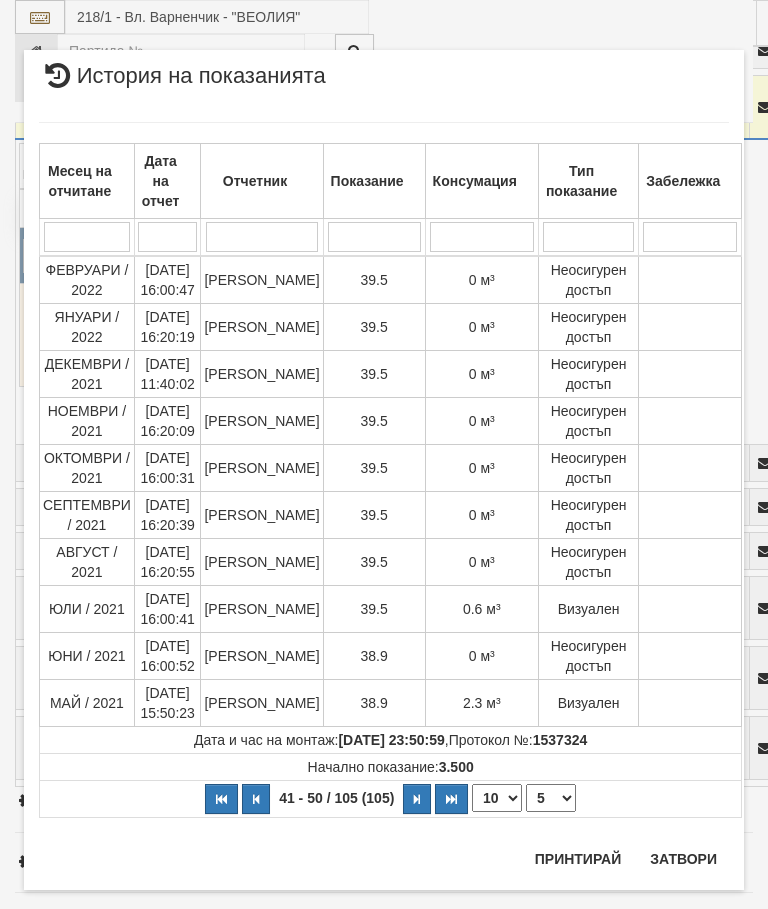click on "Затвори" at bounding box center (683, 859) 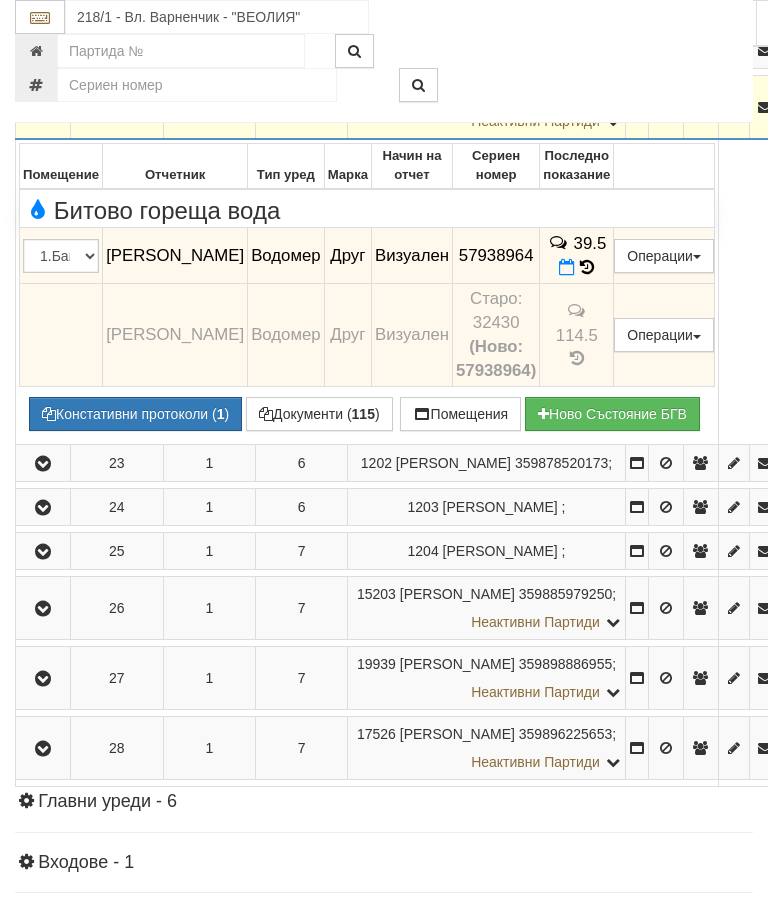 click at bounding box center (43, 107) 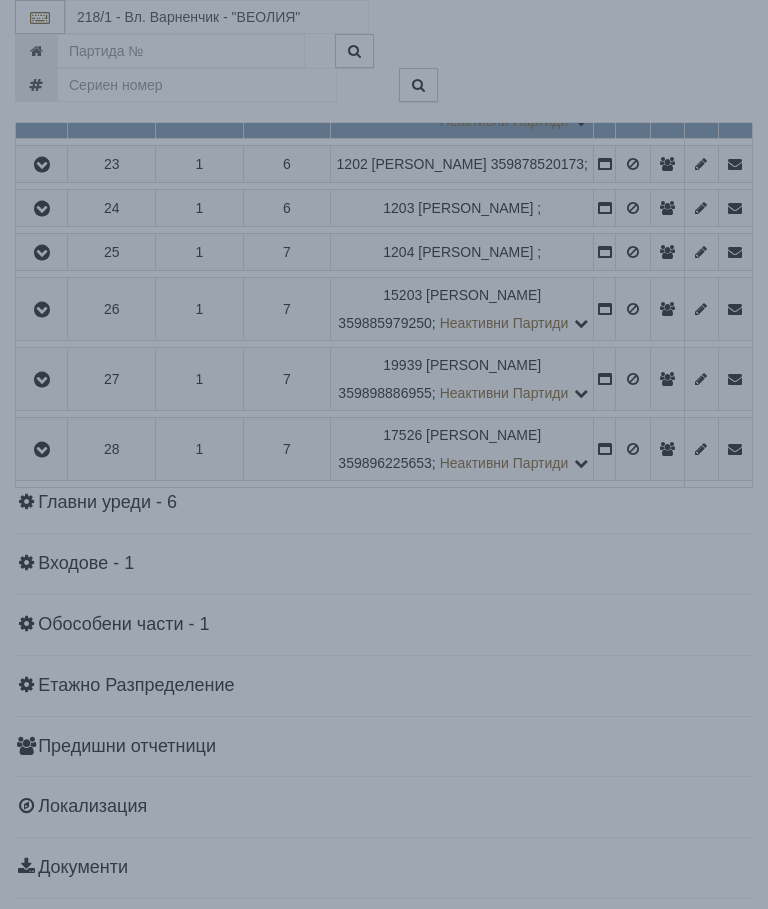click on "× Зареждане... Данните за апартамента се зареждат. Моля изчакайте..." at bounding box center (384, 454) 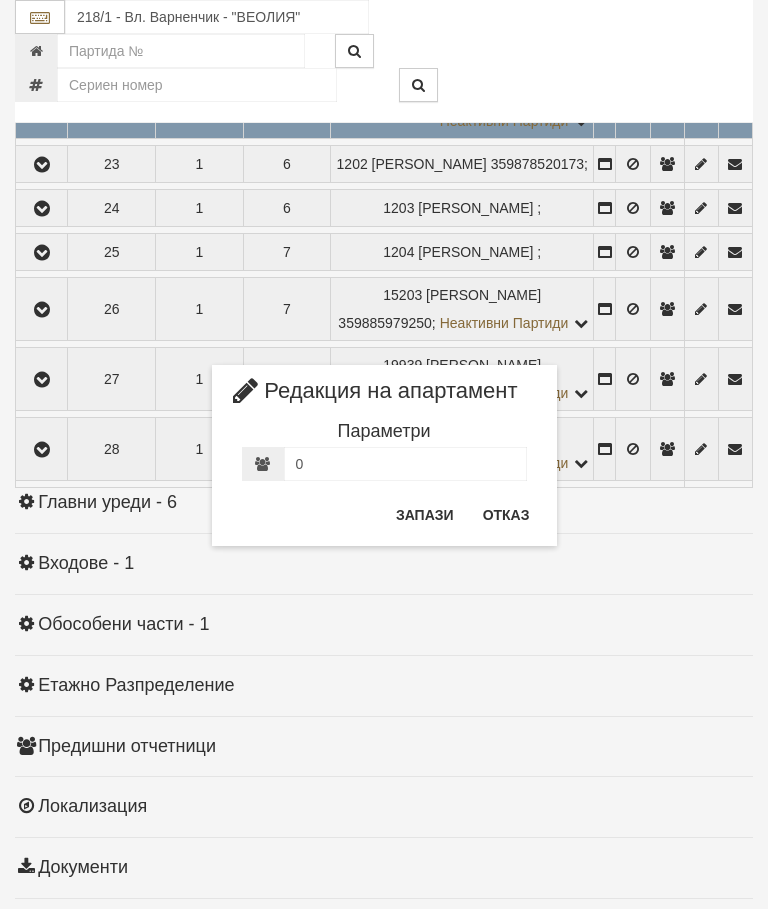 click on "Отказ" at bounding box center (506, 515) 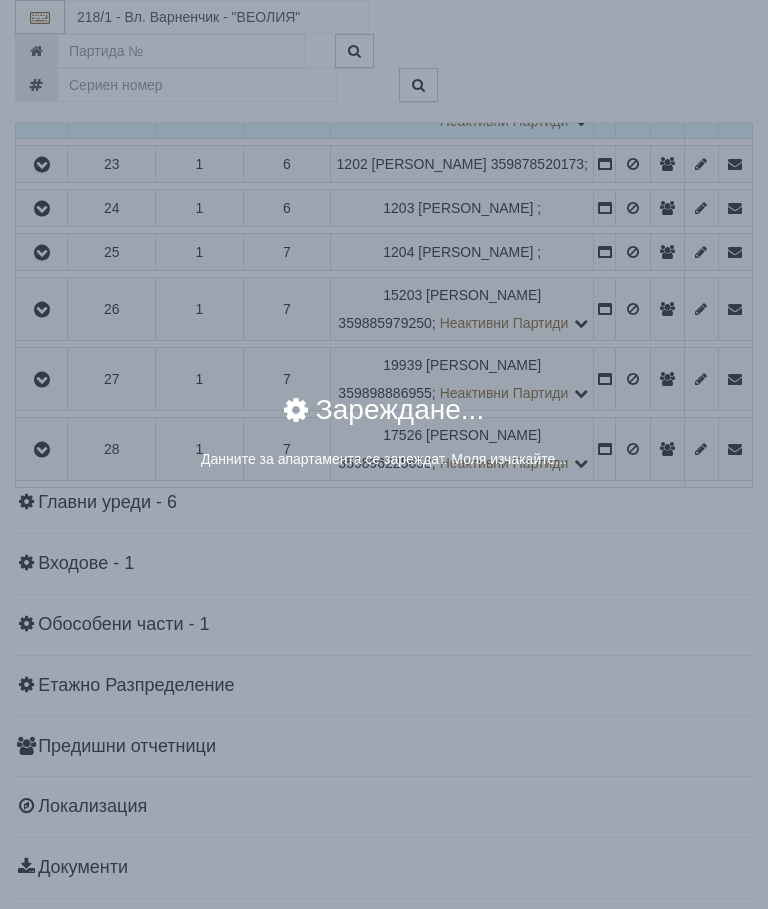 click on "× Зареждане... Данните за апартамента се зареждат. Моля изчакайте..." at bounding box center (384, 454) 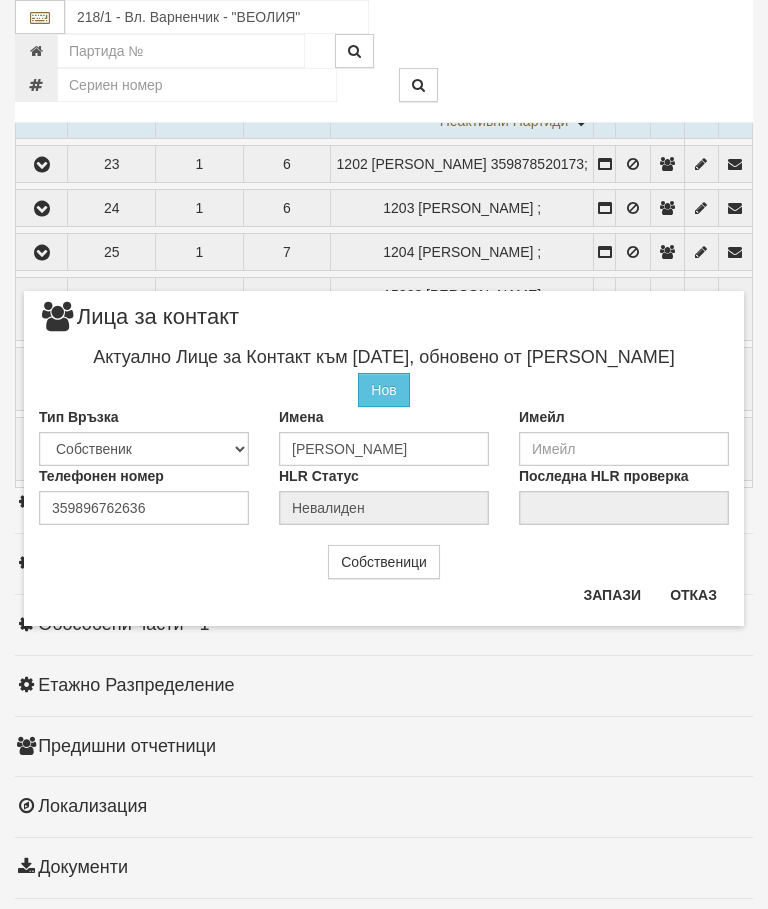 click on "Отказ" at bounding box center (693, 595) 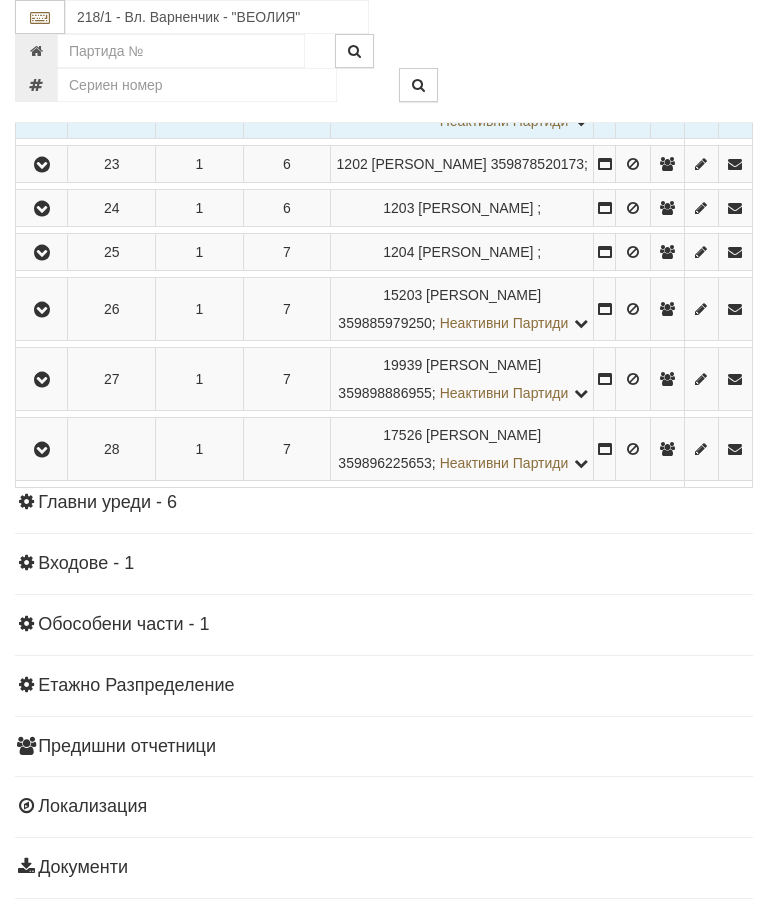 click at bounding box center (42, 165) 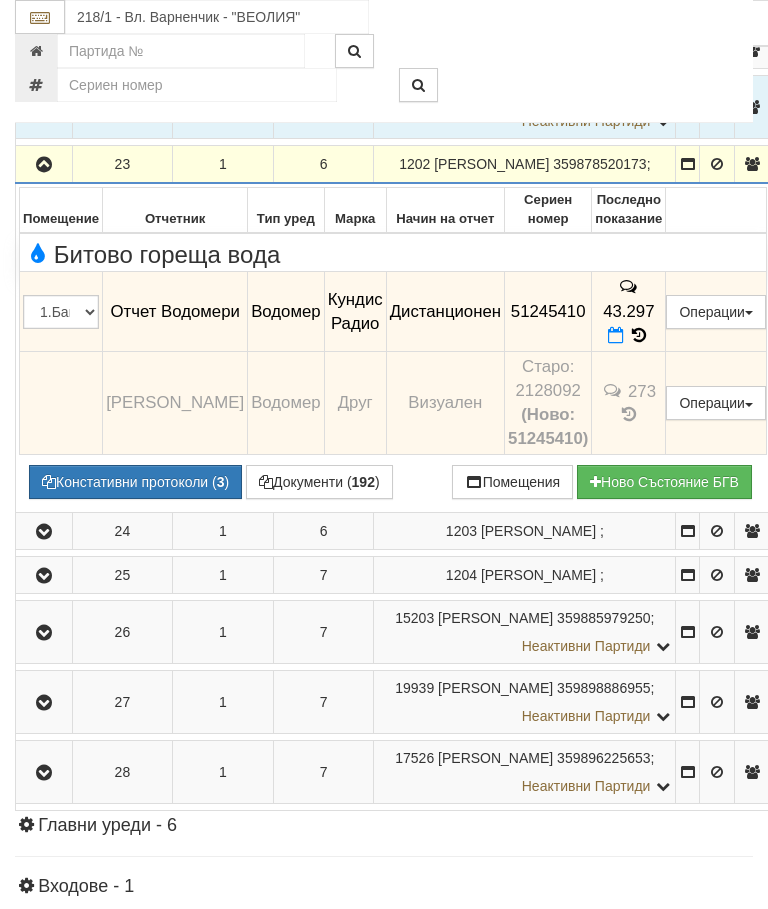 click at bounding box center (44, 165) 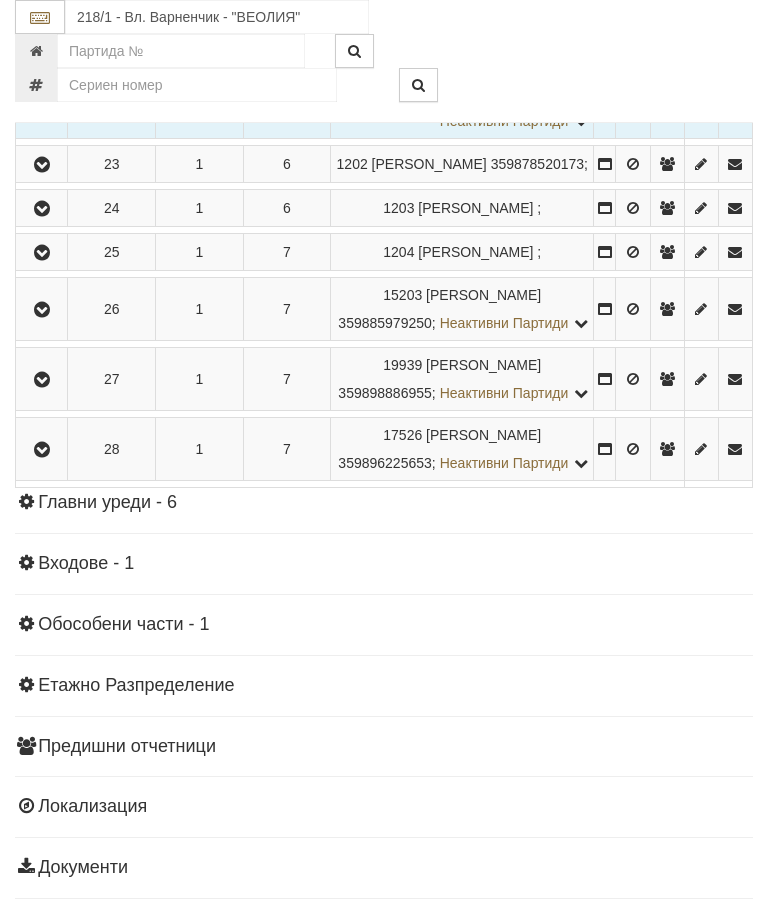 click at bounding box center [42, 209] 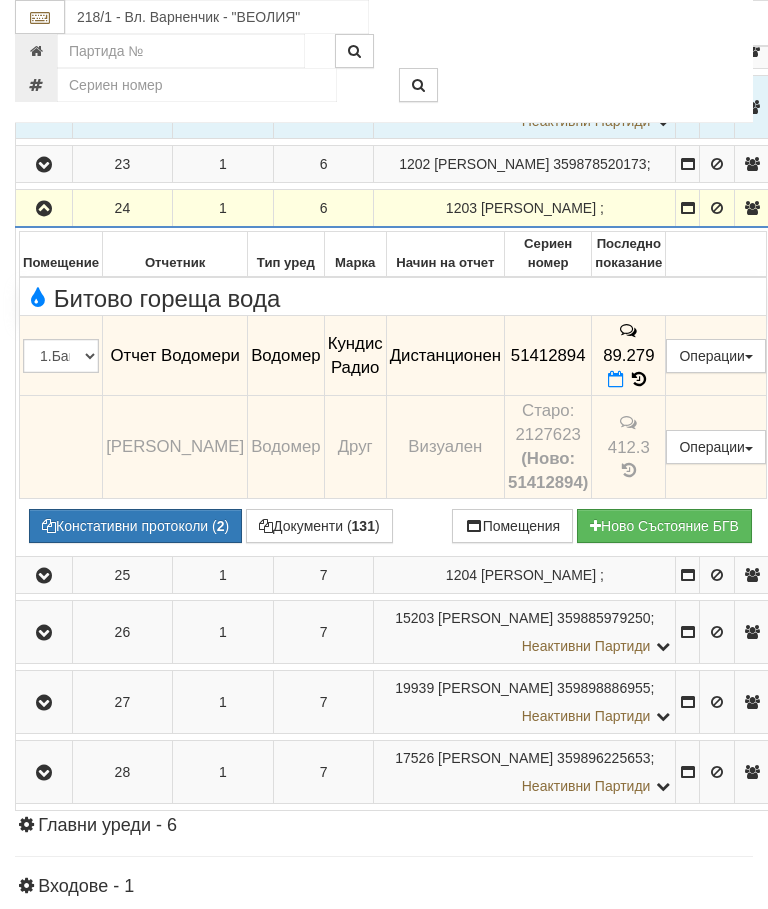 click at bounding box center [44, 209] 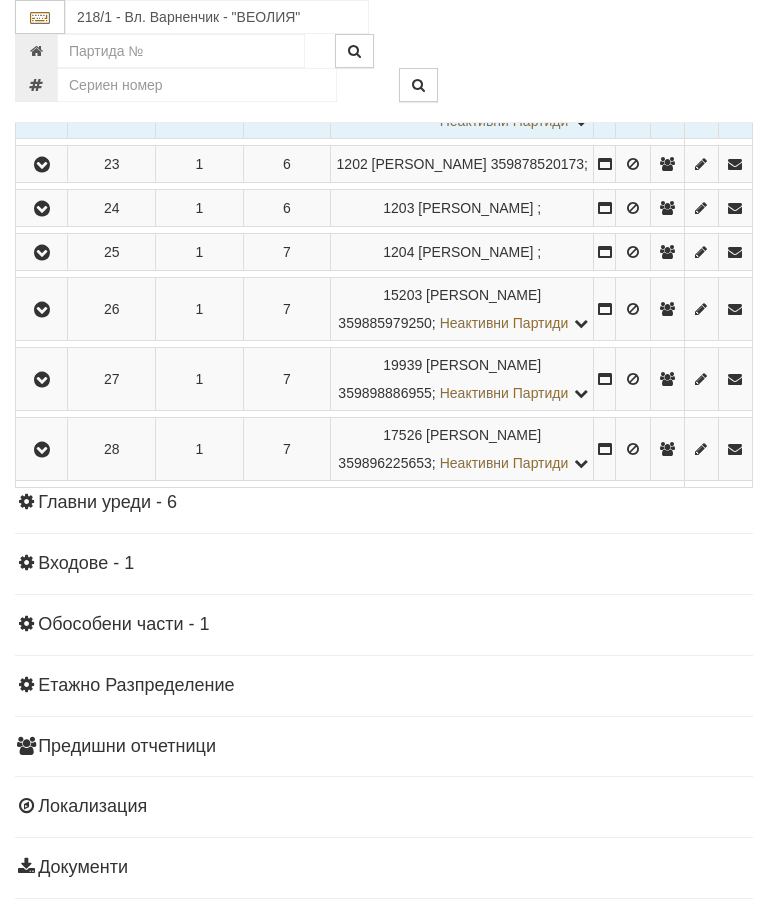 click at bounding box center [42, 253] 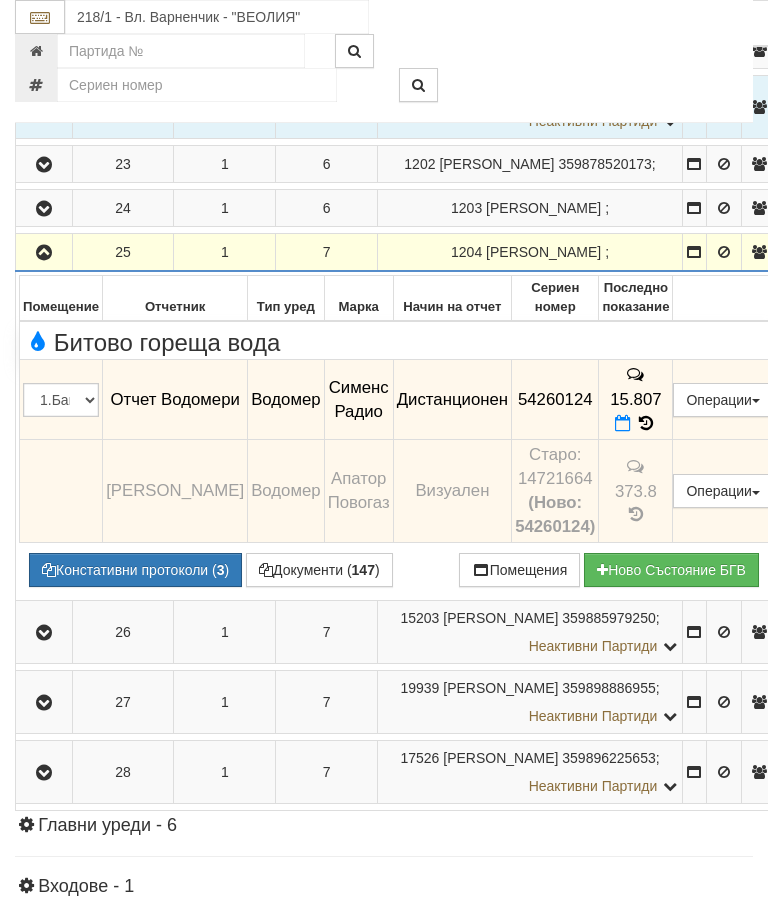 click at bounding box center [44, 253] 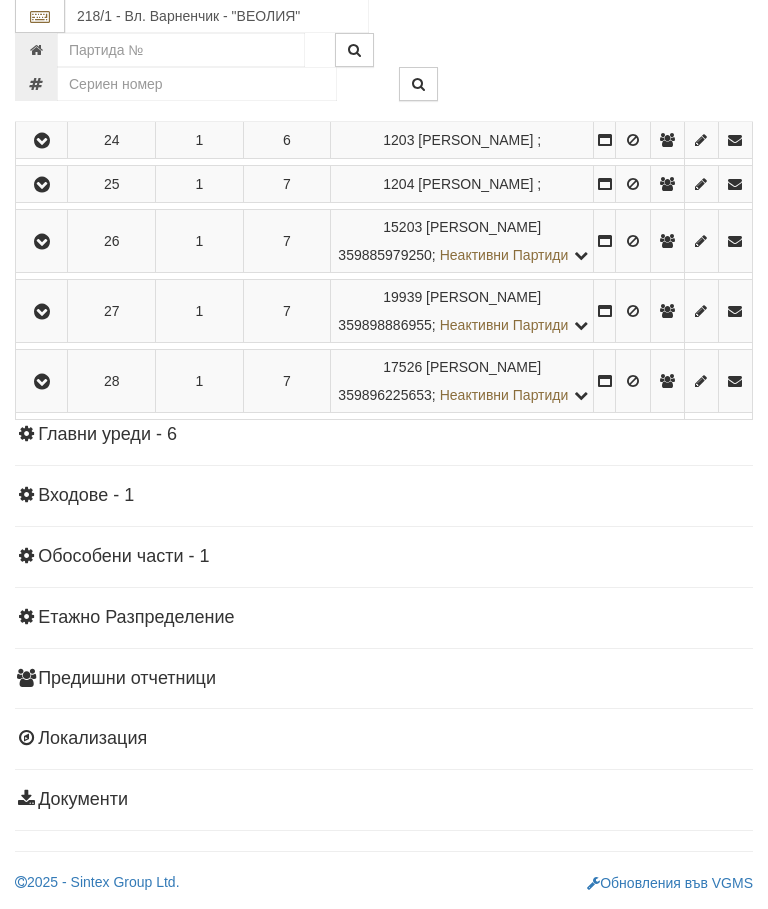 scroll, scrollTop: 2059, scrollLeft: 0, axis: vertical 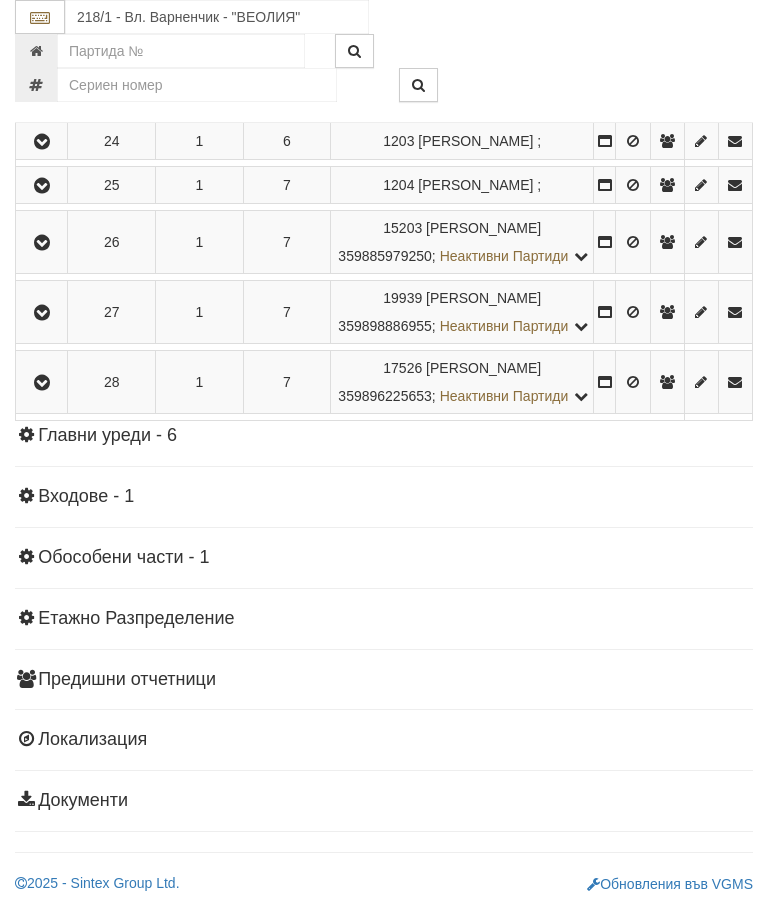 click at bounding box center [42, 383] 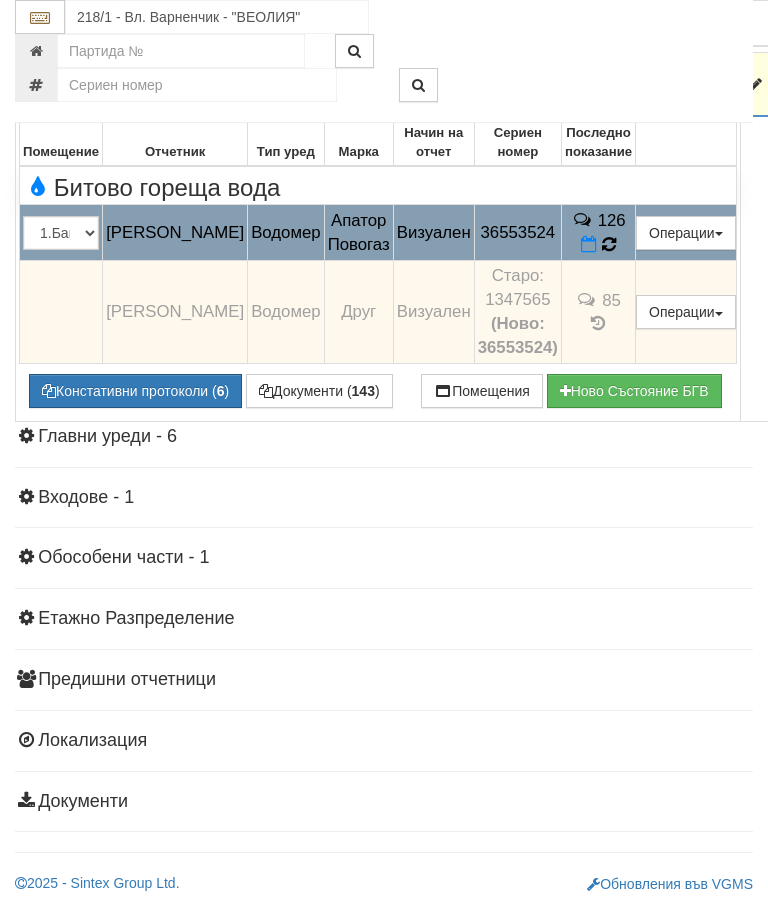 click at bounding box center [608, 245] 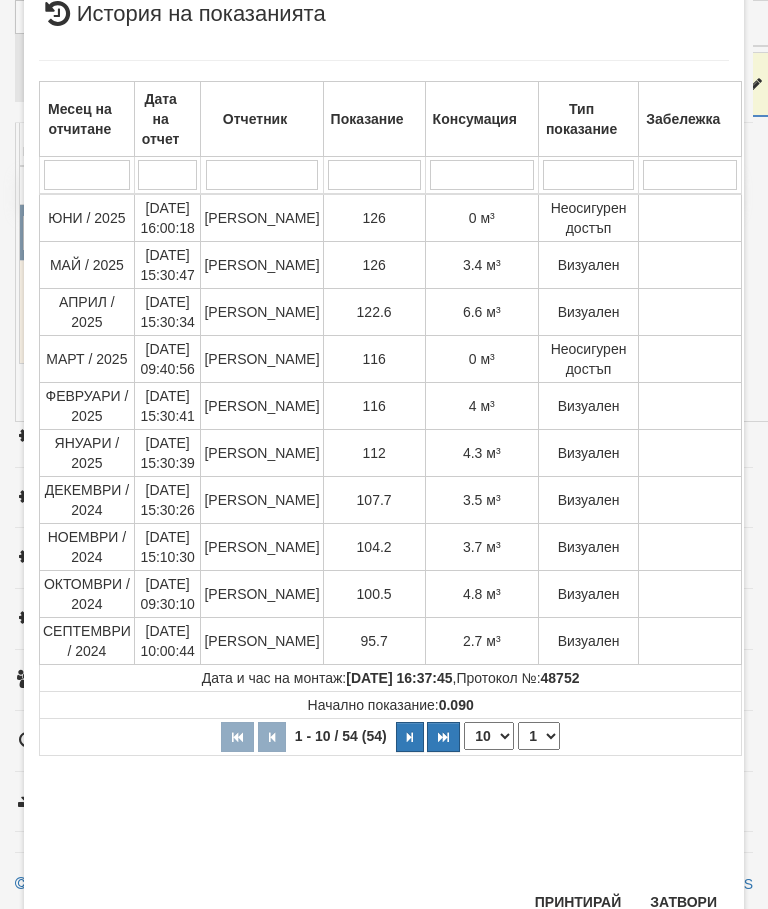 scroll, scrollTop: 374, scrollLeft: 0, axis: vertical 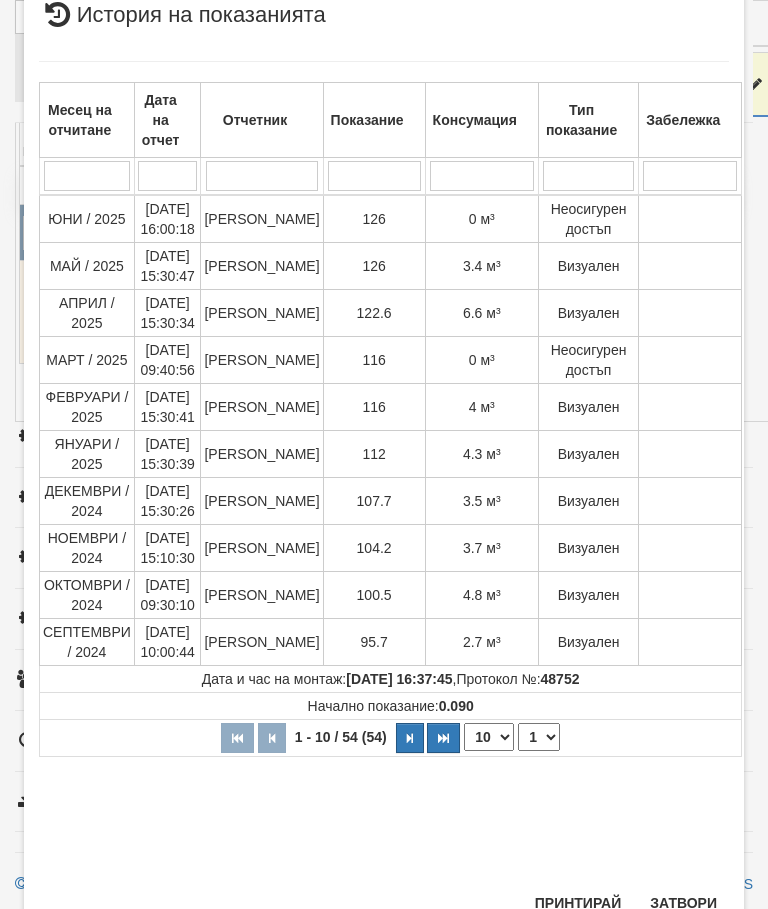 click on "Затвори" at bounding box center [683, 903] 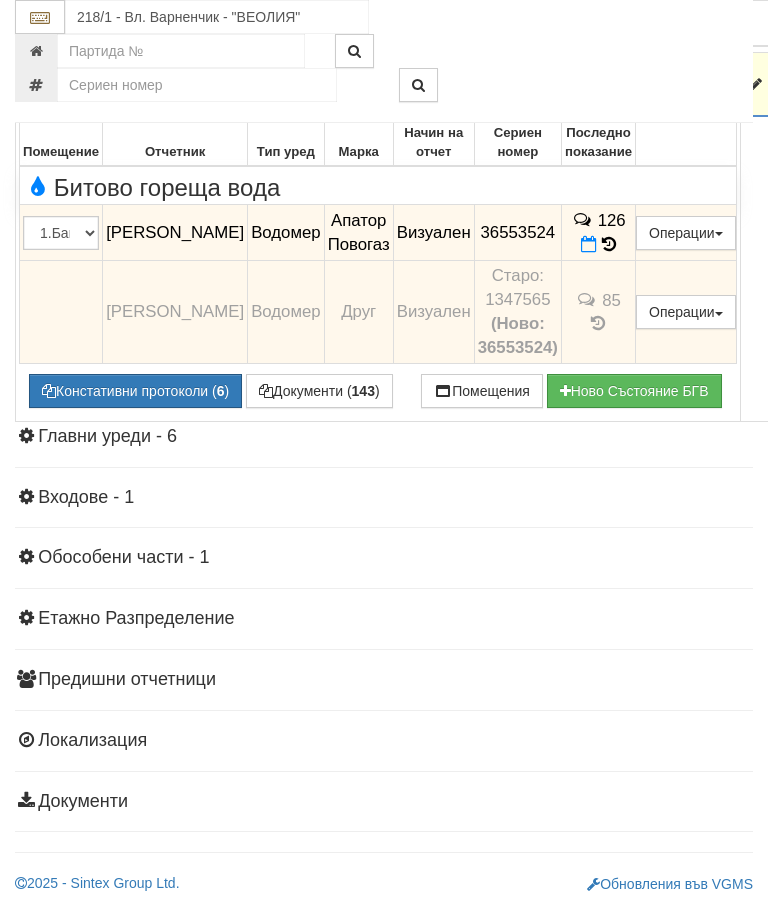 click at bounding box center (43, 85) 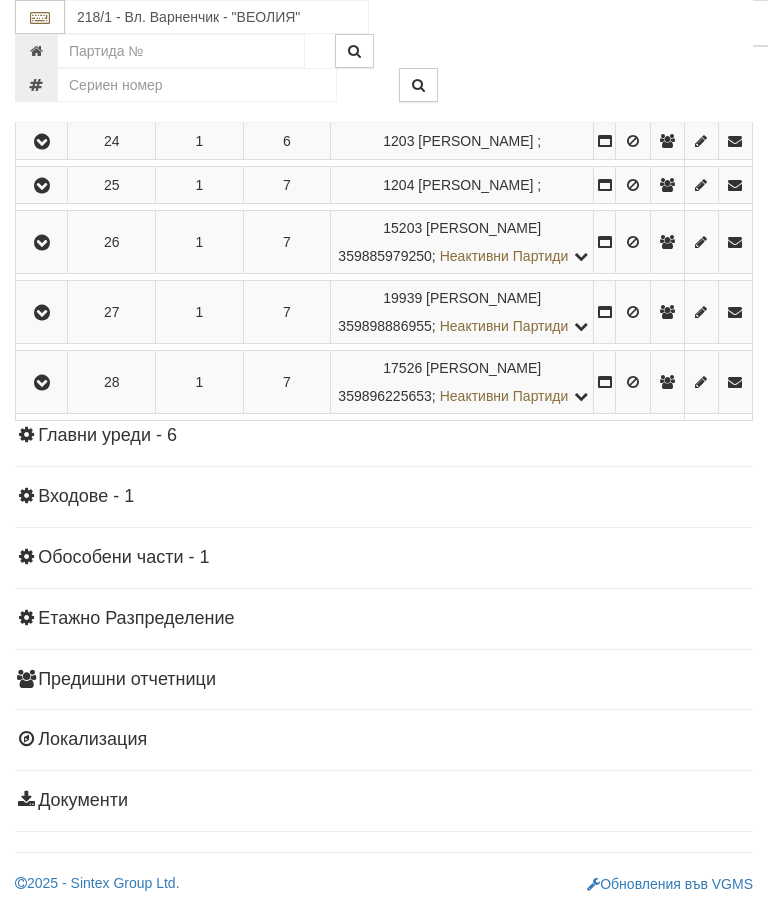 scroll, scrollTop: 1985, scrollLeft: 0, axis: vertical 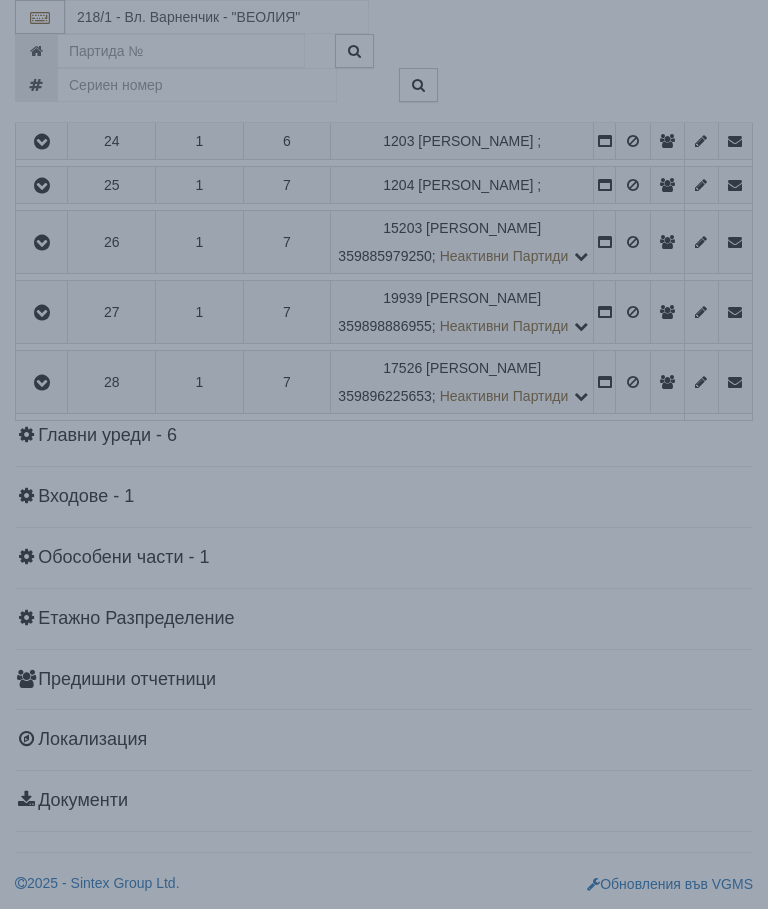 click on "× Зареждане... Данните за апартамента се зареждат. Моля изчакайте..." at bounding box center (384, 454) 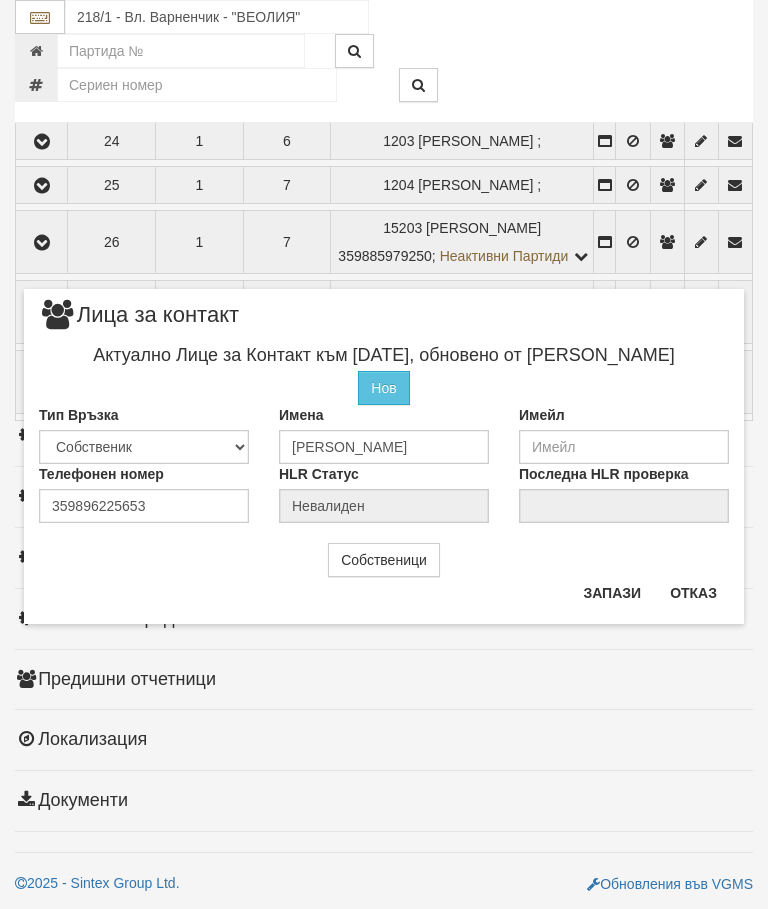 click on "Отказ" at bounding box center (693, 593) 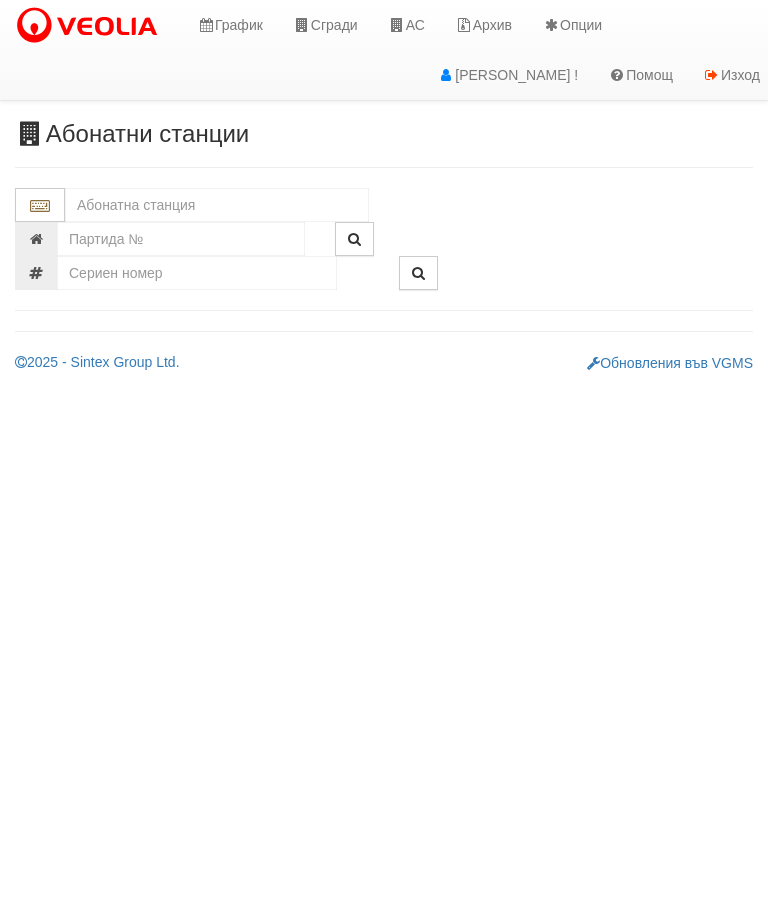 scroll, scrollTop: 0, scrollLeft: 0, axis: both 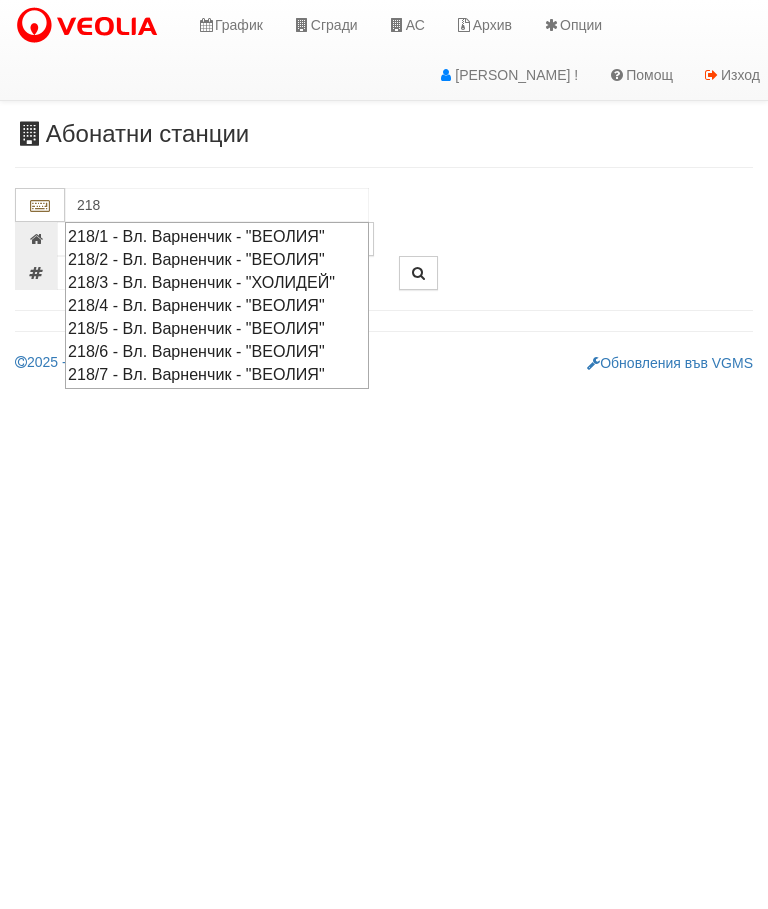 click on "218/2 - Вл. Варненчик - "ВЕОЛИЯ"" at bounding box center (217, 259) 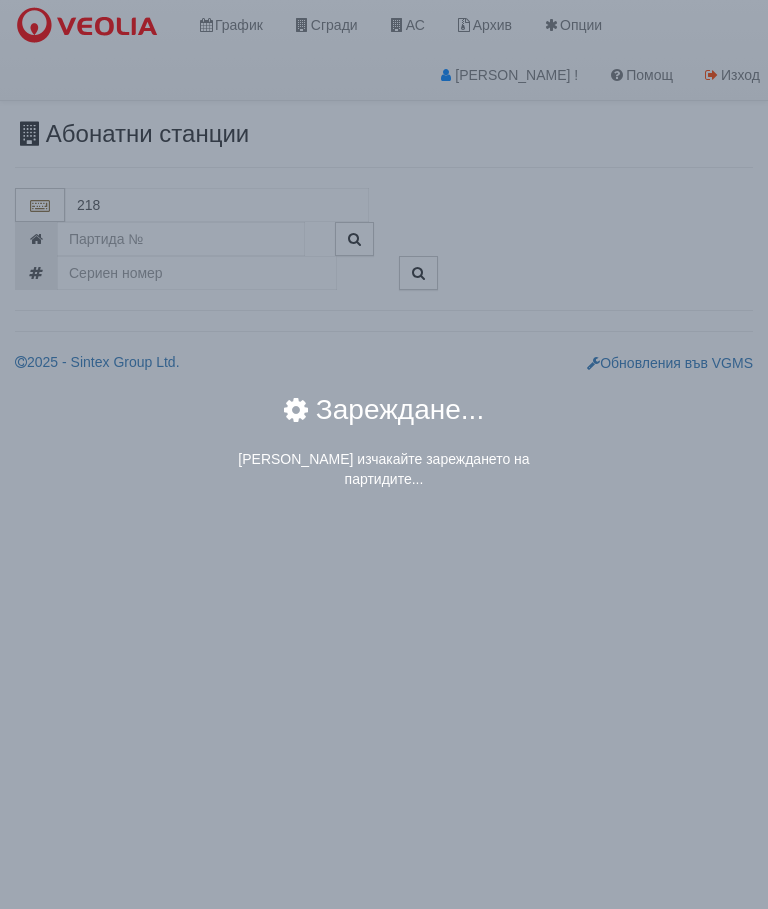 type on "218/2 - Вл. Варненчик - "ВЕОЛИЯ"" 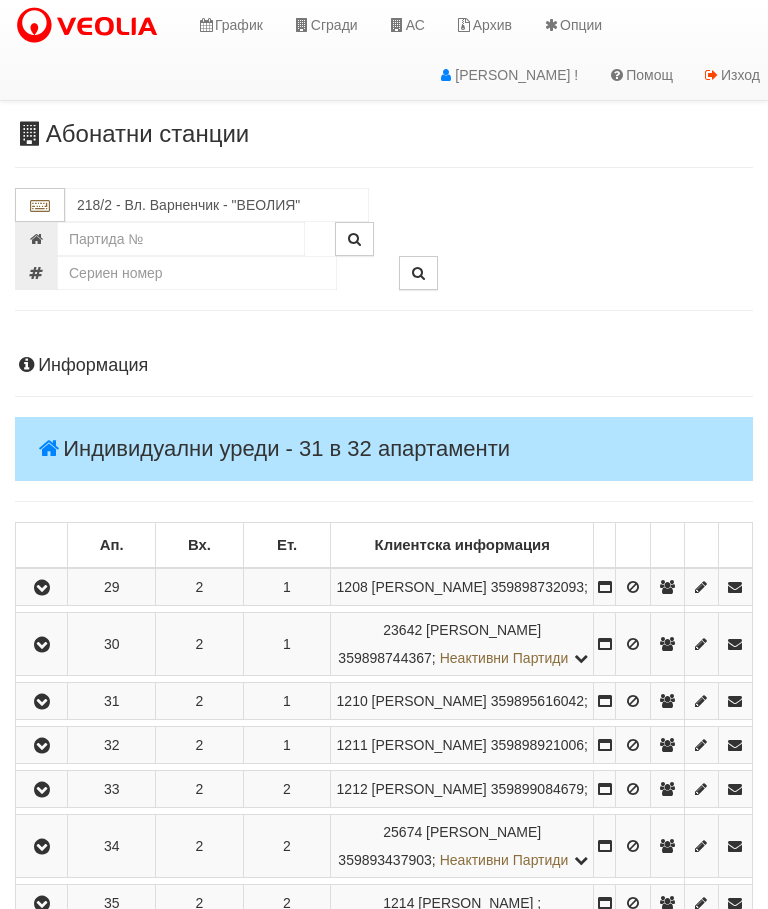 click at bounding box center (42, 588) 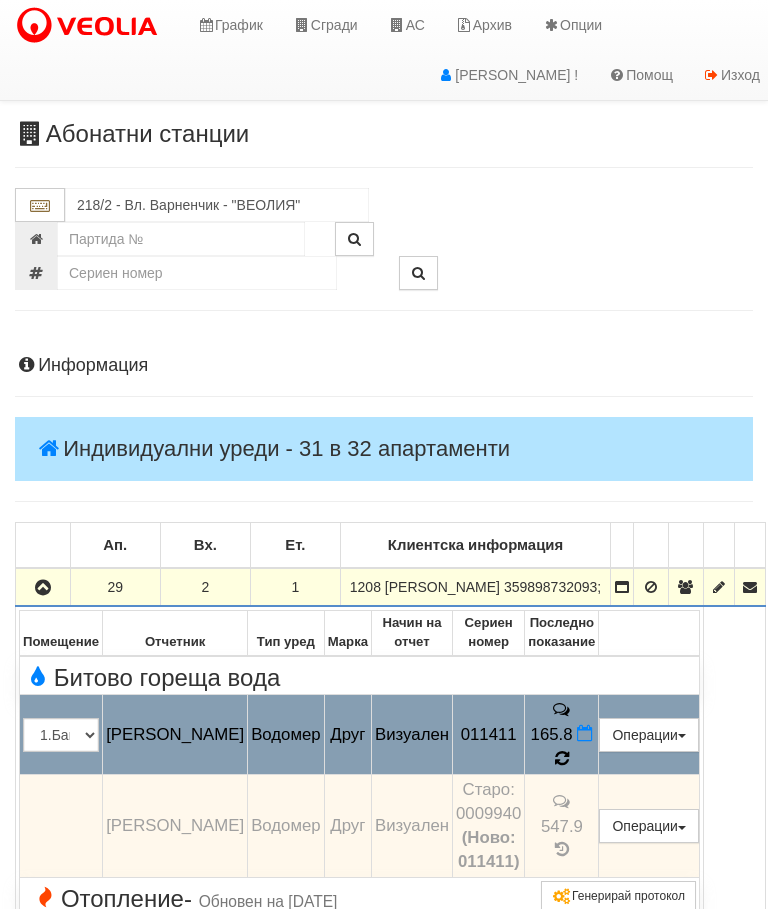 click on "165.8" at bounding box center [562, 735] 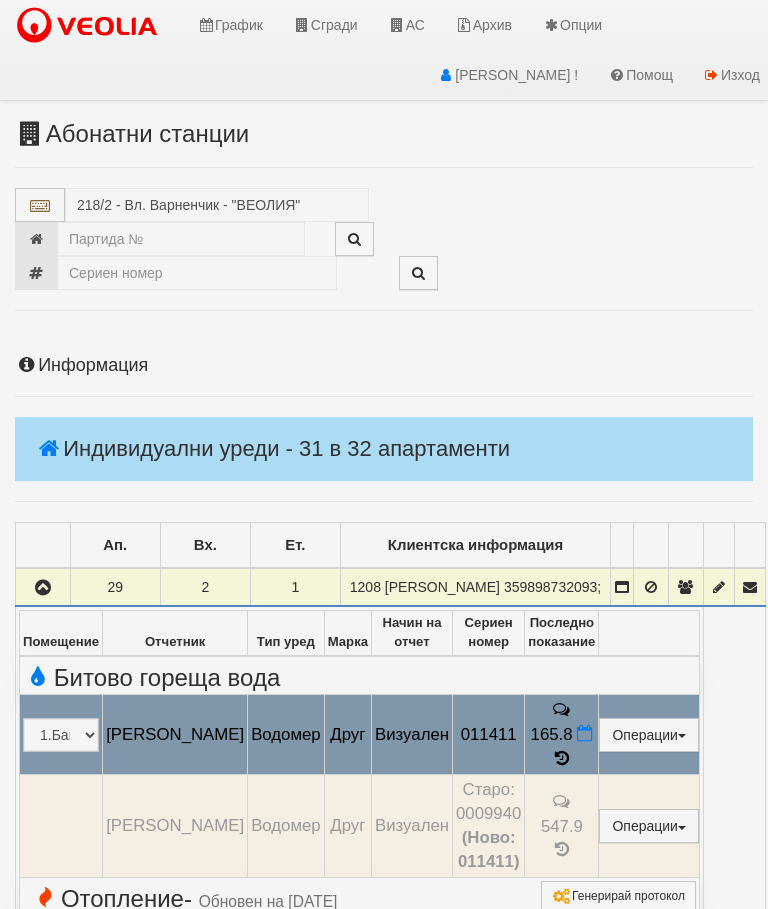 select on "10" 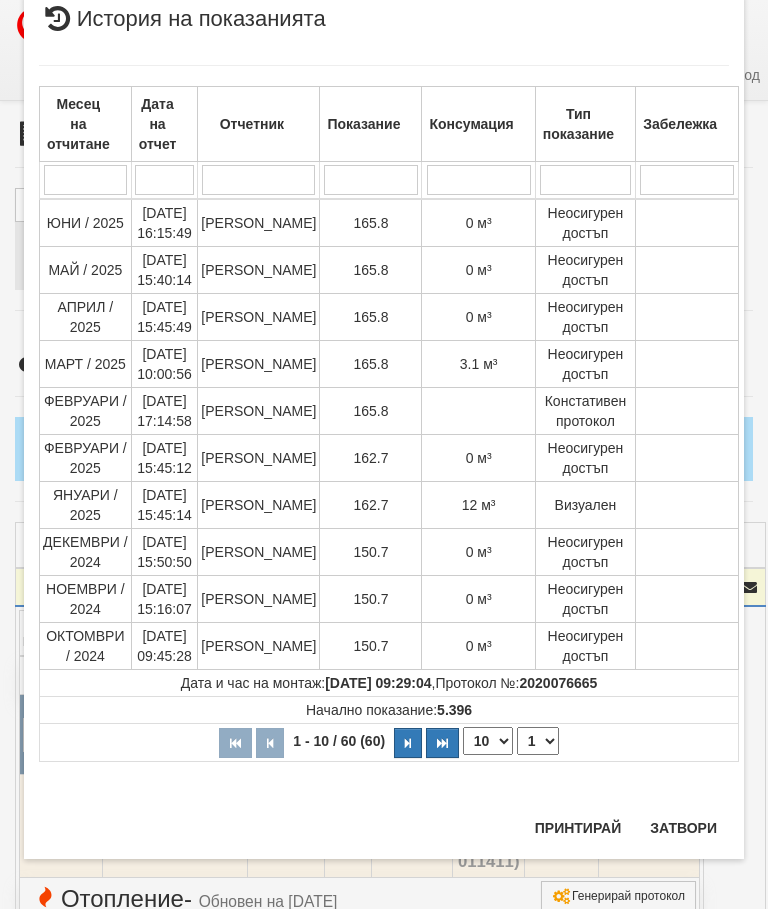 scroll, scrollTop: 1124, scrollLeft: 0, axis: vertical 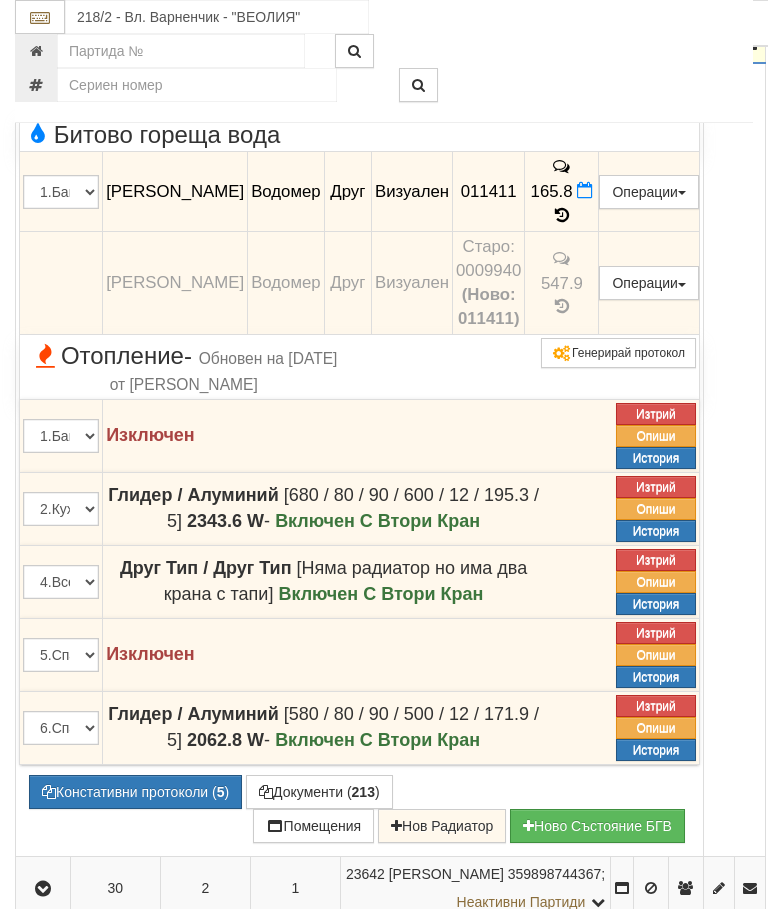 click on "Констативни протоколи ( 5 )" at bounding box center [135, 792] 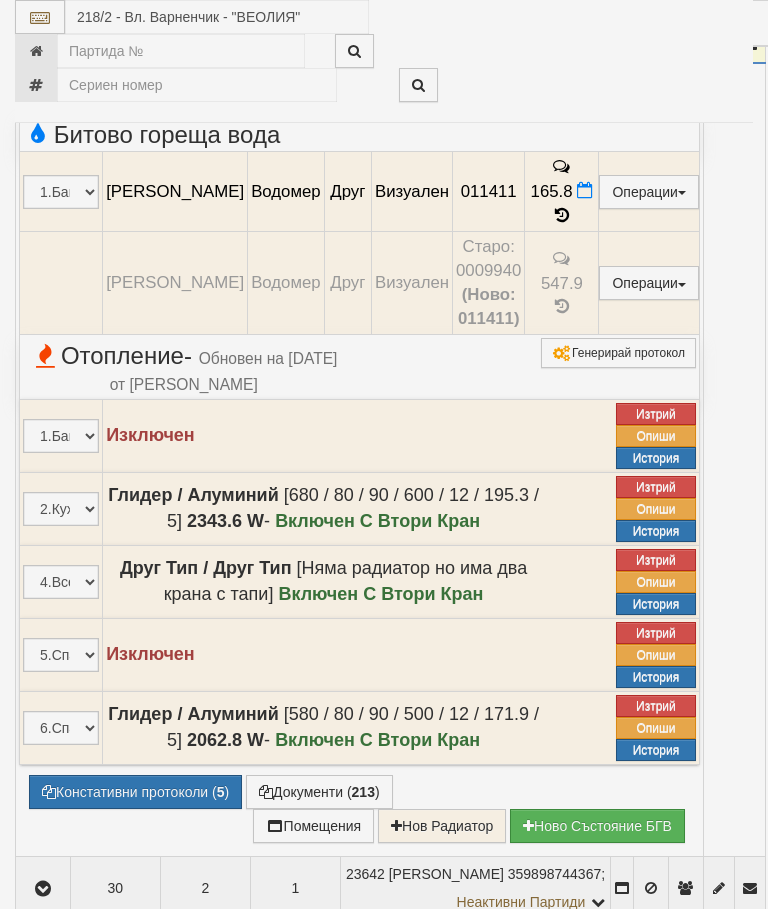 select on "10" 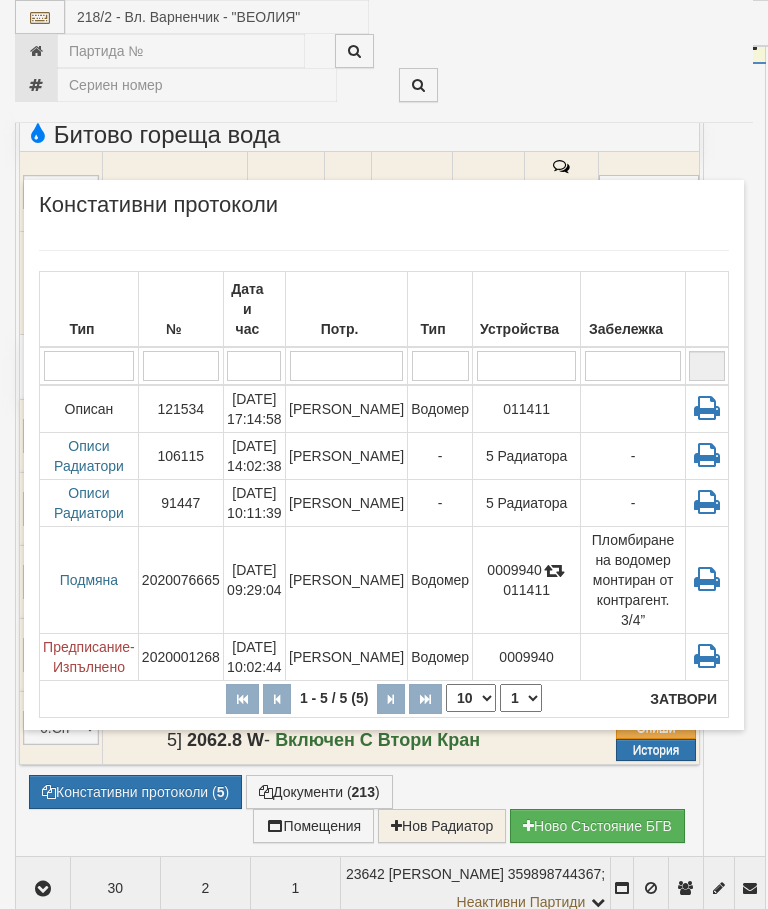 click on "[PERSON_NAME]" at bounding box center [347, 579] 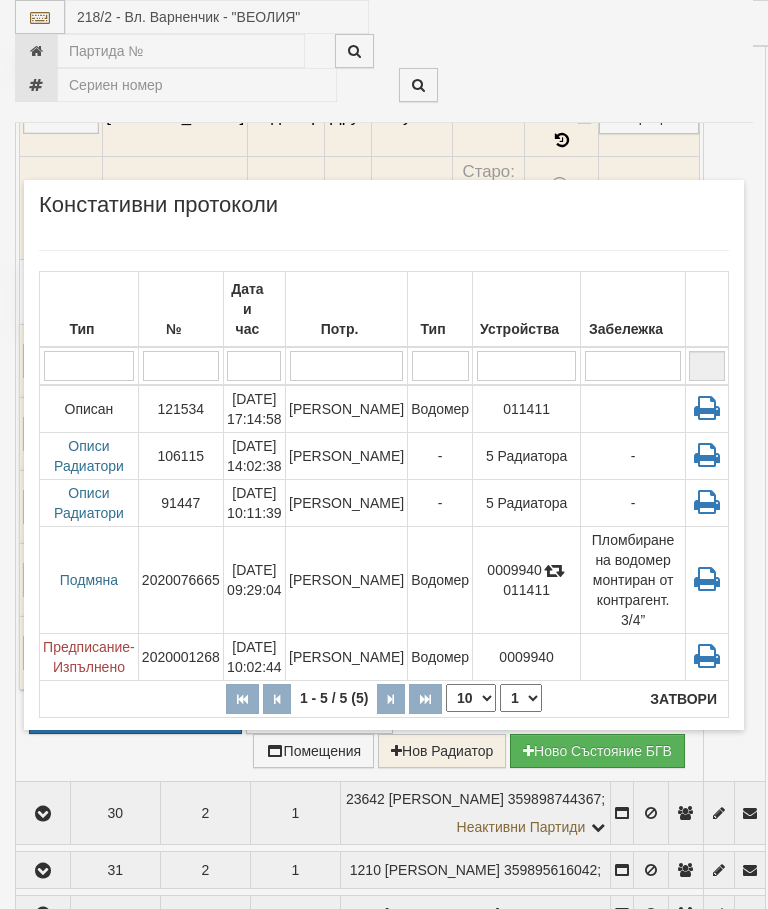 click on "[PERSON_NAME]" at bounding box center (347, 579) 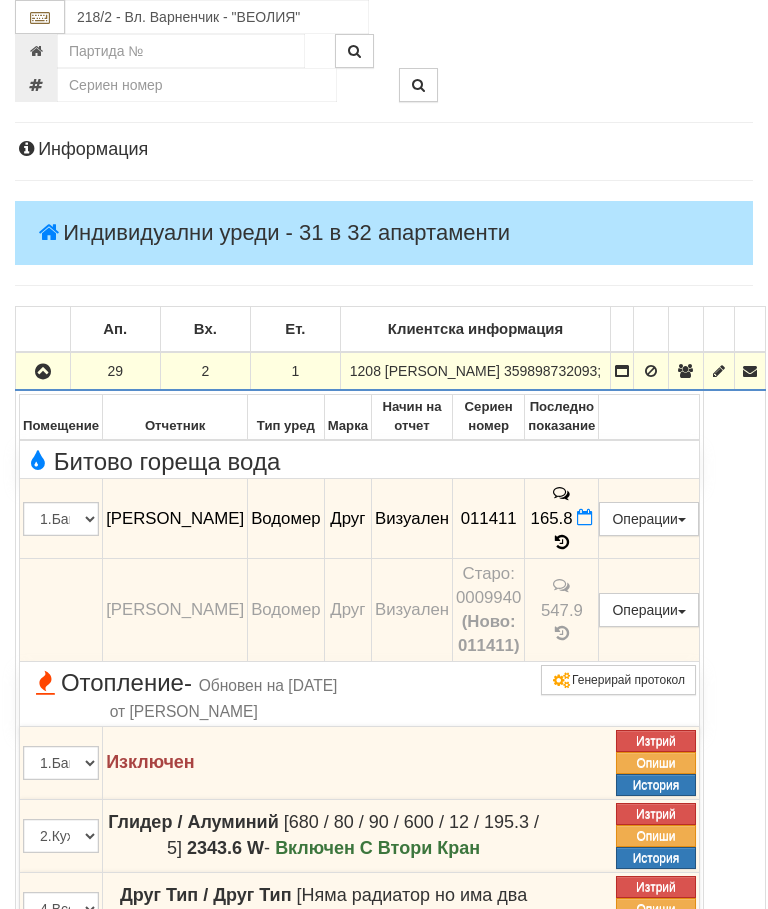 scroll, scrollTop: 209, scrollLeft: 0, axis: vertical 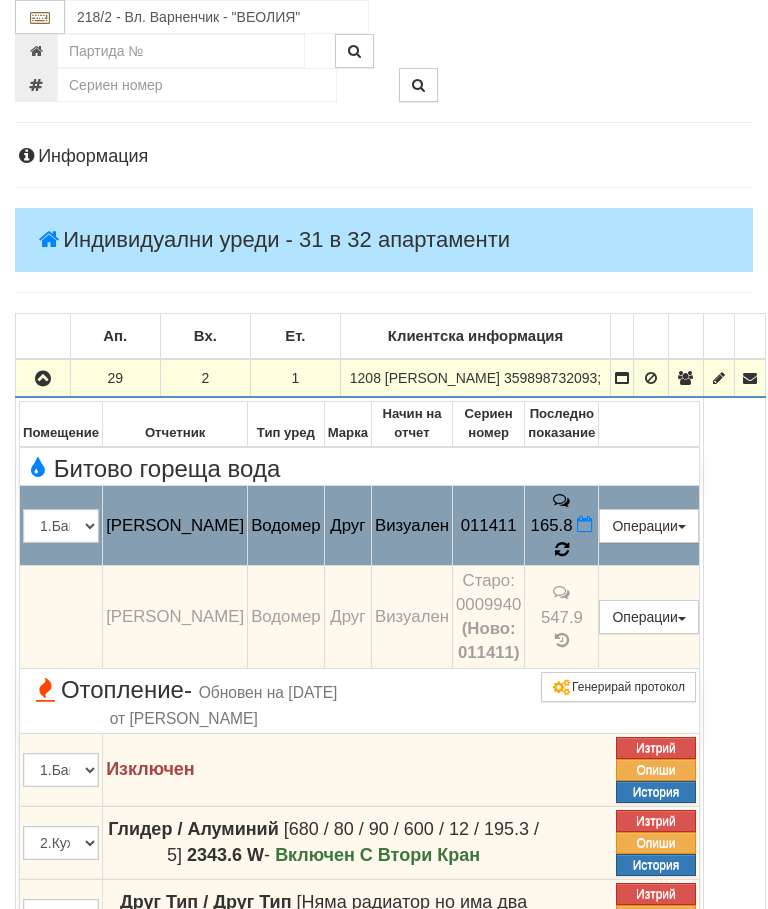 click at bounding box center [561, 550] 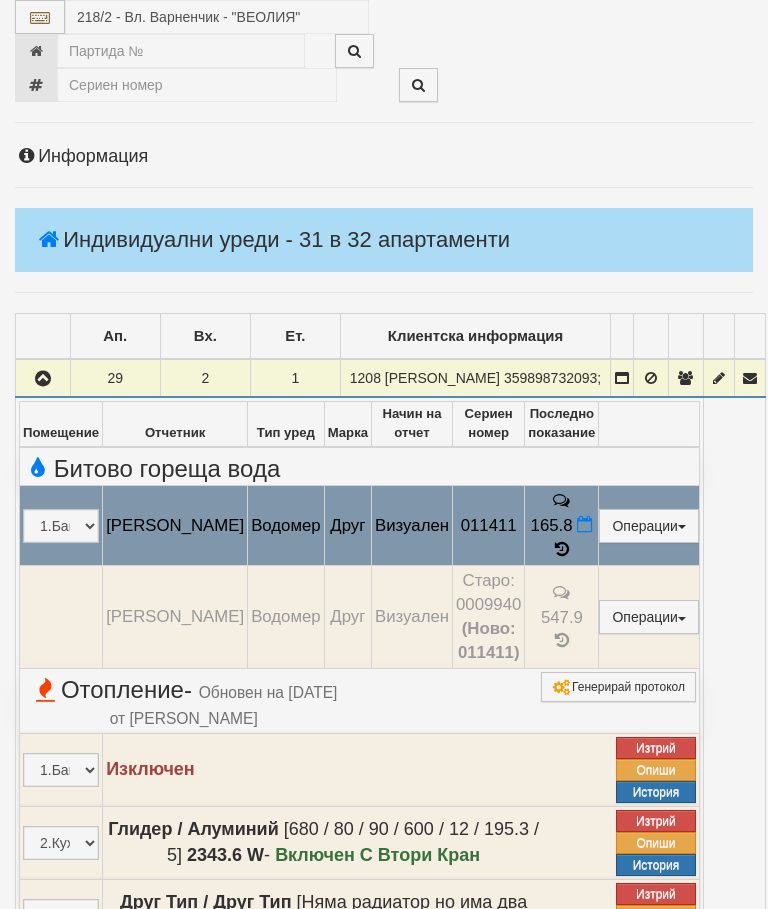 select on "10" 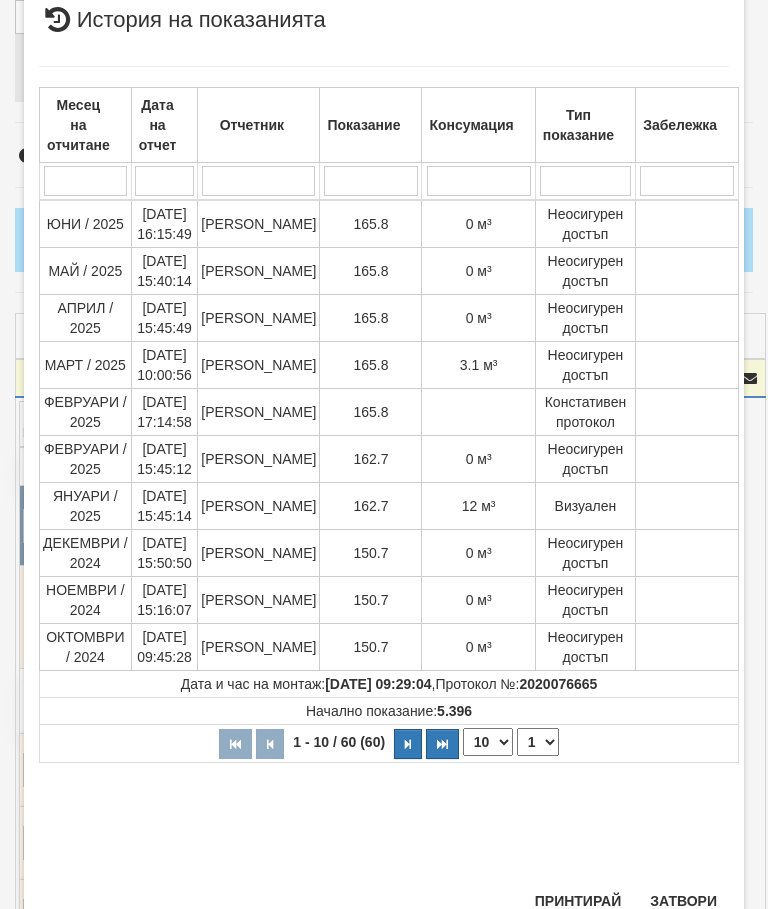 scroll, scrollTop: 491, scrollLeft: 0, axis: vertical 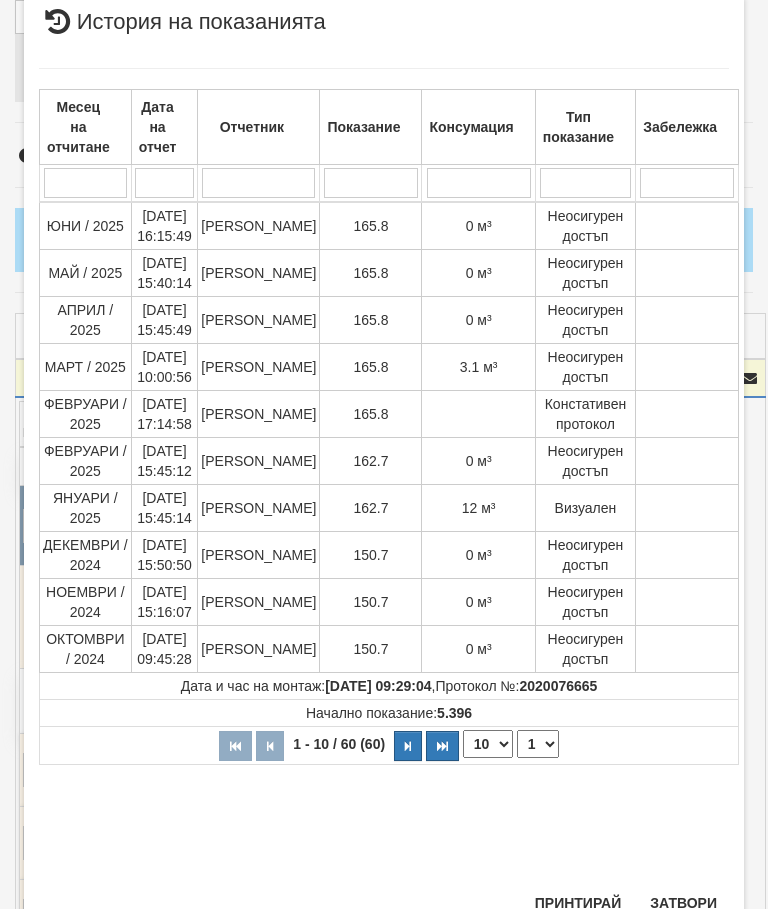 click on "Затвори" at bounding box center [683, 903] 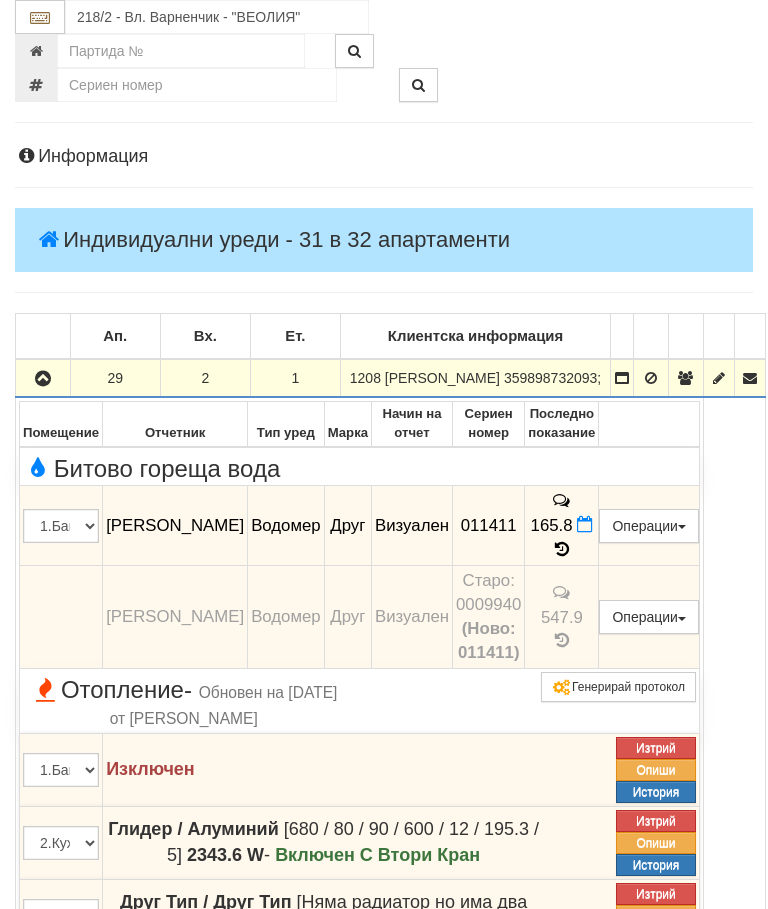 click at bounding box center (43, 379) 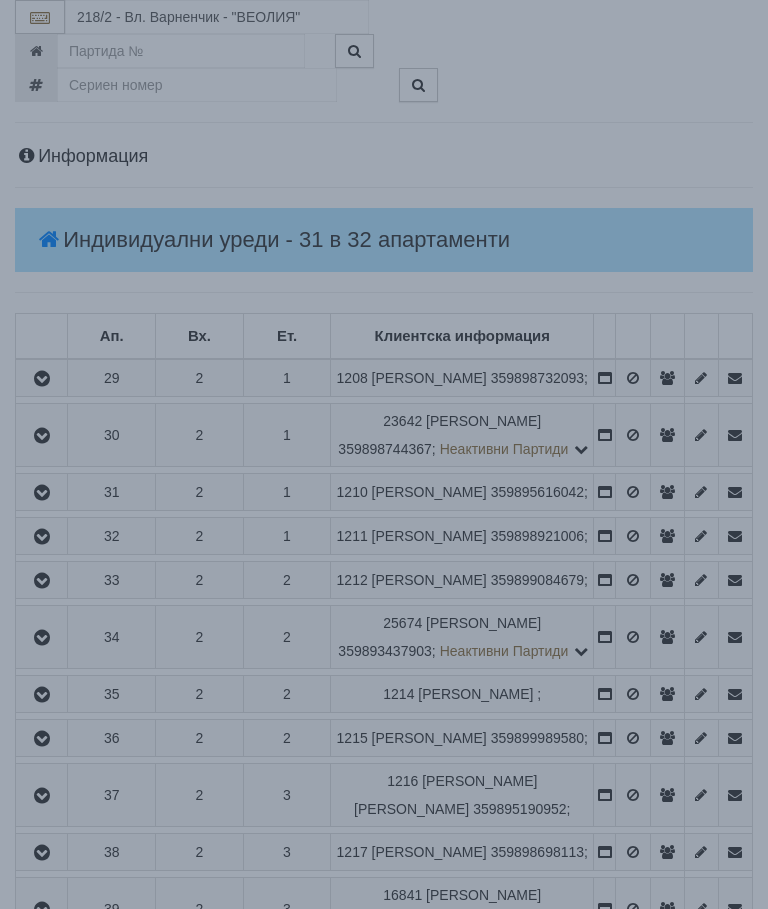 click on "× Зареждане... Данните за апартамента се зареждат. Моля изчакайте..." at bounding box center [384, 442] 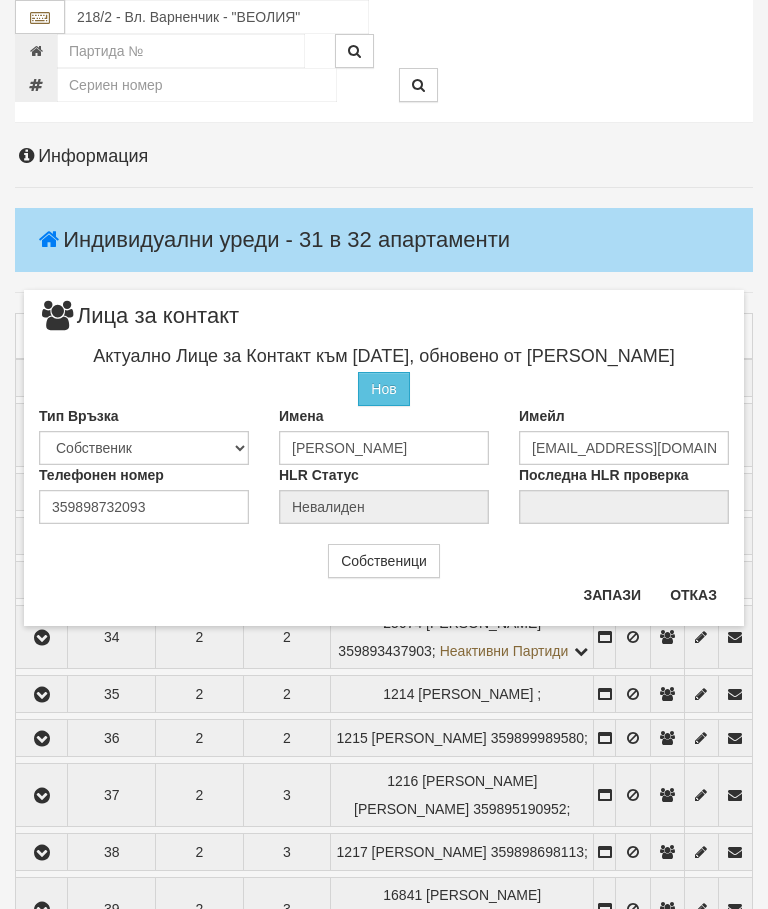 click on "Отказ" at bounding box center (693, 595) 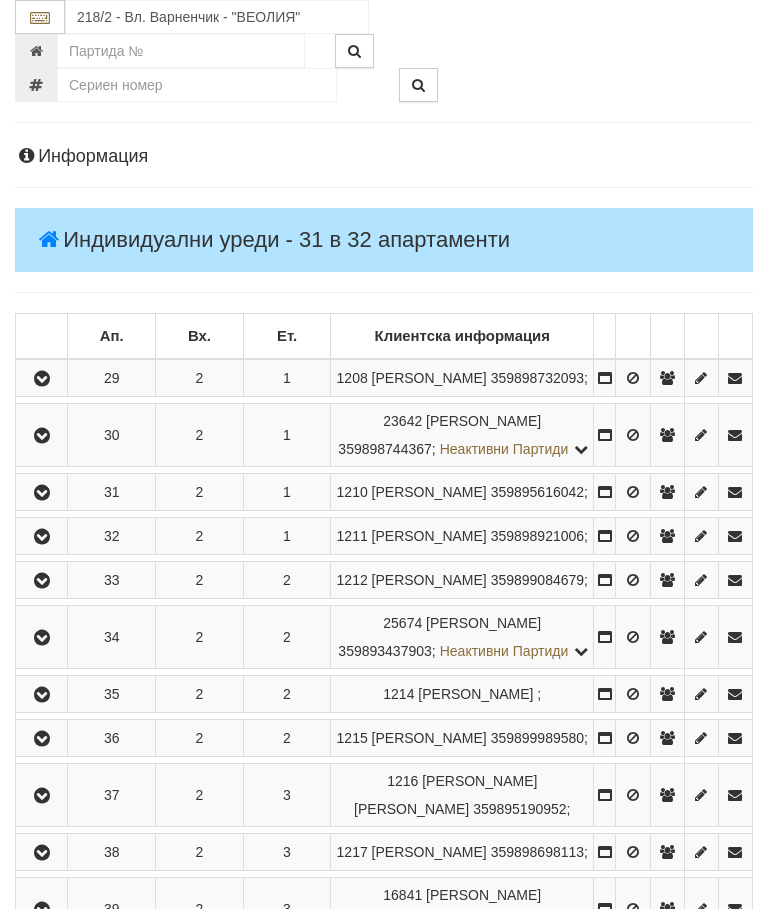 click at bounding box center [41, 435] 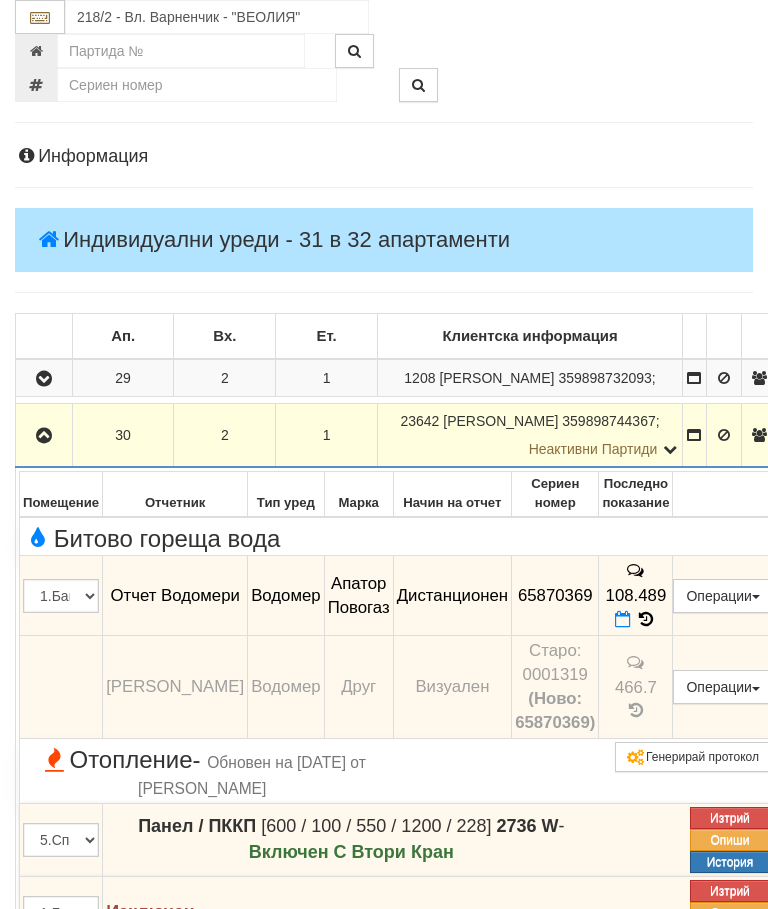 click at bounding box center [44, 435] 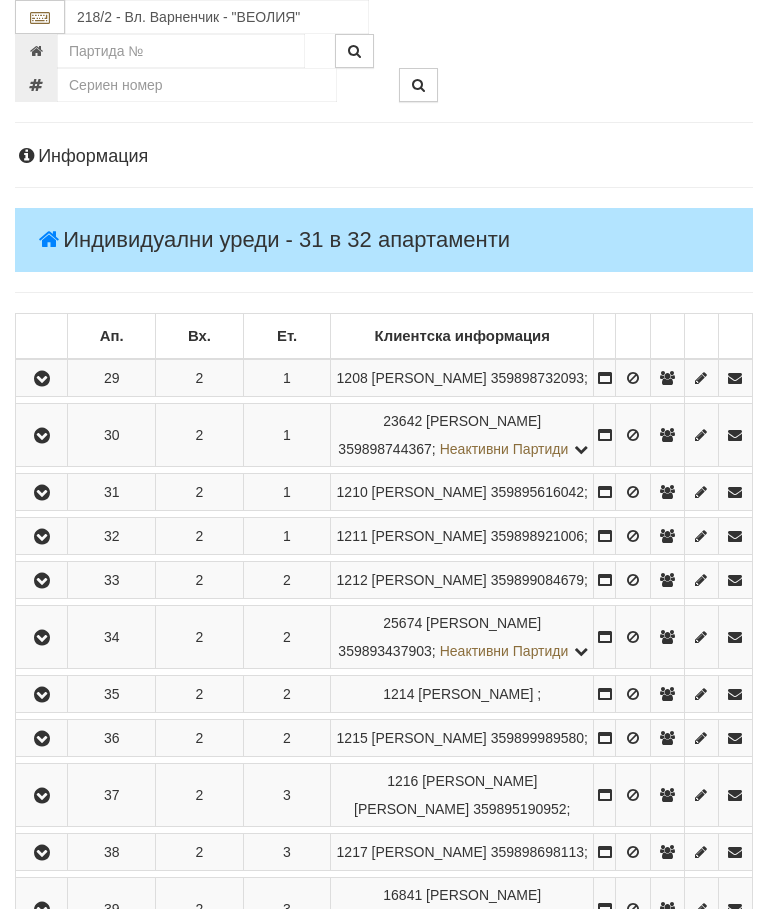 click at bounding box center (42, 493) 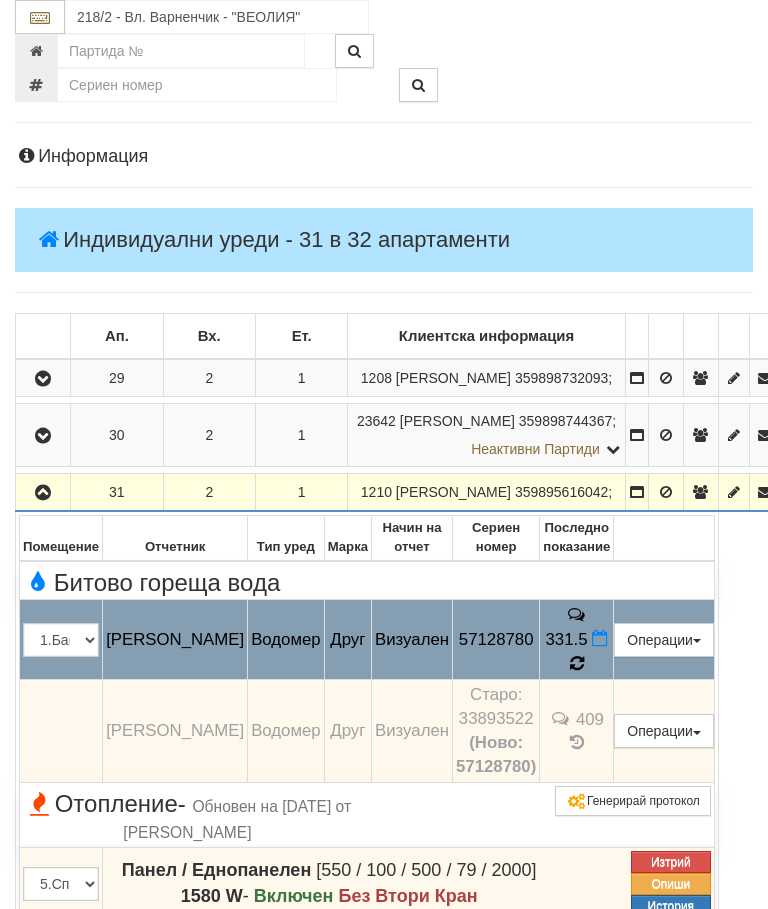 click at bounding box center [577, 663] 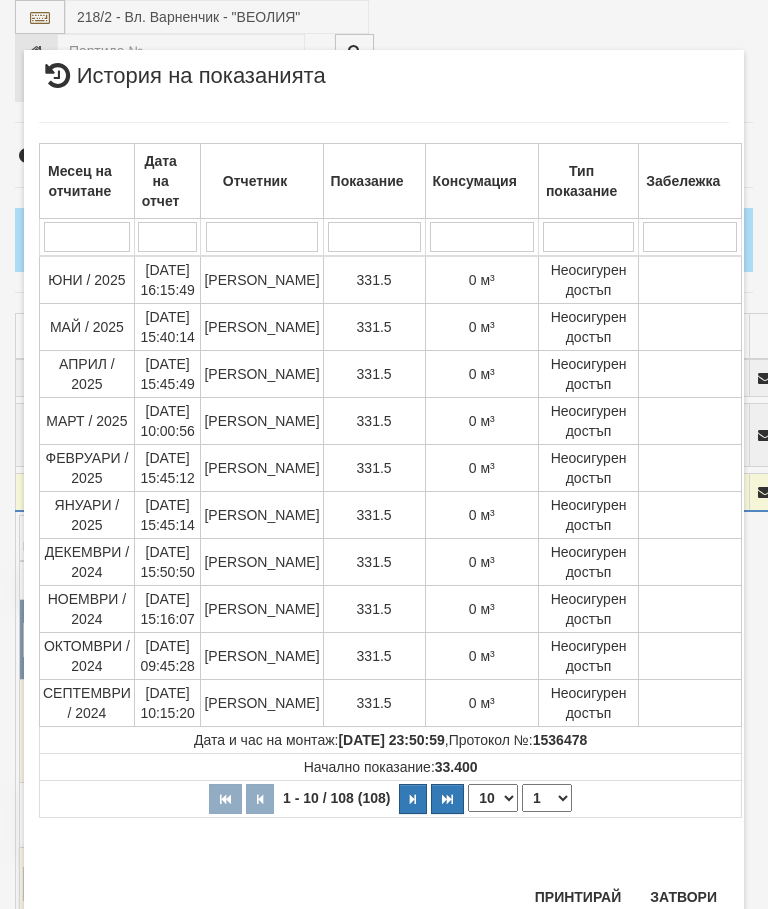click on "1 2 3 4 5 6 7 8 9 10 11" at bounding box center (547, 798) 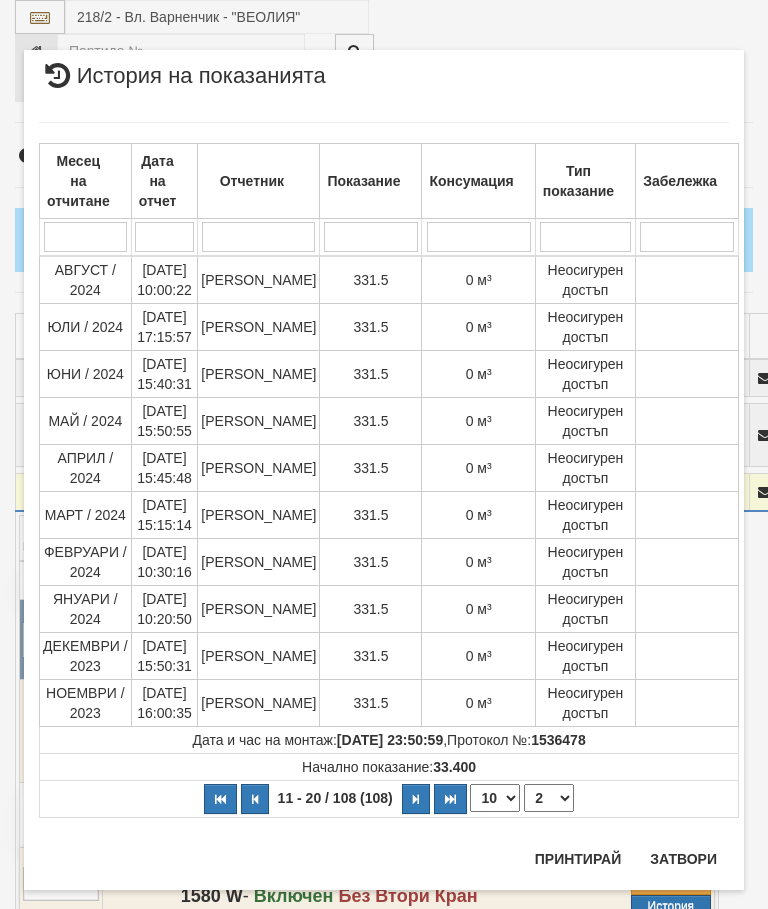 click on "1 2 3 4 5 6 7 8 9 10 11" at bounding box center (549, 798) 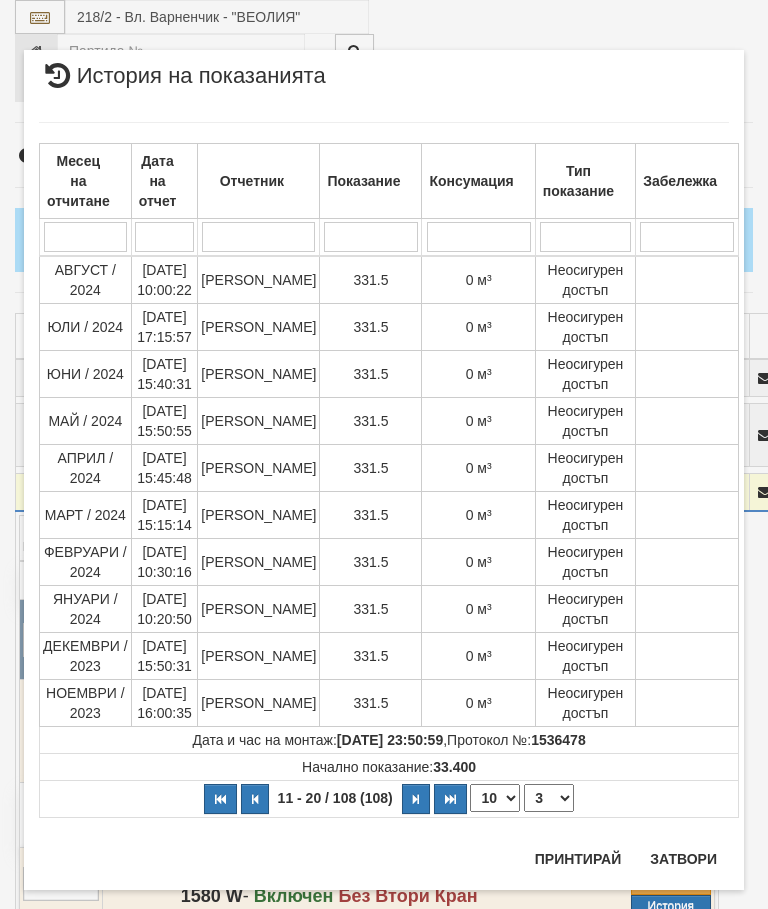 select on "3" 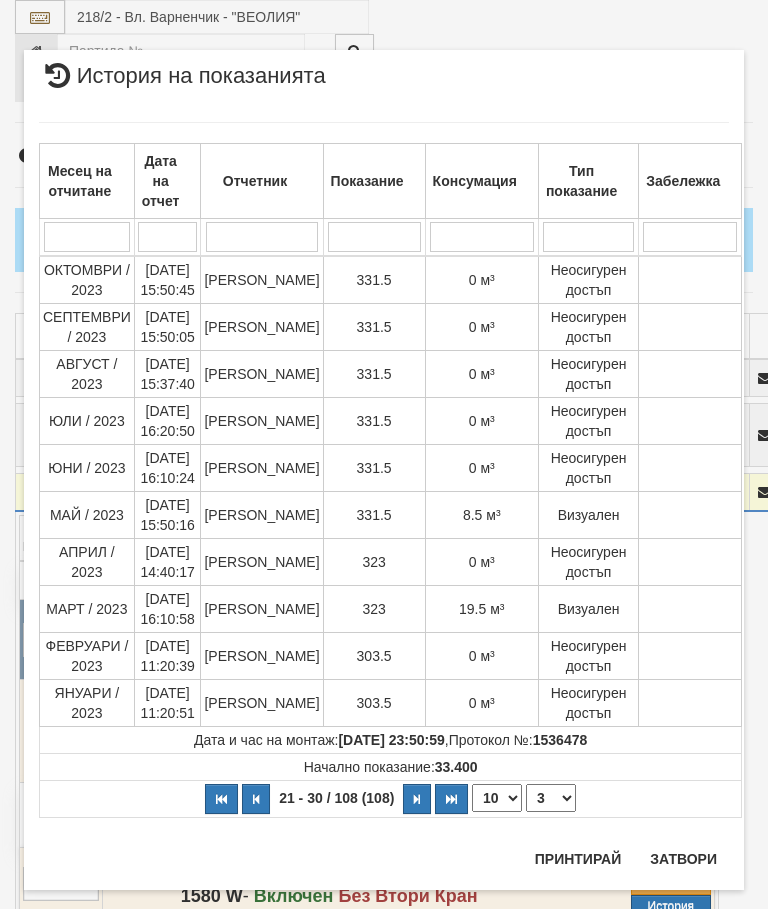 click on "Затвори" at bounding box center (683, 859) 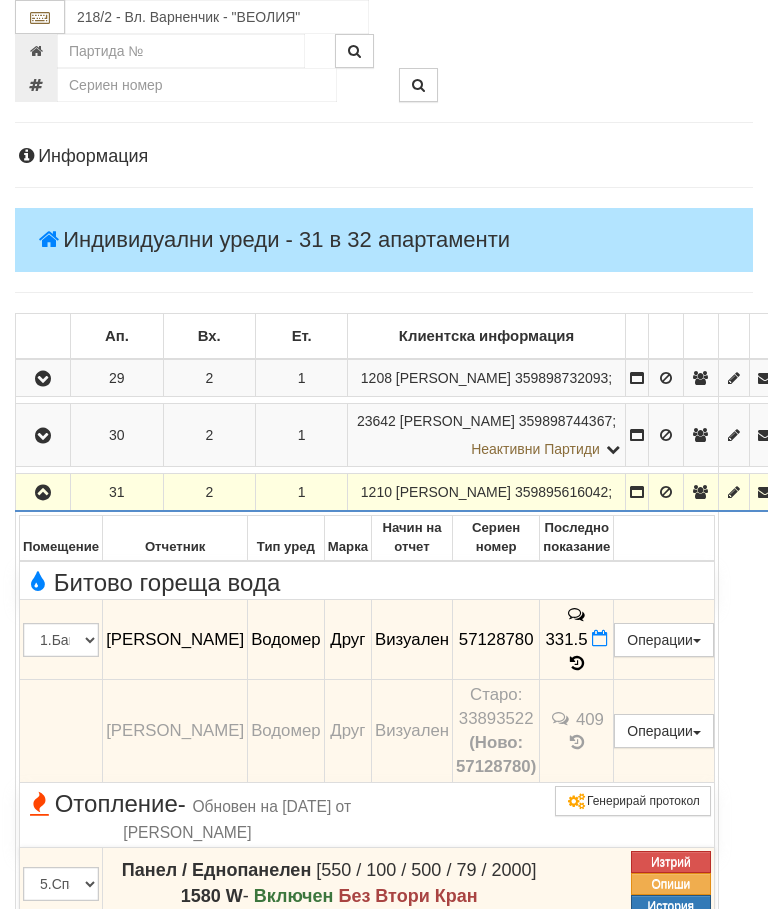 click at bounding box center (43, 493) 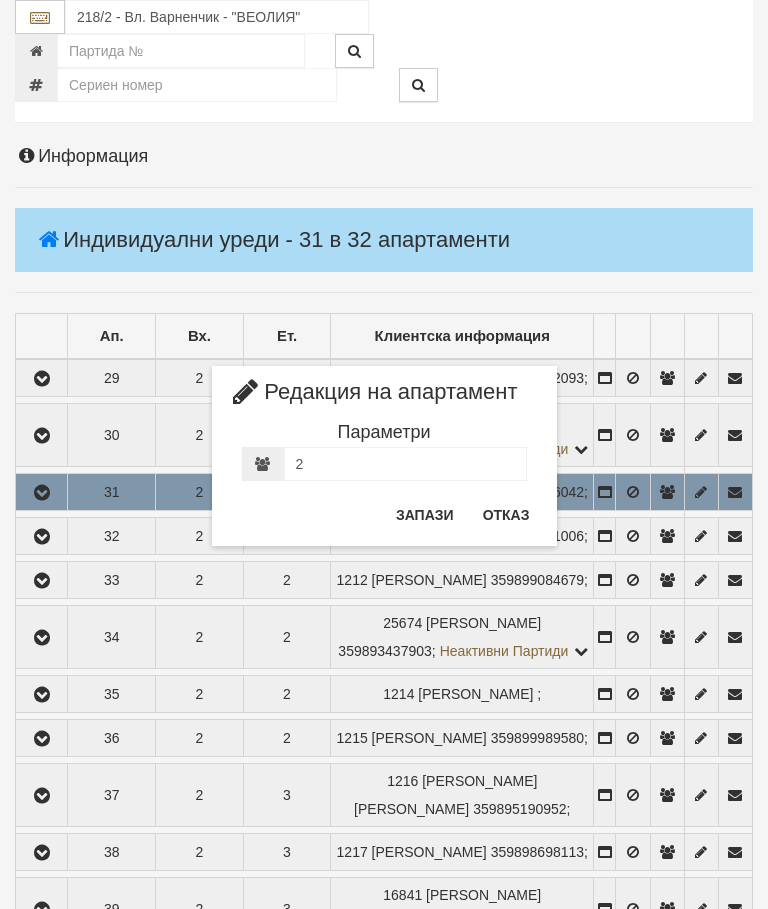 click on "Отказ" at bounding box center (506, 515) 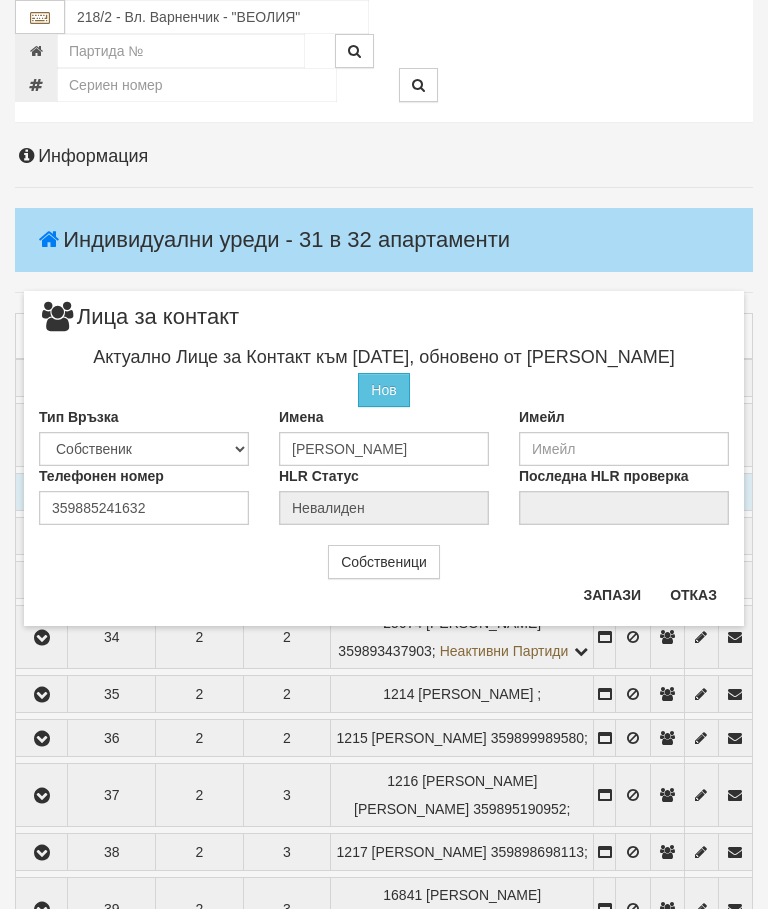 click on "Отказ" at bounding box center [693, 595] 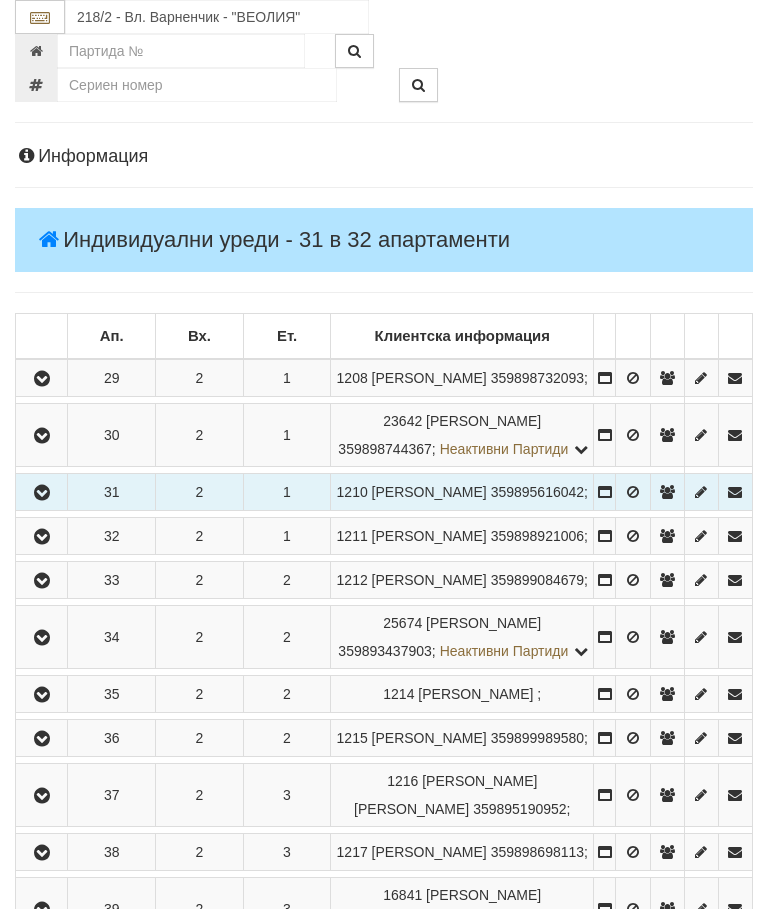 click at bounding box center [42, 537] 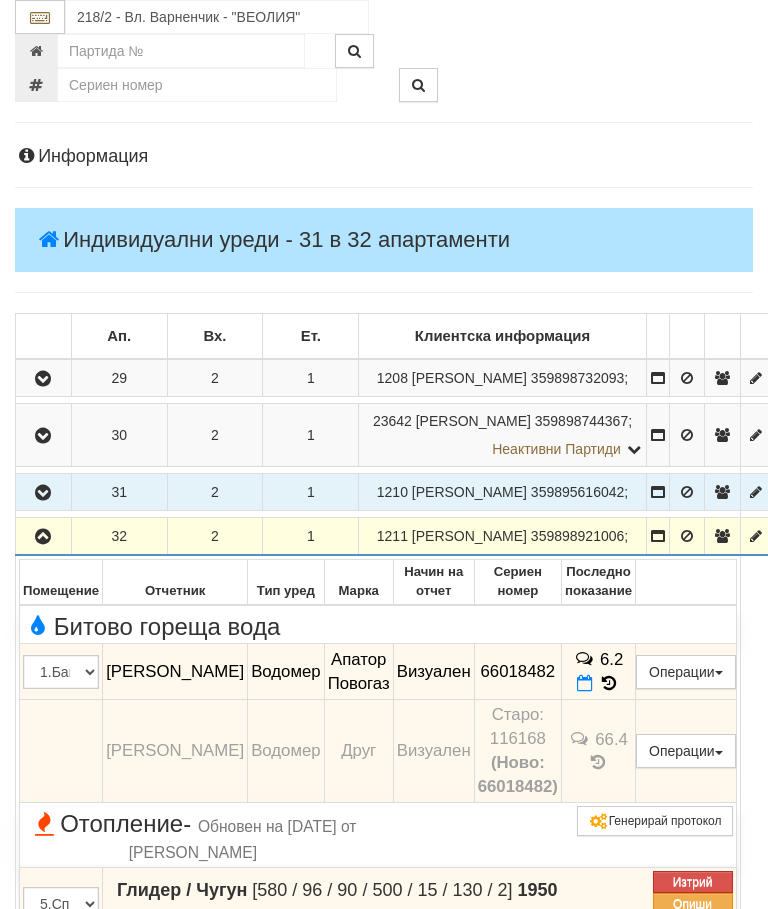 click on "6.2" at bounding box center [598, 672] 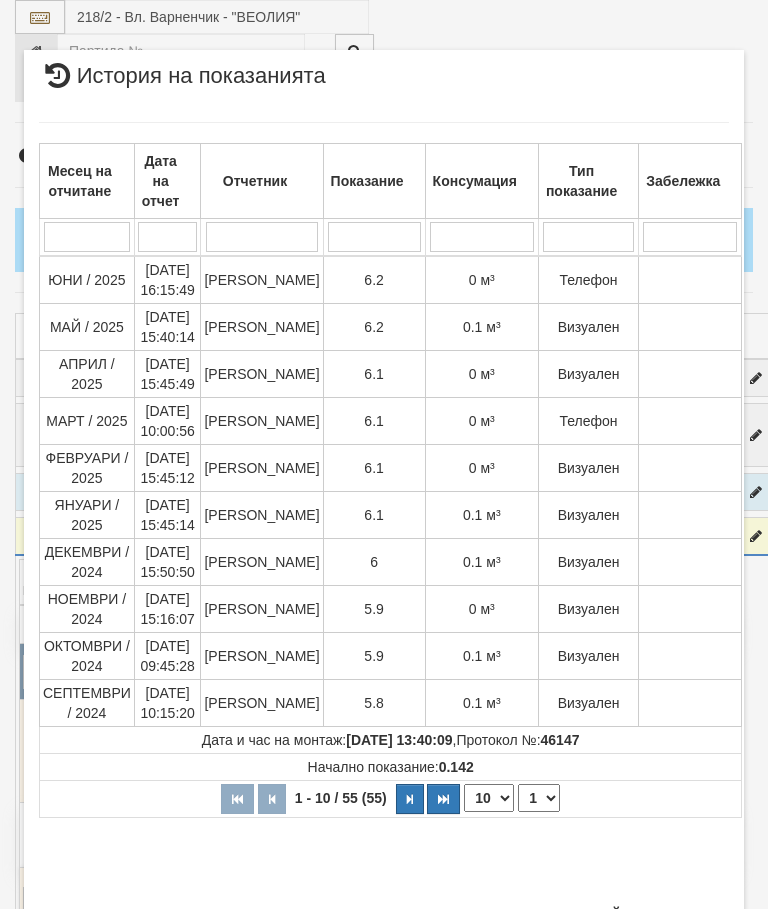 click on "Затвори" at bounding box center (683, 915) 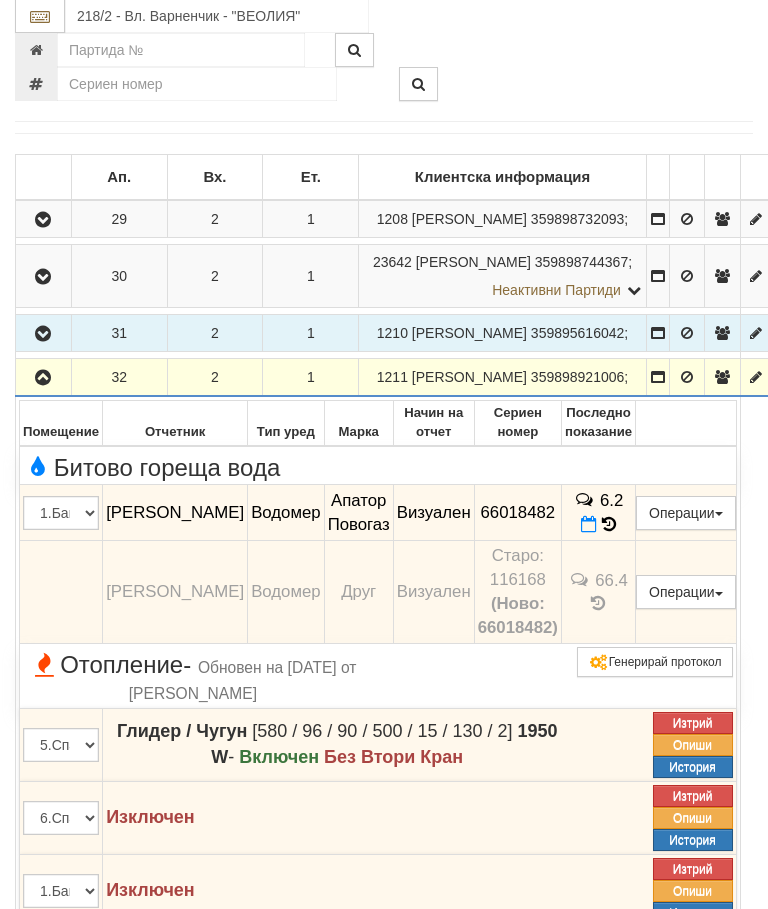 scroll, scrollTop: 369, scrollLeft: 0, axis: vertical 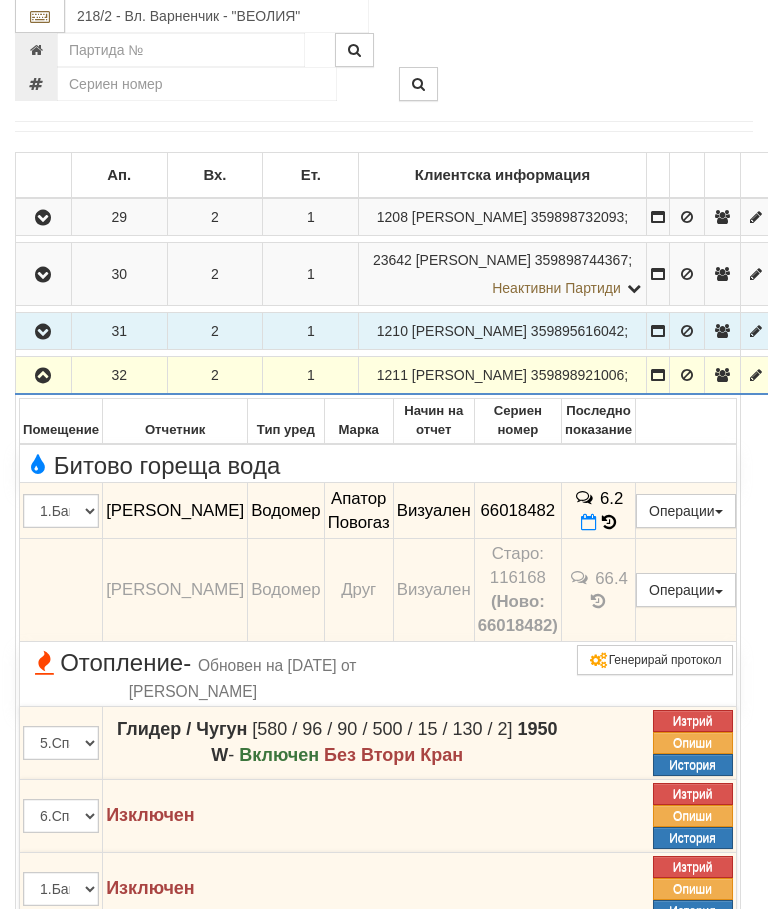 click at bounding box center [43, 377] 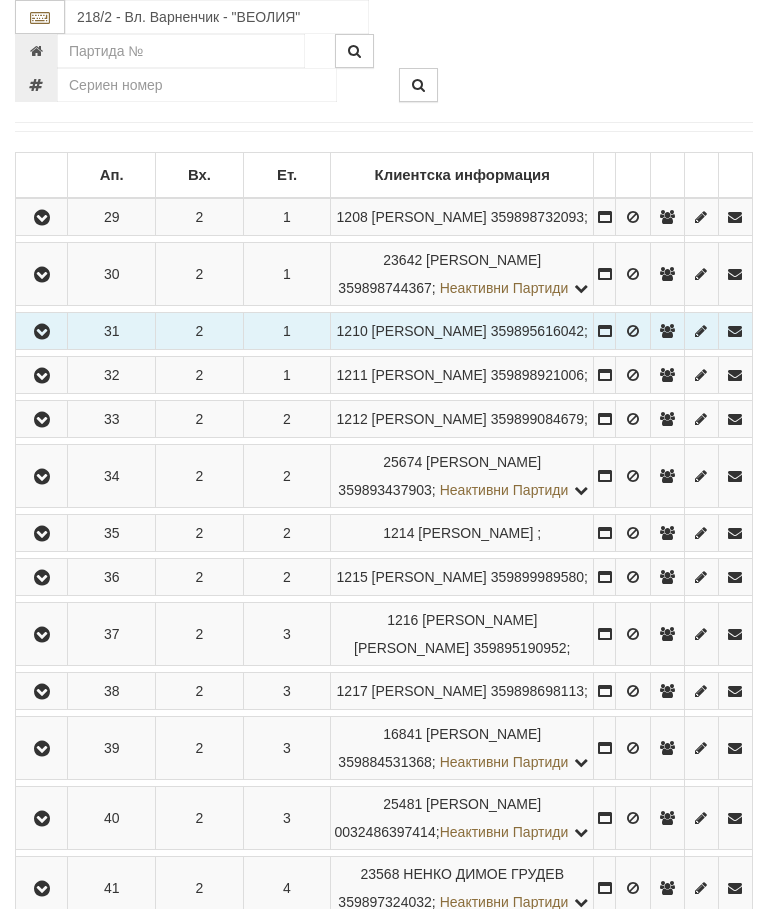 click at bounding box center (42, 420) 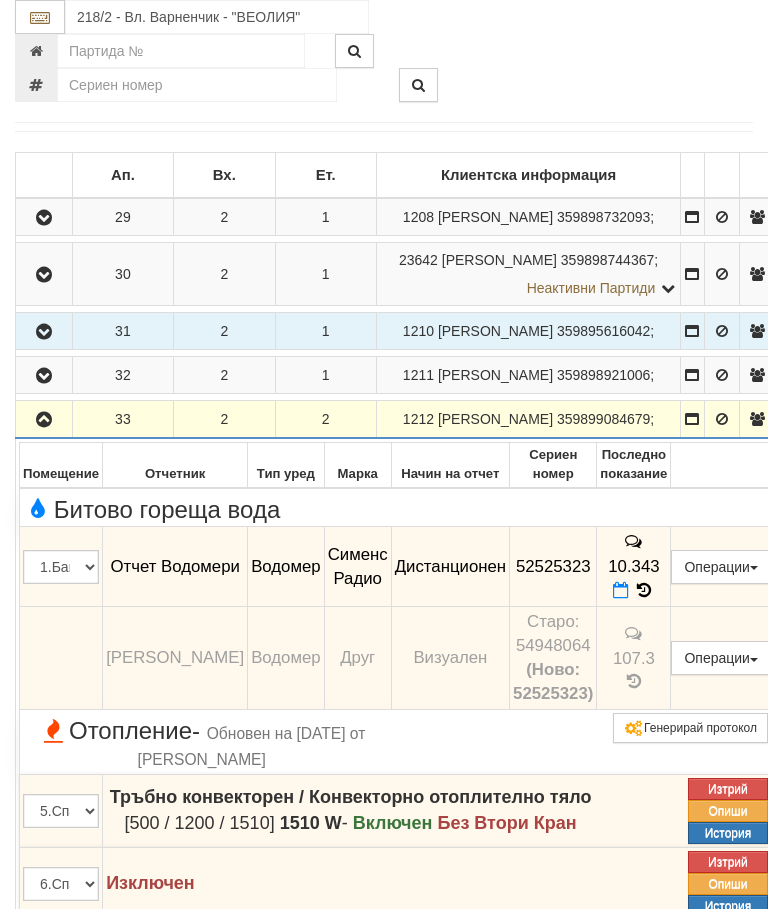 click at bounding box center (44, 419) 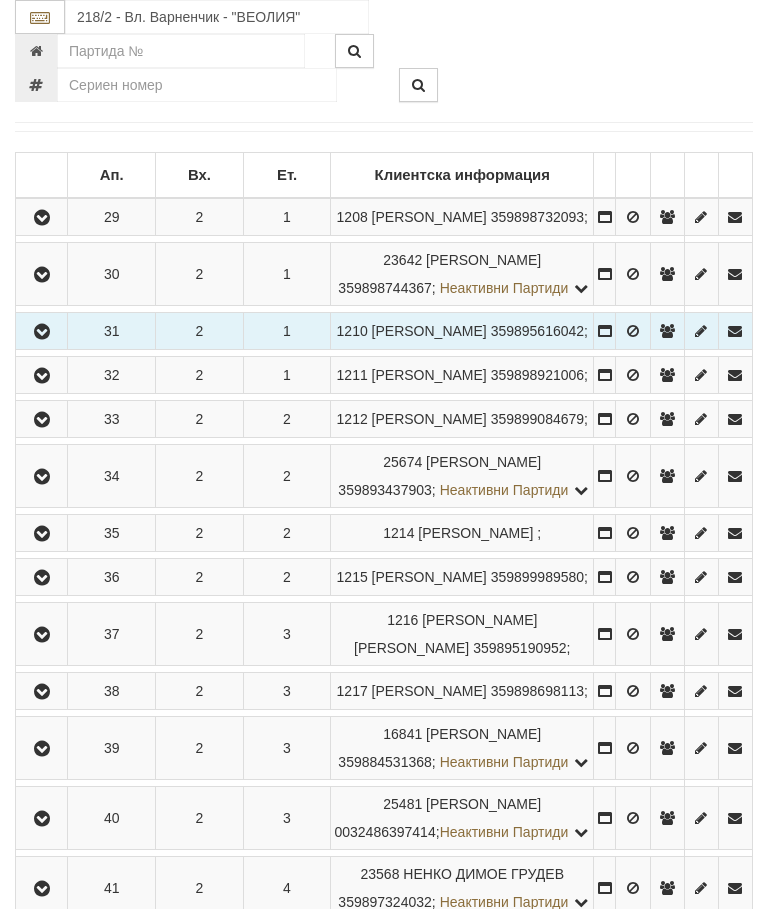 click at bounding box center [42, 477] 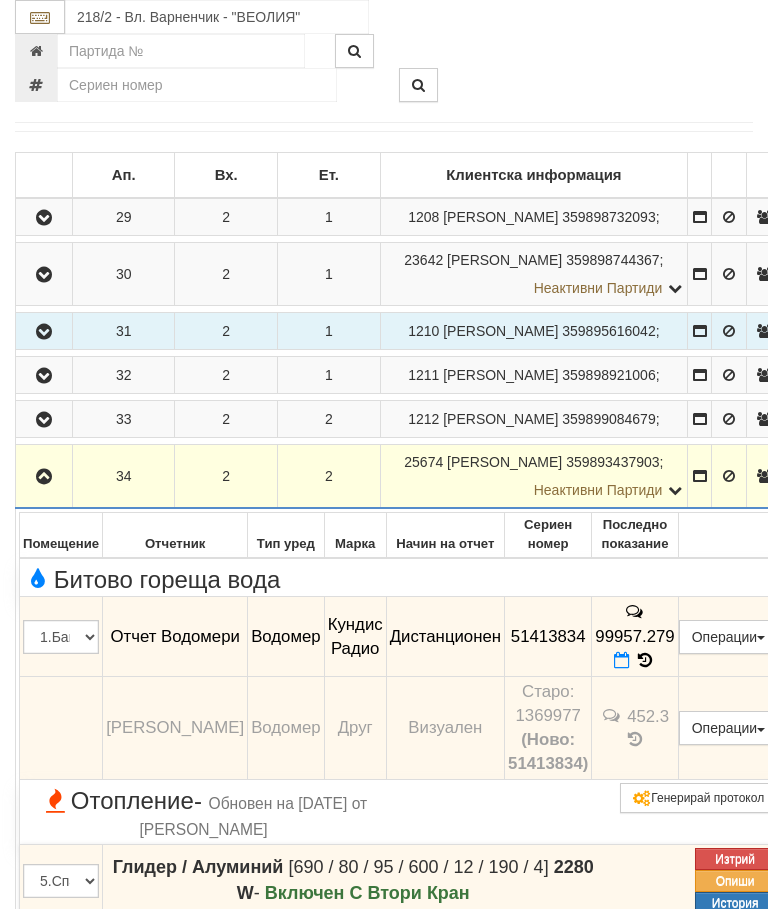 click at bounding box center [646, 660] 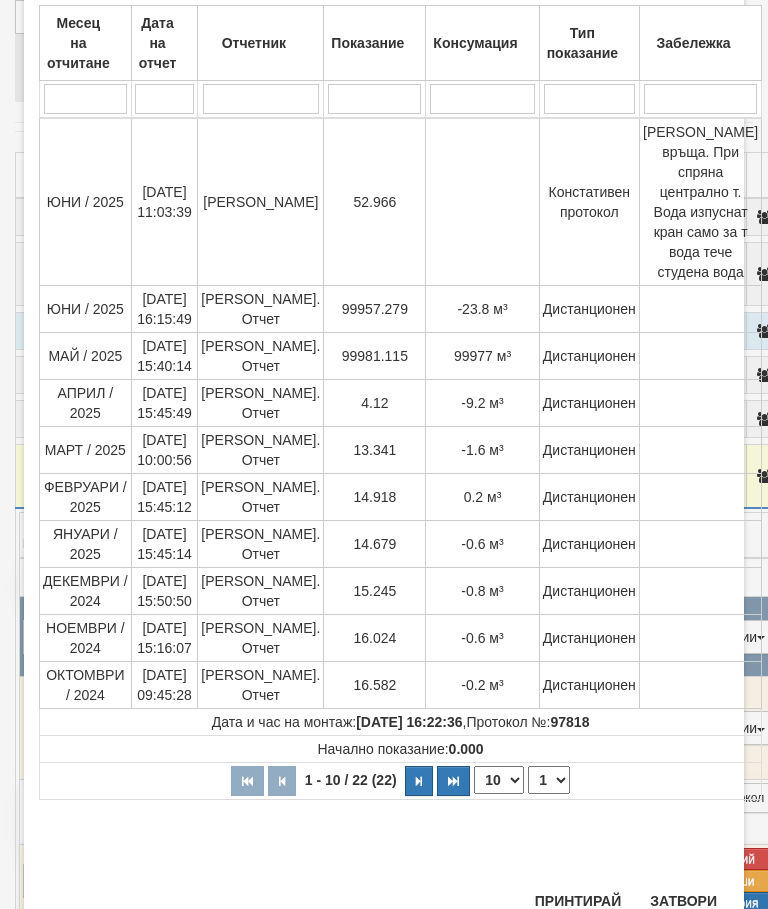 scroll, scrollTop: 234, scrollLeft: 0, axis: vertical 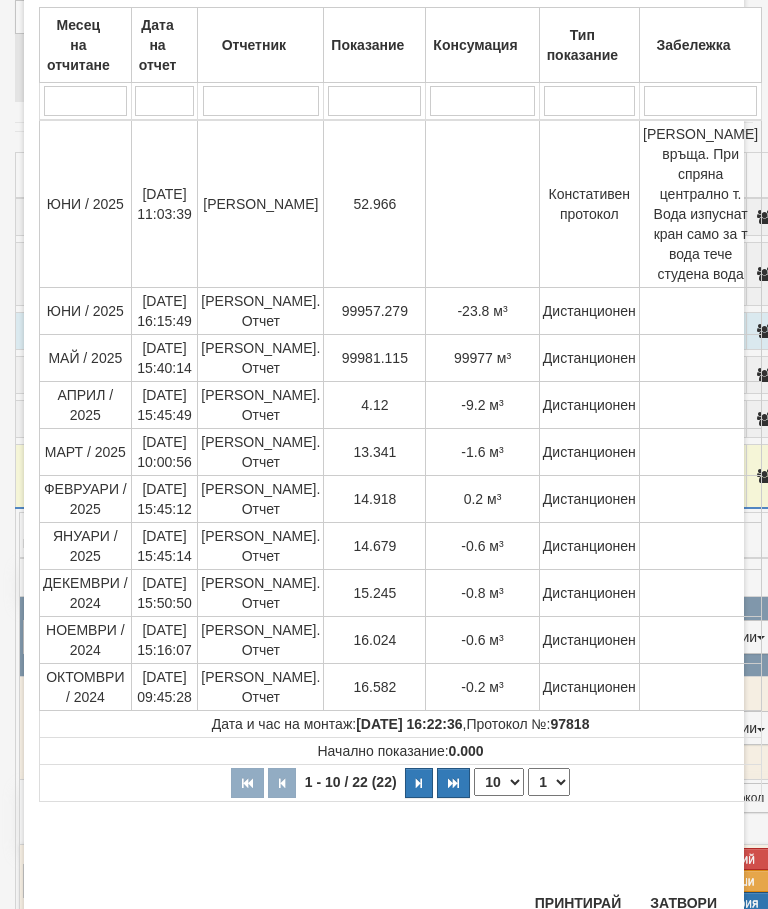 click on "Затвори" at bounding box center (683, 903) 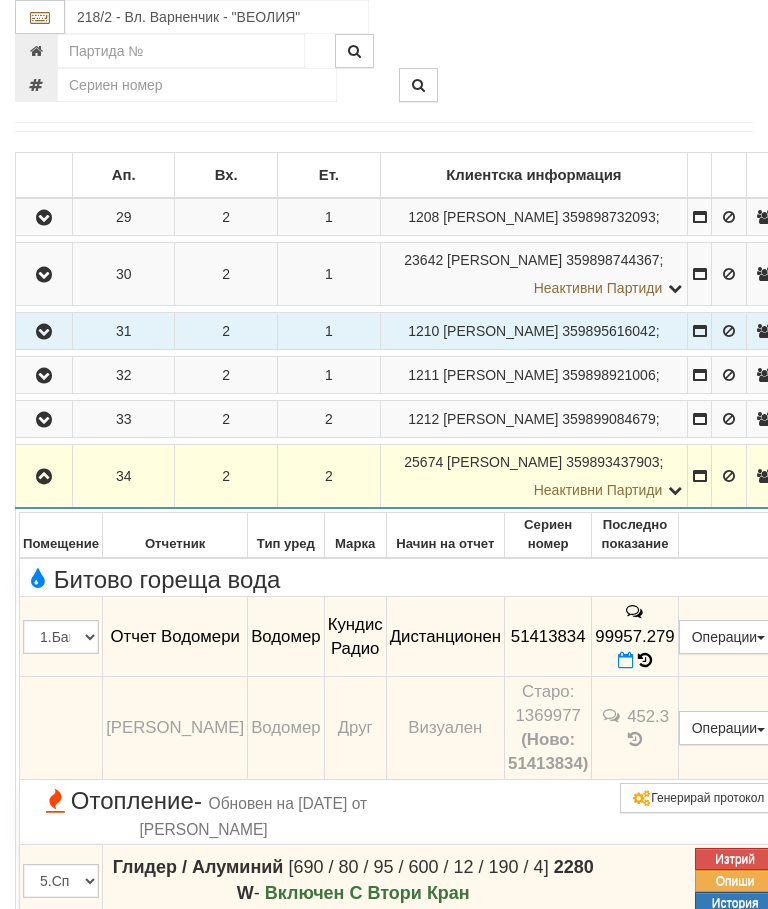 click at bounding box center (44, 477) 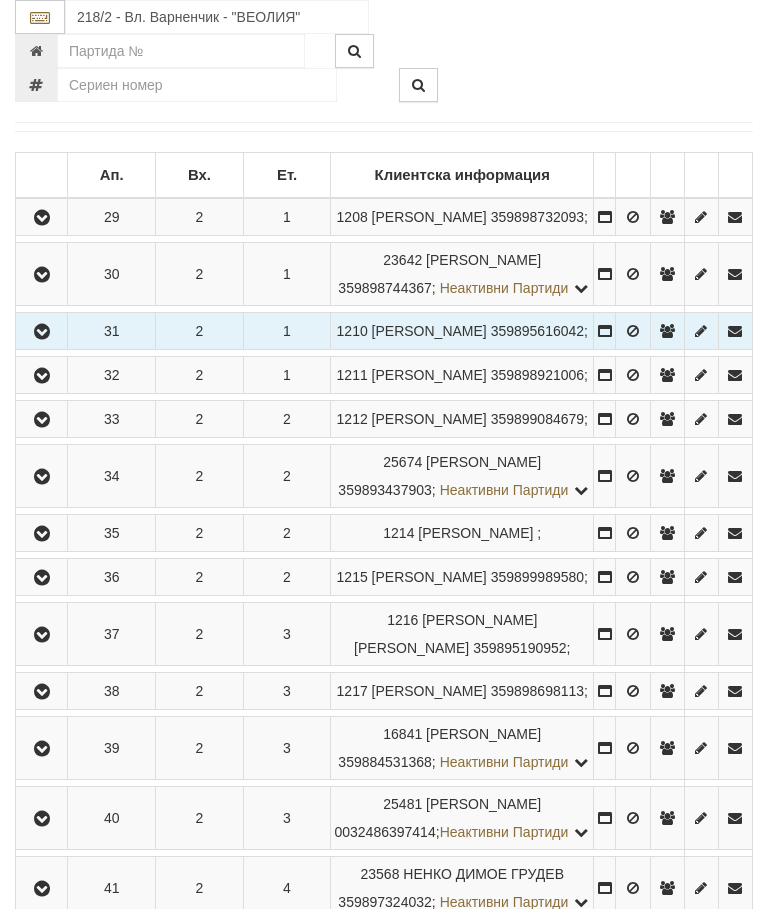 click at bounding box center [42, 534] 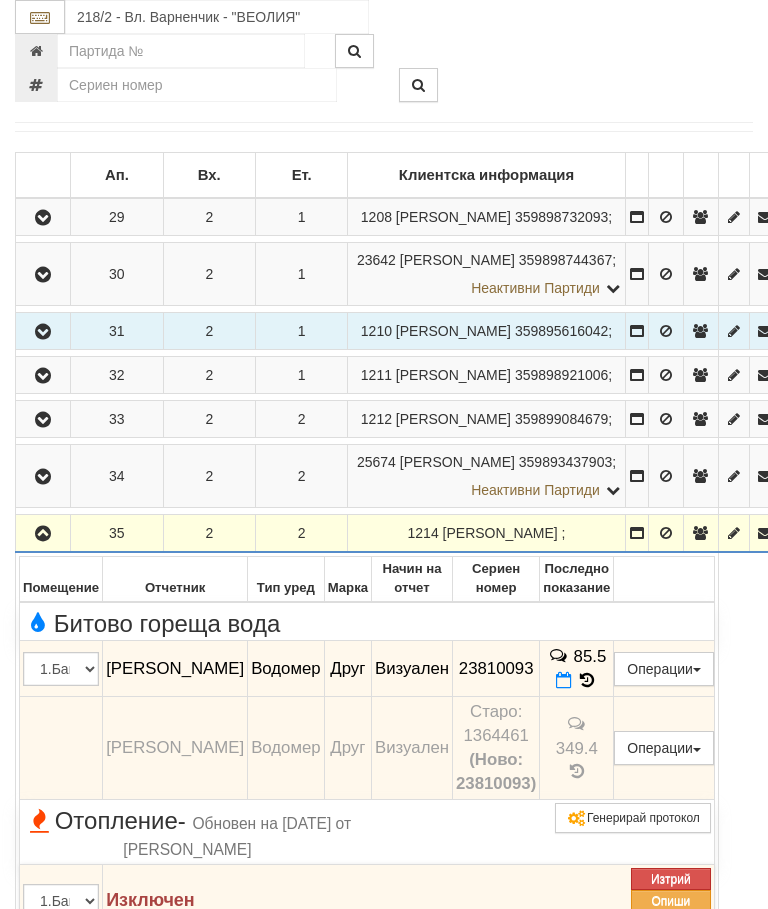 click on "85.5" at bounding box center [577, 669] 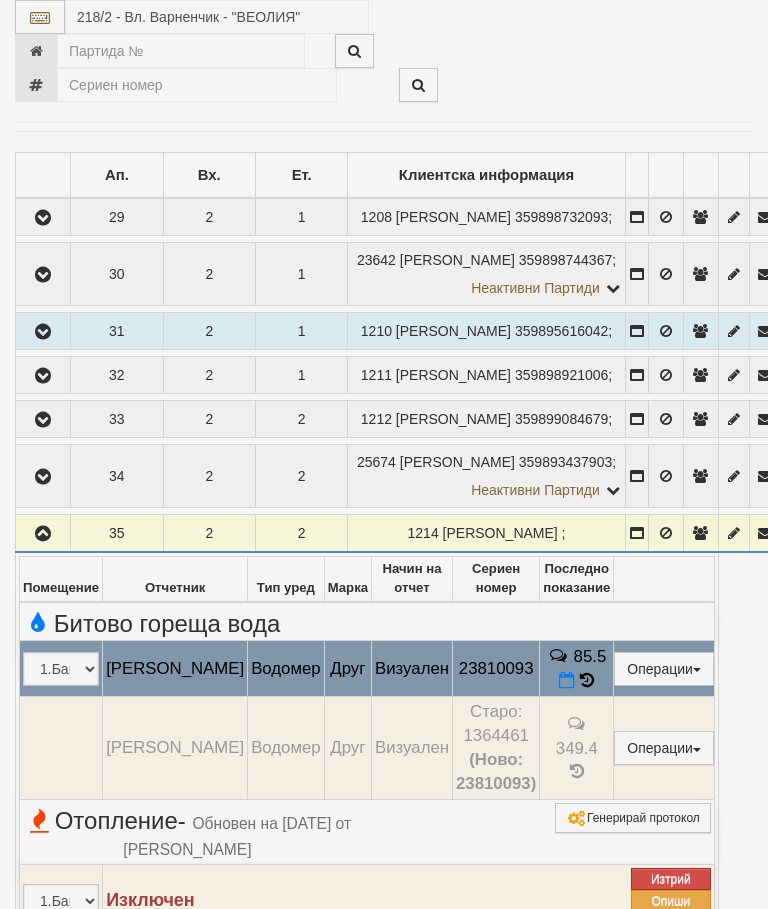 select on "10" 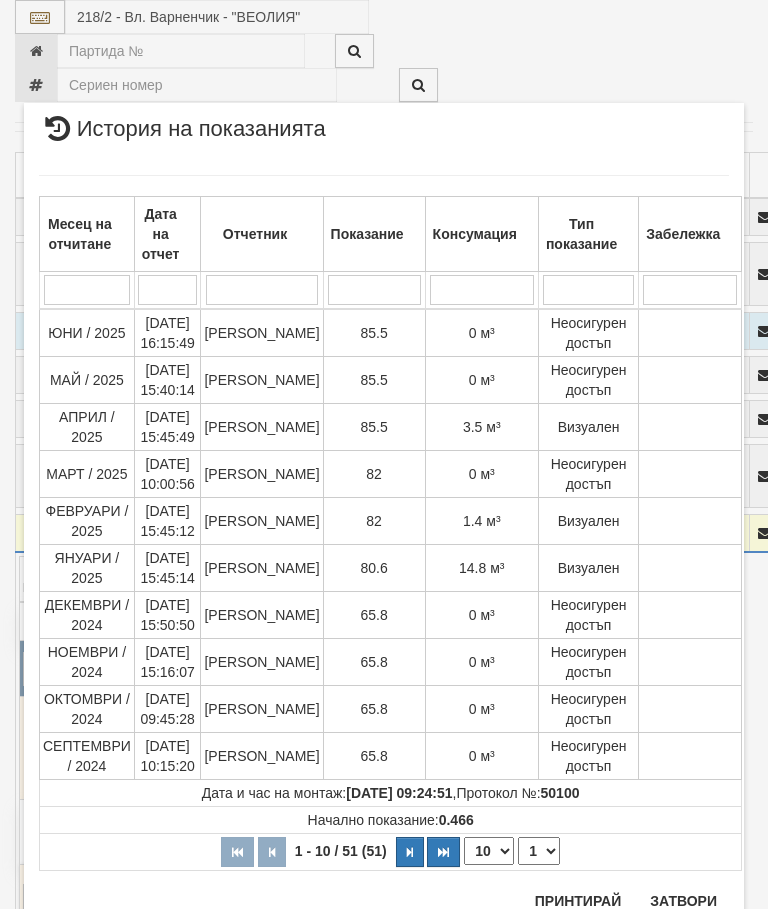 scroll, scrollTop: 282, scrollLeft: 0, axis: vertical 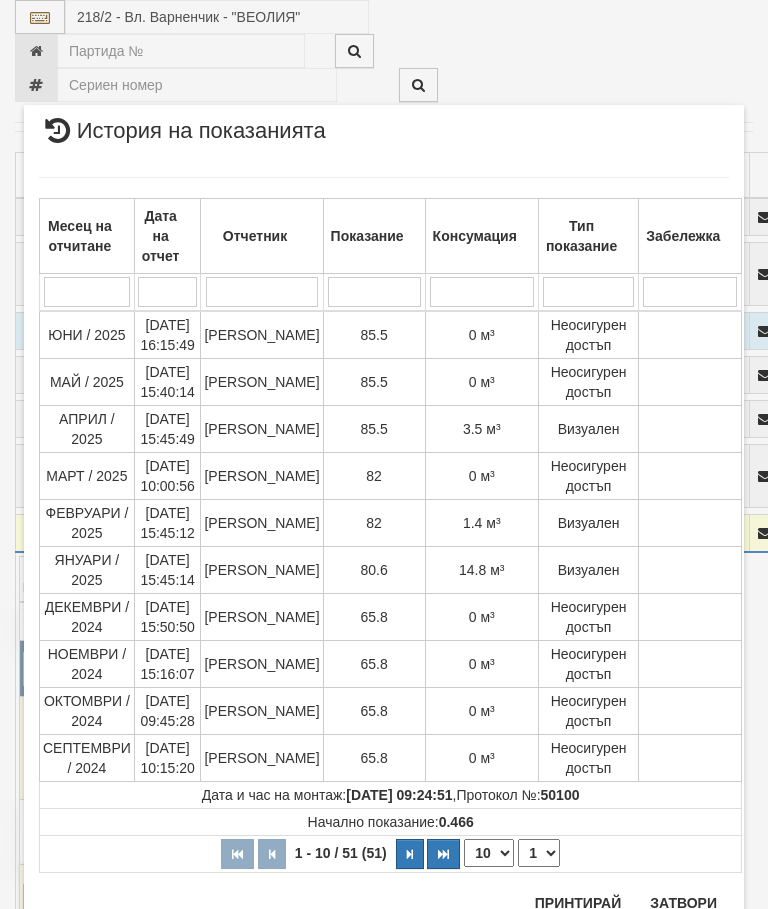 click on "1 2 3 4 5 6" at bounding box center [539, 853] 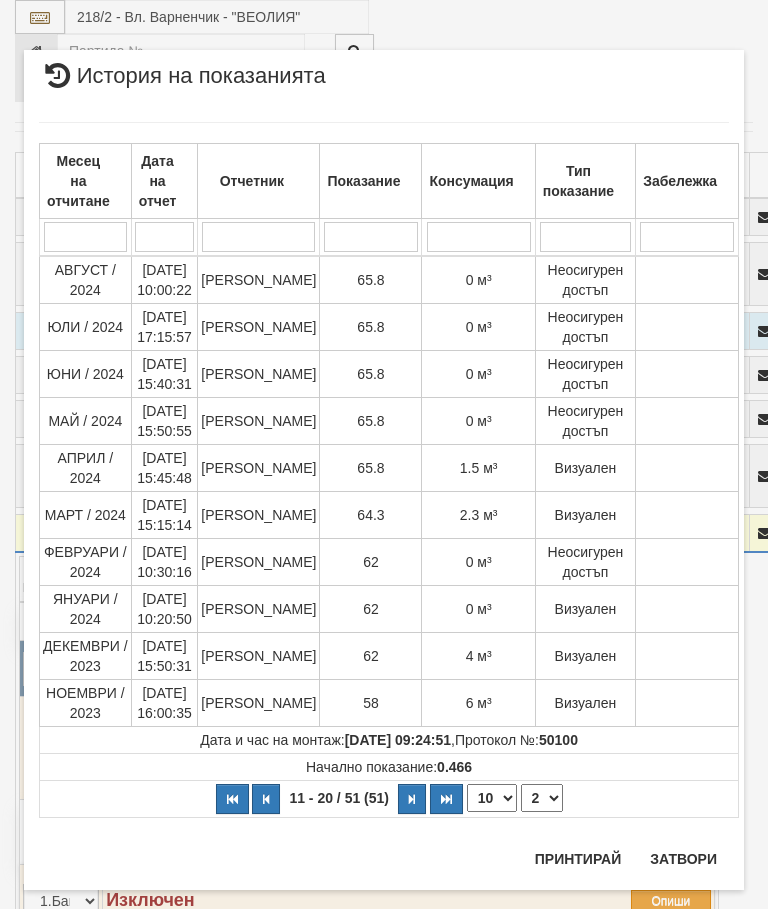 scroll, scrollTop: 0, scrollLeft: 0, axis: both 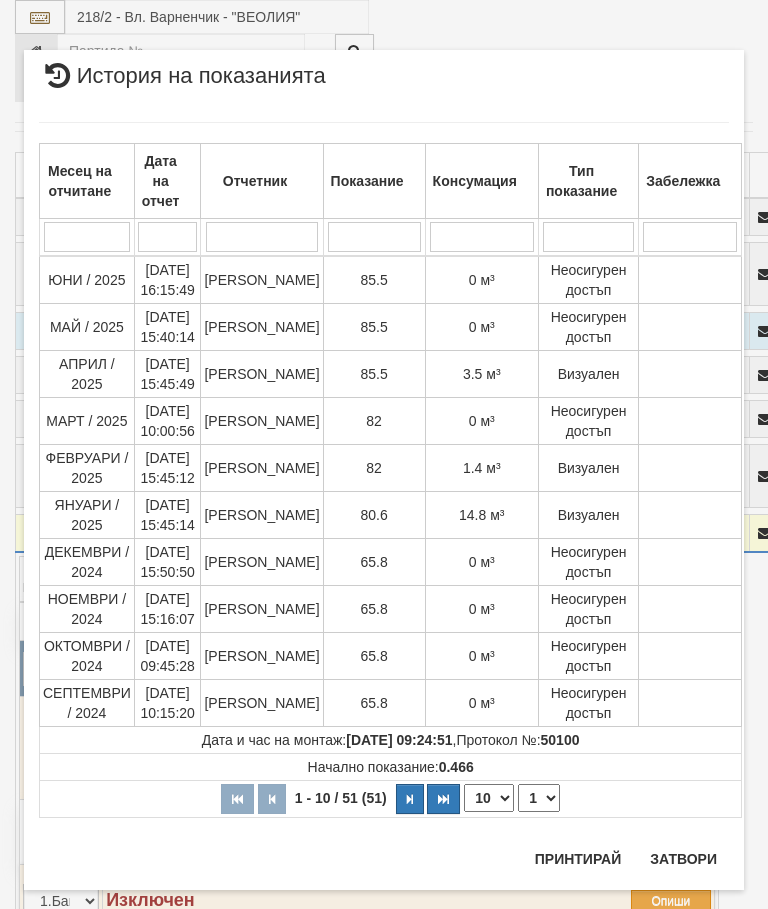 click on "Затвори" at bounding box center [683, 859] 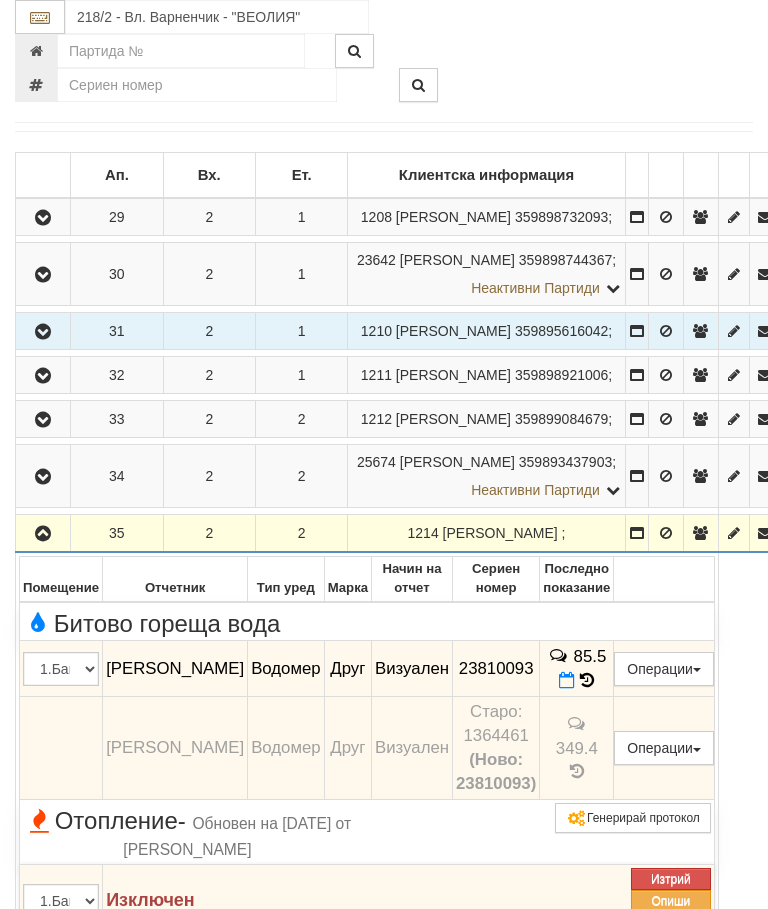 click at bounding box center (43, 533) 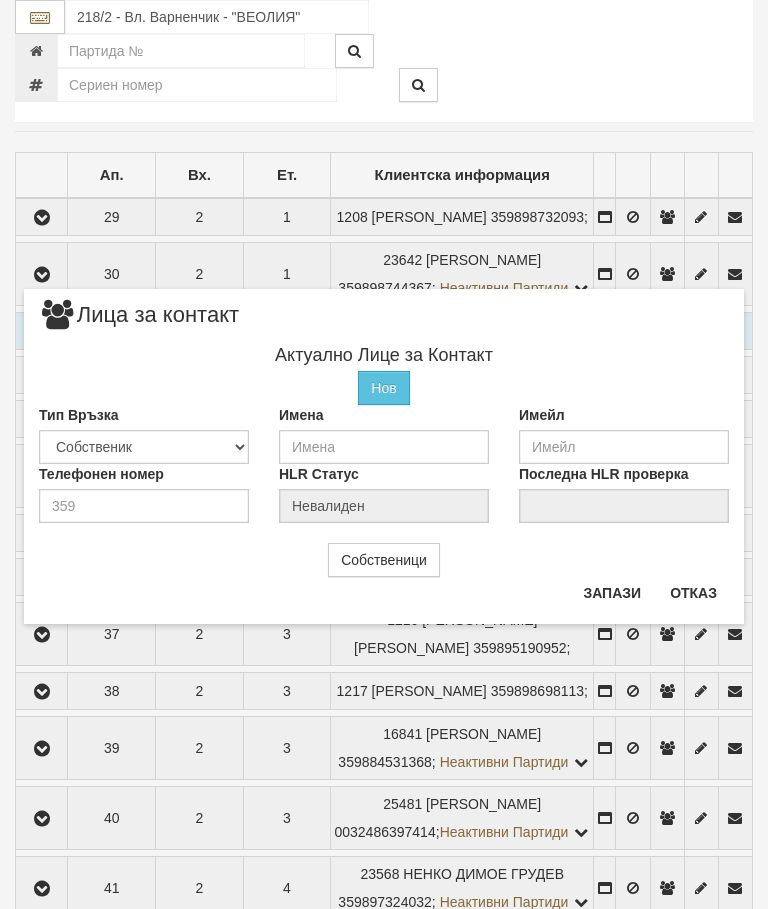 click on "Отказ" at bounding box center (693, 593) 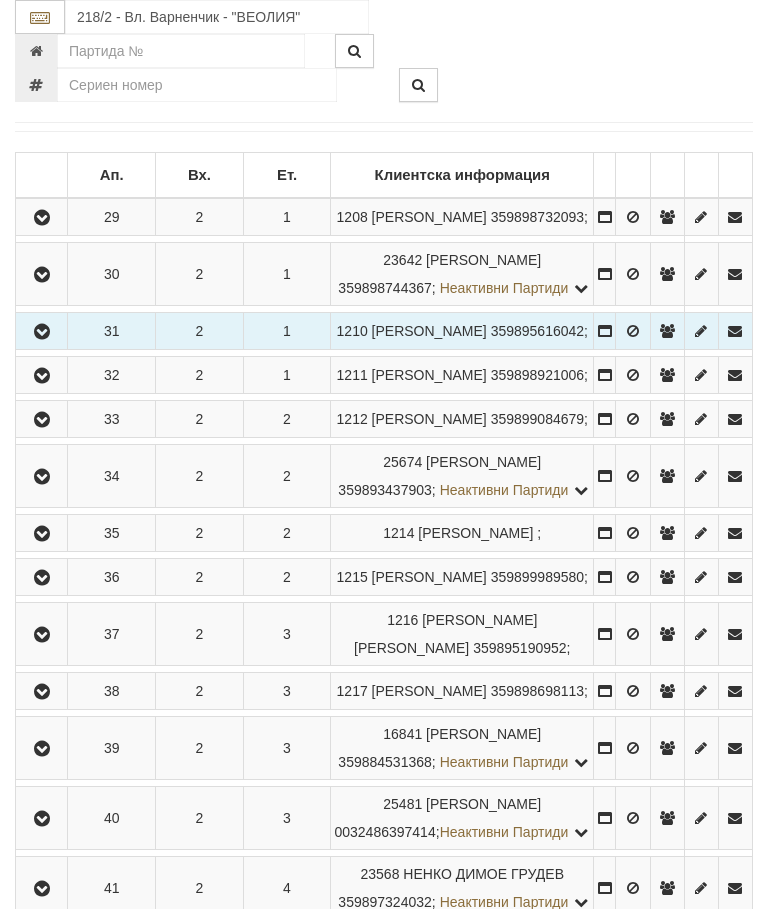 click at bounding box center (42, 534) 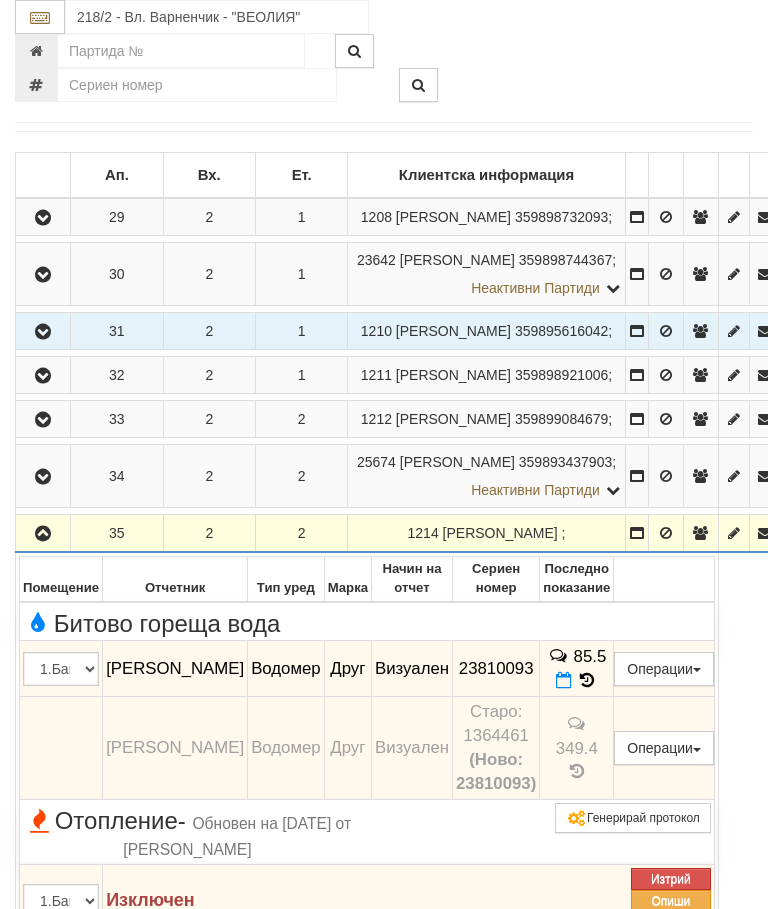 click at bounding box center [43, 533] 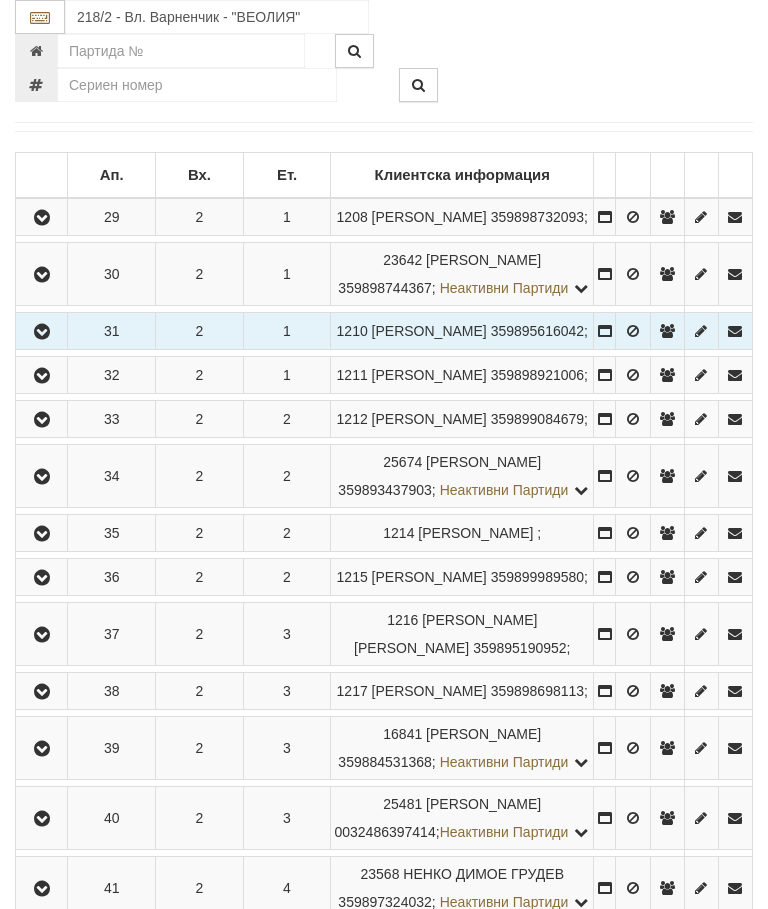 click at bounding box center [42, 578] 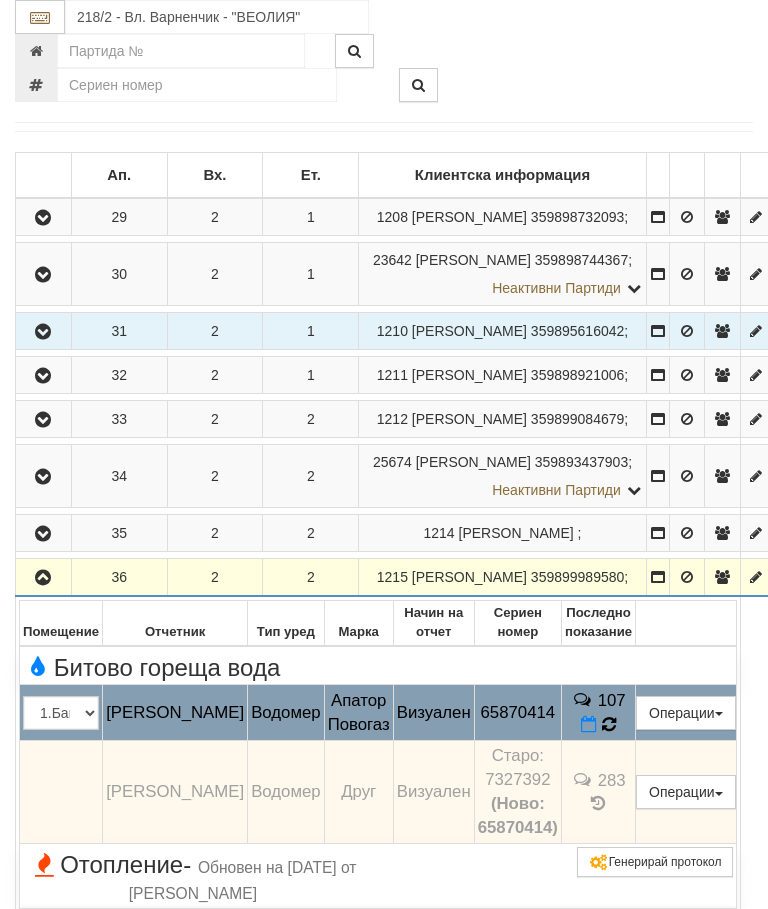 click on "107" at bounding box center (598, 713) 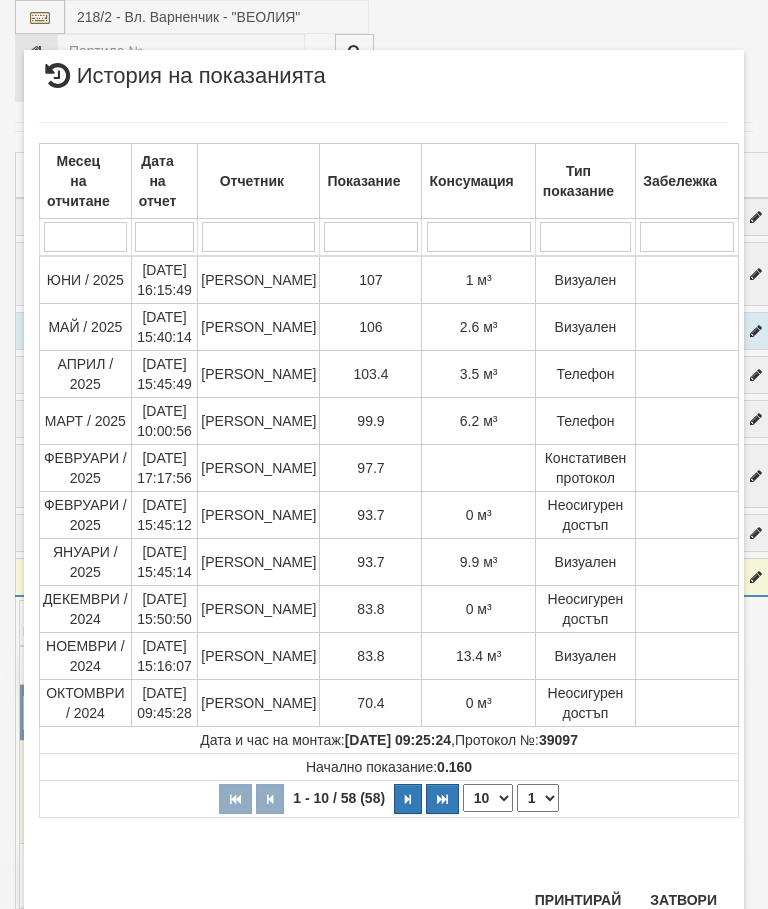 click on "Затвори" at bounding box center [683, 900] 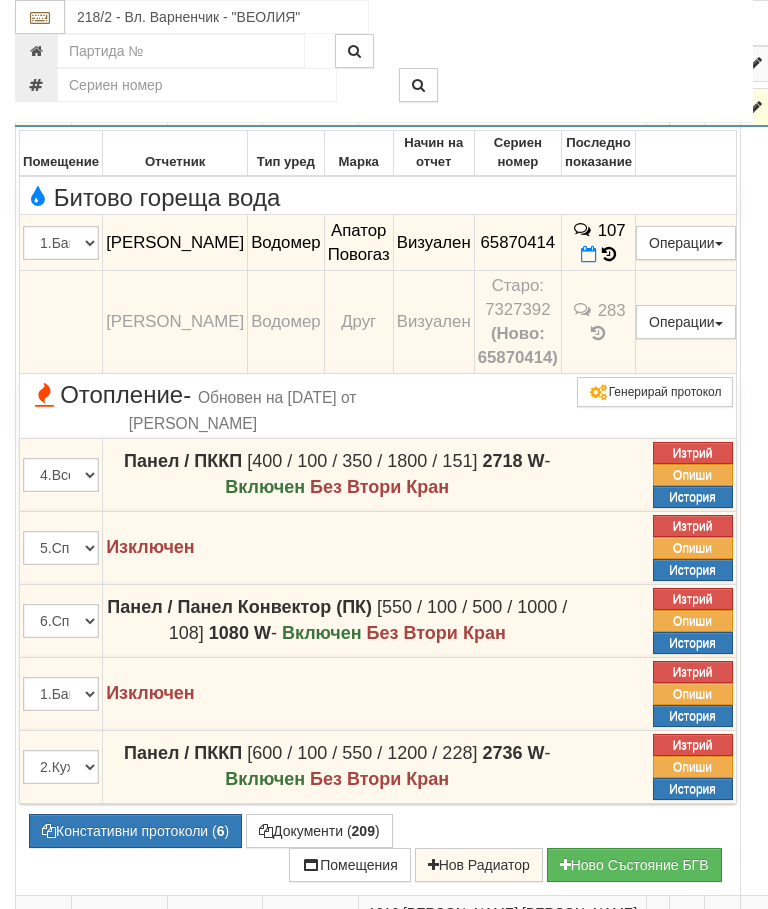scroll, scrollTop: 929, scrollLeft: 0, axis: vertical 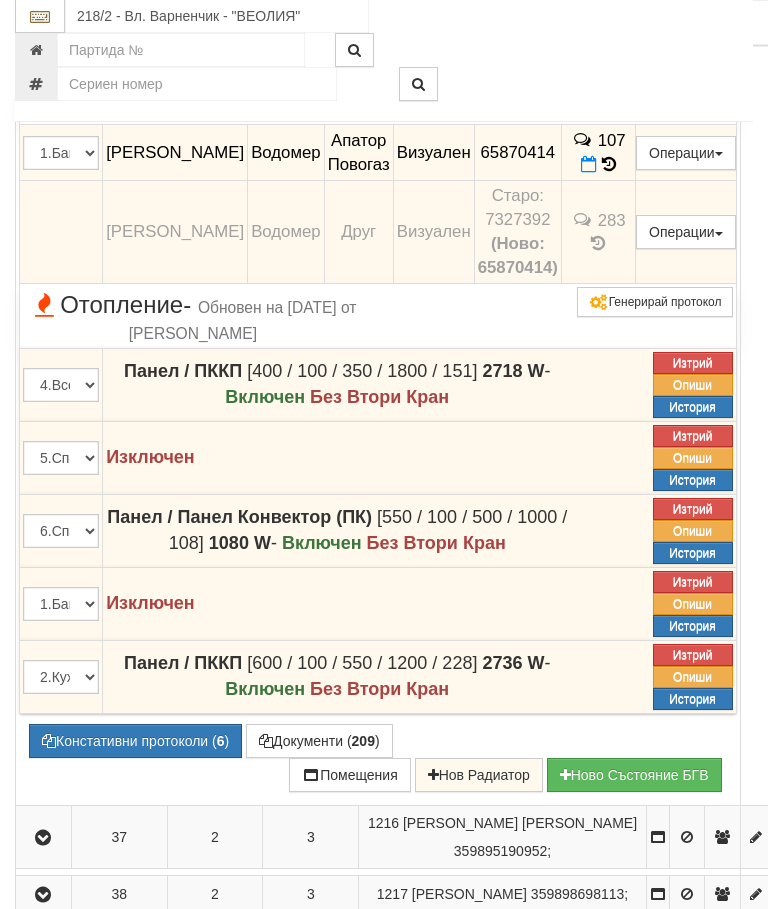 click on "Панел / Панел Конвектор (ПК)
[550 / 100 / 500 / 1000 / 108]
1080 W
-
Включен
Без Втори Кран" at bounding box center [337, 532] 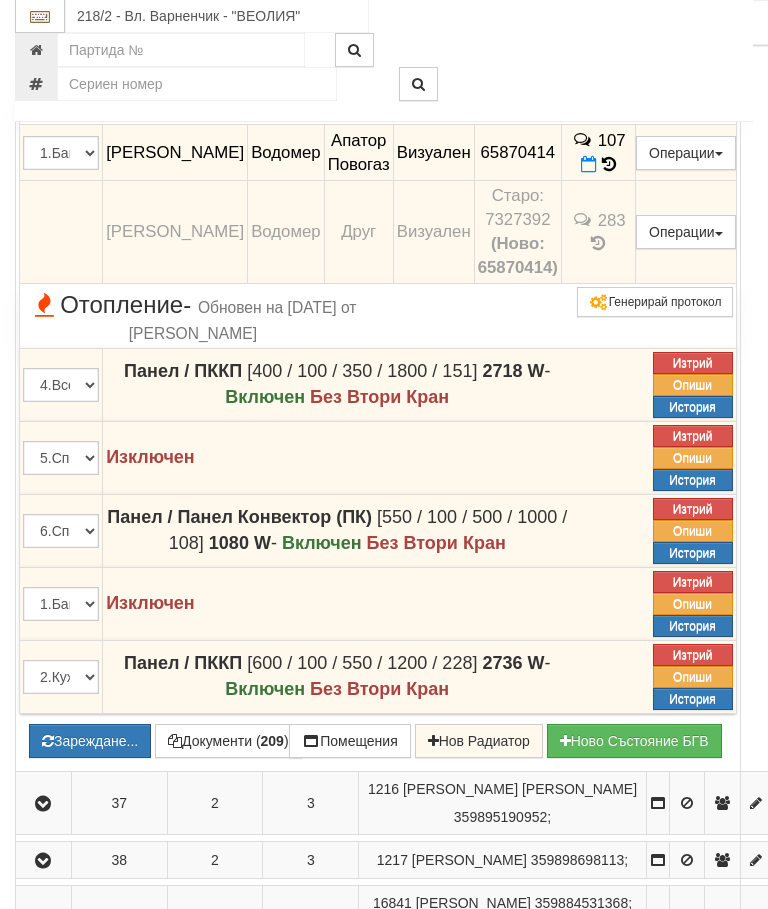 scroll, scrollTop: 930, scrollLeft: 0, axis: vertical 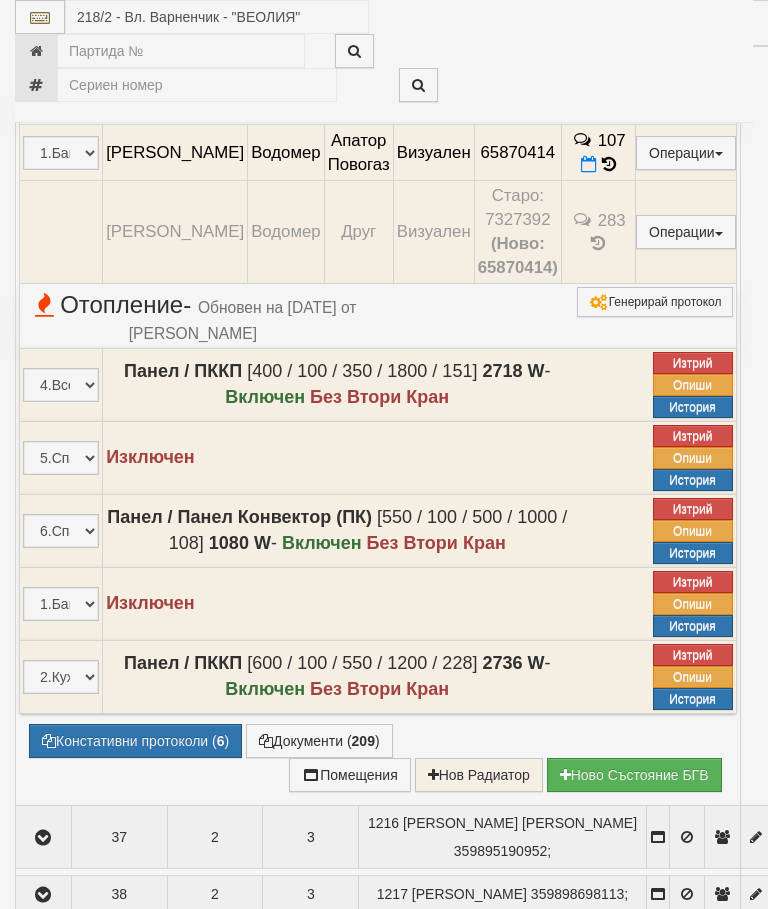 select on "10" 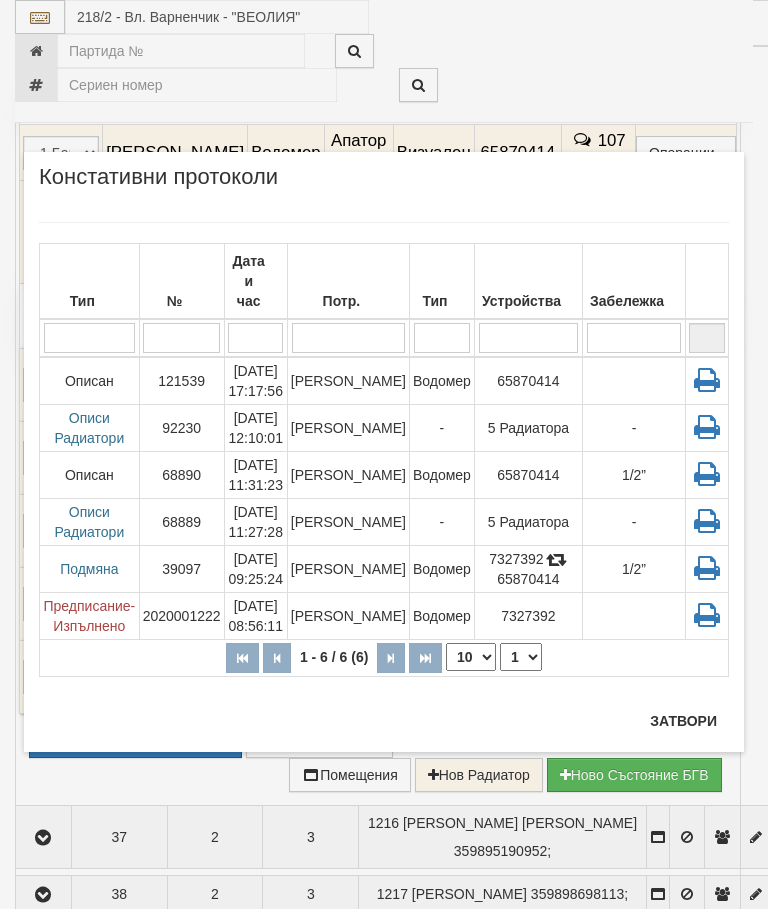 scroll, scrollTop: 1005, scrollLeft: 0, axis: vertical 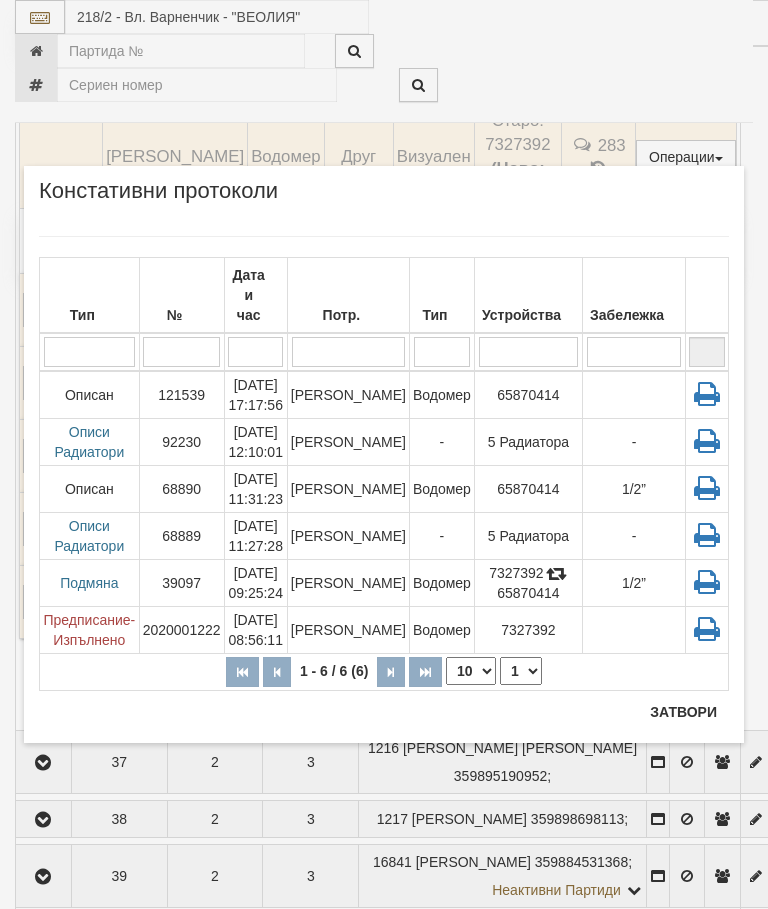 click on "Дата и час" at bounding box center [256, 295] 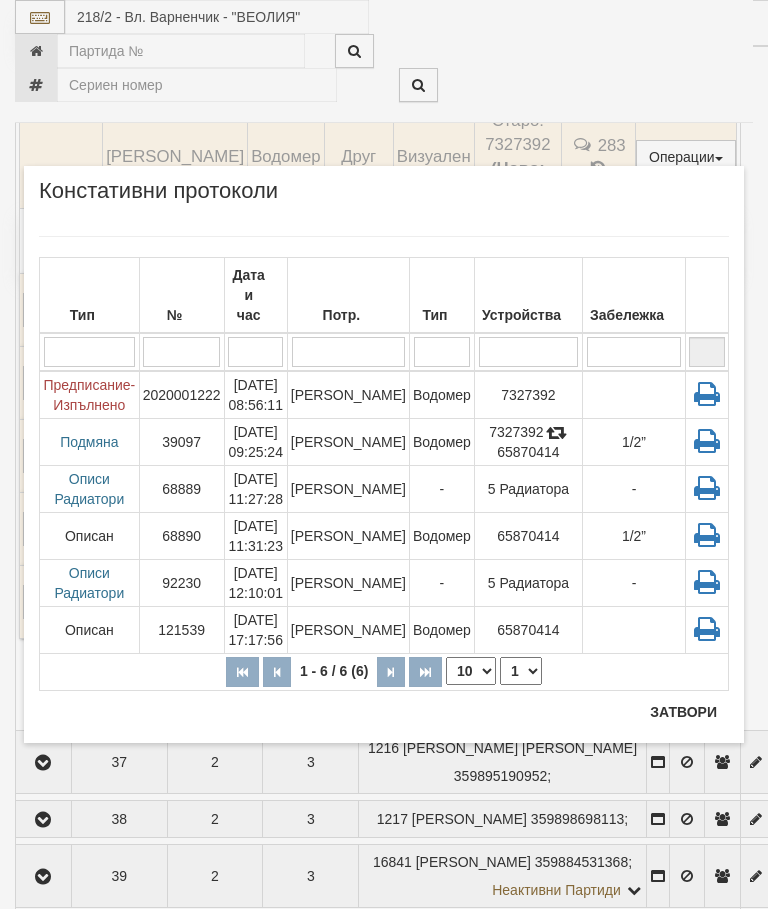 click on "05/03/2020 08:56:11" at bounding box center (255, 395) 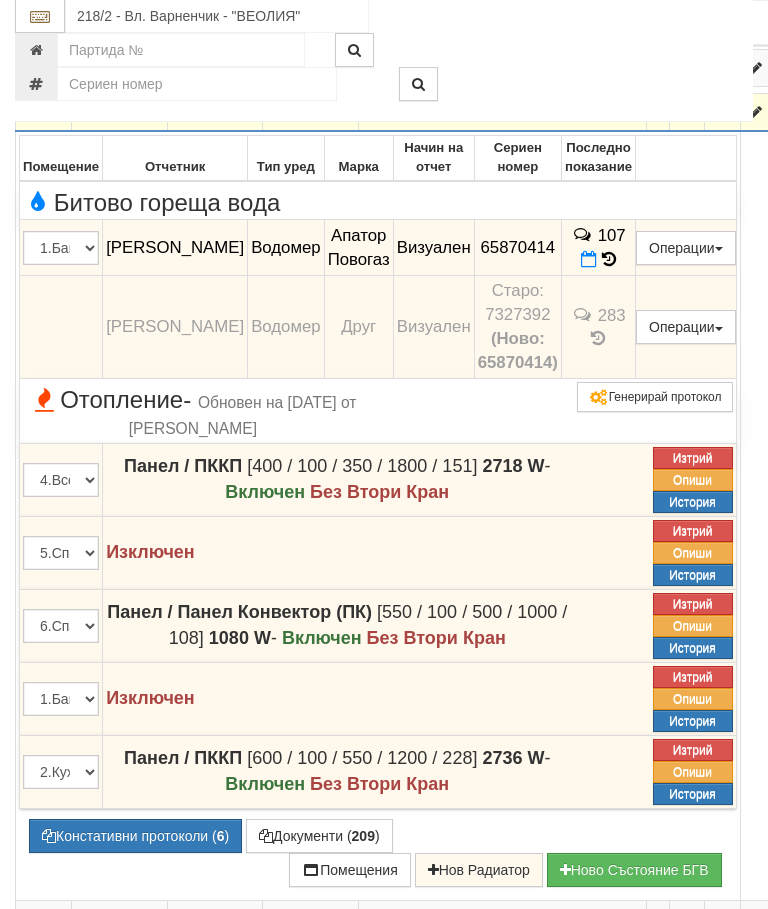 scroll, scrollTop: 837, scrollLeft: 0, axis: vertical 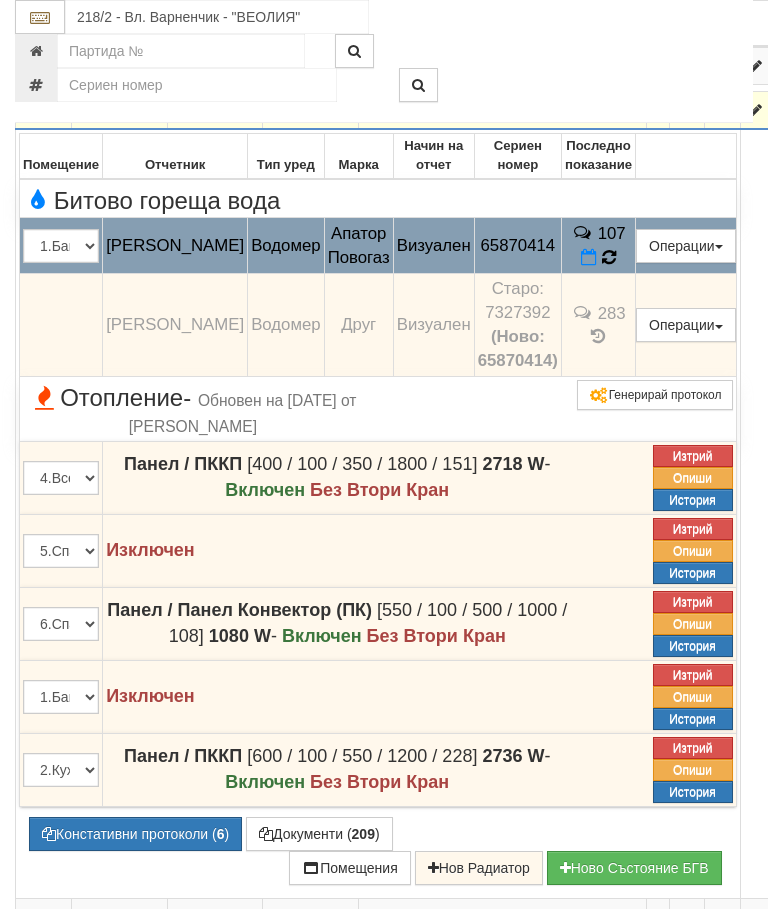 click at bounding box center [608, 258] 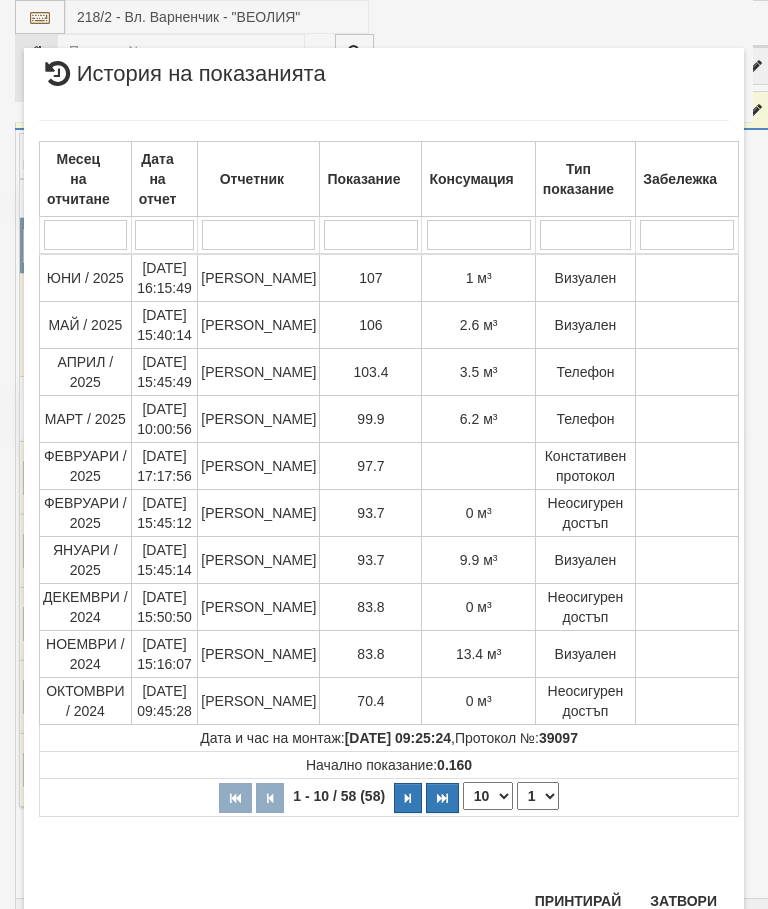 scroll, scrollTop: 890, scrollLeft: 0, axis: vertical 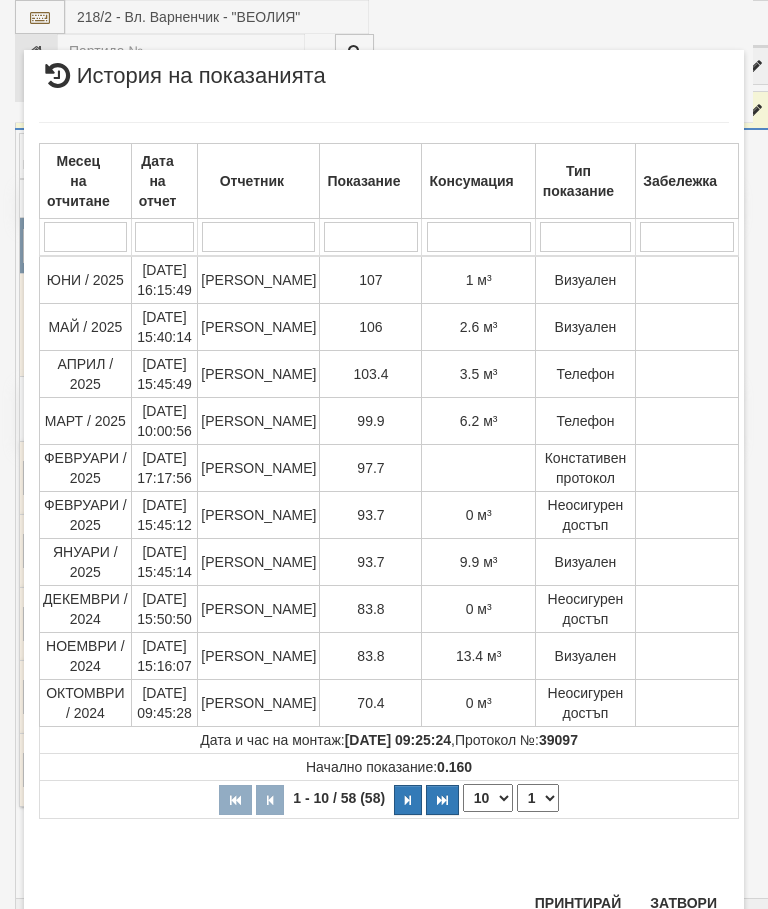 click on "Затвори" at bounding box center (683, 903) 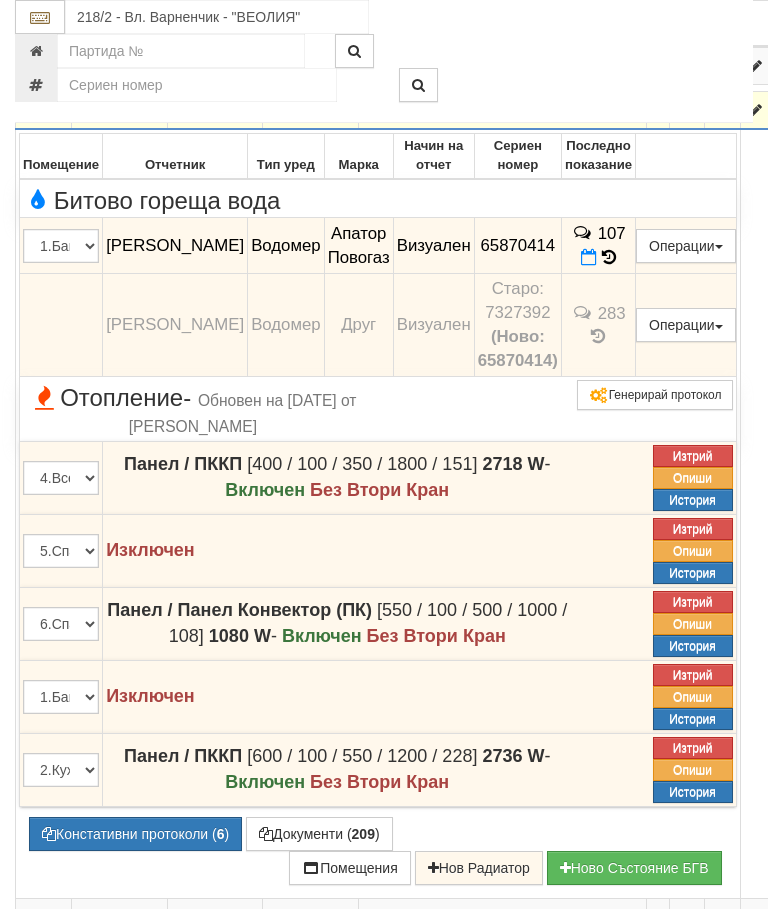 click at bounding box center [43, 111] 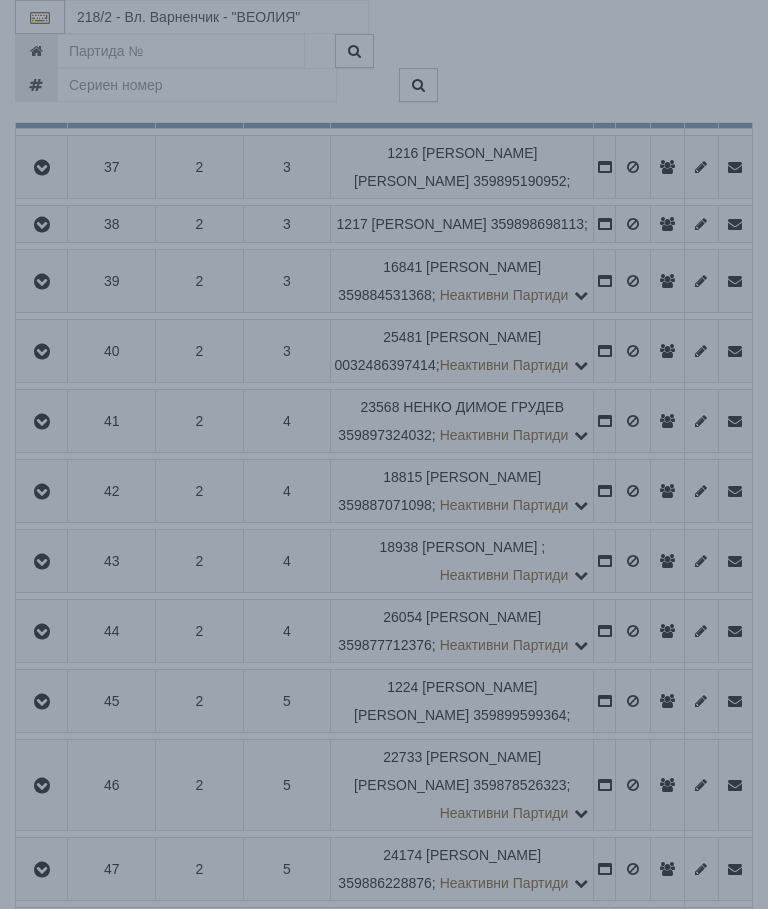 click on "× Зареждане... Данните за апартамента се зареждат. Моля изчакайте..." at bounding box center (384, 251) 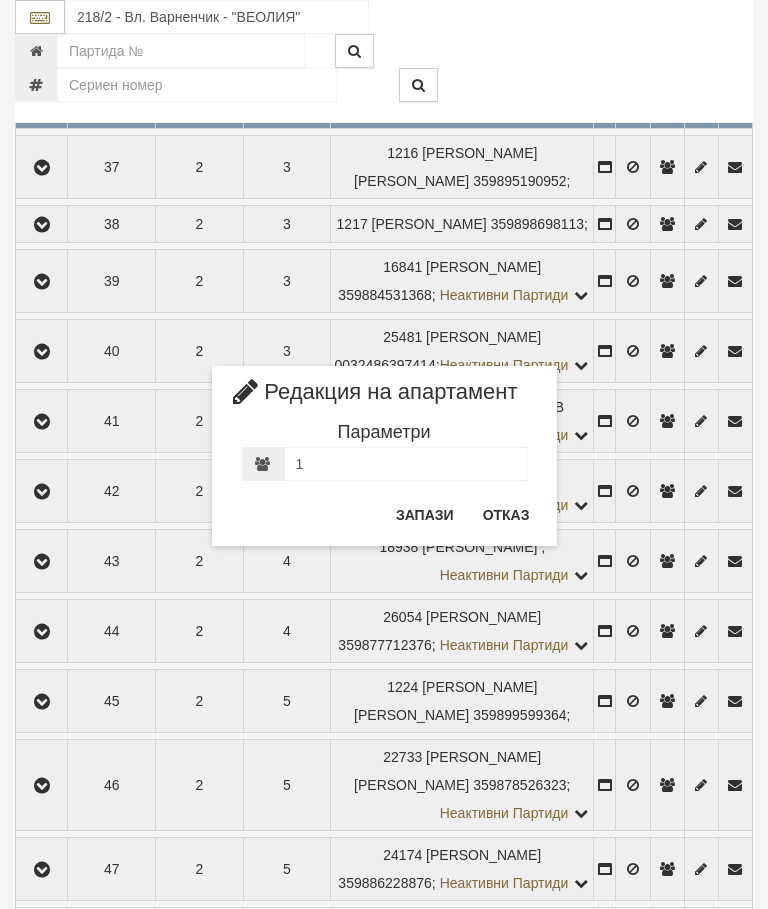 click on "Отказ" at bounding box center (506, 515) 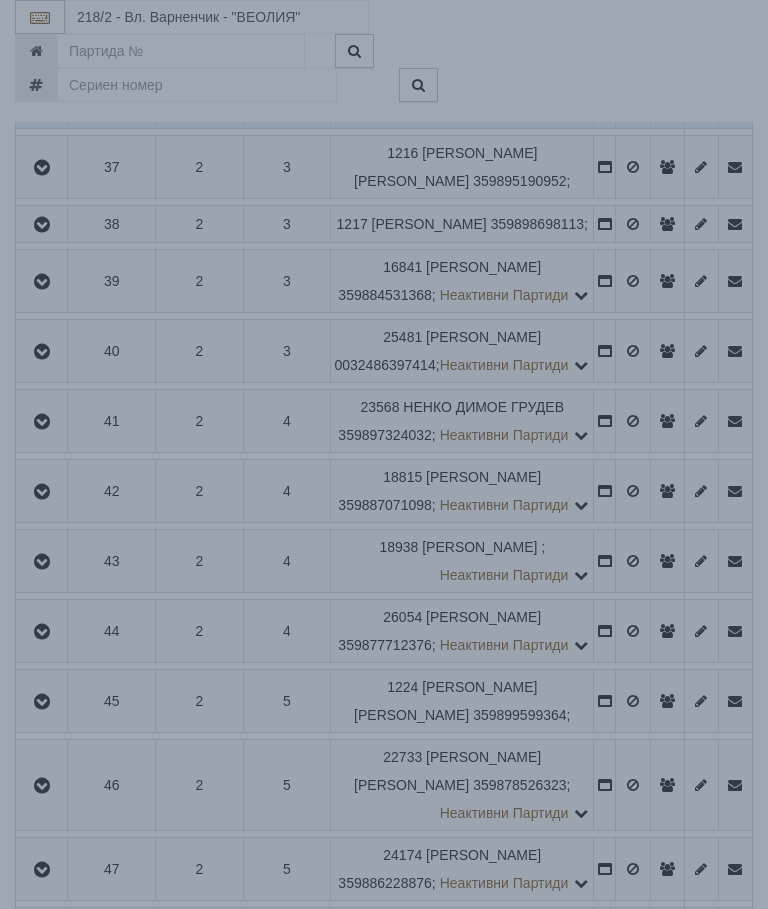 click on "× Зареждане... Данните за апартамента се зареждат. Моля изчакайте..." at bounding box center (384, 251) 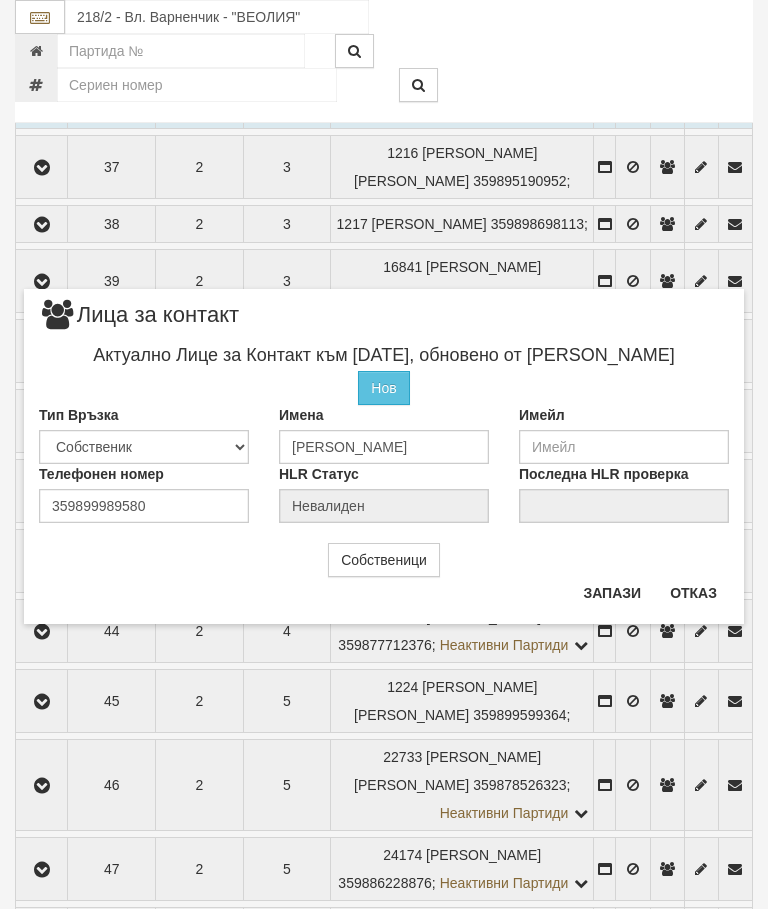 click on "Отказ" at bounding box center [693, 593] 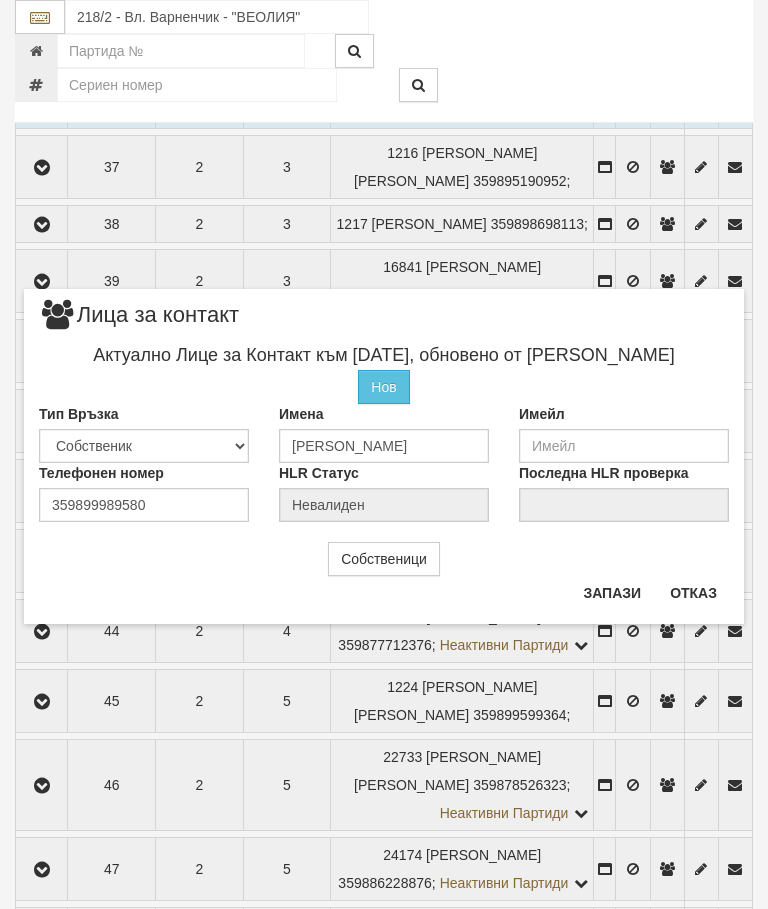 click on "Отказ" at bounding box center [693, 593] 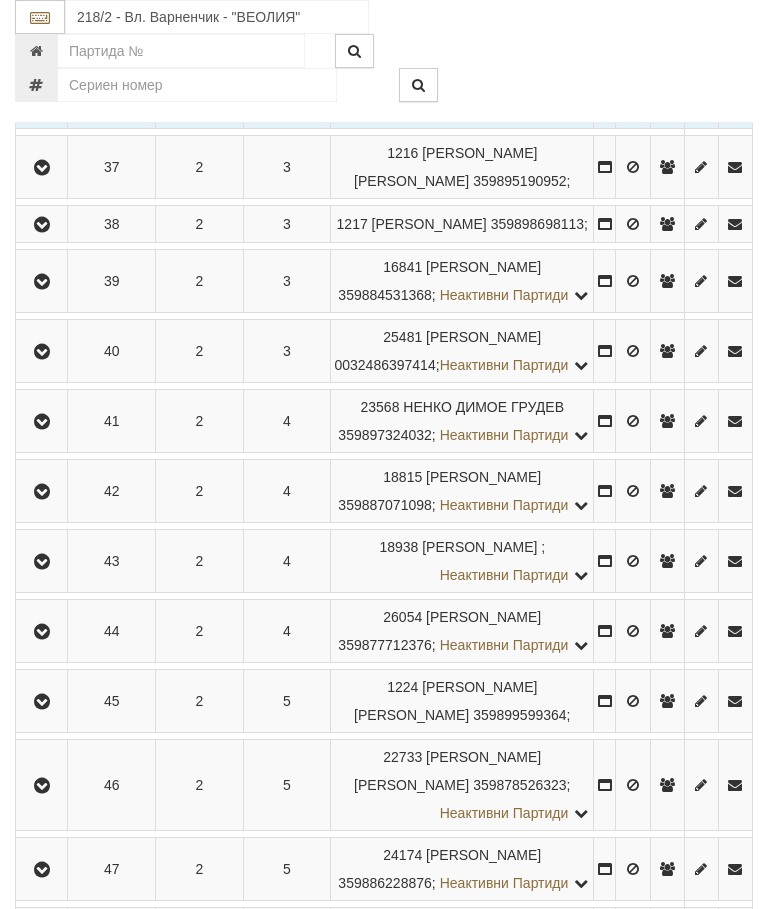 click at bounding box center (42, 111) 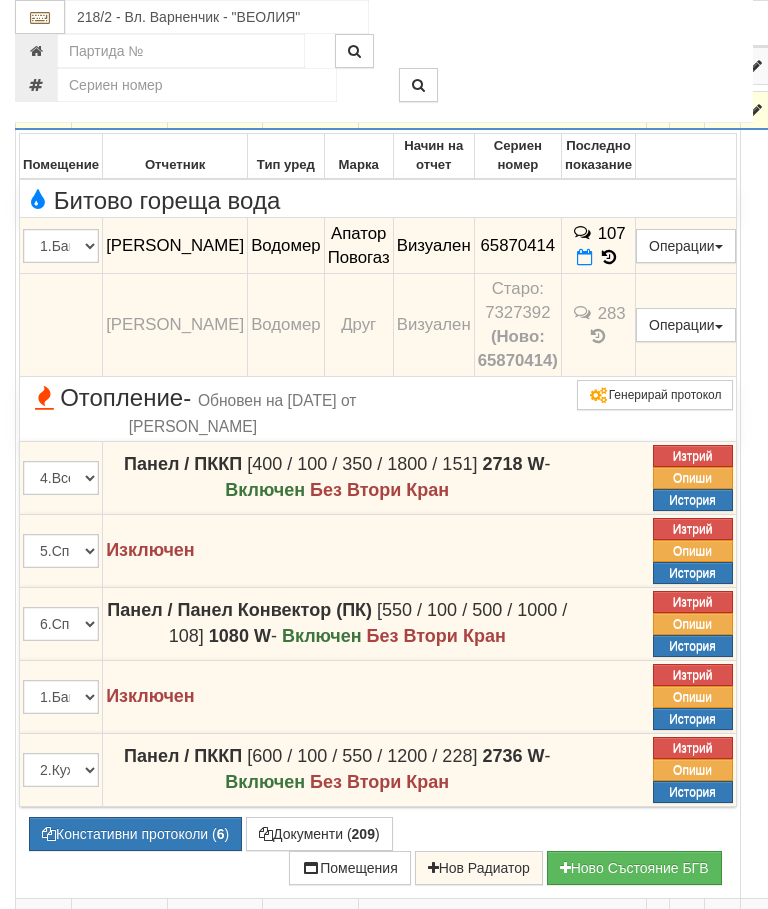 click on "107" at bounding box center [598, 246] 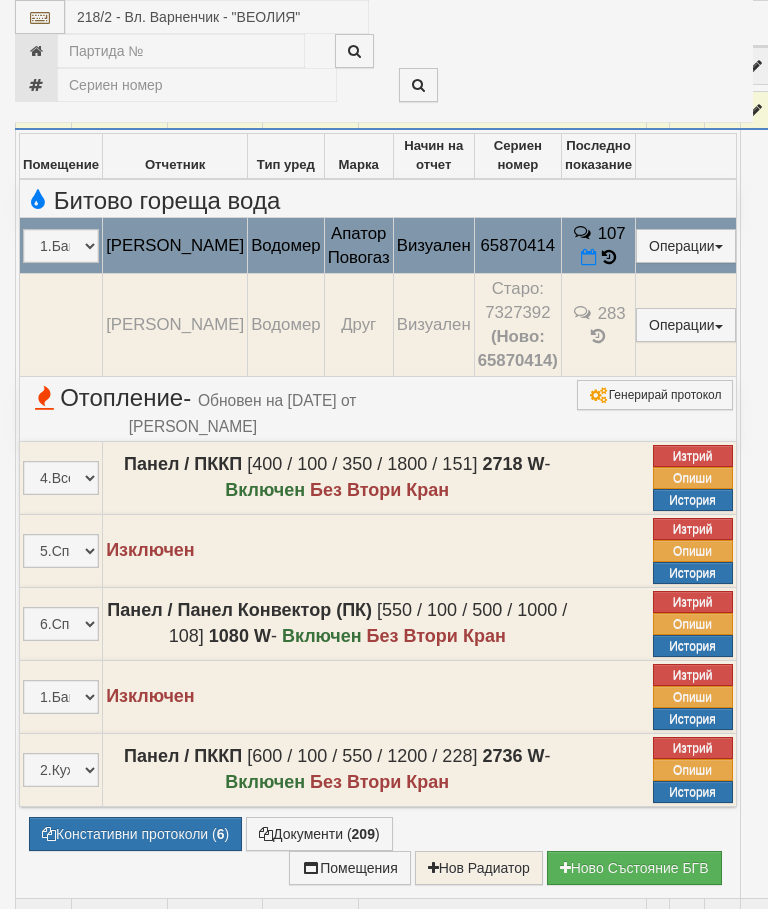 select on "10" 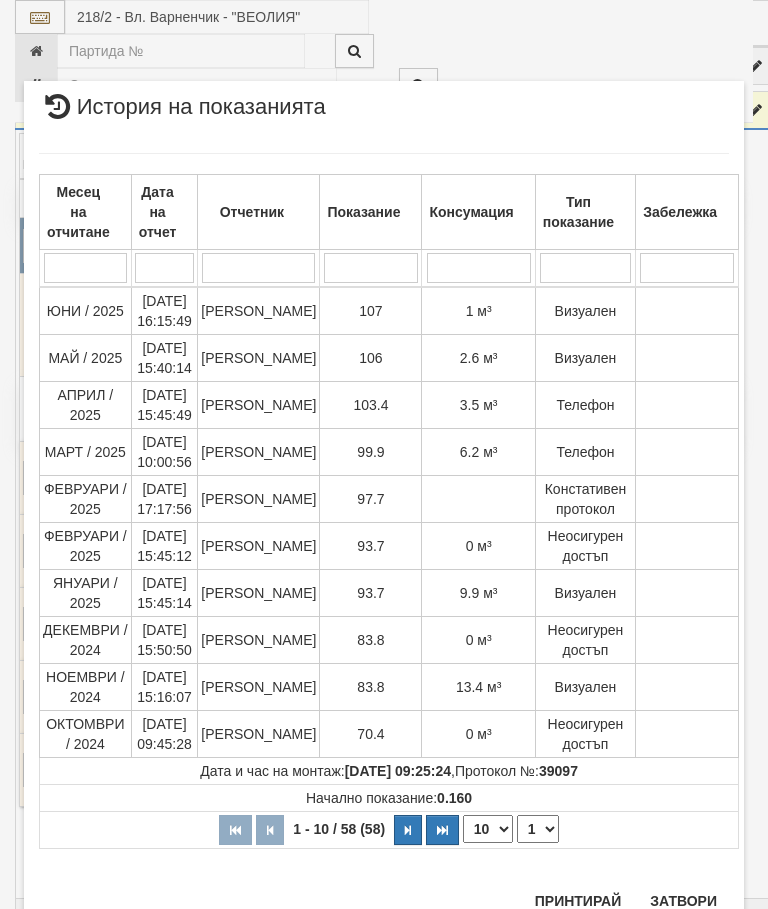 scroll, scrollTop: 1092, scrollLeft: 0, axis: vertical 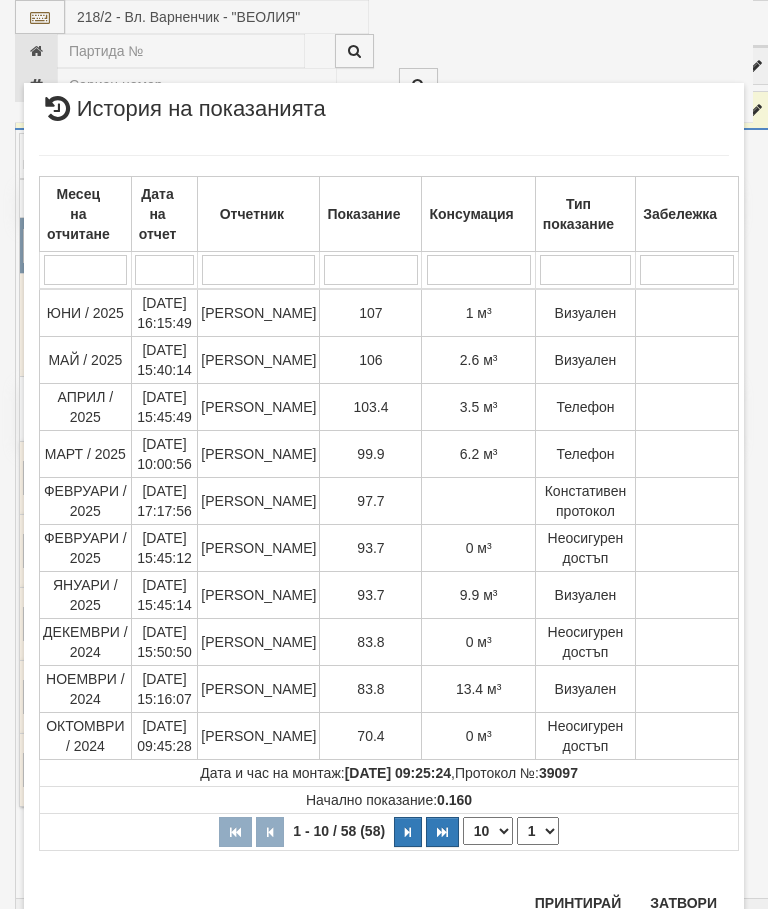 click on "Затвори" at bounding box center (683, 903) 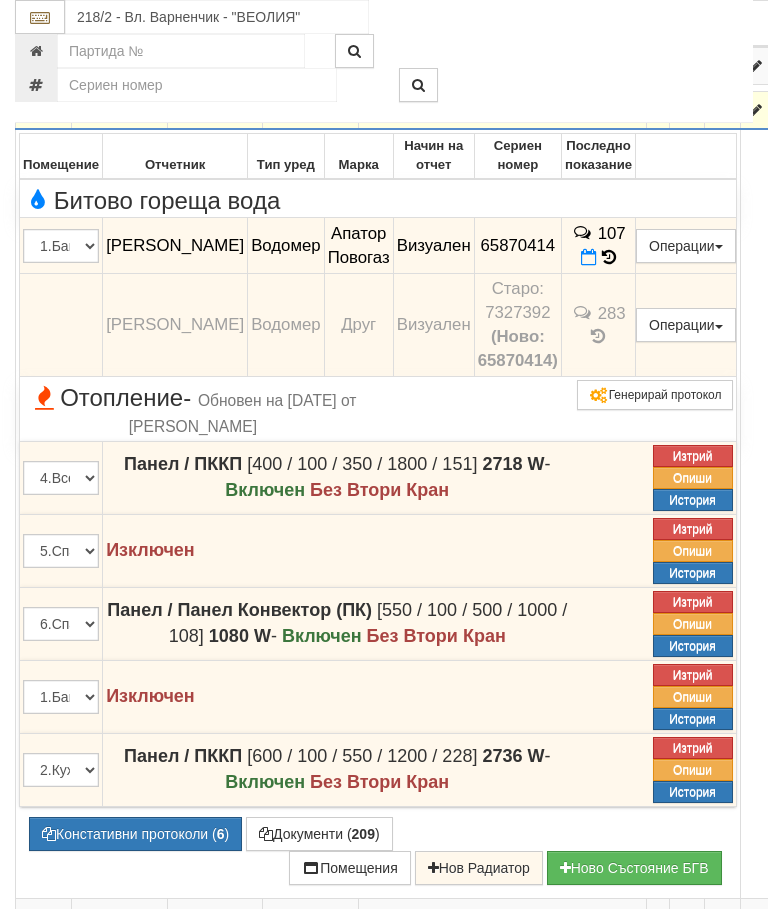 click at bounding box center (43, 110) 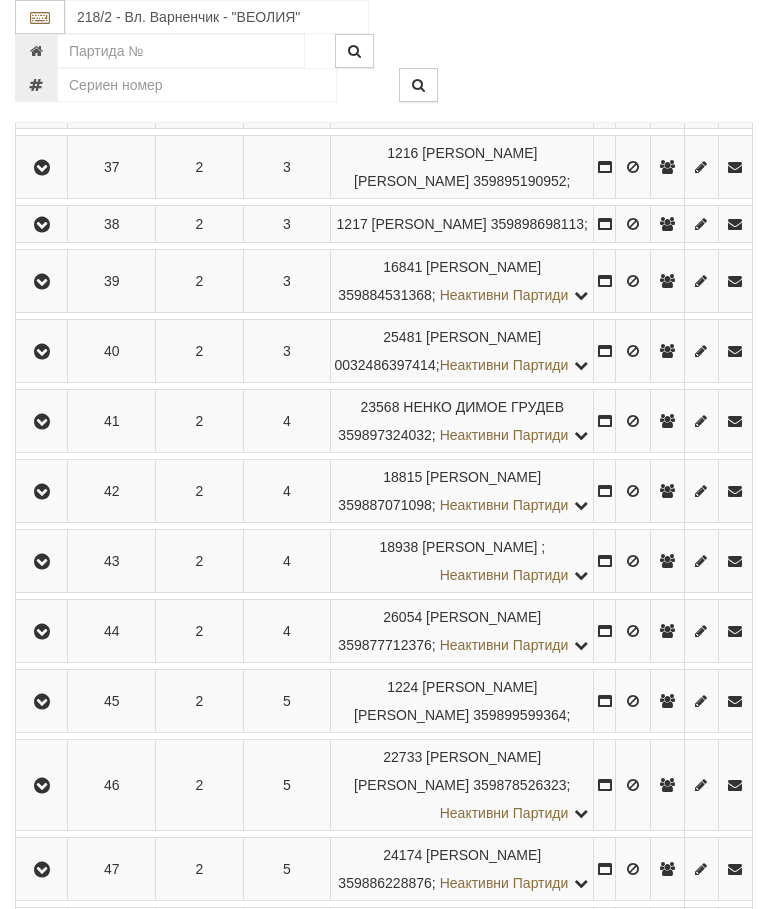 click at bounding box center [42, 168] 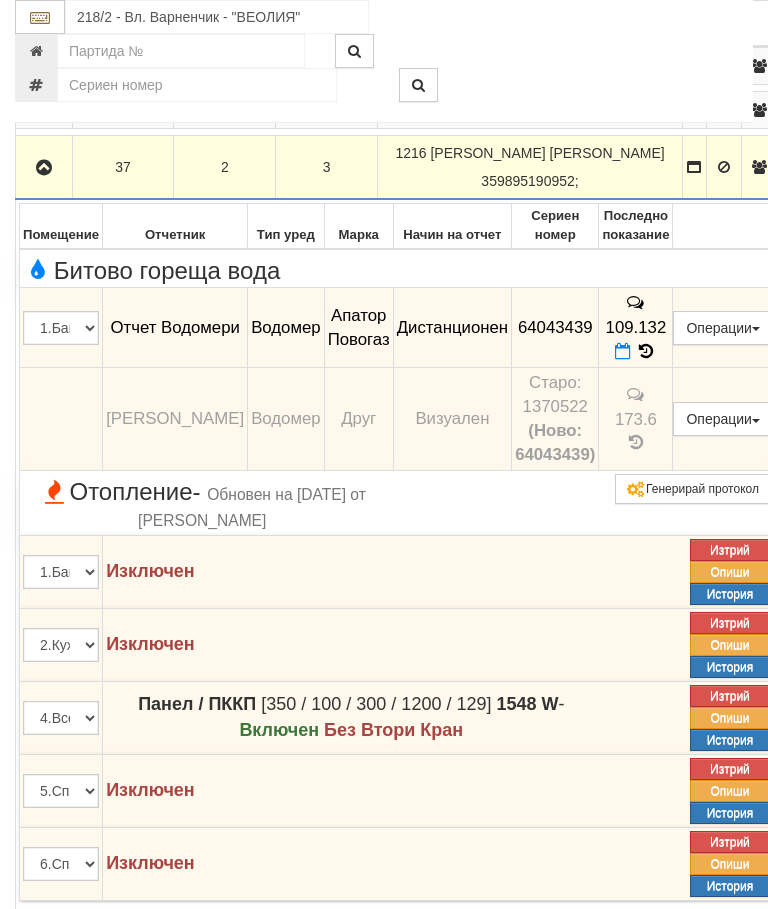 click at bounding box center (44, 167) 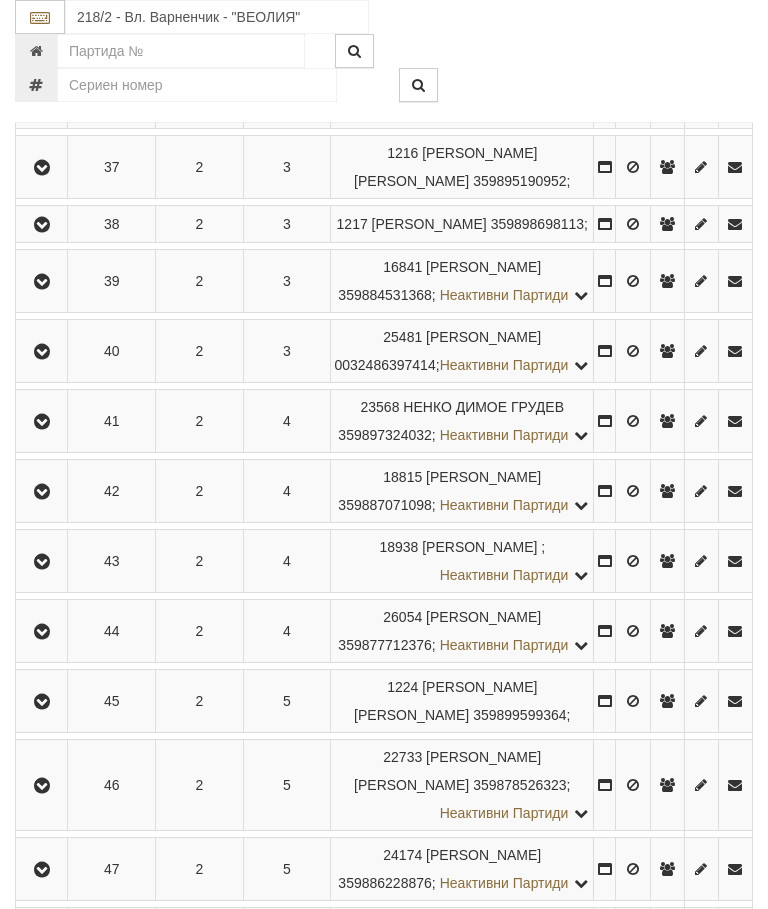 click at bounding box center [42, 225] 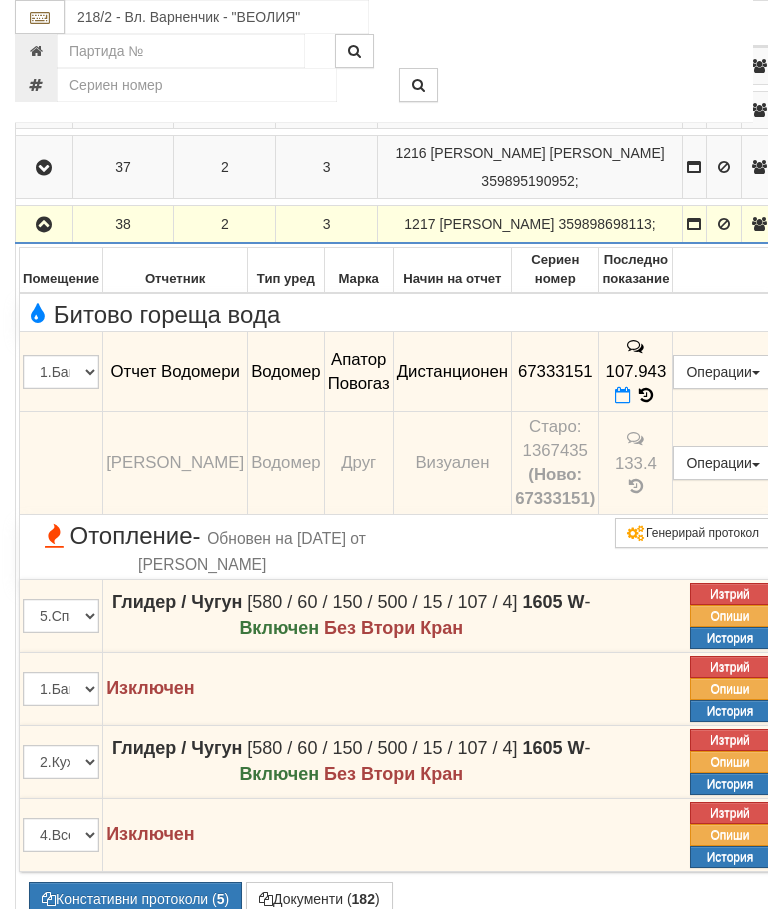 click at bounding box center [44, 224] 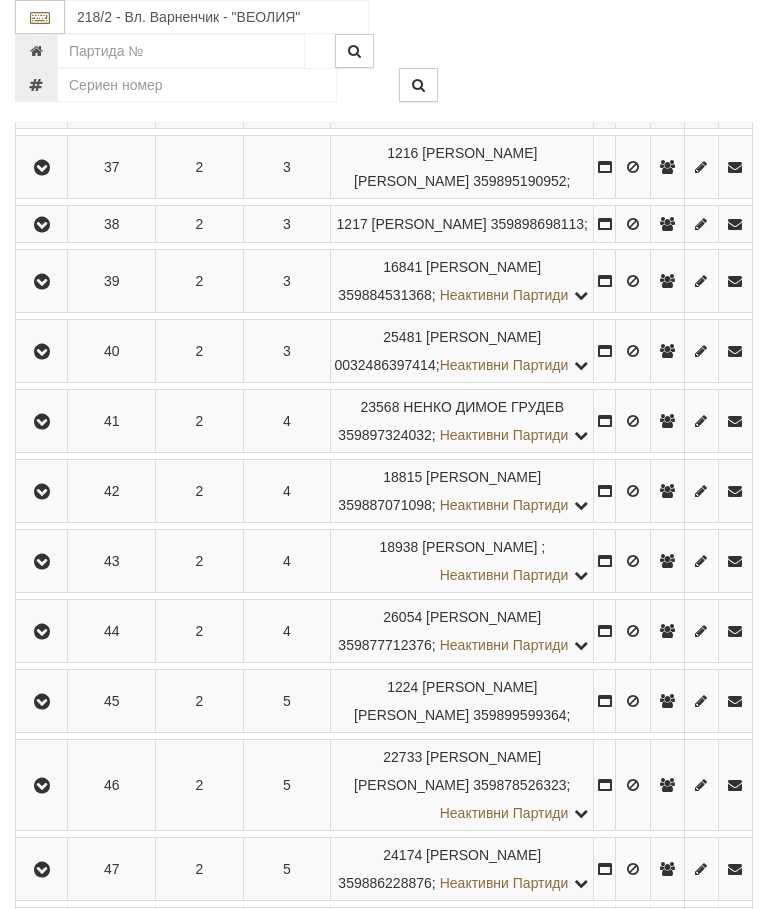 click at bounding box center (42, 282) 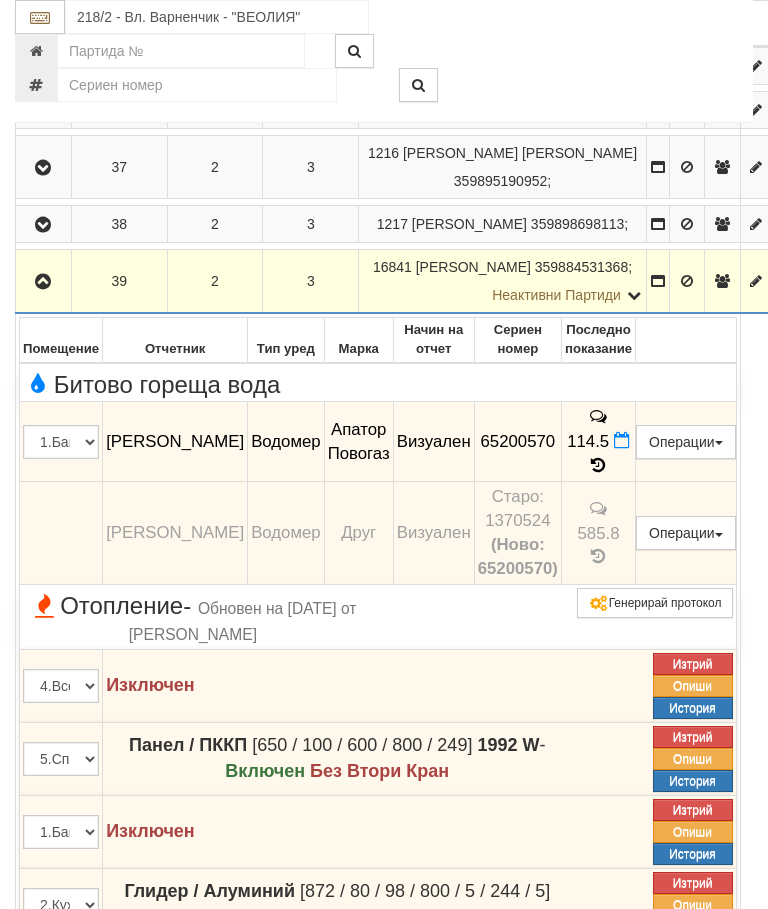 click at bounding box center (599, 465) 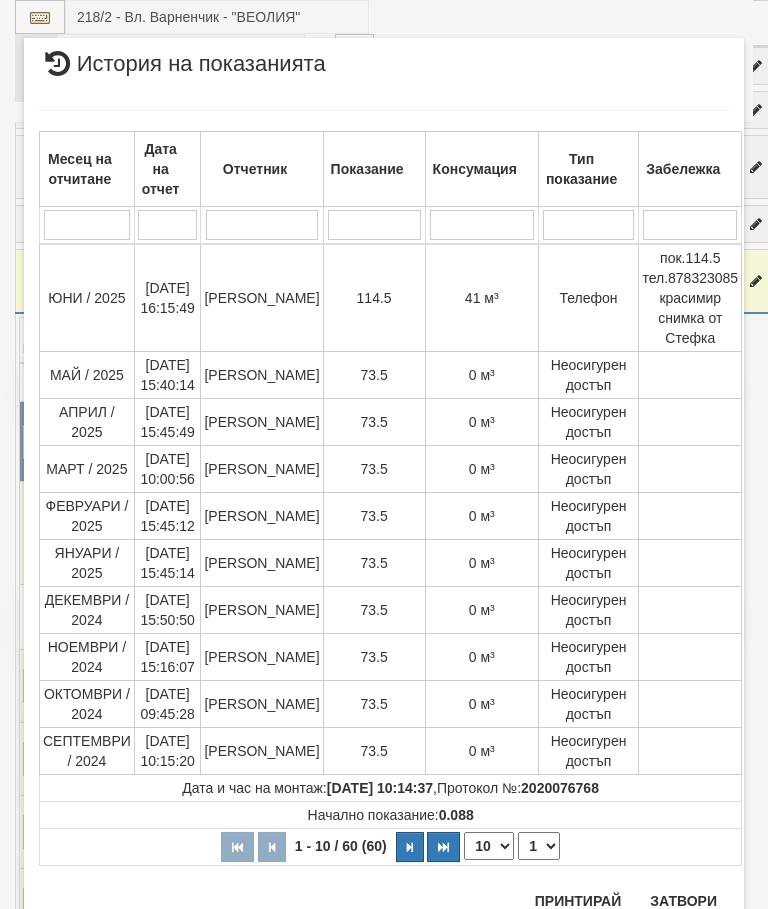 scroll, scrollTop: 1263, scrollLeft: 0, axis: vertical 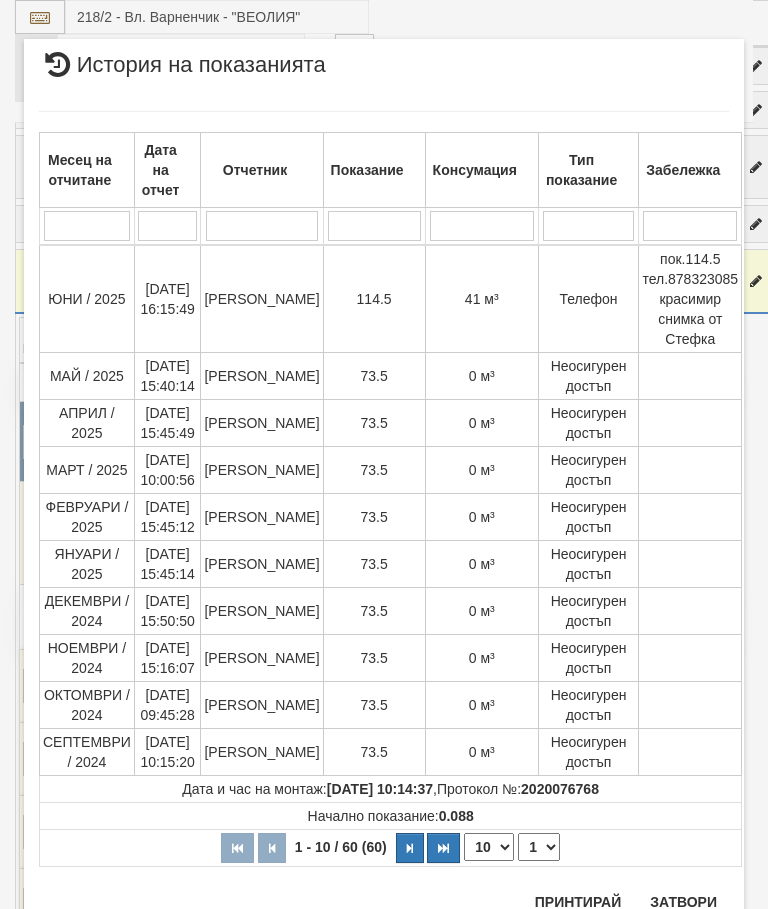 click on "Затвори" at bounding box center [683, 902] 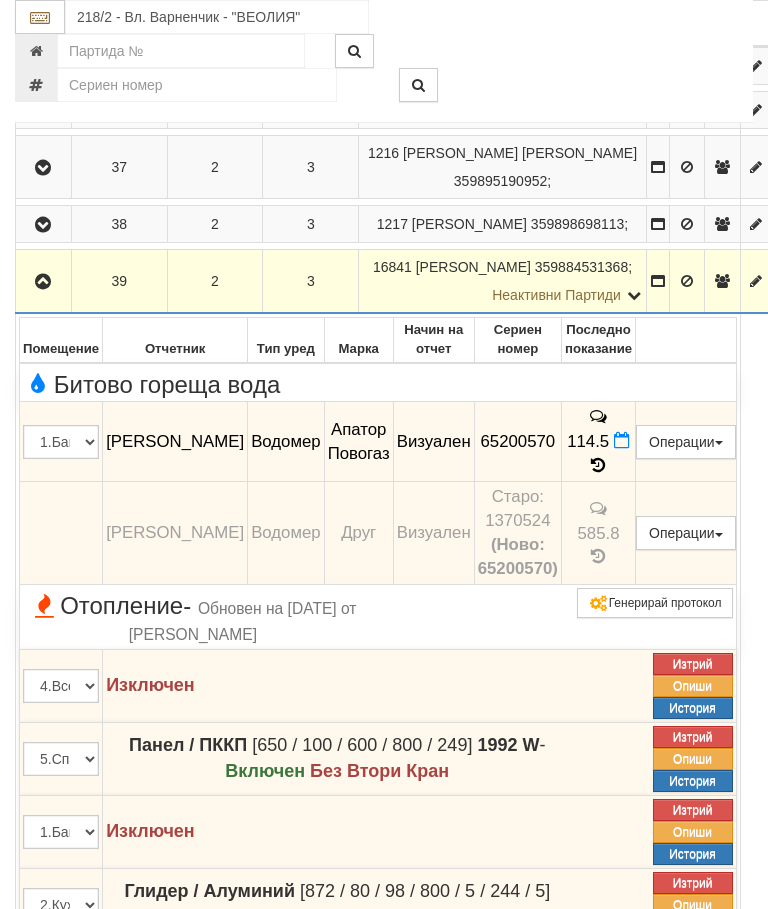 click at bounding box center [43, 282] 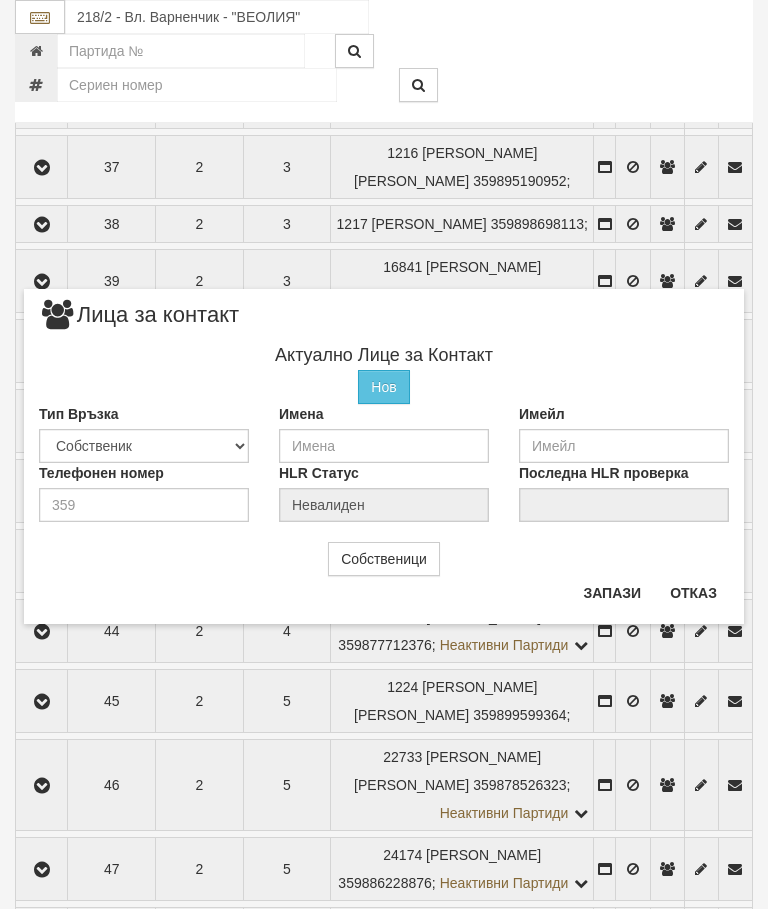 click on "Отказ" at bounding box center [693, 593] 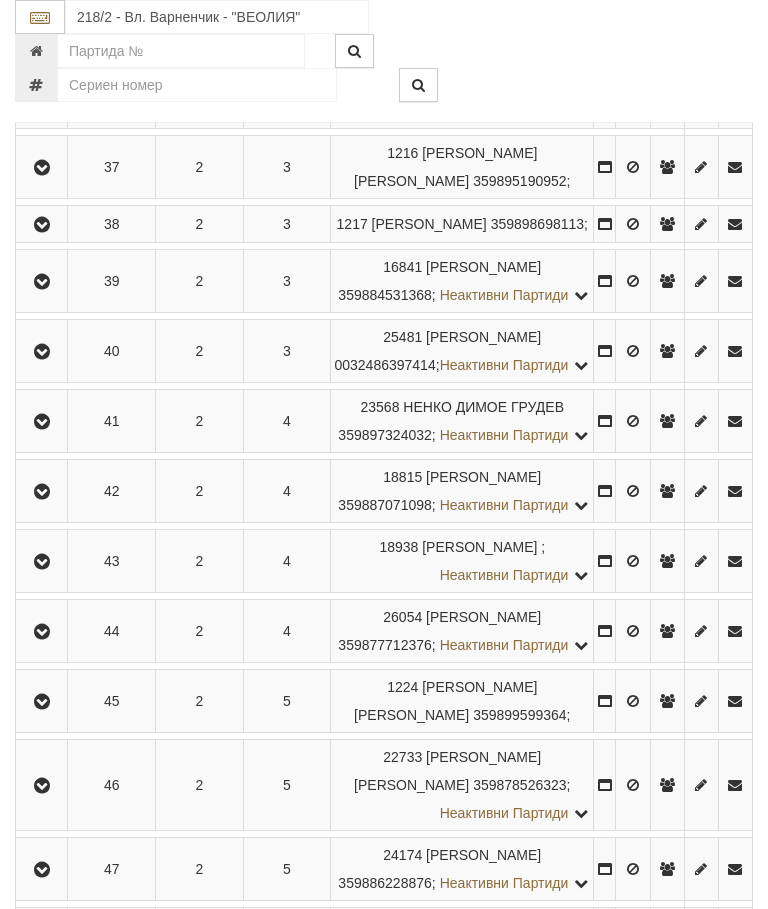 click at bounding box center [42, 282] 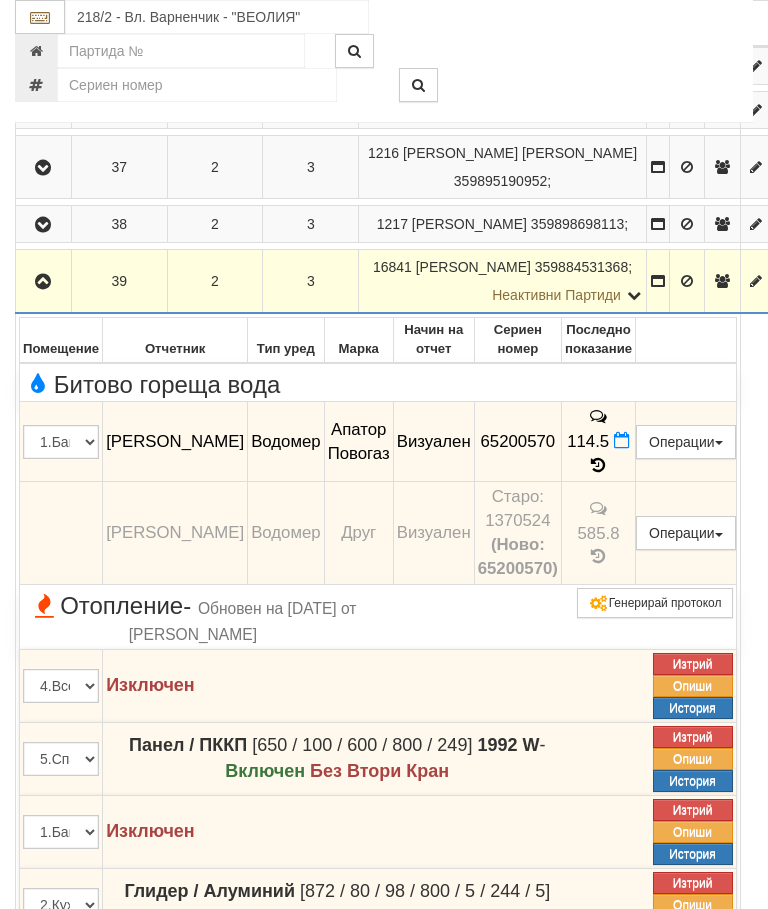 click on "114.5" at bounding box center (598, 442) 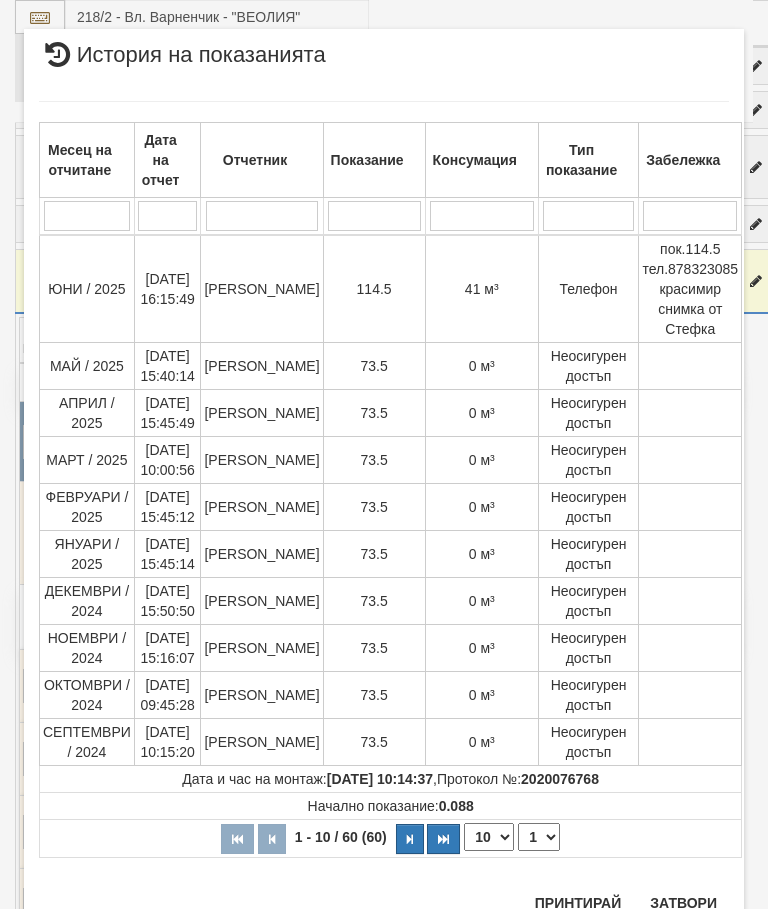 scroll, scrollTop: 1212, scrollLeft: 0, axis: vertical 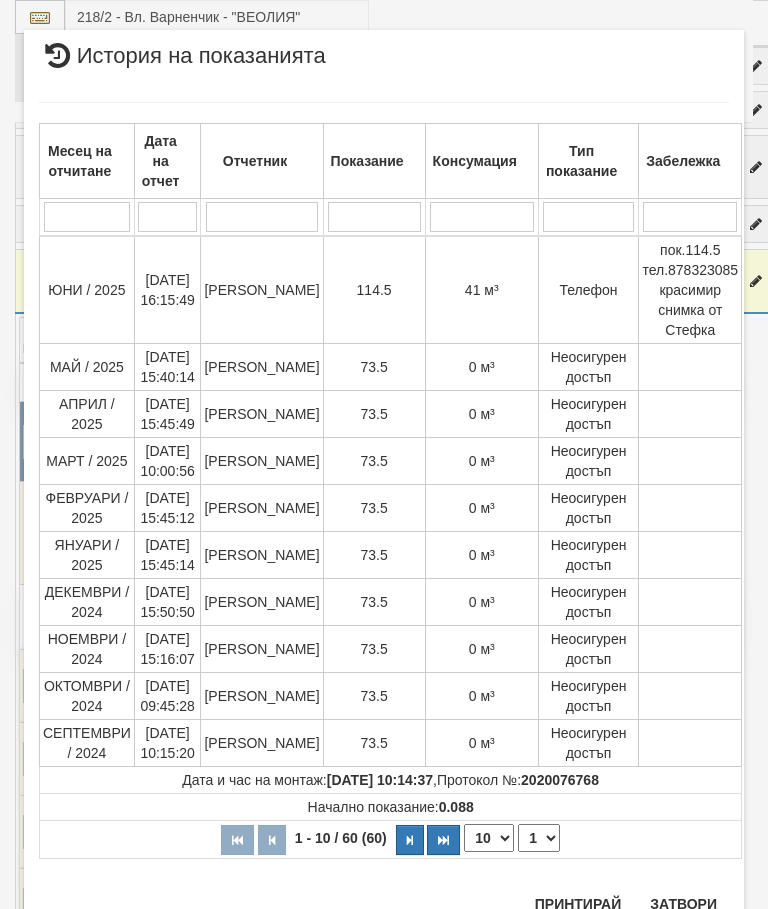 click on "1 2 3 4 5 6" at bounding box center (539, 838) 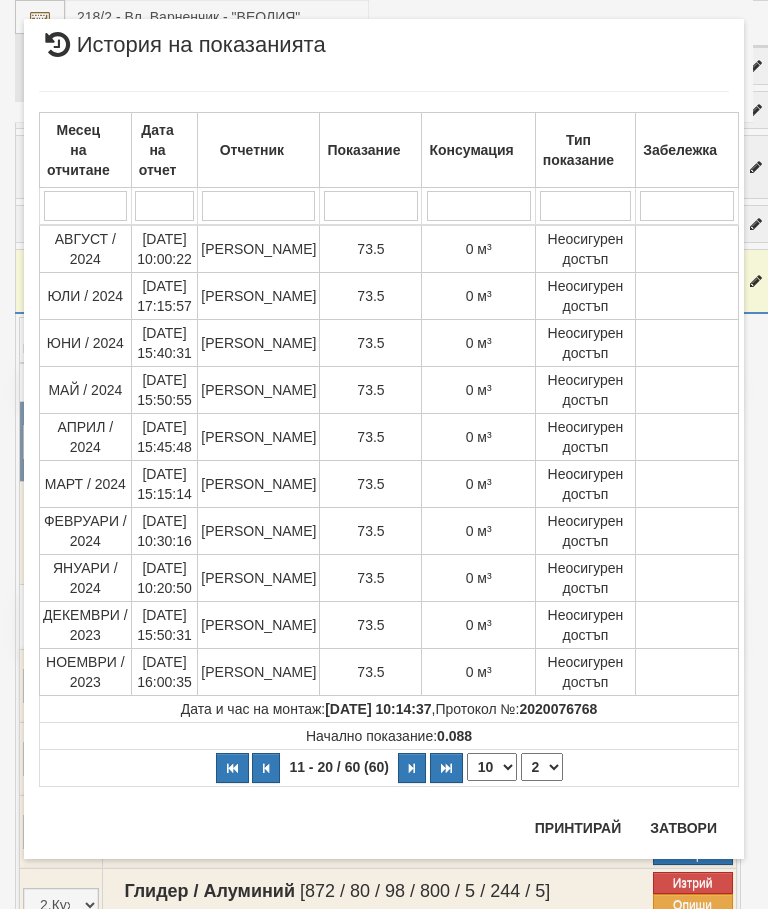 scroll, scrollTop: 0, scrollLeft: 0, axis: both 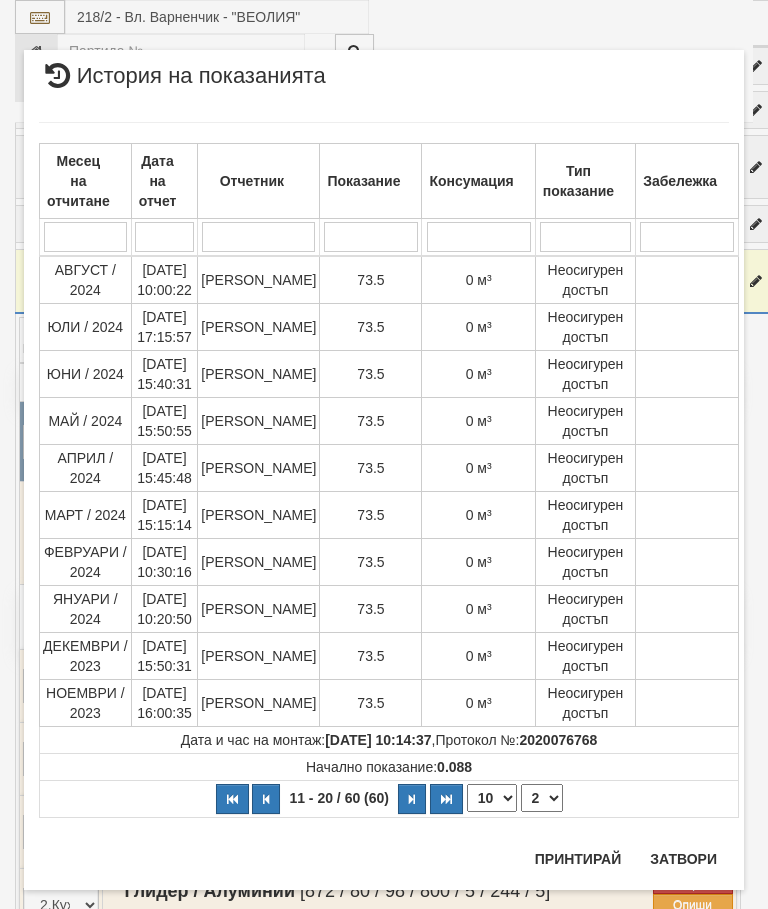 click on "1 2 3 4 5 6" at bounding box center (542, 798) 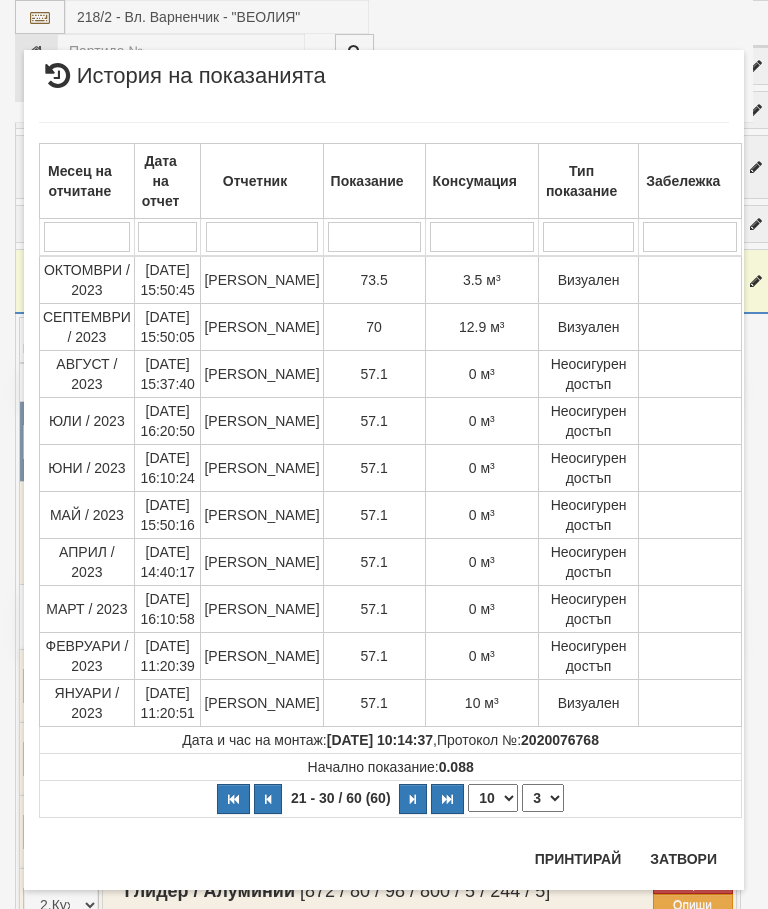 click on "1 2 3 4 5 6" at bounding box center [543, 798] 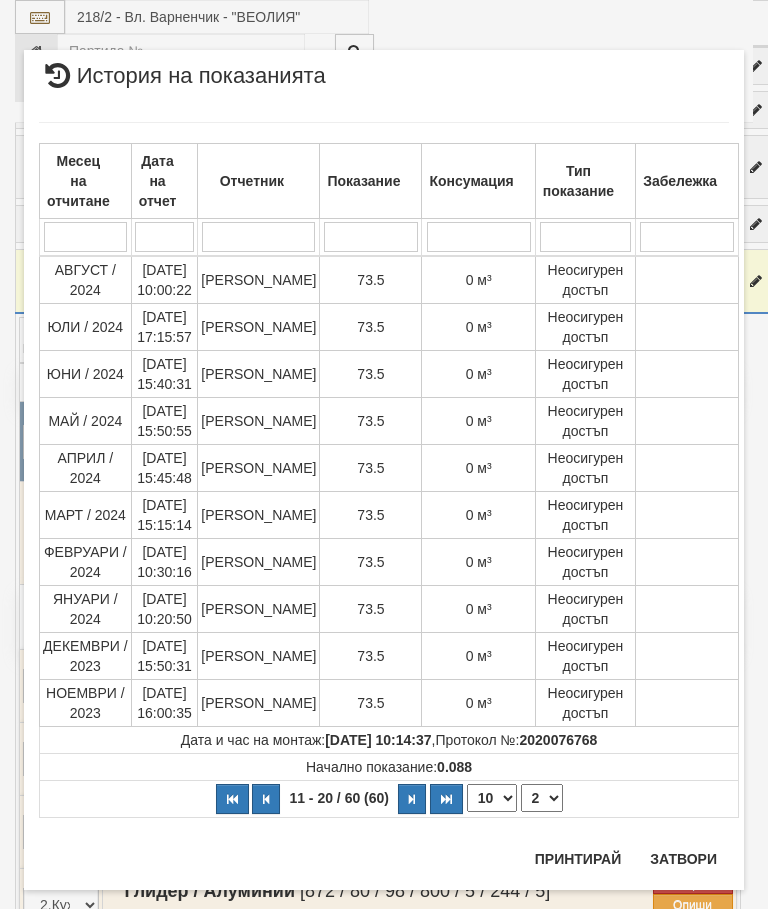 click on "1 2 3 4 5 6" at bounding box center [542, 798] 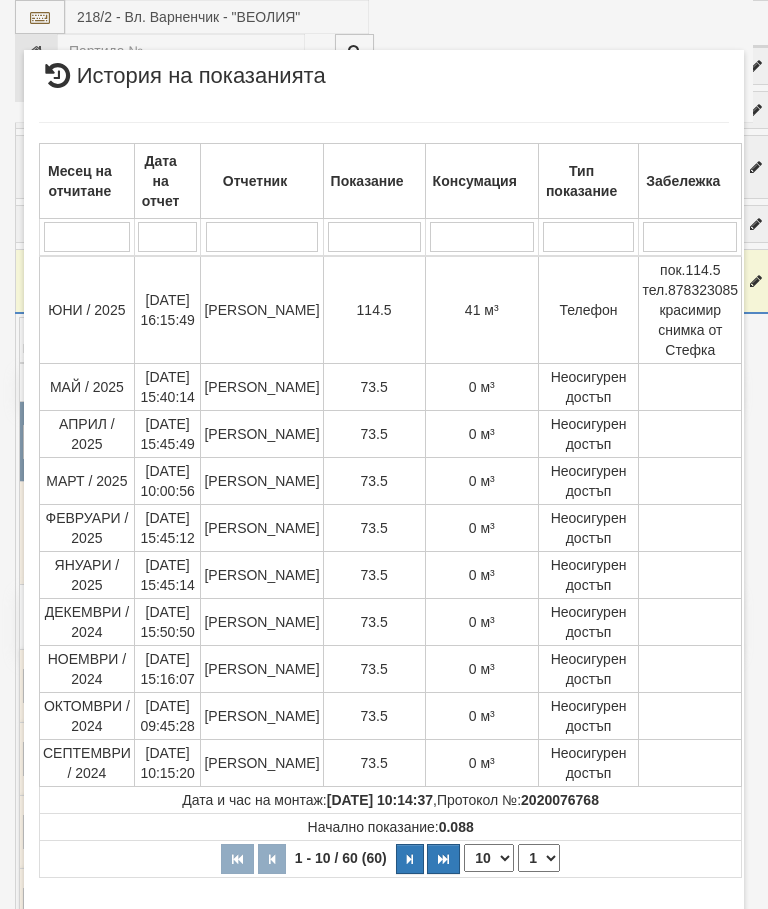 click on "Затвори" at bounding box center [683, 919] 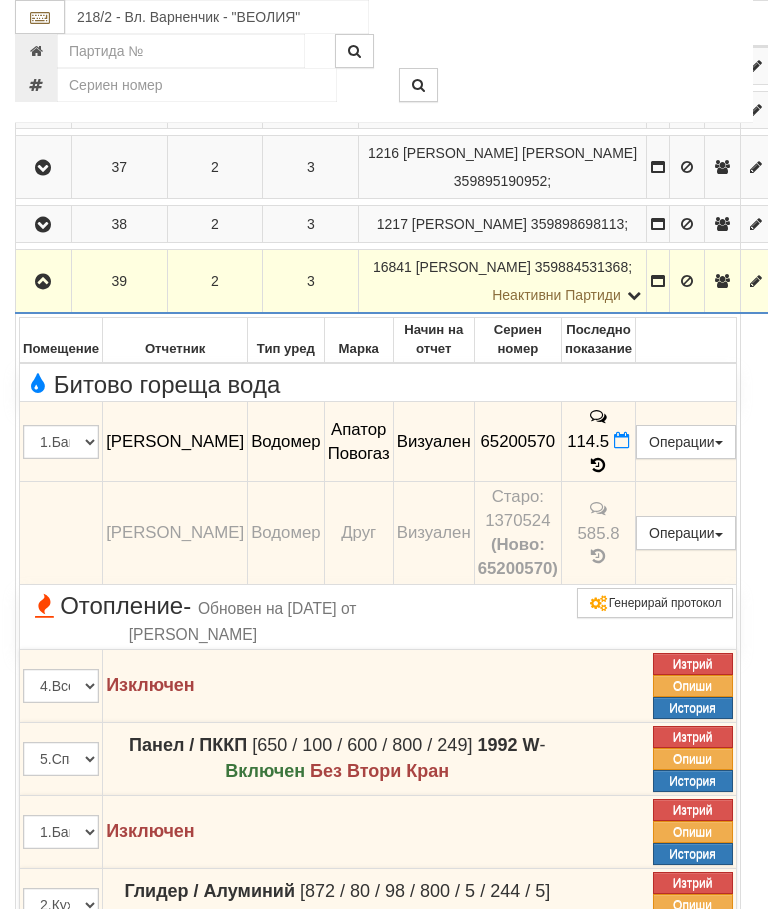 click at bounding box center [43, 282] 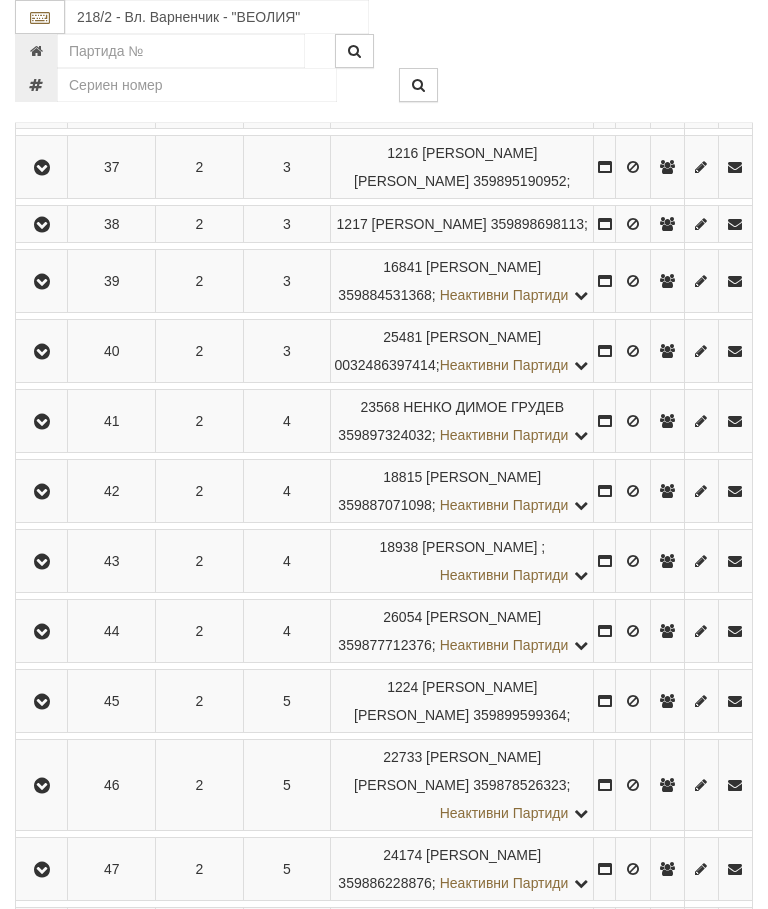 click at bounding box center (41, 351) 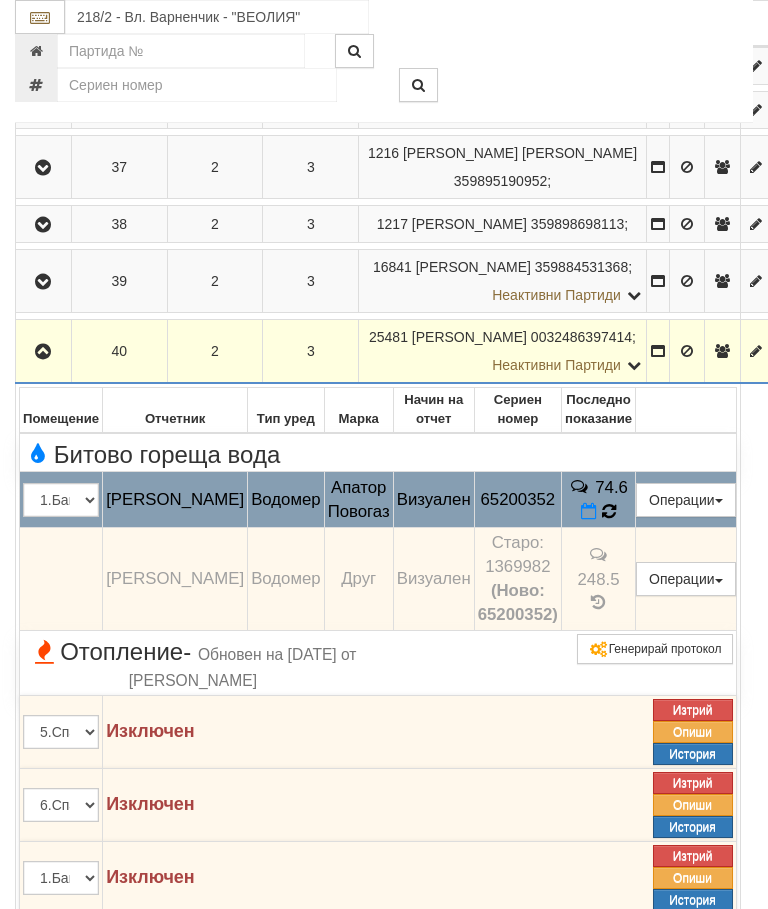 click at bounding box center (608, 511) 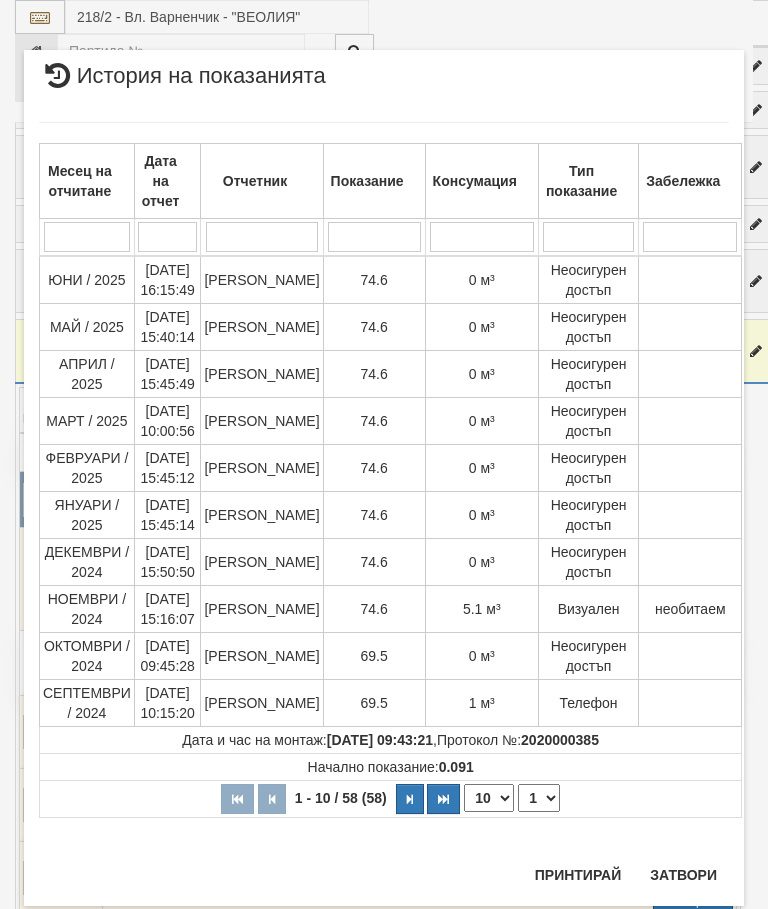 click on "Затвори" at bounding box center (683, 875) 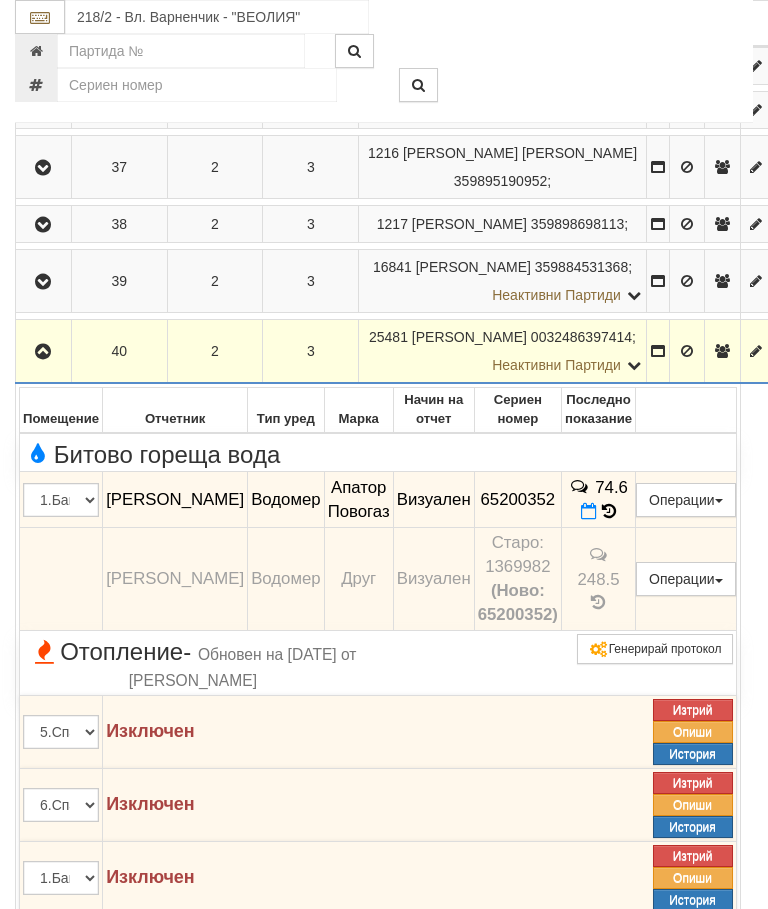 click at bounding box center (43, 351) 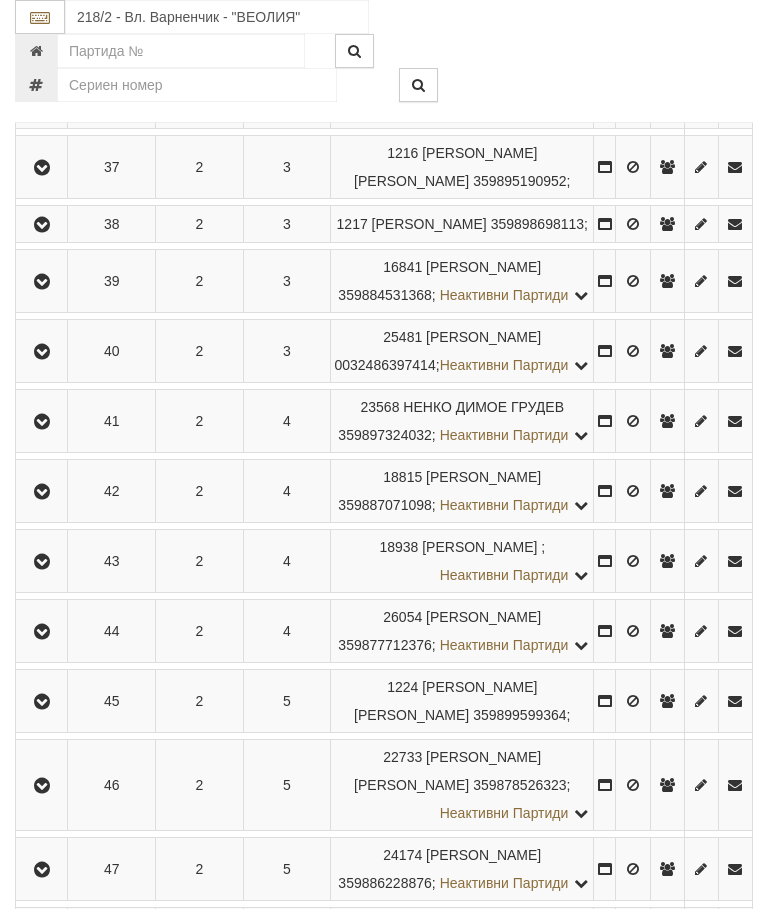 click at bounding box center (42, 422) 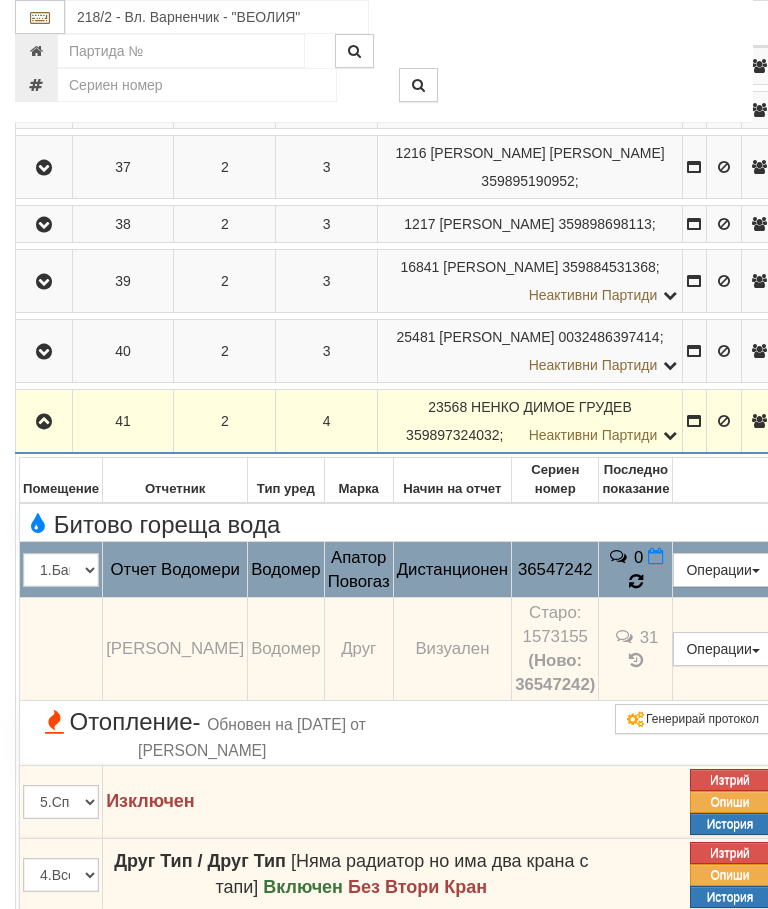 click at bounding box center [636, 581] 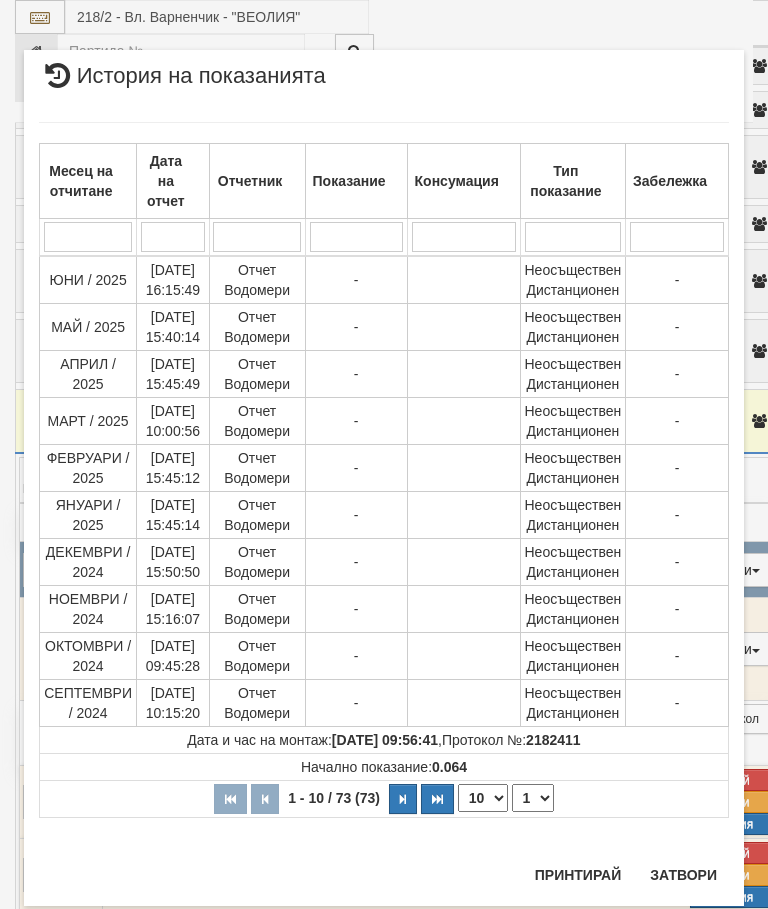 click on "1 2 3 4 5 6 7 8" at bounding box center [533, 798] 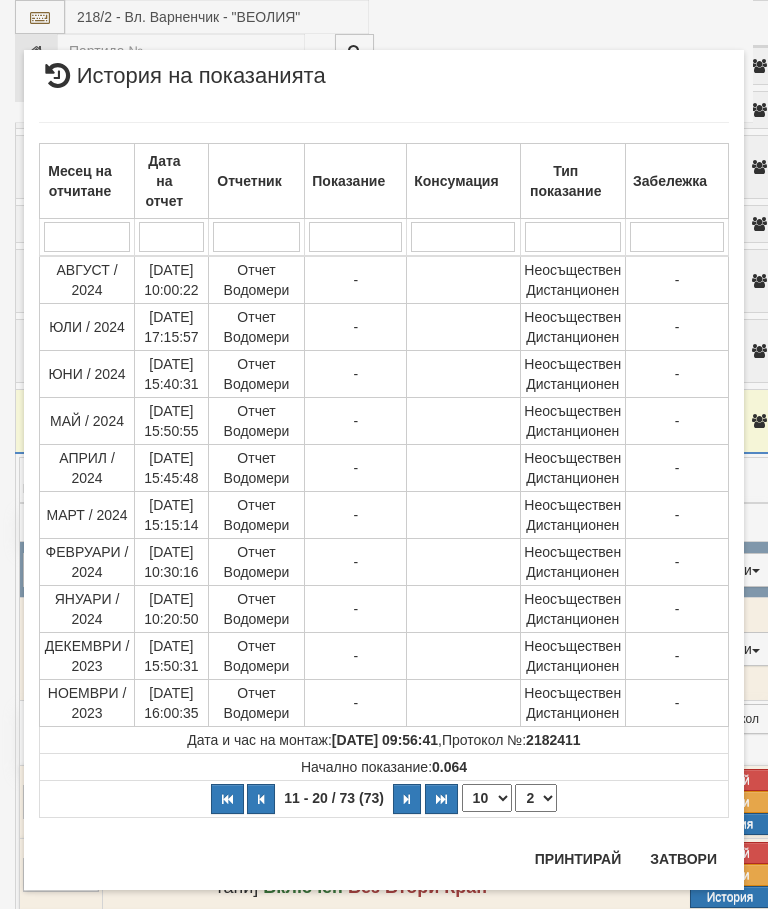 click on "1 2 3 4 5 6 7 8" at bounding box center (536, 798) 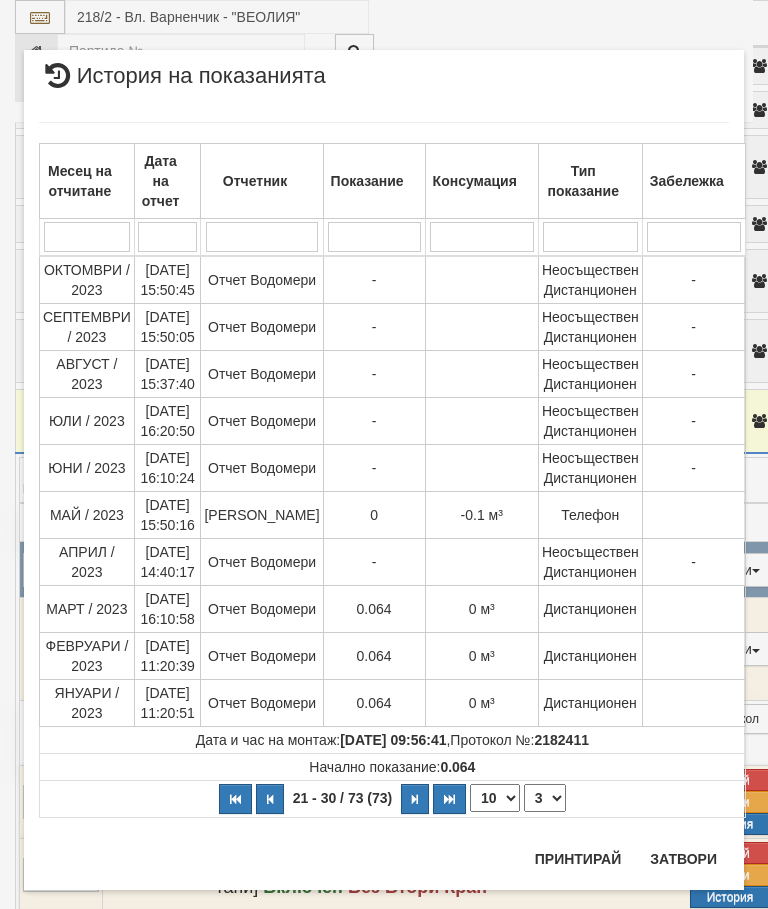 click on "1 2 3 4 5 6 7 8" at bounding box center [545, 798] 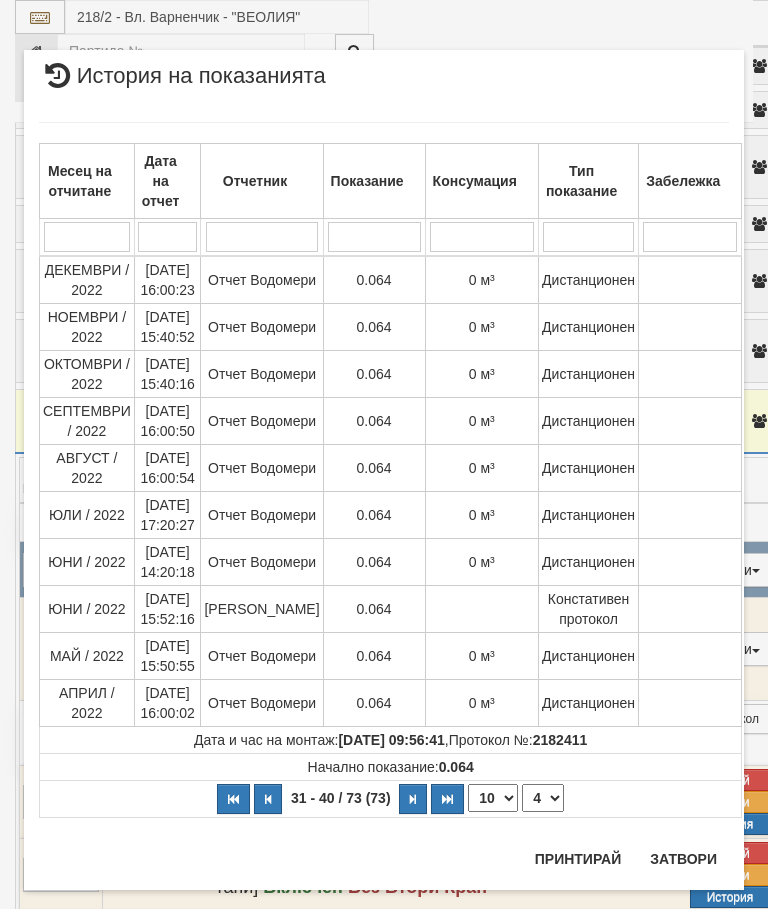 click on "1 2 3 4 5 6 7 8" at bounding box center (543, 798) 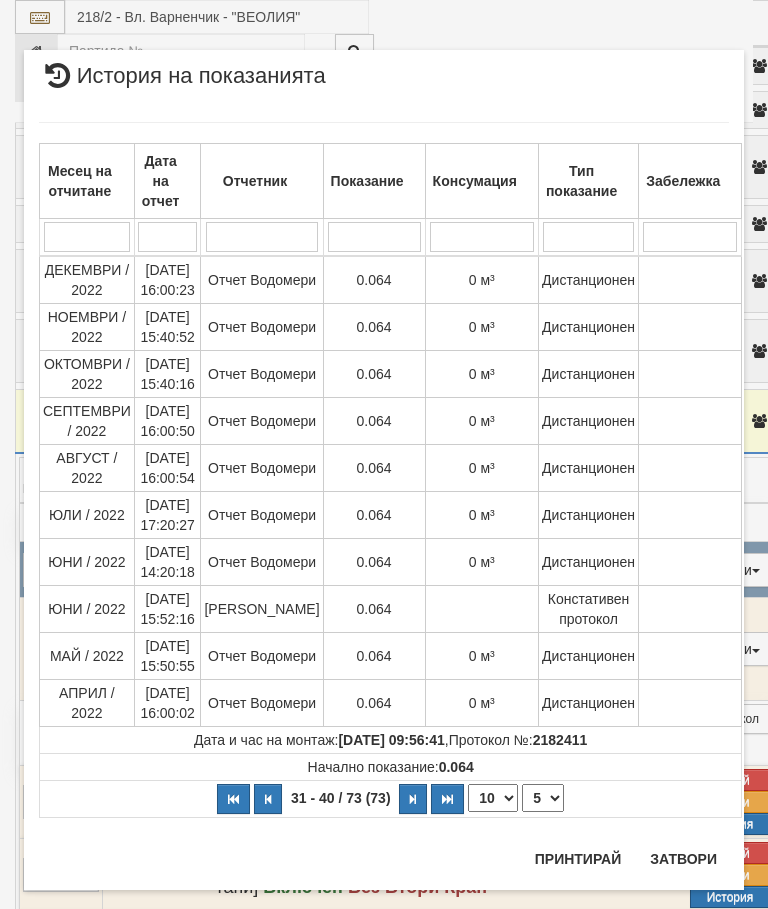 select on "5" 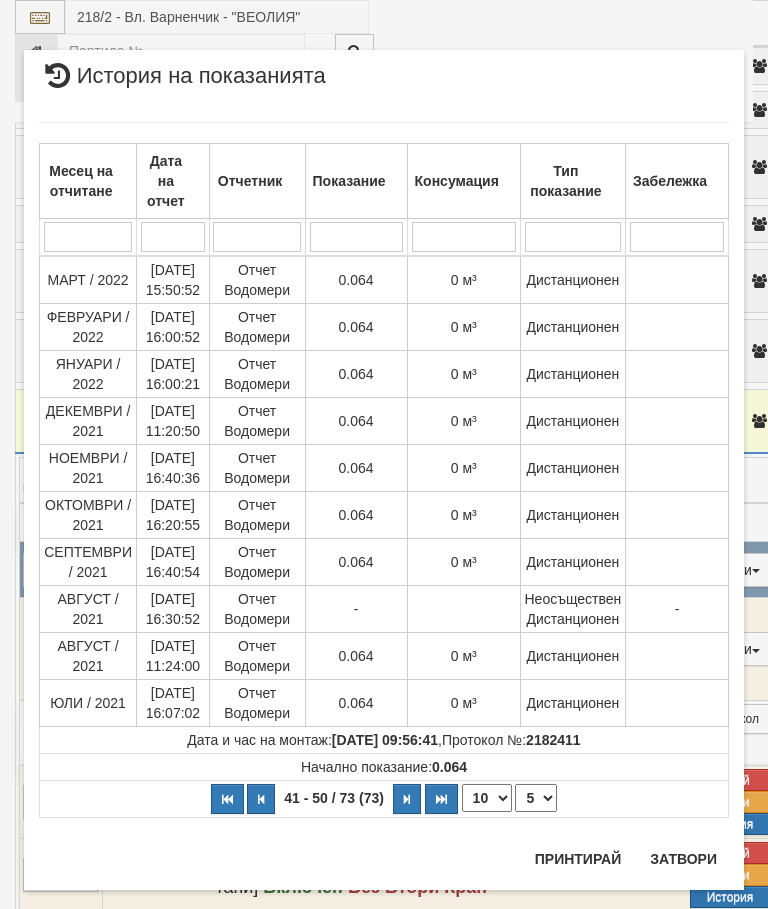 click on "Затвори" at bounding box center [683, 859] 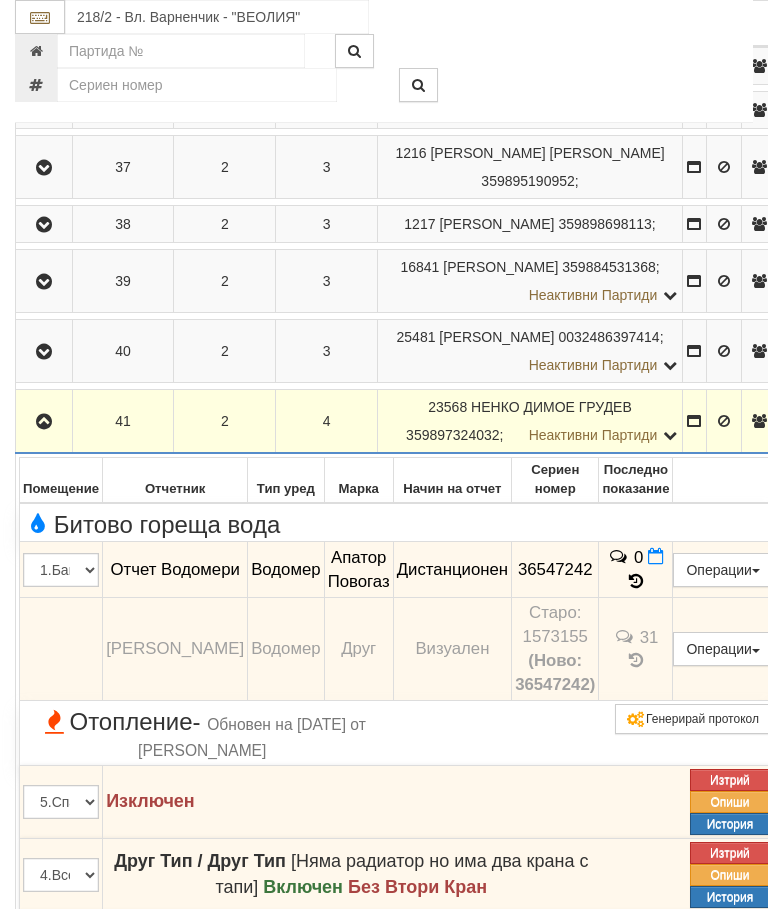 click at bounding box center [44, 422] 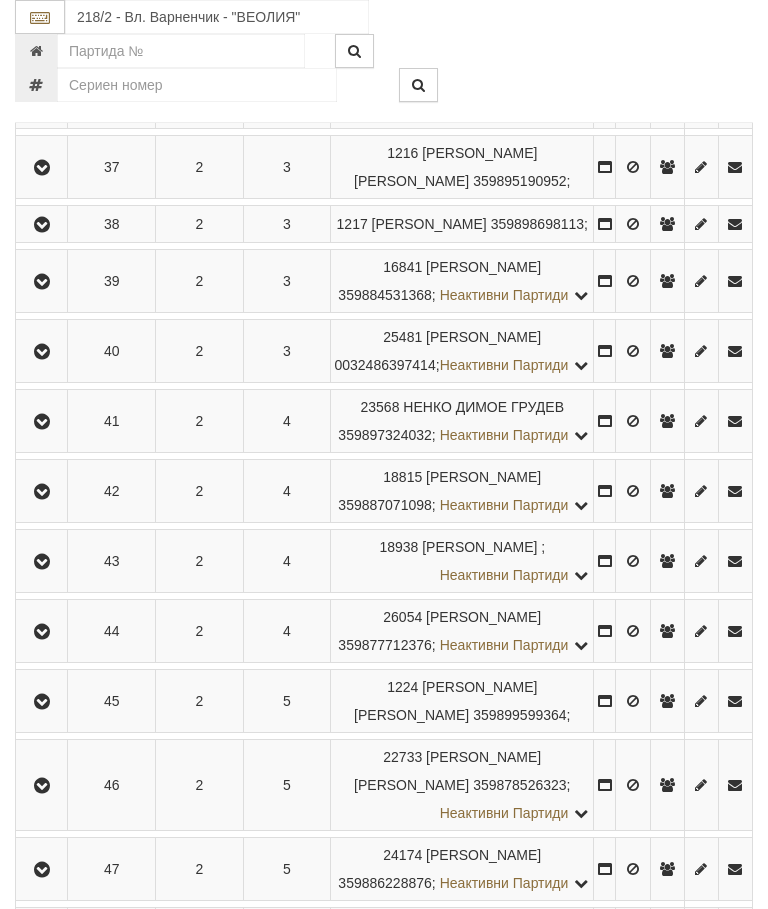 click at bounding box center [42, 492] 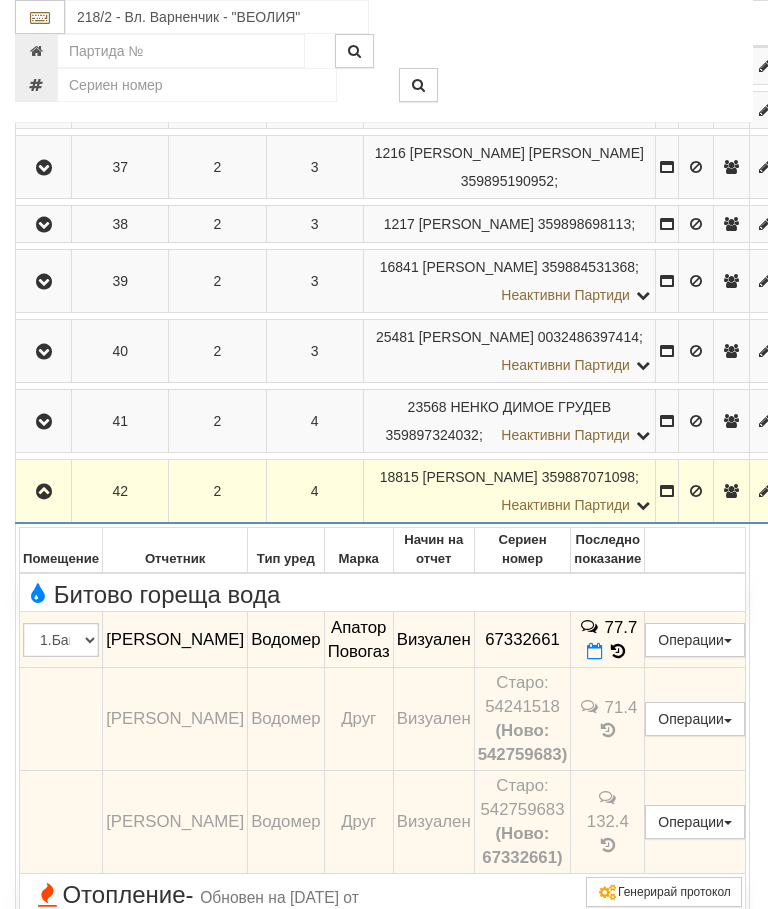 click at bounding box center (618, 651) 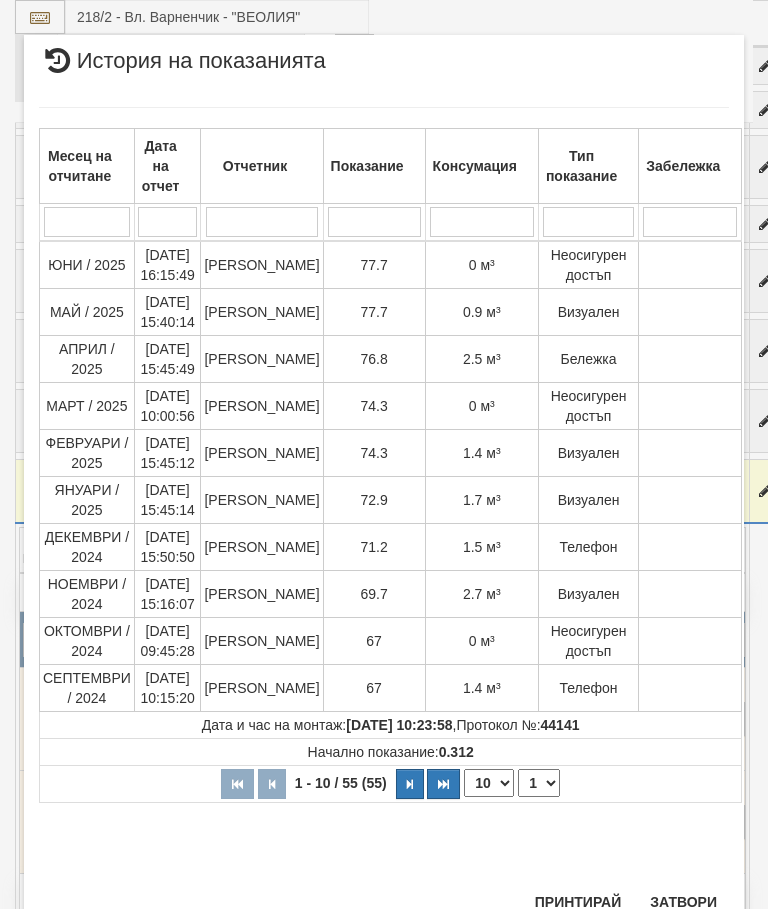 scroll, scrollTop: 736, scrollLeft: 0, axis: vertical 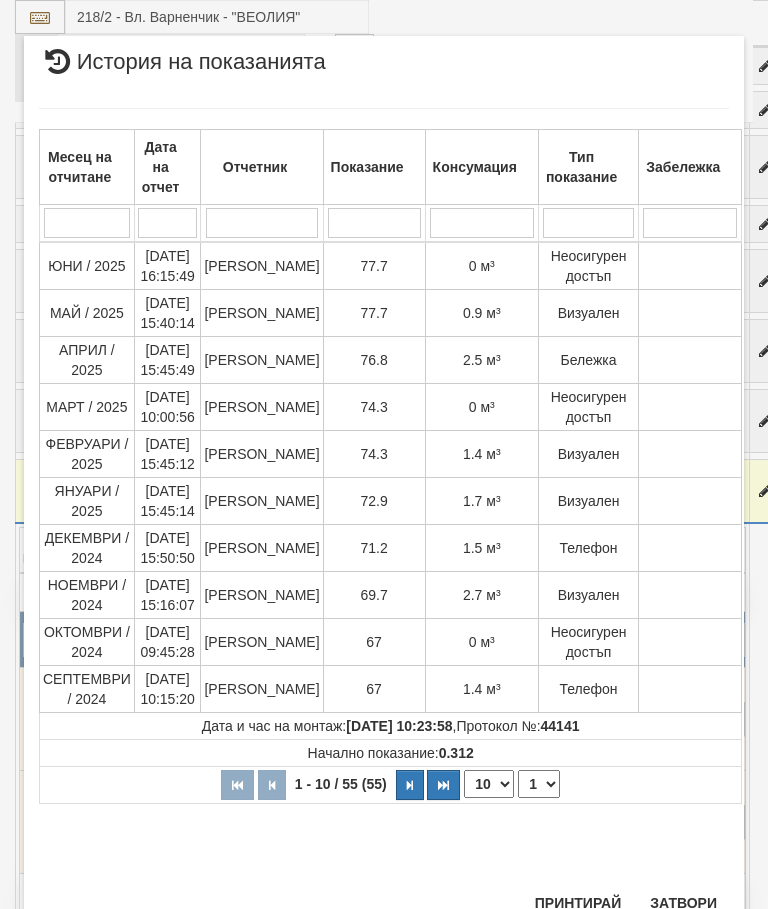 click on "Затвори" at bounding box center (683, 903) 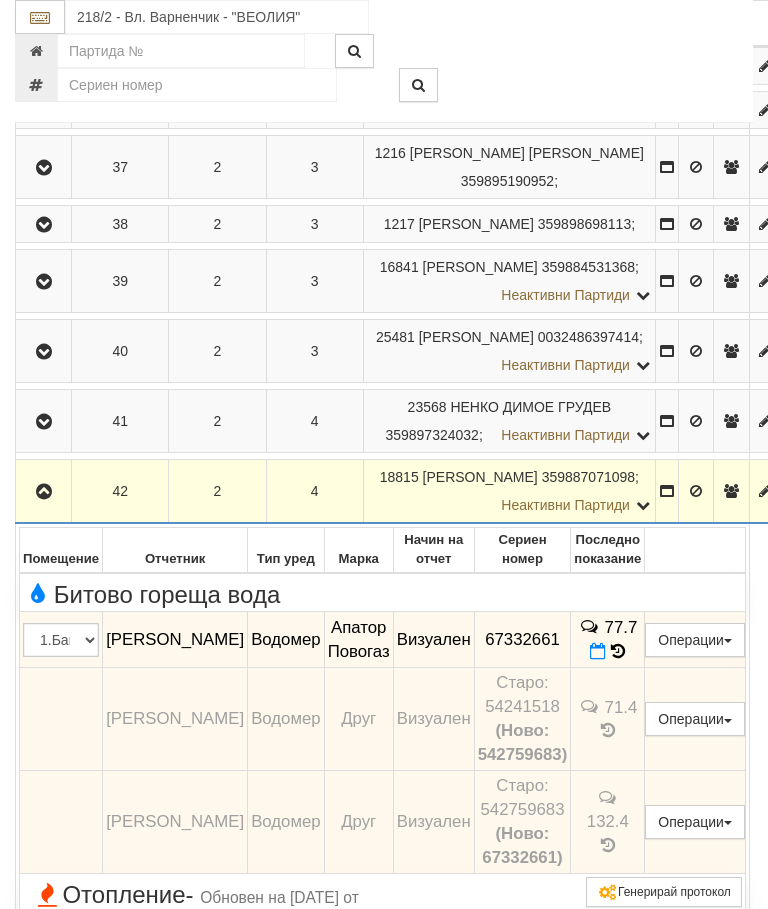 click at bounding box center [43, 491] 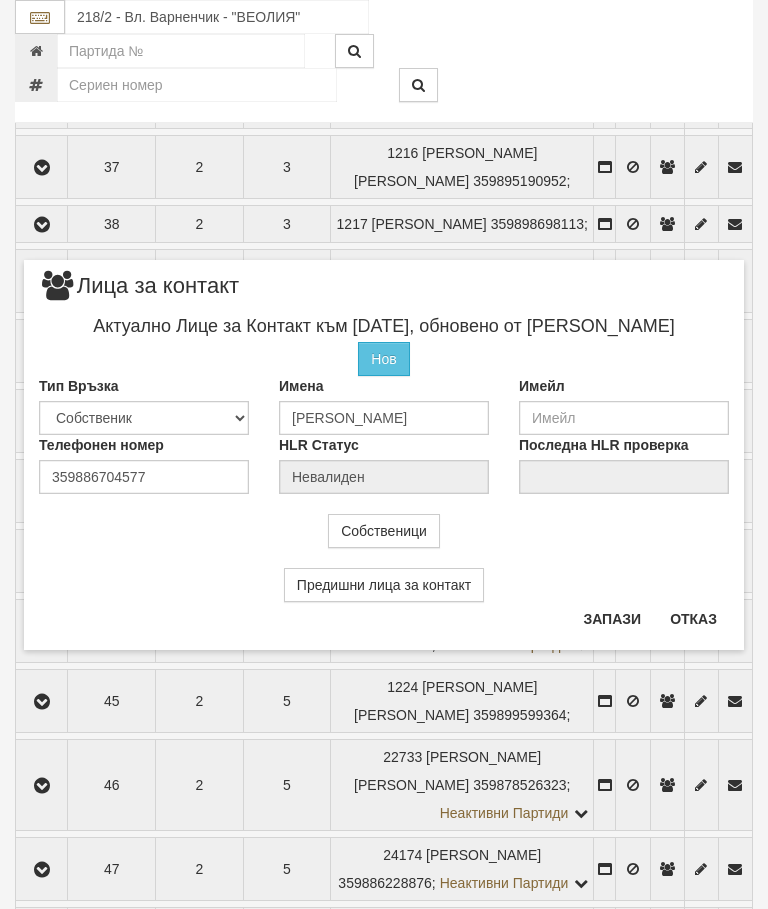 click on "Отказ" at bounding box center [693, 619] 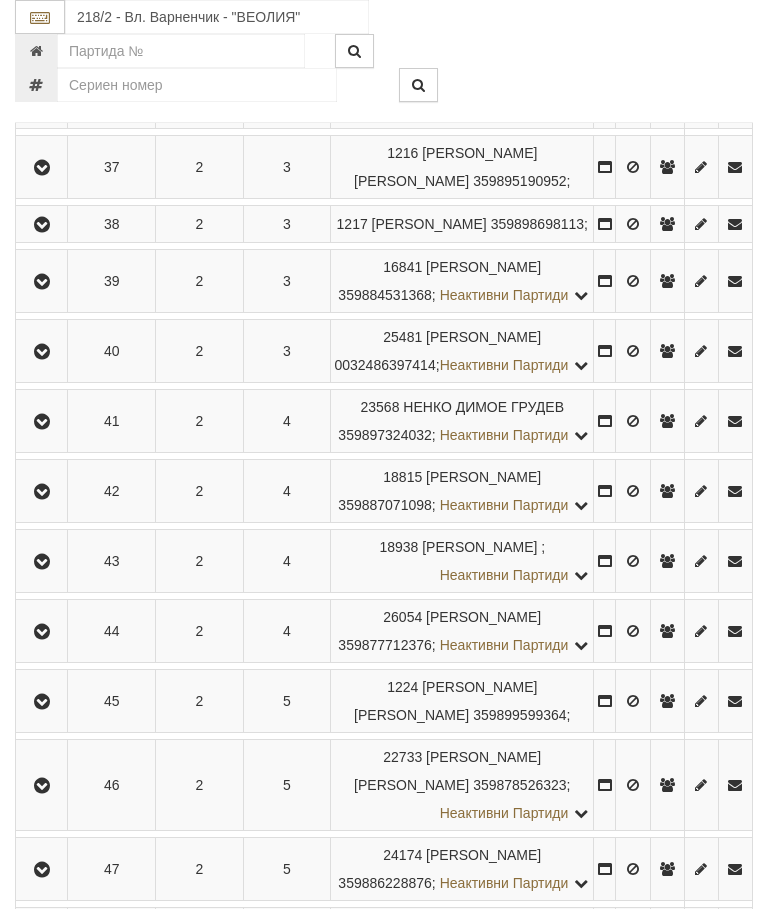click at bounding box center [42, 562] 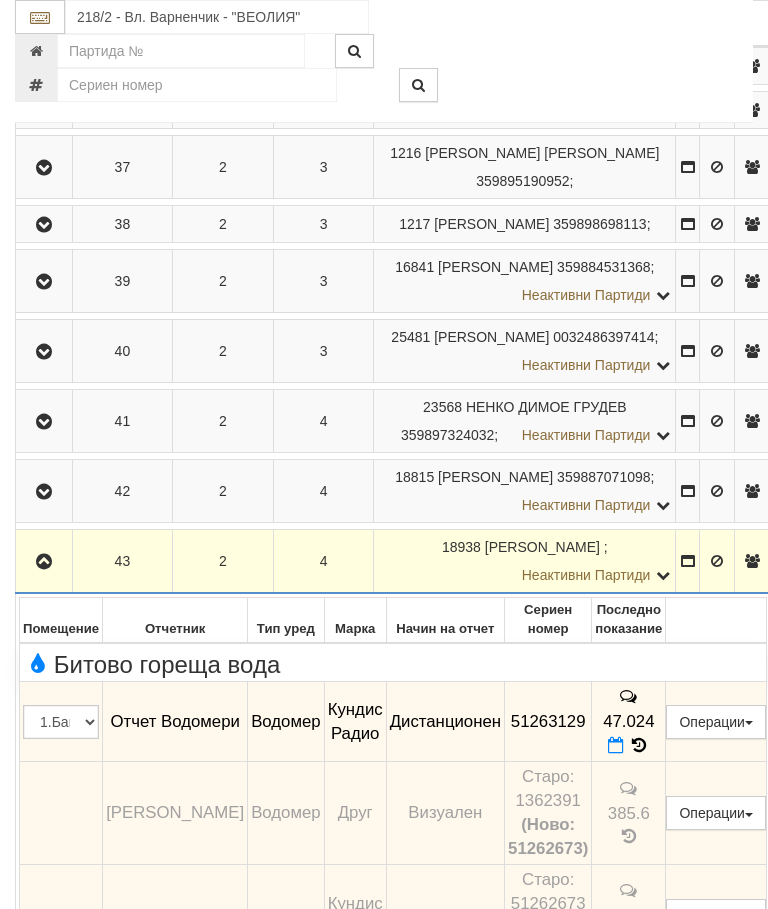 click at bounding box center [44, 561] 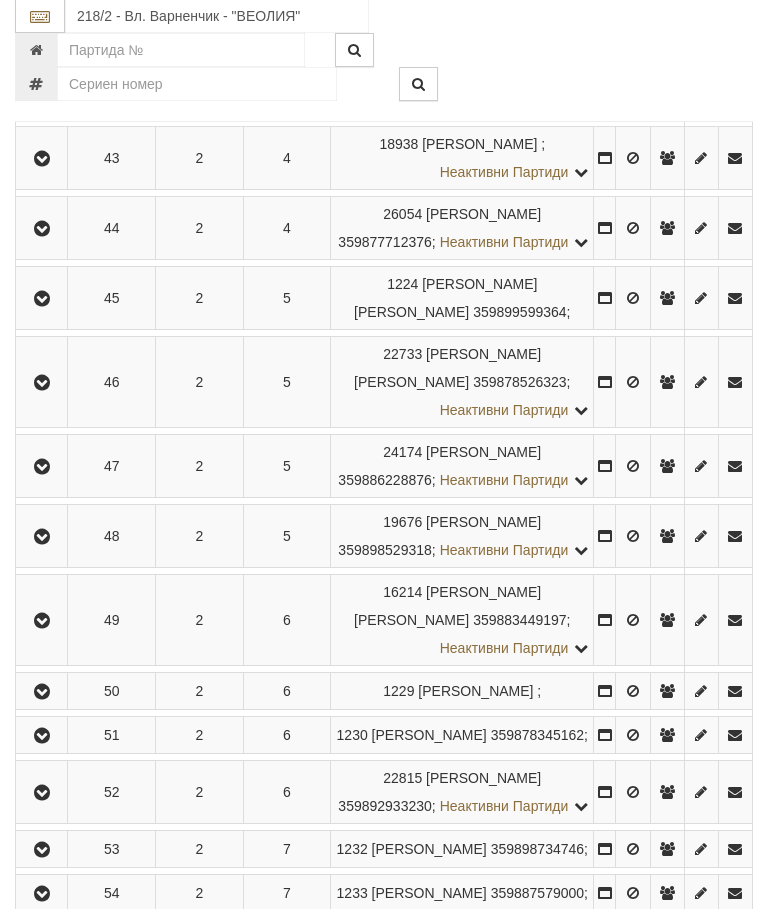 click at bounding box center [42, 230] 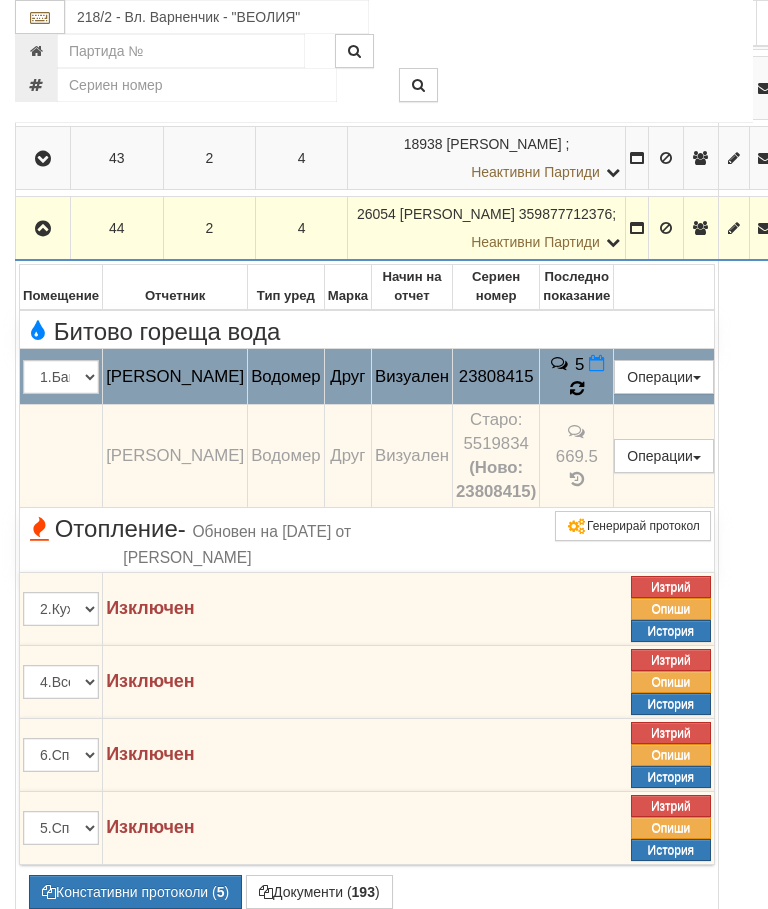 click at bounding box center [576, 388] 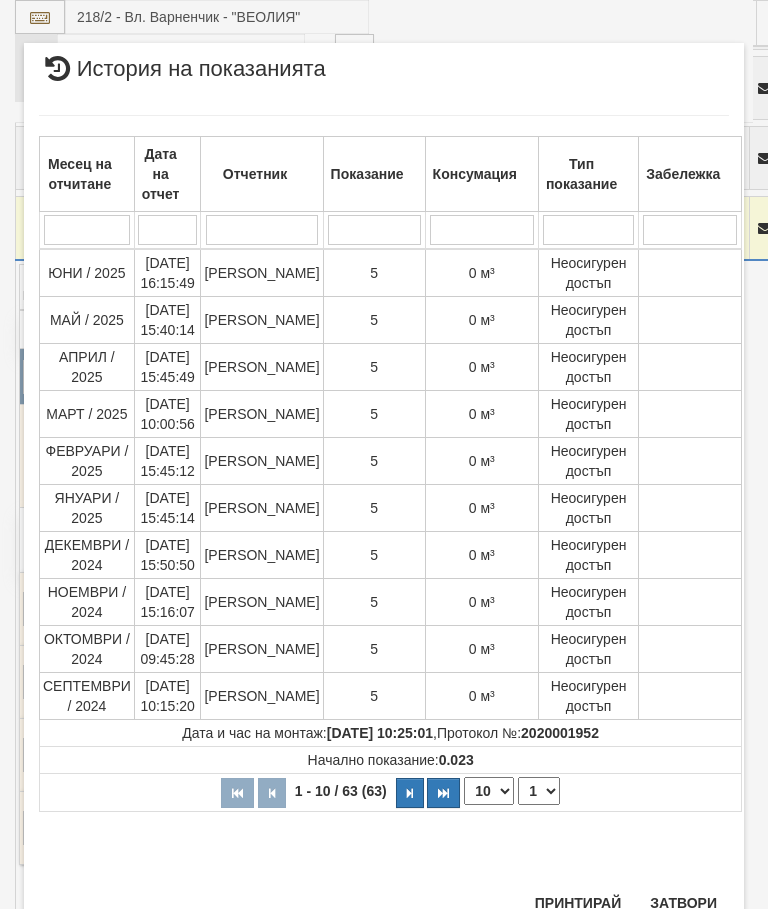 scroll, scrollTop: 938, scrollLeft: 0, axis: vertical 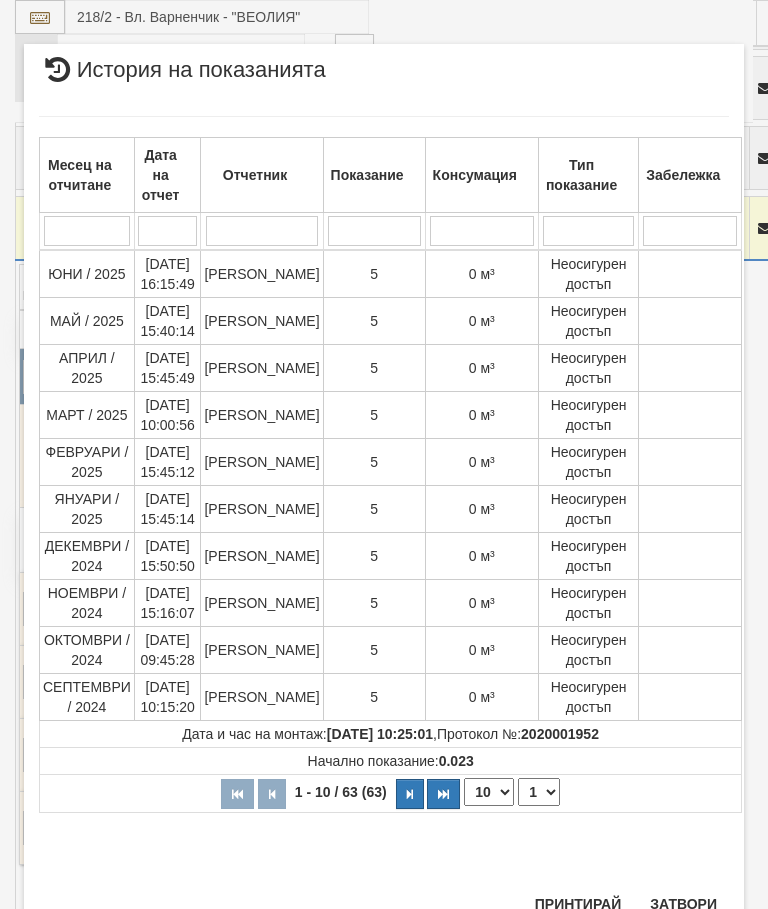 click on "Затвори" at bounding box center [683, 904] 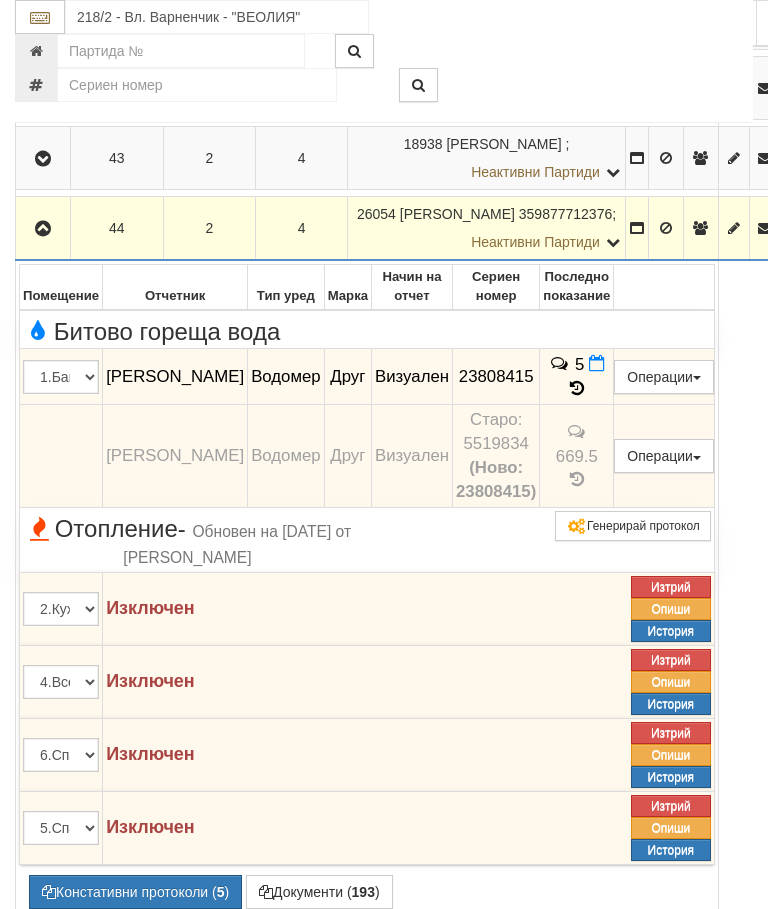 click at bounding box center [43, 229] 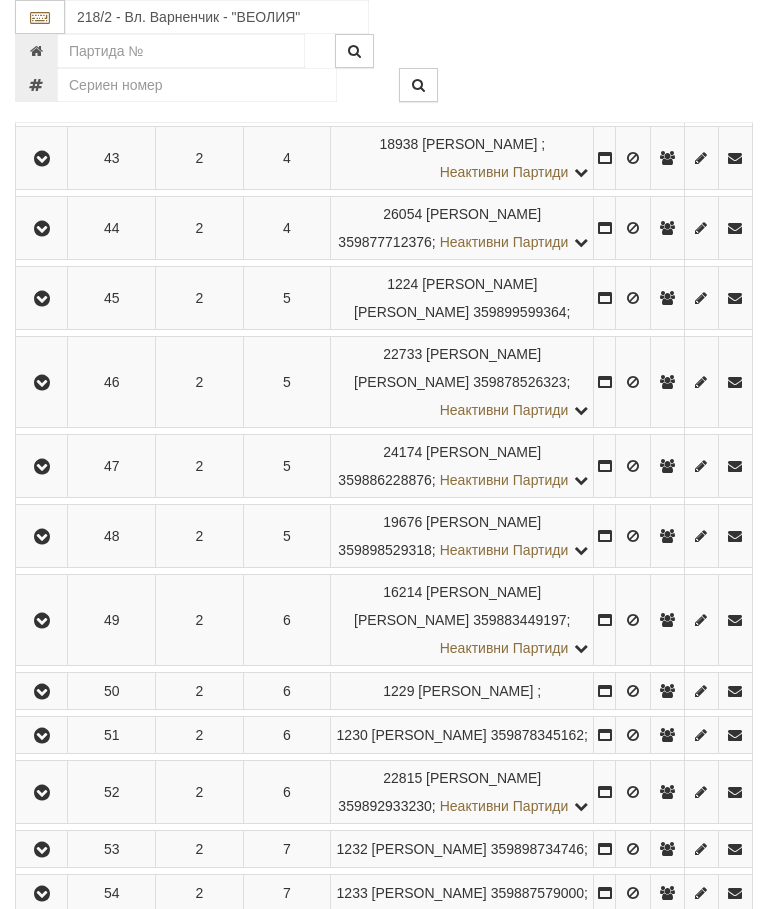 click at bounding box center [42, 299] 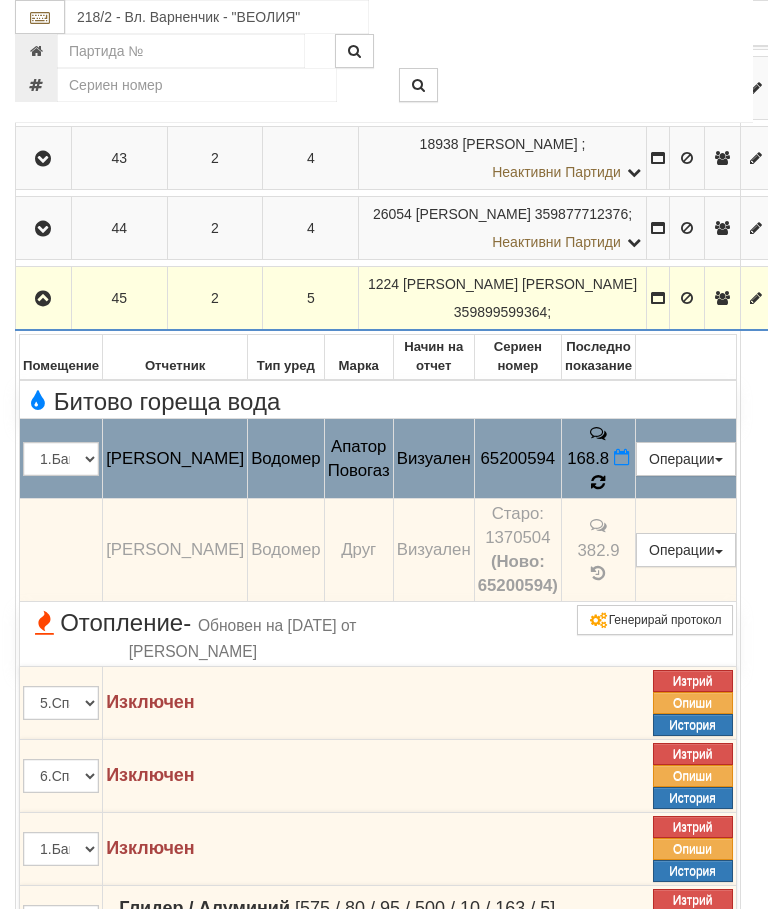 click at bounding box center [598, 482] 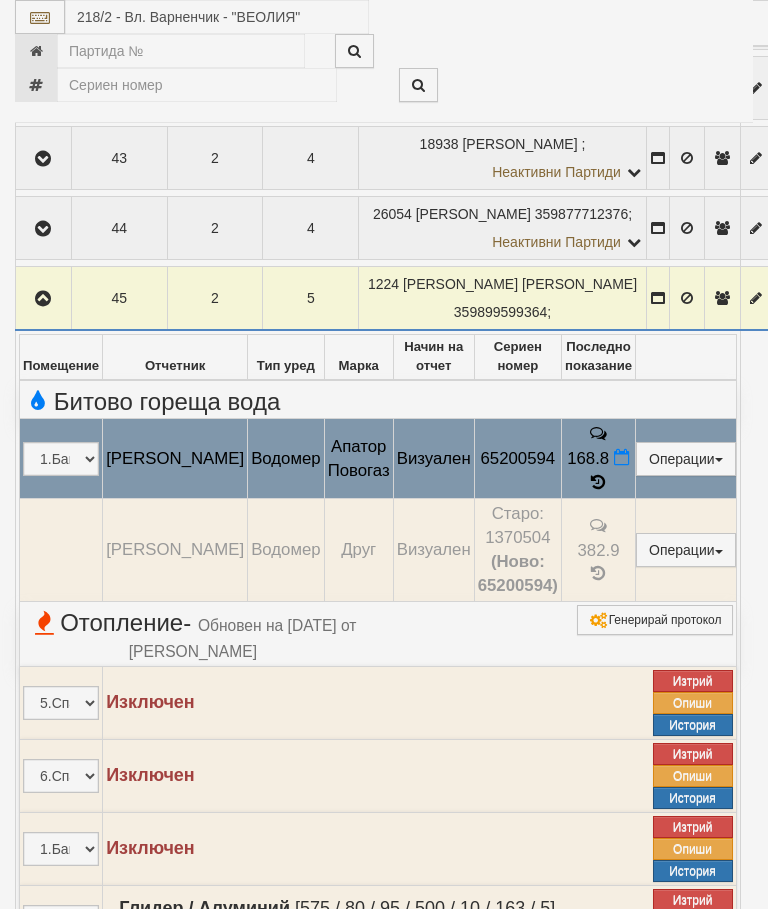 select on "10" 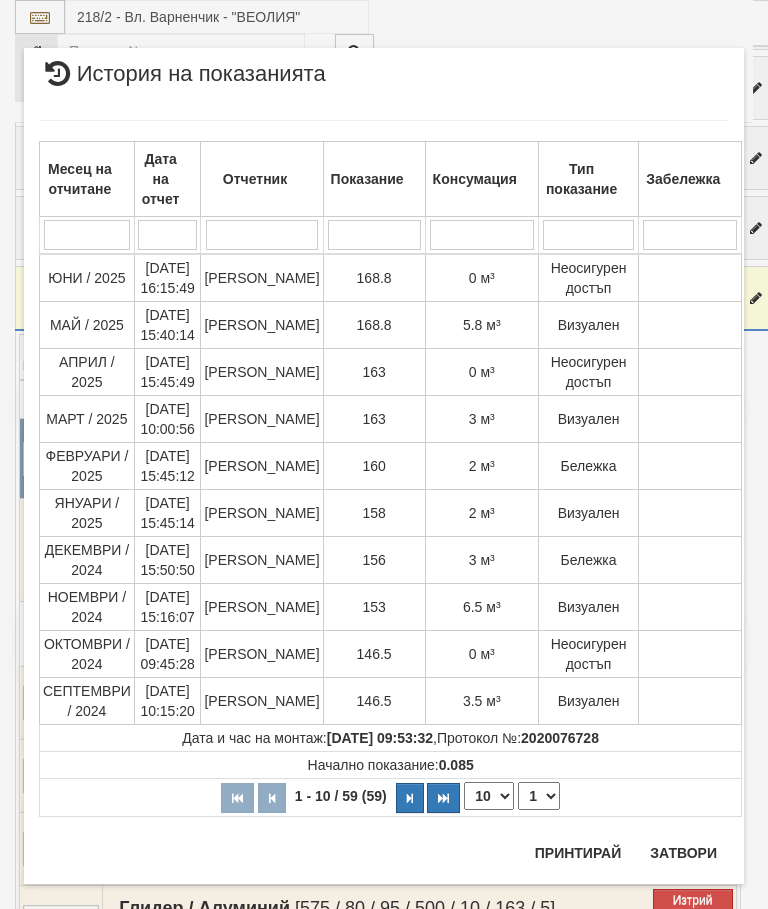 scroll, scrollTop: 1202, scrollLeft: 0, axis: vertical 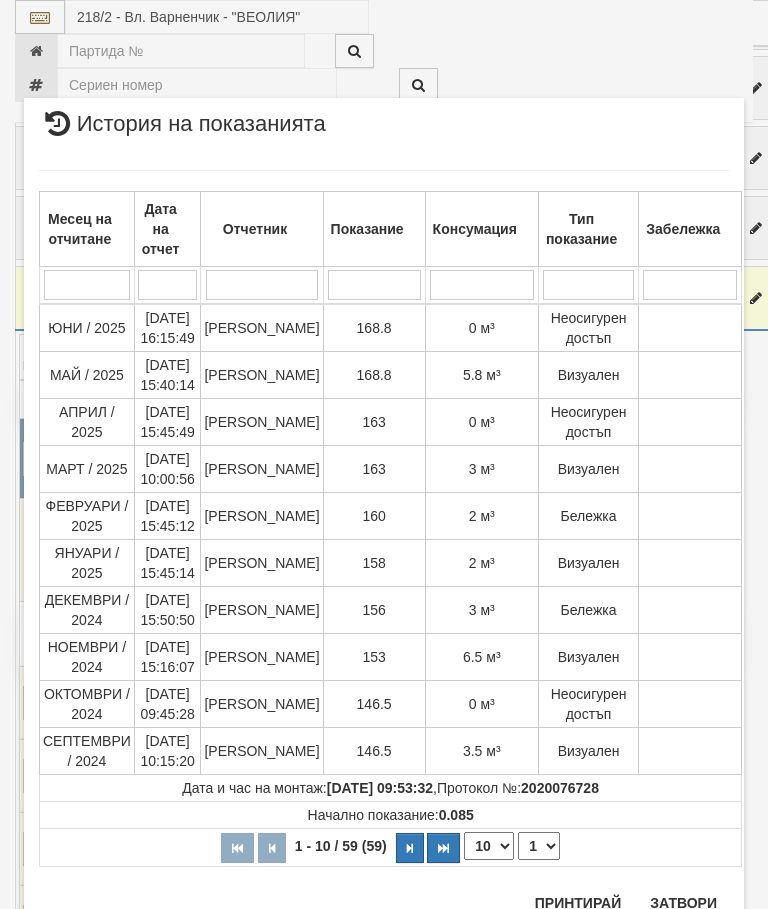 click on "Затвори" at bounding box center (683, 903) 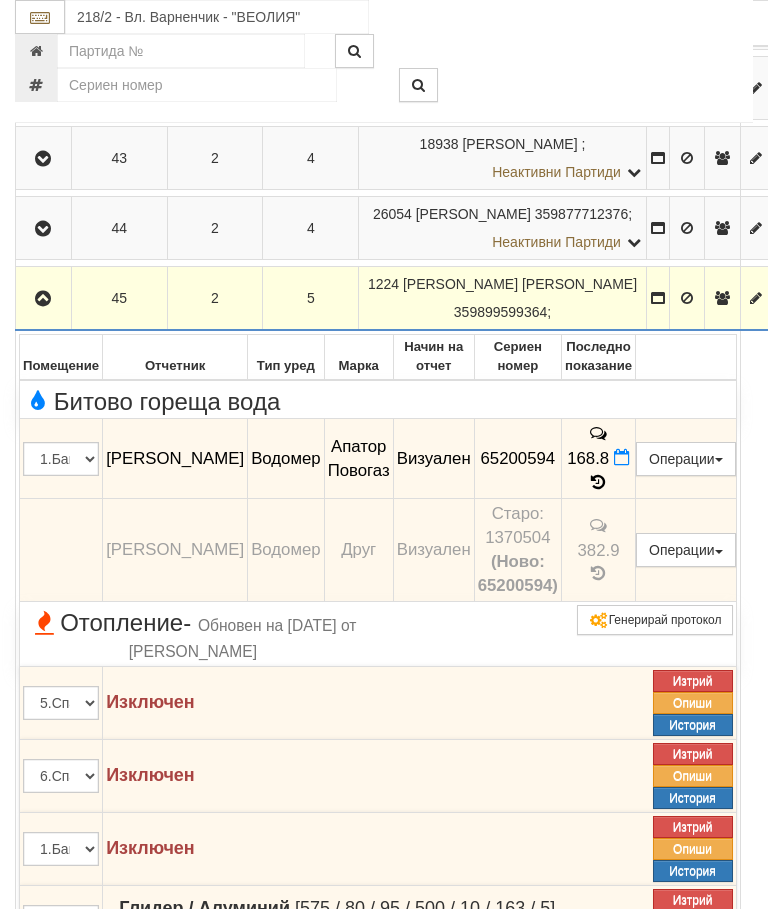 click at bounding box center (43, 298) 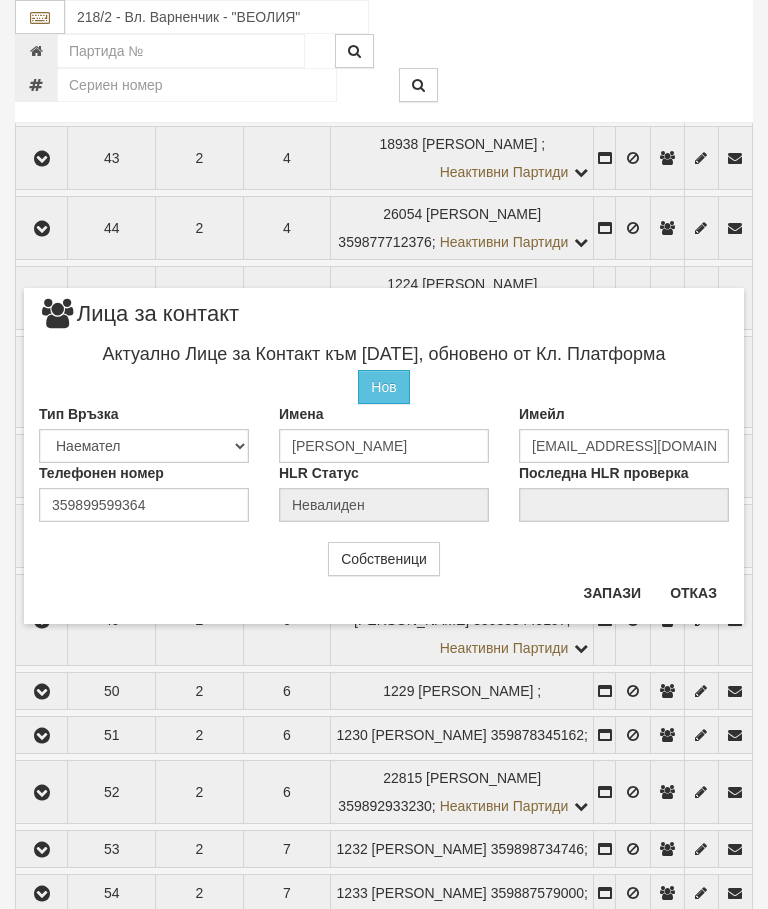 click on "Отказ" at bounding box center (693, 593) 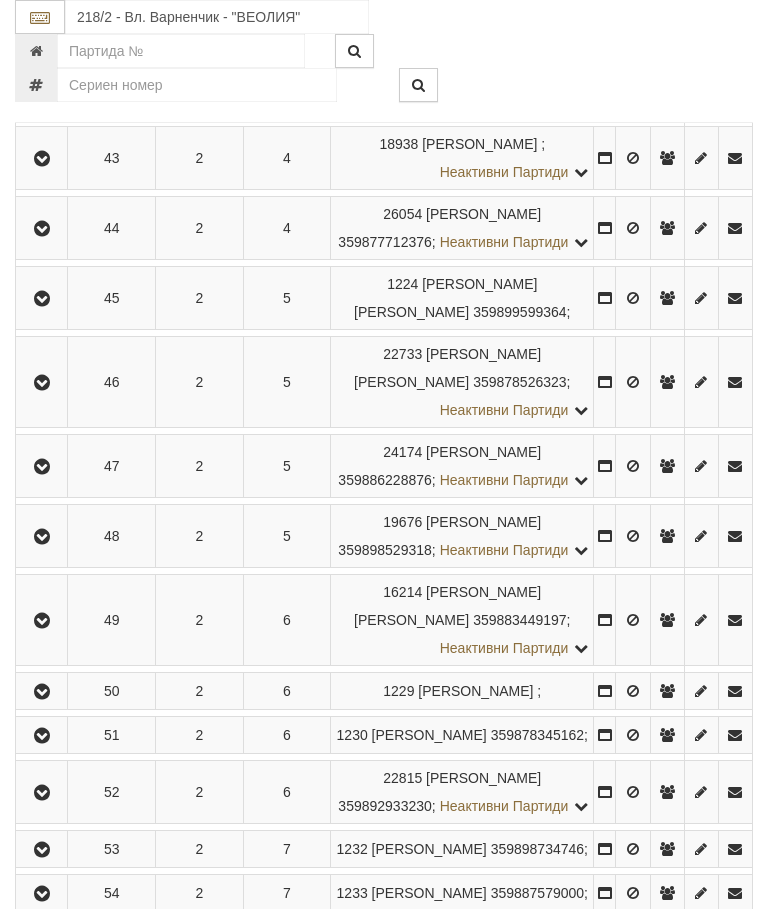 click at bounding box center (42, 383) 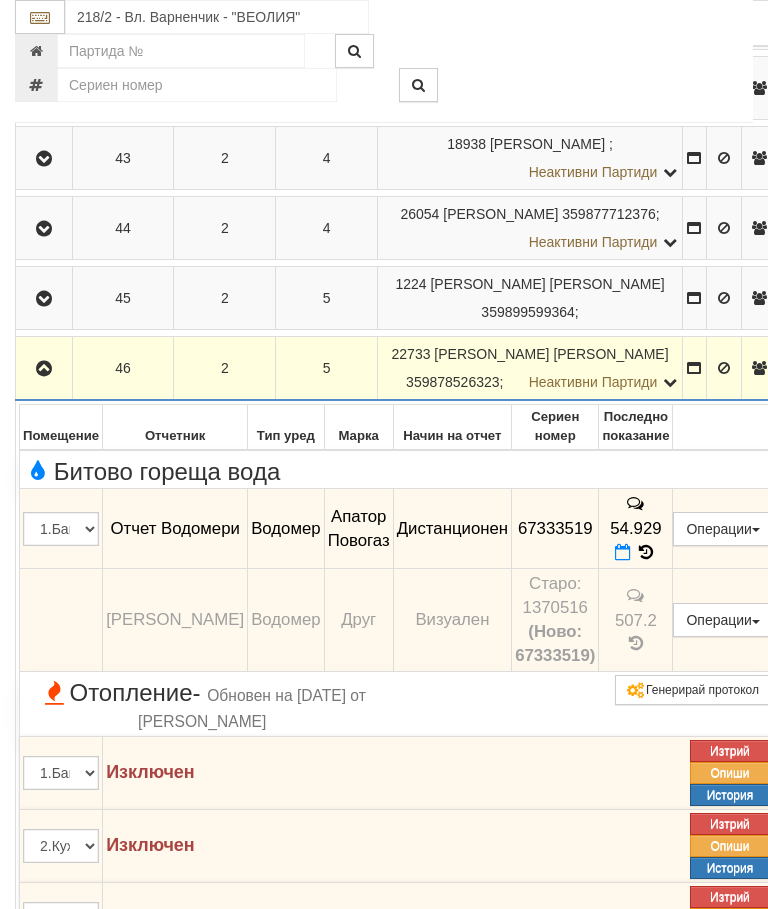click at bounding box center [44, 369] 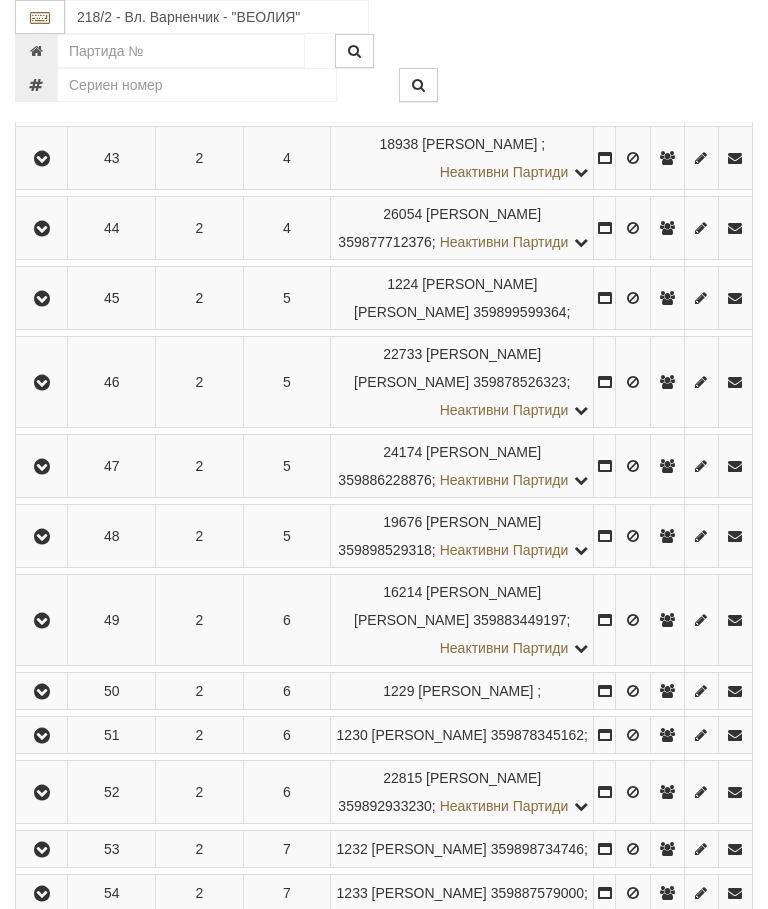 click at bounding box center [42, 467] 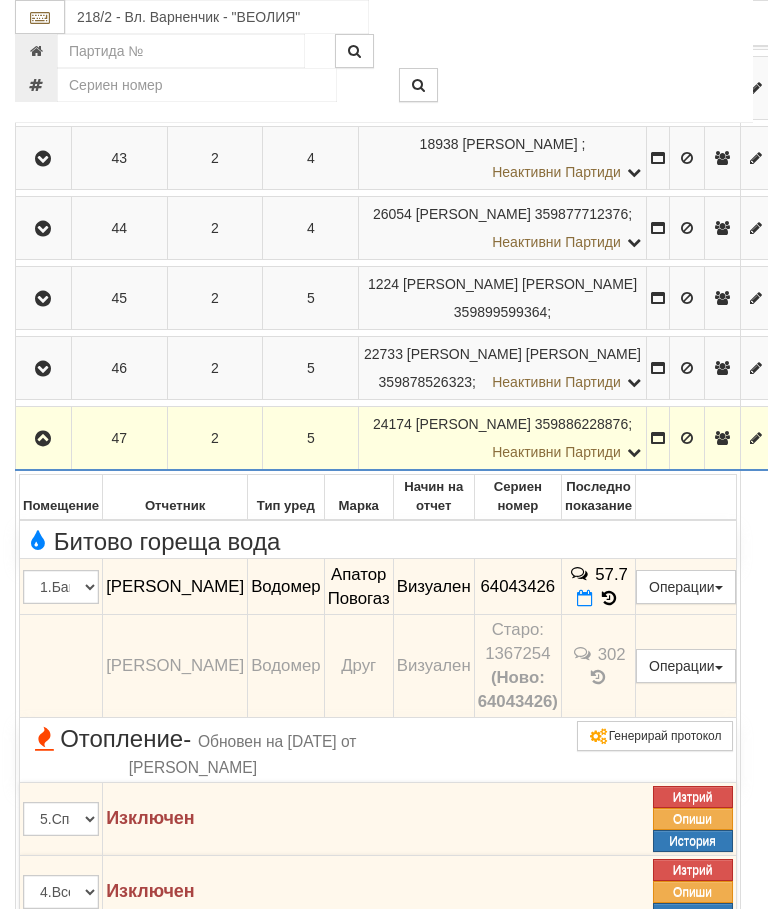 click at bounding box center [609, 598] 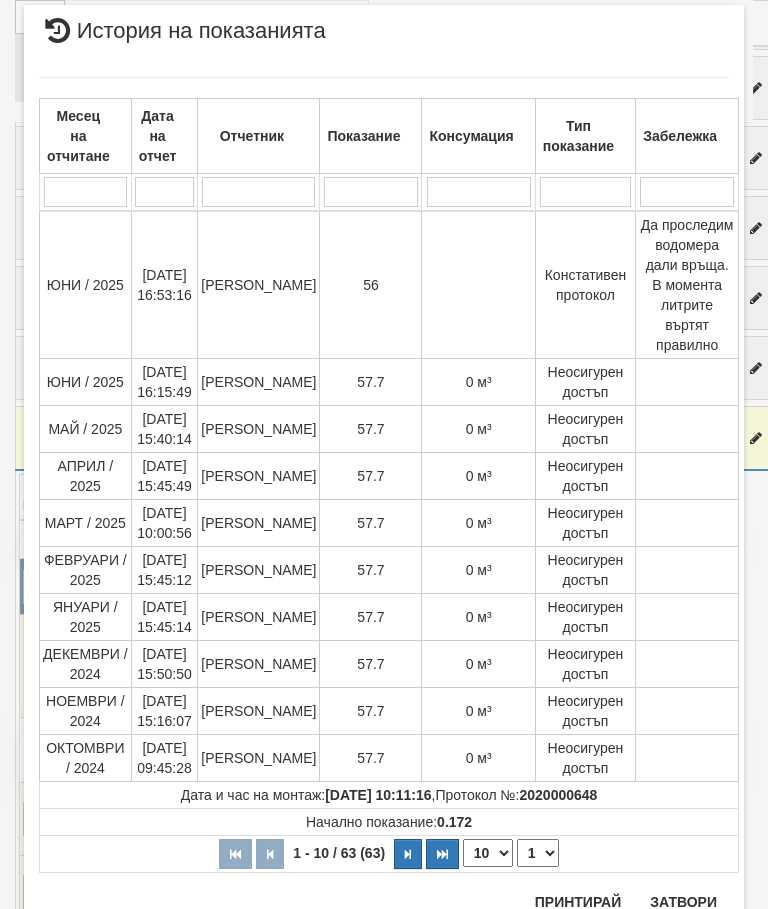 scroll, scrollTop: 1394, scrollLeft: 0, axis: vertical 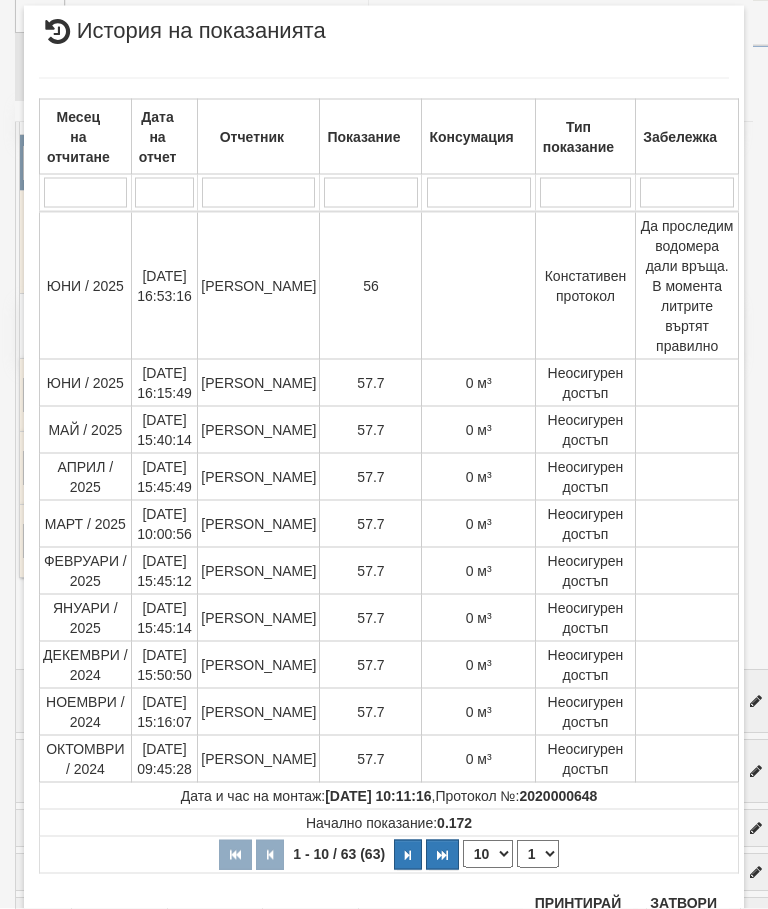 click on "Затвори" at bounding box center (683, 903) 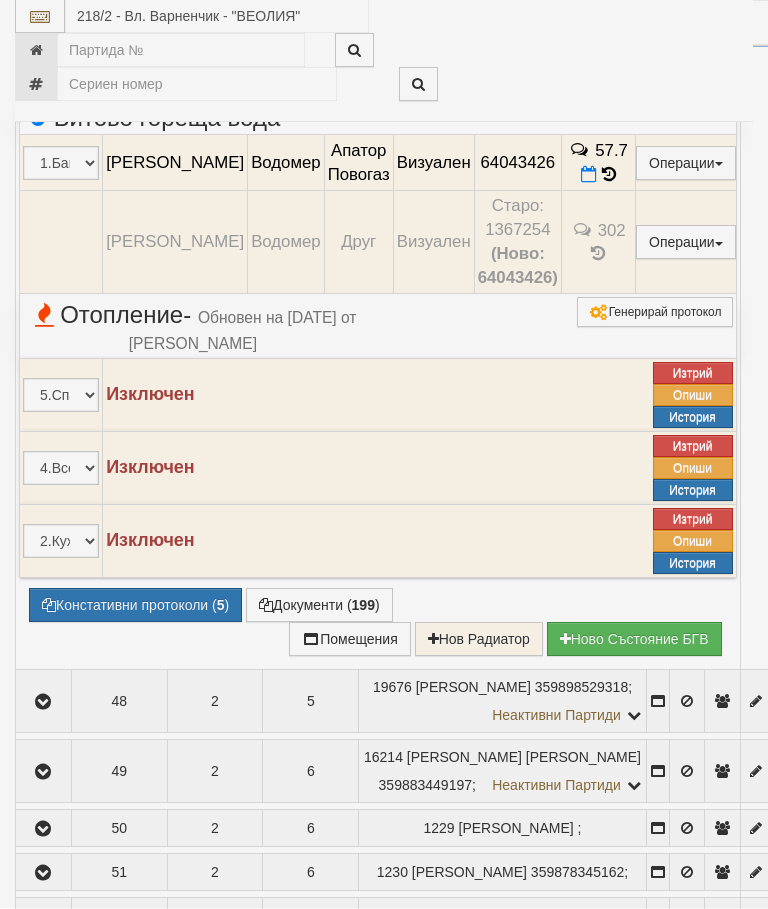 scroll, scrollTop: 1664, scrollLeft: 0, axis: vertical 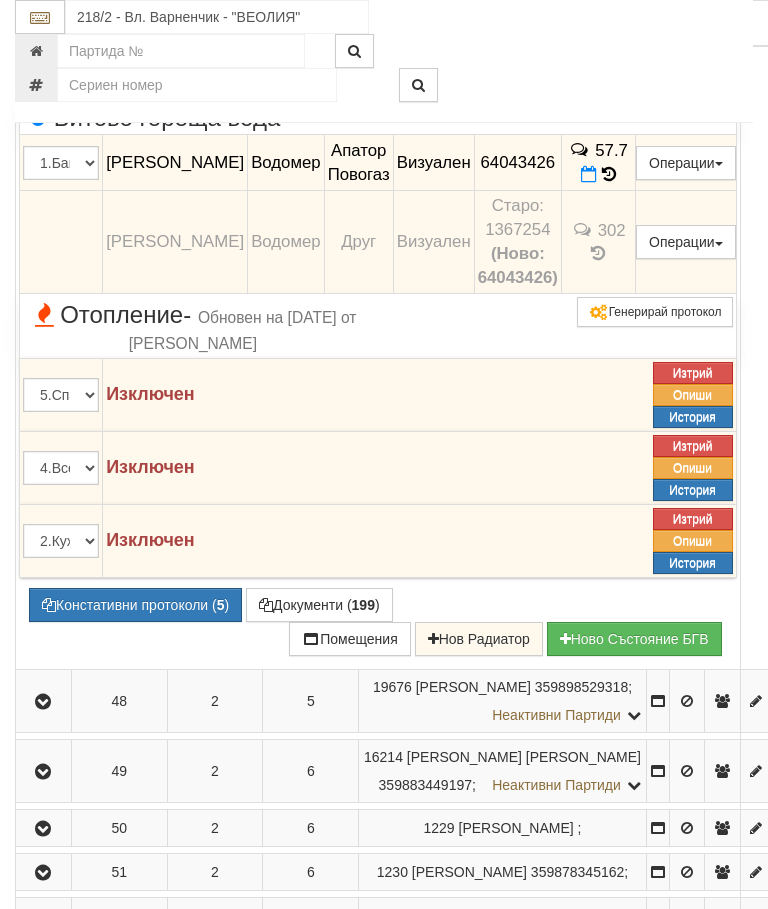 click at bounding box center [43, 14] 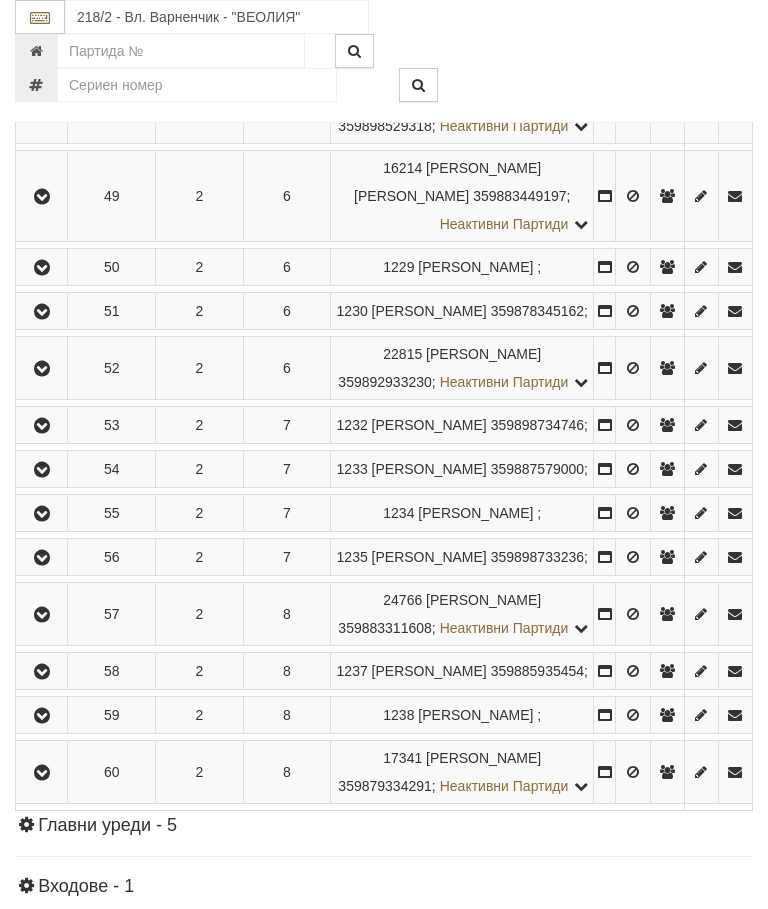 click at bounding box center (42, 197) 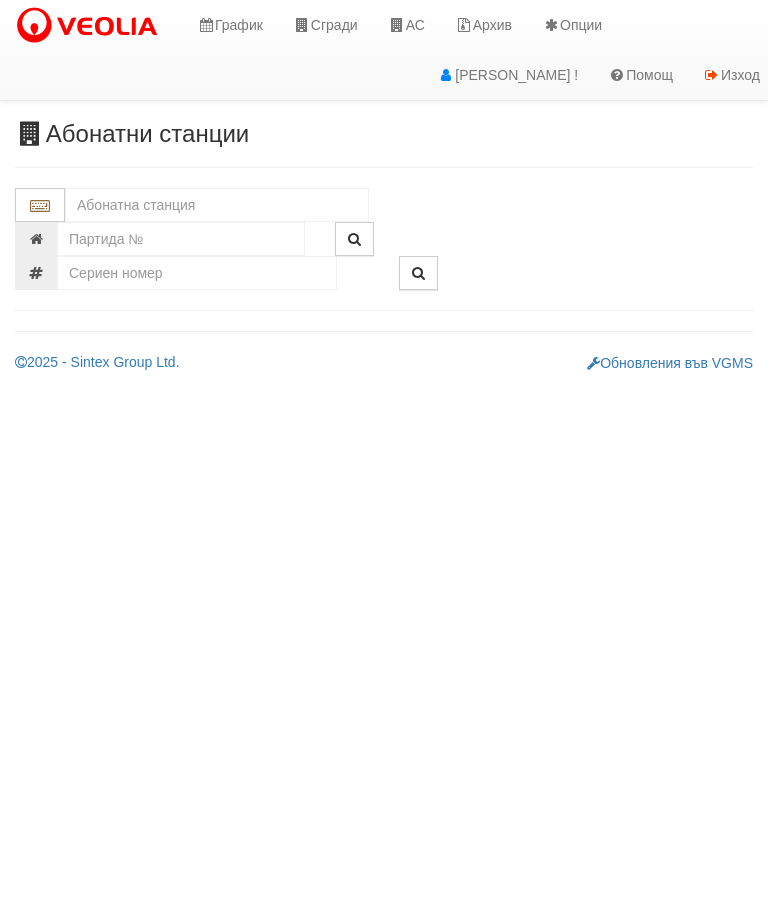 scroll, scrollTop: 0, scrollLeft: 0, axis: both 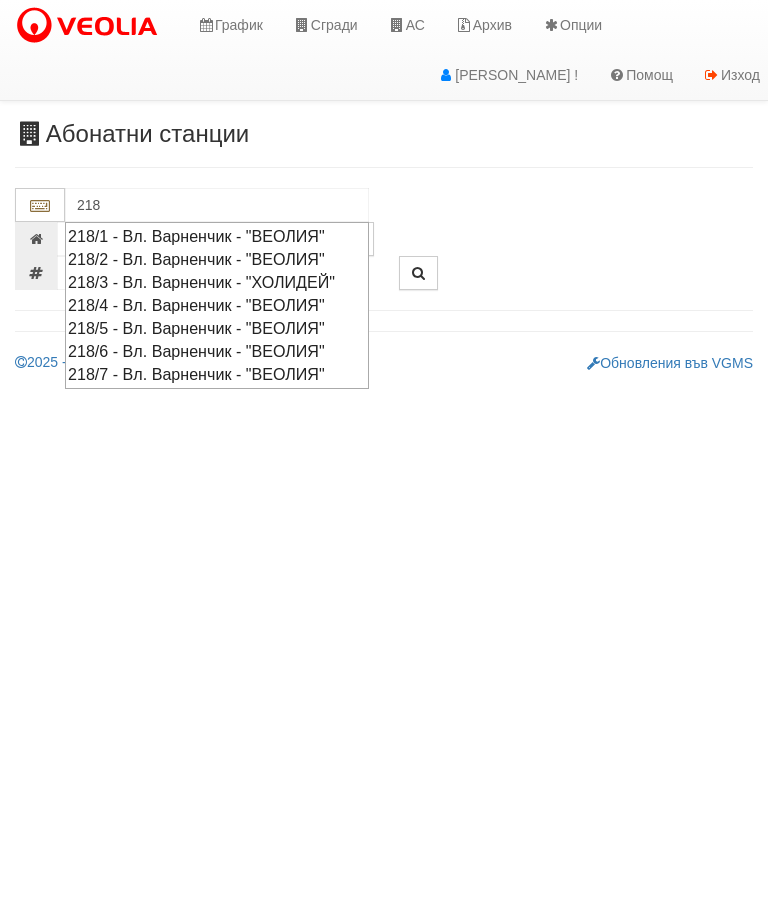 click on "218/5 - Вл. Варненчик - "ВЕОЛИЯ"" at bounding box center (217, 328) 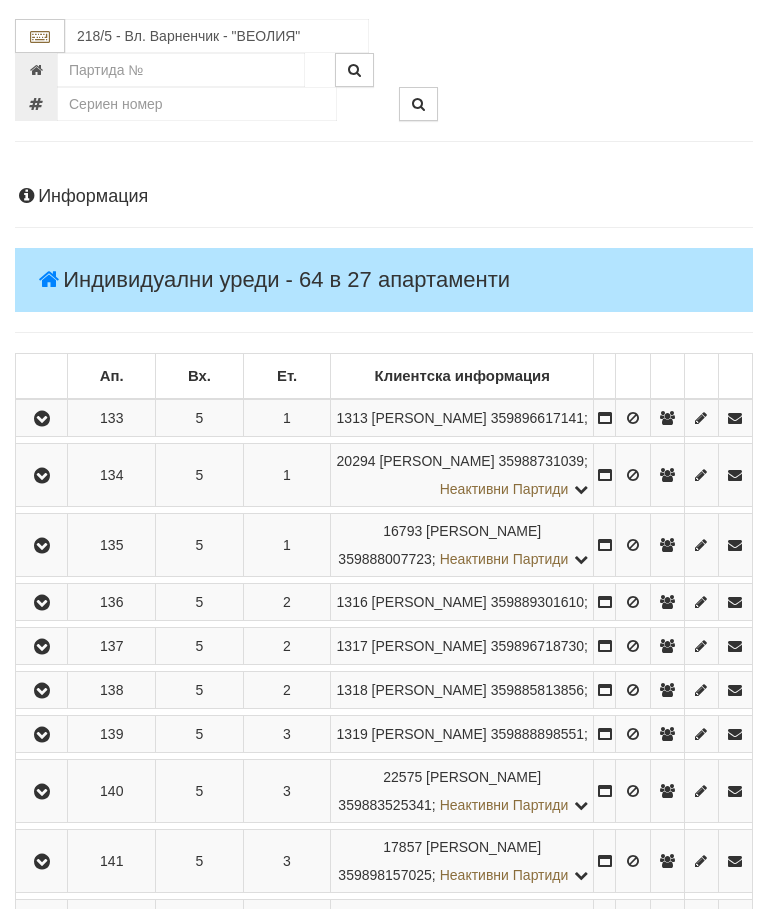scroll, scrollTop: 171, scrollLeft: 0, axis: vertical 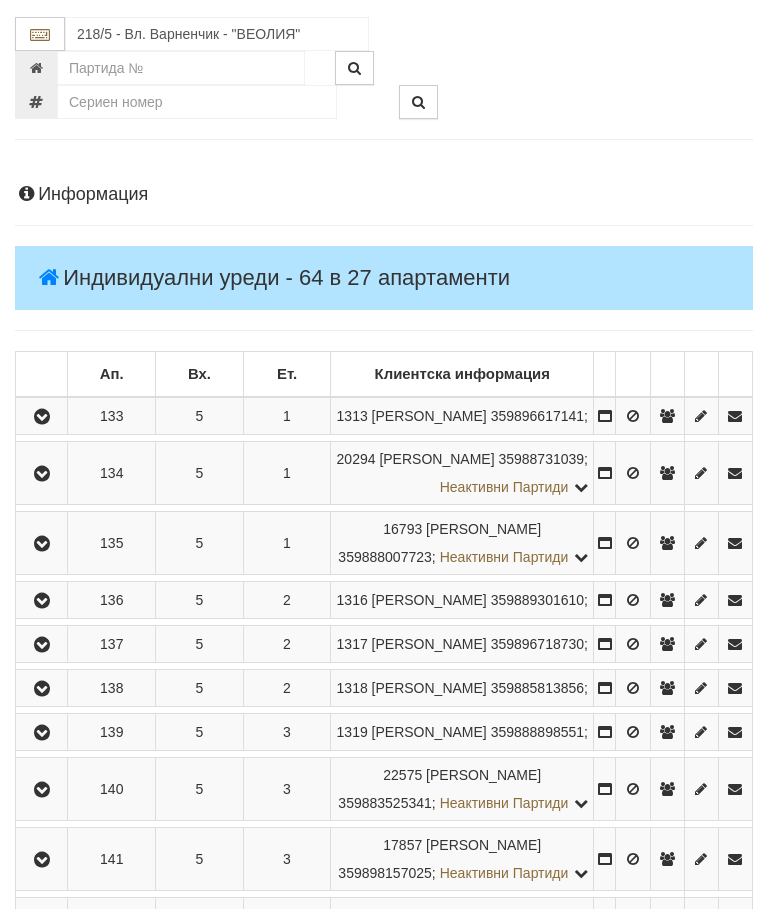 click at bounding box center (42, 417) 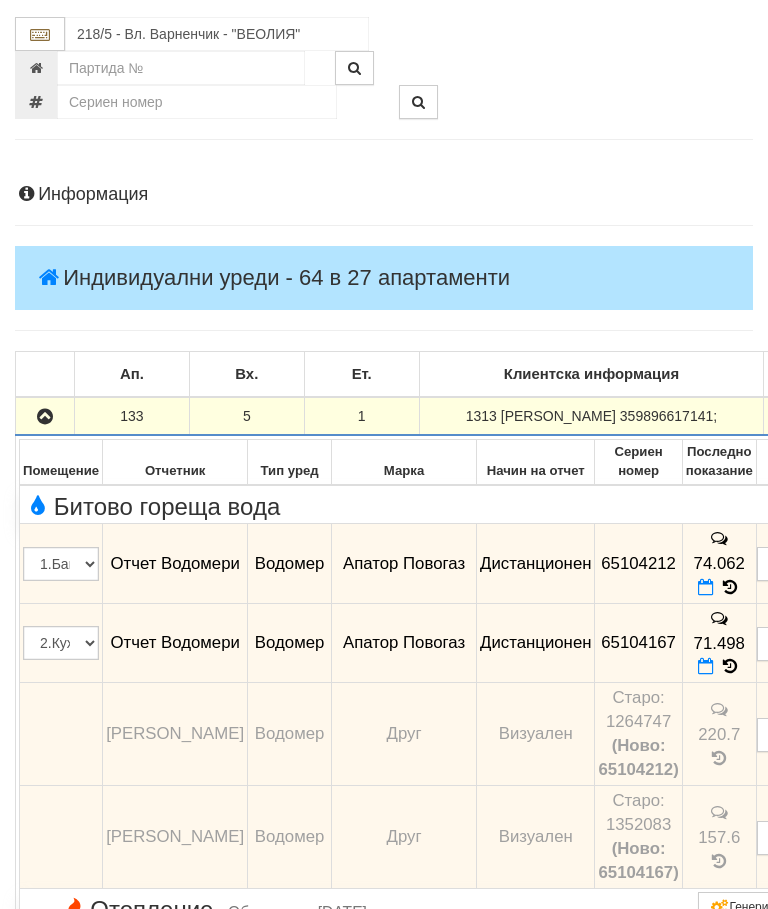 click at bounding box center [45, 417] 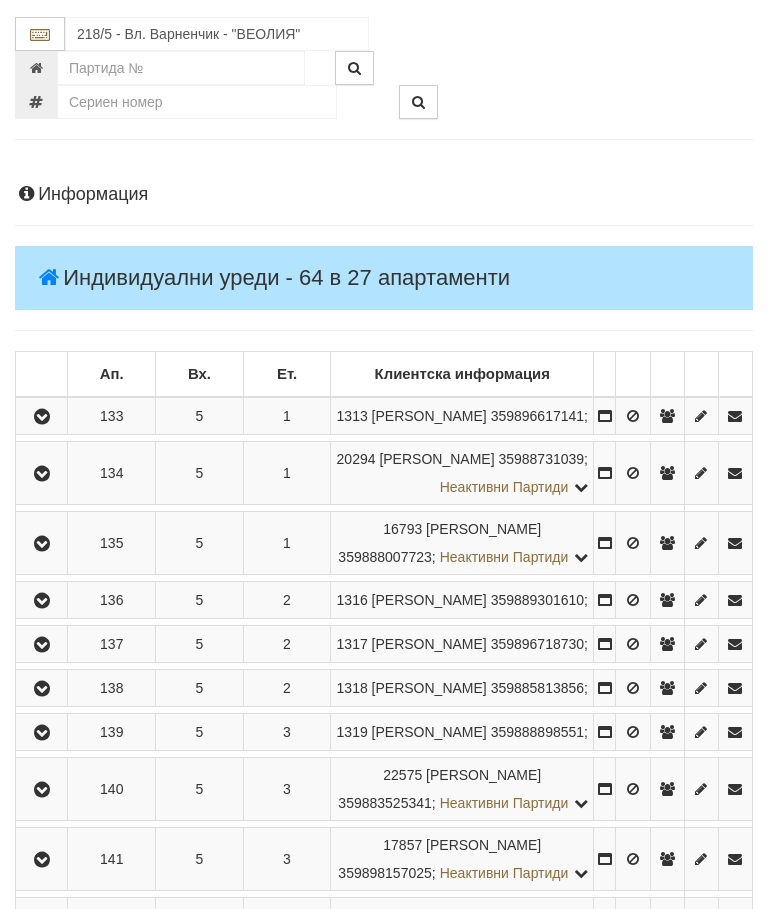 click at bounding box center (42, 474) 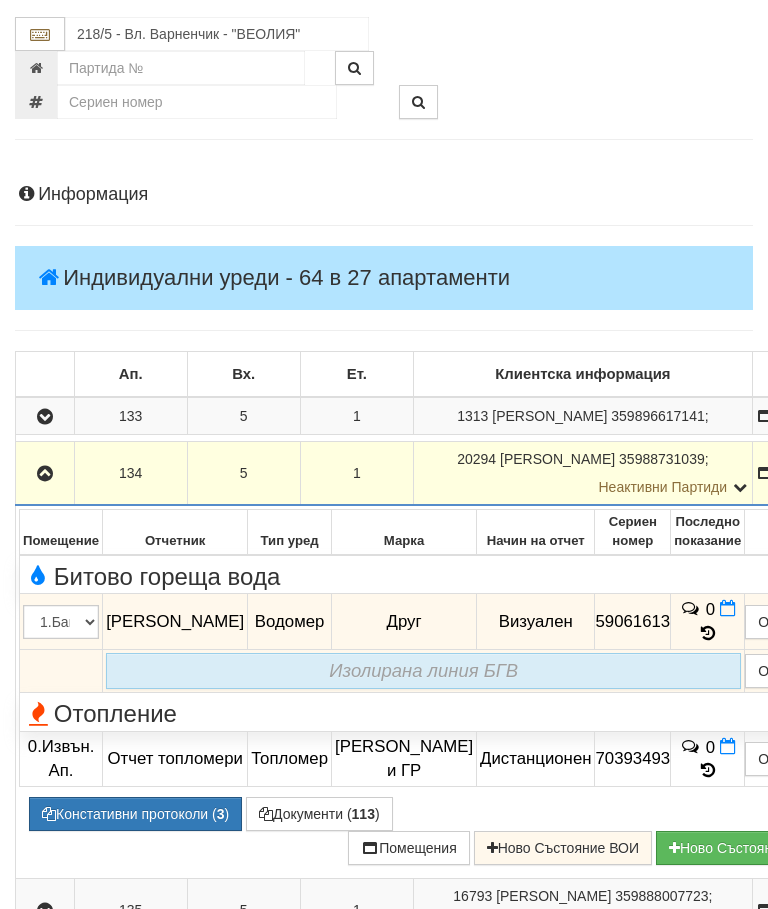 click at bounding box center (45, 474) 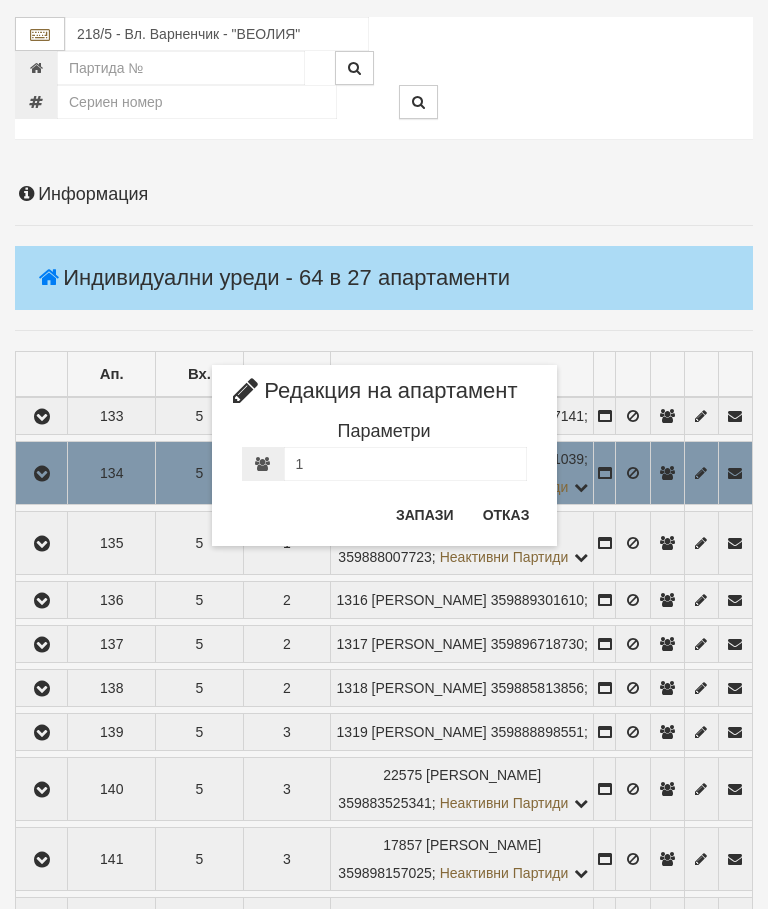 click on "Отказ" at bounding box center [506, 515] 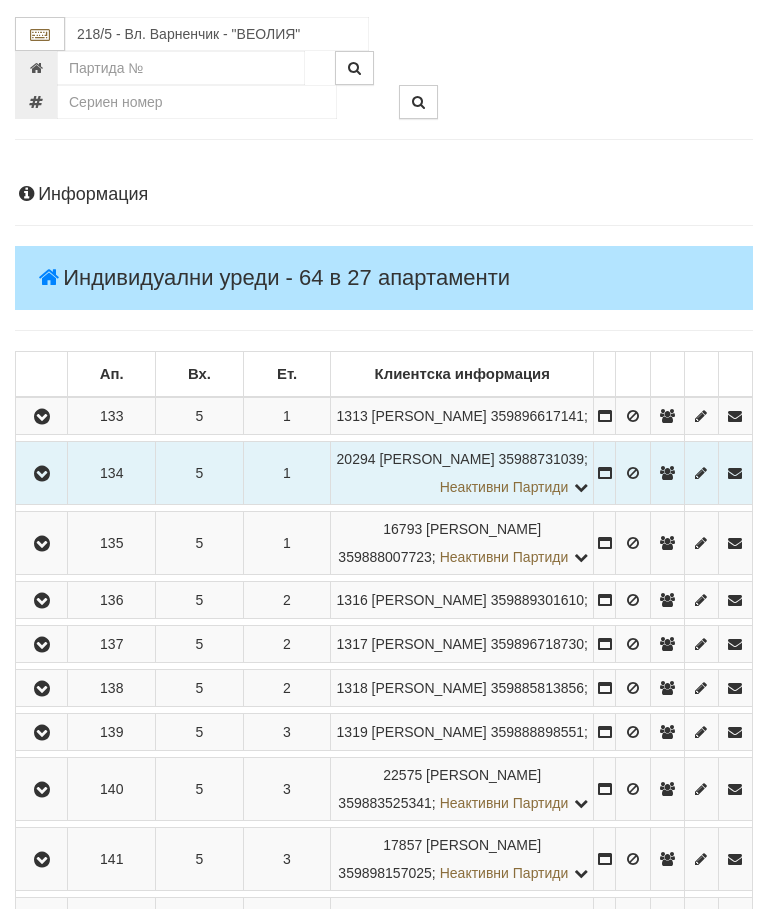 click at bounding box center (42, 474) 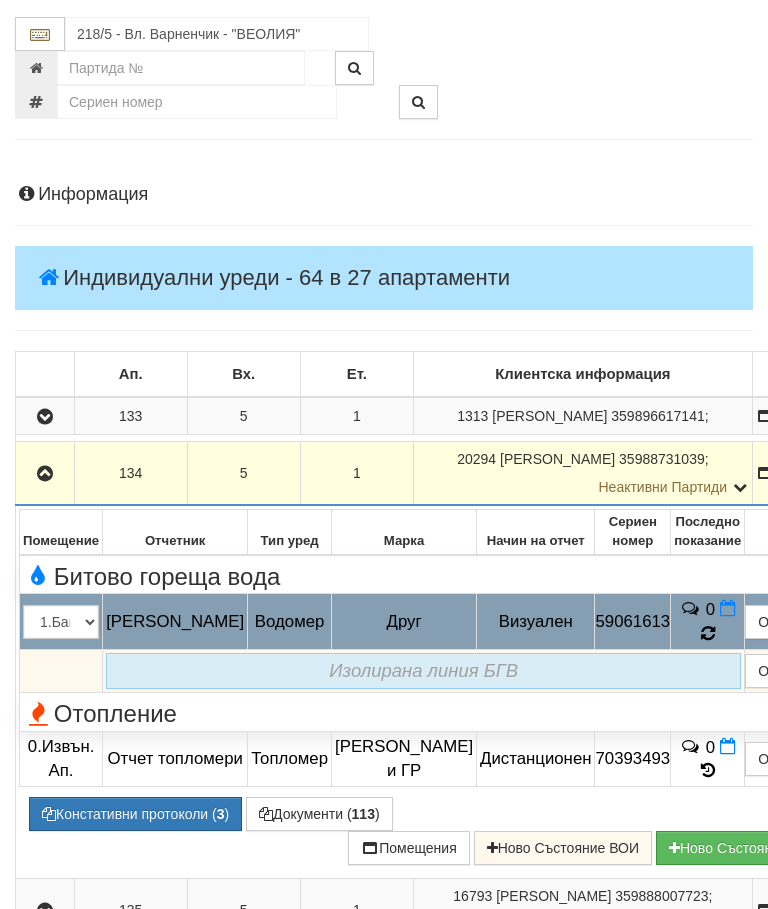 click on "0" at bounding box center [708, 622] 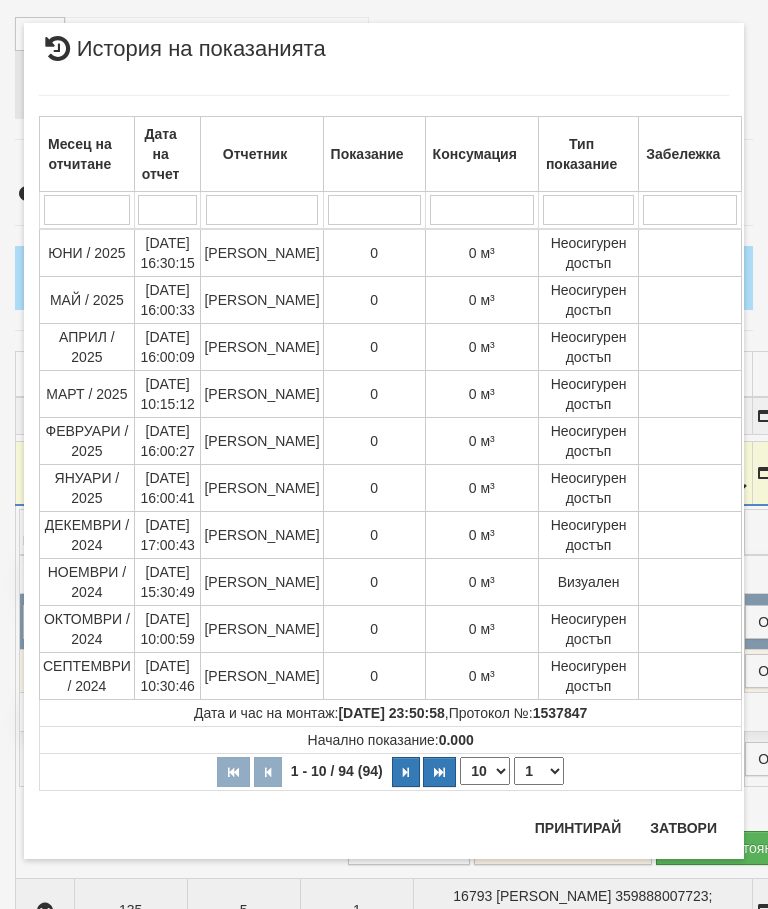scroll, scrollTop: 2206, scrollLeft: 0, axis: vertical 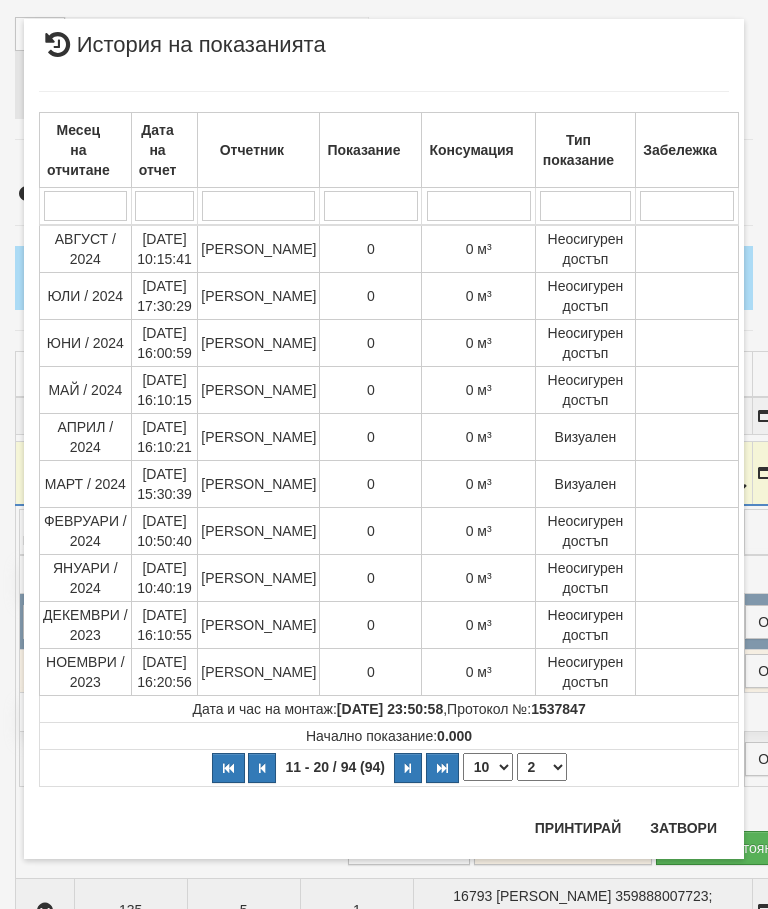 select on "2" 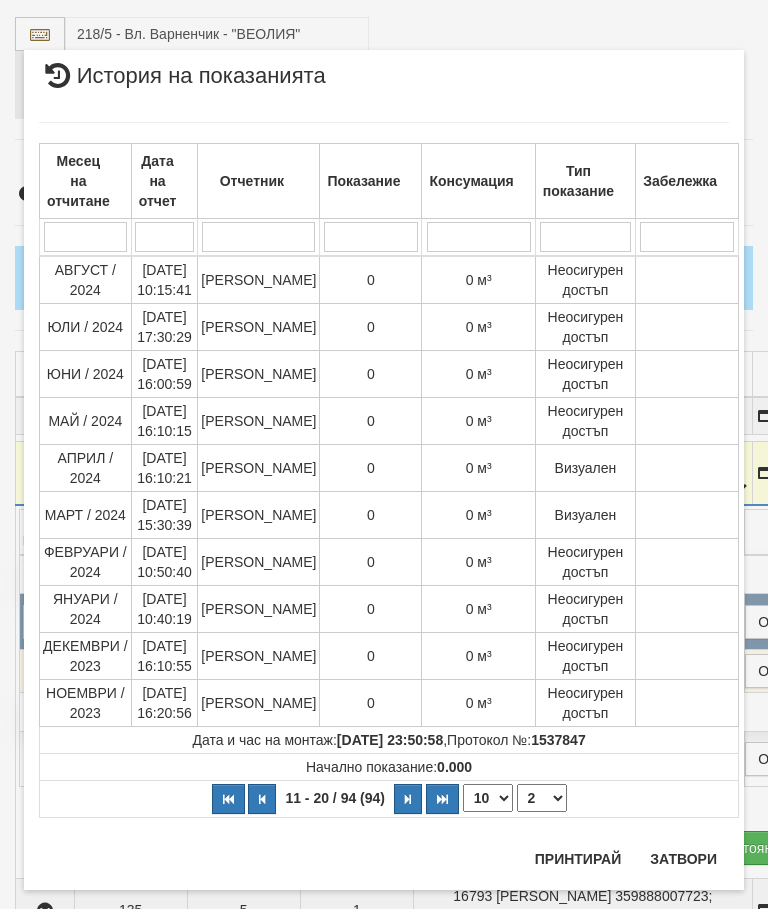 click on "Затвори" at bounding box center [683, 859] 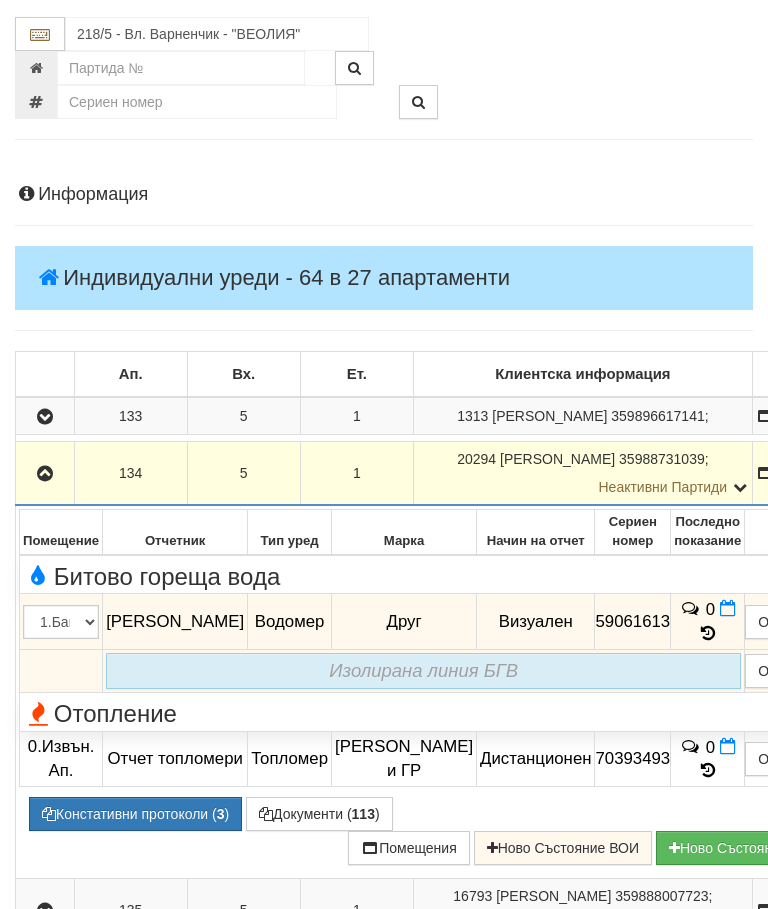 click at bounding box center (45, 474) 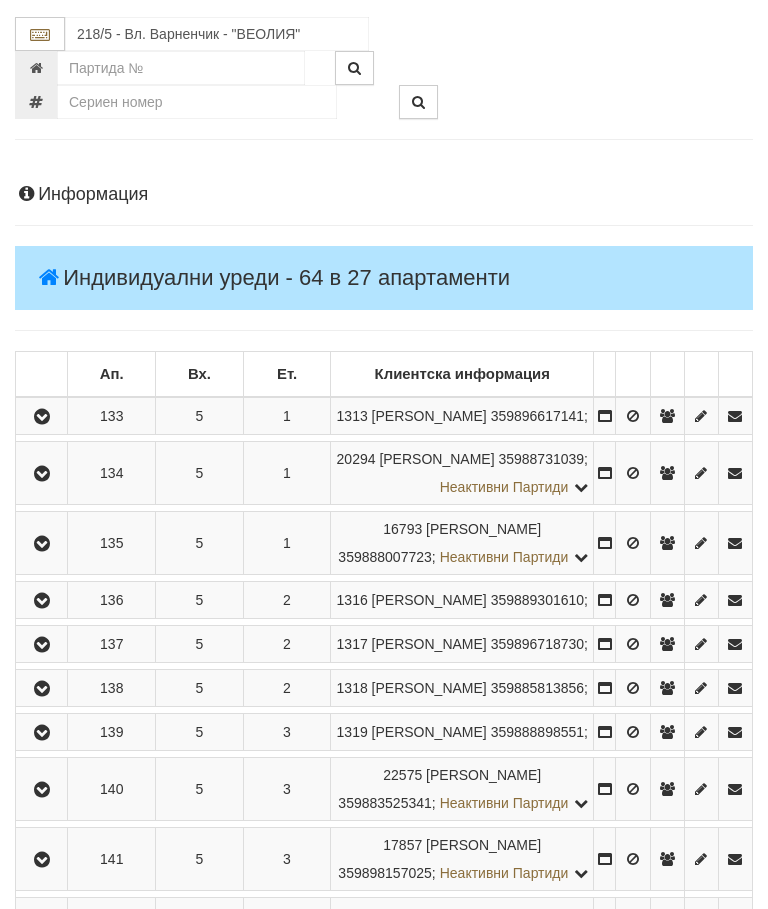 click at bounding box center [42, 544] 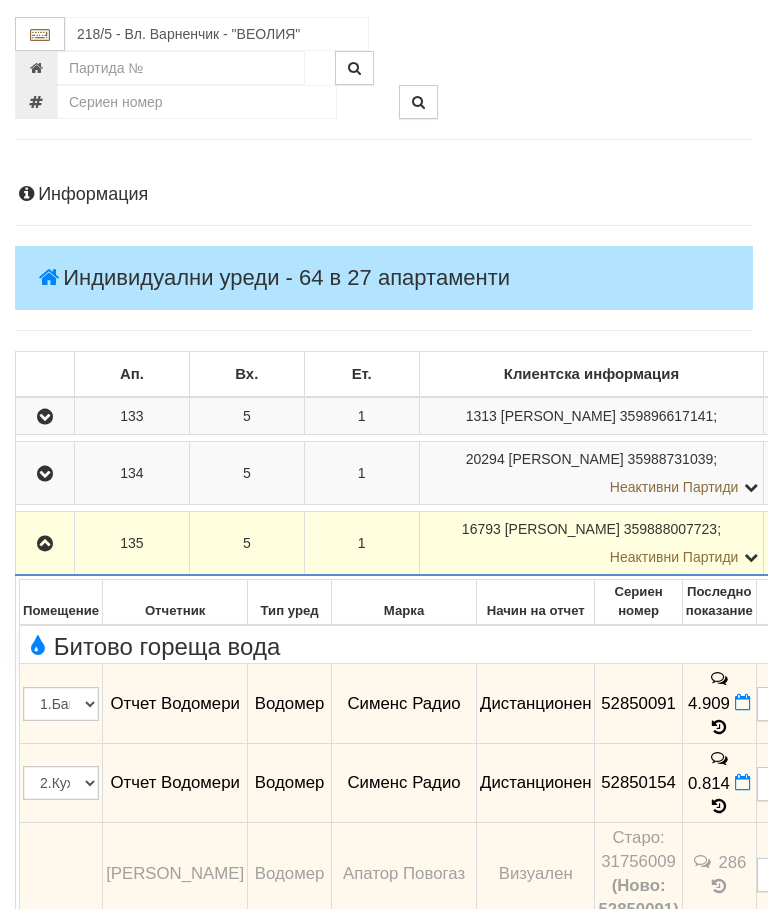 click at bounding box center (45, 543) 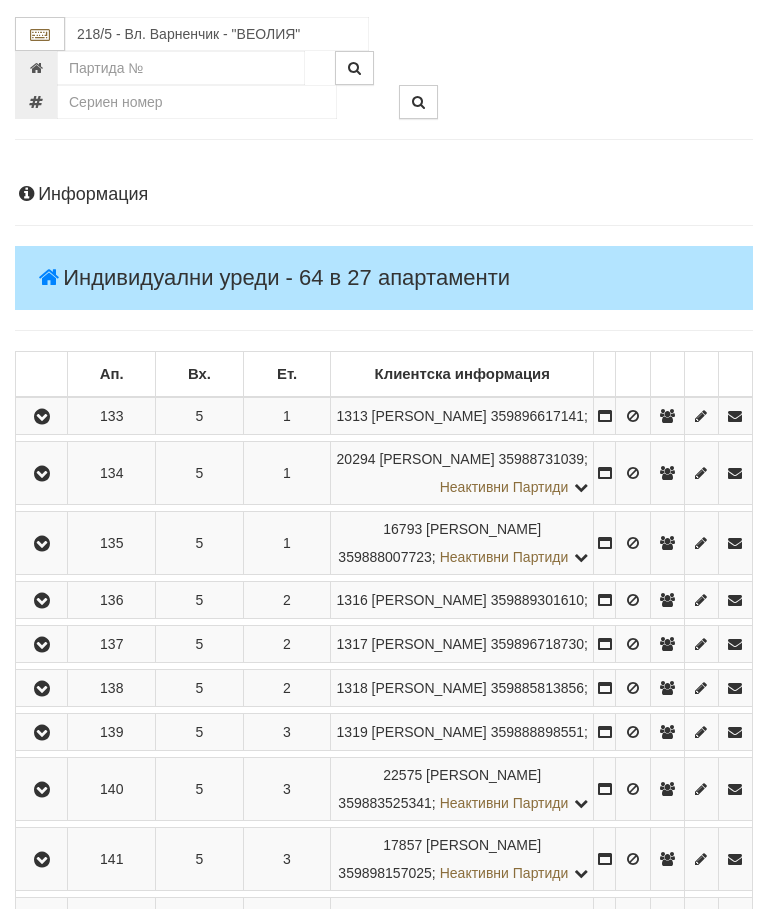 click at bounding box center (42, 601) 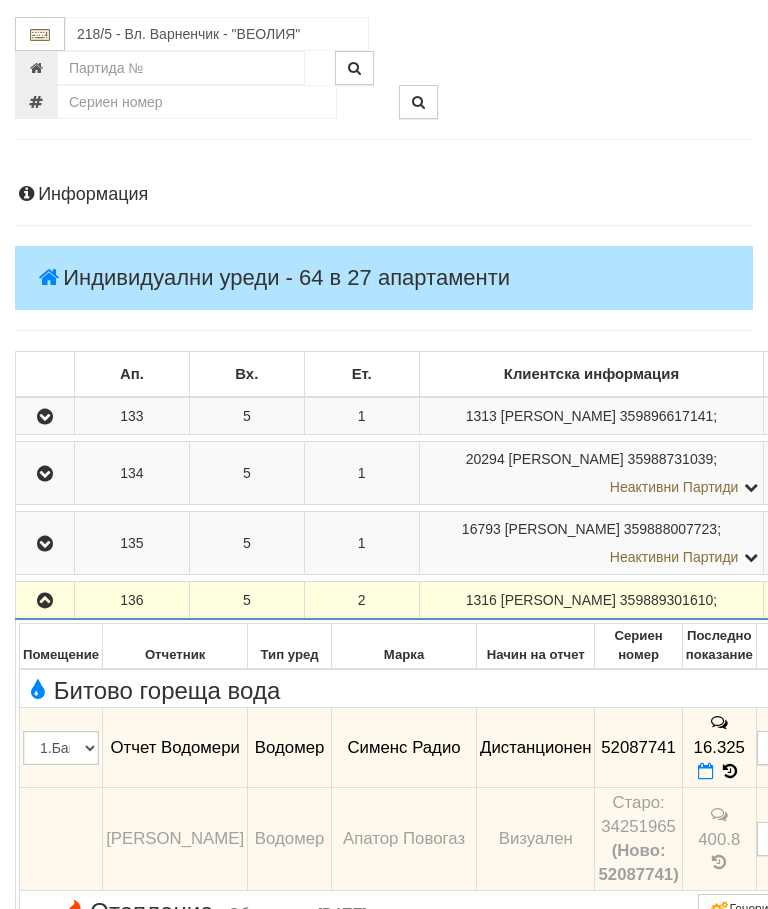 click at bounding box center (45, 601) 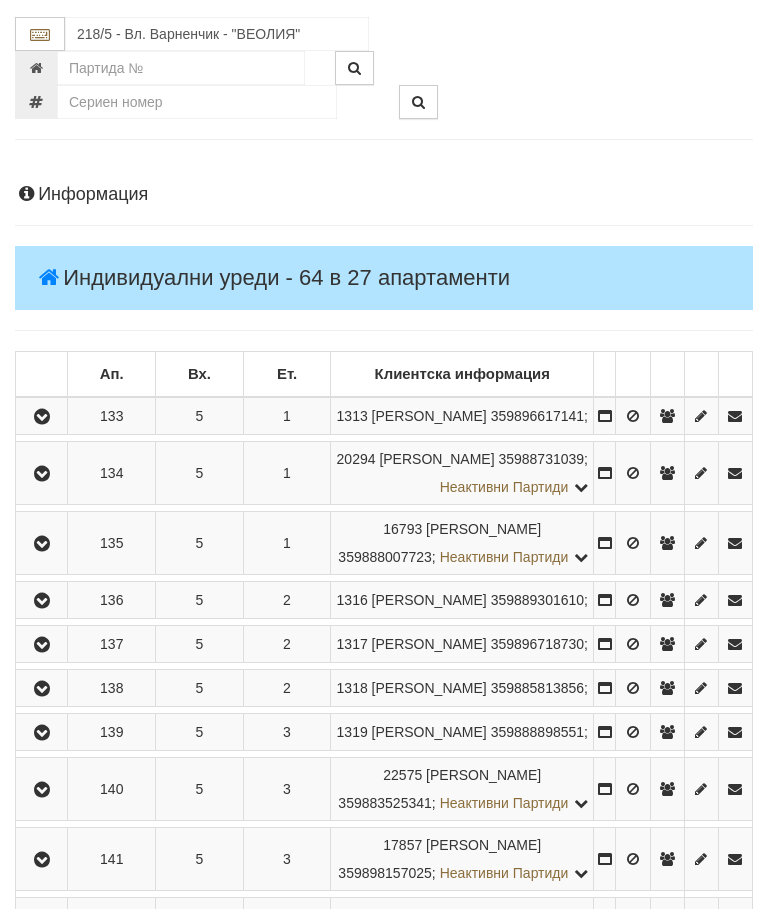 click at bounding box center (42, 645) 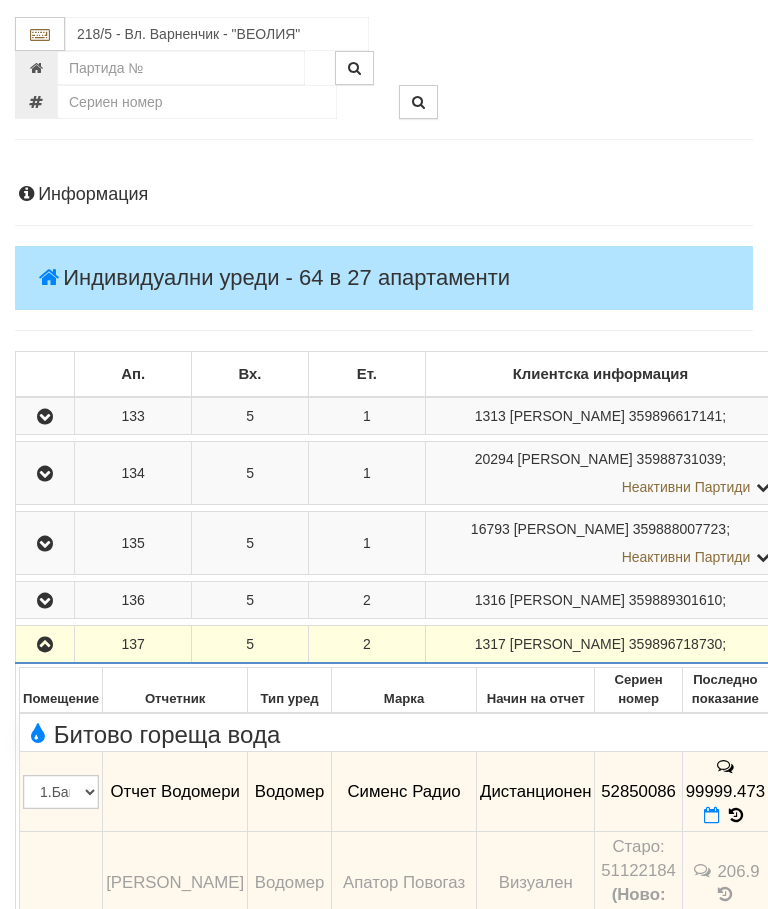 click at bounding box center (45, 645) 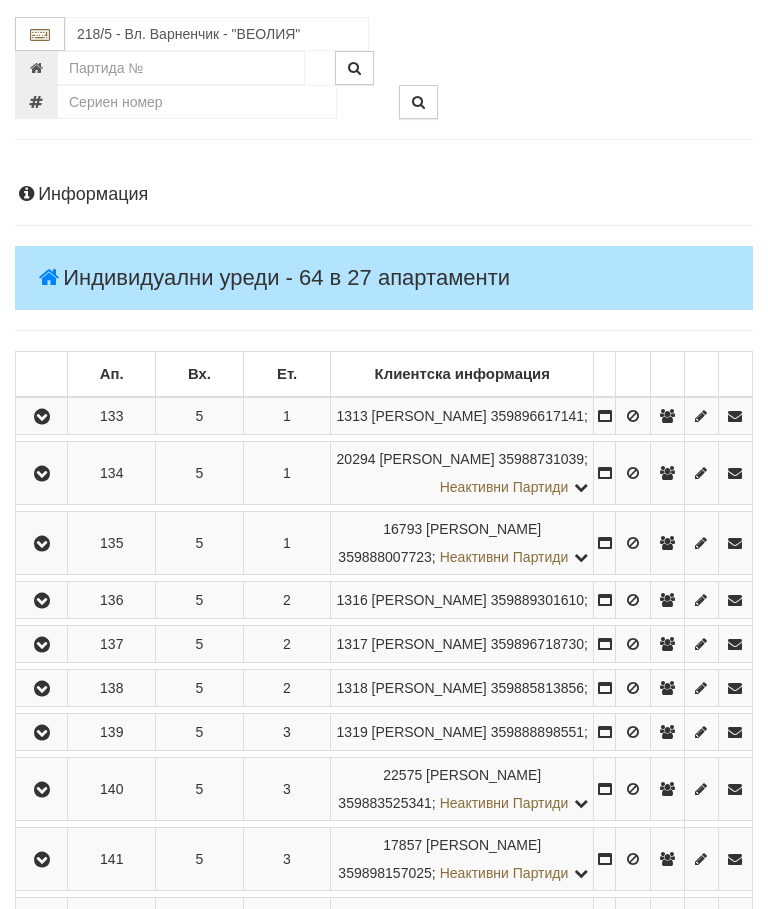 click at bounding box center [42, 689] 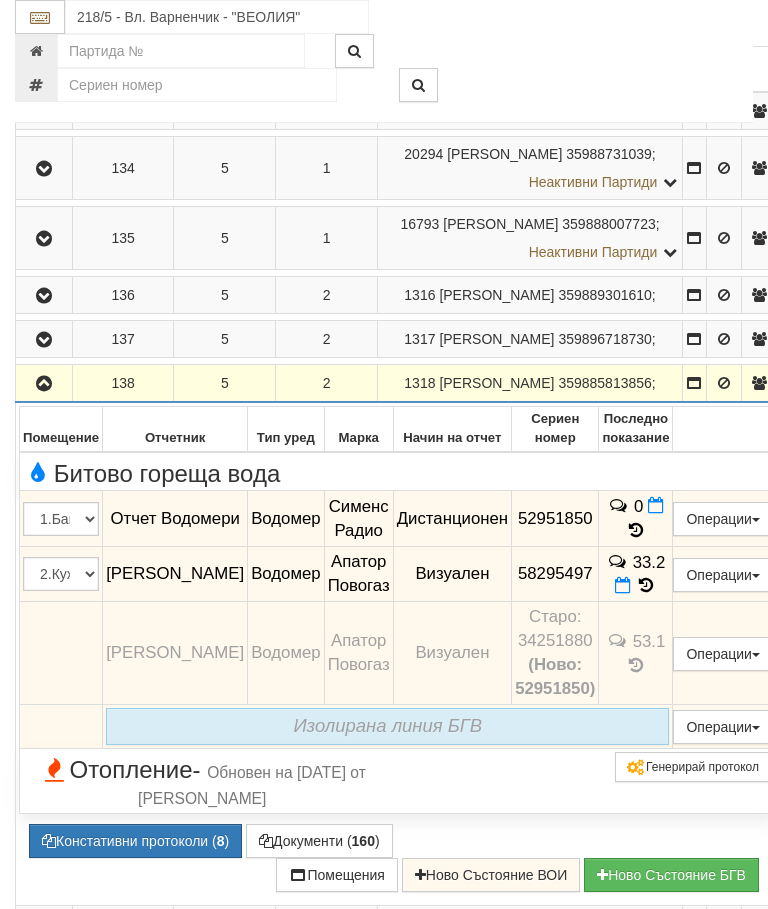 scroll, scrollTop: 516, scrollLeft: 0, axis: vertical 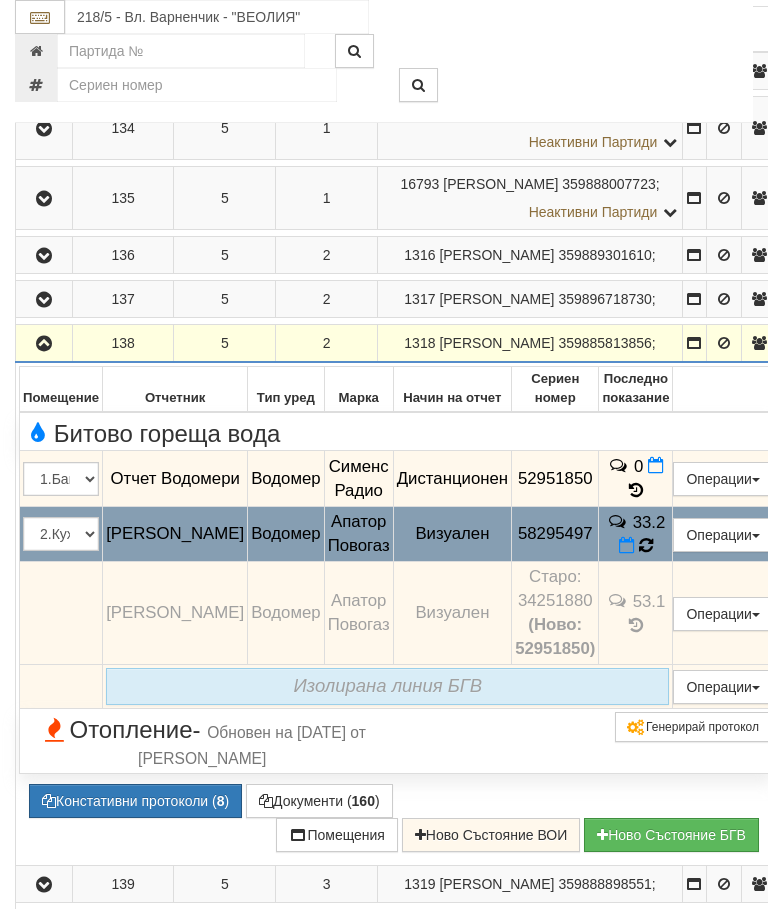 click at bounding box center [646, 545] 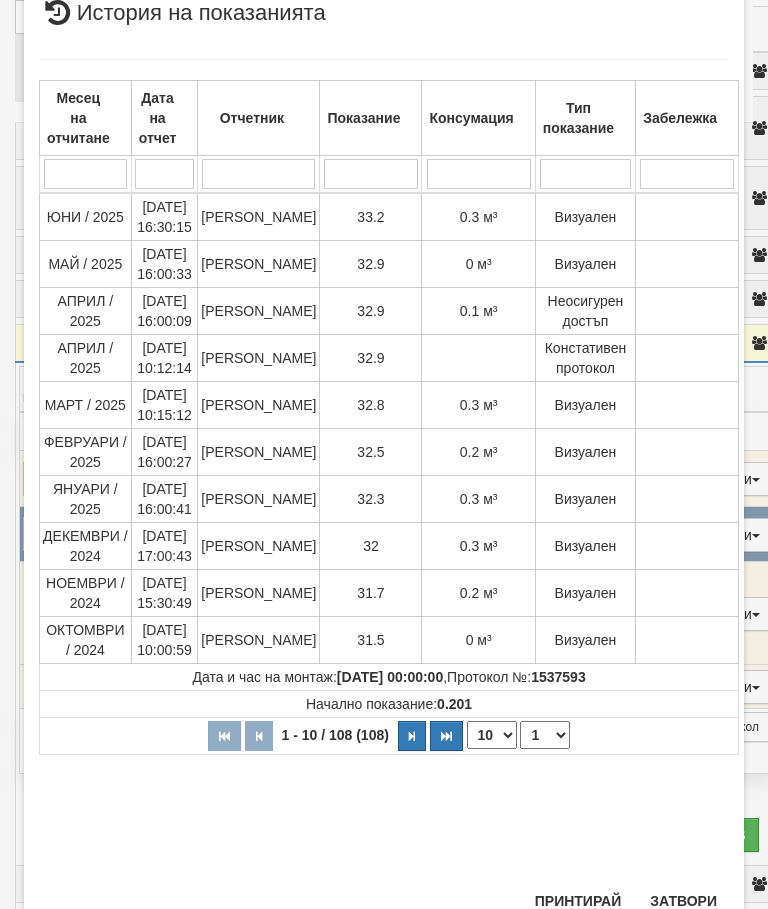 scroll, scrollTop: 877, scrollLeft: 0, axis: vertical 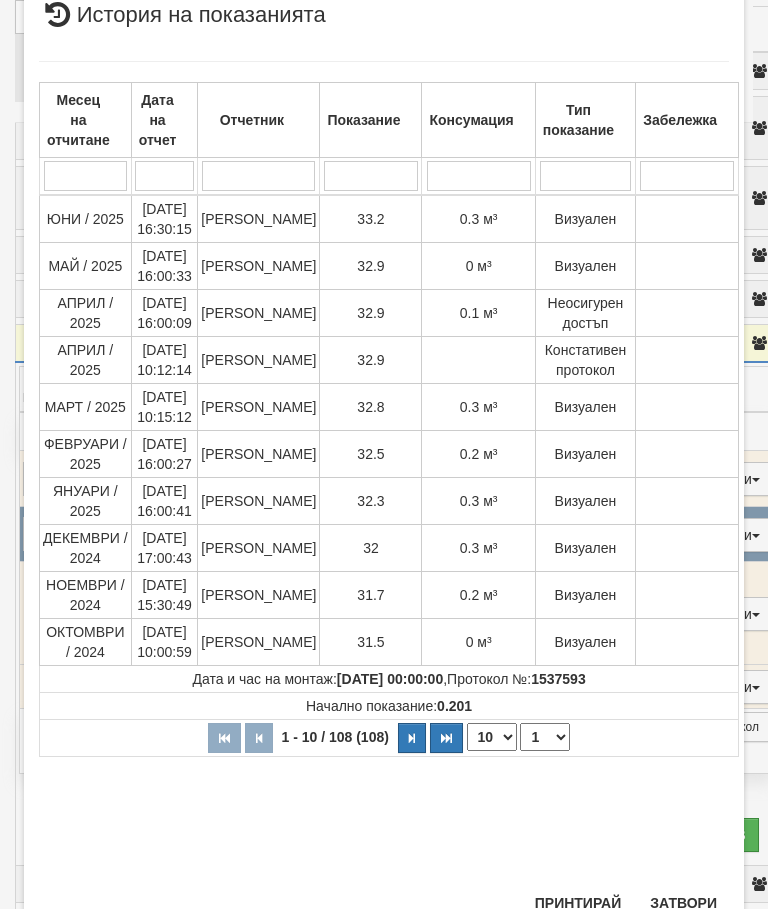 click on "Затвори" at bounding box center (683, 903) 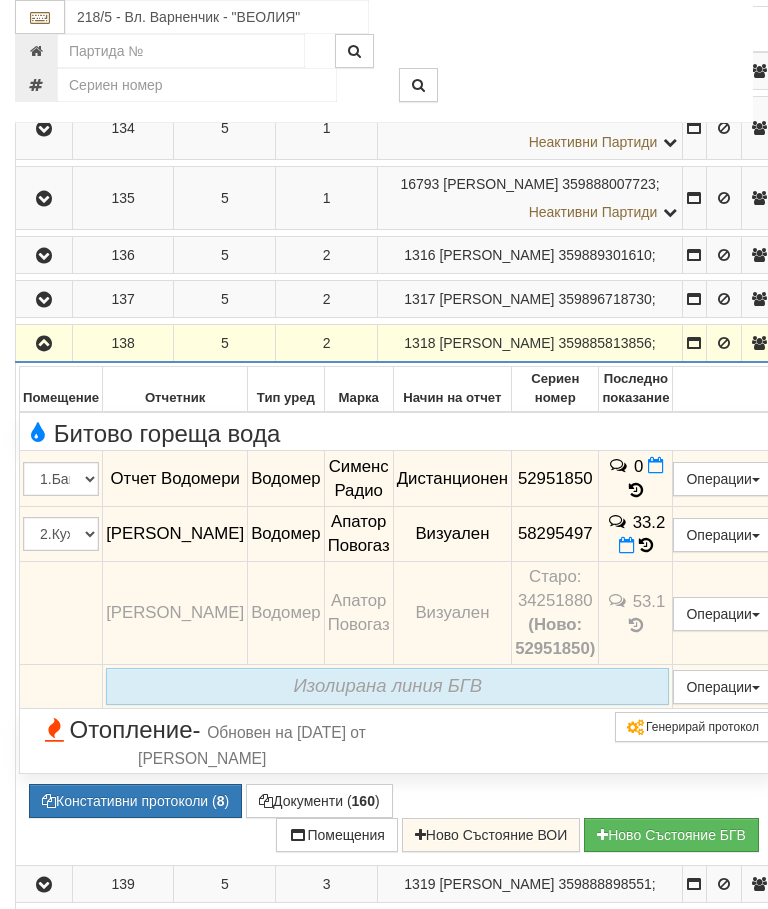click at bounding box center [44, 344] 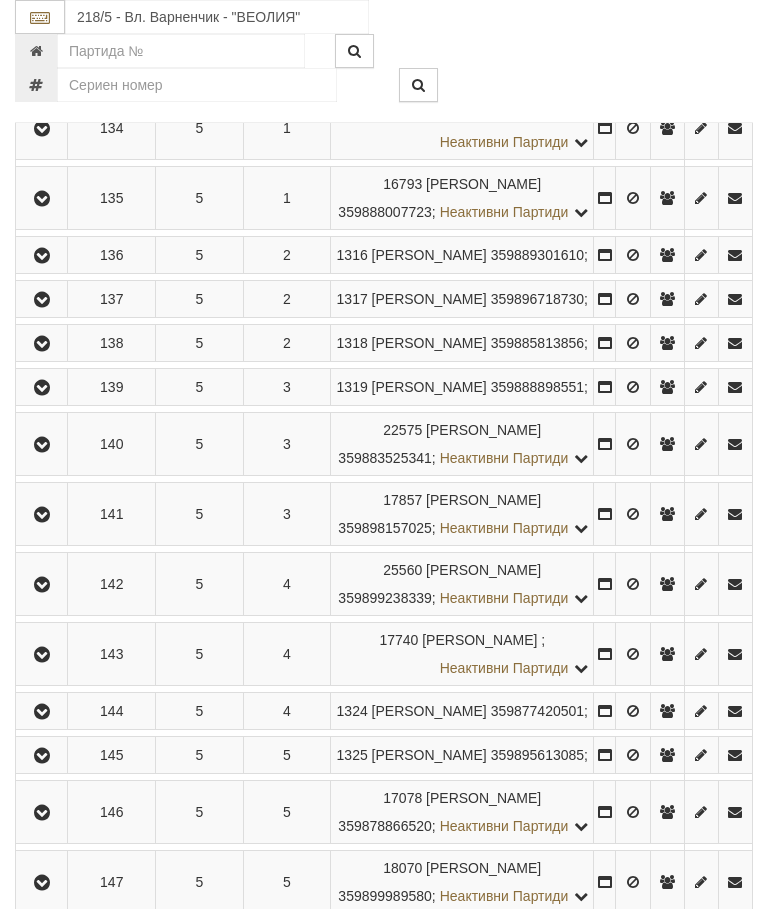 click at bounding box center (42, 388) 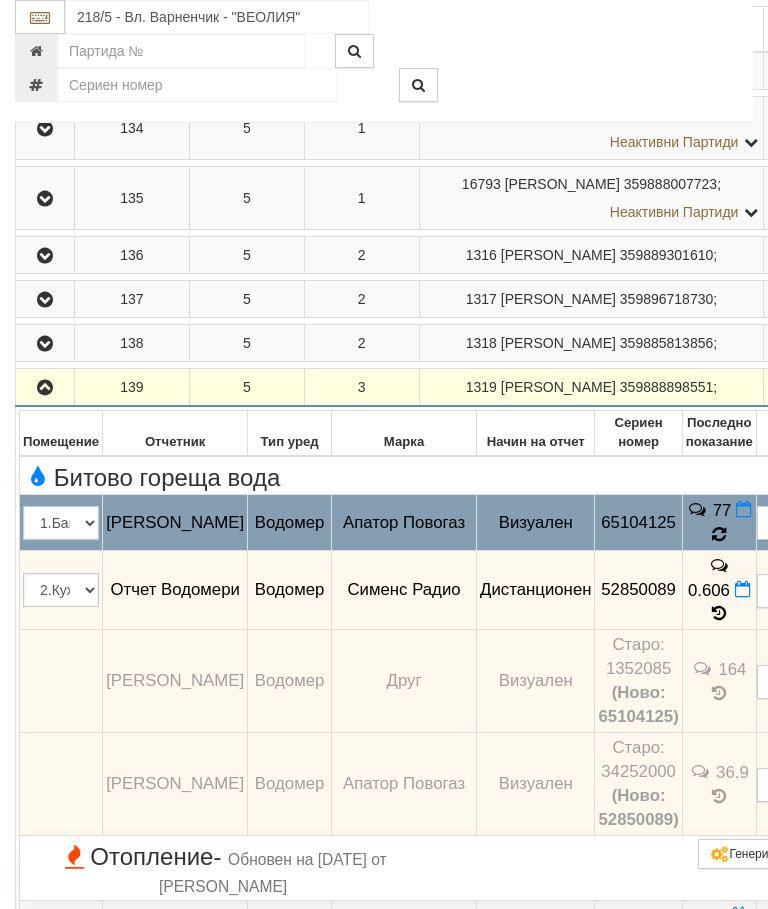 click at bounding box center [719, 534] 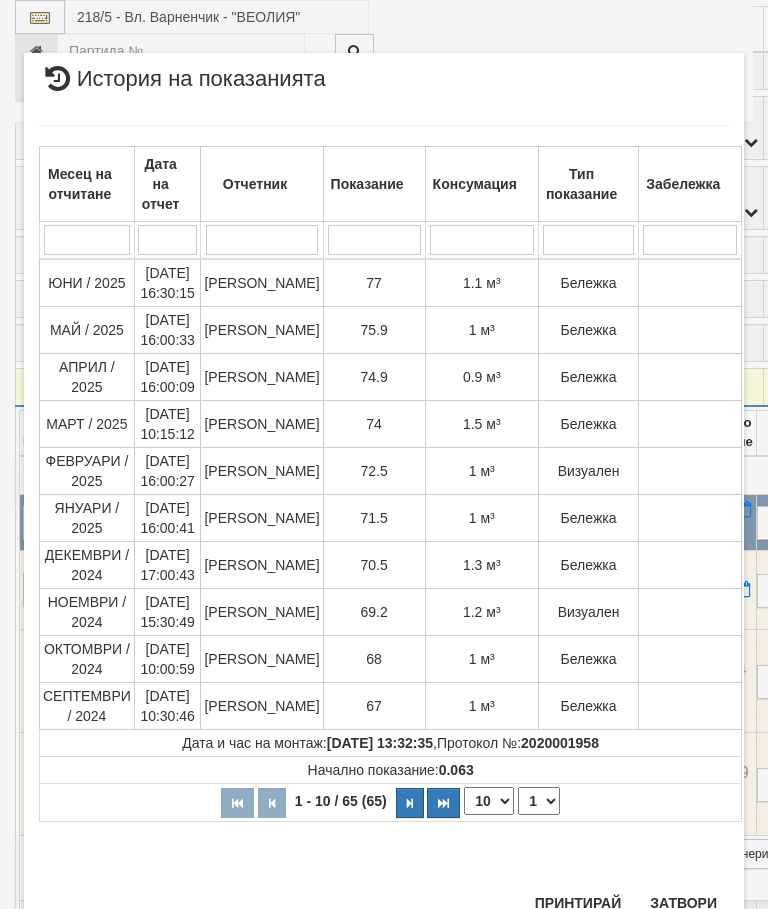 scroll, scrollTop: 1052, scrollLeft: 0, axis: vertical 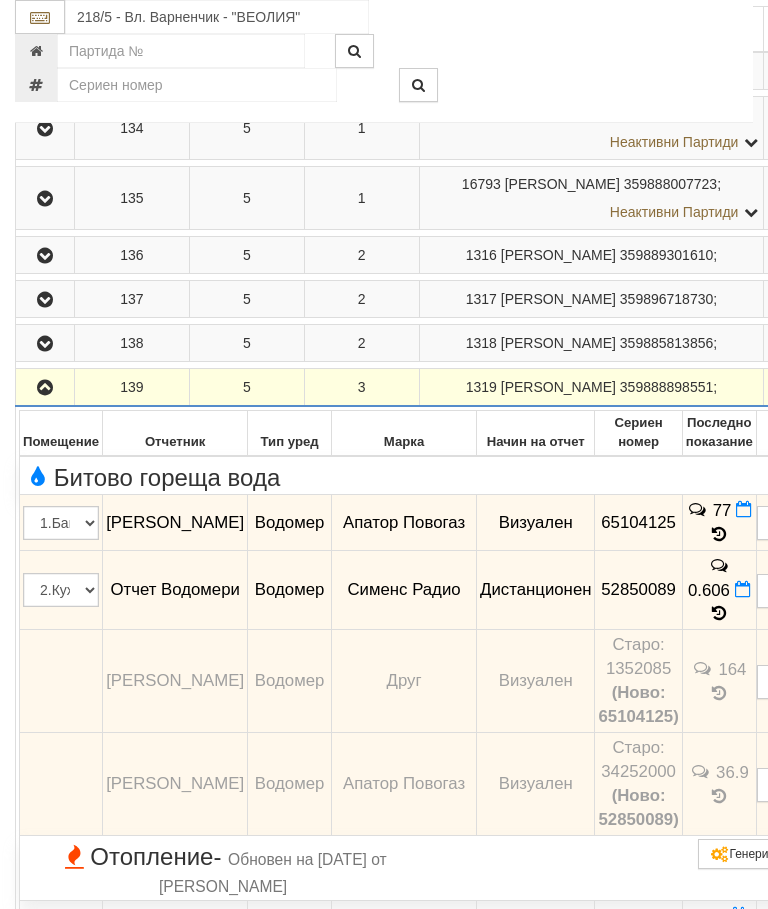 click at bounding box center (45, 387) 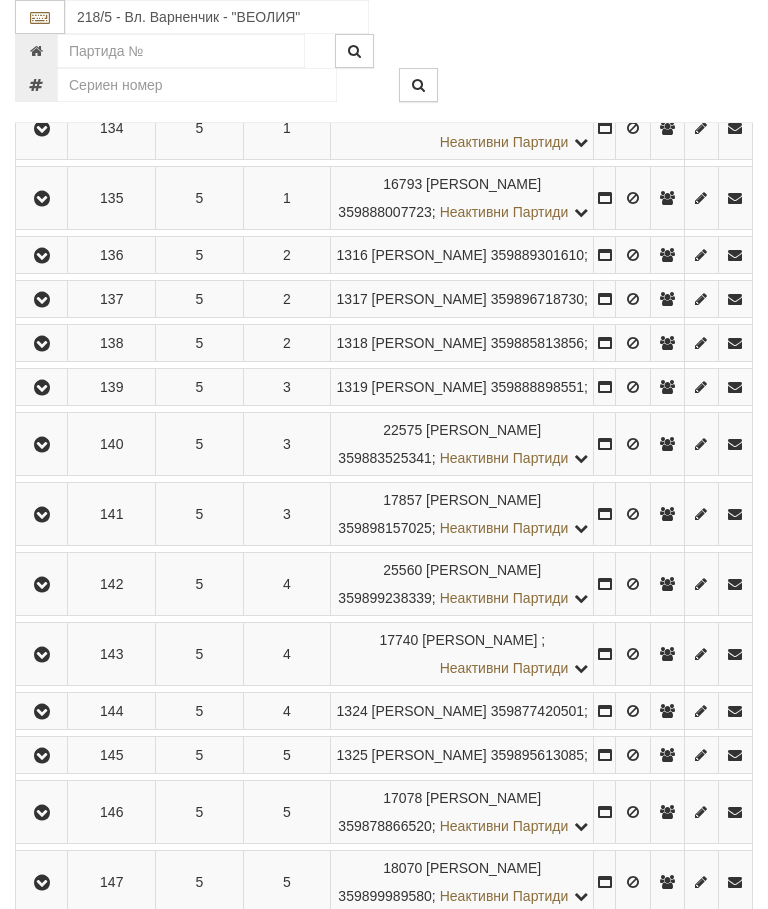 click at bounding box center (42, 445) 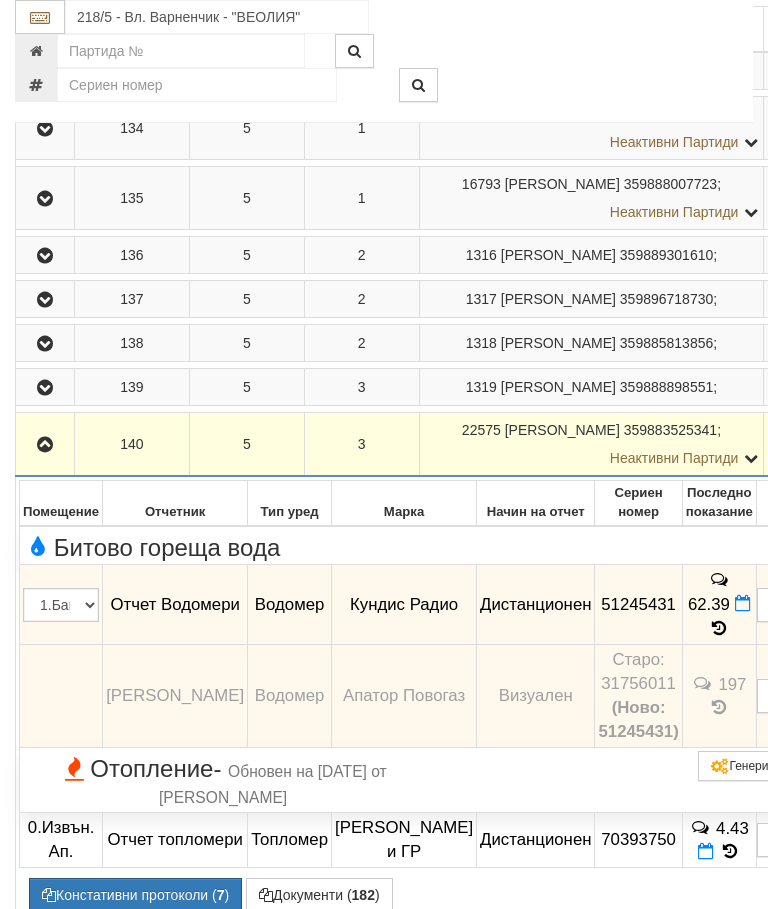 click at bounding box center [45, 445] 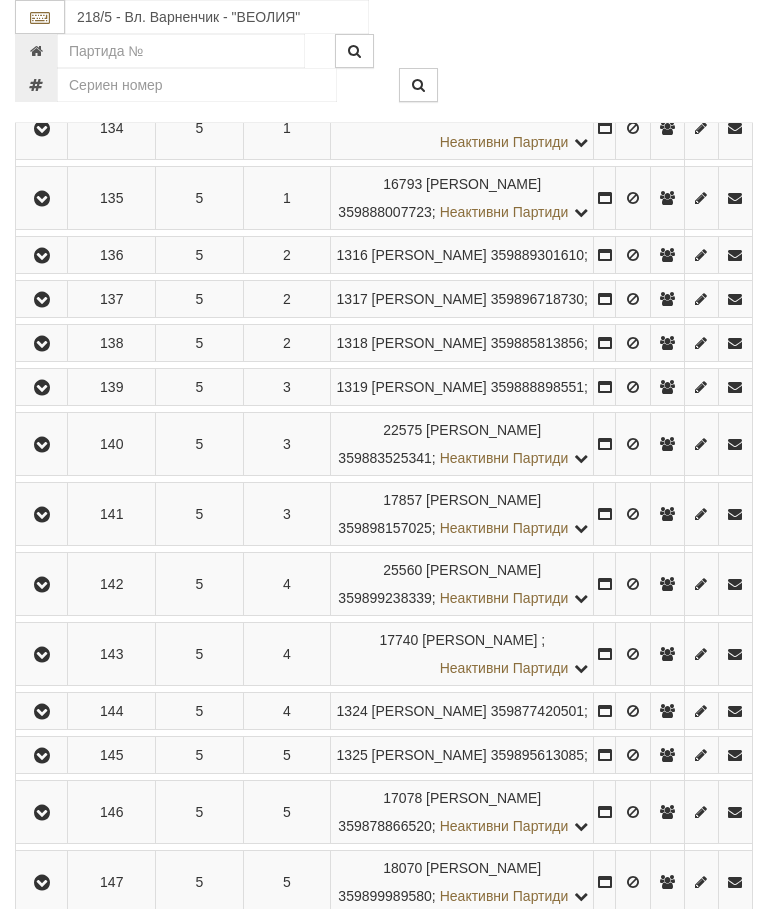 click at bounding box center [41, 514] 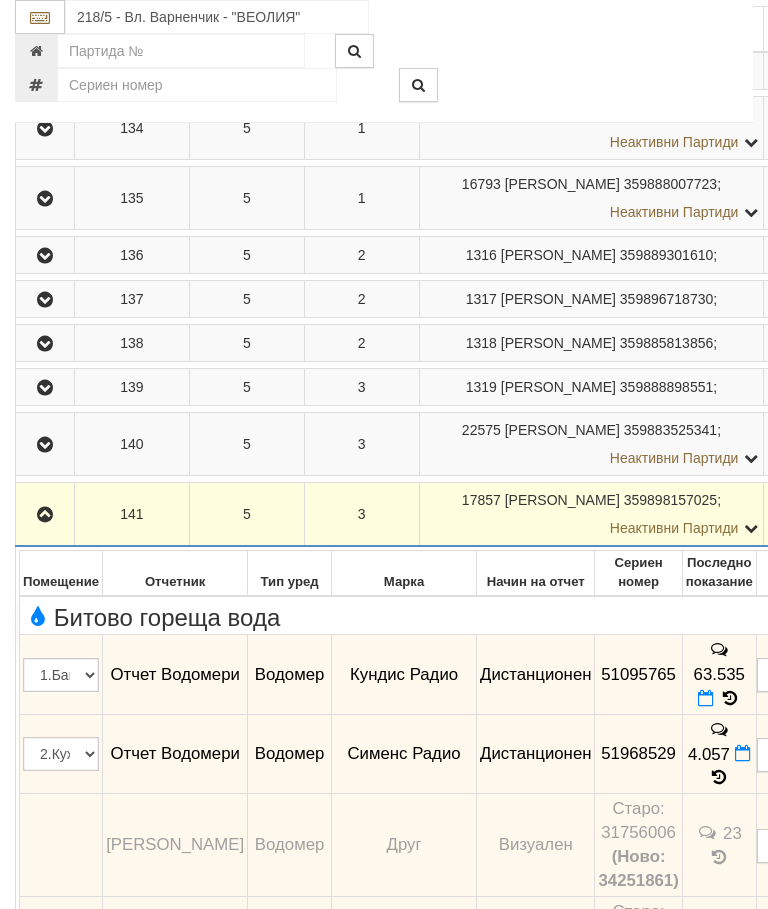 click at bounding box center [45, 515] 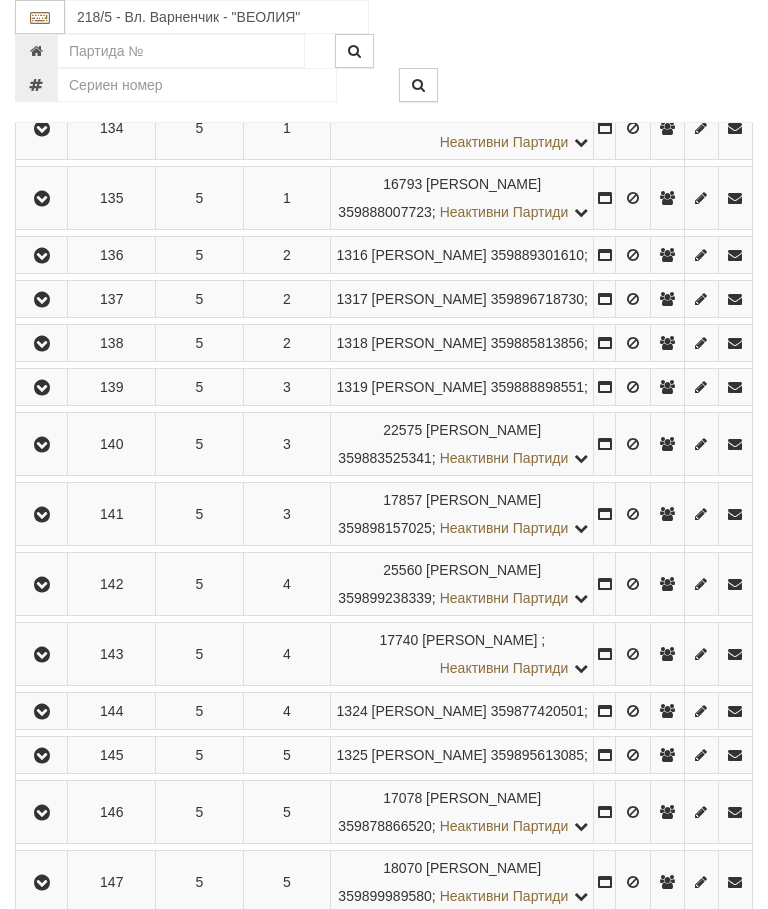 click at bounding box center (41, 584) 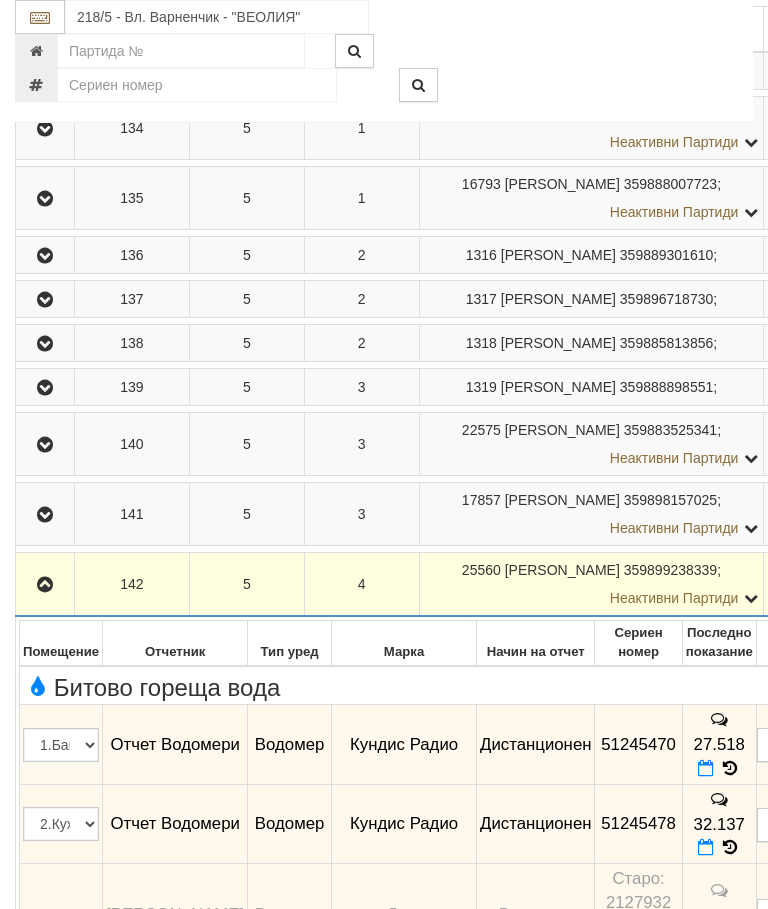 click at bounding box center [45, 584] 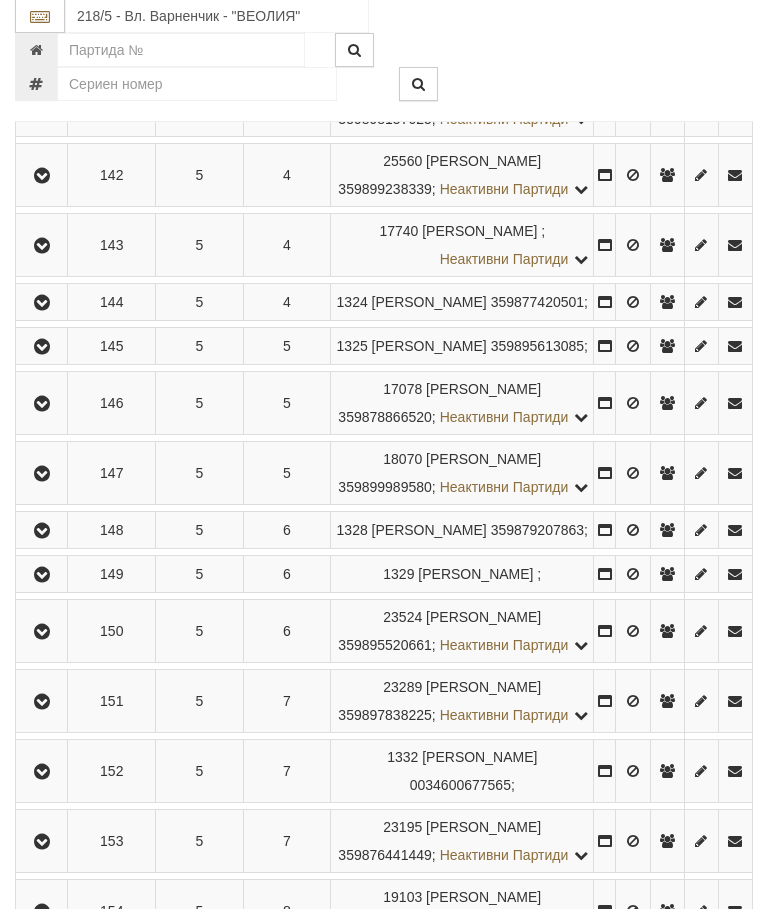 click at bounding box center [41, 246] 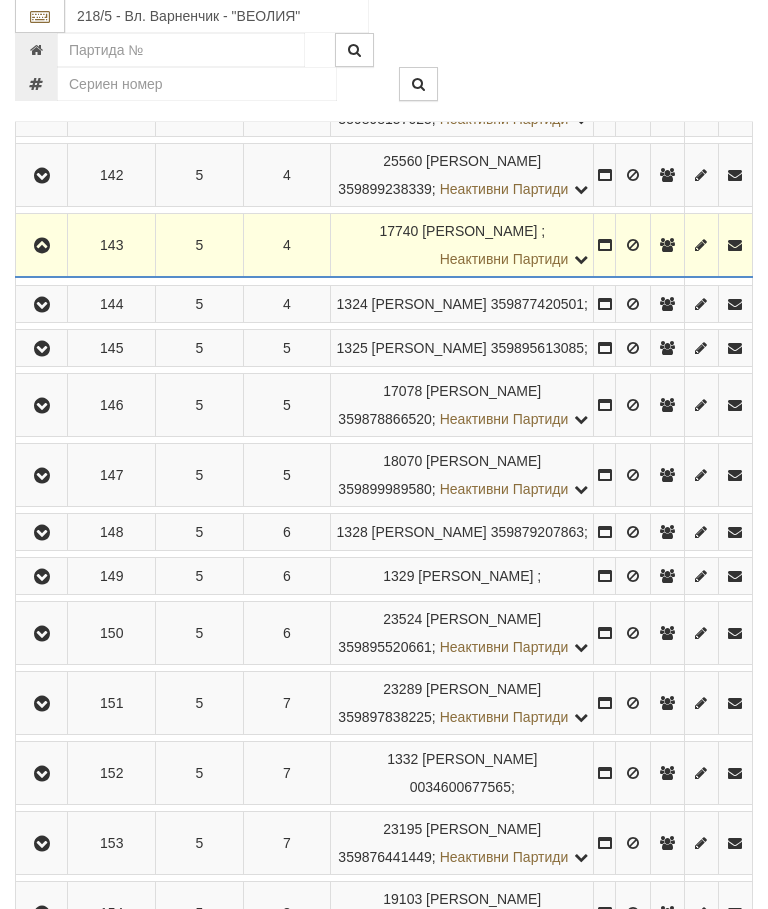 scroll, scrollTop: 925, scrollLeft: 0, axis: vertical 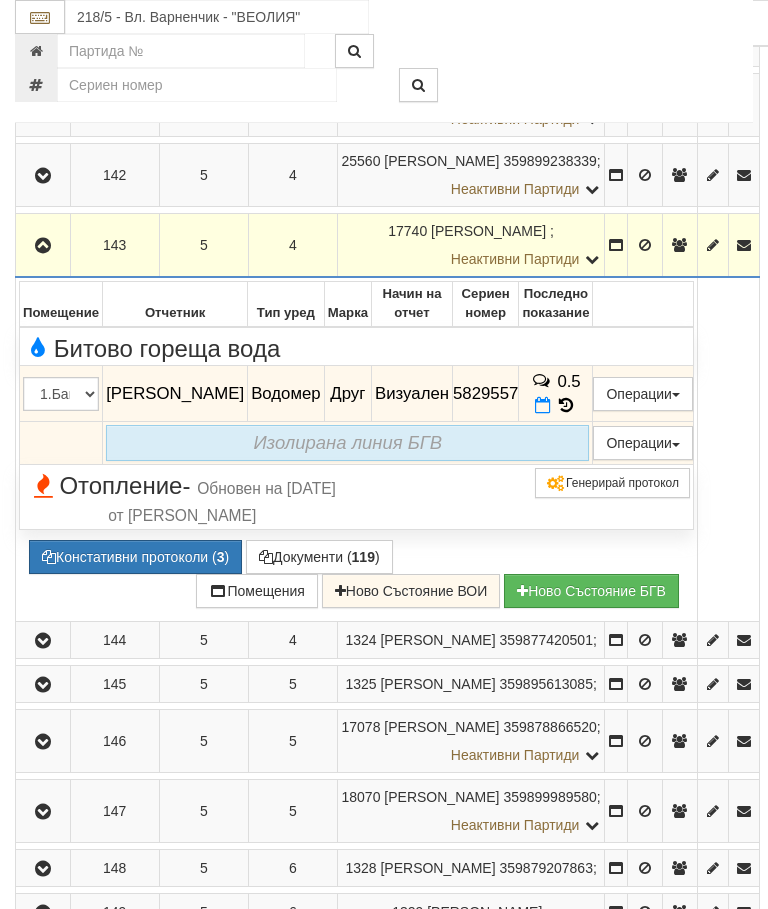 click at bounding box center (43, 246) 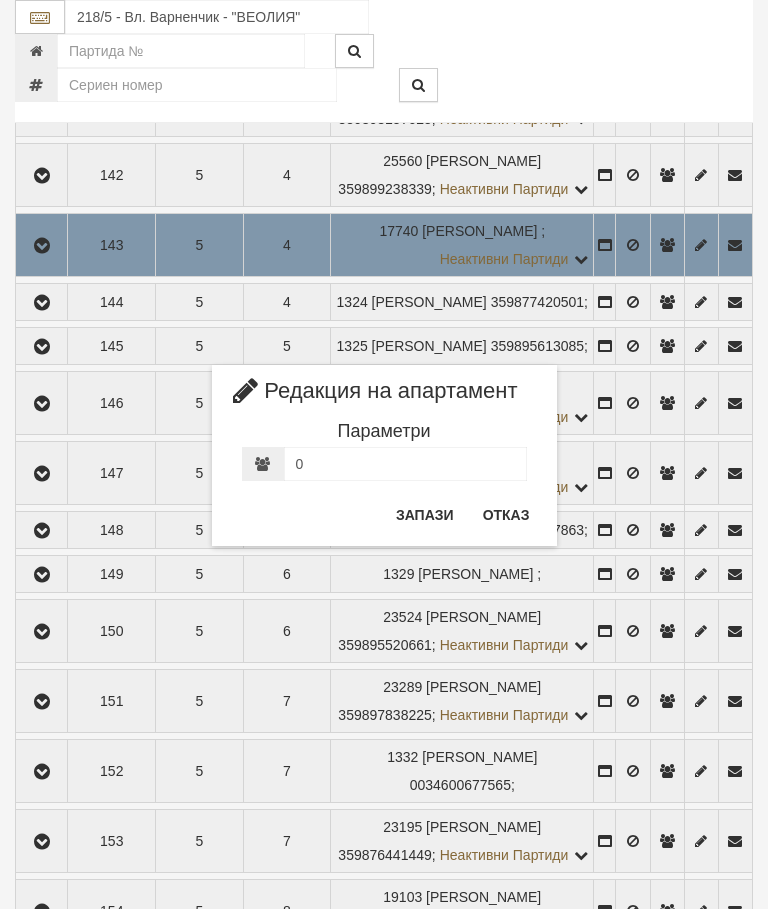 click on "Отказ" at bounding box center [506, 515] 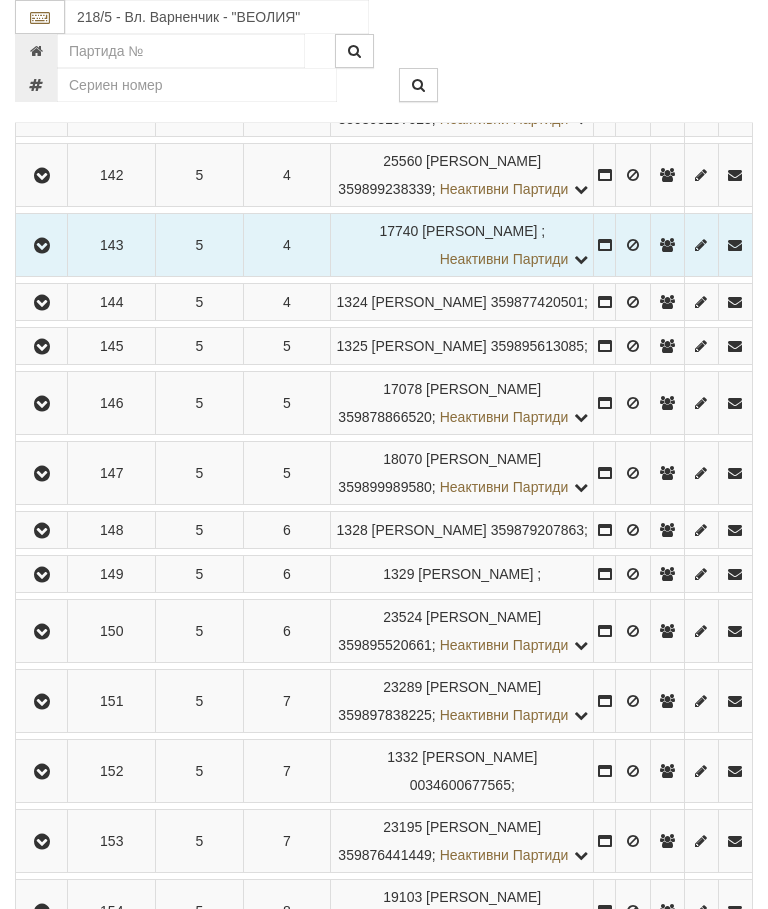 click at bounding box center [42, 303] 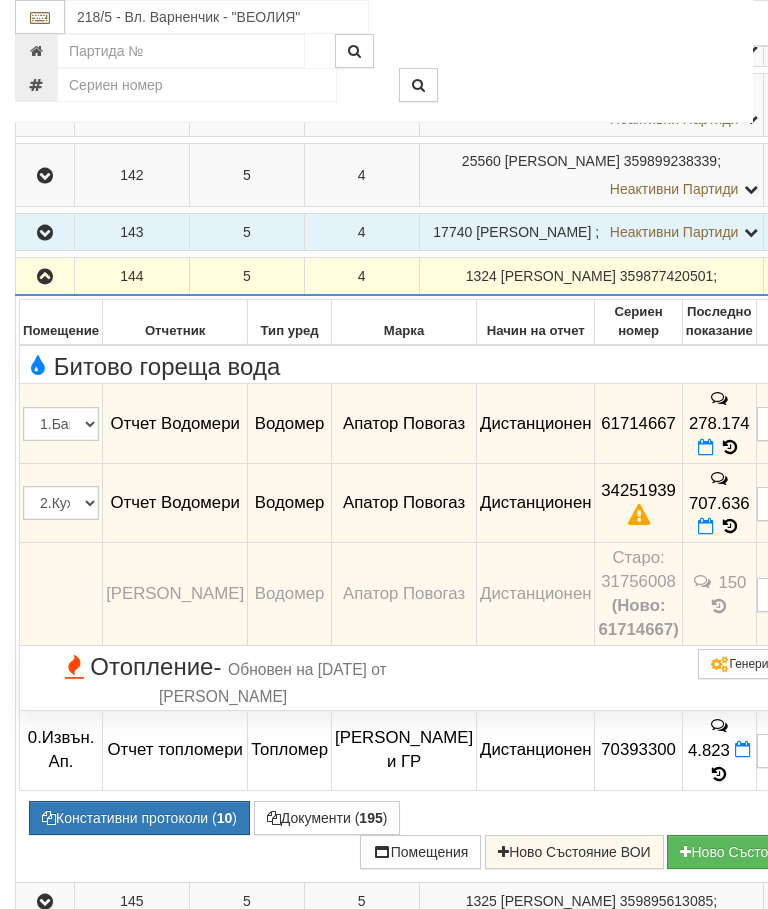 click at bounding box center [45, 277] 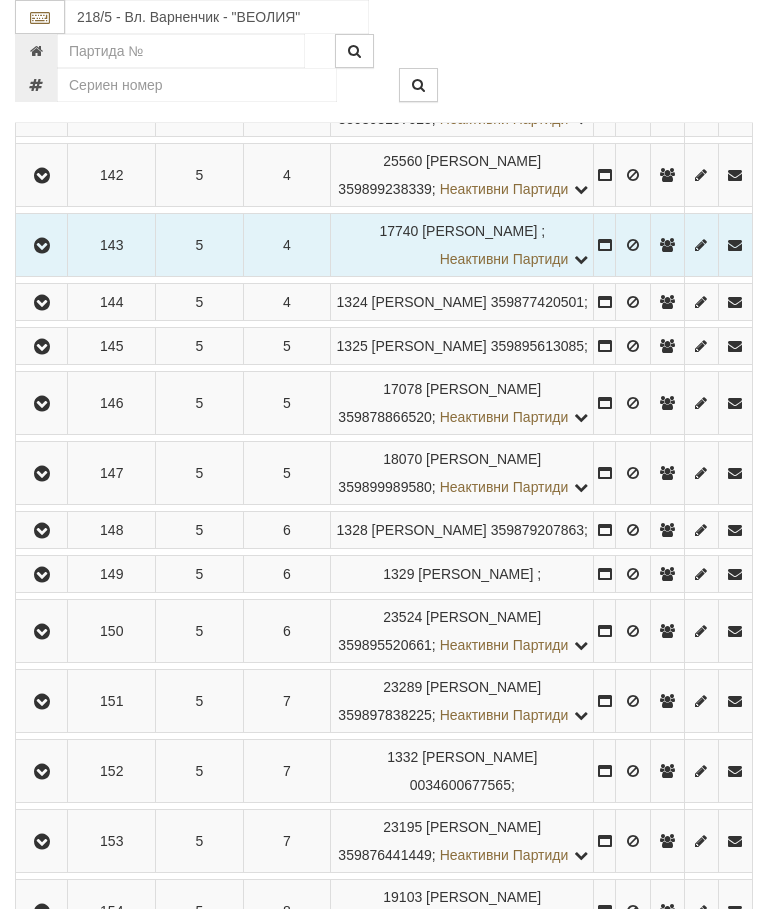 click at bounding box center [42, 303] 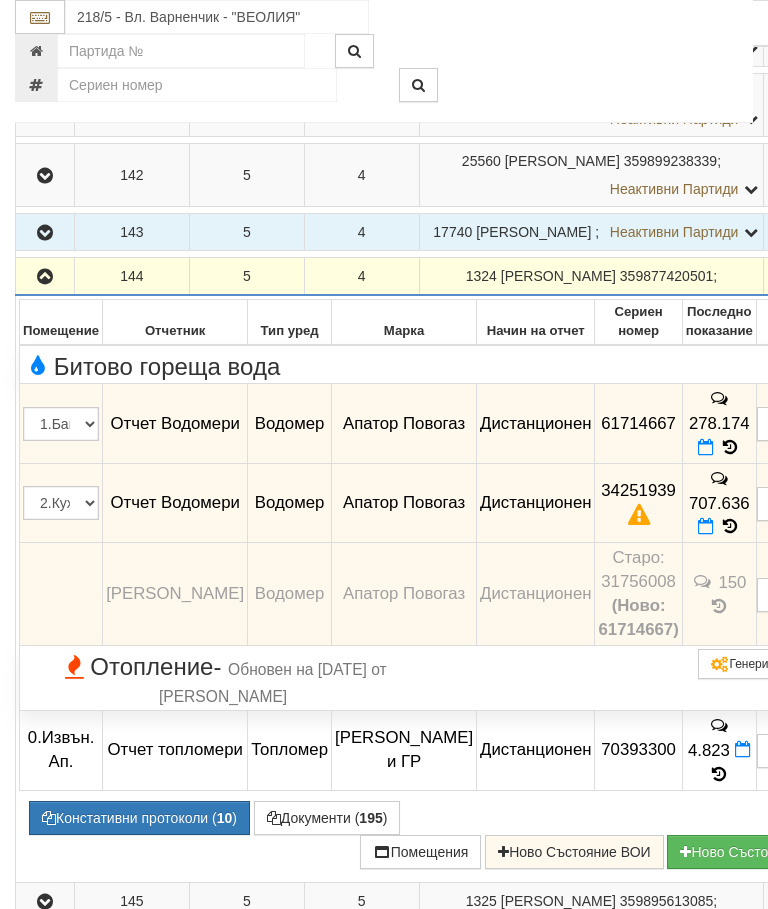 click on "Констативни протоколи ( 10 )" at bounding box center [139, 818] 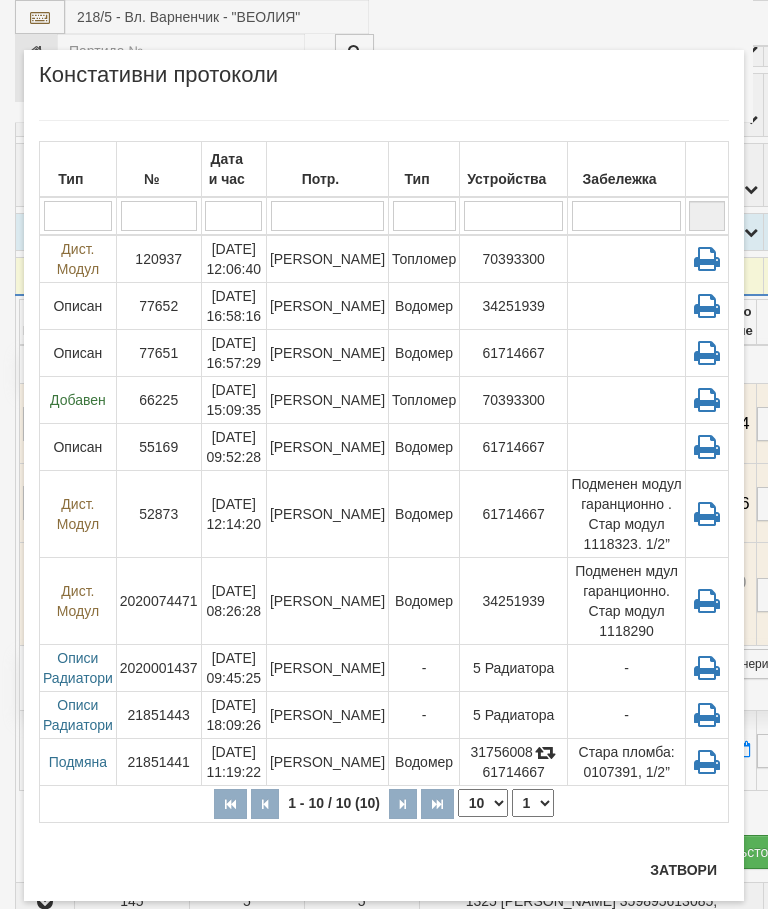 click on "Затвори" at bounding box center (683, 870) 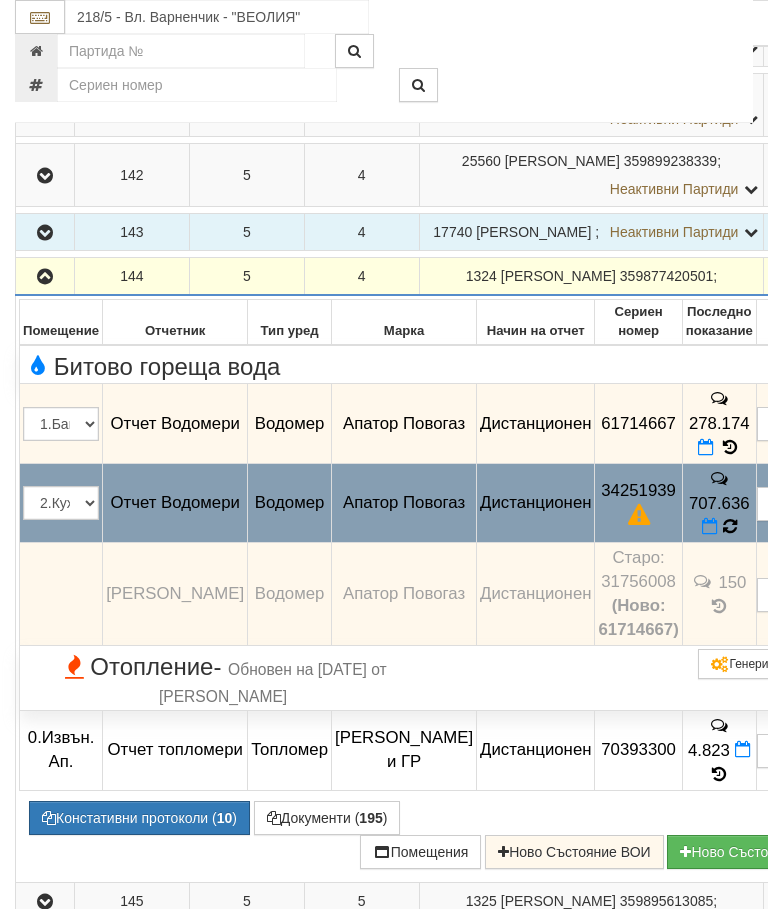 click at bounding box center (730, 526) 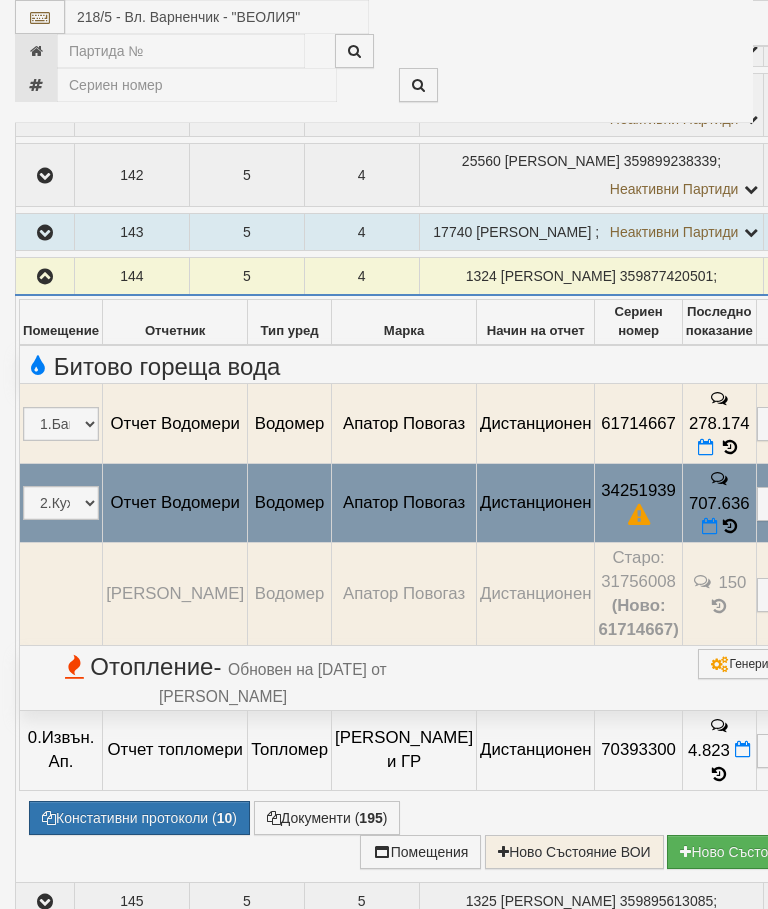 select on "10" 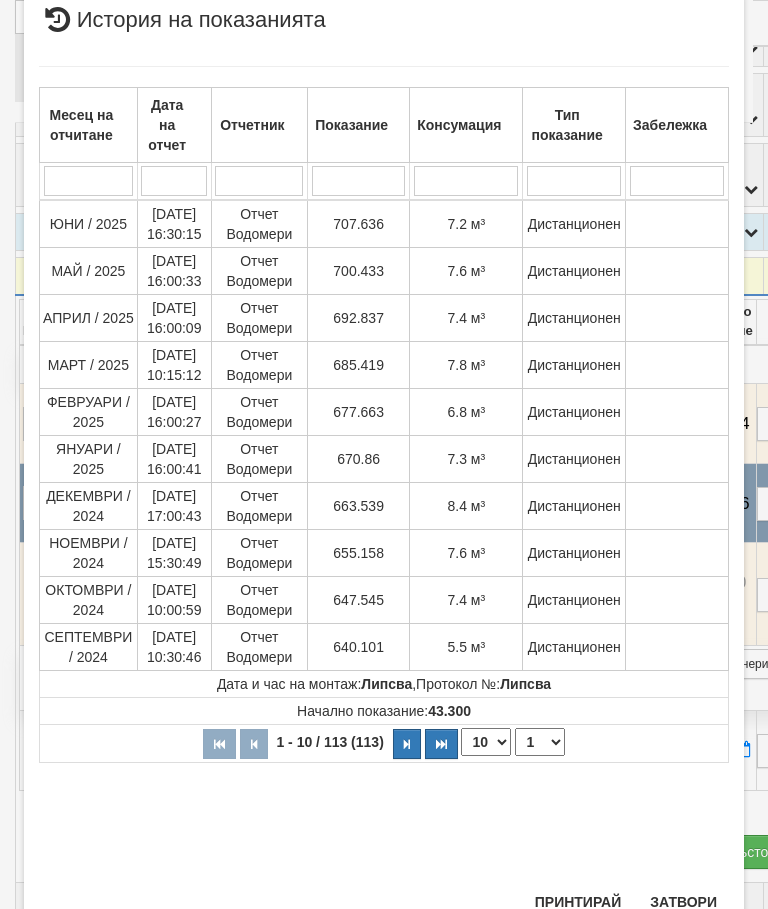 scroll, scrollTop: 1040, scrollLeft: 0, axis: vertical 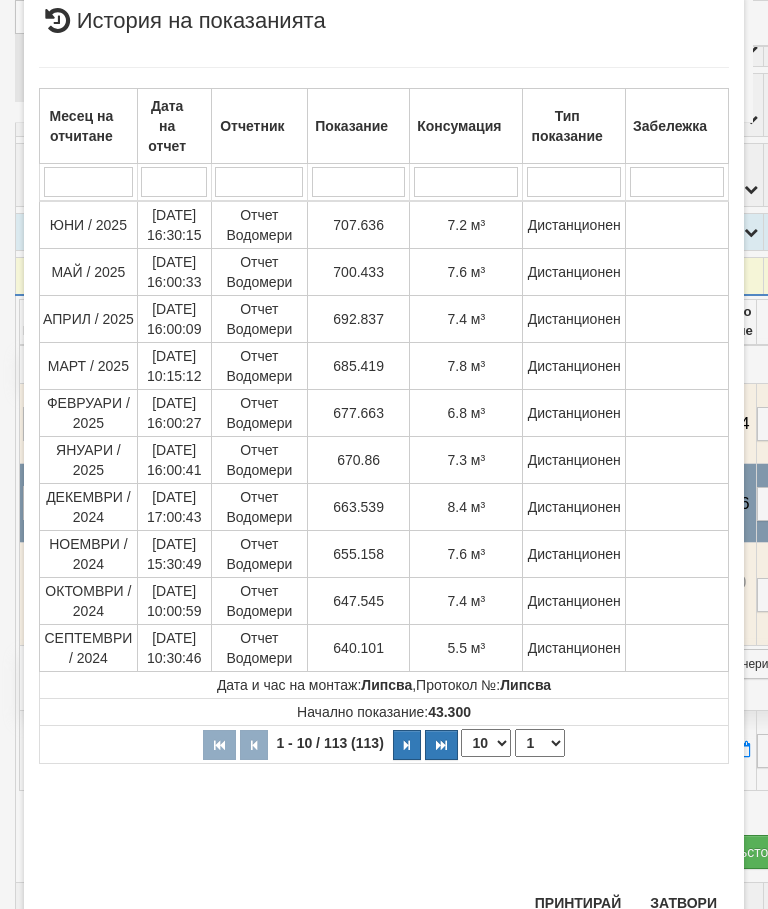 click on "Затвори" at bounding box center (683, 903) 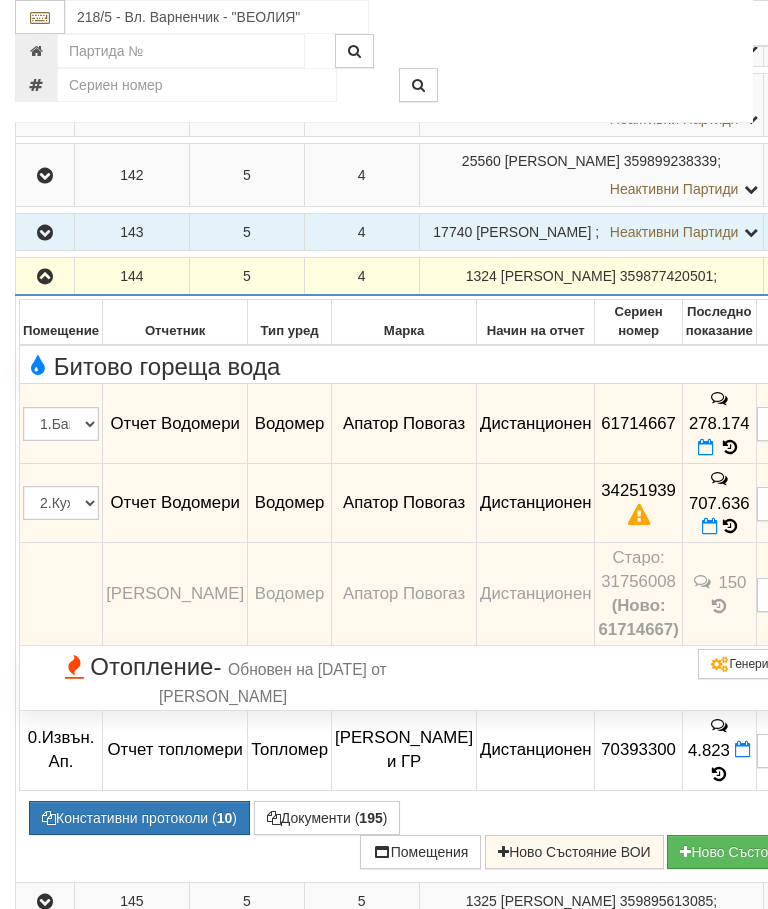 click at bounding box center (45, 277) 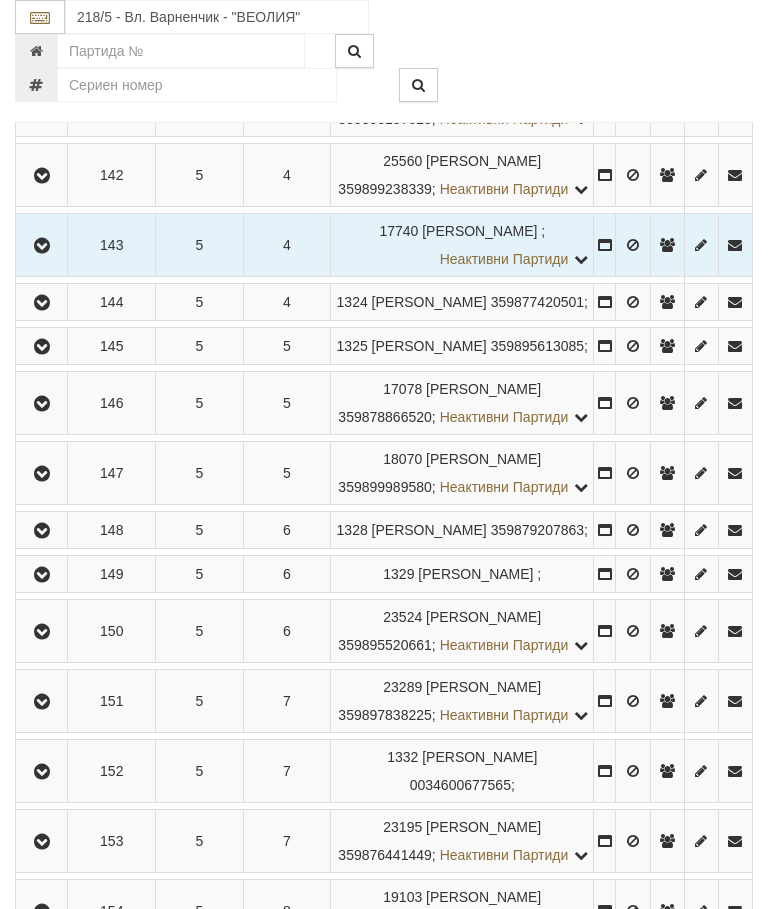 click at bounding box center (41, 346) 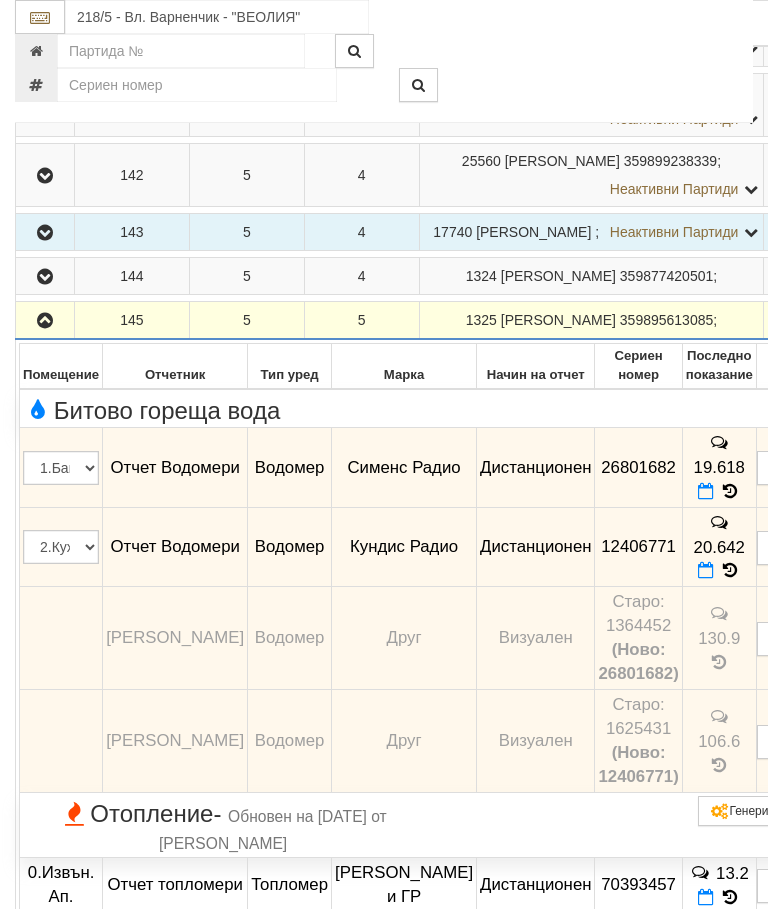click at bounding box center [45, 320] 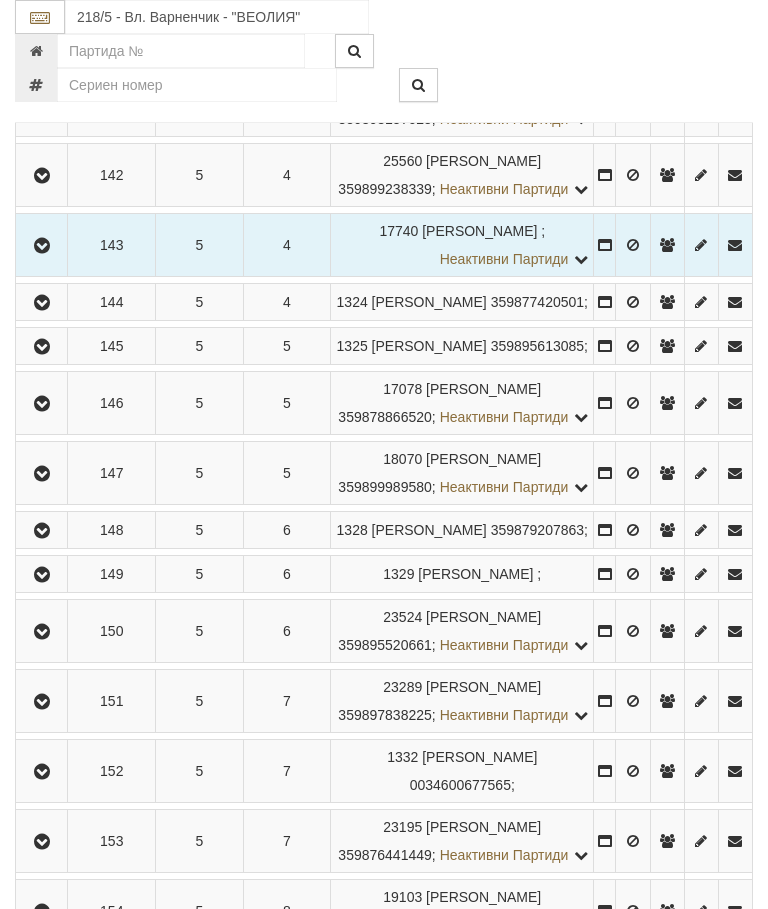 click at bounding box center [42, 404] 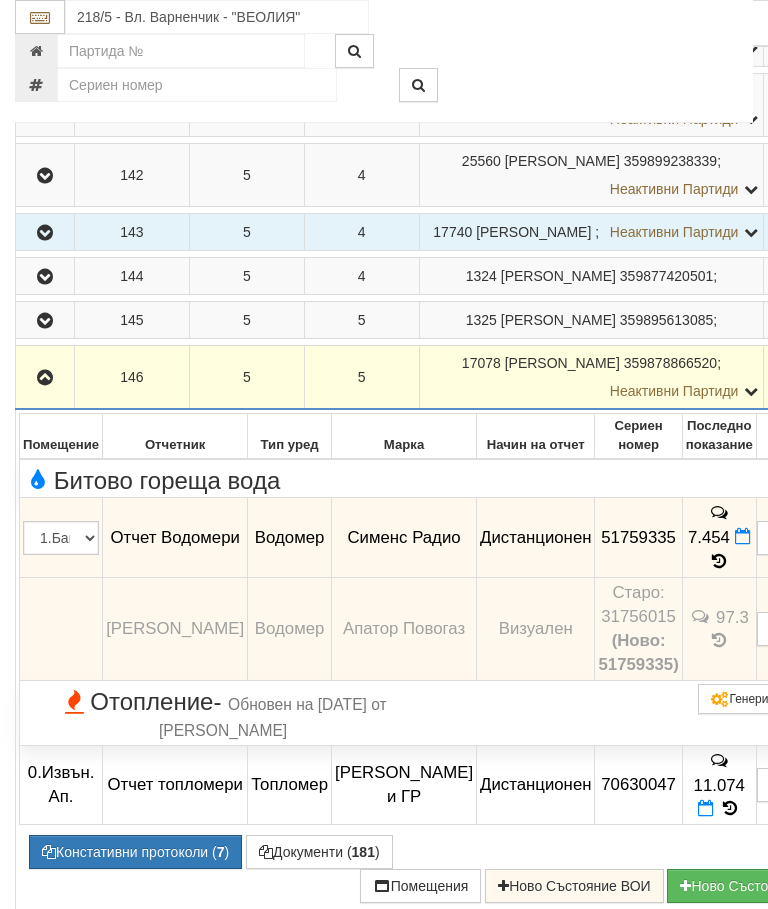 click at bounding box center [45, 378] 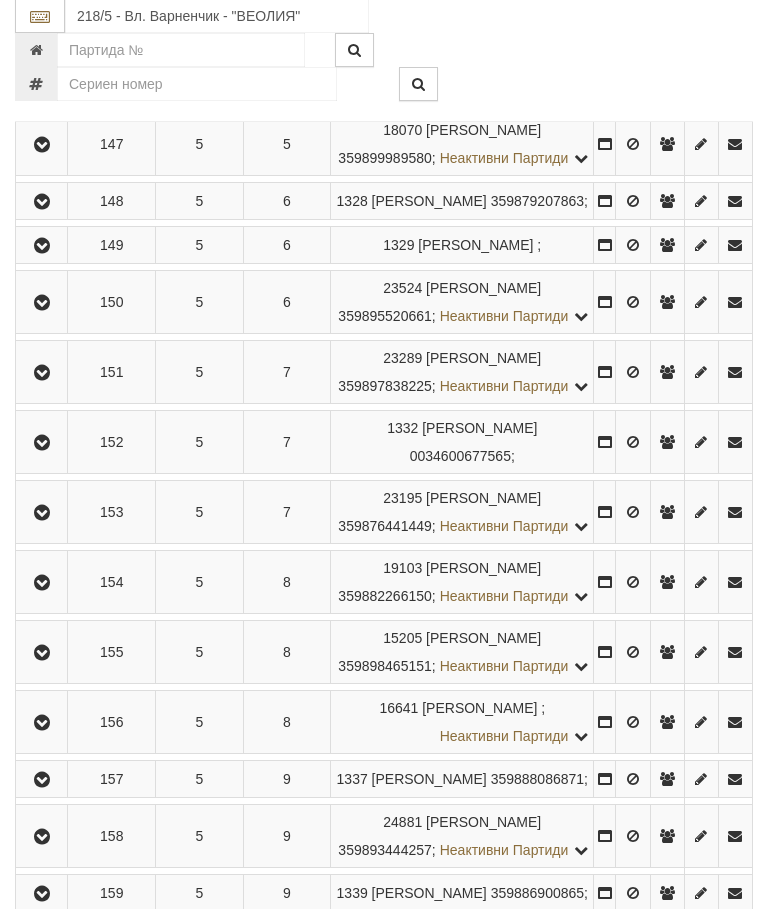 click at bounding box center [42, 146] 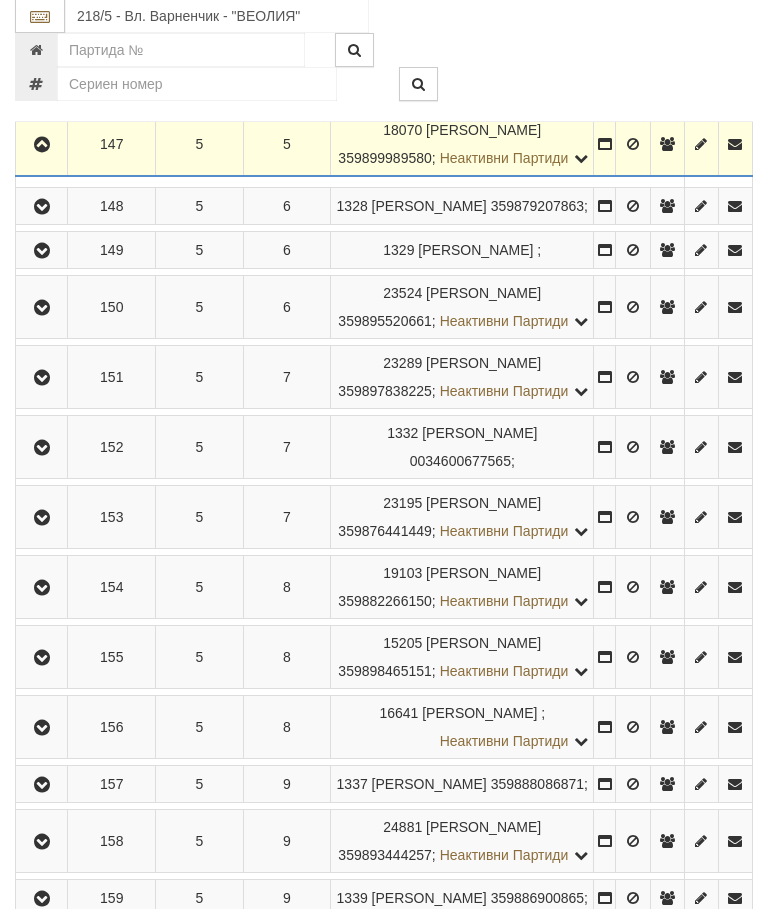 scroll, scrollTop: 1254, scrollLeft: 0, axis: vertical 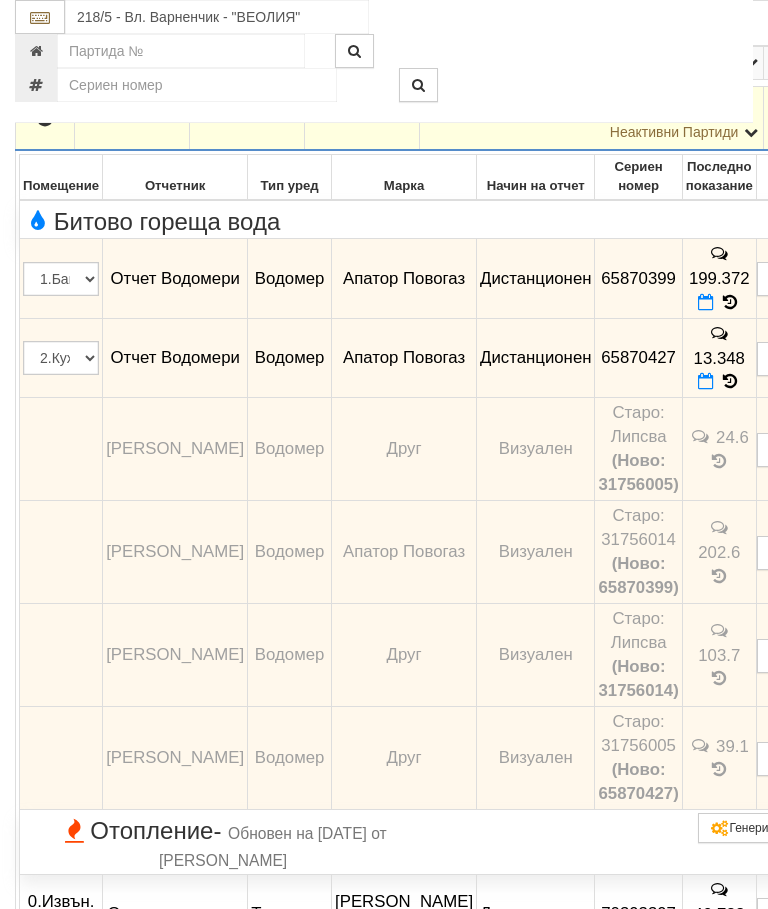 click at bounding box center [45, 119] 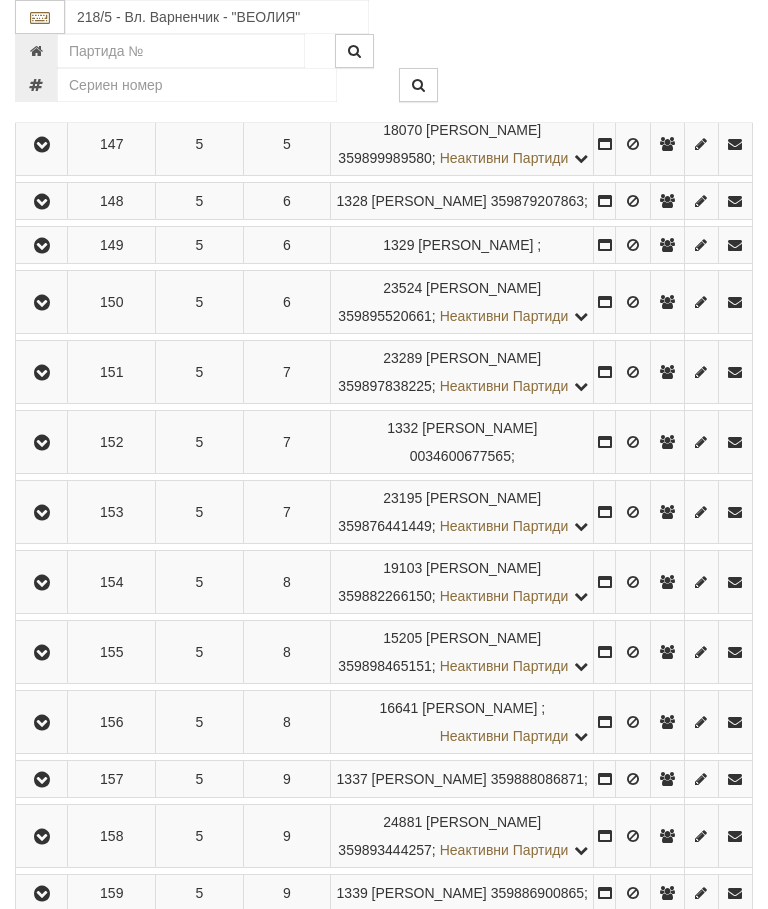 click at bounding box center (42, 202) 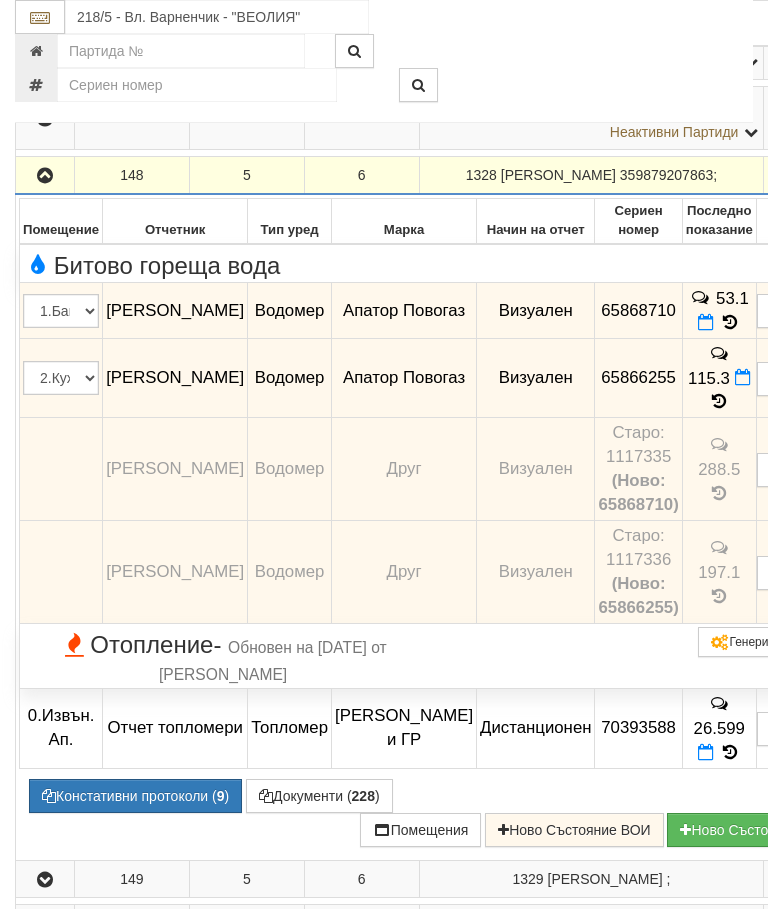 click at bounding box center (730, 322) 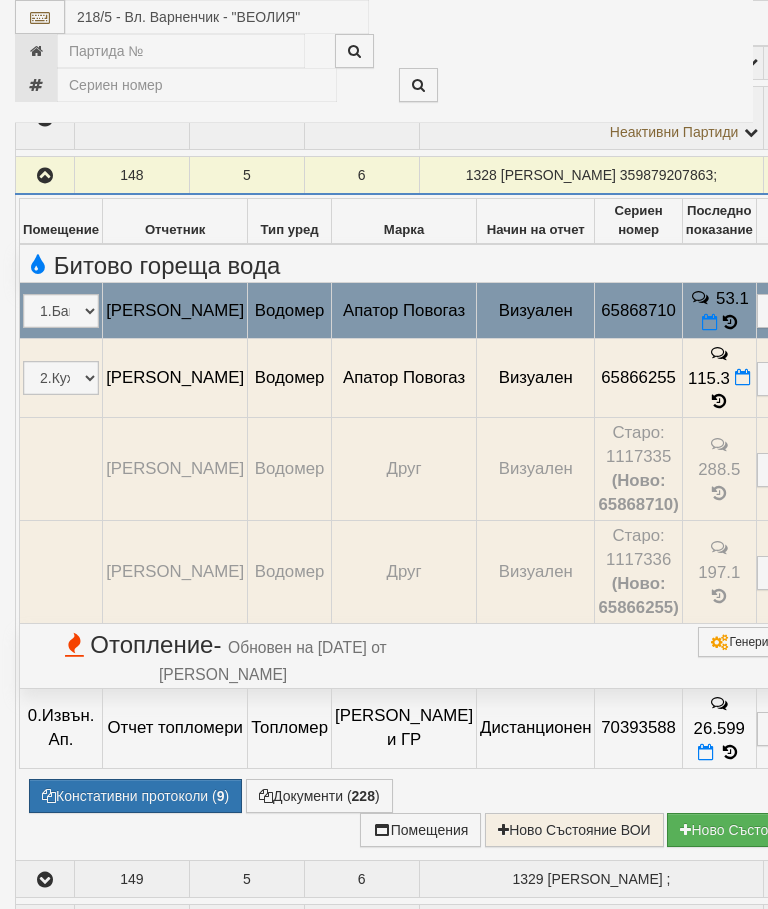 select on "10" 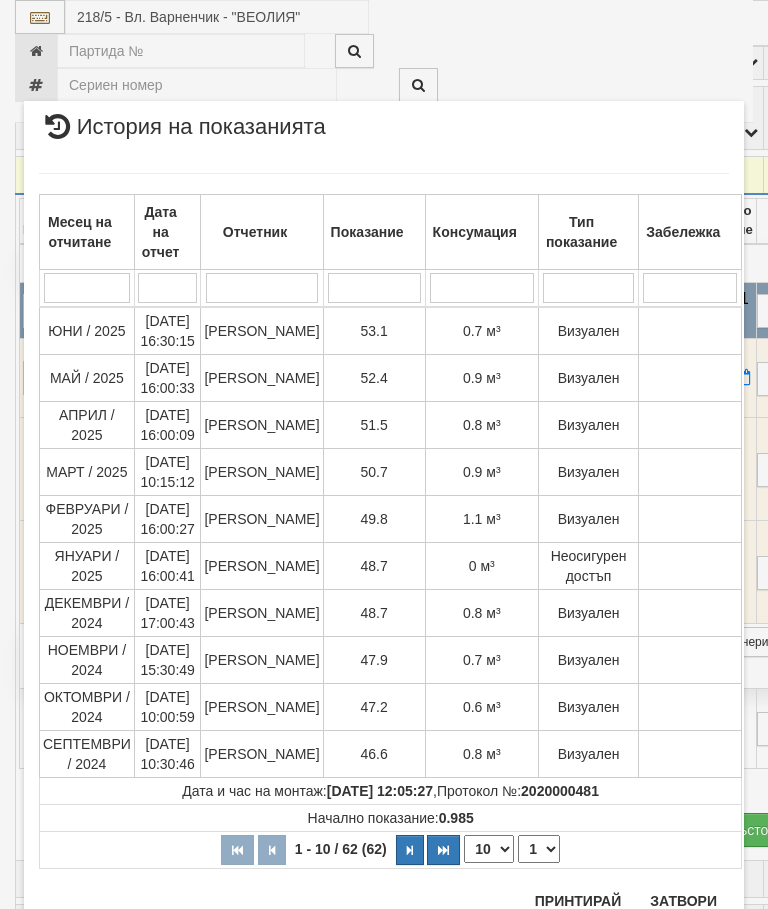 scroll, scrollTop: 1305, scrollLeft: 0, axis: vertical 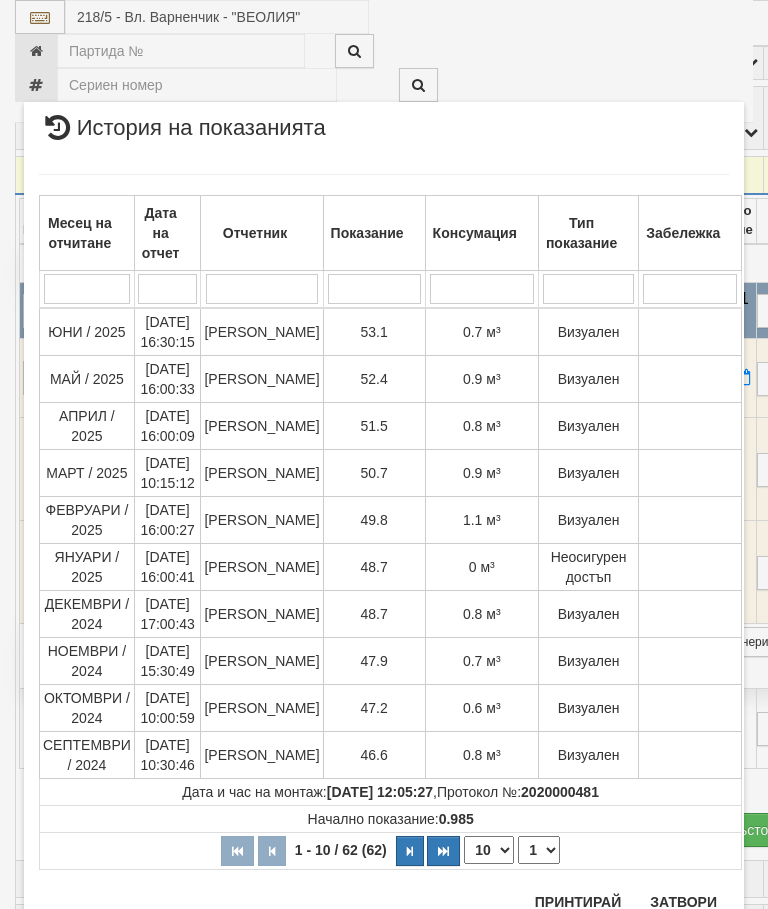 click on "Затвори" at bounding box center (683, 902) 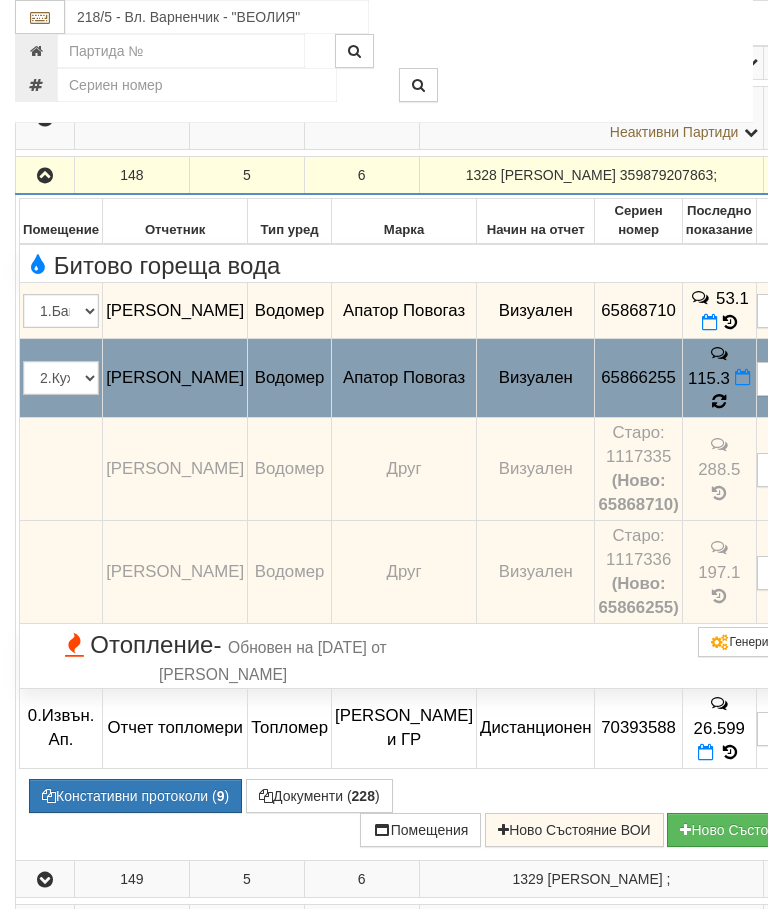 click at bounding box center [719, 401] 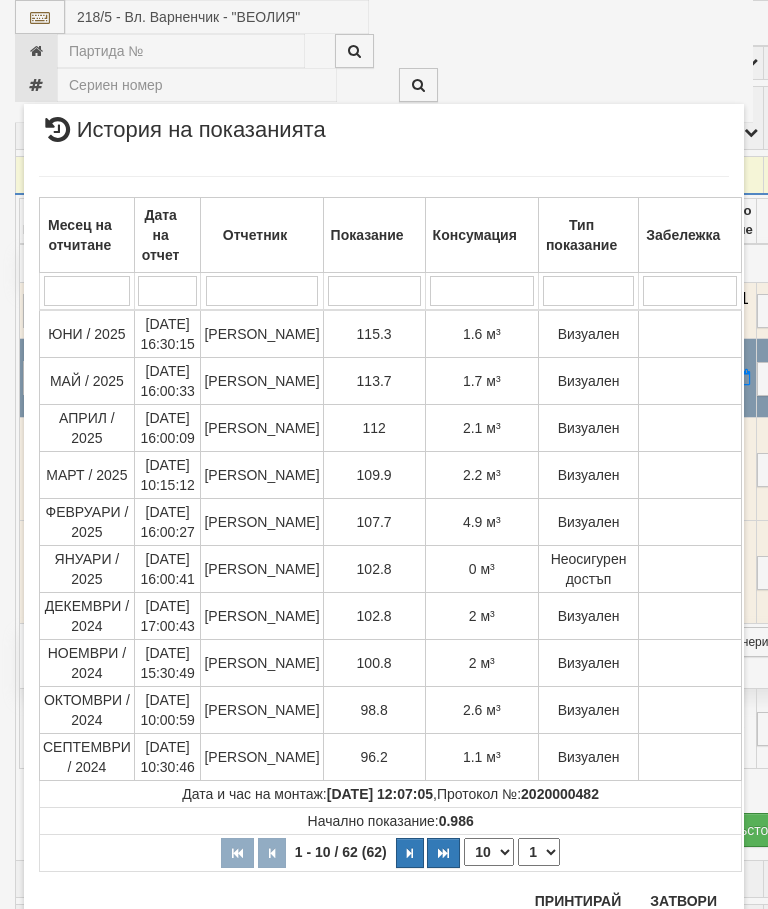 scroll, scrollTop: 193, scrollLeft: 0, axis: vertical 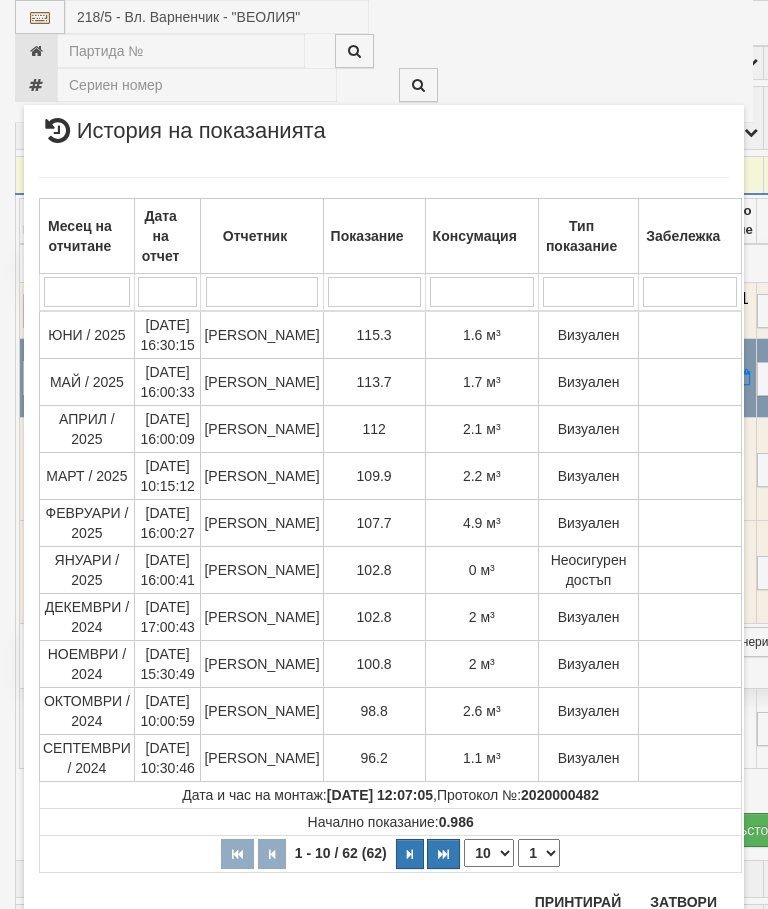 click on "Затвори" at bounding box center [683, 902] 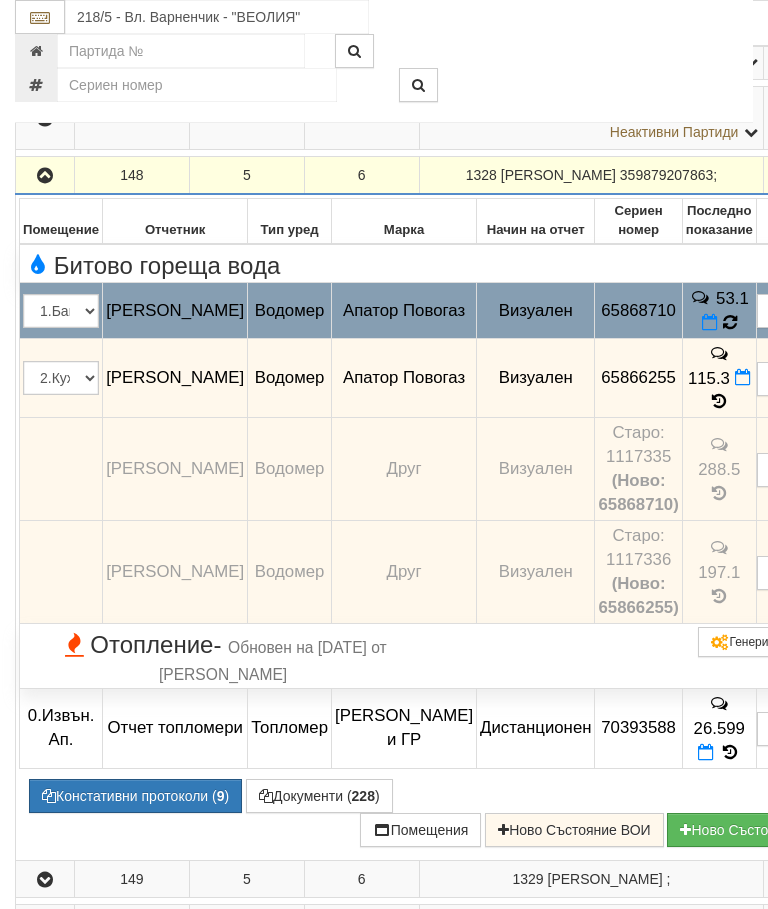 click at bounding box center [729, 323] 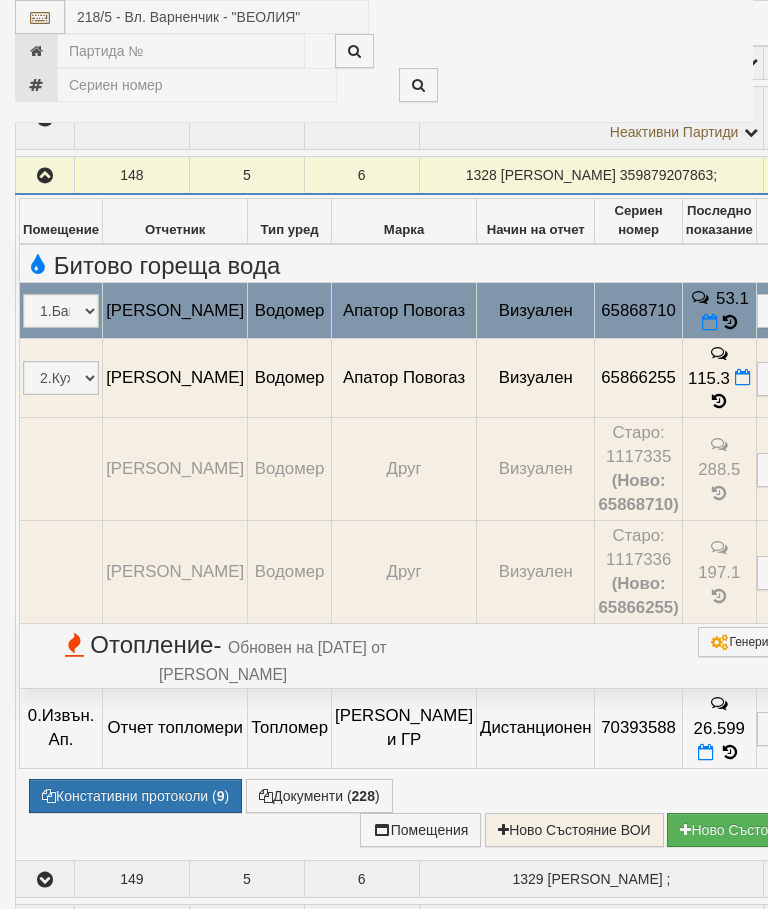 select on "10" 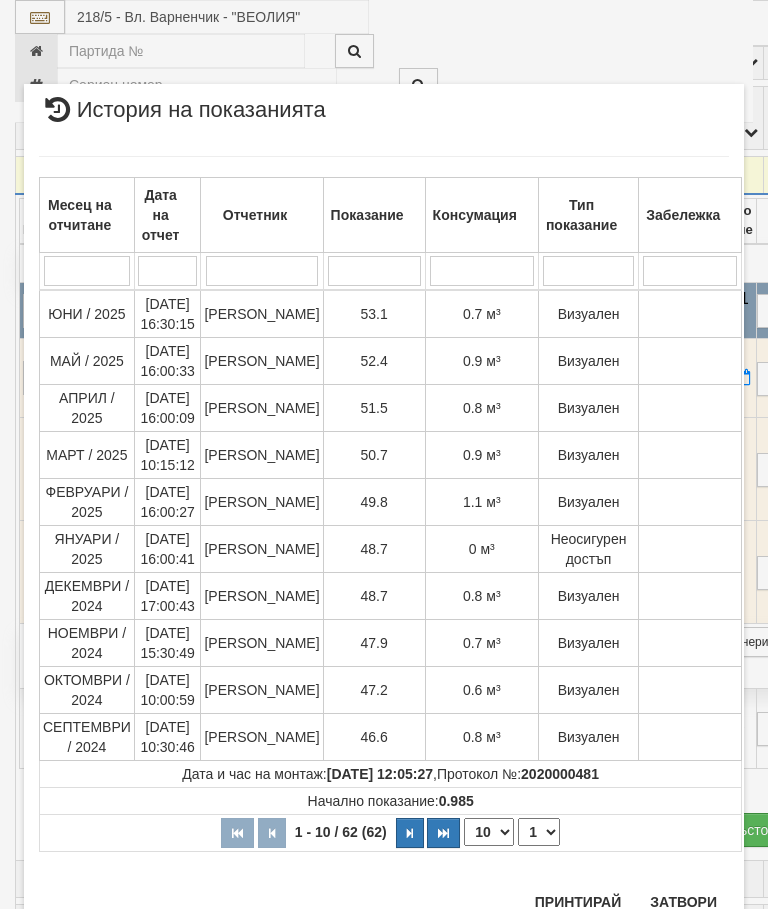 scroll, scrollTop: 1201, scrollLeft: 0, axis: vertical 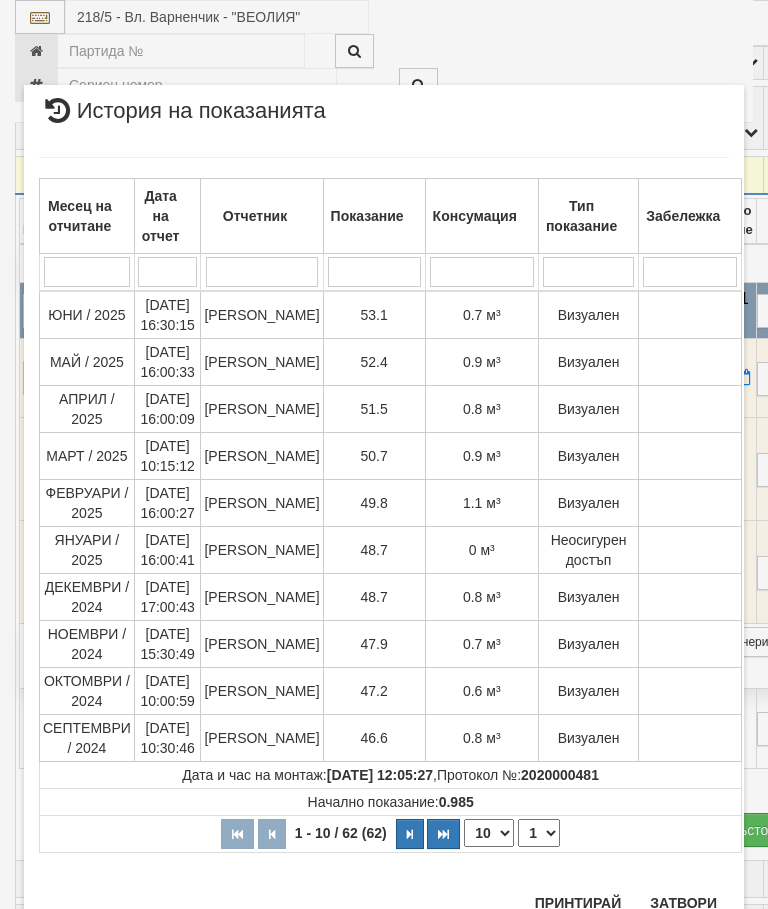 click on "Затвори" at bounding box center [683, 903] 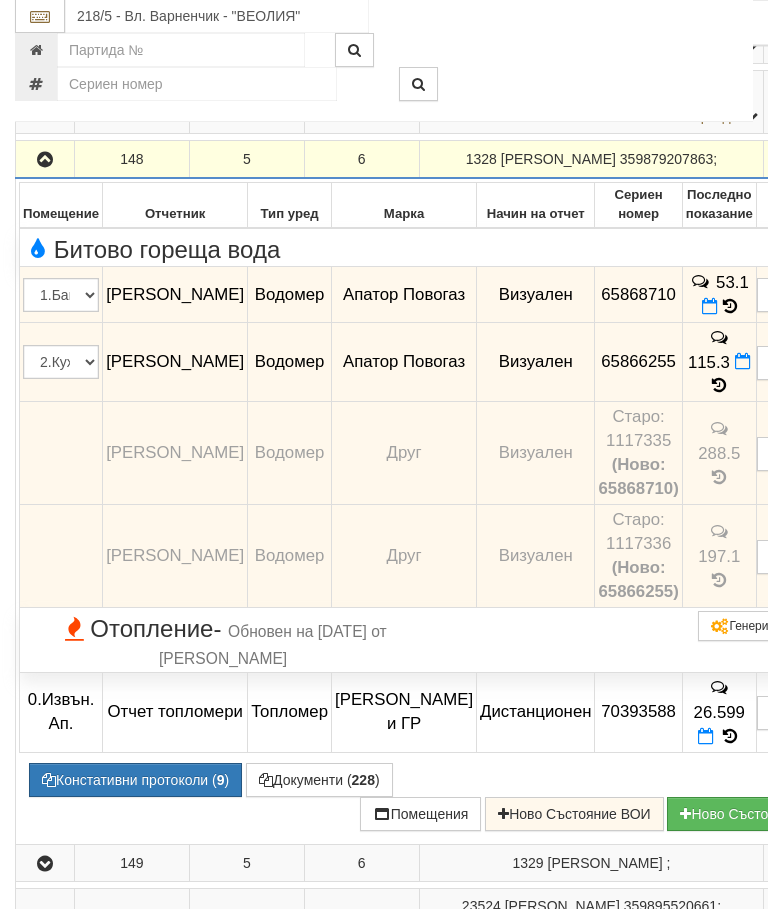 scroll, scrollTop: 1270, scrollLeft: 0, axis: vertical 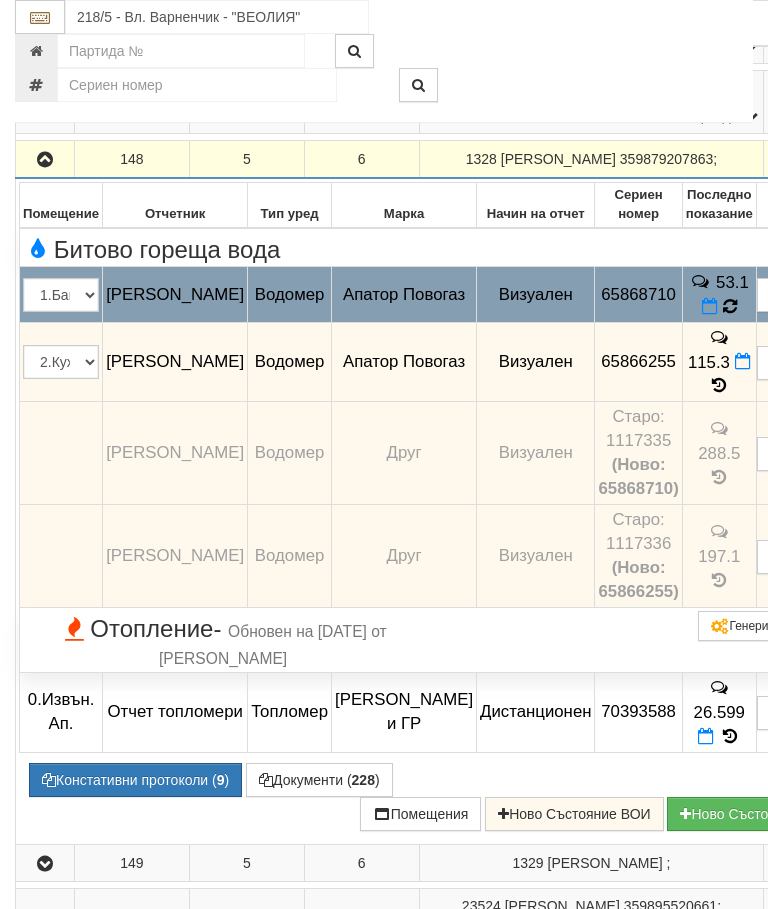 click at bounding box center (729, 307) 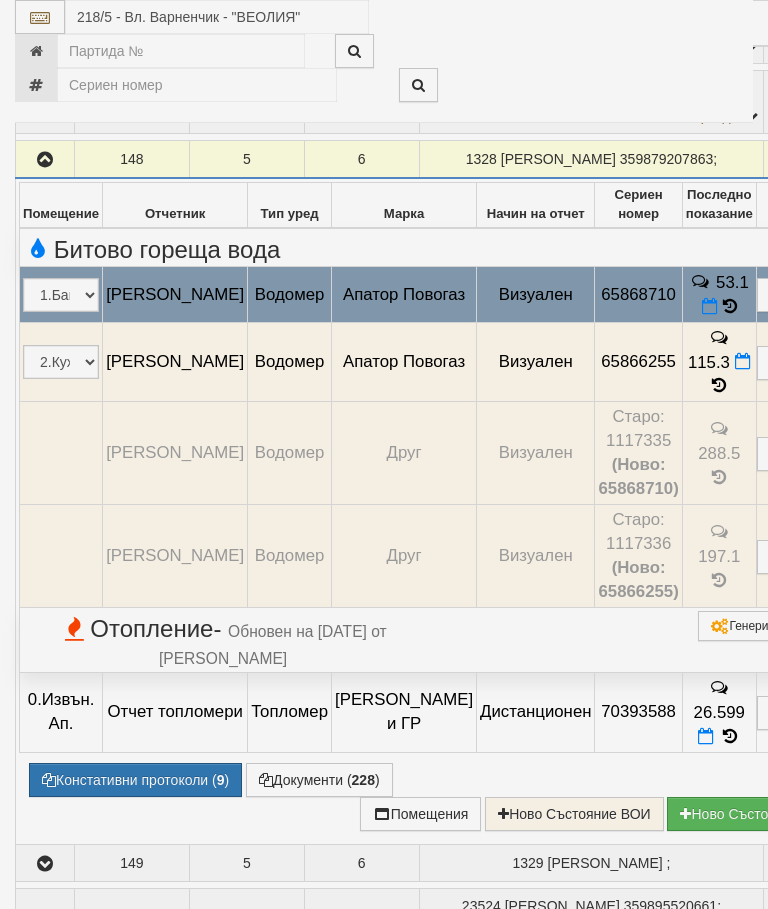 select on "10" 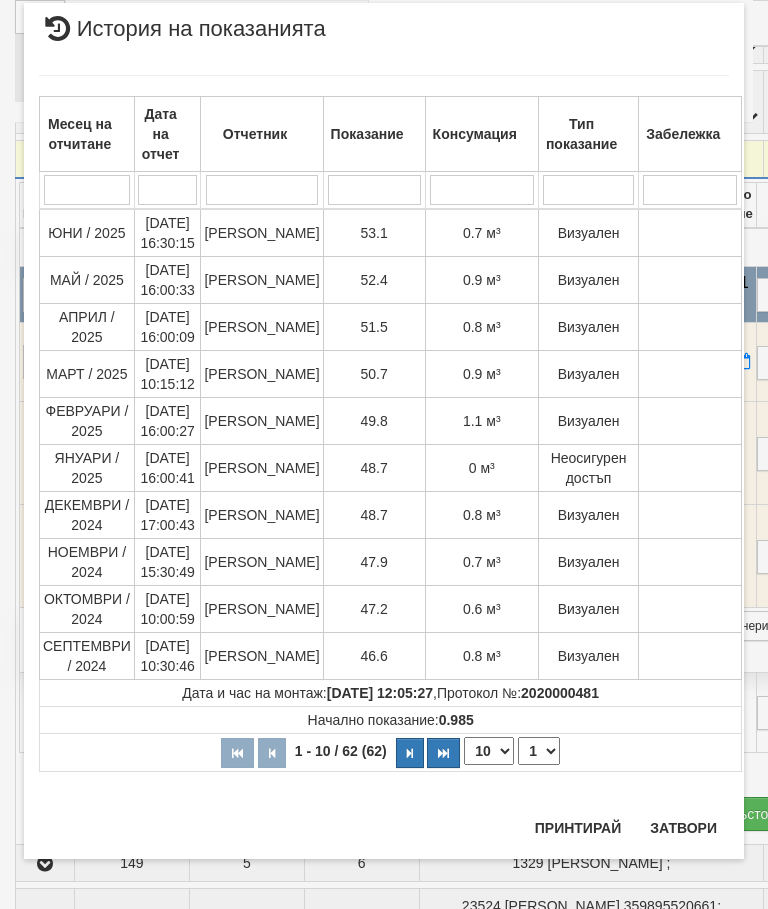 scroll, scrollTop: 1240, scrollLeft: 0, axis: vertical 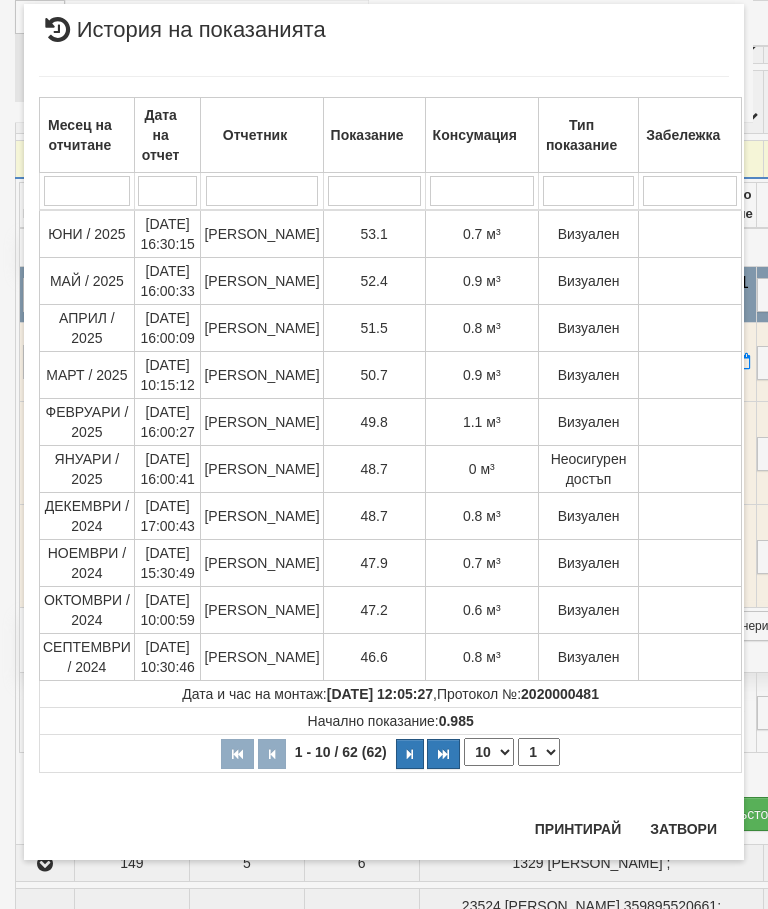 click on "Затвори" at bounding box center [683, 829] 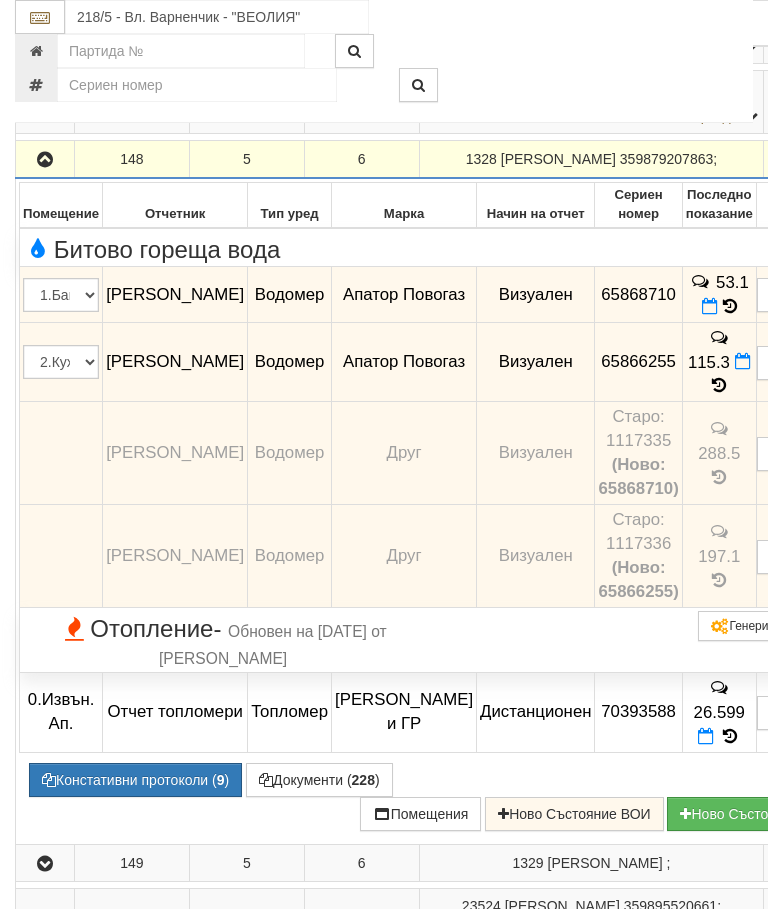 click at bounding box center (45, 160) 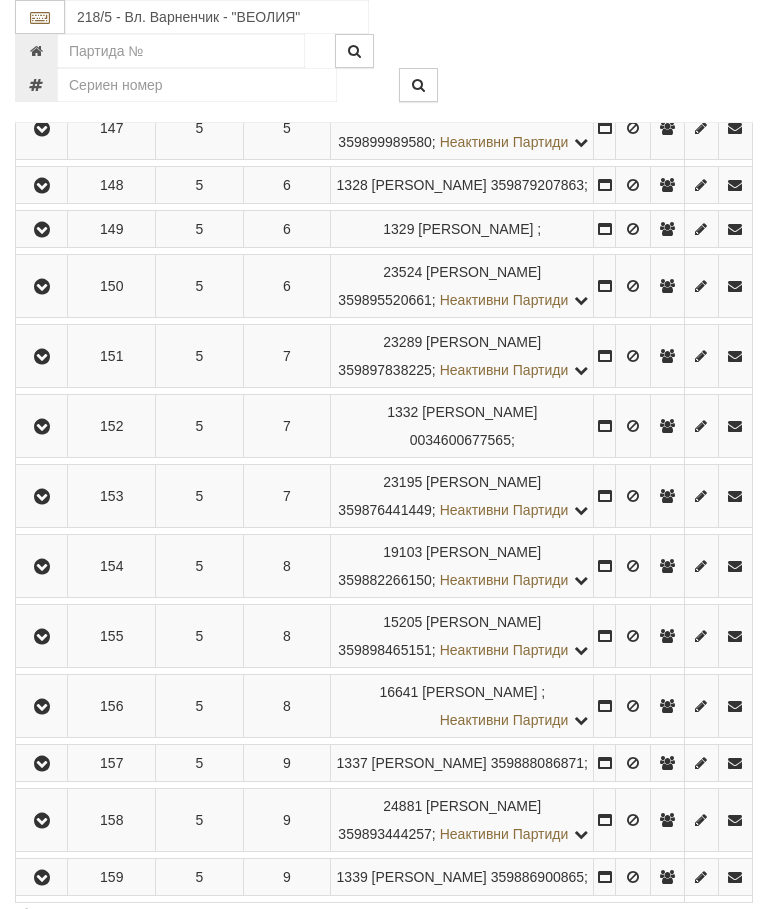 click at bounding box center [42, 230] 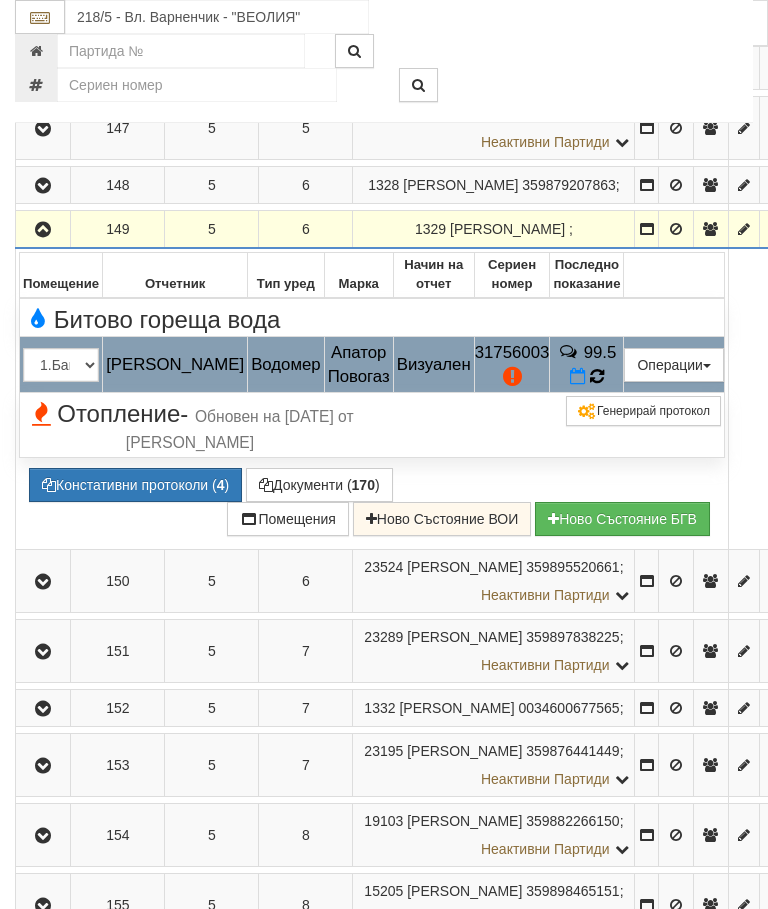 click at bounding box center (597, 377) 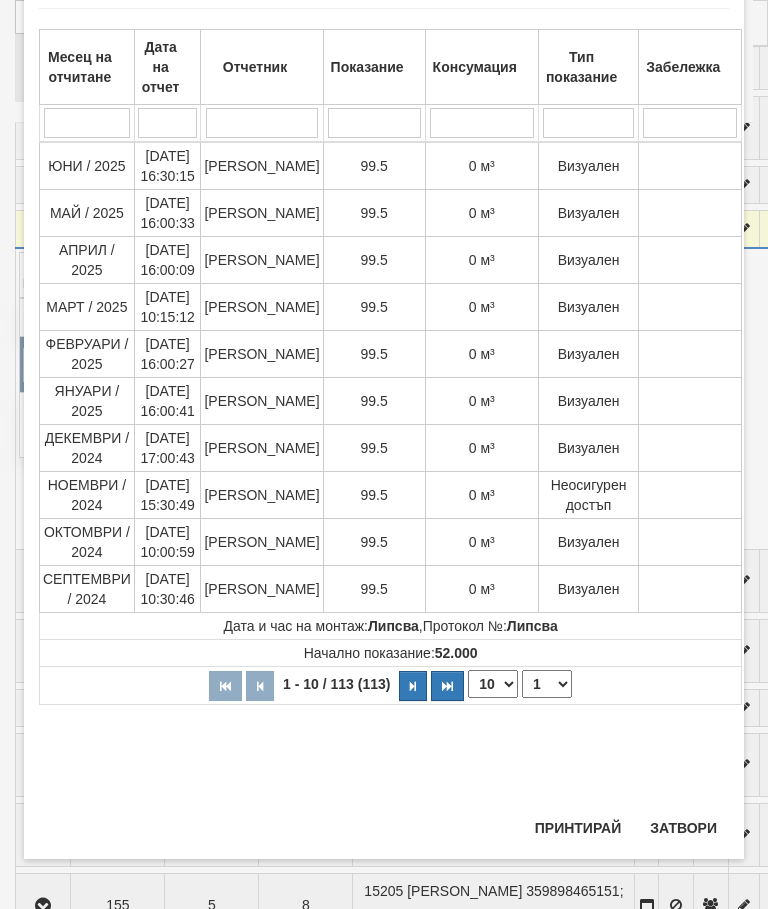 scroll, scrollTop: 1403, scrollLeft: 0, axis: vertical 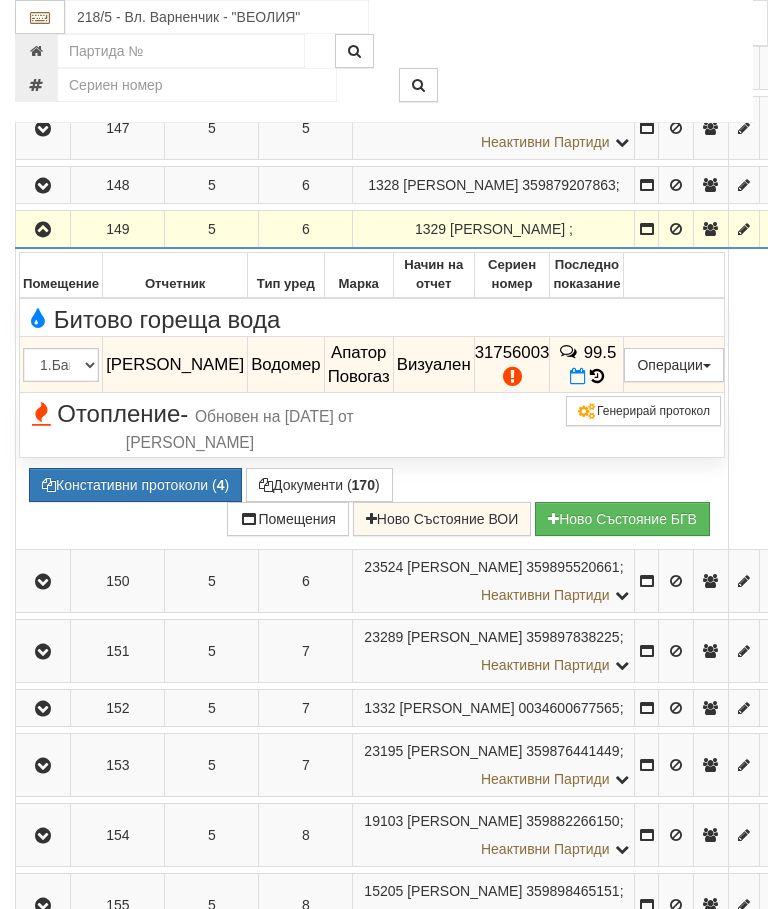 click at bounding box center [43, 230] 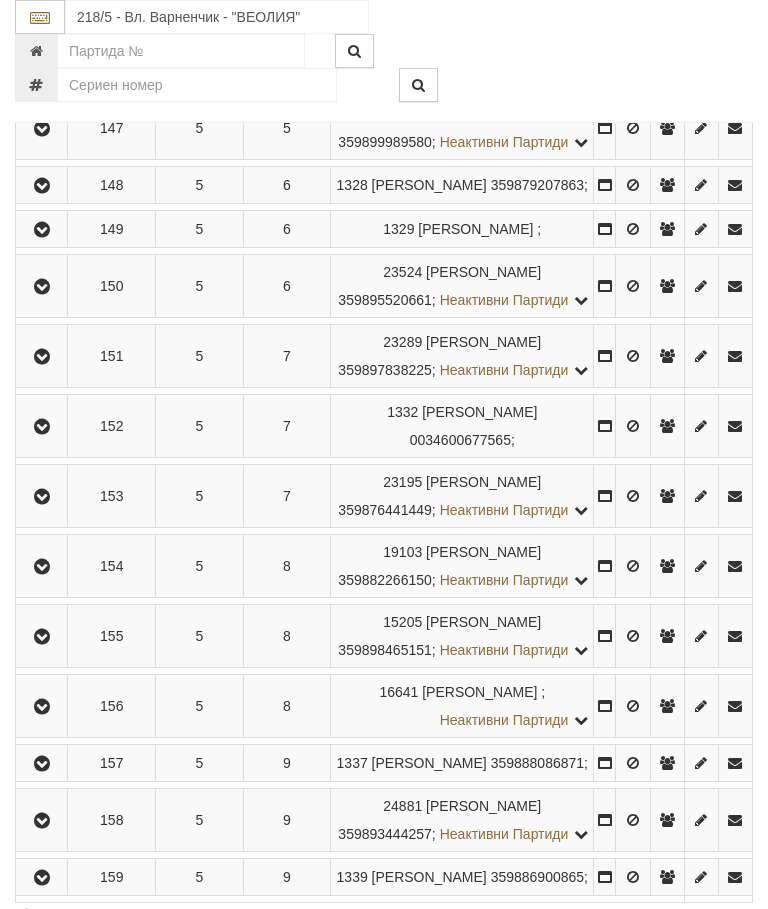 click at bounding box center [42, 287] 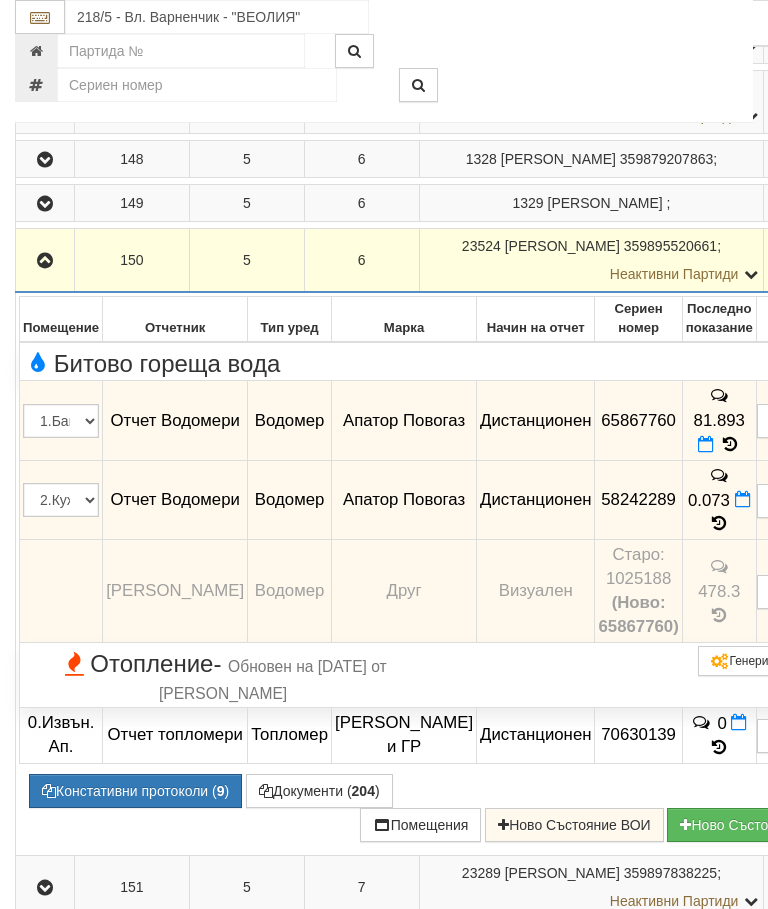 click at bounding box center (45, 260) 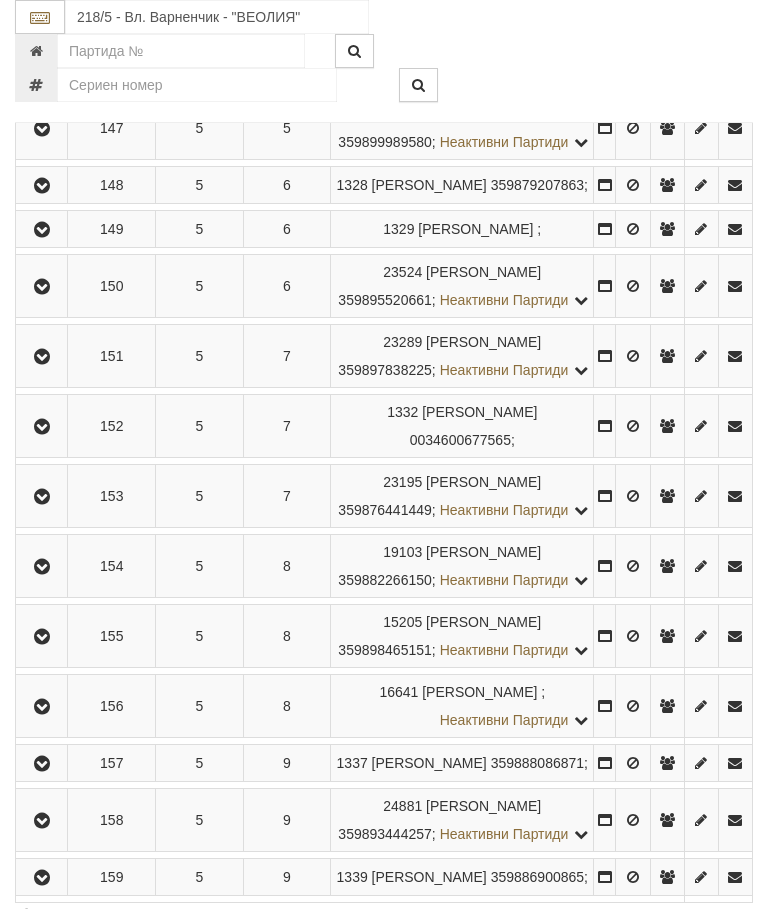 click at bounding box center [42, 357] 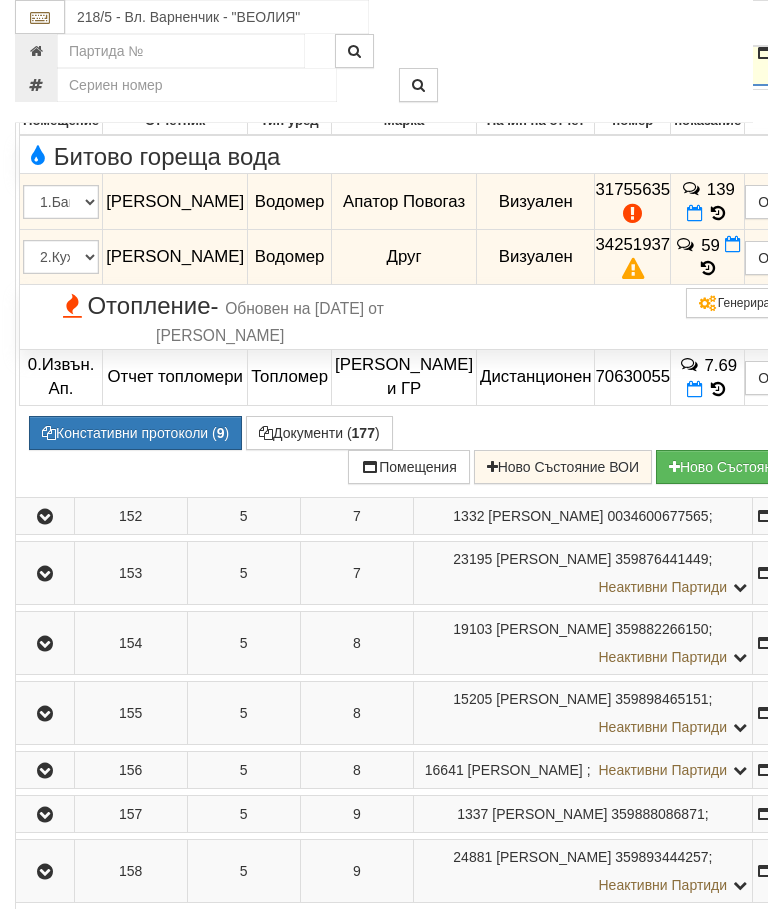 scroll, scrollTop: 1557, scrollLeft: 0, axis: vertical 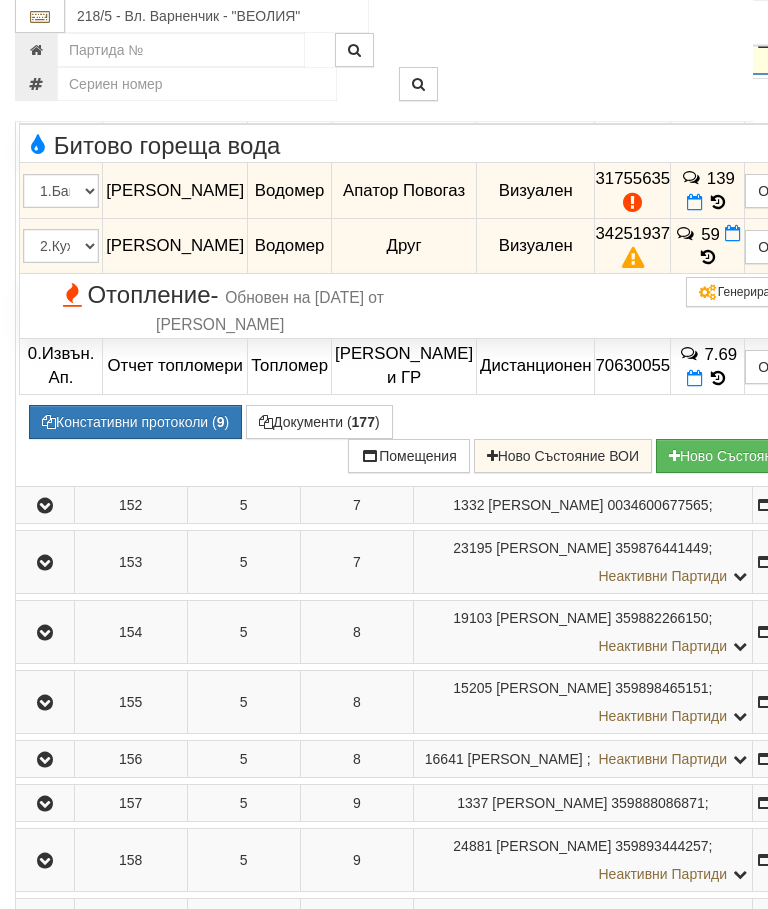 click at bounding box center [45, 44] 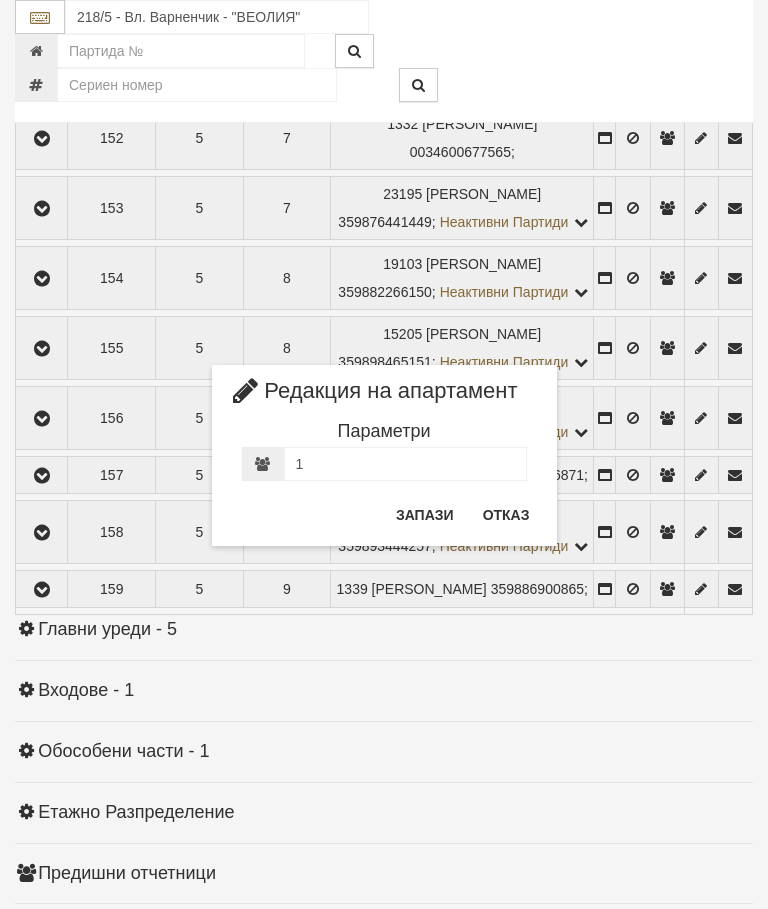 click on "Отказ" at bounding box center [506, 515] 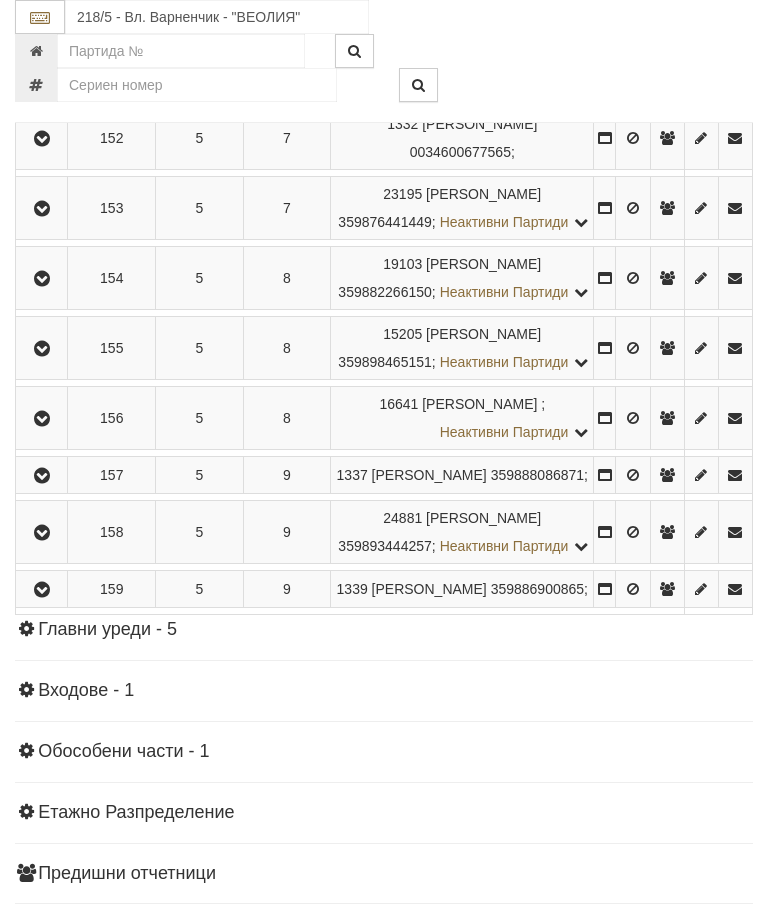 click at bounding box center [42, 69] 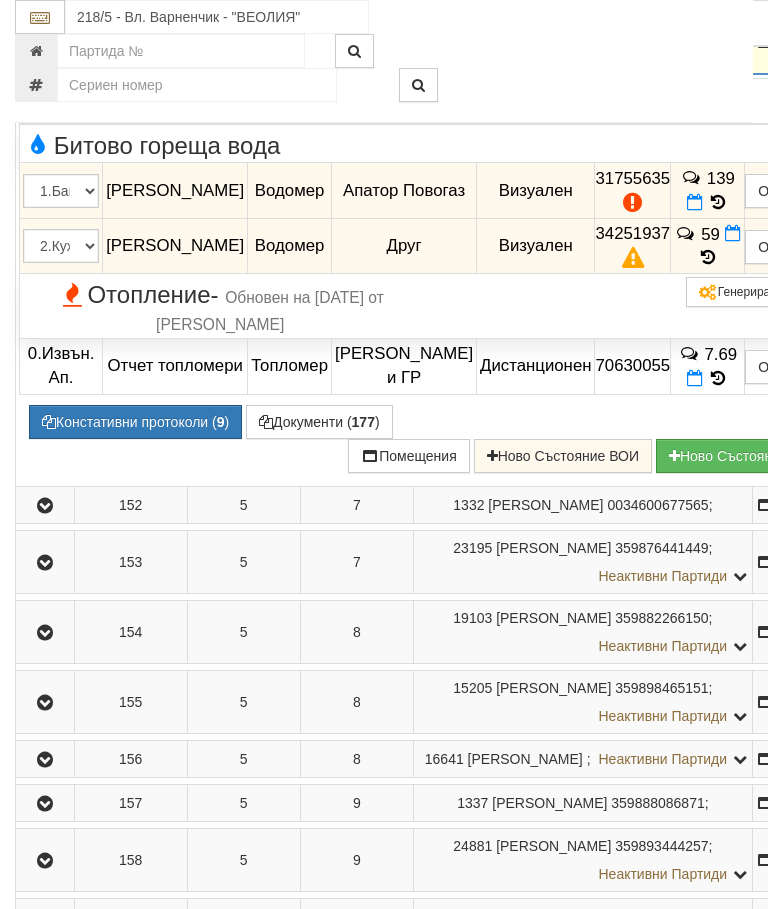 click on "Констативни протоколи ( 9 )" at bounding box center (135, 422) 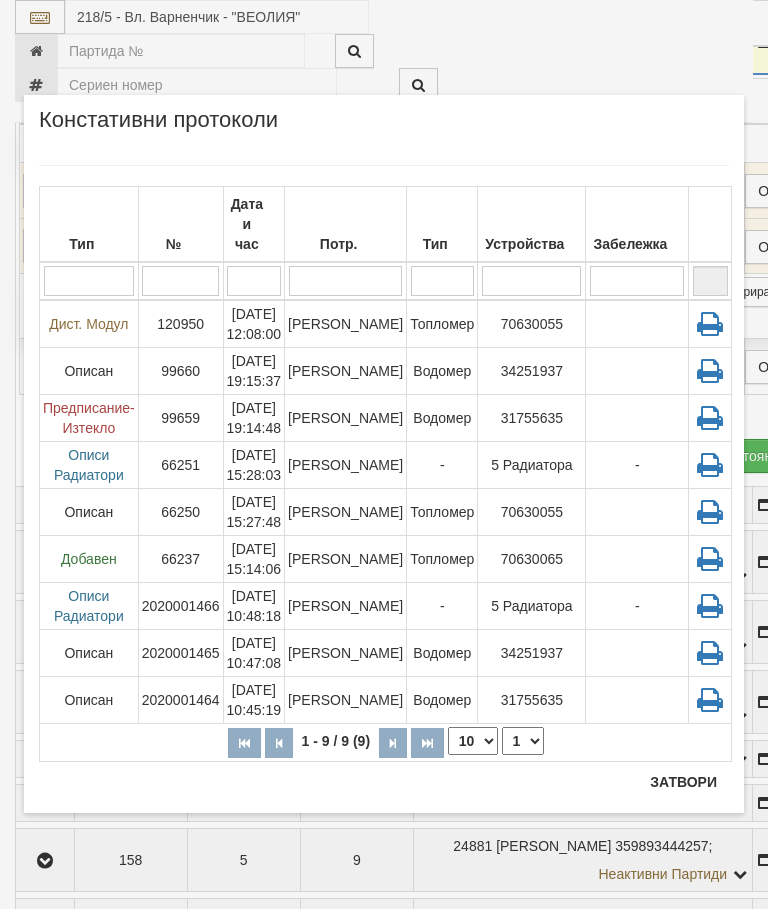 scroll, scrollTop: 1633, scrollLeft: 0, axis: vertical 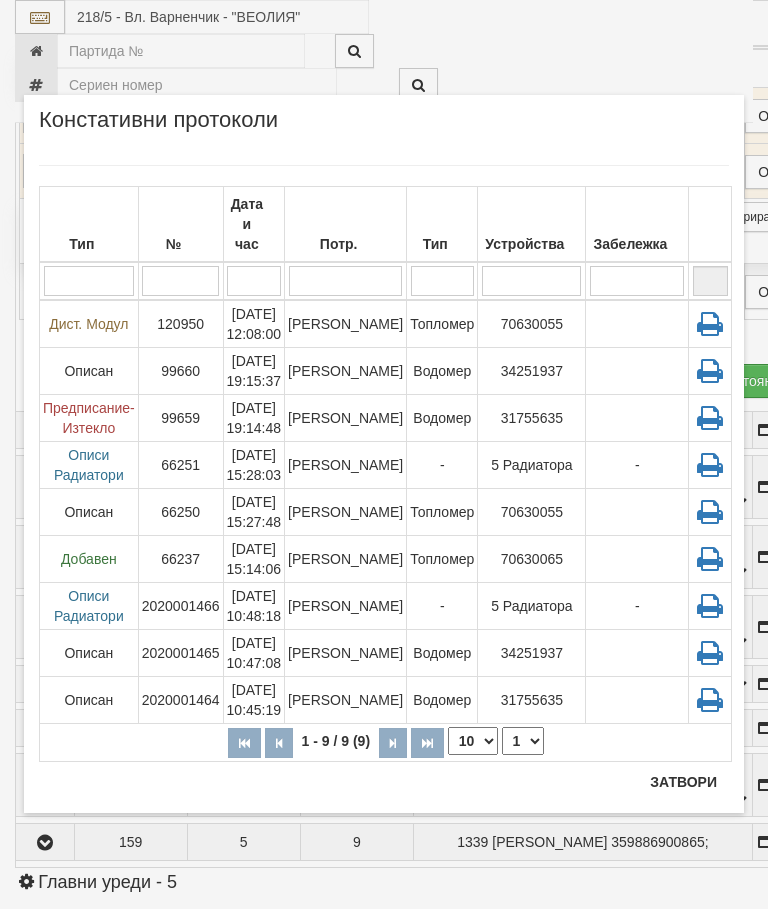 click on "Затвори" at bounding box center (683, 782) 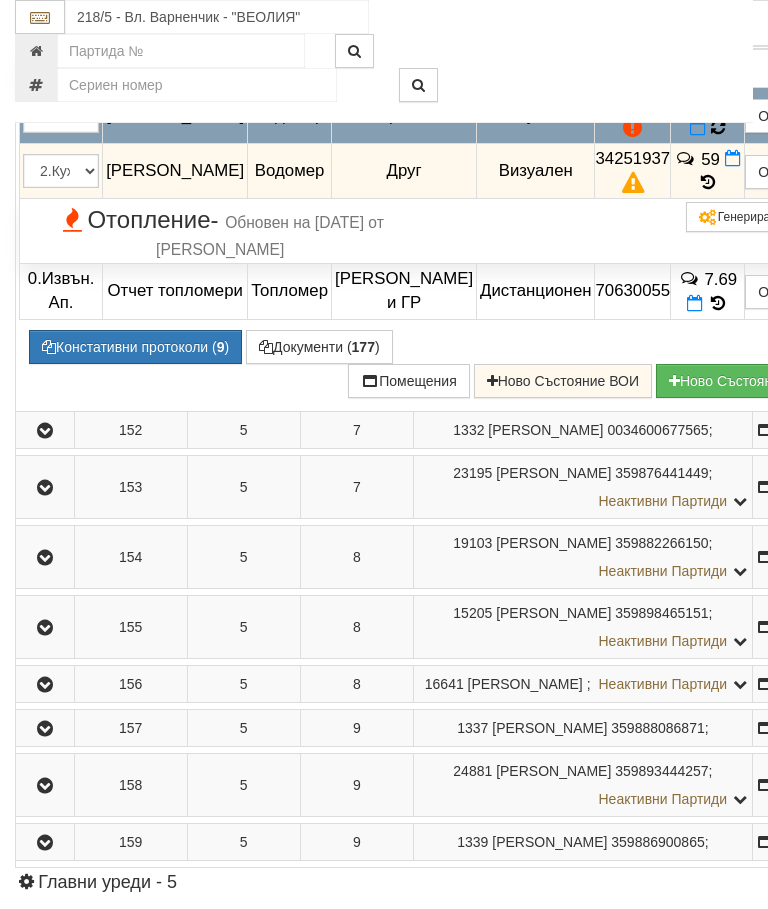 click at bounding box center [718, 128] 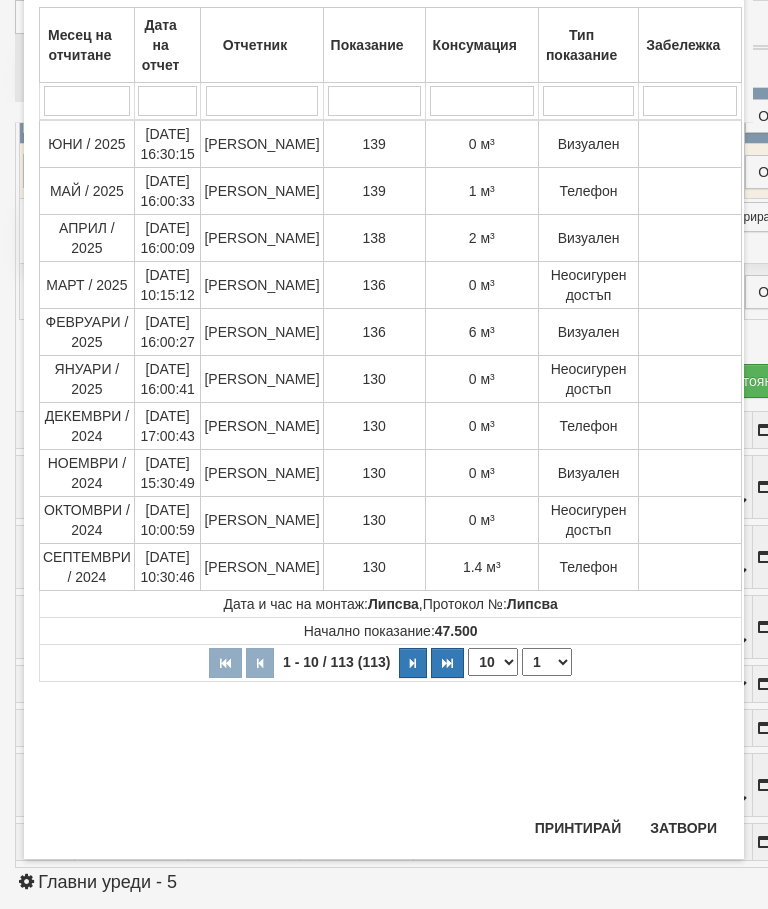 scroll, scrollTop: 967, scrollLeft: 0, axis: vertical 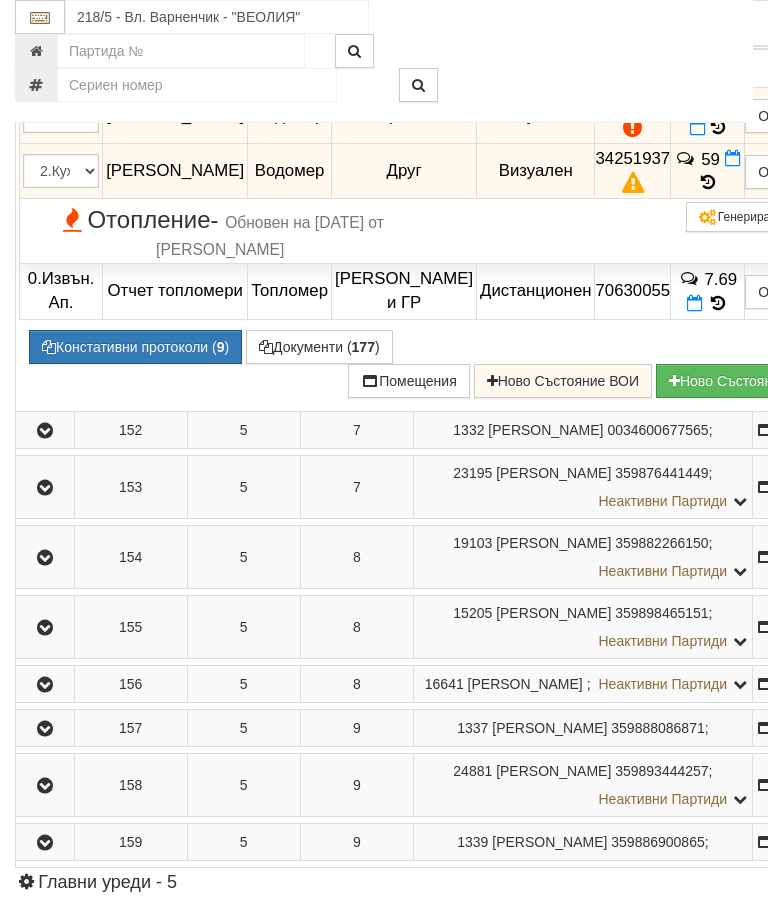 click at bounding box center [708, 182] 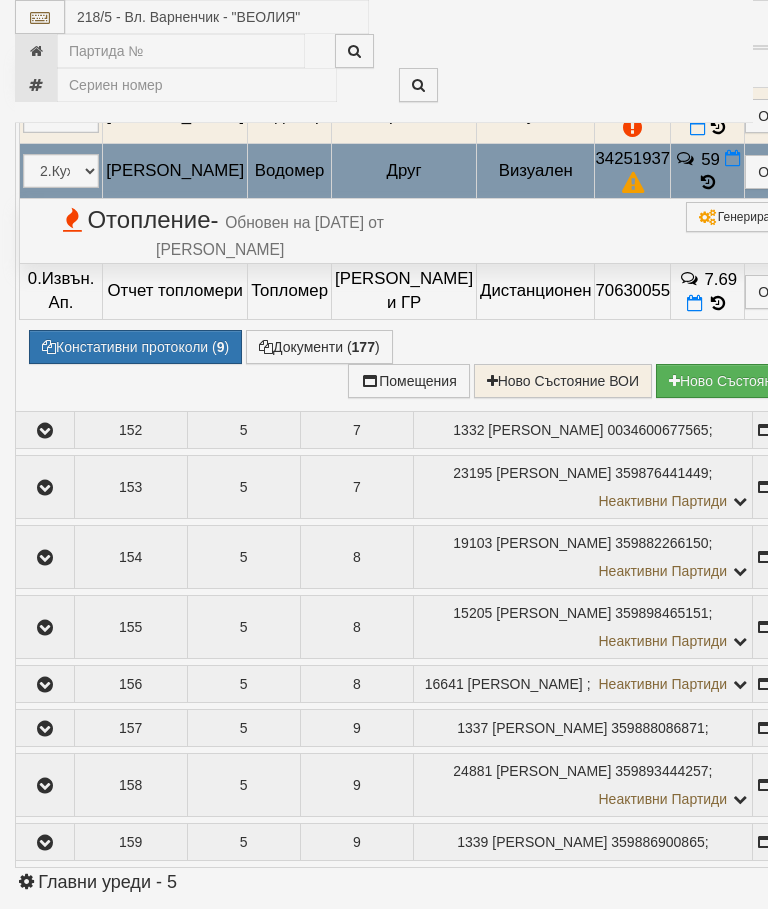 select on "10" 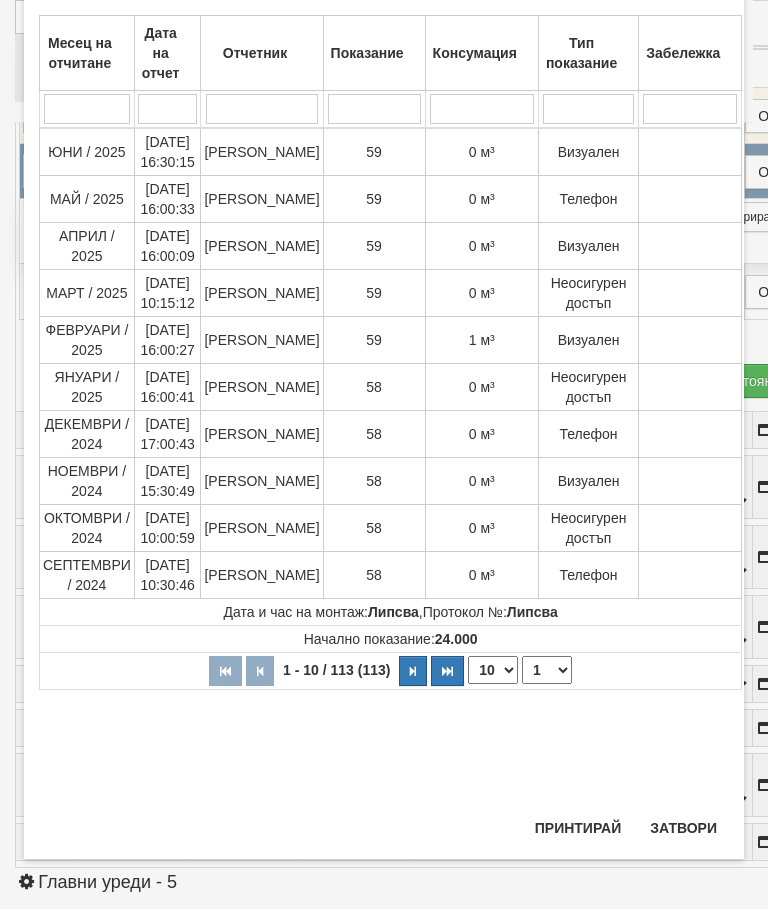 scroll, scrollTop: 1141, scrollLeft: 0, axis: vertical 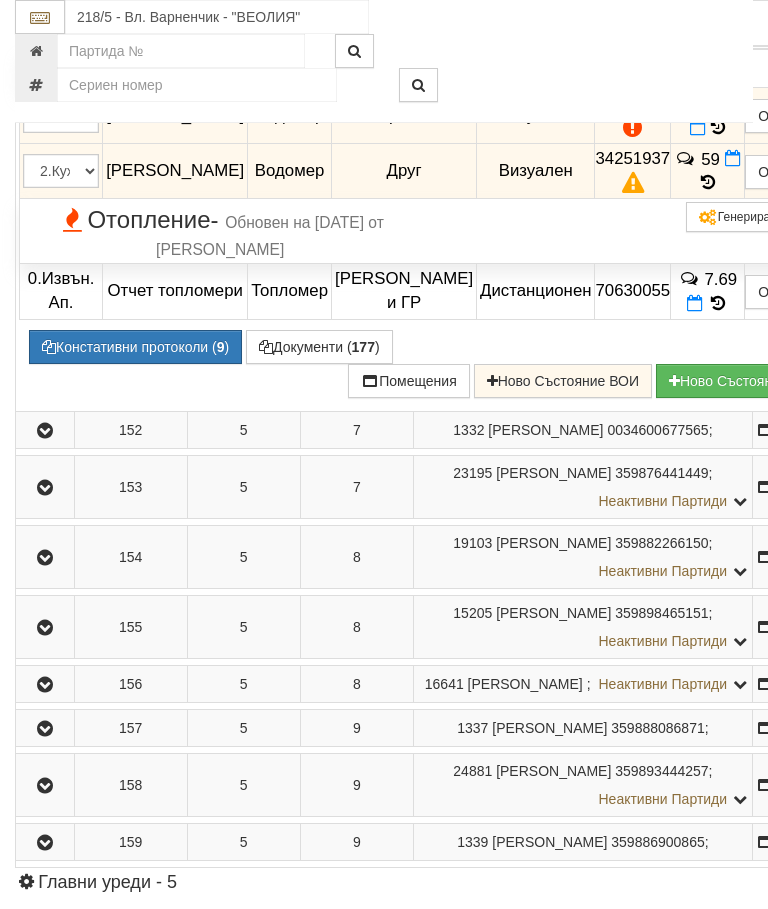 click at bounding box center (718, 128) 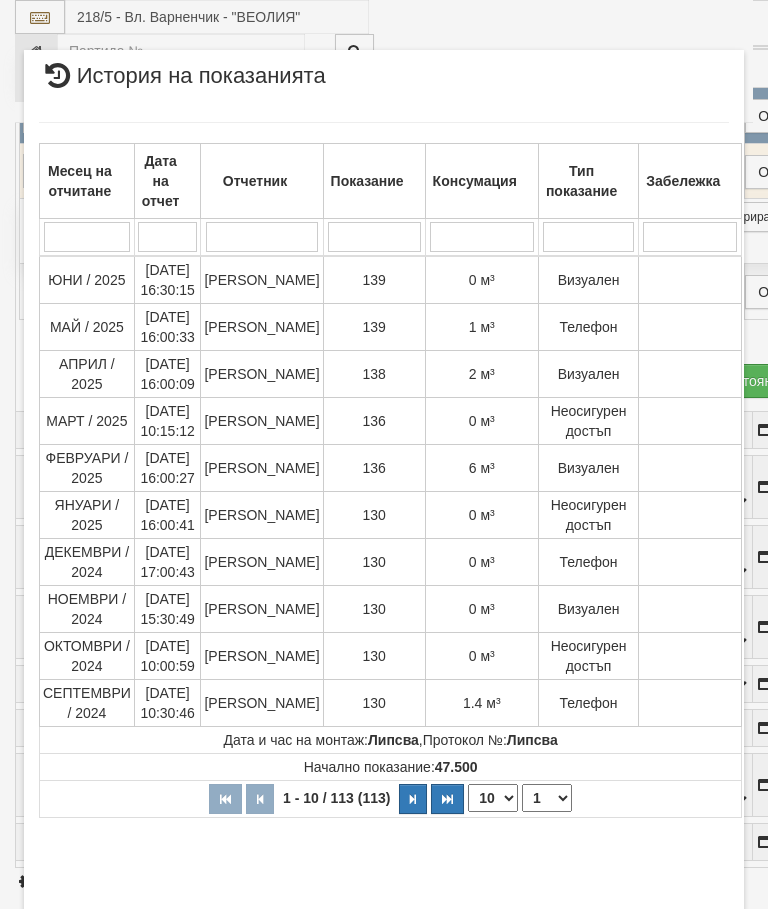 select on "10" 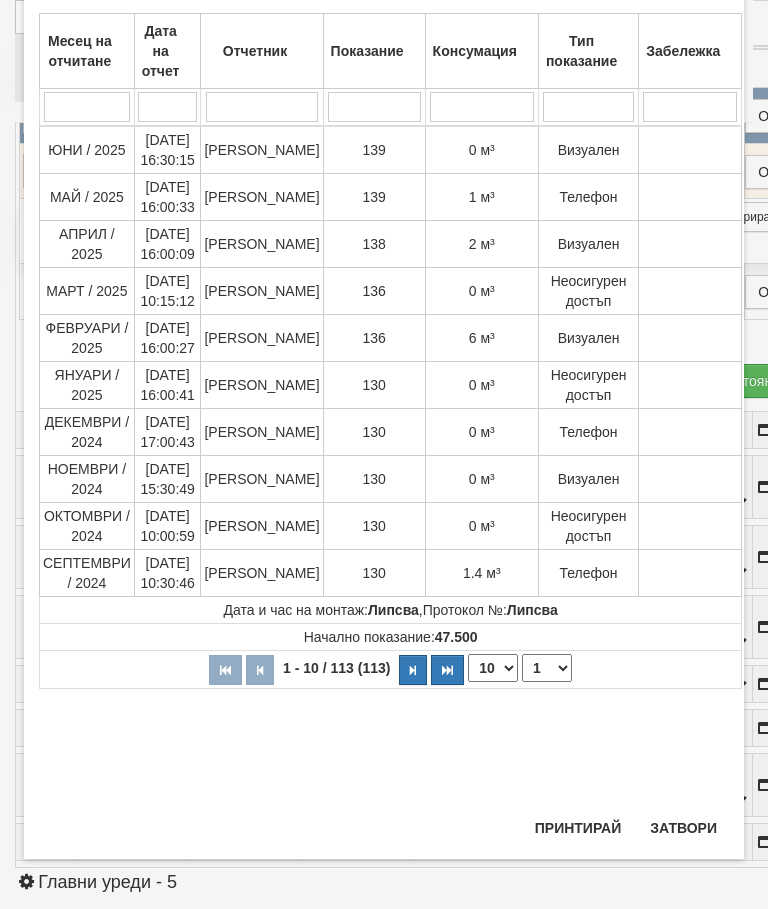scroll, scrollTop: 1102, scrollLeft: 0, axis: vertical 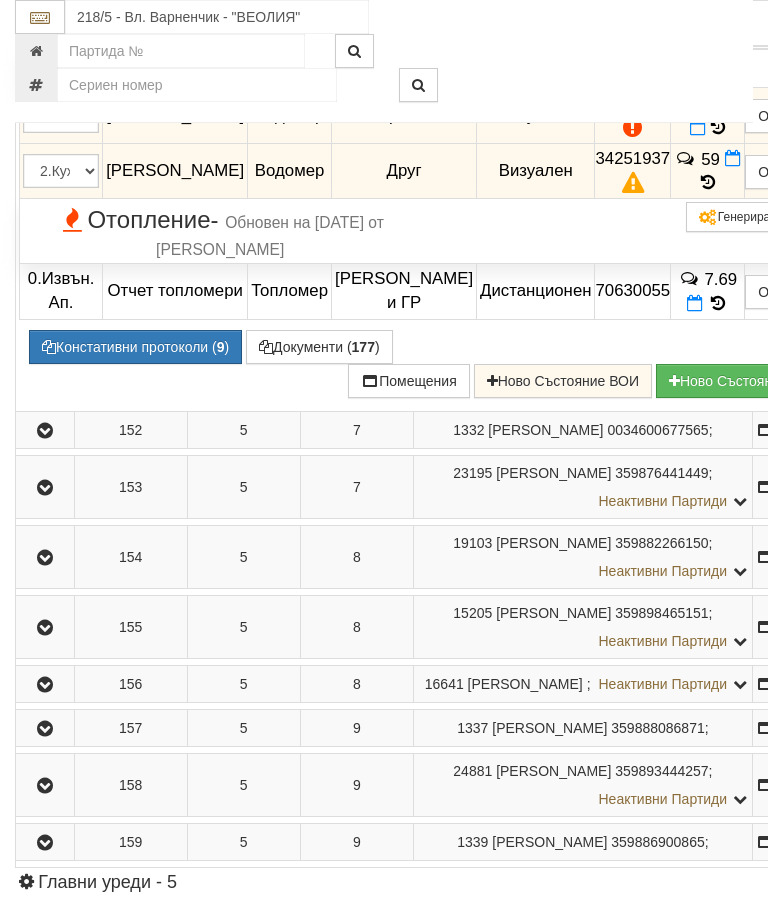 click at bounding box center (45, -32) 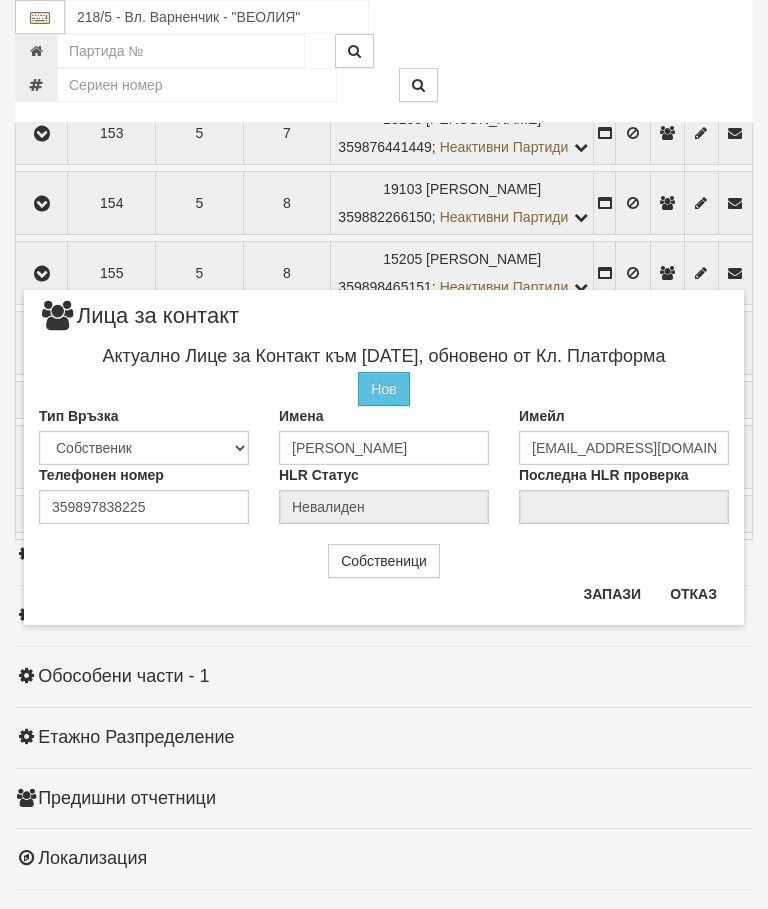 click on "Отказ" at bounding box center (693, 594) 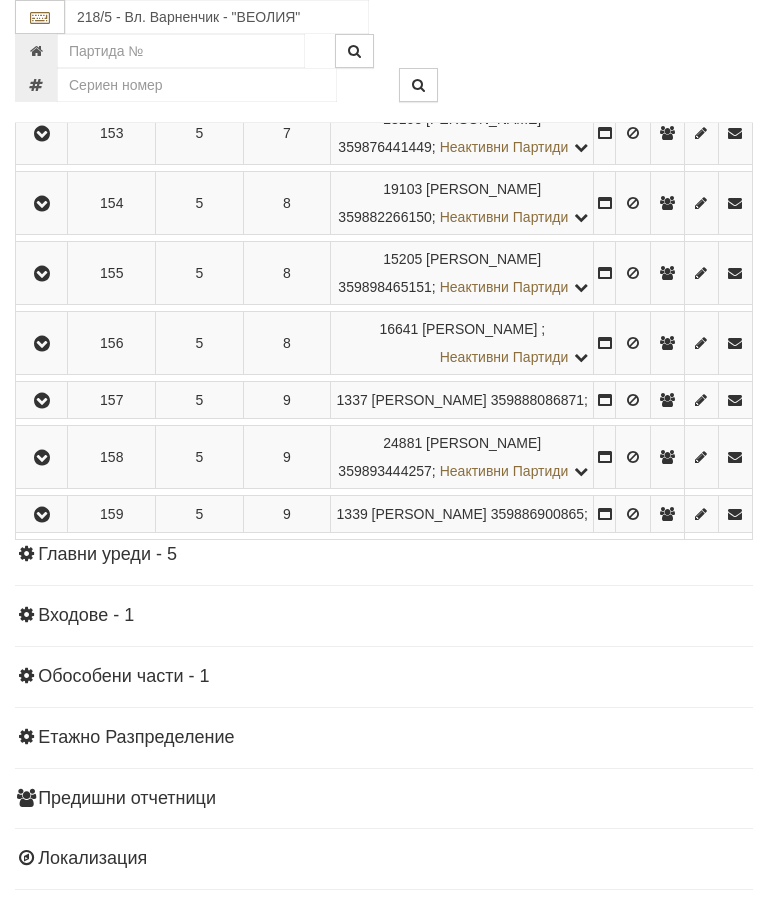 click at bounding box center (41, 63) 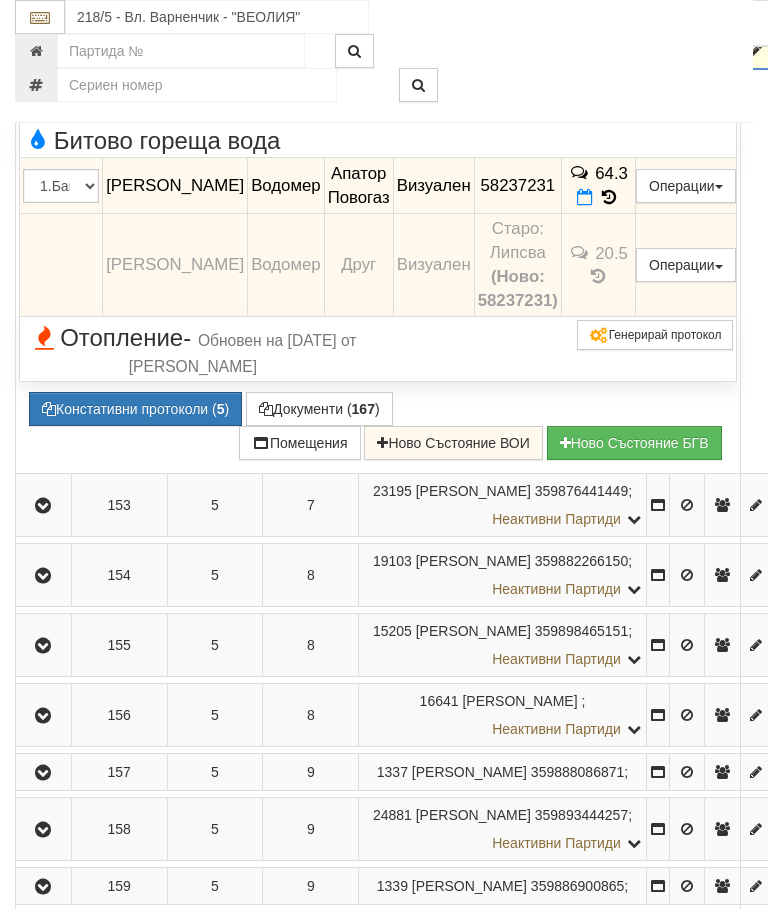 click at bounding box center (43, 50) 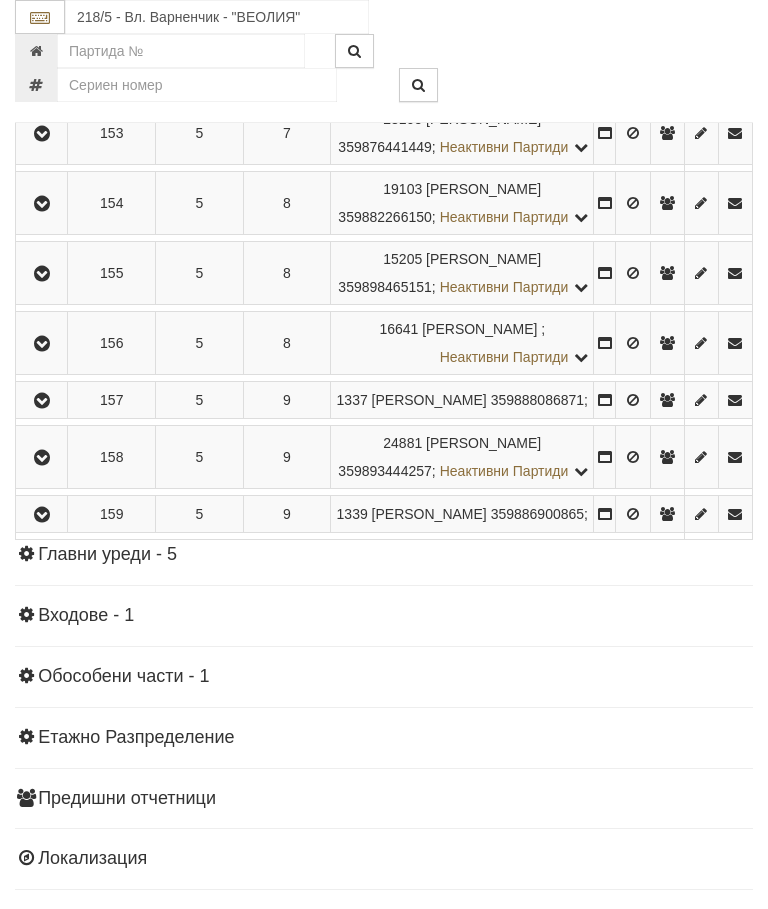 click at bounding box center [42, 134] 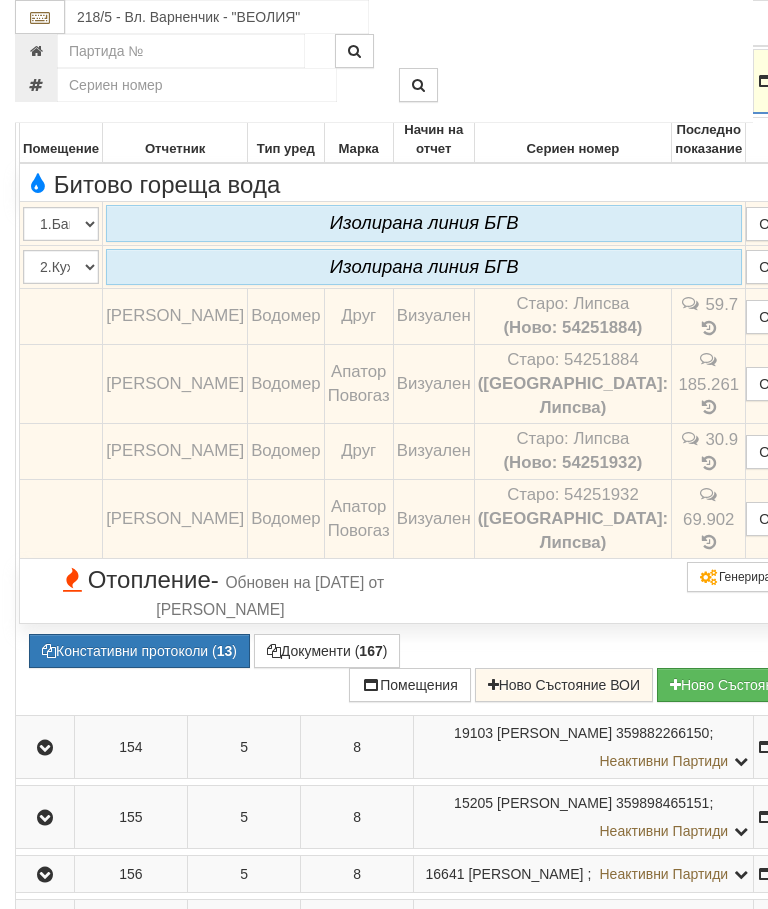 click at bounding box center [45, 82] 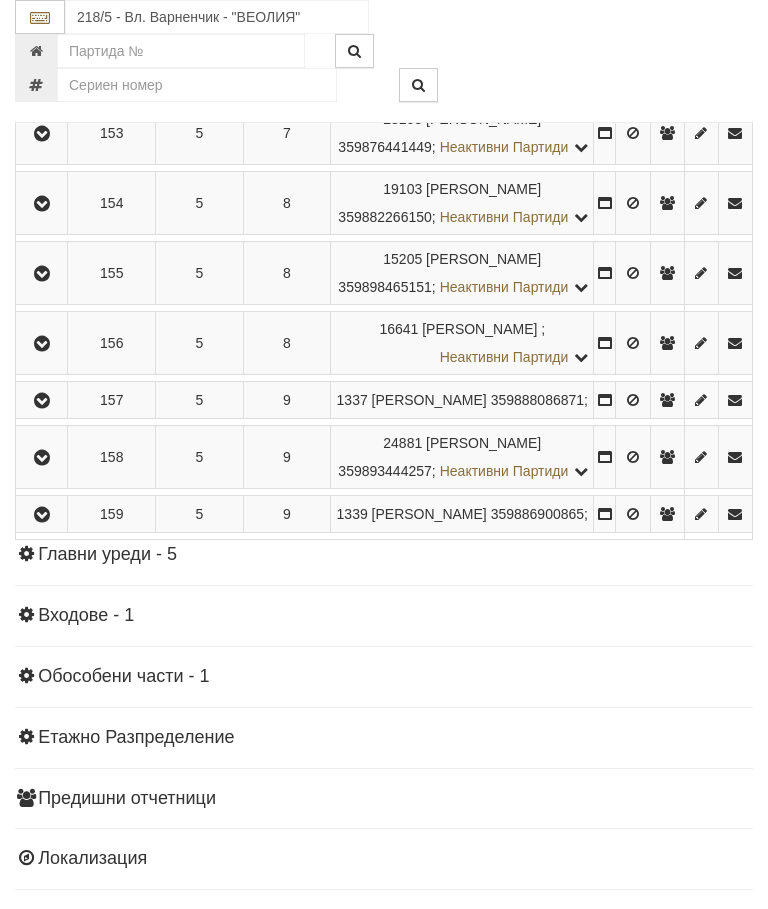 click at bounding box center [41, 203] 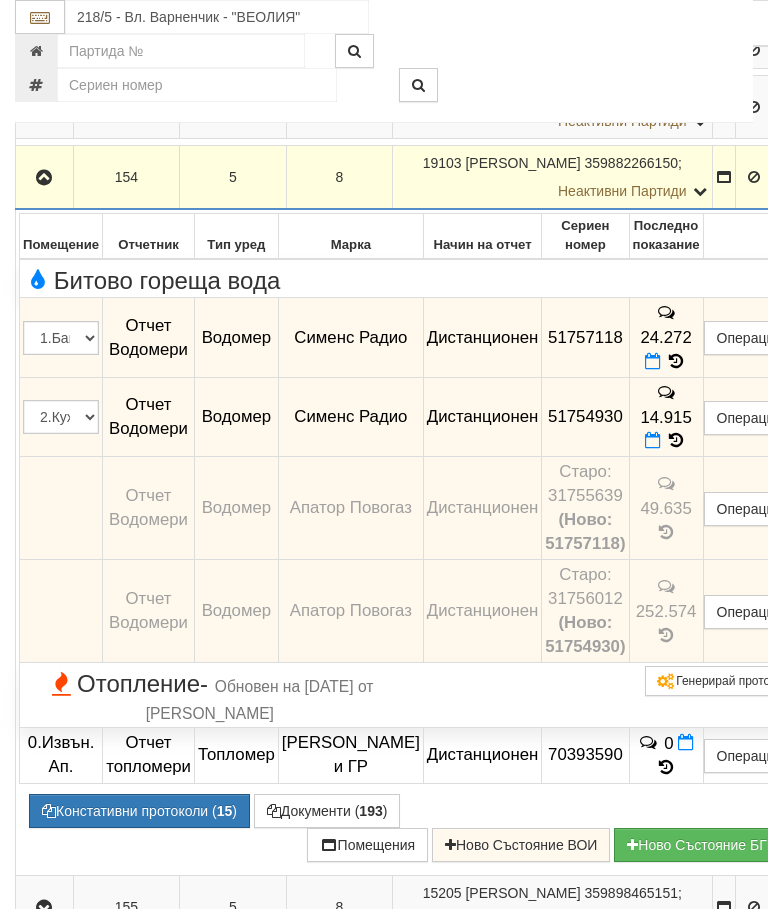 click at bounding box center (44, 178) 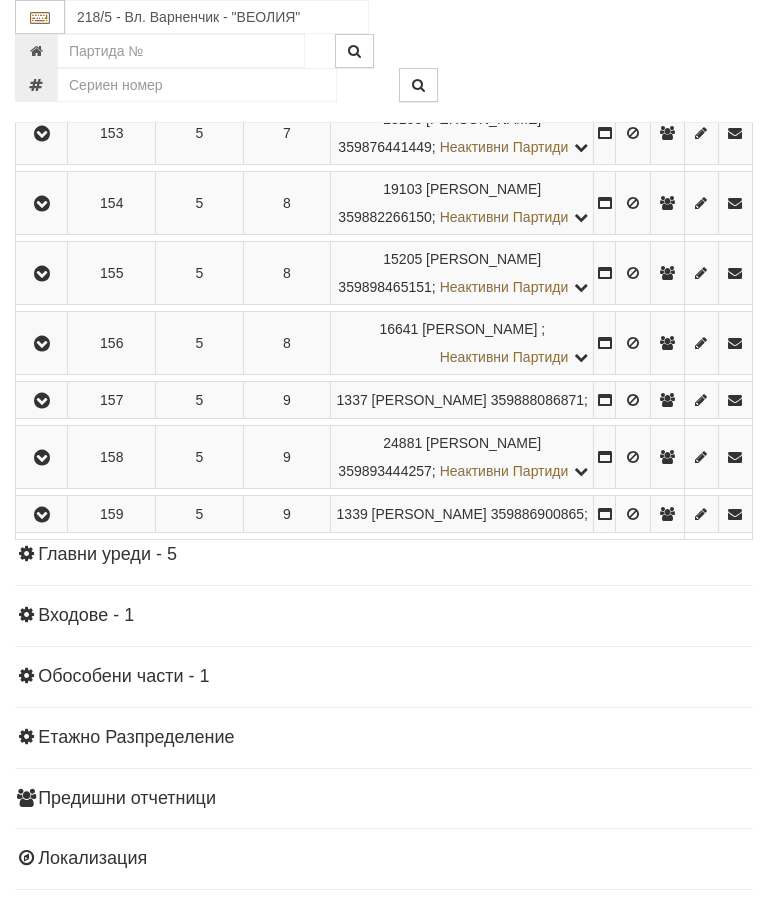 click at bounding box center [41, 273] 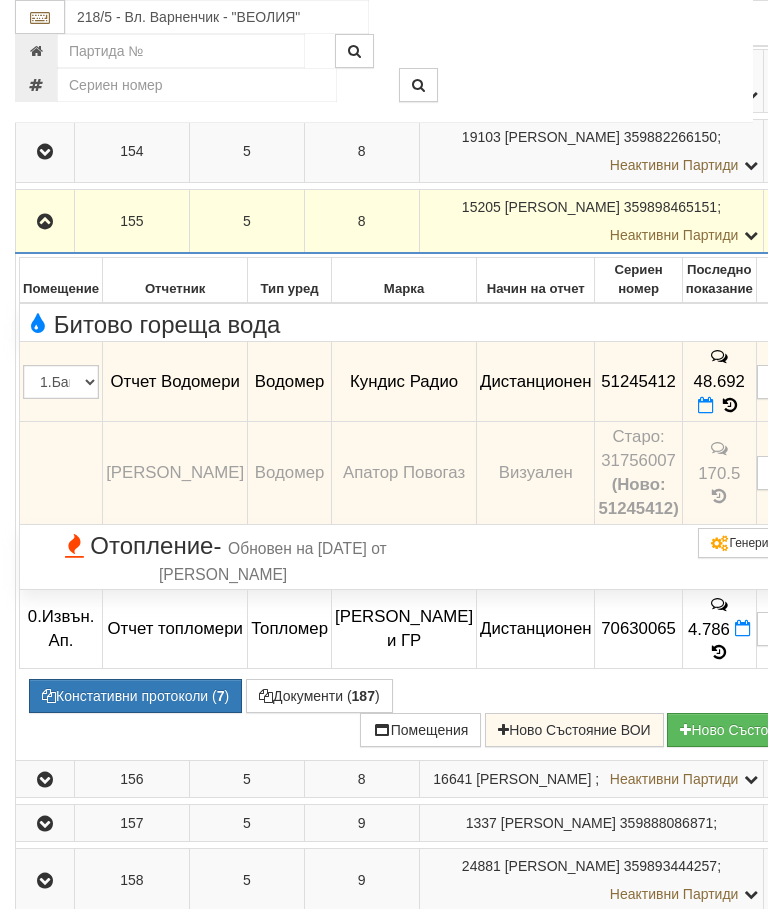 click at bounding box center [45, 222] 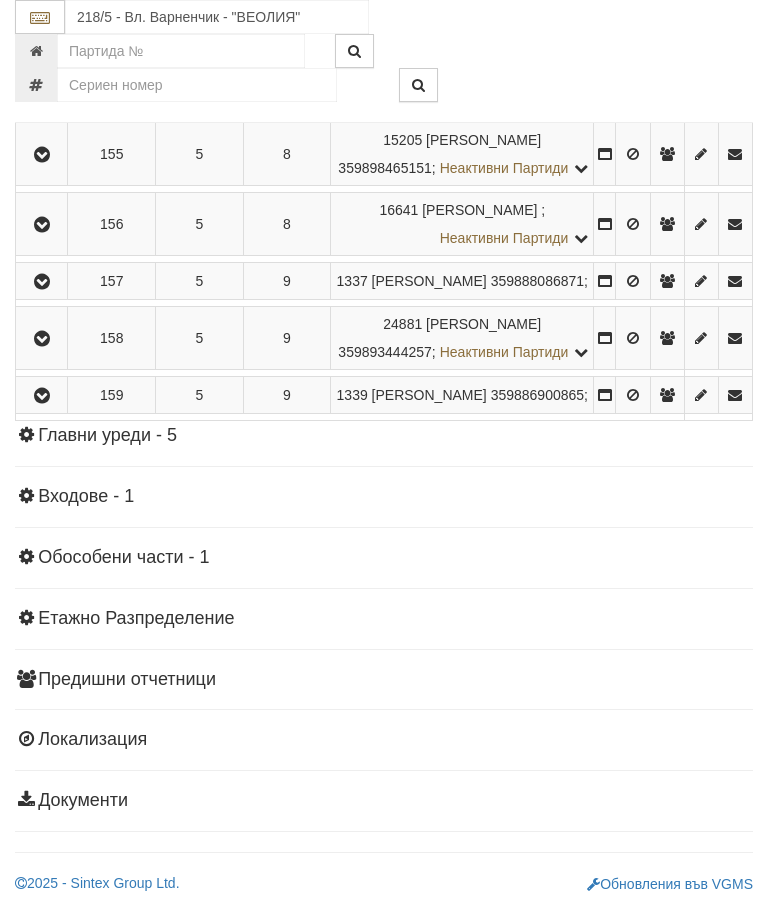 scroll, scrollTop: 1882, scrollLeft: 0, axis: vertical 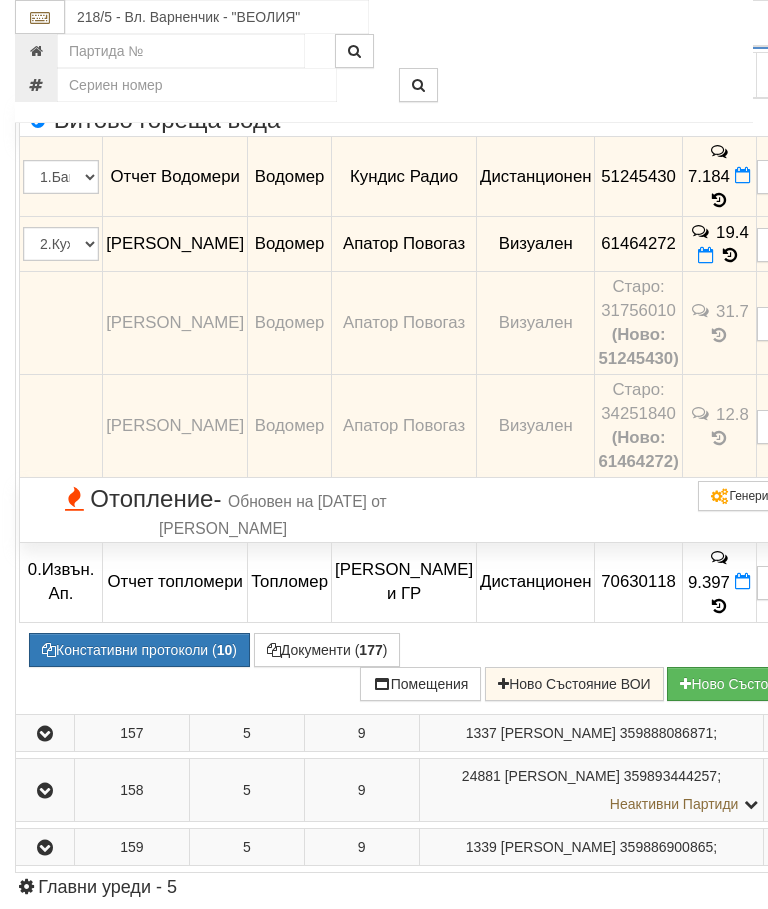 click at bounding box center [45, 30] 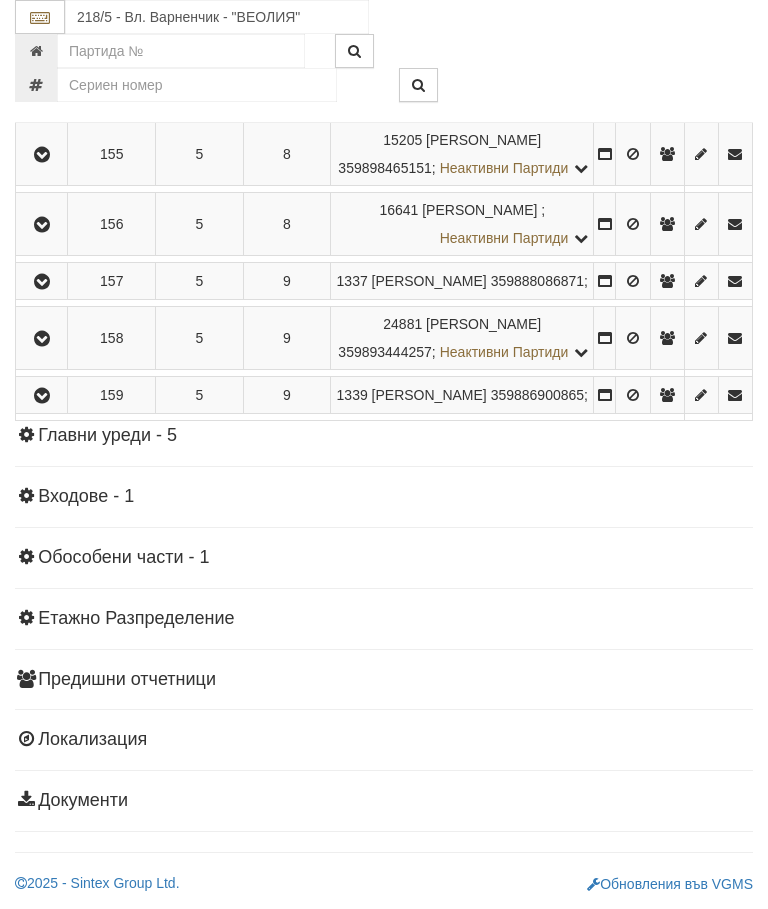 click at bounding box center [42, 282] 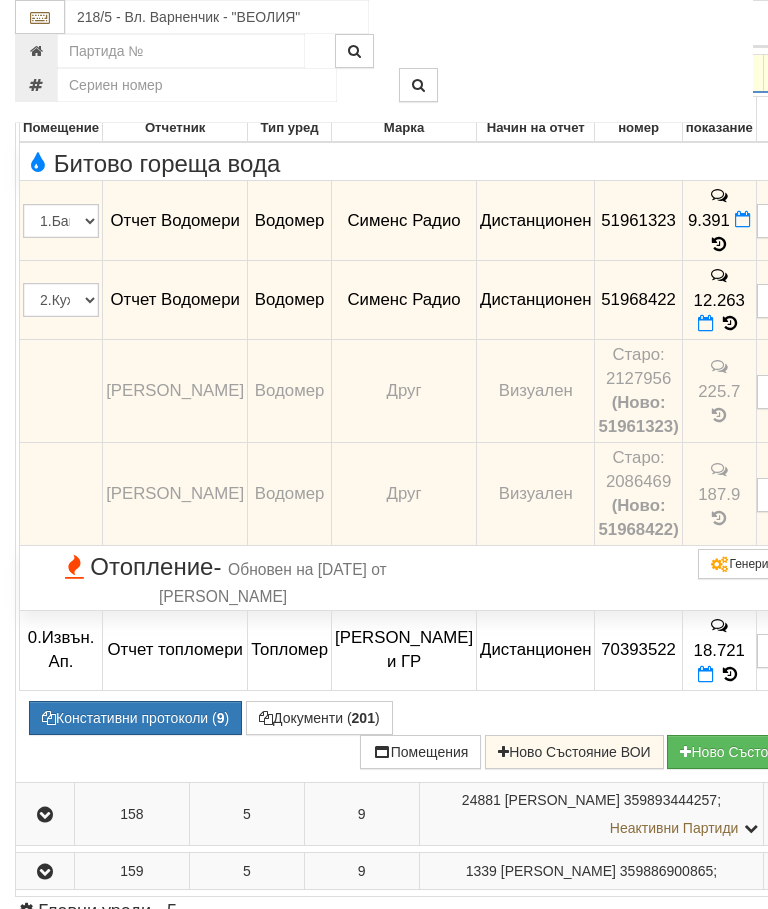 click at bounding box center (45, 74) 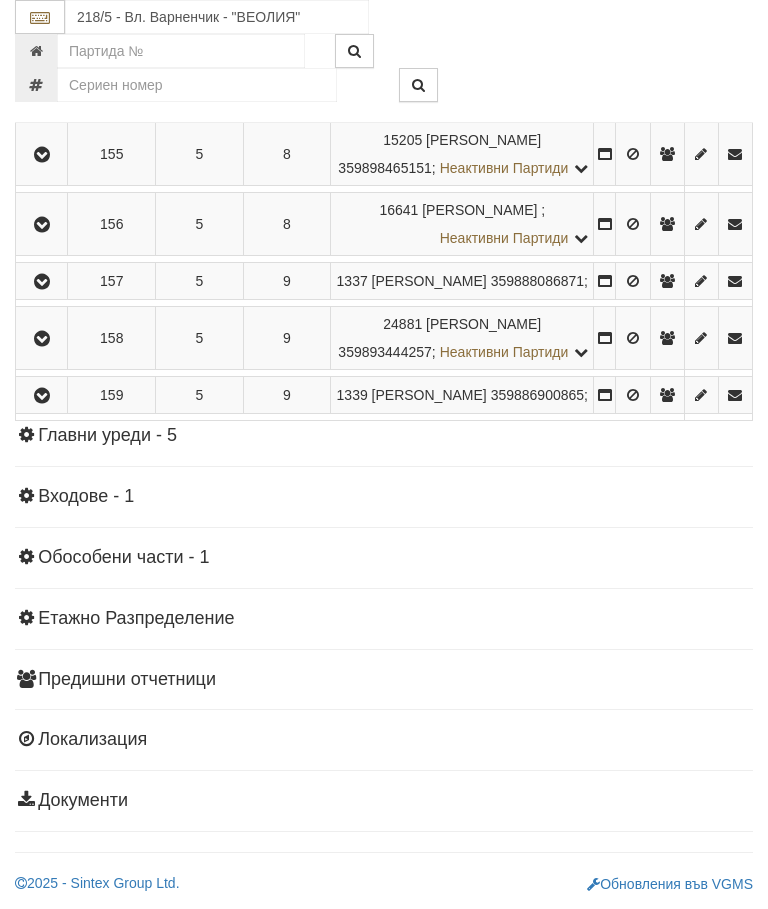 click at bounding box center (42, 339) 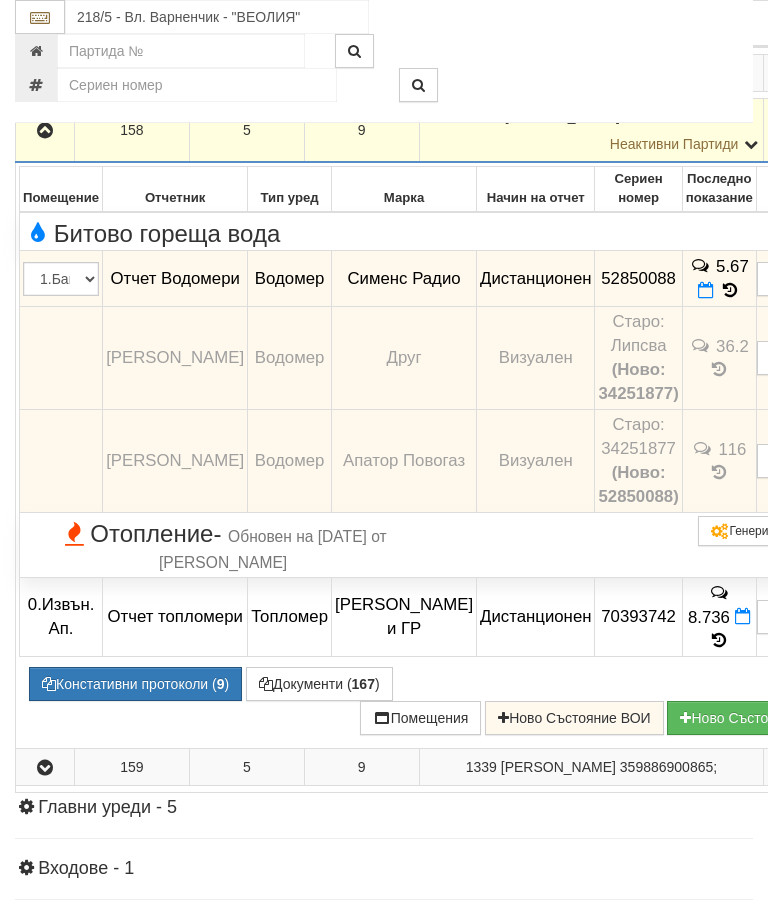 click at bounding box center (45, 130) 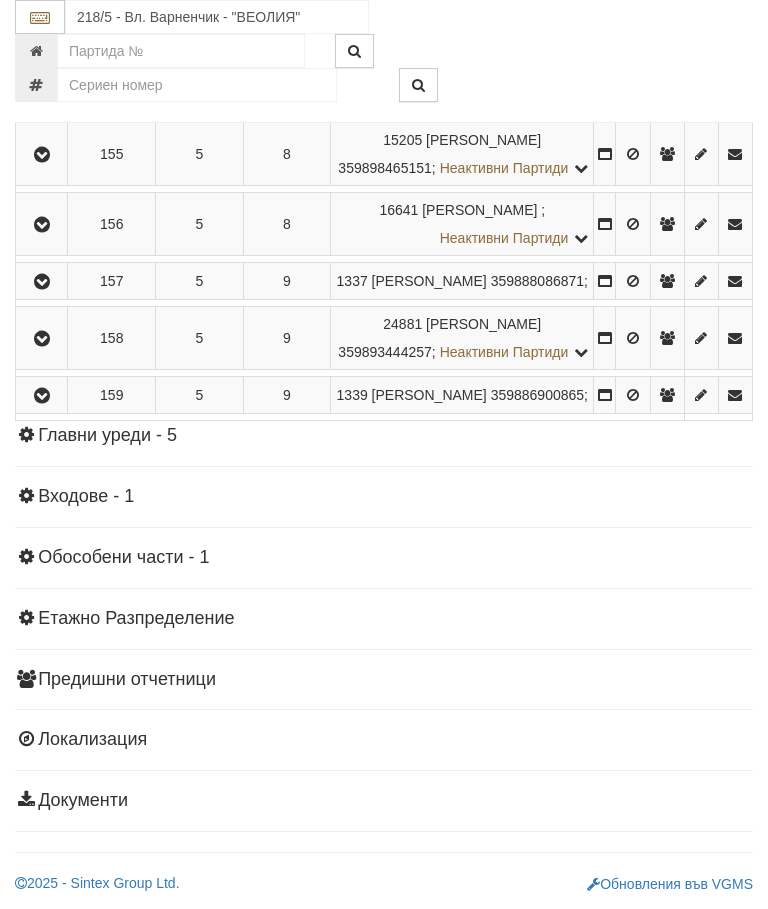 click at bounding box center (42, 396) 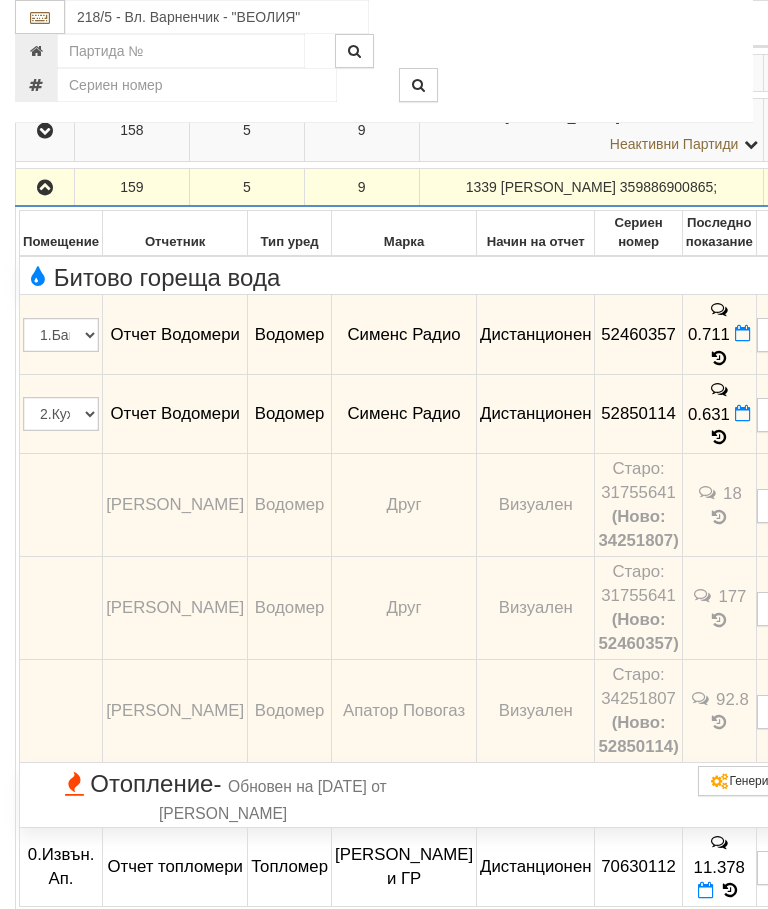 click at bounding box center (45, 188) 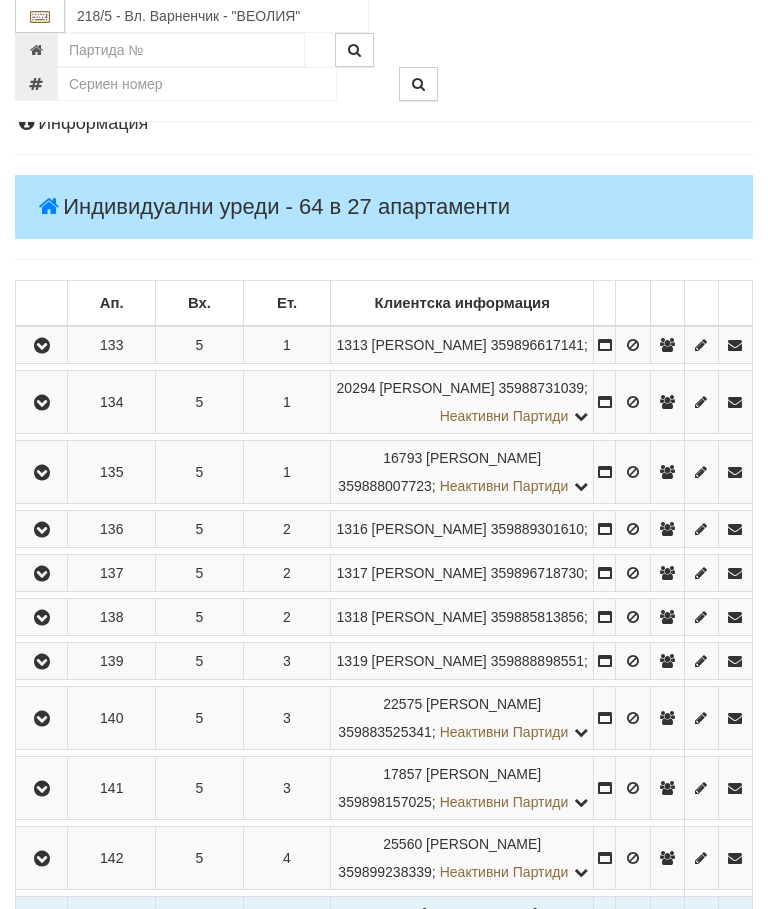scroll, scrollTop: 0, scrollLeft: 0, axis: both 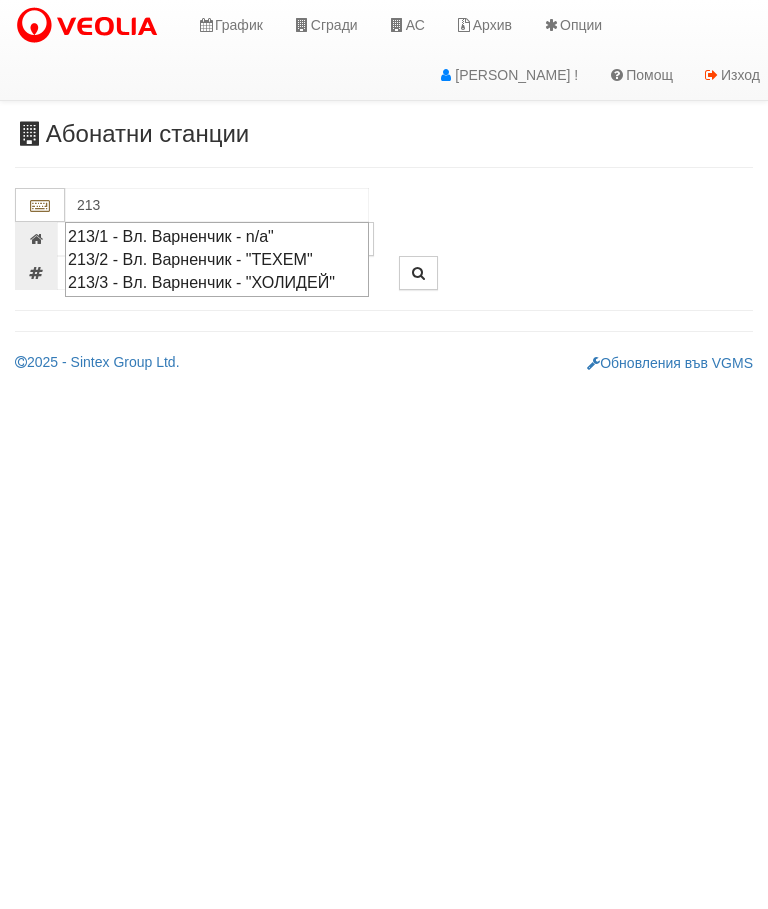 click on "213/2 - Вл. Варненчик - "ТЕХЕМ"" at bounding box center (217, 259) 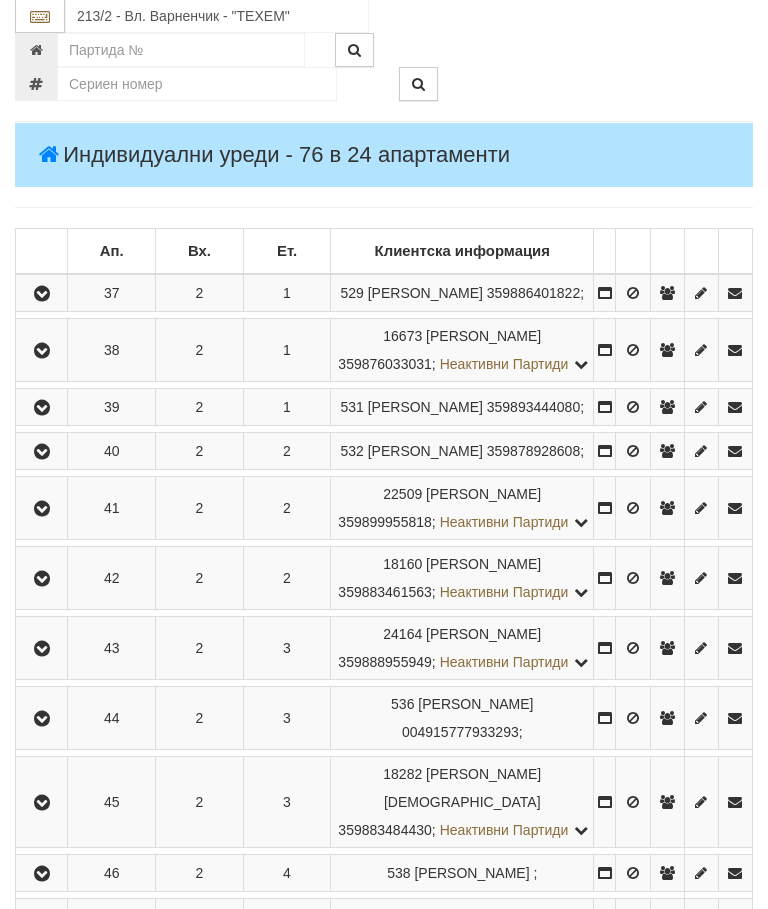 scroll, scrollTop: 294, scrollLeft: 0, axis: vertical 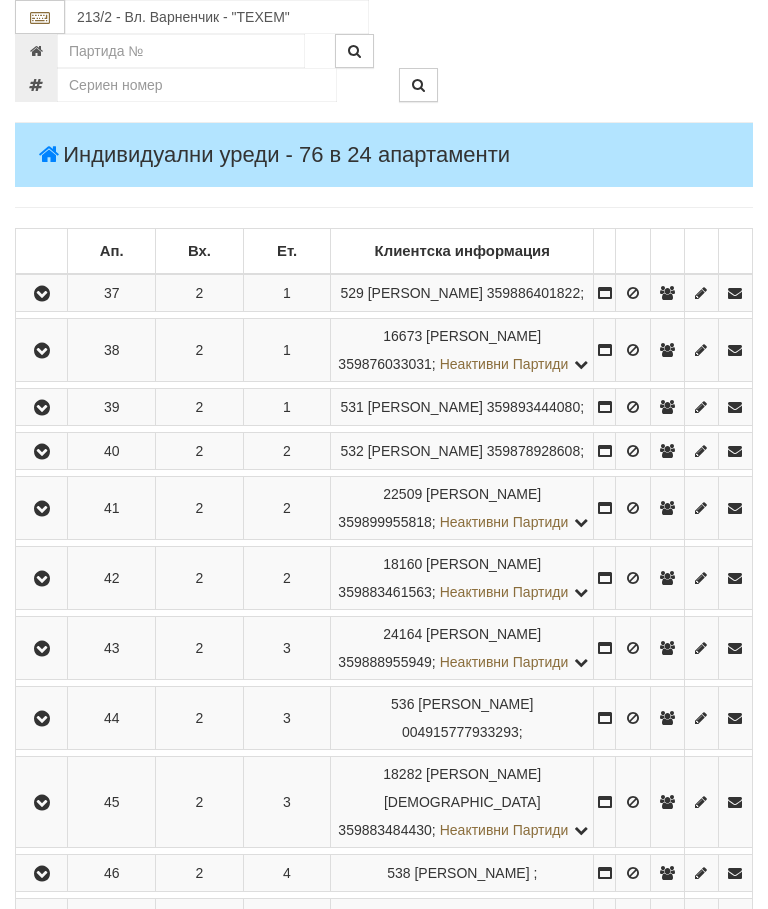 click at bounding box center [42, 350] 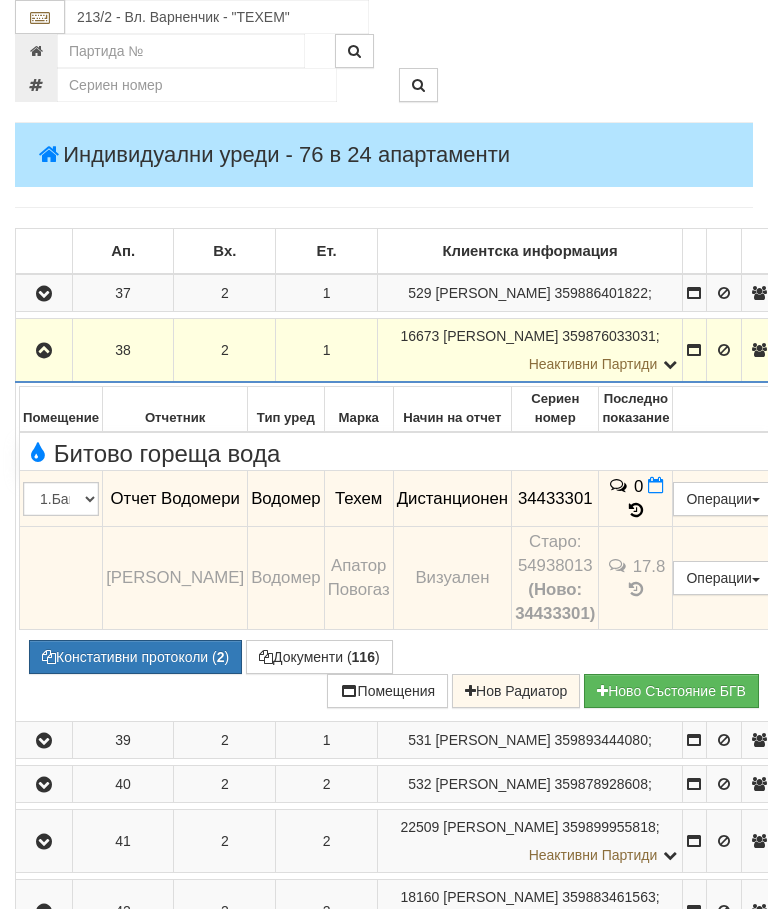 click at bounding box center (44, 351) 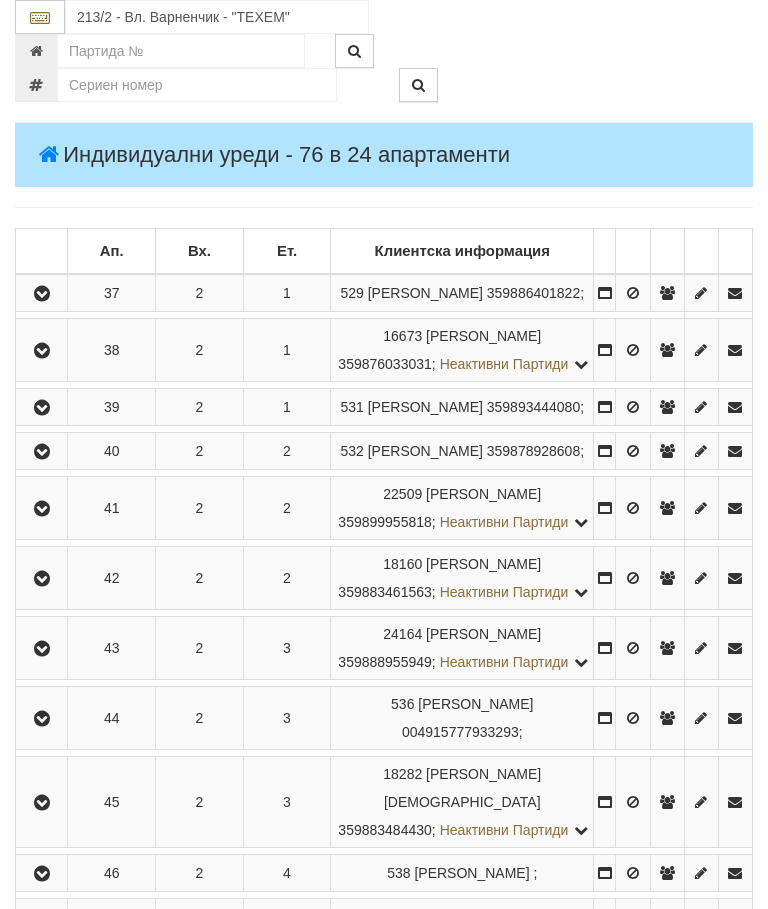 click at bounding box center [41, 407] 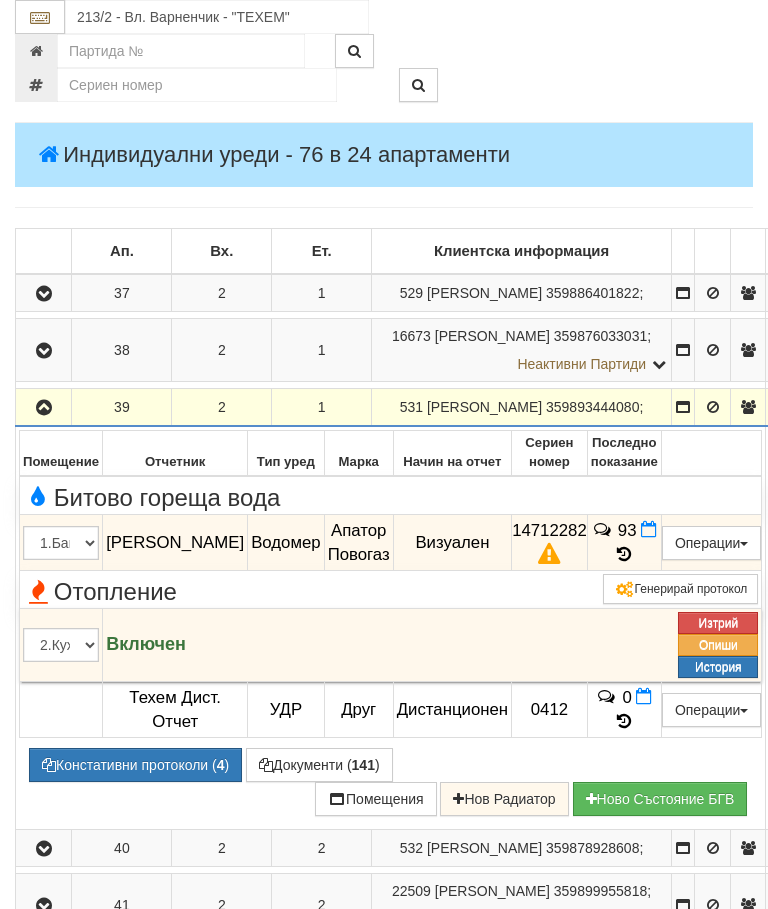 click at bounding box center (625, 554) 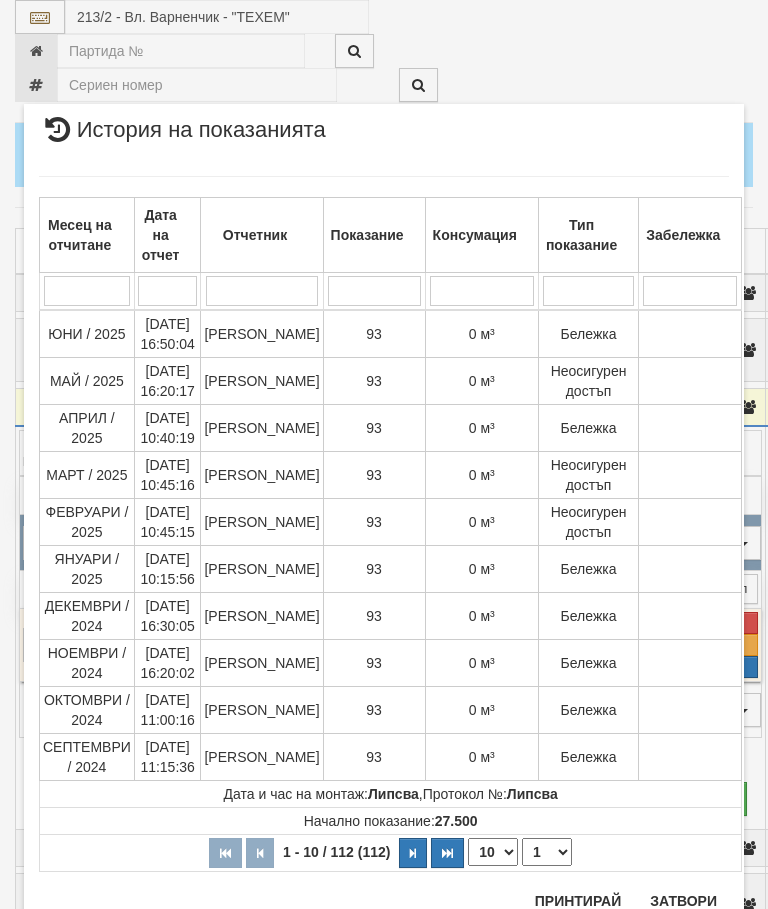 scroll, scrollTop: 2758, scrollLeft: 0, axis: vertical 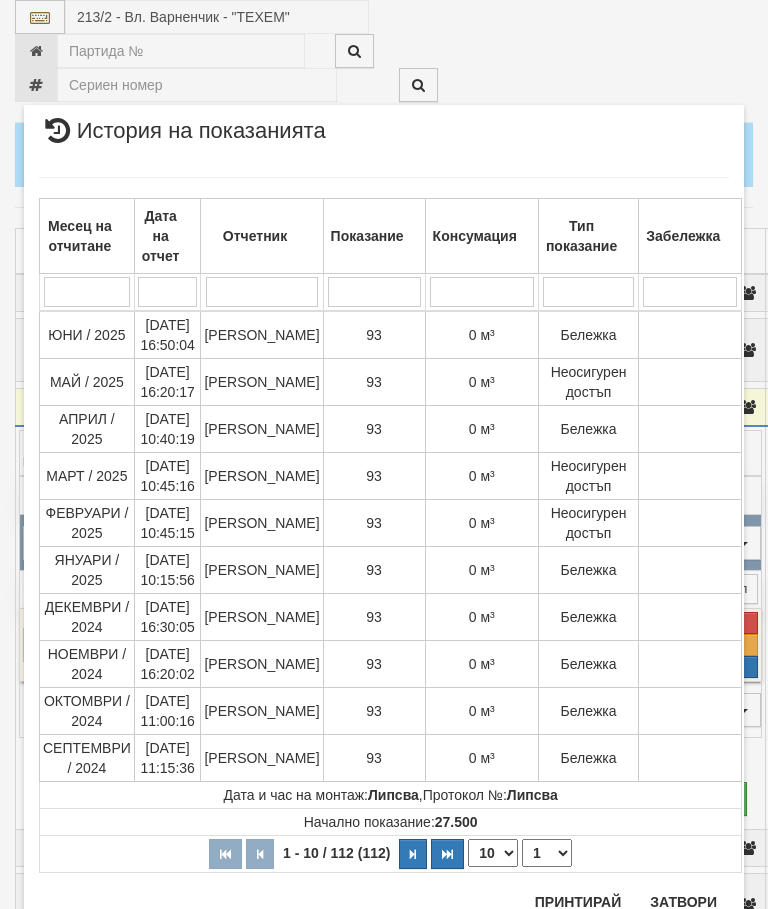click on "Затвори" at bounding box center (683, 902) 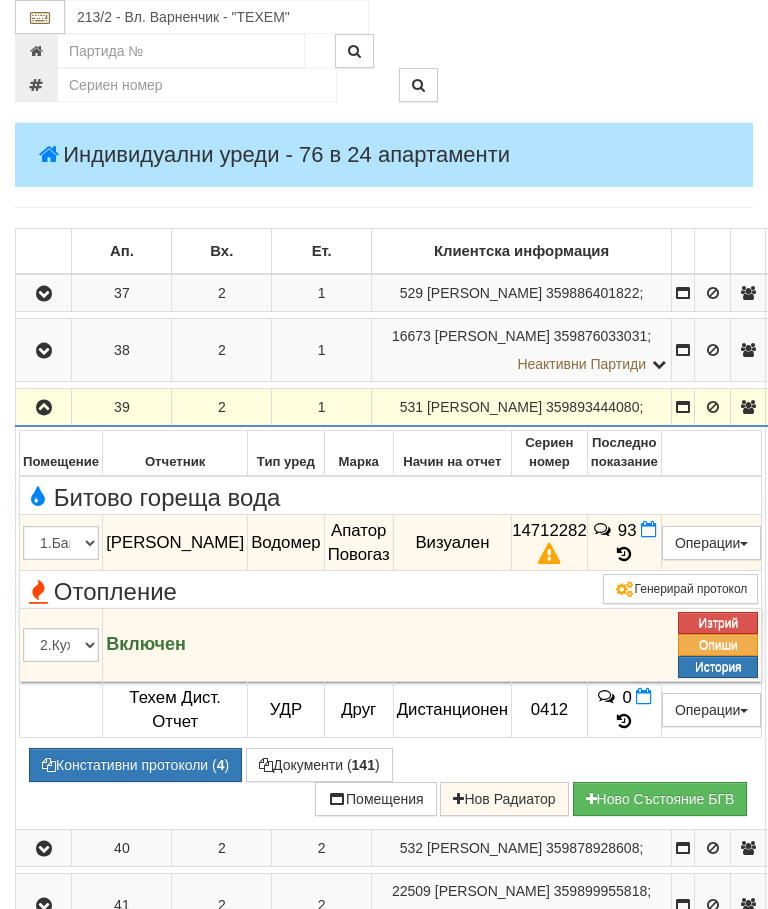 click at bounding box center (44, 408) 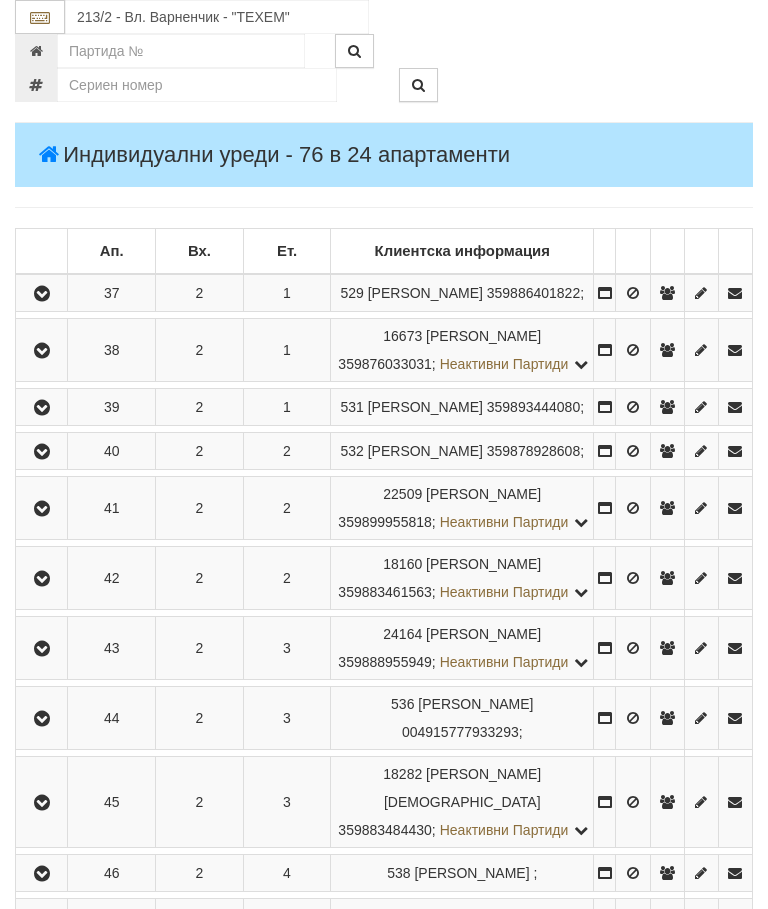 click at bounding box center (41, 451) 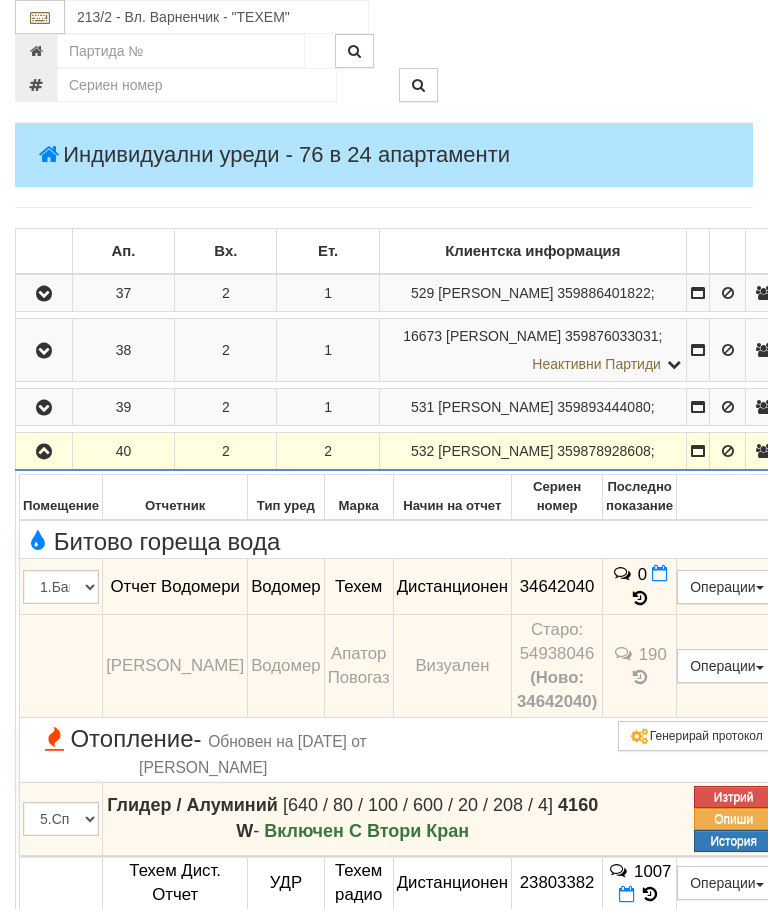 click at bounding box center [44, 451] 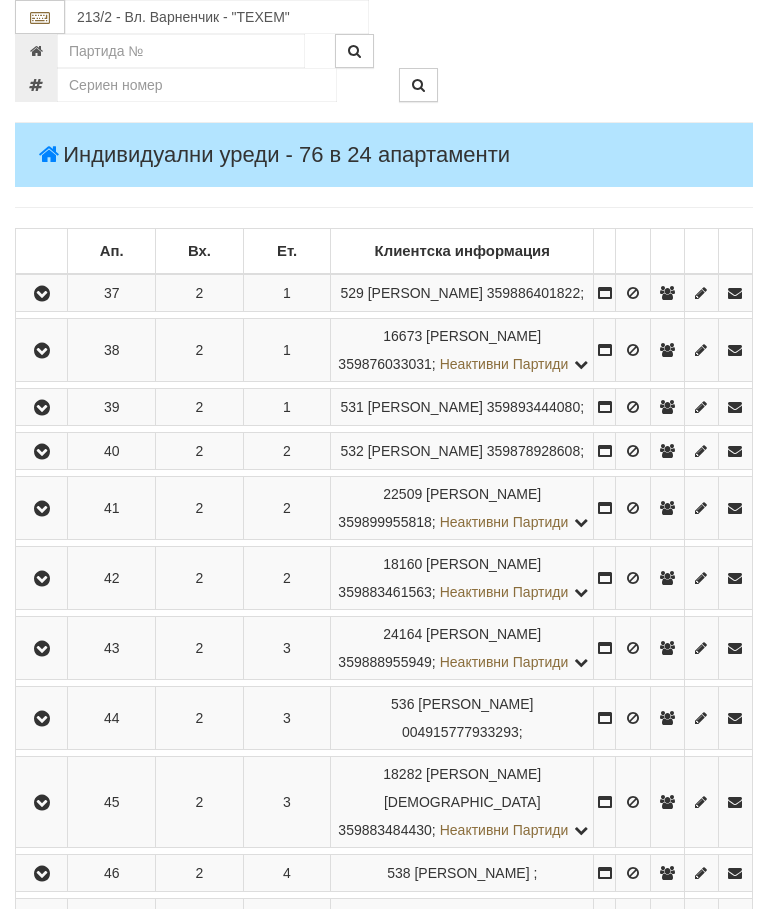click at bounding box center (42, 509) 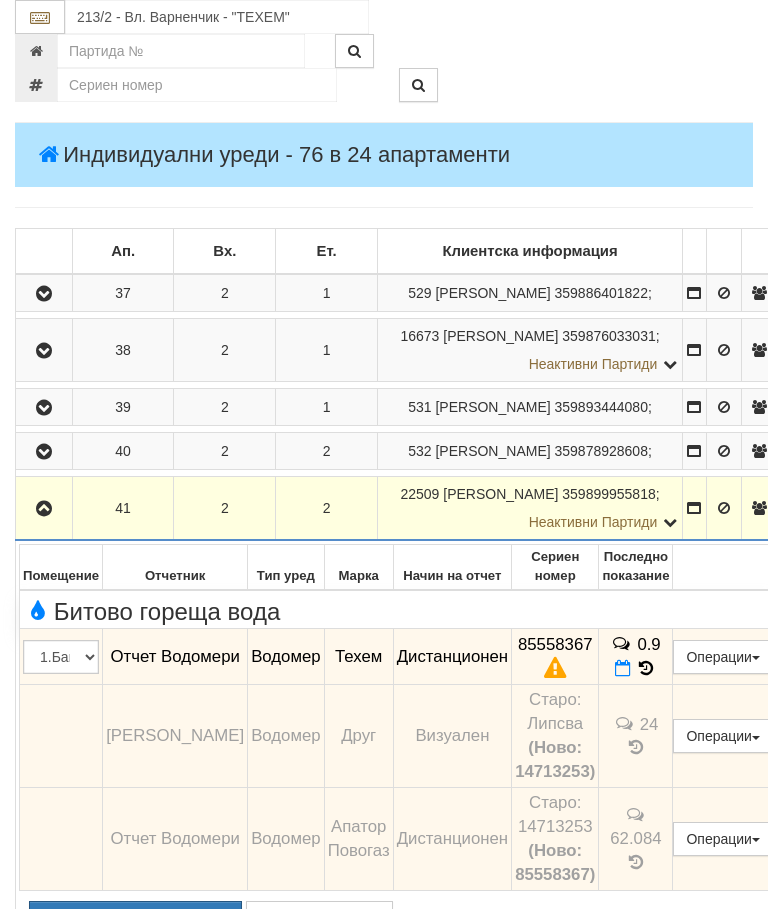 click at bounding box center (44, 509) 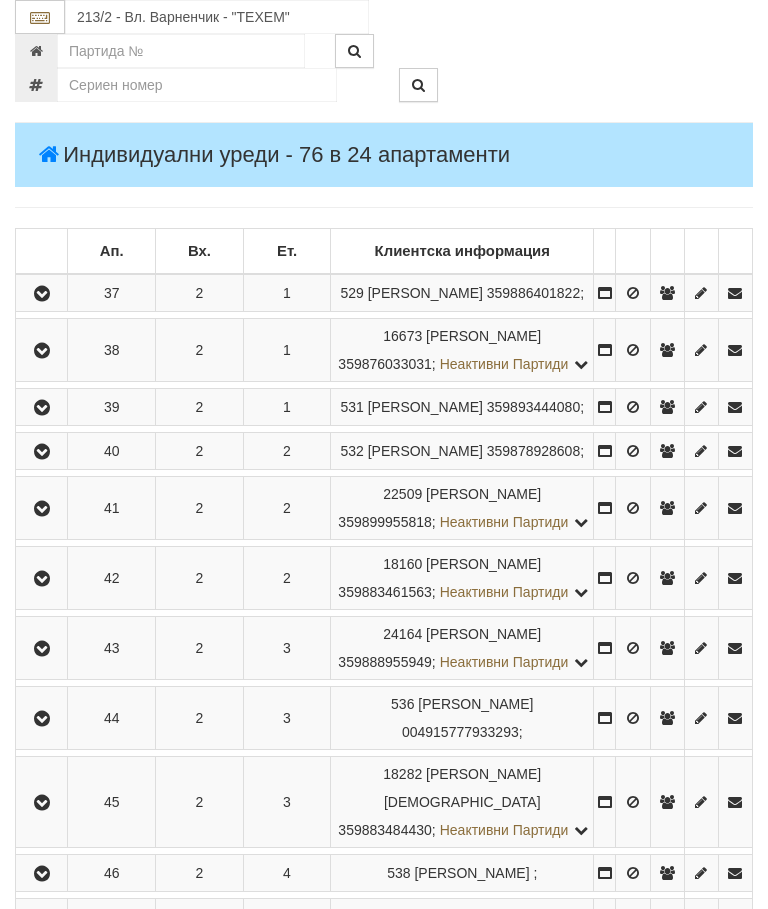click at bounding box center [41, 578] 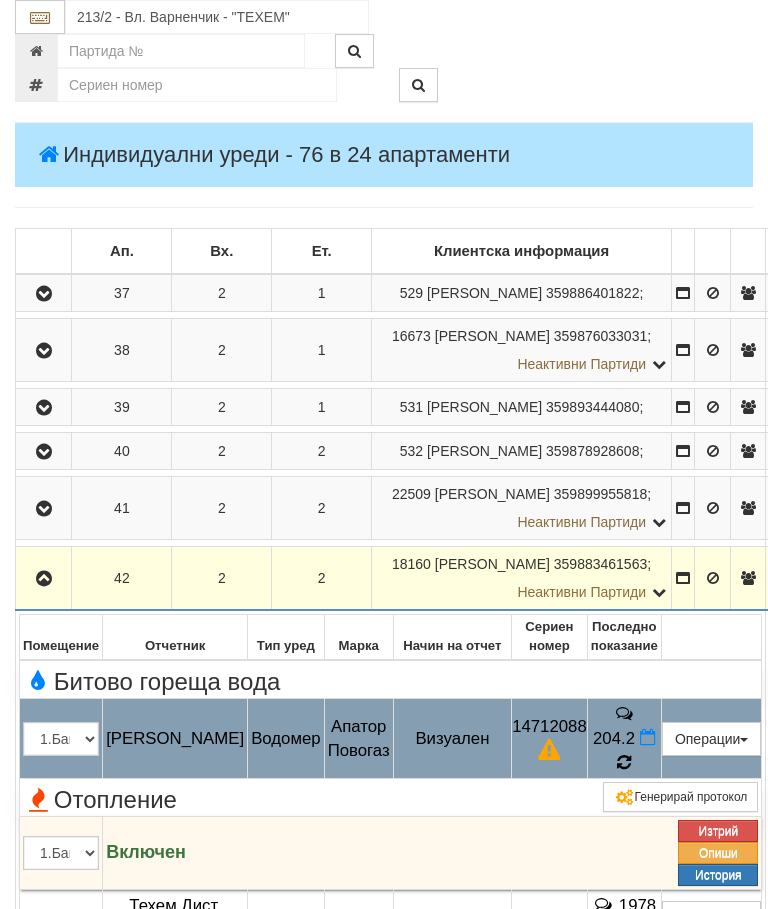 click at bounding box center (624, 763) 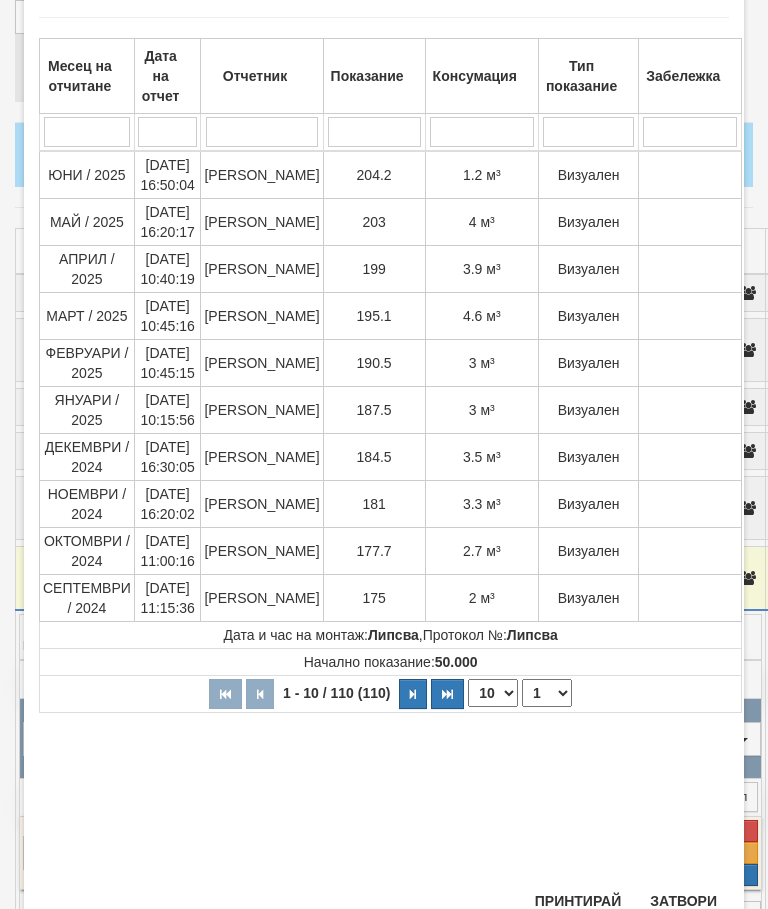 scroll, scrollTop: 103, scrollLeft: 0, axis: vertical 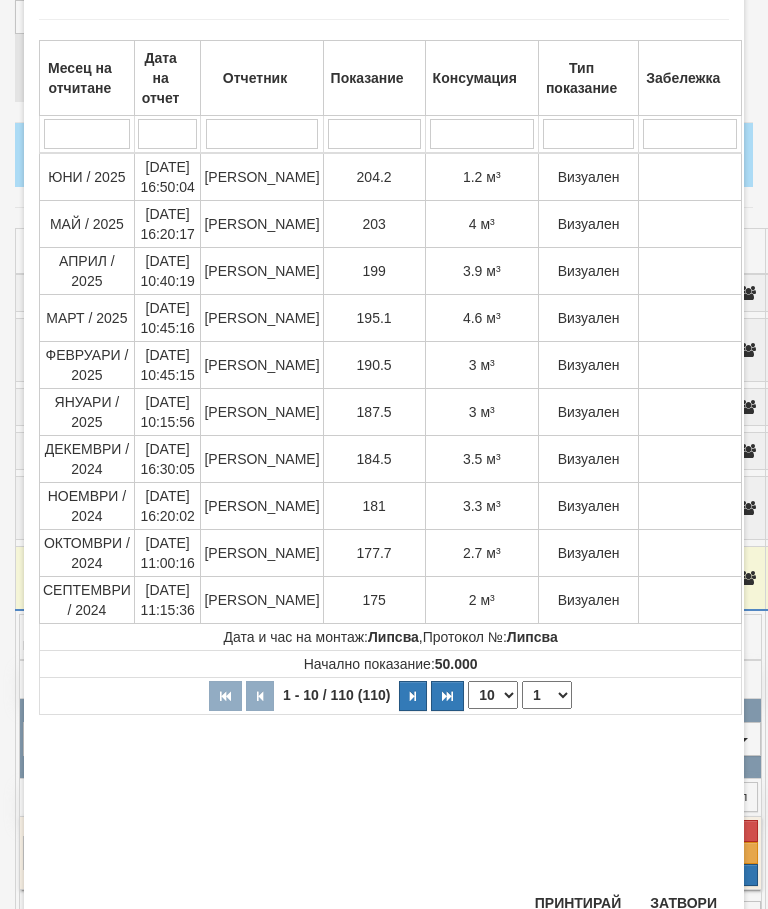 click on "Затвори" at bounding box center [683, 903] 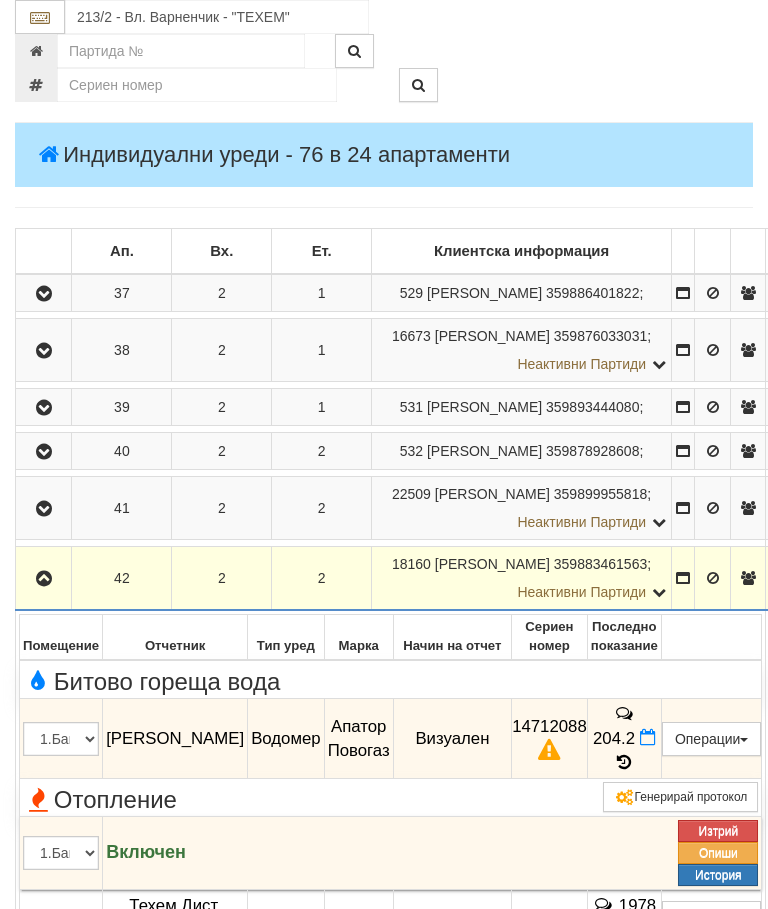 click at bounding box center [43, 578] 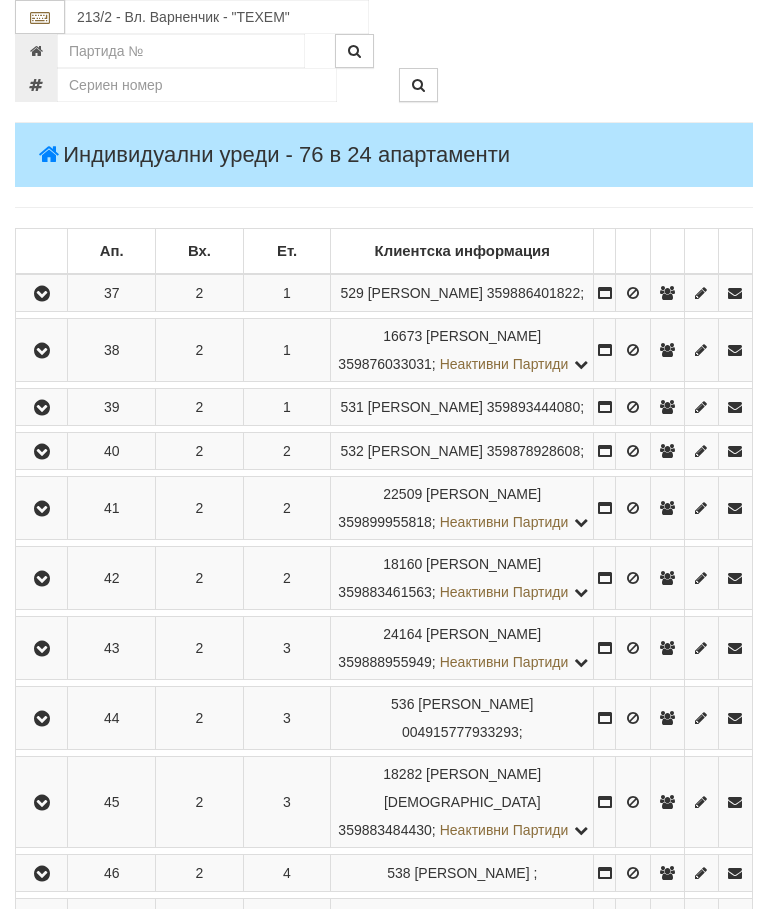 click at bounding box center (42, 649) 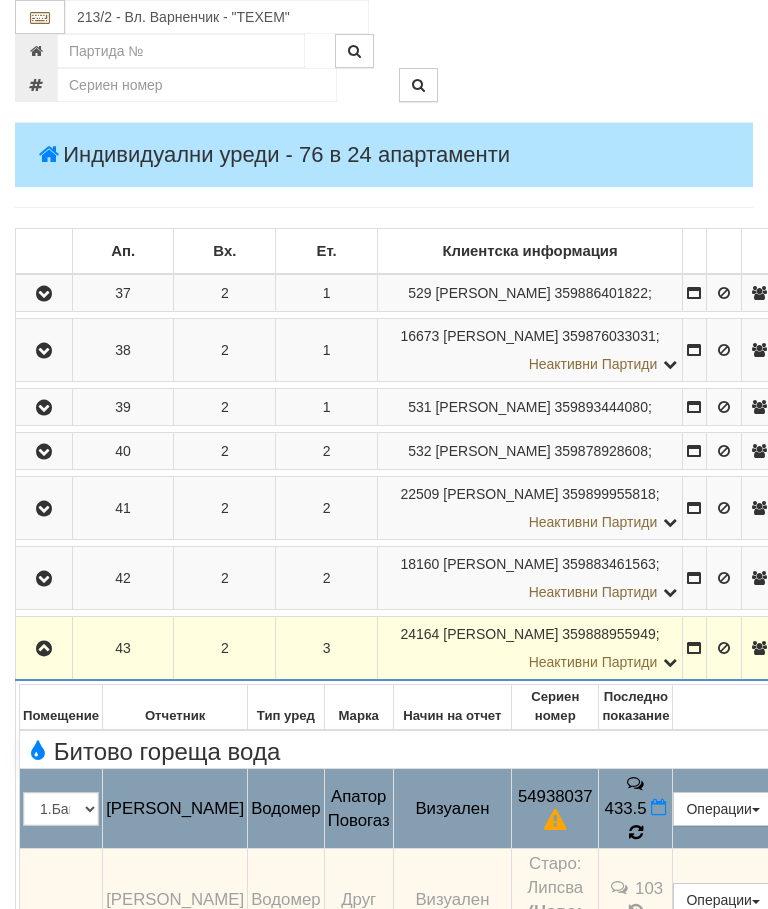 click at bounding box center [635, 833] 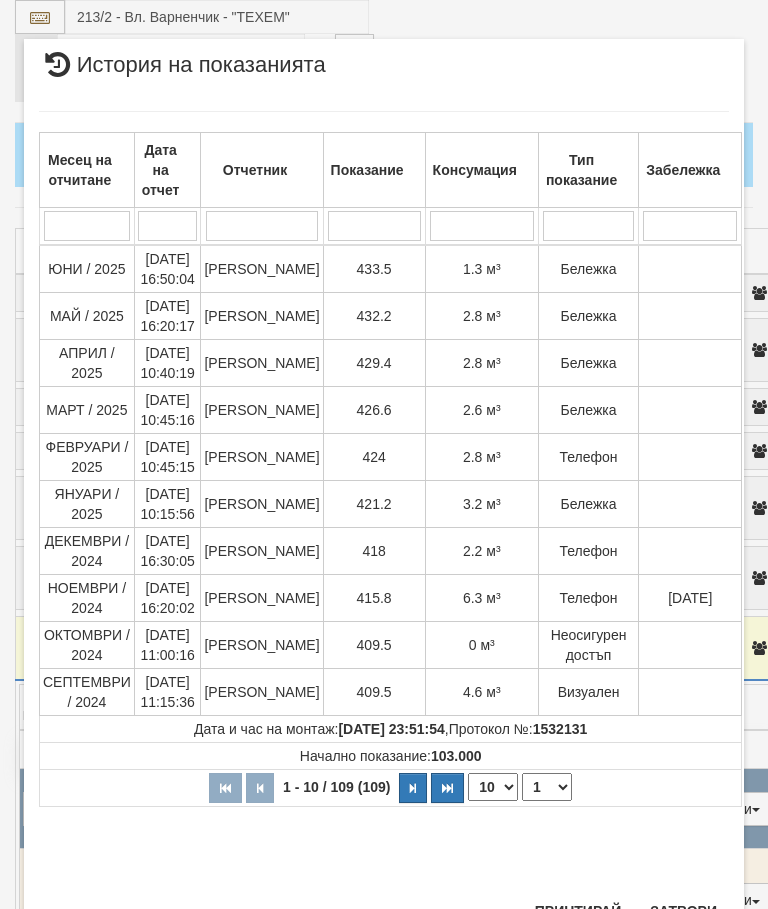 scroll, scrollTop: 1605, scrollLeft: 0, axis: vertical 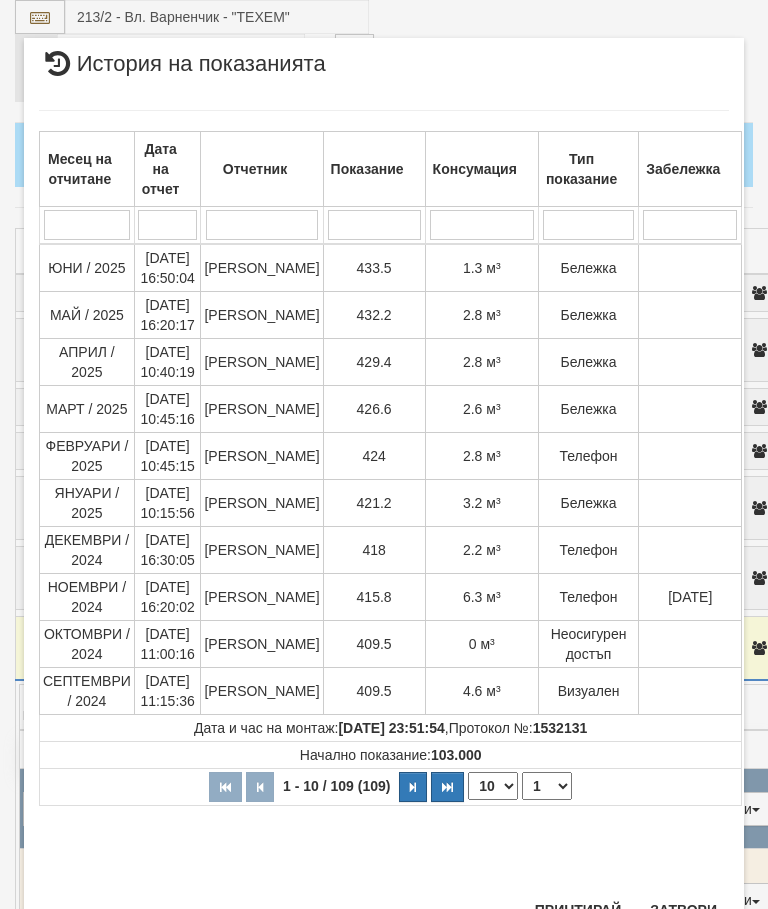 click on "Затвори" at bounding box center (683, 910) 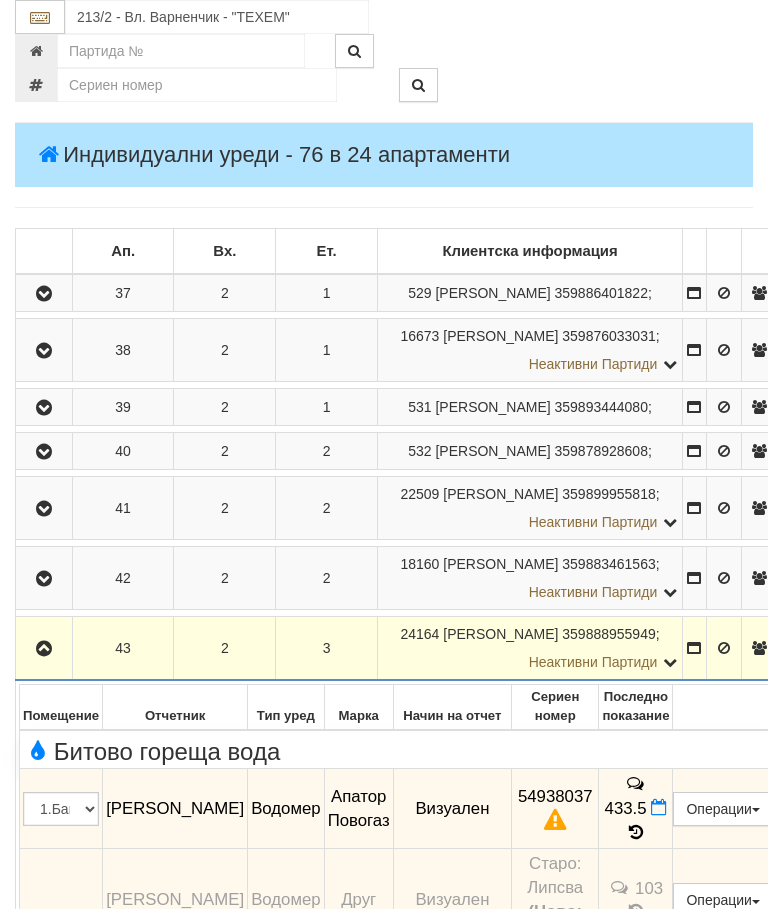 click at bounding box center [44, 579] 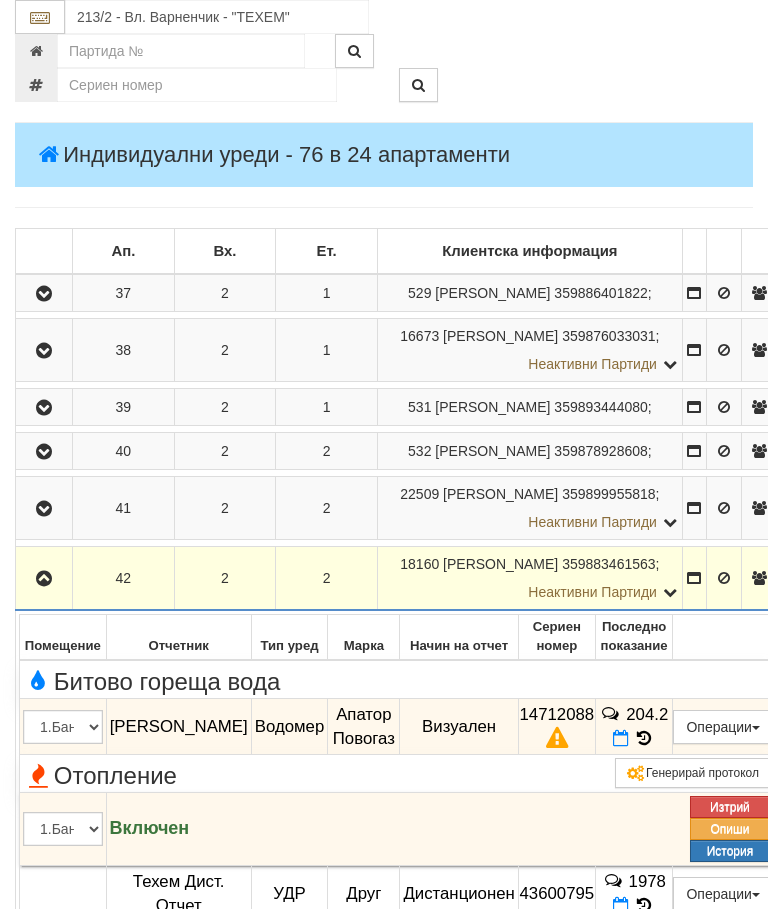 click at bounding box center [44, 579] 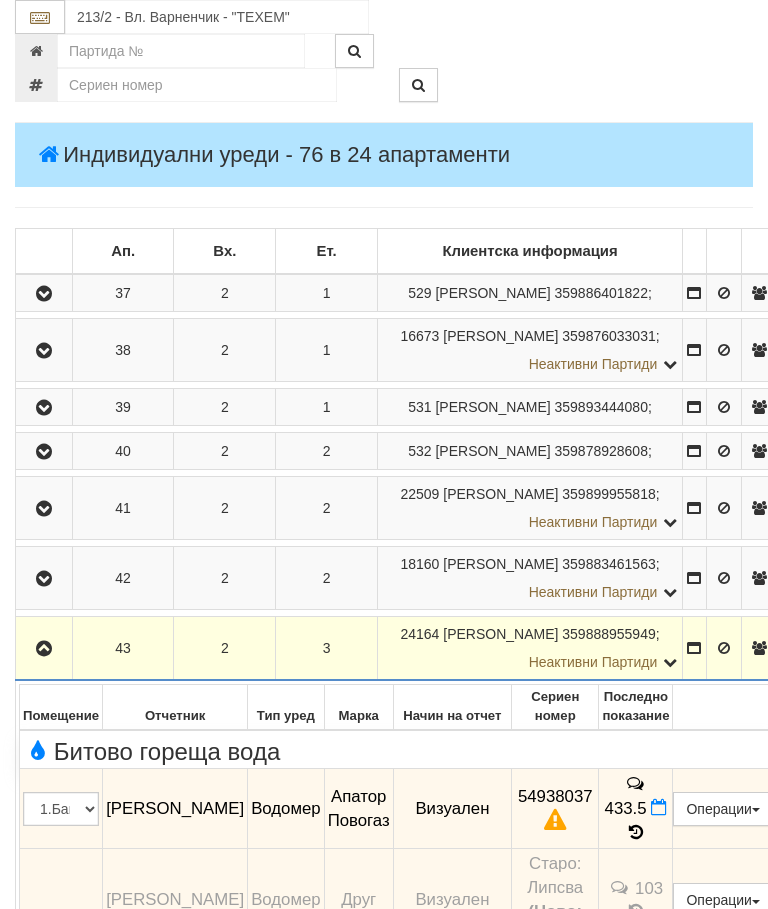 click at bounding box center [44, 648] 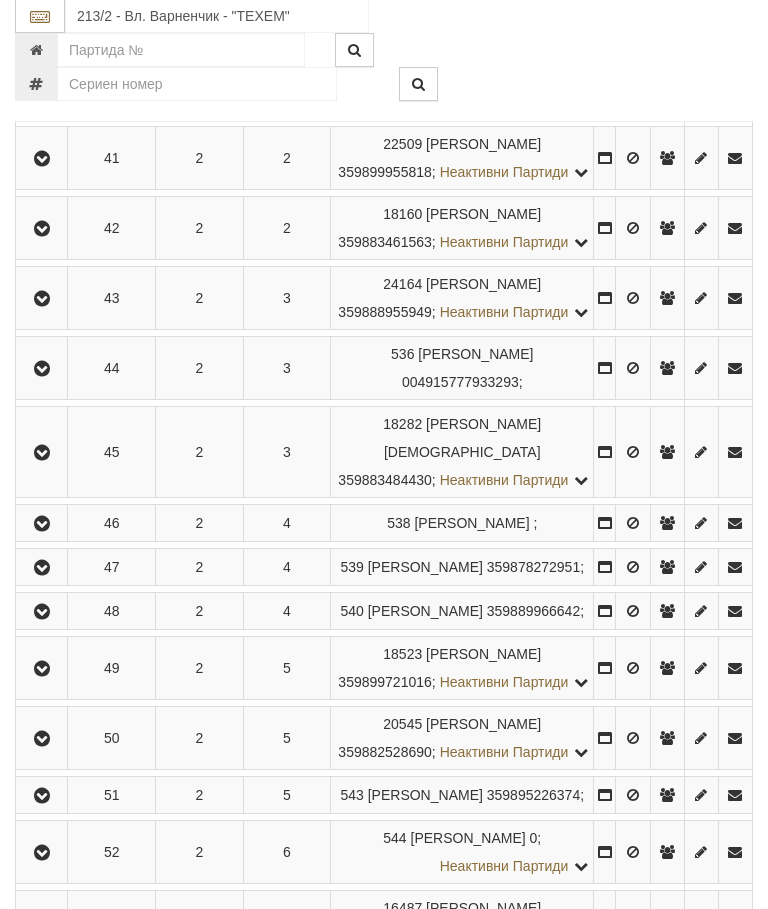 scroll, scrollTop: 645, scrollLeft: 0, axis: vertical 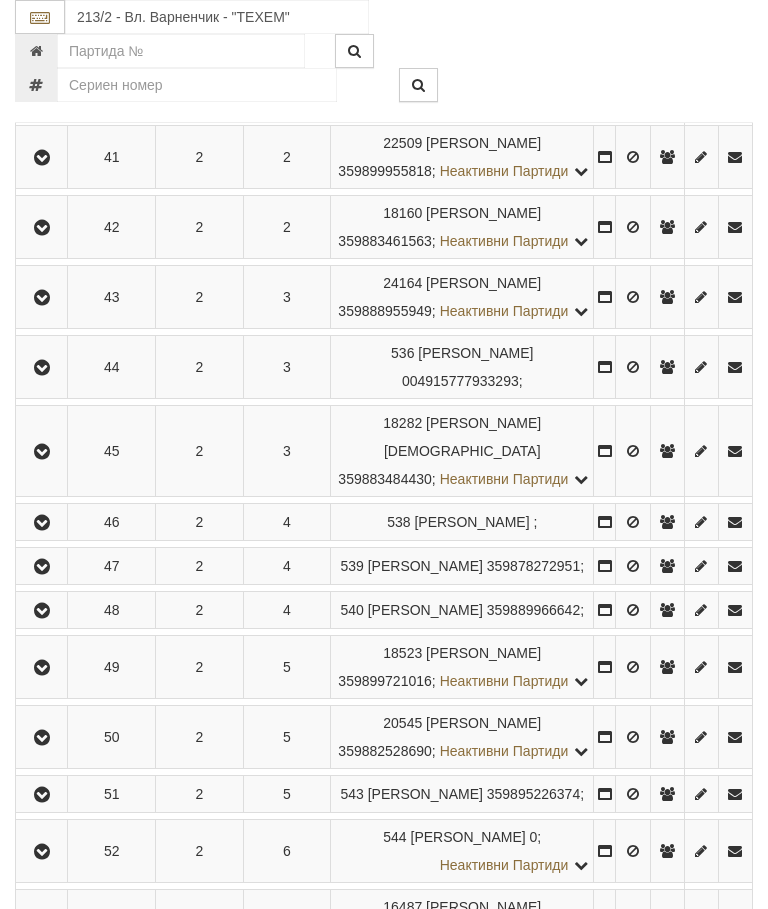 click at bounding box center [42, 368] 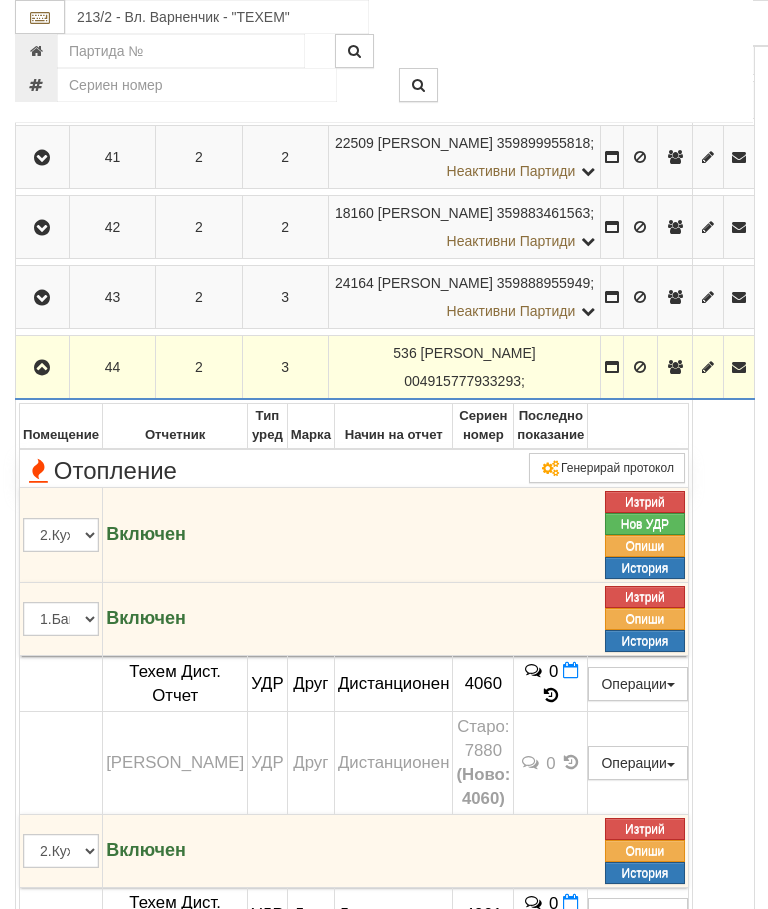 click at bounding box center [42, 368] 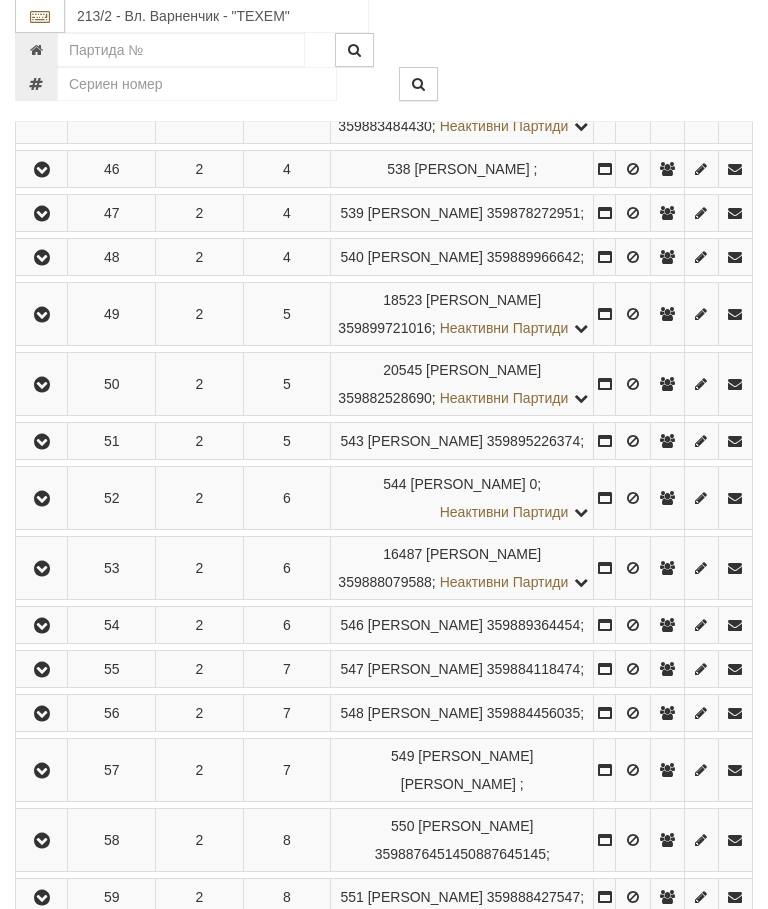 click at bounding box center (41, 99) 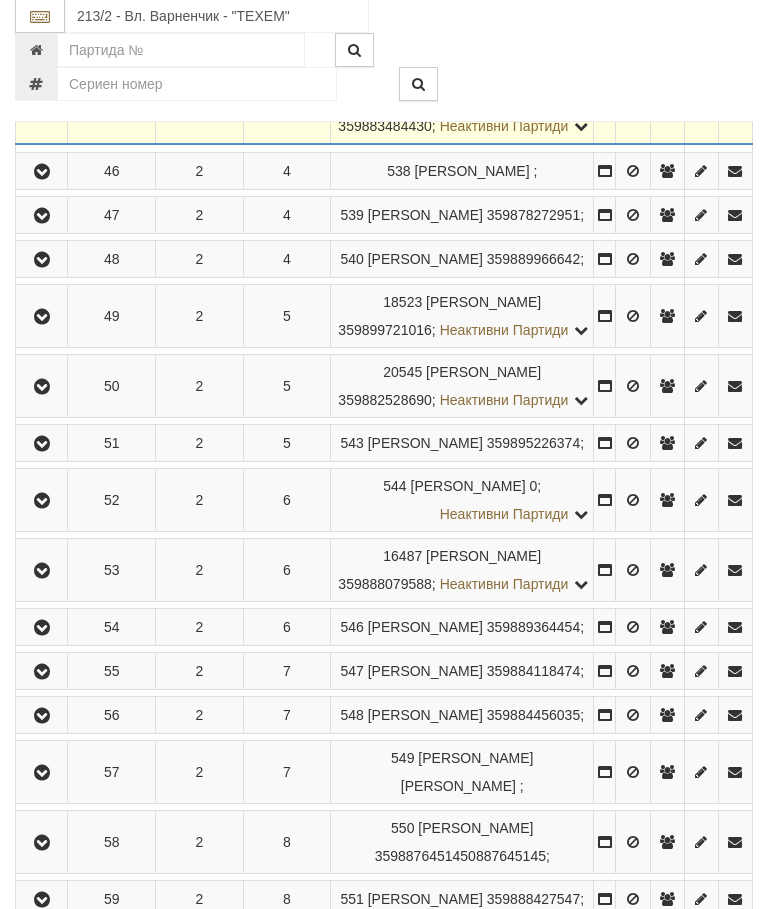 scroll, scrollTop: 998, scrollLeft: 0, axis: vertical 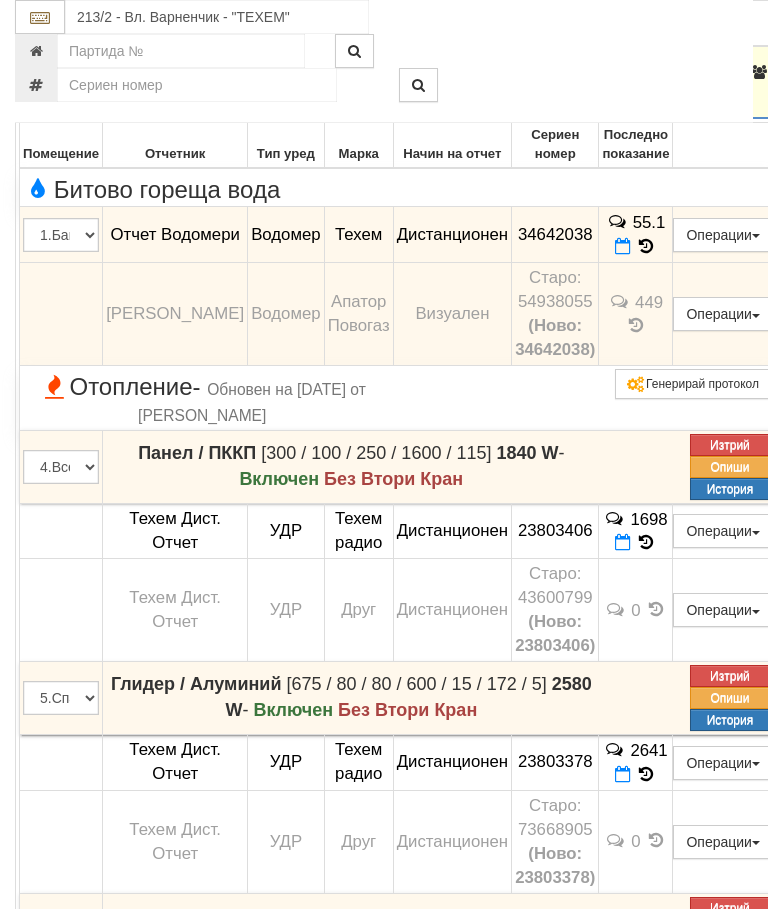 click at bounding box center [44, 73] 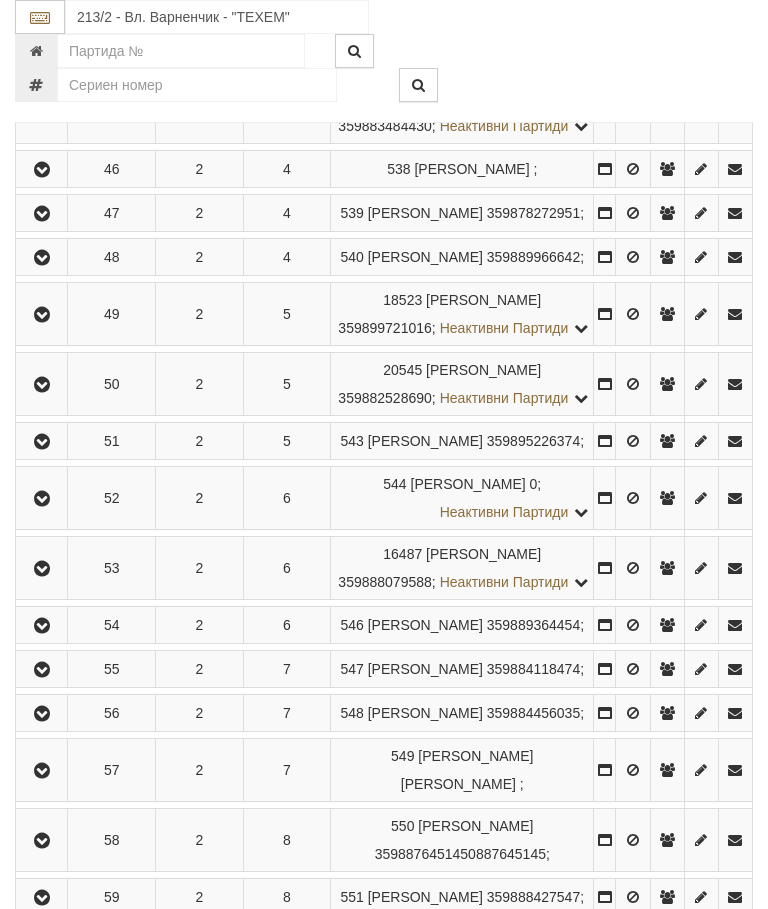 click at bounding box center (42, 170) 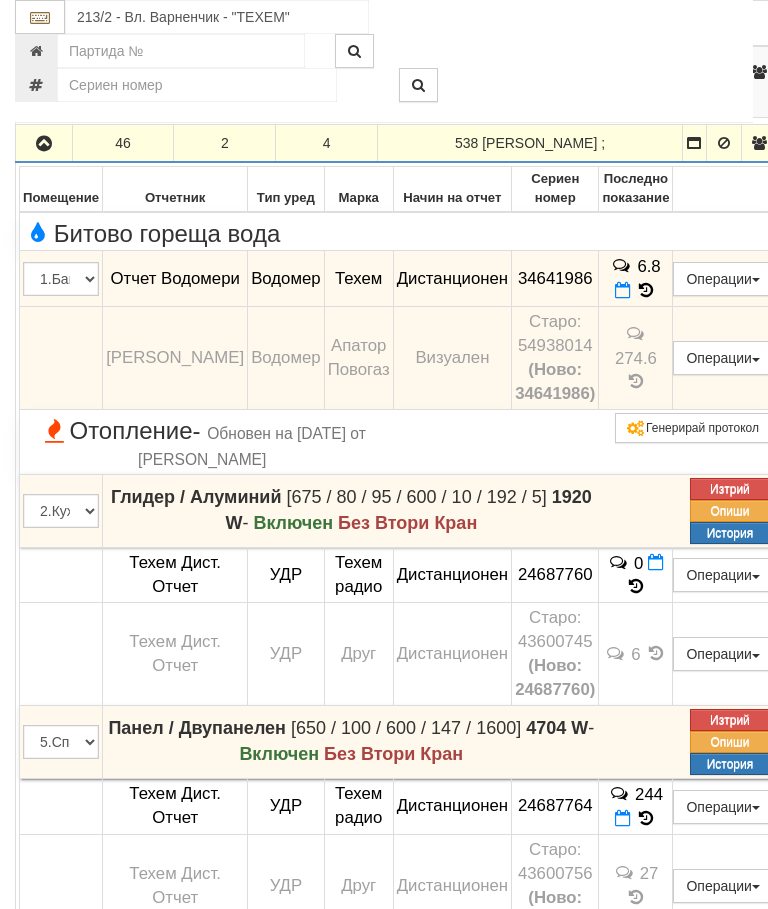 click at bounding box center (44, 144) 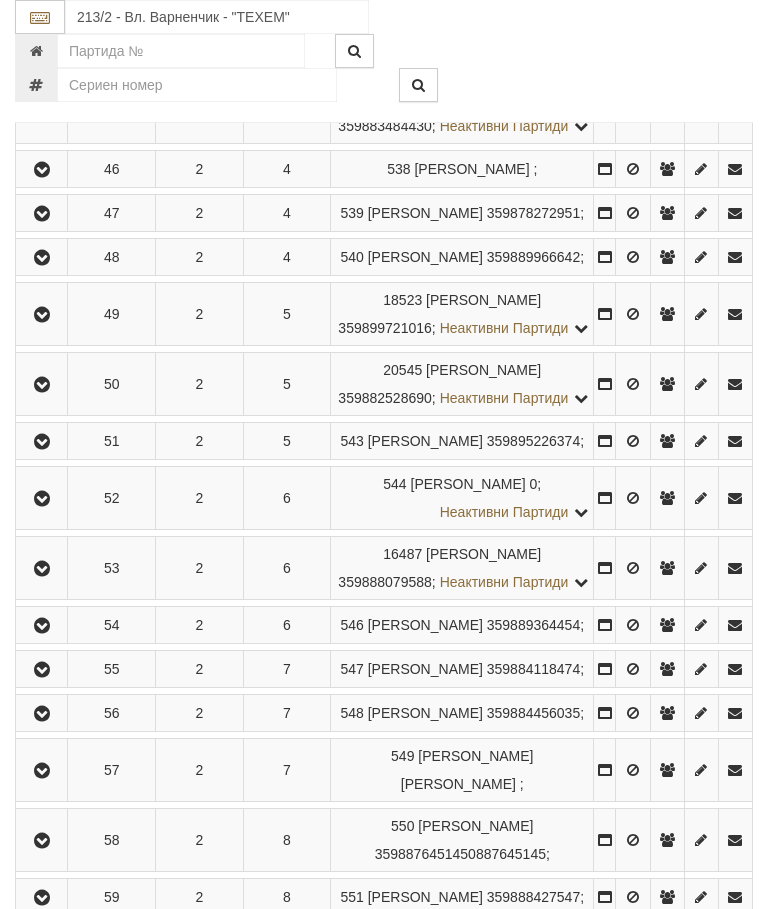 click at bounding box center (42, 214) 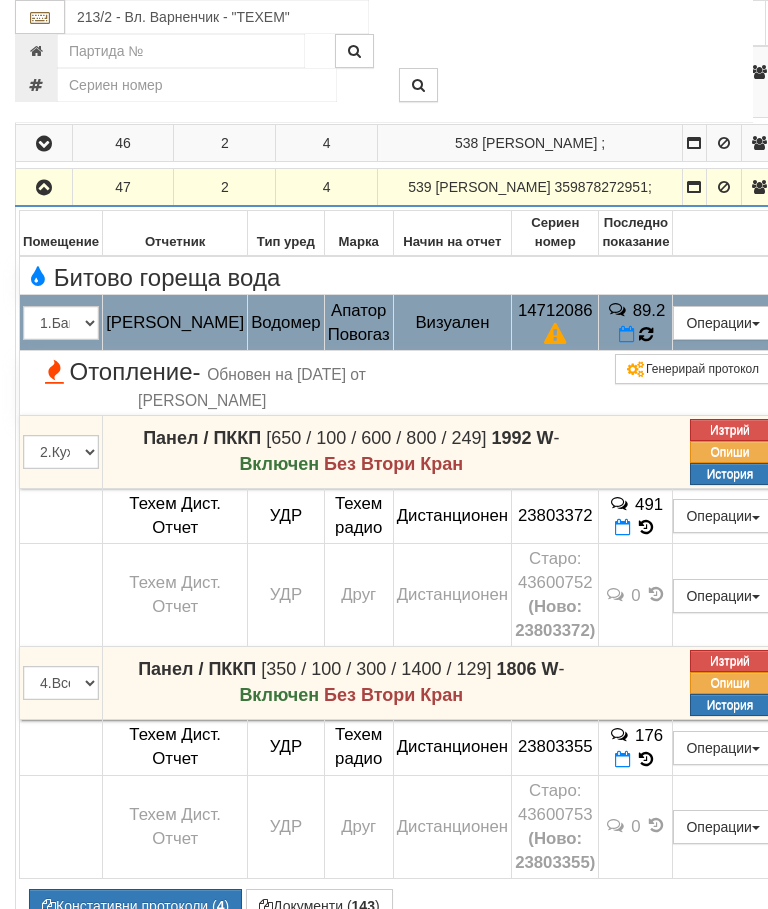 click at bounding box center (646, 335) 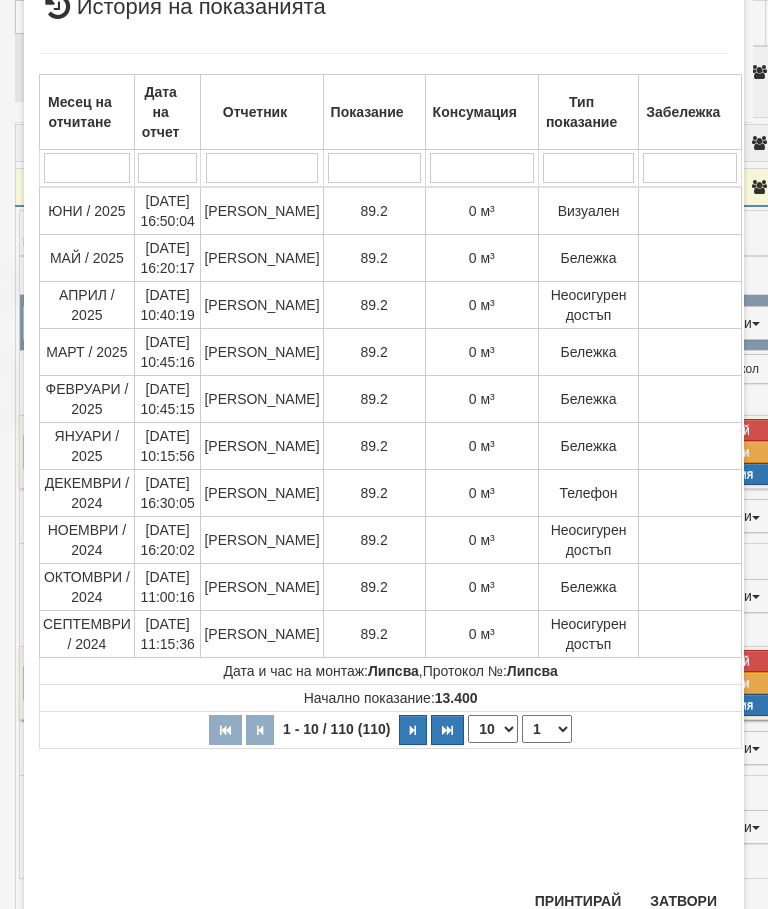 scroll, scrollTop: 773, scrollLeft: 0, axis: vertical 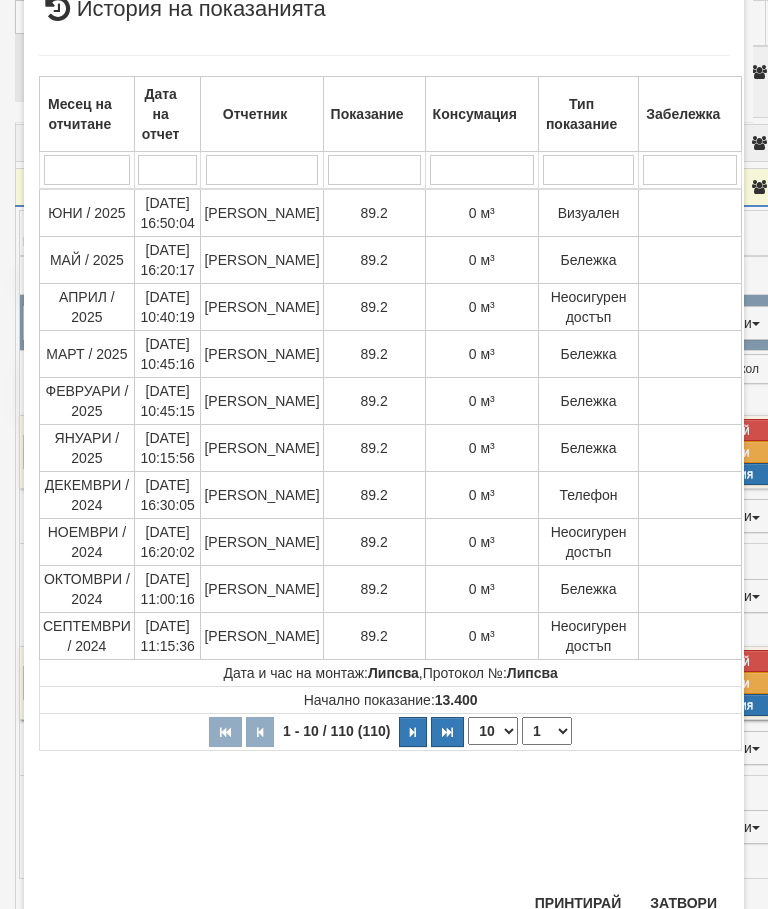 click on "Затвори" at bounding box center (683, 903) 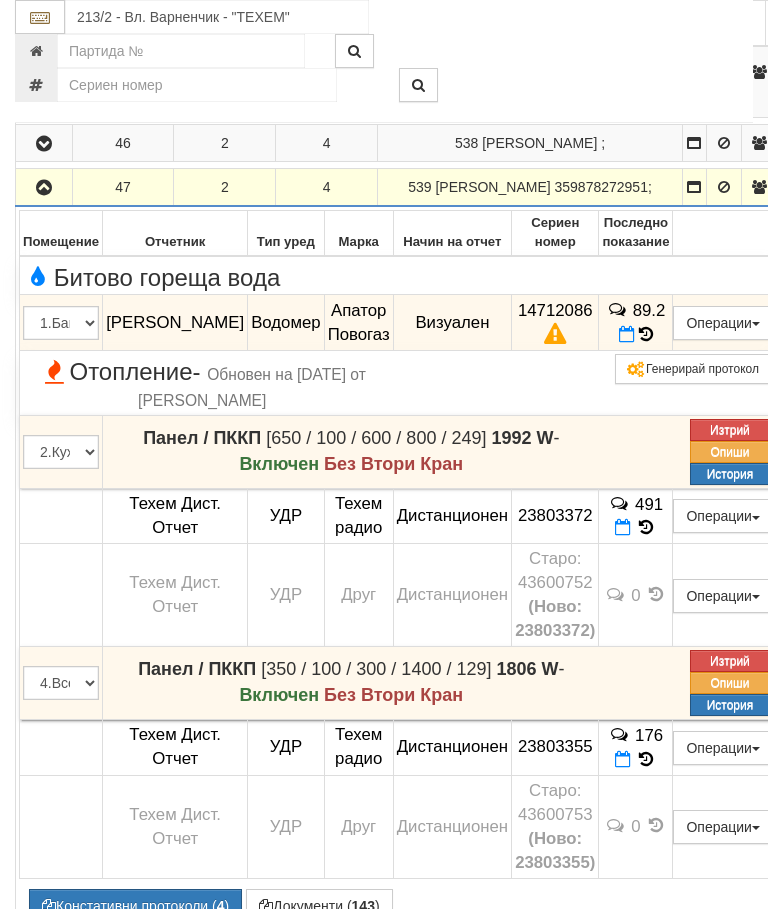 click at bounding box center (44, 188) 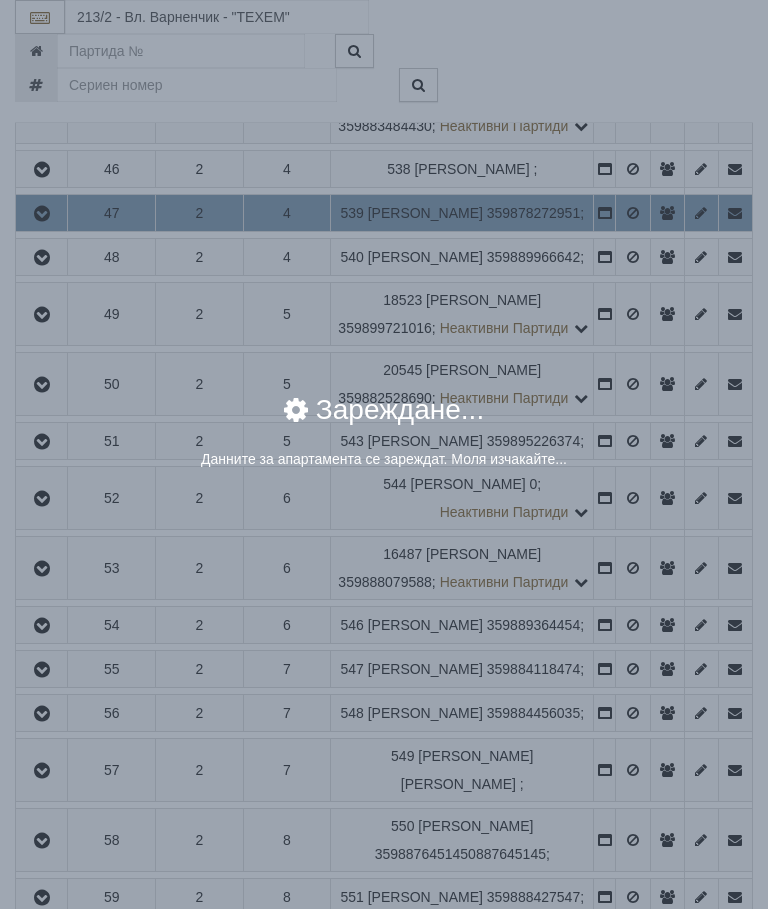 click on "Зареждане..." at bounding box center (384, 422) 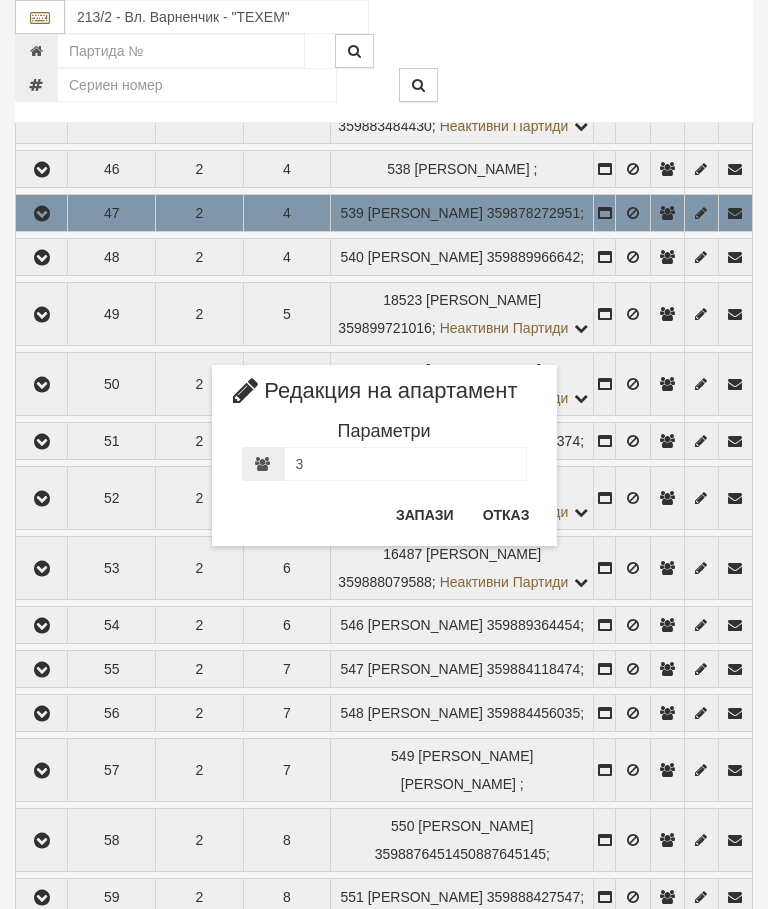 click on "Отказ" at bounding box center [506, 515] 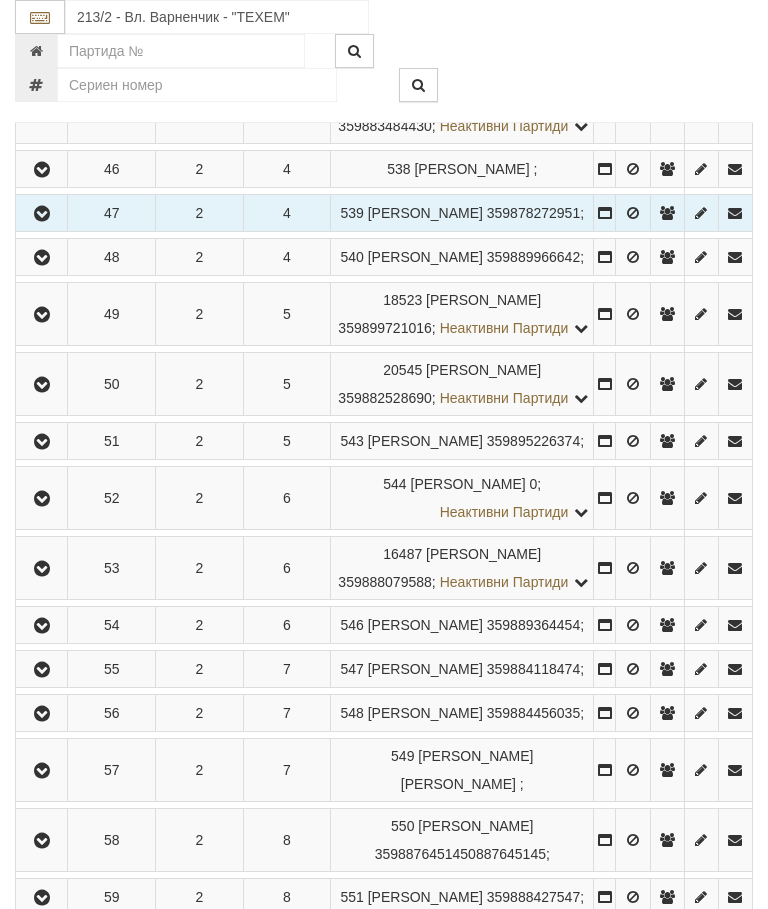 click at bounding box center [42, 258] 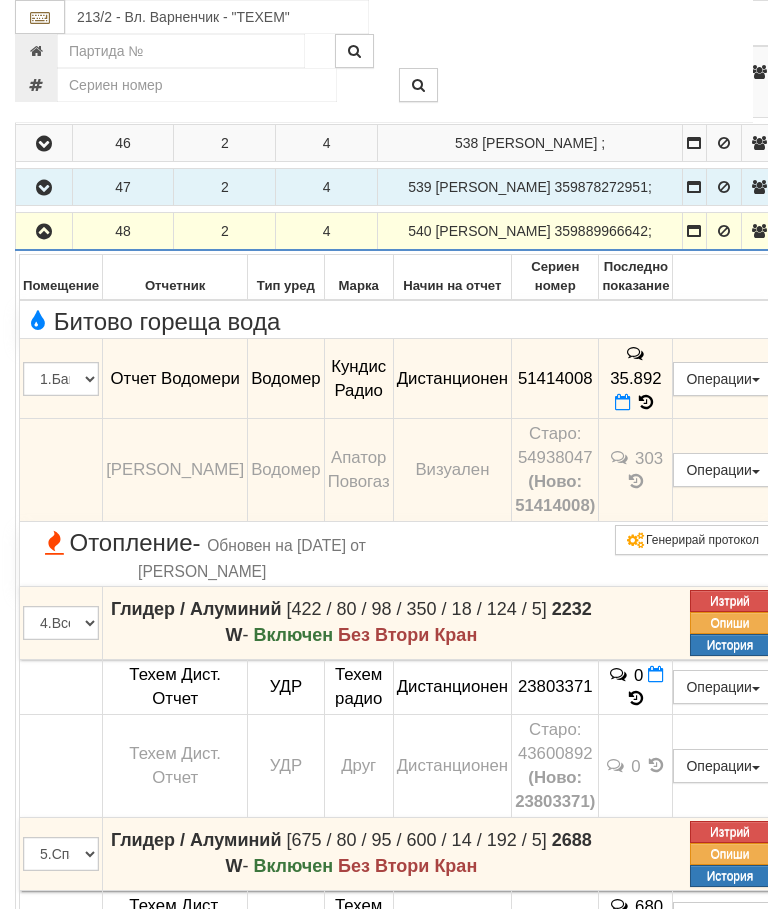 click at bounding box center (44, 232) 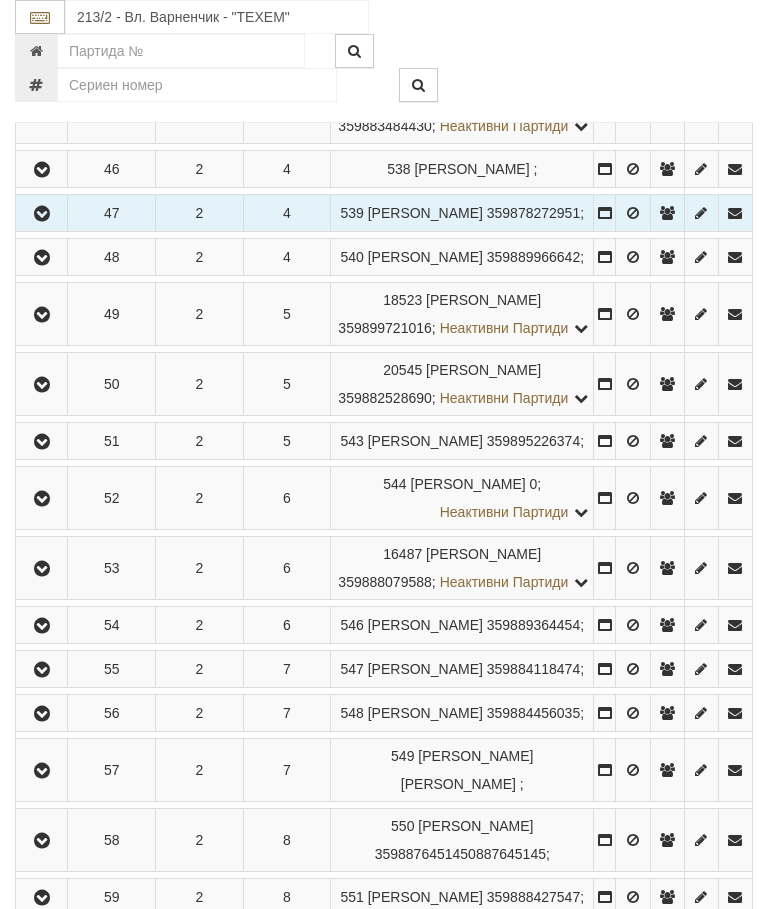 click at bounding box center [42, 315] 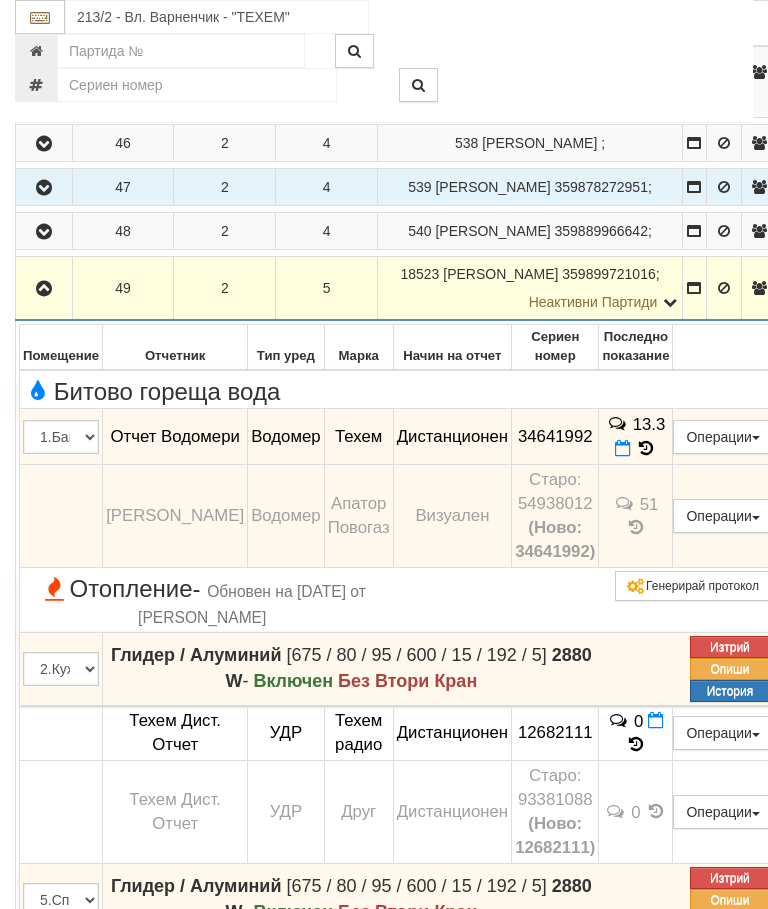click at bounding box center [44, 289] 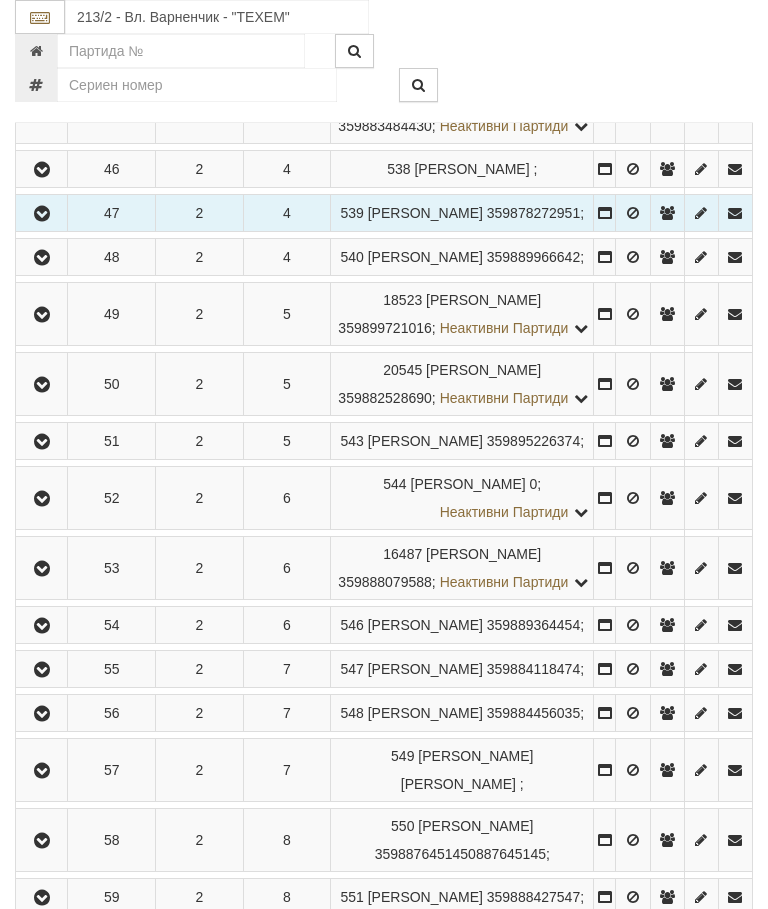 click at bounding box center [41, 384] 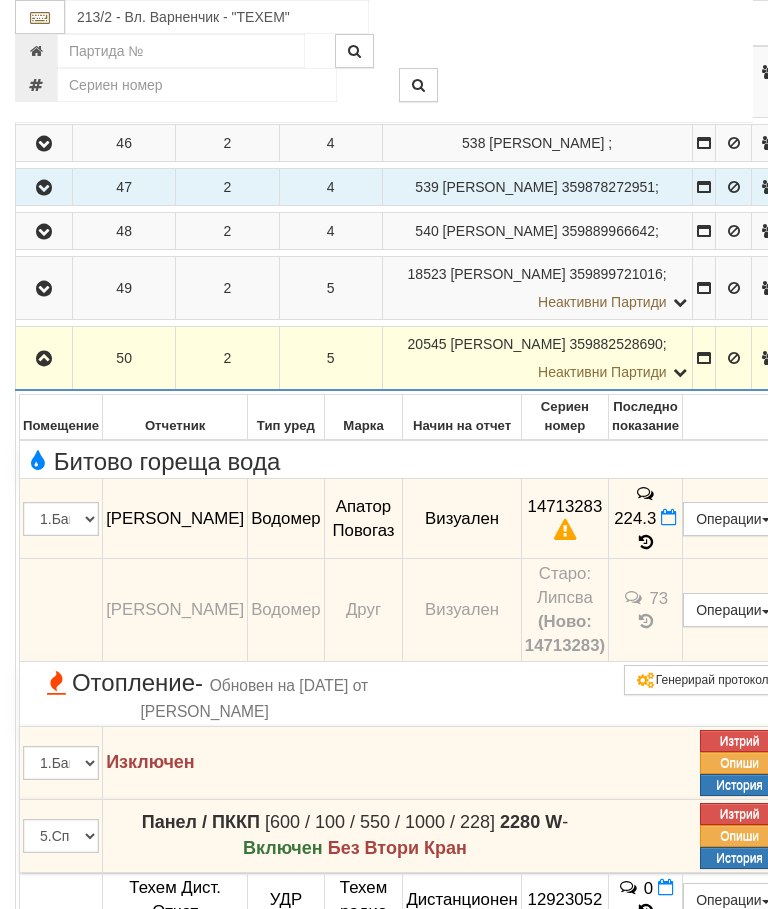 click at bounding box center [44, 359] 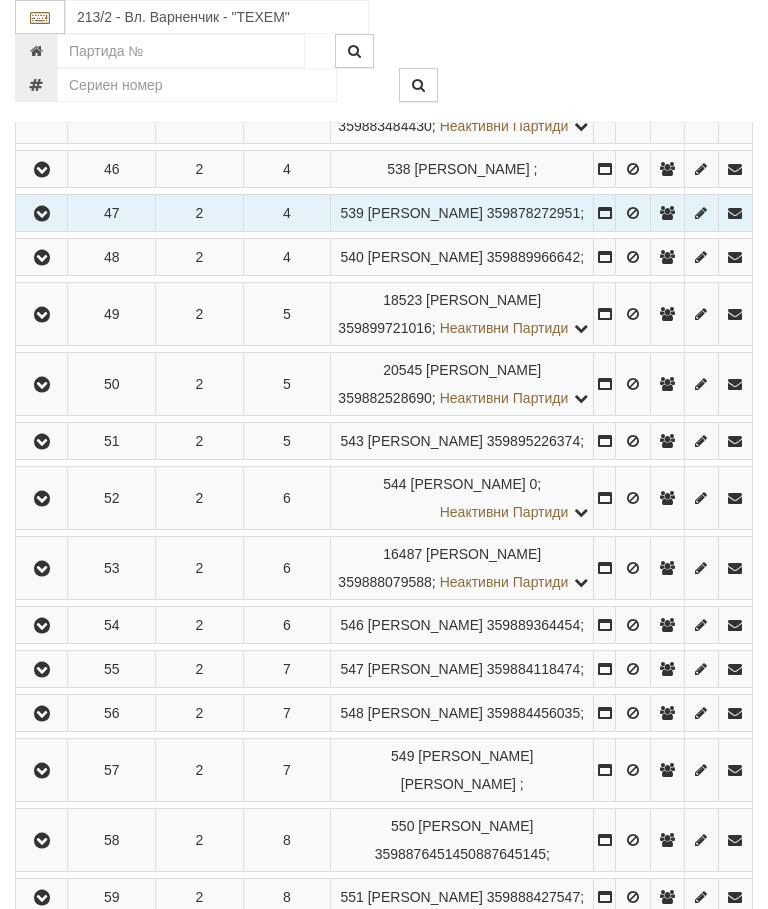 click at bounding box center (41, 441) 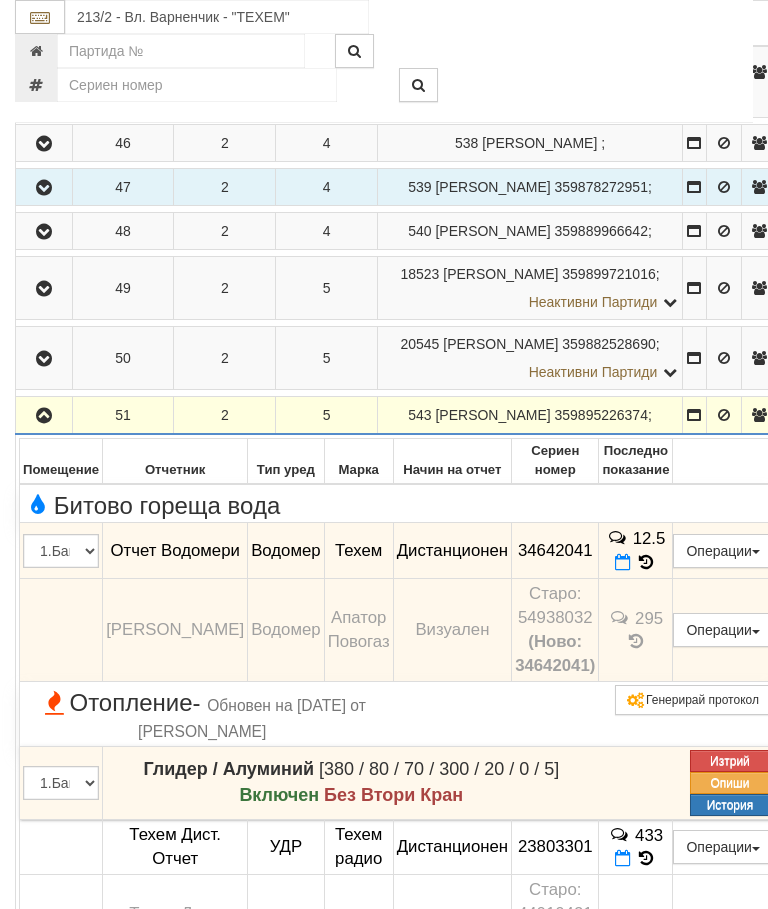 click at bounding box center (44, 416) 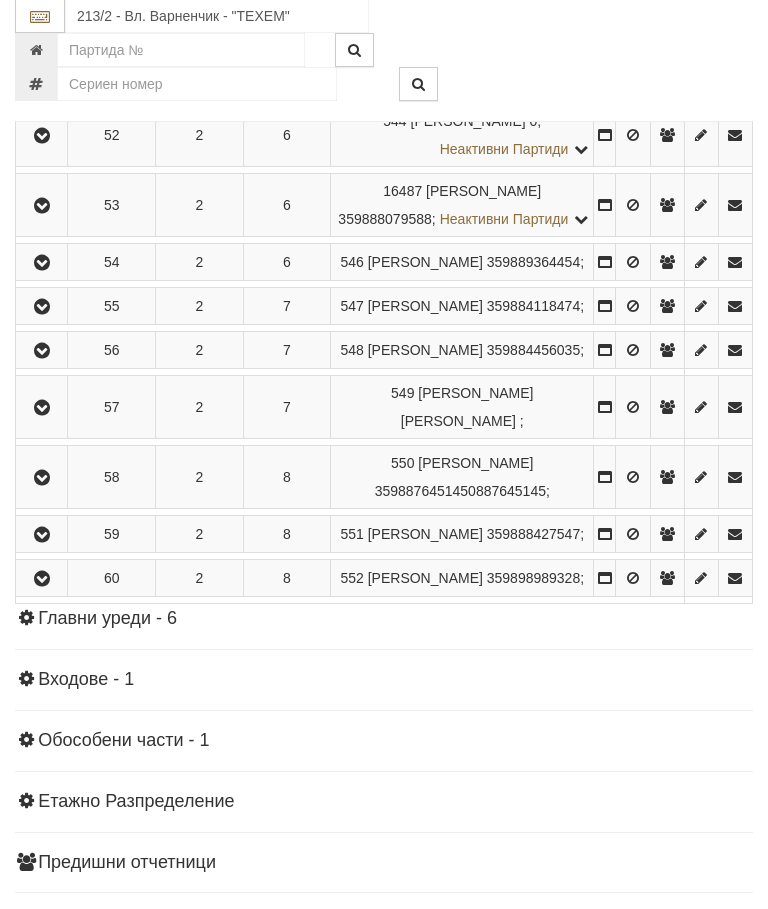 scroll, scrollTop: 1361, scrollLeft: 0, axis: vertical 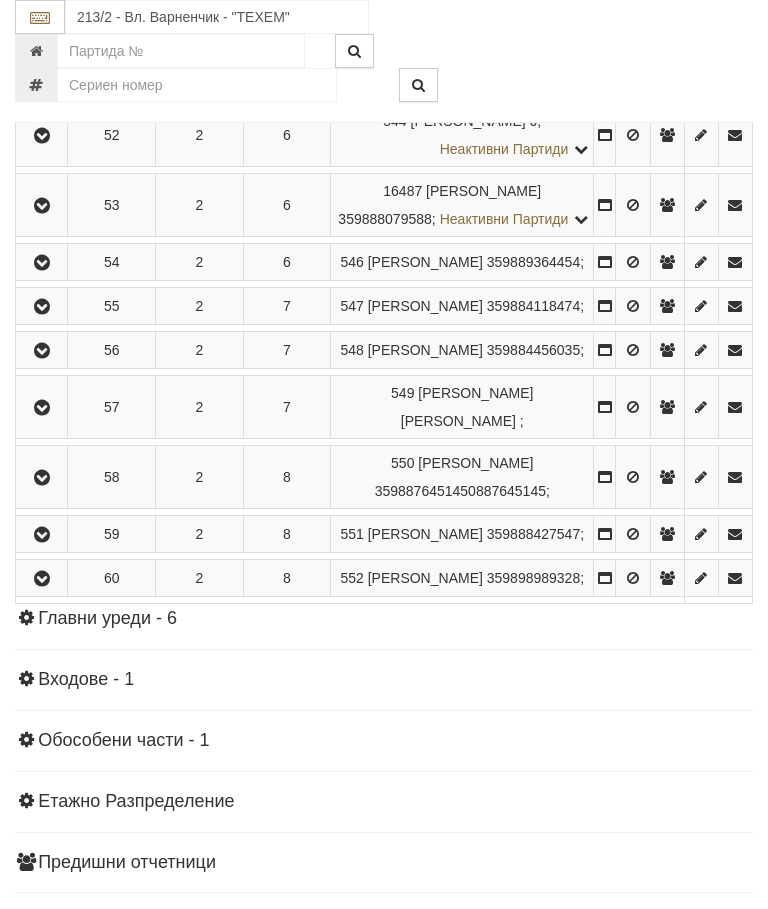click at bounding box center (42, 136) 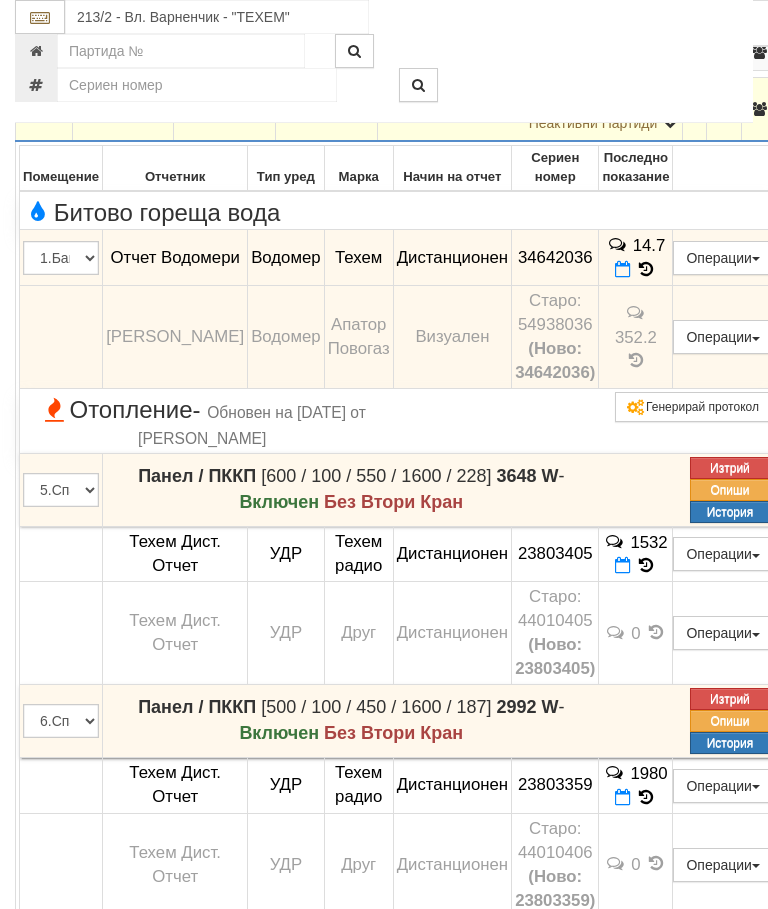click at bounding box center [44, 110] 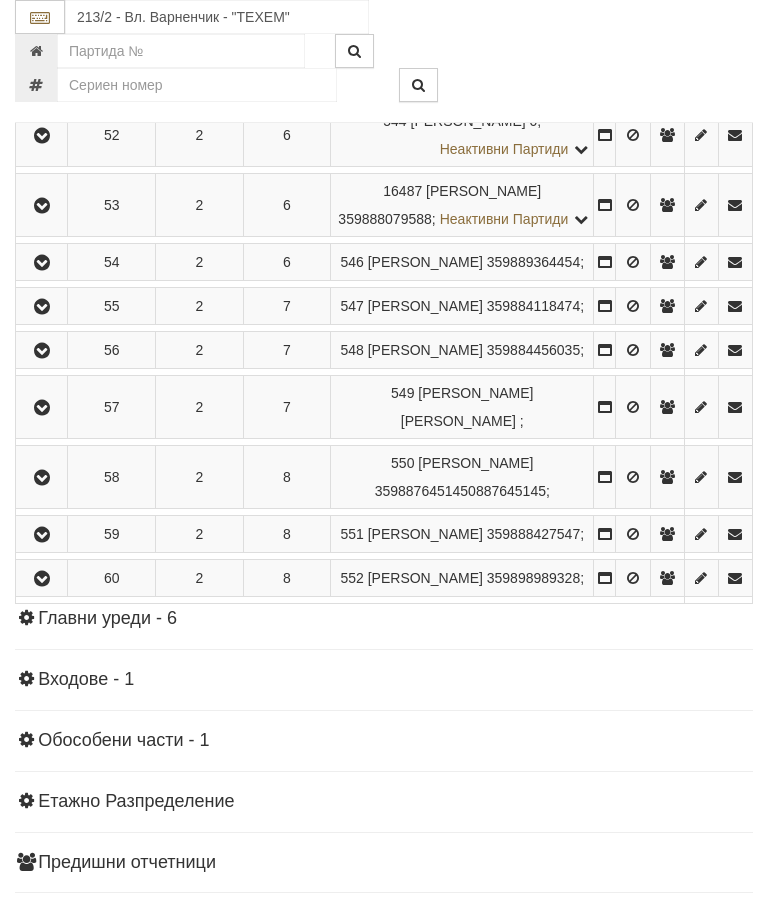 click at bounding box center [42, 206] 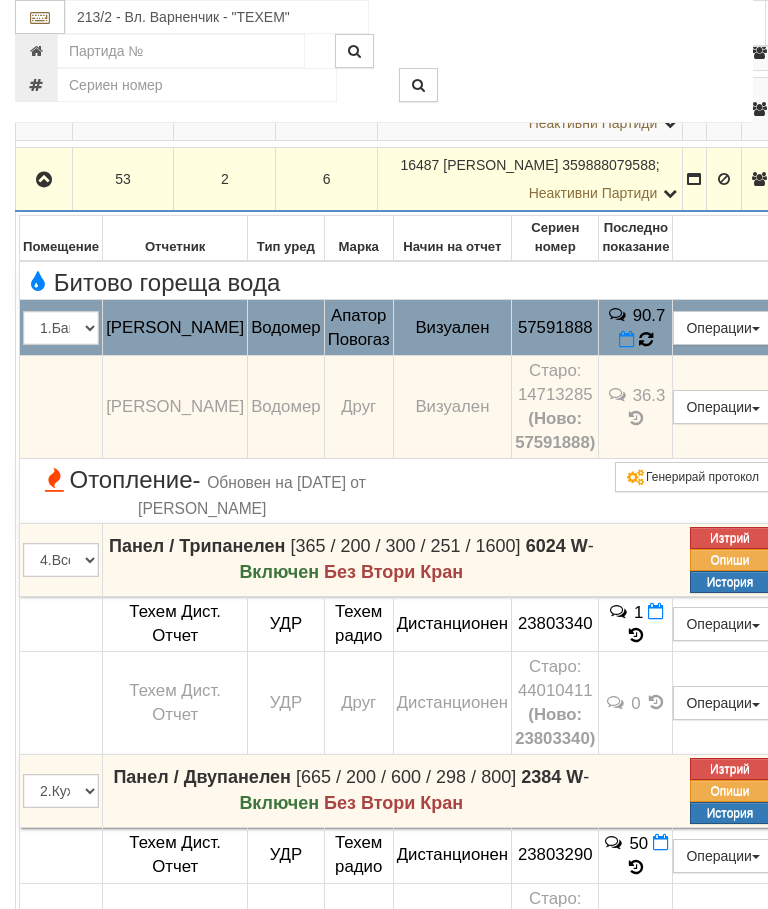 click at bounding box center [646, 340] 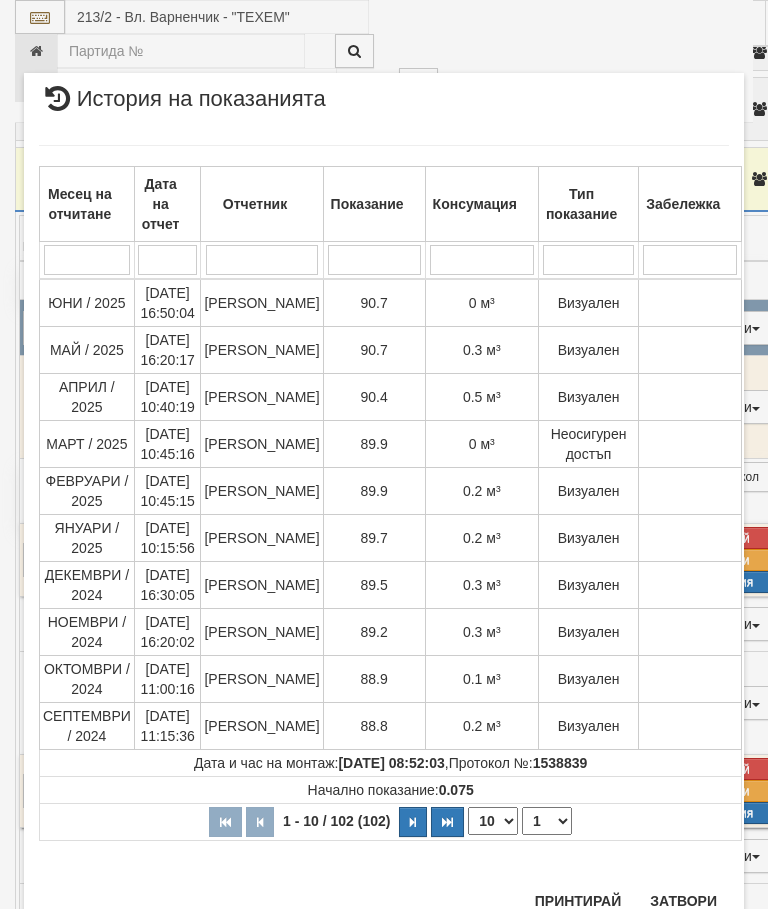 scroll, scrollTop: 2081, scrollLeft: 0, axis: vertical 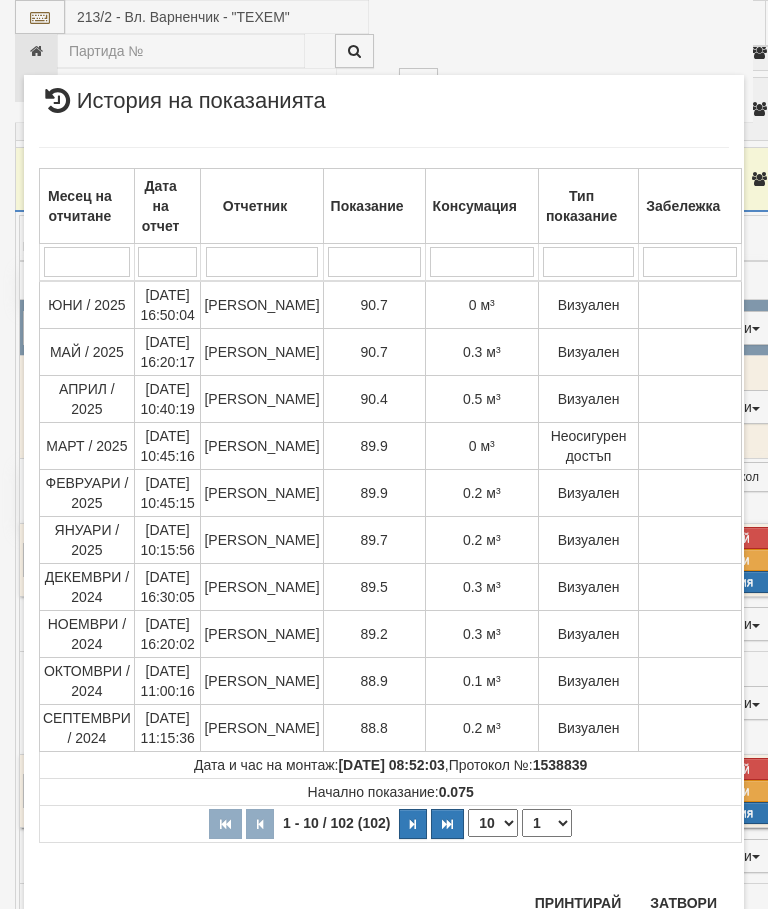 click on "Затвори" at bounding box center [683, 903] 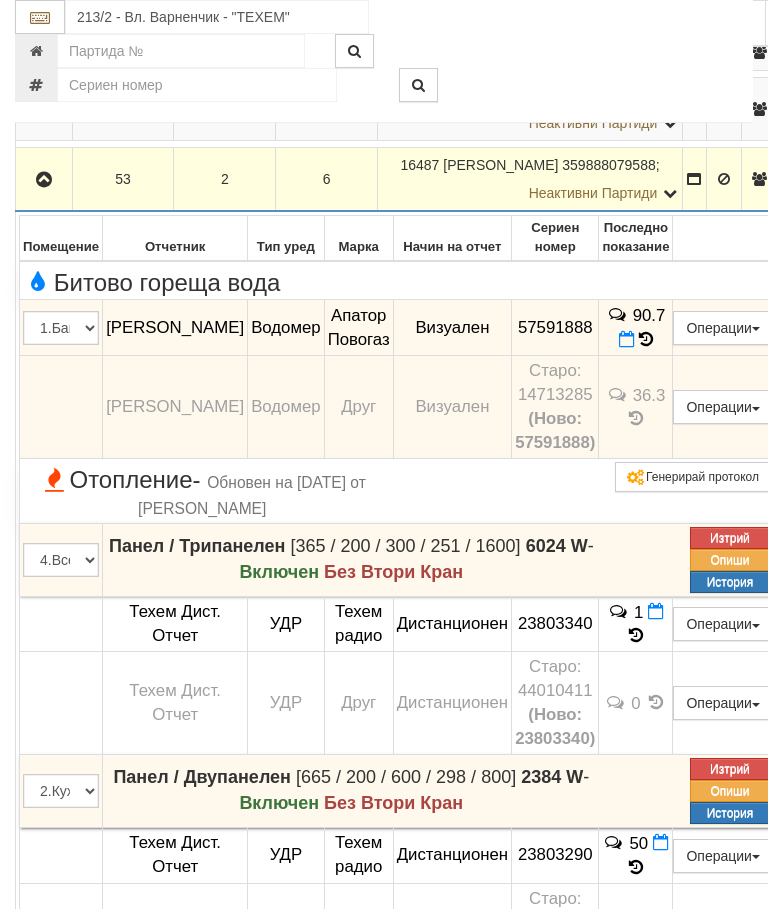 click at bounding box center [44, 180] 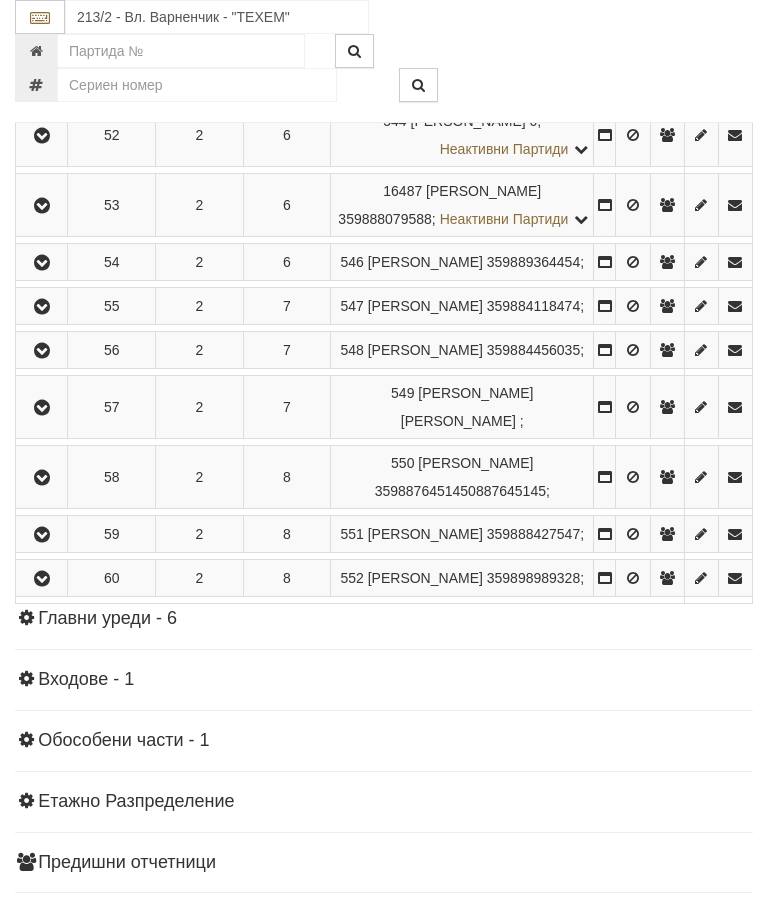 click at bounding box center [42, 263] 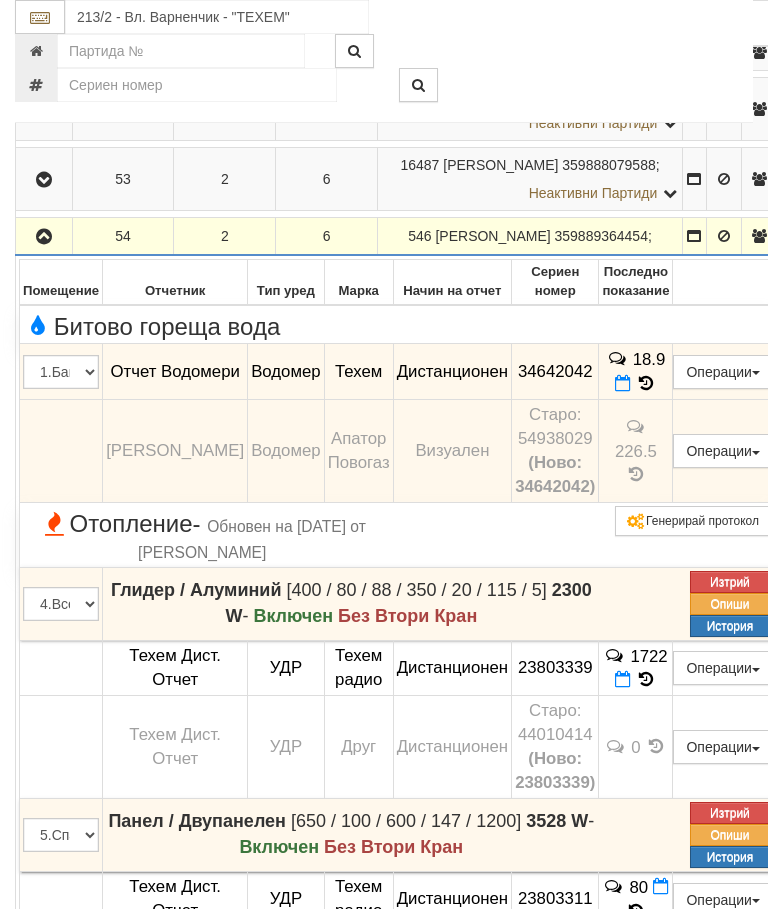 click at bounding box center [44, 237] 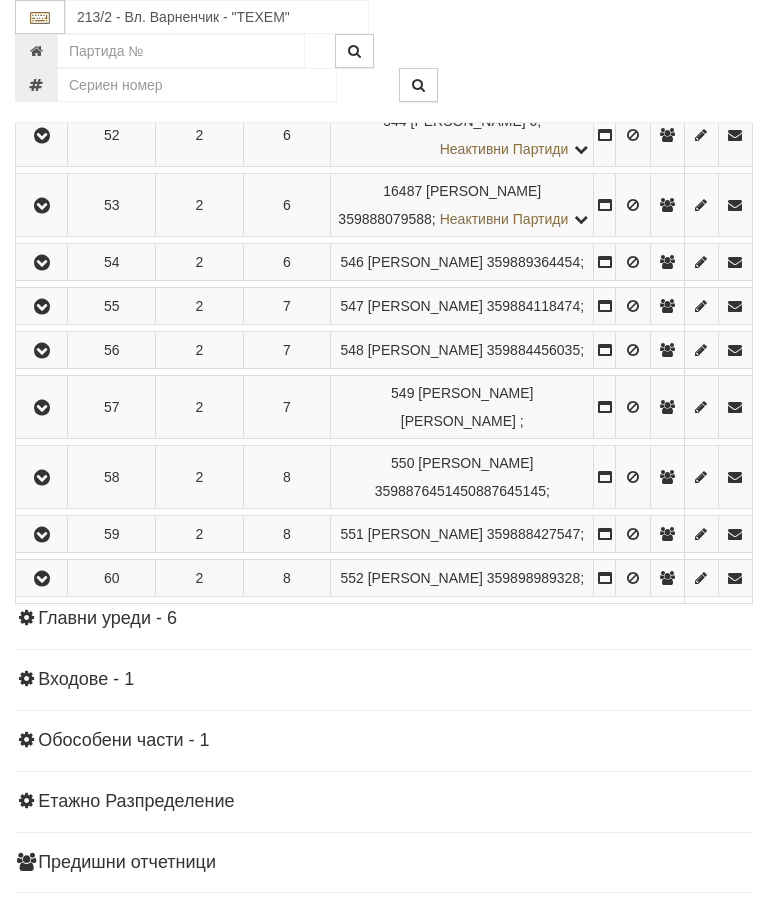 click at bounding box center [42, 307] 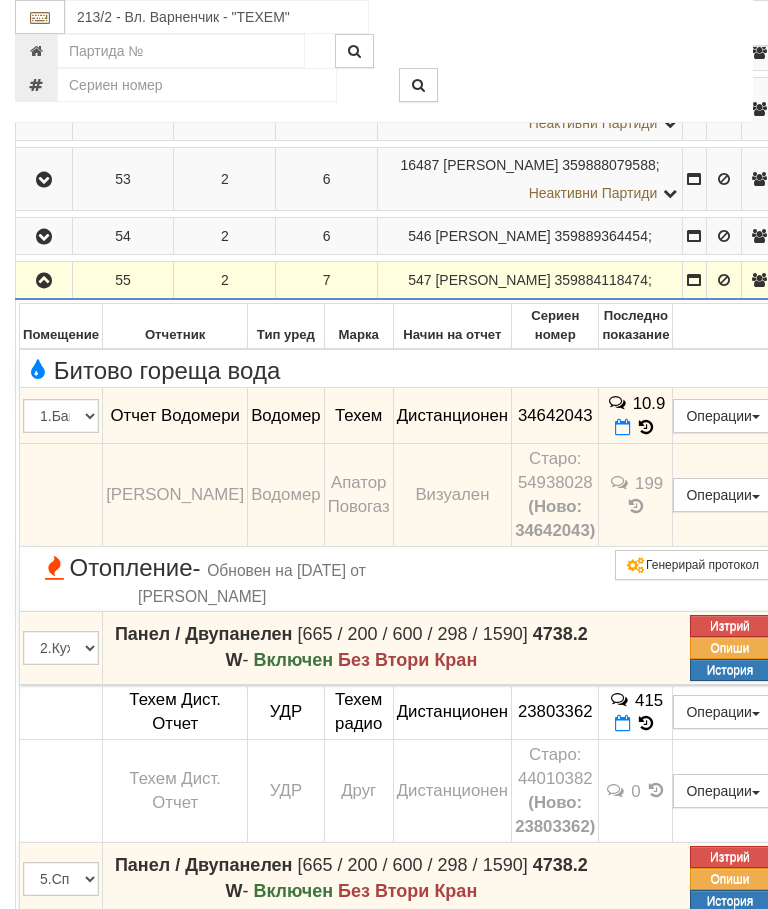 click at bounding box center [44, 281] 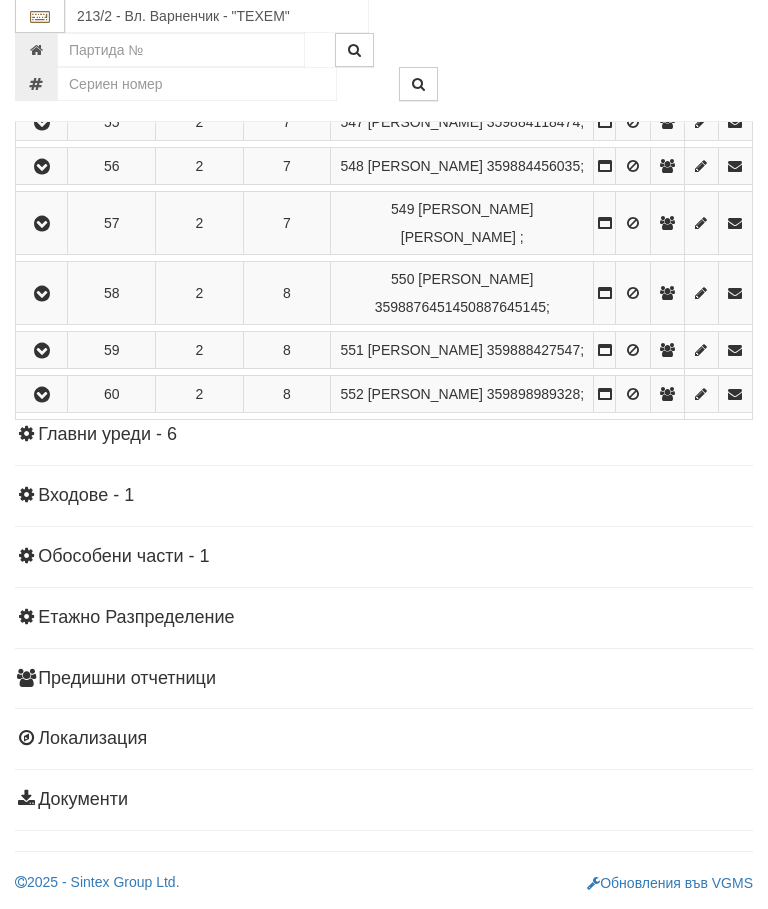 scroll, scrollTop: 1648, scrollLeft: 0, axis: vertical 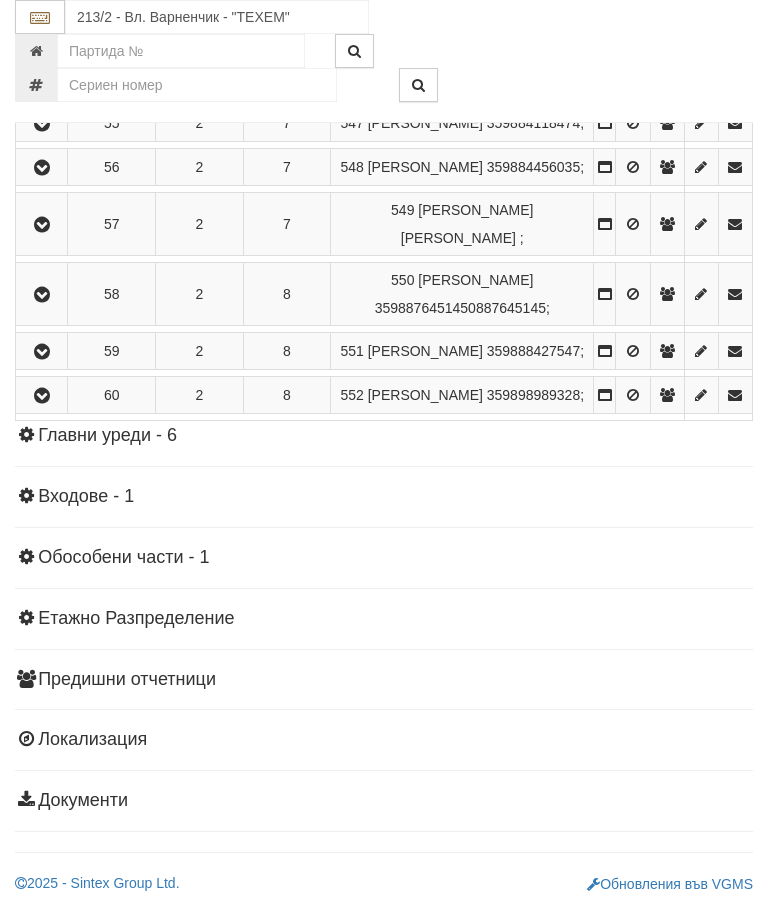 click at bounding box center (42, 168) 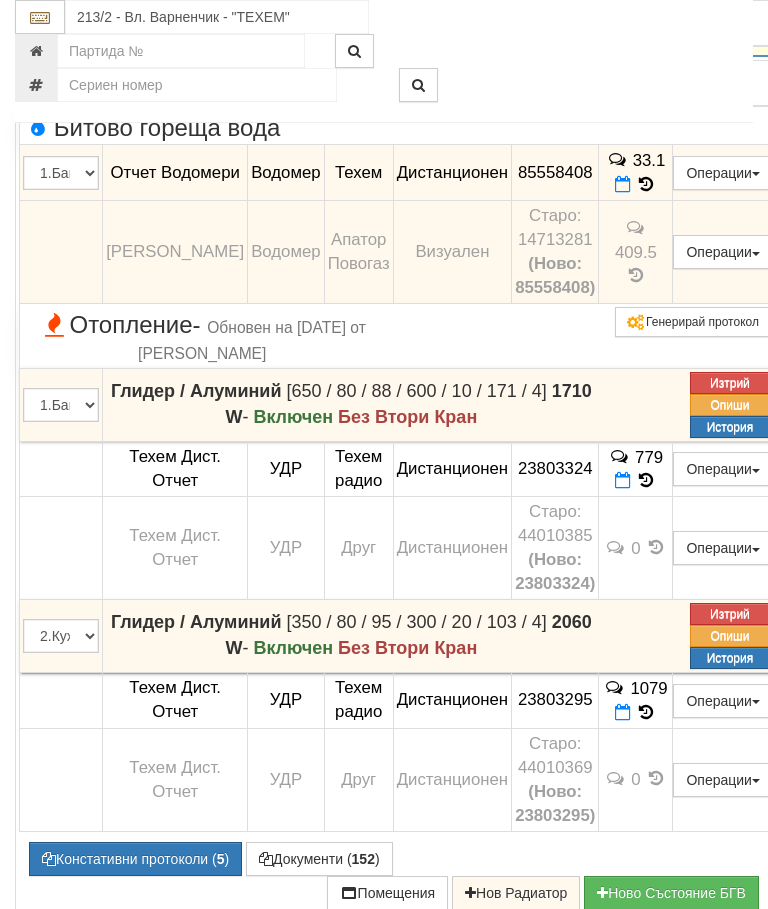 click at bounding box center [44, 38] 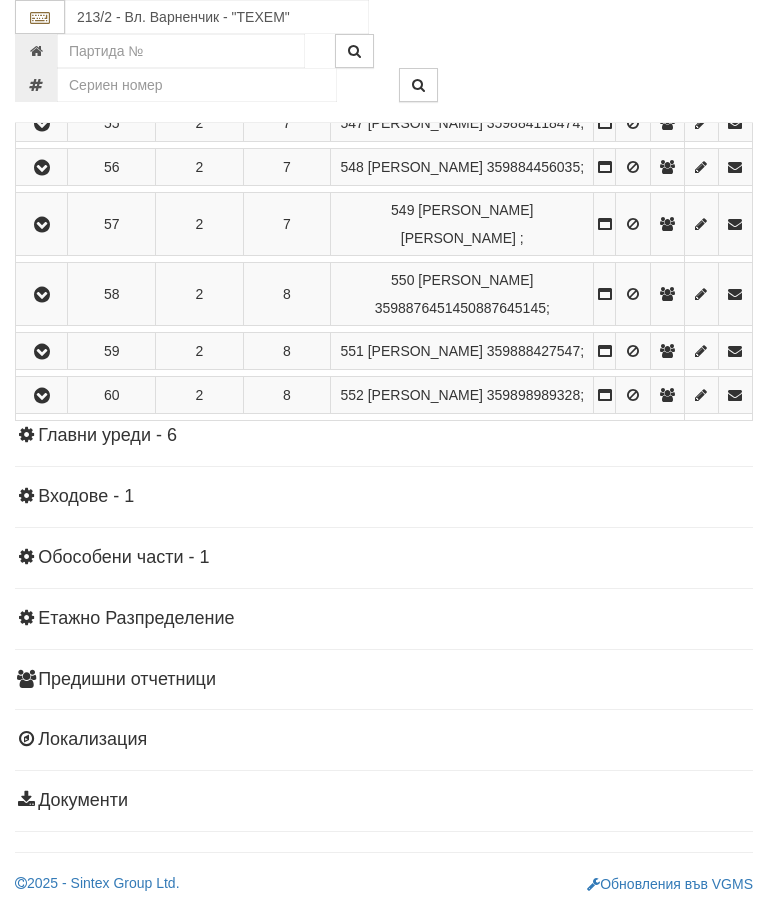 click at bounding box center (42, 225) 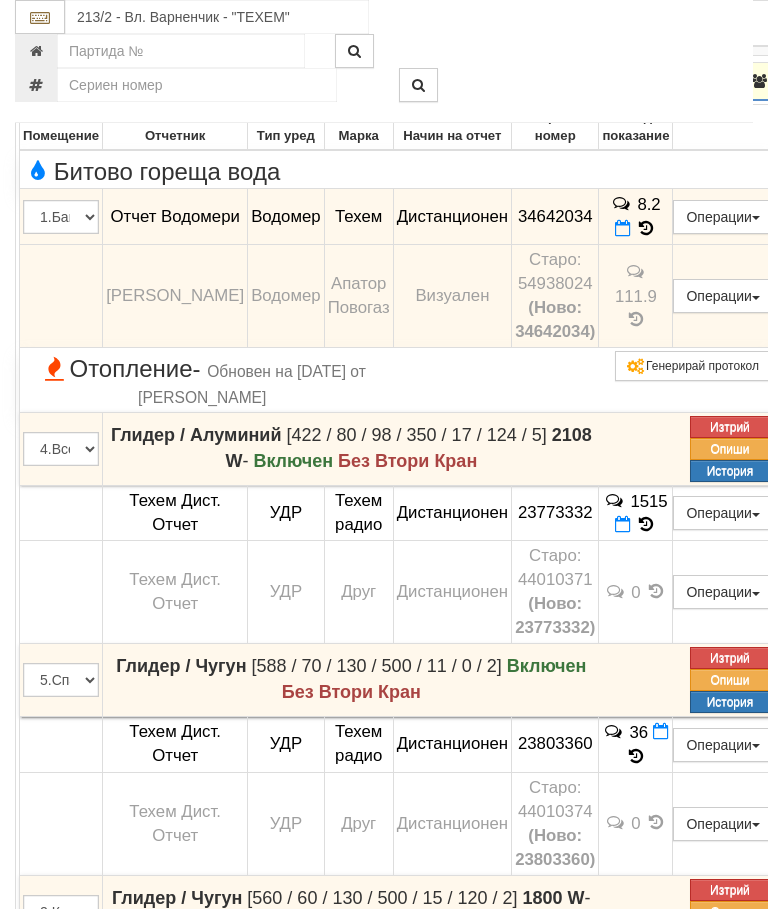 click at bounding box center [44, 82] 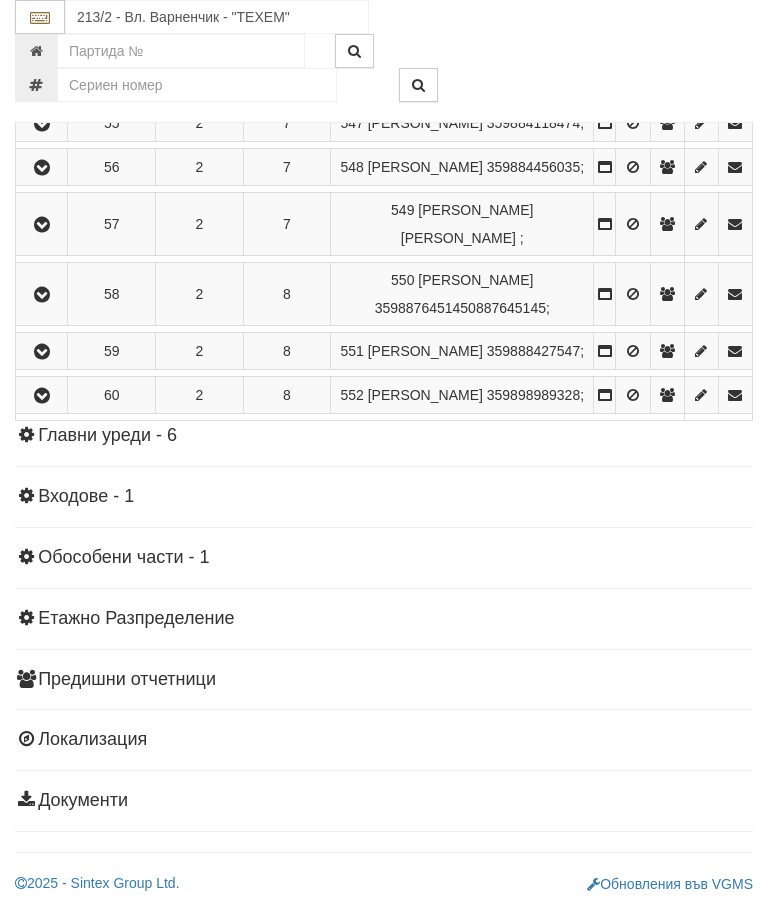 click at bounding box center (42, 295) 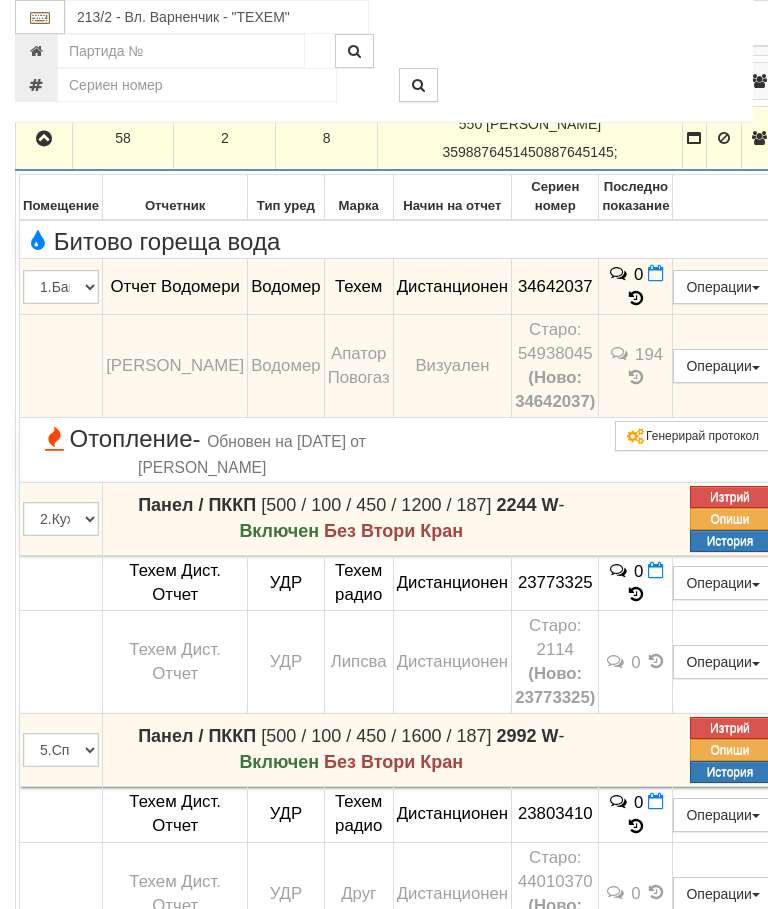 click at bounding box center (44, 139) 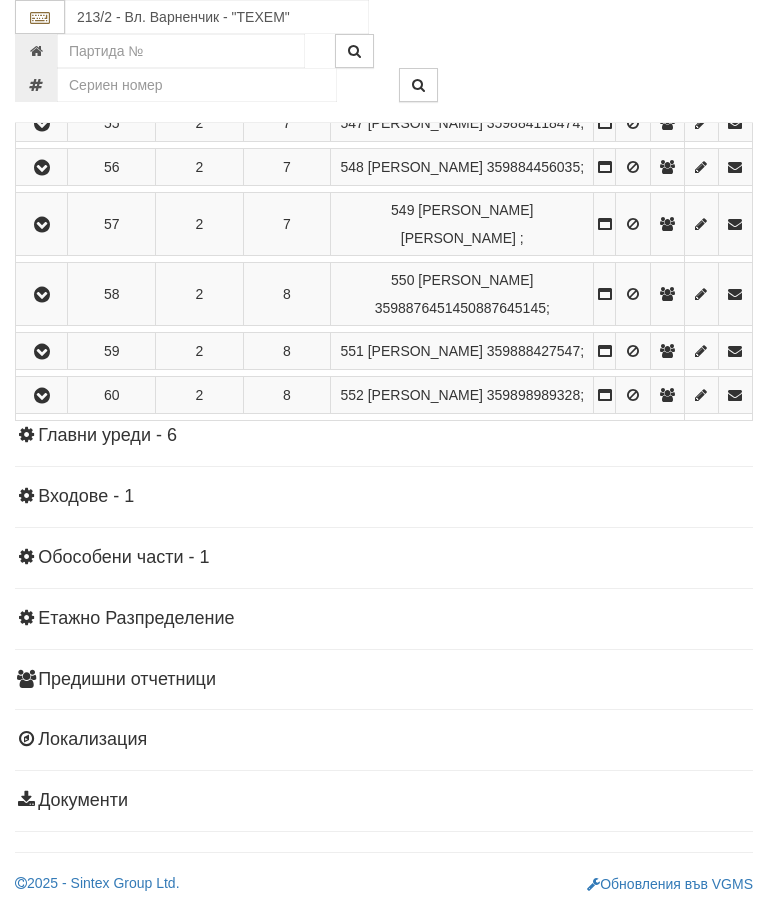 click at bounding box center [42, 352] 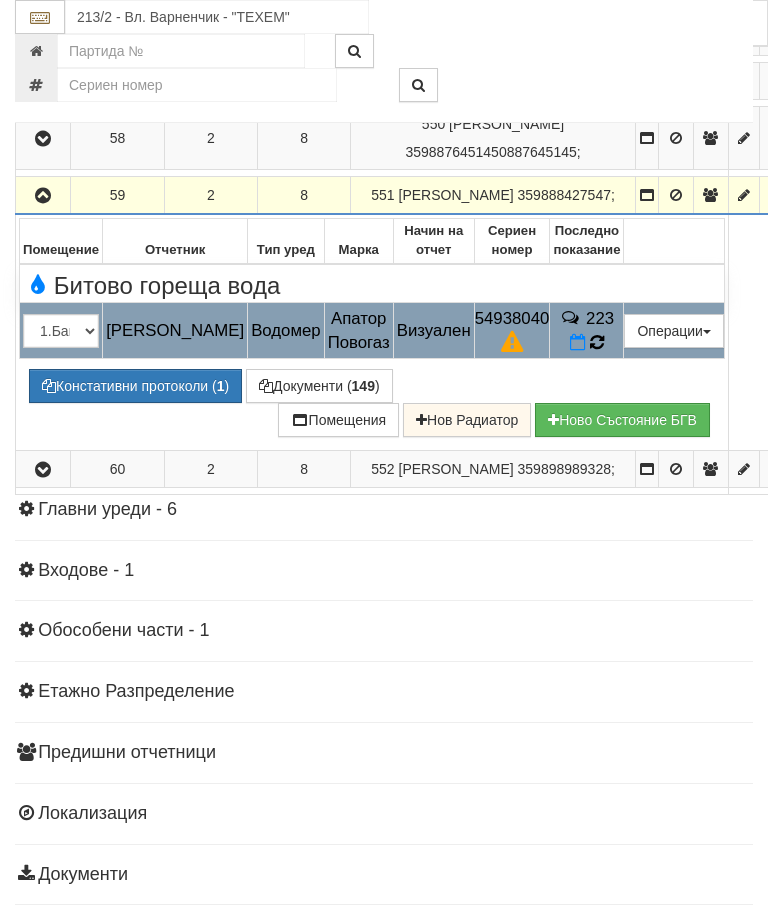 click on "223" at bounding box center [587, 331] 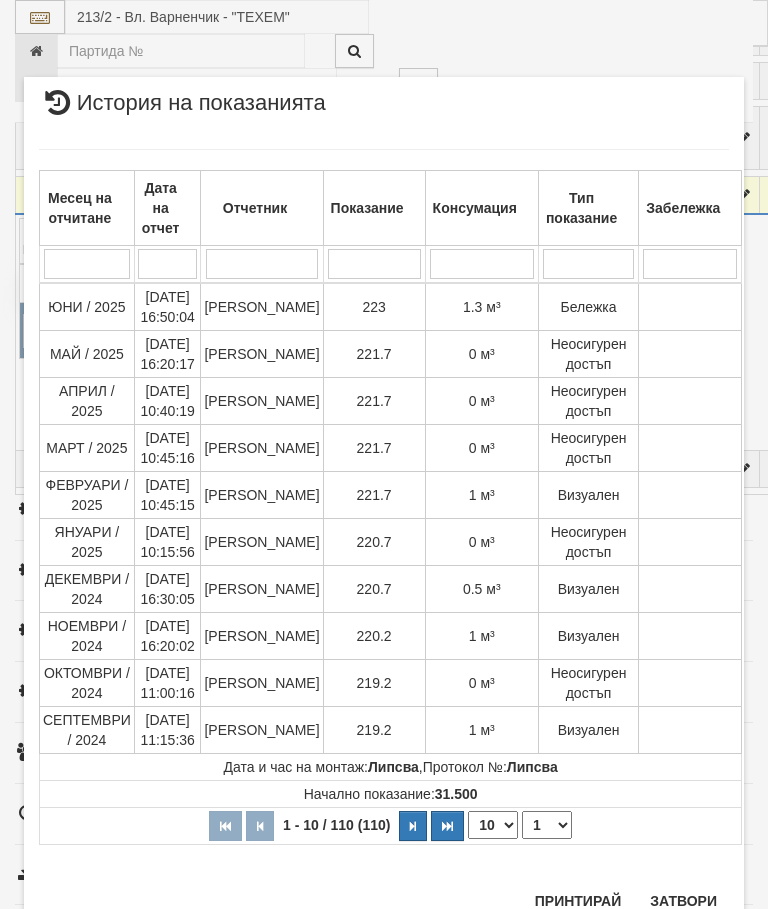 scroll, scrollTop: 2332, scrollLeft: 0, axis: vertical 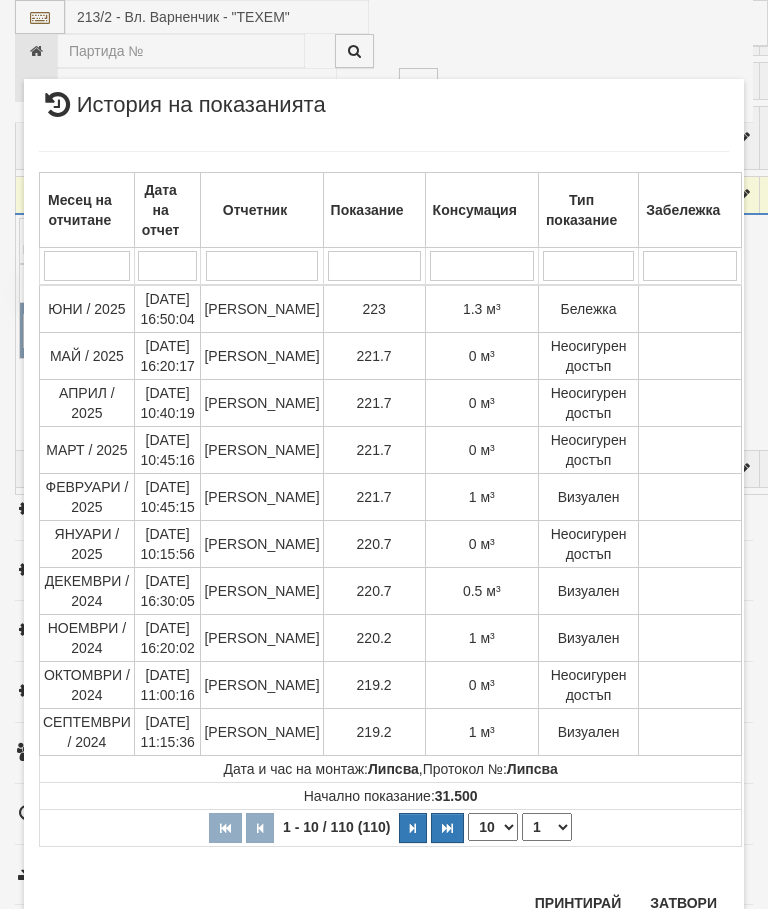 click on "Затвори" at bounding box center (683, 903) 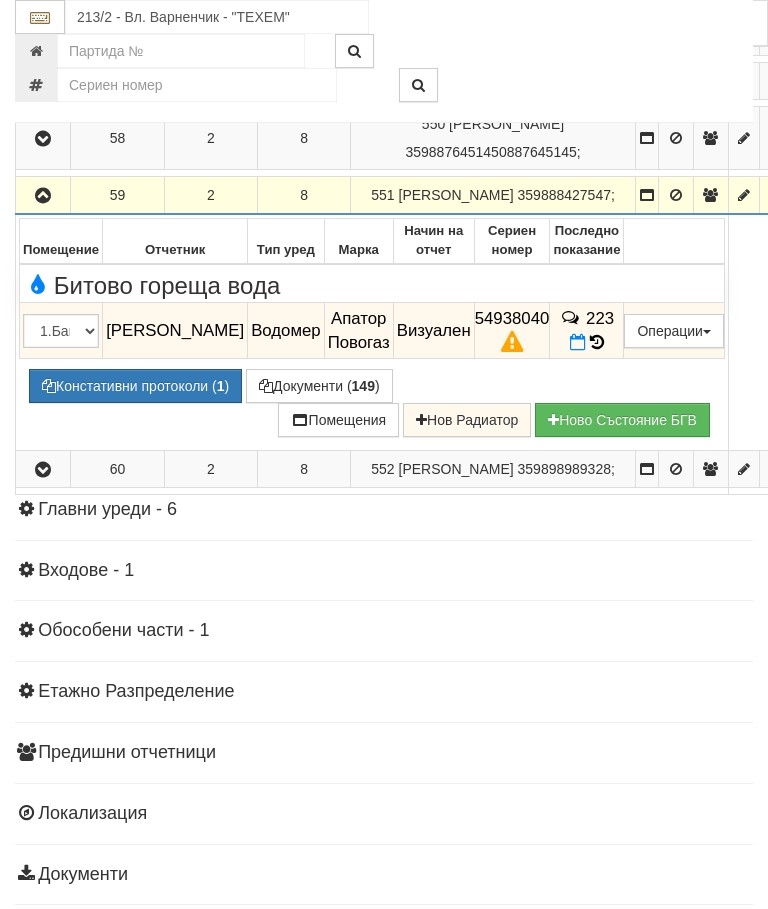click at bounding box center (43, 196) 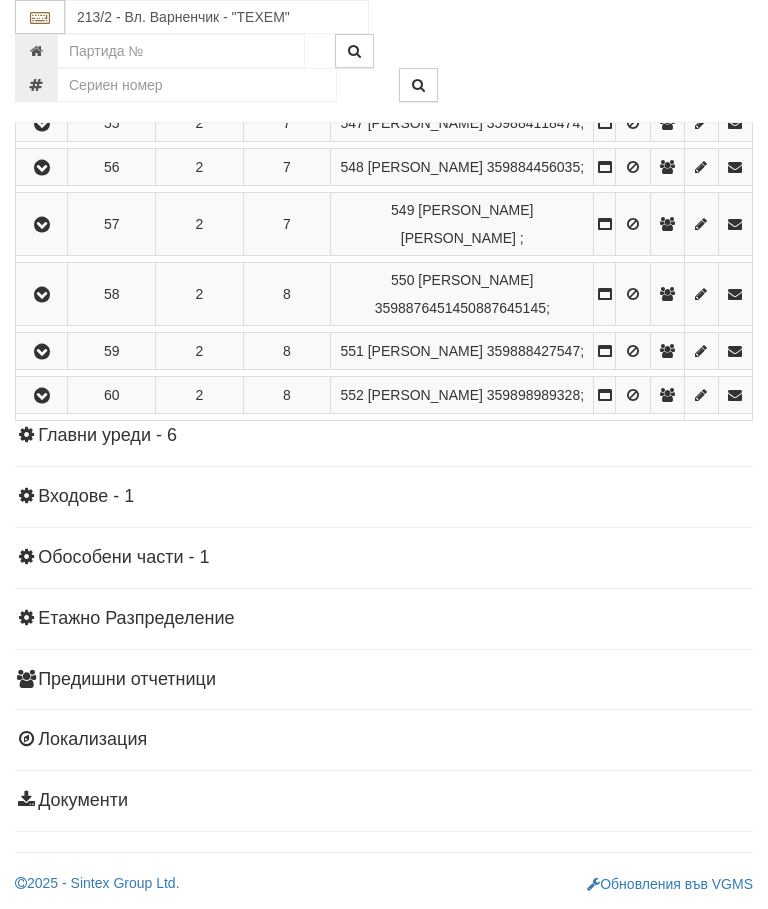 click at bounding box center [41, 395] 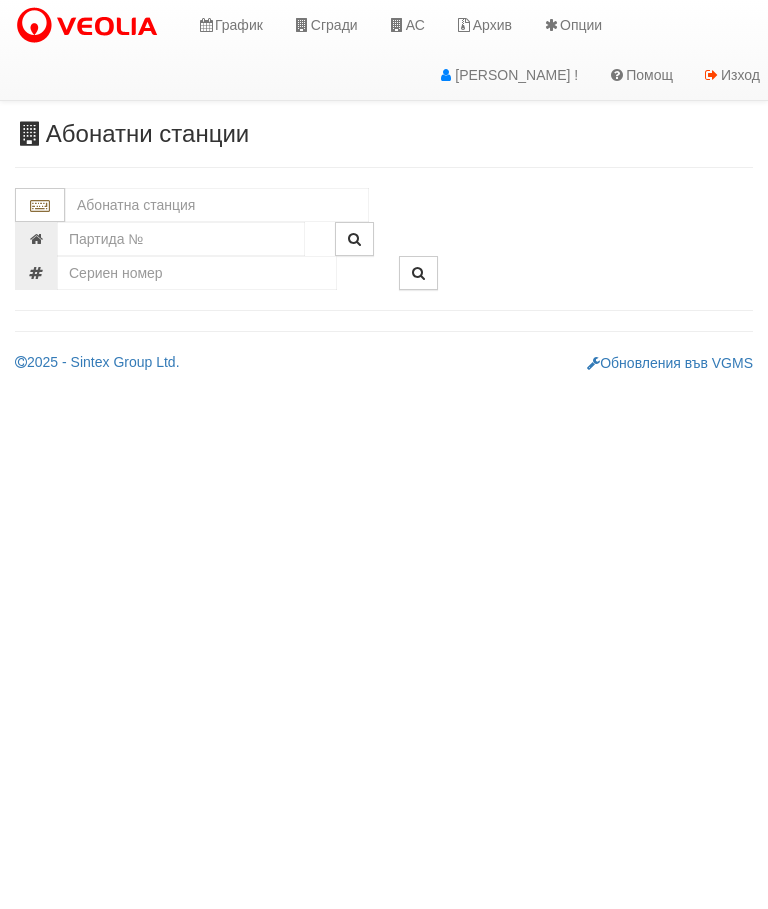 scroll, scrollTop: 0, scrollLeft: 0, axis: both 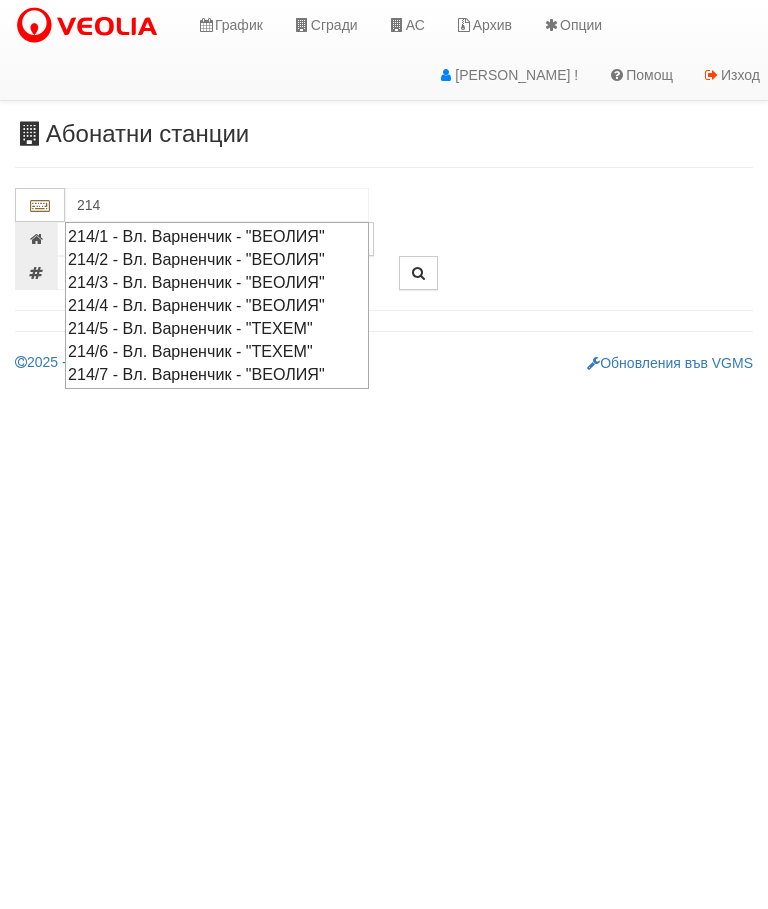 click on "214/3 - Вл. Варненчик - "ВЕОЛИЯ"" at bounding box center [217, 282] 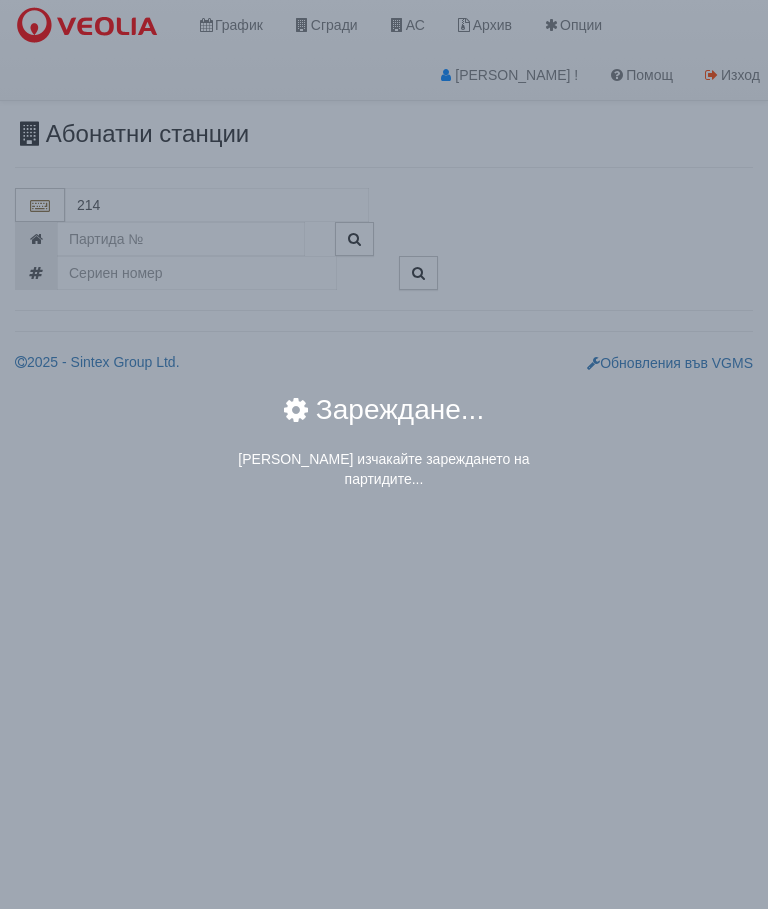 type on "214/3 - Вл. Варненчик - "ВЕОЛИЯ"" 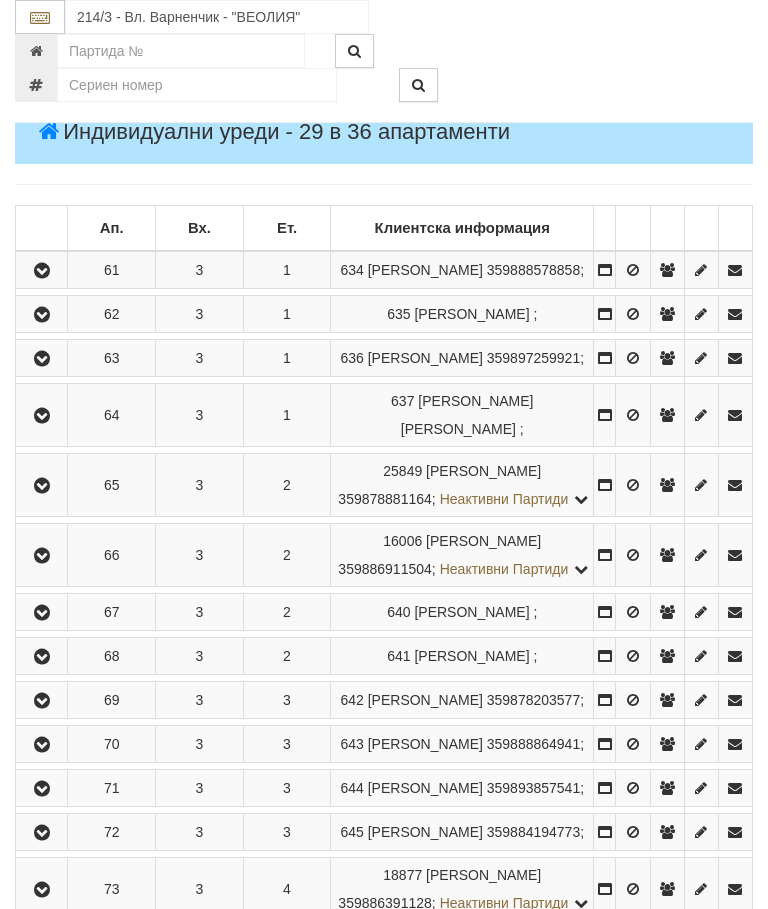 scroll, scrollTop: 336, scrollLeft: 0, axis: vertical 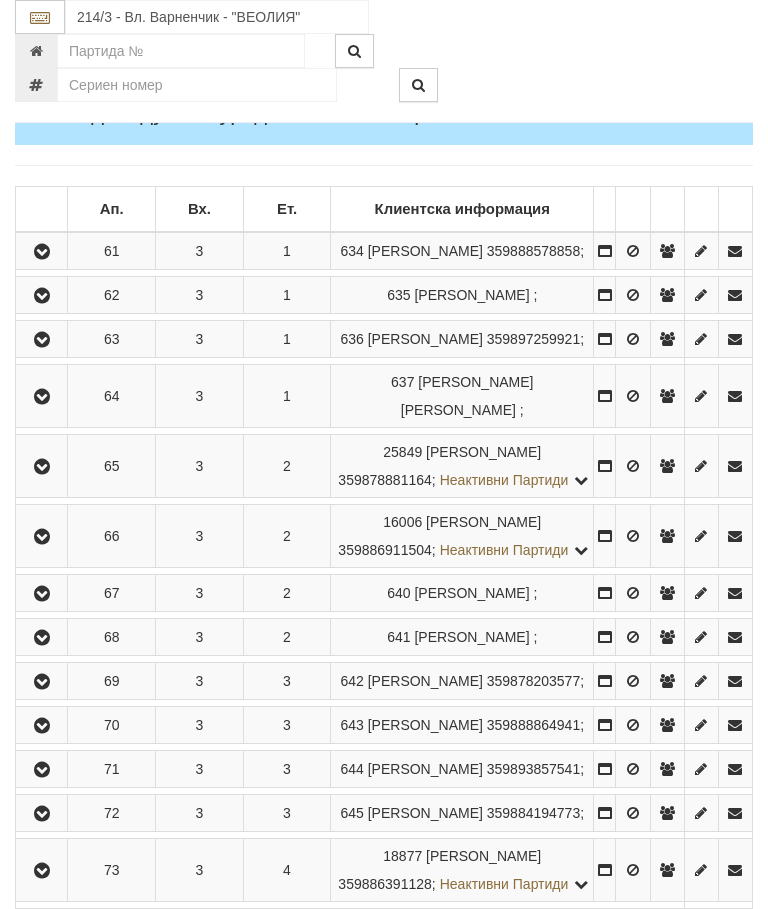 click at bounding box center (41, 251) 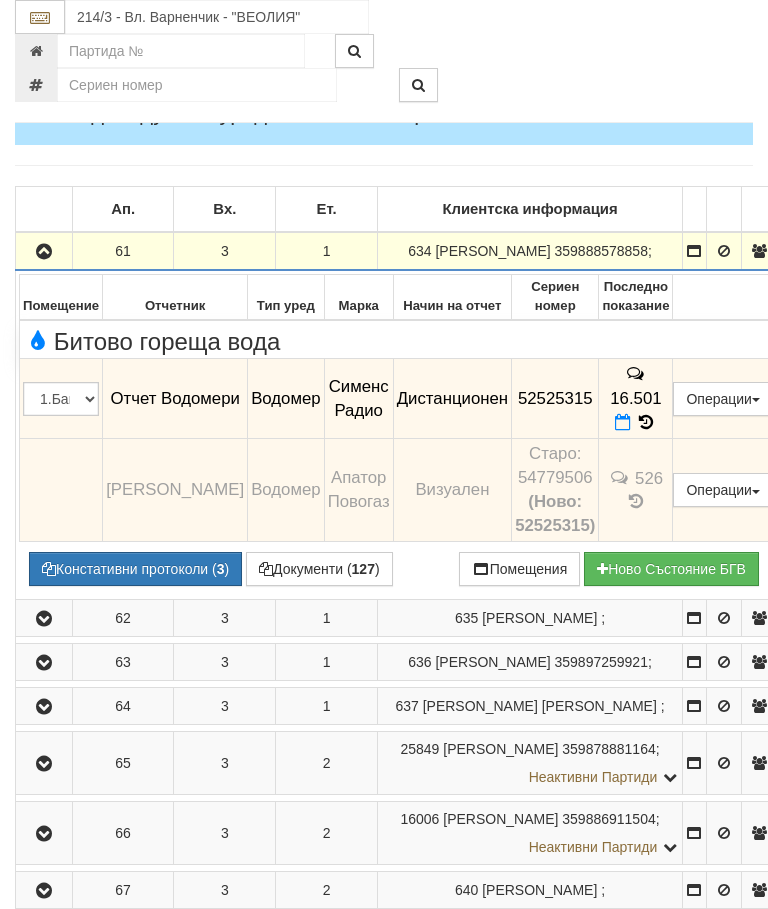 click at bounding box center [44, 252] 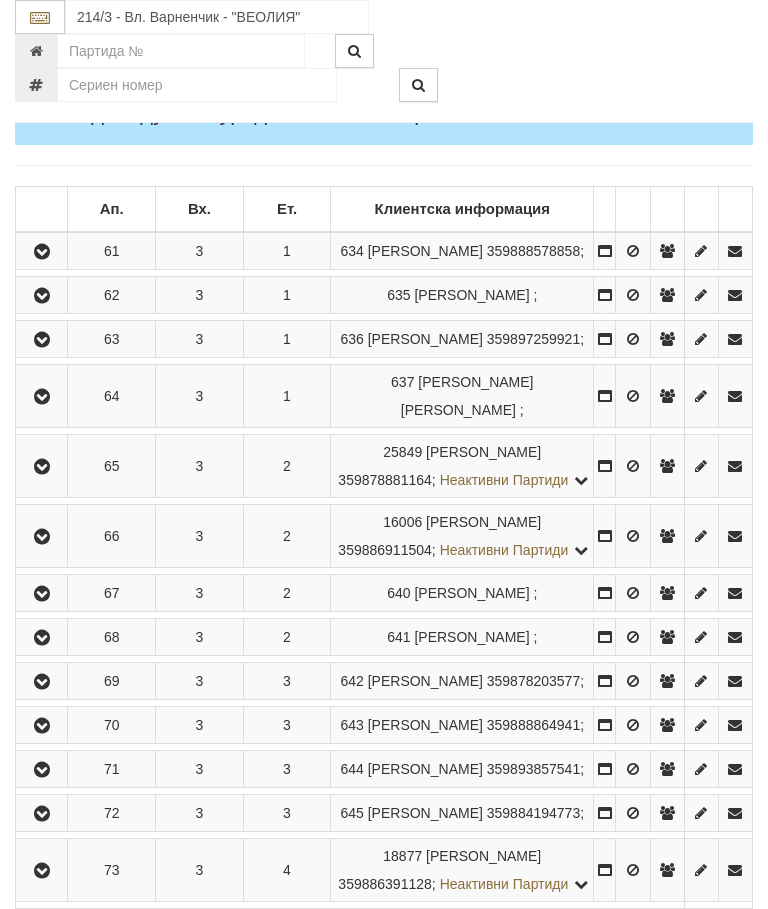 click at bounding box center [42, 296] 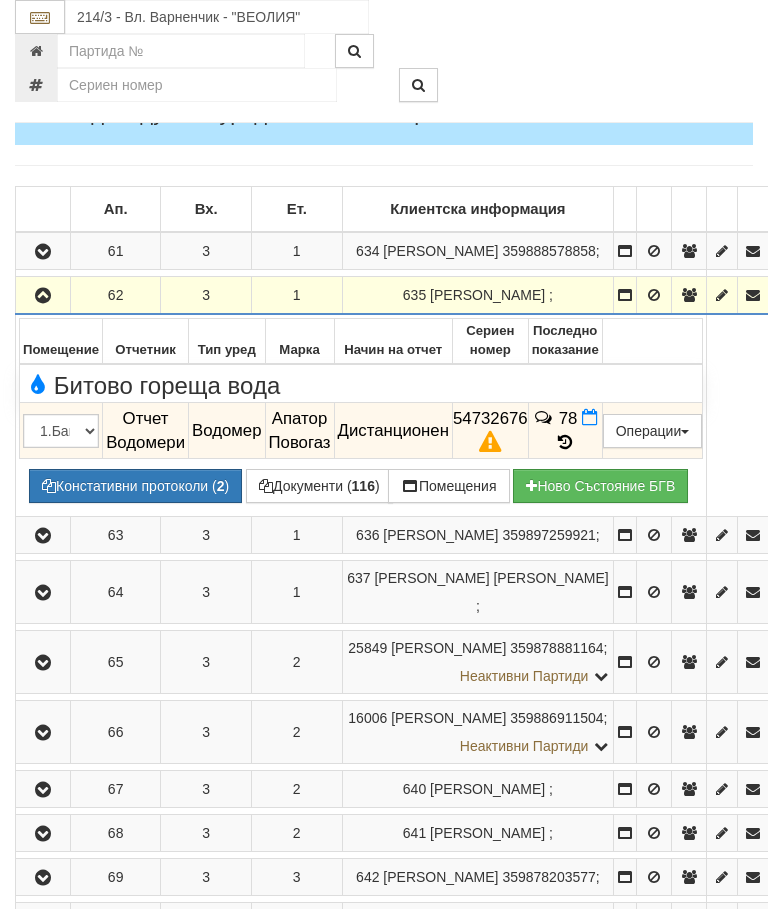 click at bounding box center (43, 296) 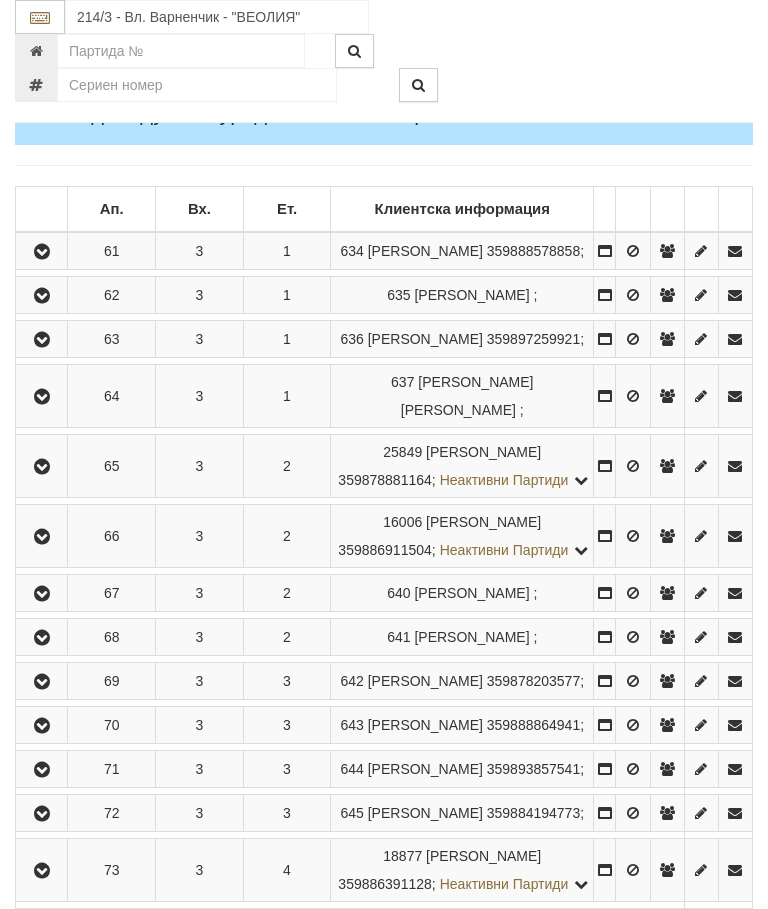 click at bounding box center [42, 340] 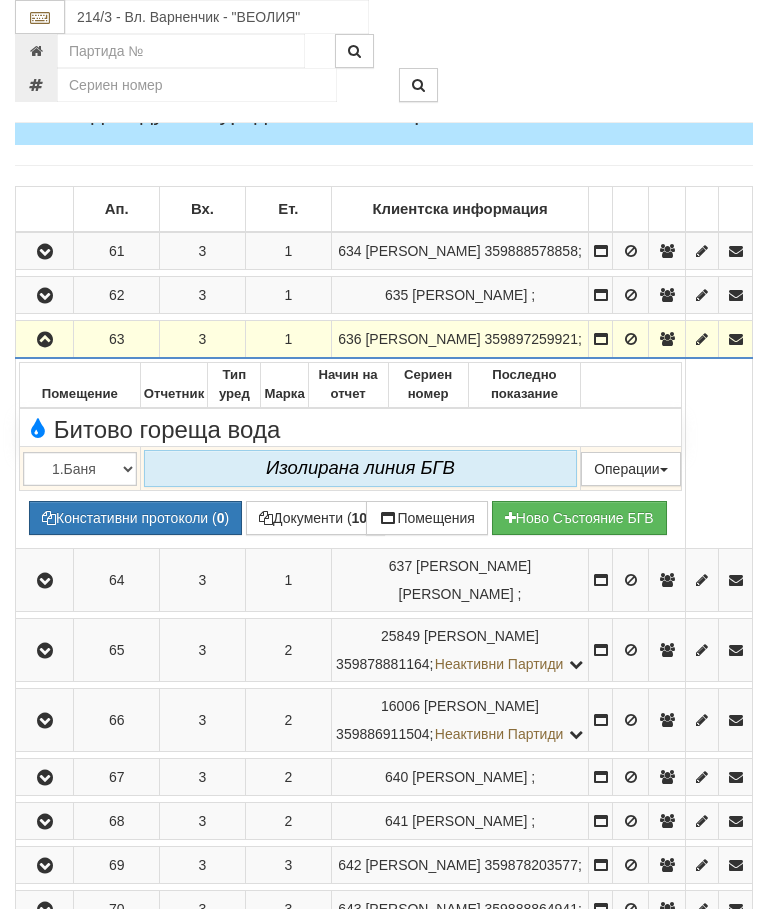 click at bounding box center (45, 340) 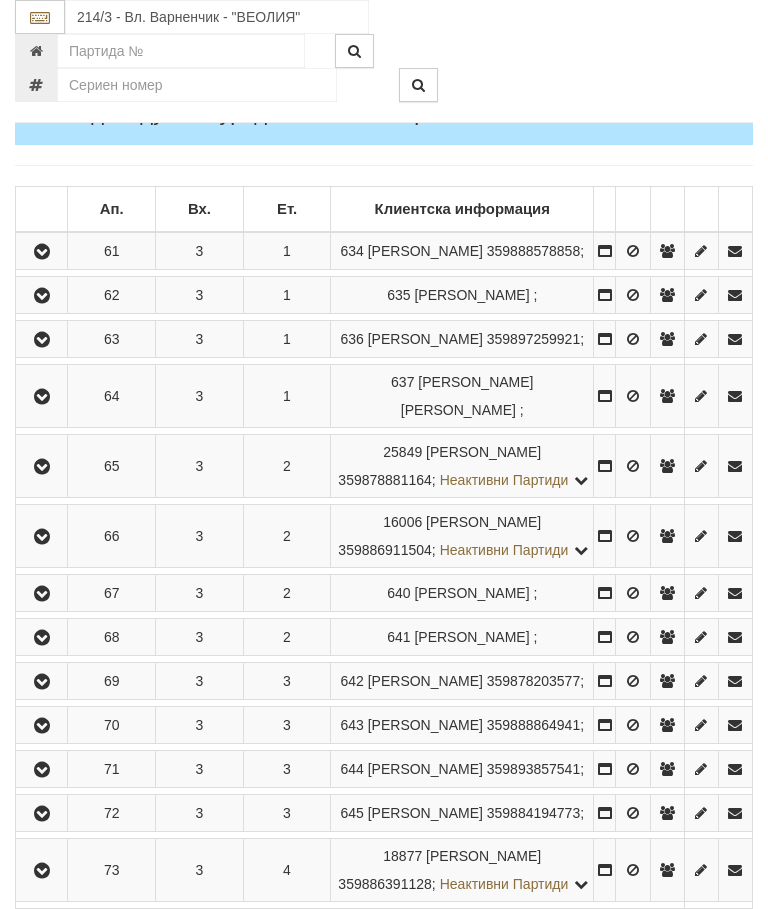 click at bounding box center (42, 397) 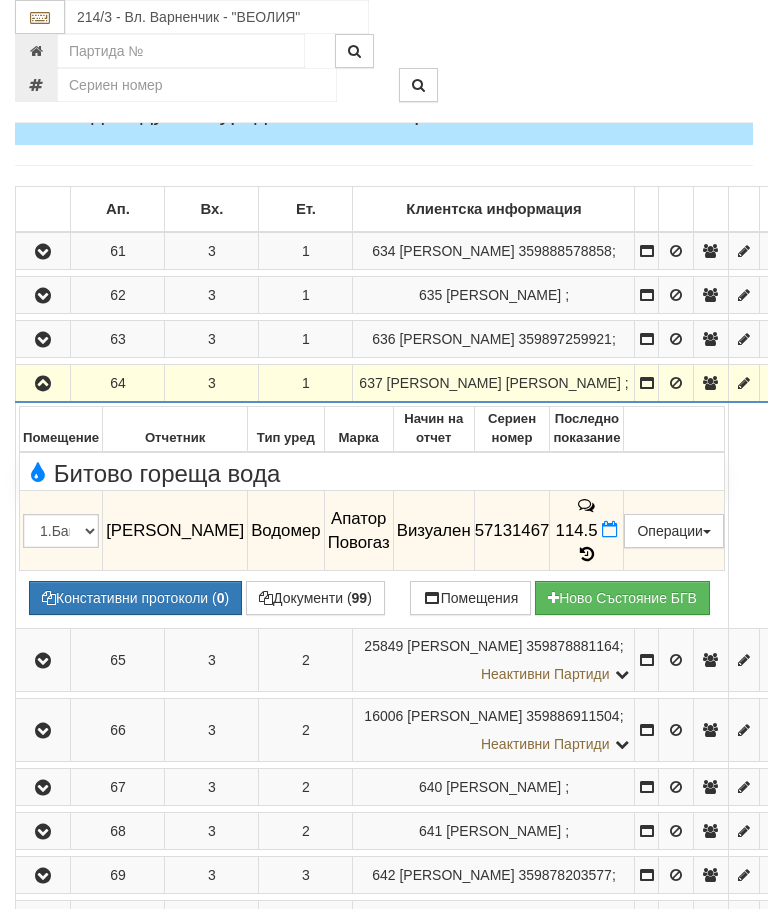 click at bounding box center [587, 554] 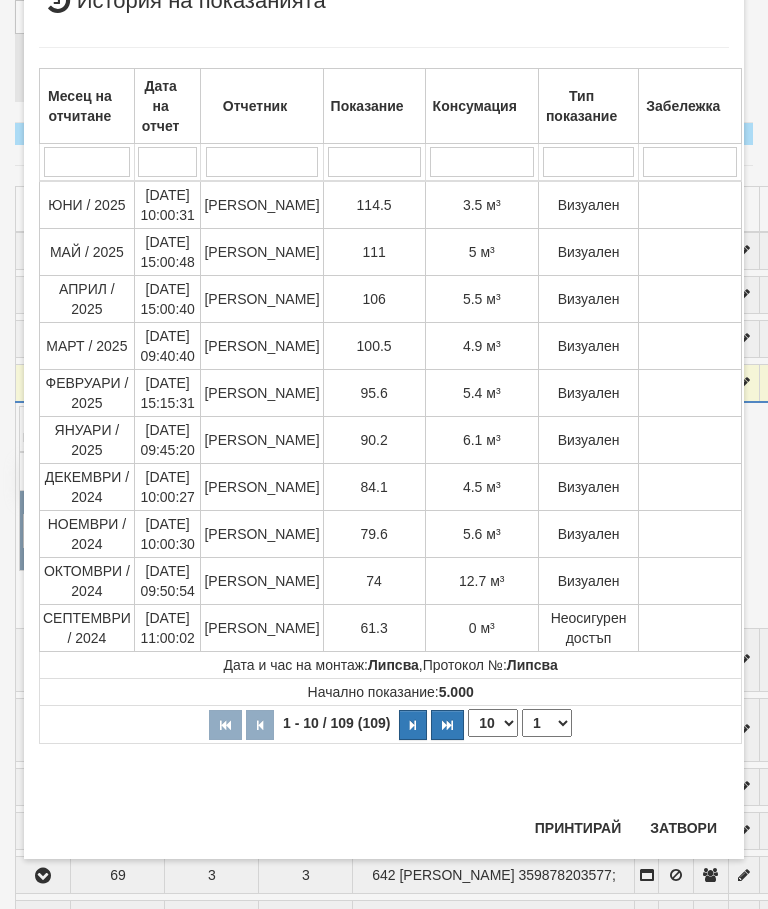 scroll, scrollTop: 1984, scrollLeft: 0, axis: vertical 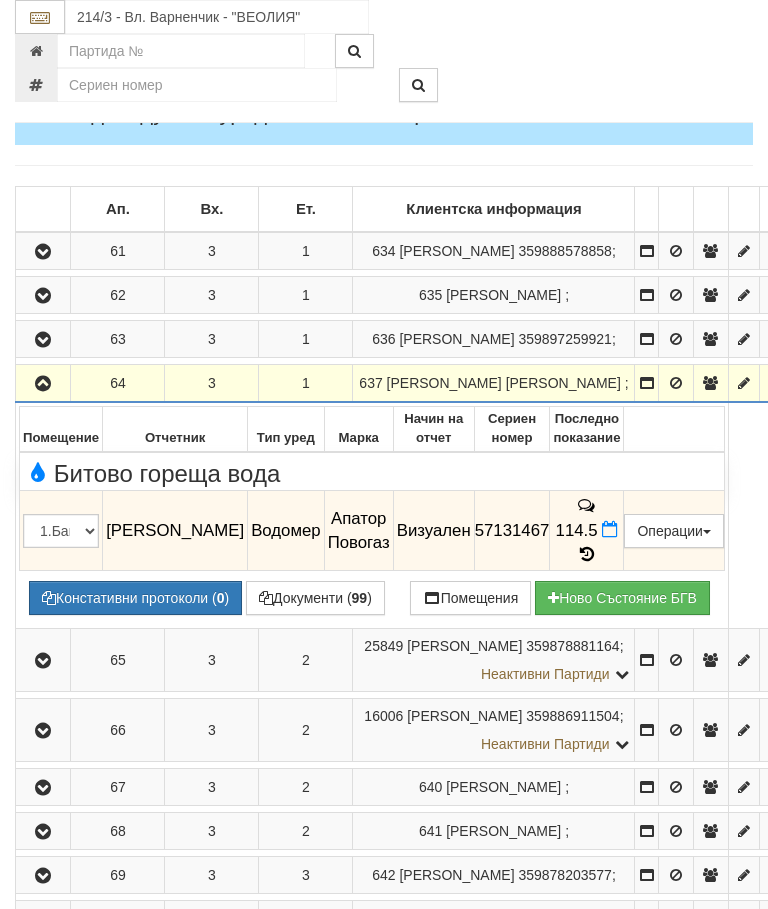 click at bounding box center (43, 384) 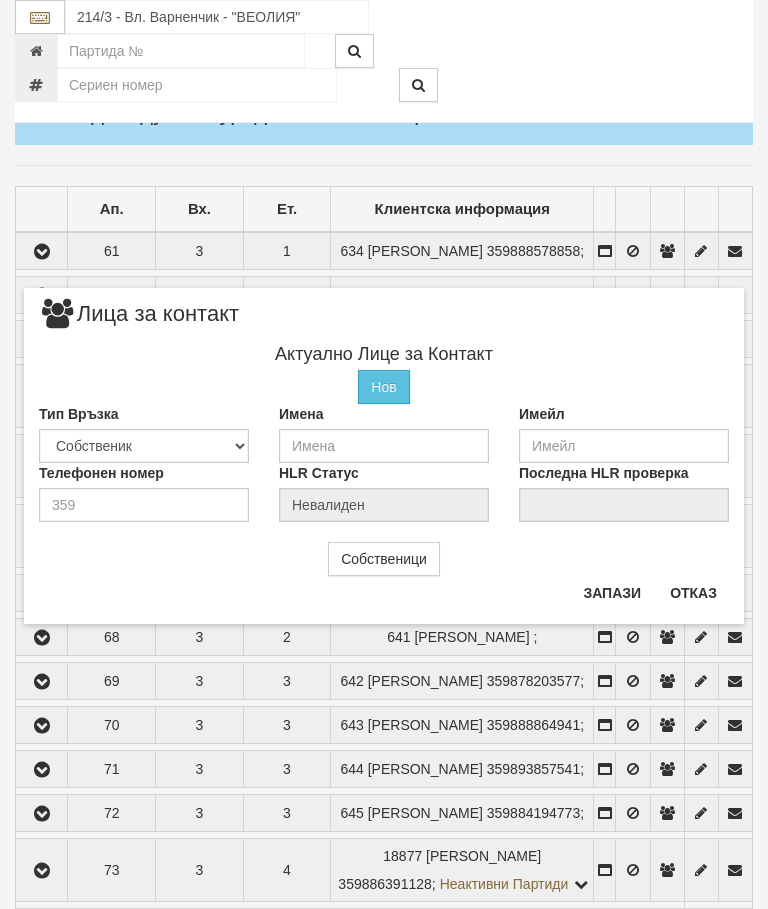 click on "Отказ" at bounding box center (693, 593) 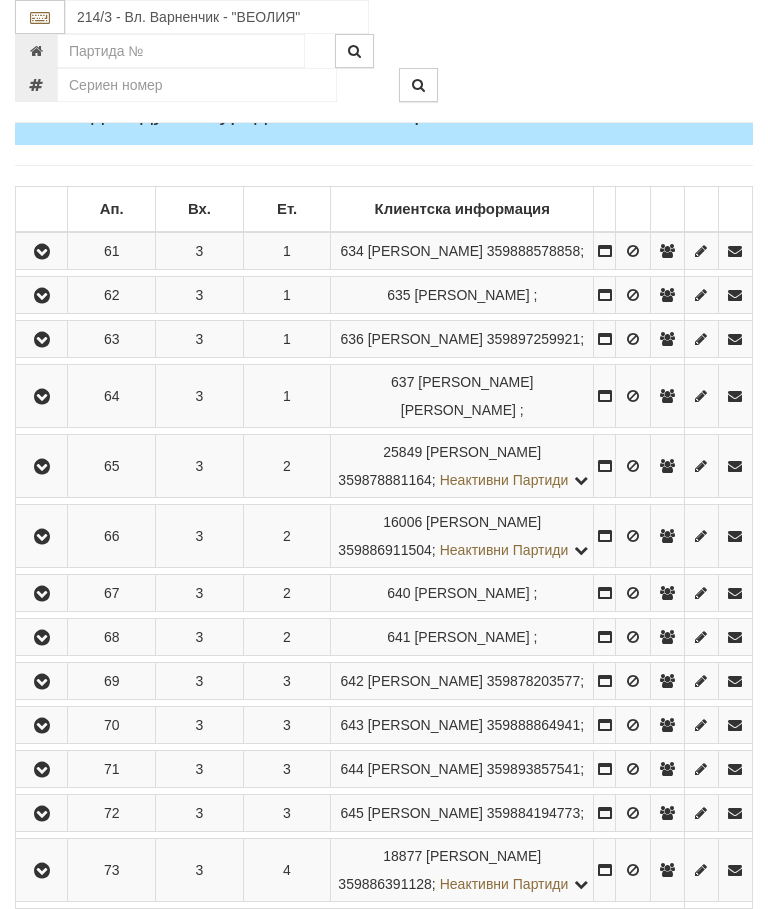 click at bounding box center (42, 467) 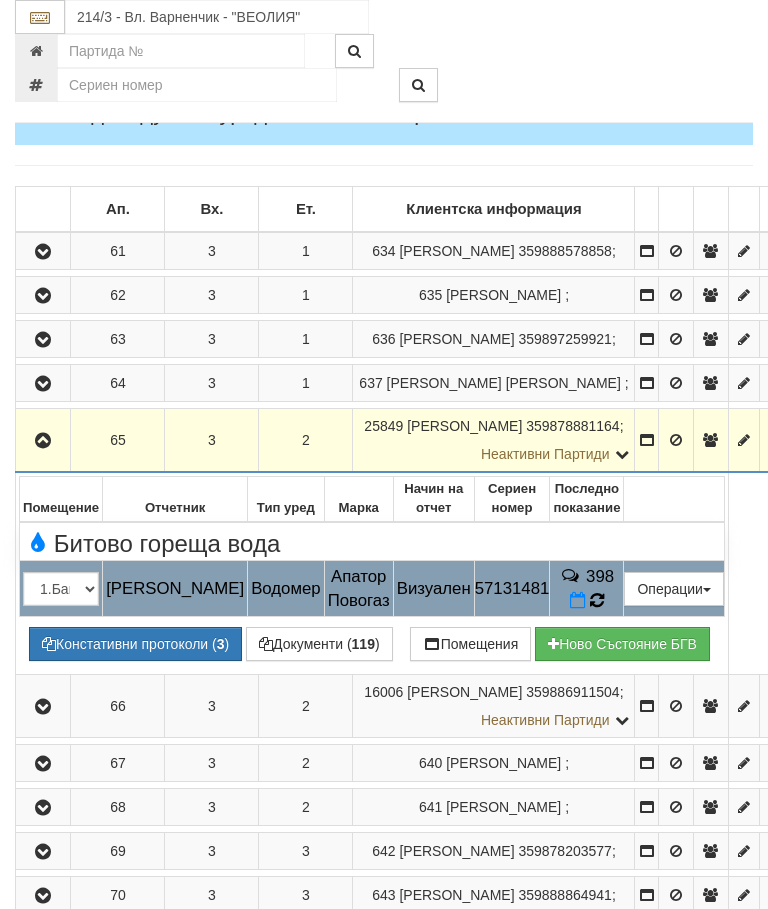 click on "398" at bounding box center [587, 589] 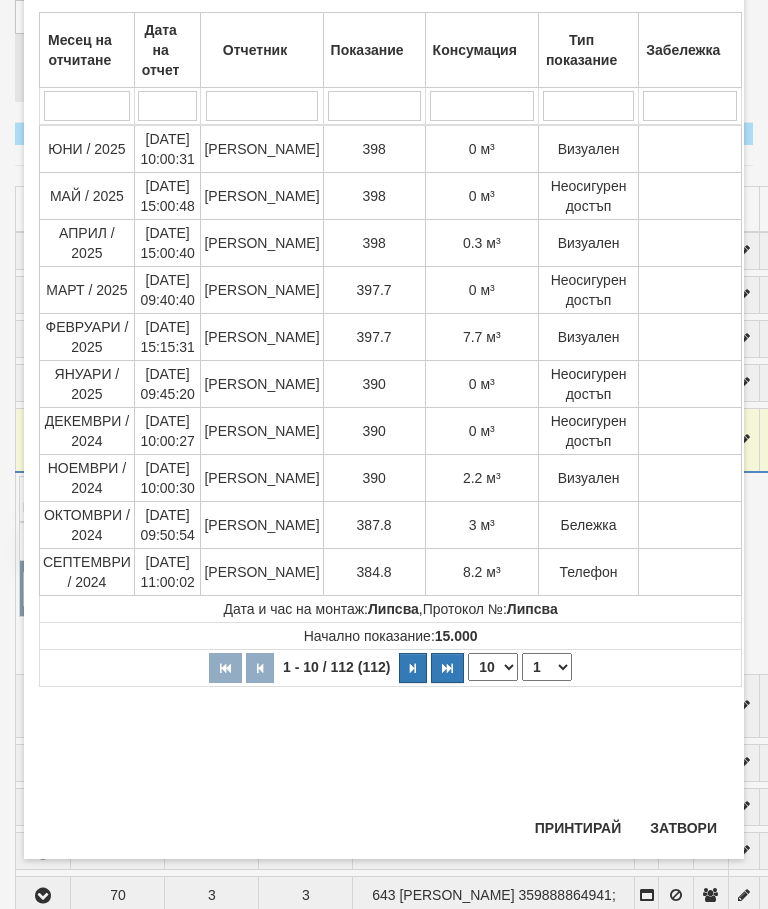 scroll, scrollTop: 1082, scrollLeft: 0, axis: vertical 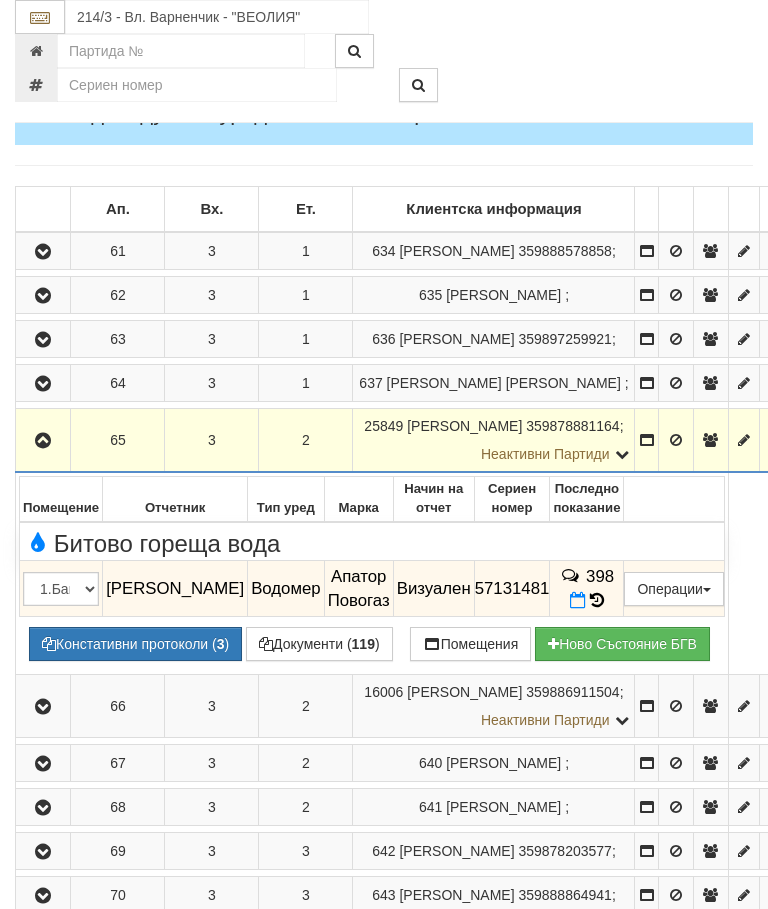click at bounding box center [43, 441] 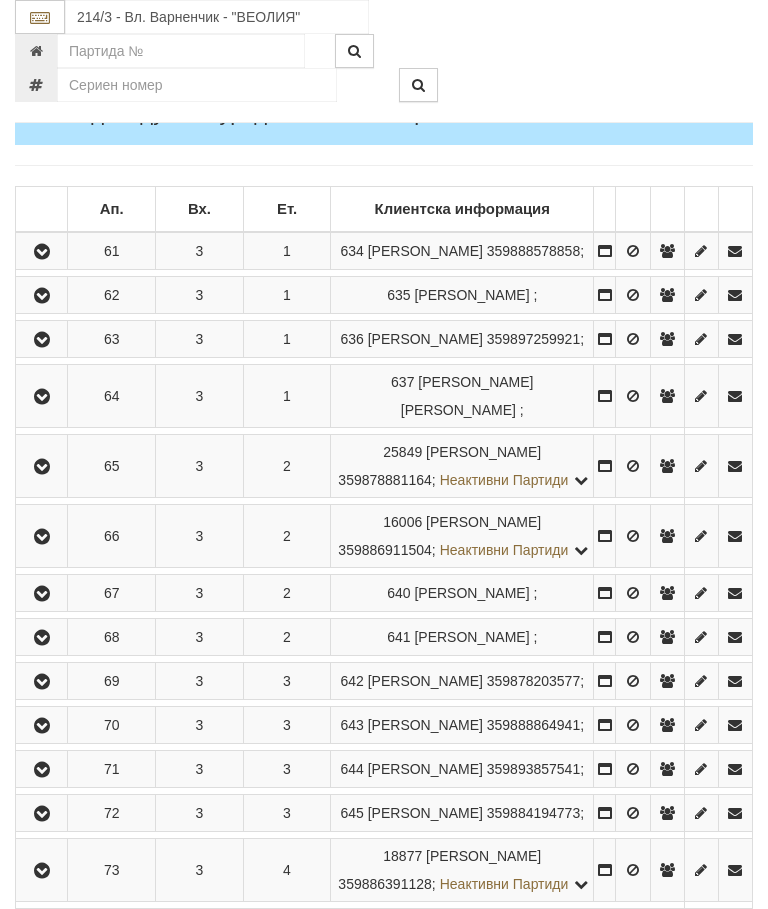 click at bounding box center (42, 537) 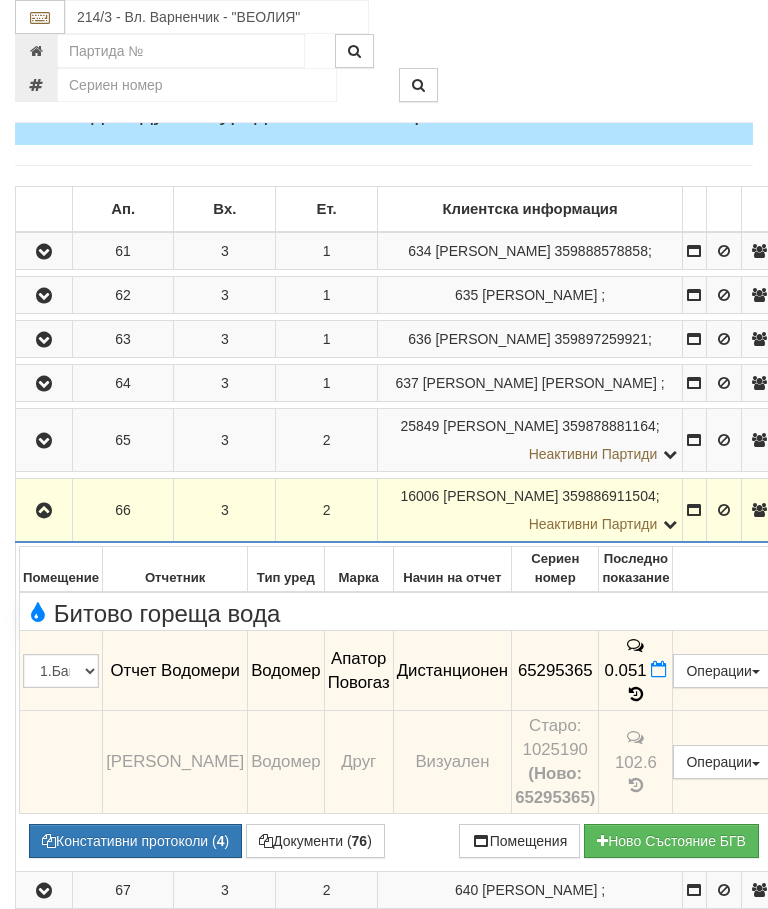 click at bounding box center (44, 510) 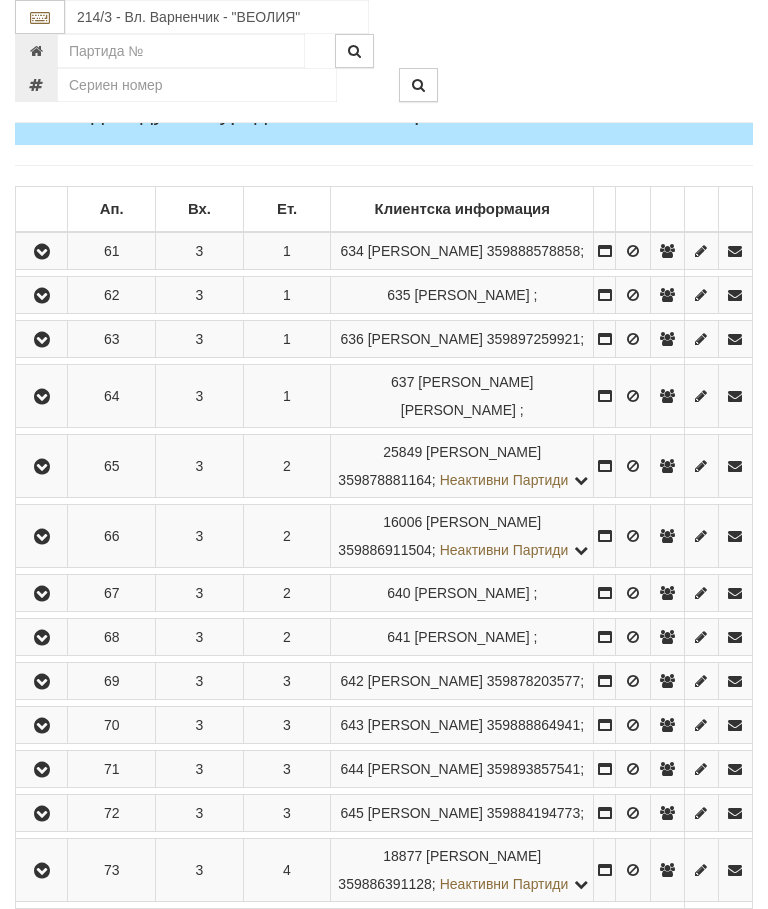 click at bounding box center (42, 537) 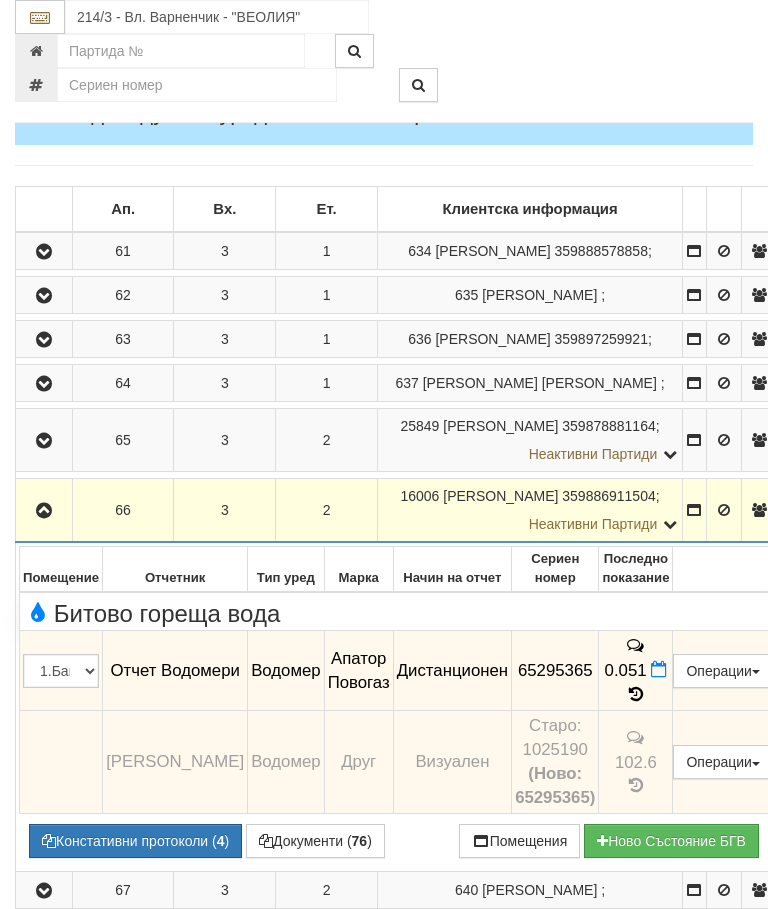 click at bounding box center [44, 511] 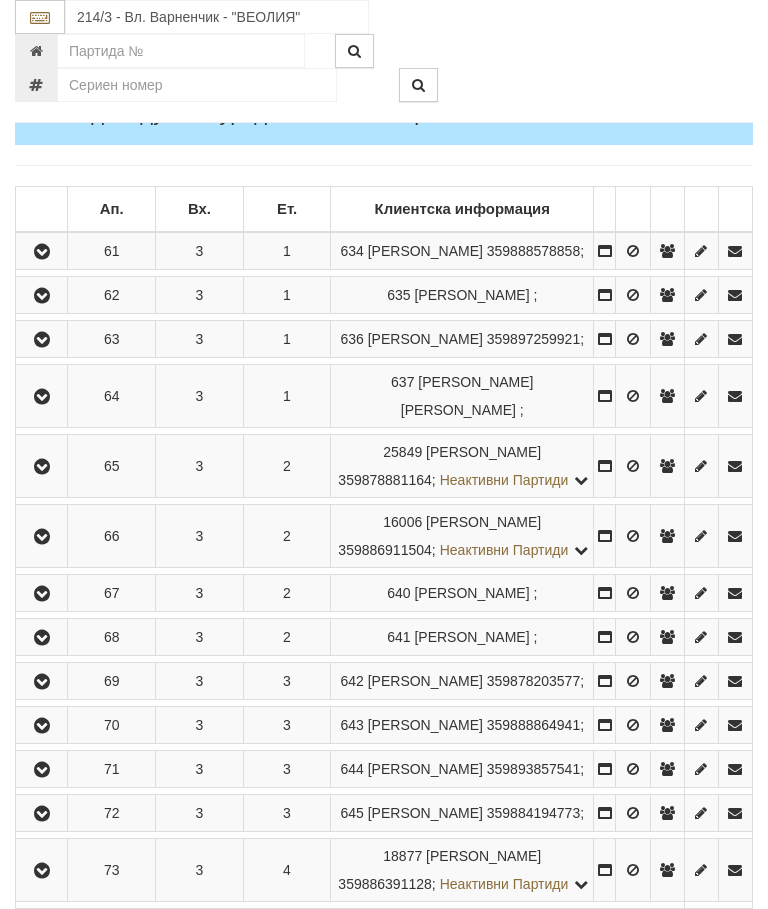 click at bounding box center [42, 594] 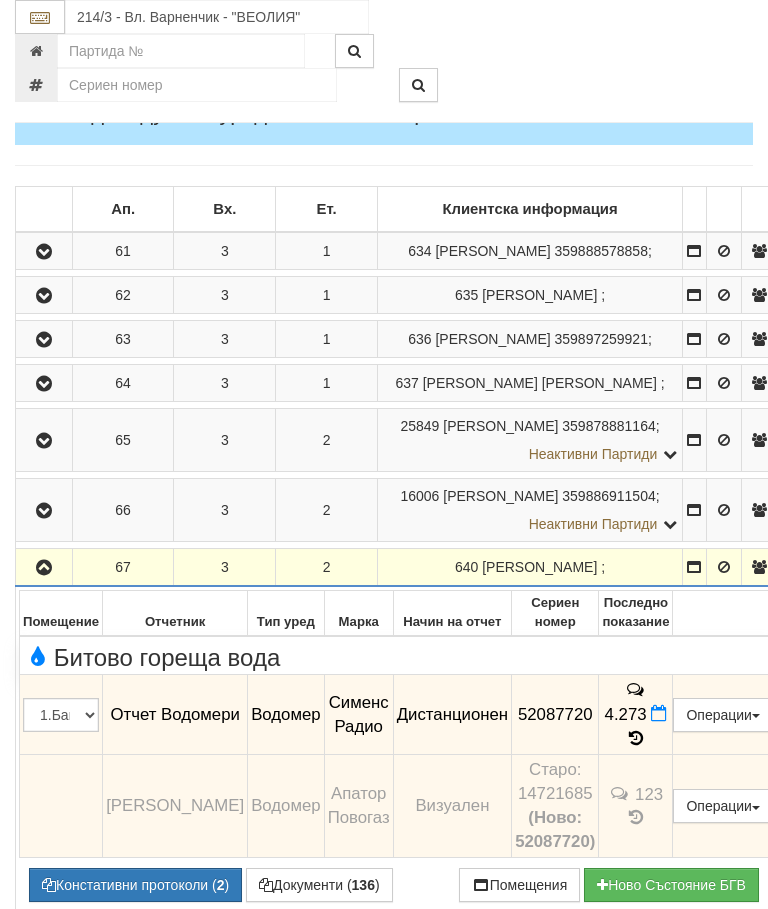click at bounding box center (44, 568) 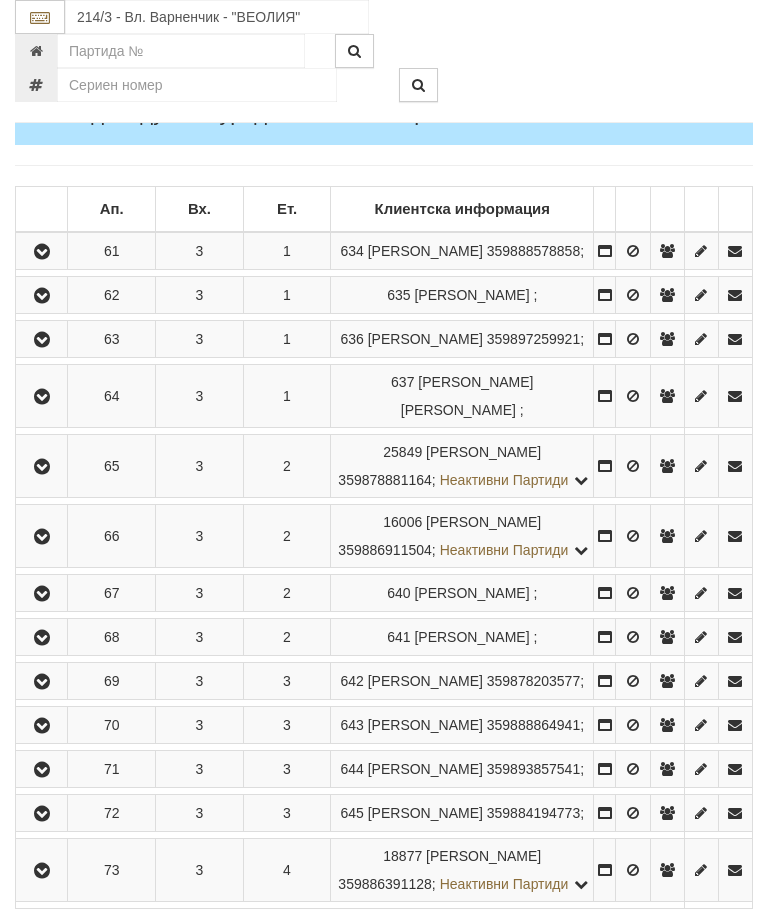 click at bounding box center (41, 637) 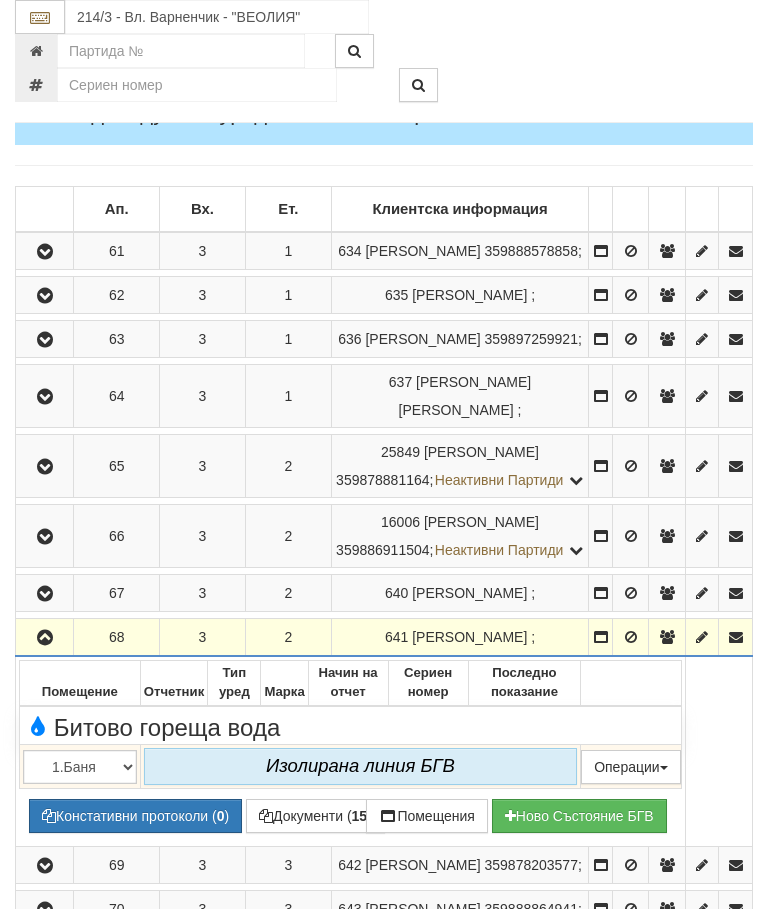 click at bounding box center (45, 638) 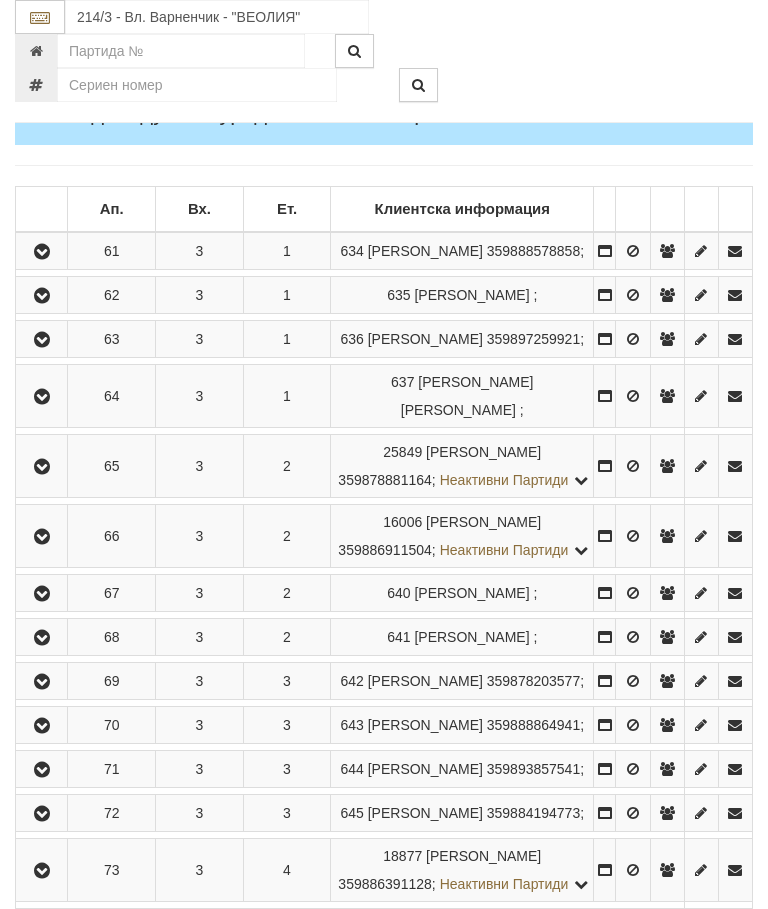 click at bounding box center [41, 681] 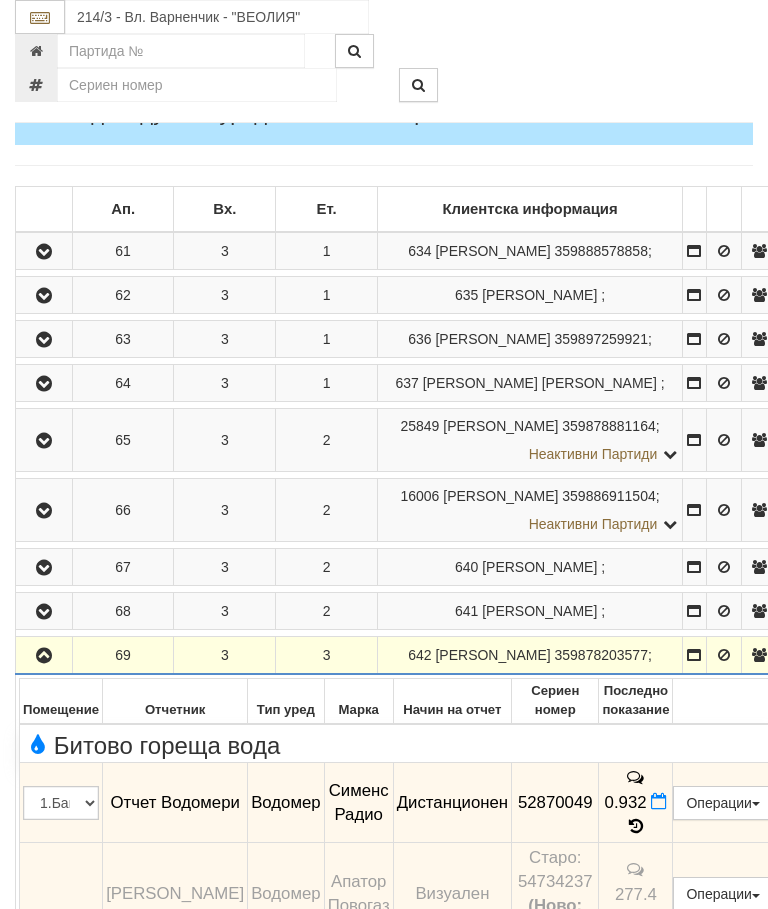 click at bounding box center (44, 656) 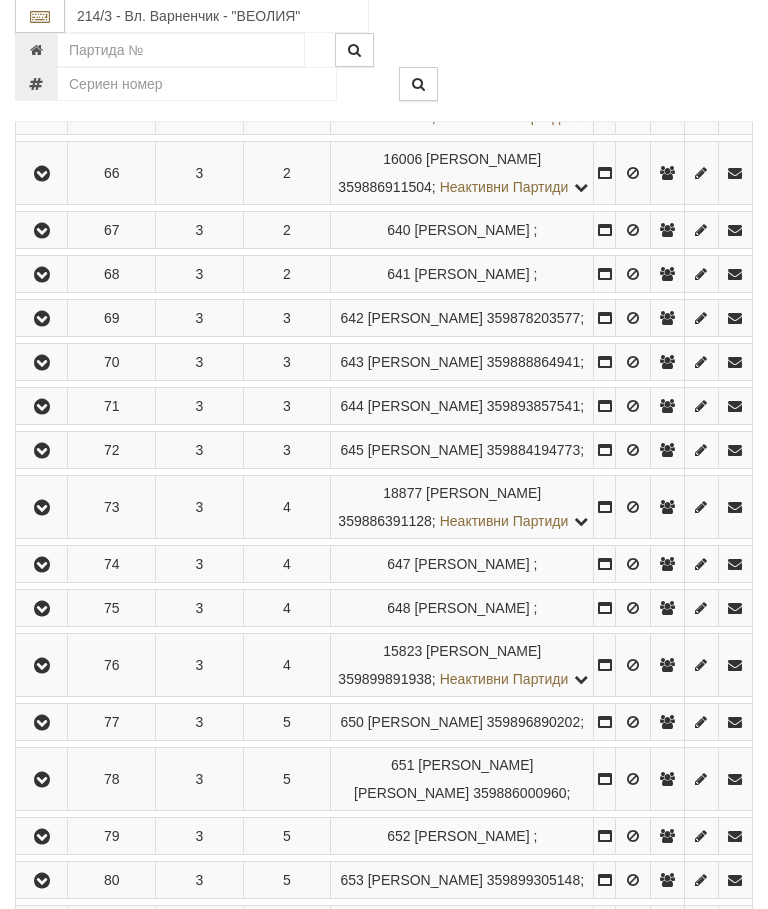 click at bounding box center [42, 408] 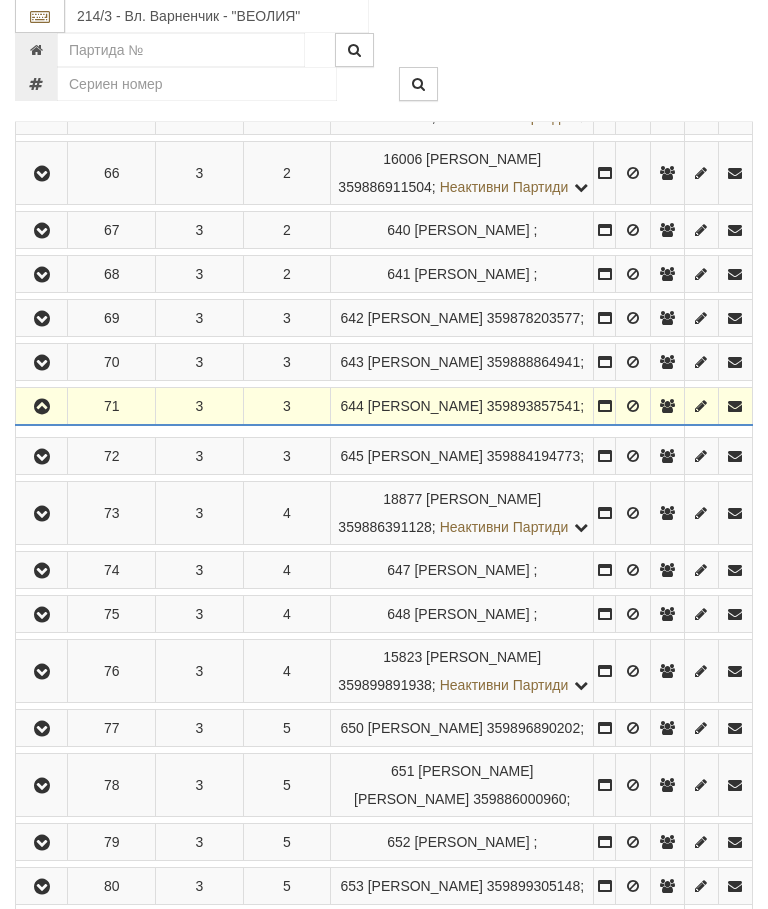 scroll, scrollTop: 699, scrollLeft: 0, axis: vertical 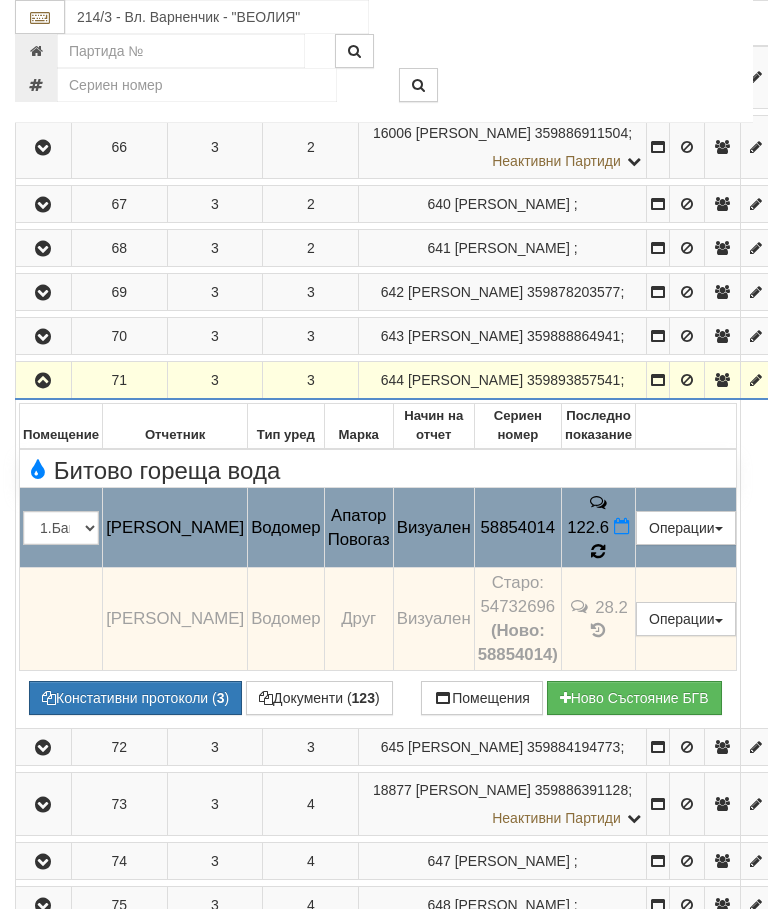 click on "122.6" at bounding box center (598, 528) 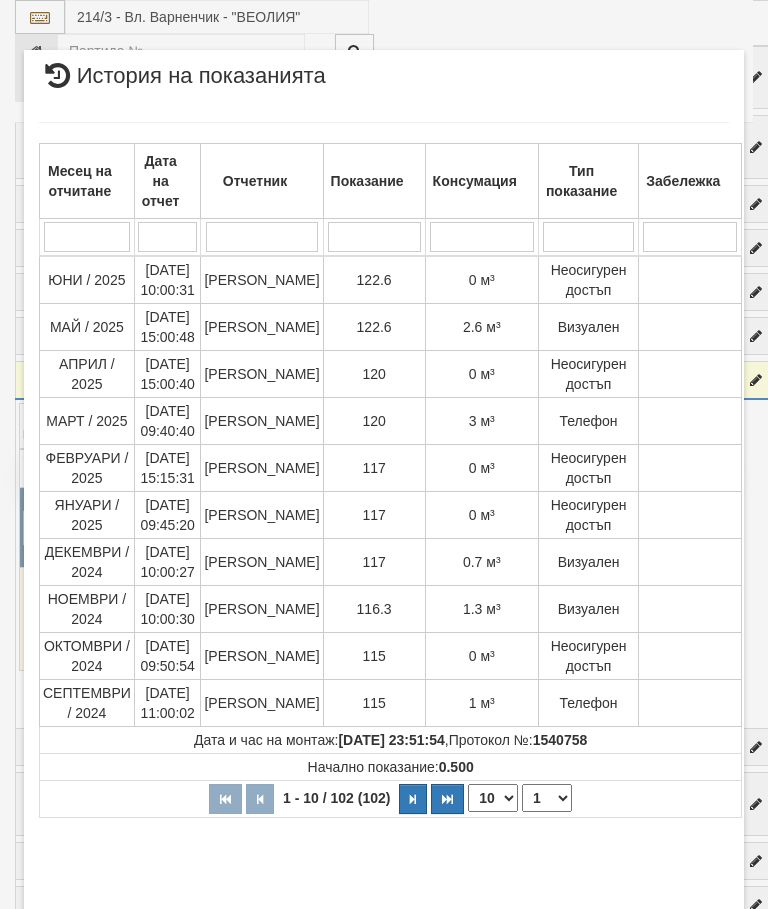 click on "Затвори" at bounding box center (683, 940) 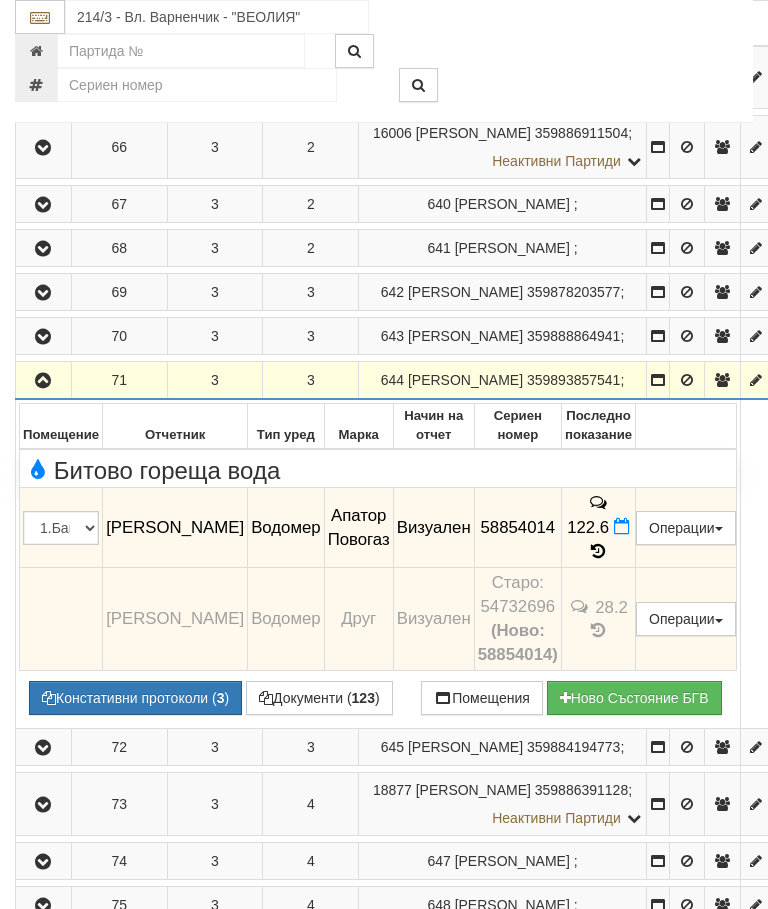 click at bounding box center (43, 381) 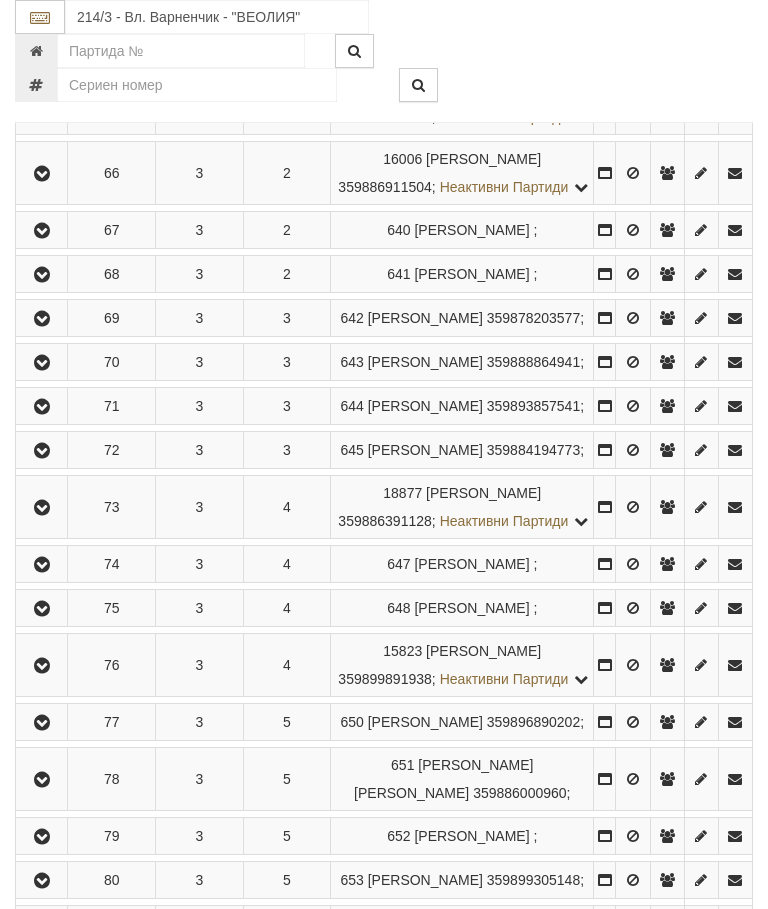 click at bounding box center [42, 451] 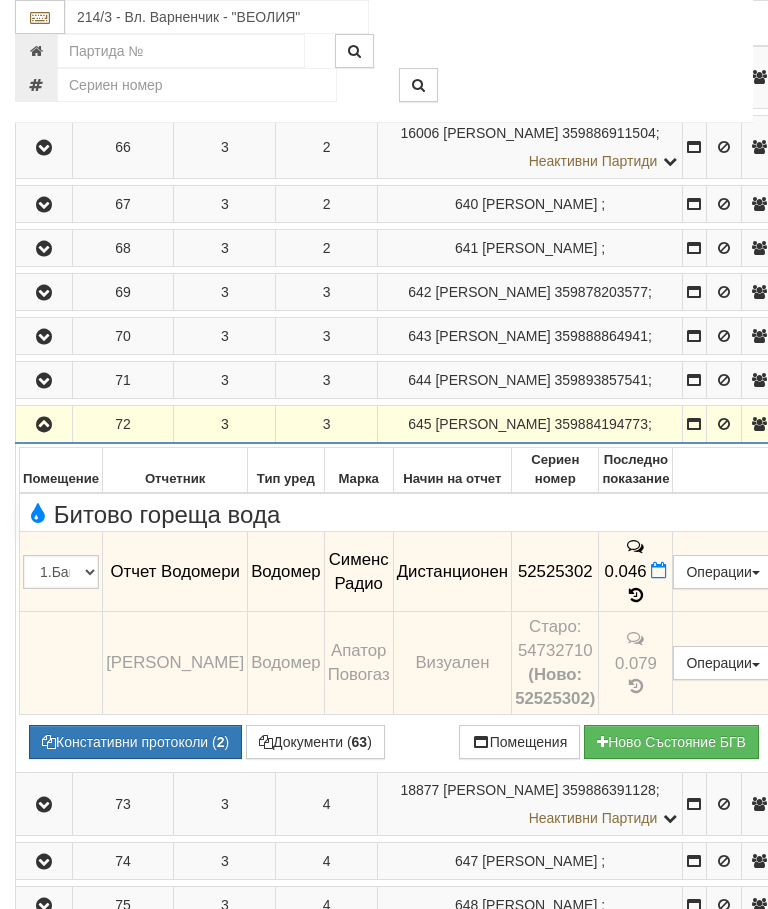 click at bounding box center (44, 425) 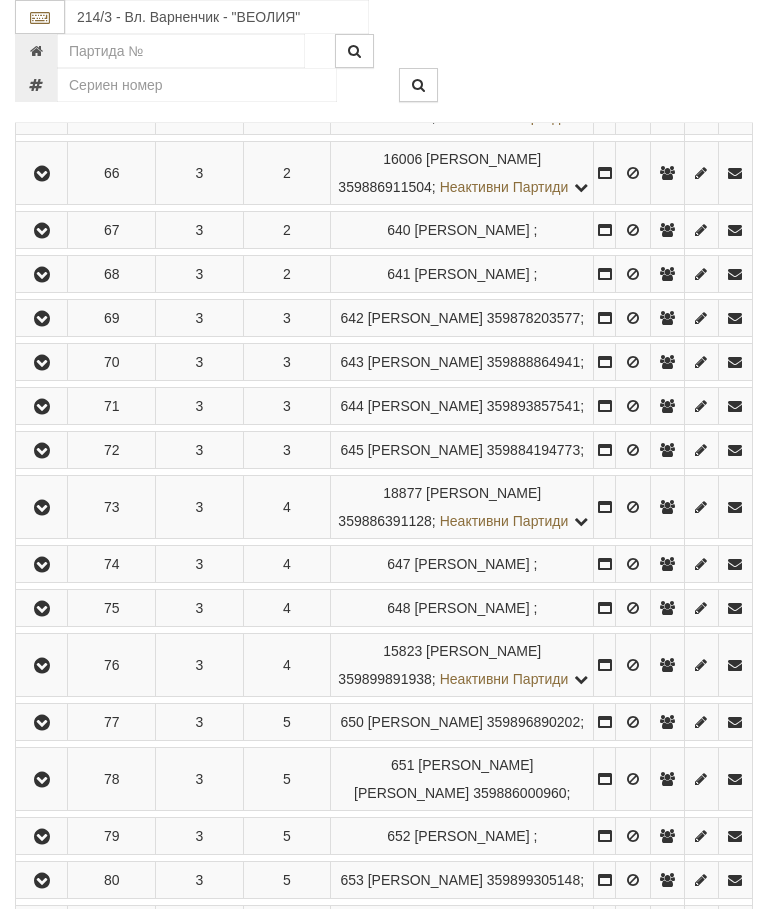 click at bounding box center (42, 508) 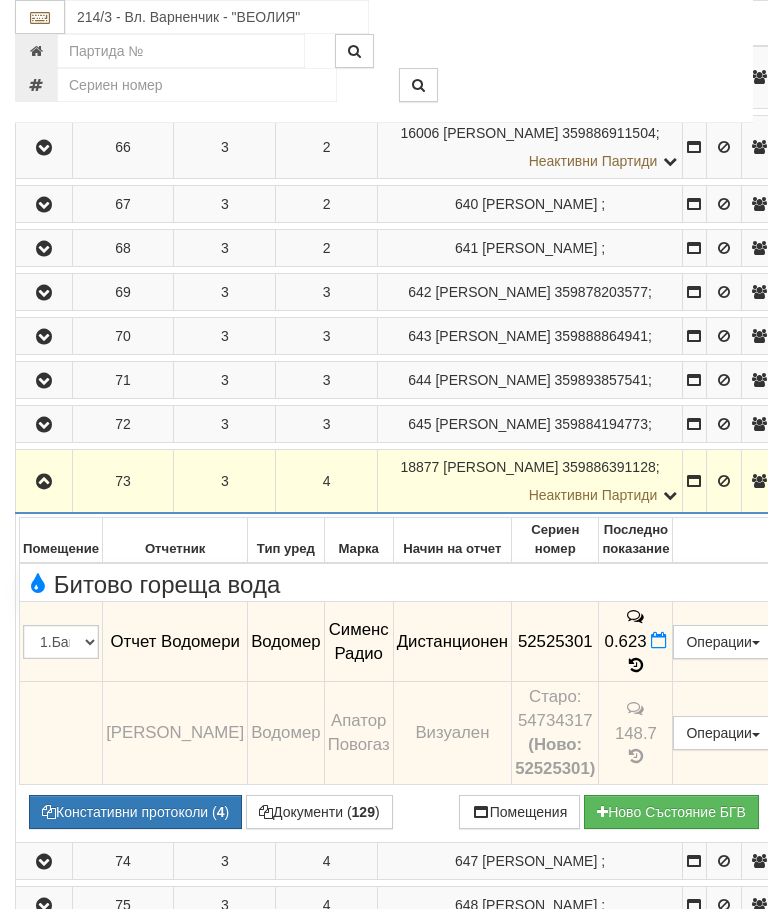 click at bounding box center (44, 482) 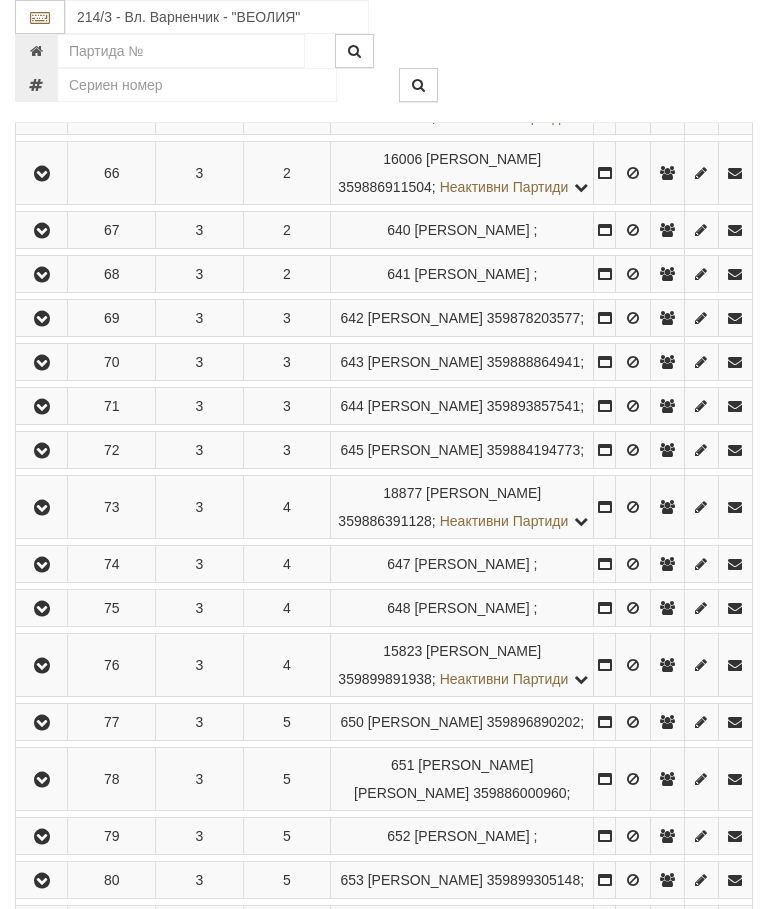 click at bounding box center (42, 565) 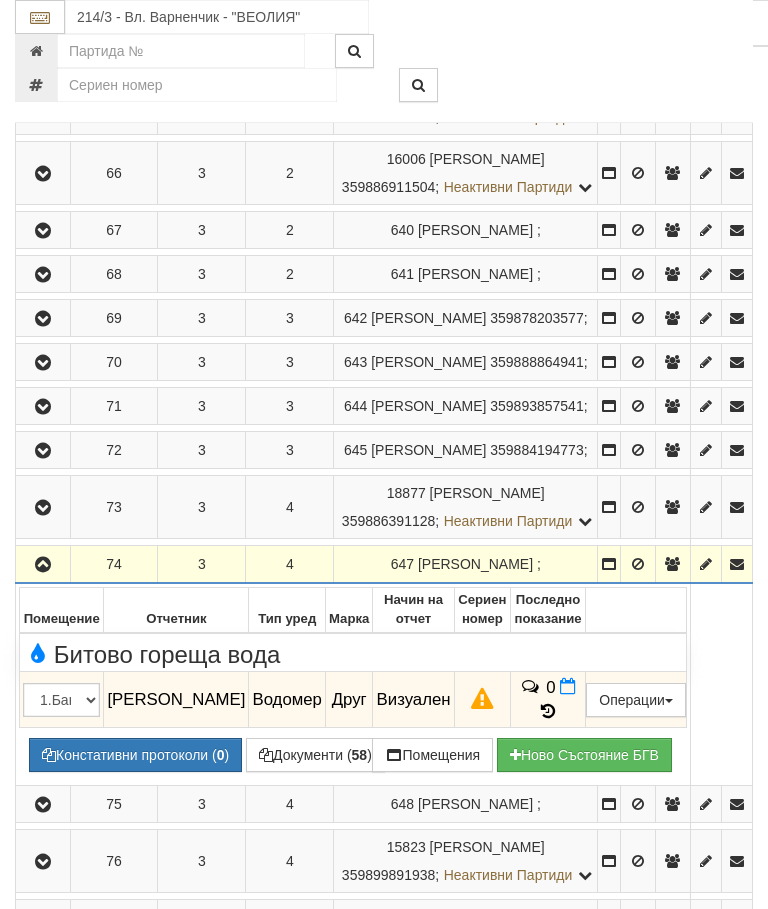 click at bounding box center (43, 565) 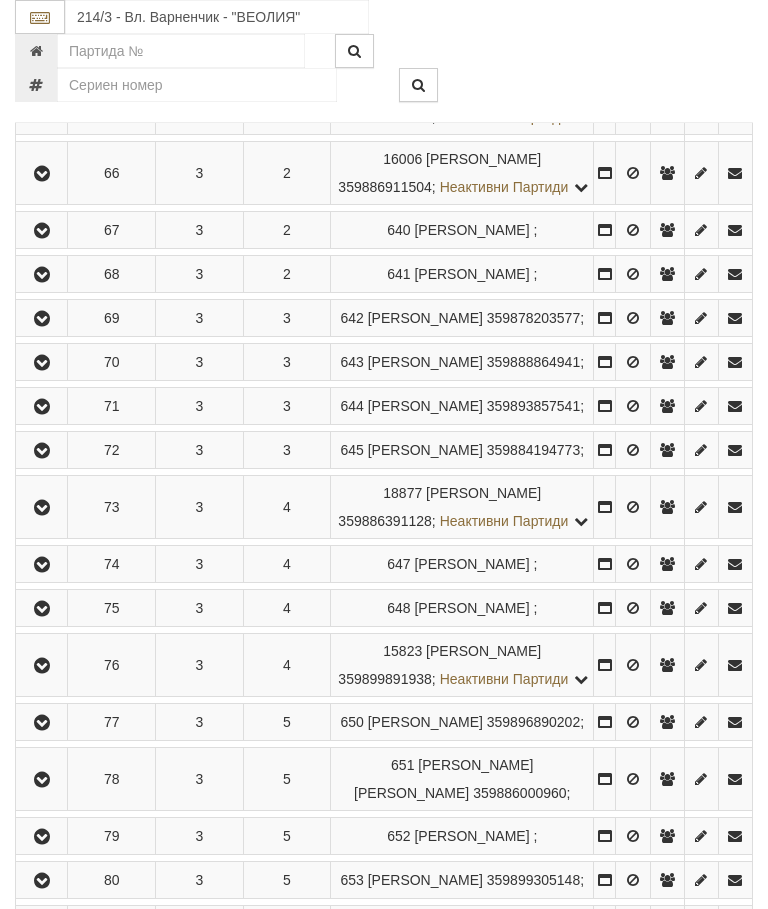 click at bounding box center (42, 609) 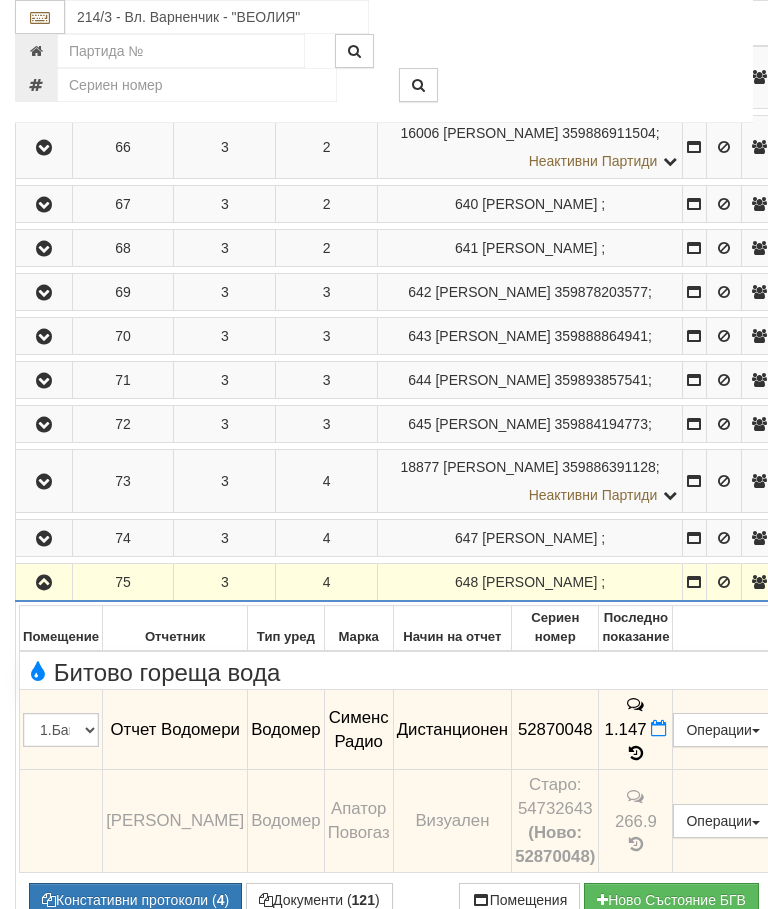 click at bounding box center [44, 583] 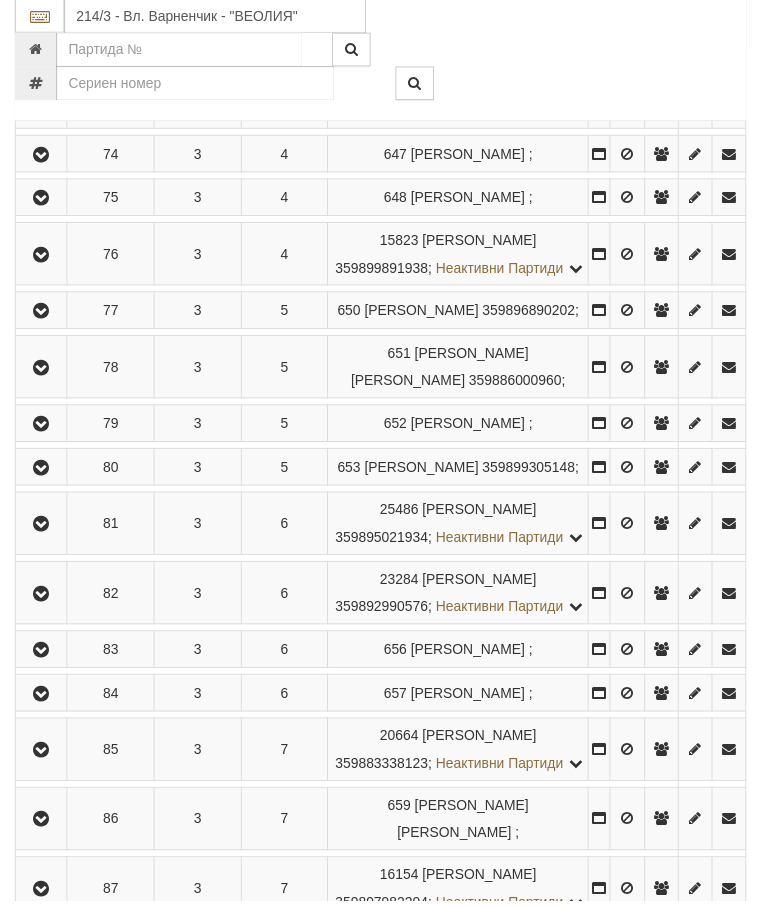 click at bounding box center [42, 257] 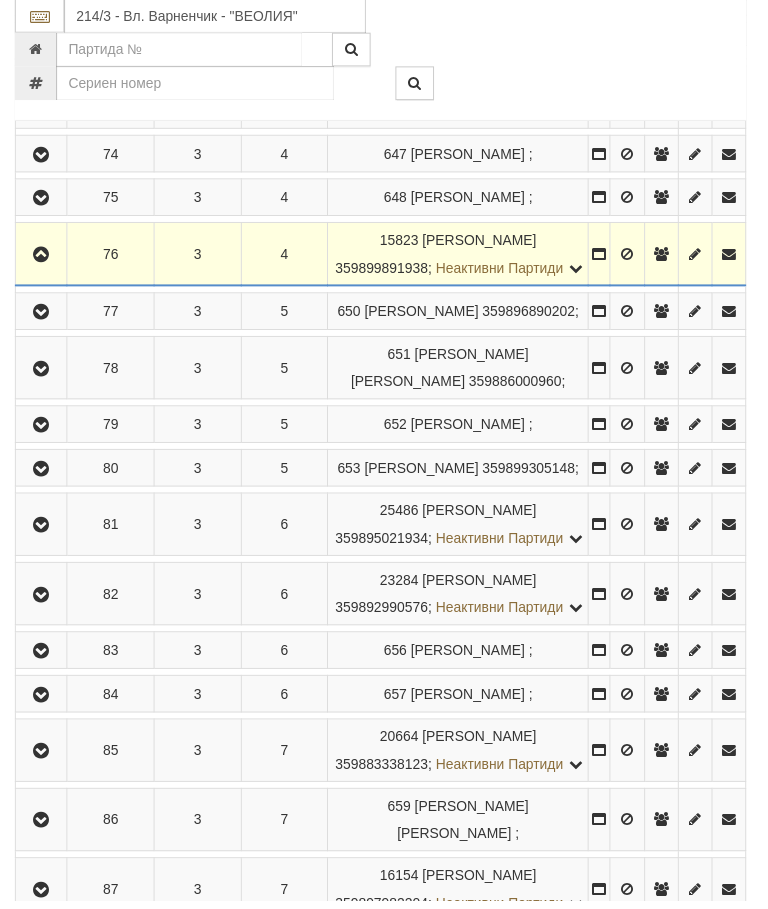 scroll, scrollTop: 1109, scrollLeft: 0, axis: vertical 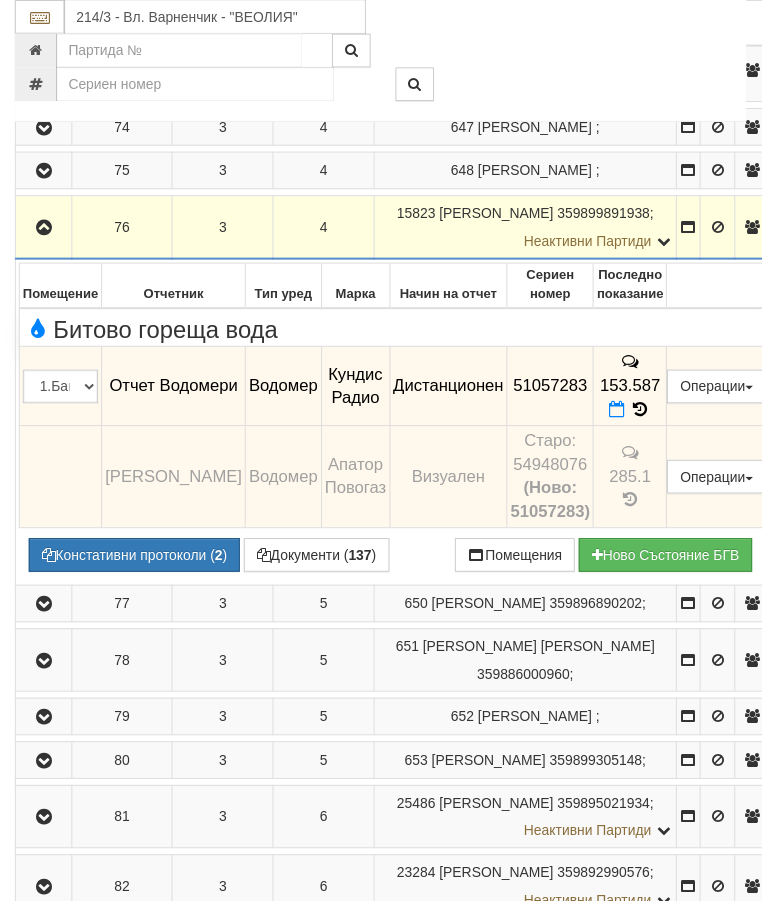 click at bounding box center [44, 230] 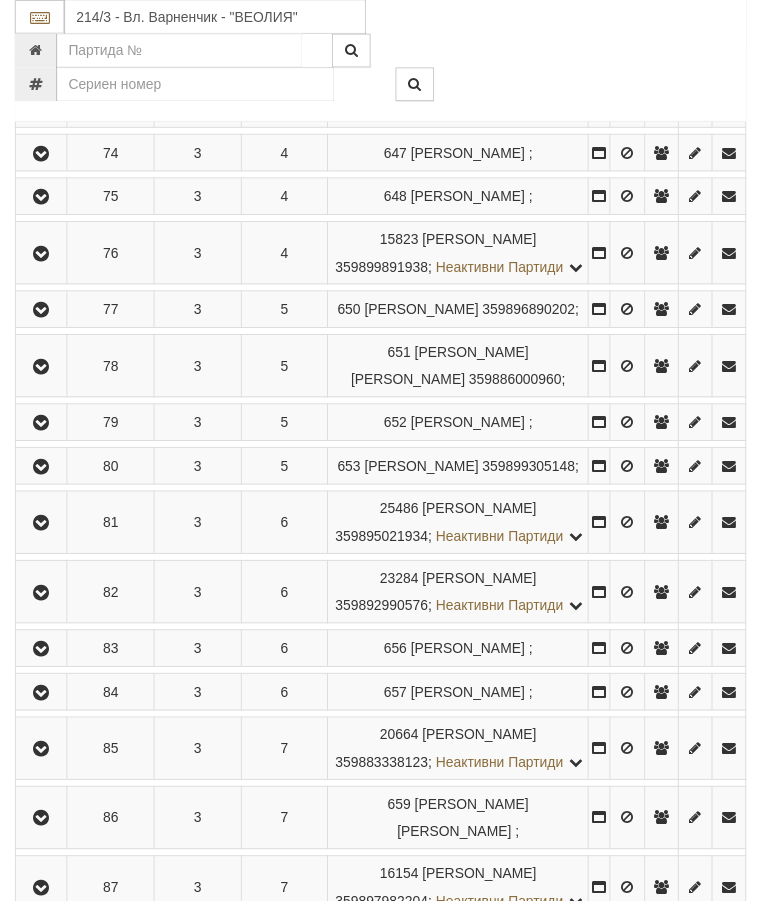 click at bounding box center (42, 313) 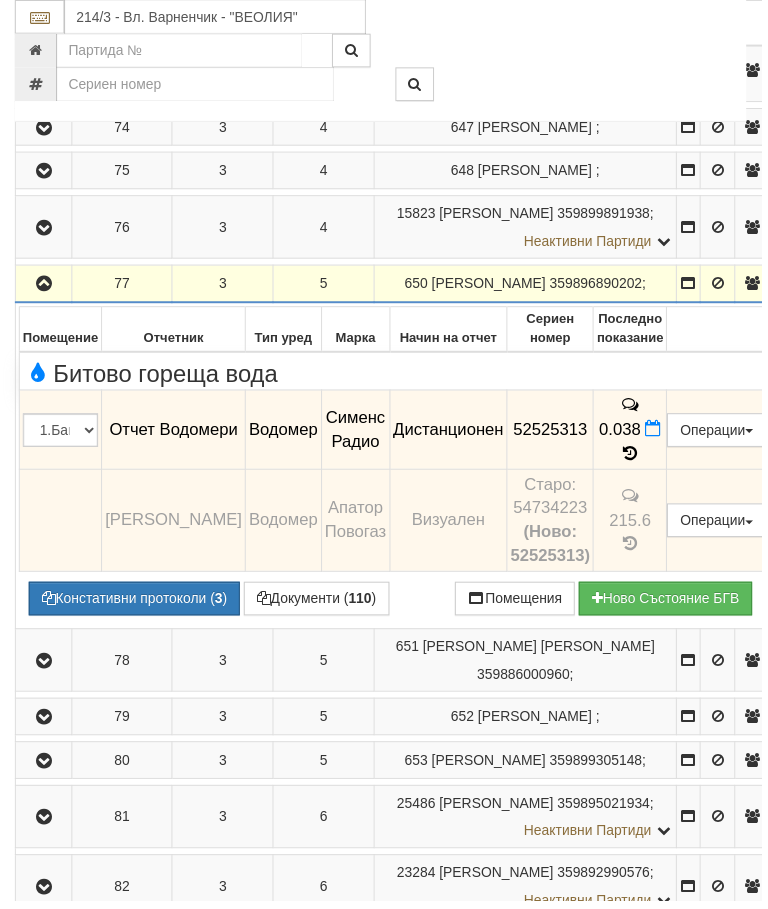 click at bounding box center [44, 286] 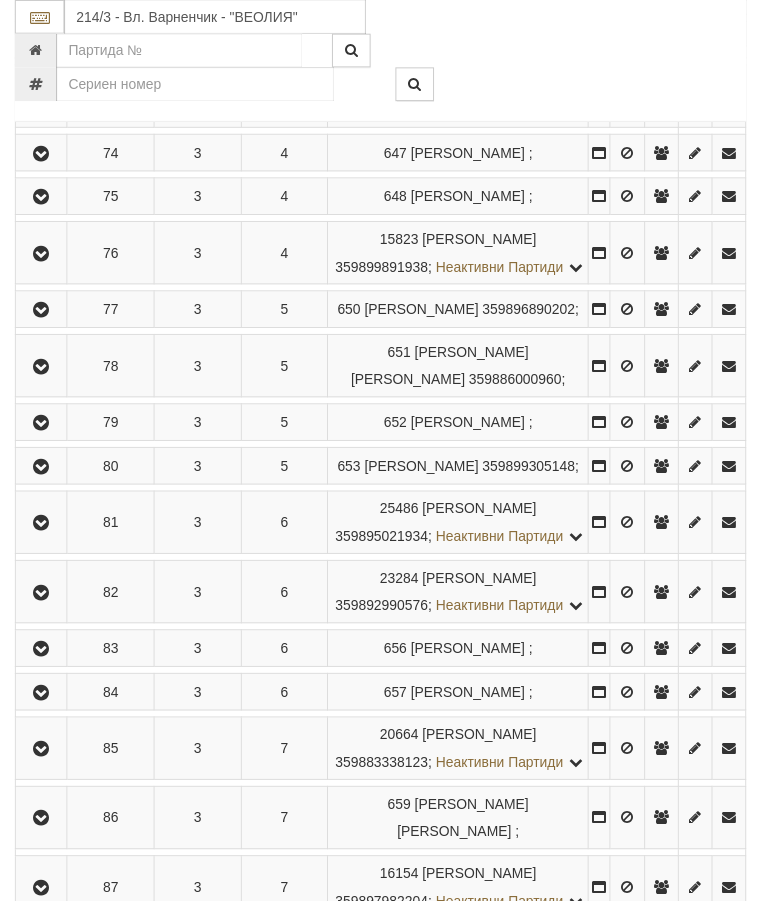 click at bounding box center (42, 370) 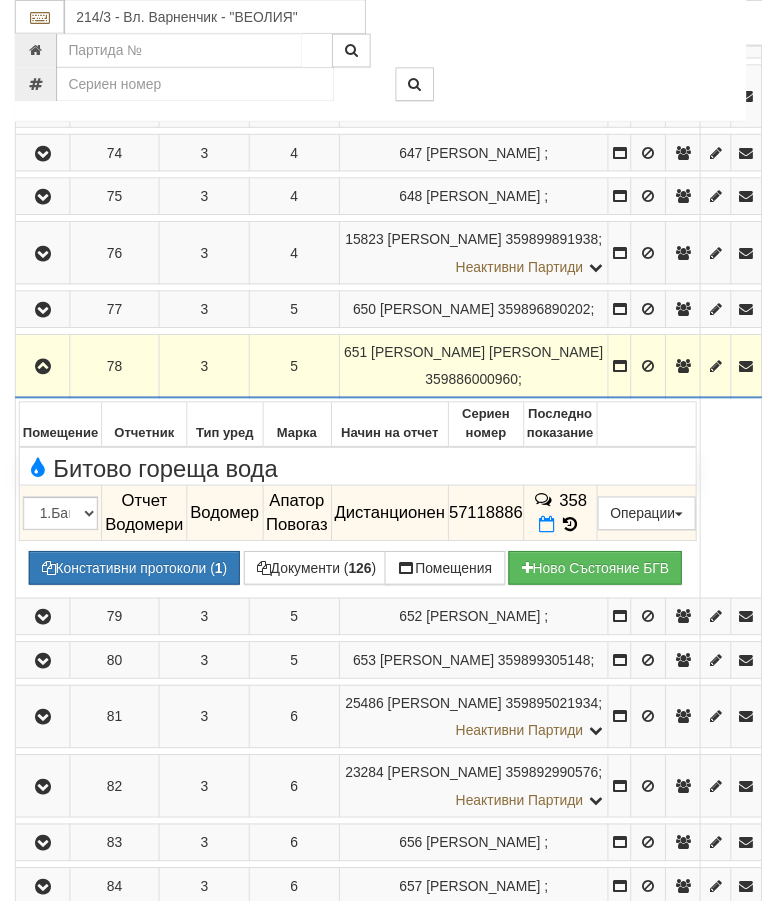 click at bounding box center (43, 370) 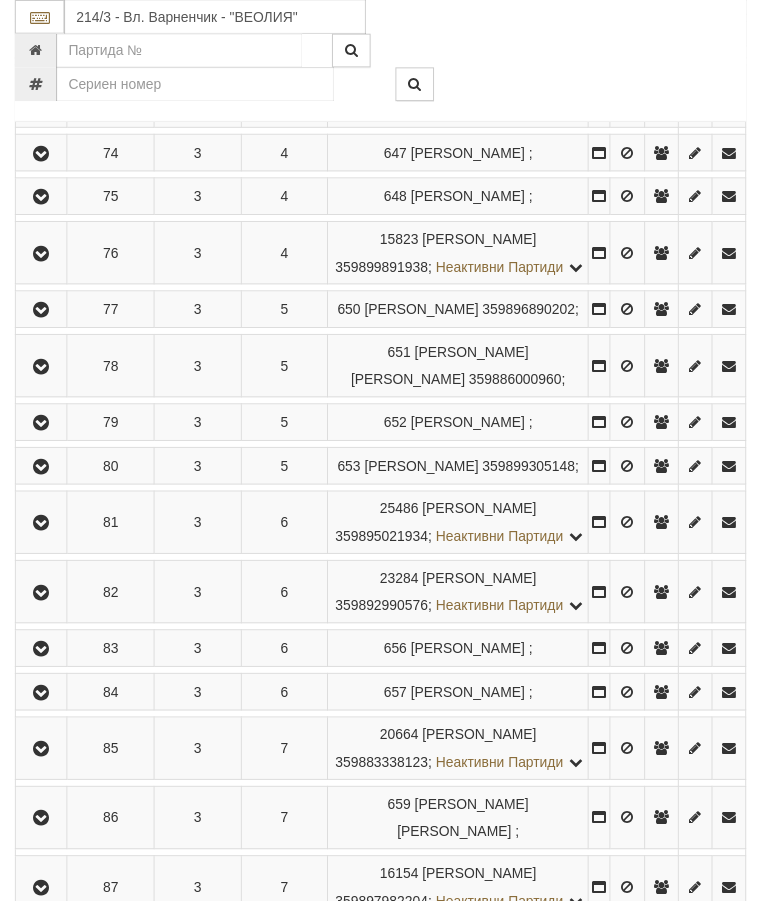 click at bounding box center [42, 427] 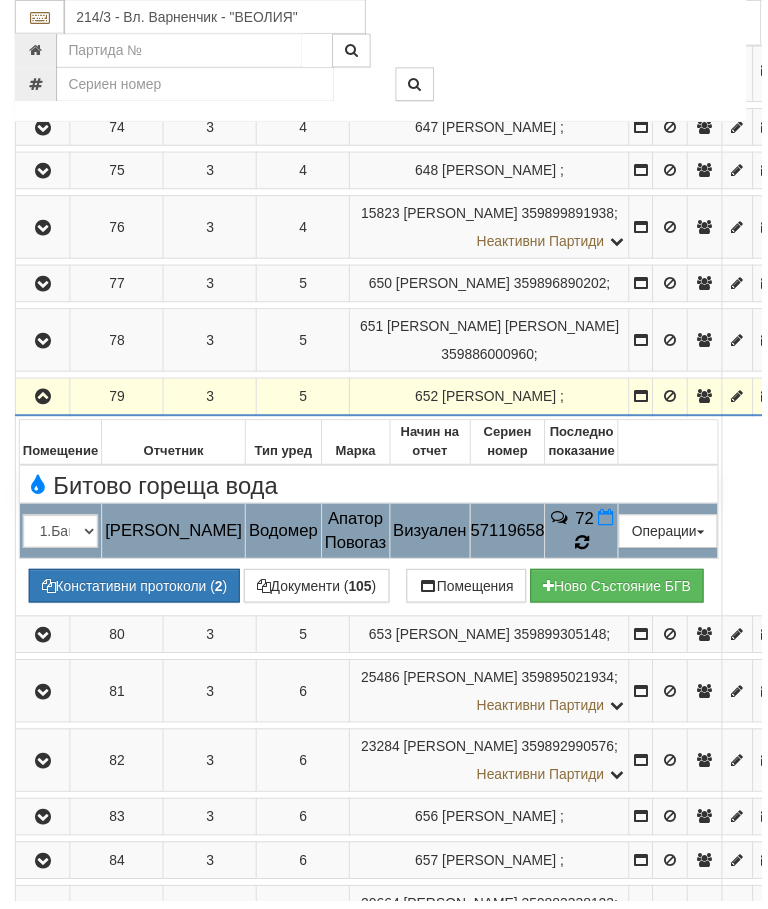 click at bounding box center [586, 548] 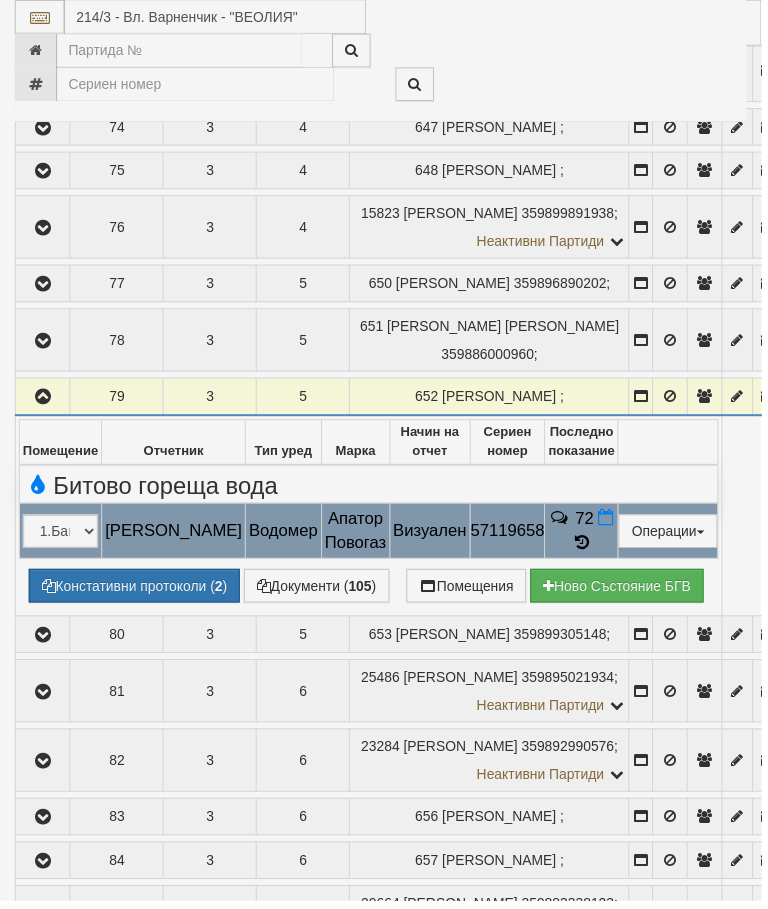 select on "10" 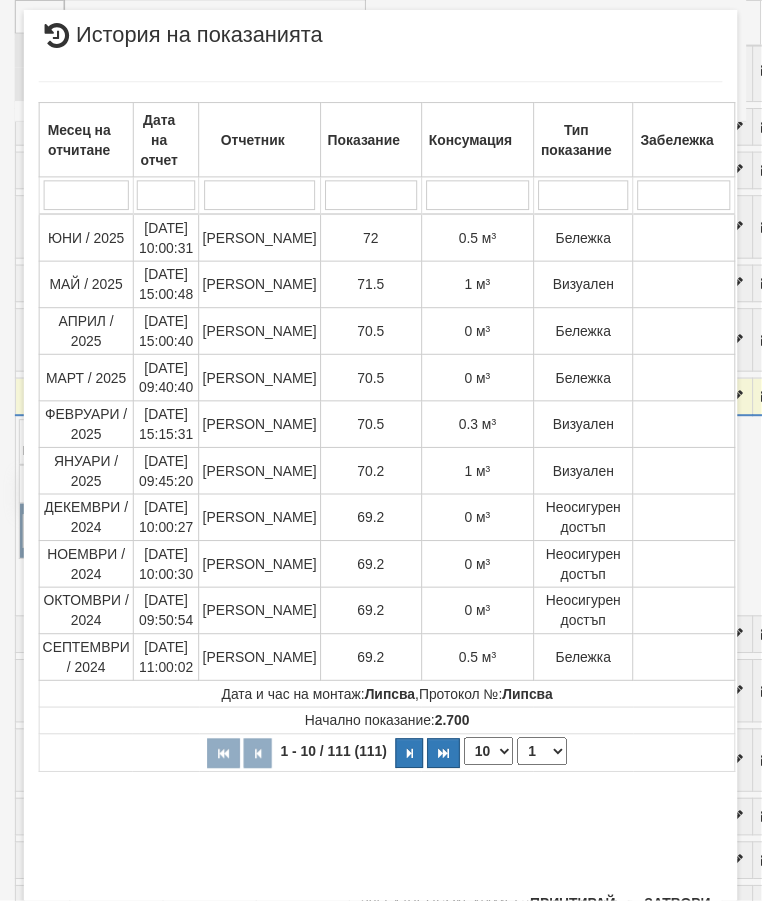scroll, scrollTop: 1133, scrollLeft: 0, axis: vertical 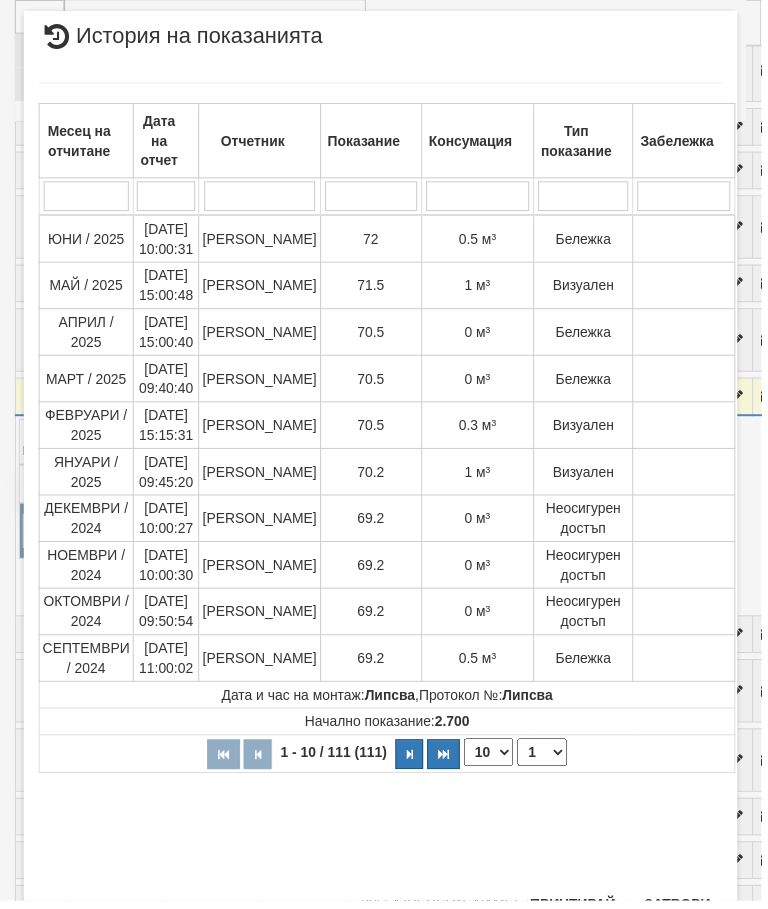 click on "Затвори" at bounding box center (683, 912) 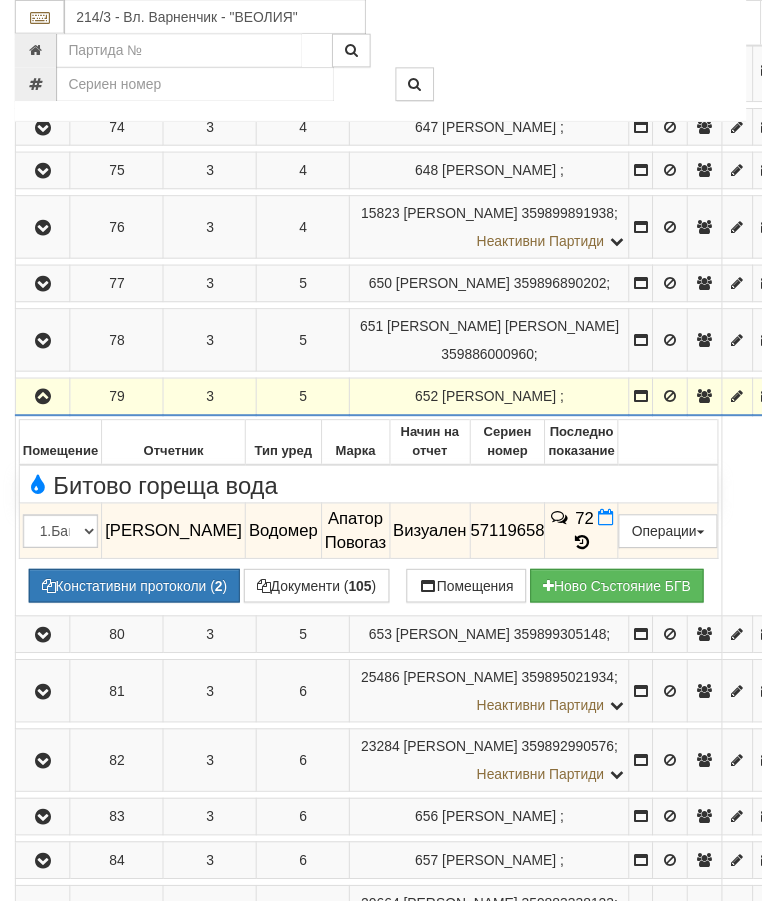click at bounding box center (43, 400) 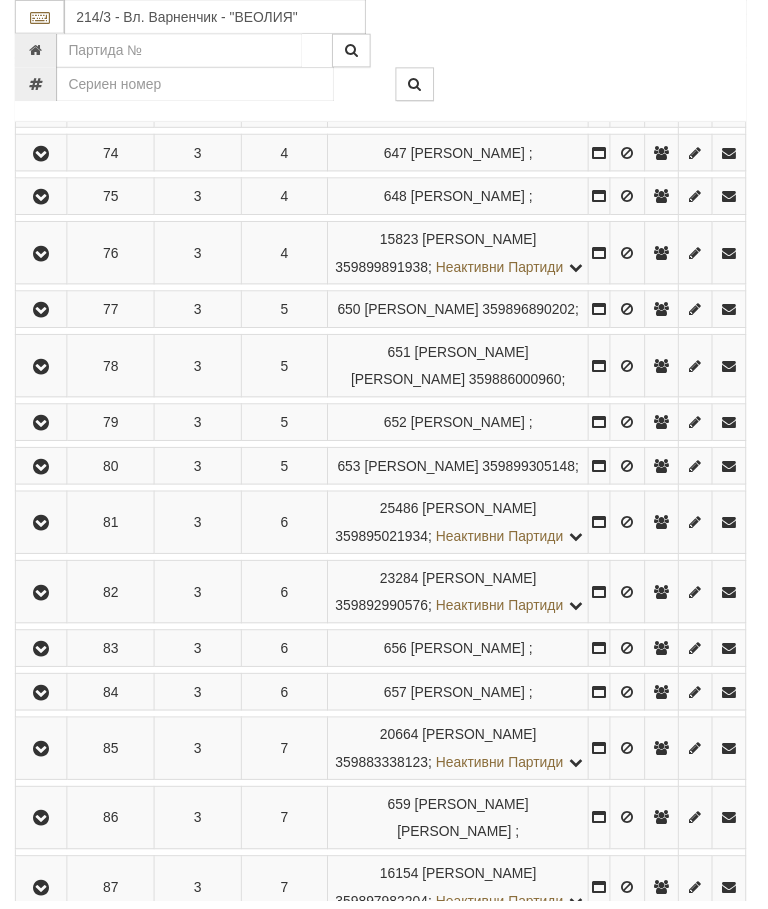 click at bounding box center [42, 471] 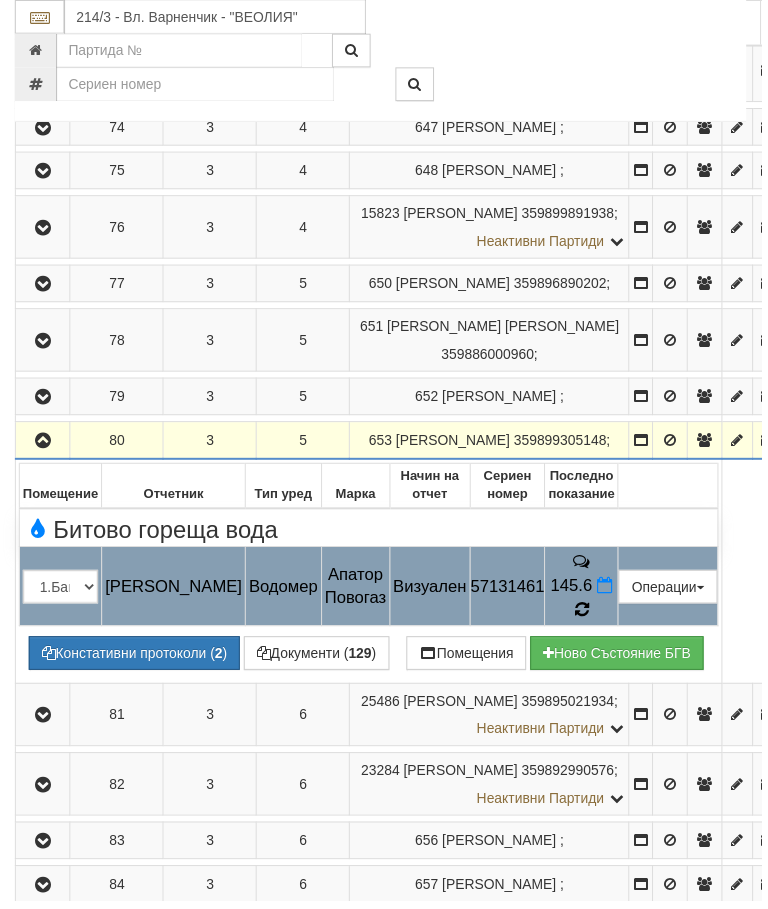 click at bounding box center (586, 616) 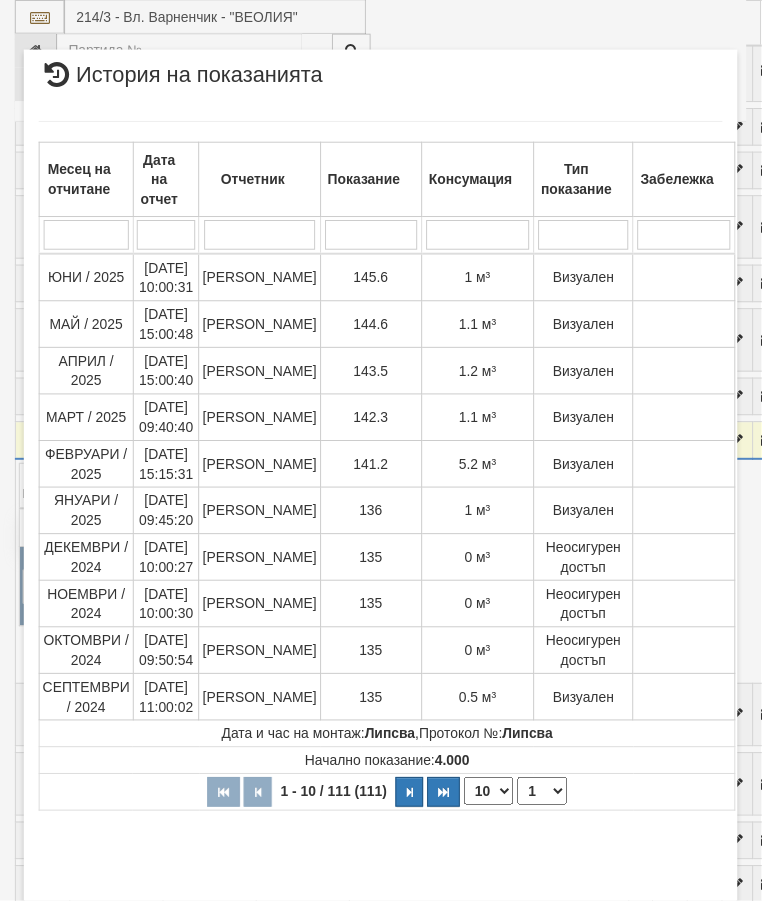 select on "10" 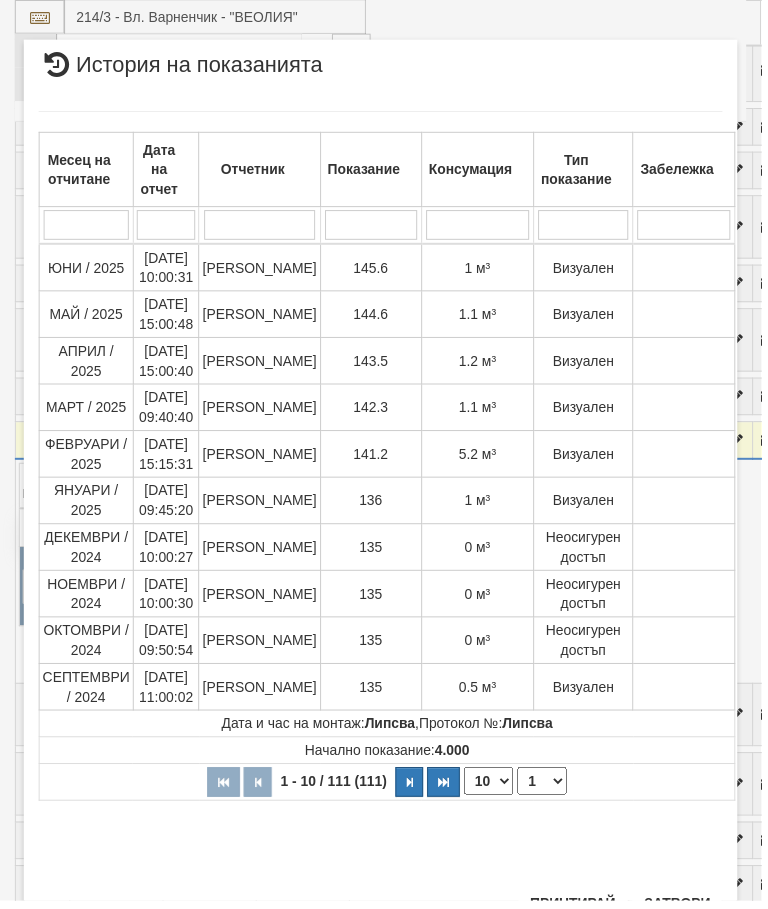 scroll, scrollTop: 1653, scrollLeft: 0, axis: vertical 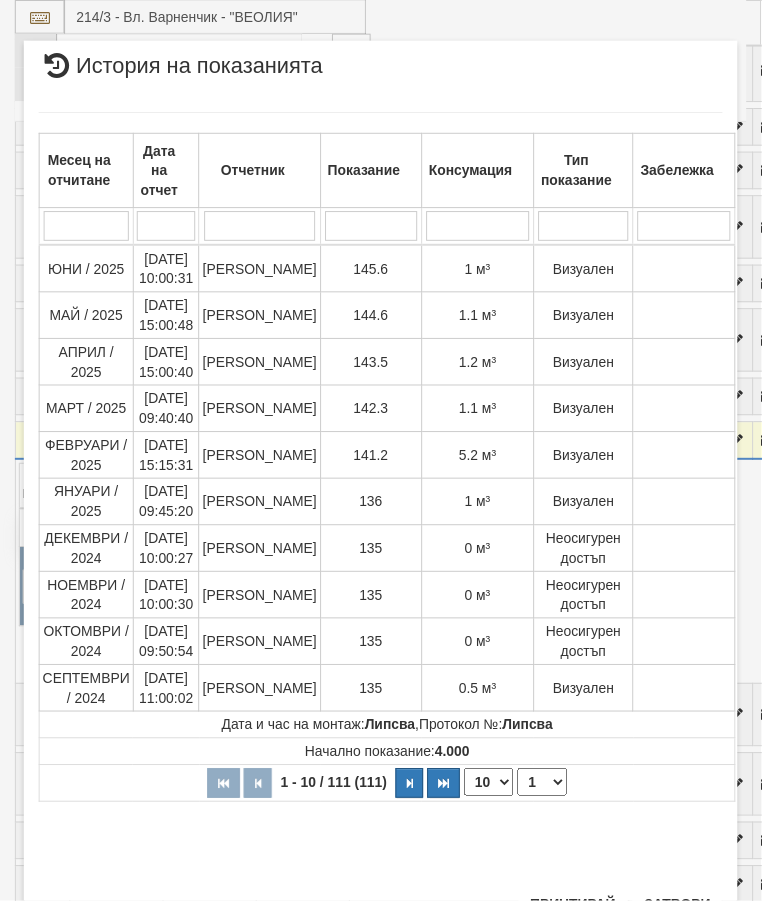 click on "Затвори" at bounding box center (683, 912) 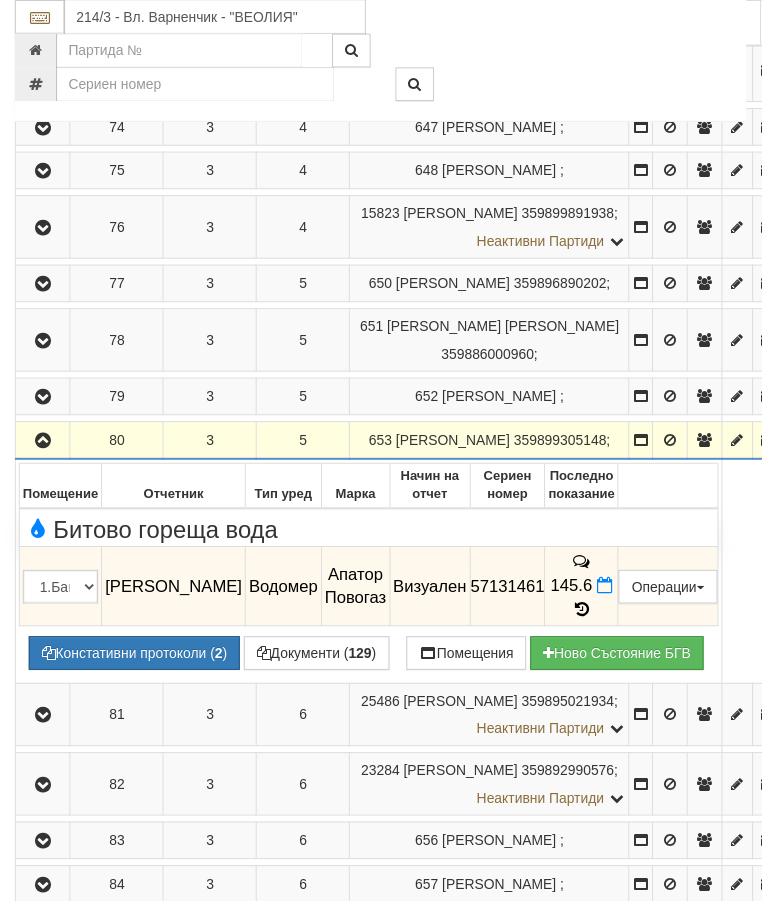 click at bounding box center (43, 445) 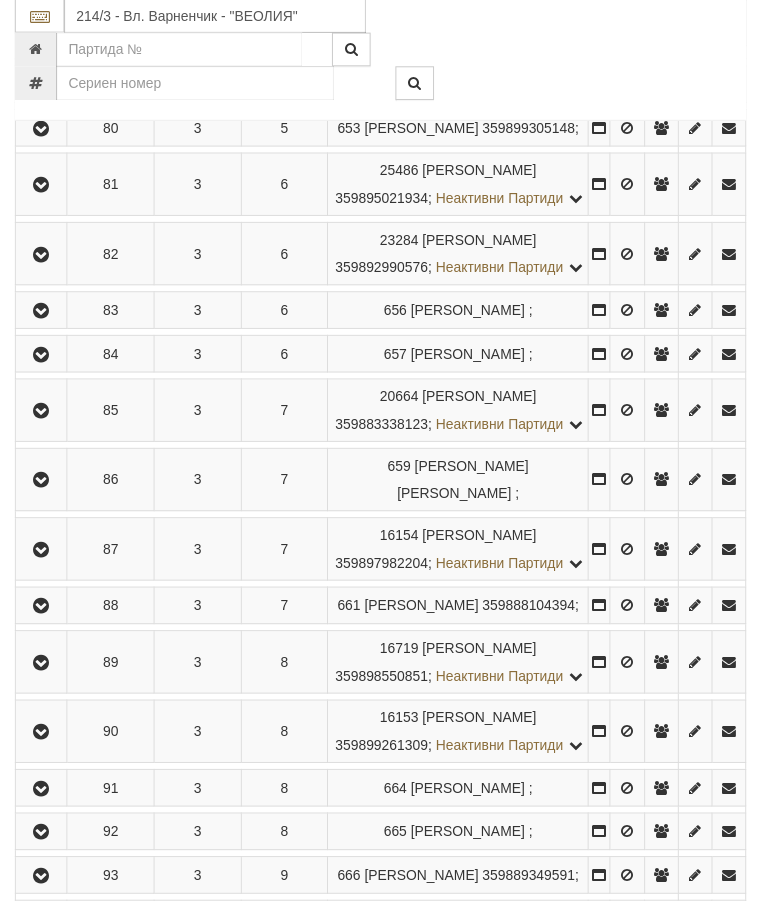 scroll, scrollTop: 1451, scrollLeft: 0, axis: vertical 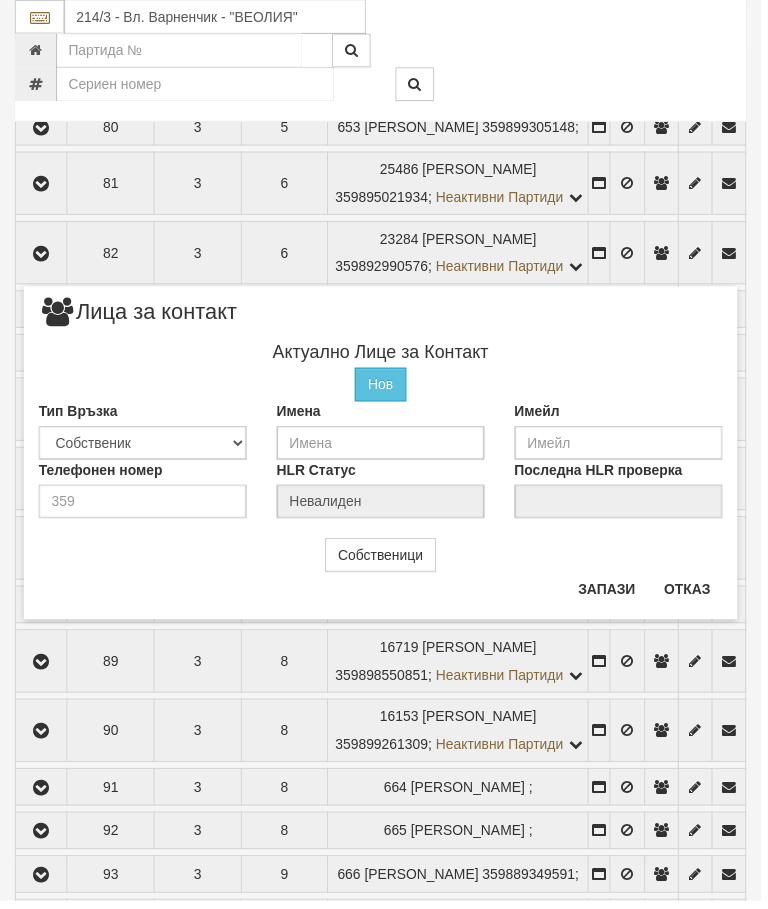 click on "Отказ" at bounding box center [693, 594] 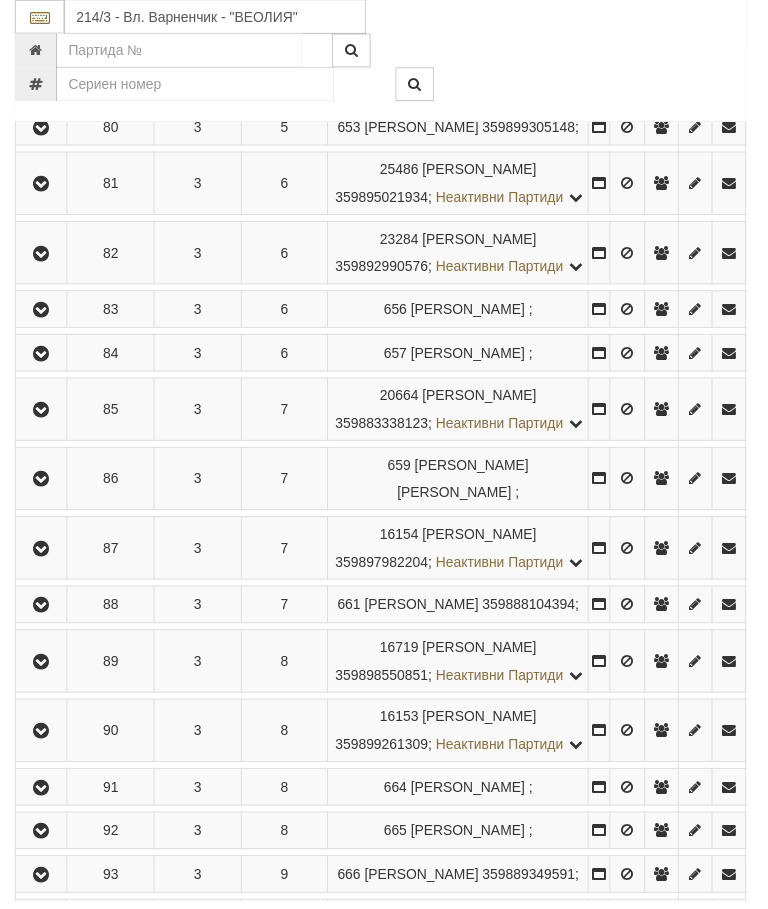 click at bounding box center (42, 186) 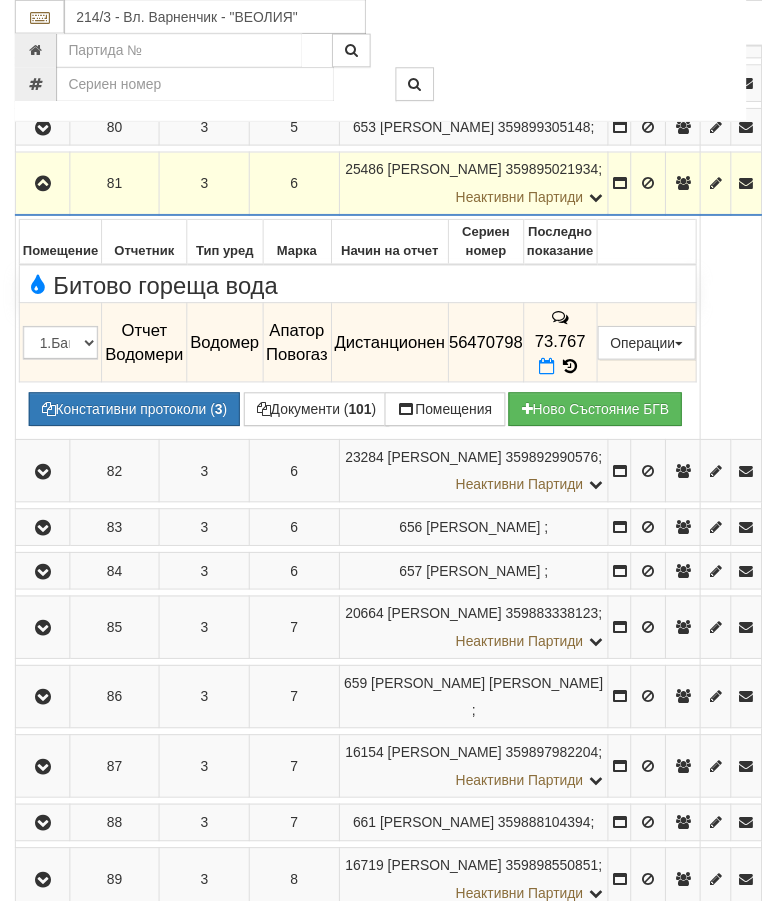 click at bounding box center (43, 186) 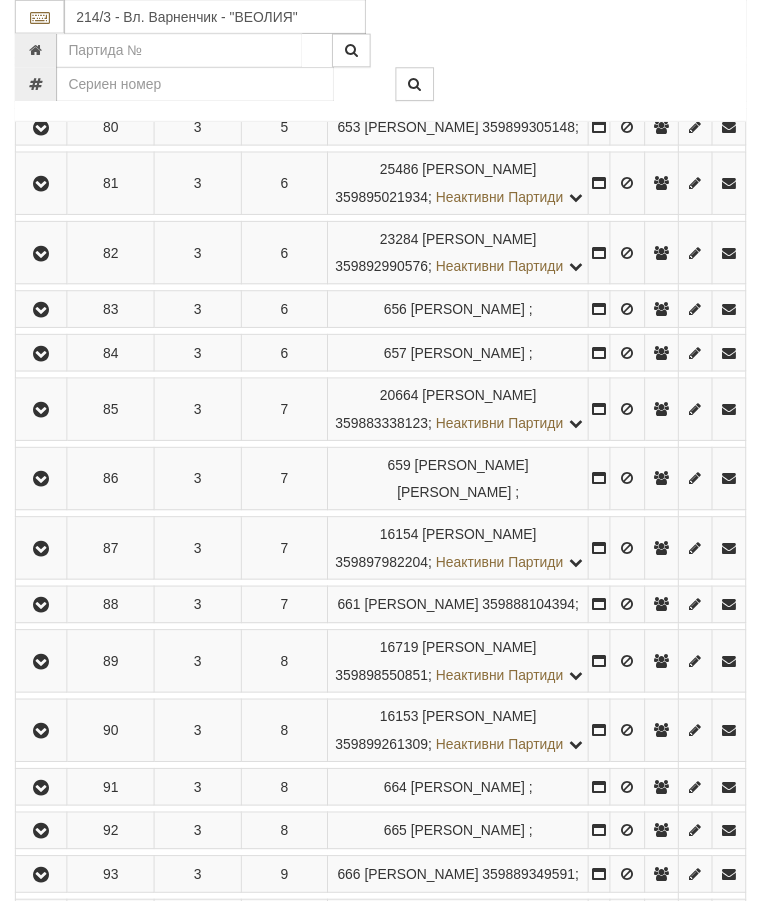 click at bounding box center (42, 256) 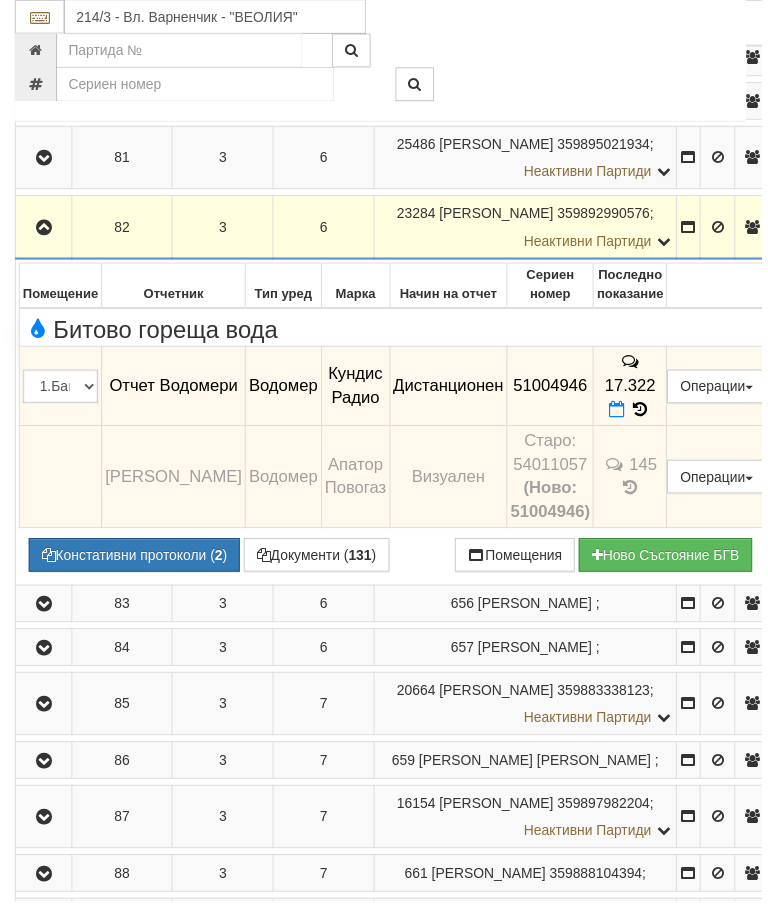 click at bounding box center [44, 230] 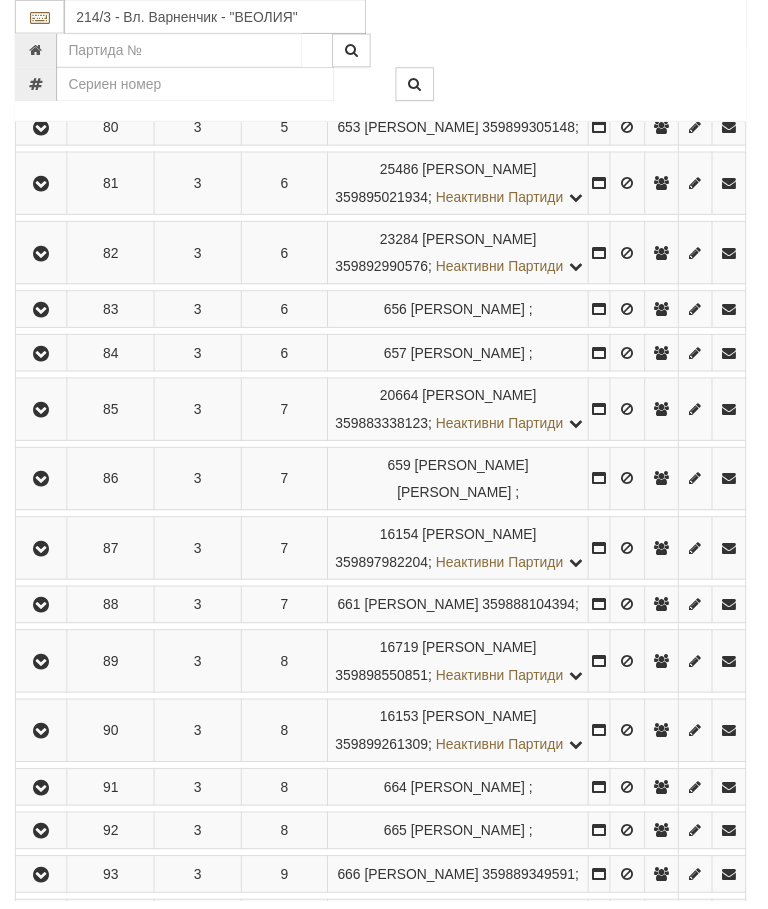 click at bounding box center [42, 313] 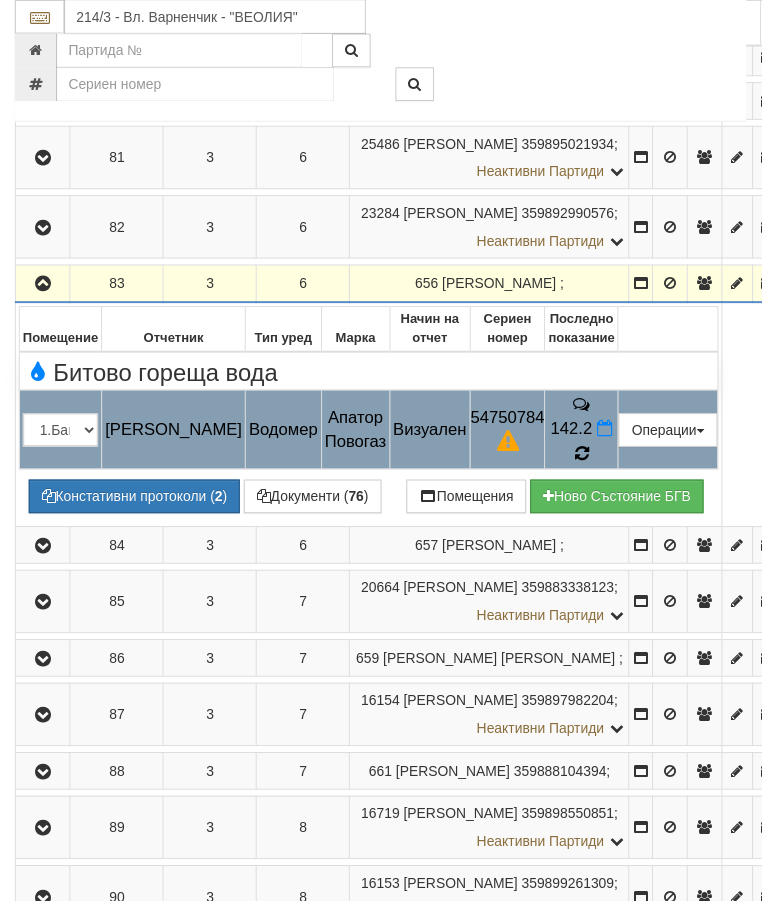 click at bounding box center (587, 457) 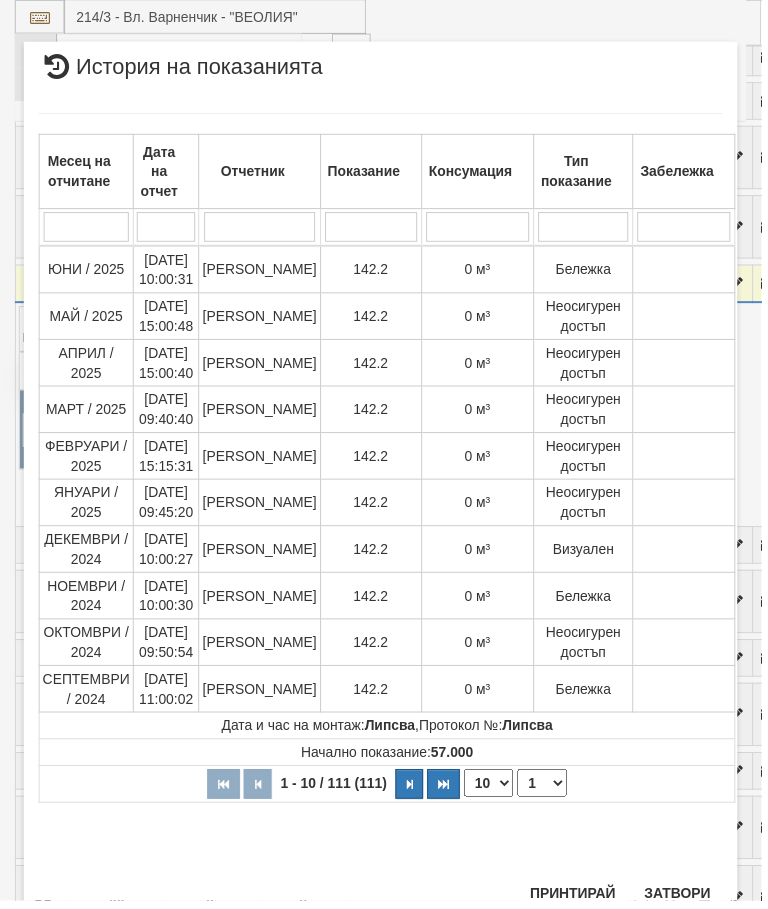 scroll, scrollTop: 1838, scrollLeft: 0, axis: vertical 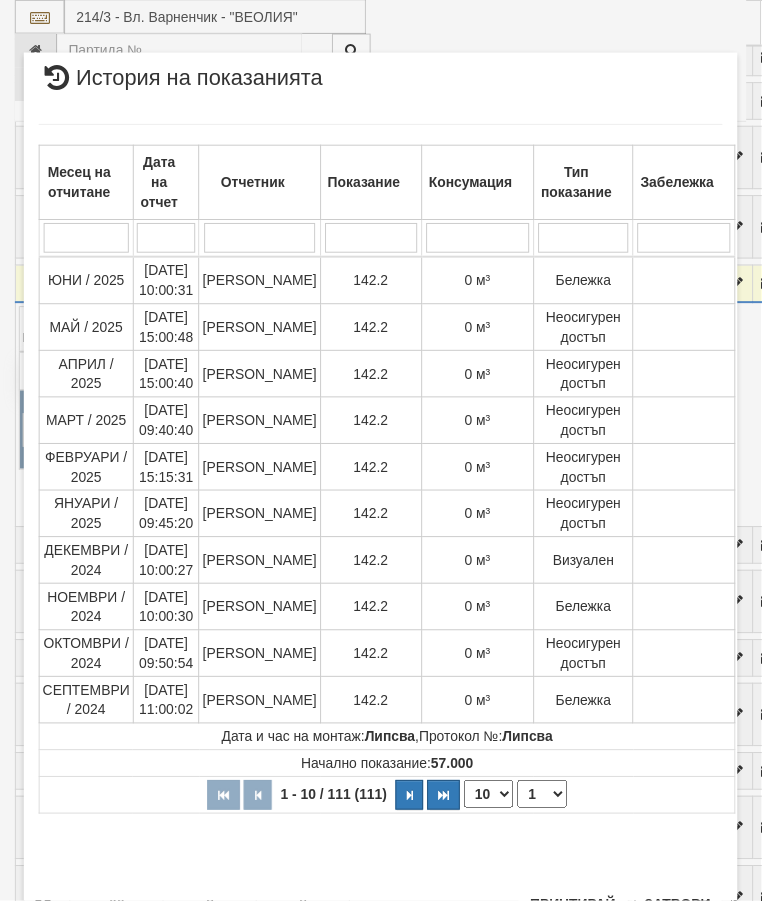 click on "Затвори" at bounding box center [683, 912] 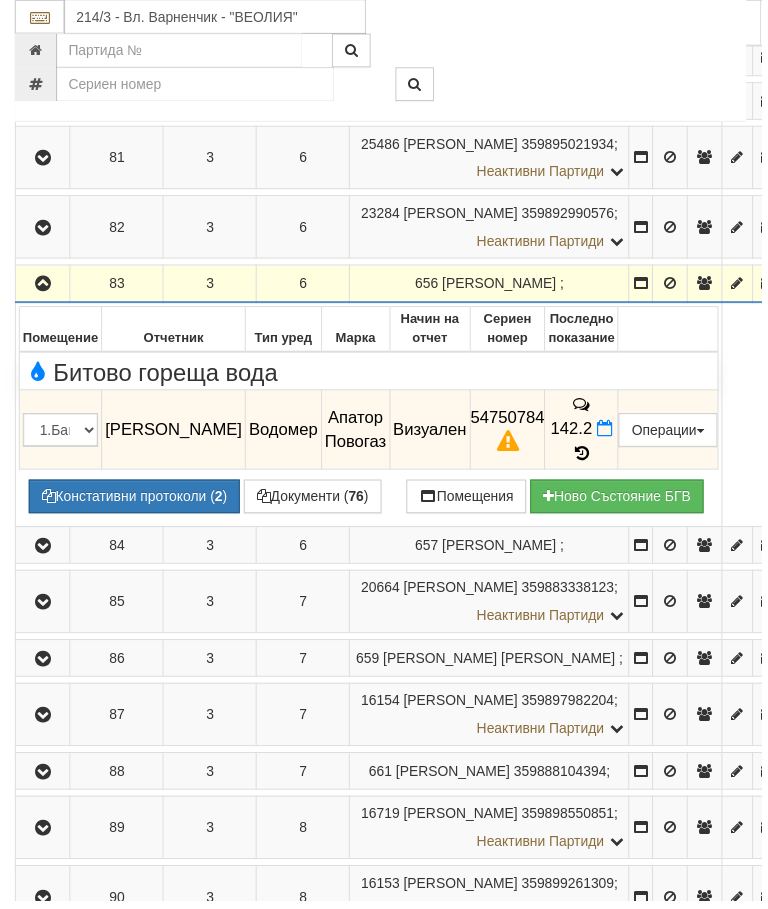 click at bounding box center (43, 286) 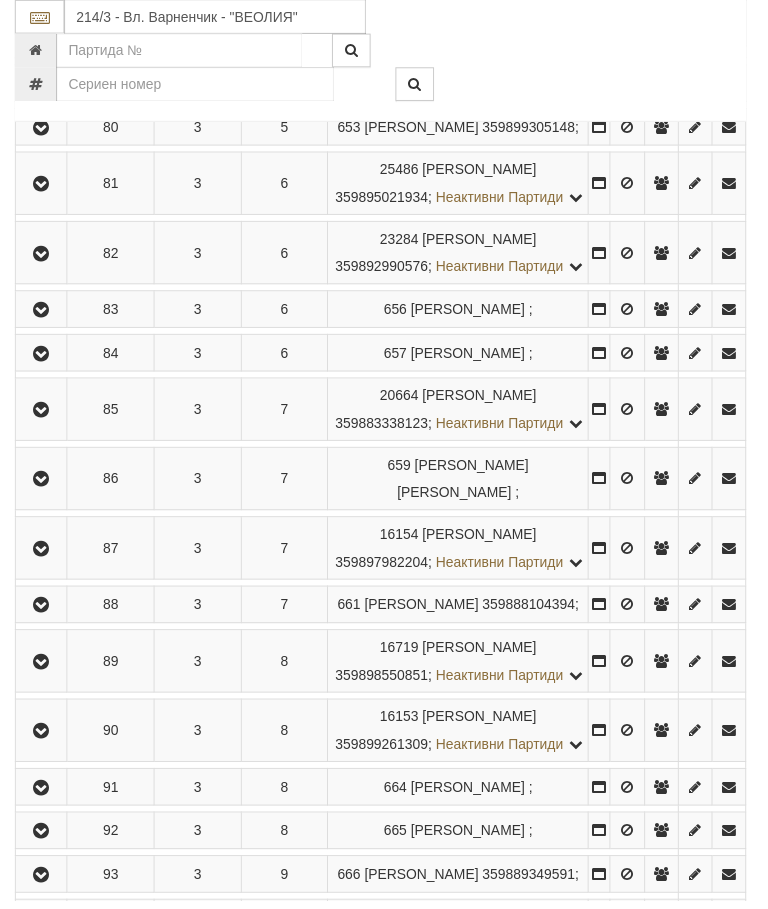 click at bounding box center [42, 357] 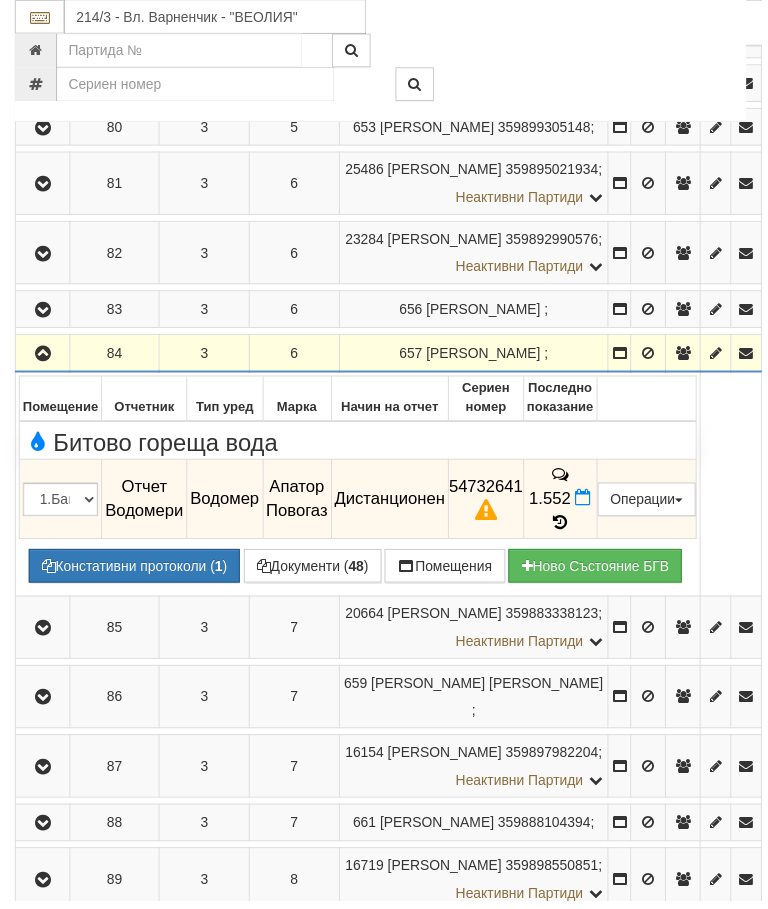 click at bounding box center [43, 357] 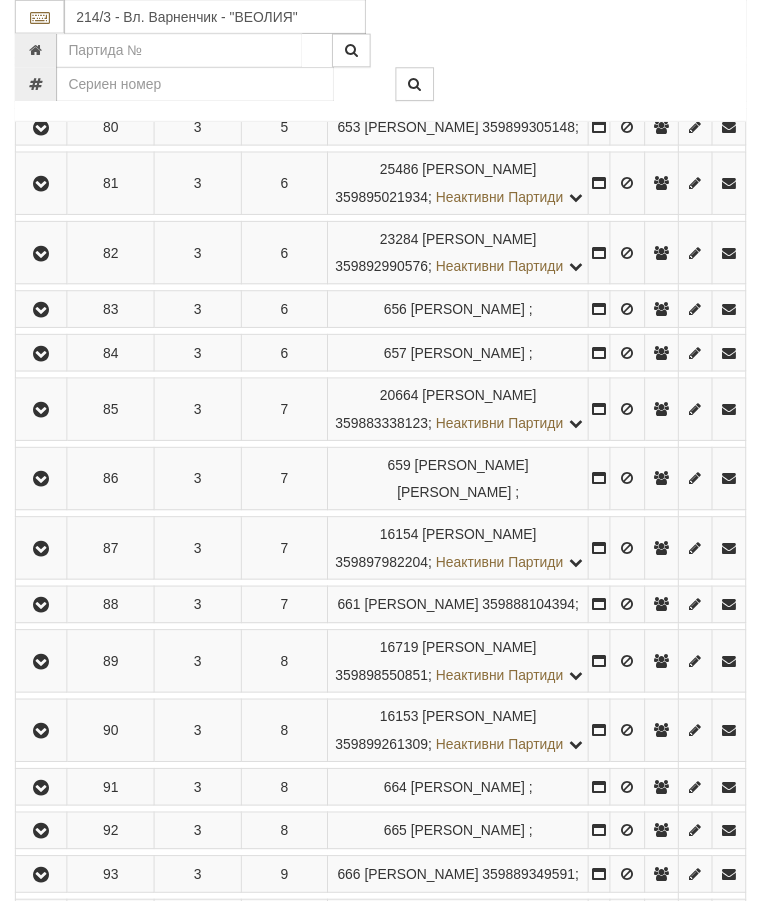 click at bounding box center [42, 414] 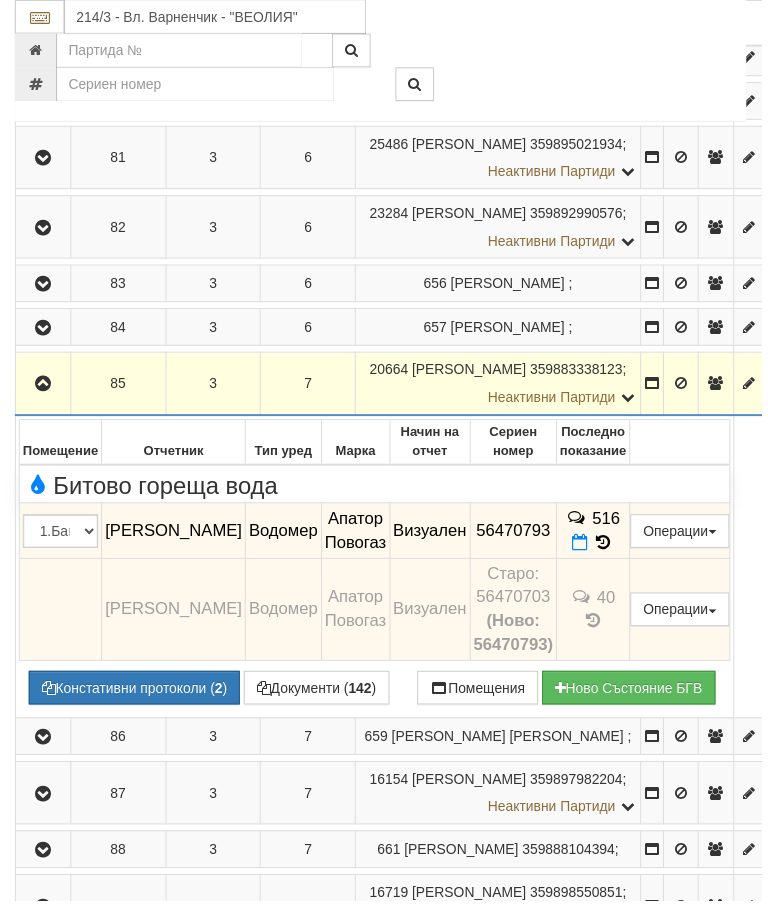 click on "516" at bounding box center (598, 536) 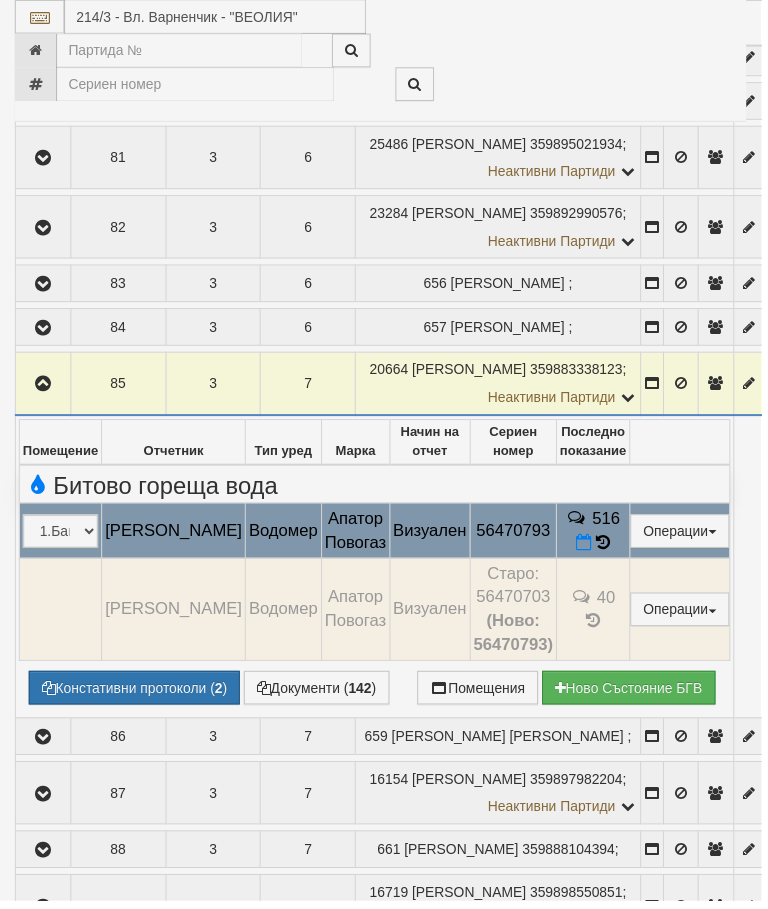 select on "10" 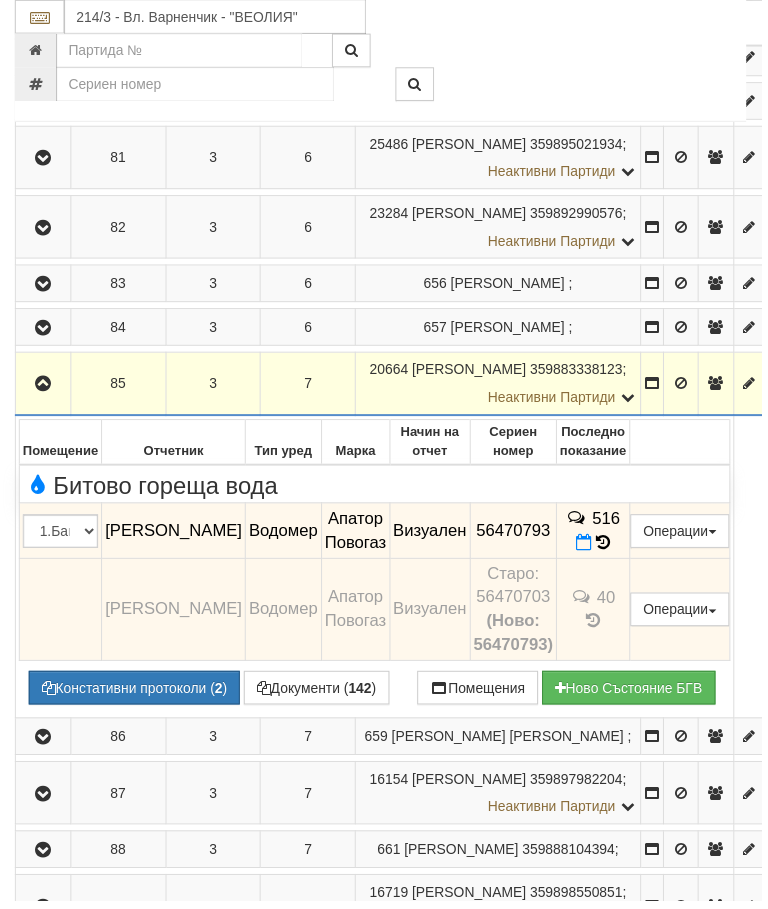 click at bounding box center [43, 388] 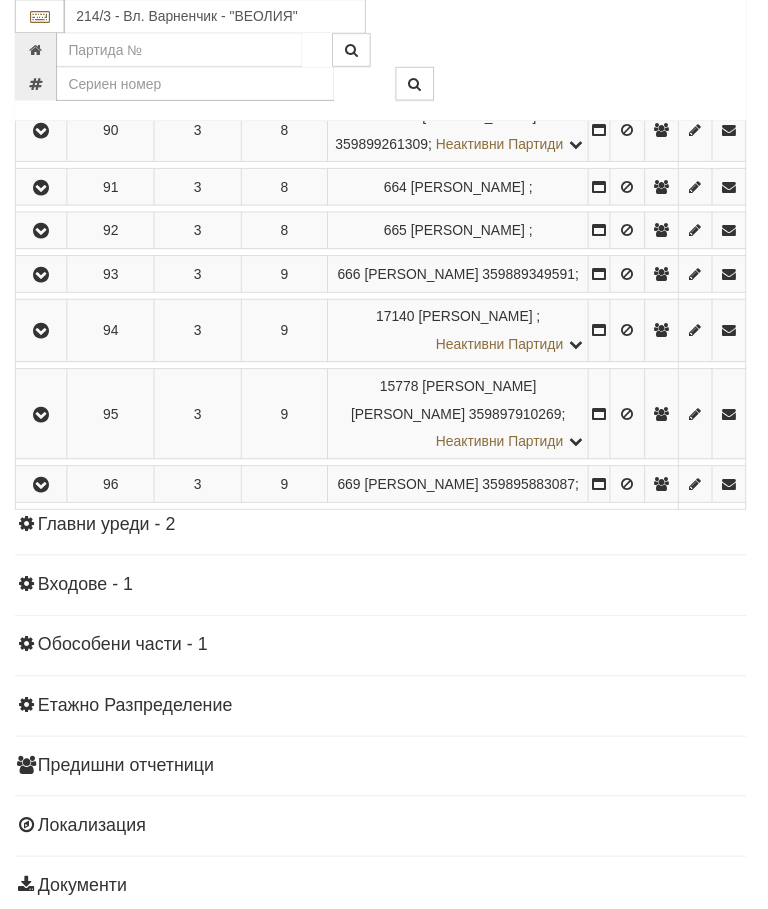 scroll, scrollTop: 2182, scrollLeft: 0, axis: vertical 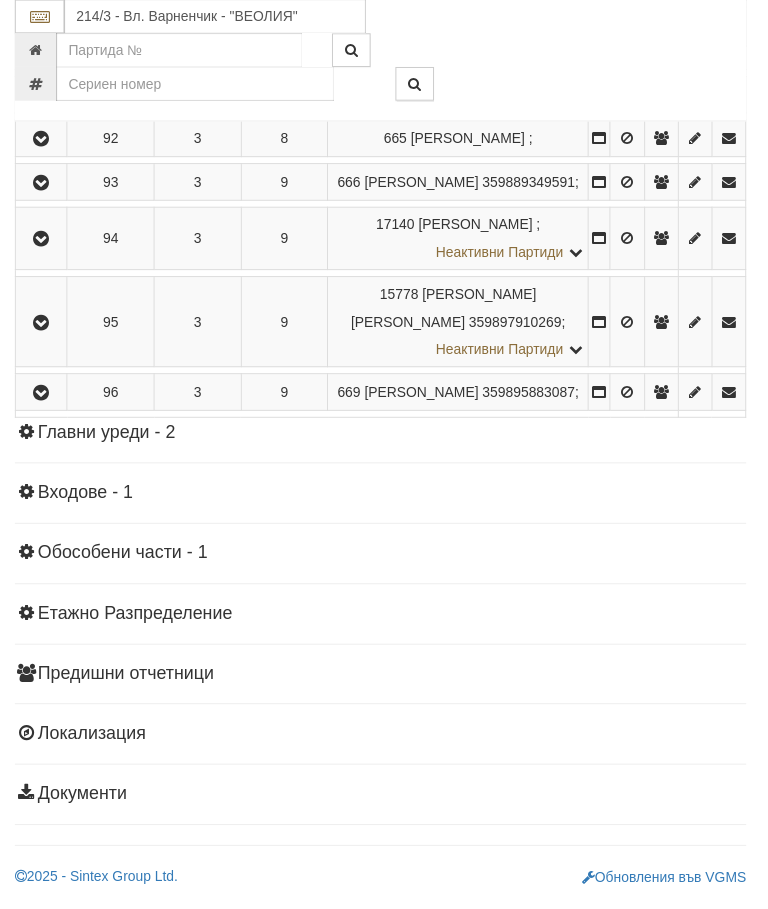 click at bounding box center [42, -145] 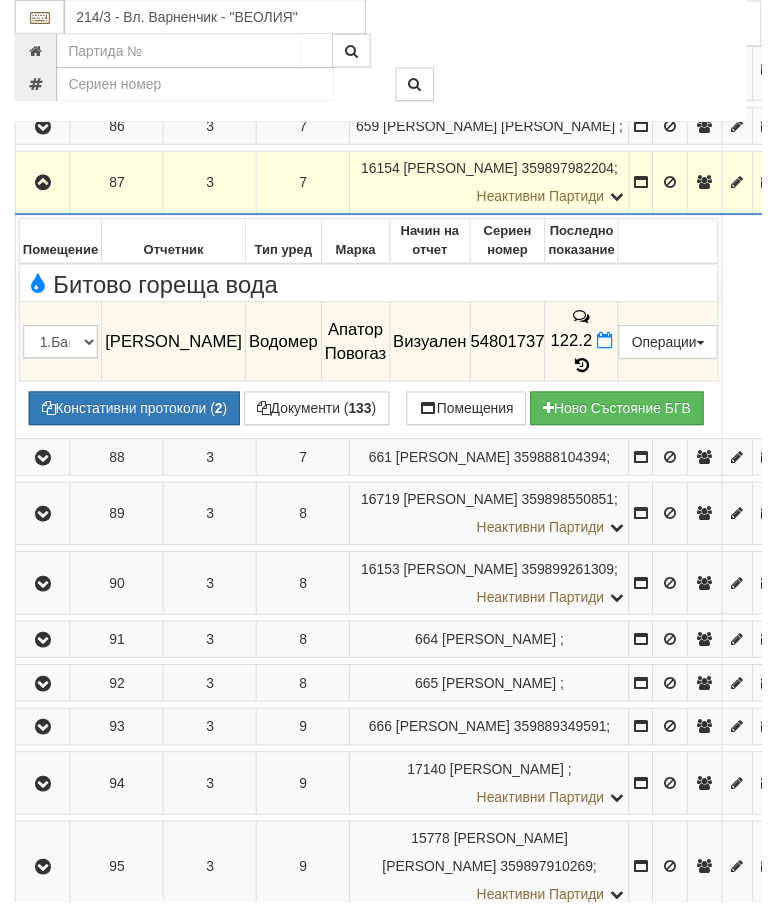 scroll, scrollTop: 1768, scrollLeft: 0, axis: vertical 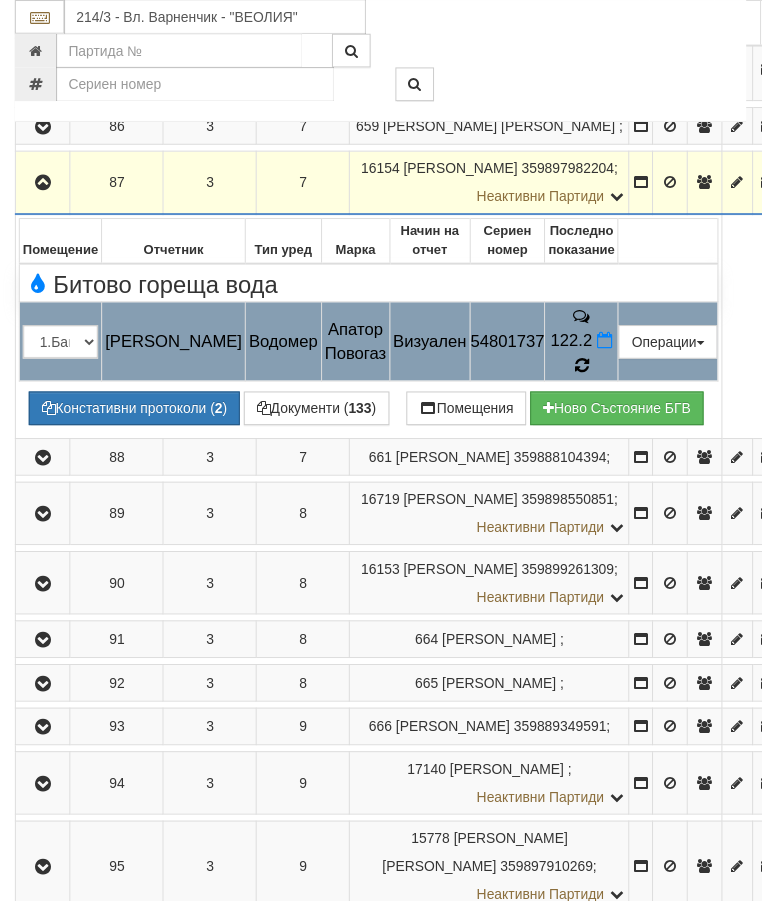 click at bounding box center (587, 368) 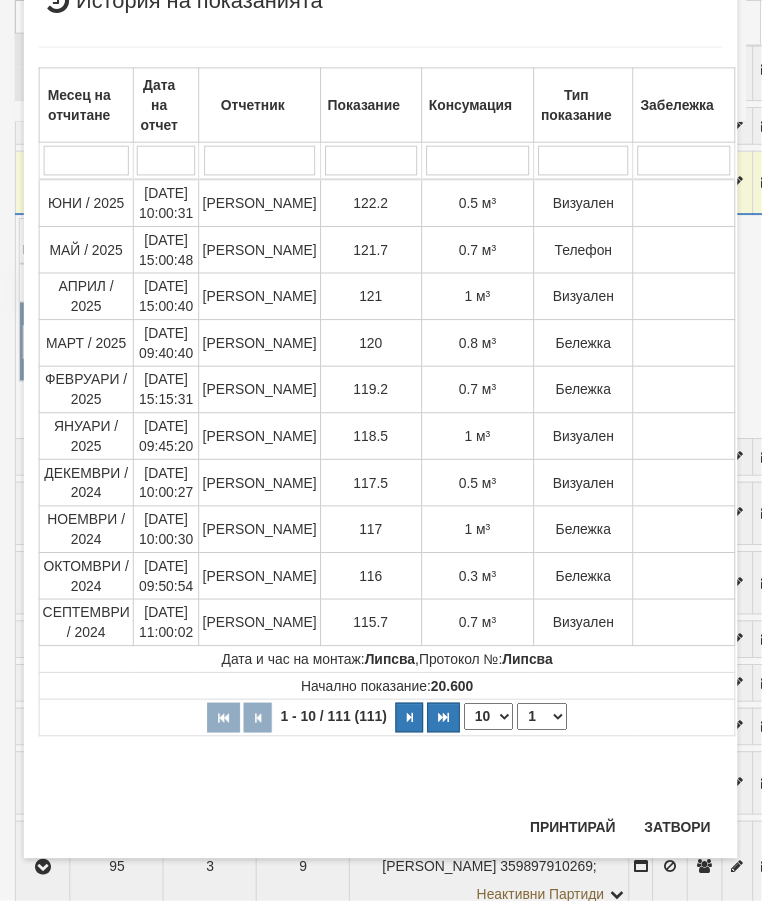 scroll, scrollTop: 74, scrollLeft: 0, axis: vertical 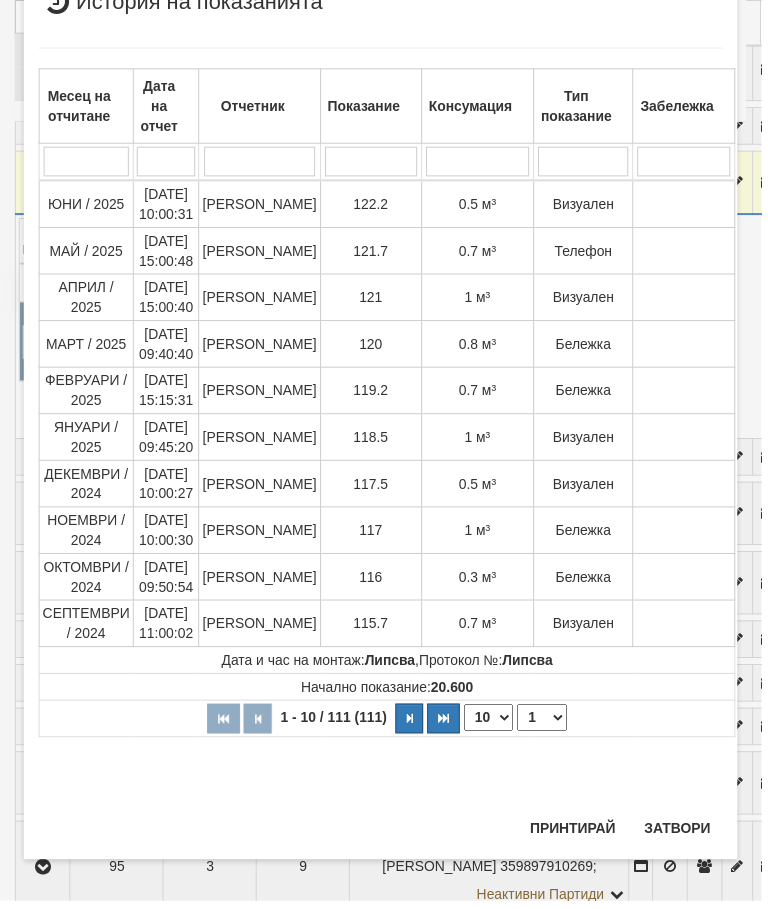 click on "Затвори" at bounding box center (683, 836) 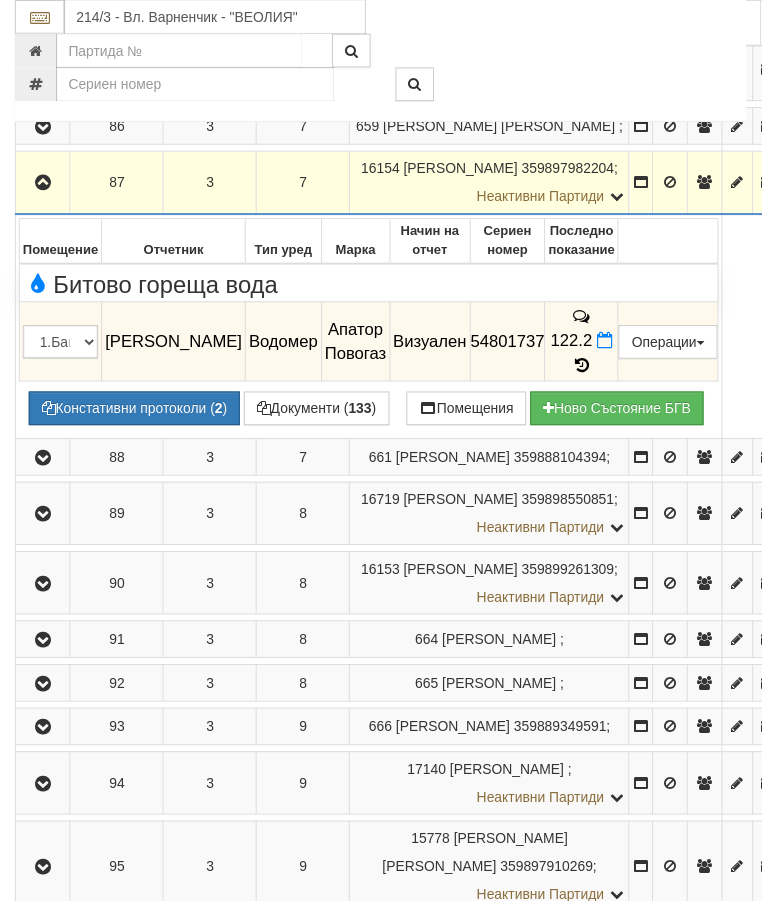 click at bounding box center [43, 184] 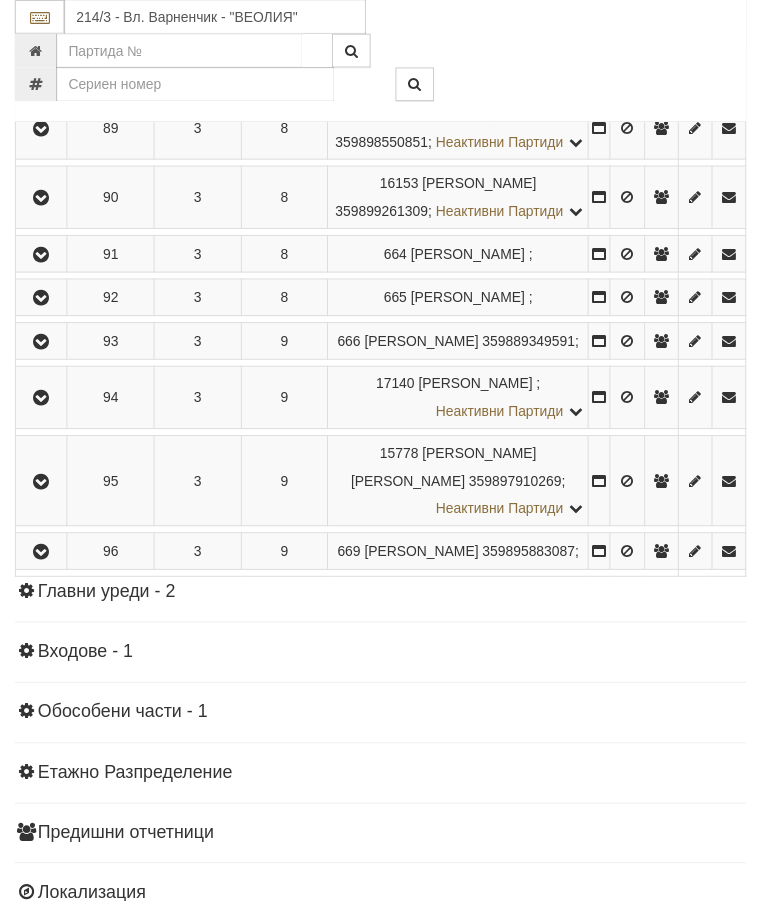 scroll, scrollTop: 2092, scrollLeft: 0, axis: vertical 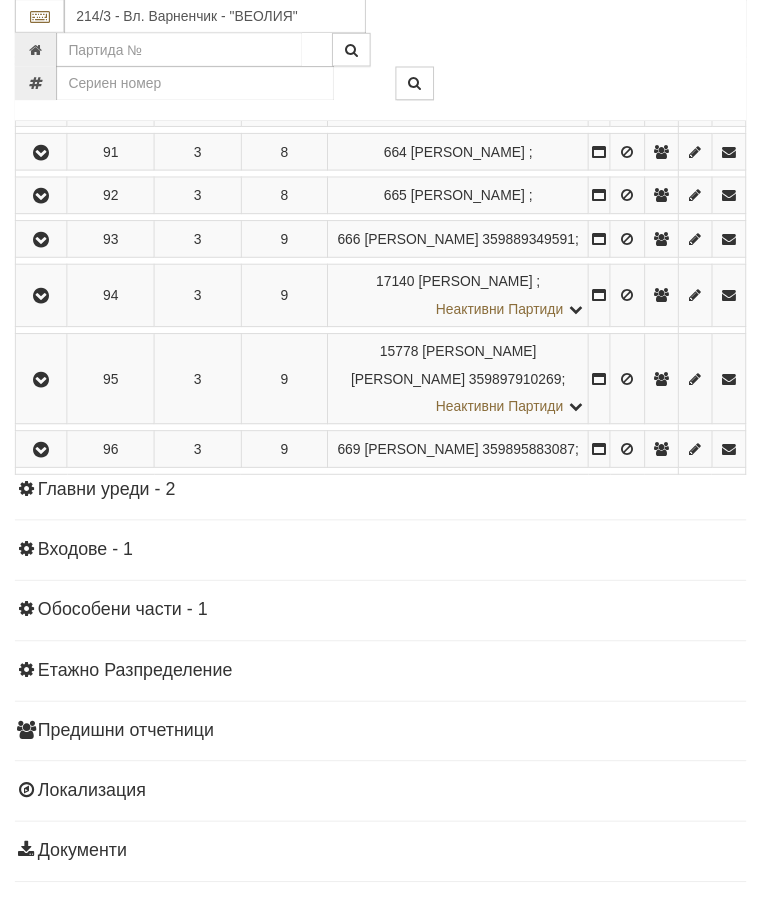 click at bounding box center [41, -31] 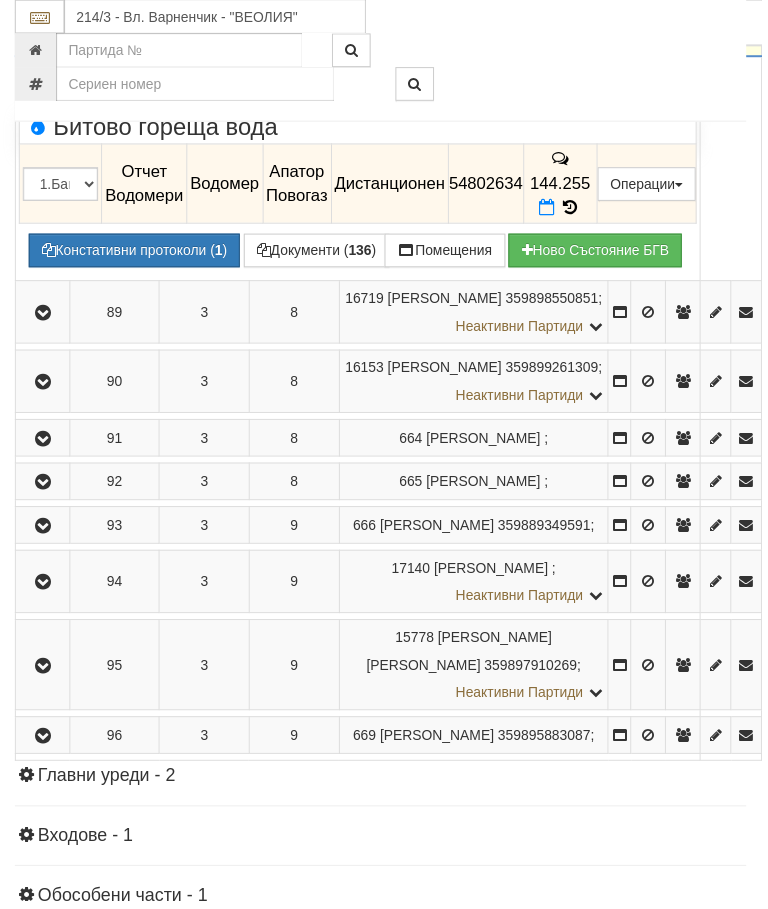scroll, scrollTop: 2025, scrollLeft: 0, axis: vertical 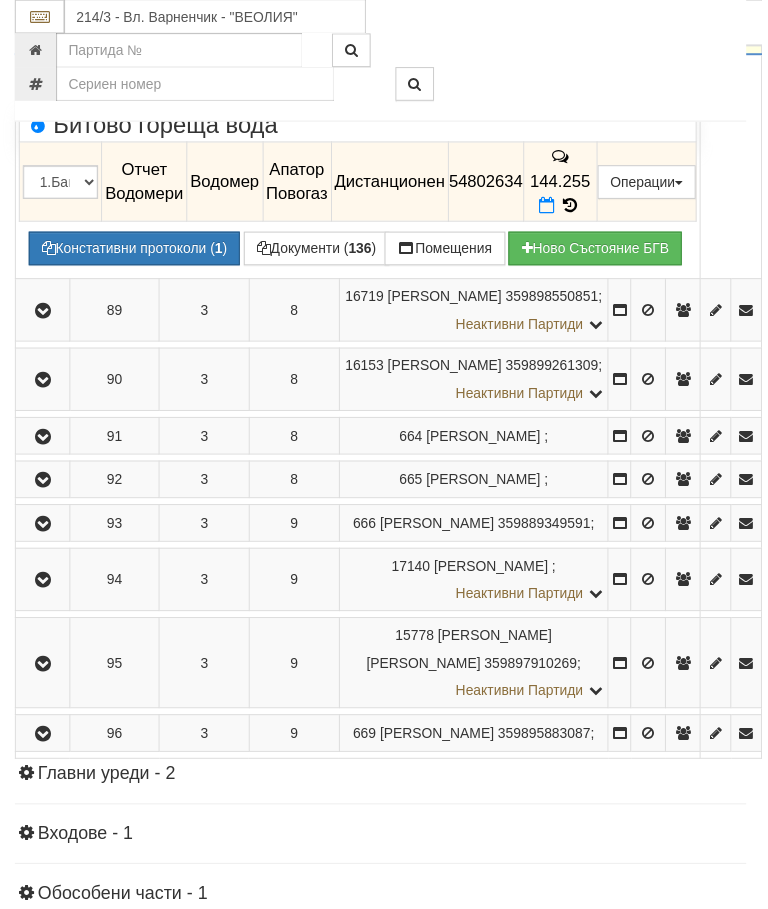 click at bounding box center [43, 37] 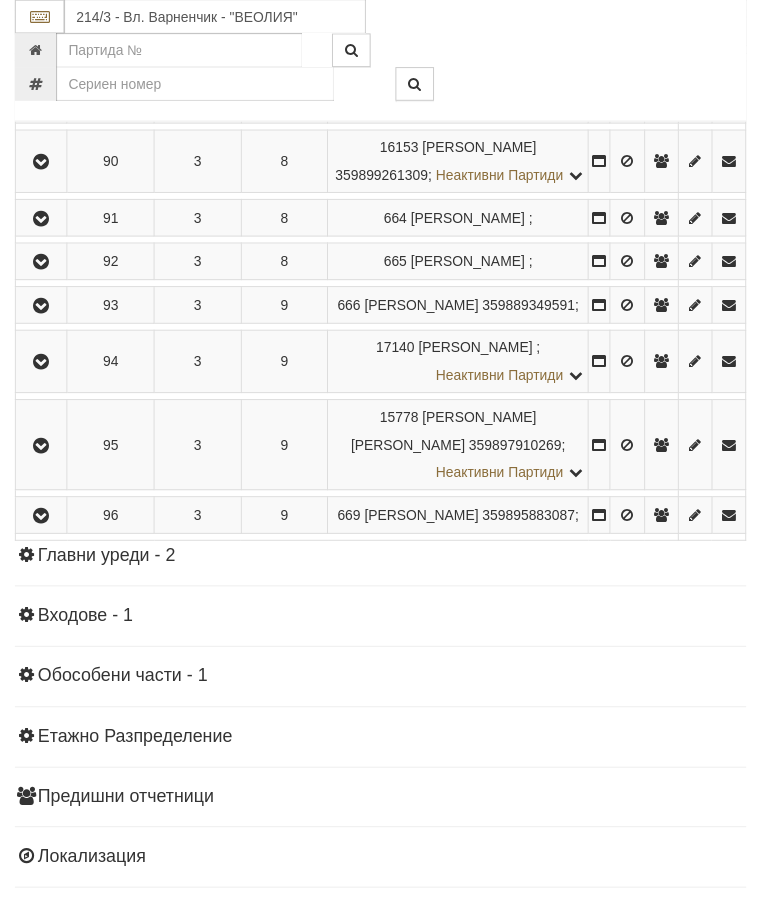 click at bounding box center (42, 94) 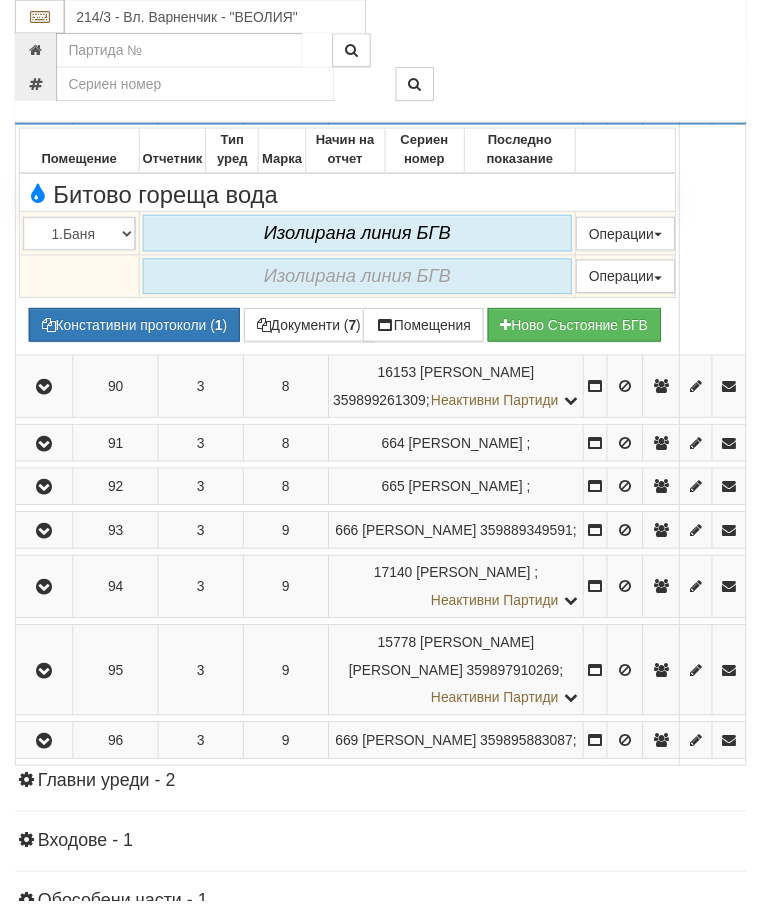 click at bounding box center [44, 93] 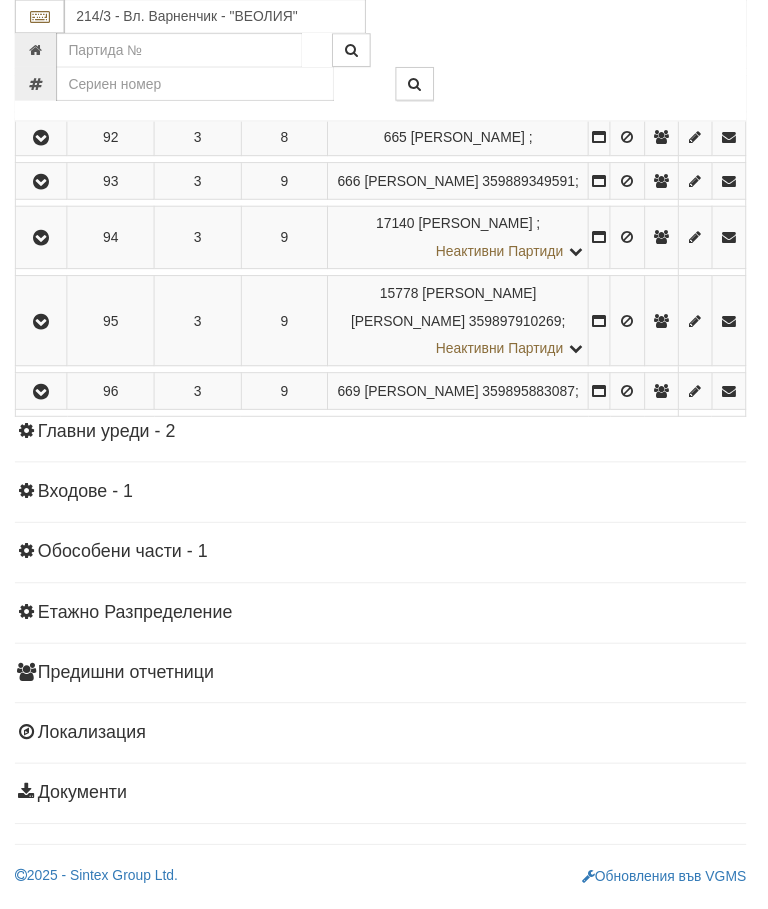 scroll, scrollTop: 2202, scrollLeft: 0, axis: vertical 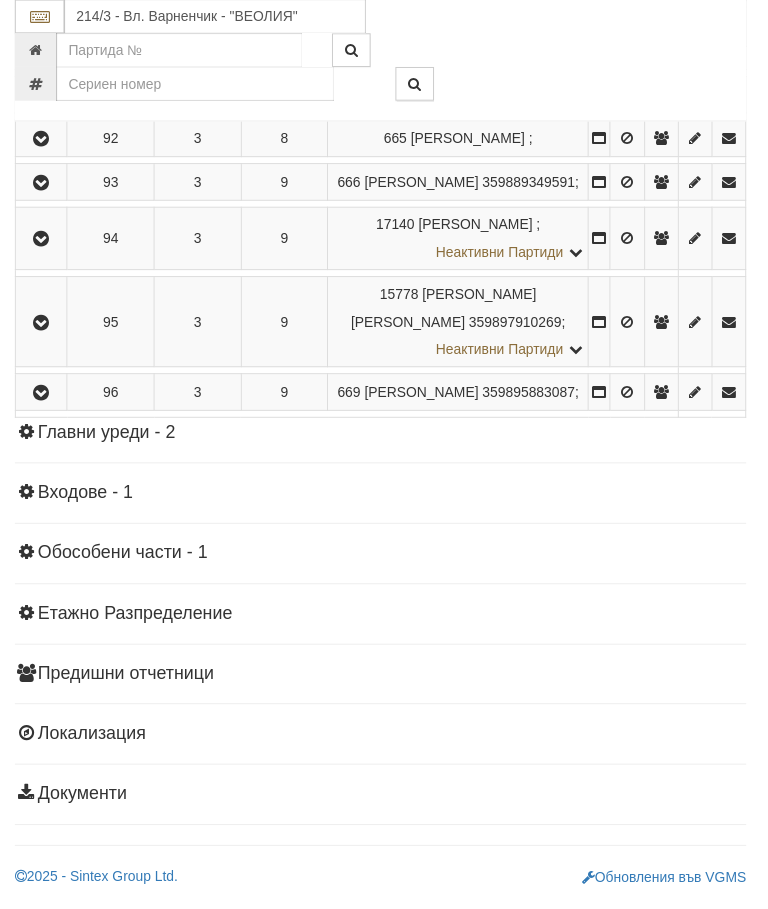 click at bounding box center [42, 39] 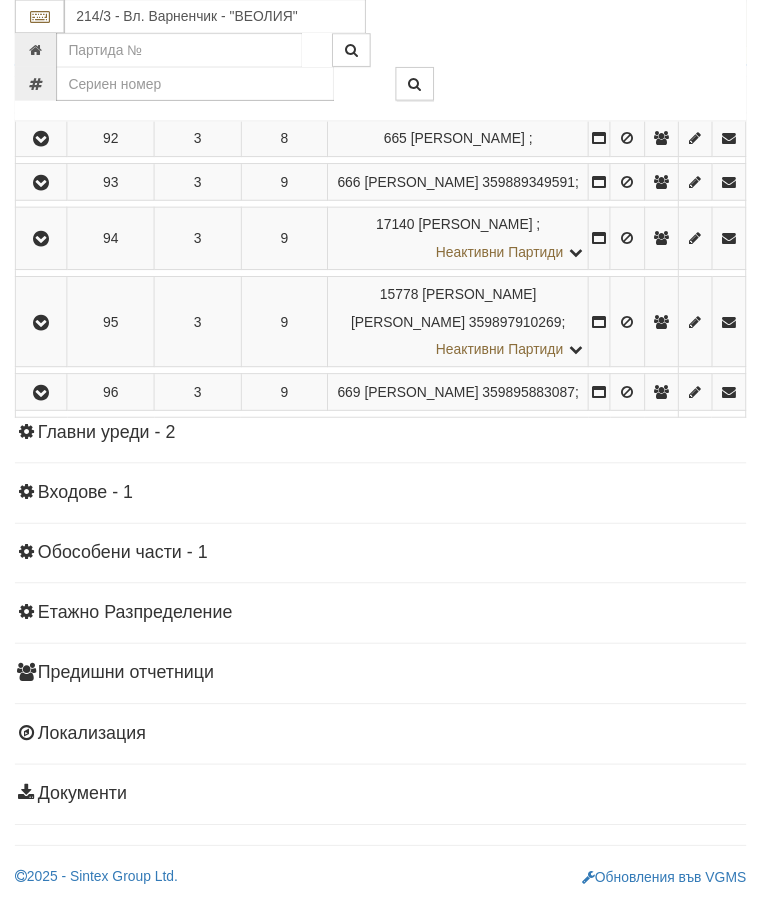 scroll, scrollTop: 2202, scrollLeft: 0, axis: vertical 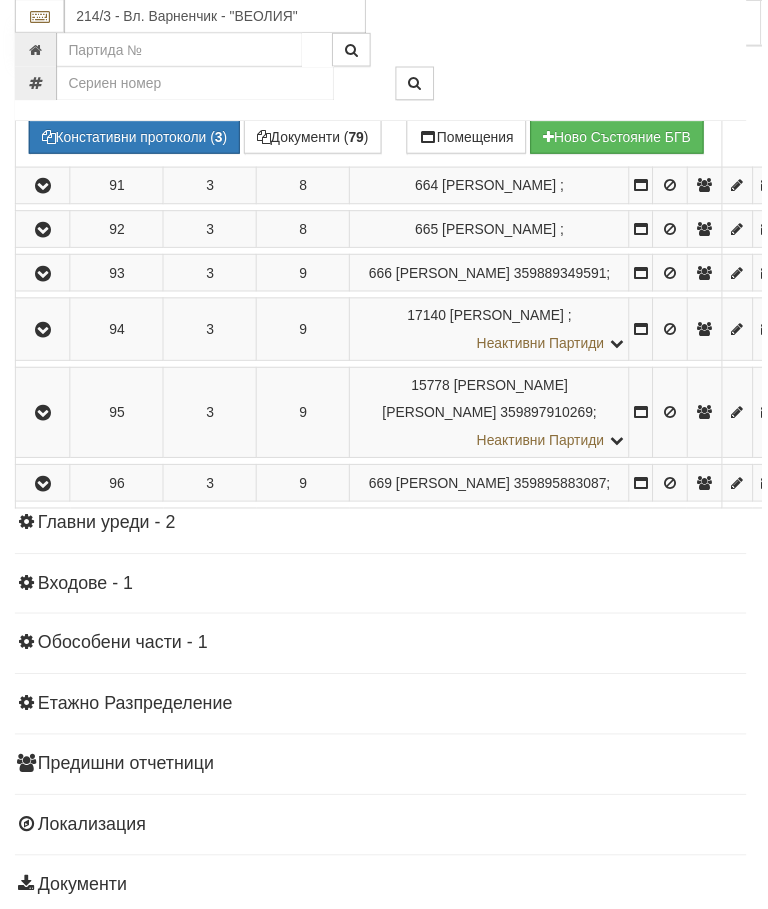 click at bounding box center (597, 94) 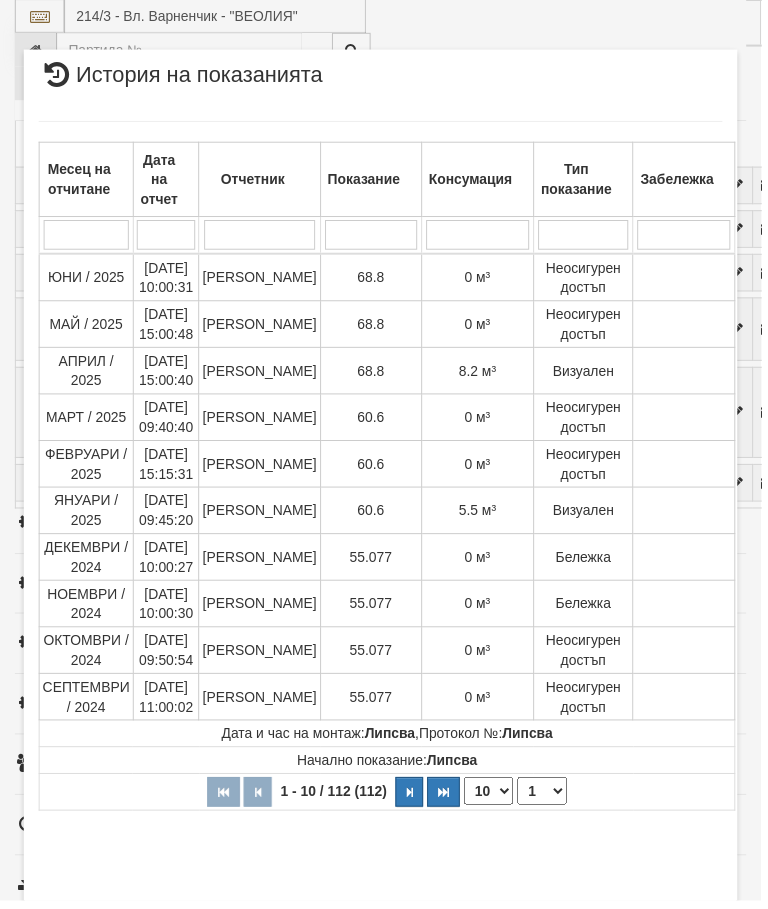 select on "10" 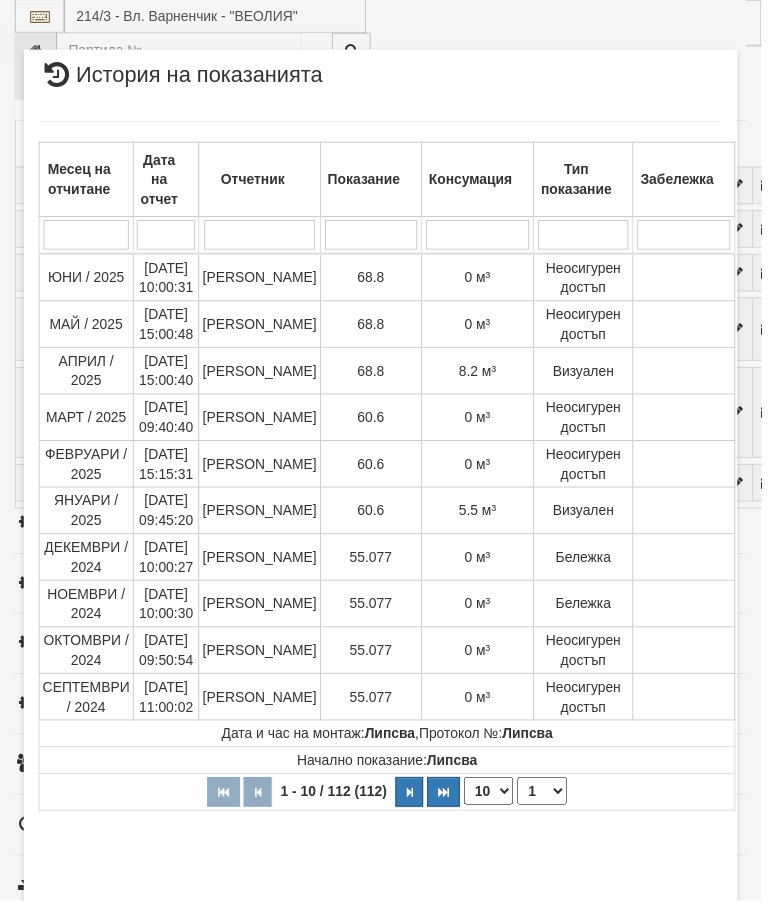 select on "1" 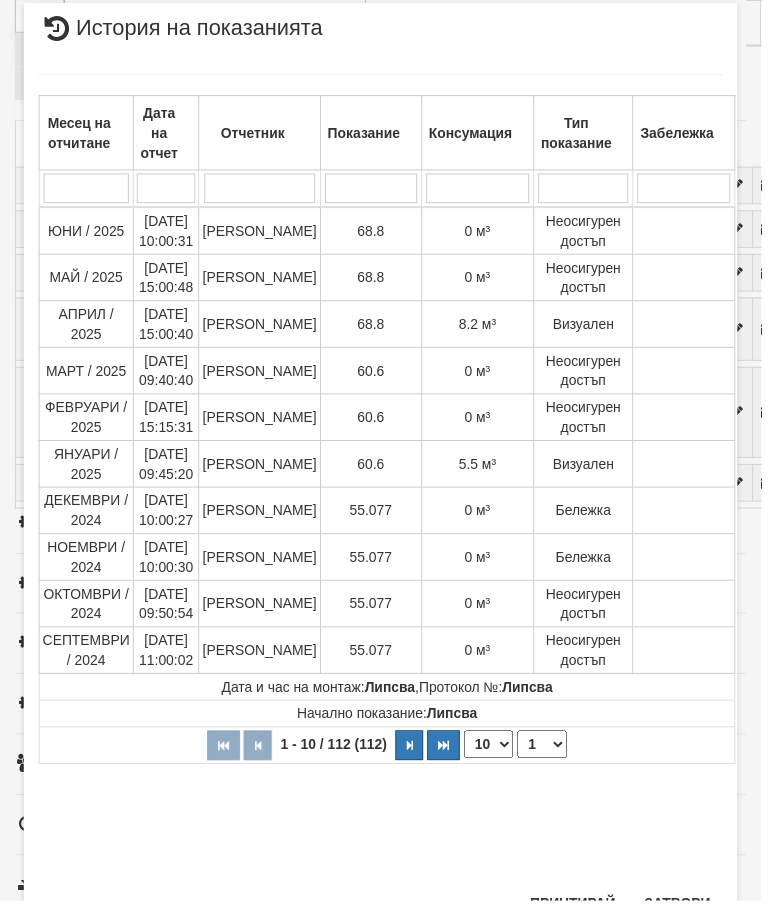 scroll, scrollTop: 1008, scrollLeft: 0, axis: vertical 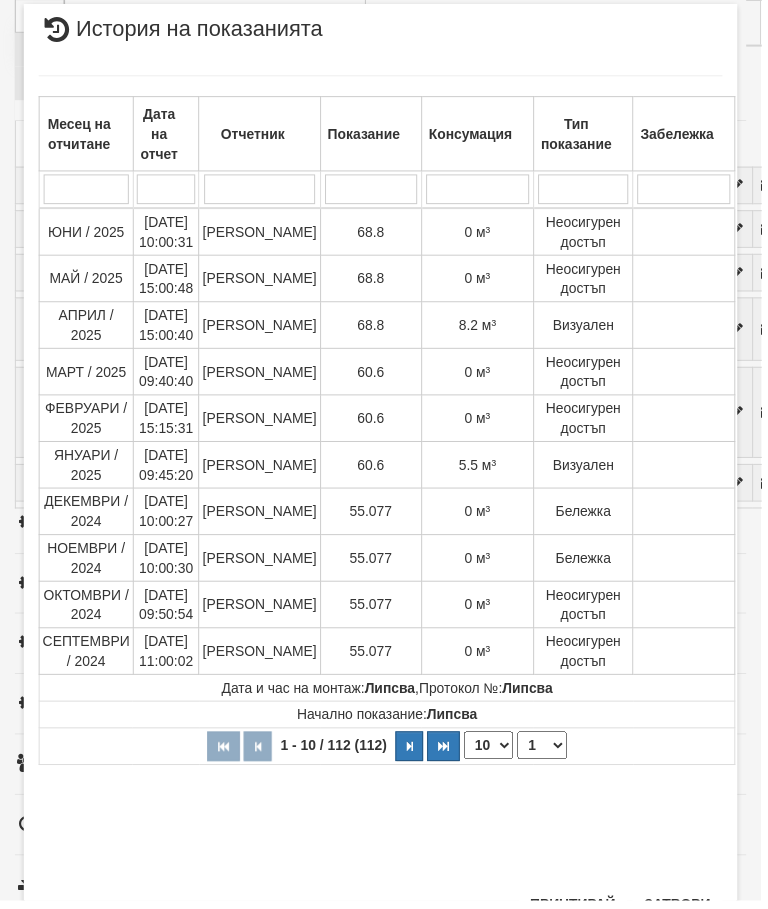 click on "Затвори" at bounding box center [683, 912] 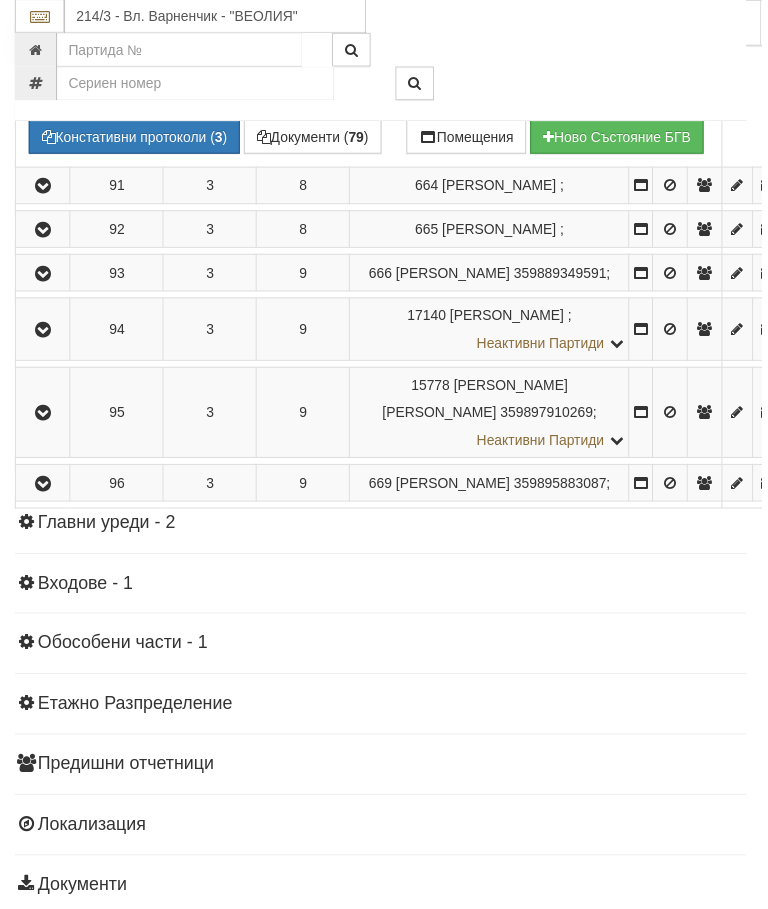 click at bounding box center [43, -66] 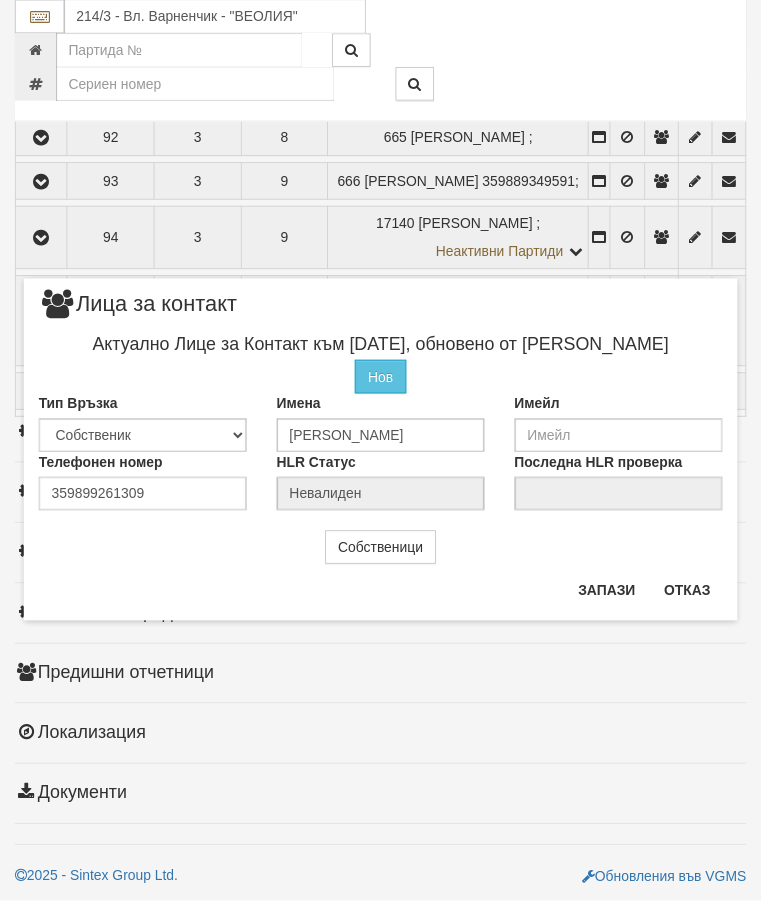 click on "Отказ" at bounding box center (693, 595) 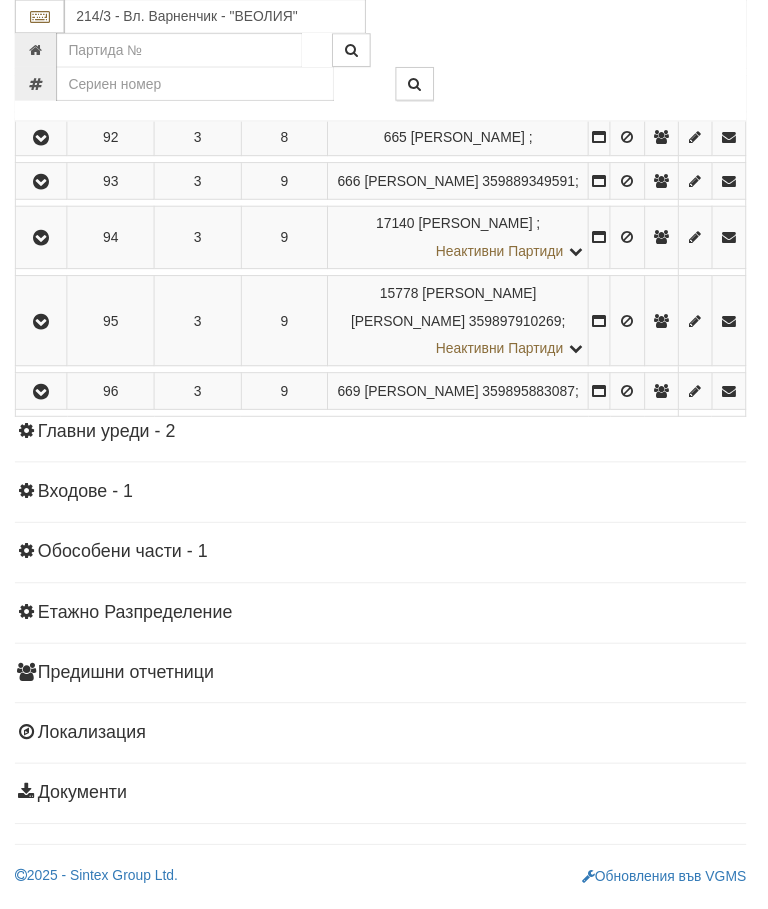 click at bounding box center (42, 39) 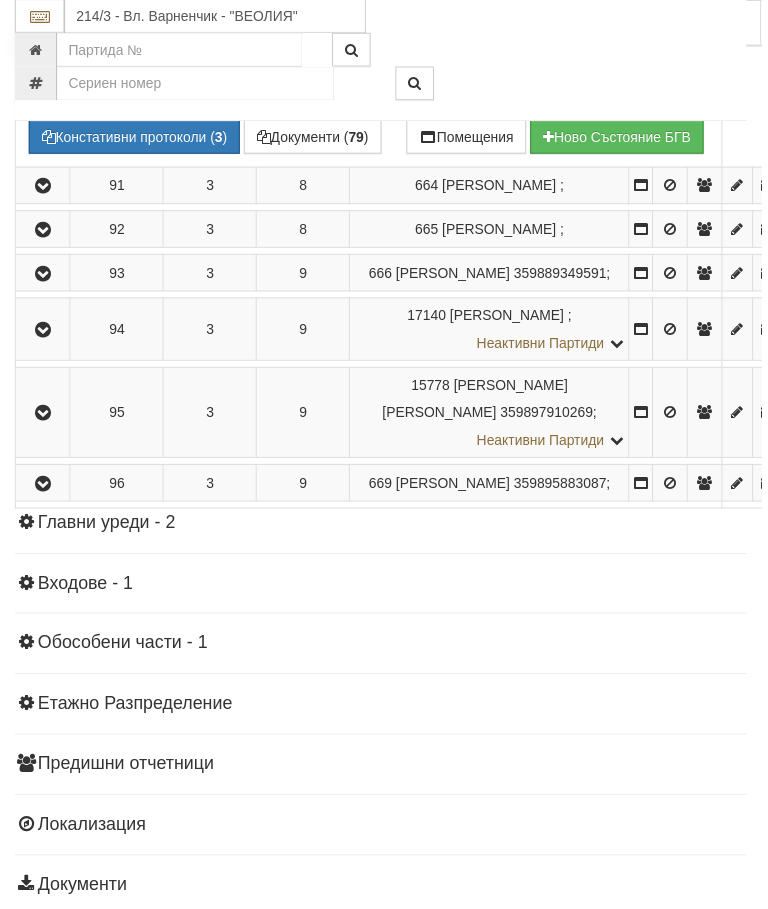 click at bounding box center [597, 94] 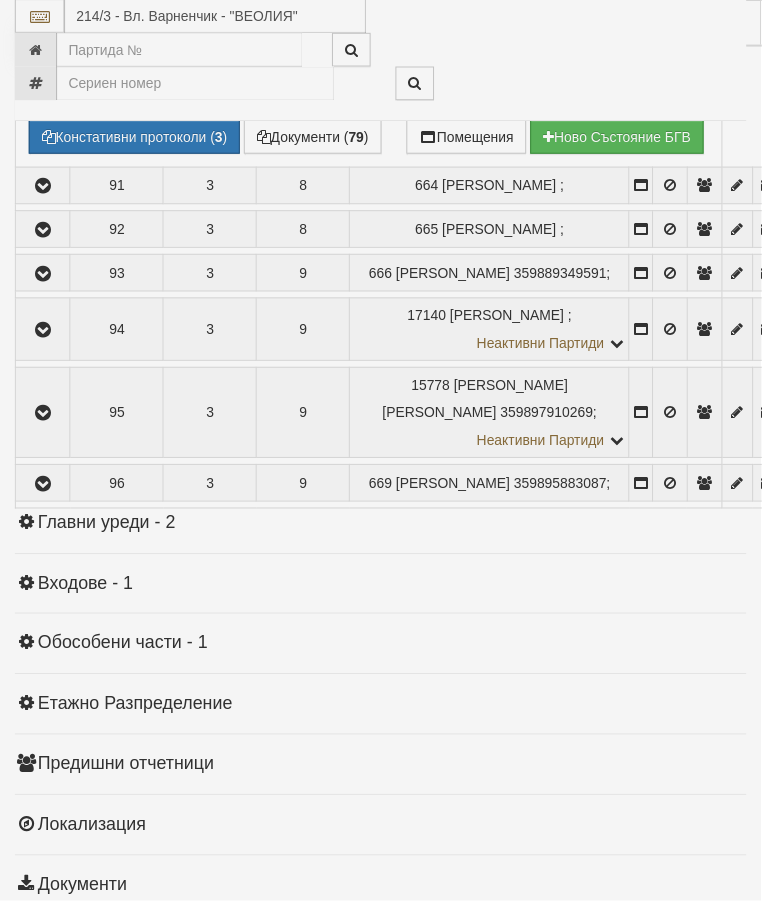 select on "10" 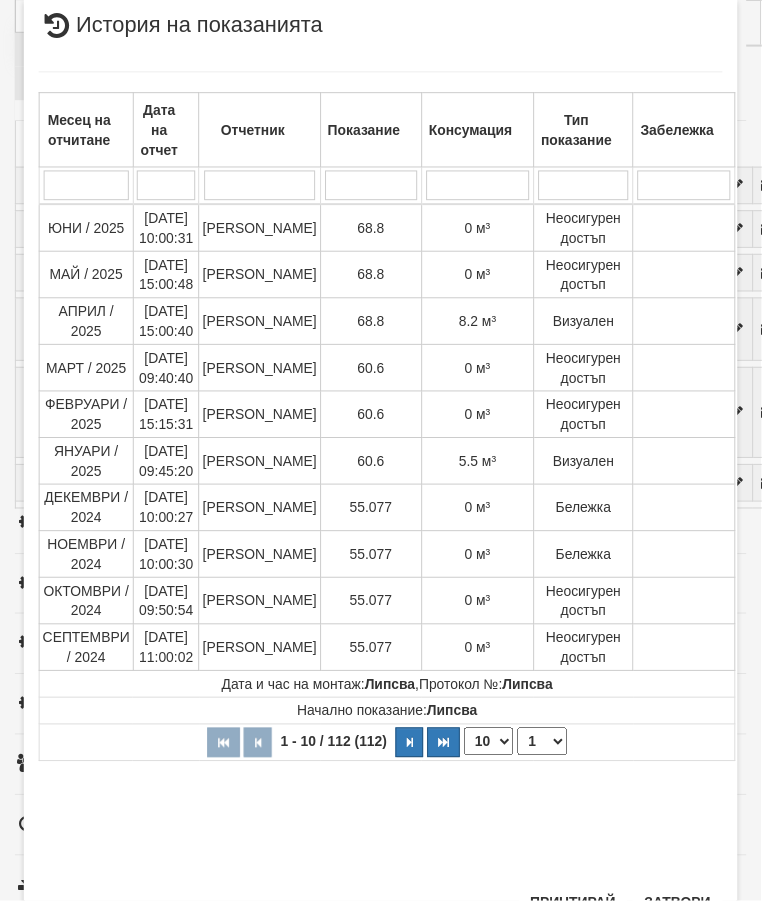 scroll, scrollTop: 970, scrollLeft: 0, axis: vertical 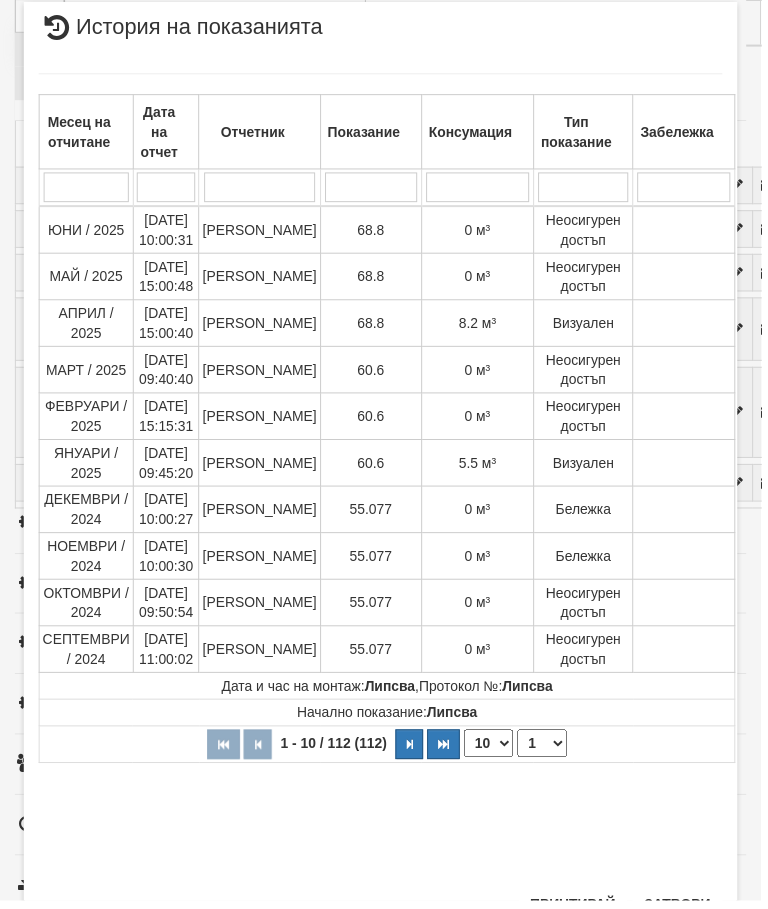 click on "Затвори" at bounding box center (683, 912) 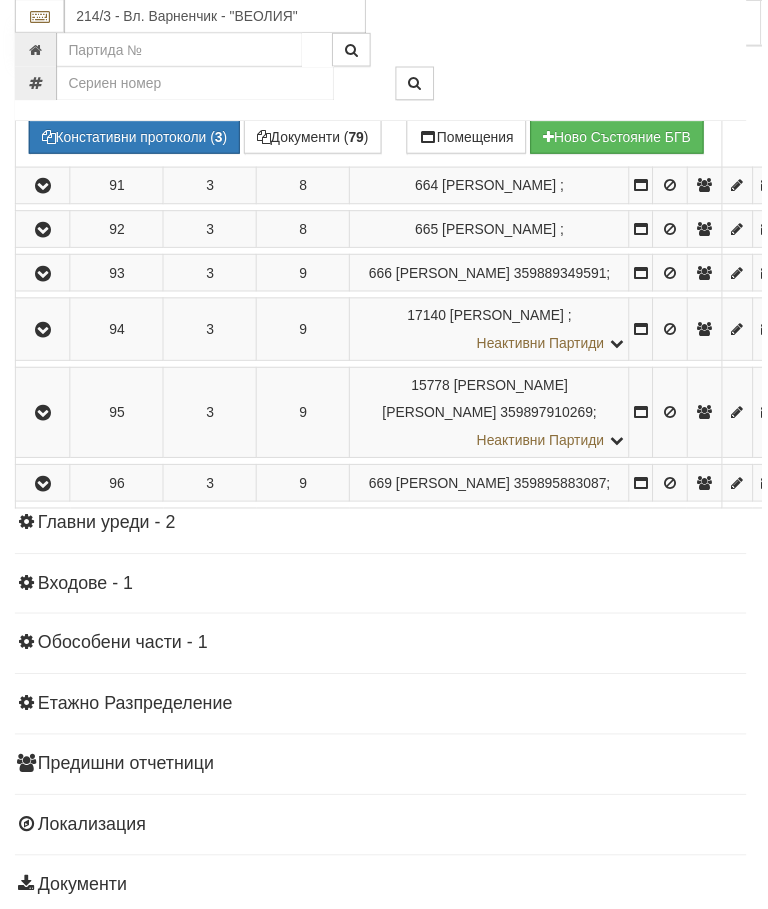 click at bounding box center (43, -65) 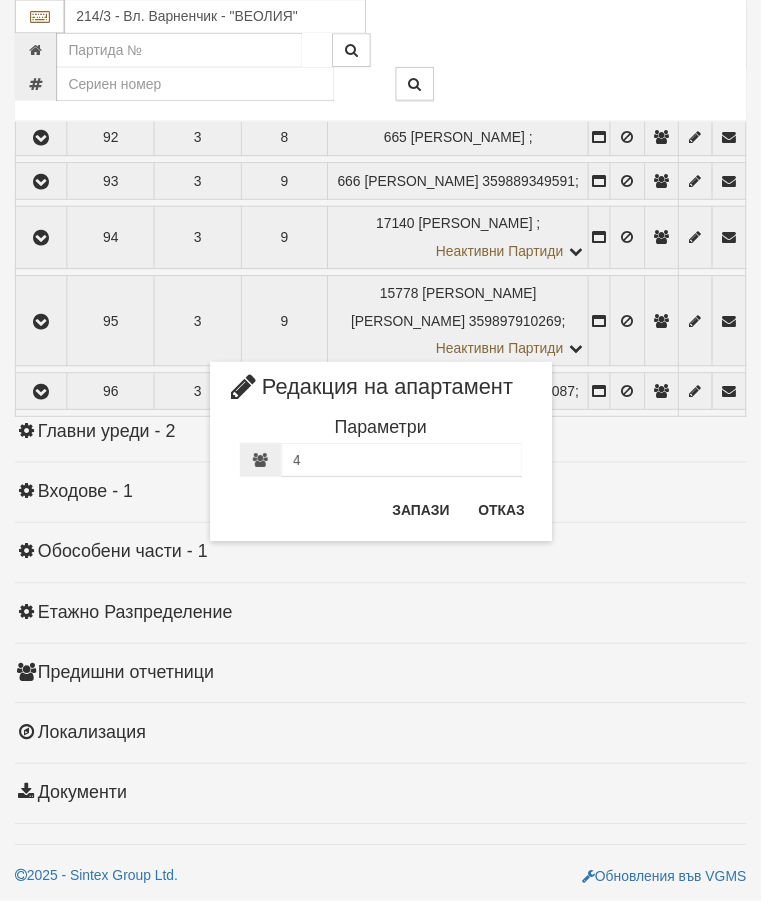 click on "Отказ" at bounding box center (506, 515) 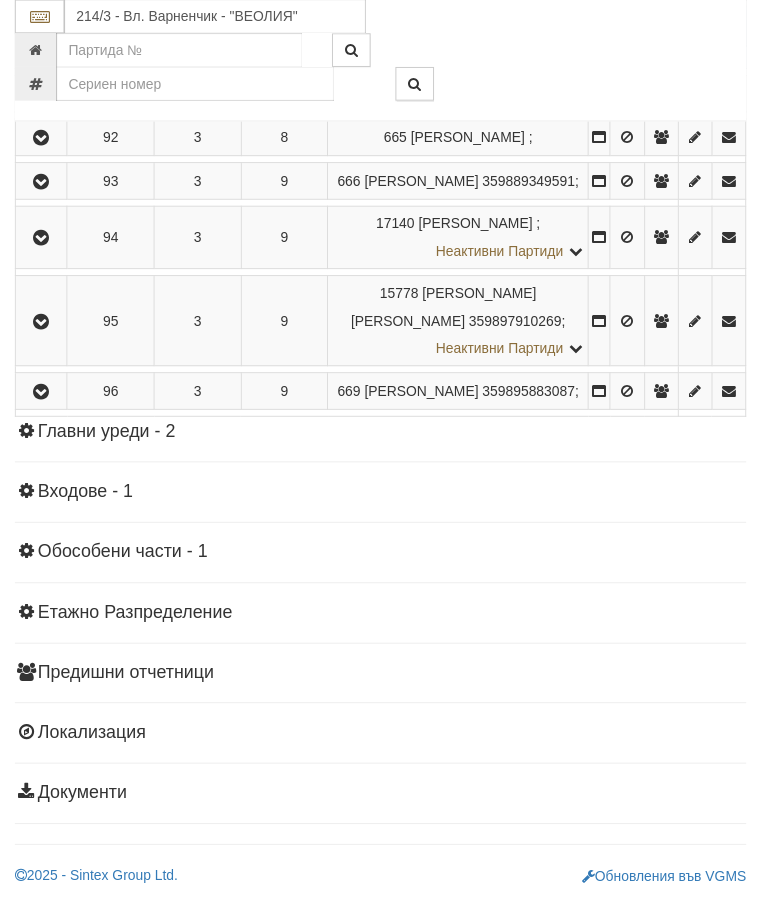 click at bounding box center [42, 96] 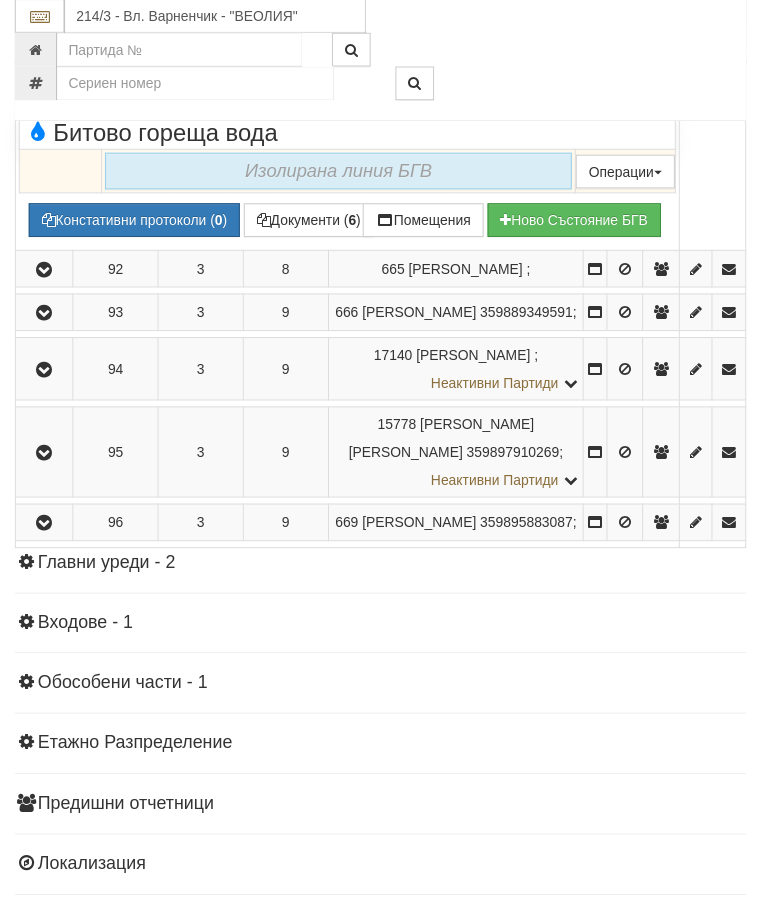 click at bounding box center (45, 44) 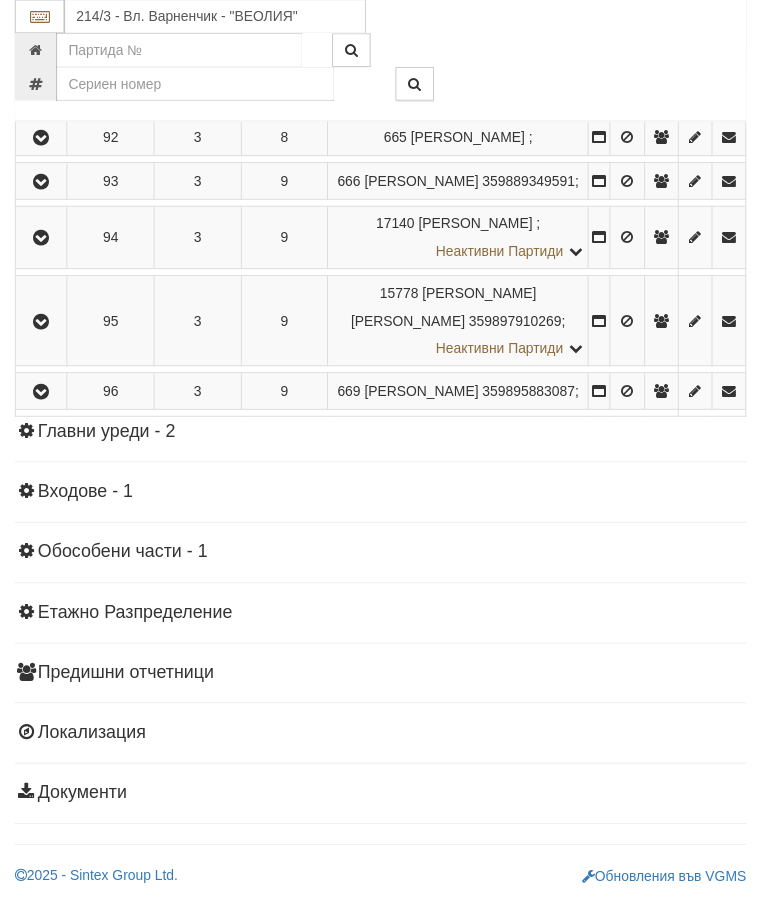 click at bounding box center (41, 139) 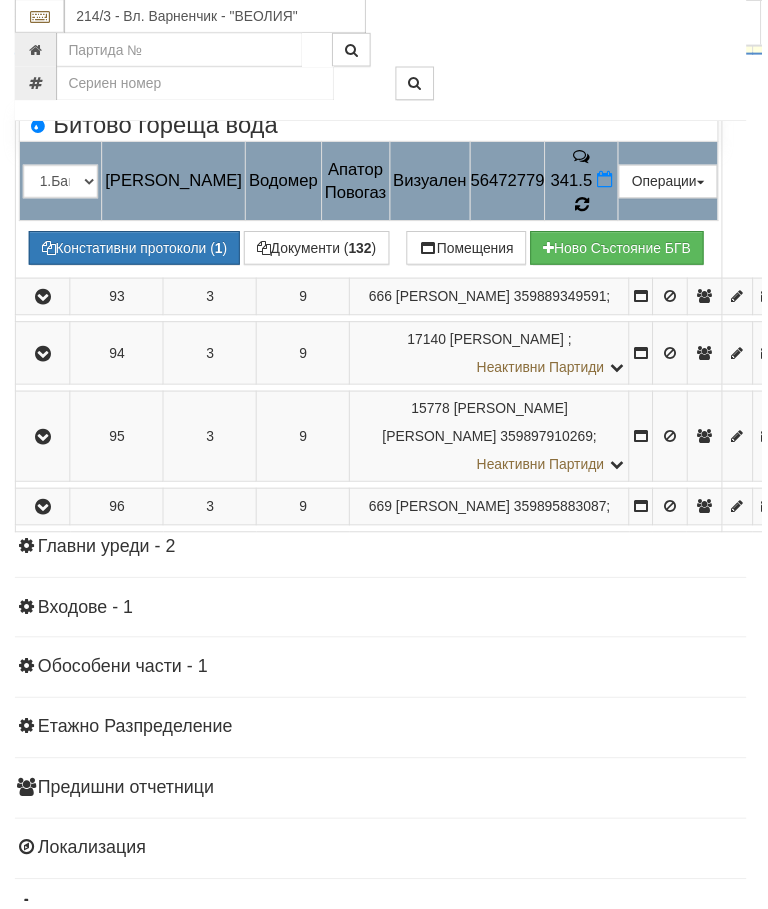click at bounding box center [587, 206] 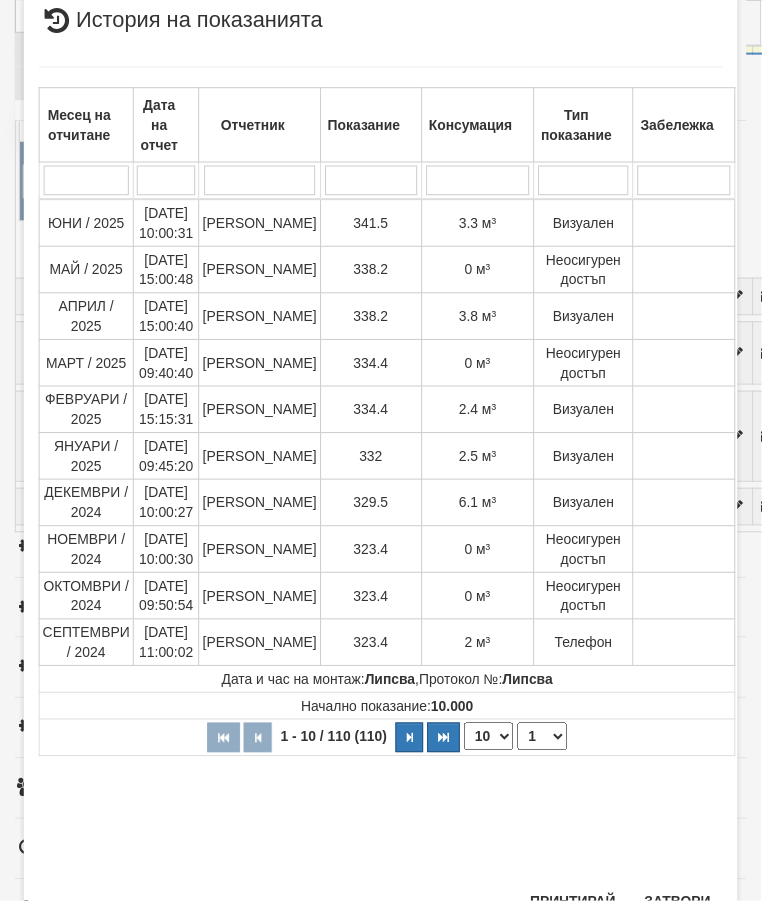 scroll, scrollTop: 875, scrollLeft: 0, axis: vertical 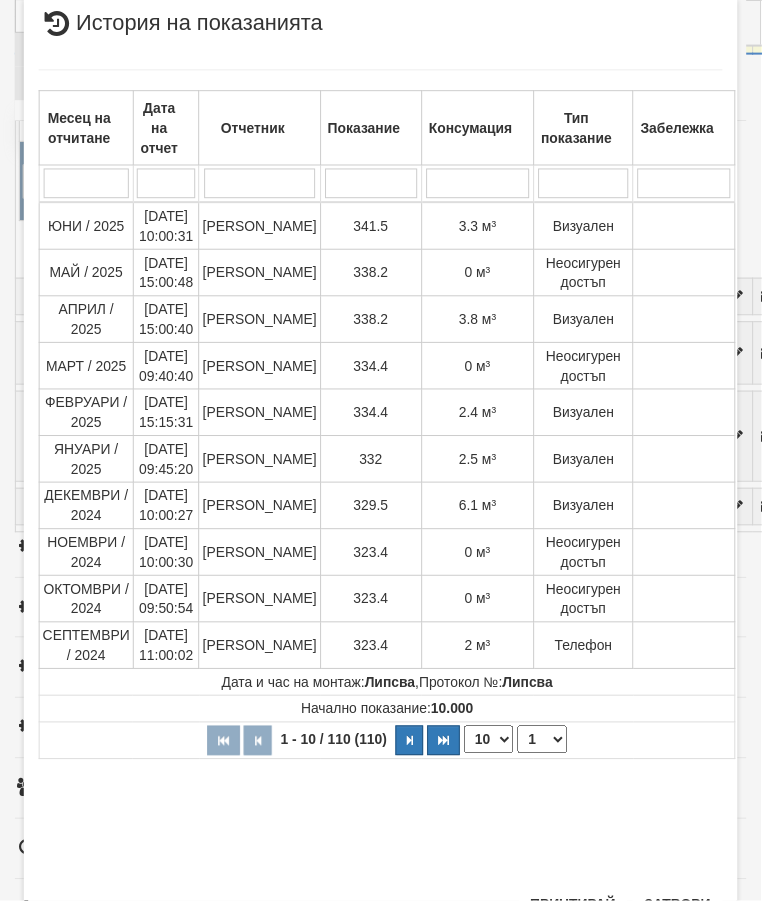click on "Затвори" at bounding box center (683, 912) 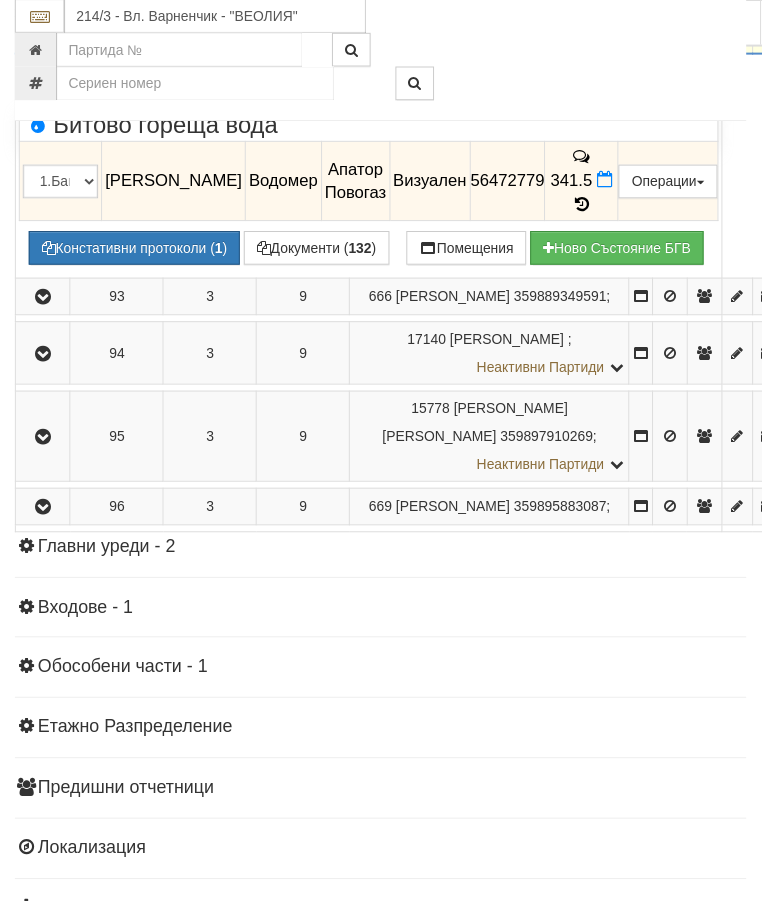 click at bounding box center [43, 36] 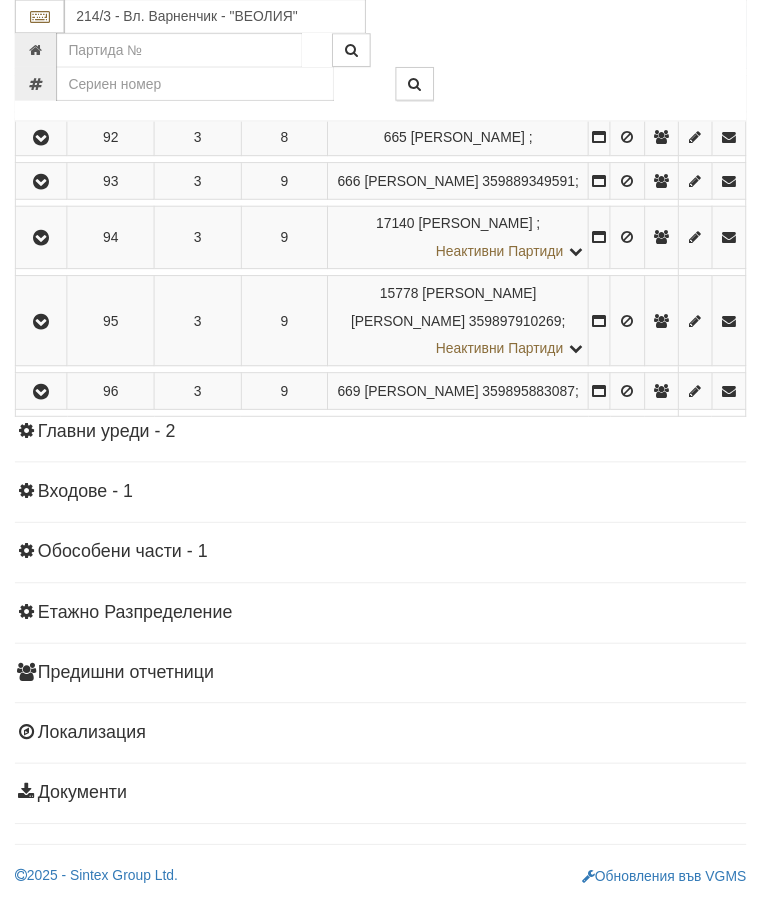 scroll, scrollTop: 2566, scrollLeft: 0, axis: vertical 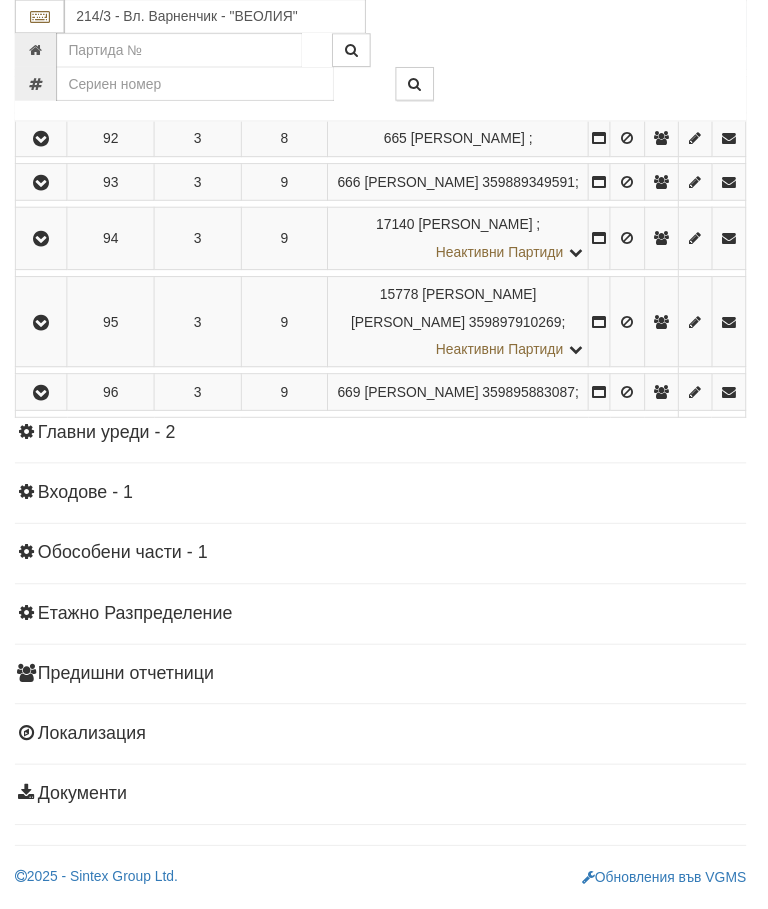 click at bounding box center (42, 184) 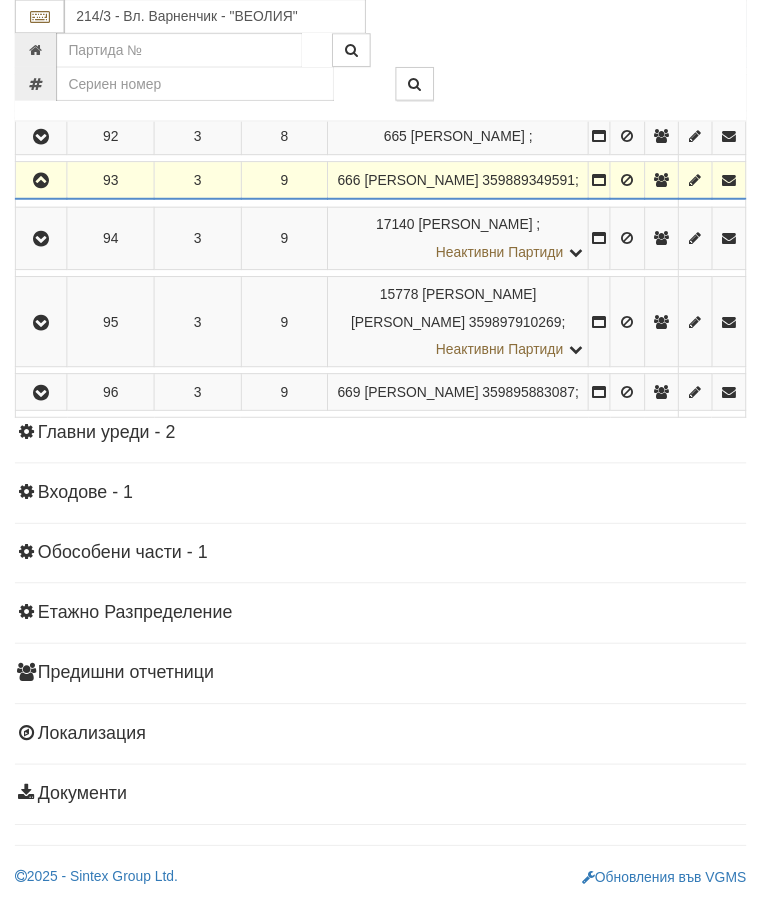 scroll, scrollTop: 2566, scrollLeft: 0, axis: vertical 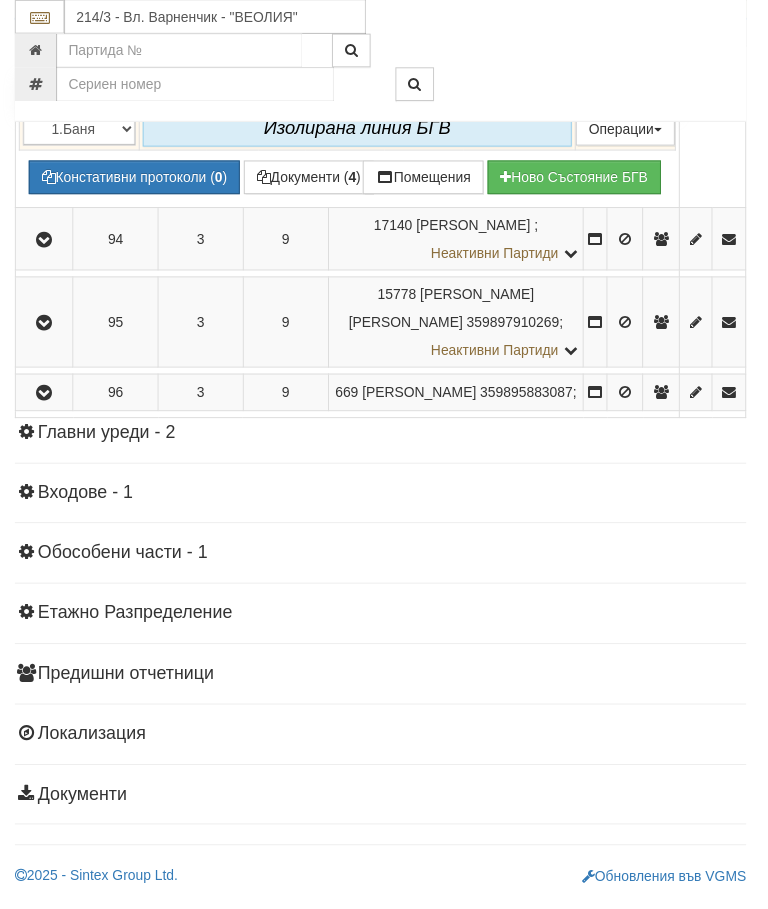 click at bounding box center [44, 0] 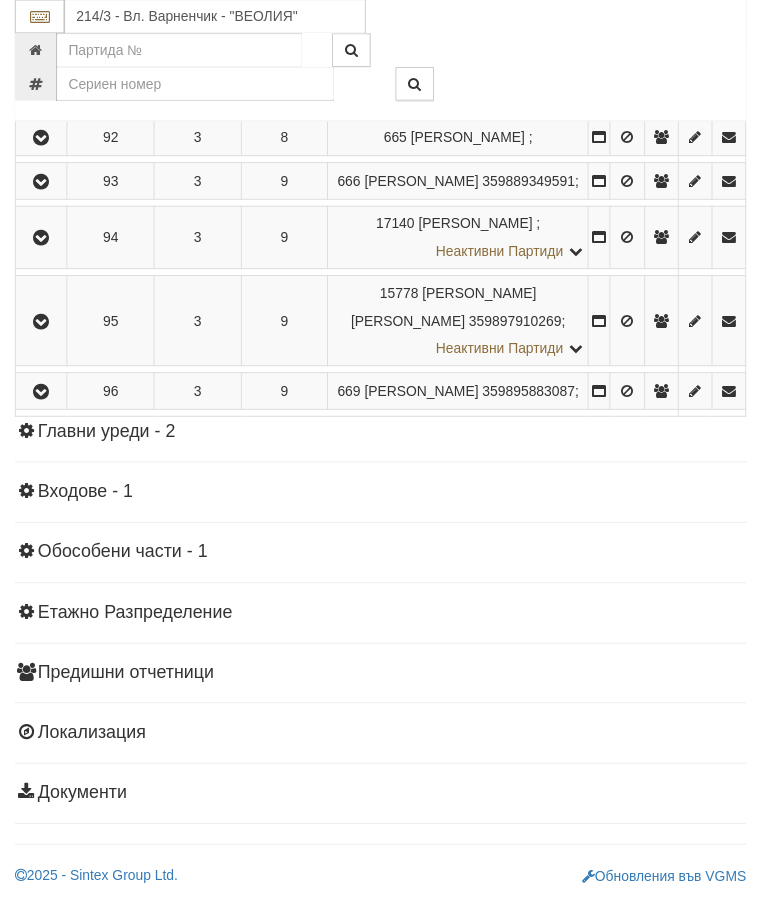 click at bounding box center [42, 241] 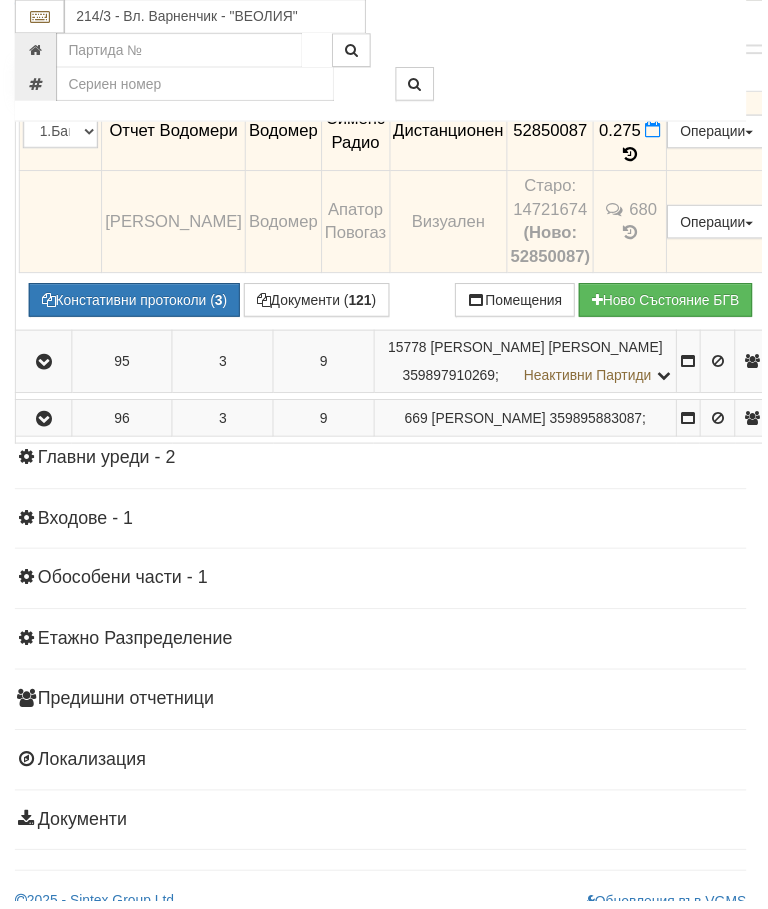 scroll, scrollTop: 2358, scrollLeft: 0, axis: vertical 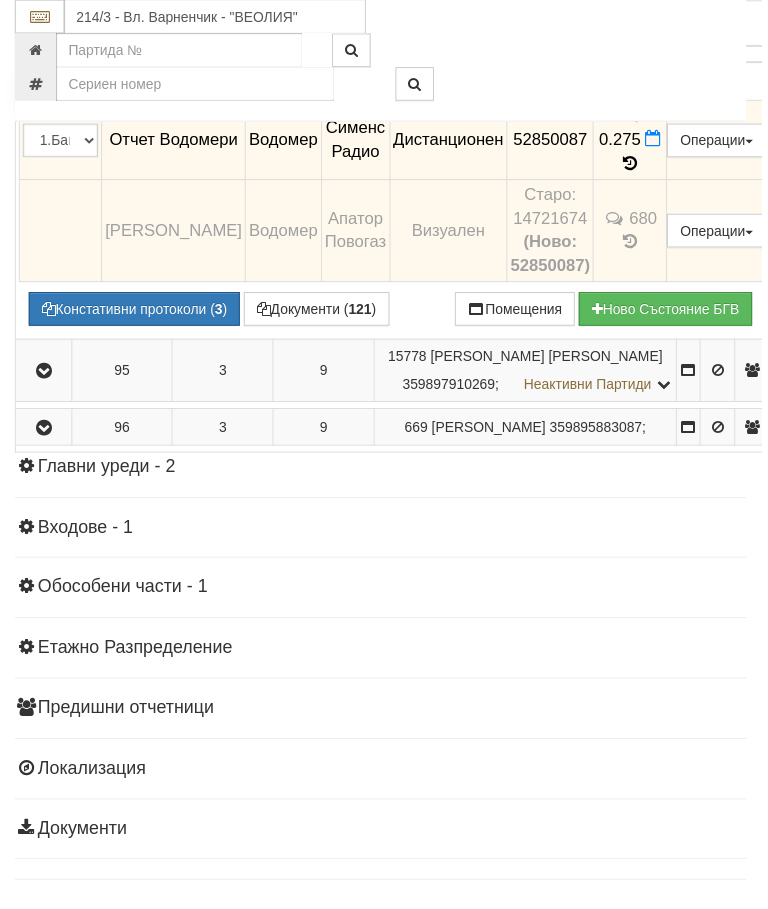 click at bounding box center [44, -19] 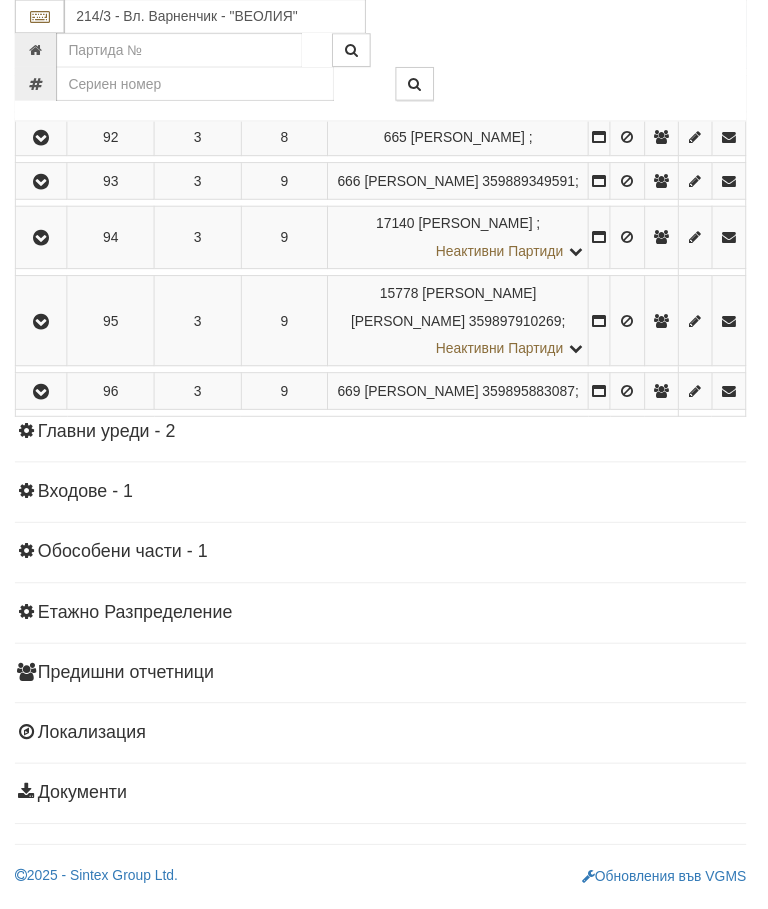 scroll, scrollTop: 2632, scrollLeft: 0, axis: vertical 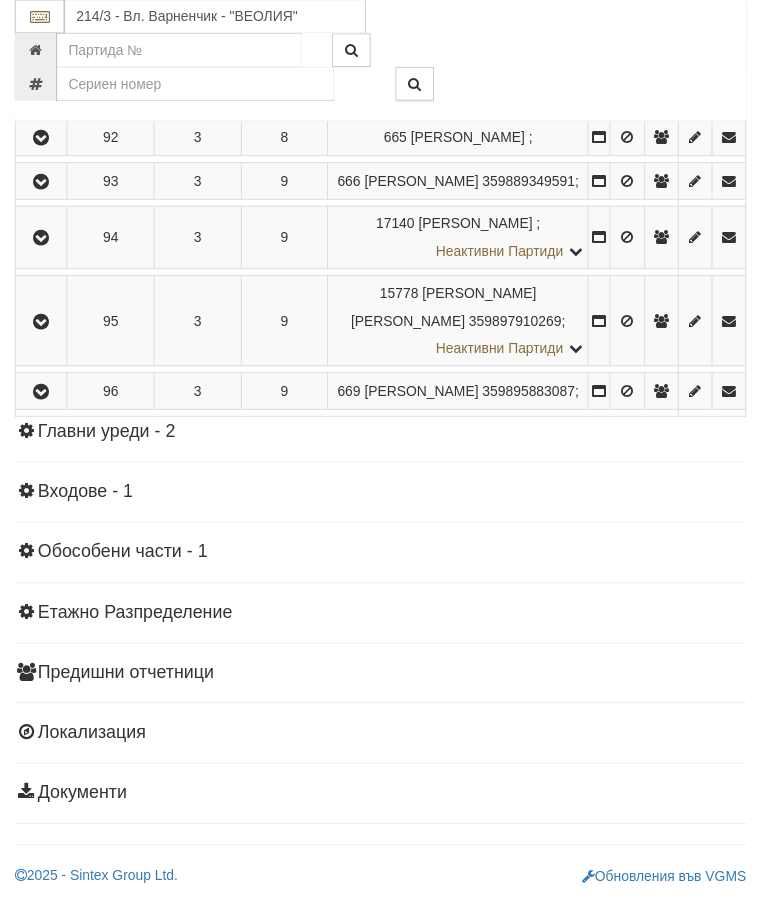 click at bounding box center (42, 396) 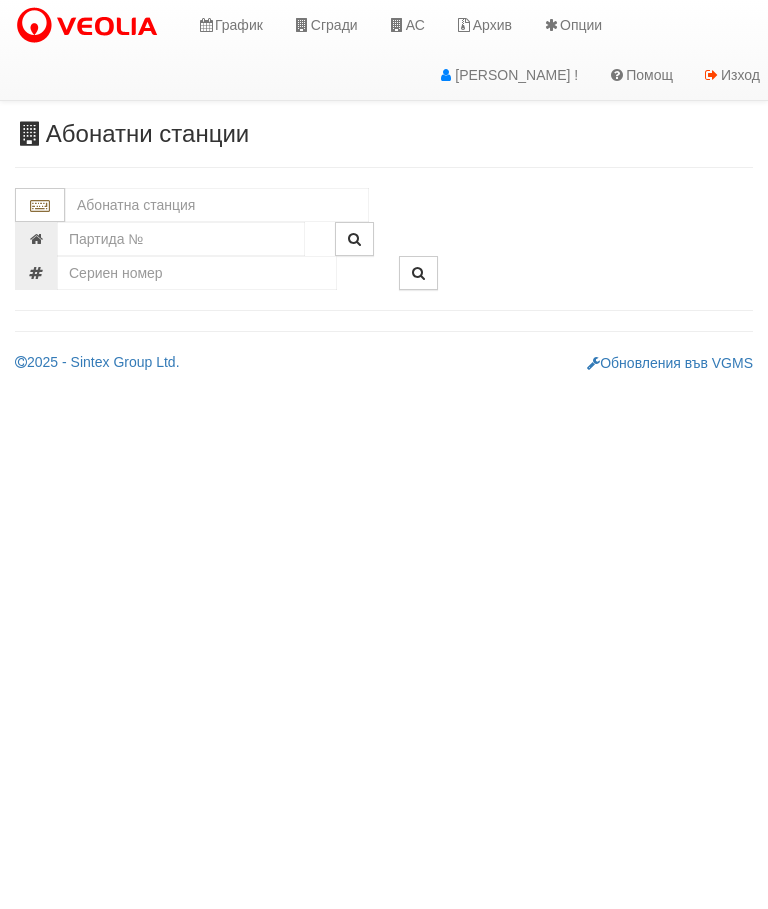scroll, scrollTop: 0, scrollLeft: 0, axis: both 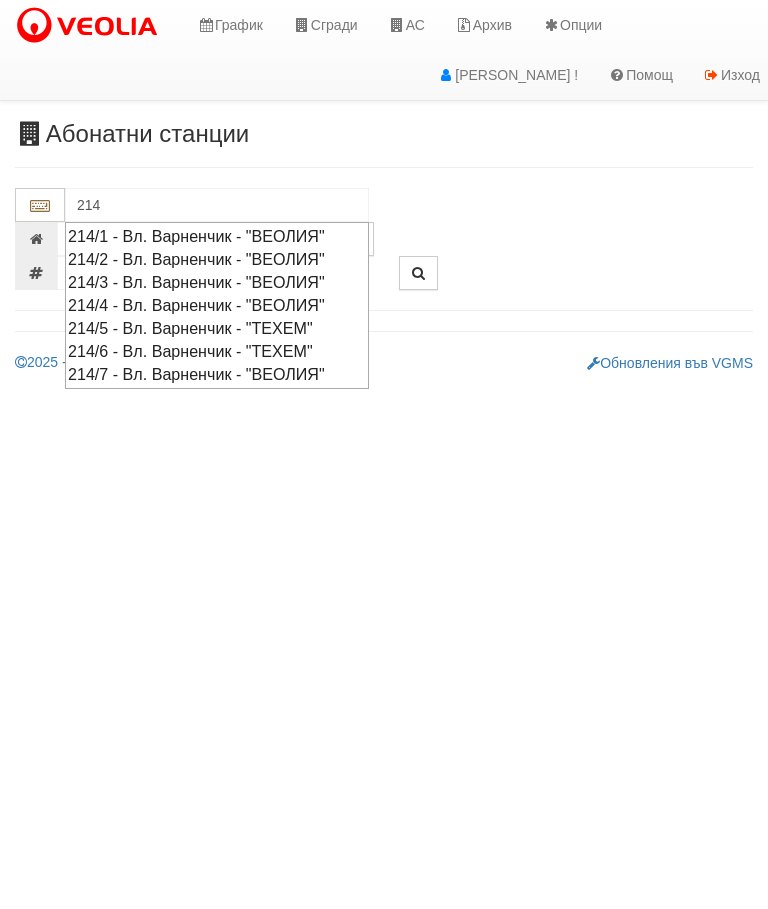 click on "214/7 - Вл. Варненчик - "ВЕОЛИЯ"" at bounding box center (217, 374) 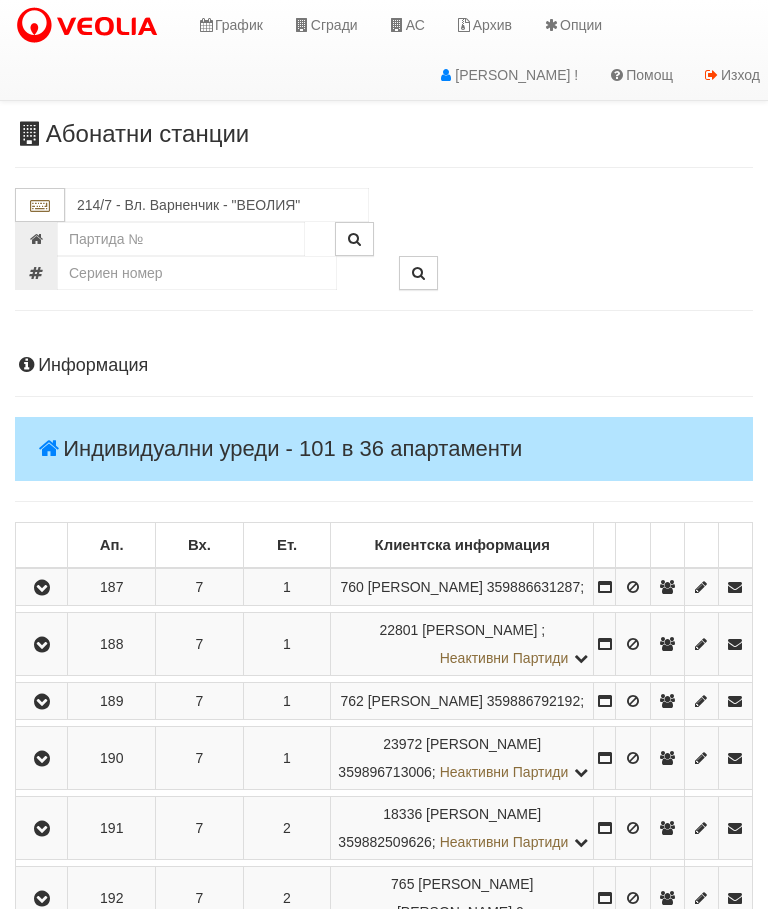 click at bounding box center [41, 587] 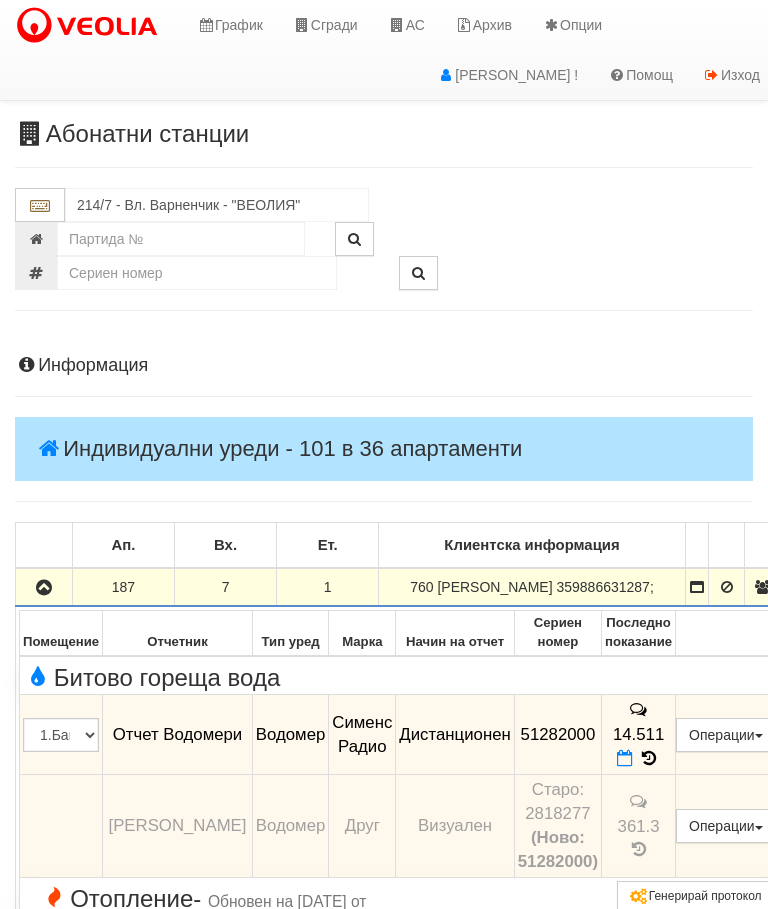 click at bounding box center (44, 588) 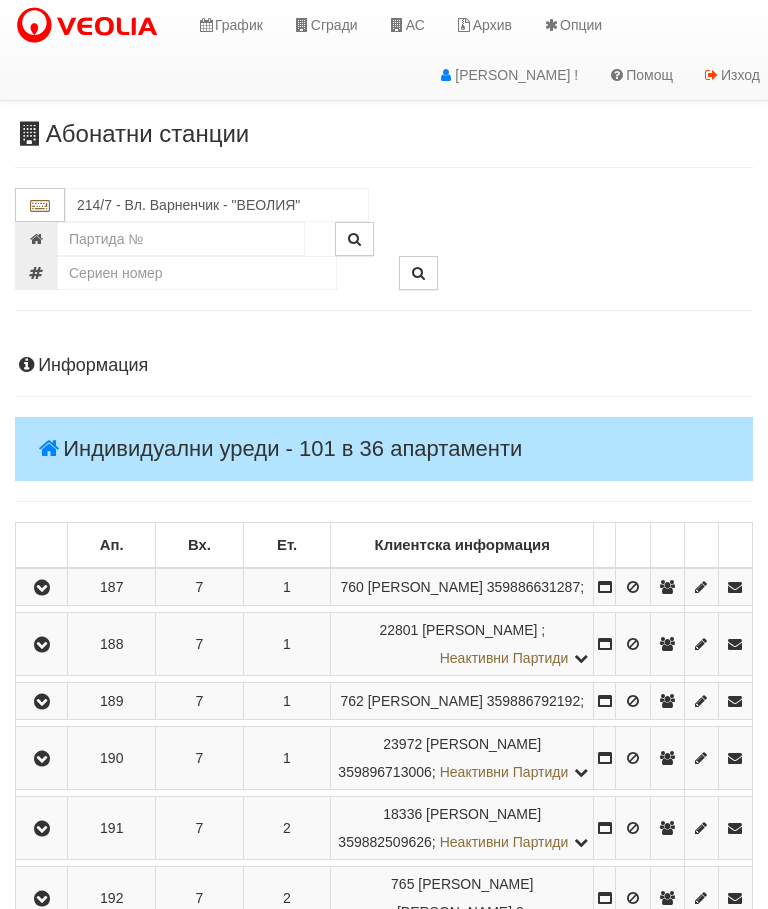 click at bounding box center (42, 645) 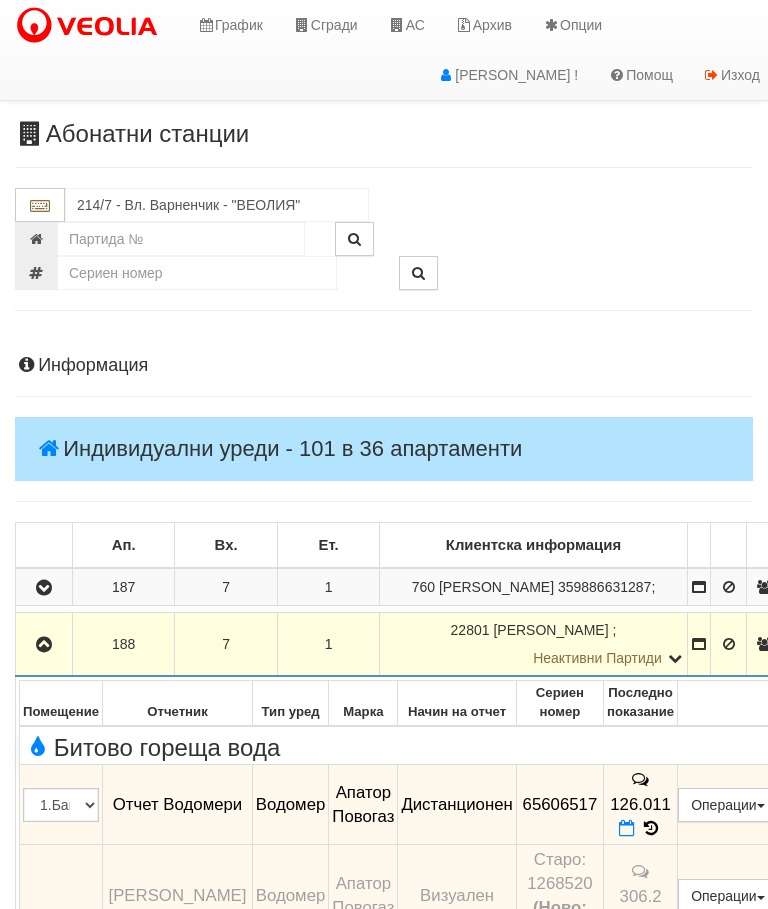 click at bounding box center [44, 645] 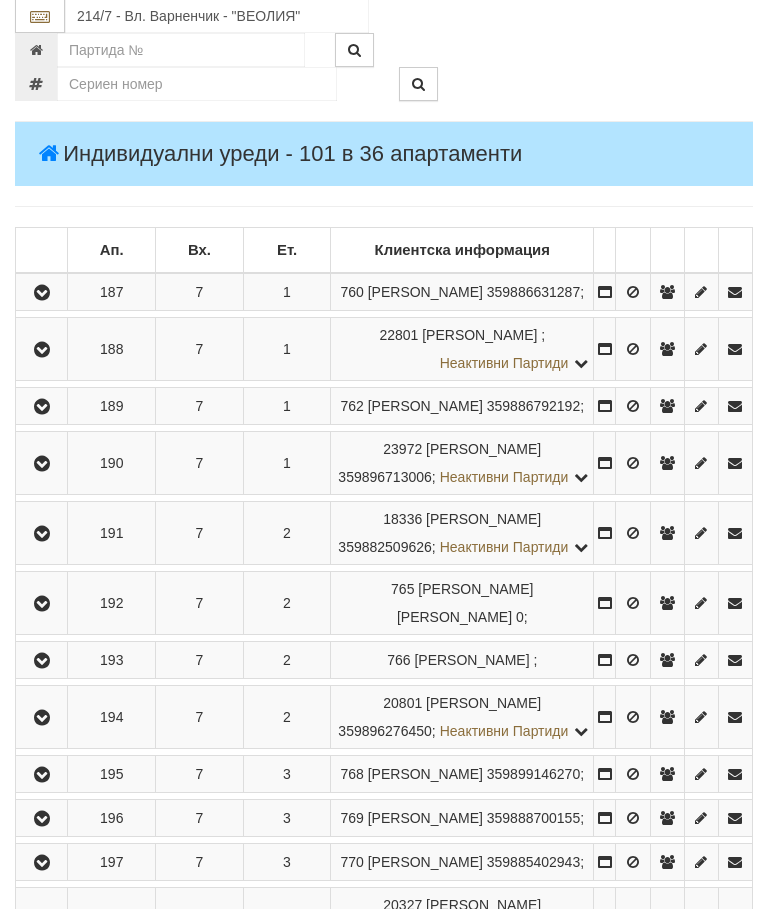 click at bounding box center (42, 465) 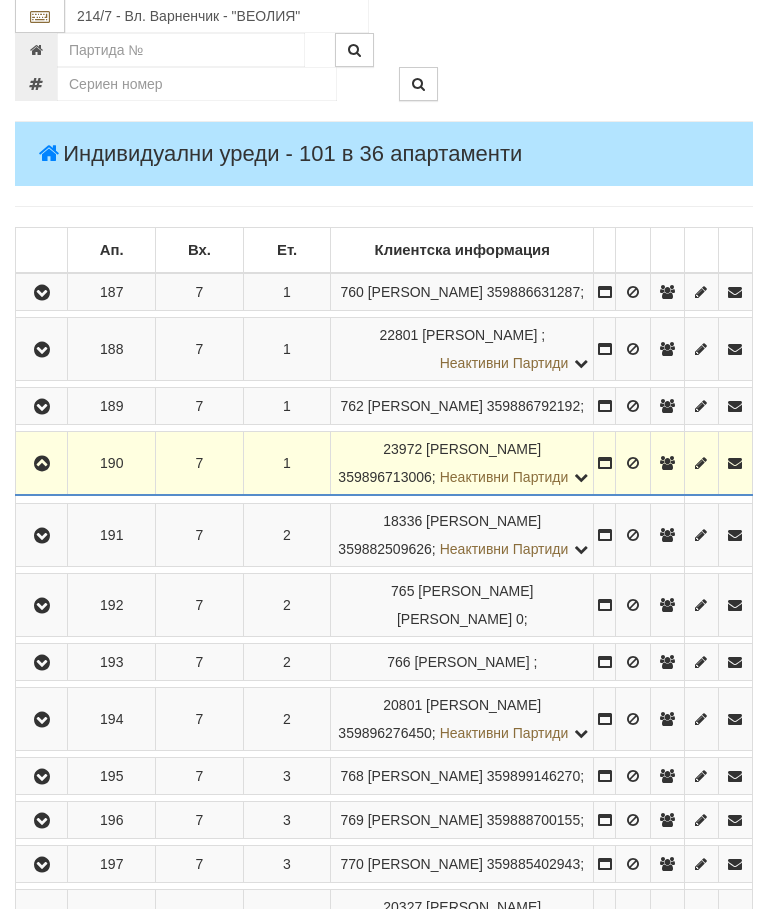 scroll, scrollTop: 295, scrollLeft: 0, axis: vertical 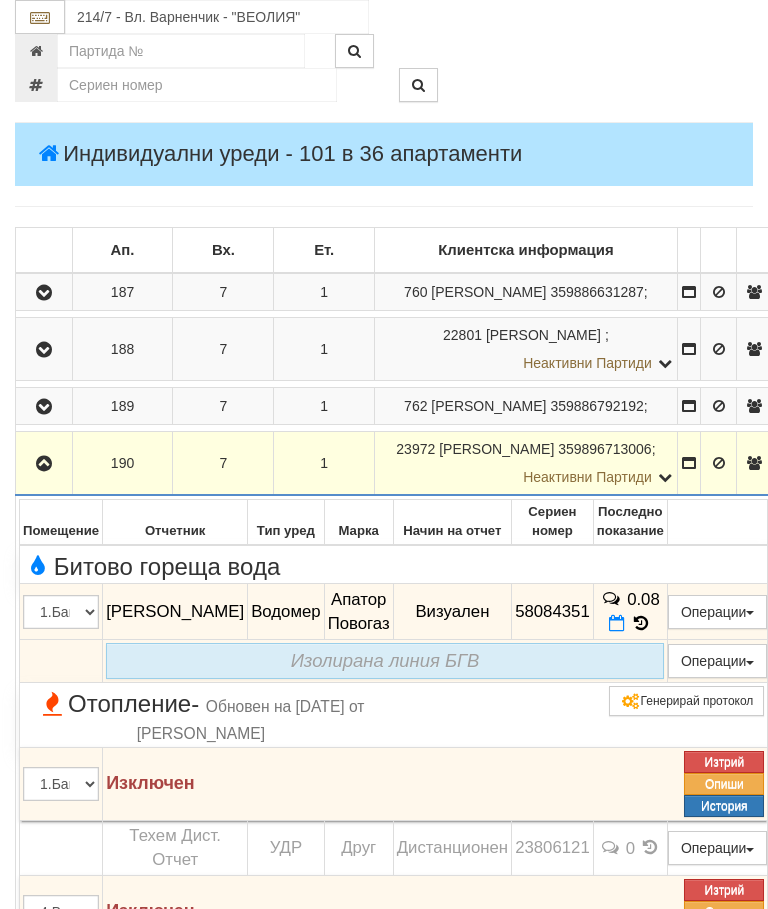 click at bounding box center (44, 464) 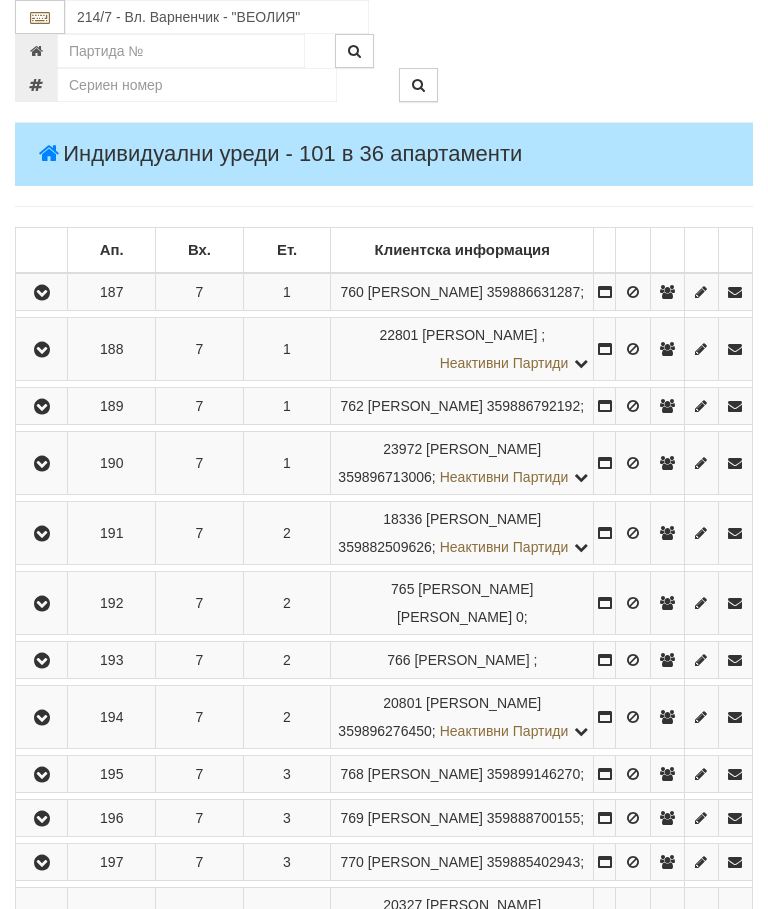 click at bounding box center [42, 534] 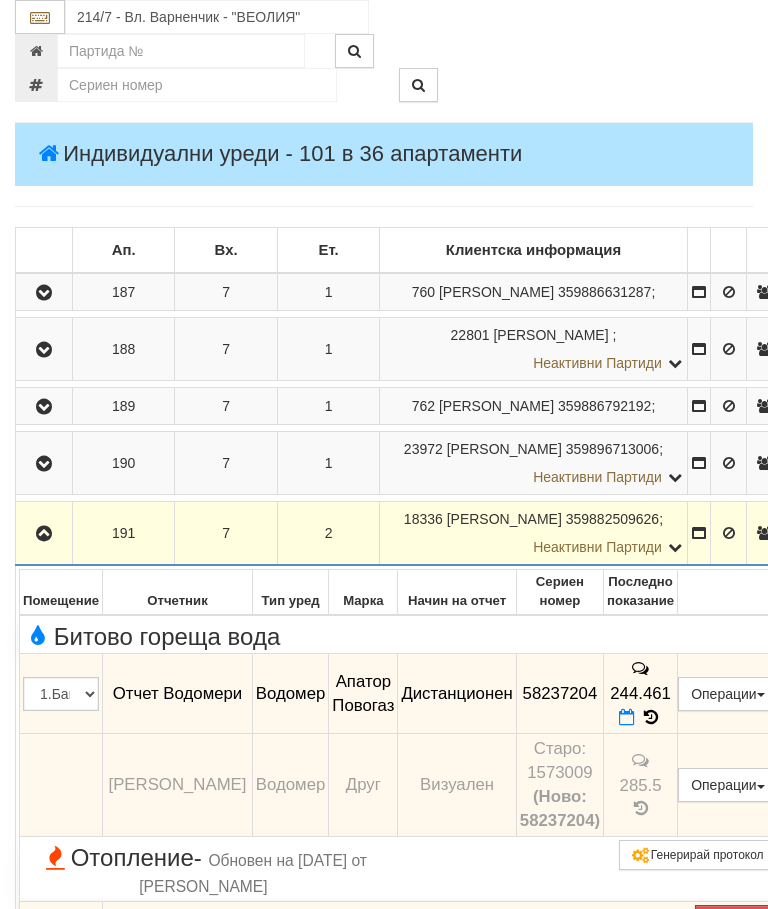 click at bounding box center [44, 533] 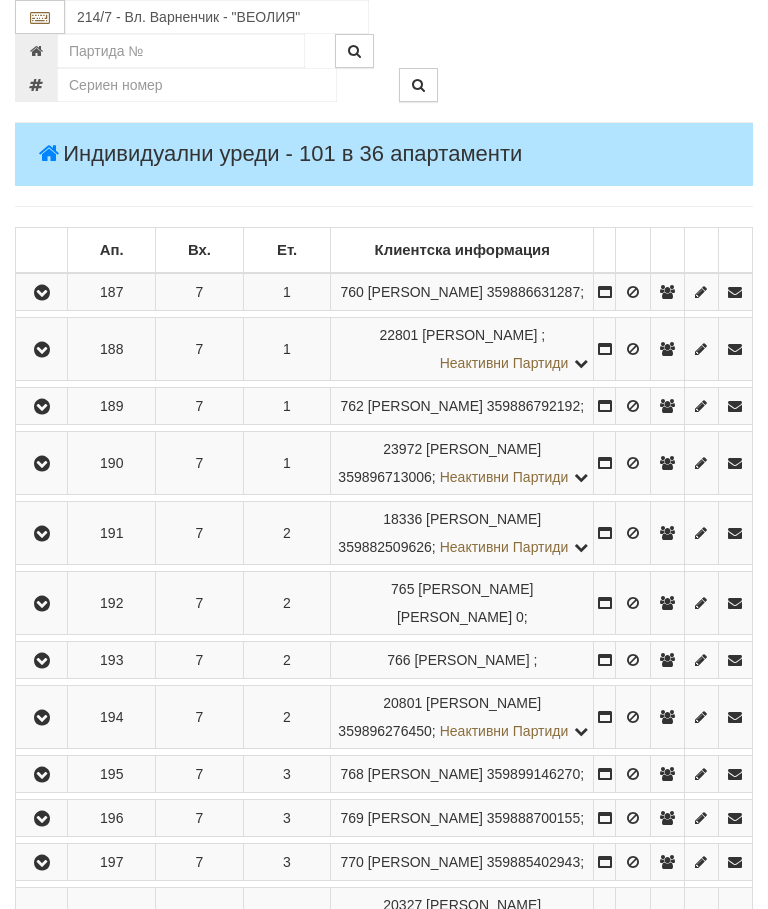 click at bounding box center (42, 604) 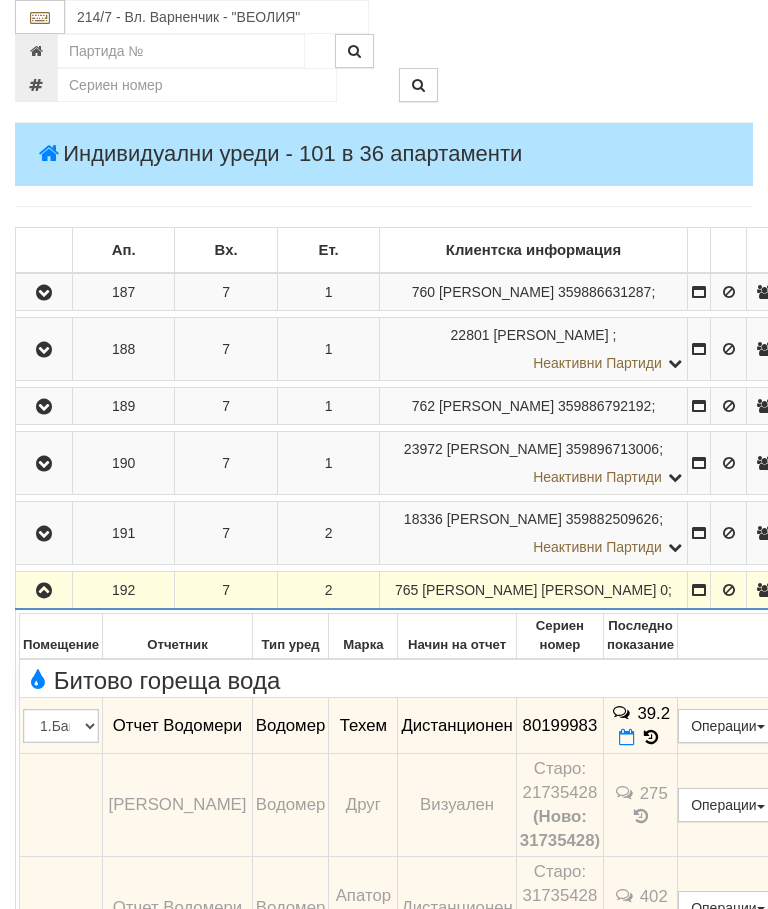 click at bounding box center (44, 591) 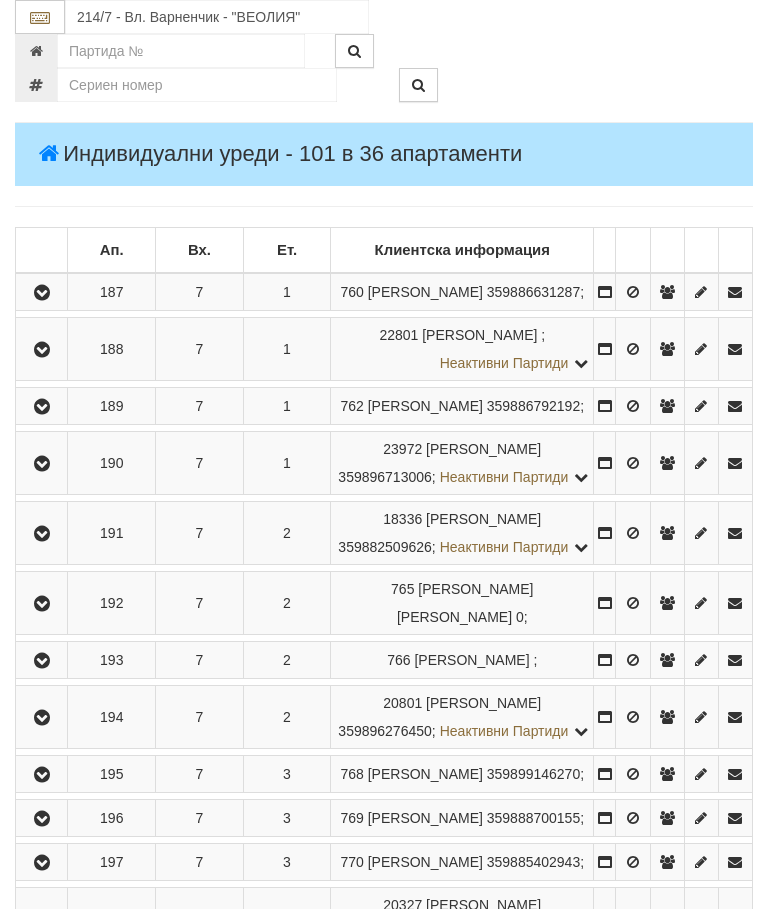 click at bounding box center (42, 661) 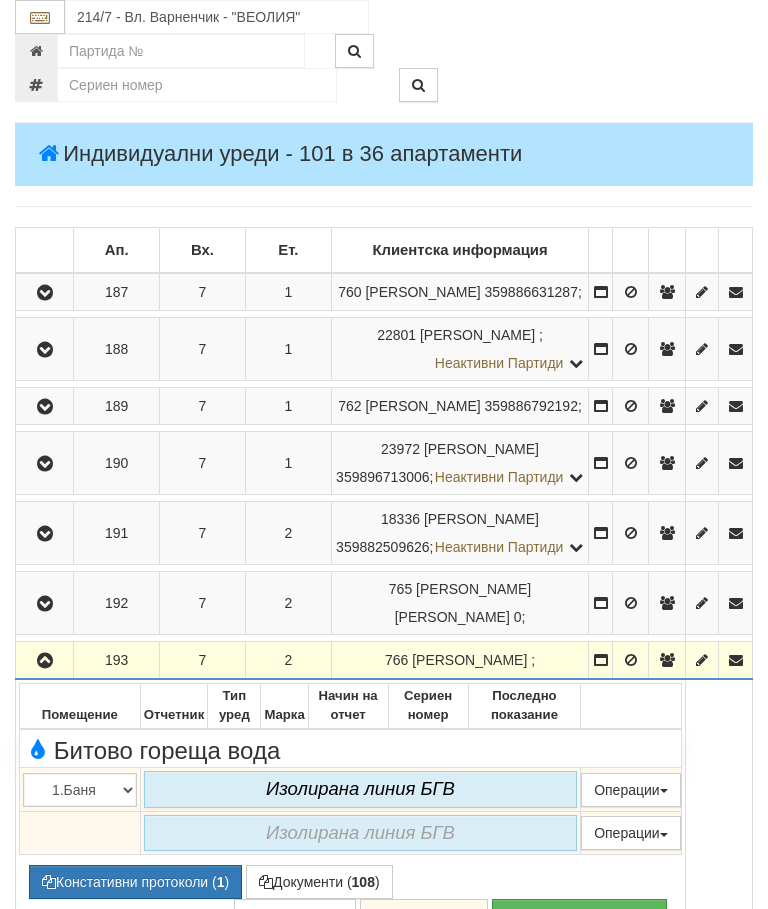click at bounding box center (45, 661) 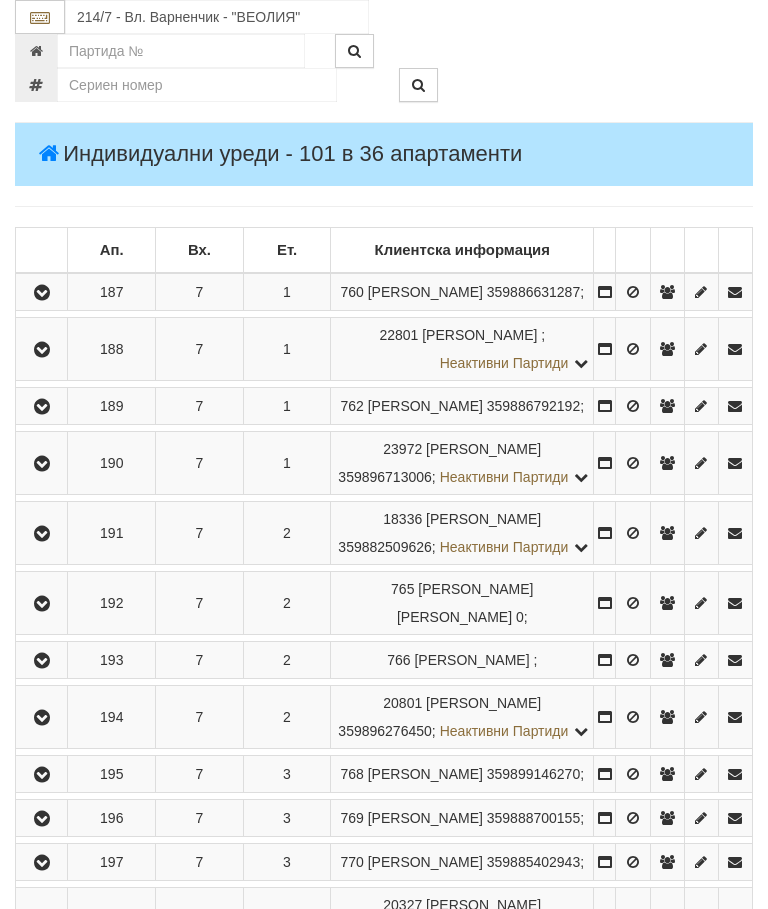 click at bounding box center (42, 718) 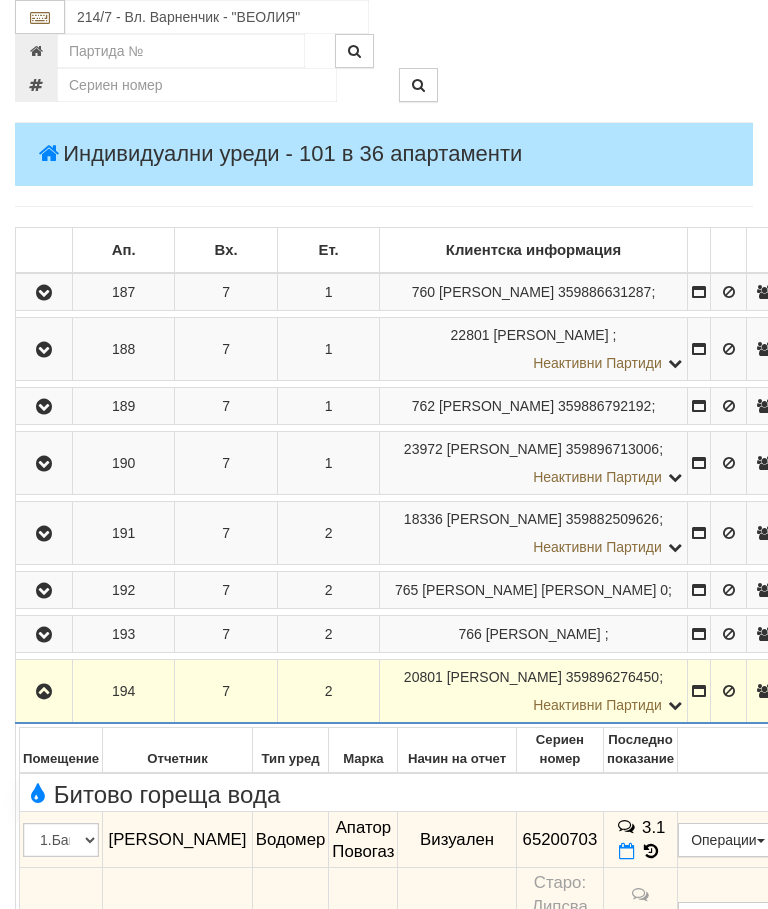 click at bounding box center [44, 692] 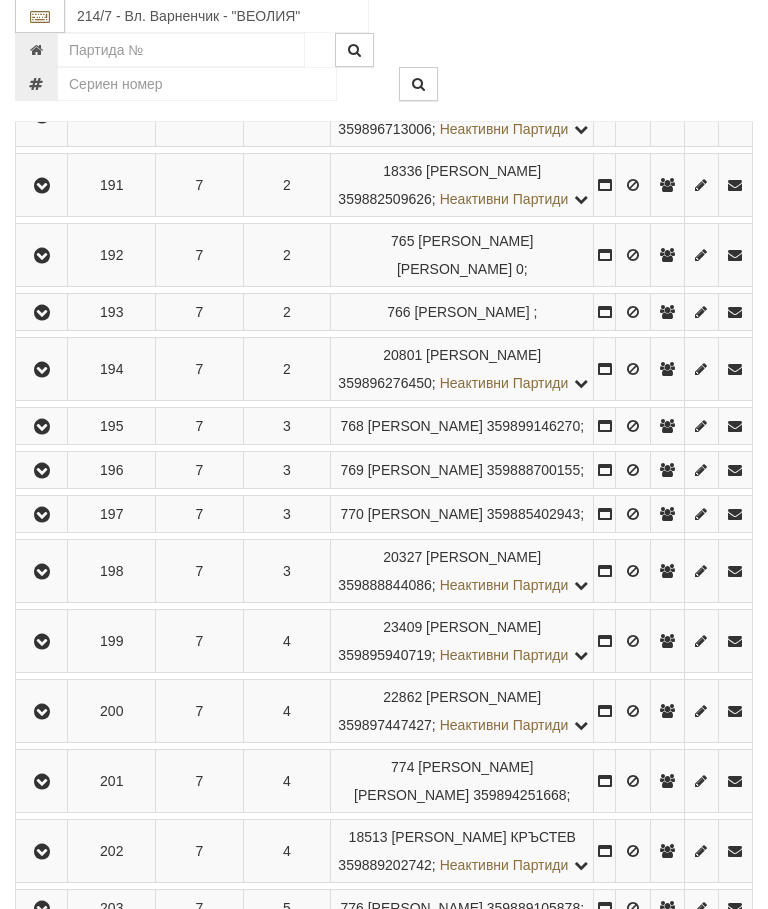 scroll, scrollTop: 692, scrollLeft: 0, axis: vertical 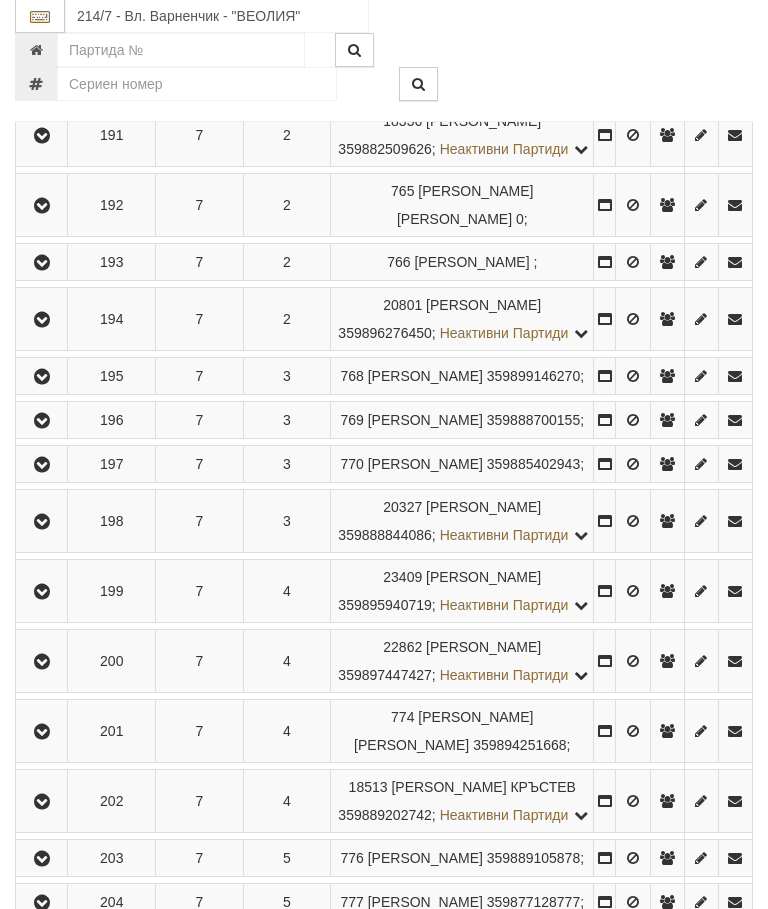 click at bounding box center [41, 377] 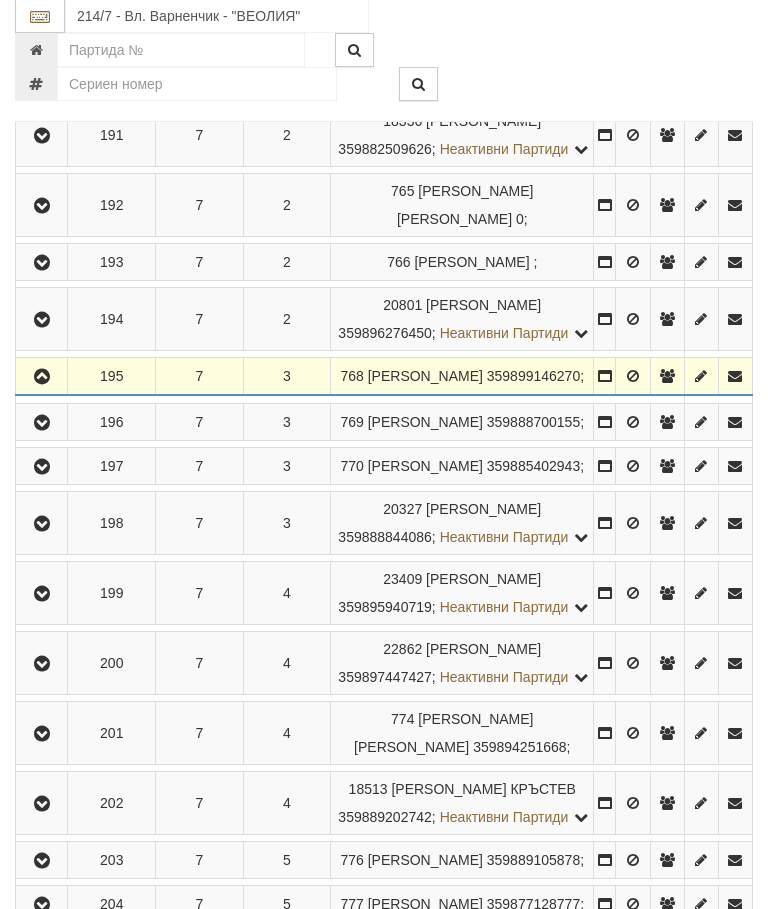 scroll, scrollTop: 693, scrollLeft: 0, axis: vertical 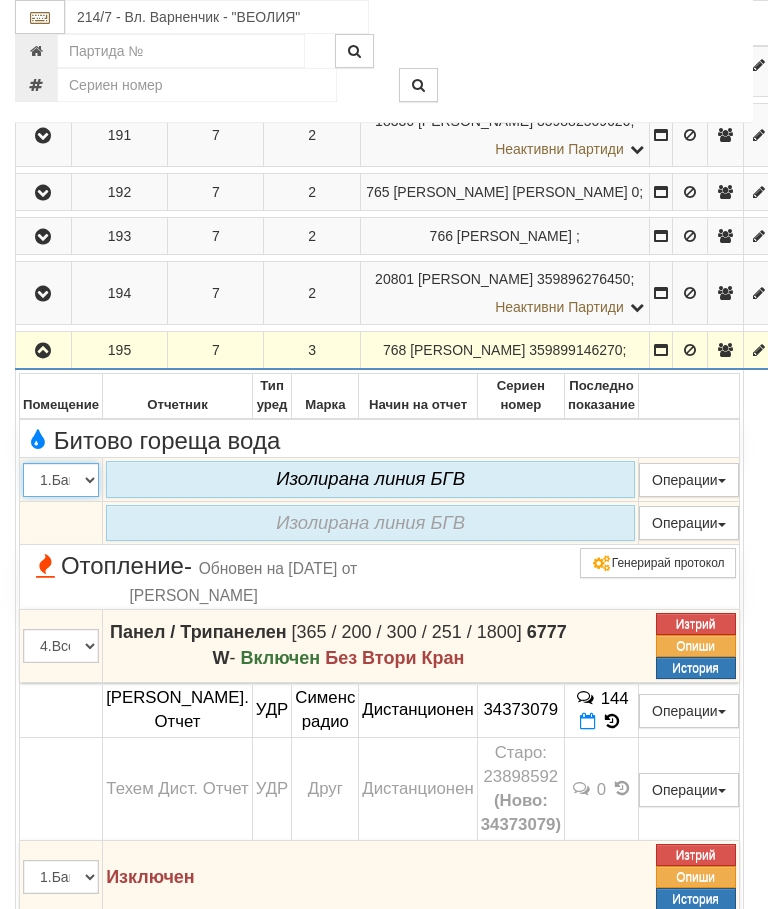 click on "1.Баня
2.Кухня
3.Тоалетна
4.Всекидневна
5.Спалня 1
6.Спалня 2
7.Коридор
8.Тераса
9.Стая 1" at bounding box center [61, 480] 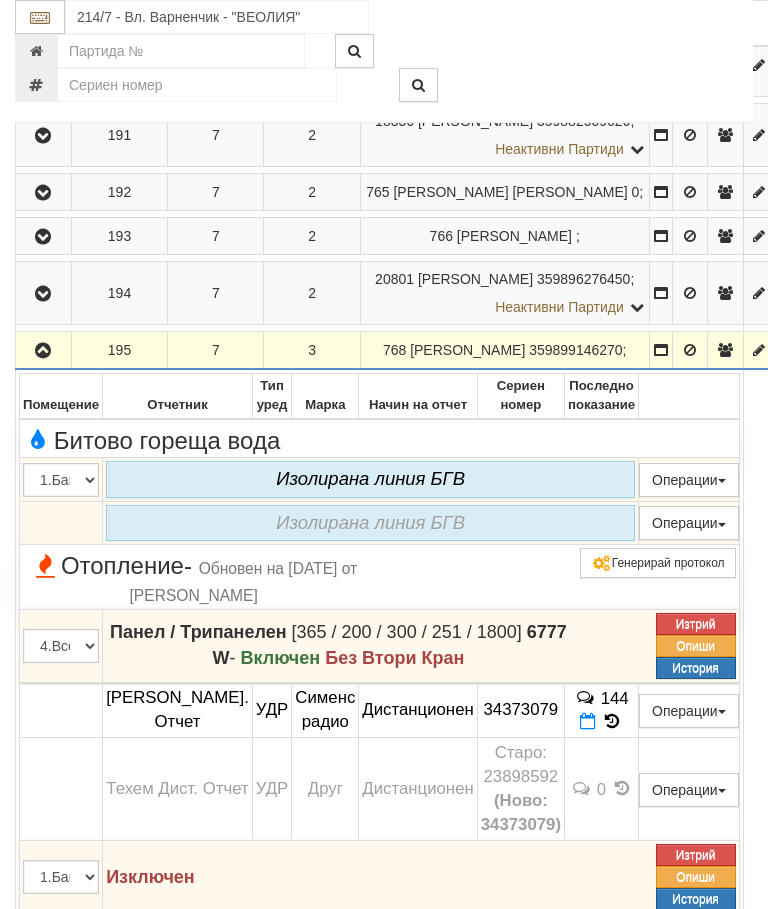 click at bounding box center [43, 351] 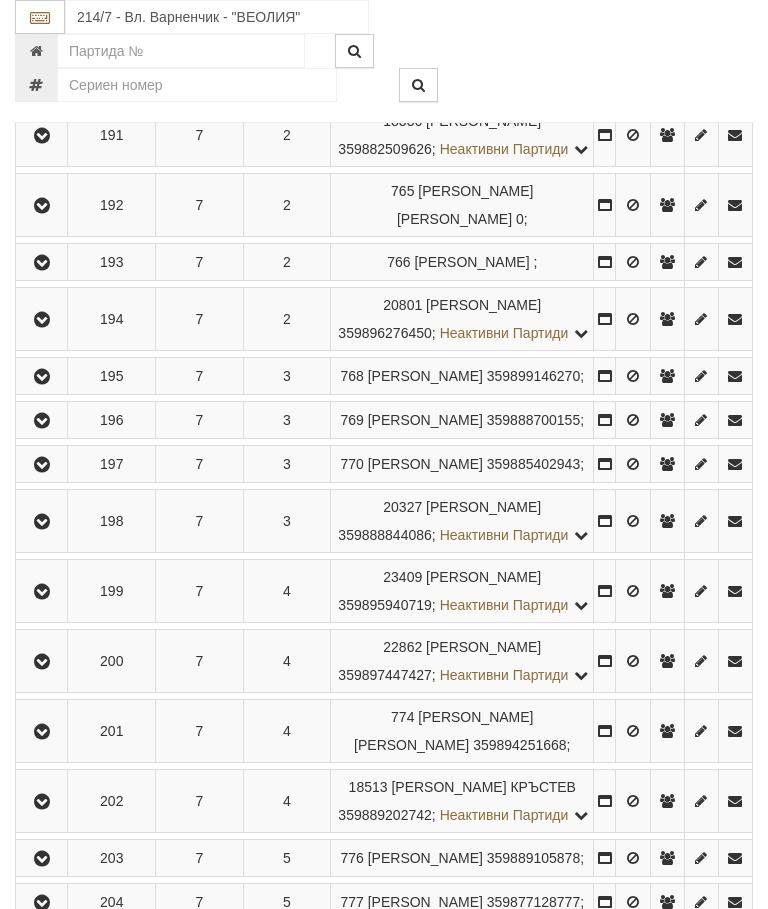click at bounding box center [42, 421] 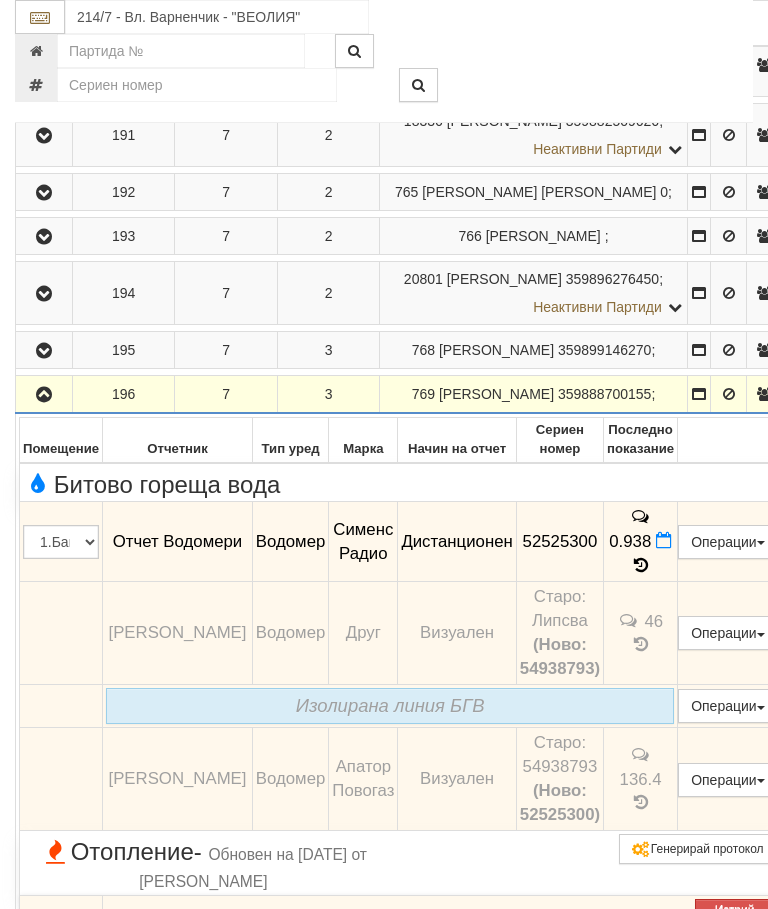 click at bounding box center (44, 394) 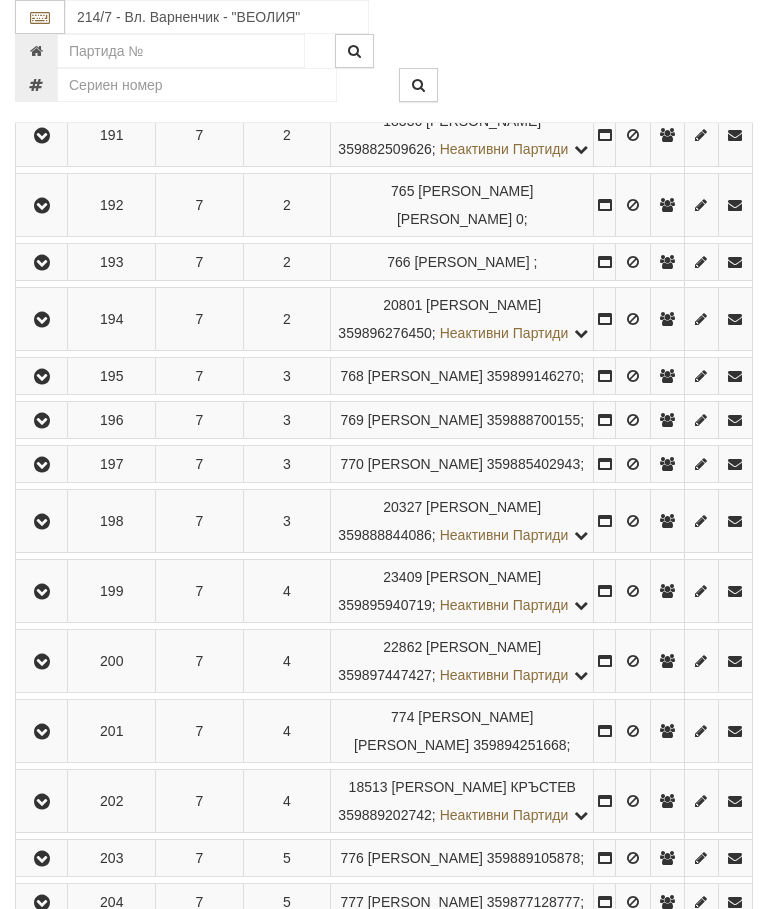 click at bounding box center (42, 465) 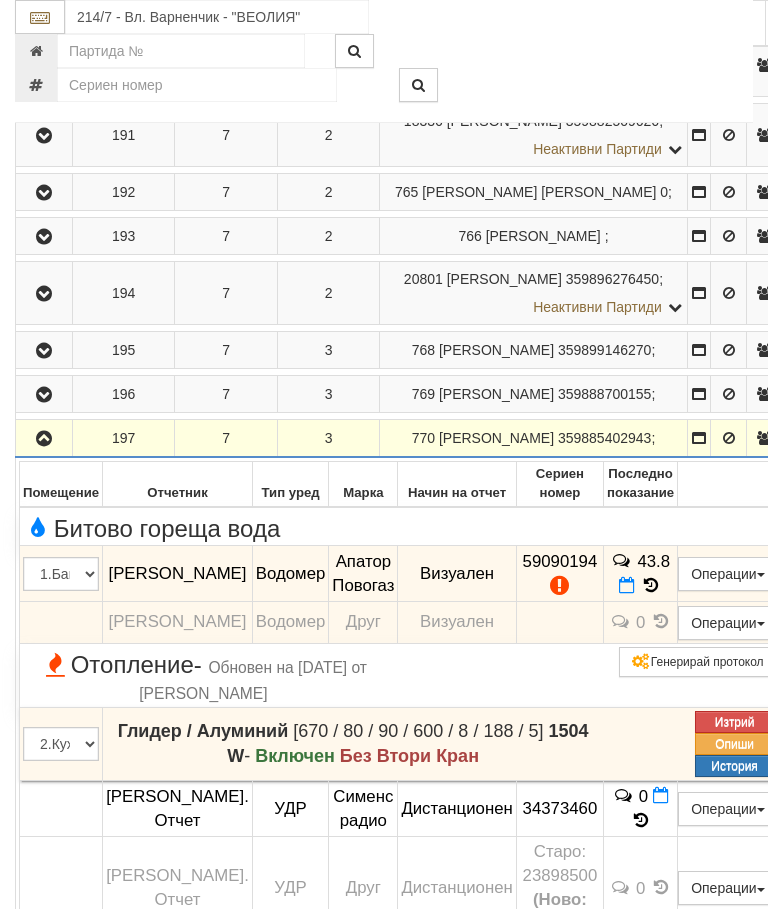 click at bounding box center [651, 585] 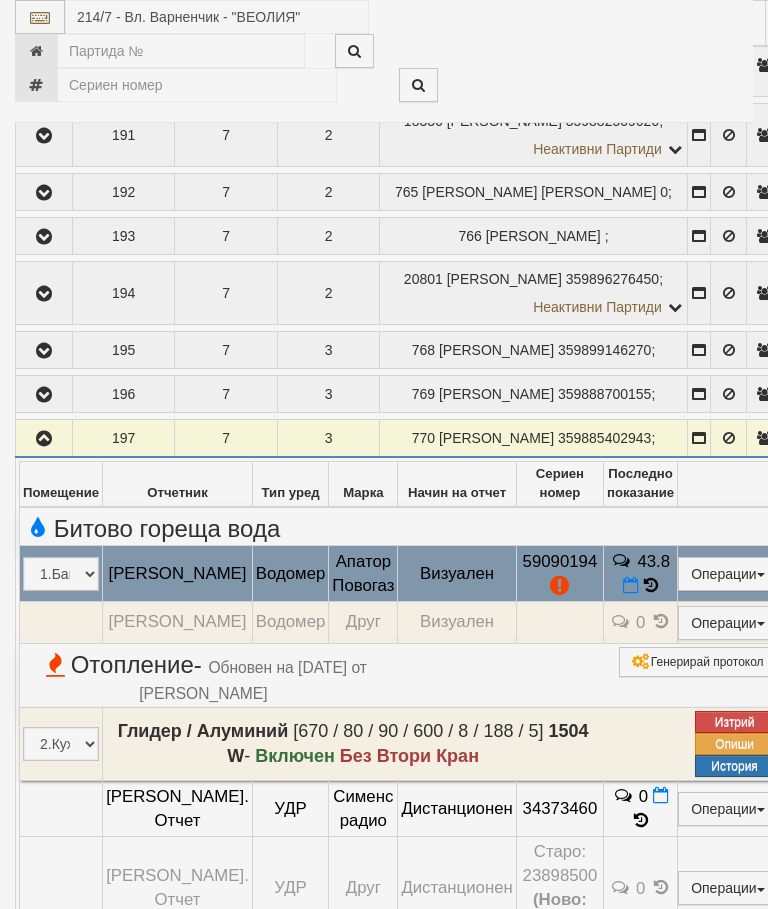select on "10" 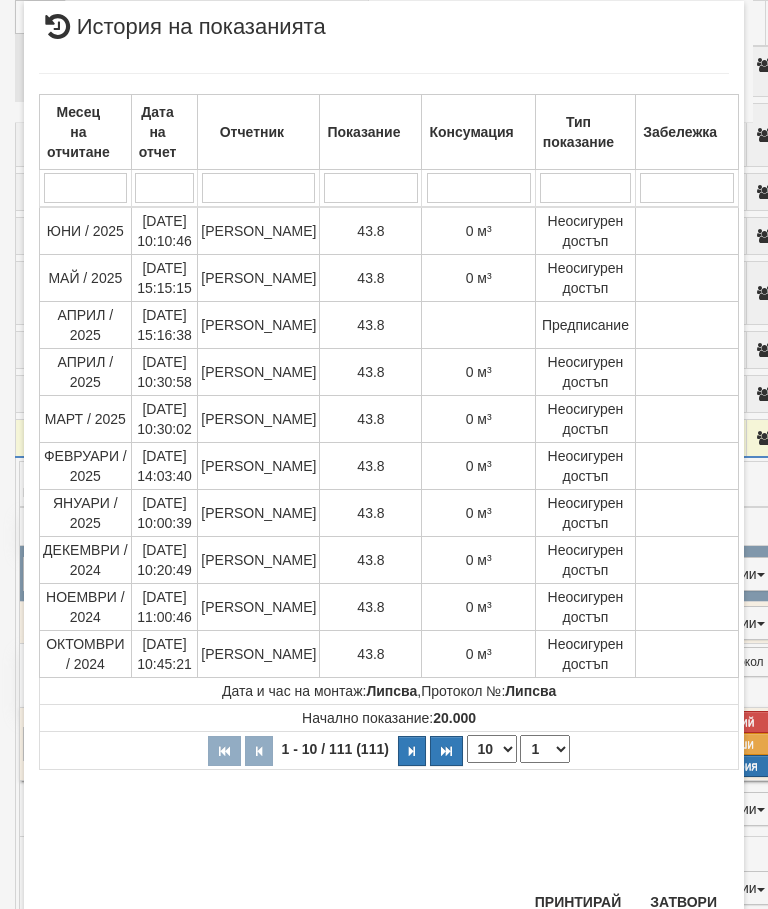 scroll, scrollTop: 1137, scrollLeft: 0, axis: vertical 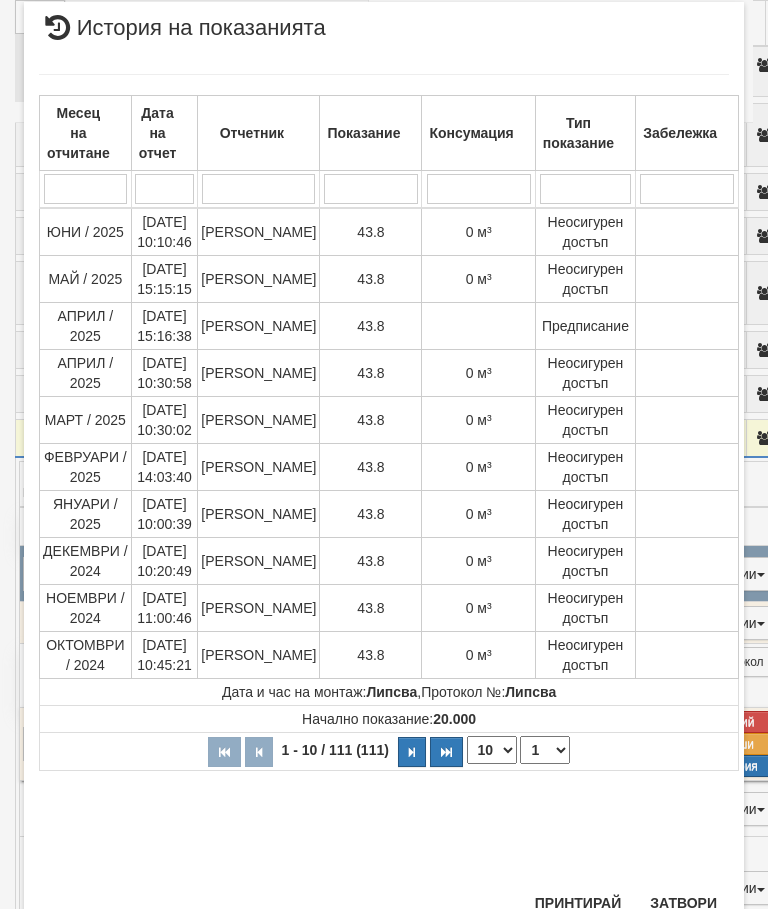 click on "1 2 3 4 5 6 7 8 9 10 11 12" at bounding box center (545, 750) 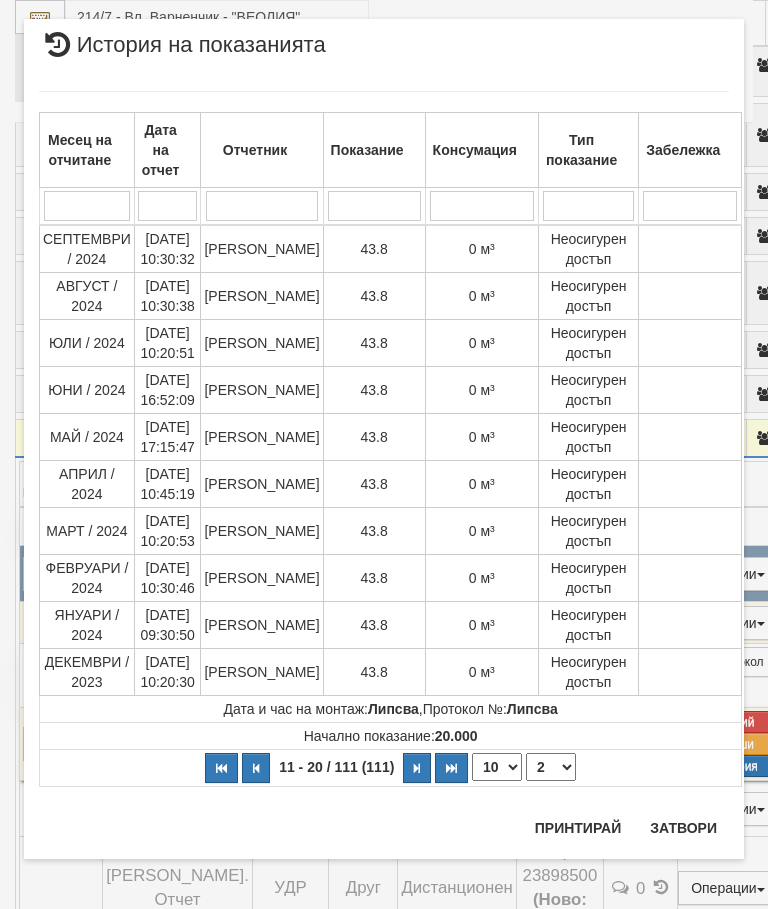 scroll, scrollTop: 0, scrollLeft: 0, axis: both 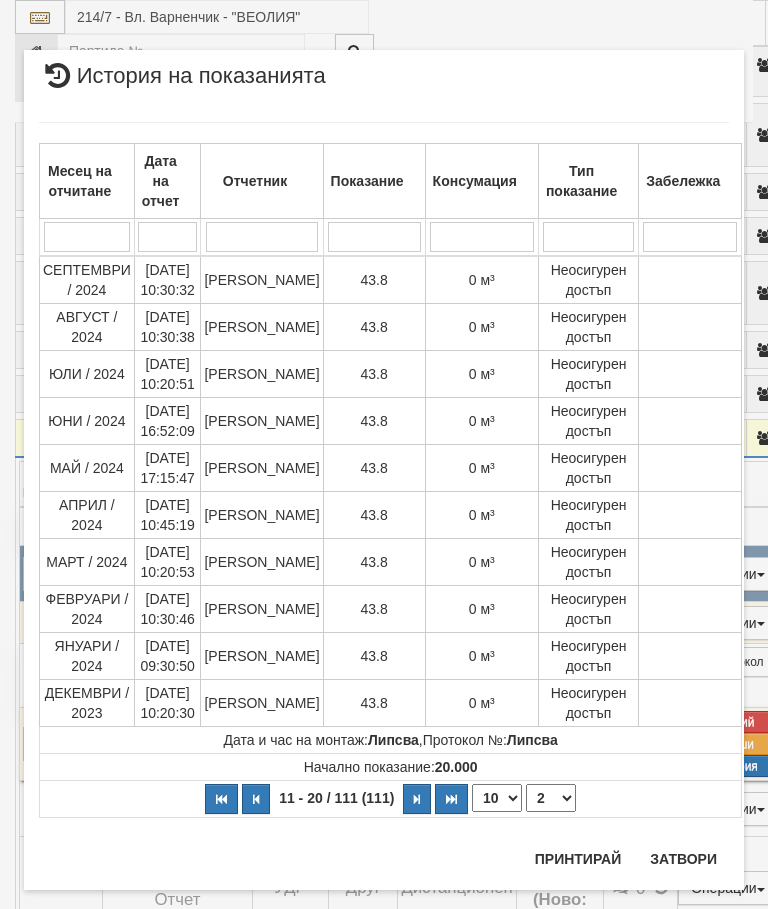 click on "1 2 3 4 5 6 7 8 9 10 11 12" at bounding box center [551, 798] 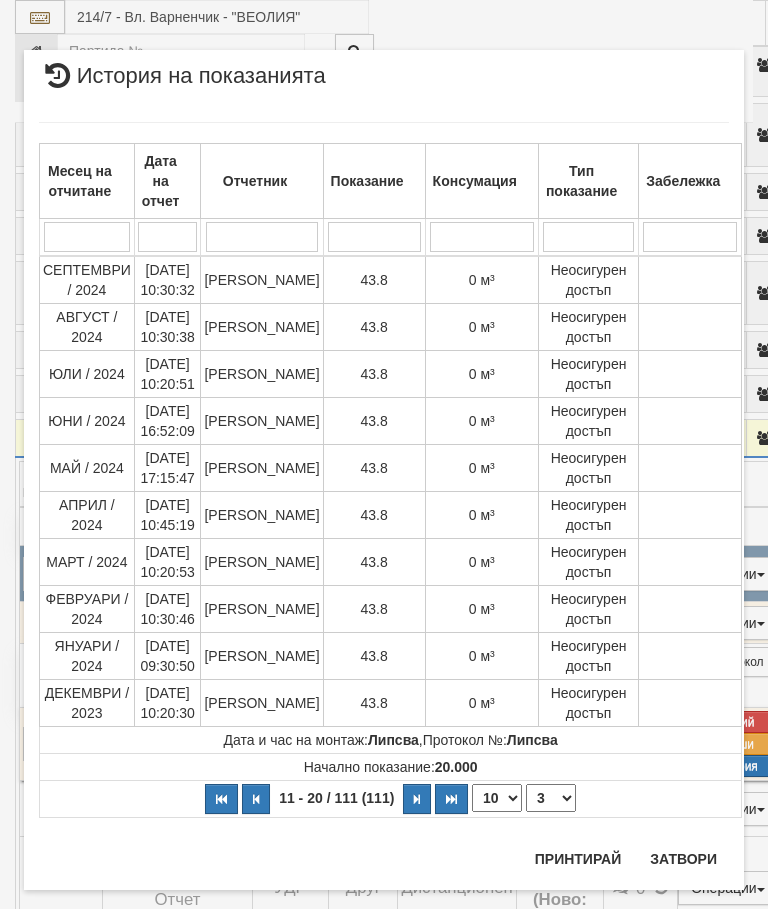 select on "3" 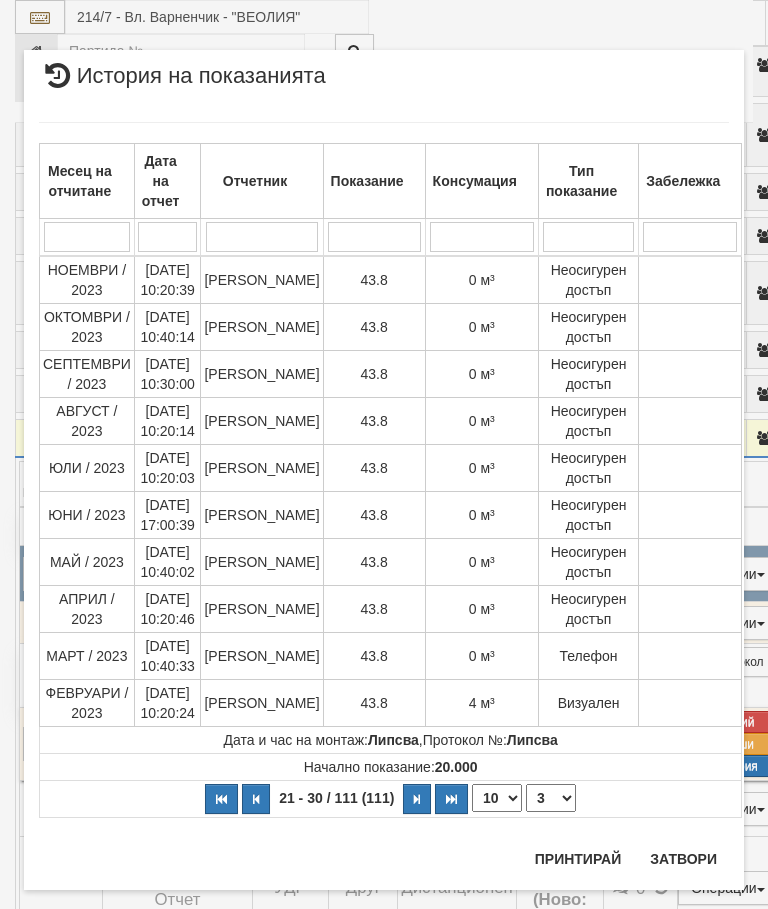click on "Затвори" at bounding box center (683, 859) 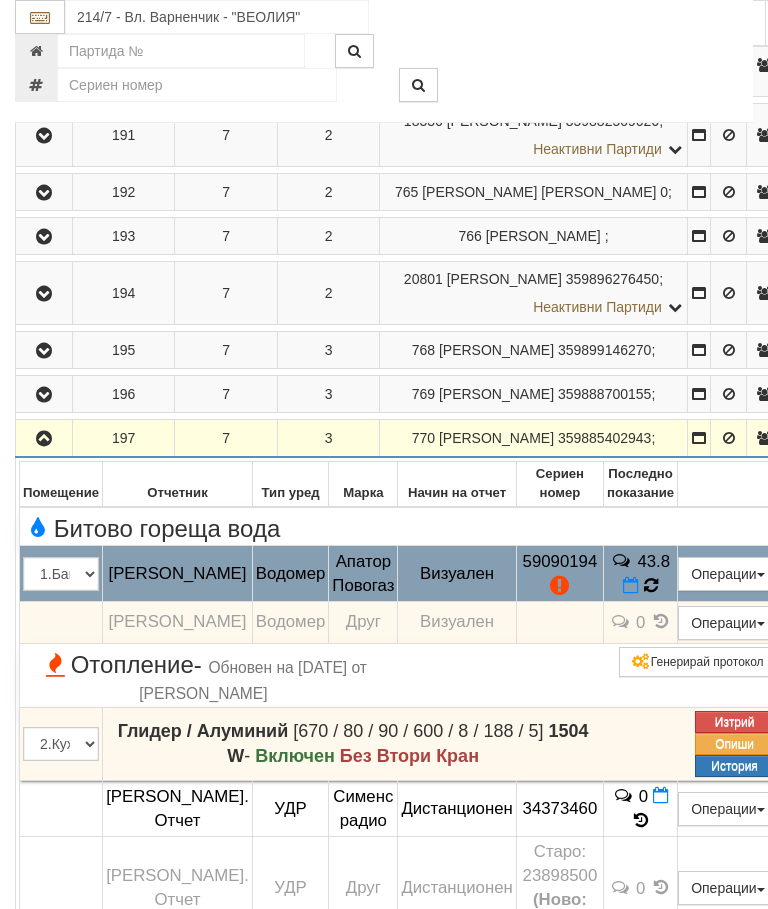 click at bounding box center [650, 586] 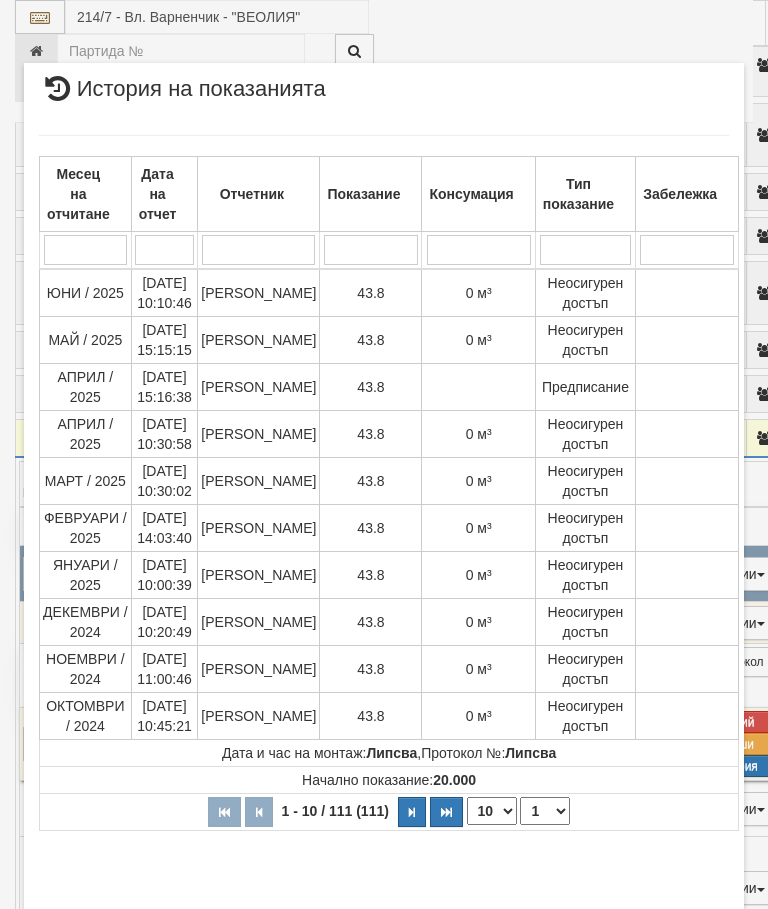 scroll, scrollTop: 602, scrollLeft: 0, axis: vertical 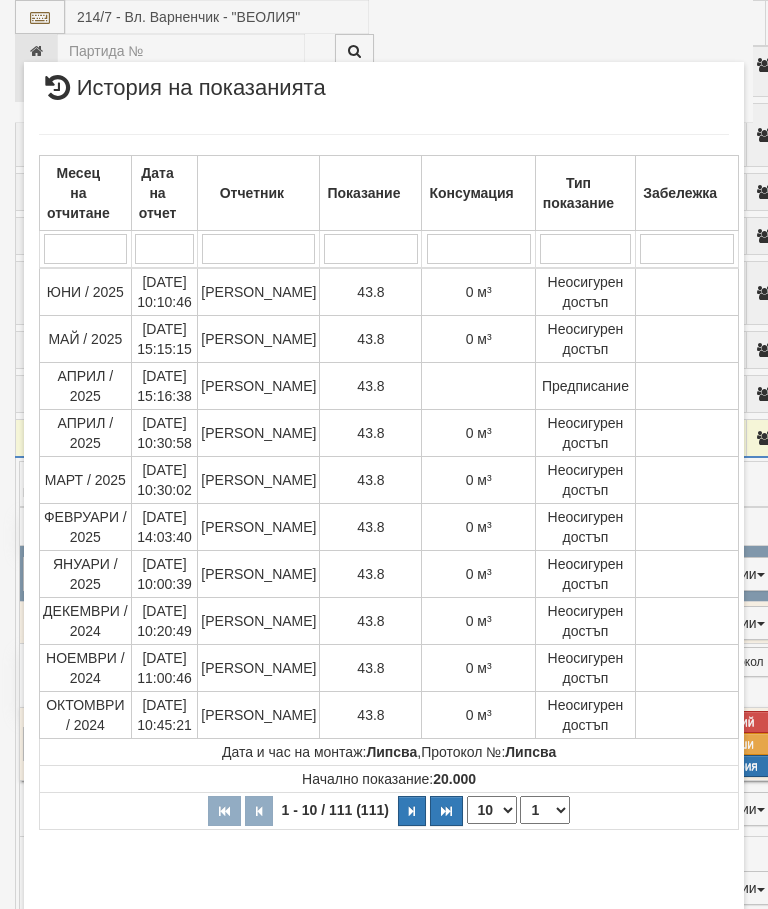 click on "1 2 3 4 5 6 7 8 9 10 11 12" at bounding box center (545, 810) 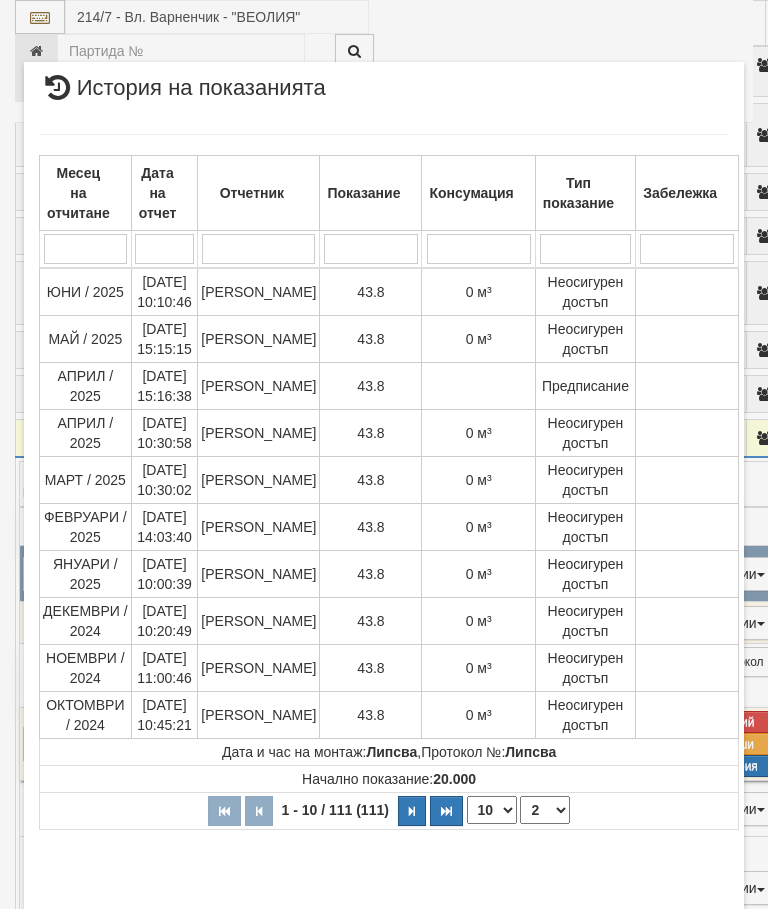 select on "2" 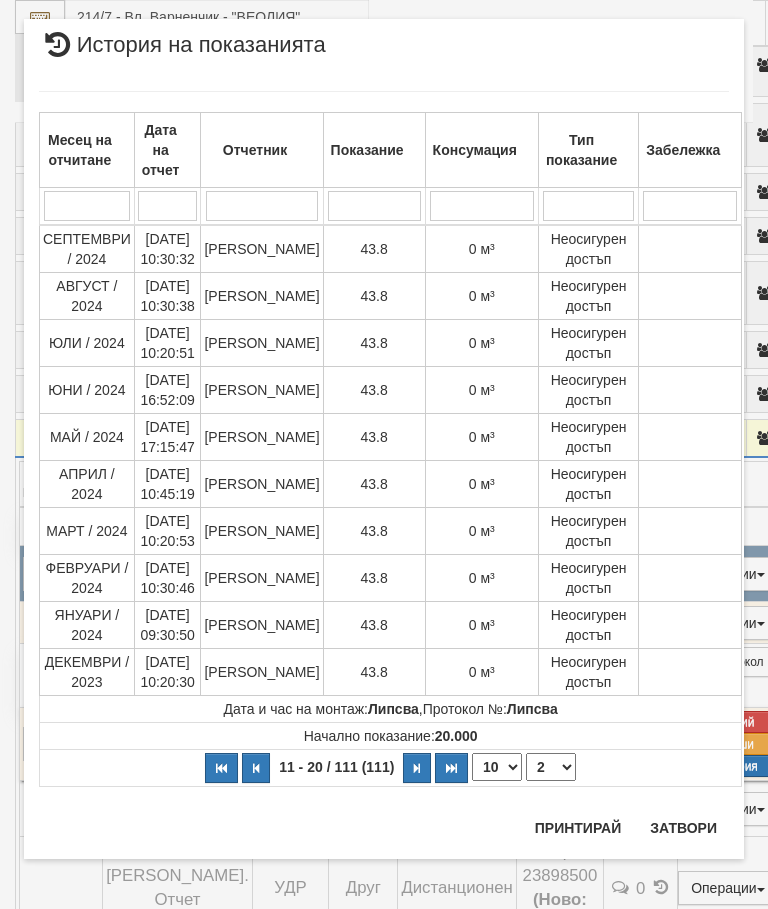 scroll, scrollTop: 0, scrollLeft: 0, axis: both 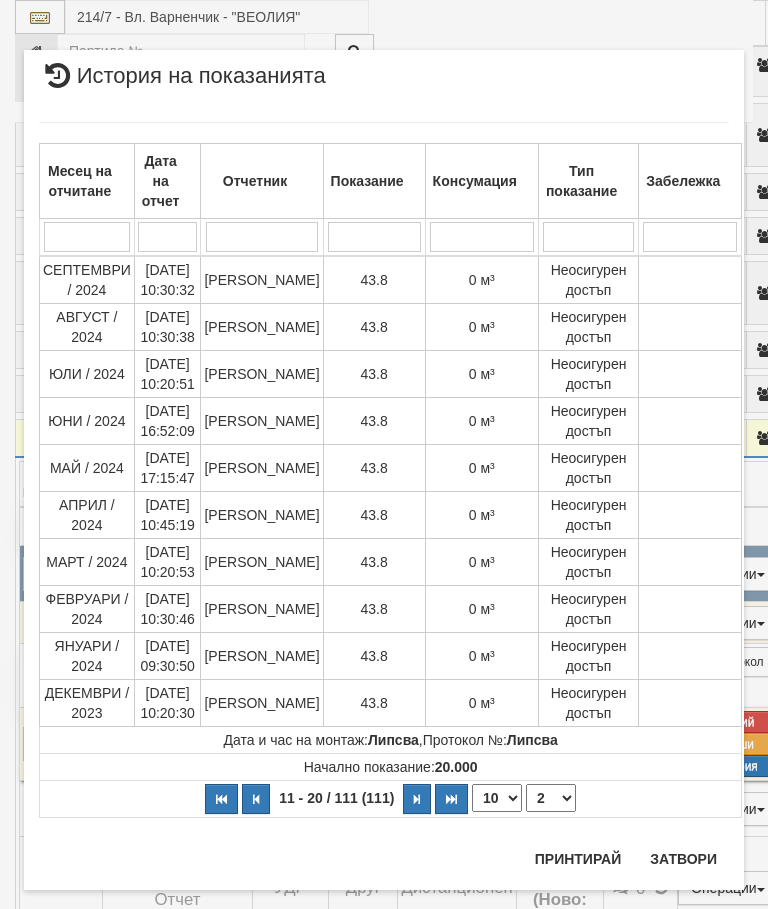click on "Затвори" at bounding box center (683, 859) 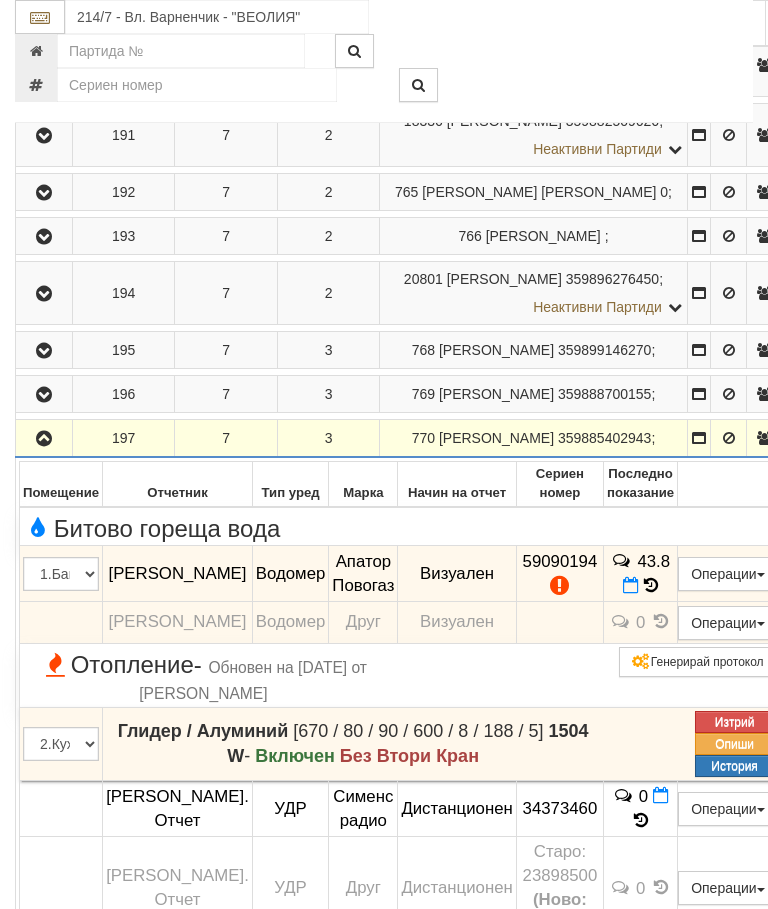 click at bounding box center (44, 439) 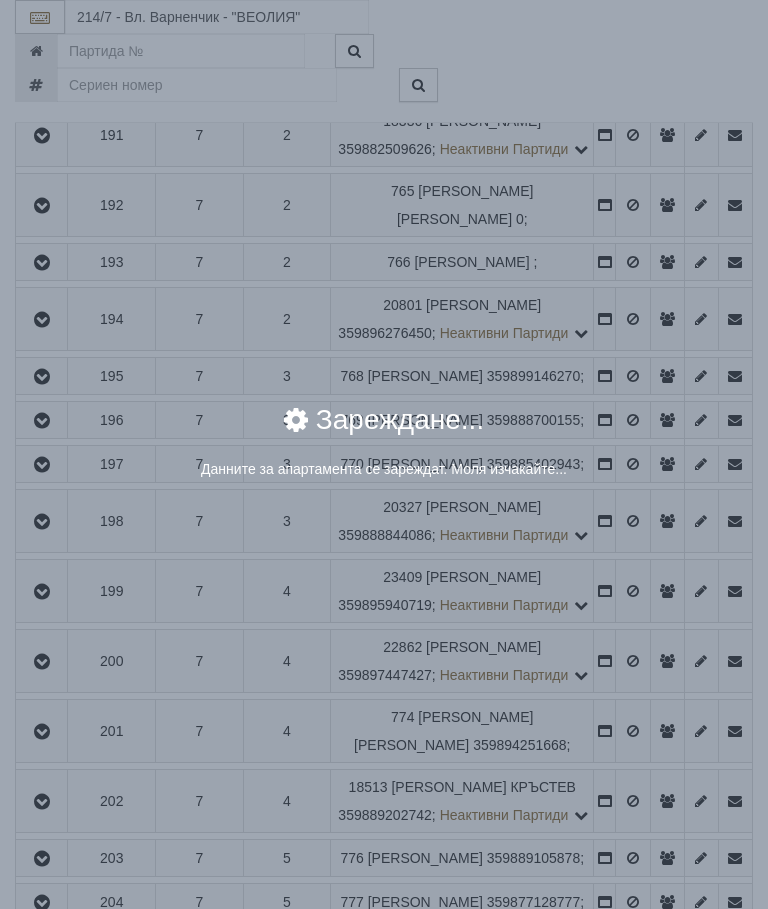 click on "× Зареждане... Данните за апартамента се зареждат. Моля изчакайте..." at bounding box center (384, 454) 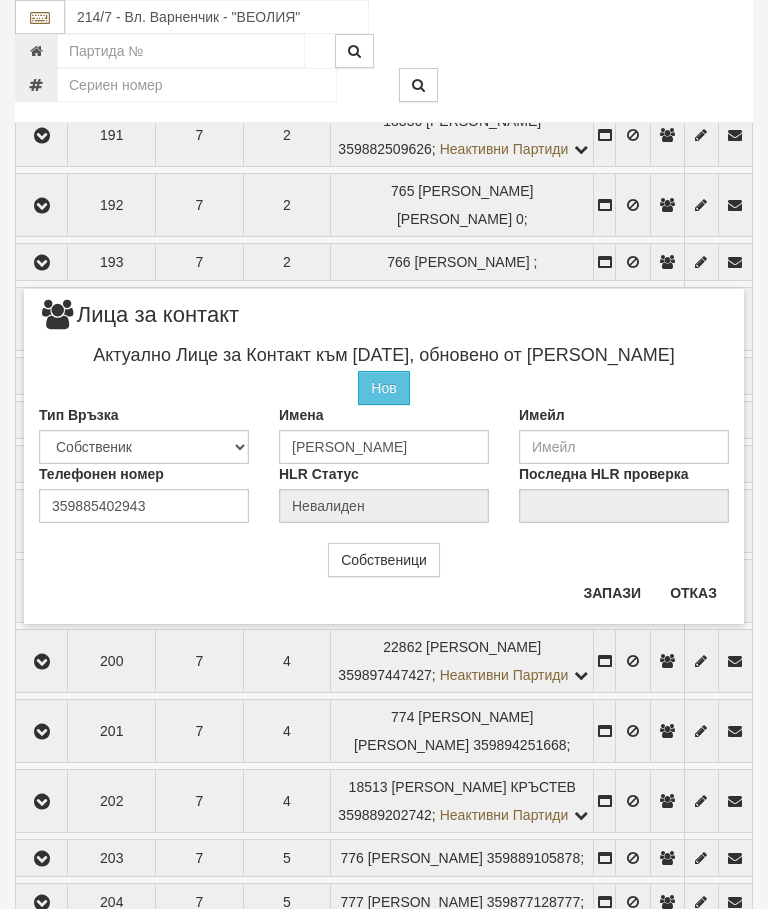 click on "Отказ" at bounding box center [693, 593] 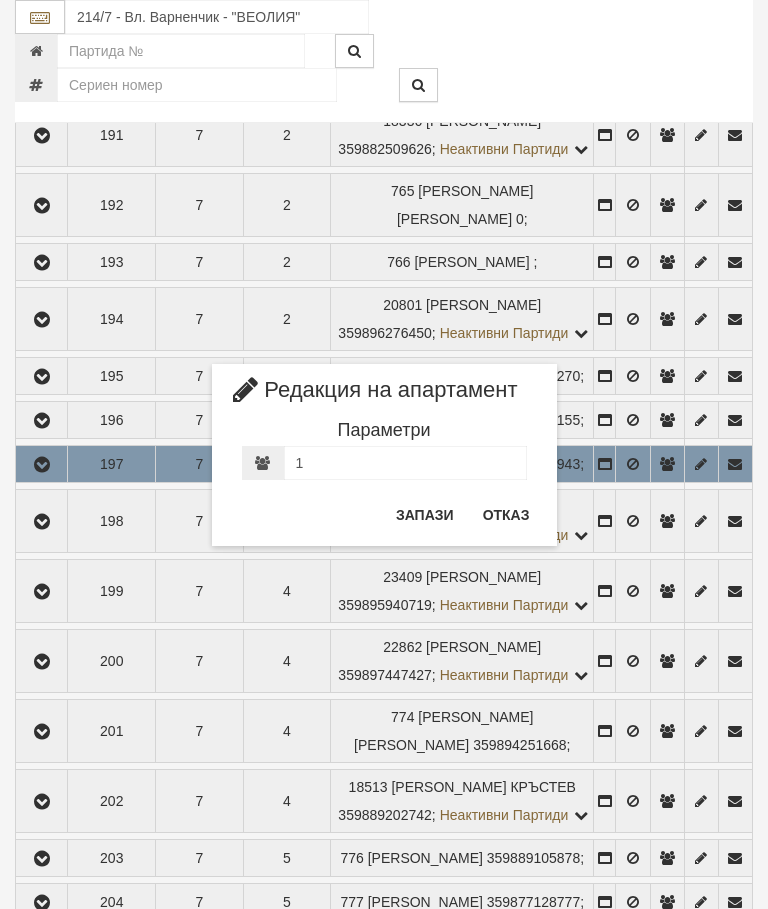 click on "Отказ" at bounding box center (506, 515) 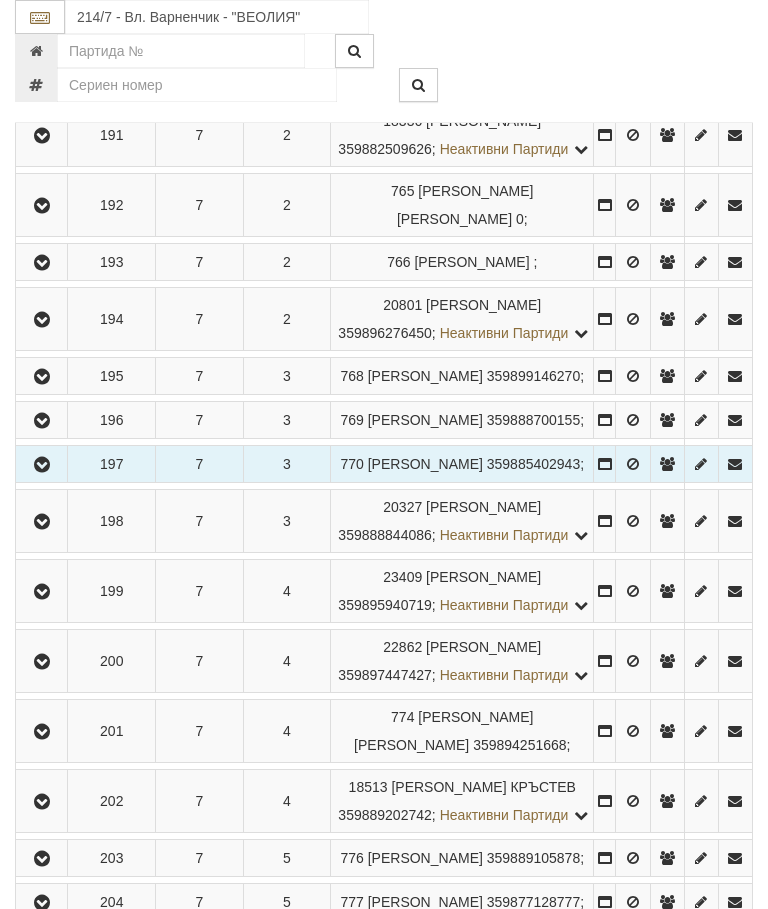 click at bounding box center (42, 522) 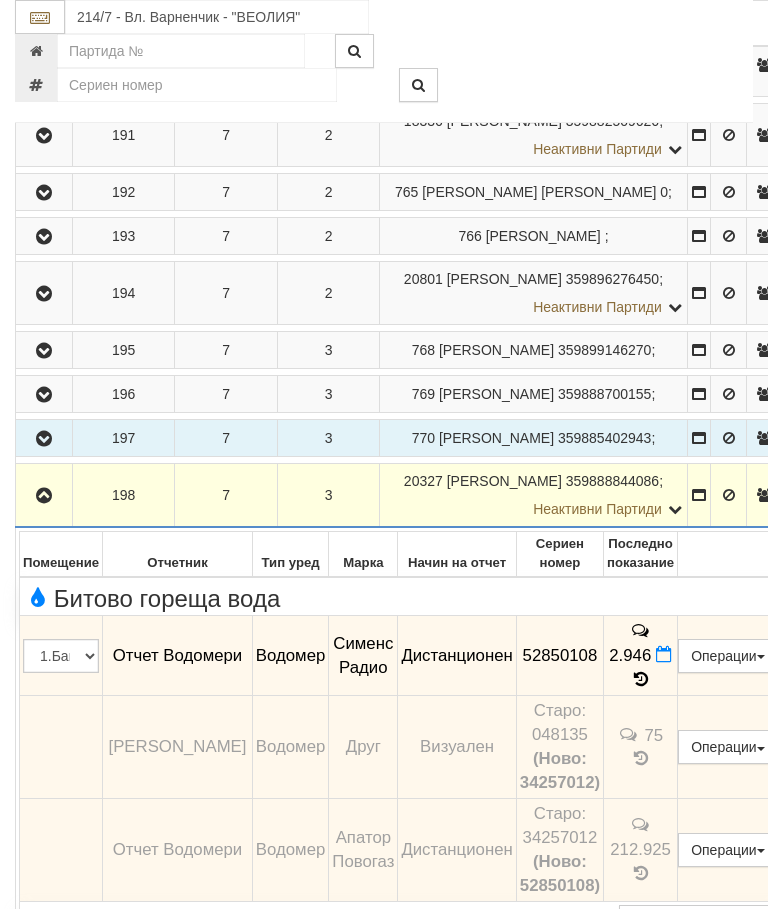 click at bounding box center [44, 495] 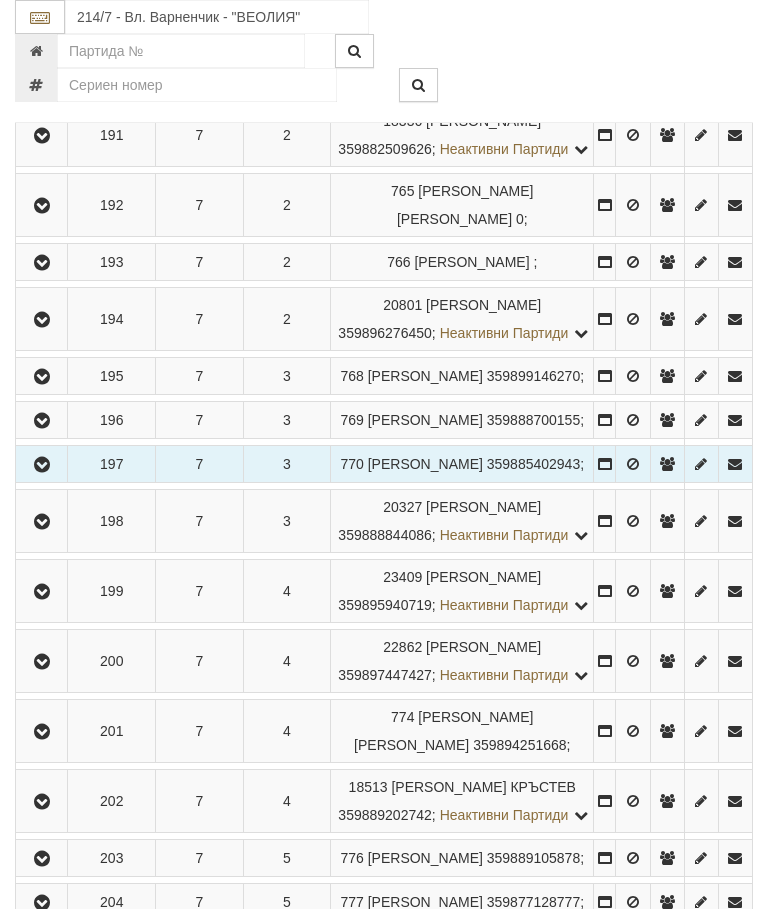 click at bounding box center [42, 592] 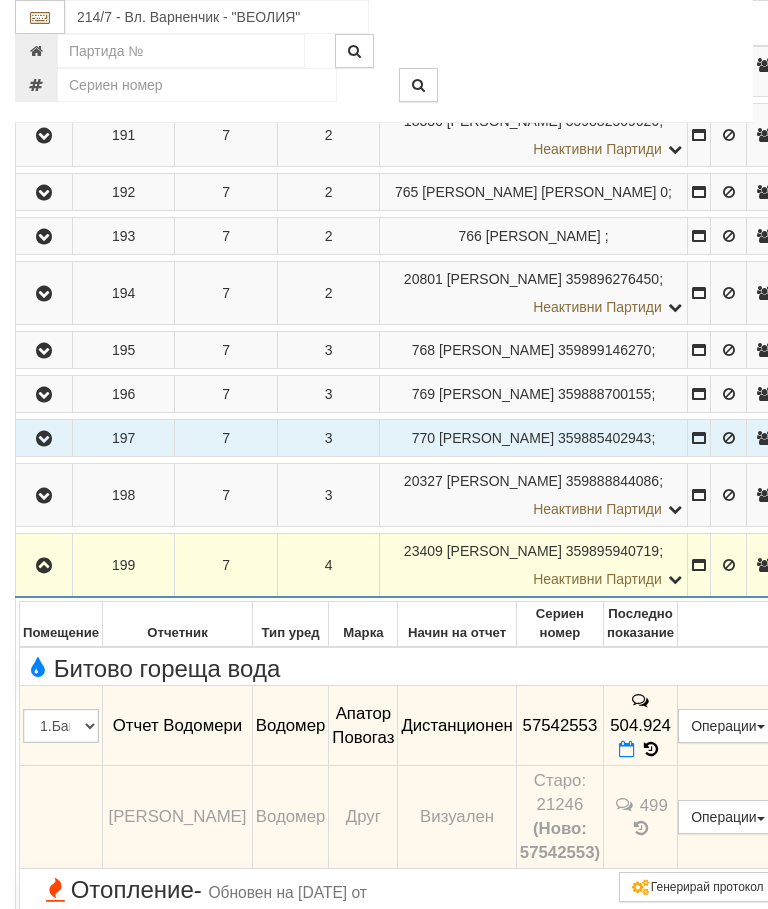 click at bounding box center [44, 566] 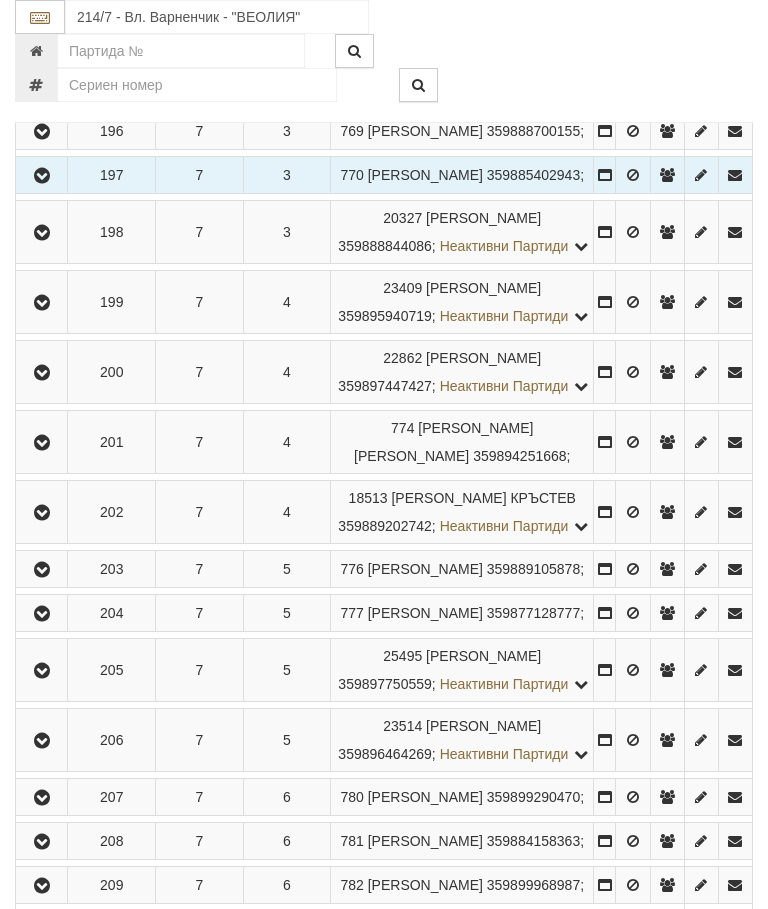 scroll, scrollTop: 1003, scrollLeft: 0, axis: vertical 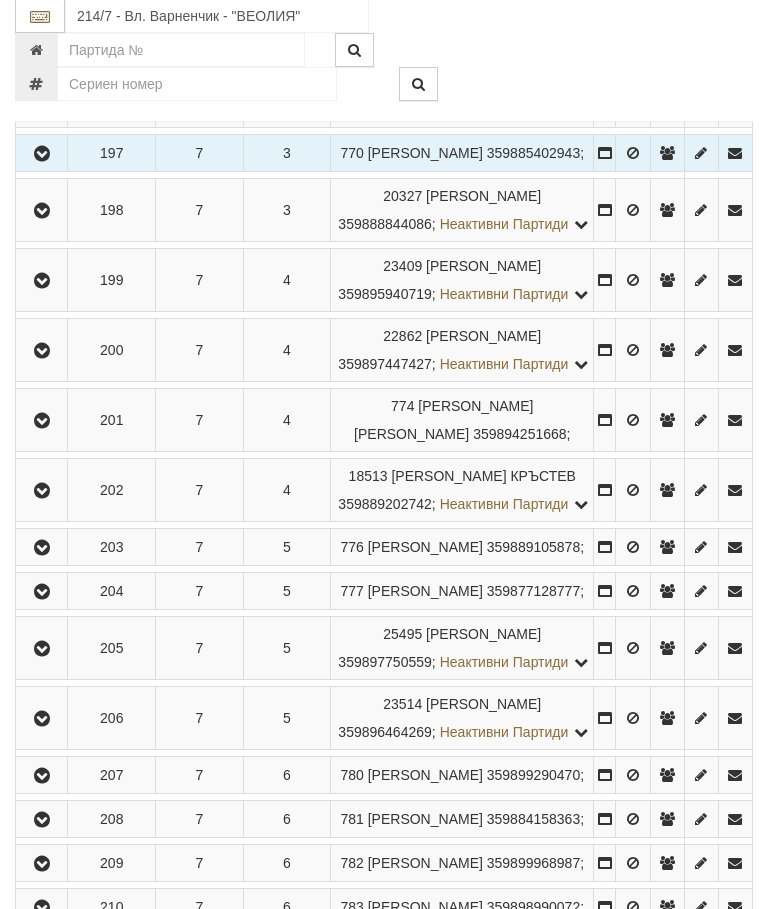 click at bounding box center [42, 352] 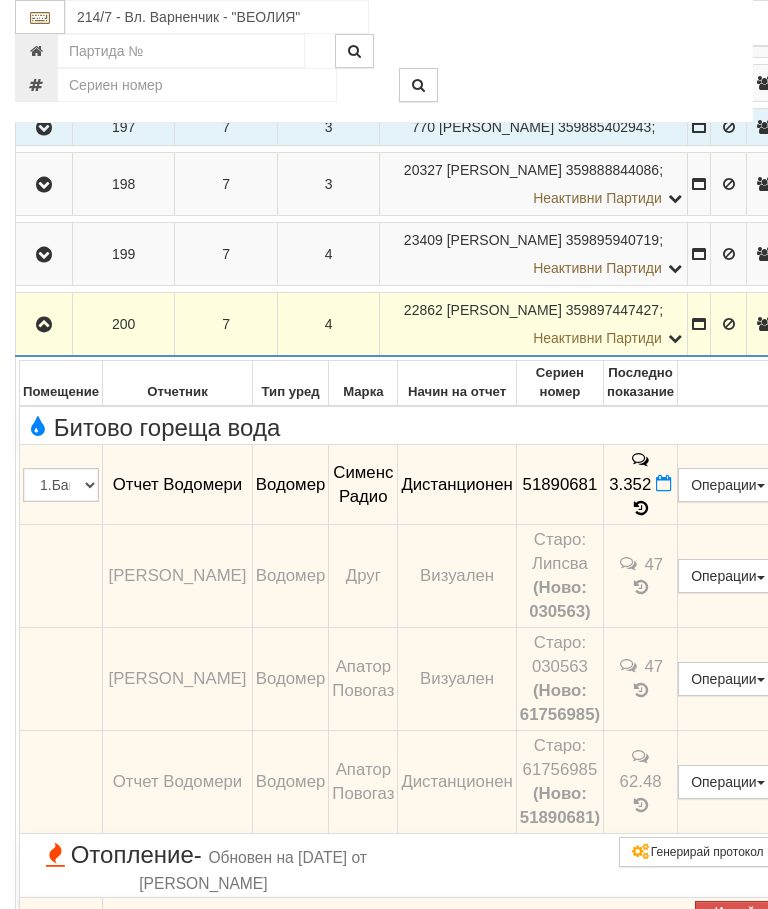 click at bounding box center (44, 324) 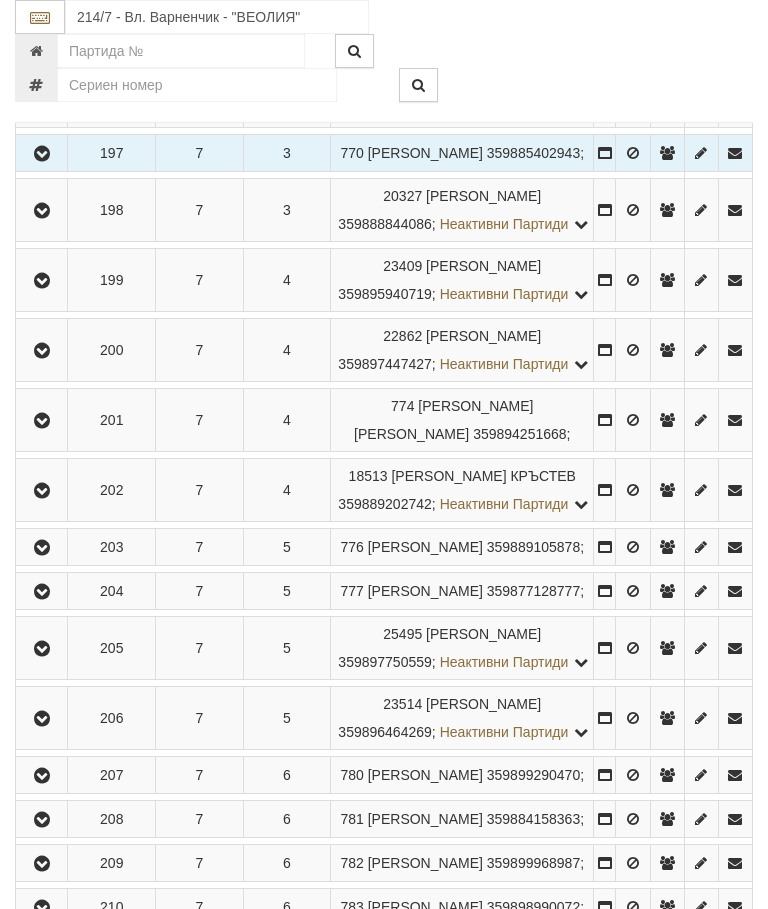 click at bounding box center [41, 420] 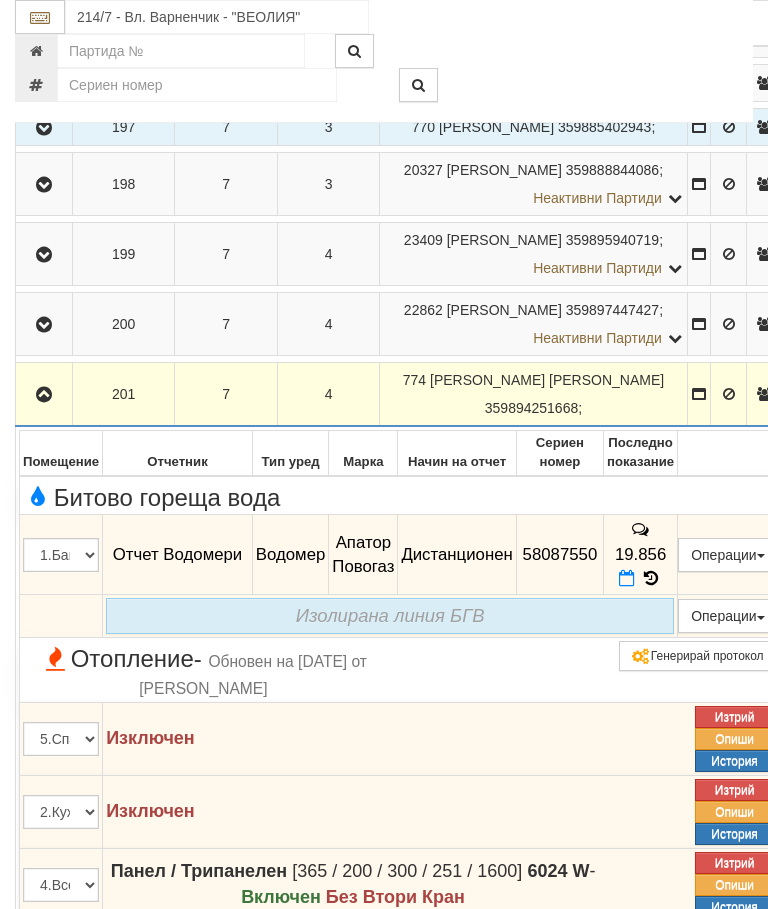 click at bounding box center (44, 395) 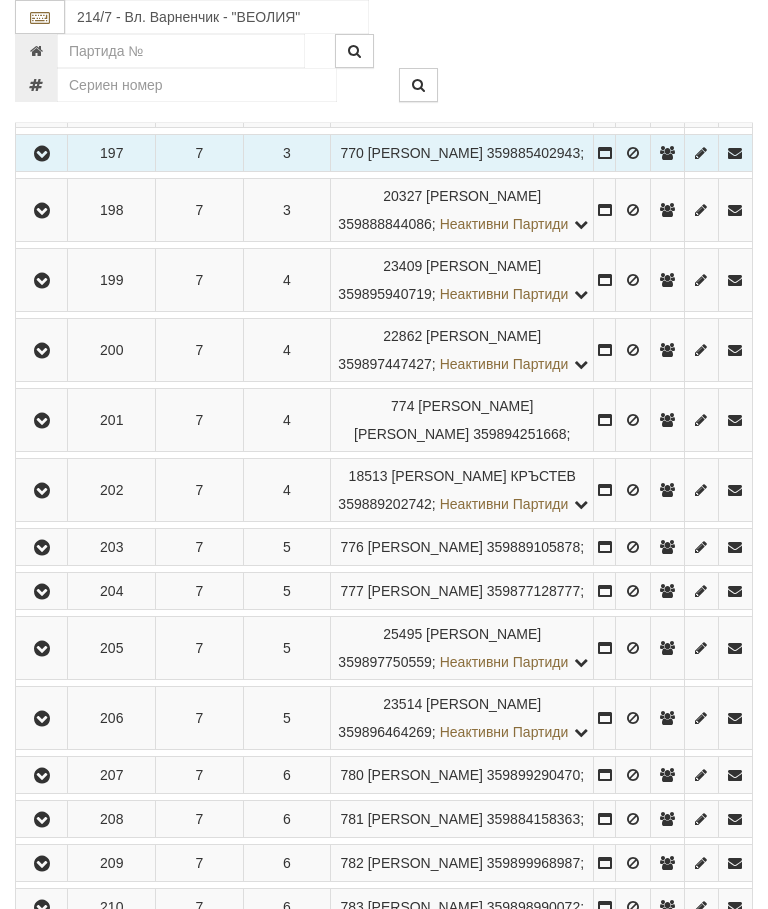click at bounding box center (42, 491) 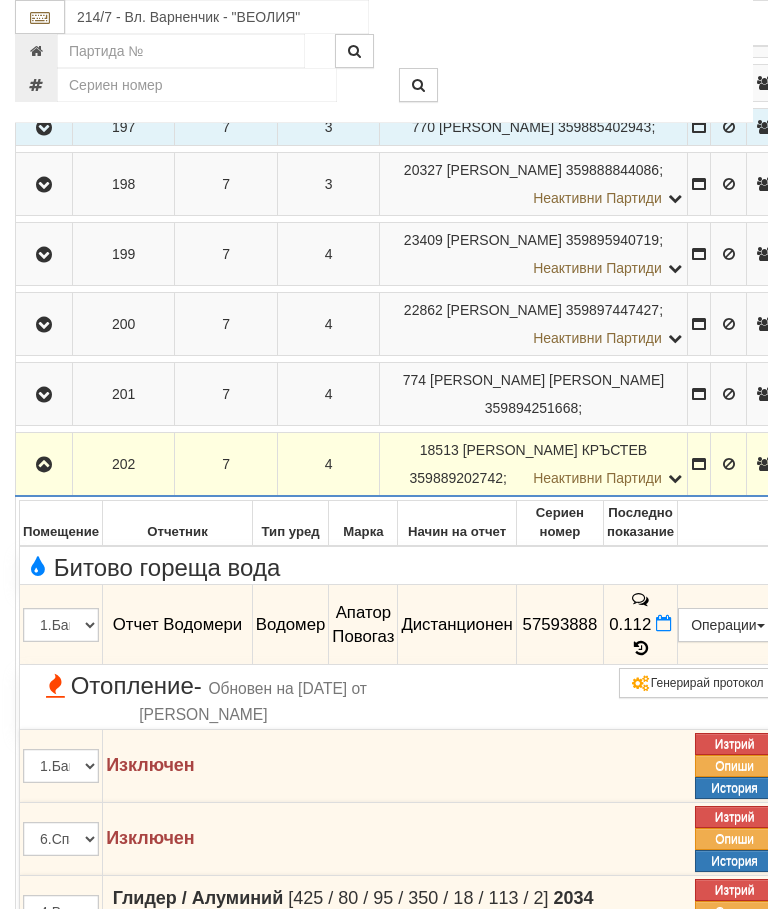 click at bounding box center (44, 465) 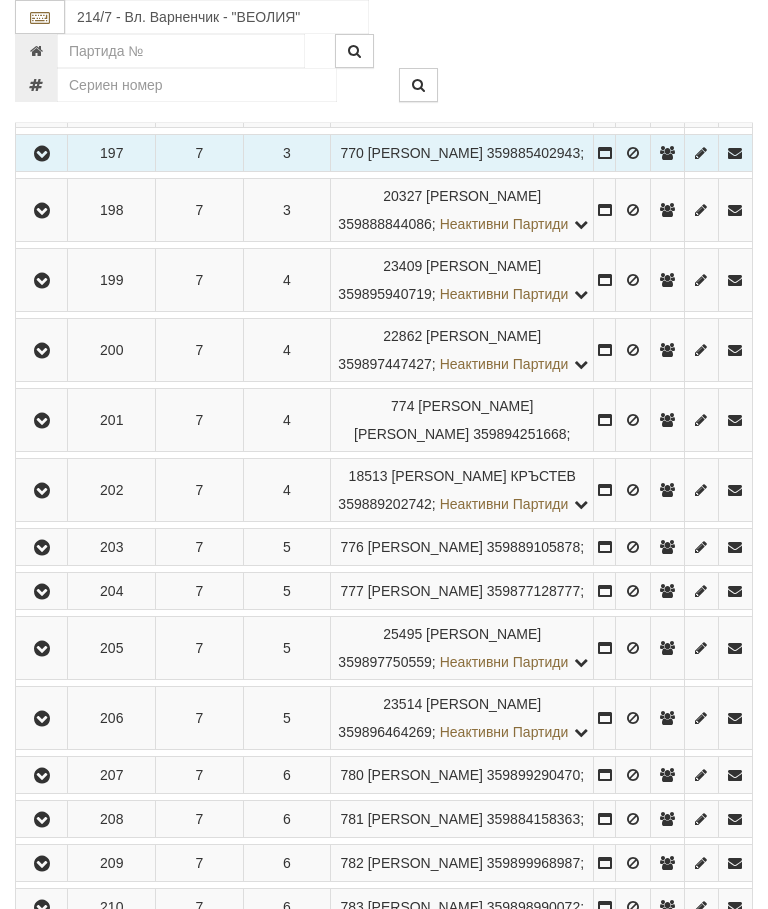 click at bounding box center (42, 548) 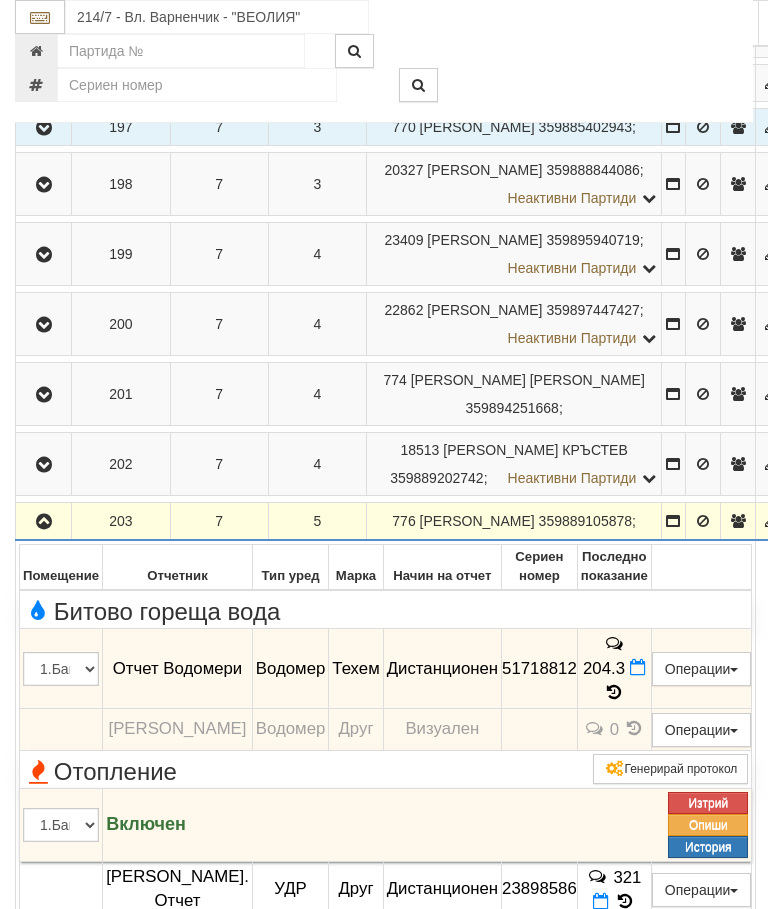 click at bounding box center [44, 522] 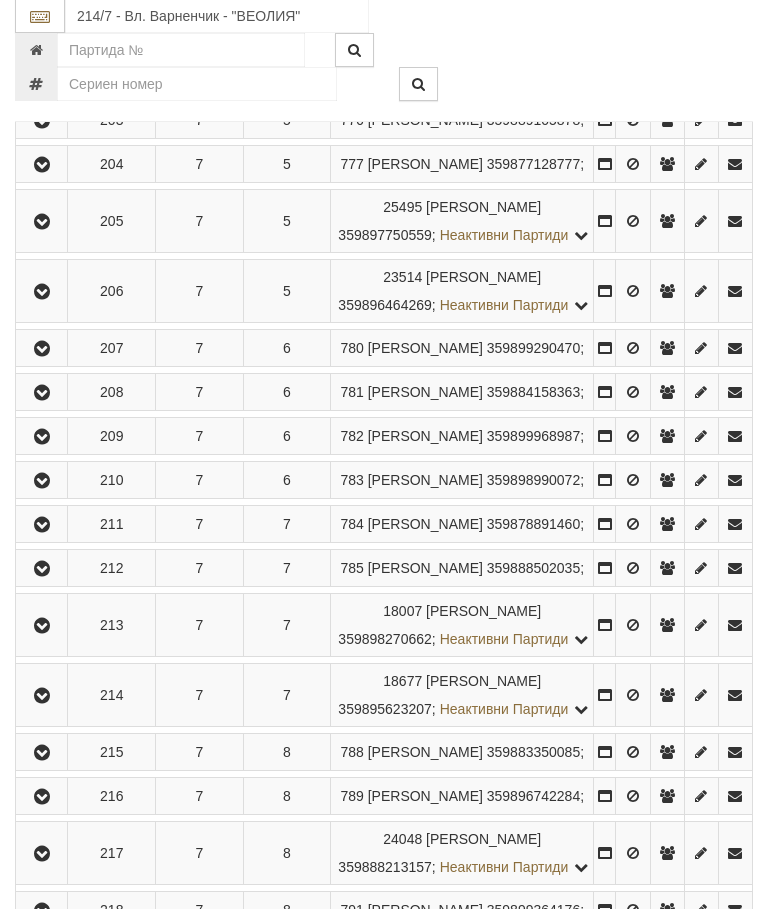 click at bounding box center [42, 166] 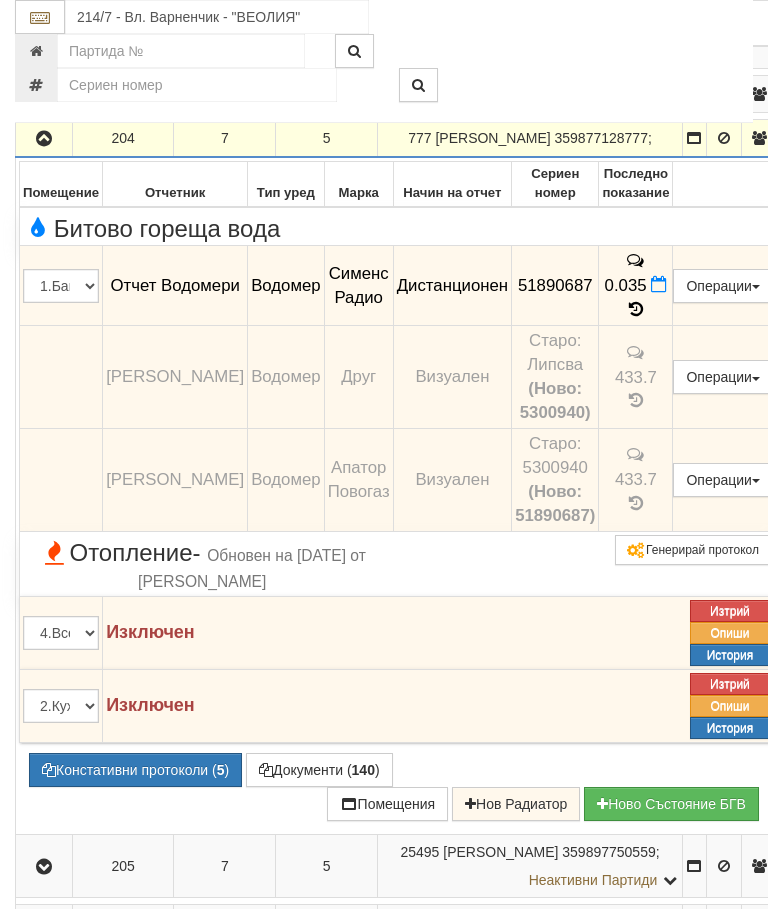 click at bounding box center (44, 138) 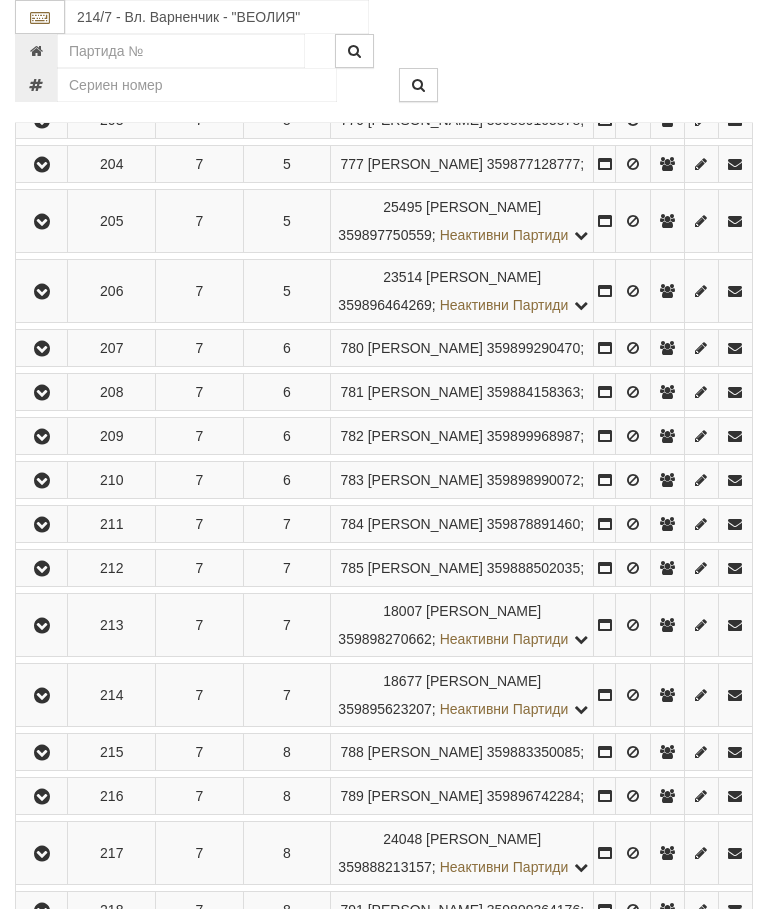 click at bounding box center (41, 221) 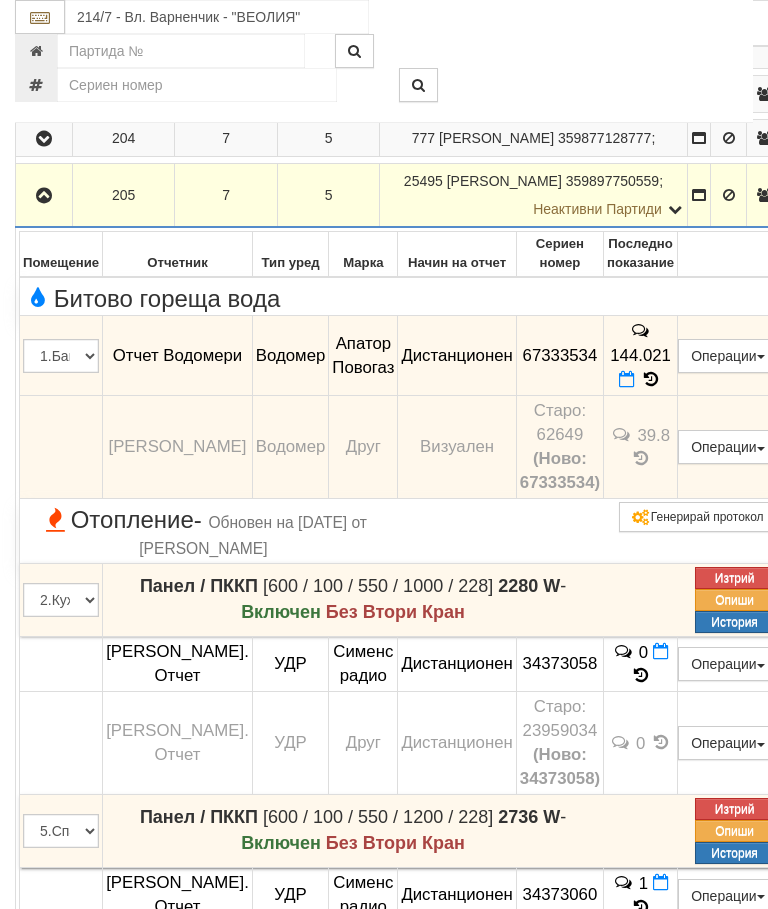 click at bounding box center (44, 195) 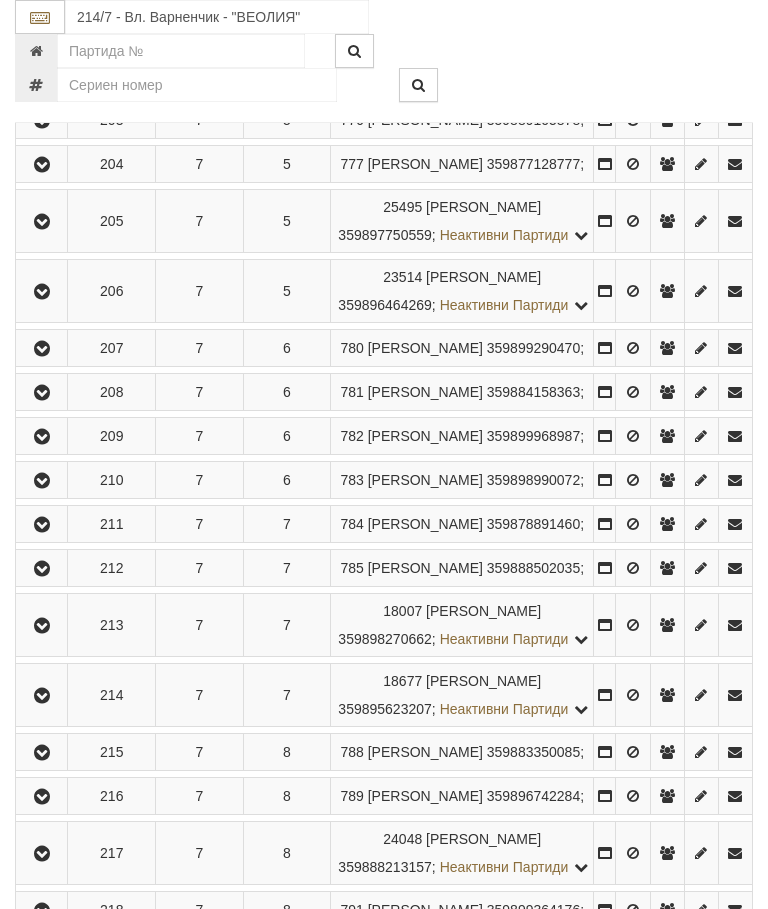 click at bounding box center (42, 292) 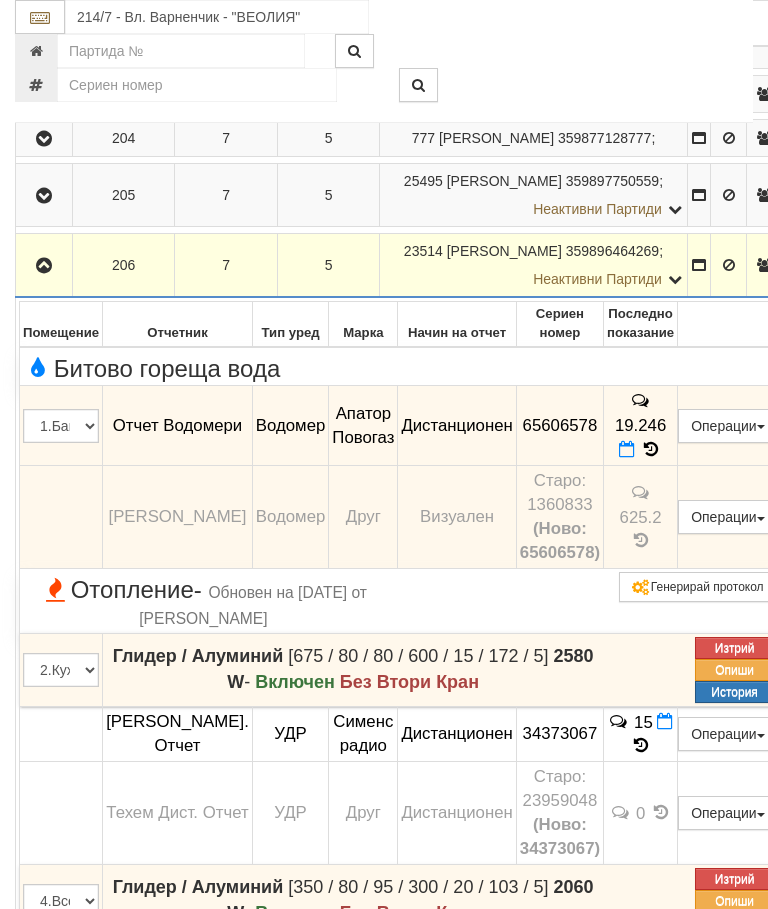 click at bounding box center (44, 265) 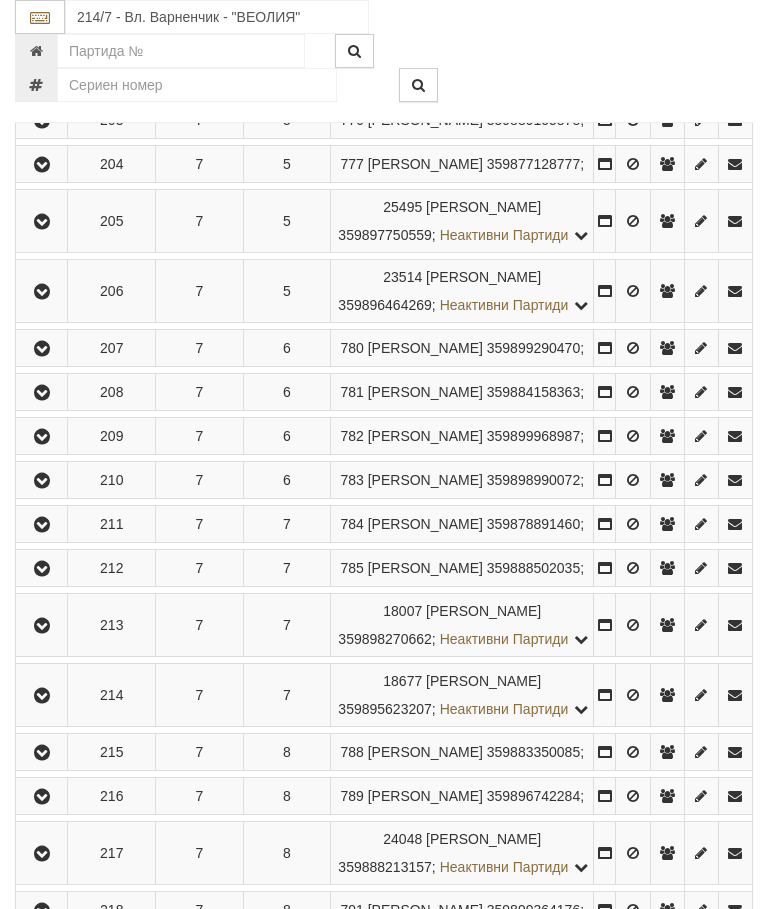 click at bounding box center [42, 349] 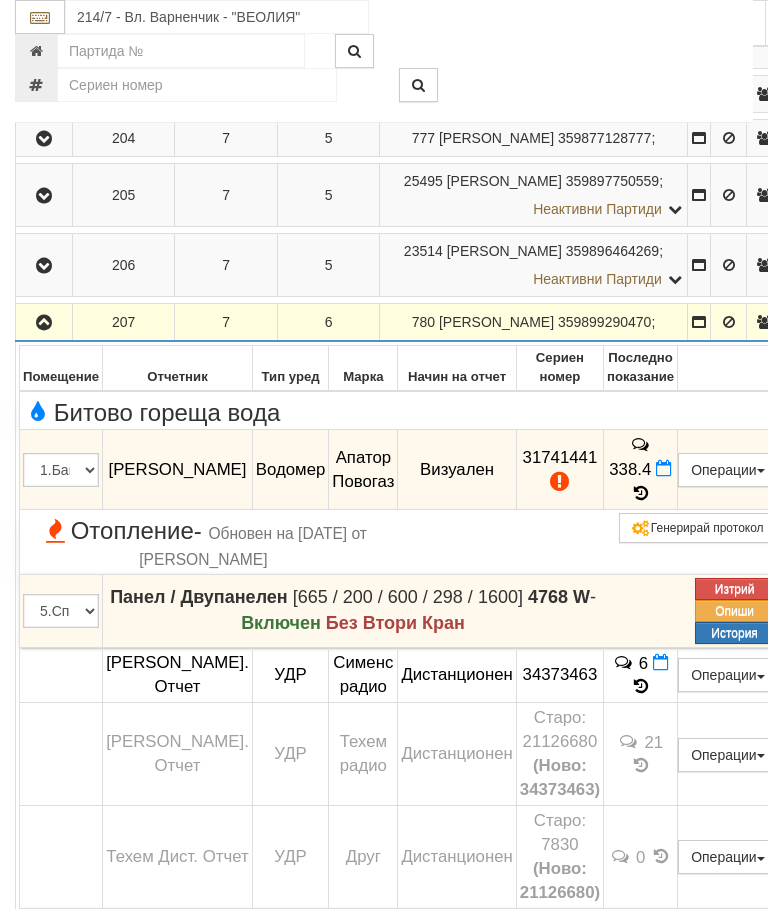 click at bounding box center [44, 322] 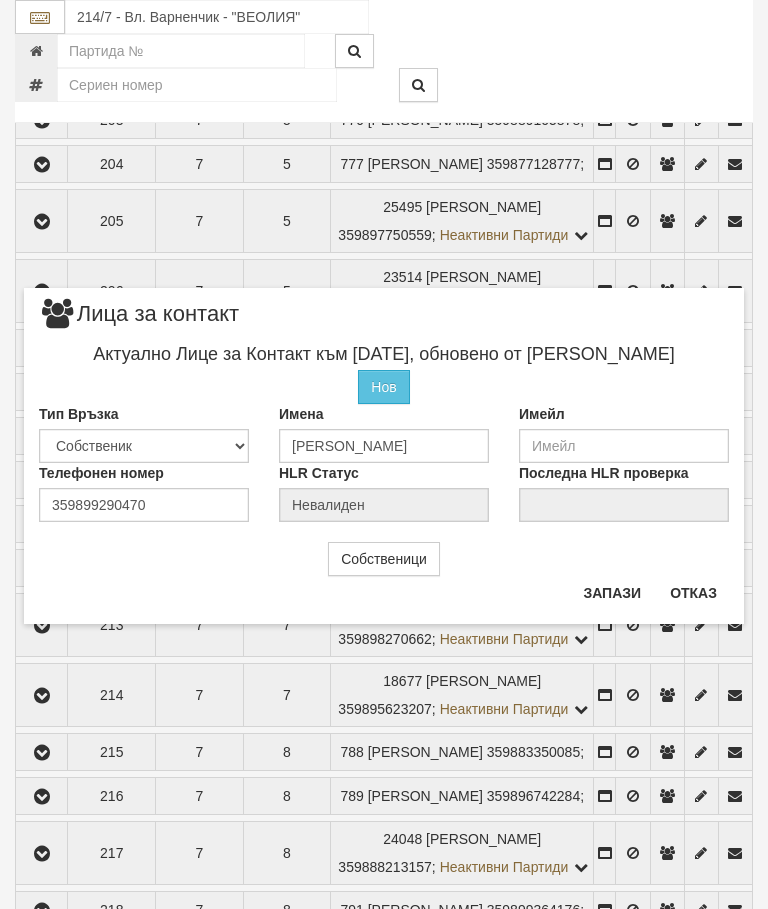 click on "Отказ" at bounding box center [693, 593] 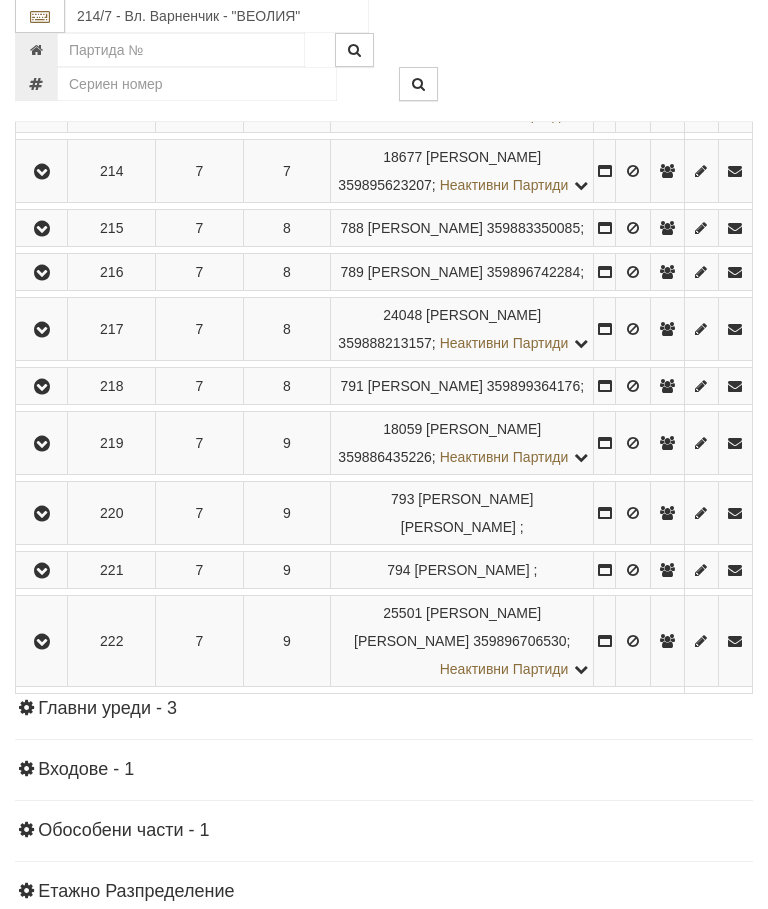 scroll, scrollTop: 1953, scrollLeft: 0, axis: vertical 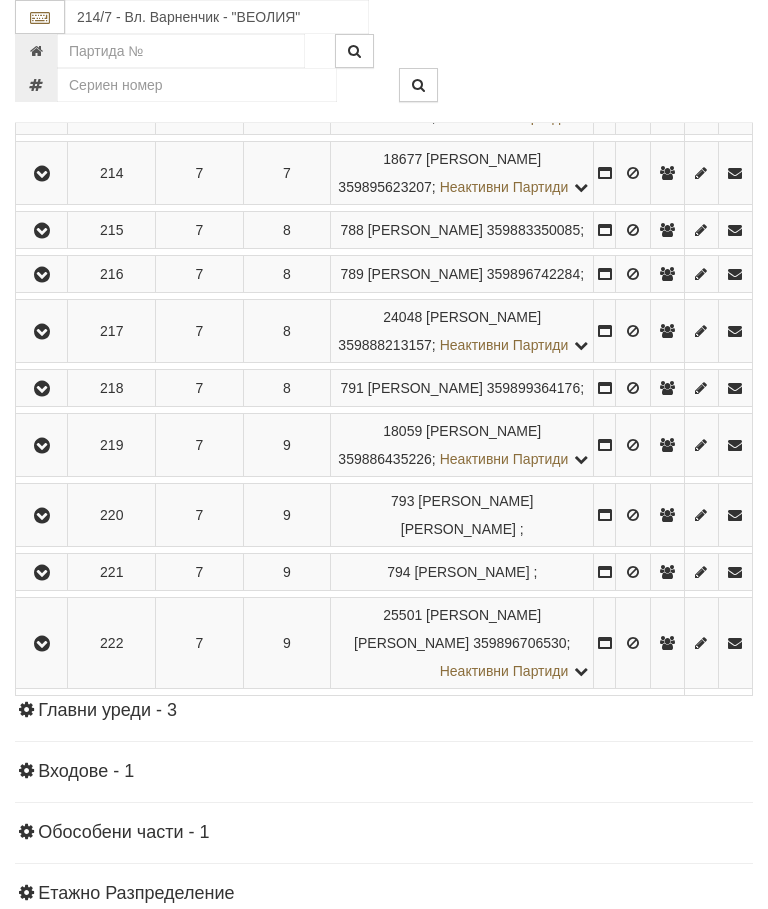 click at bounding box center [42, -129] 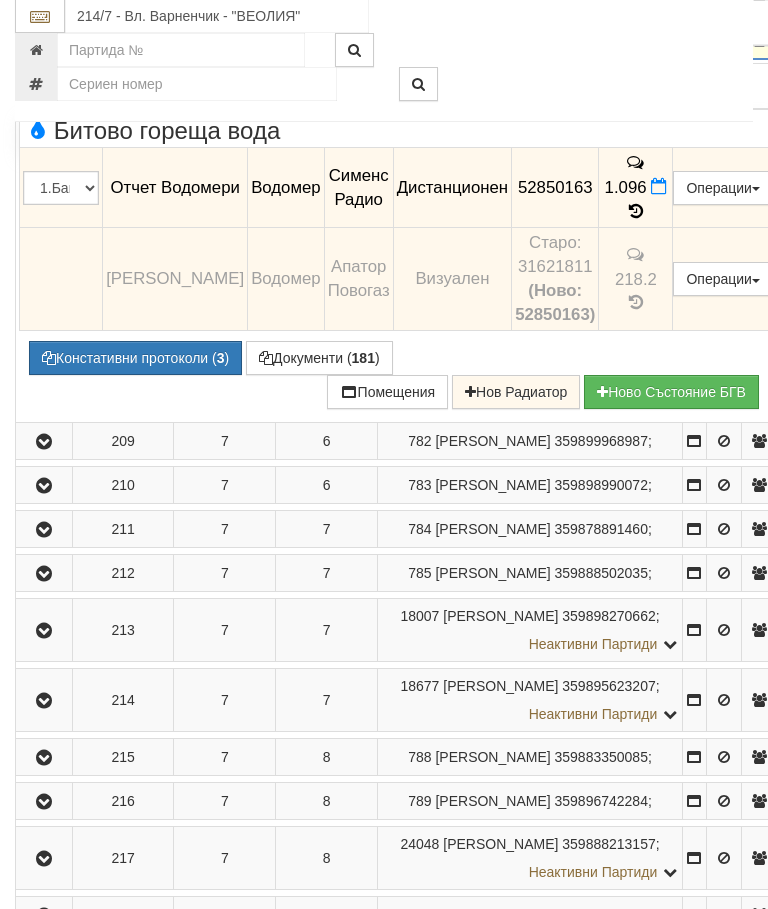 click at bounding box center [44, 42] 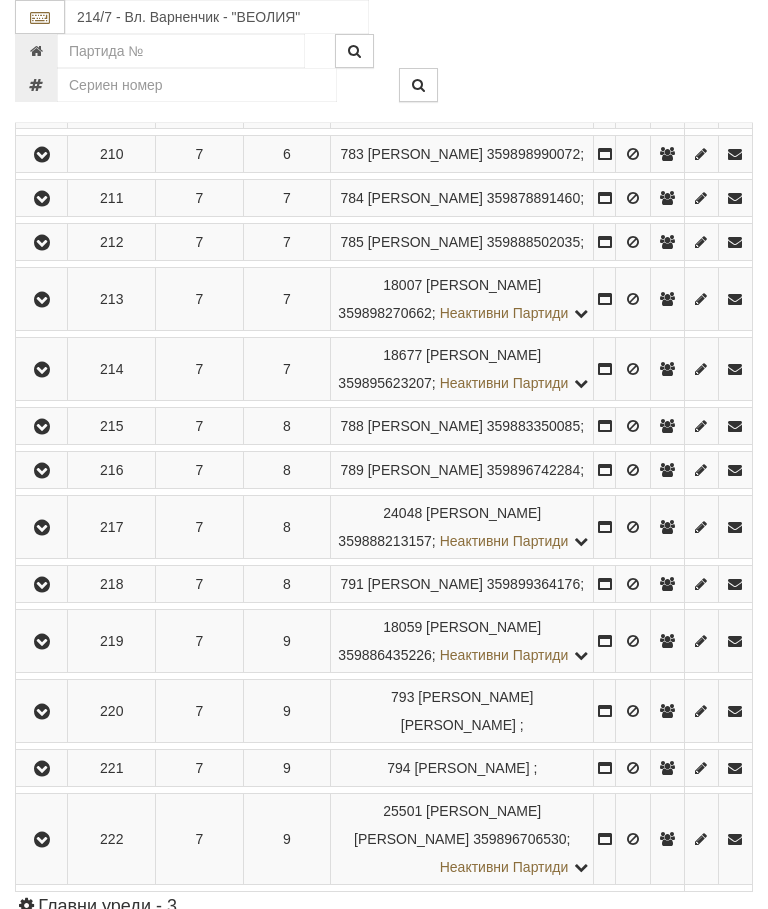 click at bounding box center [42, 111] 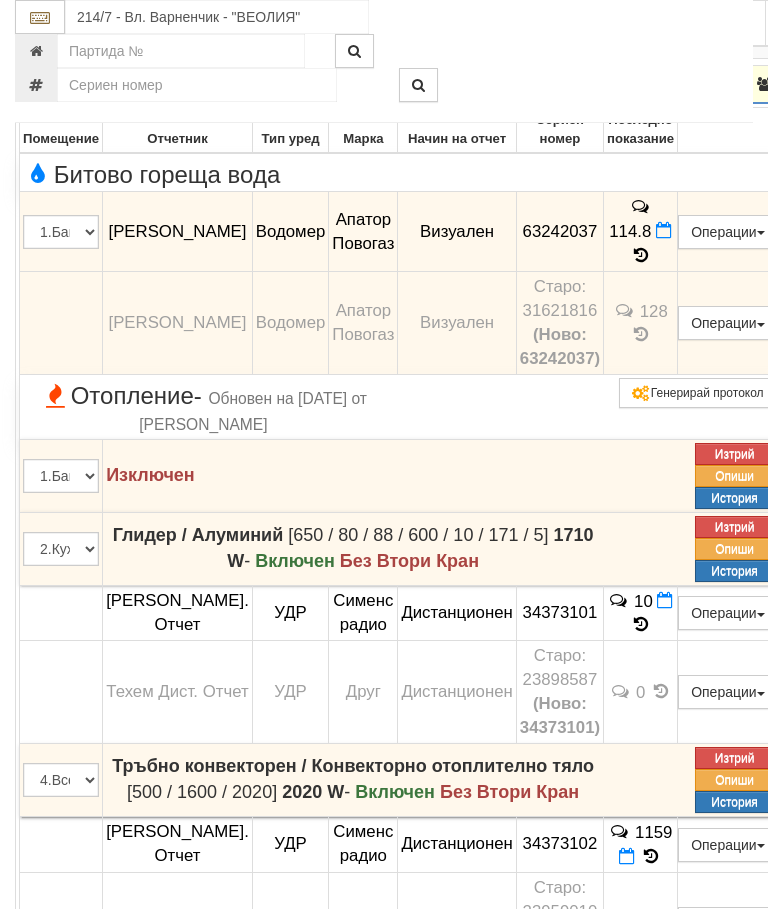 click at bounding box center (641, 255) 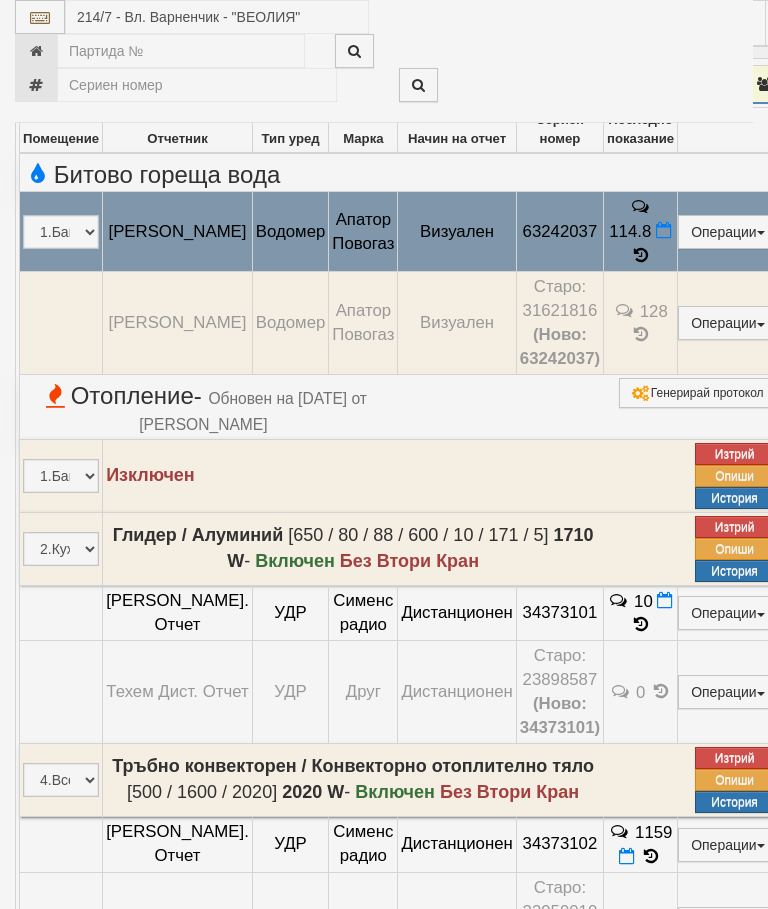 select on "10" 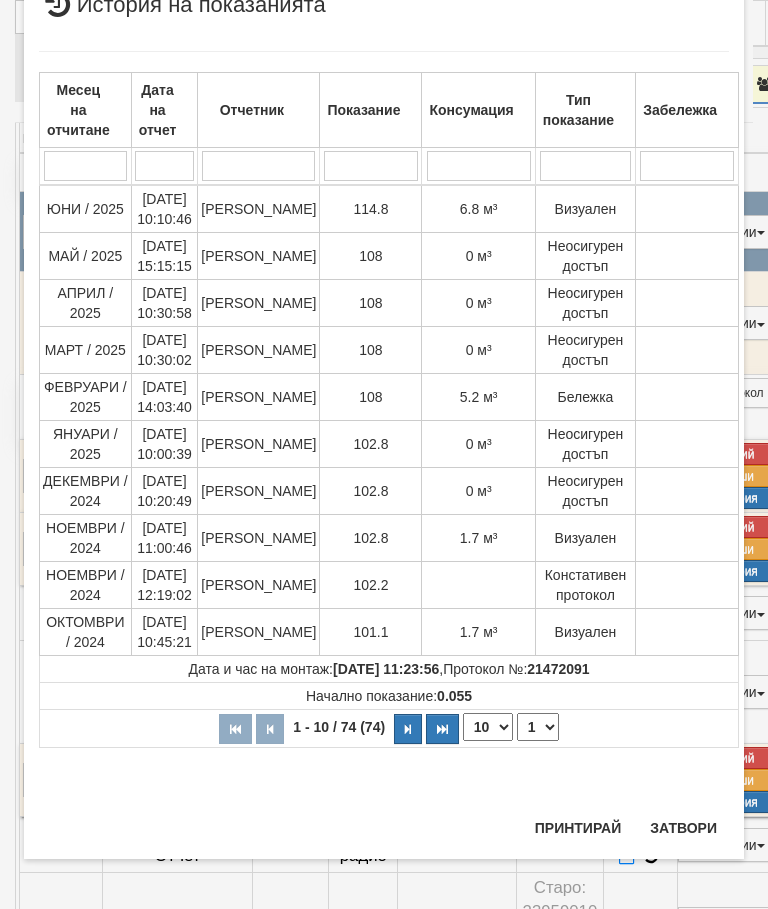 scroll, scrollTop: 1319, scrollLeft: 0, axis: vertical 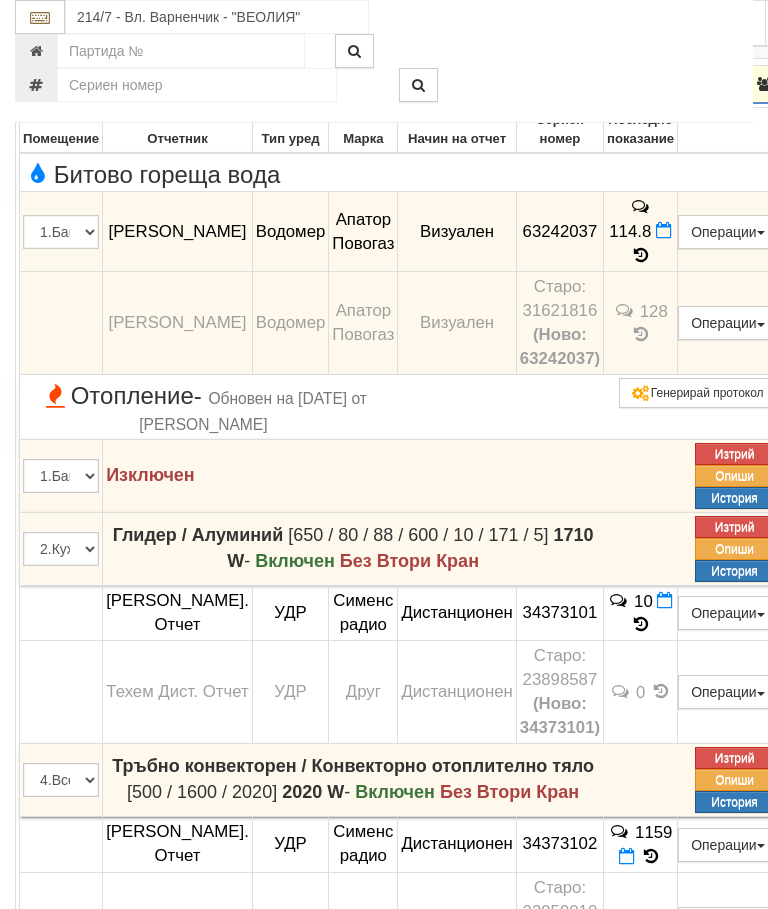 click at bounding box center (44, 85) 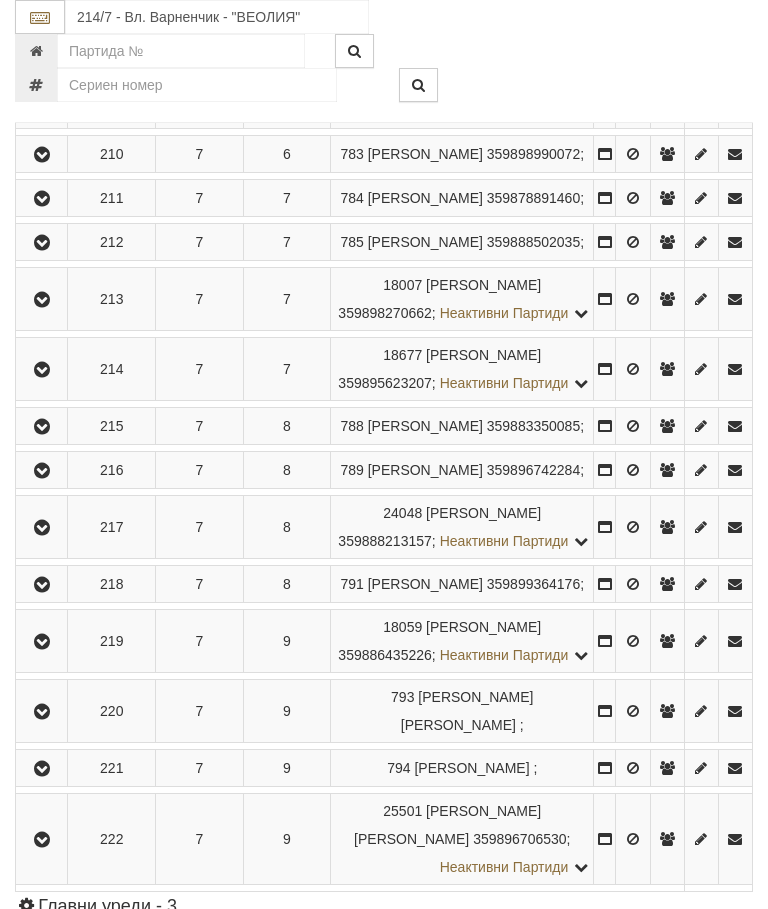click at bounding box center [41, 154] 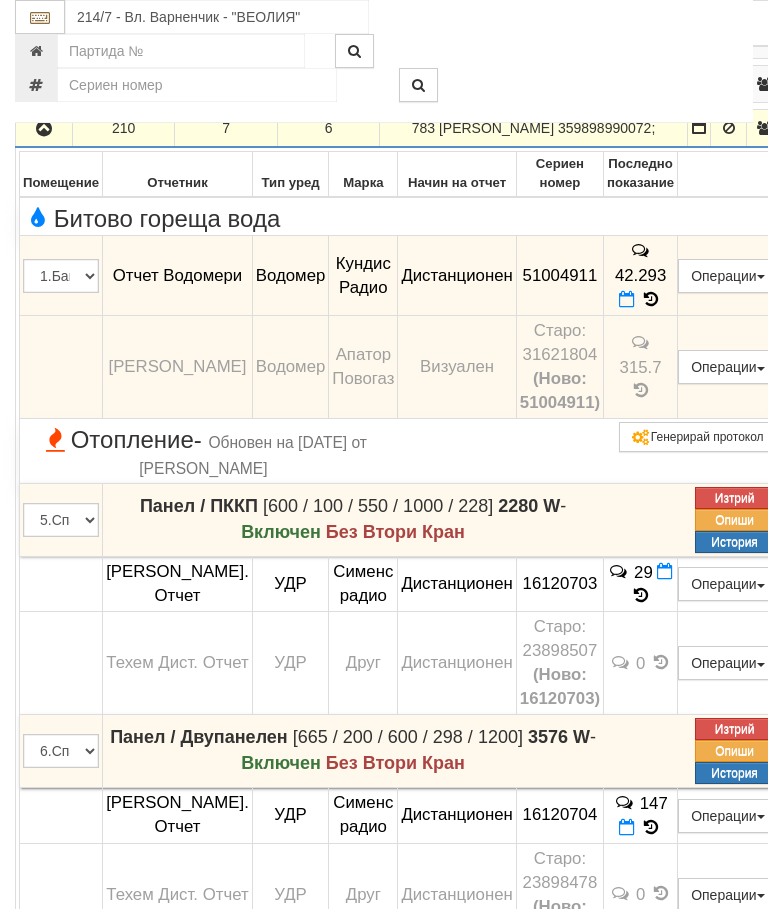 click at bounding box center (44, 129) 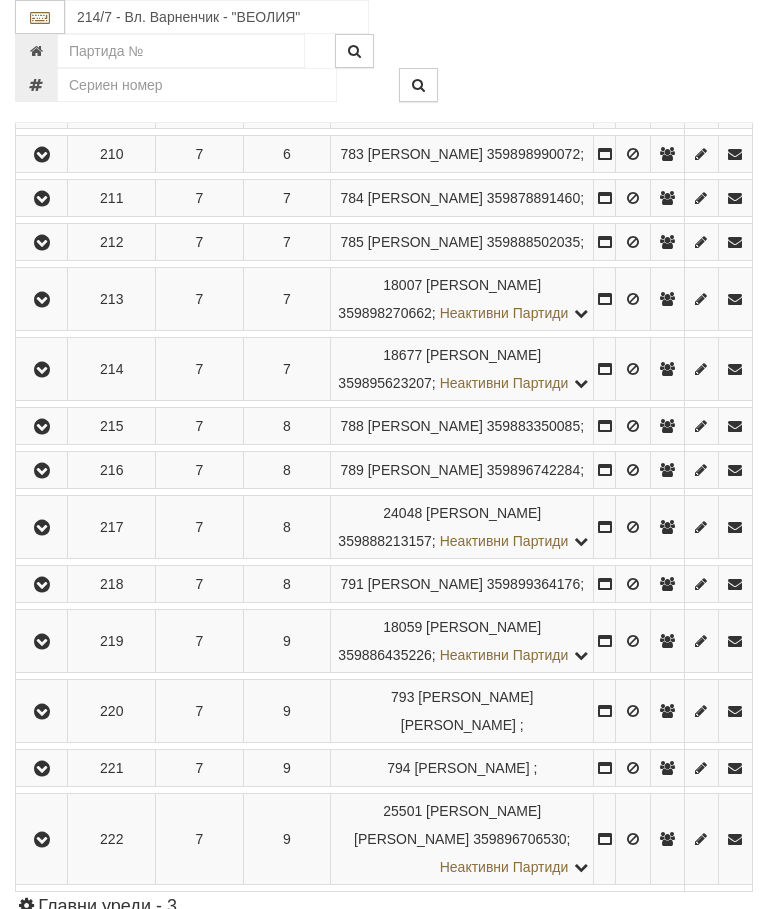 click at bounding box center (42, 199) 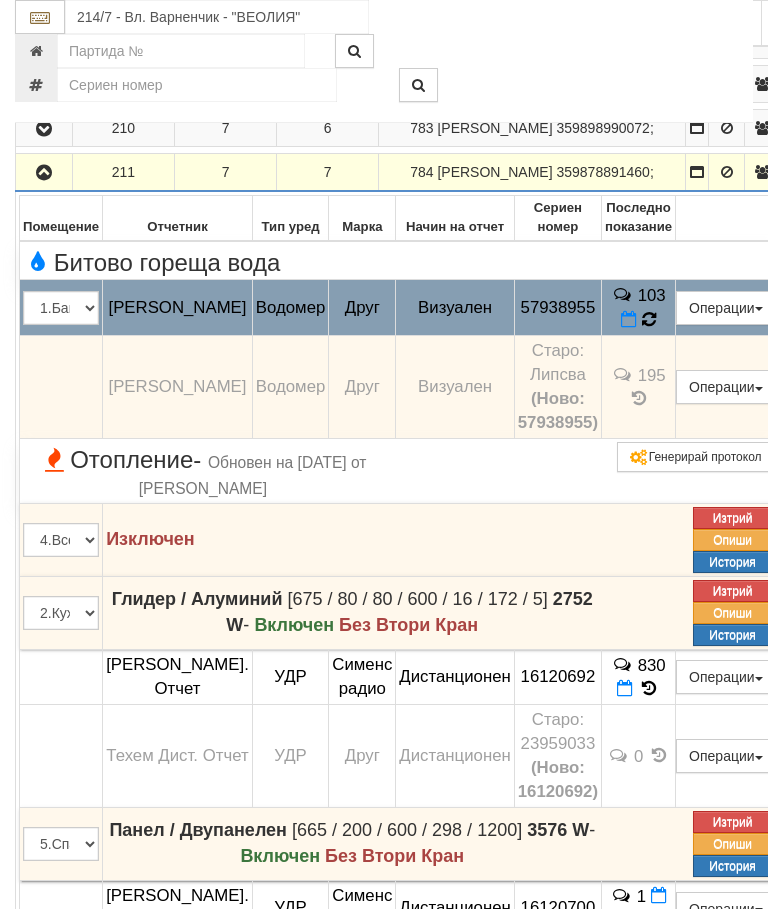 click at bounding box center [648, 319] 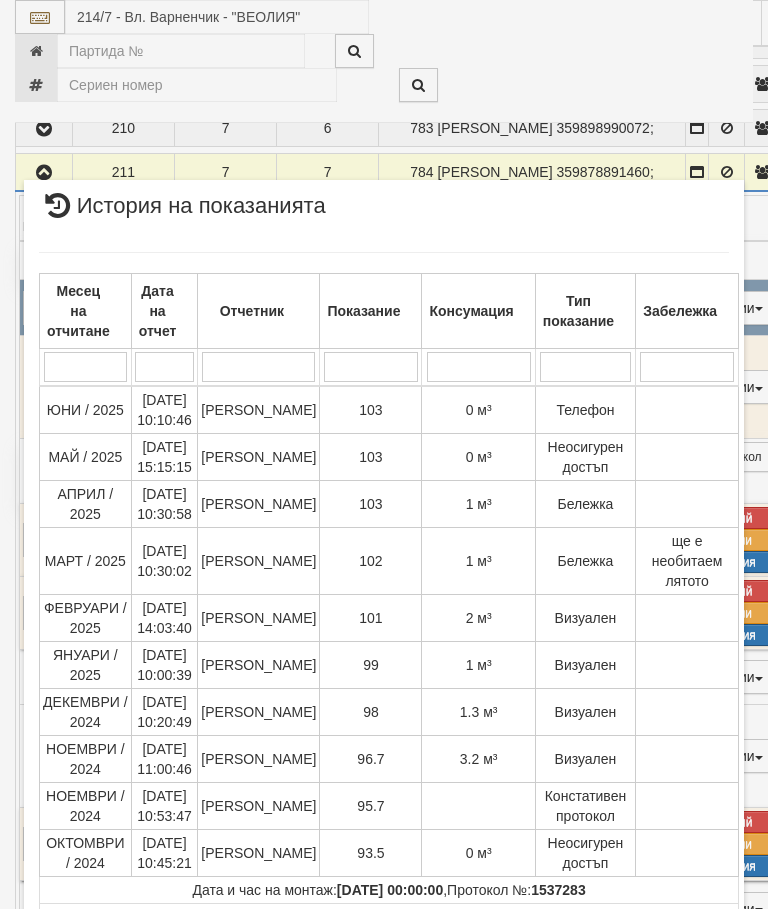 scroll, scrollTop: 647, scrollLeft: 0, axis: vertical 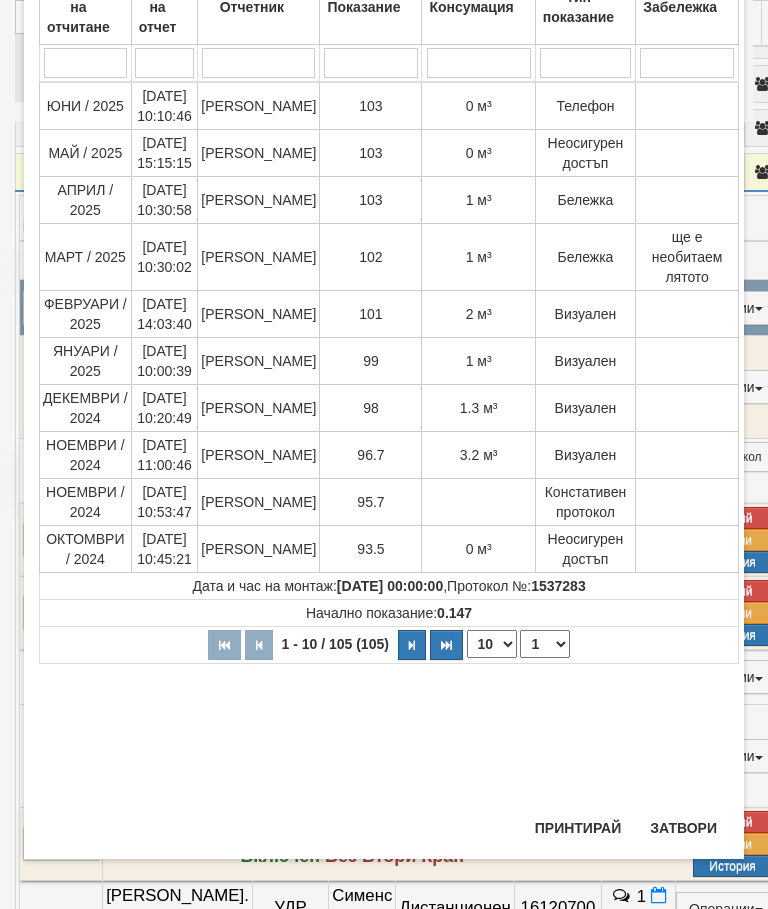 click on "Затвори" at bounding box center (683, 828) 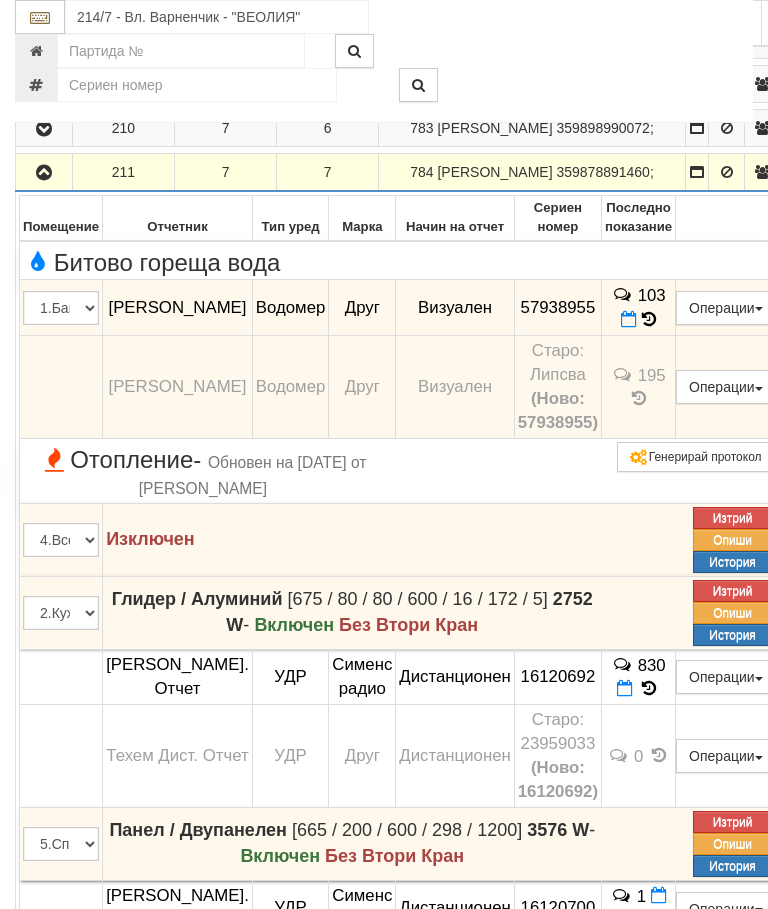 click at bounding box center [44, 172] 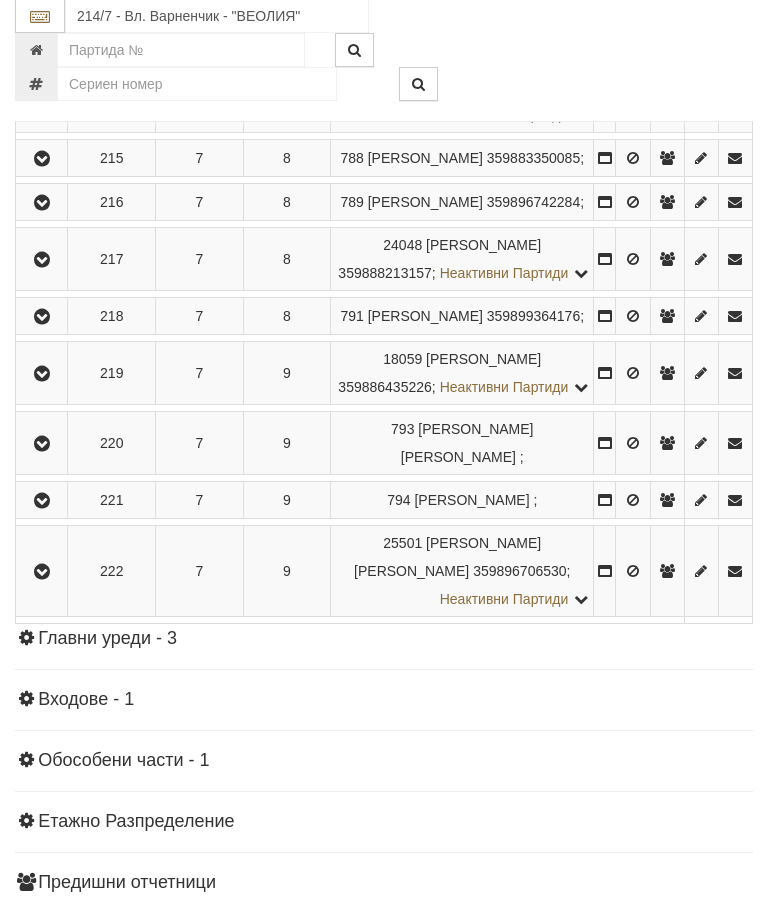 click at bounding box center [42, -24] 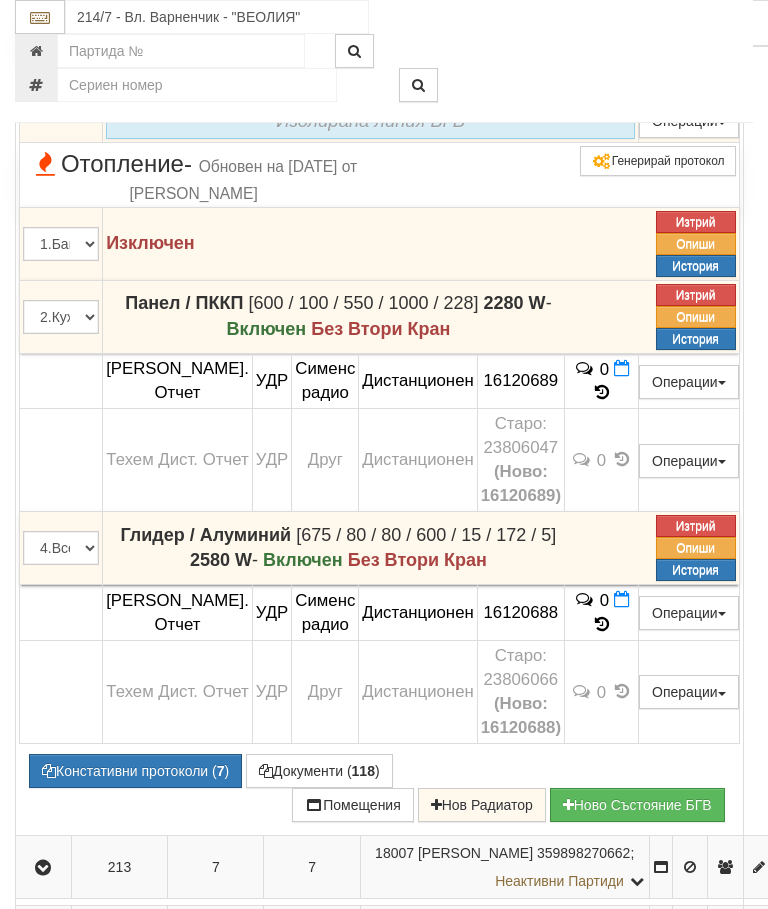 click at bounding box center (43, -51) 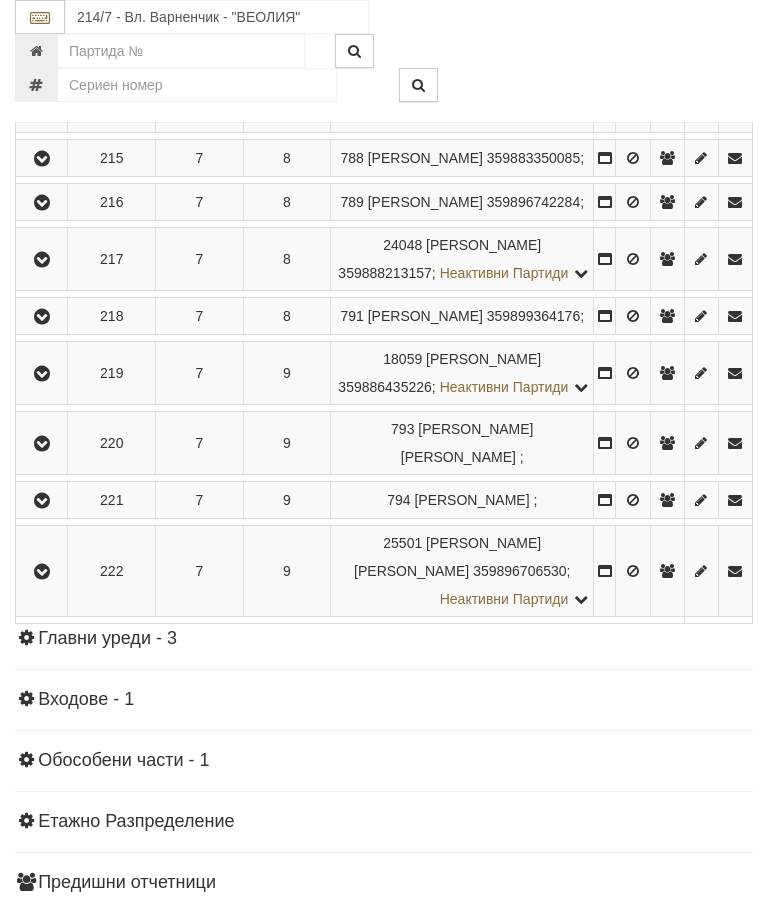 click at bounding box center (41, 31) 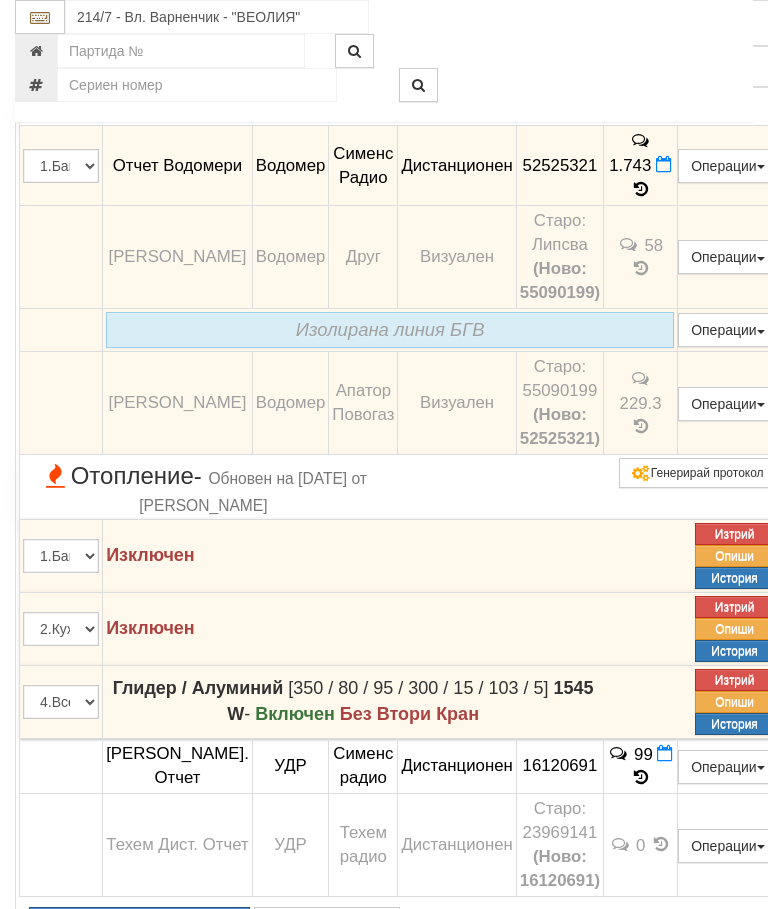 click at bounding box center (44, 6) 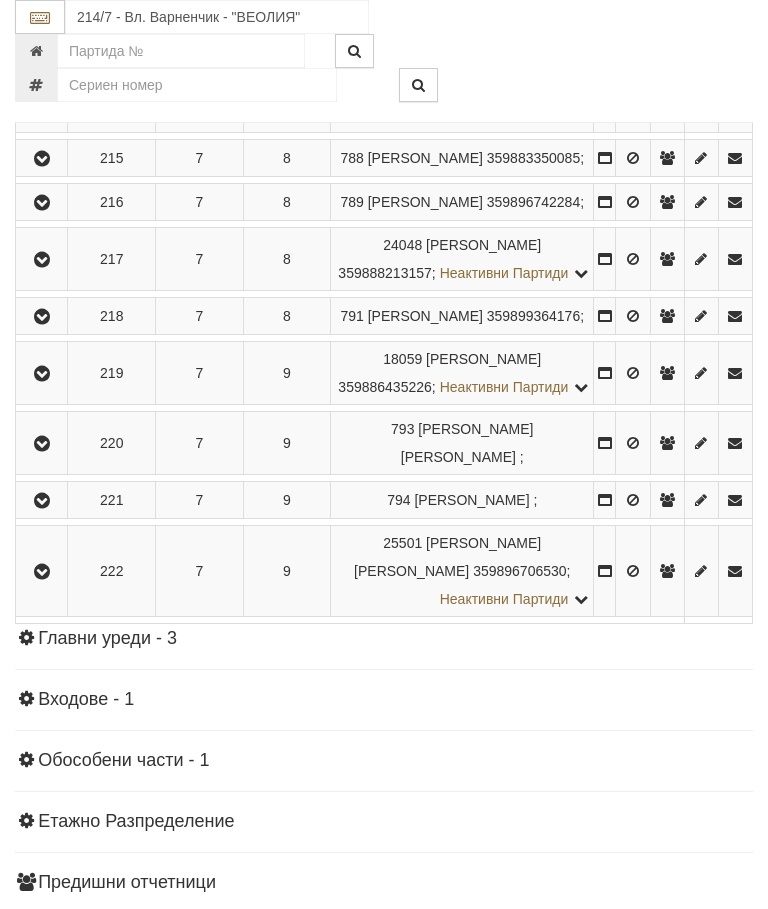 click at bounding box center [42, 102] 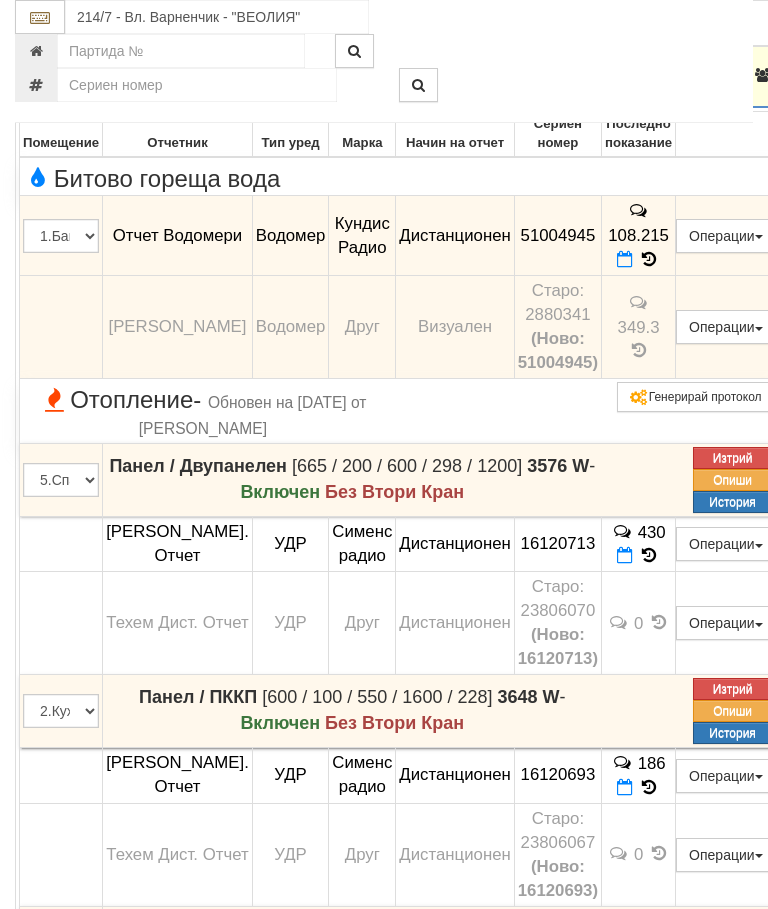 click at bounding box center [44, 76] 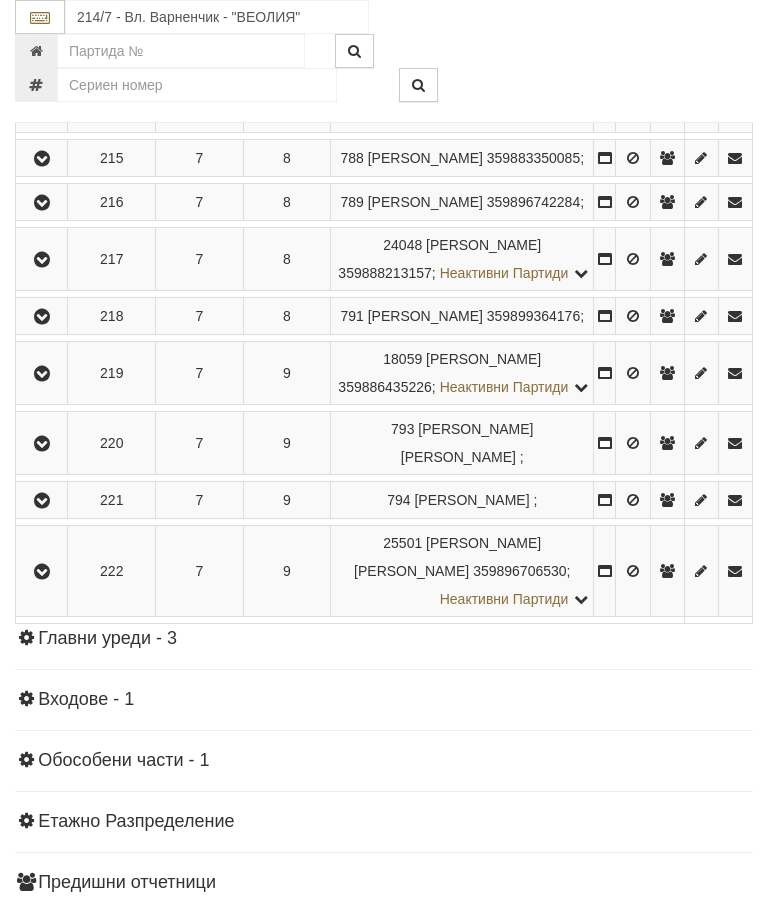 click at bounding box center (42, 159) 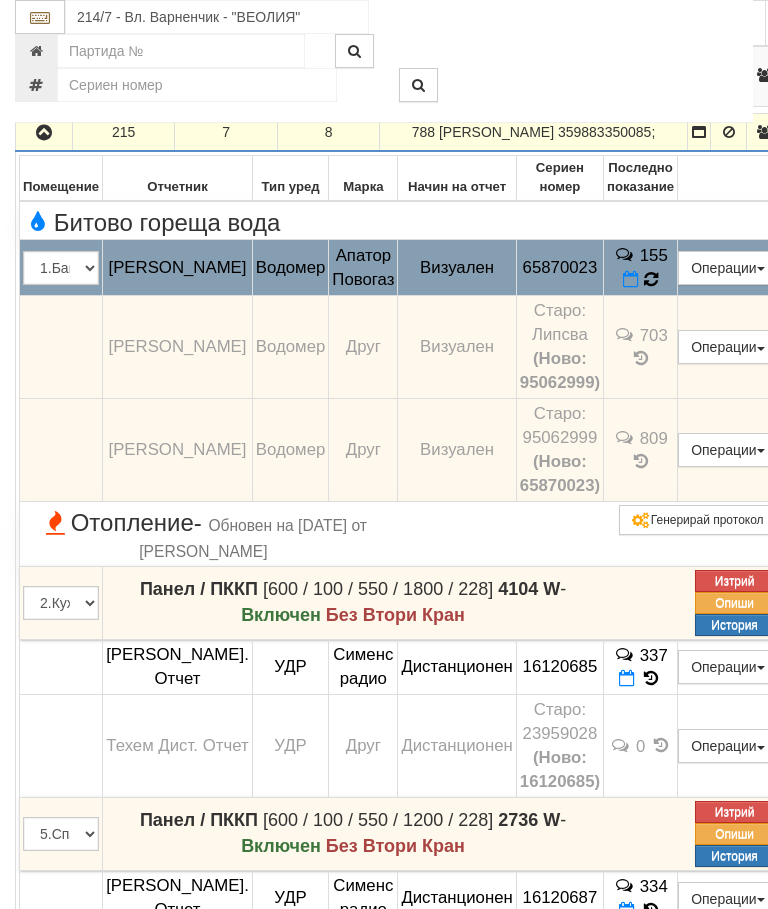 click at bounding box center [651, 279] 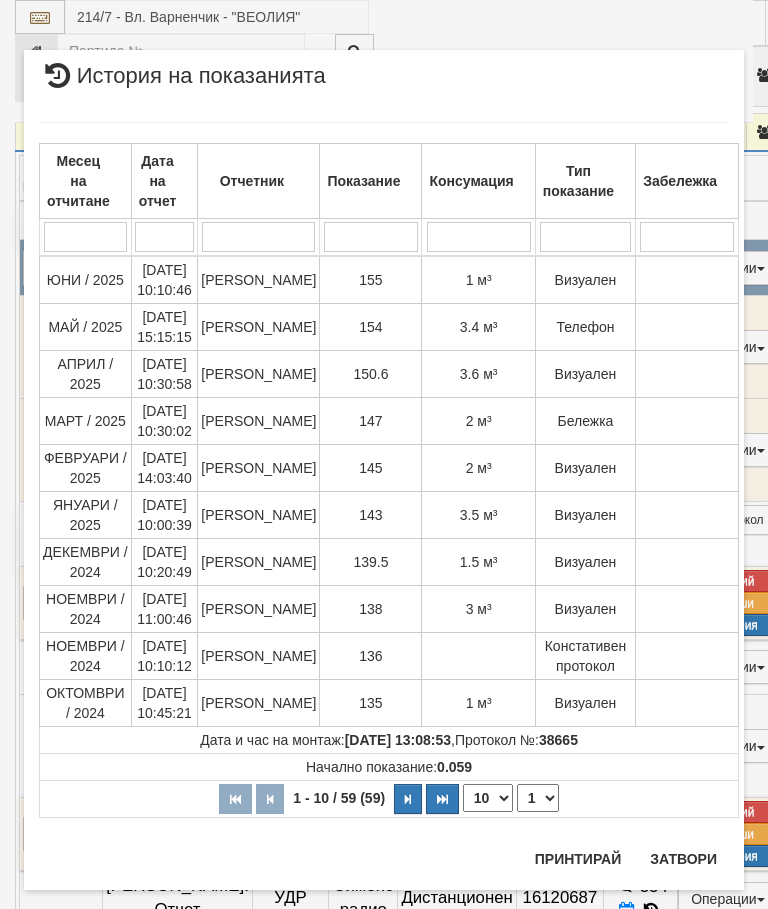 click on "Затвори" at bounding box center [683, 859] 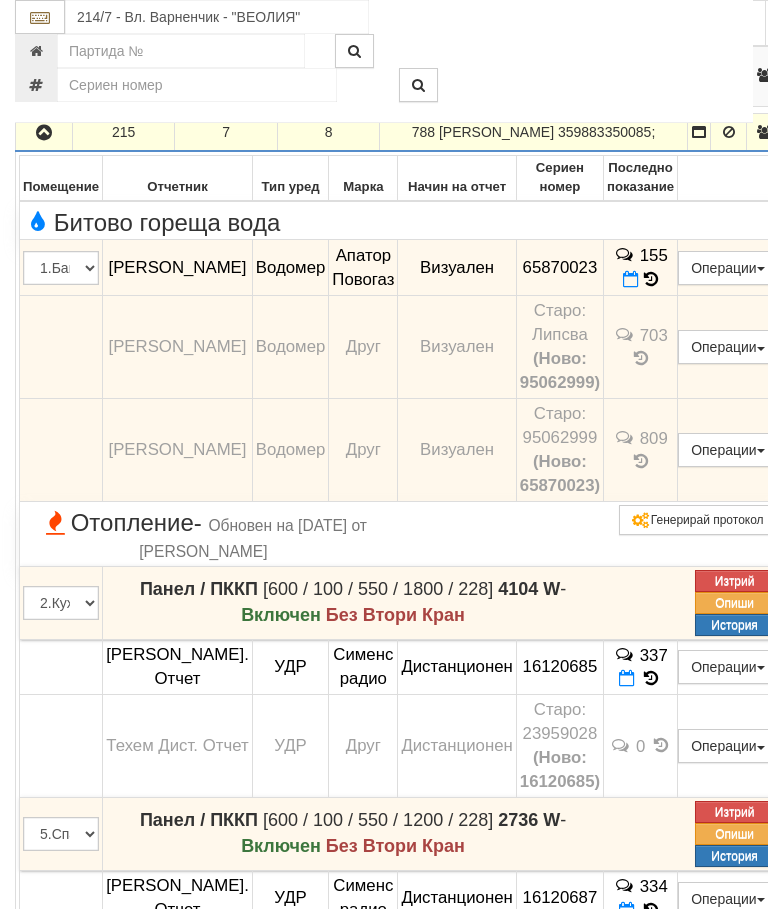 click at bounding box center (44, 133) 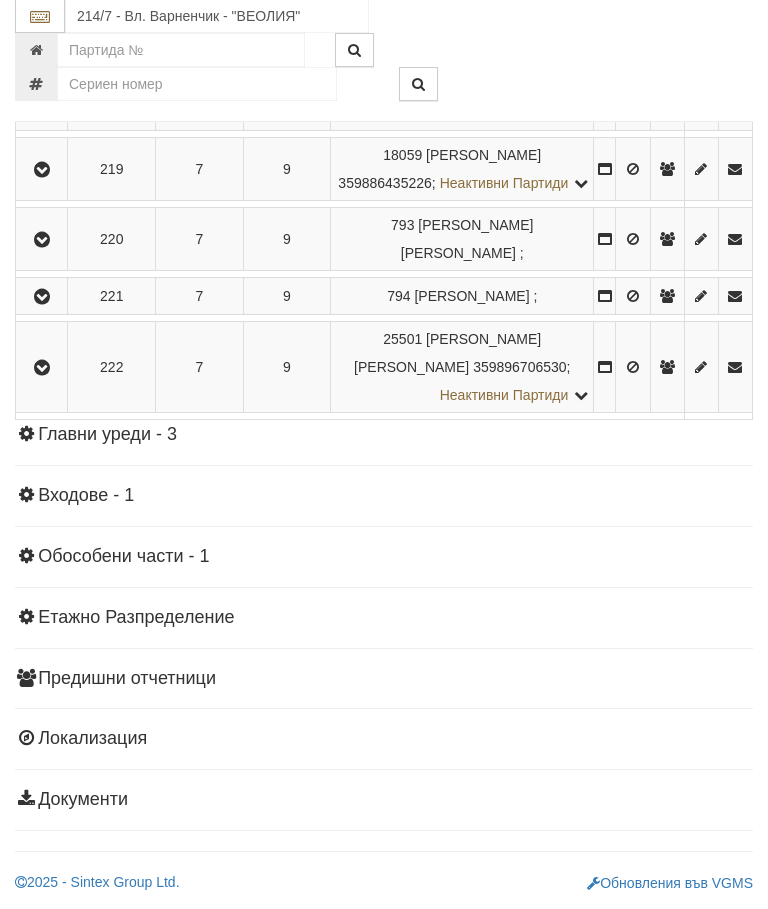 scroll, scrollTop: 2485, scrollLeft: 0, axis: vertical 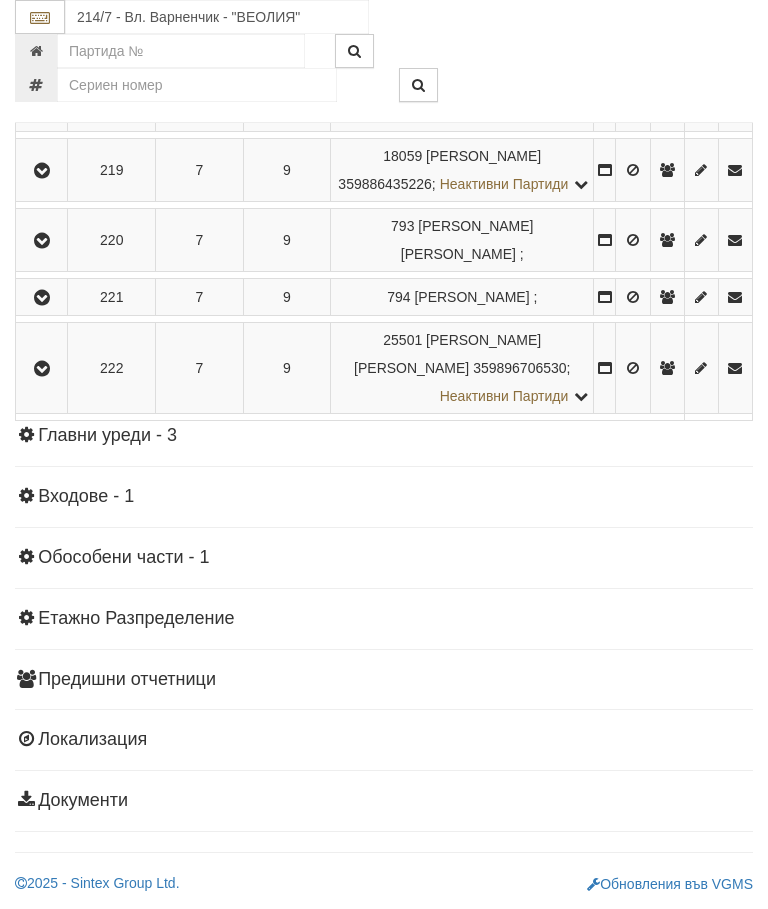 click at bounding box center (42, 0) 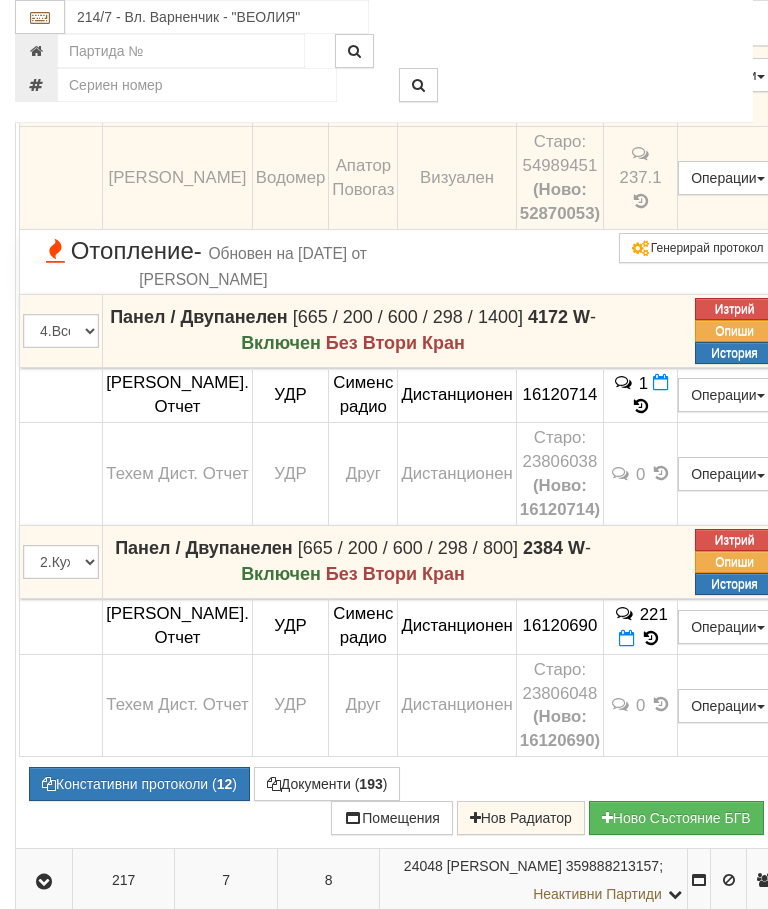 scroll, scrollTop: 2332, scrollLeft: 0, axis: vertical 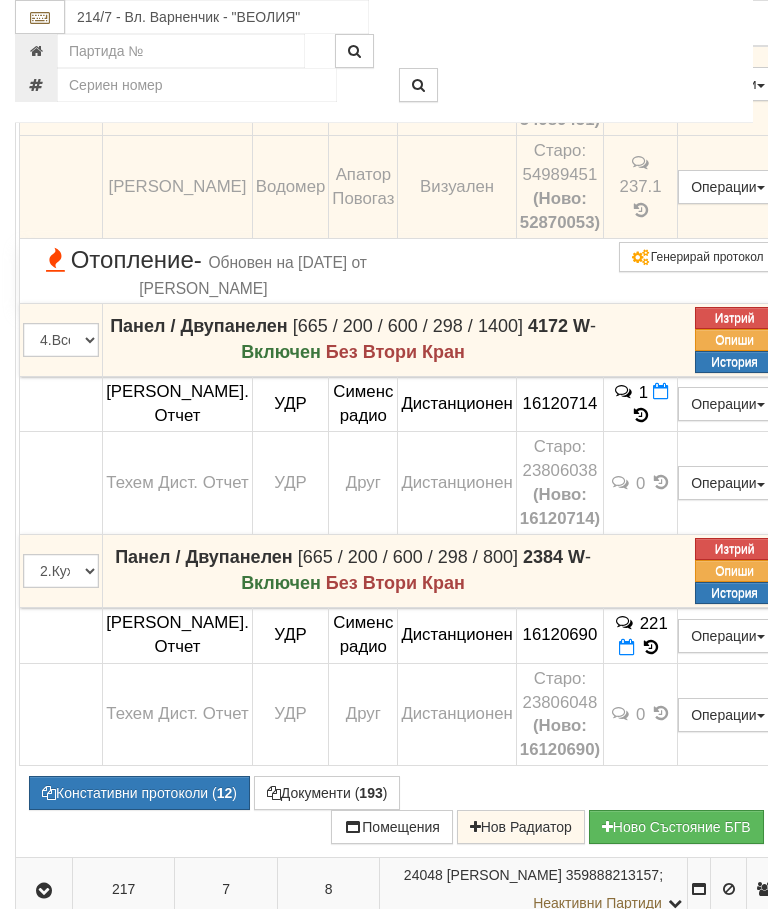 click at bounding box center [44, -130] 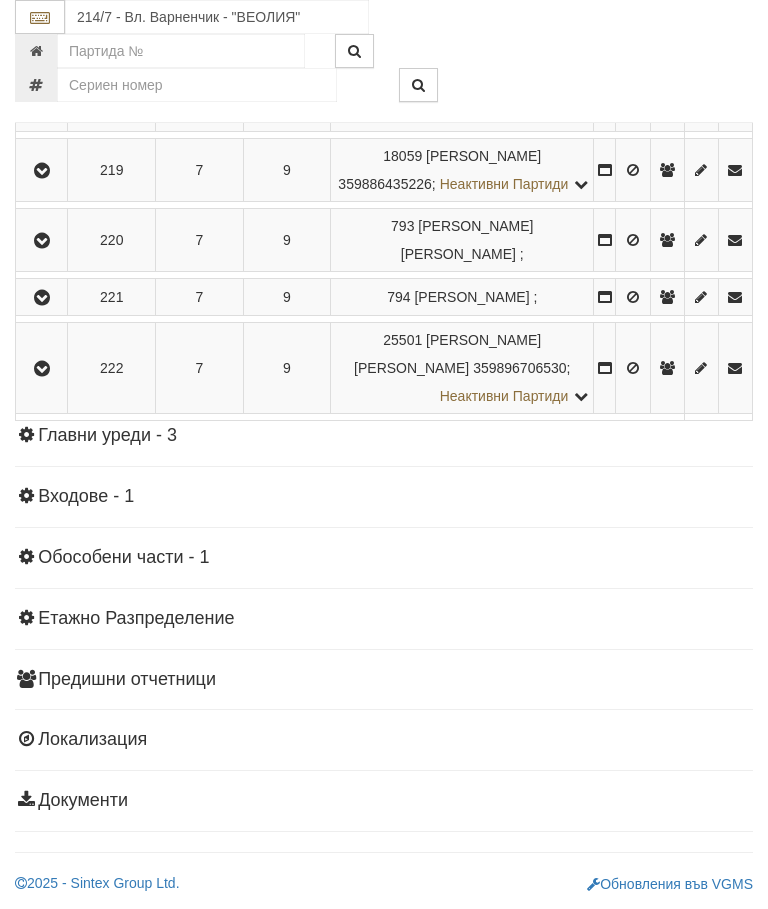 click at bounding box center [42, 57] 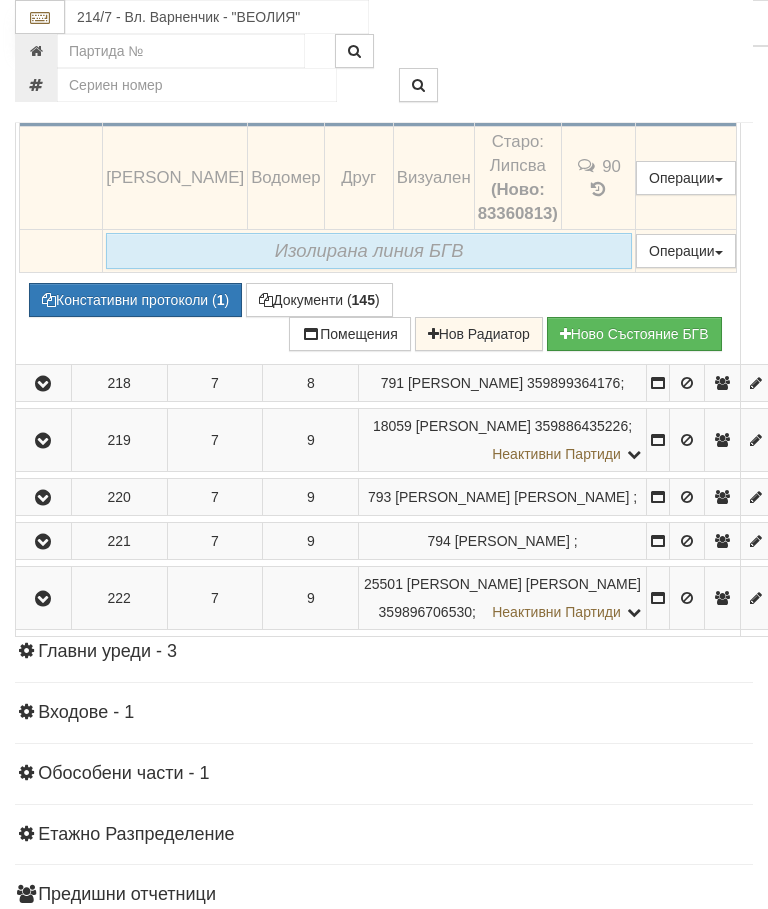 click at bounding box center [598, 111] 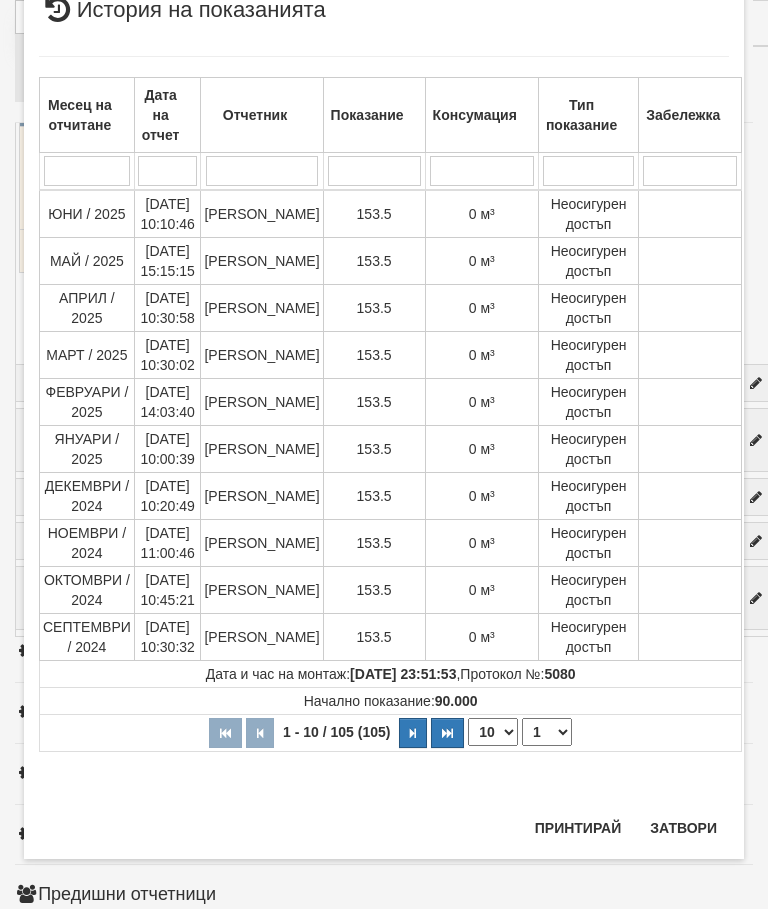 scroll, scrollTop: 2031, scrollLeft: 0, axis: vertical 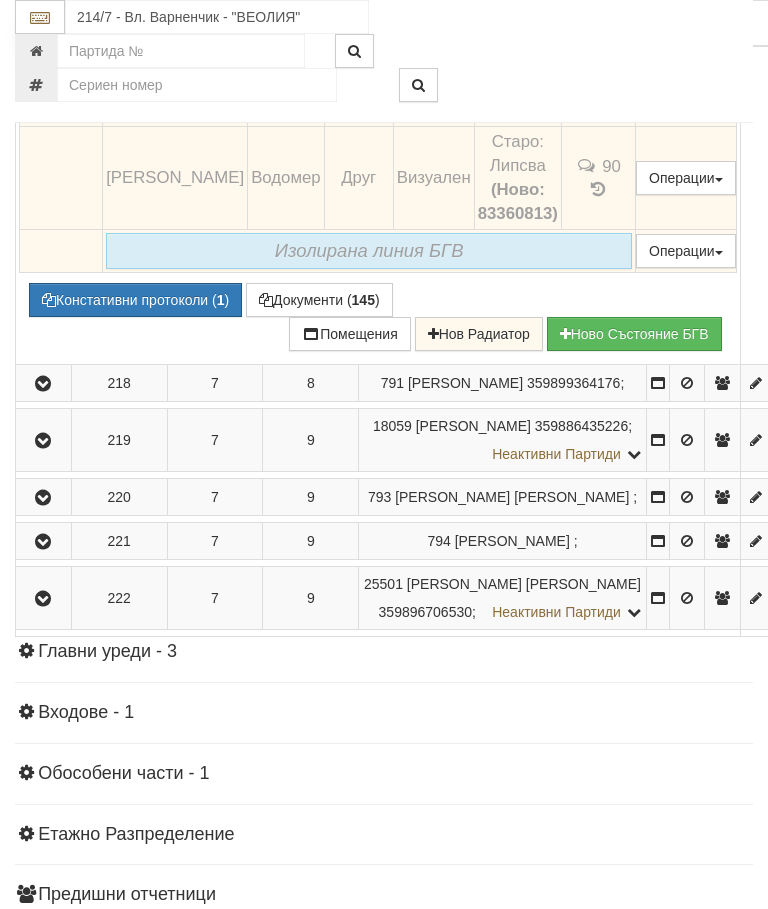 click at bounding box center (43, -73) 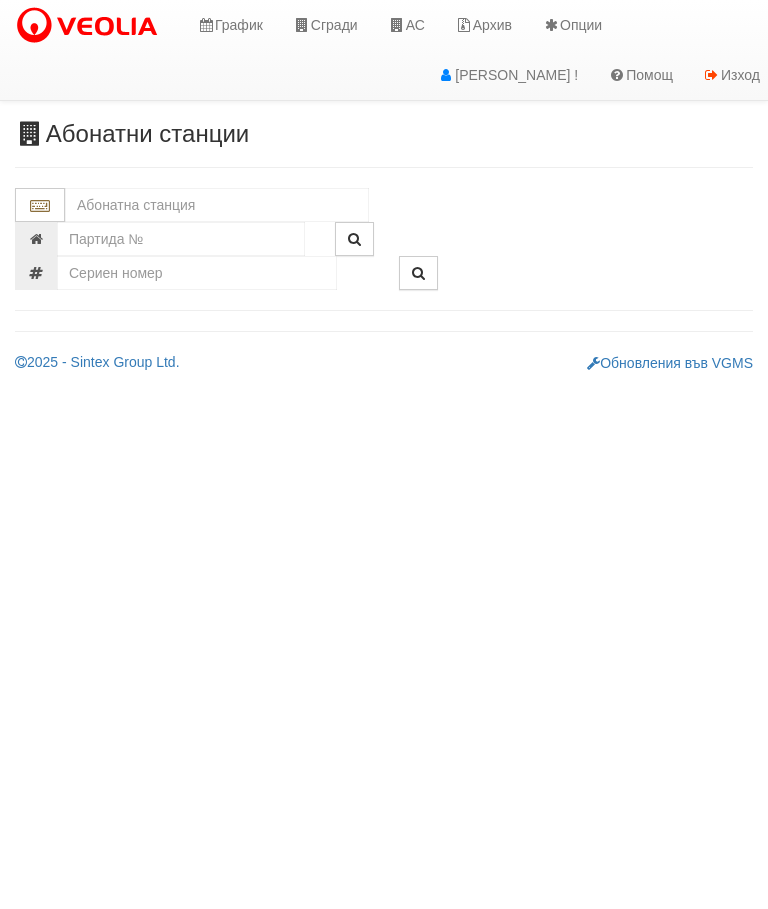 scroll, scrollTop: 0, scrollLeft: 0, axis: both 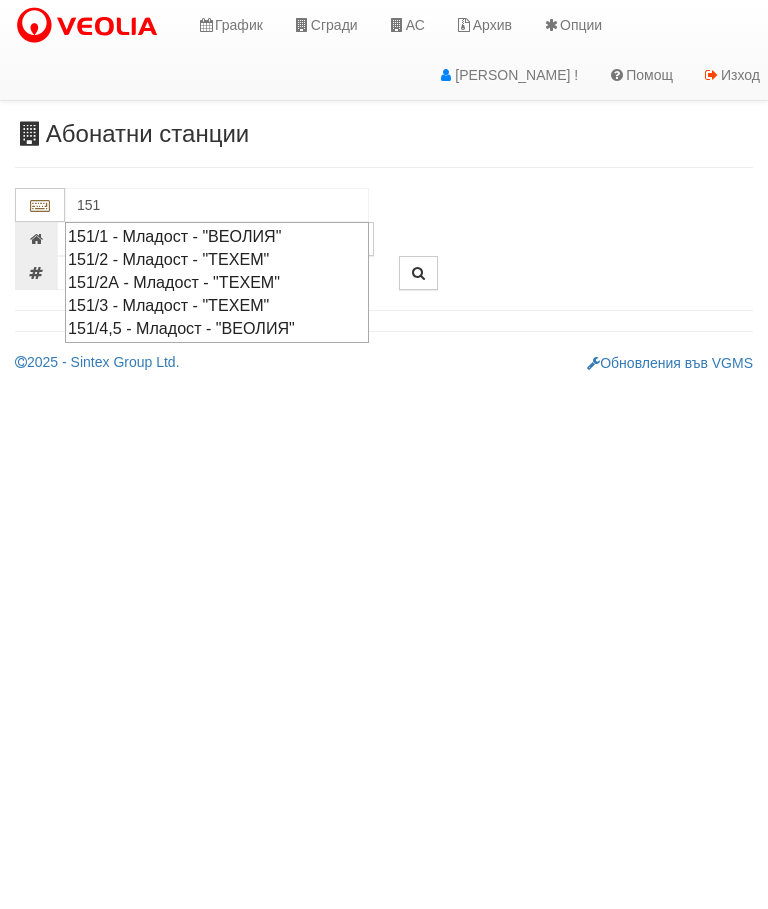 click on "151/3 - Младост - "ТЕХЕМ"" at bounding box center (217, 305) 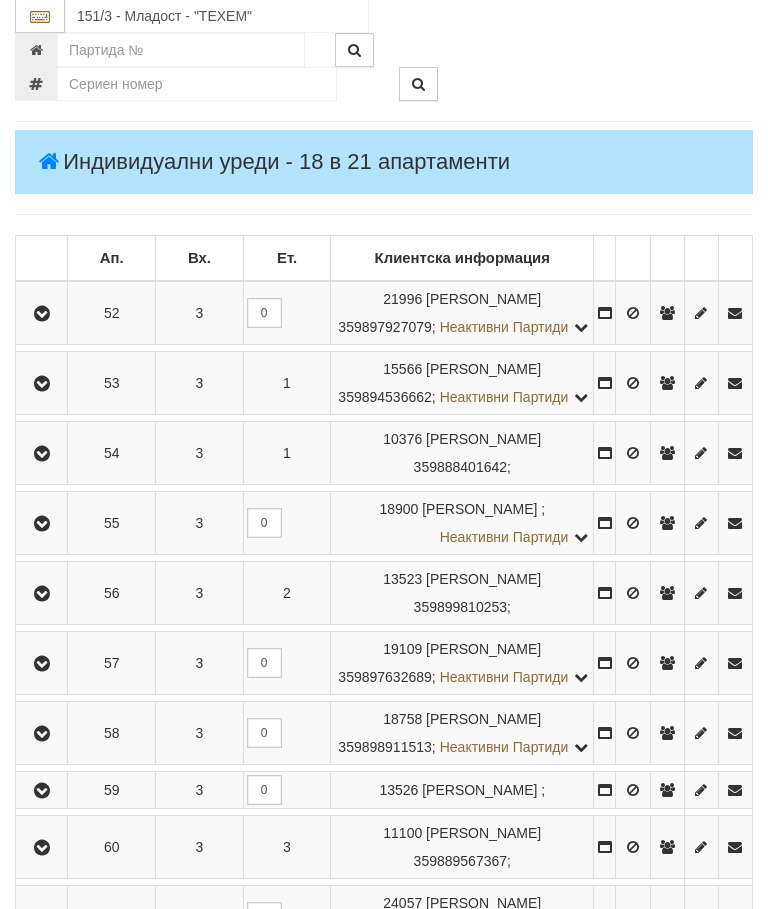 click at bounding box center [42, 315] 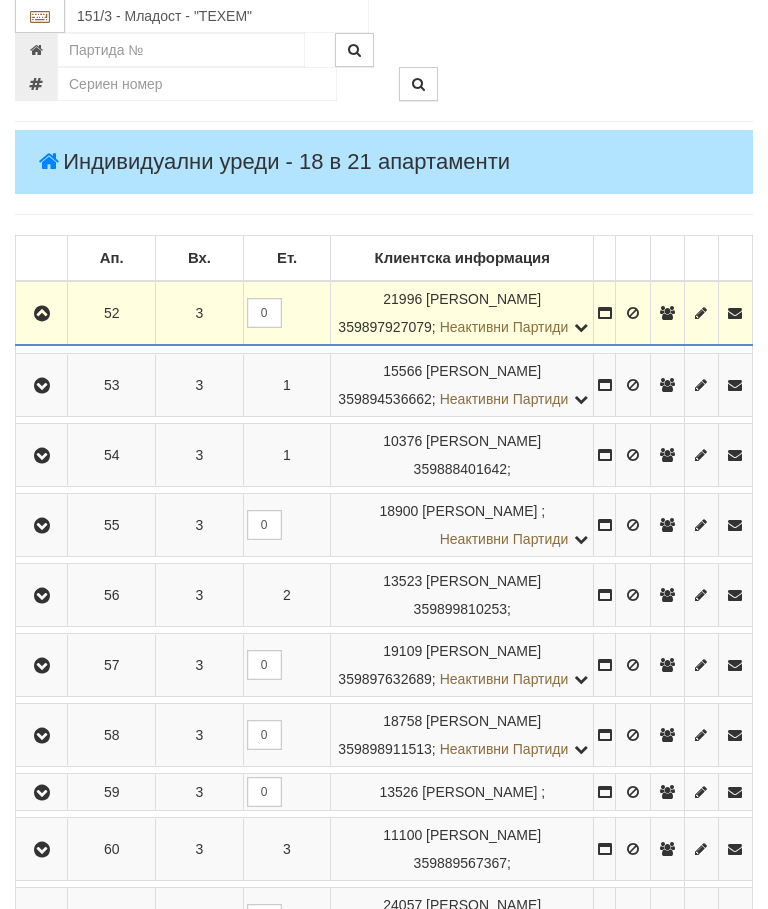 scroll, scrollTop: 287, scrollLeft: 0, axis: vertical 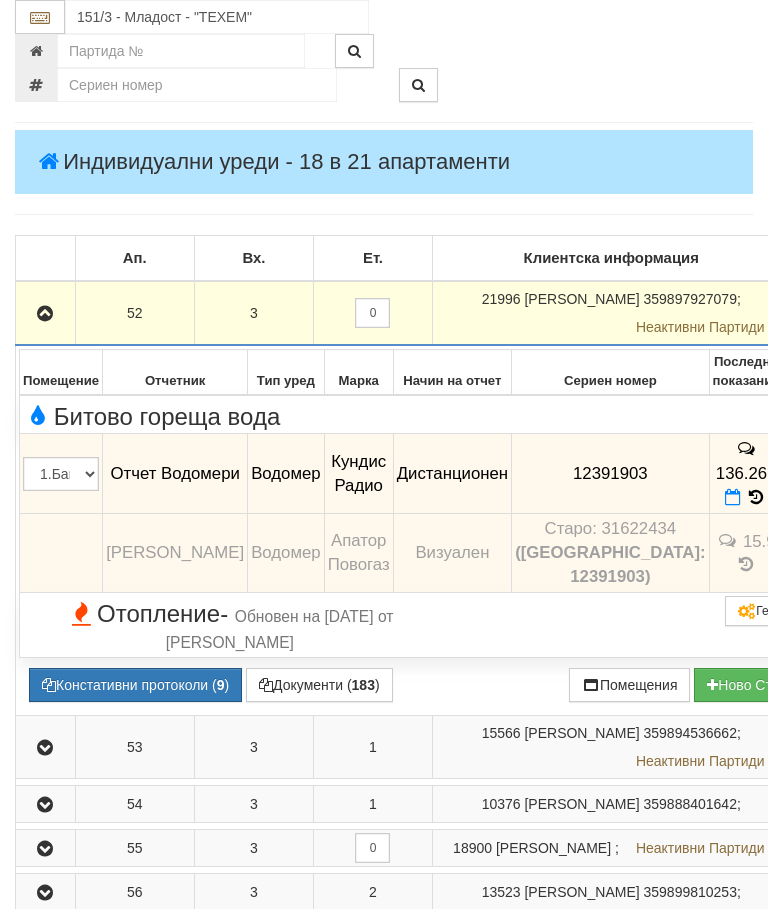 click at bounding box center [45, 314] 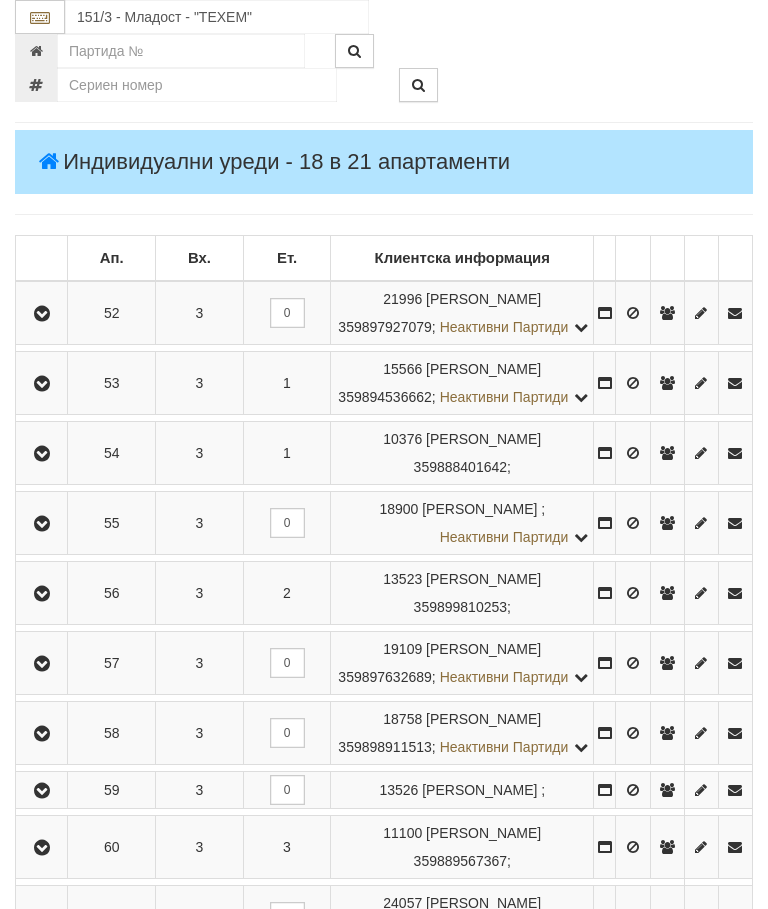 click at bounding box center [42, 384] 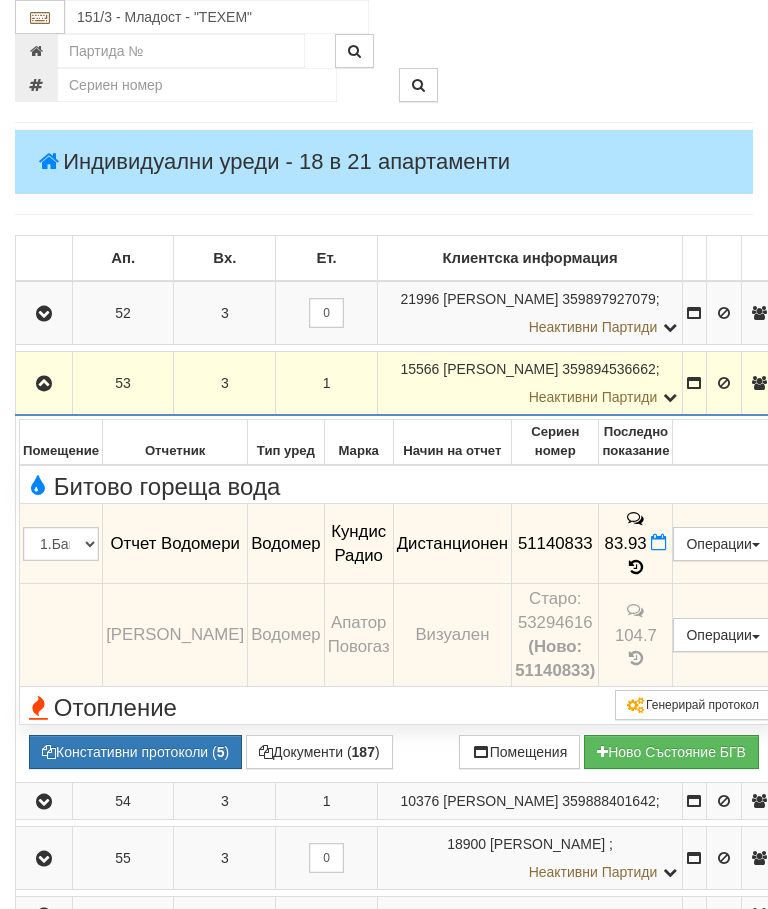 click at bounding box center (44, 384) 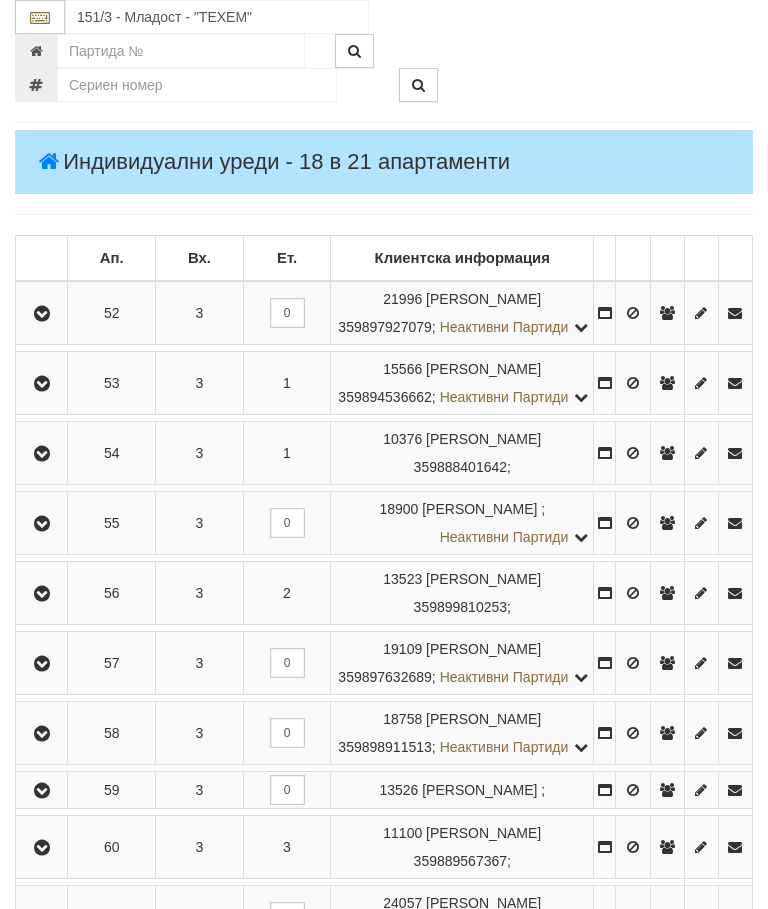 click at bounding box center (41, 453) 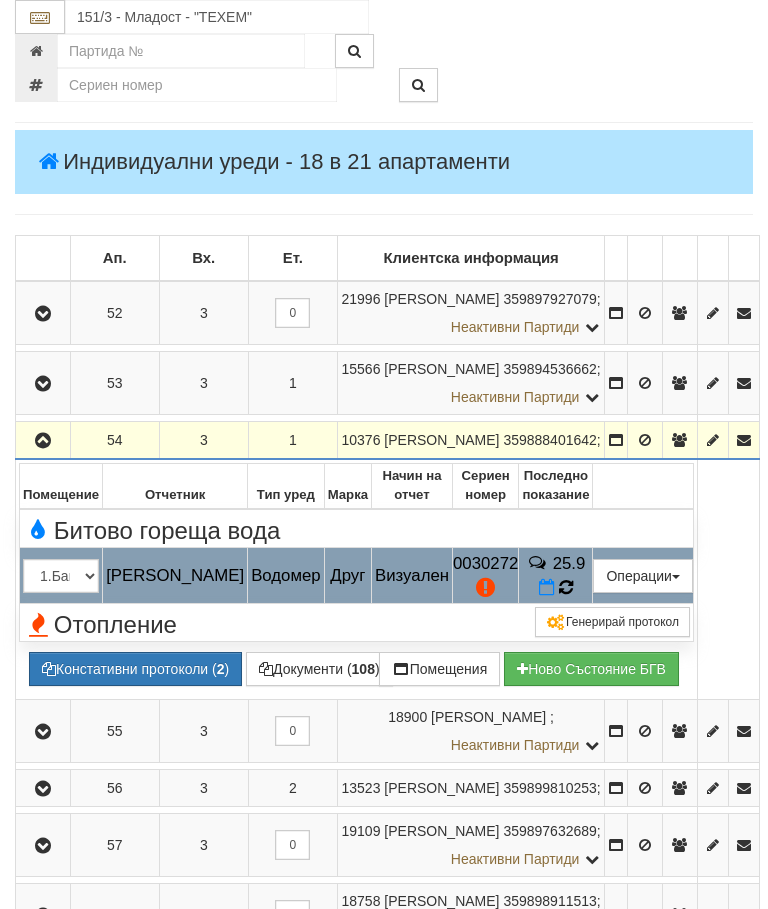 click on "25.9" at bounding box center (556, 576) 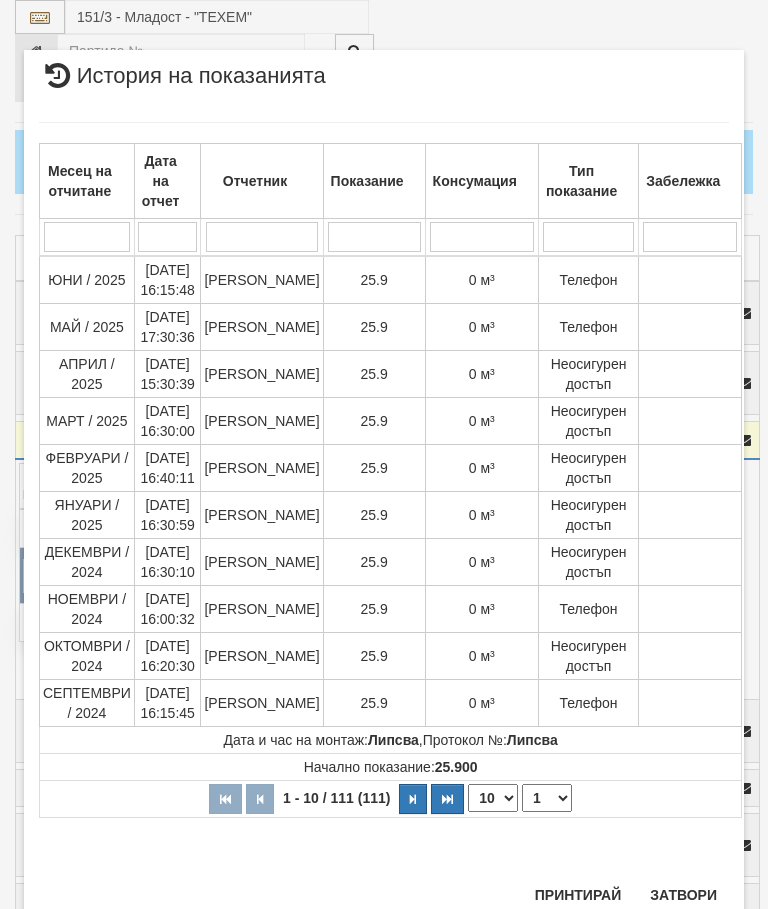 click on "Затвори" at bounding box center [683, 895] 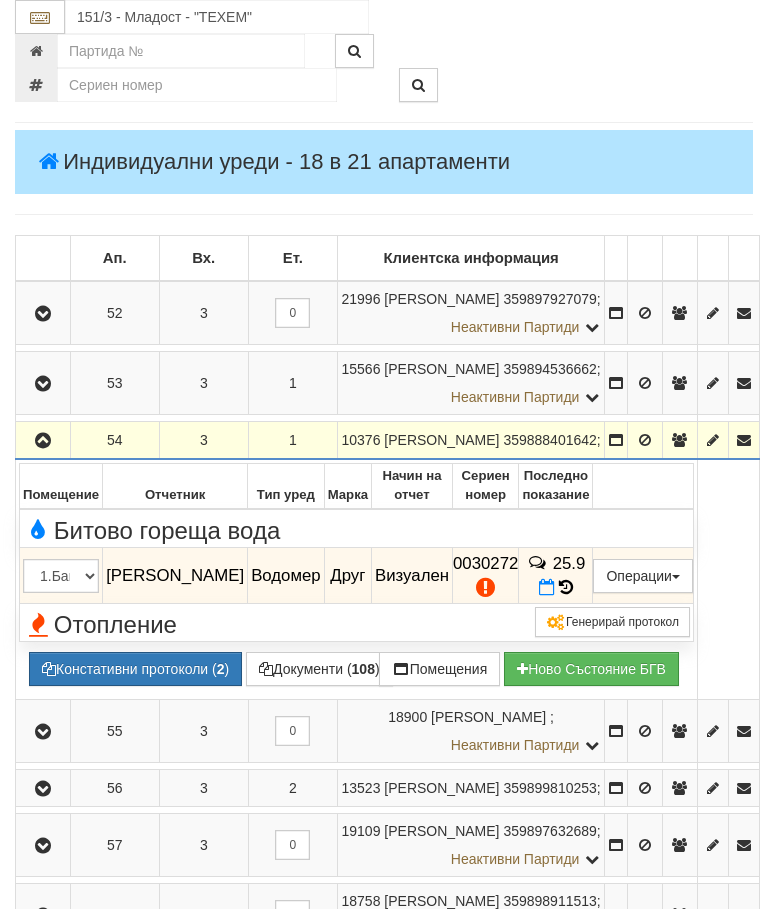 click at bounding box center (43, 441) 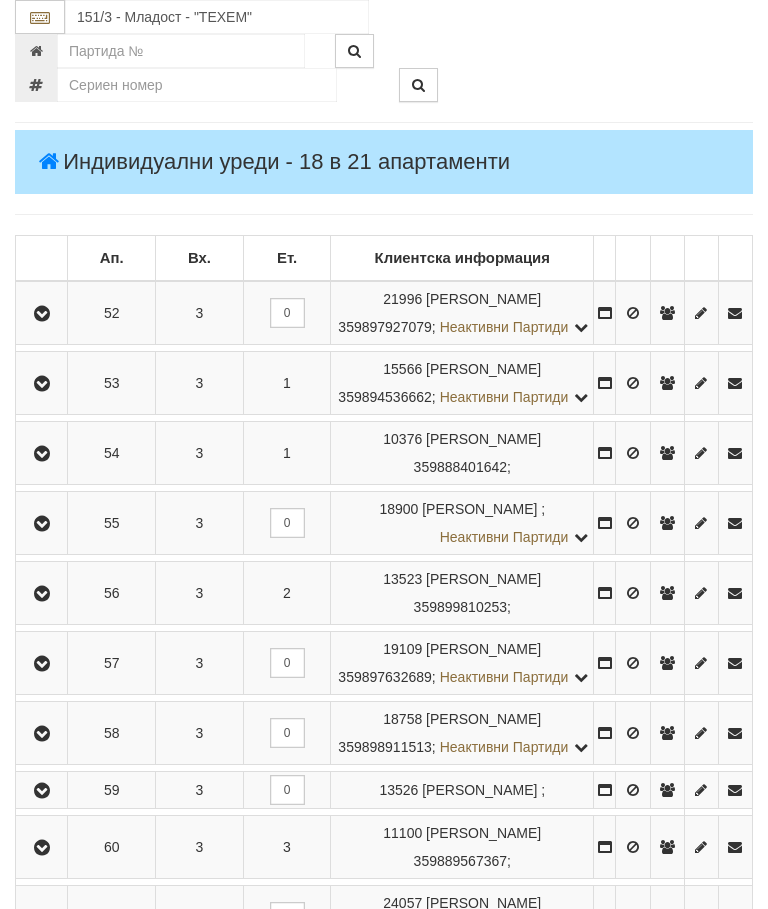 click at bounding box center [42, 524] 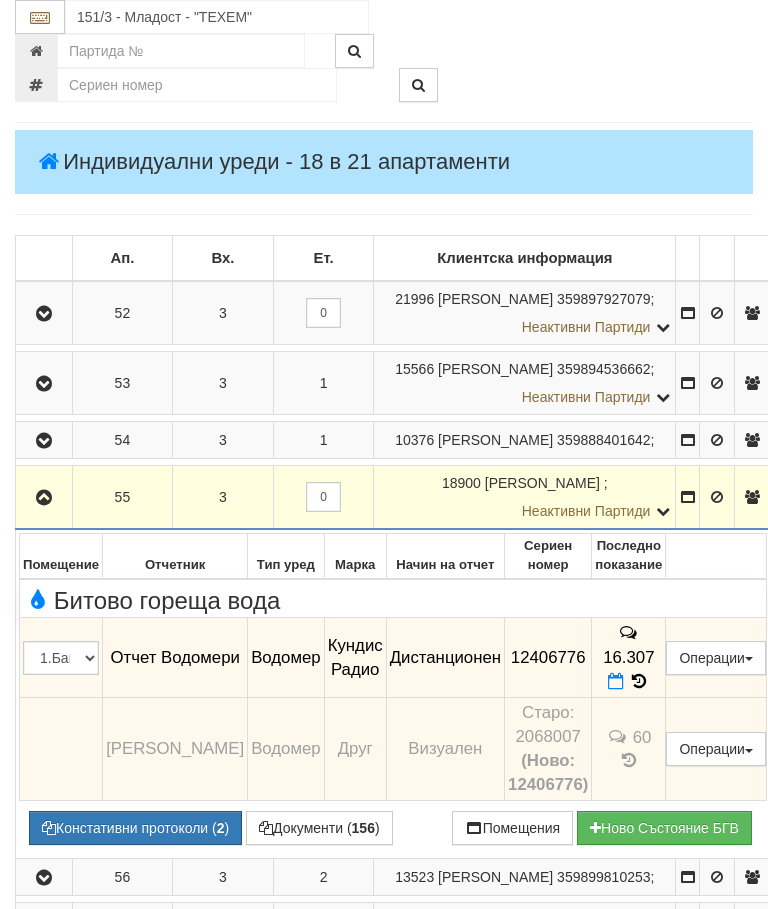 click at bounding box center [44, 498] 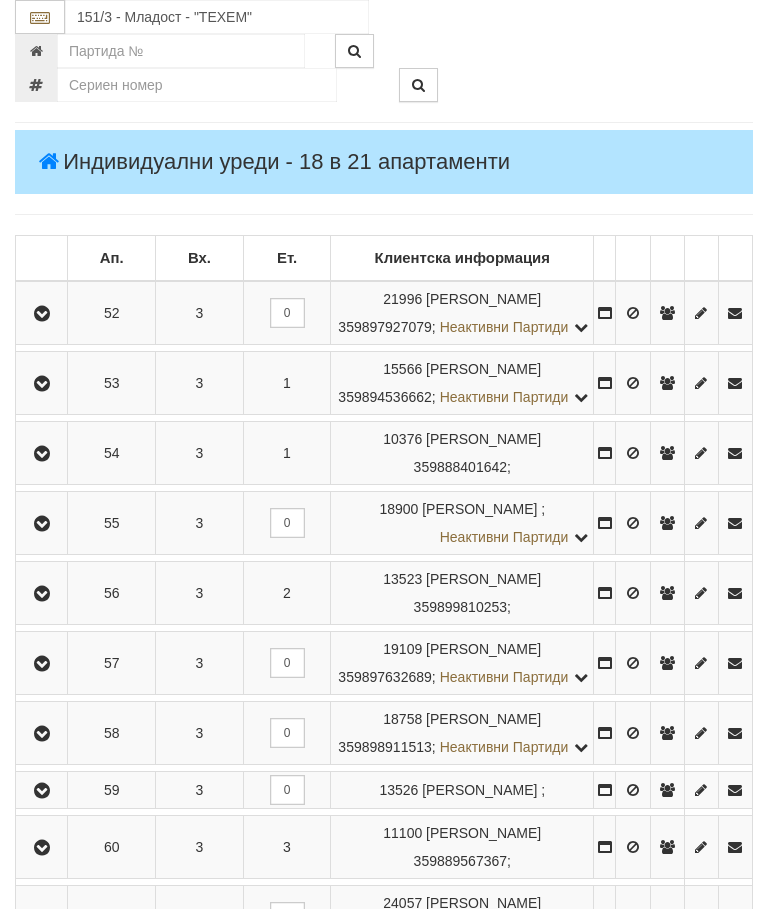 click at bounding box center [42, 594] 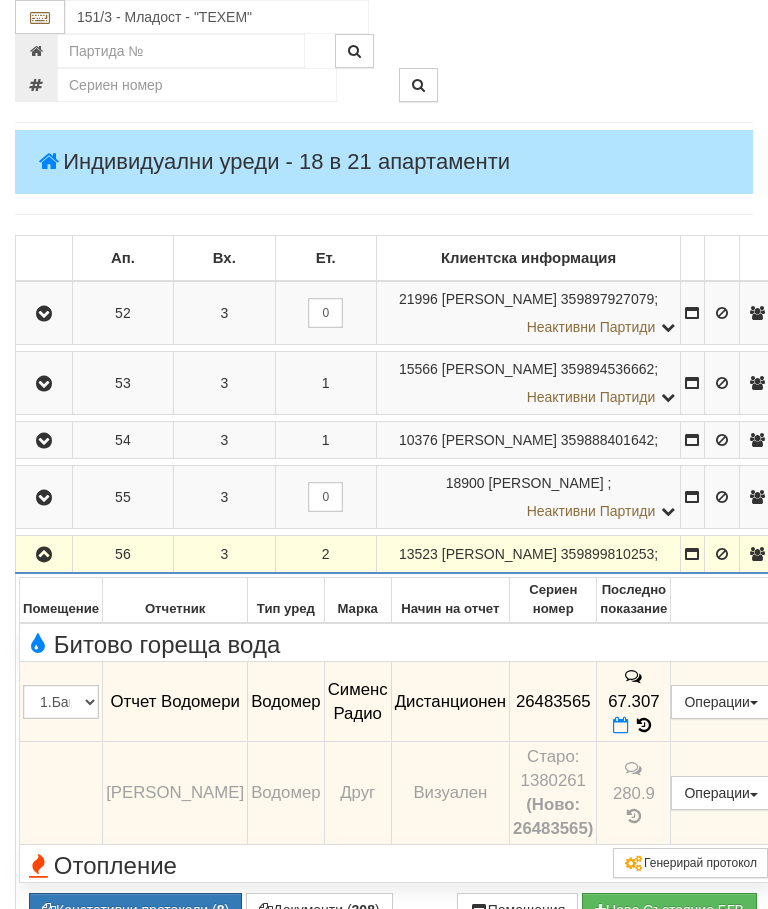click at bounding box center (44, 554) 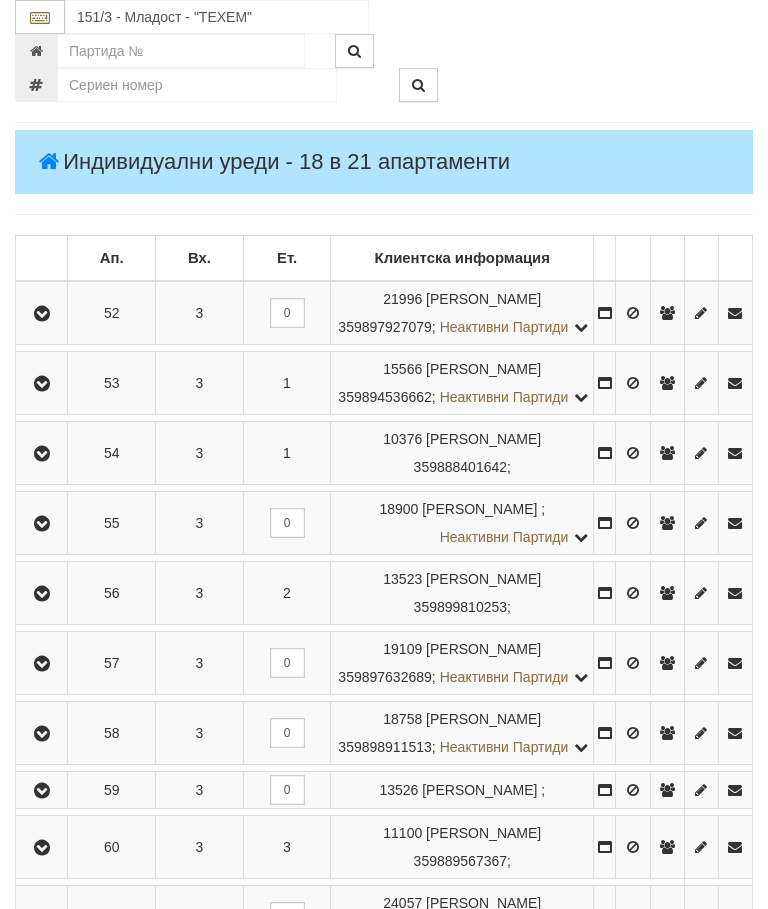 click at bounding box center [42, 664] 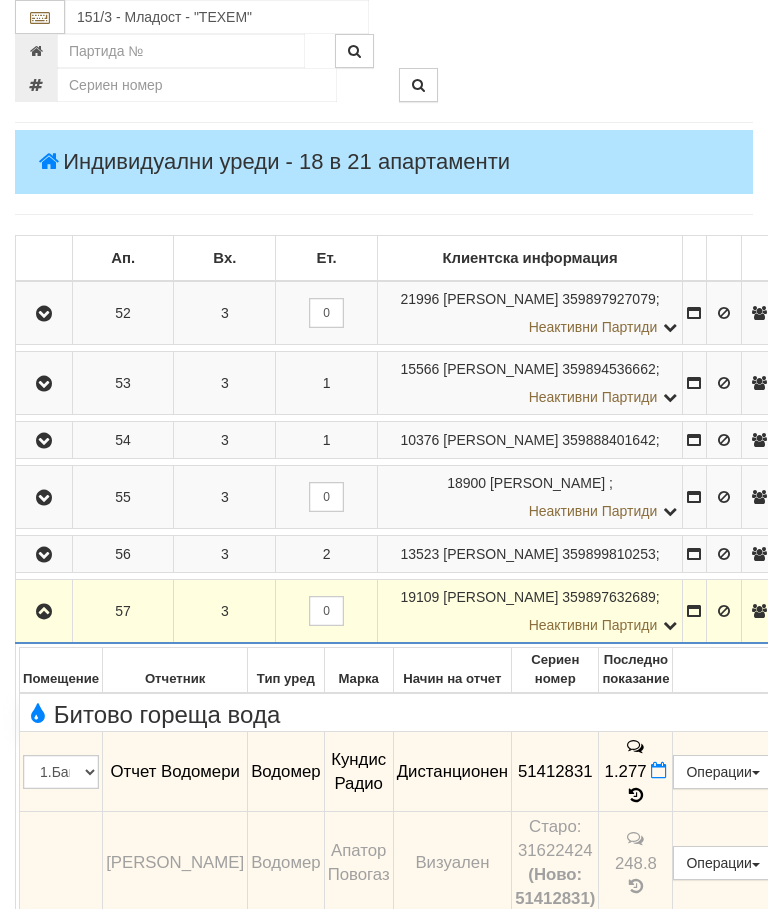 click at bounding box center [44, 612] 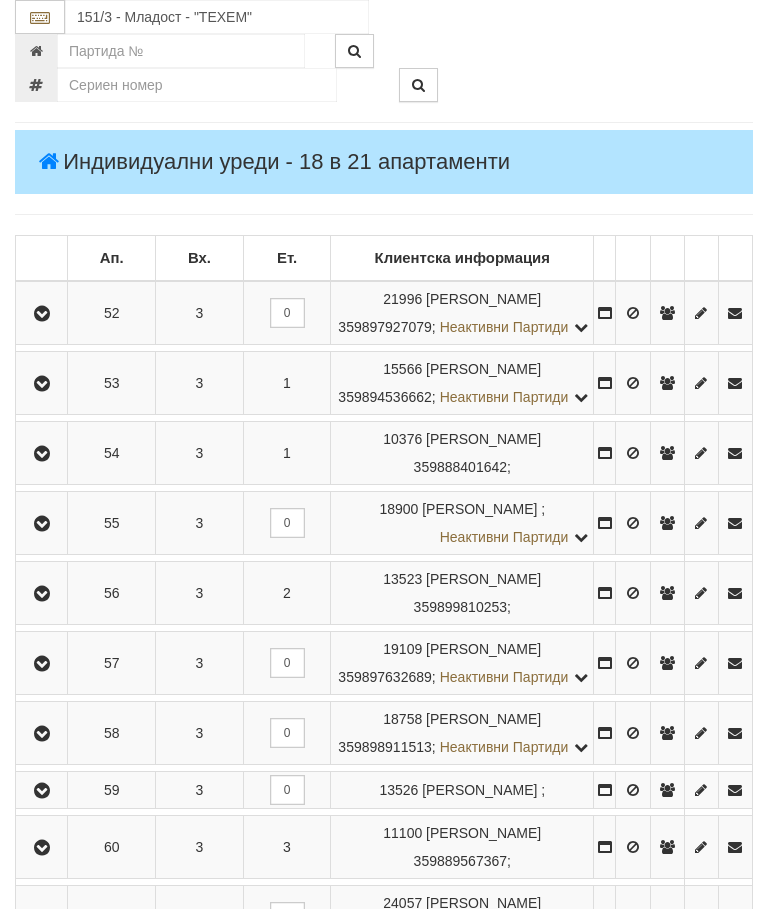 click at bounding box center [41, 733] 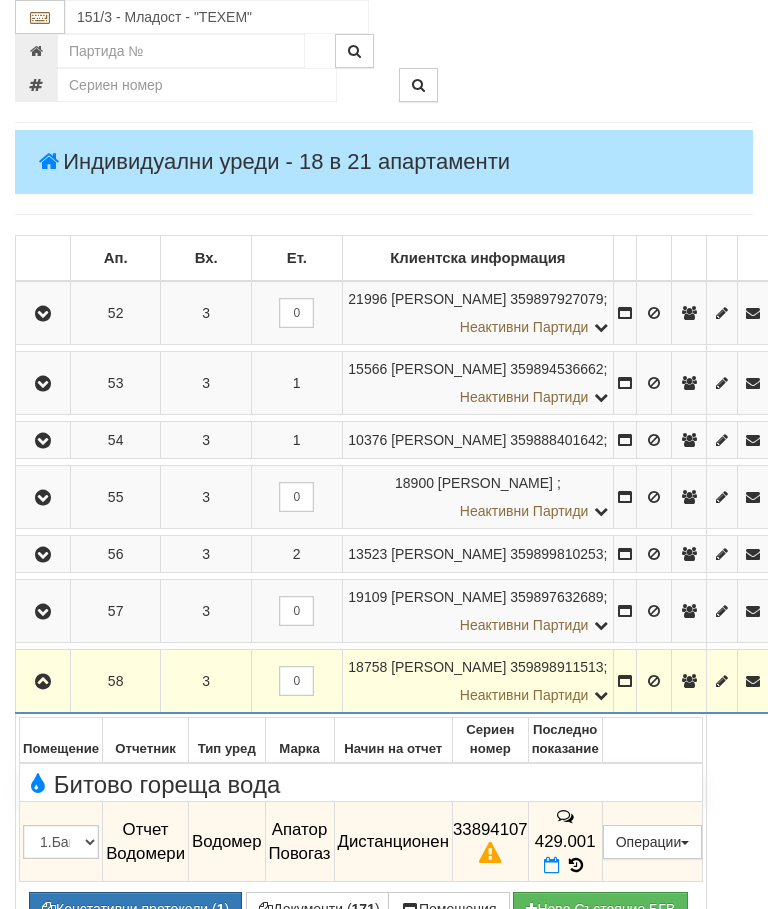 click at bounding box center (43, 682) 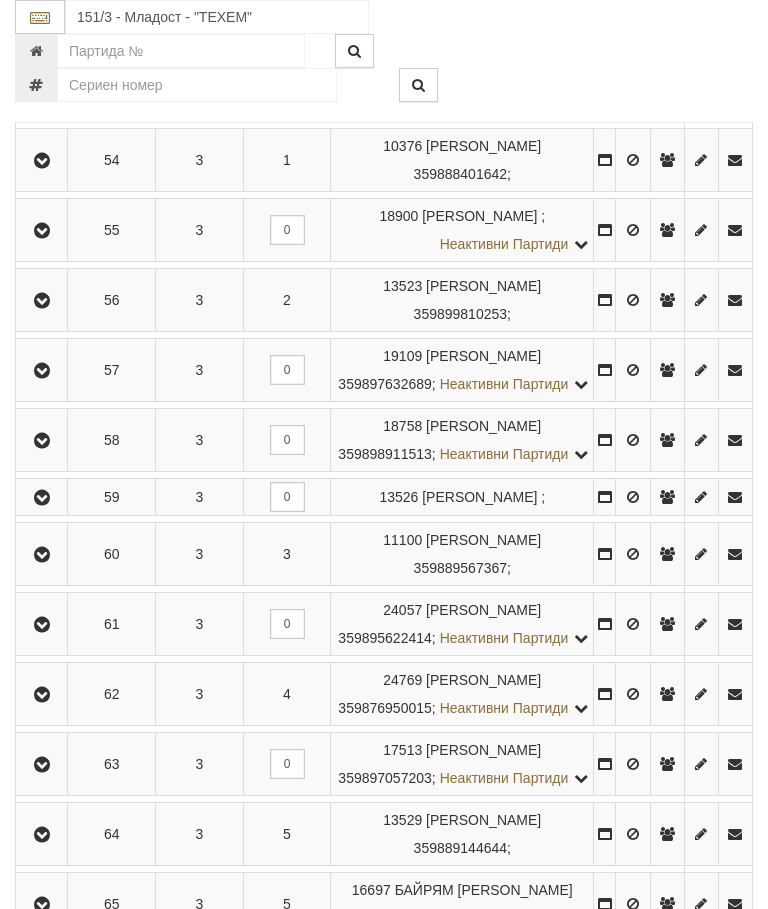 scroll, scrollTop: 579, scrollLeft: 0, axis: vertical 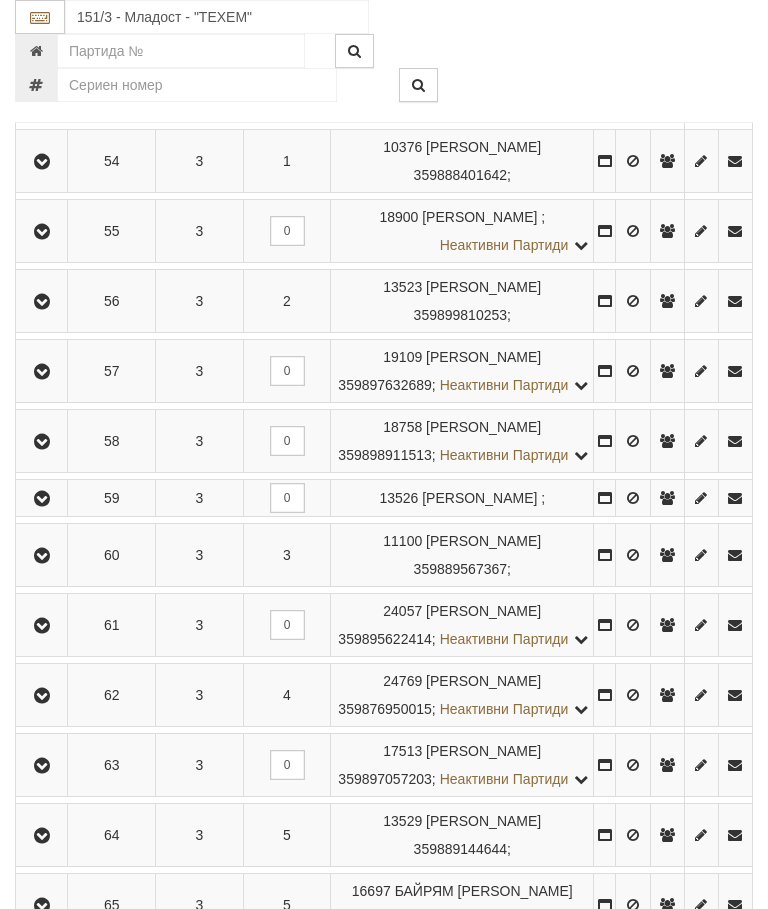 click at bounding box center (42, 499) 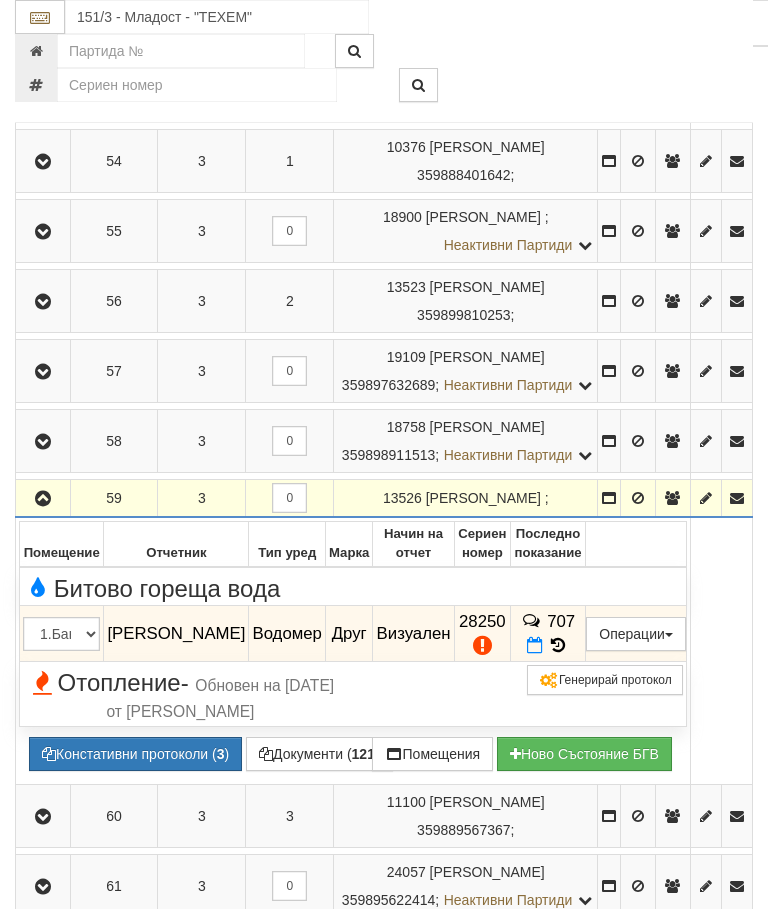 click at bounding box center [43, 499] 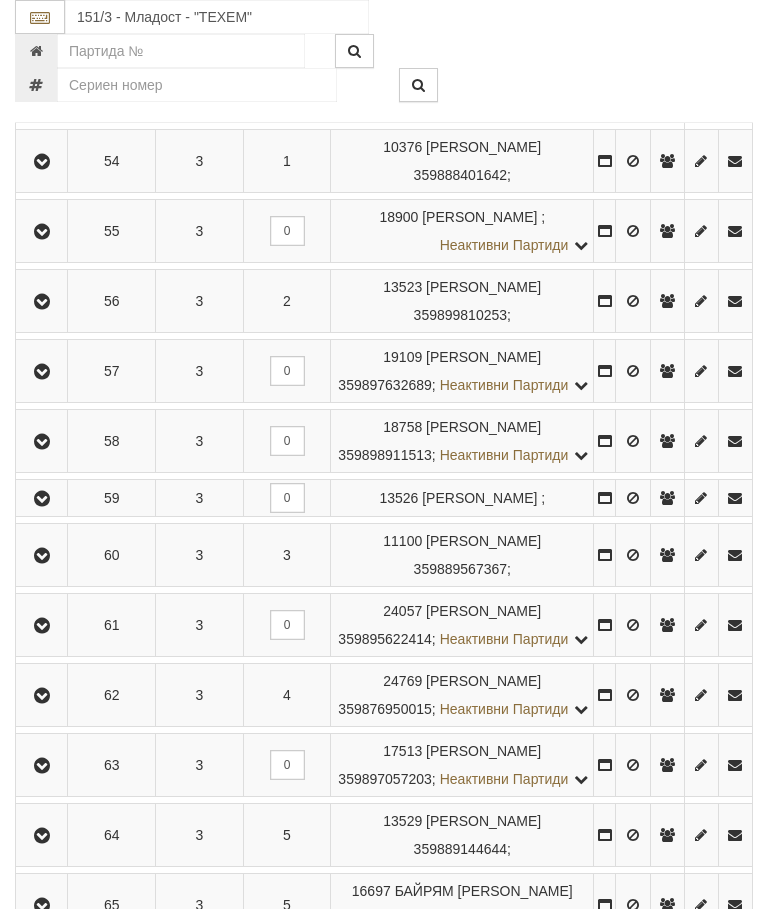 click at bounding box center (42, 556) 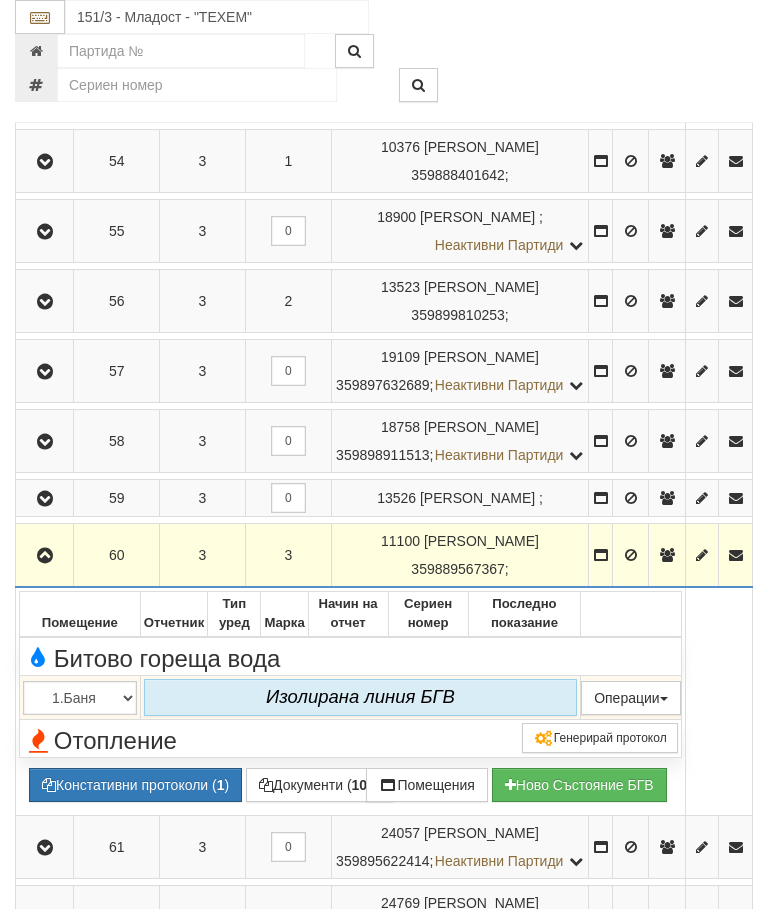 click at bounding box center (45, 556) 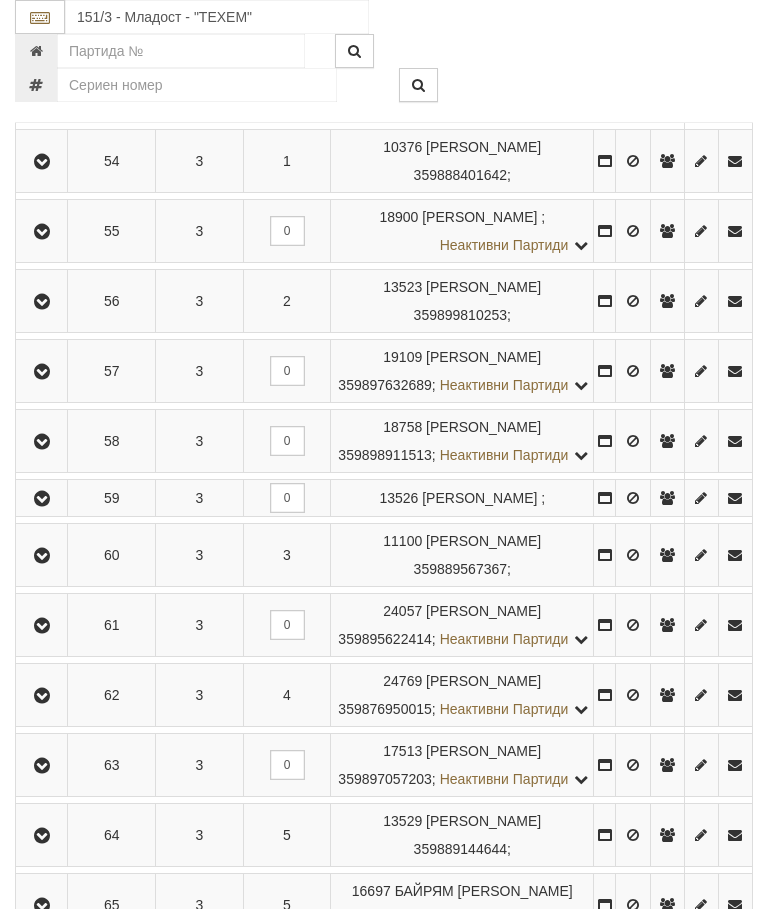 click at bounding box center (42, 626) 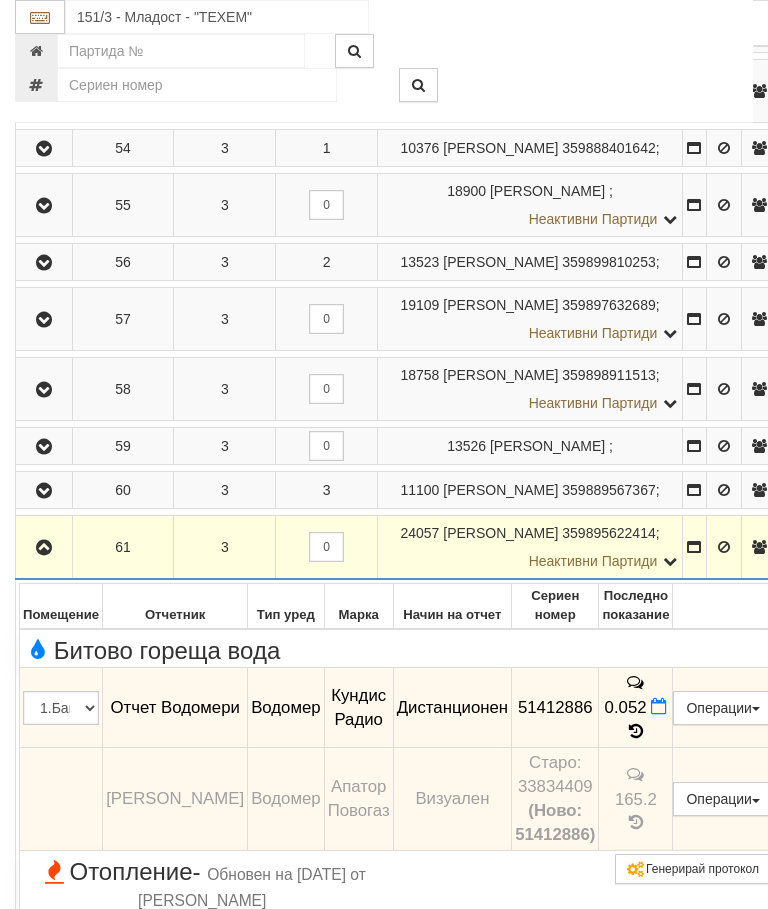 click at bounding box center [44, 548] 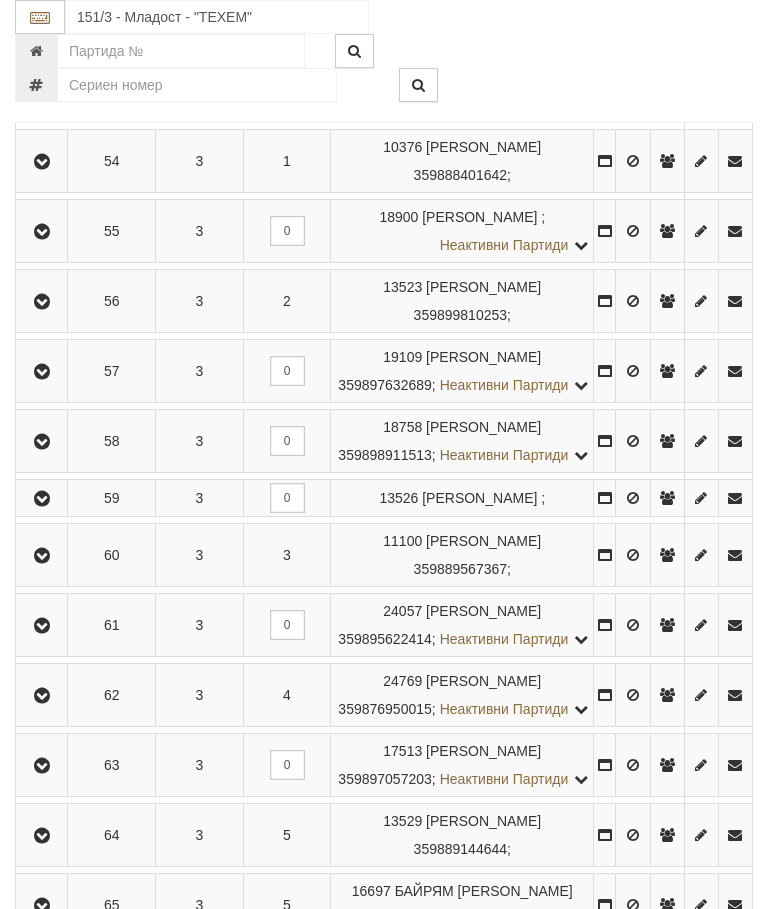 click at bounding box center [42, 696] 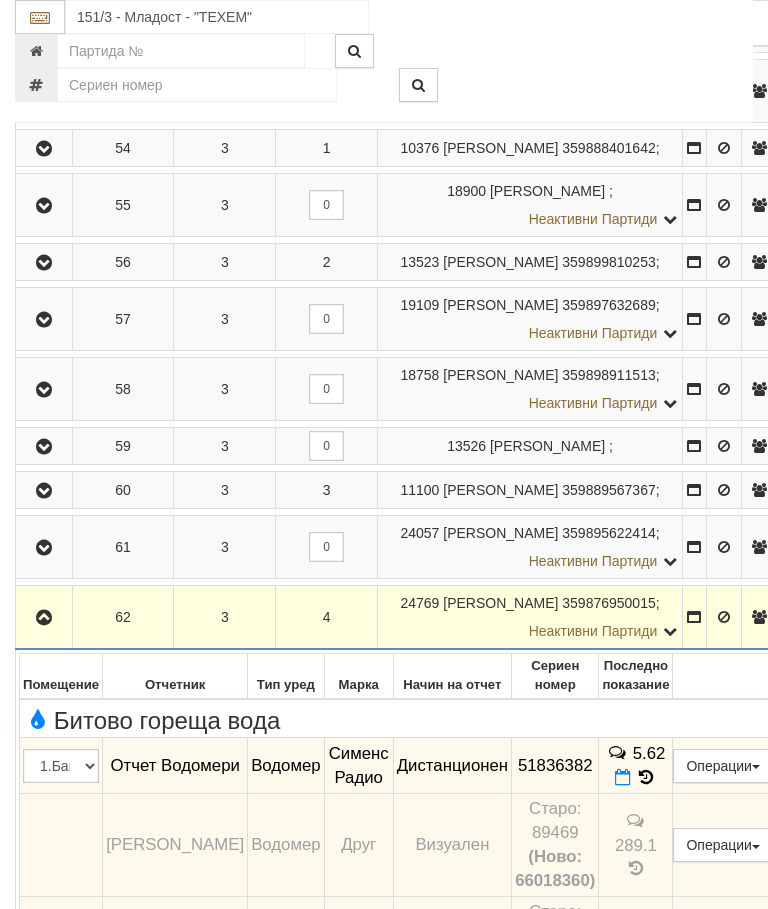 click at bounding box center (44, 618) 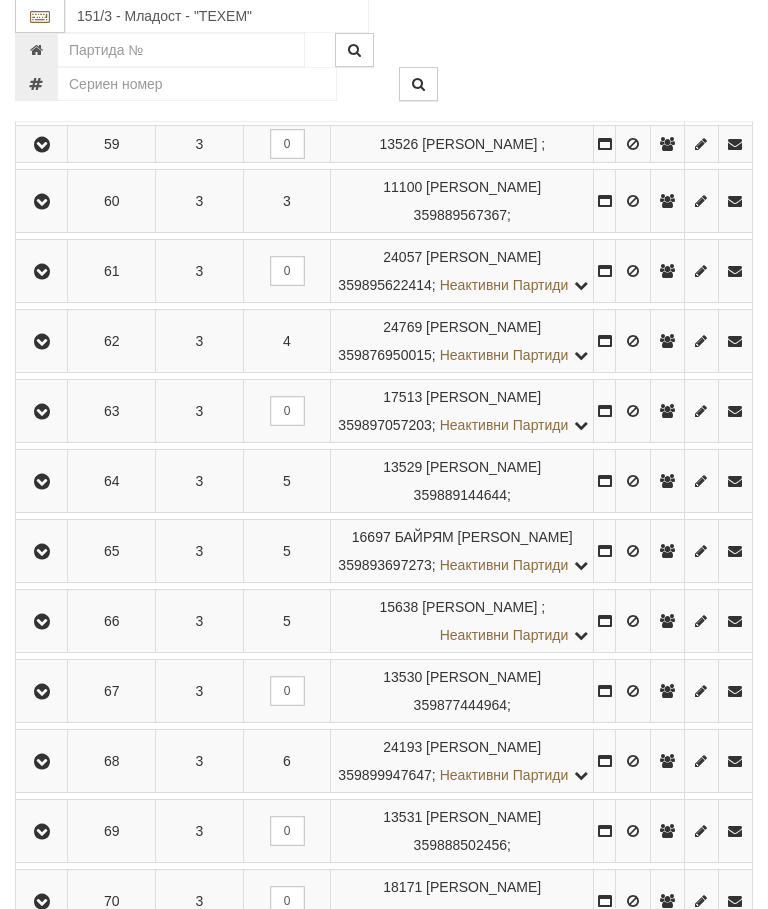 scroll, scrollTop: 930, scrollLeft: 0, axis: vertical 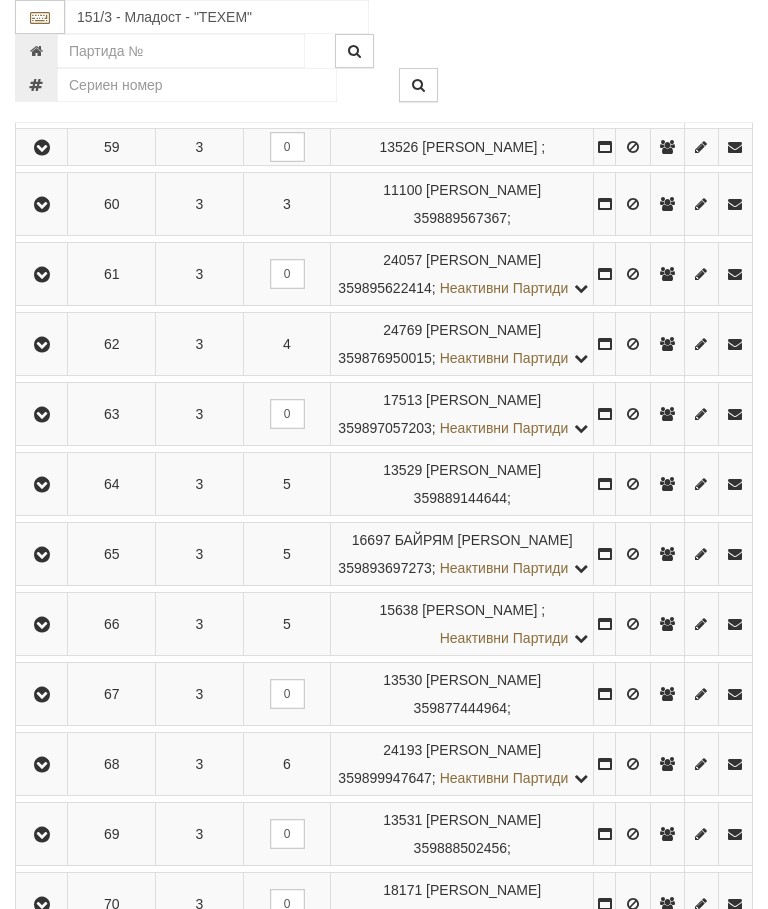 click at bounding box center (41, 414) 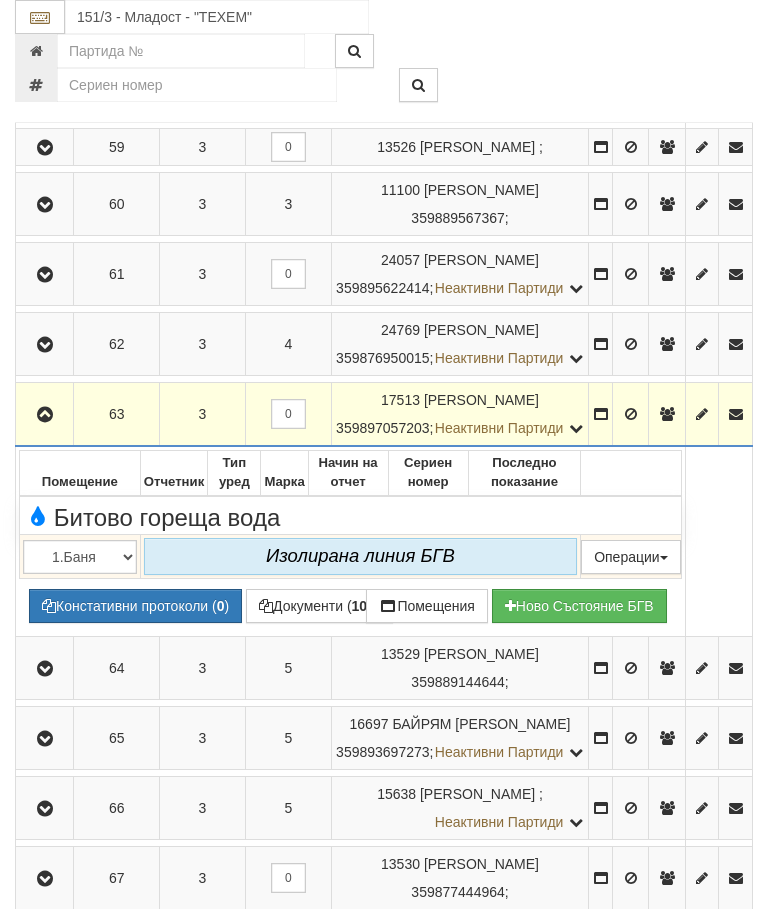 click at bounding box center [45, 415] 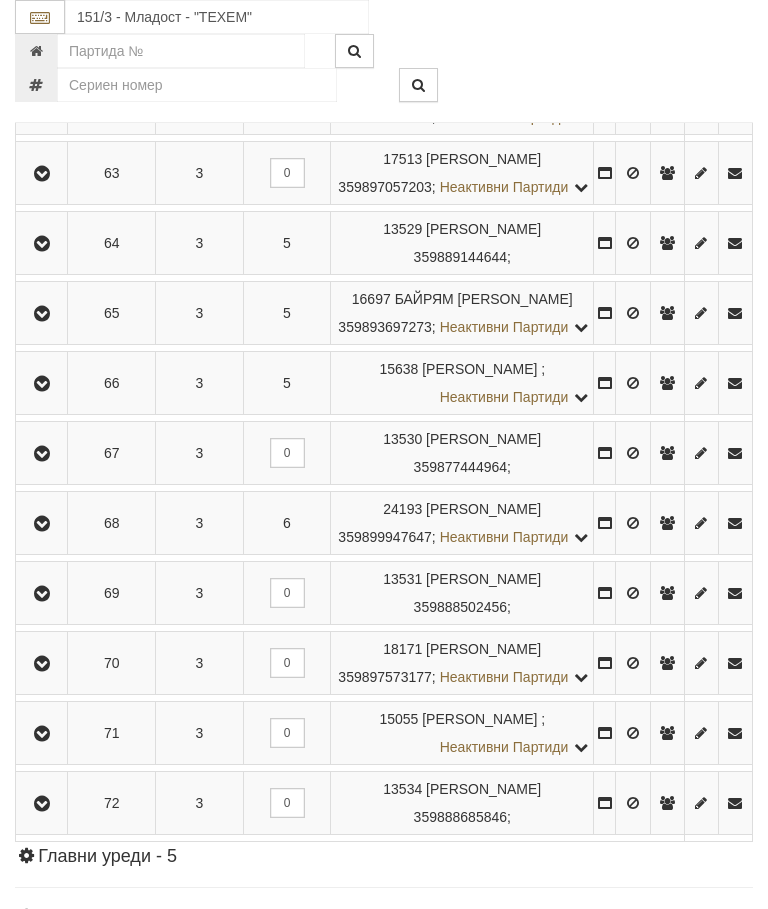 scroll, scrollTop: 1179, scrollLeft: 0, axis: vertical 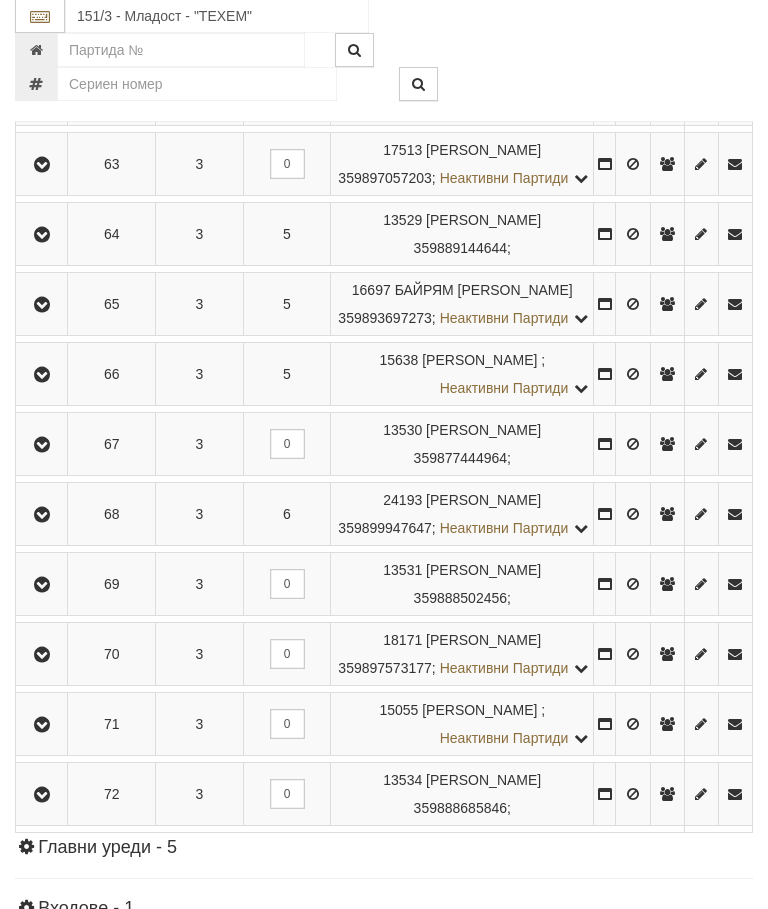 click at bounding box center (42, 236) 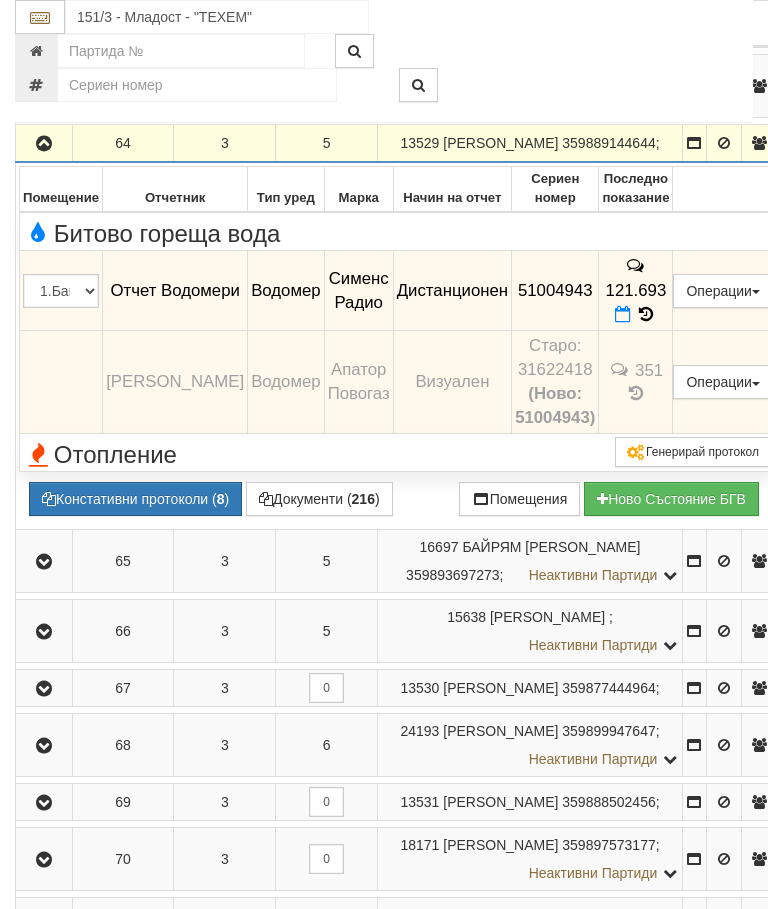 click at bounding box center (44, 143) 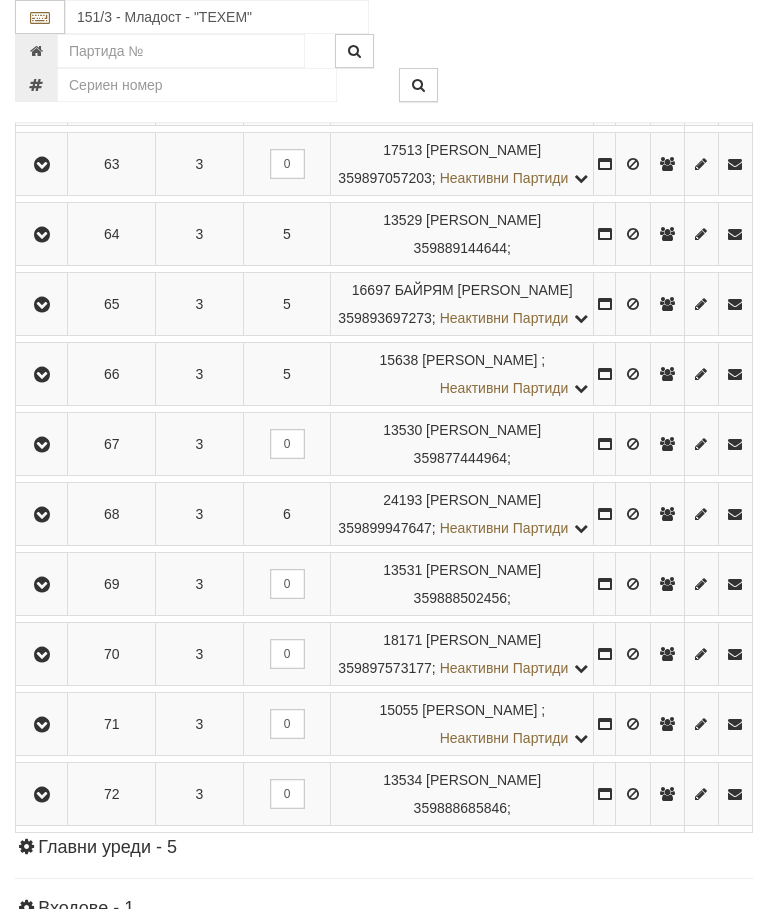 click at bounding box center (42, 305) 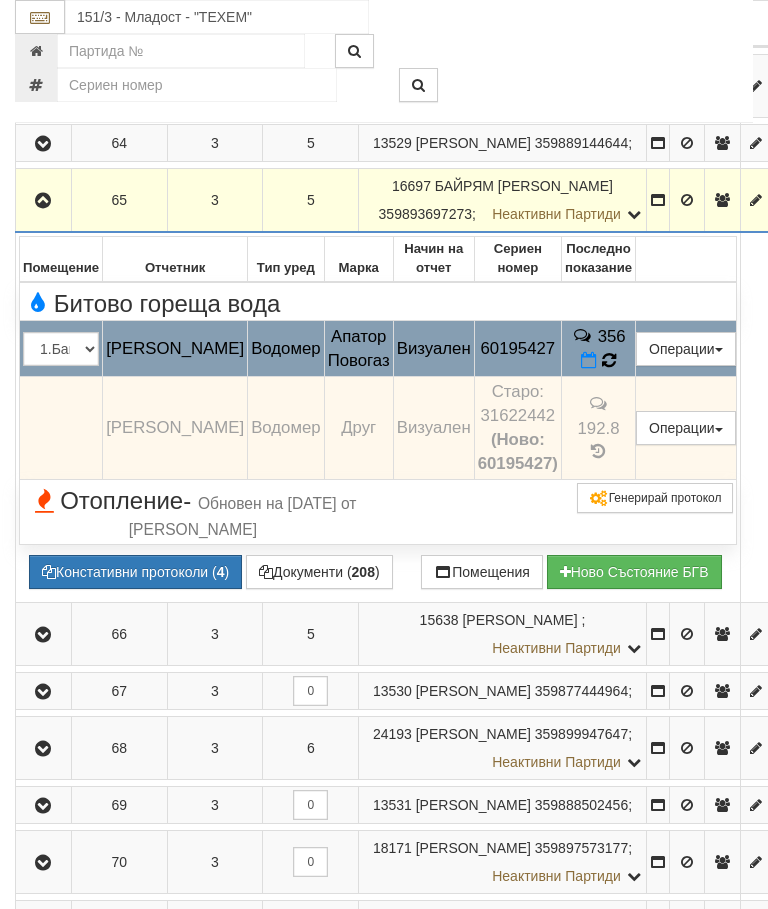click at bounding box center (608, 360) 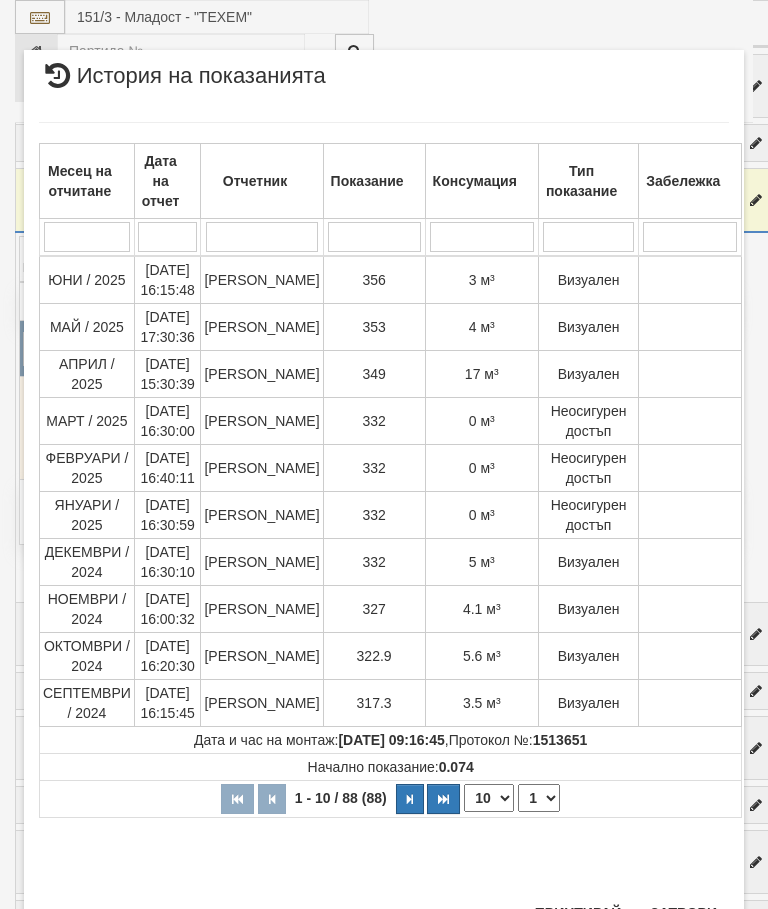 click on "Затвори" at bounding box center [683, 913] 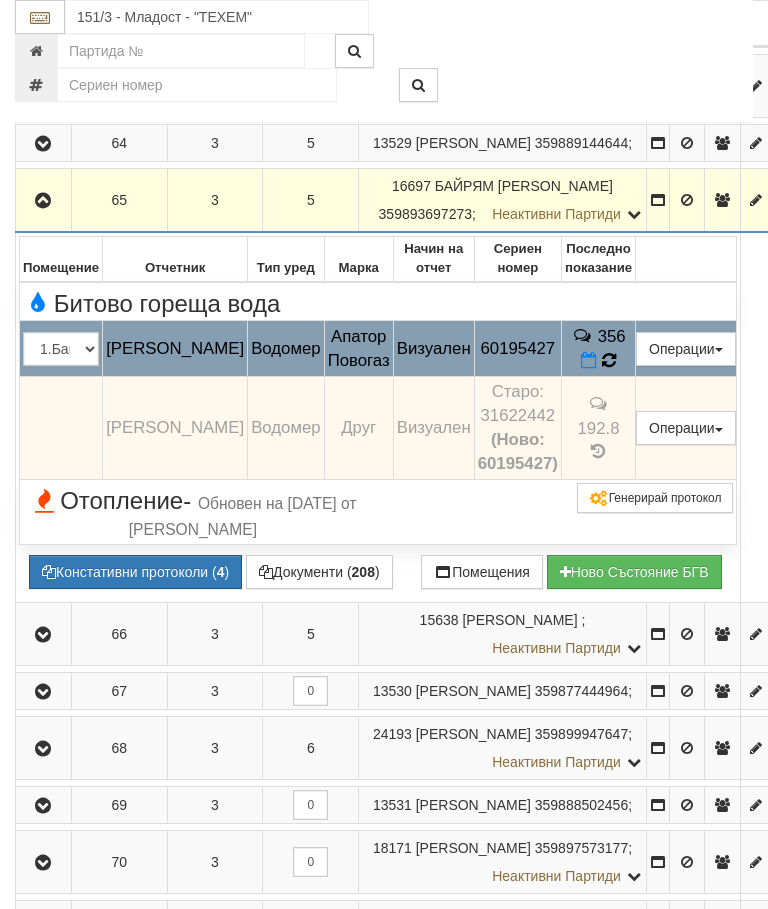 click at bounding box center (608, 361) 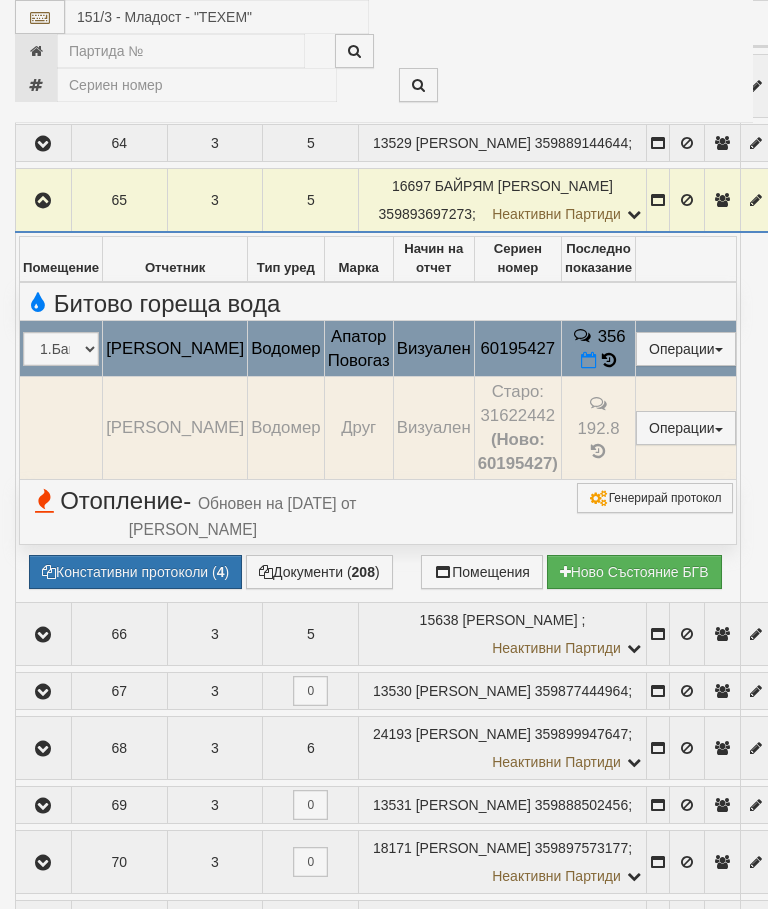 select on "10" 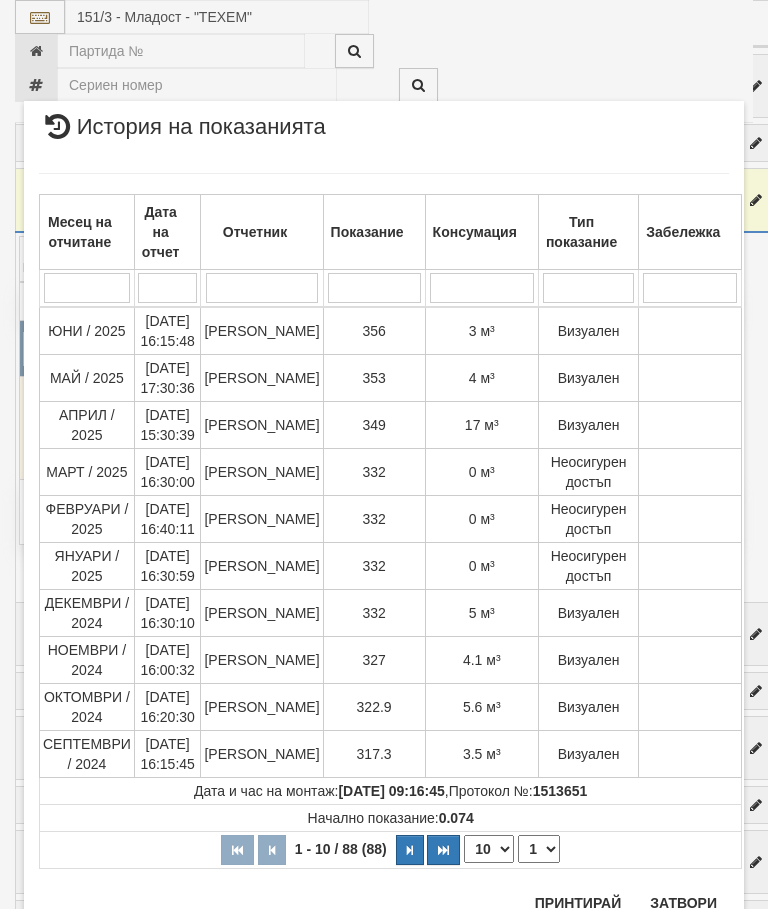 scroll, scrollTop: 1998, scrollLeft: 0, axis: vertical 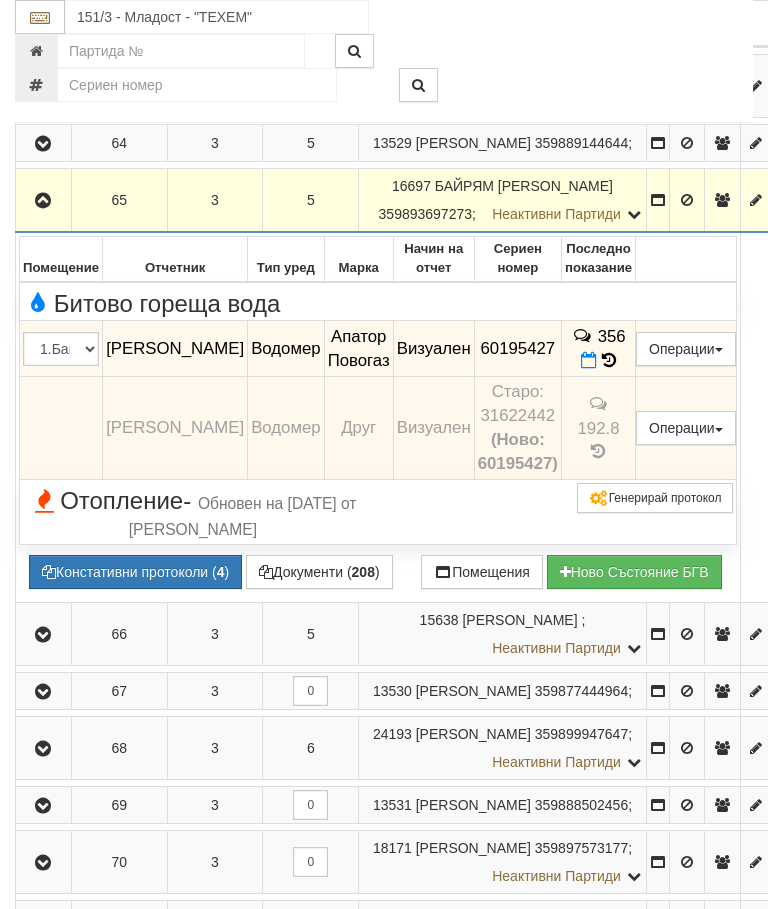 click at bounding box center (43, 201) 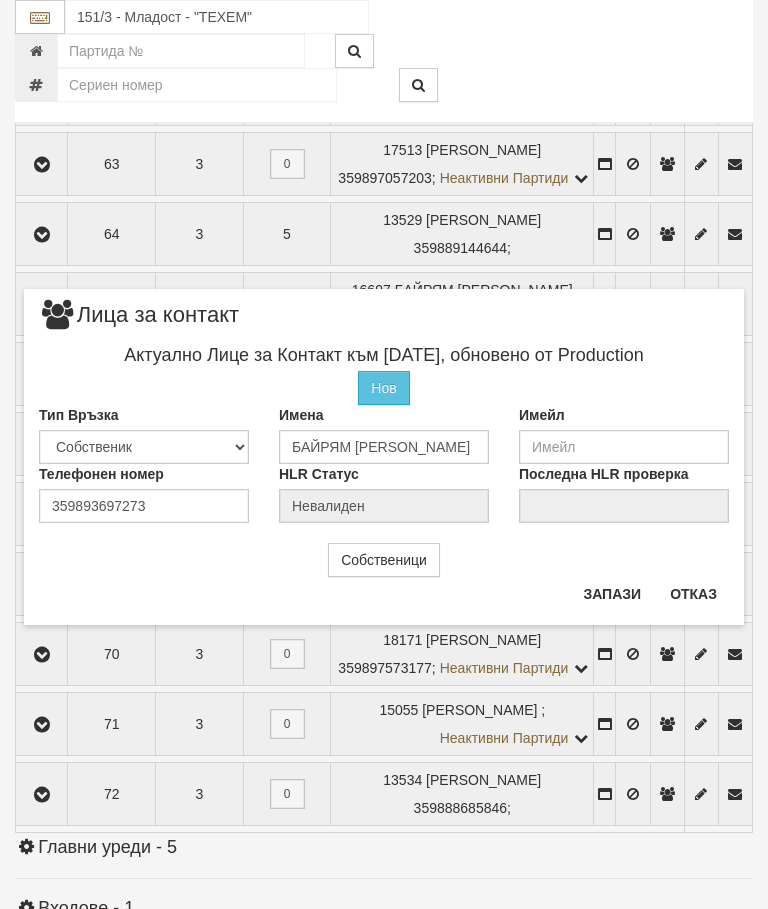 click on "Отказ" at bounding box center [693, 594] 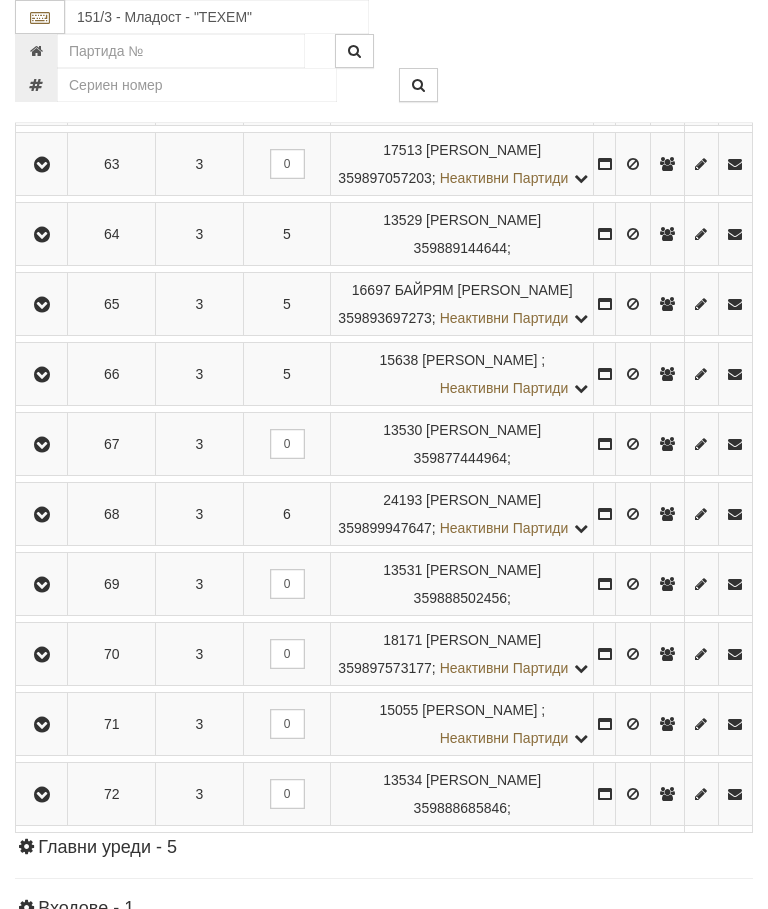 click at bounding box center (41, 374) 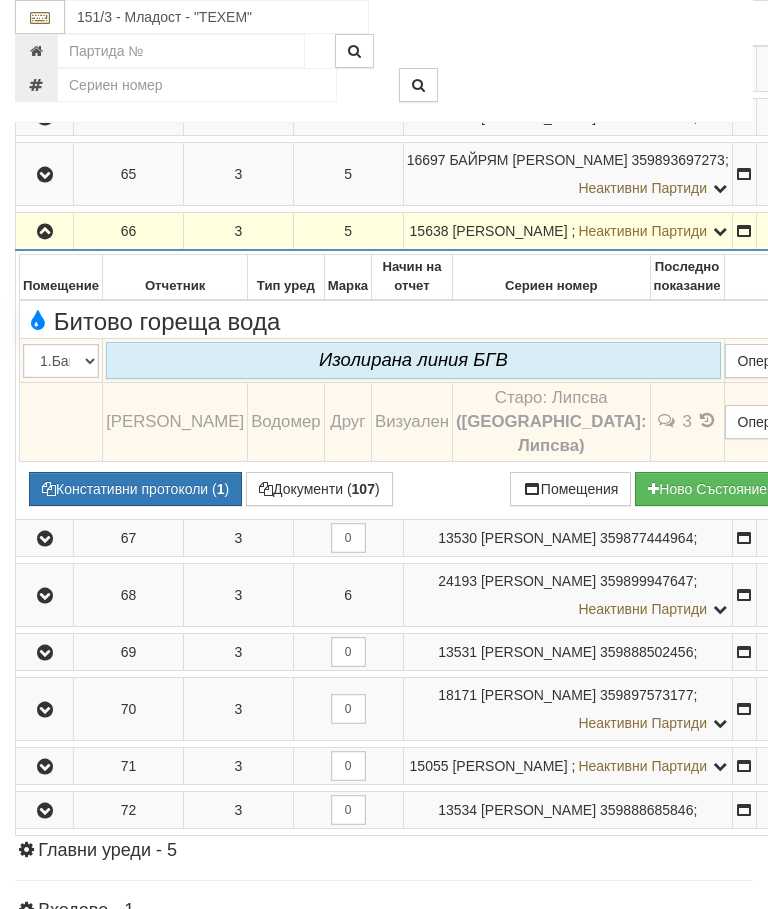 click at bounding box center [45, 232] 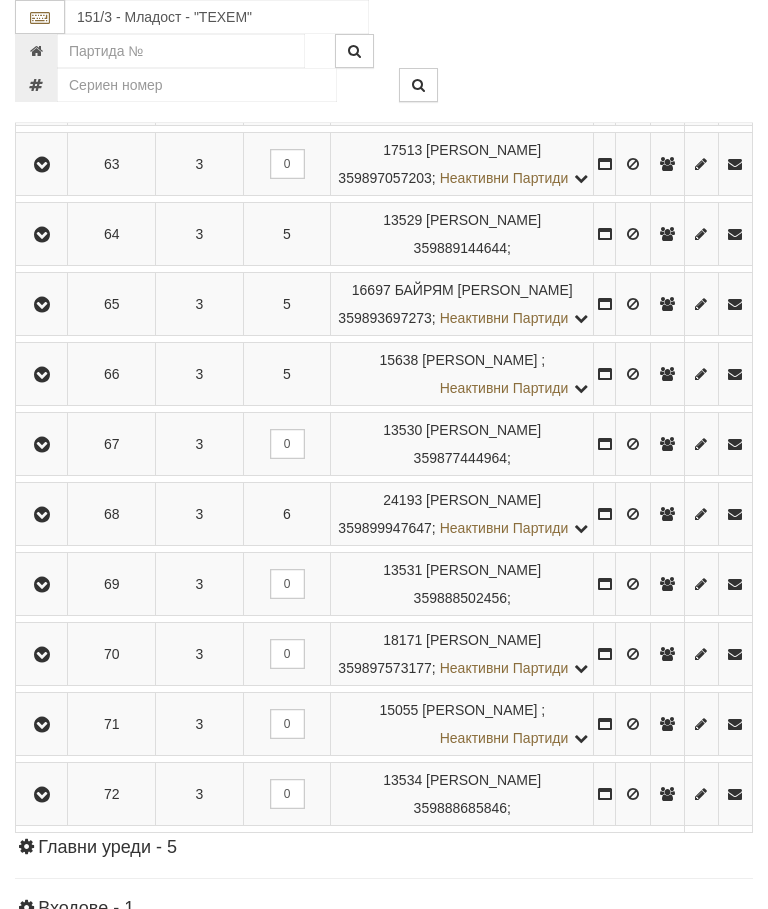 click at bounding box center [42, 445] 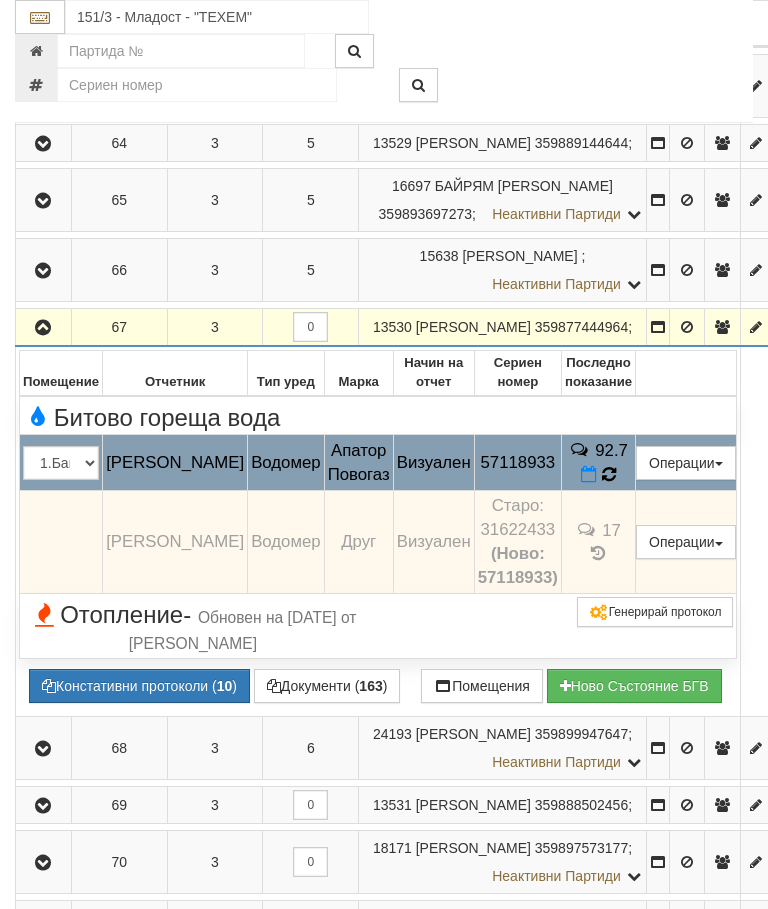 click at bounding box center (608, 475) 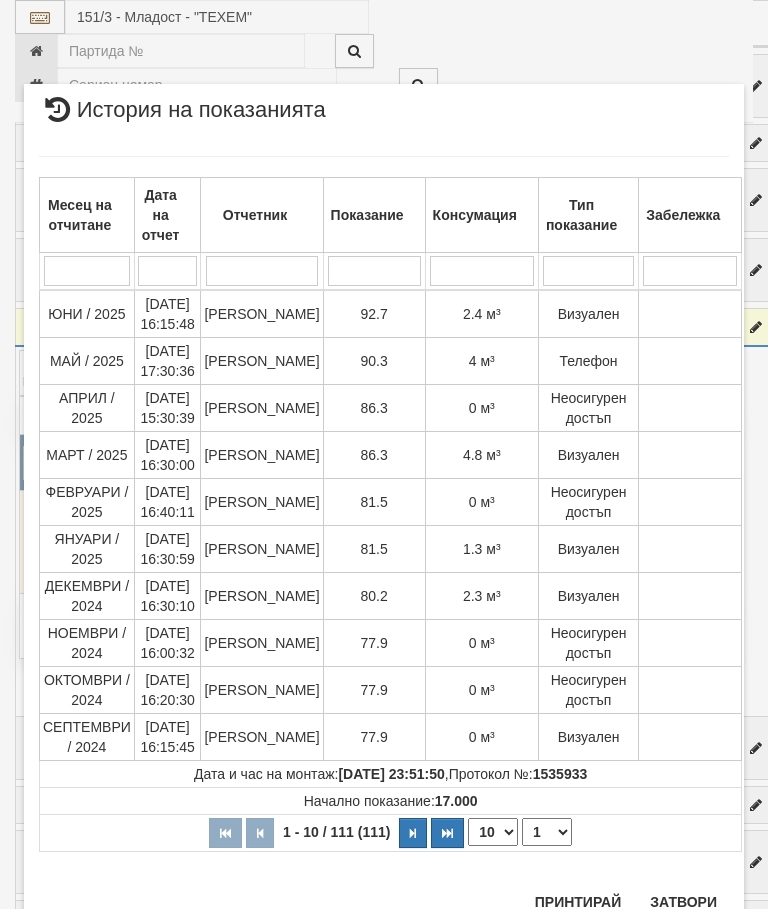 scroll, scrollTop: 665, scrollLeft: 0, axis: vertical 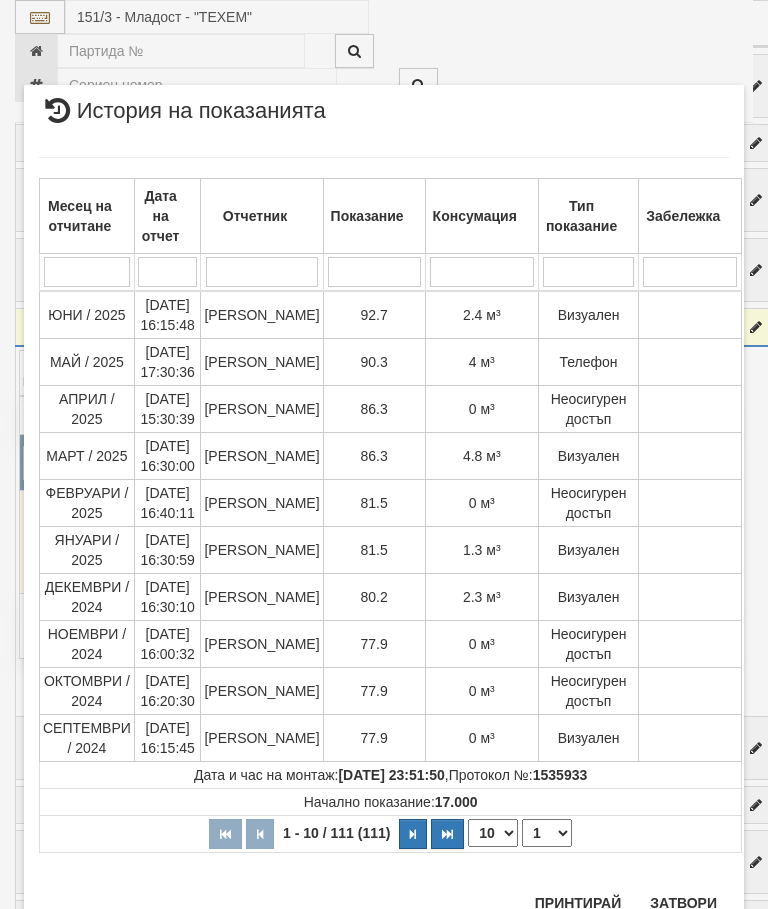 click on "Затвори" at bounding box center (683, 903) 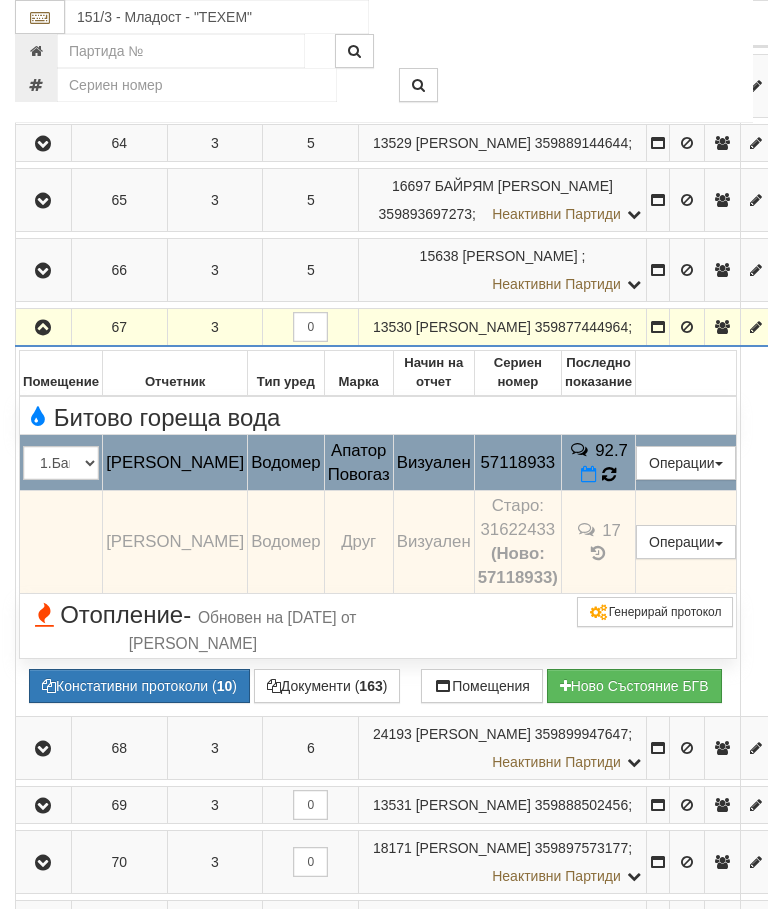 click at bounding box center (609, 474) 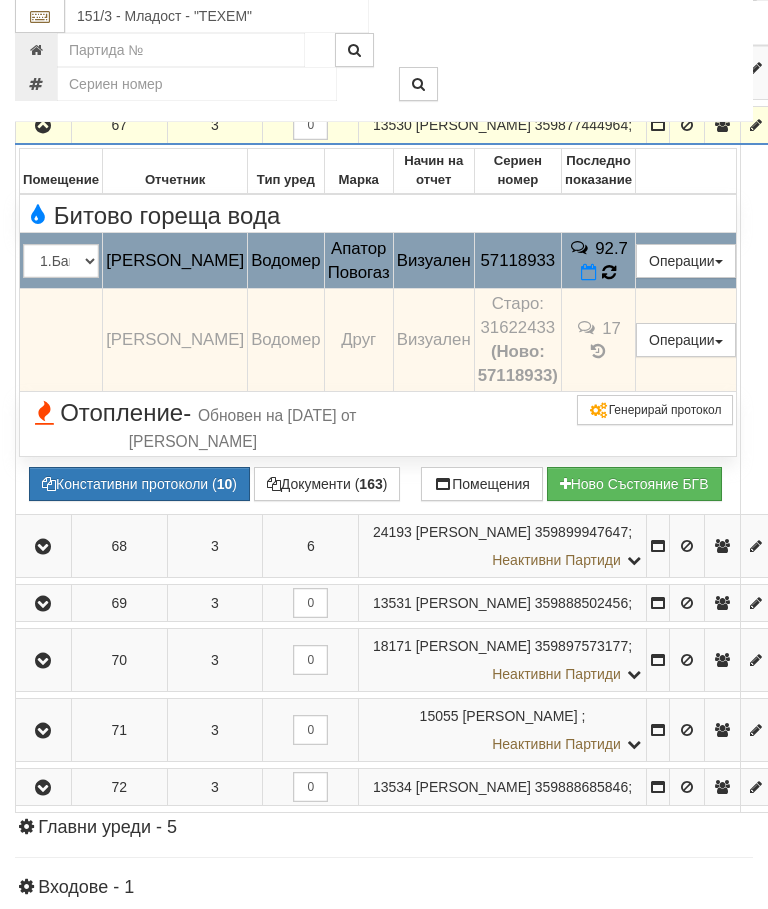 scroll, scrollTop: 1371, scrollLeft: 0, axis: vertical 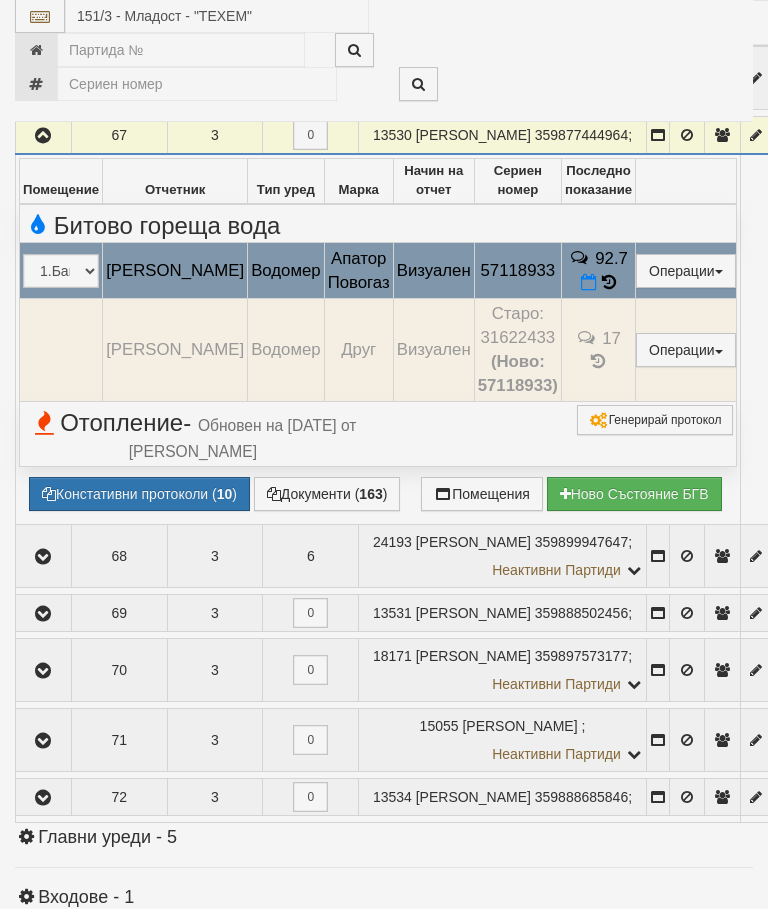 select on "10" 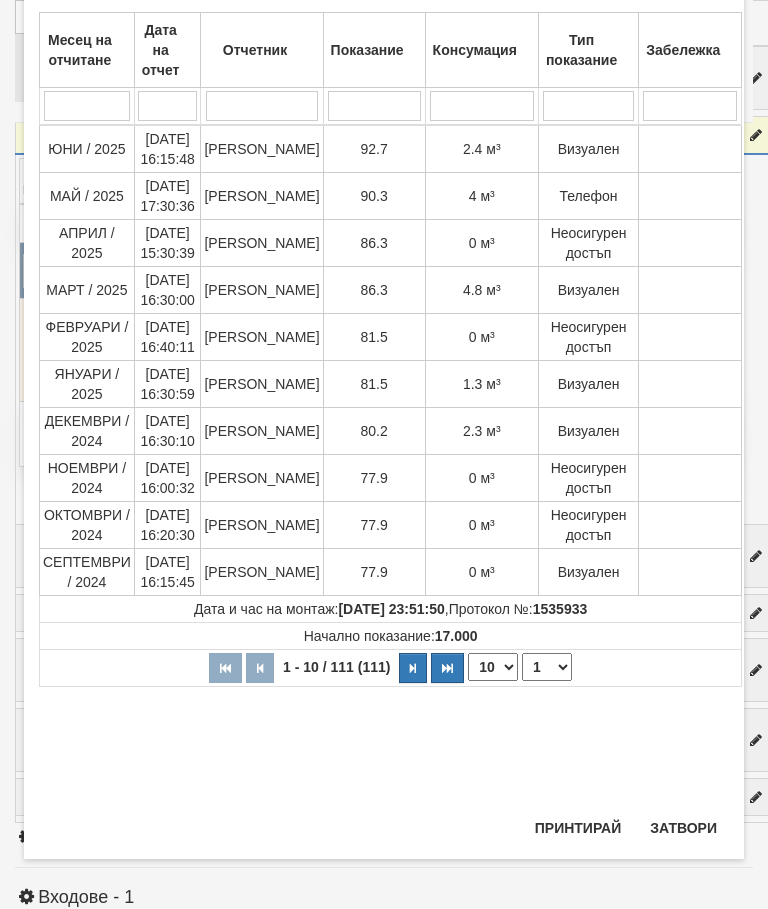 scroll, scrollTop: 1063, scrollLeft: 0, axis: vertical 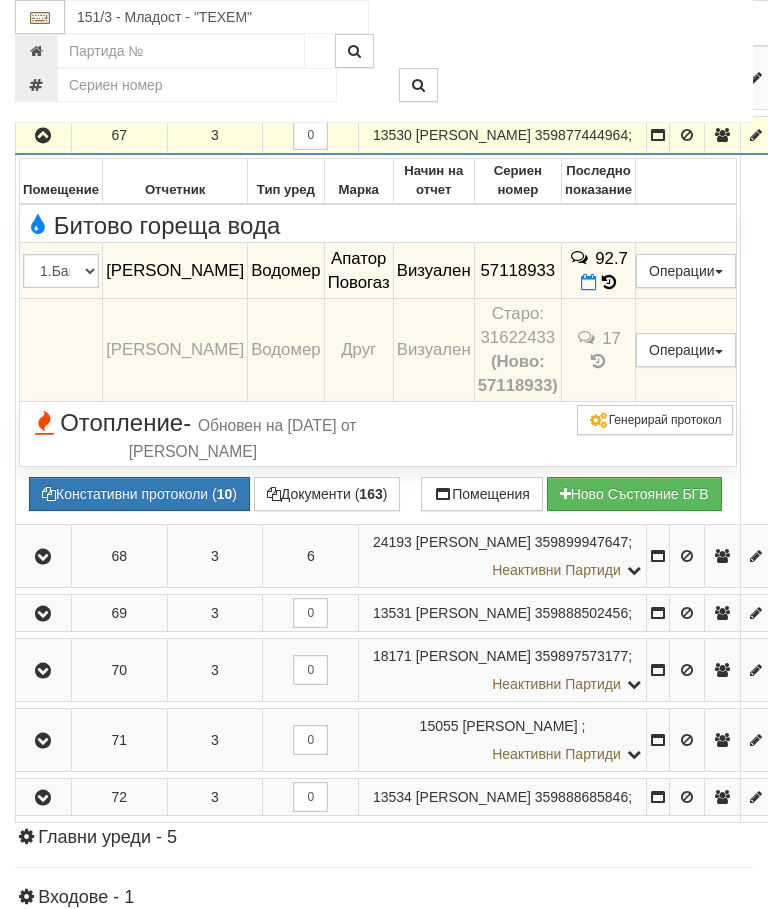 click at bounding box center [43, 136] 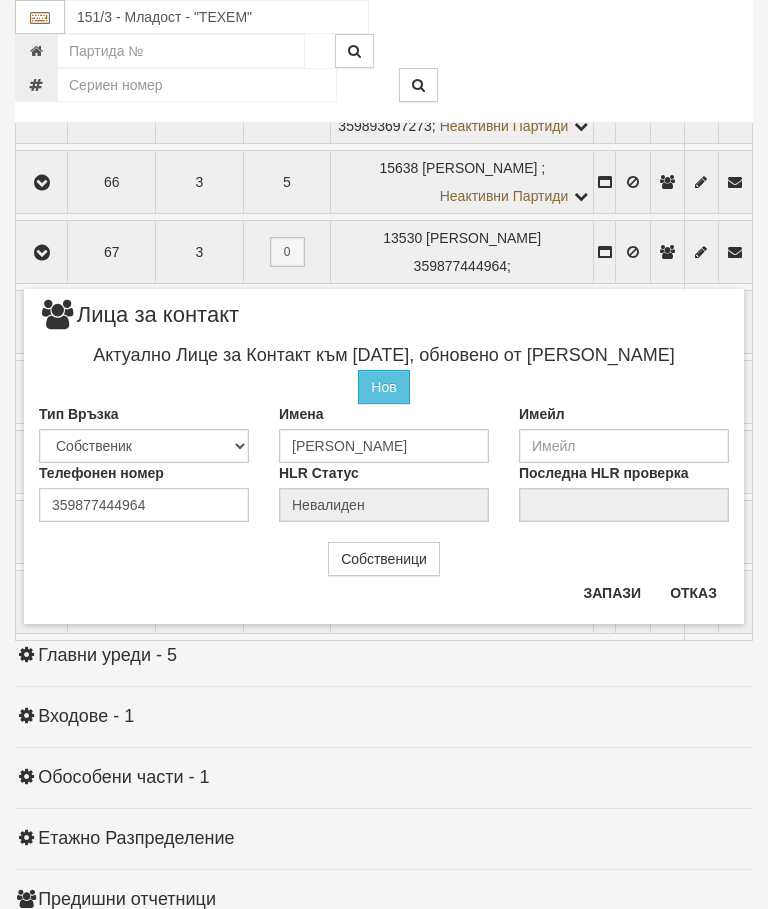 click on "Отказ" at bounding box center (693, 593) 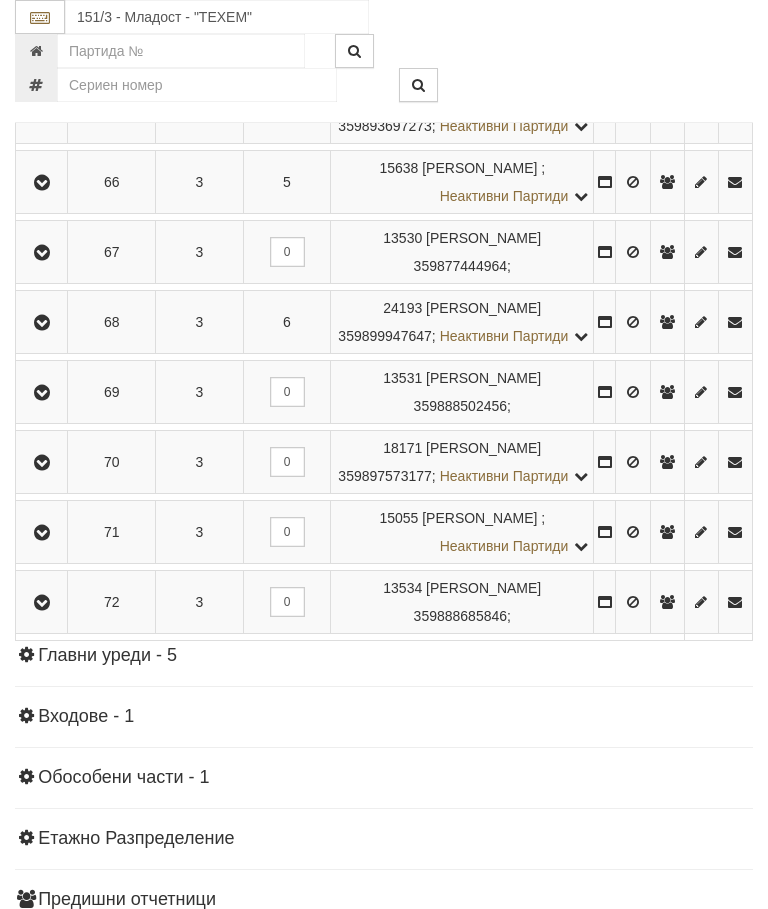 click at bounding box center [42, 323] 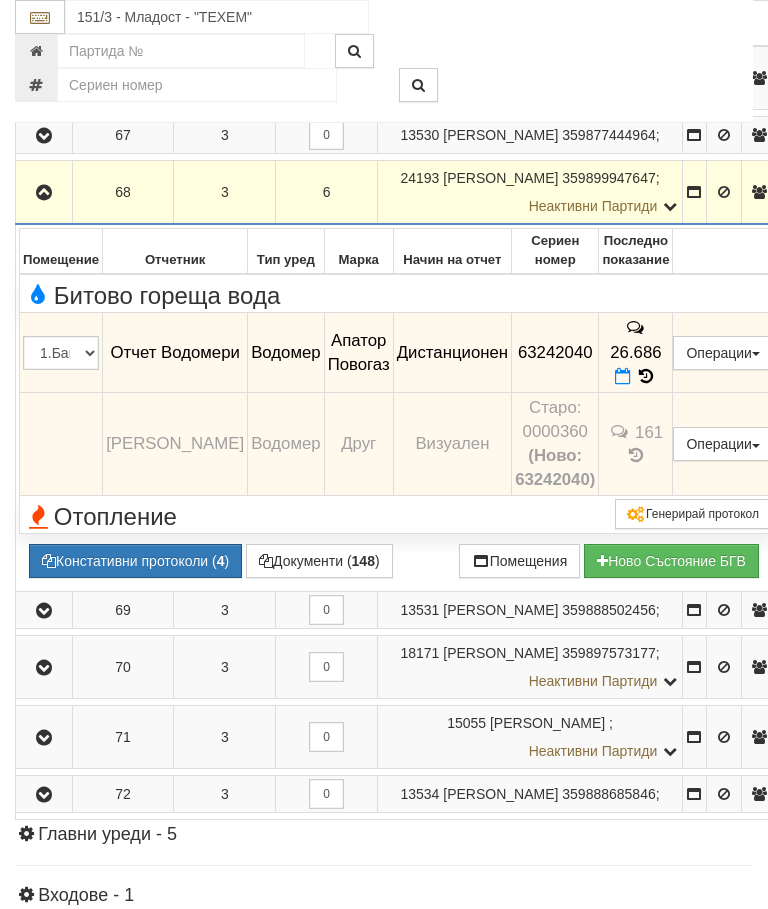 click at bounding box center (44, 192) 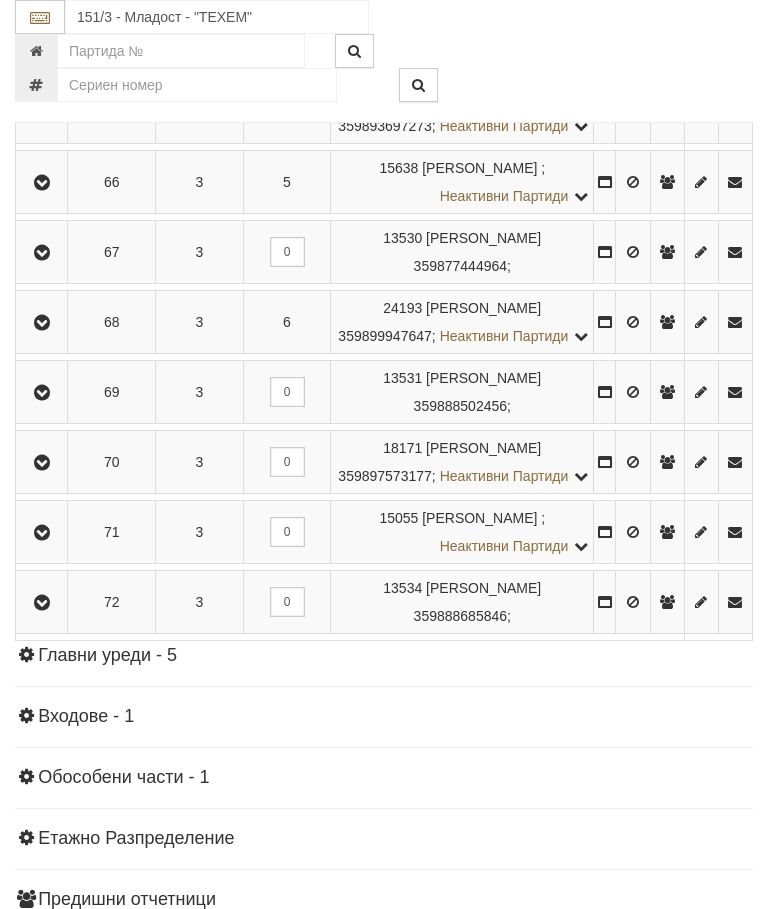 click at bounding box center [42, 393] 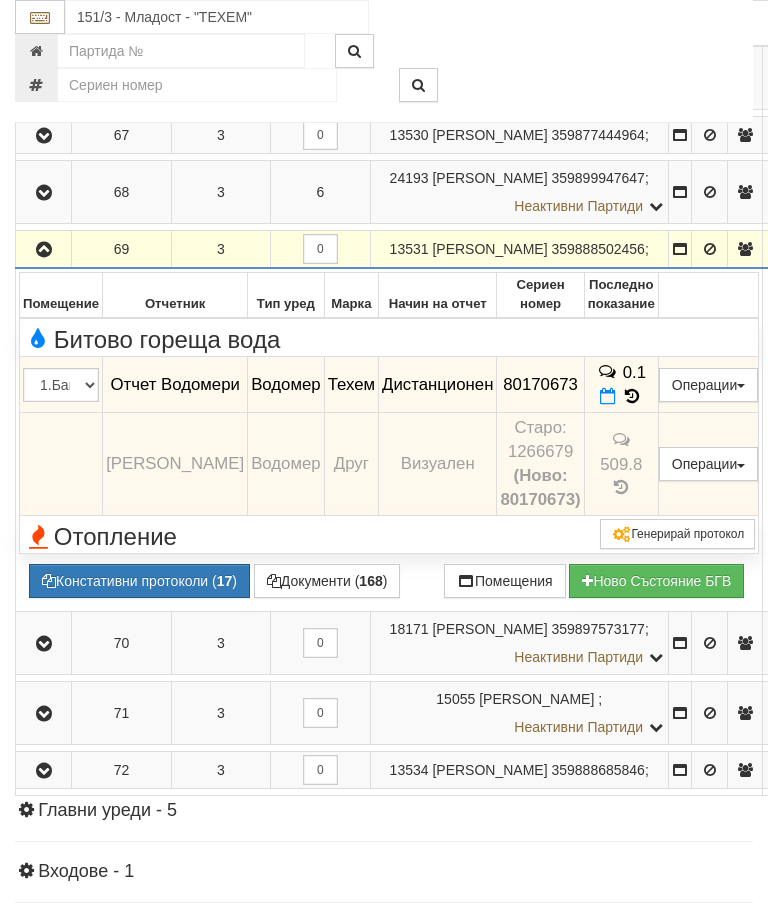 click at bounding box center [44, 250] 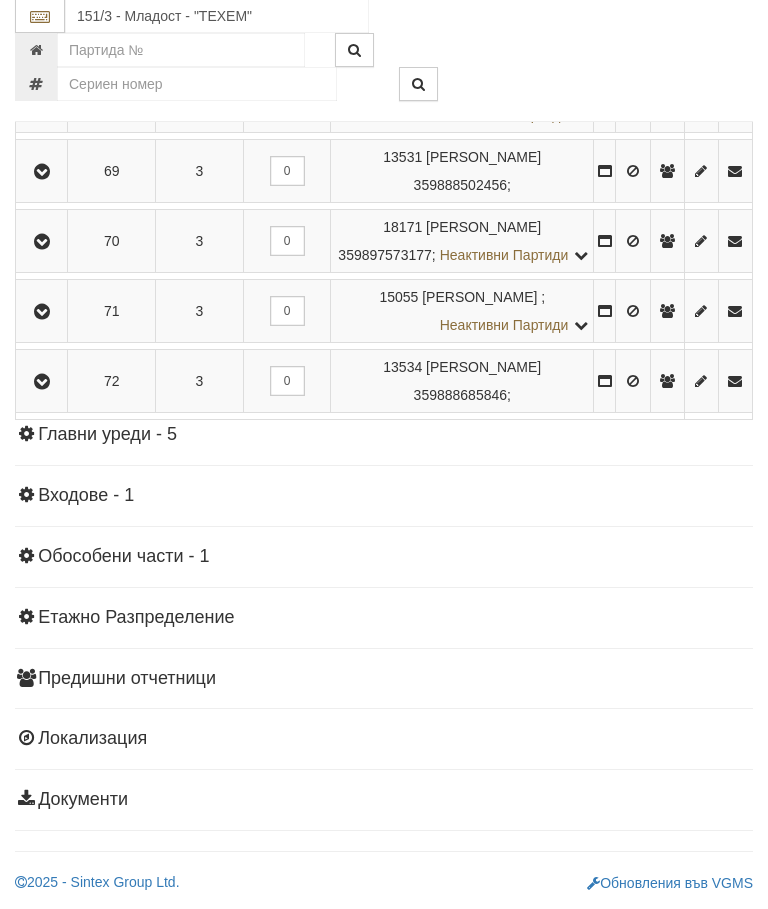 click at bounding box center [42, 243] 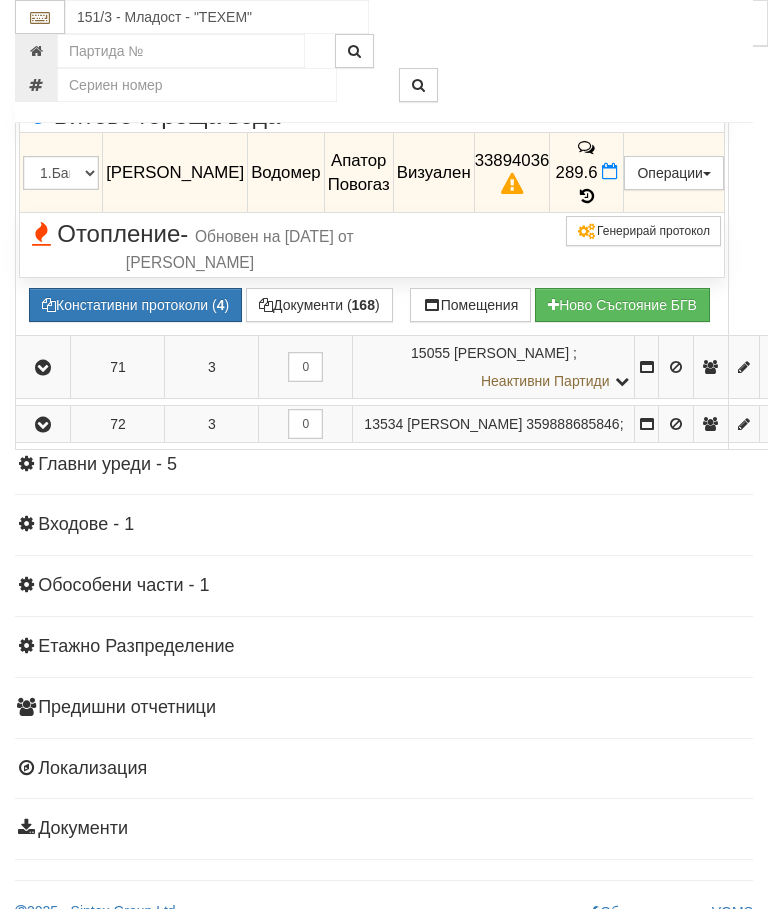 click on "289.6" at bounding box center (587, 173) 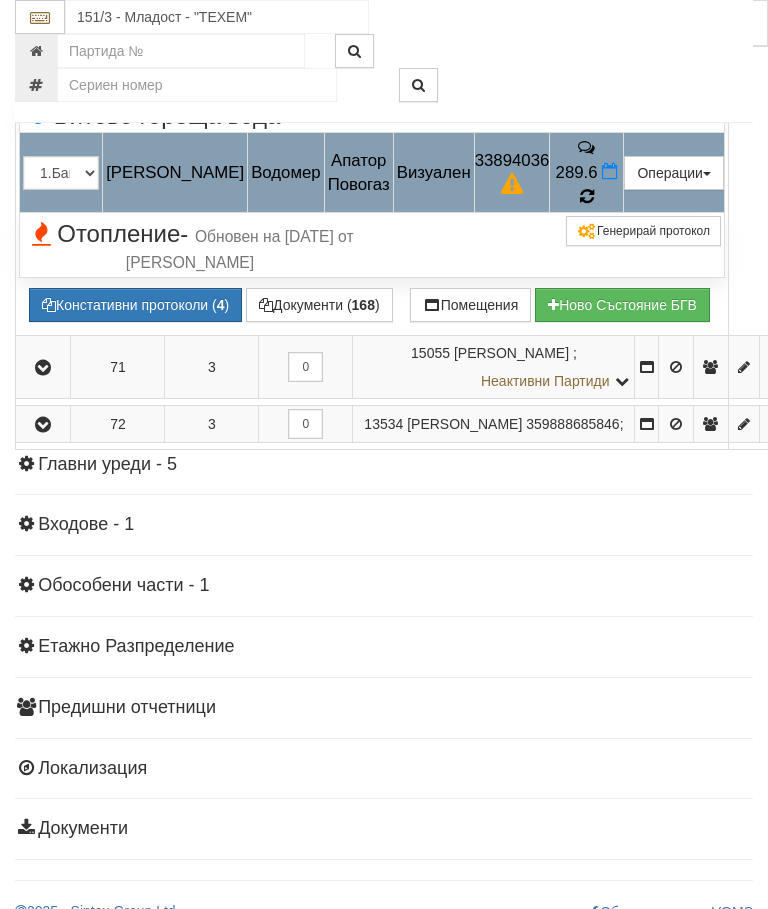 click at bounding box center [587, 196] 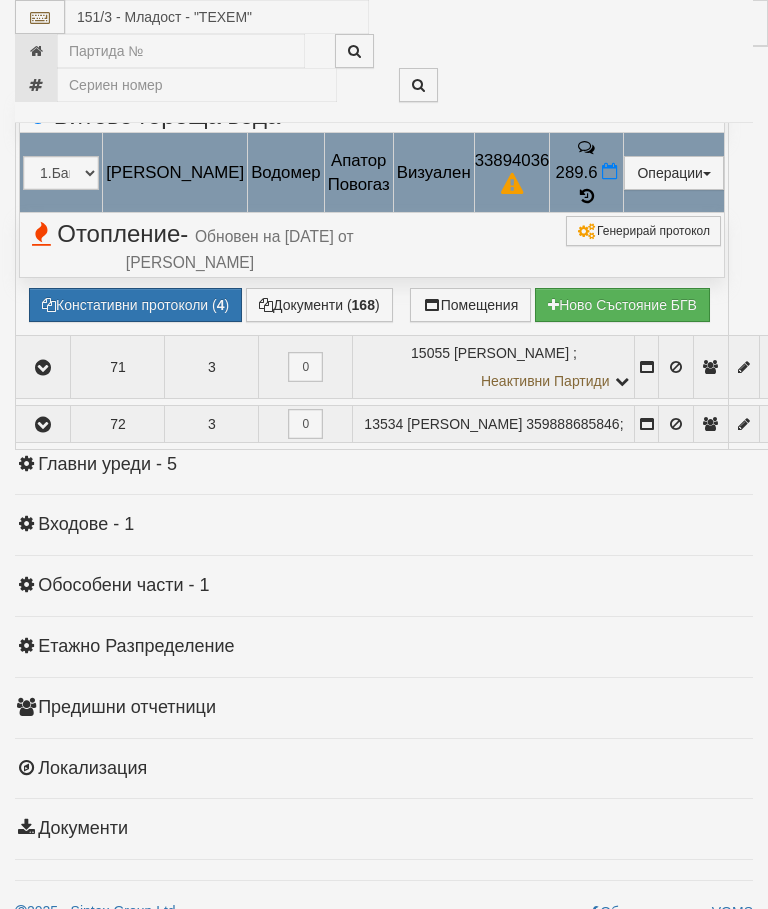 select on "10" 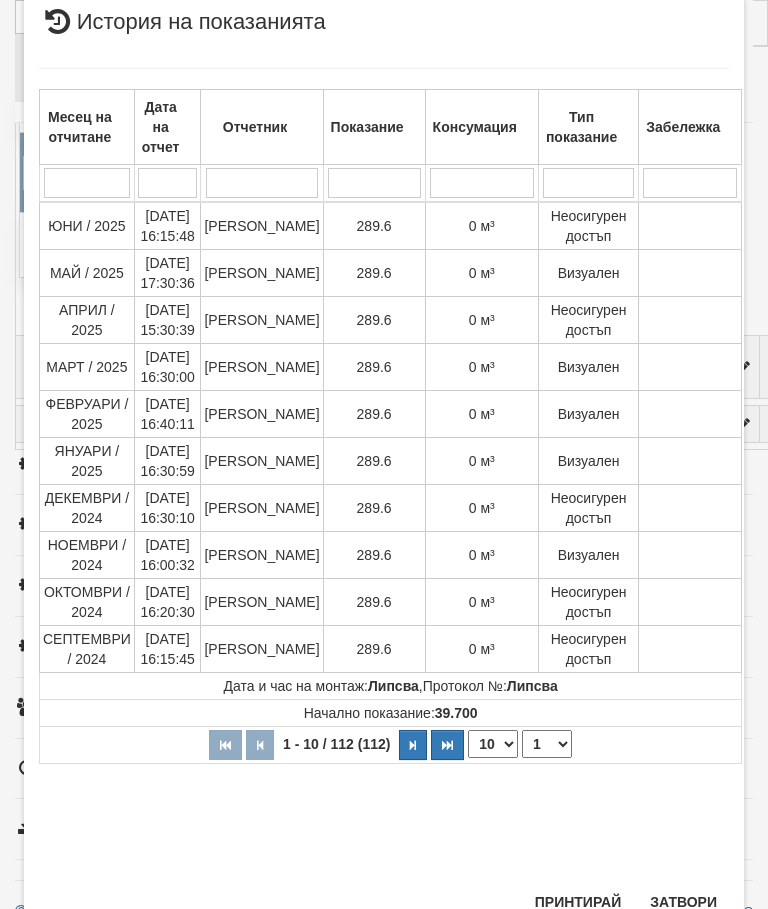 scroll, scrollTop: 1055, scrollLeft: 0, axis: vertical 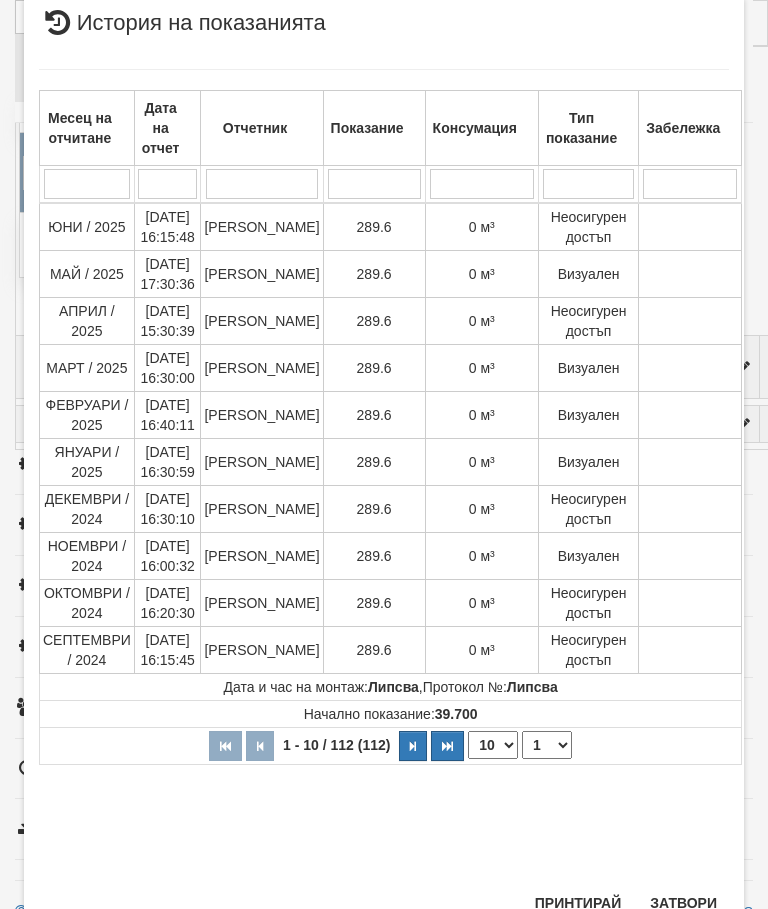 click on "Затвори" at bounding box center [683, 903] 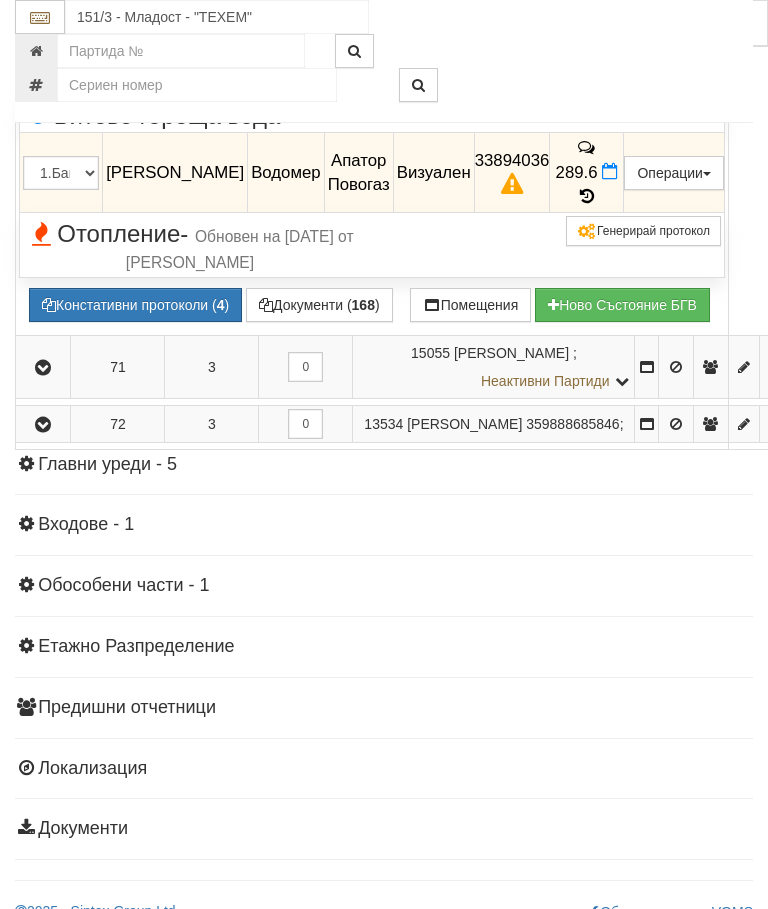 click at bounding box center [43, 13] 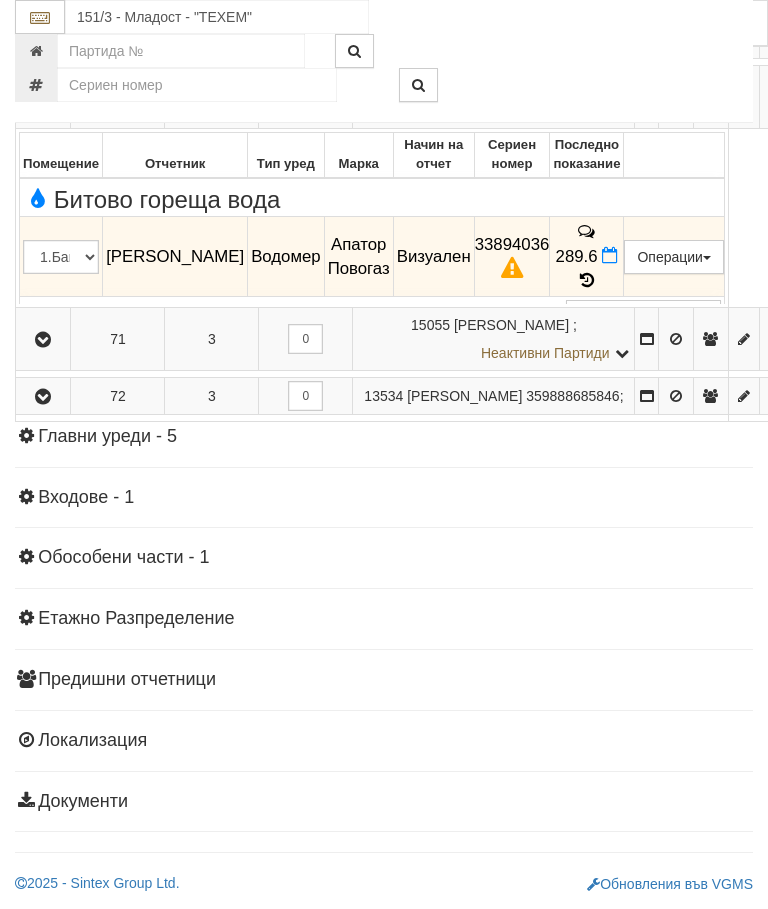 scroll, scrollTop: 1618, scrollLeft: 0, axis: vertical 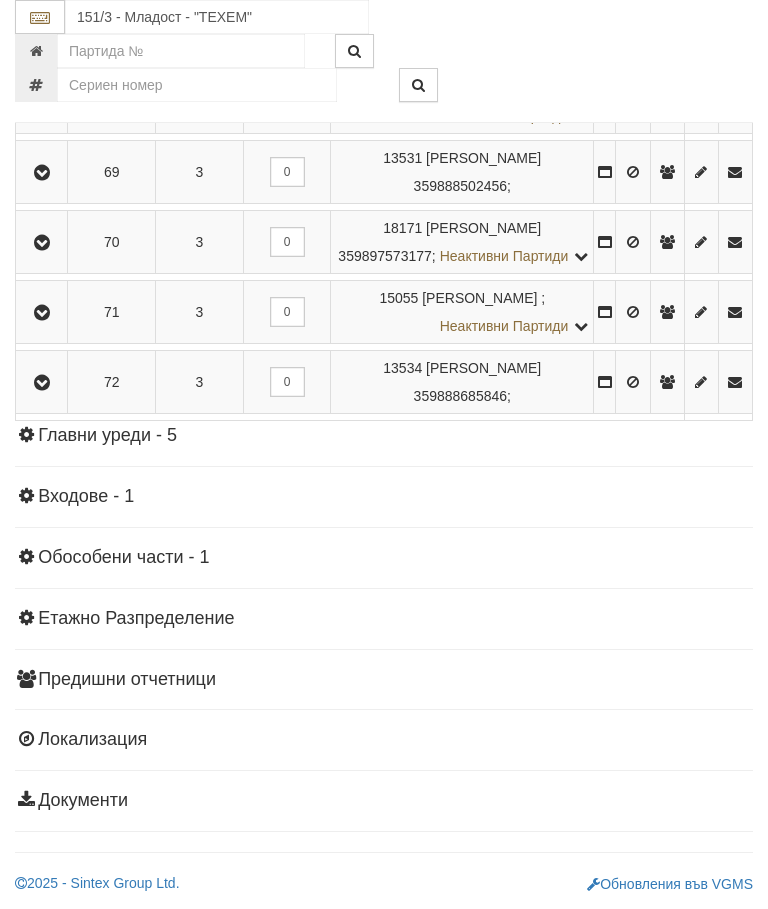 click at bounding box center [42, 313] 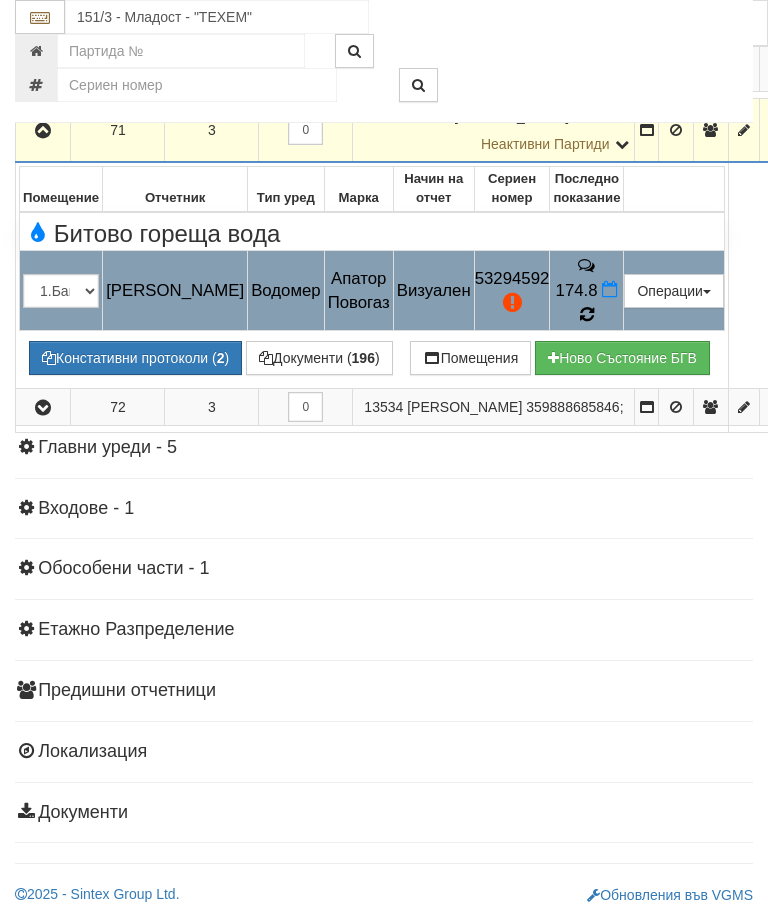 click at bounding box center [587, 314] 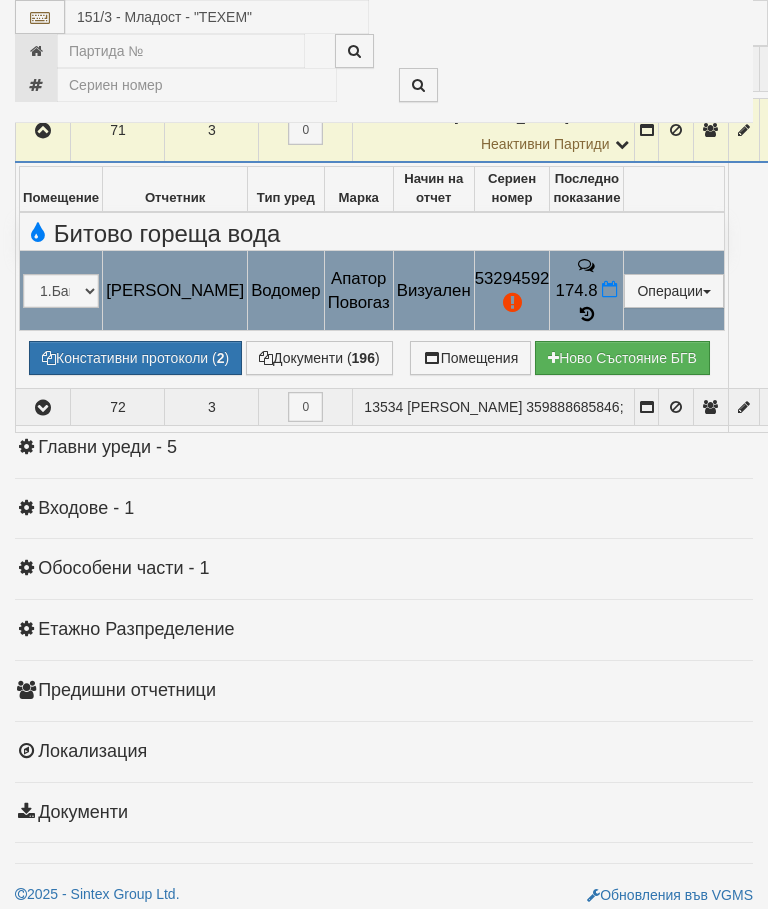 select on "10" 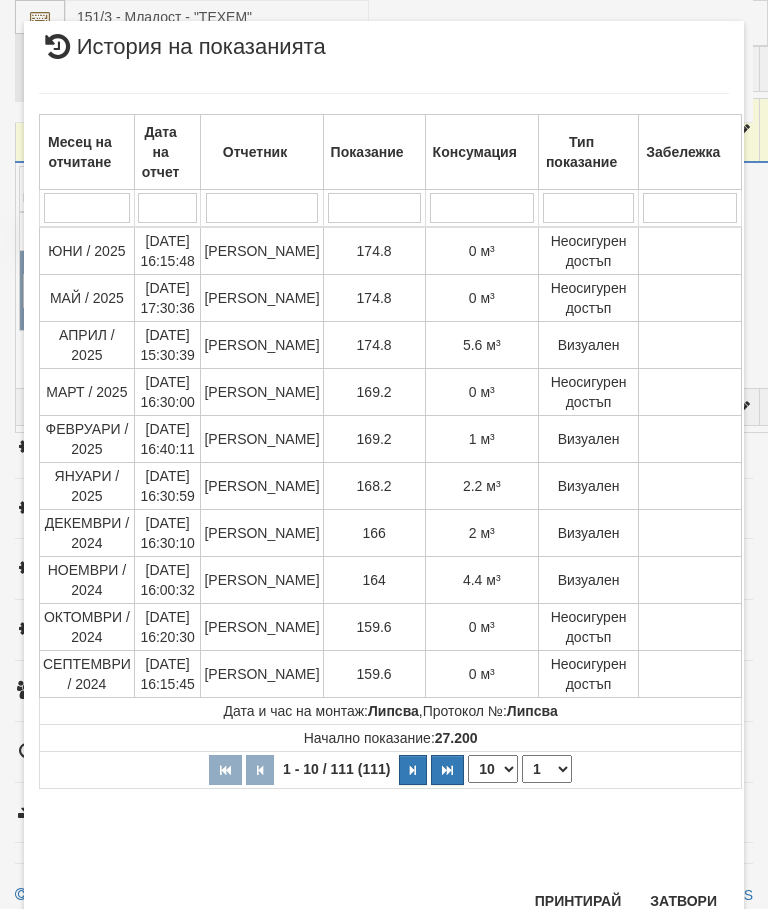 scroll, scrollTop: 1512, scrollLeft: 0, axis: vertical 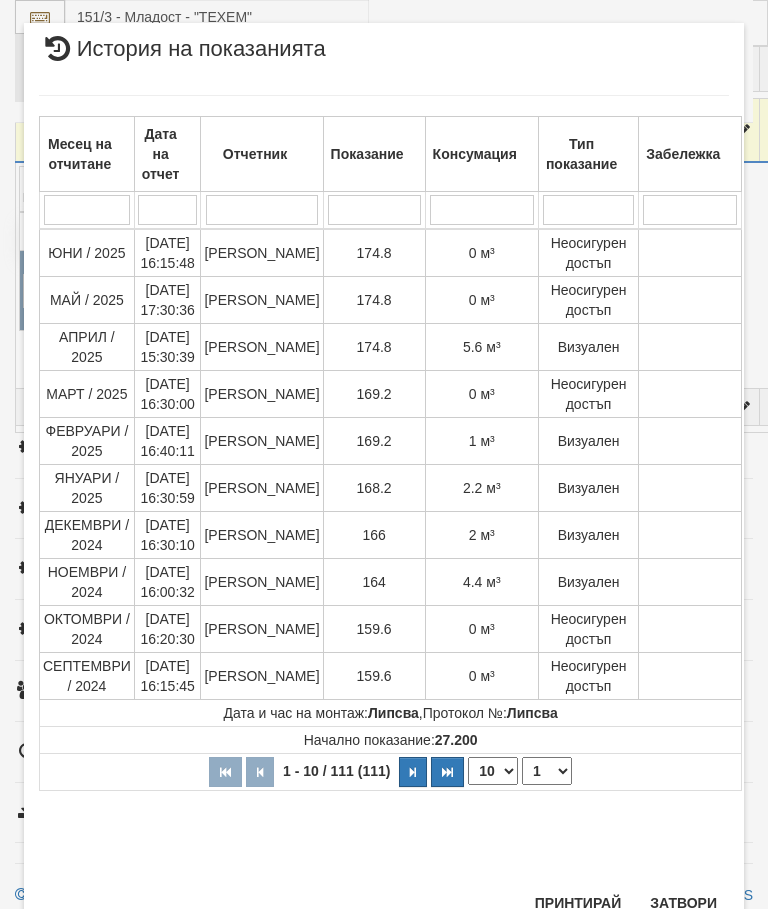 click on "Затвори" at bounding box center (683, 903) 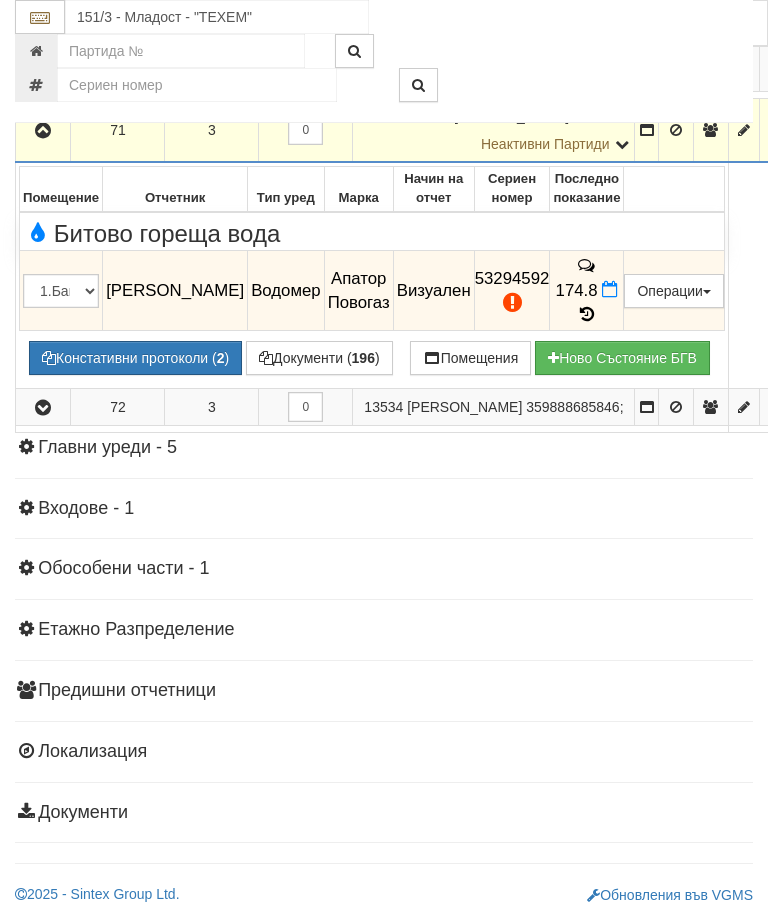 click at bounding box center [43, 131] 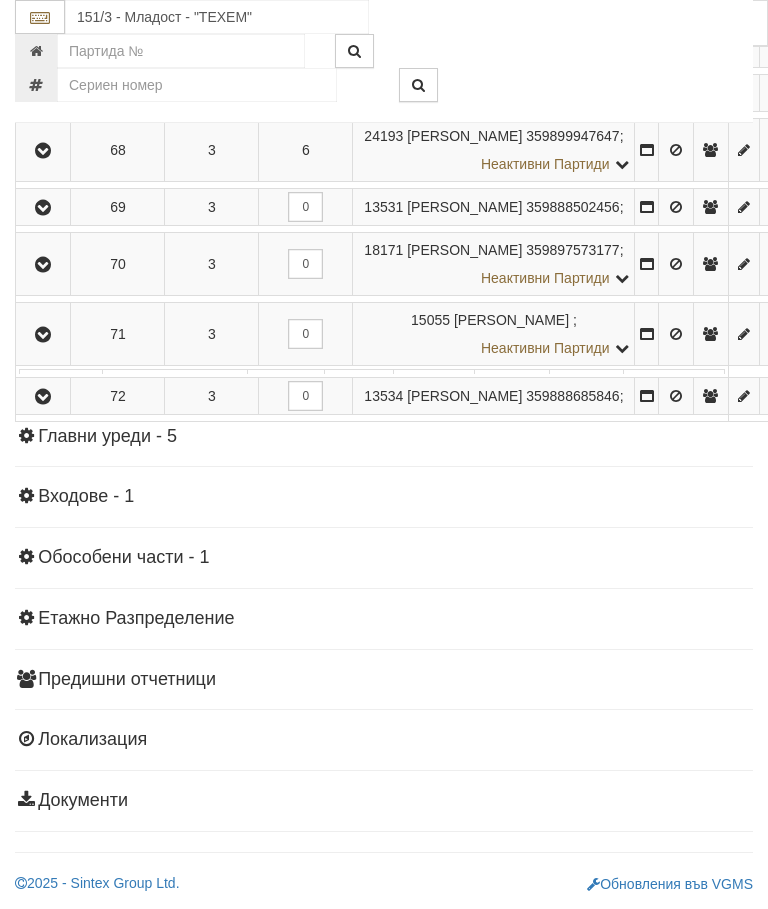 scroll, scrollTop: 1598, scrollLeft: 0, axis: vertical 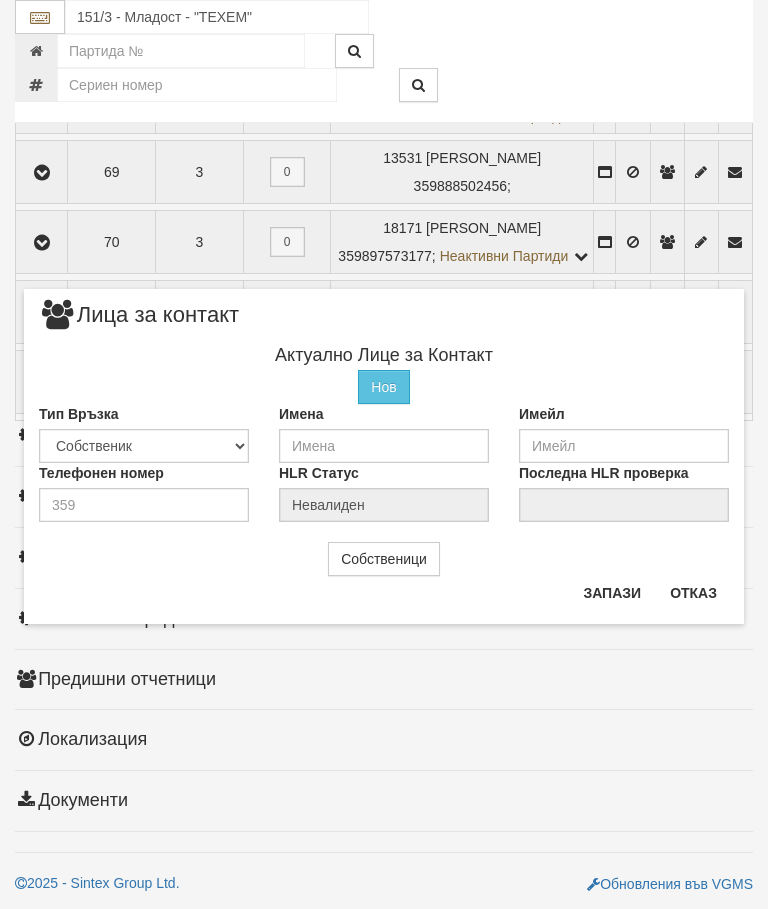 click on "Собственици" at bounding box center (384, 559) 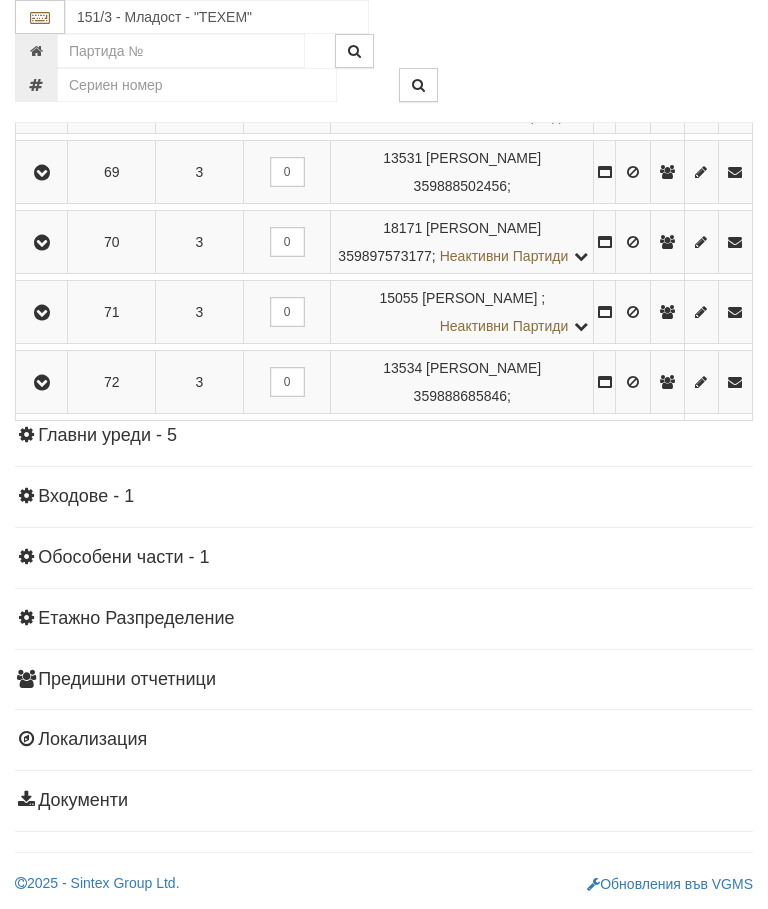 click at bounding box center [42, 382] 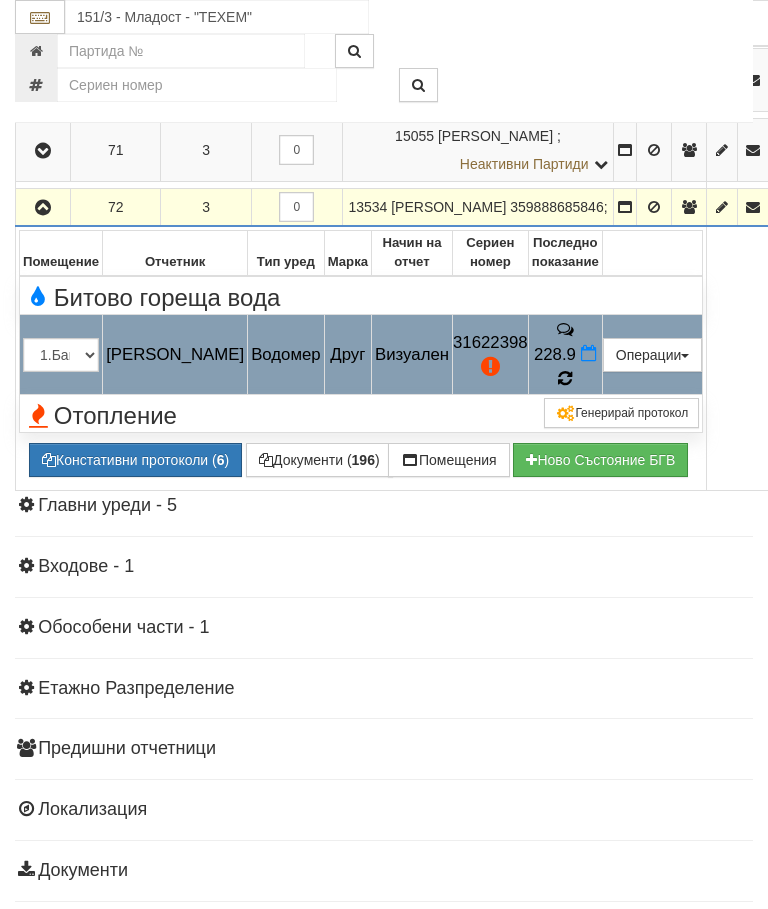 click at bounding box center [565, 379] 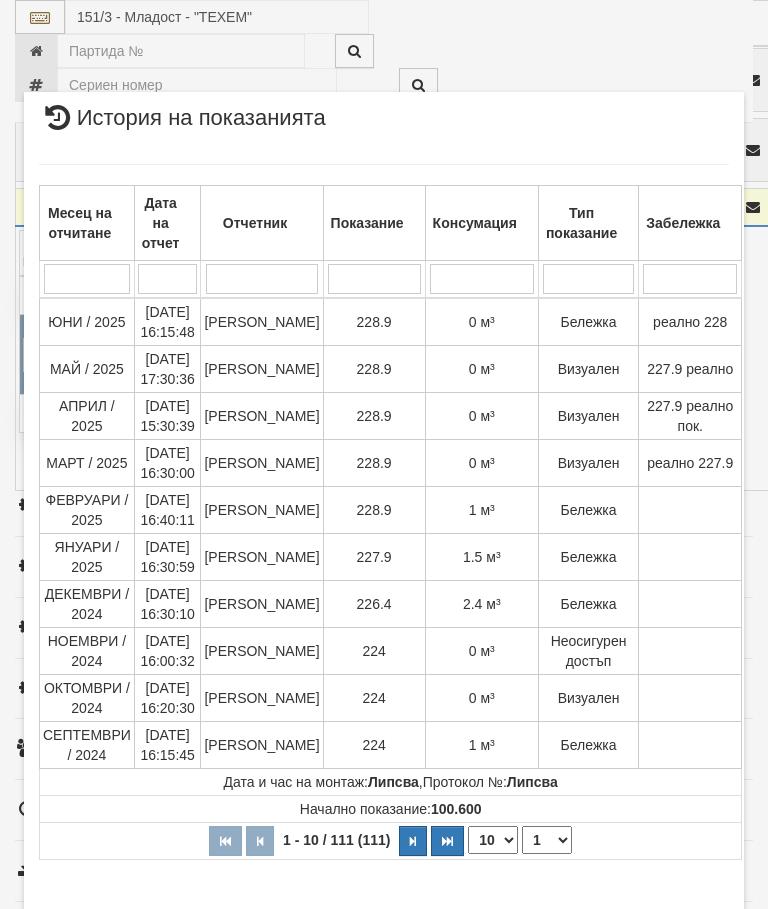 scroll, scrollTop: 1682, scrollLeft: 0, axis: vertical 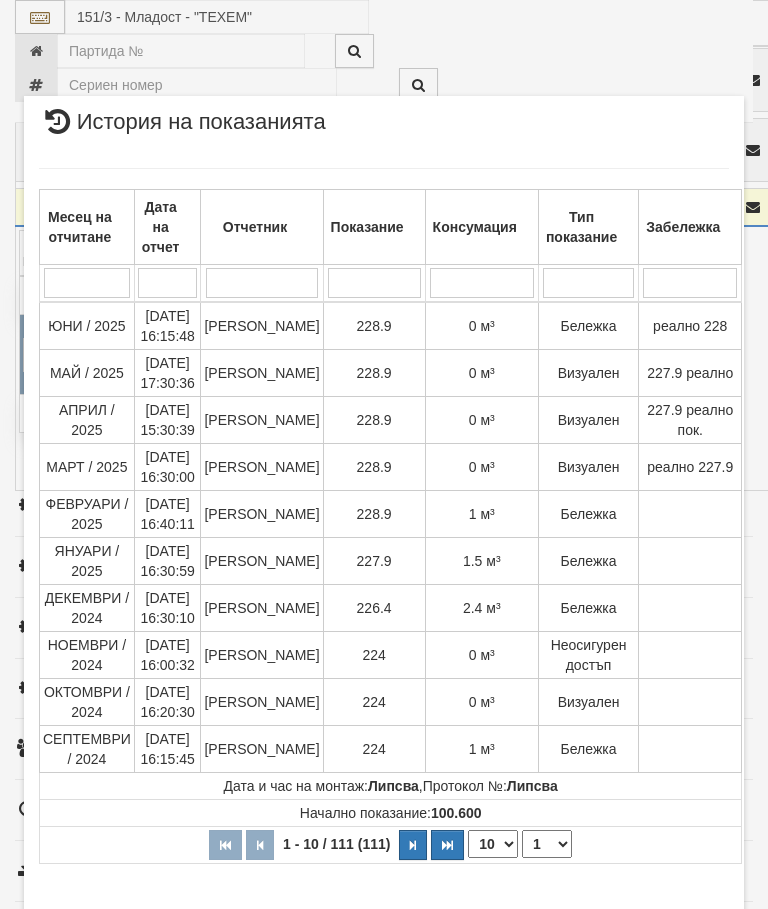 click on "Затвори" at bounding box center [683, 962] 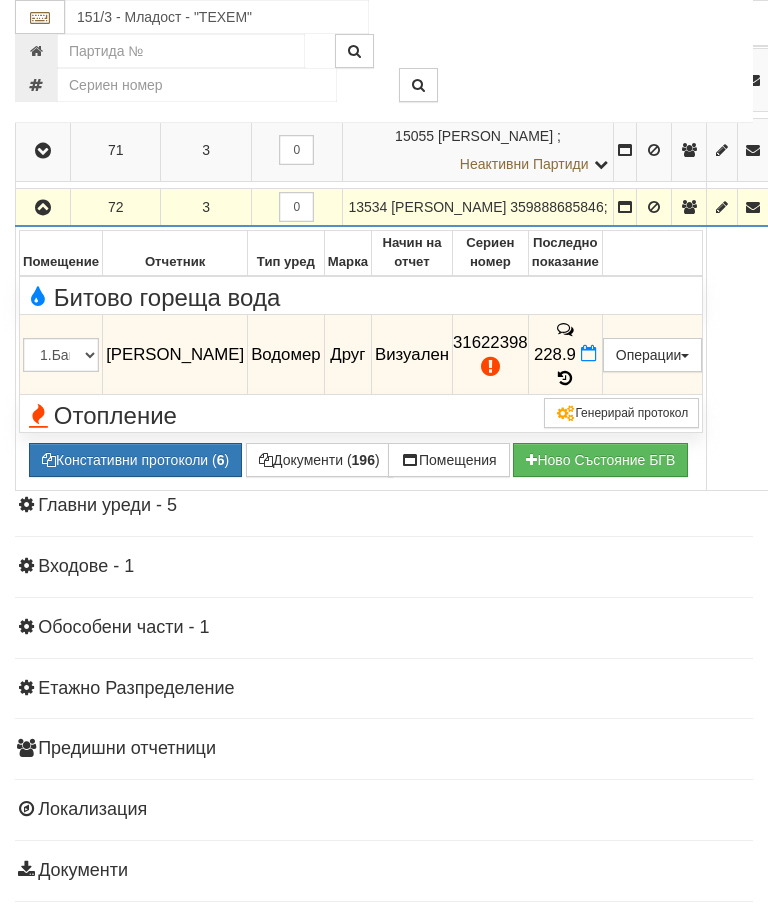 click at bounding box center [43, 208] 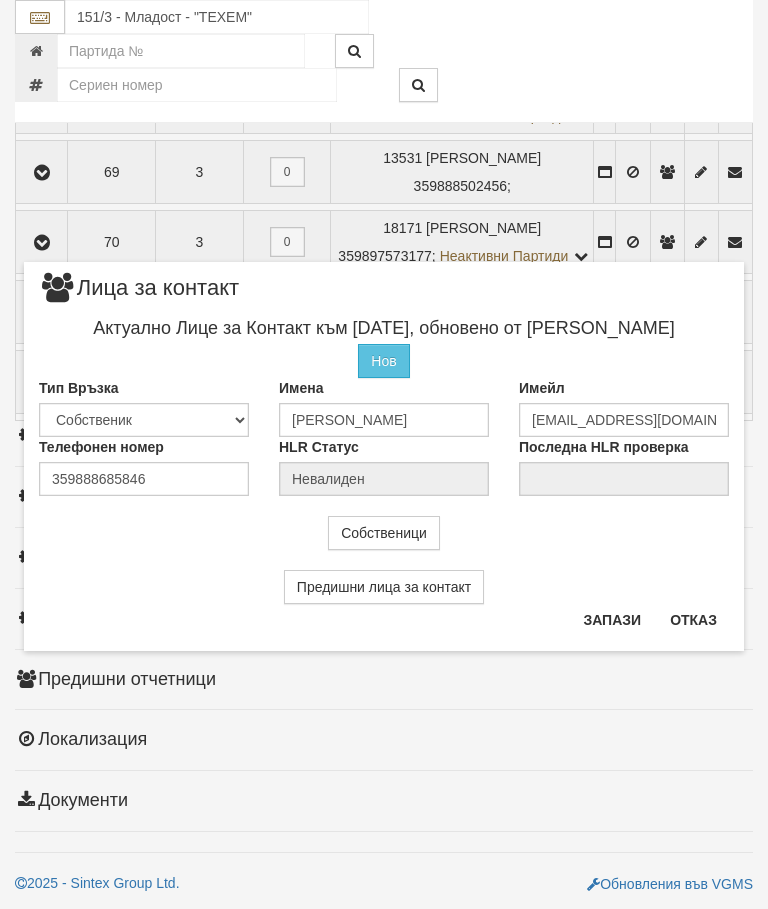 click on "Отказ" at bounding box center (693, 620) 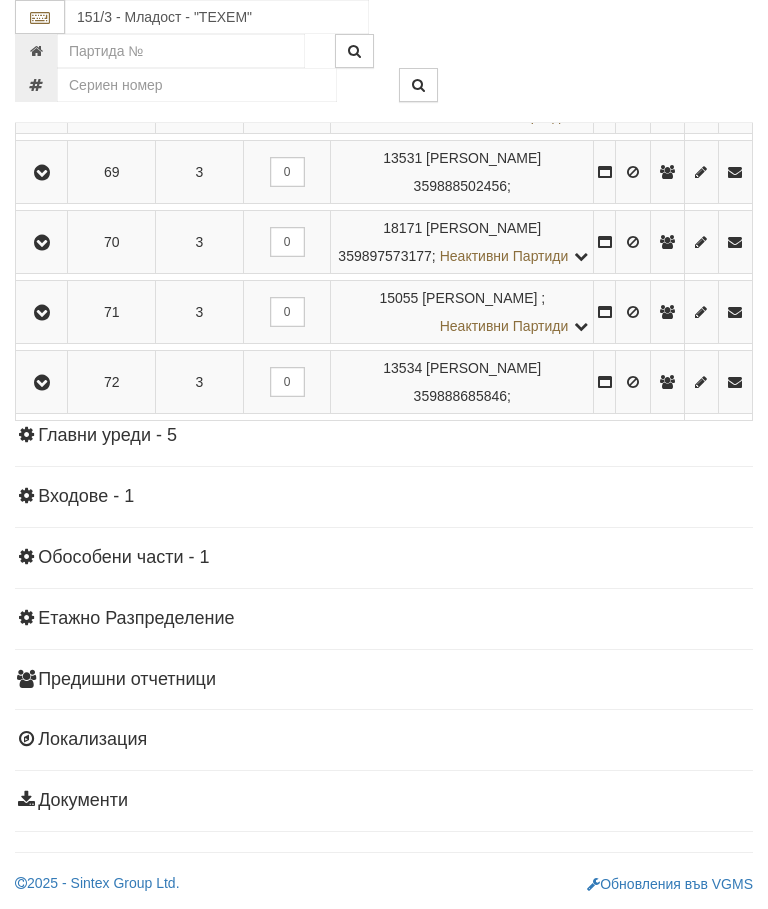 click at bounding box center (42, 313) 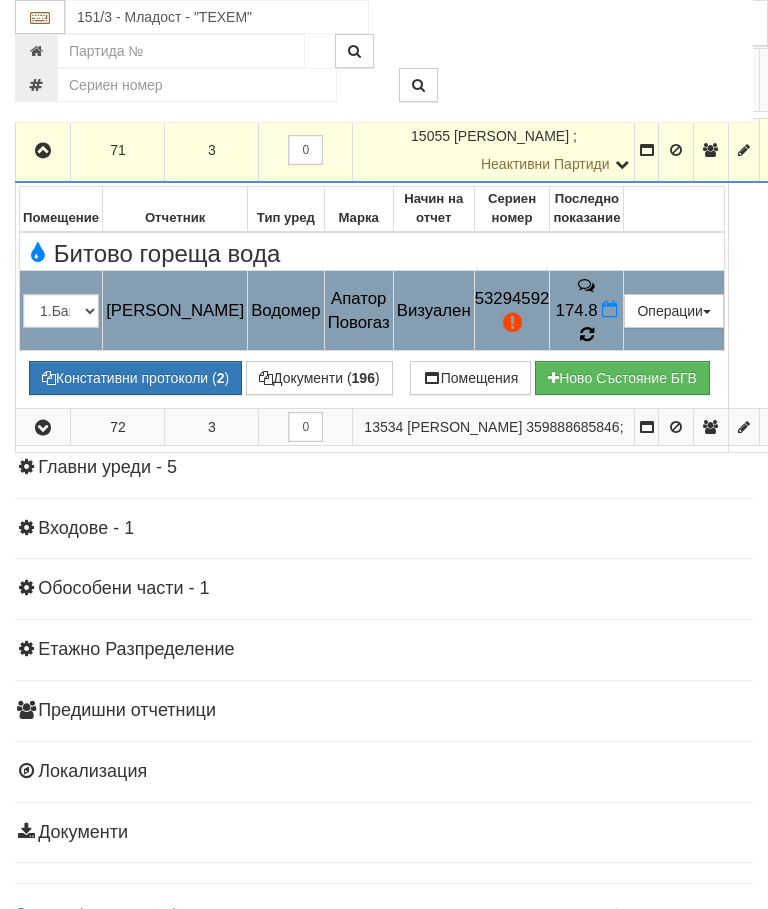 click at bounding box center [586, 335] 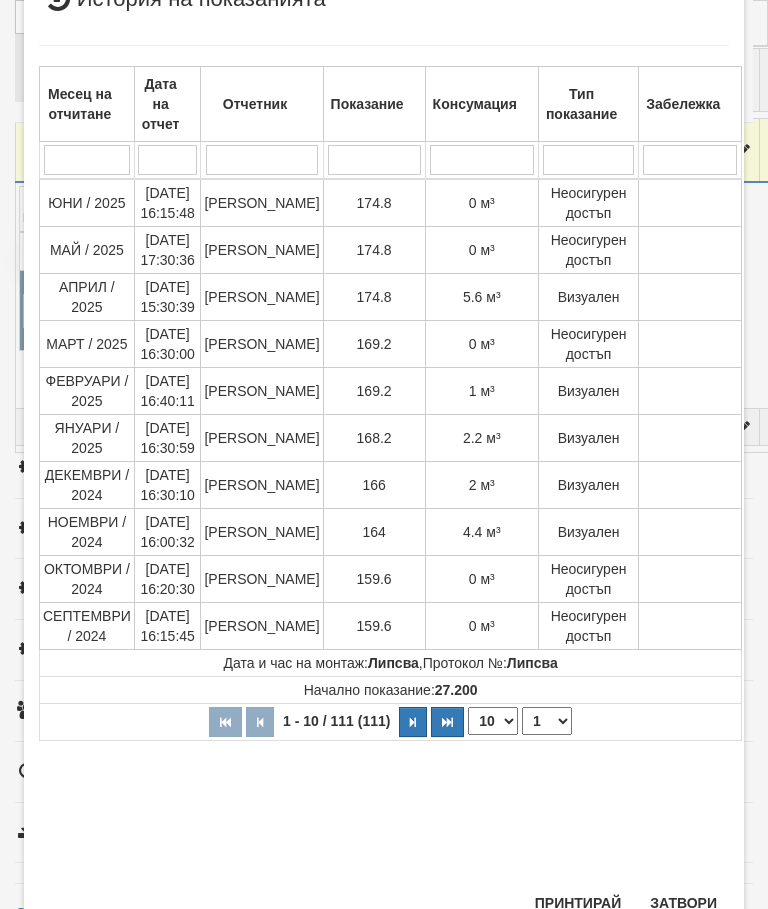 scroll, scrollTop: 561, scrollLeft: 0, axis: vertical 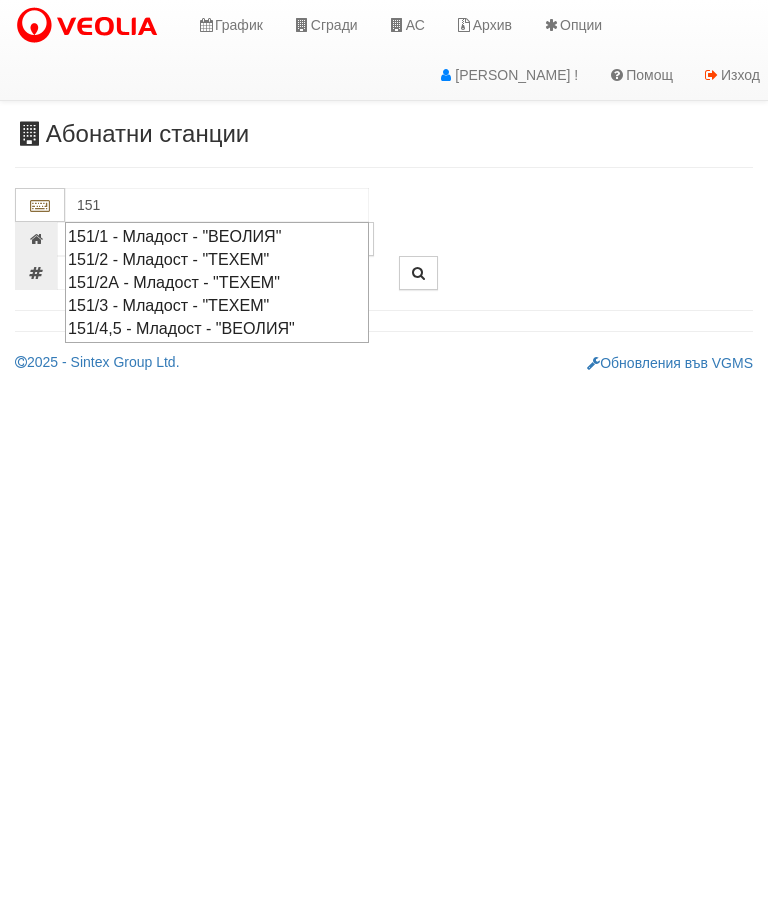 click on "151/4,5 - Младост - "ВЕОЛИЯ"" at bounding box center [217, 328] 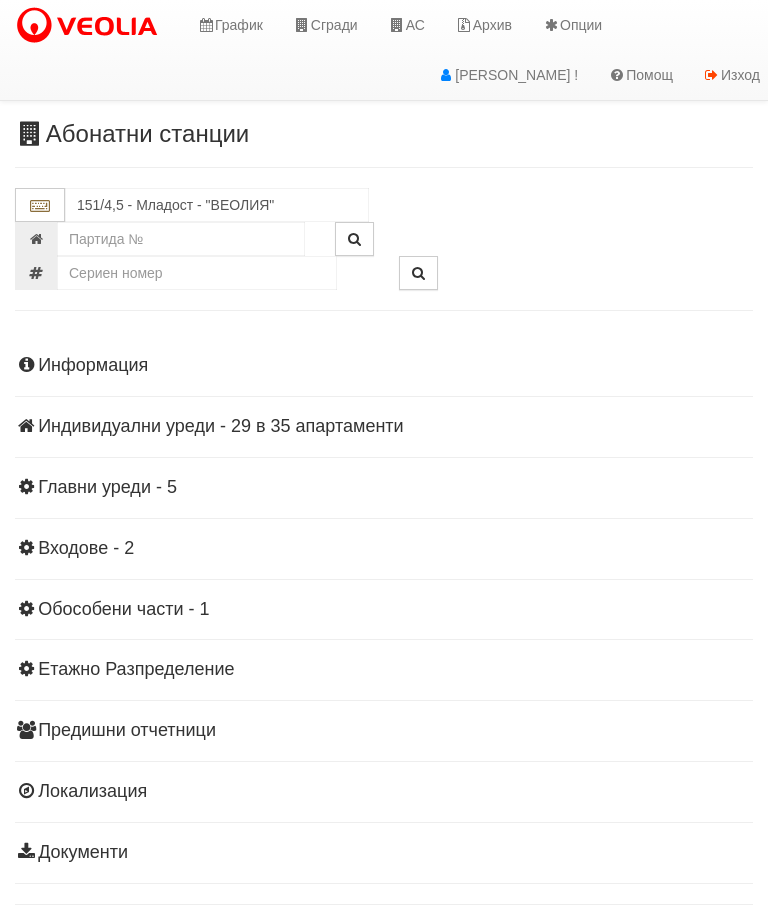 click on "Информация
Параметри
Брой Апартаменти:
35
Ползватели 06/2025
51  %
0  % 77" at bounding box center (384, 607) 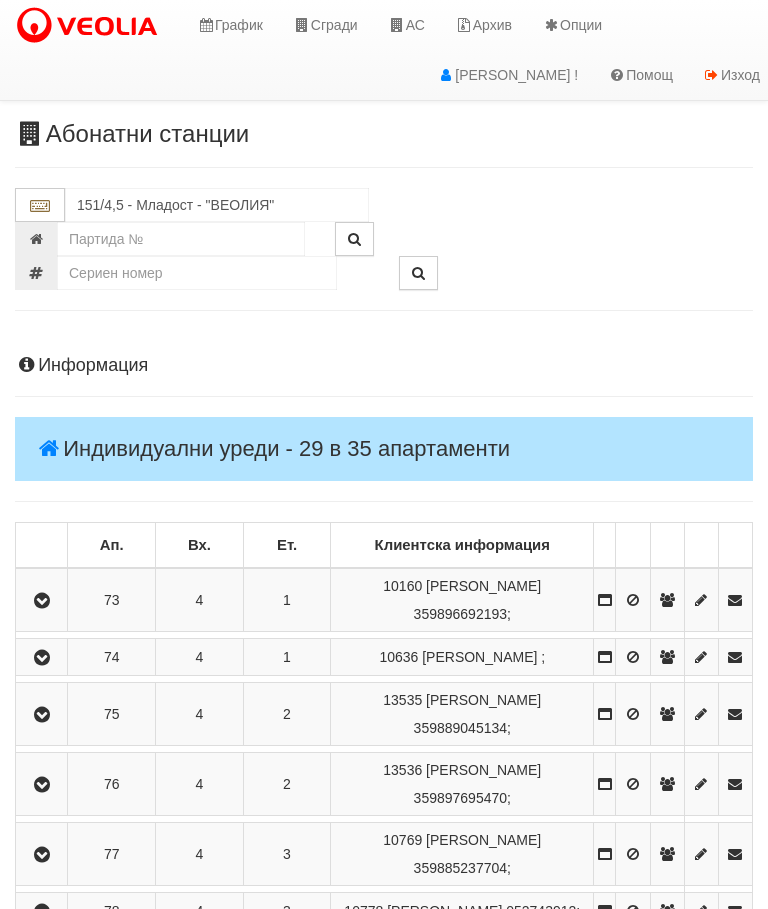 click at bounding box center (42, 601) 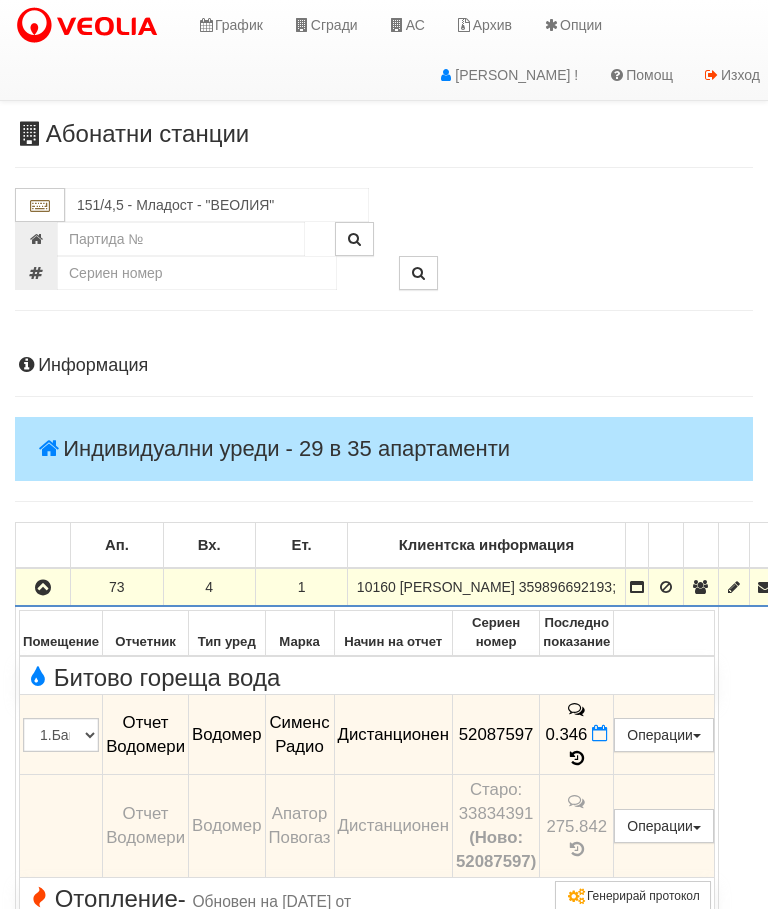 click at bounding box center [43, 588] 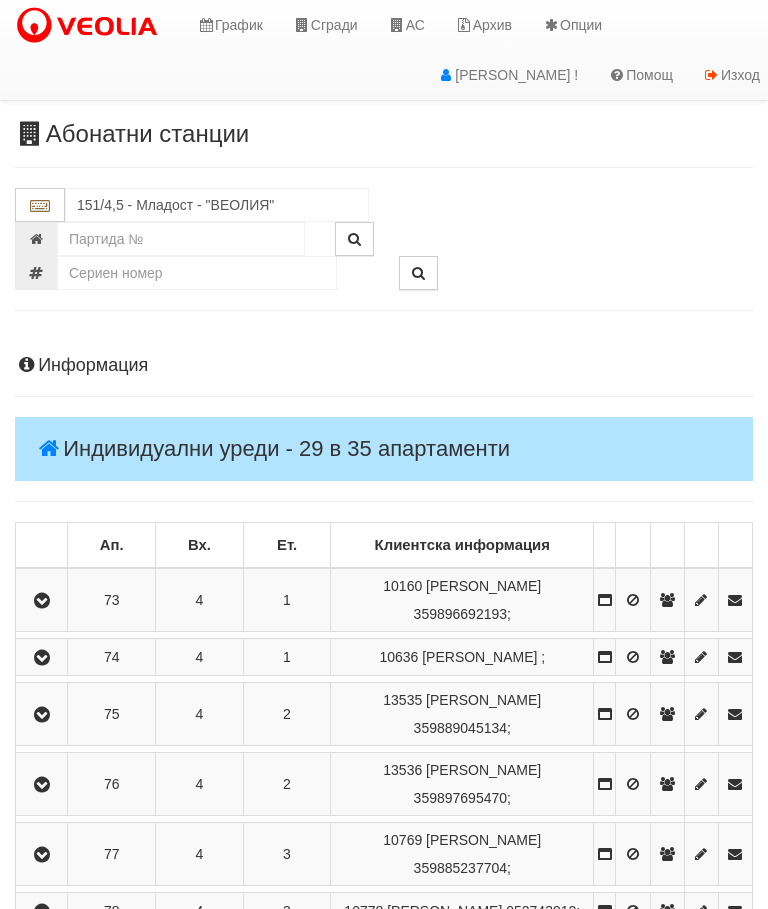 click at bounding box center (42, 658) 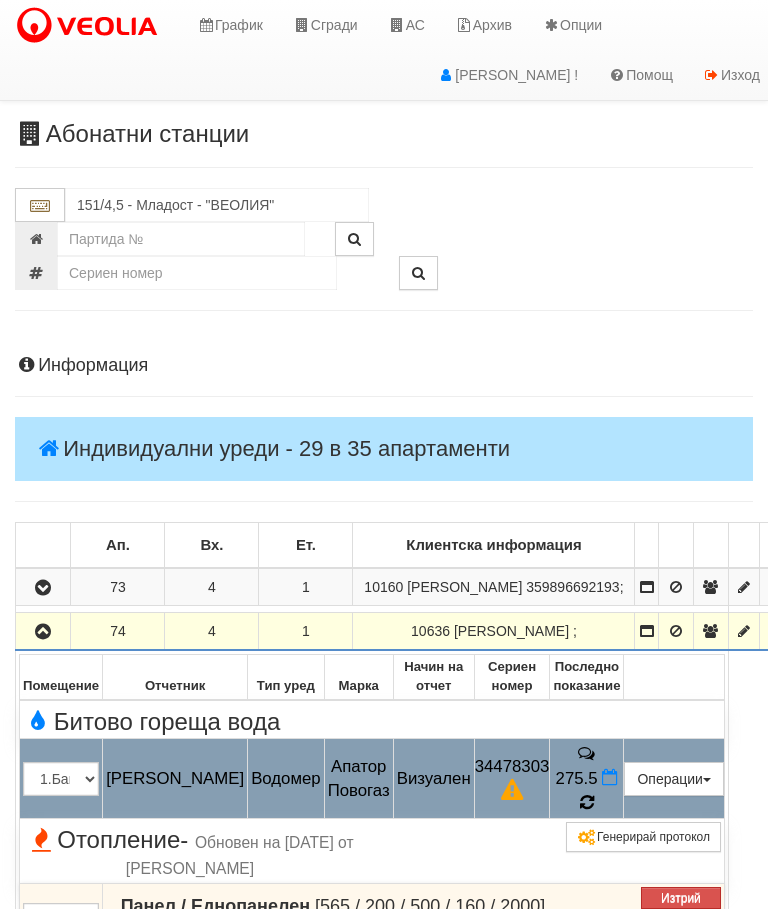 click at bounding box center [586, 802] 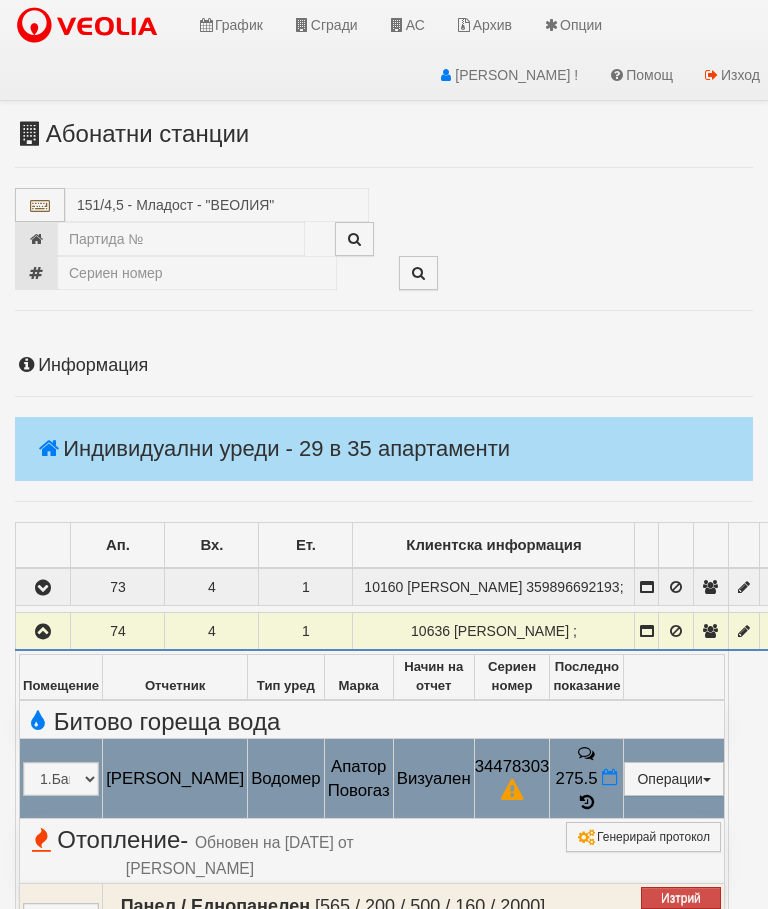 select on "10" 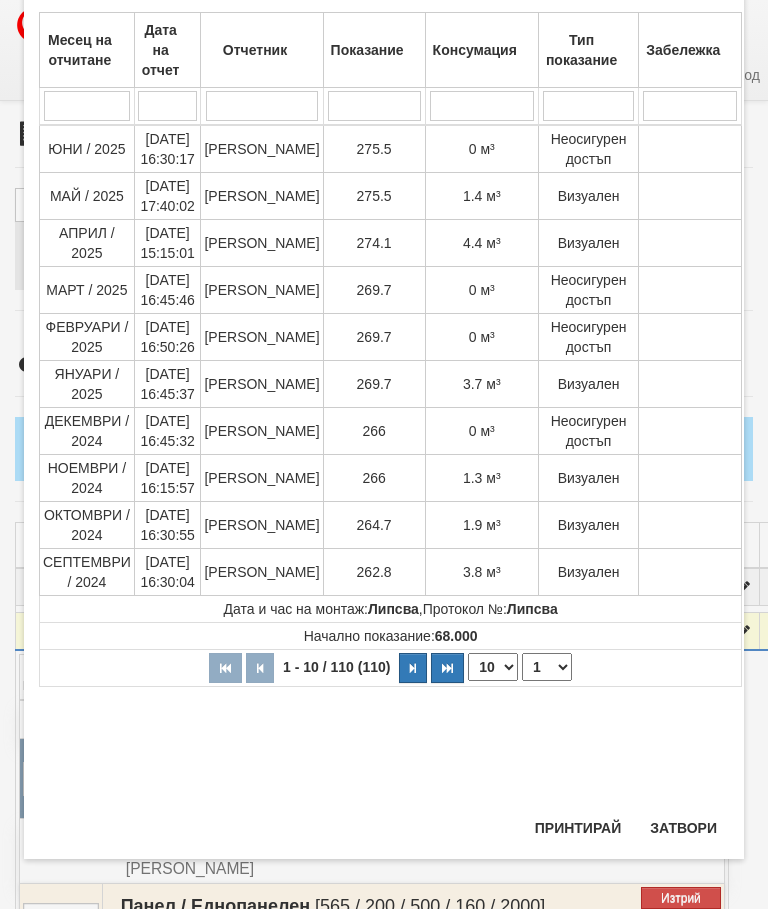scroll, scrollTop: 1053, scrollLeft: 0, axis: vertical 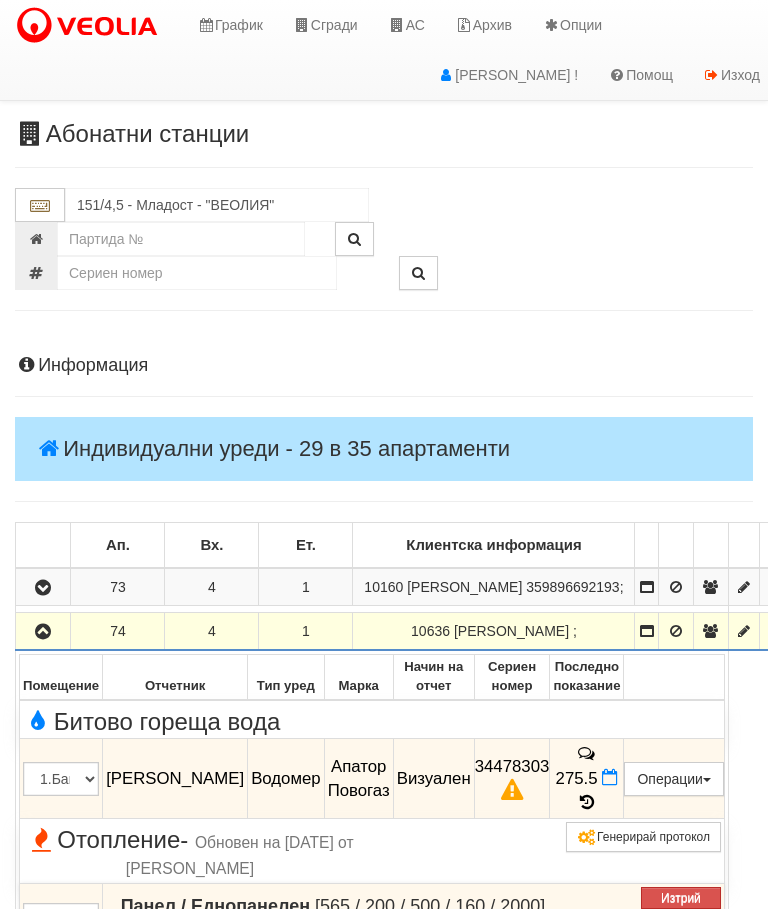 click at bounding box center [43, 632] 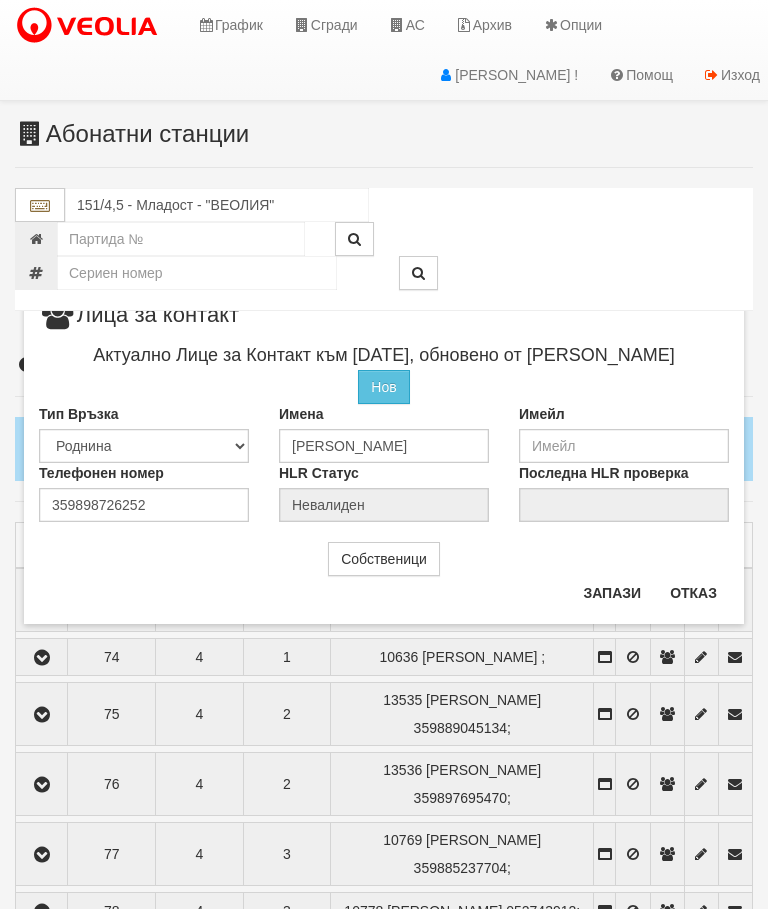 click on "Отказ" at bounding box center [693, 593] 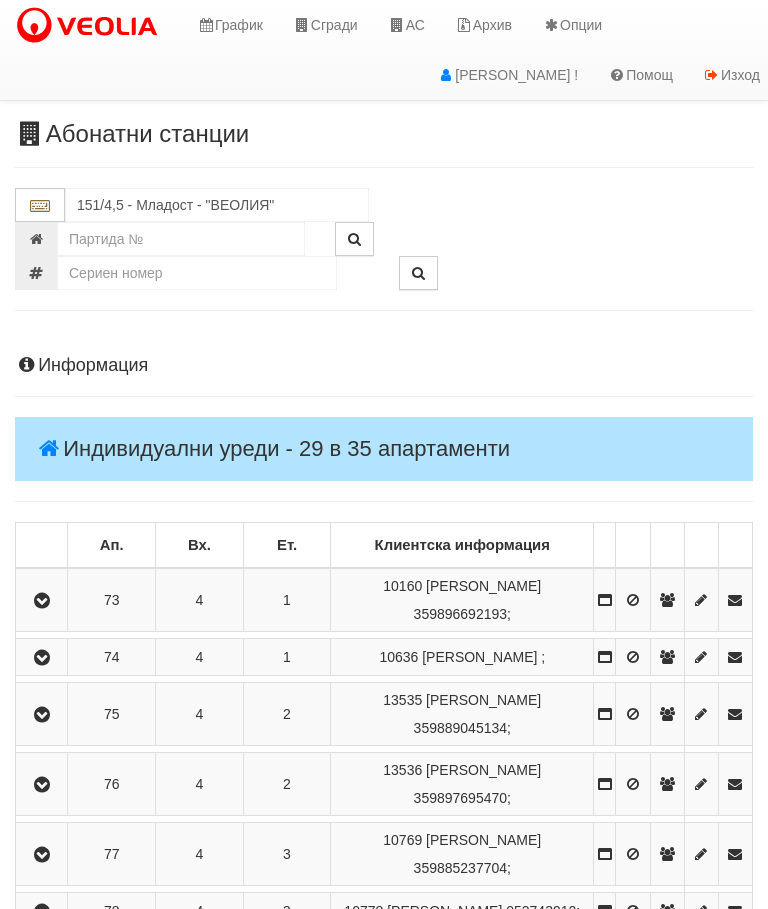 click at bounding box center (41, 657) 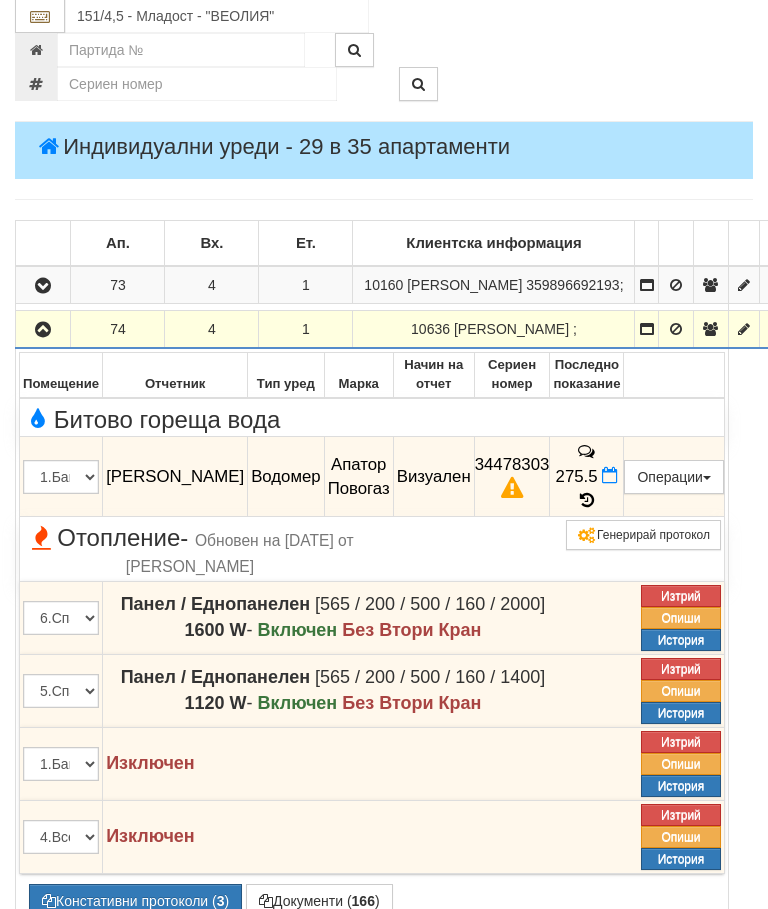 scroll, scrollTop: 418, scrollLeft: 0, axis: vertical 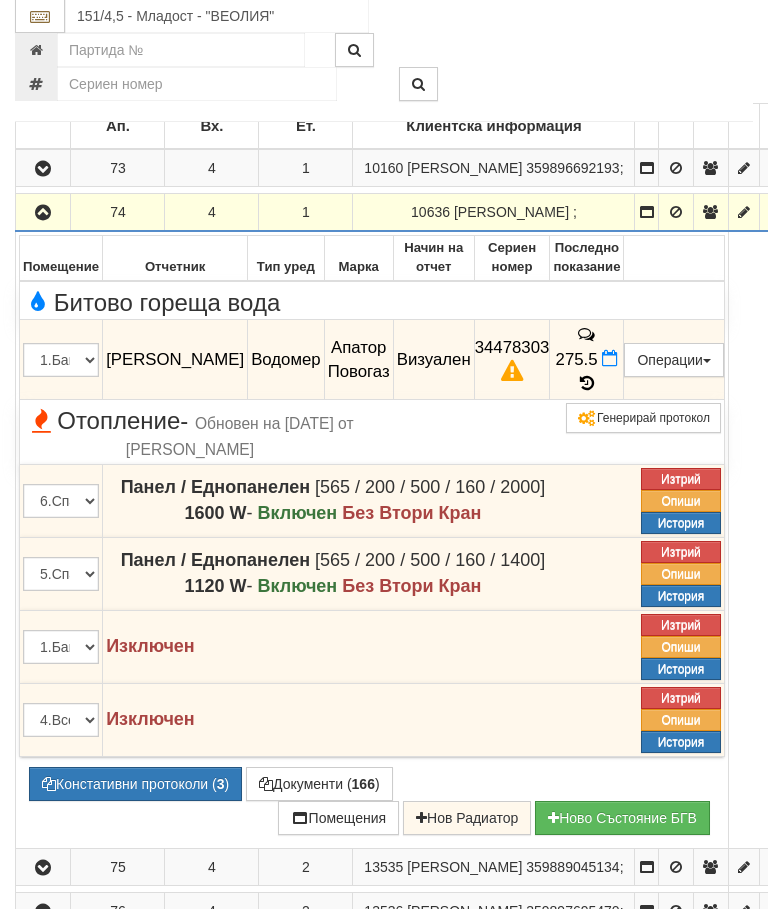 click on "Констативни протоколи ( 3 )" at bounding box center [135, 785] 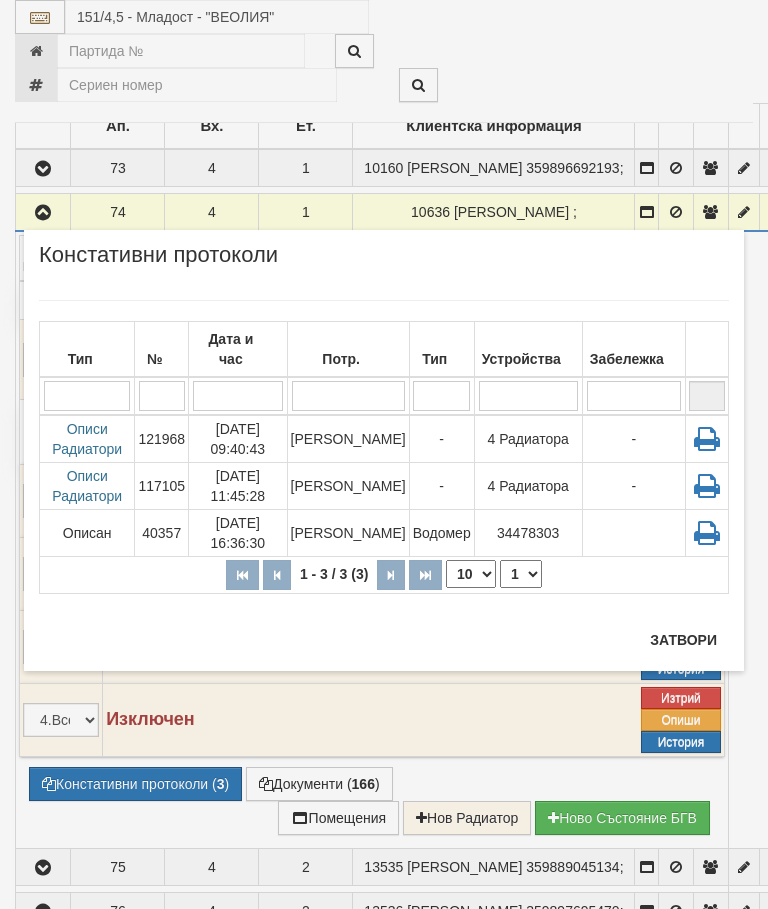 click on "[PERSON_NAME]" at bounding box center (348, 533) 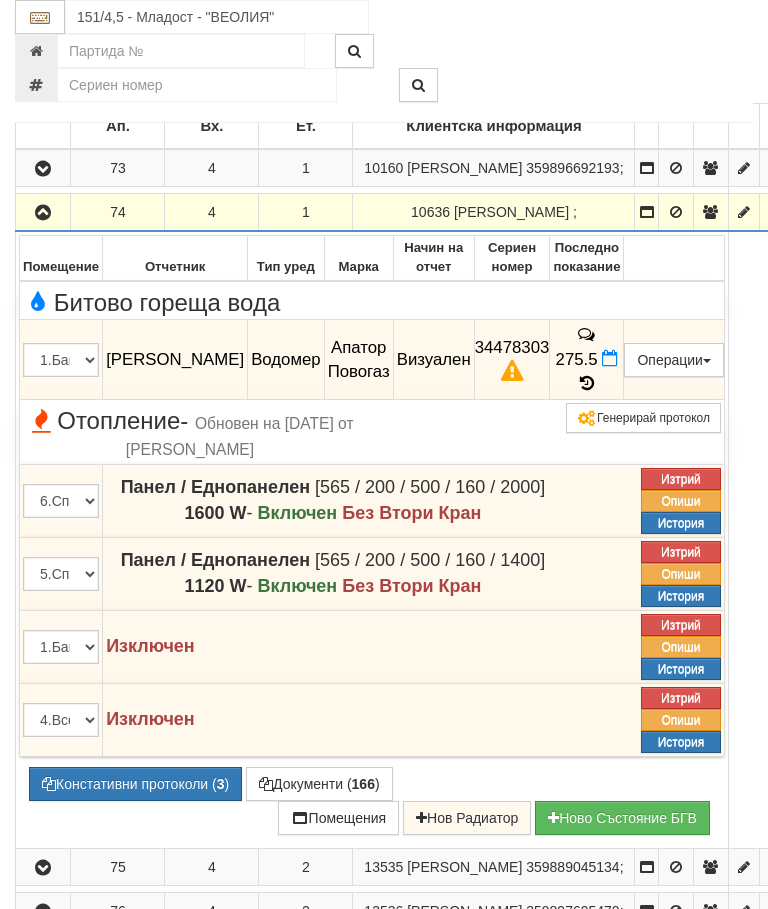 click at bounding box center (587, 383) 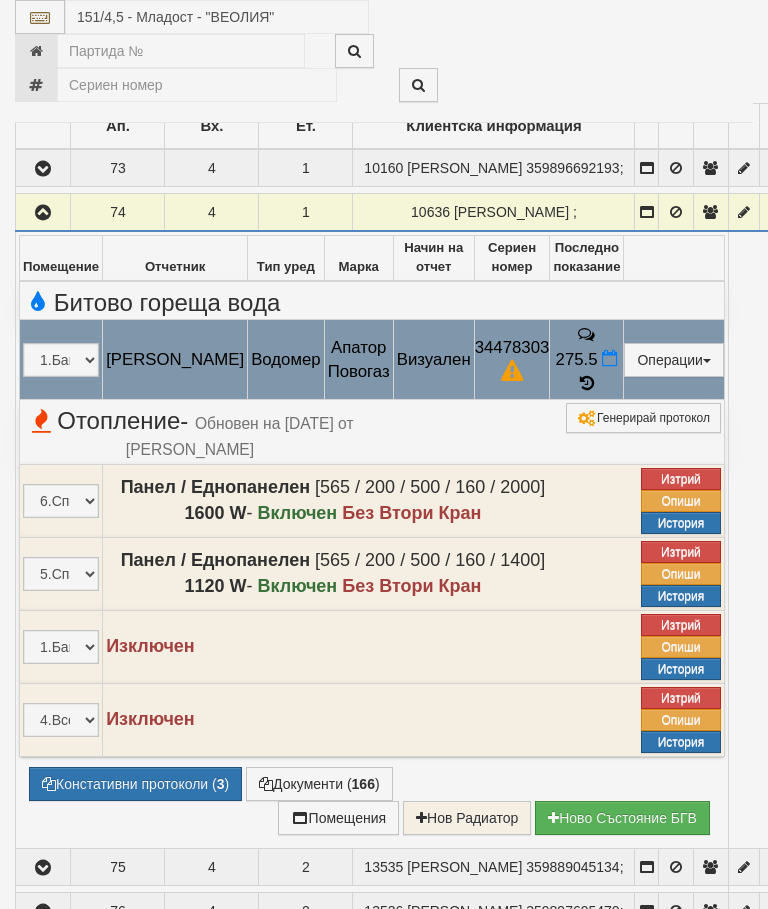 select on "10" 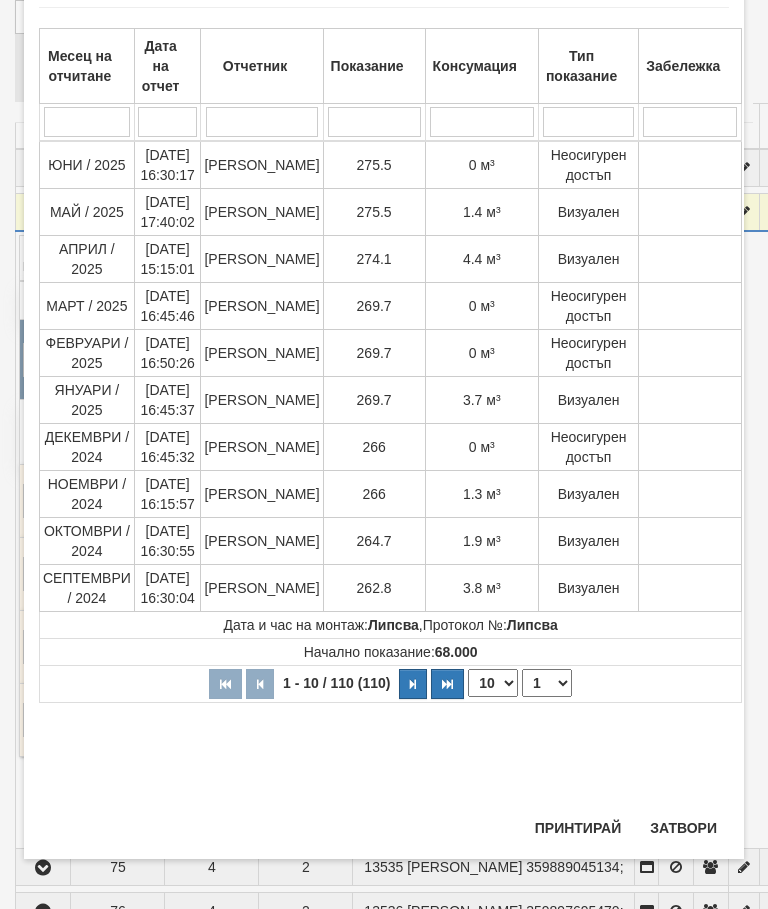 scroll, scrollTop: 1346, scrollLeft: 0, axis: vertical 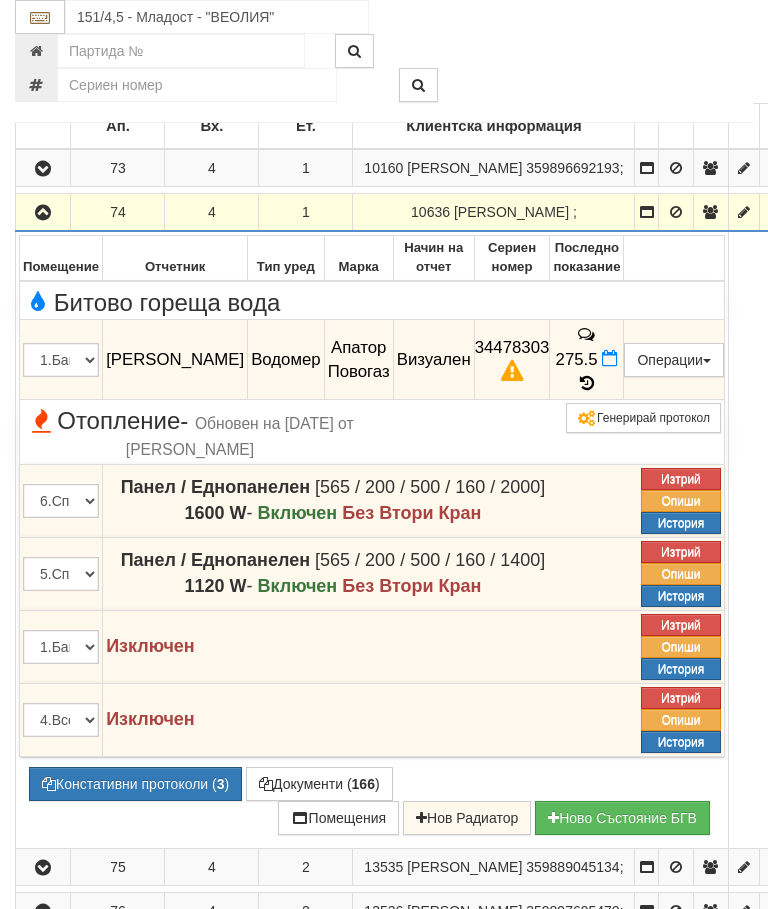 click at bounding box center [43, 213] 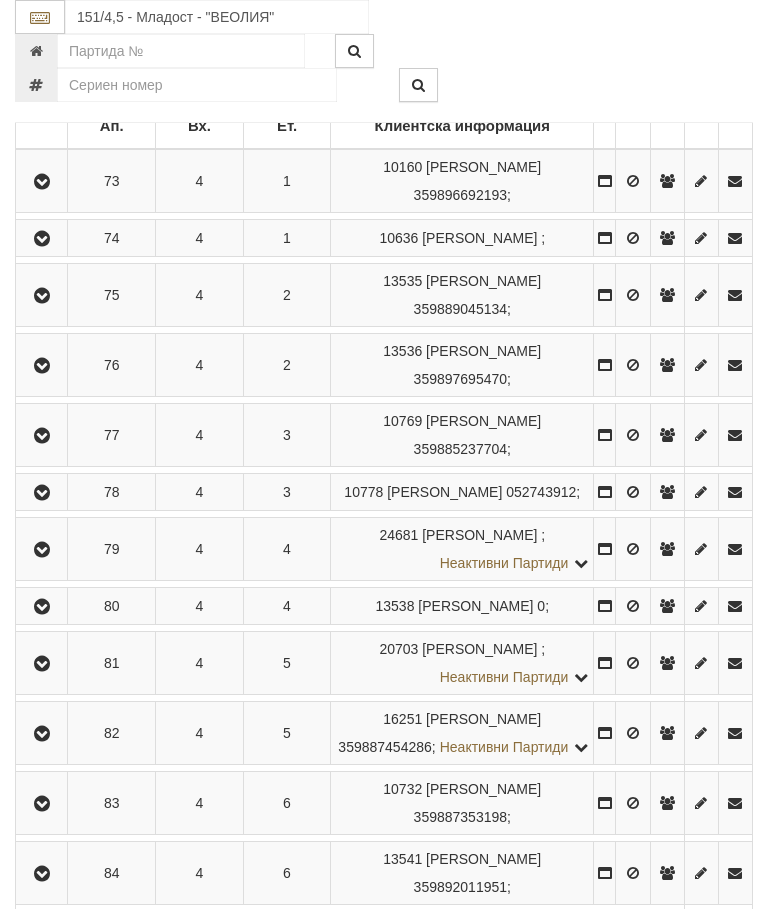 click at bounding box center (42, 296) 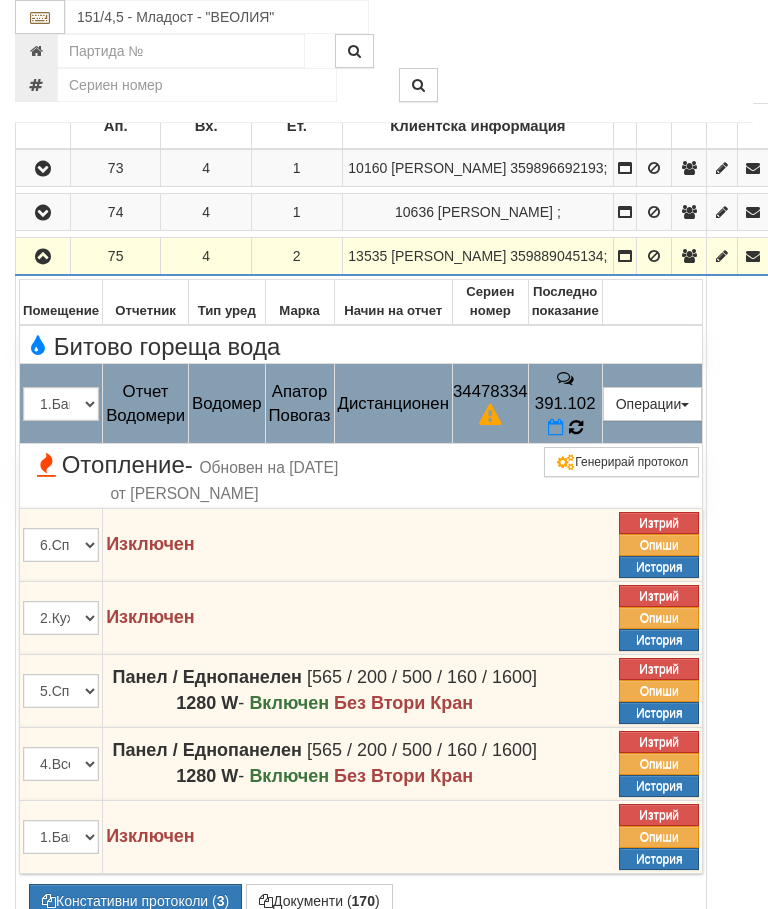 click at bounding box center [575, 428] 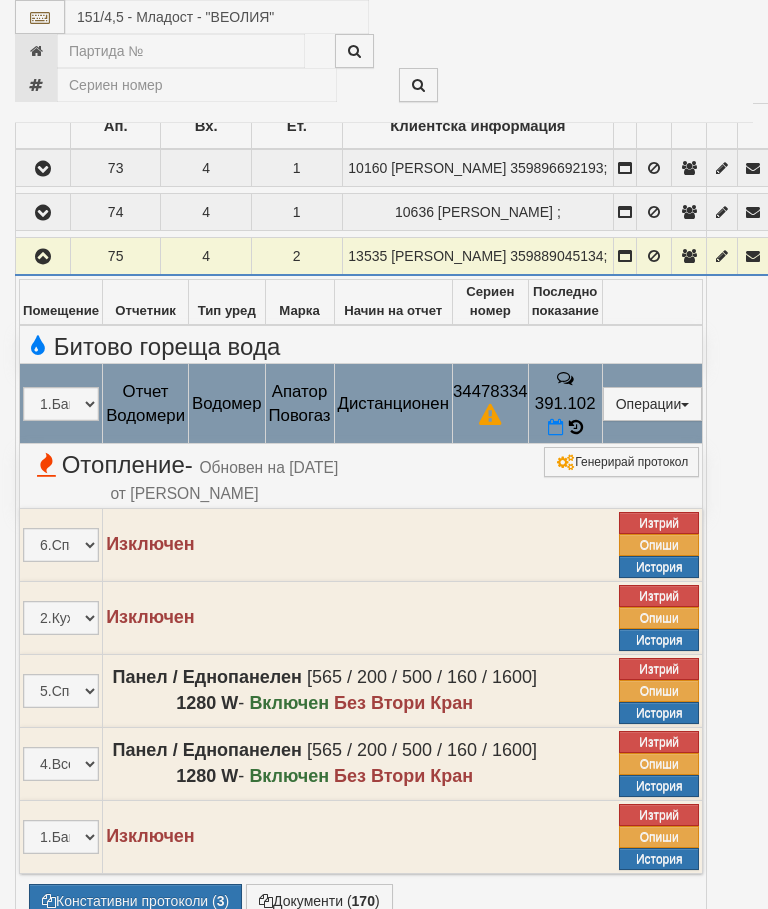 select on "10" 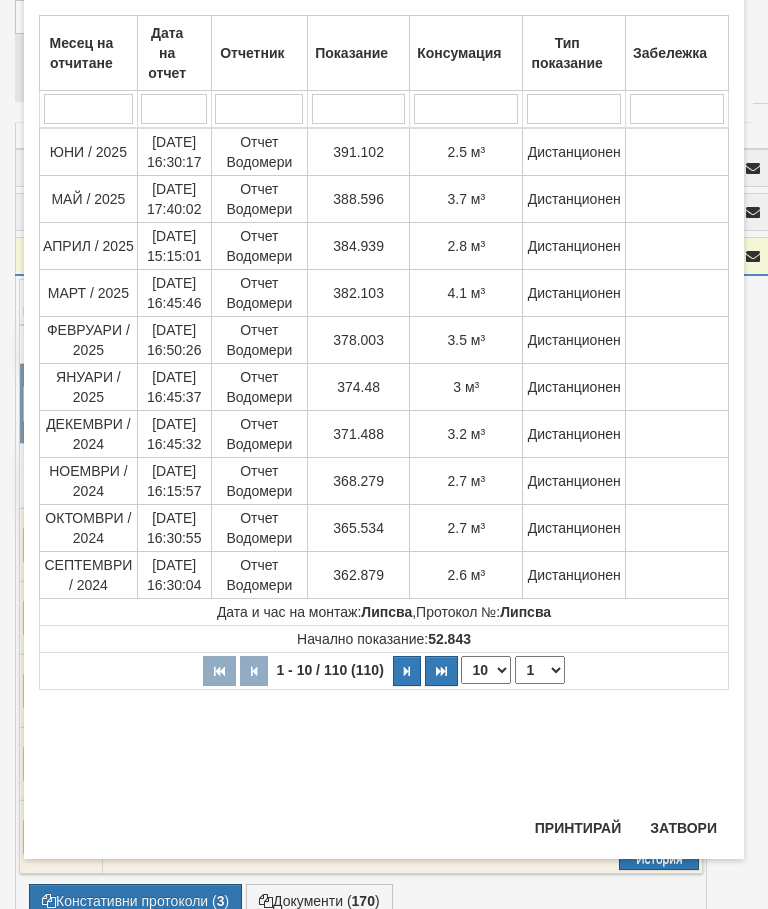 scroll, scrollTop: 1109, scrollLeft: 0, axis: vertical 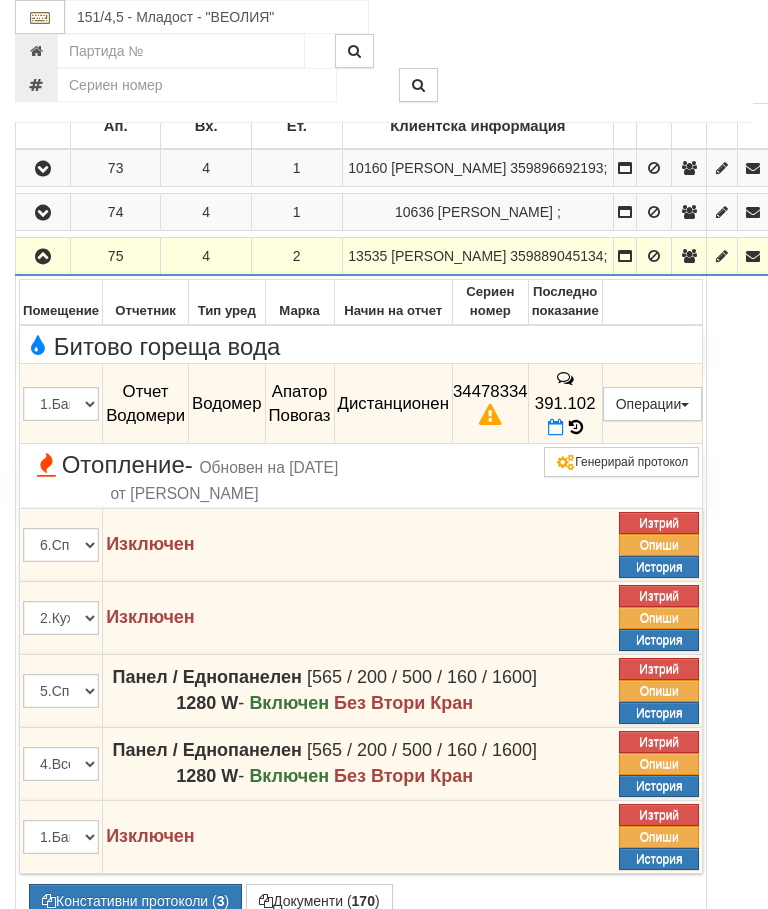 click at bounding box center [43, 256] 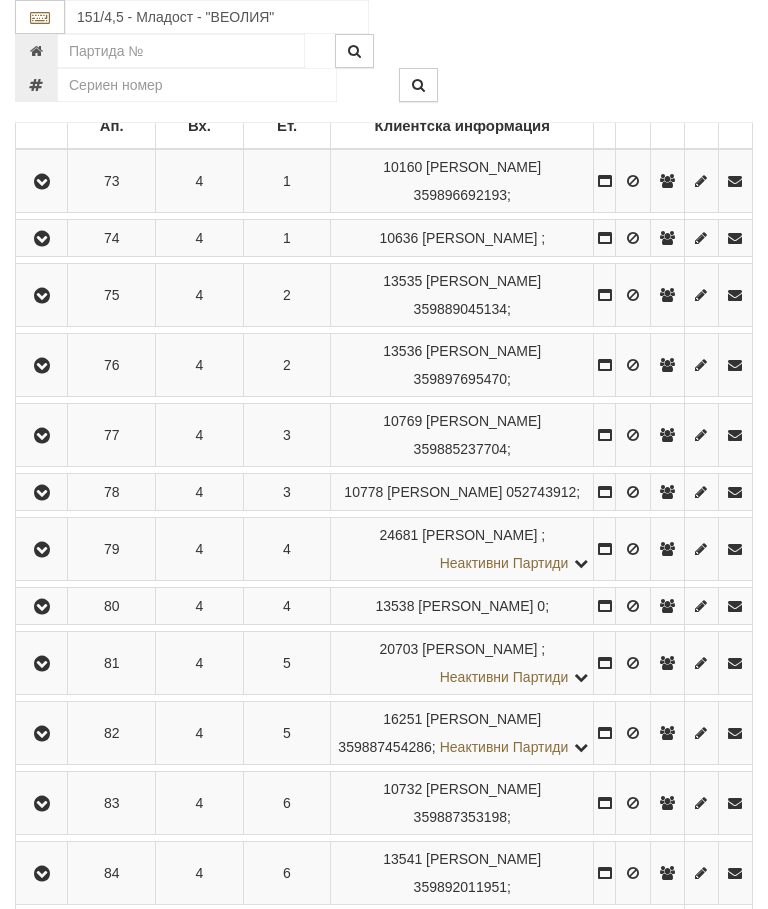click at bounding box center (41, 365) 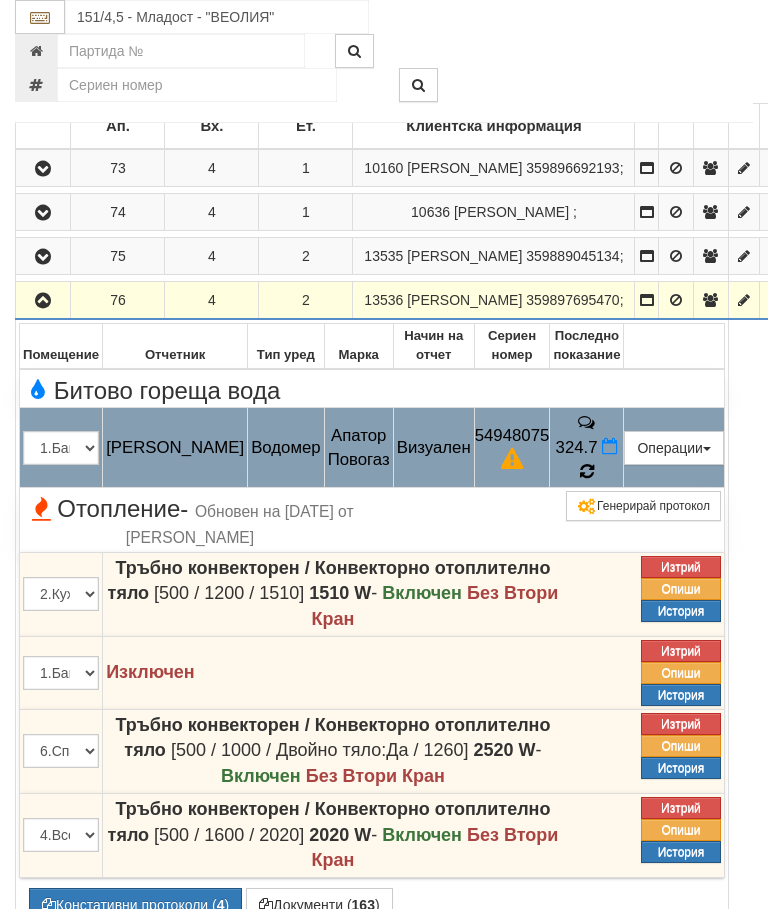 click at bounding box center [587, 471] 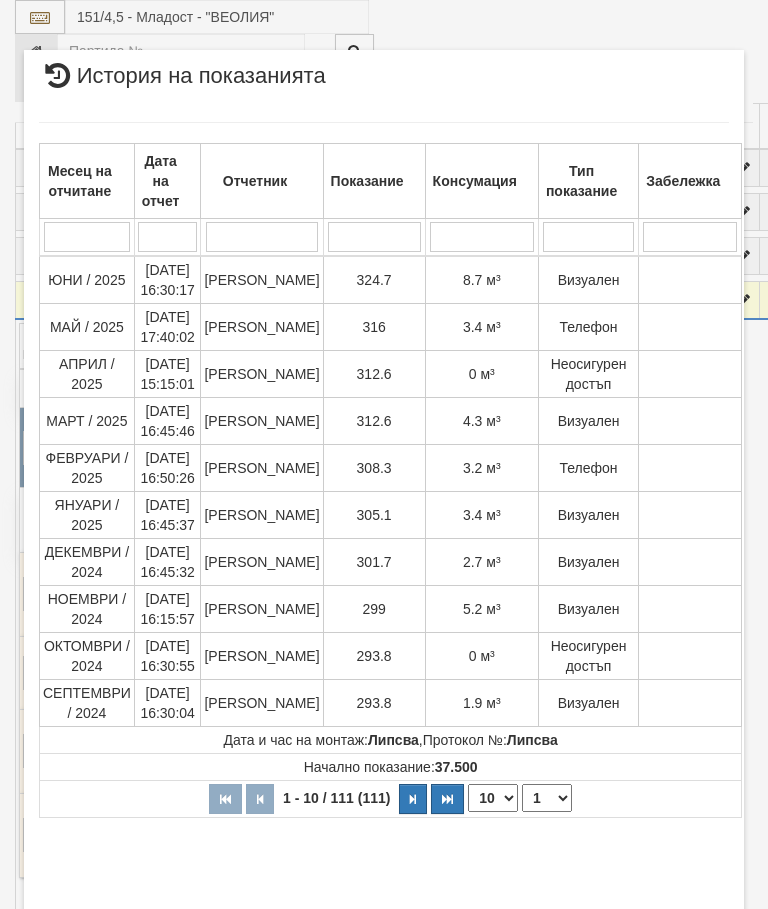 select on "10" 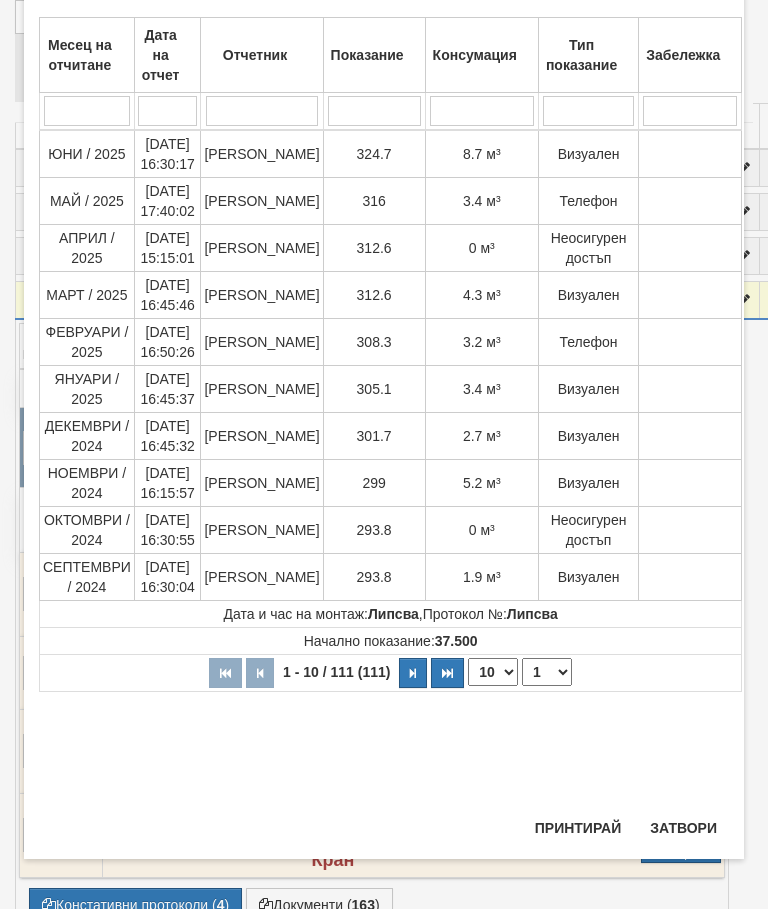 scroll, scrollTop: 1157, scrollLeft: 0, axis: vertical 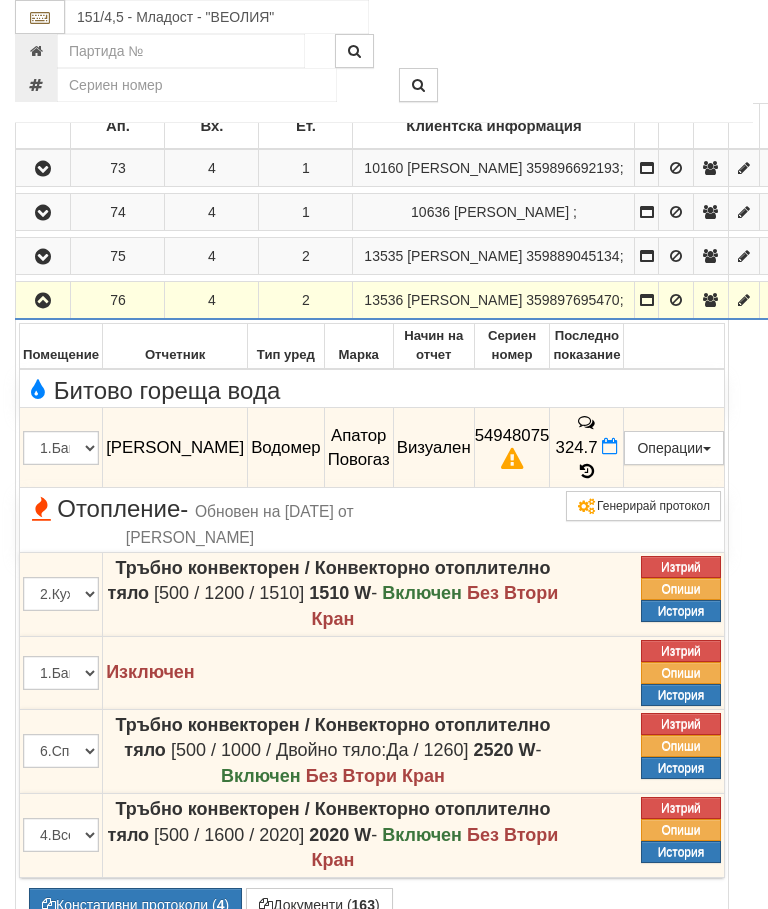 click at bounding box center (43, 301) 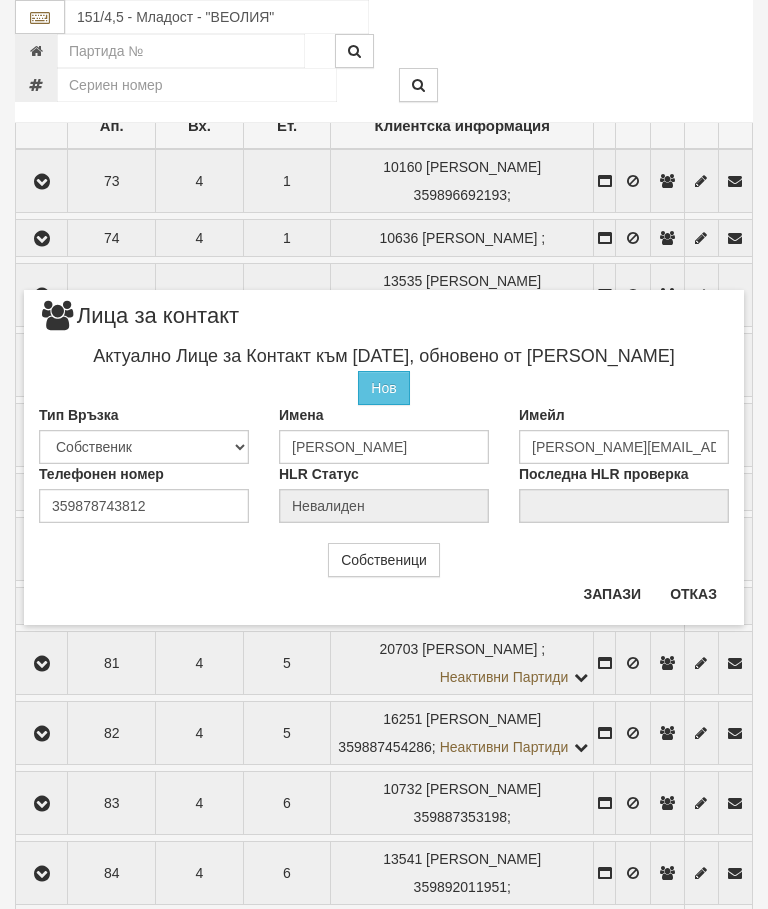 click on "Отказ" at bounding box center [693, 594] 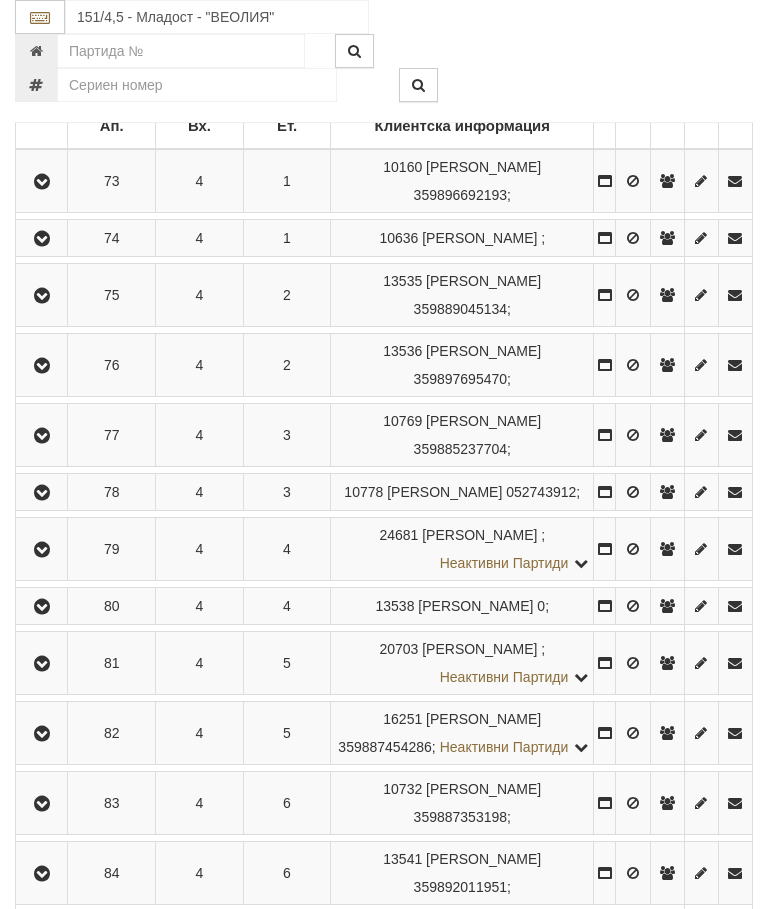 click at bounding box center [42, 436] 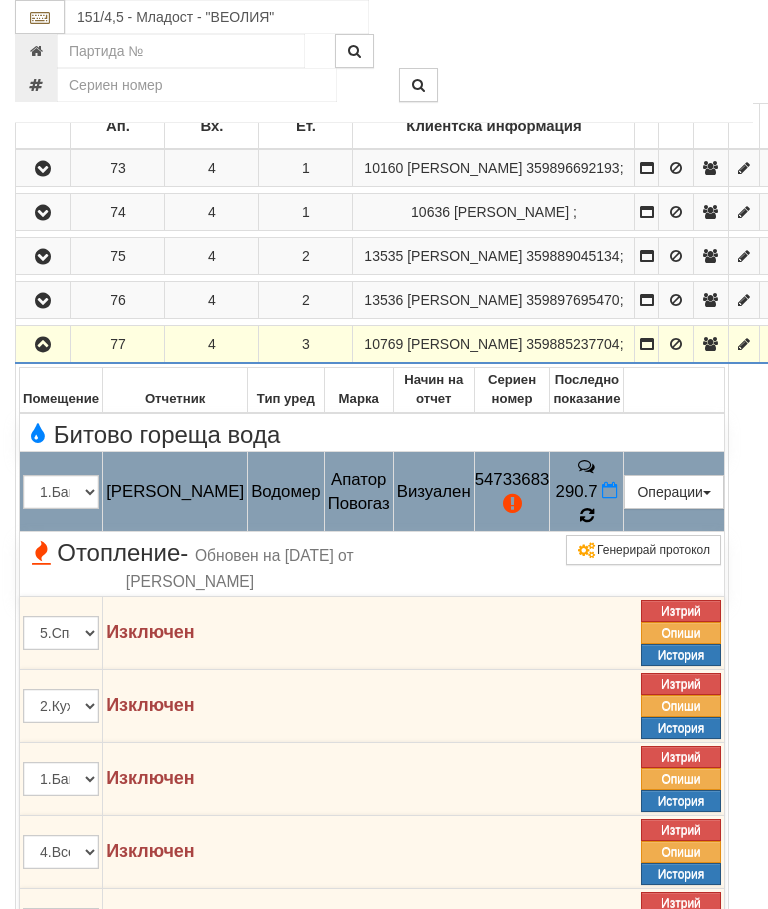 click at bounding box center (587, 515) 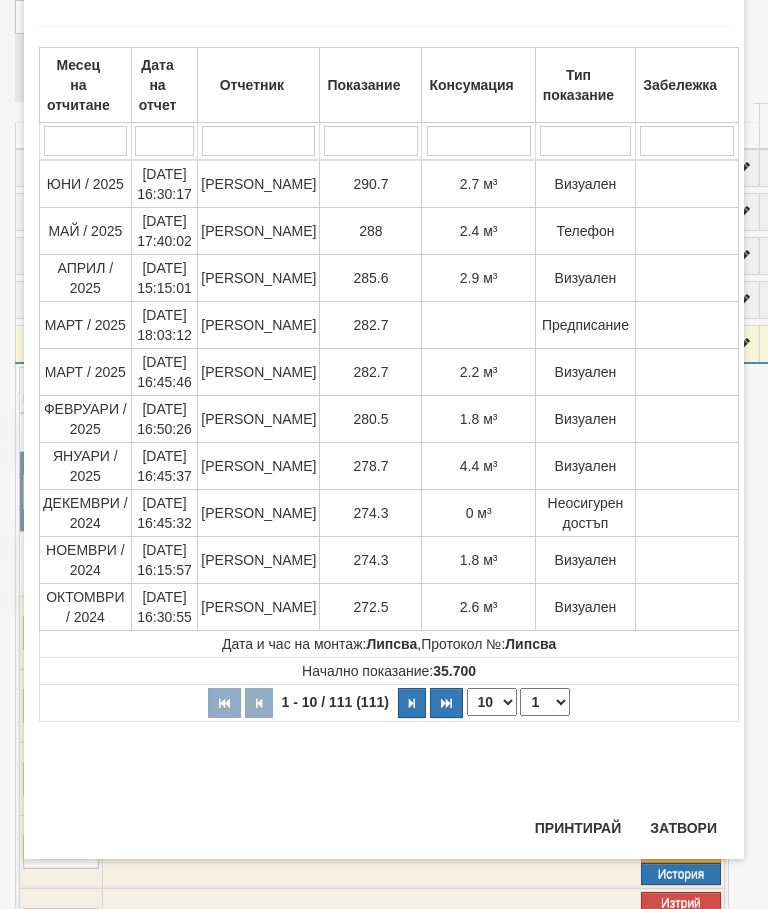 scroll, scrollTop: 96, scrollLeft: 0, axis: vertical 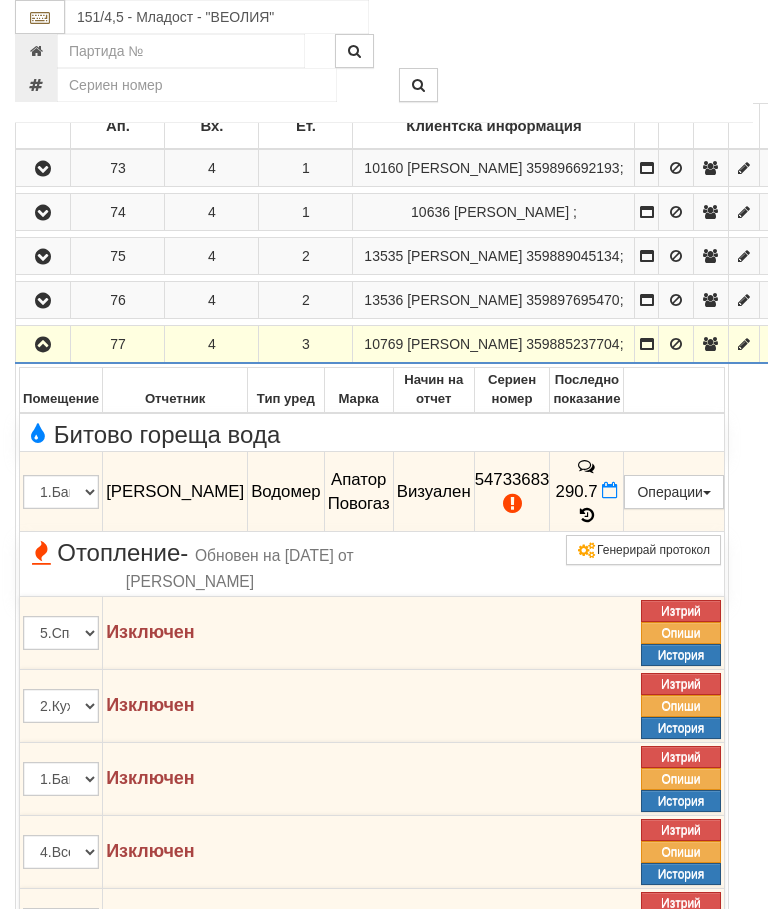click at bounding box center (43, 345) 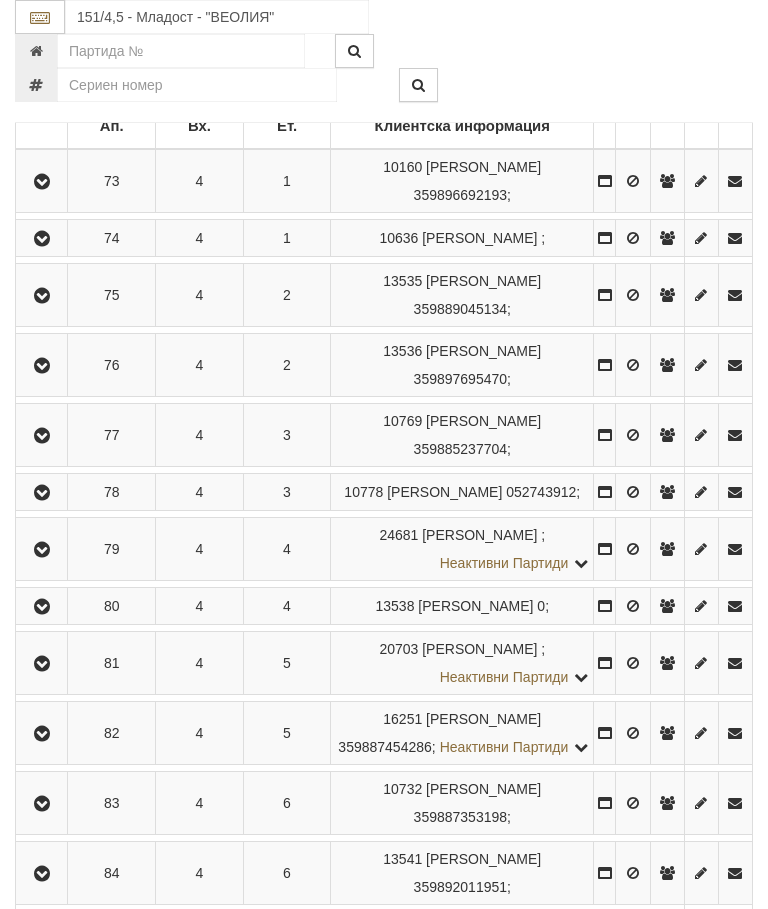 click at bounding box center [42, 493] 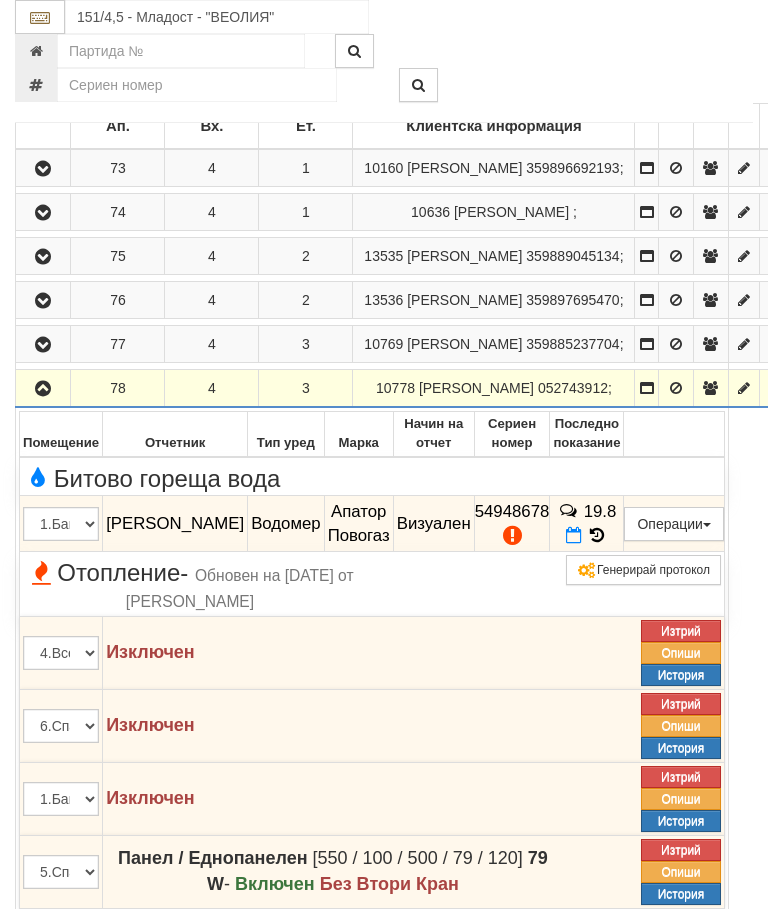 click at bounding box center [43, 389] 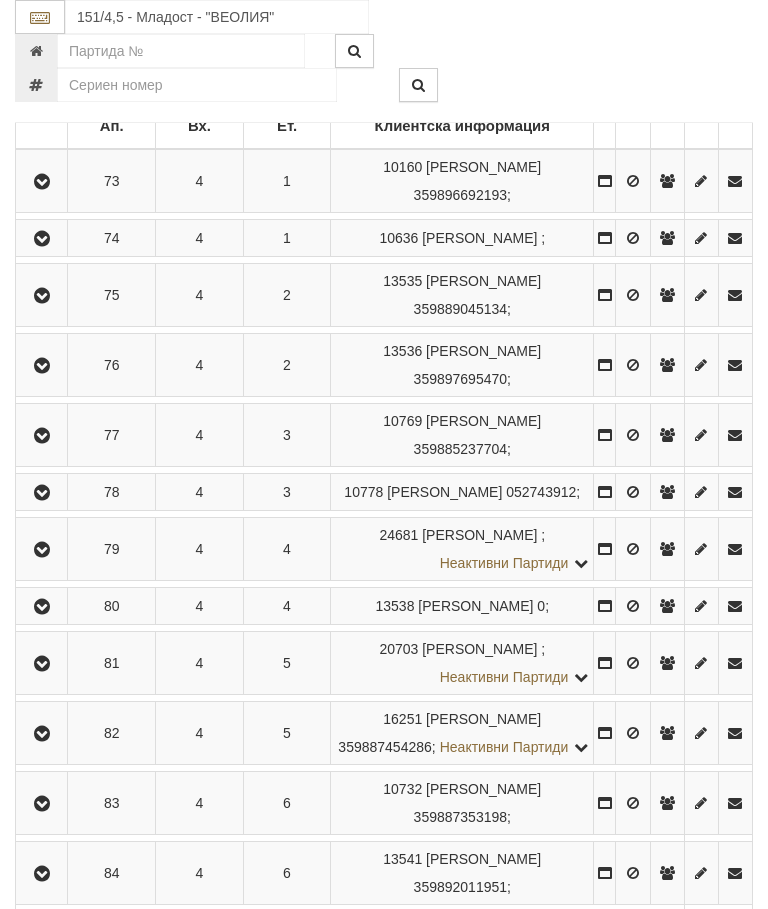 click at bounding box center [41, 549] 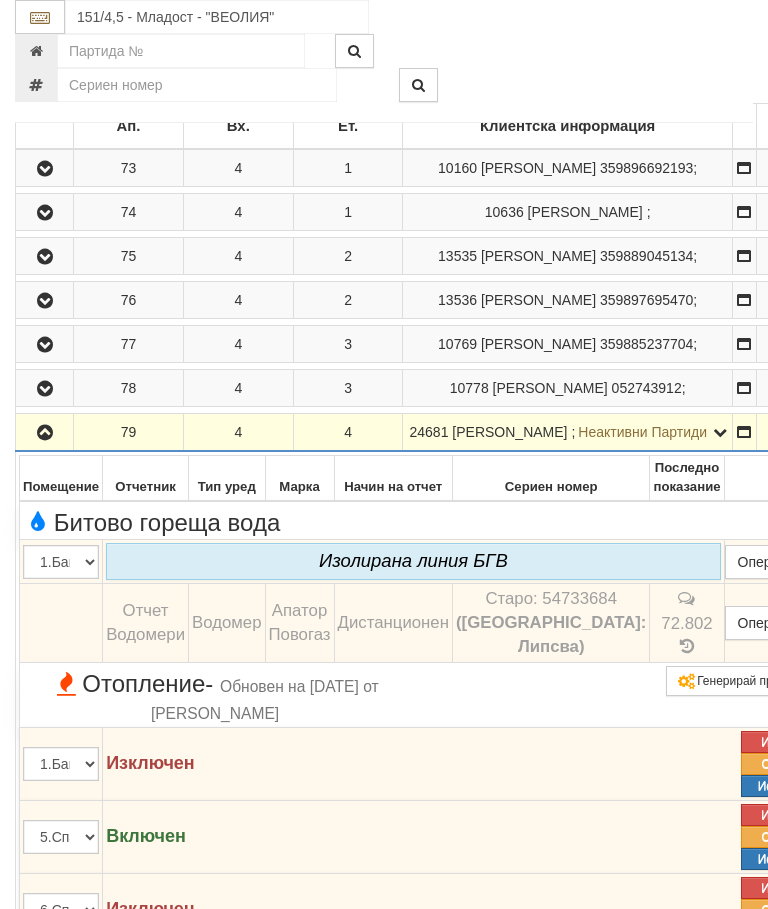click at bounding box center [45, 433] 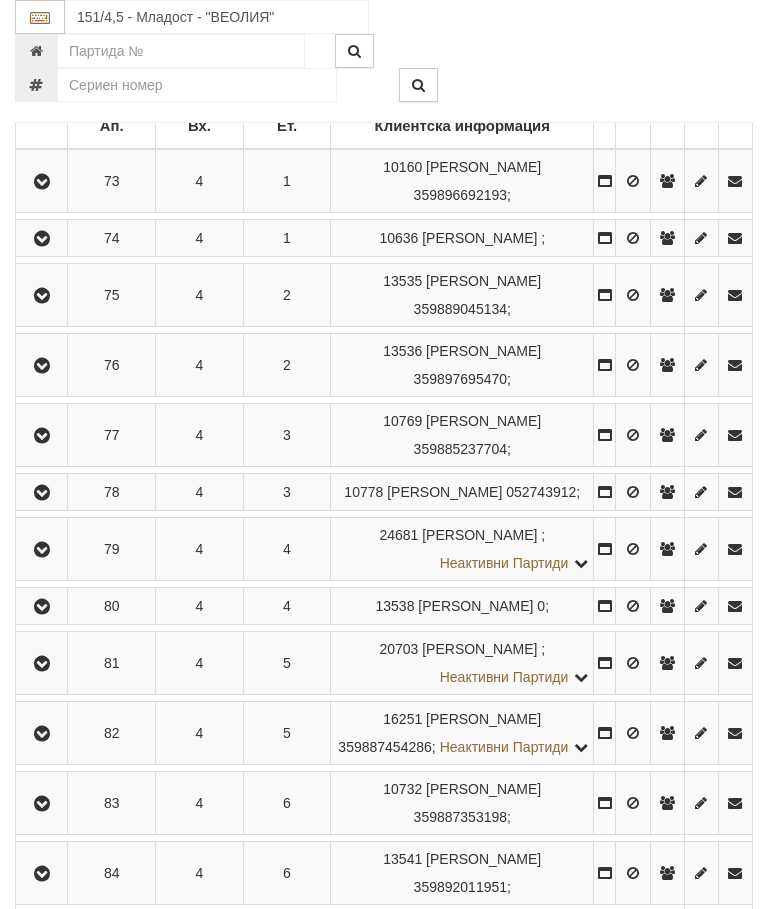 click at bounding box center (42, 607) 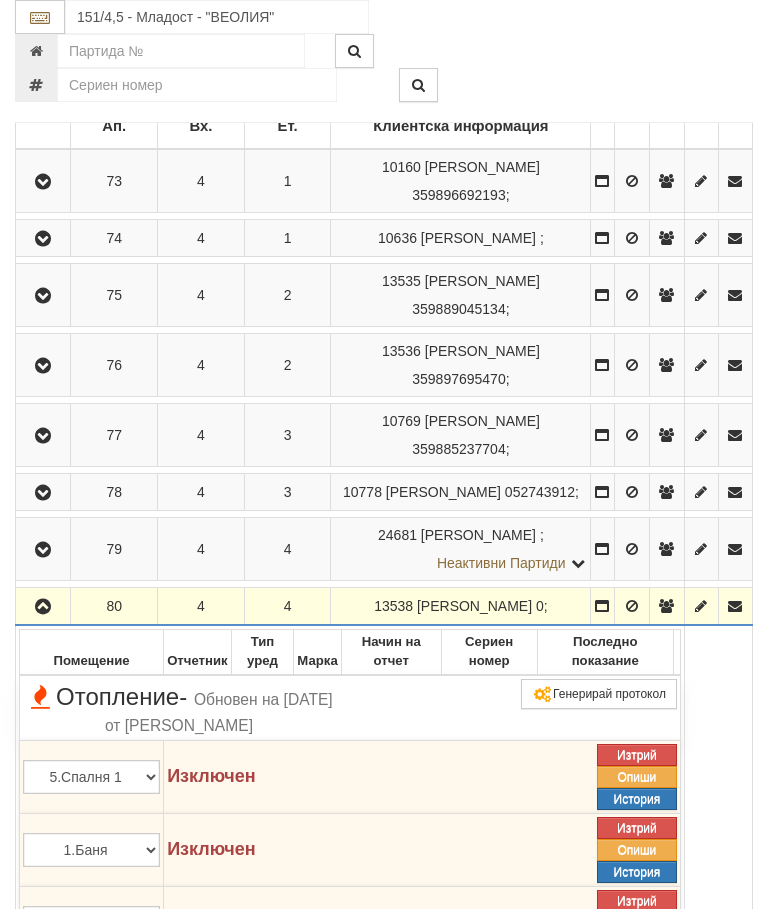 click at bounding box center [43, 607] 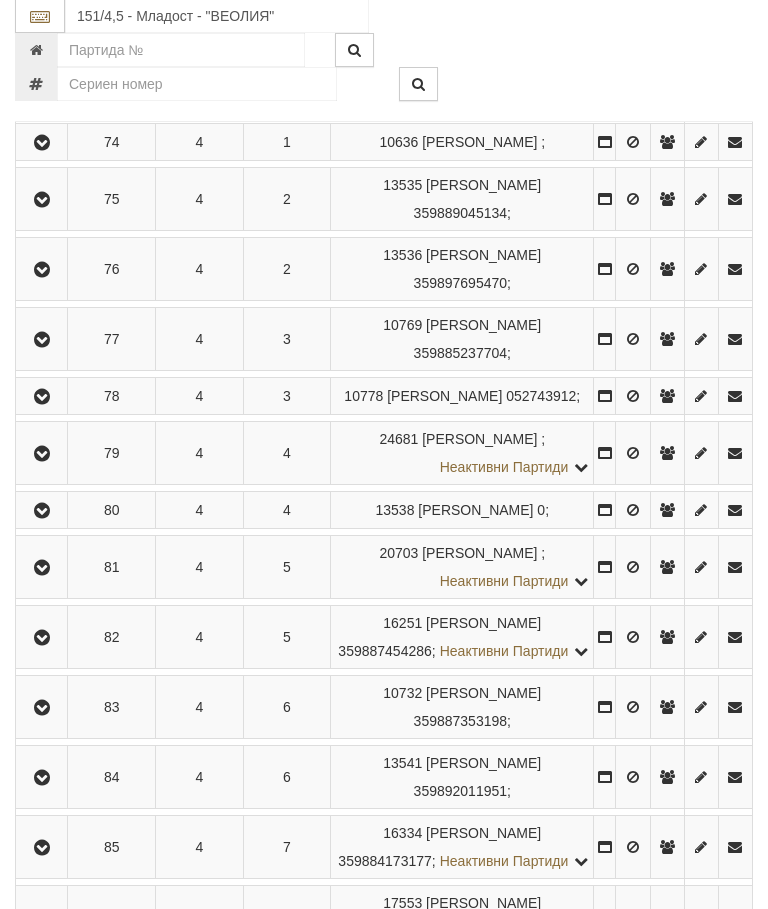 click at bounding box center [41, 638] 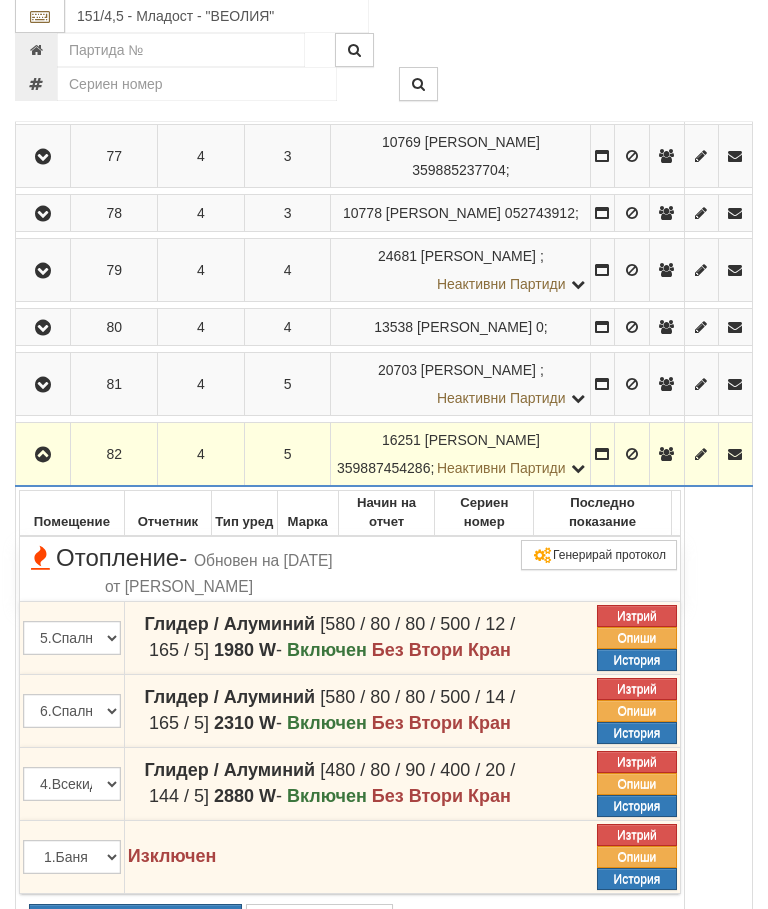 scroll, scrollTop: 695, scrollLeft: 0, axis: vertical 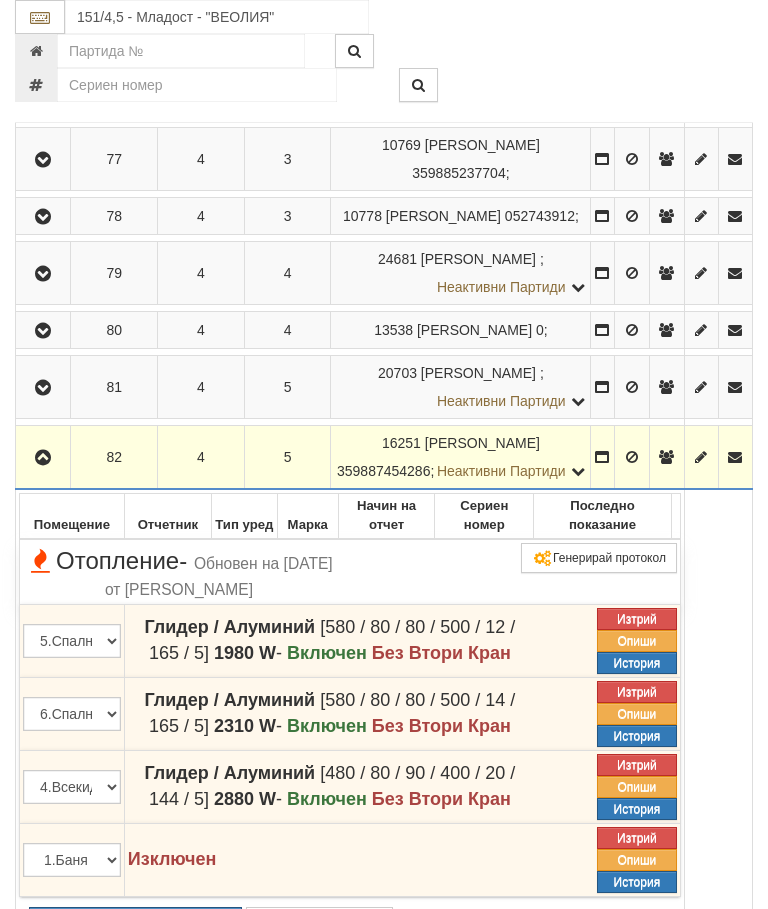 click at bounding box center [43, 458] 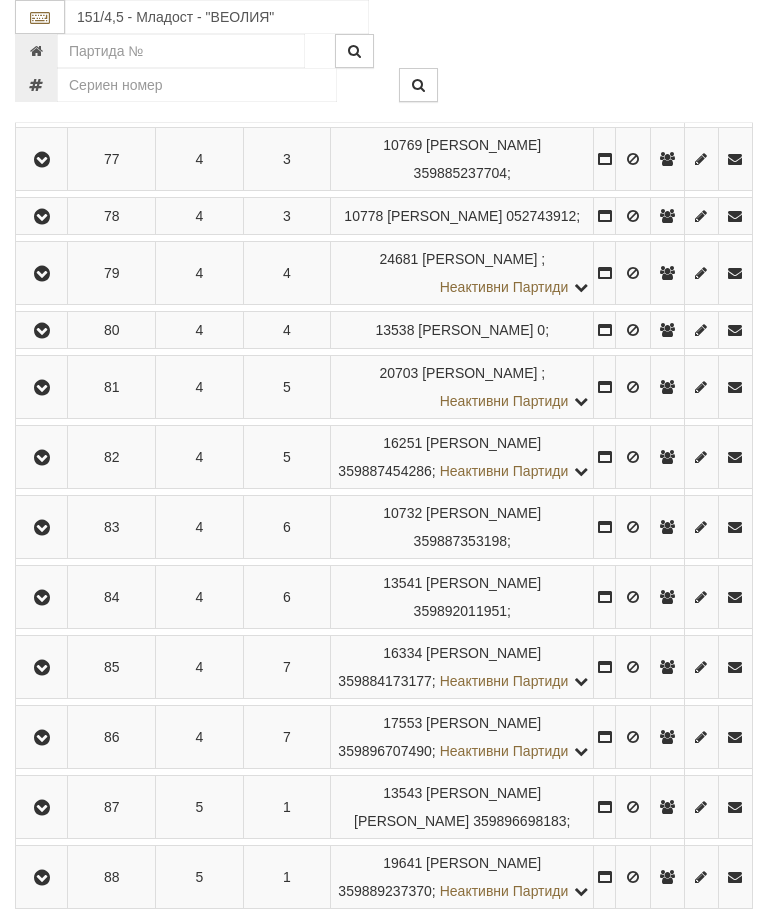 click at bounding box center [42, 528] 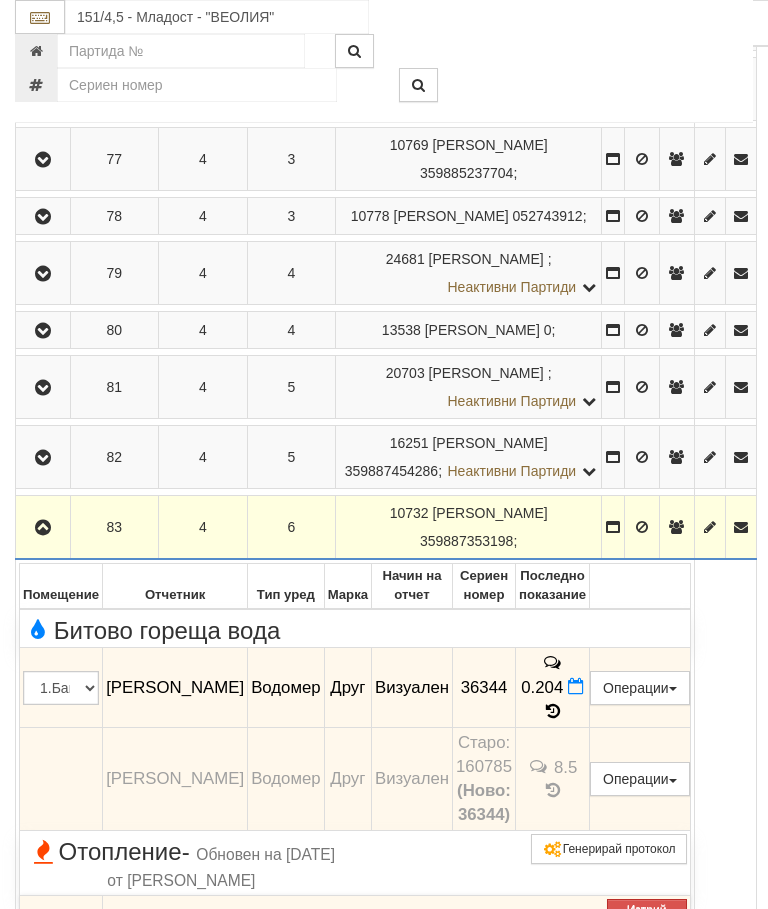 click at bounding box center [43, 527] 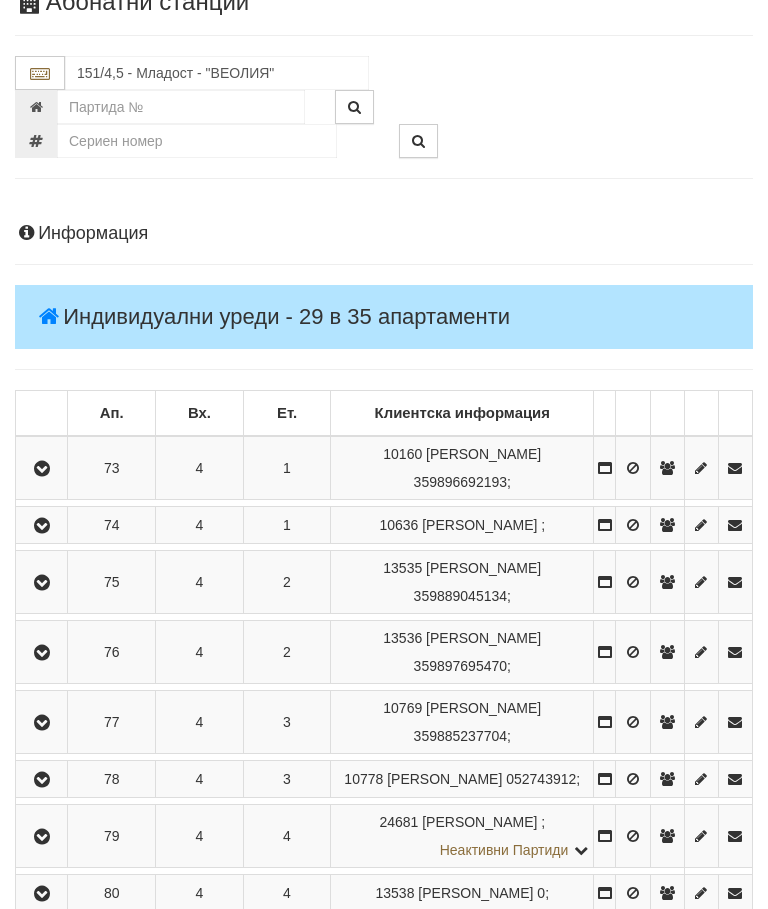 click at bounding box center [42, 654] 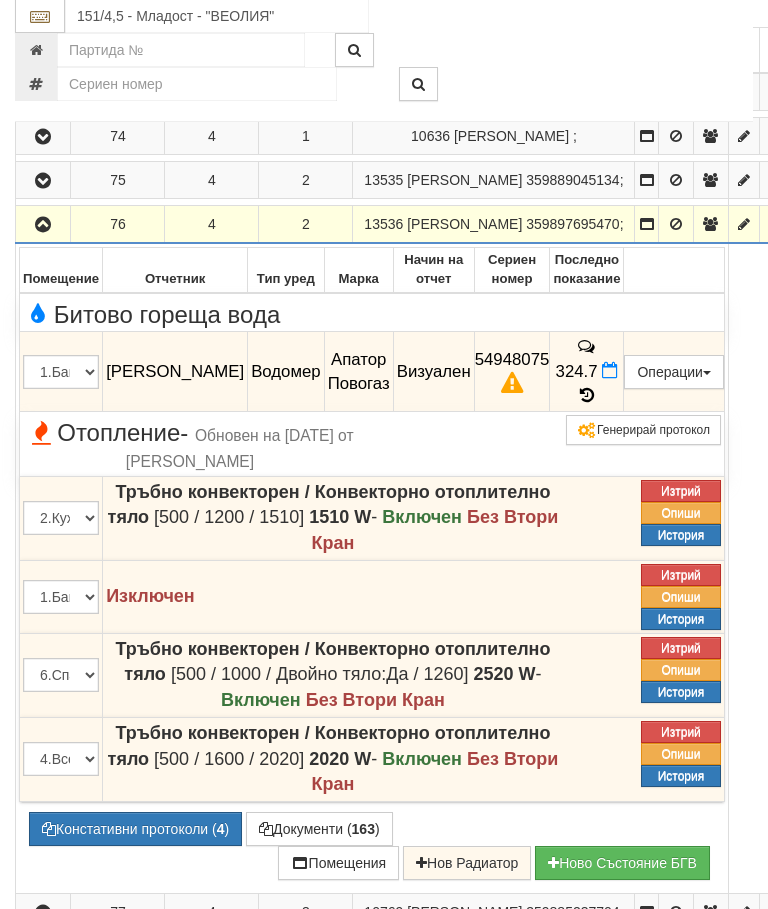 scroll, scrollTop: 495, scrollLeft: 0, axis: vertical 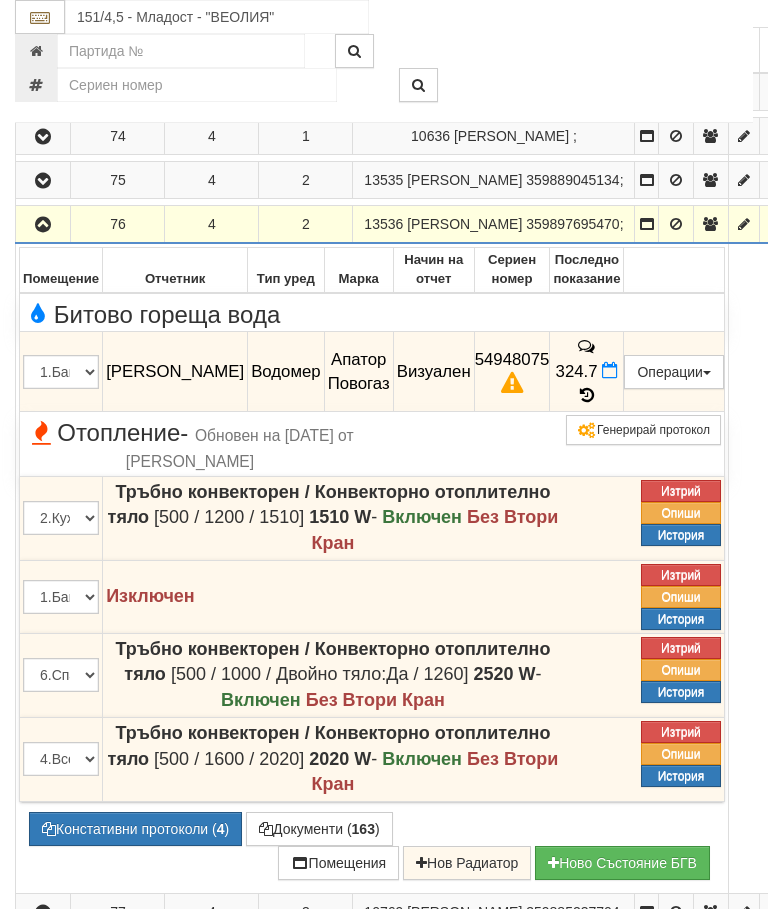 click on "Констативни протоколи ( 4 )" at bounding box center [135, 829] 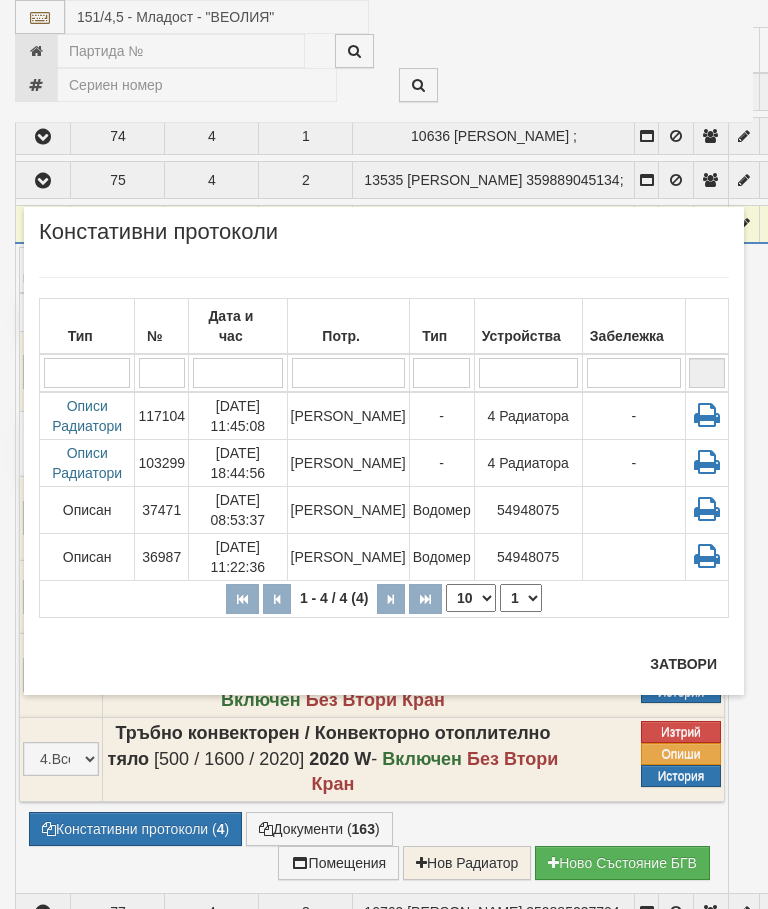 click on "Затвори" at bounding box center (683, 664) 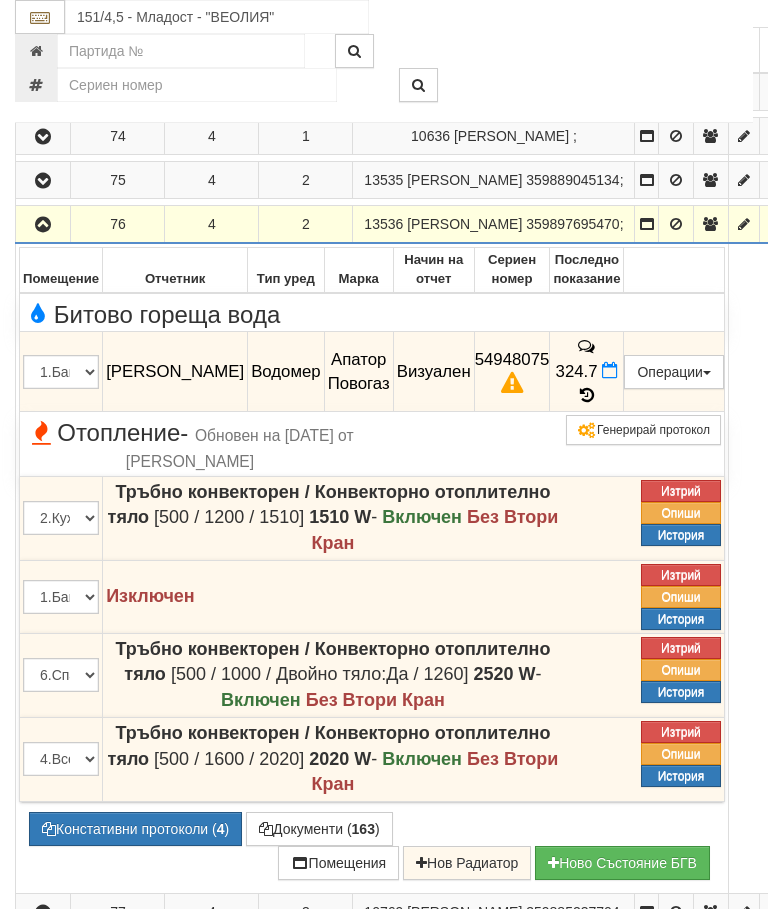 click at bounding box center [43, 224] 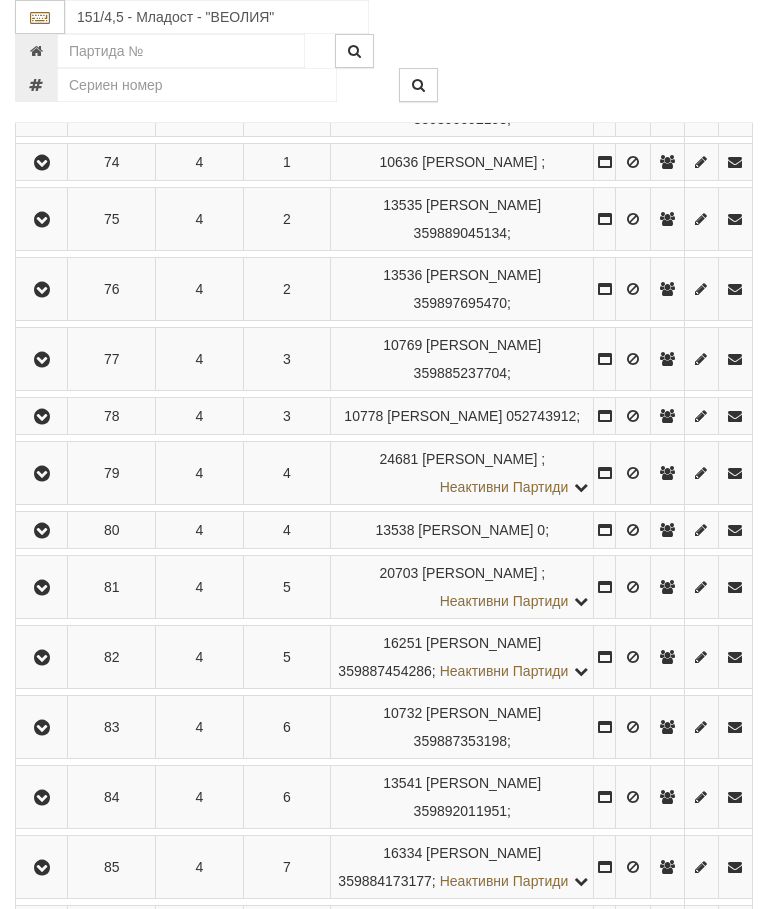 click at bounding box center (41, 162) 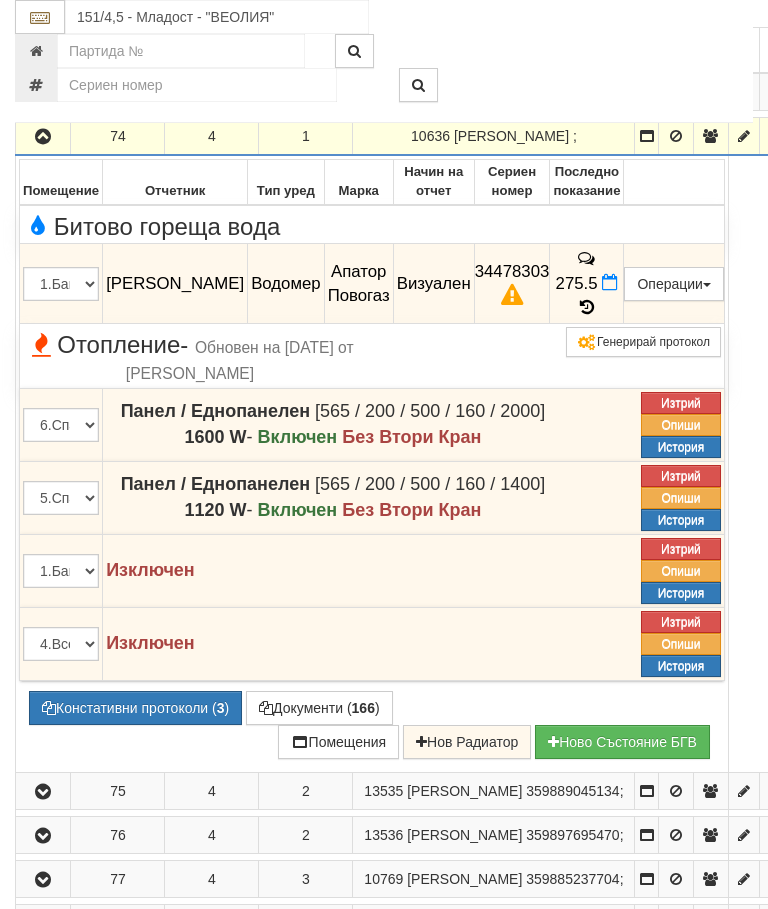 click on "Констативни протоколи ( 3 )" at bounding box center [135, 708] 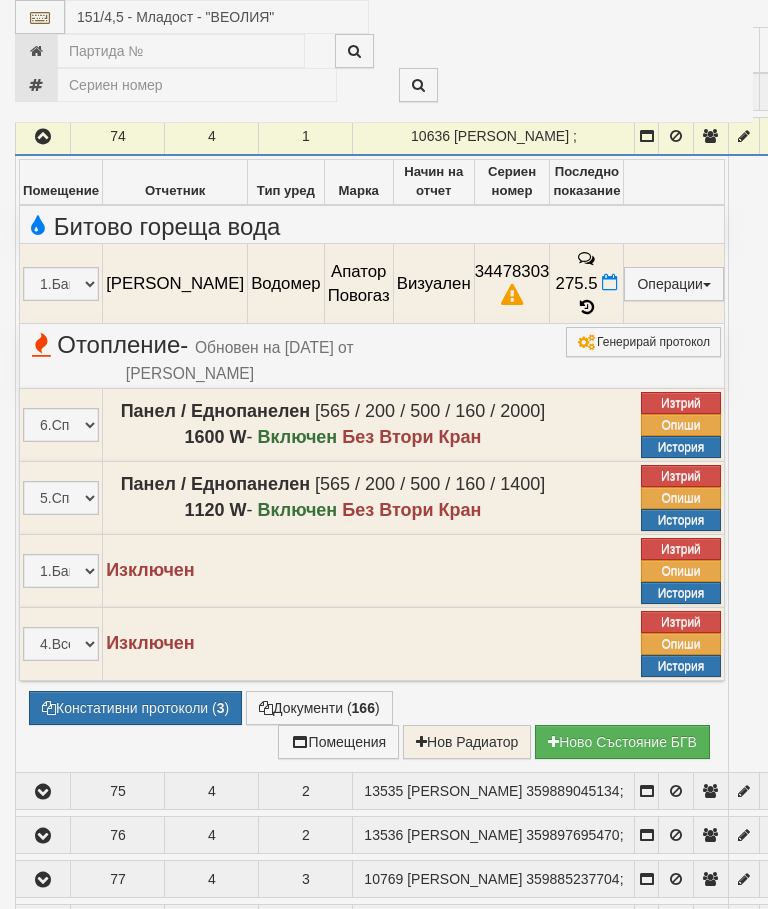select on "10" 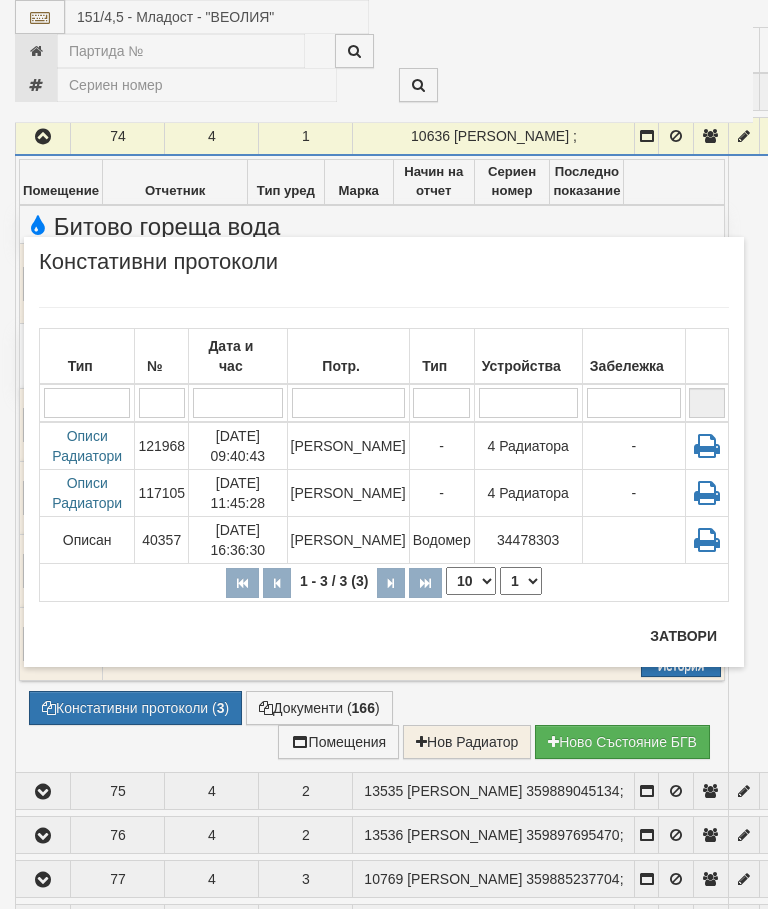 click on "Затвори" at bounding box center [683, 636] 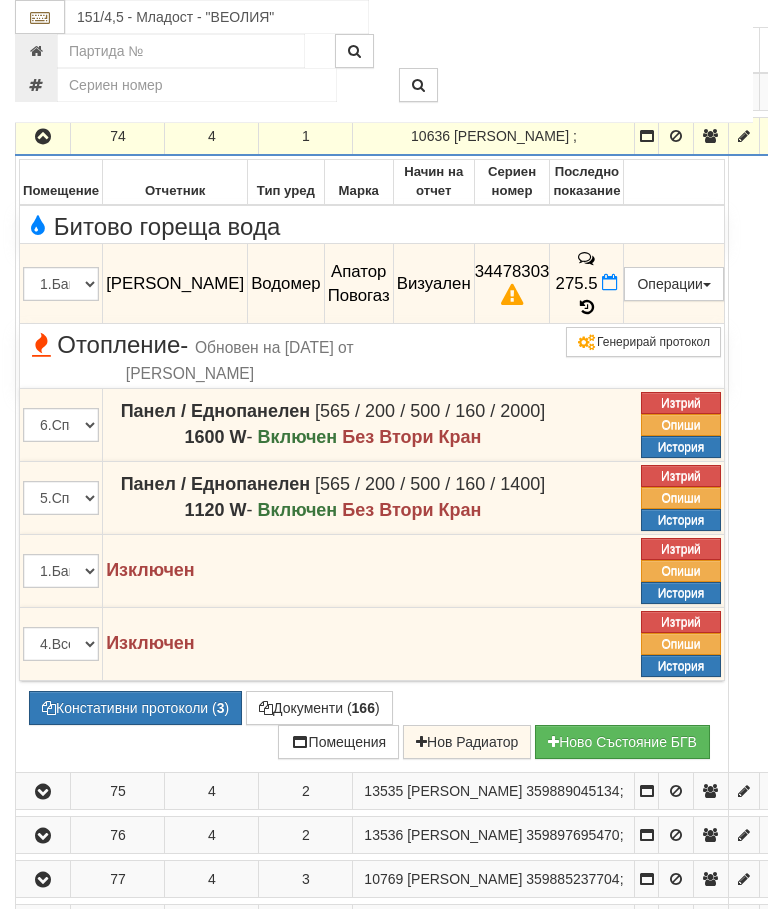 click at bounding box center (43, 137) 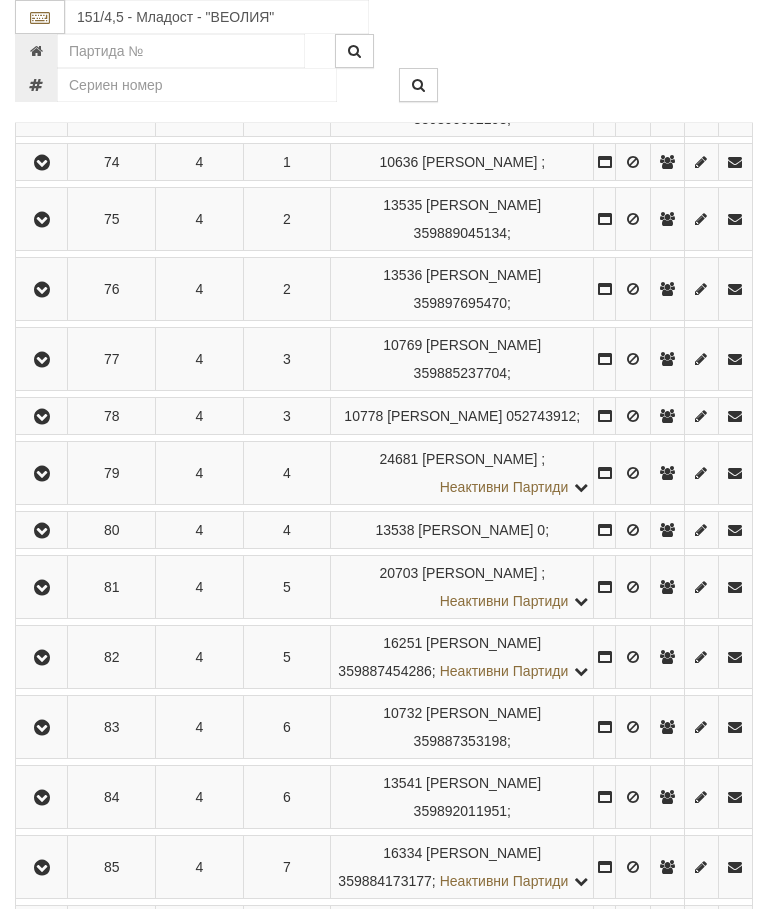 click at bounding box center (42, 290) 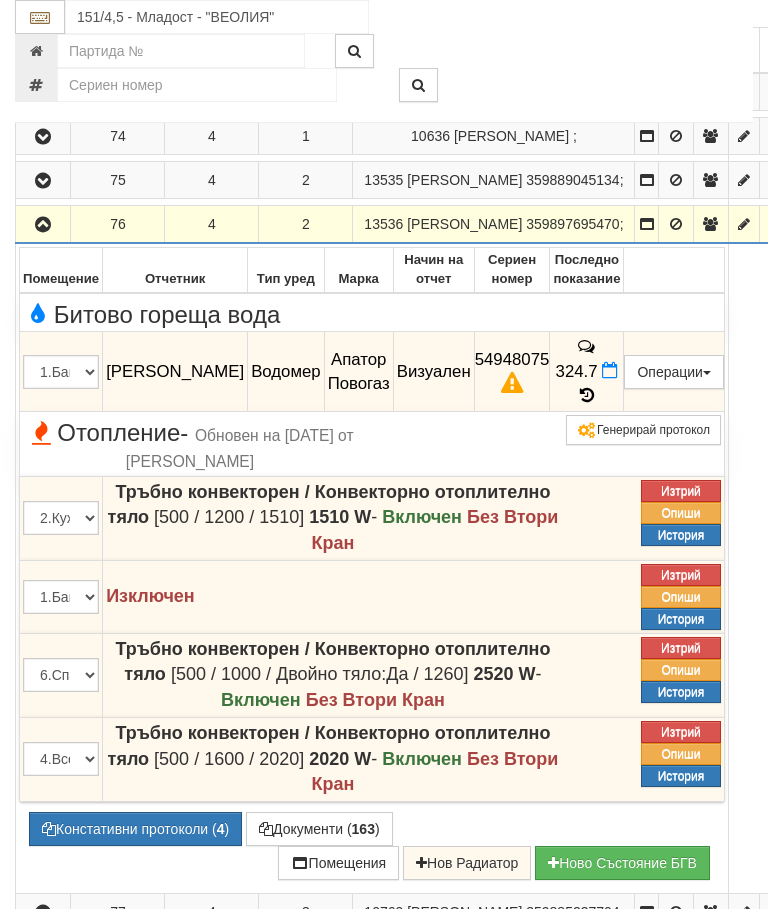 click on "Констативни протоколи ( 4 )" at bounding box center [135, 829] 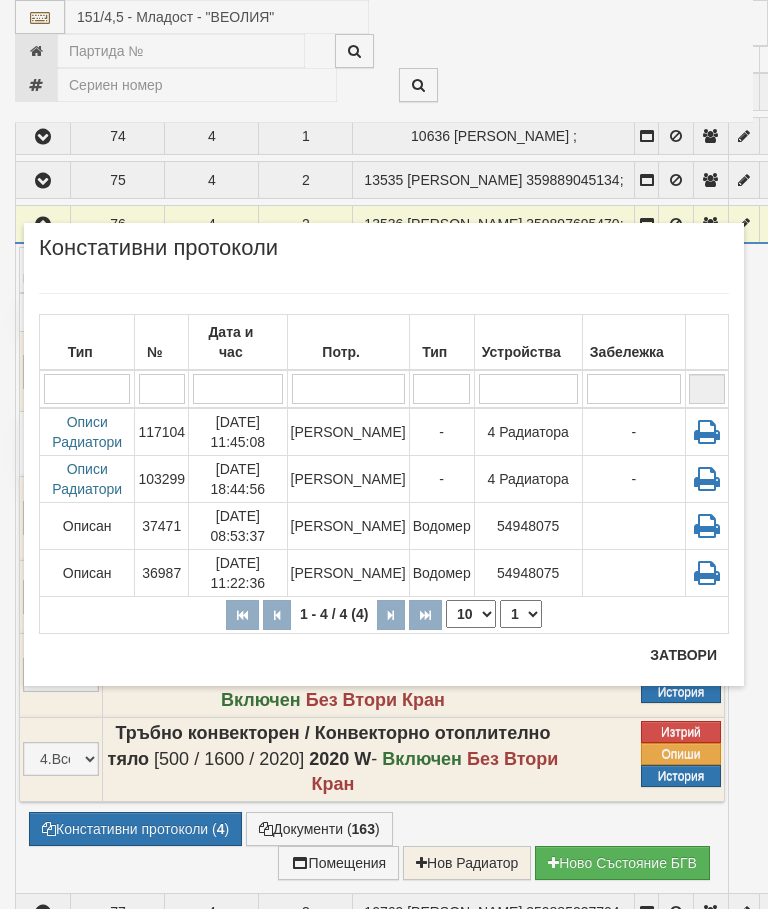scroll, scrollTop: 570, scrollLeft: 0, axis: vertical 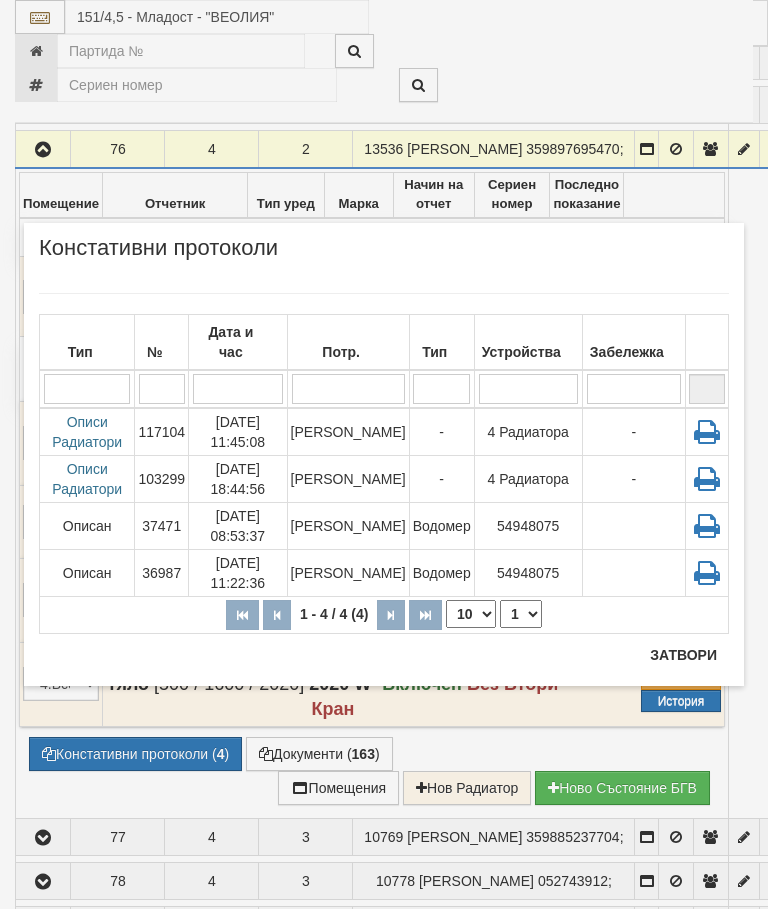 click on "Затвори" at bounding box center (683, 655) 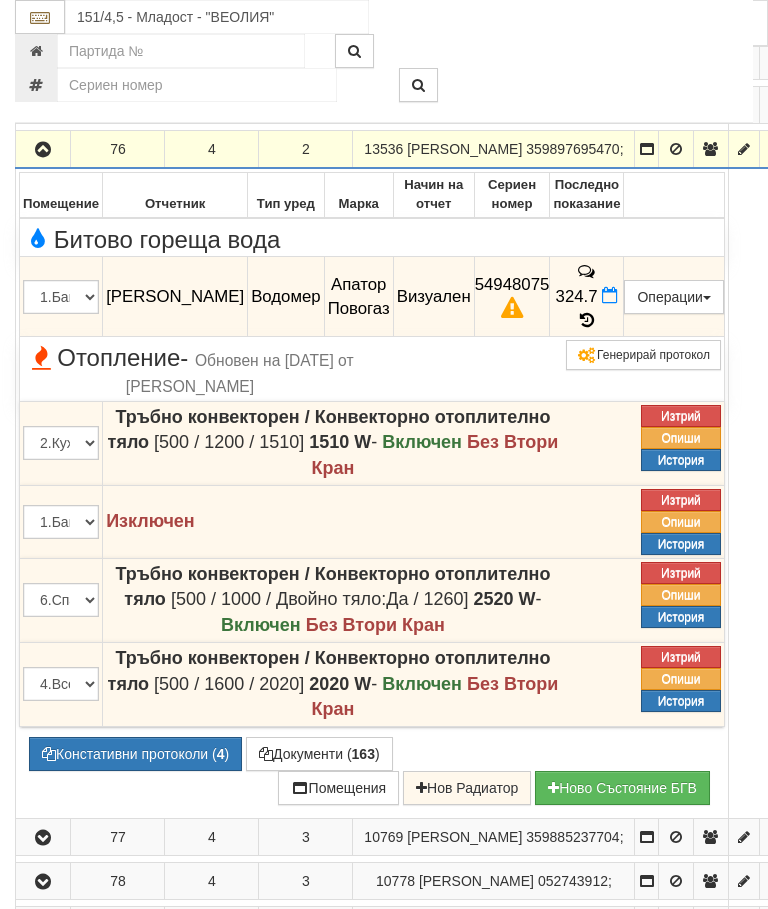 click at bounding box center (43, 150) 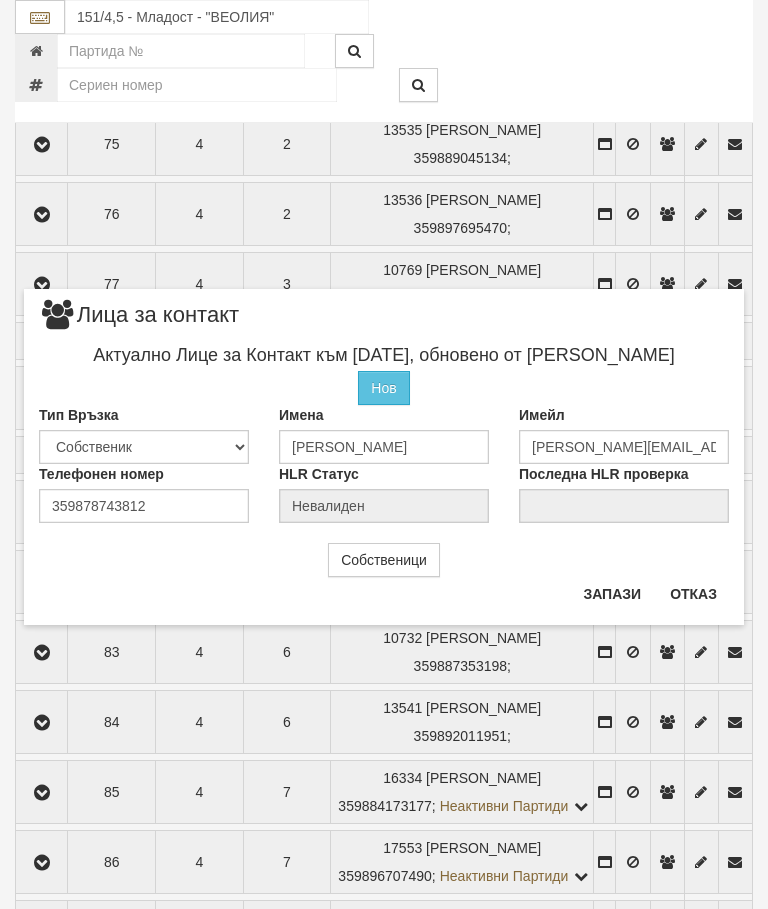 click on "Отказ" at bounding box center [693, 594] 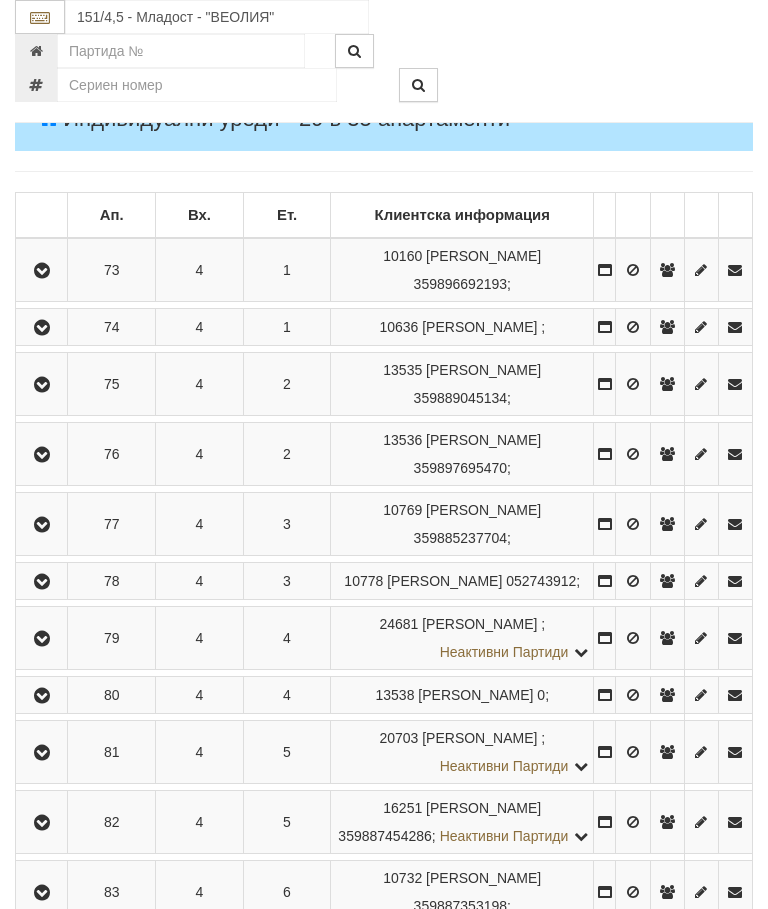 scroll, scrollTop: 0, scrollLeft: 0, axis: both 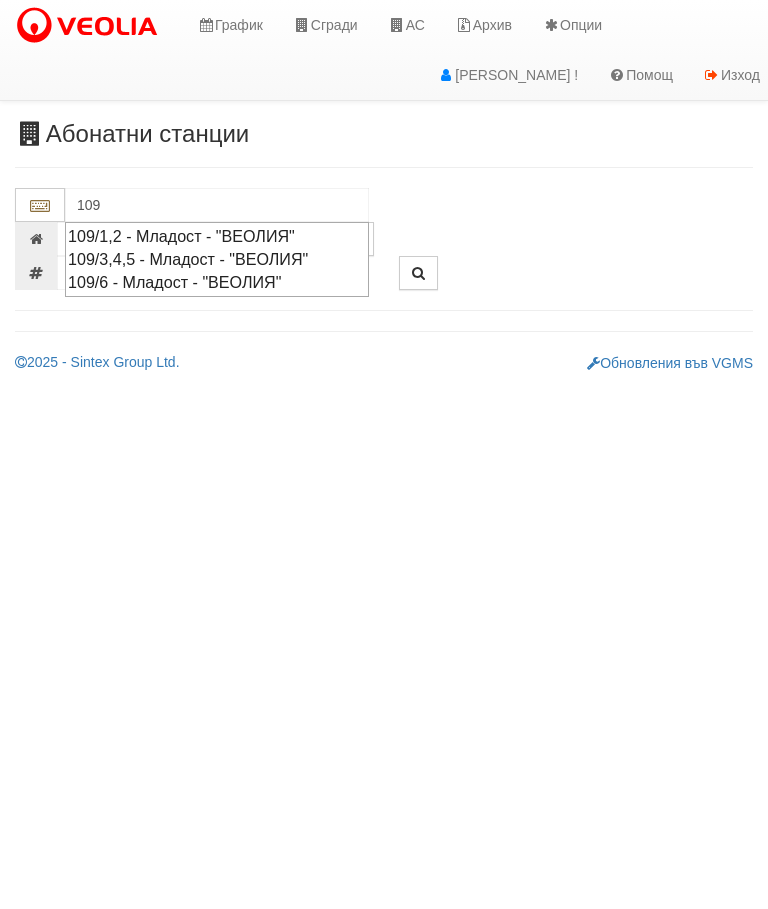 click on "109/1,2 - Младост - "ВЕОЛИЯ"" at bounding box center [217, 236] 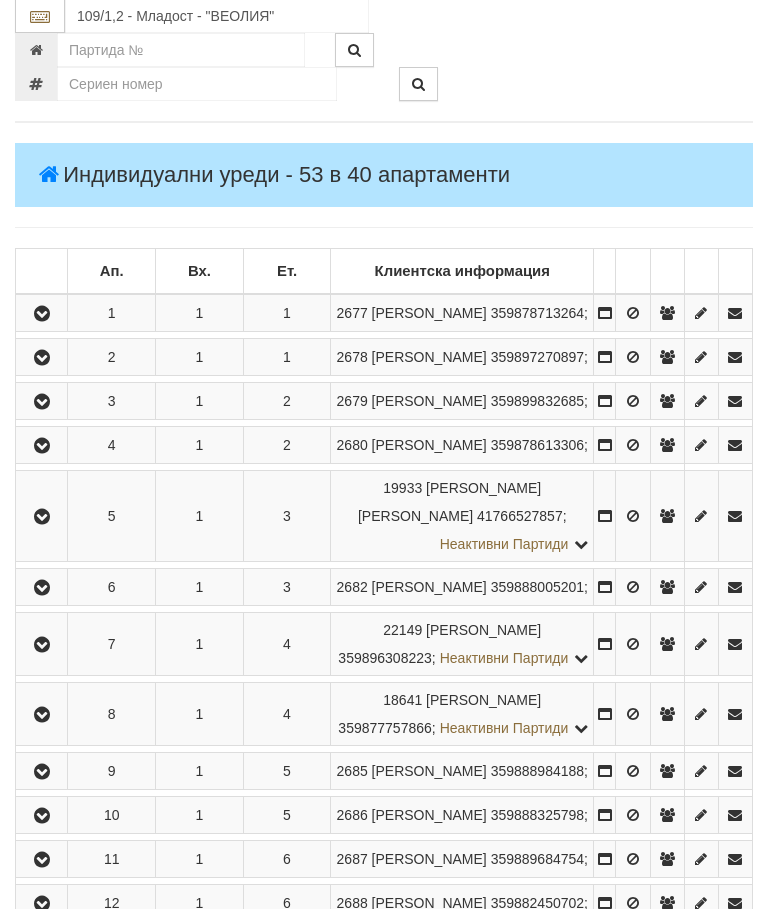 scroll, scrollTop: 274, scrollLeft: 0, axis: vertical 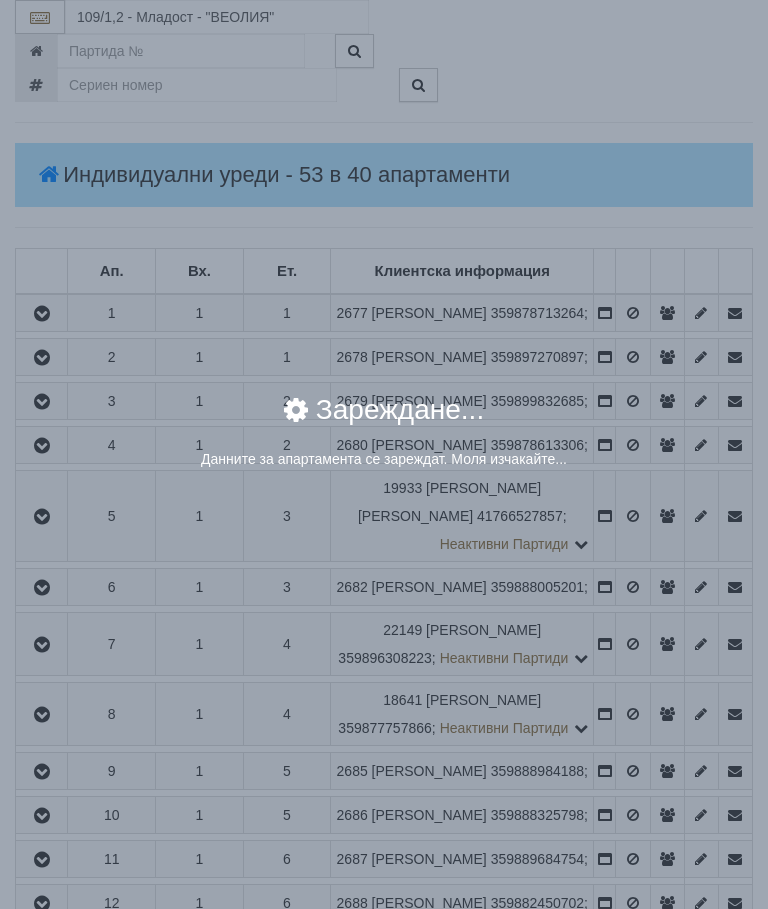 click on "Зареждане..." at bounding box center (384, 422) 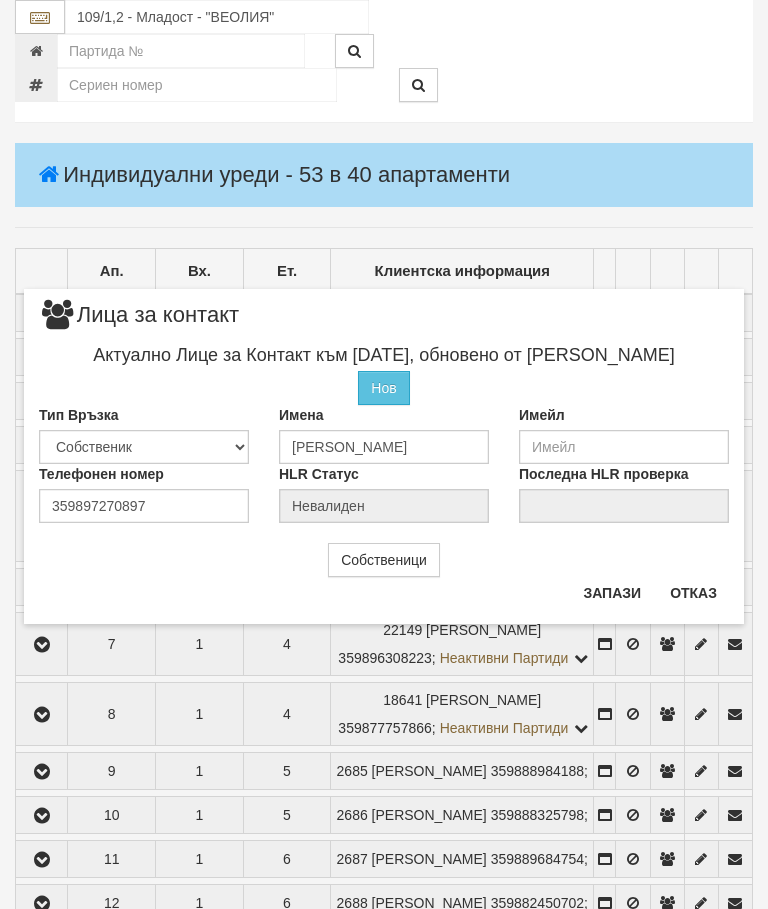 click on "Отказ" at bounding box center (693, 593) 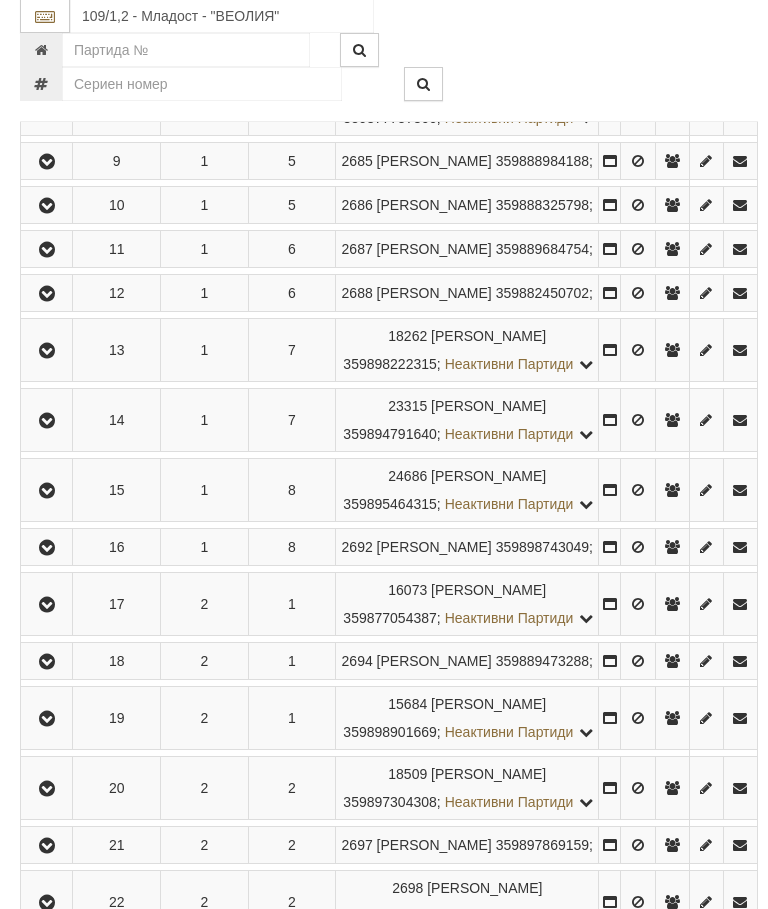 scroll, scrollTop: 884, scrollLeft: 0, axis: vertical 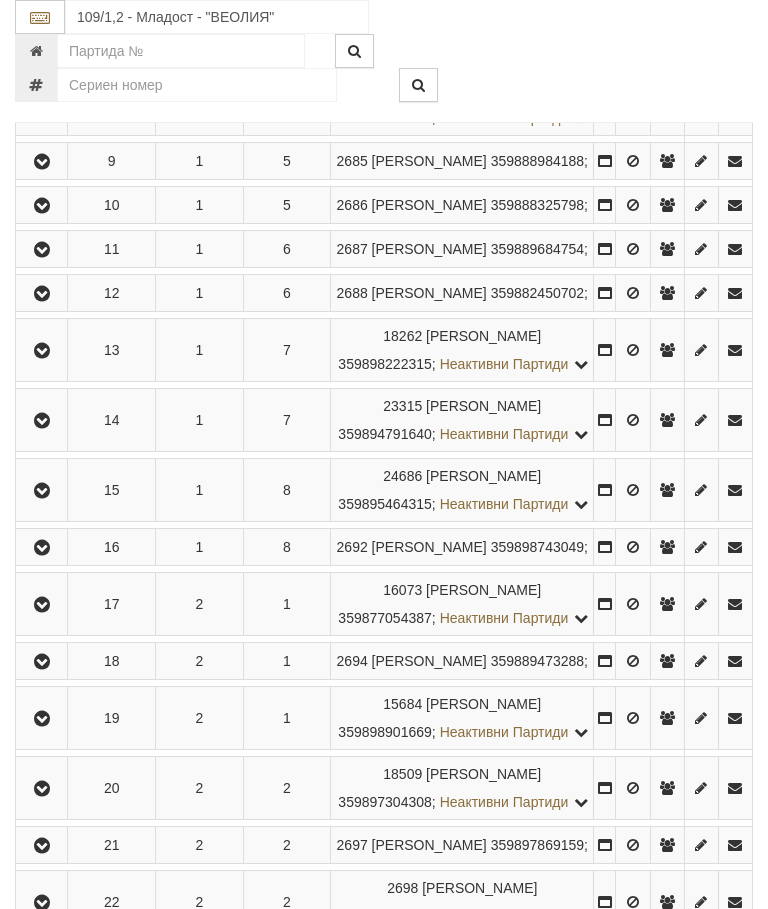click at bounding box center [42, 206] 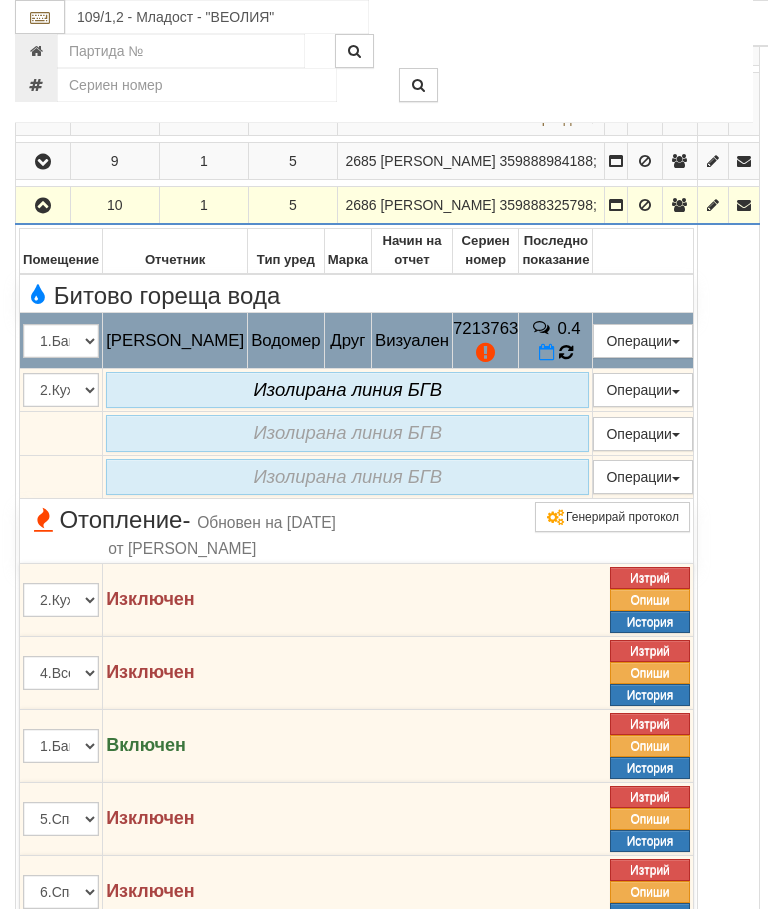 click at bounding box center (566, 352) 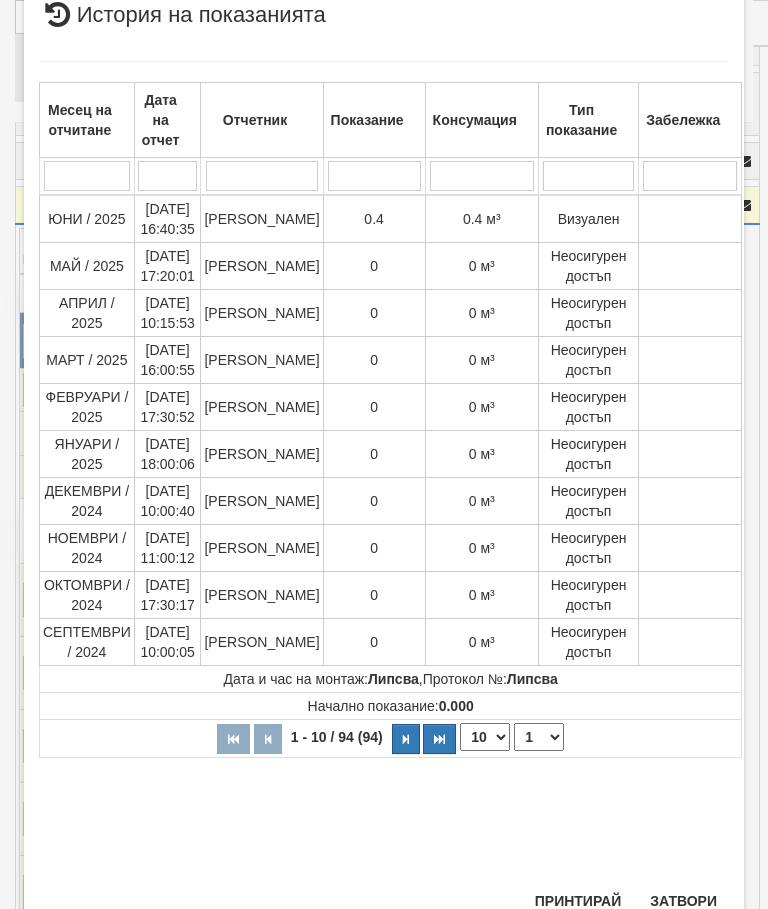 scroll, scrollTop: 769, scrollLeft: 0, axis: vertical 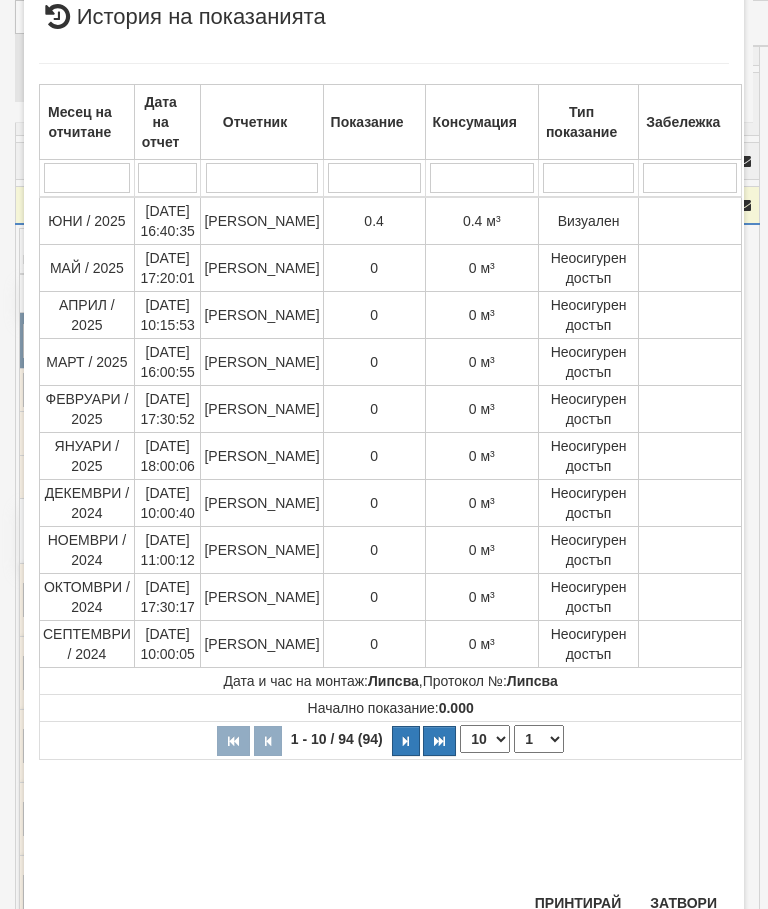 click on "Затвори" at bounding box center [683, 903] 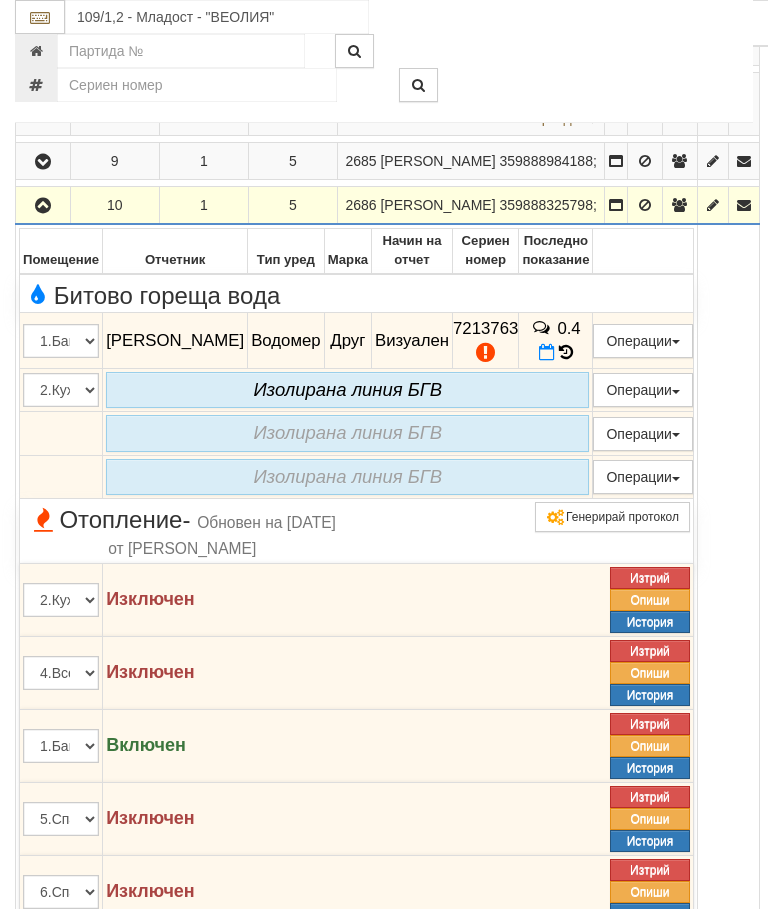 click at bounding box center [43, 206] 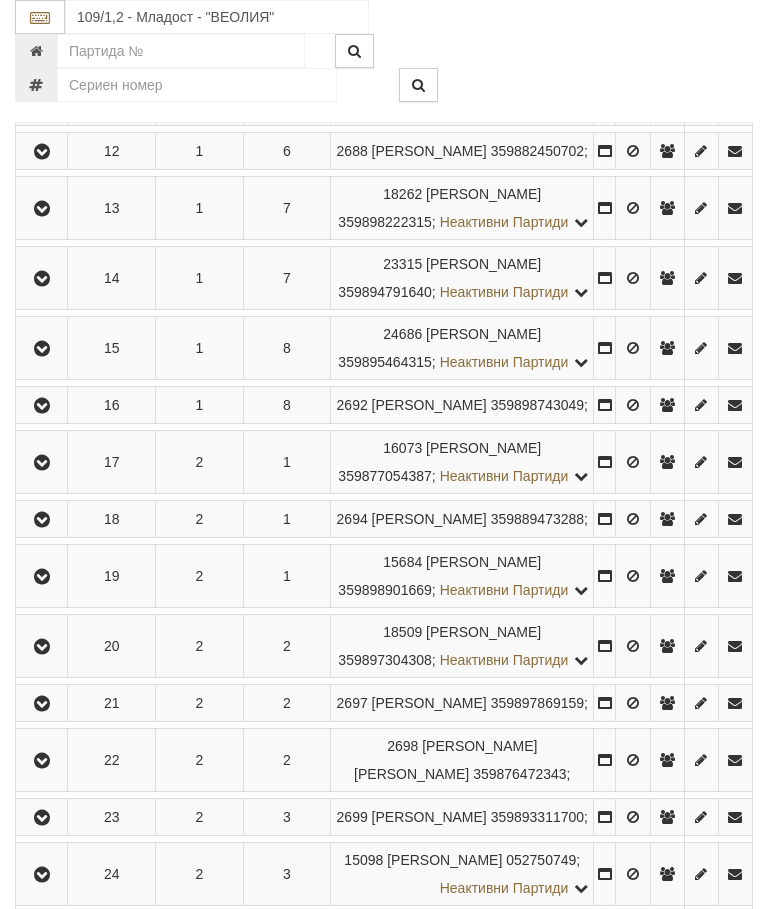 scroll, scrollTop: 1082, scrollLeft: 0, axis: vertical 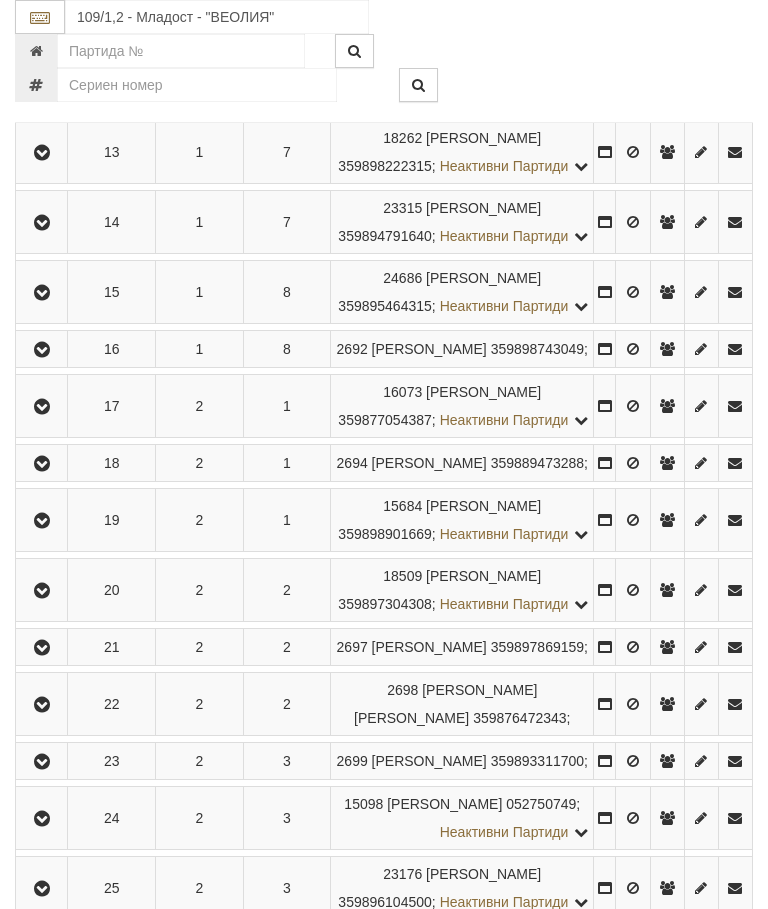 click at bounding box center [42, 293] 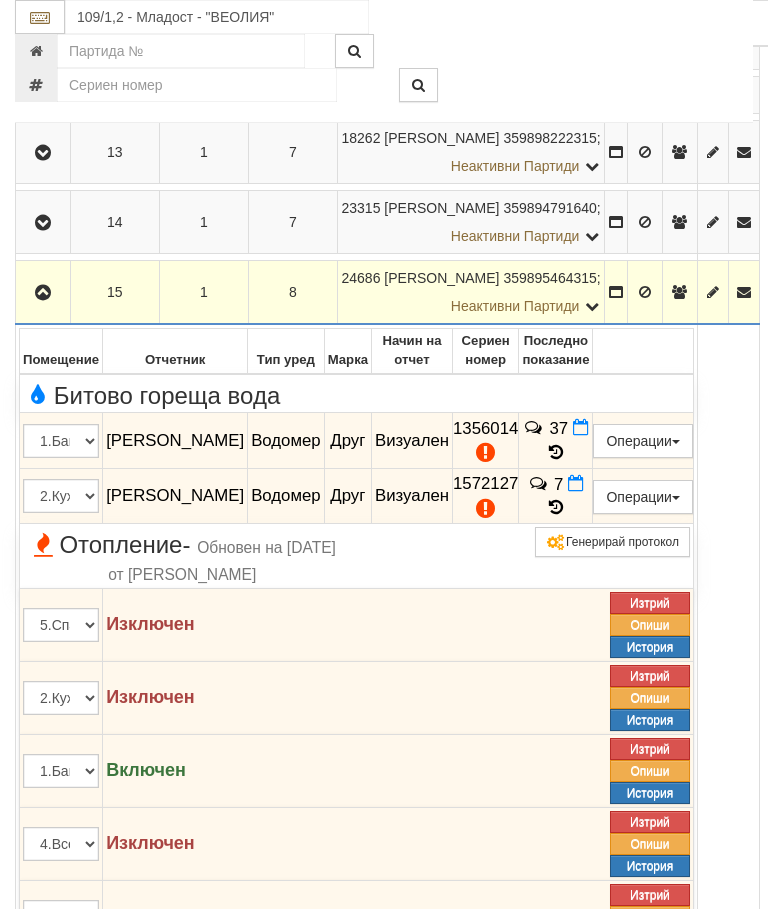 click on "37" at bounding box center [556, 441] 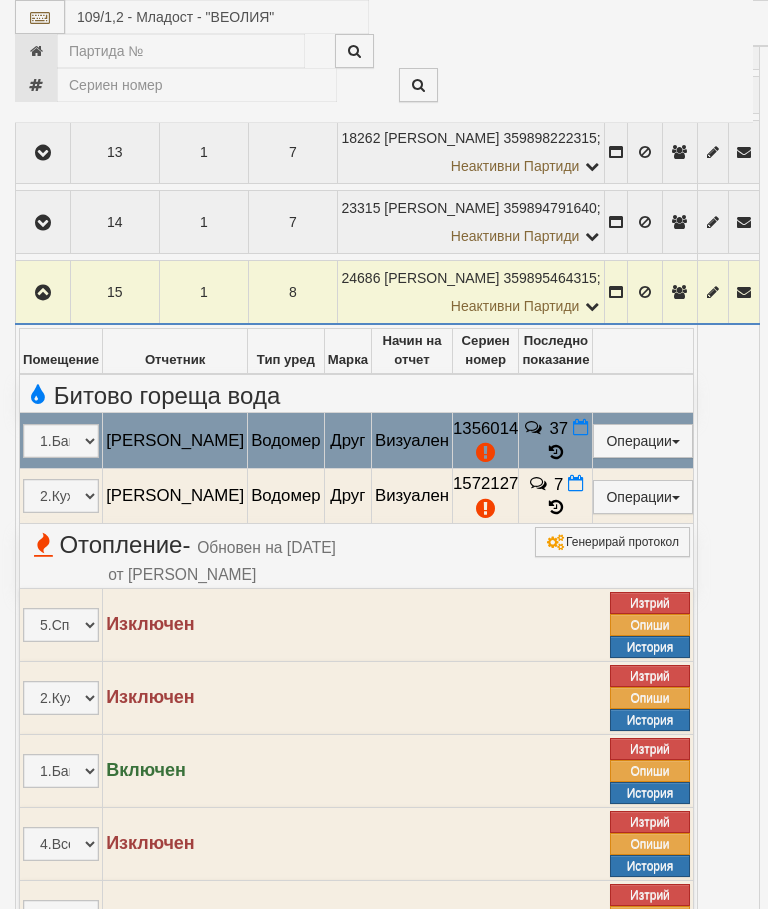select on "10" 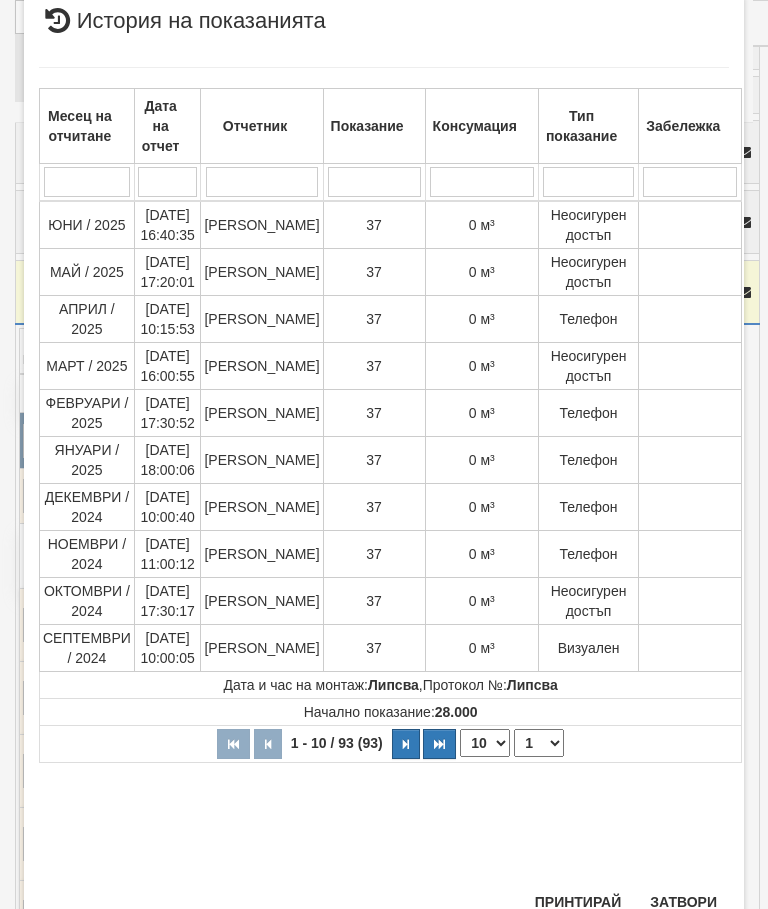 scroll, scrollTop: 837, scrollLeft: 0, axis: vertical 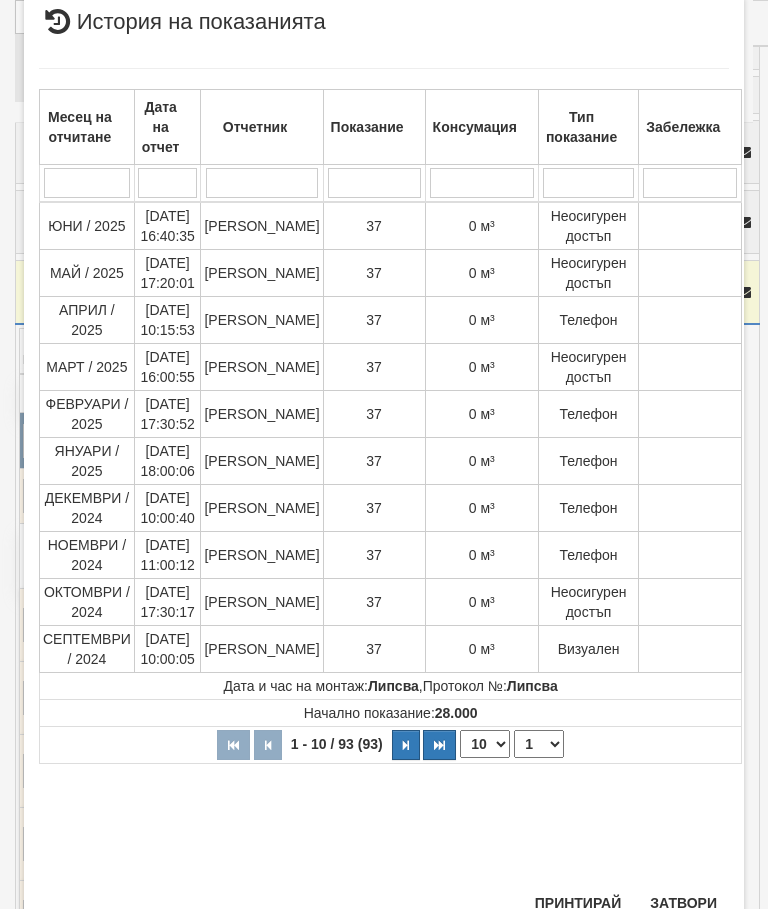 click on "Затвори" at bounding box center [683, 903] 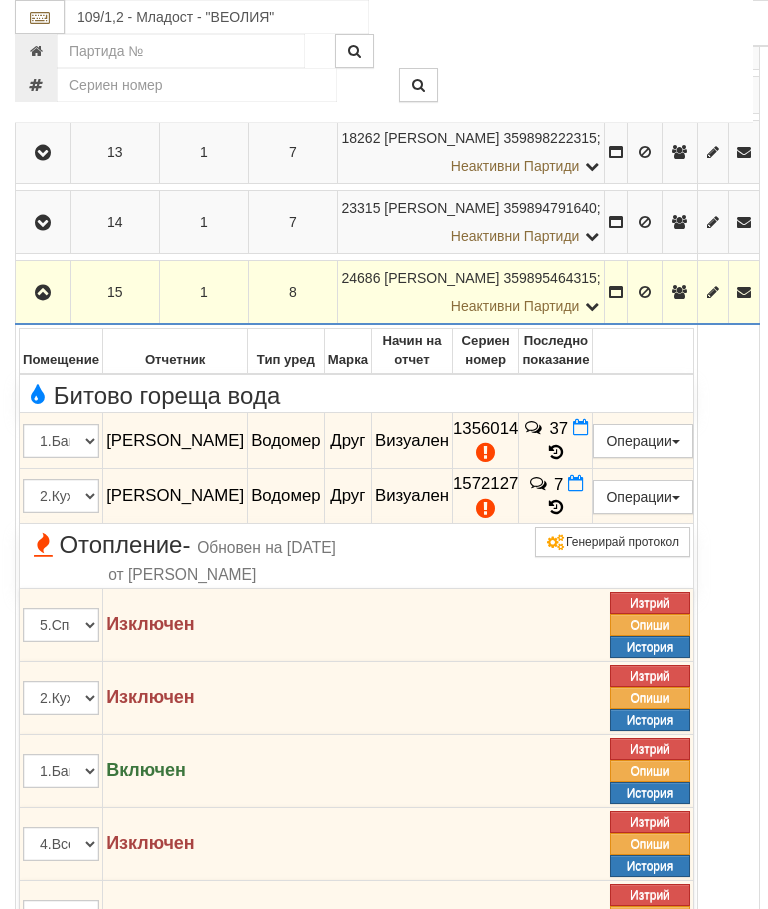 click at bounding box center [43, 293] 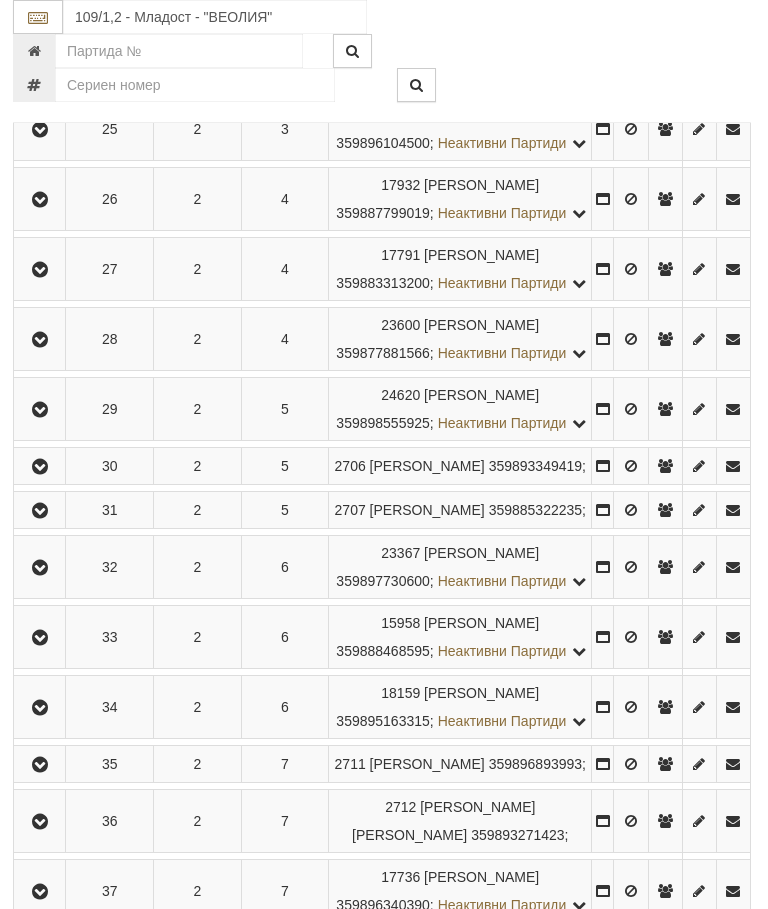 scroll, scrollTop: 1878, scrollLeft: 2, axis: both 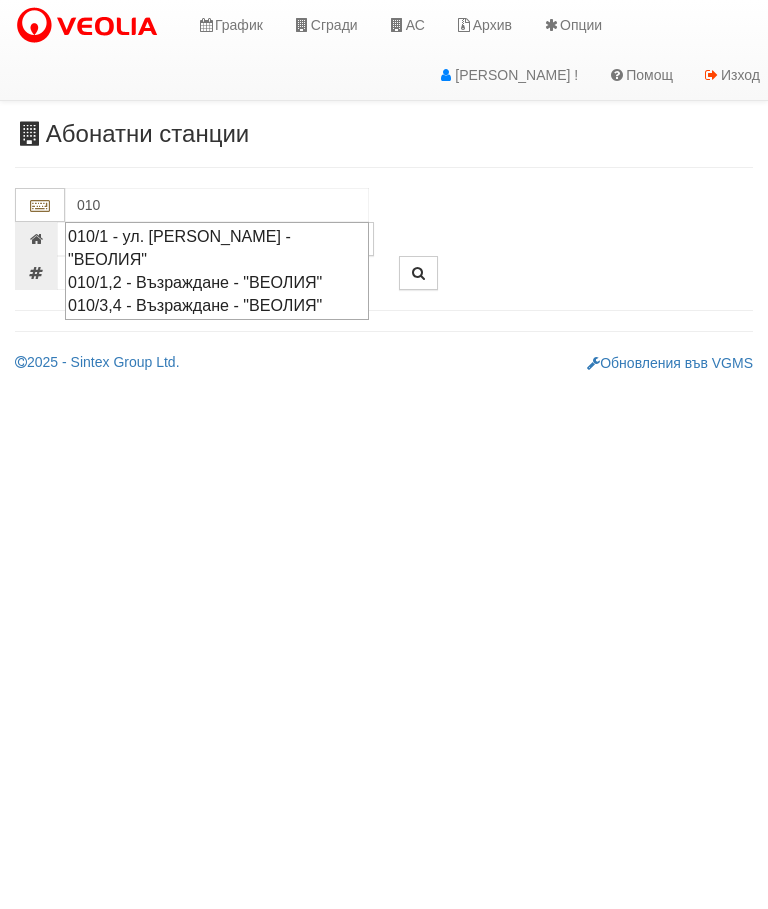 click on "010/3,4 - Възраждане - "ВЕОЛИЯ"" at bounding box center (217, 305) 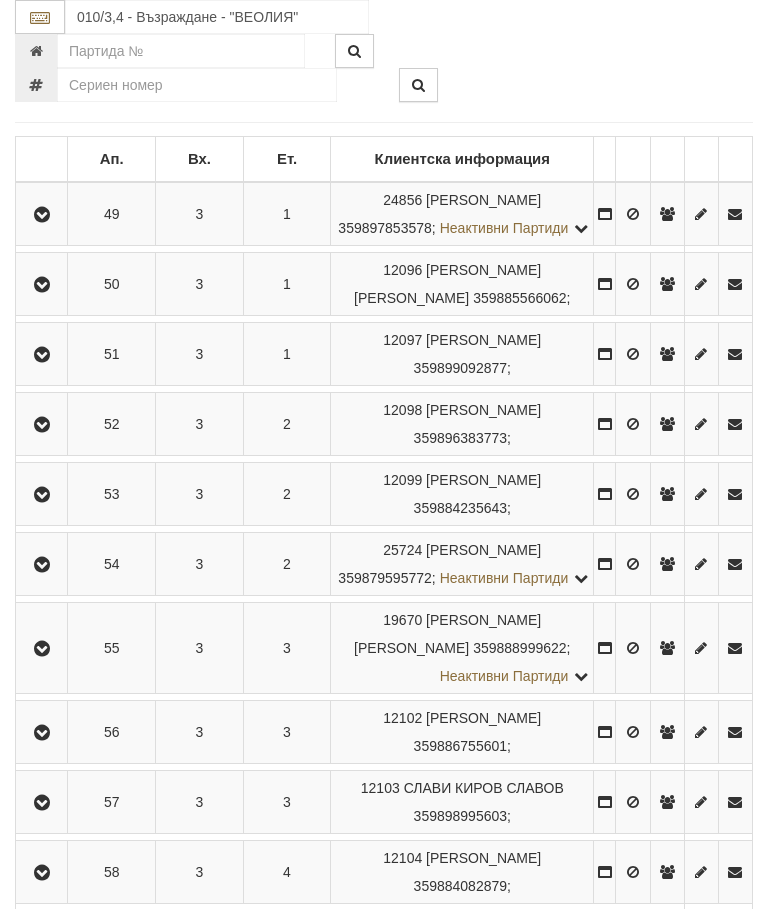 scroll, scrollTop: 385, scrollLeft: 0, axis: vertical 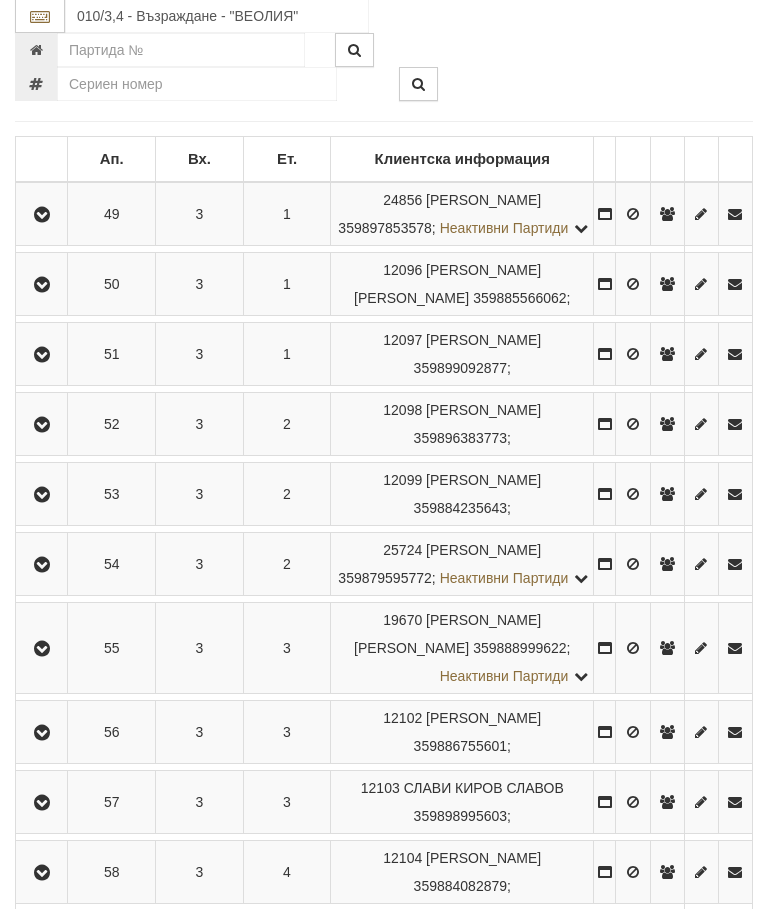 click at bounding box center [41, 733] 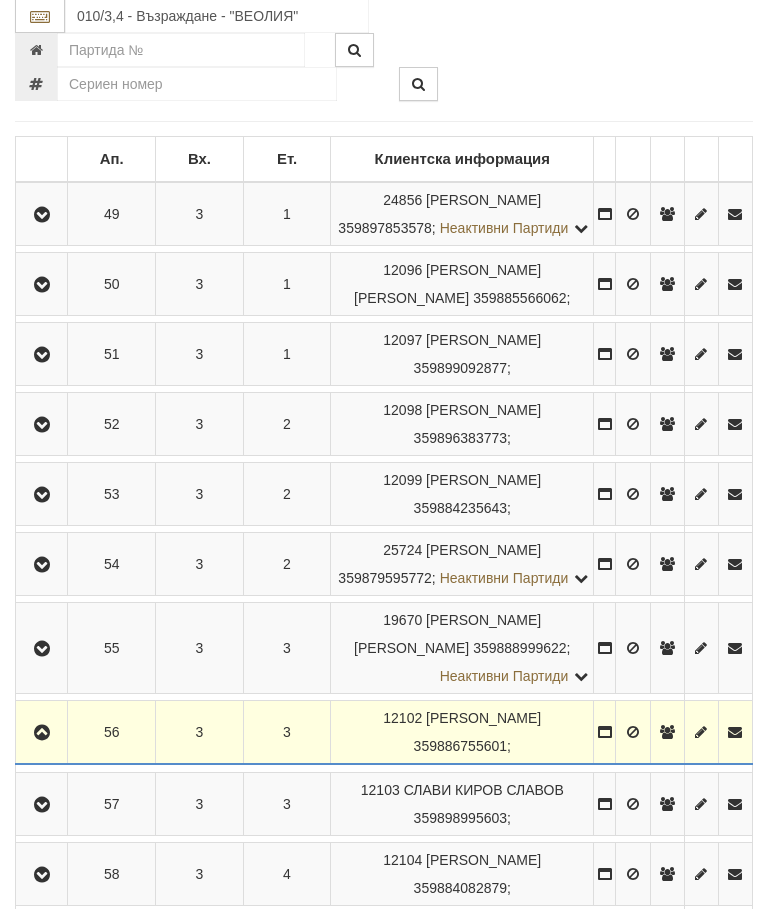 scroll, scrollTop: 386, scrollLeft: 0, axis: vertical 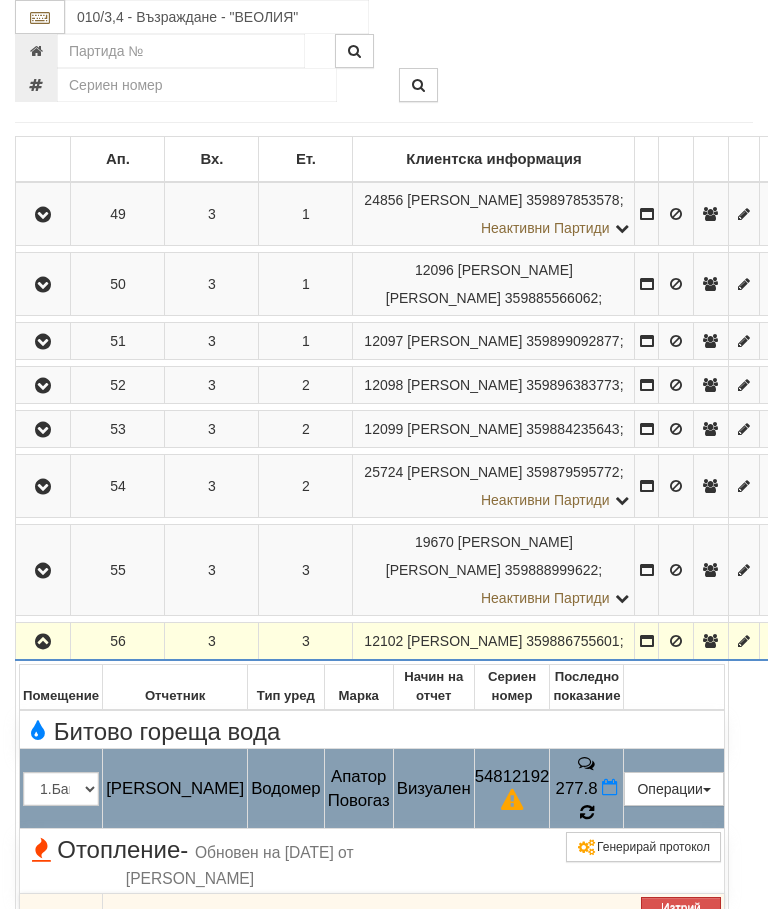 click at bounding box center (587, 812) 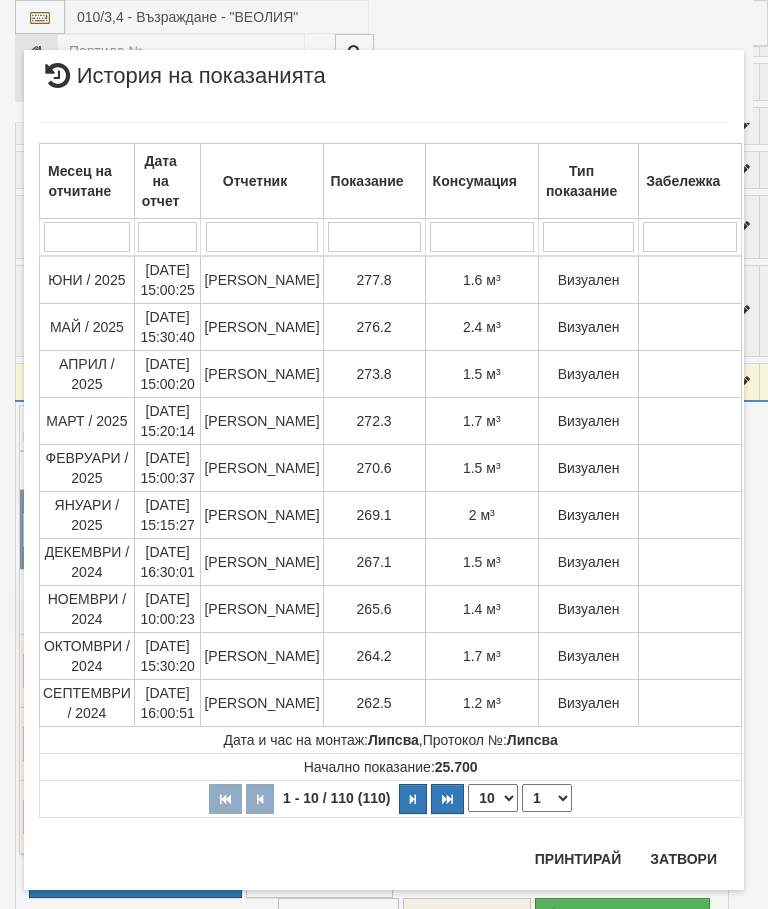 scroll, scrollTop: 644, scrollLeft: 0, axis: vertical 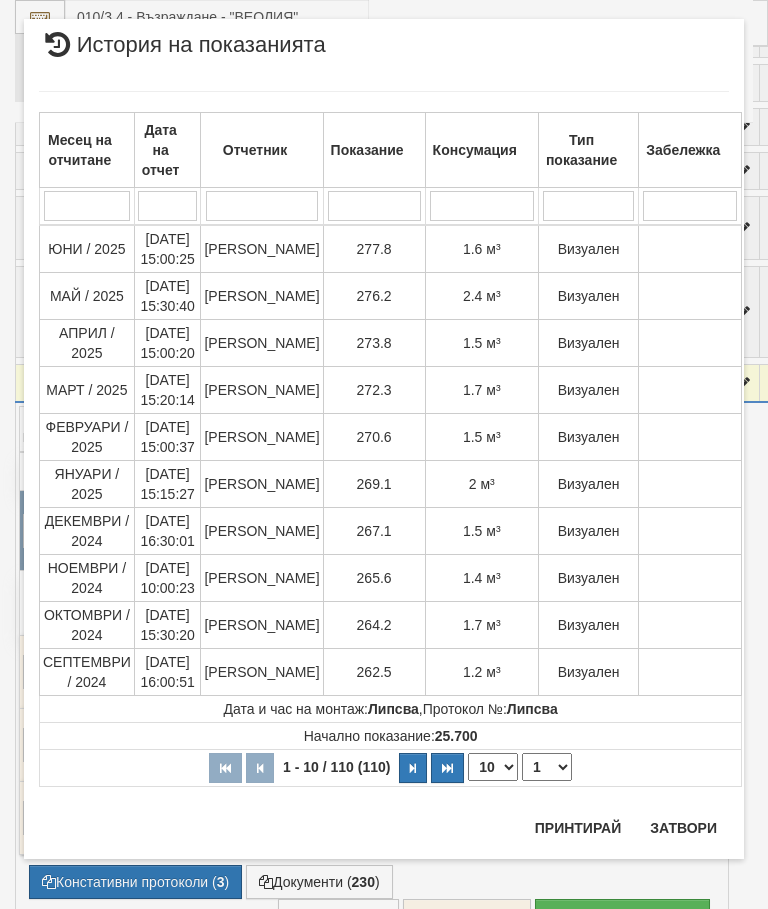 click on "Затвори" at bounding box center (683, 828) 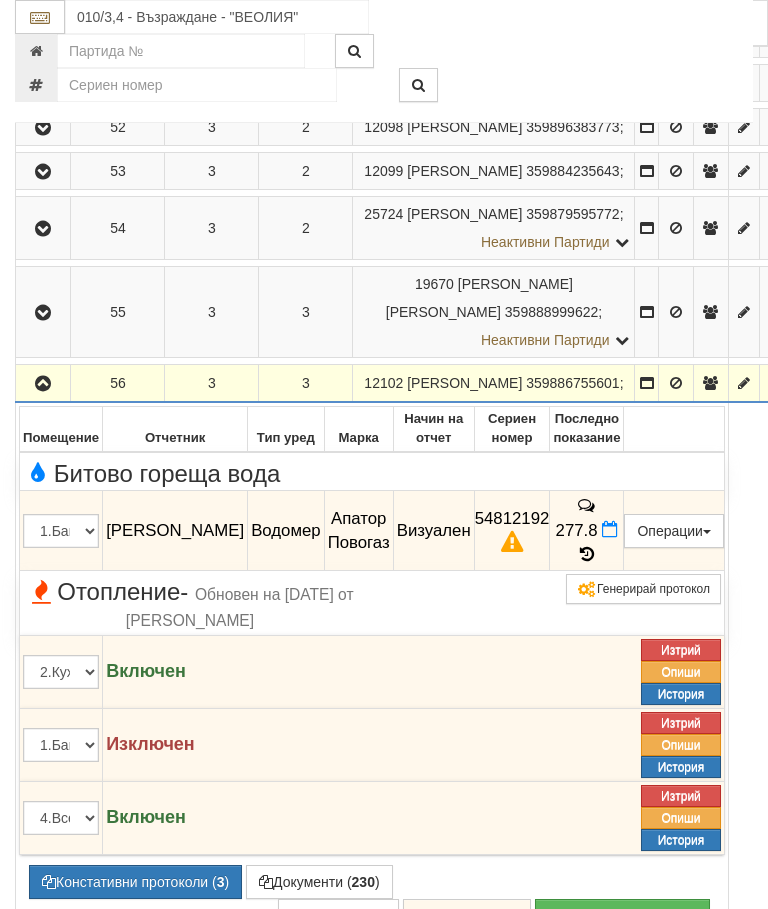 click at bounding box center [43, 384] 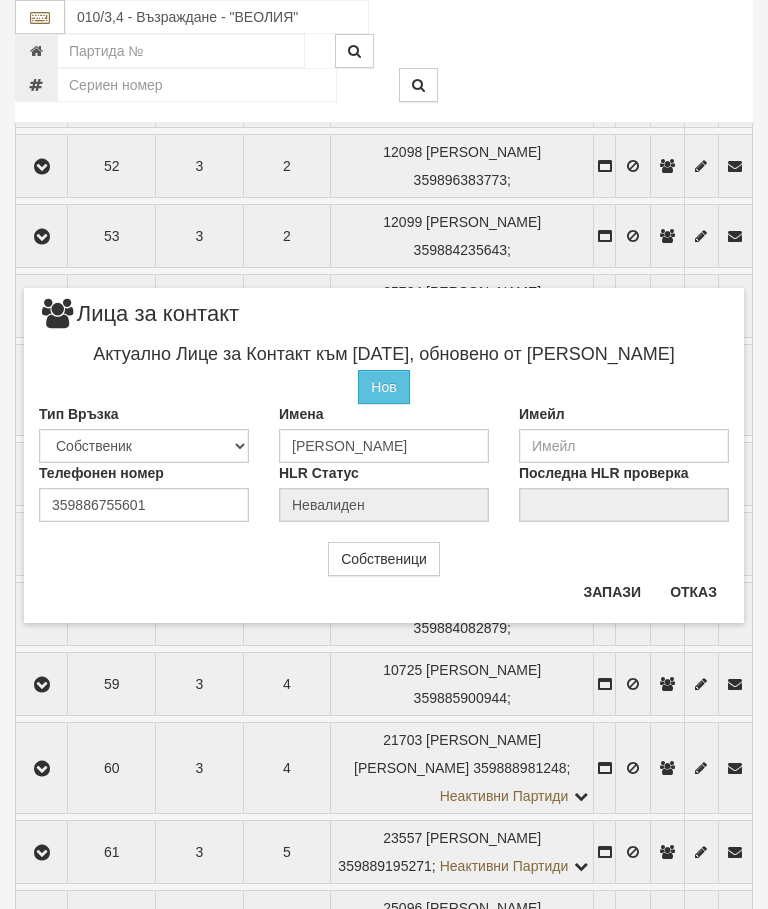 click on "Отказ" at bounding box center (693, 592) 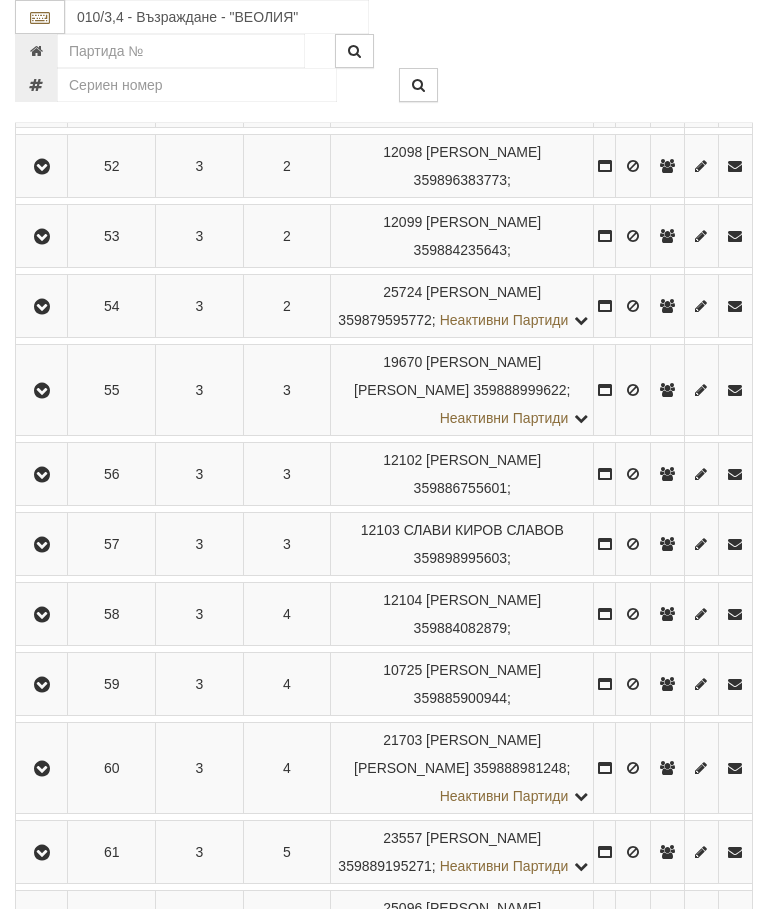 scroll, scrollTop: 636, scrollLeft: 0, axis: vertical 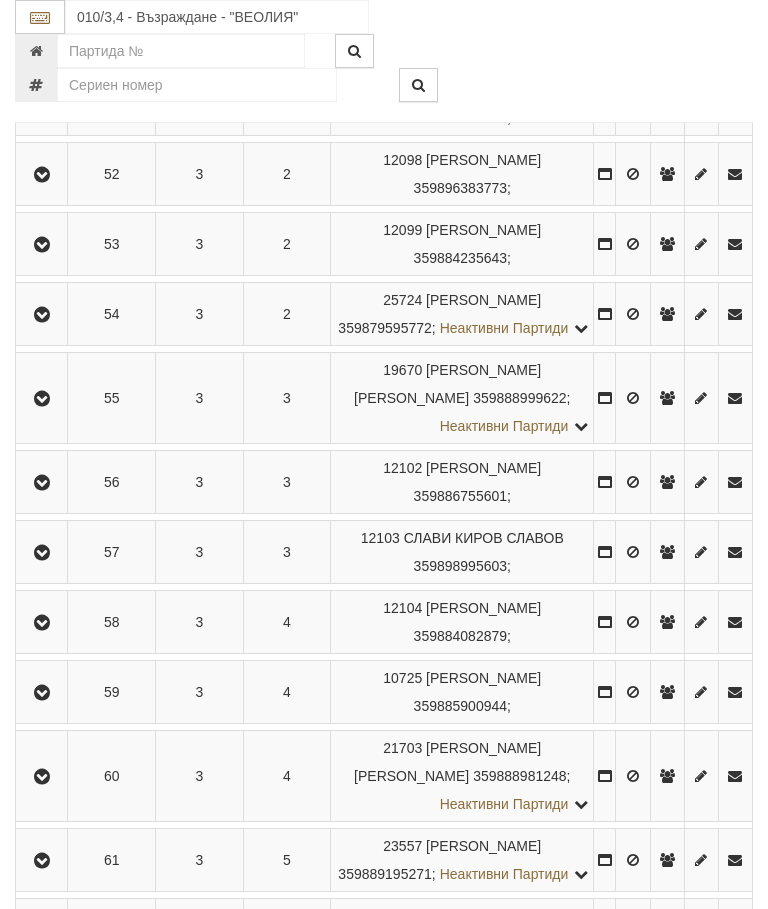 click at bounding box center [42, 623] 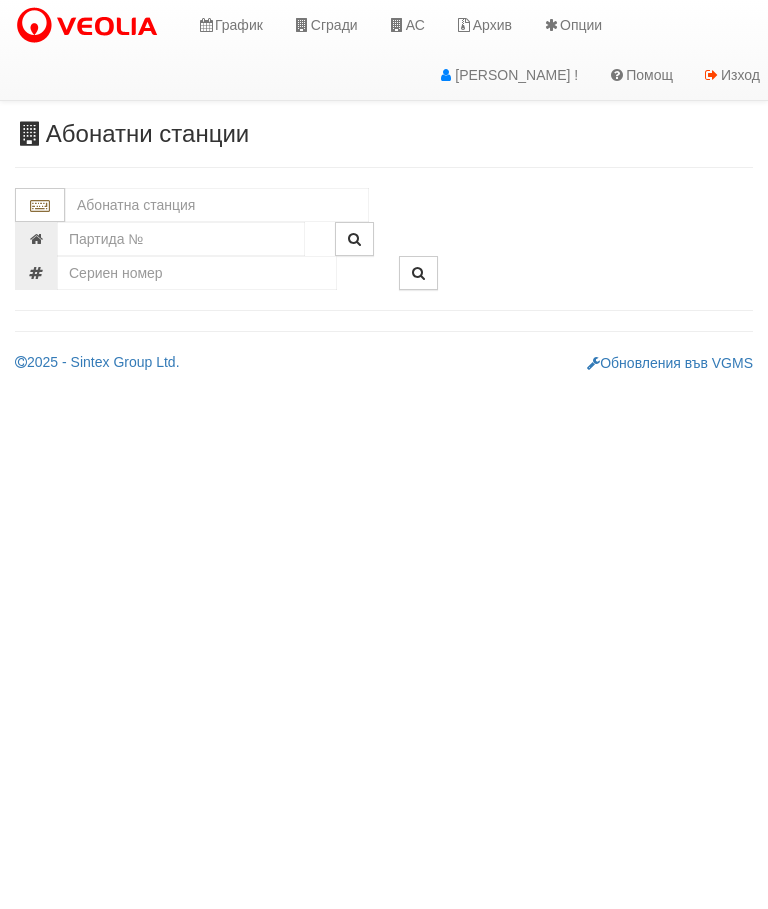 scroll, scrollTop: 0, scrollLeft: 0, axis: both 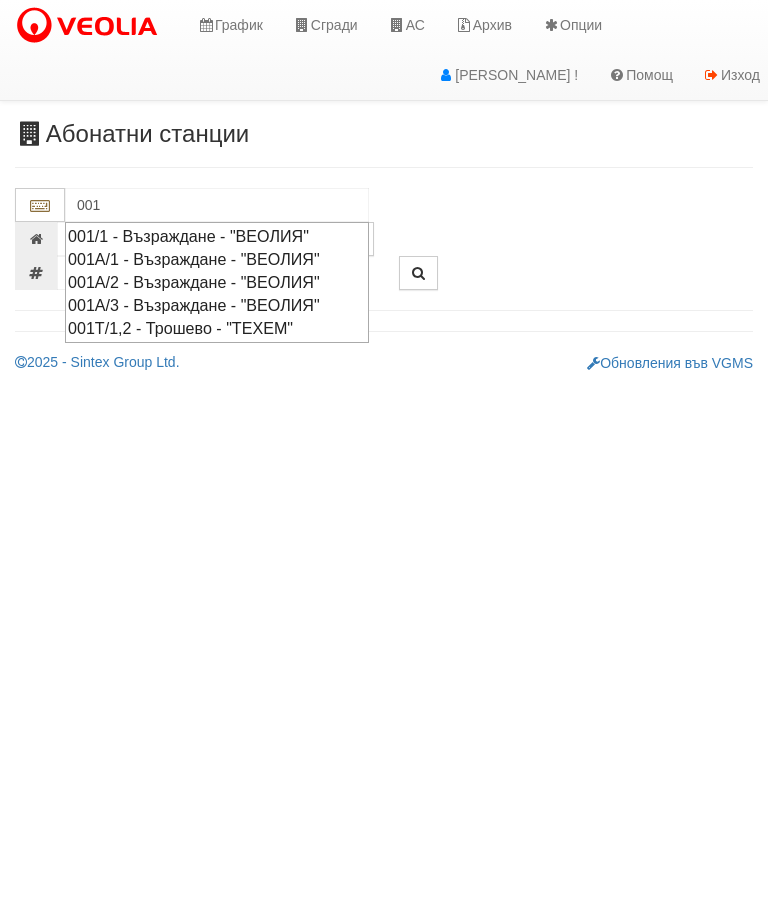 click on "001А/2 - Възраждане - "ВЕОЛИЯ"" at bounding box center [217, 282] 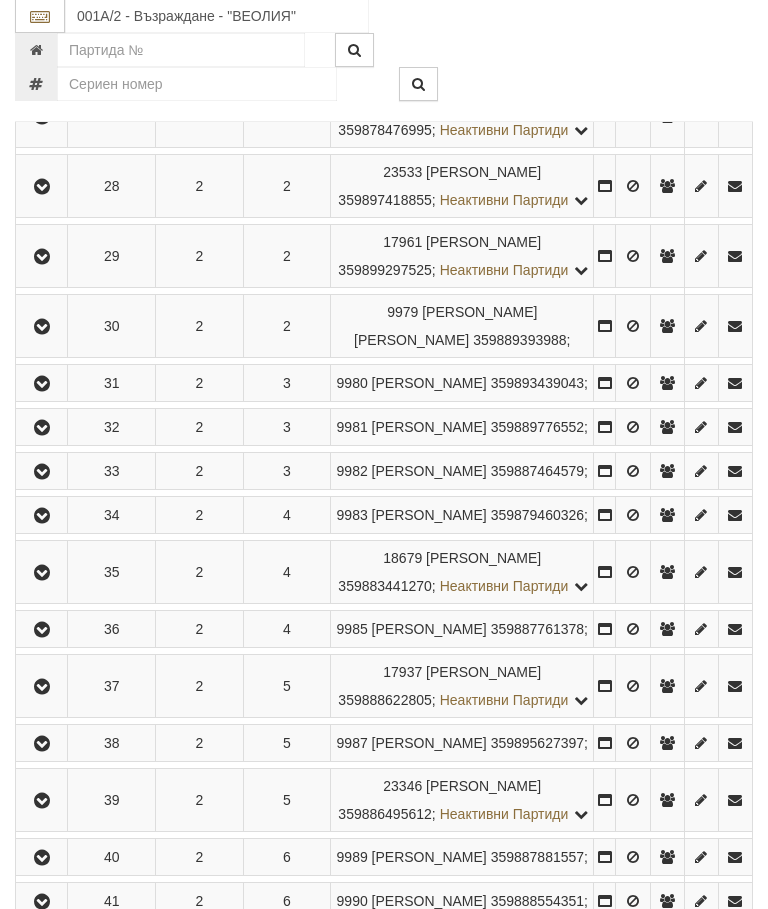 scroll, scrollTop: 666, scrollLeft: 0, axis: vertical 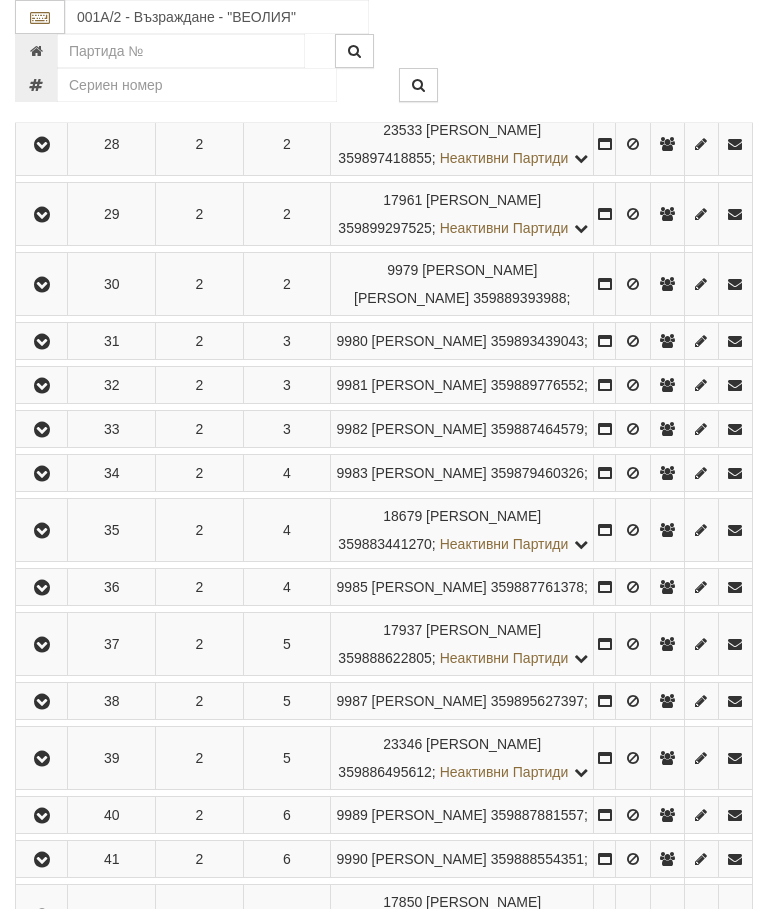 click at bounding box center [42, 342] 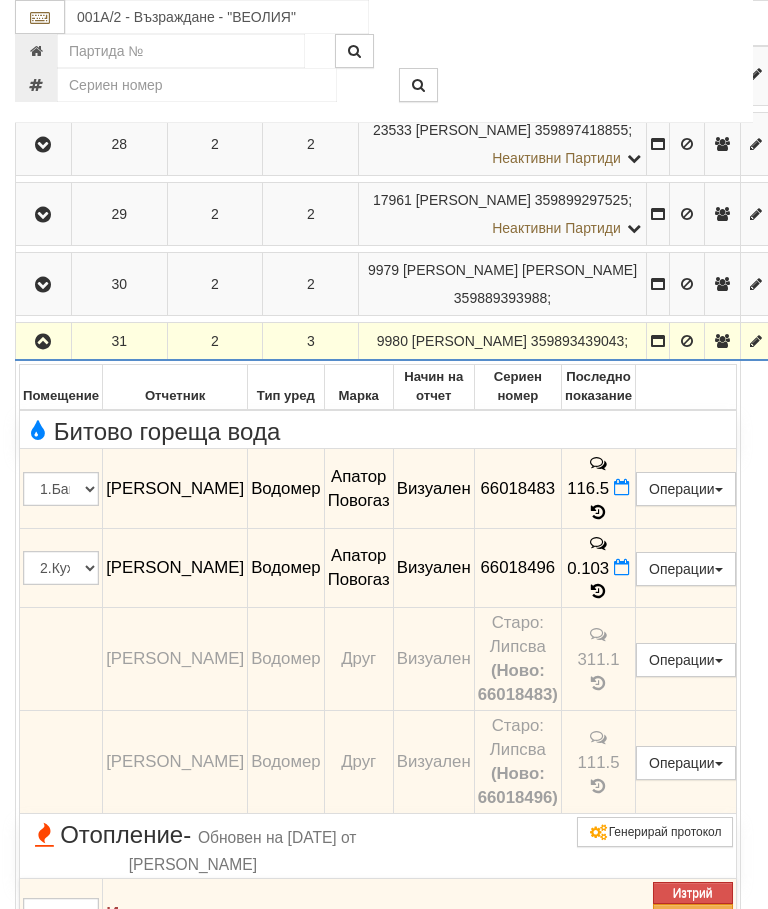 click at bounding box center (599, 512) 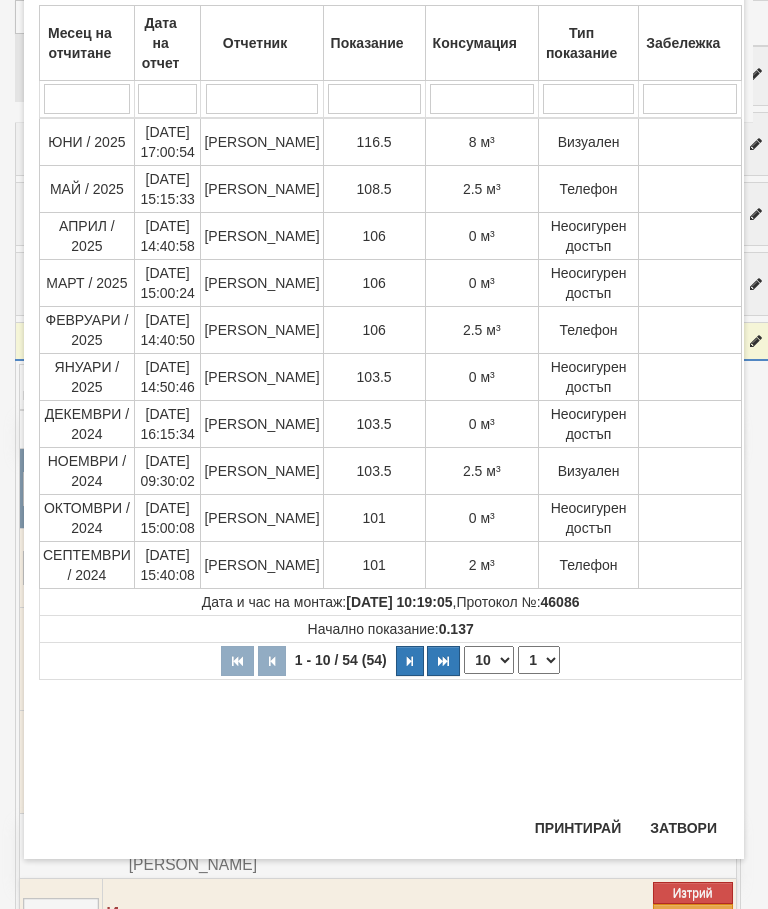 scroll, scrollTop: 434, scrollLeft: 0, axis: vertical 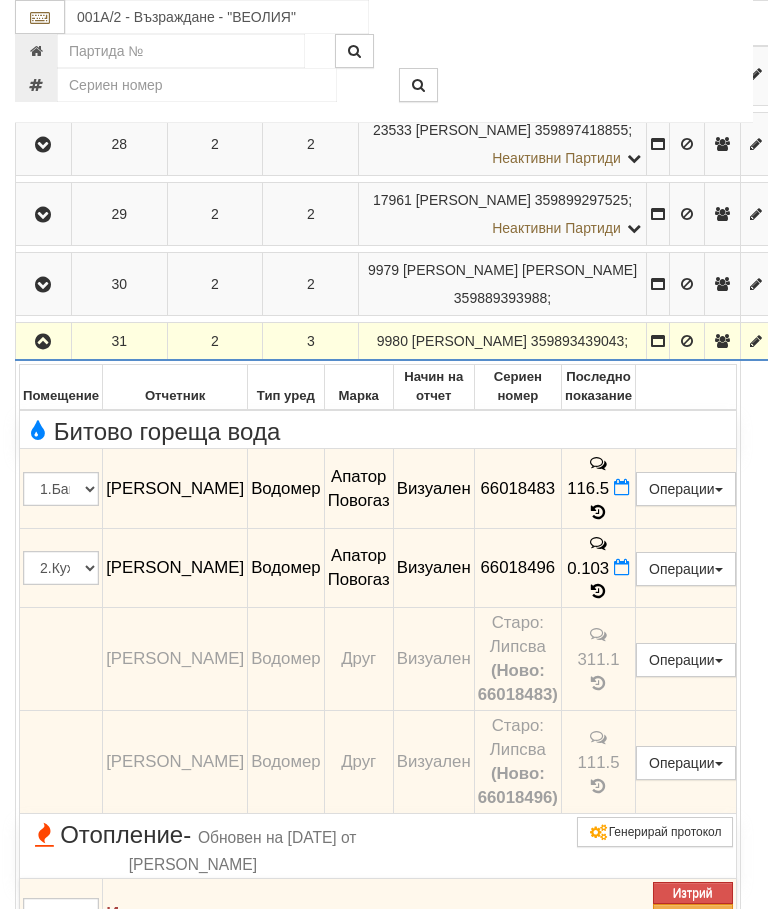 click at bounding box center [43, 342] 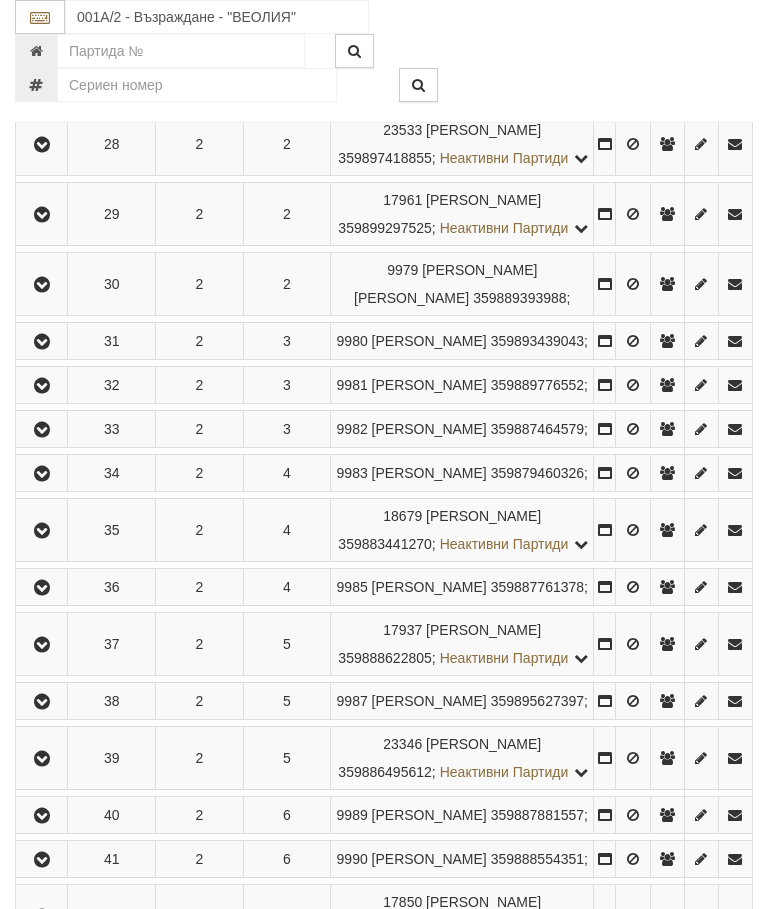 click at bounding box center (42, 430) 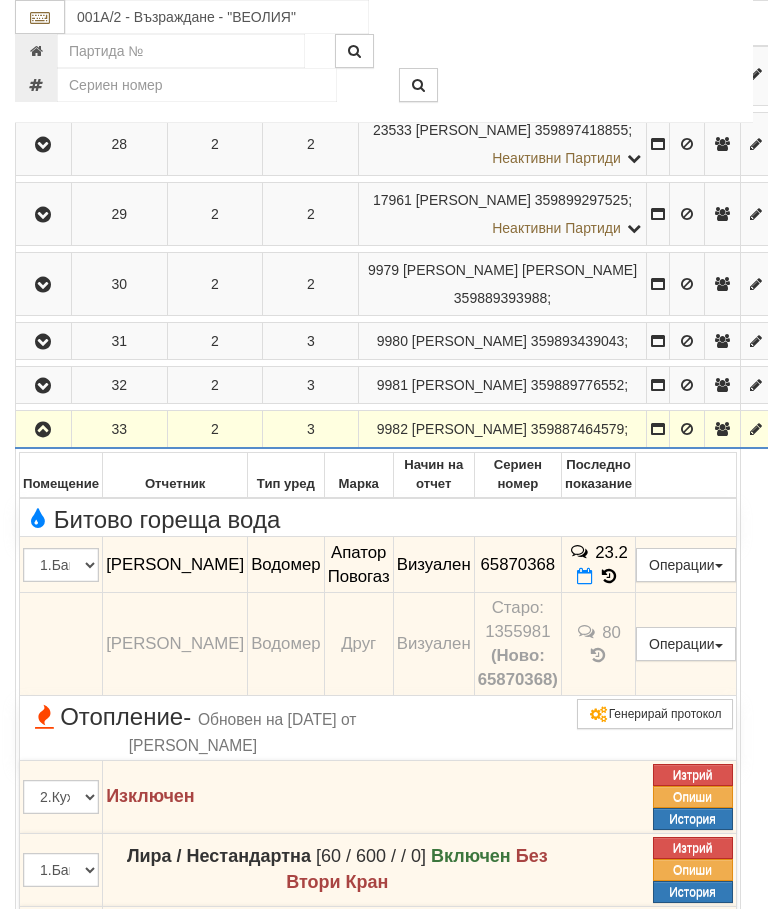 click at bounding box center [43, 430] 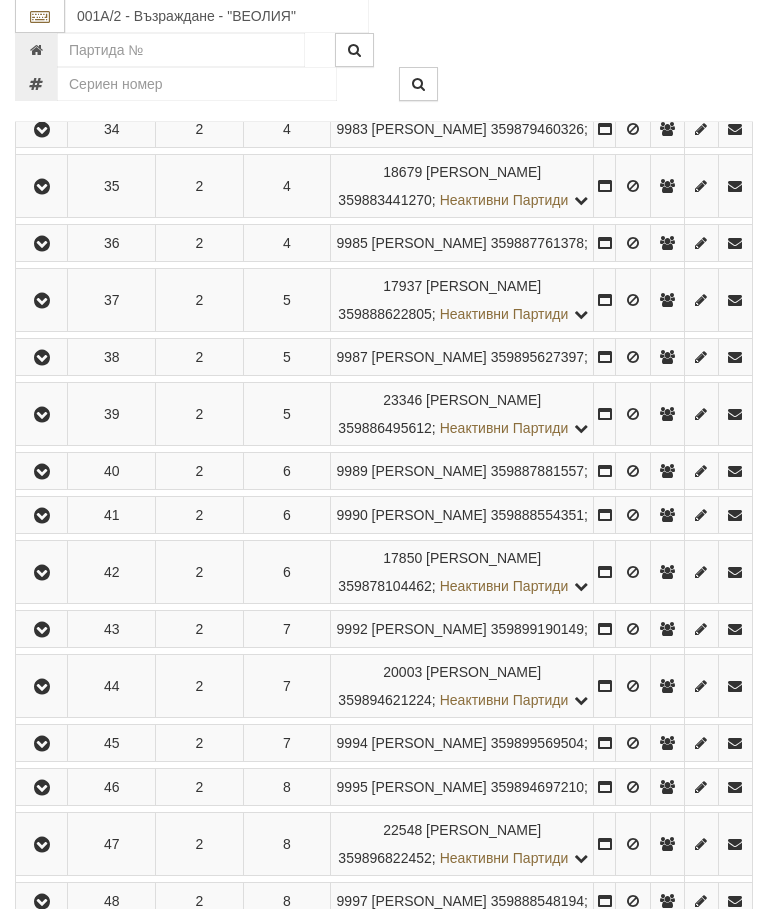 scroll, scrollTop: 1123, scrollLeft: 0, axis: vertical 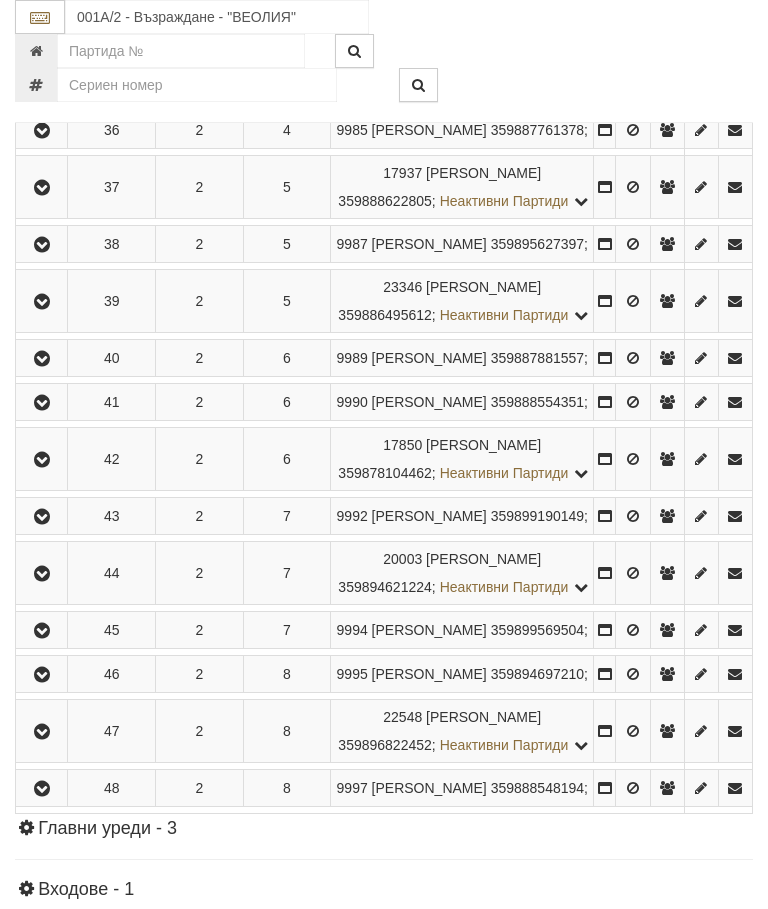click at bounding box center [42, 188] 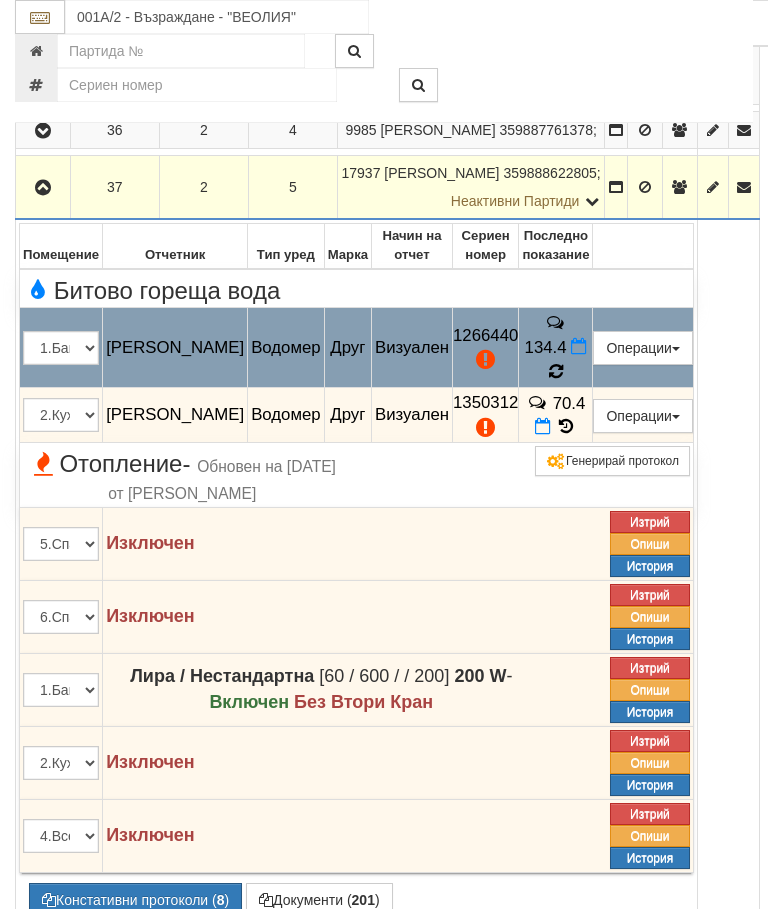 click at bounding box center (556, 371) 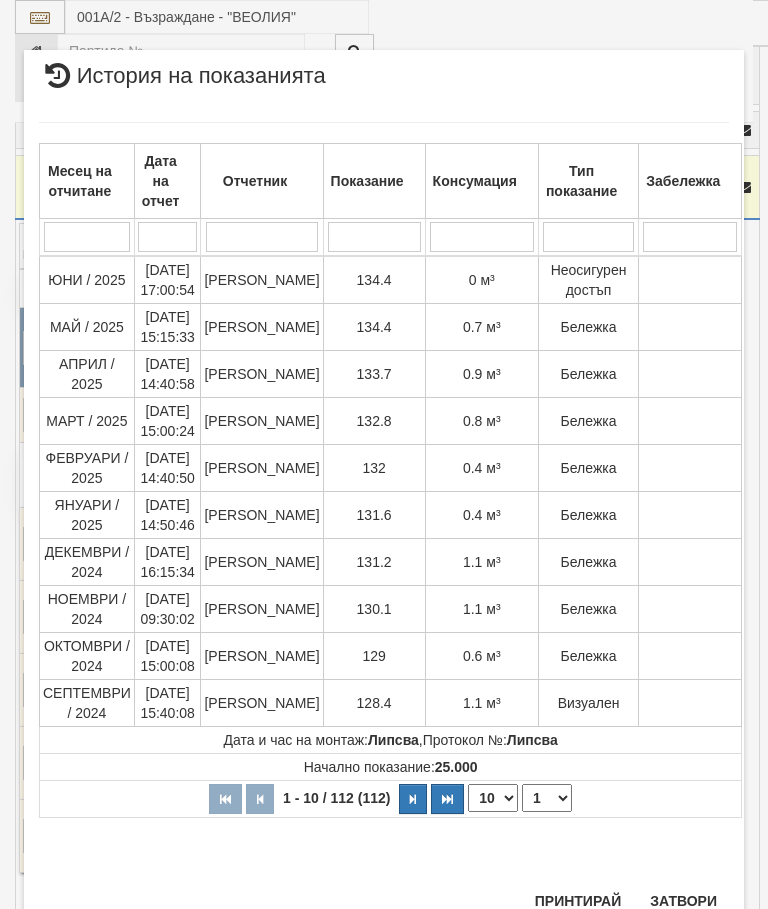 click on "Затвори" at bounding box center [683, 901] 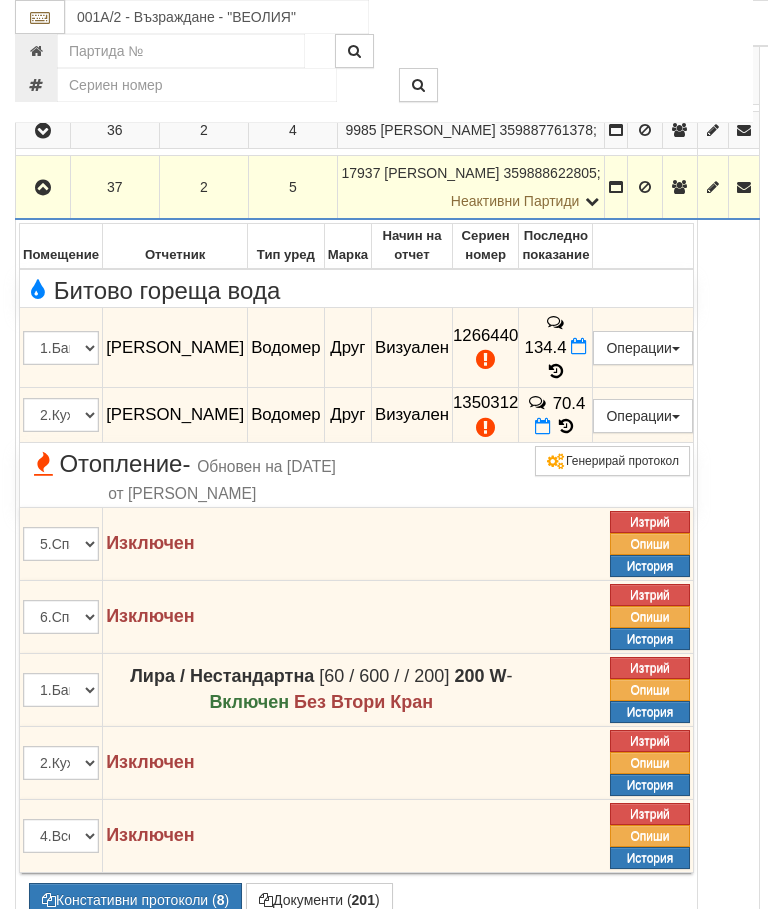 click at bounding box center (43, 188) 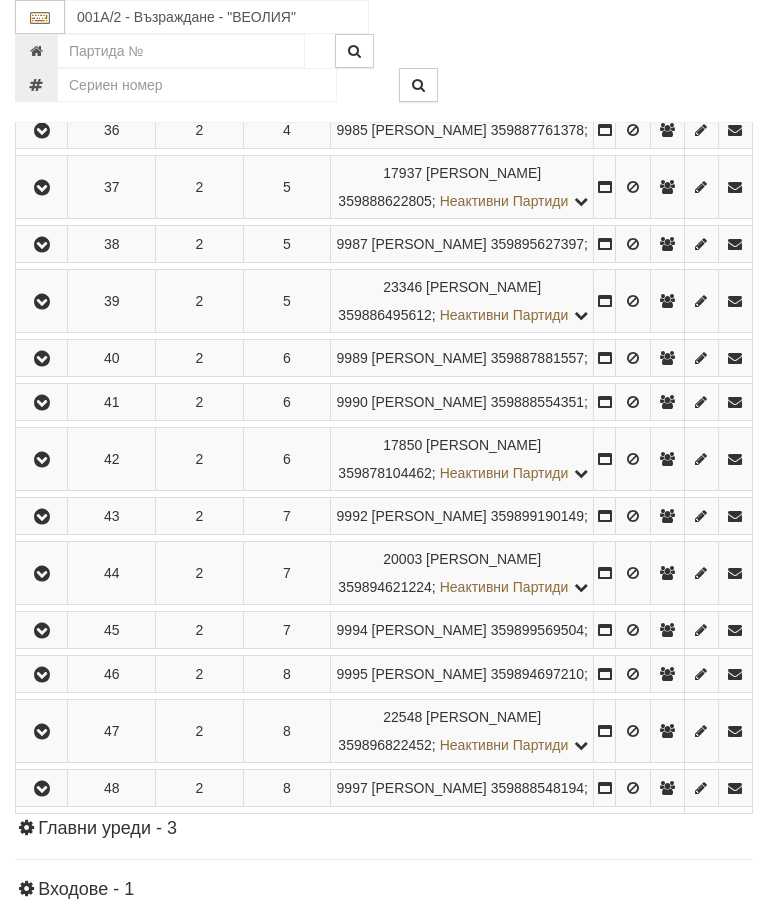 click at bounding box center [41, 244] 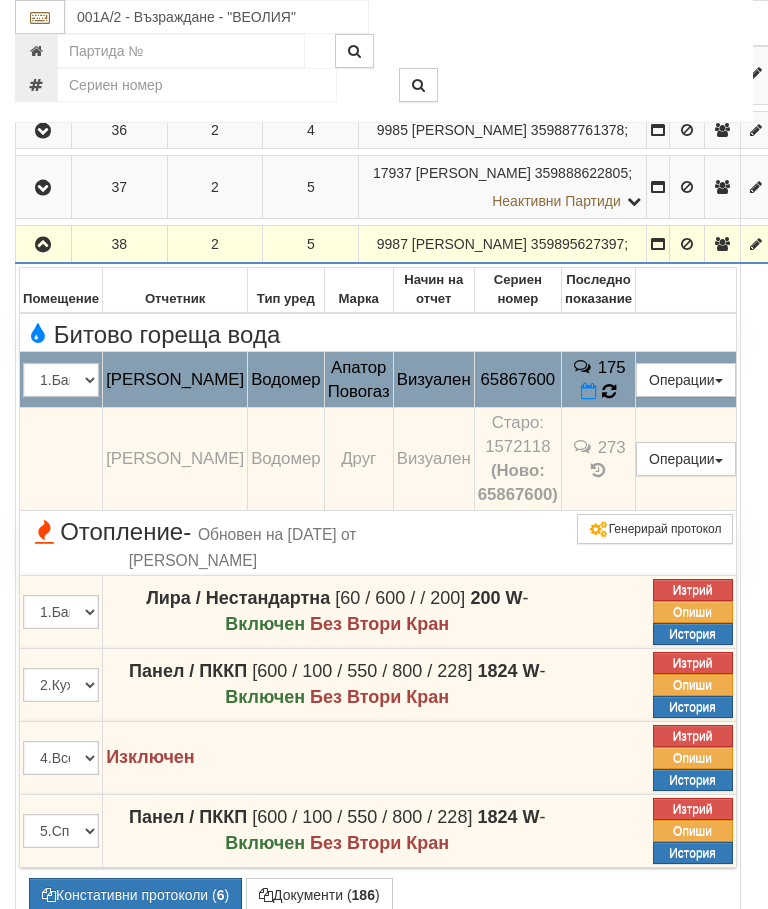 click at bounding box center (609, 391) 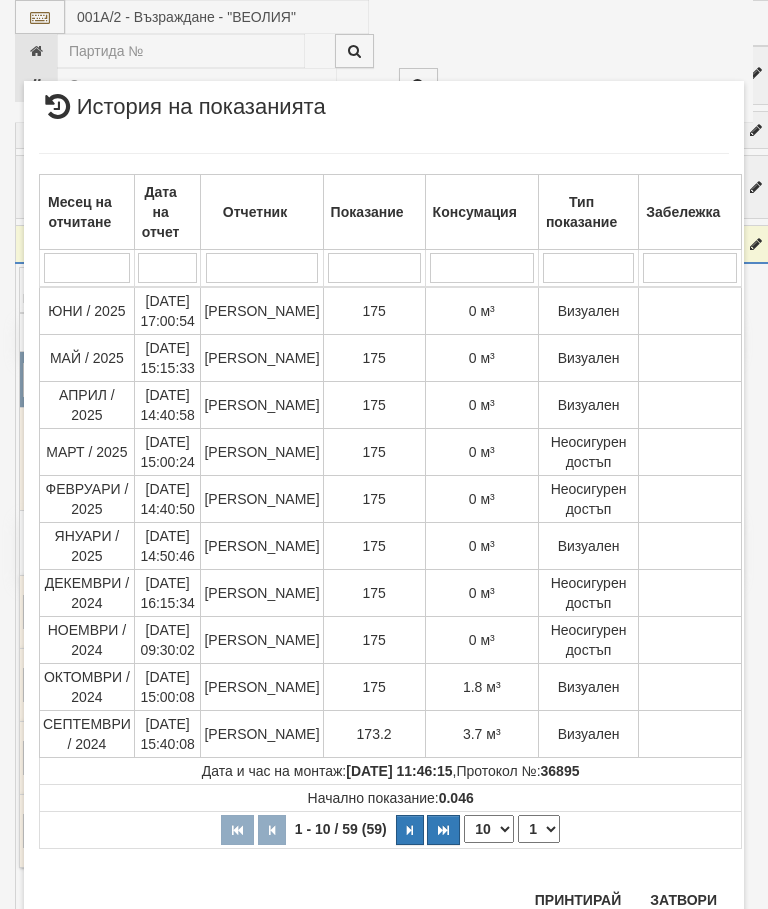 scroll, scrollTop: 1134, scrollLeft: 0, axis: vertical 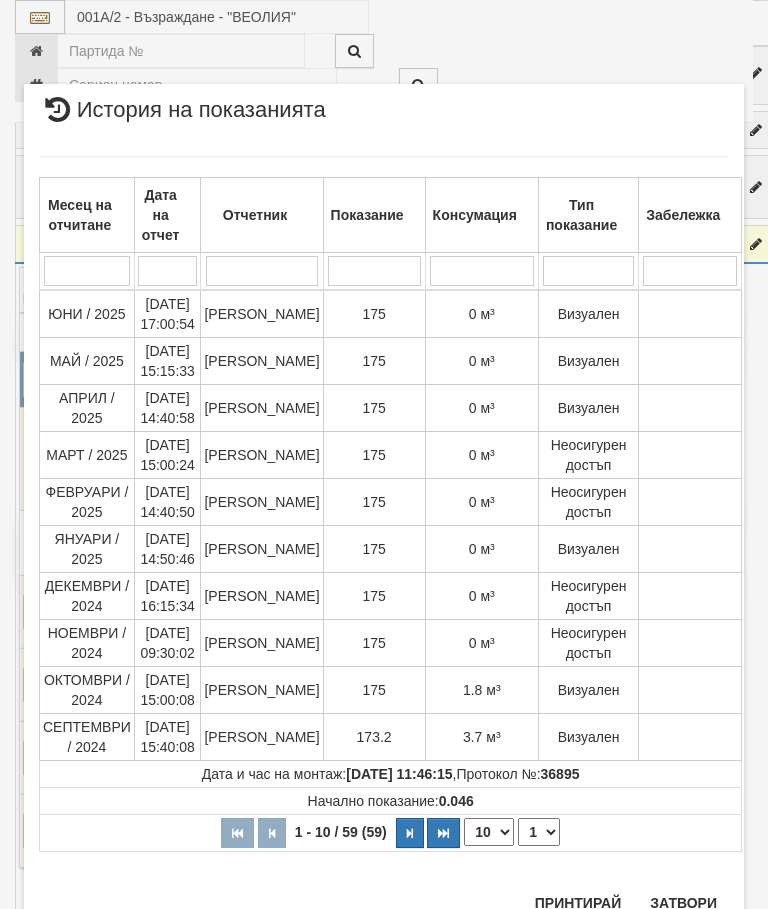 click on "Затвори" at bounding box center (683, 903) 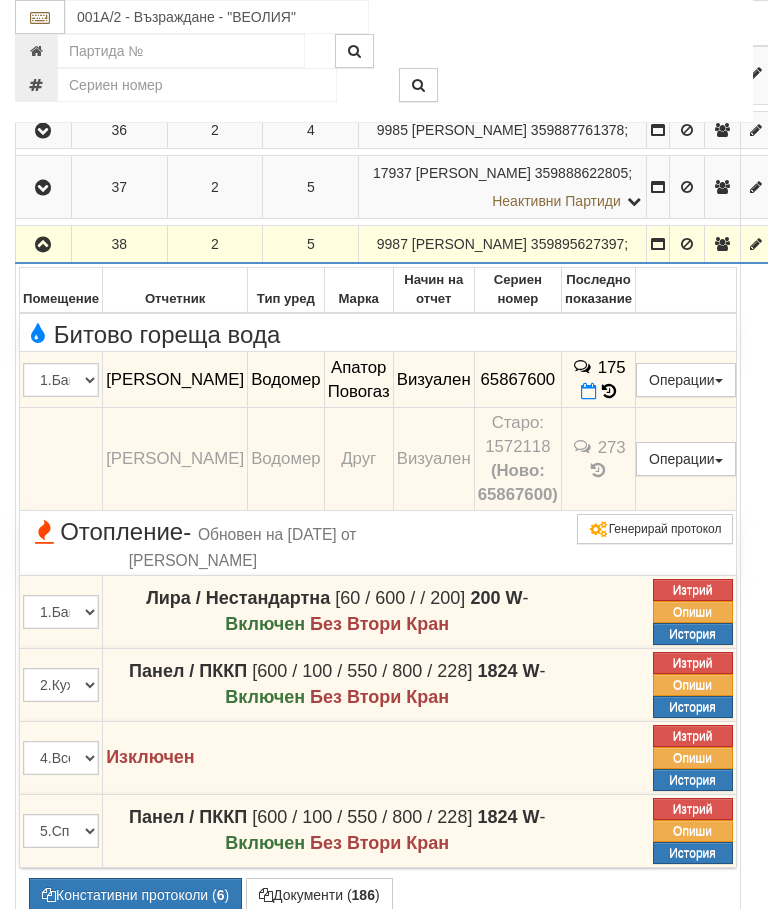 click at bounding box center (43, 244) 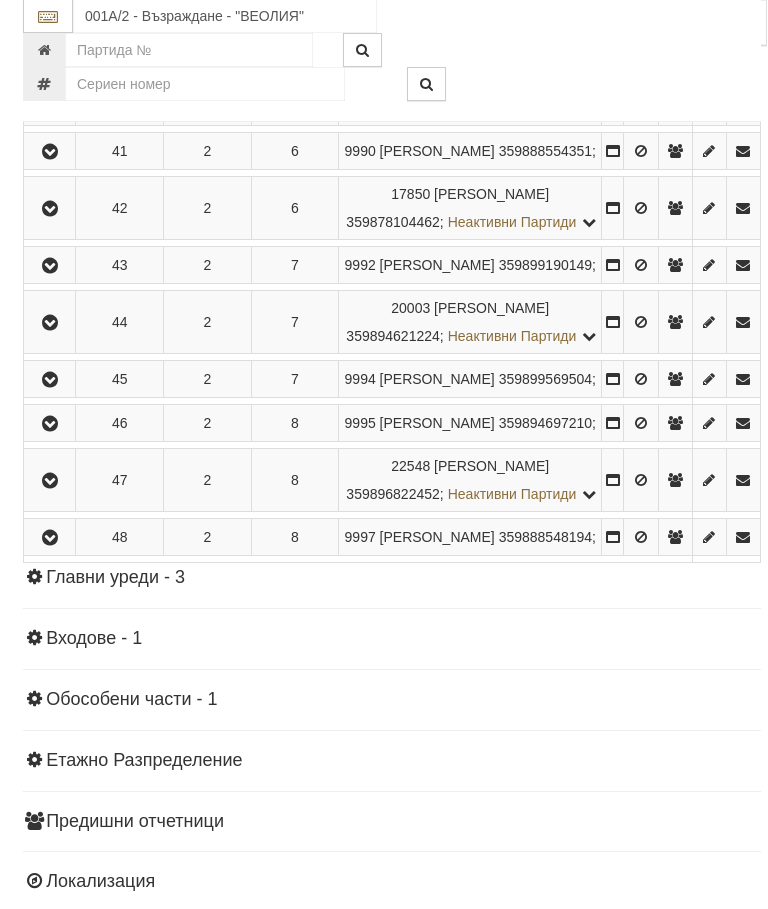 scroll, scrollTop: 1423, scrollLeft: 0, axis: vertical 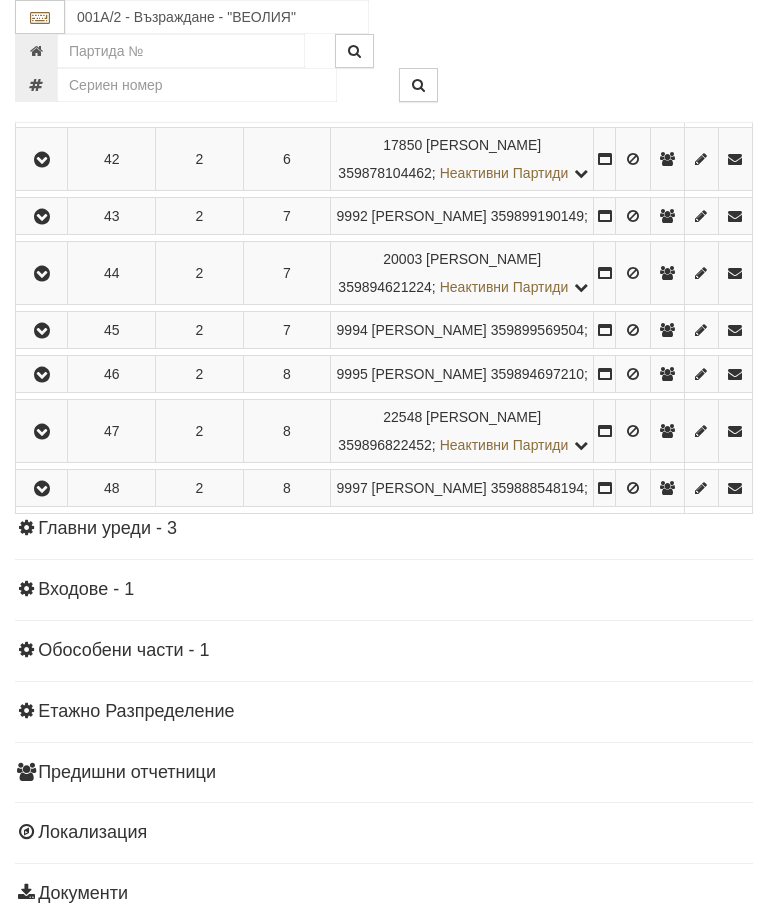 click at bounding box center [42, 217] 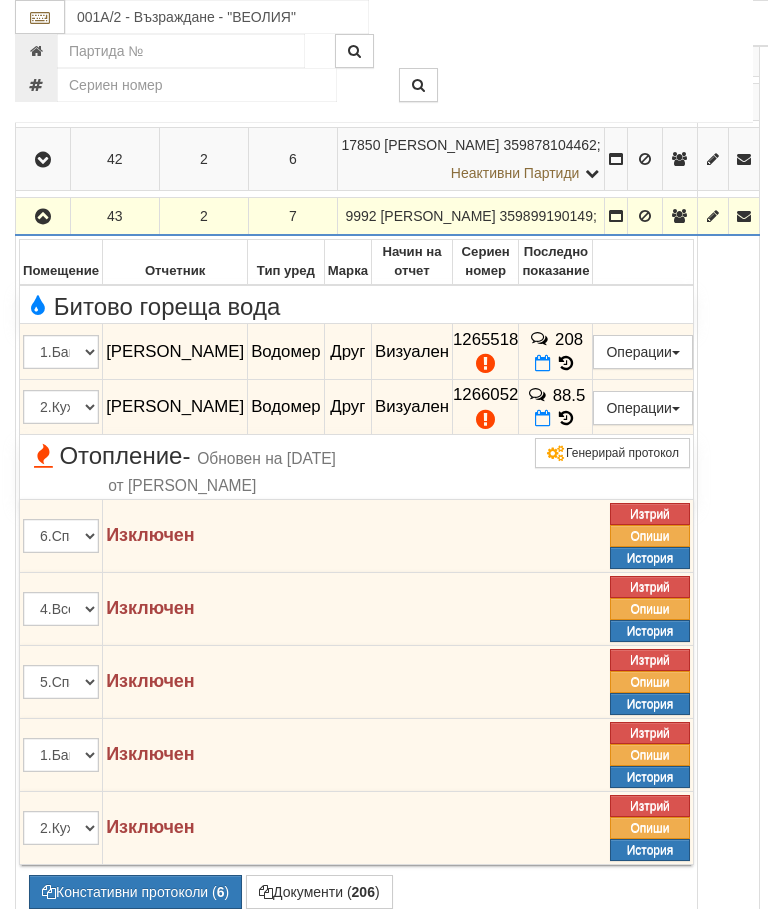 click on "208" at bounding box center (556, 352) 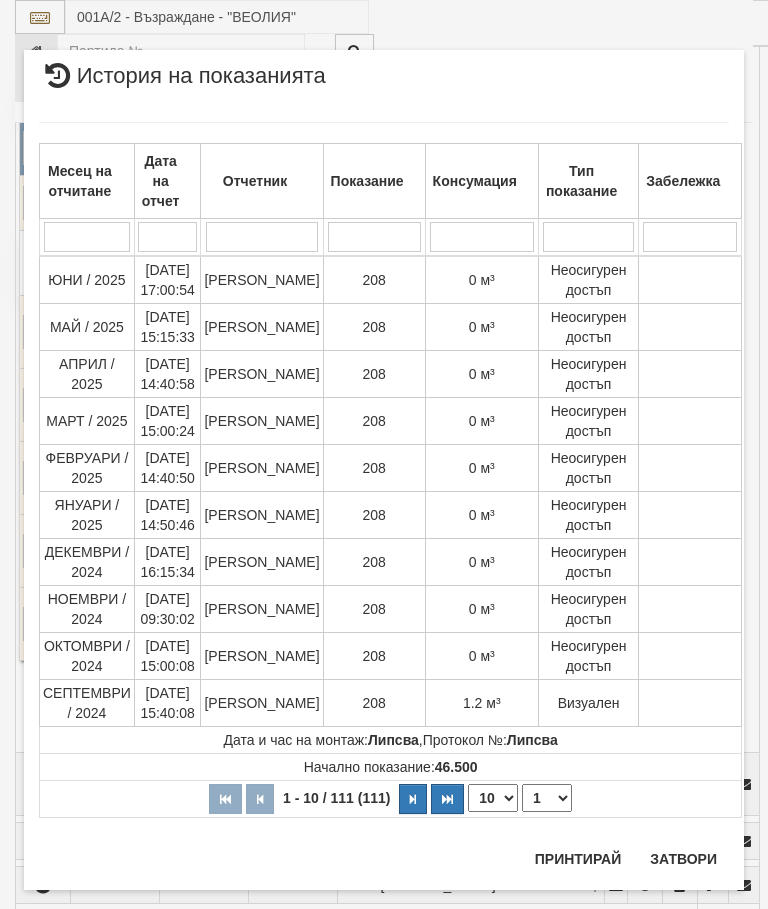 scroll, scrollTop: 1626, scrollLeft: 0, axis: vertical 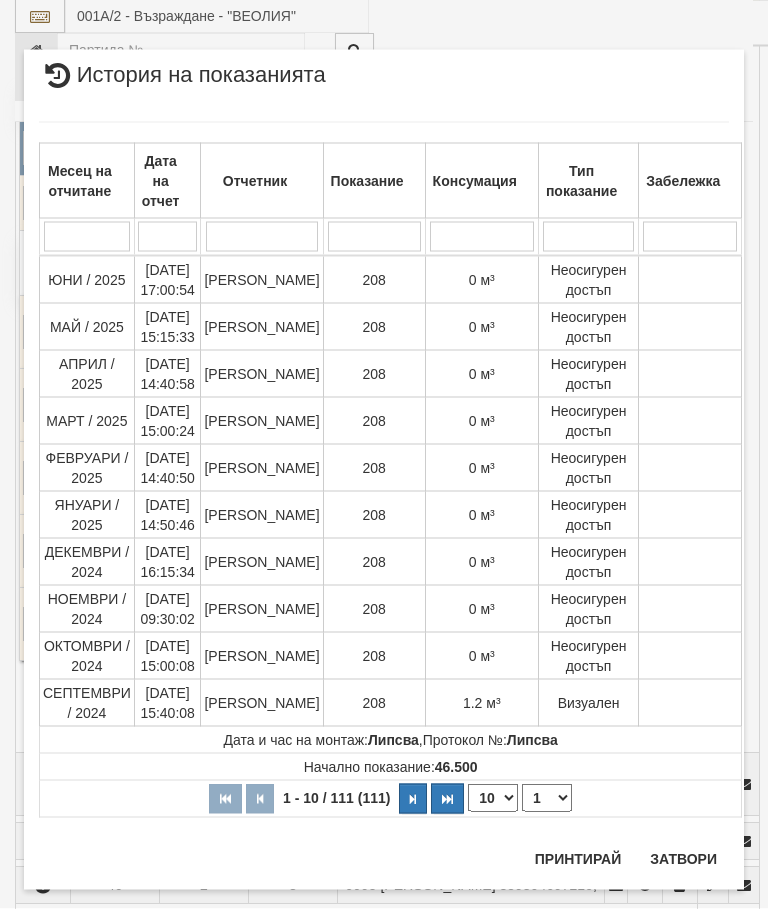 click on "Затвори" at bounding box center (683, 859) 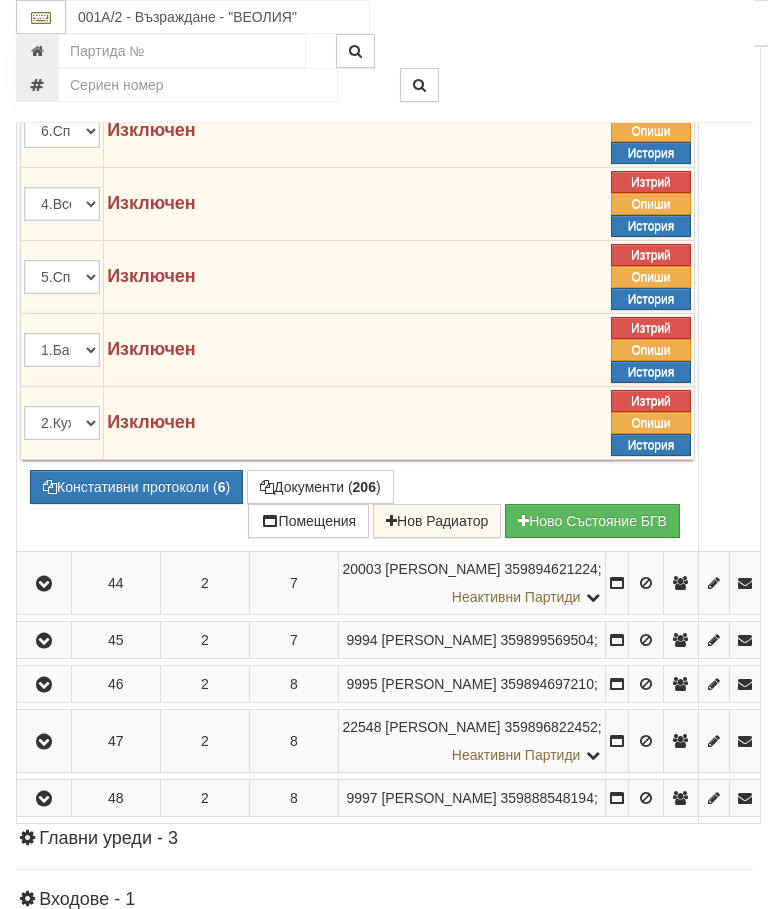 scroll, scrollTop: 1824, scrollLeft: 0, axis: vertical 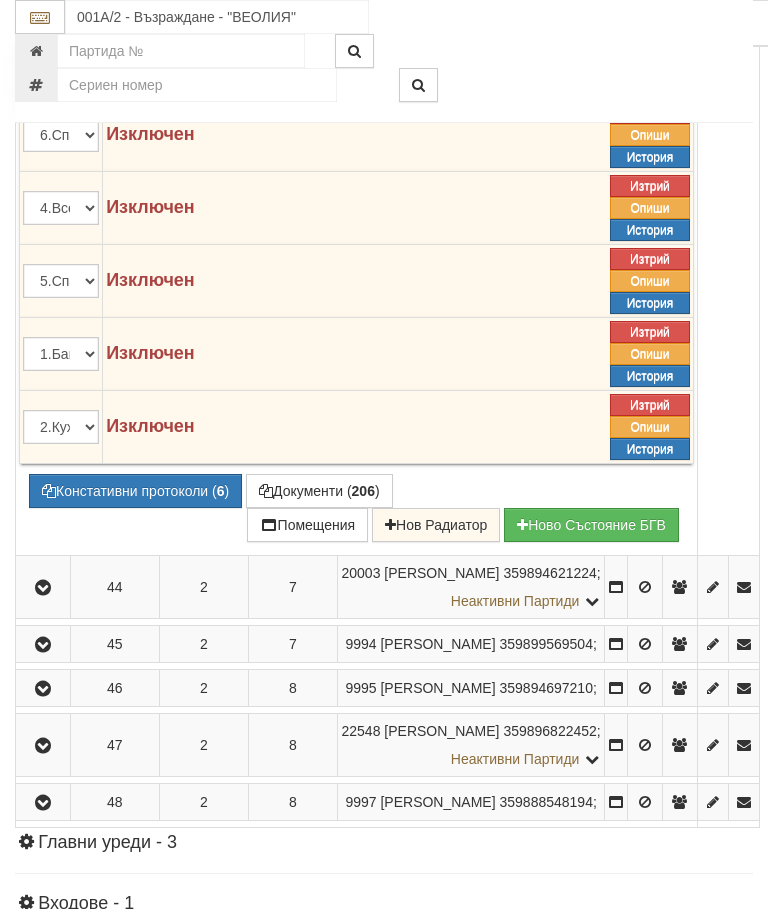 click on "Констативни протоколи ( 6 )" at bounding box center [135, 491] 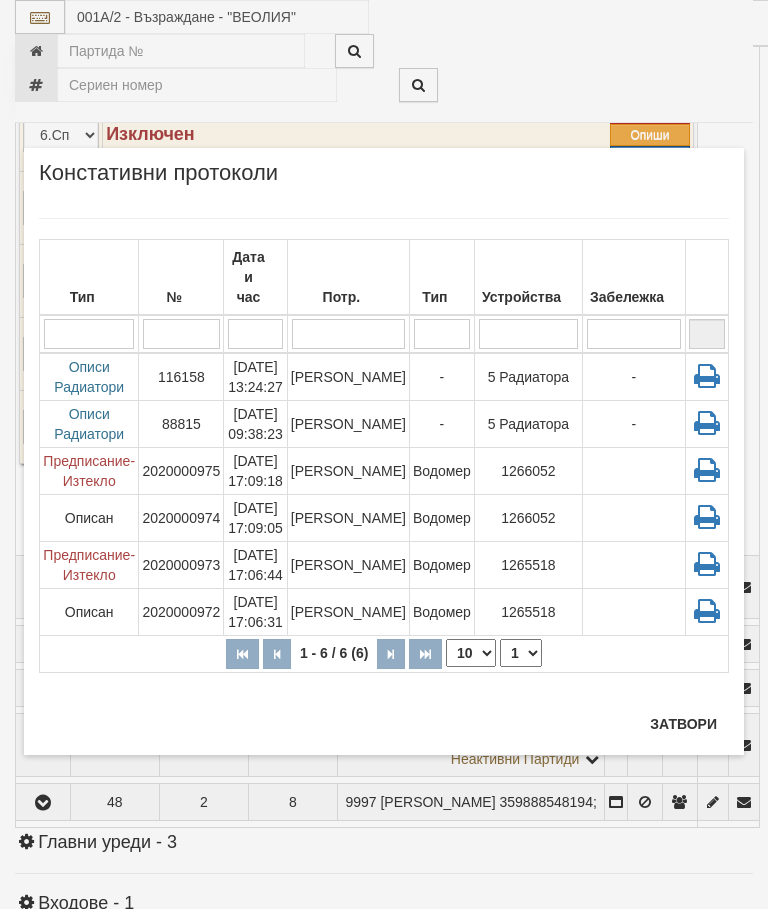 click on "Затвори" at bounding box center (683, 724) 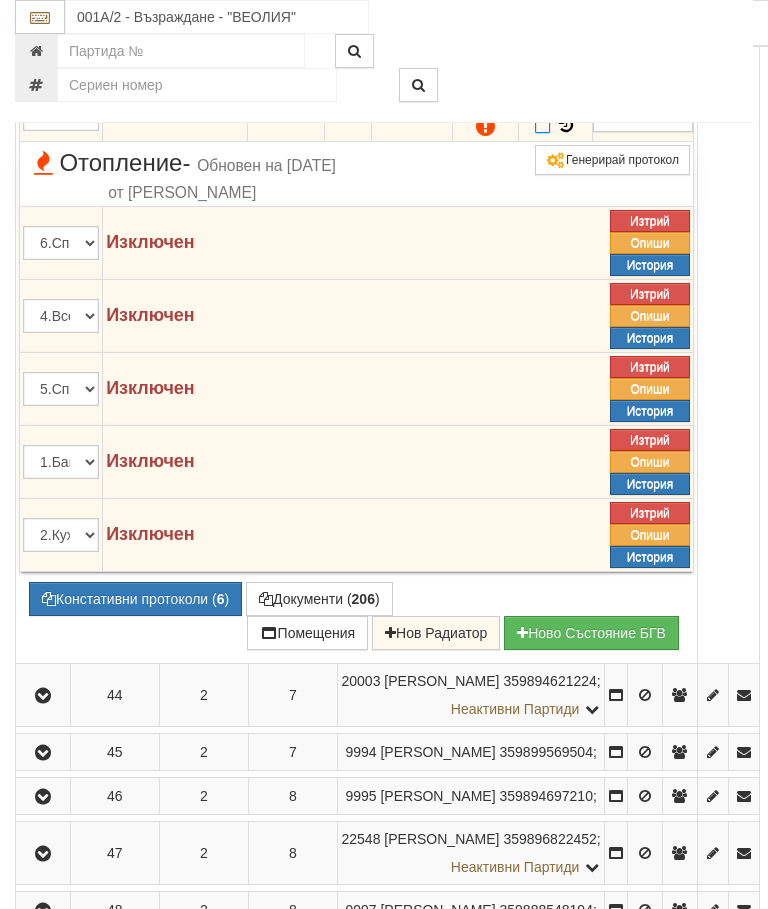 scroll, scrollTop: 1713, scrollLeft: 0, axis: vertical 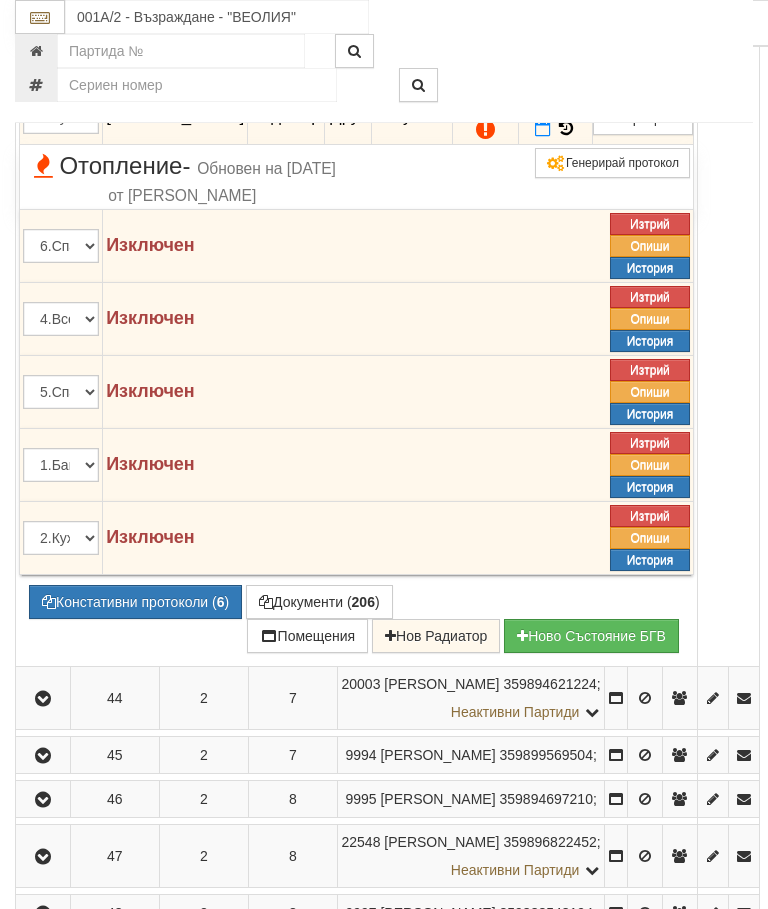 click at bounding box center (43, -74) 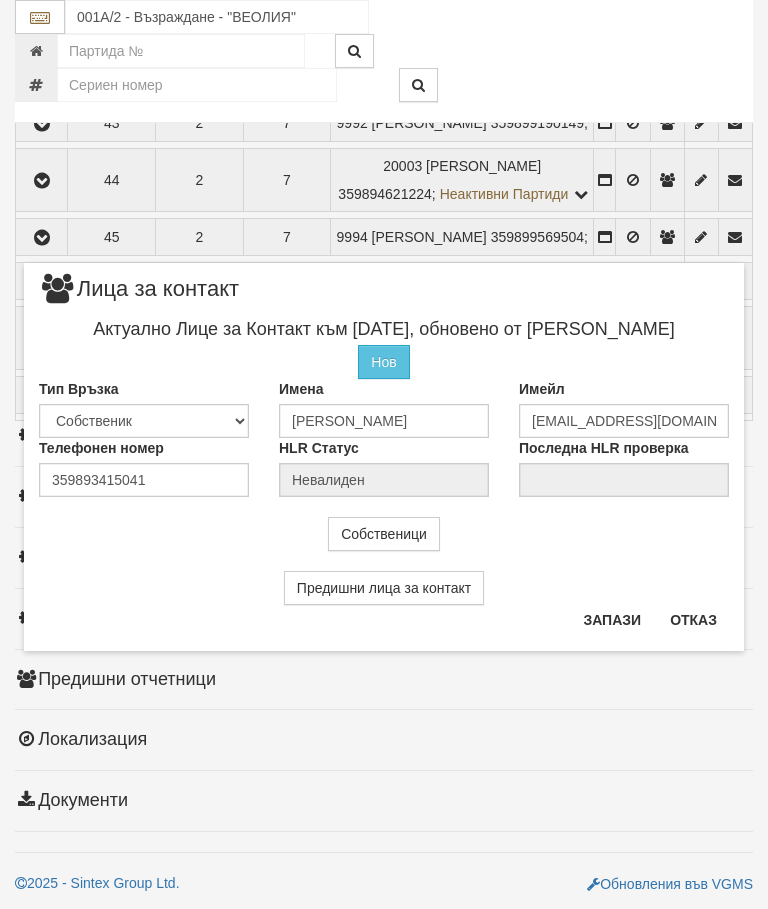 click on "Отказ" at bounding box center (693, 620) 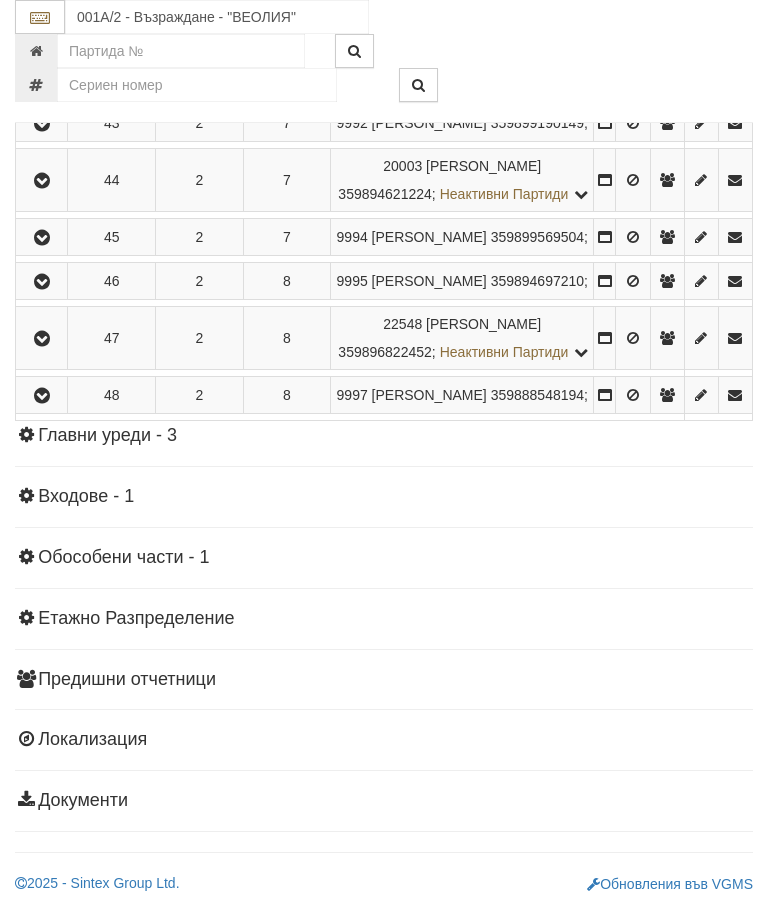 click at bounding box center [41, 180] 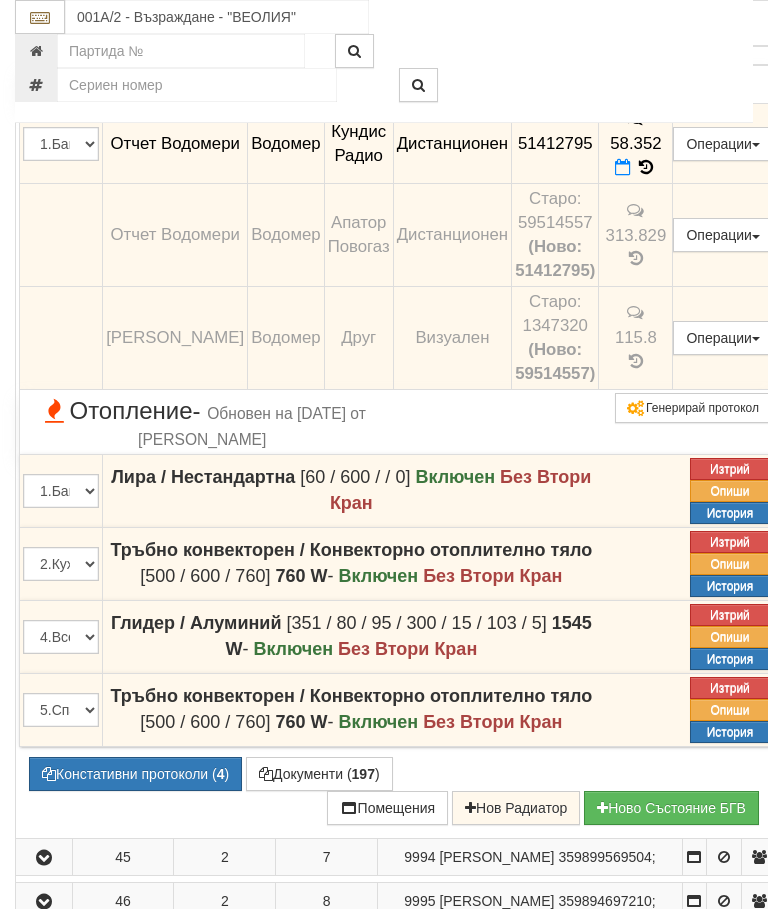 click at bounding box center (44, -16) 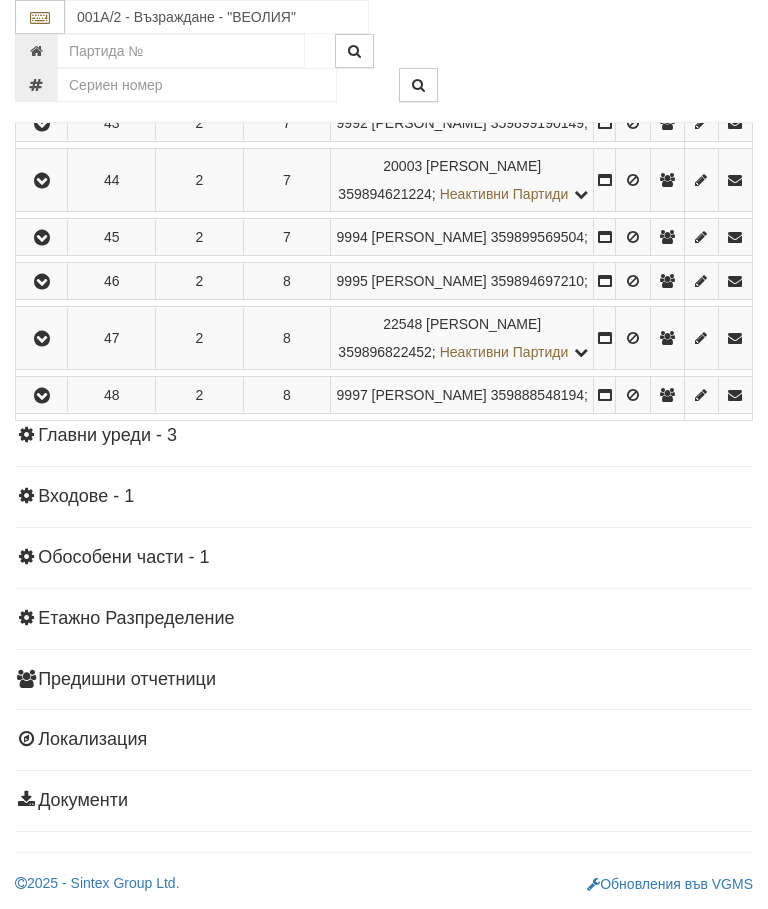 click at bounding box center (42, 282) 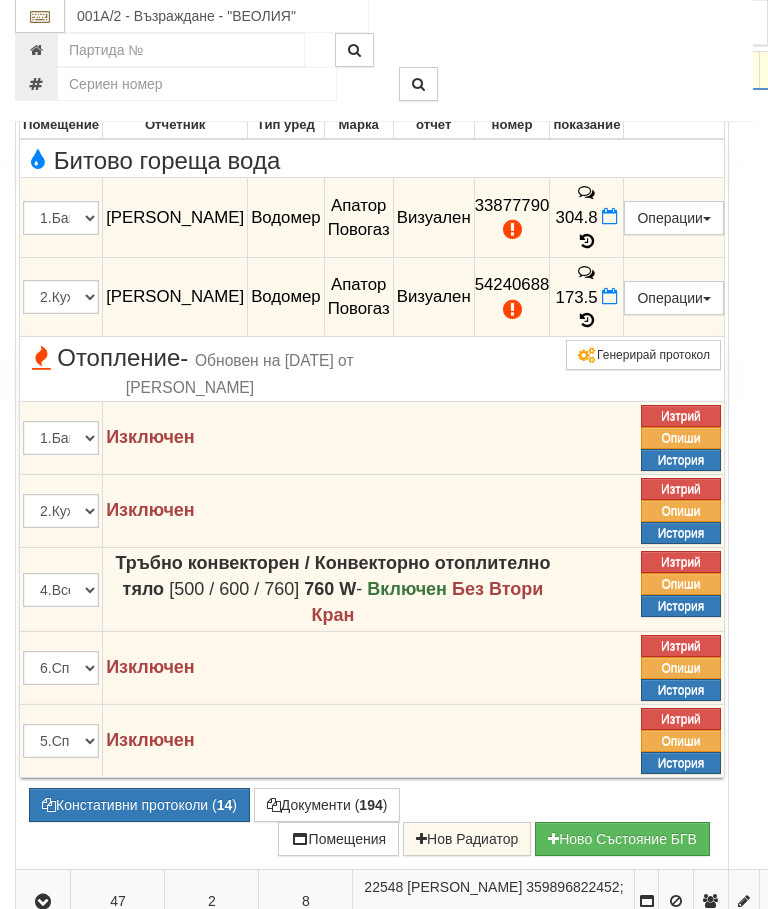 scroll, scrollTop: 1726, scrollLeft: 0, axis: vertical 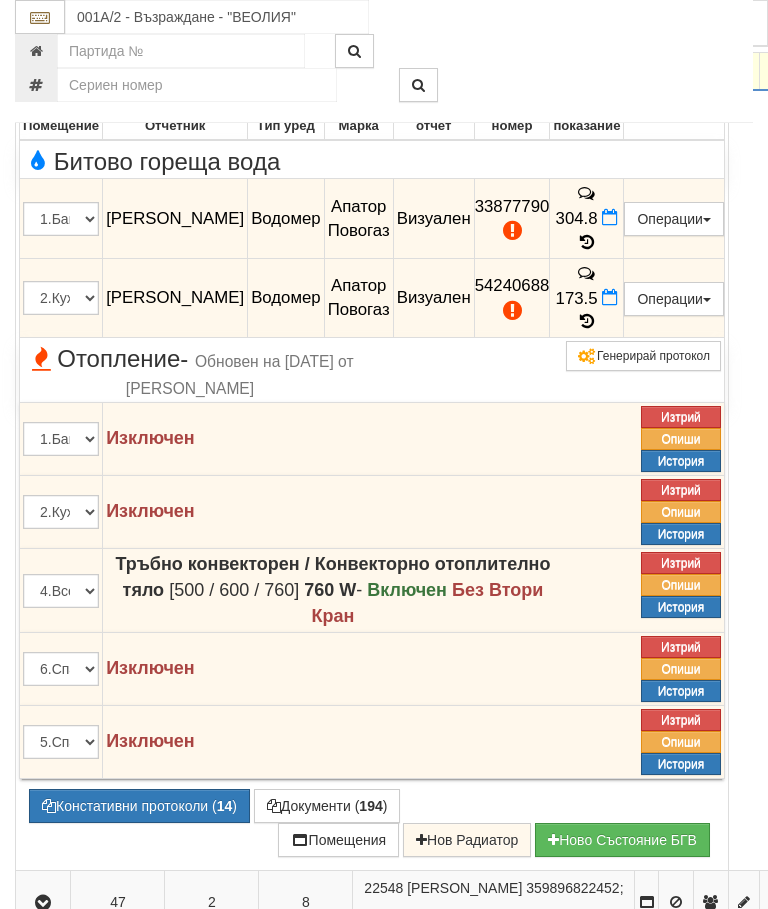 click on "Редакция / Протокол" at bounding box center (0, 0) 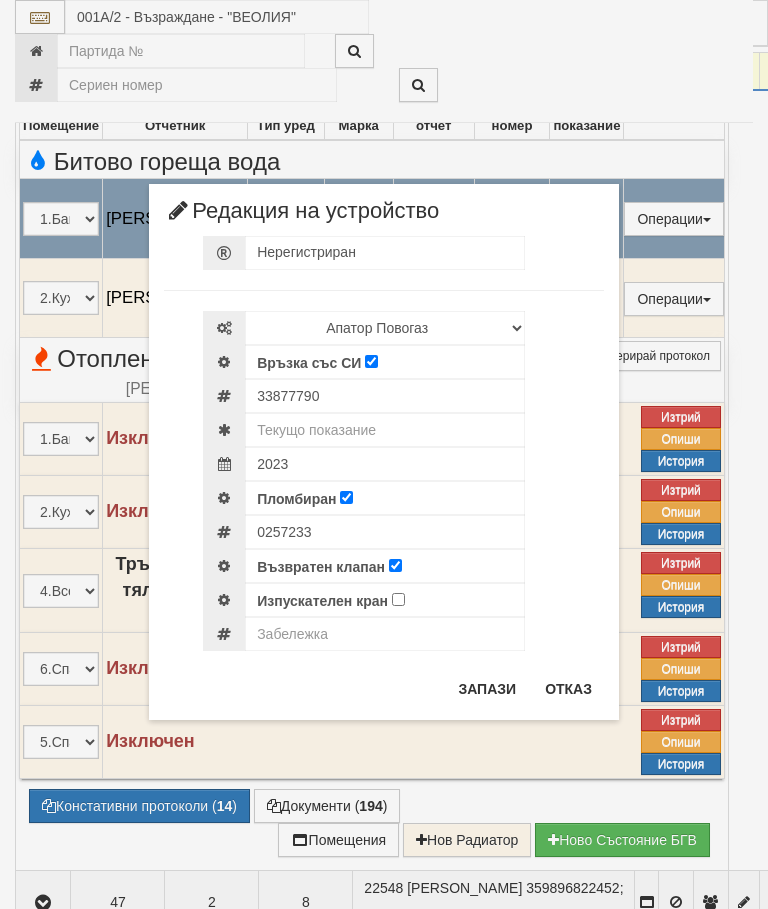 click on "×    Редакция на устройство
Нерегистриран
Избери Марка и модел
Апатор Повогаз
Друг
Кундис Радио
Сименс Визуален
Сименс Радио
Техем
Връзка със СИ
33877790" at bounding box center [384, 360] 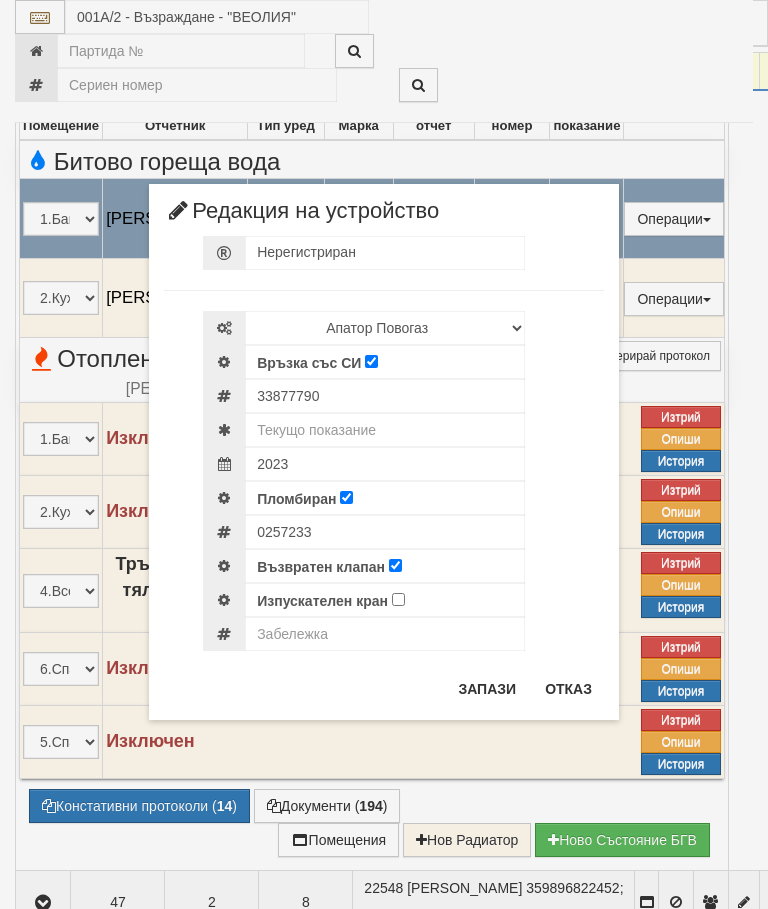 click on "Отказ" at bounding box center (568, 689) 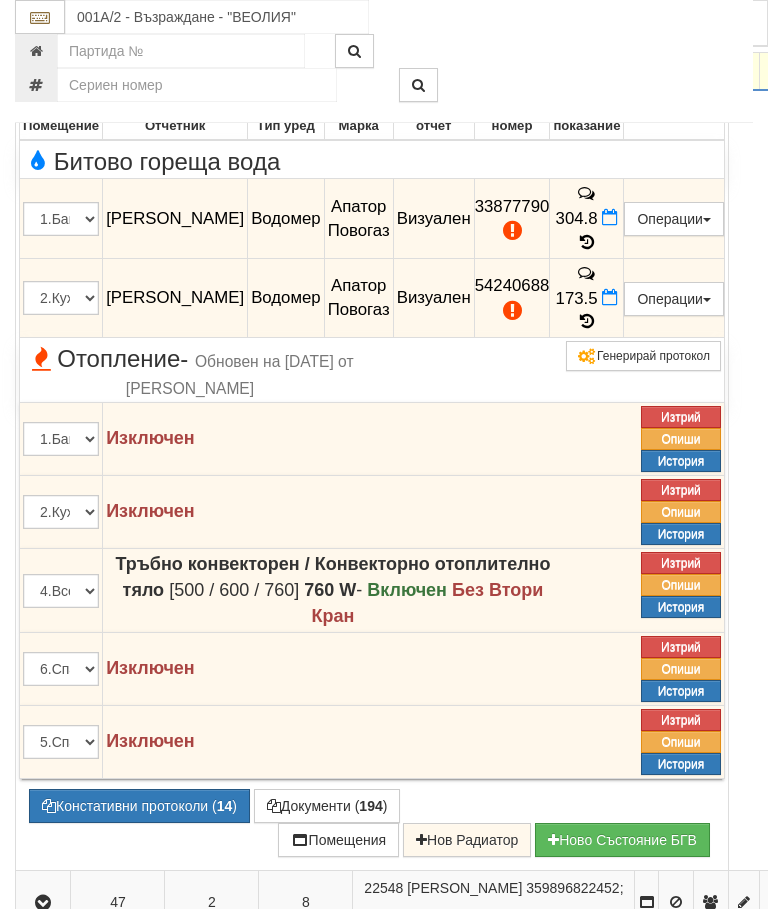 click on "Редакция / Протокол" at bounding box center (0, 0) 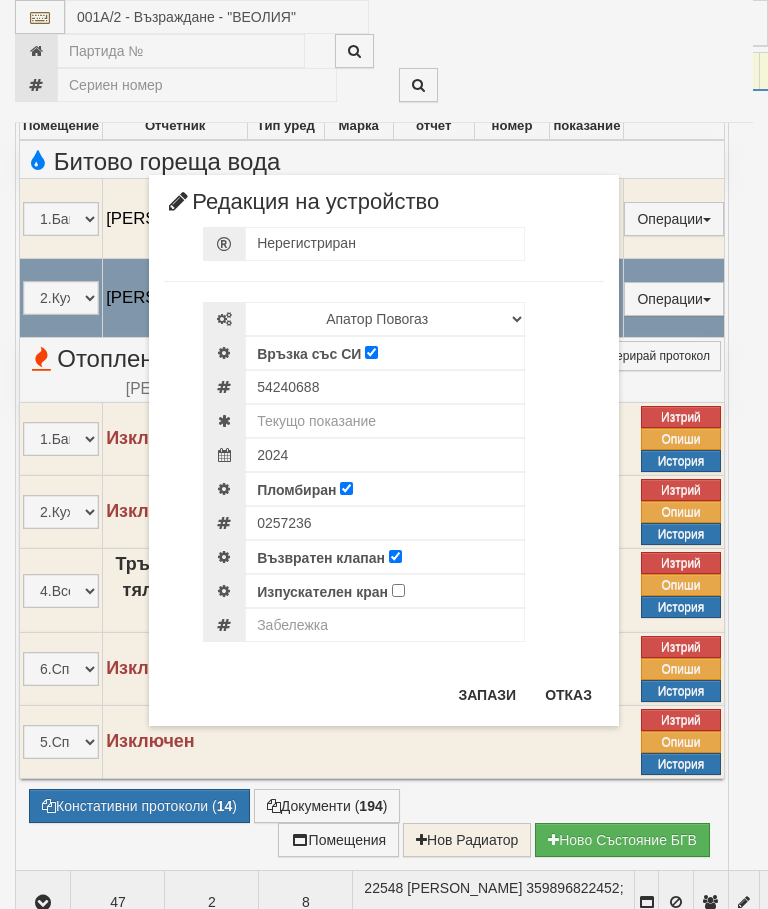 click on "×    Редакция на устройство
Нерегистриран
Избери Марка и модел
Апатор Повогаз
Друг
Кундис Радио
Сименс Визуален
Сименс Радио
Техем
Връзка със СИ
54240688" at bounding box center (384, 363) 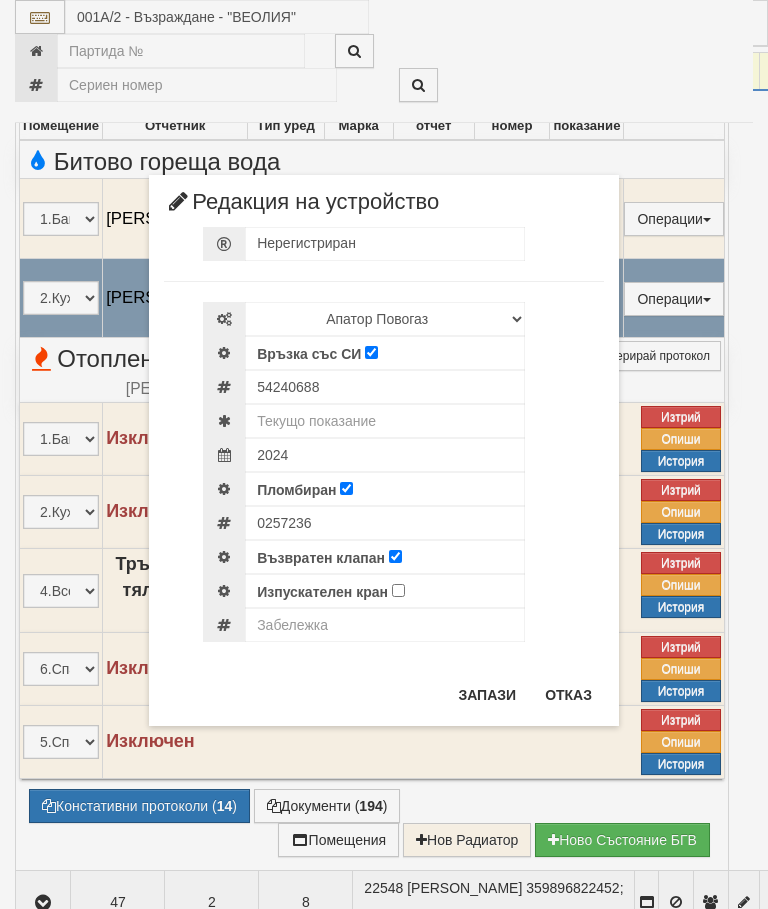 click on "Отказ" at bounding box center (568, 695) 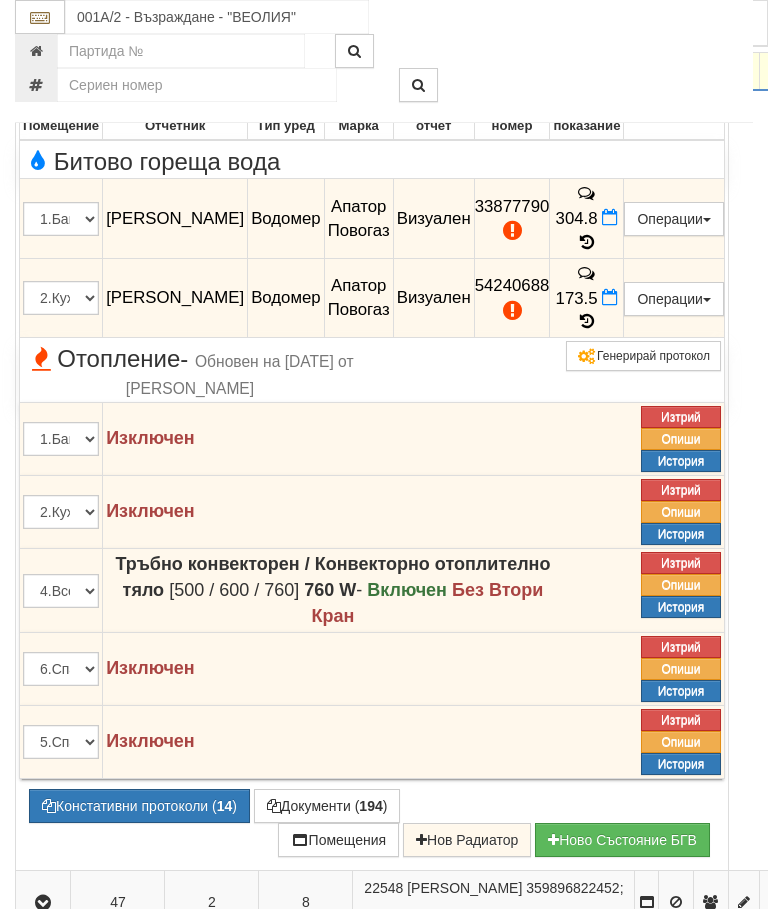 click on "304.8" at bounding box center [587, 219] 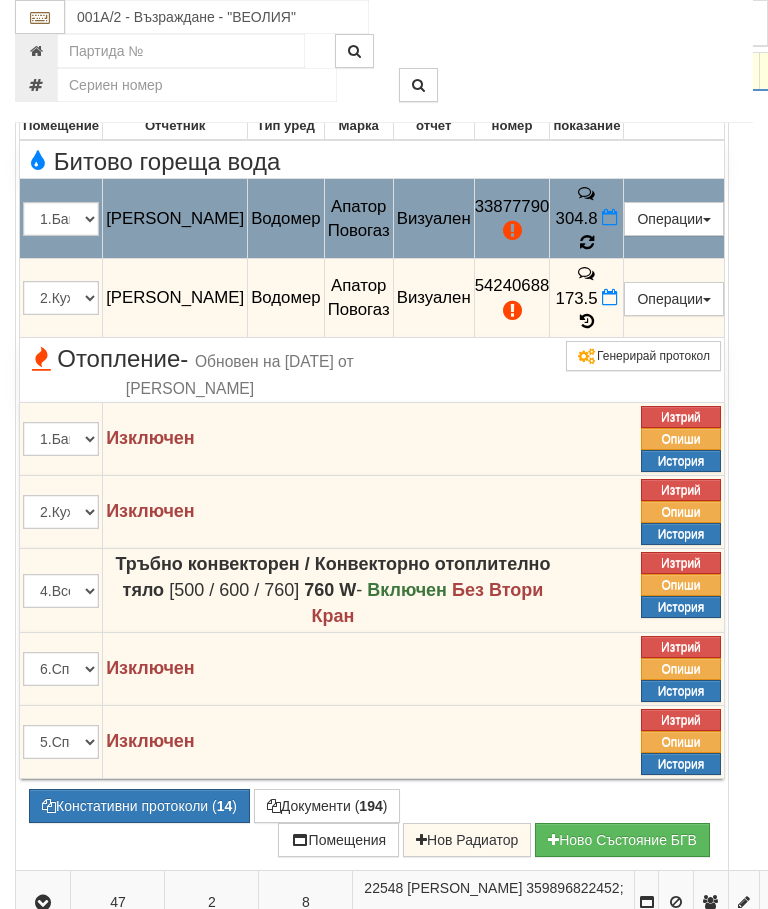 click at bounding box center (586, 243) 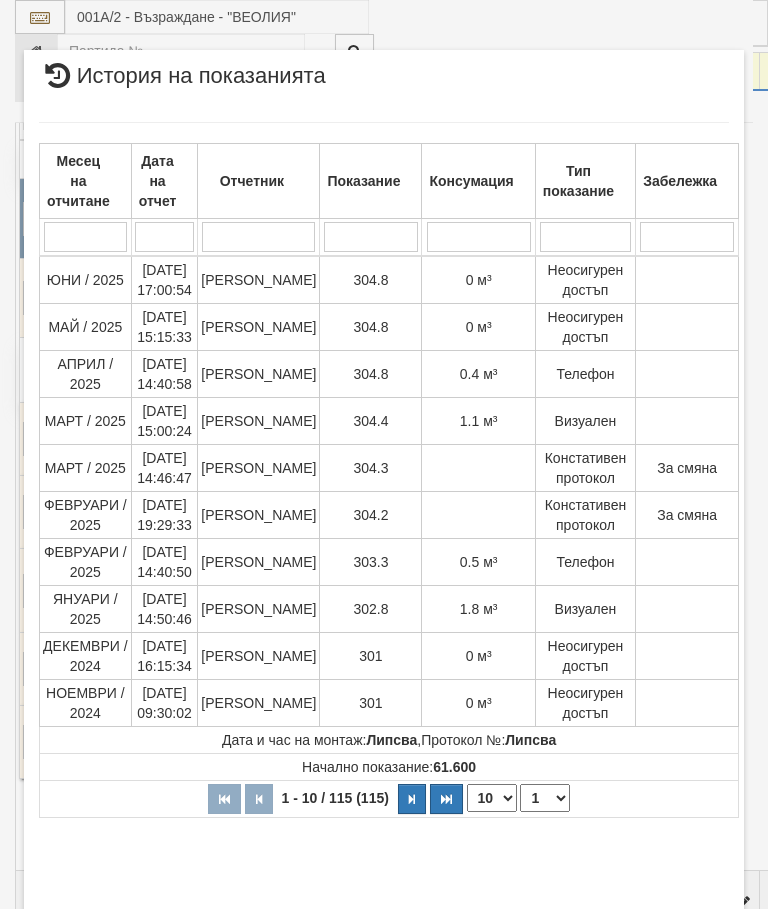 select on "10" 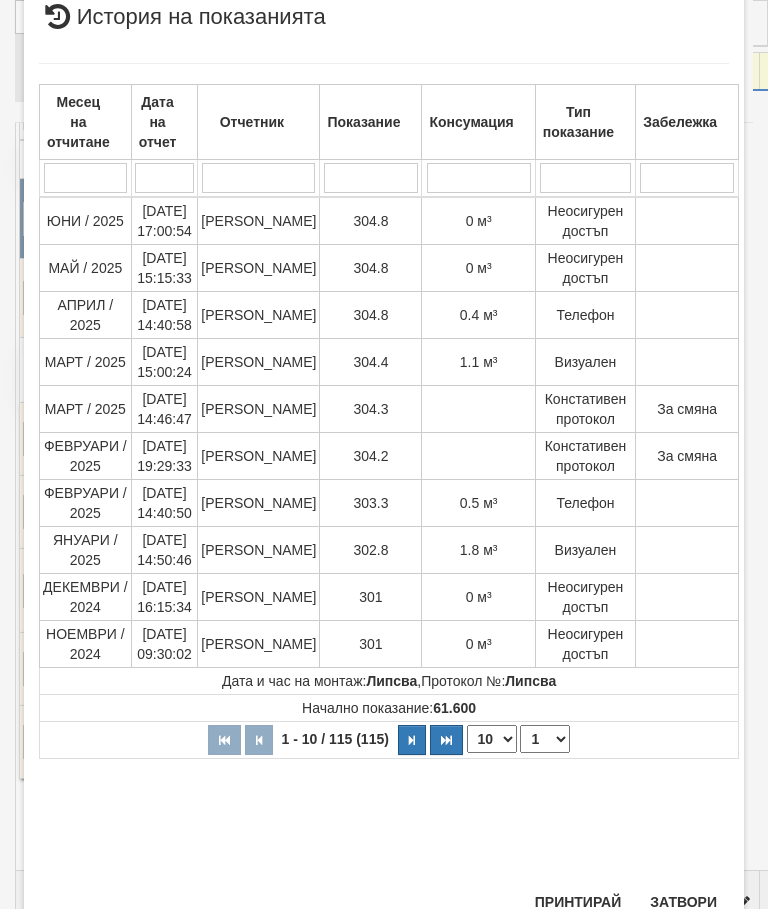 scroll, scrollTop: 993, scrollLeft: 0, axis: vertical 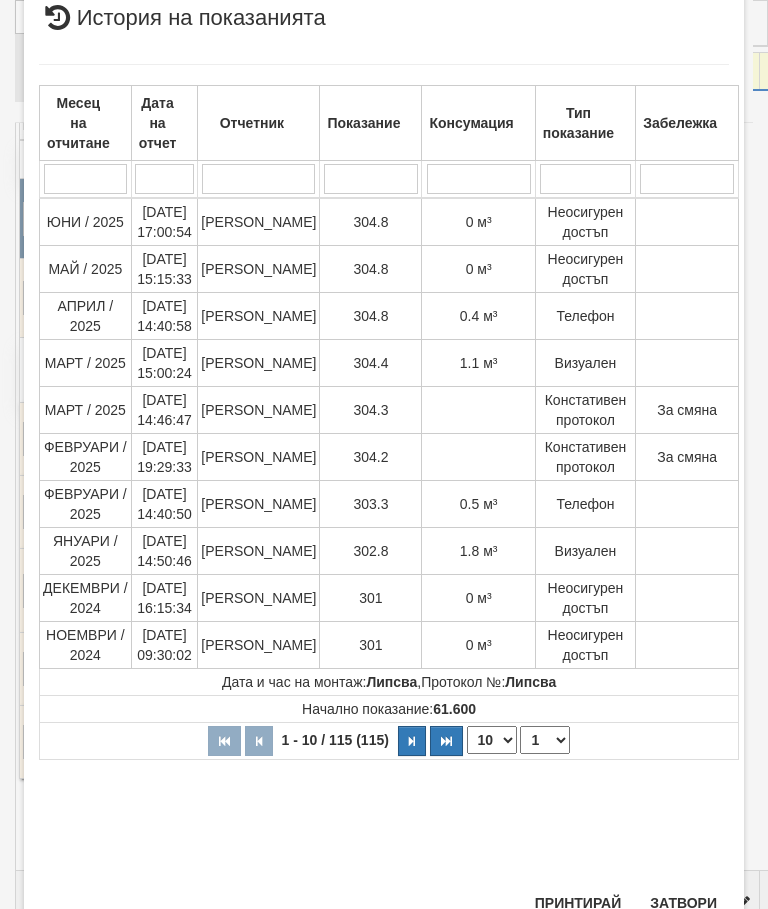 click on "Затвори" at bounding box center [683, 903] 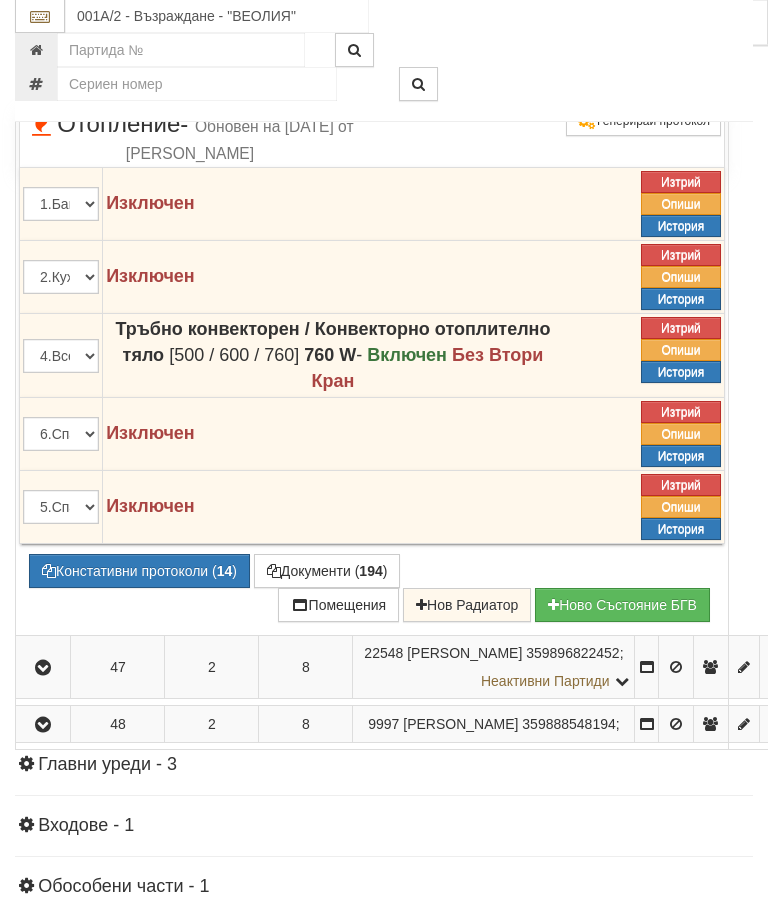 scroll, scrollTop: 1961, scrollLeft: 0, axis: vertical 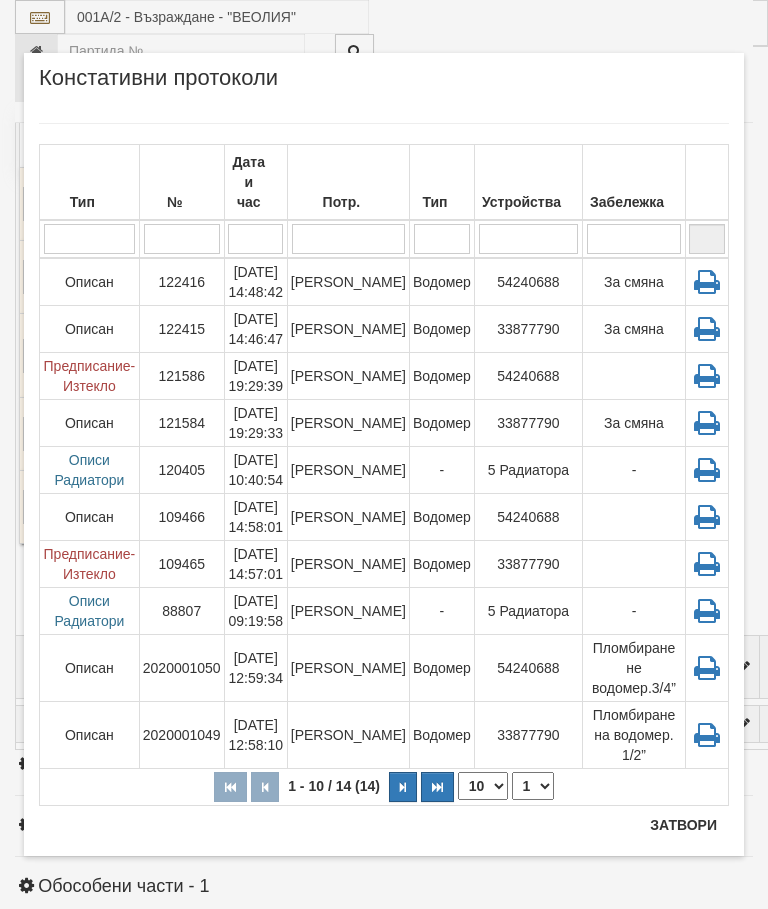 click on "Затвори" at bounding box center [683, 825] 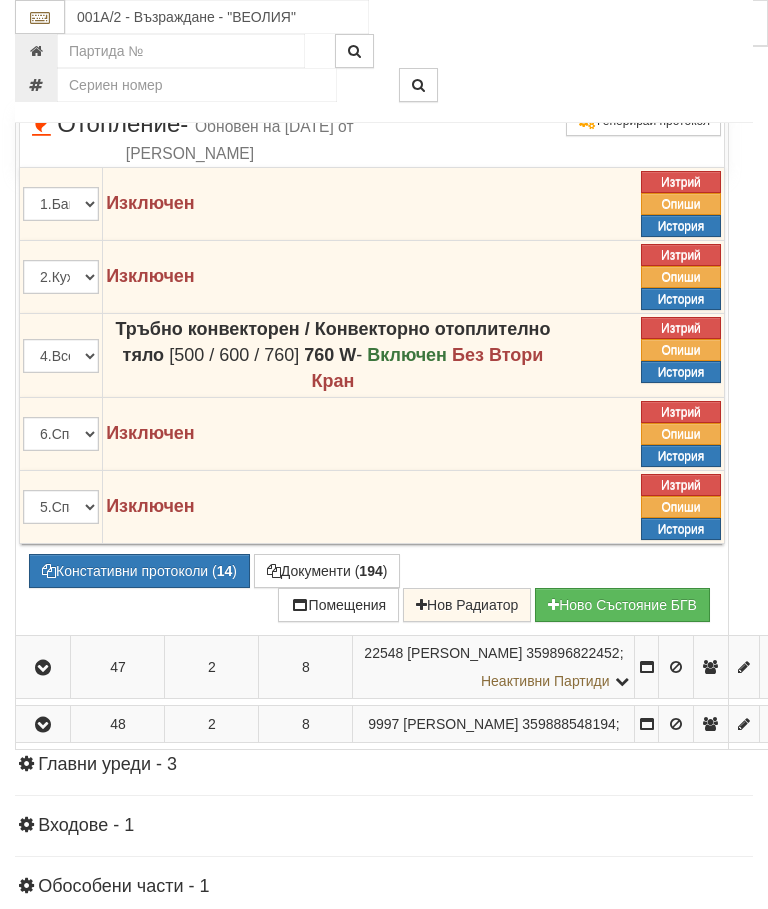 click at bounding box center [43, -163] 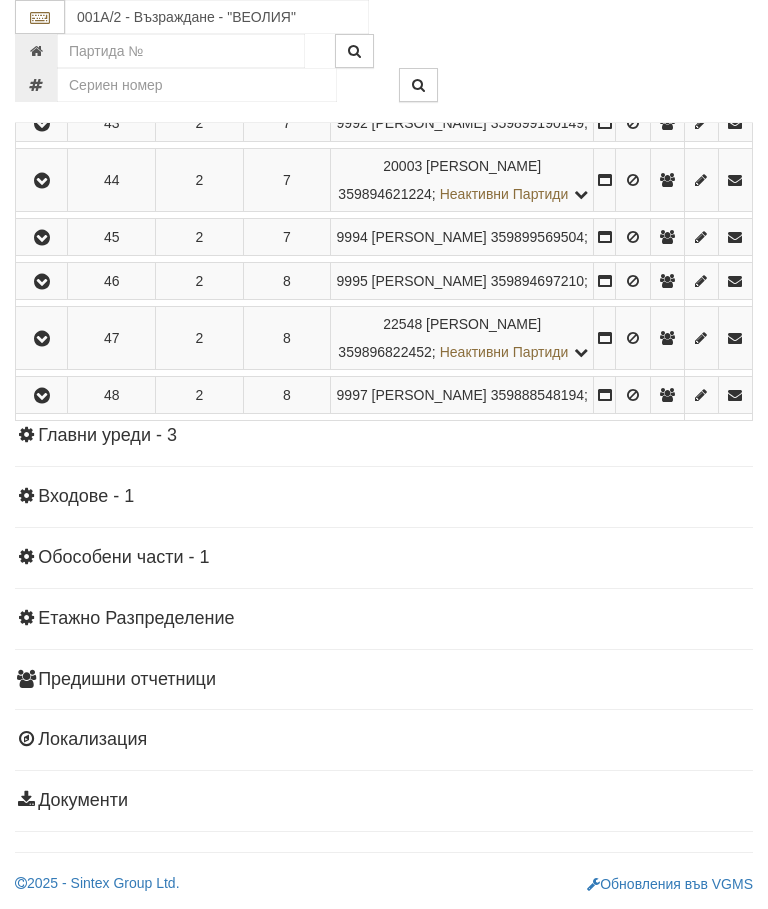 scroll, scrollTop: 1889, scrollLeft: 0, axis: vertical 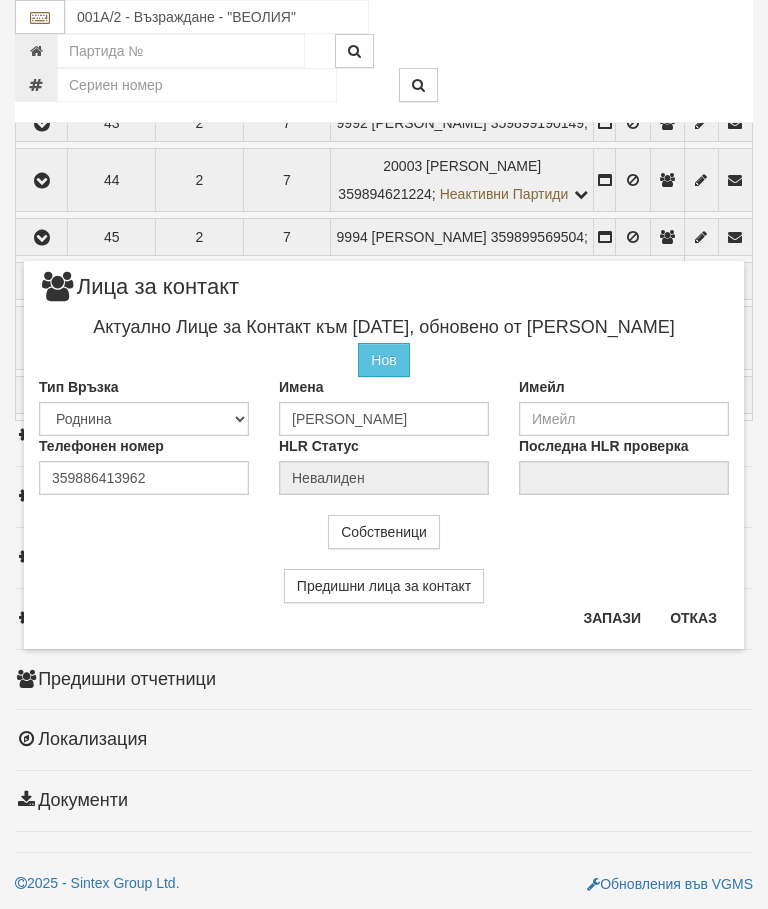 click on "Отказ" at bounding box center (693, 618) 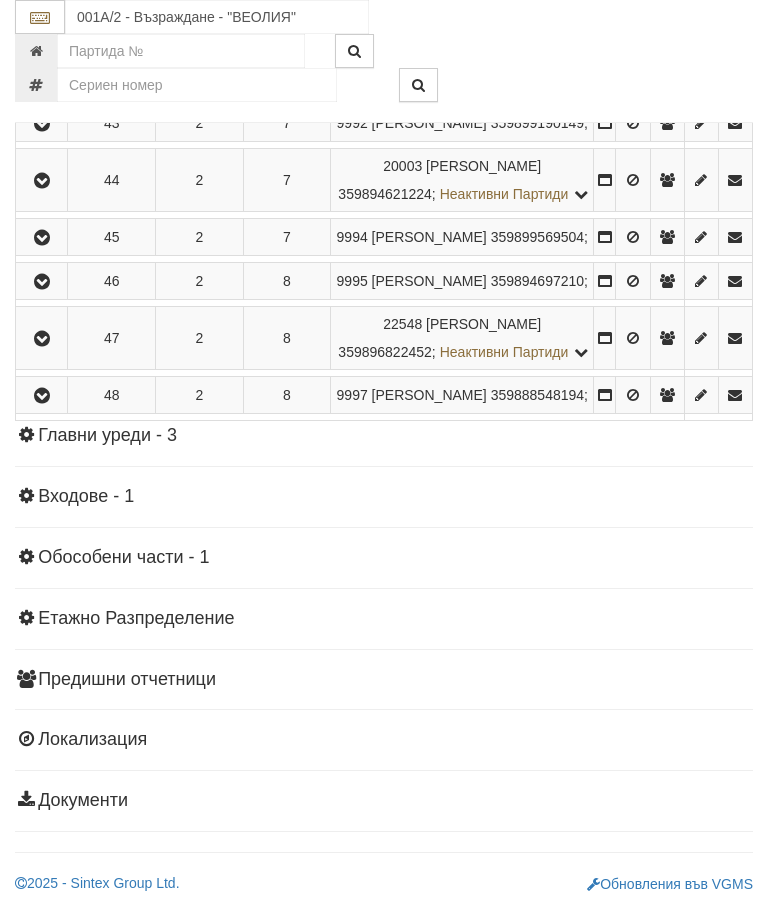 scroll, scrollTop: 1297, scrollLeft: 0, axis: vertical 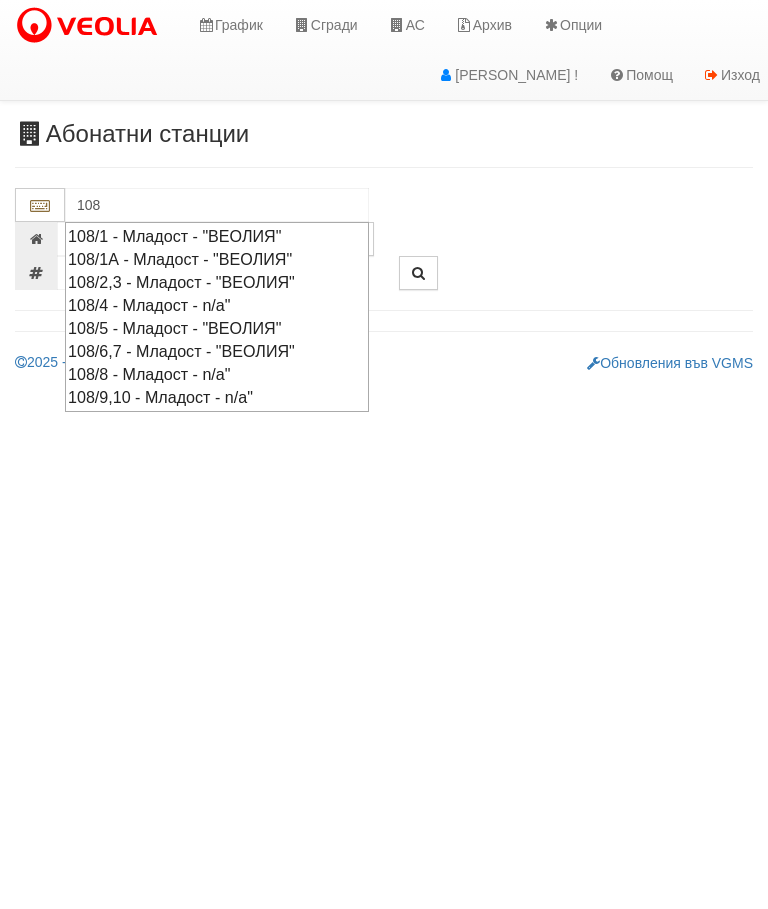click on "108/1 - Младост - "ВЕОЛИЯ"" at bounding box center (217, 236) 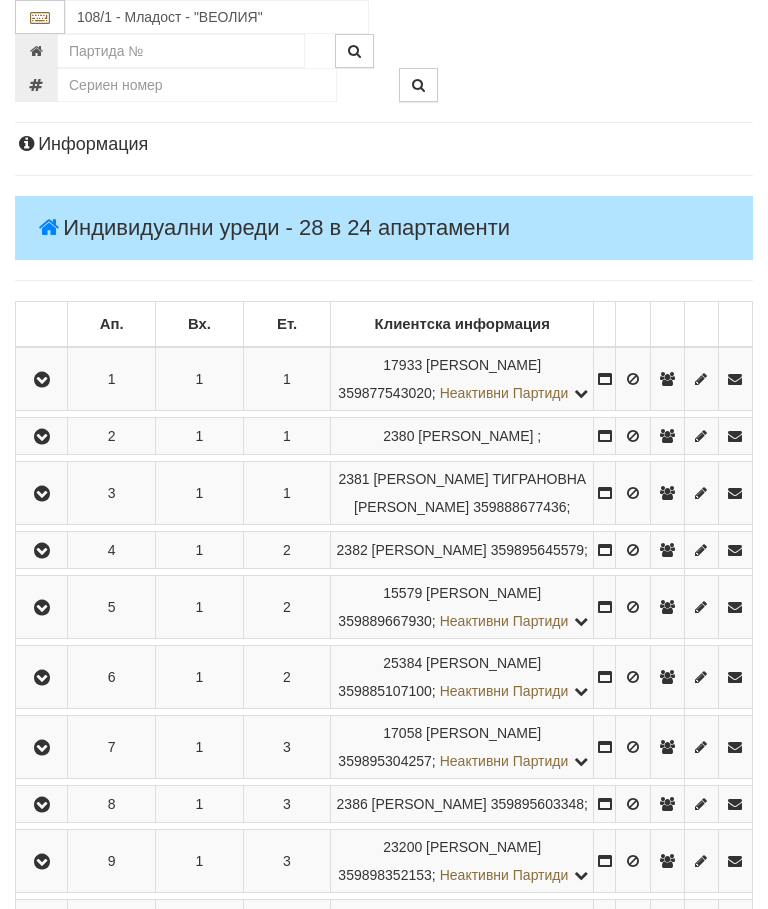scroll, scrollTop: 250, scrollLeft: 0, axis: vertical 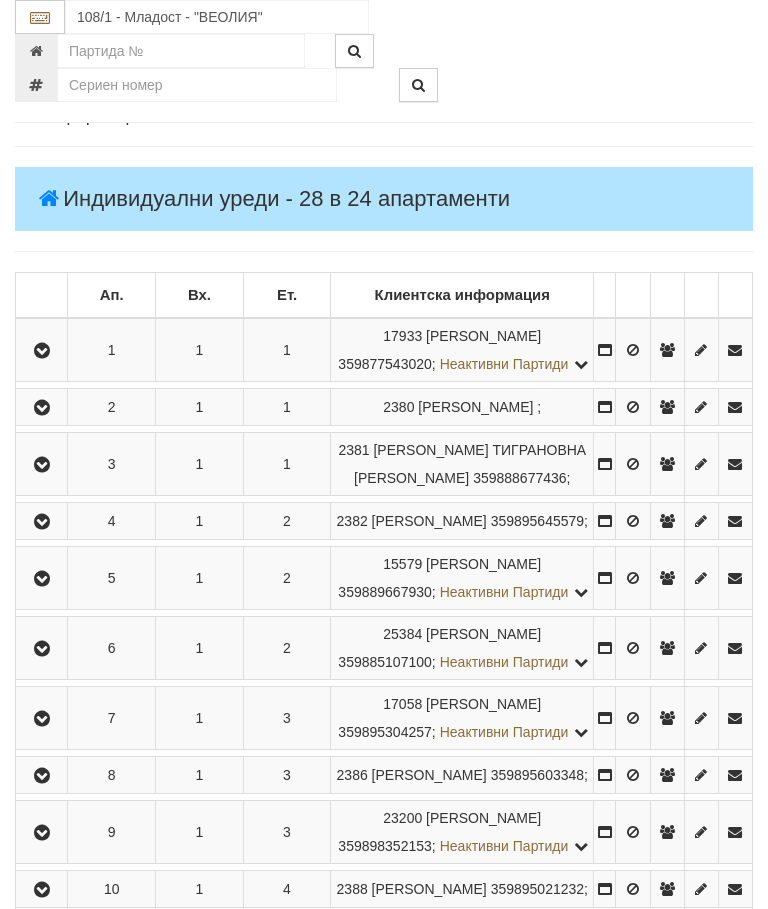 click at bounding box center (42, 351) 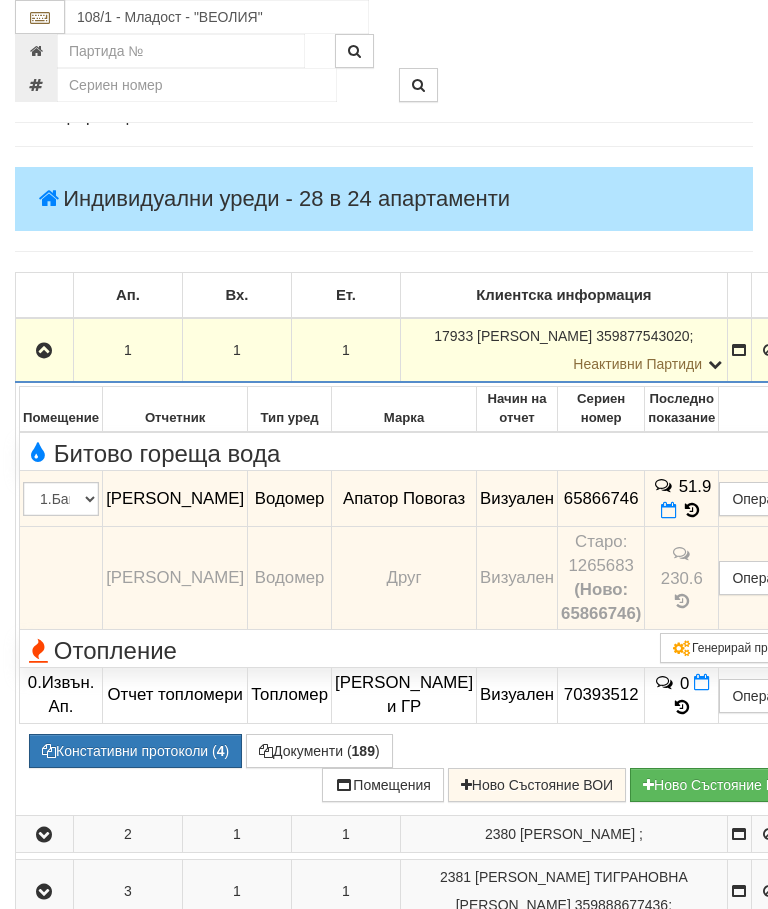 click at bounding box center [44, 351] 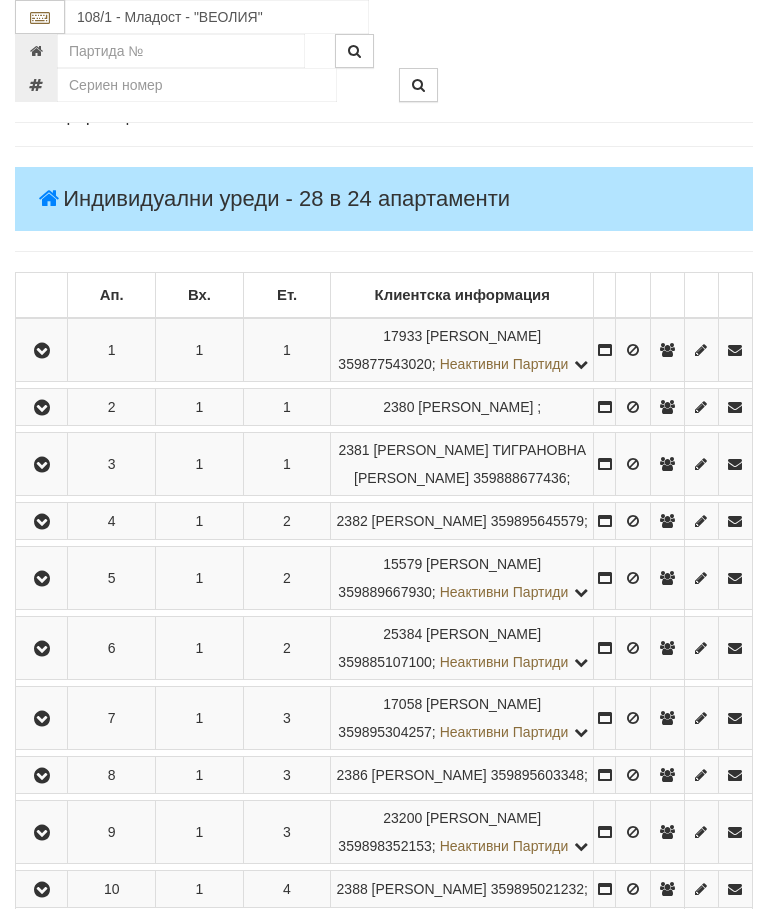 click at bounding box center [42, 408] 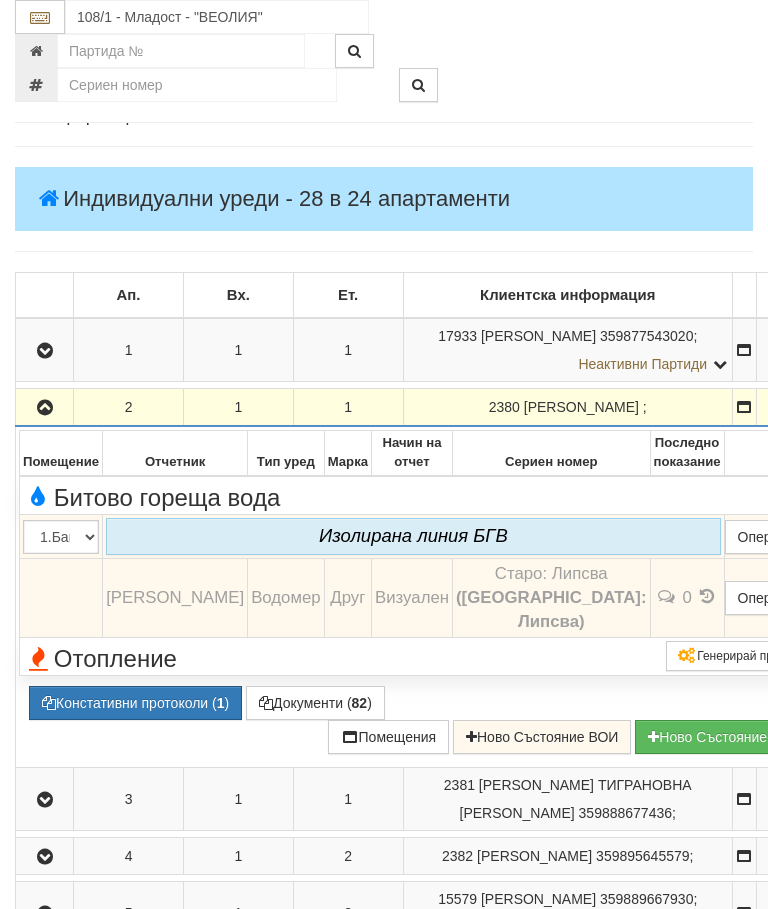 click at bounding box center [44, 407] 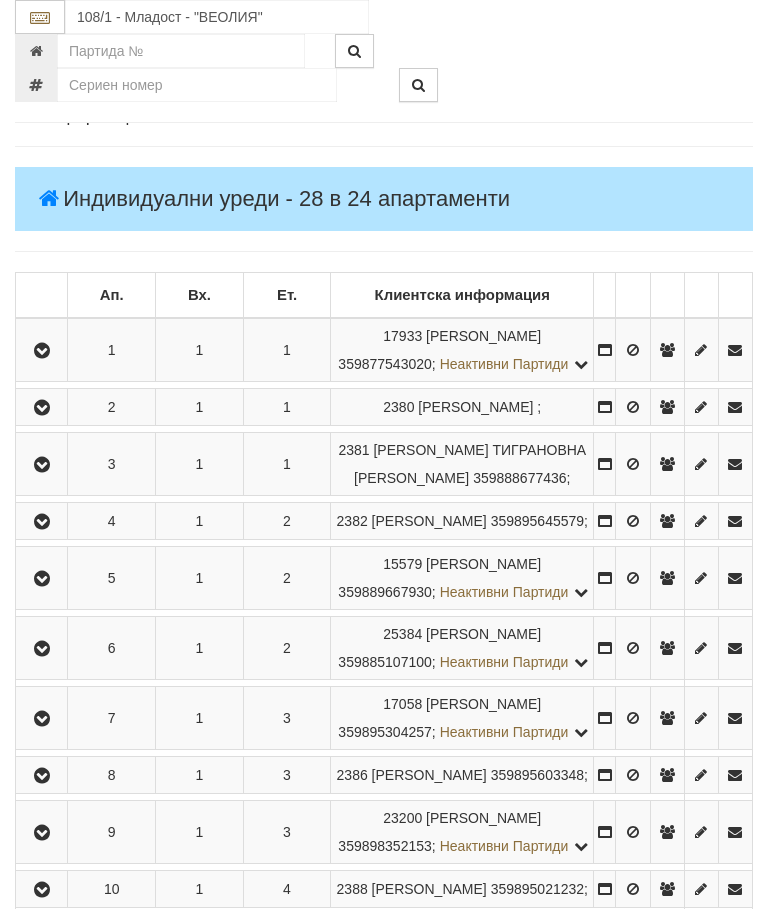 click at bounding box center [42, 465] 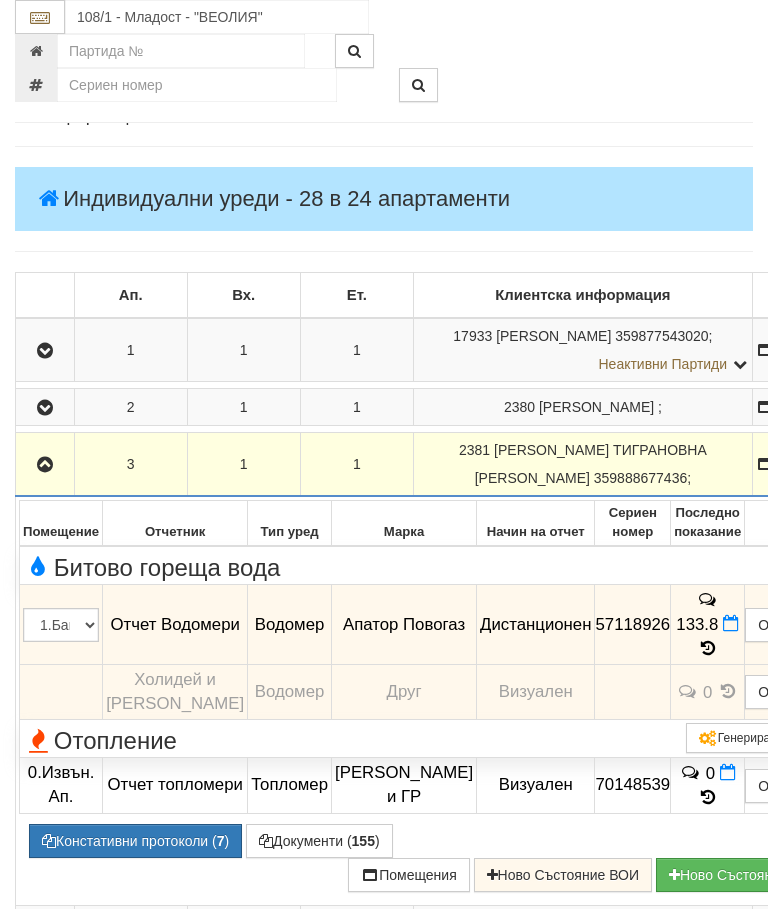 click at bounding box center [45, 465] 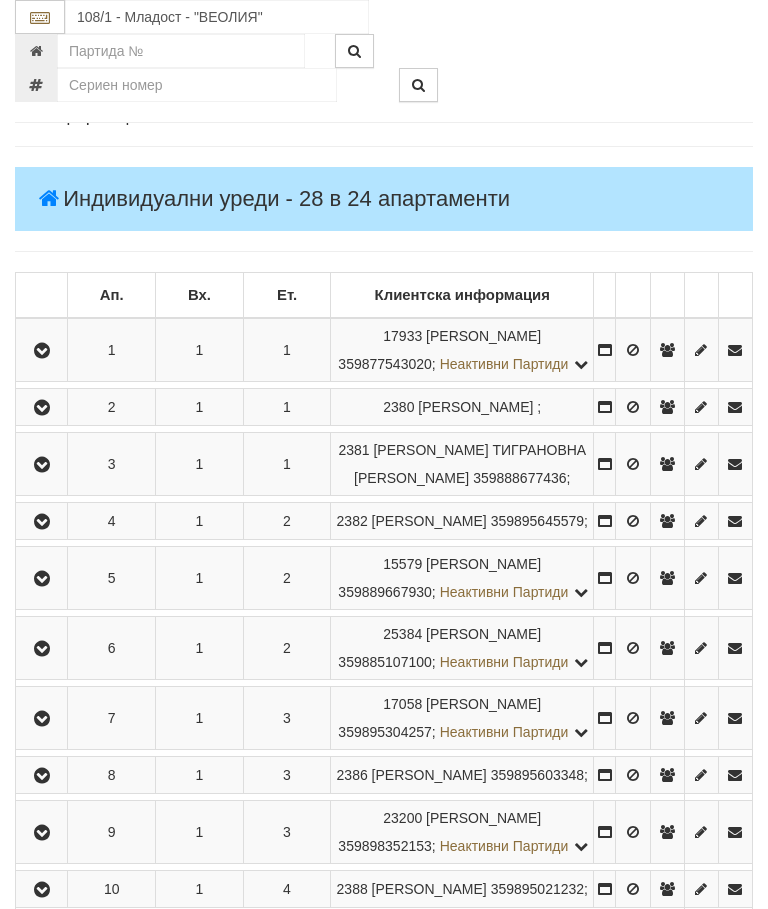 click at bounding box center (42, 522) 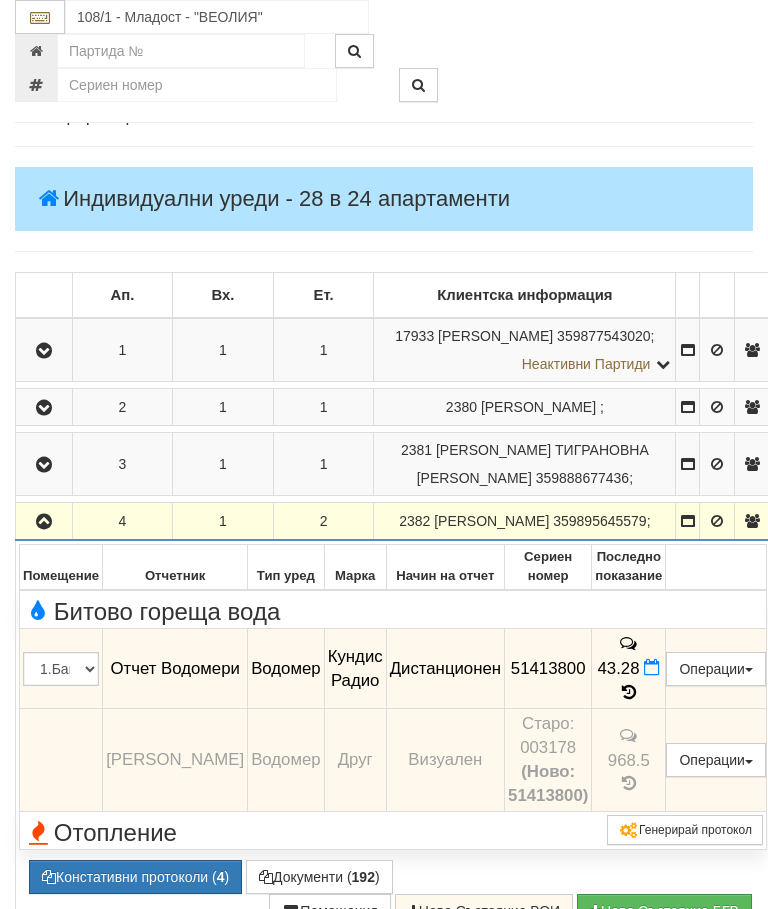 click at bounding box center [44, 522] 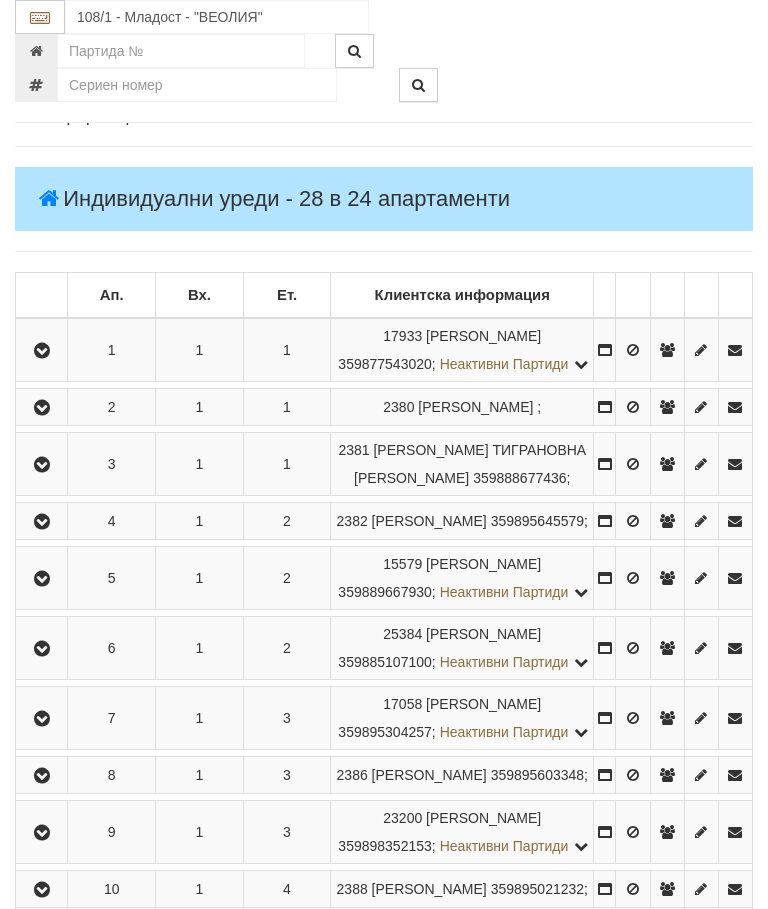 click at bounding box center (42, 579) 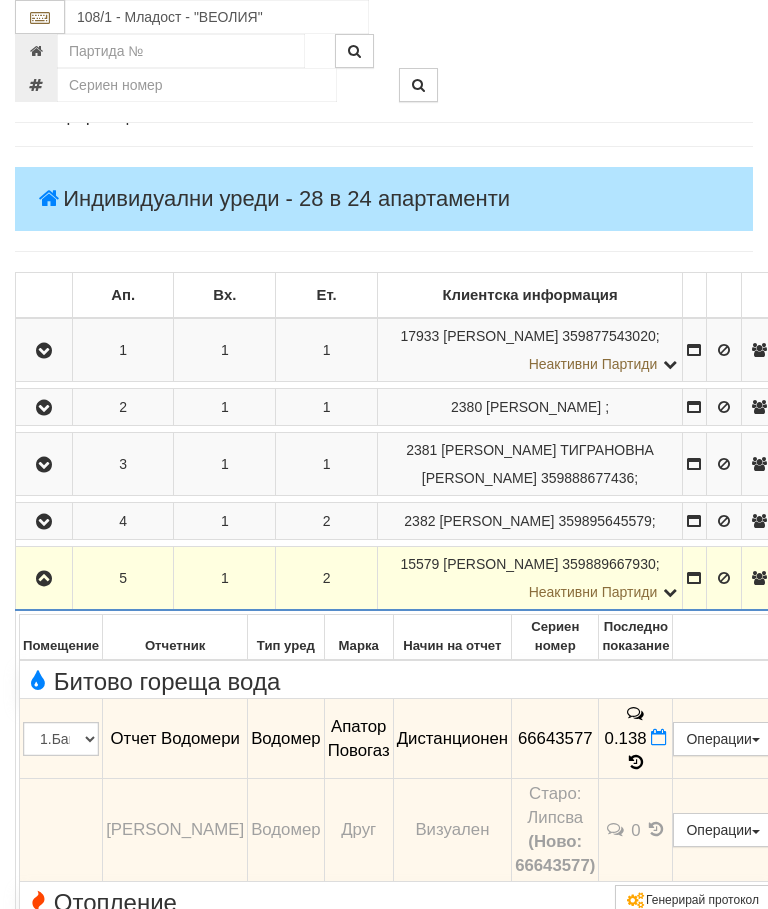 click at bounding box center (44, 579) 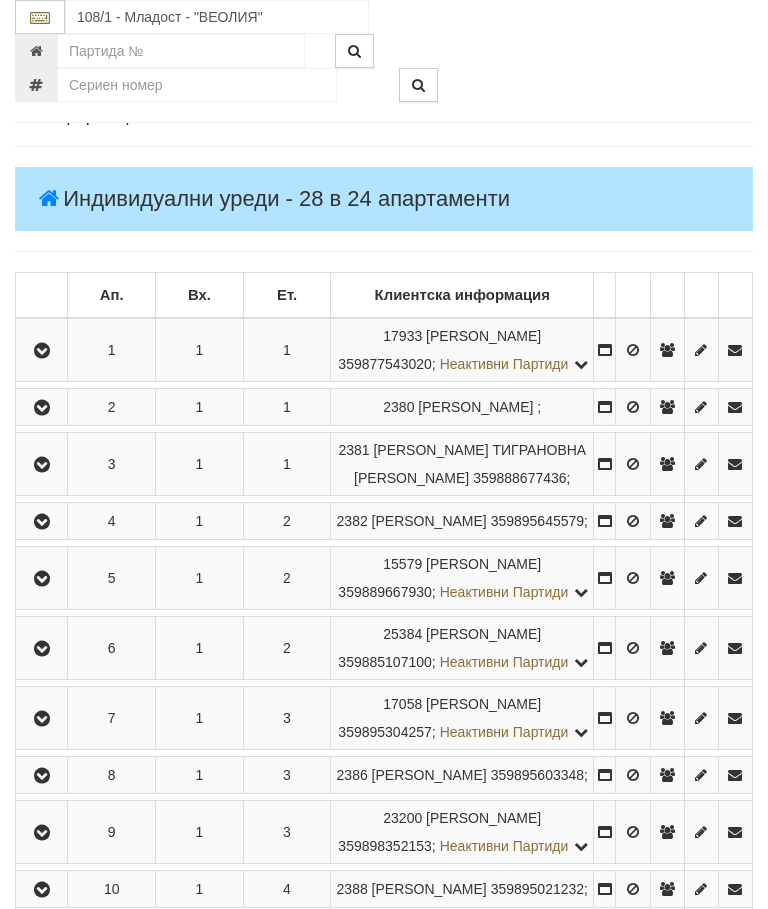 click at bounding box center (42, 649) 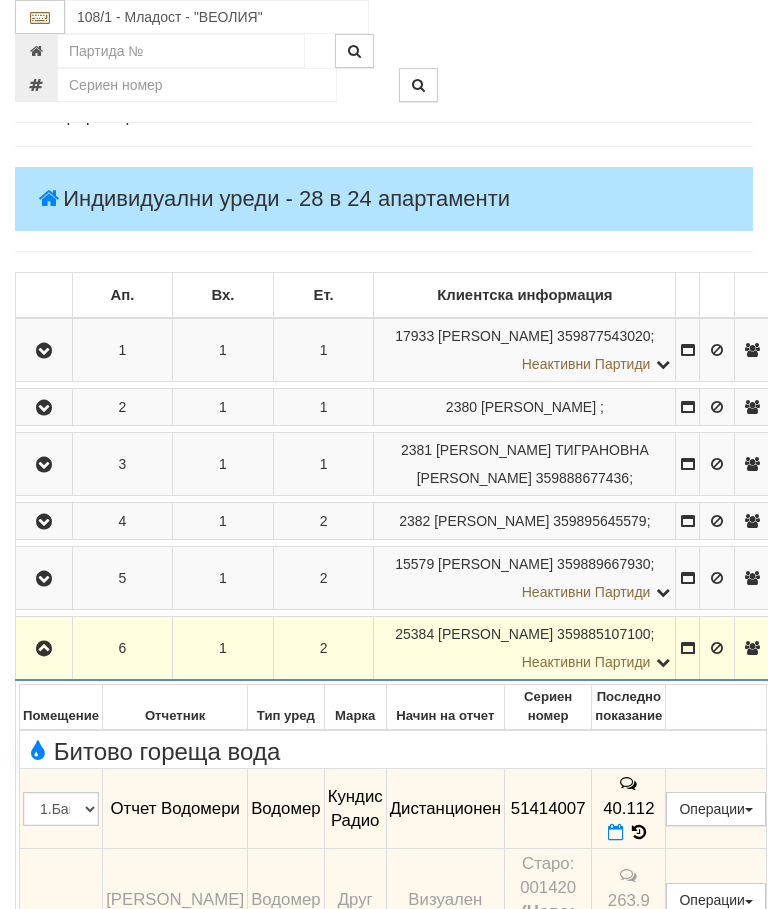 click at bounding box center (44, 649) 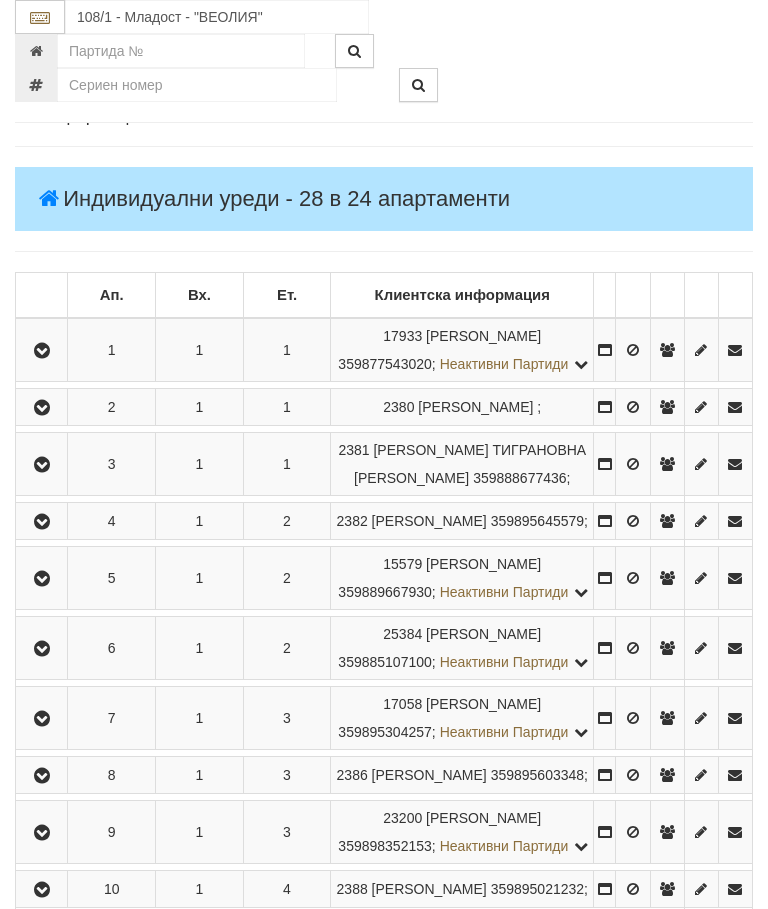 click at bounding box center [41, 578] 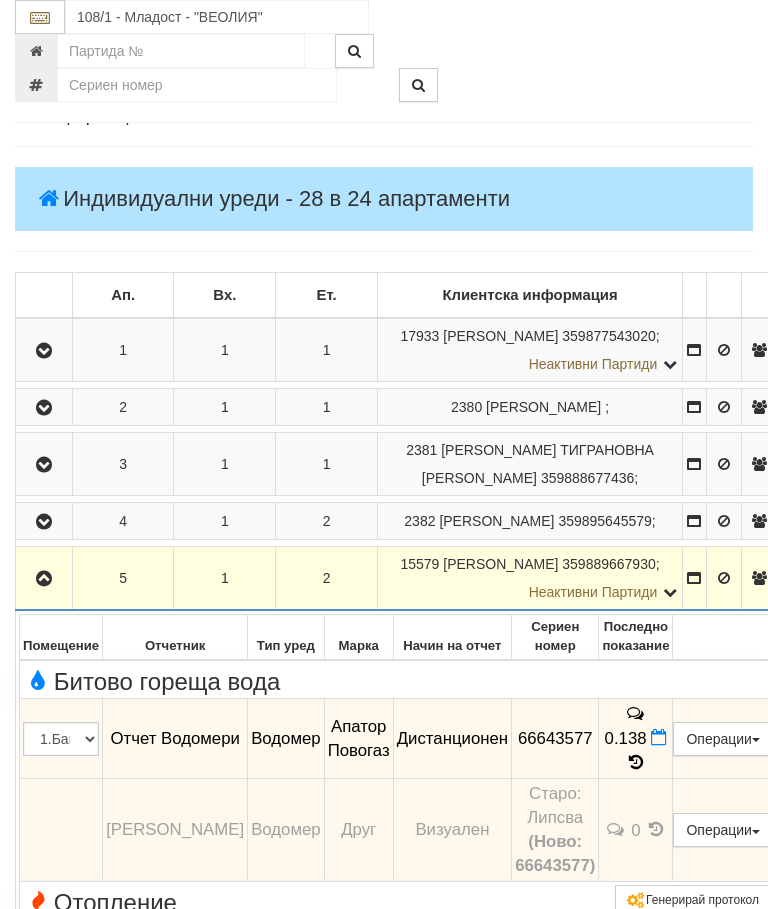 click at bounding box center (44, 579) 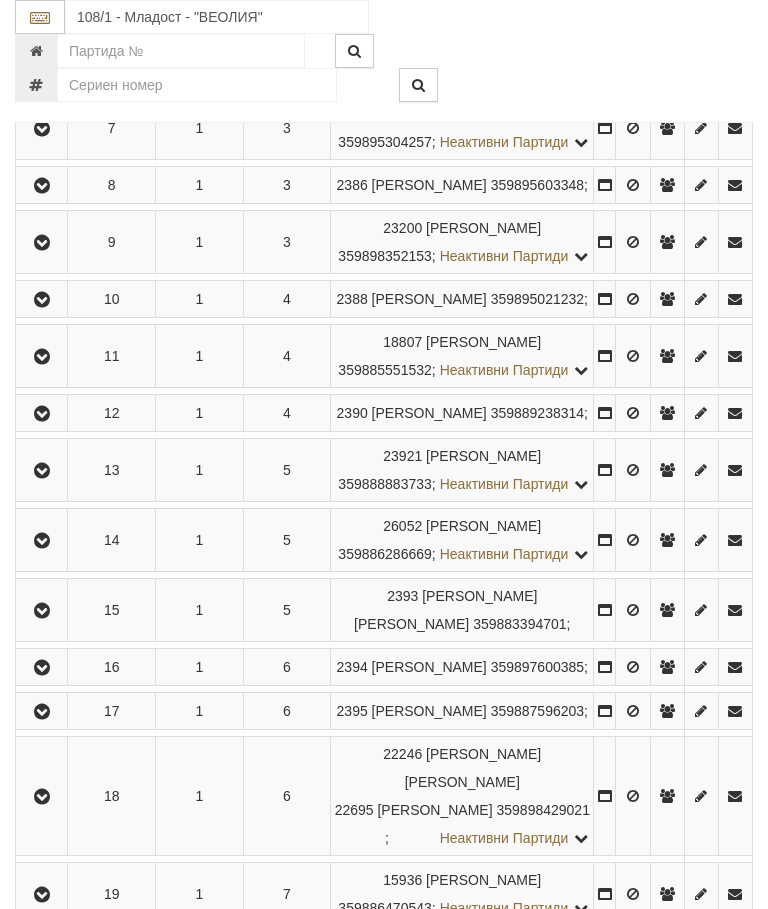 scroll, scrollTop: 904, scrollLeft: 0, axis: vertical 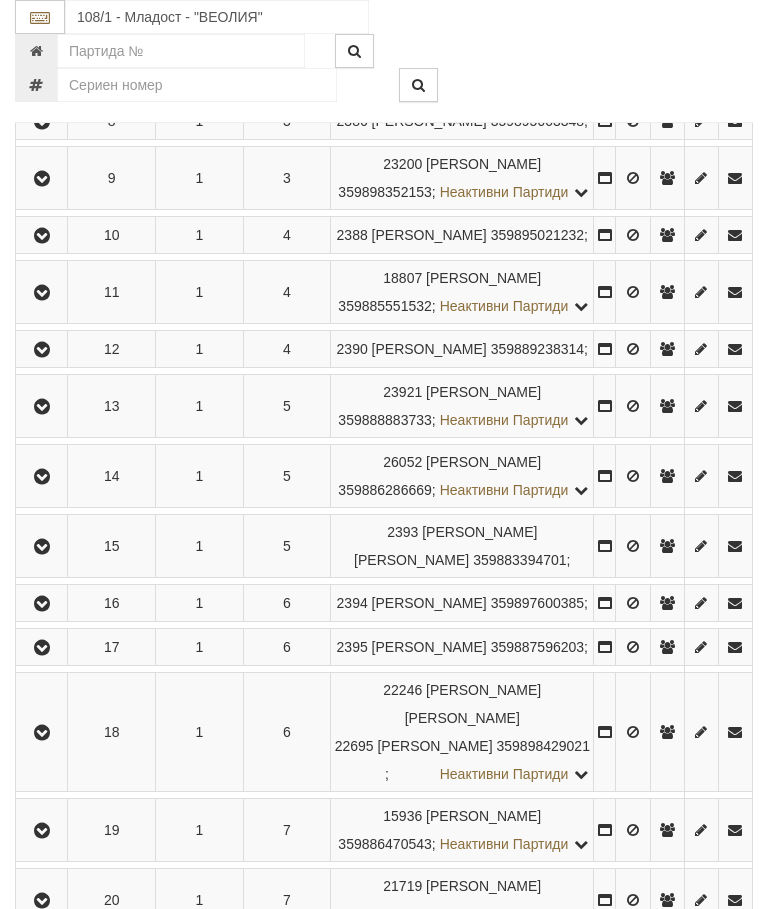 click at bounding box center [42, 179] 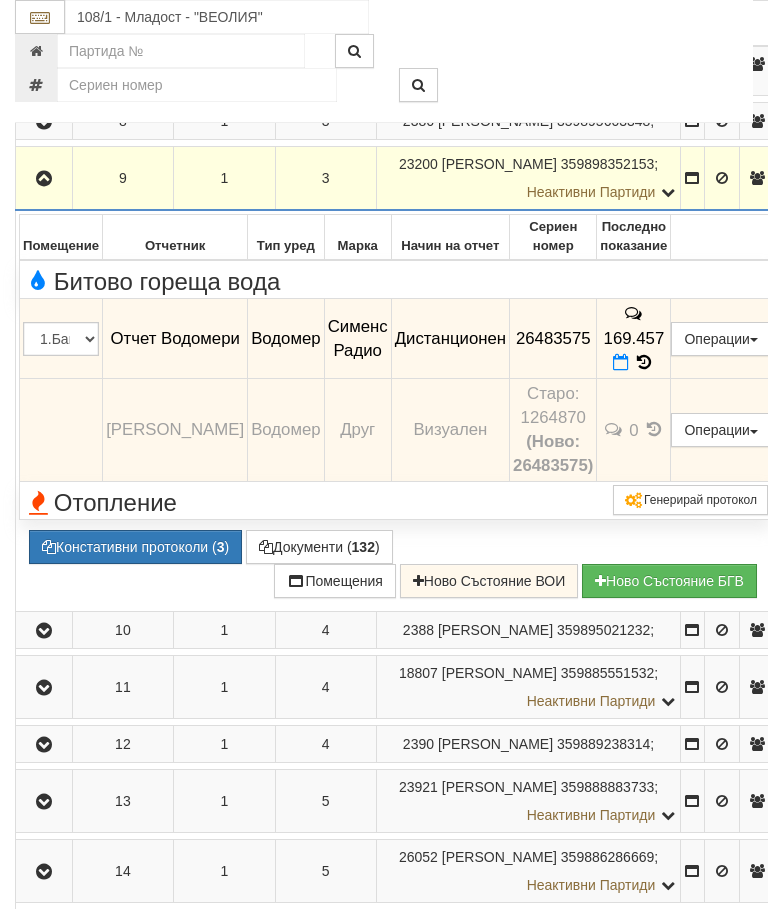 click at bounding box center [44, 179] 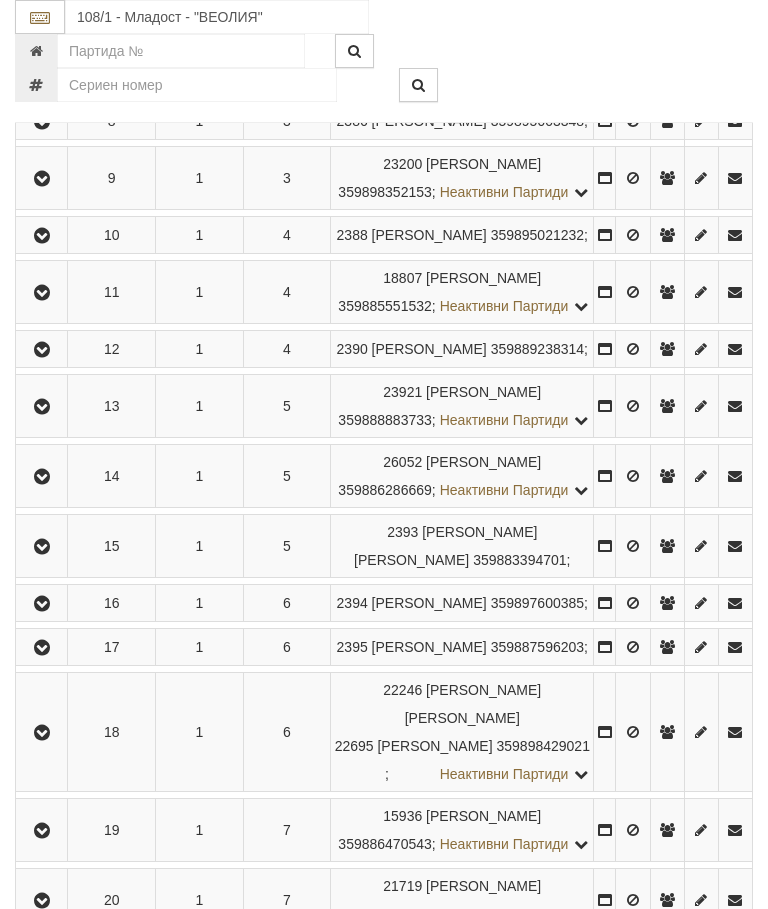 click at bounding box center [41, 235] 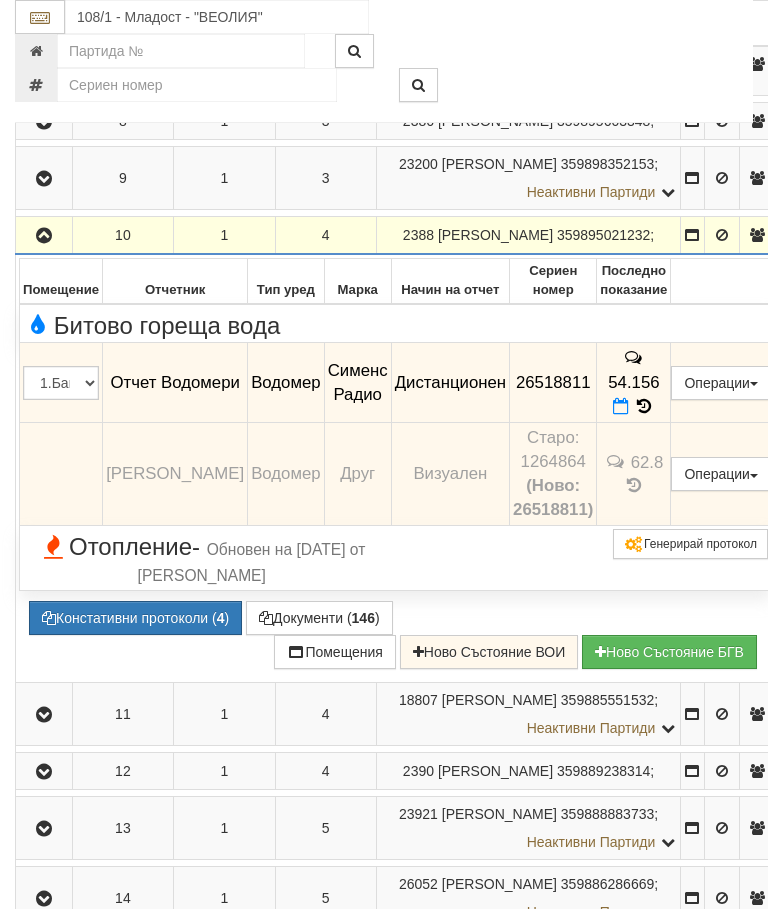 click at bounding box center [44, 235] 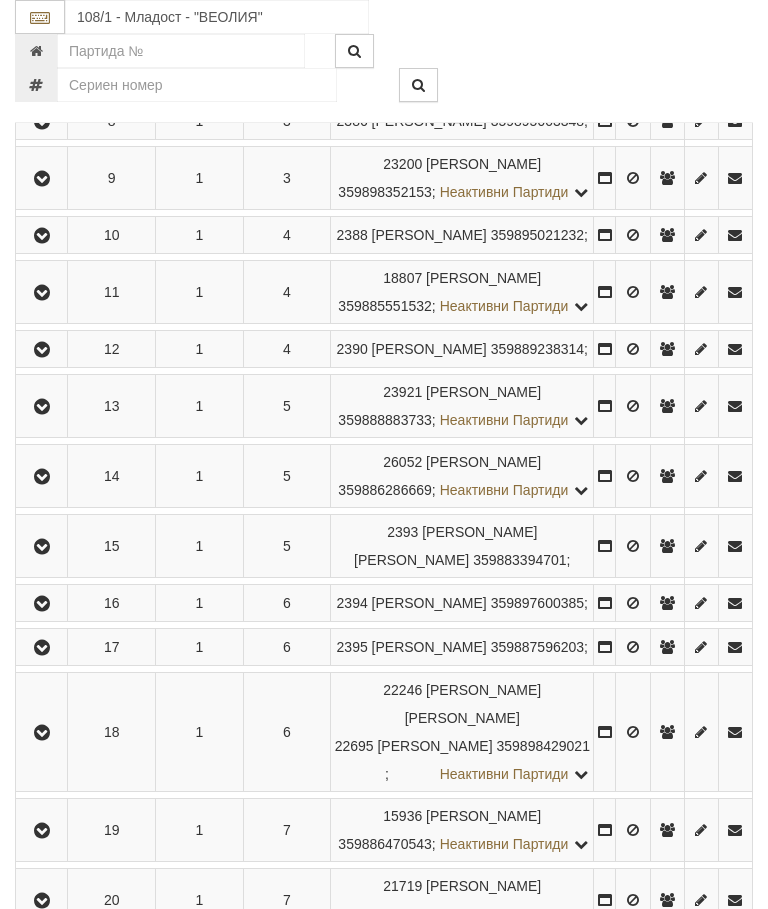 click at bounding box center (41, 292) 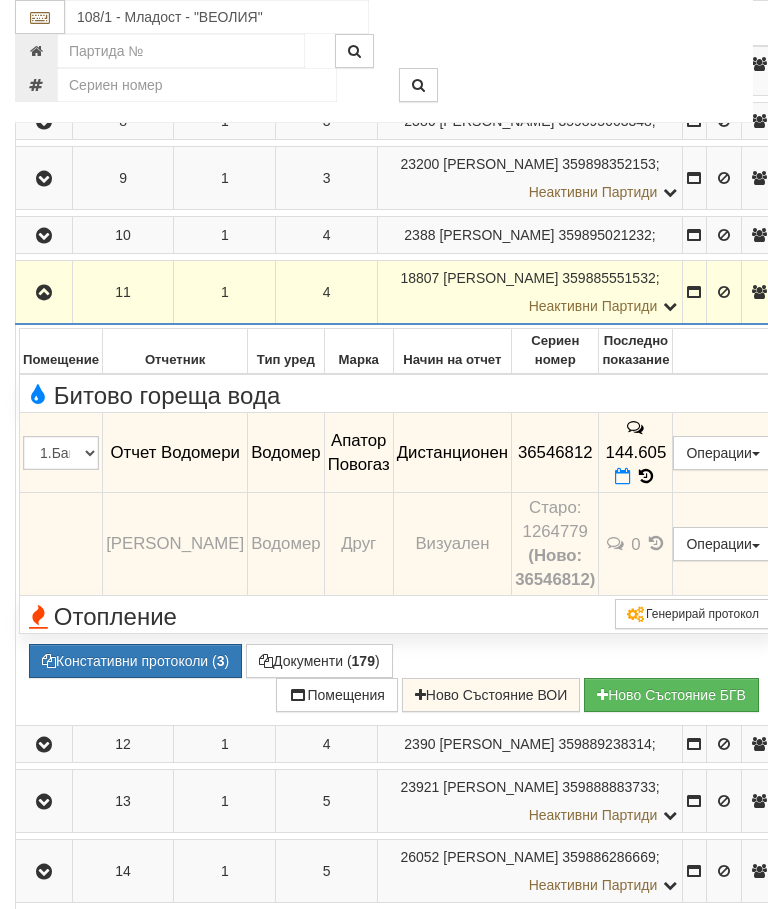 click at bounding box center (44, 292) 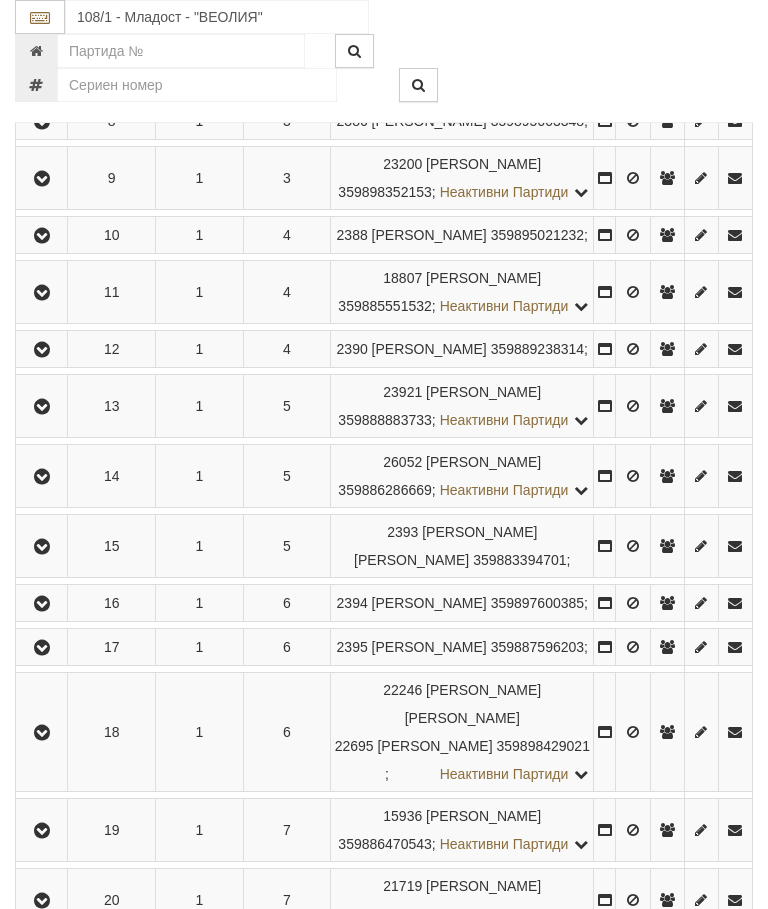click at bounding box center [42, 350] 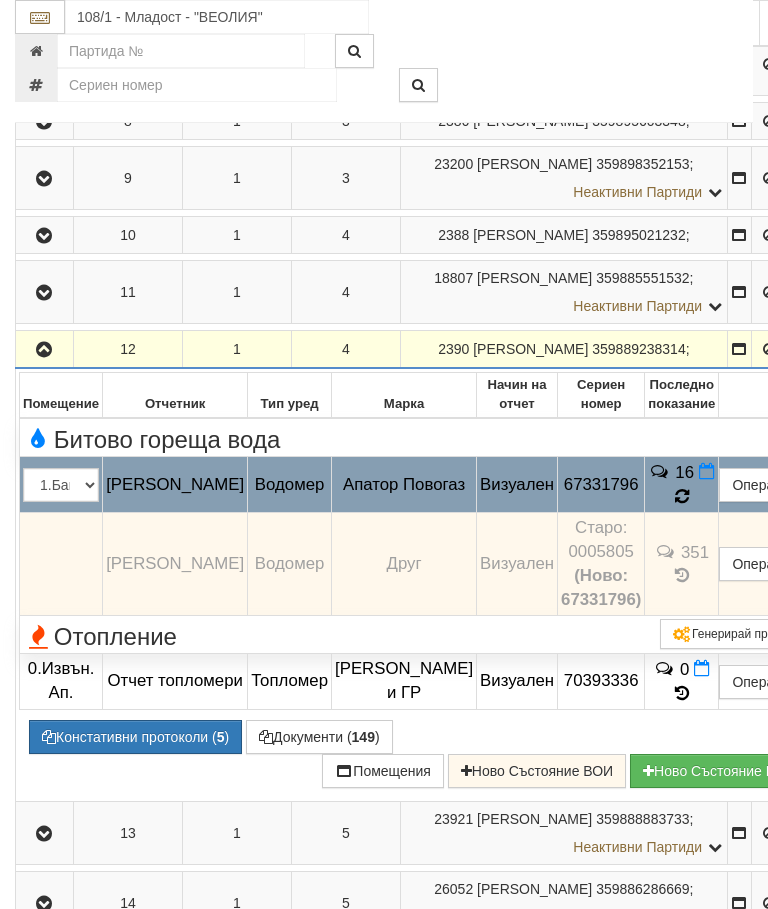 click on "16" at bounding box center [682, 485] 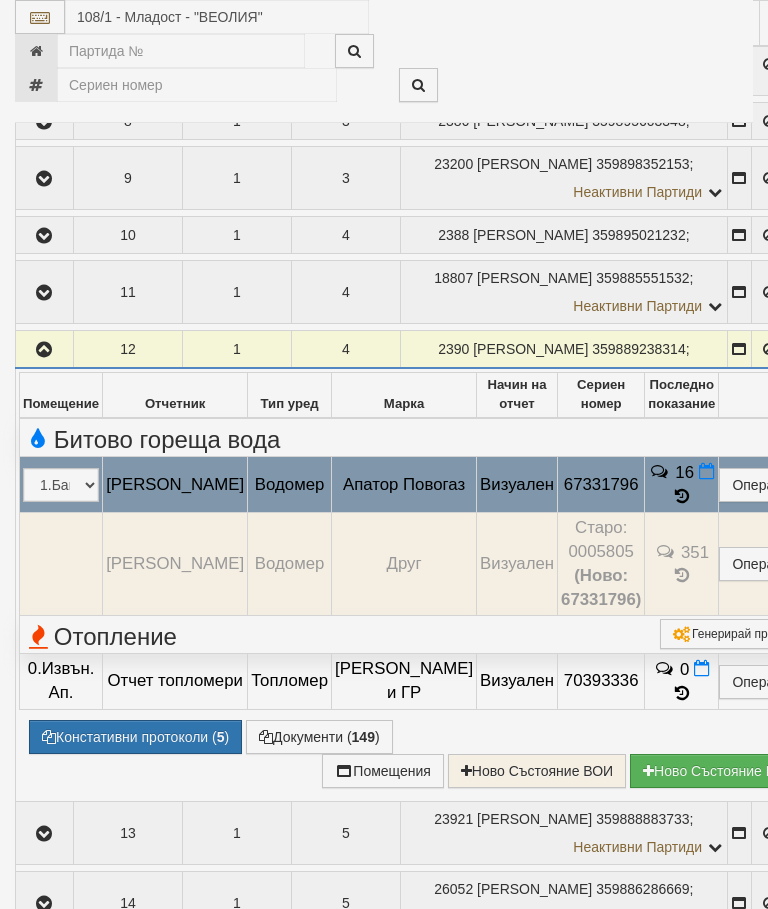 select on "10" 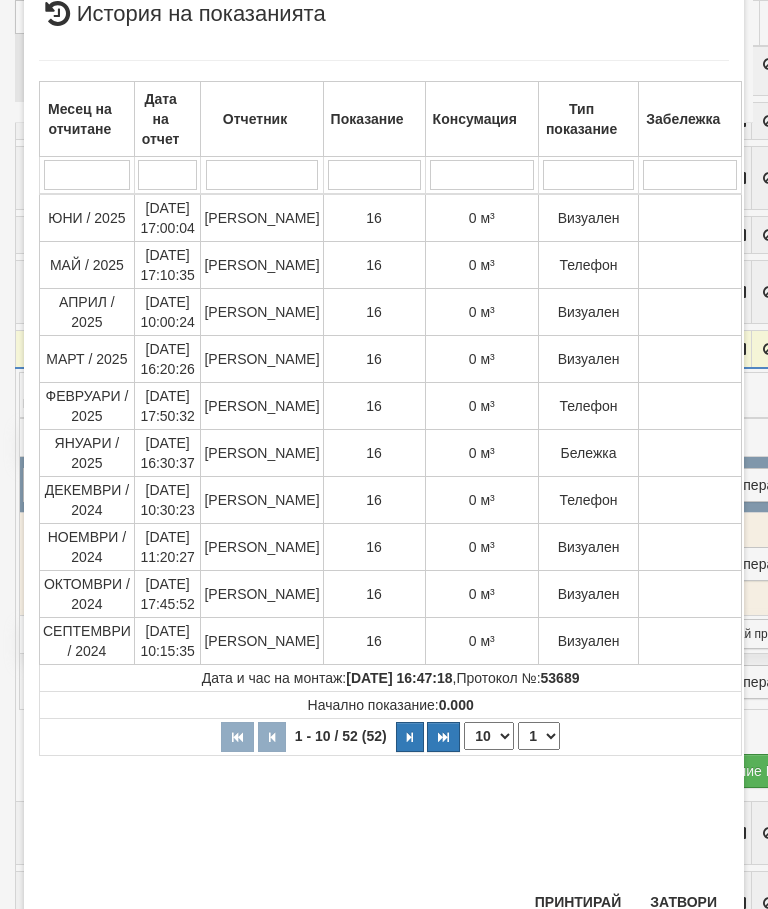 scroll, scrollTop: 355, scrollLeft: 0, axis: vertical 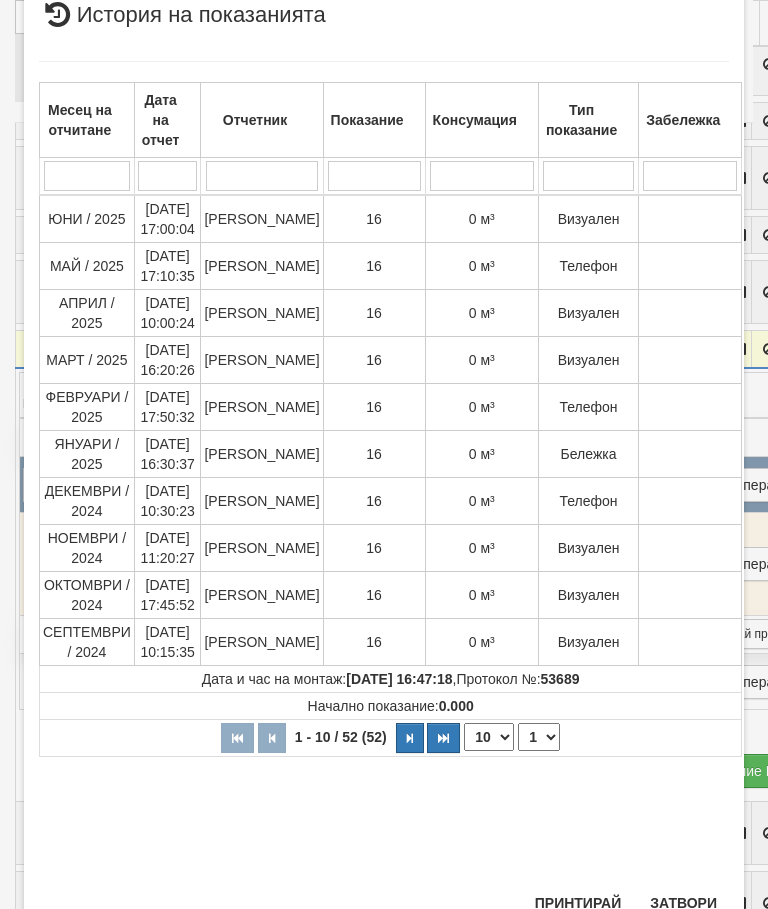 click on "Затвори" at bounding box center [683, 903] 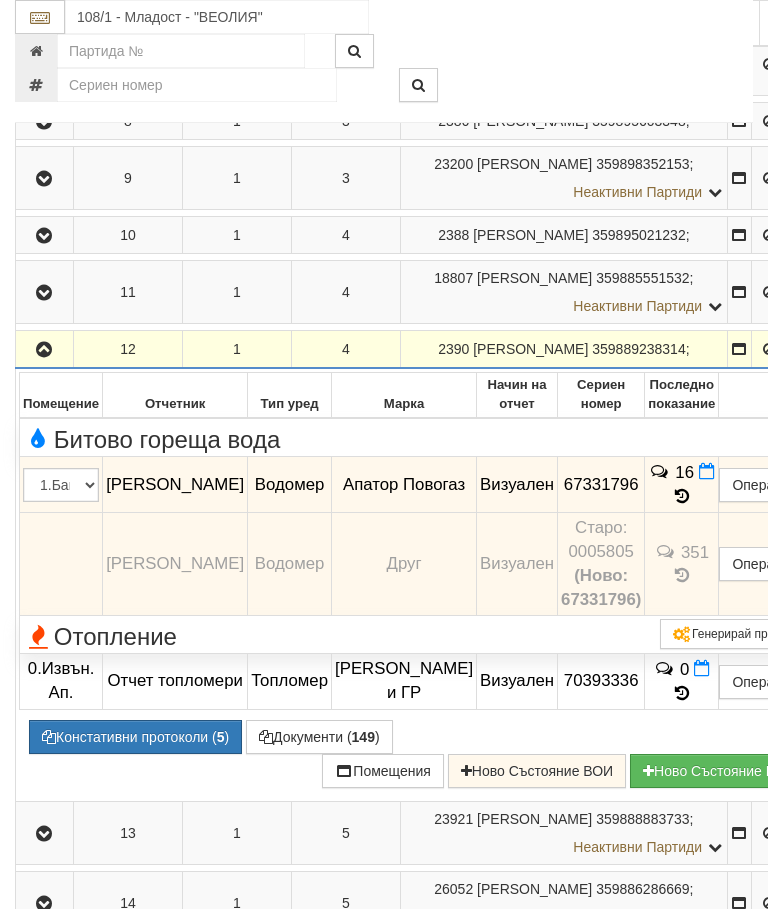 click at bounding box center (44, 350) 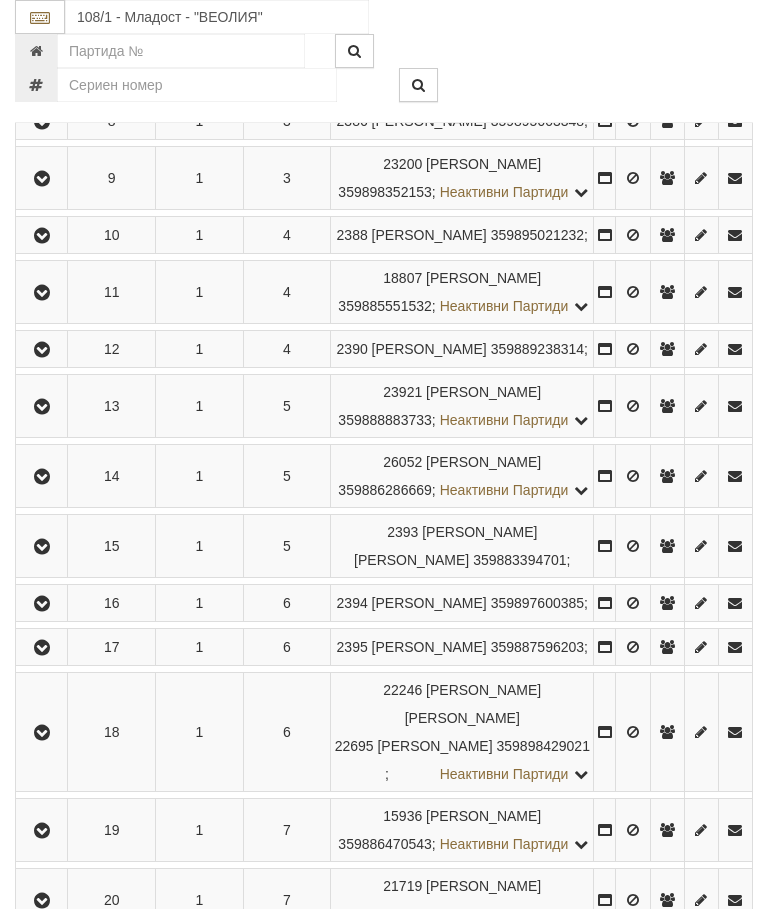 click at bounding box center (42, 407) 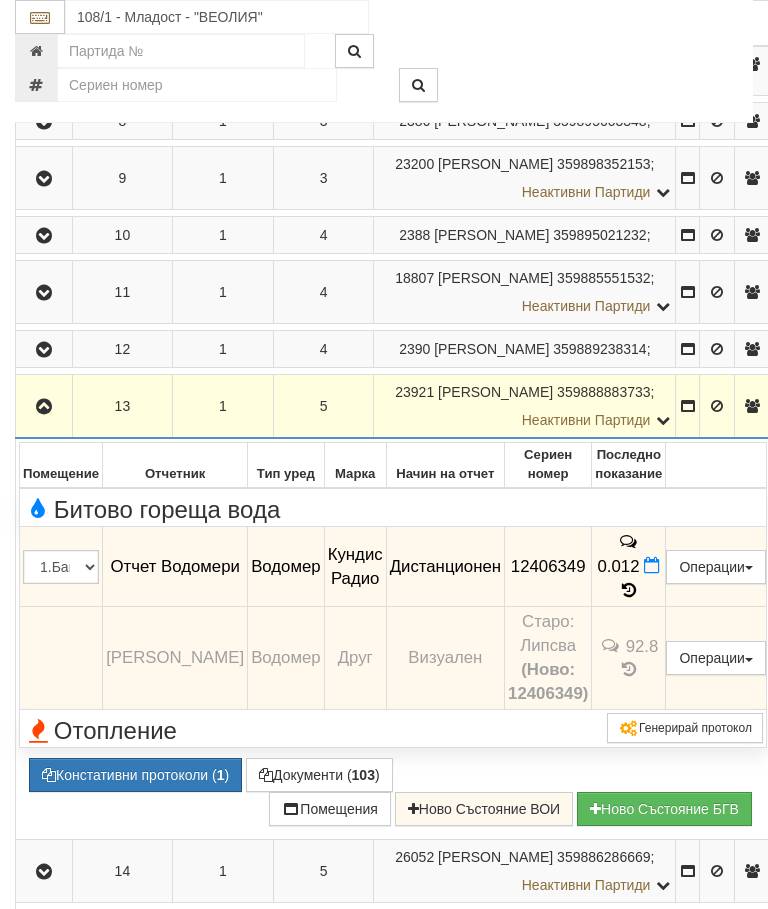 click at bounding box center [44, 407] 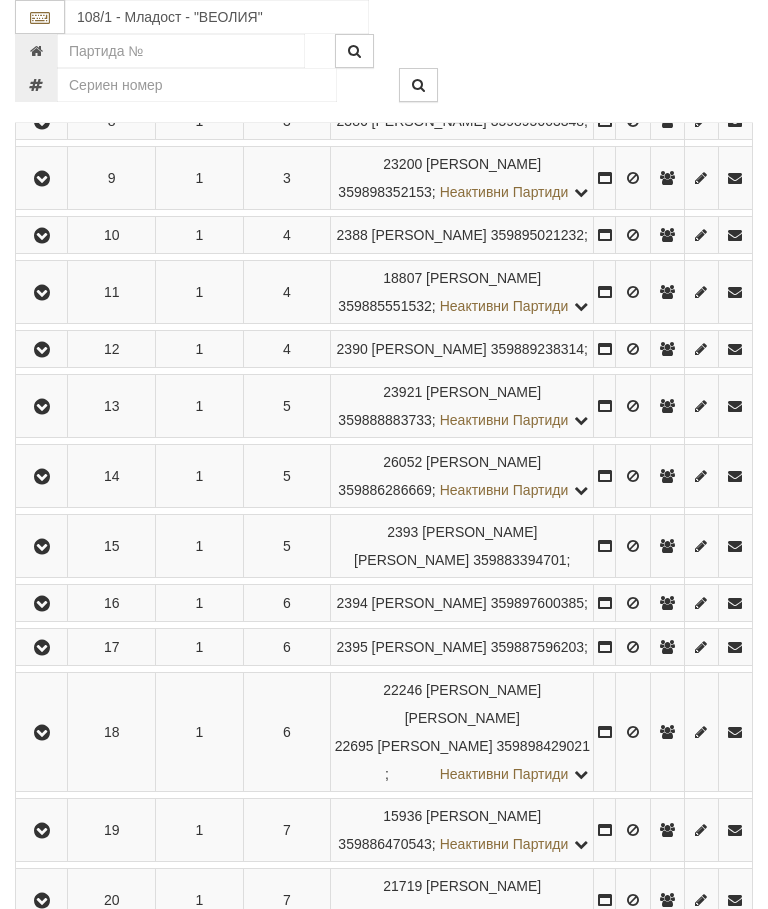 click at bounding box center (42, 477) 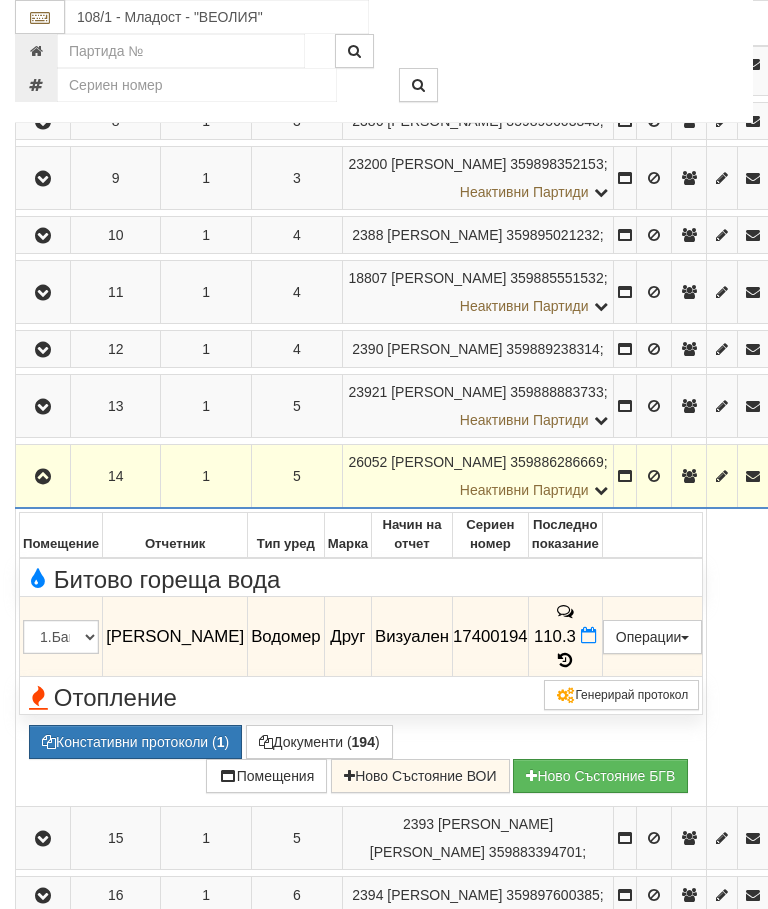 click on "110.3" at bounding box center (565, 637) 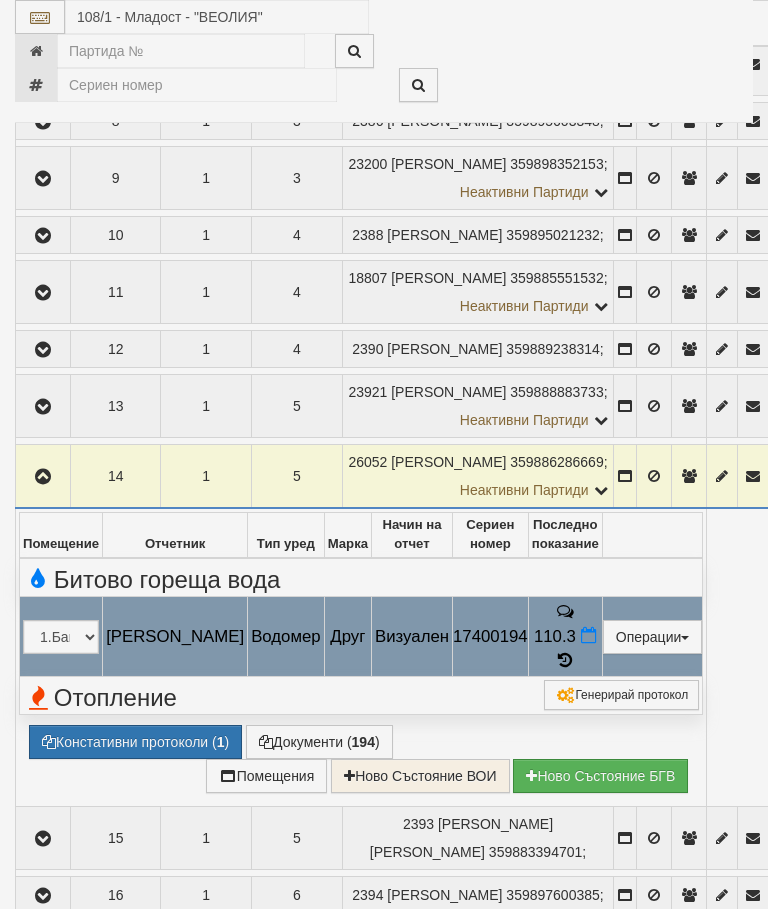 select on "10" 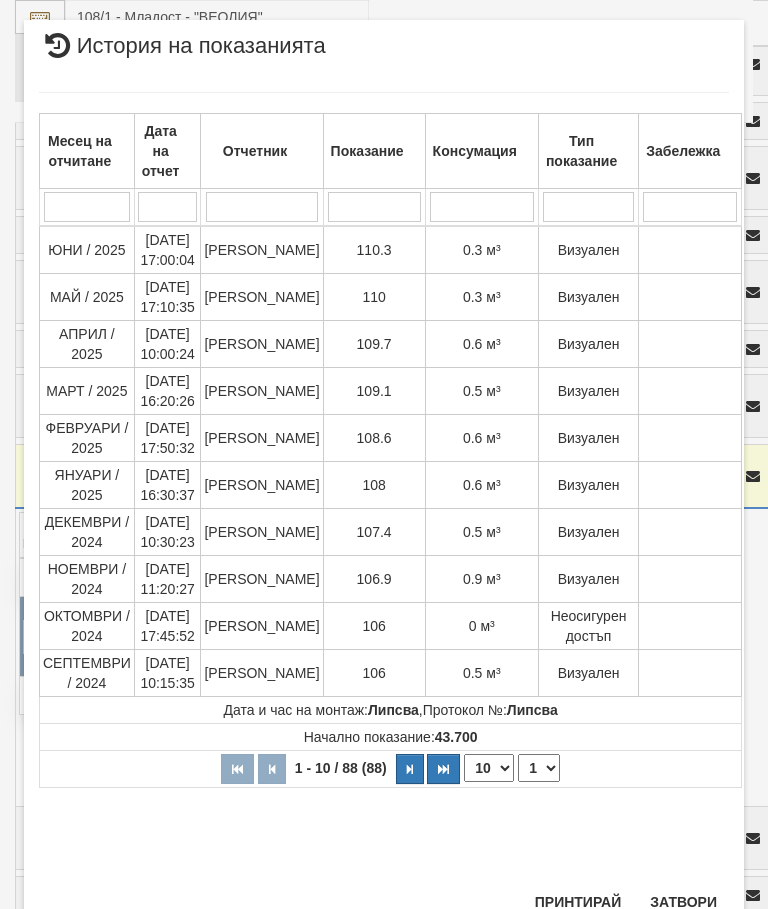 scroll, scrollTop: 1130, scrollLeft: 0, axis: vertical 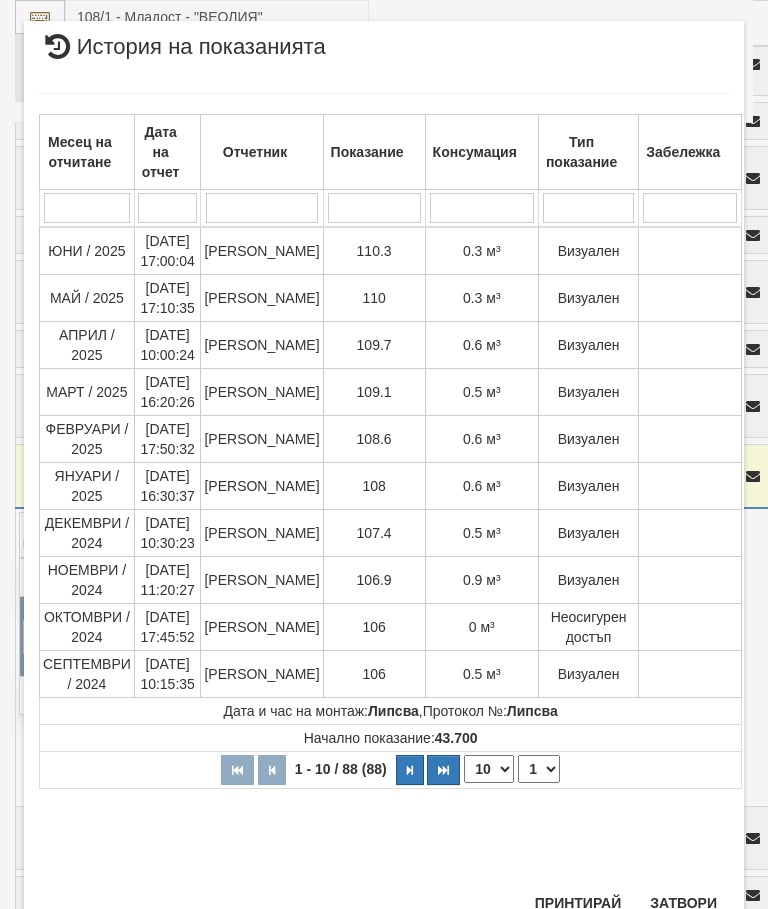 click on "Затвори" at bounding box center [683, 903] 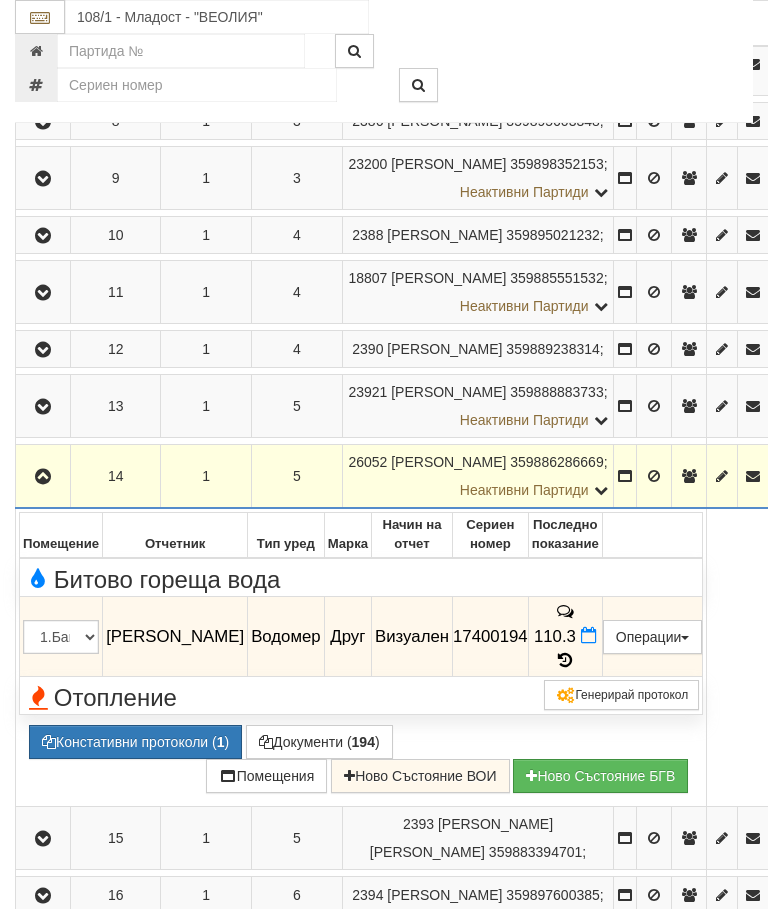 click at bounding box center [43, 477] 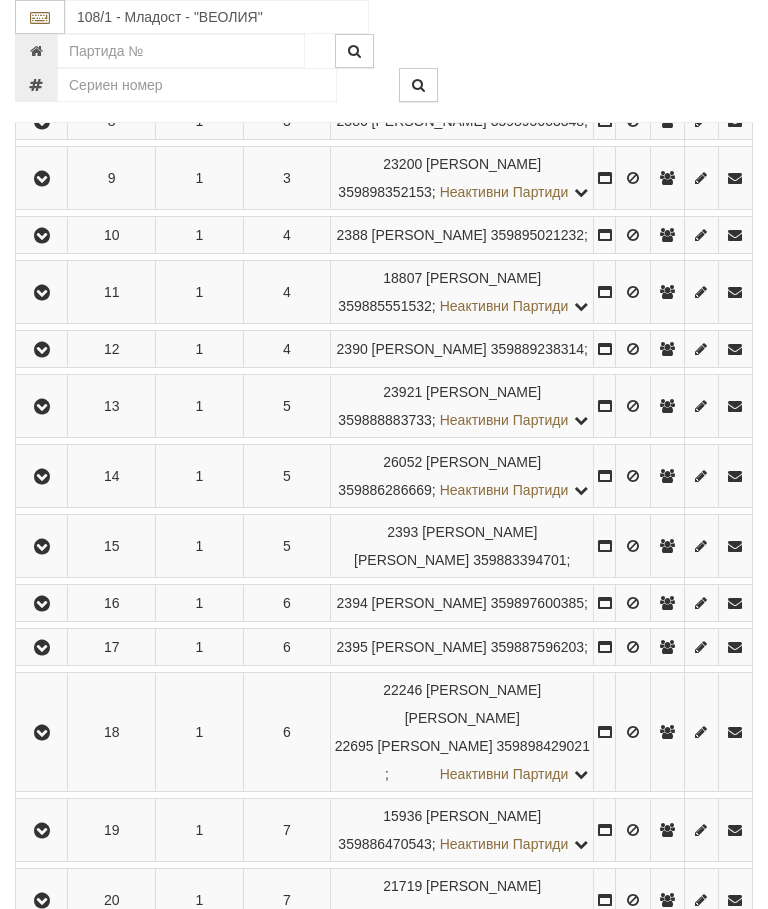 click at bounding box center [42, 547] 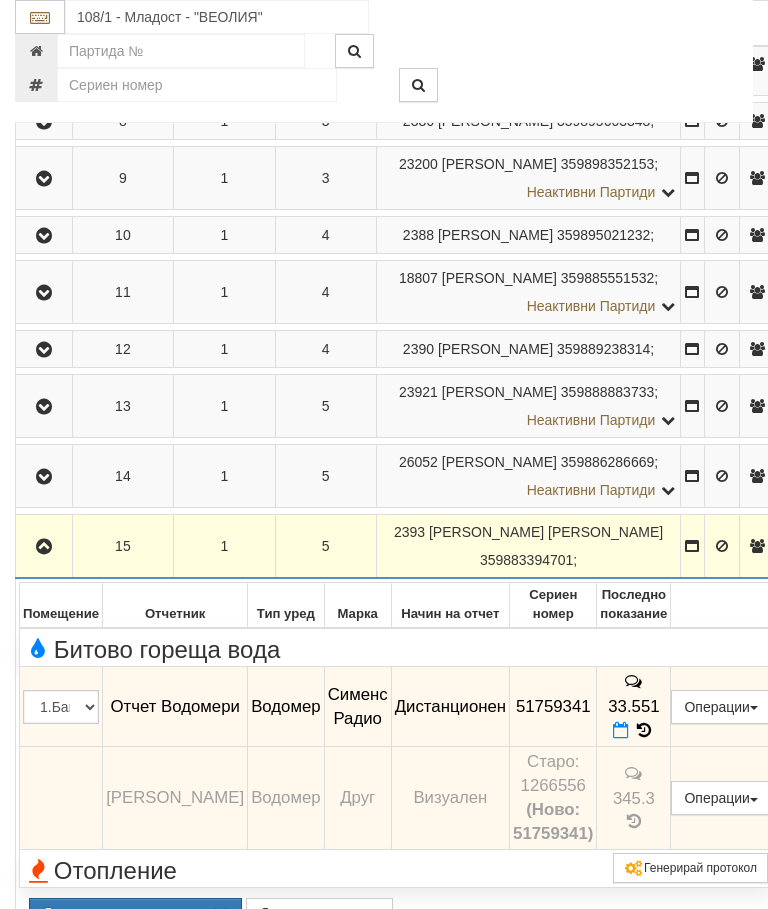 click at bounding box center [44, 547] 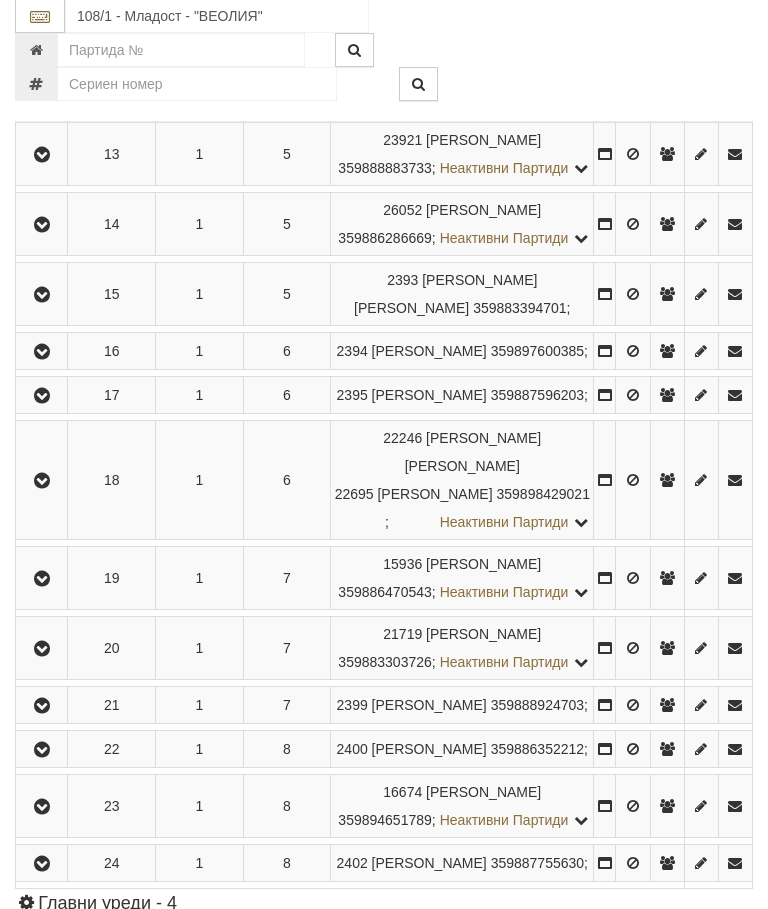 click at bounding box center [42, 353] 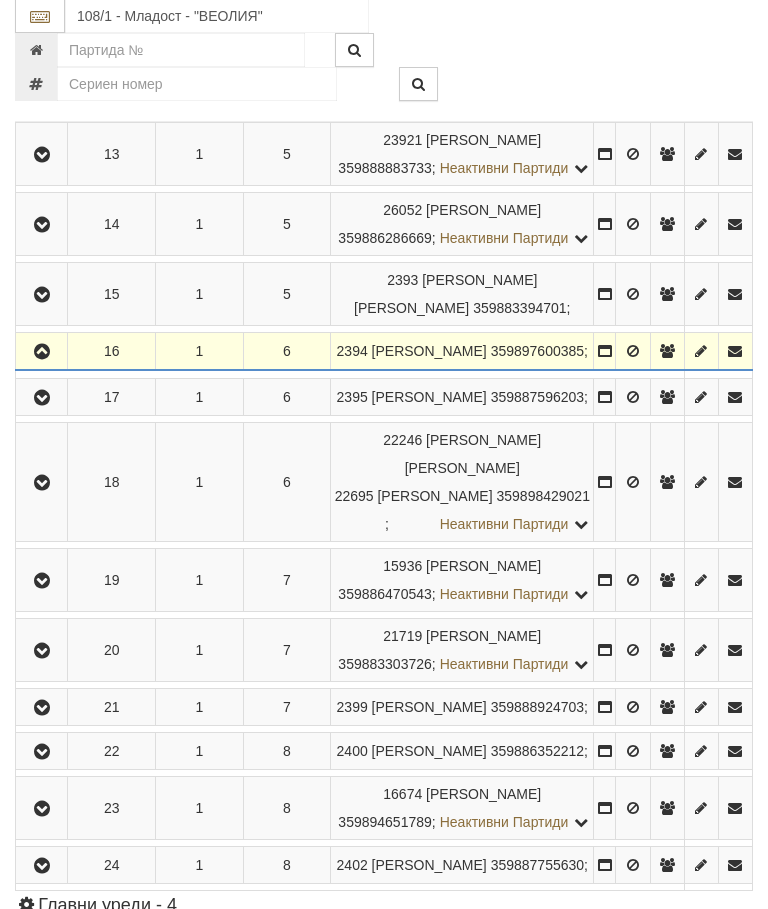 scroll, scrollTop: 1156, scrollLeft: 0, axis: vertical 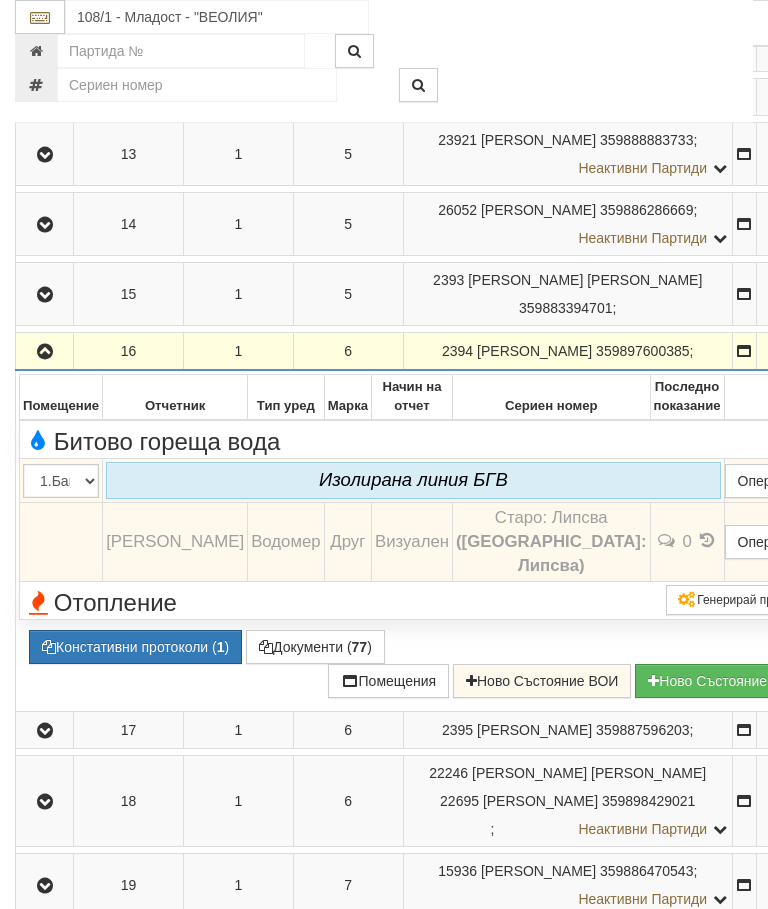 click at bounding box center [45, 352] 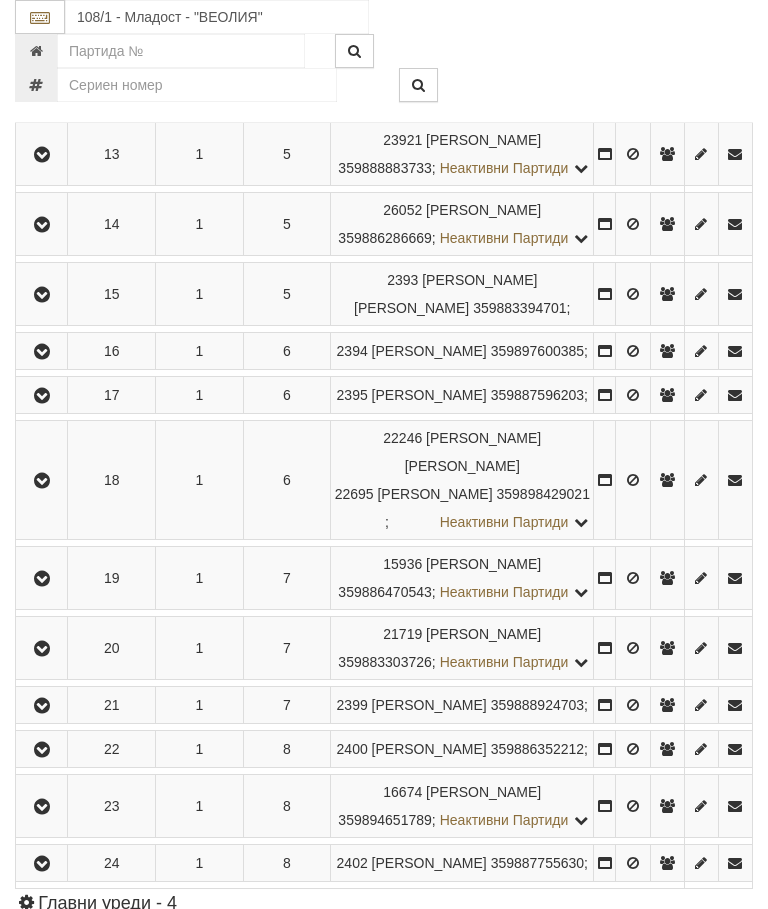 click at bounding box center [41, 395] 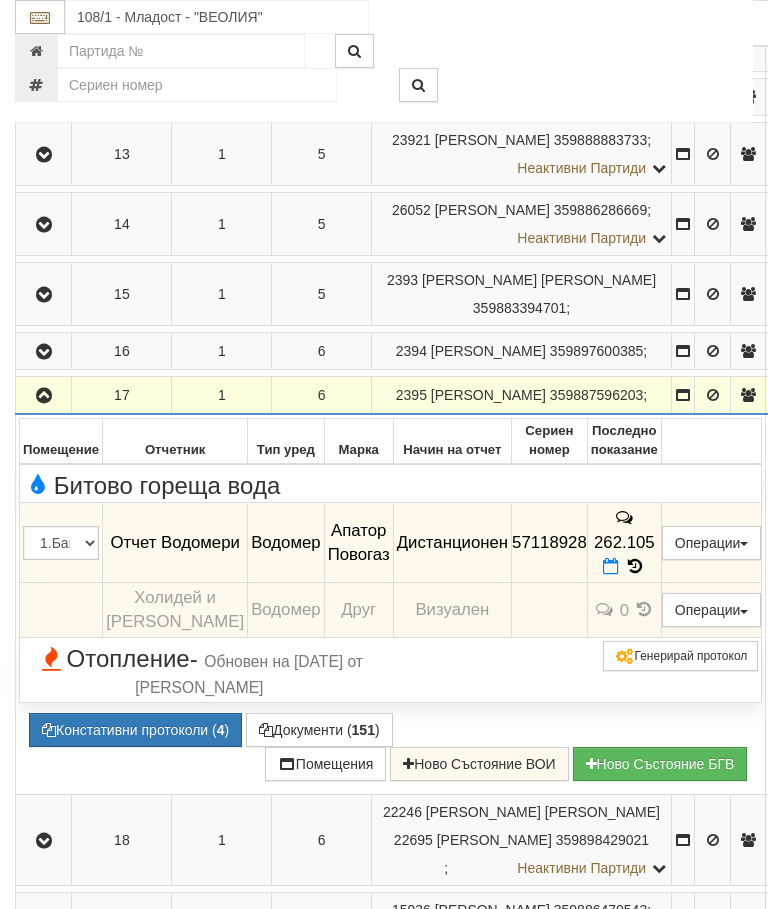click at bounding box center [44, 396] 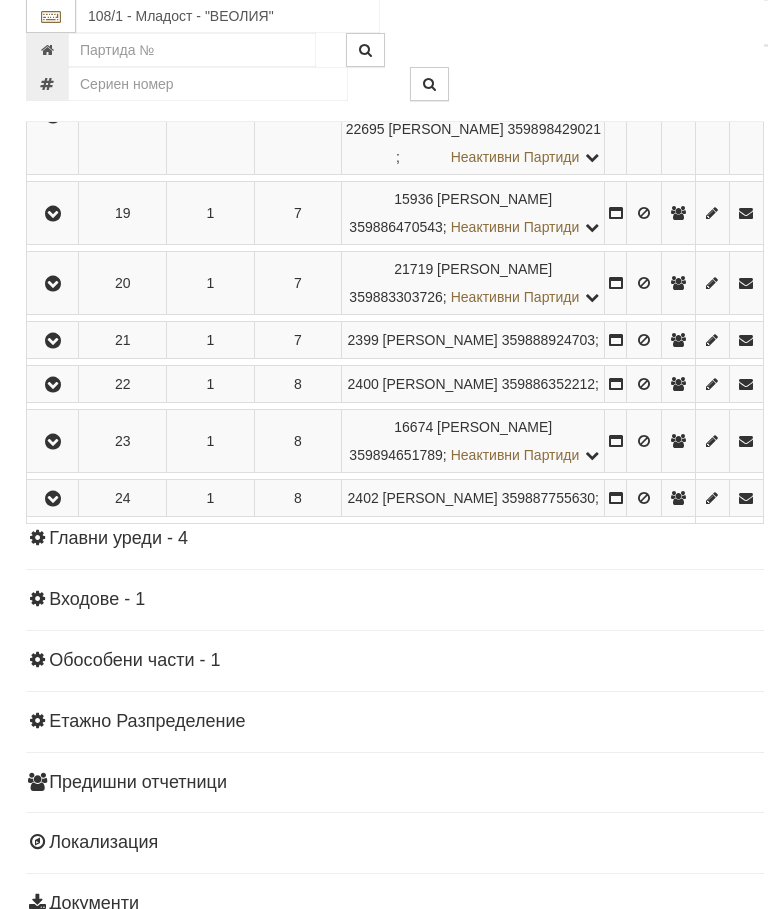 scroll, scrollTop: 1551, scrollLeft: 0, axis: vertical 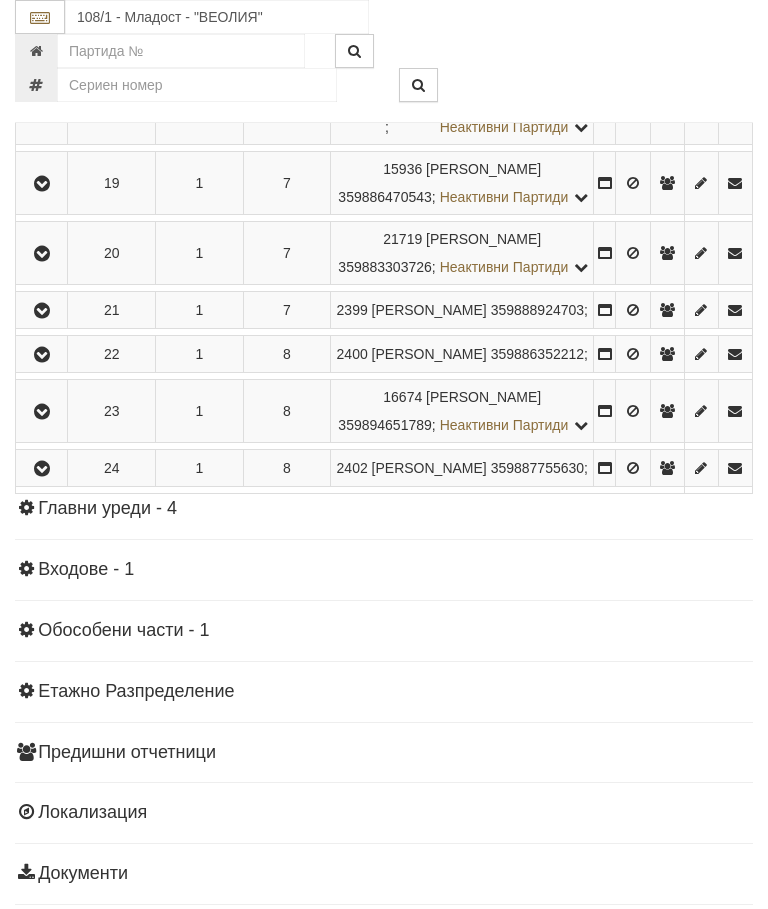 click at bounding box center [41, 85] 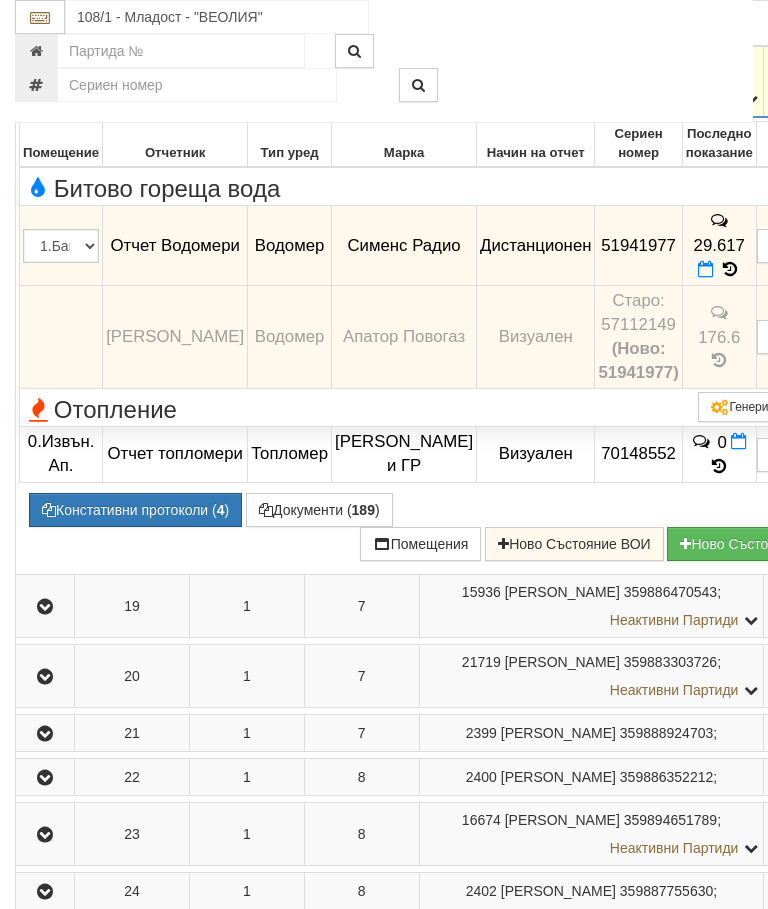 click at bounding box center (45, 72) 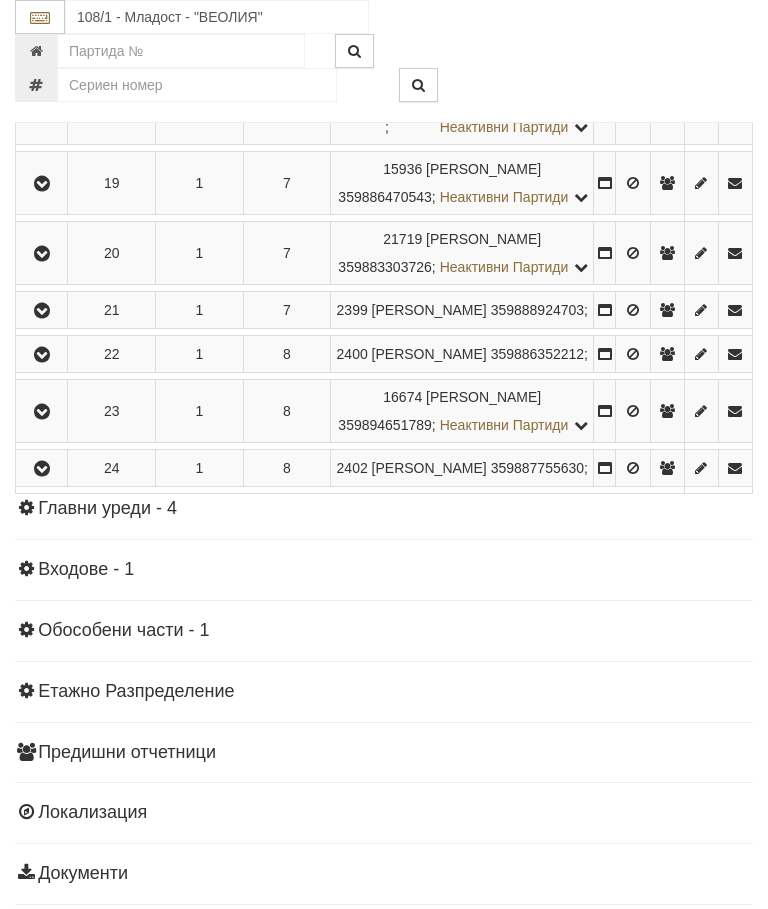 click at bounding box center (42, 184) 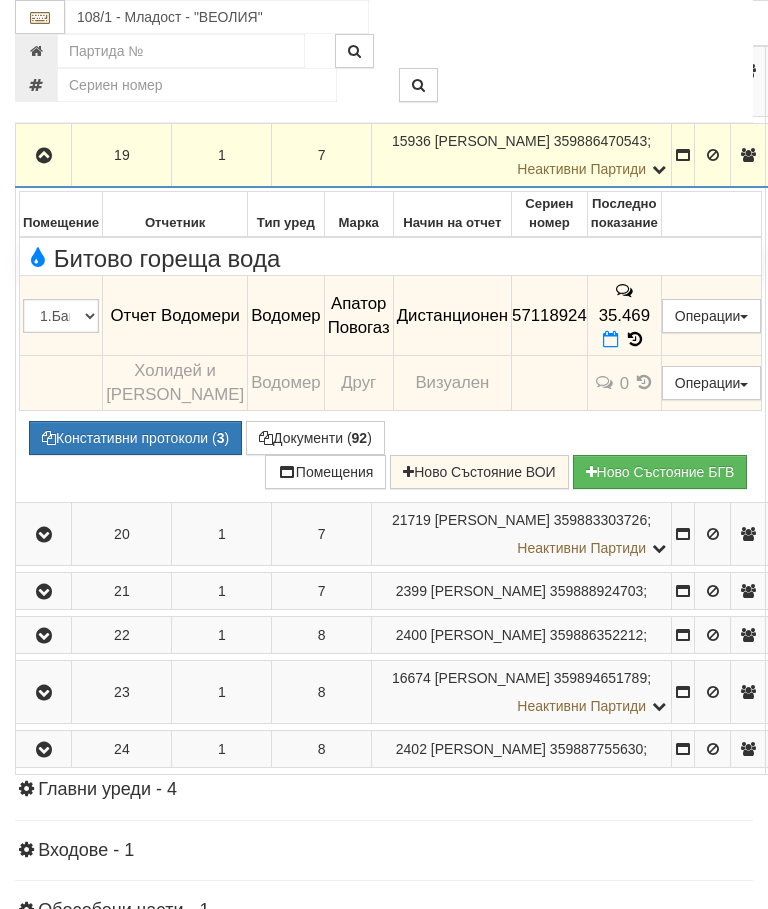 click at bounding box center [44, 156] 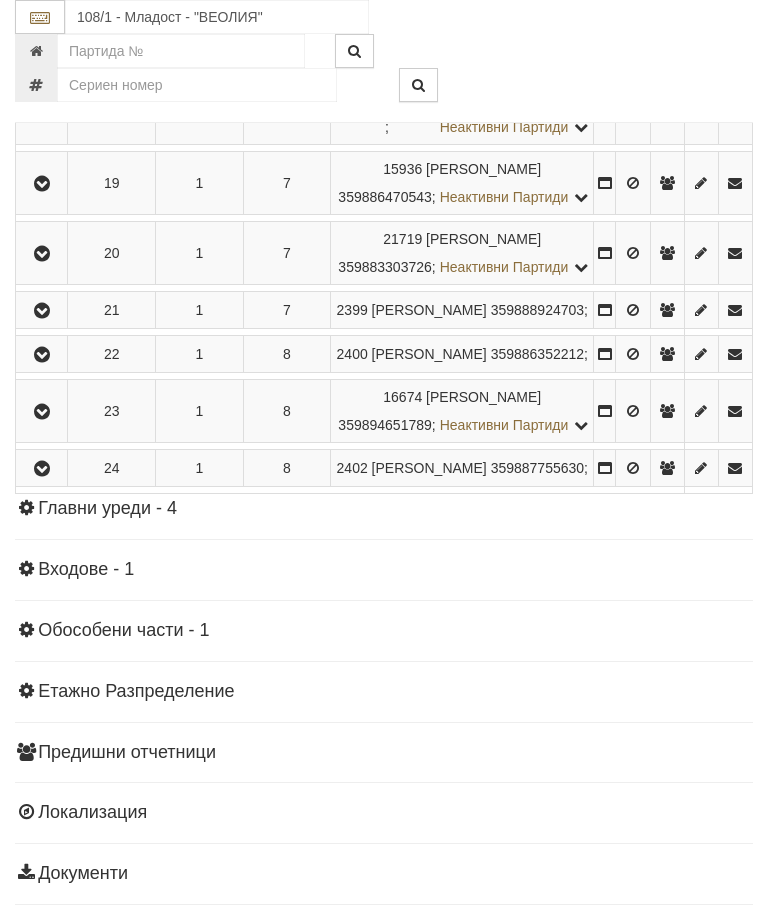 click at bounding box center (42, 254) 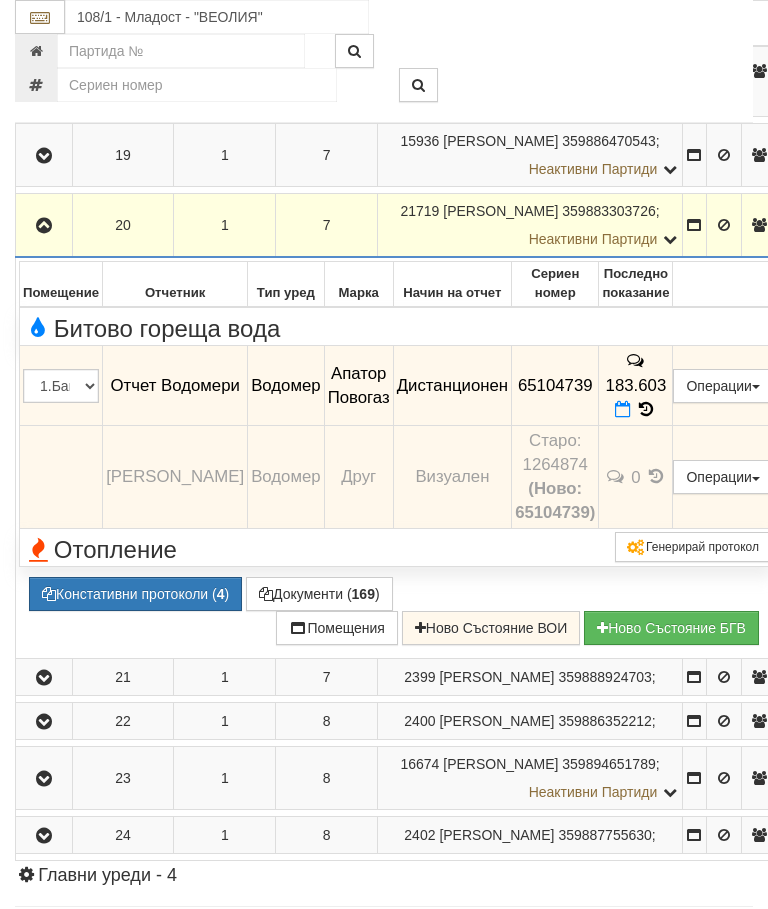 click at bounding box center [44, 226] 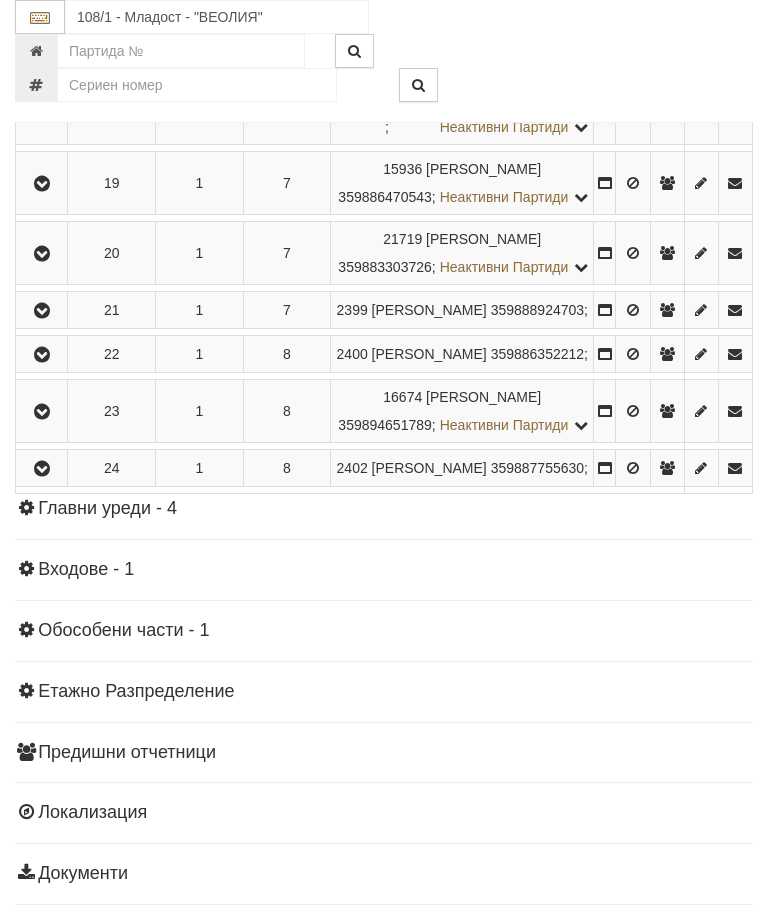 click at bounding box center (42, 311) 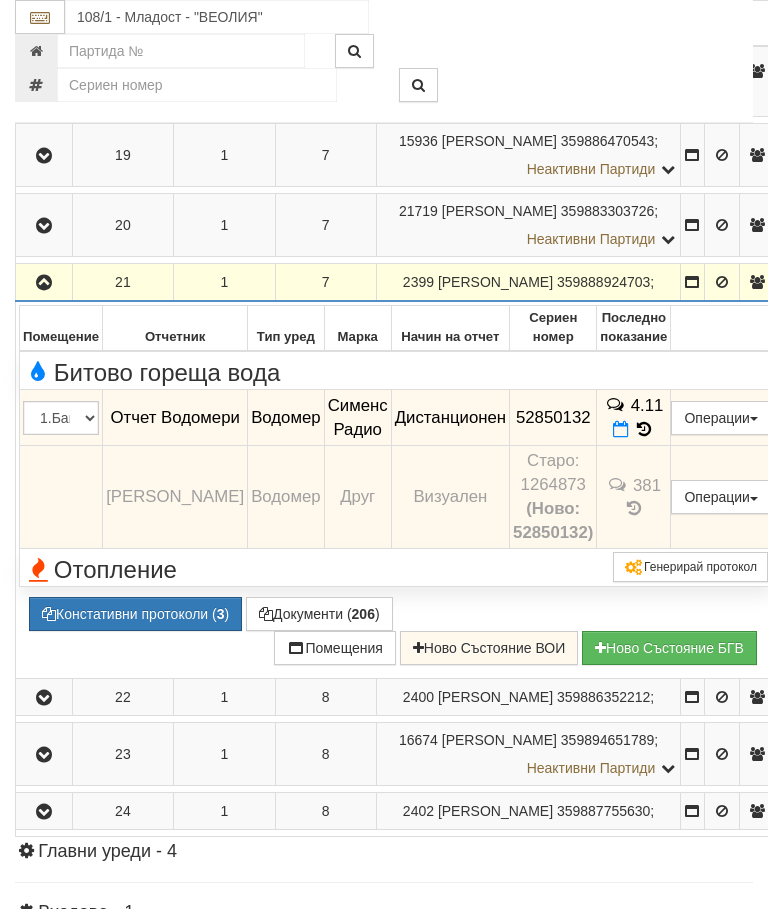 click at bounding box center [44, 283] 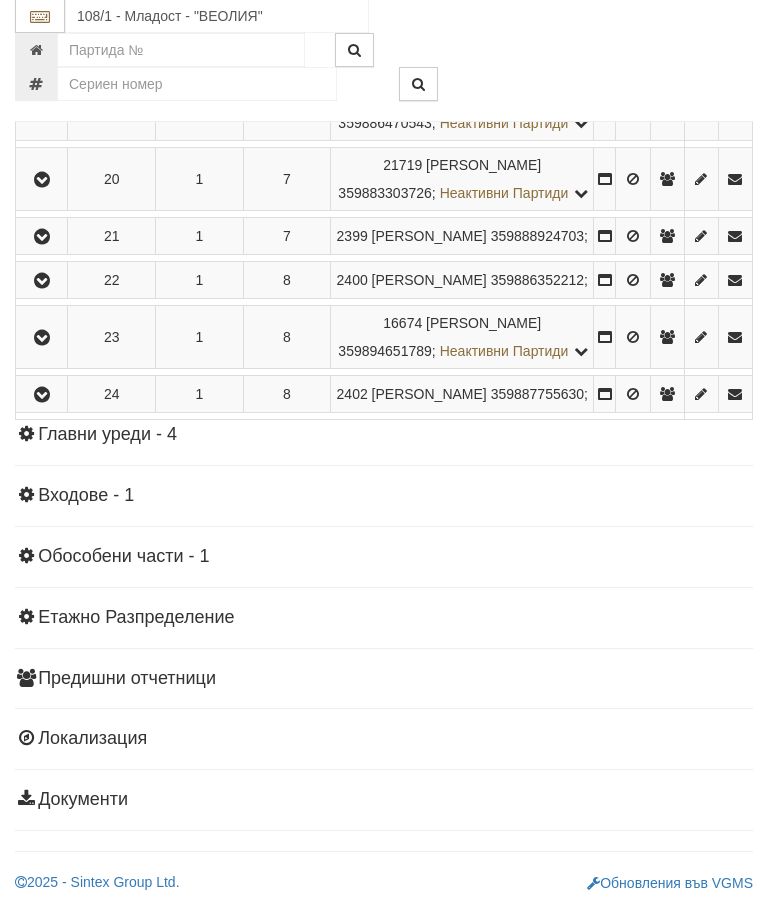 scroll, scrollTop: 1908, scrollLeft: 0, axis: vertical 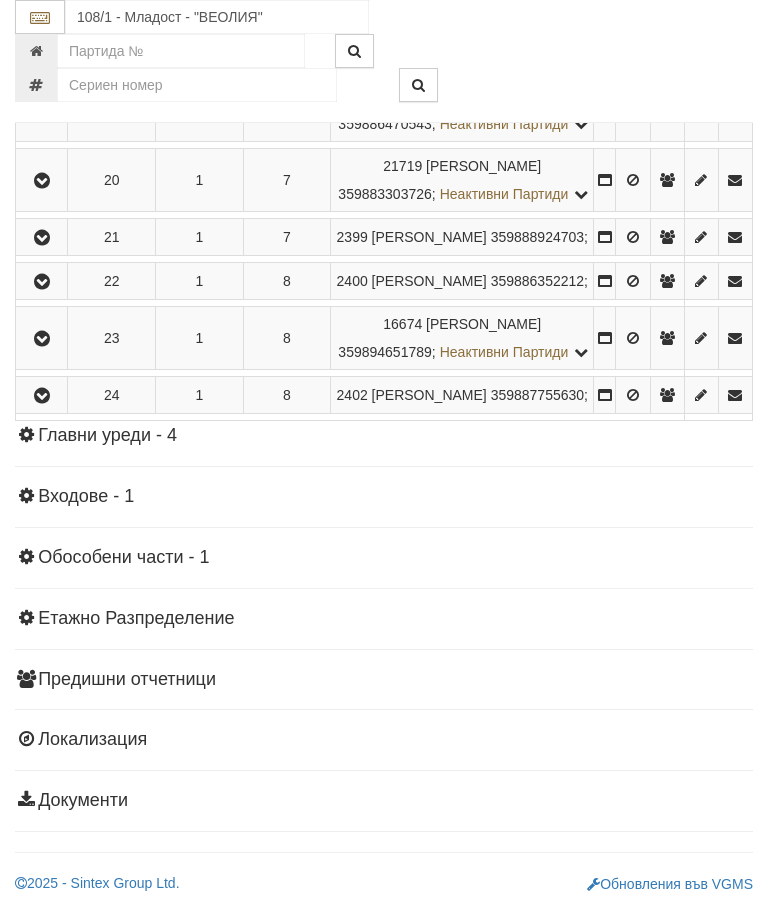 click at bounding box center [42, 282] 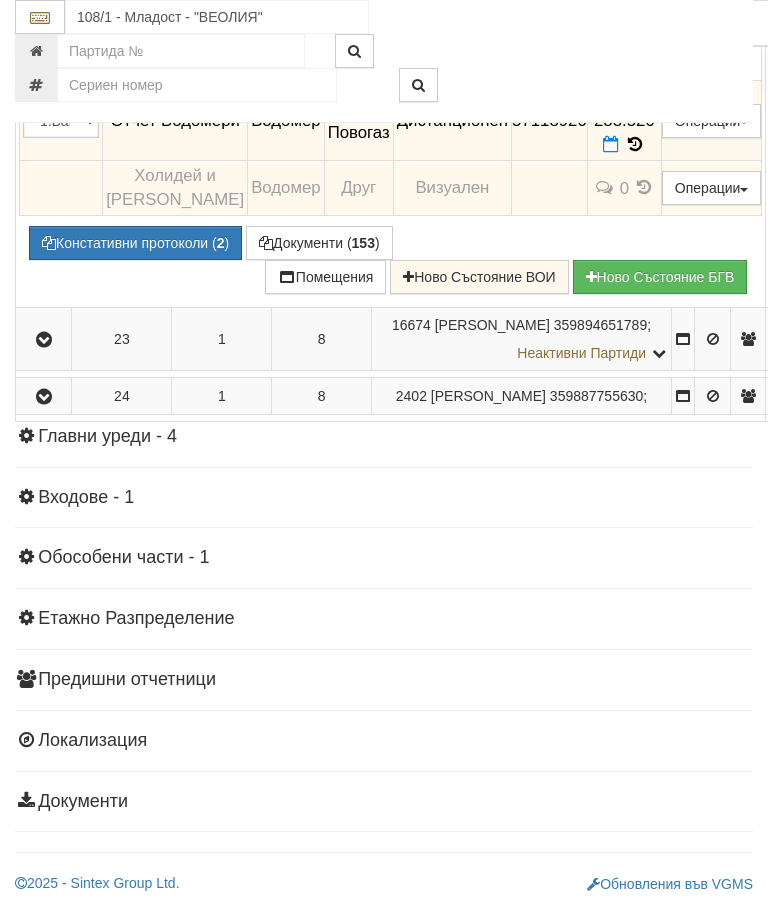 click at bounding box center [43, -27] 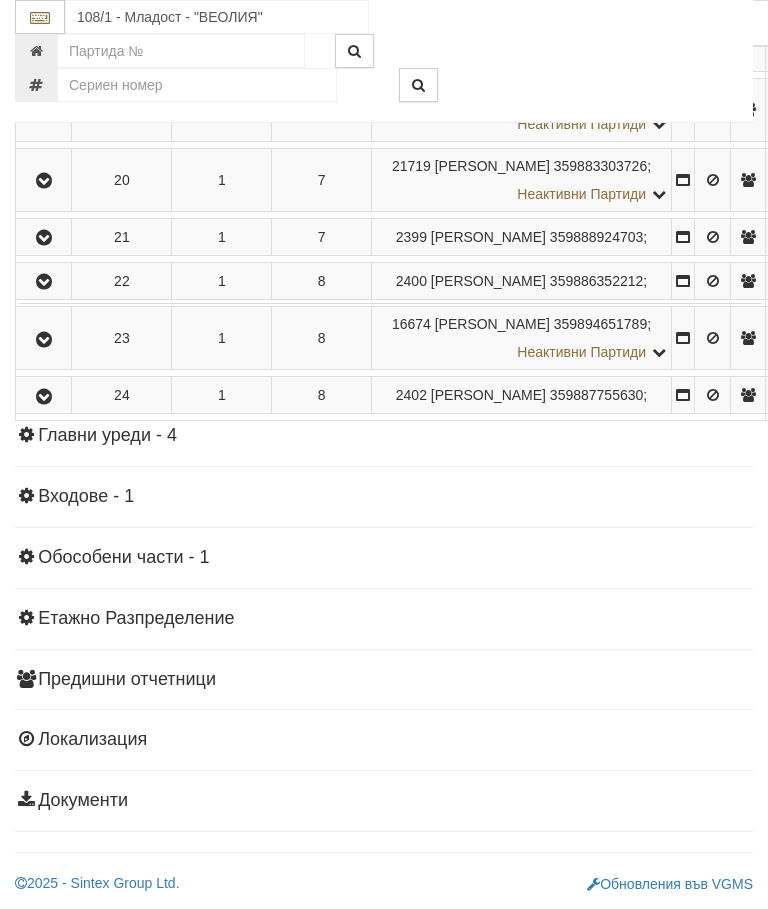 scroll, scrollTop: 1774, scrollLeft: 0, axis: vertical 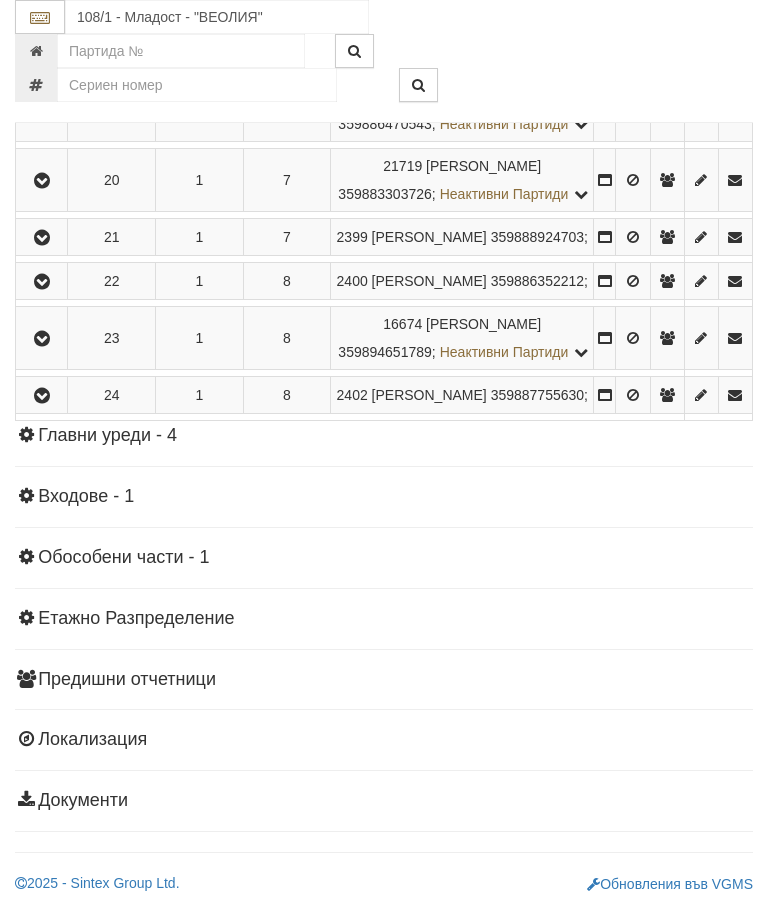click at bounding box center [42, 396] 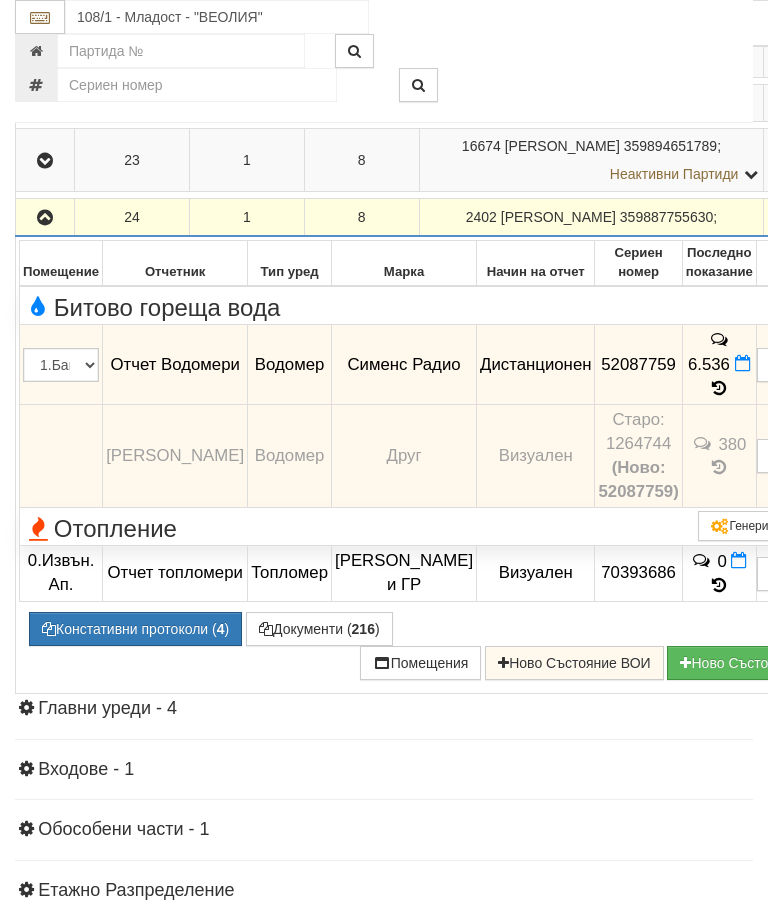 click at bounding box center (45, 218) 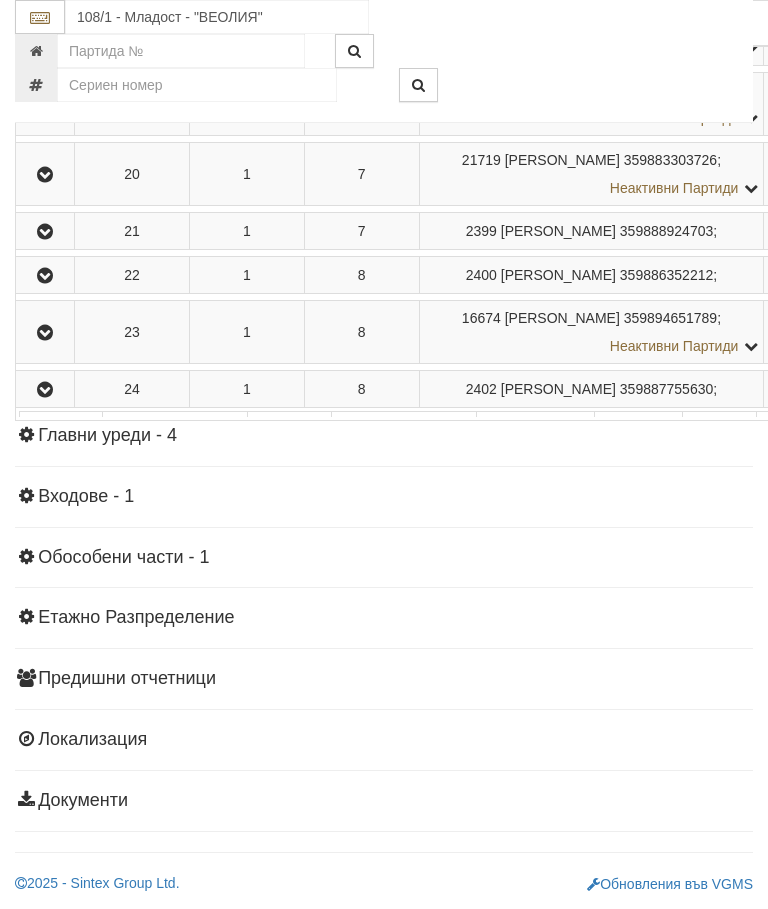 scroll, scrollTop: 1724, scrollLeft: 0, axis: vertical 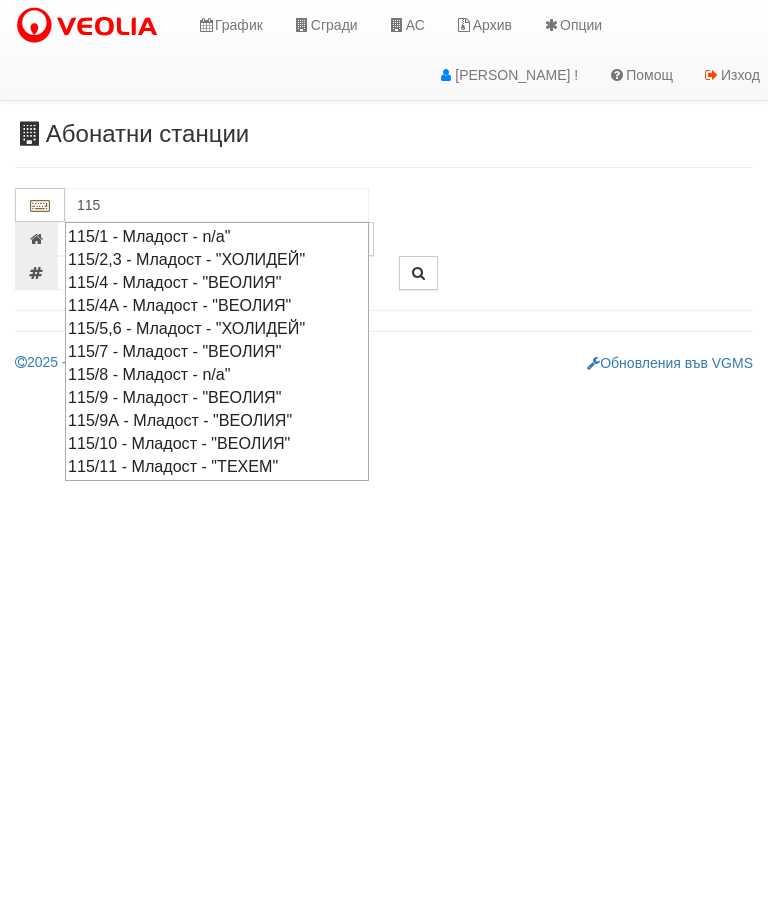 click on "115/4 - Младост - "ВЕОЛИЯ"" at bounding box center (217, 282) 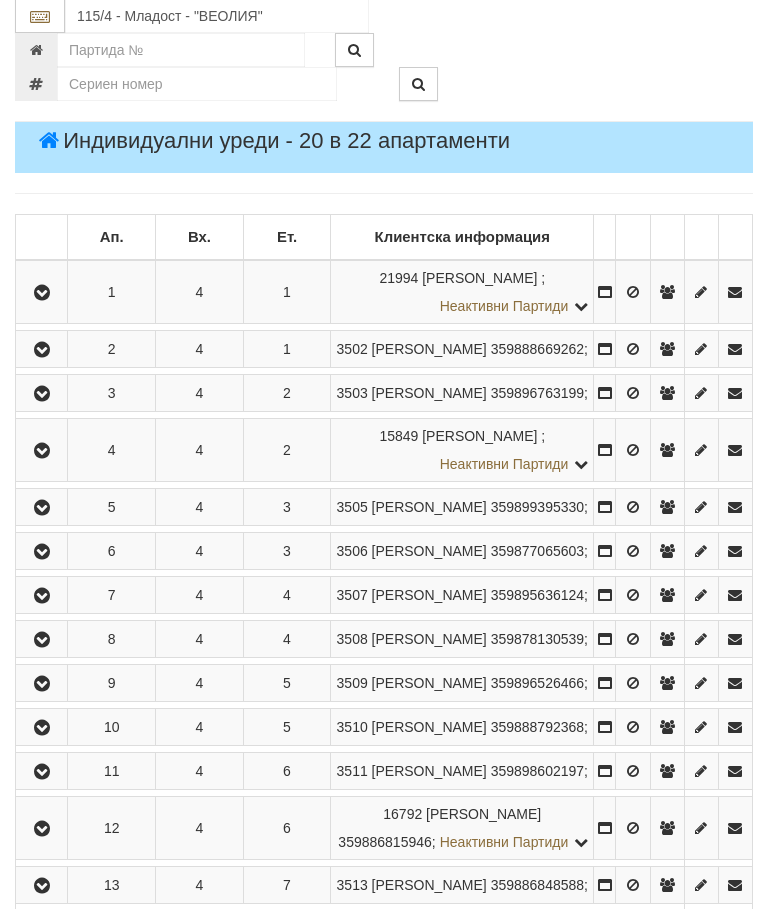 scroll, scrollTop: 316, scrollLeft: 0, axis: vertical 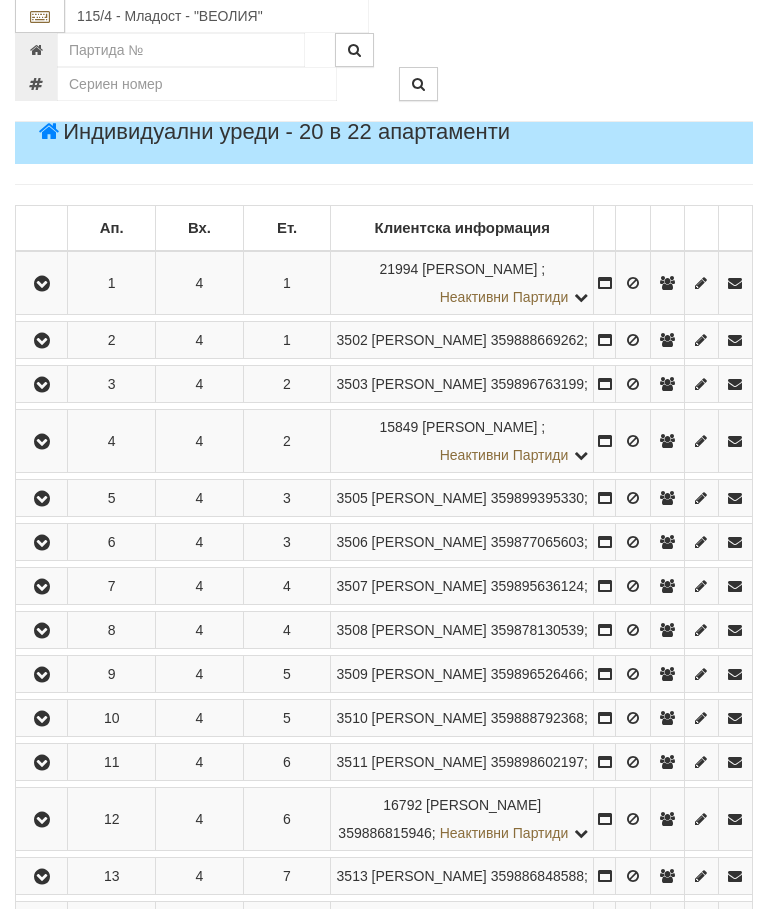 click at bounding box center (42, 285) 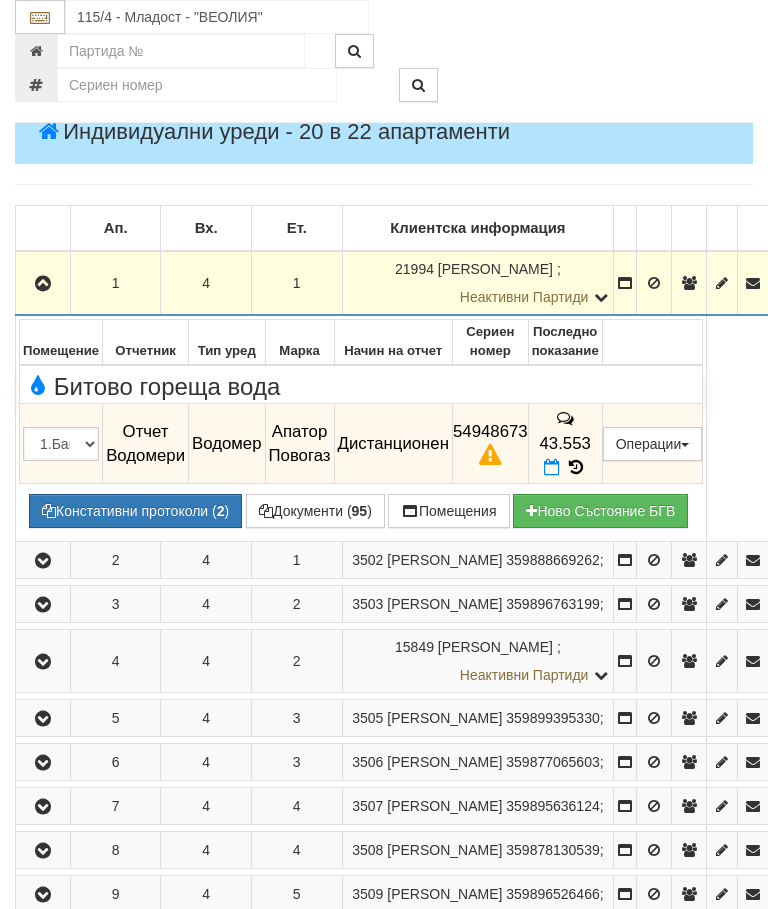 click at bounding box center (43, 284) 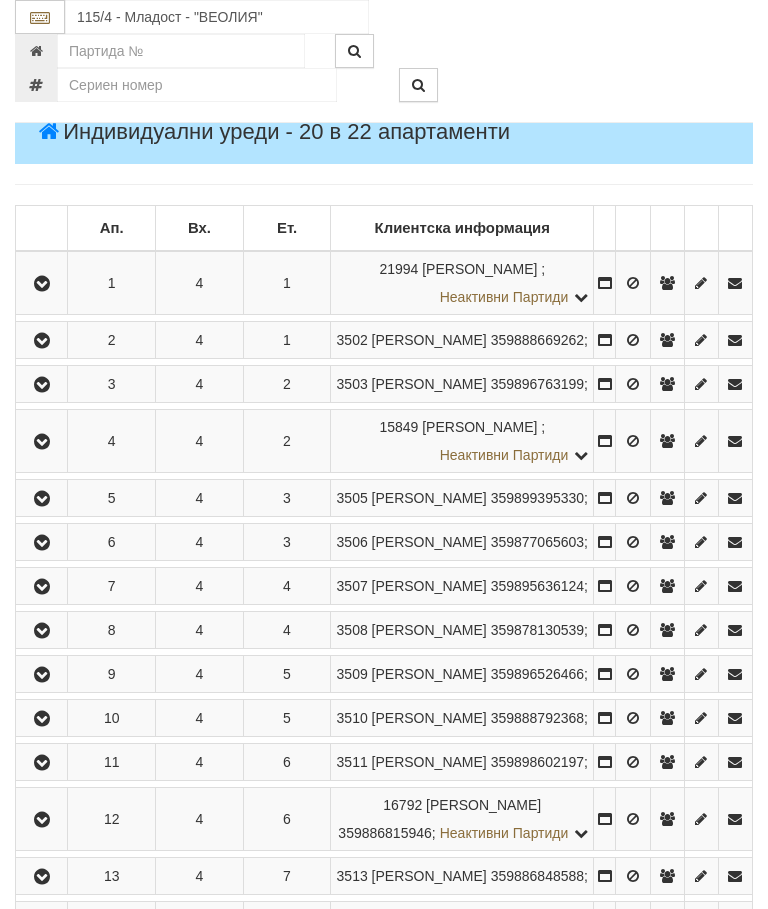 click at bounding box center [41, 340] 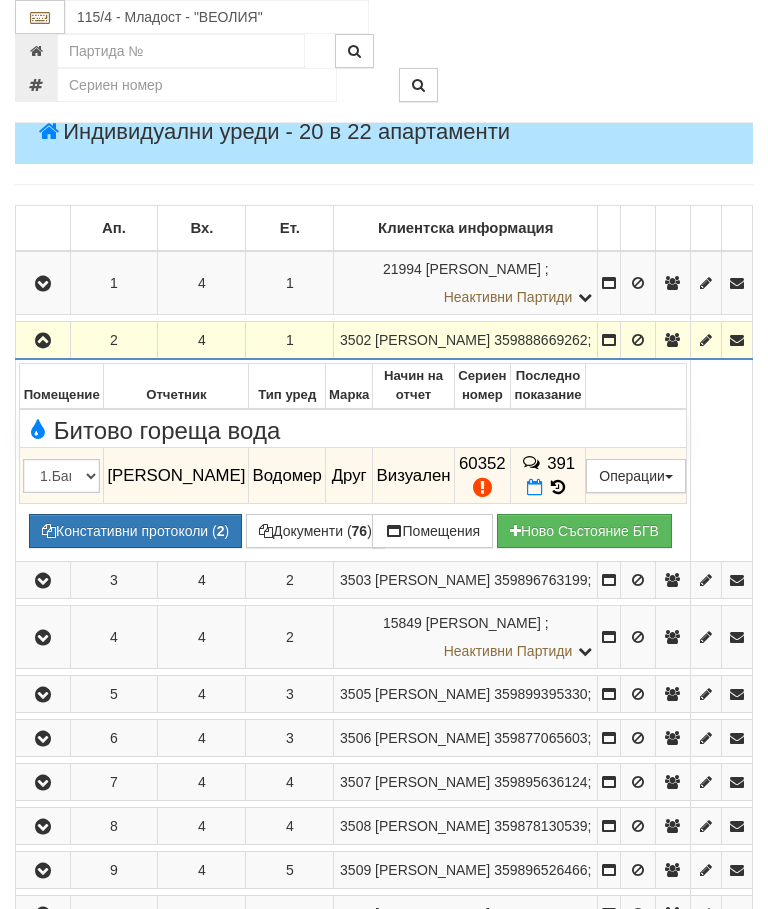 click on "391" at bounding box center [547, 476] 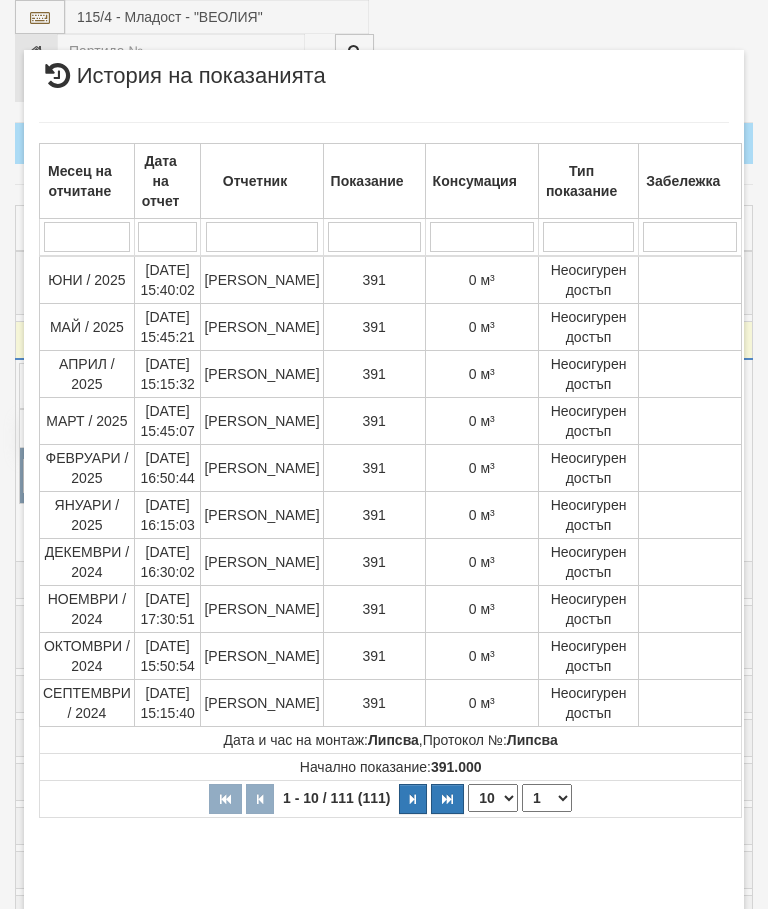 select on "10" 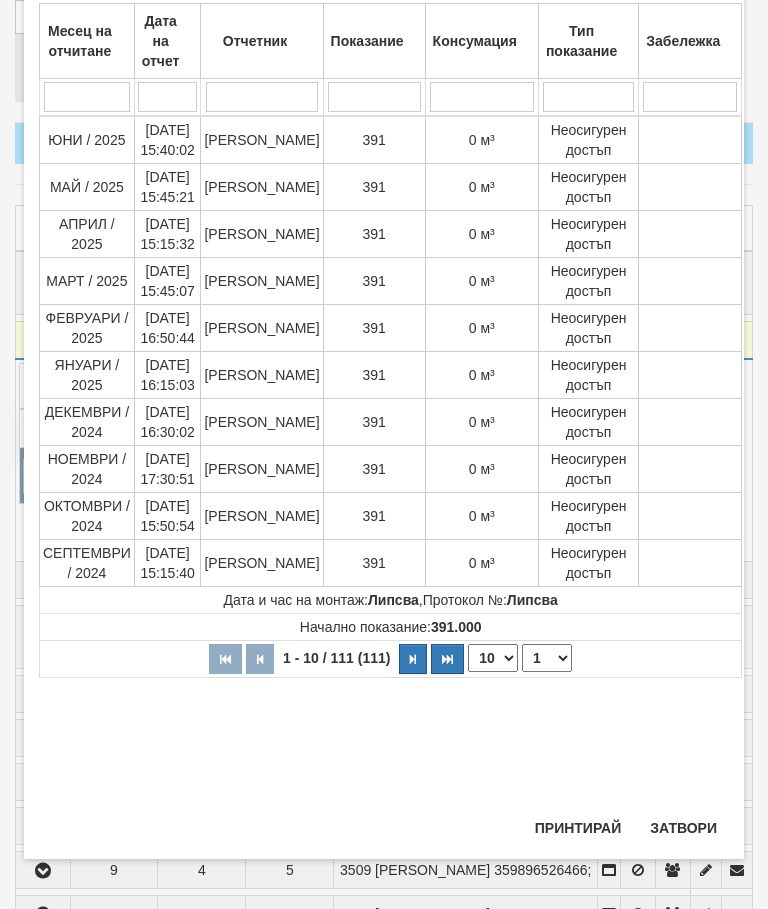 scroll, scrollTop: 891, scrollLeft: 0, axis: vertical 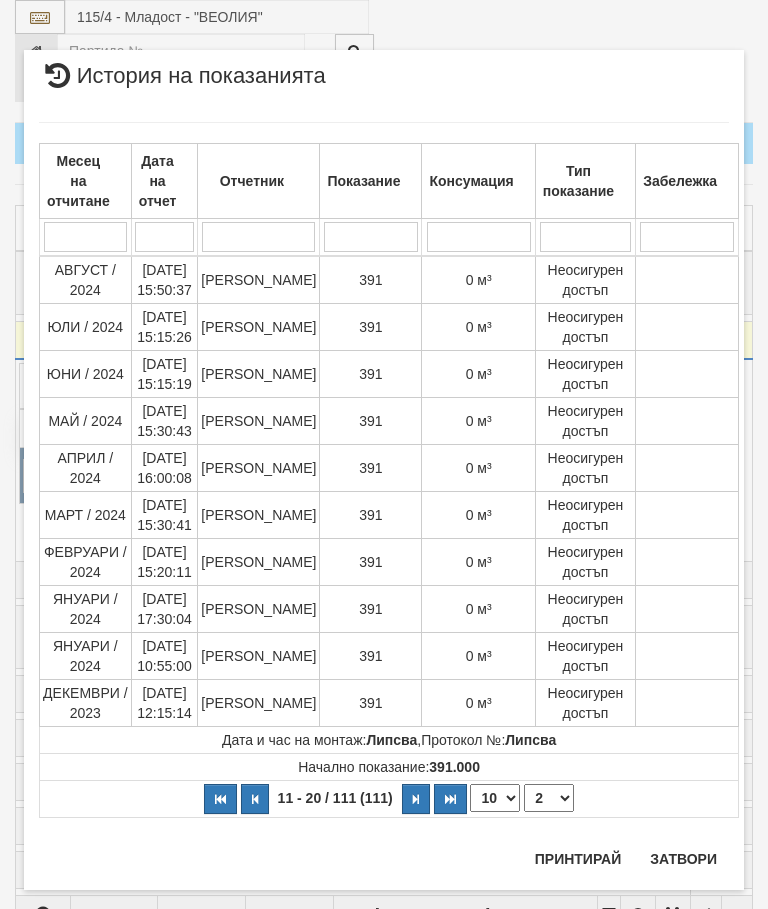click on "1 2 3 4 5 6 7 8 9 10 11 12" at bounding box center (549, 798) 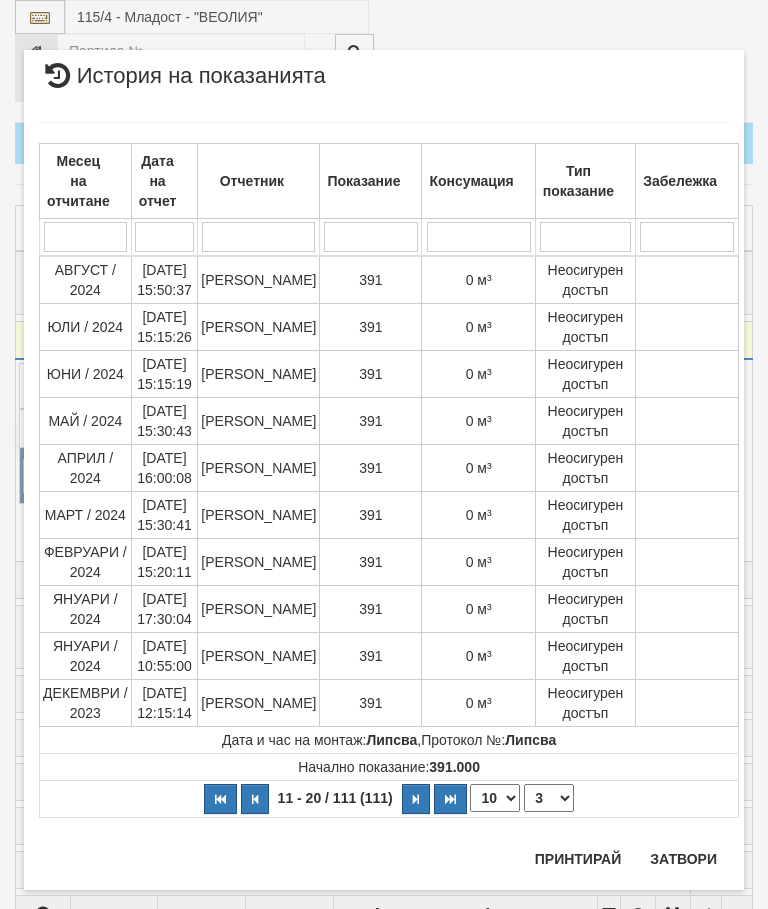 select on "3" 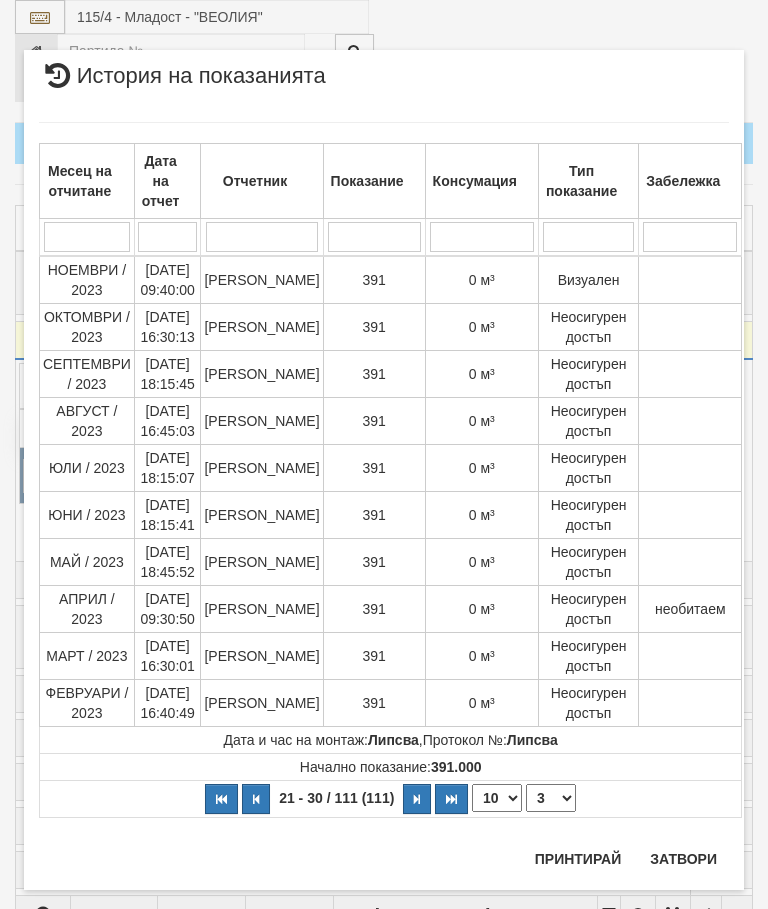 click on "Затвори" at bounding box center (683, 859) 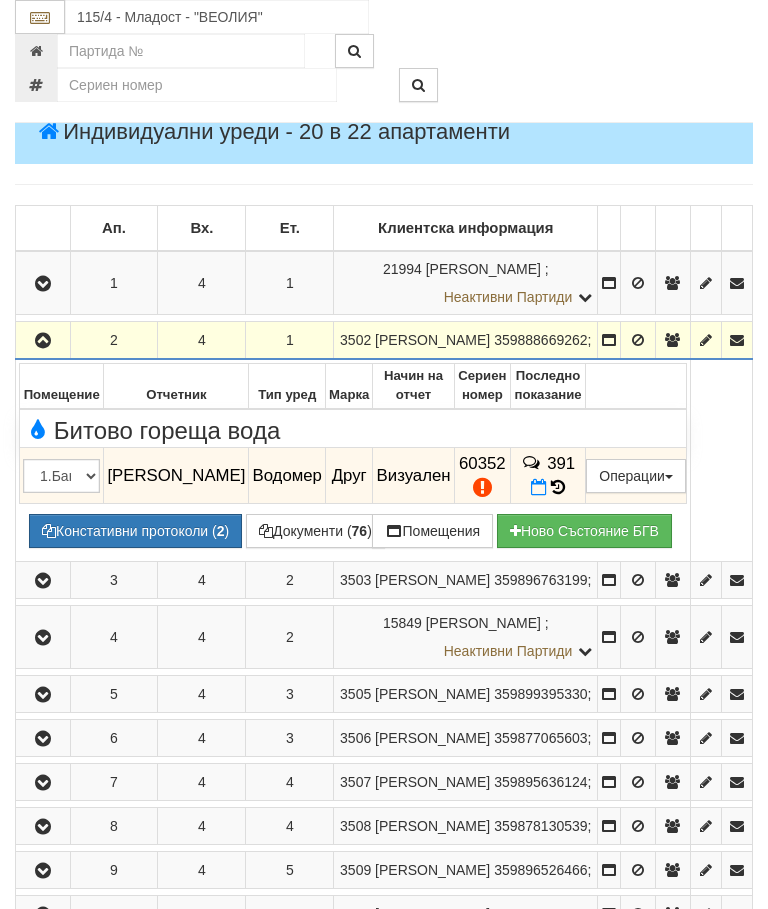 click at bounding box center (43, 341) 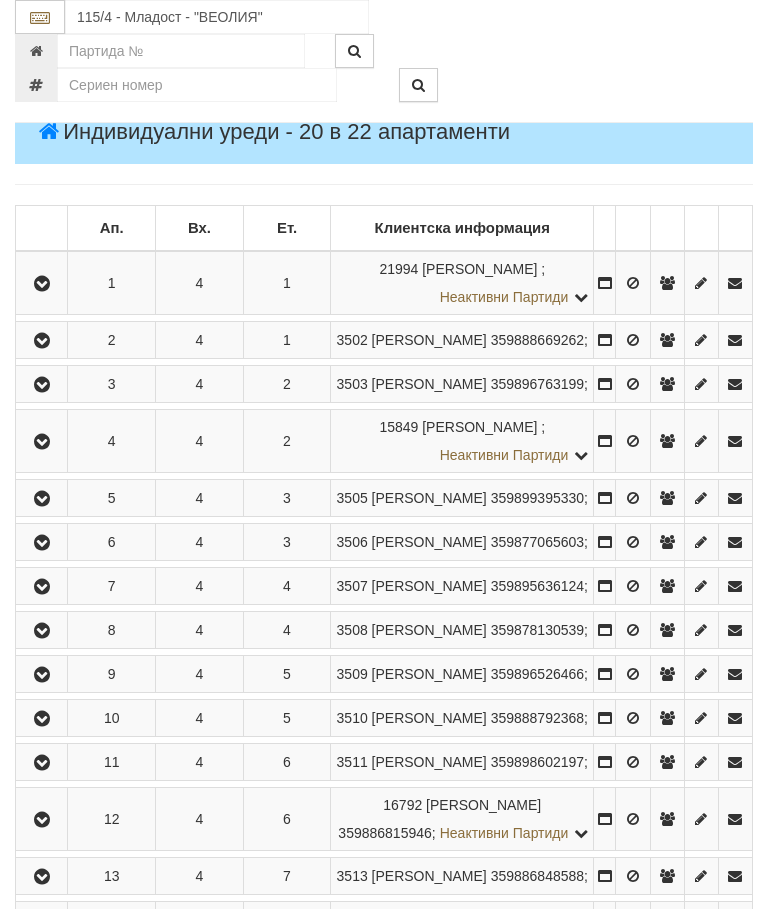 click at bounding box center [42, 385] 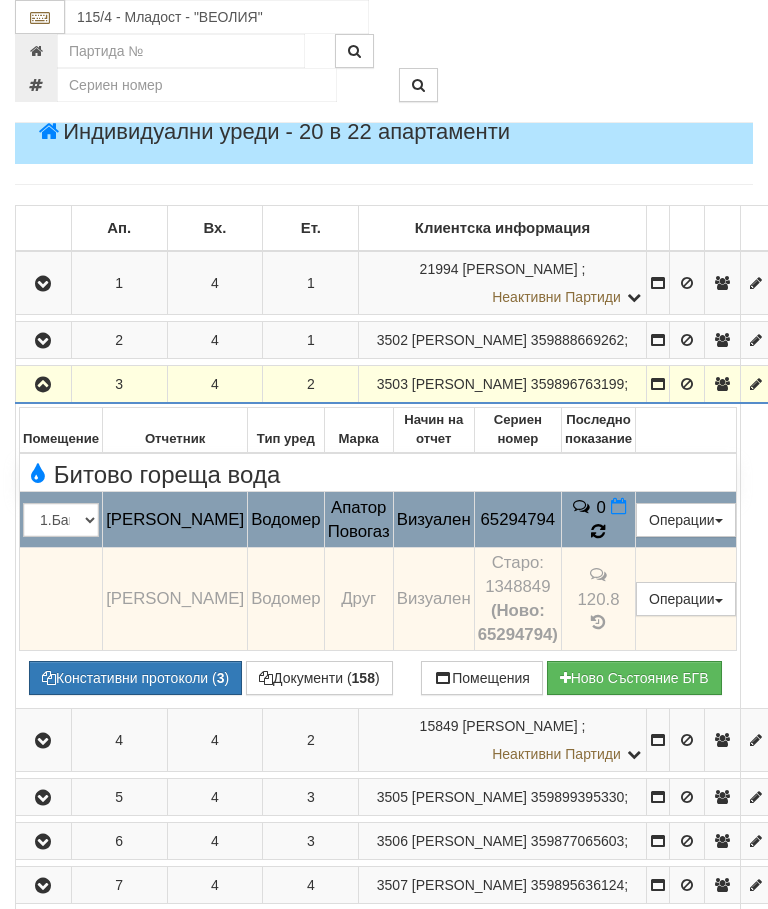 click on "0" at bounding box center [598, 520] 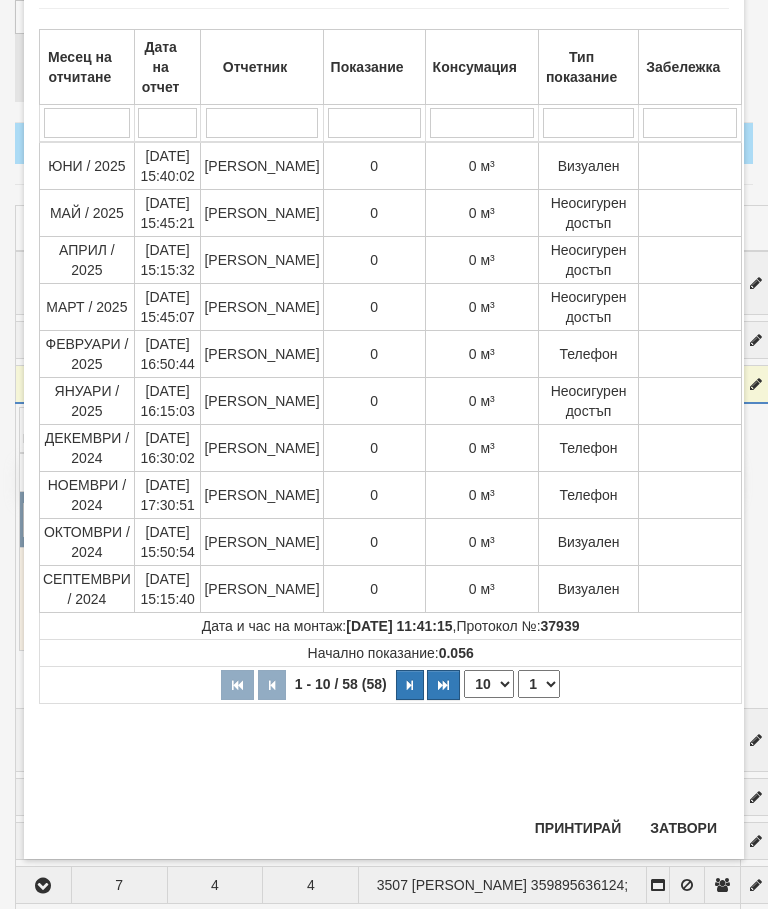 scroll, scrollTop: 672, scrollLeft: 0, axis: vertical 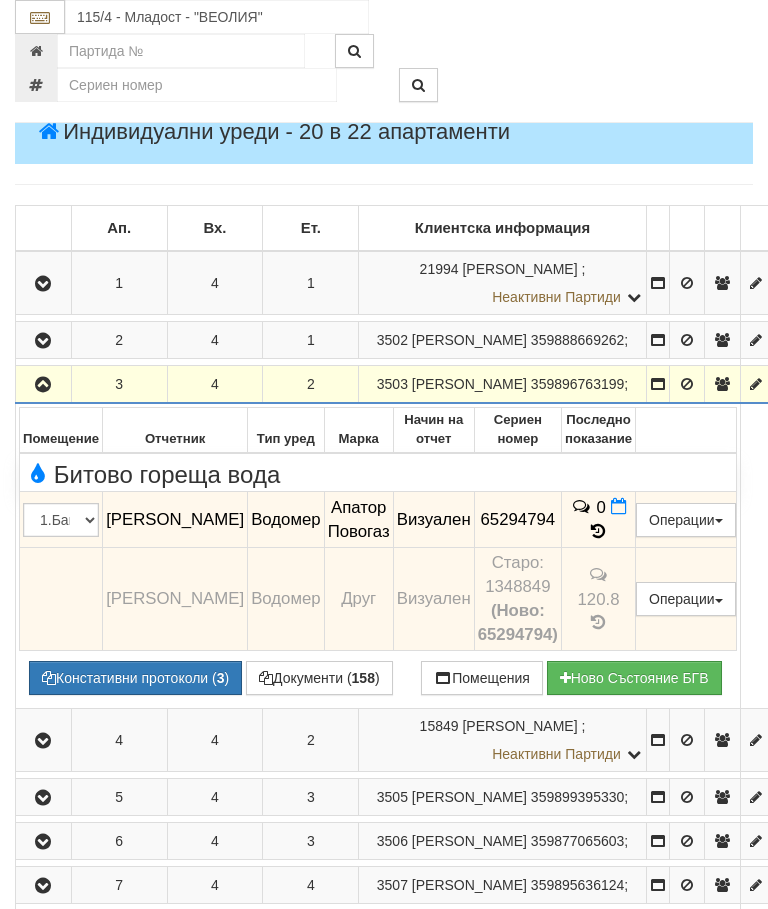 click at bounding box center [43, 384] 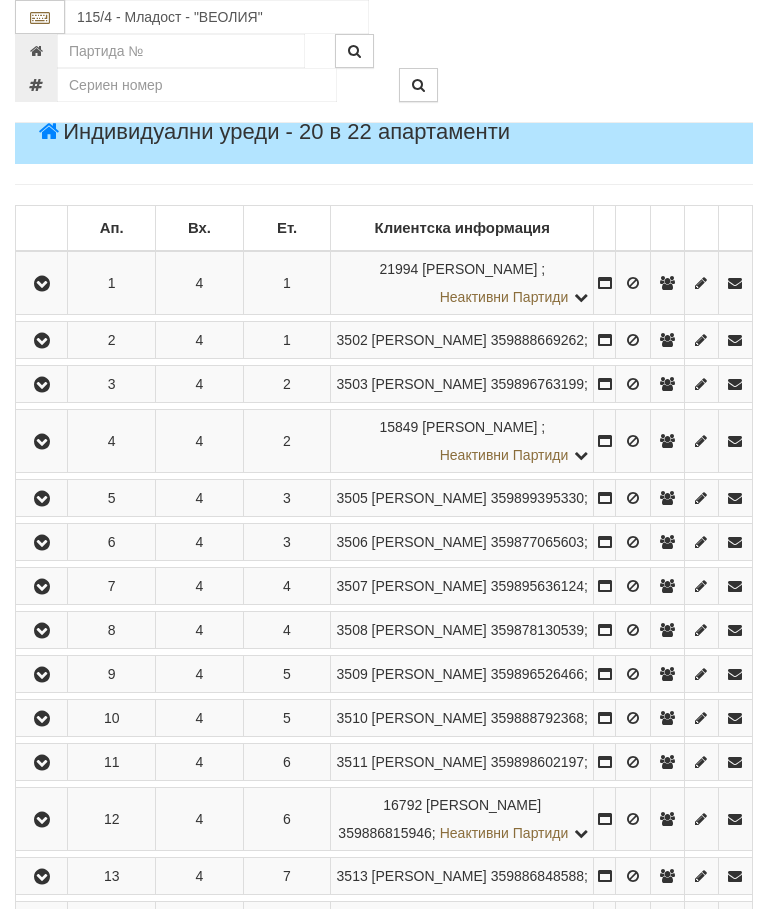 click at bounding box center (42, 442) 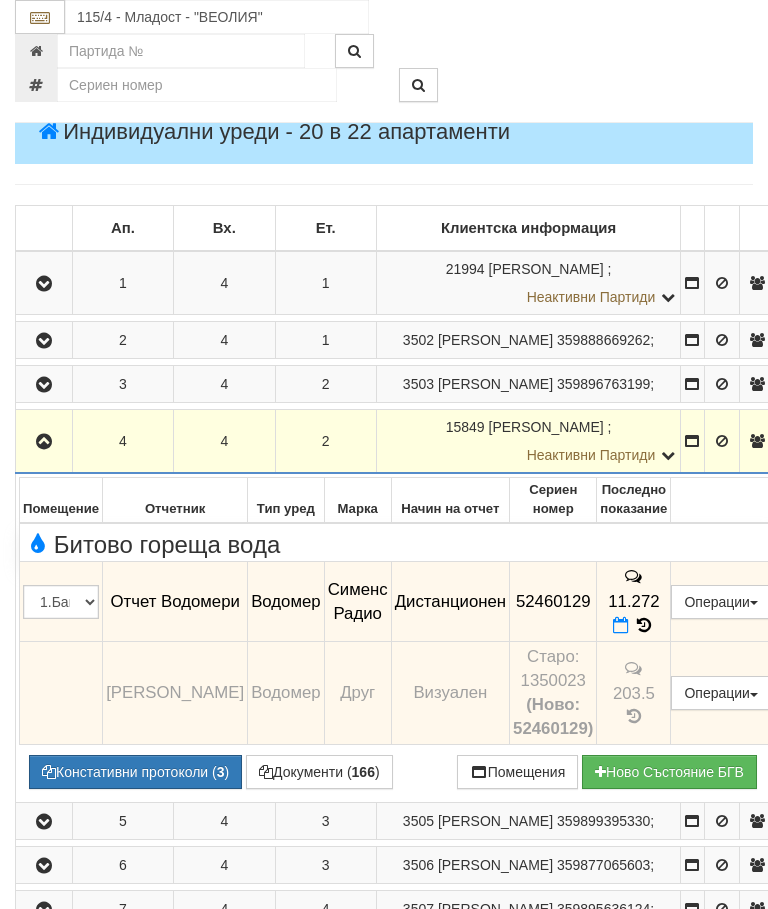 click at bounding box center [44, 442] 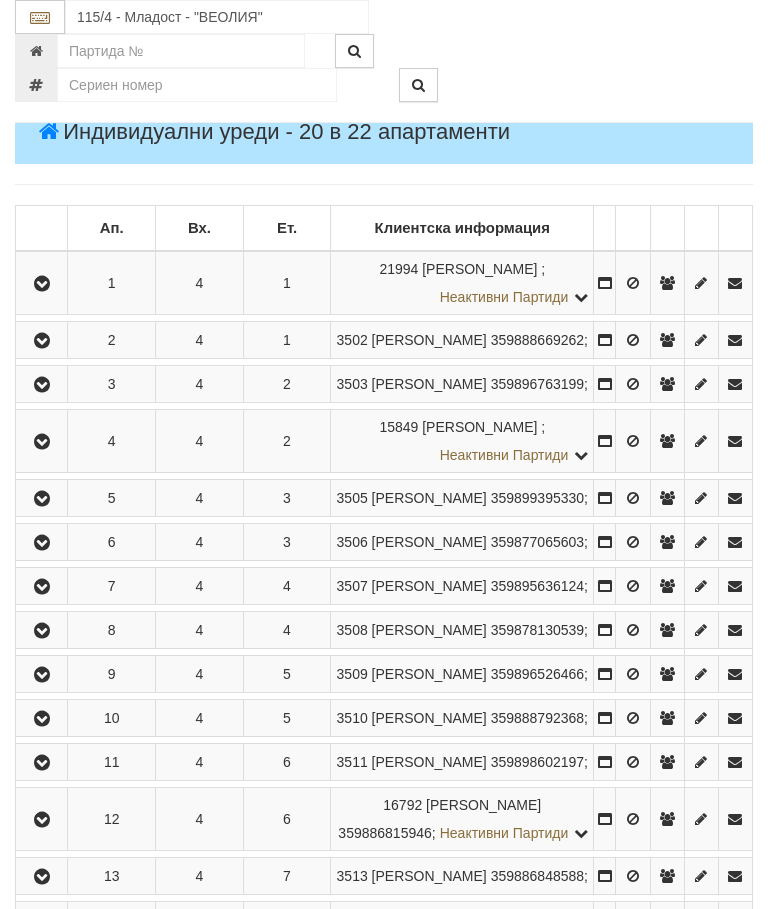 click at bounding box center [42, 587] 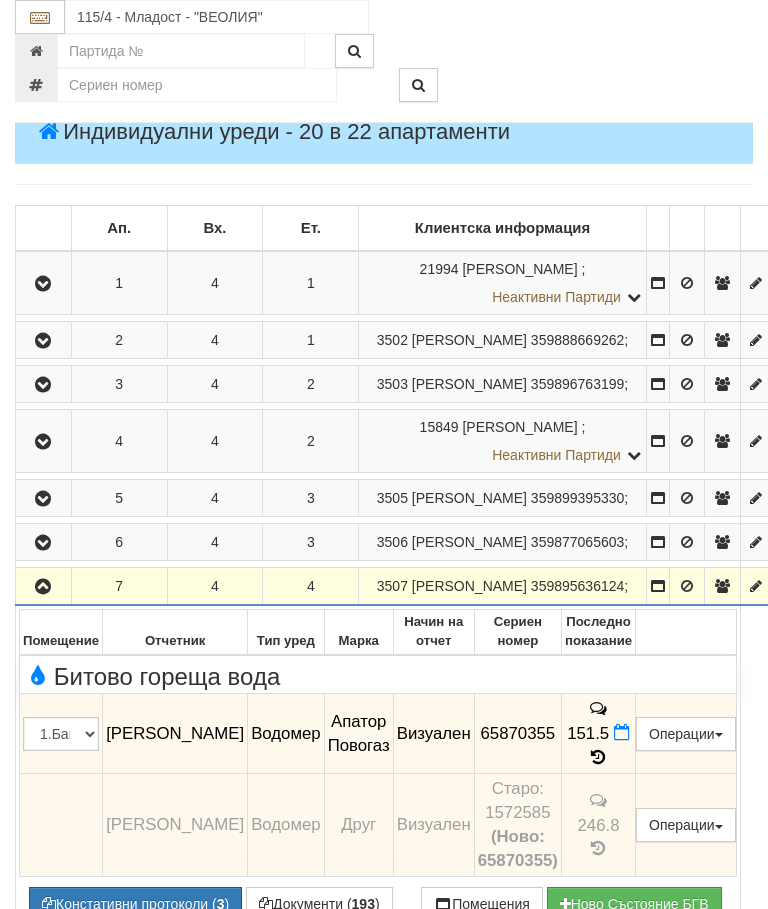 click at bounding box center (599, 757) 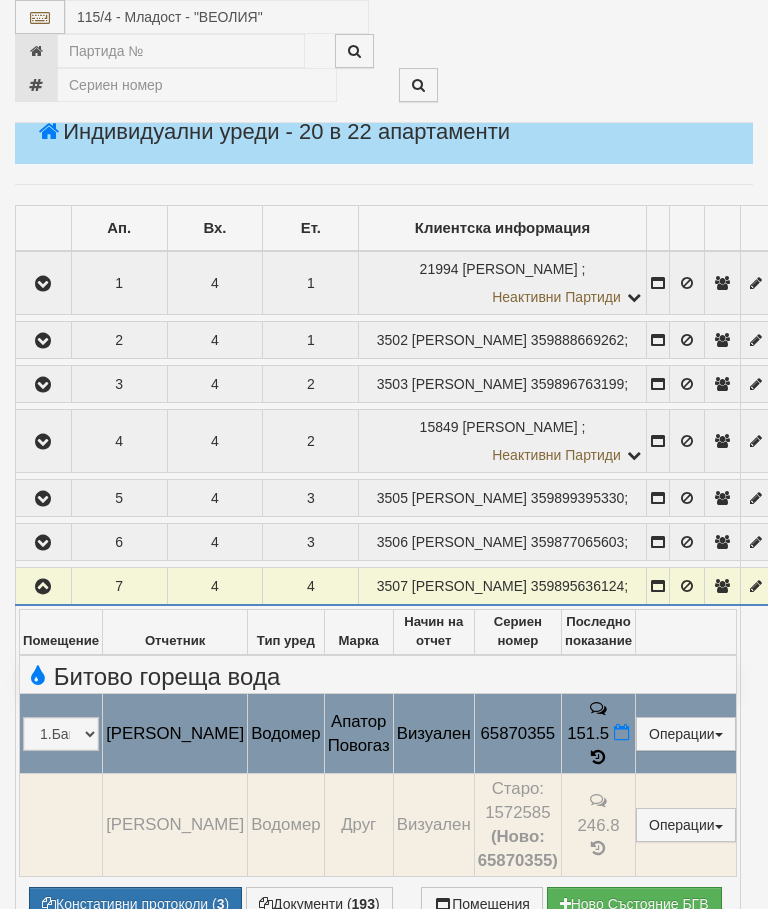 select on "10" 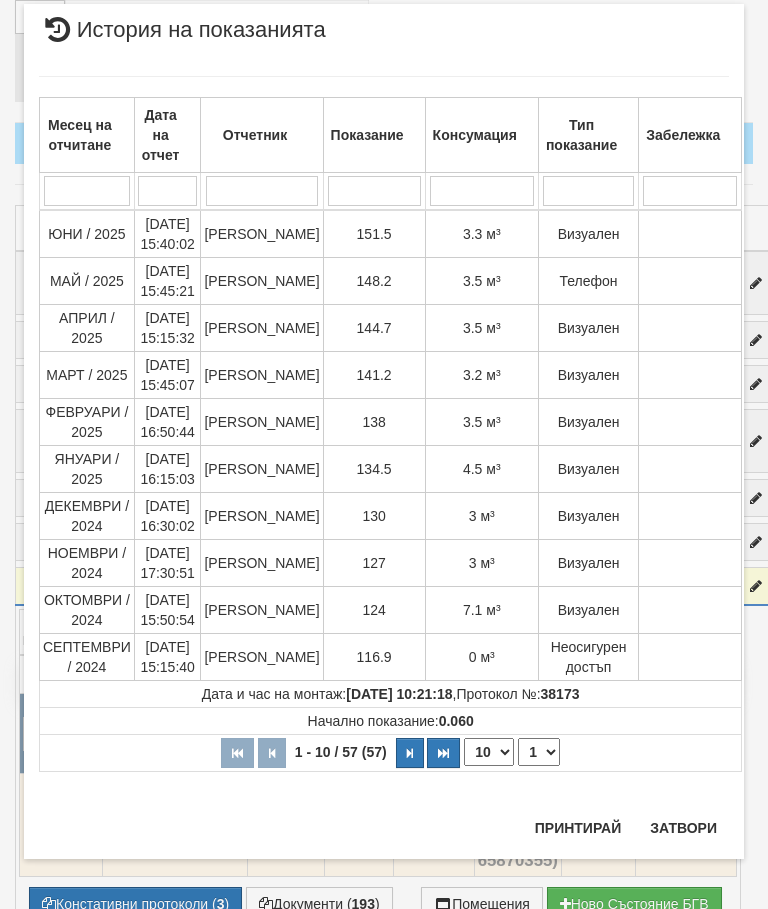 scroll, scrollTop: 1120, scrollLeft: 0, axis: vertical 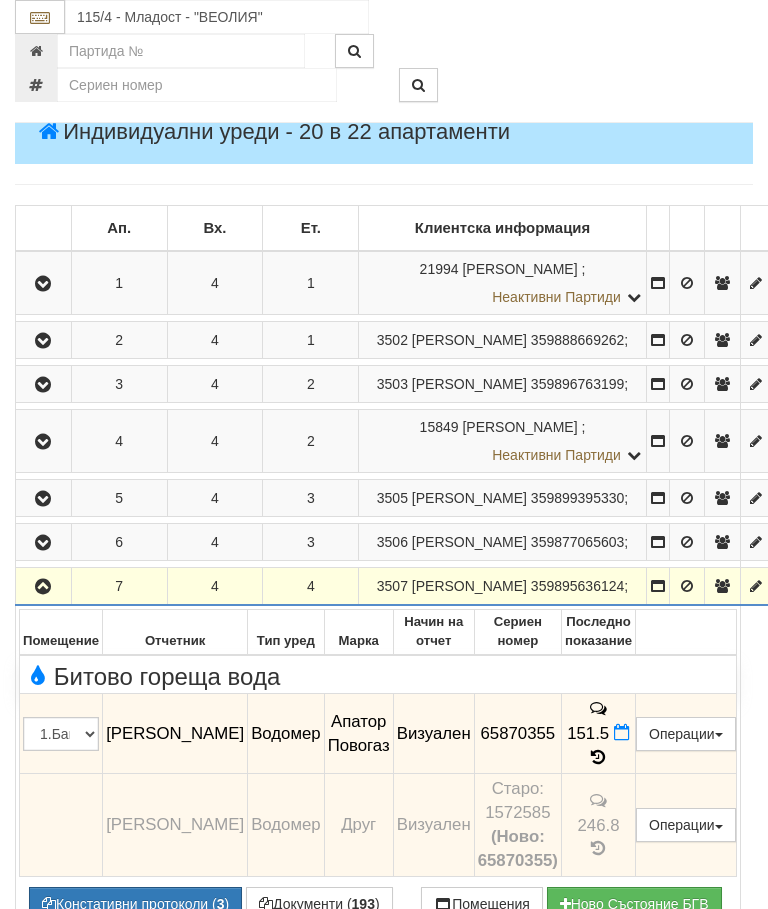 click at bounding box center [43, 586] 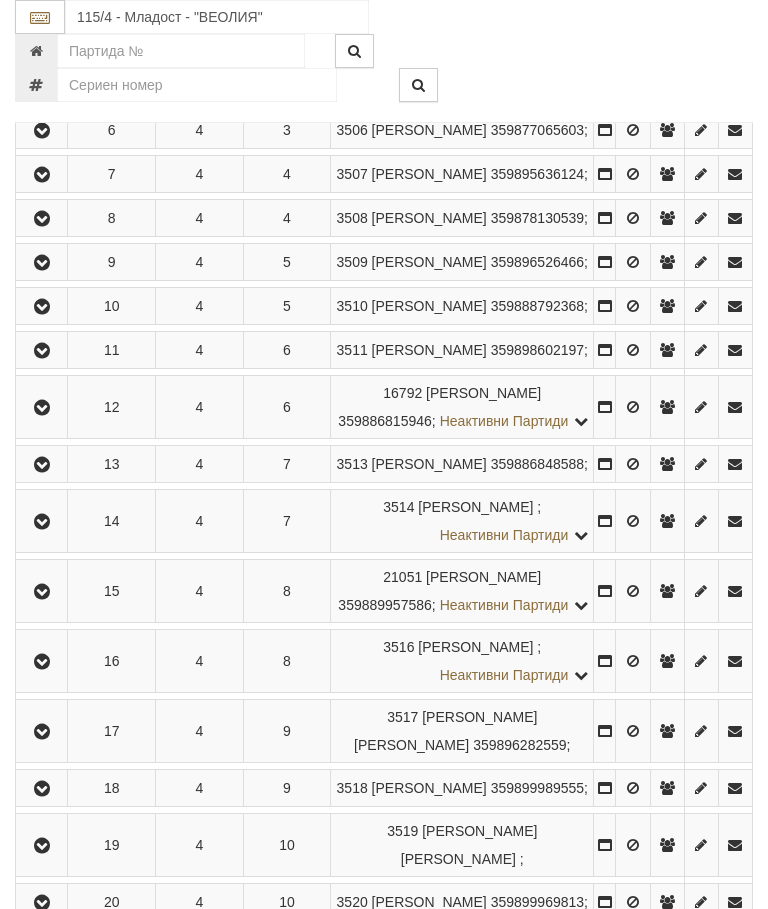 scroll, scrollTop: 763, scrollLeft: 0, axis: vertical 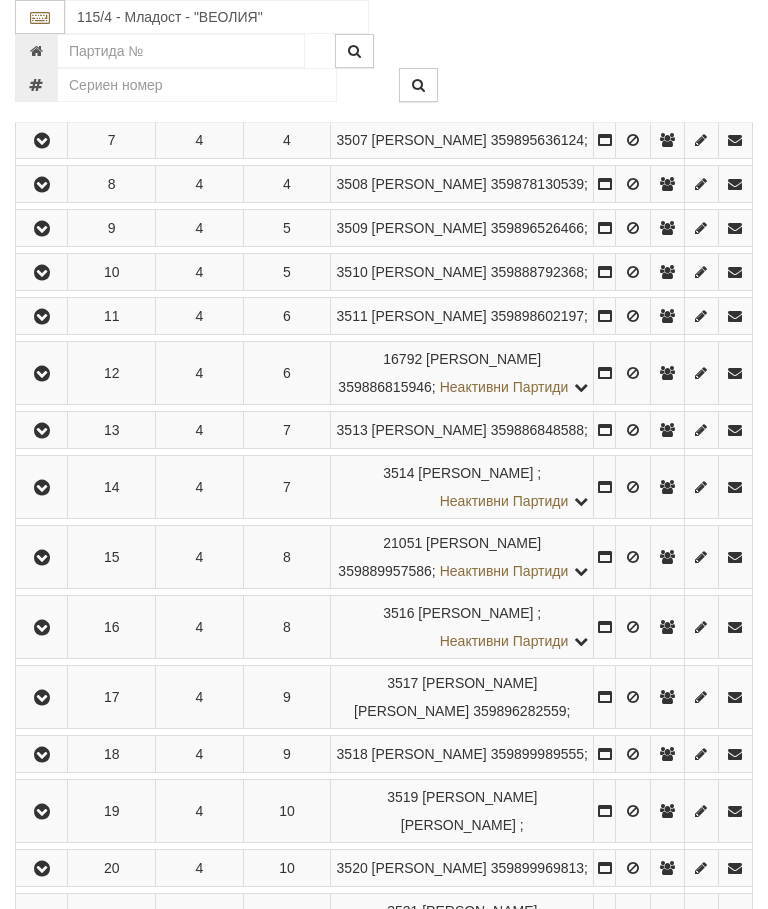click at bounding box center [41, 430] 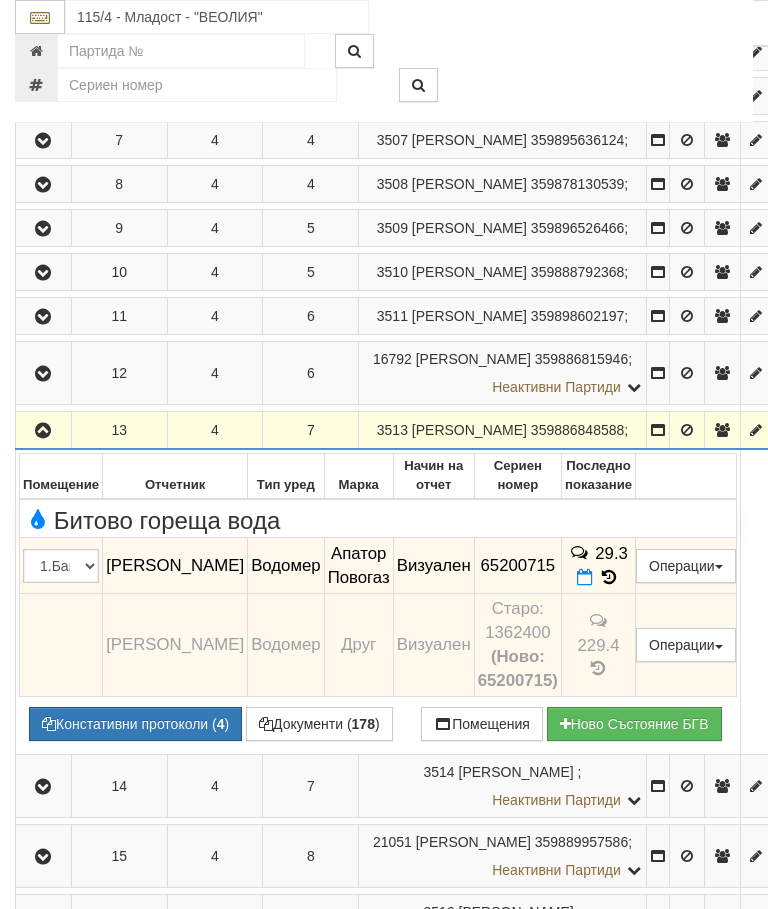 click on "29.3" at bounding box center (598, 566) 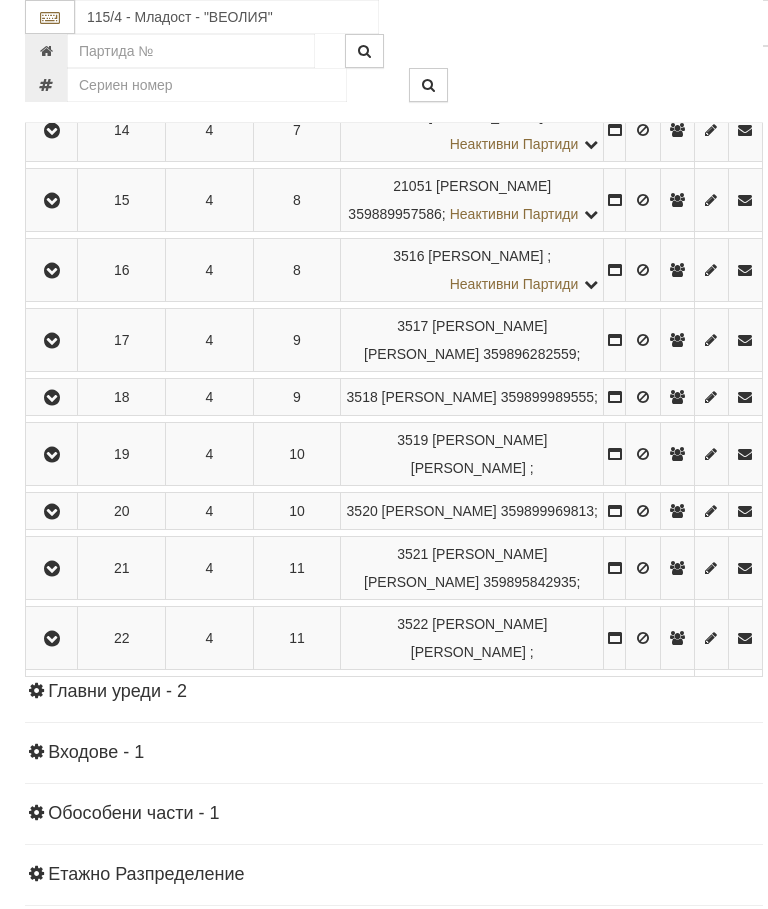 scroll, scrollTop: 1183, scrollLeft: 0, axis: vertical 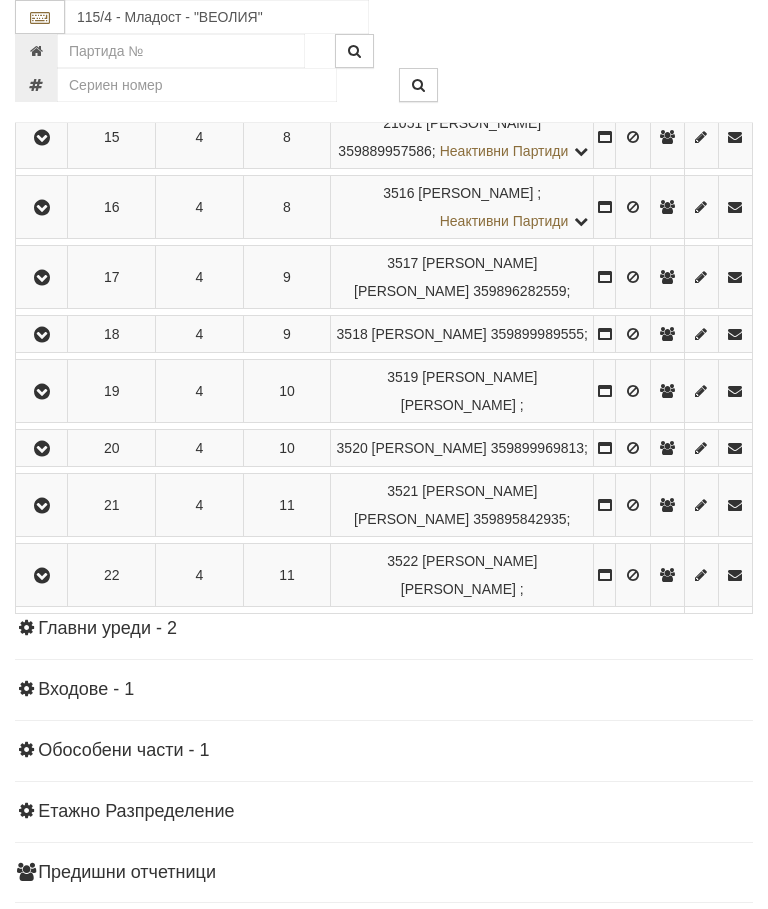 click at bounding box center (42, 138) 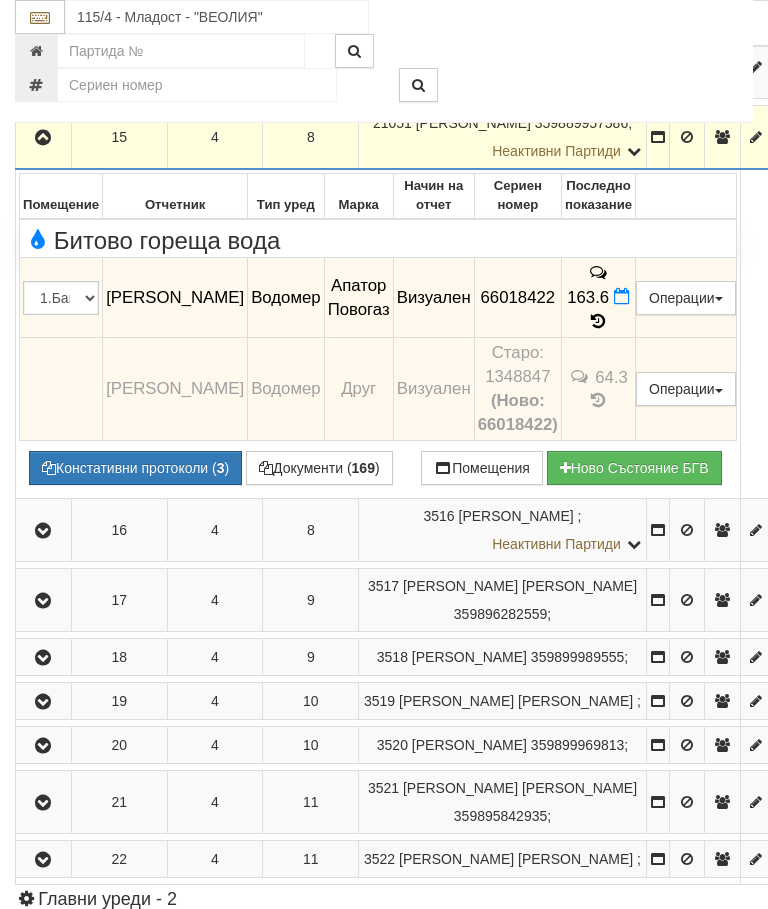 click at bounding box center [599, 321] 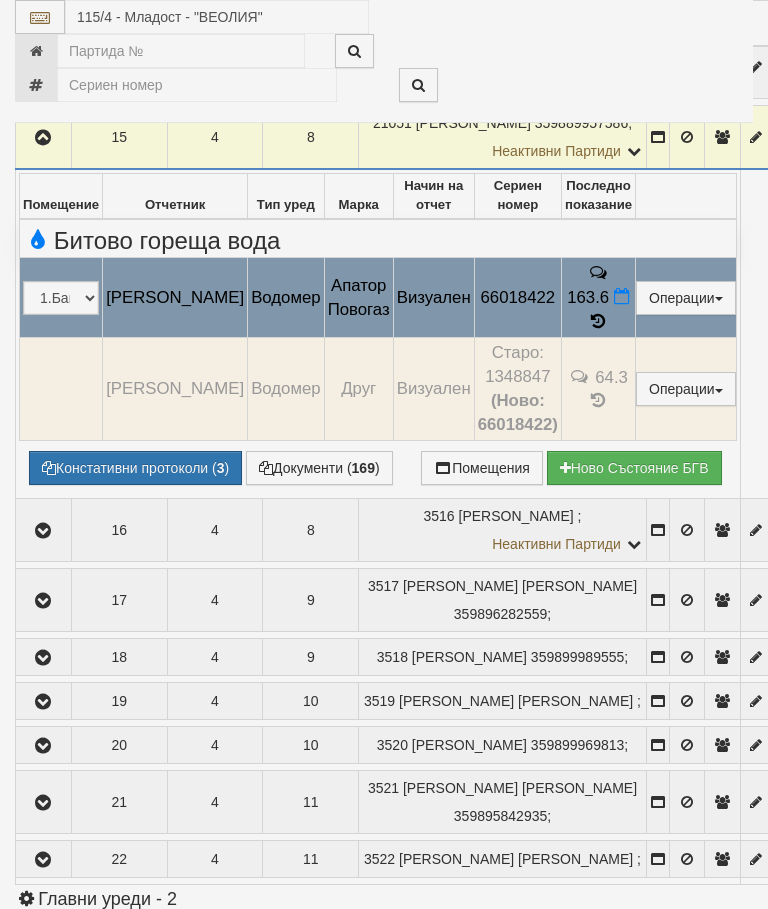 select on "10" 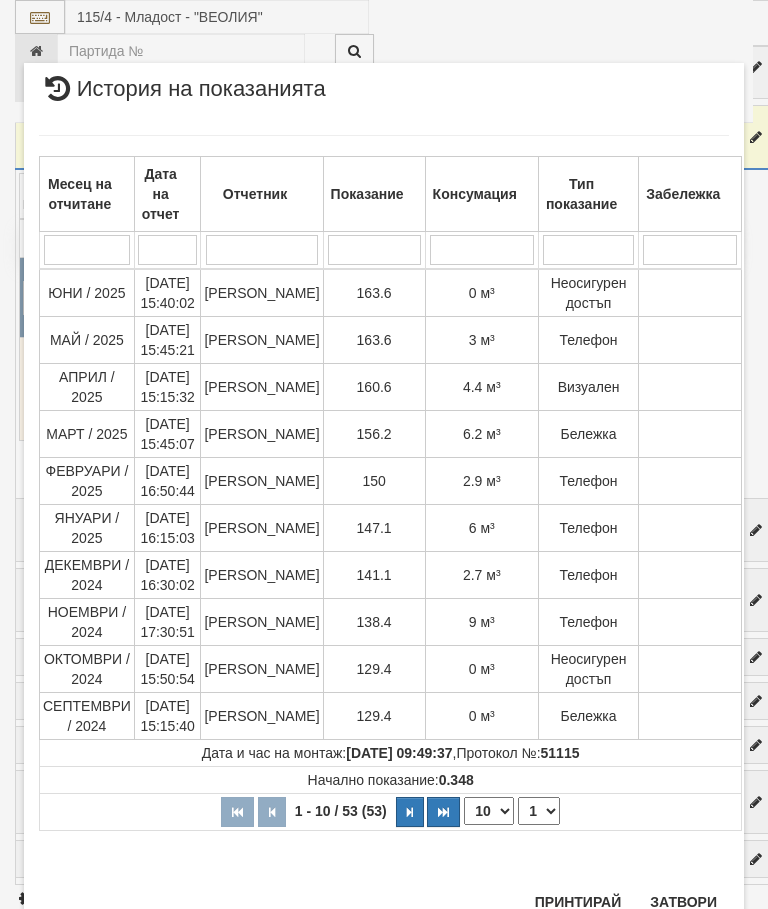 scroll, scrollTop: 869, scrollLeft: 0, axis: vertical 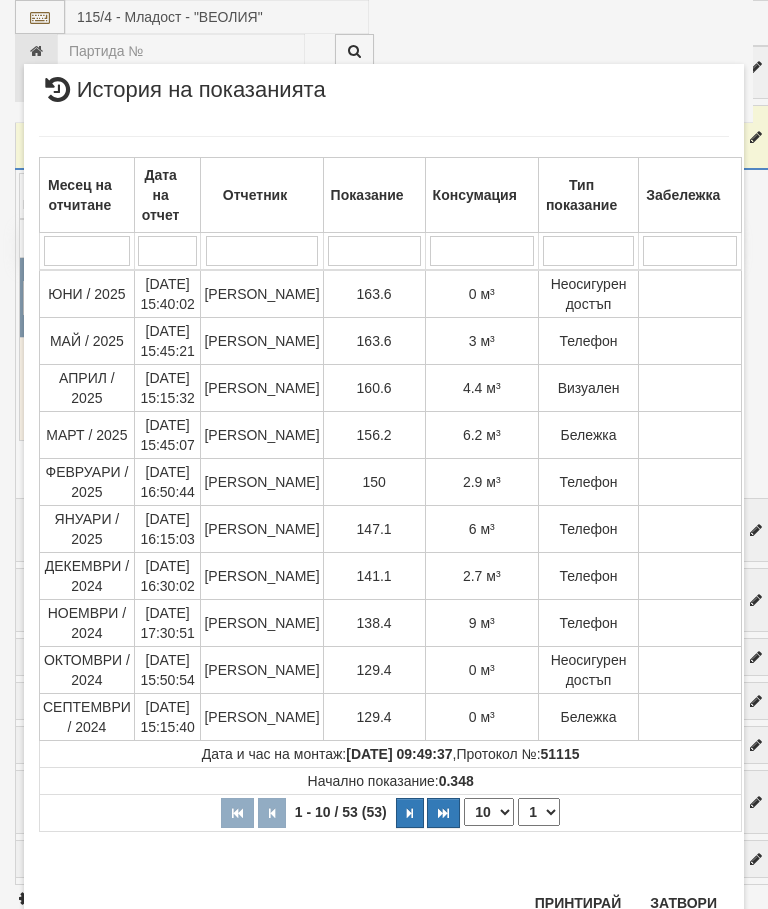 click on "Затвори" at bounding box center (683, 903) 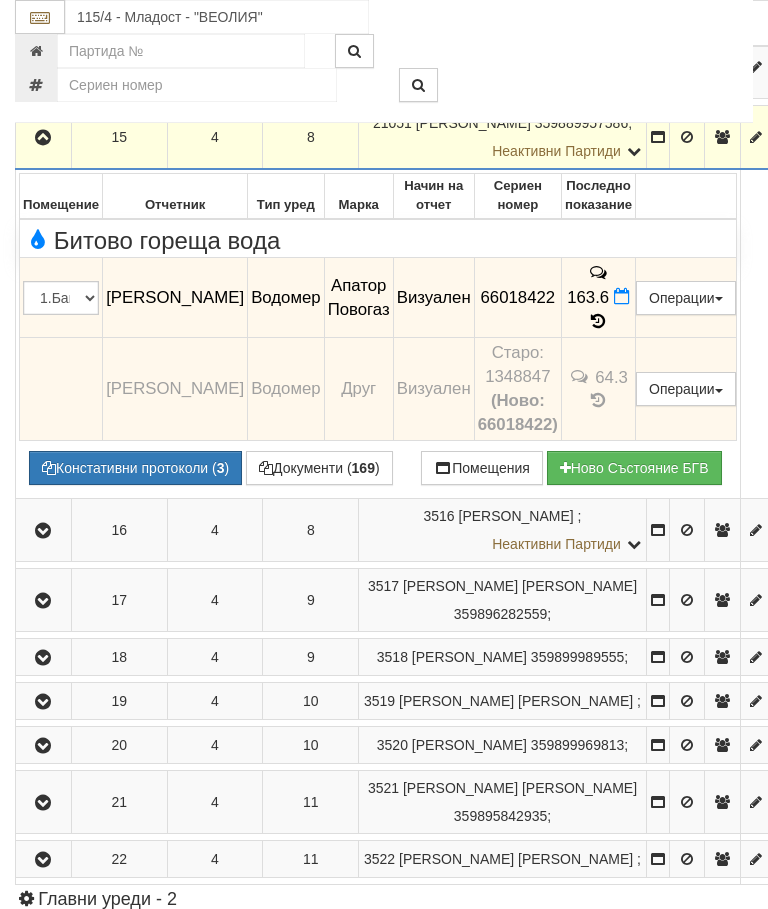 click at bounding box center [43, 138] 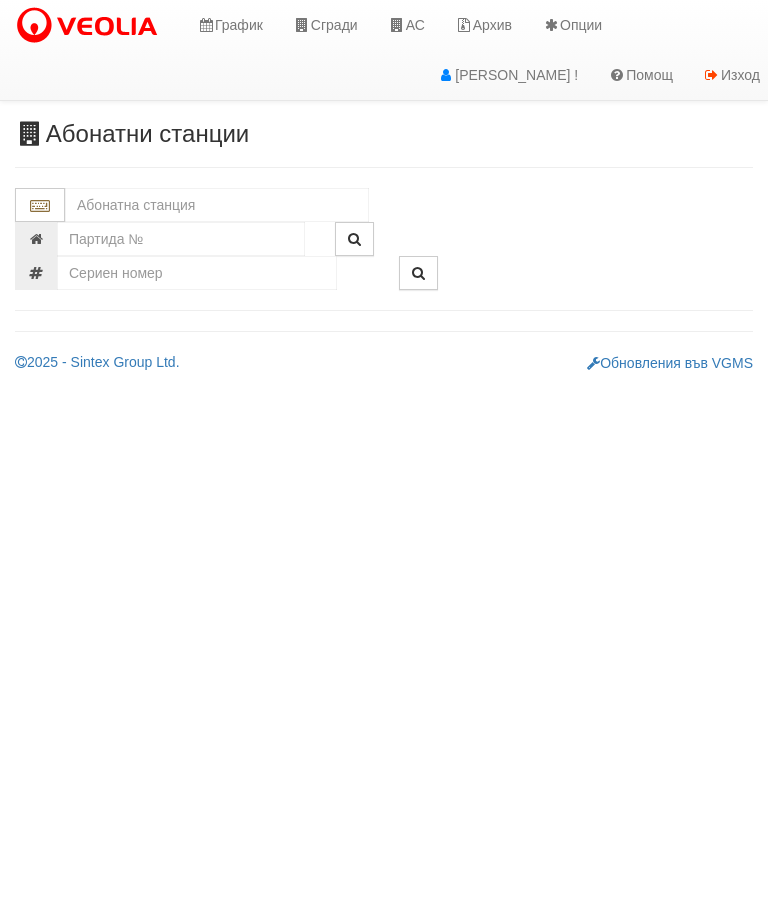 scroll, scrollTop: 0, scrollLeft: 0, axis: both 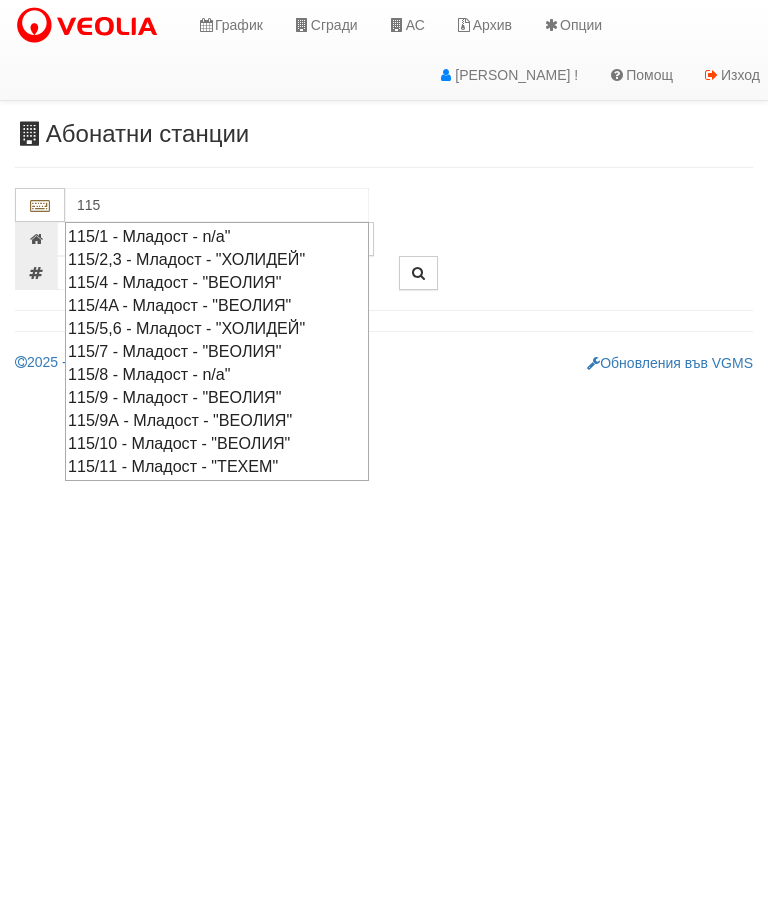 click on "115/7 - Младост - "ВЕОЛИЯ"" at bounding box center [217, 351] 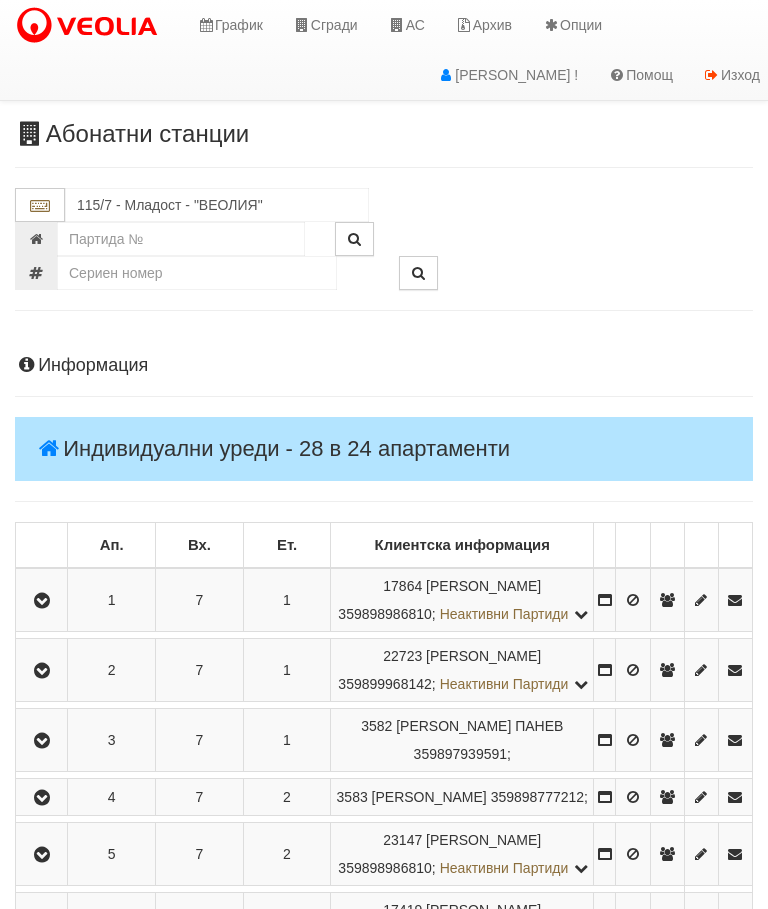 click at bounding box center [41, 600] 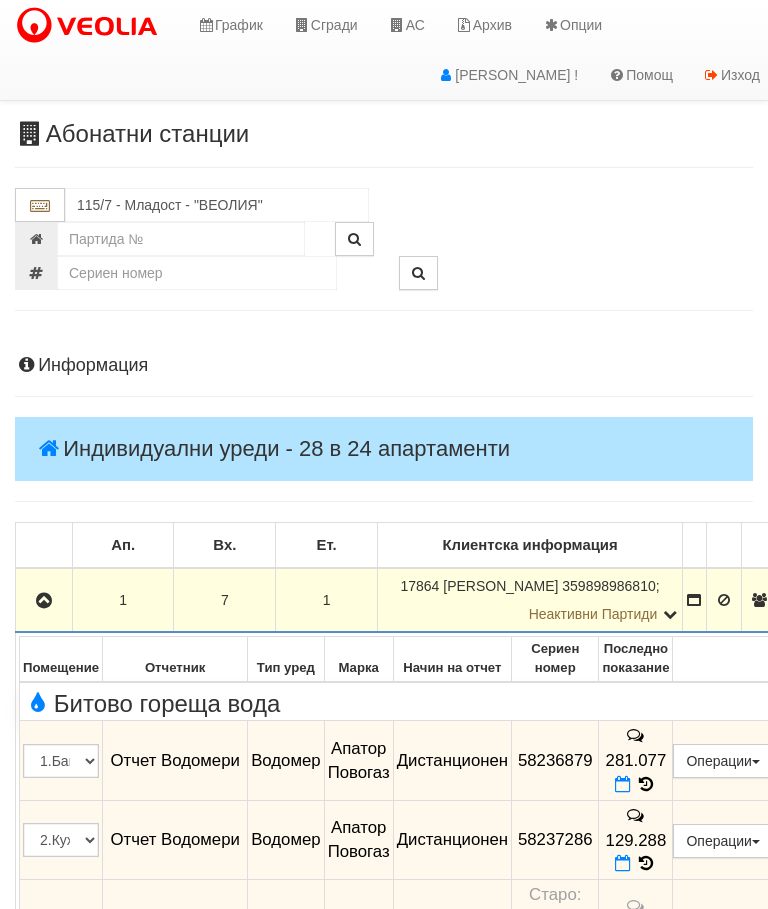 click at bounding box center (44, 600) 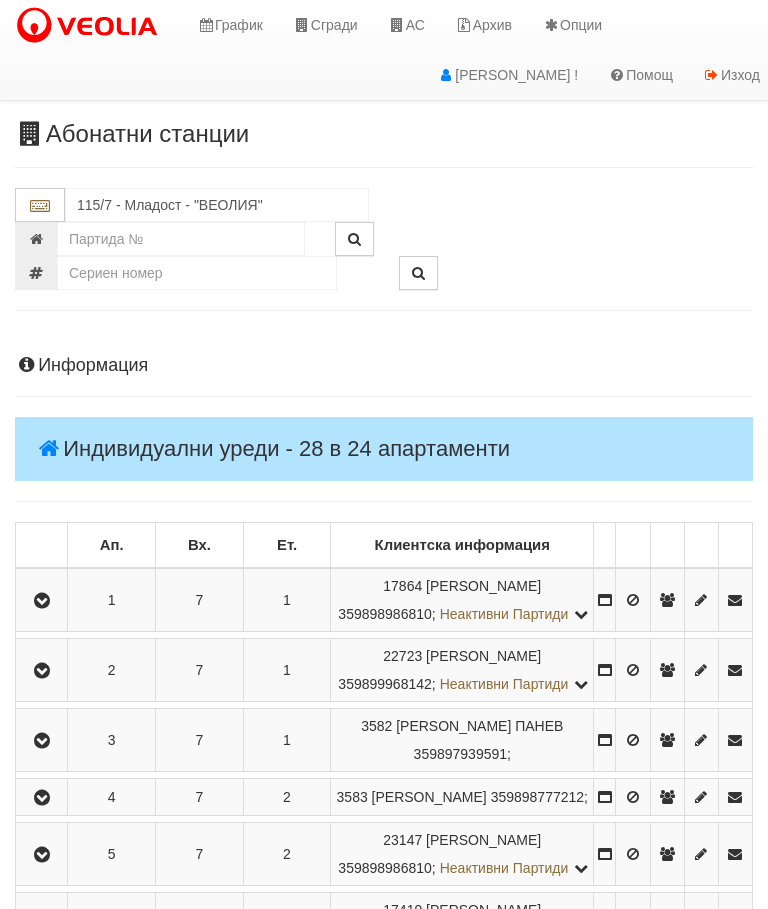click at bounding box center (42, 671) 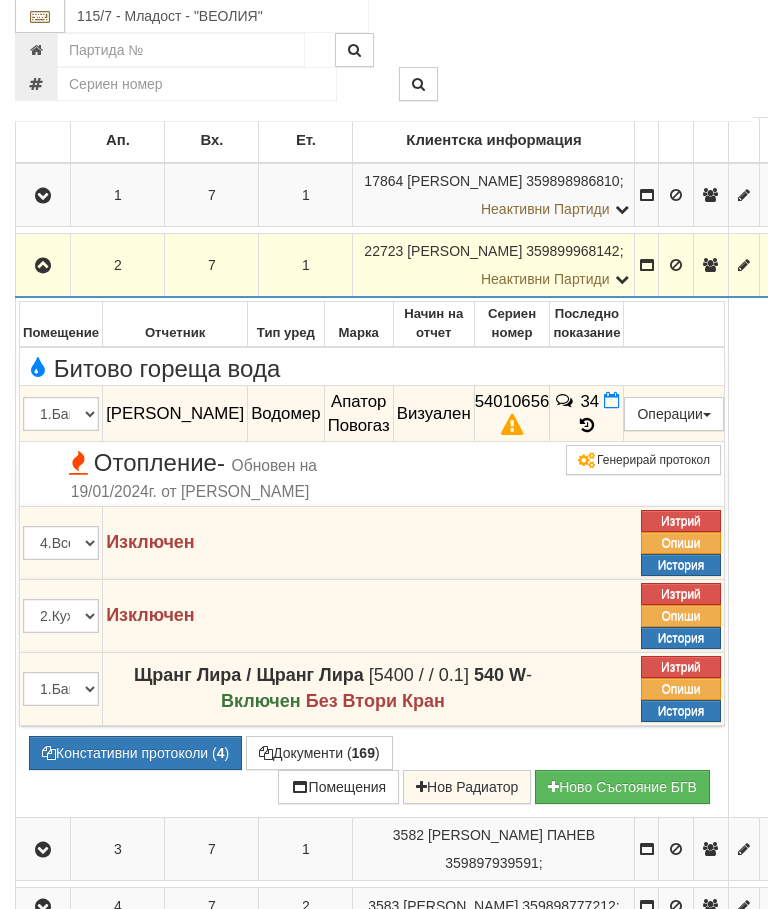 scroll, scrollTop: 422, scrollLeft: 0, axis: vertical 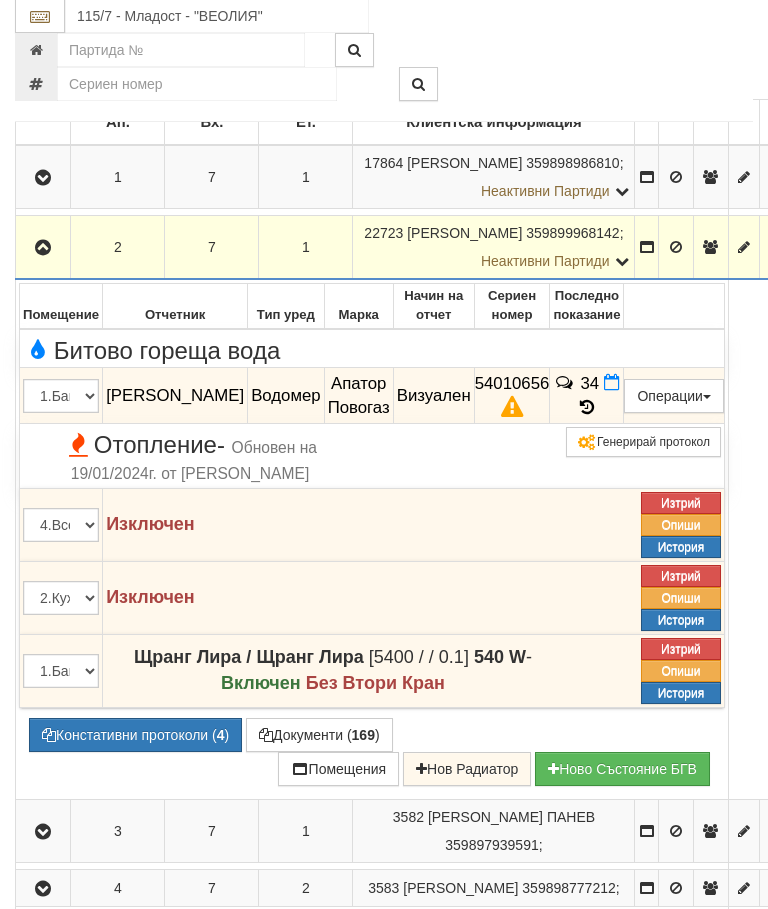click on "34" at bounding box center (587, 397) 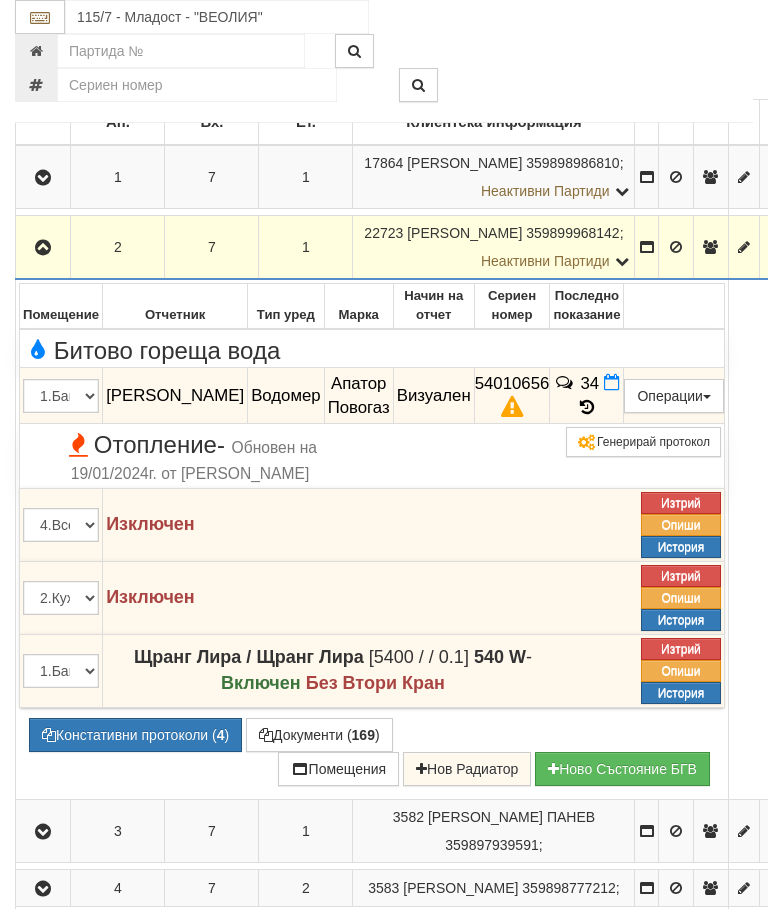 click on "34" at bounding box center [587, 396] 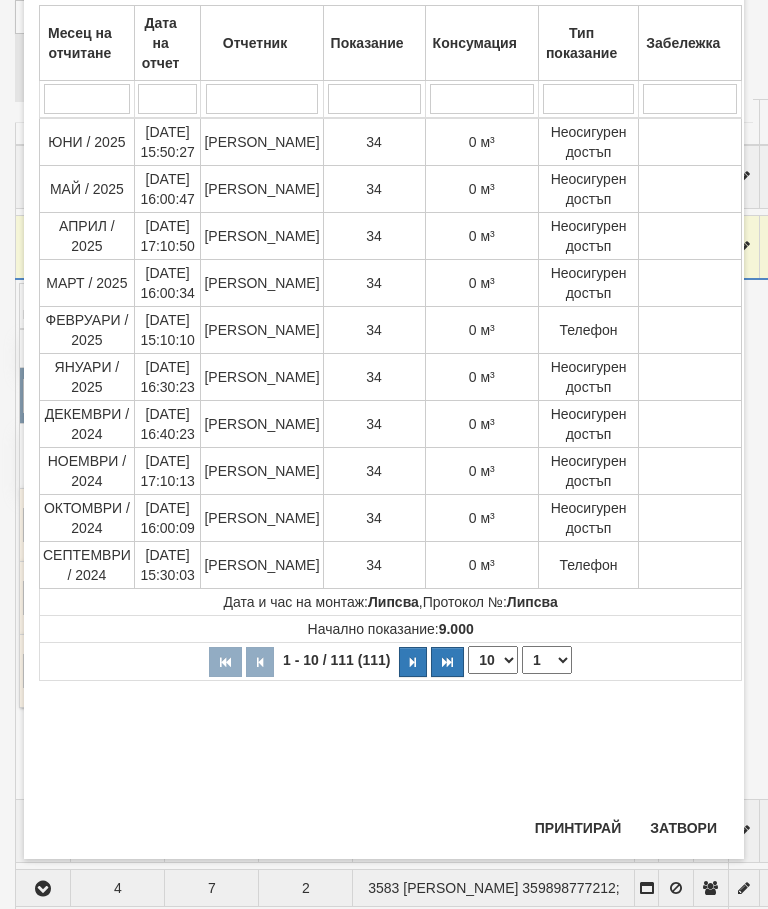 scroll, scrollTop: 929, scrollLeft: 0, axis: vertical 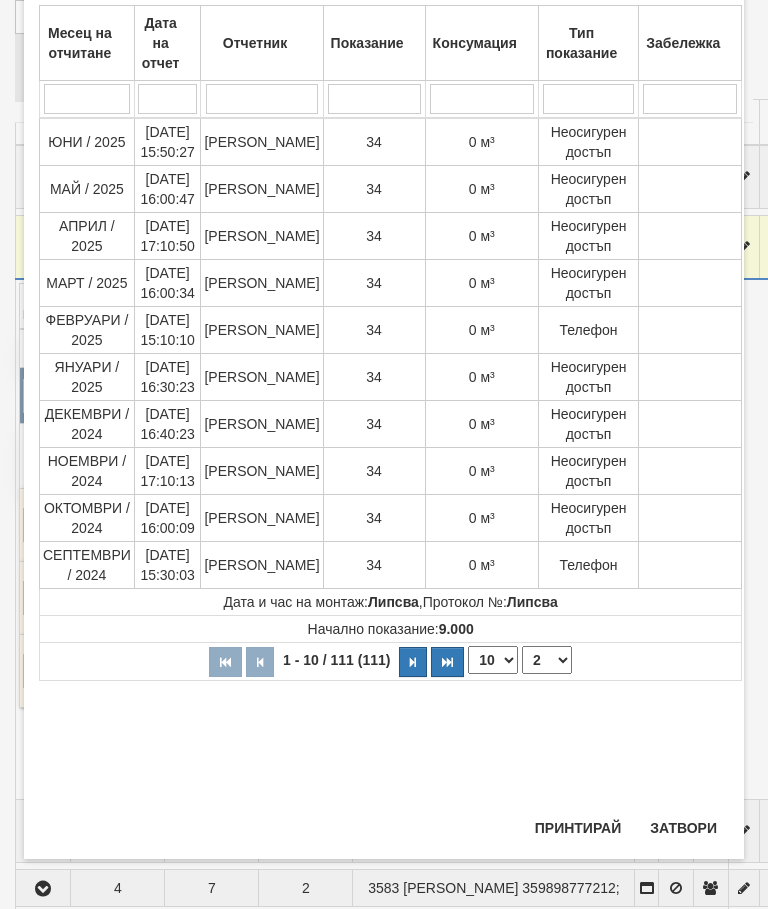 select on "2" 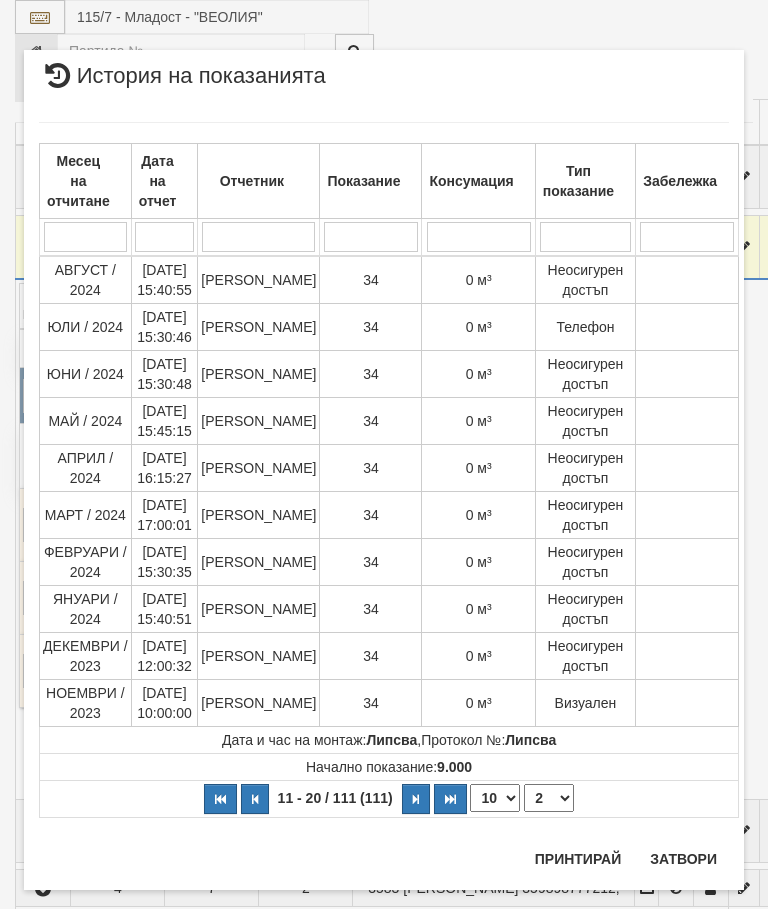 scroll, scrollTop: 0, scrollLeft: 0, axis: both 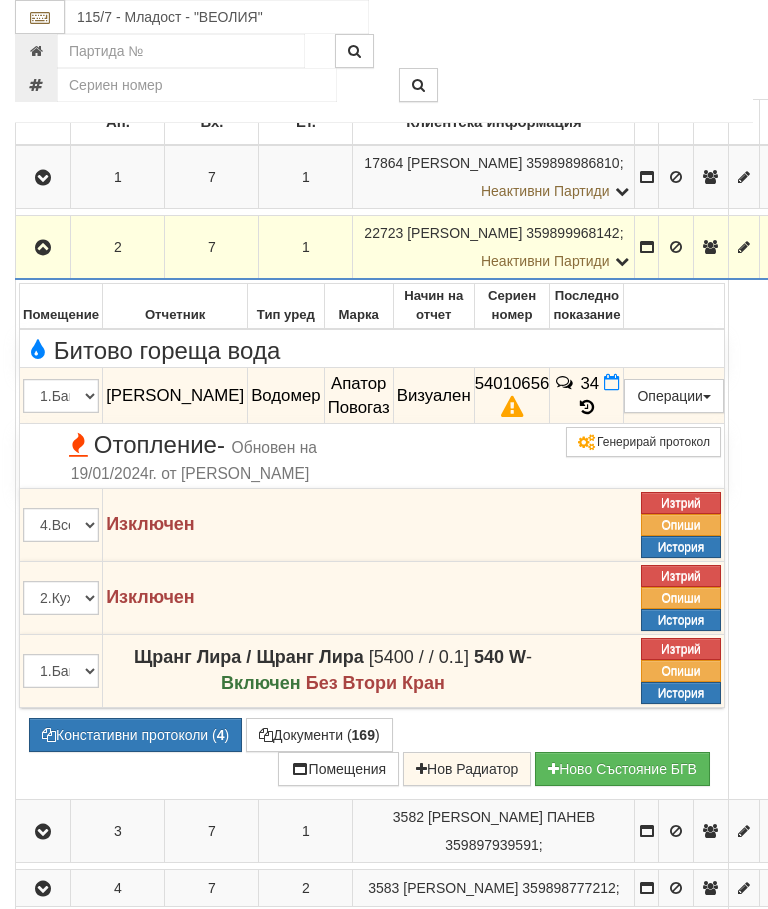 click at bounding box center (43, 248) 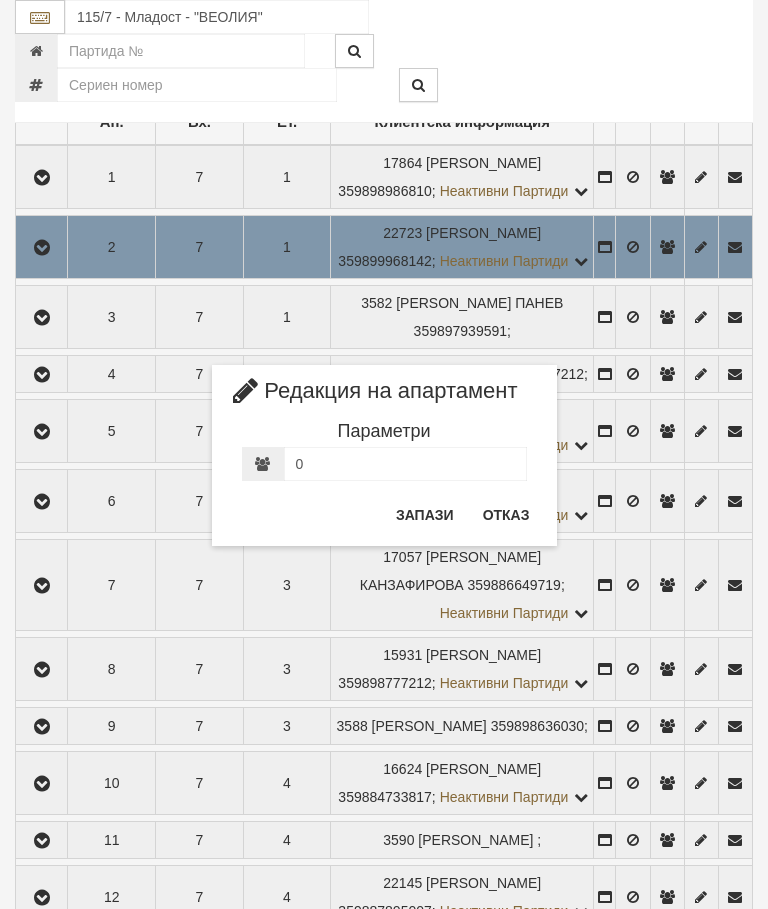 click on "Отказ" at bounding box center [506, 515] 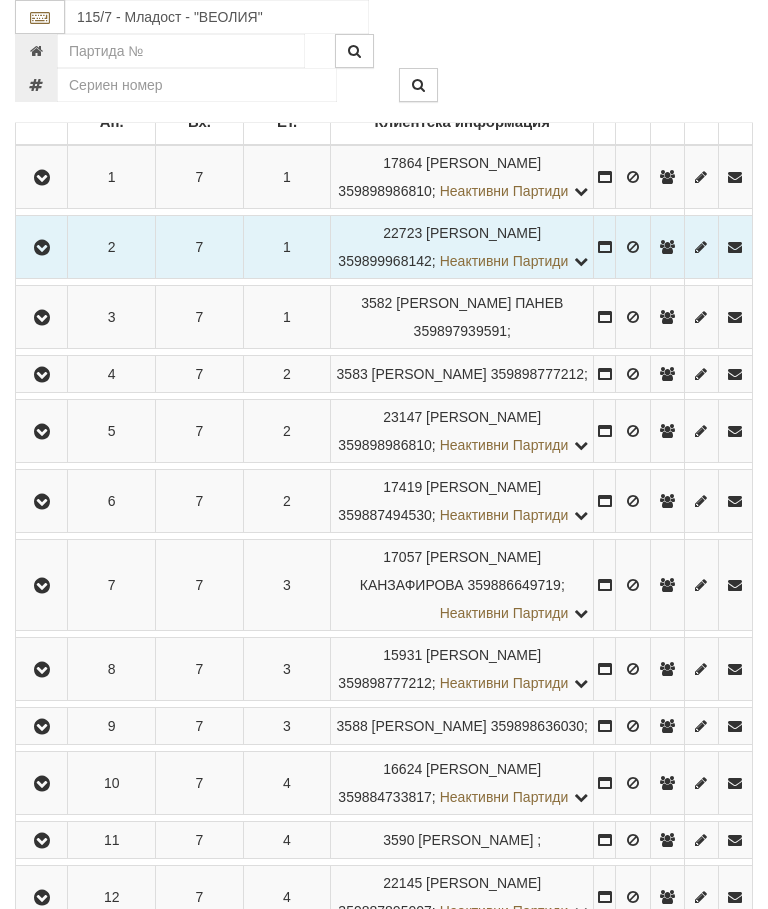 click at bounding box center (42, 318) 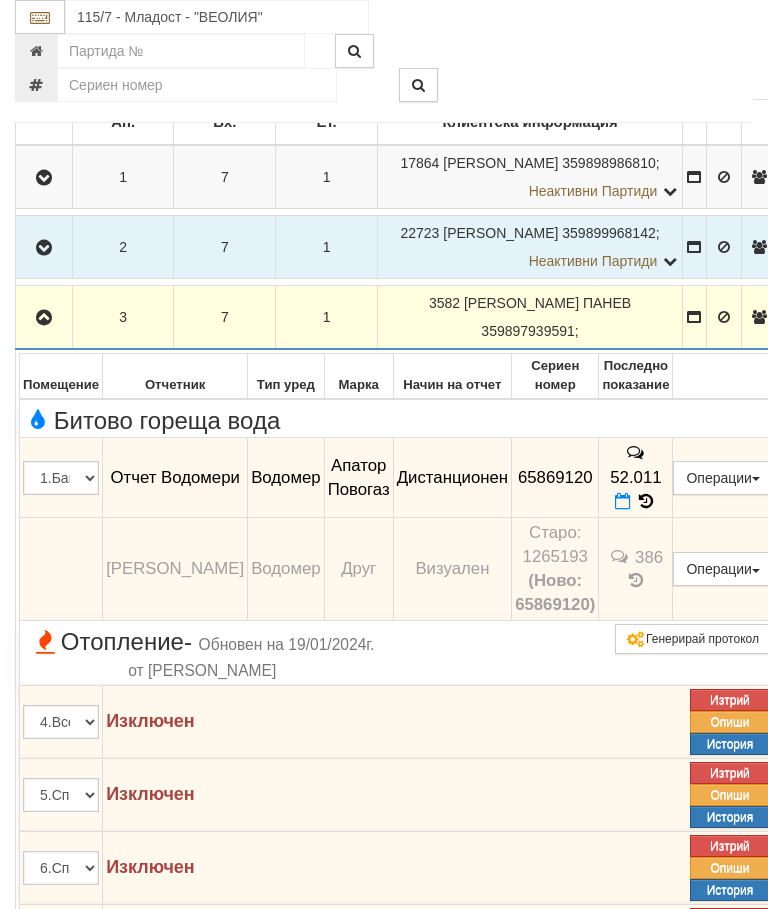 click at bounding box center (44, 318) 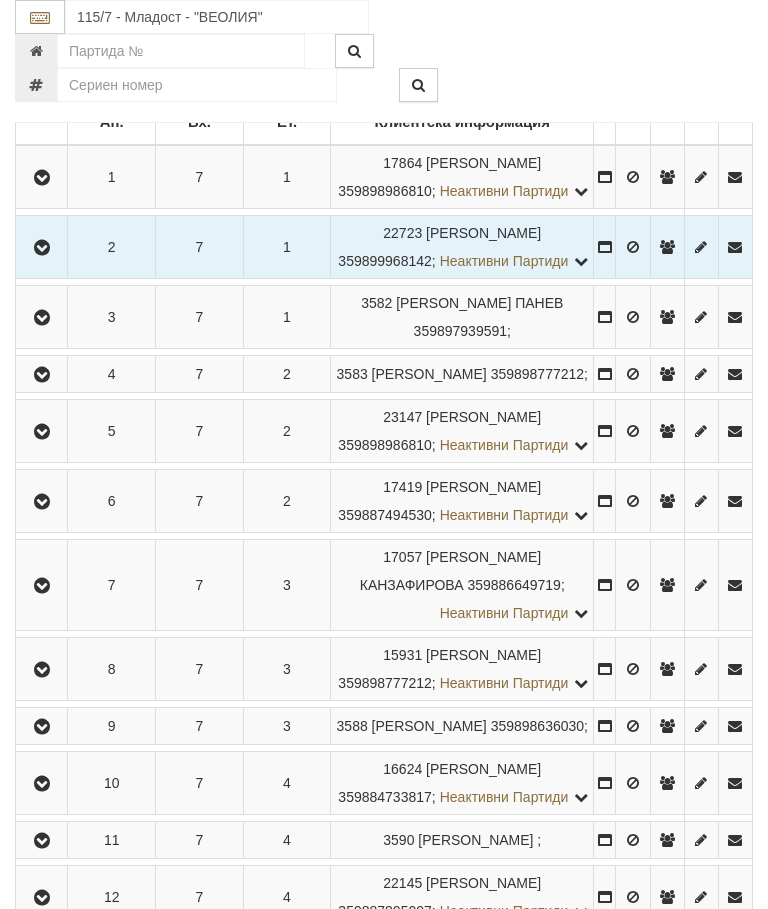 click at bounding box center [42, 375] 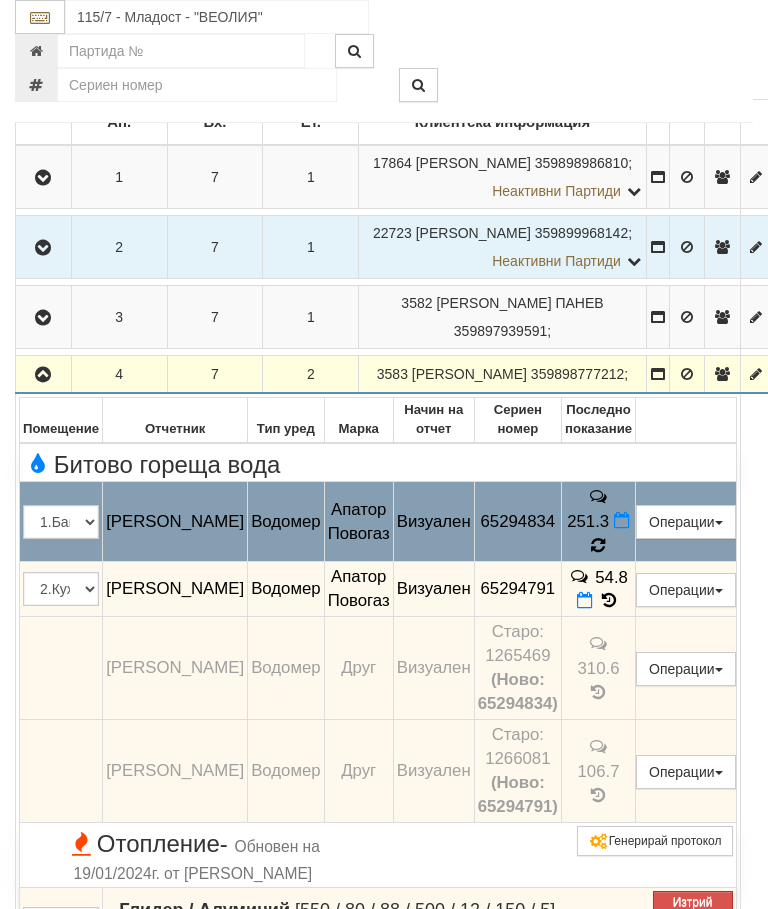 click at bounding box center [598, 545] 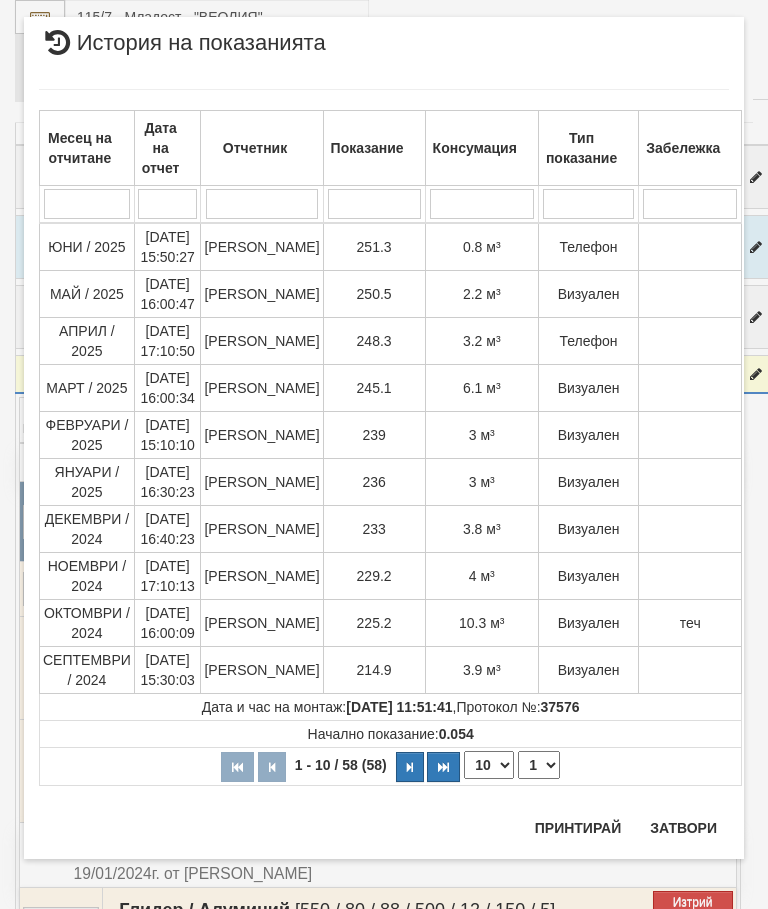 scroll, scrollTop: 1217, scrollLeft: 0, axis: vertical 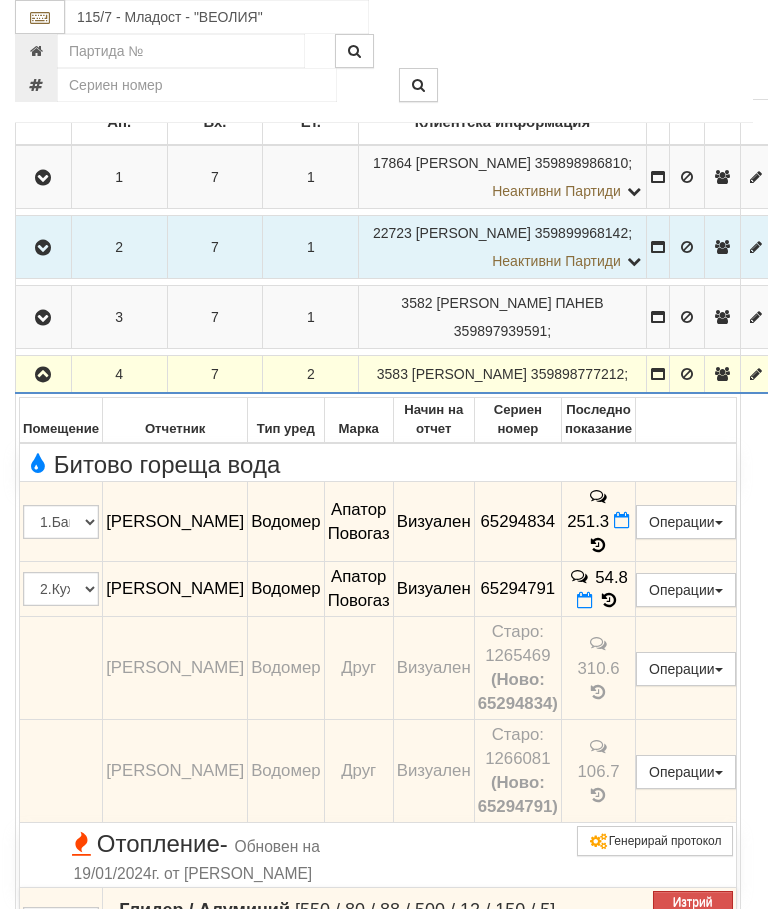 click at bounding box center [43, 375] 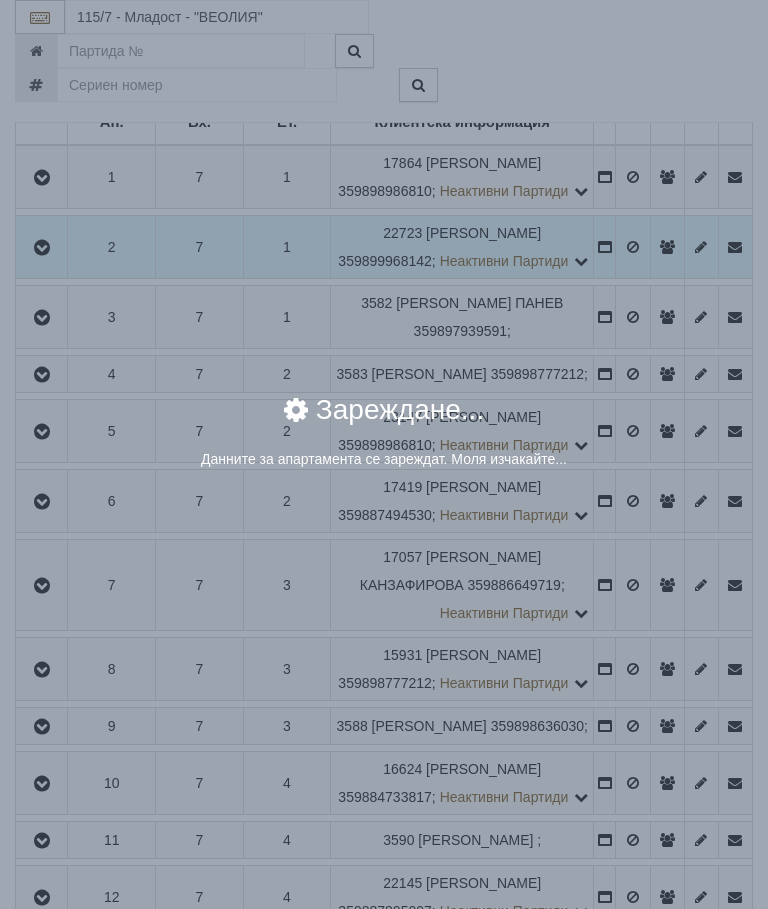 click on "Данните за апартамента се зареждат. Моля изчакайте..." at bounding box center [384, 461] 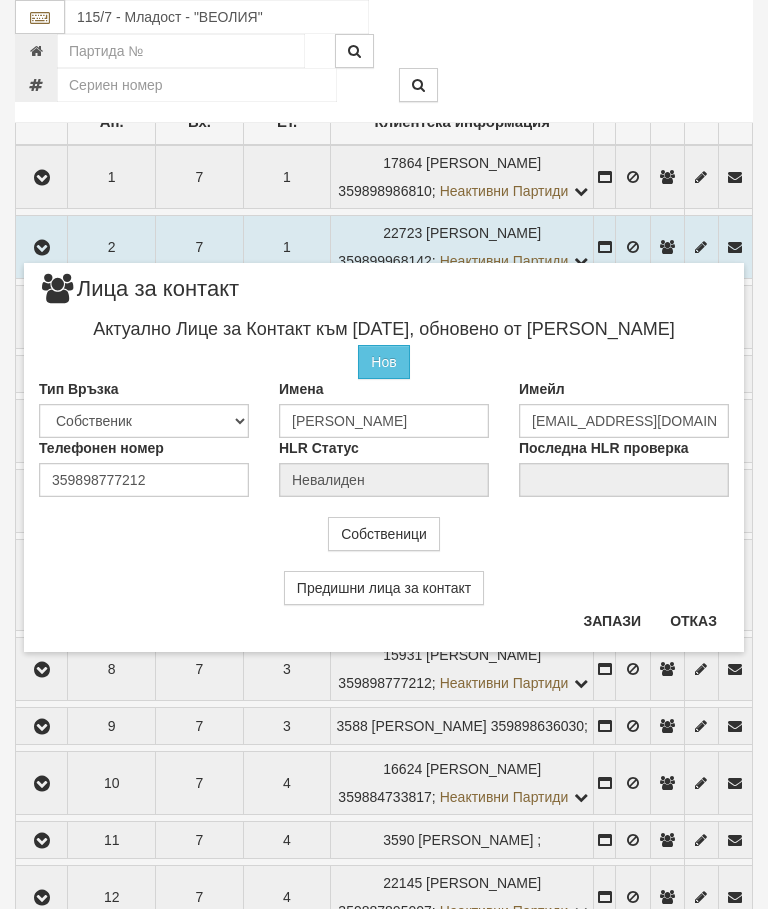 click on "Отказ" at bounding box center [693, 621] 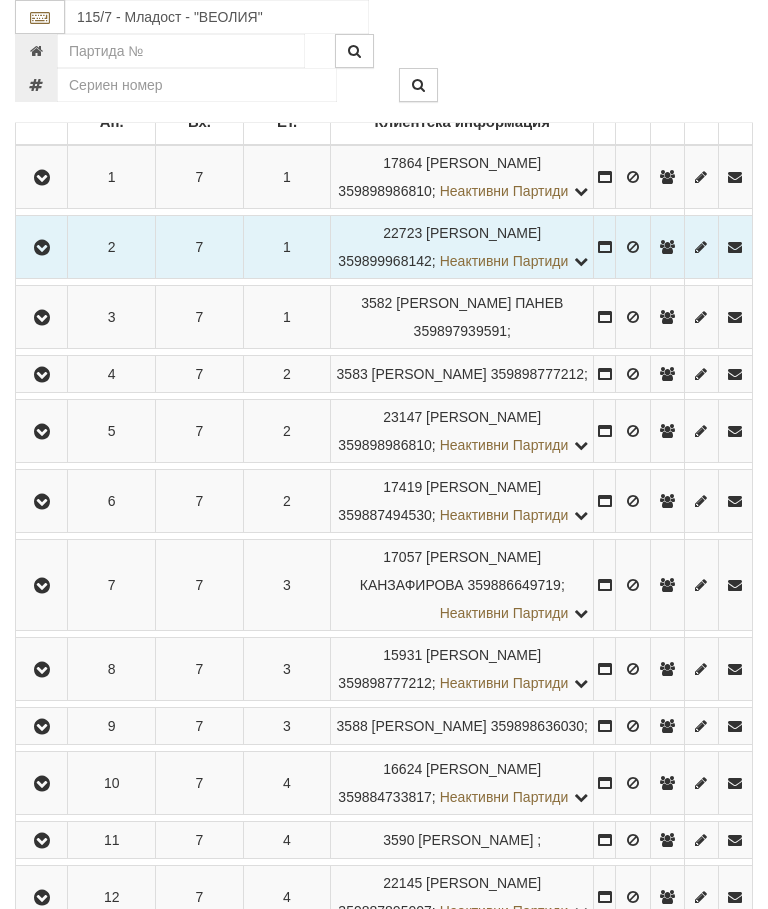 click at bounding box center (42, 375) 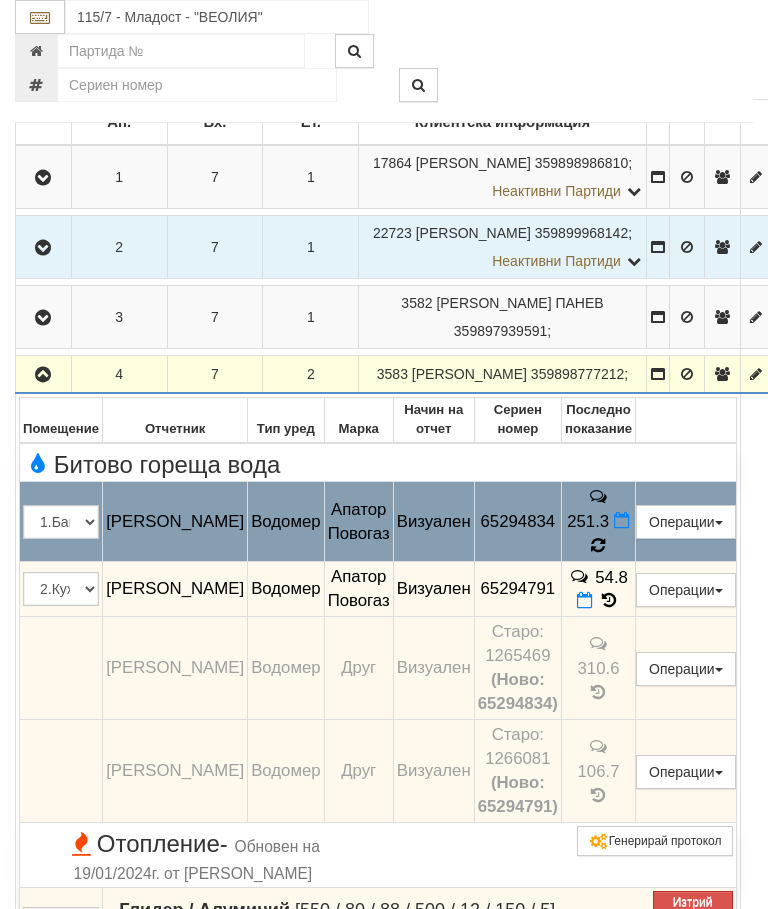 click at bounding box center [598, 545] 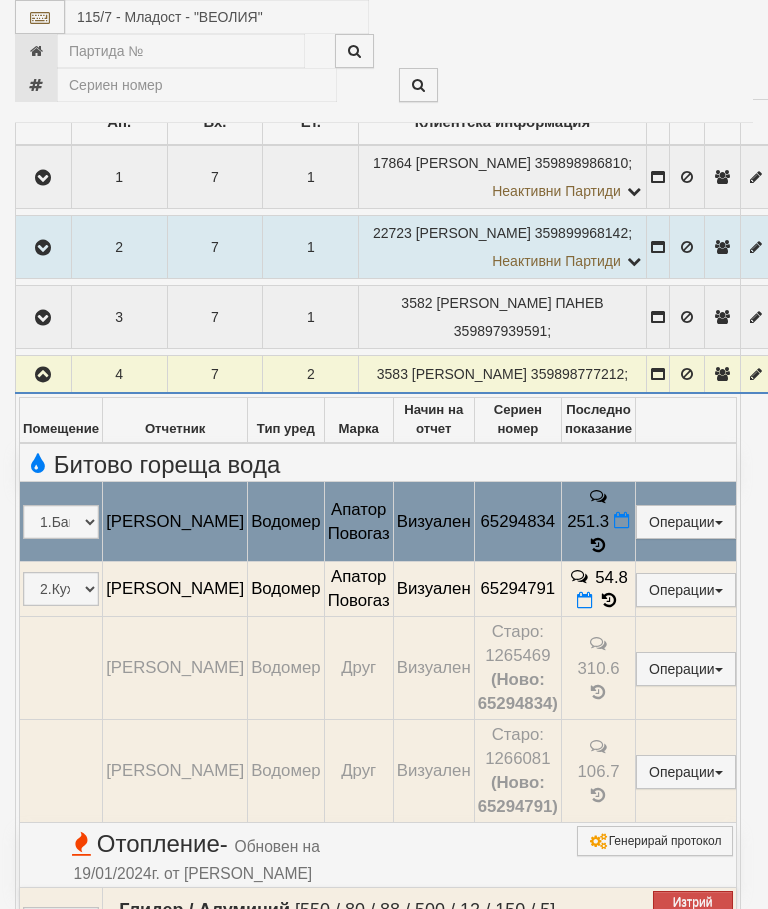 select on "10" 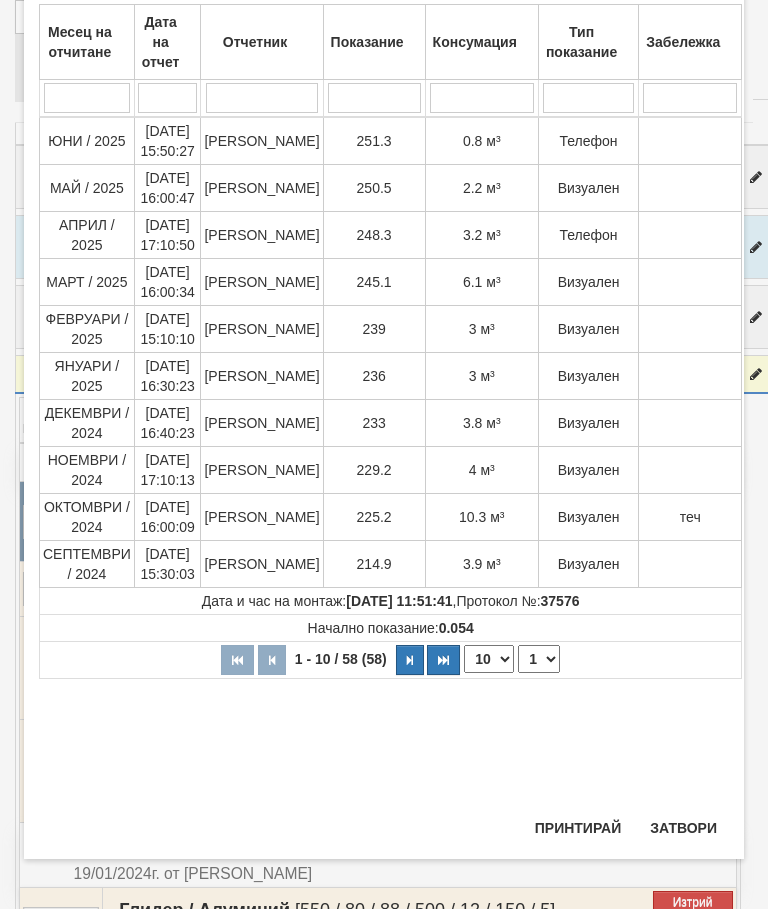 scroll, scrollTop: 459, scrollLeft: 0, axis: vertical 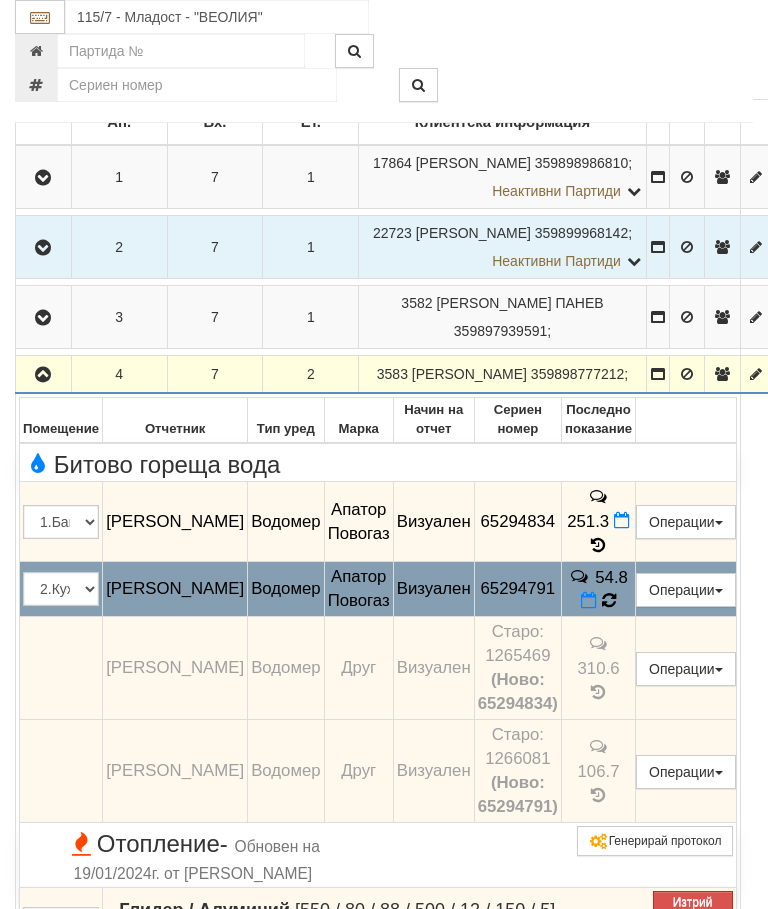 click at bounding box center [608, 601] 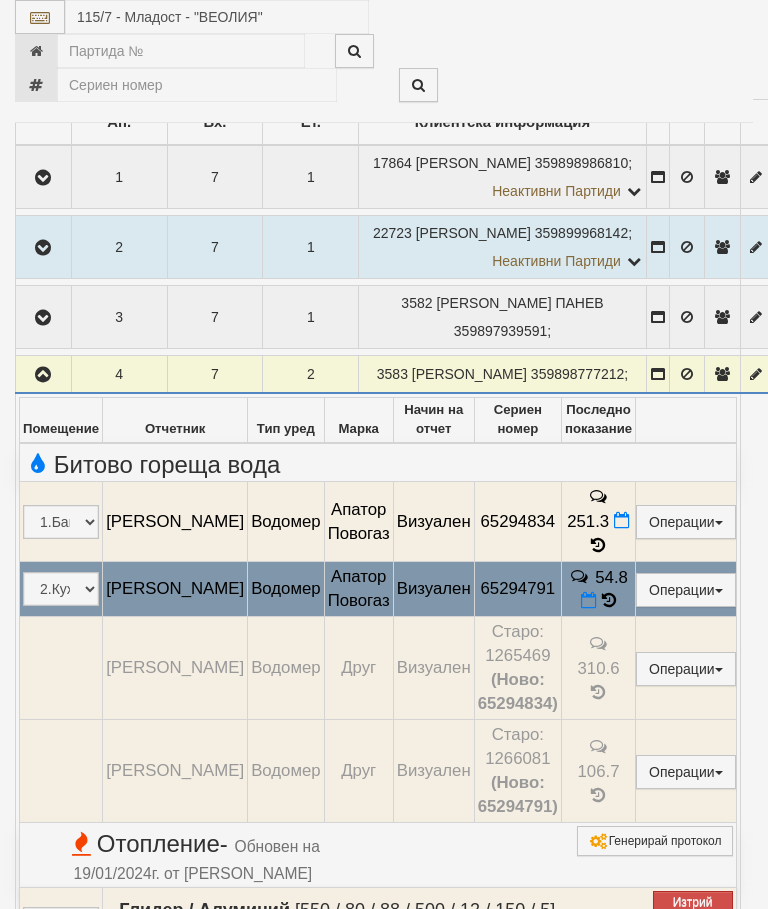 select on "10" 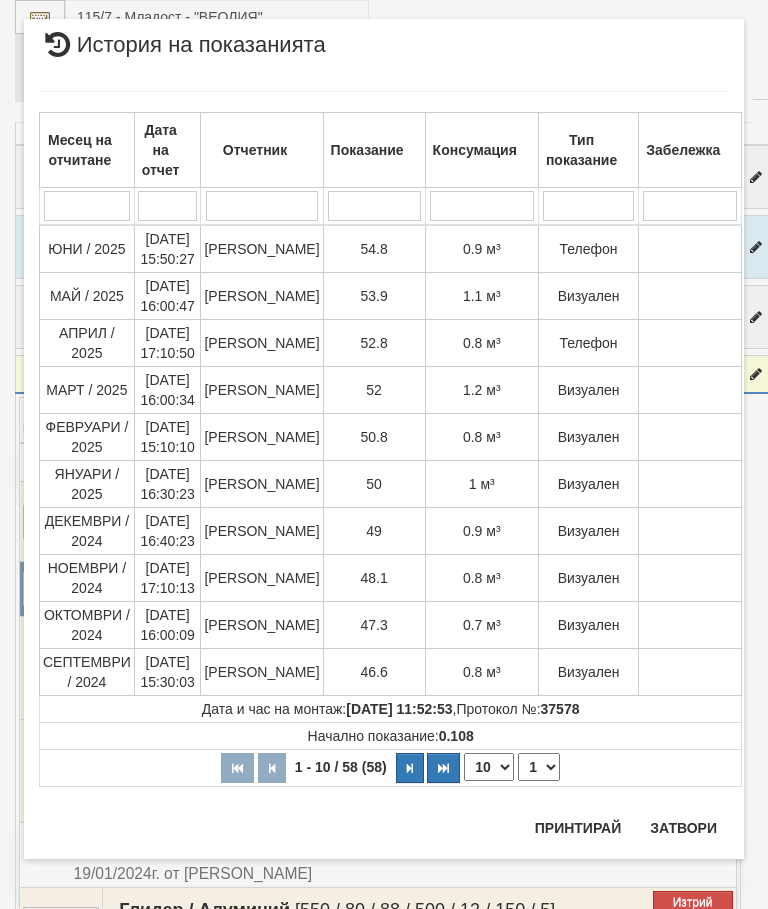 scroll, scrollTop: 1224, scrollLeft: 0, axis: vertical 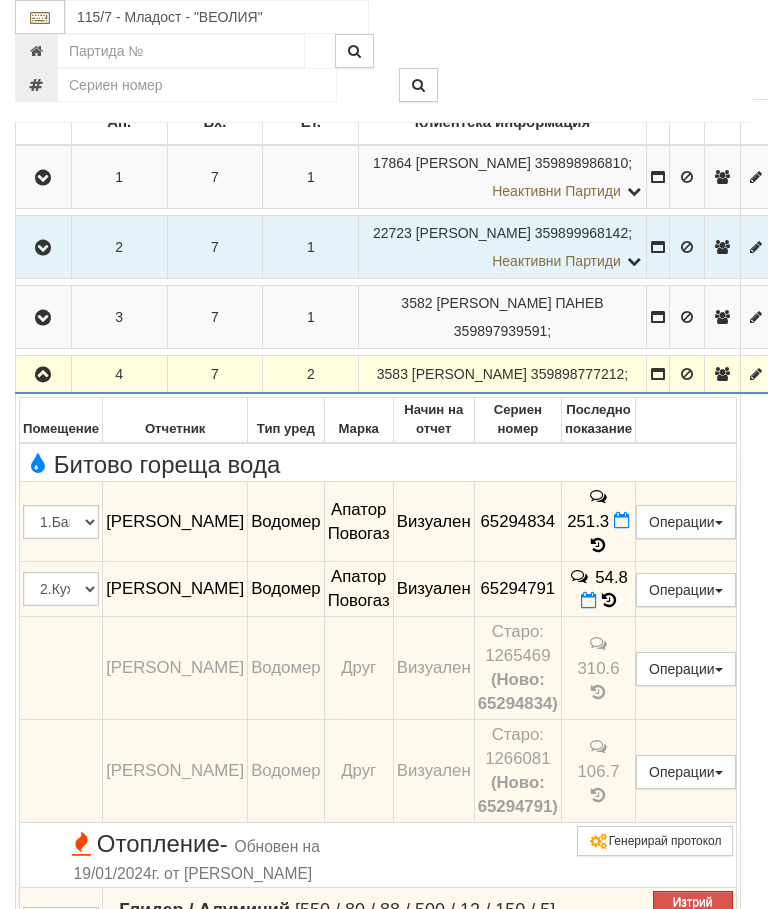 click at bounding box center (43, 375) 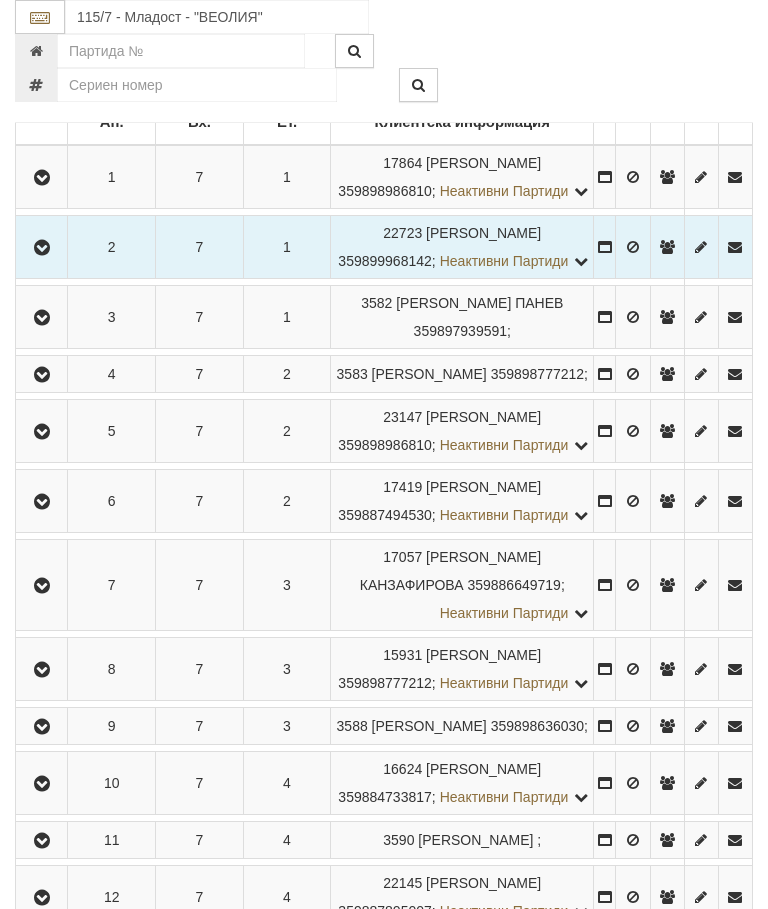 click at bounding box center (42, 432) 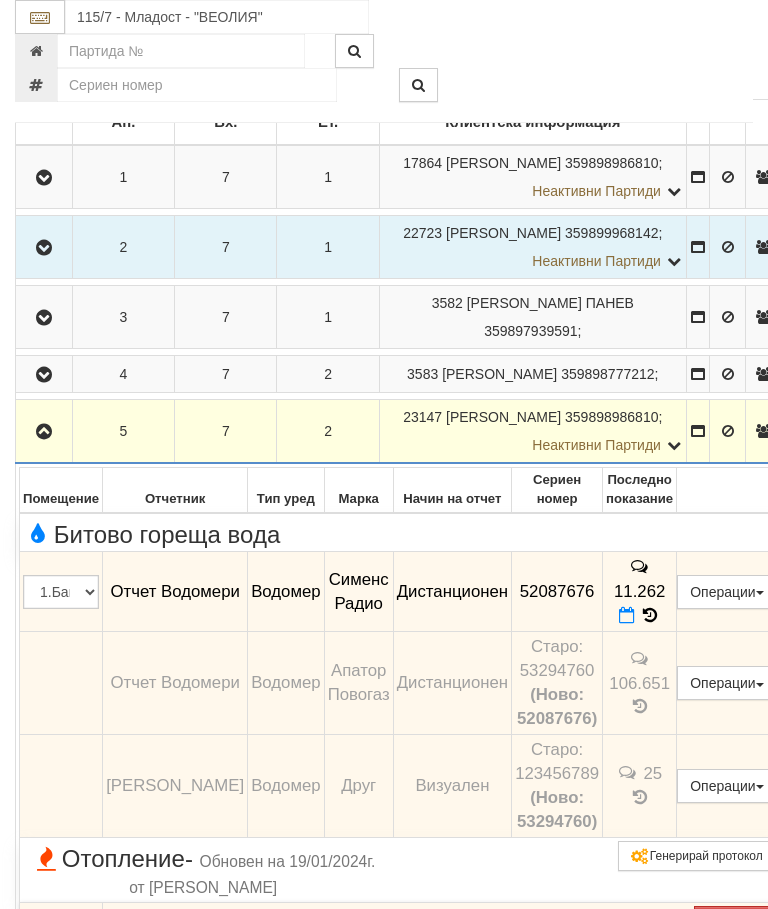 click at bounding box center (44, 432) 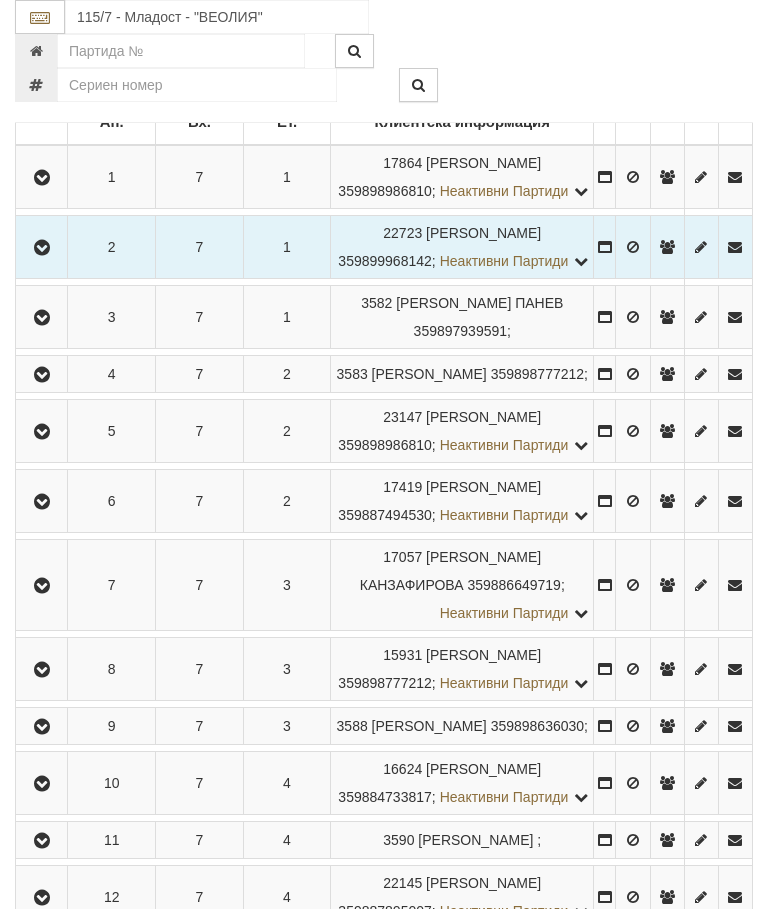 click at bounding box center [42, 502] 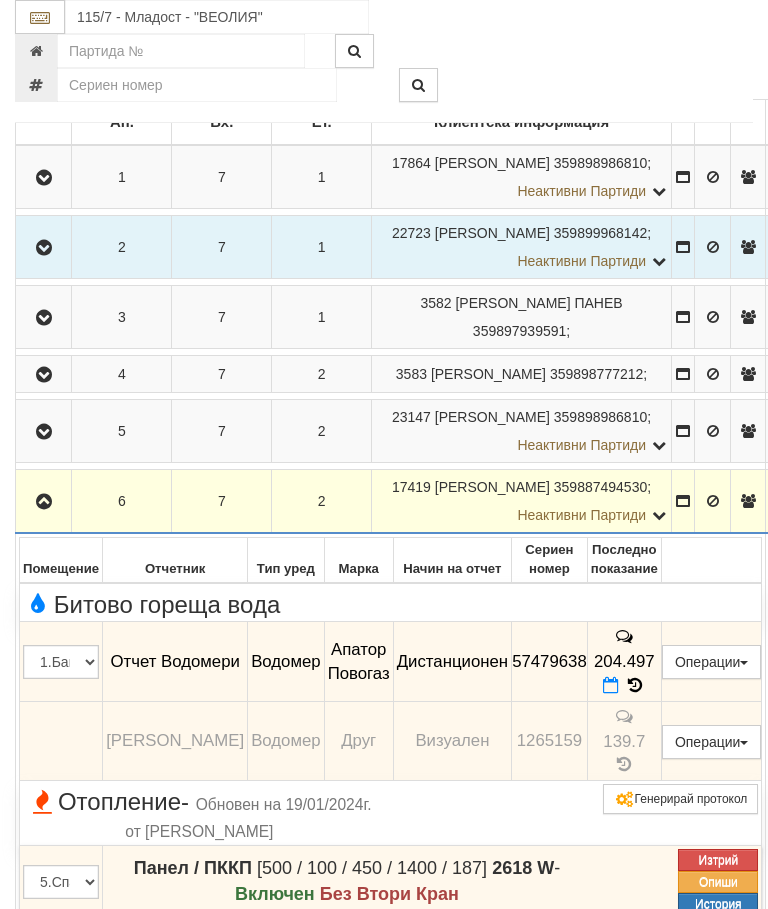 click at bounding box center (44, 502) 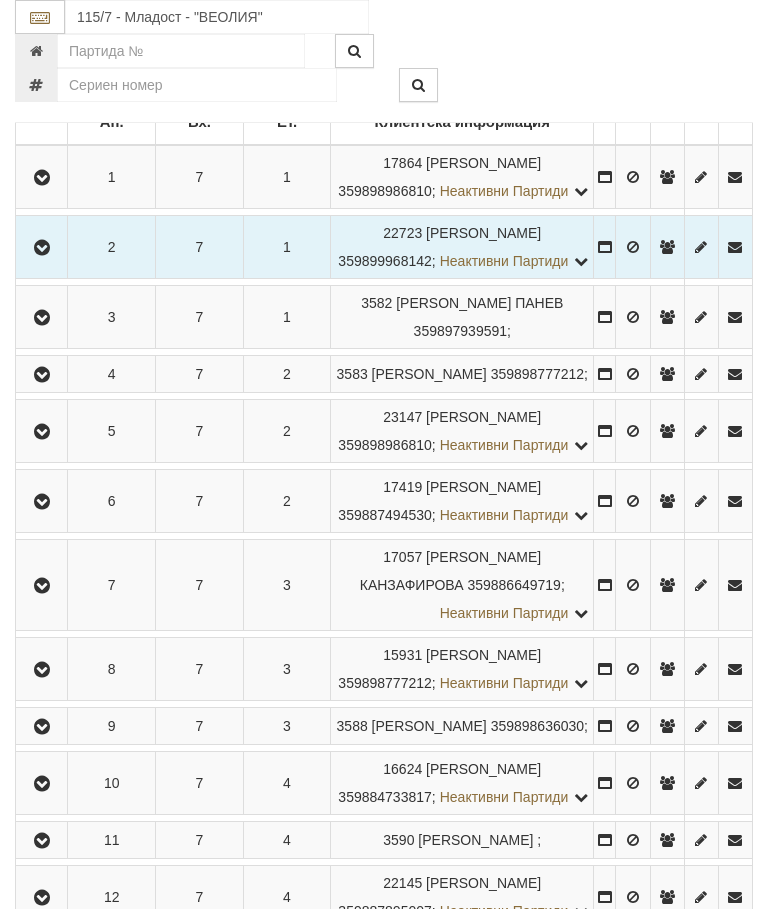 click at bounding box center (42, 586) 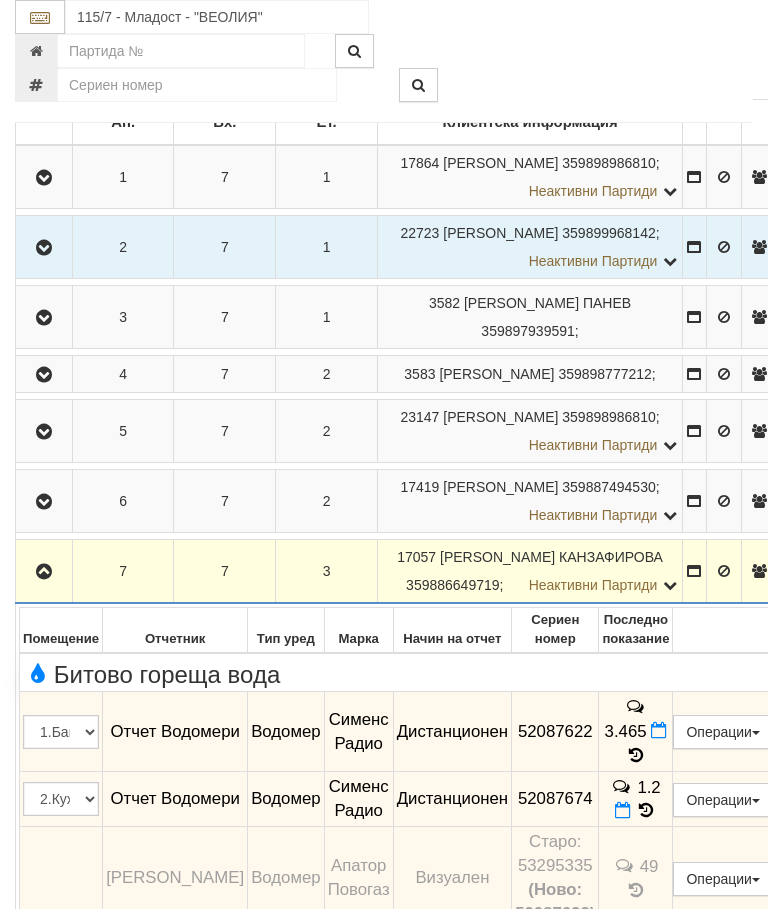 click at bounding box center [44, 572] 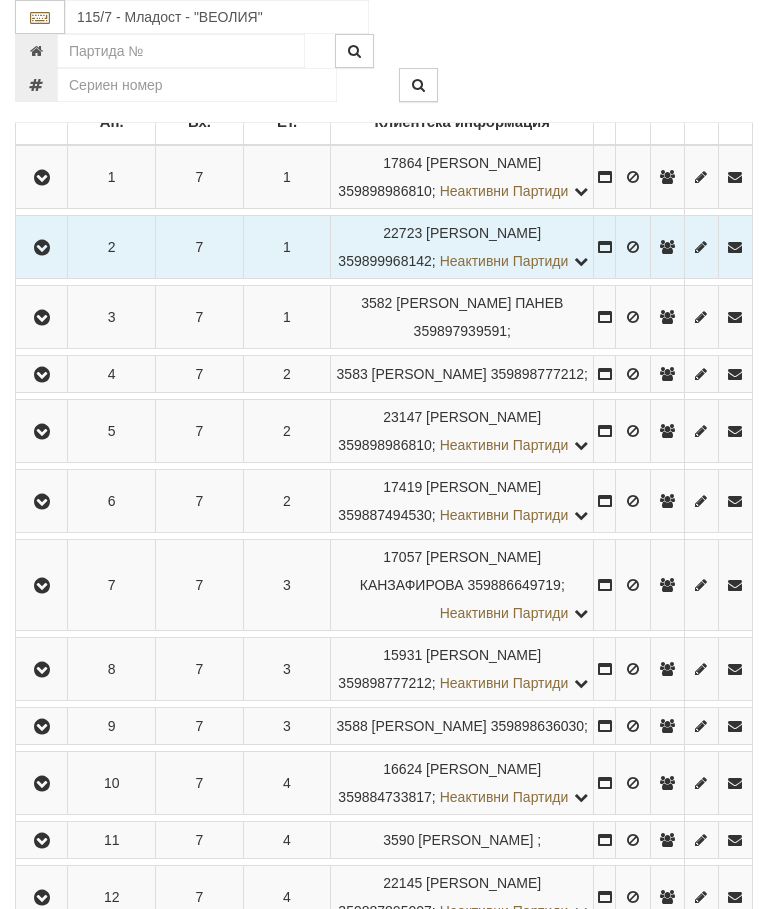click at bounding box center [42, 670] 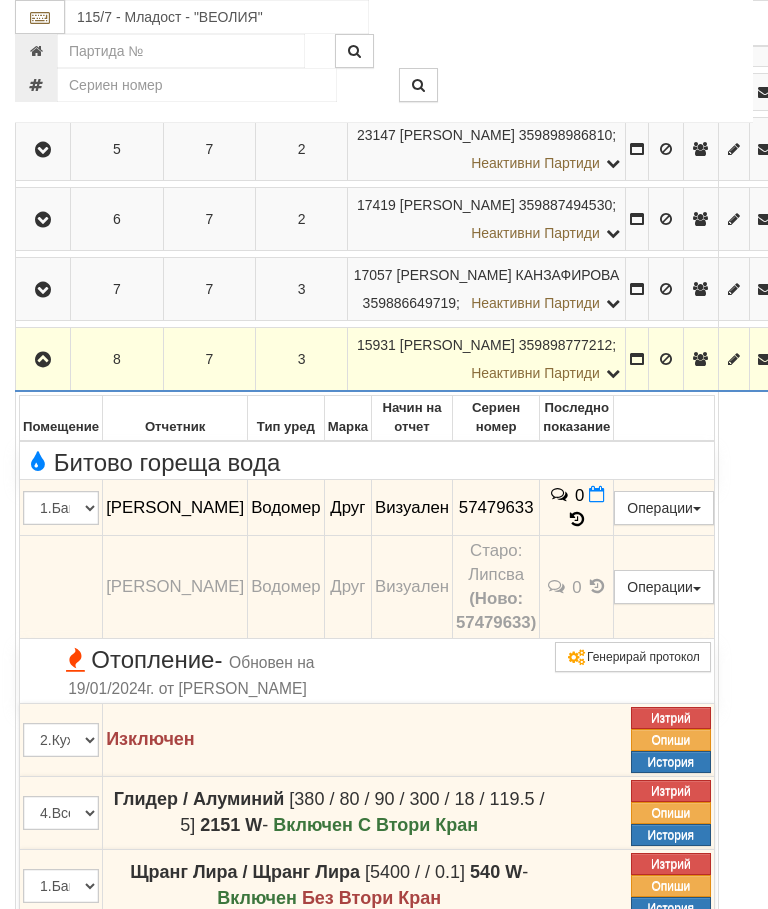 scroll, scrollTop: 707, scrollLeft: 0, axis: vertical 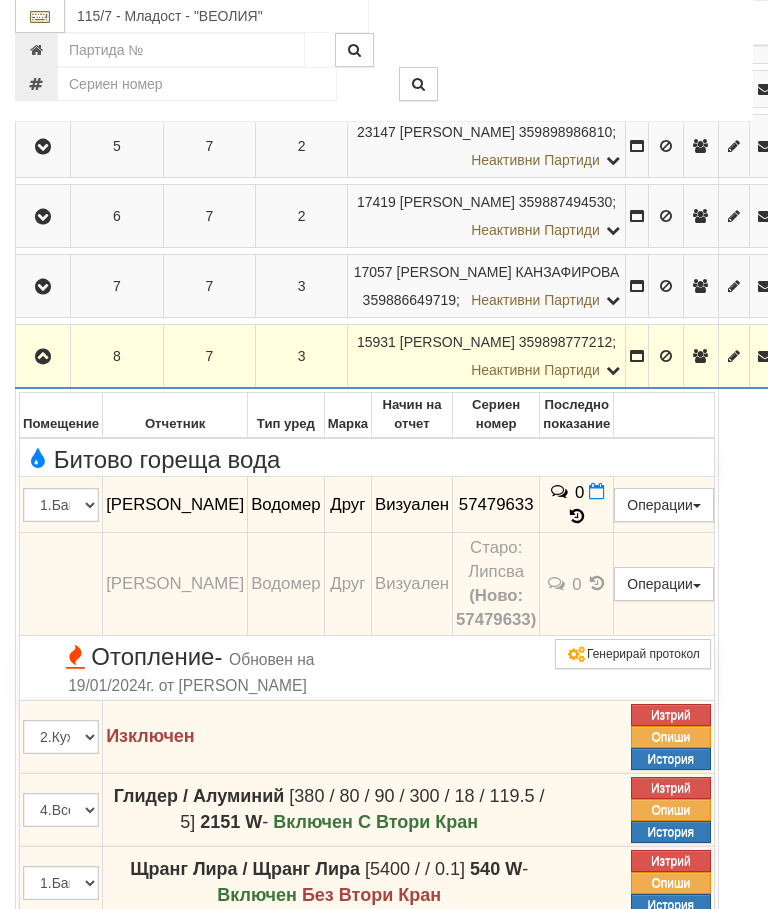click at bounding box center [43, 358] 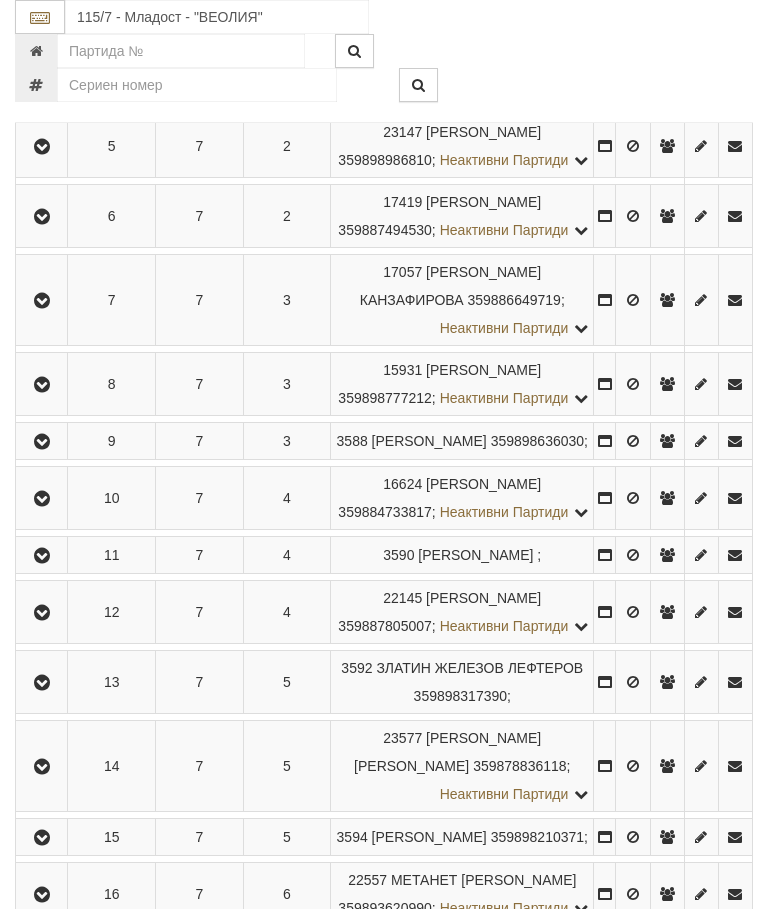 click at bounding box center (42, 442) 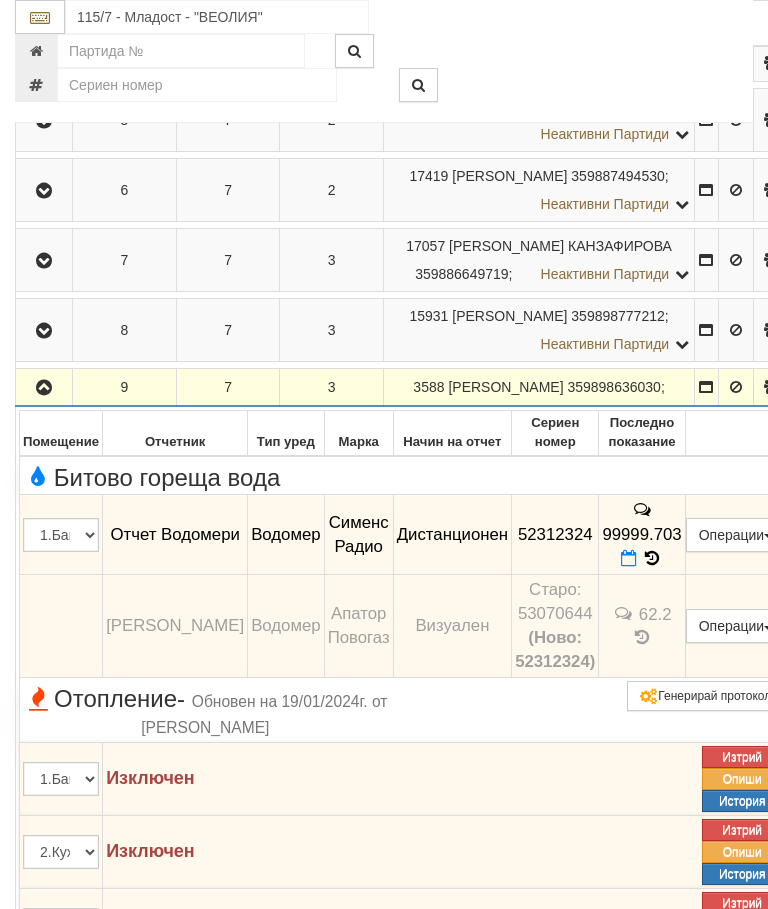 click at bounding box center [44, 387] 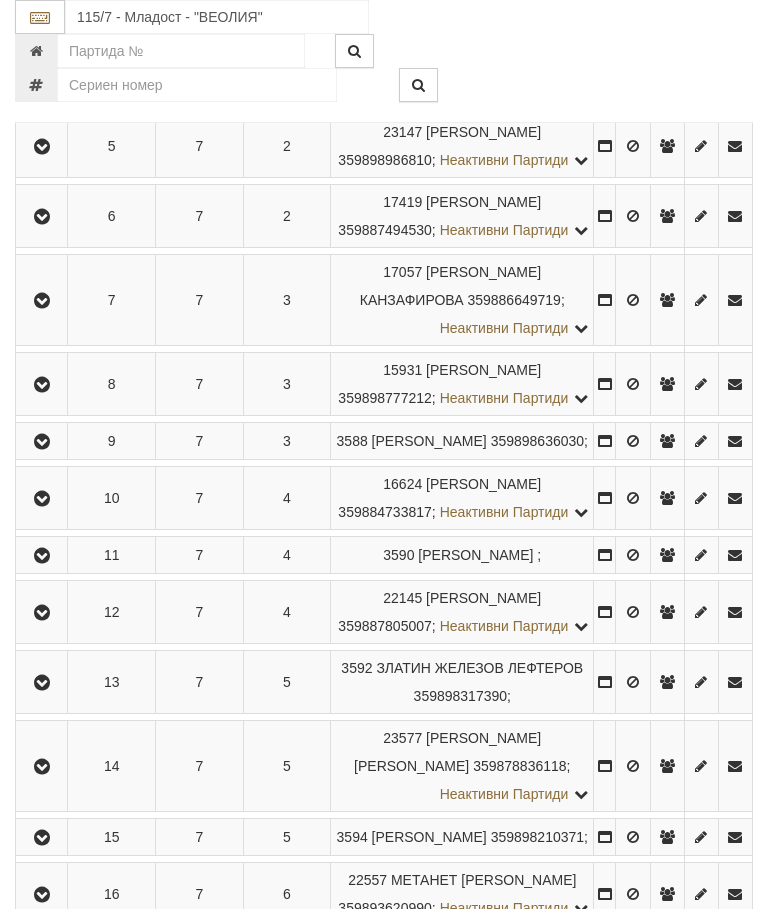 click at bounding box center [42, 499] 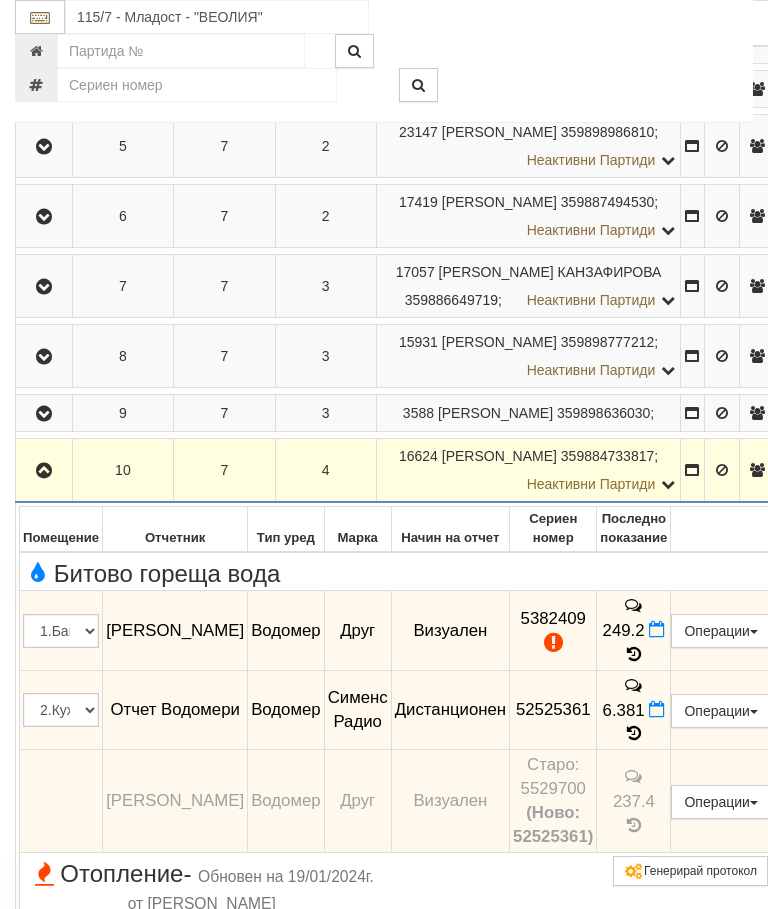 click at bounding box center (634, 654) 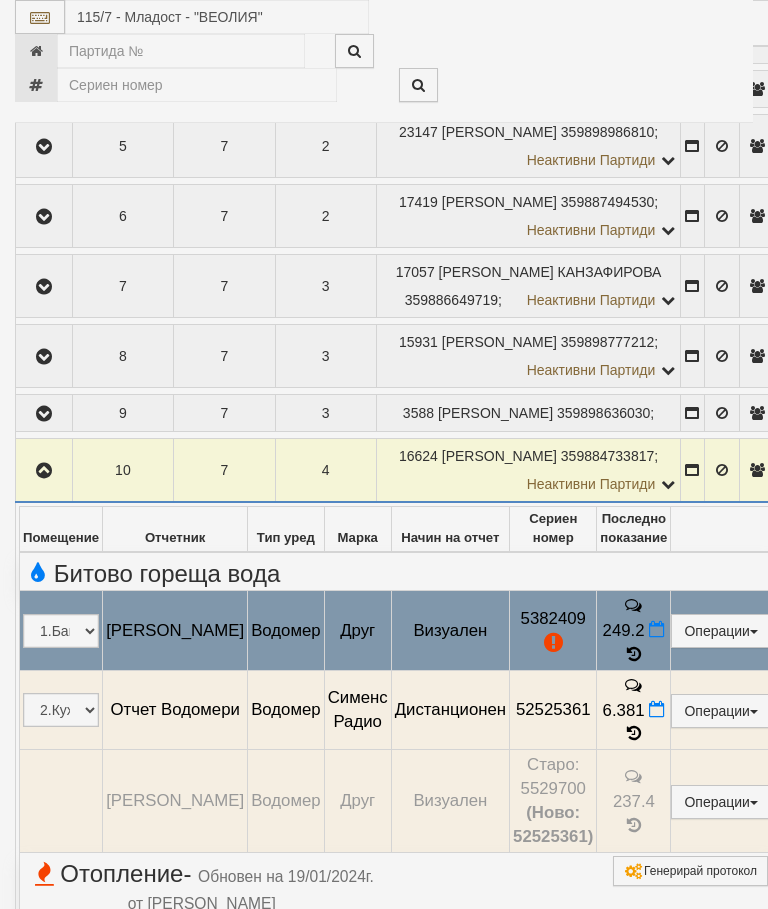 select on "10" 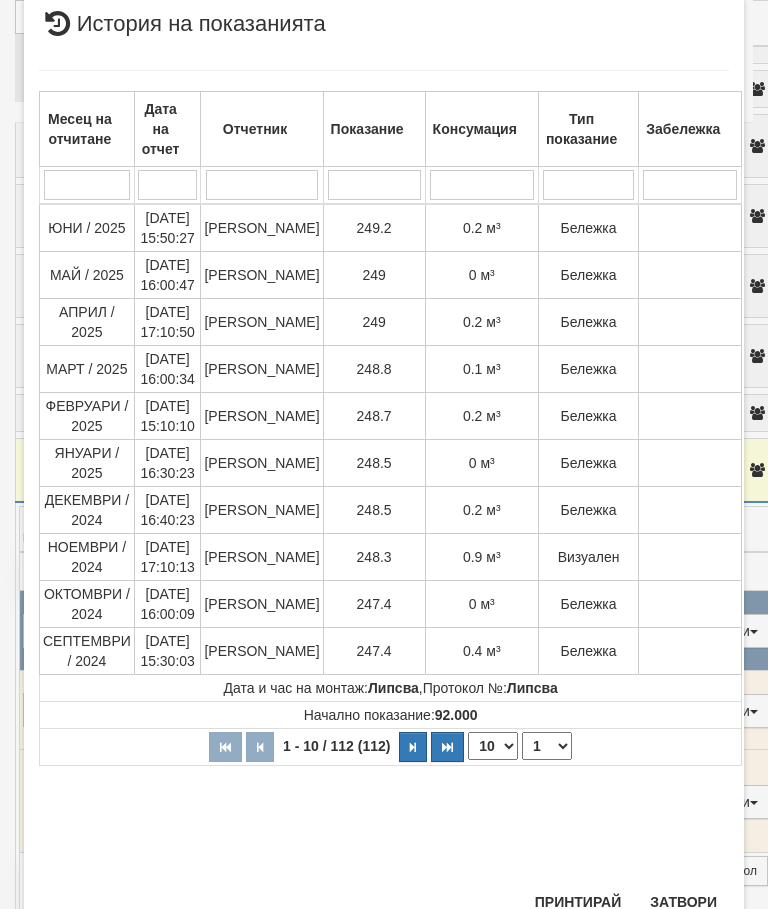 scroll, scrollTop: 1093, scrollLeft: 0, axis: vertical 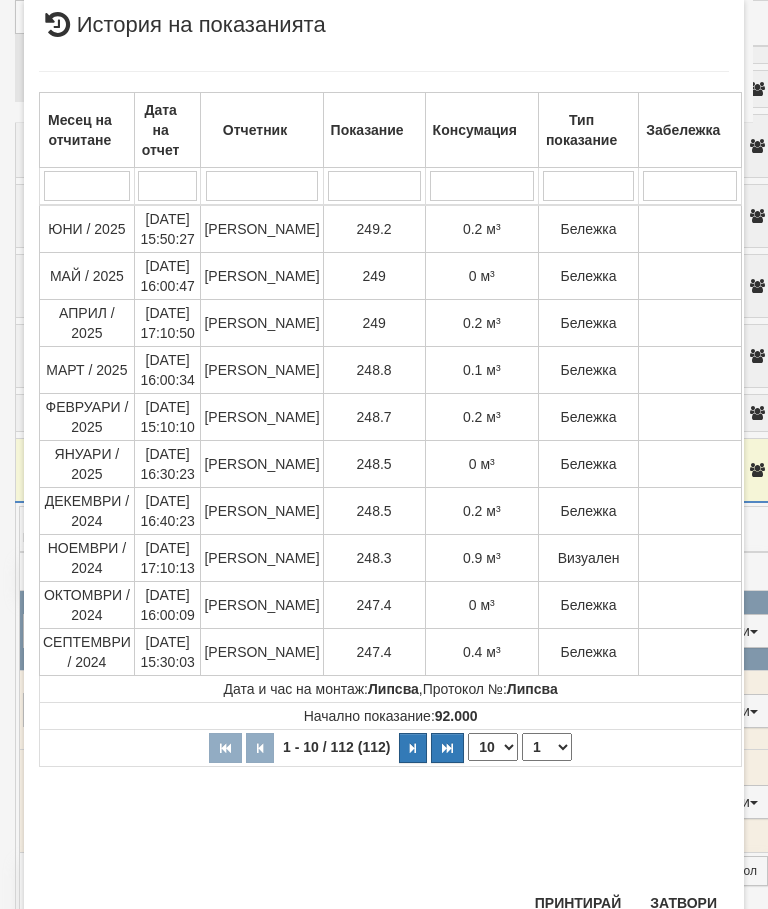 click on "Затвори" at bounding box center [683, 903] 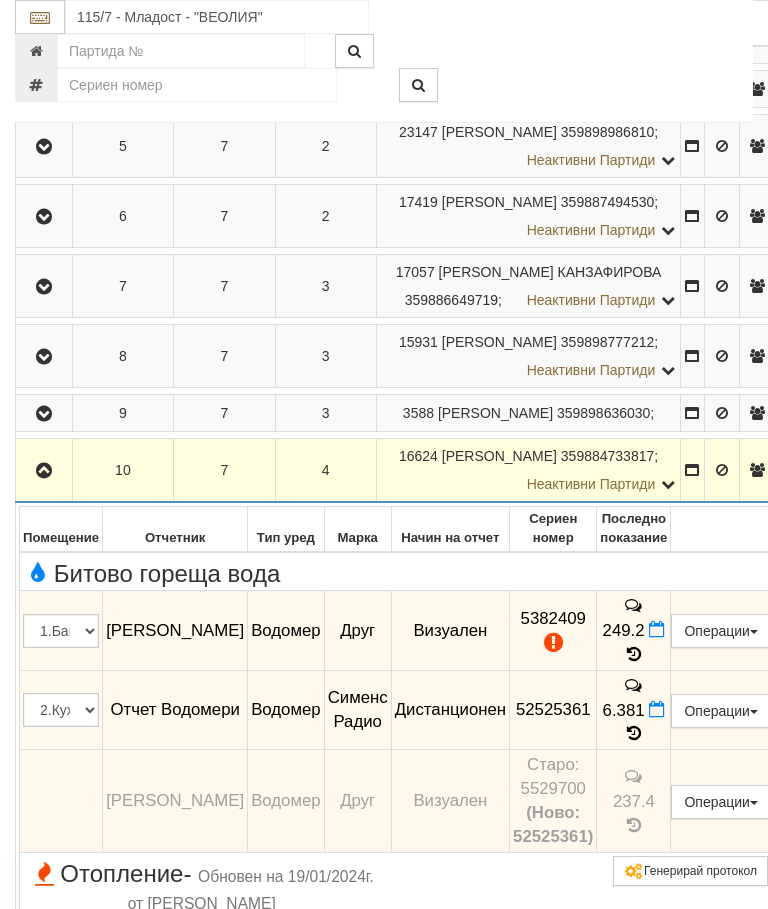 click at bounding box center (44, 471) 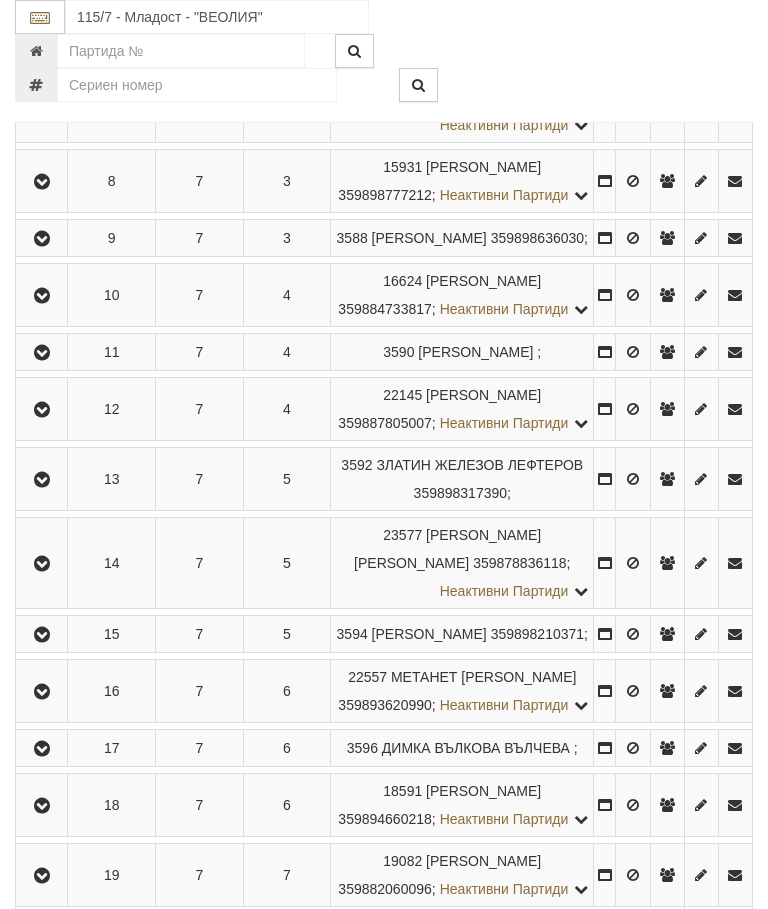 scroll, scrollTop: 968, scrollLeft: 0, axis: vertical 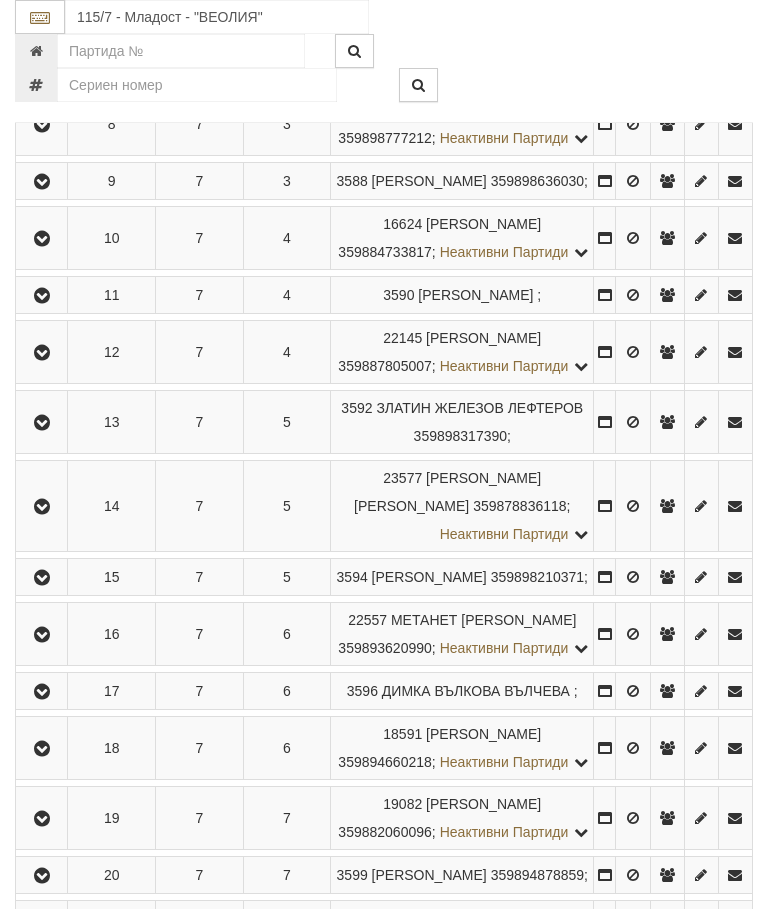 click at bounding box center [42, 239] 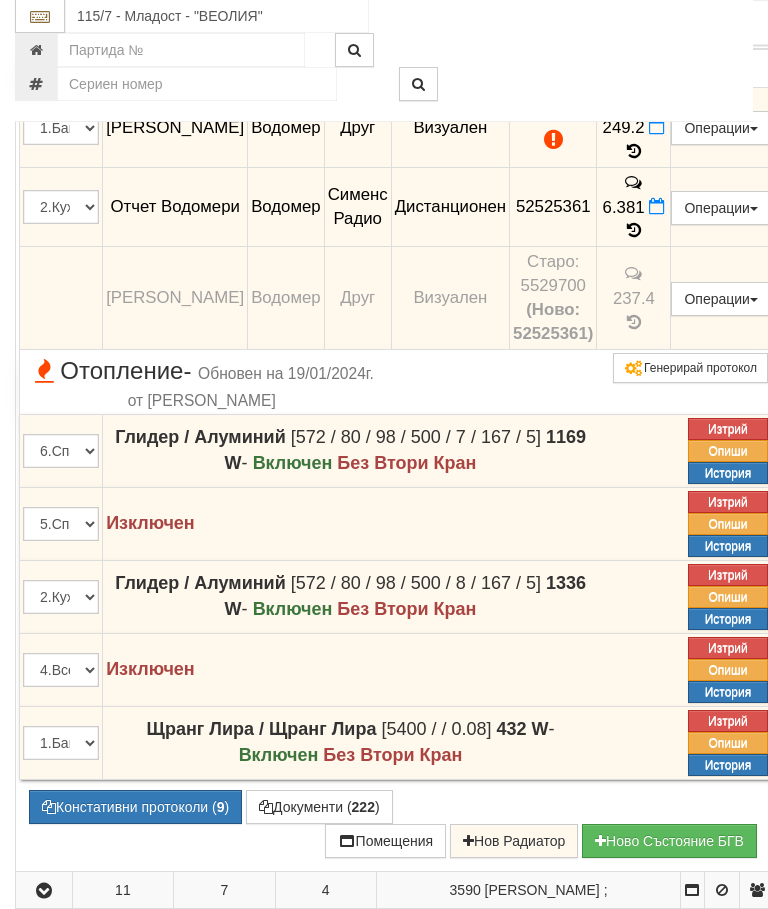scroll, scrollTop: 1211, scrollLeft: 0, axis: vertical 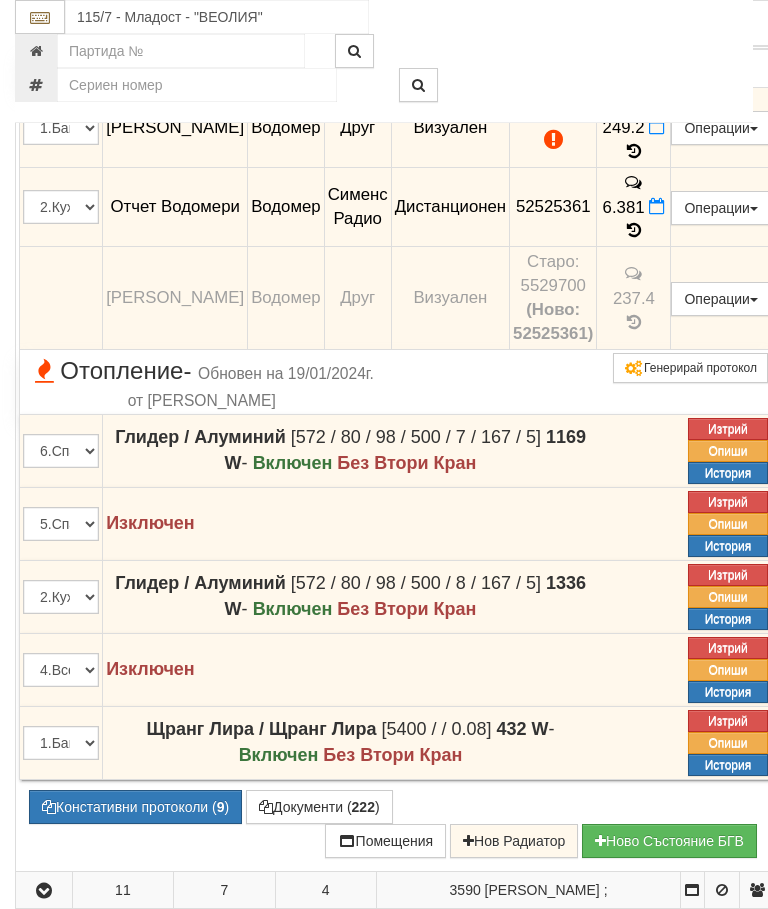 click on "Констативни протоколи ( 9 )" at bounding box center (135, 807) 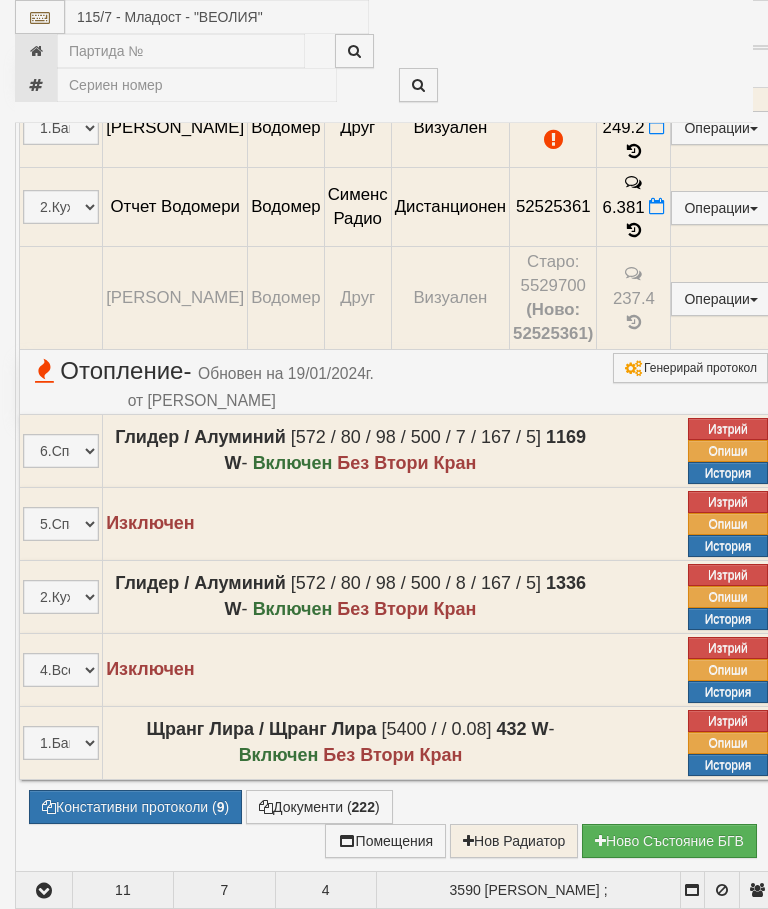 select on "10" 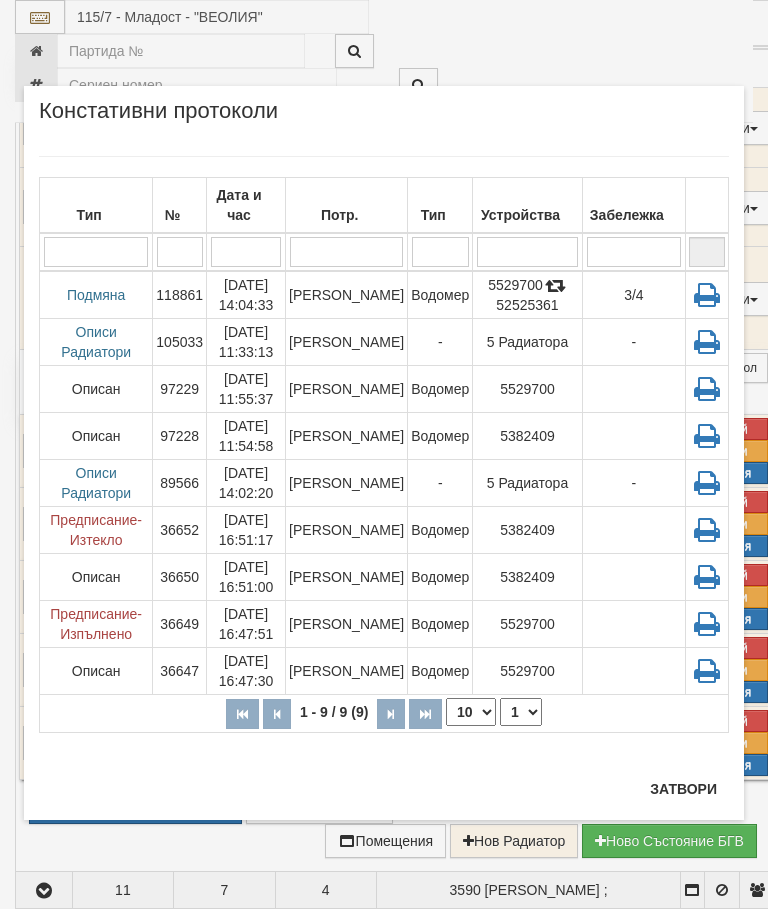 click on "Затвори" at bounding box center [683, 789] 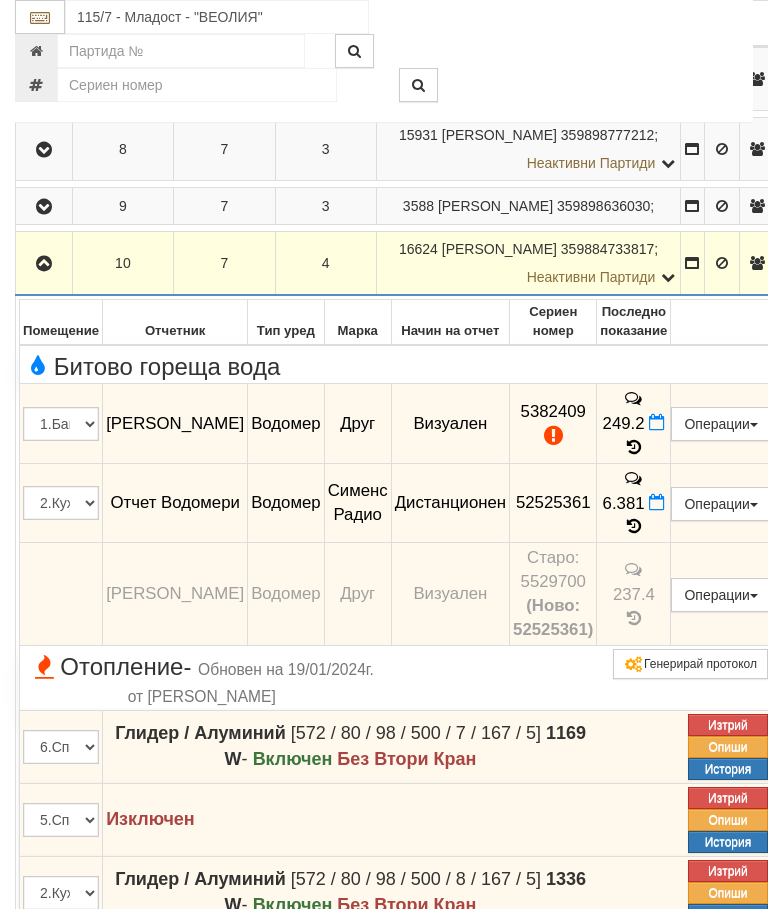scroll, scrollTop: 914, scrollLeft: 0, axis: vertical 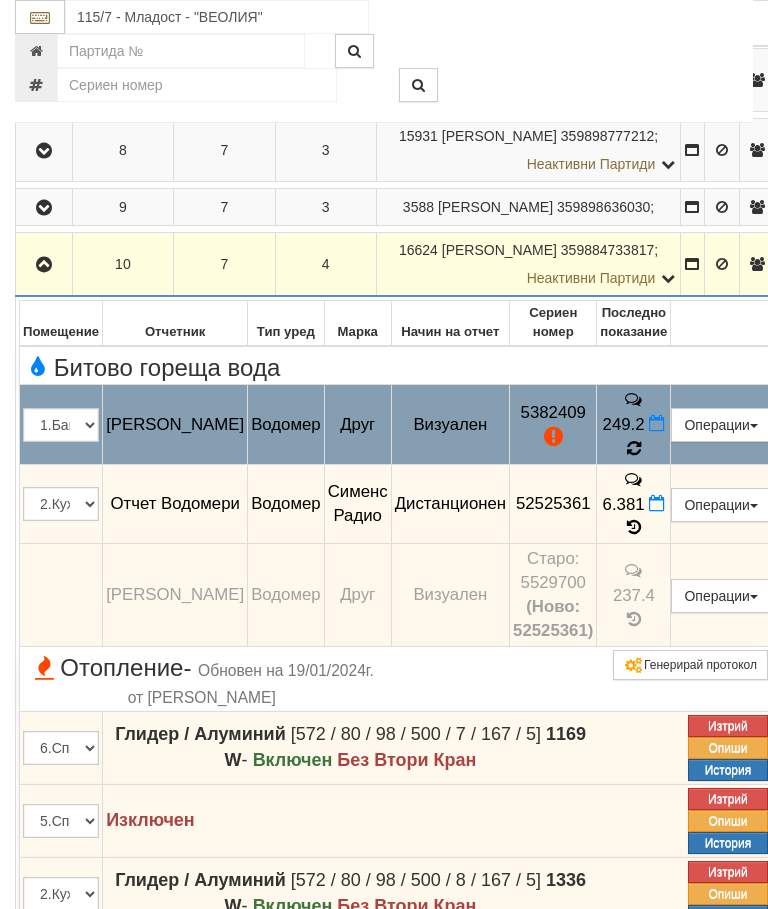 click at bounding box center [633, 449] 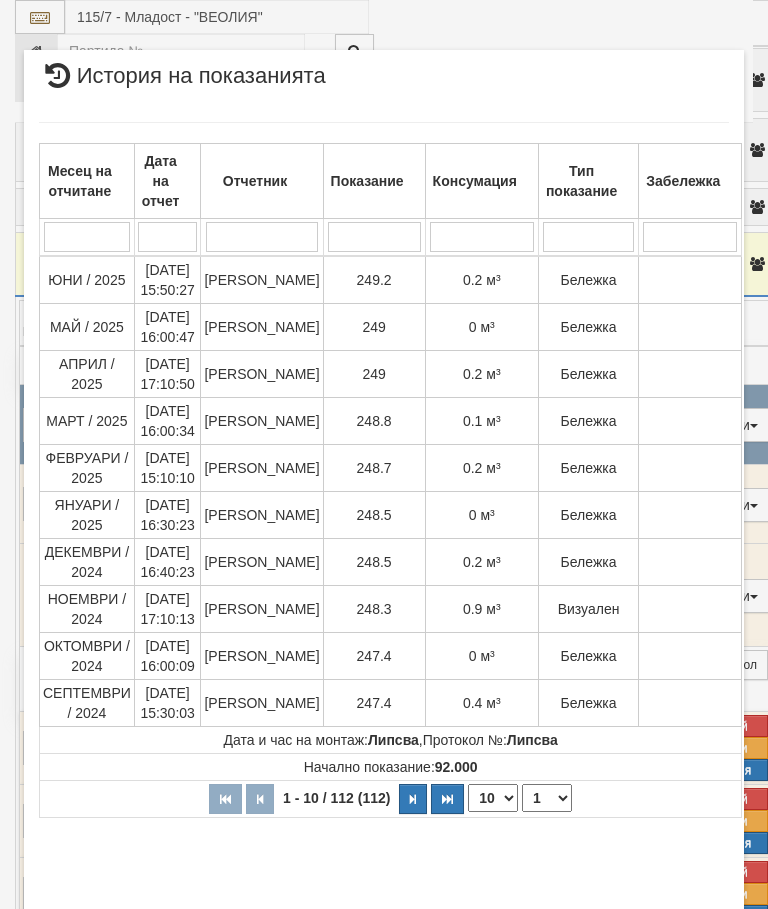 select on "10" 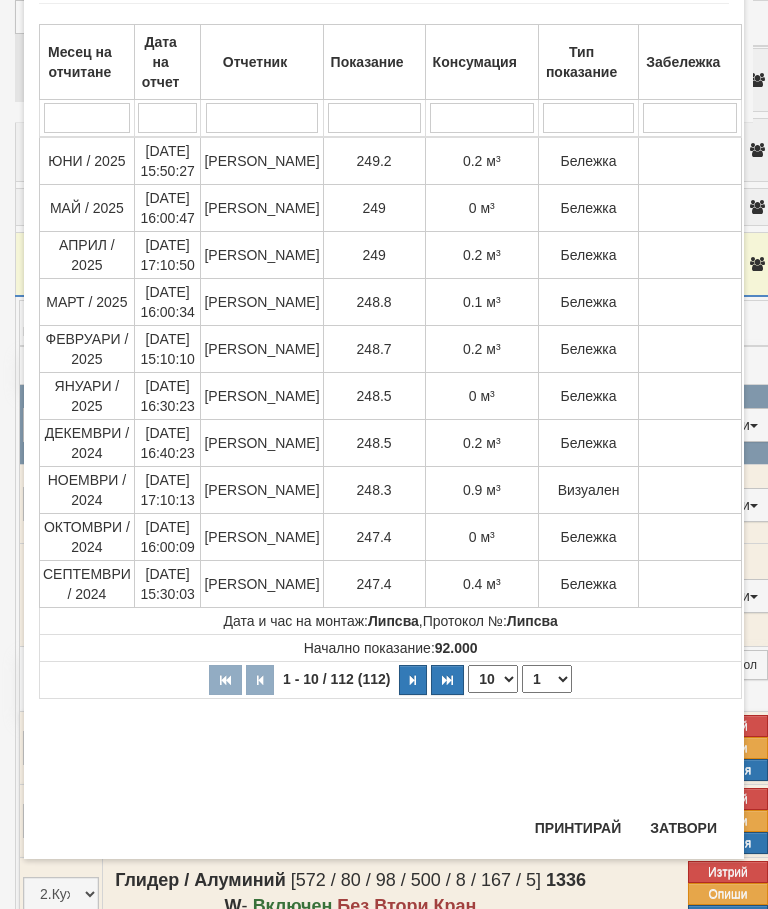 scroll, scrollTop: 1299, scrollLeft: 0, axis: vertical 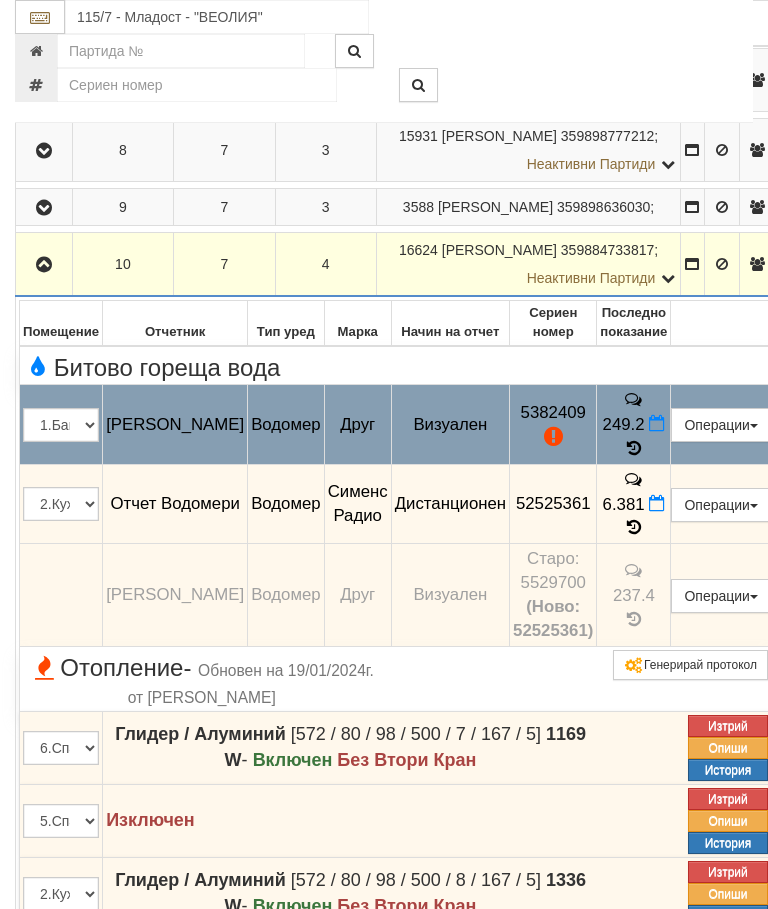 click on "Редакция / Протокол" at bounding box center (0, 0) 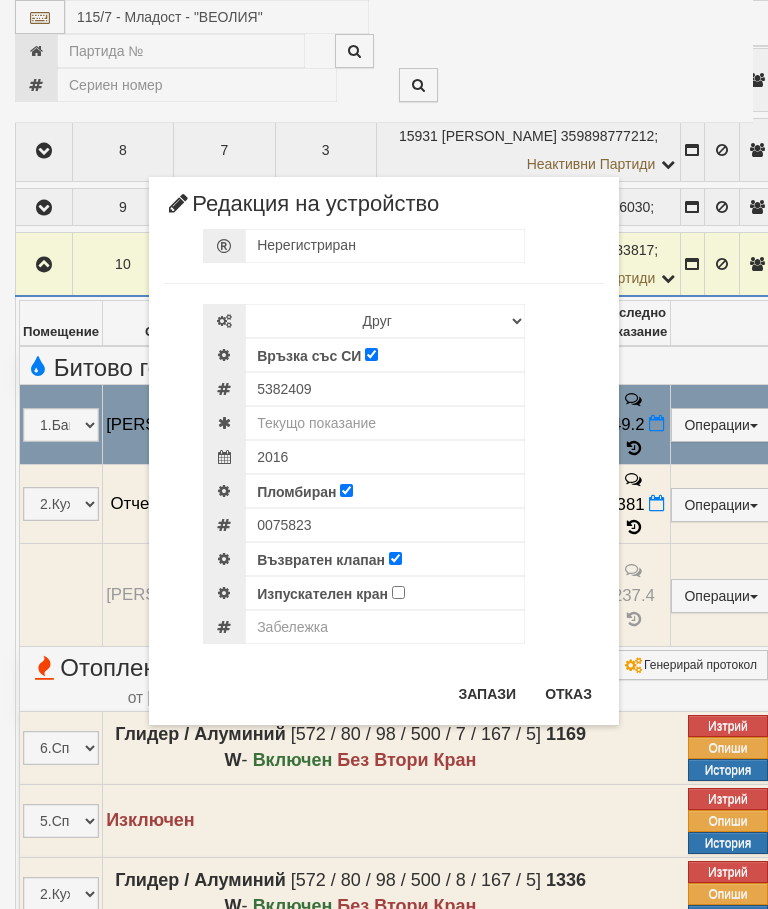 click on "Отказ" at bounding box center [568, 694] 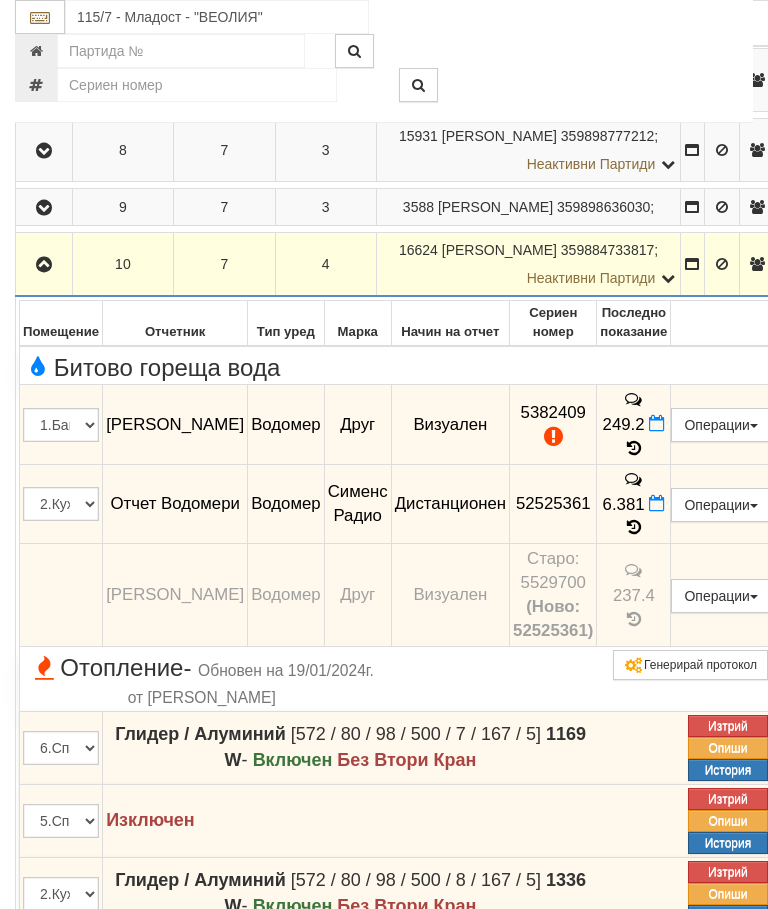 click at bounding box center (44, 265) 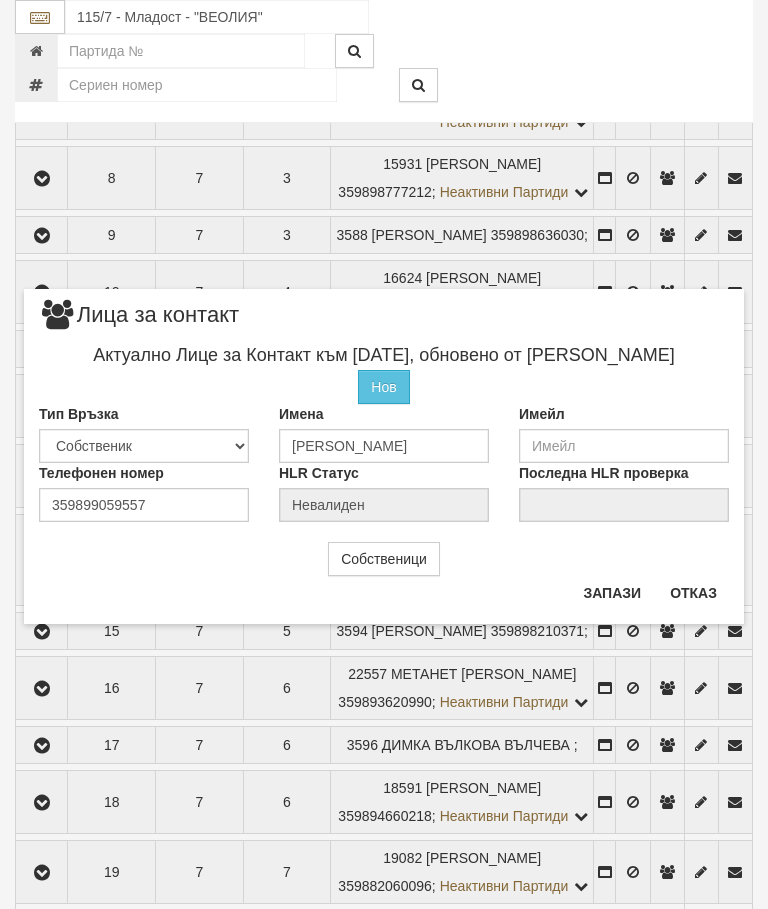 click on "Отказ" at bounding box center [693, 593] 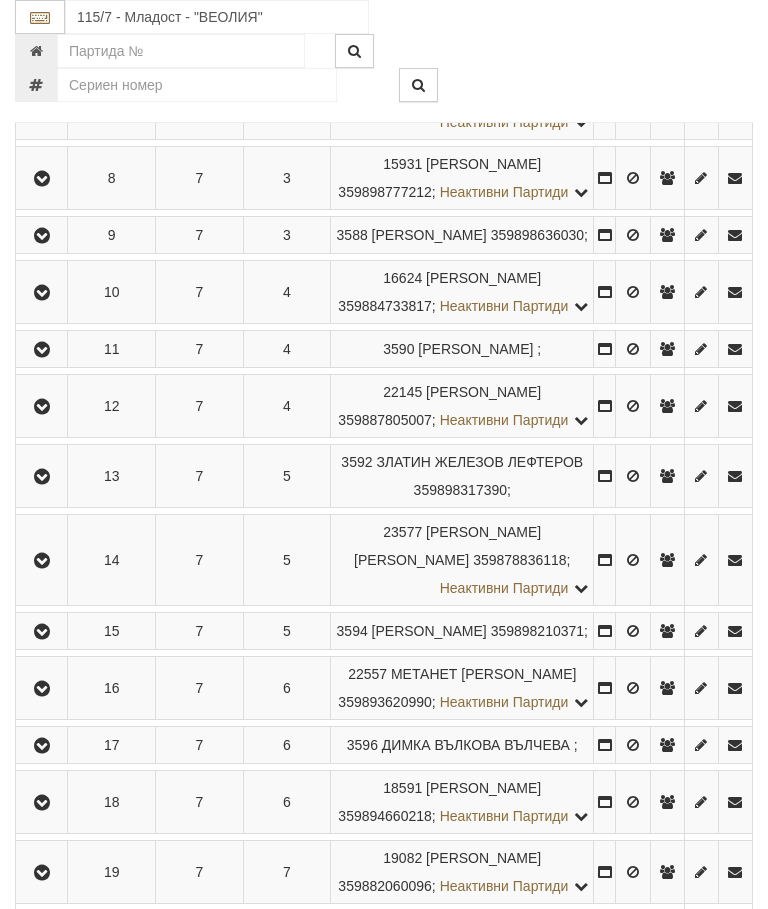 click at bounding box center (41, 349) 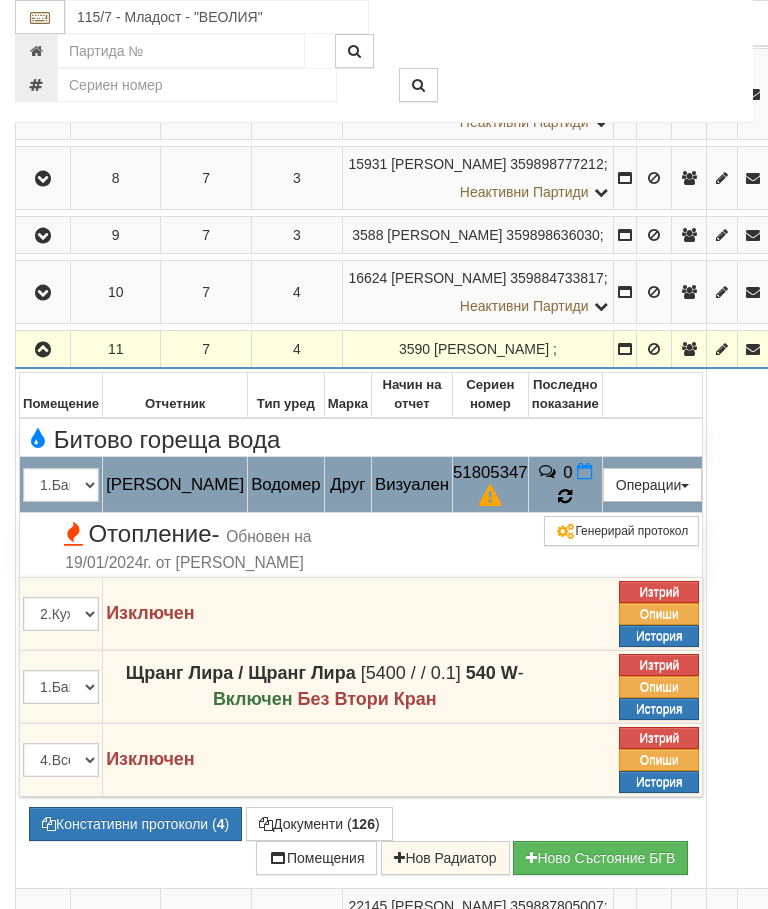 click on "0" at bounding box center (565, 485) 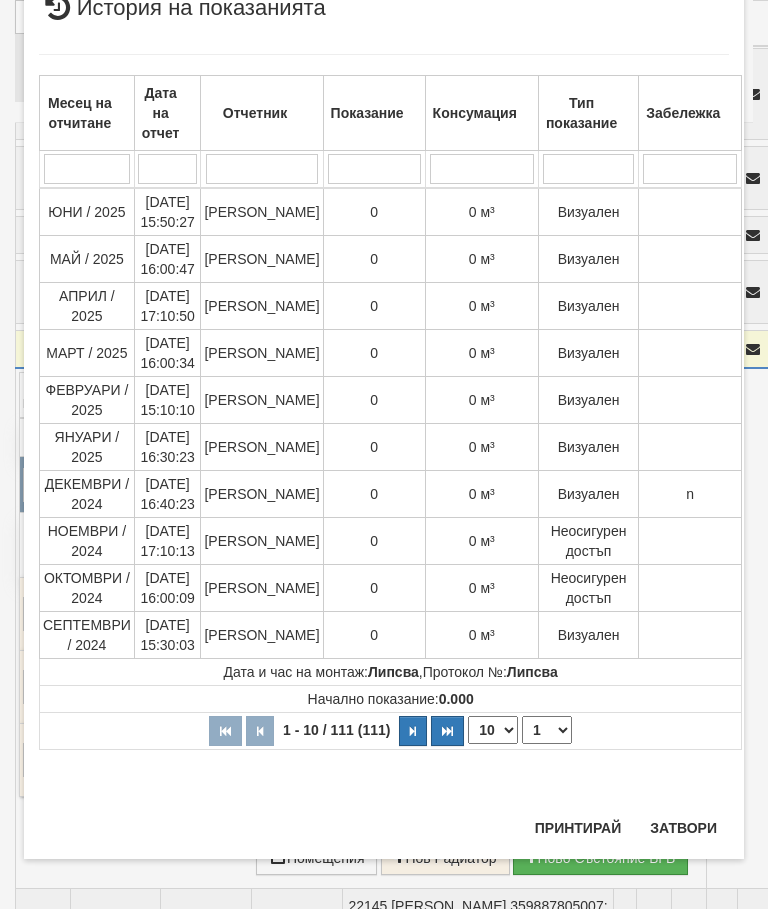 scroll, scrollTop: 68, scrollLeft: 0, axis: vertical 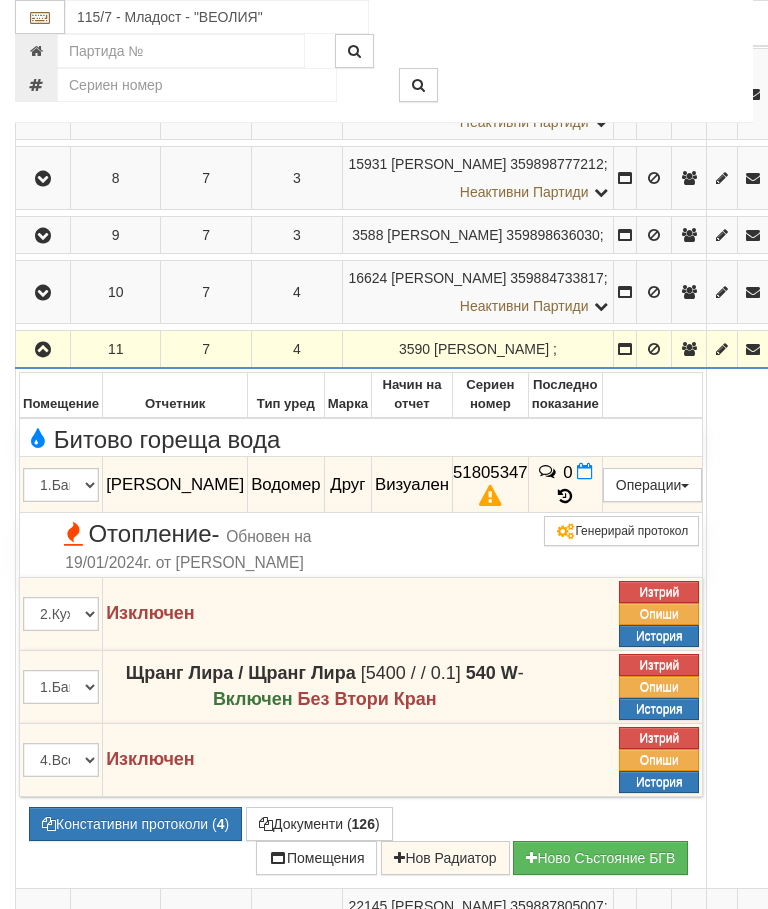 click at bounding box center (43, 350) 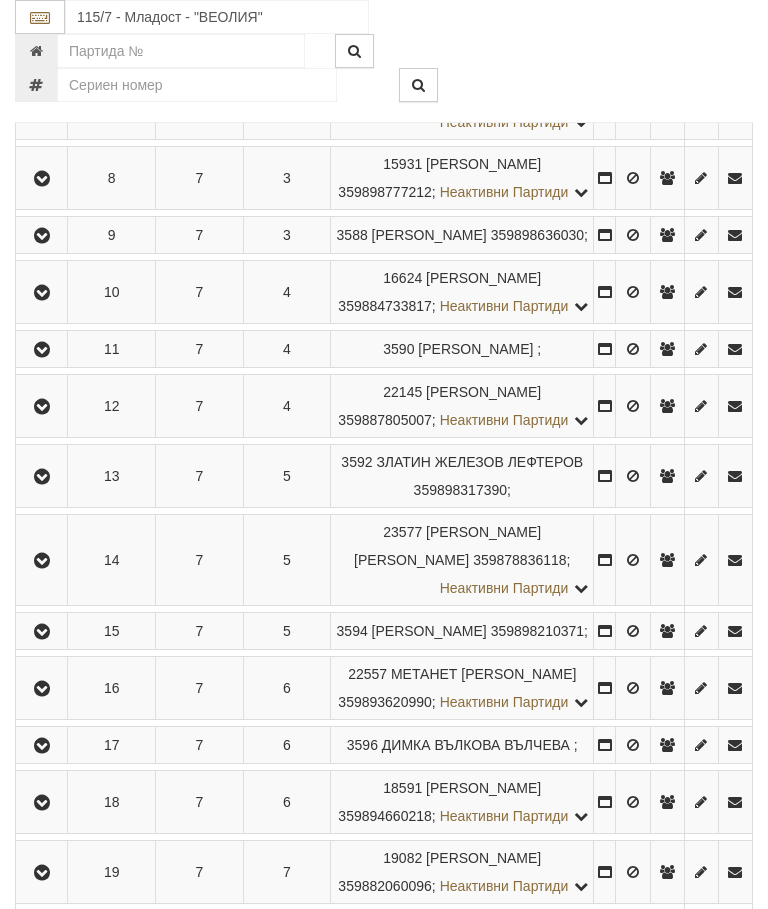 click at bounding box center (42, 407) 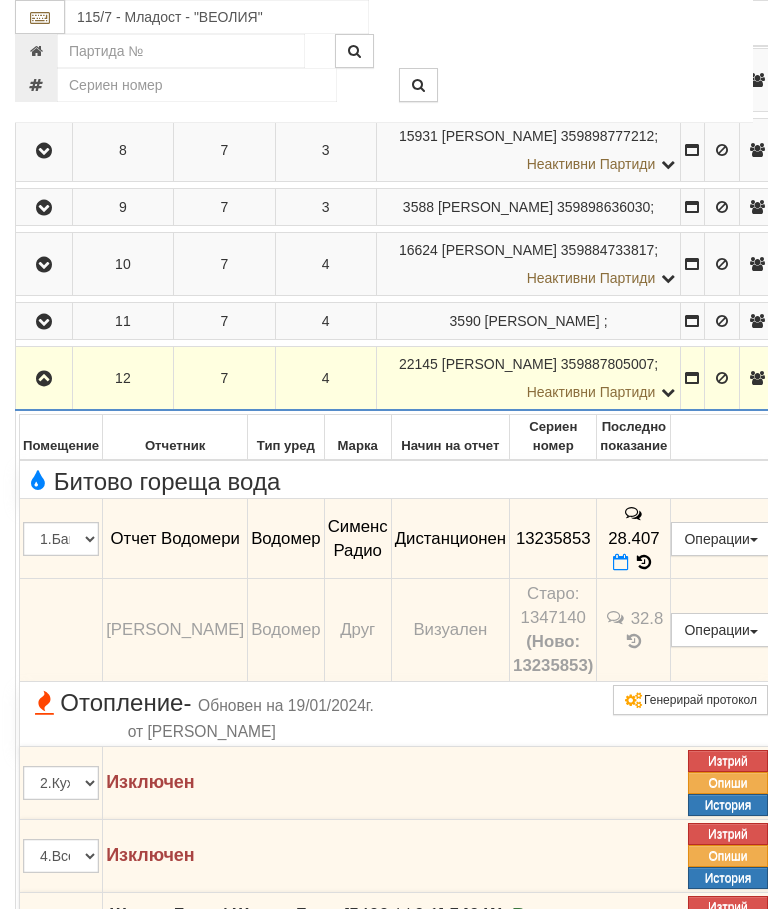 click at bounding box center [44, 379] 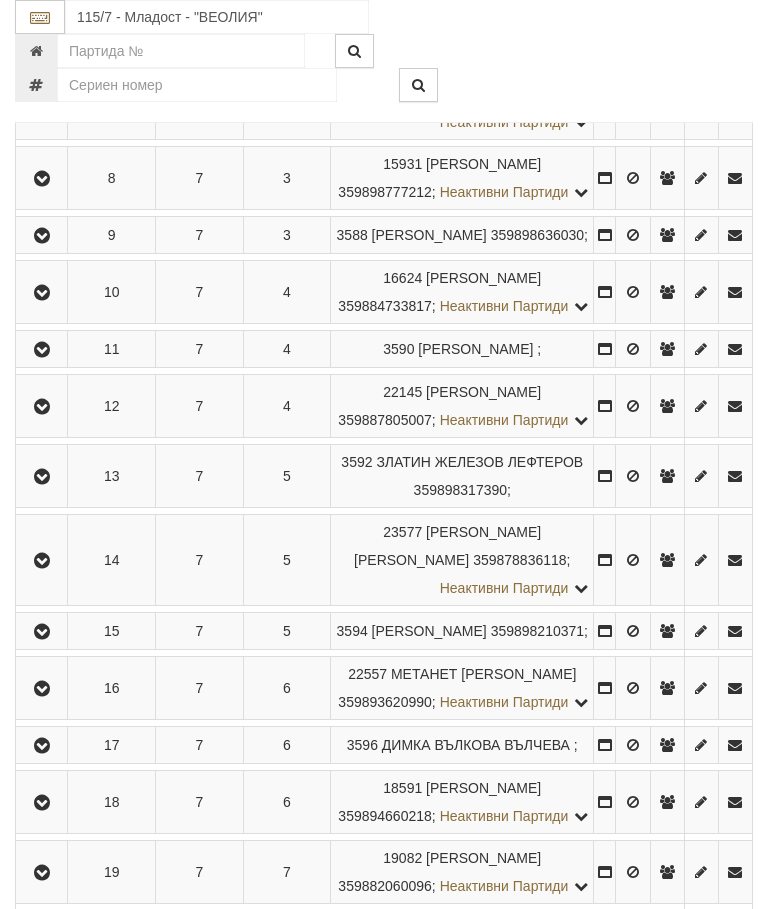 click at bounding box center (42, 477) 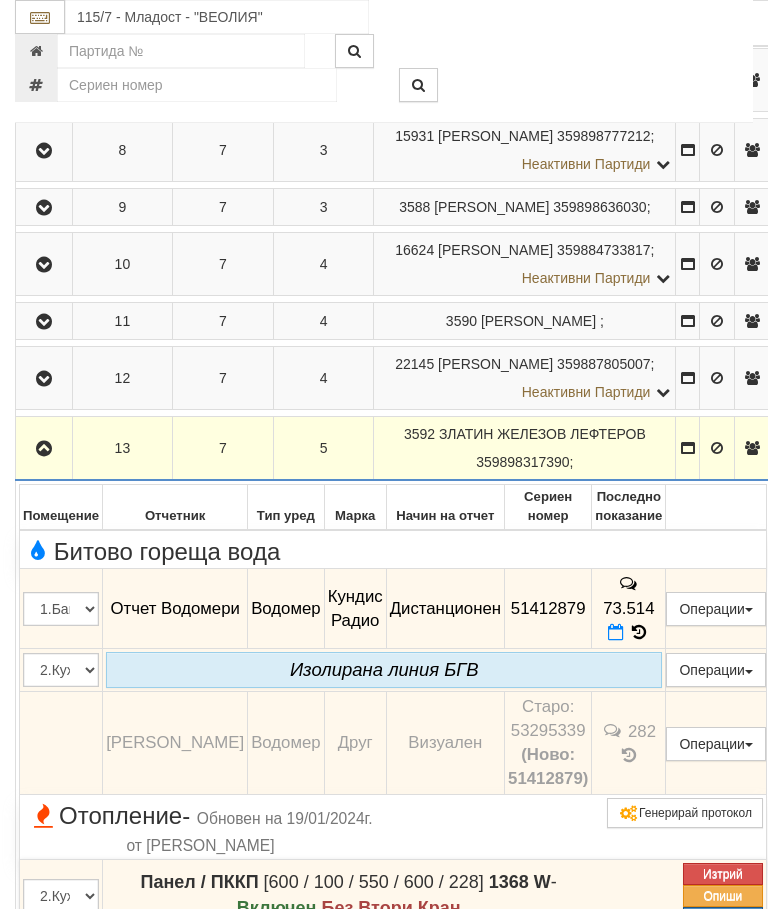 click at bounding box center (44, 449) 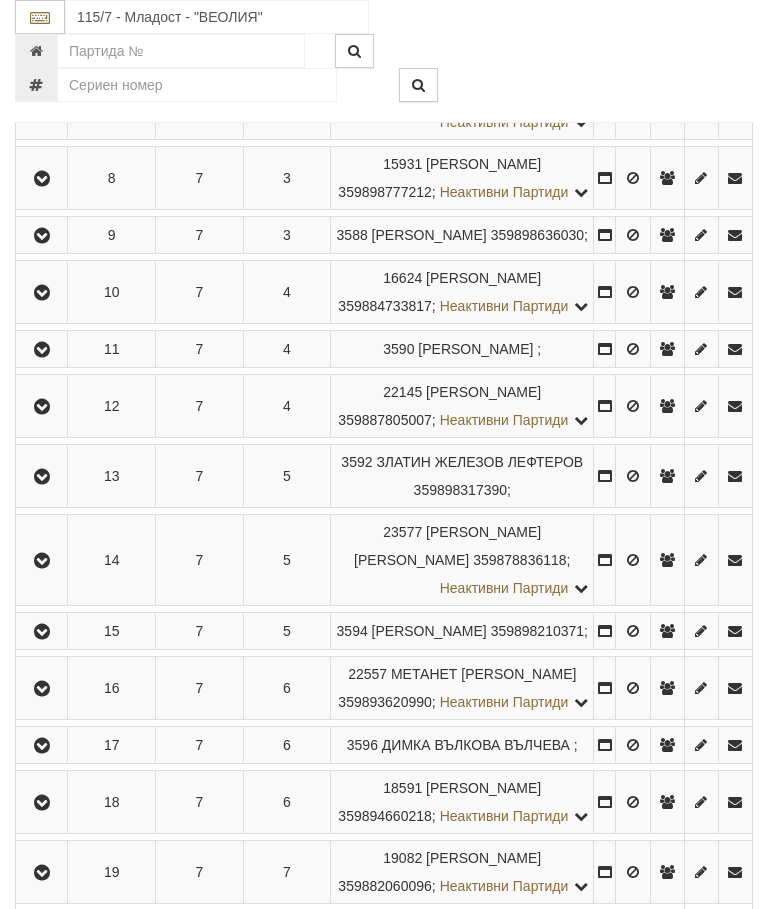 click at bounding box center [42, 561] 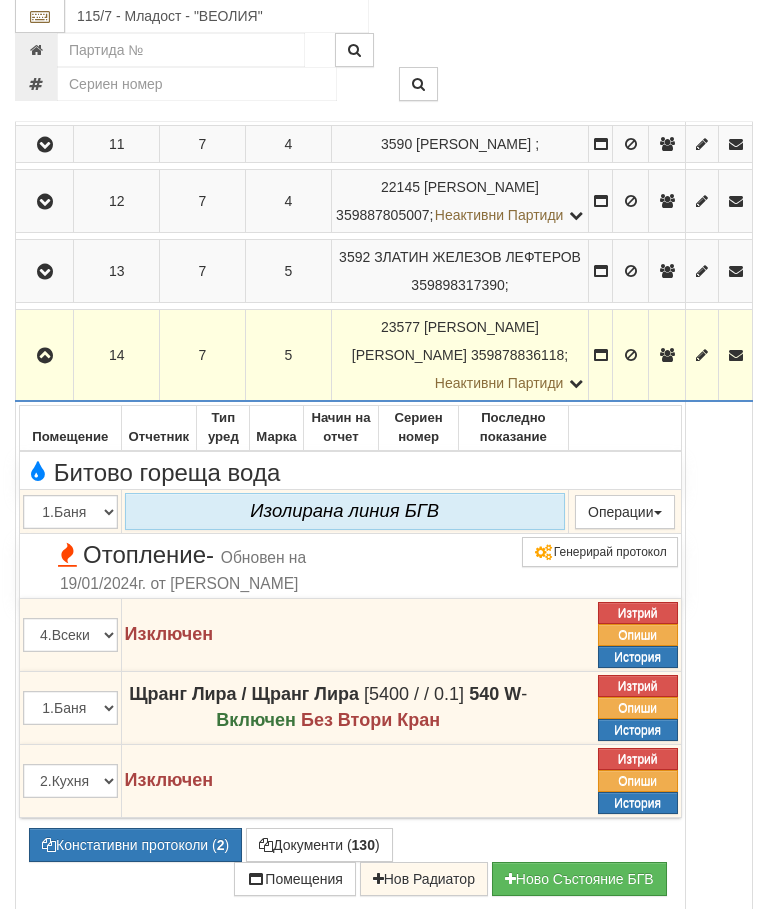scroll, scrollTop: 1171, scrollLeft: 0, axis: vertical 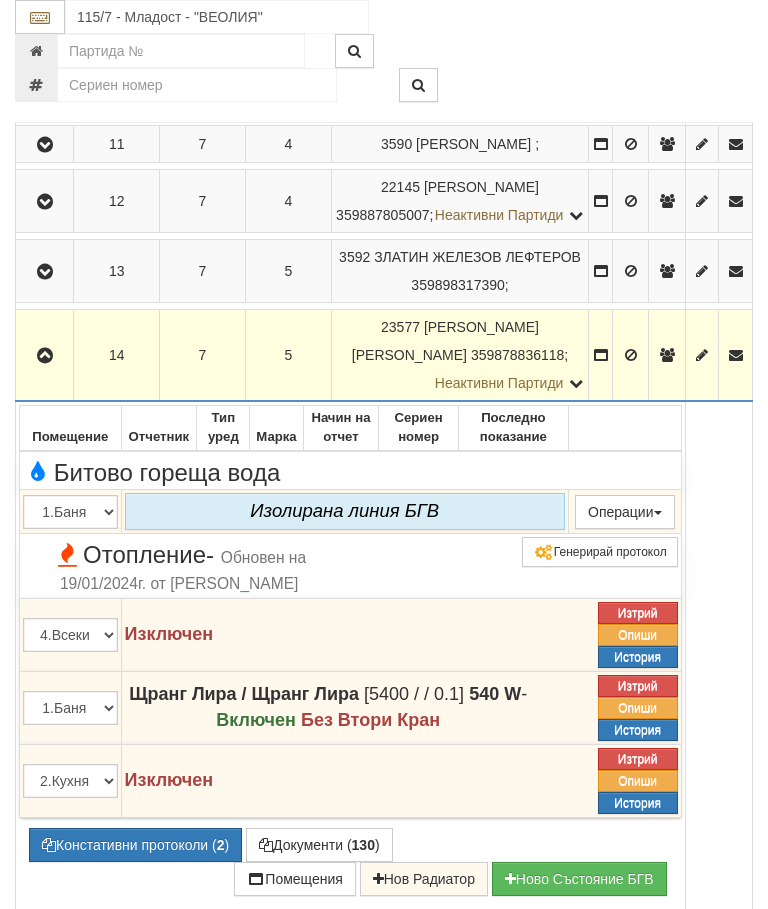 click at bounding box center [44, 355] 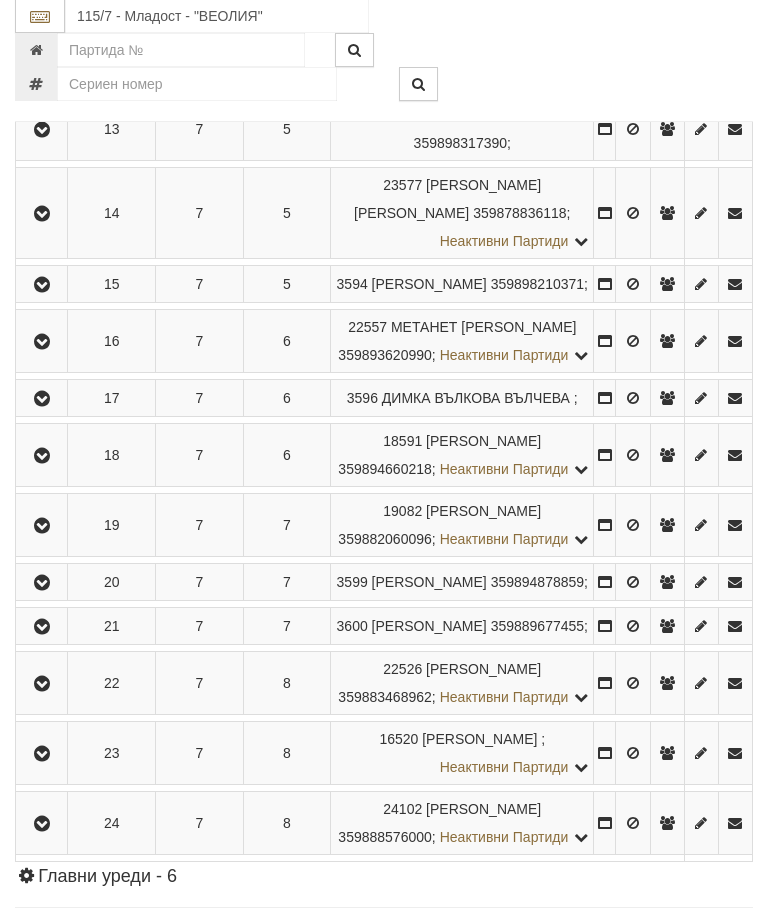 scroll, scrollTop: 1260, scrollLeft: 0, axis: vertical 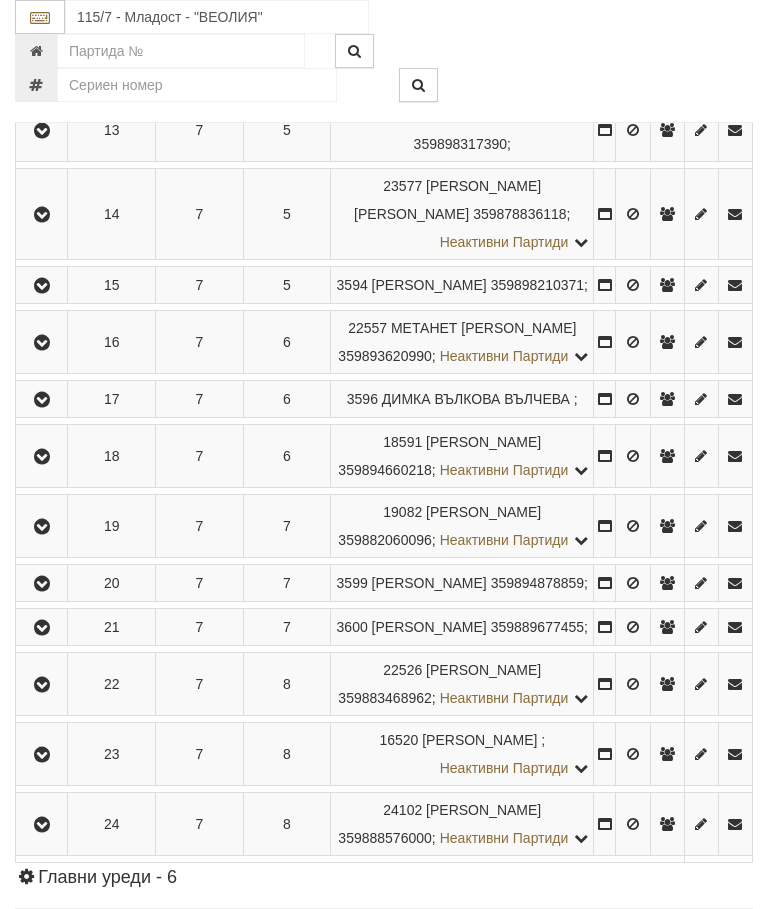 click at bounding box center [41, 285] 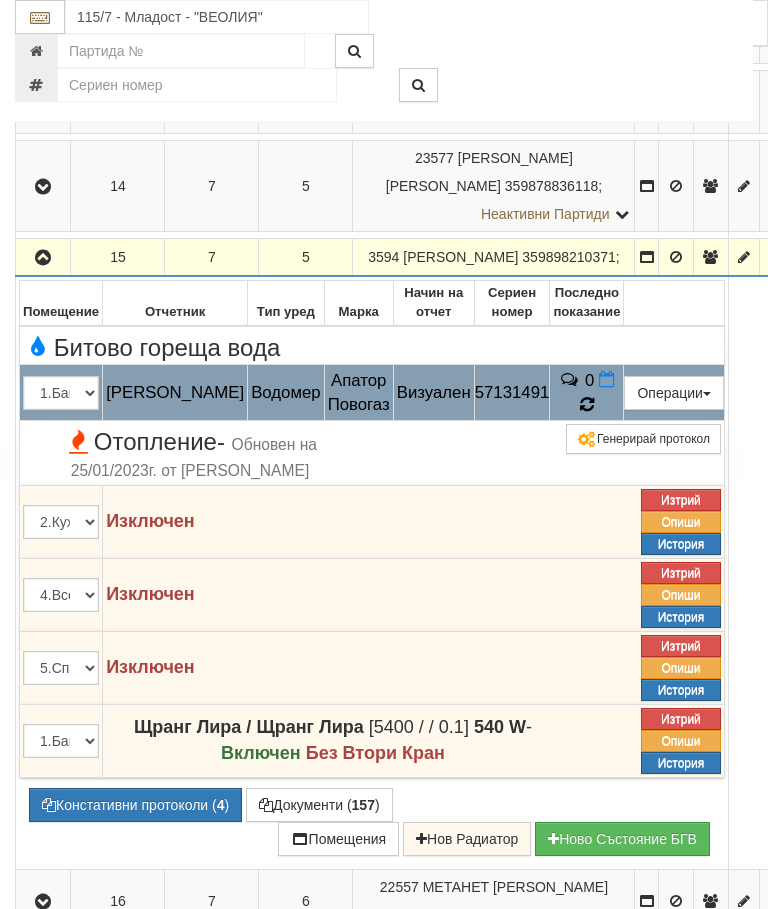 click at bounding box center (587, 404) 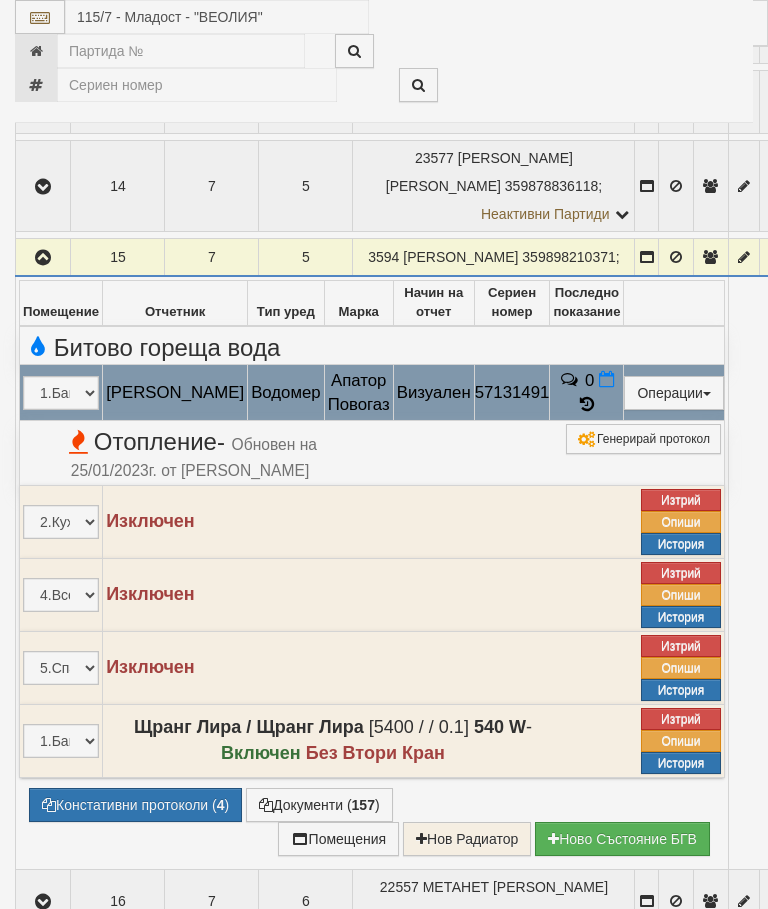 select on "10" 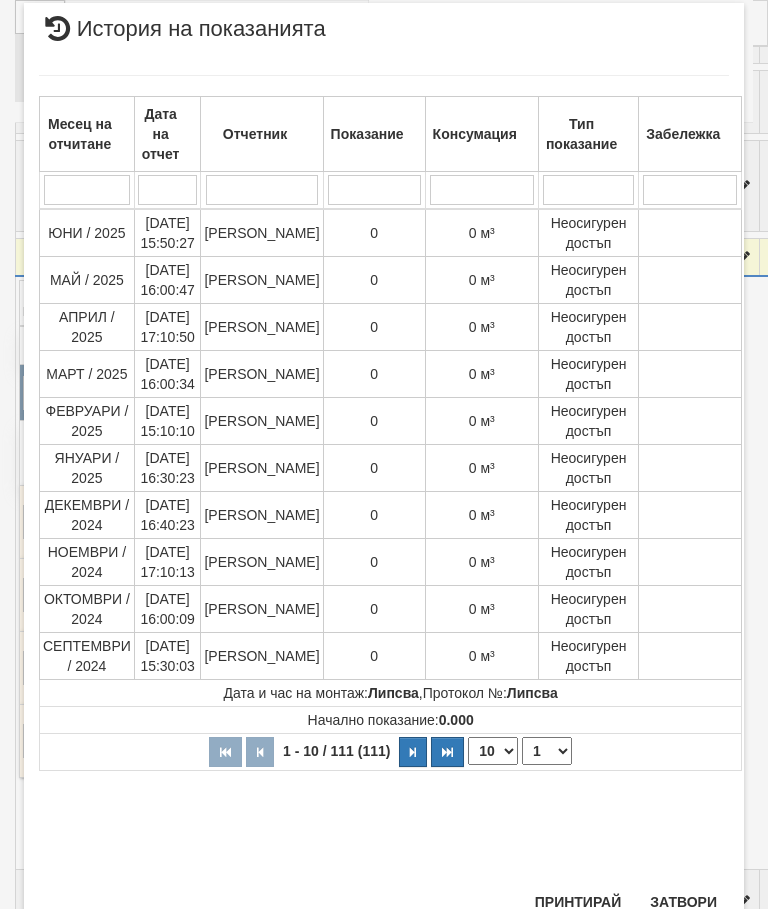 scroll, scrollTop: 1180, scrollLeft: 0, axis: vertical 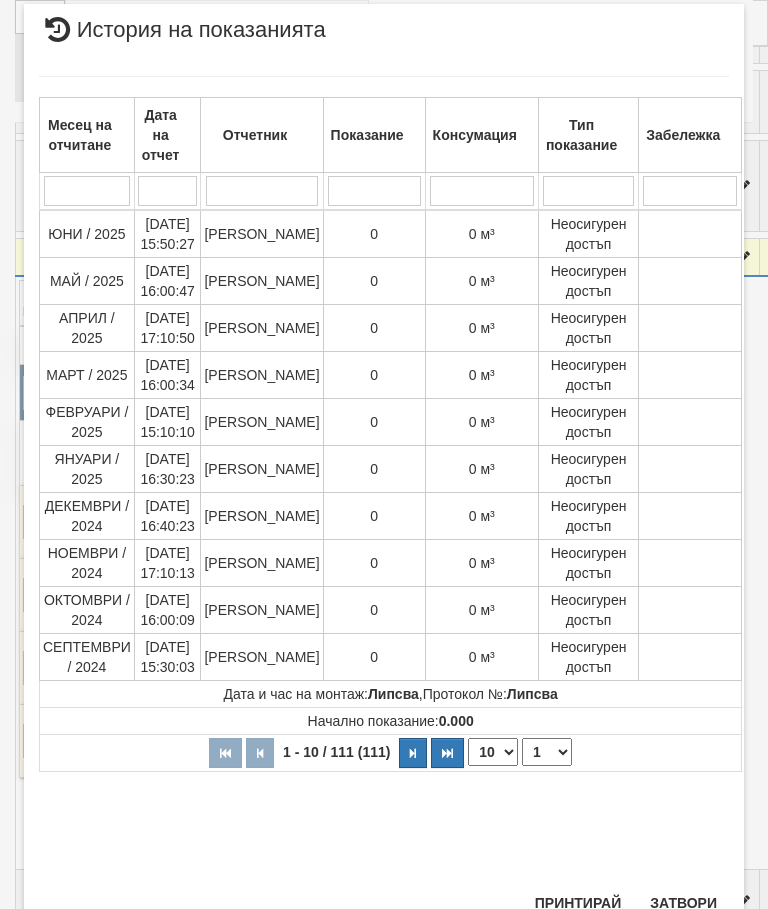 click on "1 2 3 4 5 6 7 8 9 10 11 12" at bounding box center [547, 752] 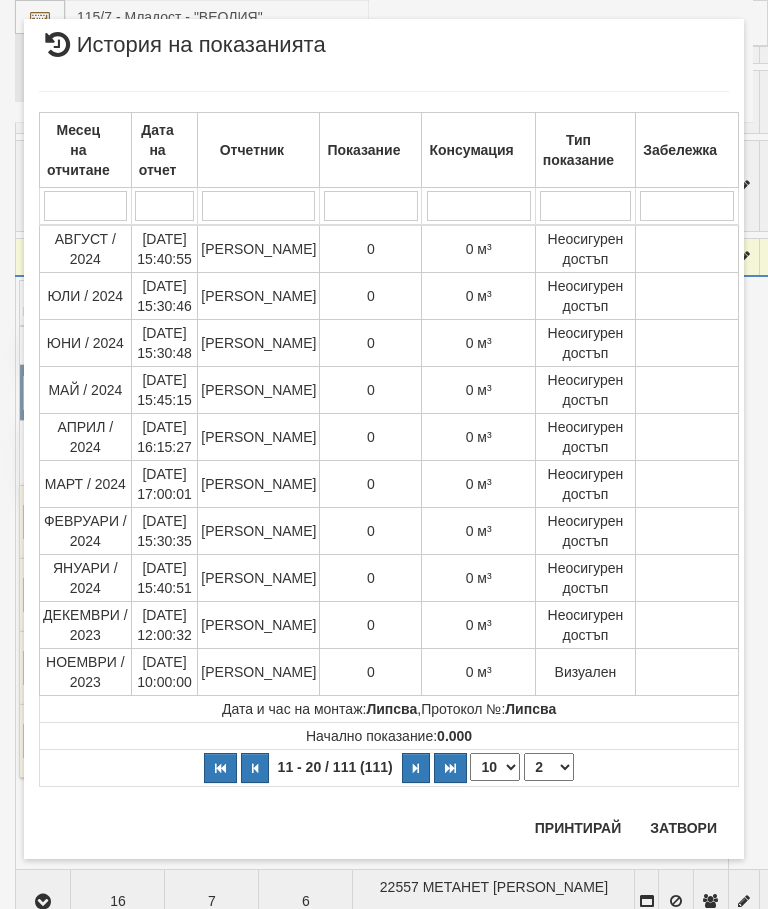 scroll, scrollTop: 0, scrollLeft: 0, axis: both 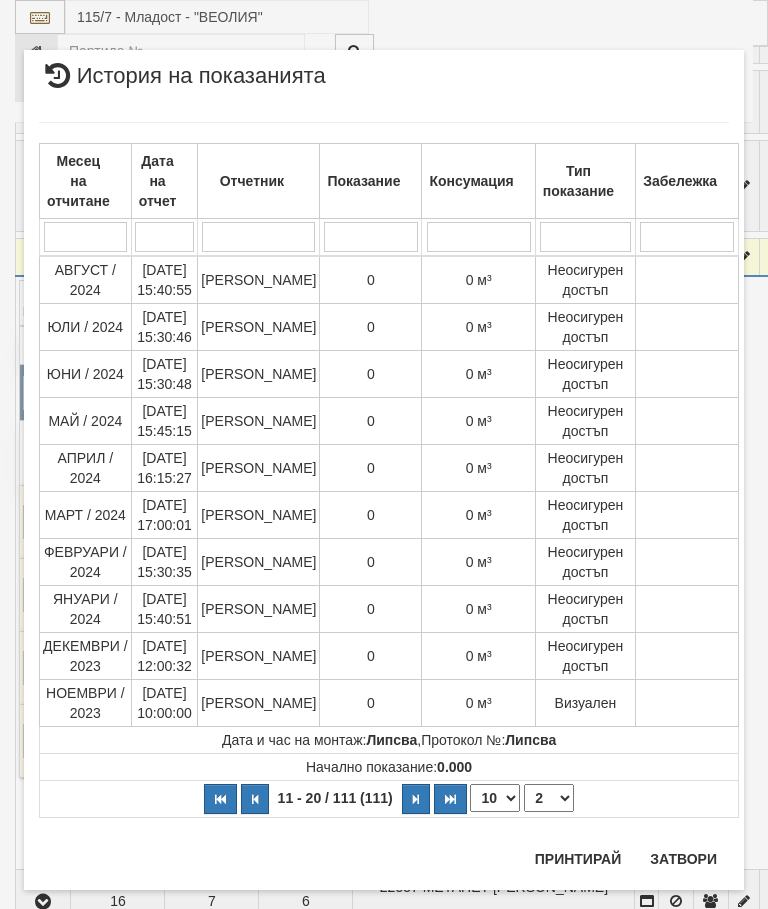 click on "1 2 3 4 5 6 7 8 9 10 11 12" at bounding box center [549, 798] 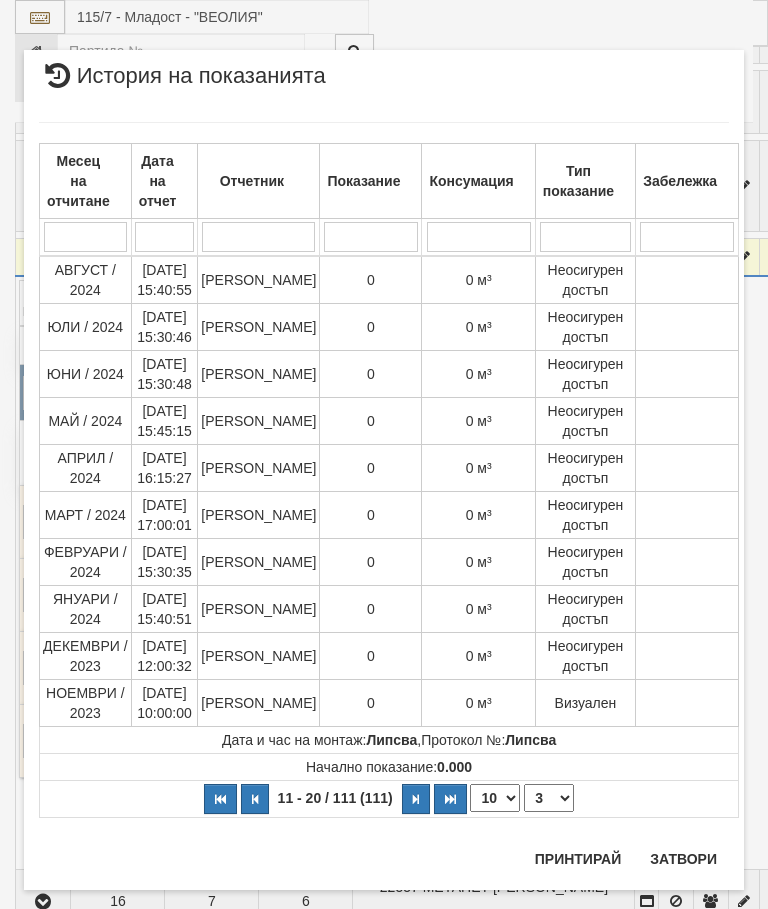 select on "3" 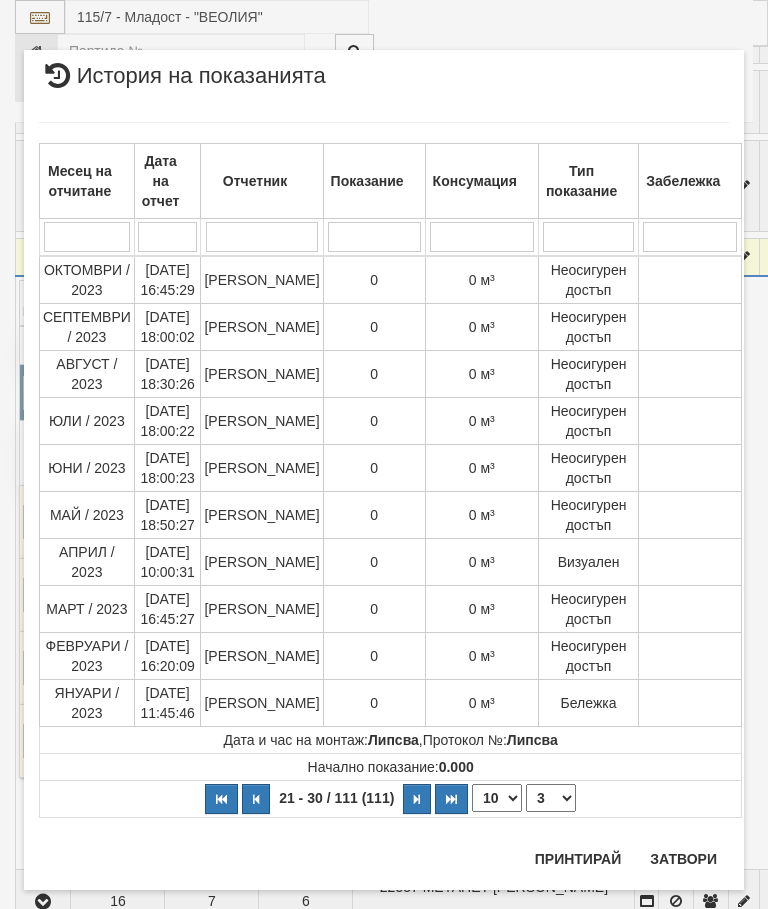 click on "Затвори" at bounding box center (683, 859) 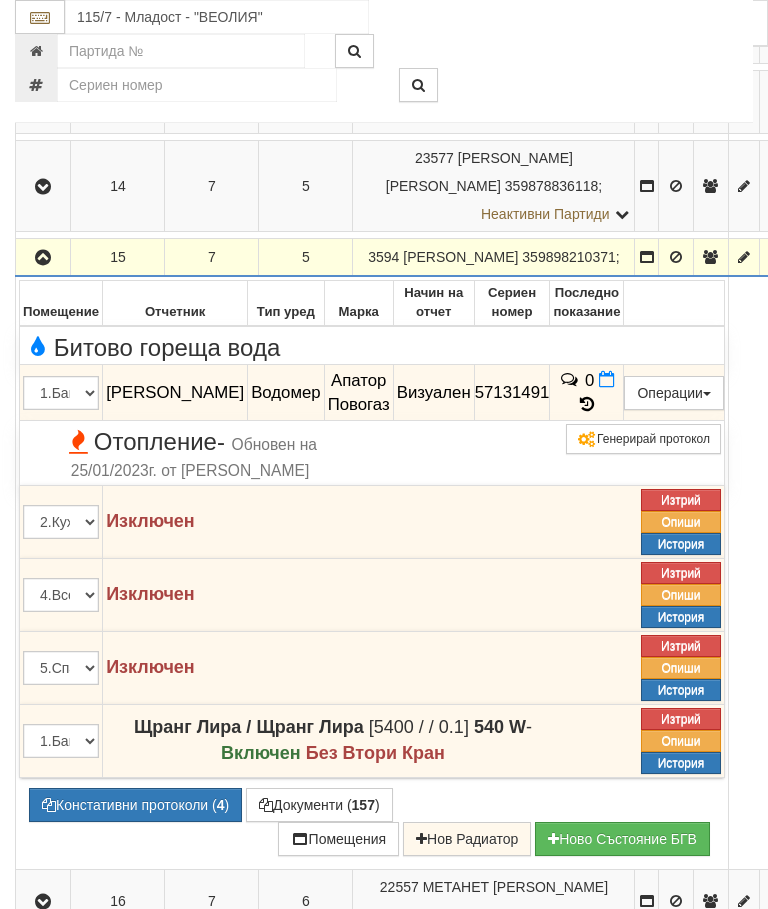 click at bounding box center [43, 258] 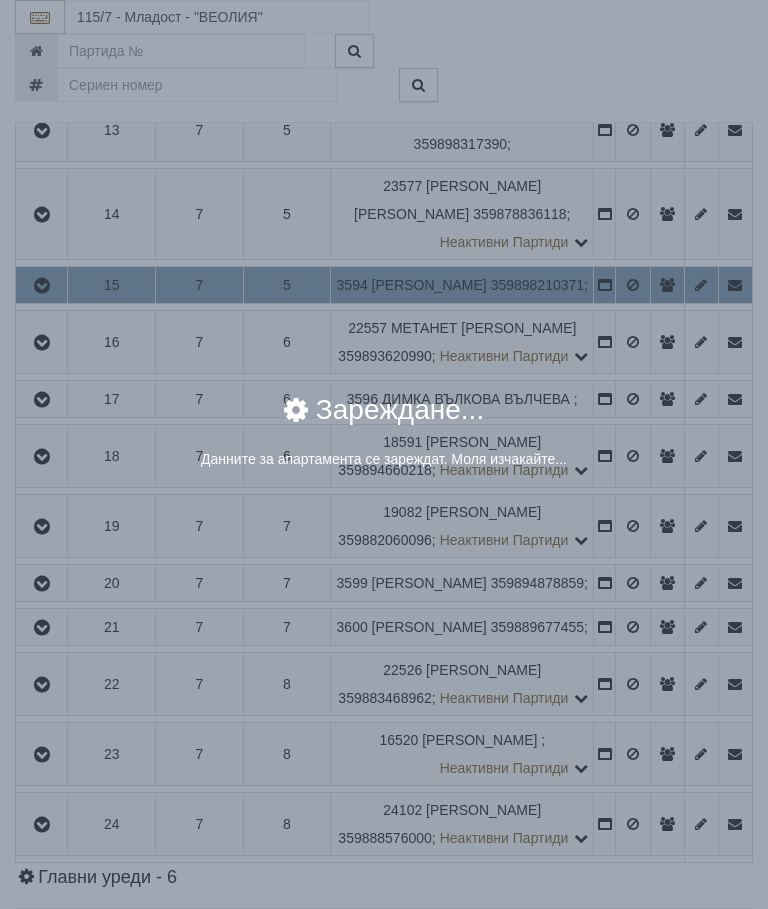 click on "× Зареждане... Данните за апартамента се зареждат. Моля изчакайте..." at bounding box center [384, 454] 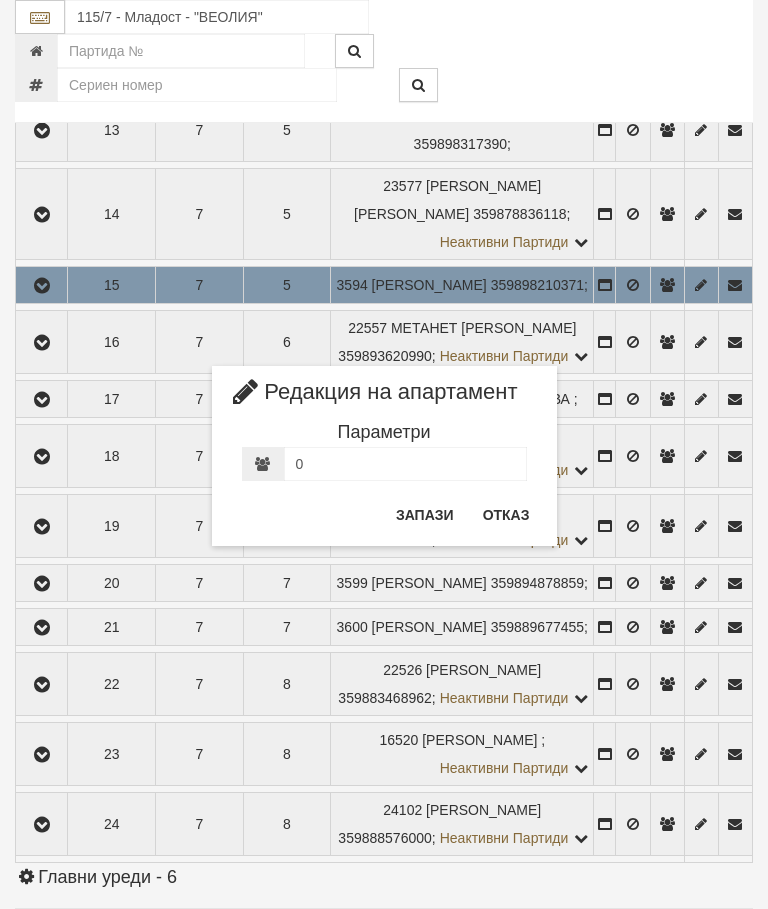 click on "Отказ" at bounding box center [506, 515] 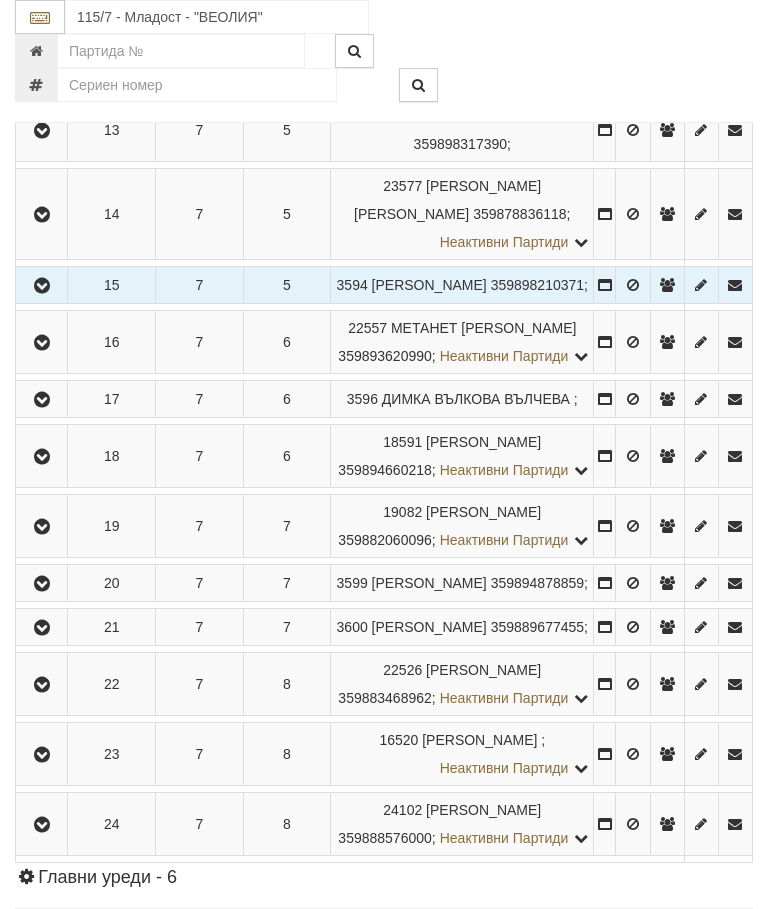 click at bounding box center [42, 343] 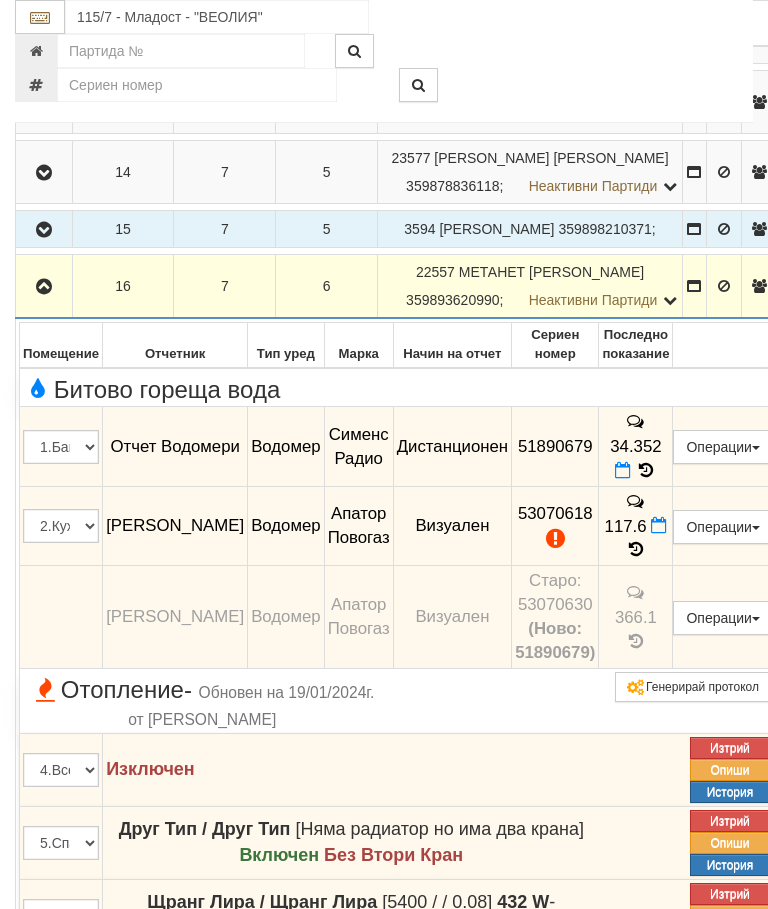 click at bounding box center [636, 549] 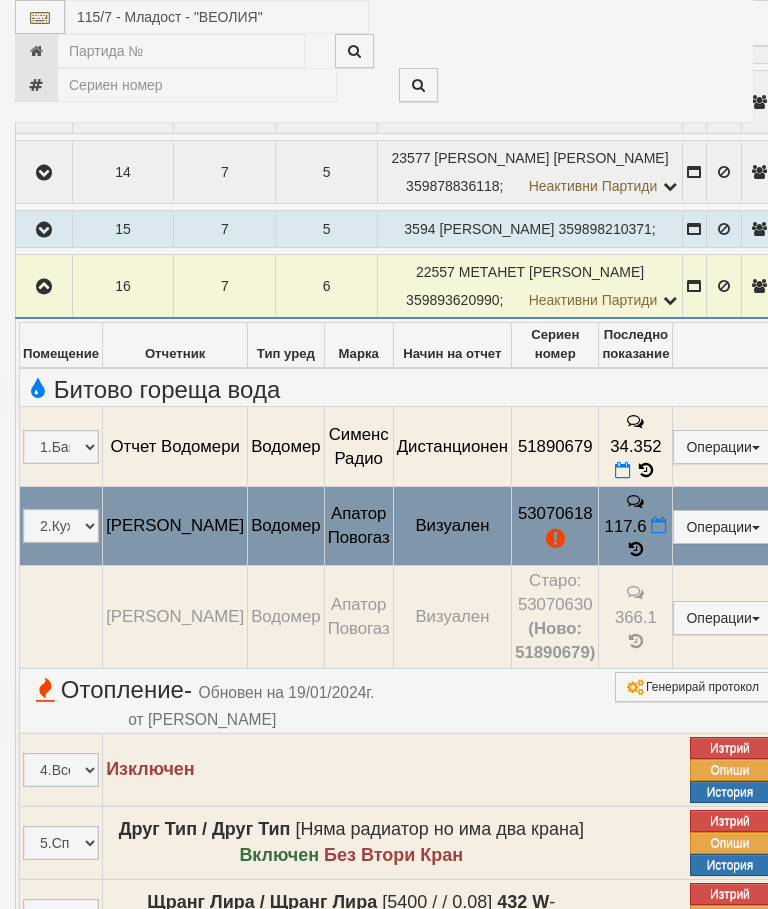 select on "10" 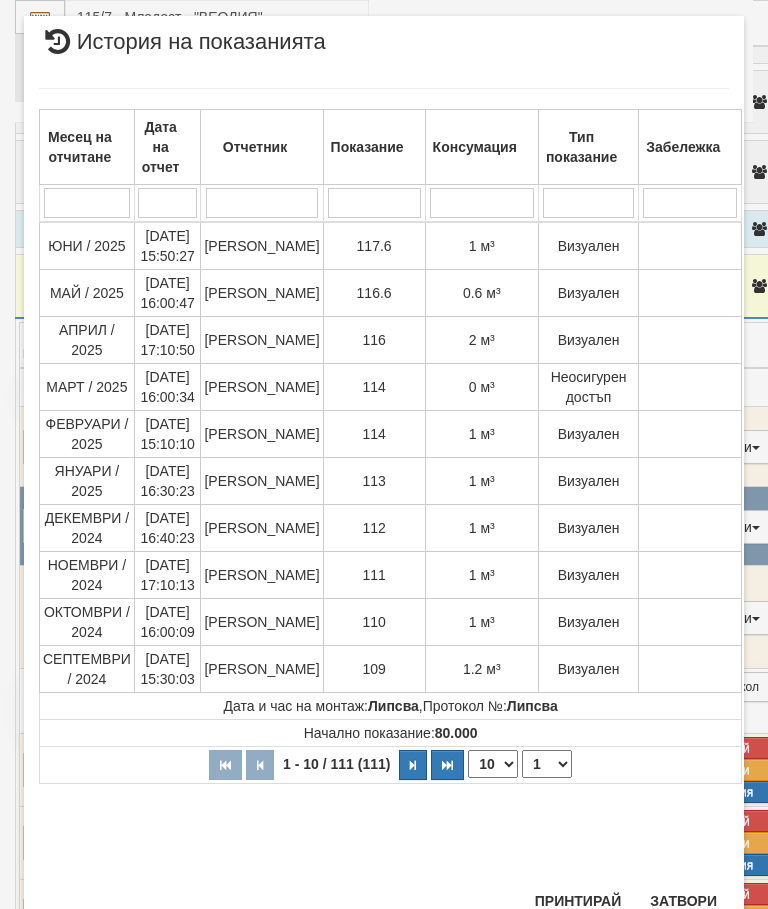 scroll, scrollTop: 1426, scrollLeft: 0, axis: vertical 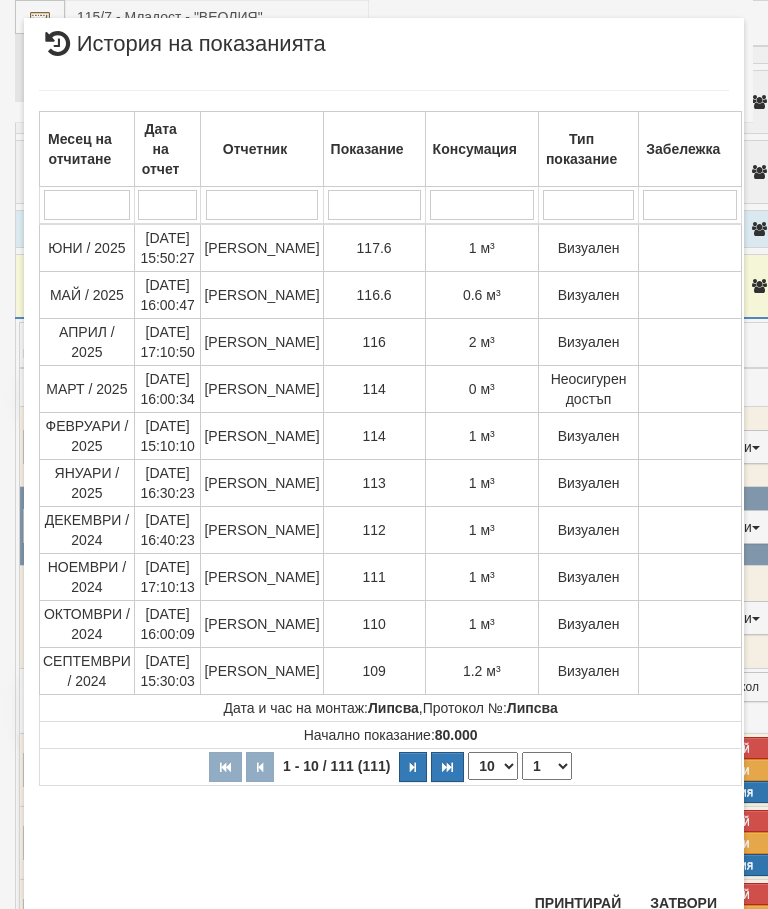 click on "Затвори" at bounding box center [683, 903] 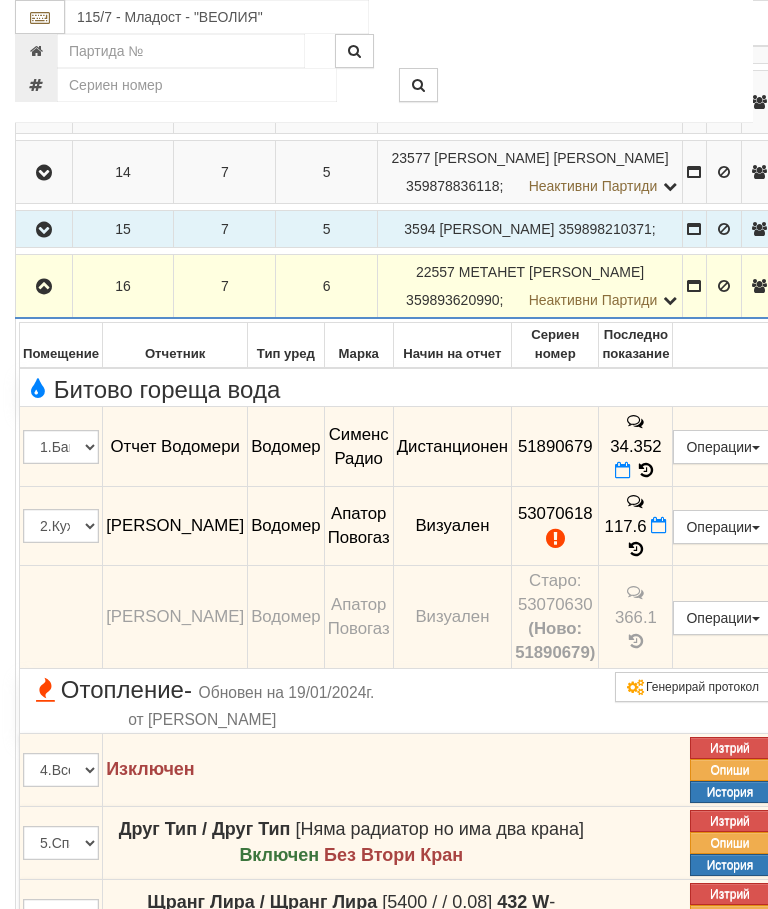click on "Редакция / Протокол" at bounding box center (0, 0) 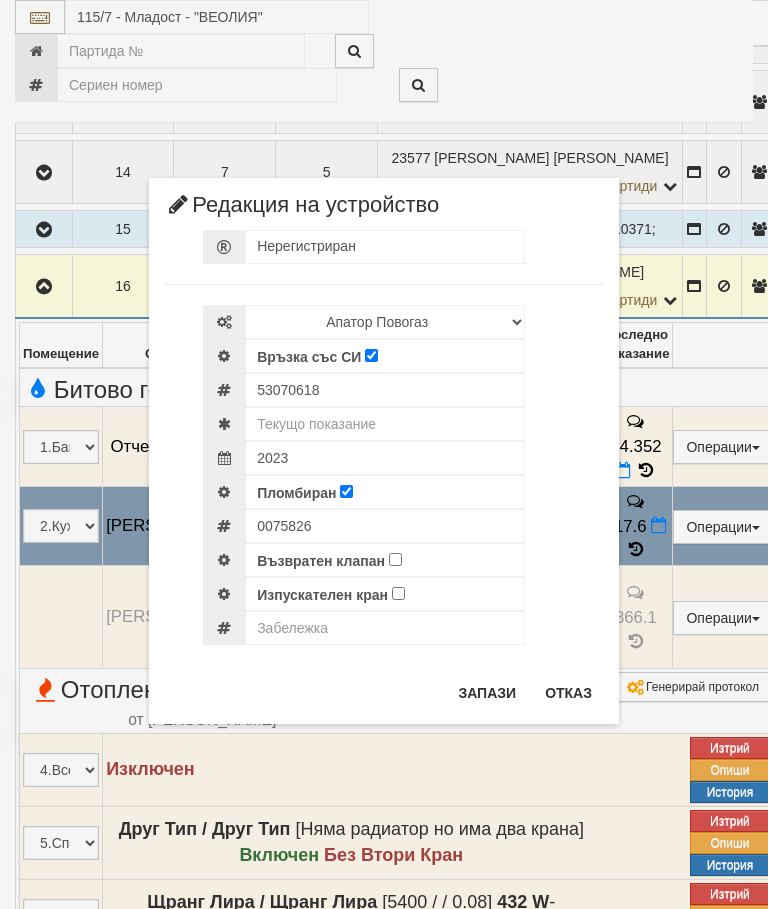 click on "Отказ" at bounding box center [568, 693] 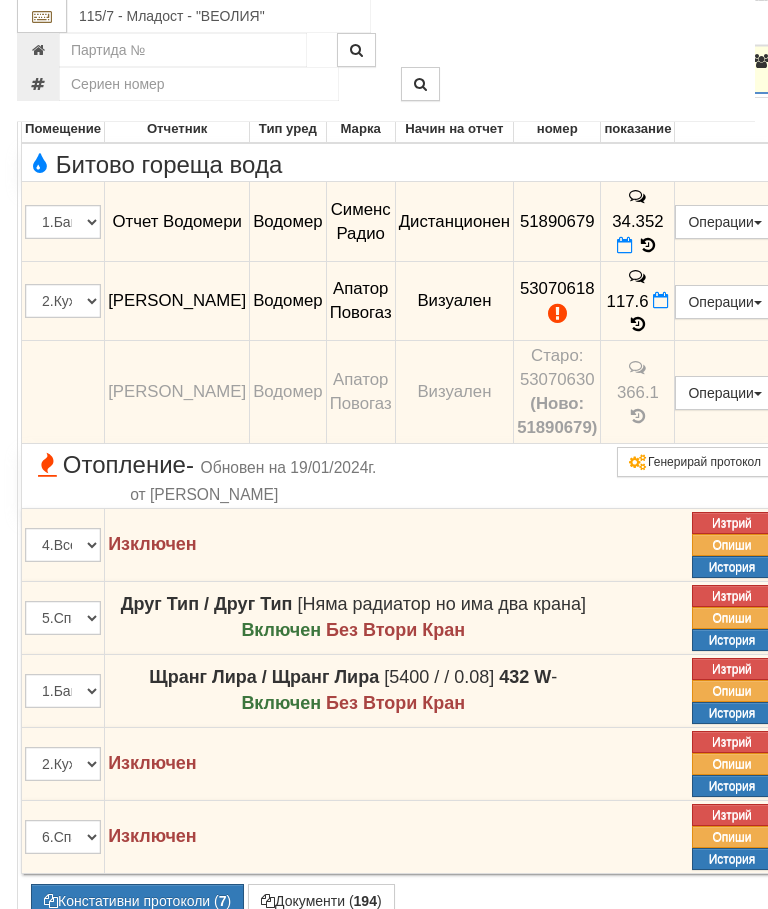 scroll, scrollTop: 1483, scrollLeft: 0, axis: vertical 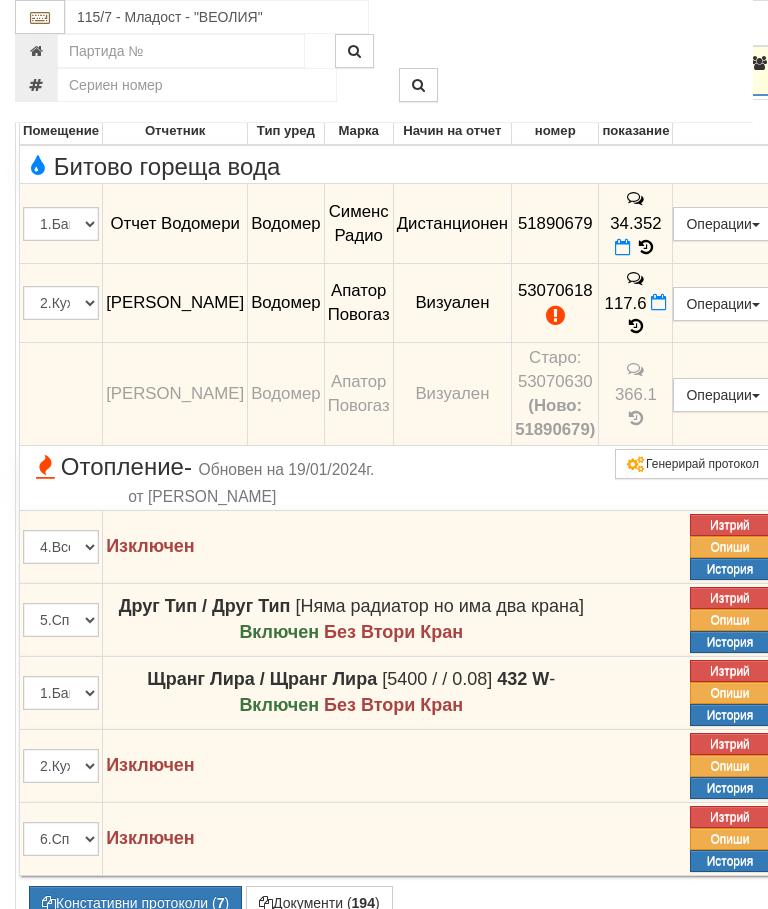 click on "Констативни протоколи ( 7 )" at bounding box center [135, 903] 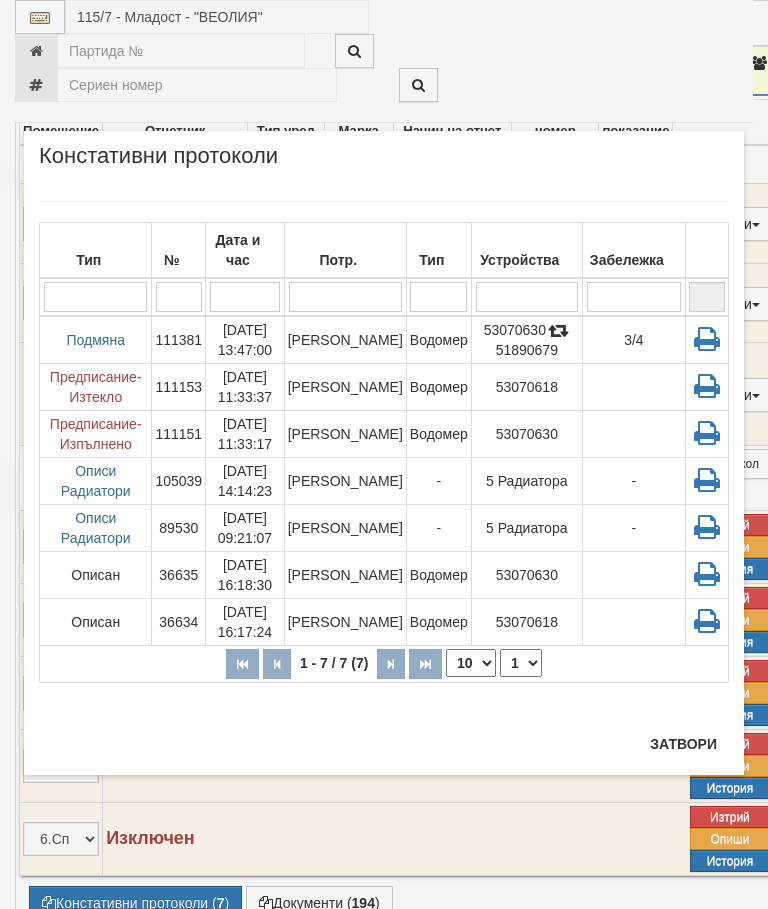 click on "Затвори" at bounding box center [683, 744] 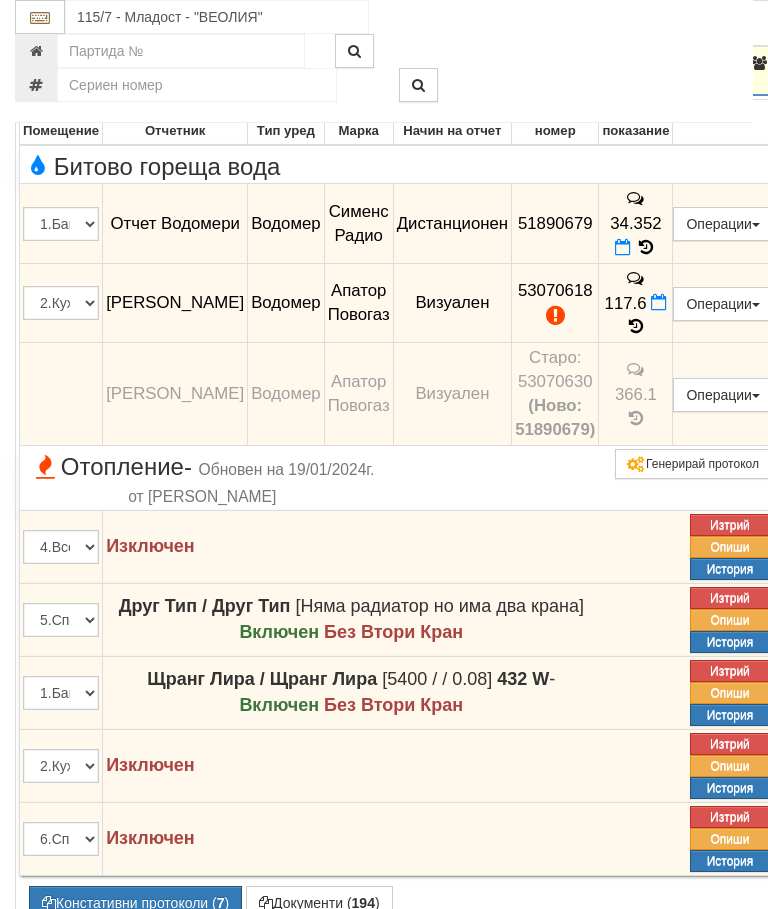 click at bounding box center (44, 63) 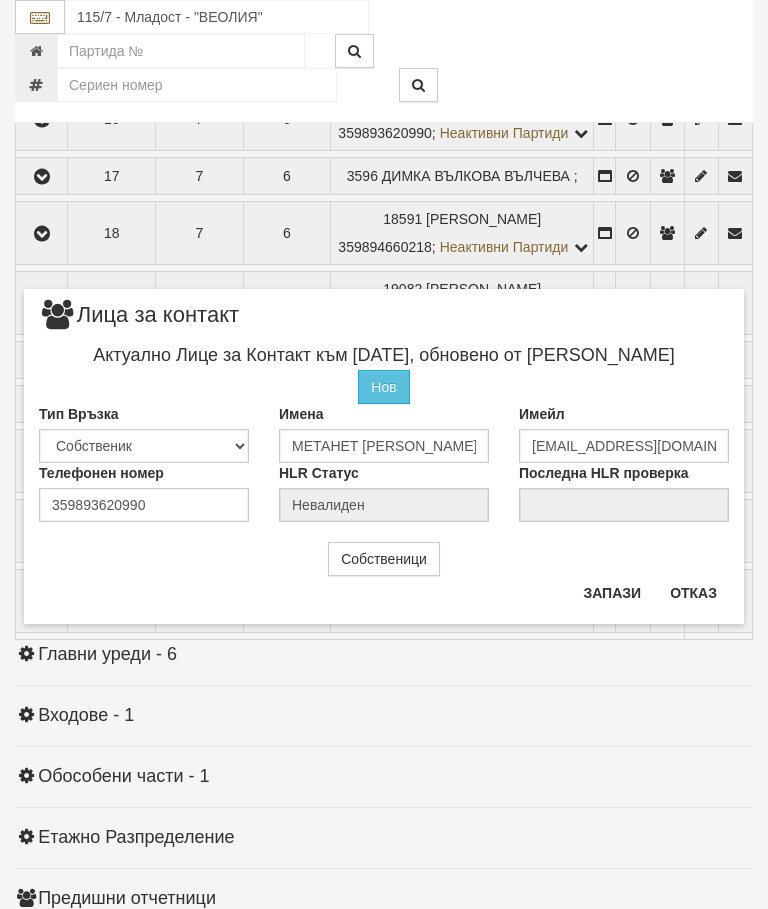 click on "Отказ" at bounding box center [693, 593] 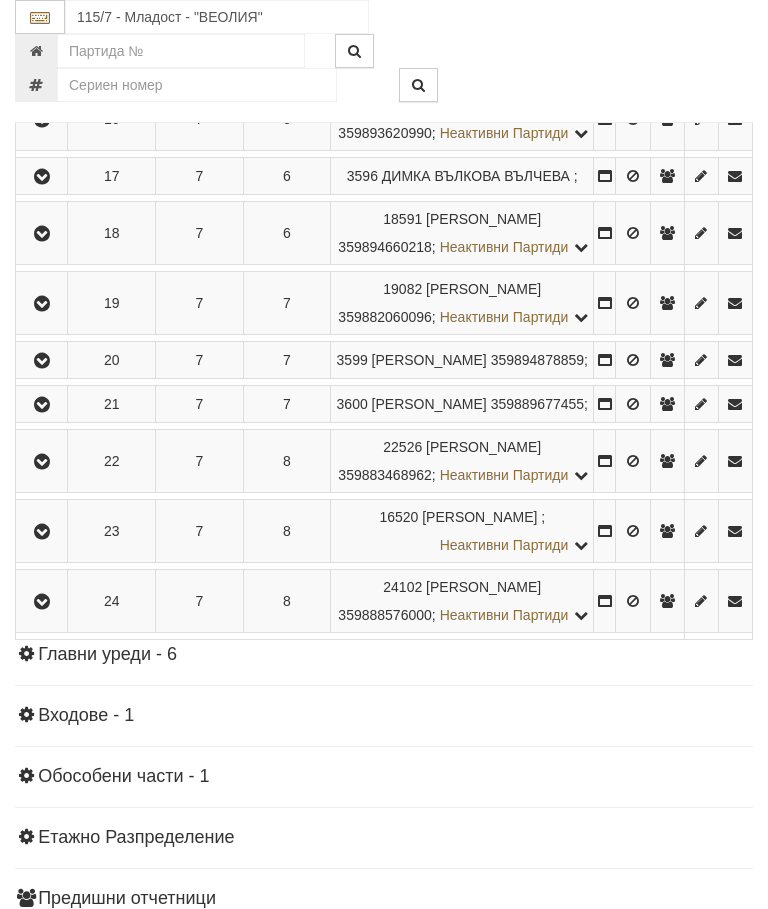 click at bounding box center [42, 120] 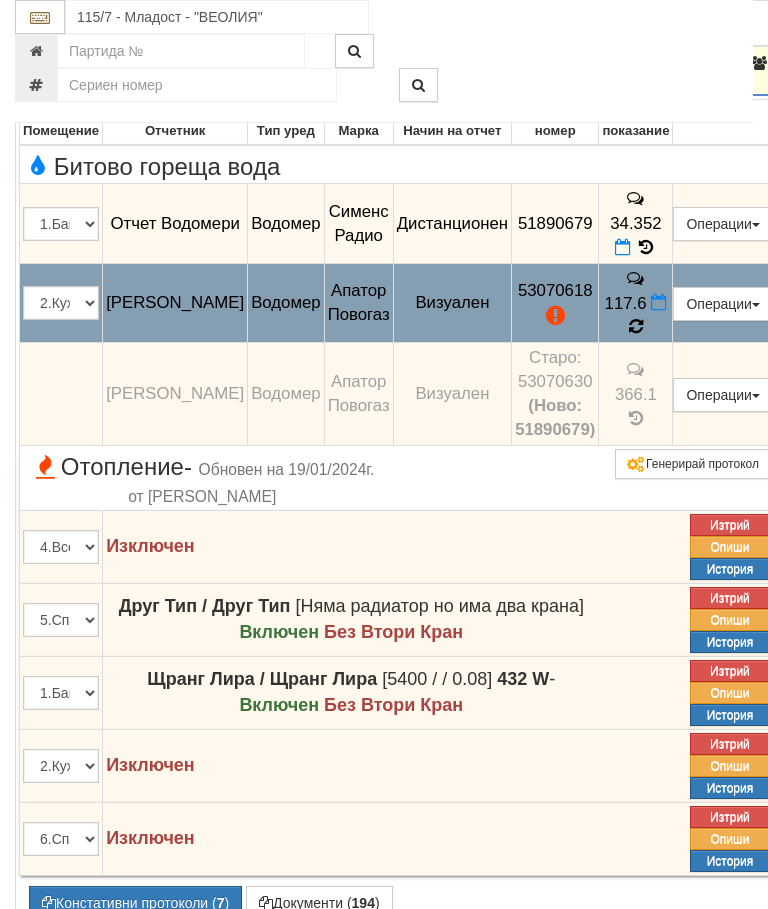 click at bounding box center (636, 327) 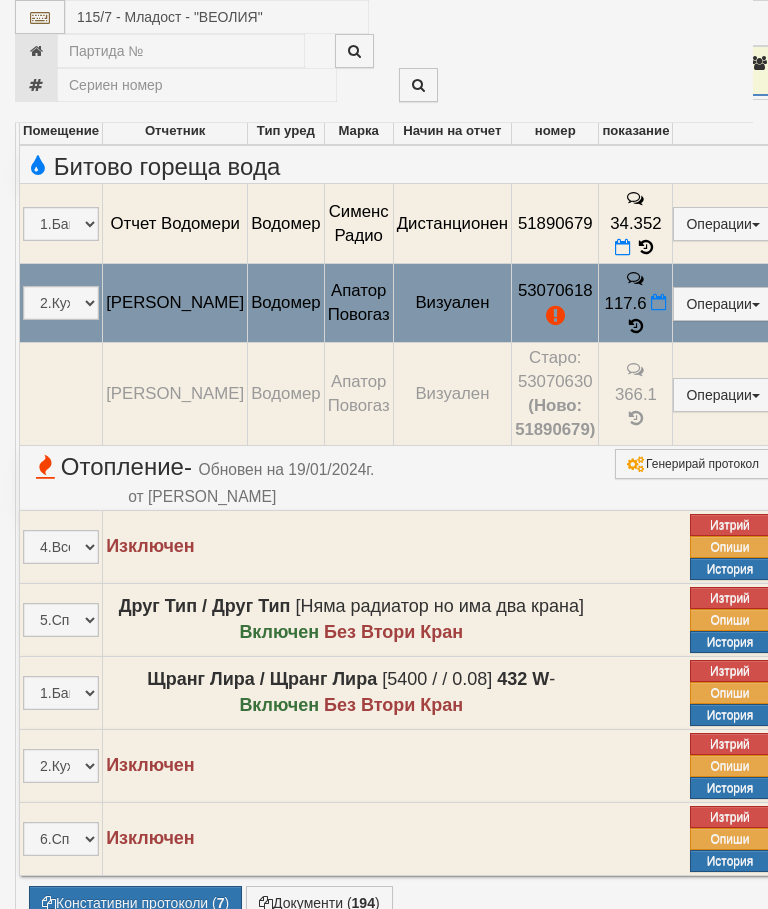 select on "10" 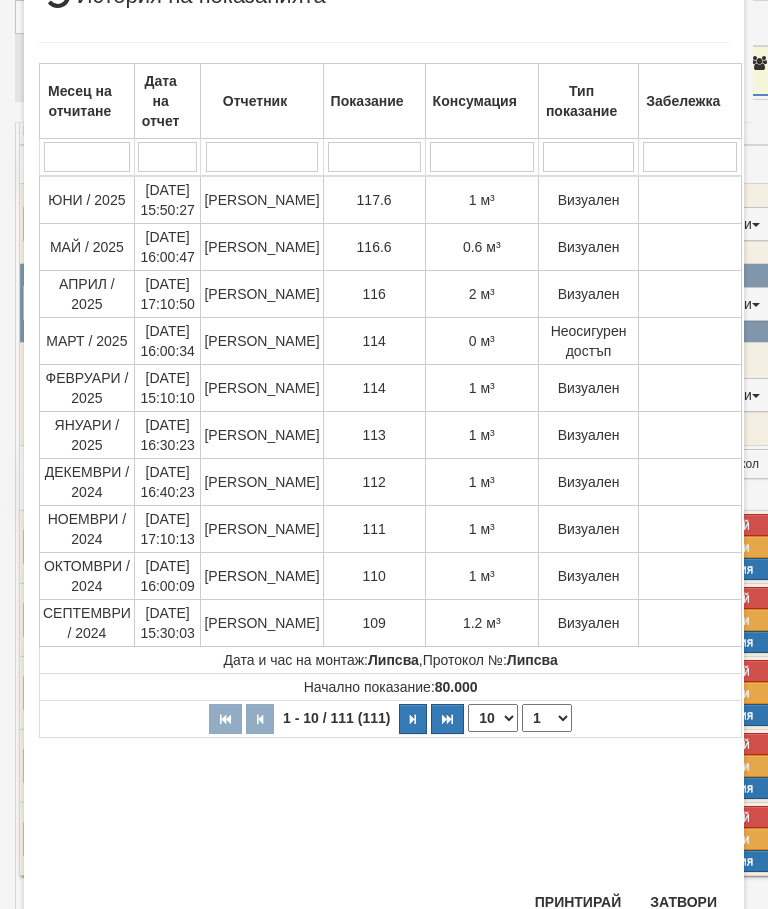 scroll, scrollTop: 525, scrollLeft: 0, axis: vertical 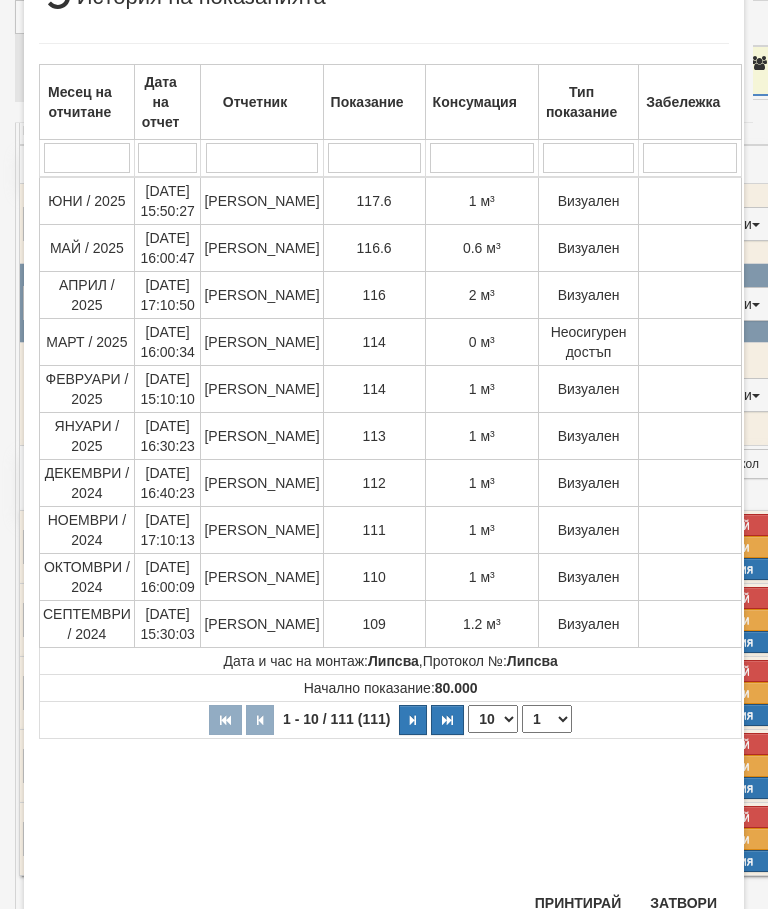 click on "Затвори" at bounding box center (683, 903) 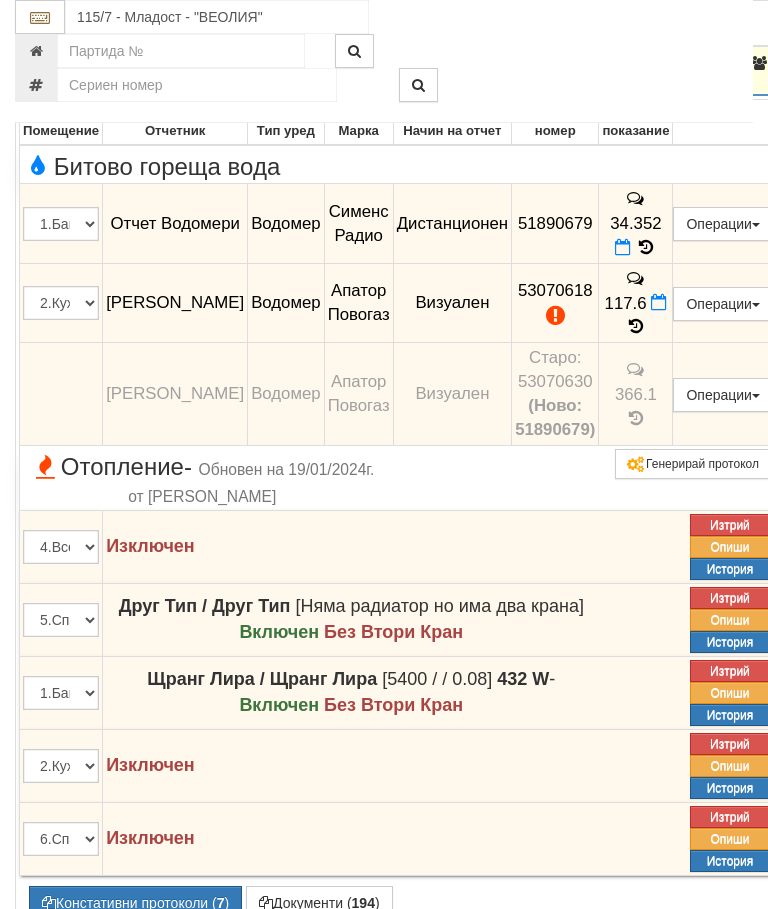 click at bounding box center (44, 64) 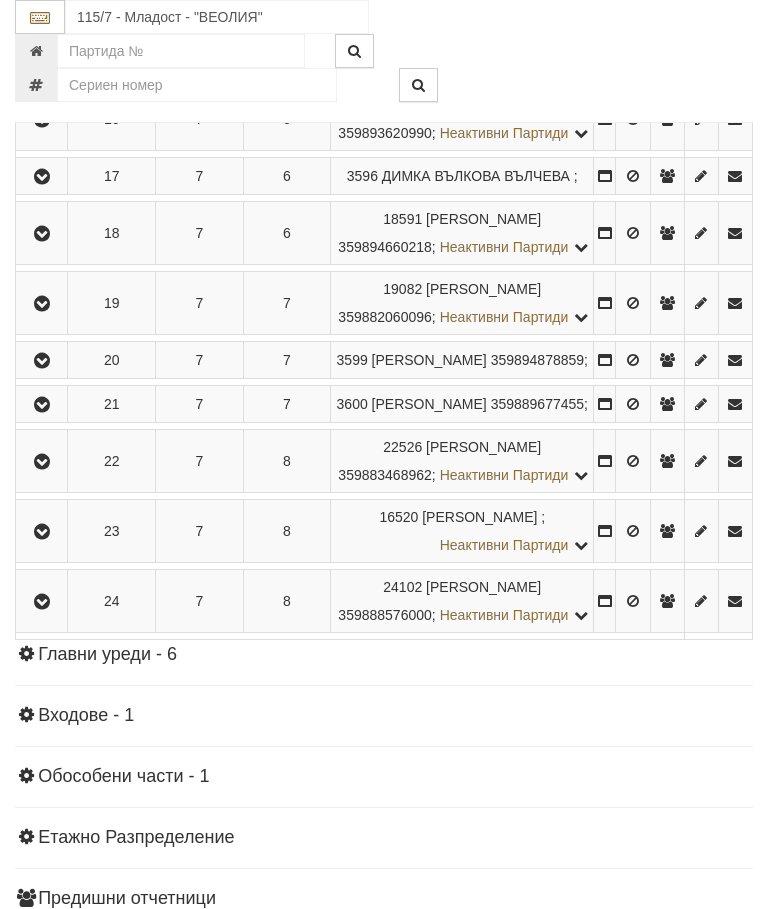 click at bounding box center [42, 234] 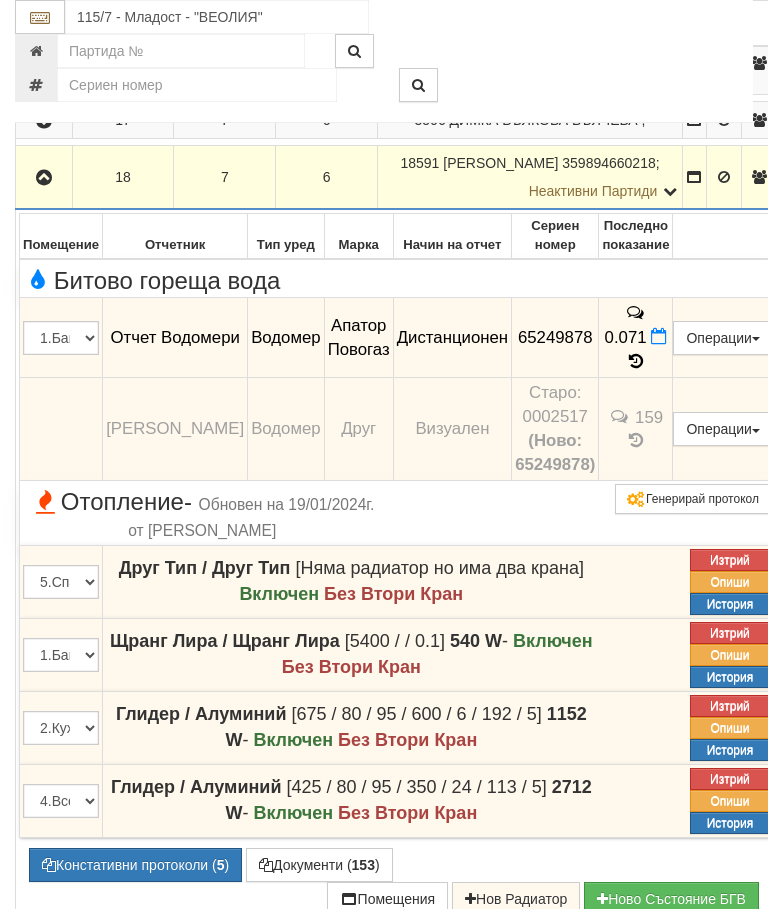 click at bounding box center [44, 178] 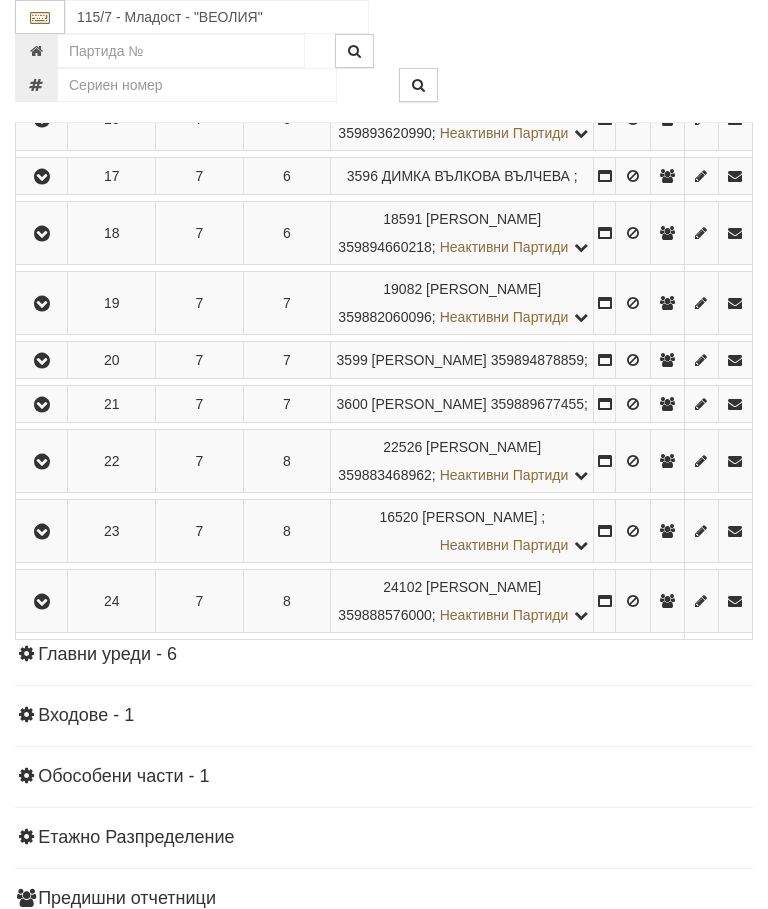 click at bounding box center (42, 304) 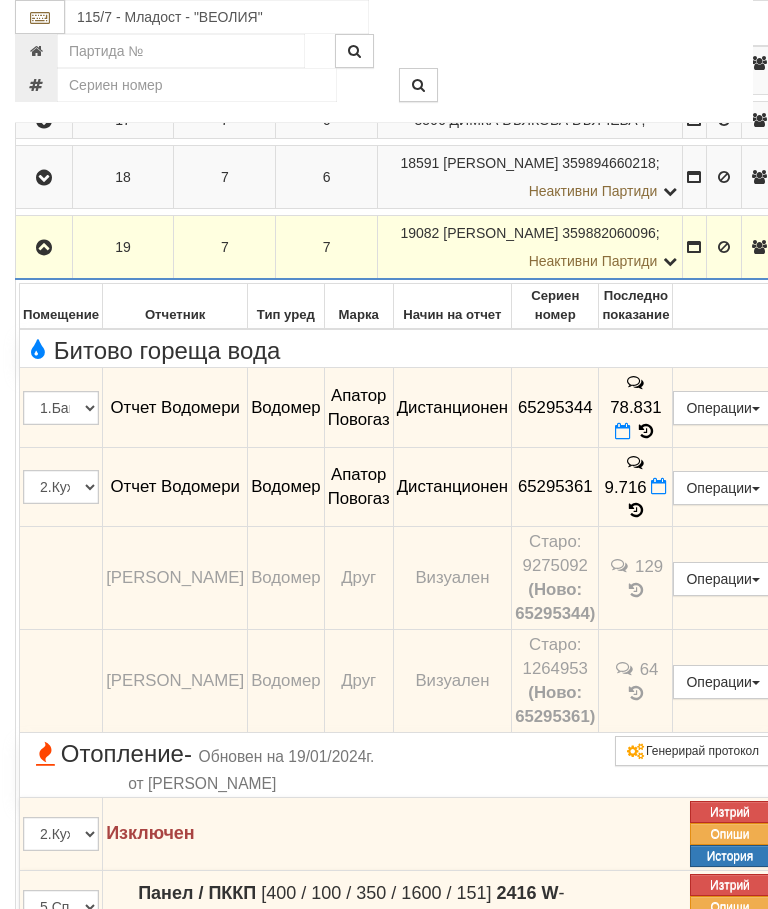 click at bounding box center [44, 248] 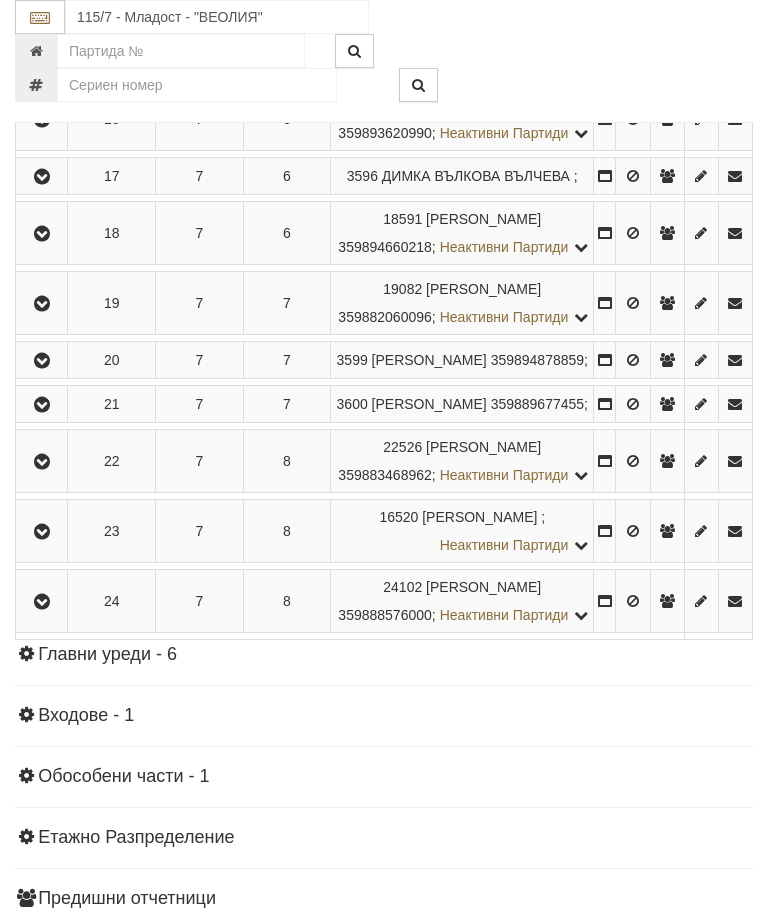 click at bounding box center (42, 361) 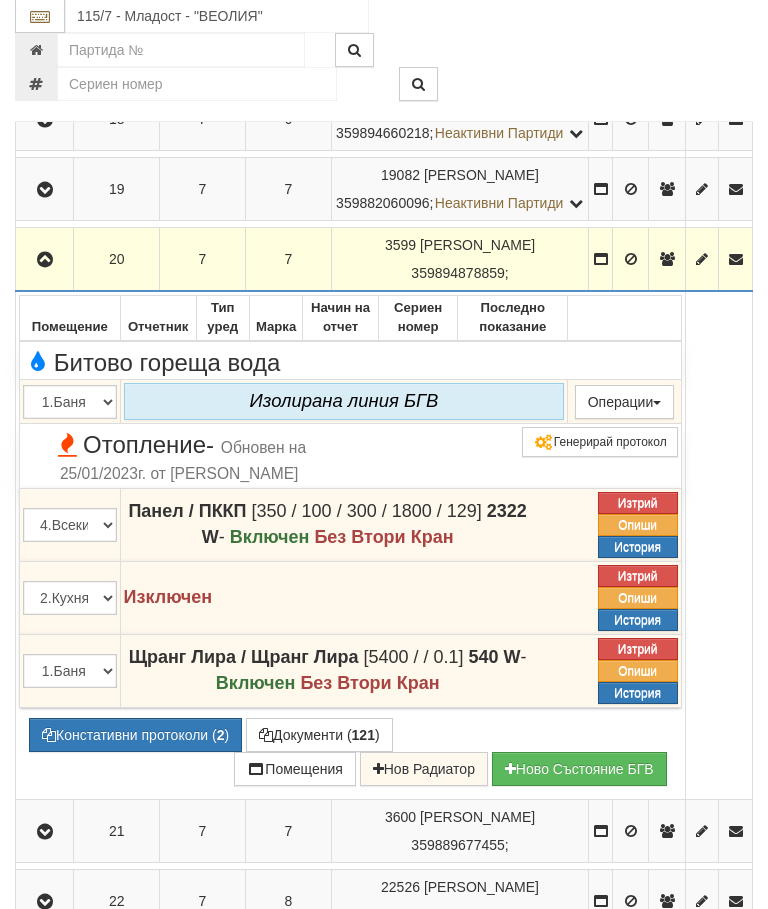 click at bounding box center [45, 261] 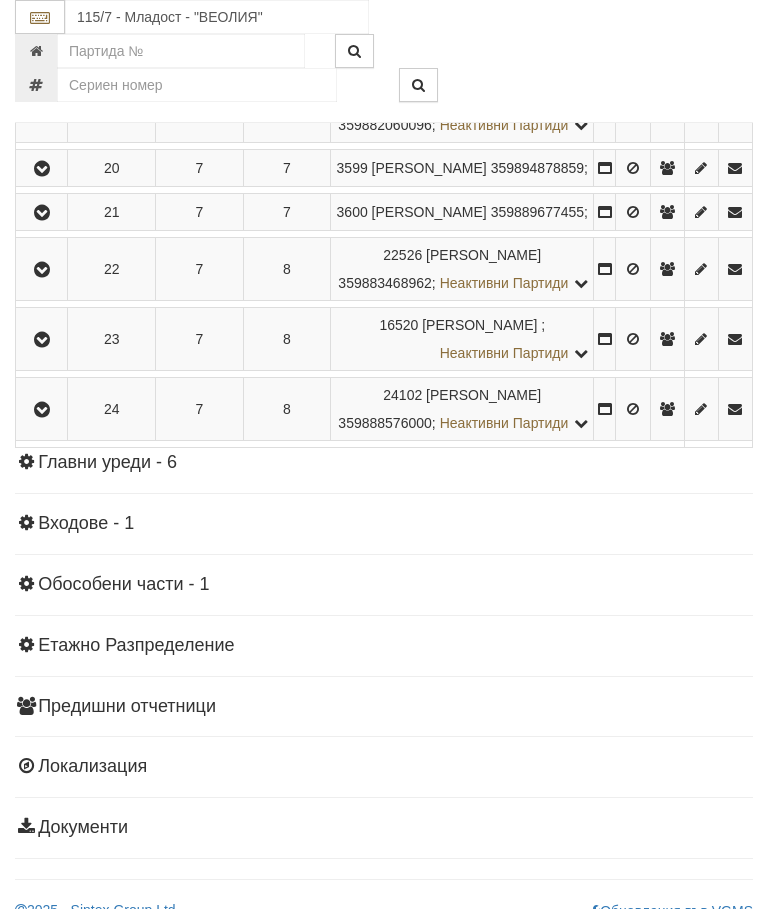 click at bounding box center (41, 212) 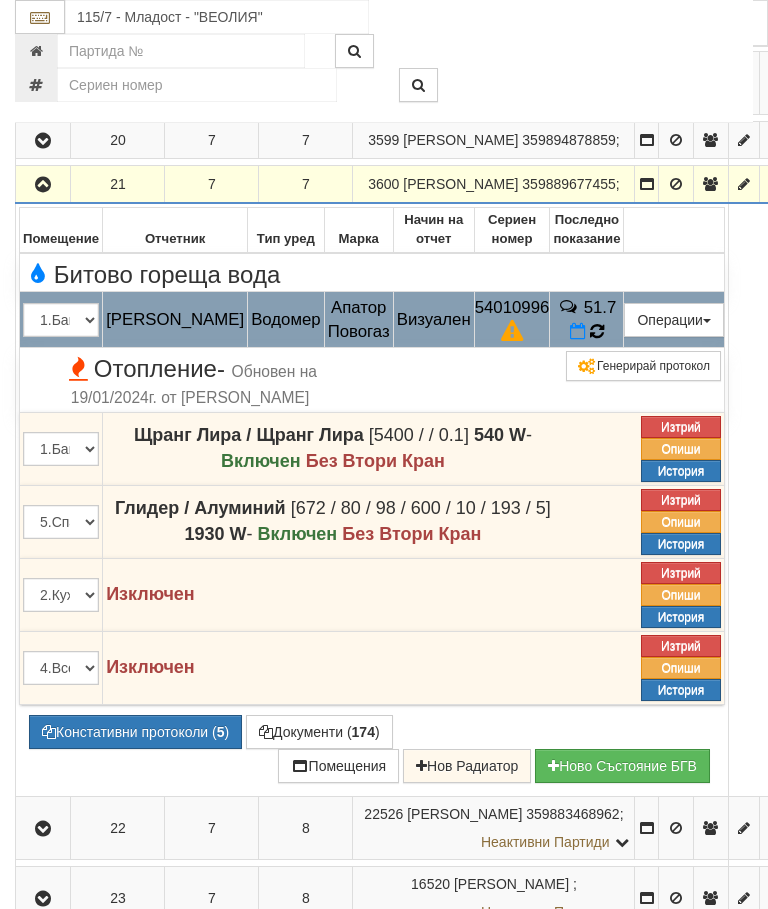 click on "51.7" at bounding box center (600, 307) 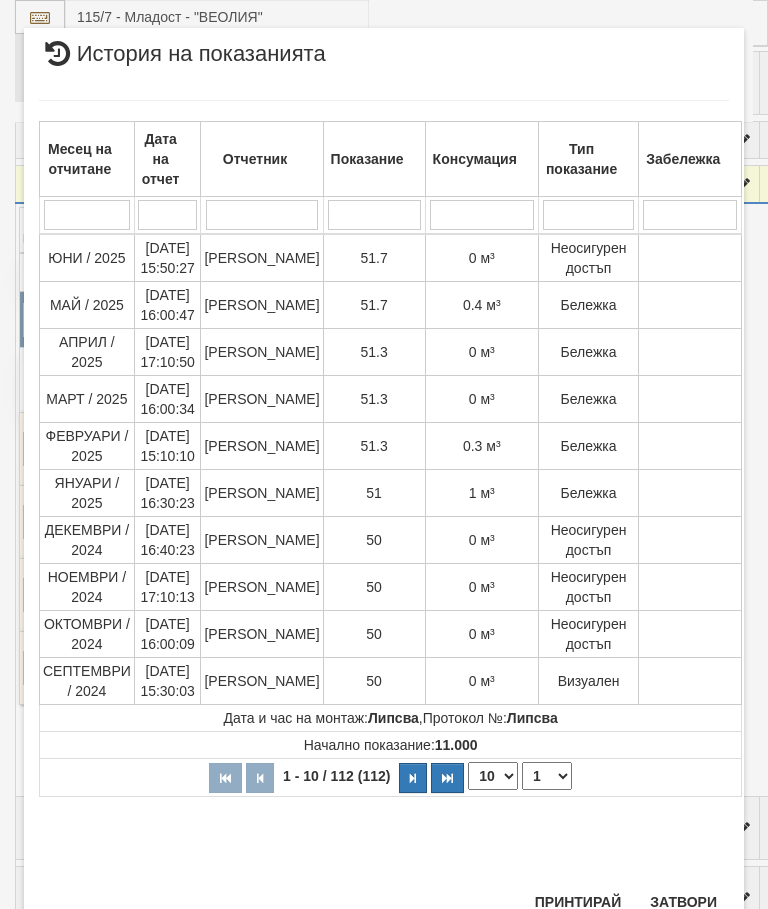 scroll, scrollTop: 1636, scrollLeft: 0, axis: vertical 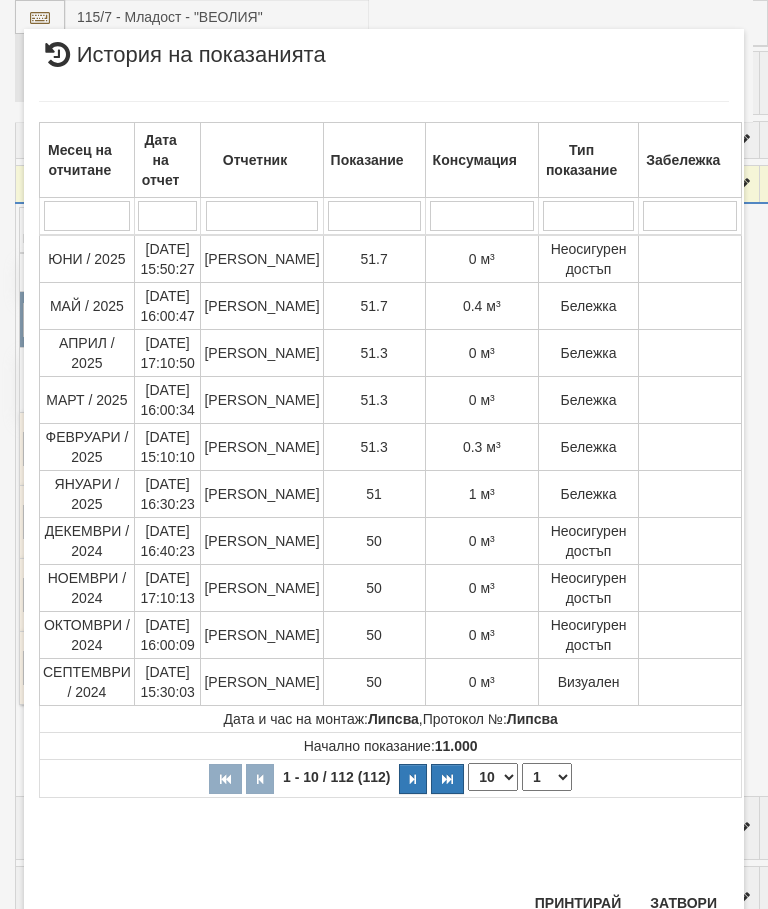 click on "Затвори" at bounding box center [683, 903] 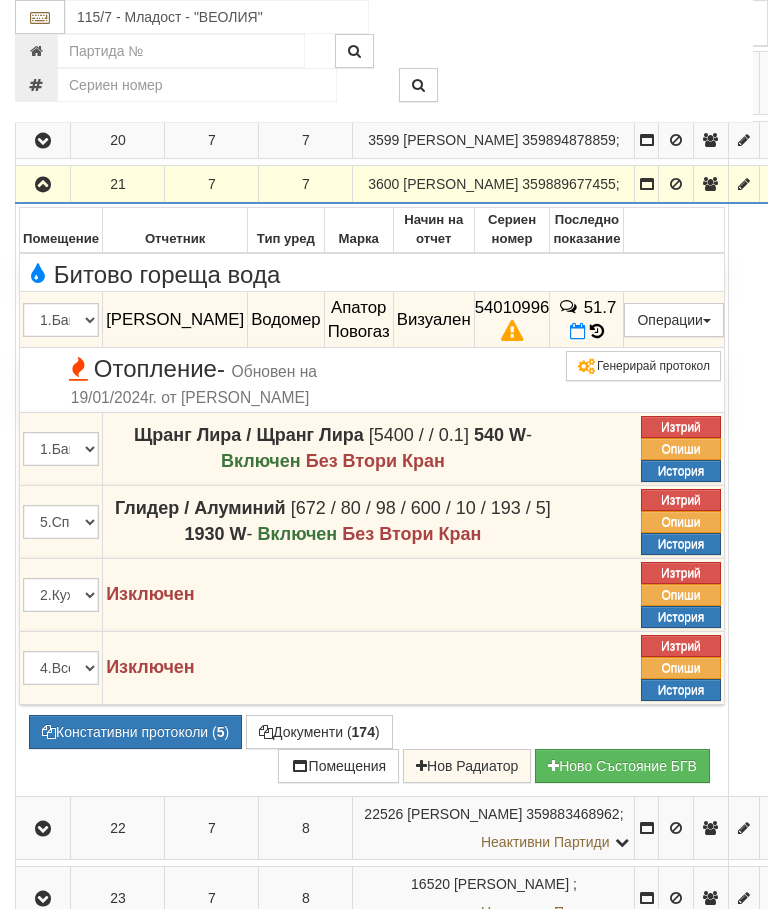click at bounding box center (43, 184) 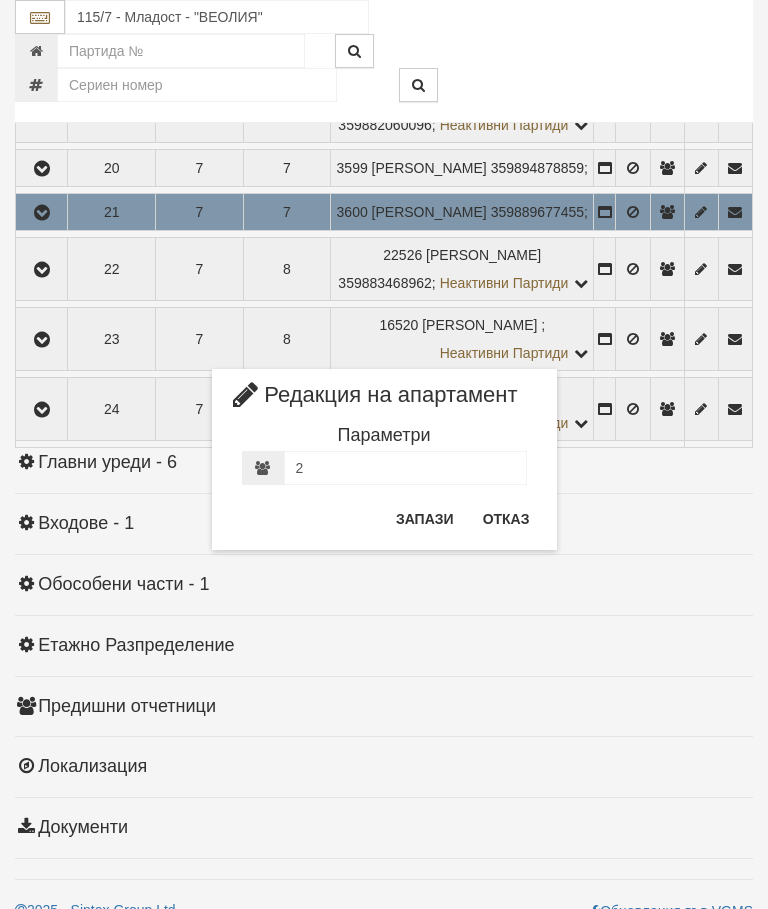 click on "Отказ" at bounding box center [506, 519] 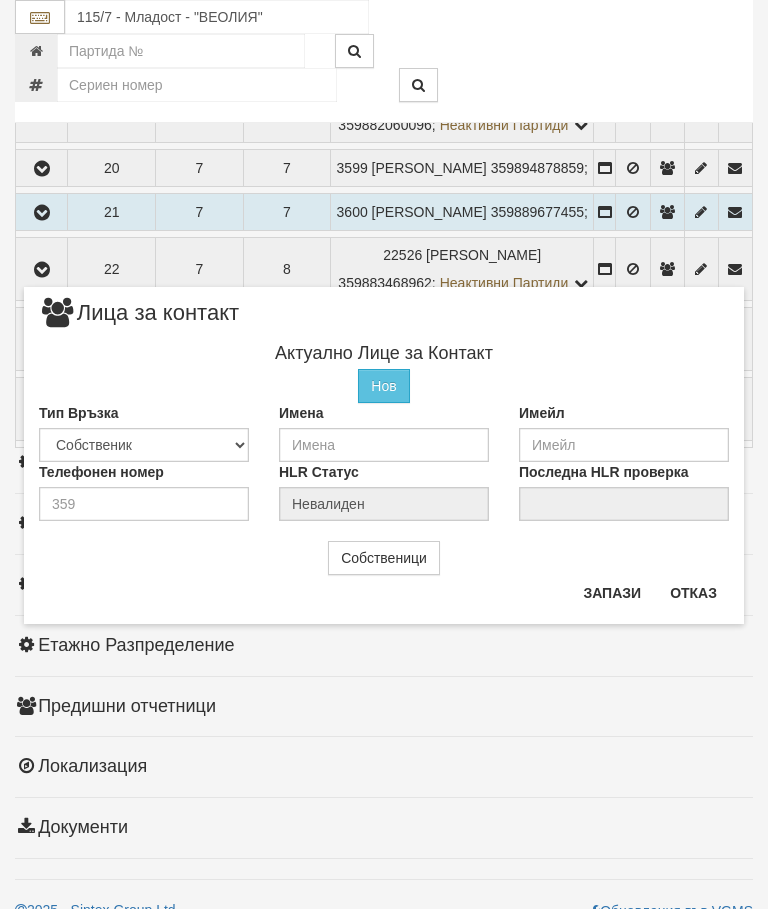 click on "Отказ" at bounding box center [693, 593] 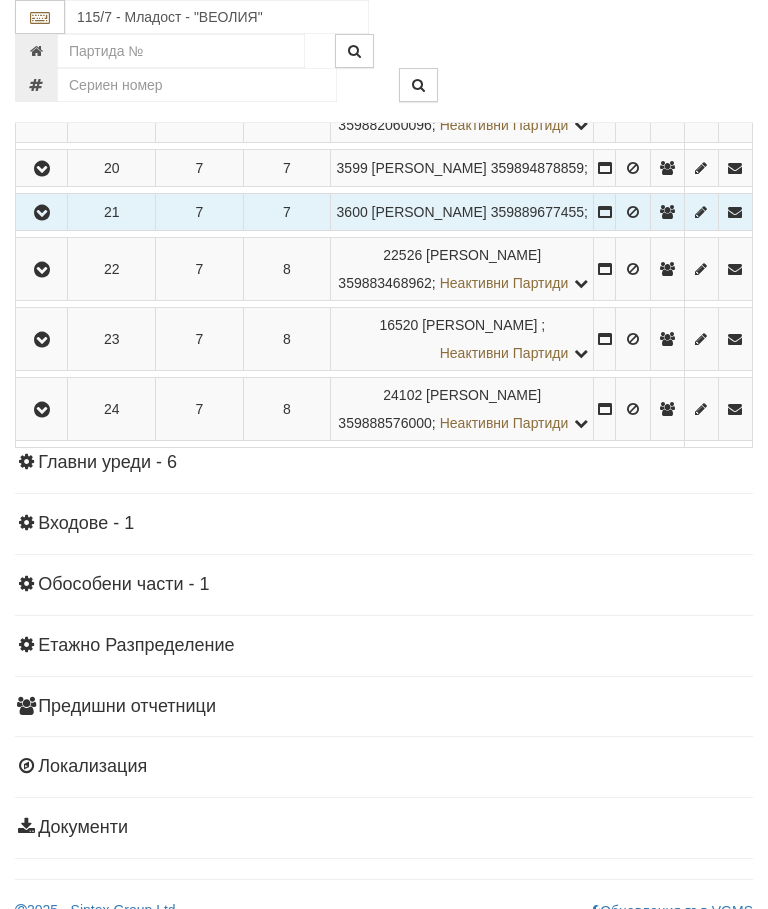 click at bounding box center (42, 213) 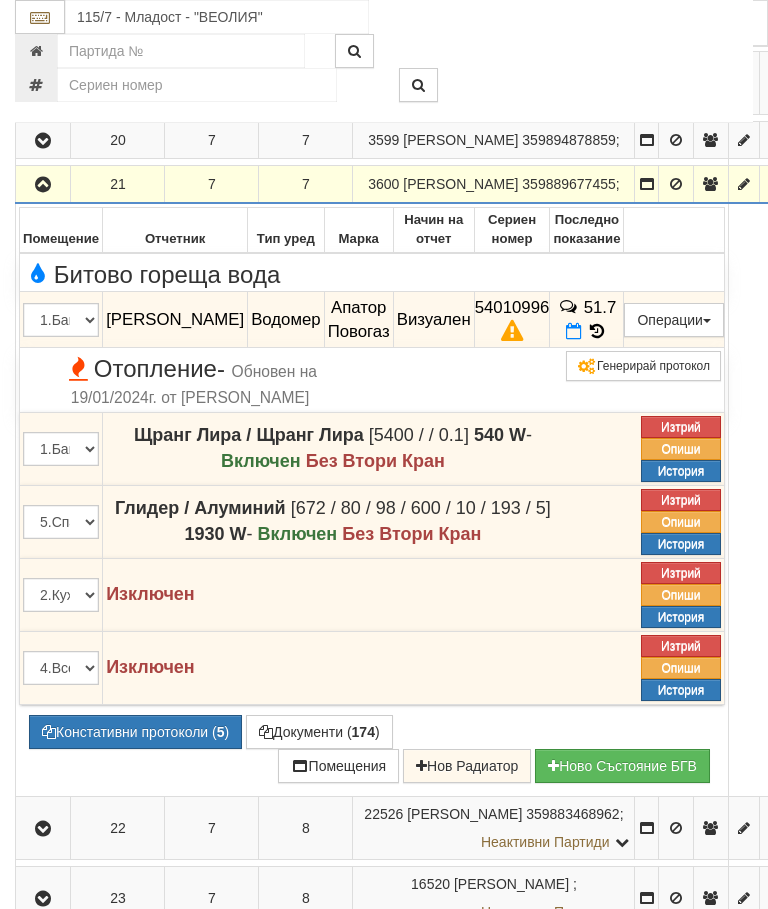 click on "Констативни протоколи ( 5 )" at bounding box center [135, 732] 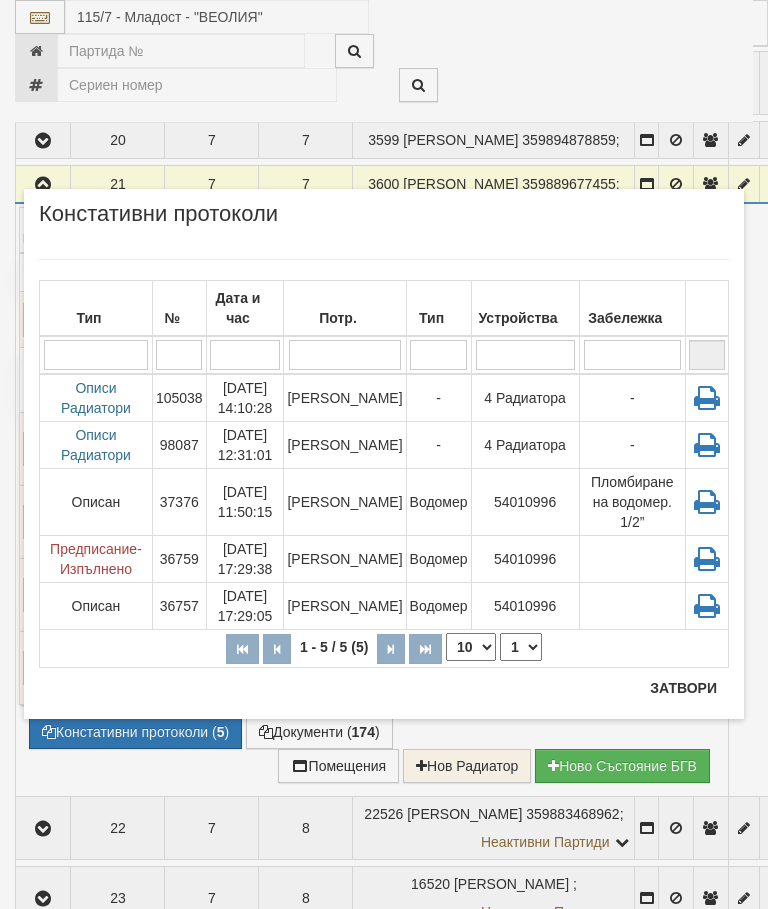 click on "Слави Славов" at bounding box center [345, 398] 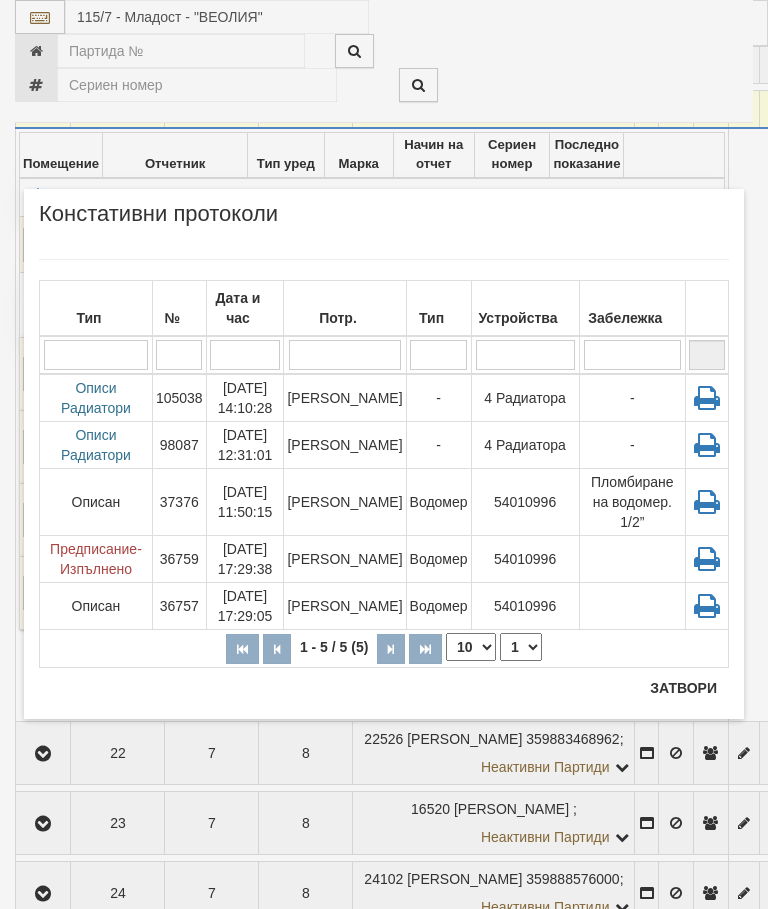 click on "[PERSON_NAME]" at bounding box center (345, 502) 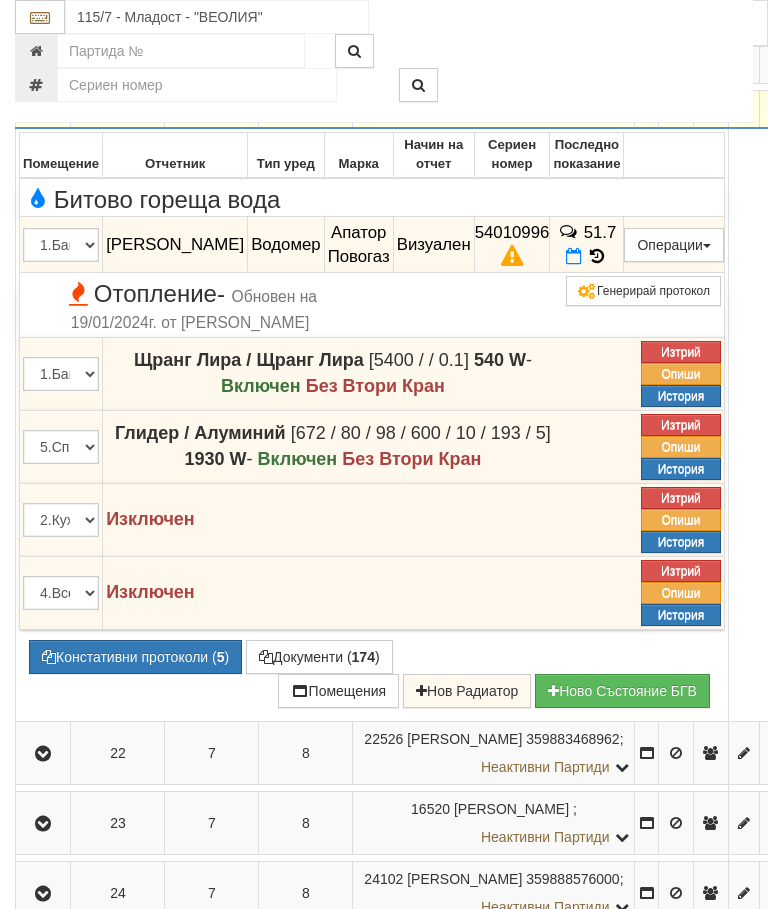 click at bounding box center (43, 110) 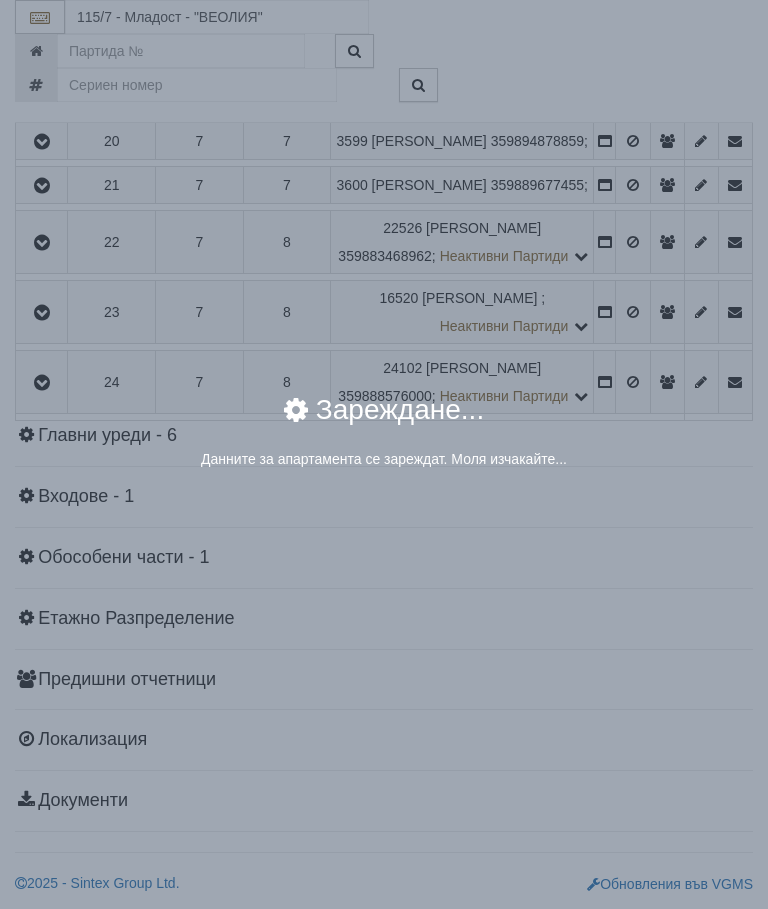 click on "× Зареждане... Данните за апартамента се зареждат. Моля изчакайте..." at bounding box center [384, 454] 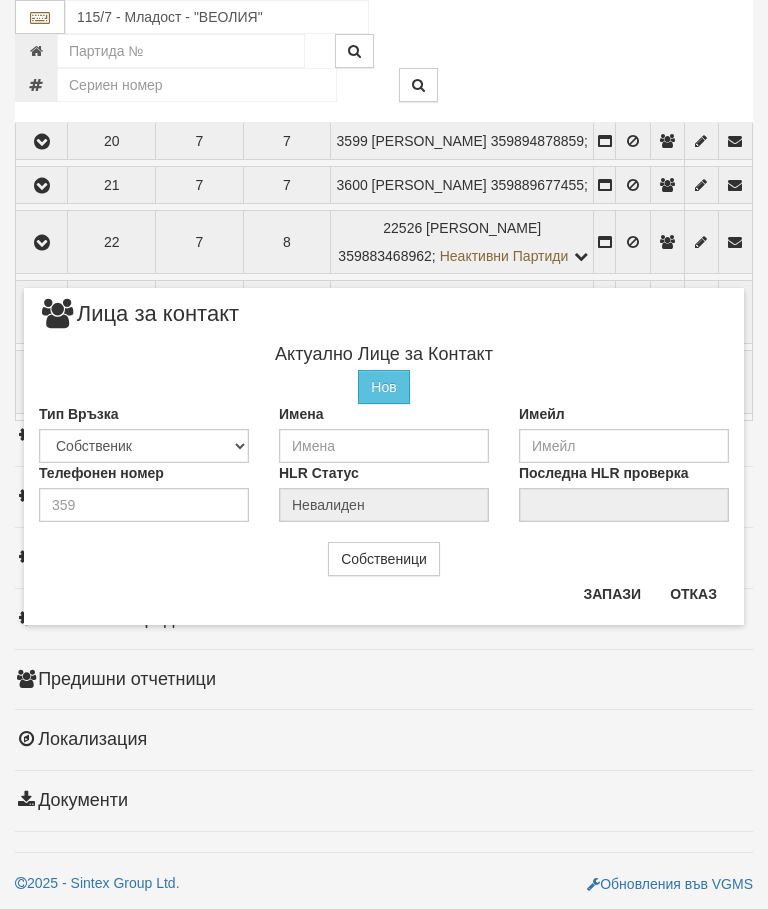 click on "Отказ" at bounding box center (693, 594) 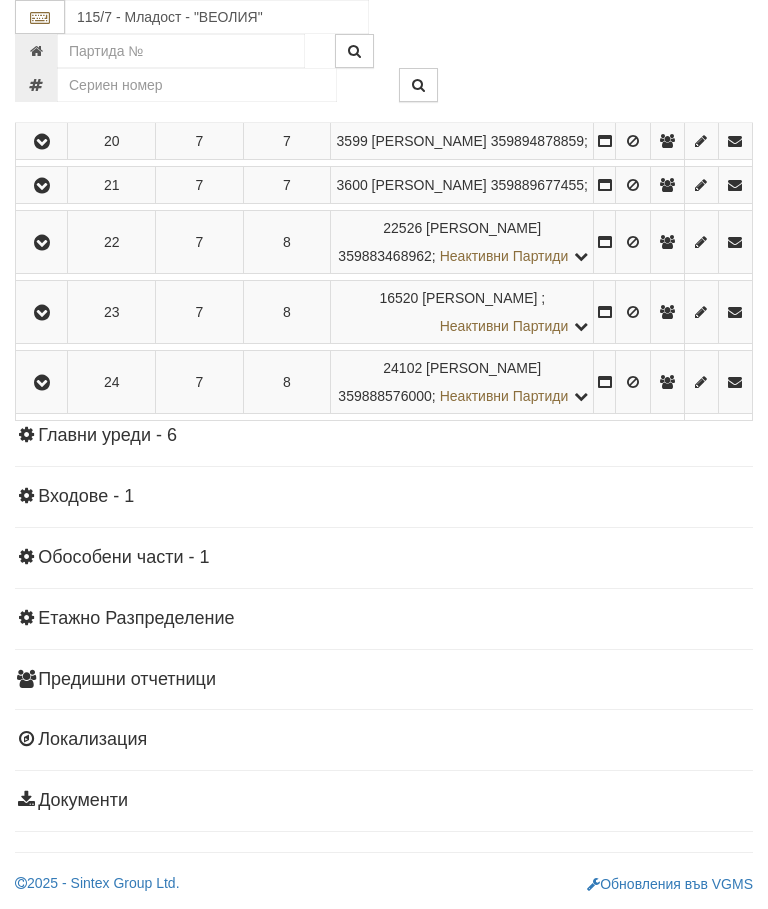 click at bounding box center (42, 186) 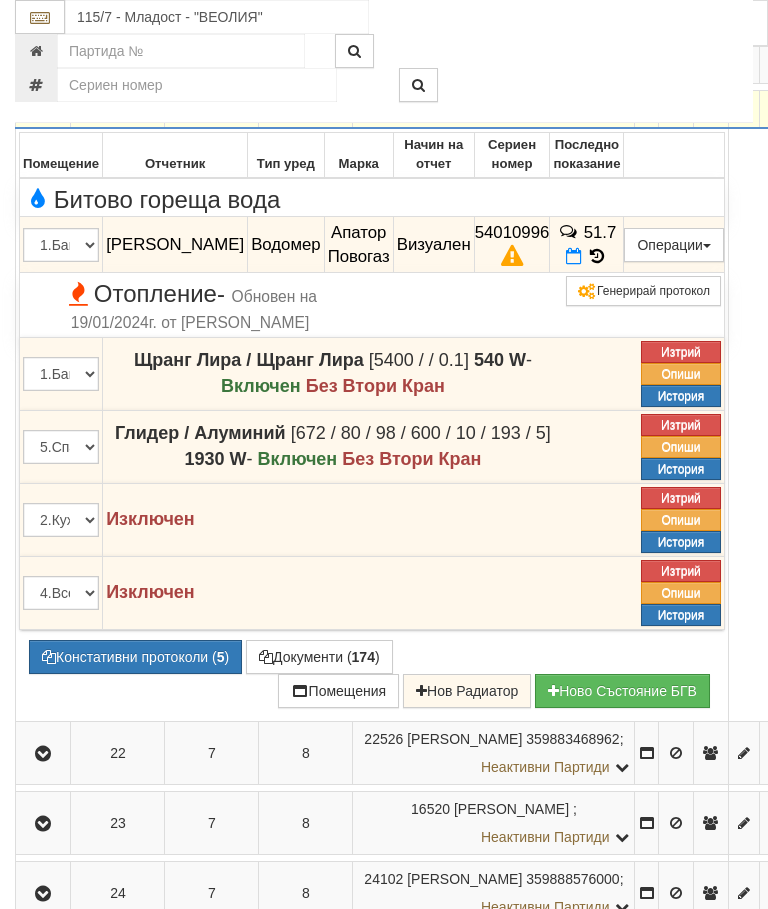 click on "51.7" at bounding box center [587, 245] 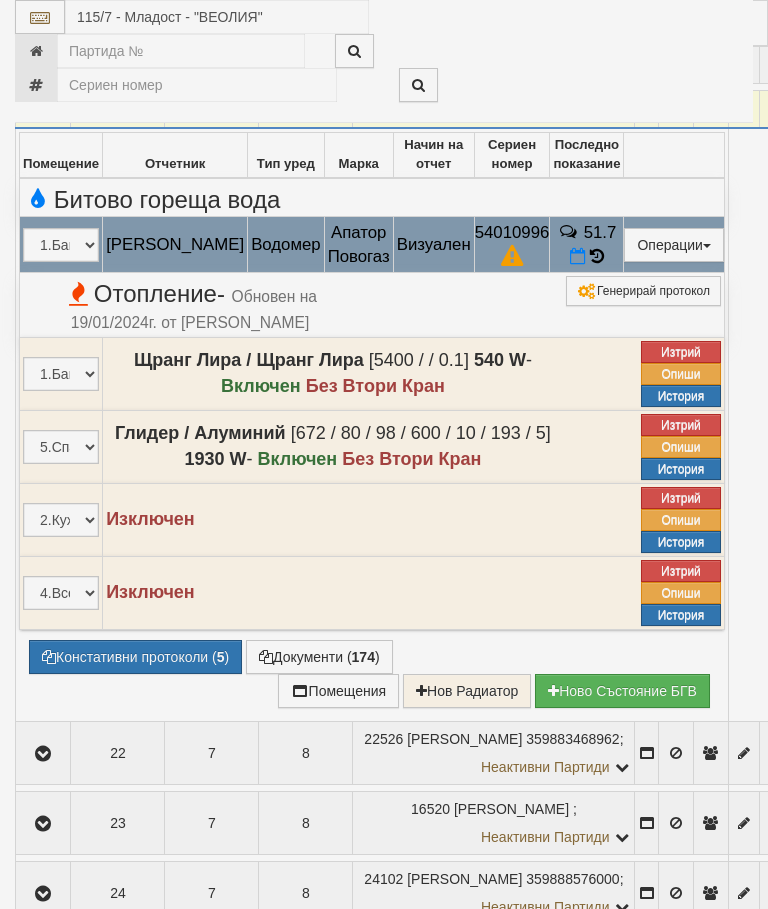 select on "10" 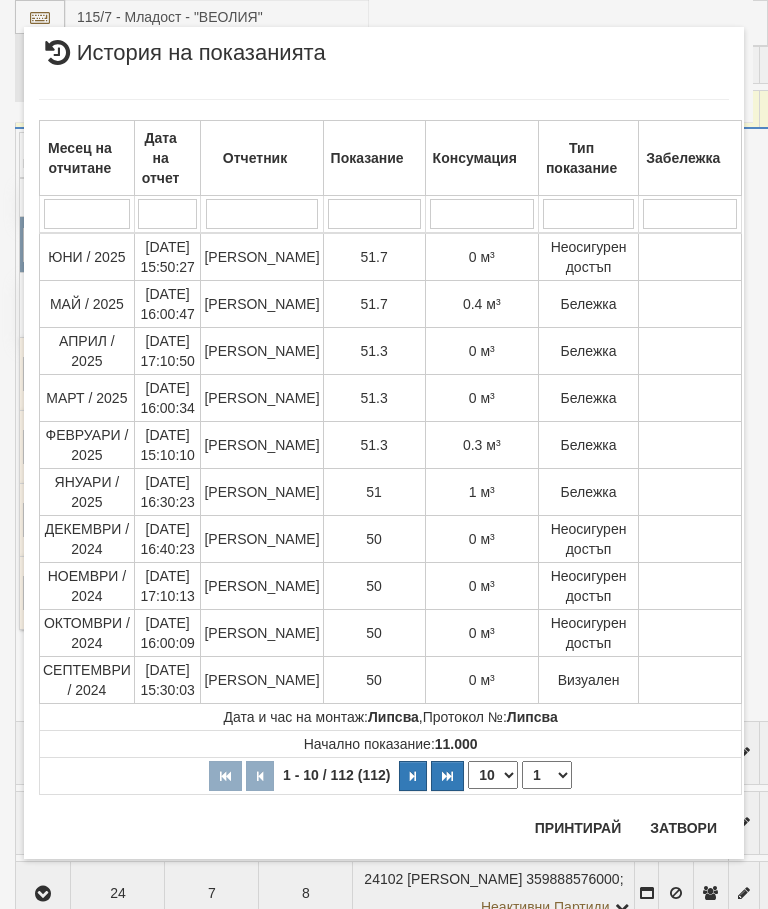 scroll, scrollTop: 2836, scrollLeft: 0, axis: vertical 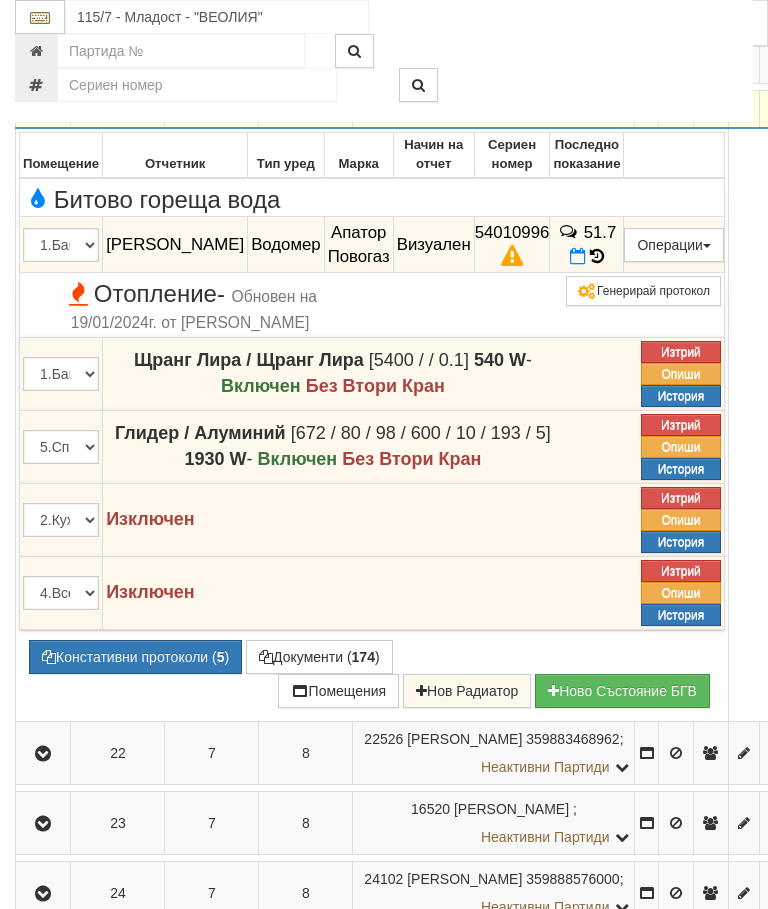 click at bounding box center [43, 110] 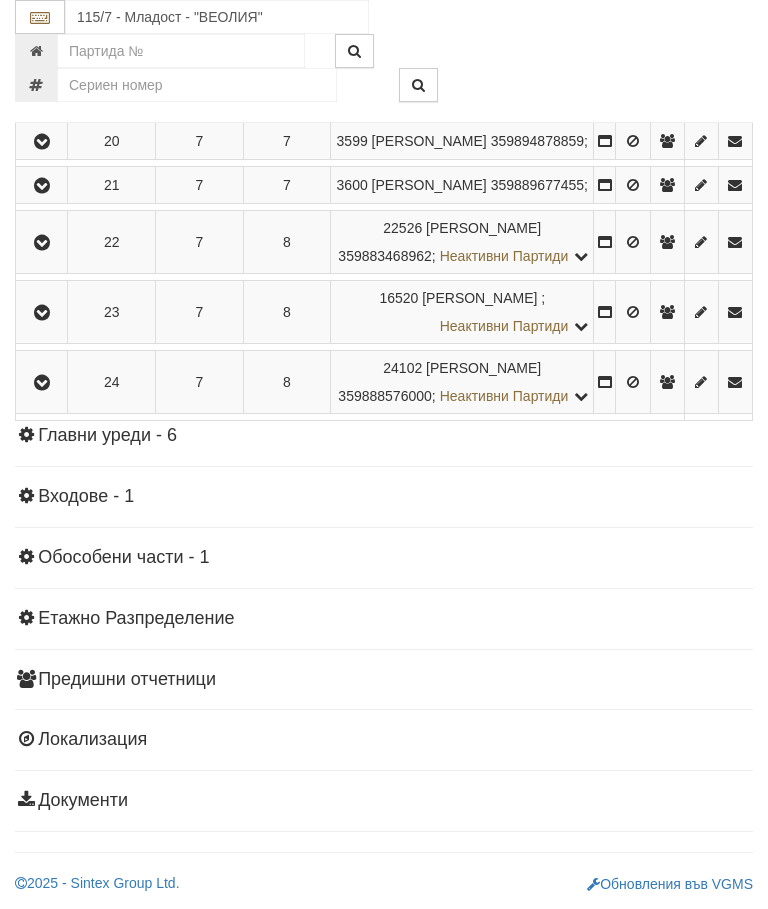 click at bounding box center (42, 243) 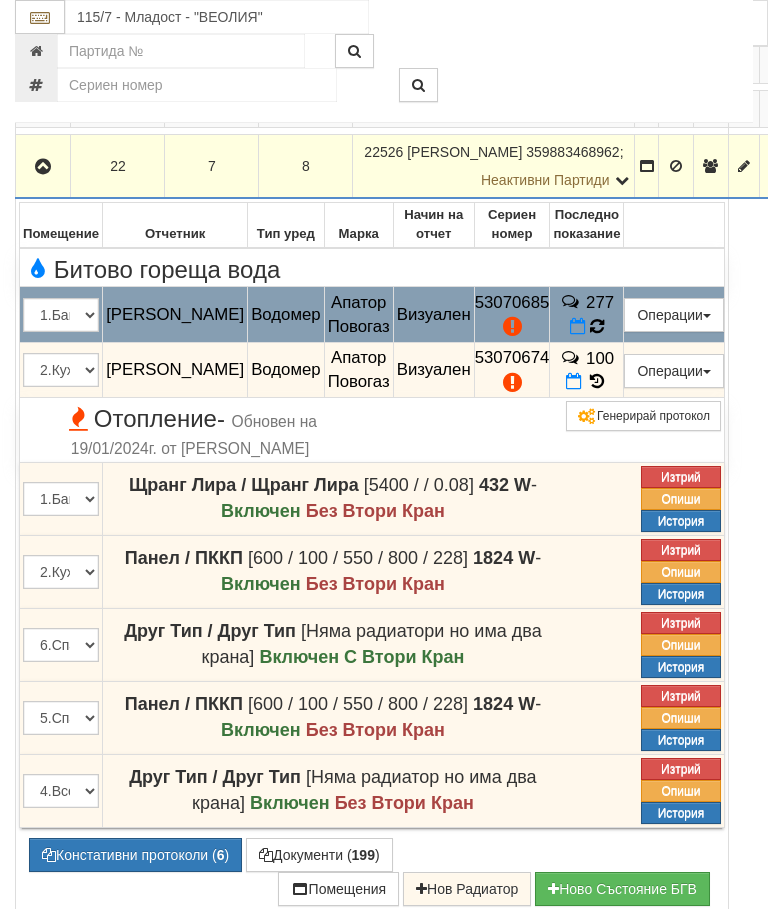click on "277" at bounding box center [587, 315] 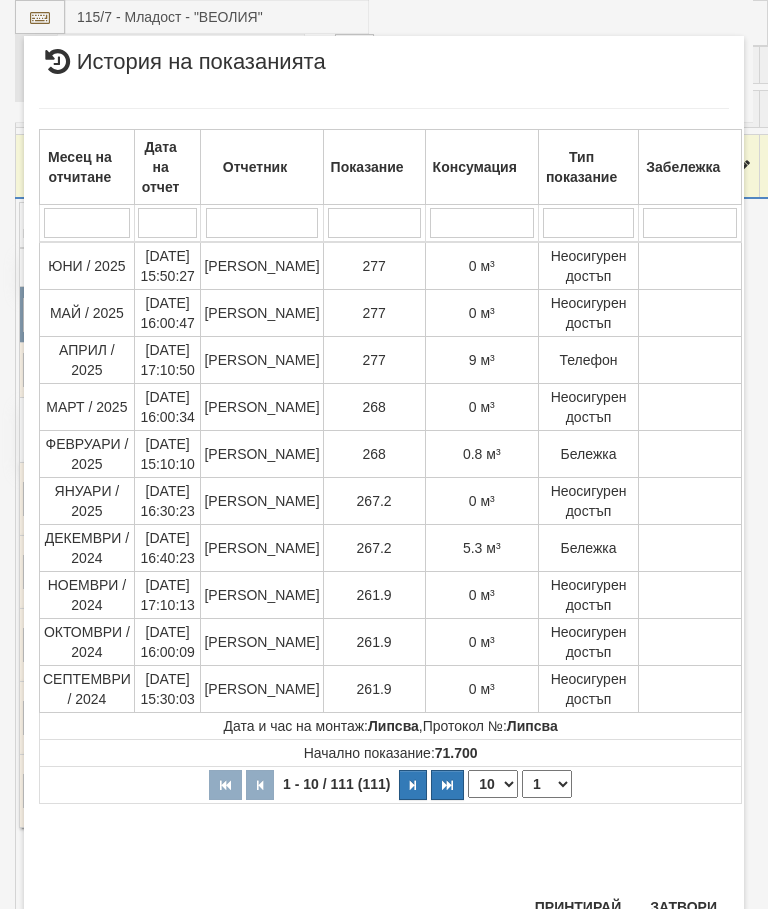 scroll, scrollTop: 1737, scrollLeft: 0, axis: vertical 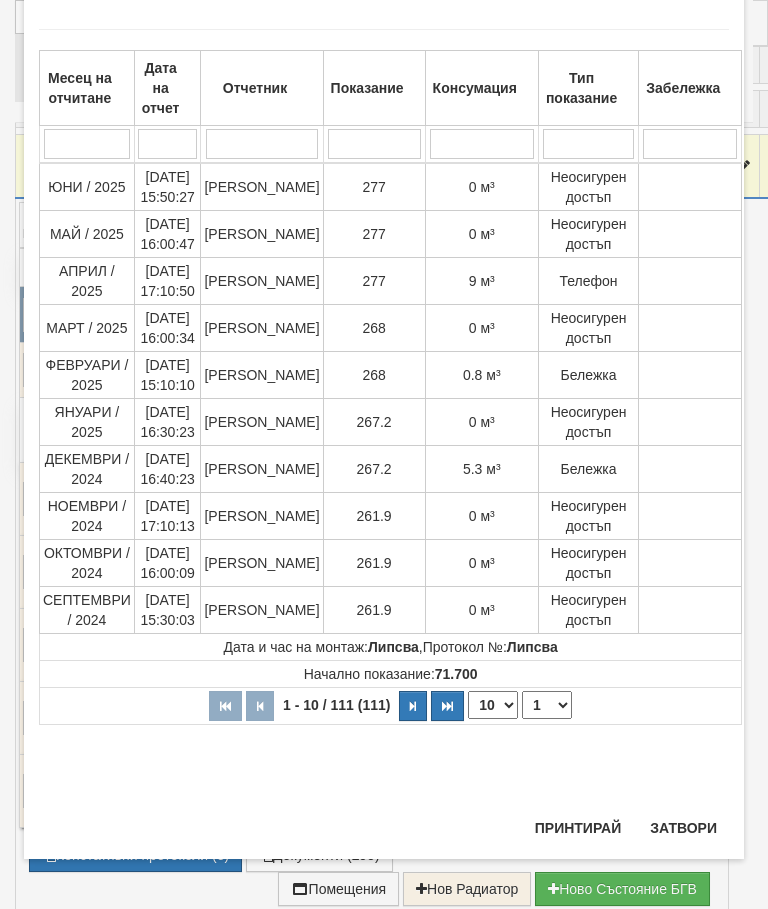 click on "Затвори" at bounding box center [683, 828] 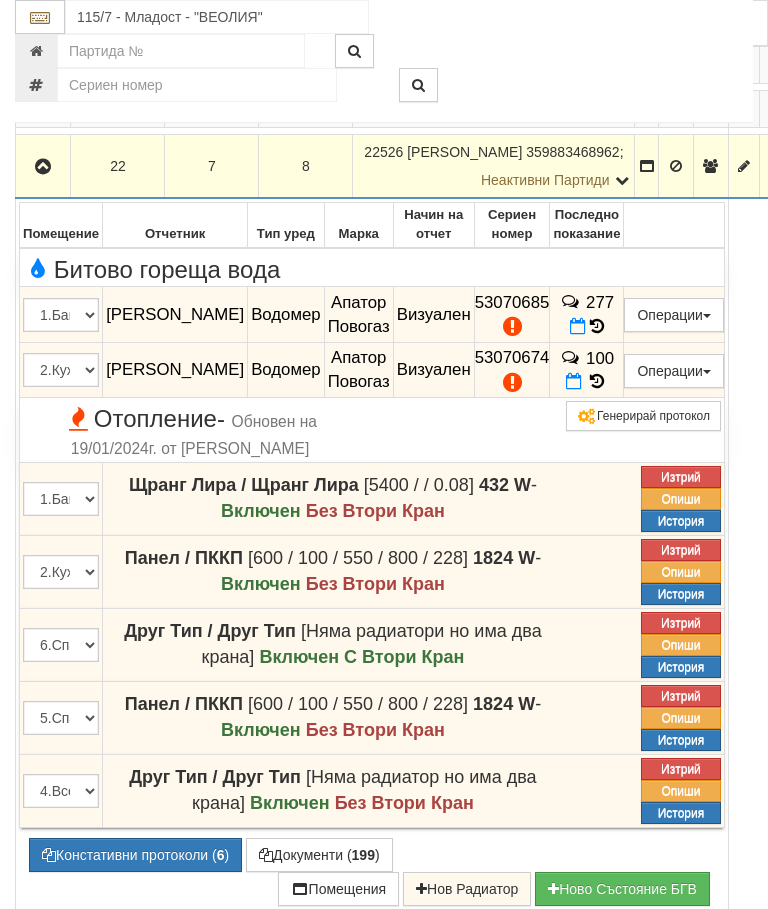 click on "Редакция / Протокол" at bounding box center [0, 0] 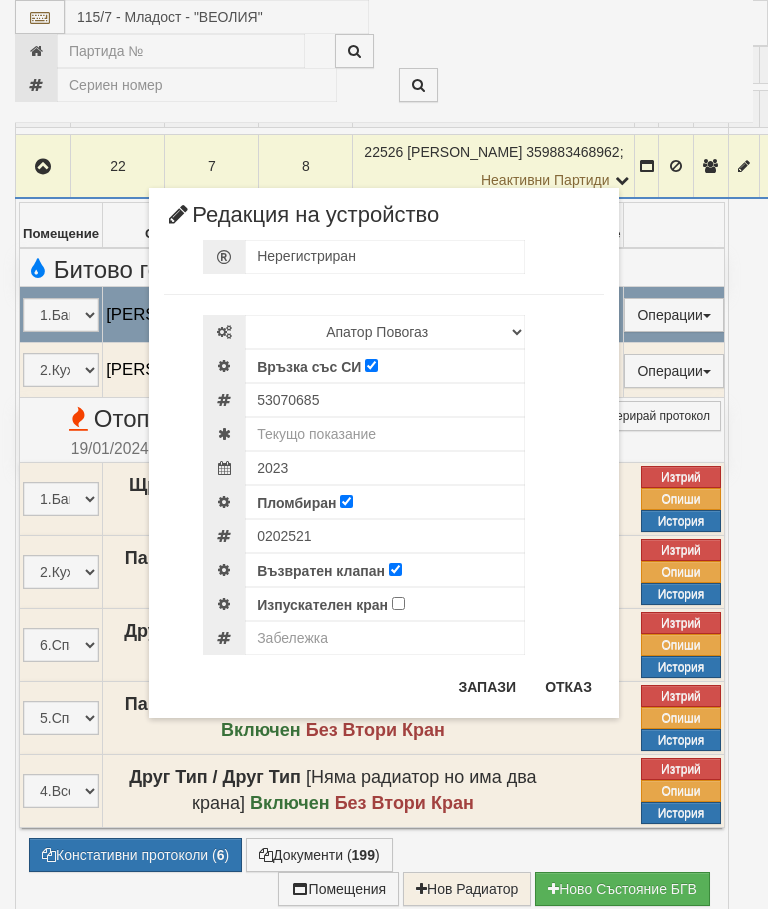 click on "×    Редакция на устройство
Нерегистриран
Избери Марка и модел
Апатор Повогаз
Друг
Кундис Радио
Сименс Визуален
Сименс Радио
Техем
Връзка със СИ
53070685" at bounding box center (384, 359) 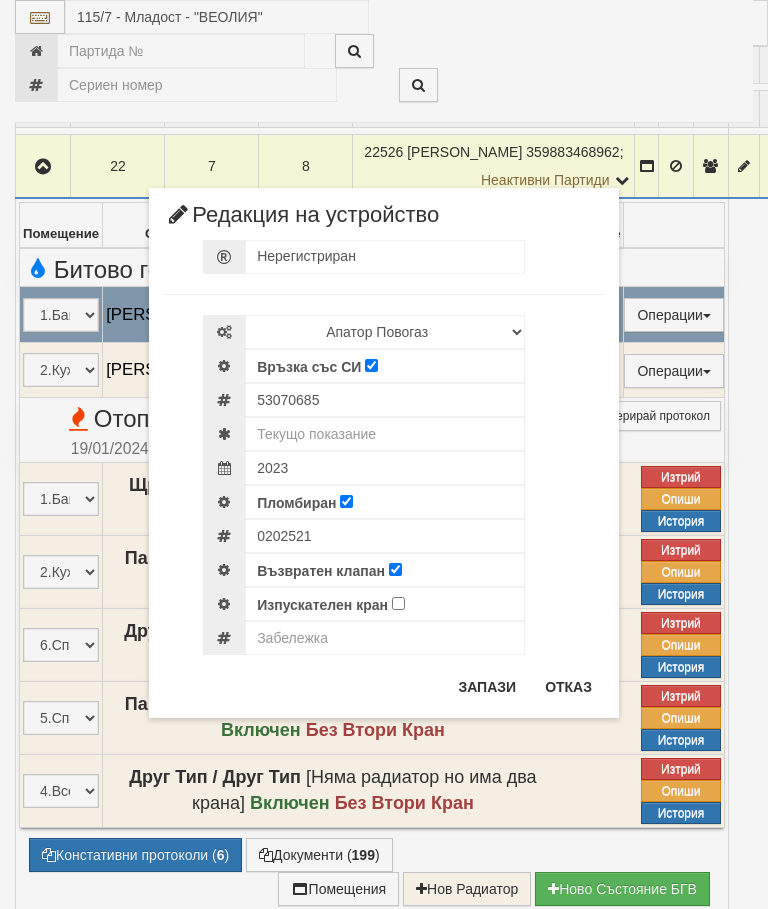 click on "Отказ" at bounding box center [568, 687] 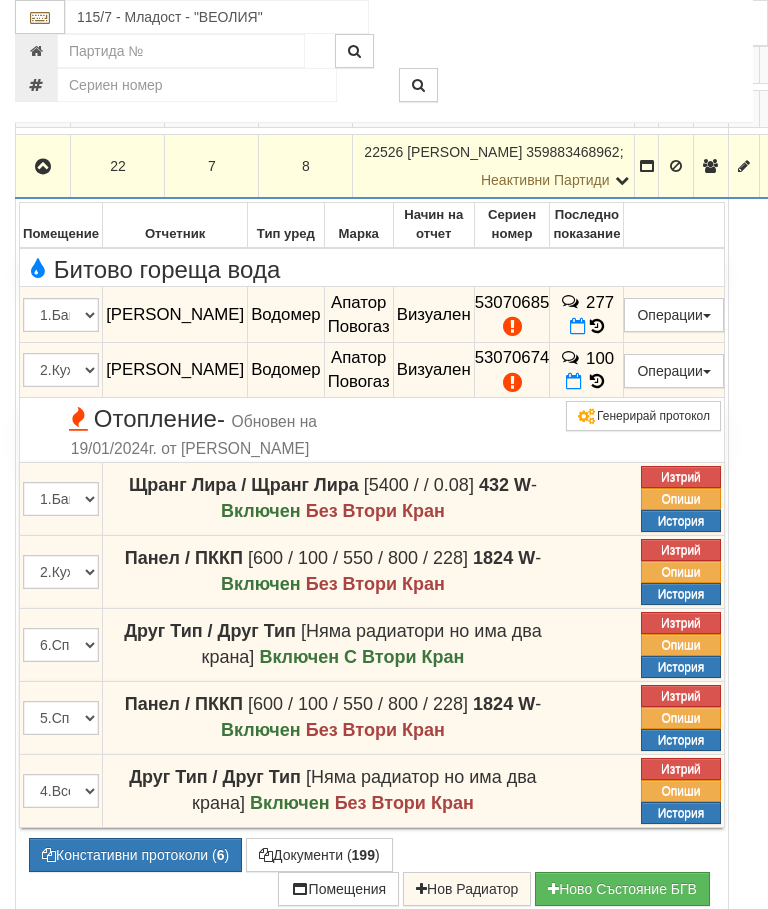 click on "Редакция / Протокол" at bounding box center (0, 0) 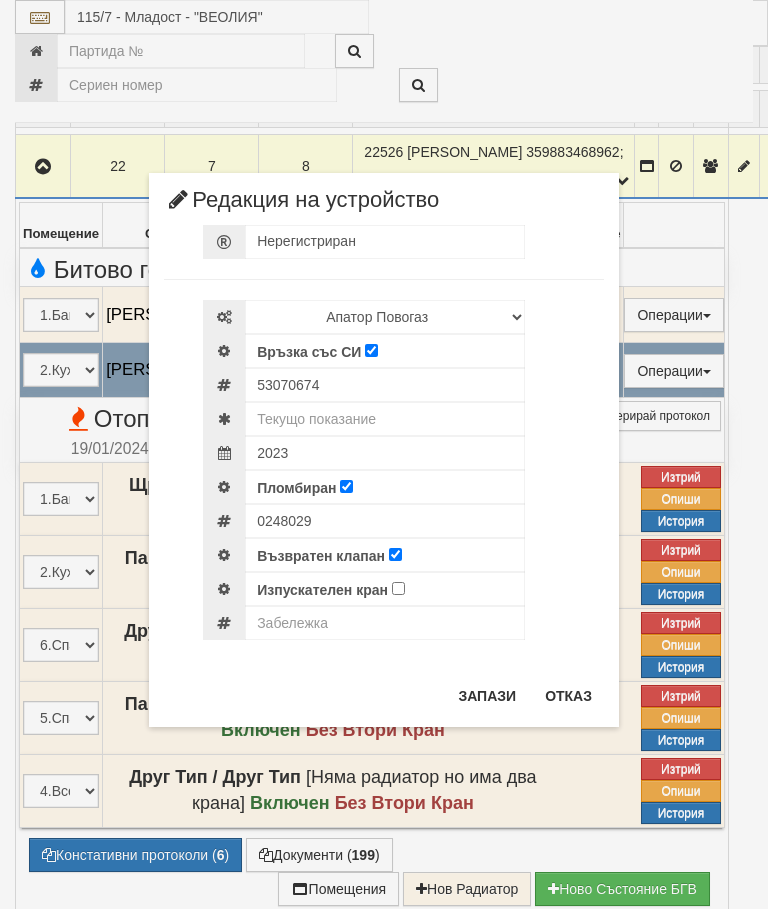 click on "×    Редакция на устройство
Нерегистриран
Избери Марка и модел
Апатор Повогаз
Друг
Кундис Радио
Сименс Визуален
Сименс Радио
Техем
Връзка със СИ
53070674" at bounding box center (384, 363) 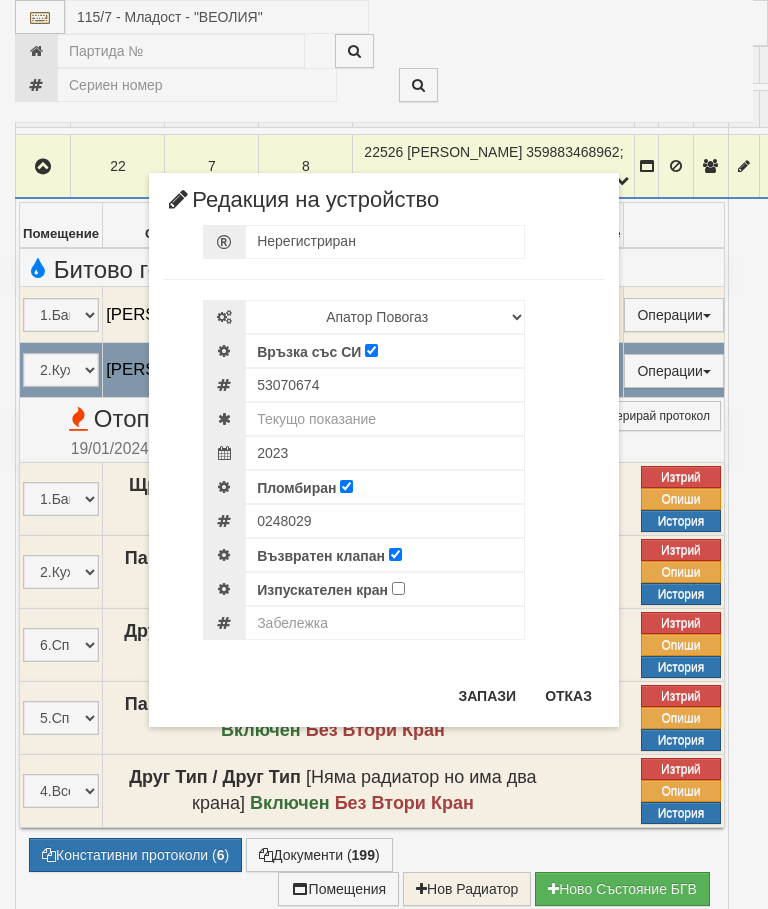 click on "Отказ" at bounding box center [568, 696] 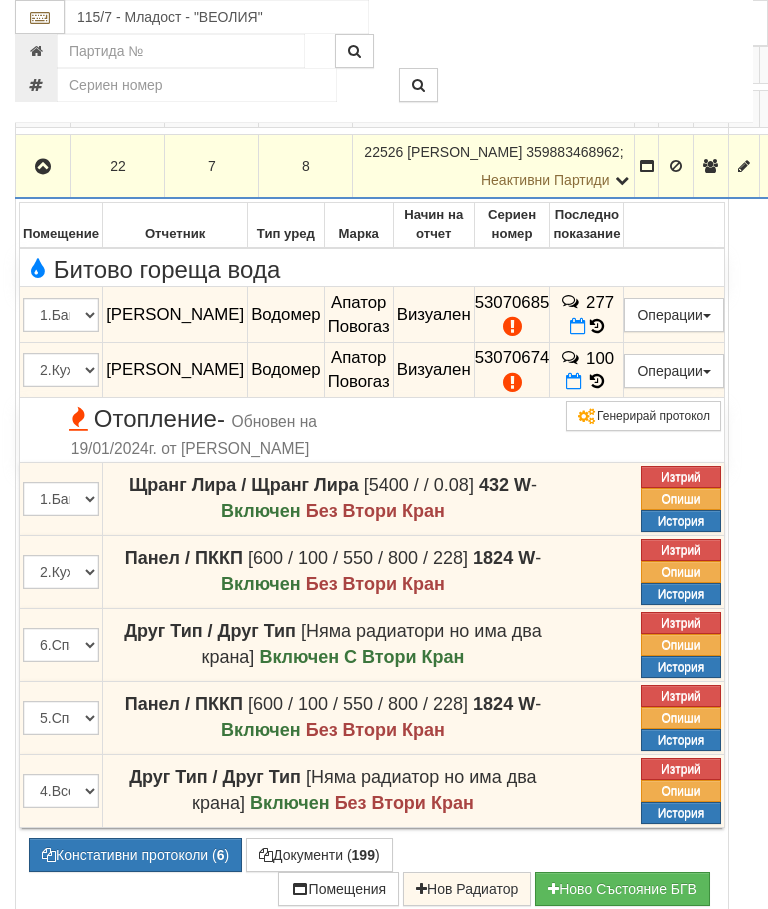 click at bounding box center (43, 167) 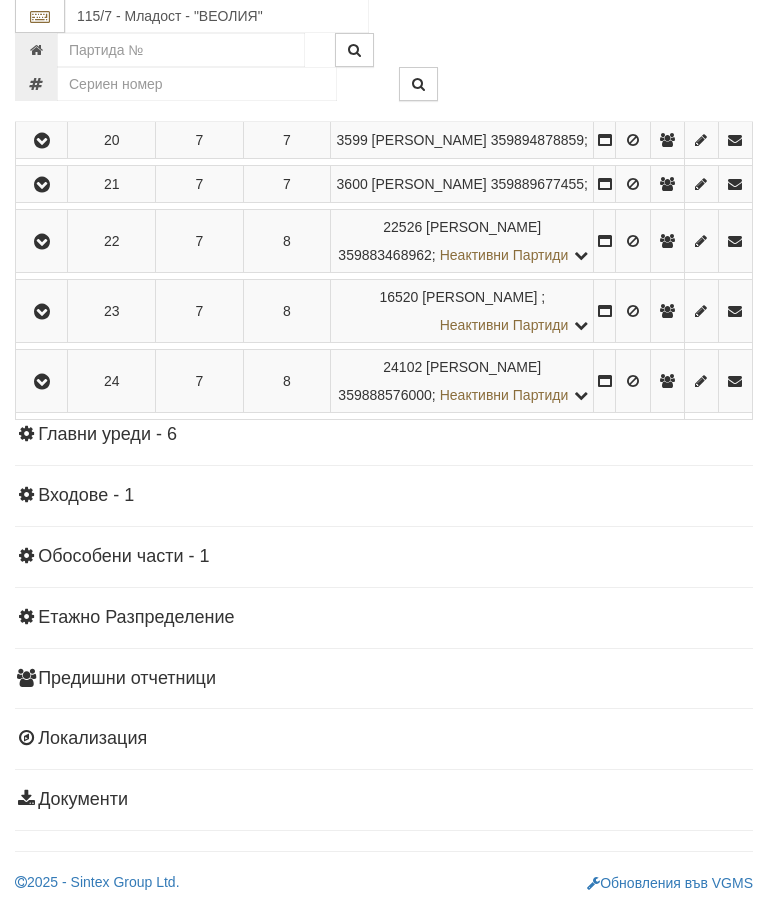 scroll, scrollTop: 2086, scrollLeft: 0, axis: vertical 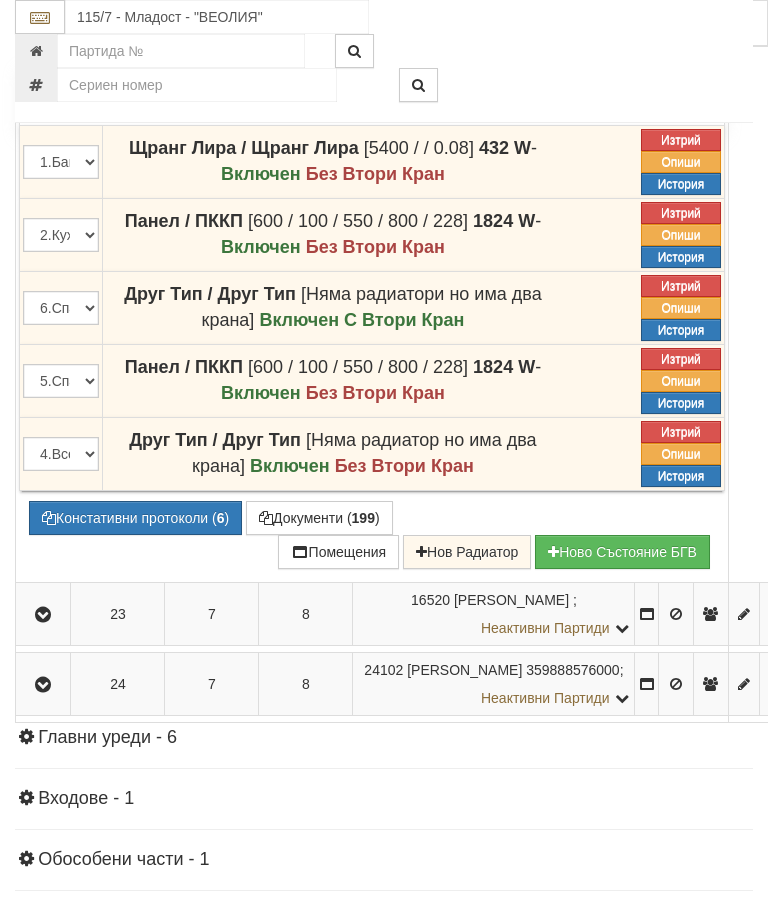 click on "Констативни протоколи ( 6 )" at bounding box center [135, 518] 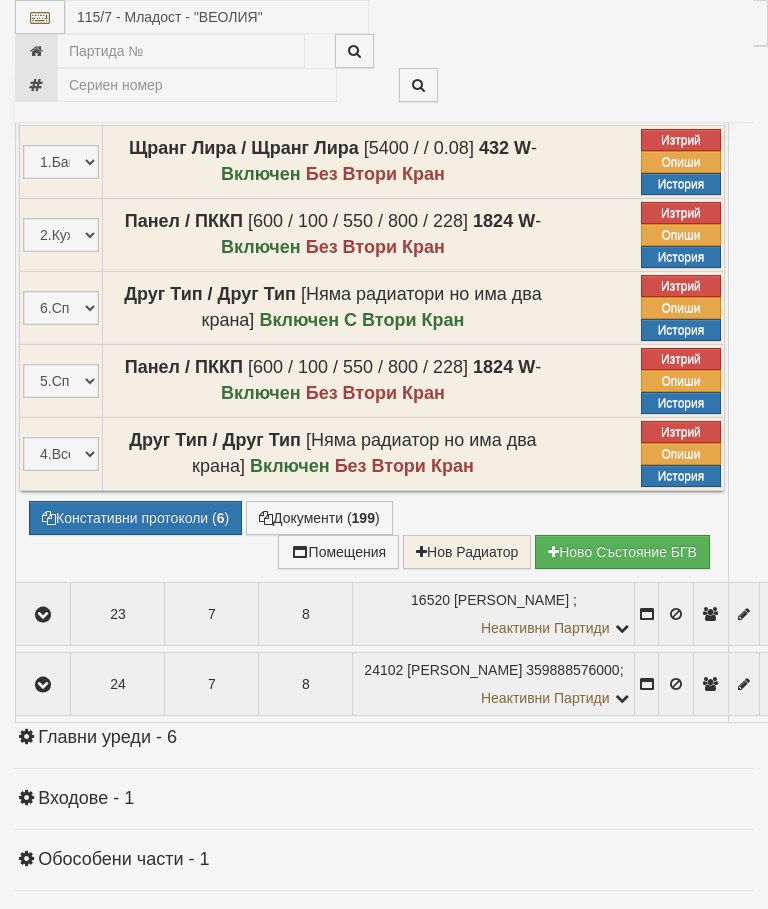 select on "10" 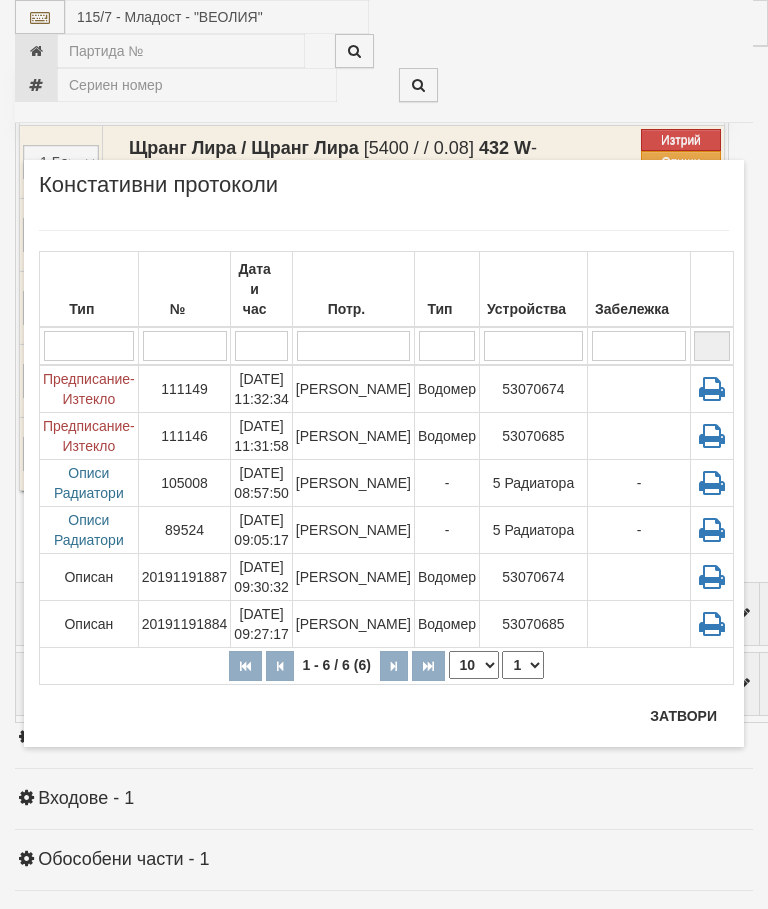 click on "Затвори" at bounding box center [683, 716] 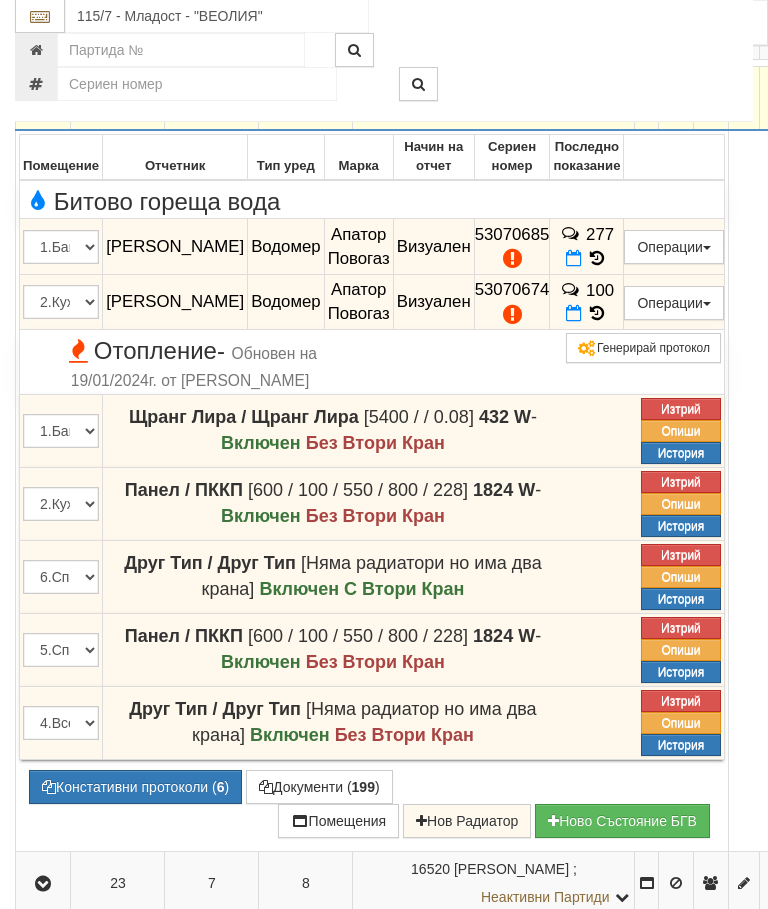 scroll, scrollTop: 1818, scrollLeft: 0, axis: vertical 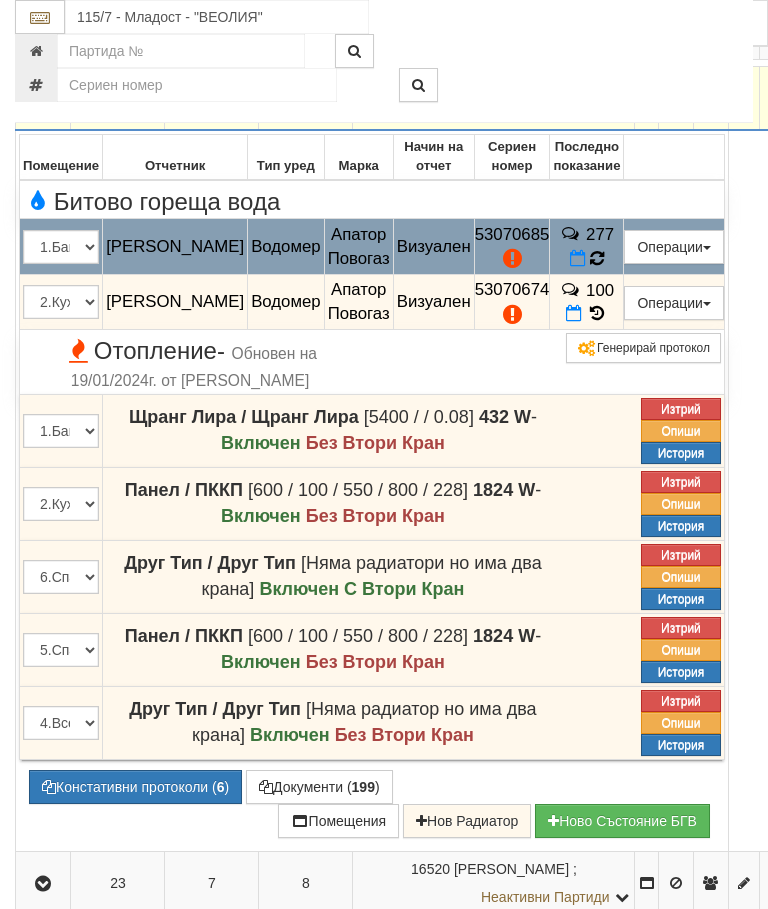click on "277" at bounding box center [587, 247] 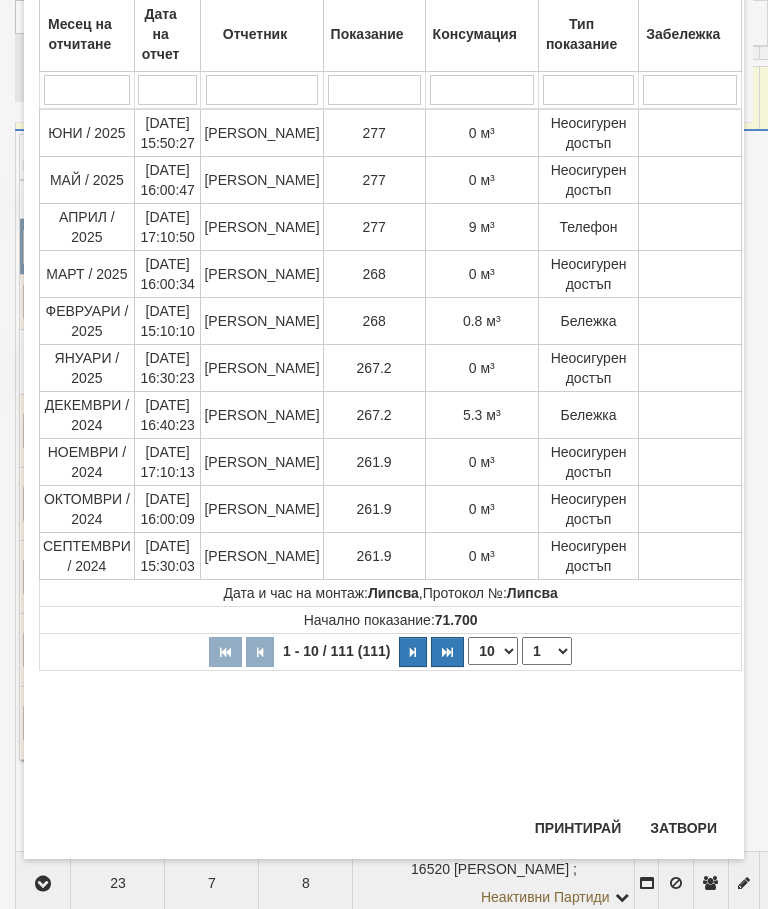 scroll, scrollTop: 742, scrollLeft: 0, axis: vertical 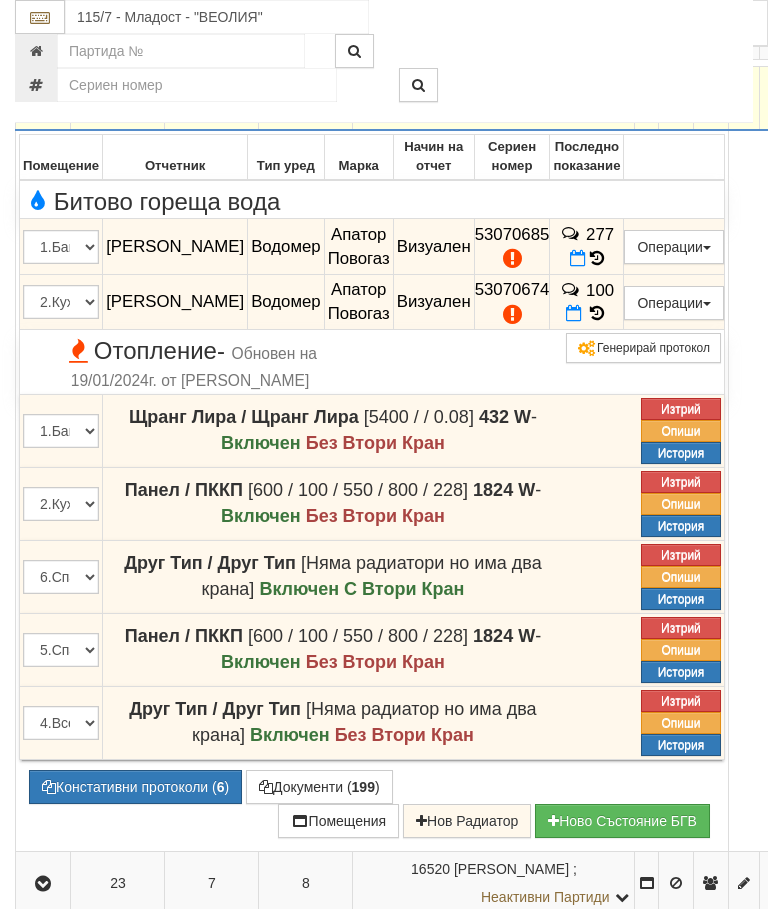 click at bounding box center (43, 99) 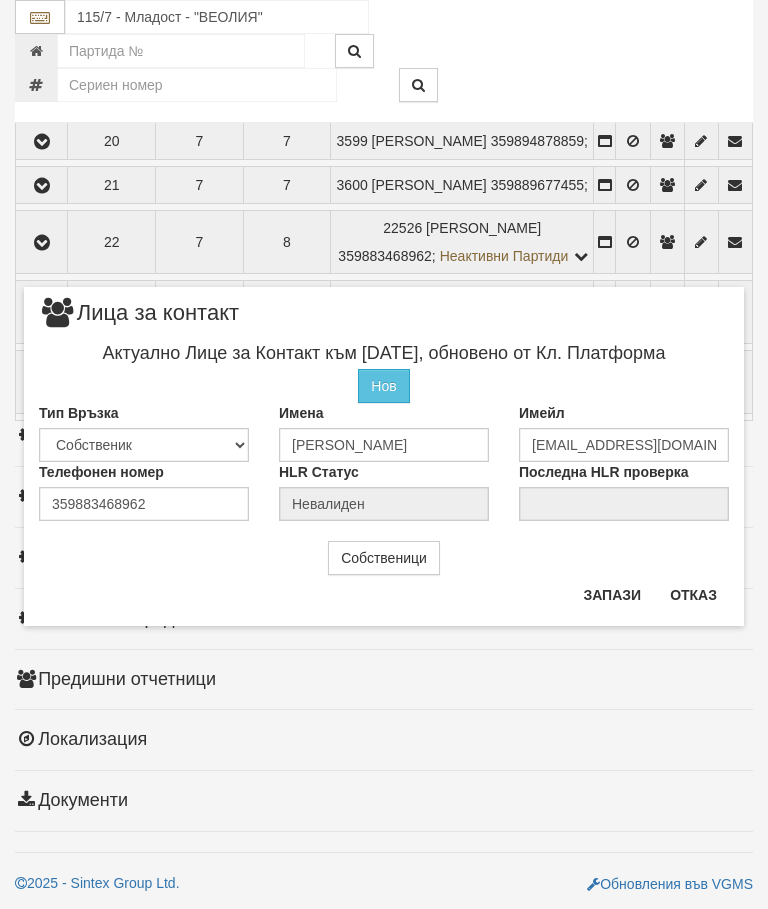 click on "Отказ" at bounding box center [693, 595] 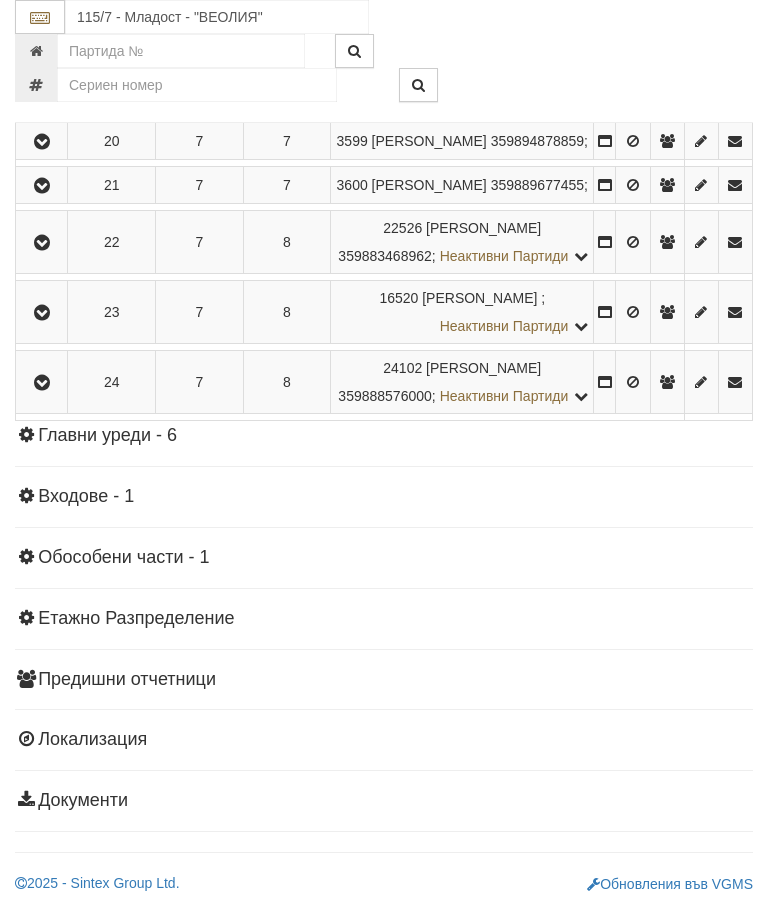 click at bounding box center [42, 313] 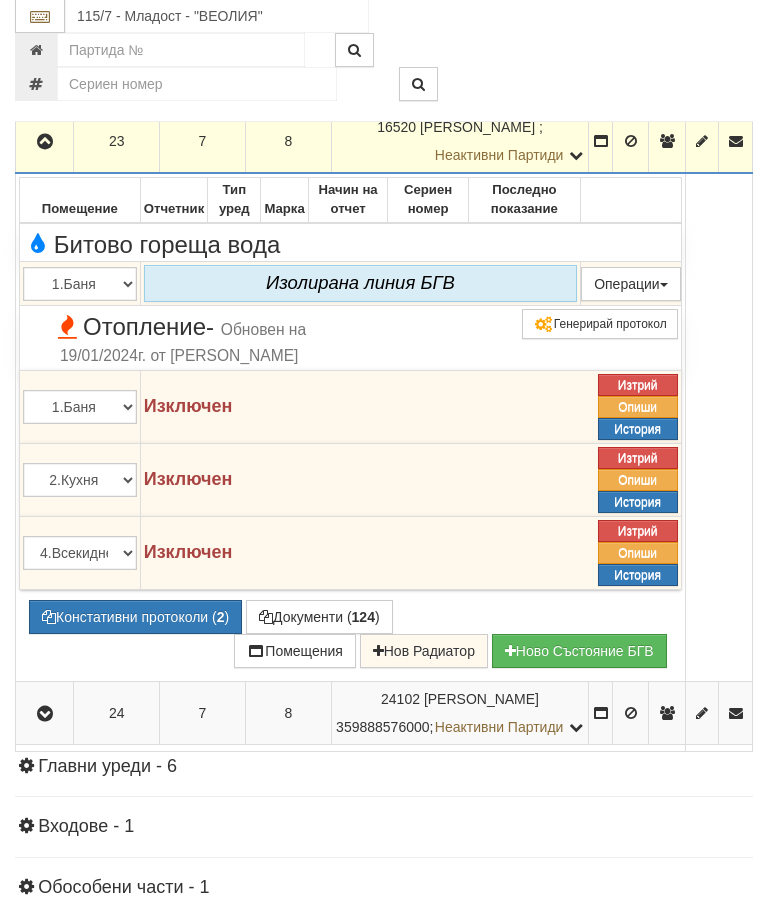 click at bounding box center (45, 143) 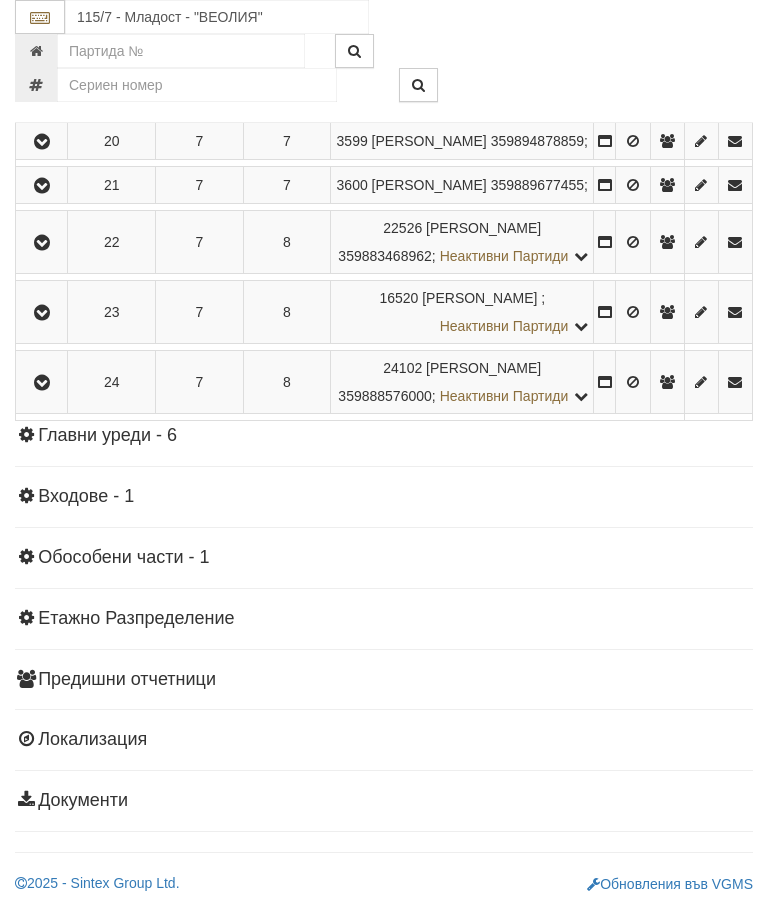 click at bounding box center (42, 383) 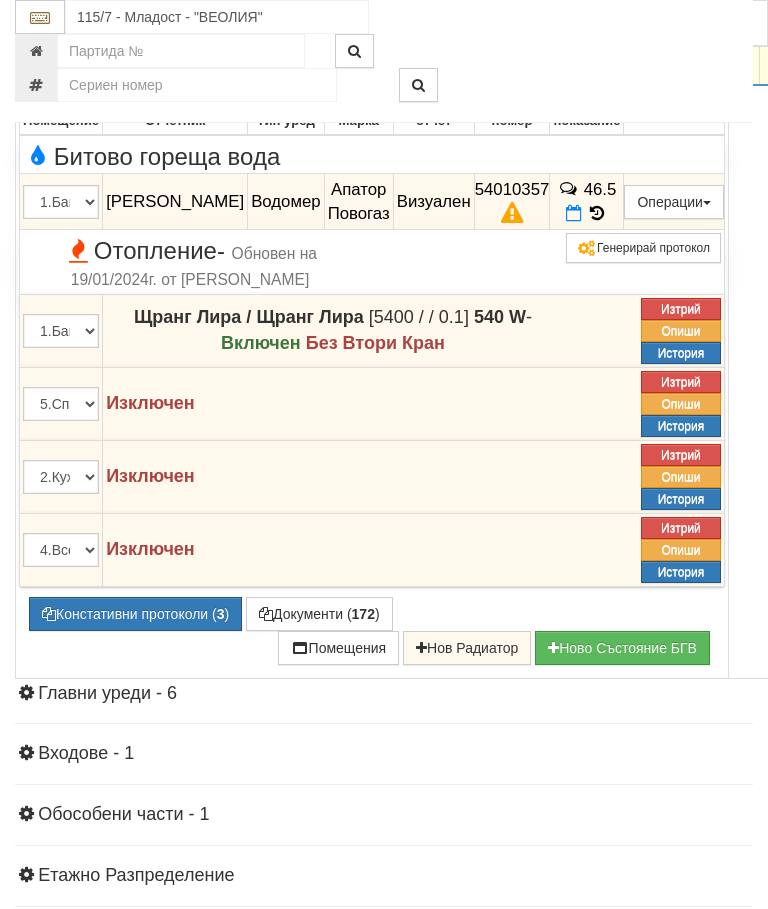 click at bounding box center (597, 213) 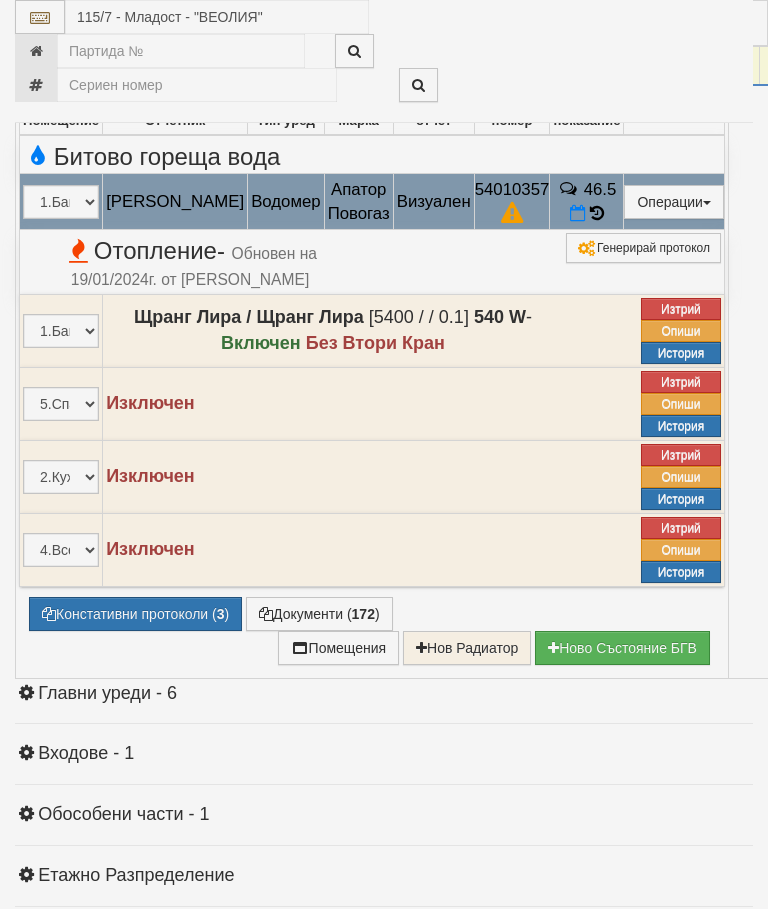 select on "10" 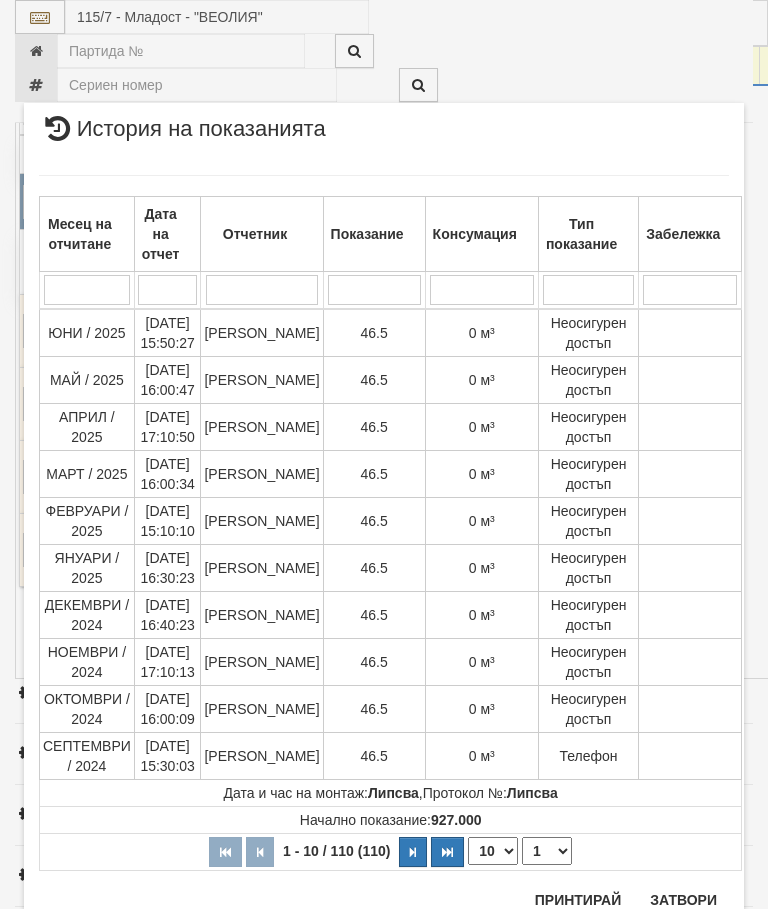 scroll, scrollTop: 2678, scrollLeft: 0, axis: vertical 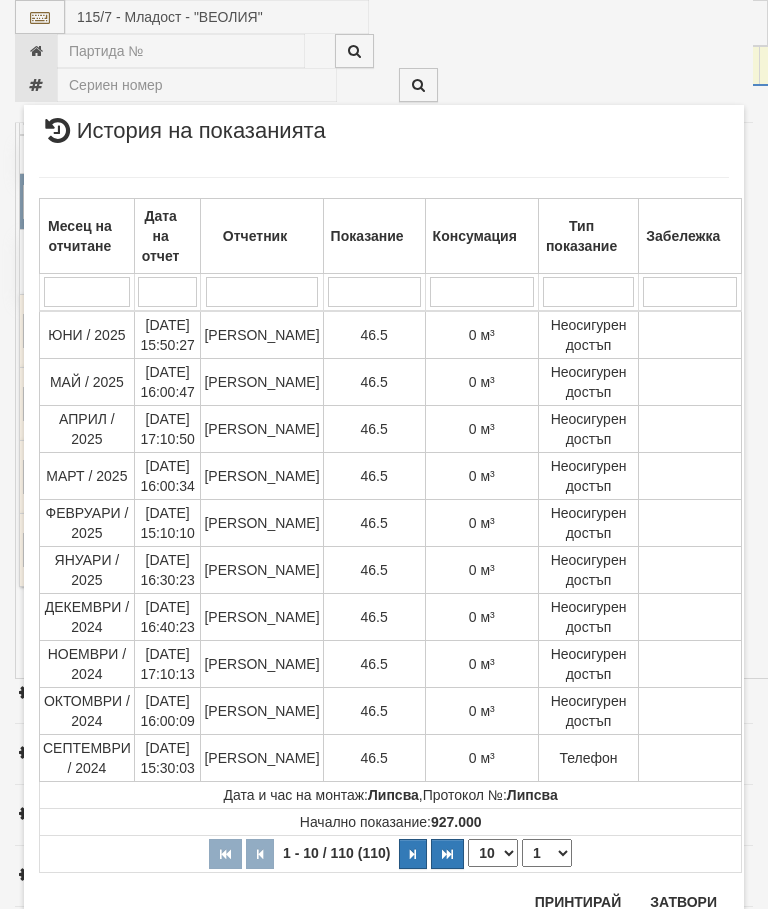click on "1 2 3 4 5 6 7 8 9 10 11" at bounding box center (547, 853) 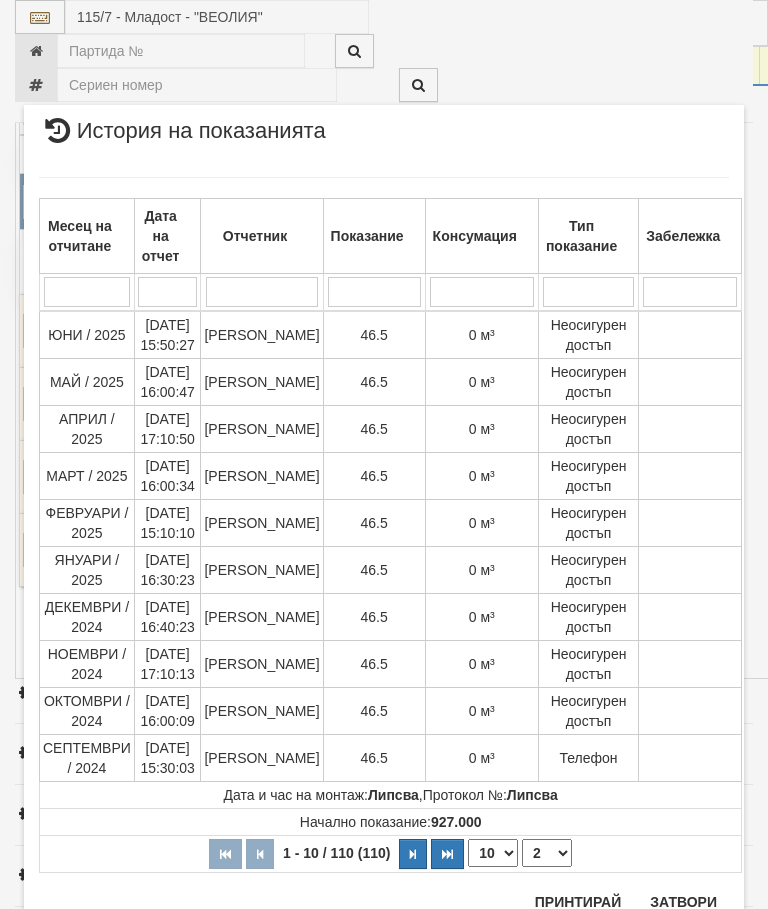 select on "2" 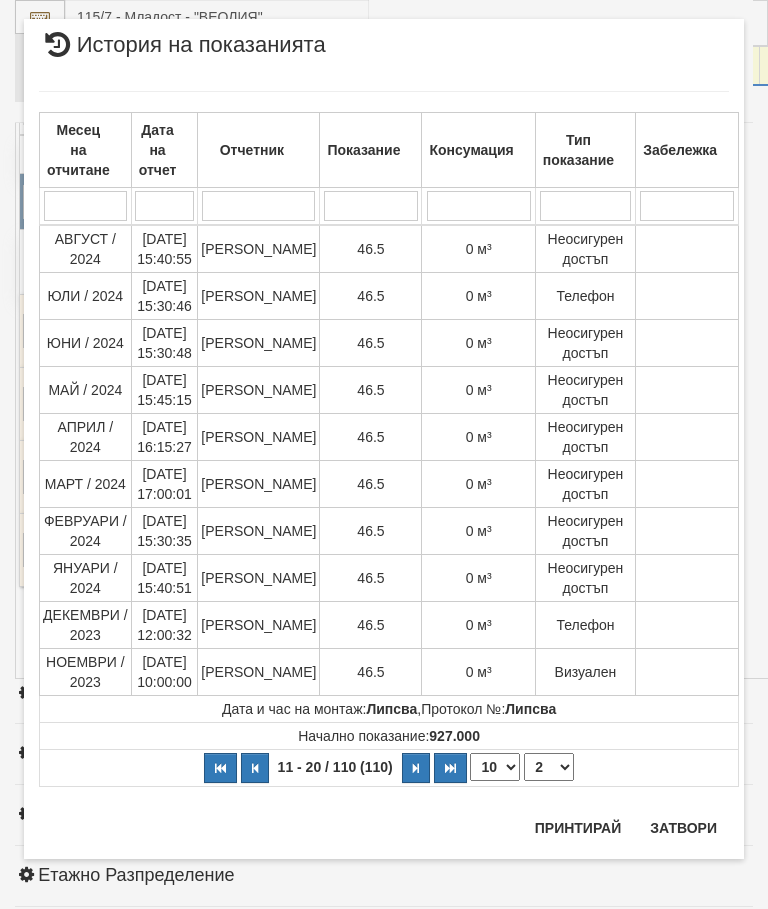 scroll, scrollTop: 0, scrollLeft: 0, axis: both 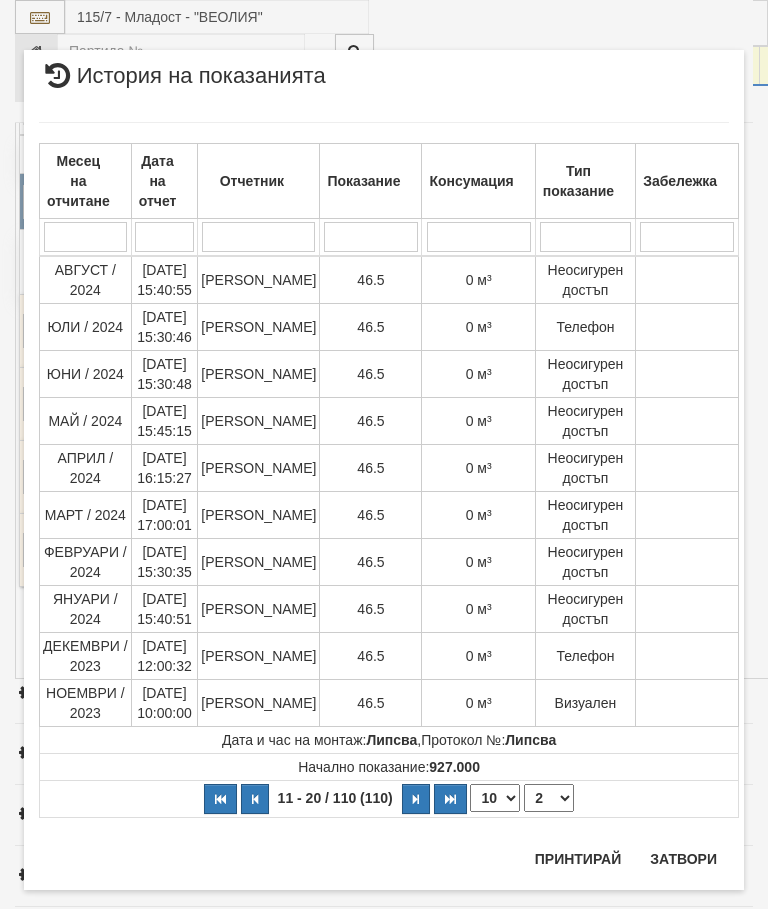 click on "Затвори" at bounding box center [683, 859] 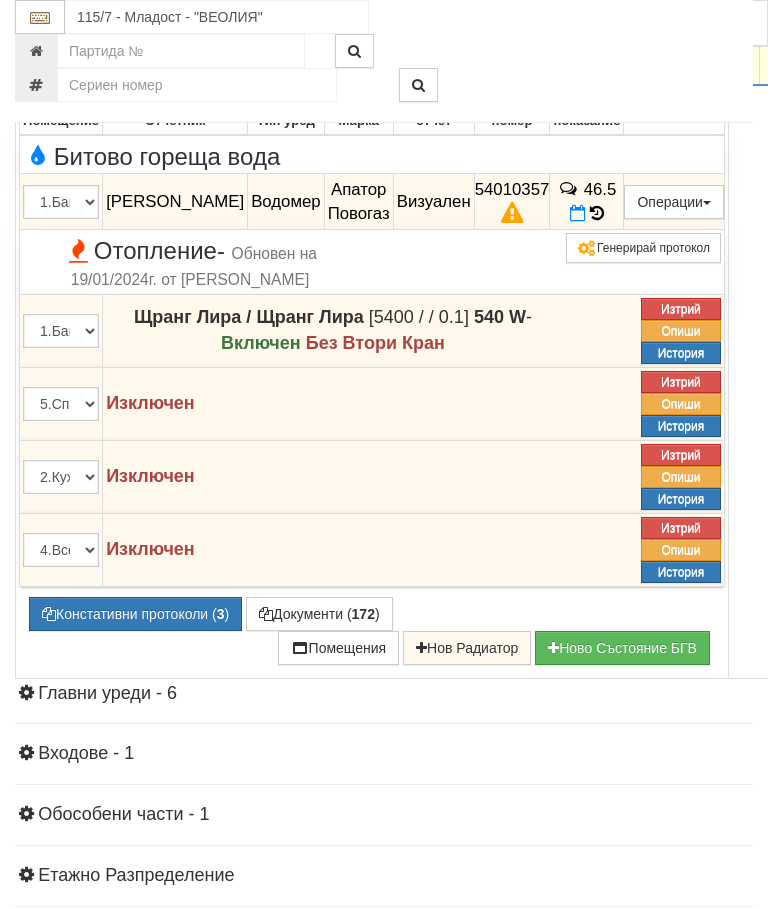 click on "Констативни протоколи ( 3 )" at bounding box center (135, 614) 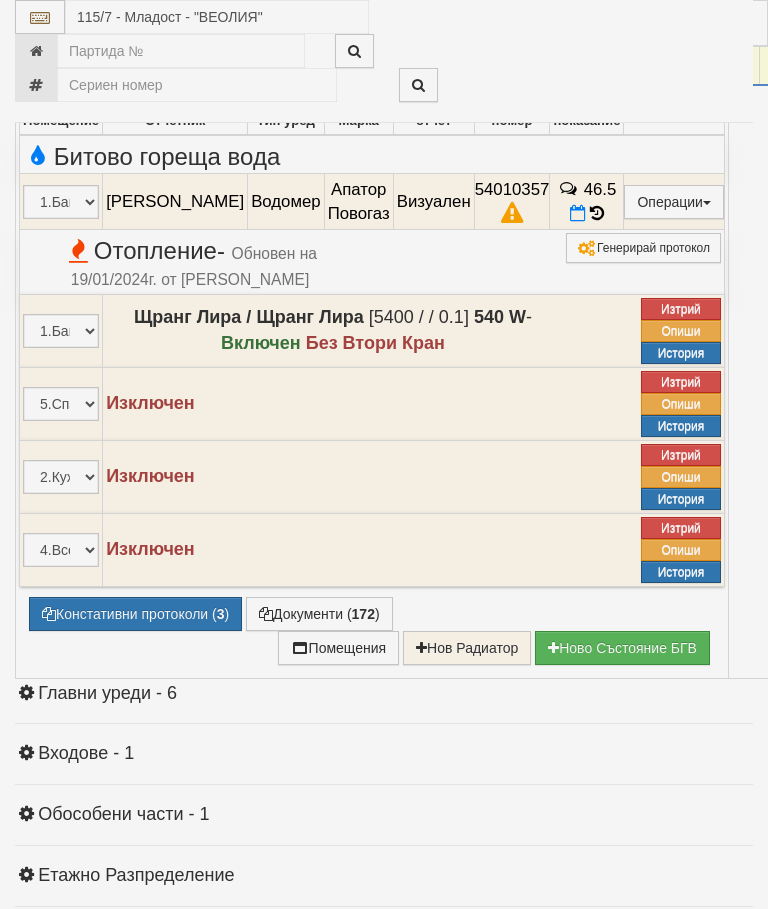 select on "10" 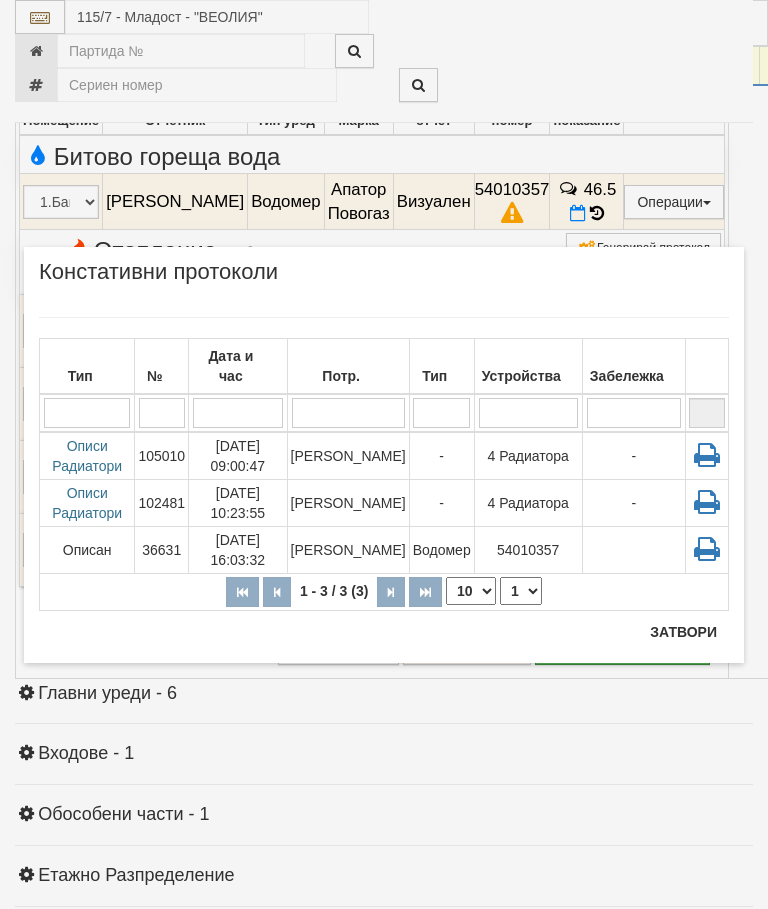 click on "[PERSON_NAME]" at bounding box center [348, 456] 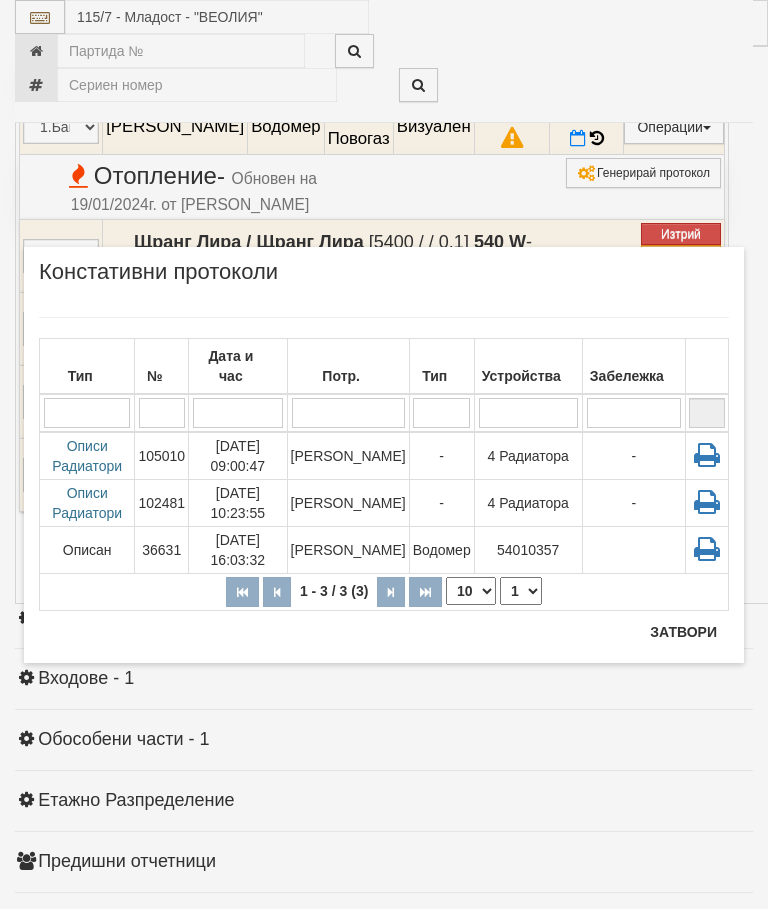 click on "Затвори" at bounding box center (683, 632) 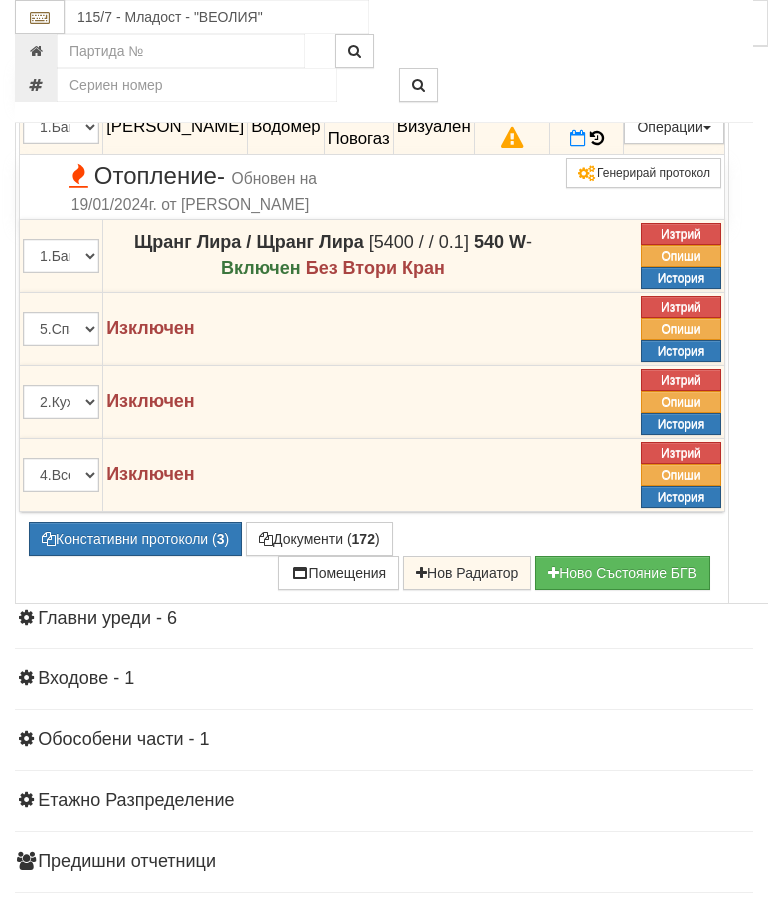 click at bounding box center (43, -22) 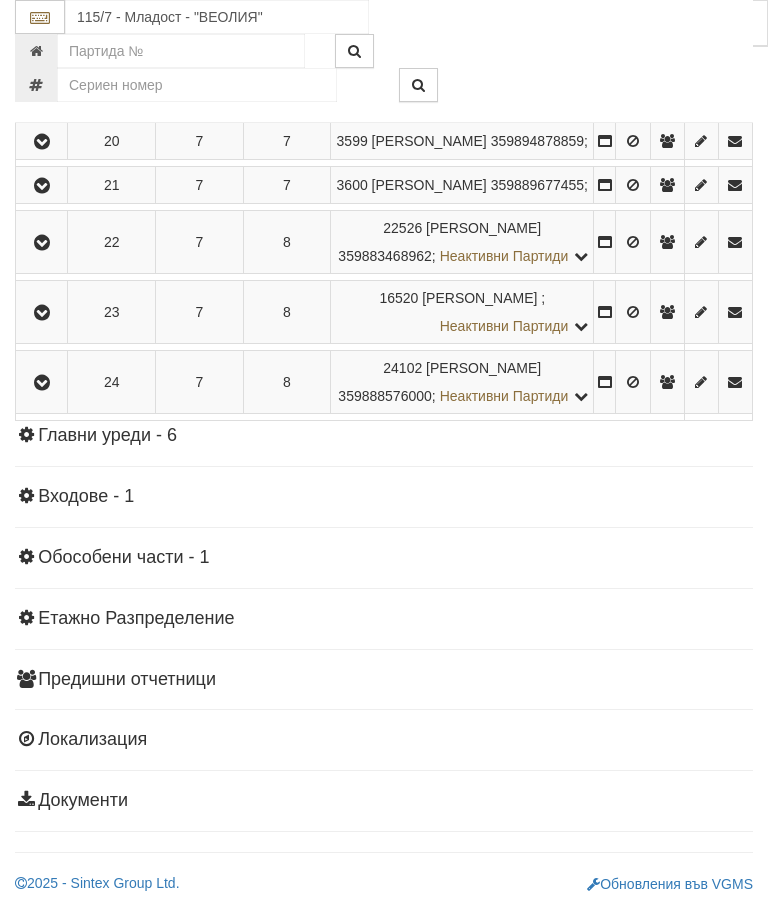 scroll, scrollTop: 1932, scrollLeft: 0, axis: vertical 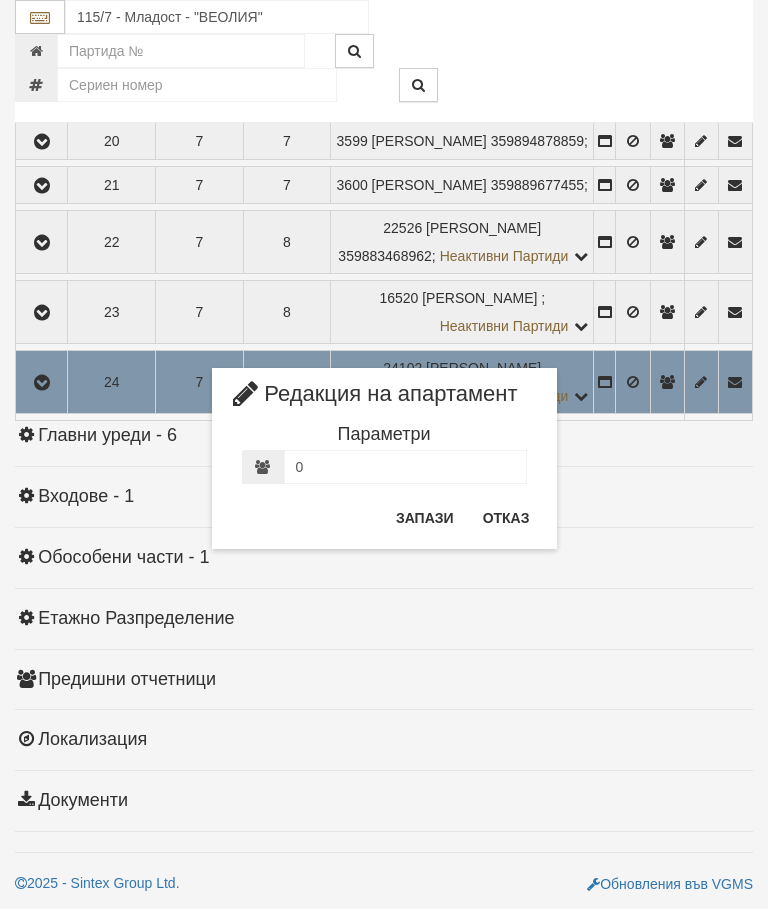 click on "Отказ" at bounding box center (506, 518) 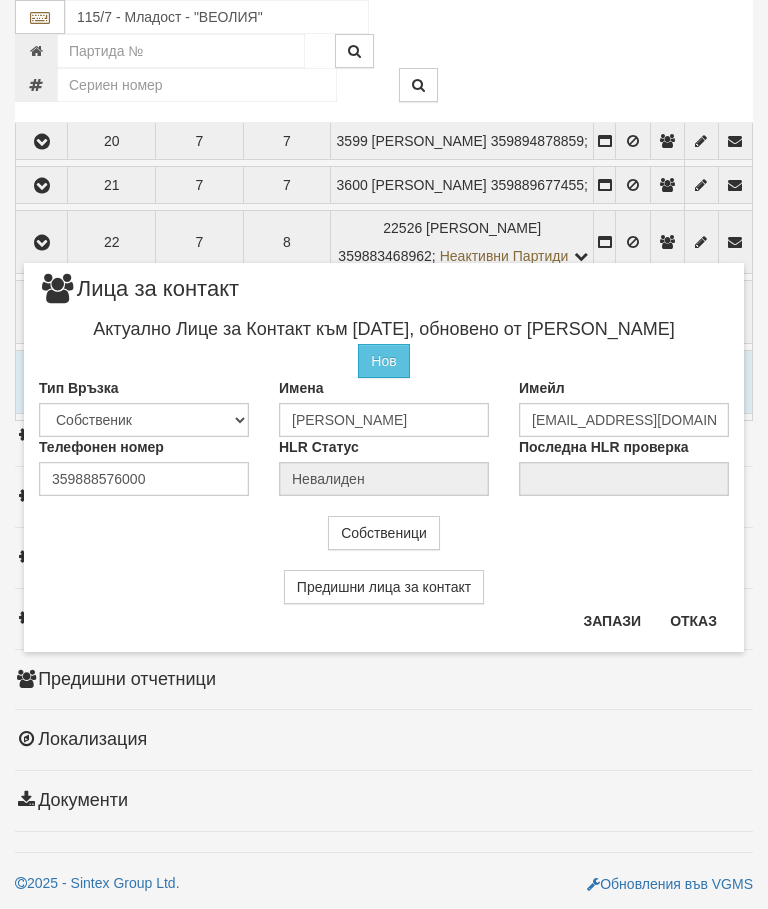 click on "Отказ" at bounding box center (693, 621) 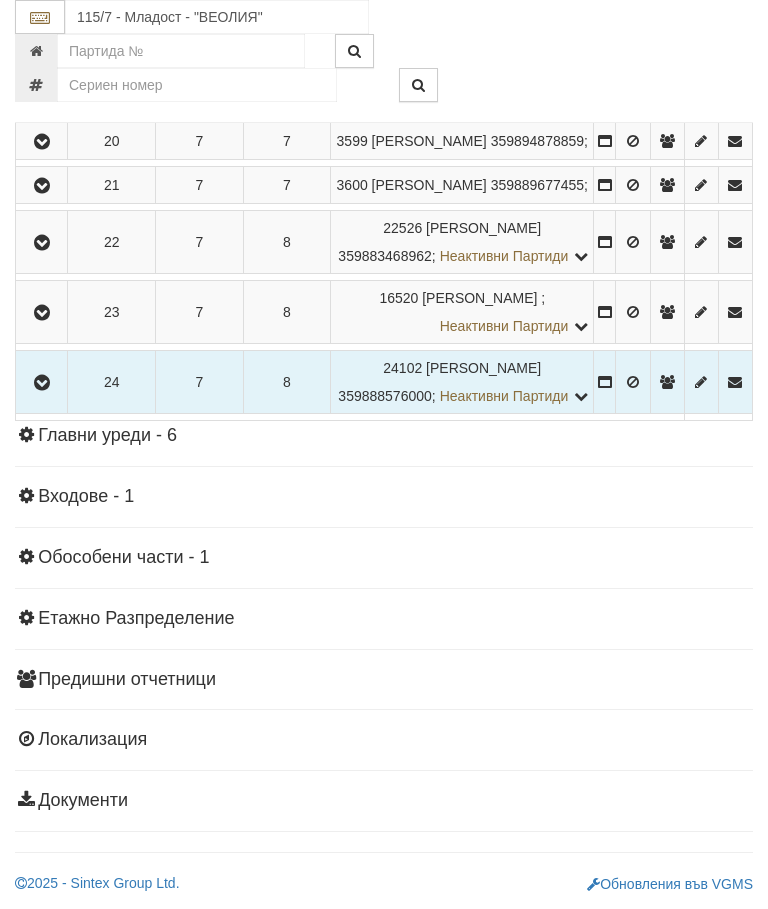 click at bounding box center [42, 383] 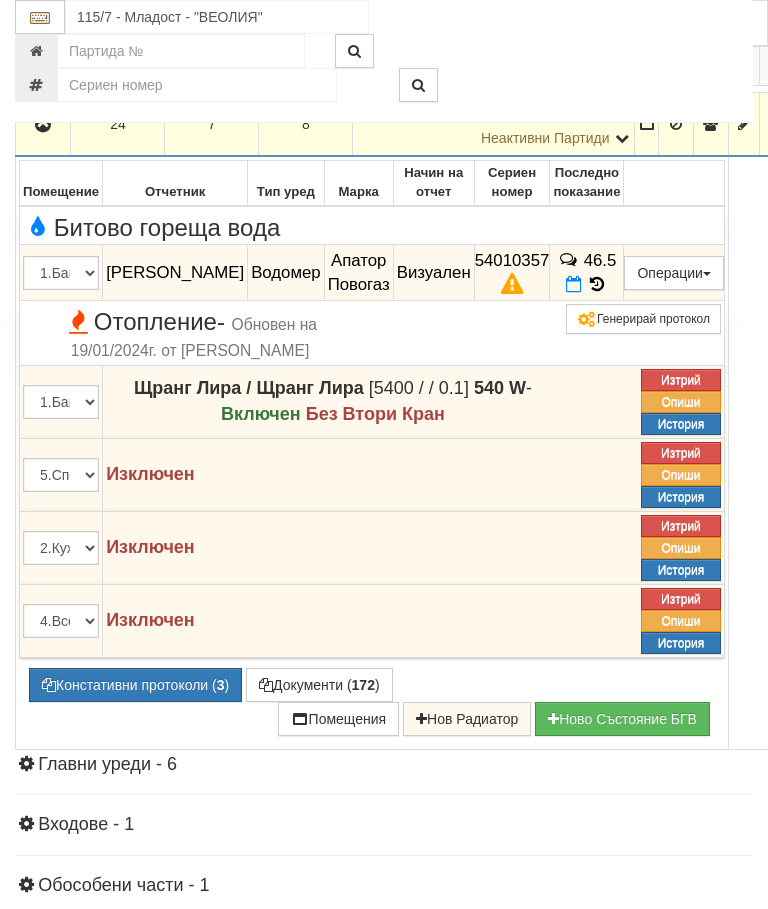 click at bounding box center (597, 284) 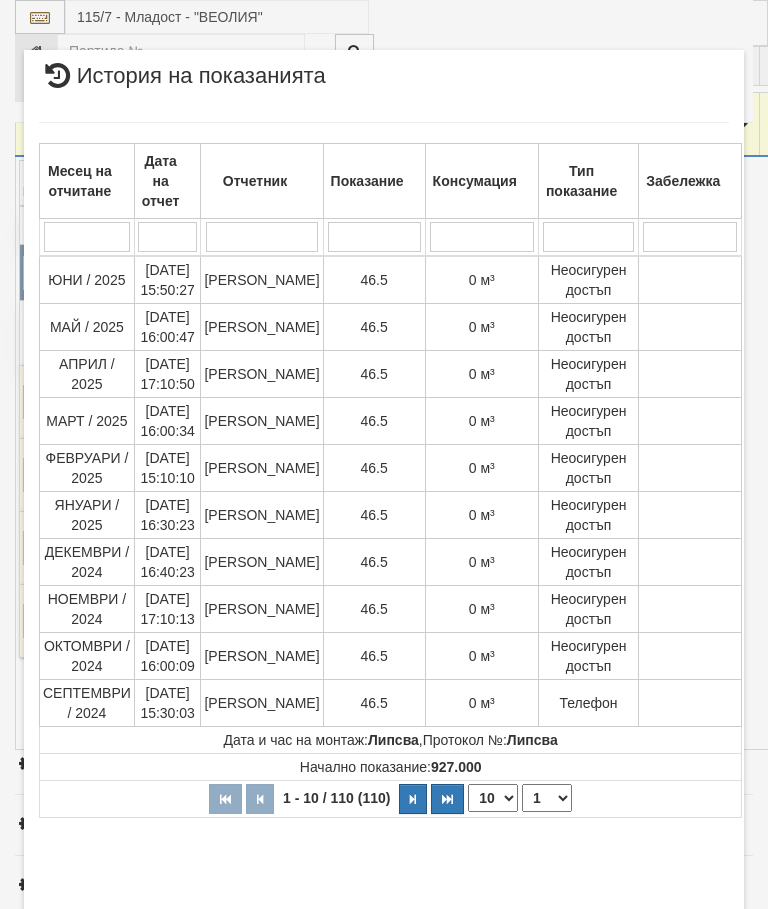 click on "1 2 3 4 5 6 7 8 9 10 11" at bounding box center (547, 798) 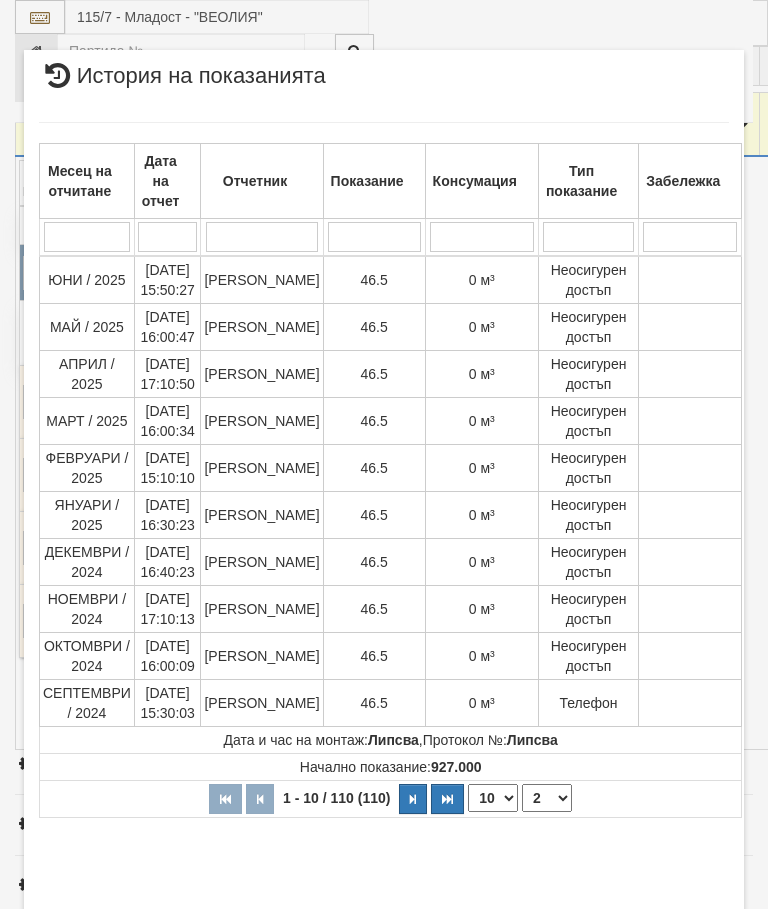 select on "2" 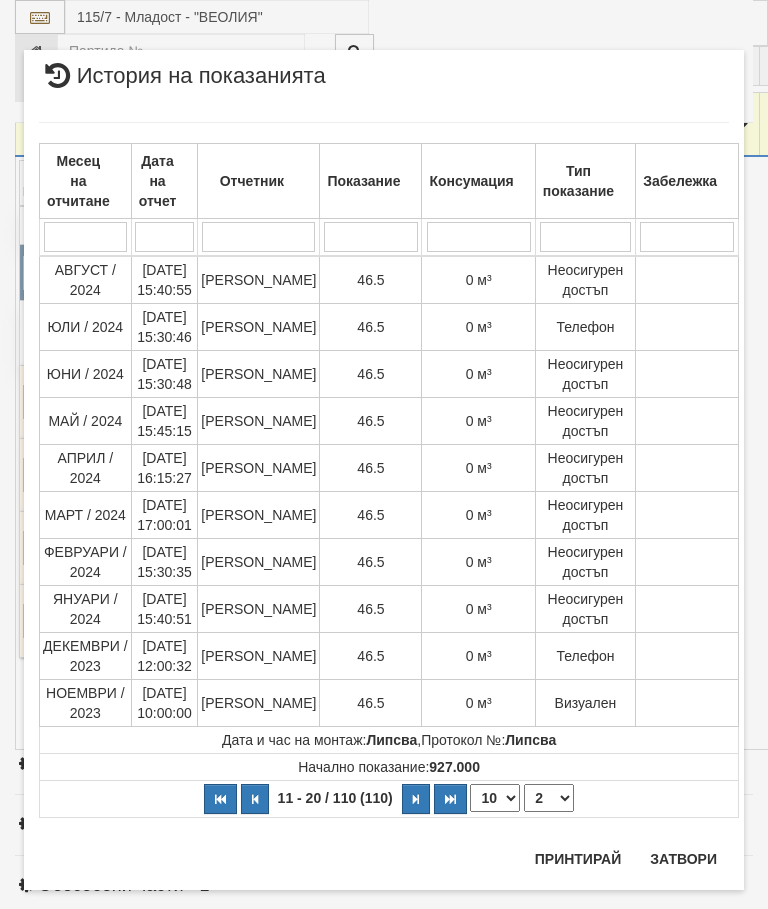 click on "Затвори" at bounding box center [683, 859] 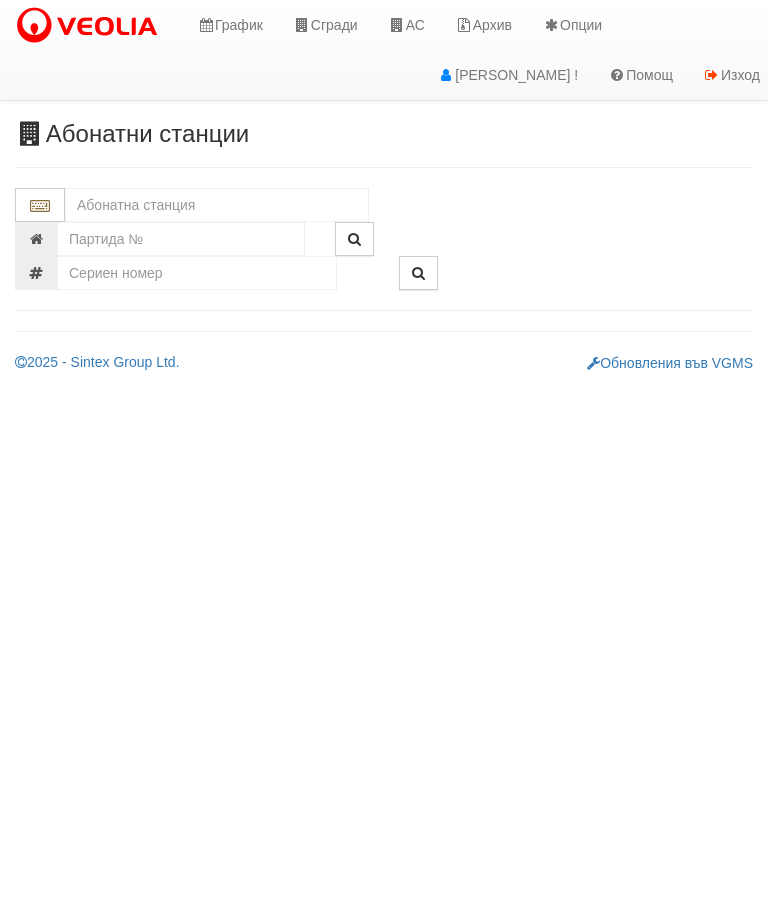 scroll, scrollTop: 0, scrollLeft: 0, axis: both 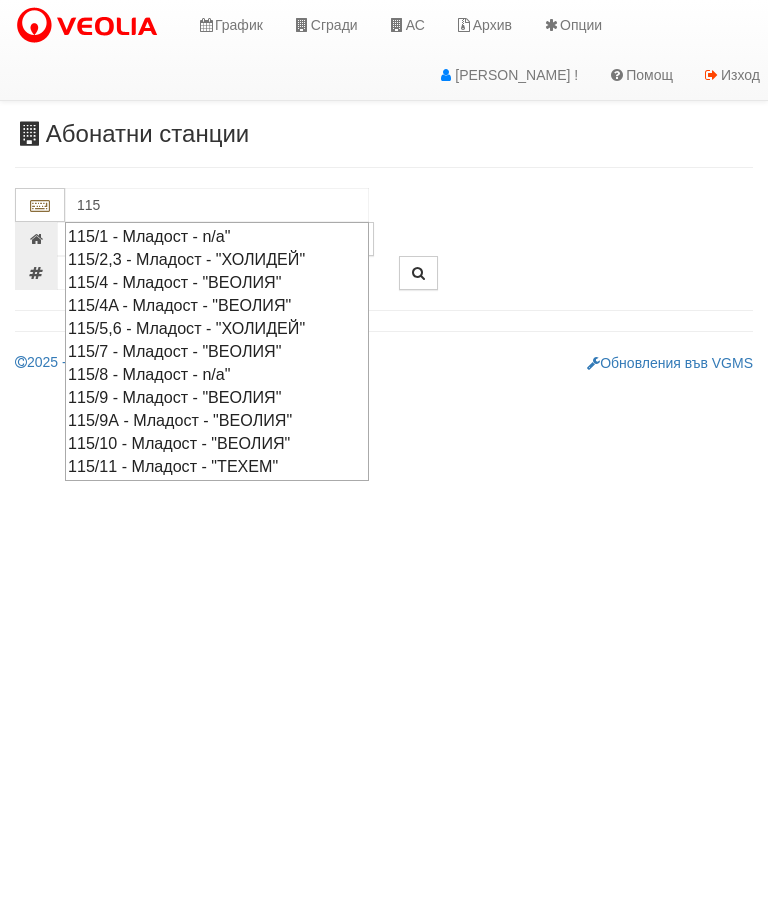 click on "115/9 - Младост - "ВЕОЛИЯ"" at bounding box center (217, 397) 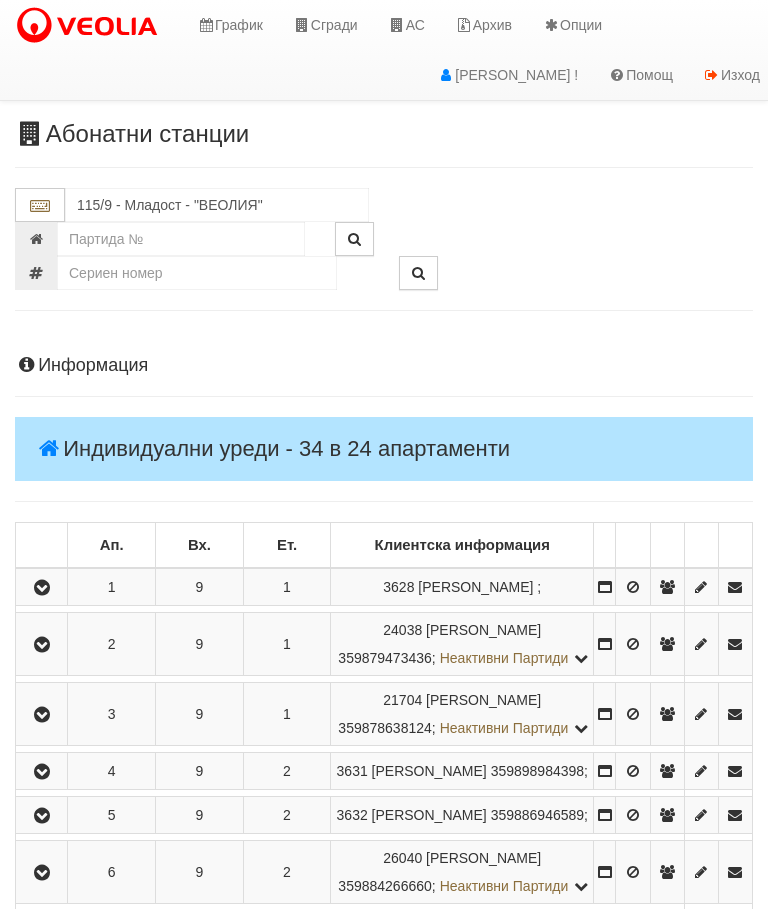 click at bounding box center (41, 587) 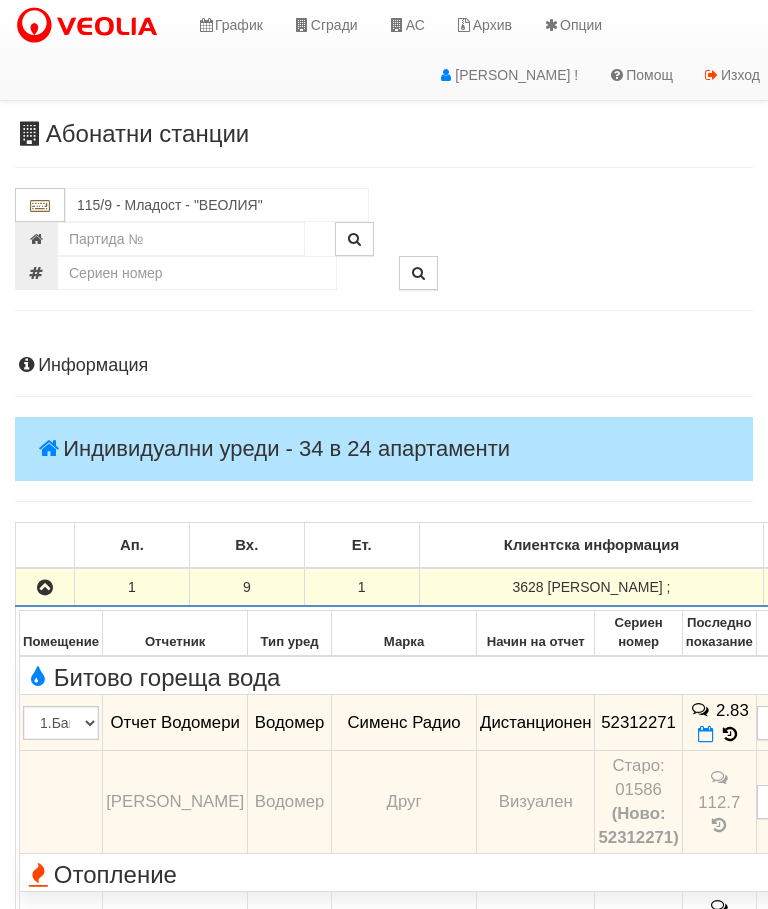click at bounding box center [45, 588] 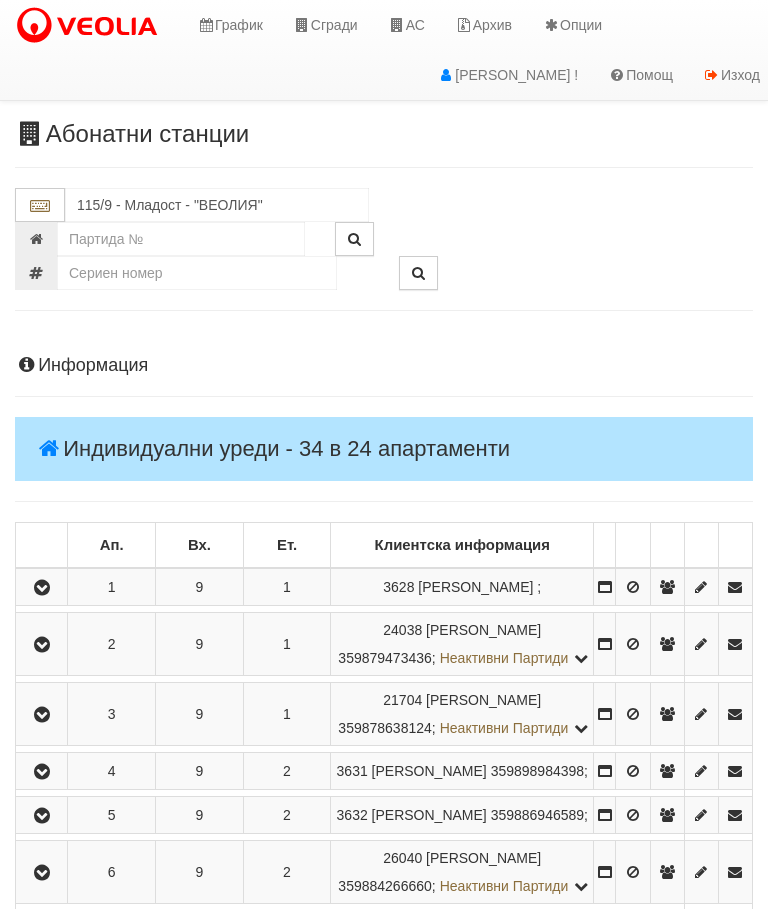 click at bounding box center (42, 645) 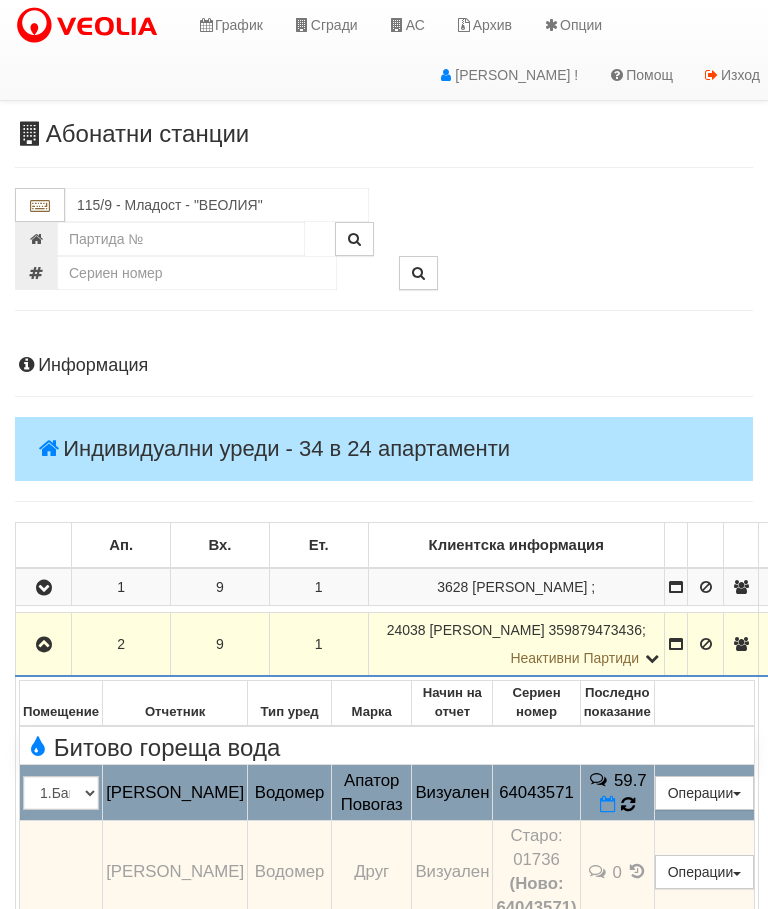click at bounding box center [627, 805] 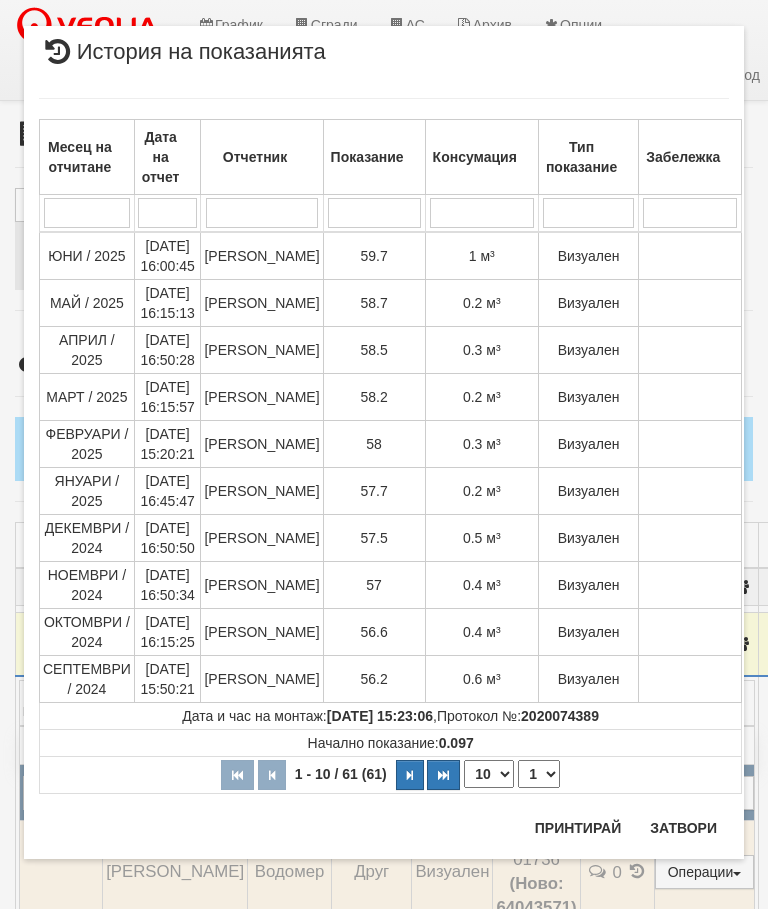 scroll, scrollTop: 1342, scrollLeft: 0, axis: vertical 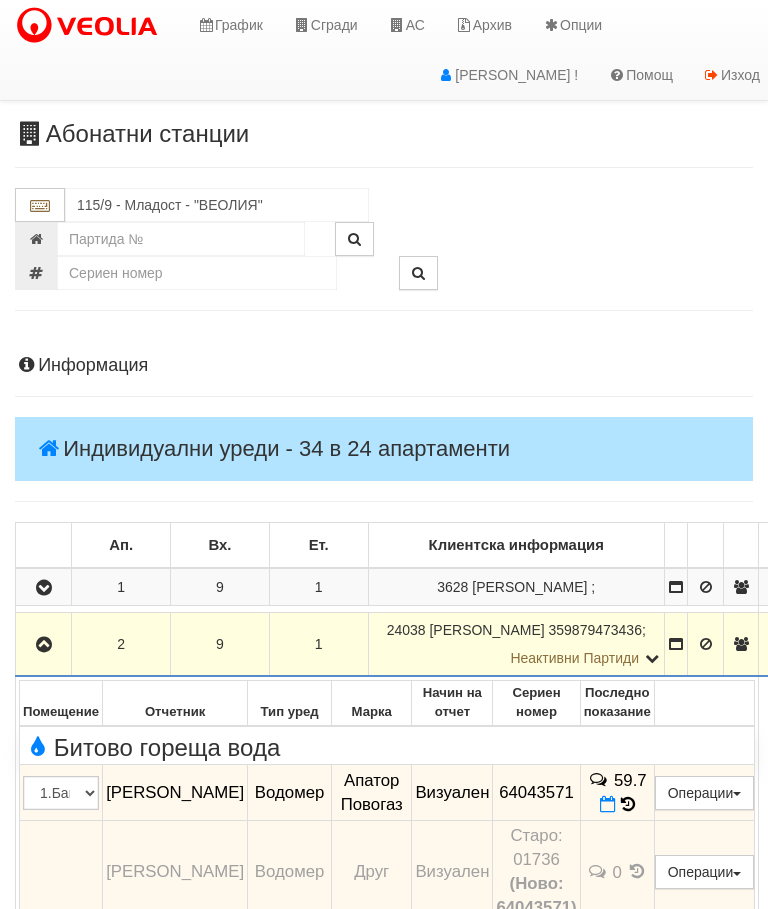 click at bounding box center [44, 645] 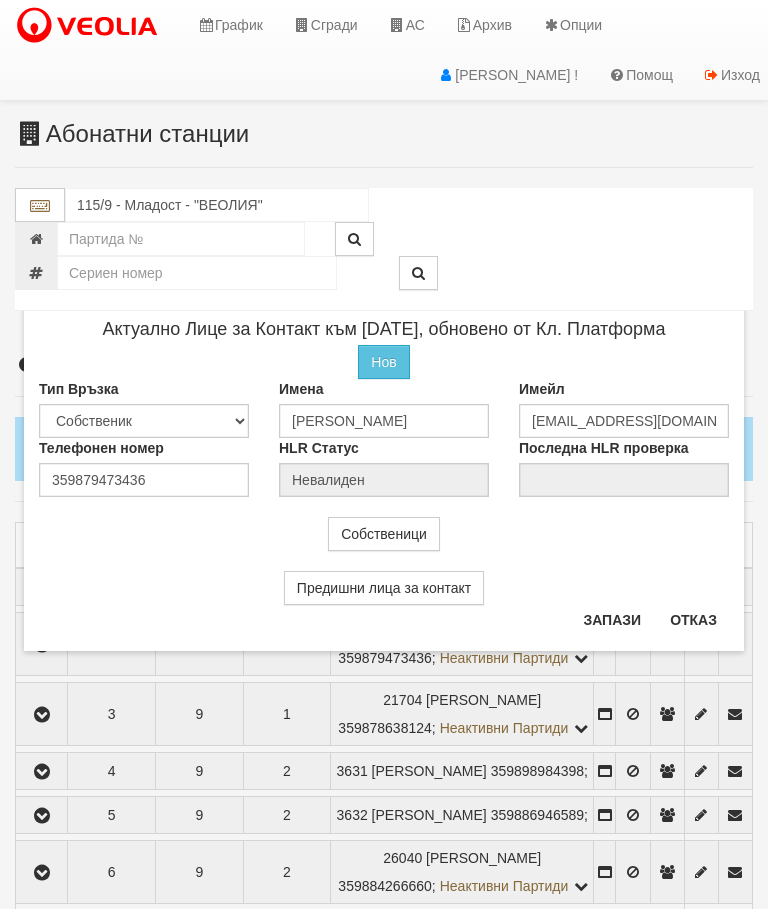 click on "Отказ" at bounding box center (693, 620) 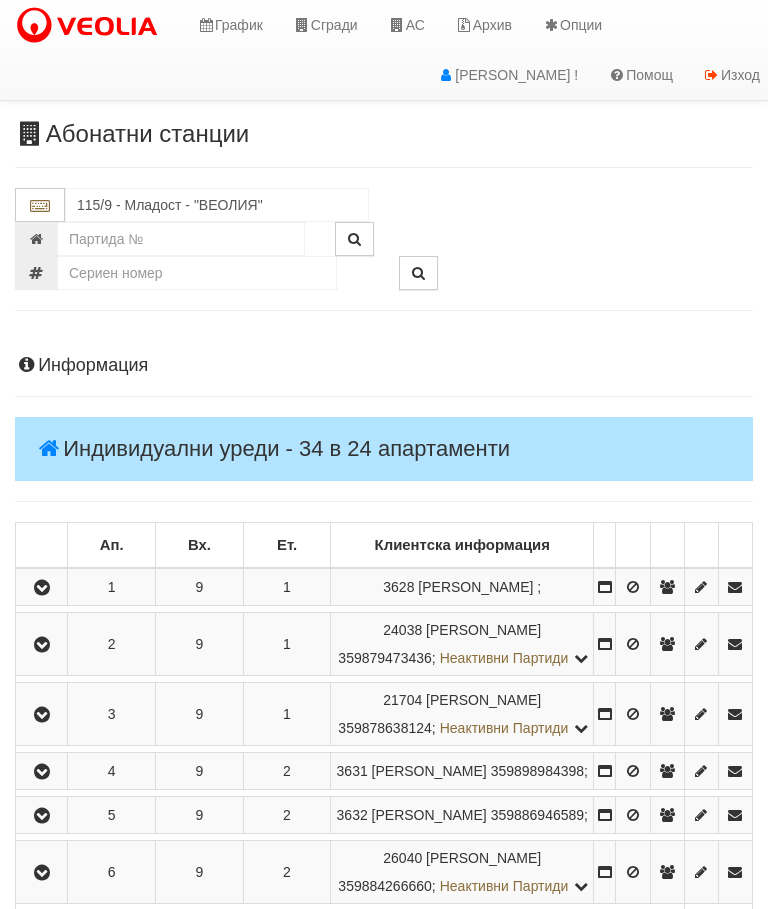 click at bounding box center (42, 715) 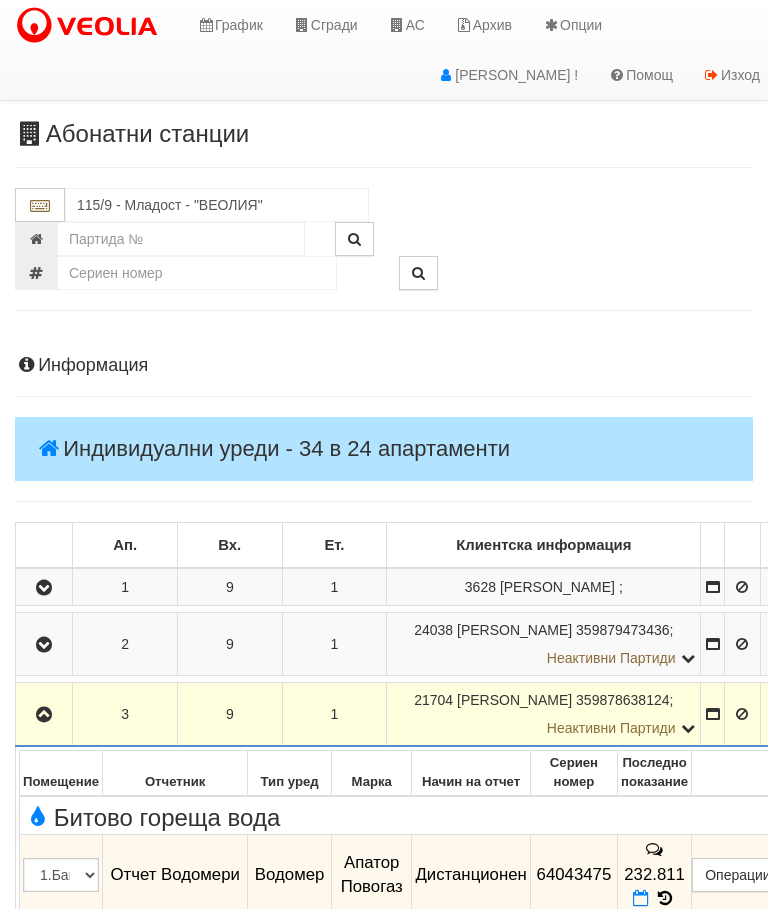 click at bounding box center (44, 715) 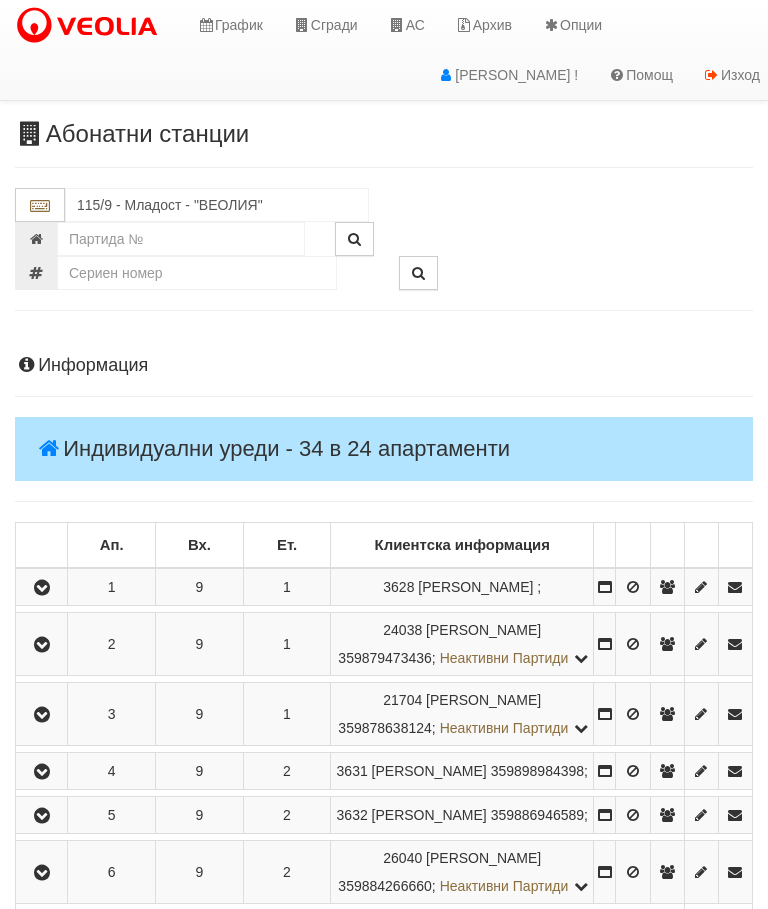 click at bounding box center [42, 772] 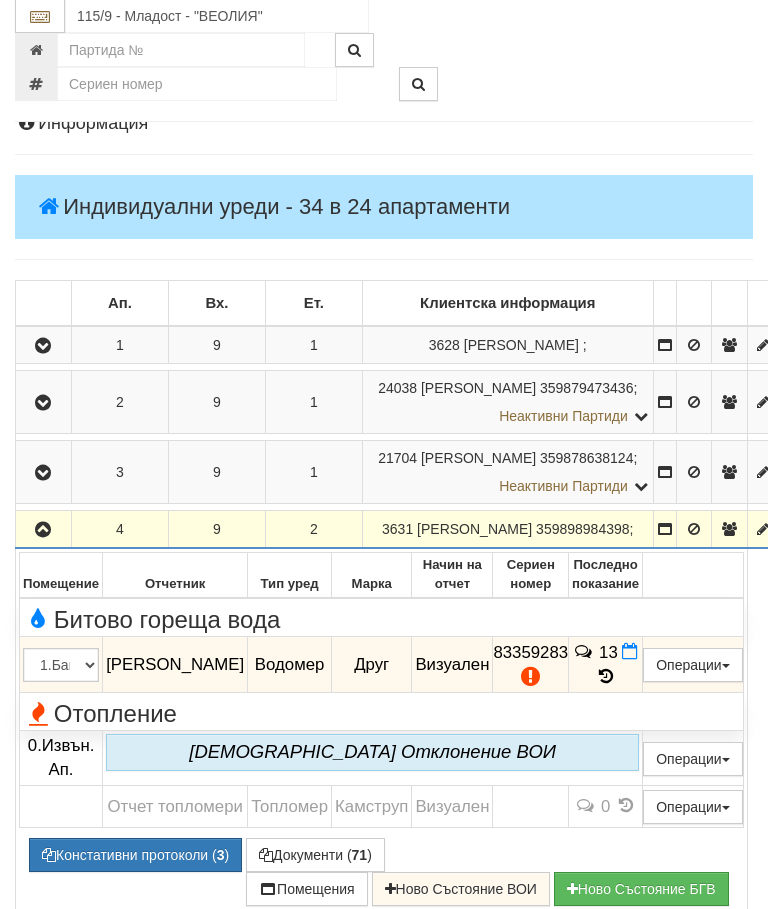 scroll, scrollTop: 239, scrollLeft: 0, axis: vertical 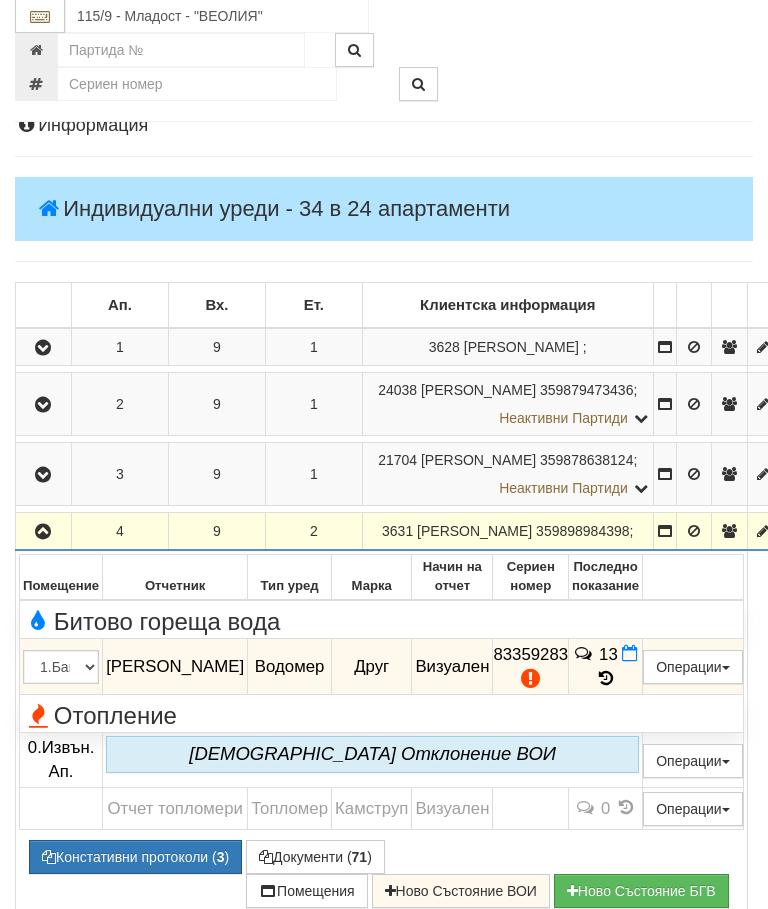 click on "13" at bounding box center [606, 668] 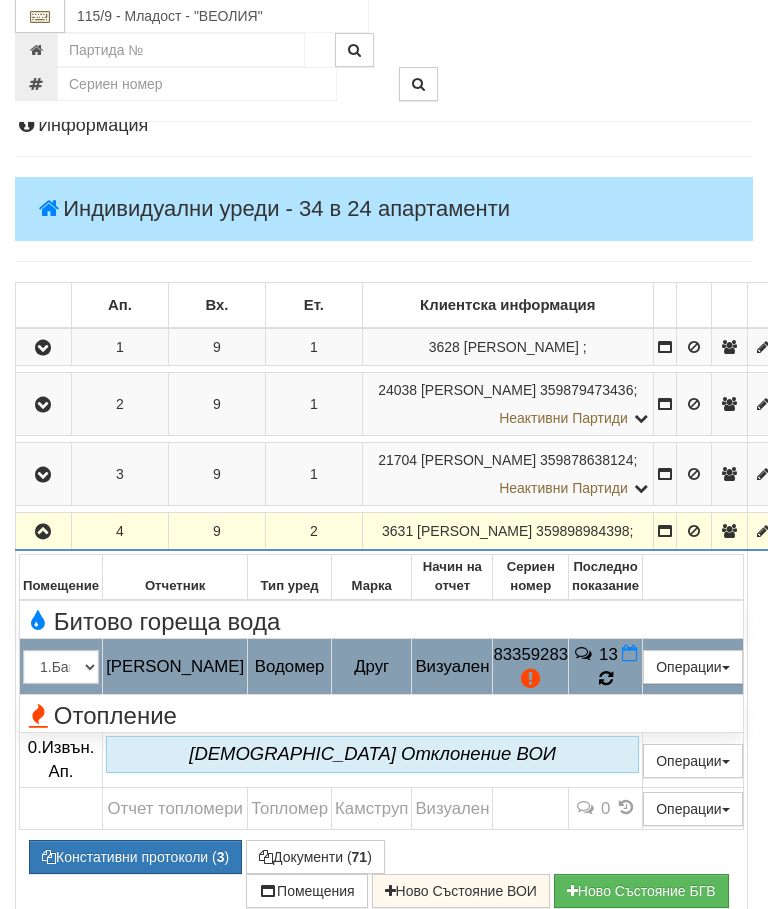 scroll, scrollTop: 240, scrollLeft: 0, axis: vertical 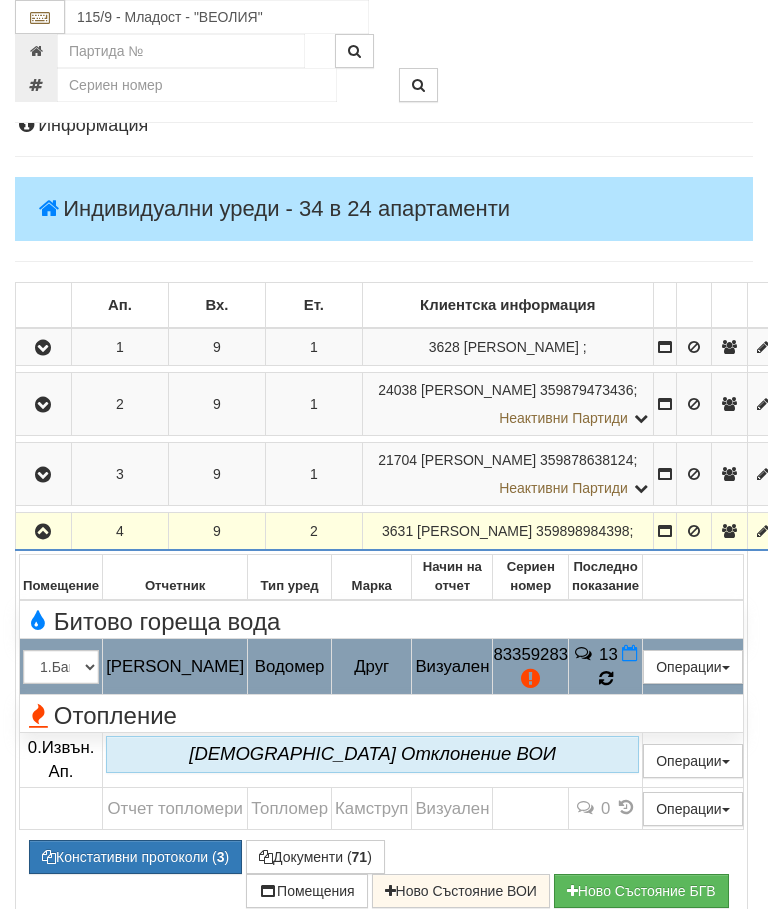 click at bounding box center [605, 679] 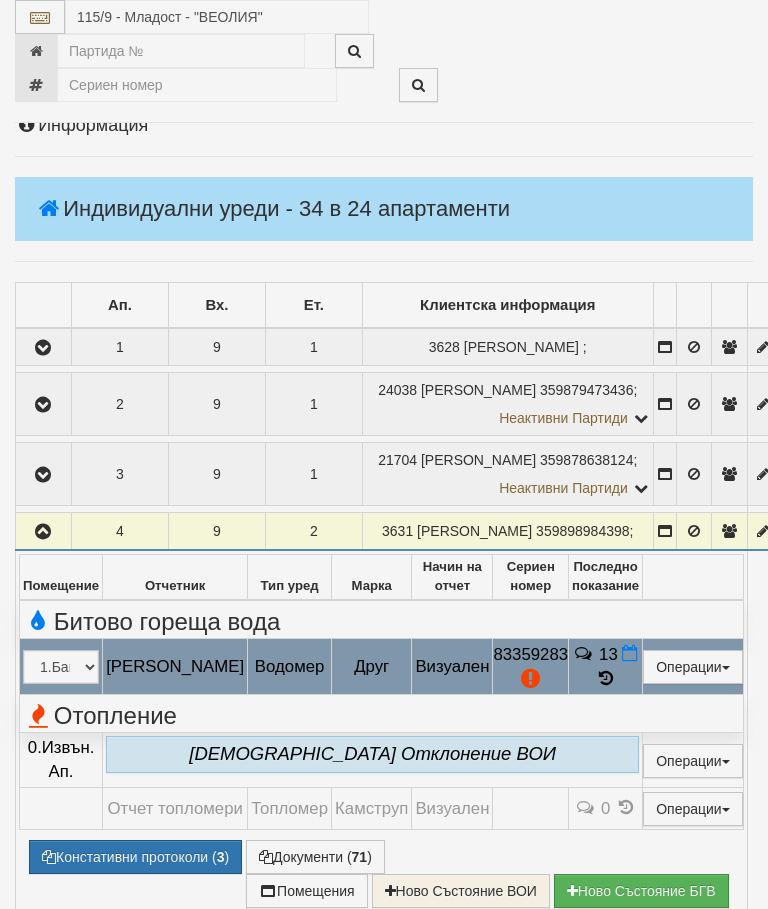 select on "10" 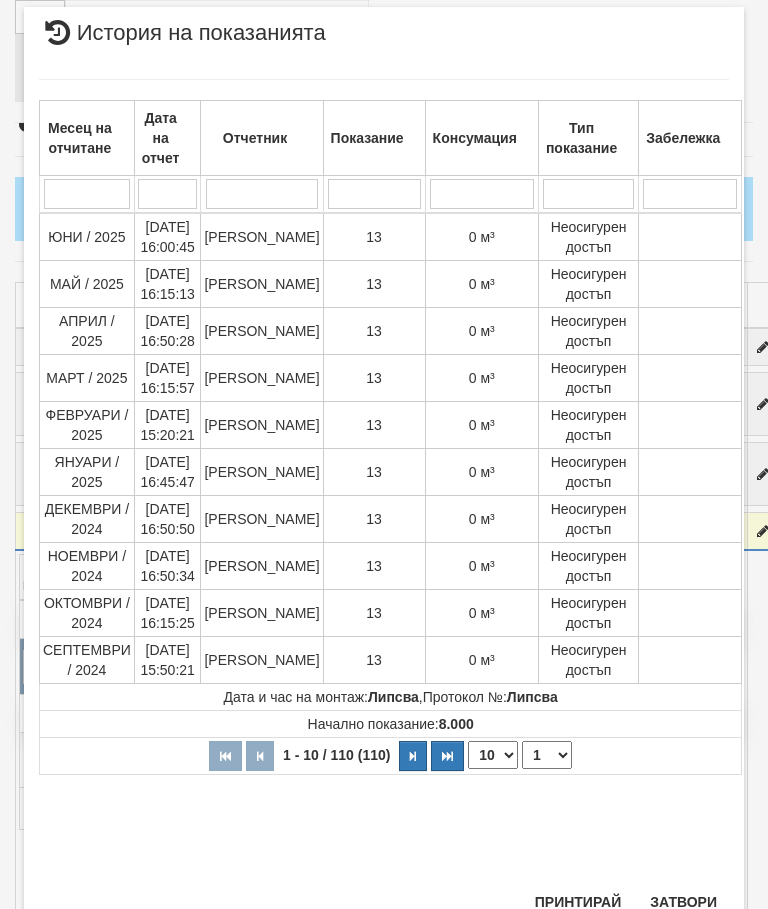 scroll, scrollTop: 1235, scrollLeft: 0, axis: vertical 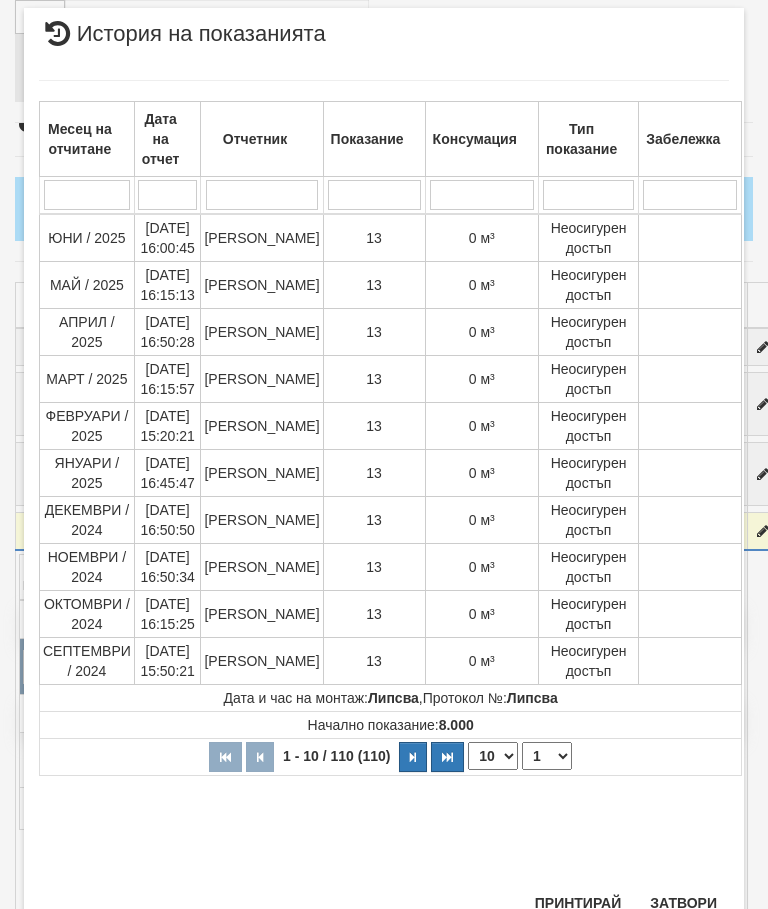 click on "1 2 3 4 5 6 7 8 9 10 11" at bounding box center (547, 756) 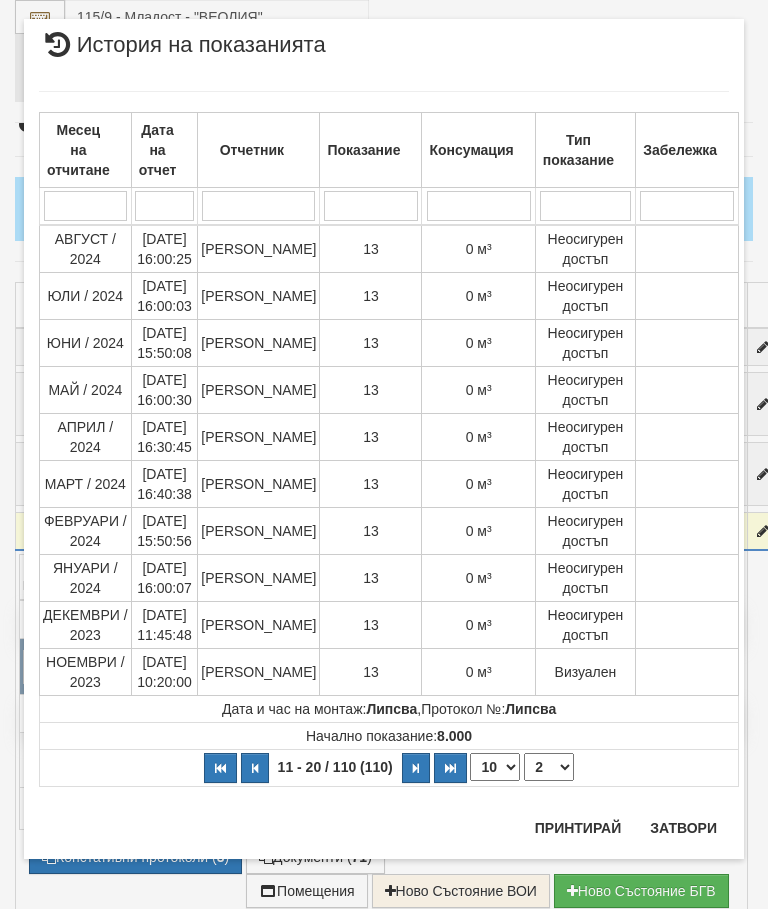 scroll, scrollTop: 0, scrollLeft: 0, axis: both 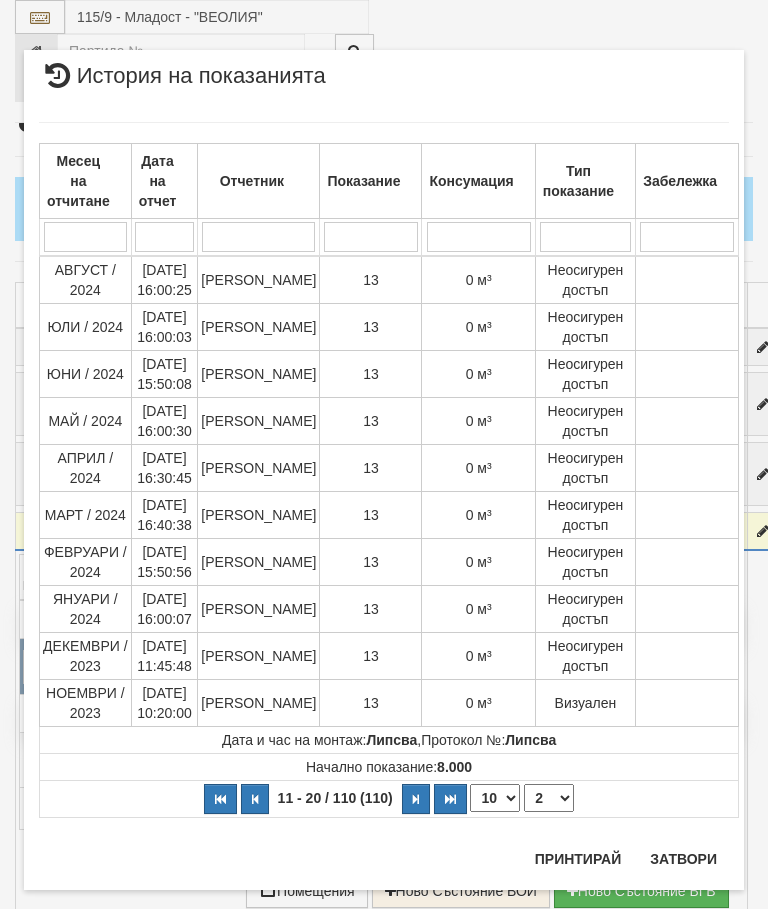 click on "1 2 3 4 5 6 7 8 9 10 11" at bounding box center [549, 798] 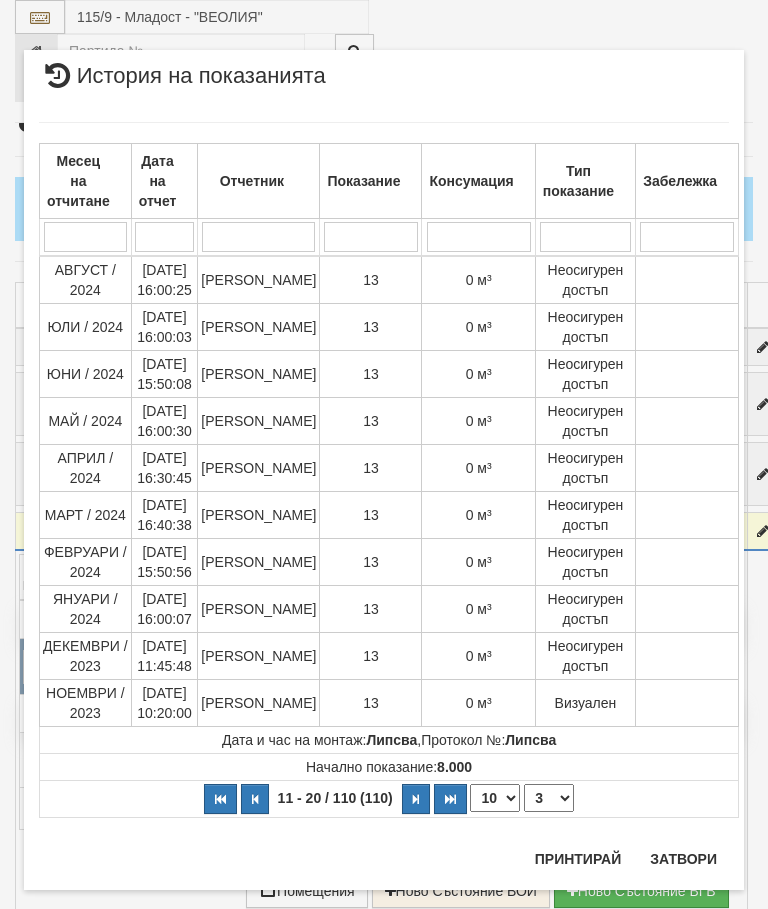 select on "3" 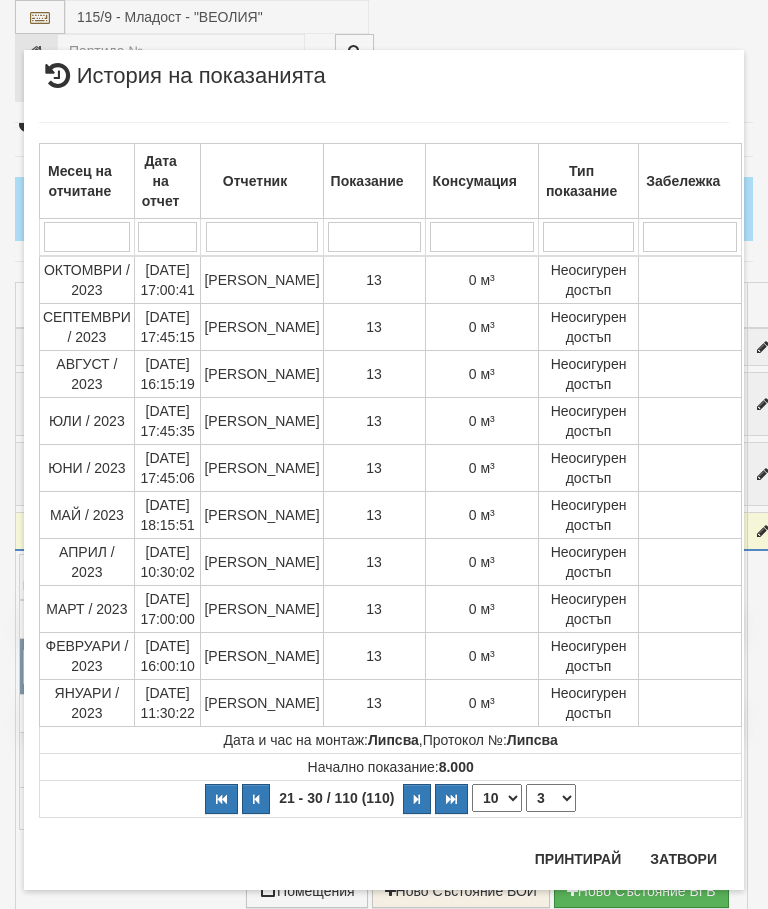 click on "Затвори" at bounding box center [683, 859] 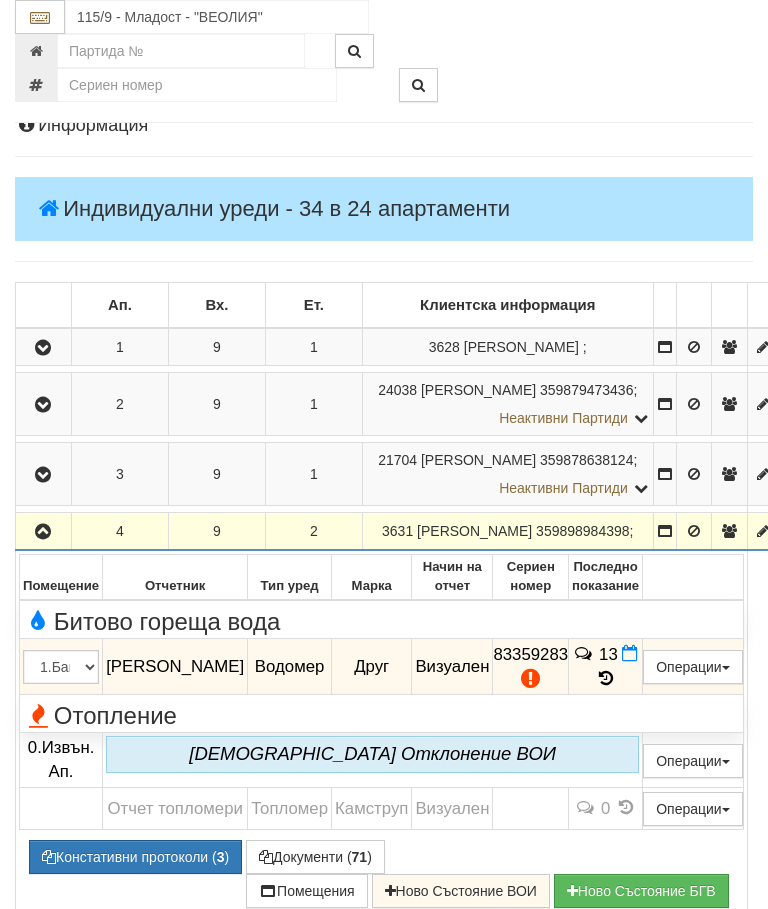 click at bounding box center [43, 531] 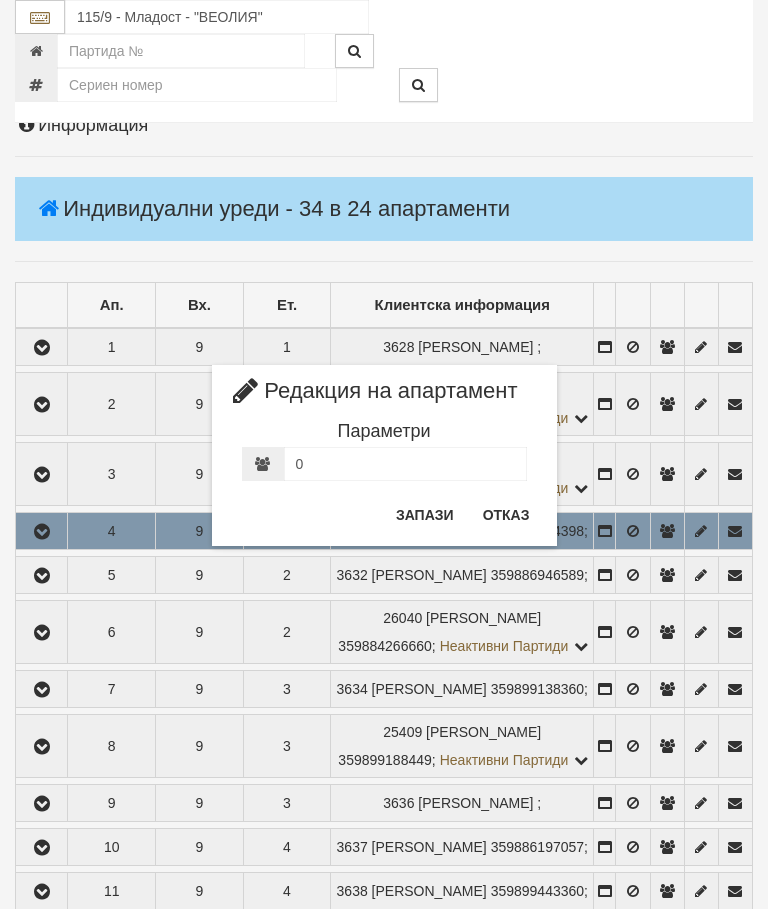 click on "Отказ" at bounding box center (506, 515) 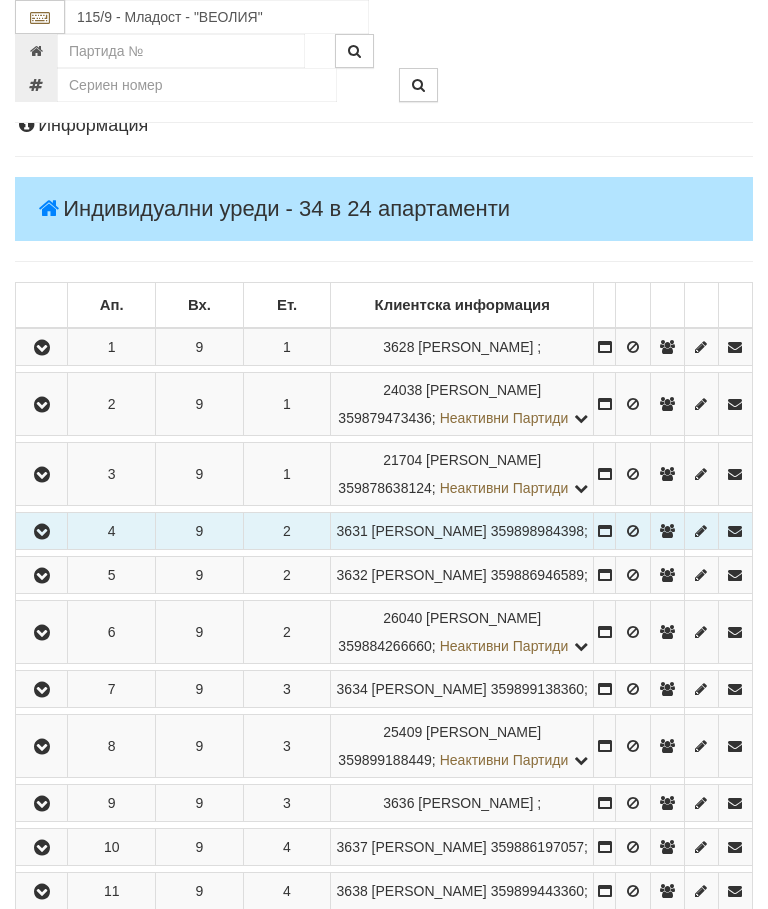 click at bounding box center (42, 576) 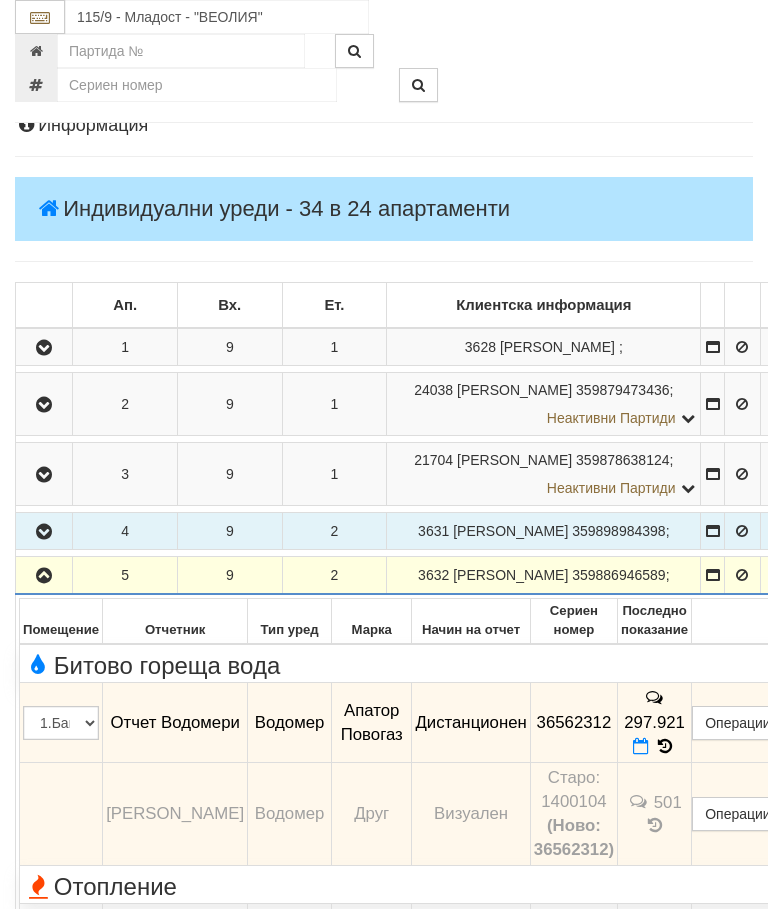 click at bounding box center [44, 575] 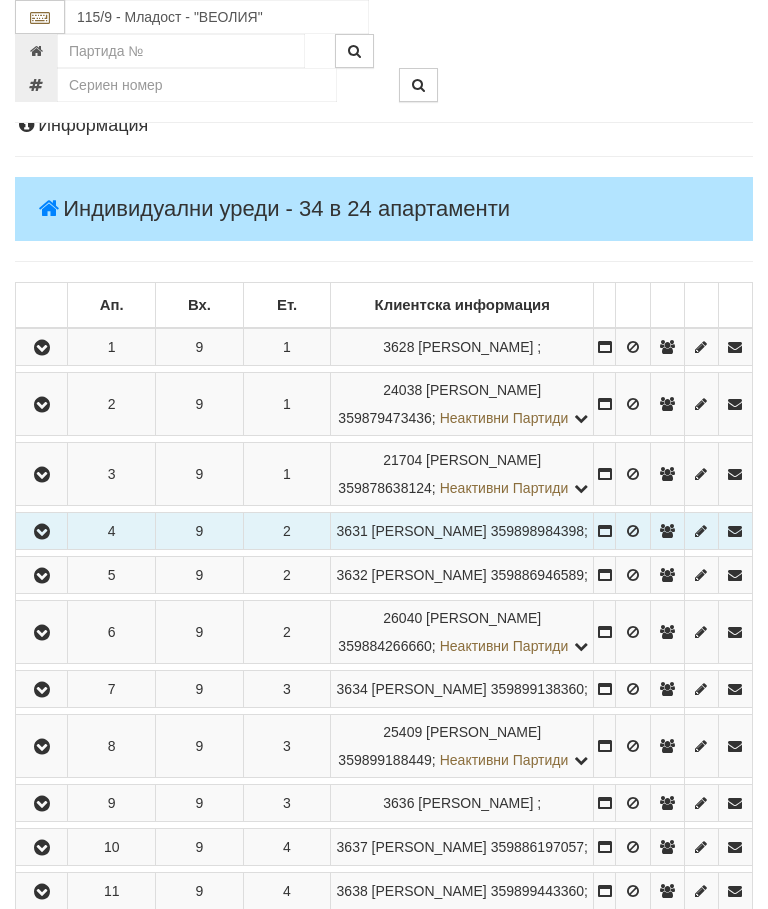 click at bounding box center (41, 632) 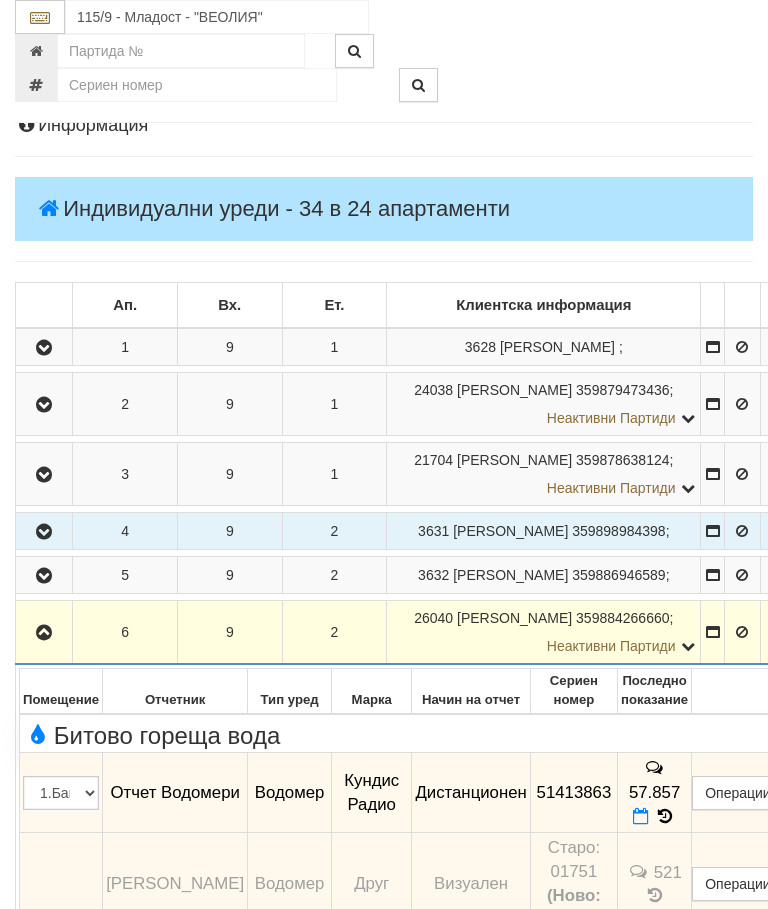 click at bounding box center [44, 633] 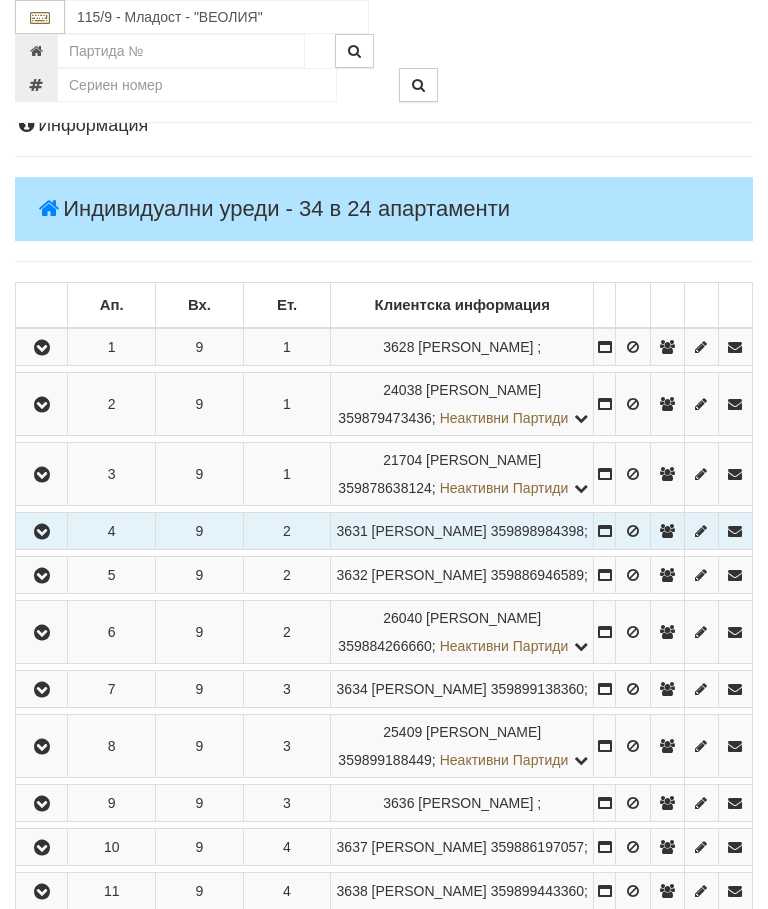 click at bounding box center (42, 690) 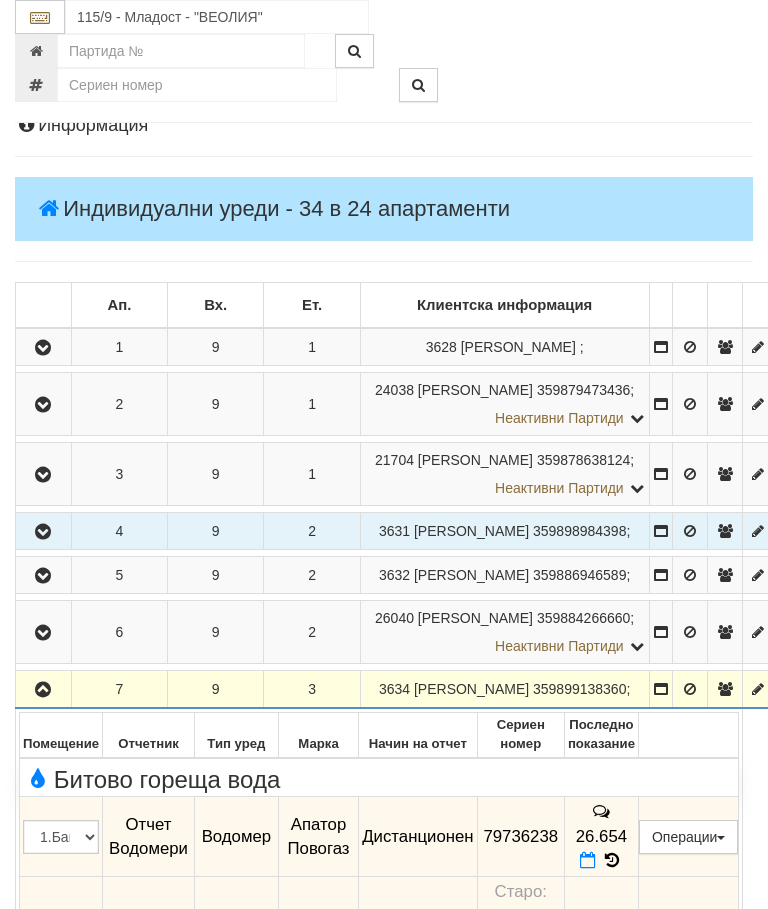 click at bounding box center (43, 690) 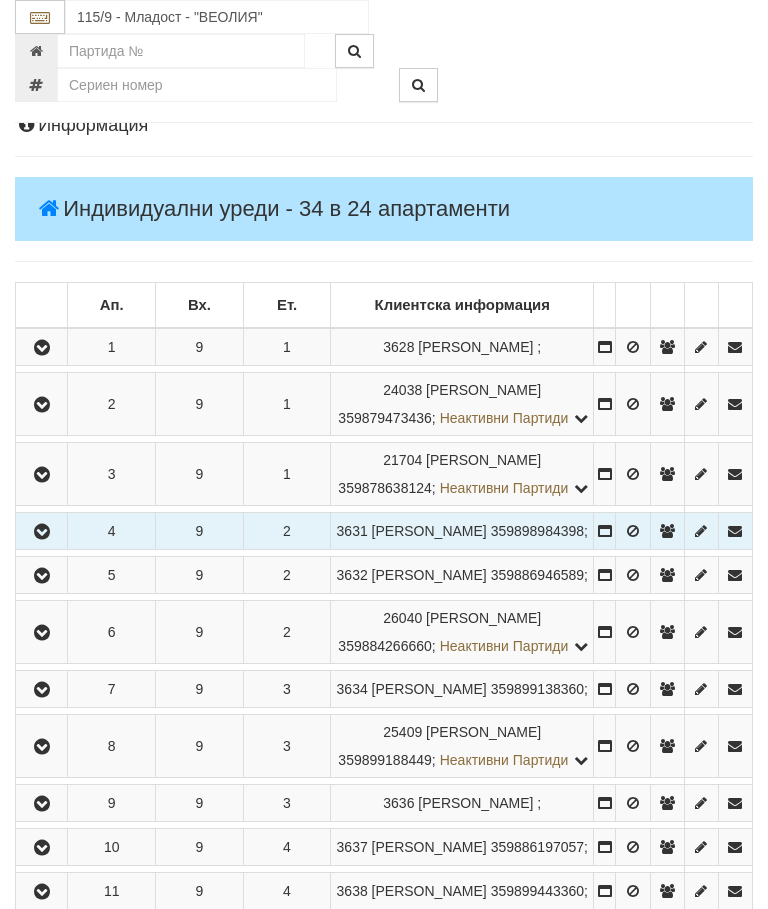 click at bounding box center (41, 746) 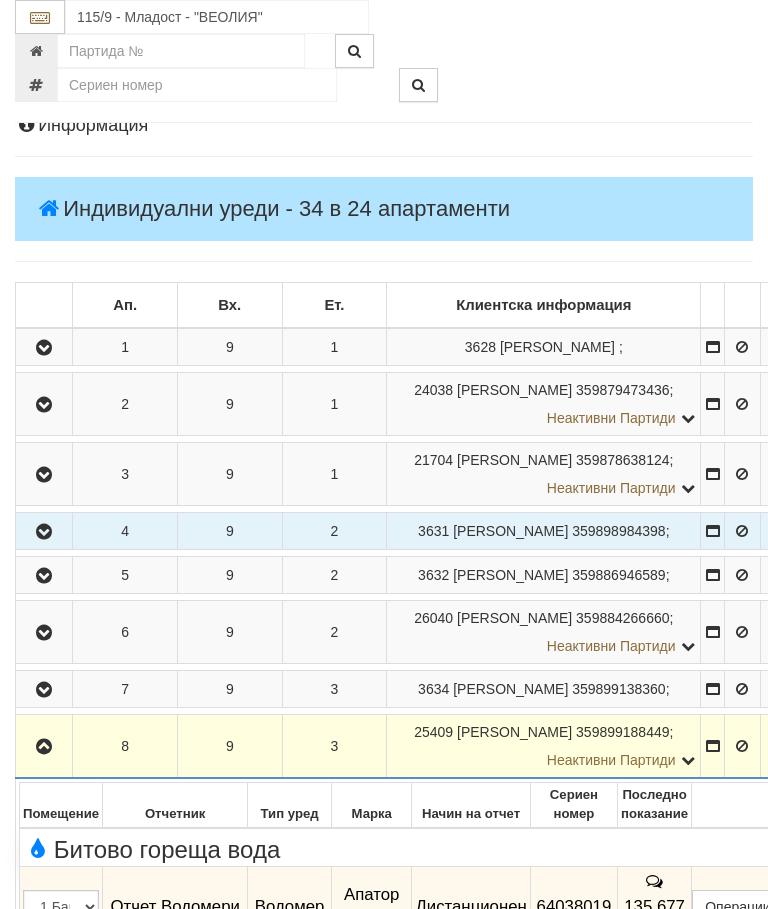 click at bounding box center [44, 747] 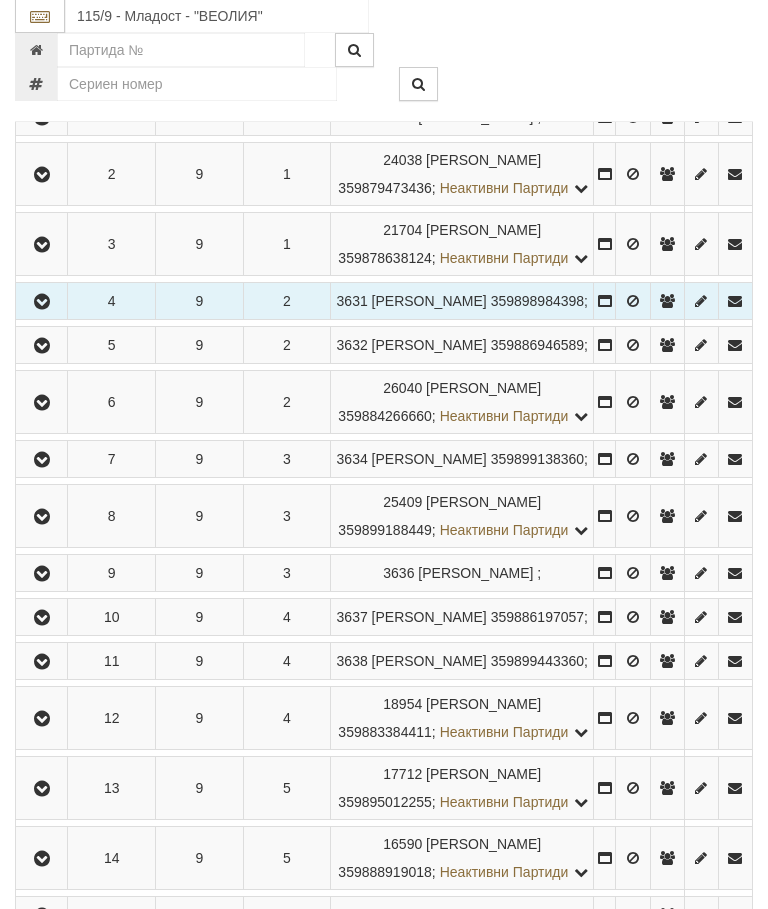 click at bounding box center (42, 575) 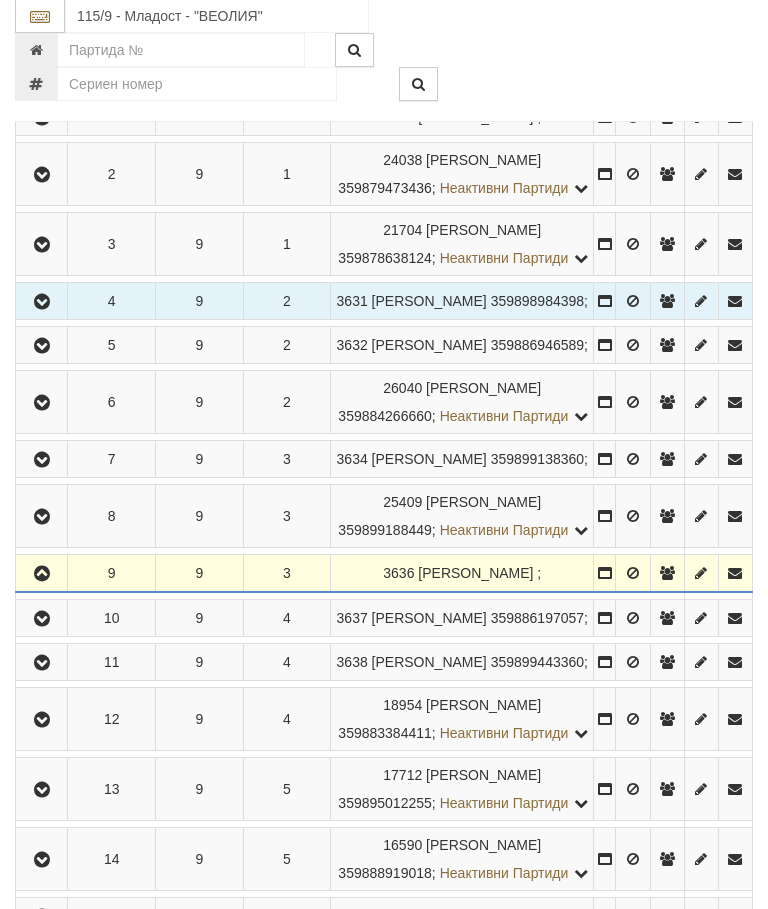 scroll, scrollTop: 470, scrollLeft: 0, axis: vertical 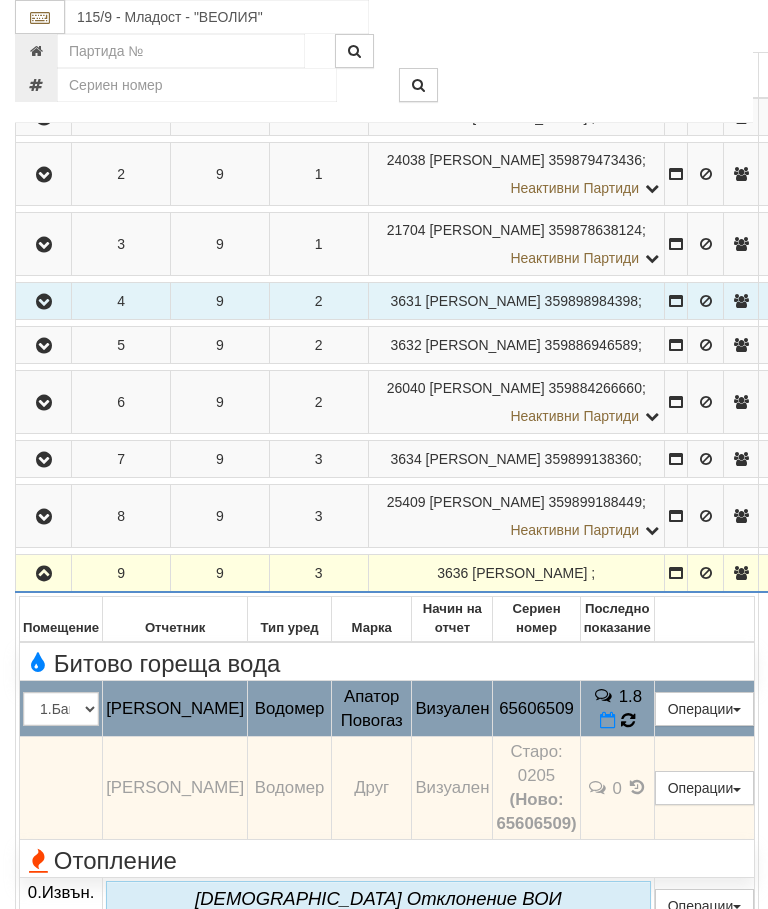 click on "1.8" at bounding box center [617, 709] 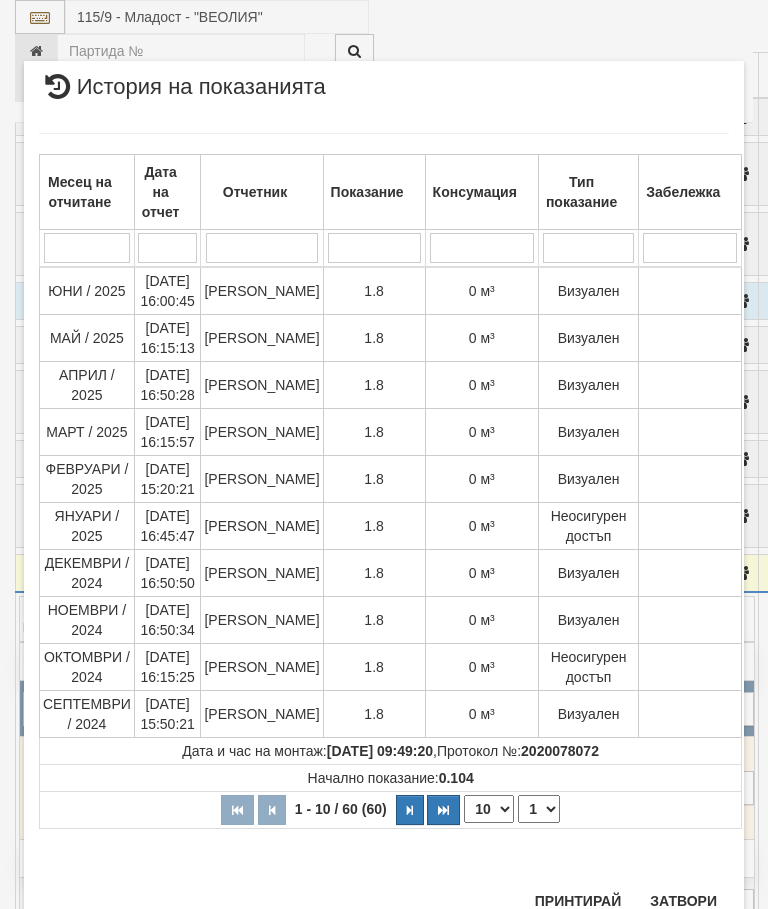scroll, scrollTop: 1017, scrollLeft: 0, axis: vertical 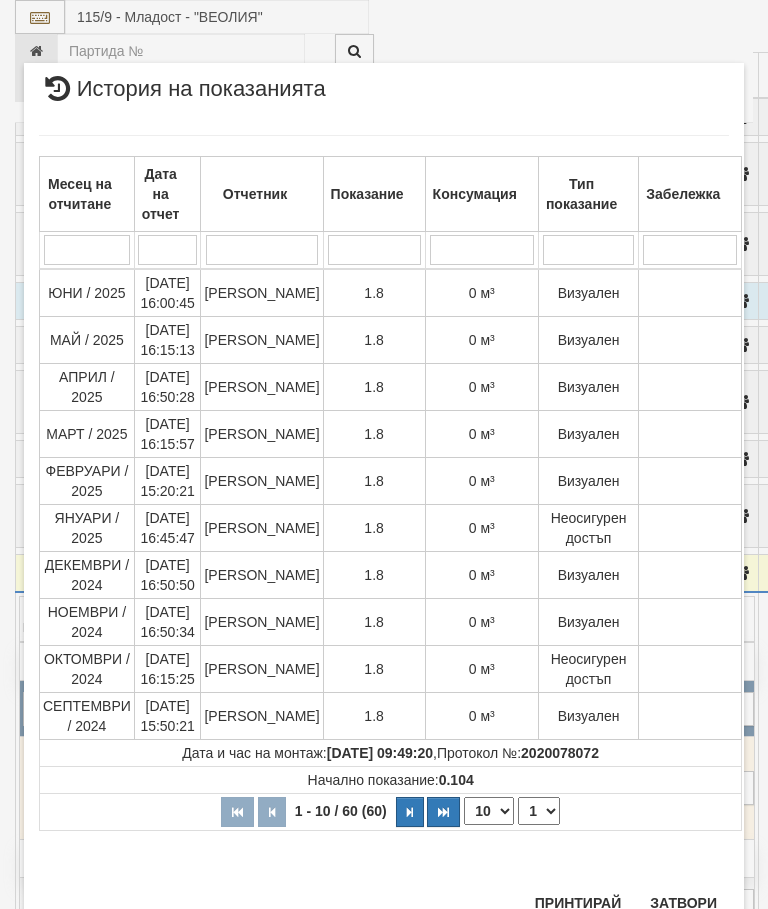 click on "Затвори" at bounding box center [683, 903] 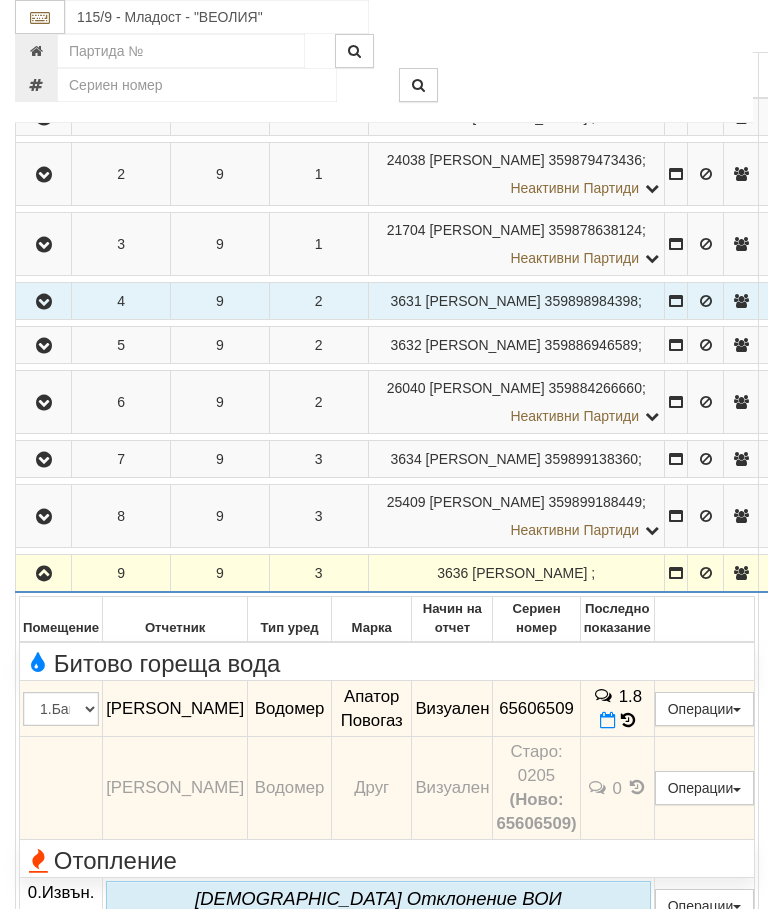 click at bounding box center (44, 574) 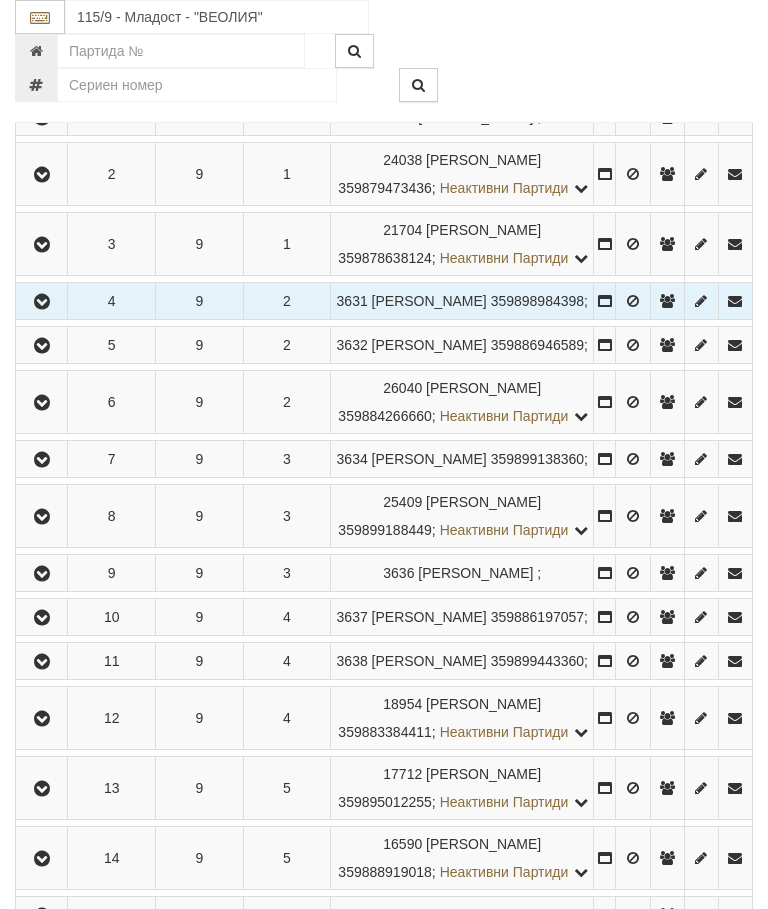click at bounding box center (42, 618) 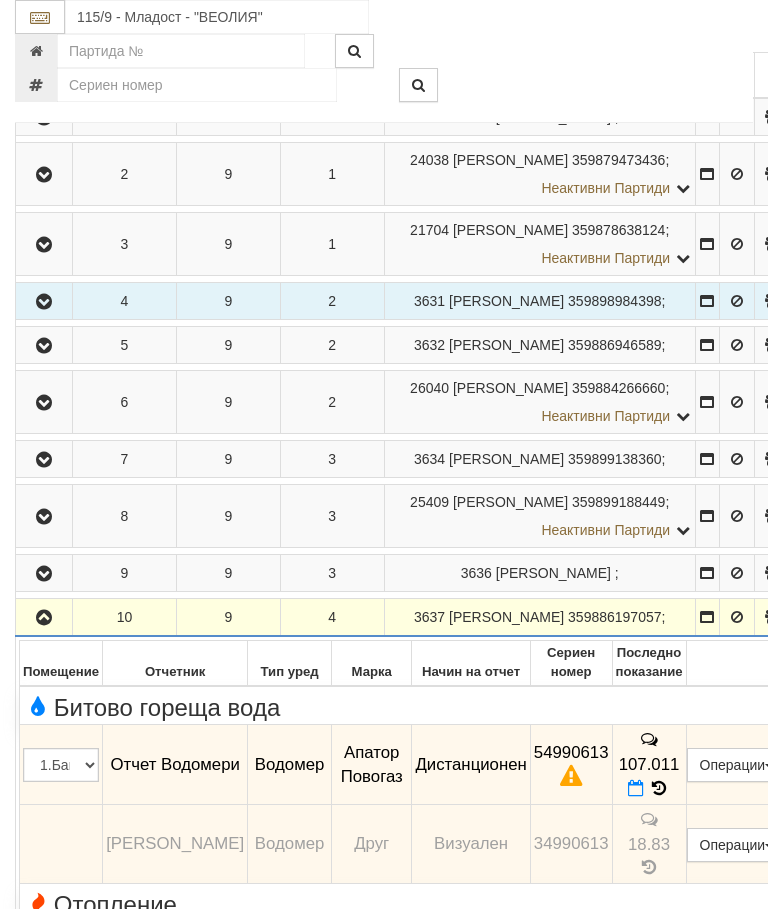 click at bounding box center [44, 618] 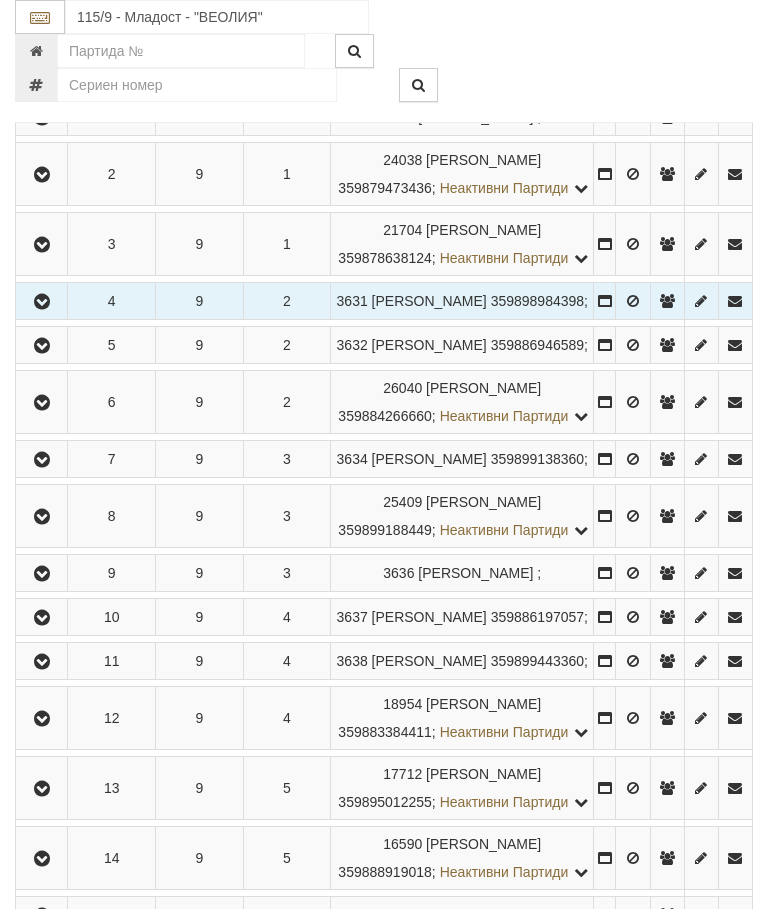 click at bounding box center [42, 662] 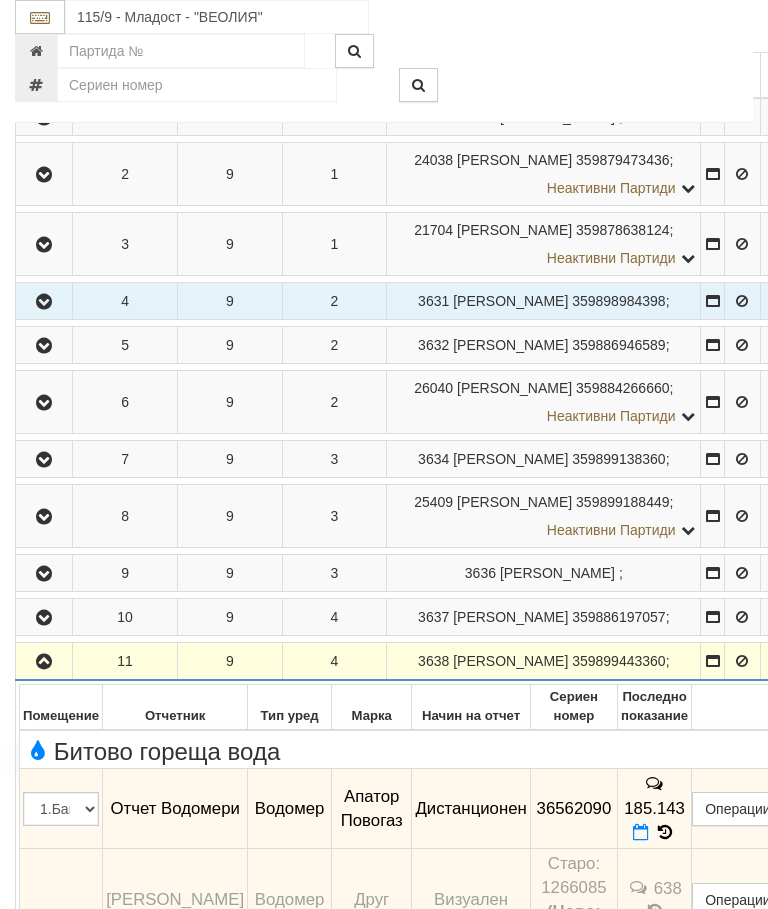 click at bounding box center (44, 662) 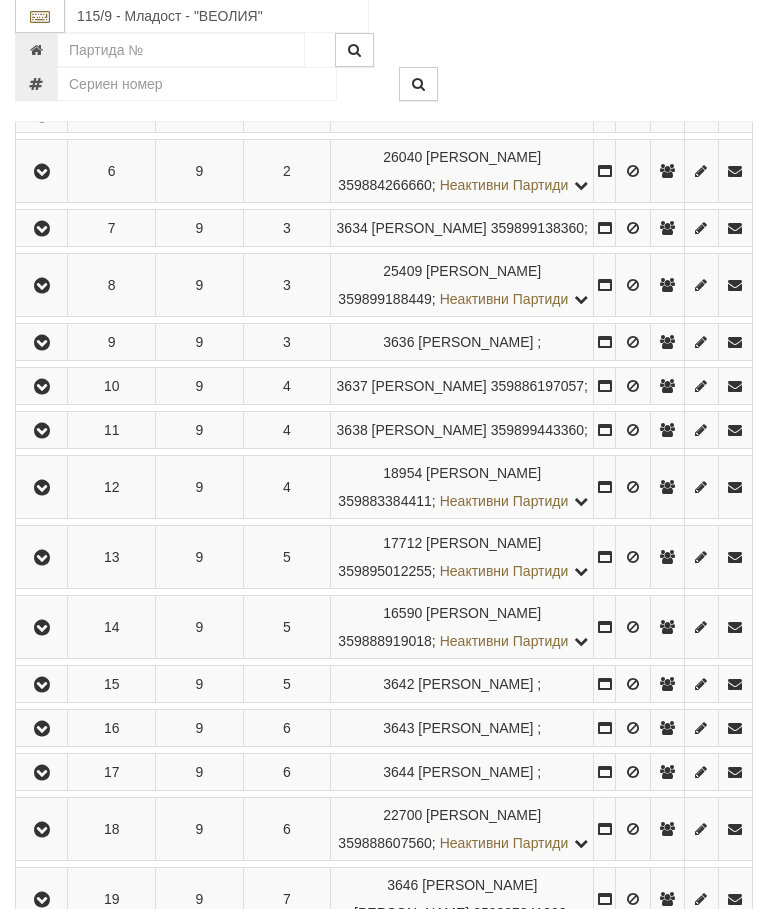 click at bounding box center (42, 489) 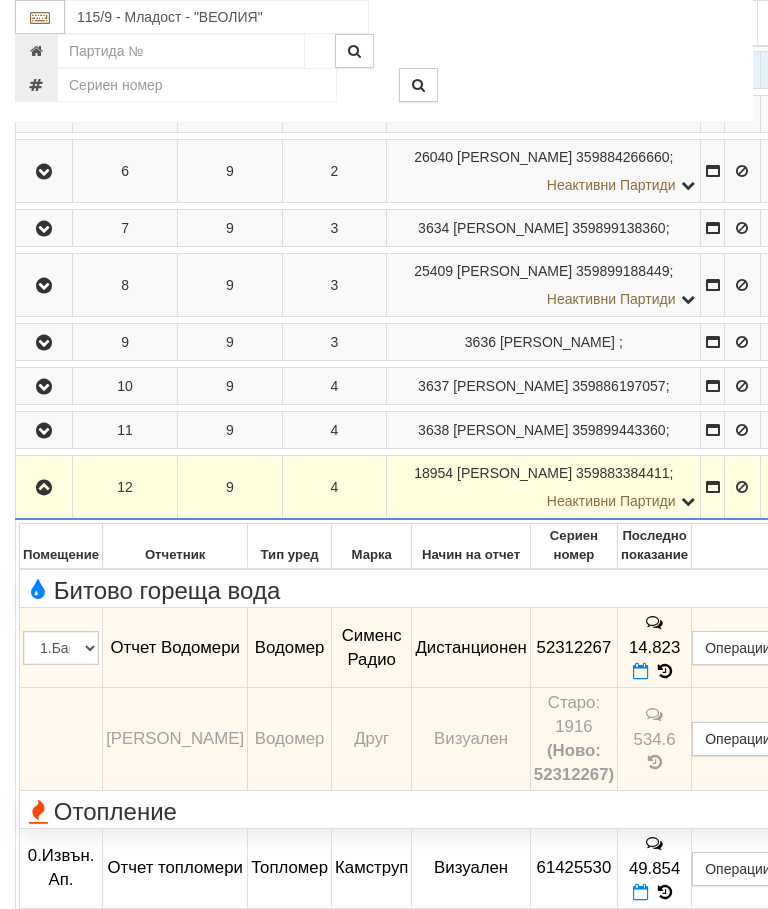 click at bounding box center [44, 488] 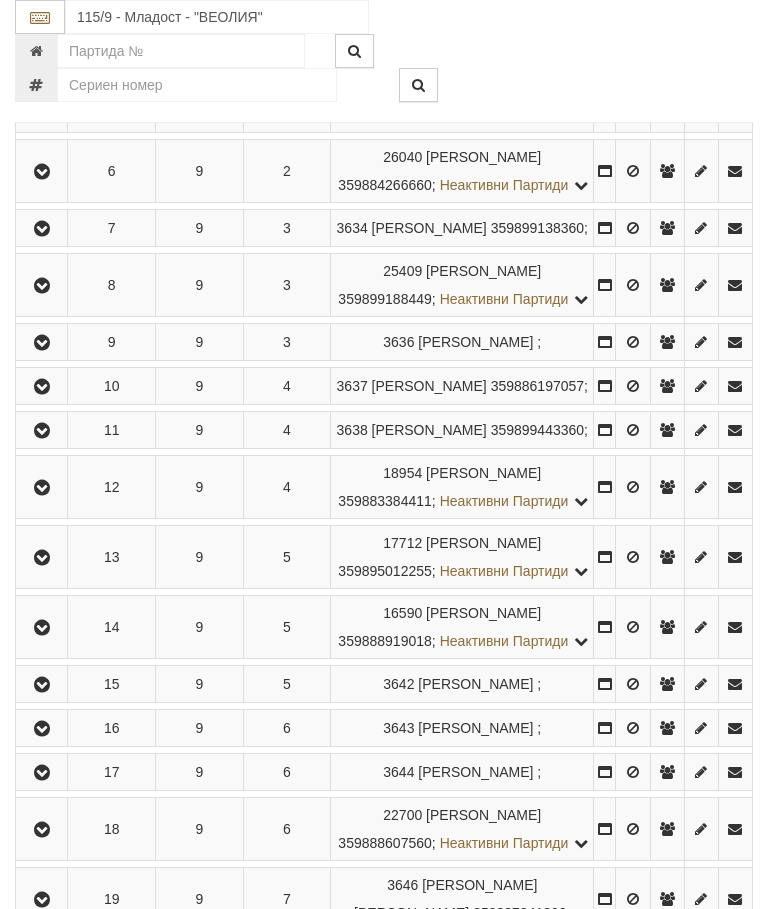 click at bounding box center [42, 558] 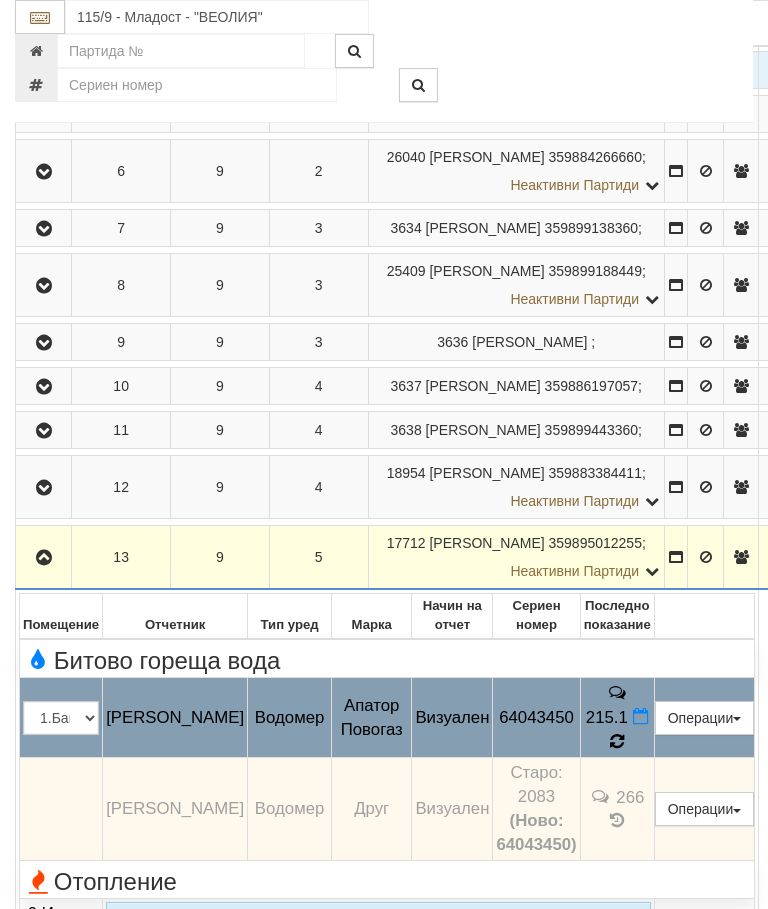 click at bounding box center [617, 741] 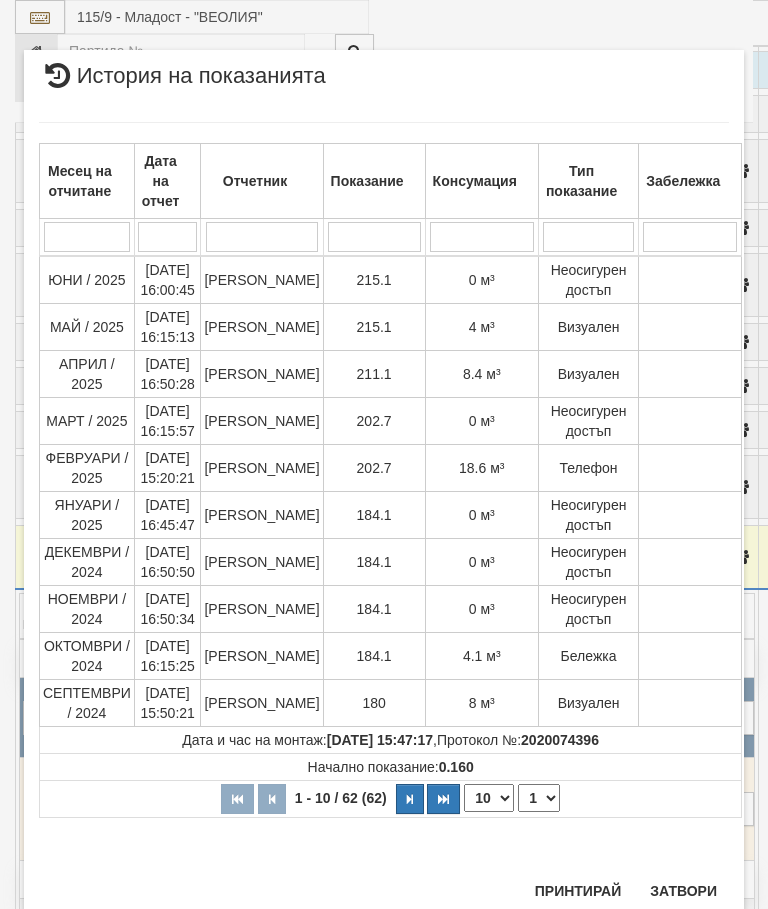 click on "Затвори" at bounding box center [683, 891] 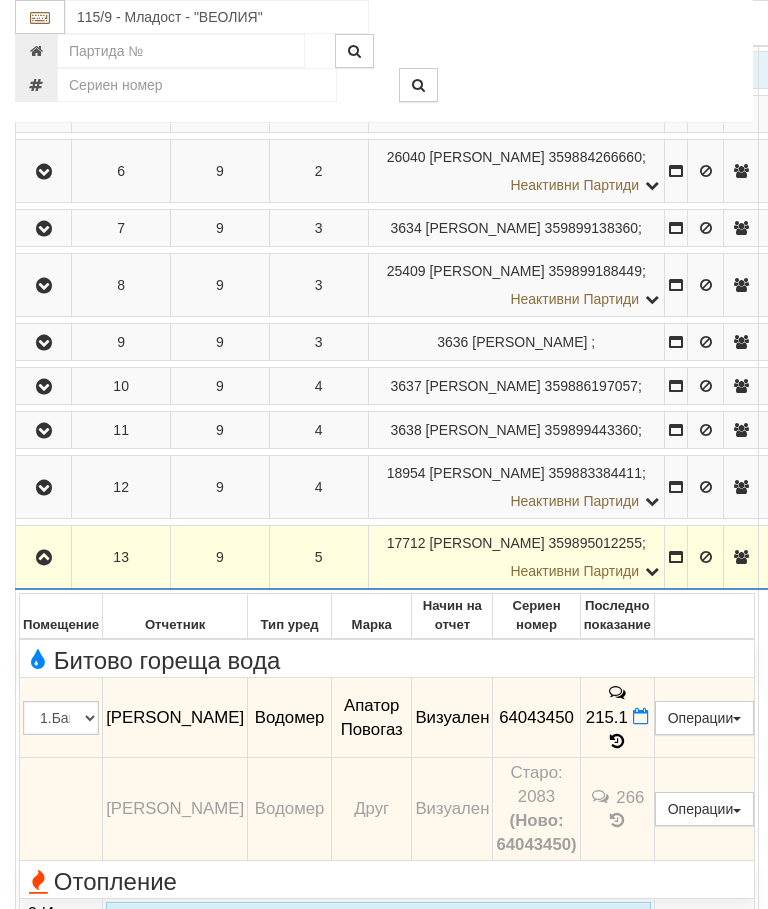 click at bounding box center [44, 558] 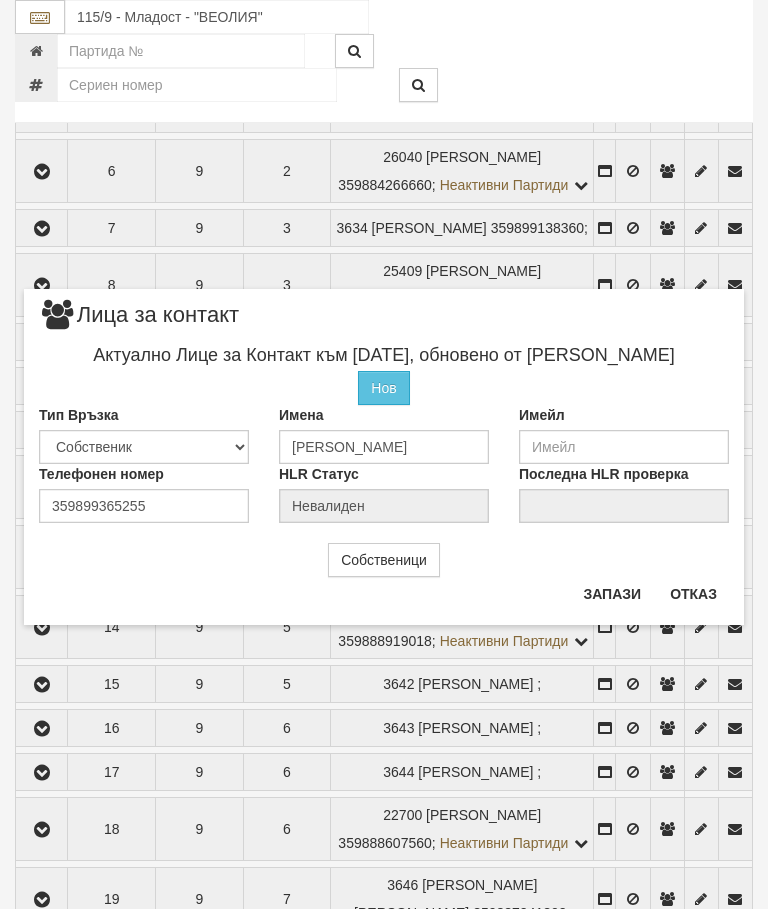 click on "Отказ" at bounding box center (693, 594) 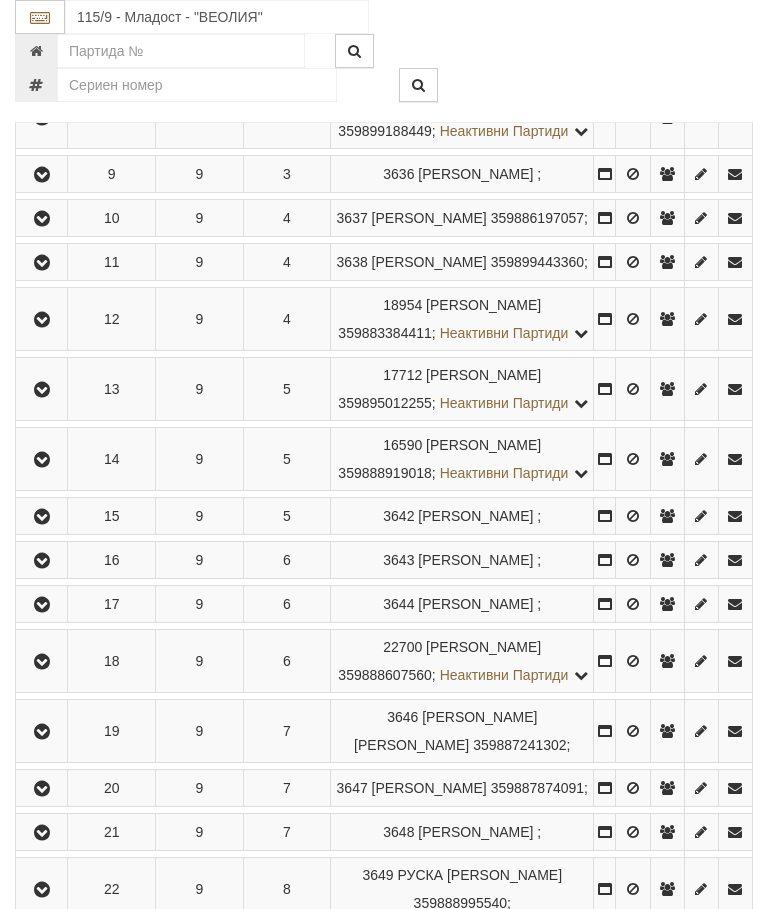 scroll, scrollTop: 873, scrollLeft: 0, axis: vertical 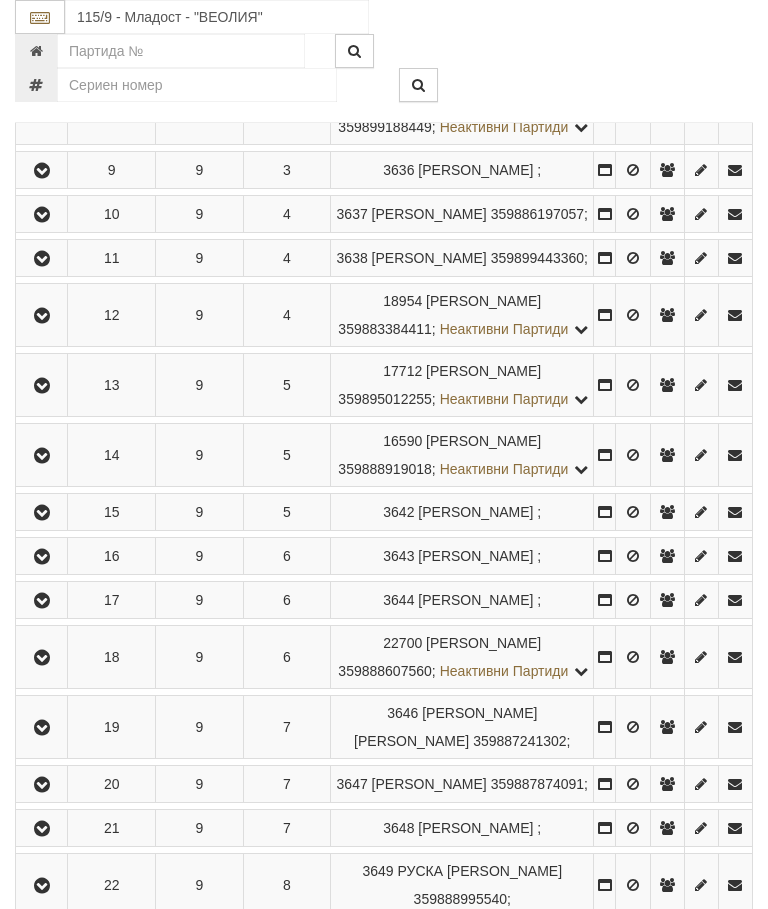 click at bounding box center [42, 456] 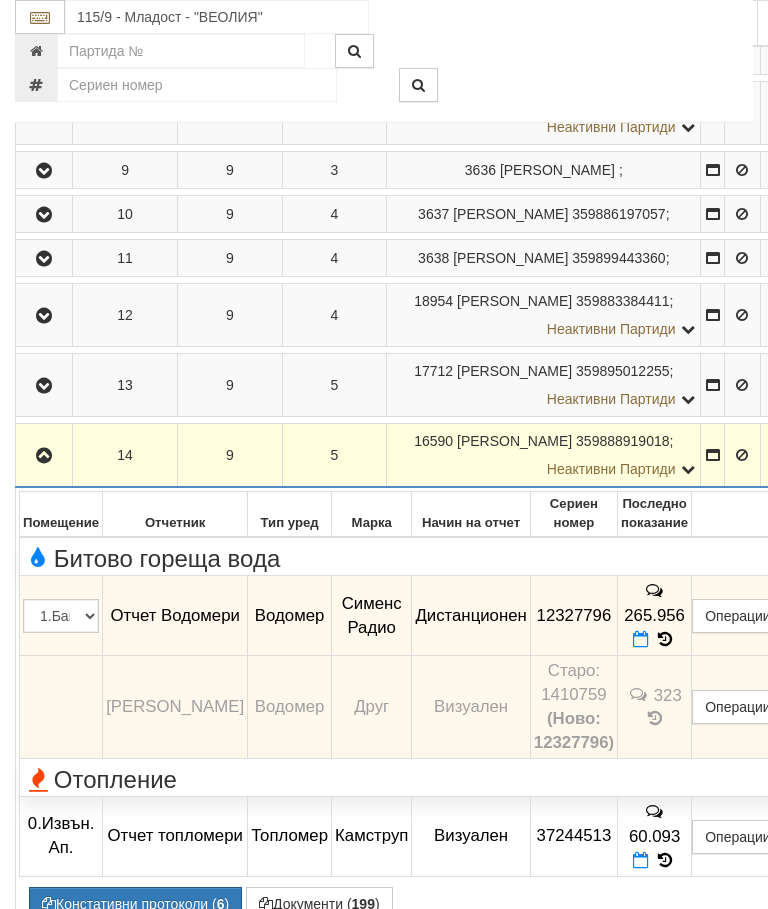 click at bounding box center (44, 456) 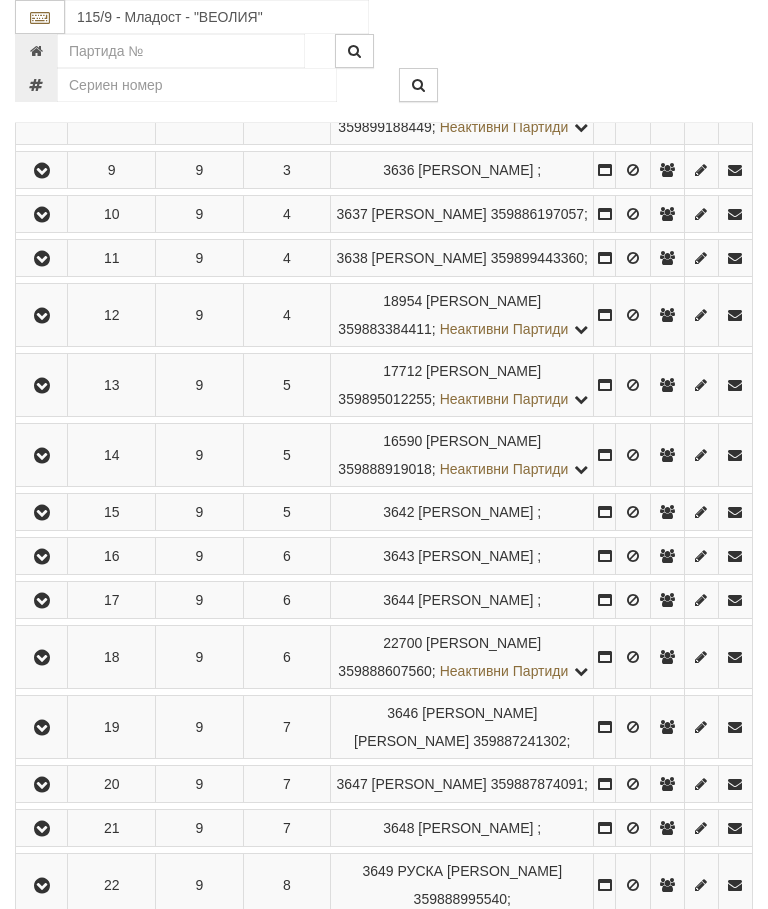 click at bounding box center [42, 513] 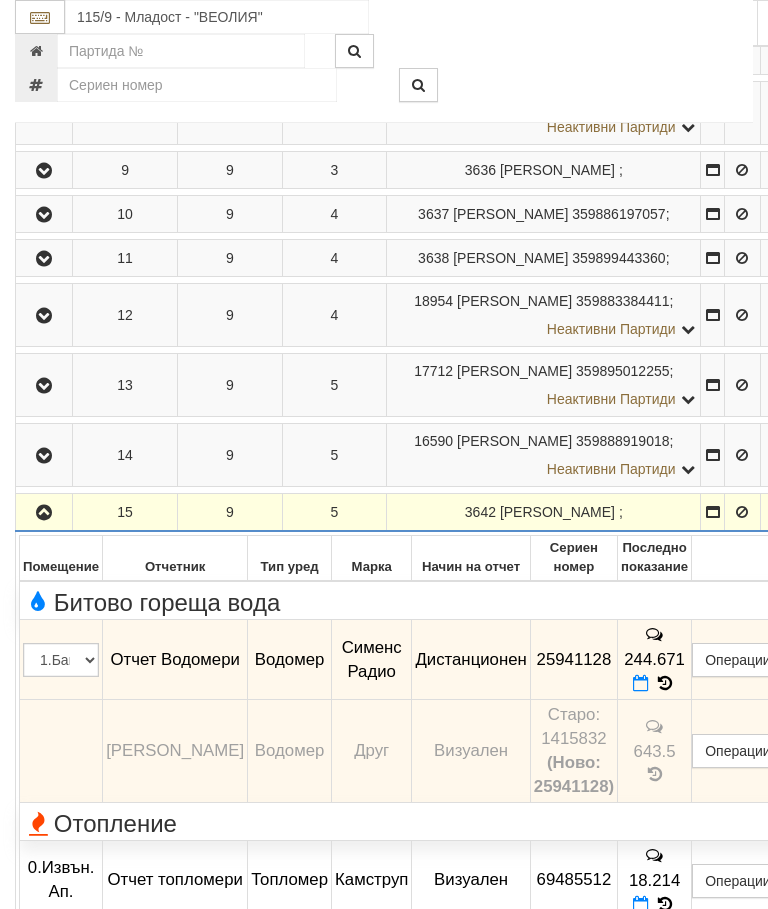 click at bounding box center (44, 513) 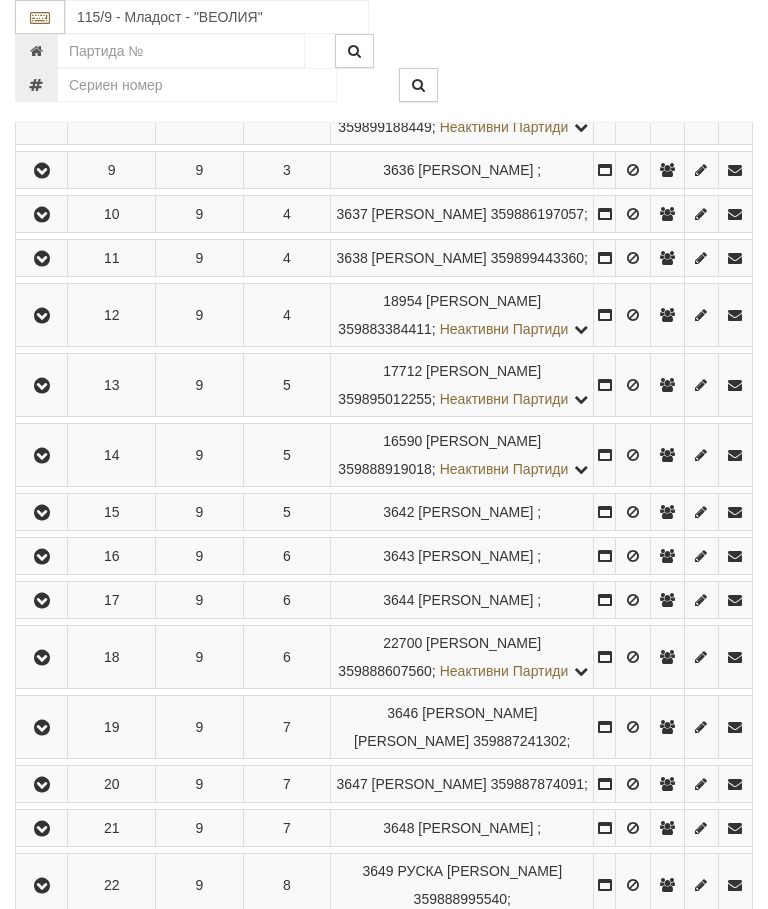 click at bounding box center (42, 557) 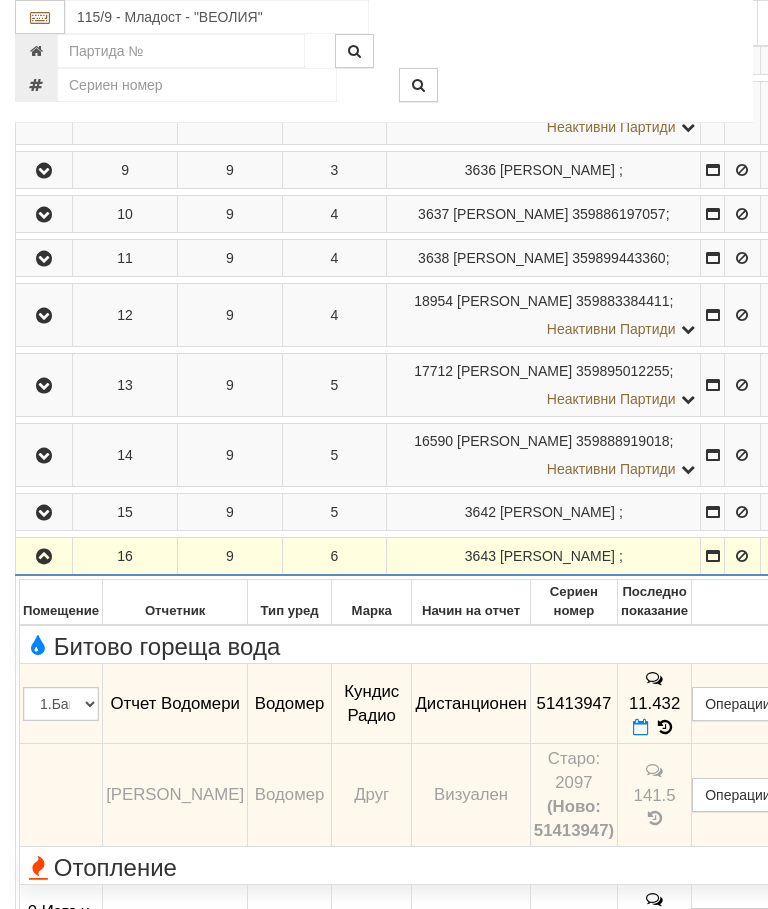 click at bounding box center [44, 557] 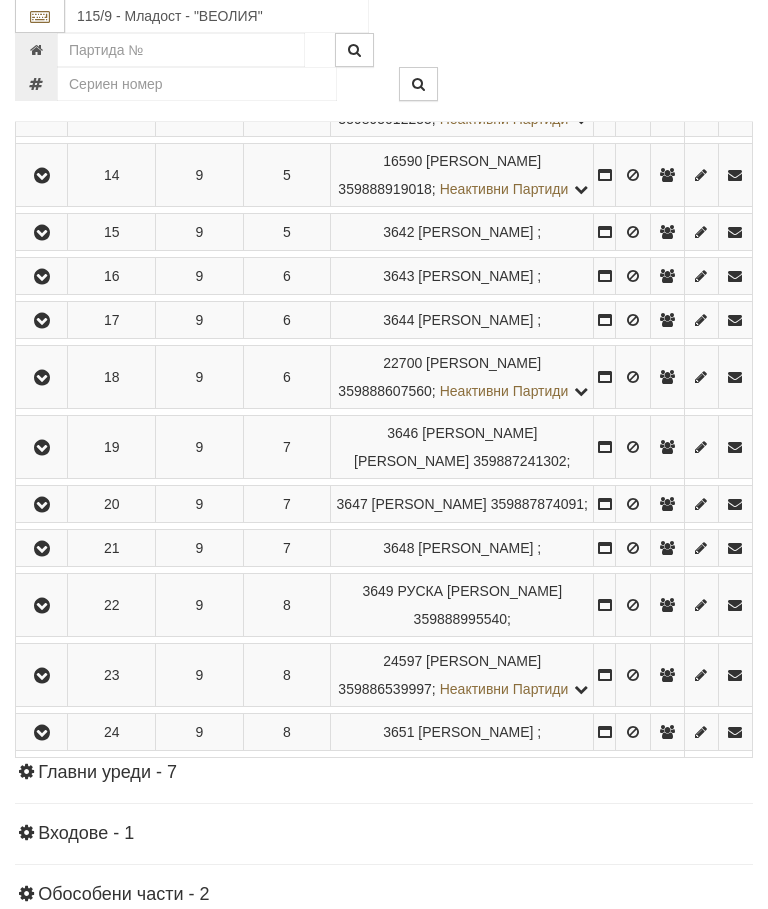 click at bounding box center (42, 322) 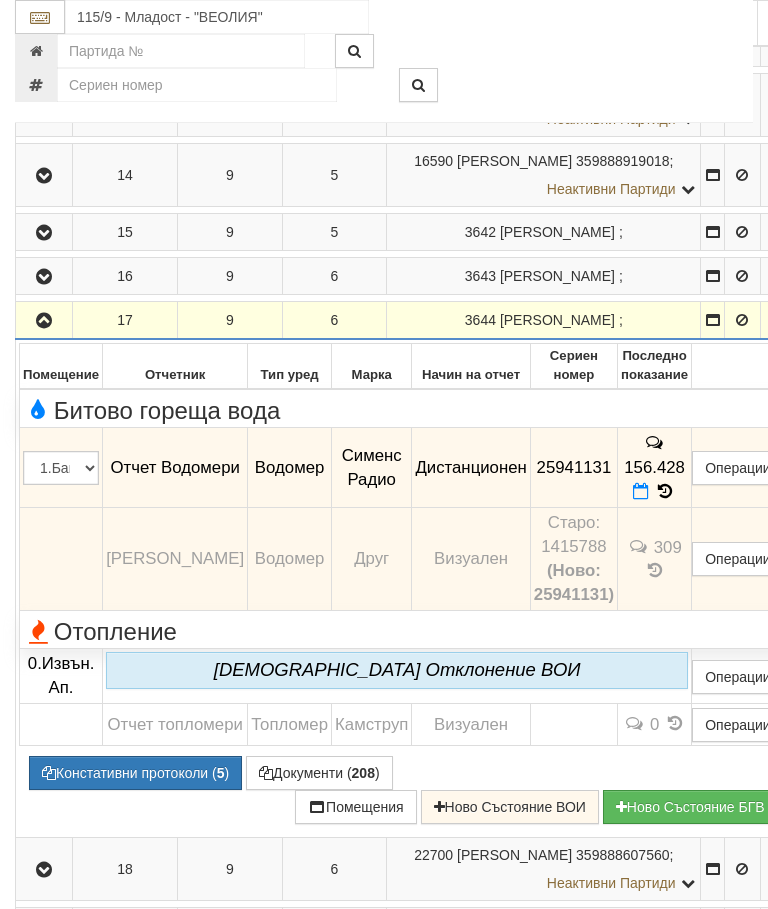 click at bounding box center (44, 321) 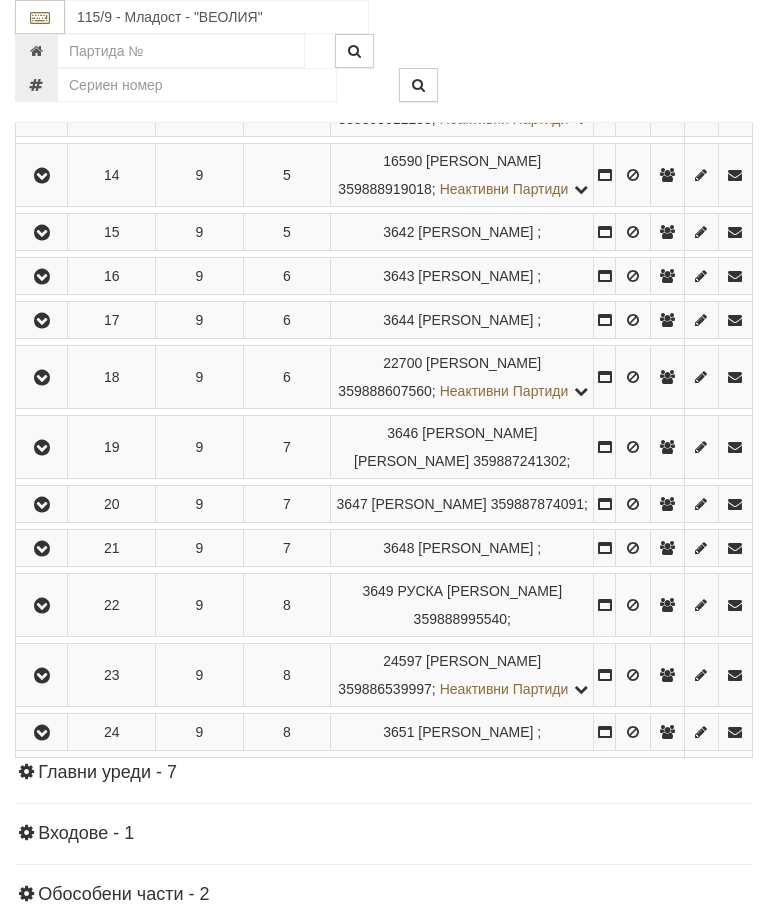 click at bounding box center (41, 377) 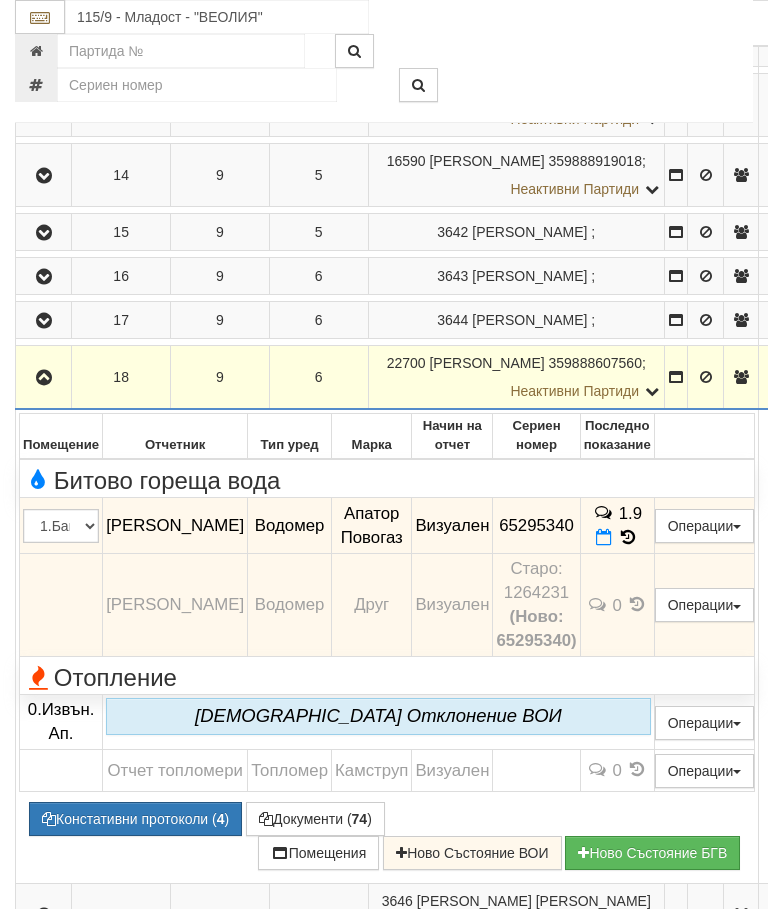 click on "1.9" at bounding box center [617, 526] 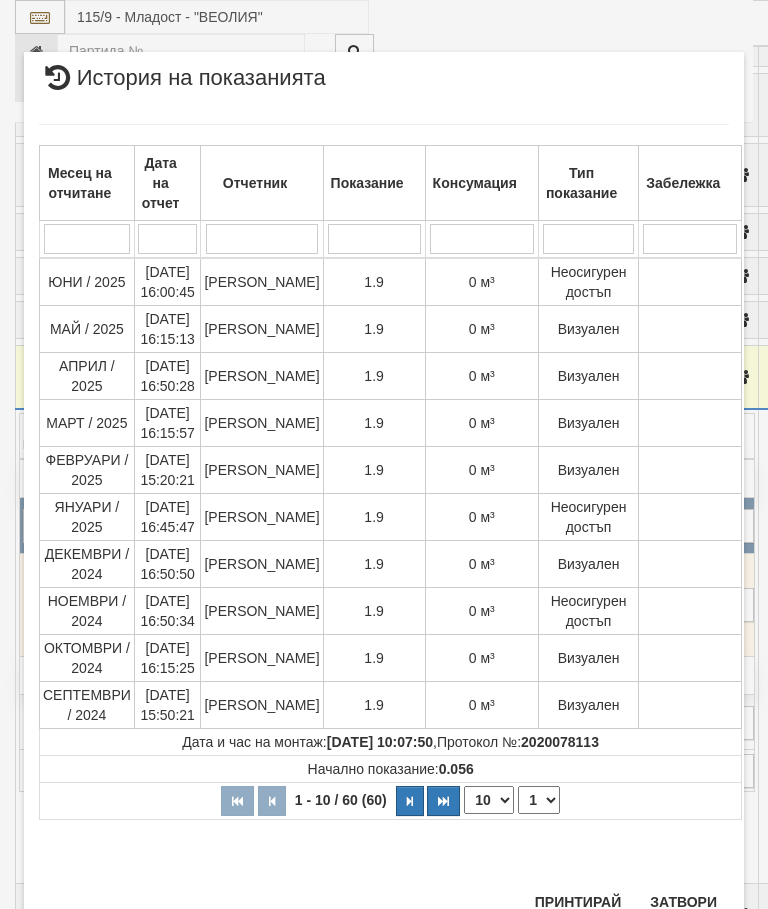 scroll, scrollTop: 950, scrollLeft: 0, axis: vertical 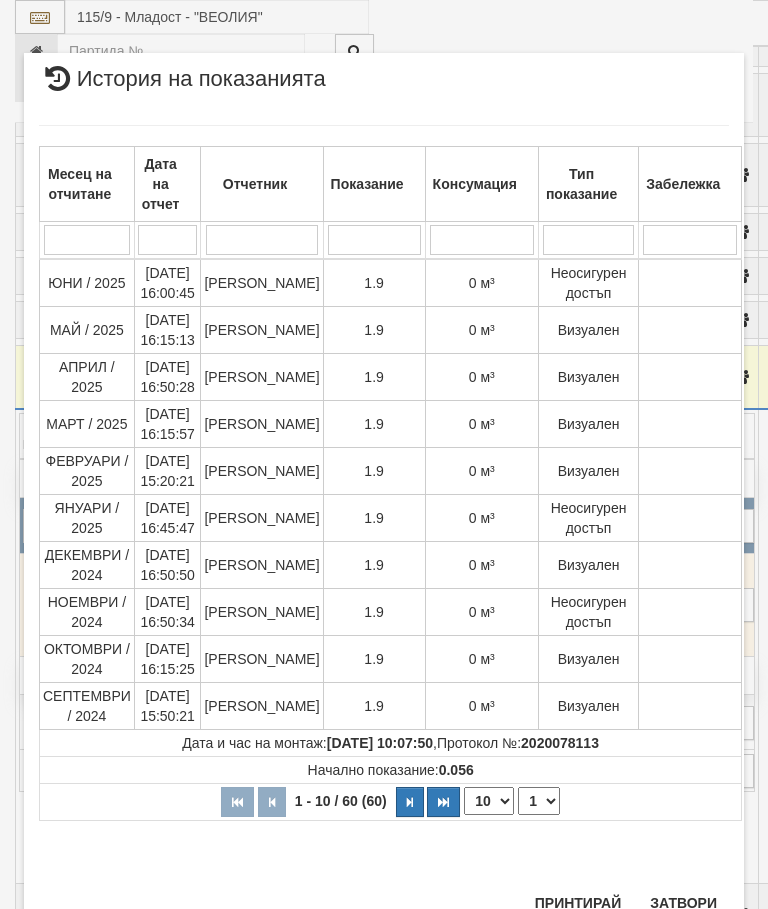click on "Затвори" at bounding box center (683, 903) 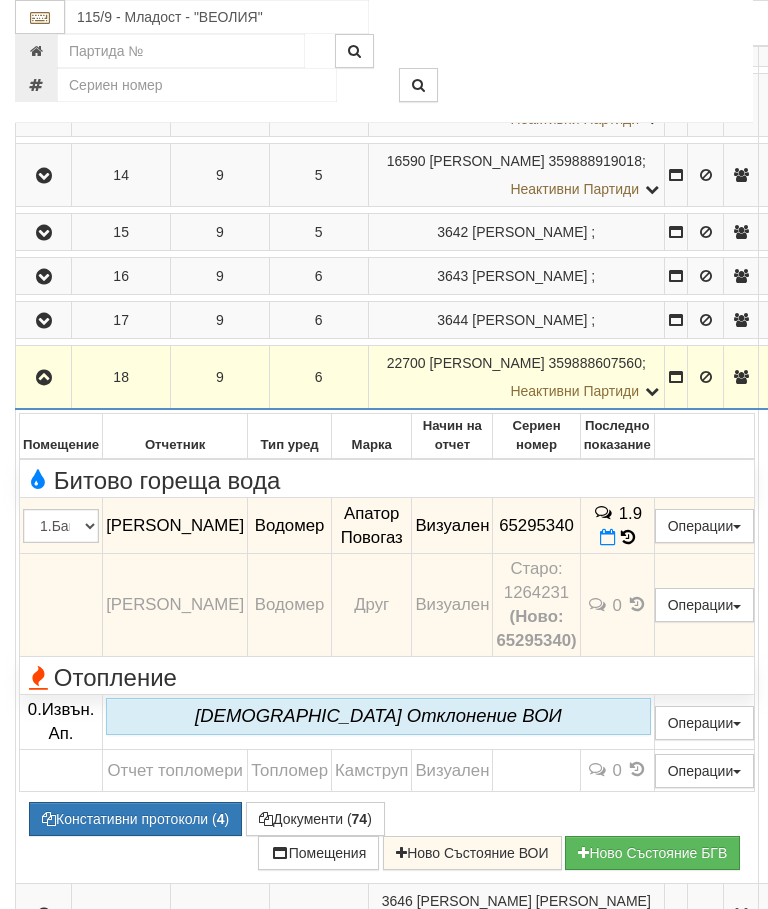 click at bounding box center (43, 377) 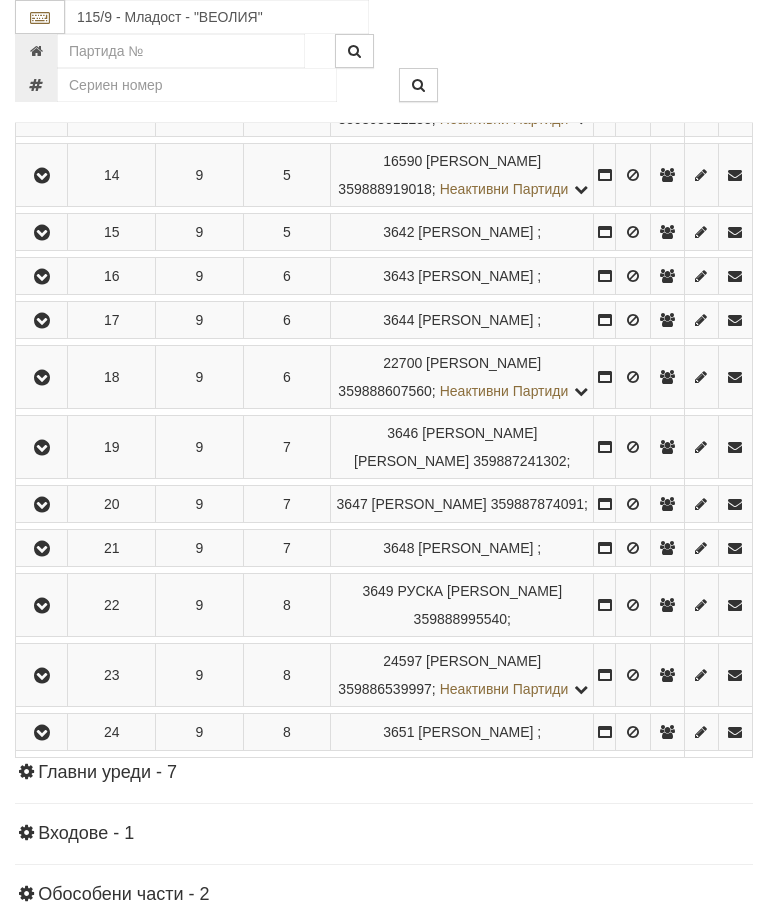 click at bounding box center [42, 448] 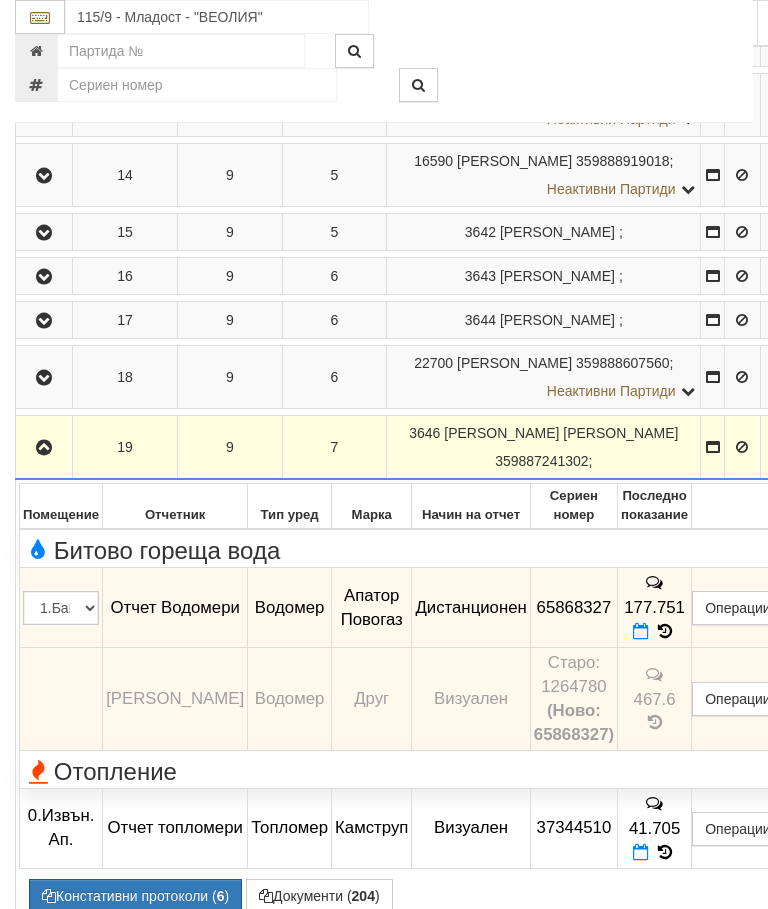 click at bounding box center [44, 448] 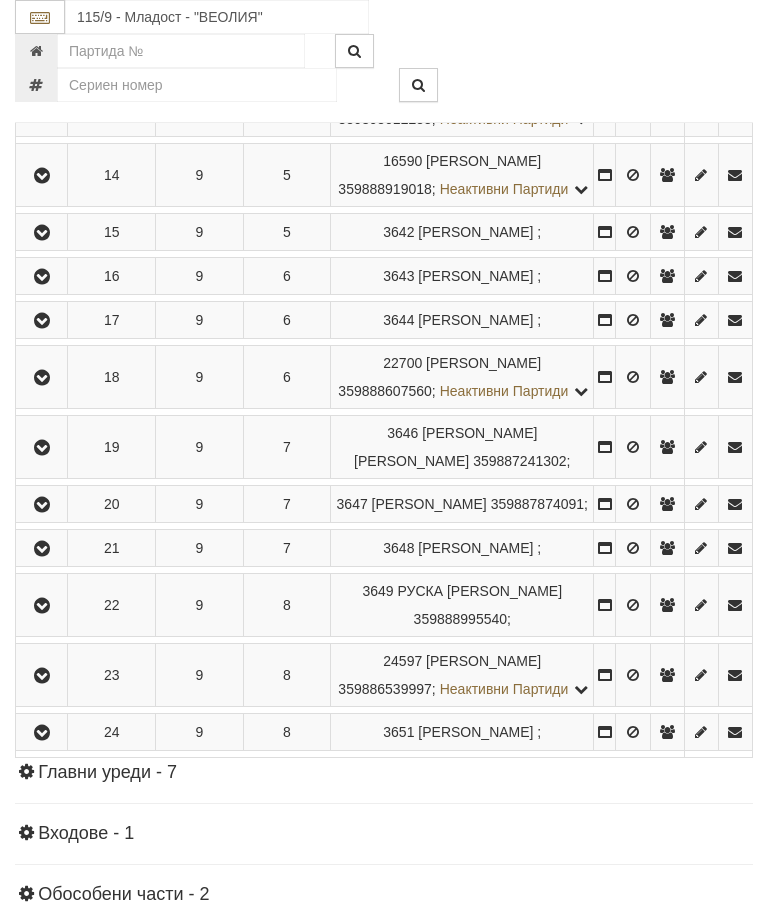 click at bounding box center [42, 505] 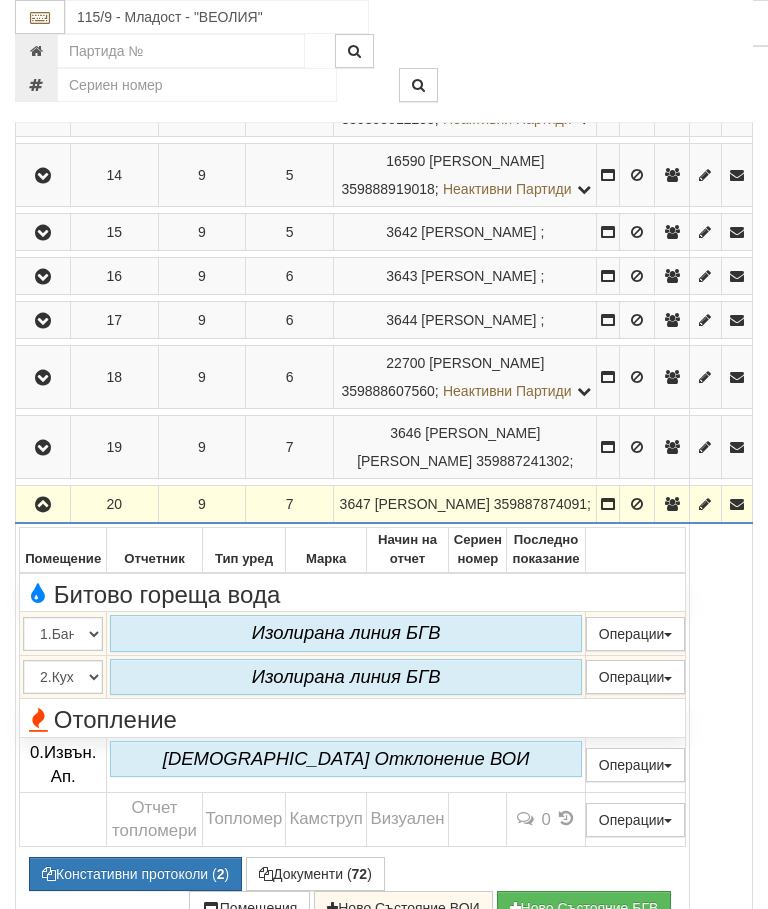 click at bounding box center (43, 505) 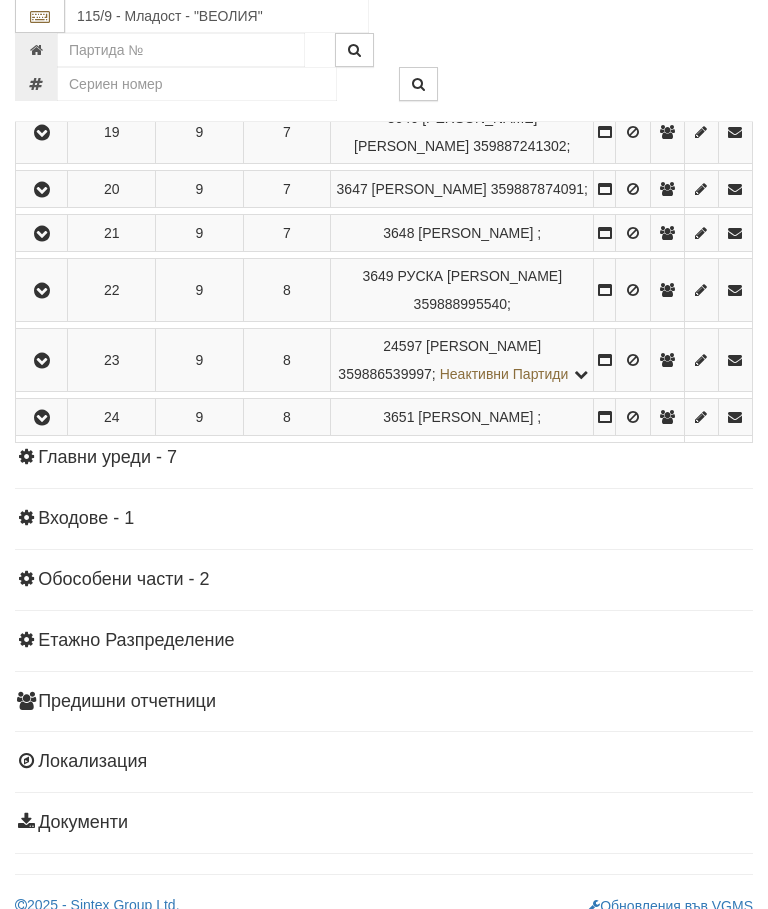 click at bounding box center [41, 234] 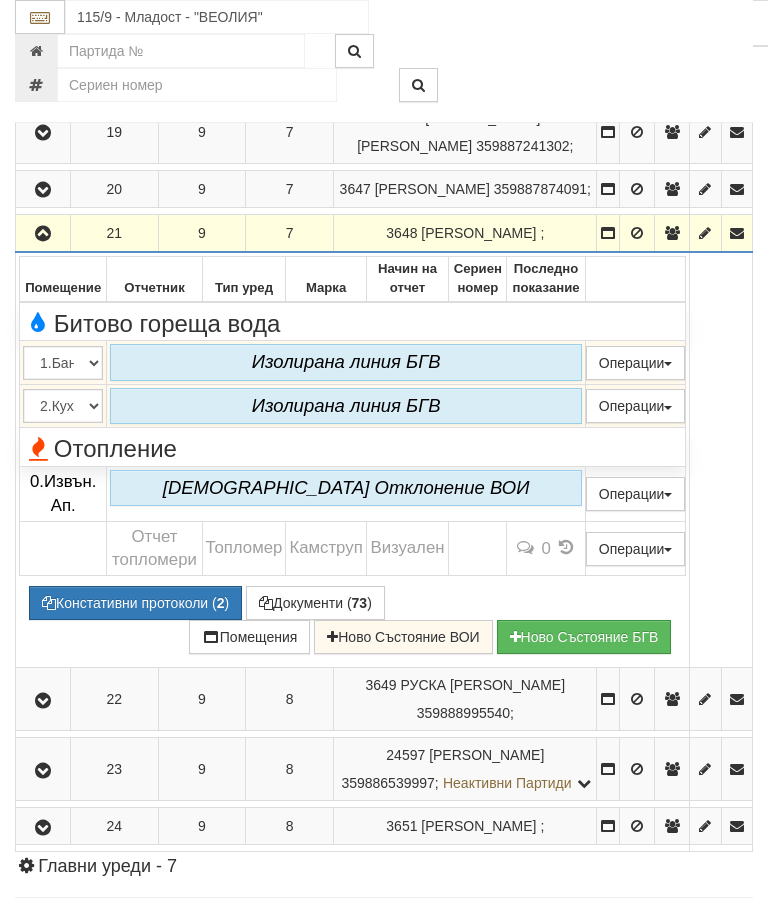 click at bounding box center (43, 234) 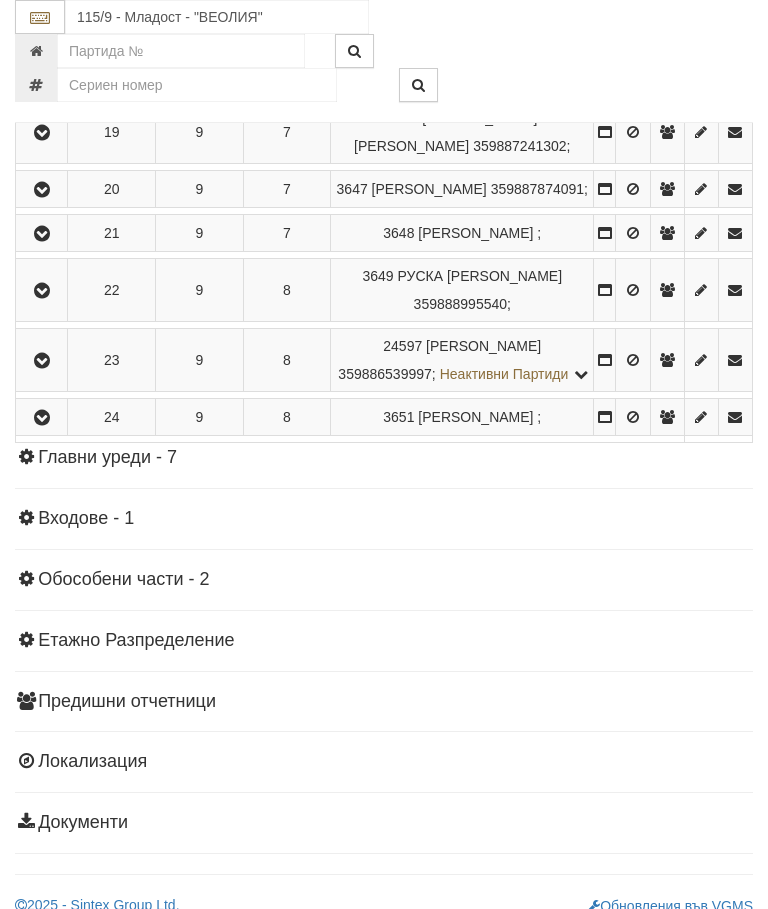 click at bounding box center [42, 291] 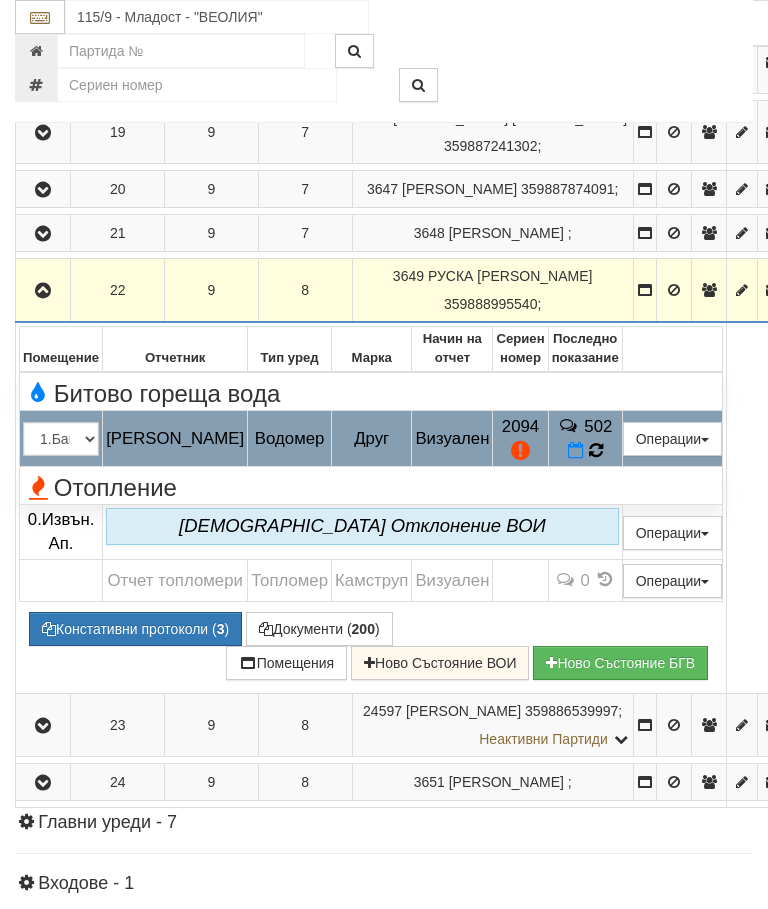 click on "502" at bounding box center (585, 439) 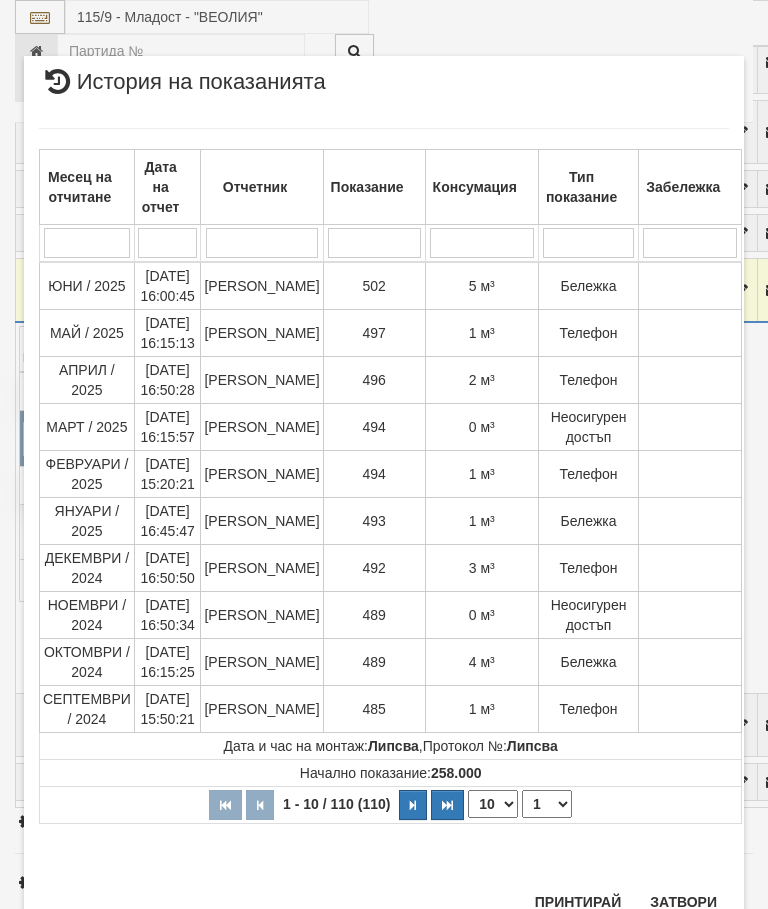 scroll, scrollTop: 2024, scrollLeft: 0, axis: vertical 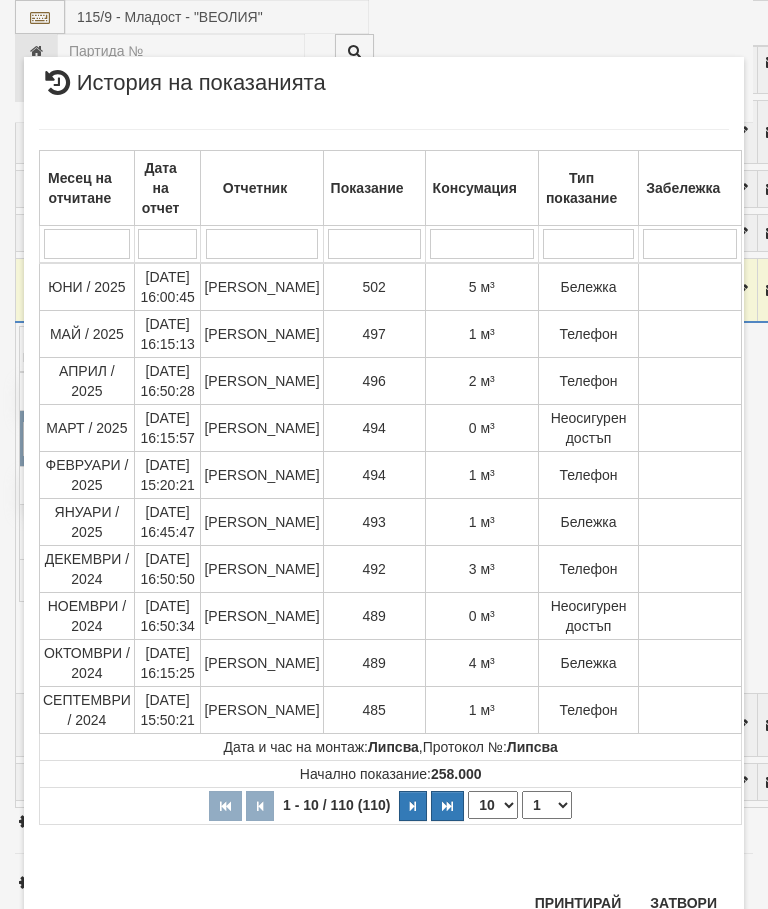click on "Затвори" at bounding box center (683, 903) 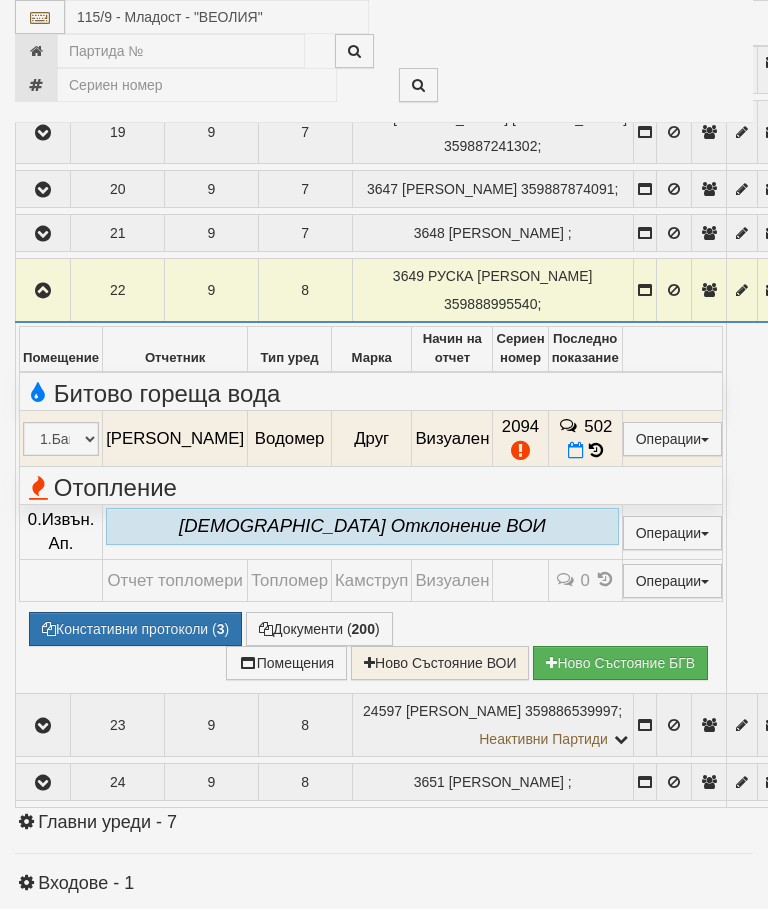 select on "10" 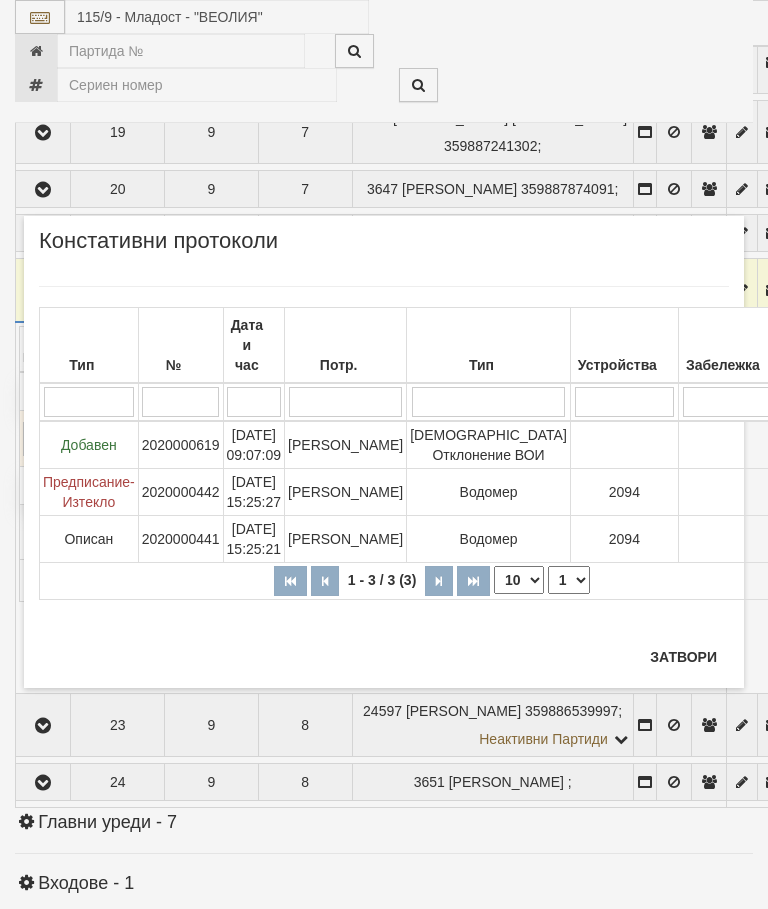 click on "Затвори" at bounding box center (683, 657) 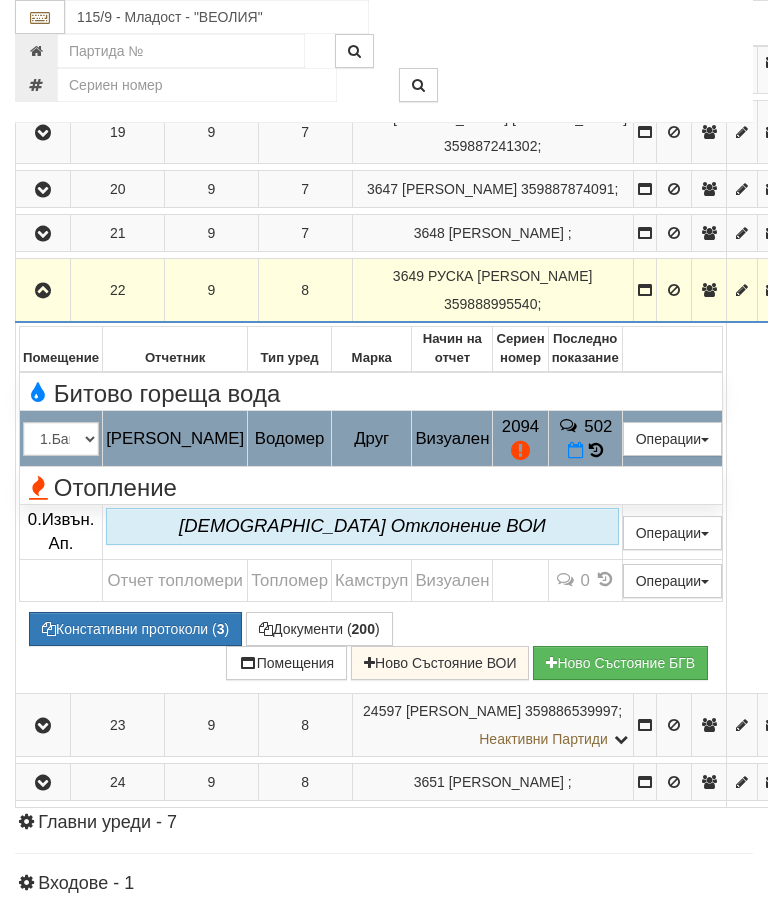 click on "Редакция / Протокол" at bounding box center [0, 0] 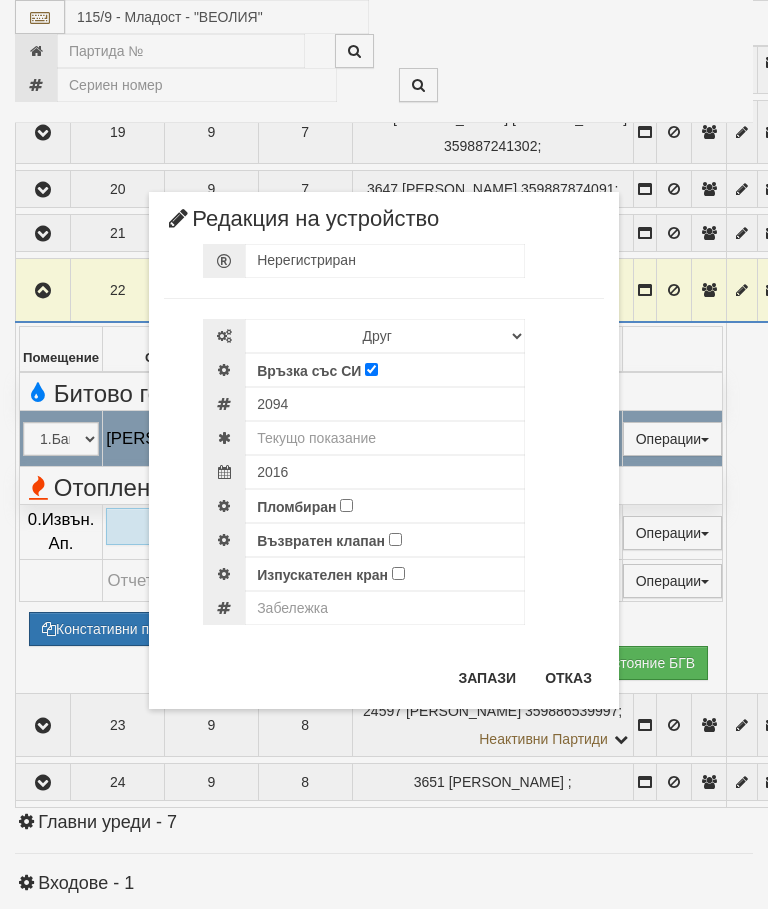 click on "×    Редакция на устройство
Нерегистриран
Избери Марка и модел
Апатор Повогаз
Друг
Кундис Радио
Сименс Визуален
Сименс Радио
Техем
Връзка със СИ
2094" at bounding box center [384, 454] 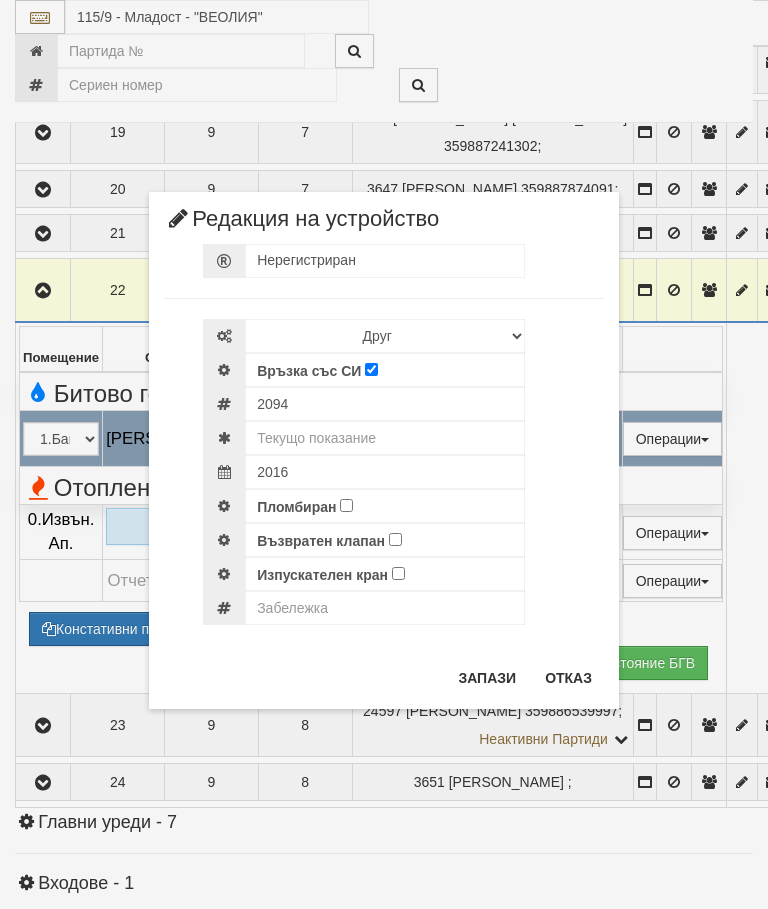 click on "Отказ" at bounding box center [568, 678] 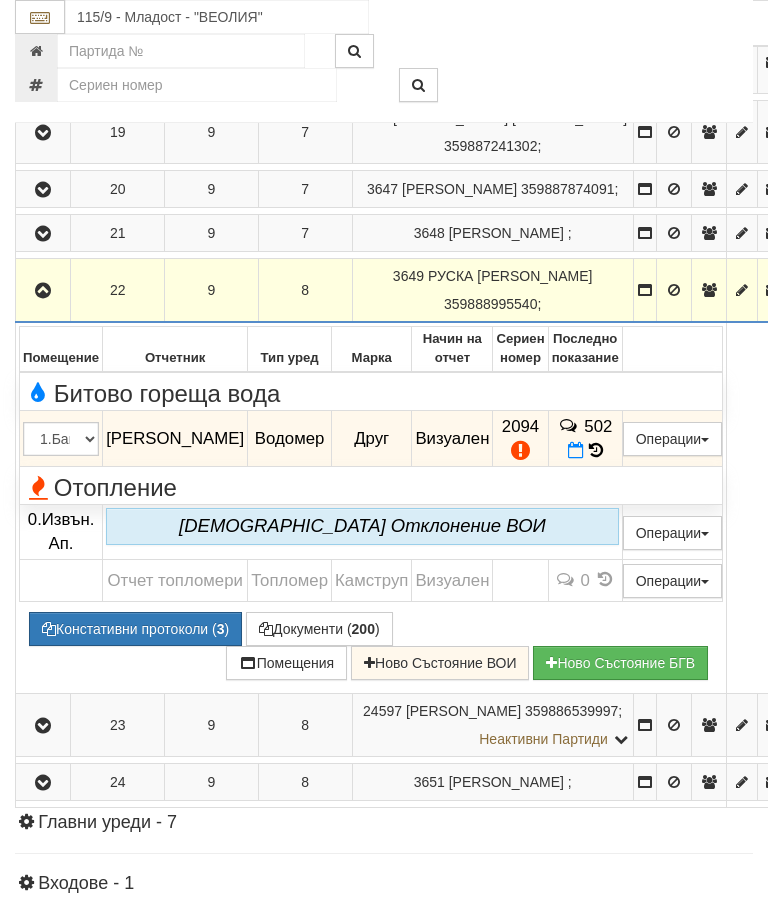 click on "Констативни протоколи ( 3 )" at bounding box center (135, 629) 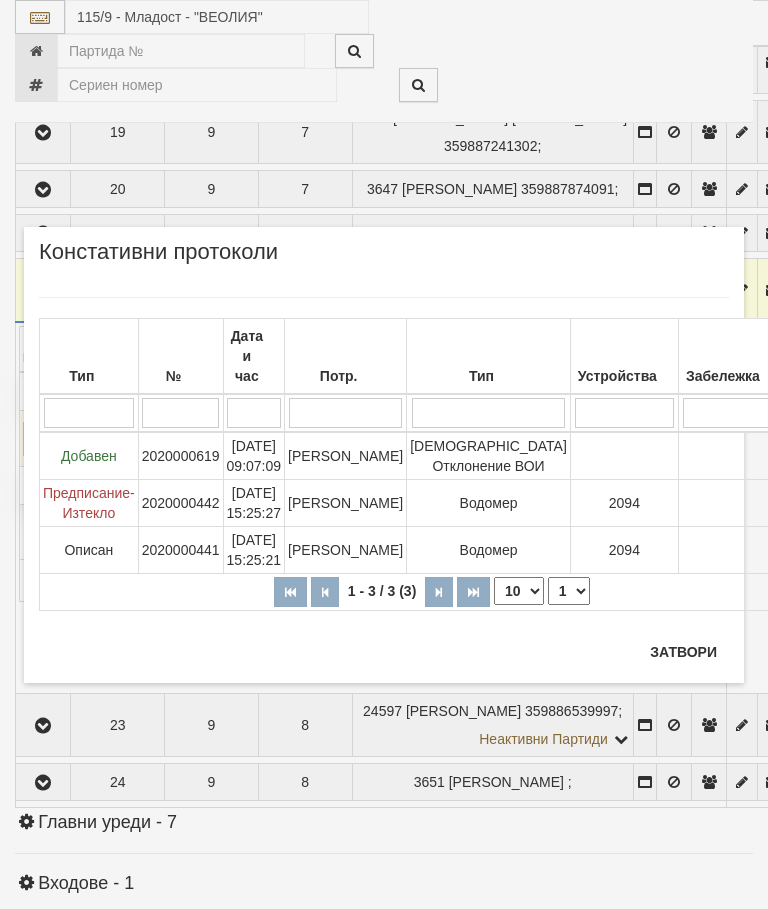 click on "Дончо Дончев" at bounding box center (346, 456) 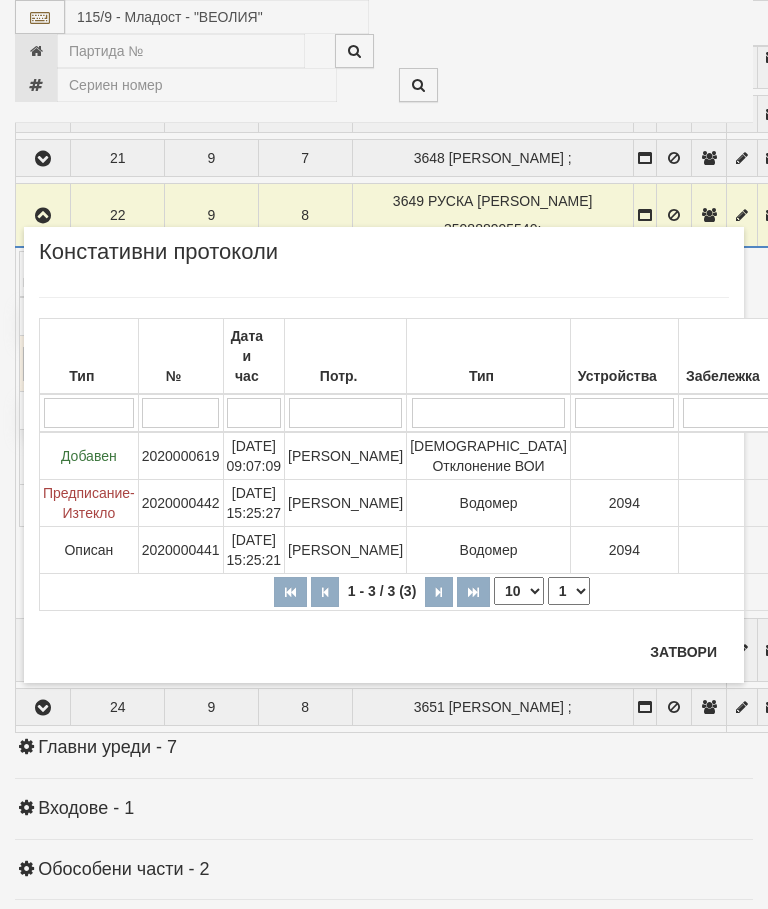 click on "[PERSON_NAME]" at bounding box center (346, 502) 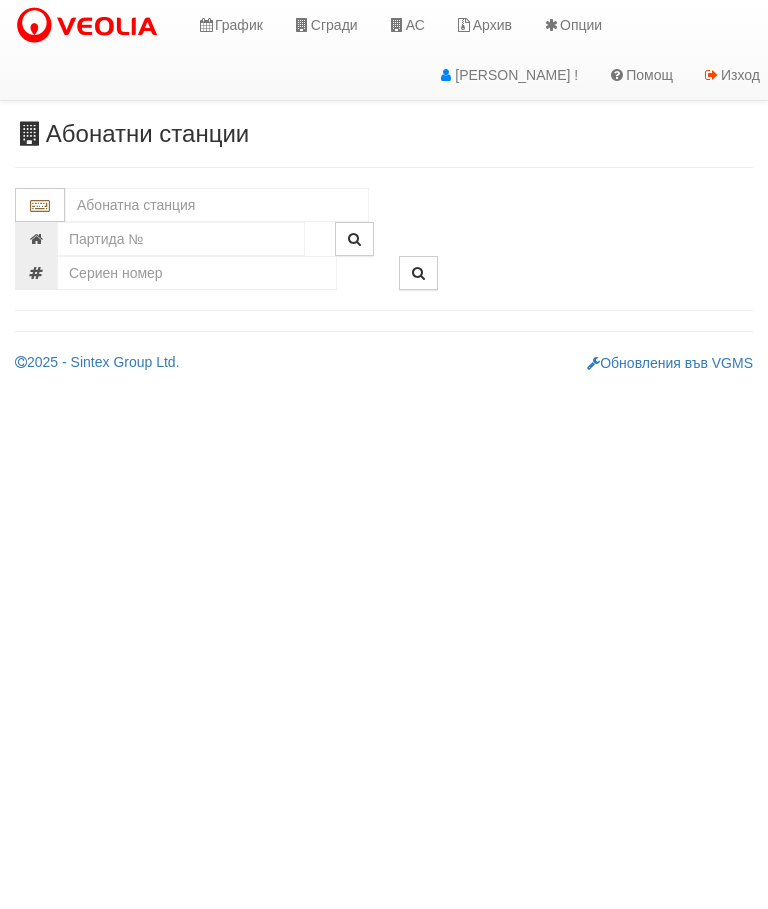 scroll, scrollTop: 0, scrollLeft: 0, axis: both 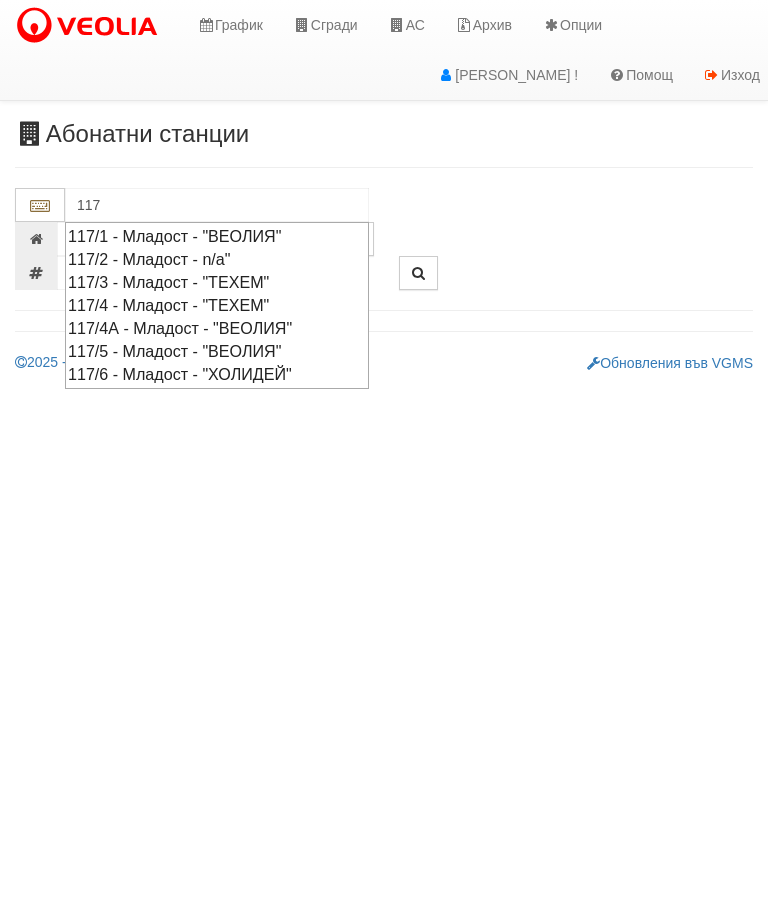 click on "117/5 - Младост - "ВЕОЛИЯ"" at bounding box center (217, 351) 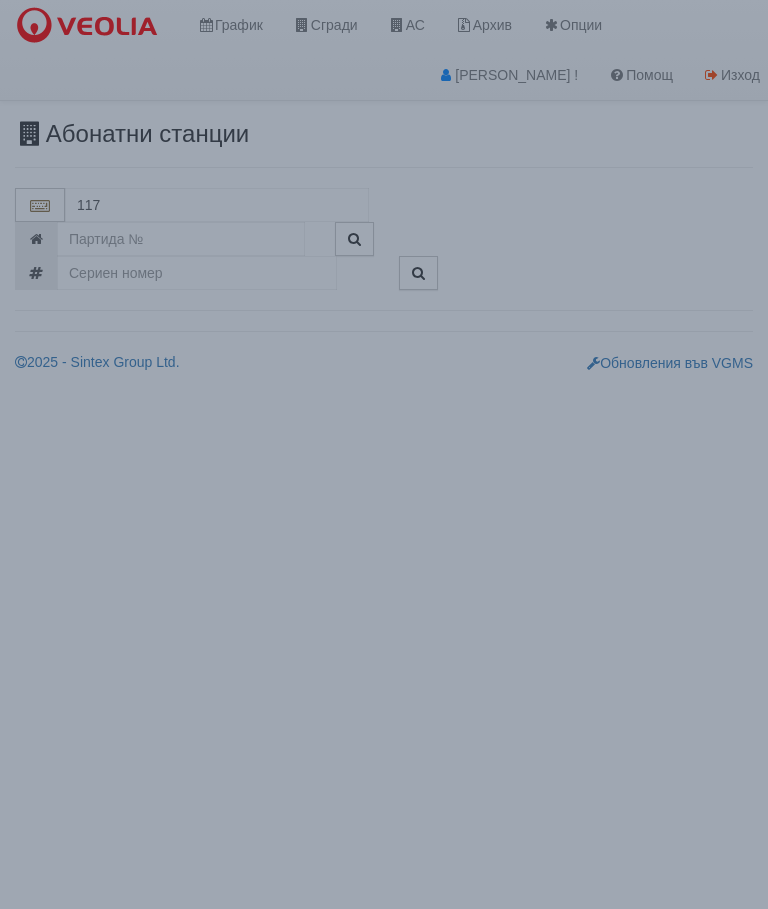 type on "117/5 - Младост - "ВЕОЛИЯ"" 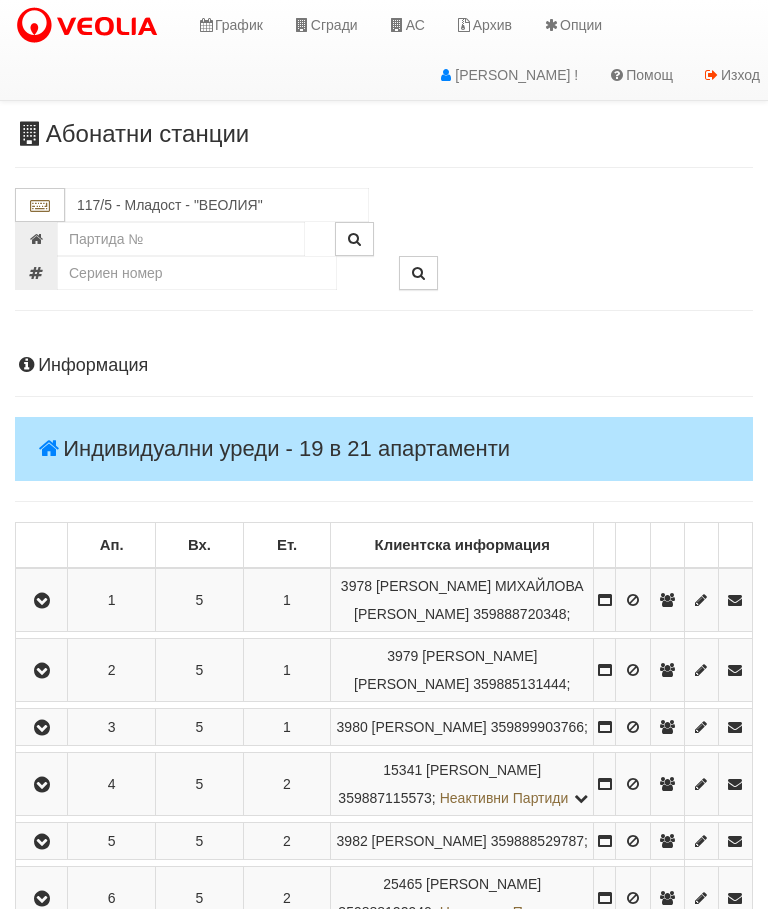 click at bounding box center (42, 601) 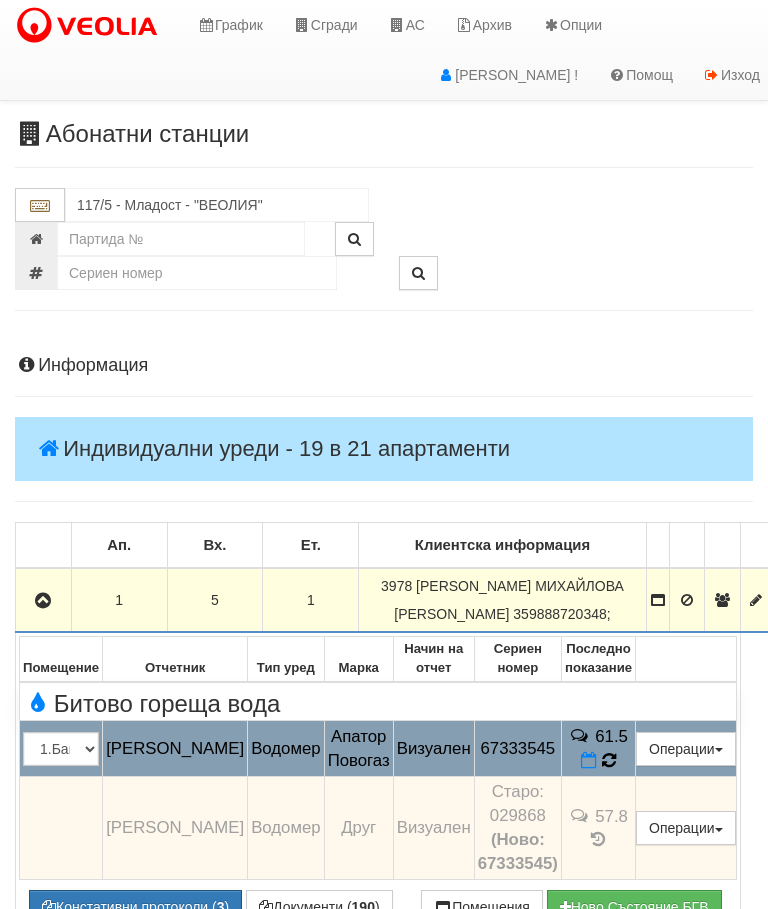 click at bounding box center (609, 760) 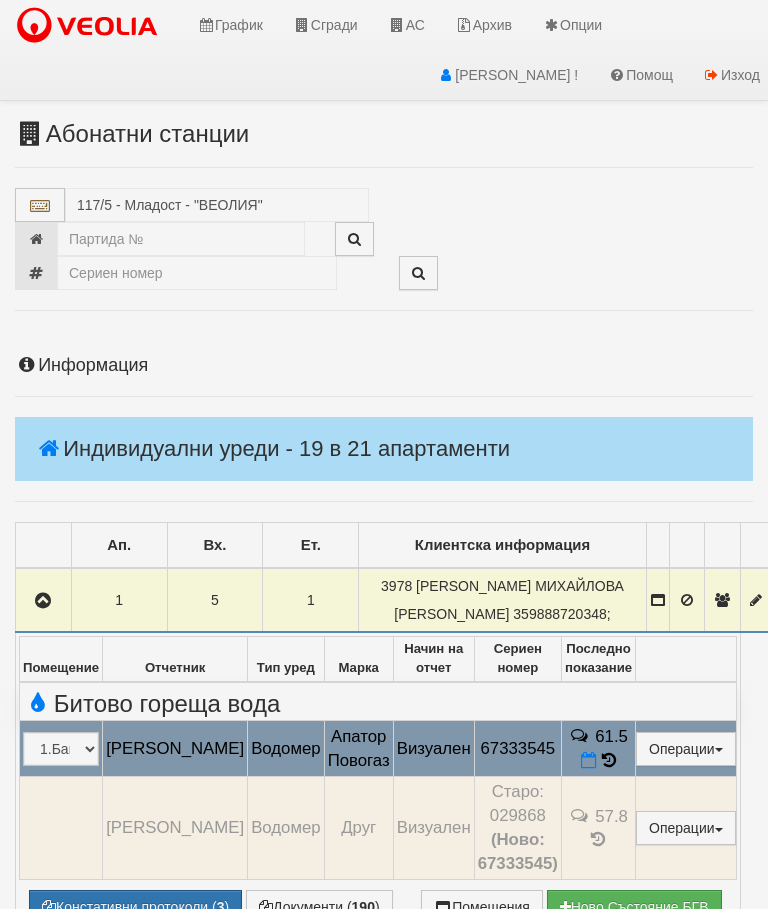 select on "10" 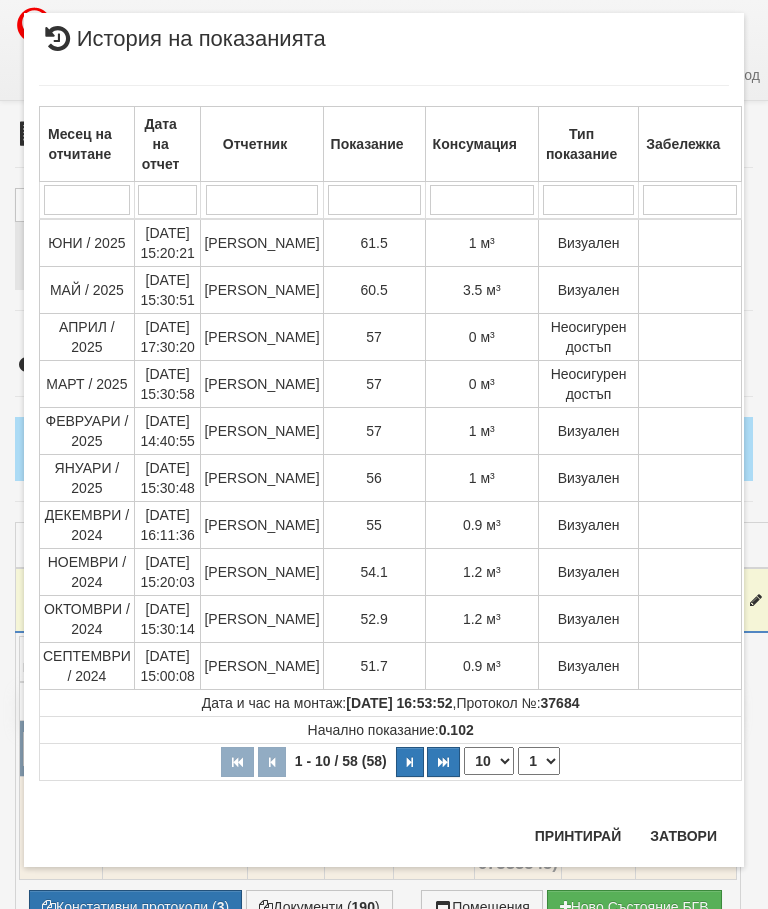 scroll, scrollTop: 1149, scrollLeft: 0, axis: vertical 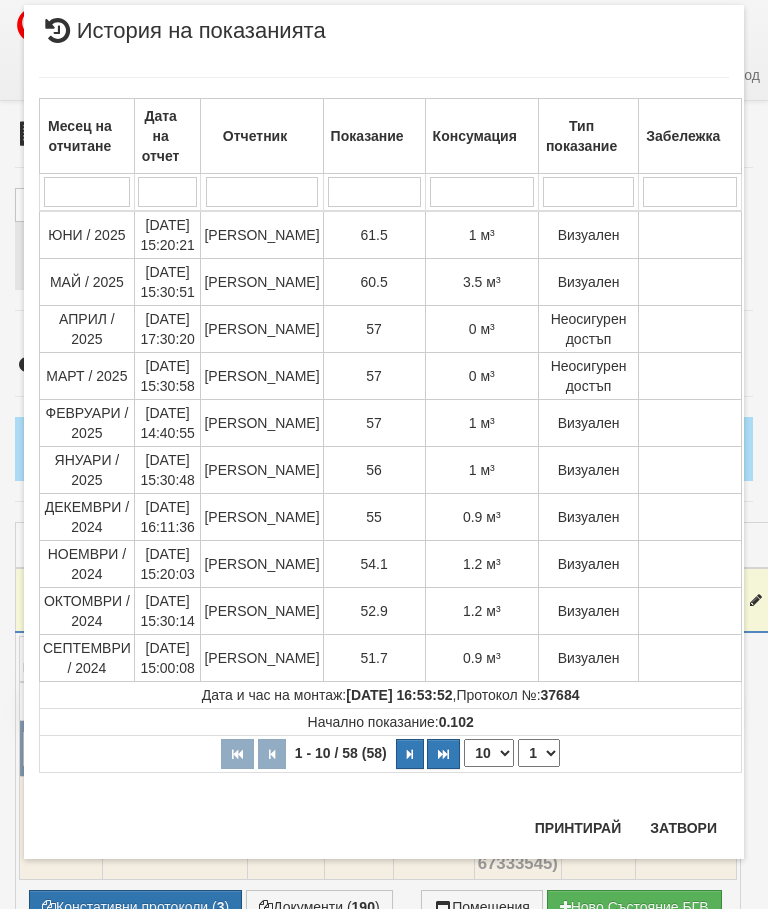 click on "Затвори" at bounding box center (683, 828) 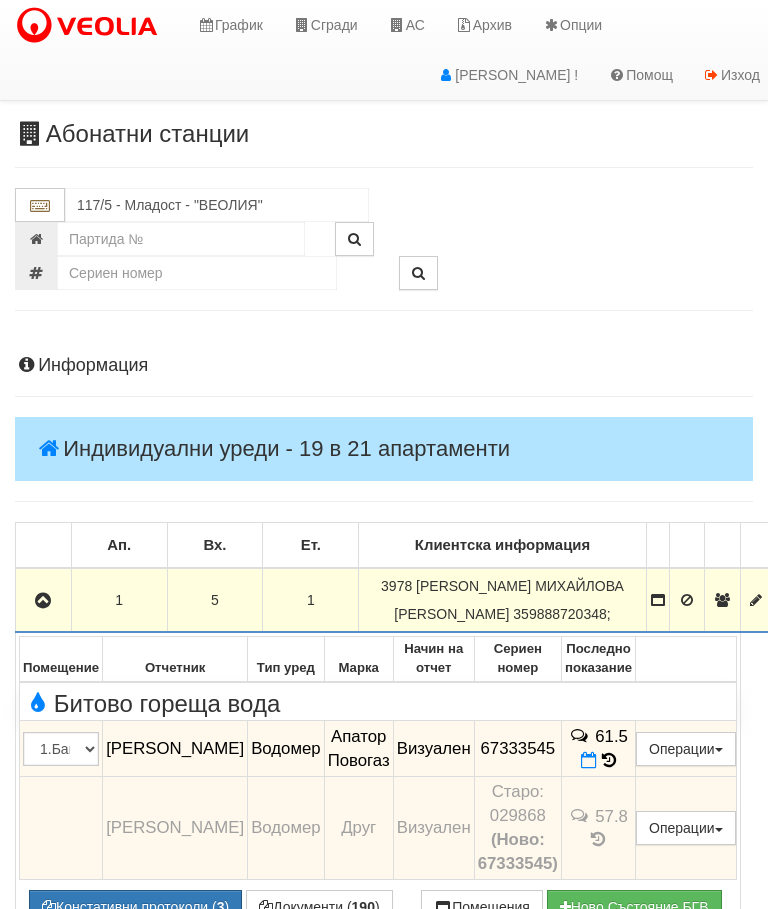 click at bounding box center [43, 601] 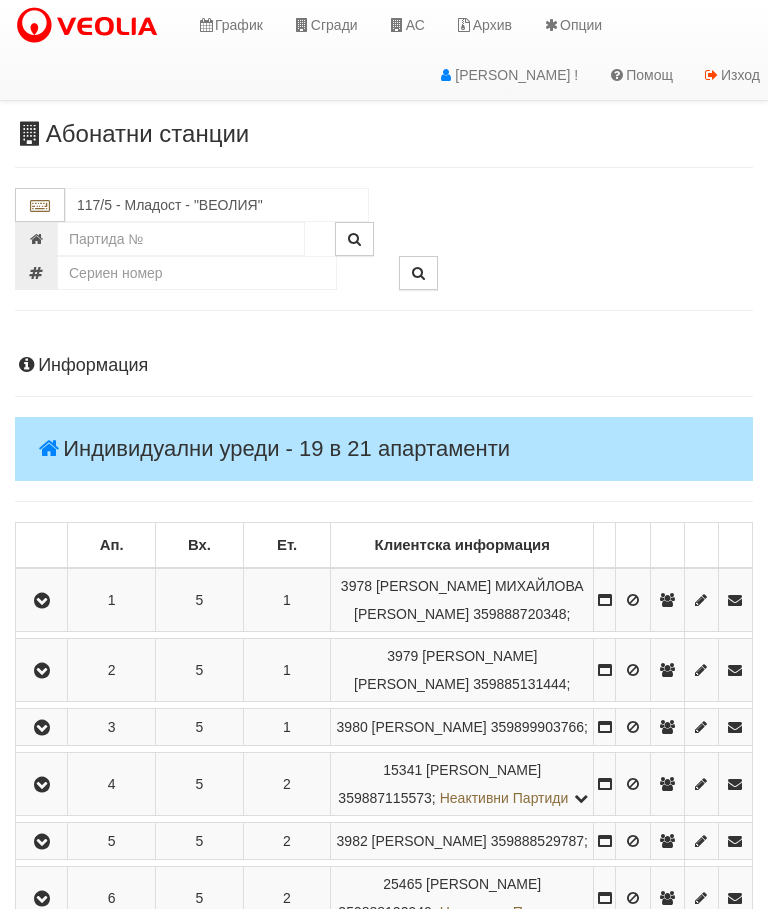 click at bounding box center [42, 671] 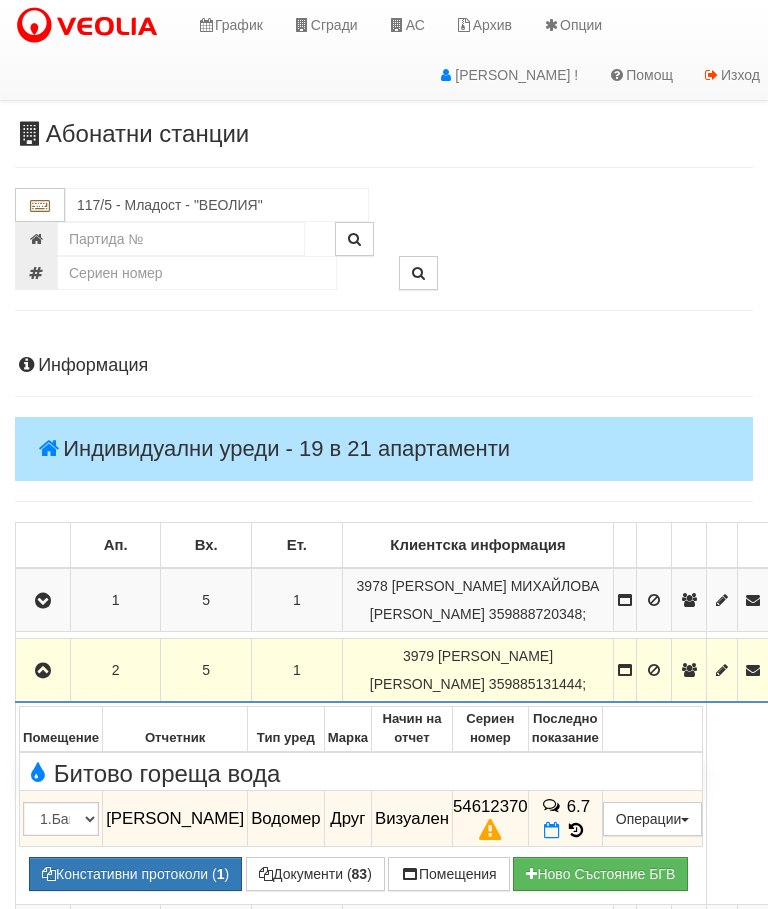 click at bounding box center [43, 670] 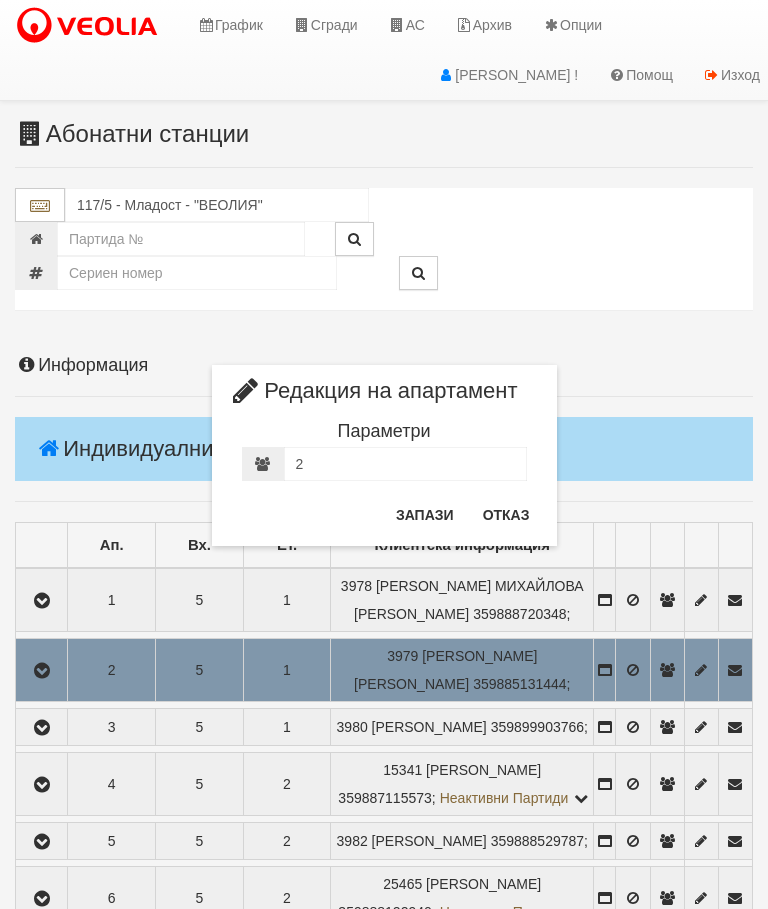 click on "Отказ" at bounding box center (506, 515) 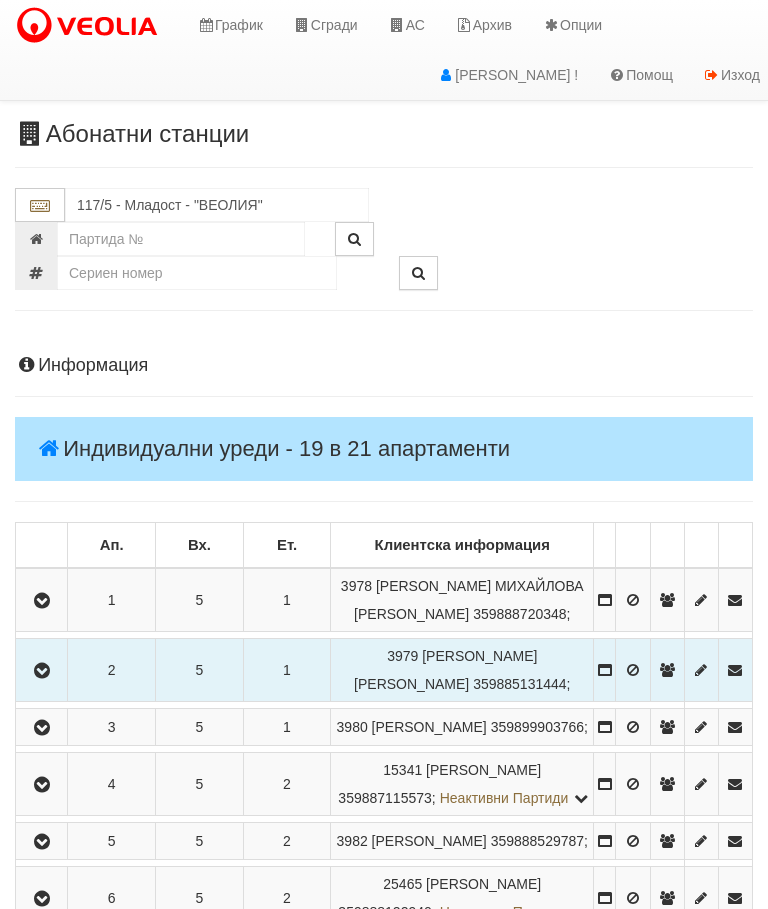 click at bounding box center (42, 671) 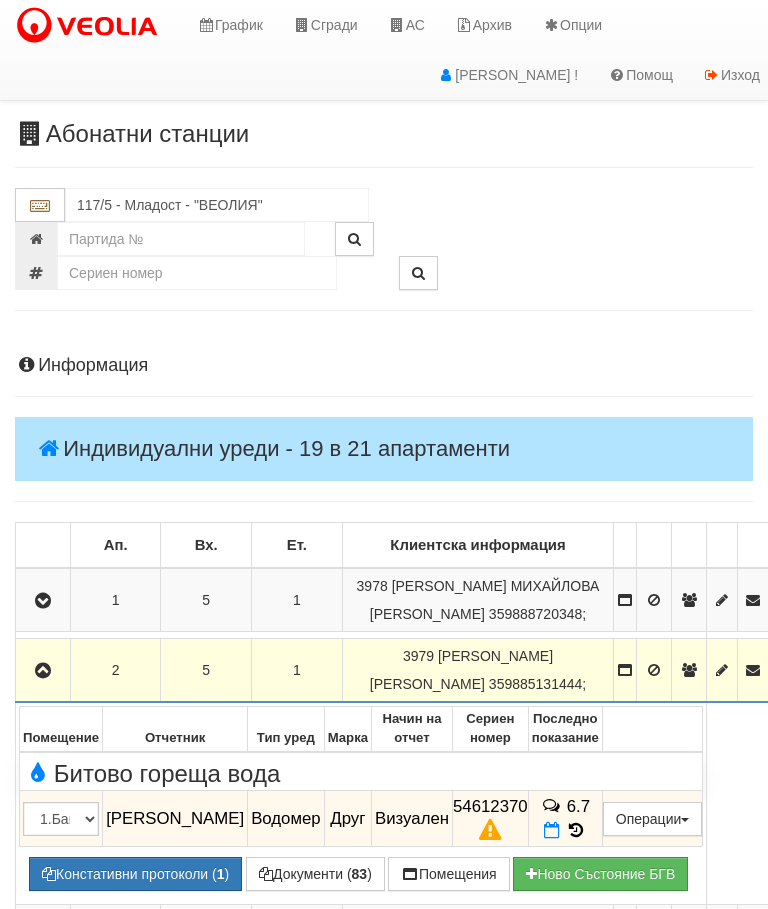 click at bounding box center (576, 830) 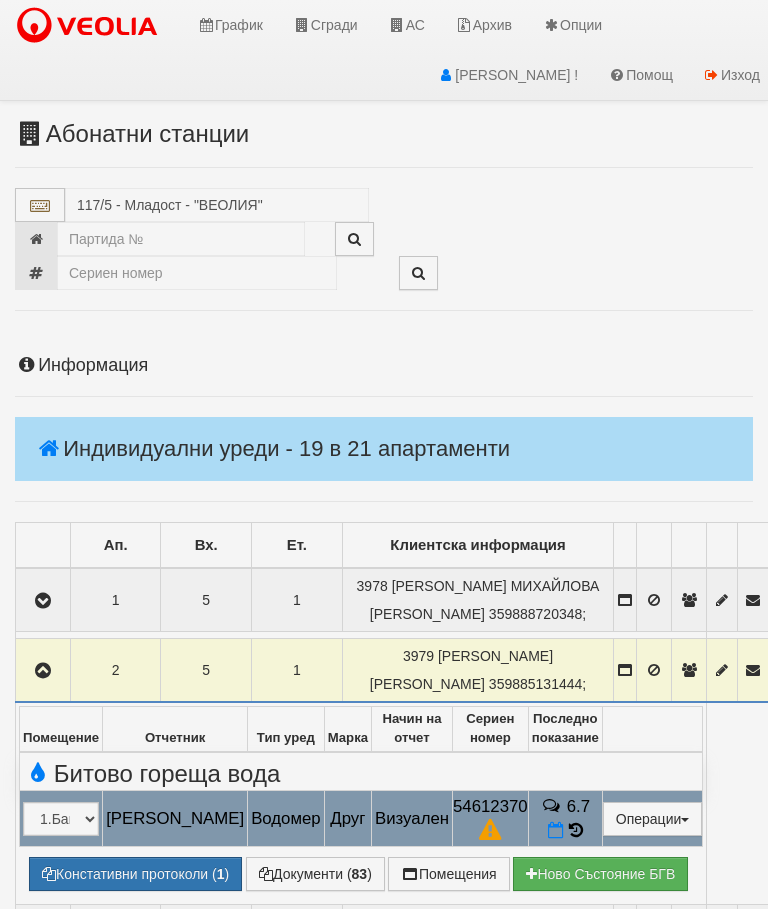 select on "10" 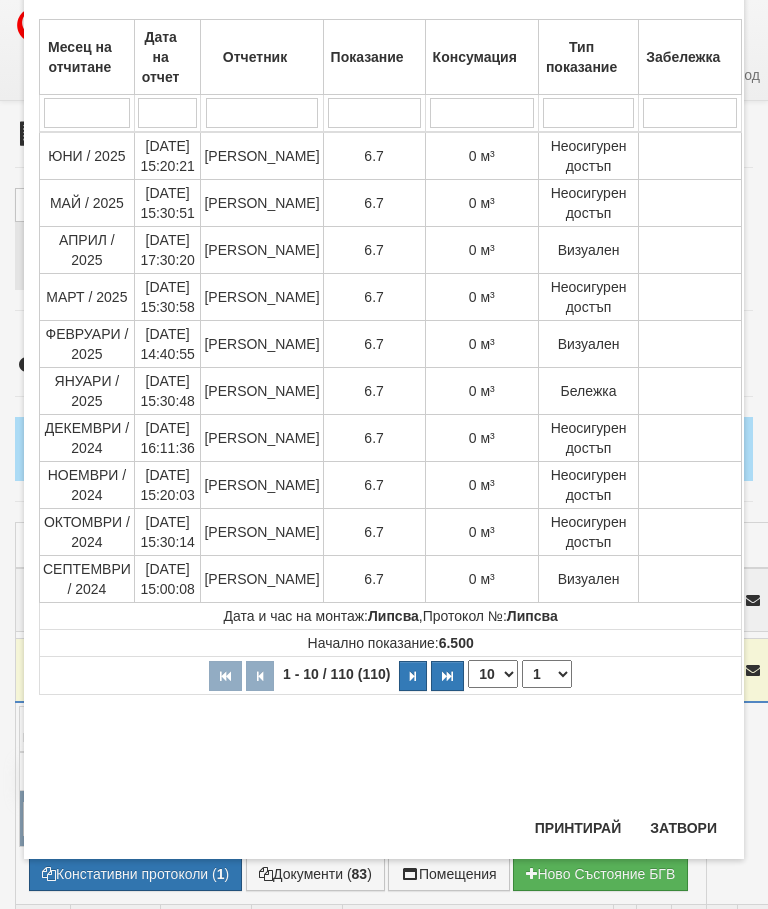 scroll, scrollTop: 1182, scrollLeft: 0, axis: vertical 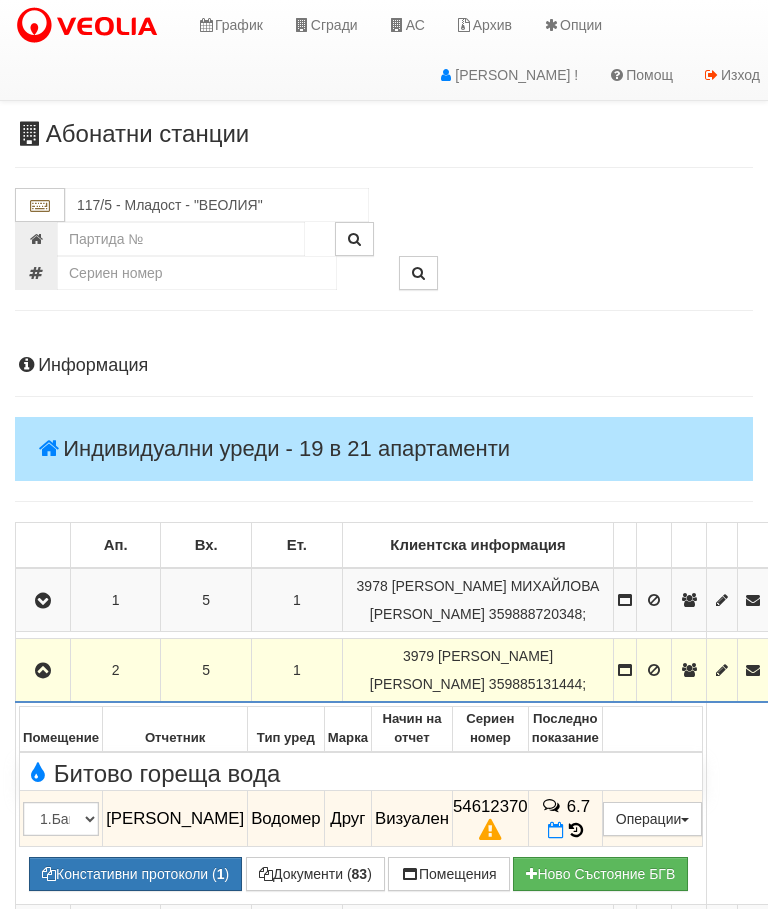 click at bounding box center (43, 671) 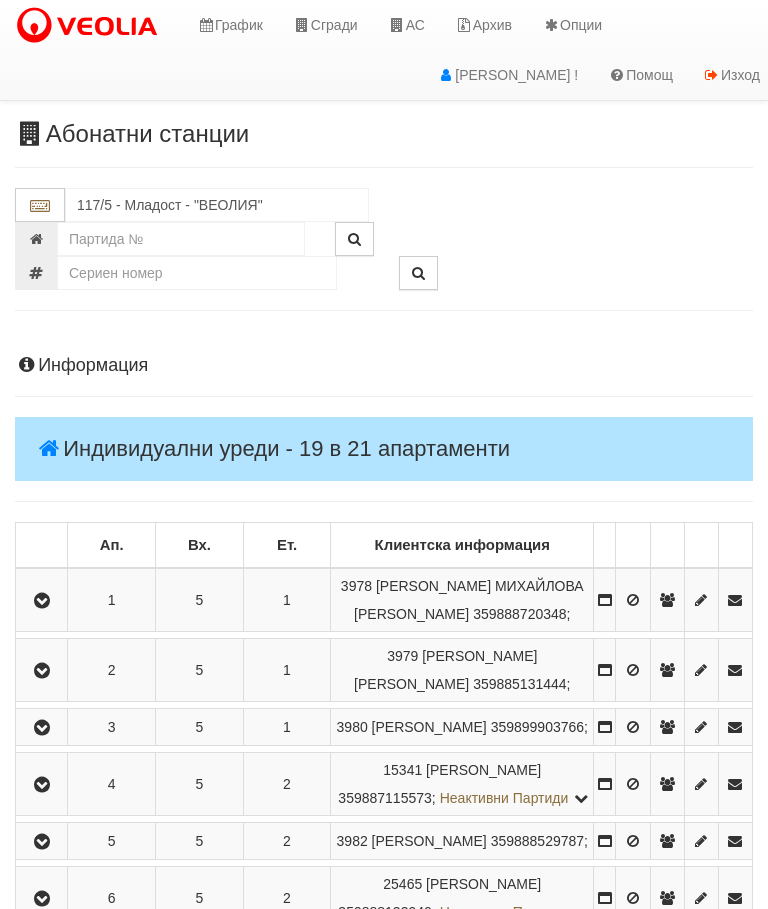 click at bounding box center (41, 727) 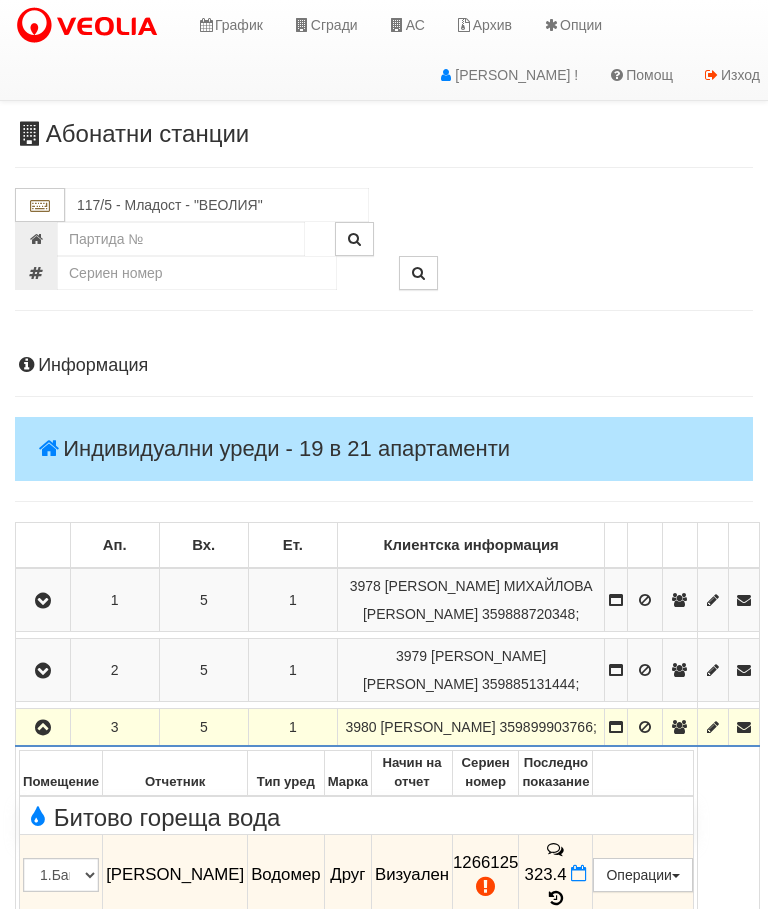 click at bounding box center (43, 728) 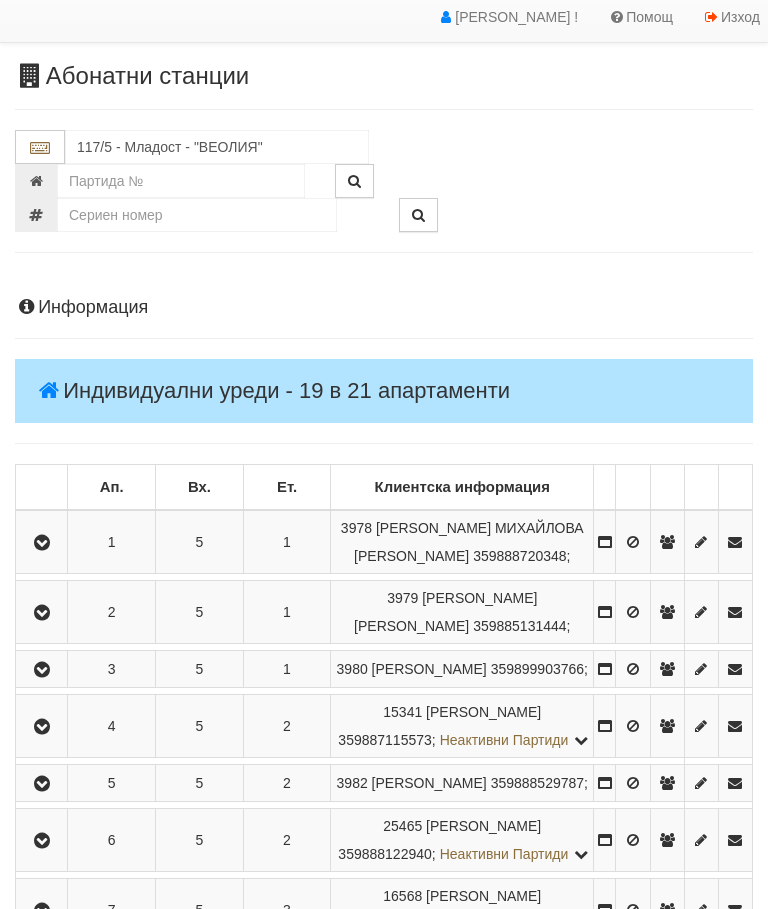 scroll, scrollTop: 58, scrollLeft: 0, axis: vertical 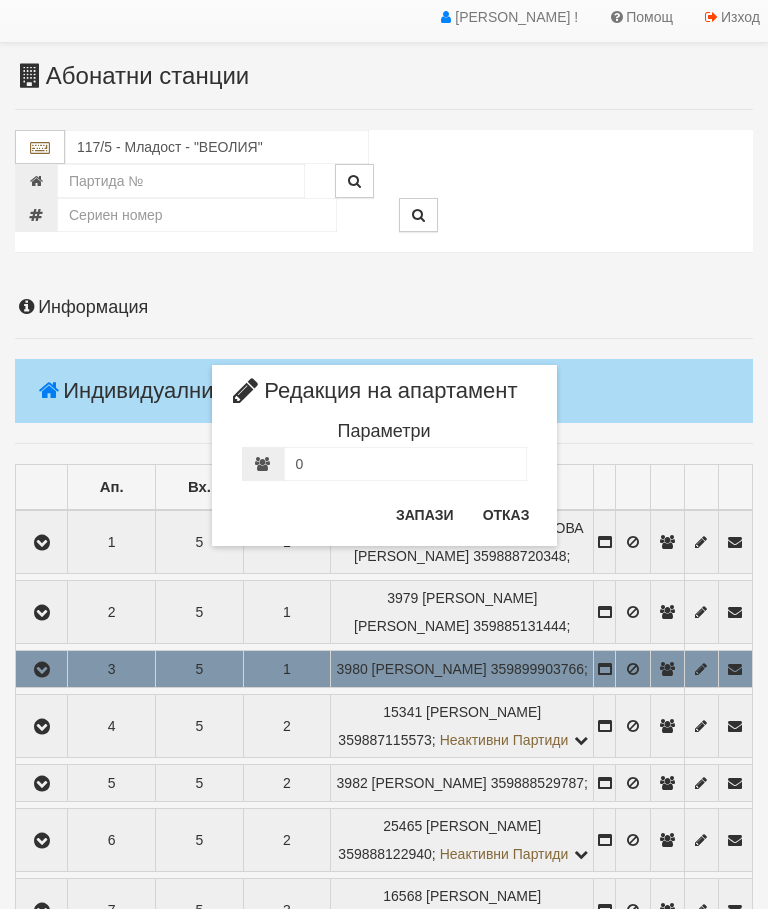 click on "Отказ" at bounding box center [506, 515] 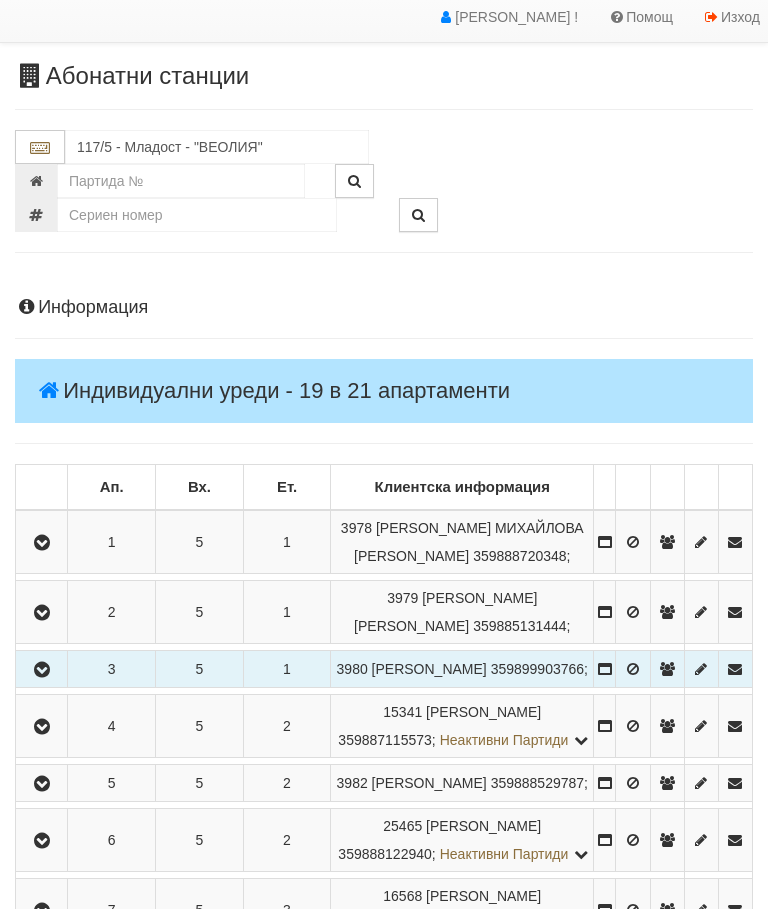 click at bounding box center [41, 669] 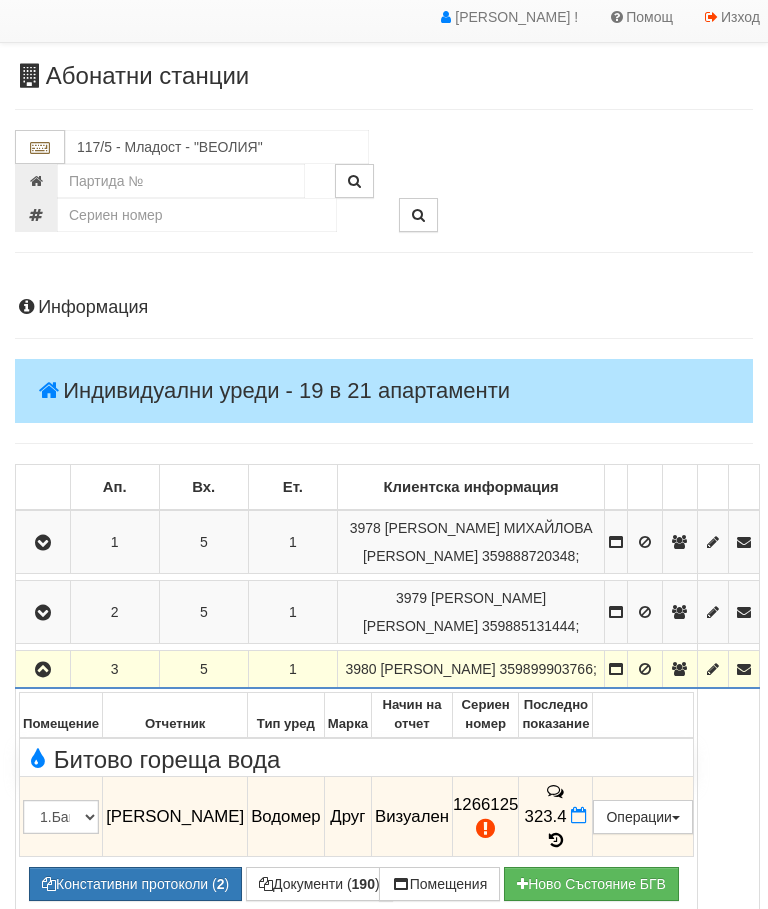 click on "Констативни протоколи ( 2 )" at bounding box center (135, 884) 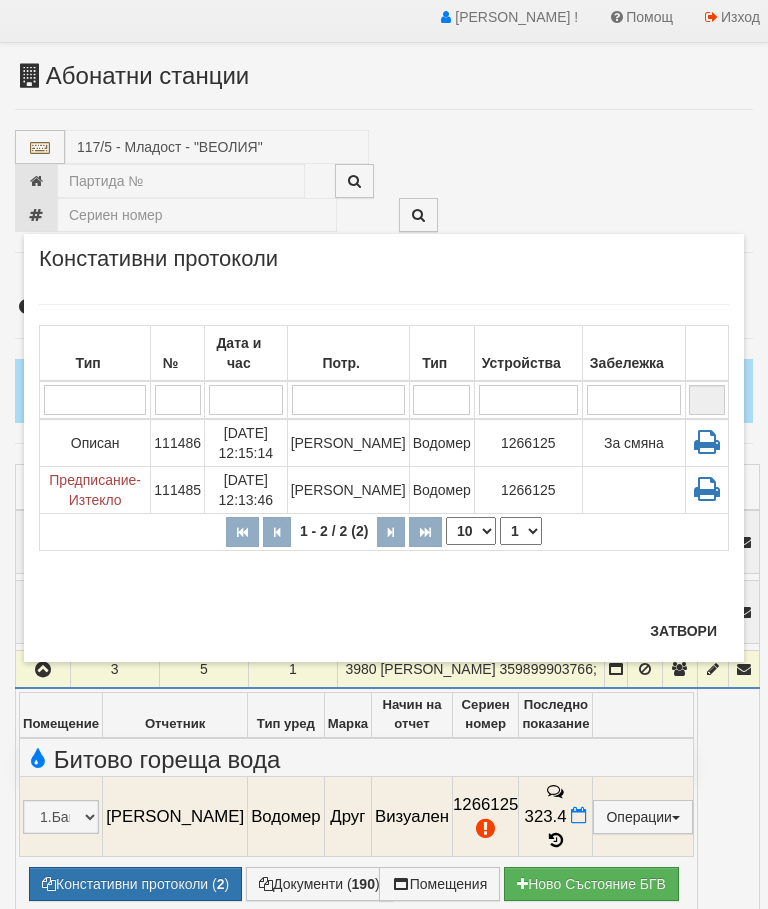 click on "Затвори" at bounding box center (683, 631) 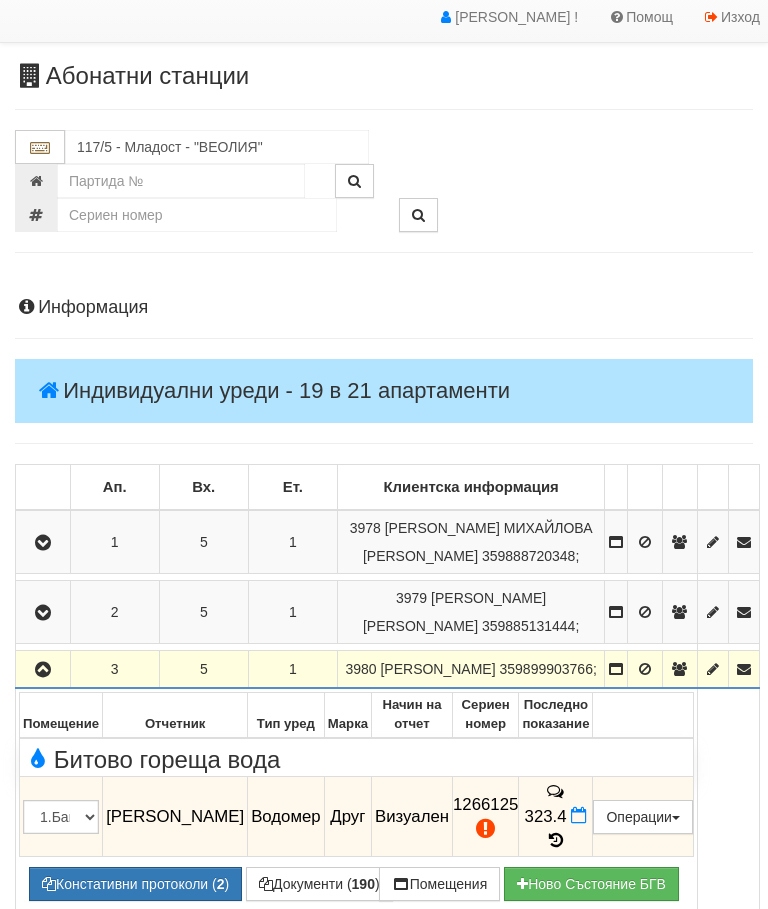 click at bounding box center (43, 669) 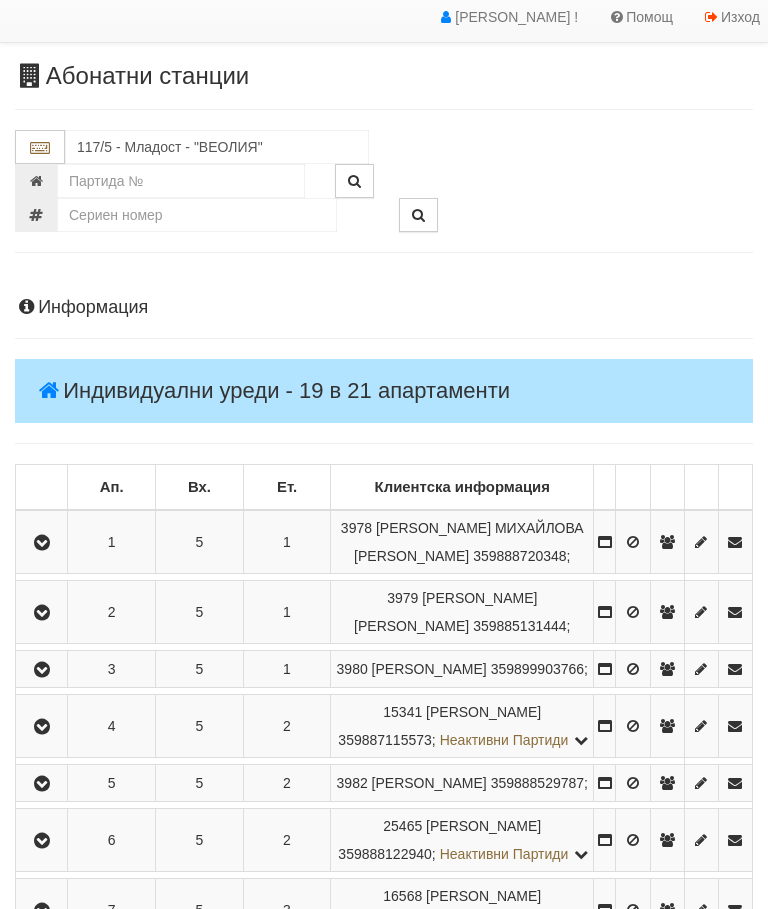 click at bounding box center (41, 726) 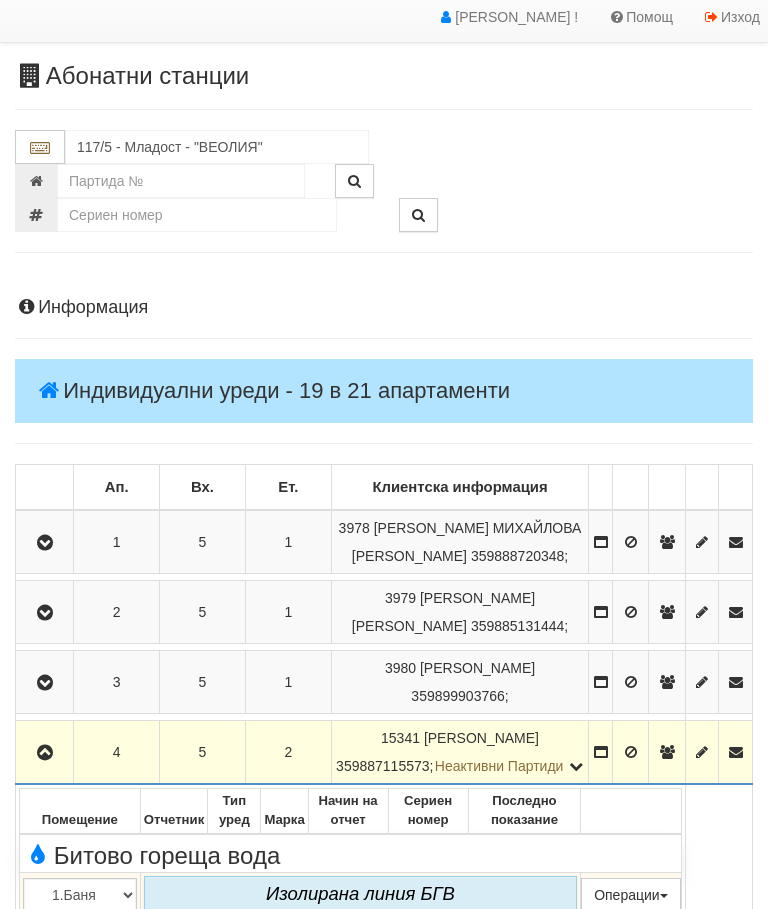 click at bounding box center (45, 753) 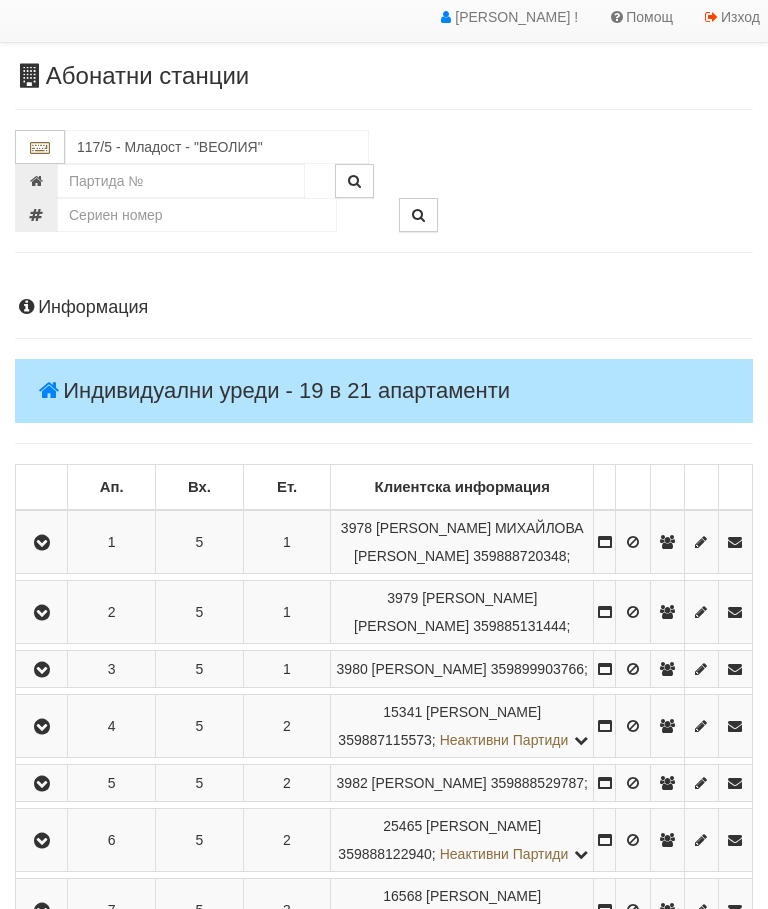 click at bounding box center (42, 784) 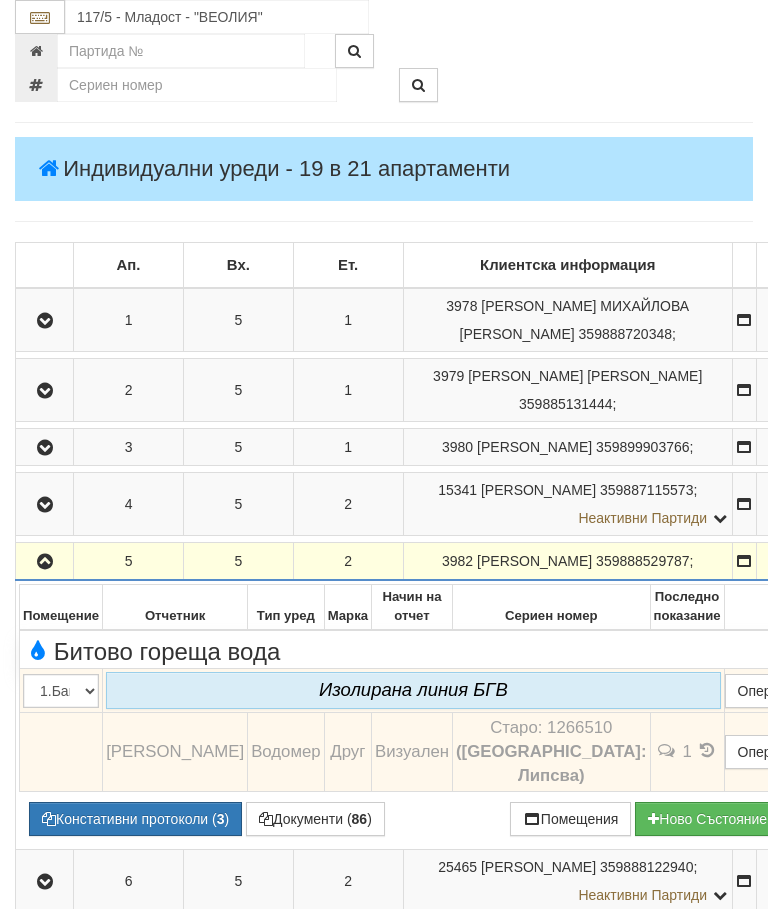 scroll, scrollTop: 283, scrollLeft: 0, axis: vertical 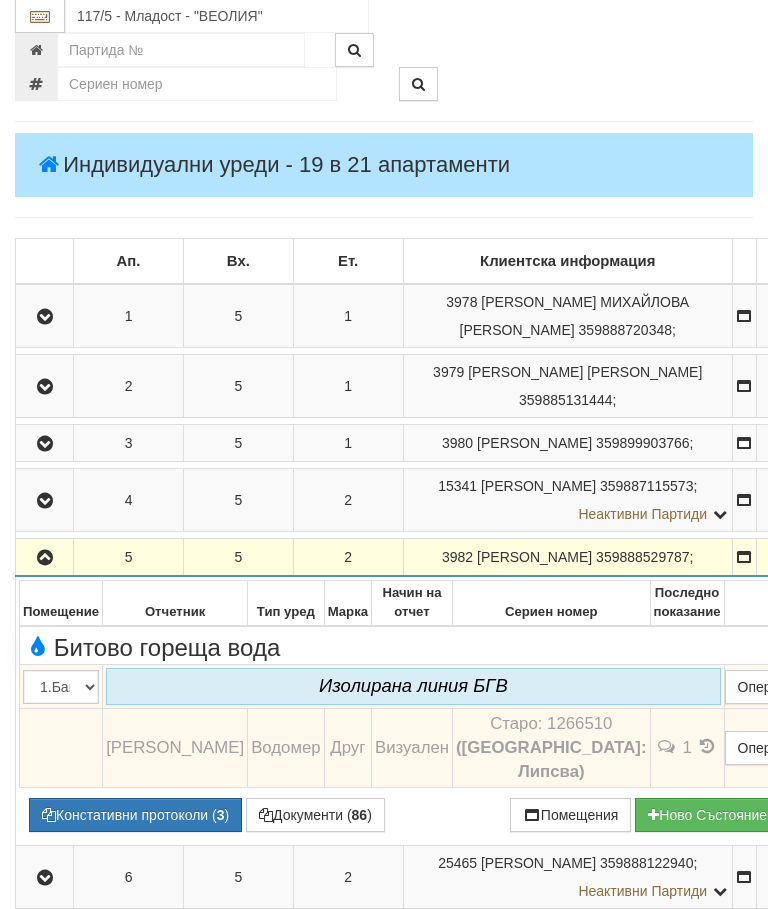 click at bounding box center [45, 559] 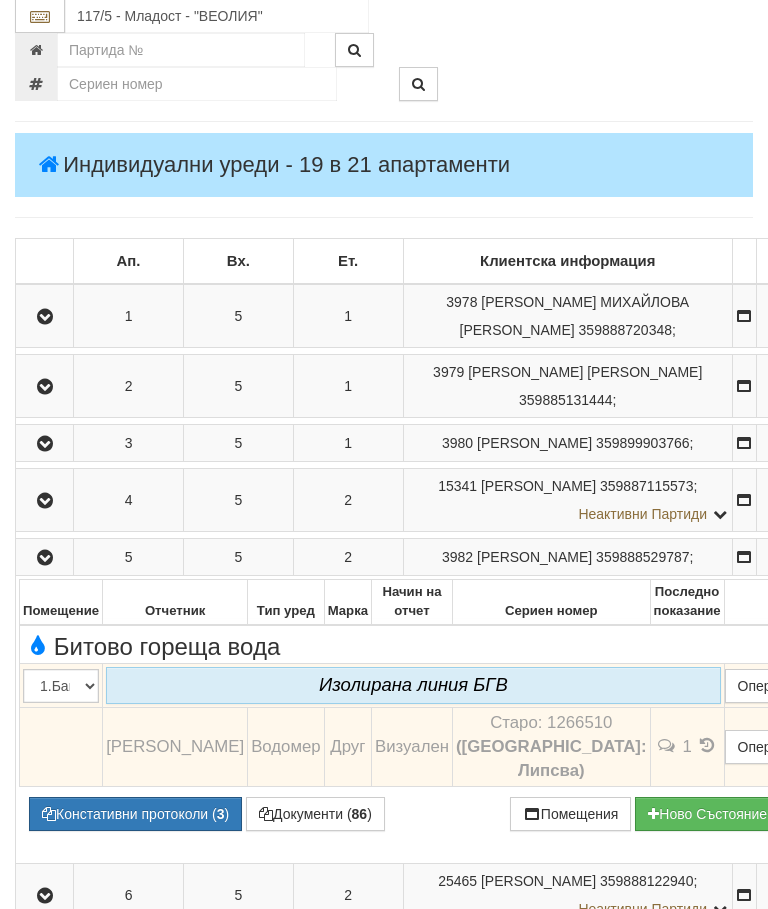 scroll, scrollTop: 284, scrollLeft: 0, axis: vertical 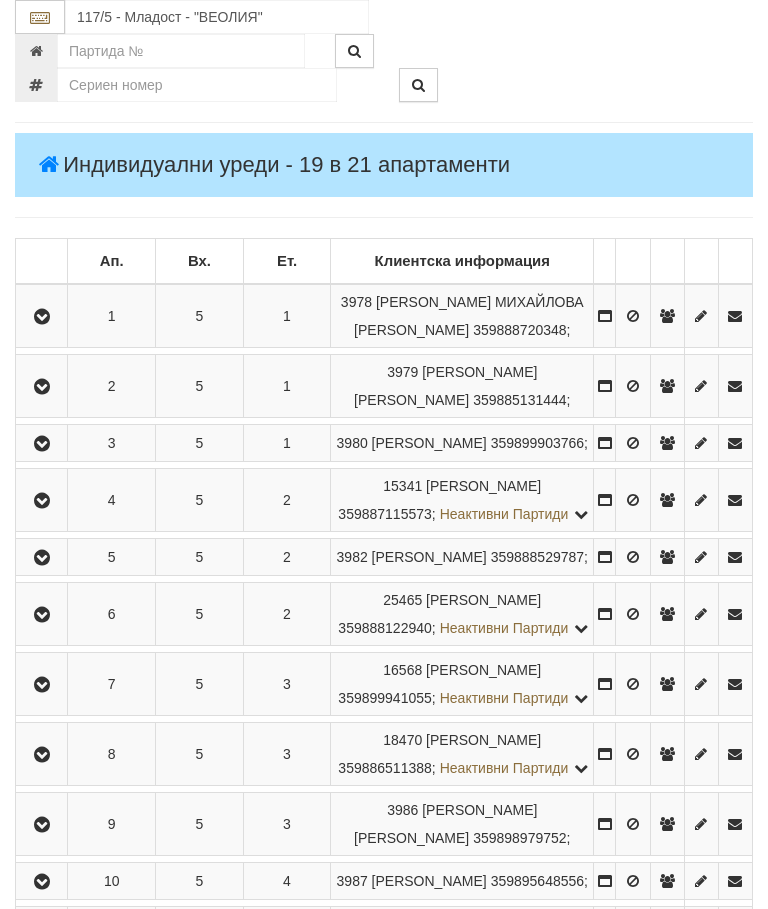 click at bounding box center (41, 614) 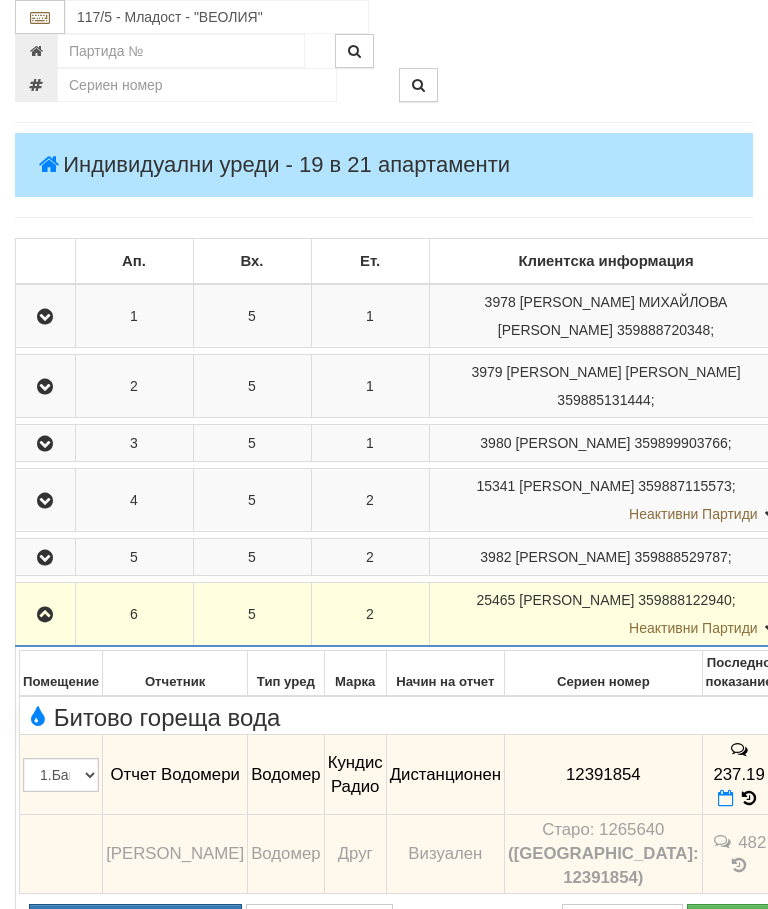 click at bounding box center (45, 615) 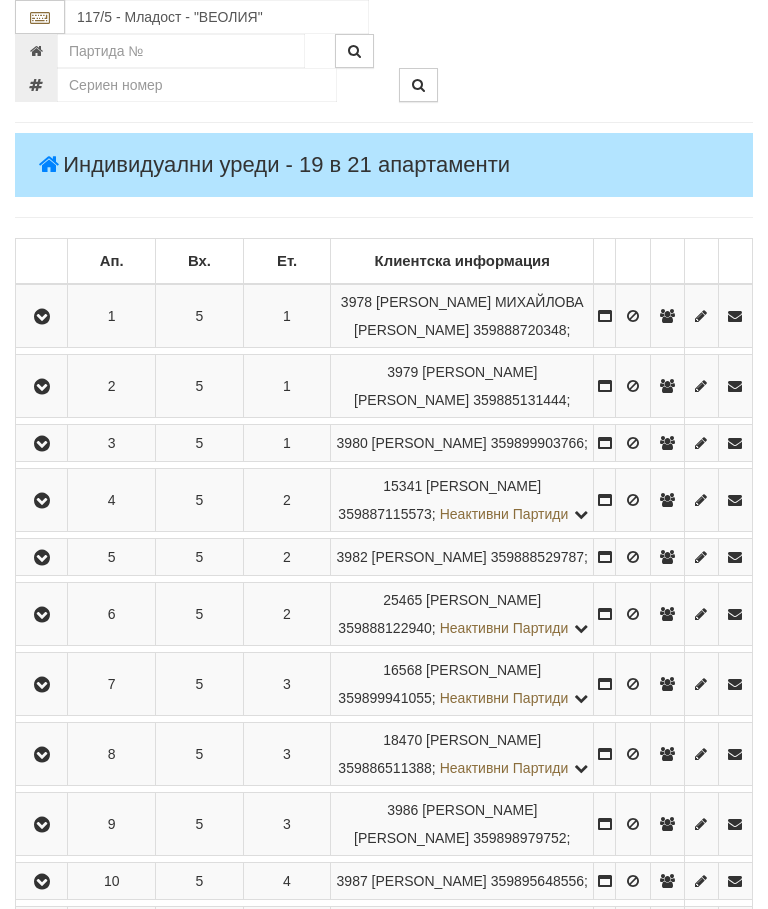 click at bounding box center [42, 685] 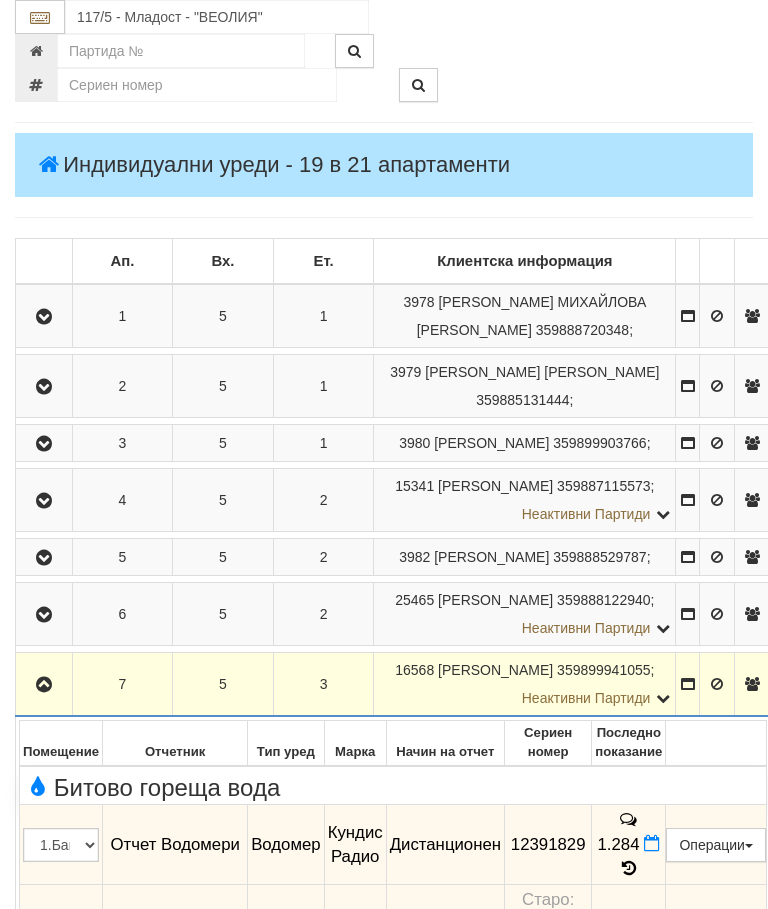 click at bounding box center [44, 685] 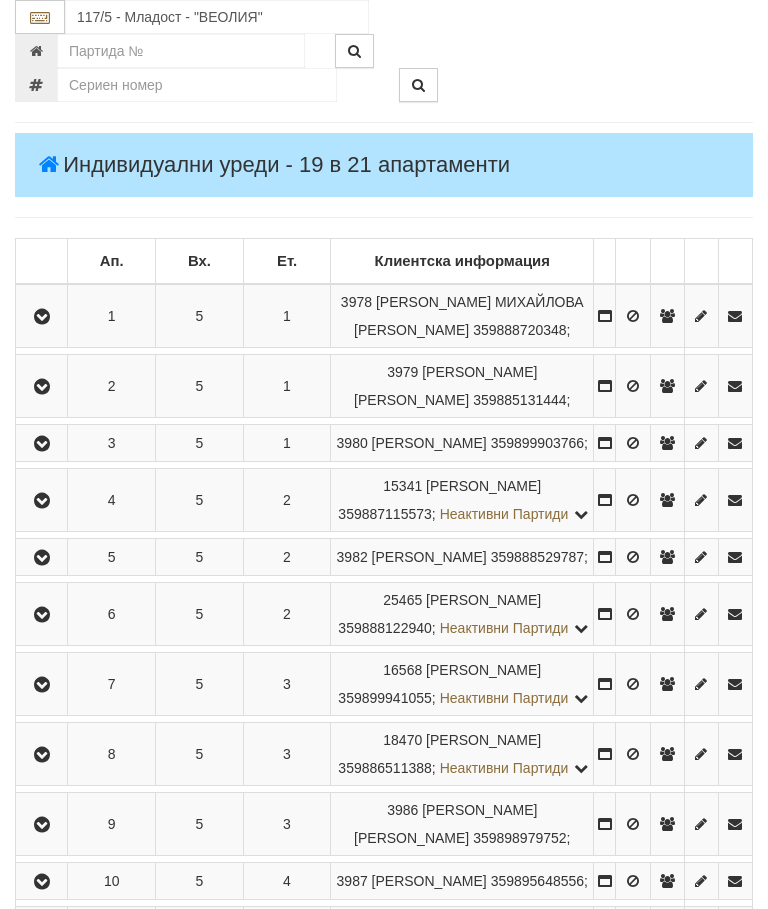 click at bounding box center [42, 755] 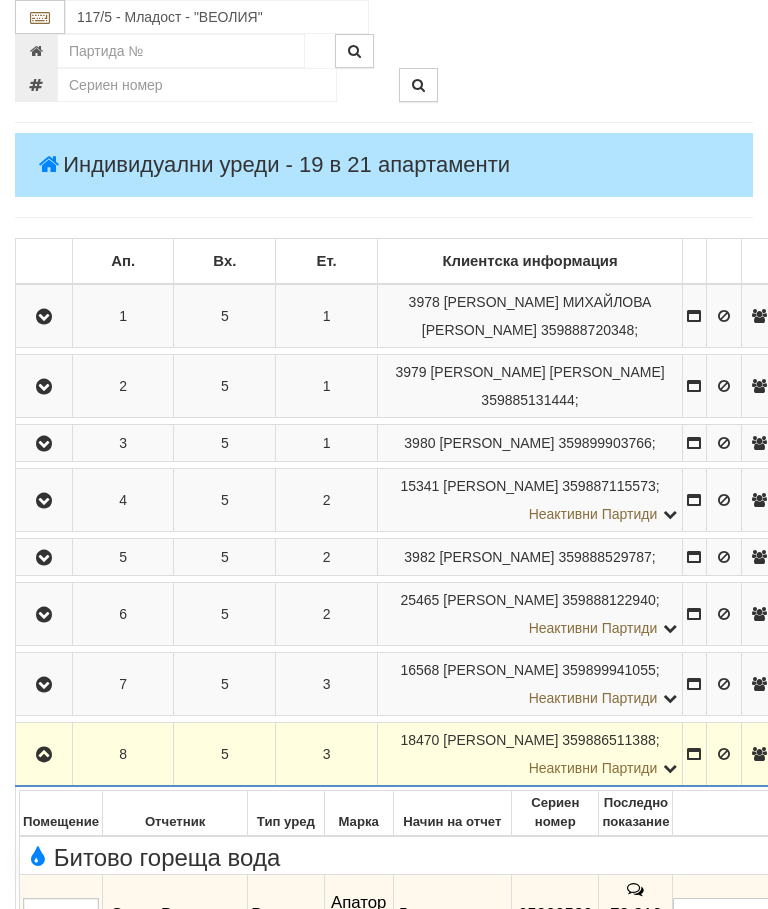 click at bounding box center [44, 755] 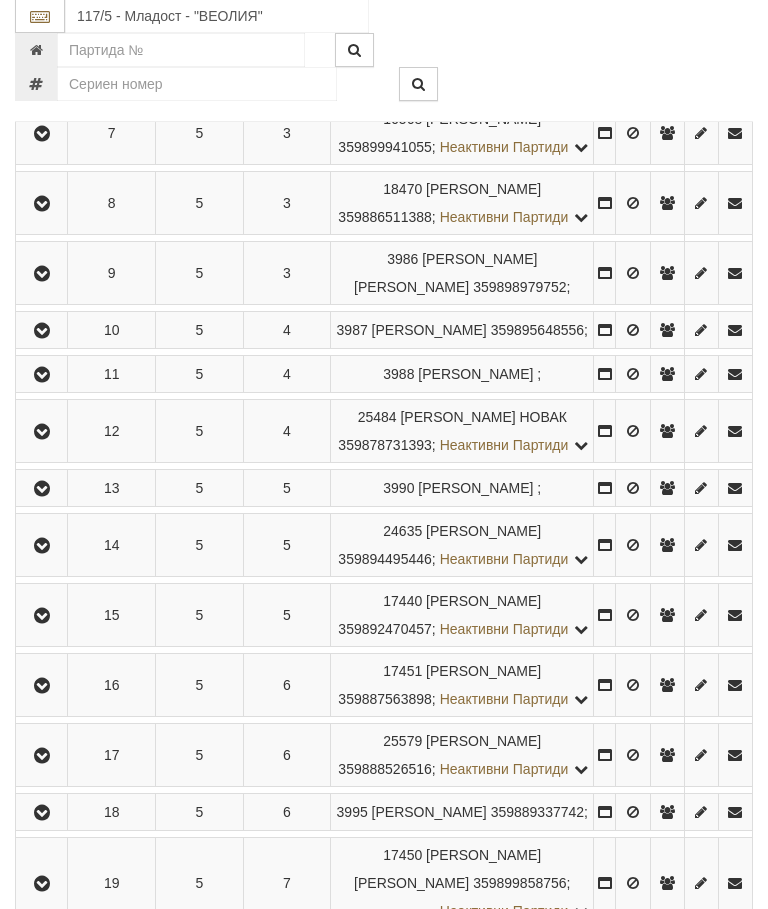 click at bounding box center [42, 275] 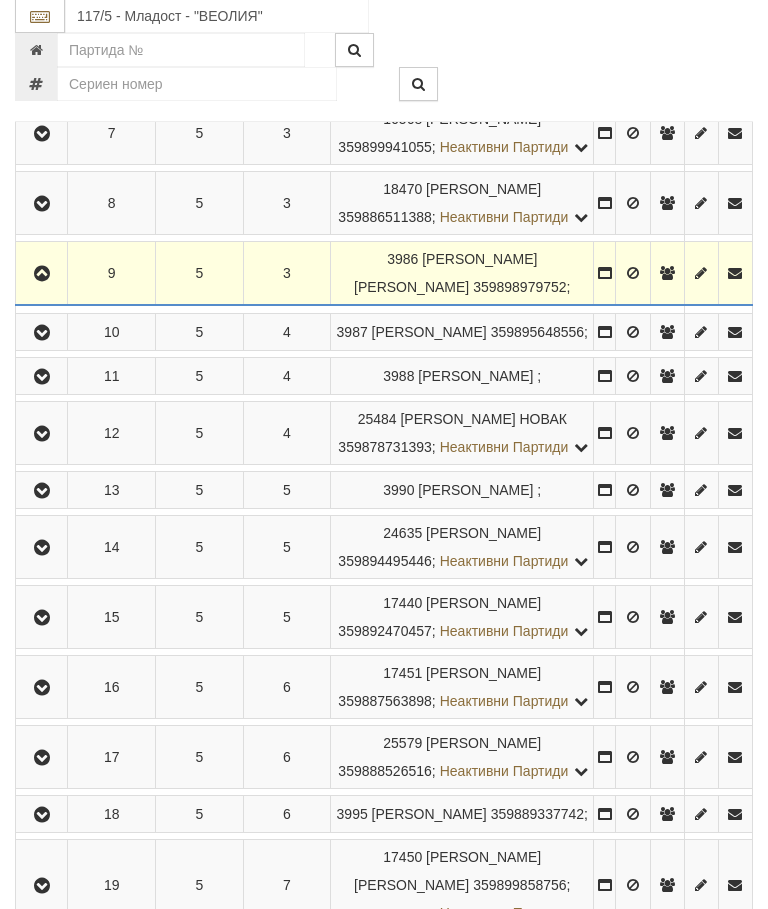 scroll, scrollTop: 835, scrollLeft: 0, axis: vertical 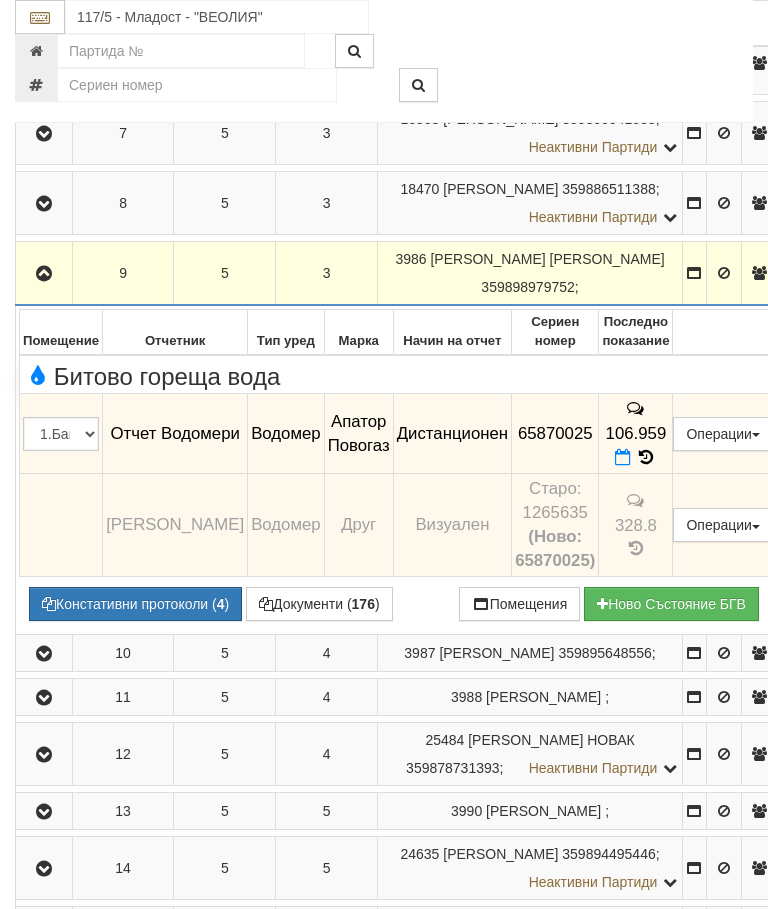 click at bounding box center (44, 273) 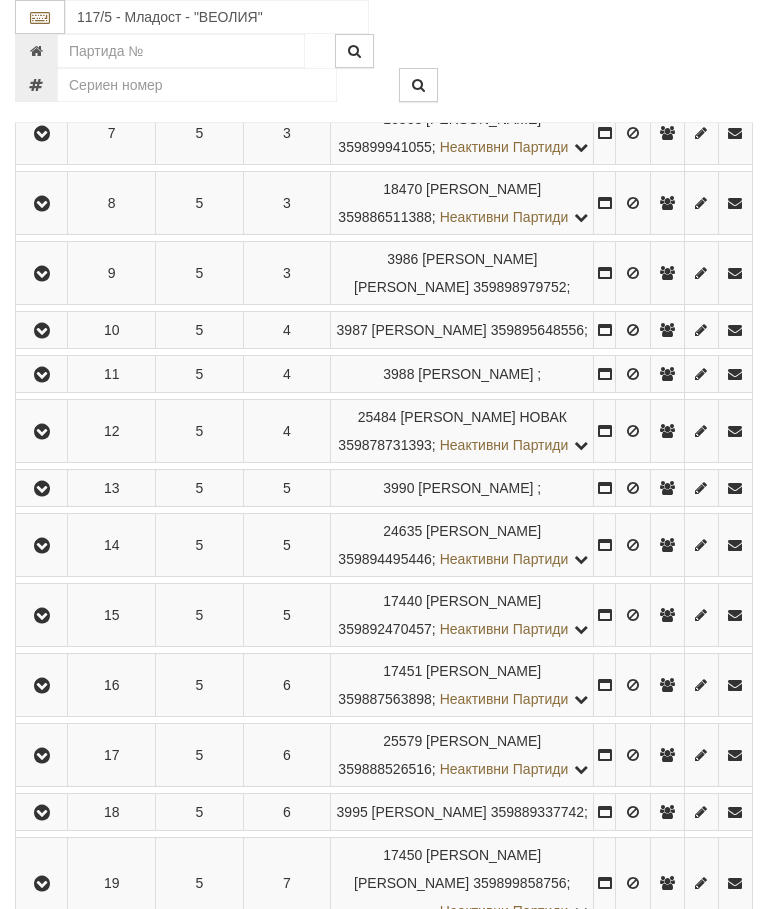 click at bounding box center [42, 331] 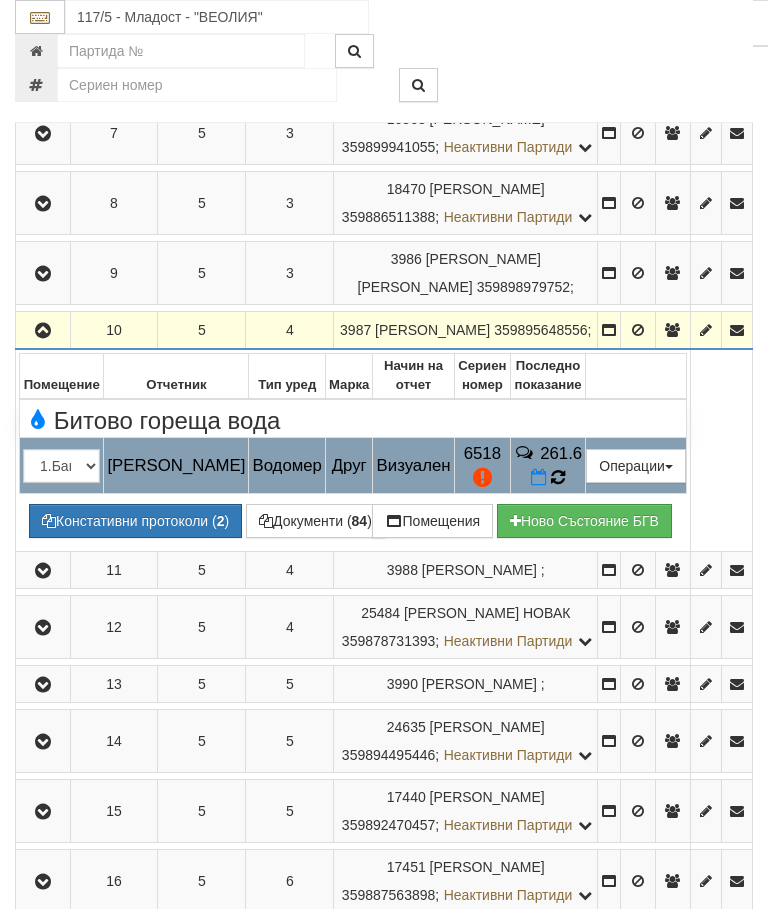 click at bounding box center (558, 478) 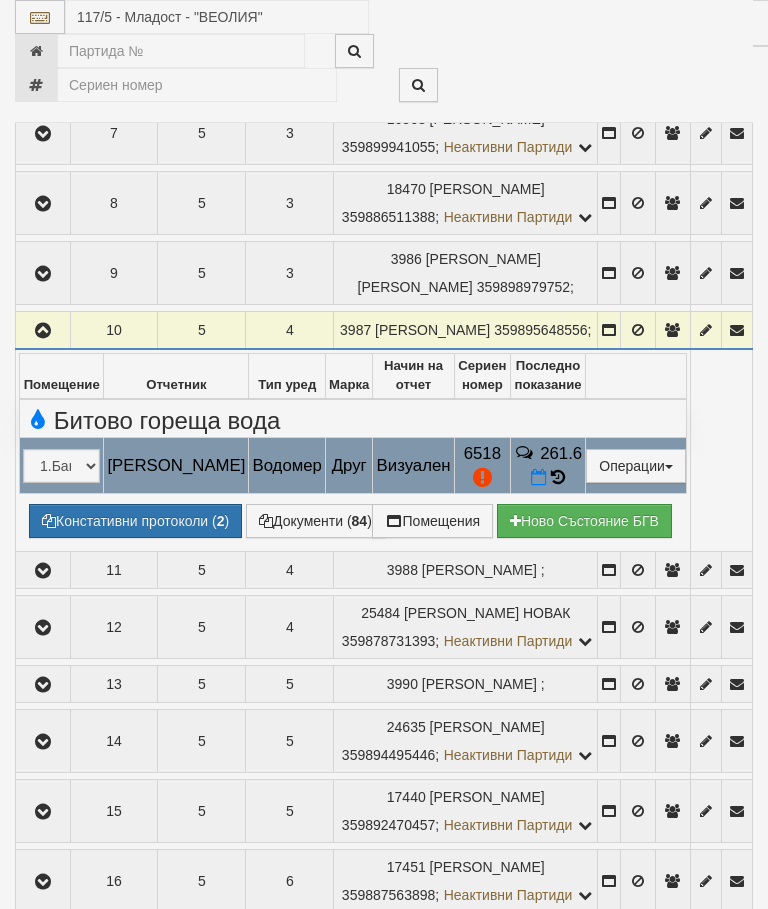 select on "10" 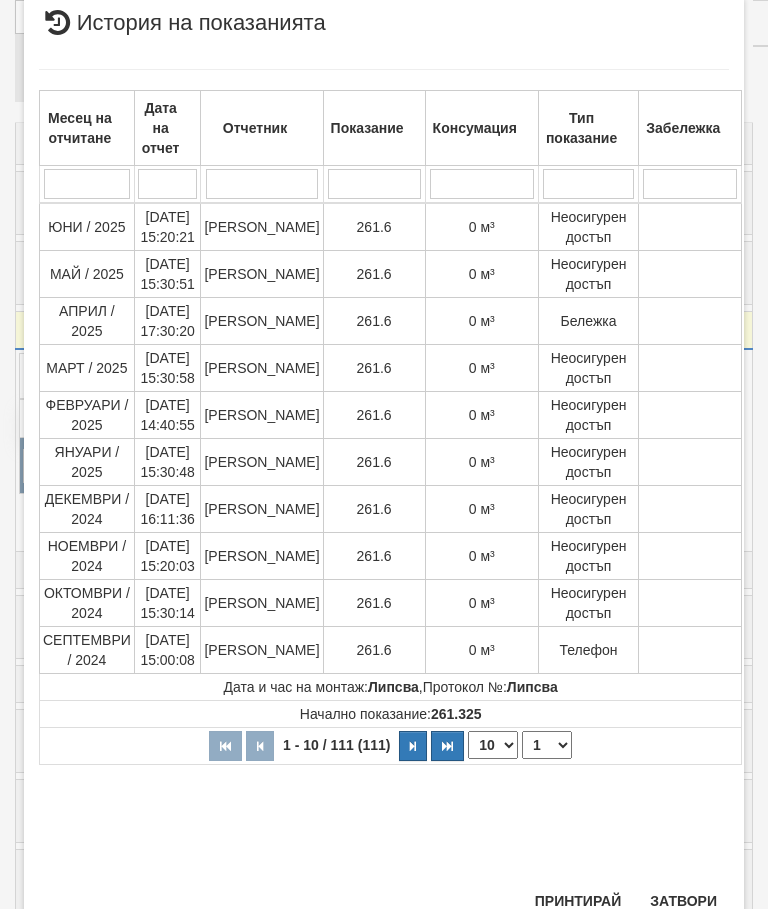 scroll, scrollTop: 1082, scrollLeft: 0, axis: vertical 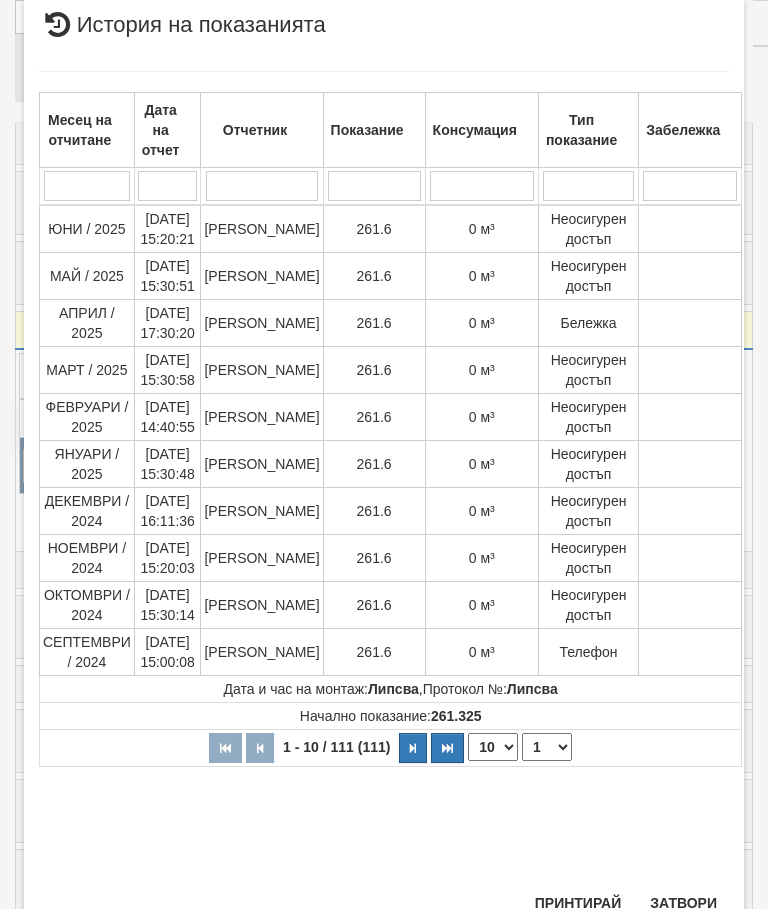 click on "Затвори" at bounding box center (683, 903) 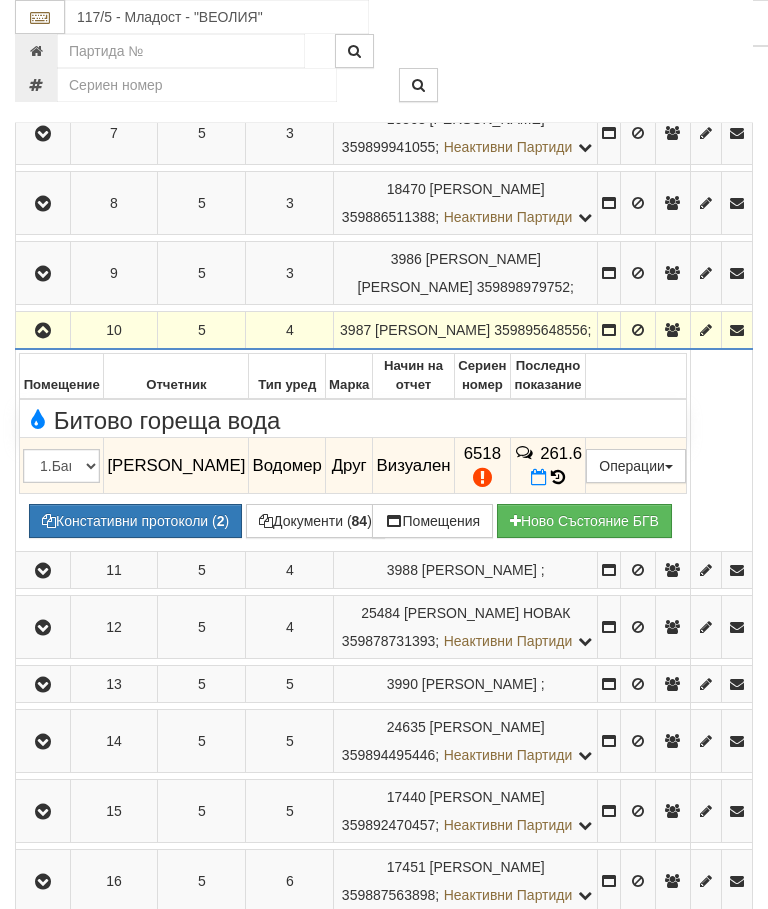 click at bounding box center (43, 331) 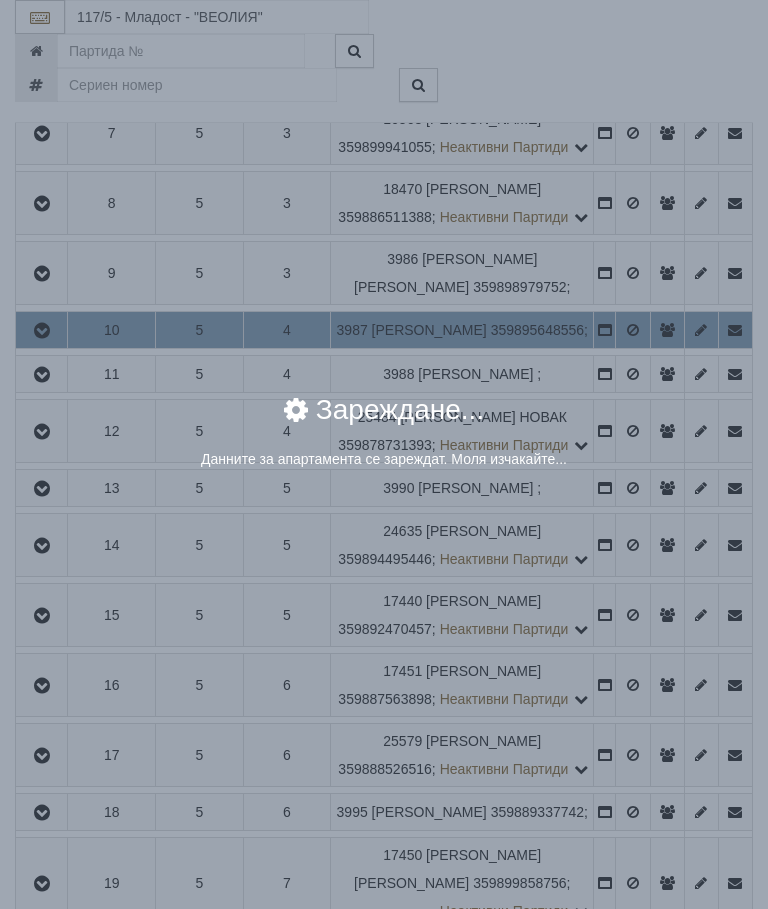 click on "× Зареждане... Данните за апартамента се зареждат. Моля изчакайте..." at bounding box center (384, 454) 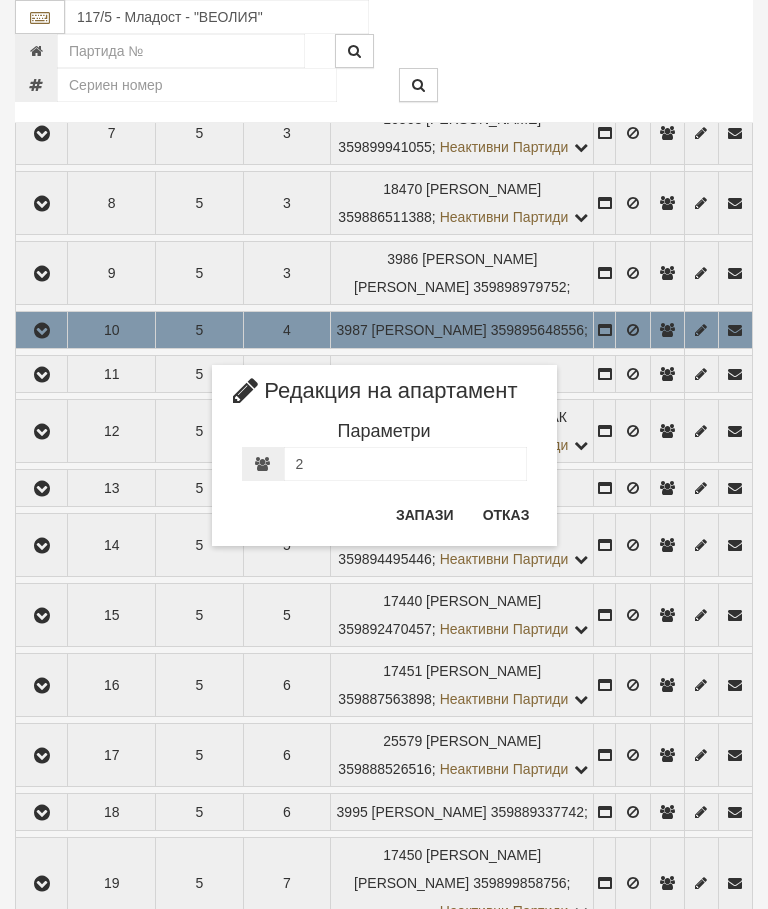 click on "Отказ" at bounding box center (506, 515) 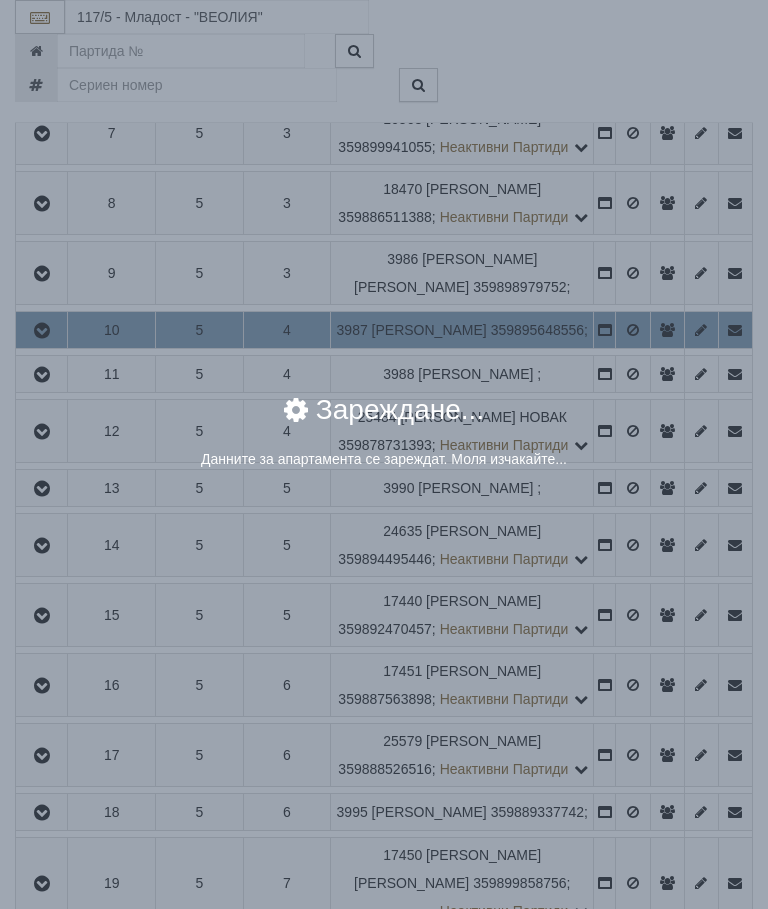 click on "× Зареждане... Данните за апартамента се зареждат. Моля изчакайте..." at bounding box center (384, 454) 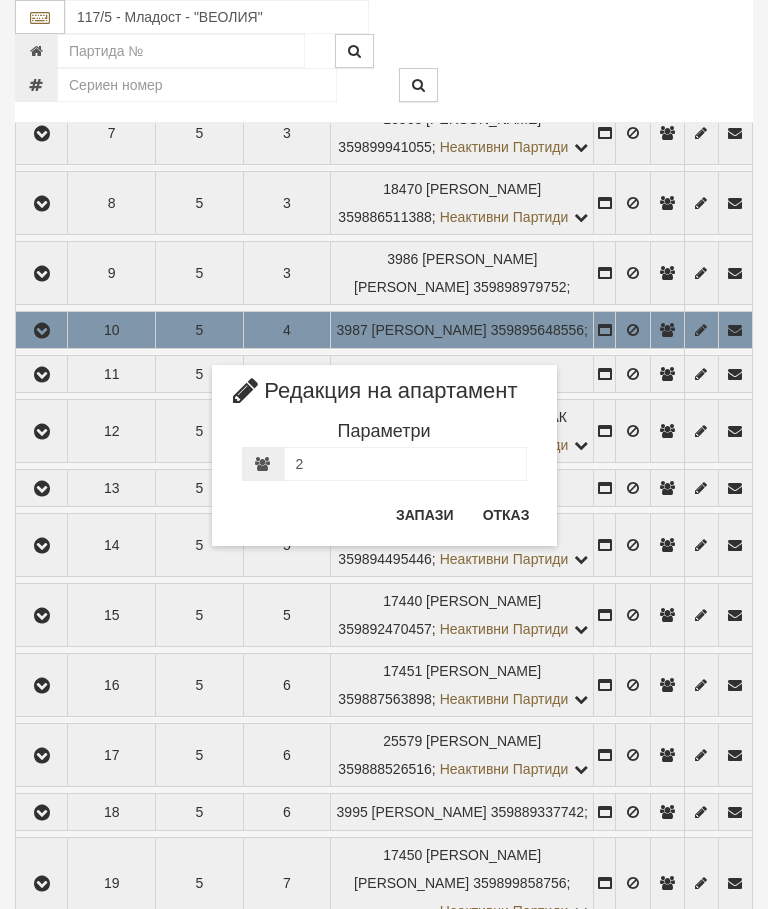 click on "Отказ" at bounding box center (506, 515) 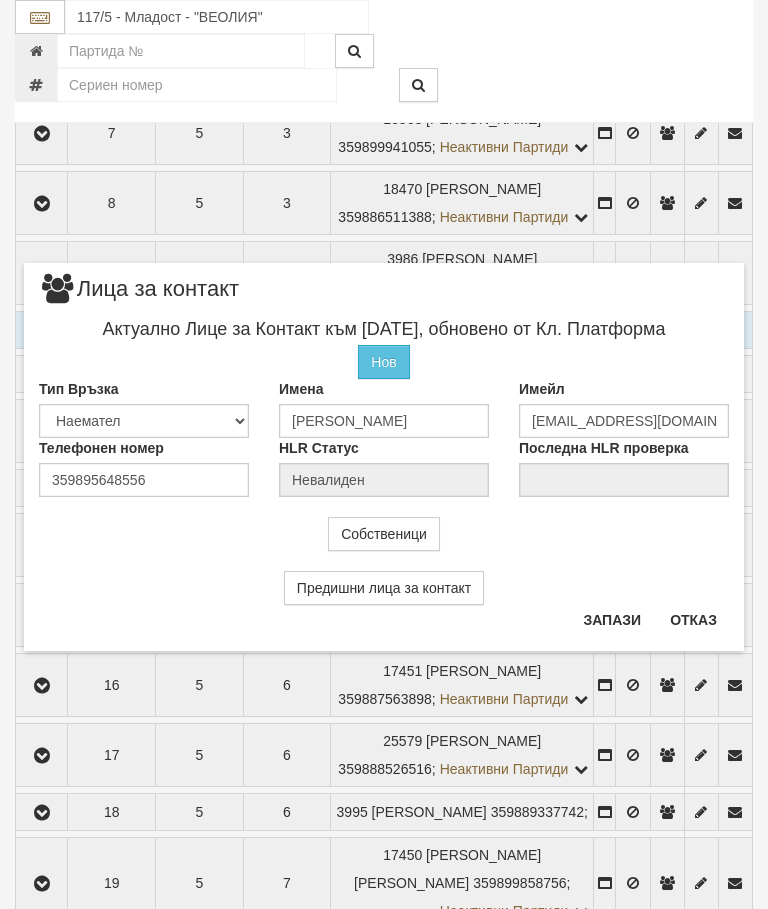 click on "Отказ" at bounding box center (693, 620) 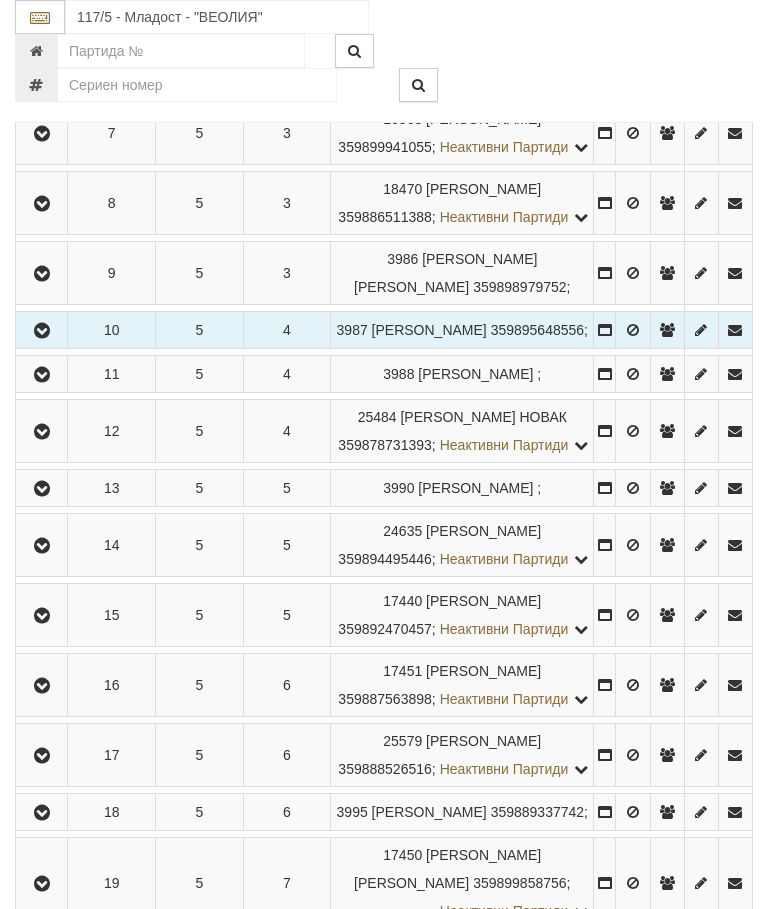 click at bounding box center [42, 331] 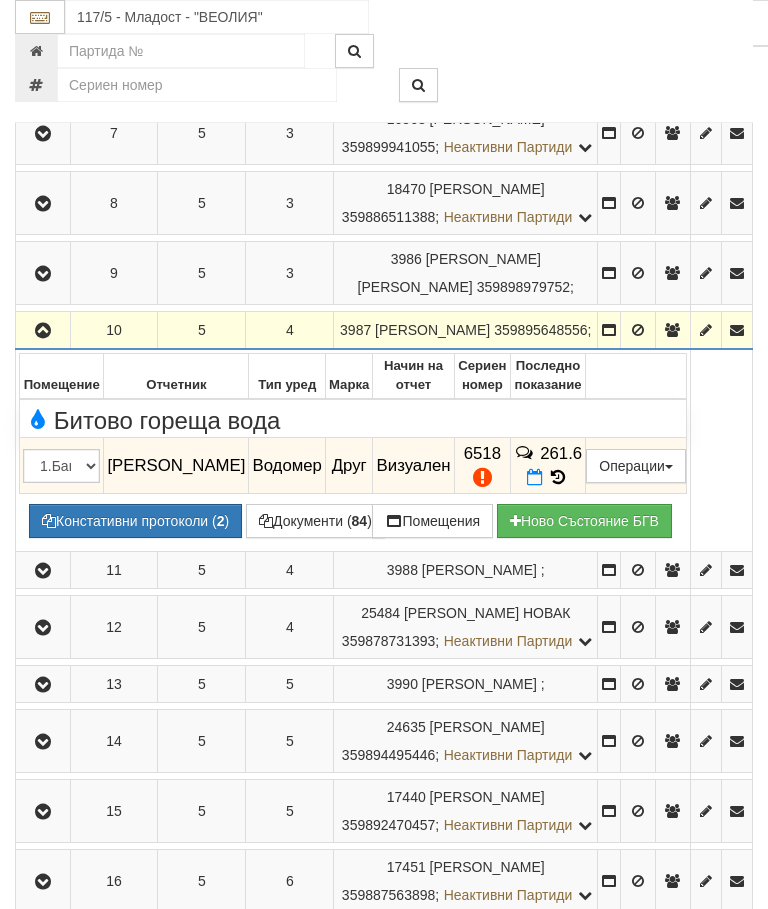 click at bounding box center (43, 331) 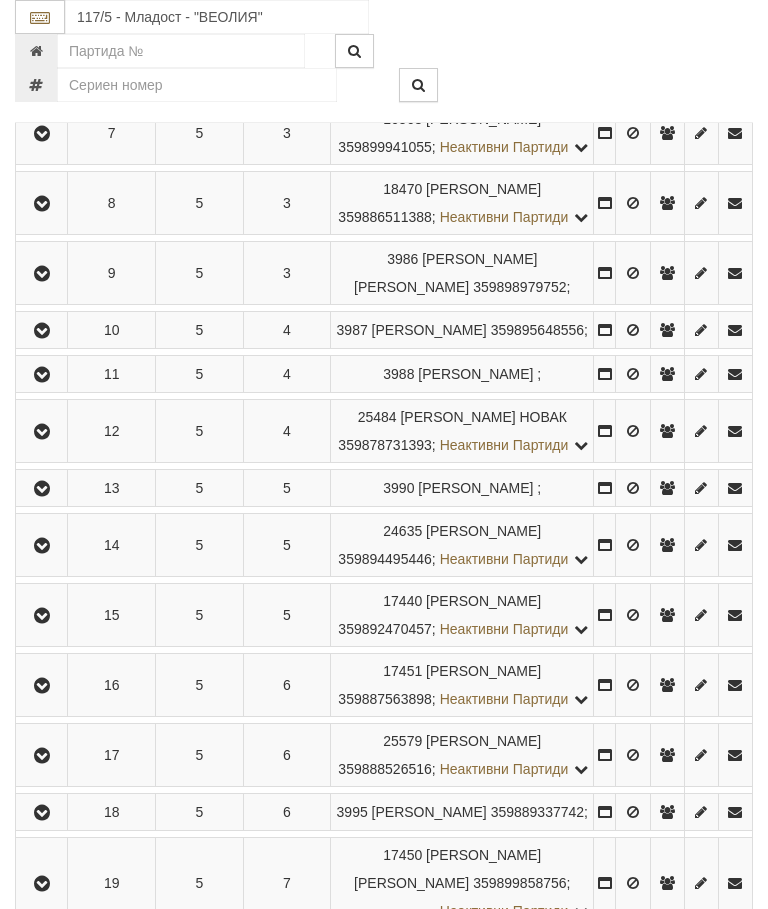 click at bounding box center (42, 375) 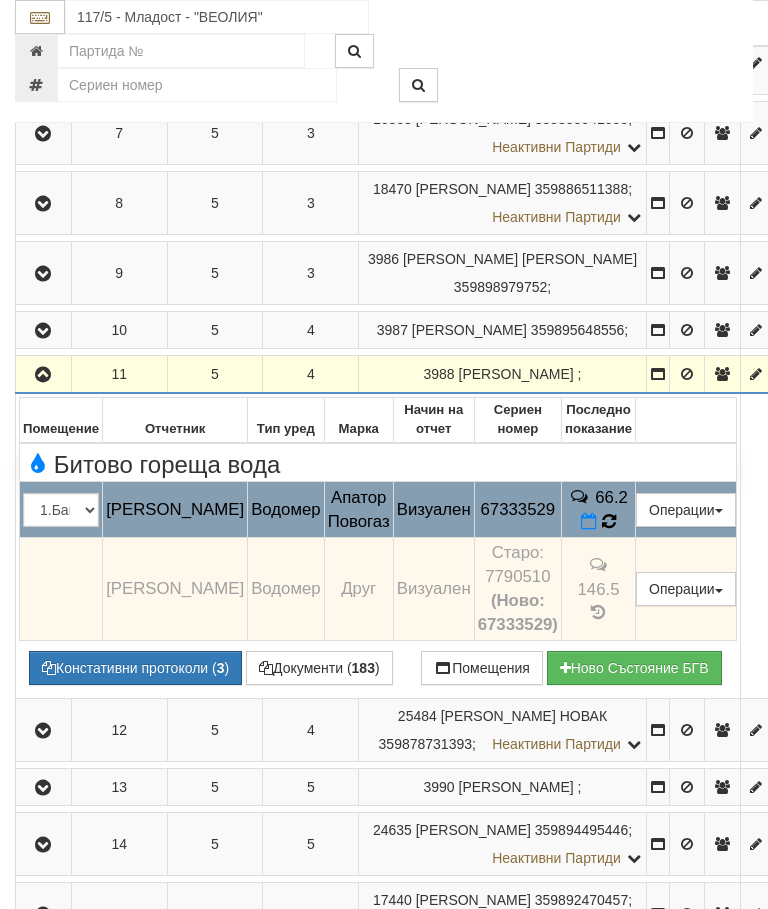 click at bounding box center [609, 521] 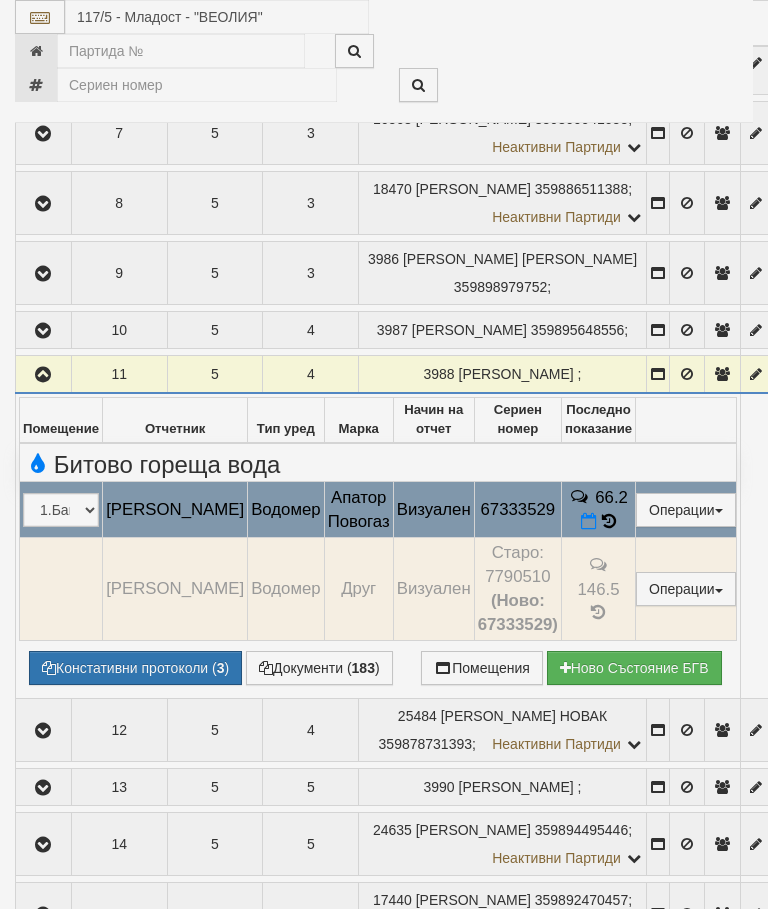 select on "10" 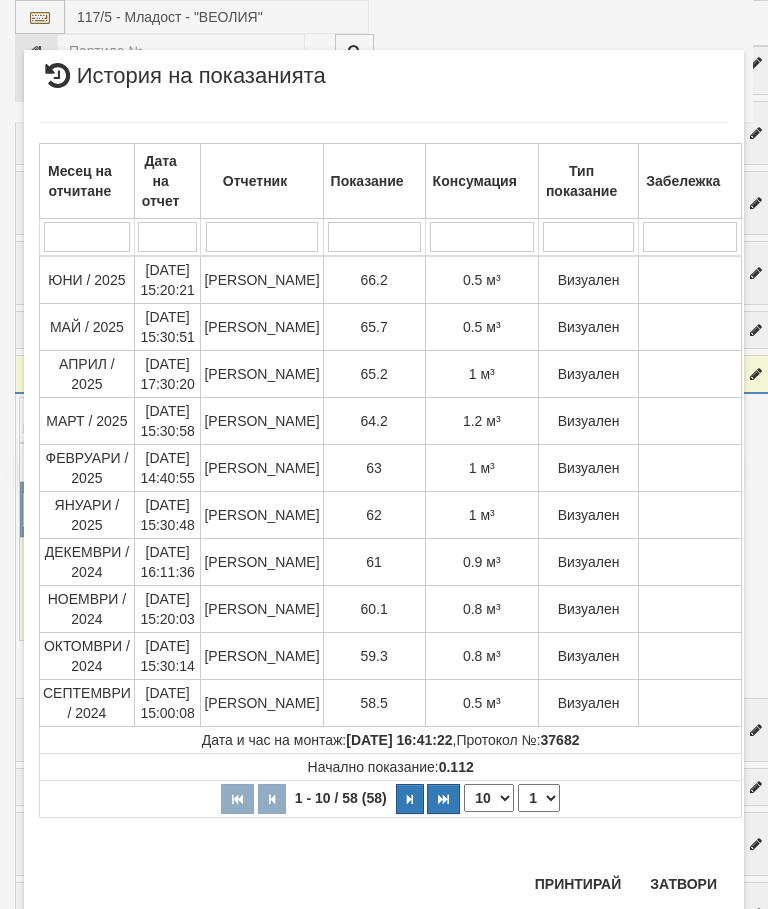 click on "Затвори" at bounding box center [683, 884] 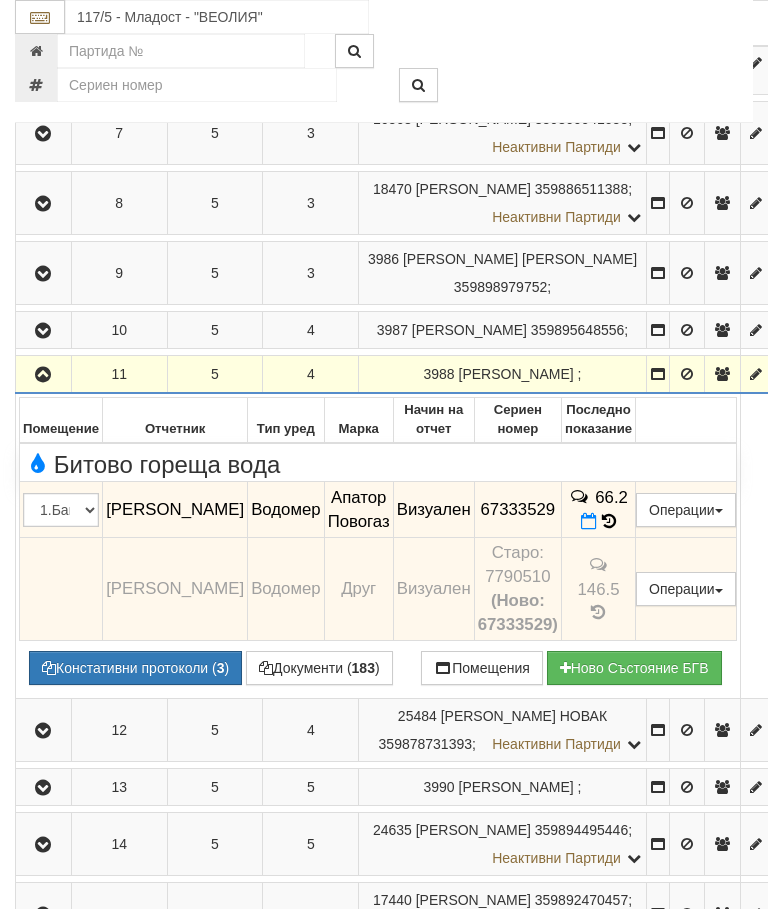 click at bounding box center [43, 375] 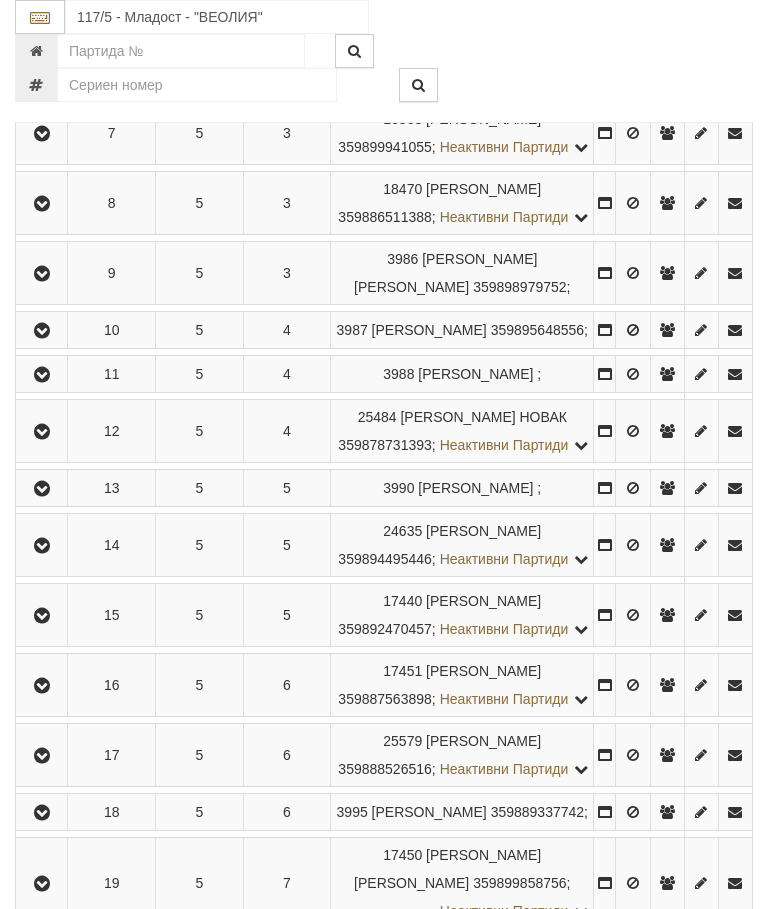 click at bounding box center [42, 432] 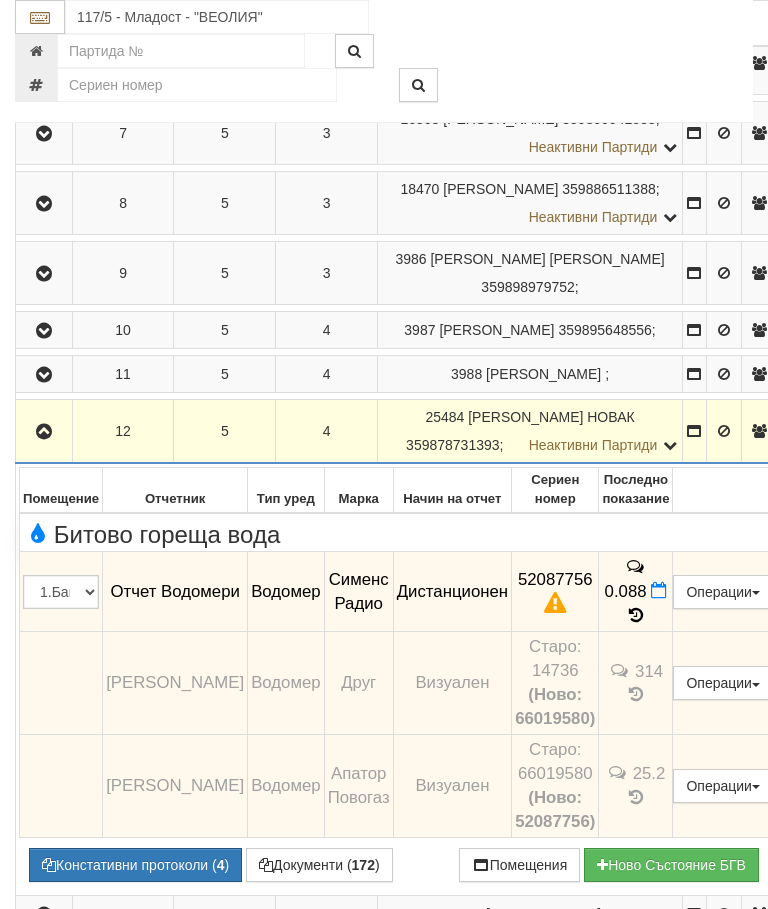 click at bounding box center [44, 432] 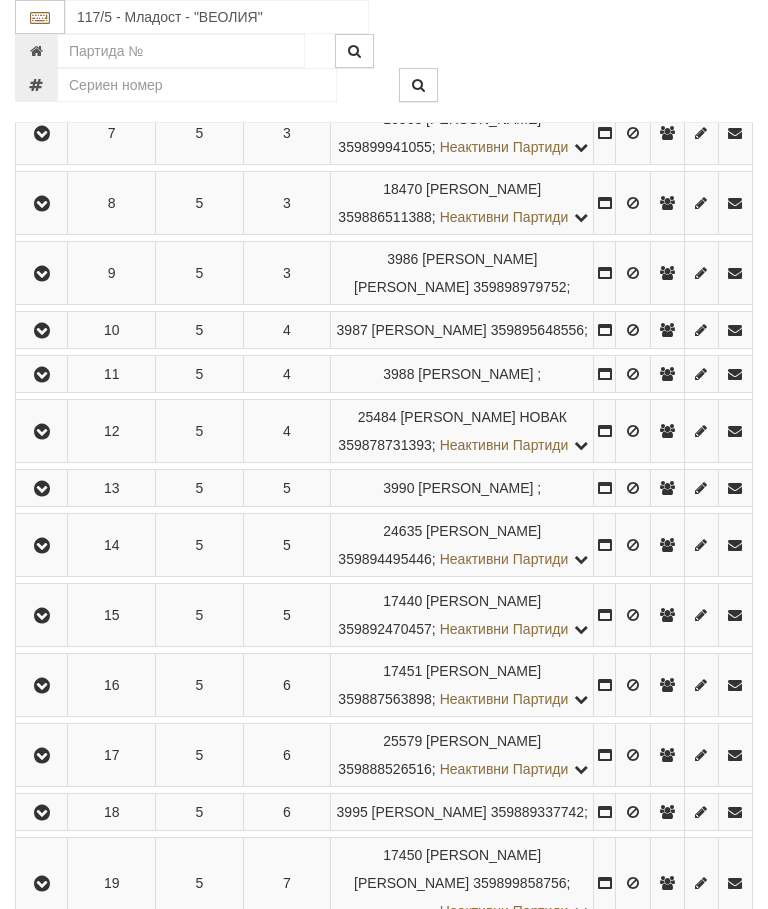 click at bounding box center (42, 489) 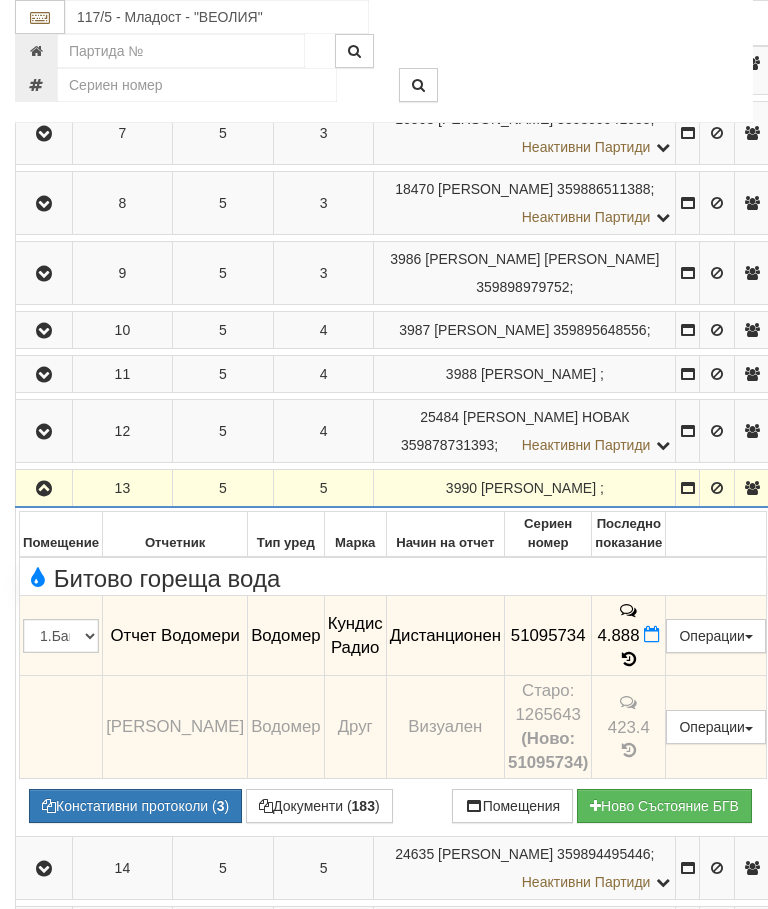 click at bounding box center (44, 489) 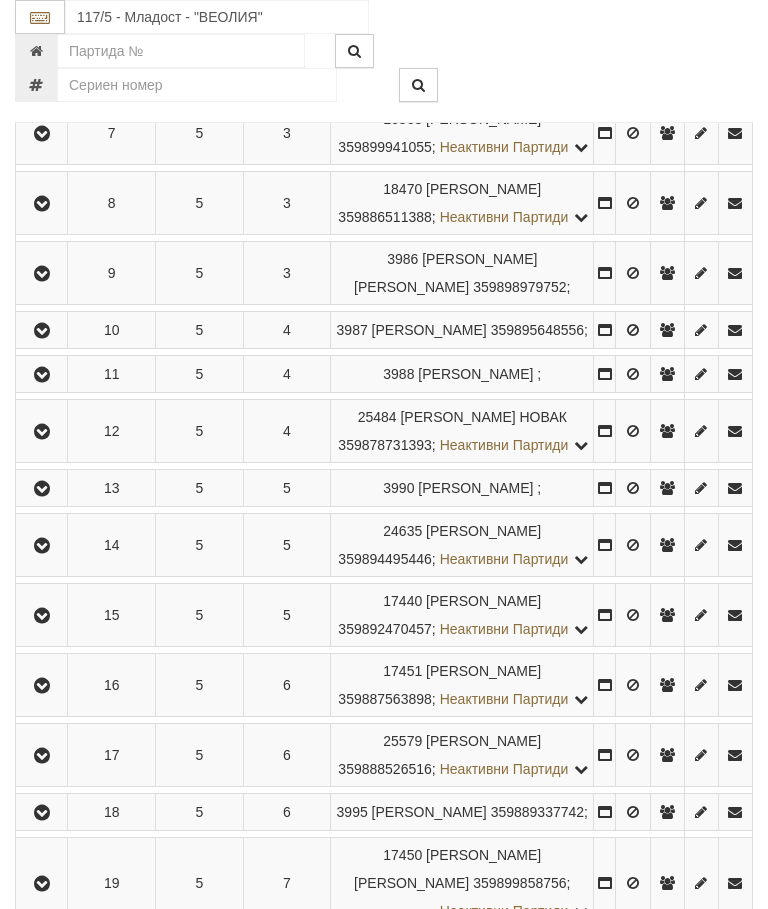 click at bounding box center (42, 546) 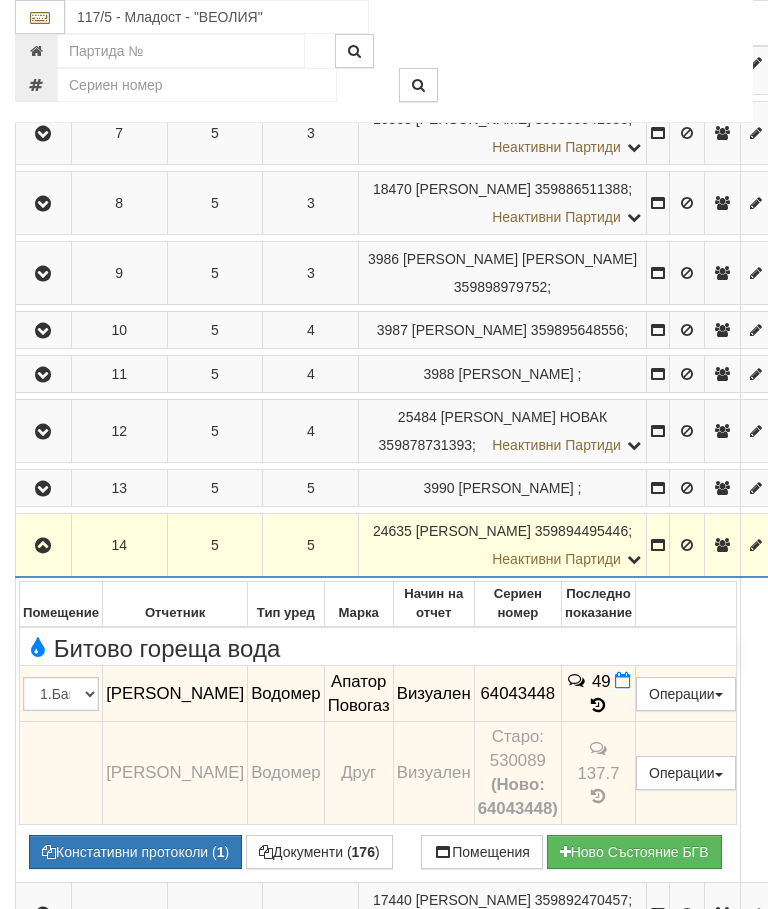 click on "49" at bounding box center (598, 694) 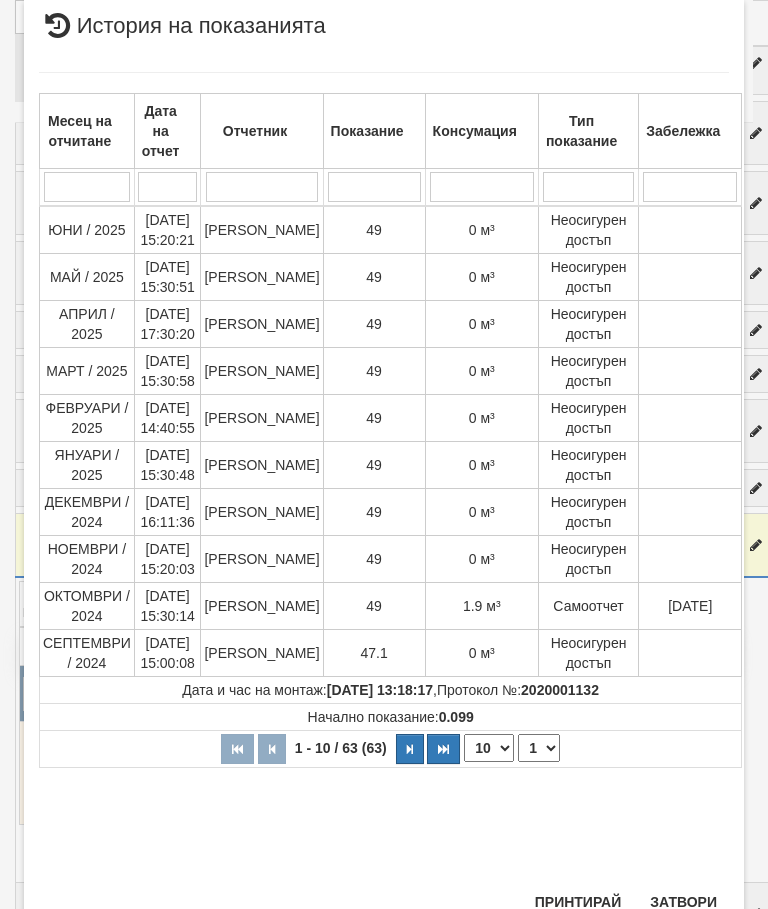 scroll, scrollTop: 570, scrollLeft: 0, axis: vertical 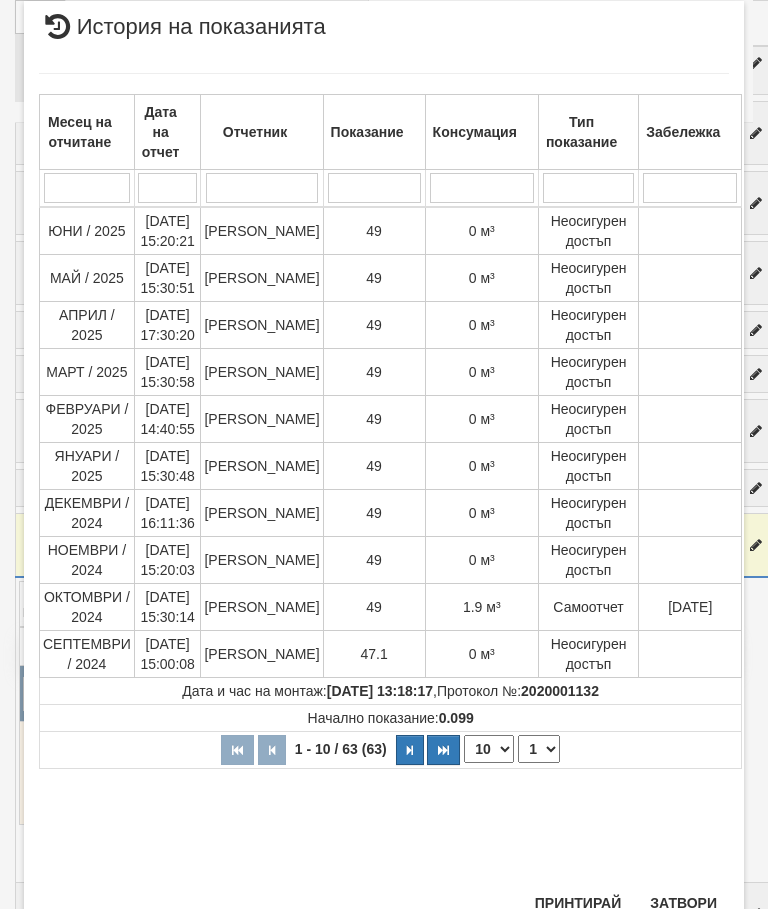 click on "Затвори" at bounding box center [683, 903] 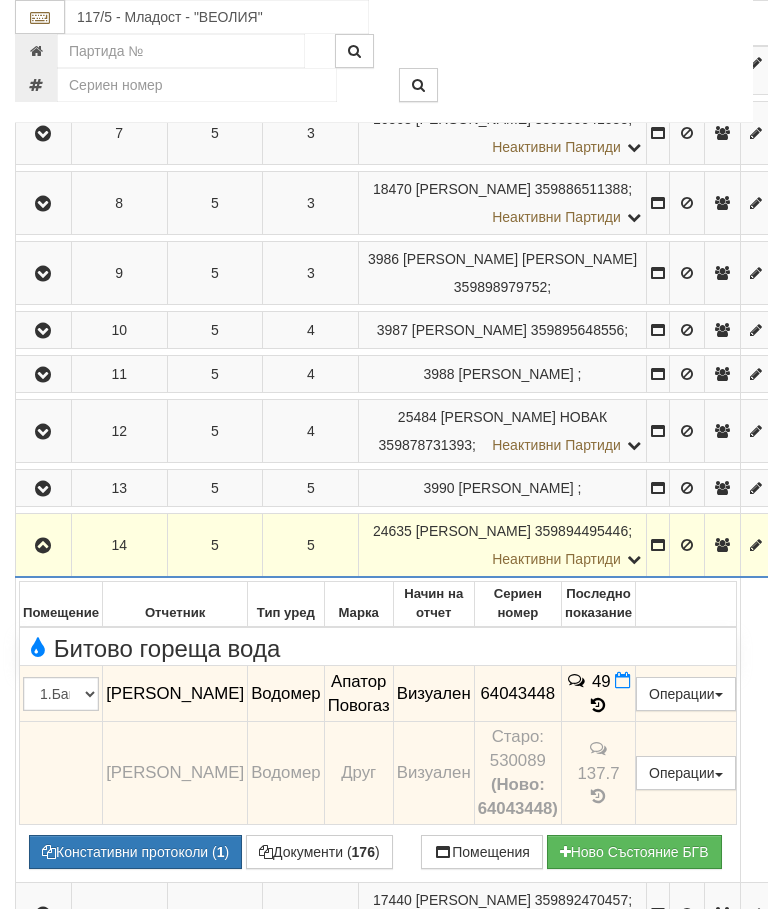 click at bounding box center (43, 546) 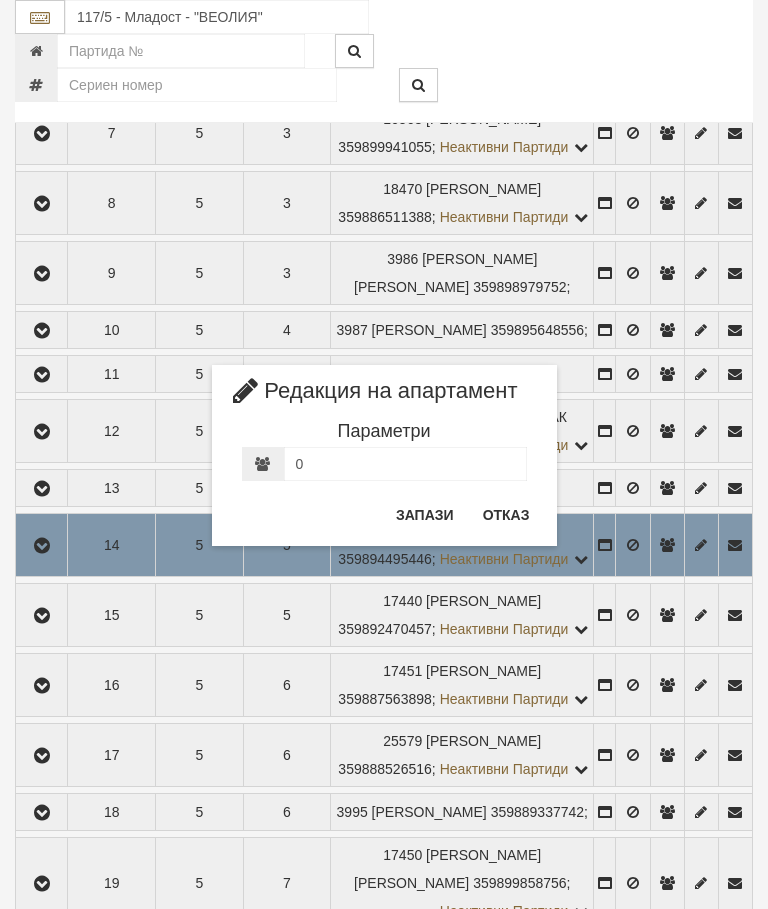 click on "Отказ" at bounding box center [506, 515] 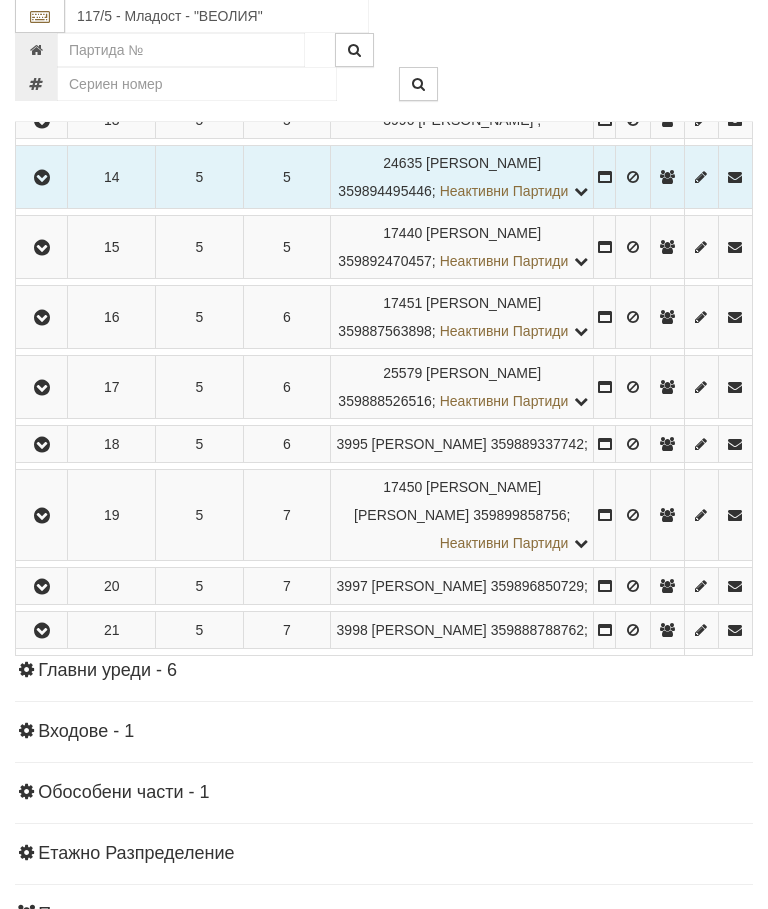 click at bounding box center [42, 249] 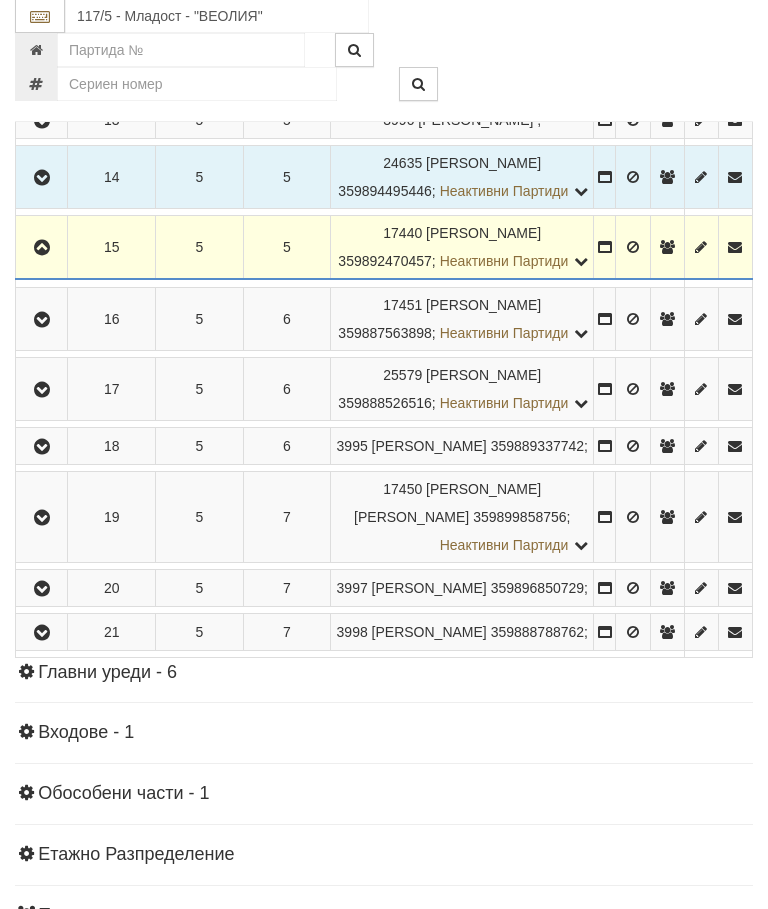 scroll, scrollTop: 1203, scrollLeft: 0, axis: vertical 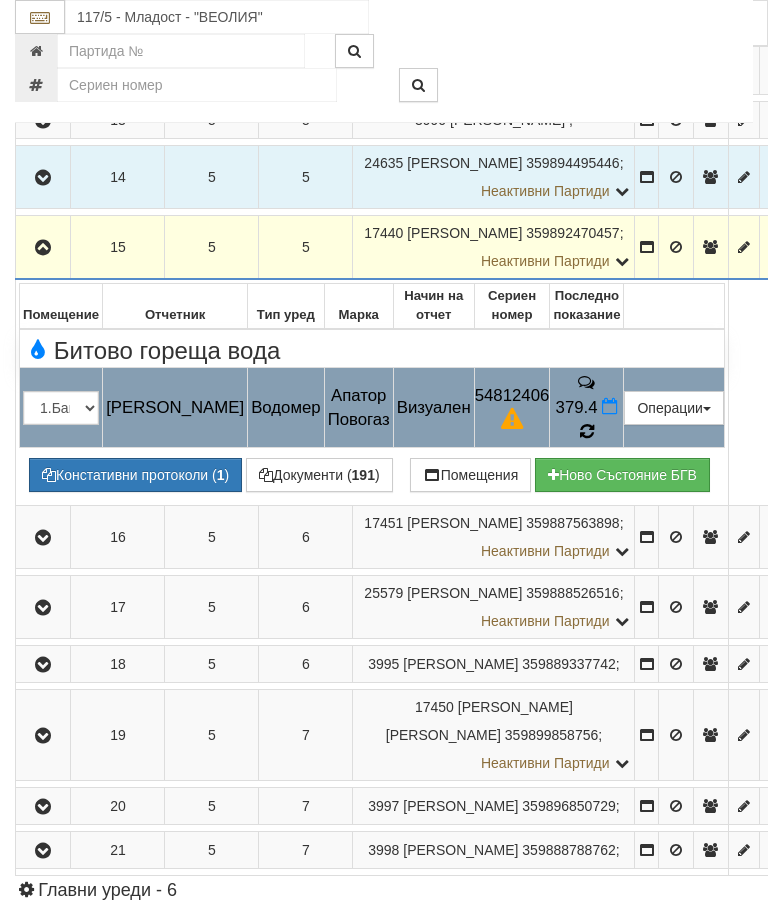 click at bounding box center (587, 431) 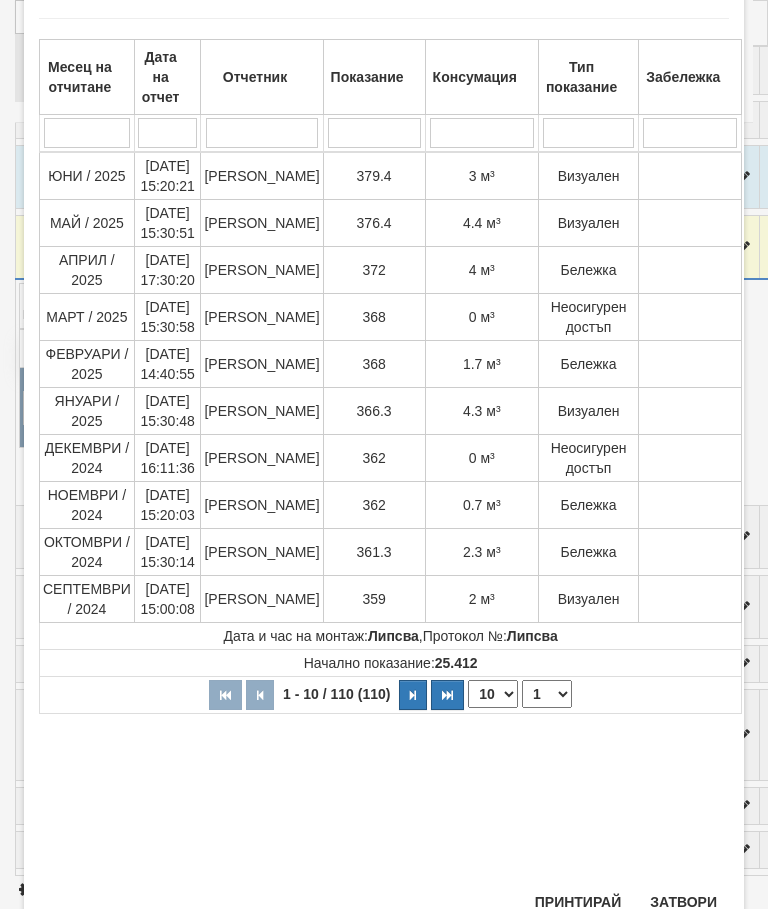 scroll, scrollTop: 103, scrollLeft: 0, axis: vertical 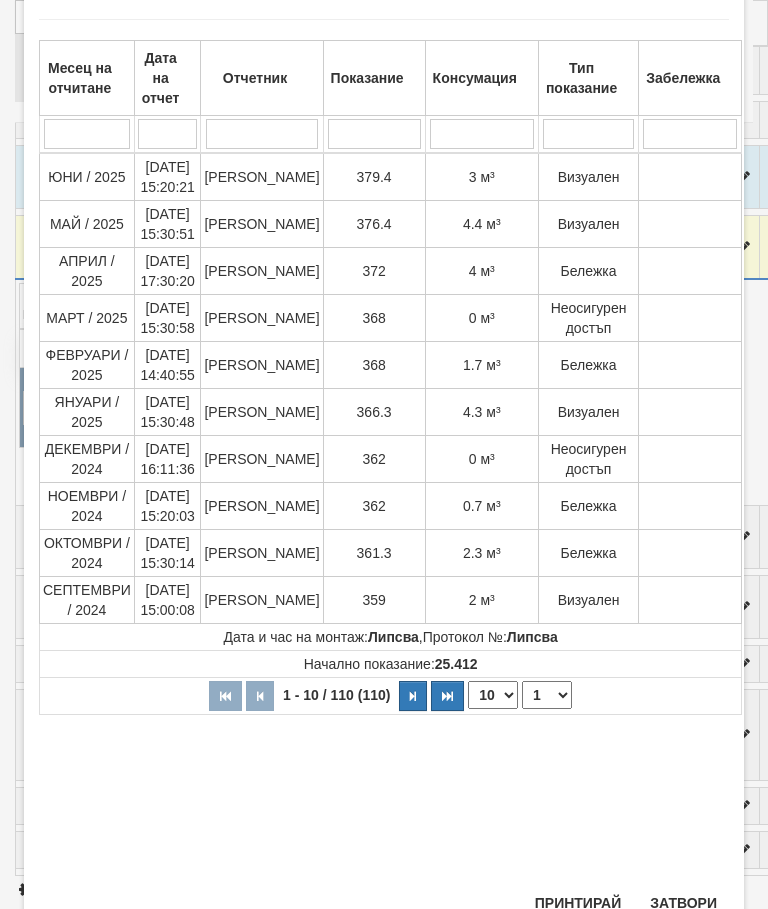 click on "Затвори" at bounding box center (683, 903) 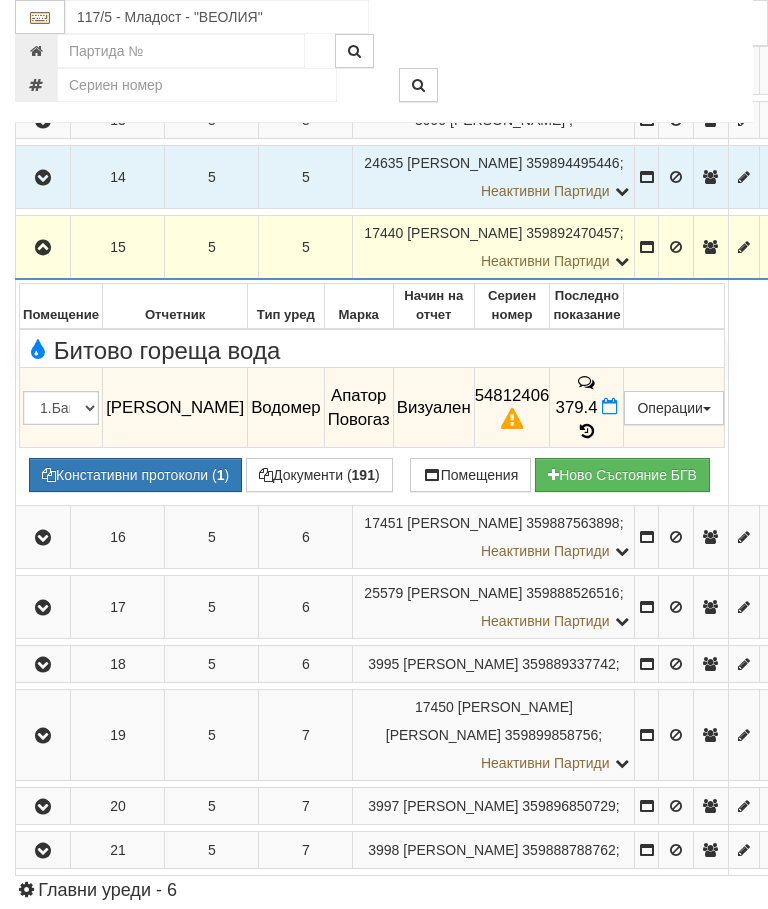 click on "Констативни протоколи ( 1 )" at bounding box center (135, 475) 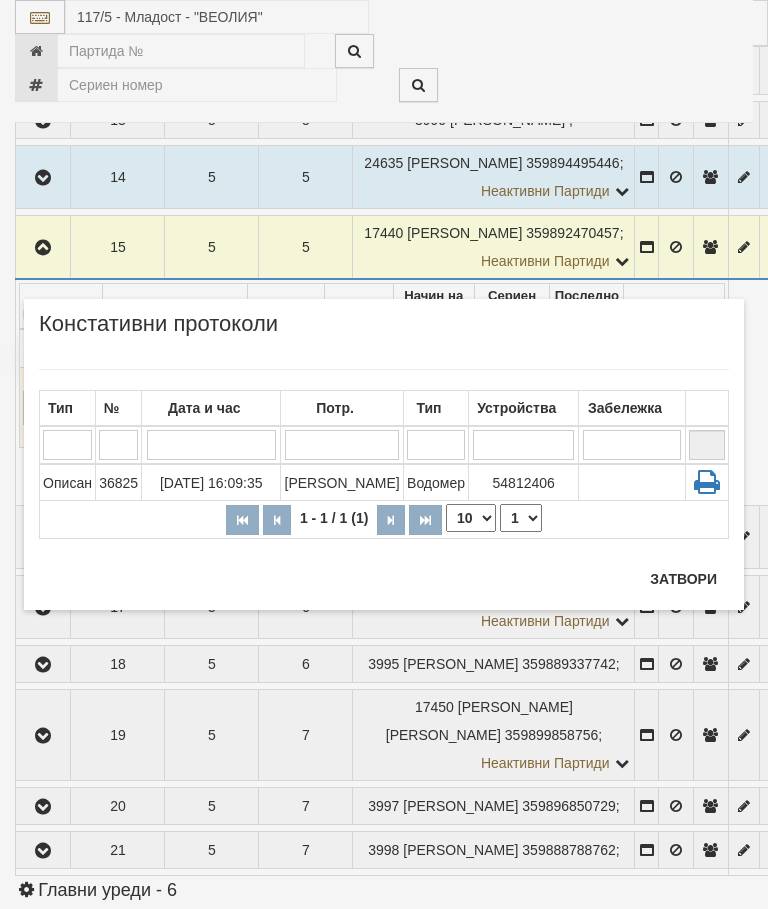 scroll, scrollTop: 1278, scrollLeft: 0, axis: vertical 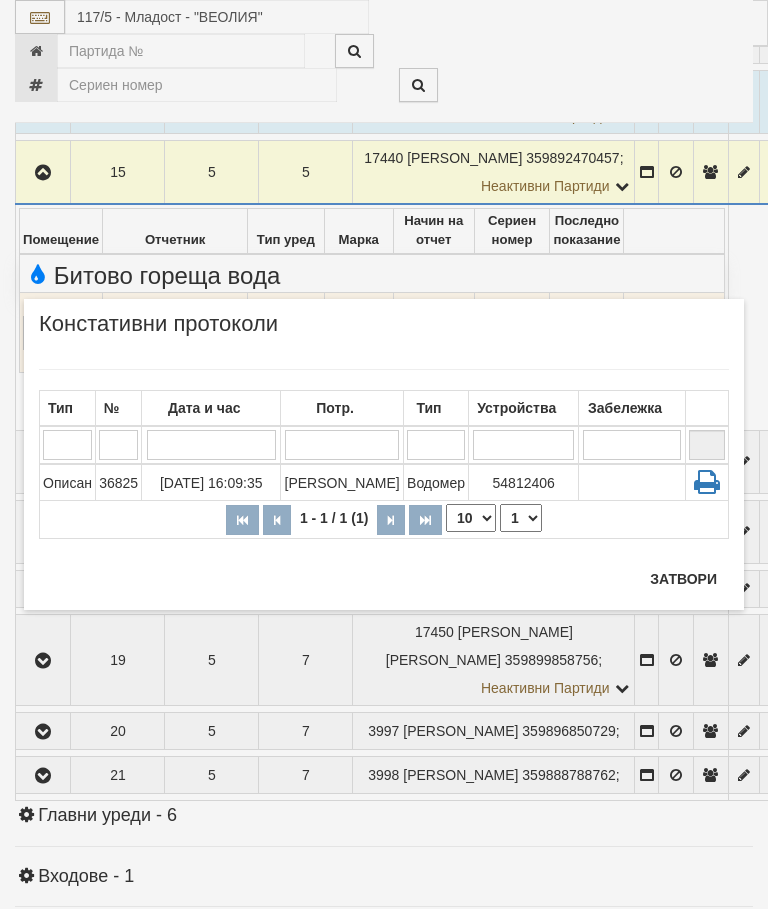 click on "Затвори" at bounding box center [683, 579] 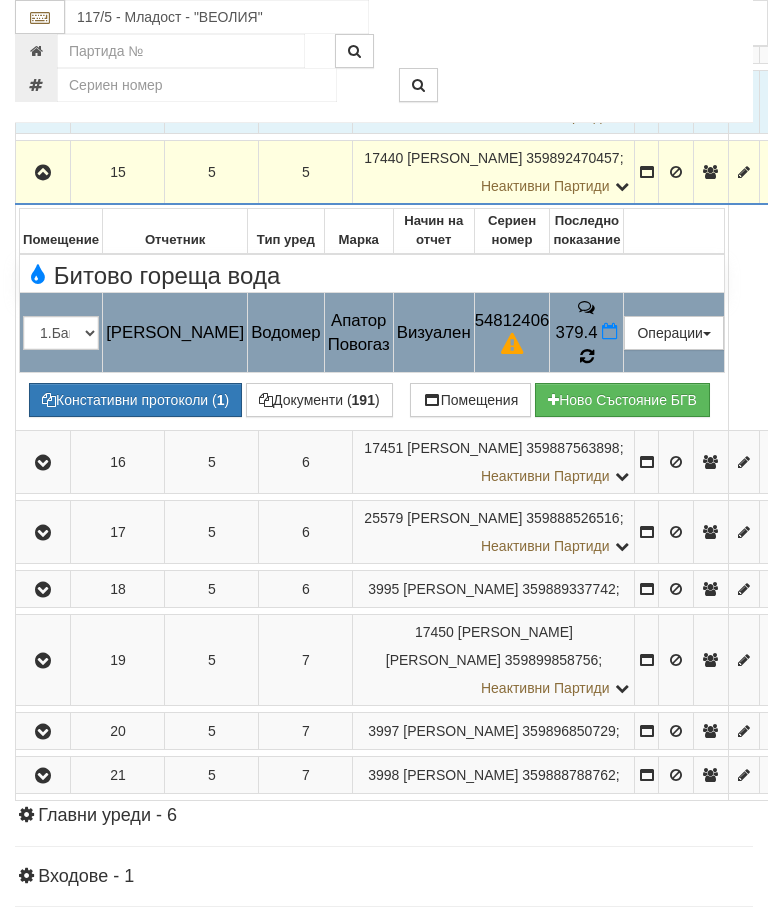 click at bounding box center (587, 356) 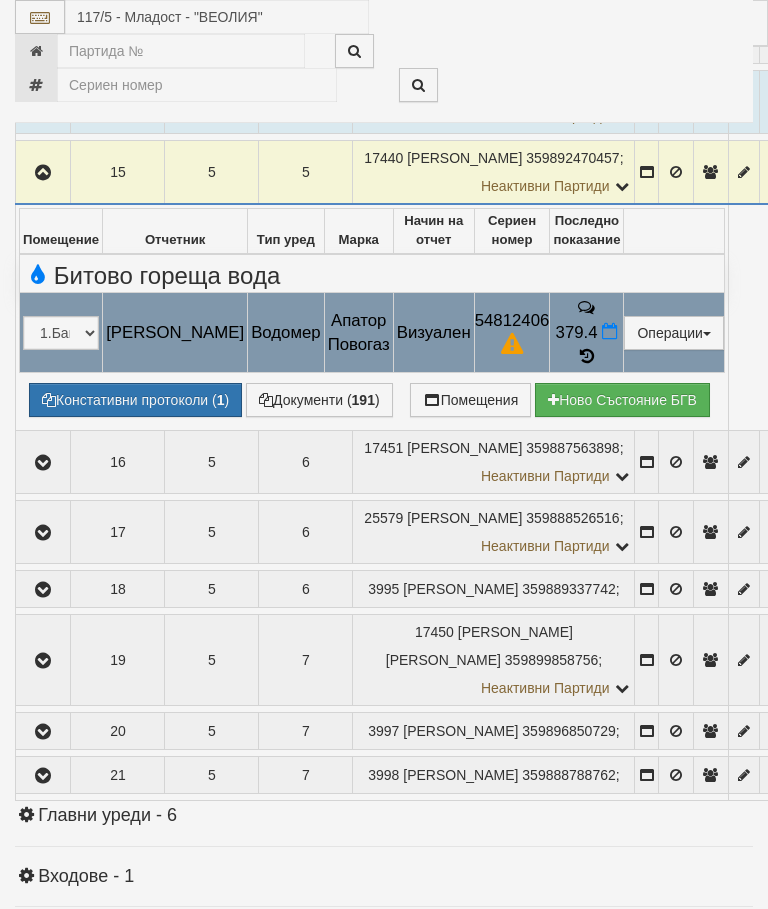 select on "10" 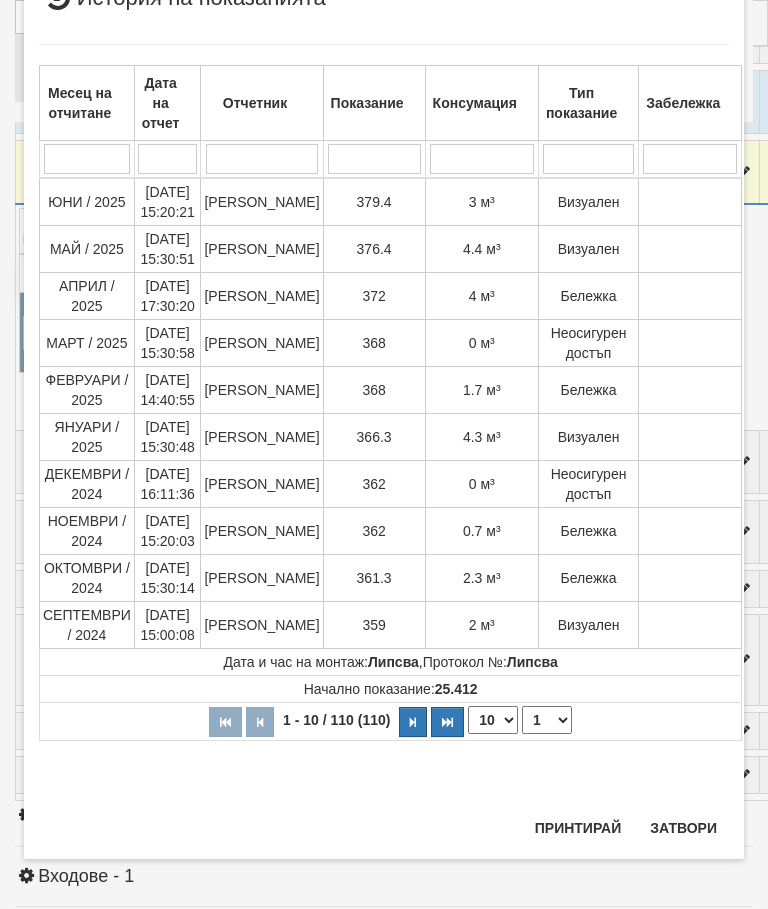 scroll, scrollTop: 1961, scrollLeft: 0, axis: vertical 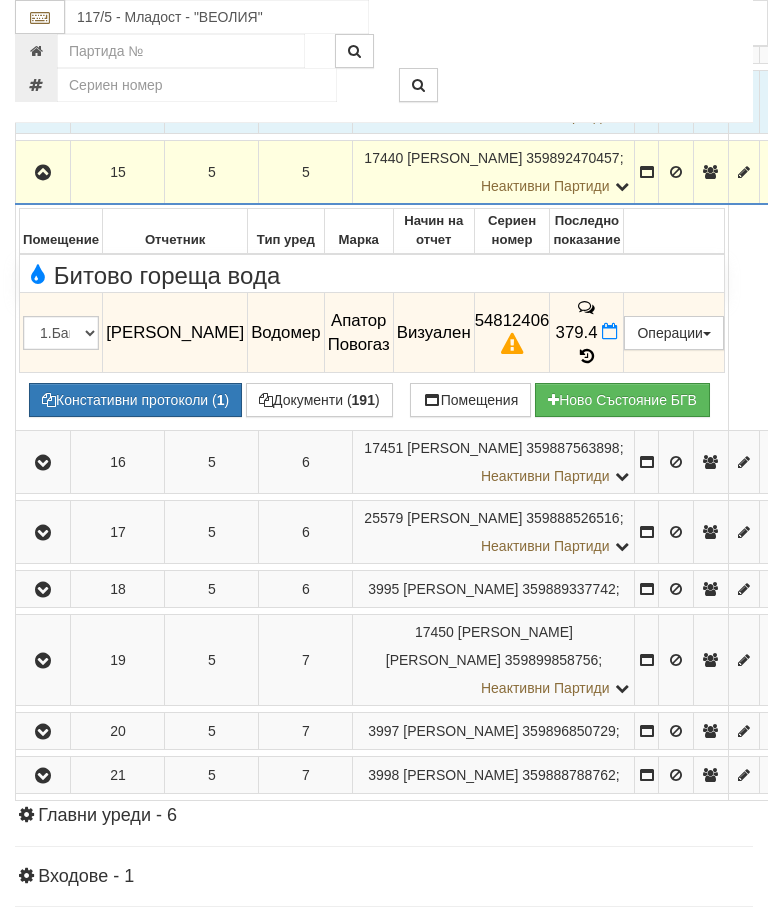 click at bounding box center [43, 172] 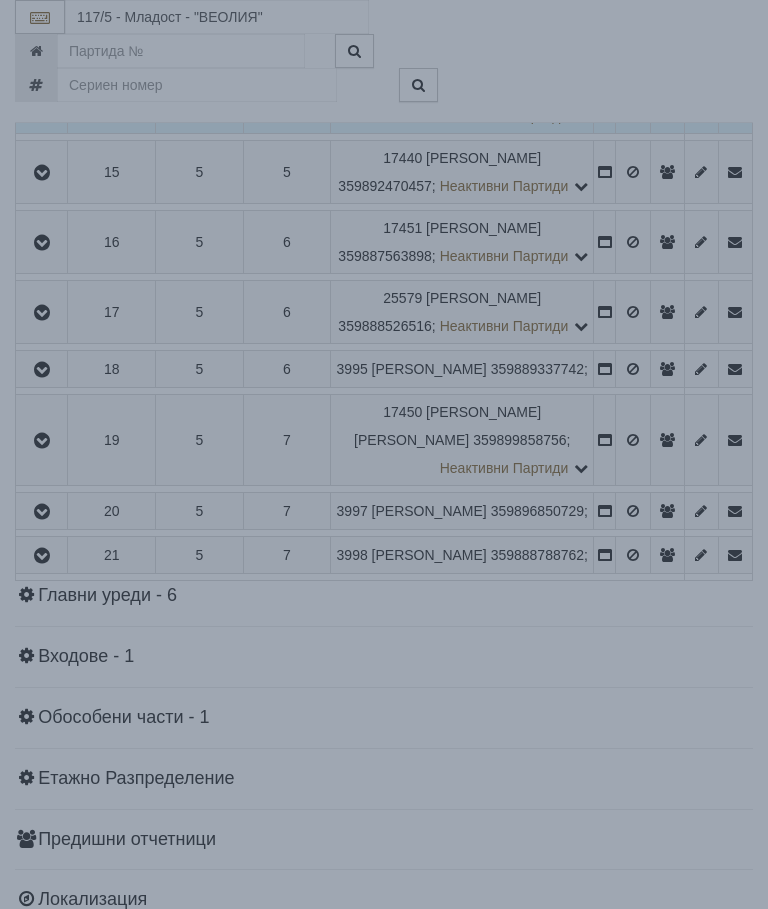 click on "× Зареждане... Данните за апартамента се зареждат. Моля изчакайте..." at bounding box center (384, 454) 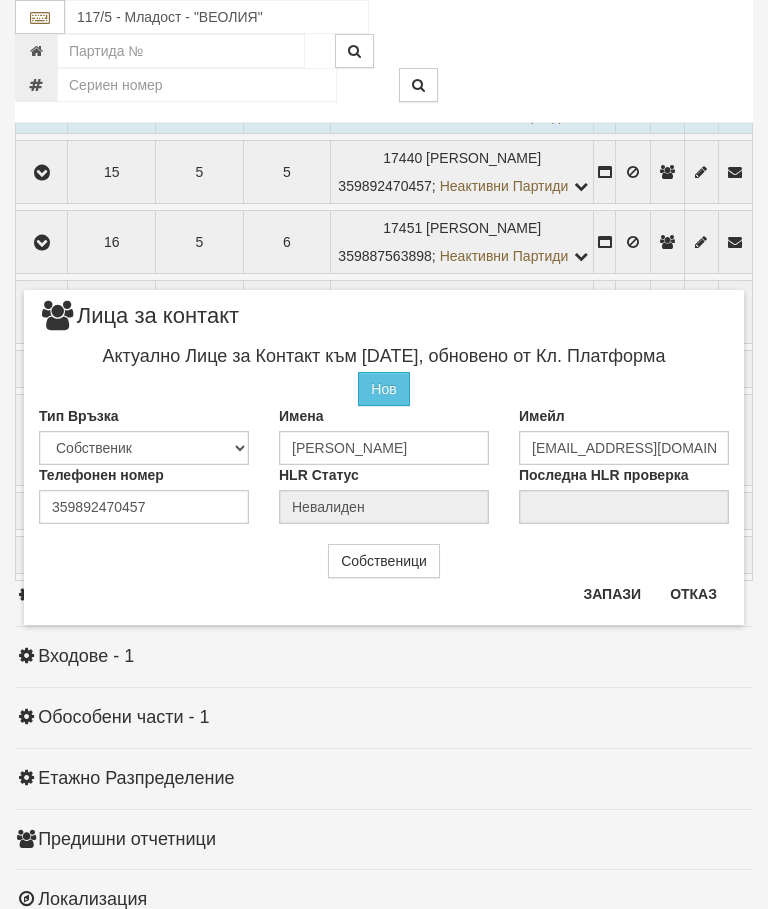 click on "Отказ" at bounding box center (693, 594) 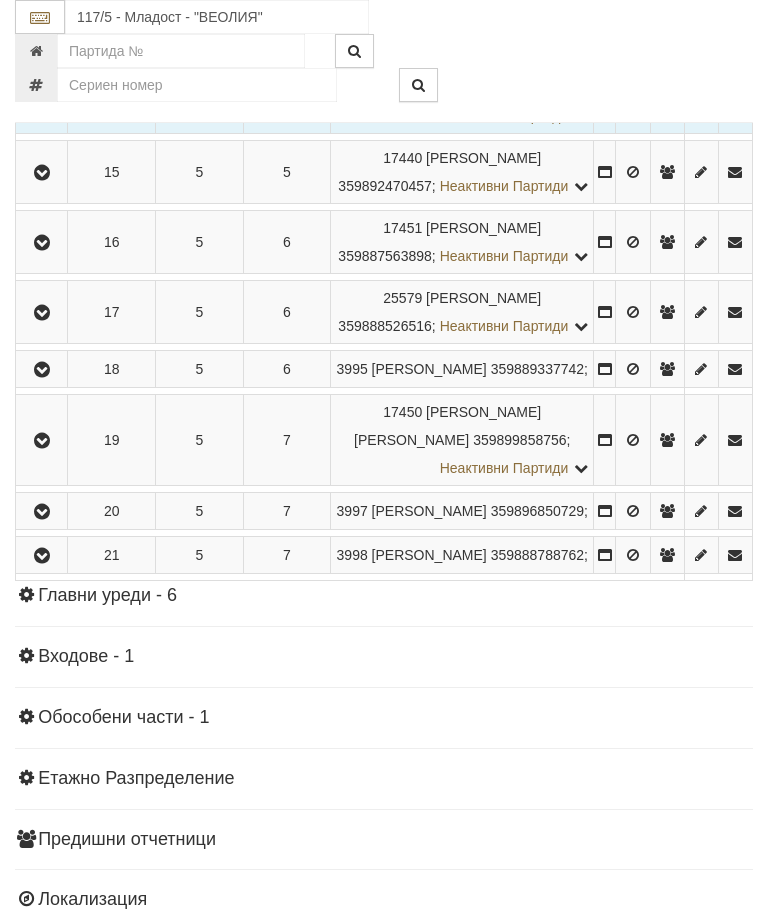 click at bounding box center (42, 243) 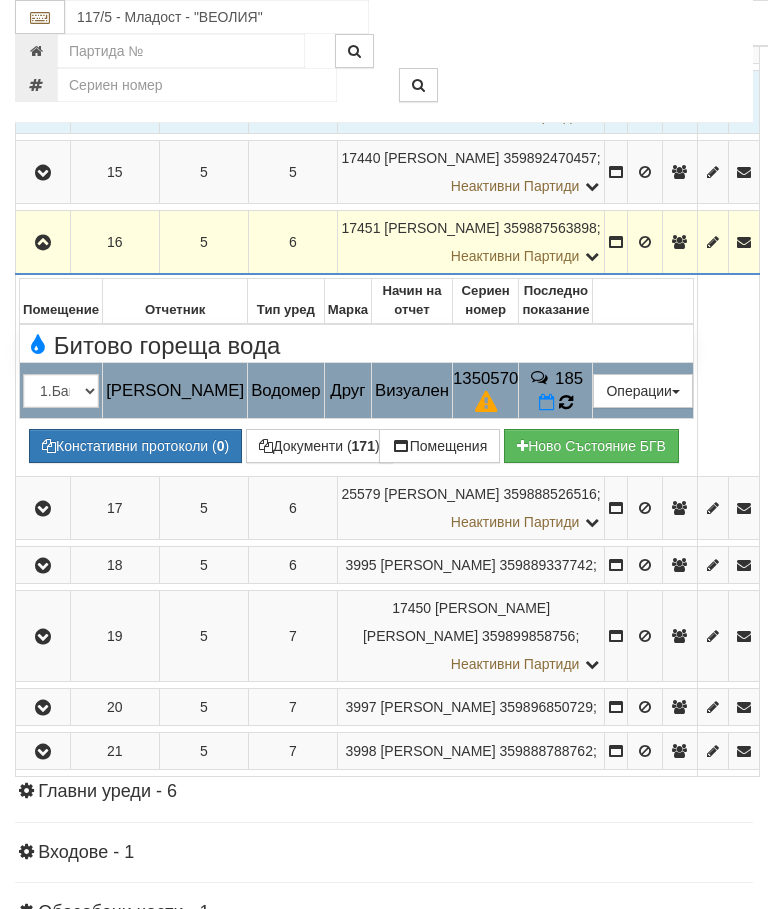 click on "185" at bounding box center (556, 391) 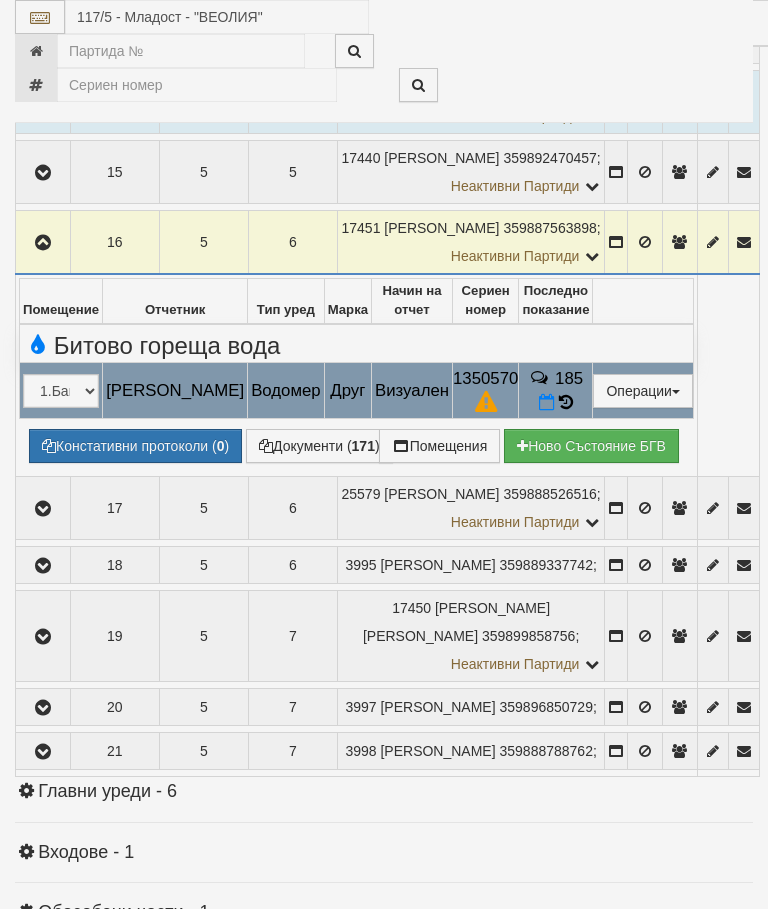 select on "10" 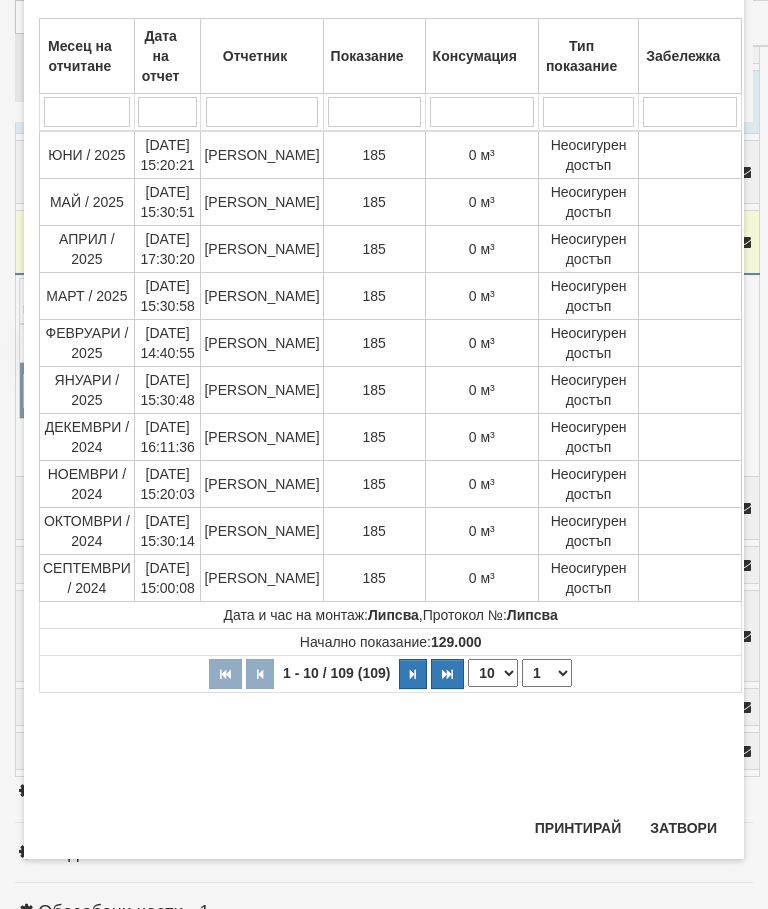 scroll, scrollTop: 1153, scrollLeft: 0, axis: vertical 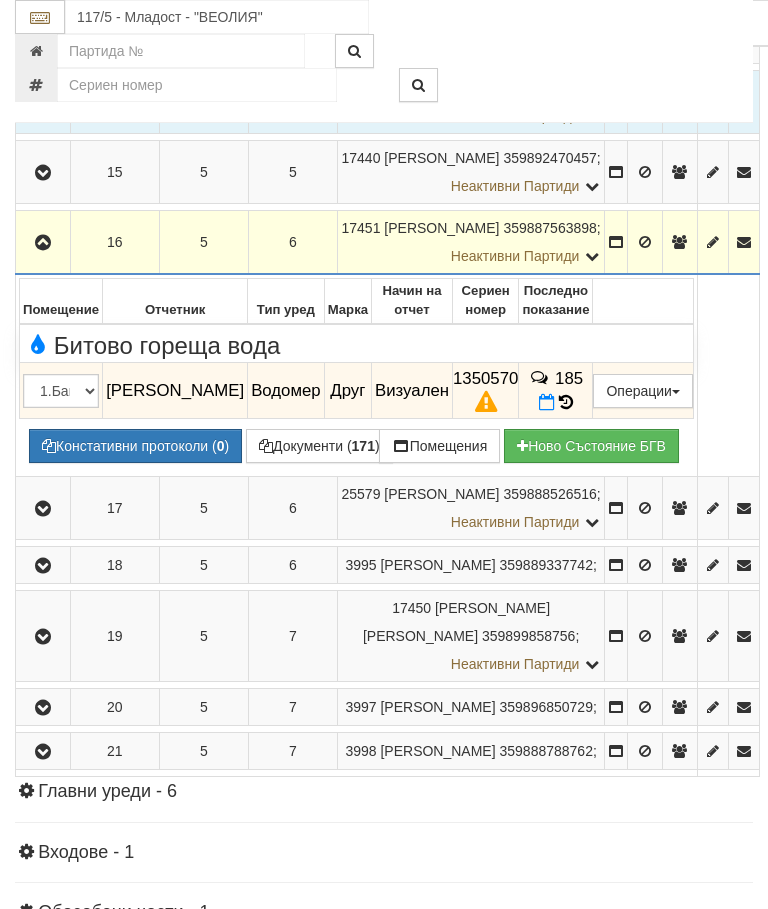click at bounding box center (43, 242) 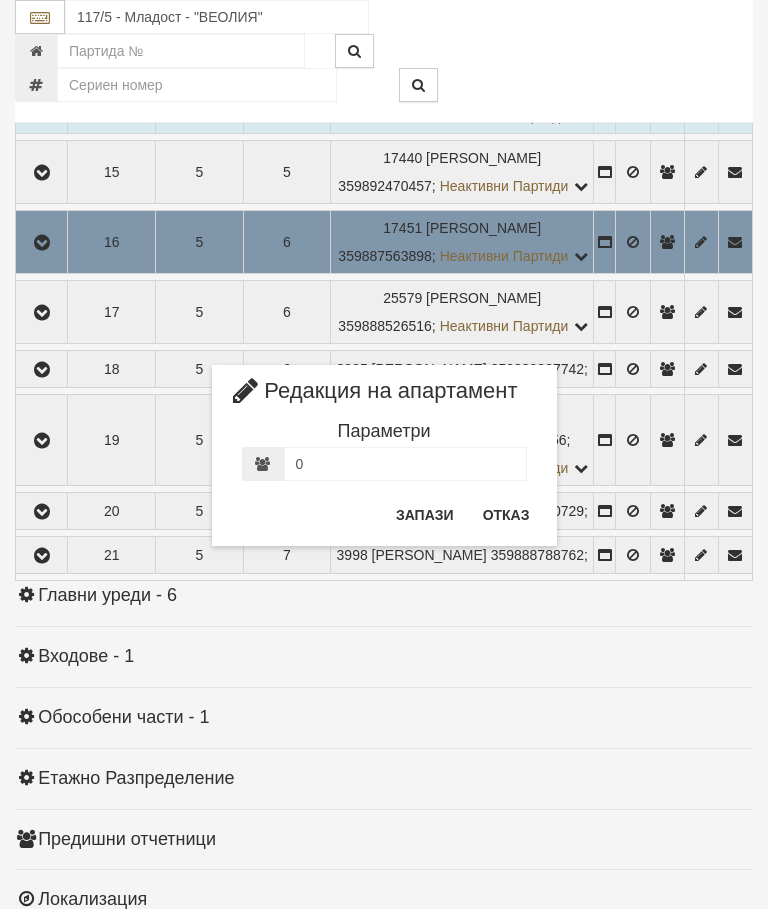 click on "Отказ" at bounding box center [506, 515] 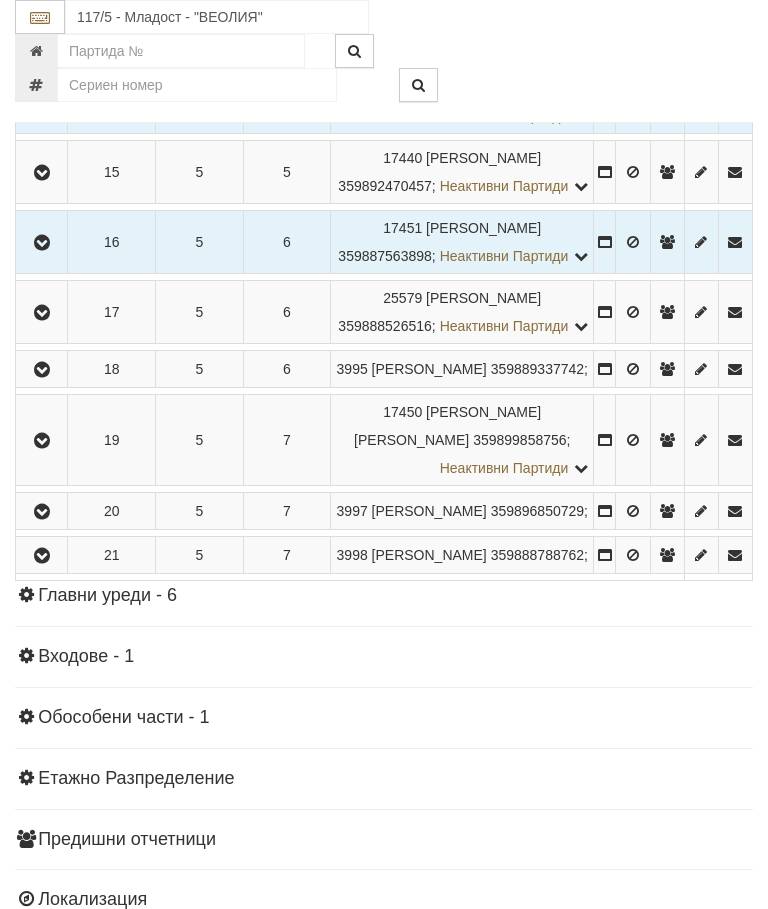 click at bounding box center (41, 312) 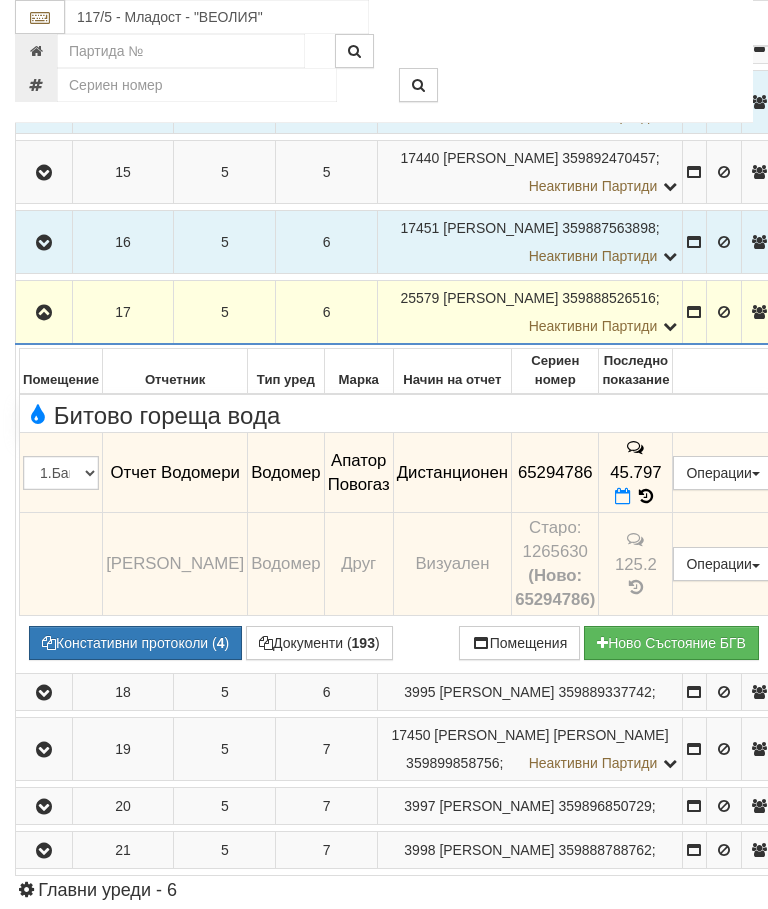click at bounding box center (44, 313) 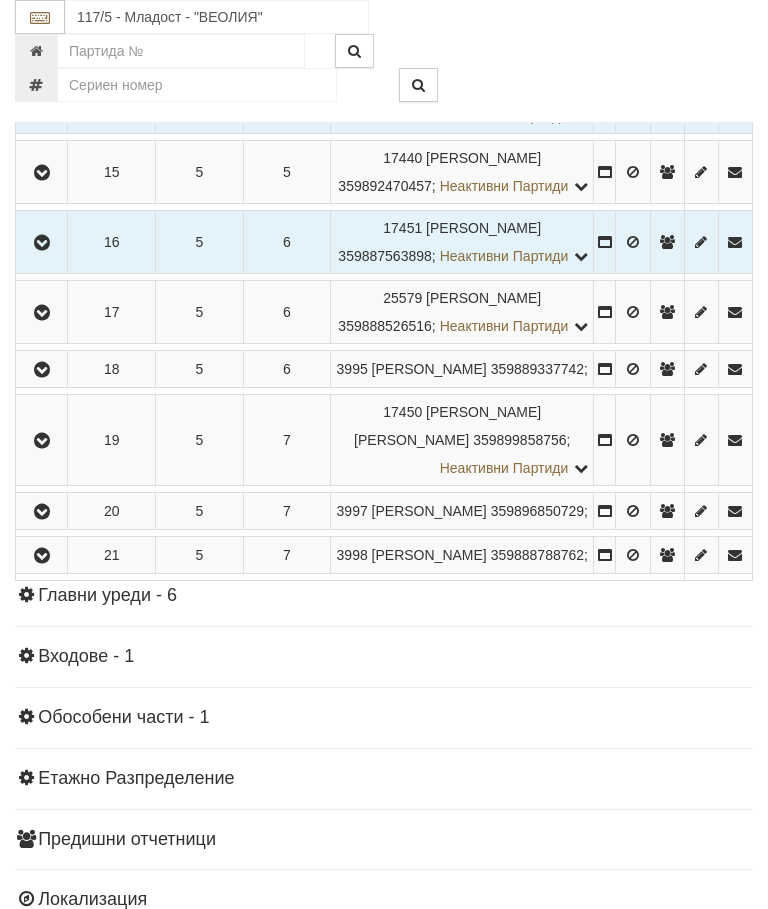 click at bounding box center [42, 370] 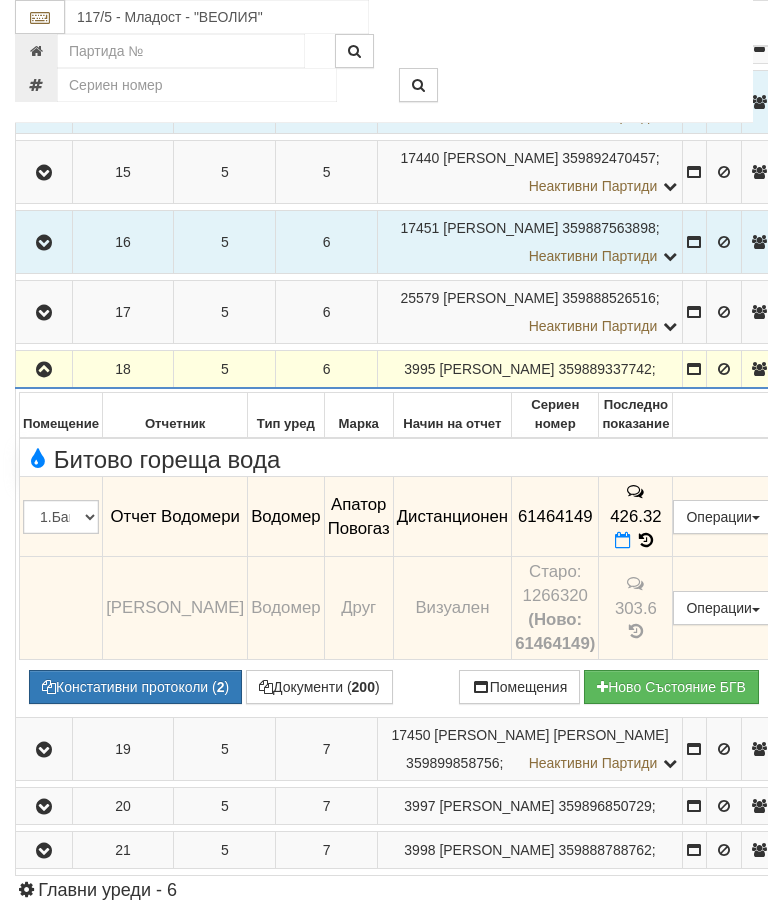 click at bounding box center [44, 369] 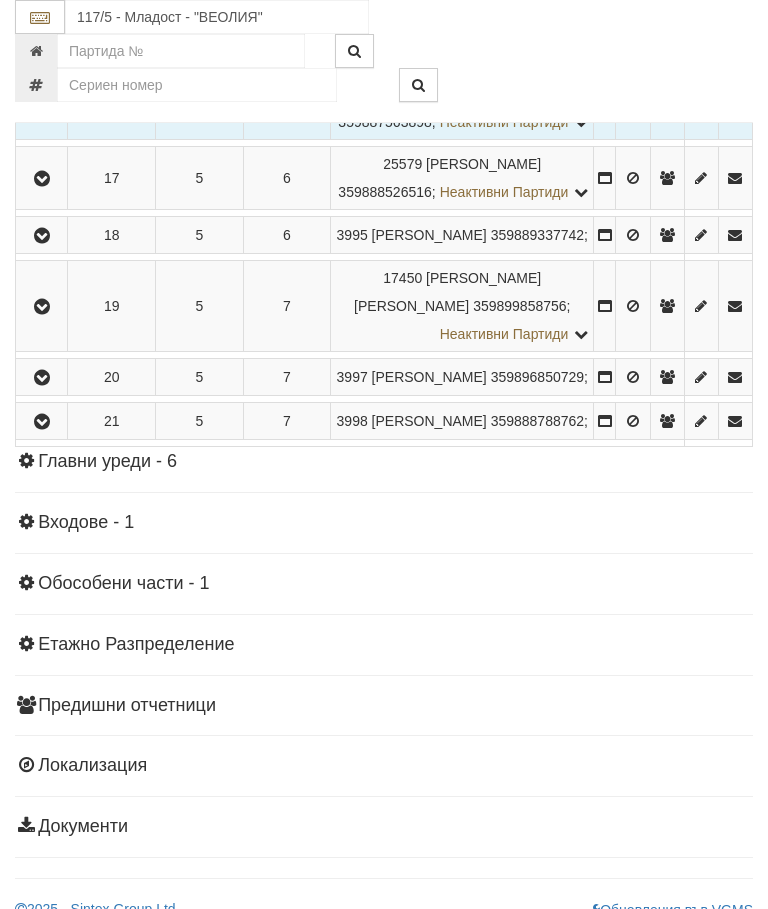 scroll, scrollTop: 1478, scrollLeft: 0, axis: vertical 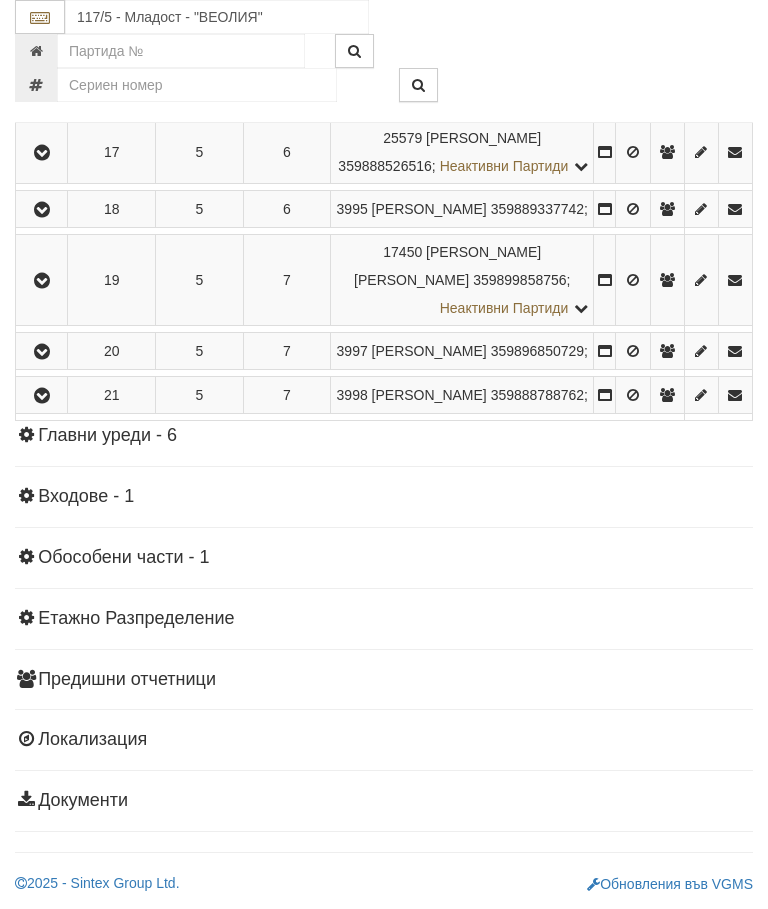 click at bounding box center (41, 280) 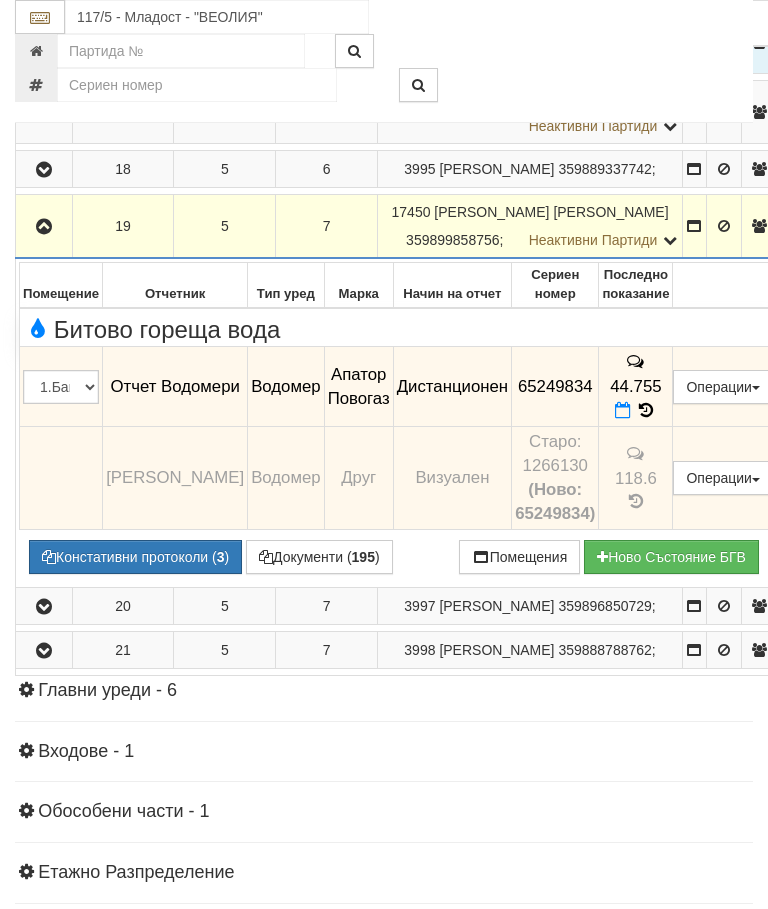 click at bounding box center (44, 227) 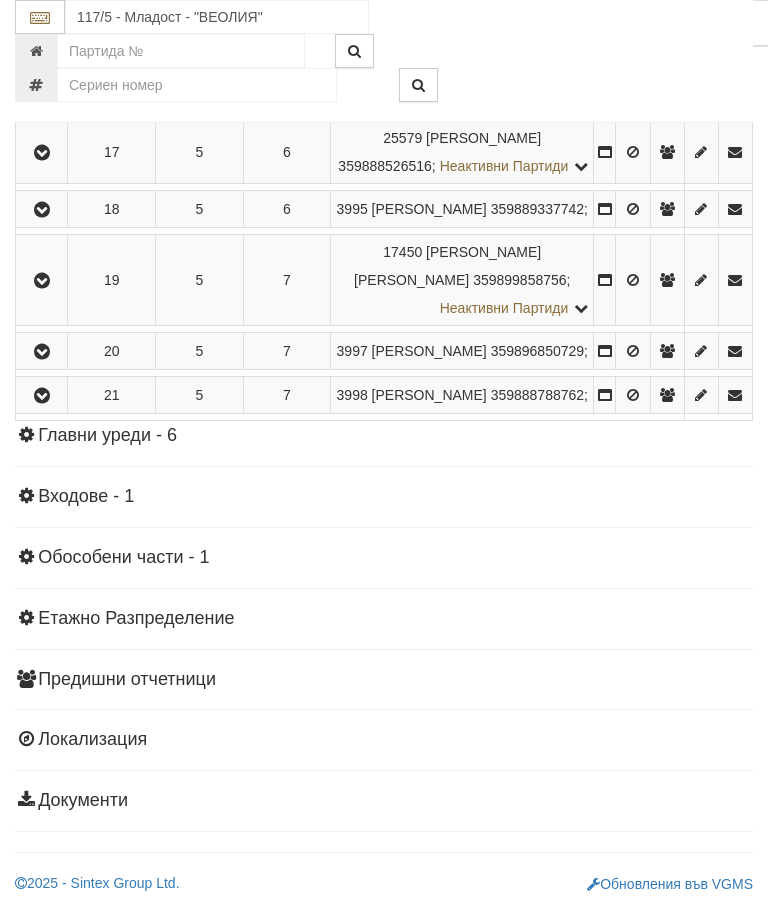 scroll, scrollTop: 1477, scrollLeft: 0, axis: vertical 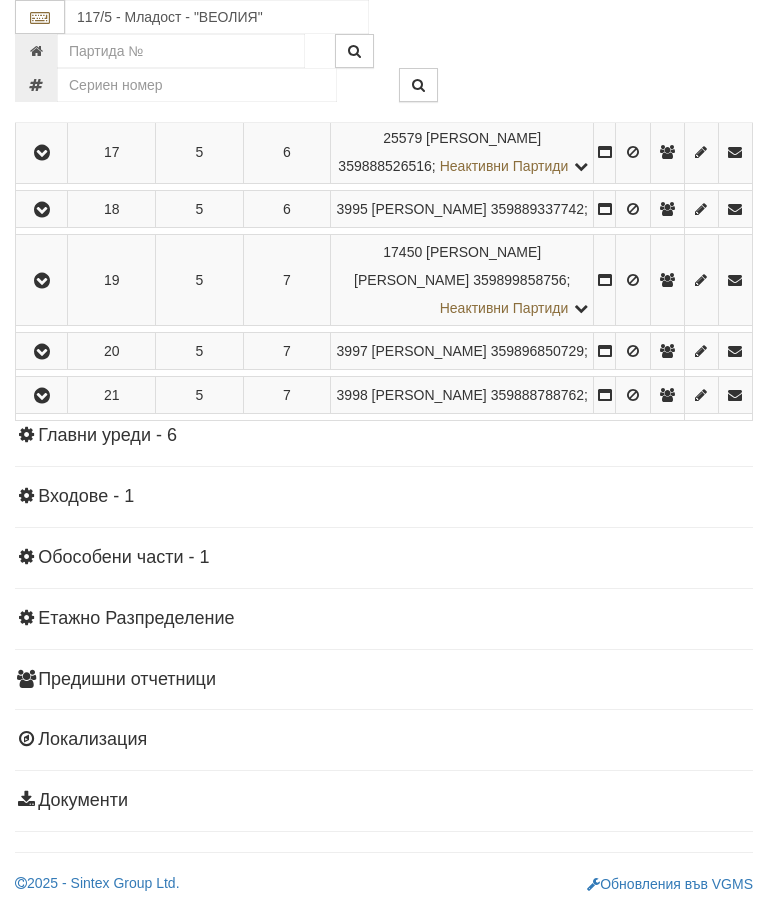 click at bounding box center (41, 351) 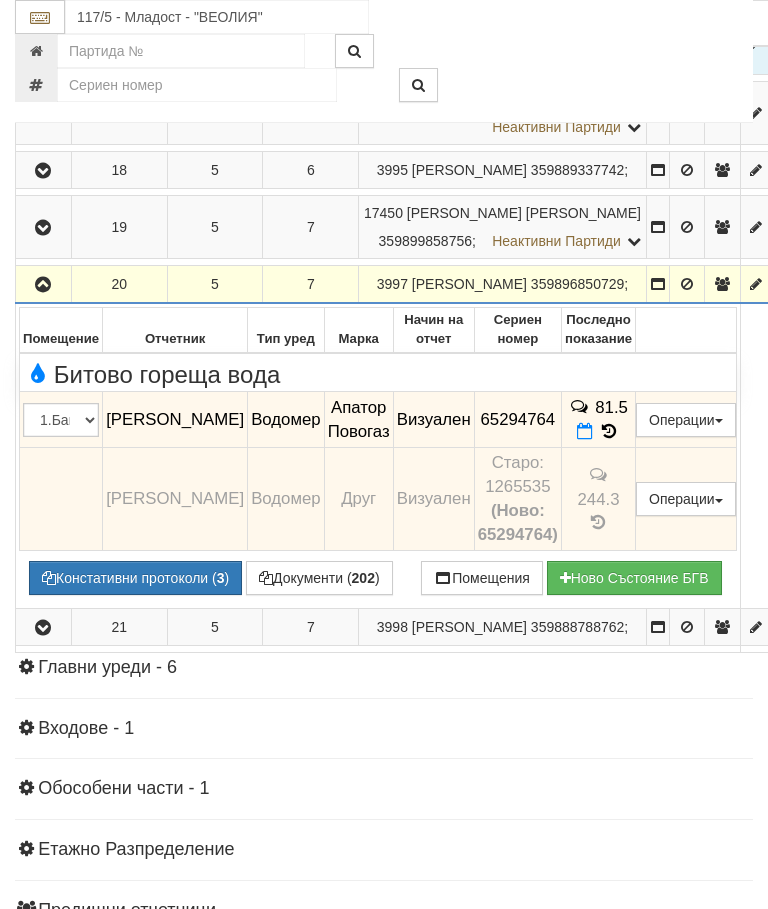 click on "244.3" at bounding box center [598, 498] 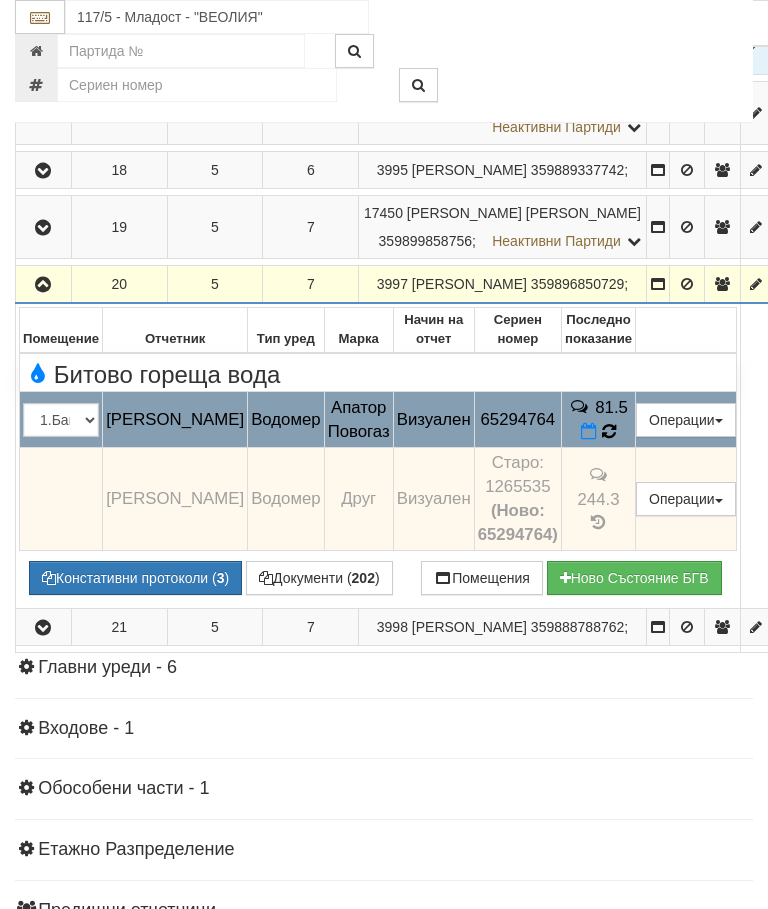click at bounding box center [609, 431] 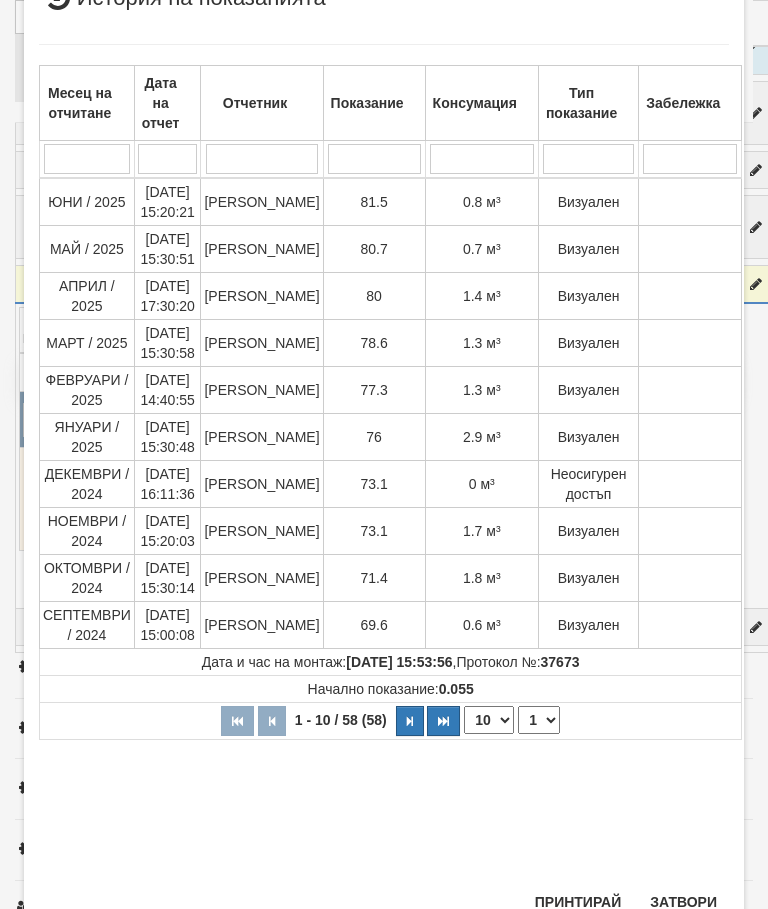 scroll, scrollTop: 258, scrollLeft: 0, axis: vertical 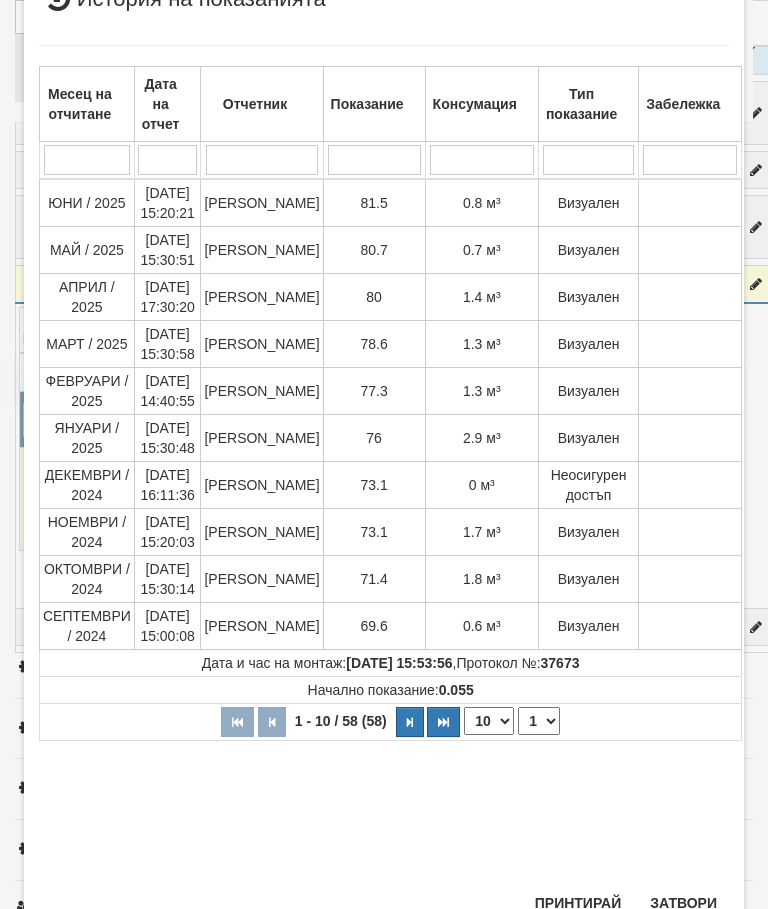 click on "Затвори" at bounding box center [683, 903] 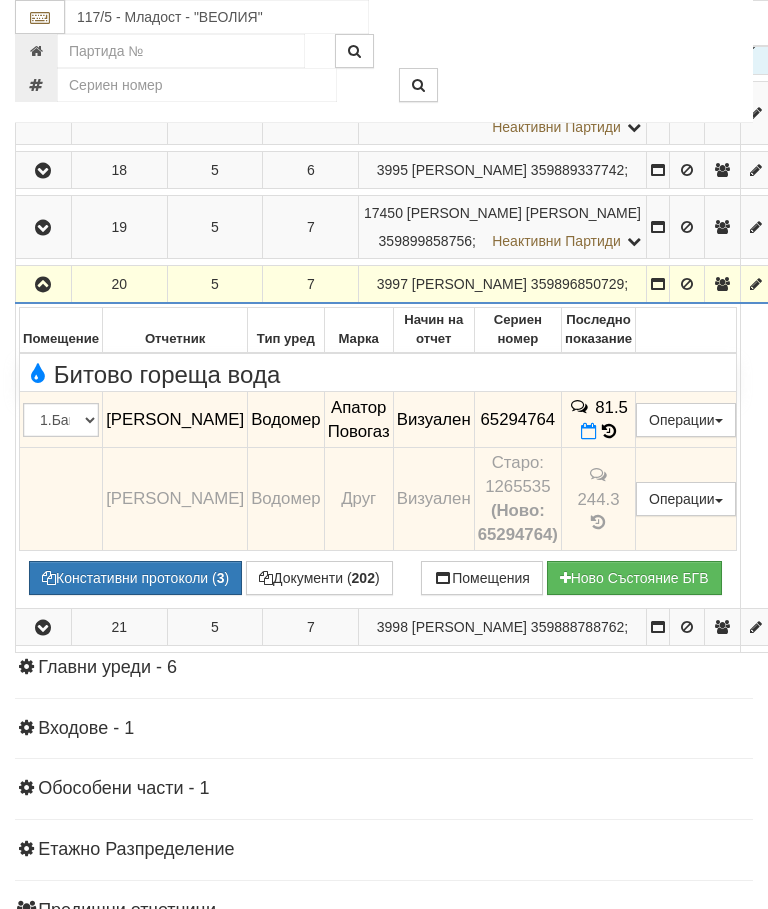 click at bounding box center [43, 285] 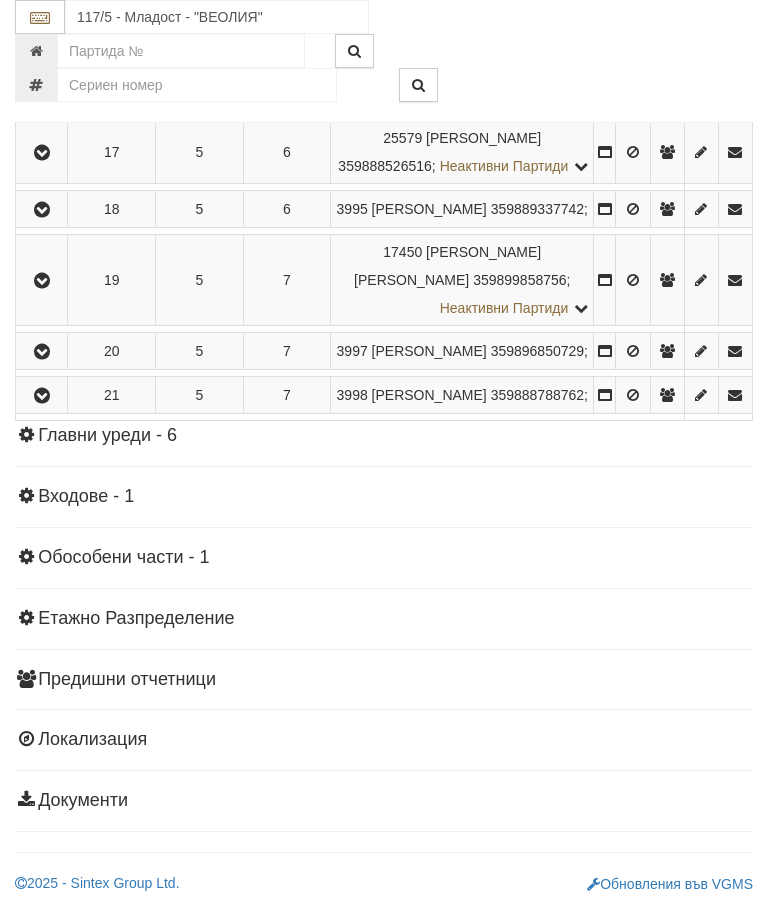 click at bounding box center (42, 396) 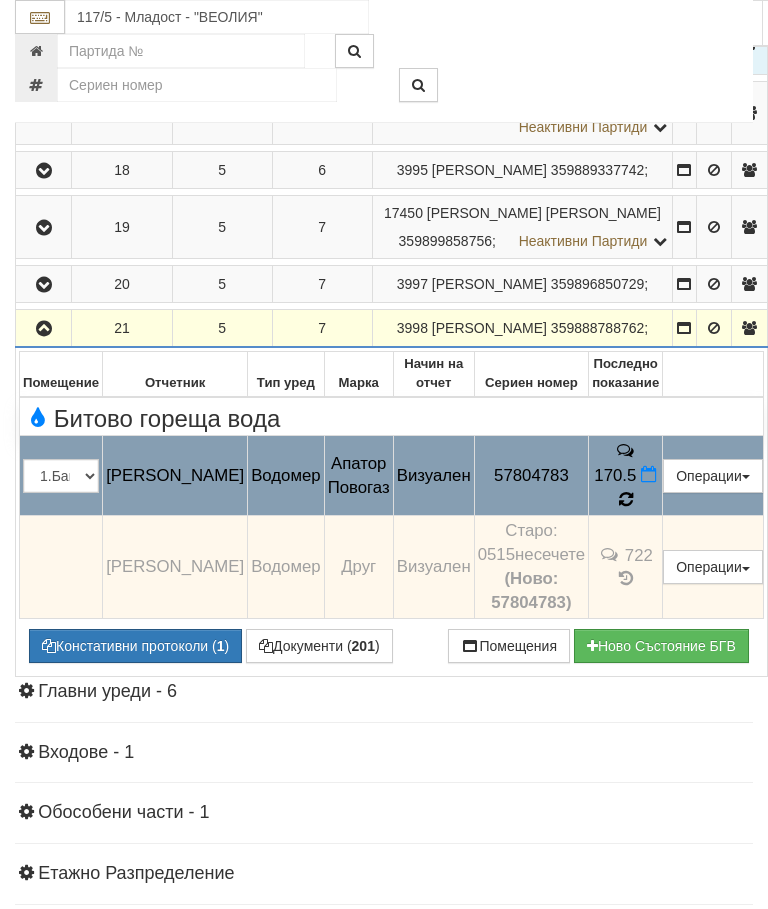 click at bounding box center [626, 499] 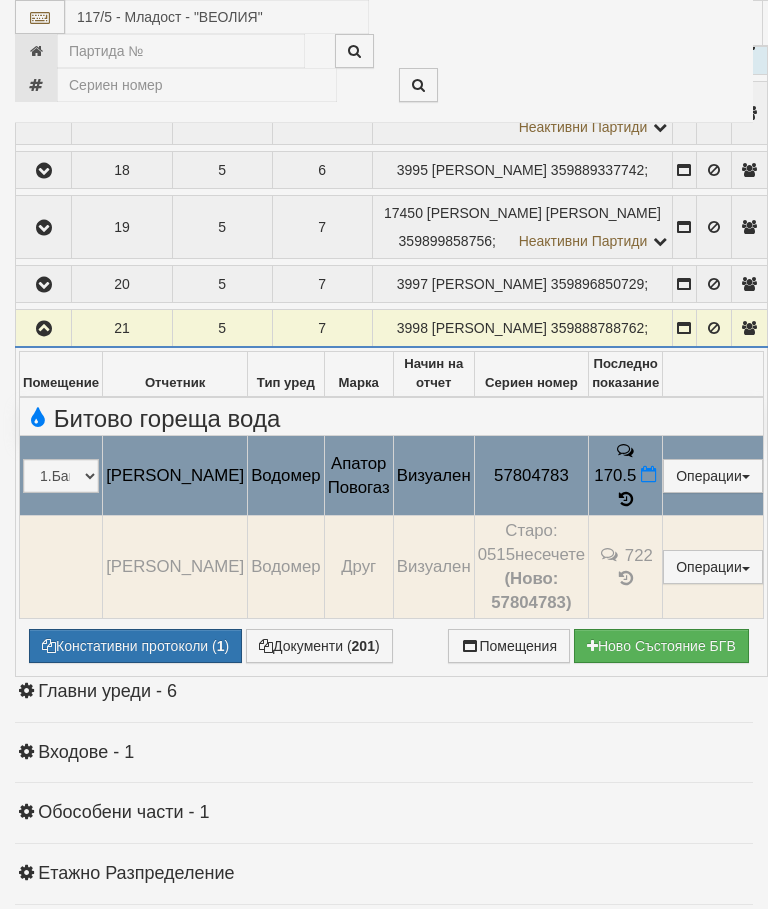 select on "10" 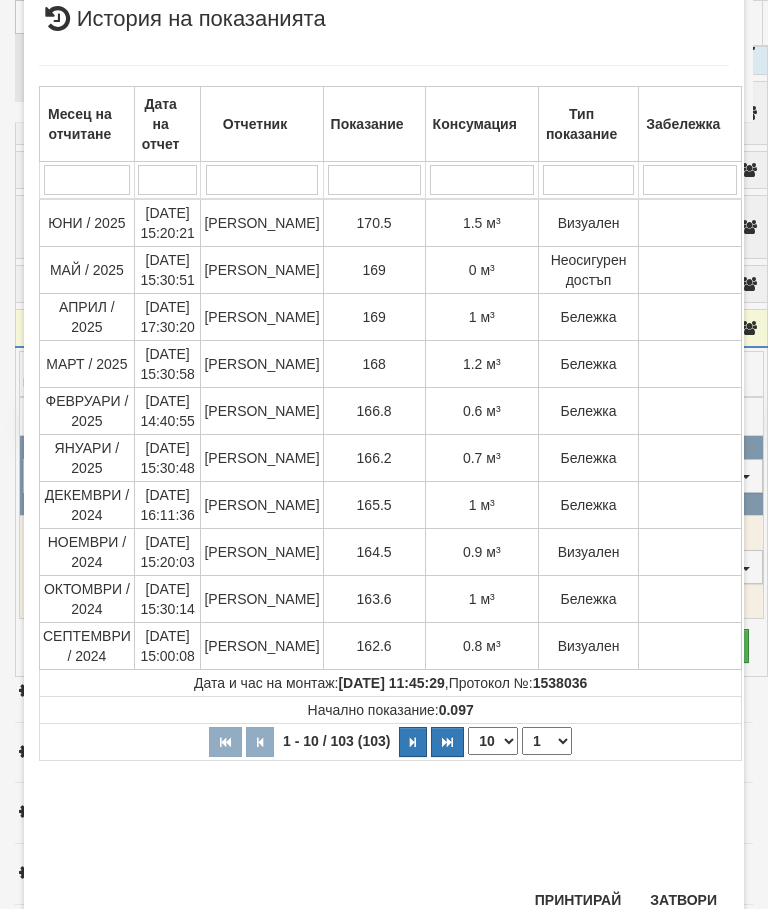 scroll, scrollTop: 942, scrollLeft: 0, axis: vertical 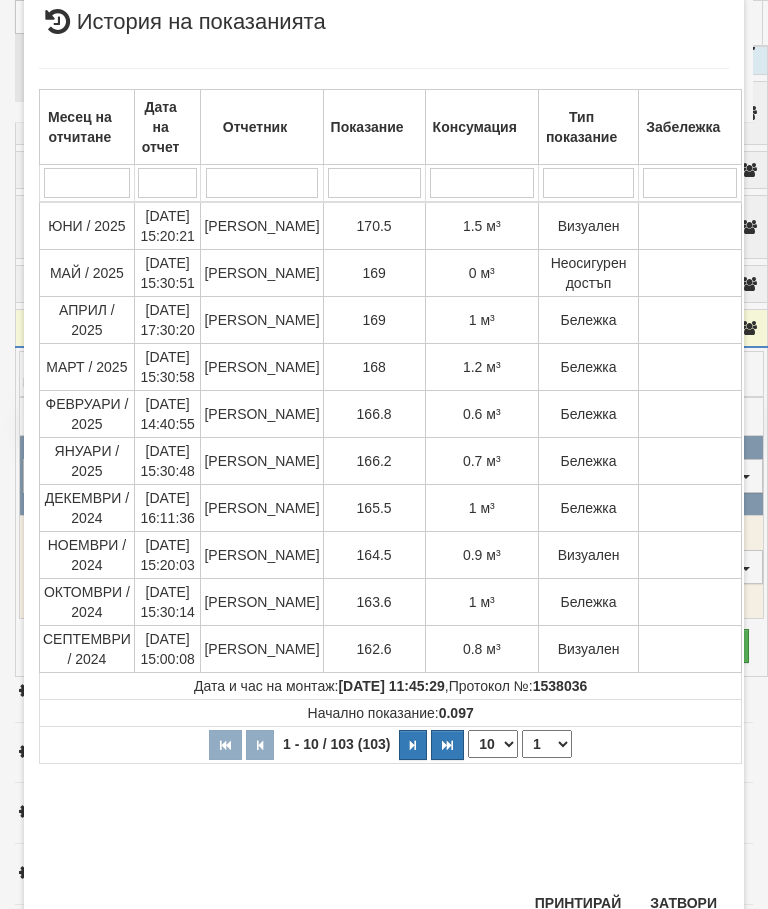 click on "Затвори" at bounding box center [683, 903] 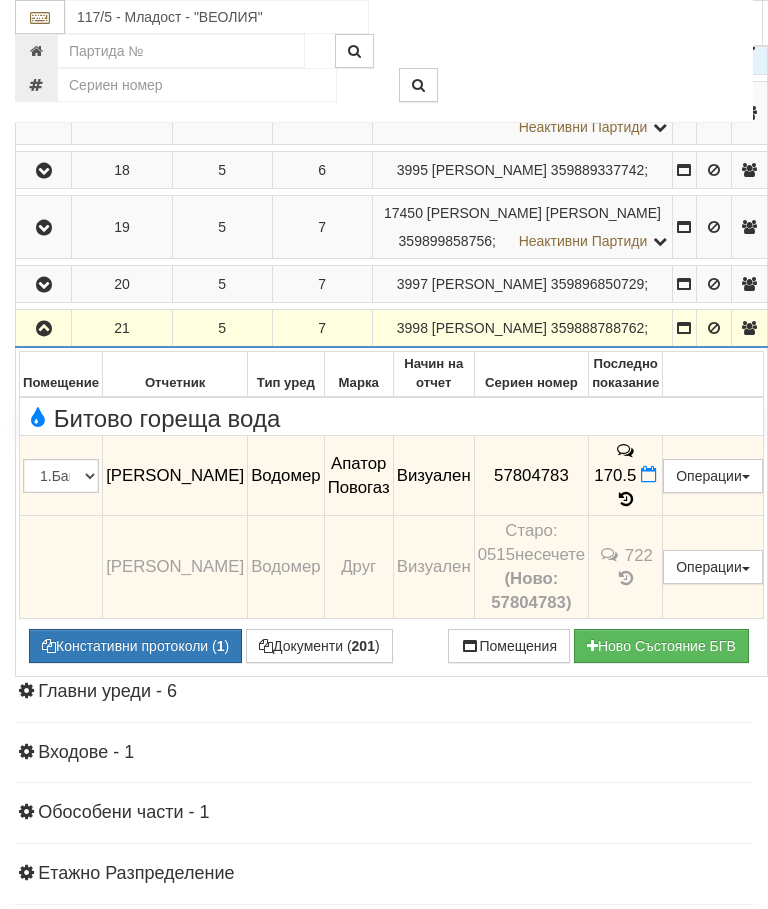 click at bounding box center (44, 329) 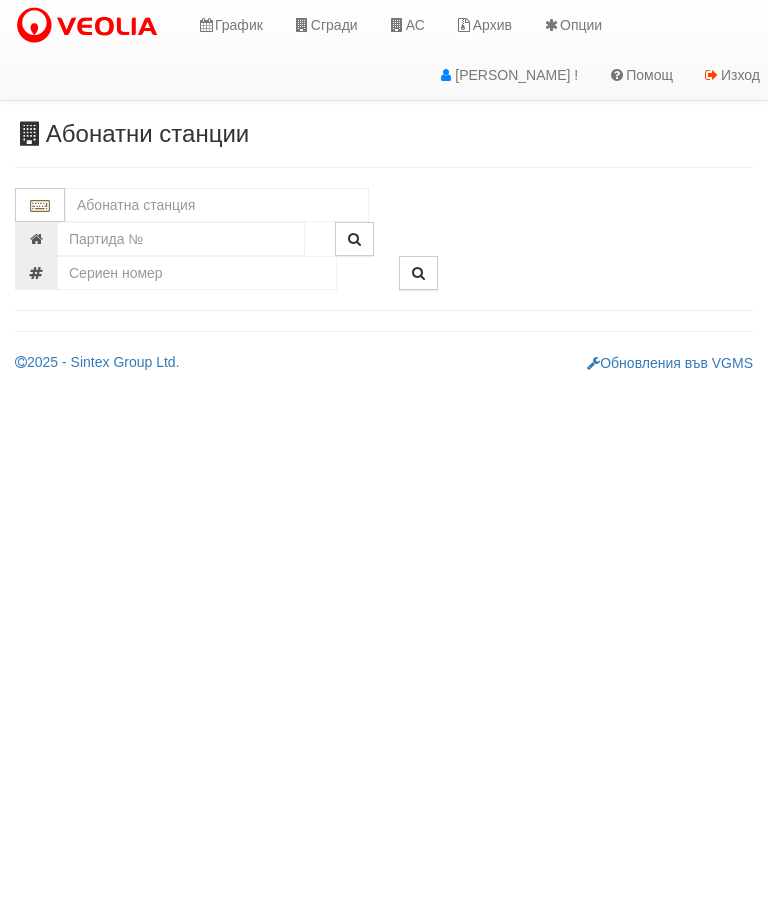 scroll, scrollTop: 0, scrollLeft: 0, axis: both 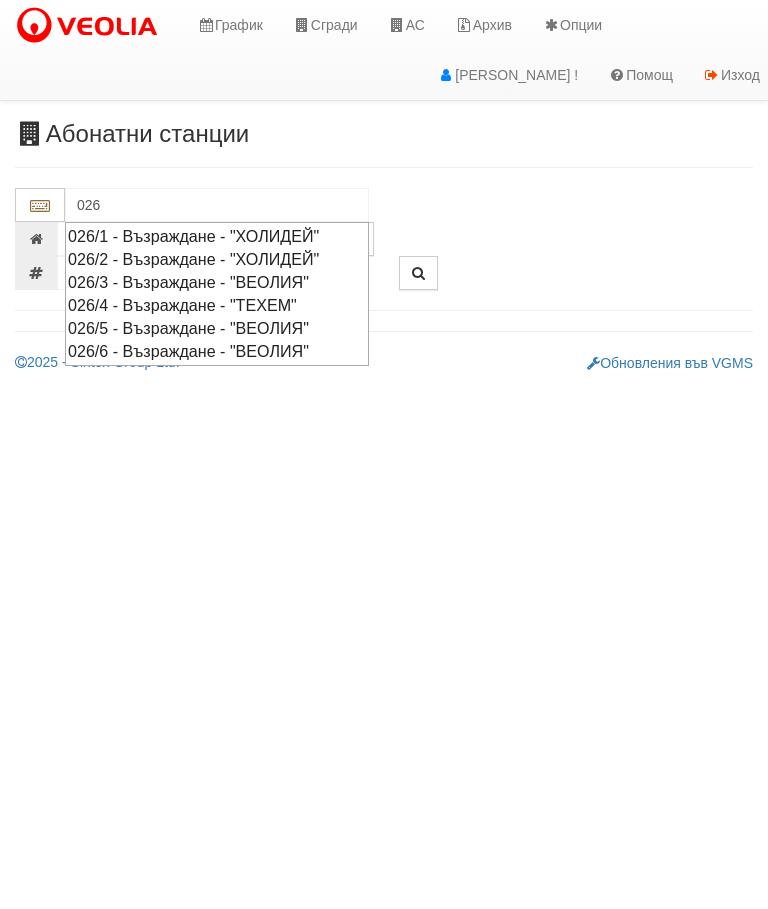 click on "026/5 - Възраждане - "ВЕОЛИЯ"" at bounding box center [217, 328] 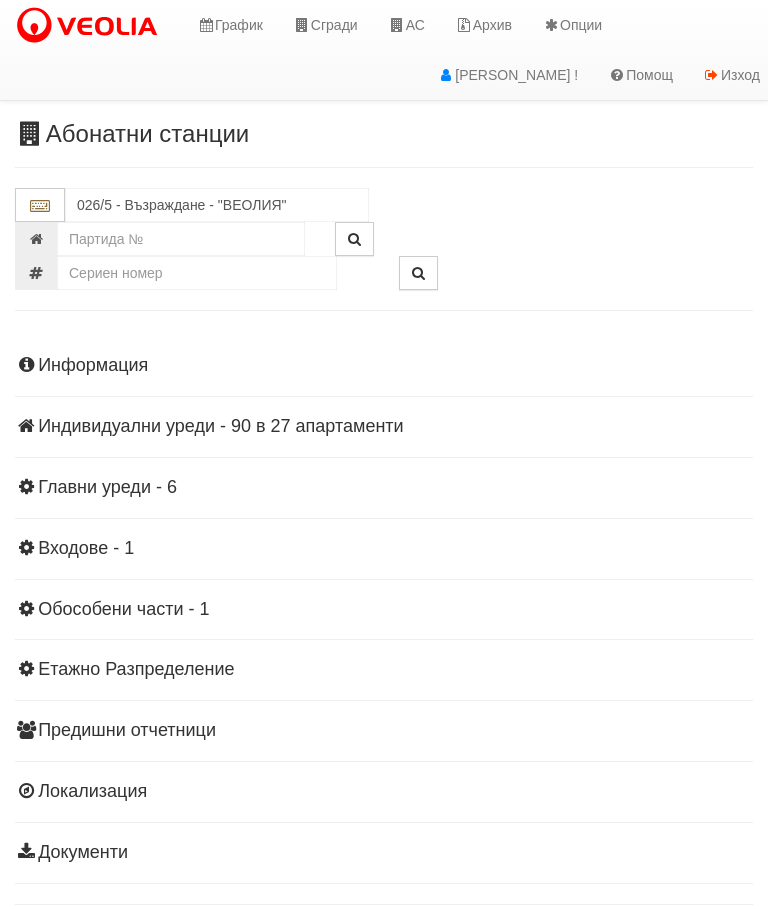 click on "Информация
Параметри
Брой Апартаменти:
27
Ползватели 06/2025
56  %
0  % 61" at bounding box center [384, 607] 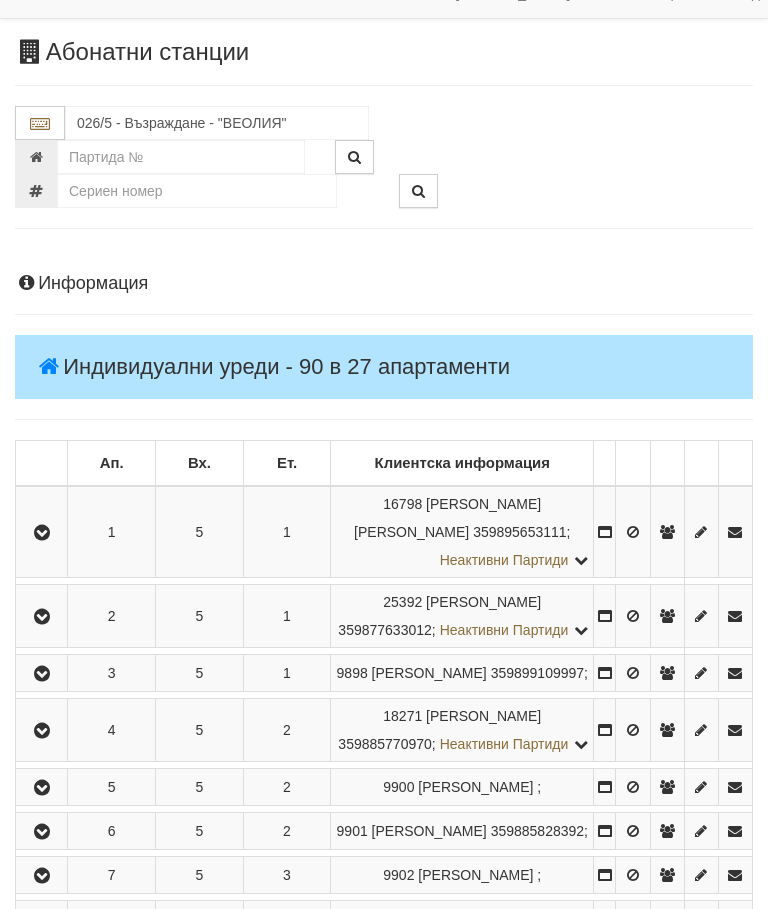 scroll, scrollTop: 78, scrollLeft: 0, axis: vertical 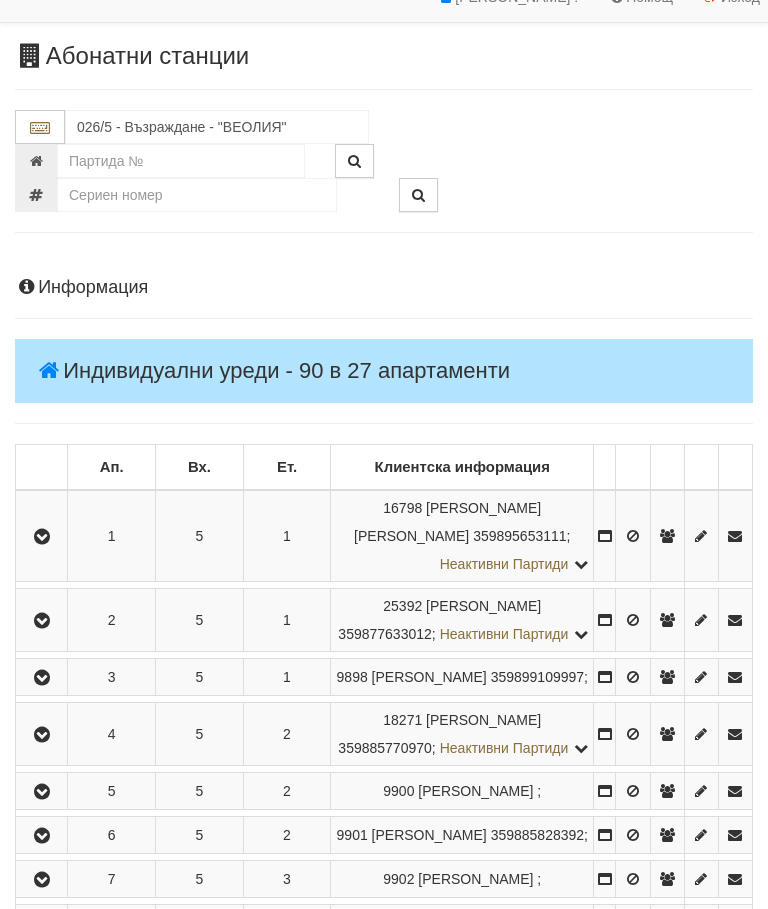 click at bounding box center (42, 537) 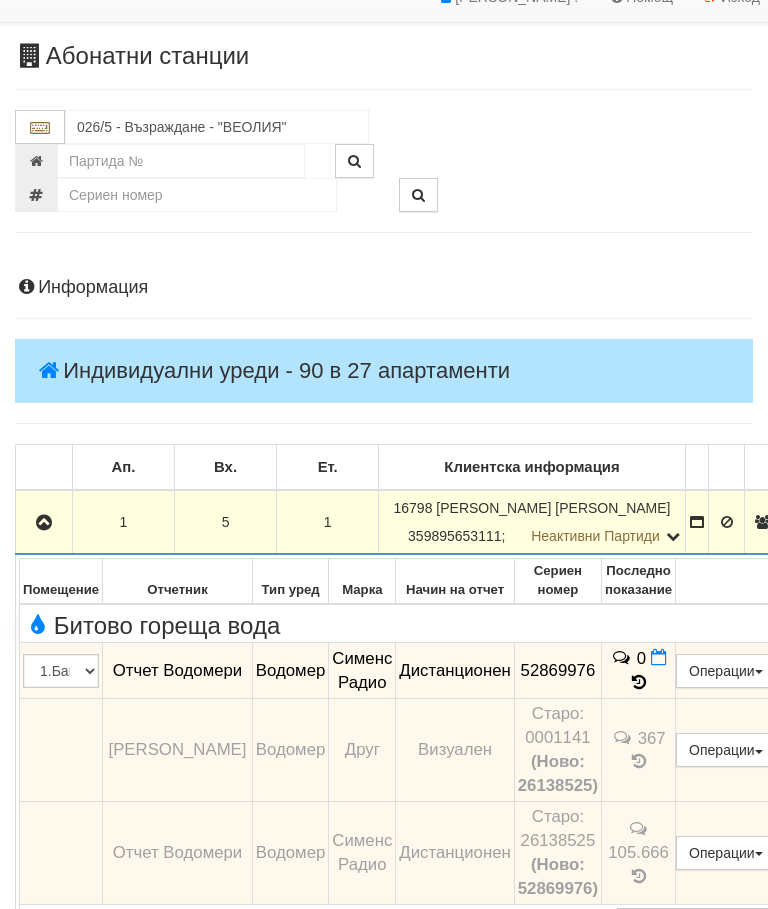 click at bounding box center (44, 523) 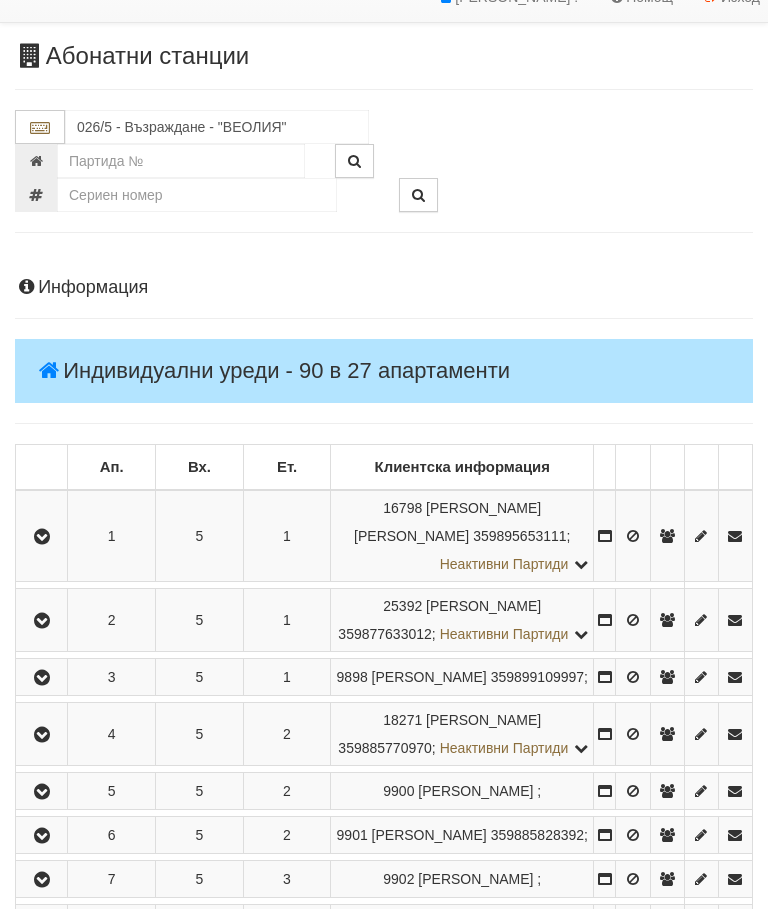 click at bounding box center (42, 621) 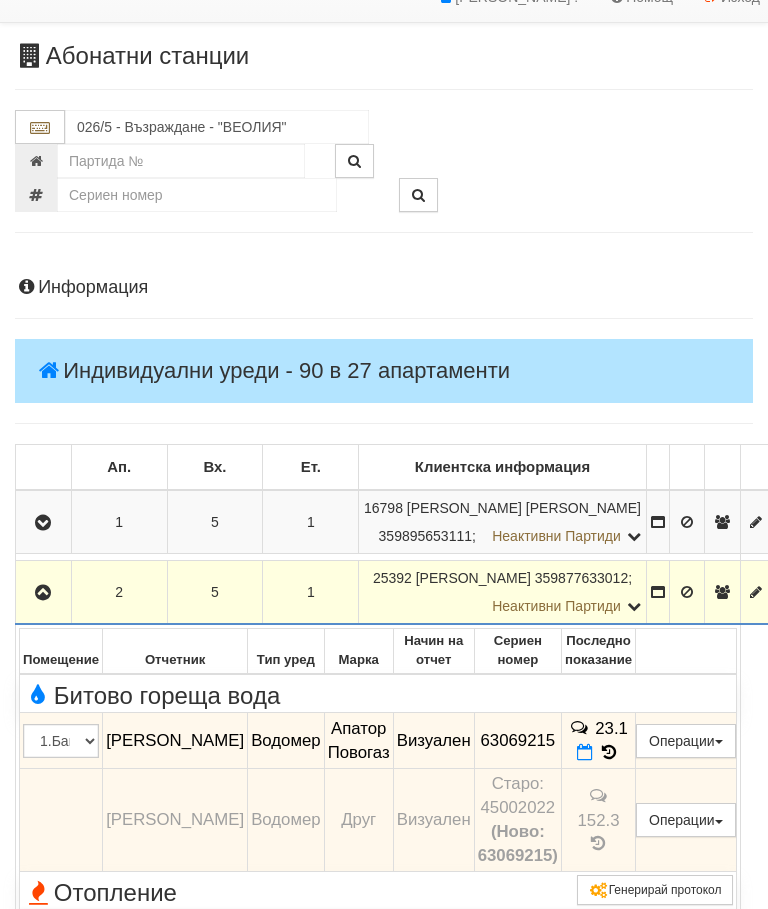 click at bounding box center (43, 592) 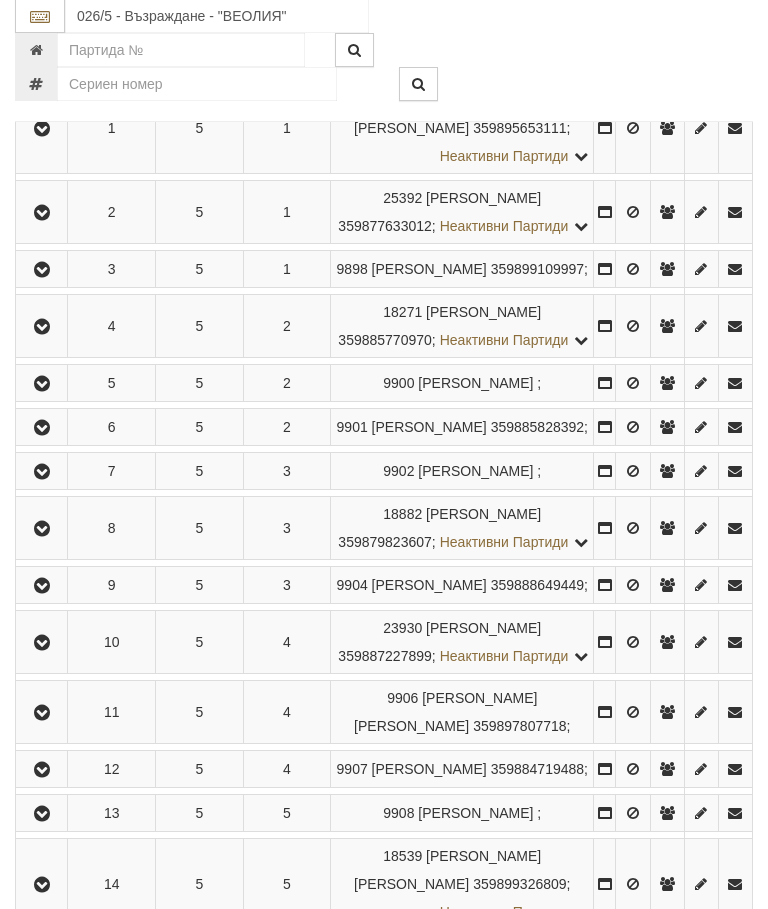 scroll, scrollTop: 484, scrollLeft: 0, axis: vertical 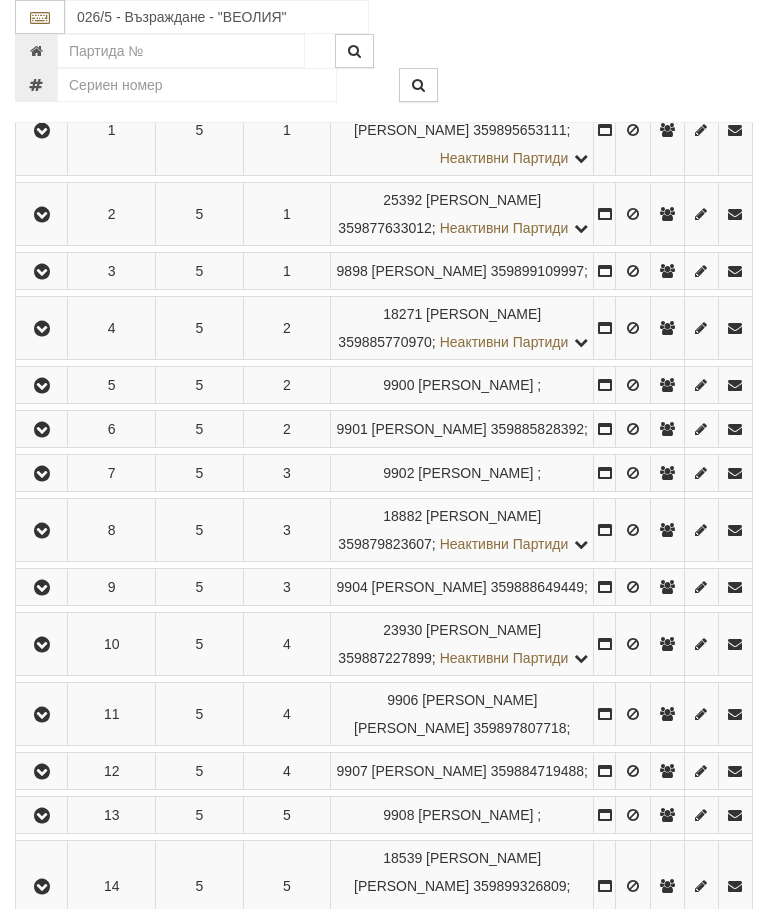 click at bounding box center (41, 328) 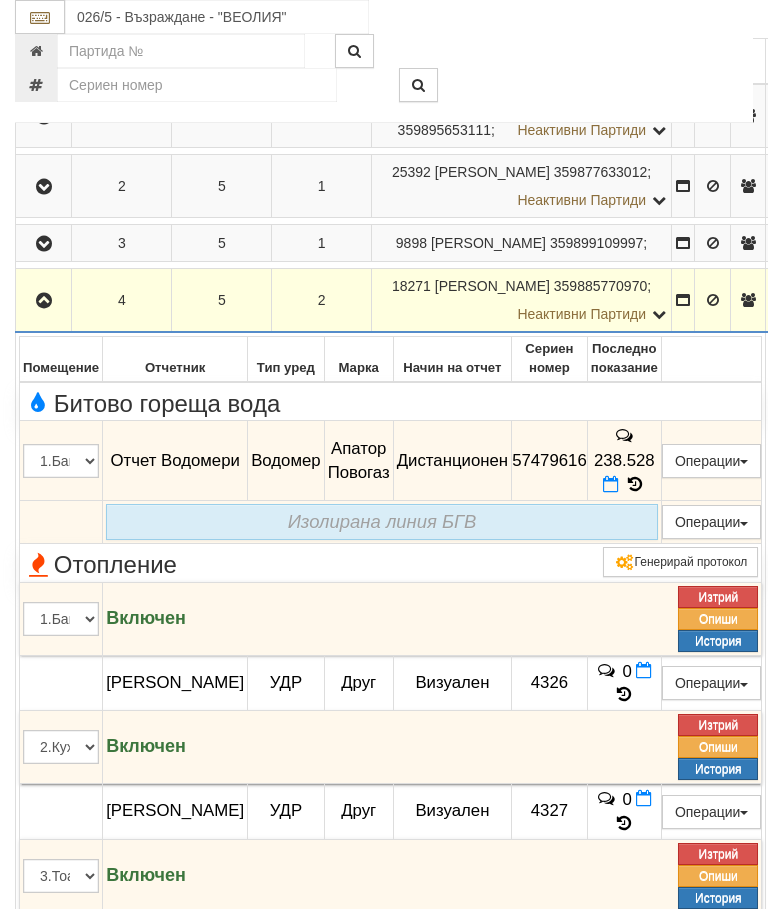 click at bounding box center (44, 301) 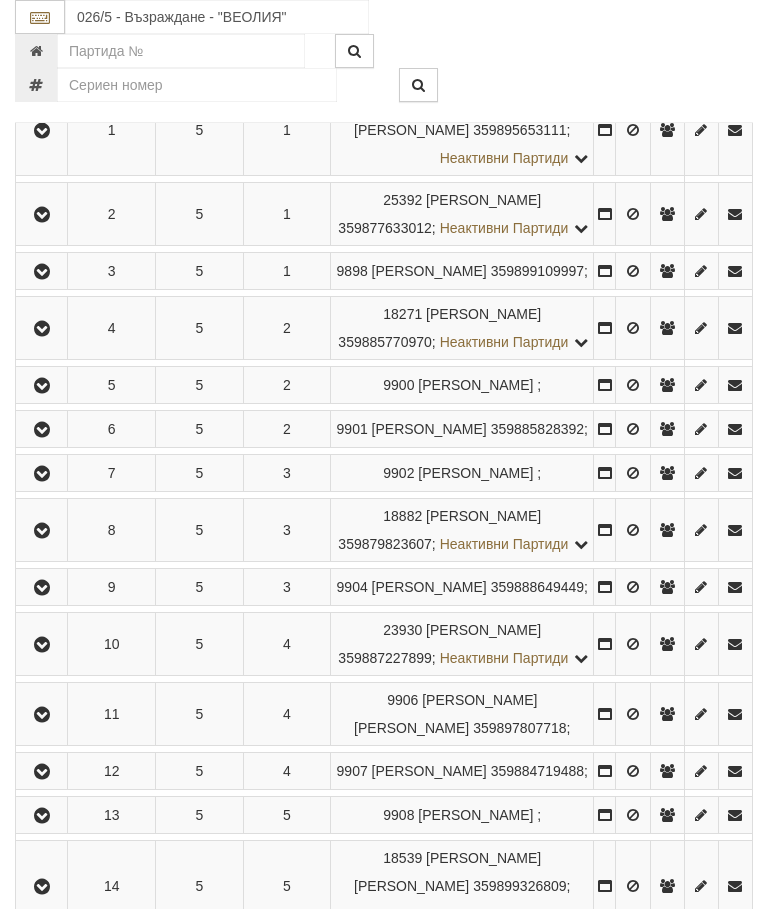 click at bounding box center [42, 386] 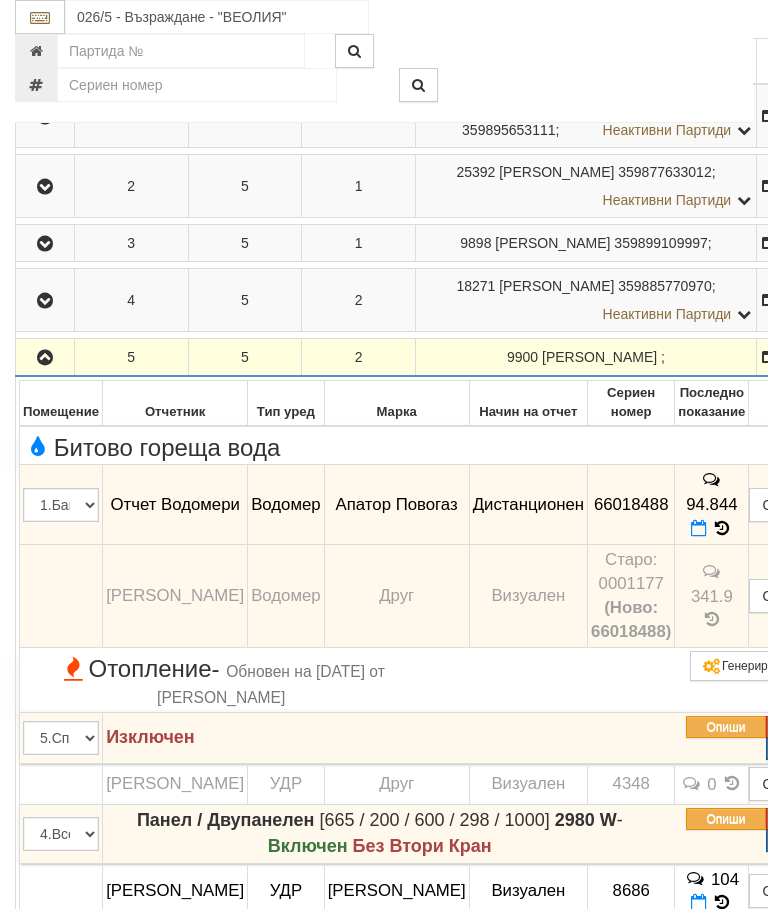 click at bounding box center [45, 357] 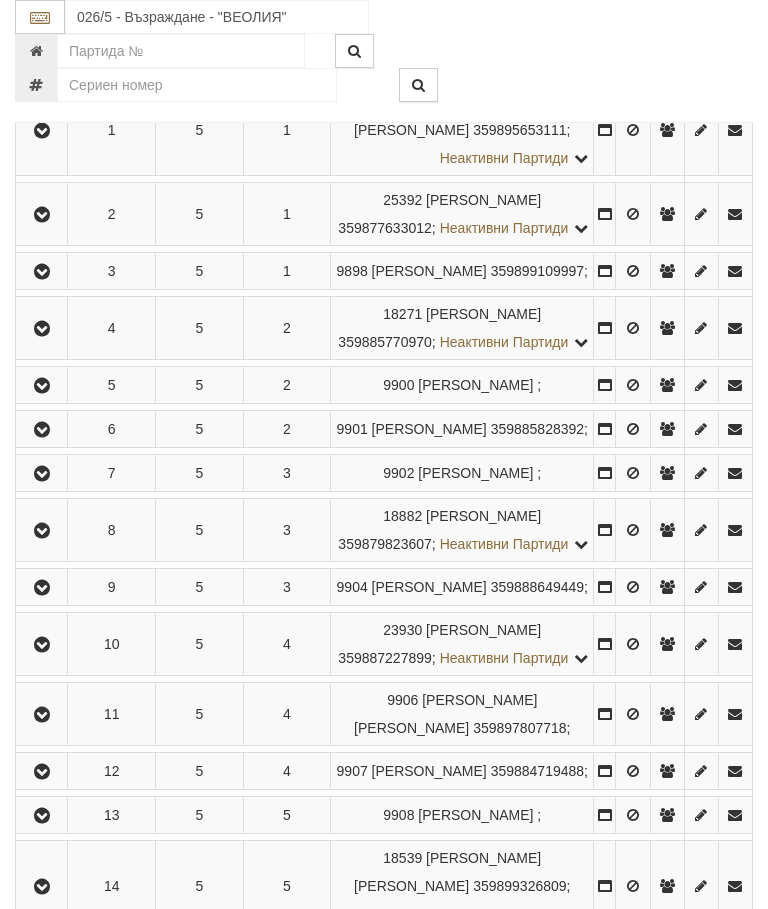 click at bounding box center (42, 430) 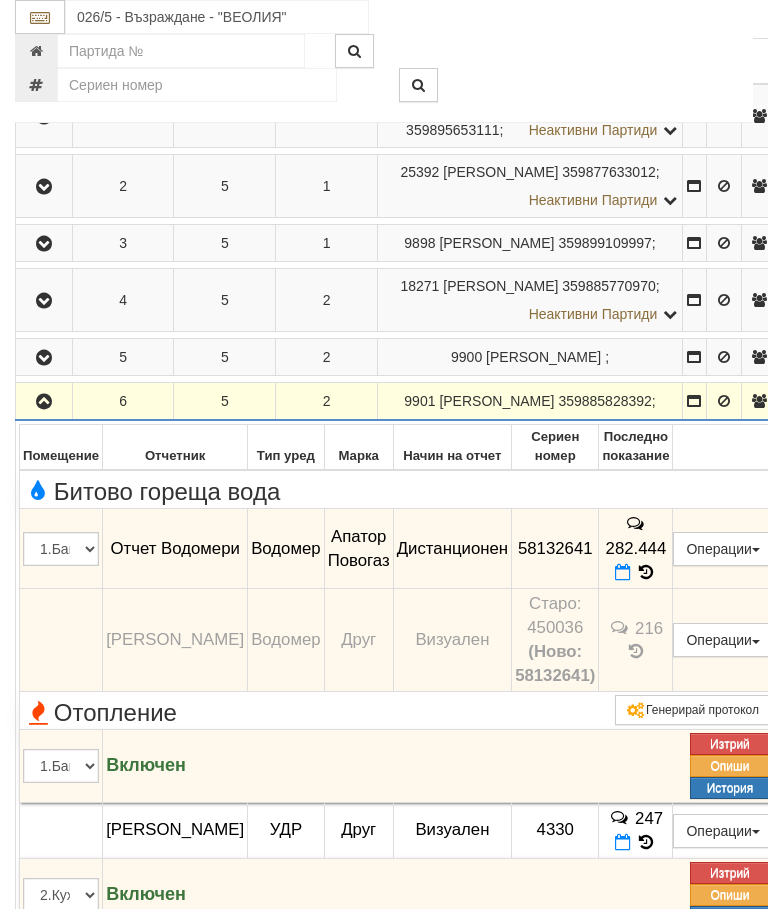 click at bounding box center [44, 402] 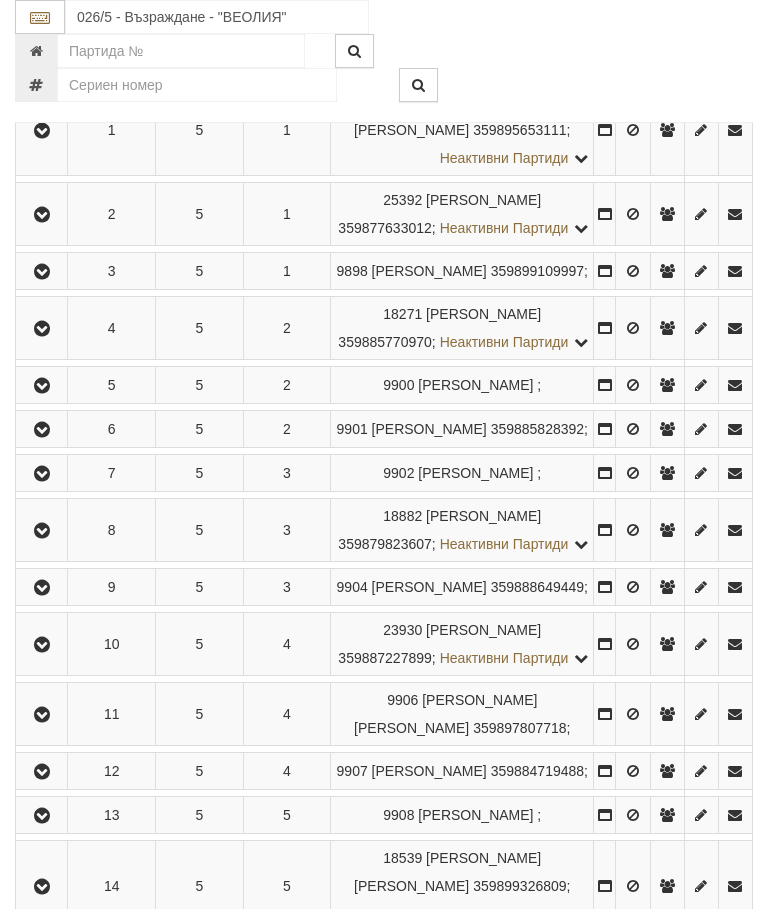 click at bounding box center (42, 474) 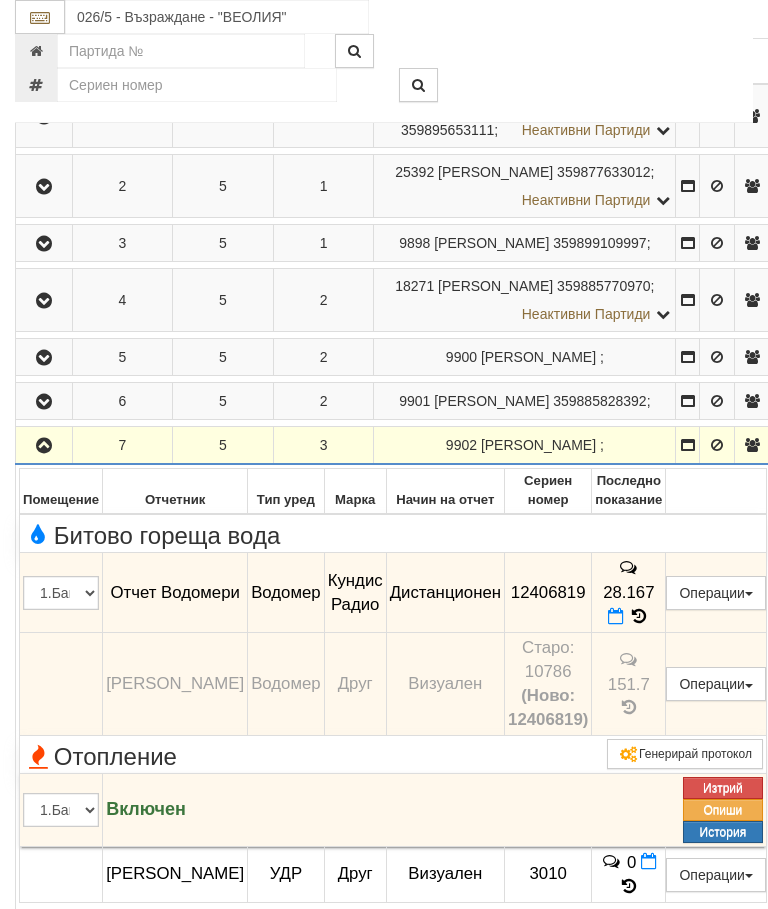 click at bounding box center [44, 445] 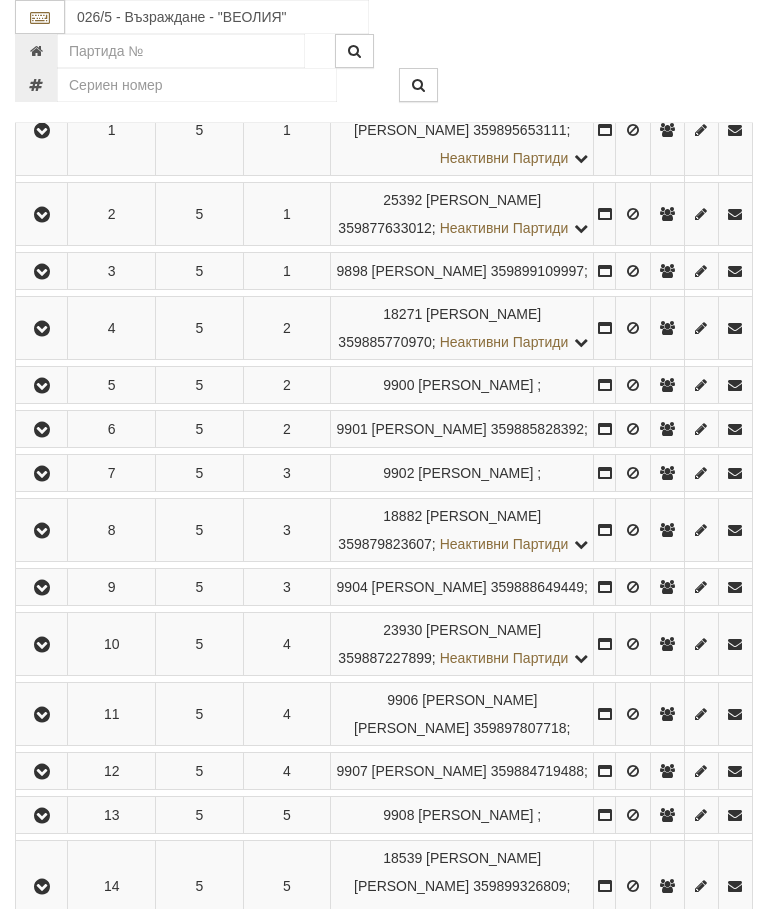 click at bounding box center (42, 531) 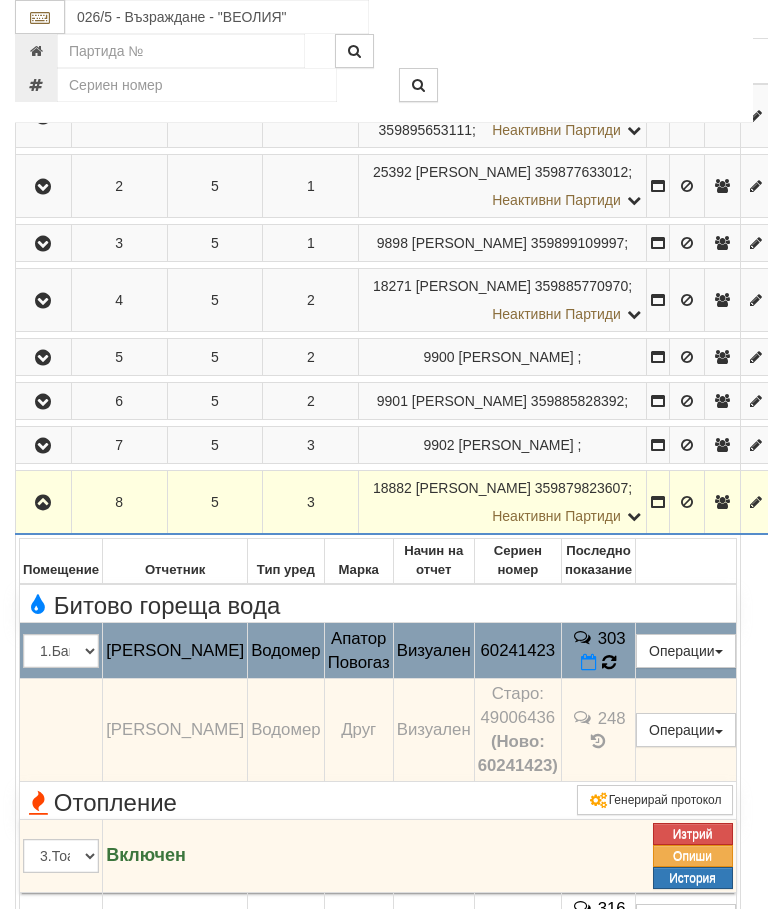 click at bounding box center [609, 662] 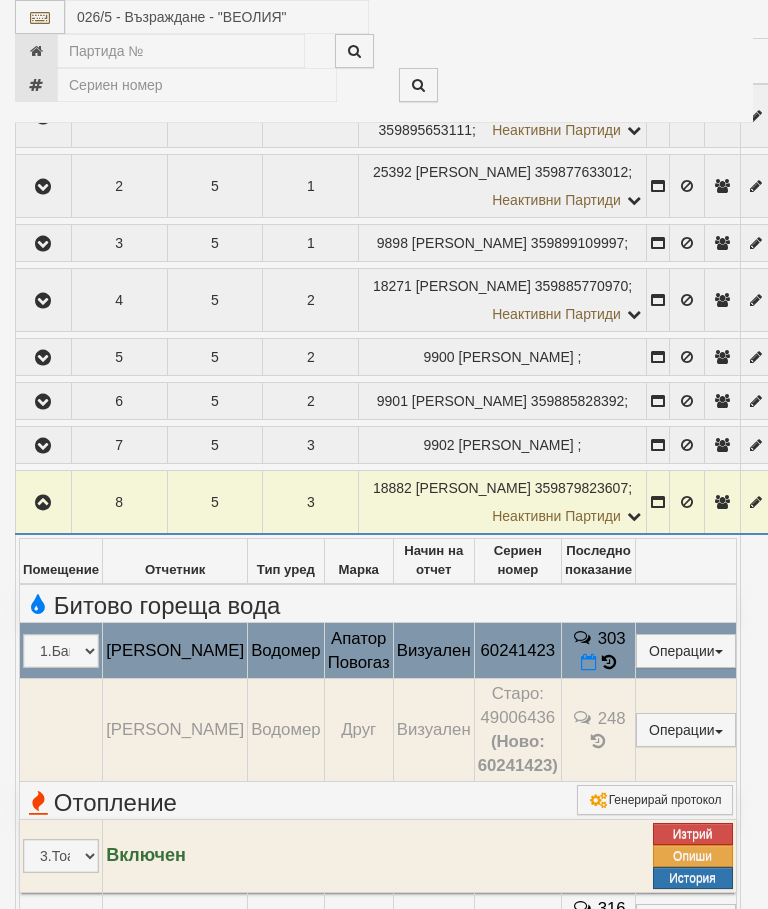select on "10" 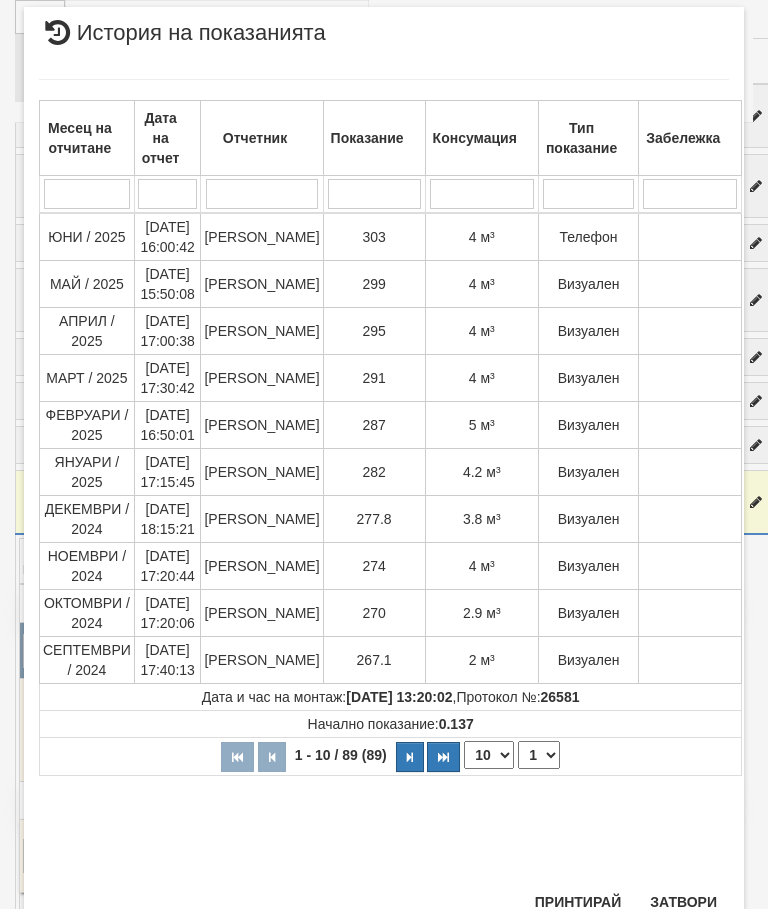 scroll, scrollTop: 967, scrollLeft: 0, axis: vertical 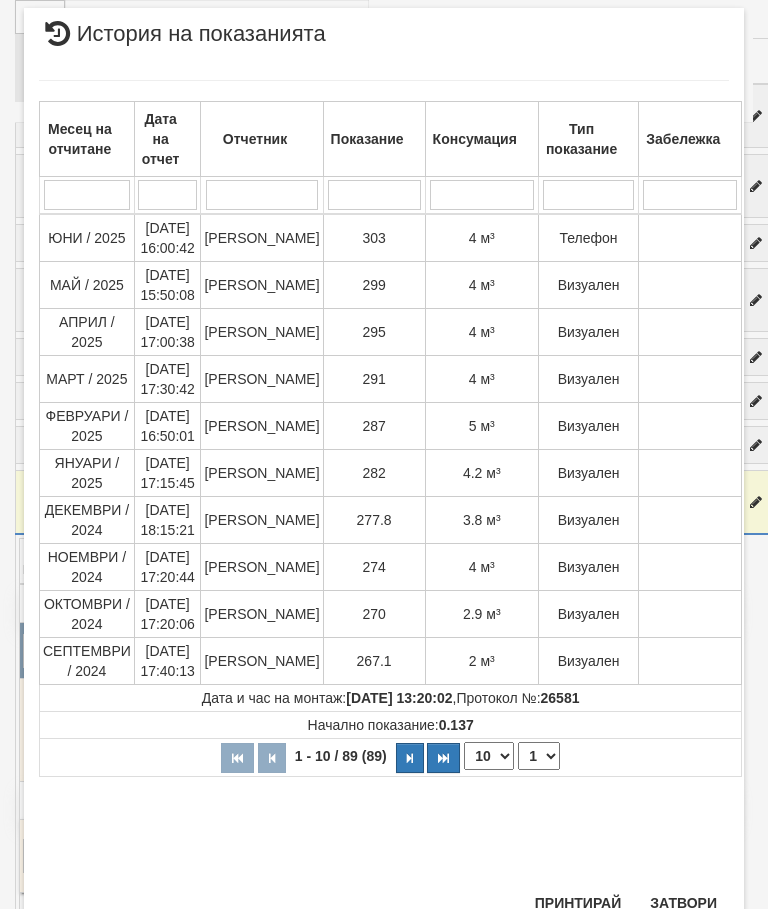 click on "Затвори" at bounding box center [683, 903] 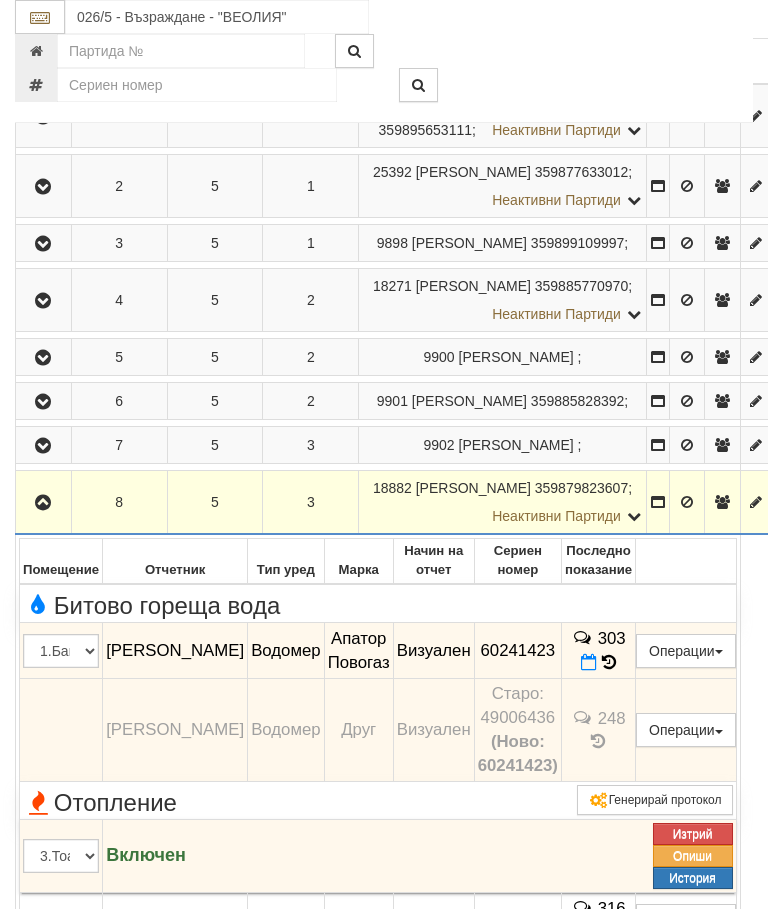 click at bounding box center [43, 503] 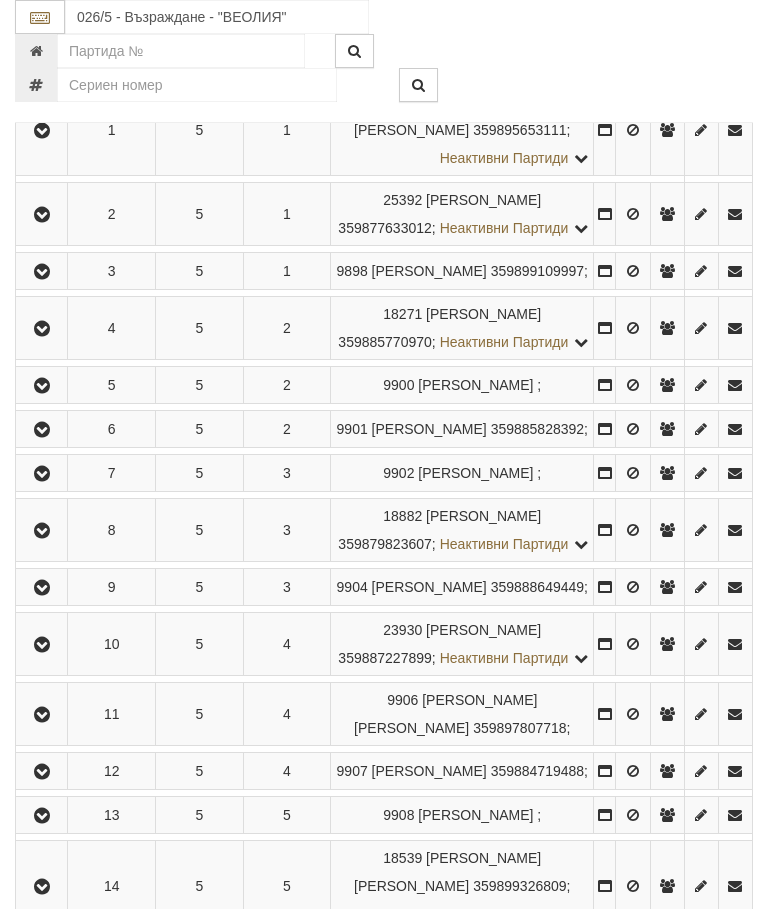 click at bounding box center [42, 588] 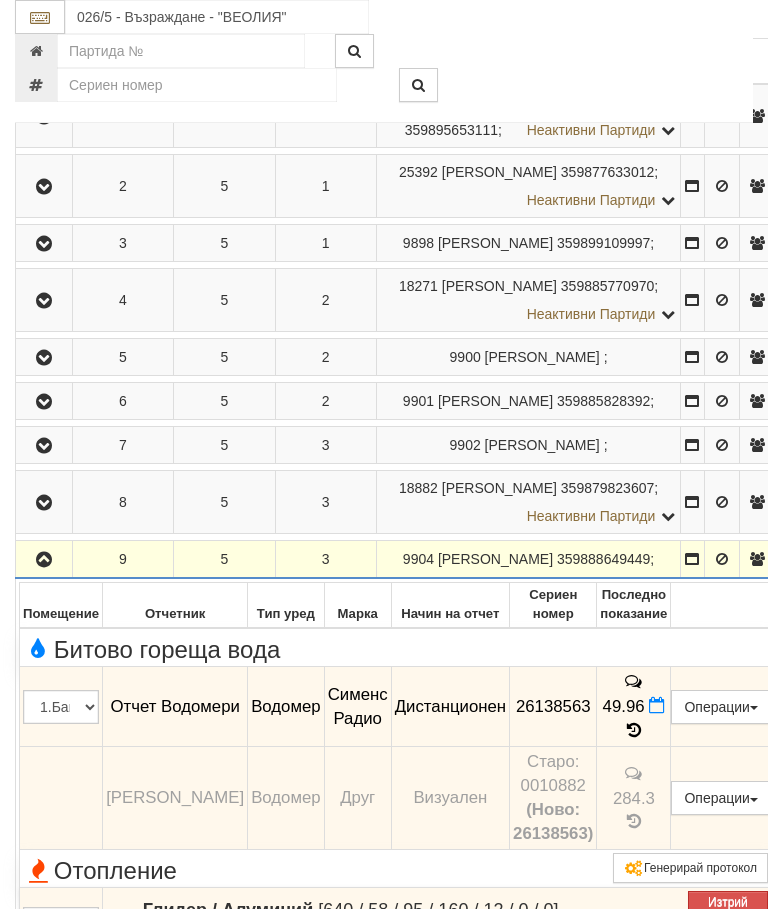 click at bounding box center [44, 560] 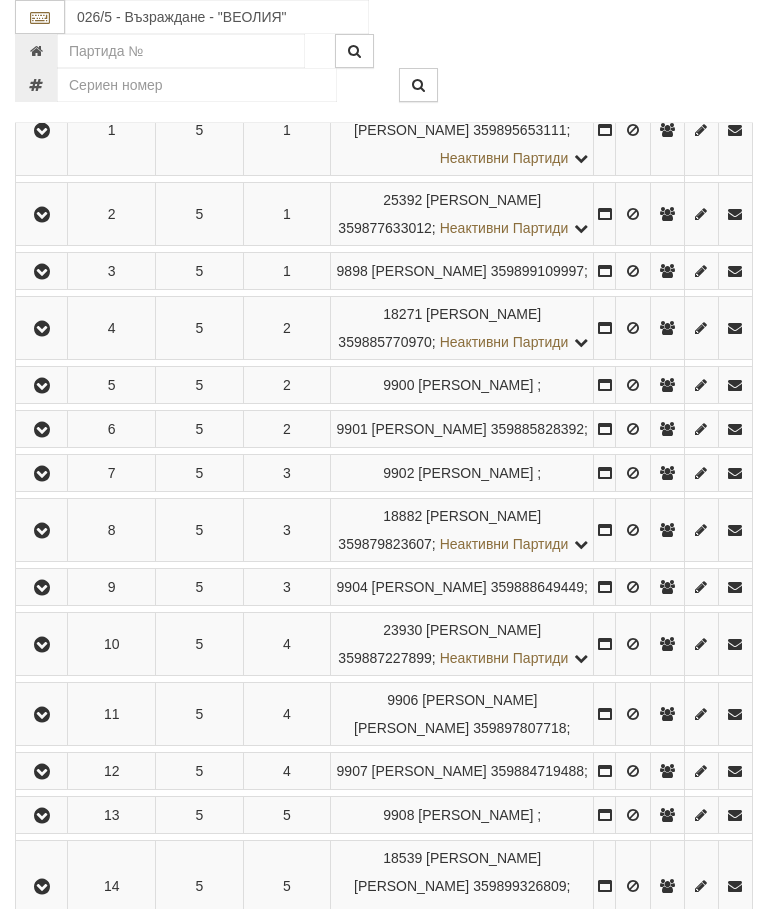 click at bounding box center (42, 645) 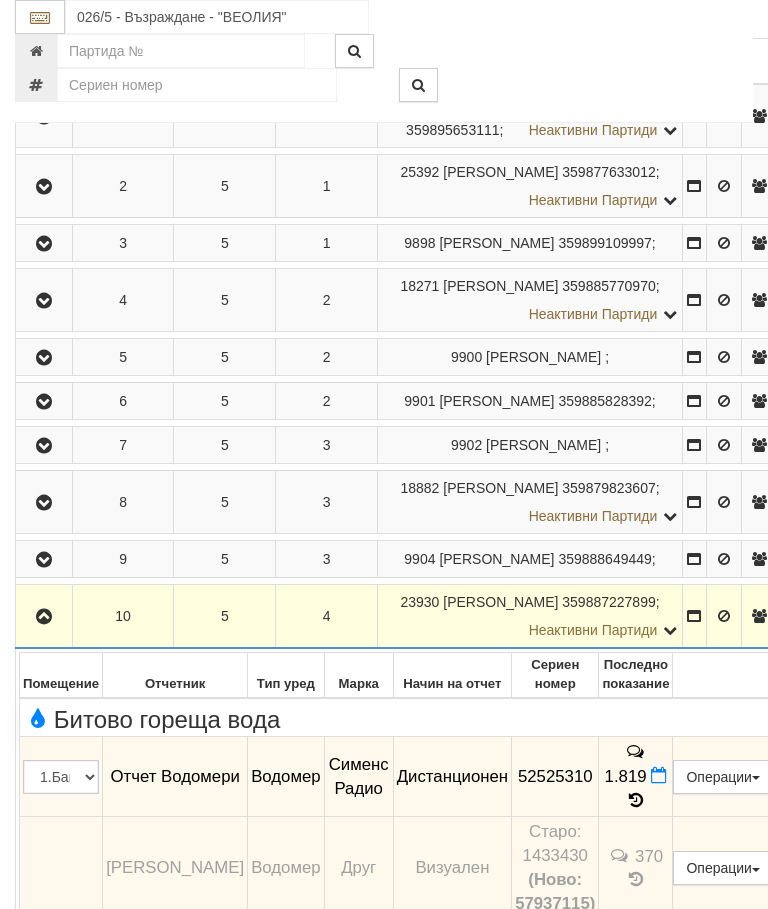 click at bounding box center (44, 617) 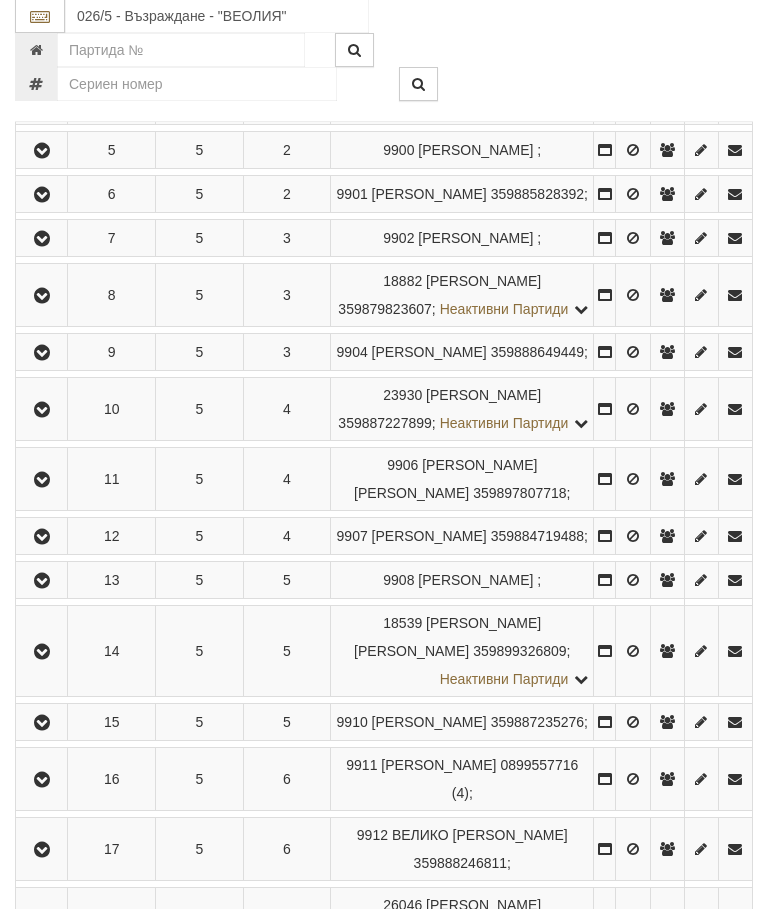 scroll, scrollTop: 714, scrollLeft: 0, axis: vertical 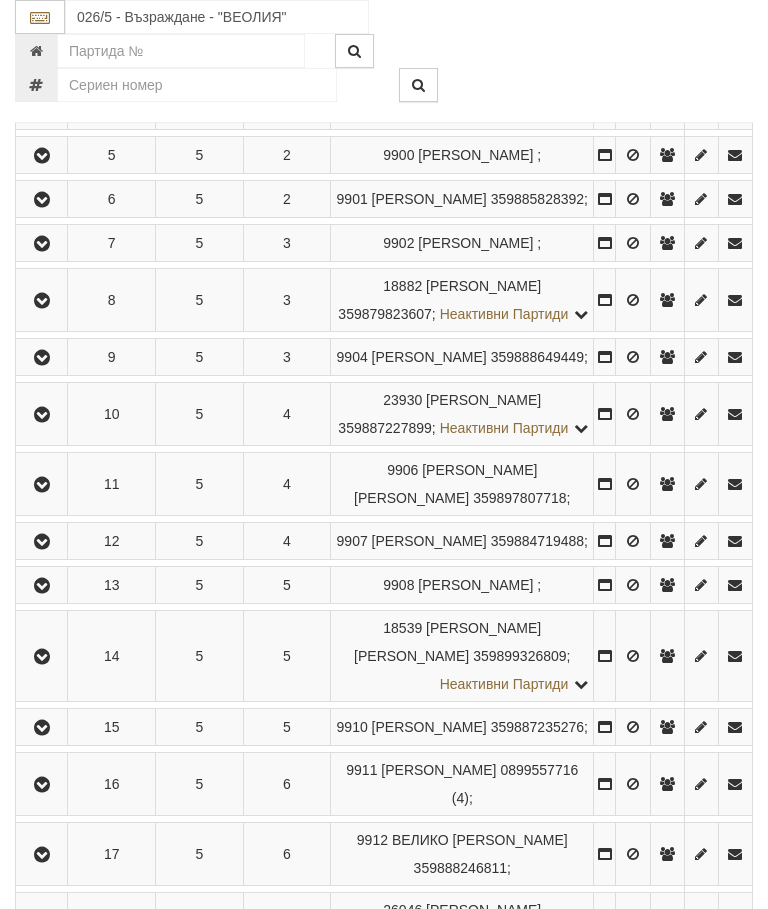 click at bounding box center [42, 485] 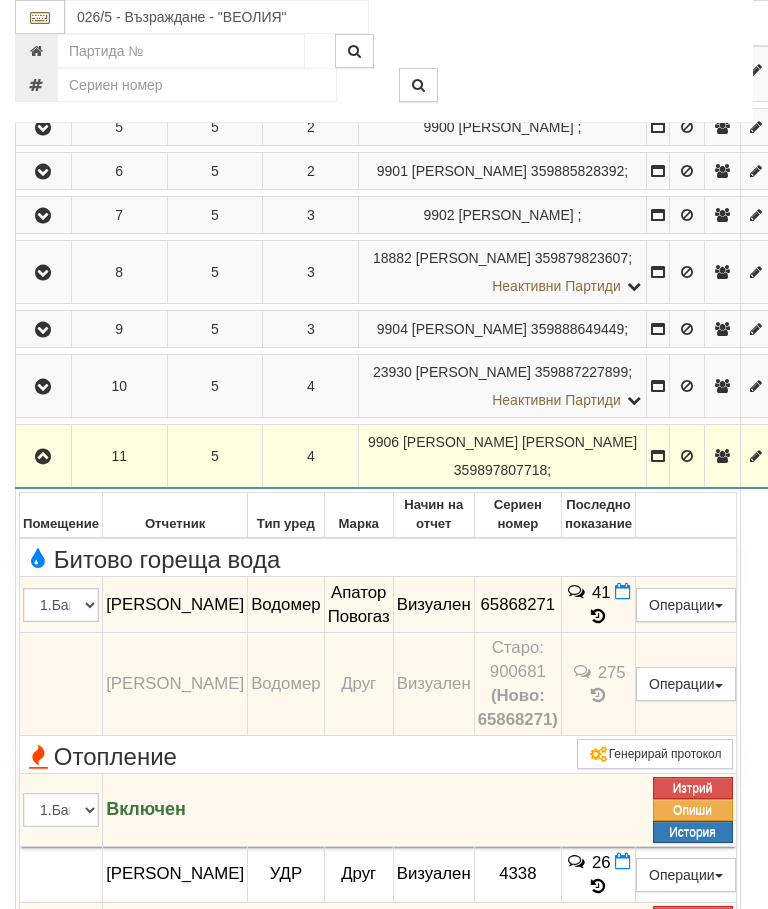click at bounding box center [43, 456] 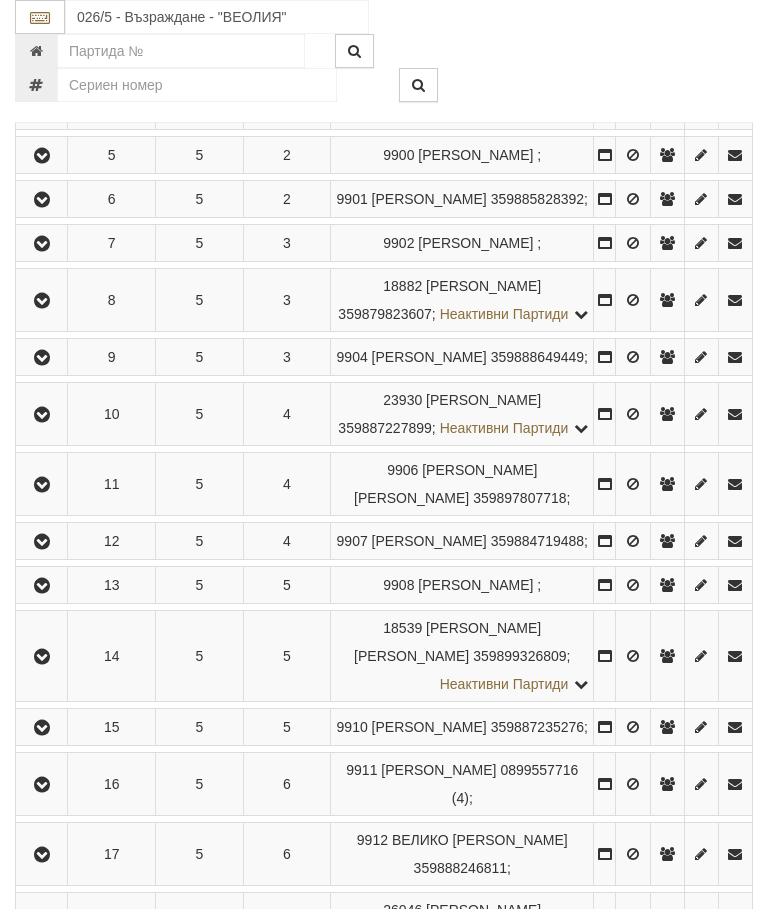 click at bounding box center (42, 542) 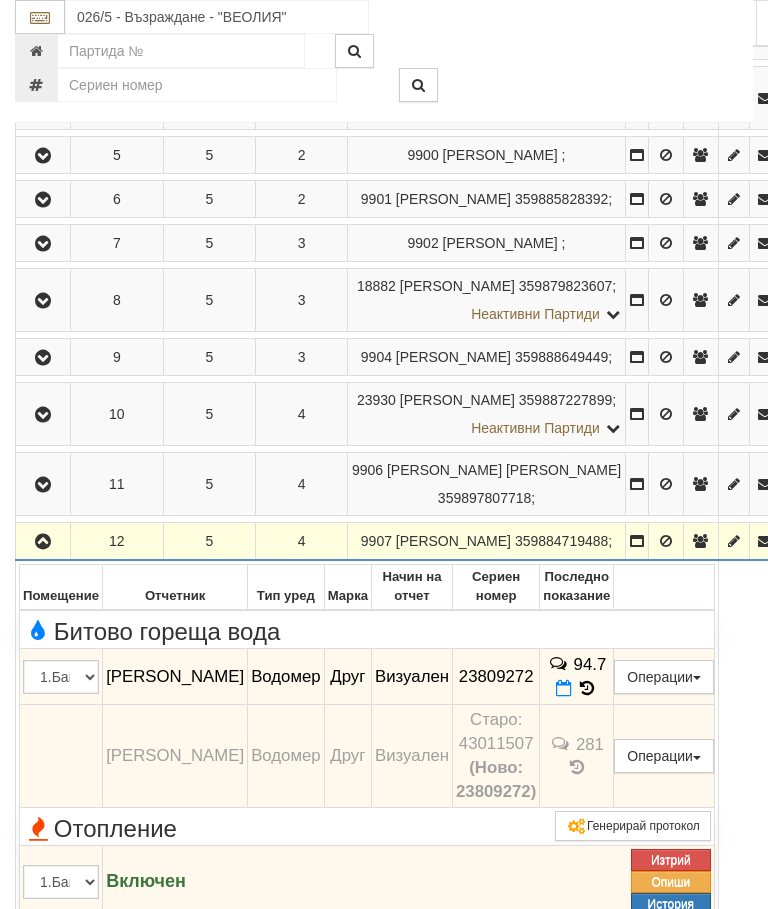 click at bounding box center (587, 688) 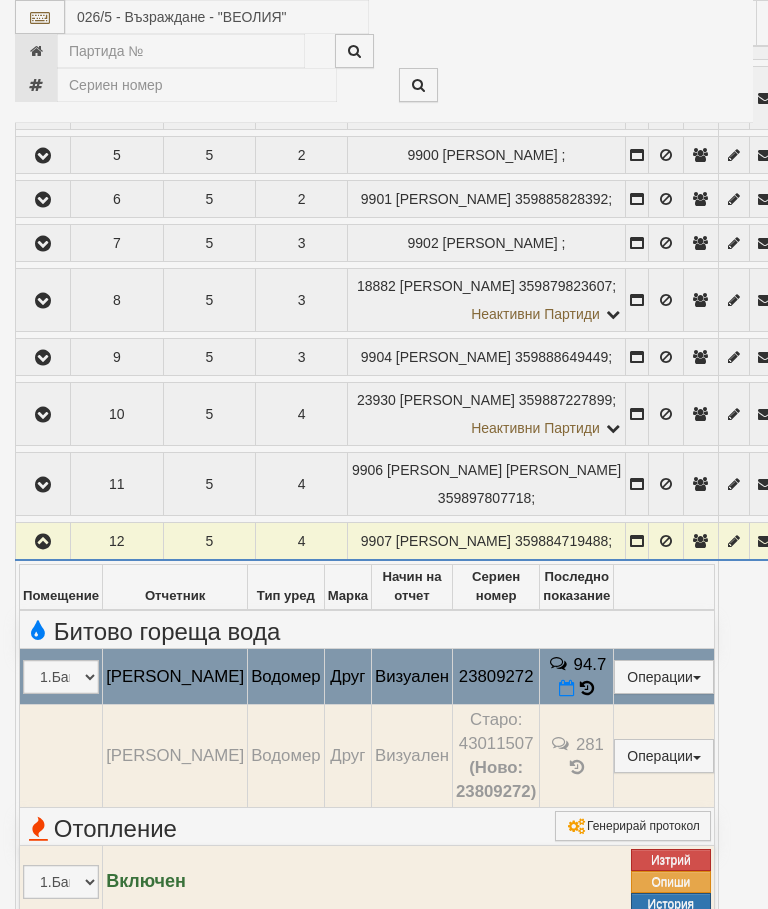 select on "10" 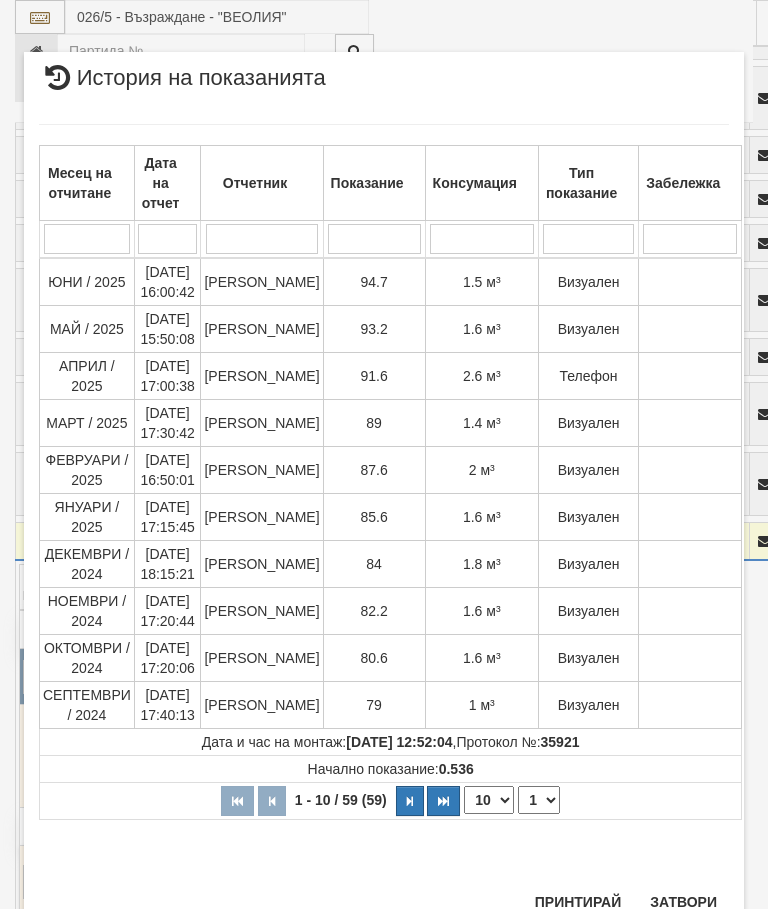 scroll, scrollTop: 930, scrollLeft: 0, axis: vertical 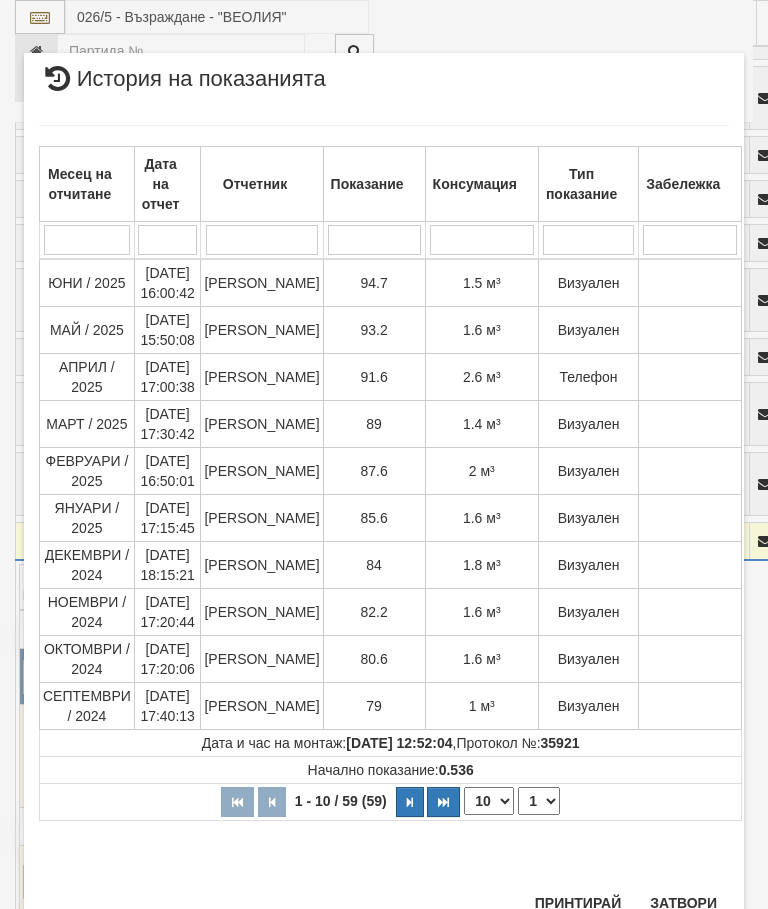 click on "Затвори" at bounding box center (683, 903) 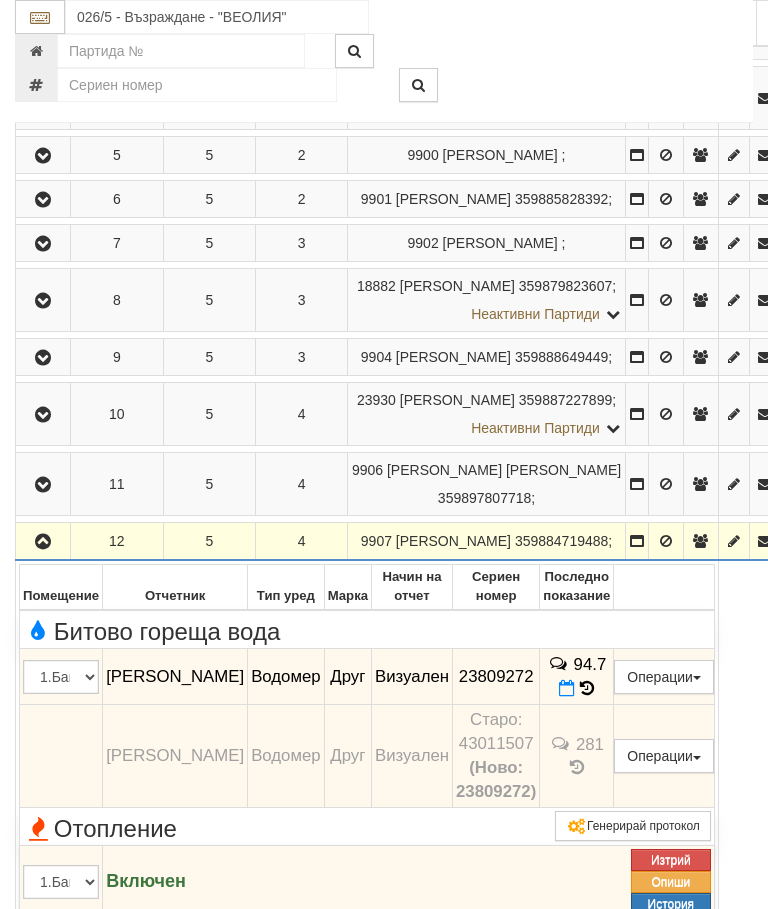 click at bounding box center [43, 542] 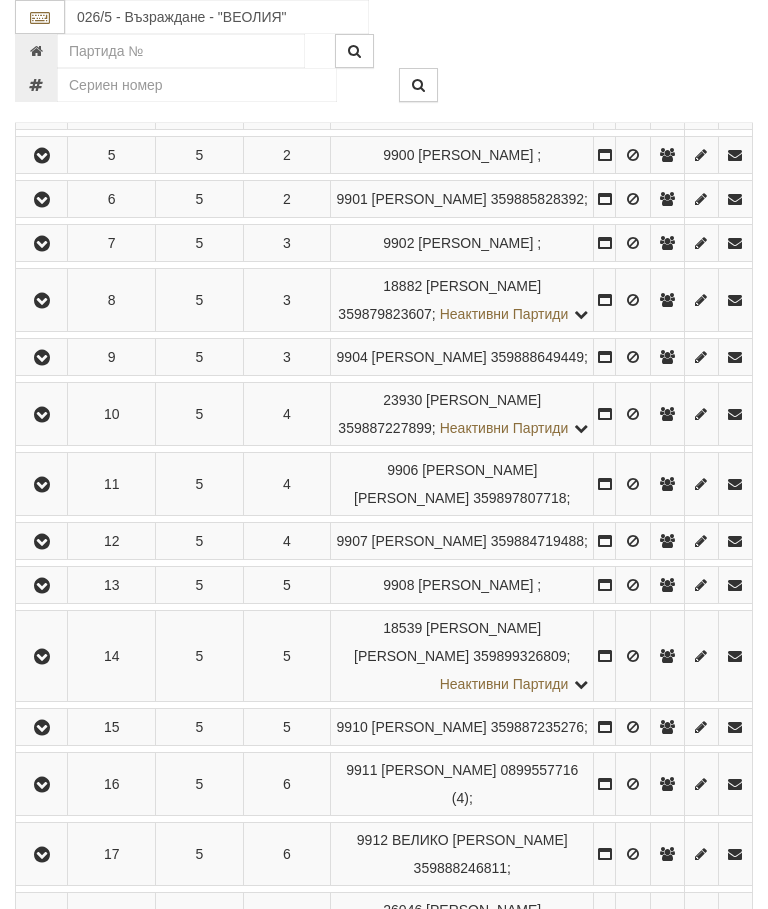 click at bounding box center [41, 585] 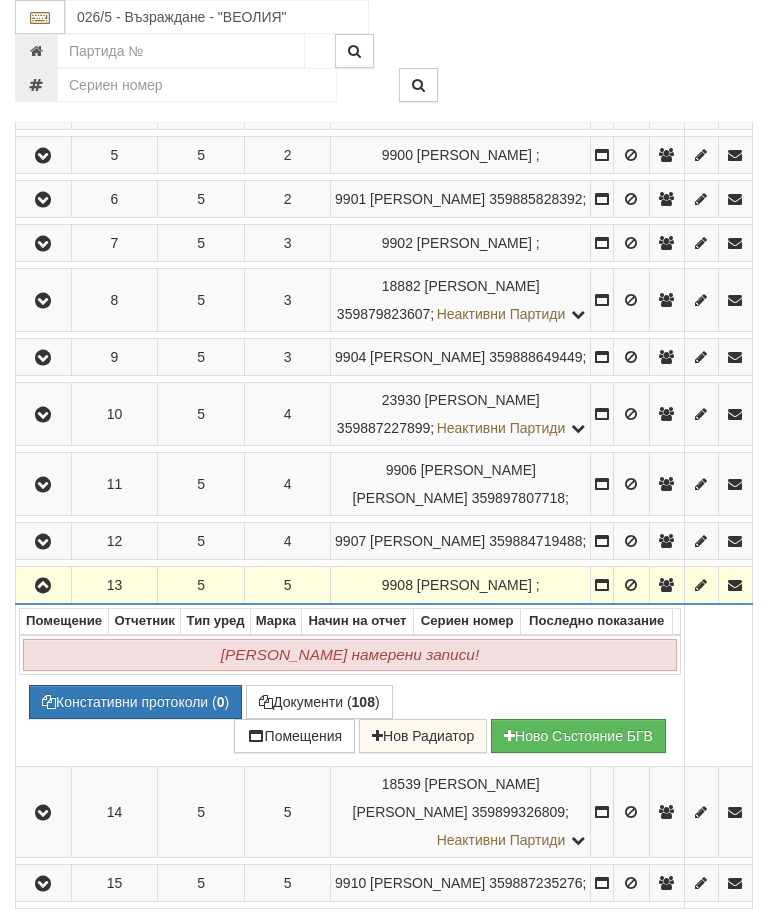 click at bounding box center [43, 586] 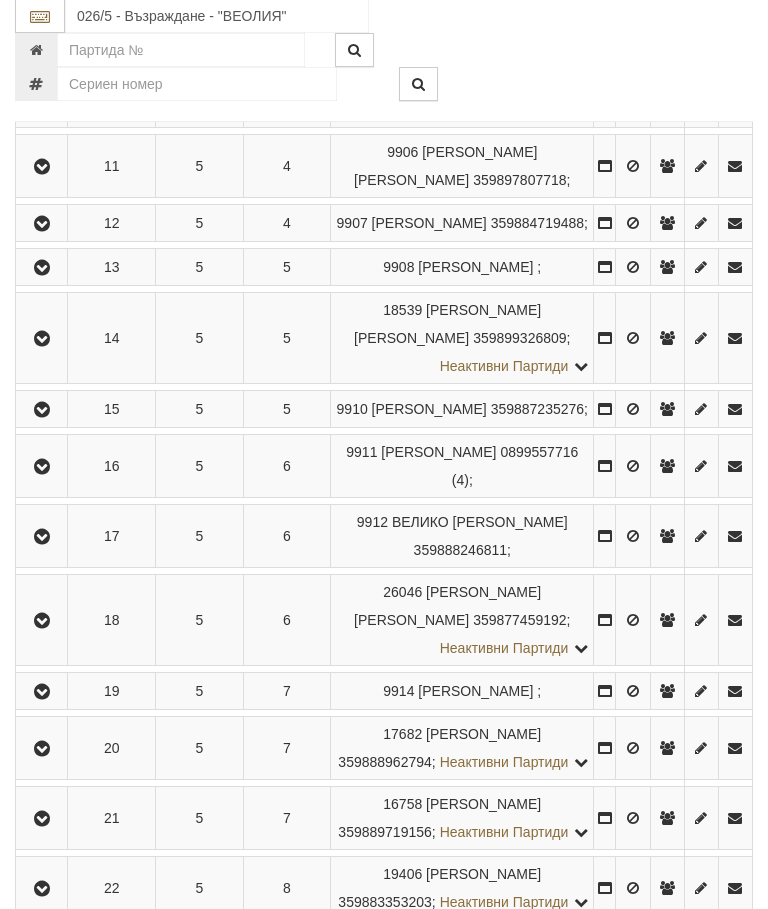 click at bounding box center [42, 340] 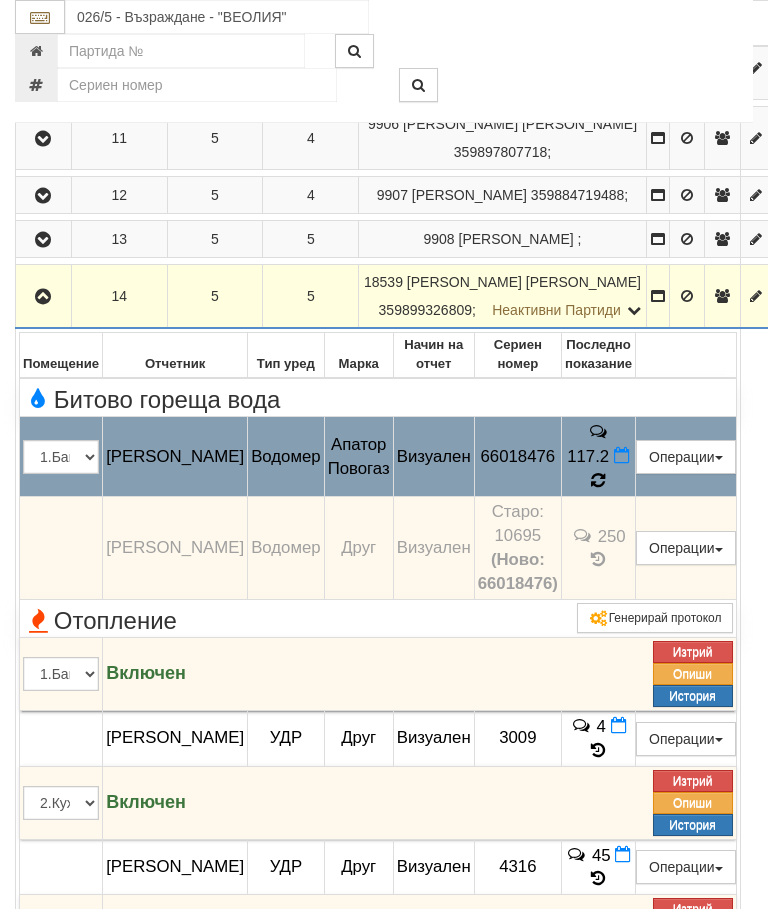 click at bounding box center [598, 481] 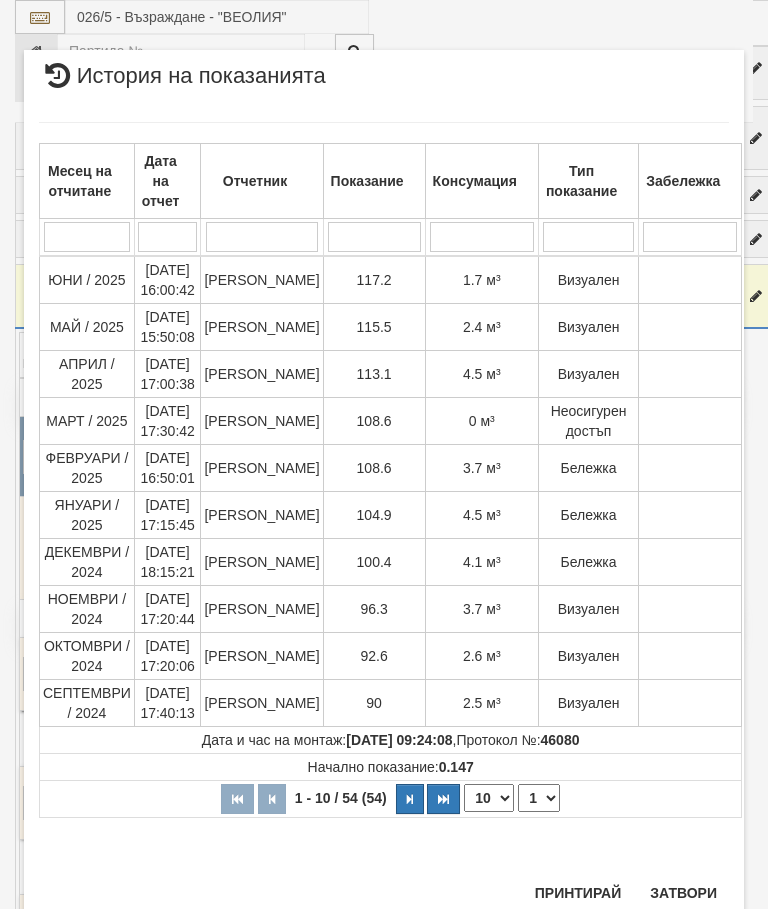 click on "Затвори" at bounding box center [683, 893] 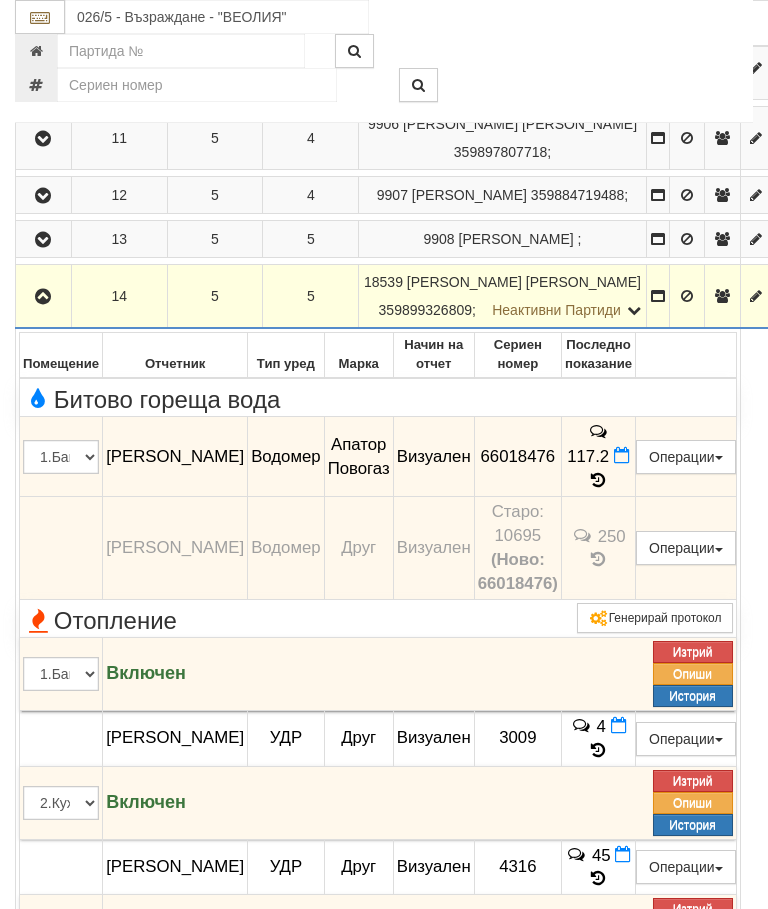 click at bounding box center [43, 297] 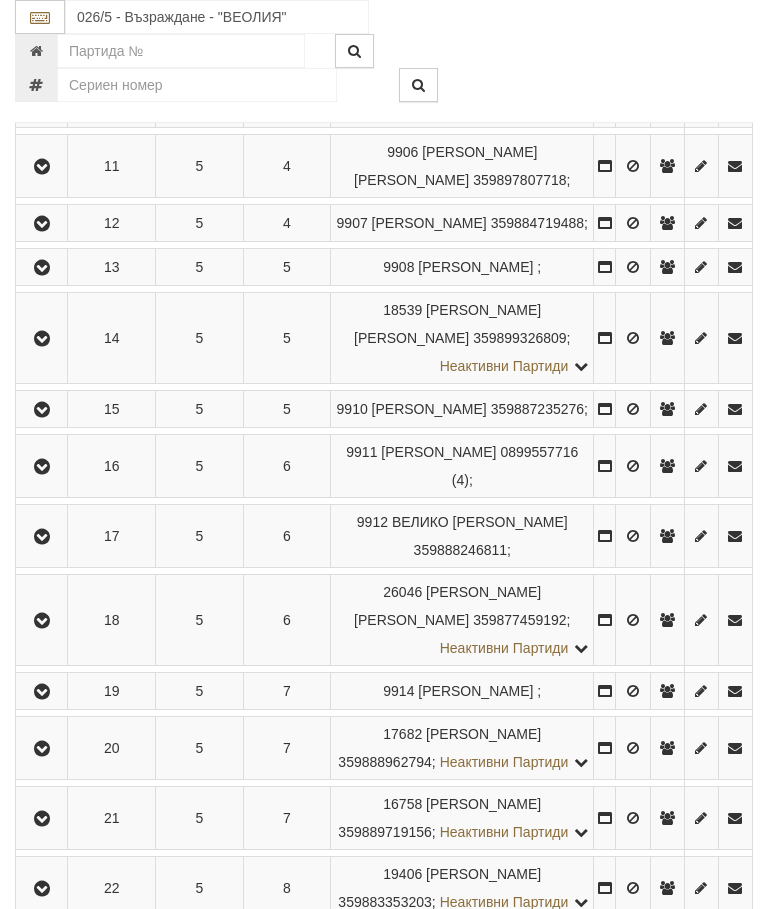 click at bounding box center [41, 466] 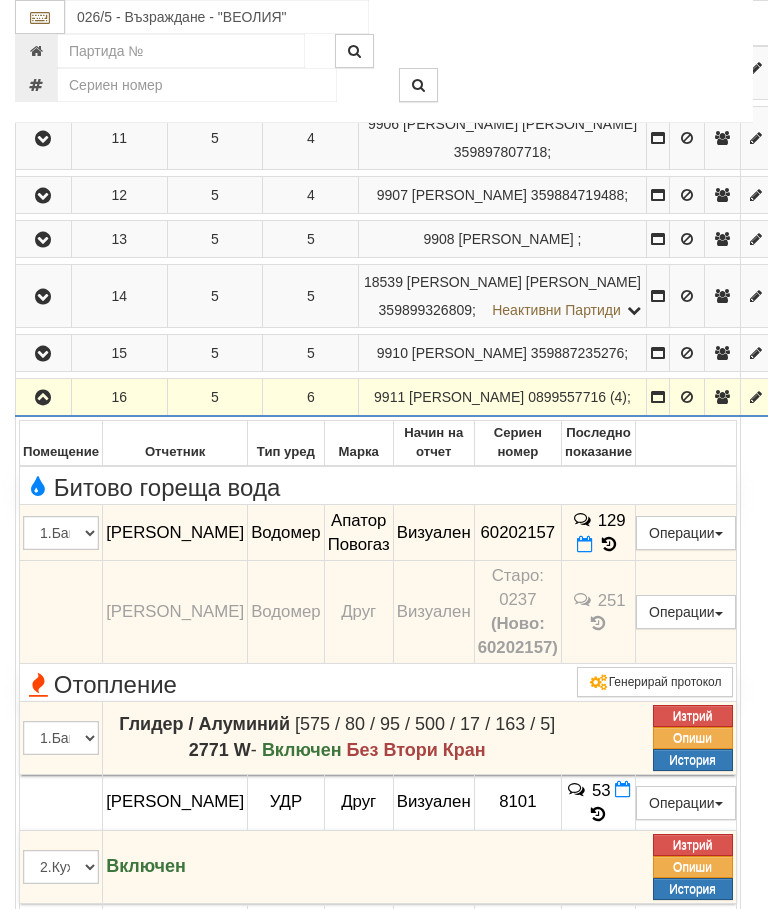 click on "129" at bounding box center [598, 533] 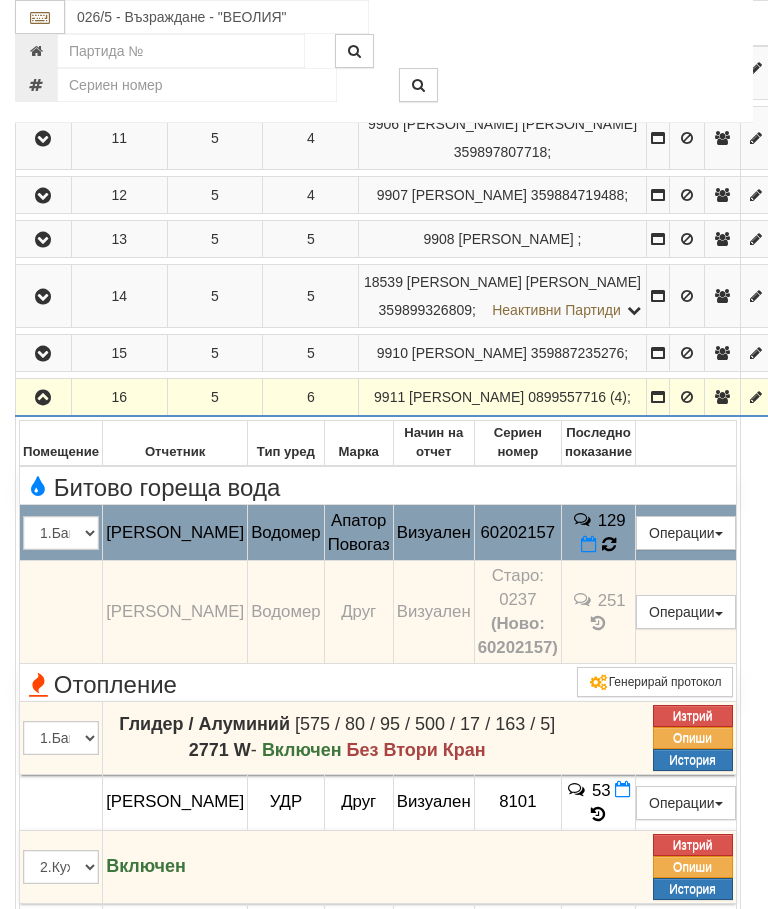click at bounding box center (609, 544) 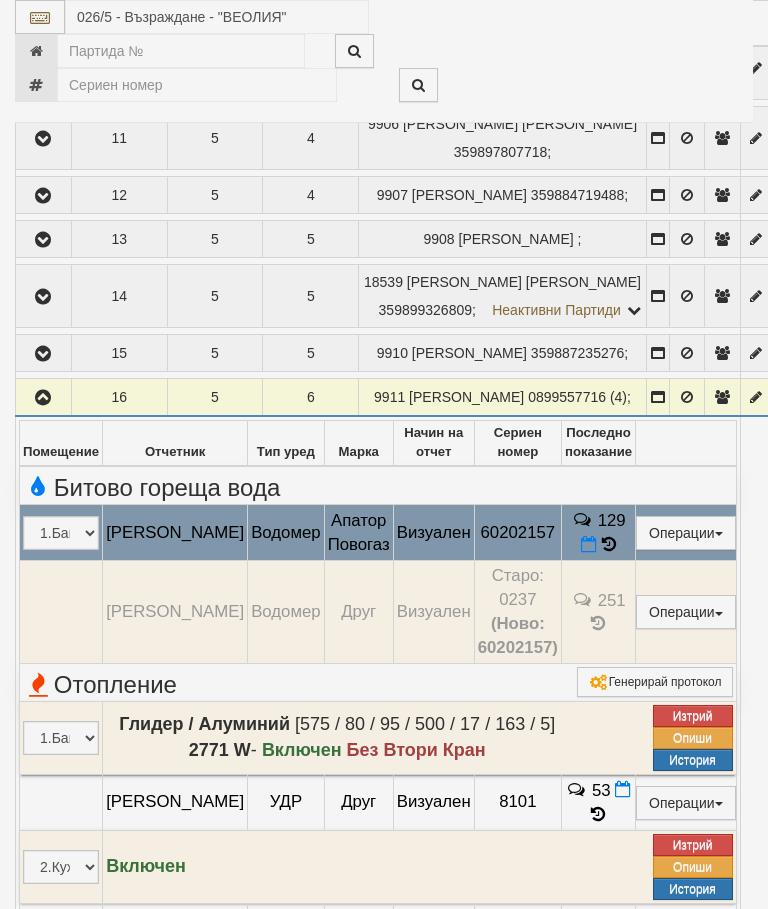 select on "10" 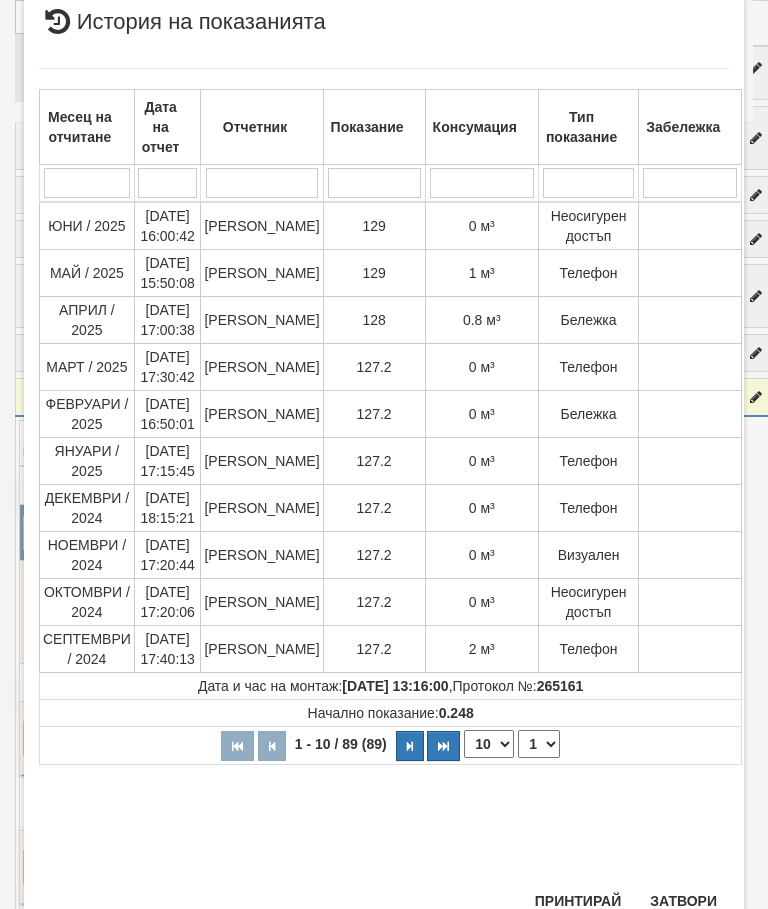 scroll, scrollTop: 824, scrollLeft: 0, axis: vertical 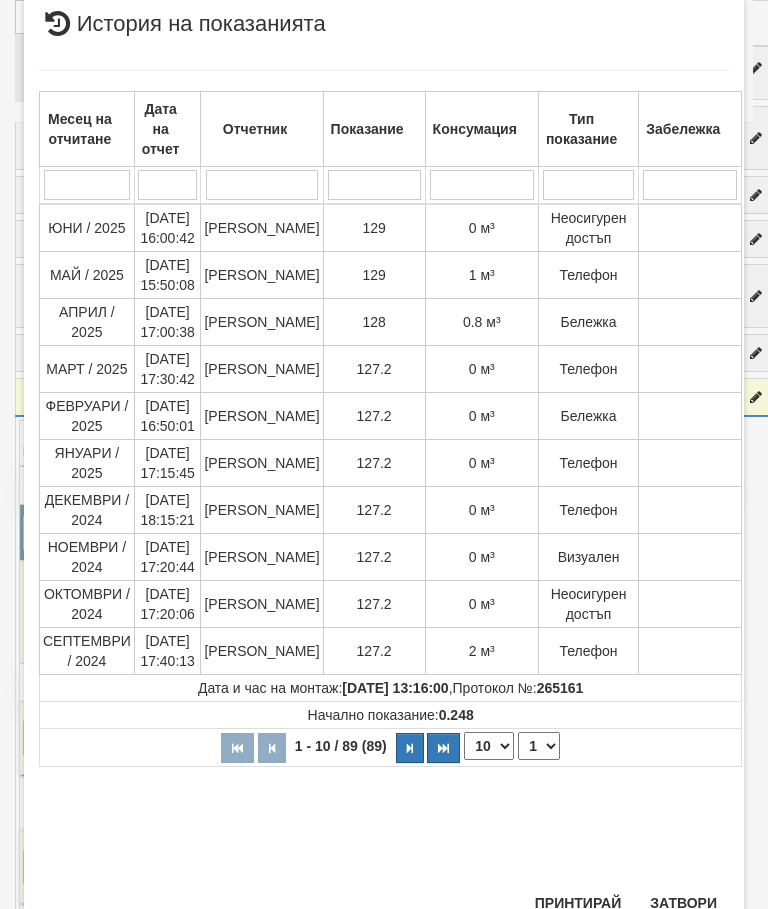 click on "Затвори" at bounding box center (683, 903) 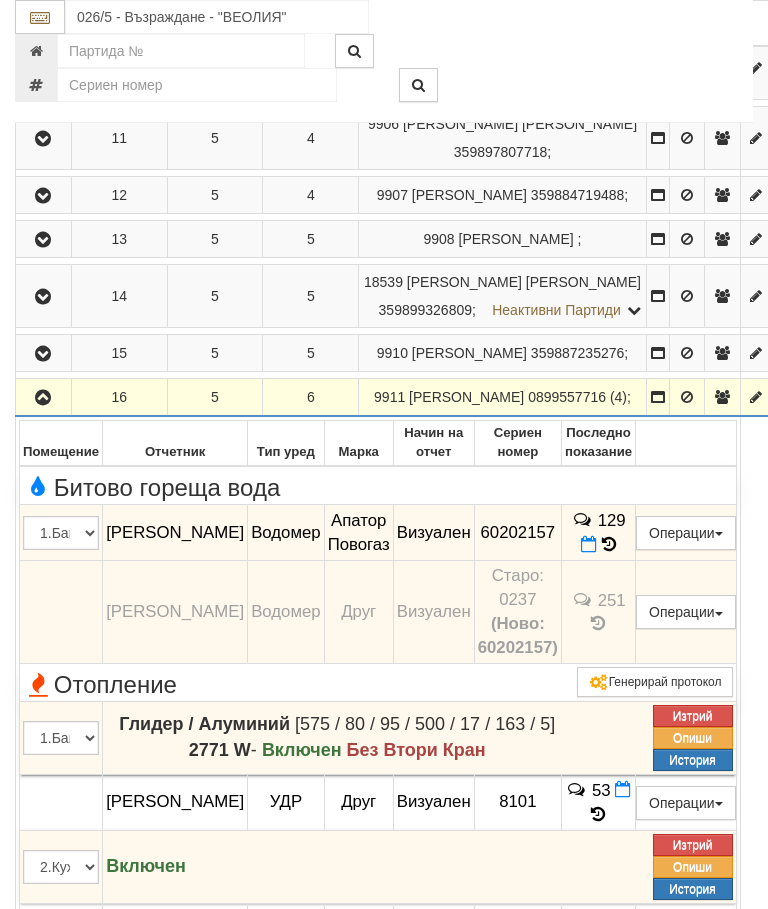 click at bounding box center [43, 398] 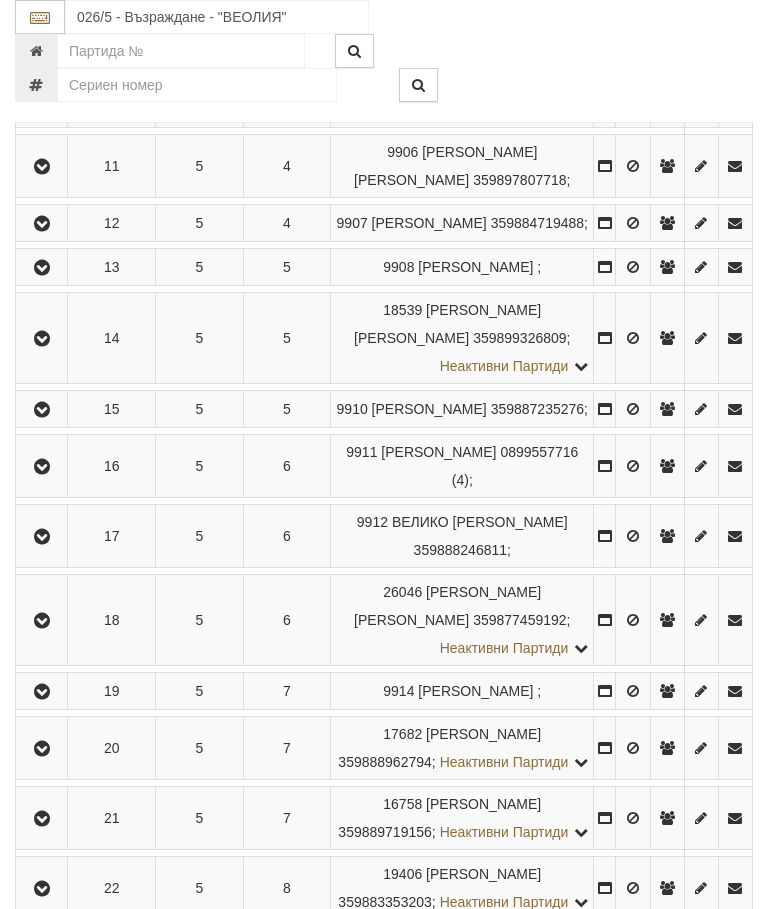 click at bounding box center [42, 268] 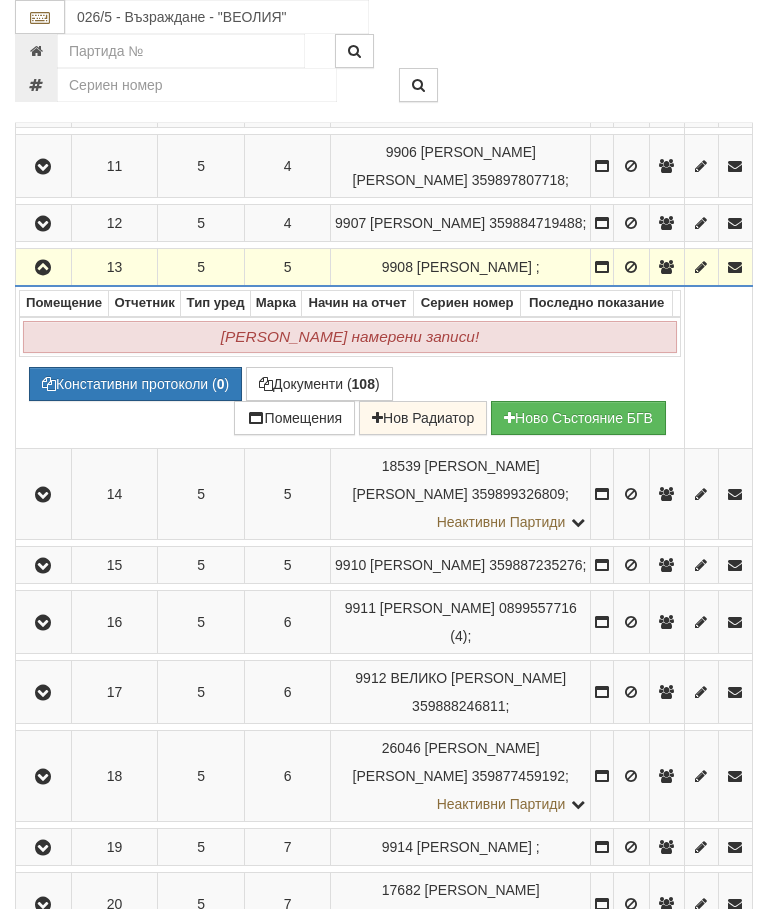 click at bounding box center (43, 268) 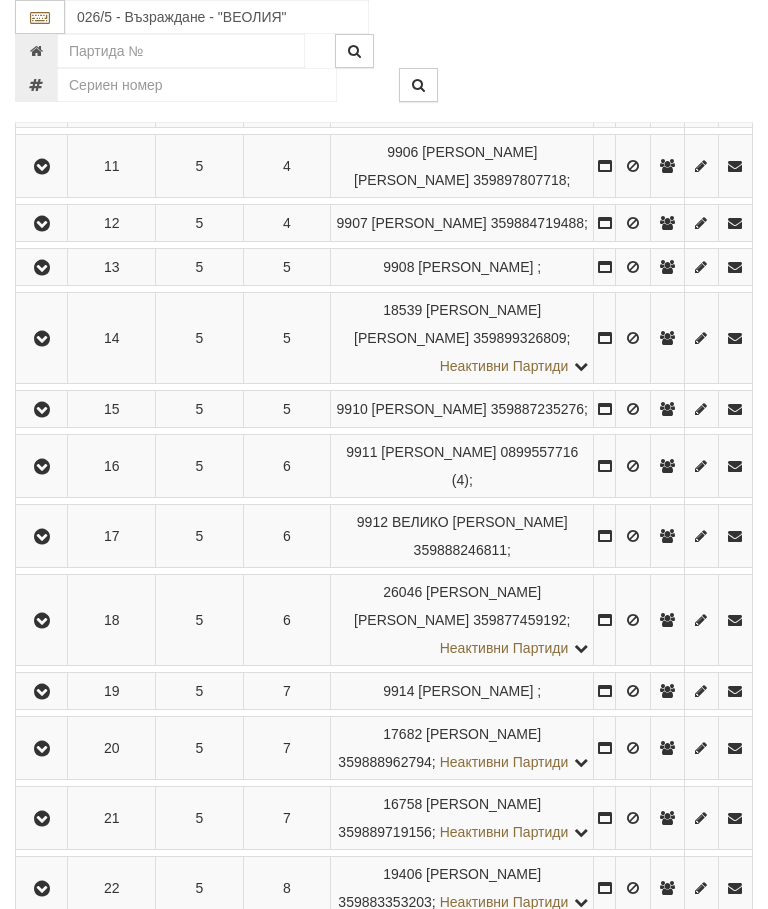 click at bounding box center [42, 410] 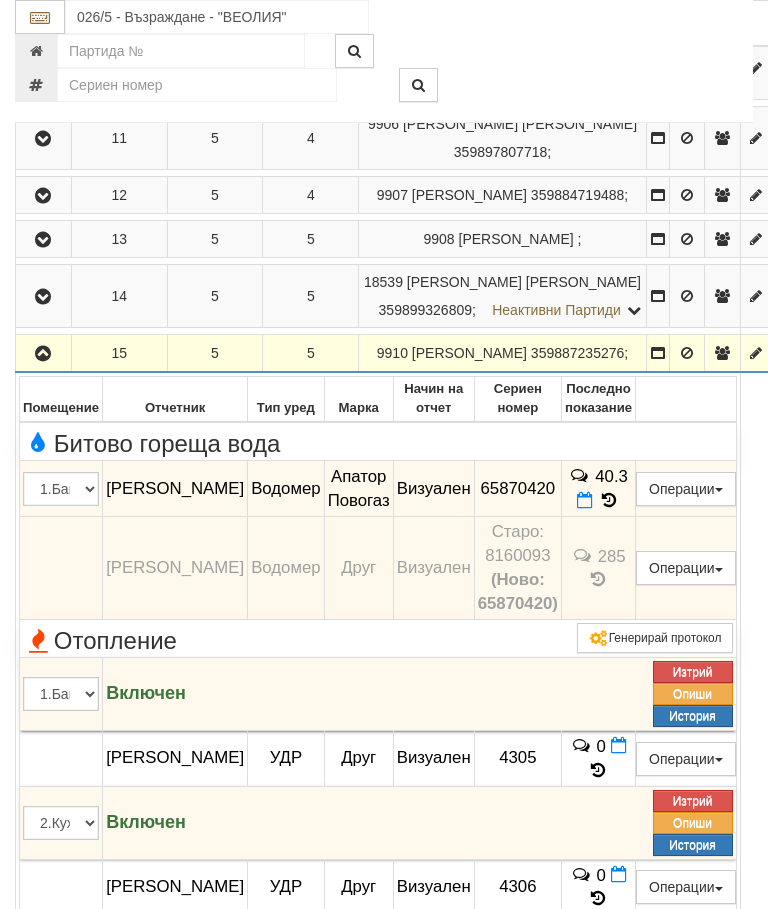 click at bounding box center [609, 500] 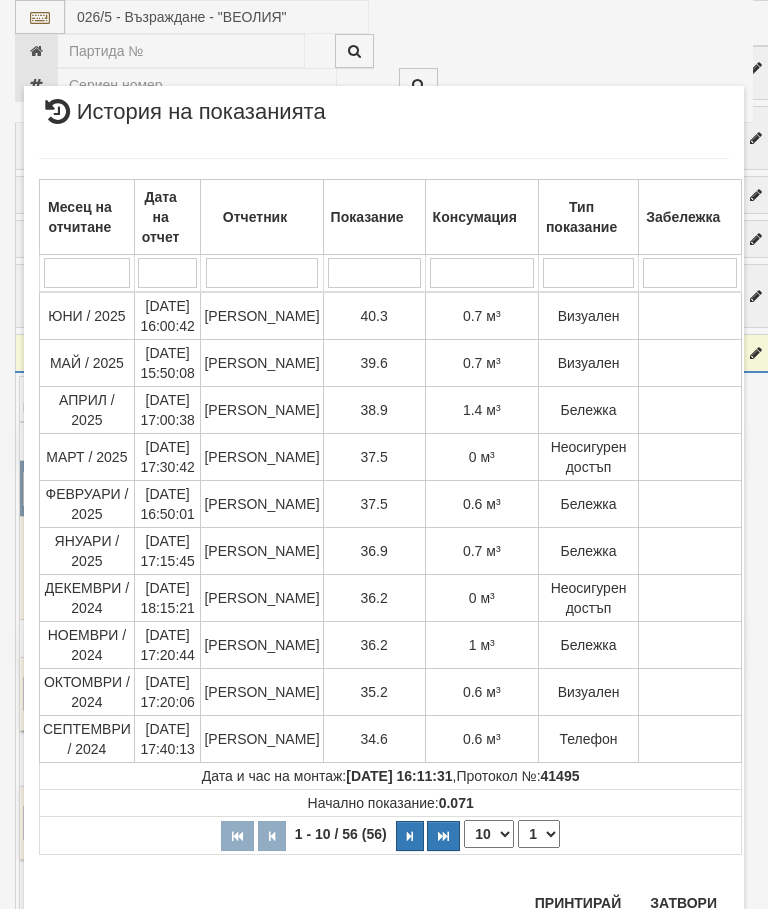 scroll, scrollTop: 1064, scrollLeft: 0, axis: vertical 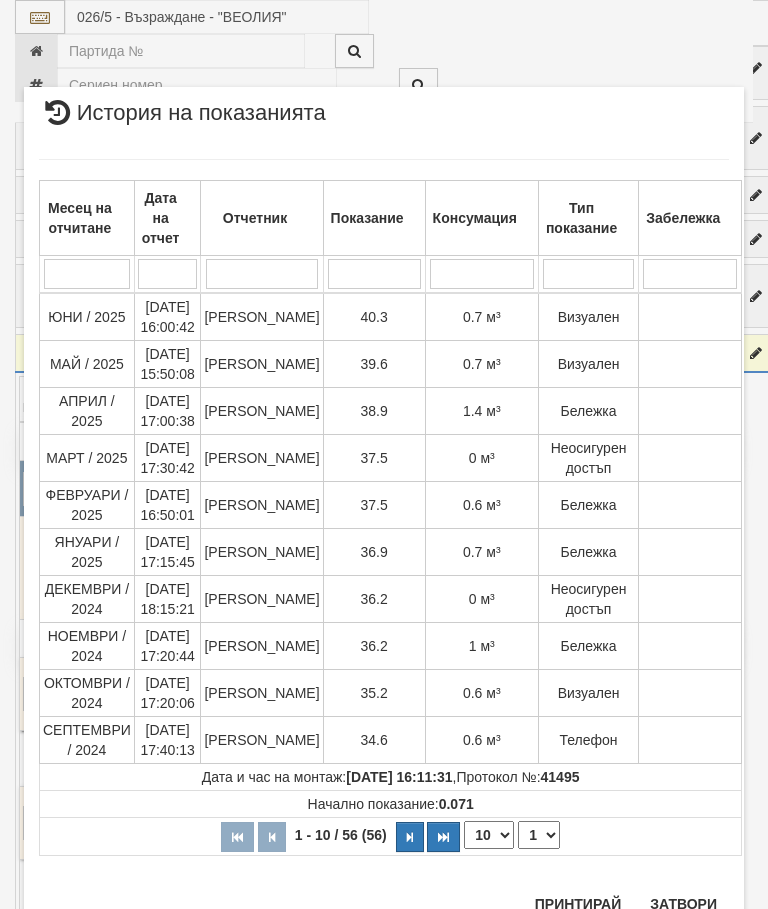 click on "Затвори" at bounding box center [683, 904] 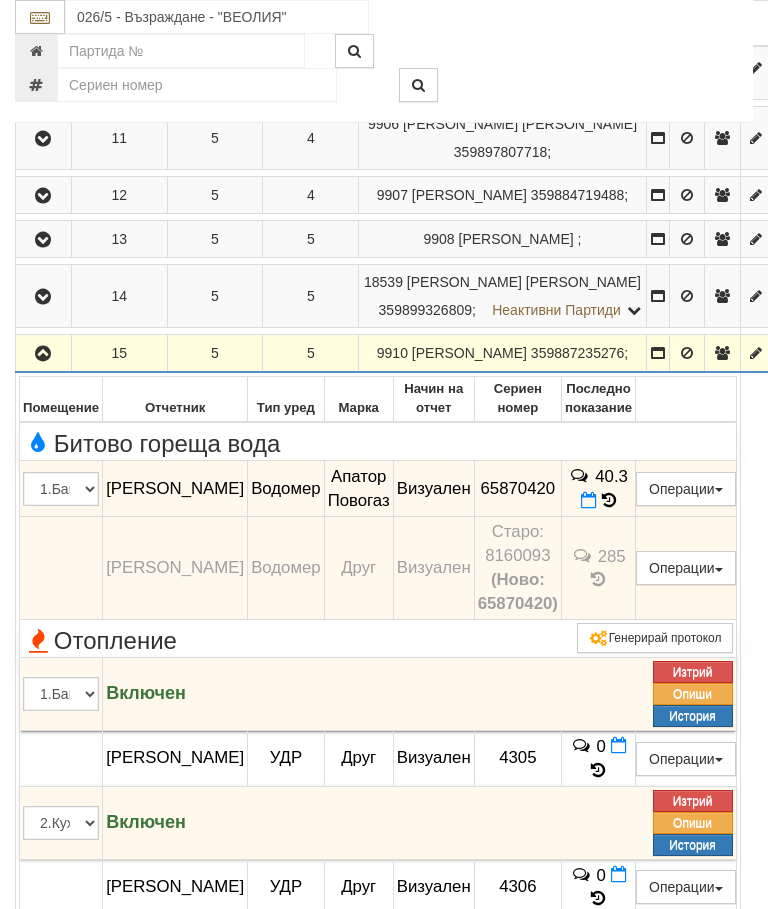 click at bounding box center [43, 354] 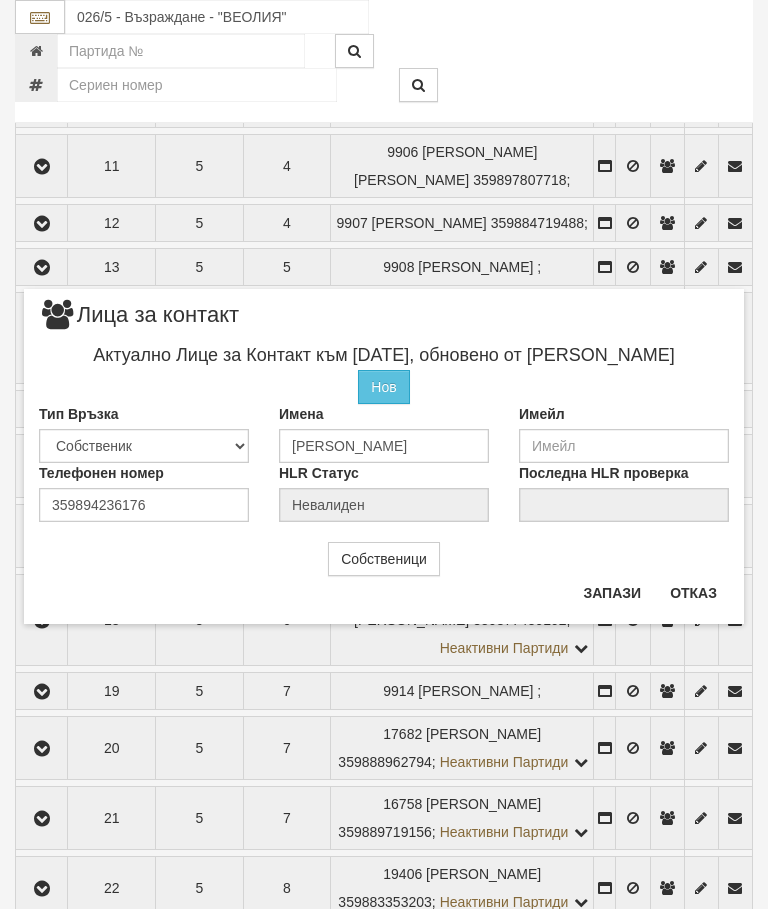 click on "Отказ" at bounding box center [693, 593] 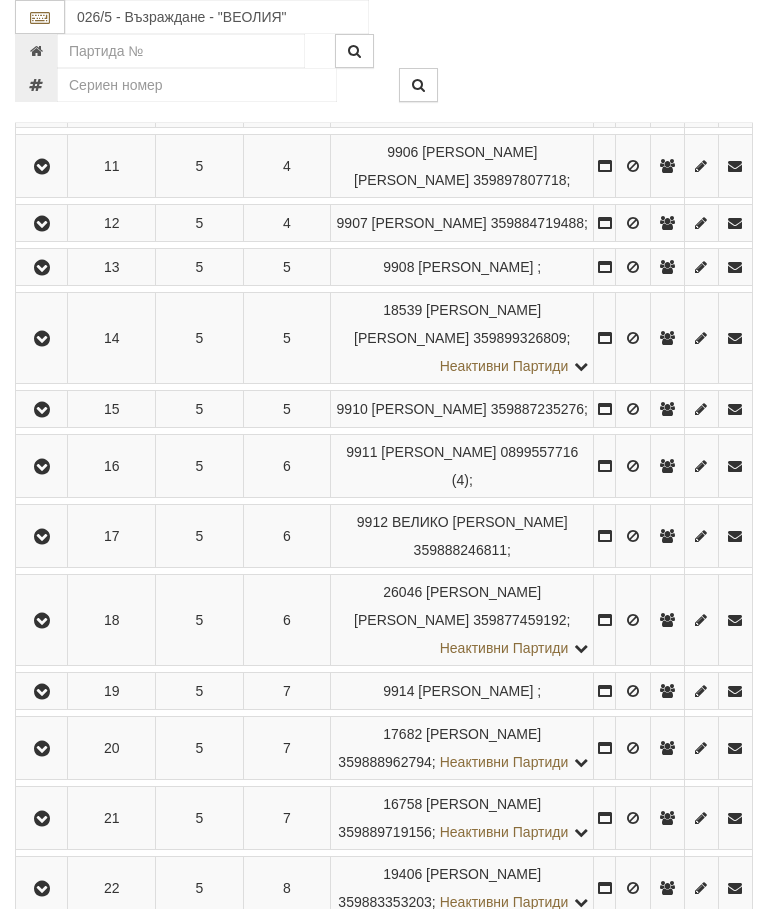 click at bounding box center (42, 537) 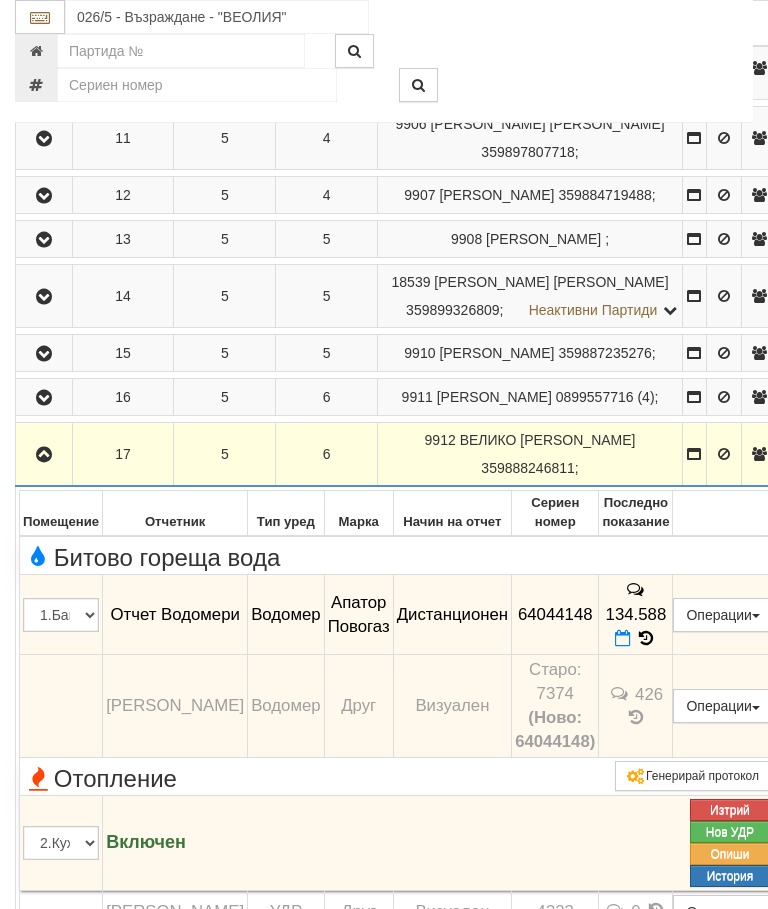 click at bounding box center (44, 455) 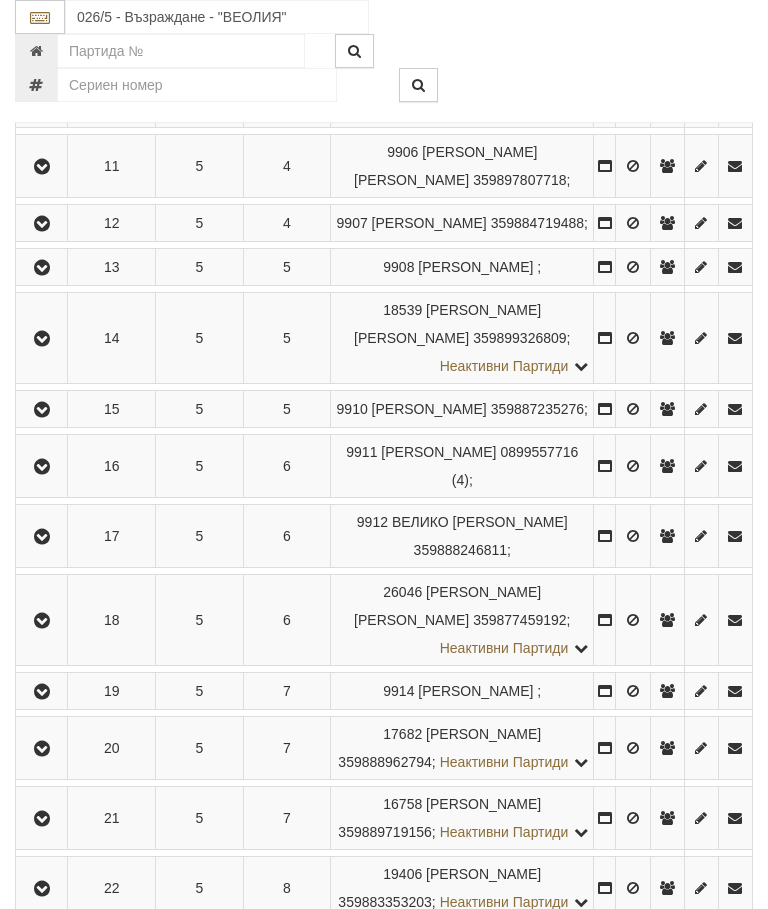 click at bounding box center [42, 621] 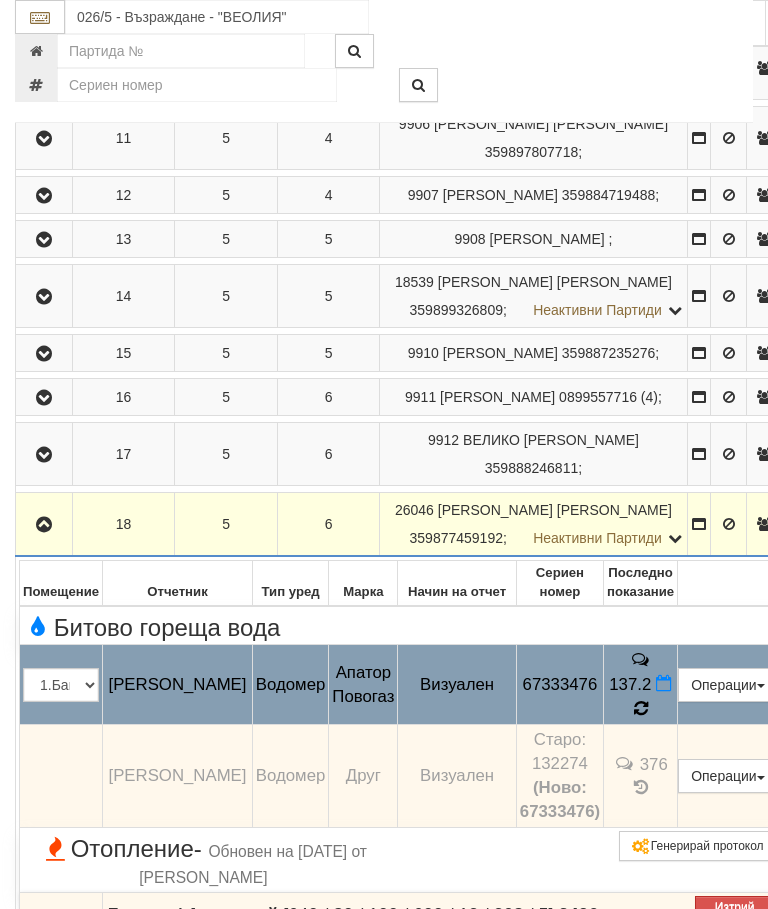 click at bounding box center [641, 708] 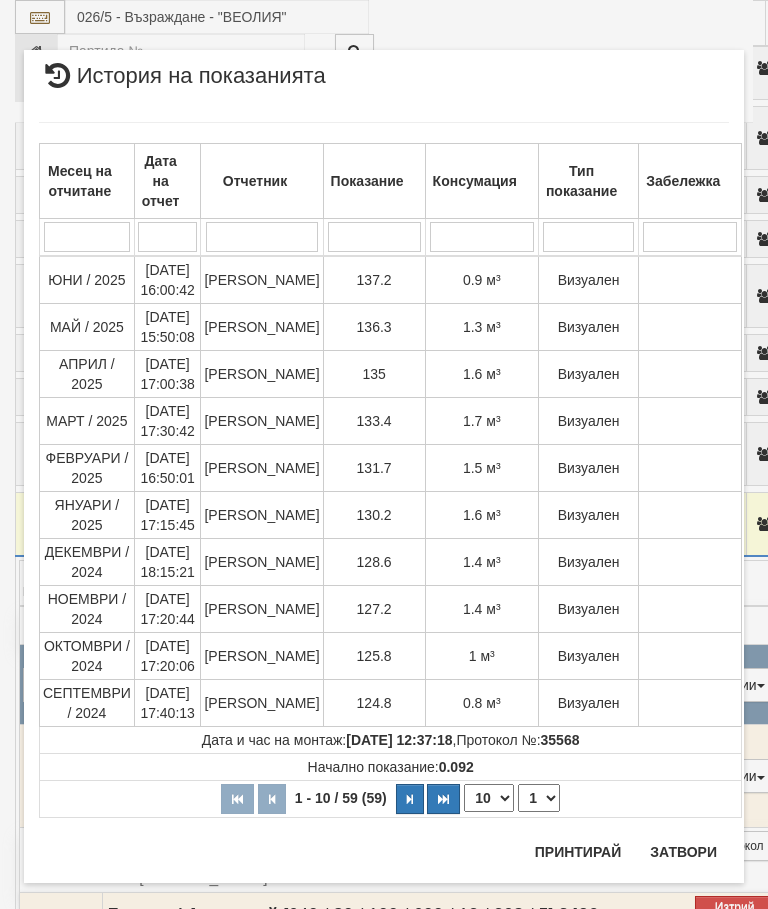 click on "Затвори" at bounding box center (683, 852) 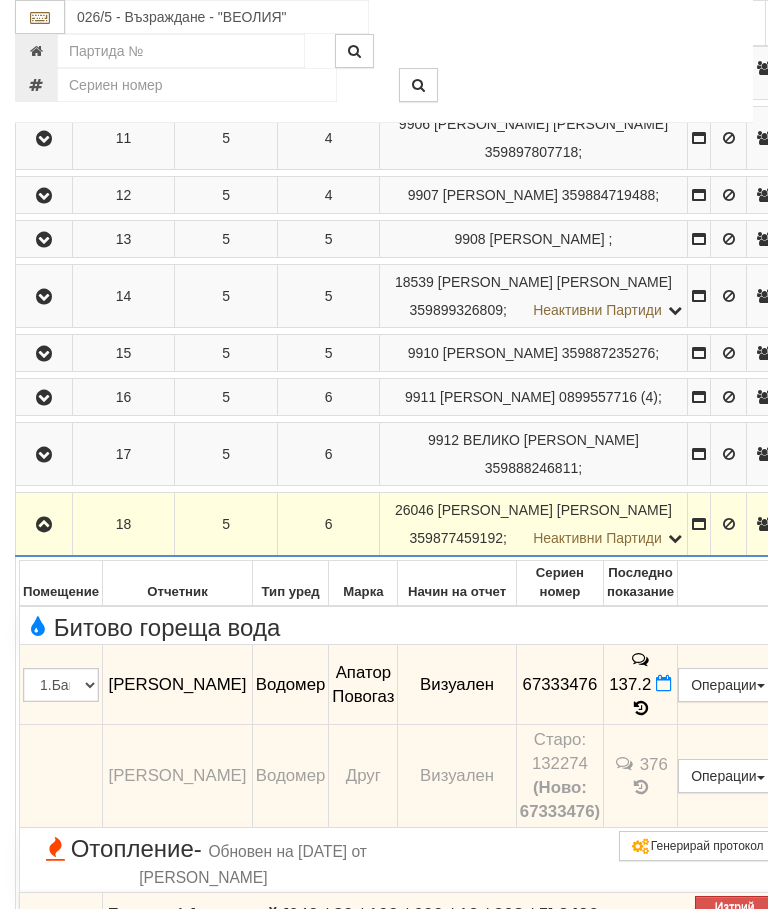 click at bounding box center (44, 524) 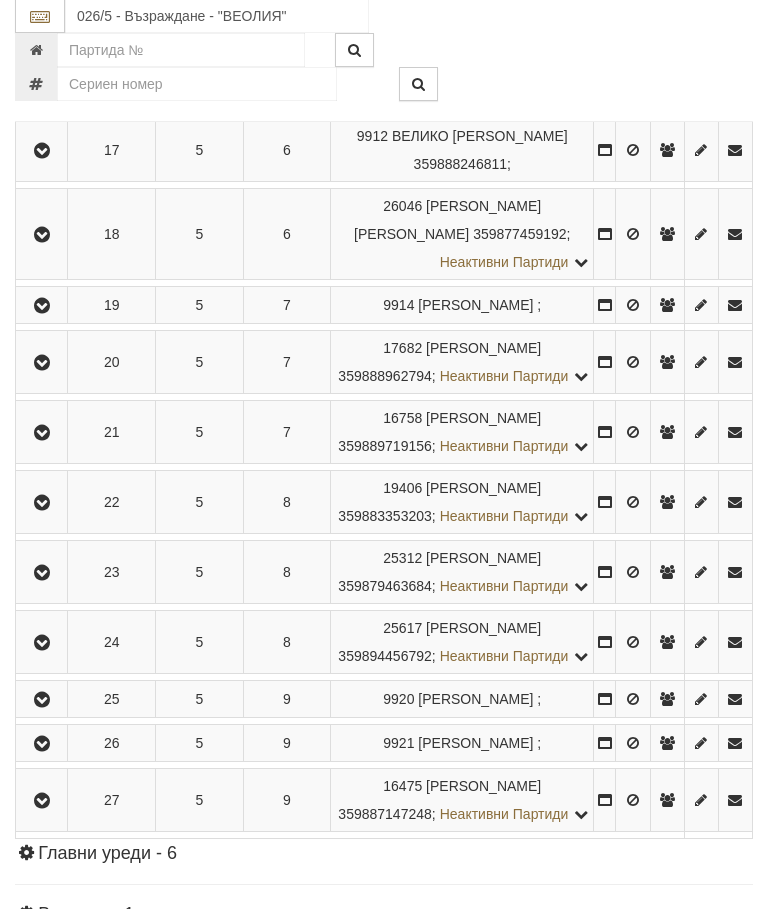 click at bounding box center [41, 306] 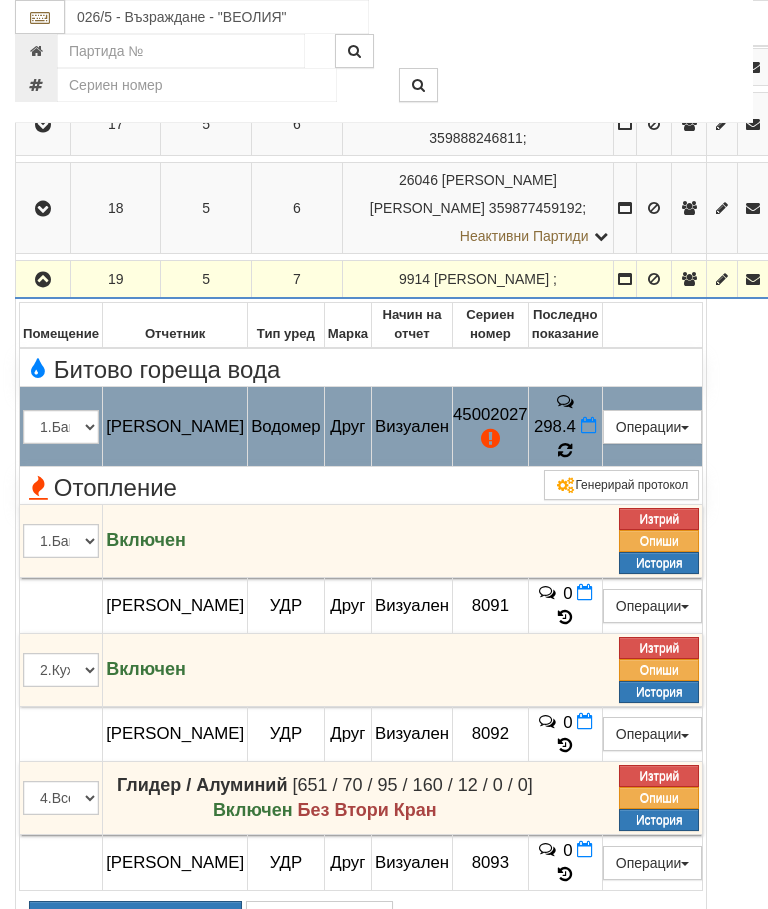 click at bounding box center [565, 451] 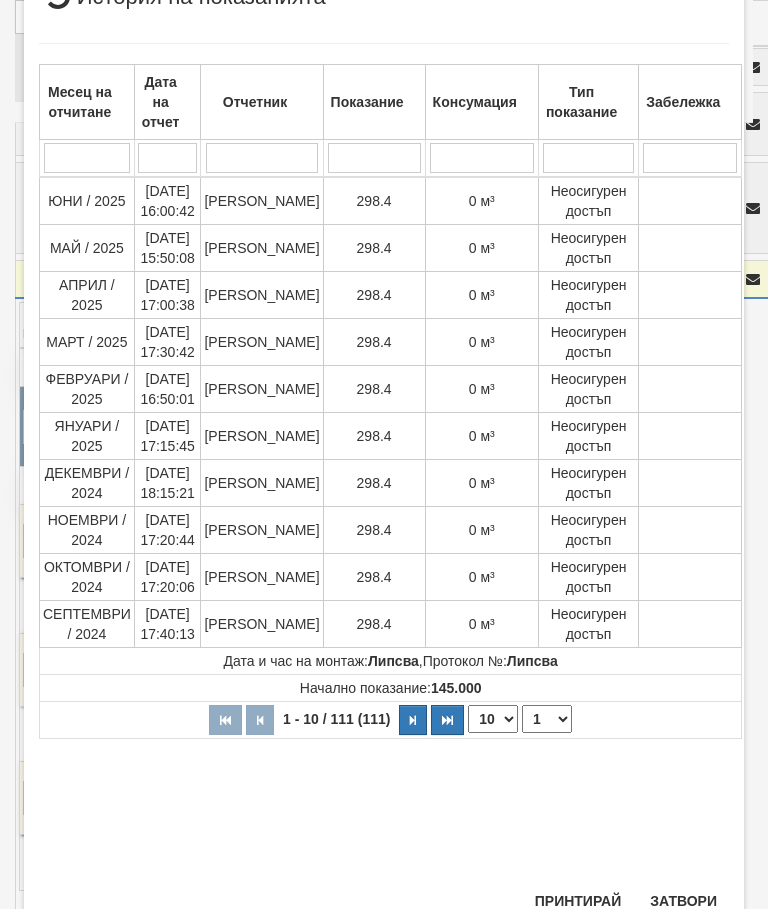 click on "1 2 3 4 5 6 7 8 9 10 11 12" at bounding box center [547, 719] 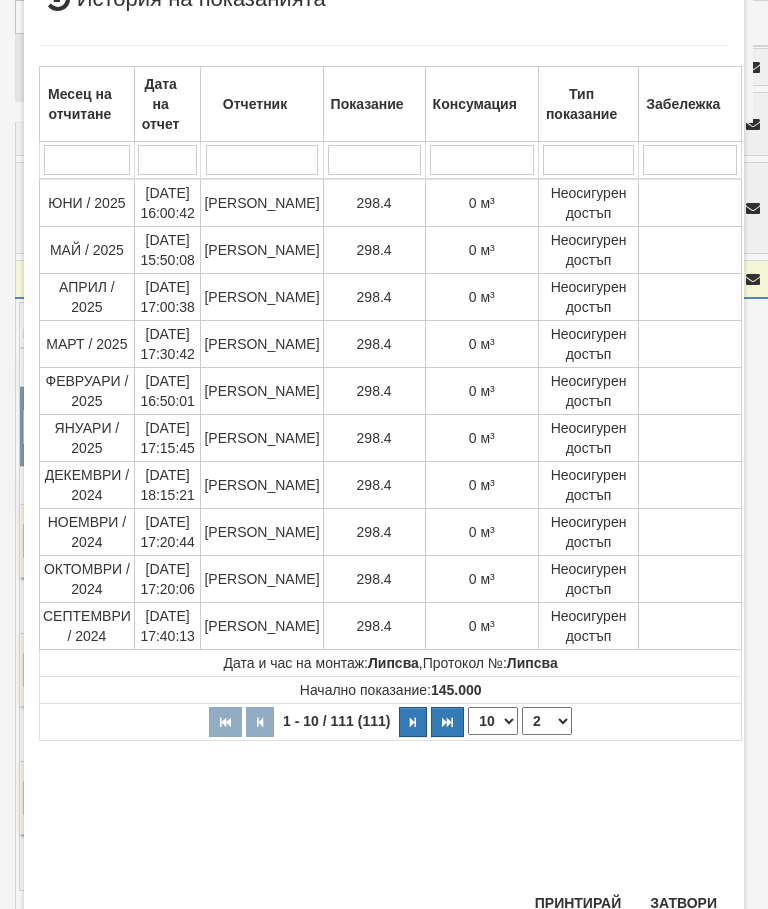 select on "2" 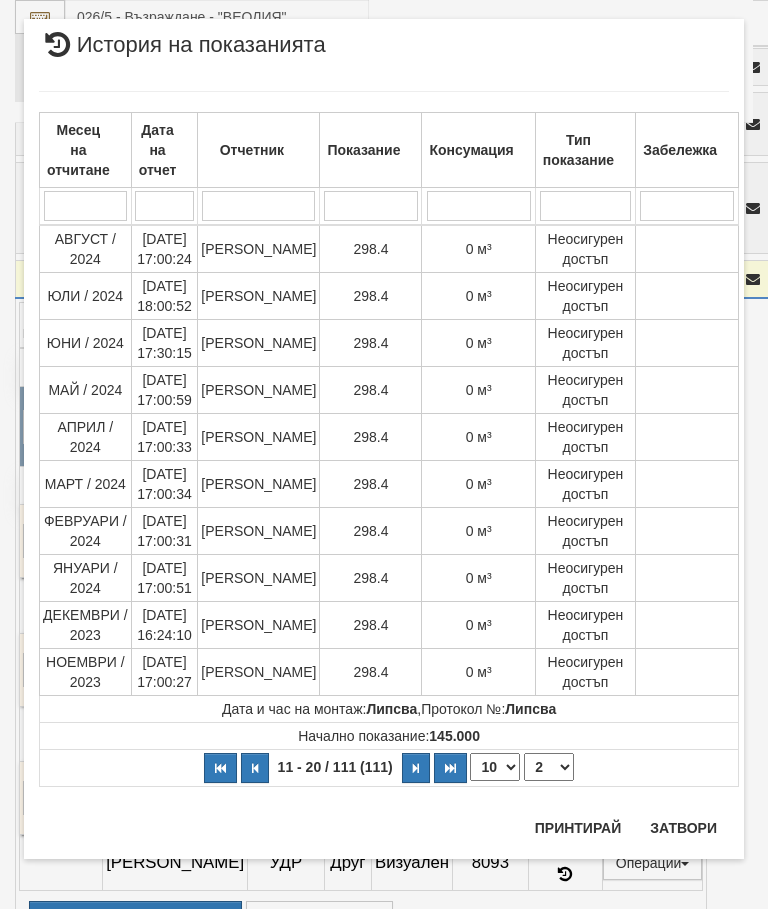 scroll, scrollTop: 0, scrollLeft: 0, axis: both 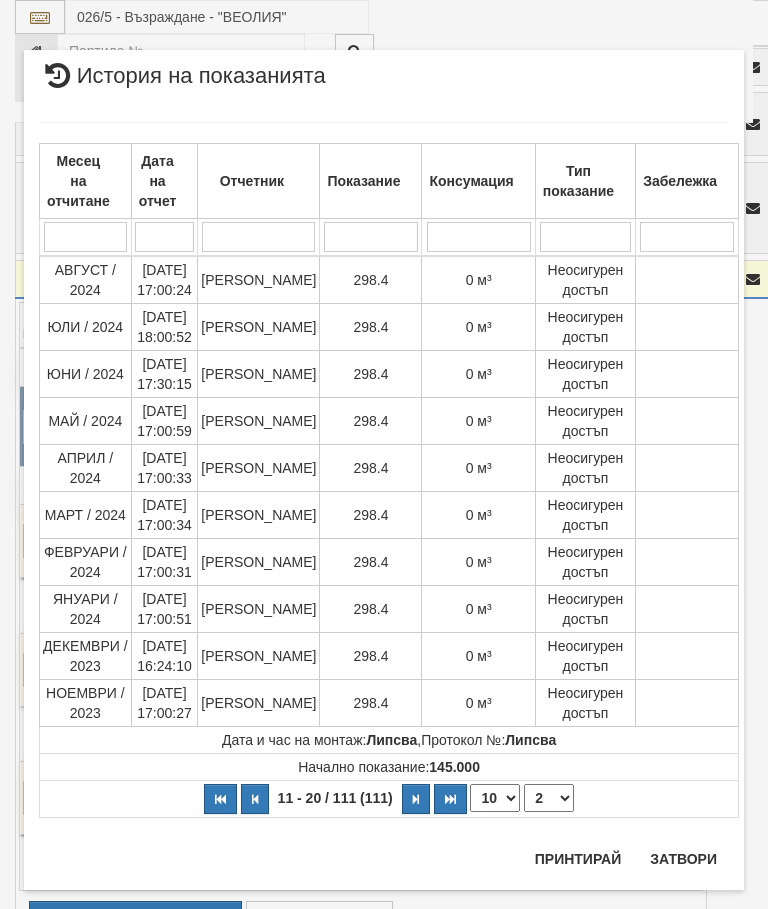 click on "Затвори" at bounding box center (683, 859) 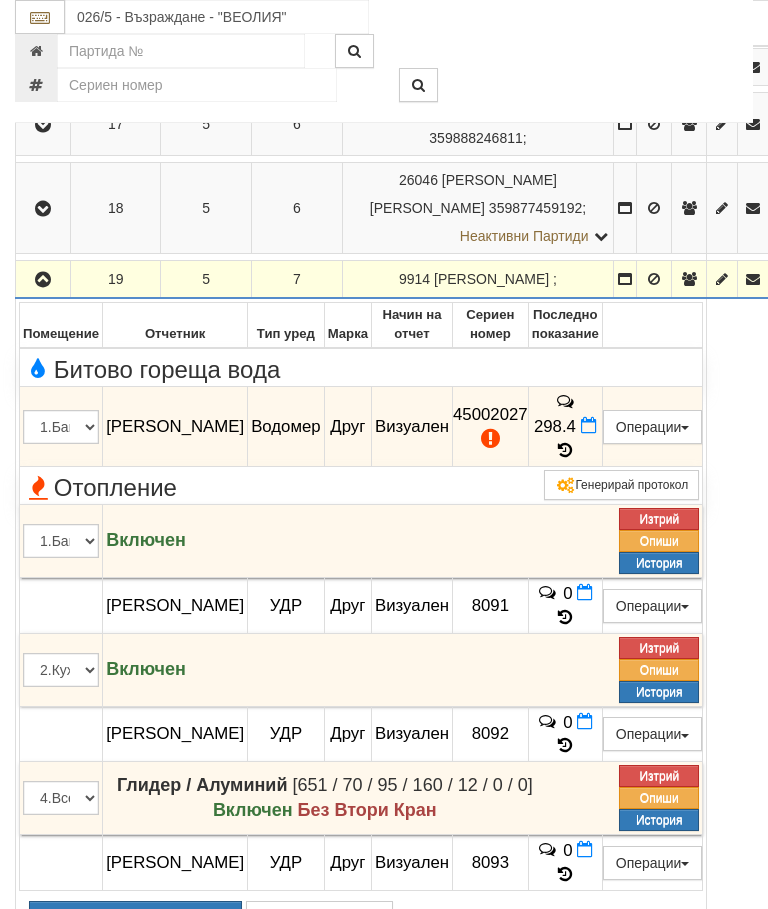 click at bounding box center (43, 280) 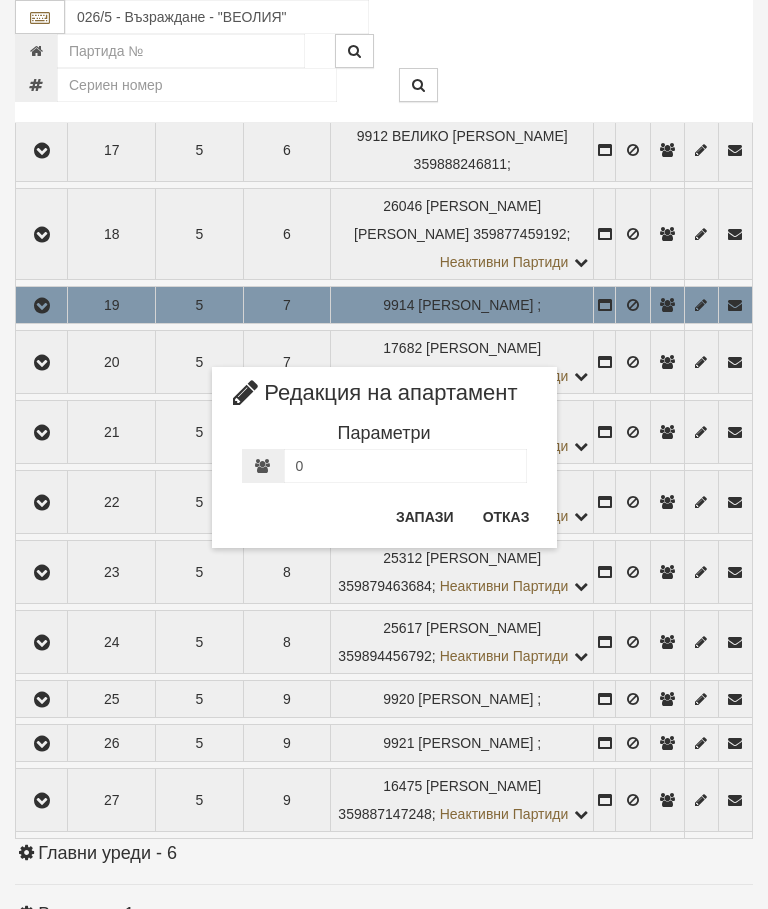 click on "Отказ" at bounding box center [506, 517] 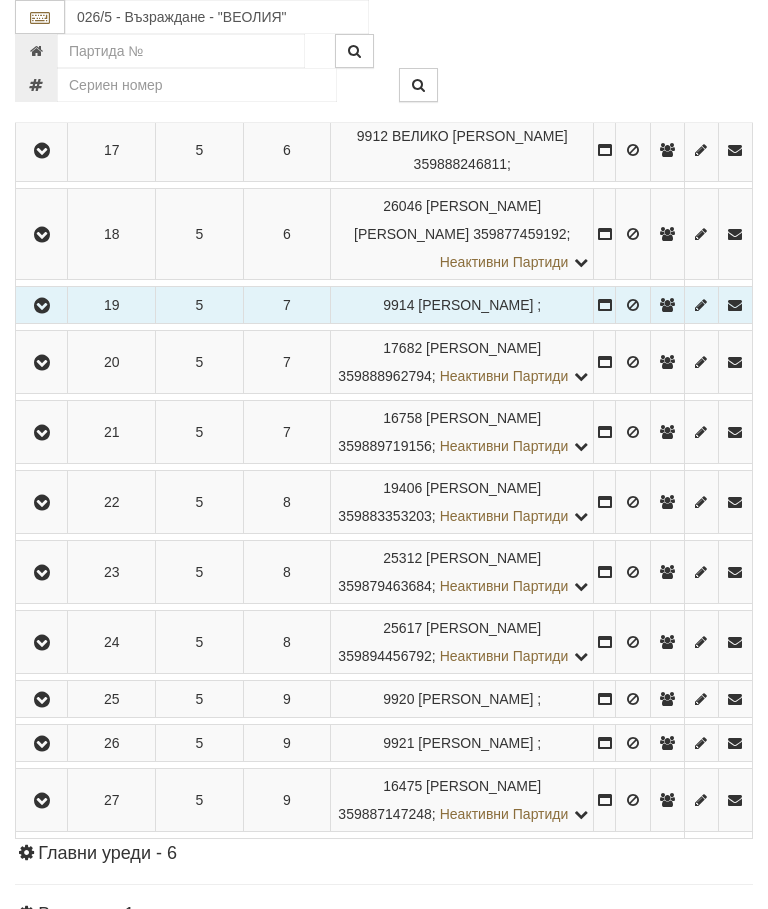click at bounding box center (42, 363) 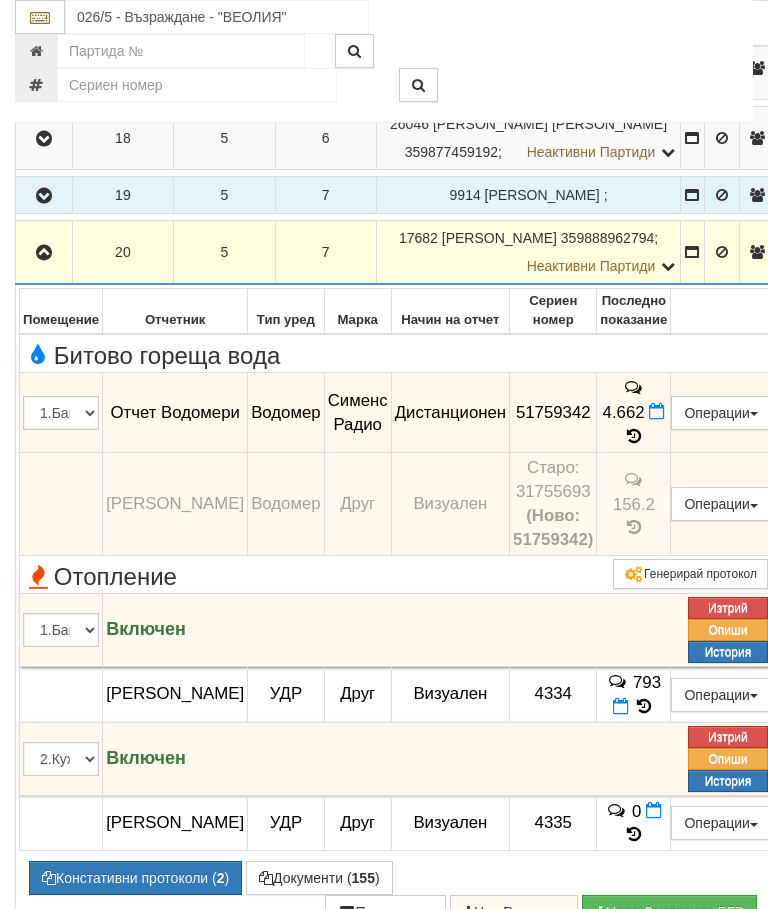 click at bounding box center (44, 252) 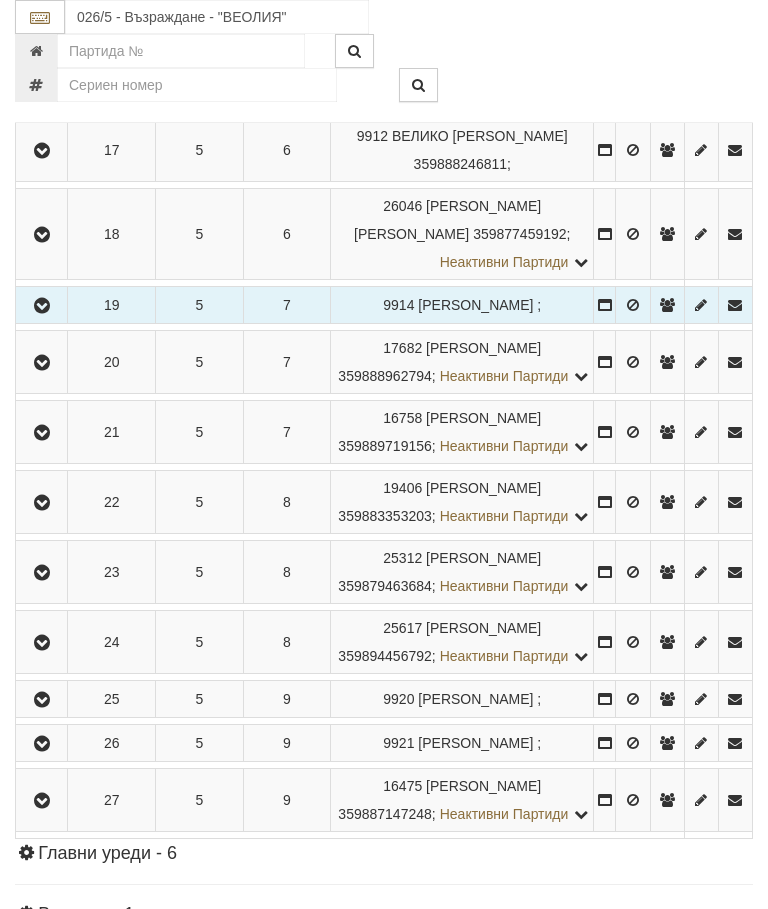click at bounding box center (42, 433) 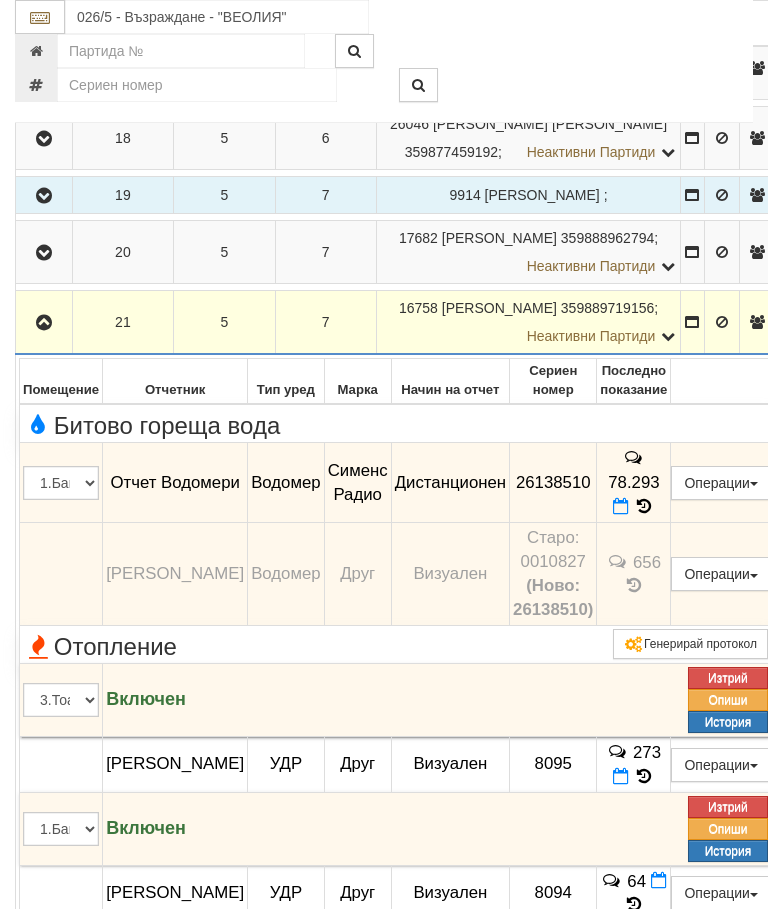 click at bounding box center [44, 323] 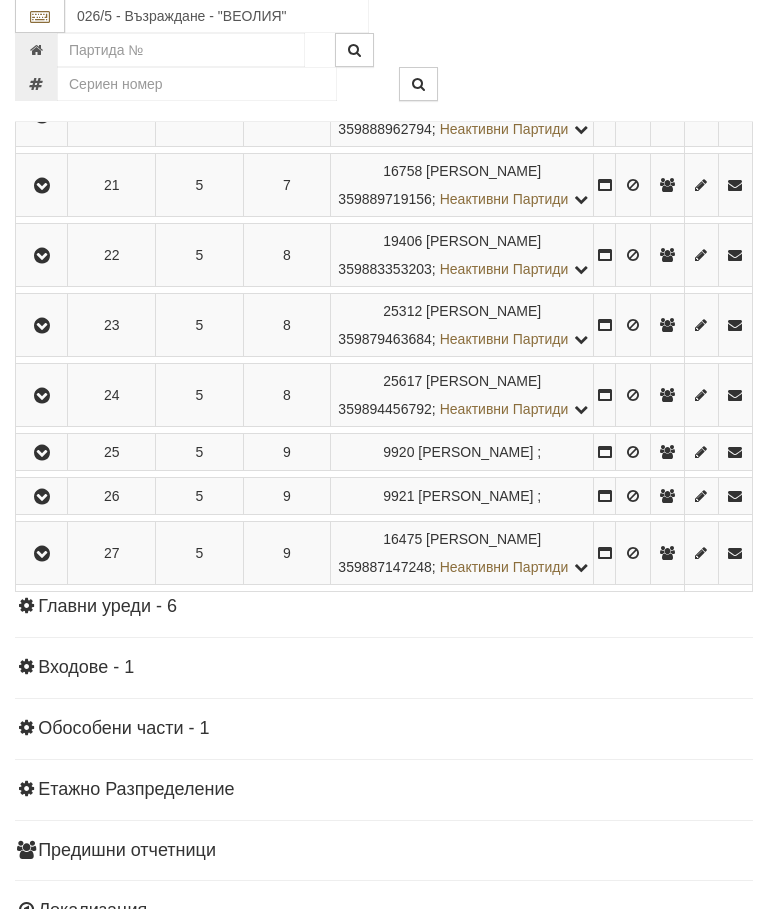 click at bounding box center [42, 257] 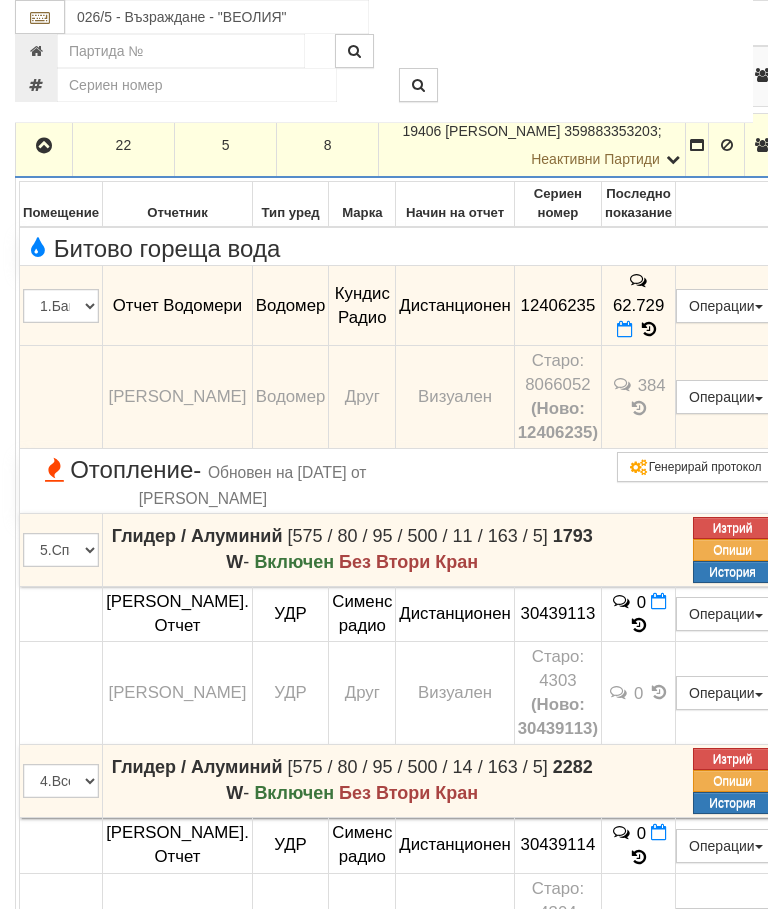 click at bounding box center (44, 146) 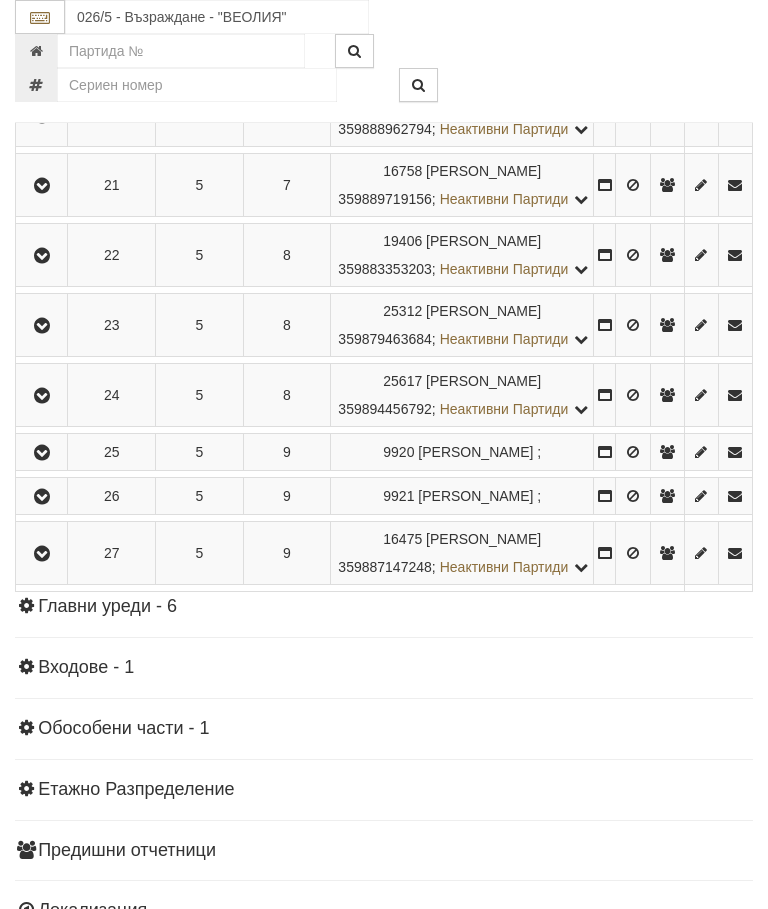 click at bounding box center (42, 326) 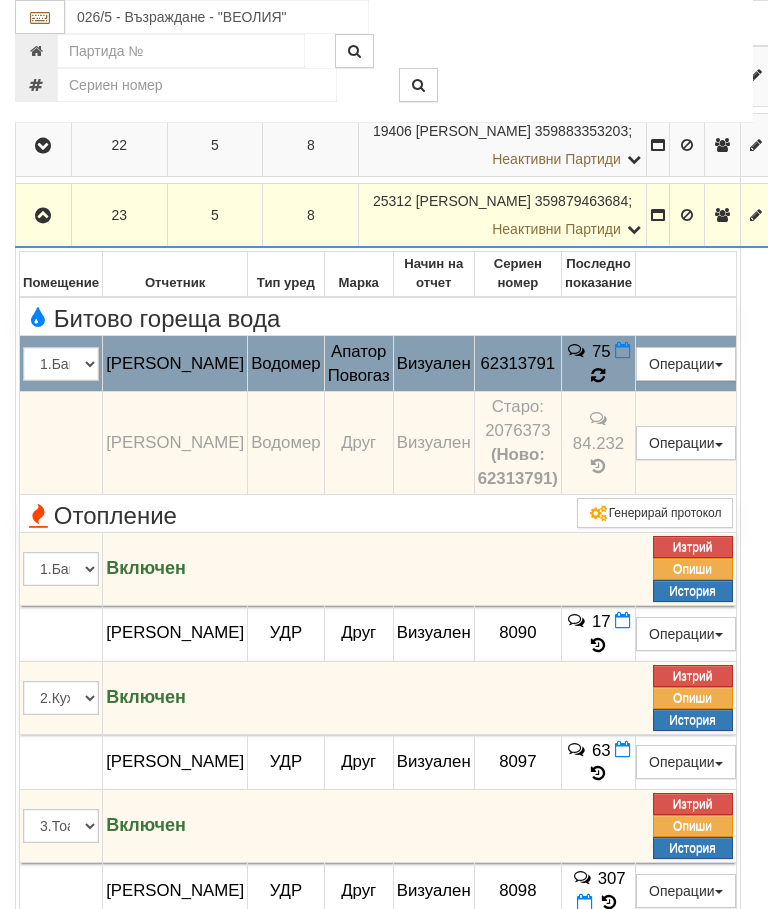 click on "75" at bounding box center (598, 364) 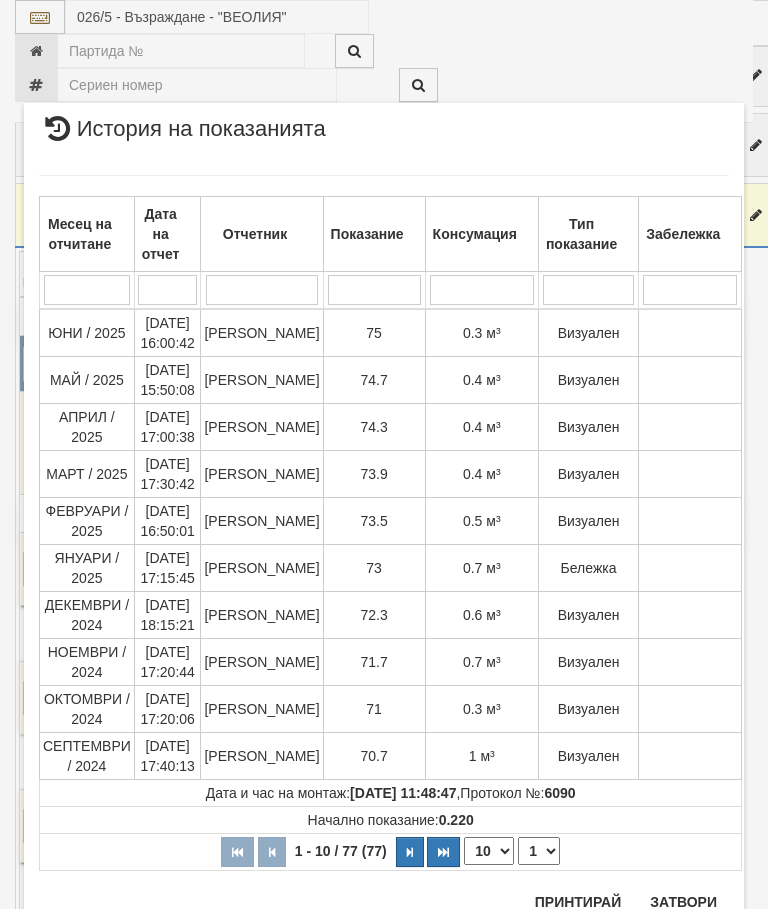 scroll, scrollTop: 1726, scrollLeft: 0, axis: vertical 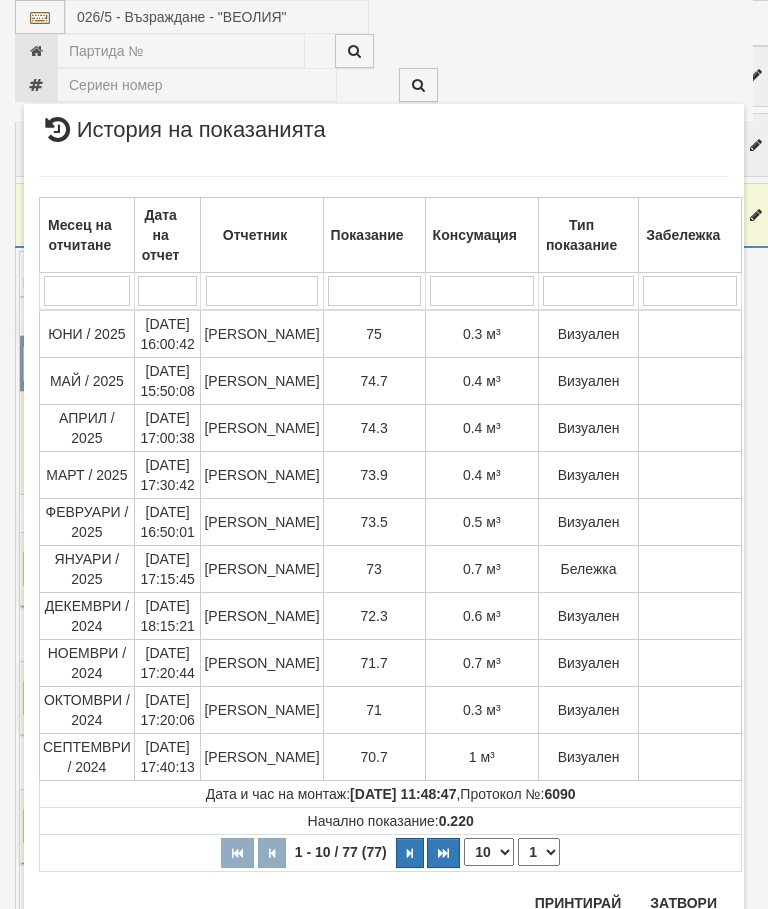 click on "Затвори" at bounding box center (683, 903) 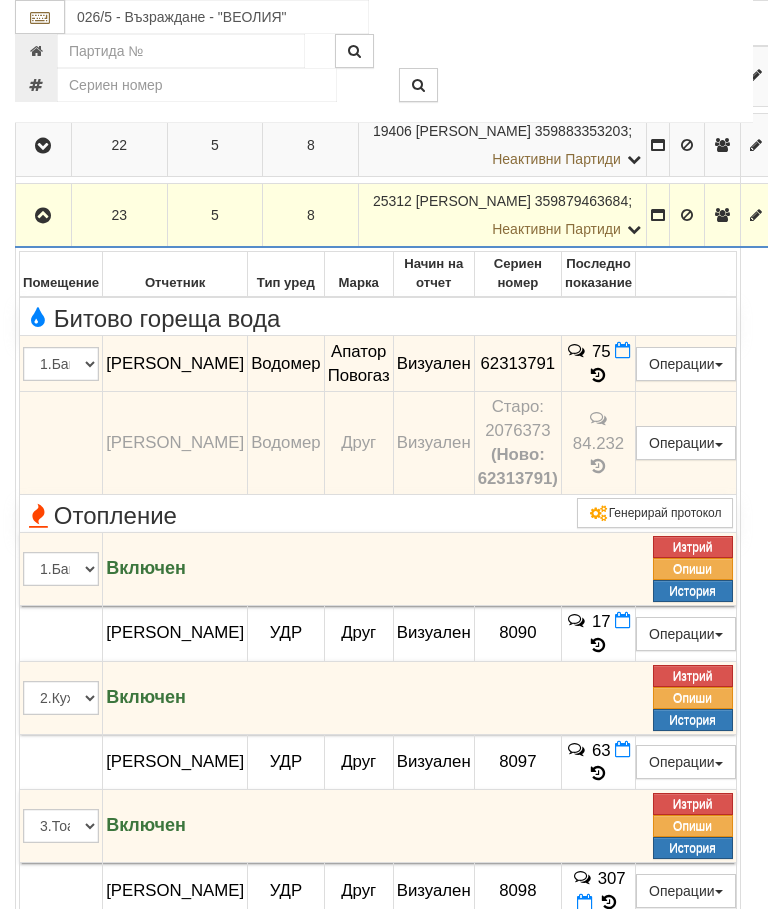 click at bounding box center [43, 215] 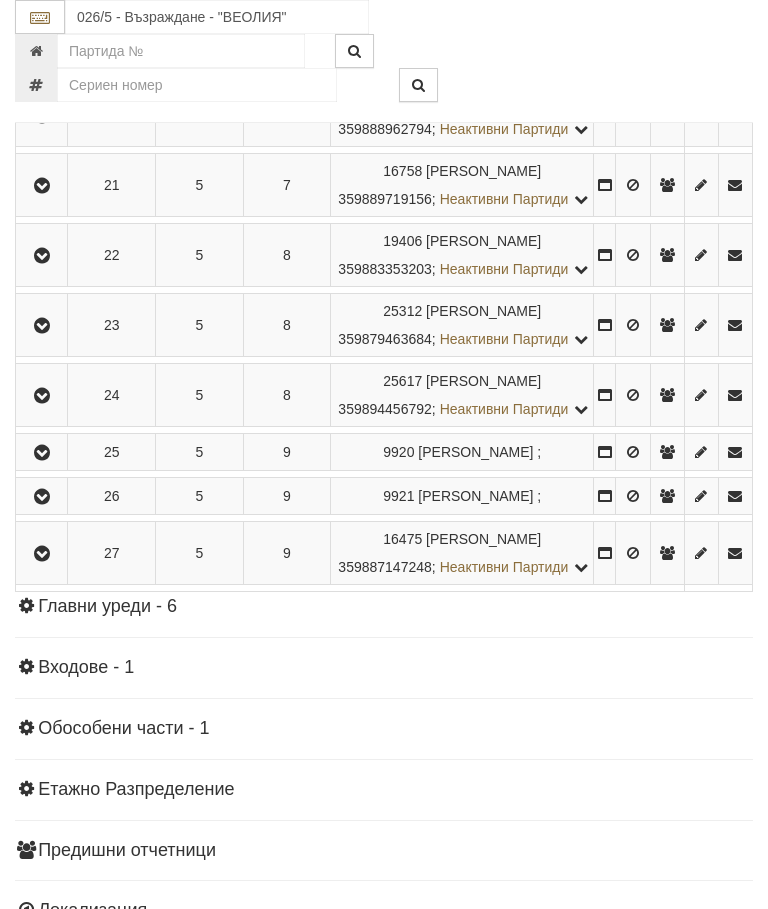 click at bounding box center [42, 396] 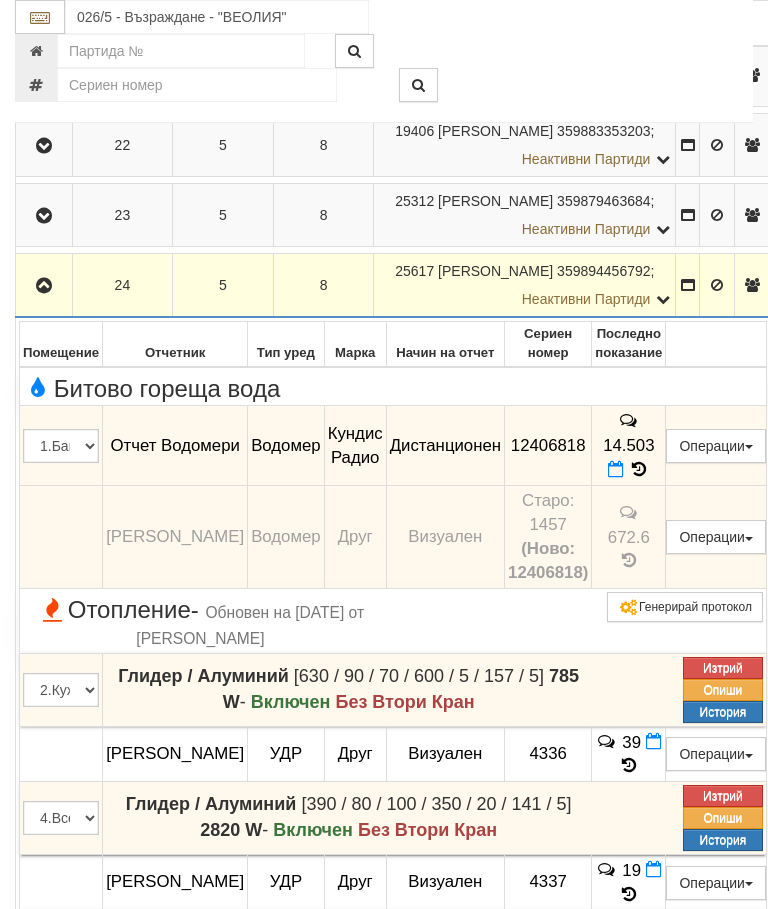 click at bounding box center (44, 286) 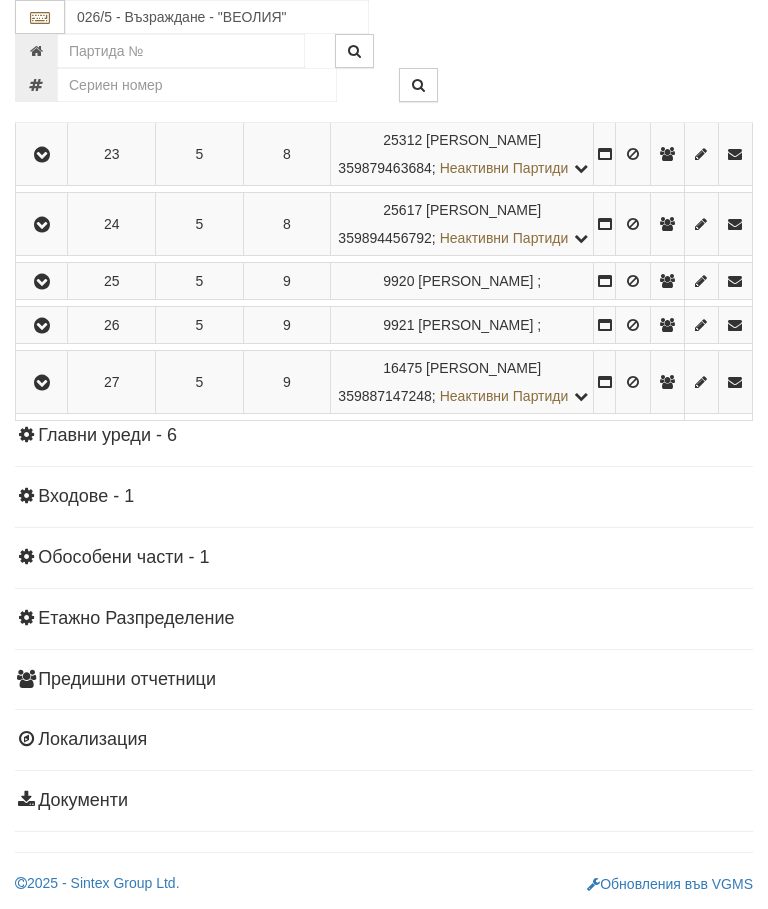 scroll, scrollTop: 1904, scrollLeft: 0, axis: vertical 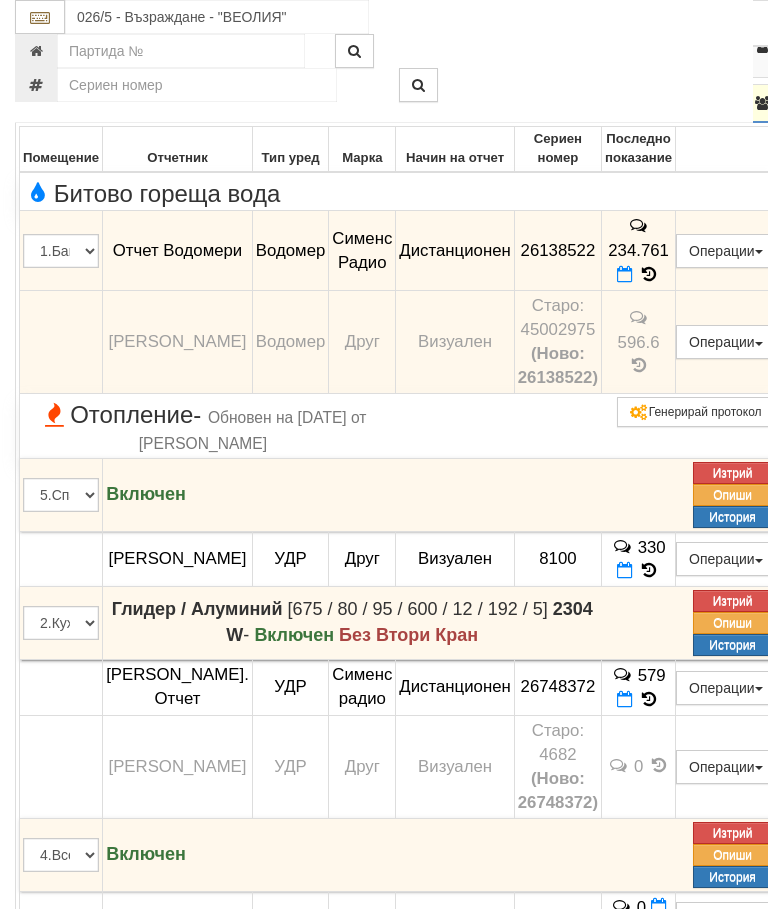 click at bounding box center (44, 103) 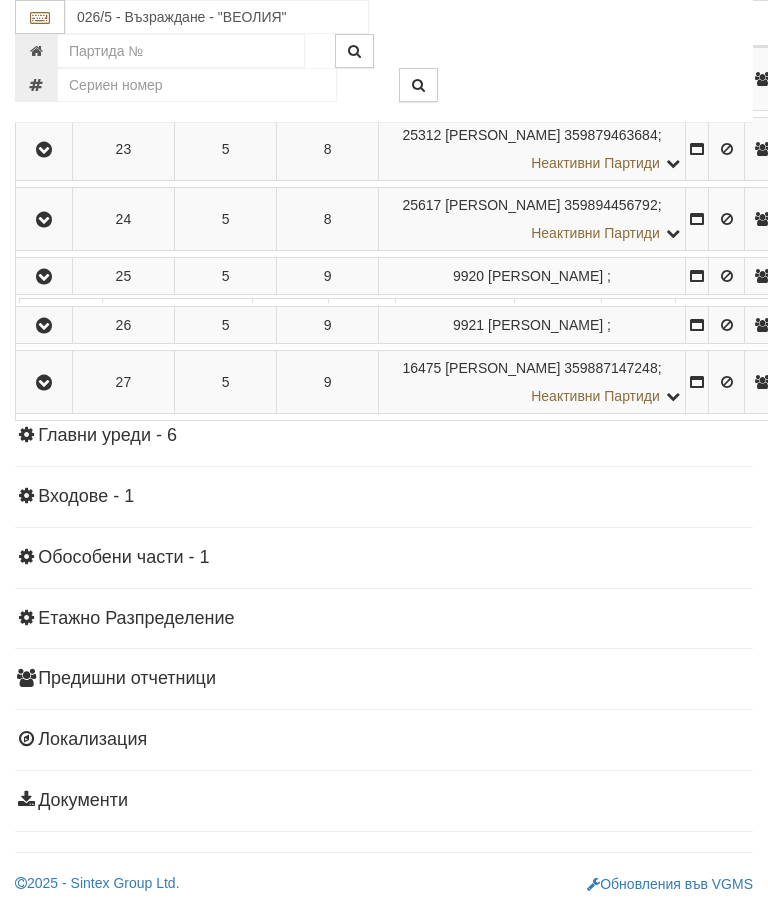 scroll, scrollTop: 1765, scrollLeft: 0, axis: vertical 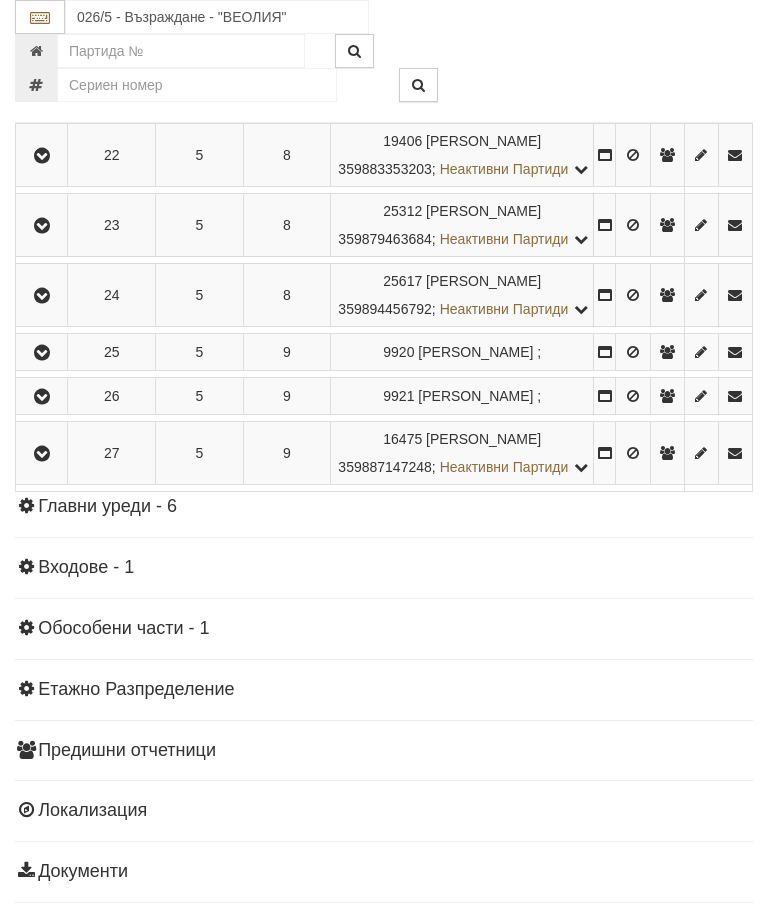 click at bounding box center [42, 397] 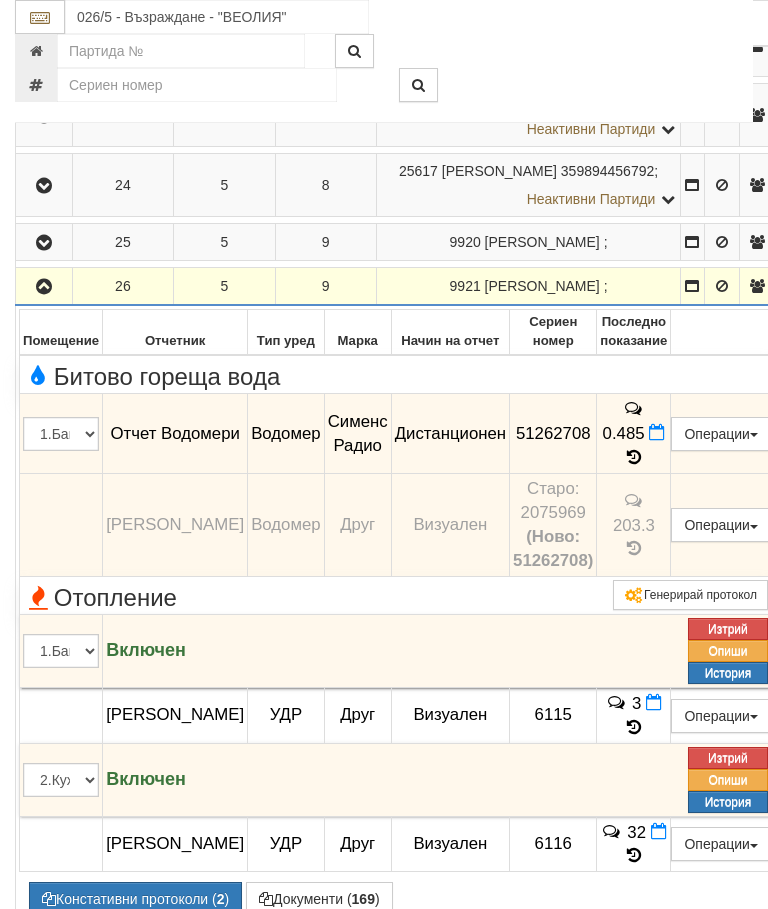 click at bounding box center [44, 287] 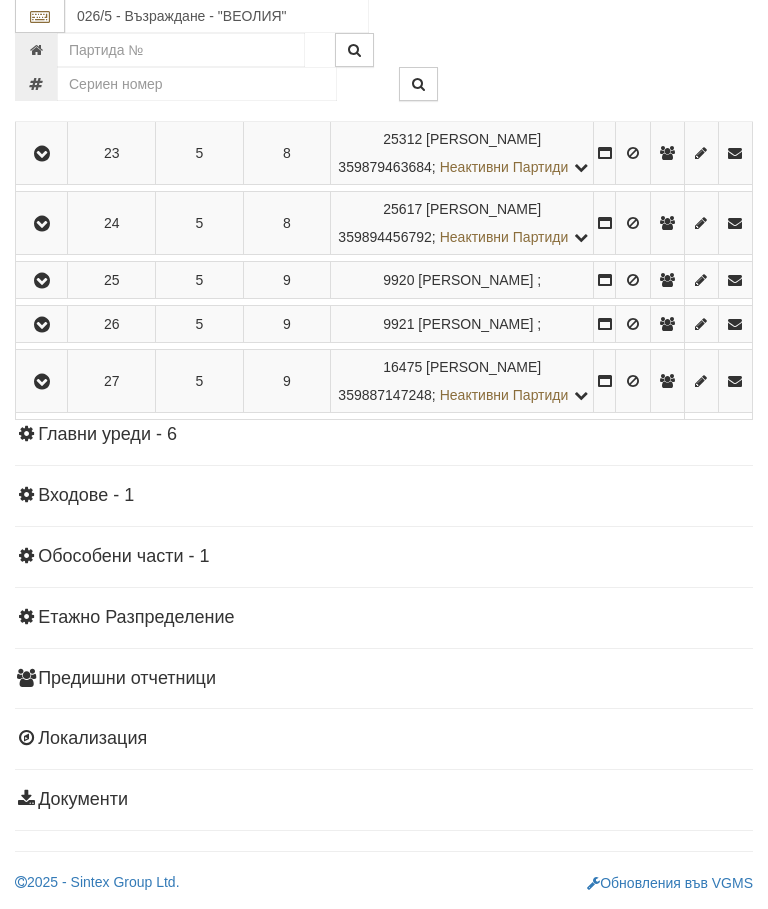 scroll, scrollTop: 2004, scrollLeft: 0, axis: vertical 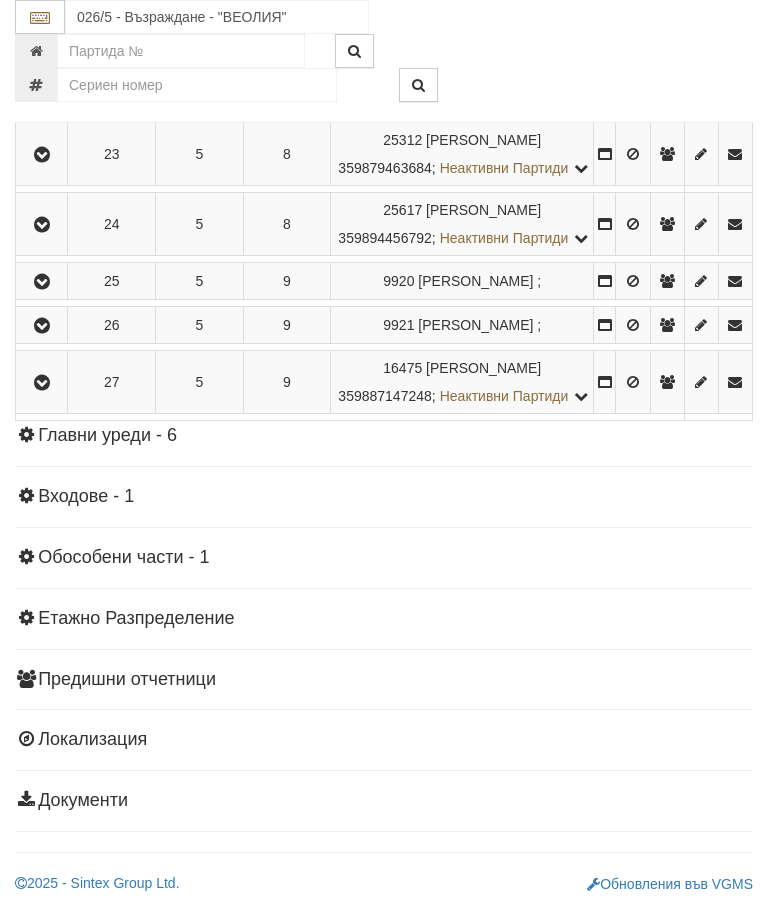 click at bounding box center [42, 383] 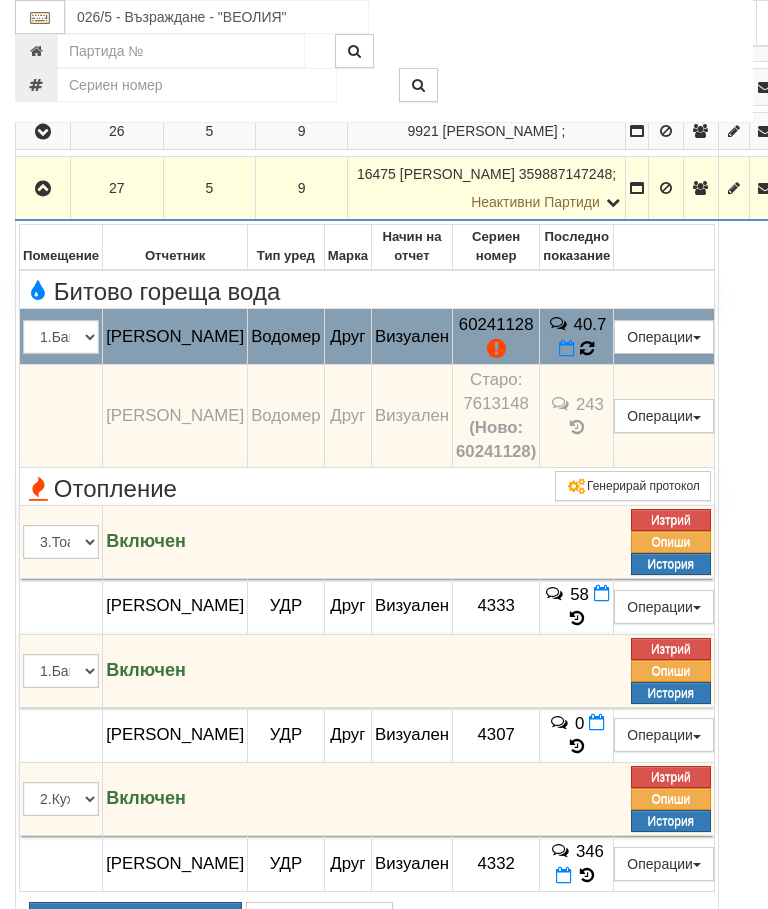 click at bounding box center [587, 348] 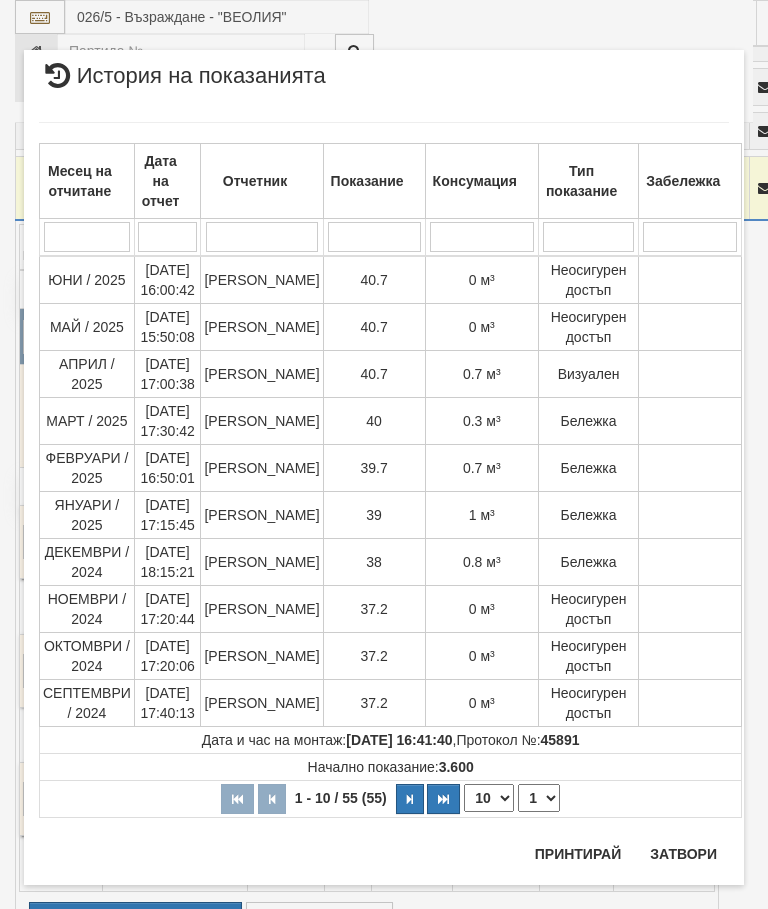 click on "Затвори" at bounding box center [683, 854] 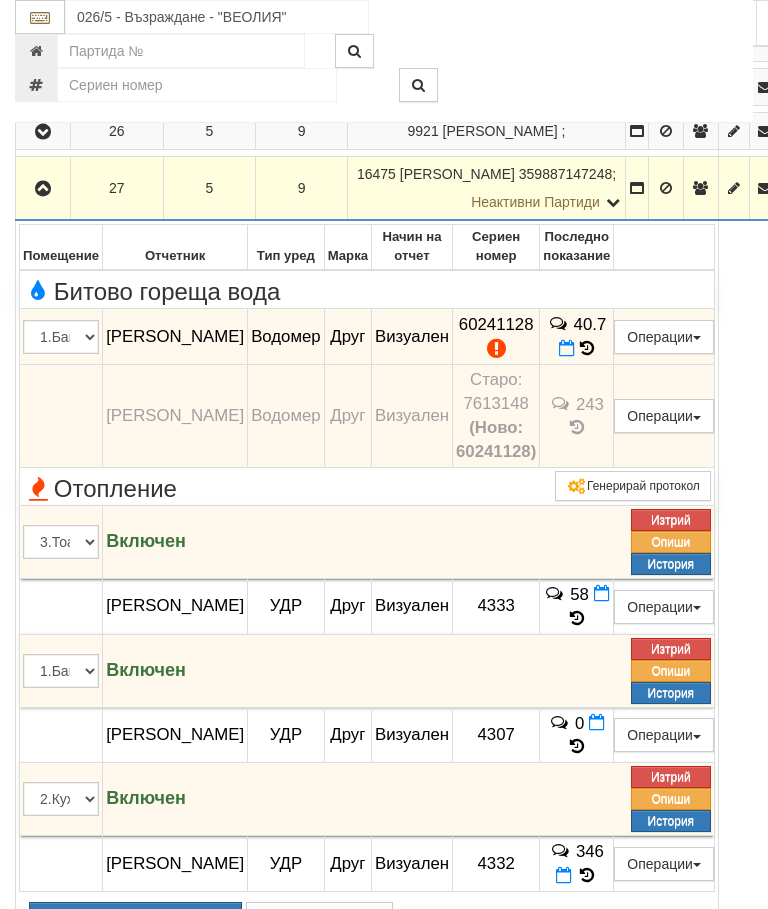 click at bounding box center [43, 189] 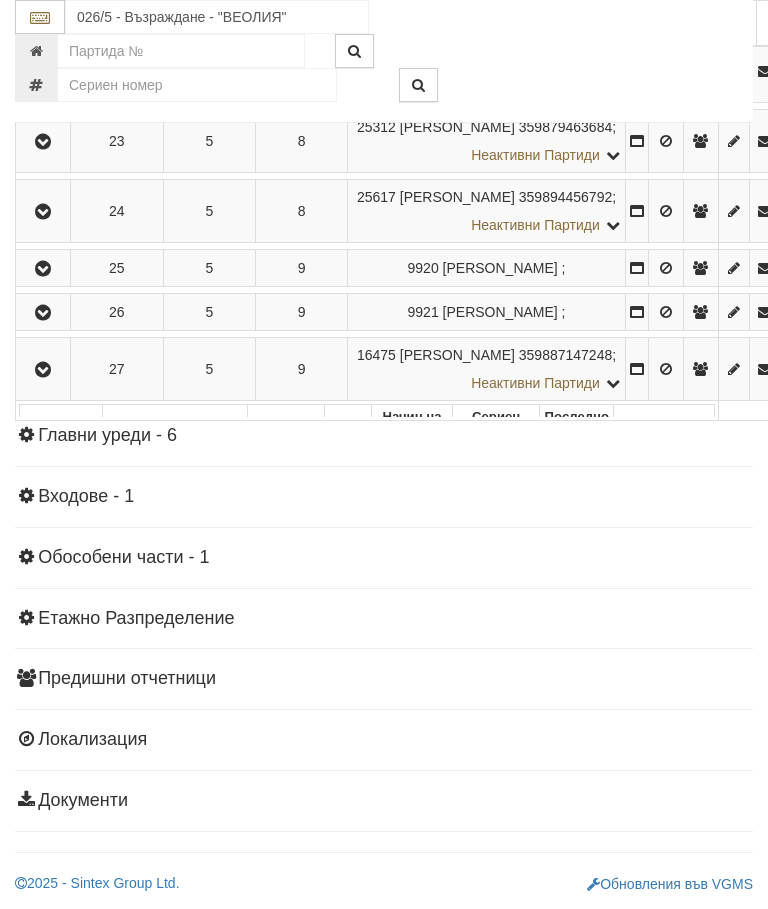 scroll, scrollTop: 1885, scrollLeft: 0, axis: vertical 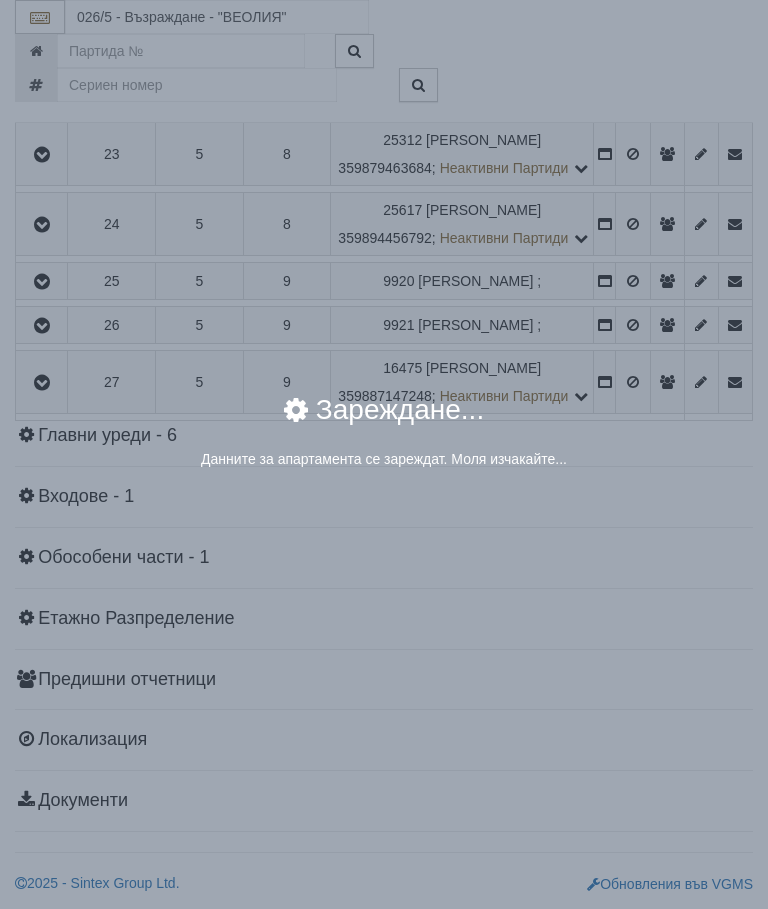 click on "× Зареждане... Данните за апартамента се зареждат. Моля изчакайте..." at bounding box center (384, 454) 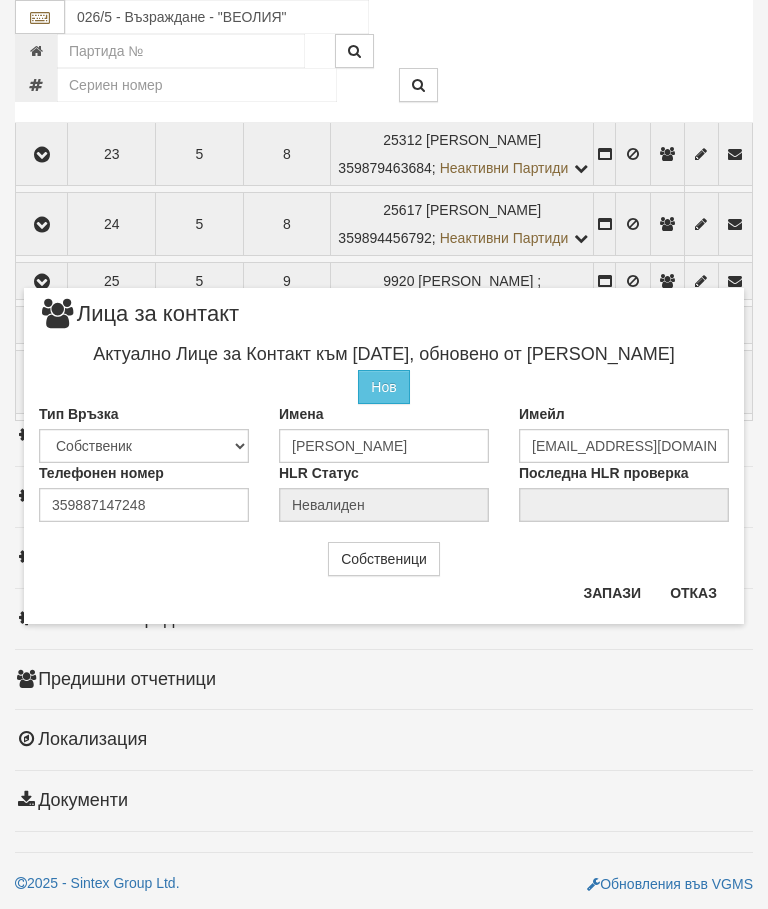 click on "Отказ" at bounding box center [693, 593] 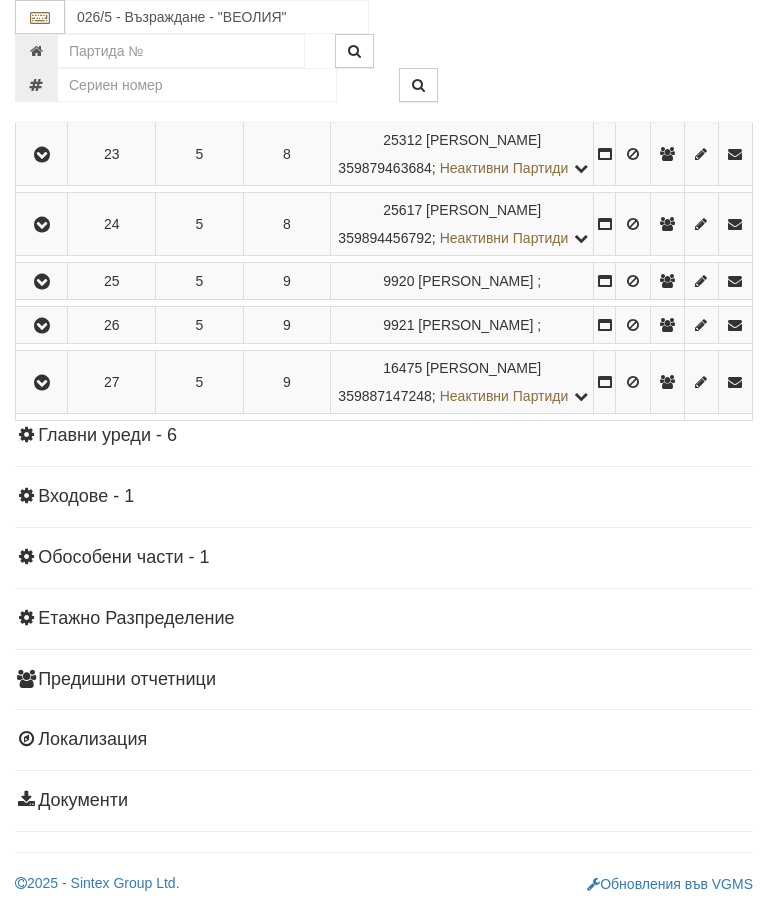 click at bounding box center [42, 383] 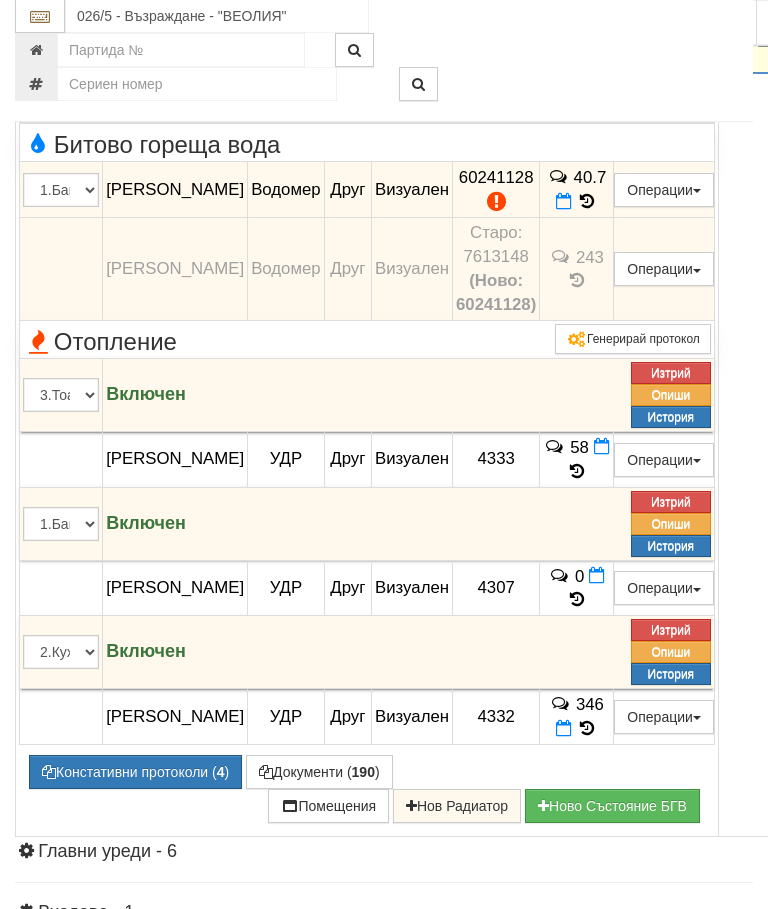 scroll, scrollTop: 2150, scrollLeft: 0, axis: vertical 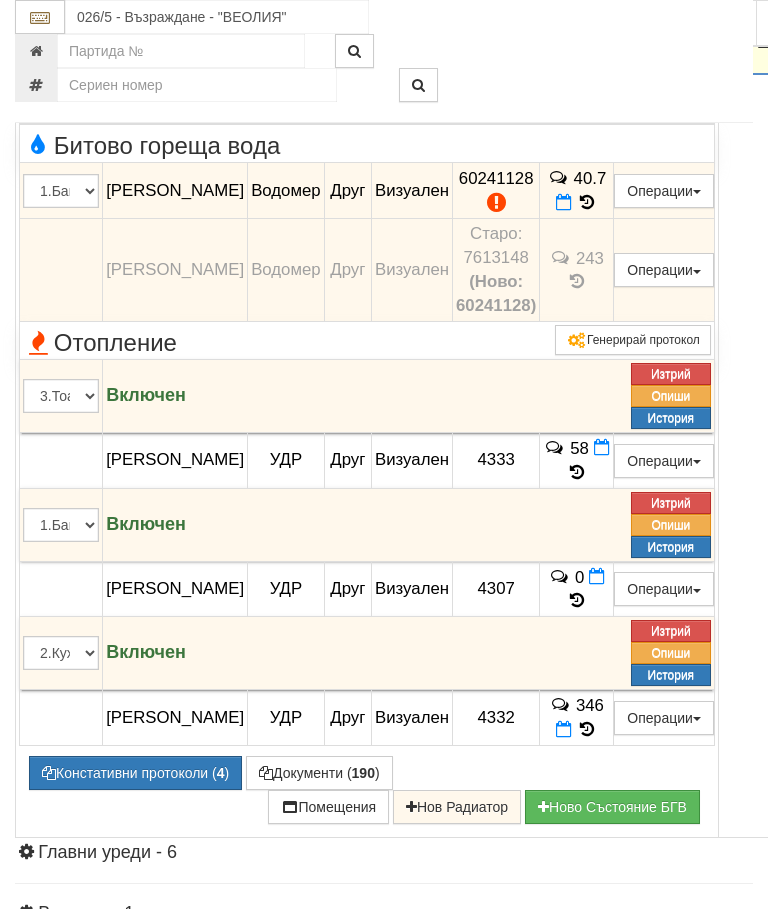 click on "Констативни протоколи ( 4 )" at bounding box center [135, 773] 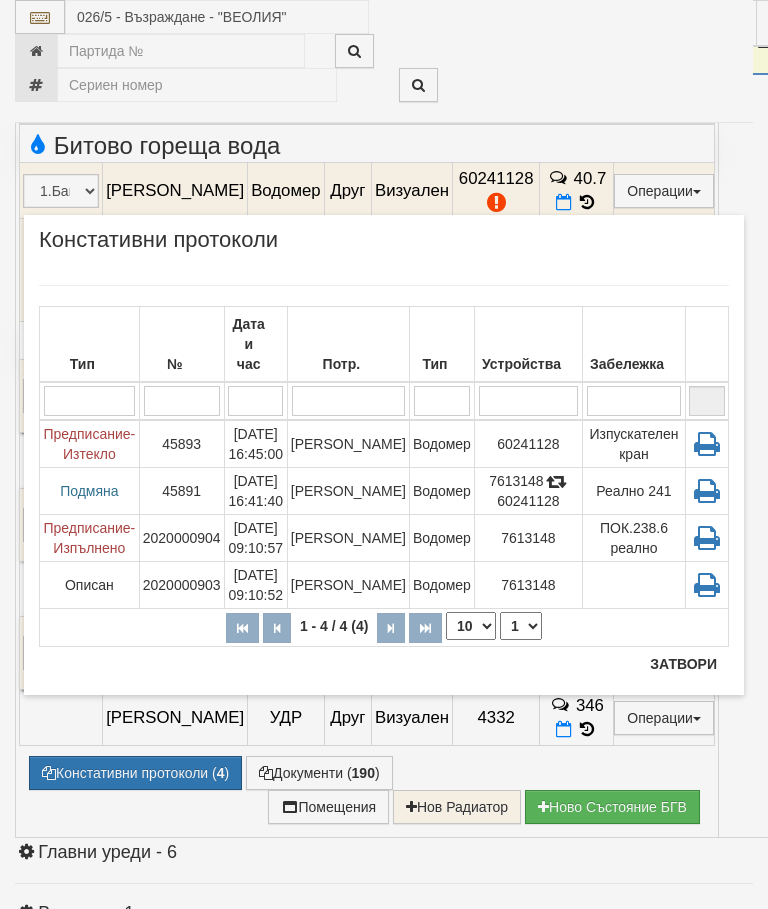 click on "[PERSON_NAME]" at bounding box center (348, 444) 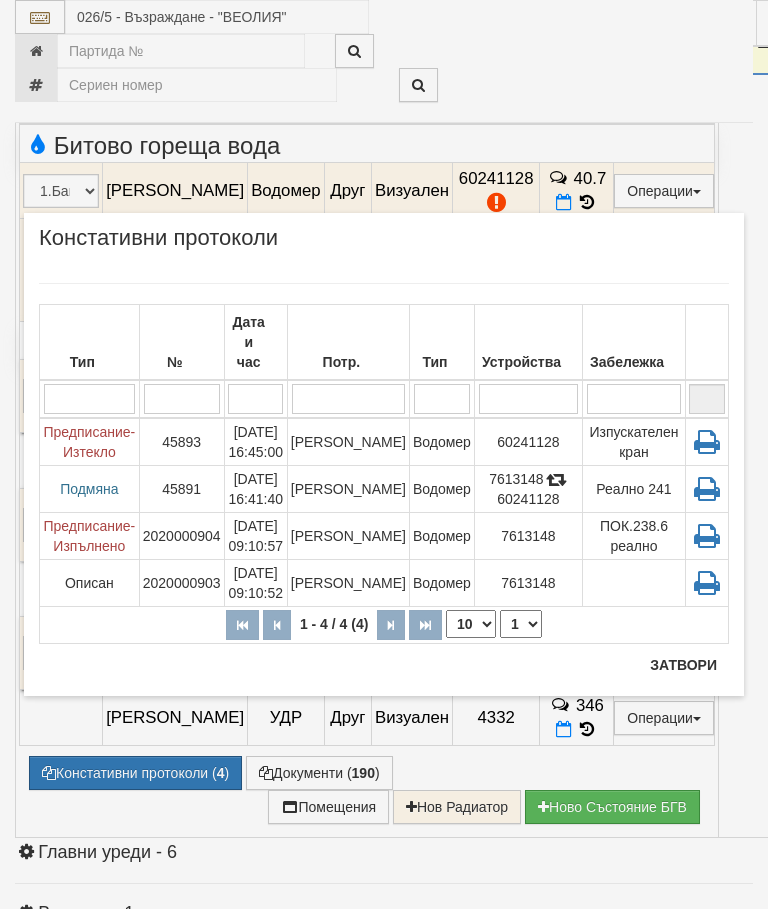 scroll, scrollTop: 2225, scrollLeft: 0, axis: vertical 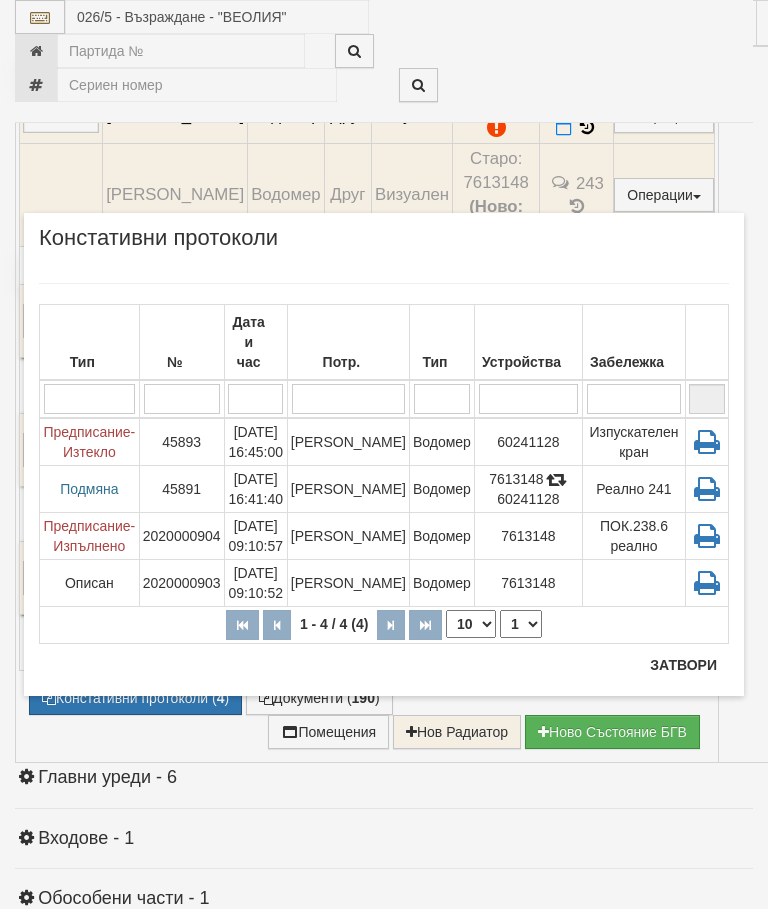 click on "[PERSON_NAME]" at bounding box center (348, 489) 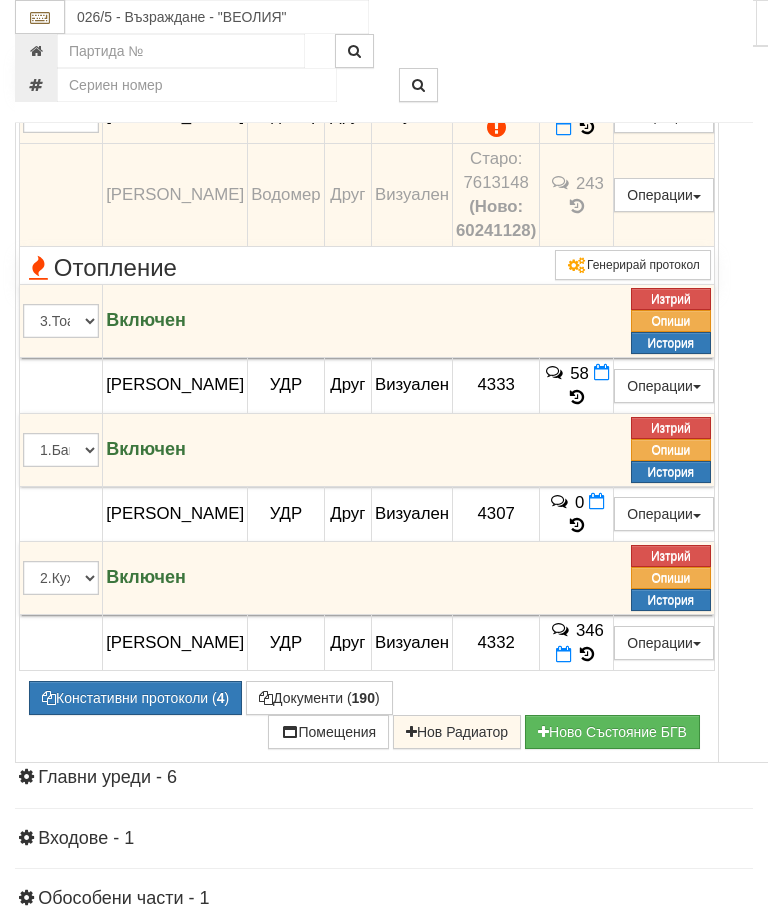 click on "Редакция / Протокол" at bounding box center (0, 0) 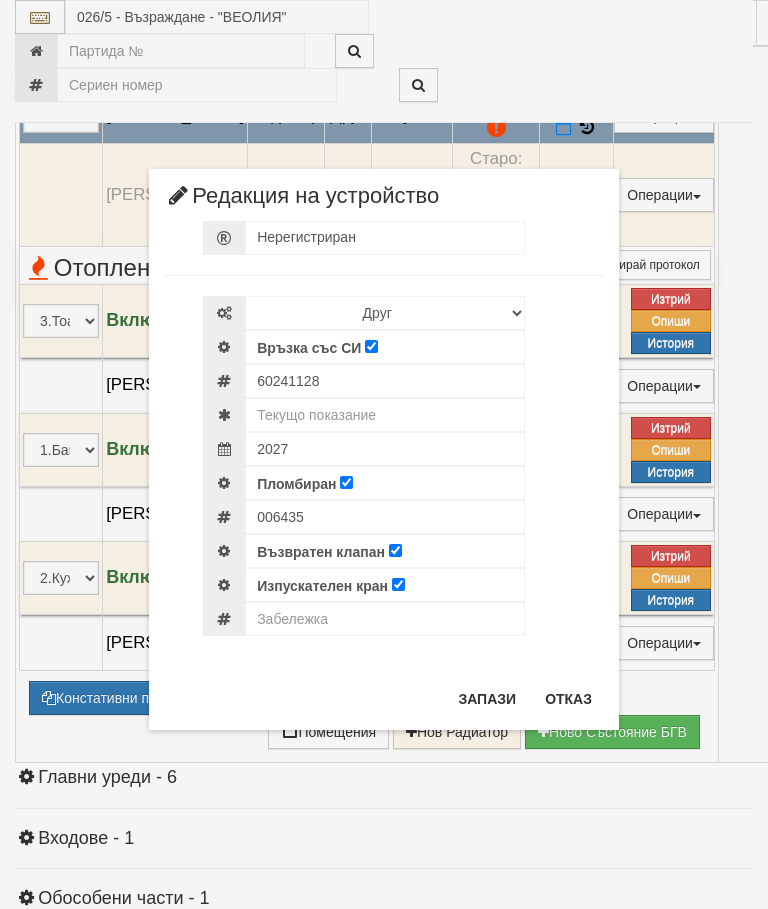 click on "Отказ" at bounding box center (568, 699) 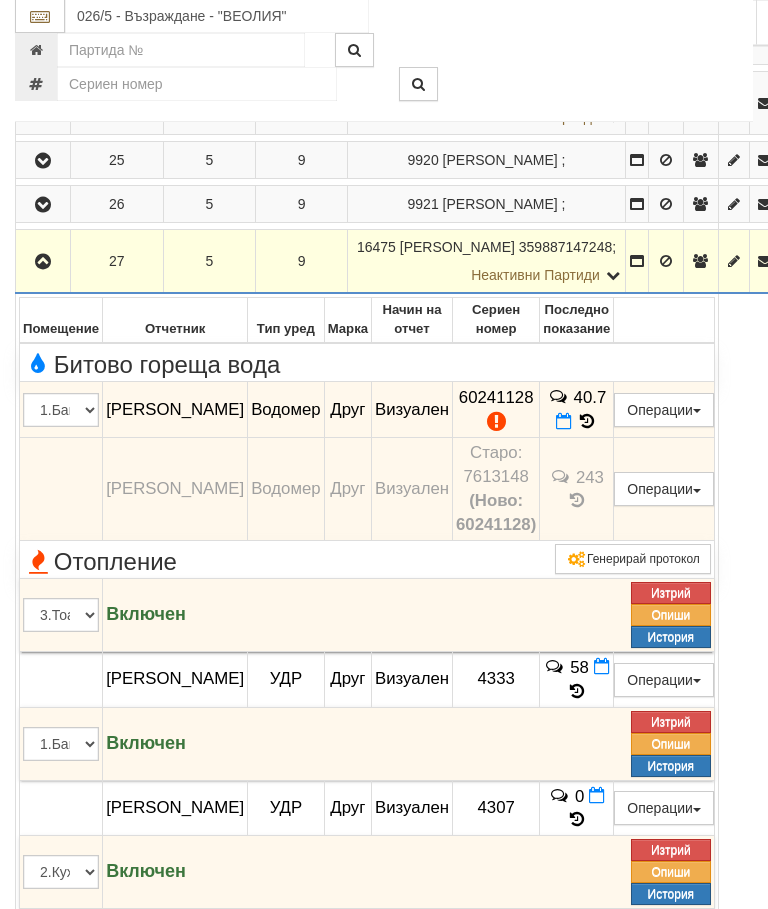 scroll, scrollTop: 1931, scrollLeft: 0, axis: vertical 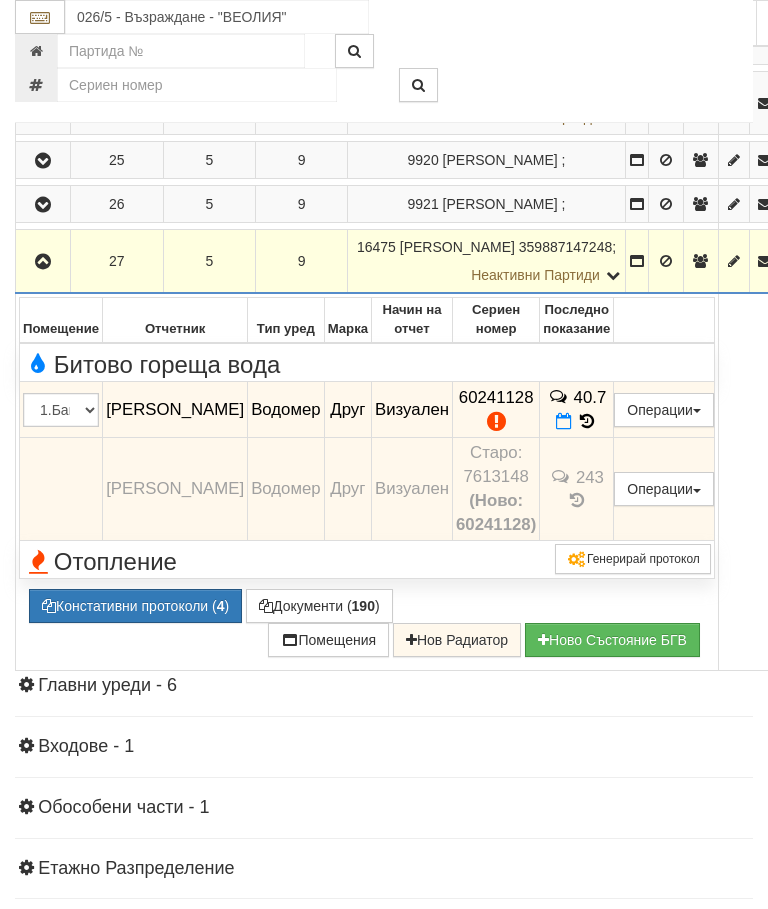 click at bounding box center (43, 262) 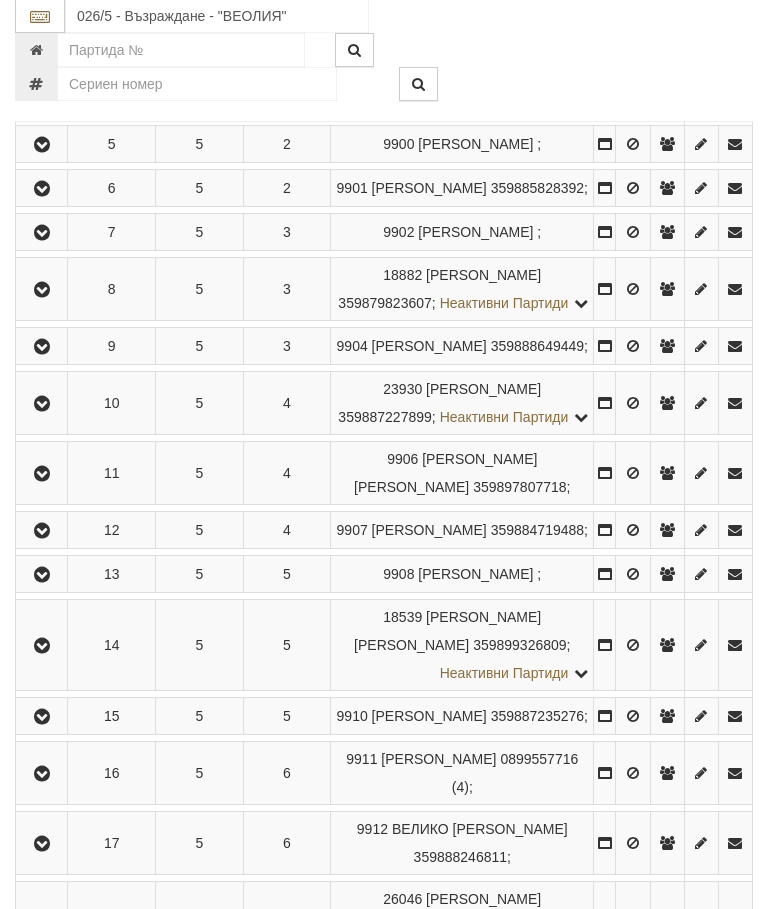 scroll, scrollTop: 421, scrollLeft: 0, axis: vertical 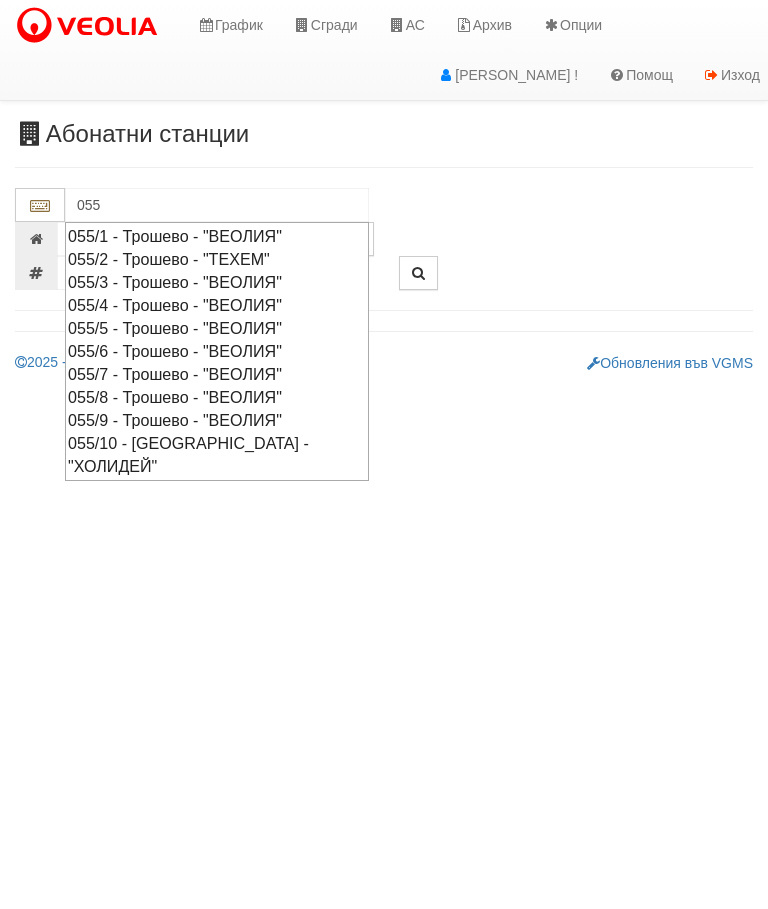click on "055/7 - Трошево - "ВЕОЛИЯ"" at bounding box center (217, 374) 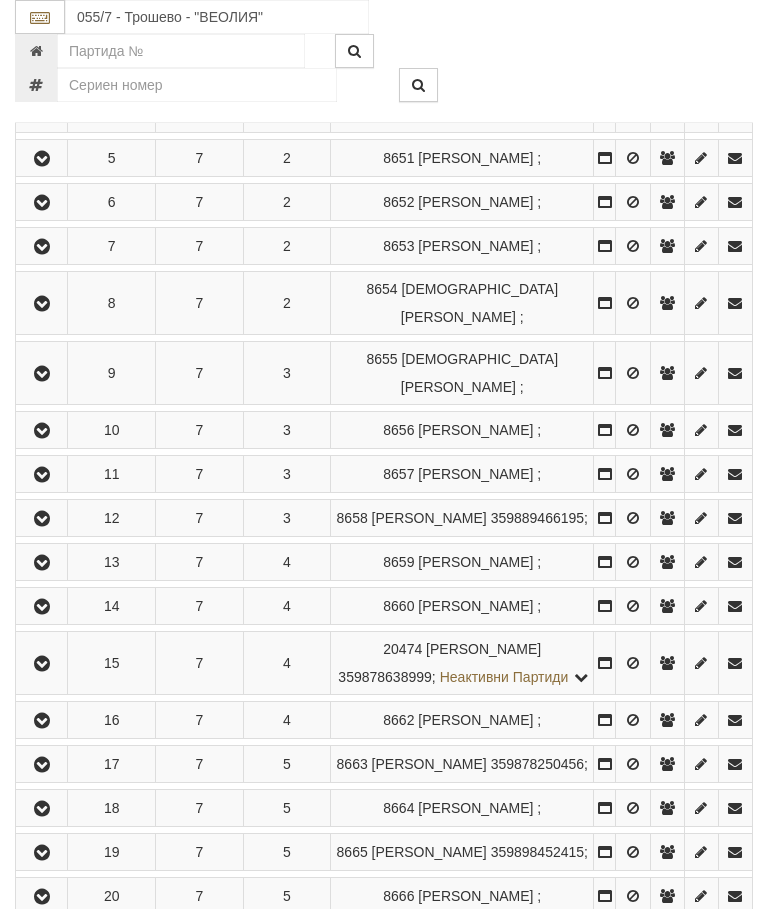 scroll, scrollTop: 751, scrollLeft: 0, axis: vertical 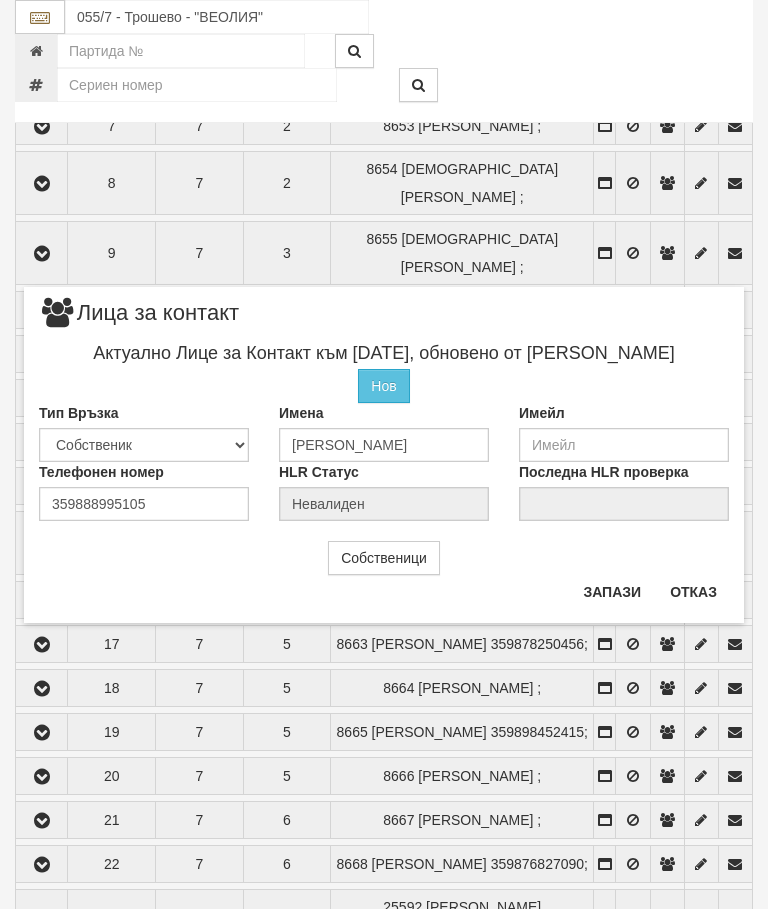 click on "Отказ" at bounding box center (693, 592) 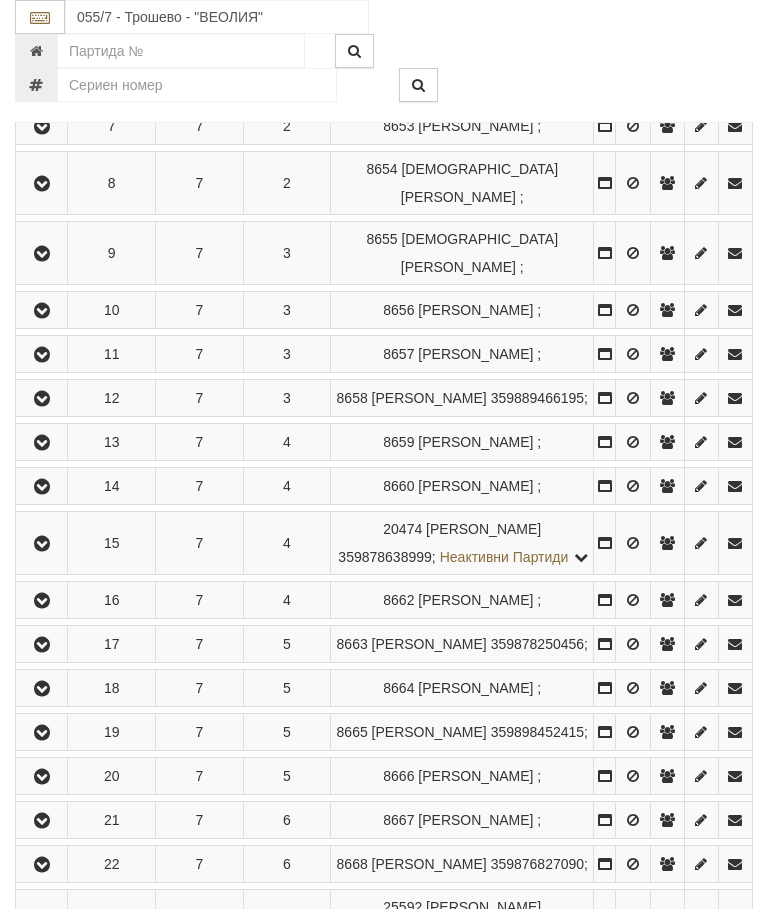 click at bounding box center (42, 311) 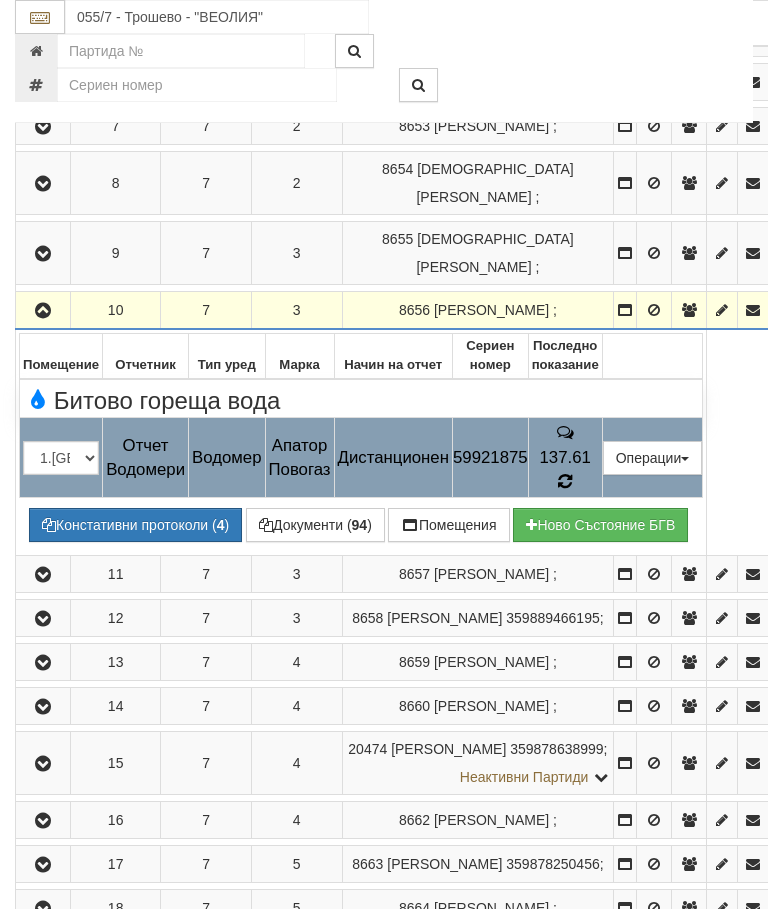 click at bounding box center [565, 481] 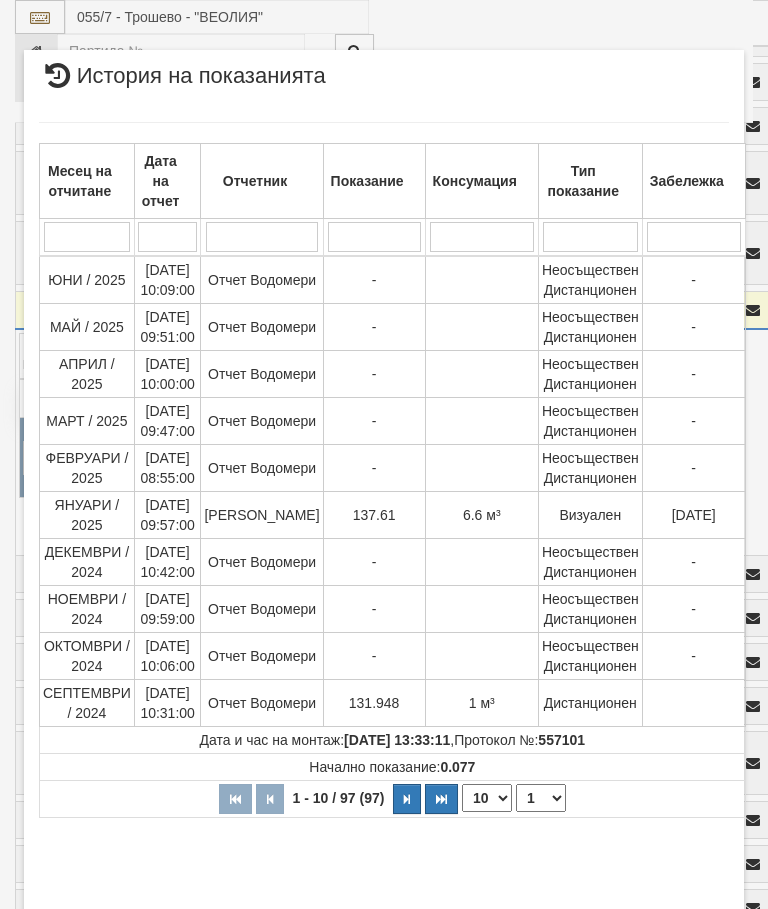 select on "10" 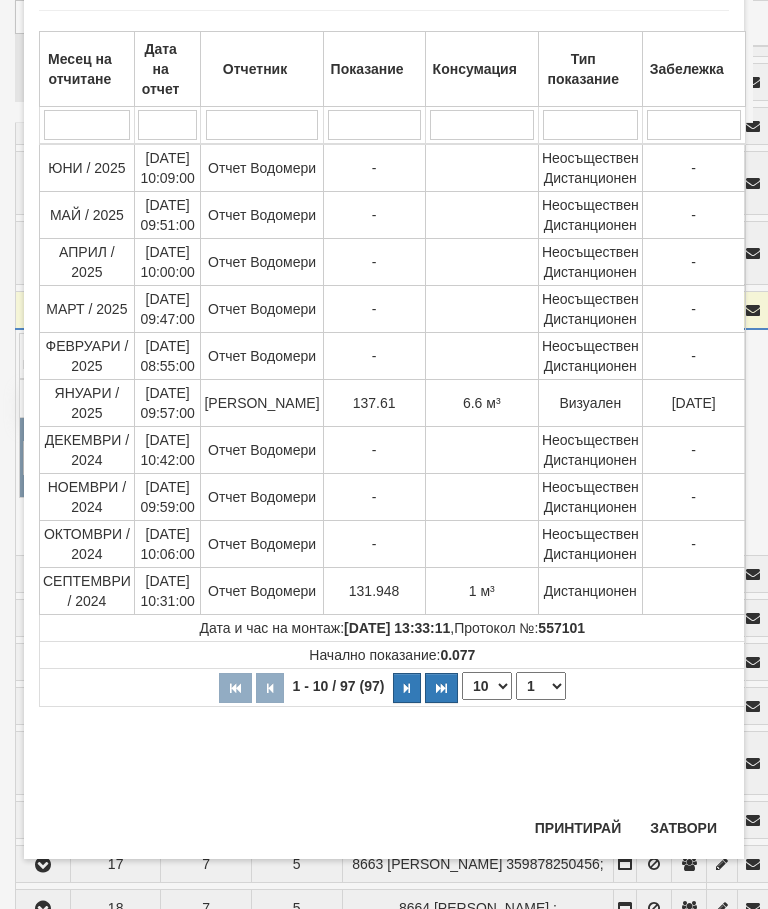 scroll, scrollTop: 1221, scrollLeft: 0, axis: vertical 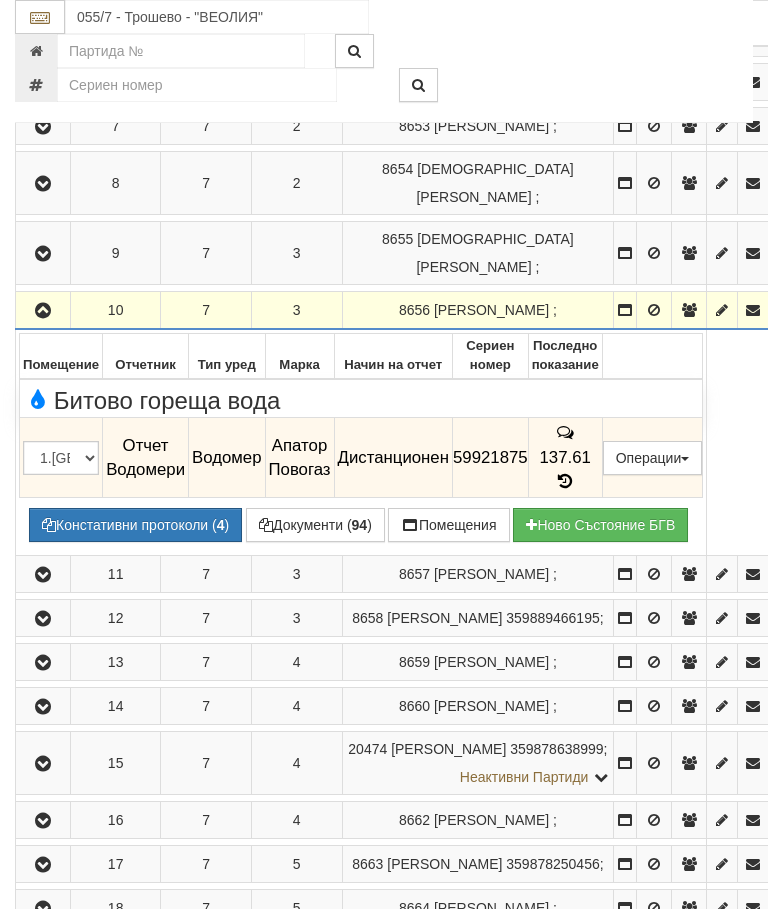 click on "Констативни протоколи ( 4 )" at bounding box center (135, 525) 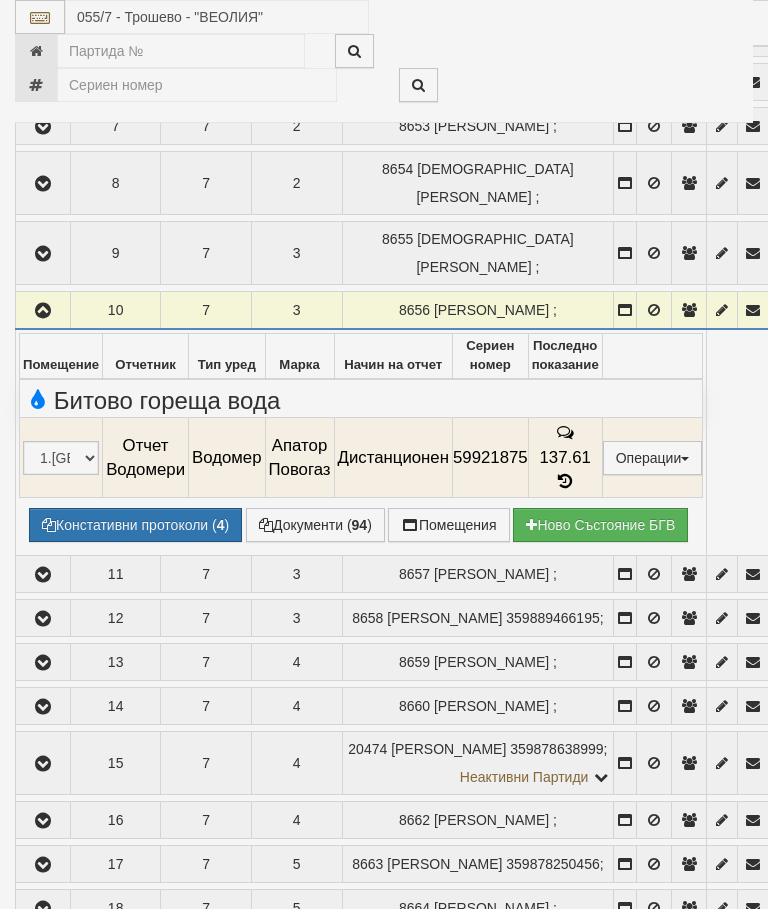 select on "10" 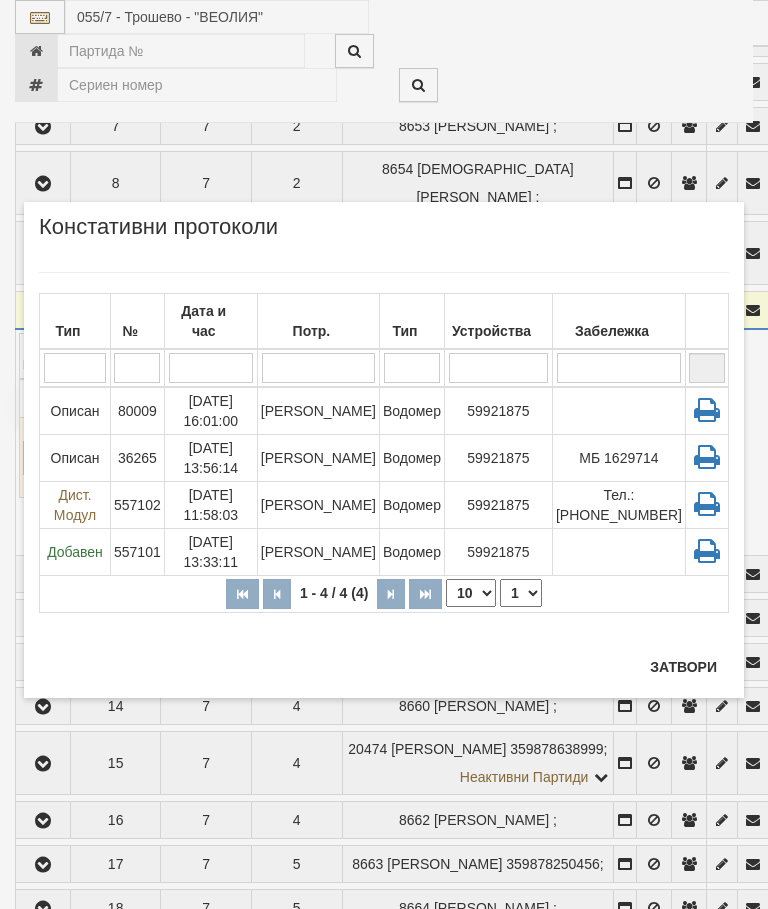 click on "[PERSON_NAME]" at bounding box center [318, 411] 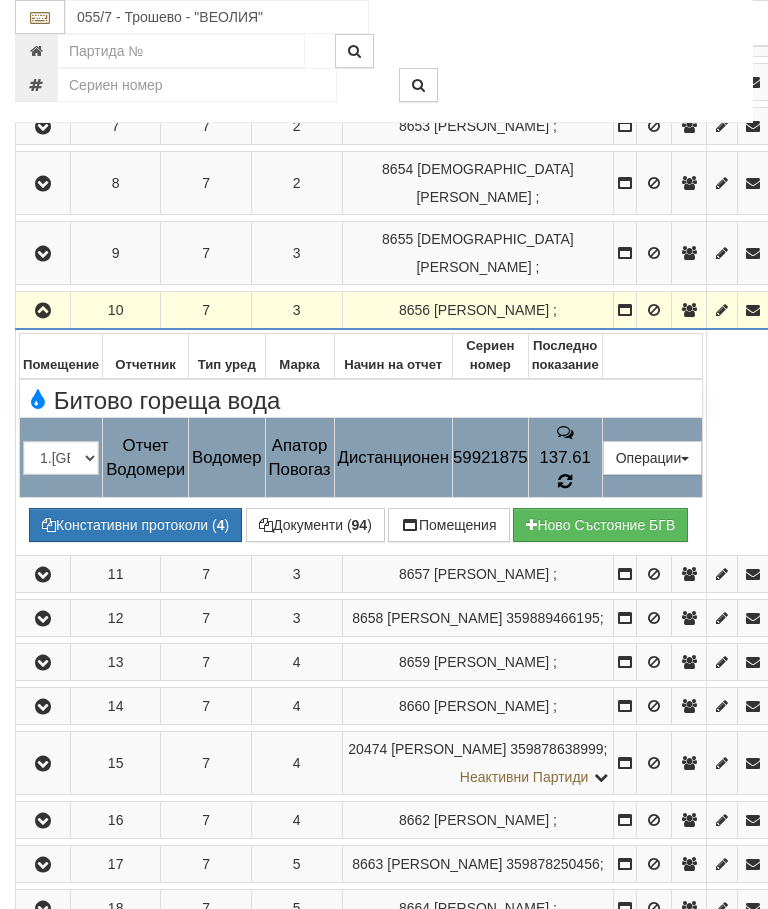 click at bounding box center [565, 482] 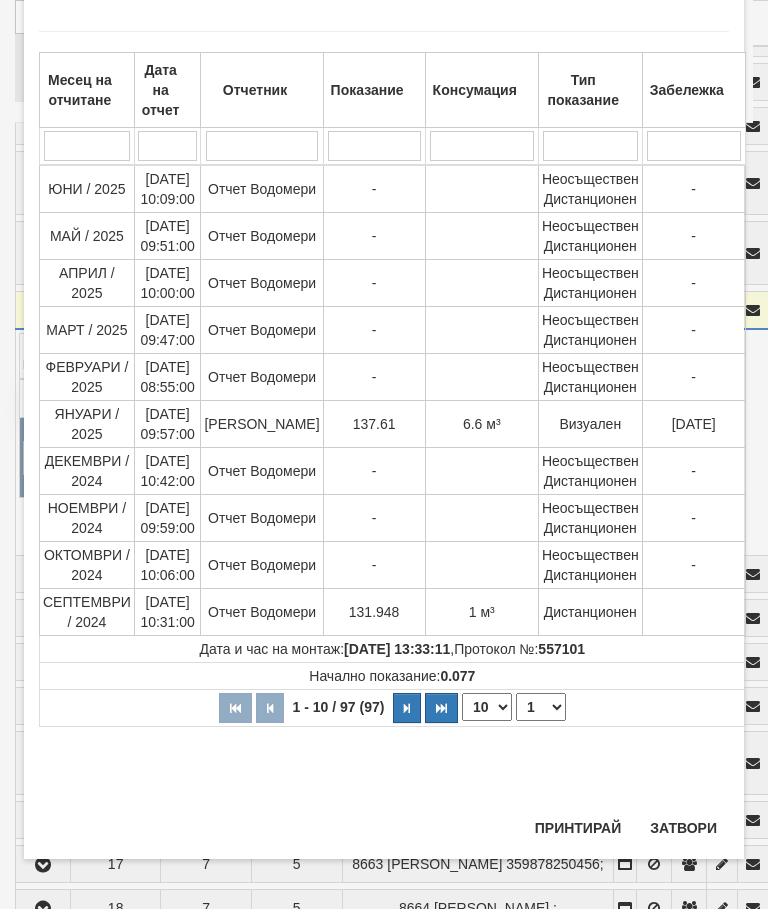 scroll, scrollTop: 1526, scrollLeft: 0, axis: vertical 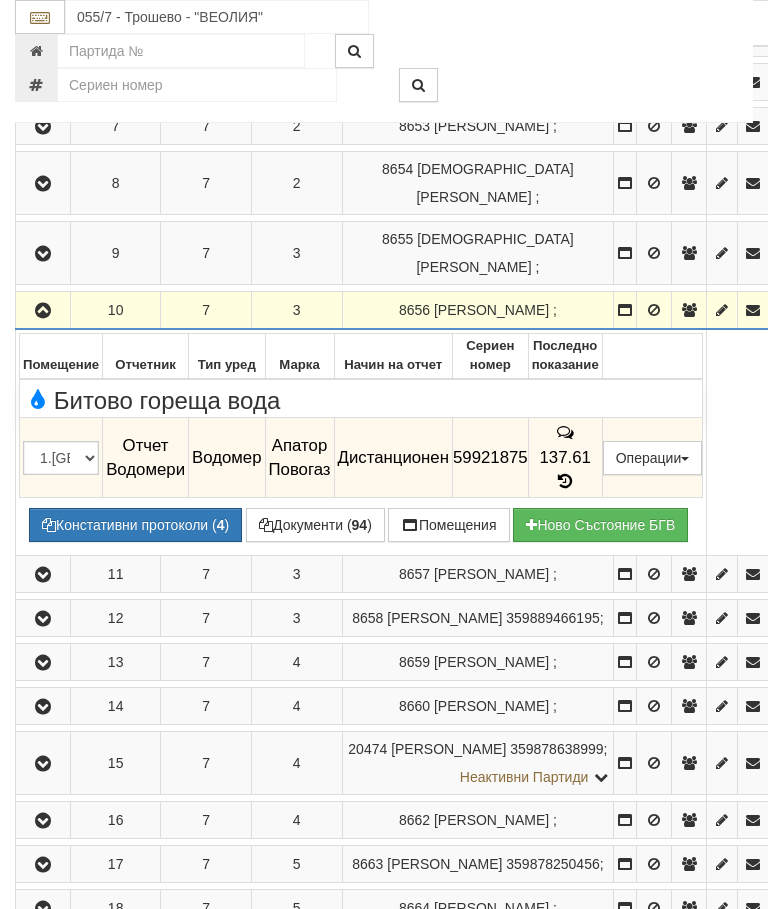 click on "Документи ( 94 )" at bounding box center (315, 525) 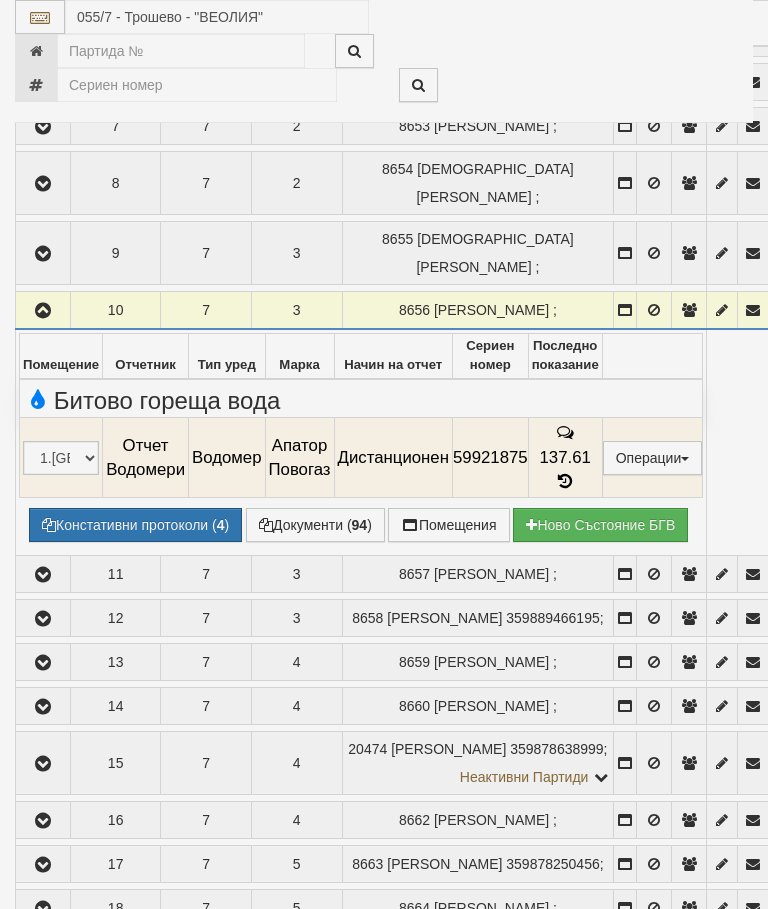 select on "10" 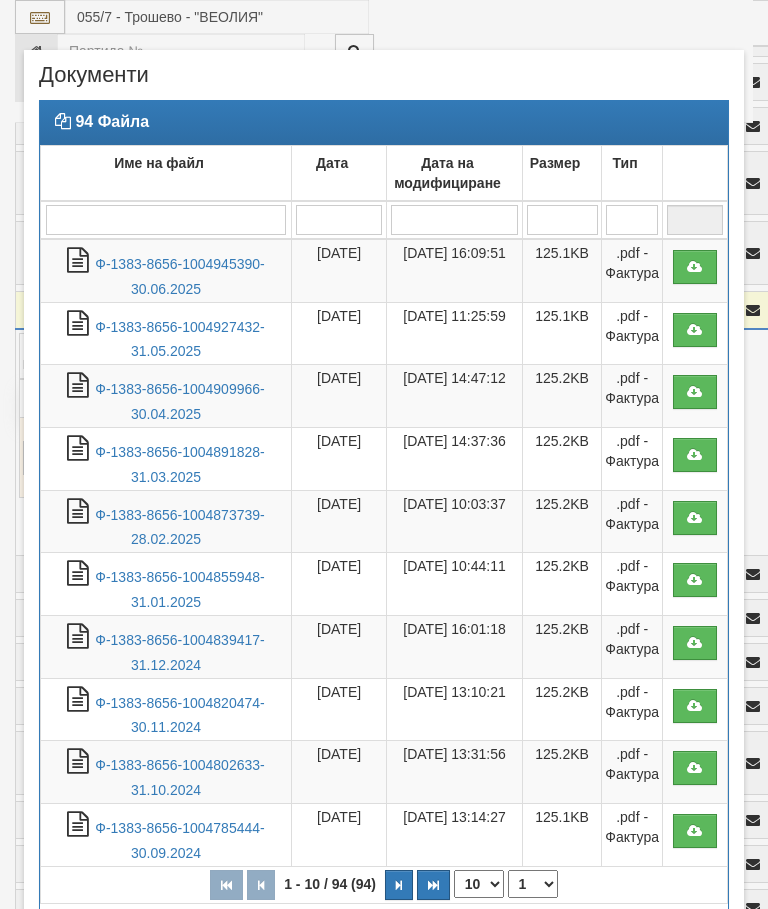 click on "Ф-1383-8656-1004945390-30.06.2025" at bounding box center (179, 276) 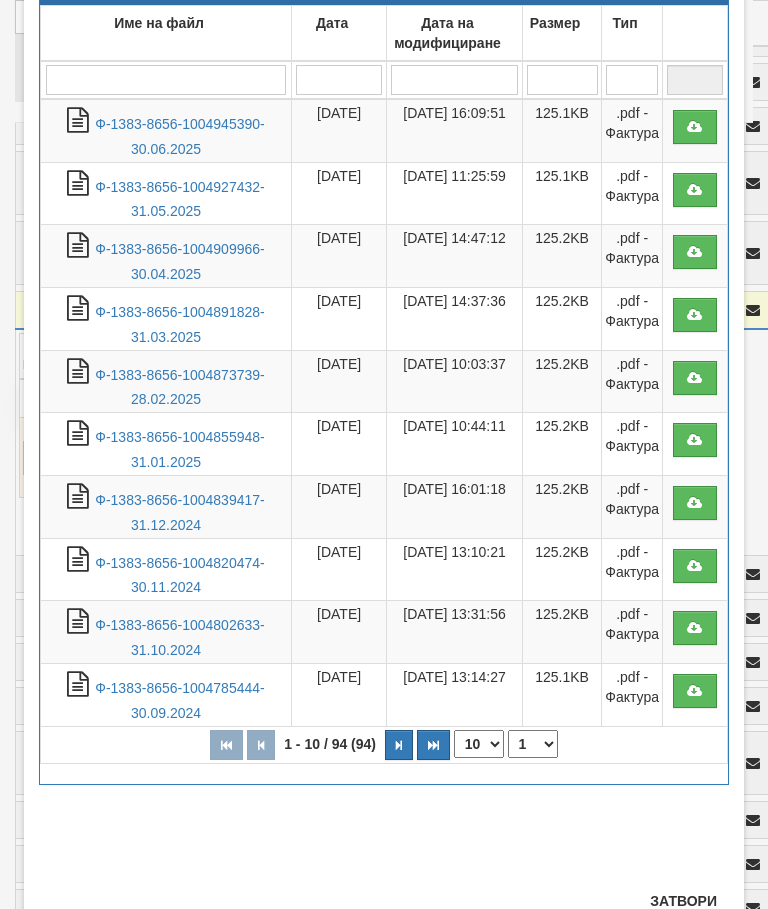scroll, scrollTop: 139, scrollLeft: 0, axis: vertical 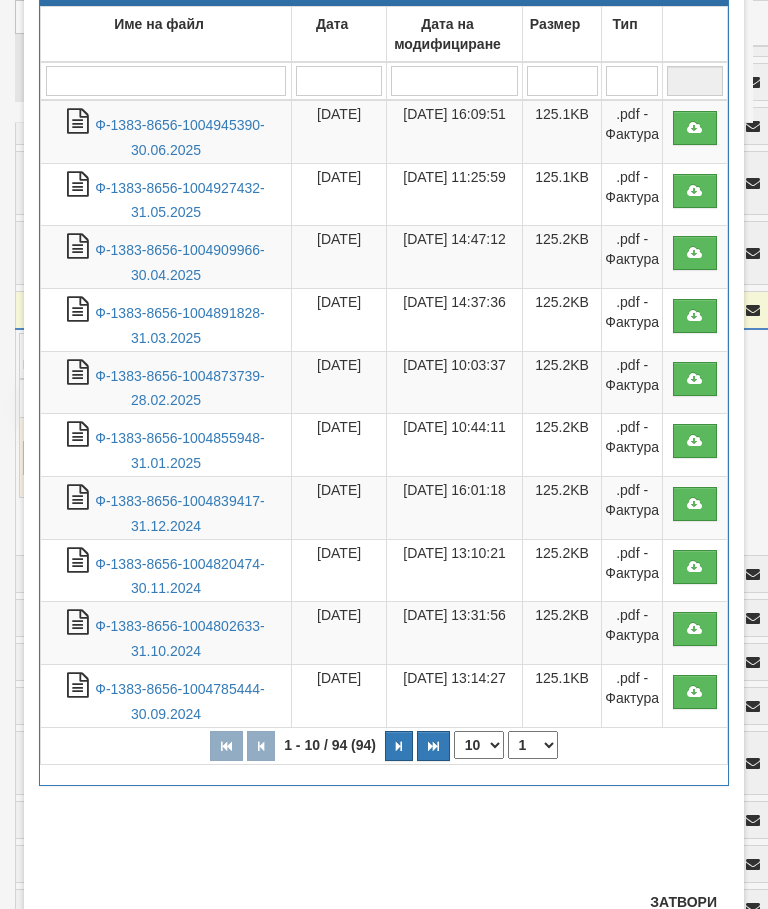 click on "Затвори" at bounding box center [683, 902] 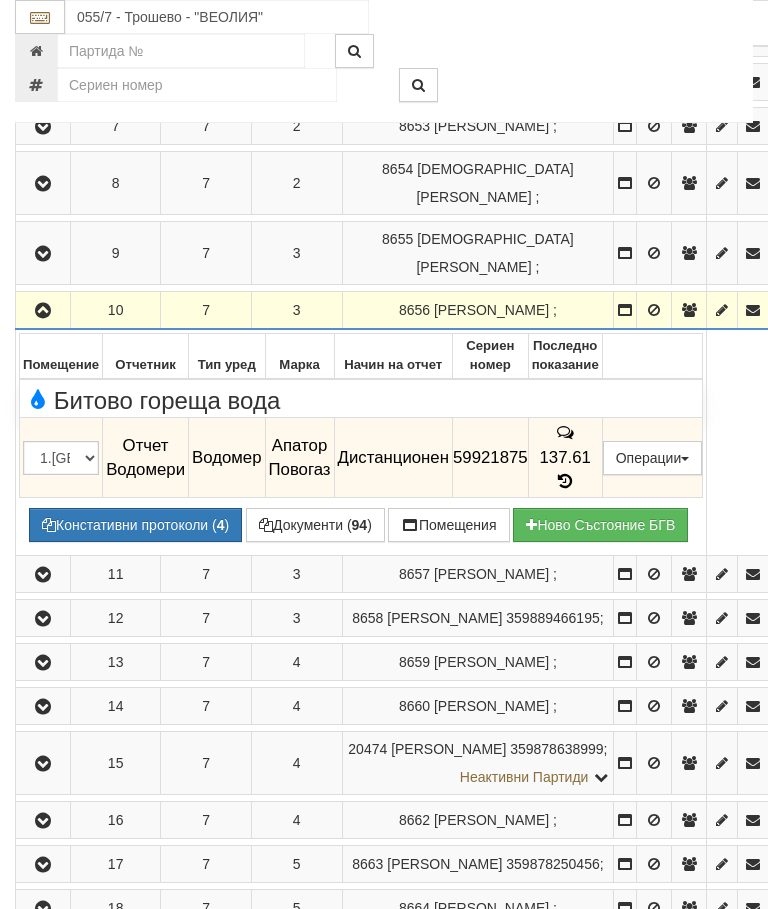 click at bounding box center [565, 482] 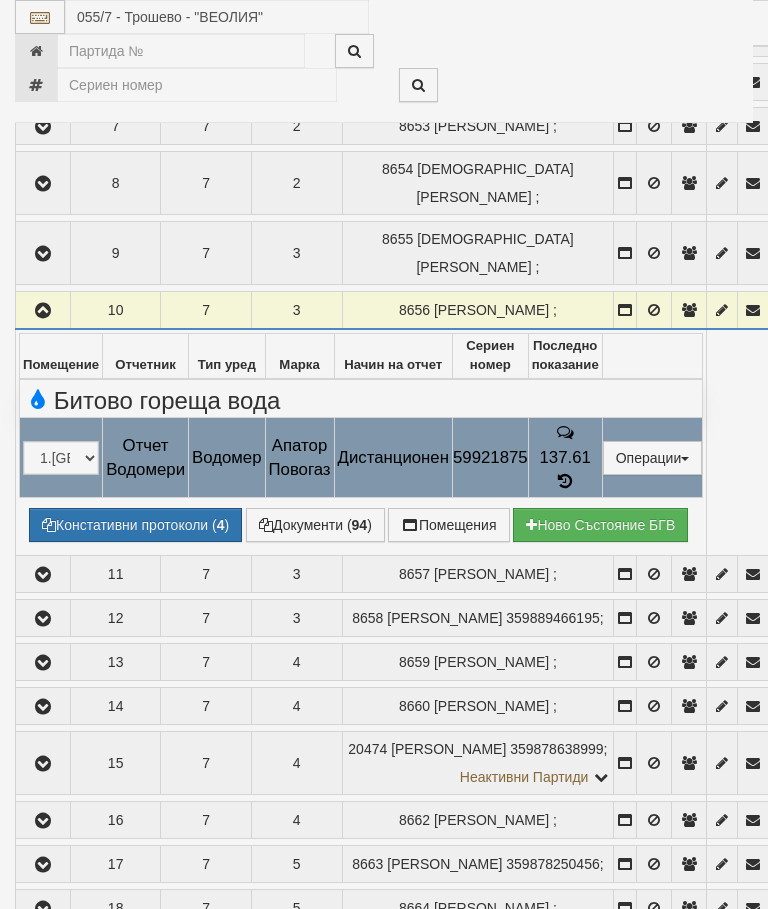 select on "10" 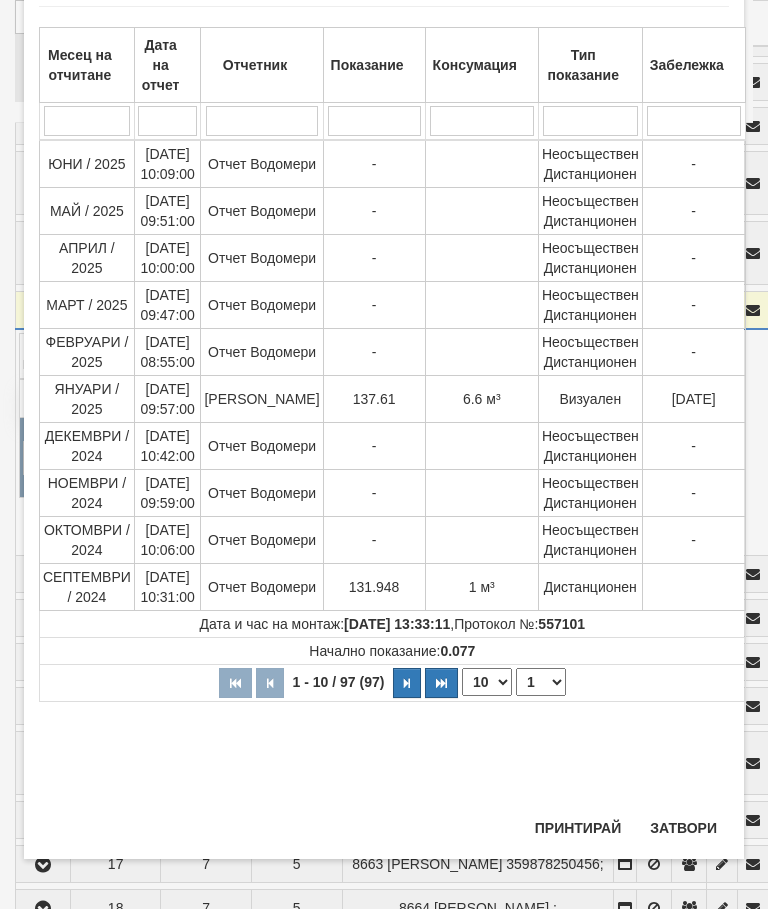 scroll, scrollTop: 1160, scrollLeft: 0, axis: vertical 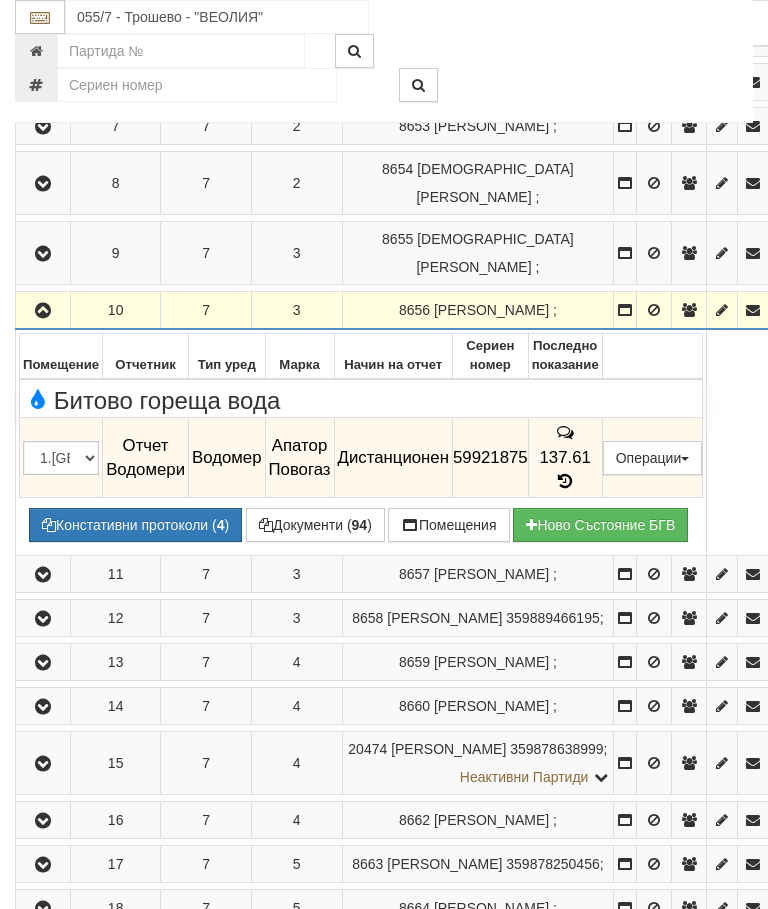 click on "Редакция / Протокол" at bounding box center (0, 0) 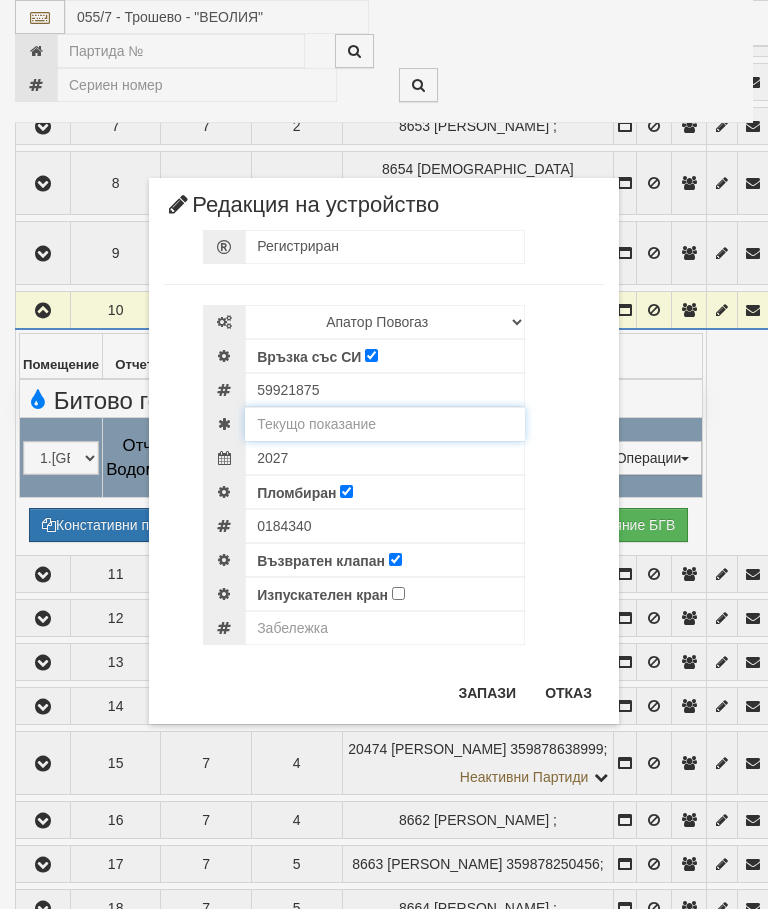 click at bounding box center [385, 424] 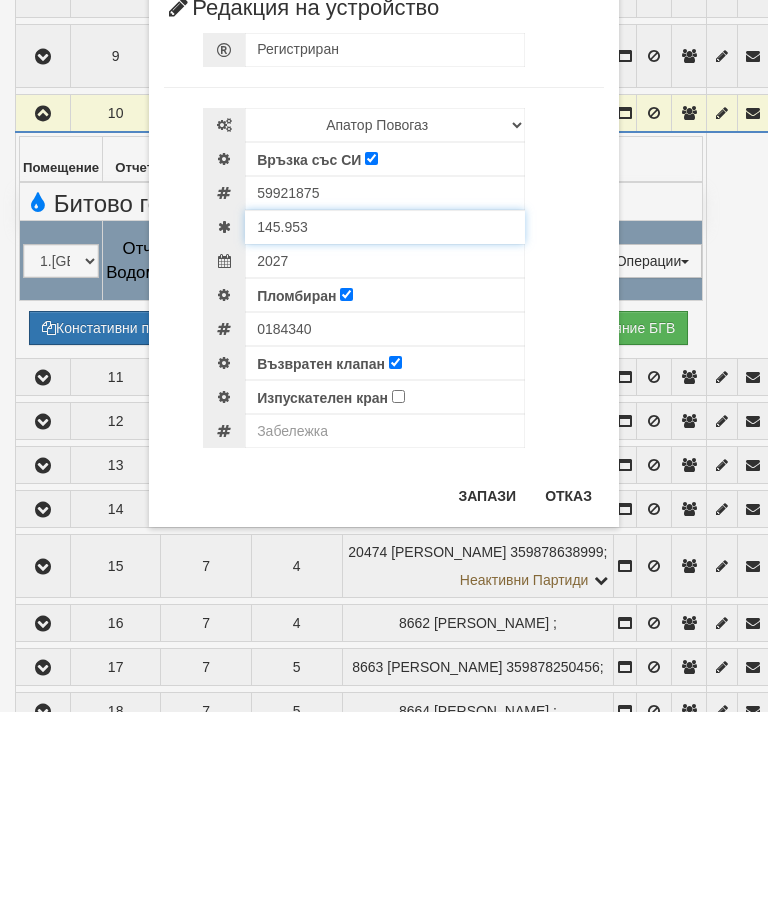 type on "145.953" 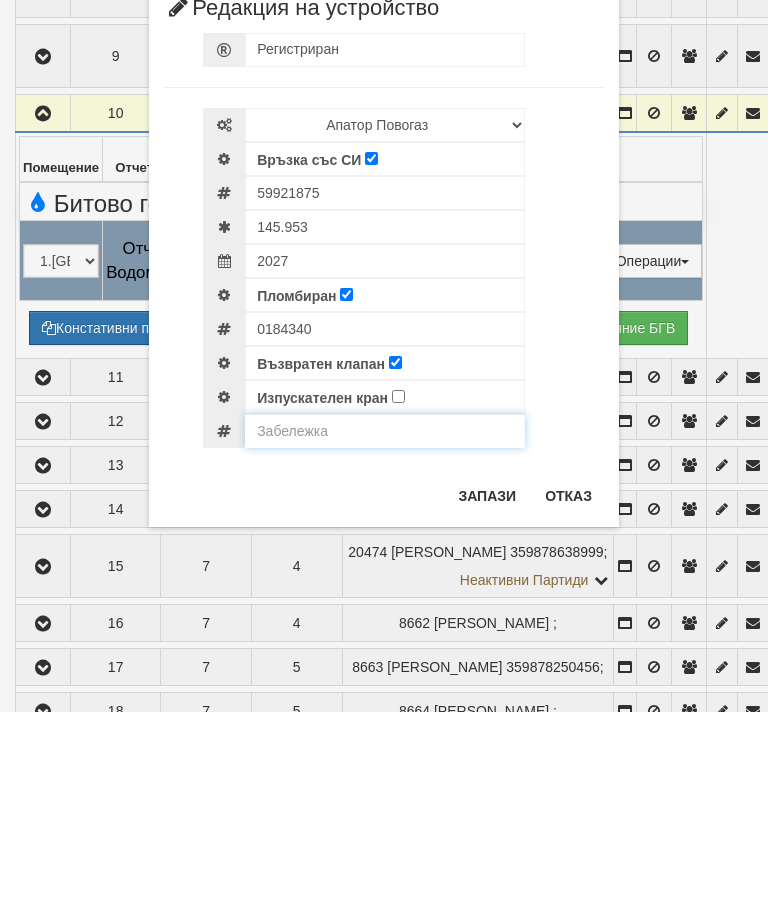 click at bounding box center [385, 628] 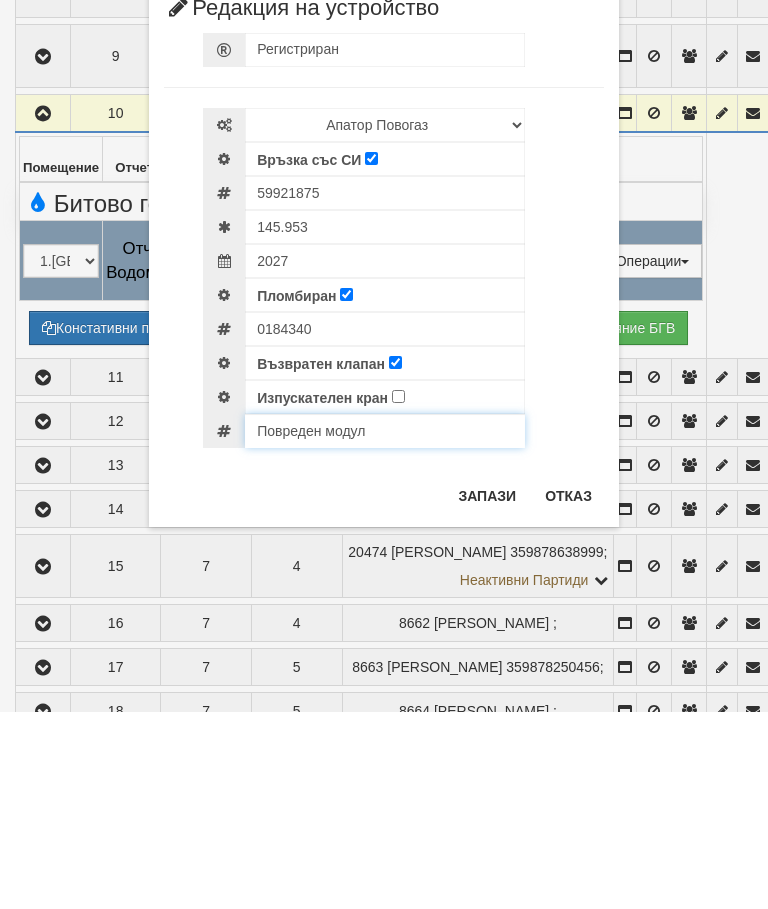 type on "Повреден модул" 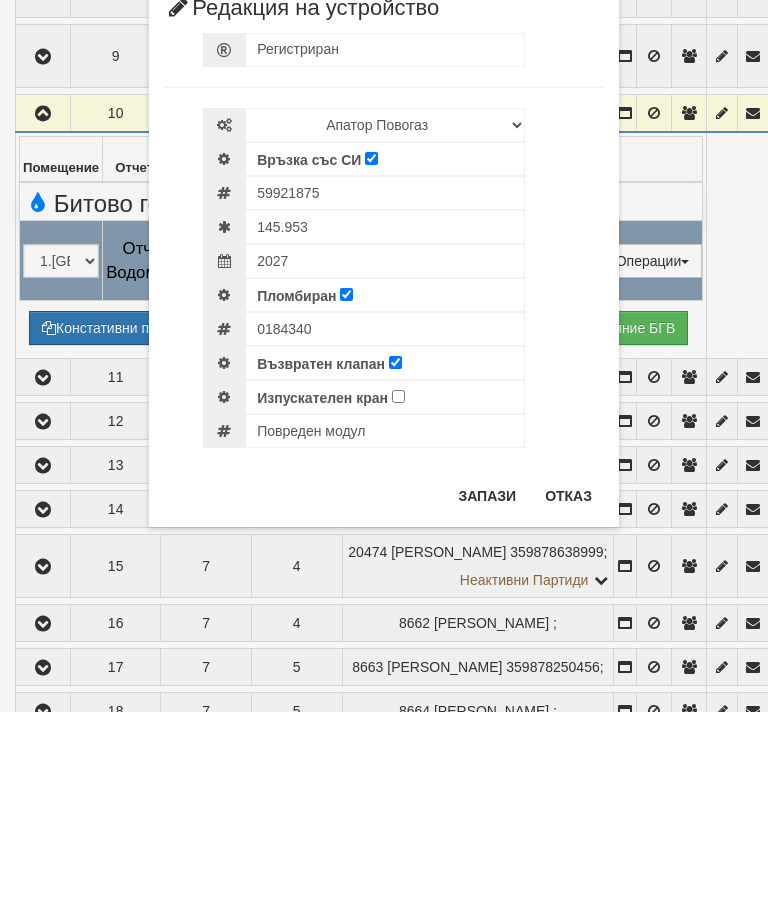 click on "Запази" at bounding box center (487, 693) 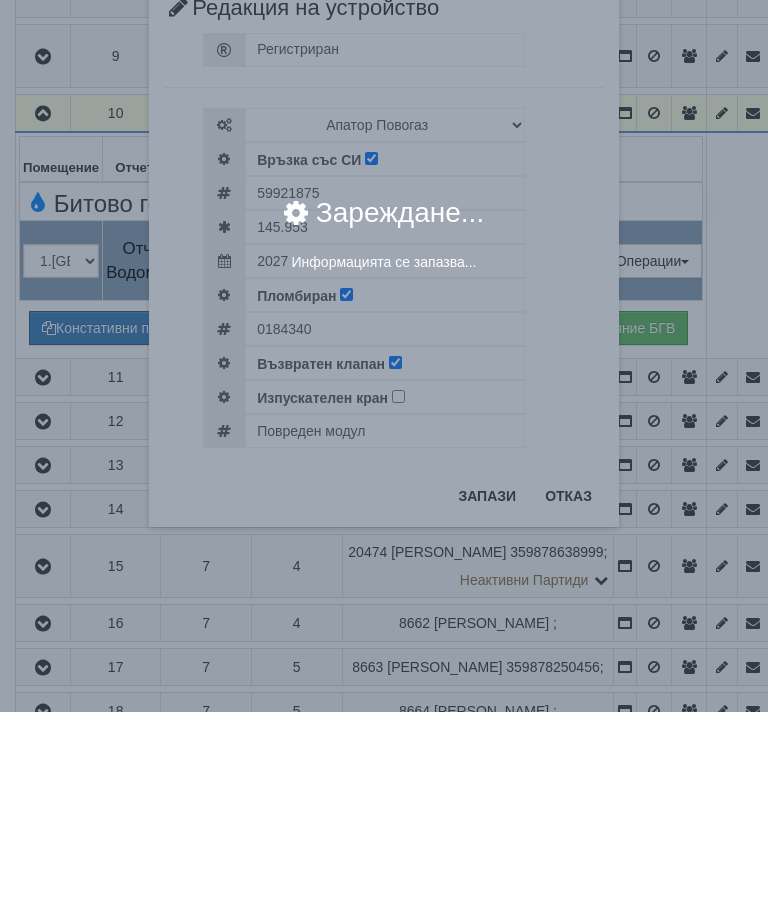 scroll, scrollTop: 948, scrollLeft: 0, axis: vertical 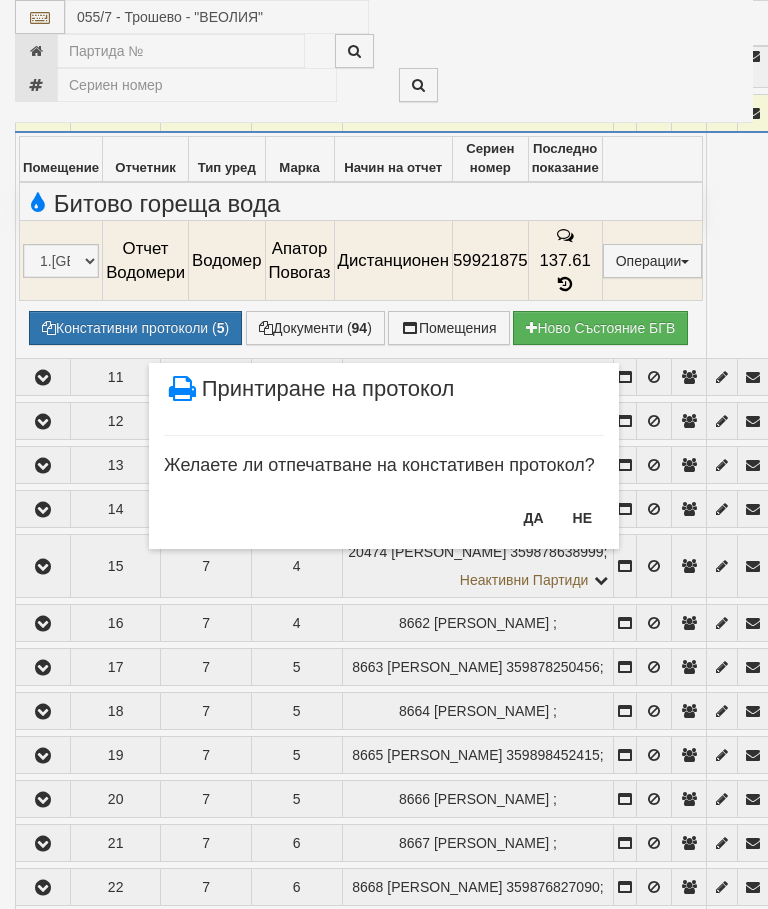 click on "НЕ" at bounding box center [582, 518] 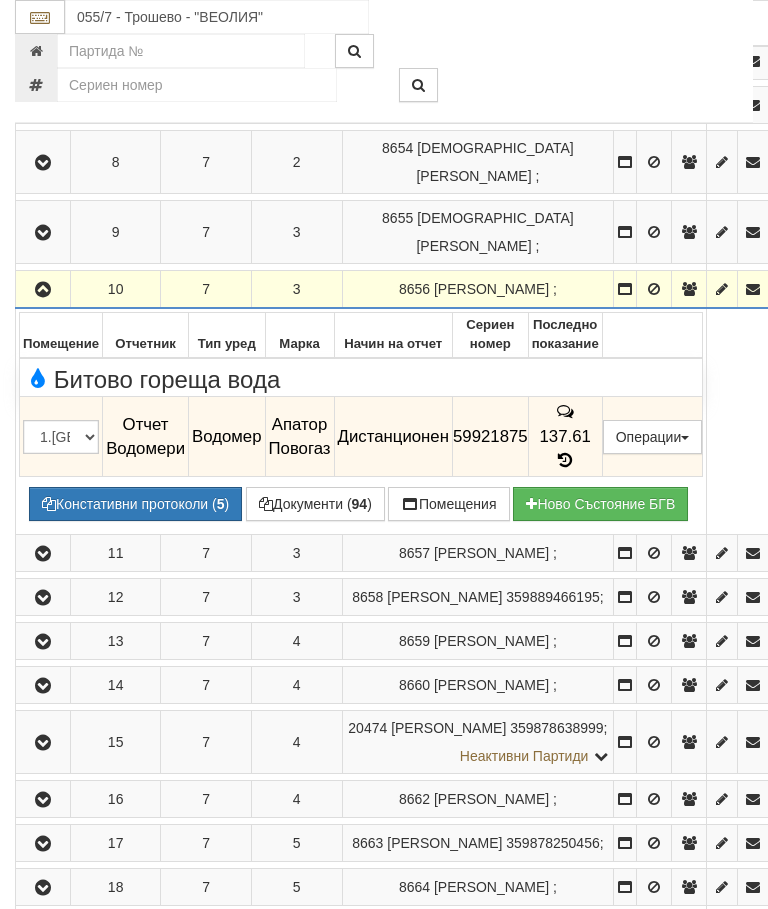 scroll, scrollTop: 773, scrollLeft: 0, axis: vertical 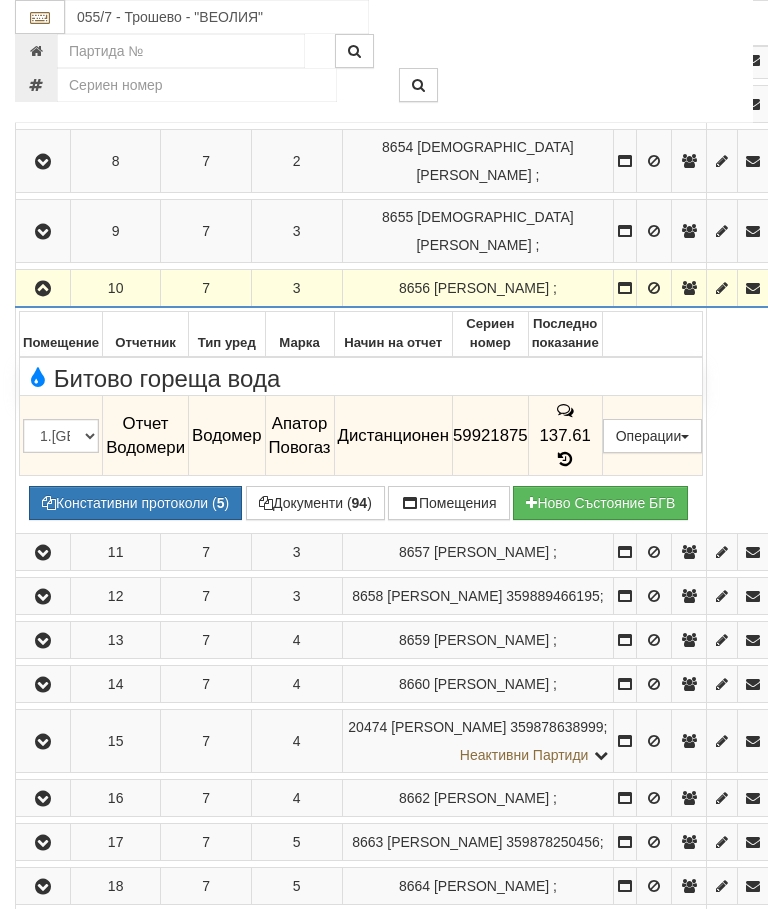 click at bounding box center [43, 289] 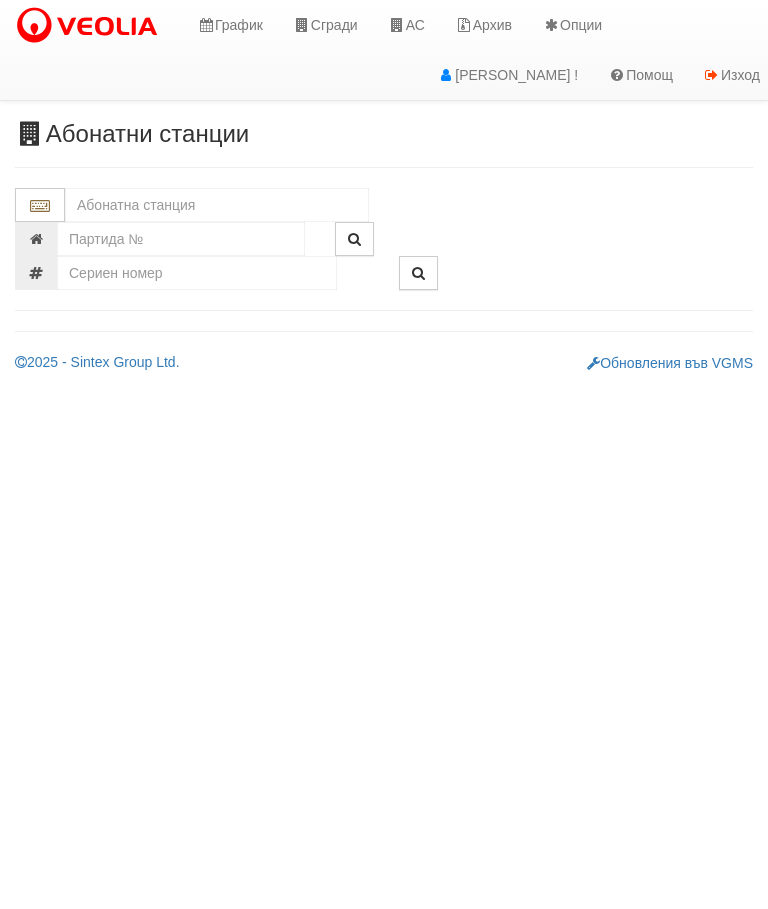 scroll, scrollTop: 0, scrollLeft: 0, axis: both 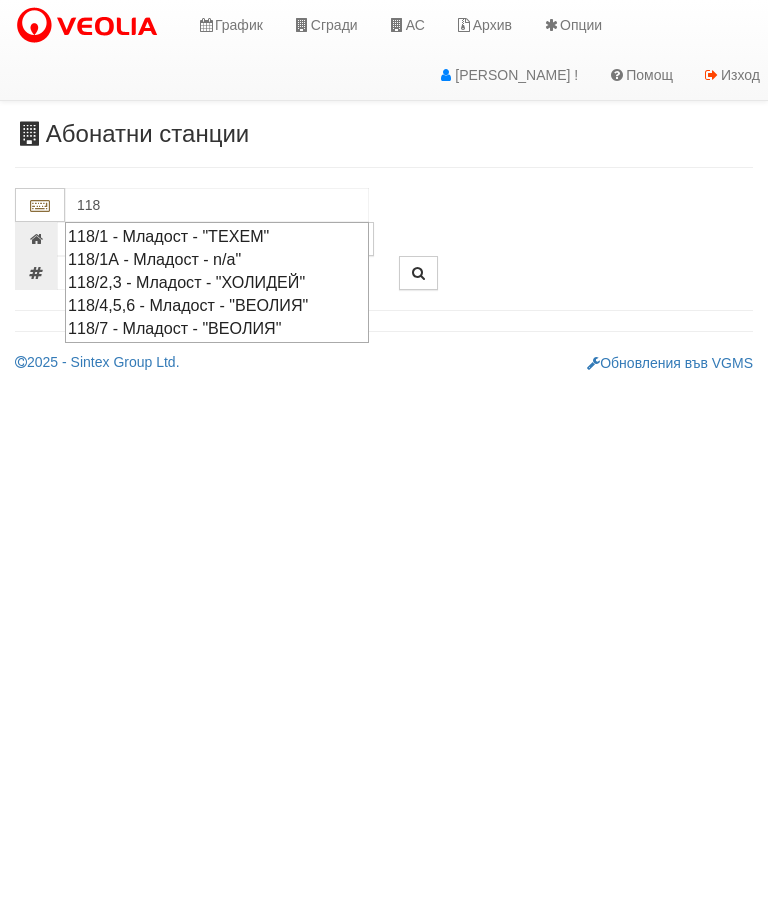 click on "118/1 - Младост - "ТЕХЕМ"" at bounding box center (217, 236) 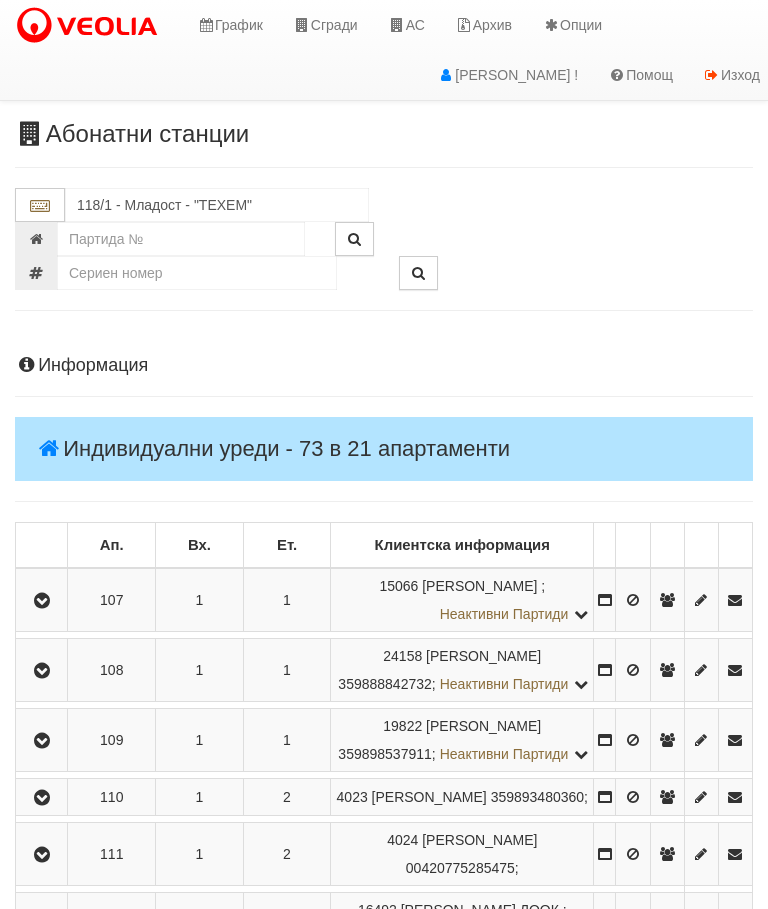 click at bounding box center (42, 601) 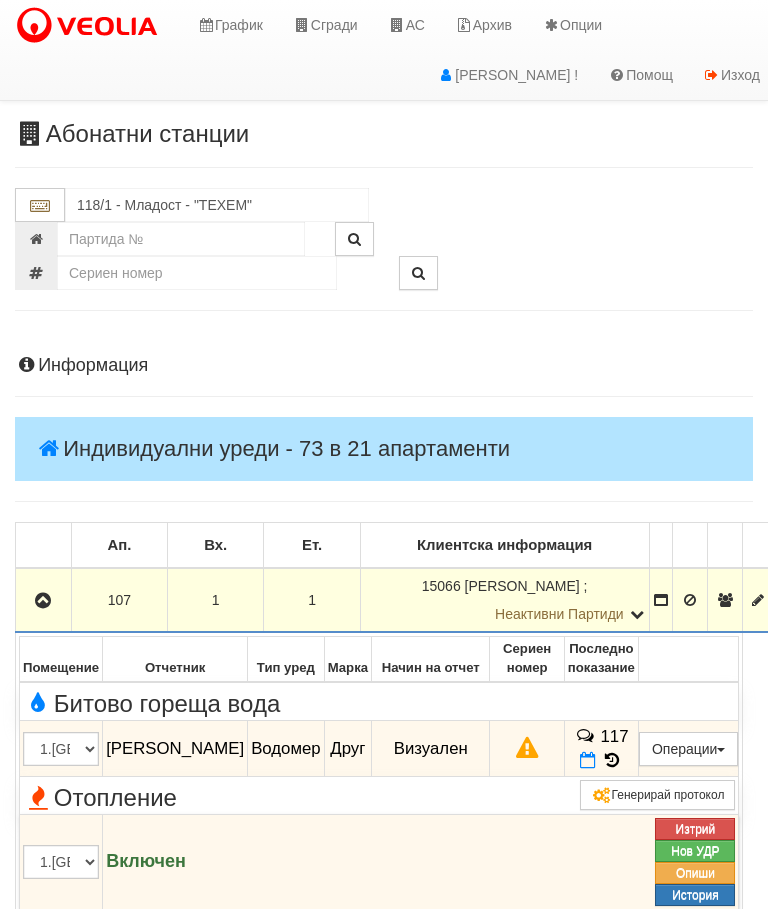 click at bounding box center (43, 601) 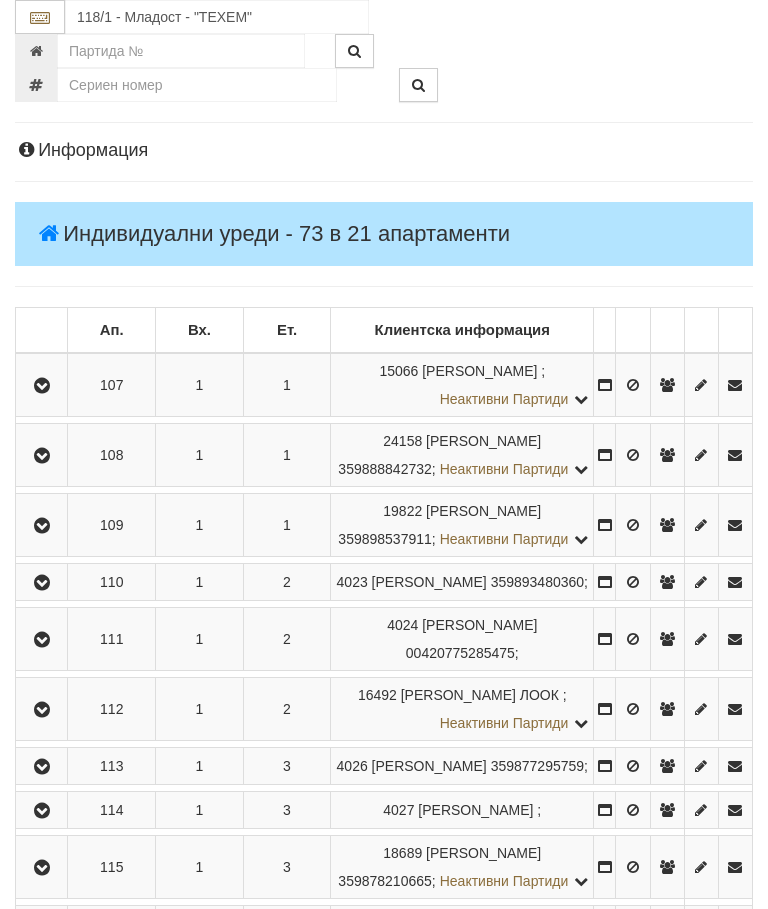 scroll, scrollTop: 305, scrollLeft: 0, axis: vertical 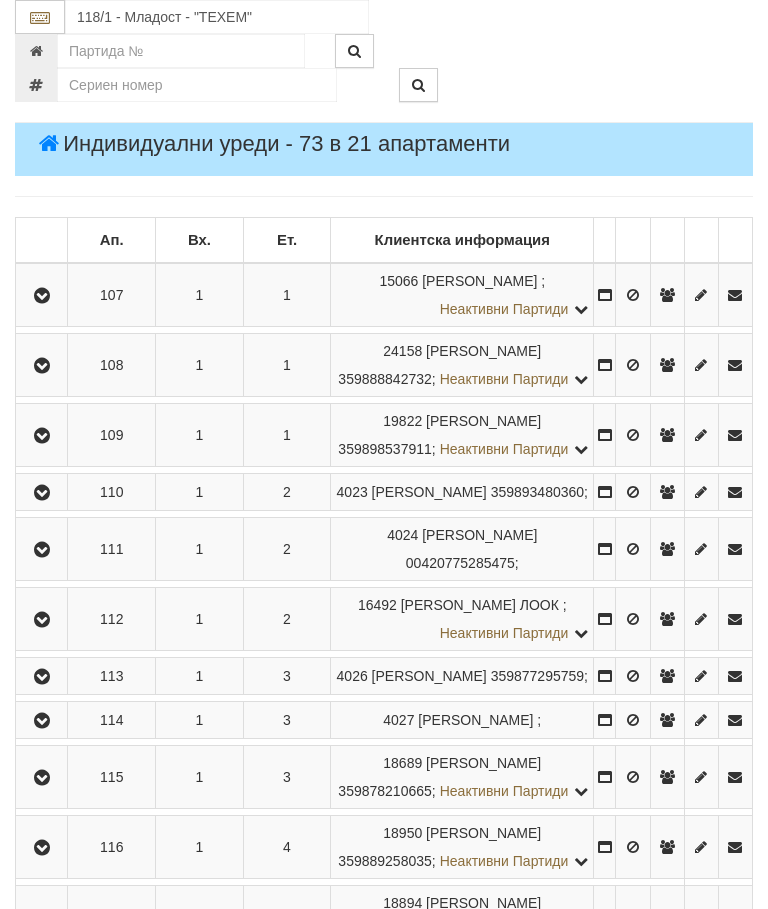 click at bounding box center (41, 492) 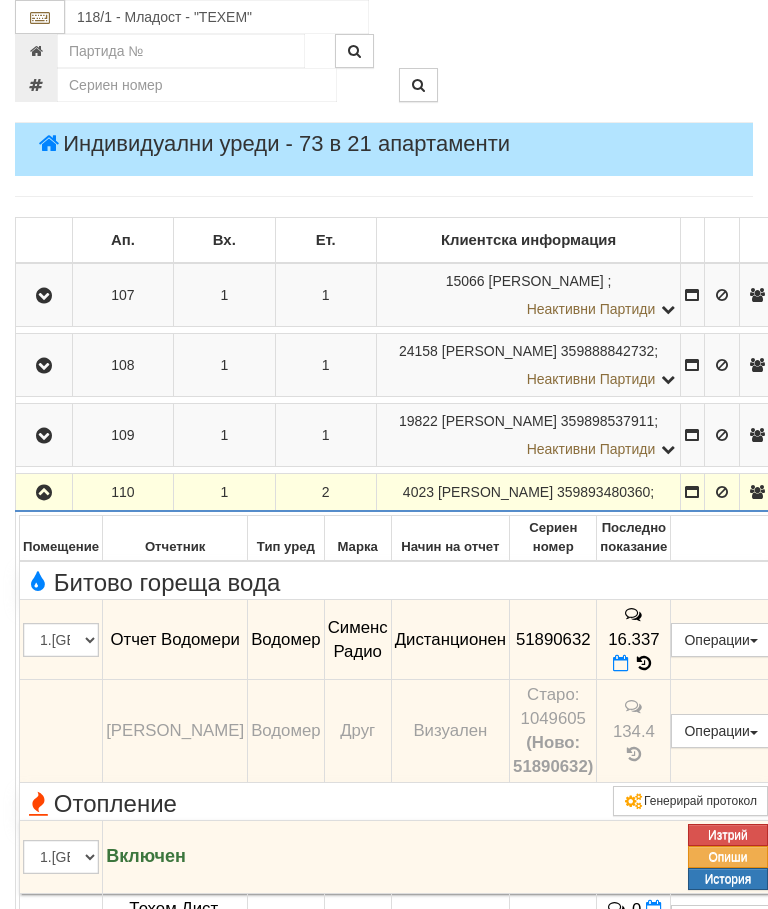 click at bounding box center (44, 493) 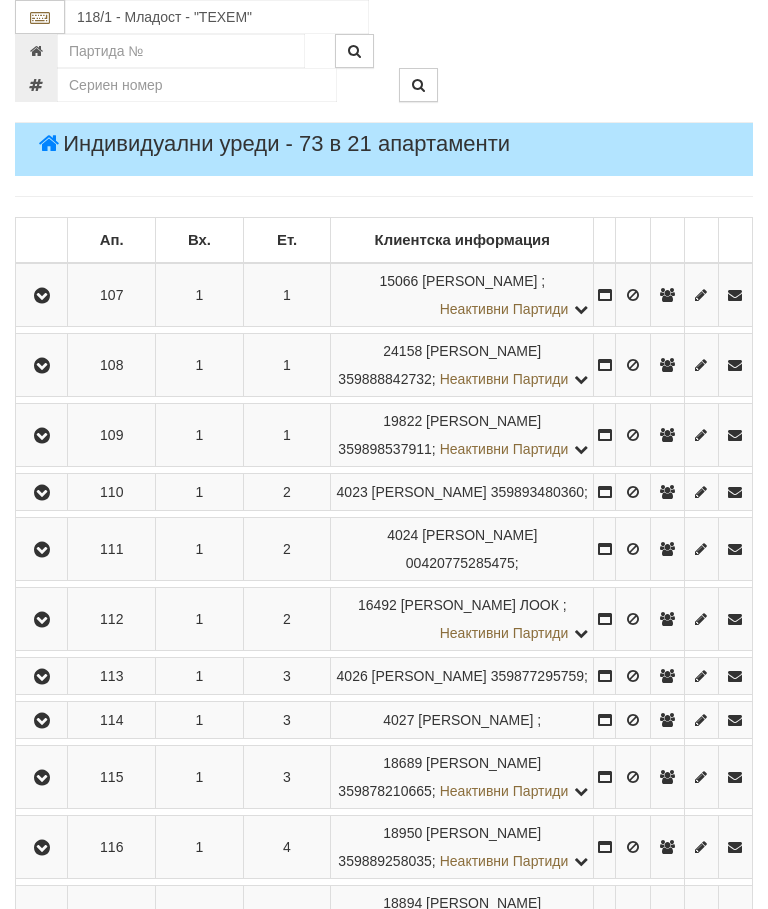 click at bounding box center [42, 550] 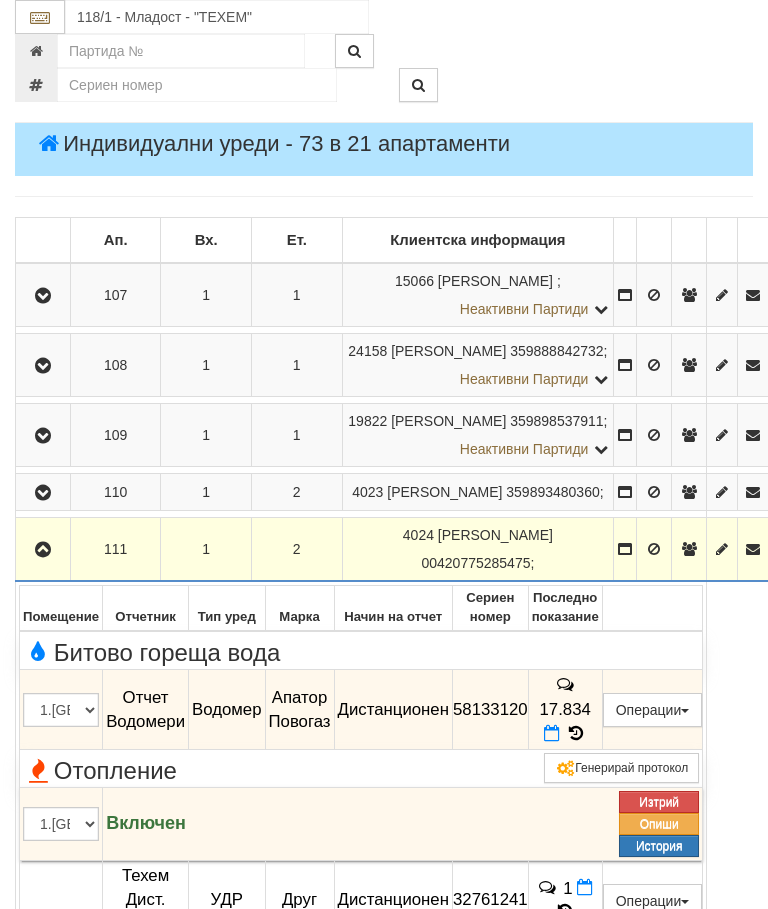 click at bounding box center [43, 550] 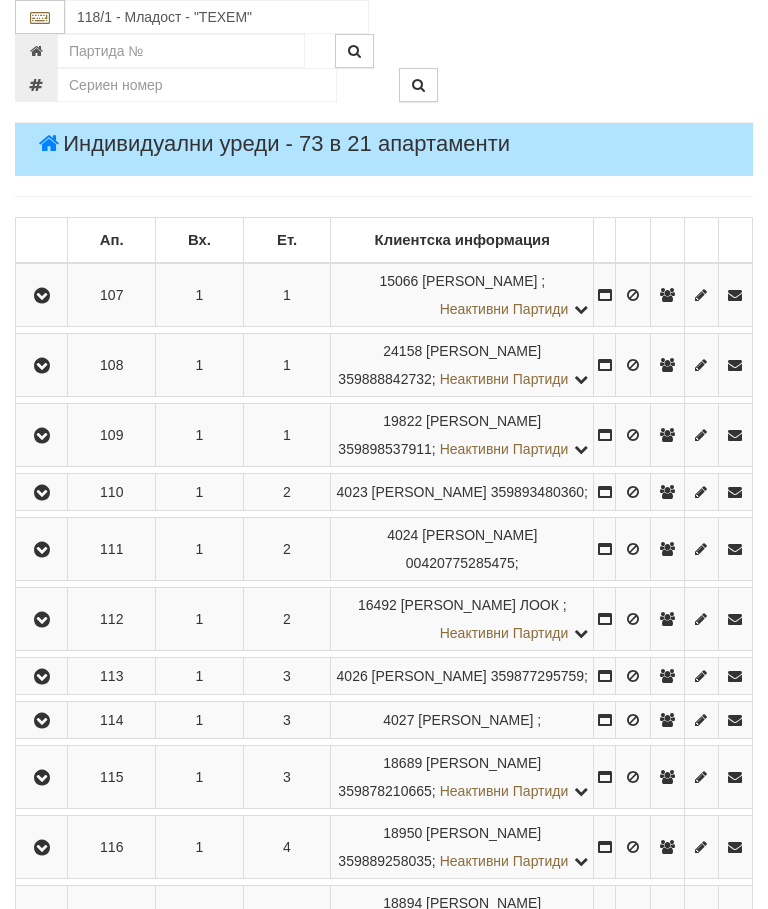 click at bounding box center [42, 620] 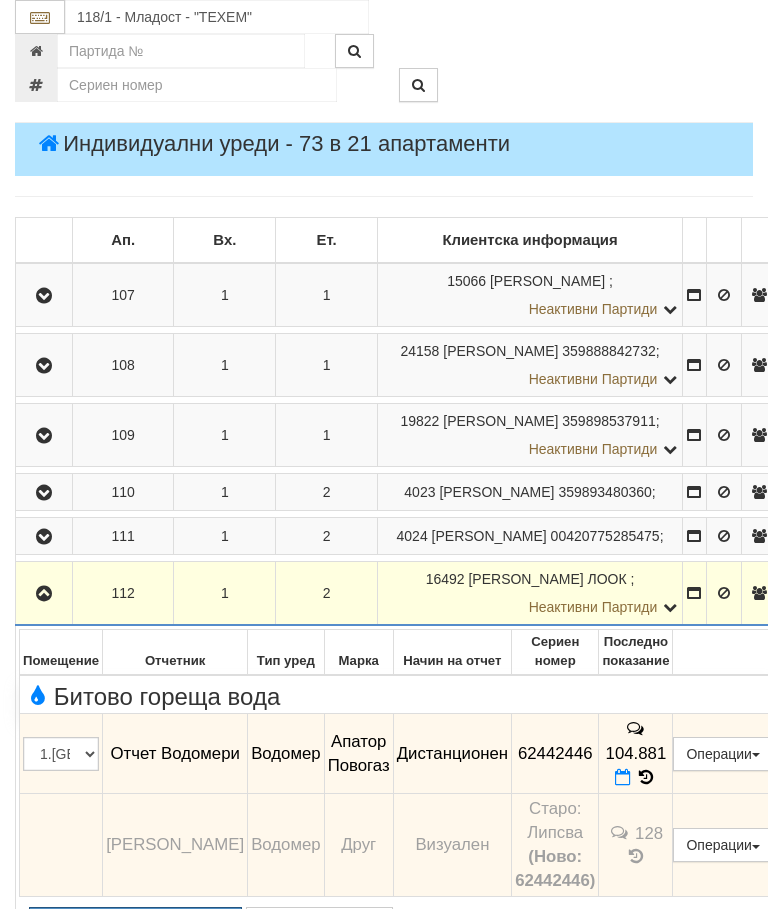click at bounding box center (44, 593) 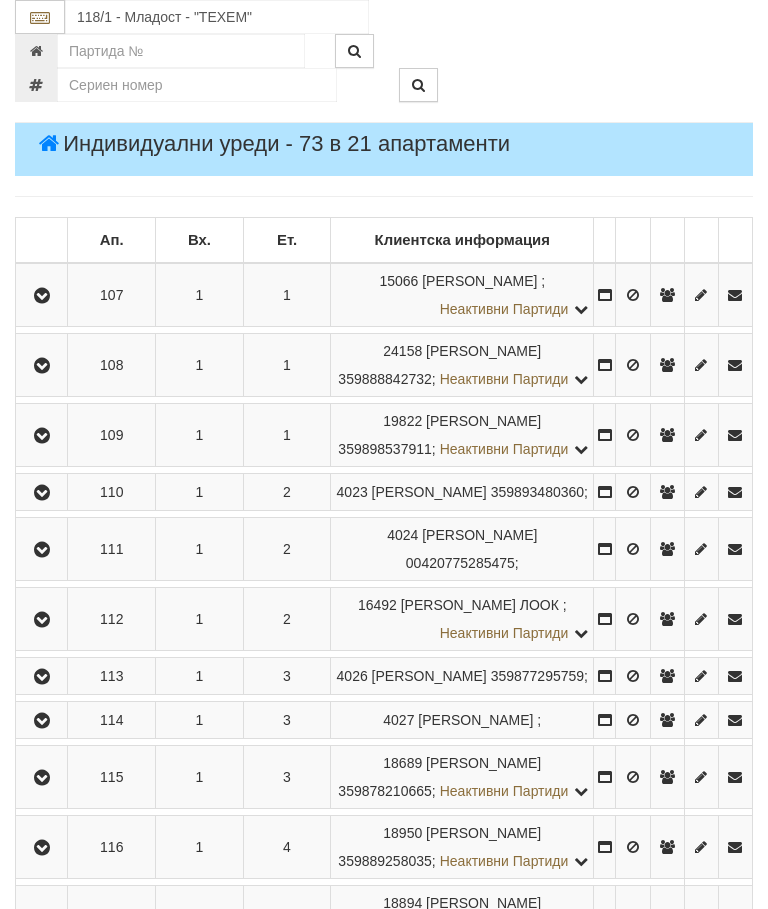 click at bounding box center (41, 676) 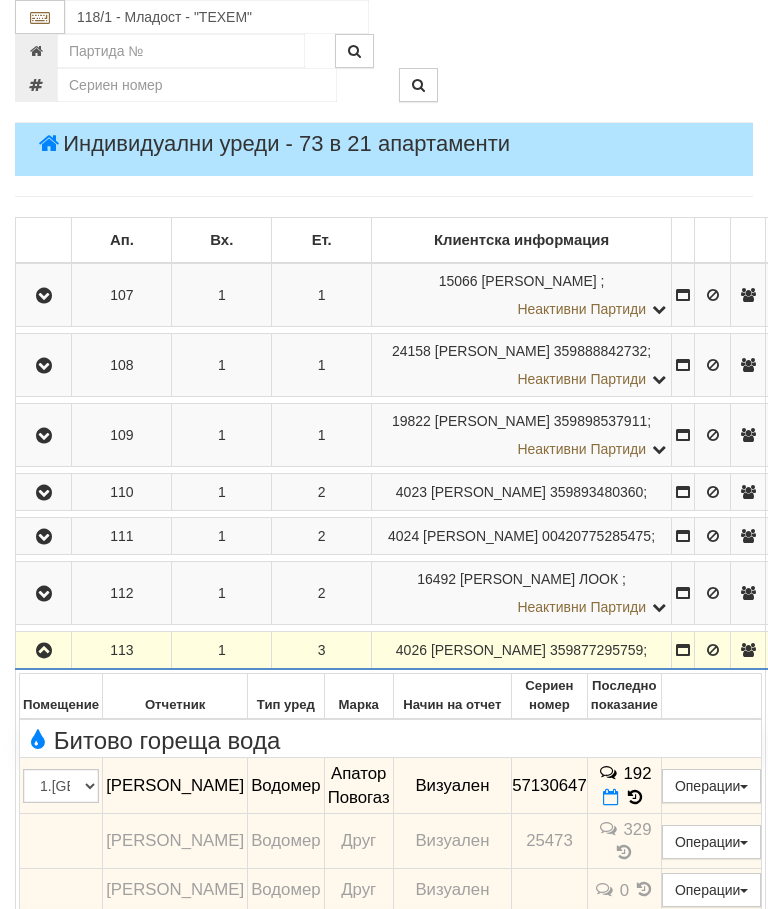 click on "192" at bounding box center [624, 786] 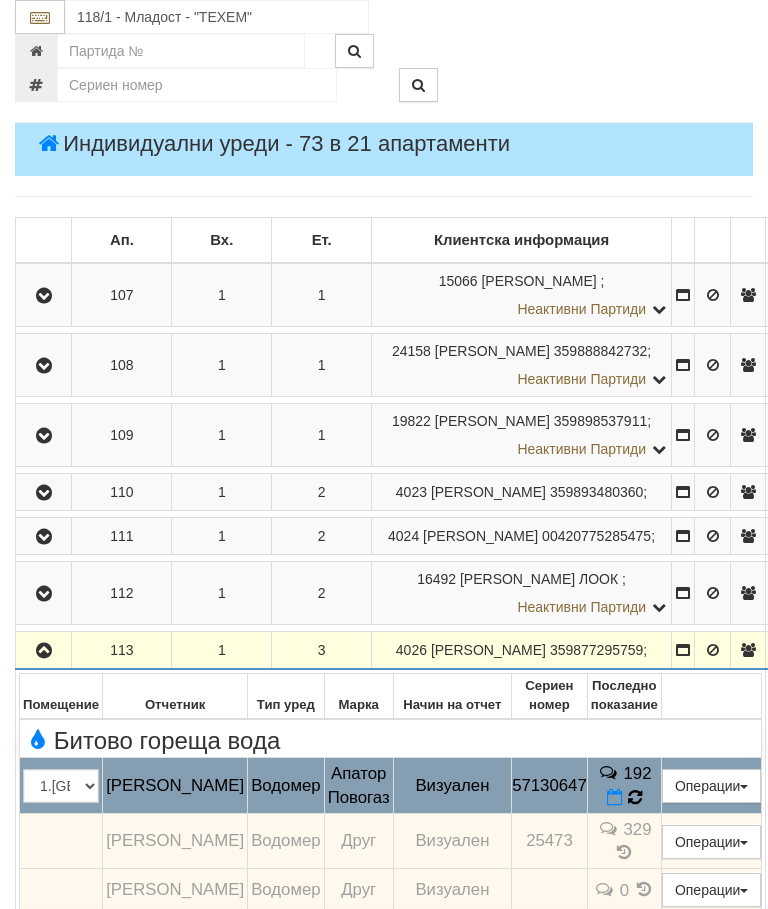 click at bounding box center (634, 798) 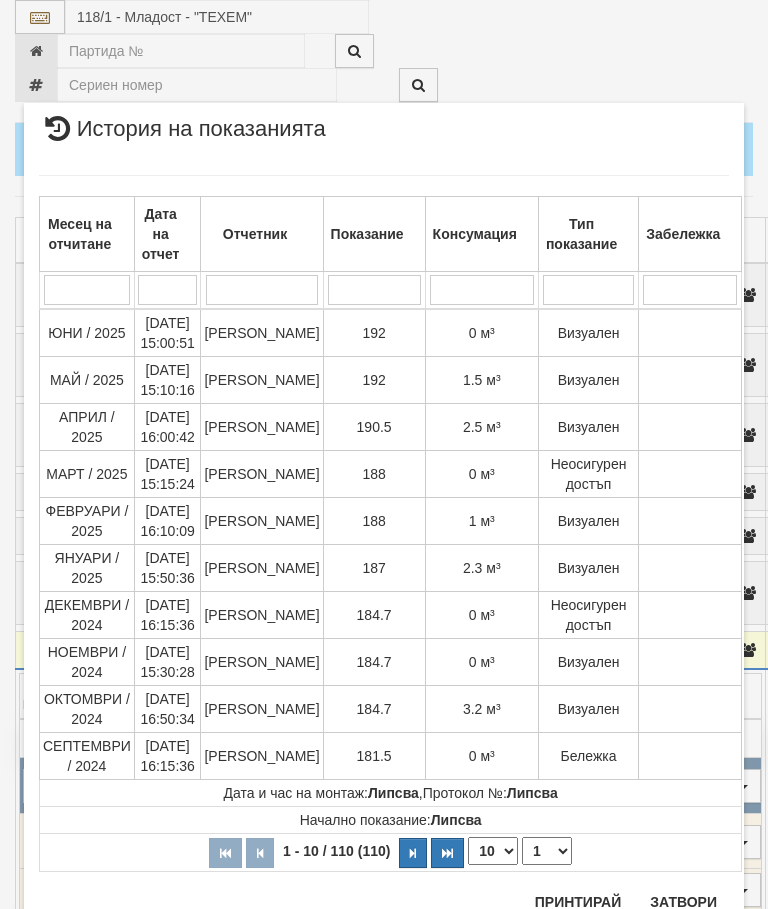 scroll, scrollTop: 1555, scrollLeft: 0, axis: vertical 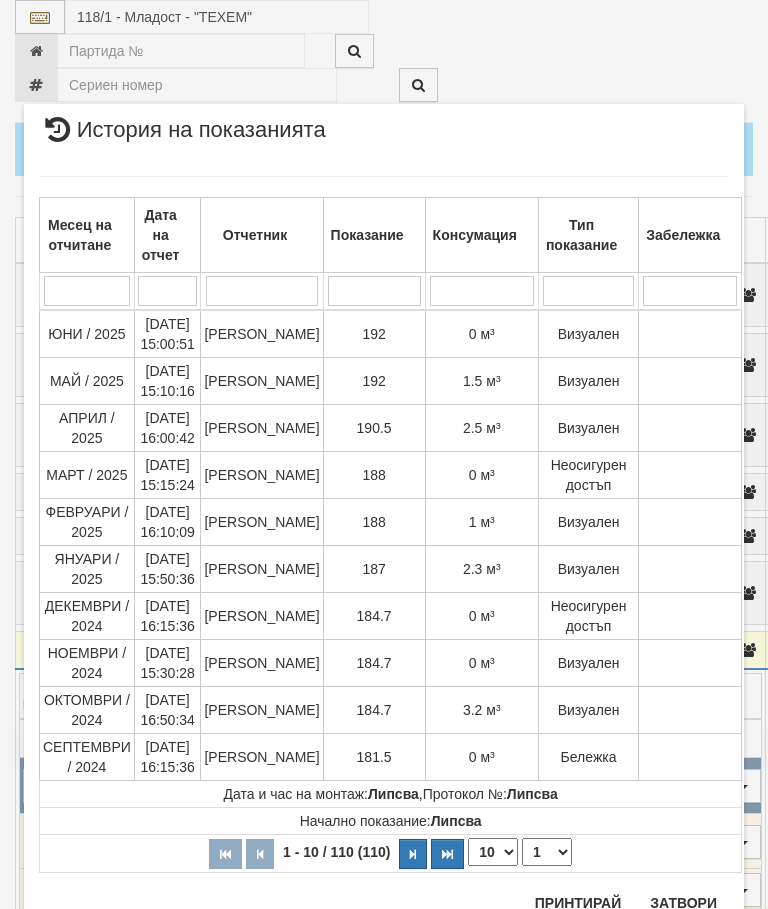 click on "Затвори" at bounding box center [683, 903] 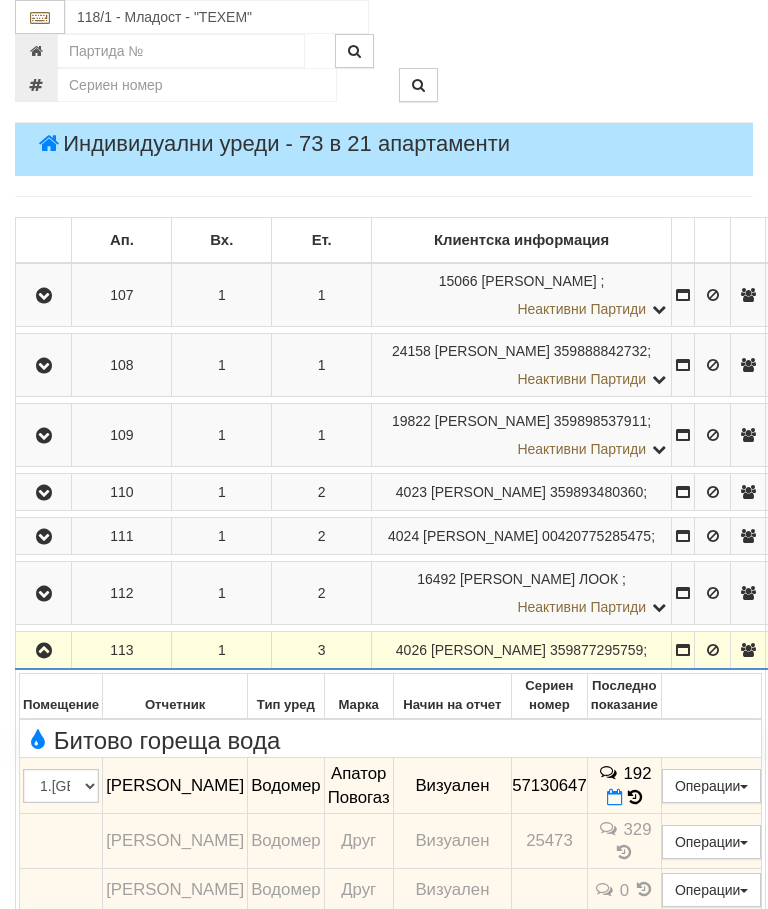 click at bounding box center [44, 651] 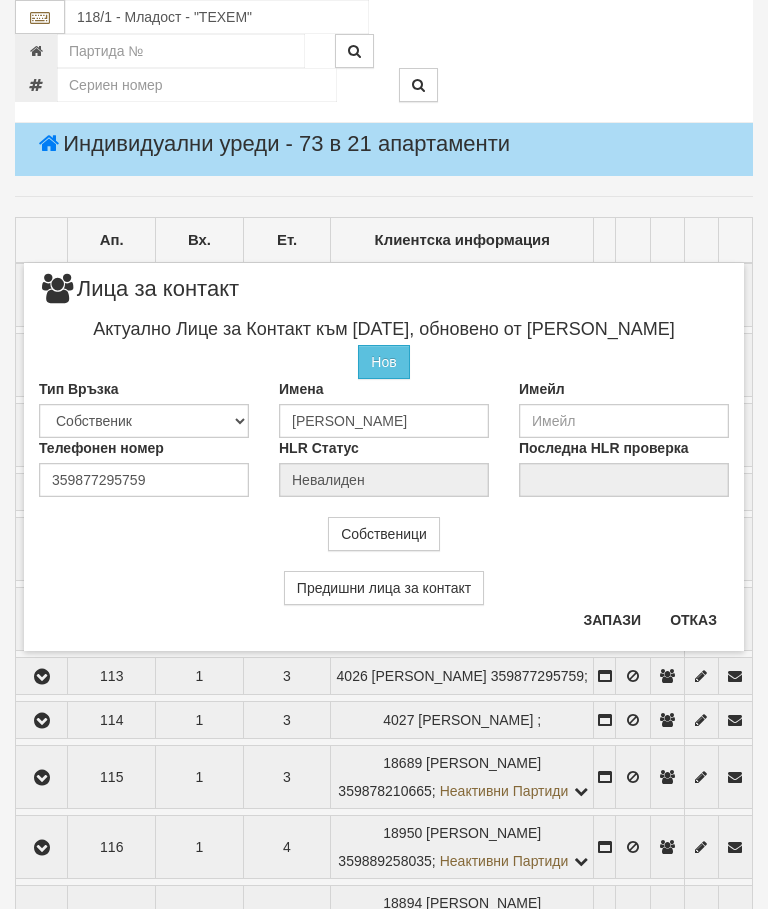 click on "Отказ" at bounding box center (693, 620) 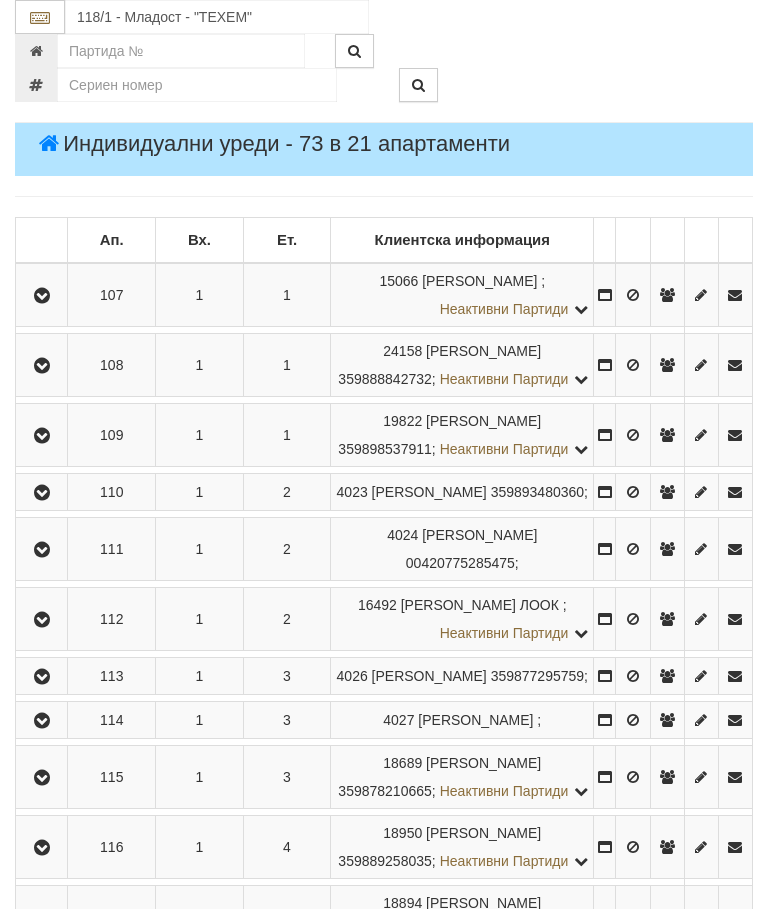 click at bounding box center [42, 721] 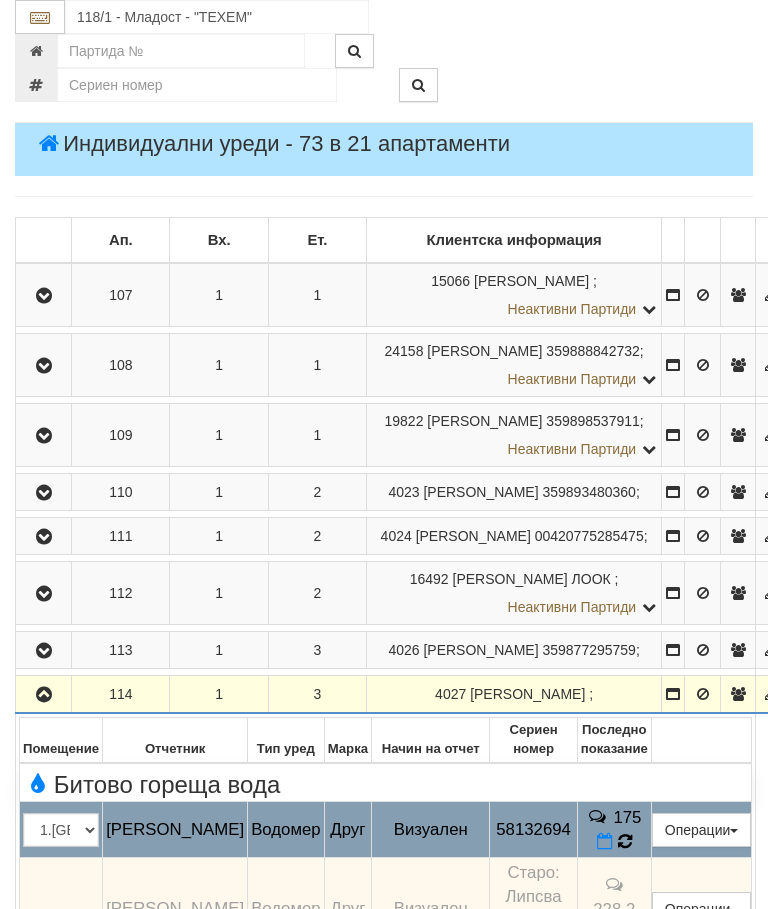 click at bounding box center [624, 841] 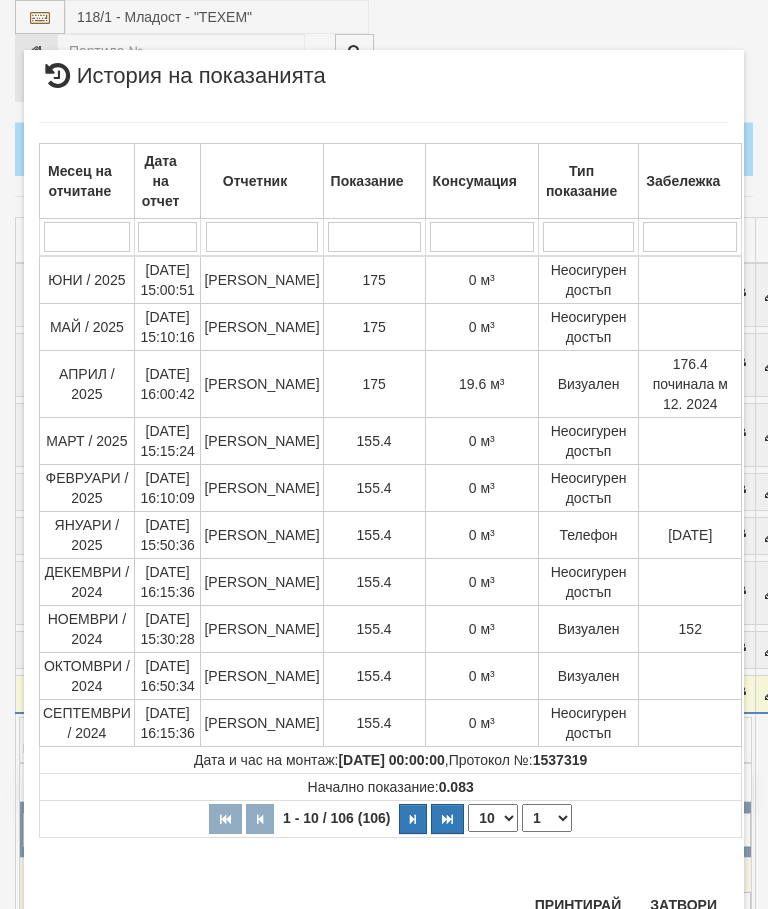 click on "Затвори" at bounding box center (683, 905) 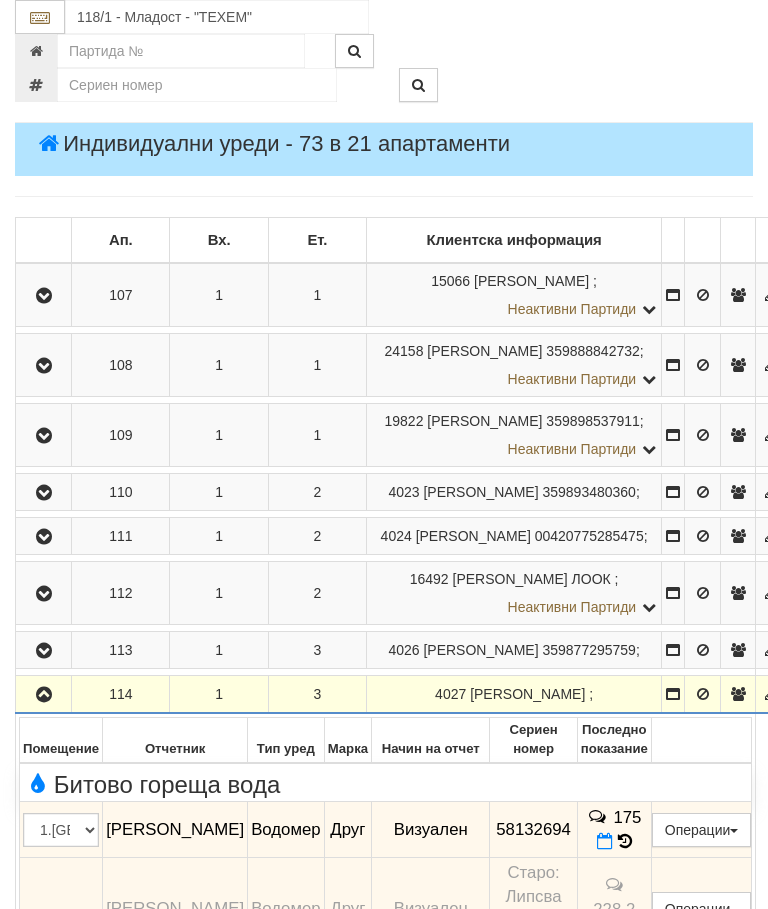 click at bounding box center (44, 695) 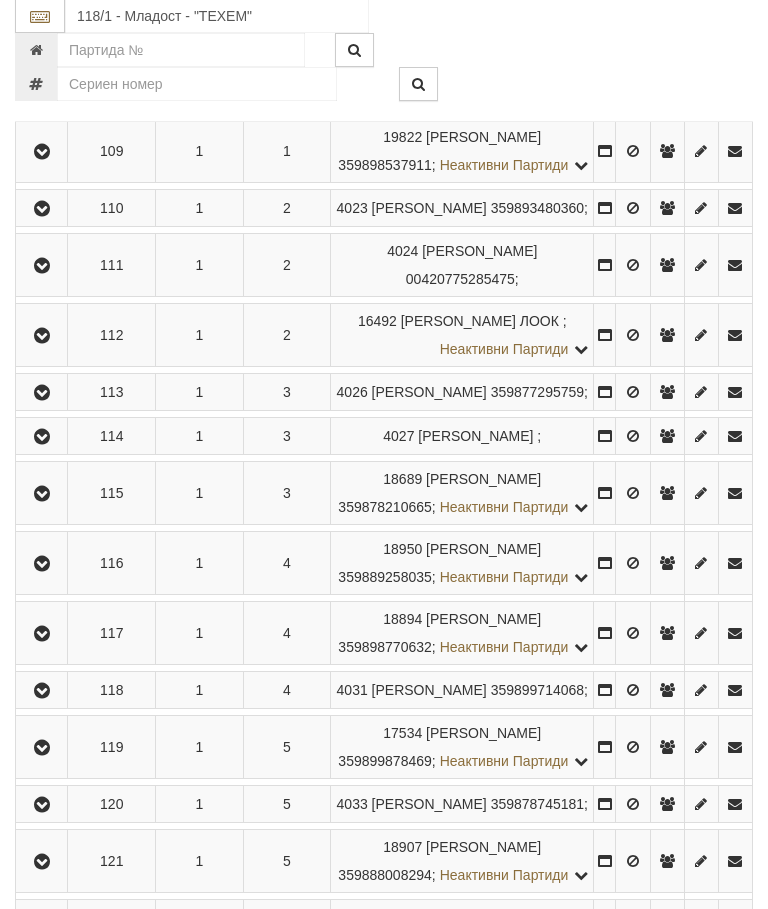 click at bounding box center [42, 495] 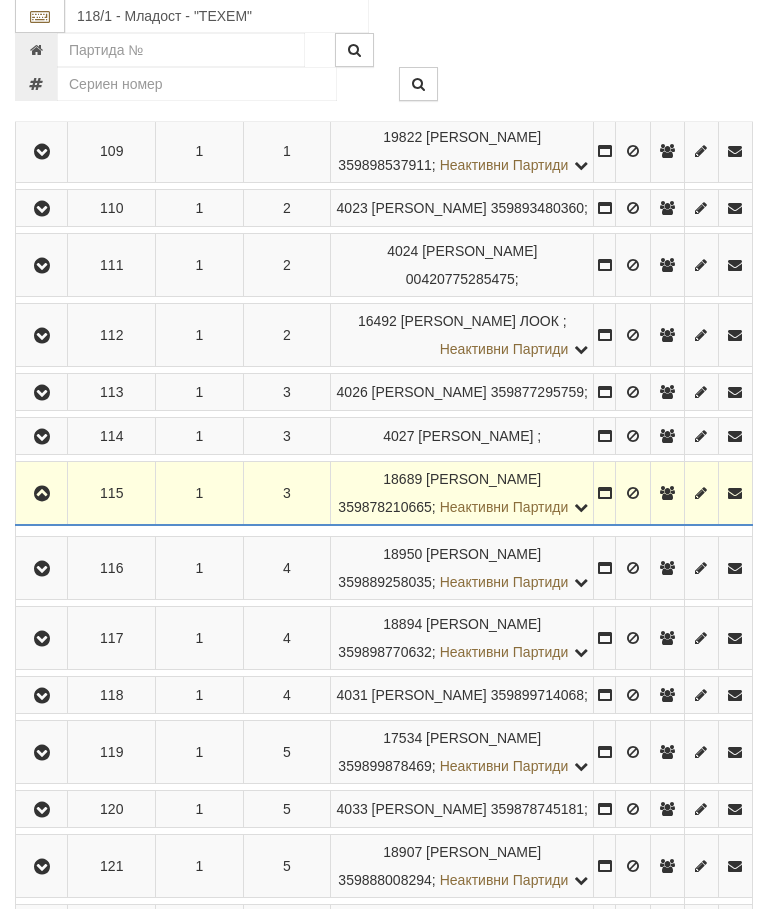 scroll, scrollTop: 589, scrollLeft: 0, axis: vertical 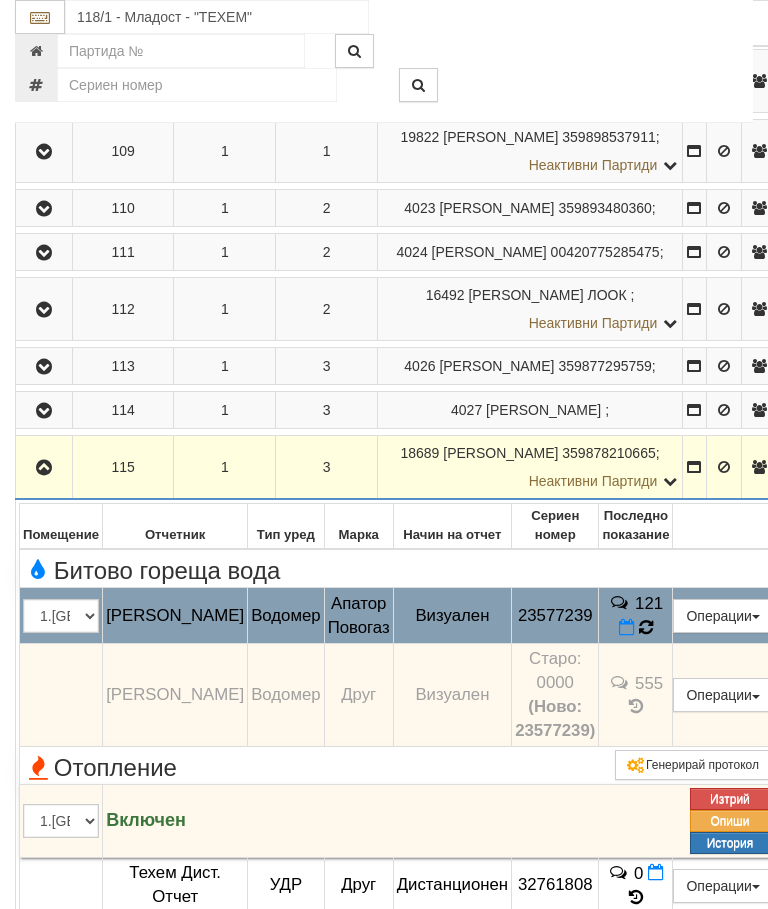 click at bounding box center (646, 628) 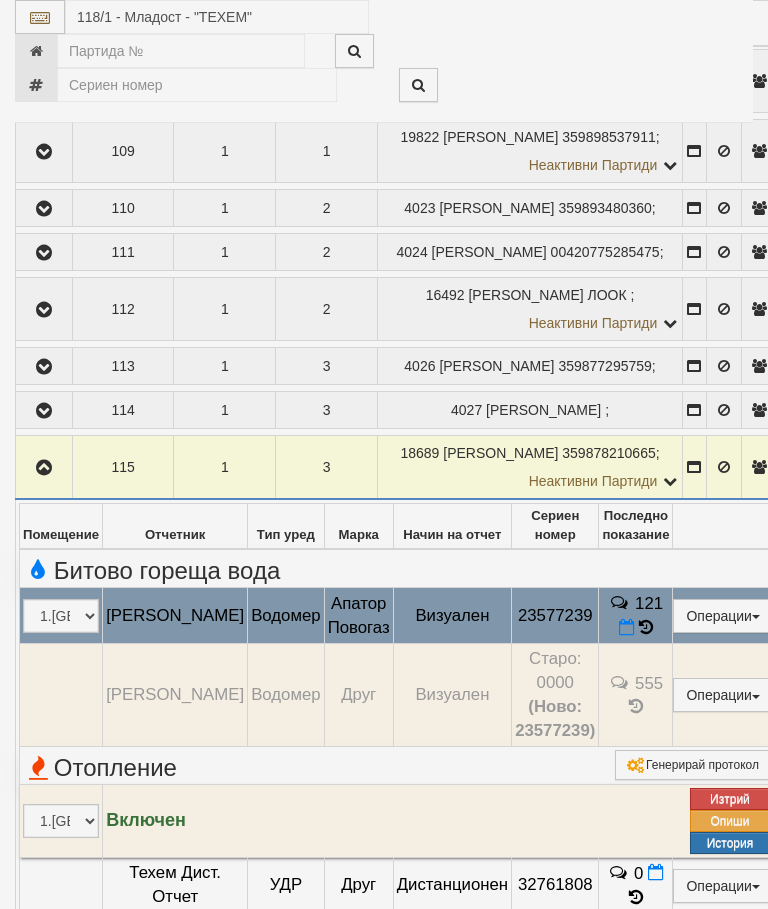select on "10" 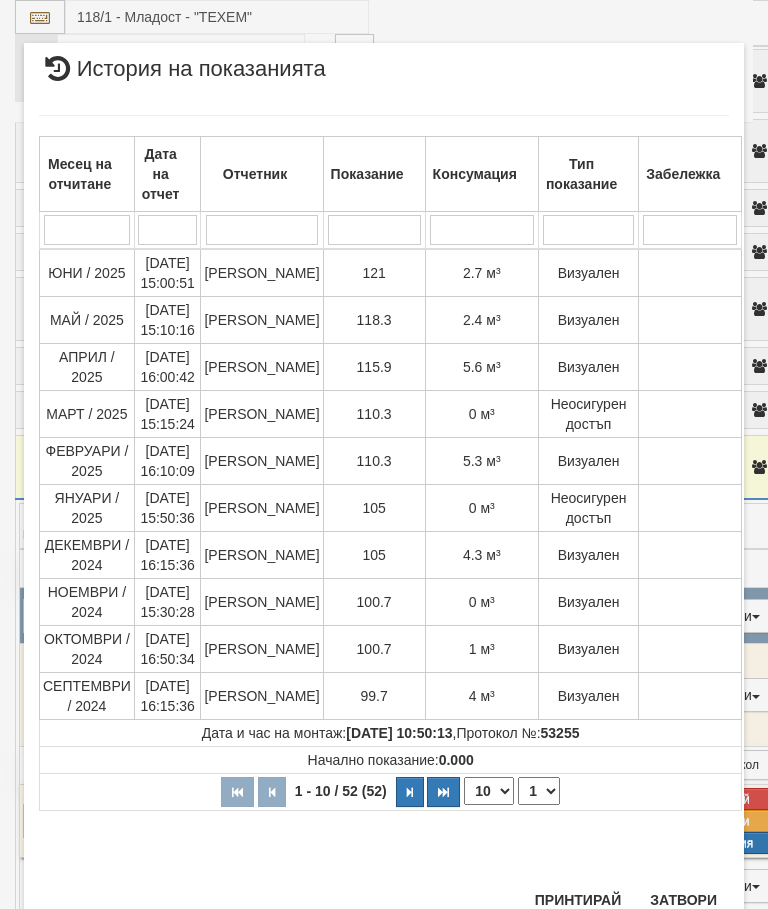 scroll, scrollTop: 743, scrollLeft: 0, axis: vertical 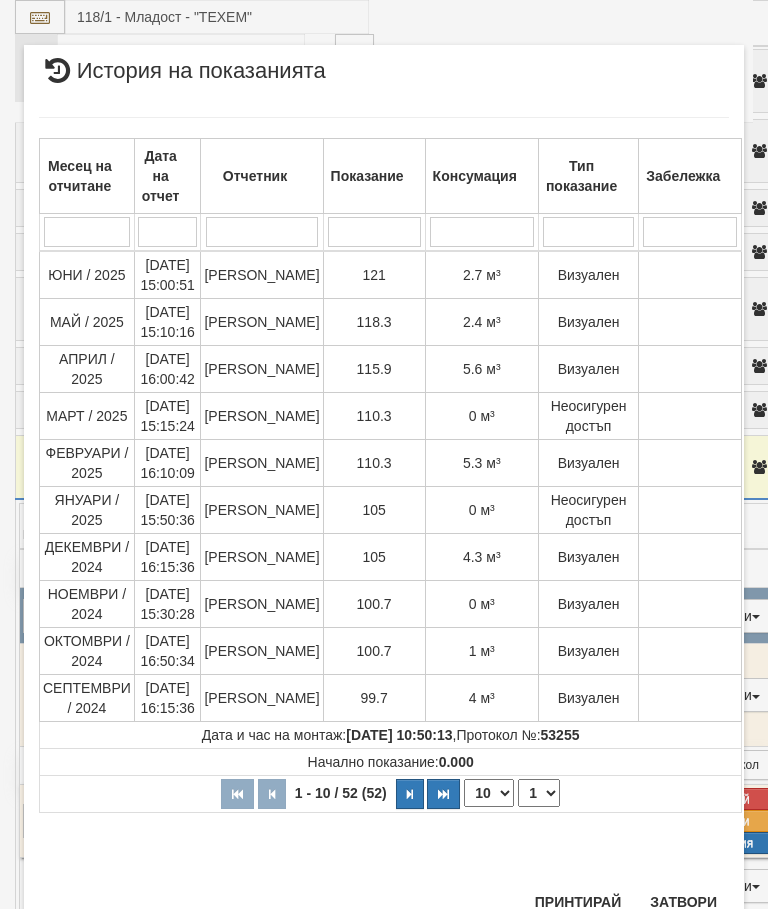 click on "Затвори" at bounding box center [683, 902] 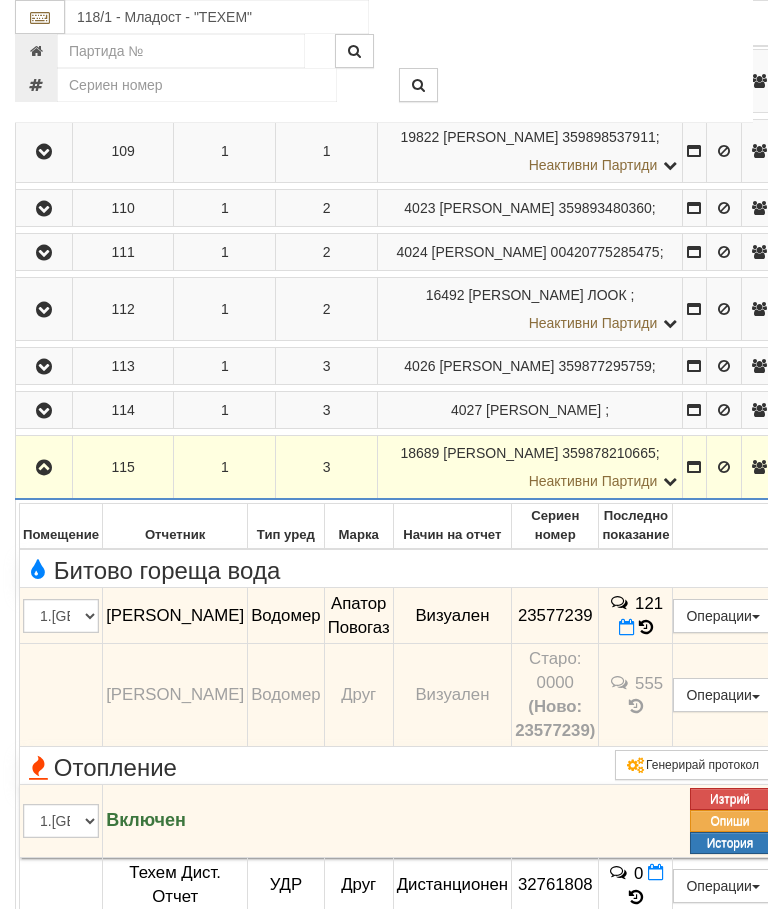 click at bounding box center (44, 468) 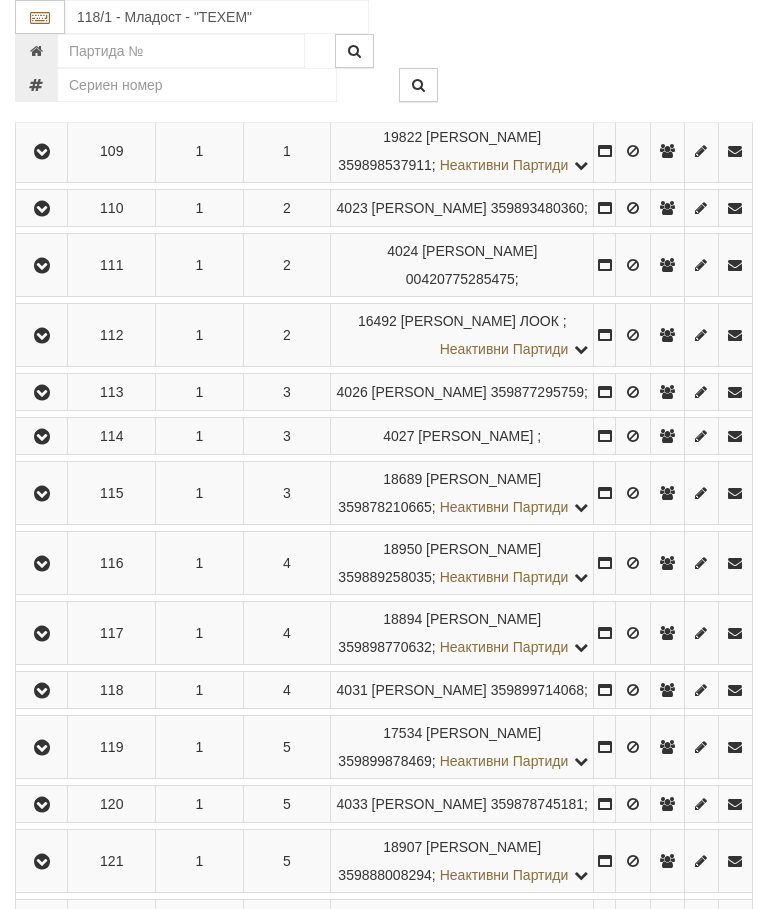 click at bounding box center (42, 152) 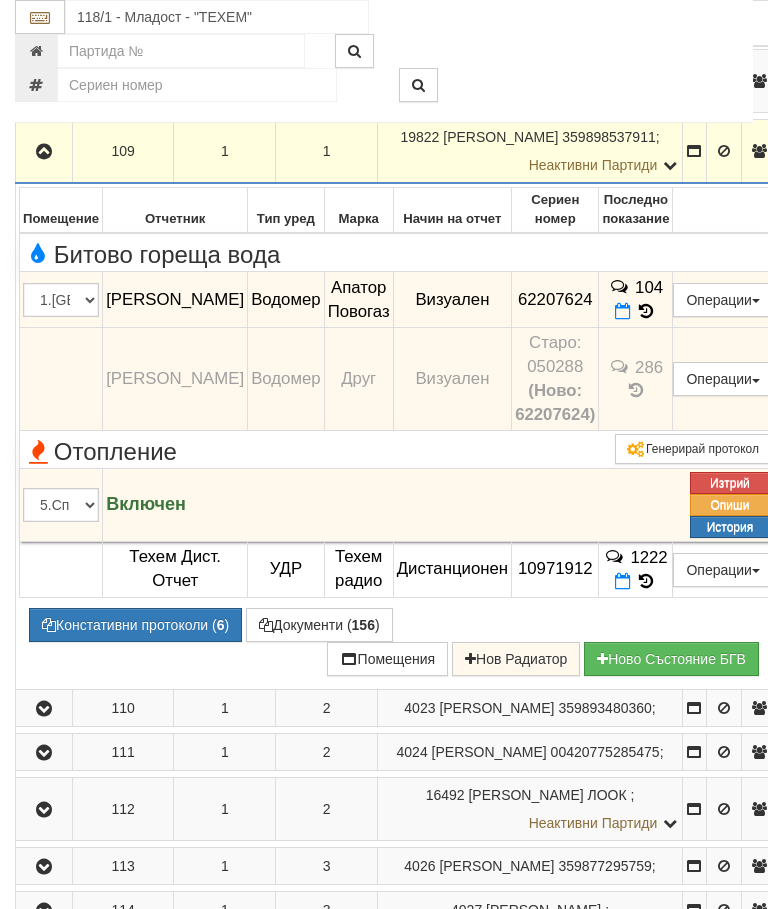 click at bounding box center [44, 151] 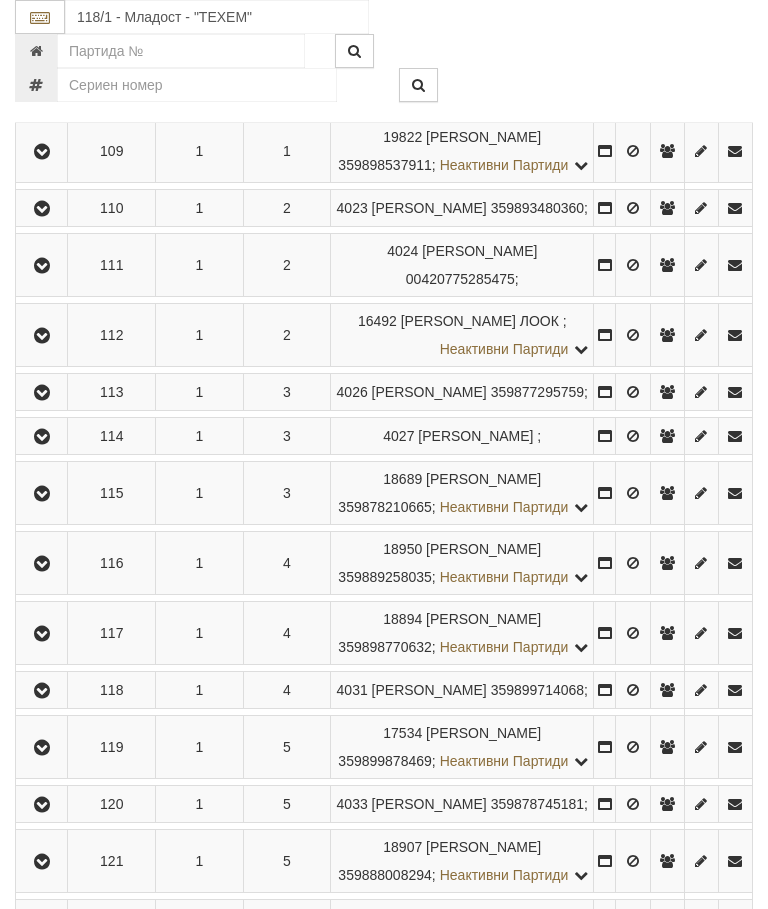 click at bounding box center (42, 209) 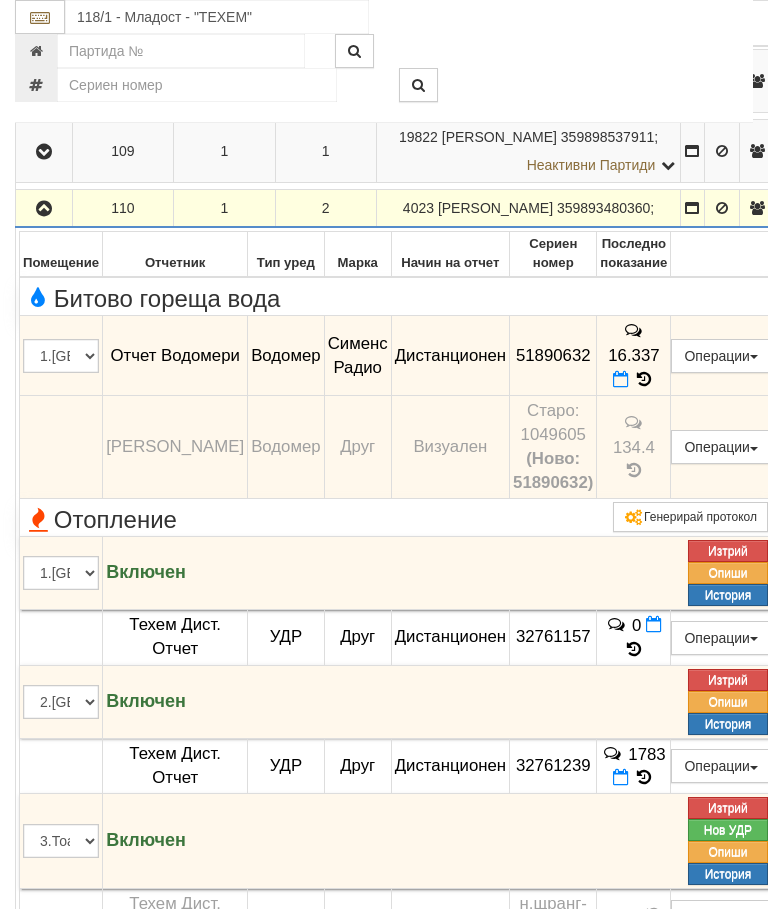 click at bounding box center [44, 209] 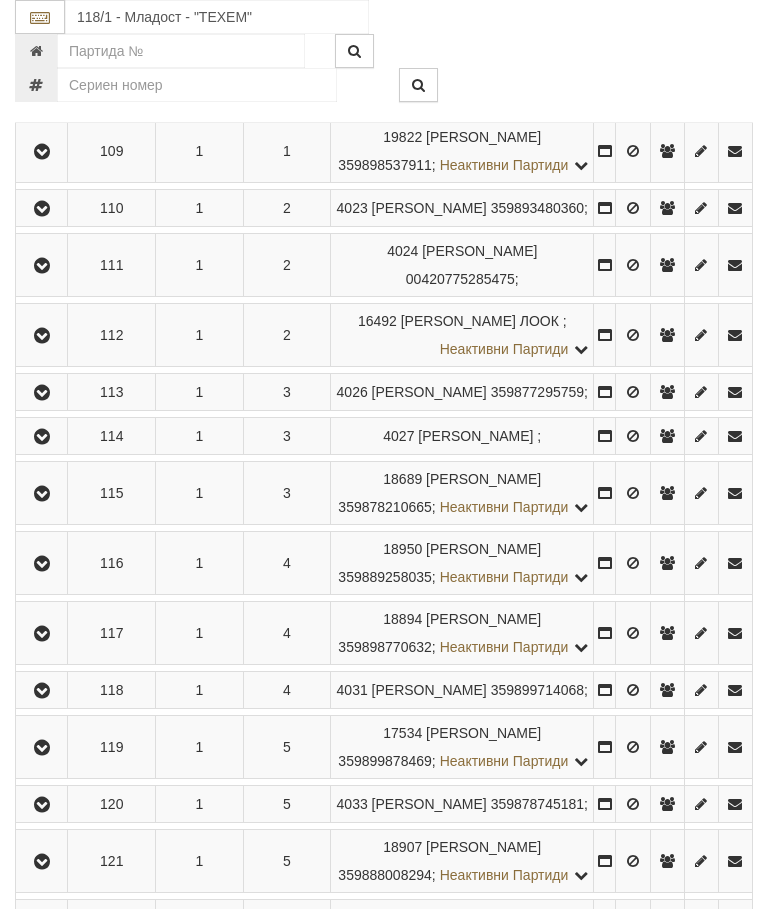 click at bounding box center [42, 266] 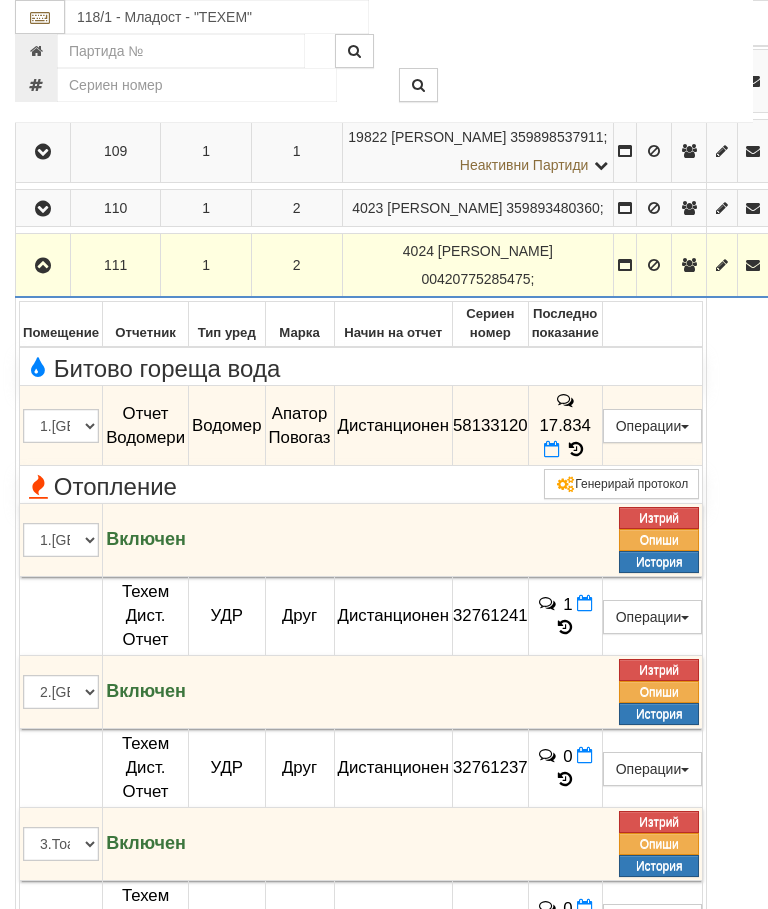click at bounding box center [43, 266] 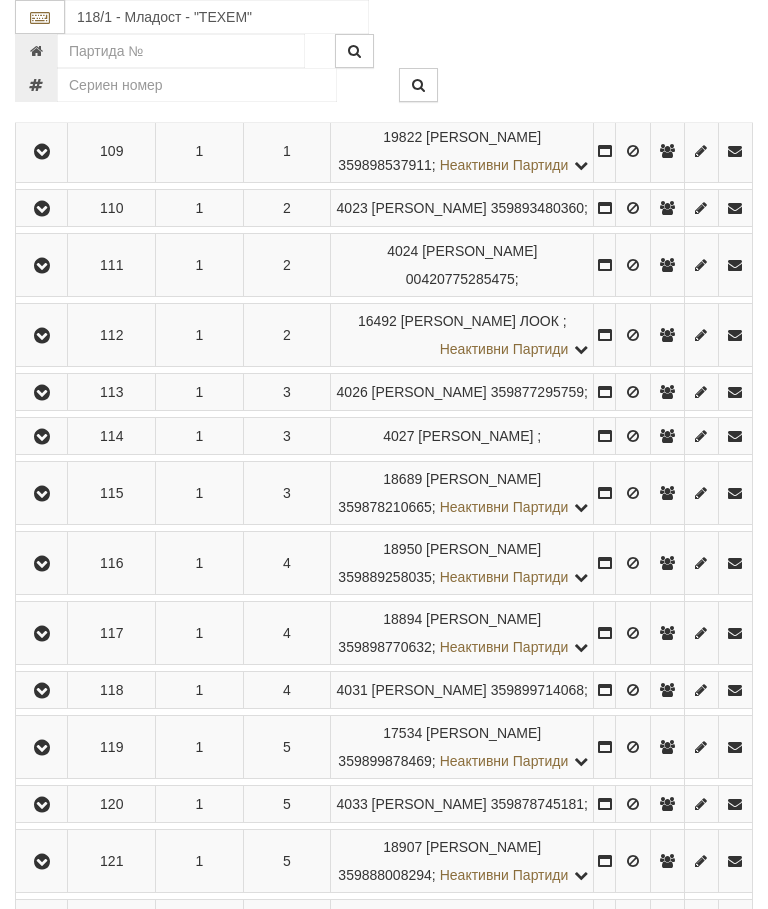 click at bounding box center [42, 336] 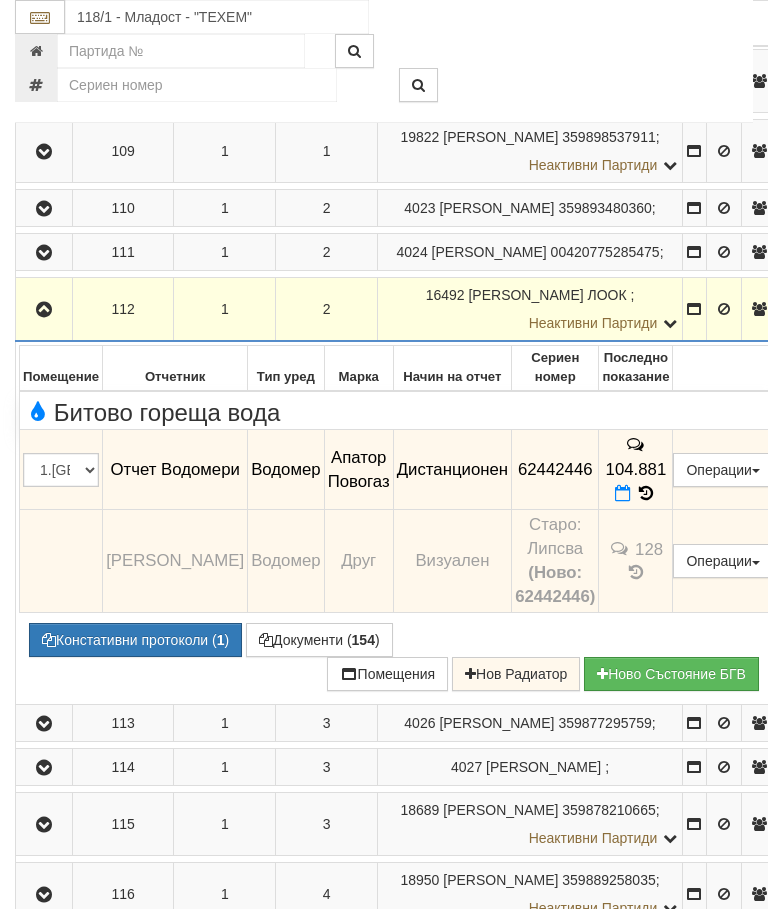 click at bounding box center [44, 310] 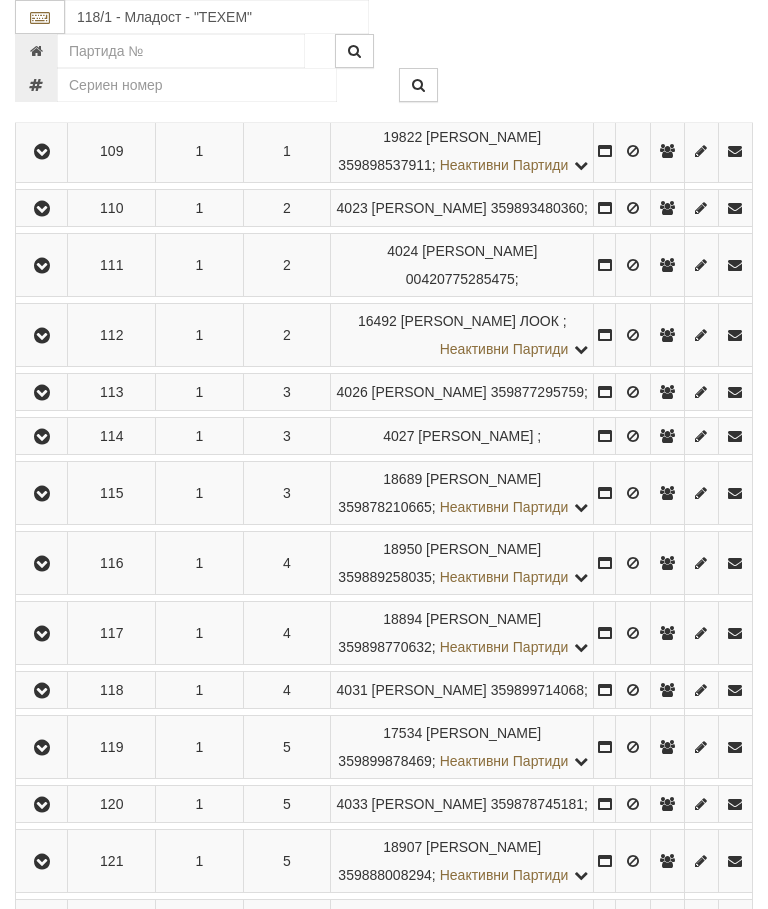 click at bounding box center (42, 393) 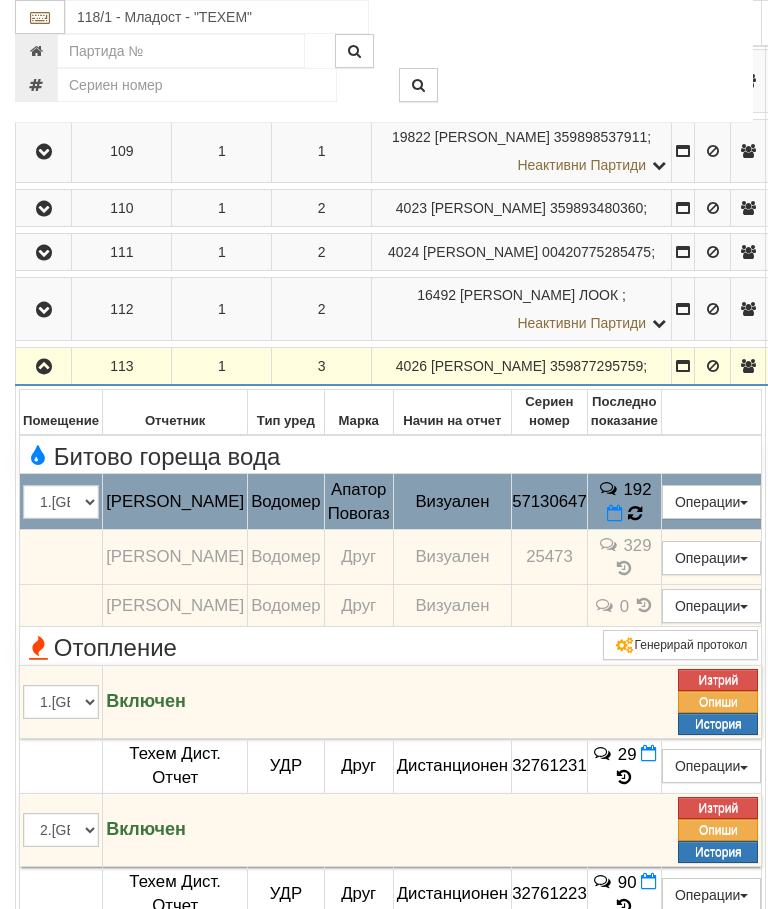 click at bounding box center (634, 514) 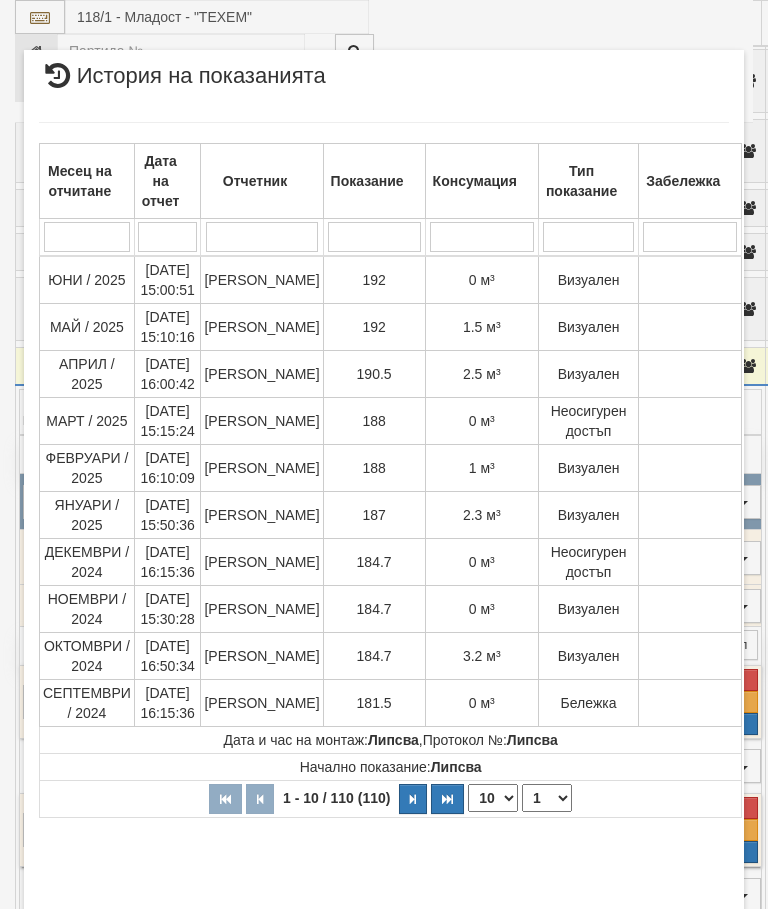 click on "Затвори" at bounding box center (683, 918) 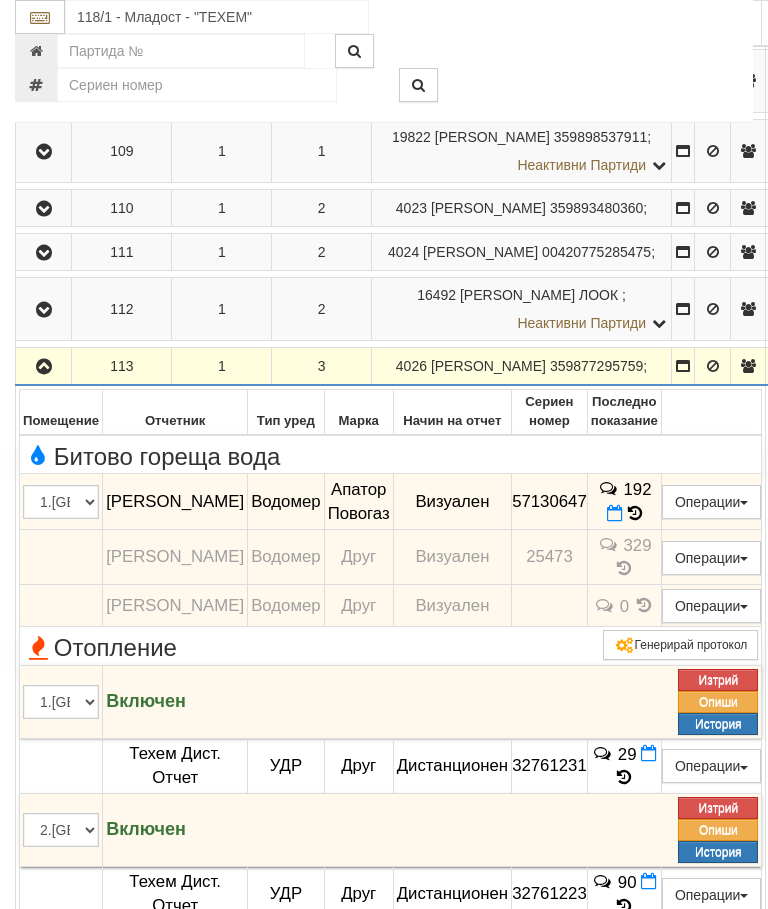 click at bounding box center (44, 367) 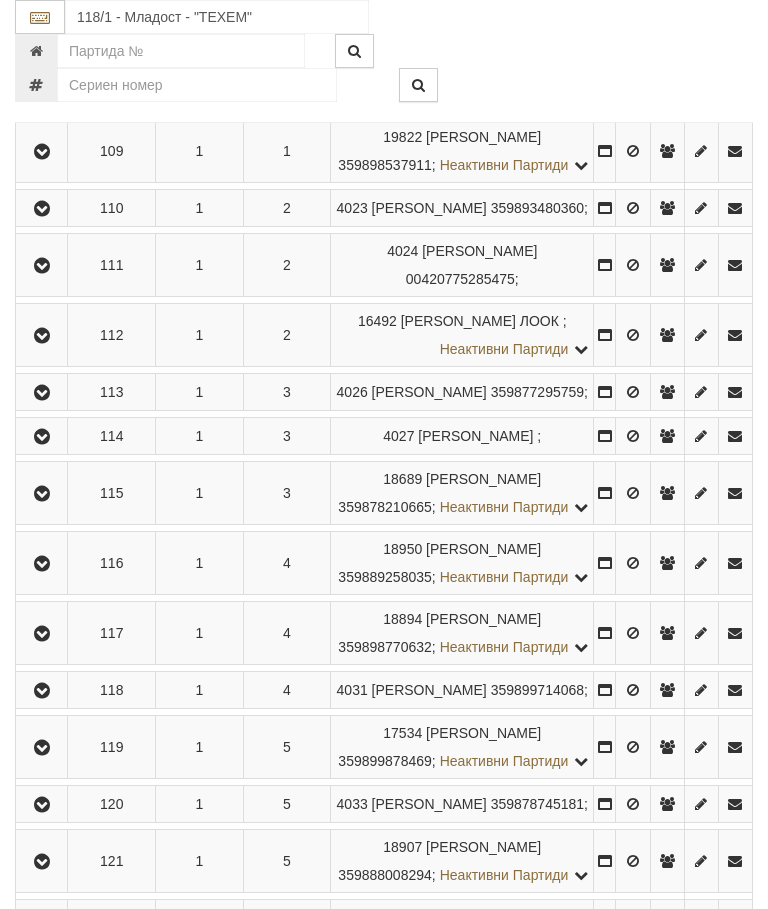 click at bounding box center (42, 437) 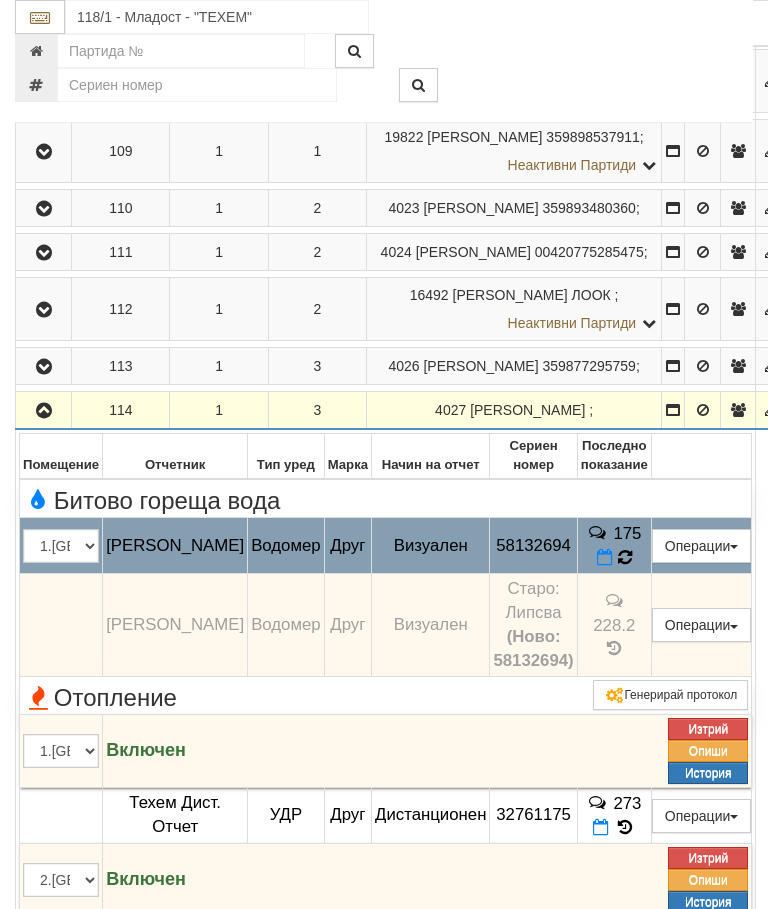 click at bounding box center (625, 557) 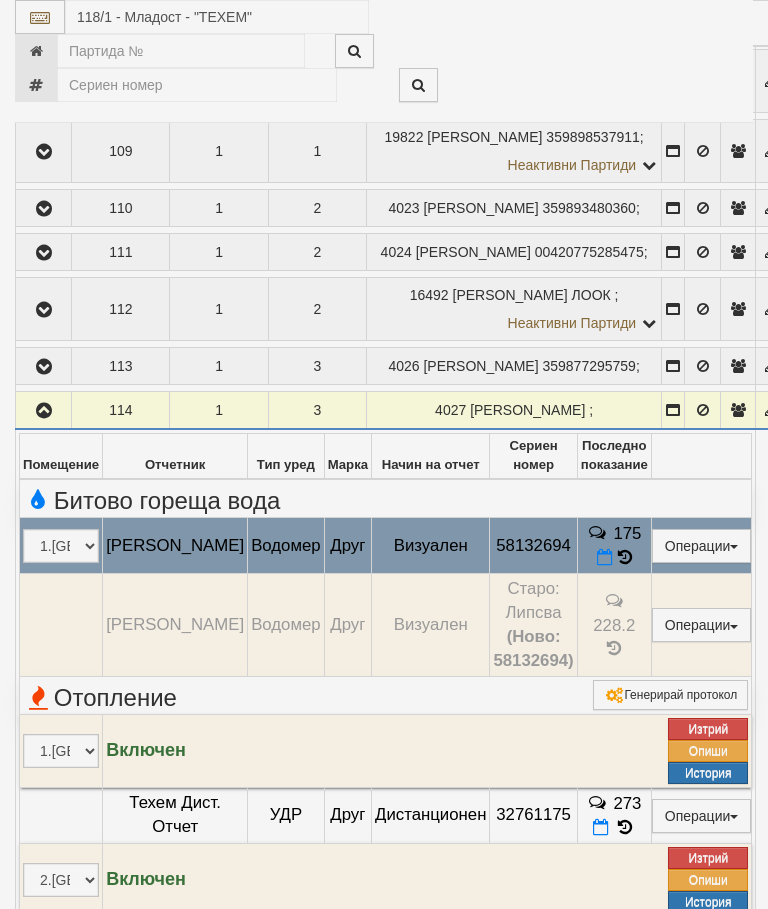 select on "10" 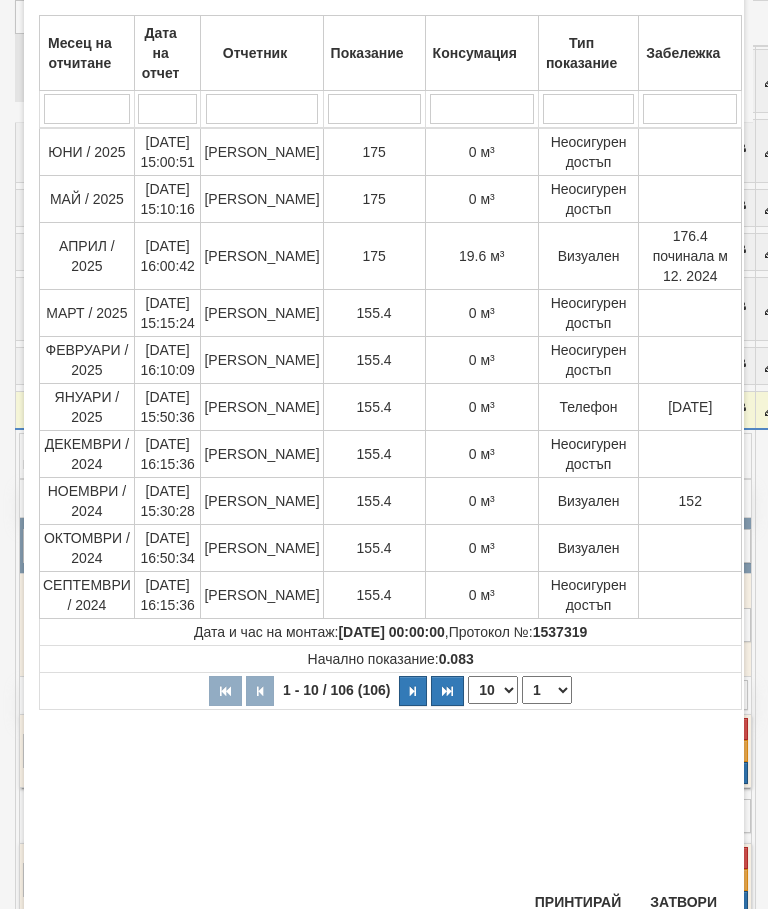 scroll, scrollTop: 127, scrollLeft: 0, axis: vertical 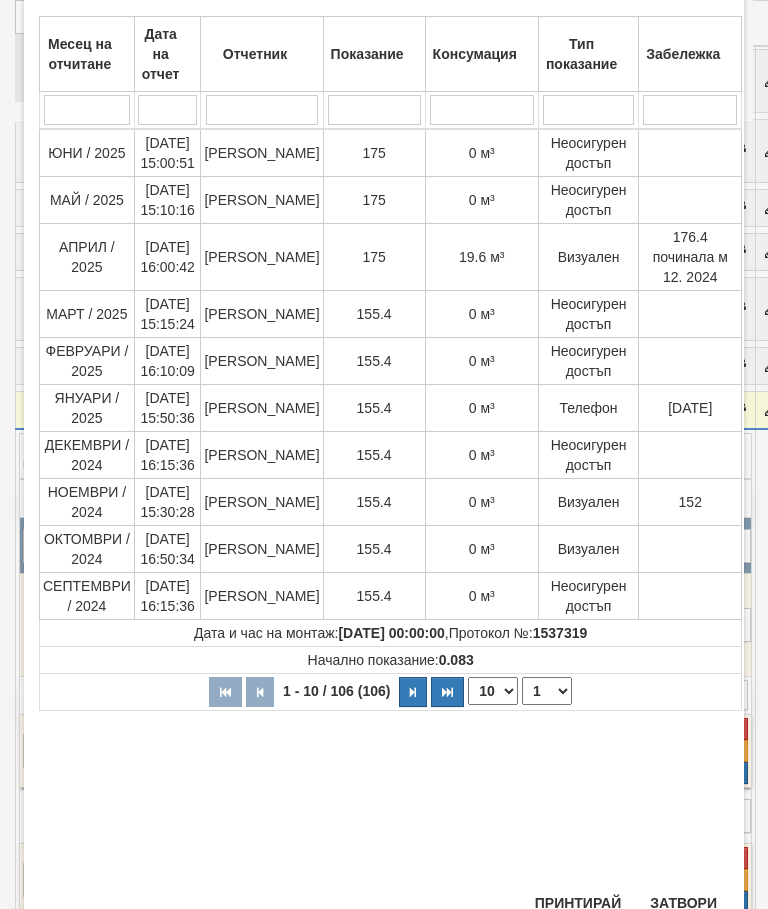 click on "Затвори" at bounding box center [683, 903] 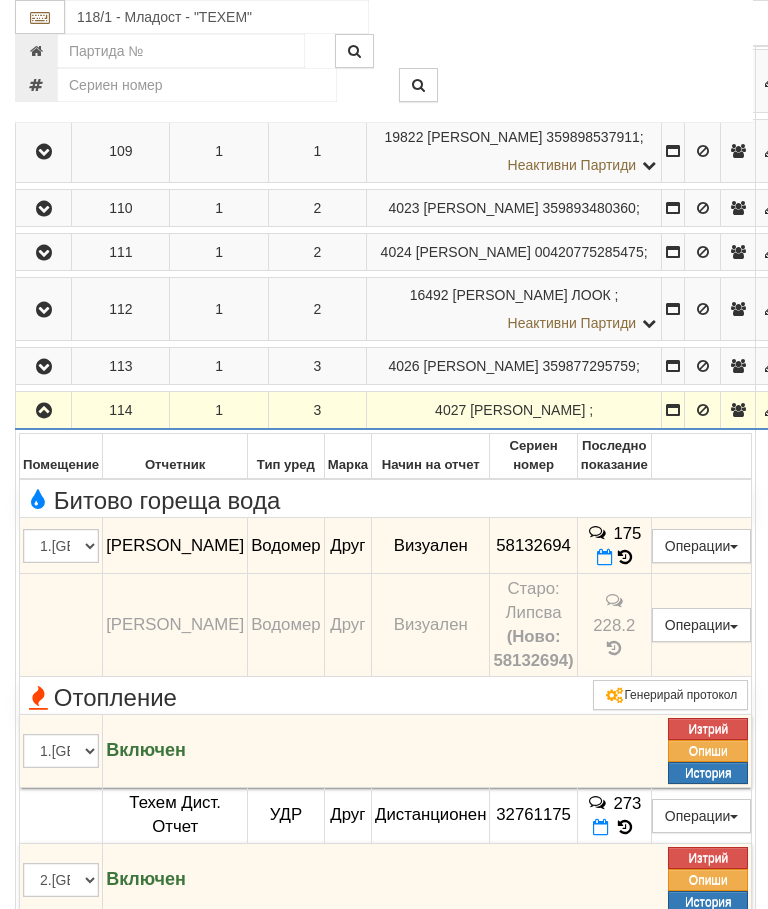click at bounding box center (44, 411) 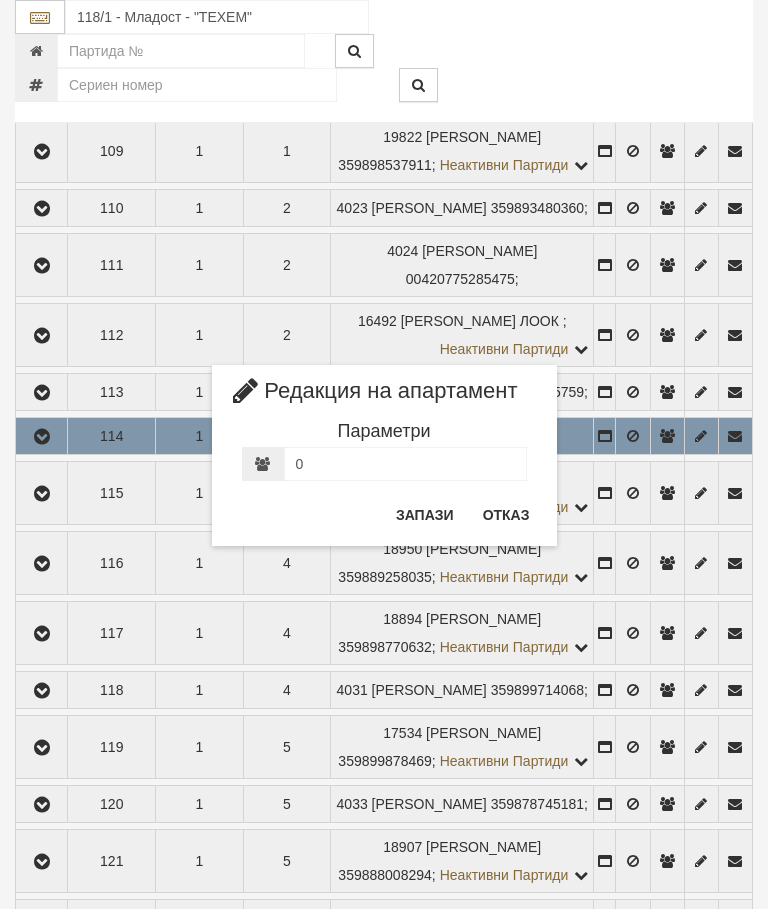 click on "Отказ" at bounding box center [506, 515] 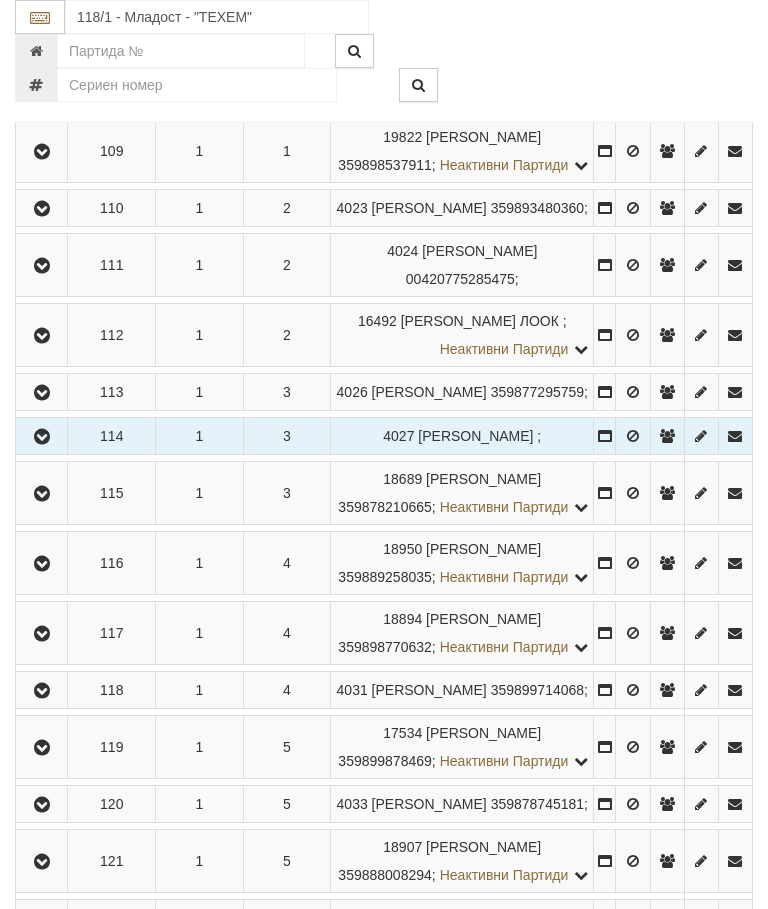 click at bounding box center (42, 493) 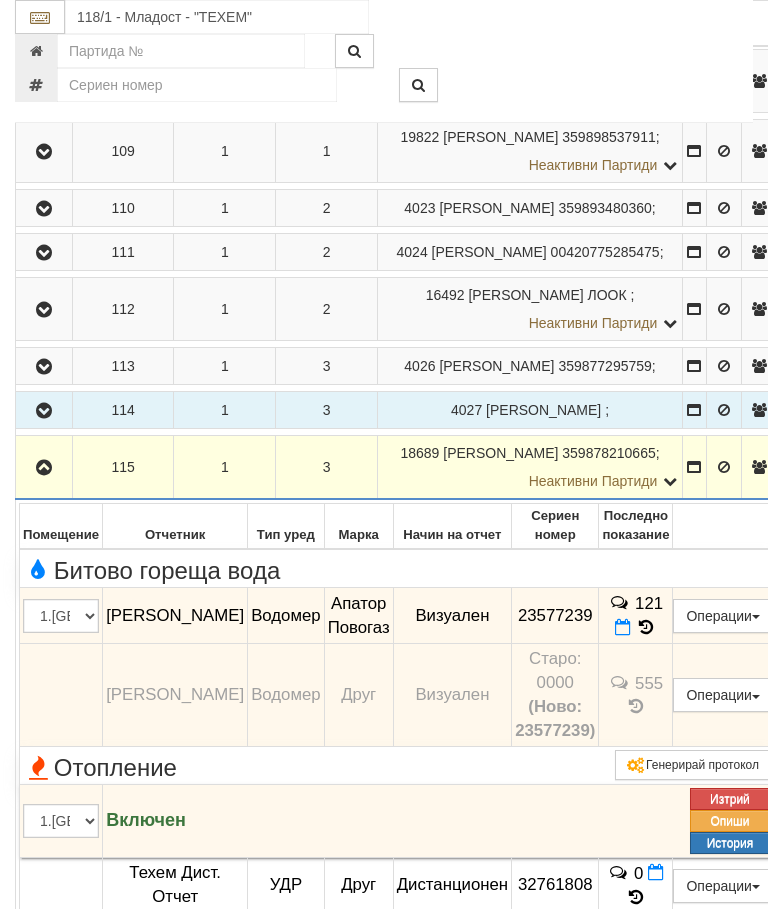 click at bounding box center (646, 627) 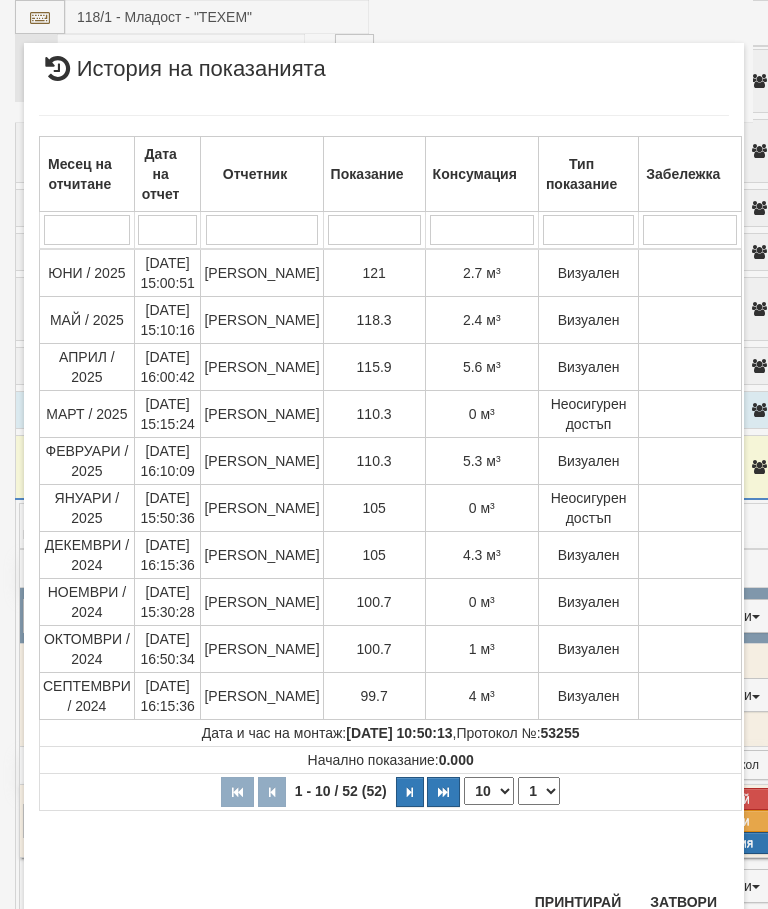 click on "Затвори" at bounding box center (683, 902) 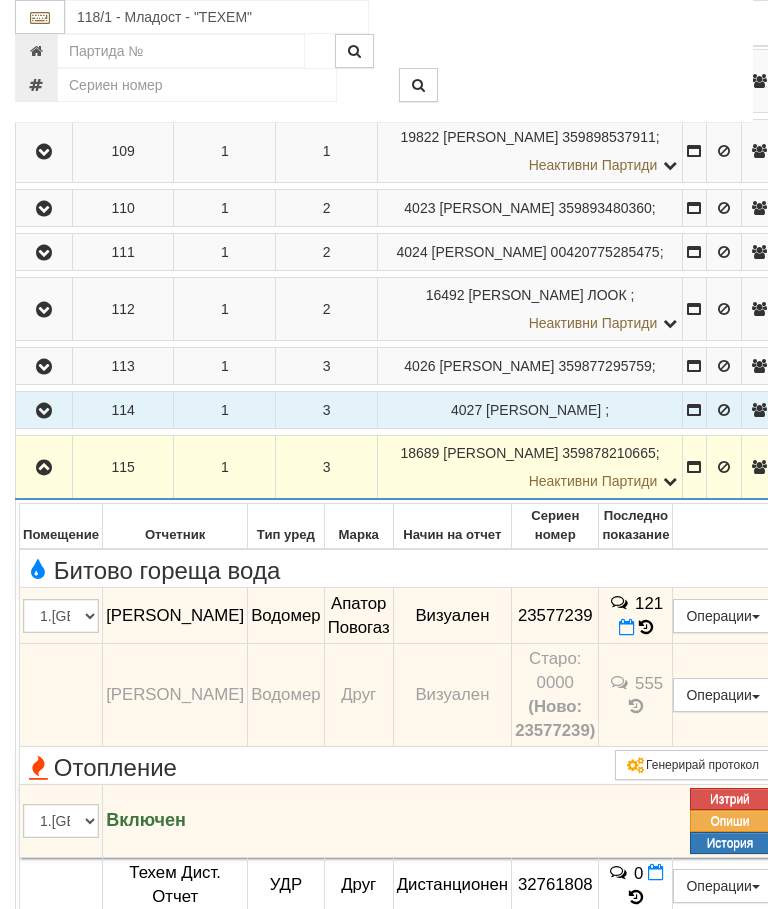 click at bounding box center (44, 468) 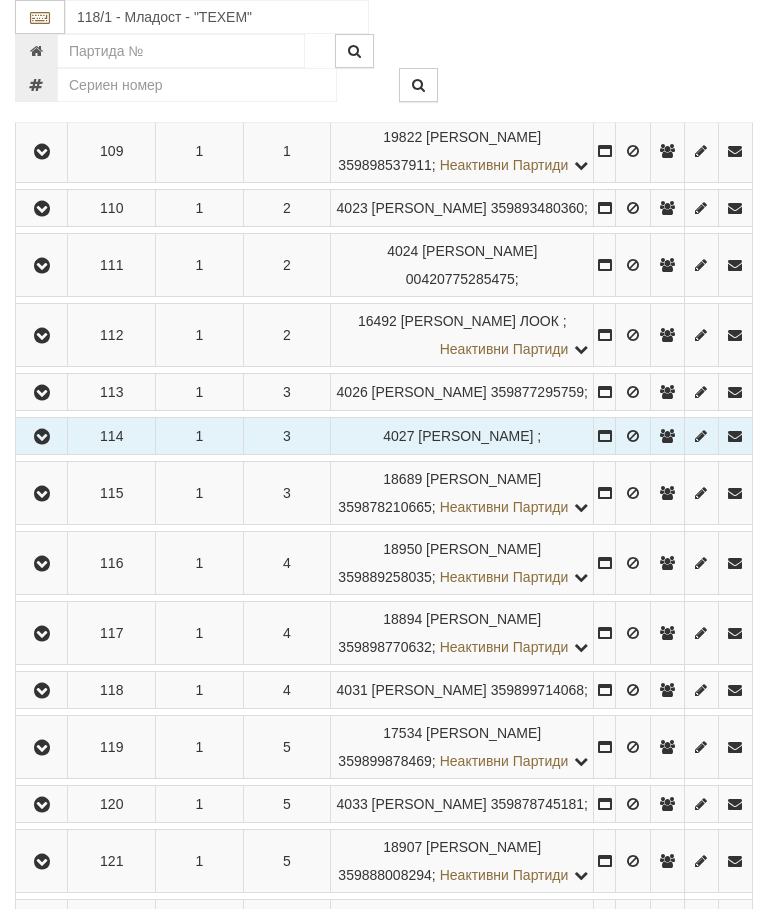 click at bounding box center [42, 564] 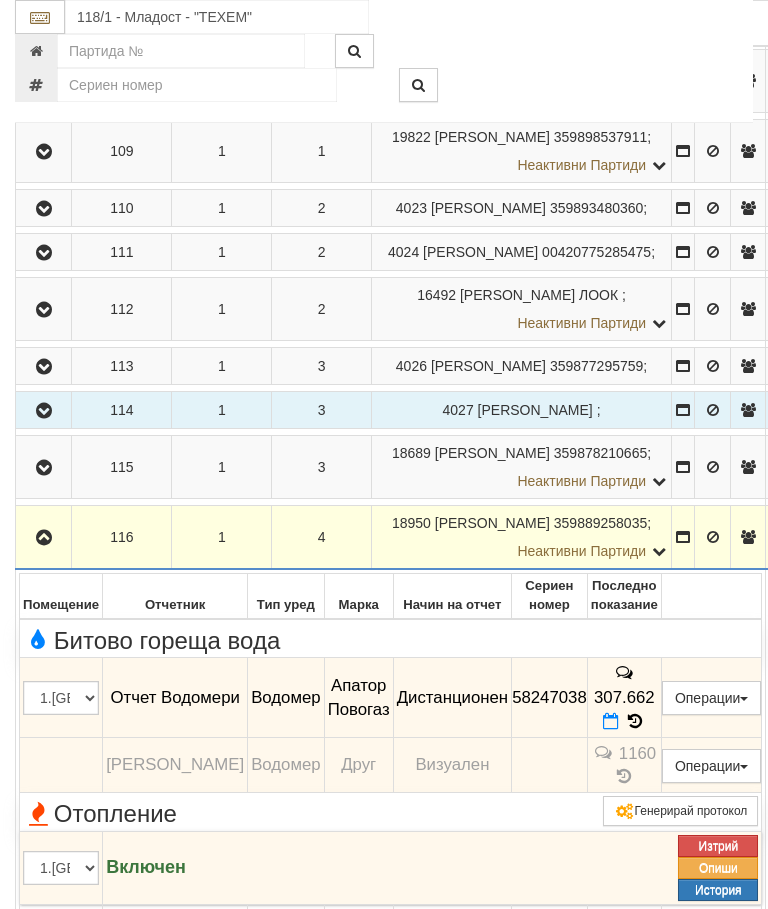 click at bounding box center [43, 537] 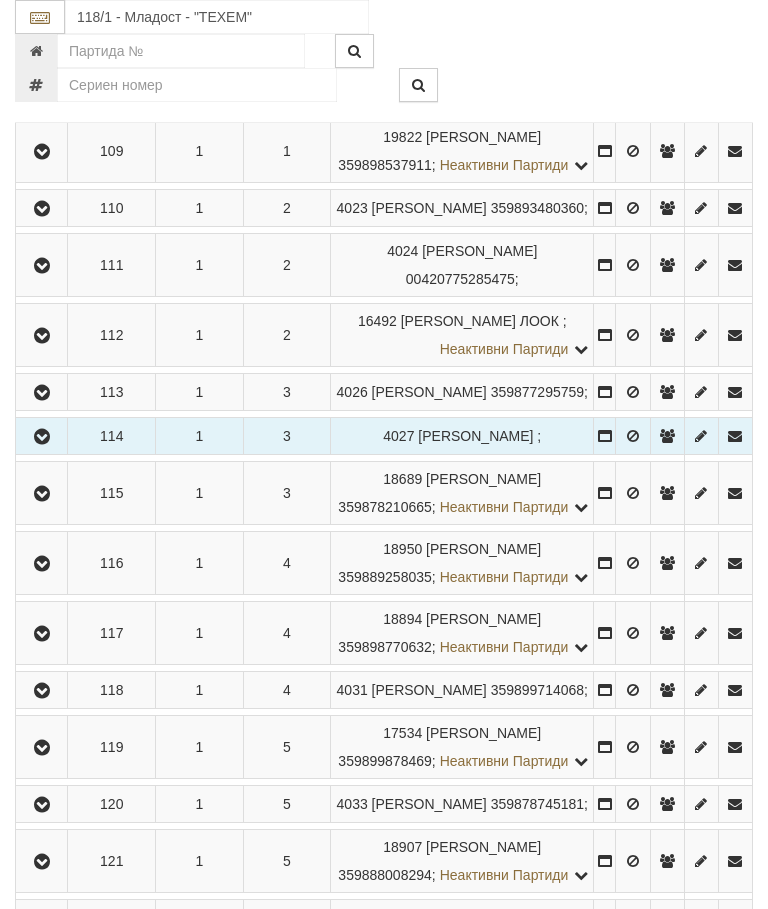 click at bounding box center (42, 634) 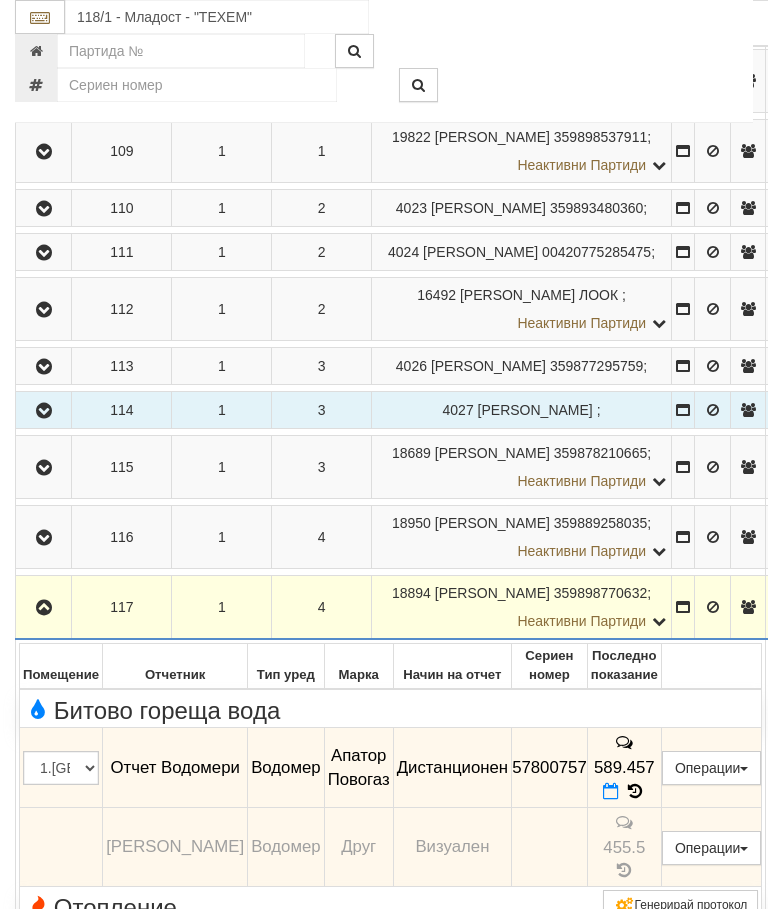 click at bounding box center (44, 608) 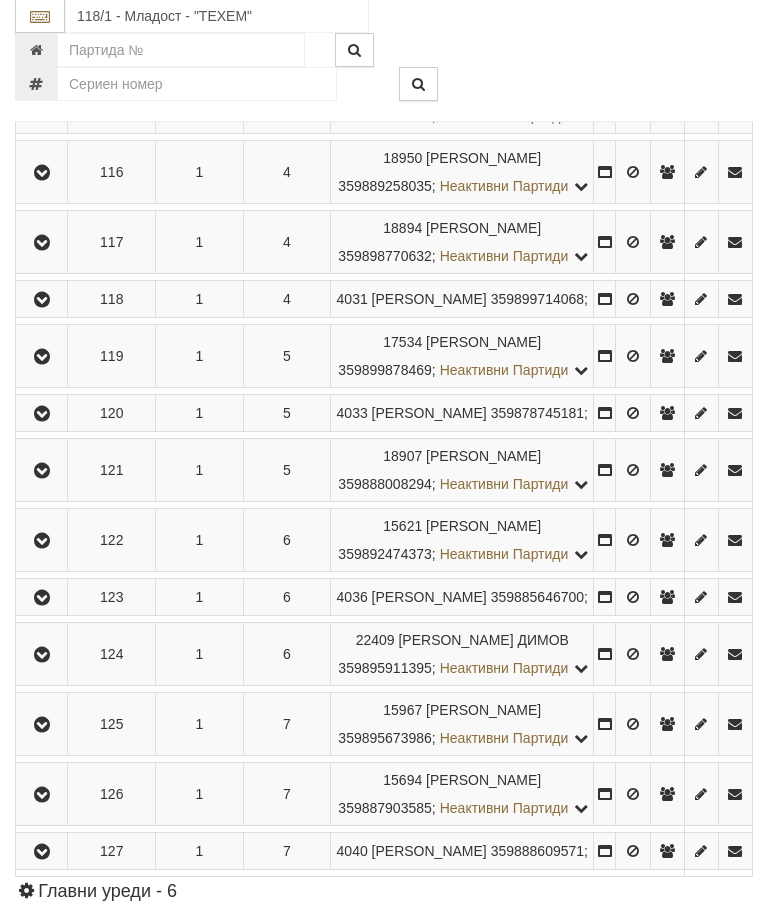 click at bounding box center [42, 301] 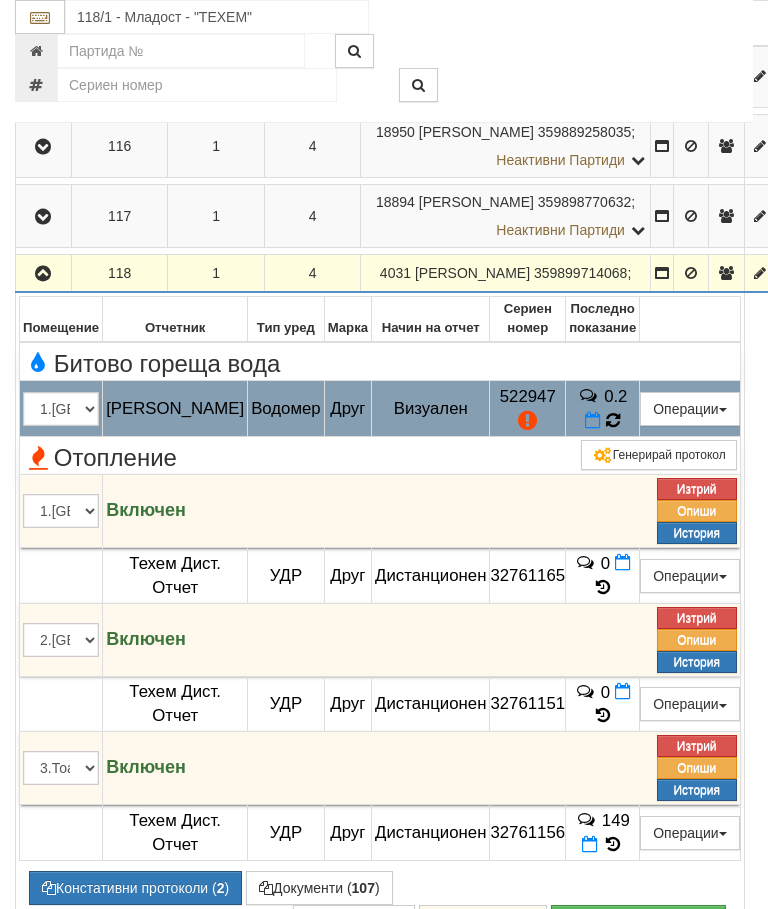 click on "0.2" at bounding box center [603, 409] 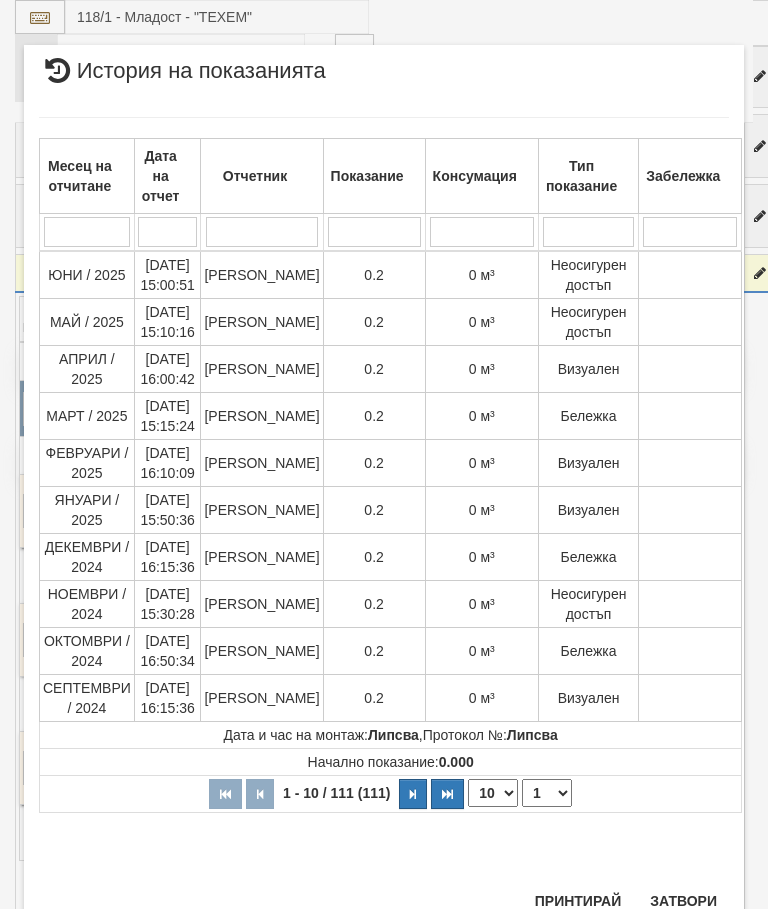 scroll, scrollTop: 1906, scrollLeft: 0, axis: vertical 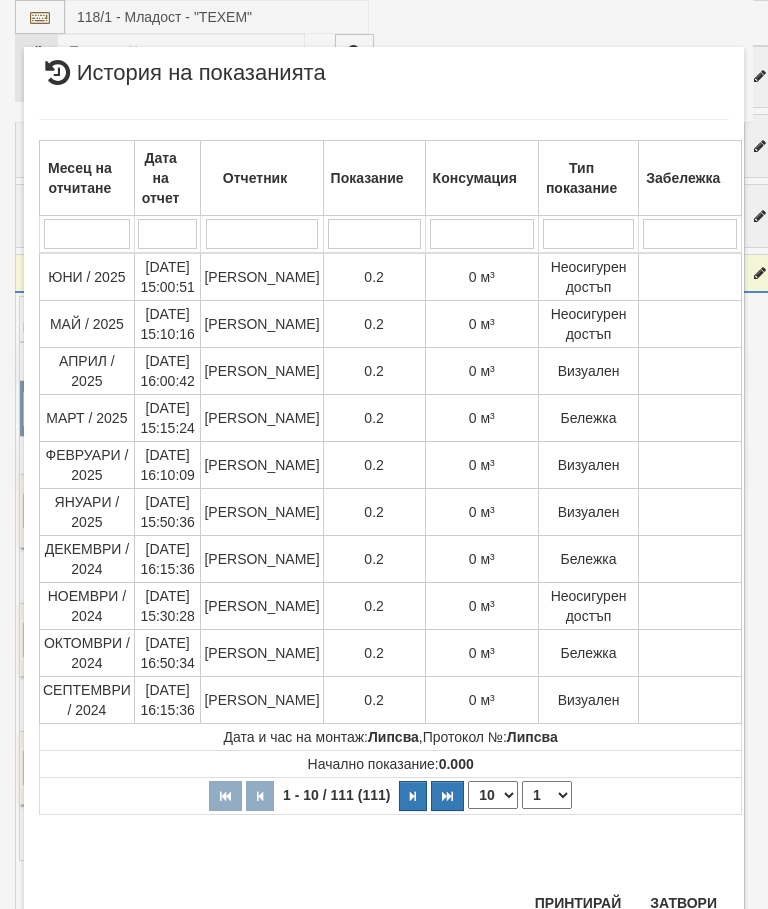 click on "Затвори" at bounding box center (683, 903) 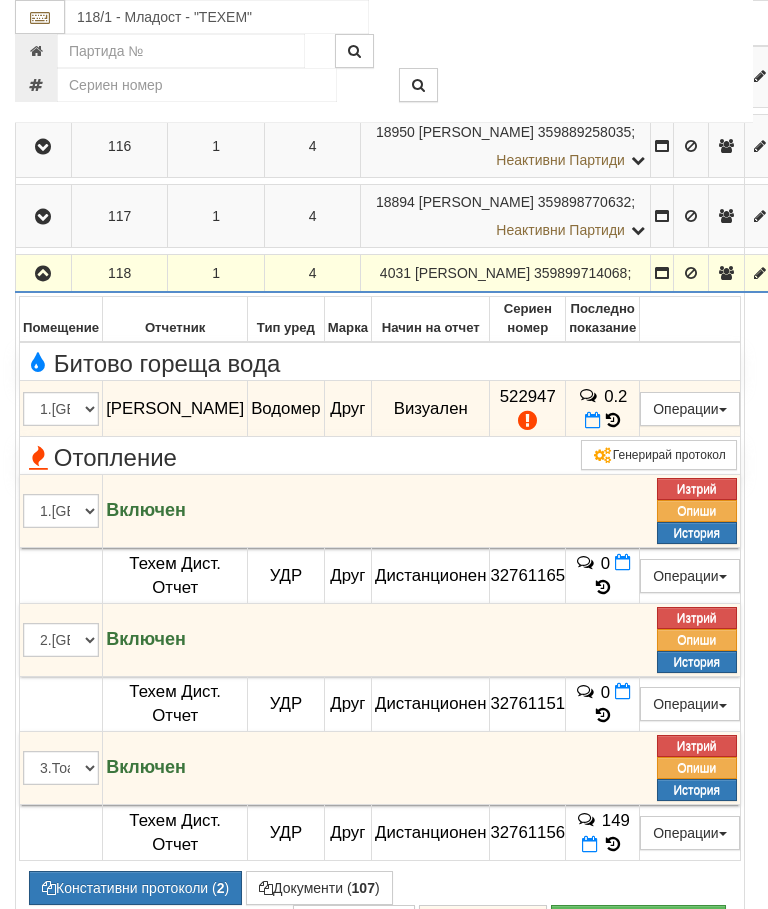 click at bounding box center [43, 274] 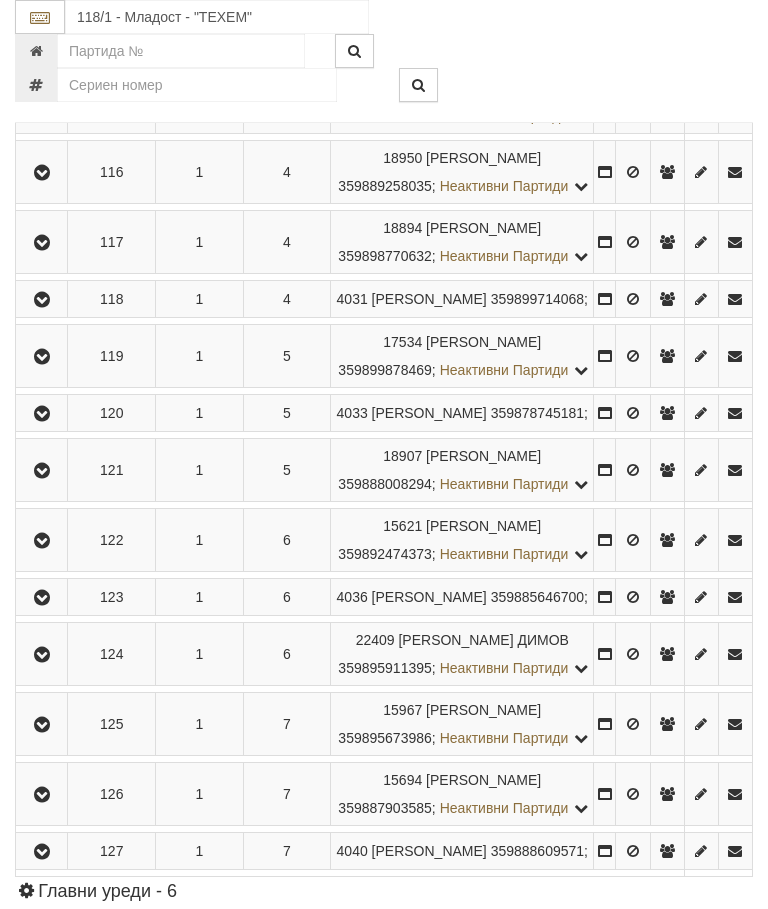 click at bounding box center [42, 357] 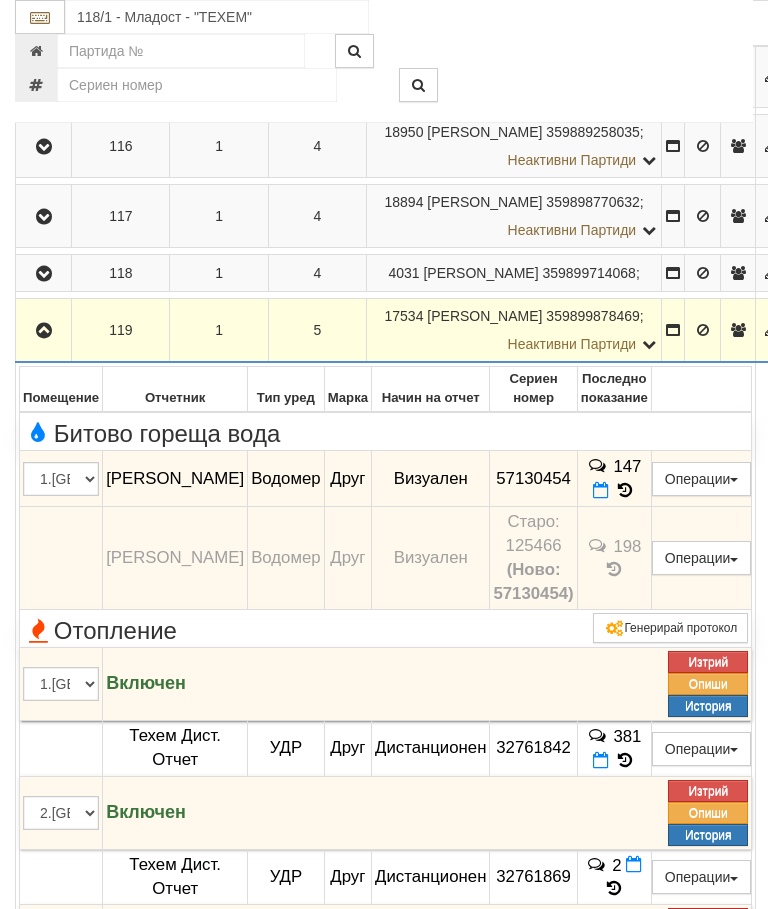 click at bounding box center (625, 490) 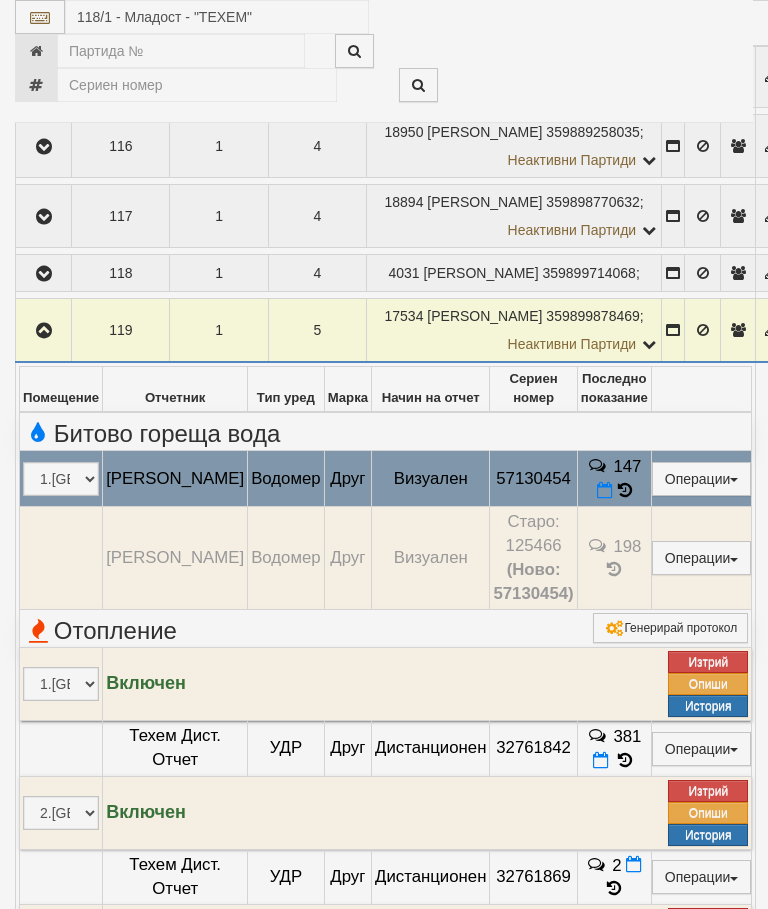 select on "10" 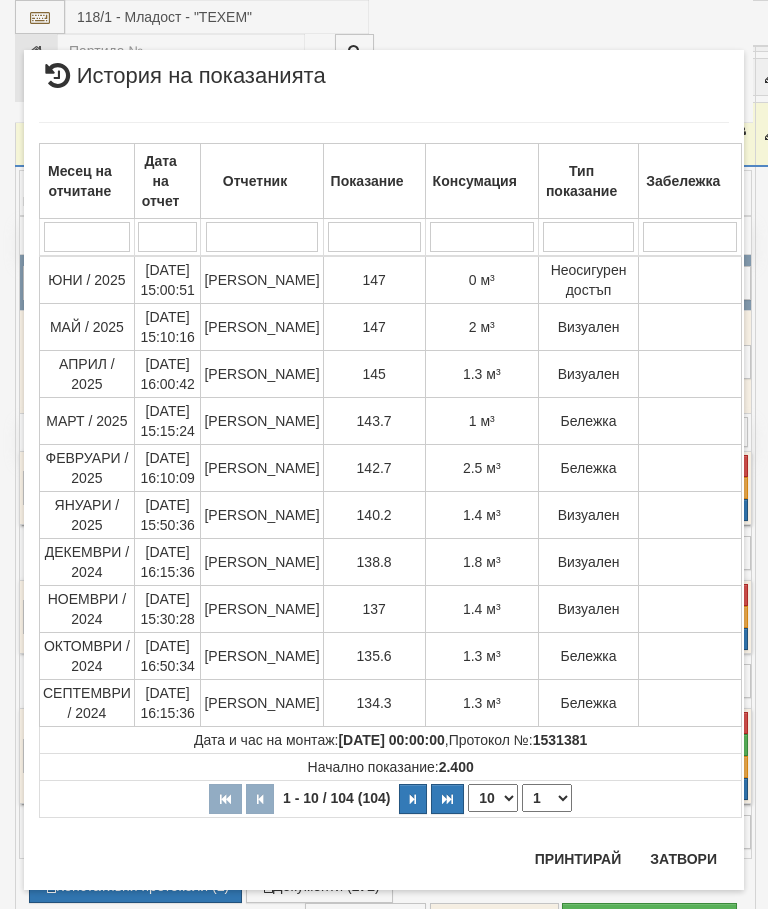 scroll, scrollTop: 1175, scrollLeft: 0, axis: vertical 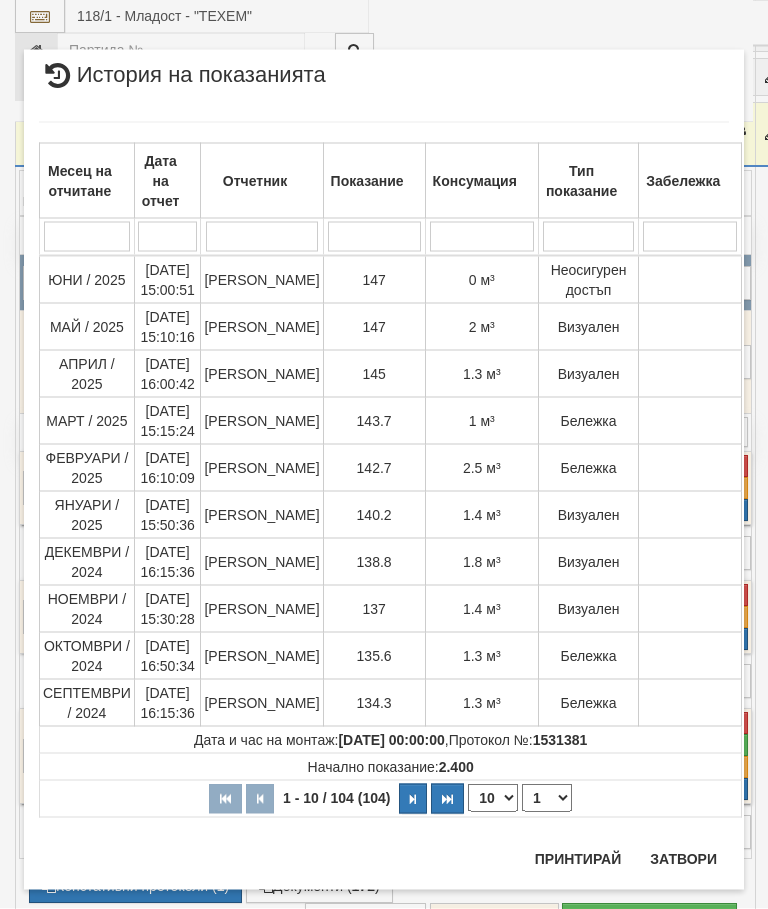click on "Затвори" at bounding box center (683, 859) 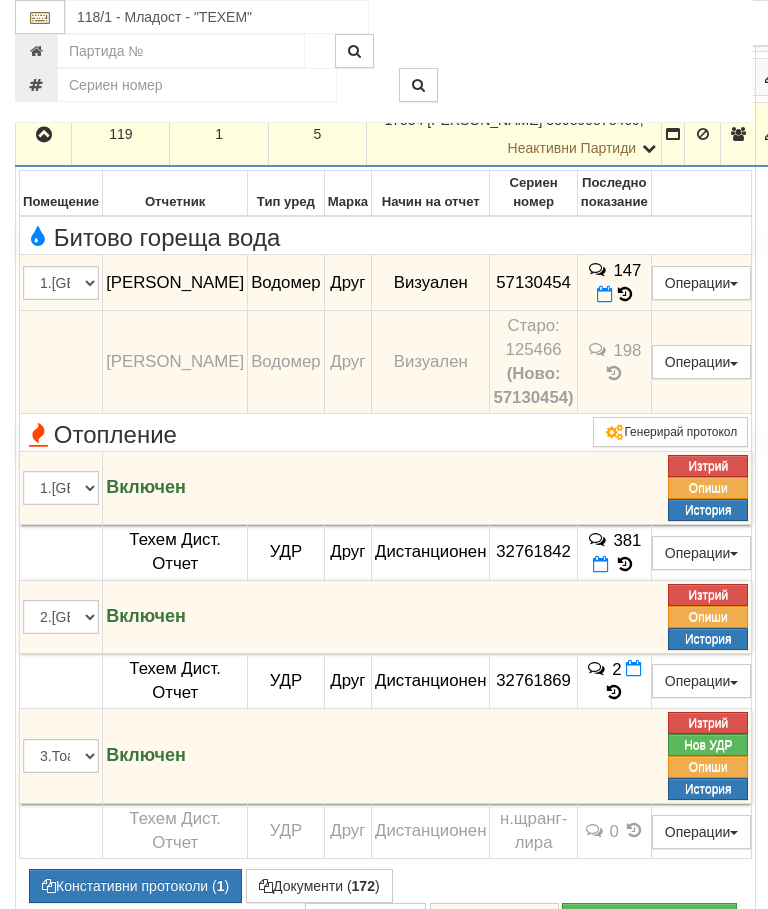 click at bounding box center (44, 135) 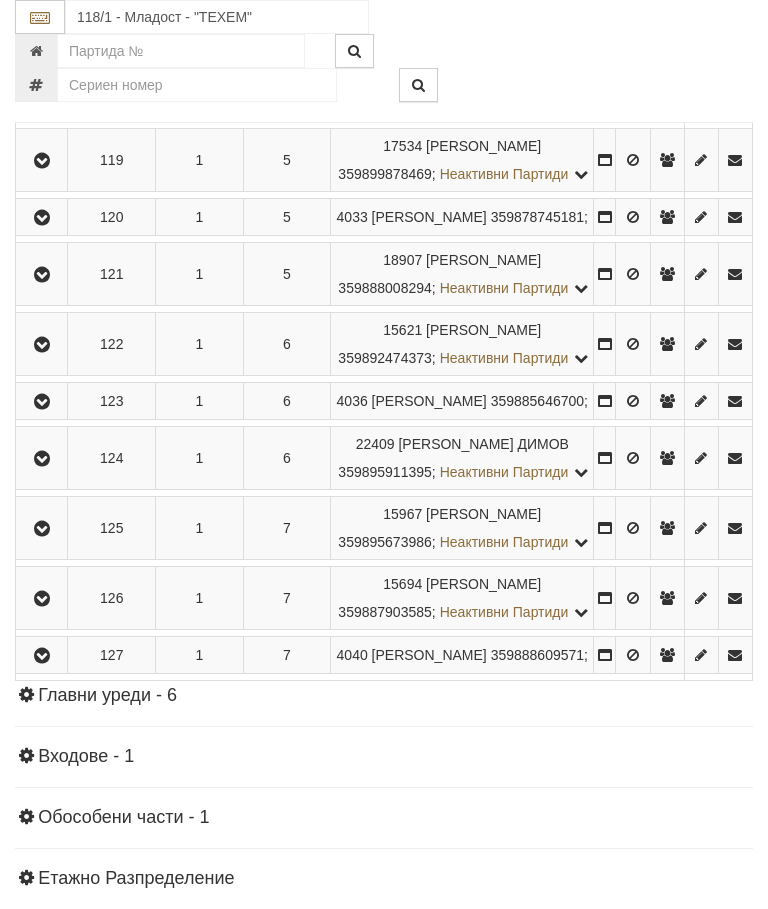click at bounding box center (42, 218) 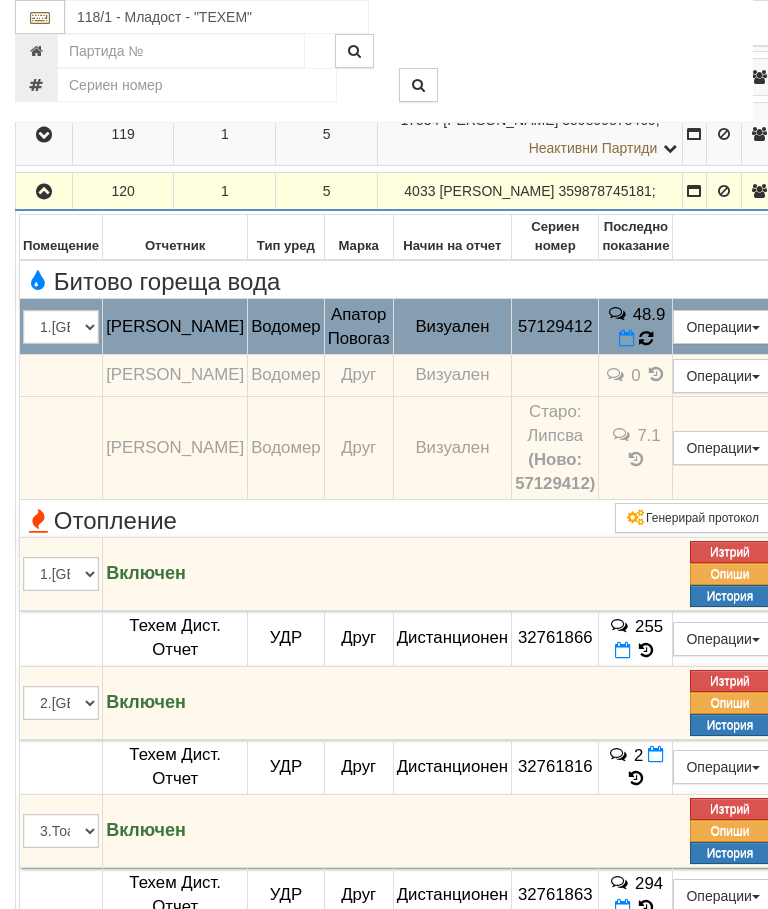 click at bounding box center (646, 338) 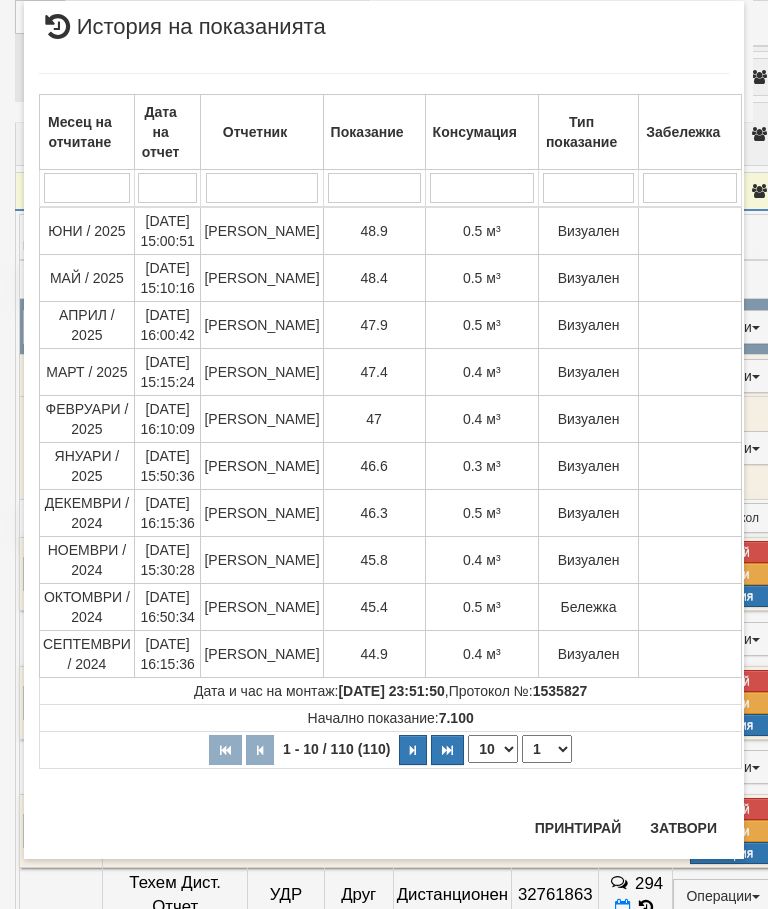 scroll, scrollTop: 2362, scrollLeft: 0, axis: vertical 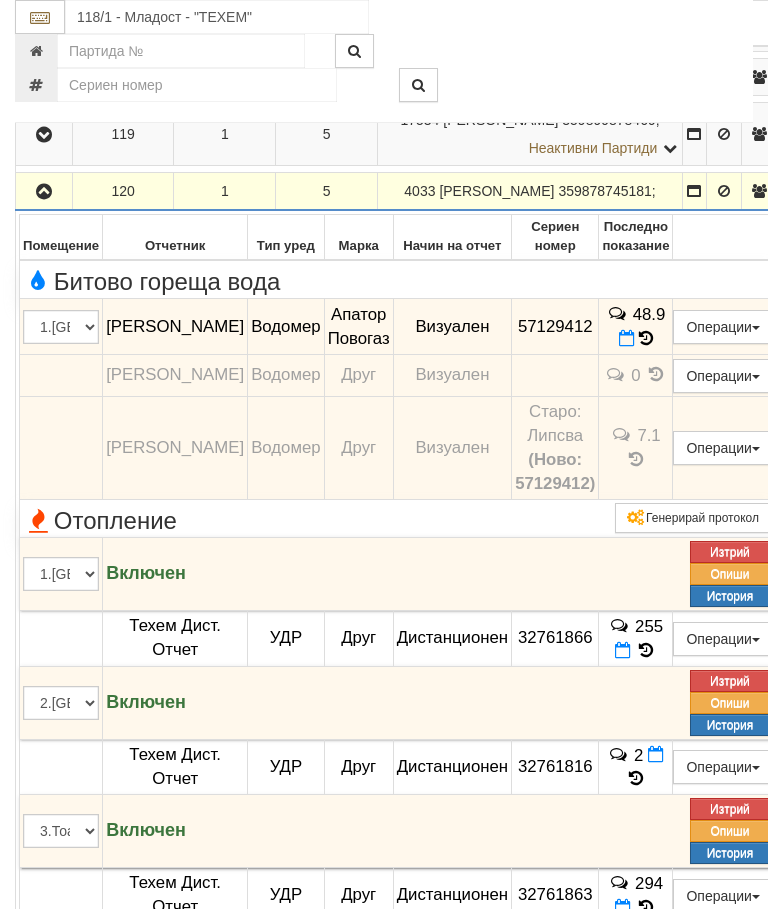 click at bounding box center (44, 192) 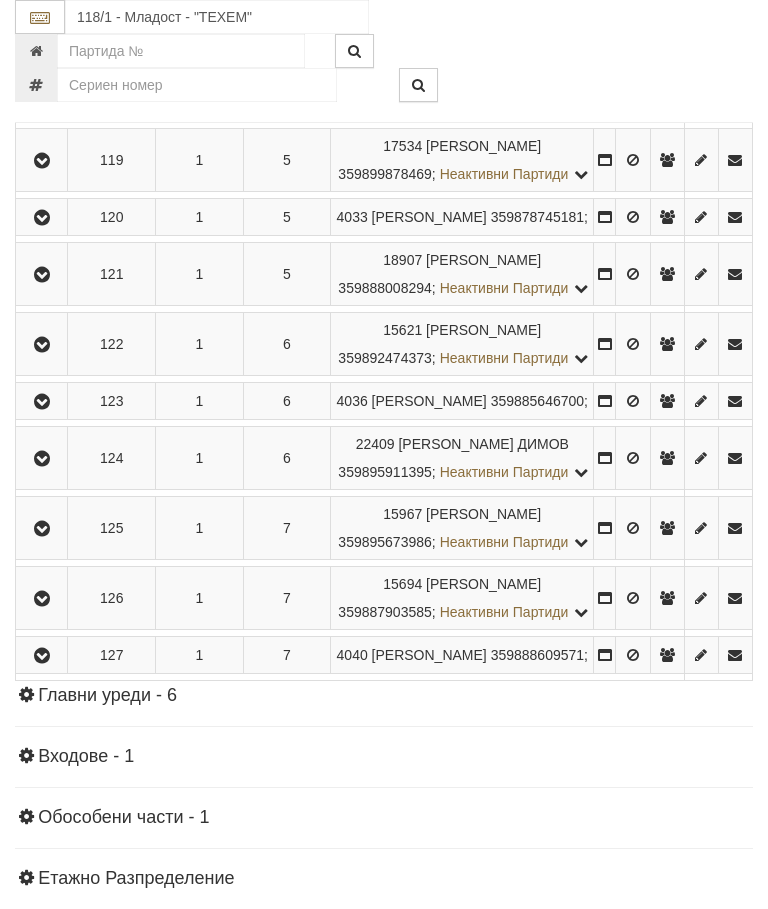 click at bounding box center (42, 275) 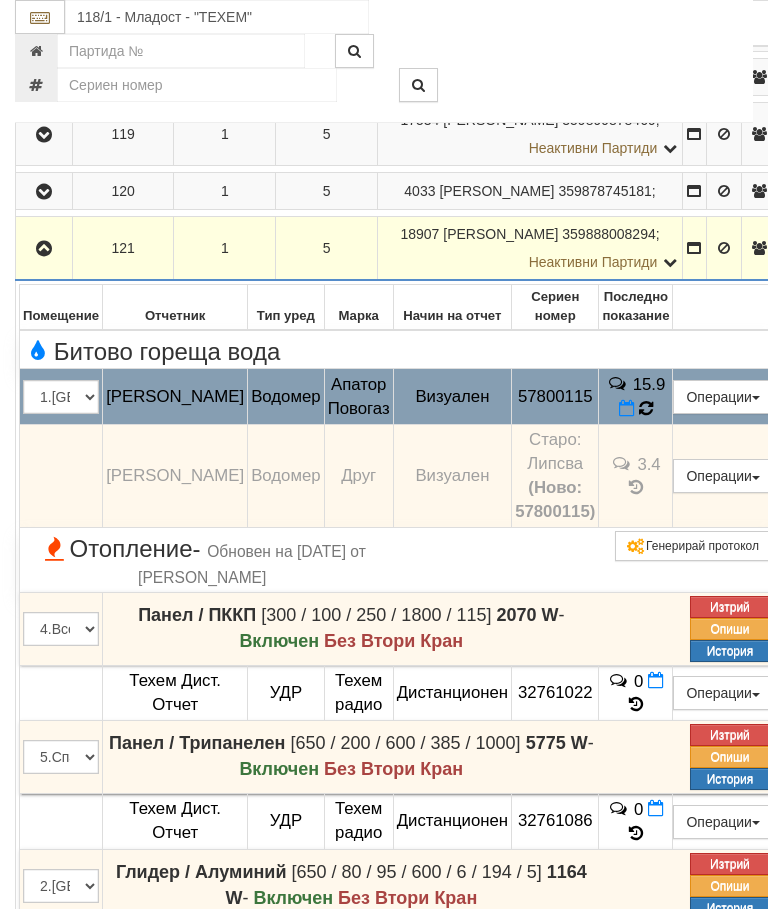 click at bounding box center (646, 409) 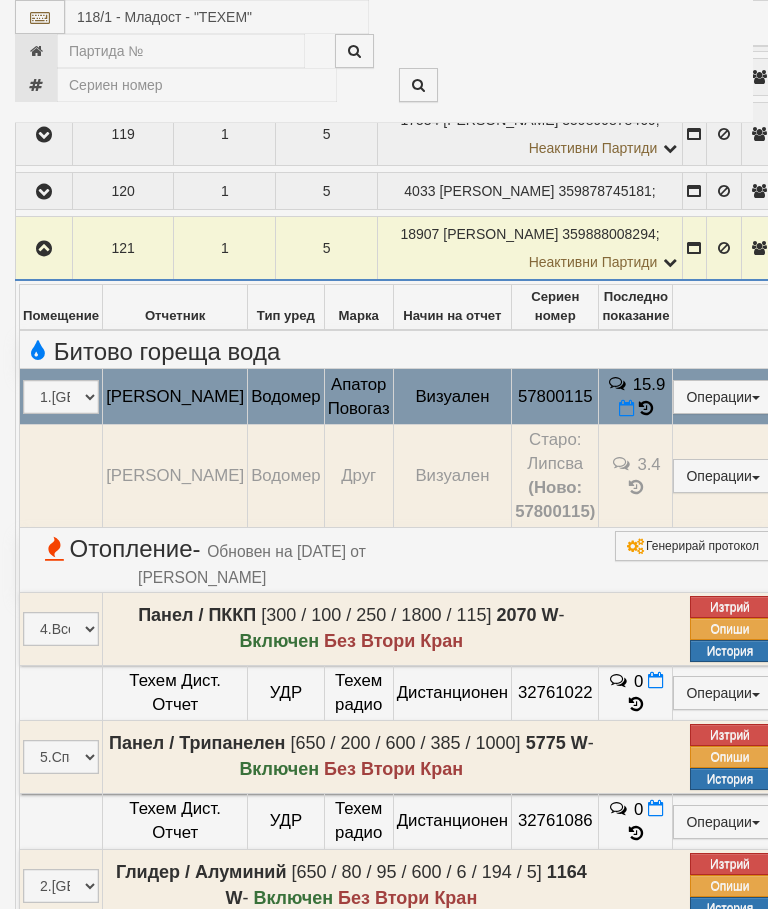 select on "10" 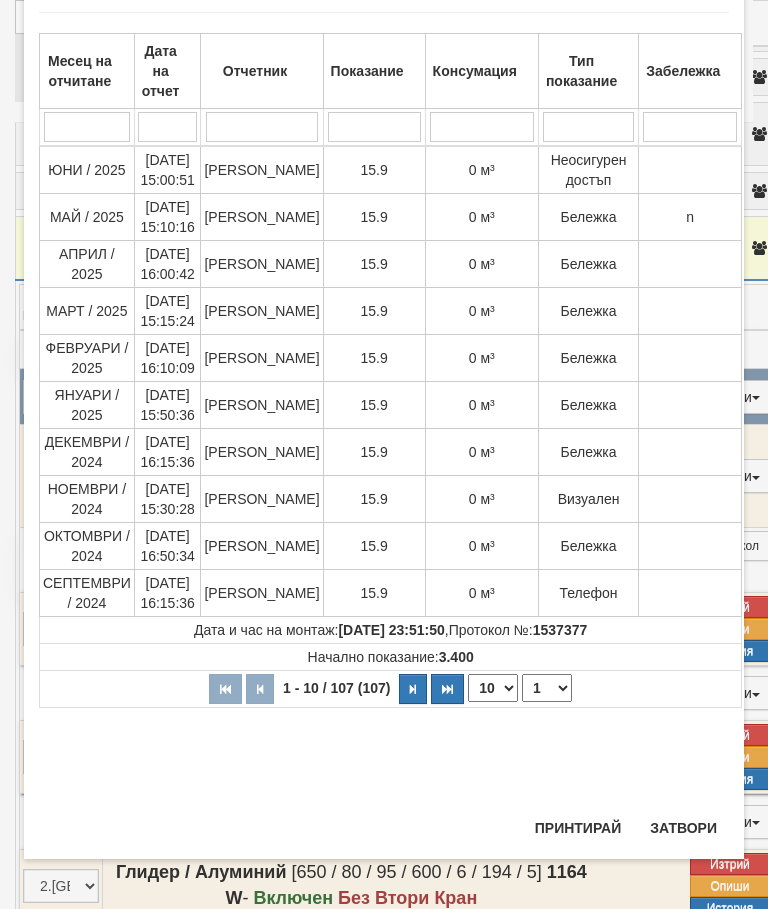 scroll, scrollTop: 1392, scrollLeft: 0, axis: vertical 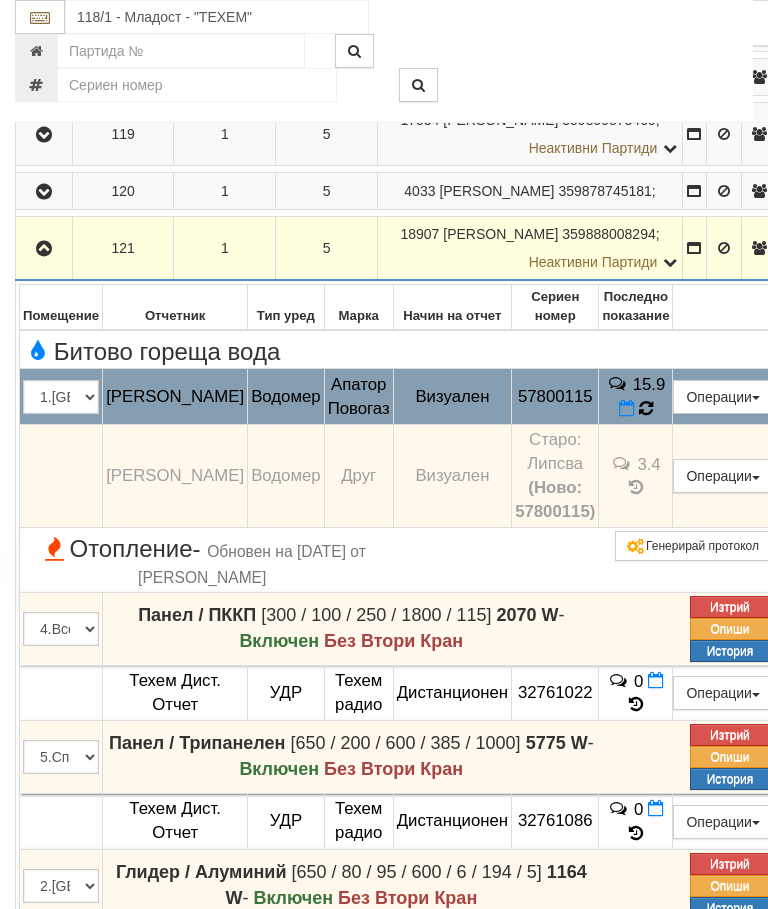 click at bounding box center [646, 409] 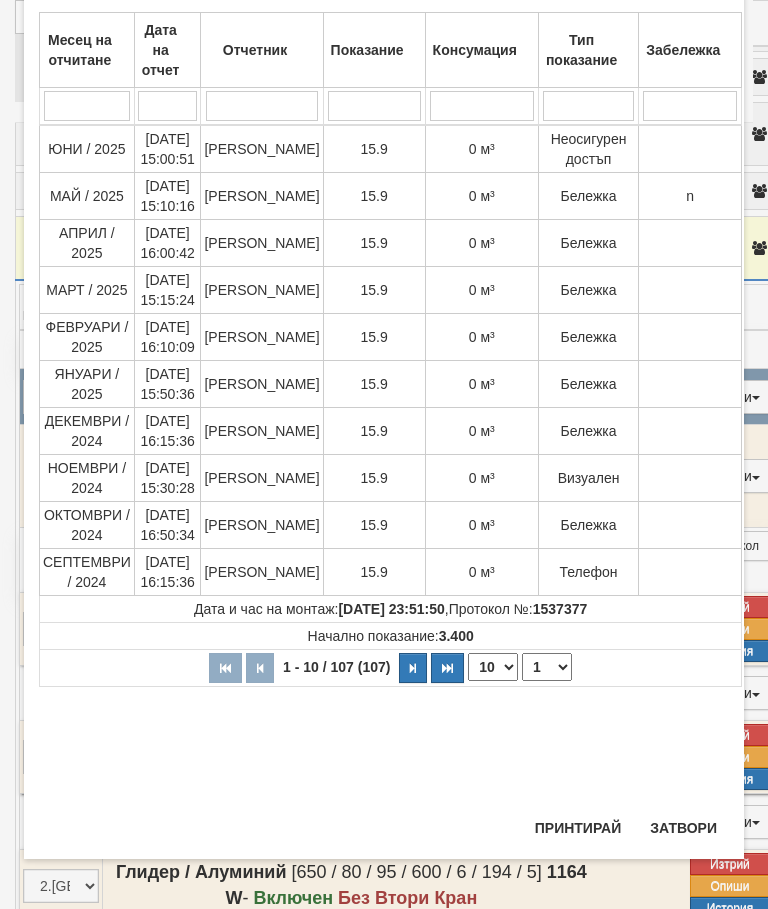scroll, scrollTop: 1023, scrollLeft: 0, axis: vertical 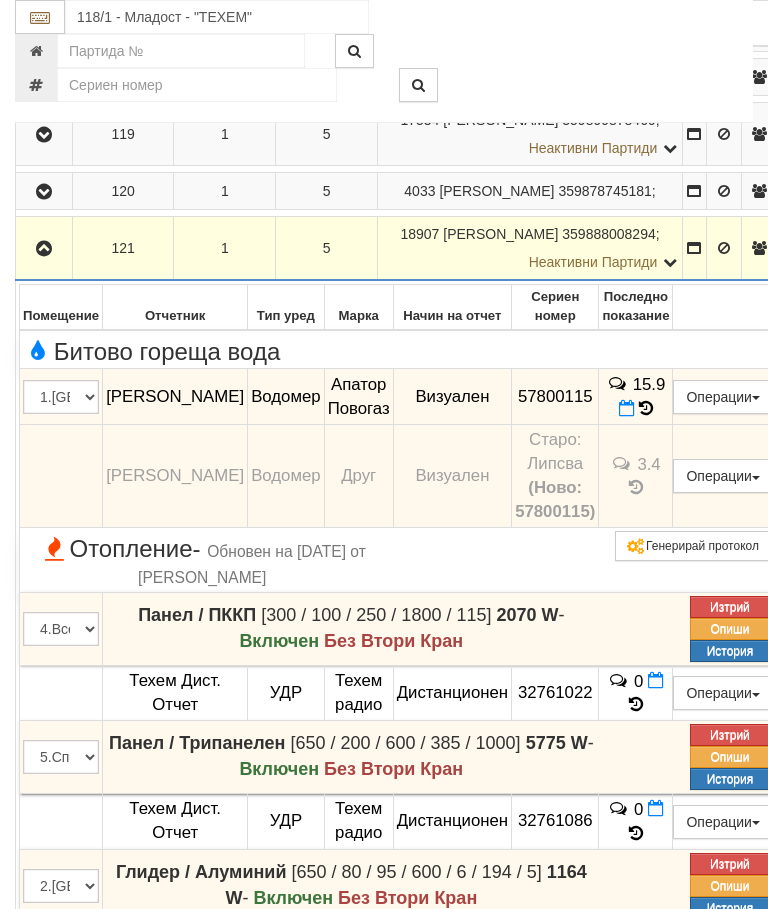 click at bounding box center [44, 249] 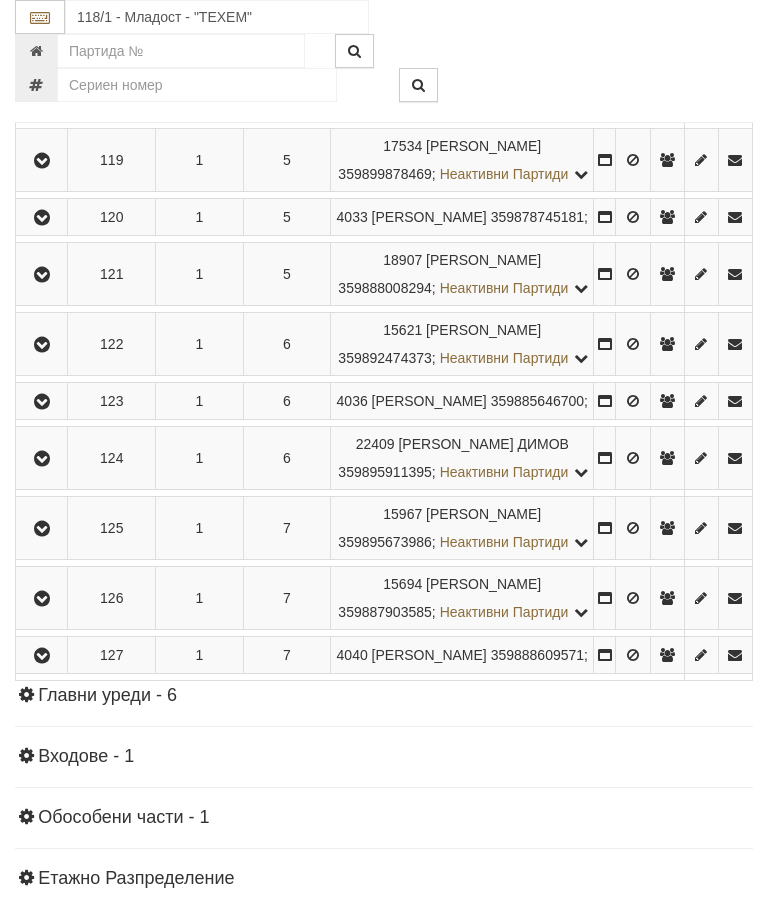 click at bounding box center (41, 217) 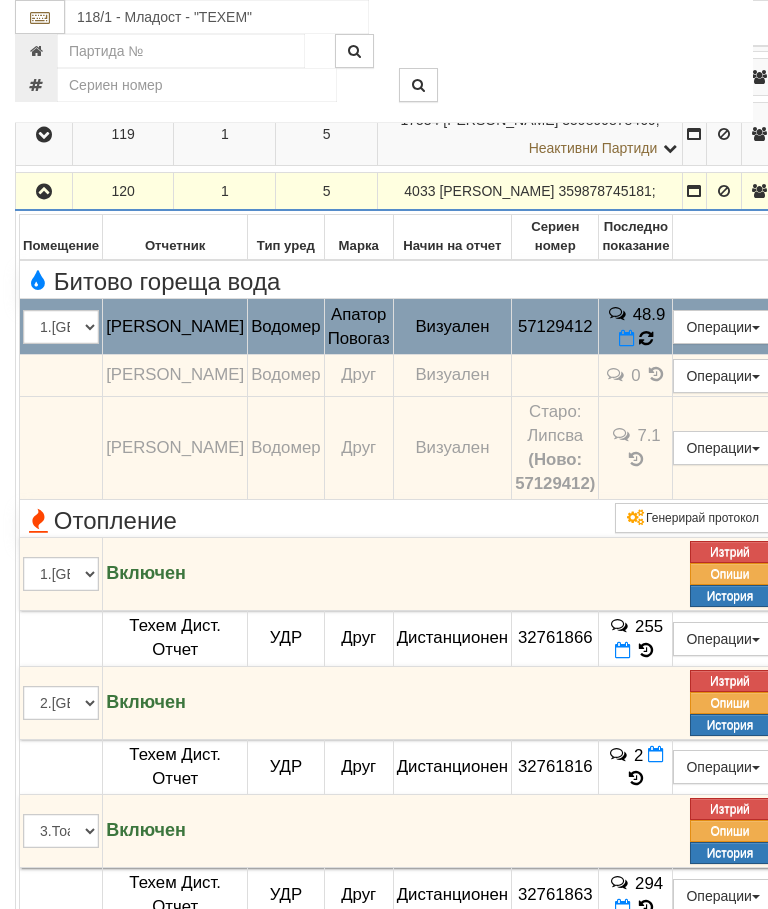 click at bounding box center (646, 339) 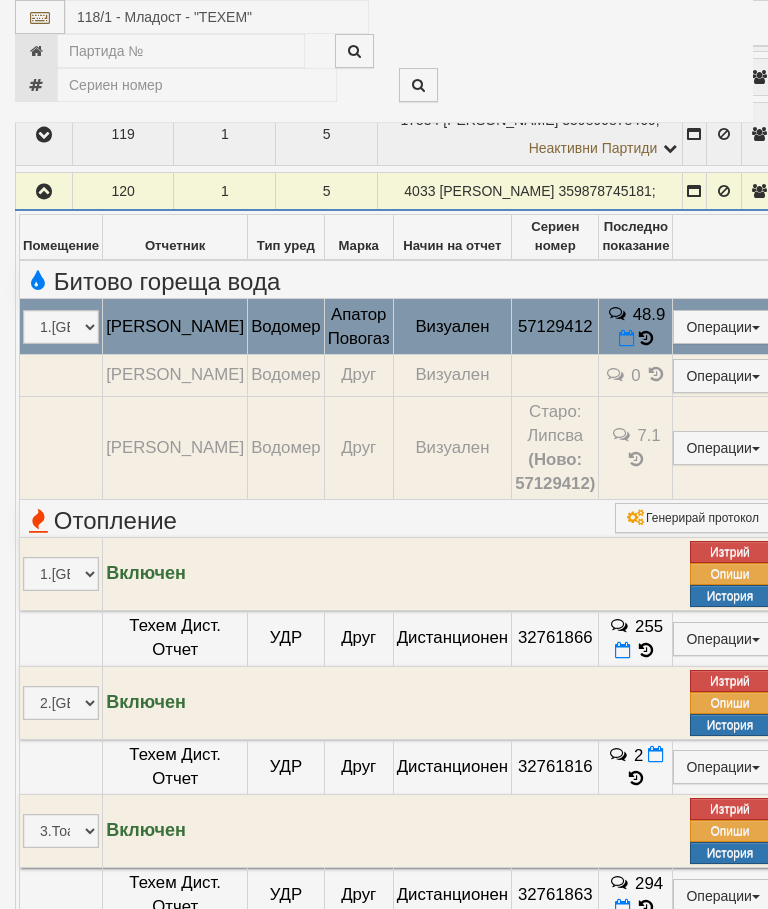 select on "10" 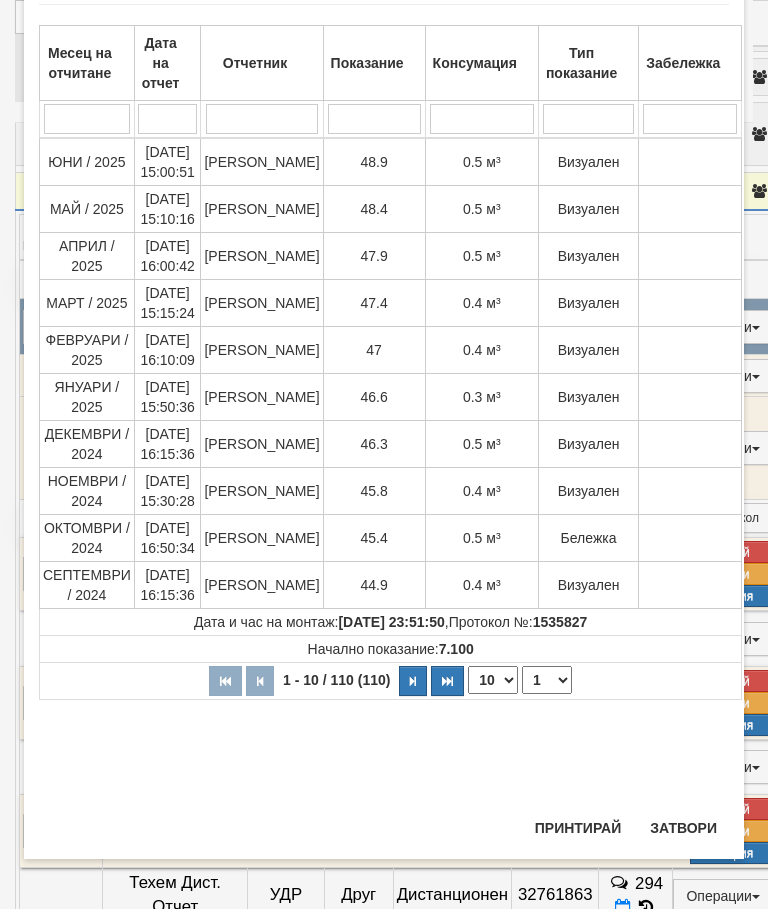 scroll, scrollTop: 1292, scrollLeft: 0, axis: vertical 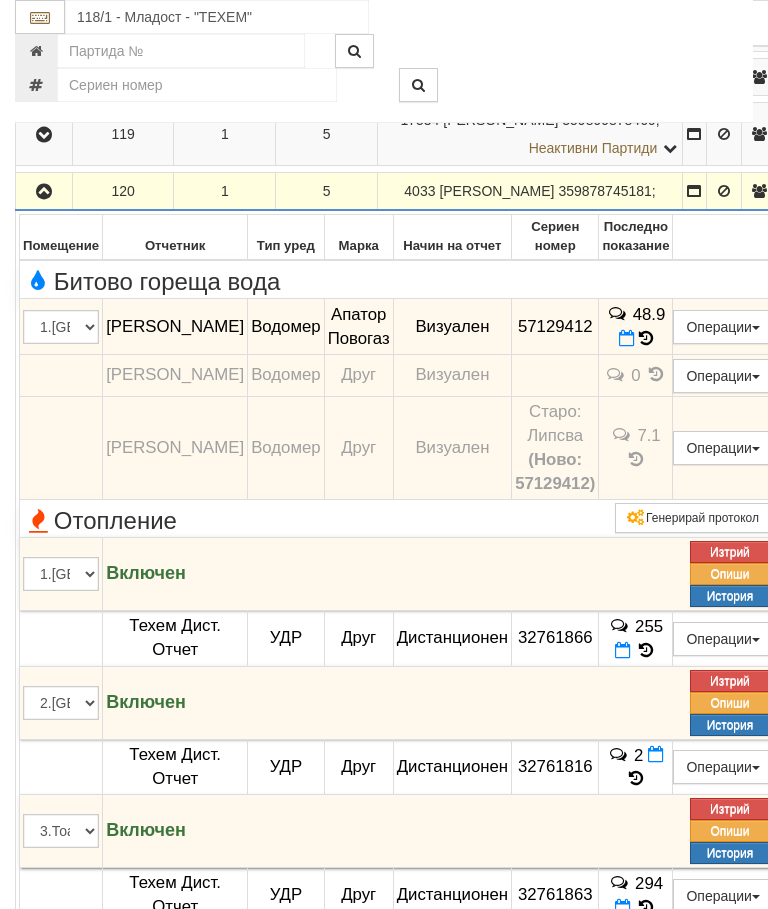 click at bounding box center (44, 192) 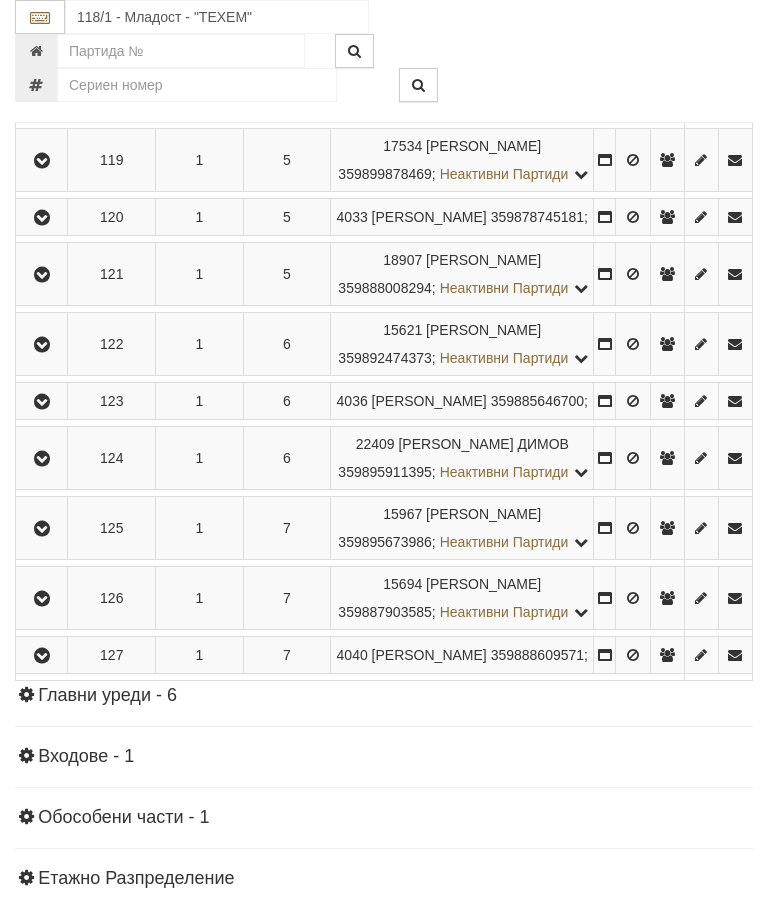 click at bounding box center [42, 345] 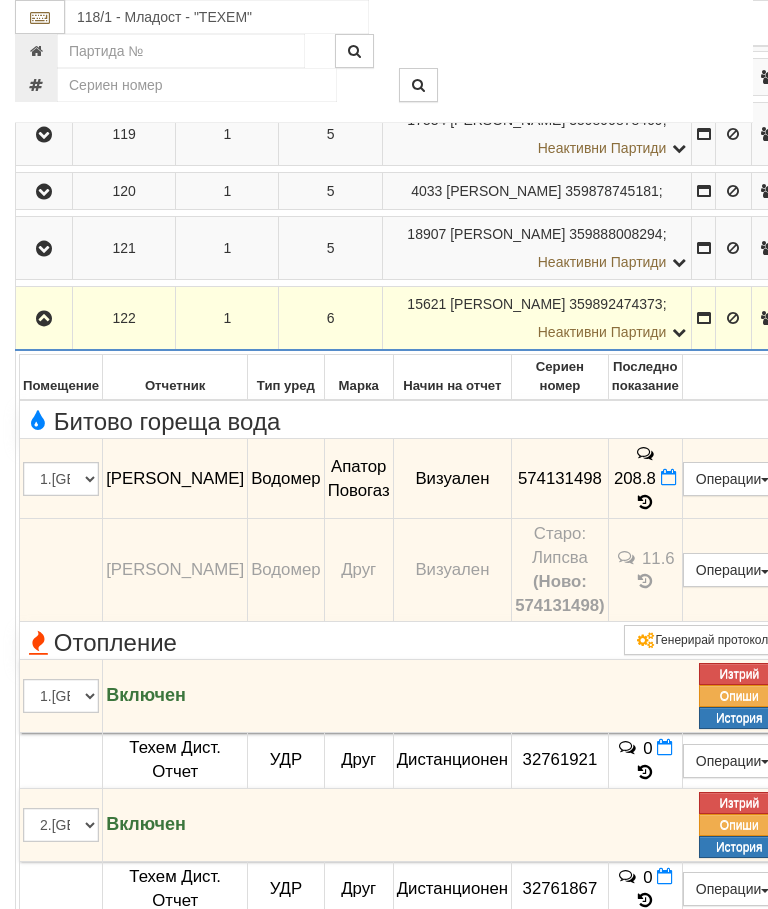 click on "208.8" at bounding box center (645, 479) 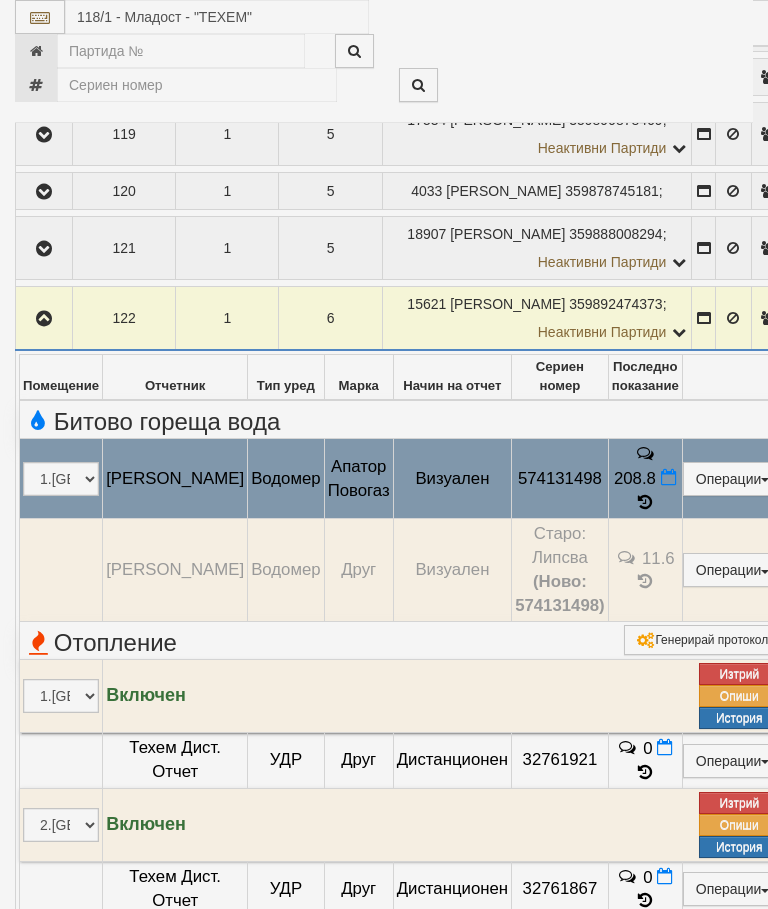 select on "10" 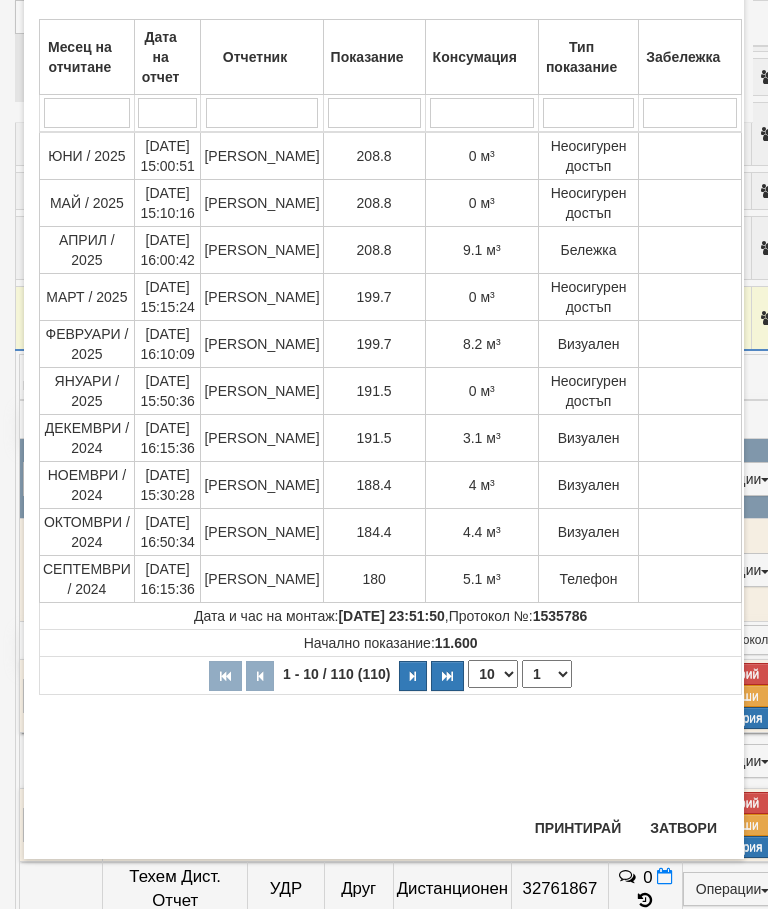 scroll, scrollTop: 1182, scrollLeft: 0, axis: vertical 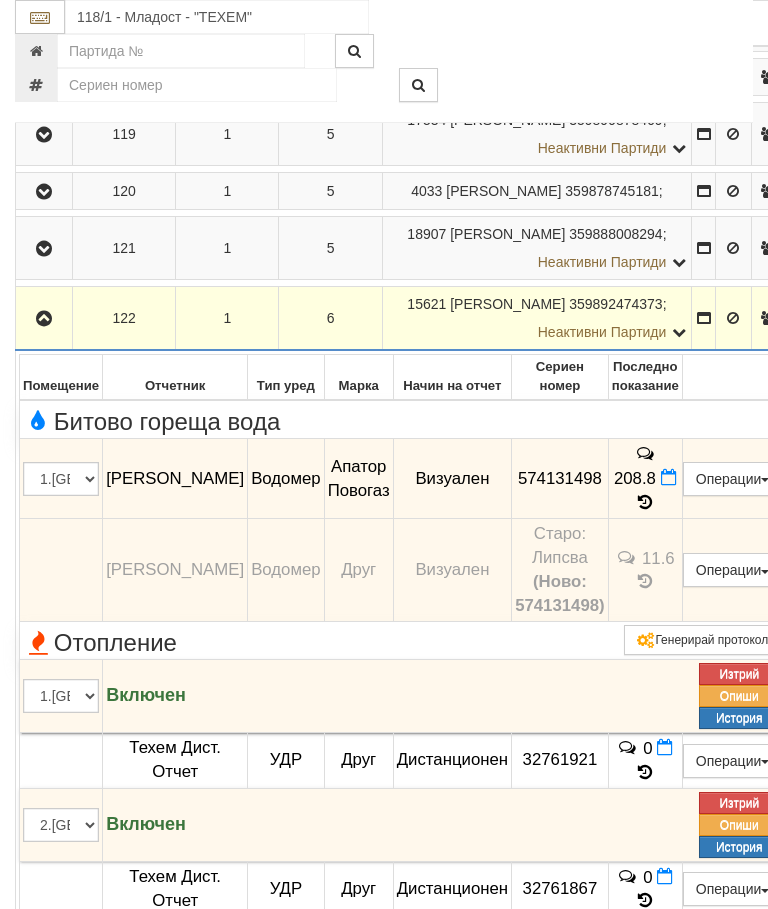 click at bounding box center [44, 319] 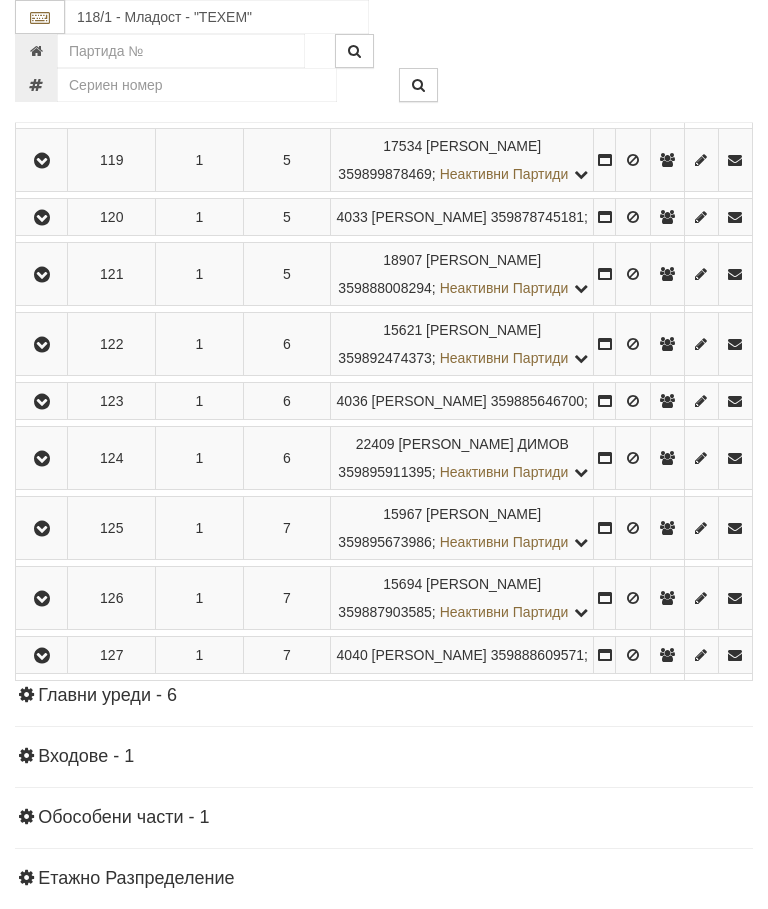 click at bounding box center (42, 402) 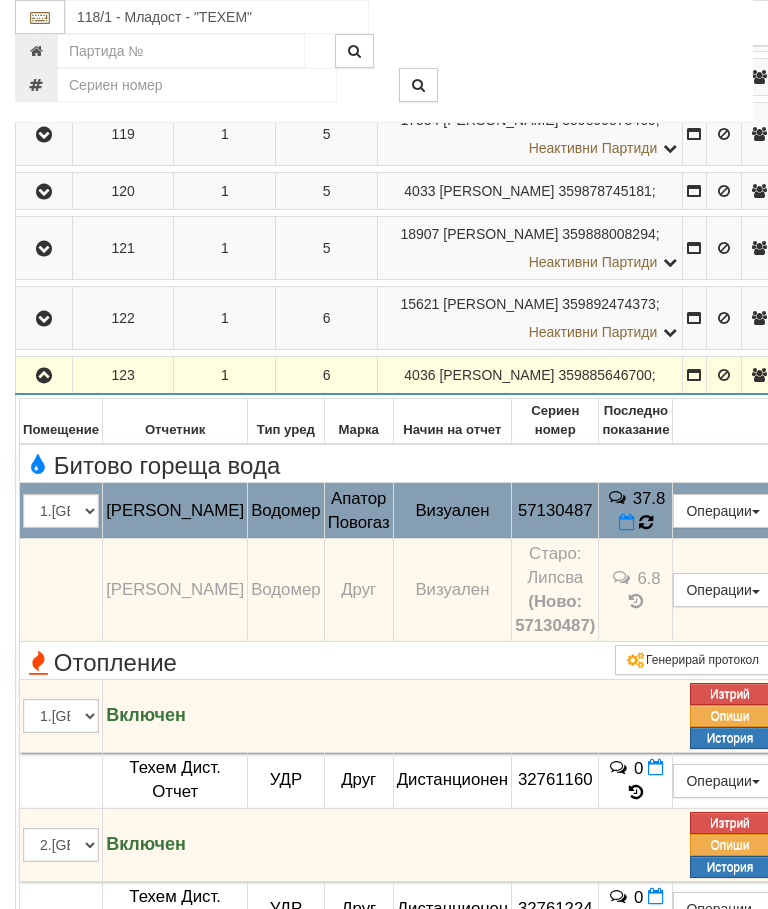 click at bounding box center (646, 523) 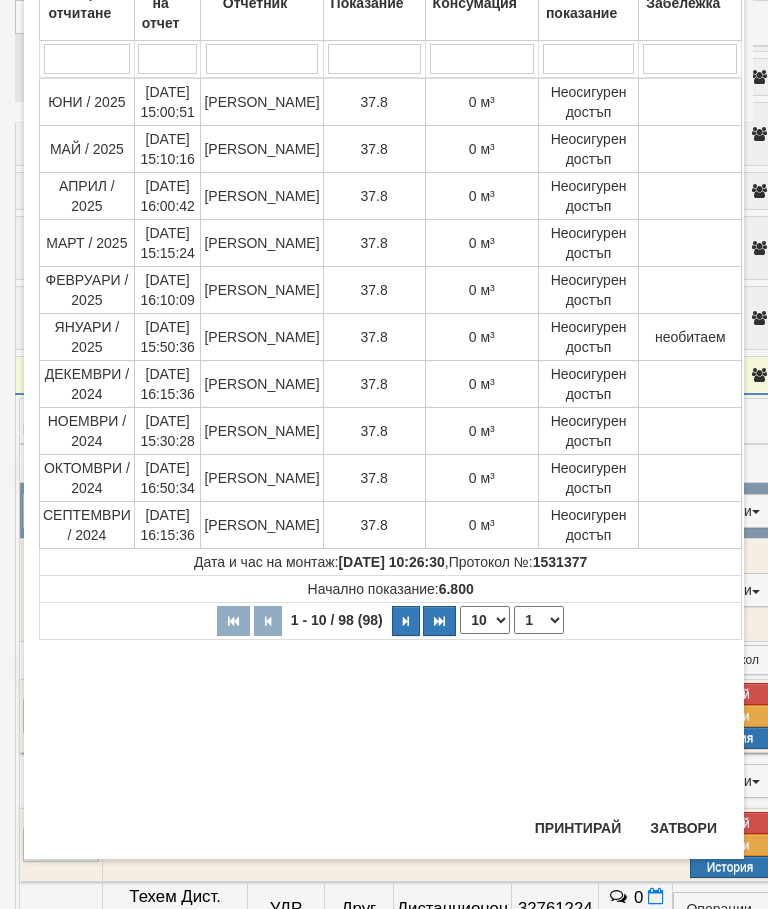 scroll, scrollTop: 178, scrollLeft: 0, axis: vertical 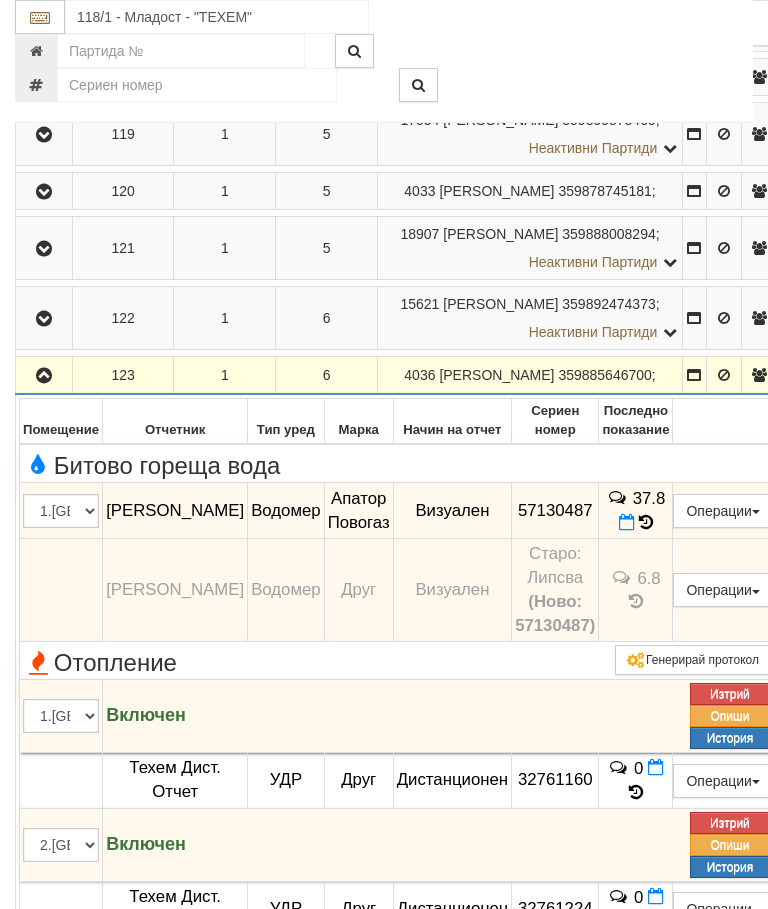 click at bounding box center (44, 376) 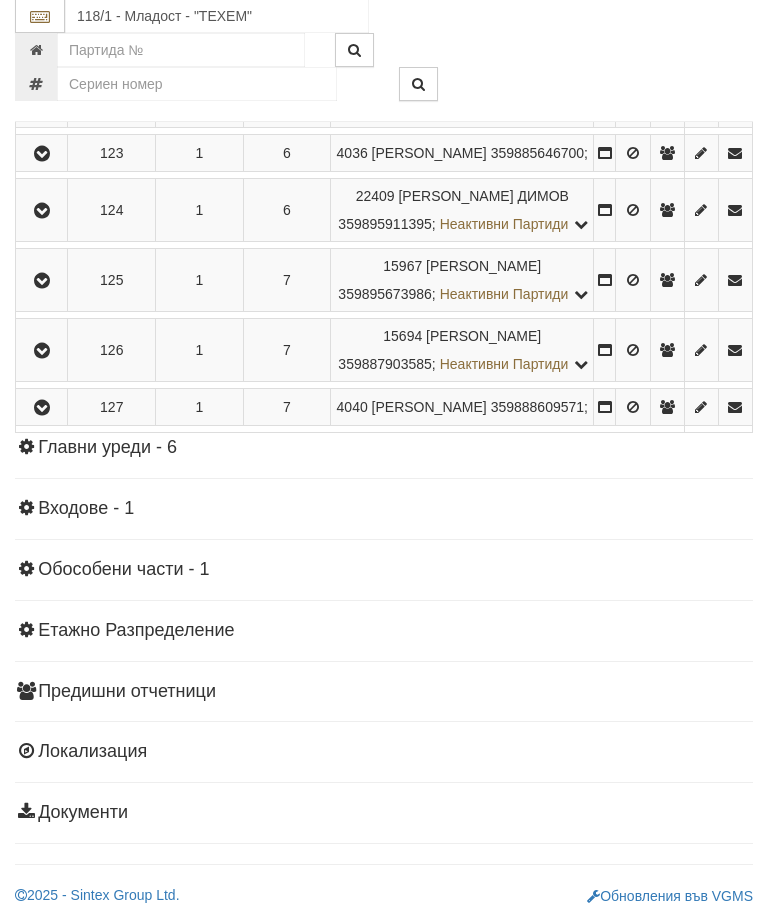 click at bounding box center [42, 212] 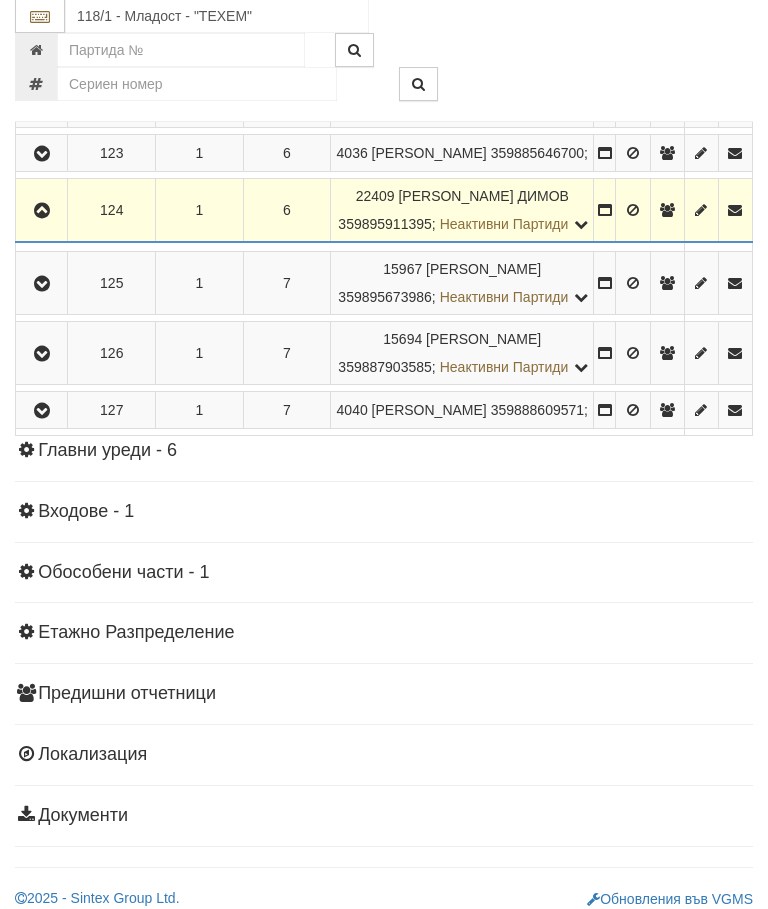 scroll, scrollTop: 1424, scrollLeft: 0, axis: vertical 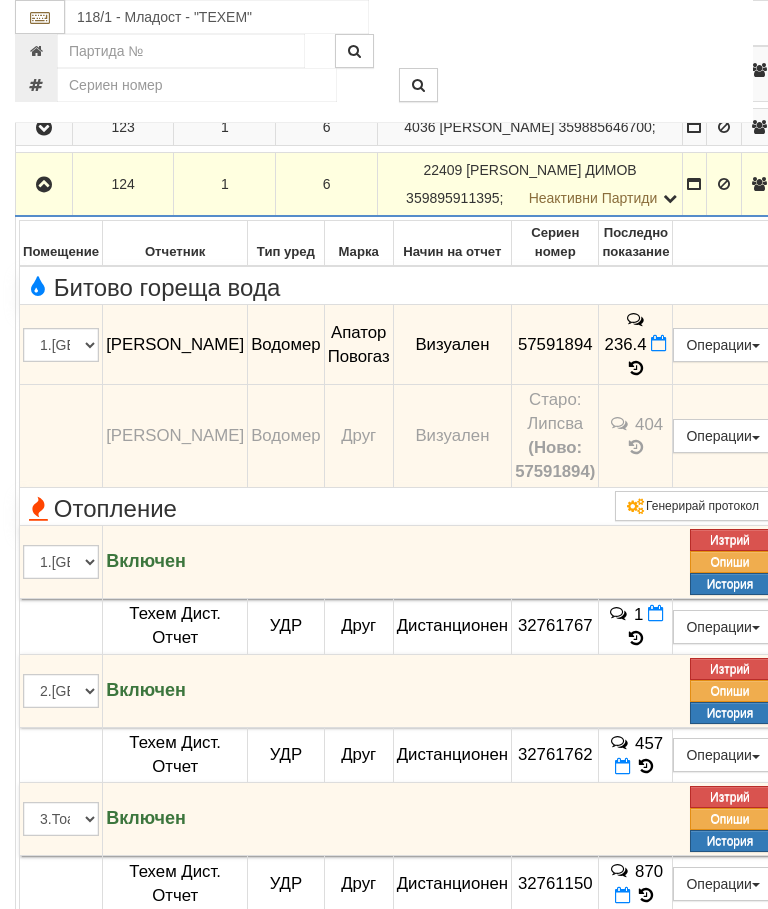 click at bounding box center (636, 368) 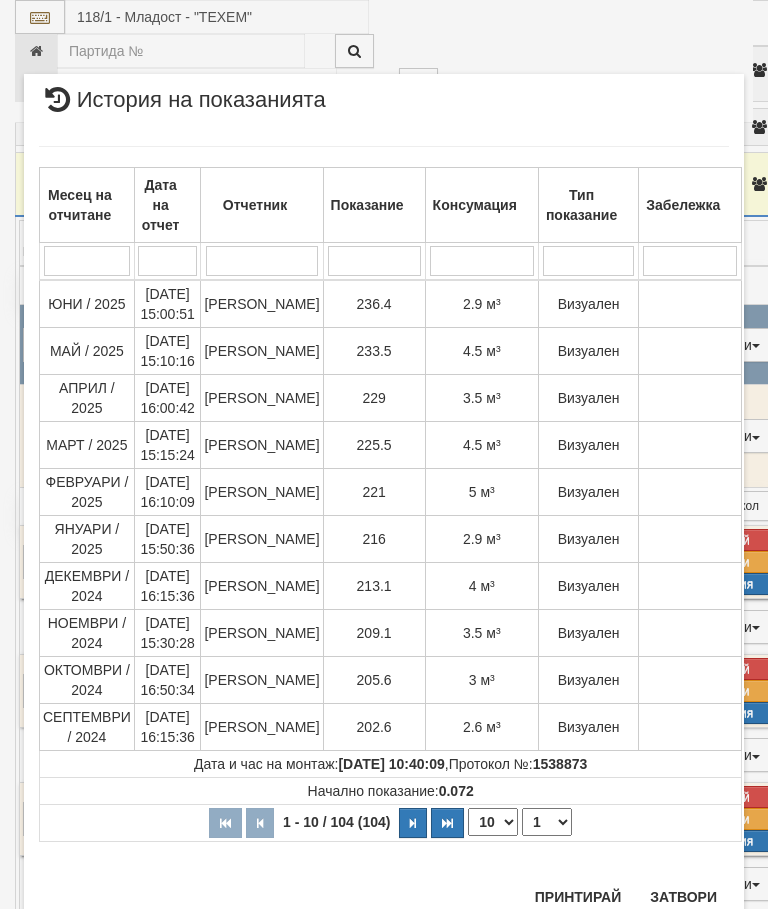 scroll, scrollTop: 2194, scrollLeft: 0, axis: vertical 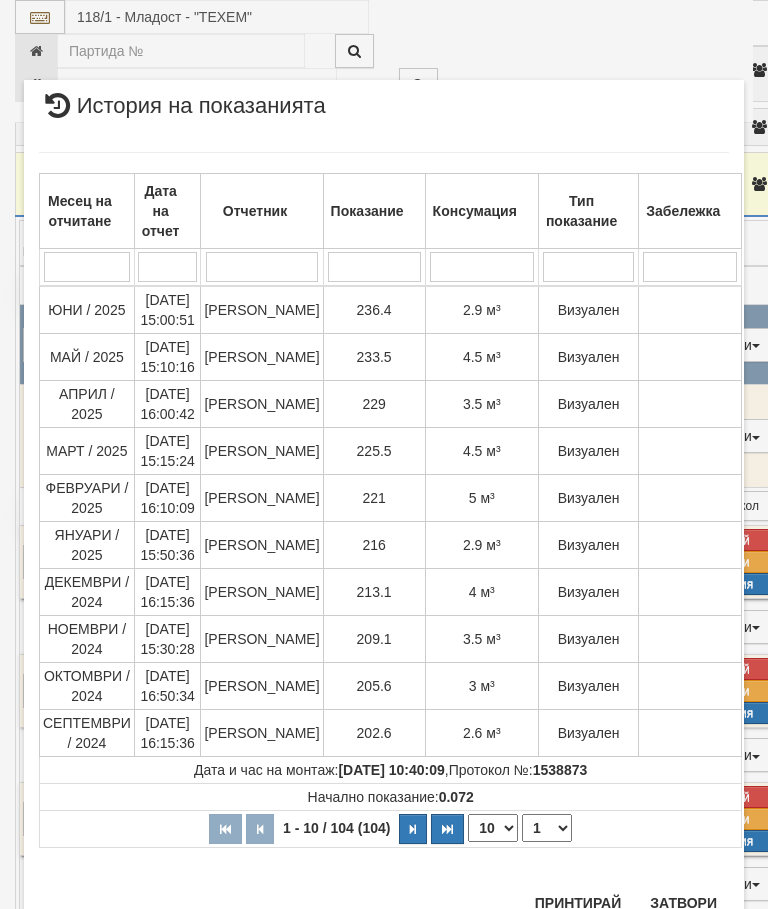 click on "Затвори" at bounding box center (683, 903) 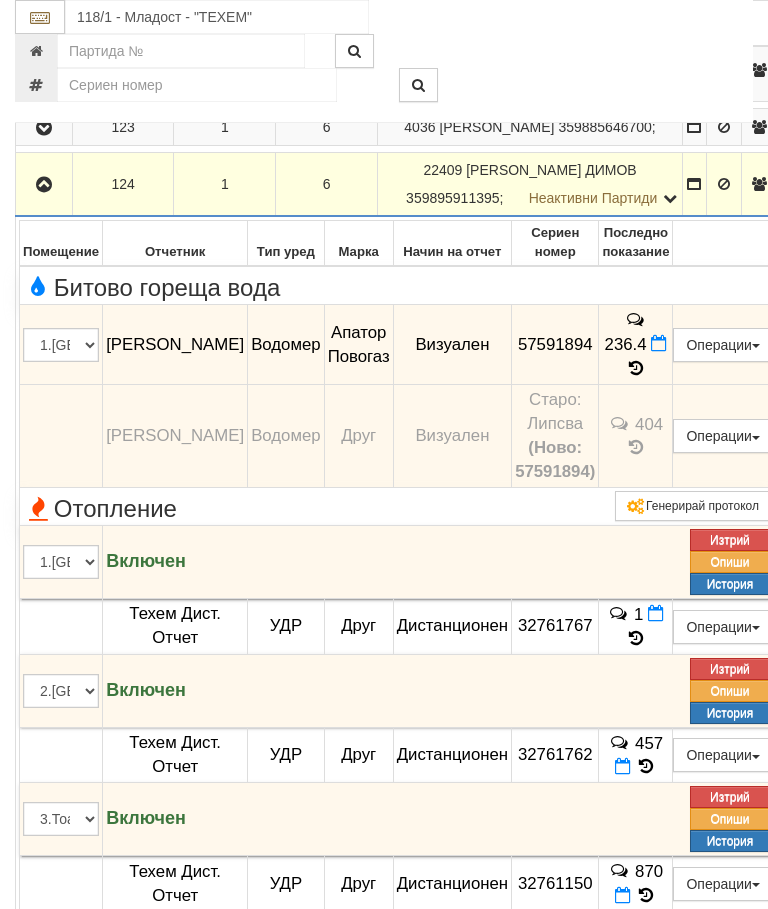 click at bounding box center (44, 184) 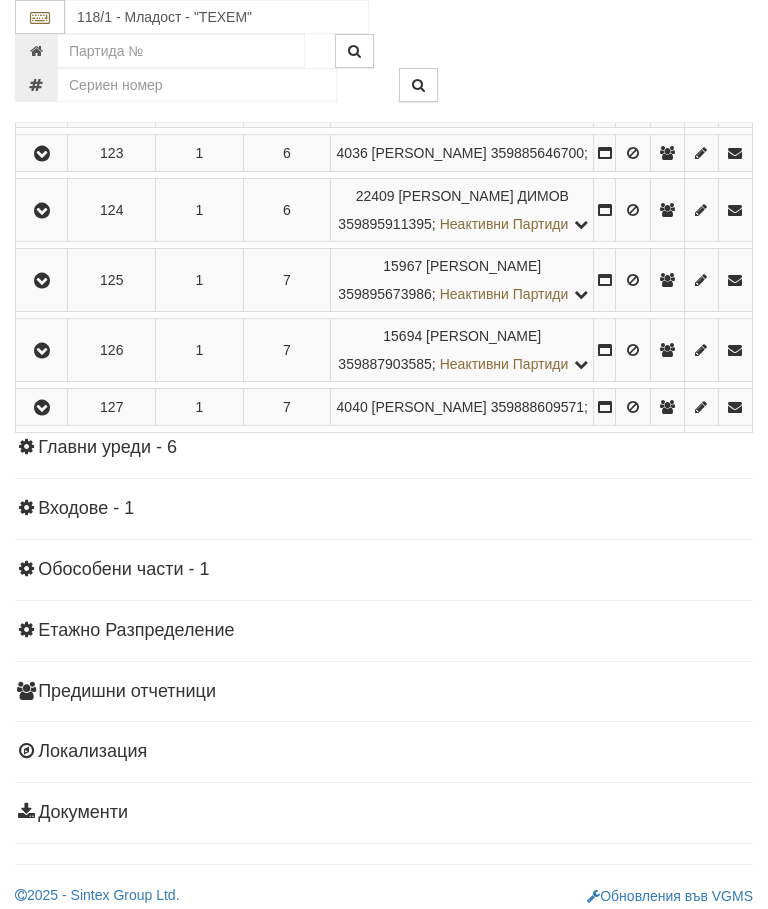 click at bounding box center (42, 281) 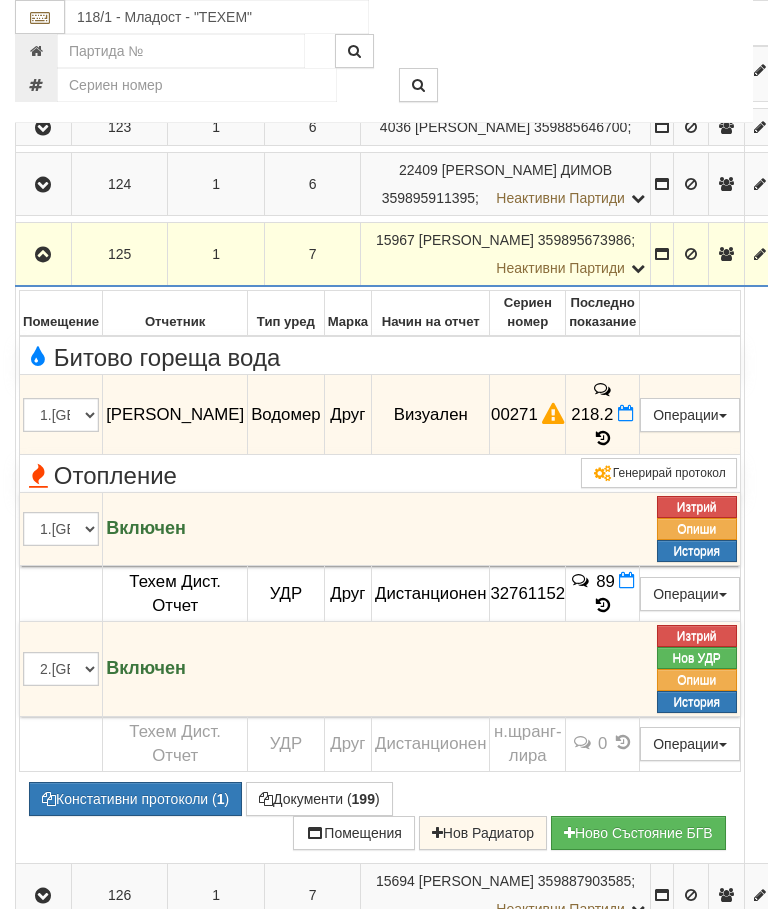 click at bounding box center [603, 438] 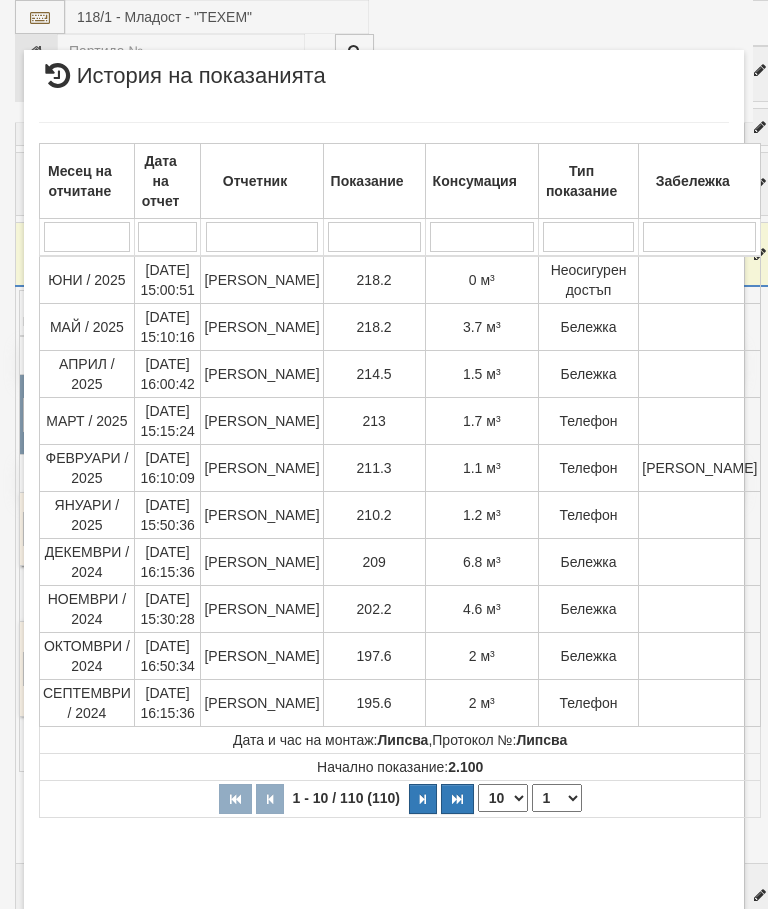 select on "10" 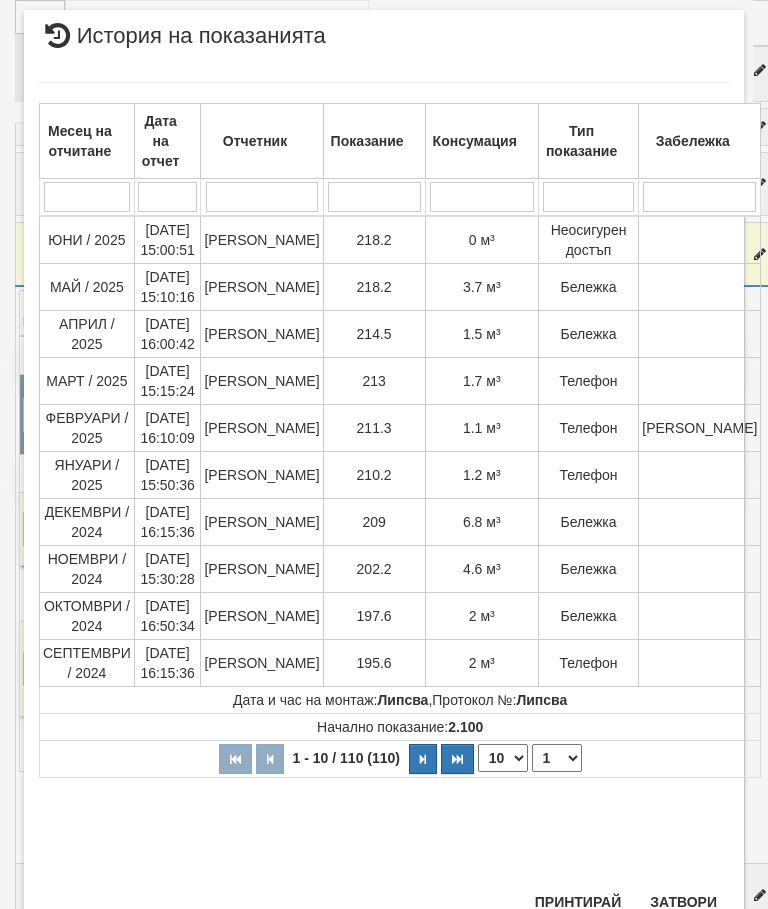 scroll, scrollTop: 1289, scrollLeft: 0, axis: vertical 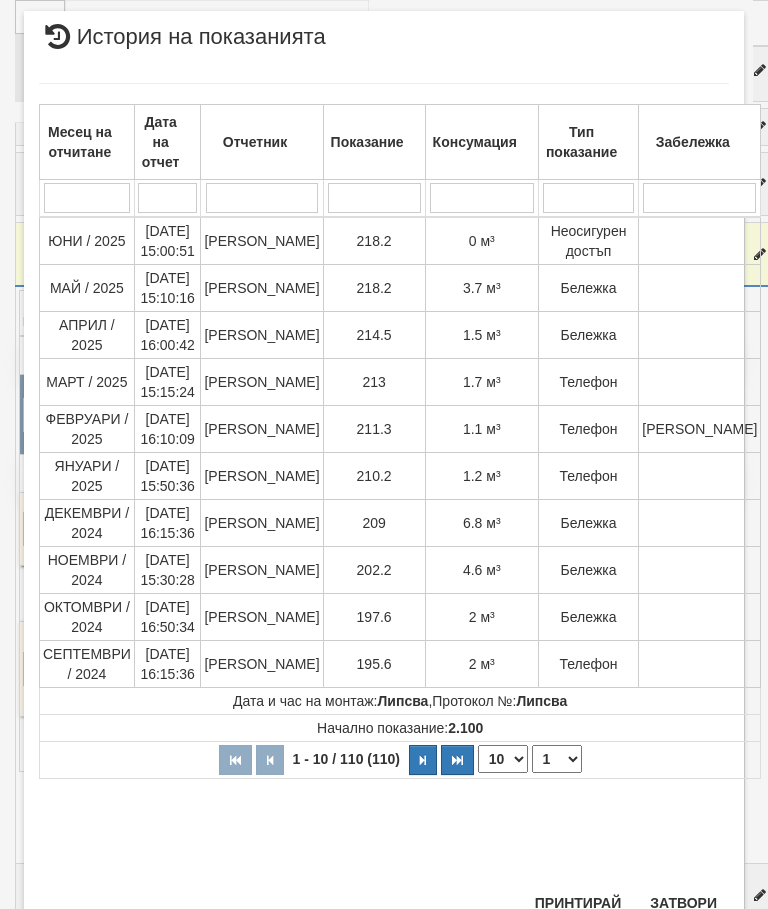 click on "Затвори" at bounding box center [683, 903] 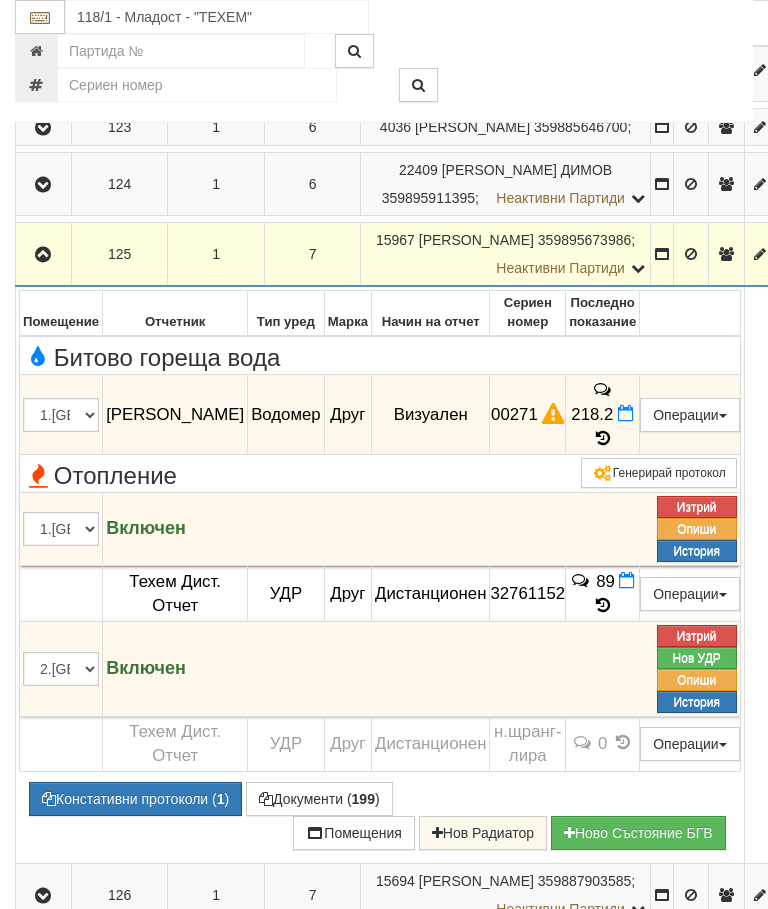 click at bounding box center (43, 254) 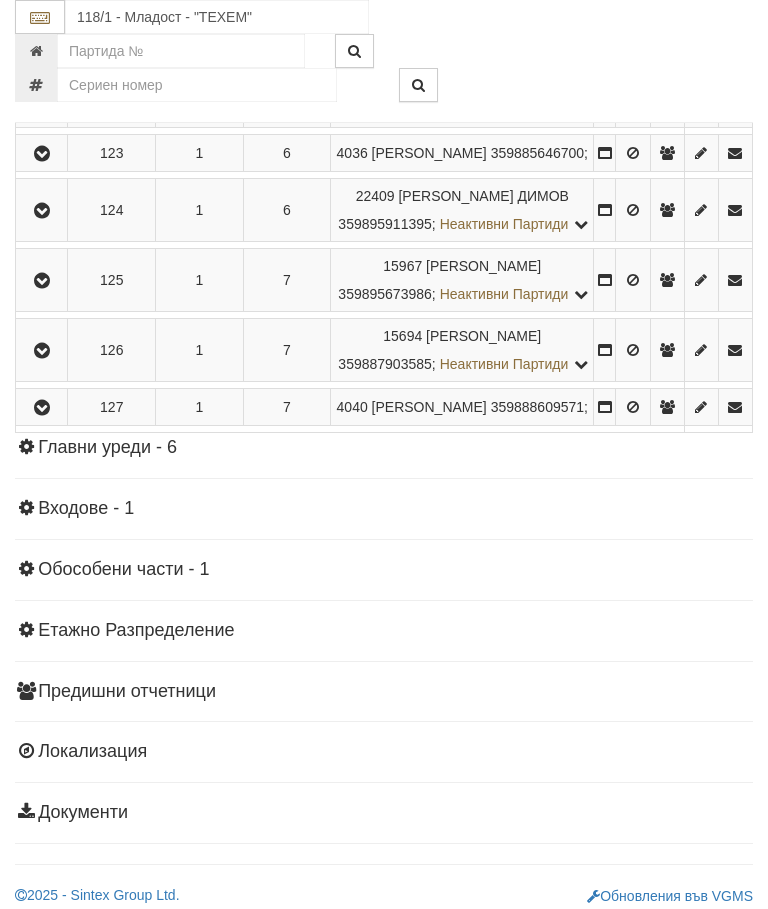 click at bounding box center [41, 350] 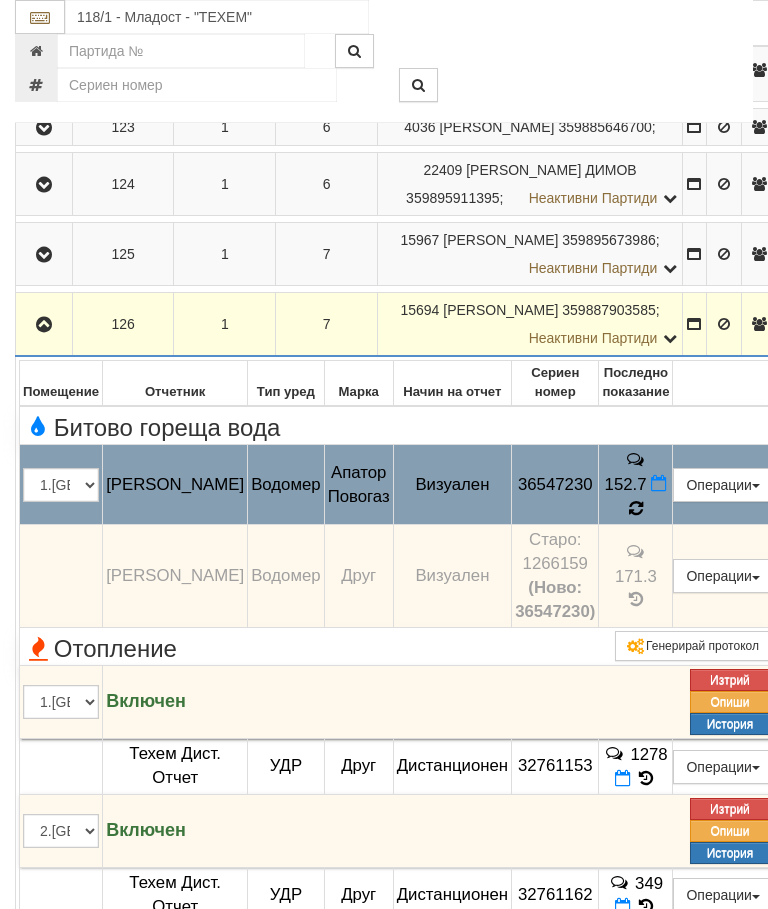 click at bounding box center (635, 509) 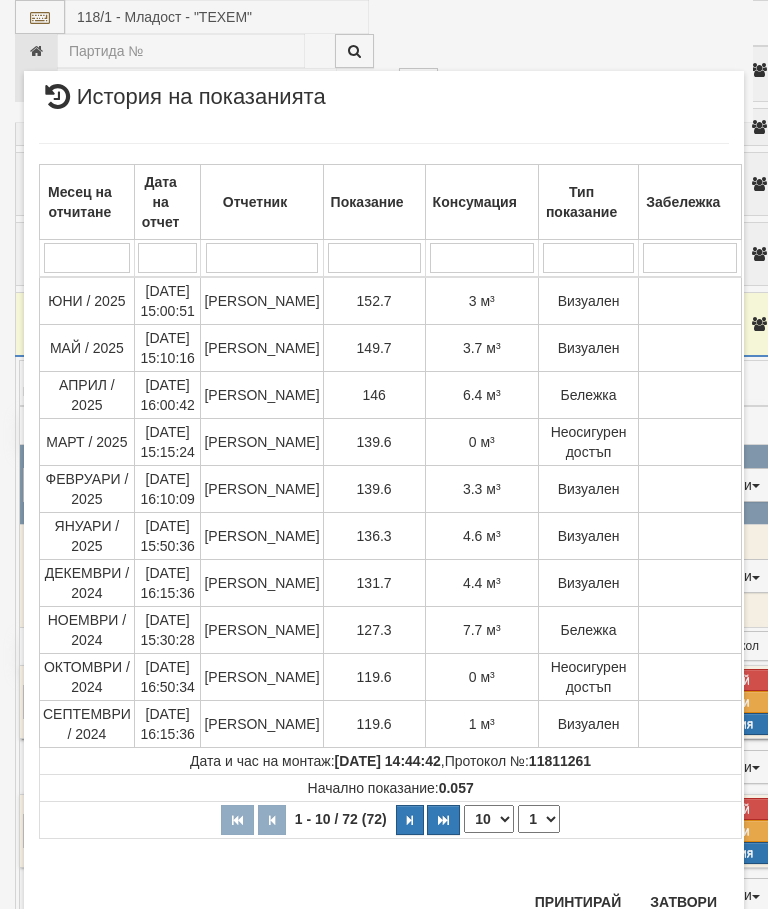 scroll, scrollTop: 1358, scrollLeft: 0, axis: vertical 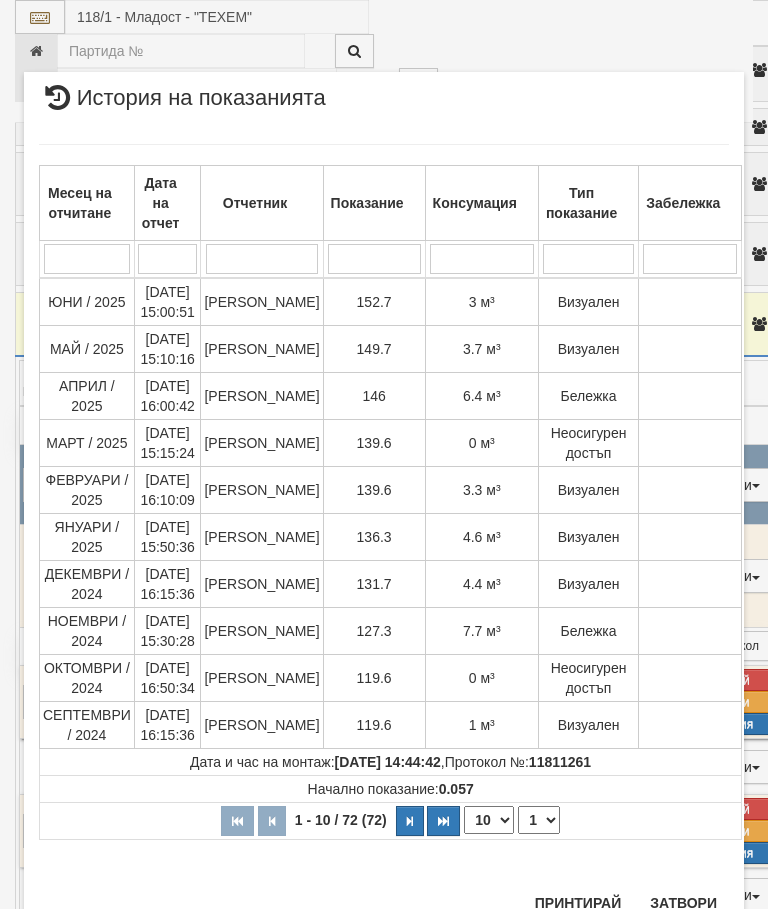 click on "Затвори" at bounding box center (683, 903) 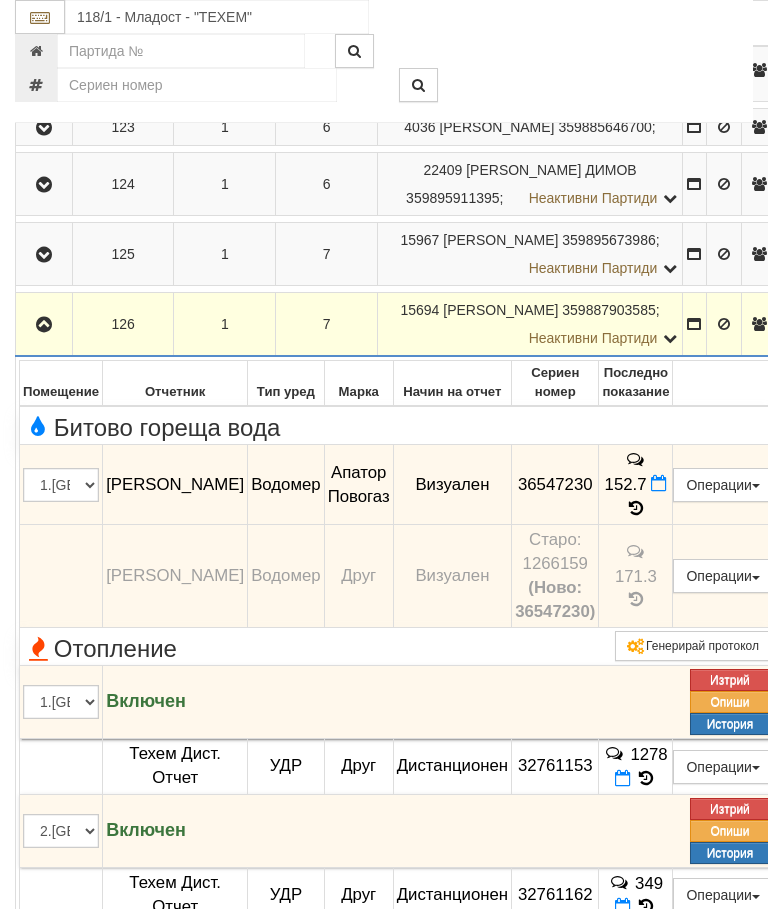 click at bounding box center (44, 325) 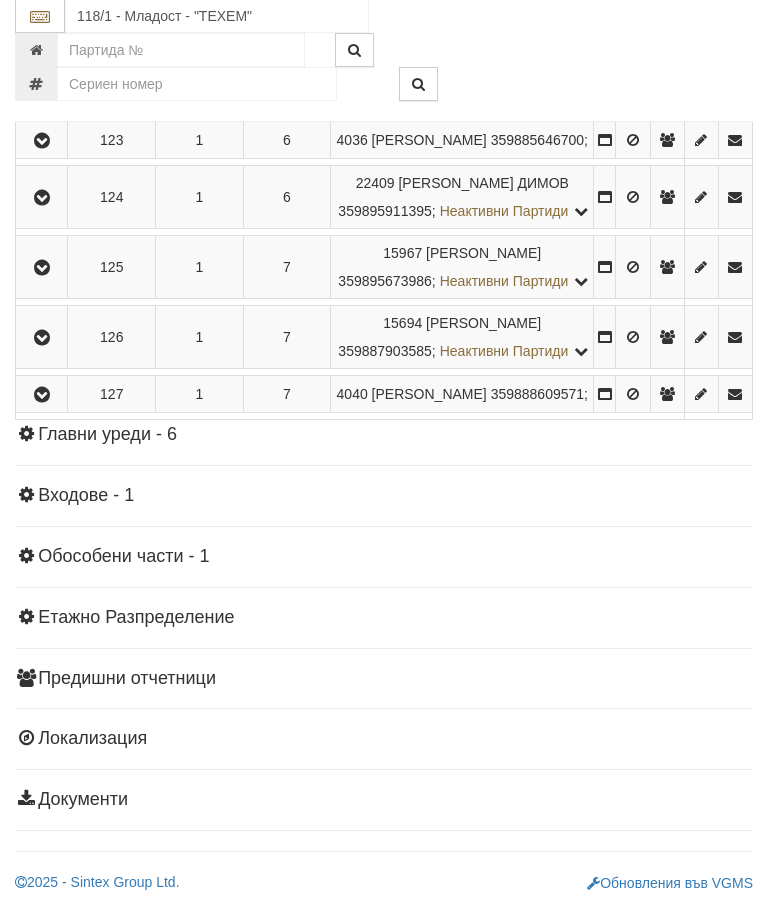 click at bounding box center (41, 395) 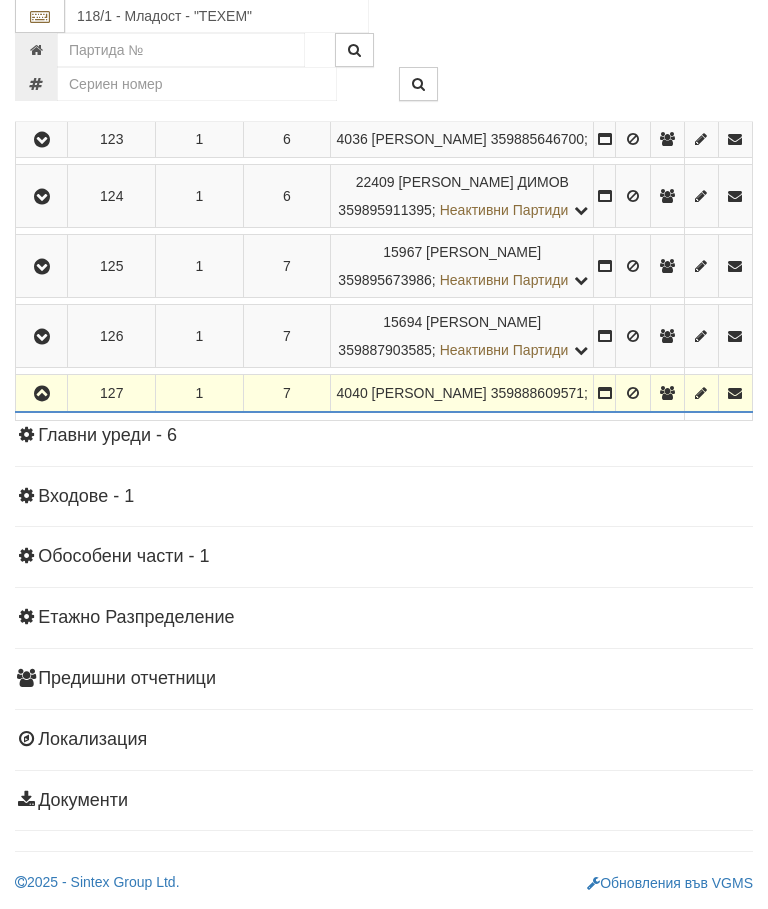 scroll, scrollTop: 1863, scrollLeft: 0, axis: vertical 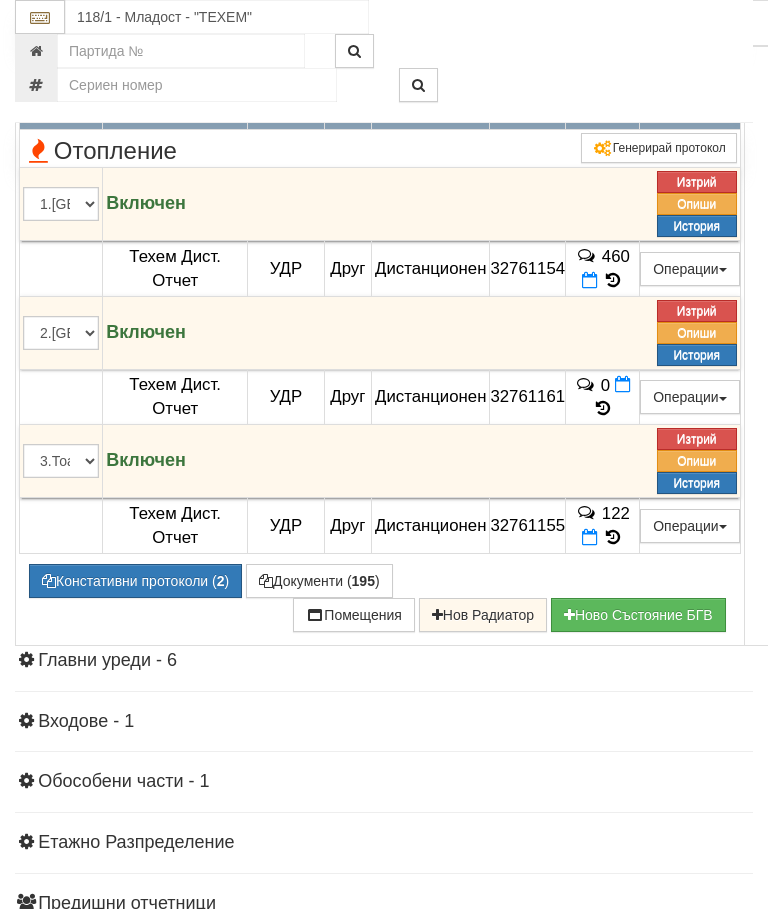 click at bounding box center [602, 114] 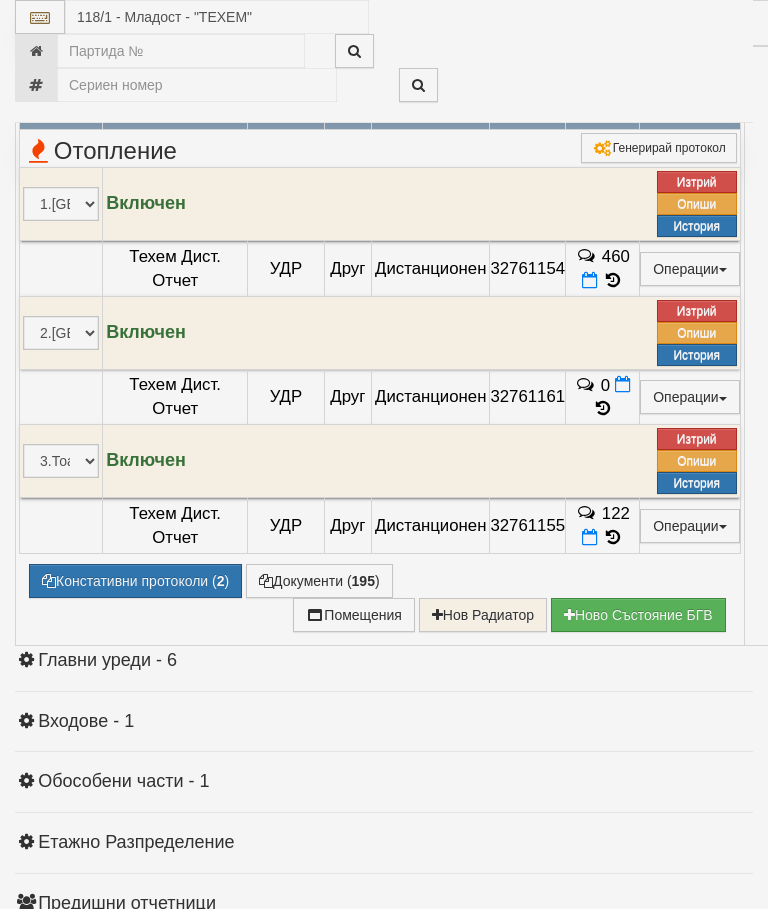 select on "10" 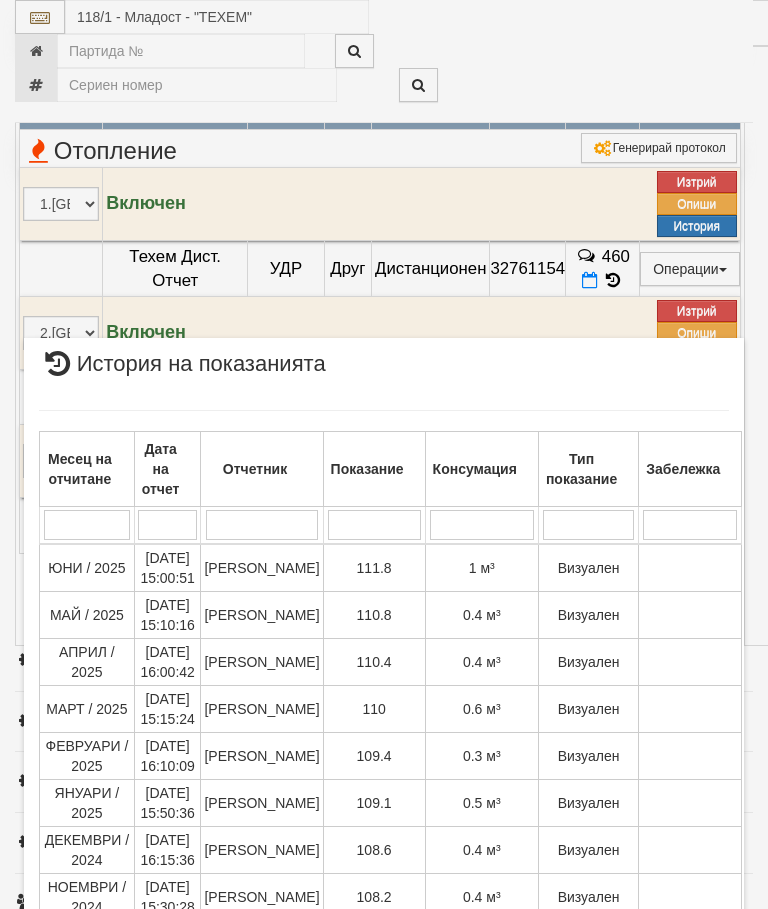 scroll, scrollTop: 988, scrollLeft: 0, axis: vertical 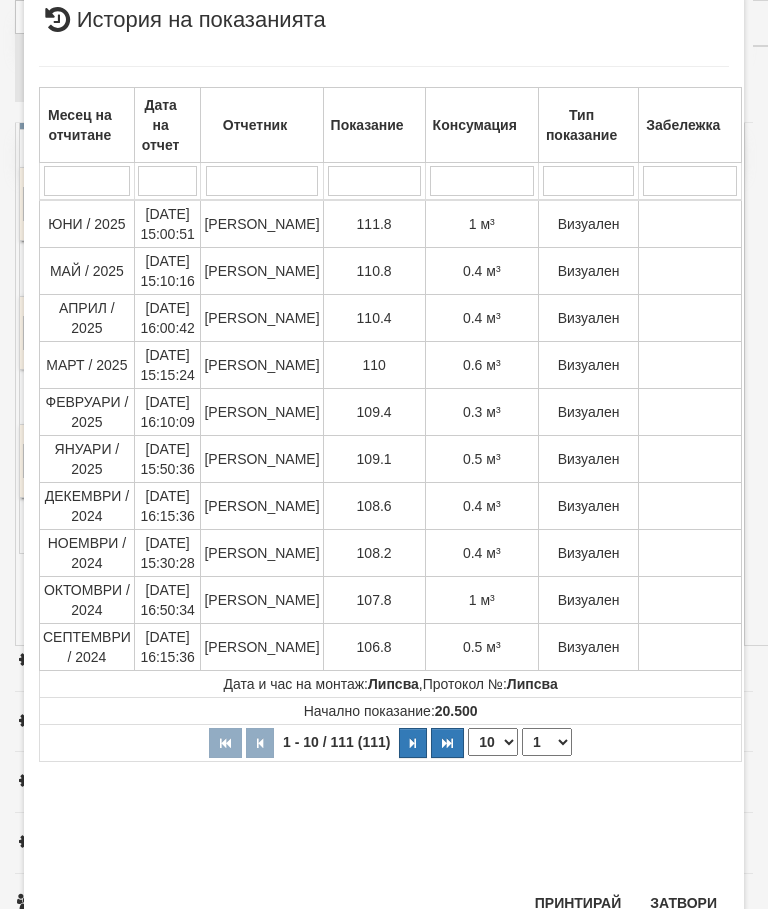 click on "Затвори" at bounding box center [683, 903] 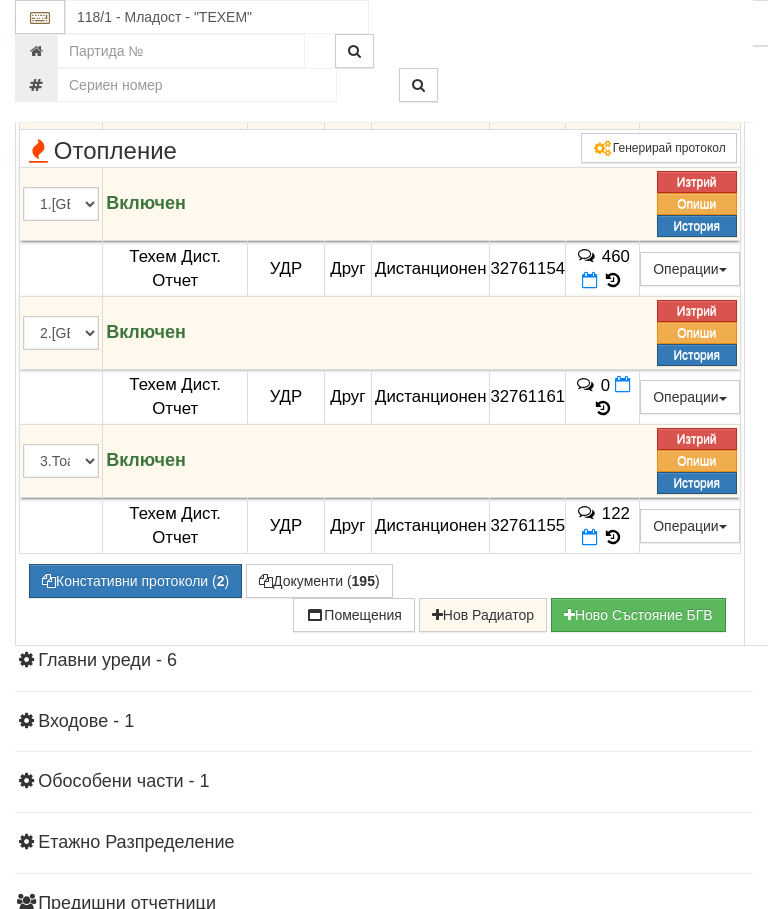 click on "Редакция / Протокол" at bounding box center [0, 0] 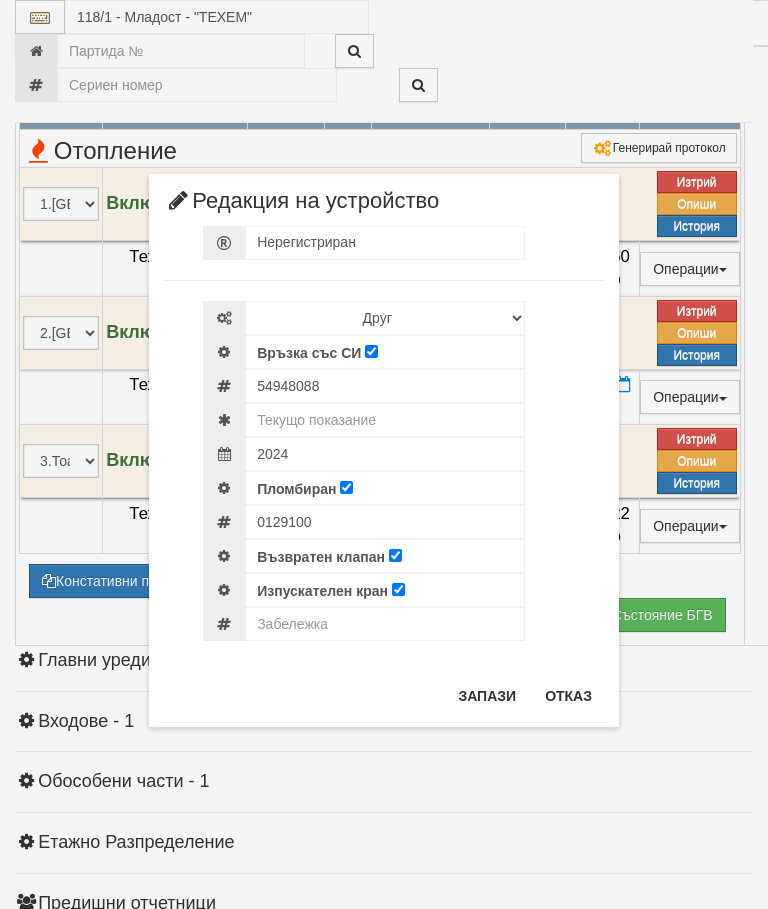 click on "Отказ" at bounding box center (568, 696) 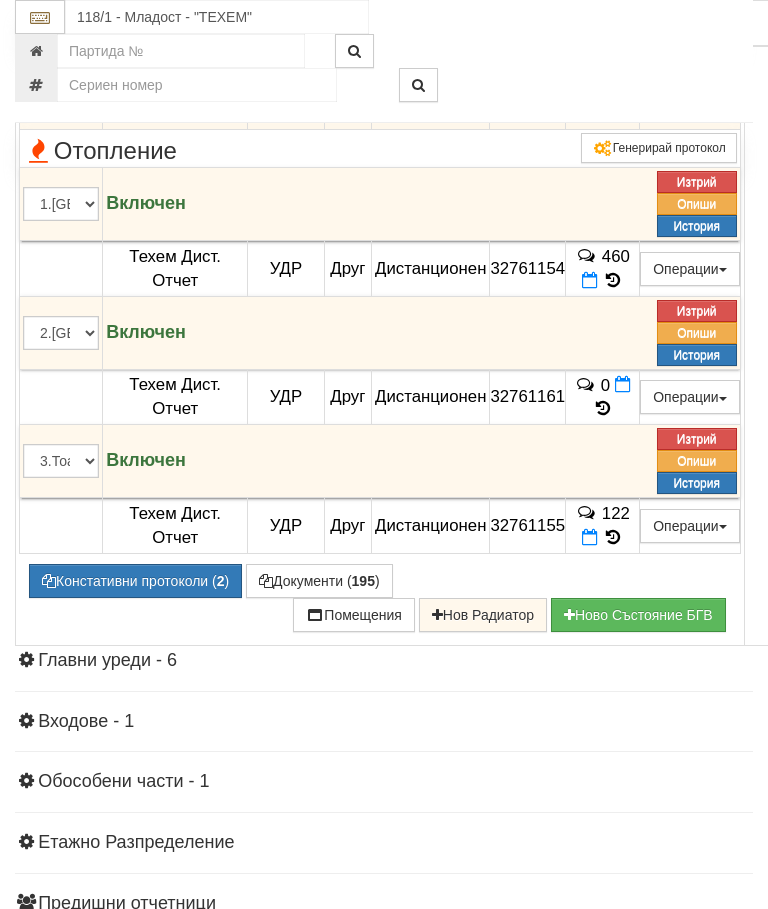 click at bounding box center [43, -58] 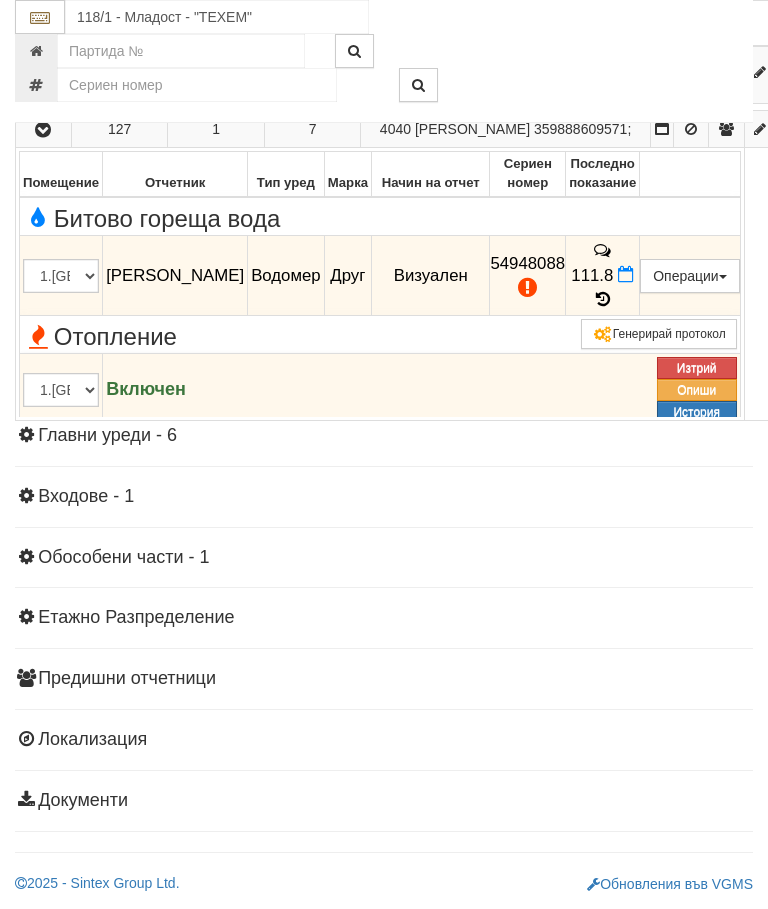 scroll, scrollTop: 1586, scrollLeft: 0, axis: vertical 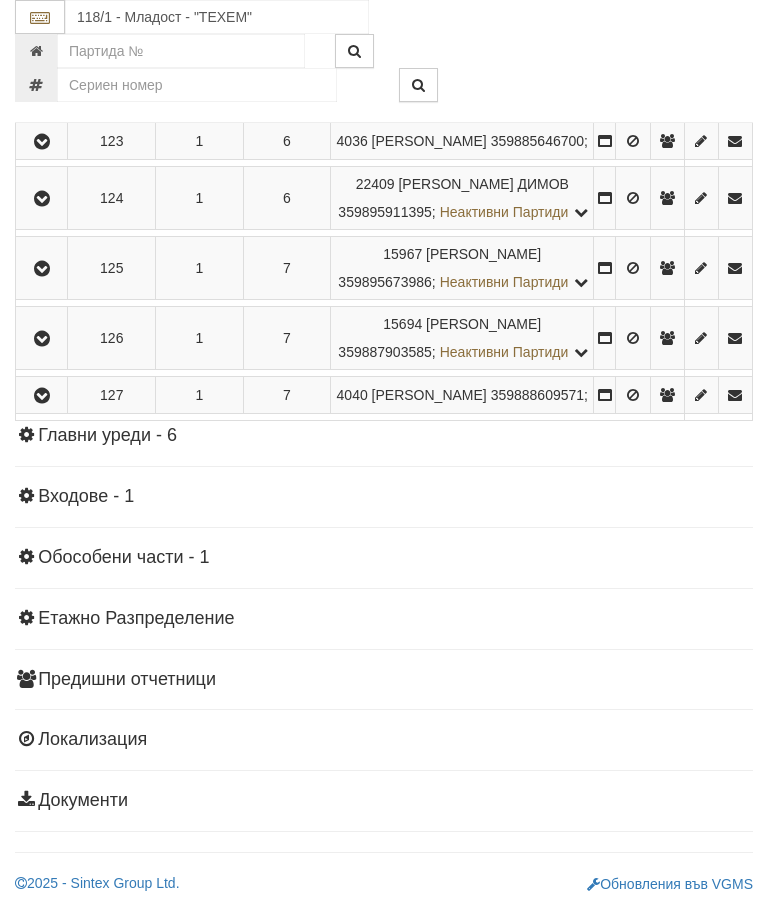 click at bounding box center (42, 269) 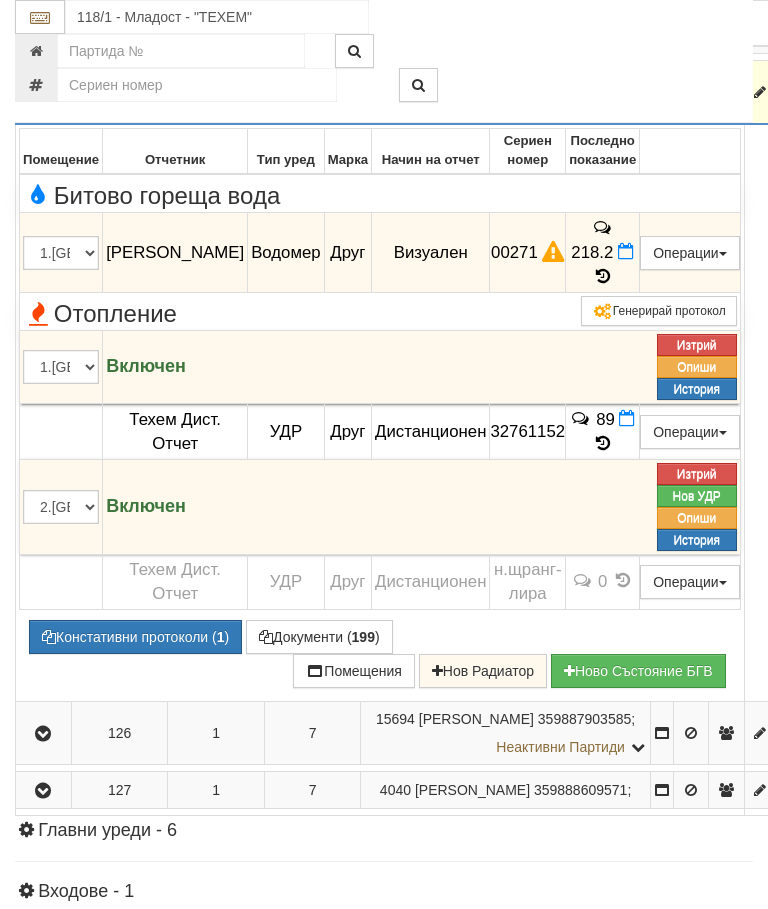 click on "Констативни протоколи ( 1 )" at bounding box center (135, 637) 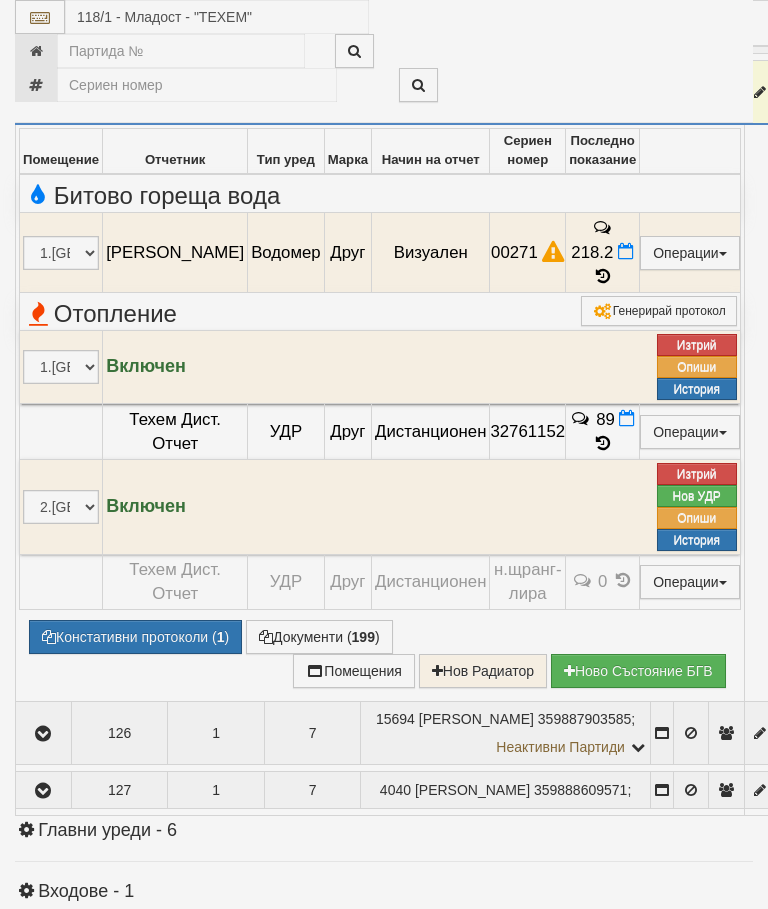 select on "10" 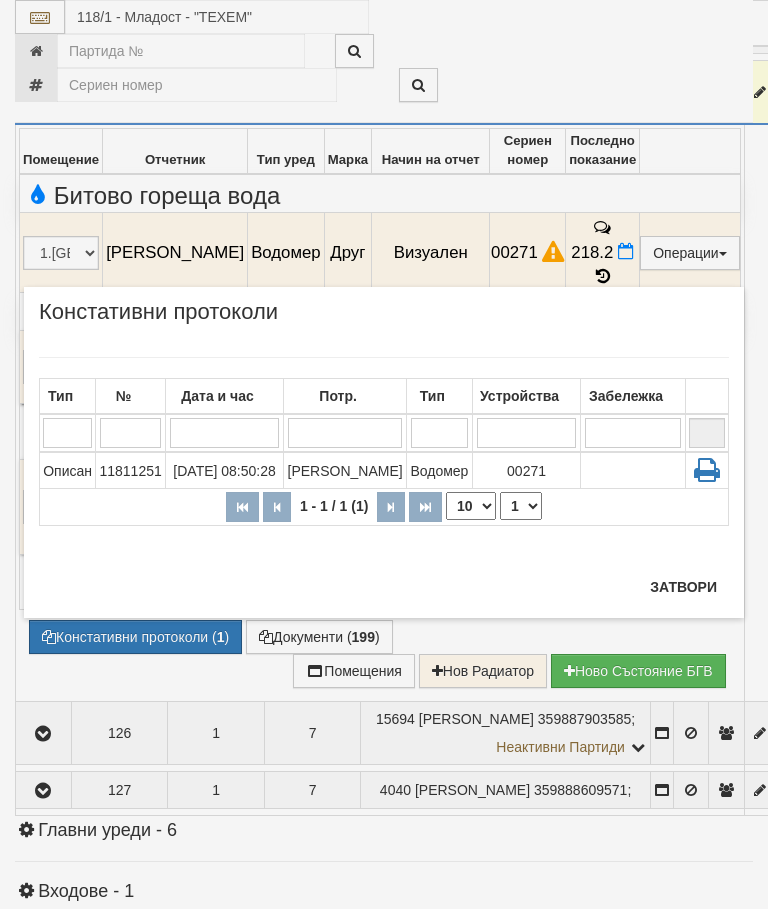 scroll, scrollTop: 1661, scrollLeft: 0, axis: vertical 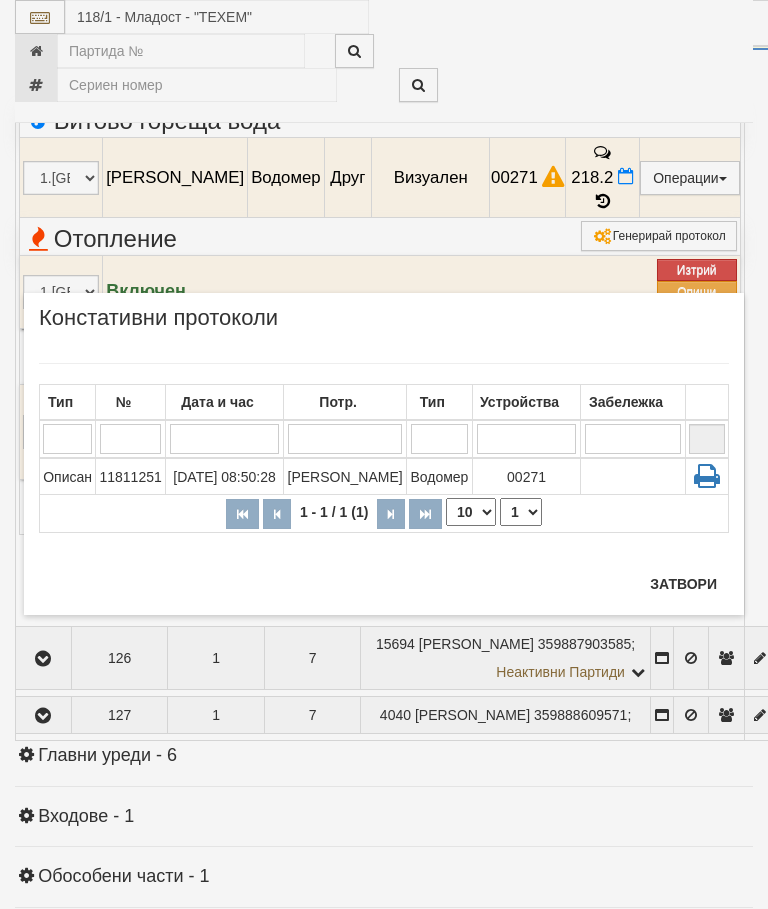click on "Тип" at bounding box center (439, 402) 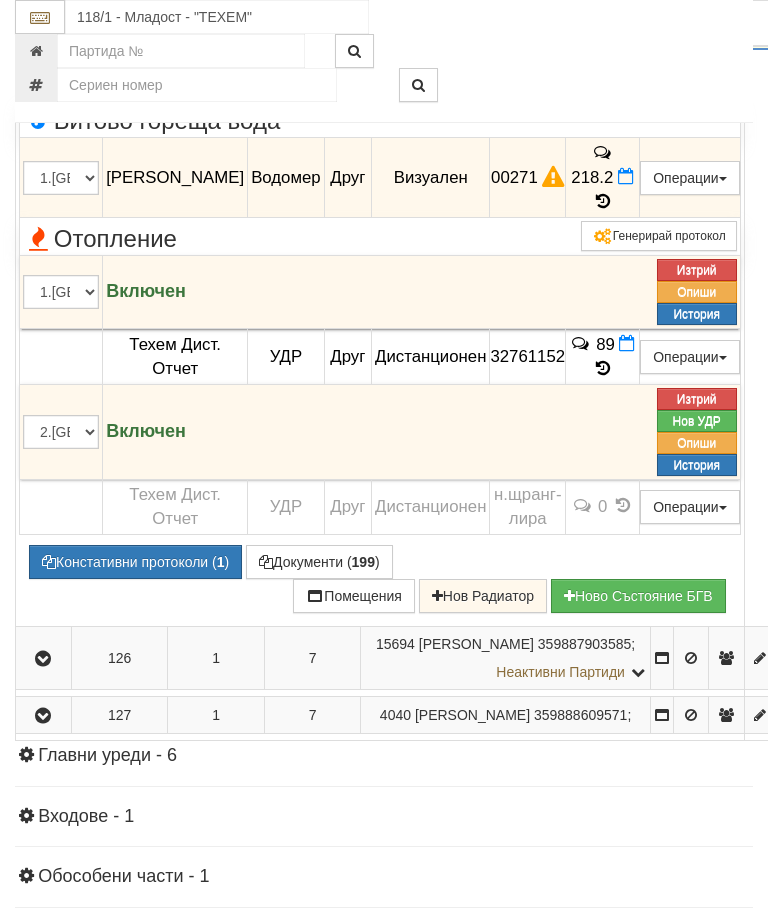 click at bounding box center (43, 18) 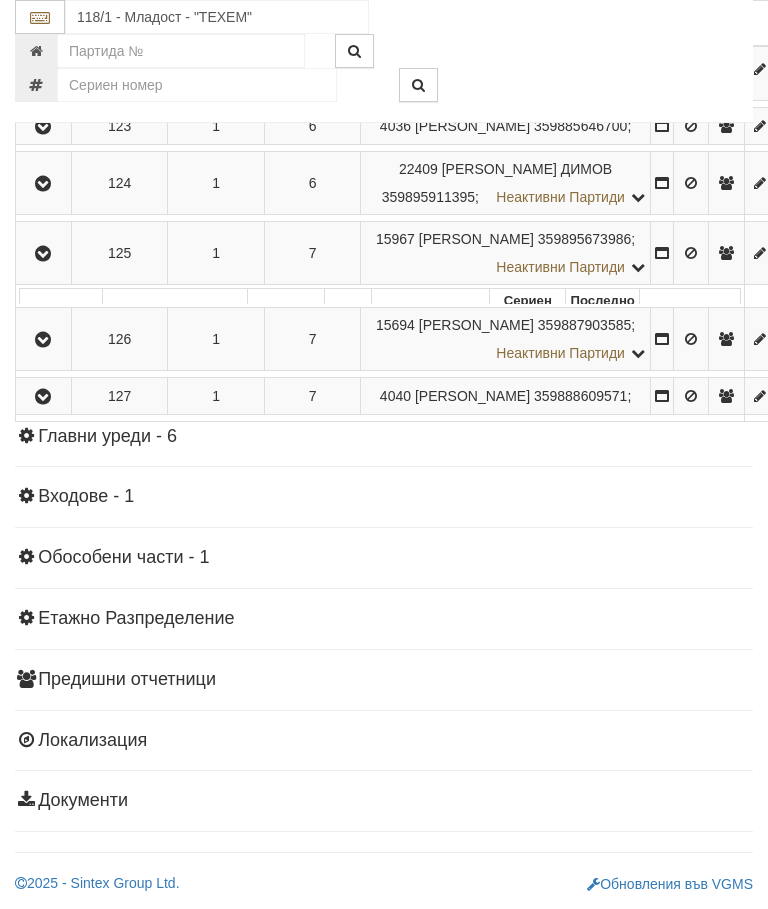 scroll, scrollTop: 1654, scrollLeft: 0, axis: vertical 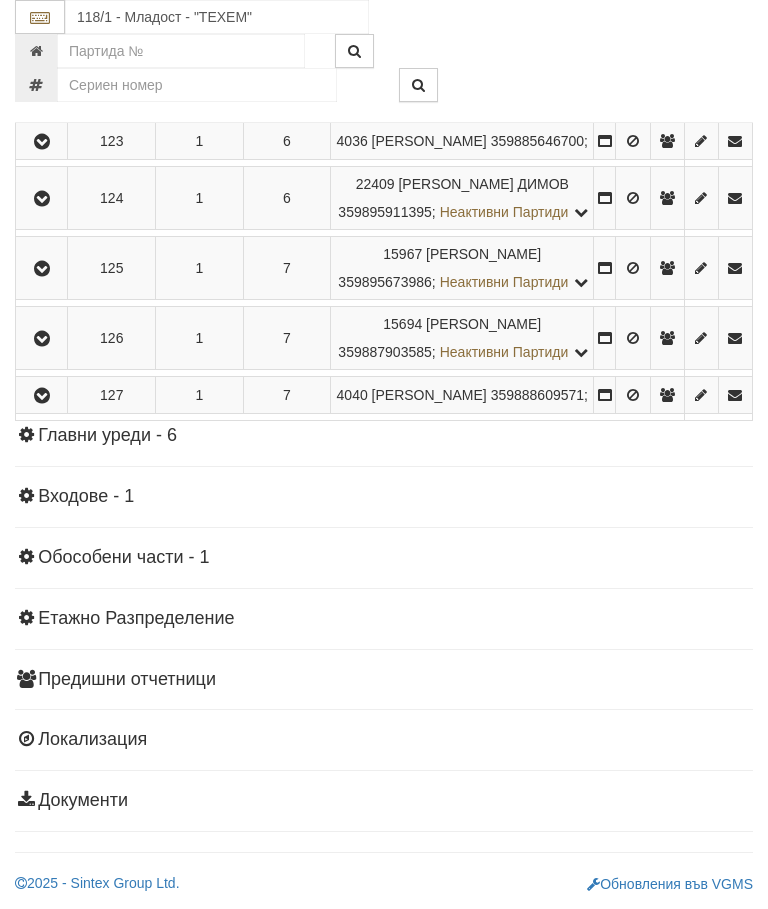 click at bounding box center [42, 396] 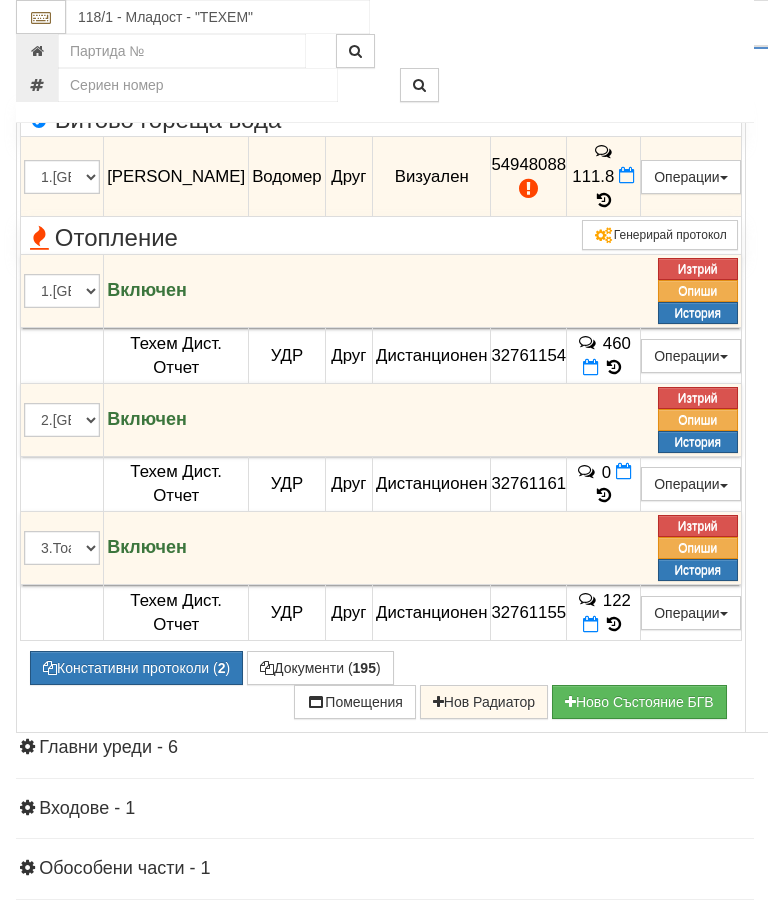 scroll, scrollTop: 1777, scrollLeft: 0, axis: vertical 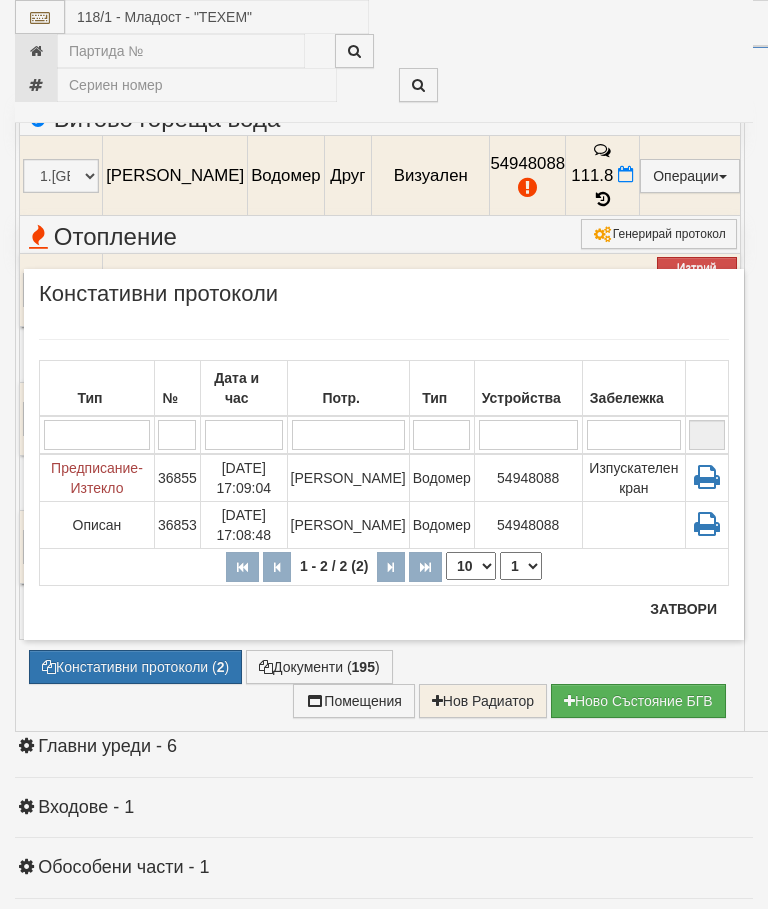 click on "Затвори" at bounding box center [683, 609] 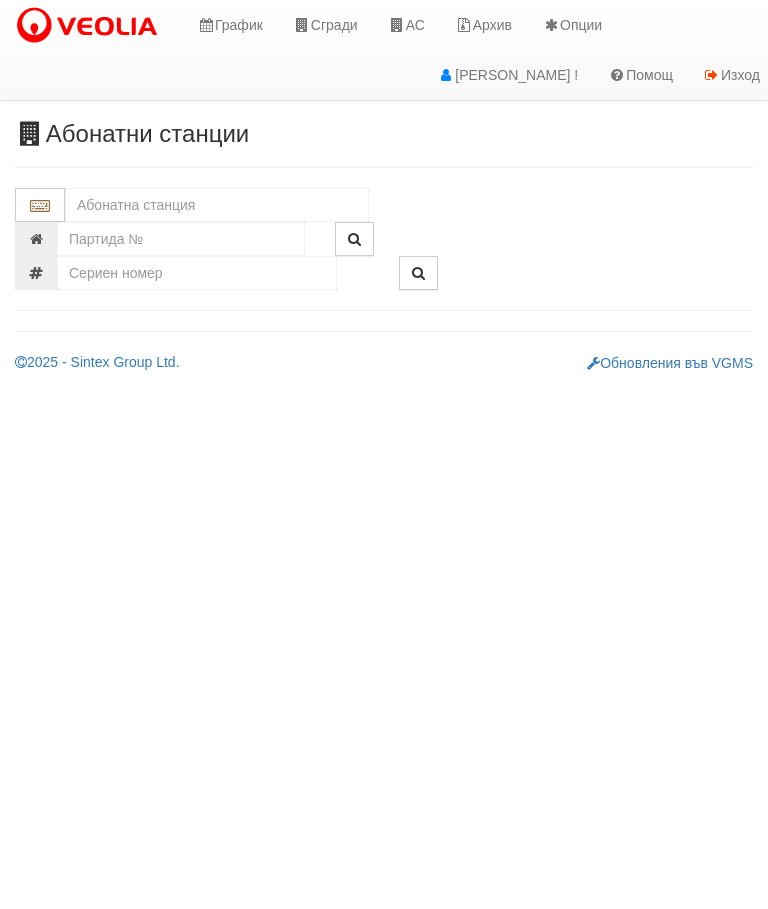 scroll, scrollTop: 0, scrollLeft: 0, axis: both 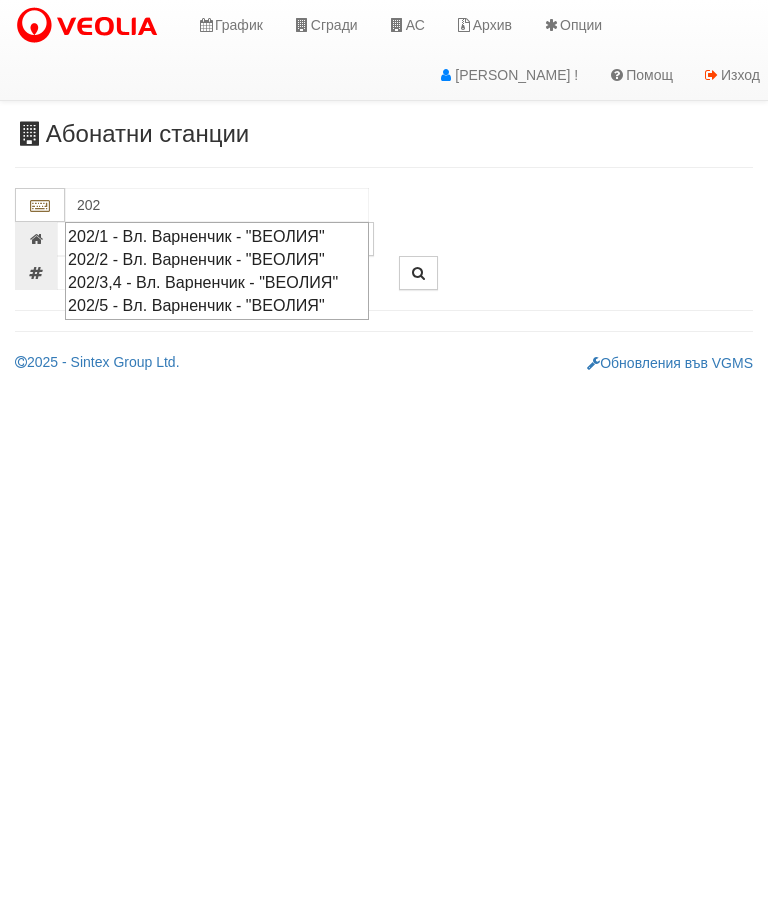 click on "202/5 - Вл. Варненчик - "ВЕОЛИЯ"" at bounding box center (217, 305) 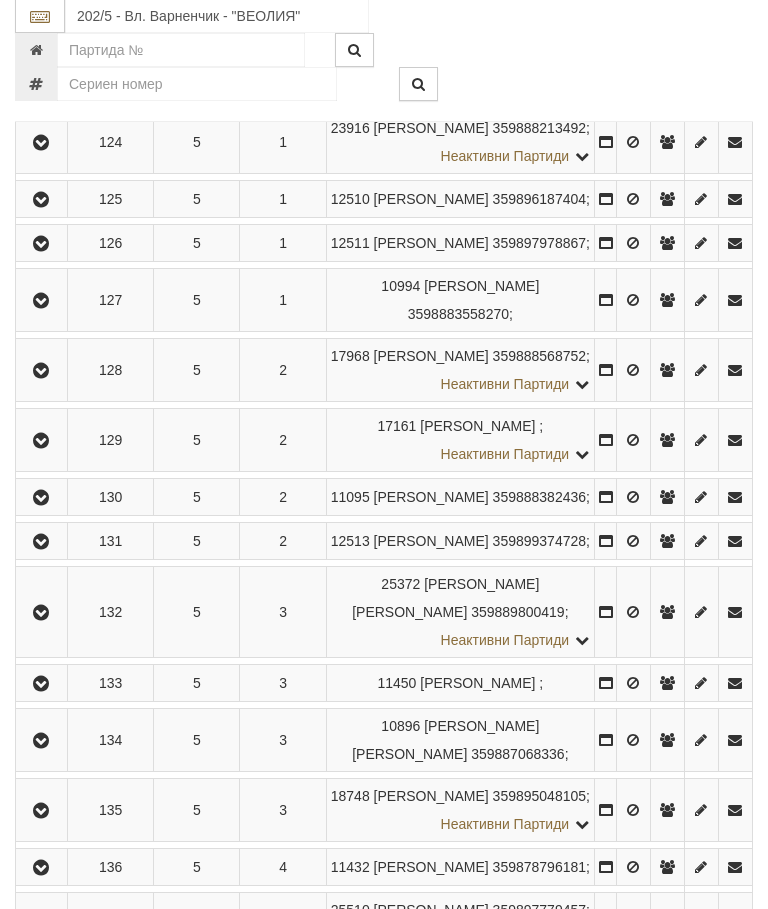 scroll, scrollTop: 459, scrollLeft: 0, axis: vertical 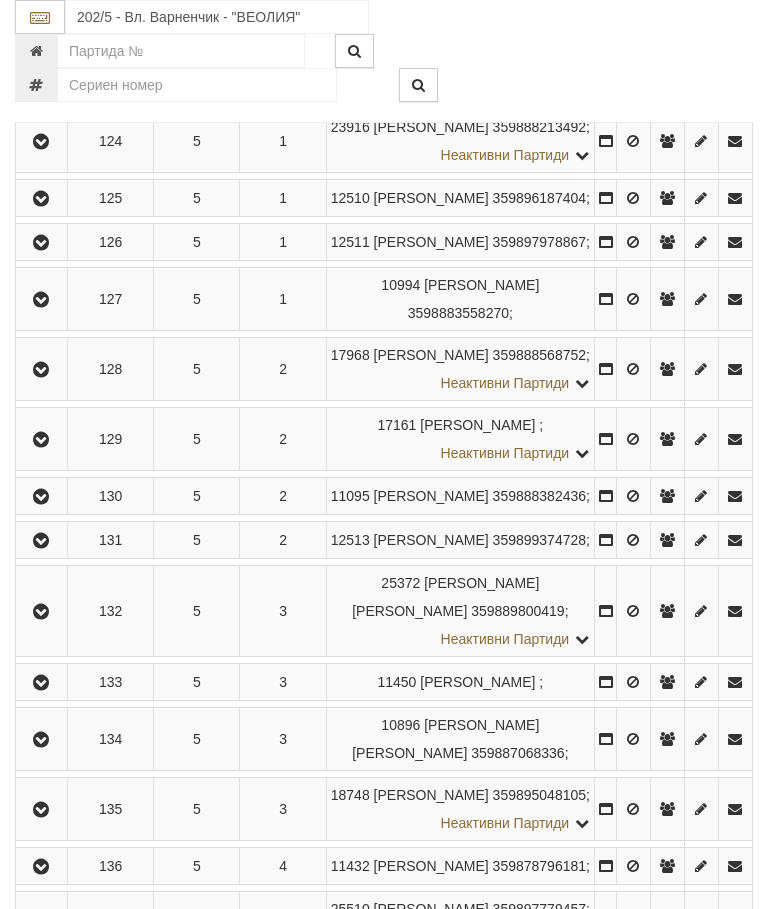 click at bounding box center [41, 370] 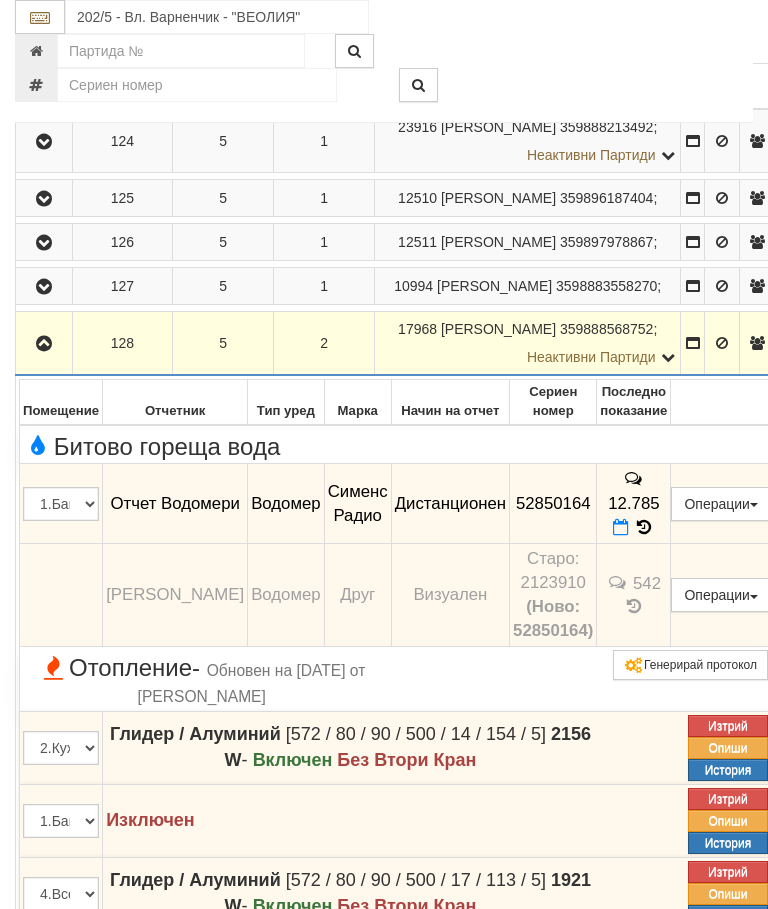 click at bounding box center [44, 344] 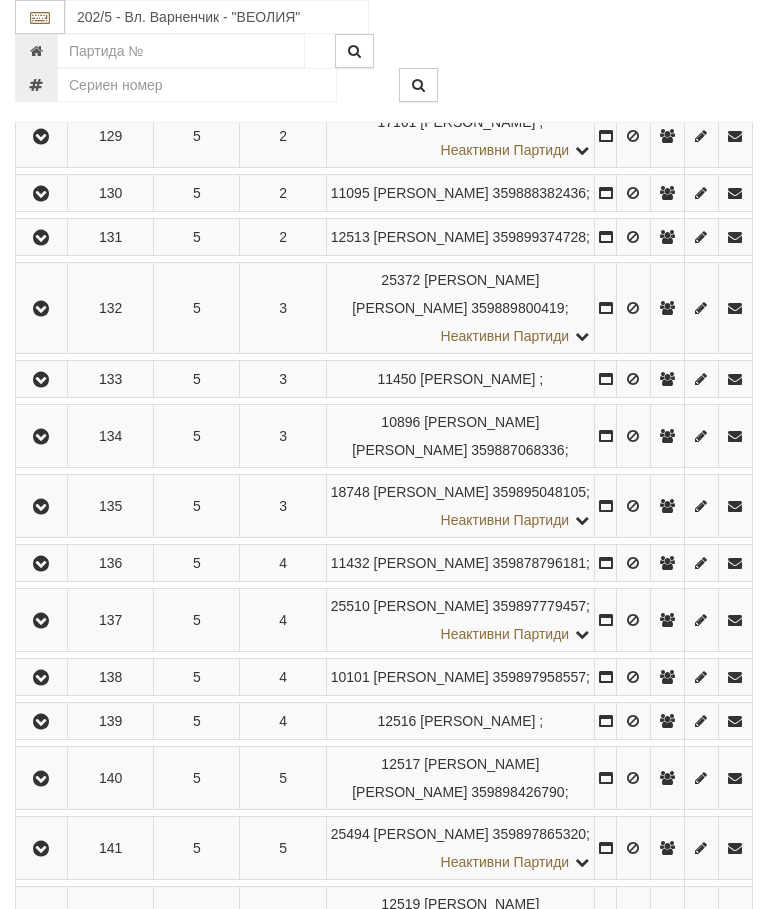 scroll, scrollTop: 776, scrollLeft: 0, axis: vertical 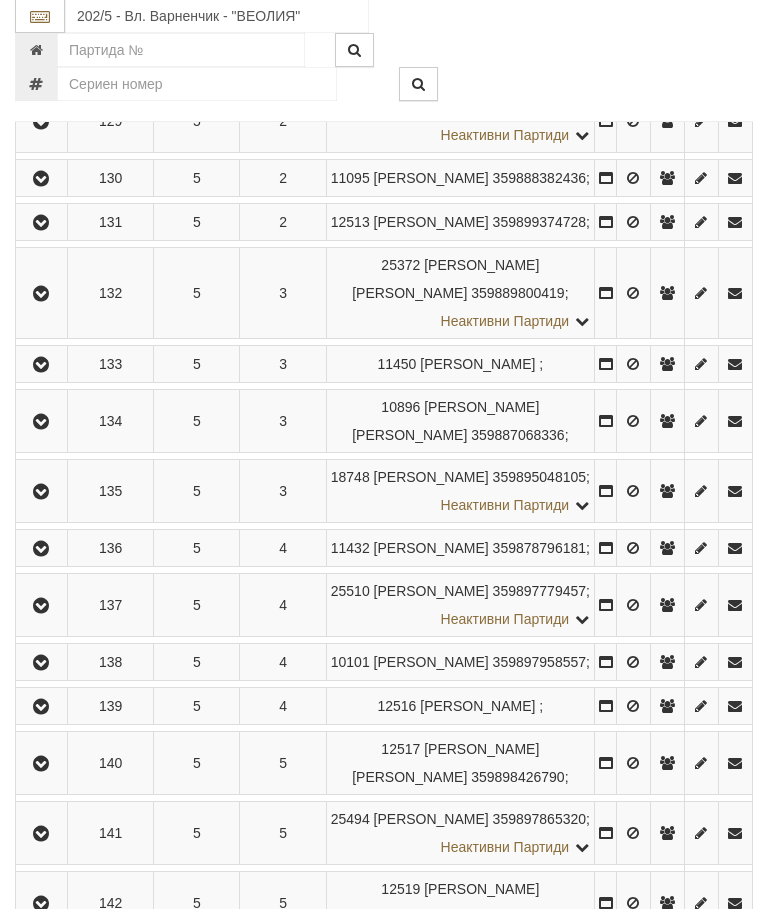 click at bounding box center (41, 180) 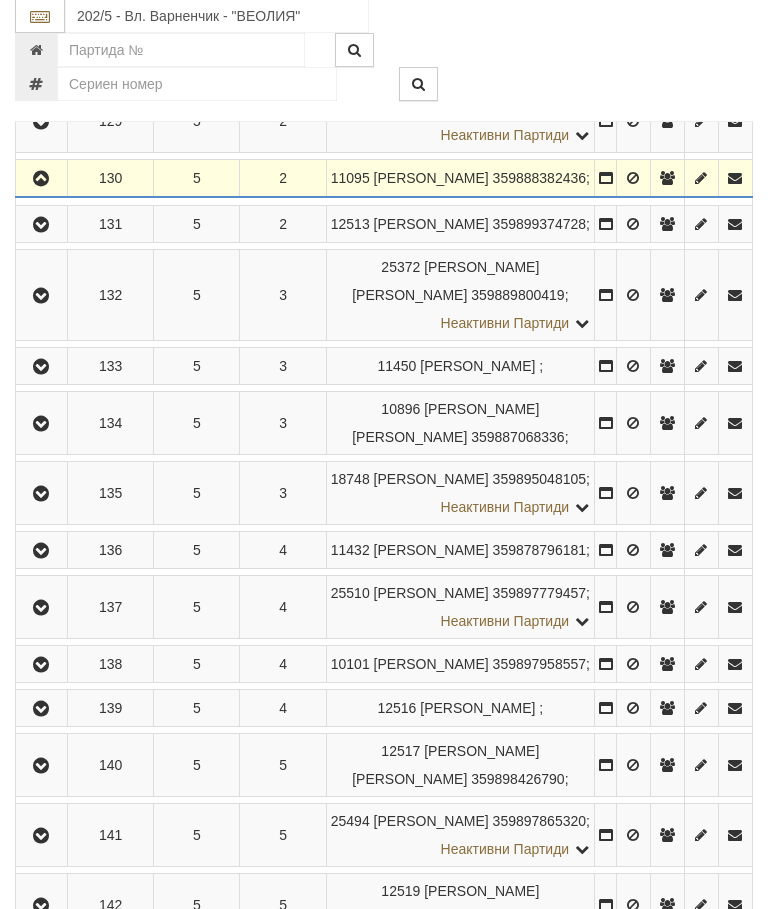 scroll, scrollTop: 777, scrollLeft: 0, axis: vertical 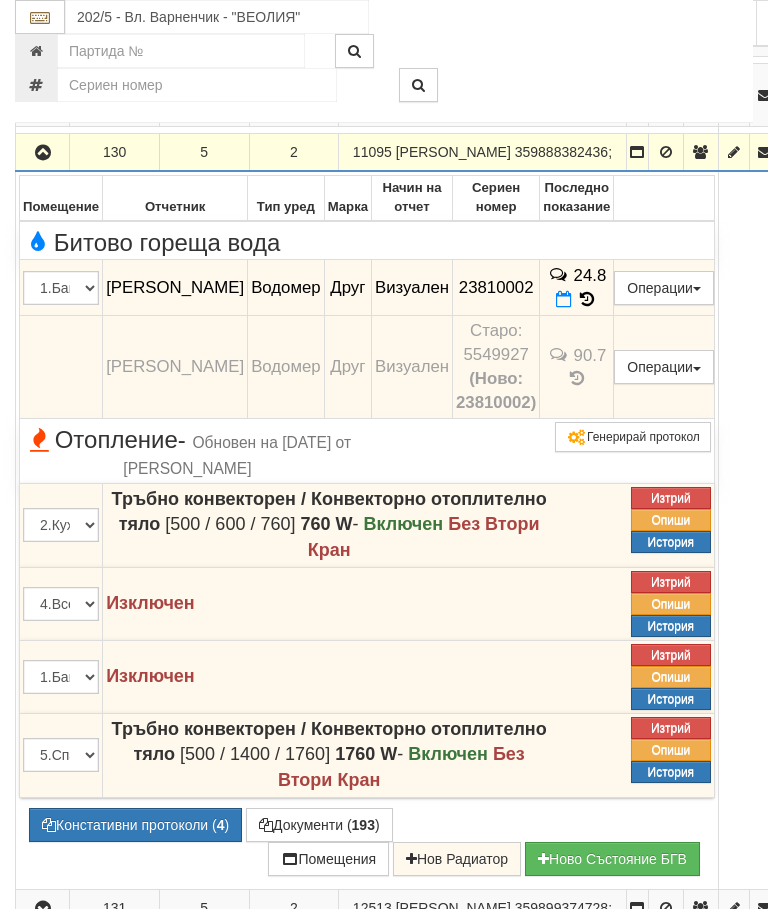 click at bounding box center [42, 152] 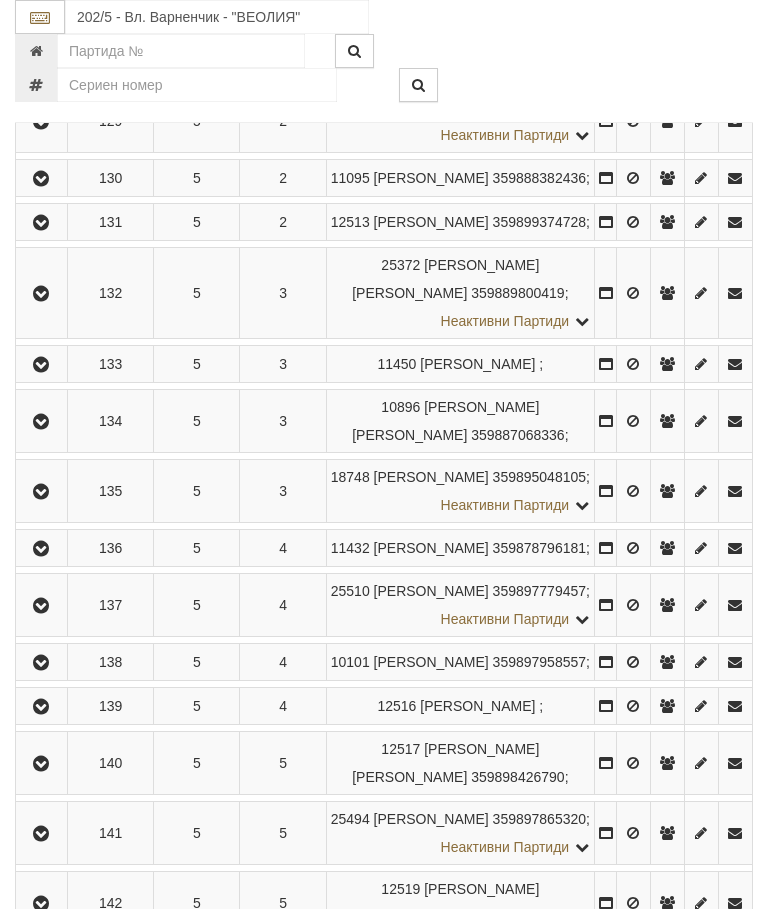 click at bounding box center (41, 222) 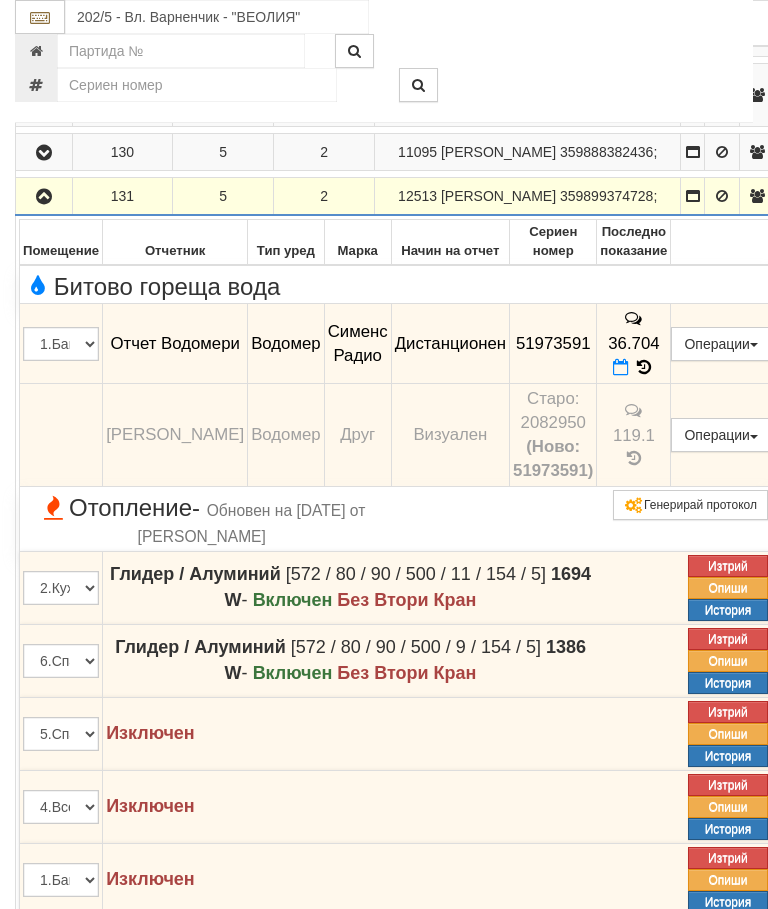click at bounding box center (44, 197) 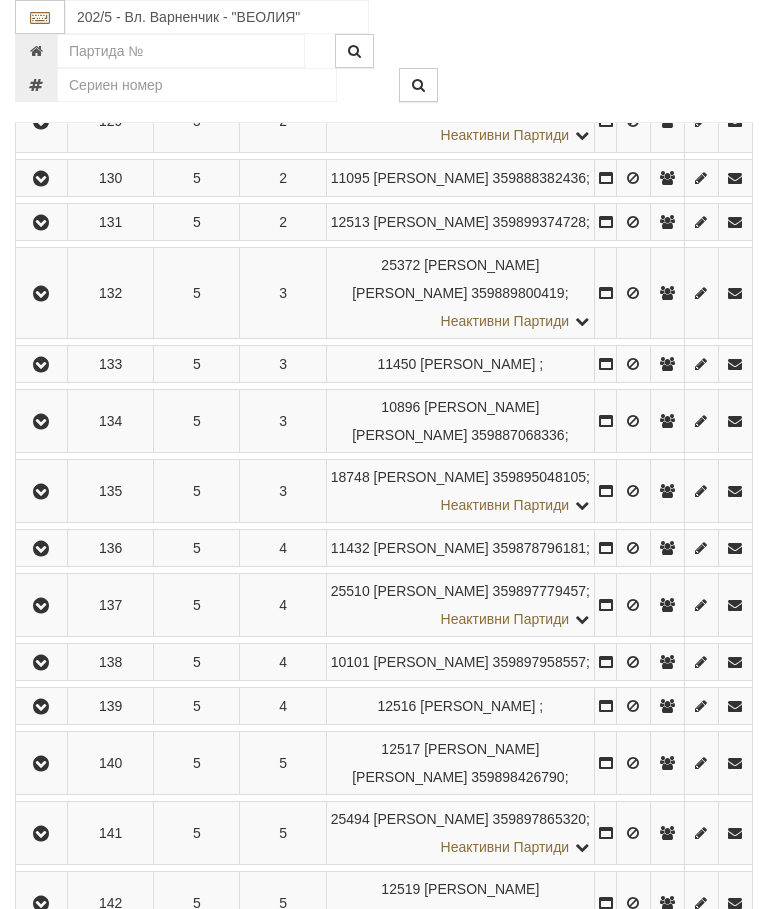 click at bounding box center [41, 294] 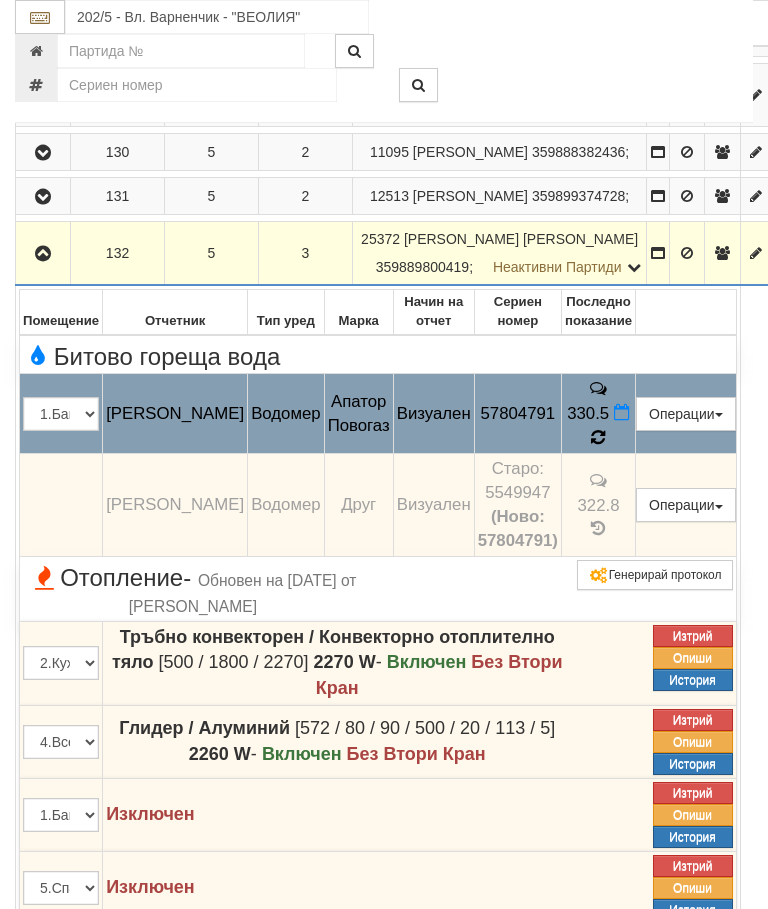 click at bounding box center (598, 438) 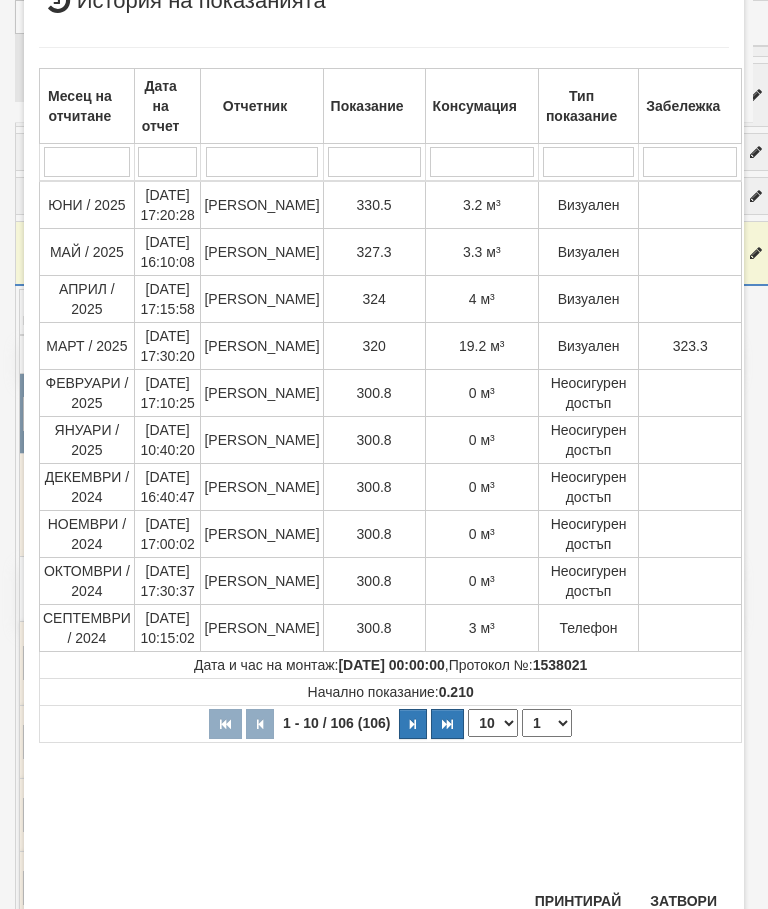 scroll, scrollTop: 601, scrollLeft: 0, axis: vertical 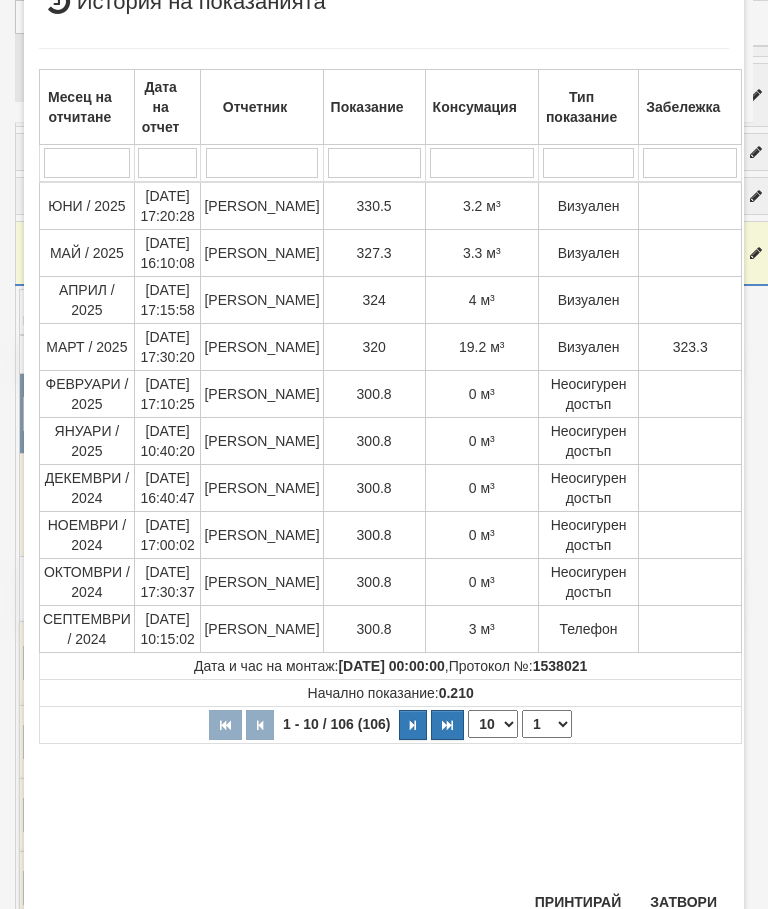 click on "Затвори" at bounding box center (683, 902) 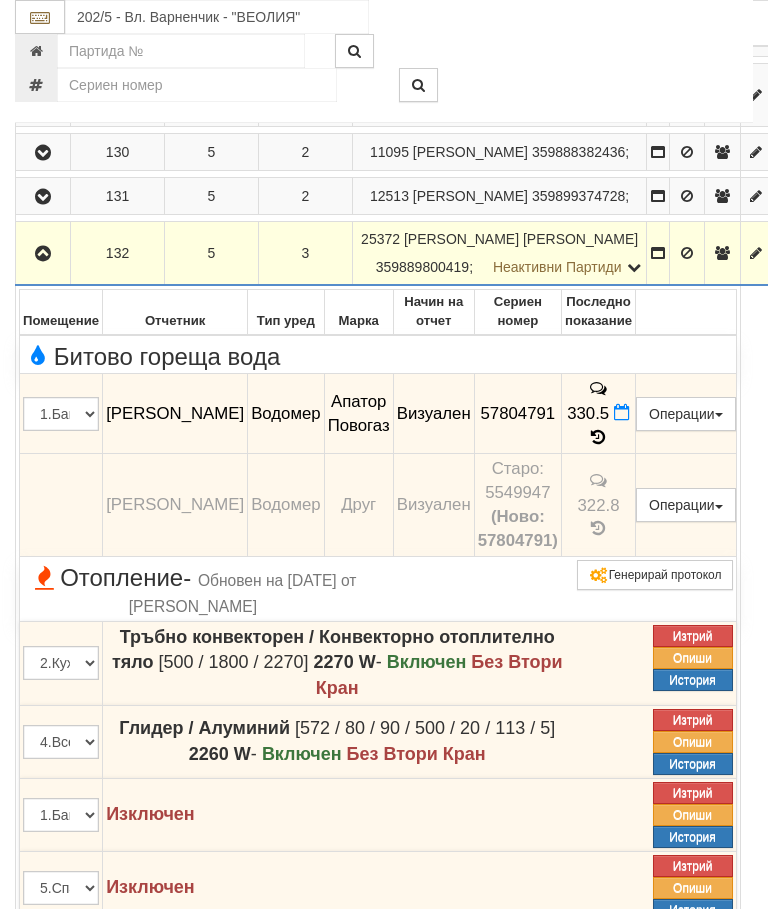 click at bounding box center [43, 253] 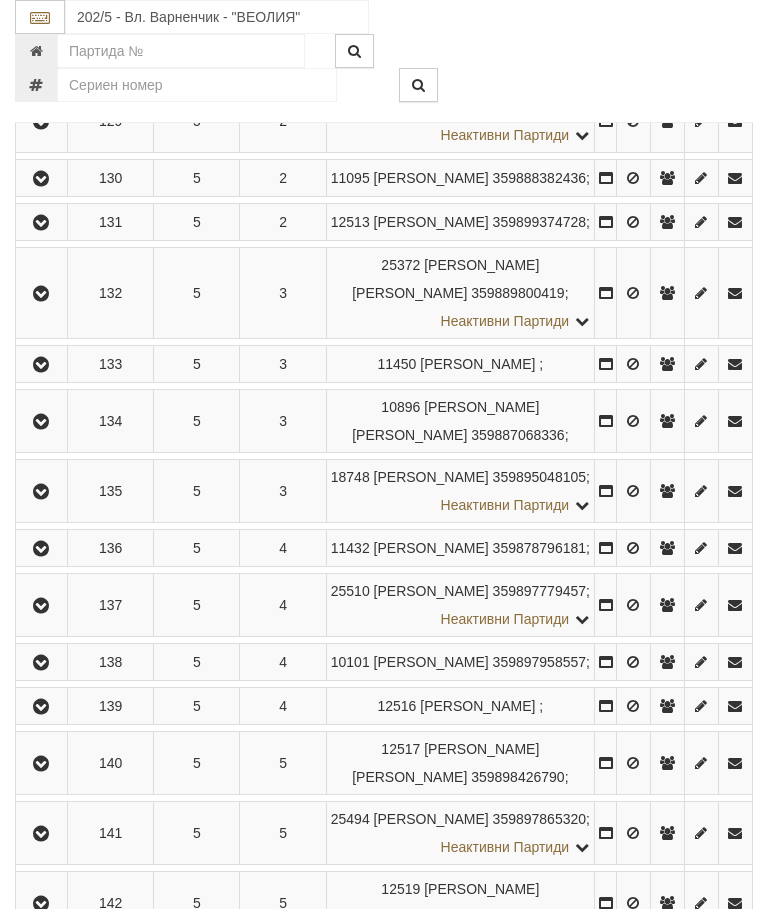 click at bounding box center (41, 223) 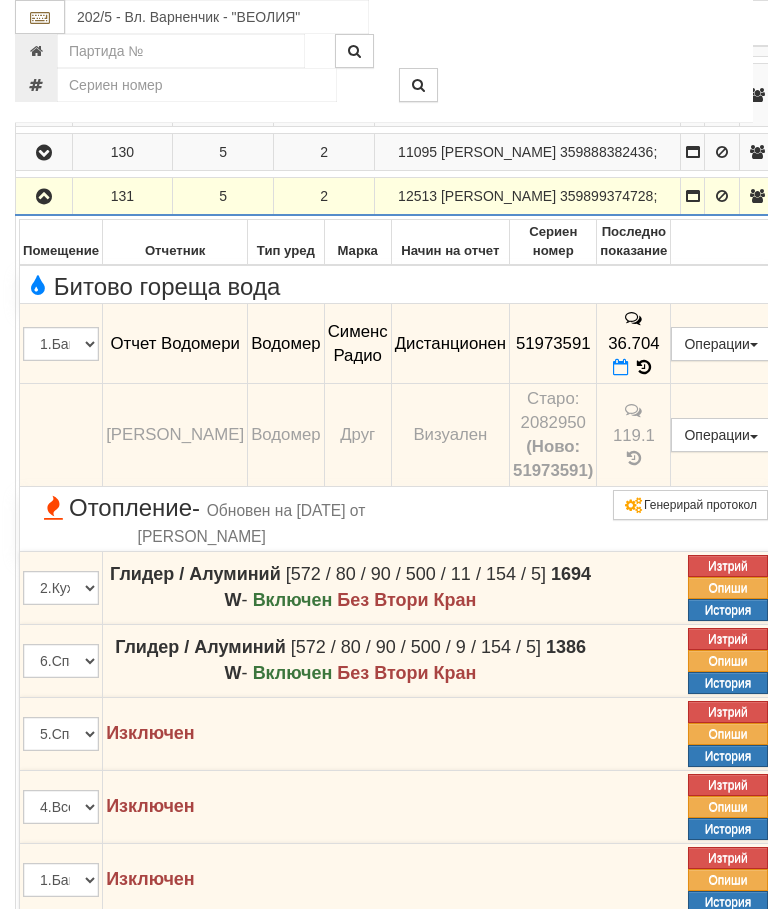 click at bounding box center [44, 197] 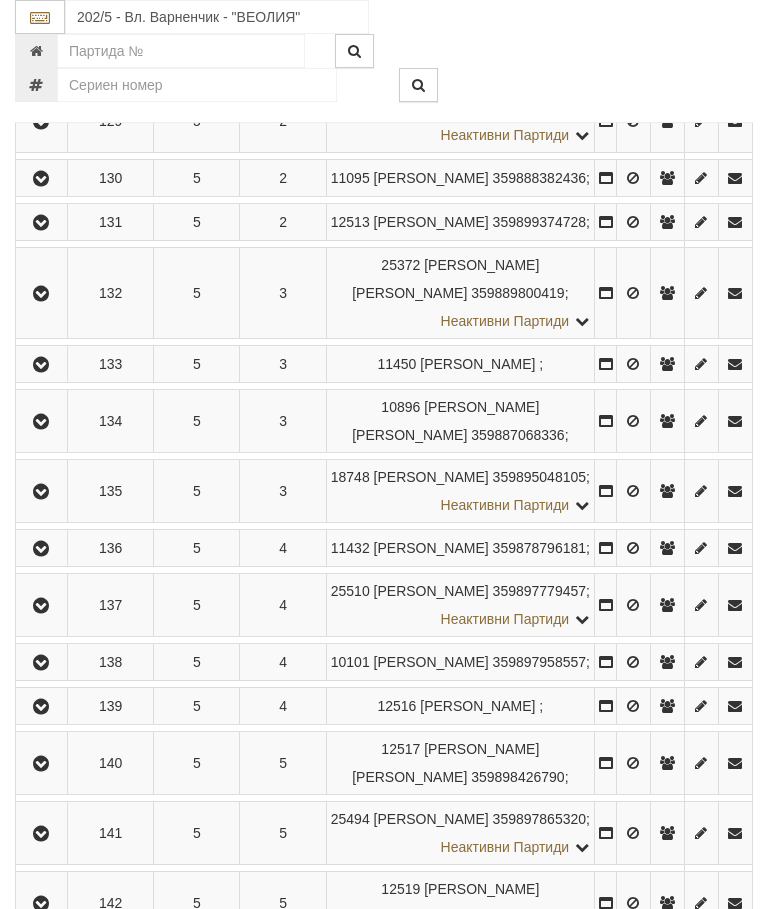 click at bounding box center (41, 294) 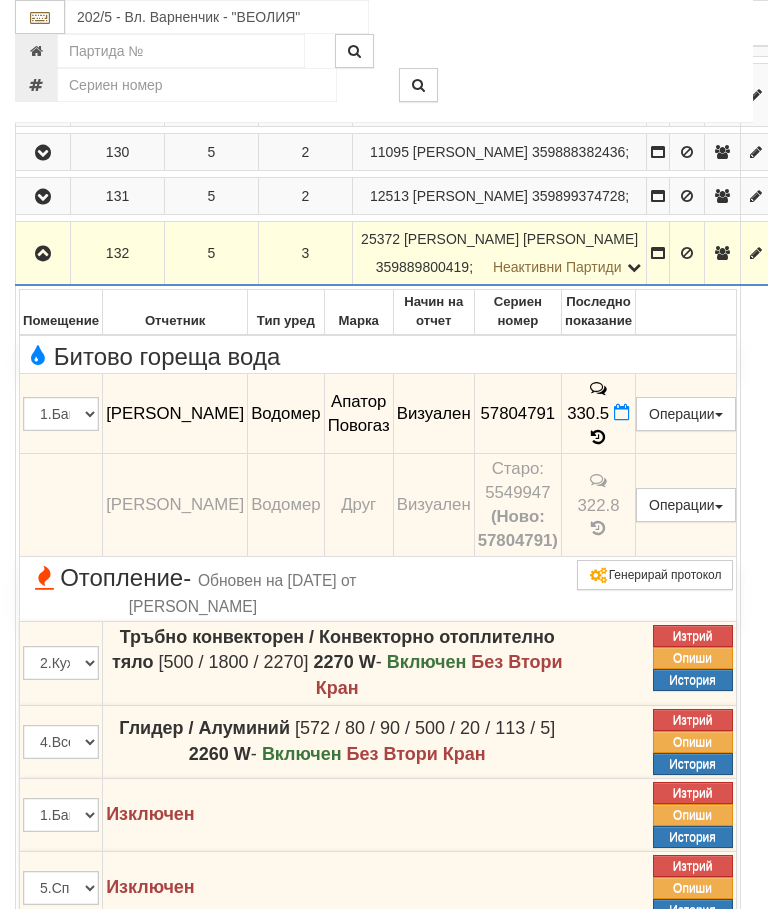 click at bounding box center (43, 254) 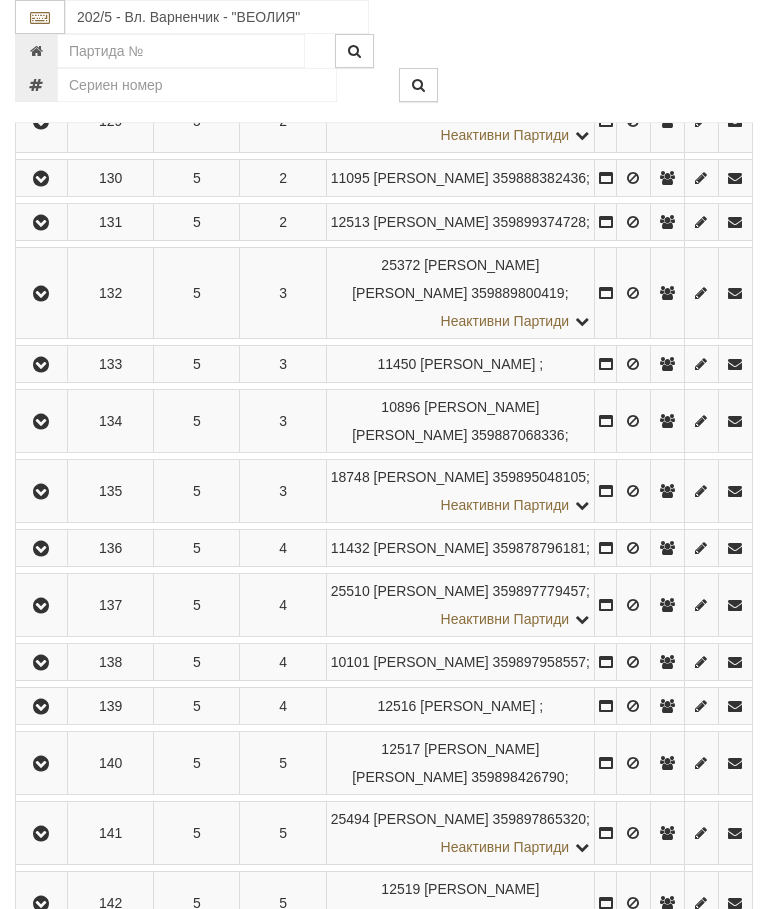 click at bounding box center (41, 364) 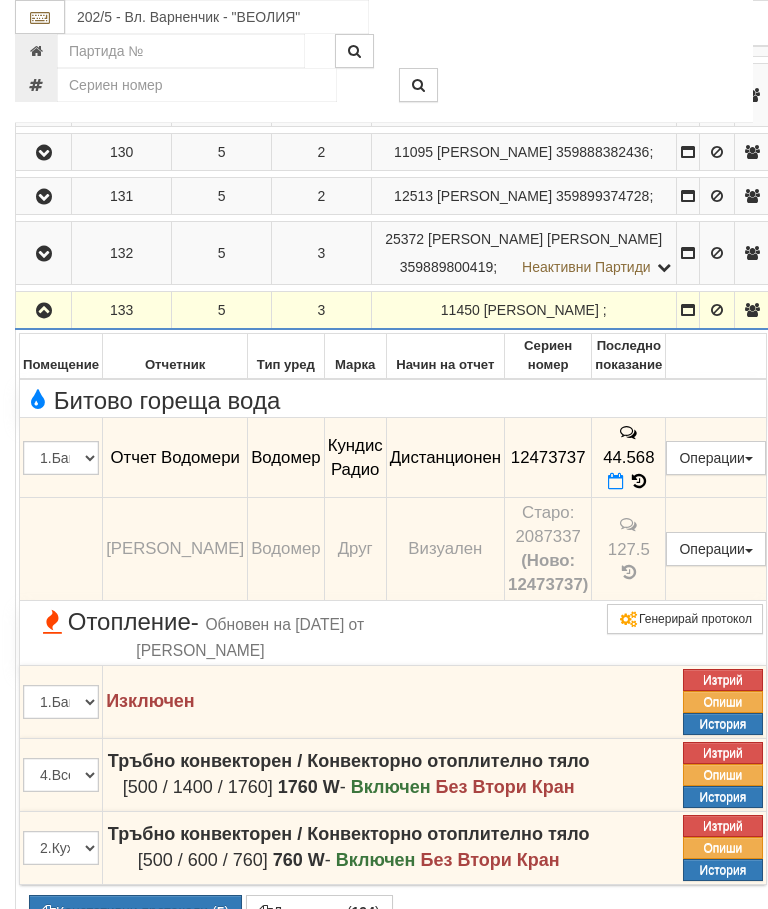 click at bounding box center (44, 311) 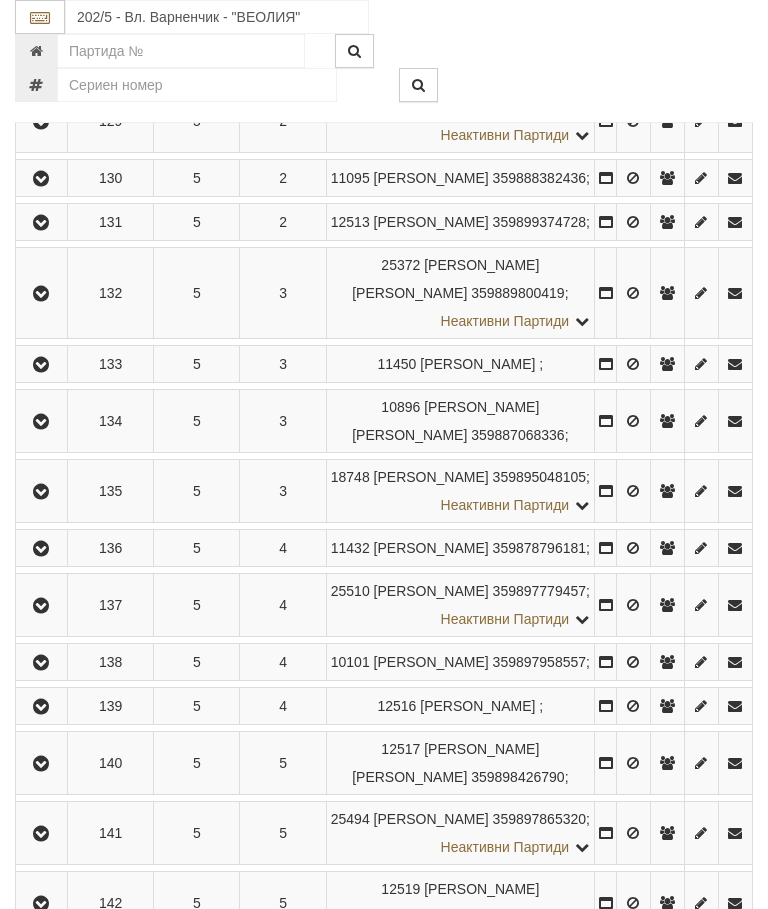 click at bounding box center (41, 422) 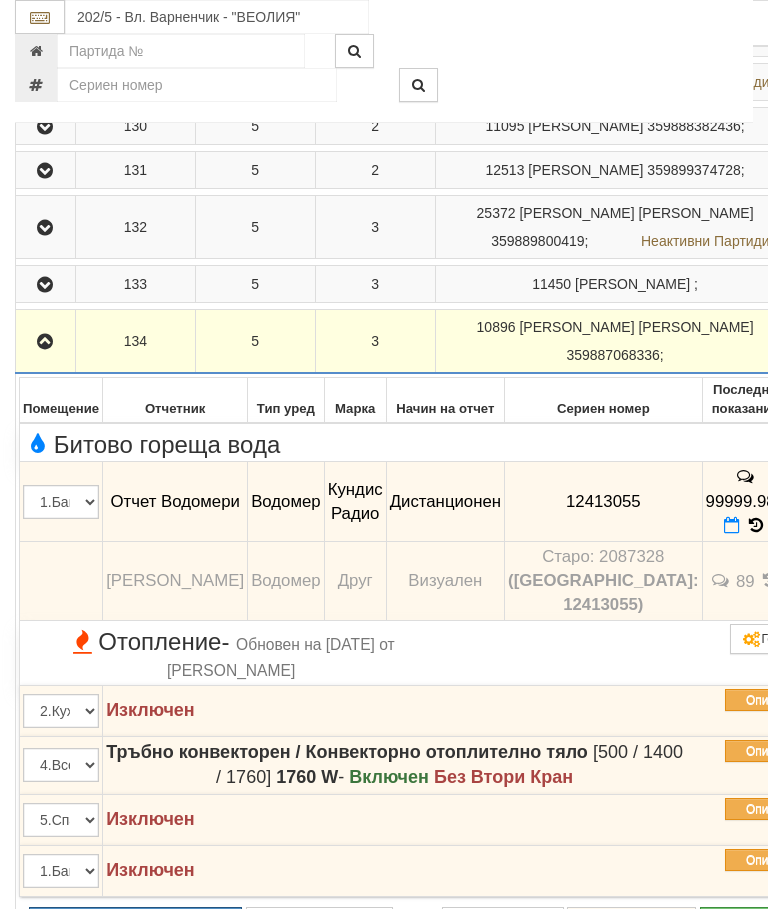 click at bounding box center [45, 342] 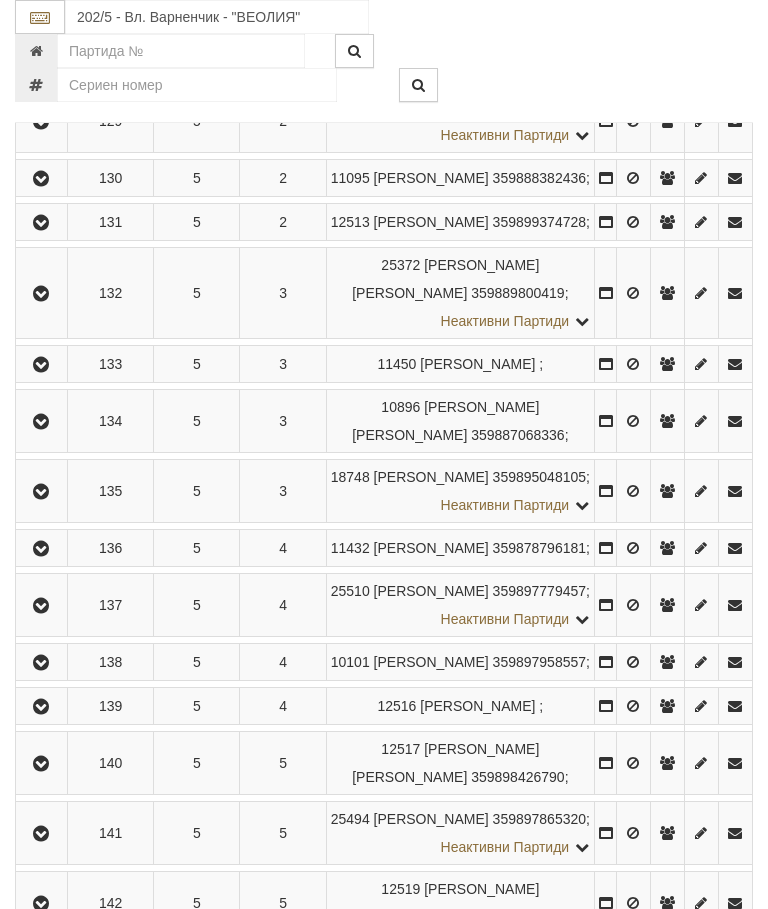 click at bounding box center (41, 491) 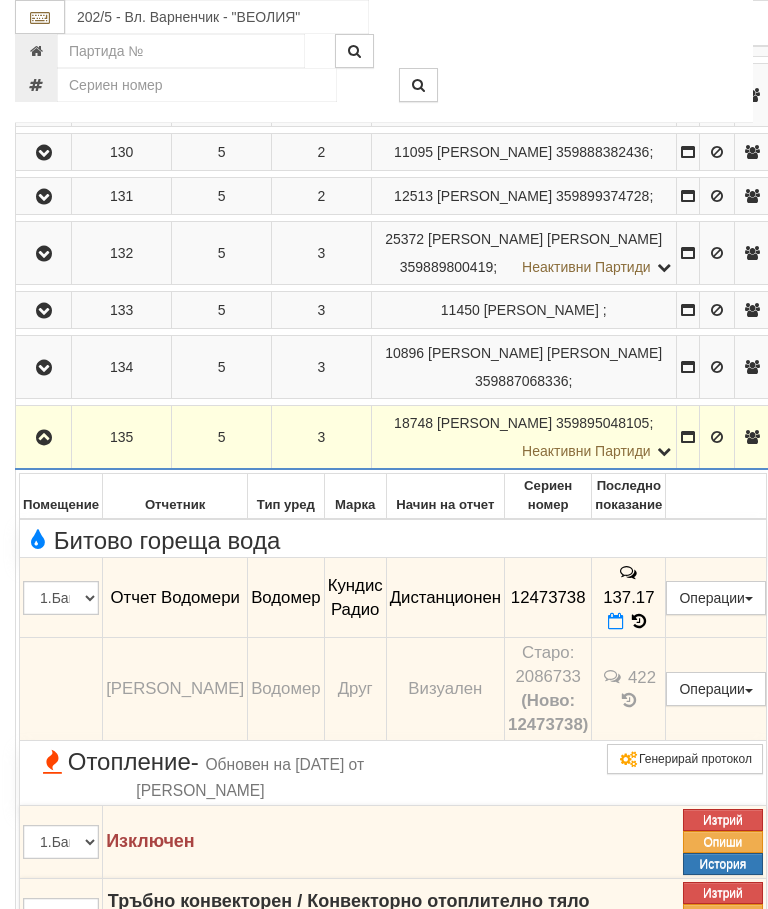 click at bounding box center [44, 438] 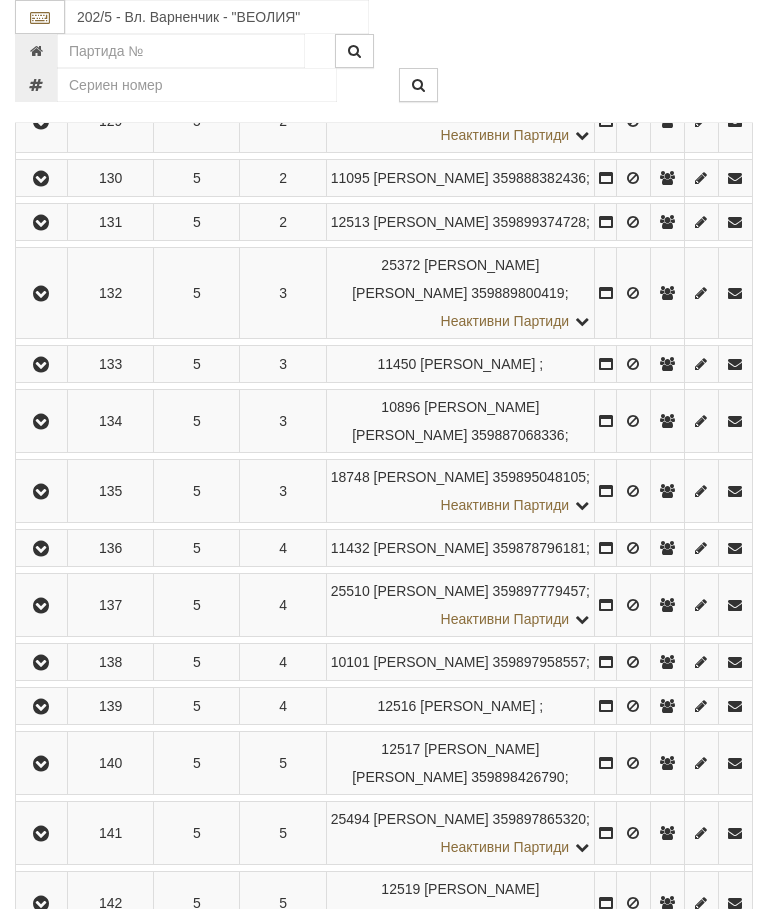 click at bounding box center (41, 549) 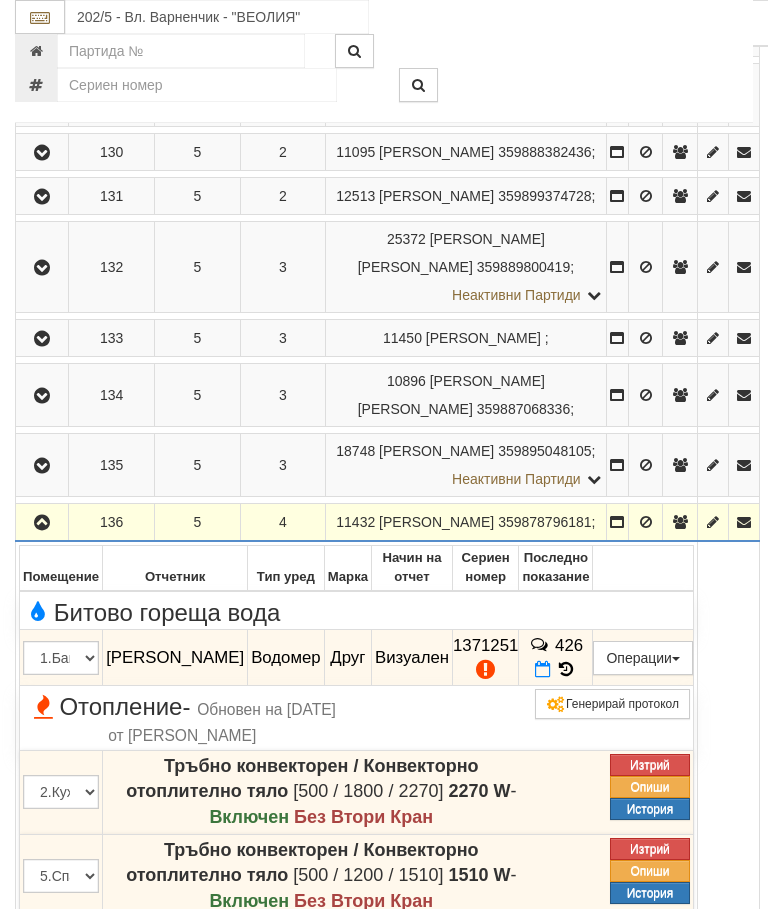click at bounding box center [42, 523] 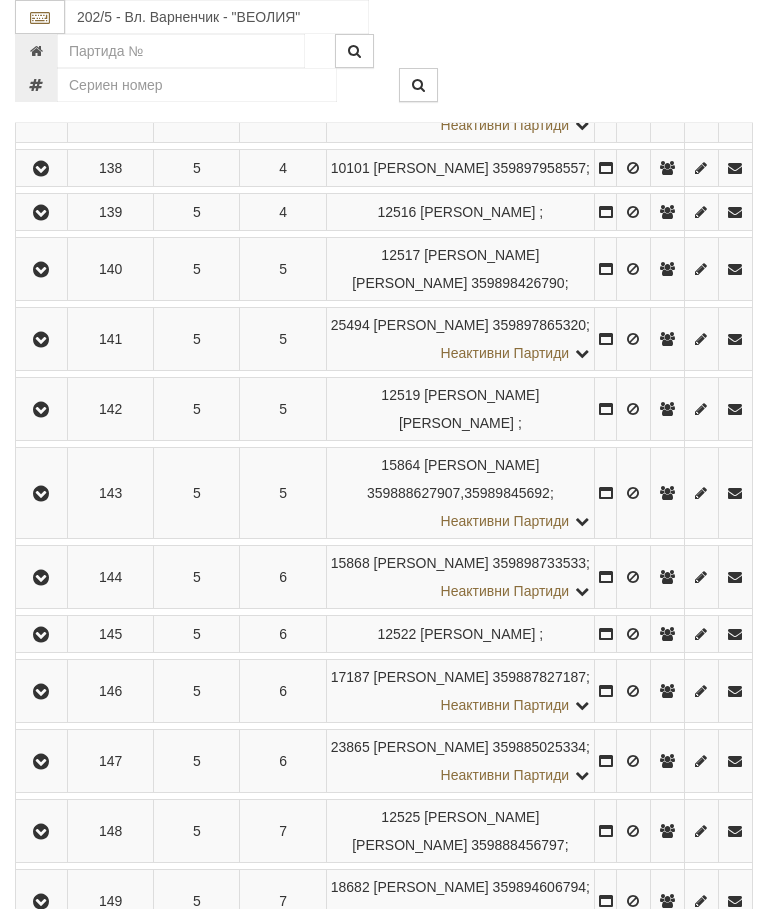 scroll, scrollTop: 1274, scrollLeft: 0, axis: vertical 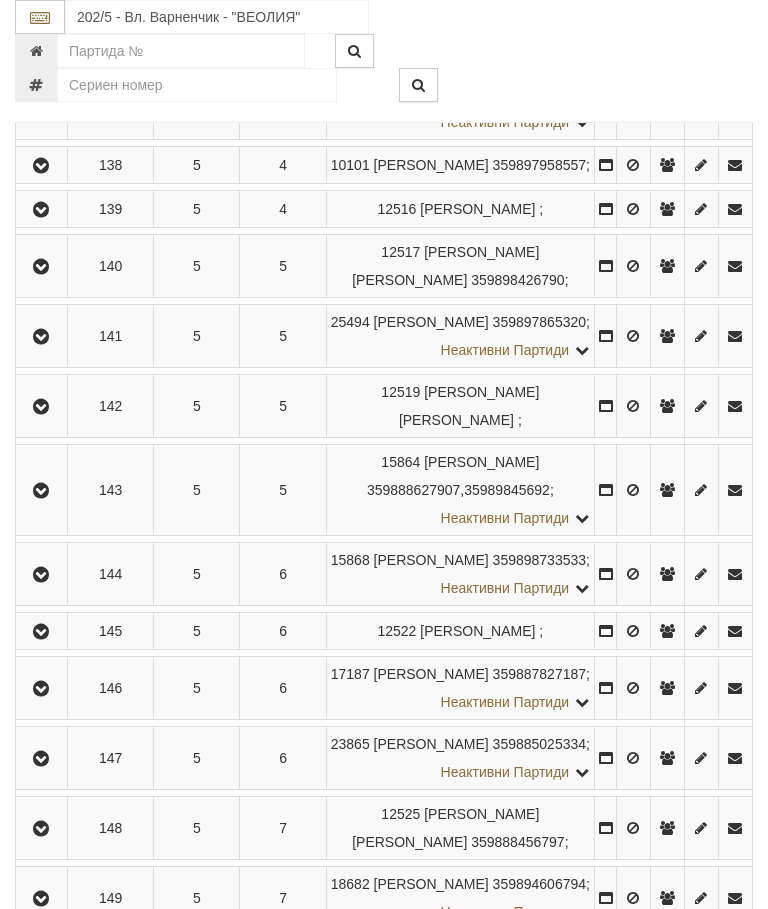 click at bounding box center (41, 109) 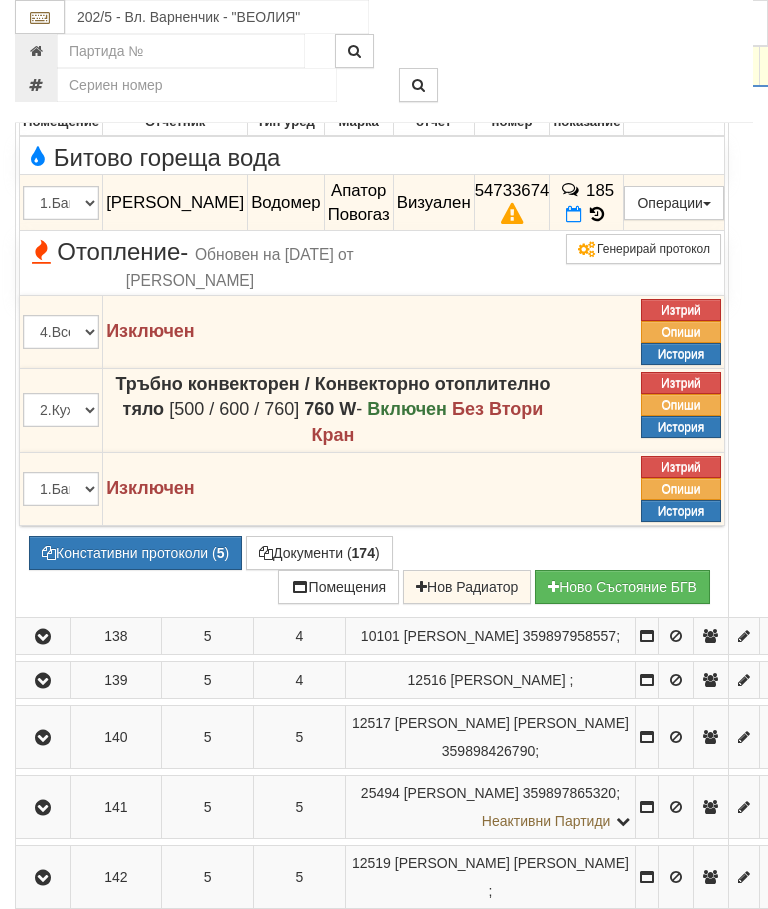 click on "185" at bounding box center [587, 203] 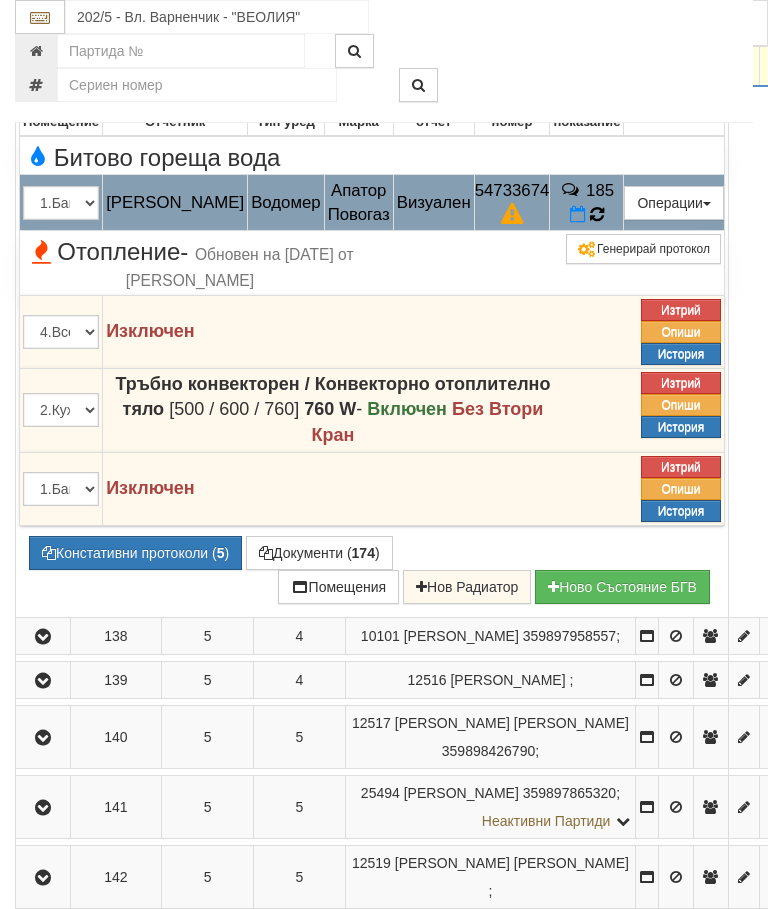 click on "185" at bounding box center (587, 203) 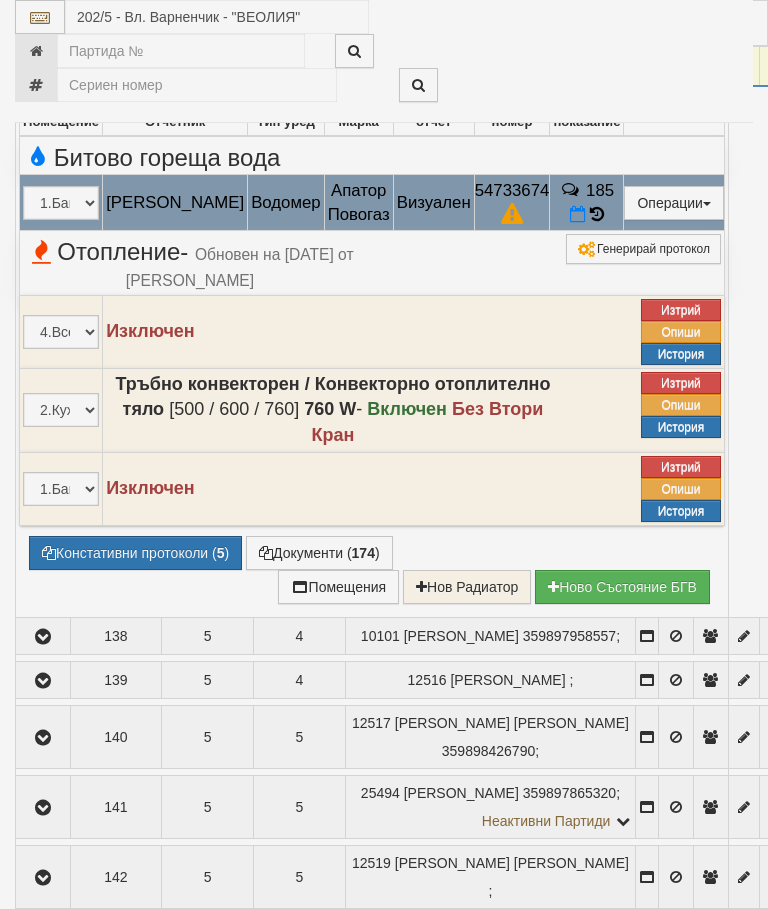 select on "10" 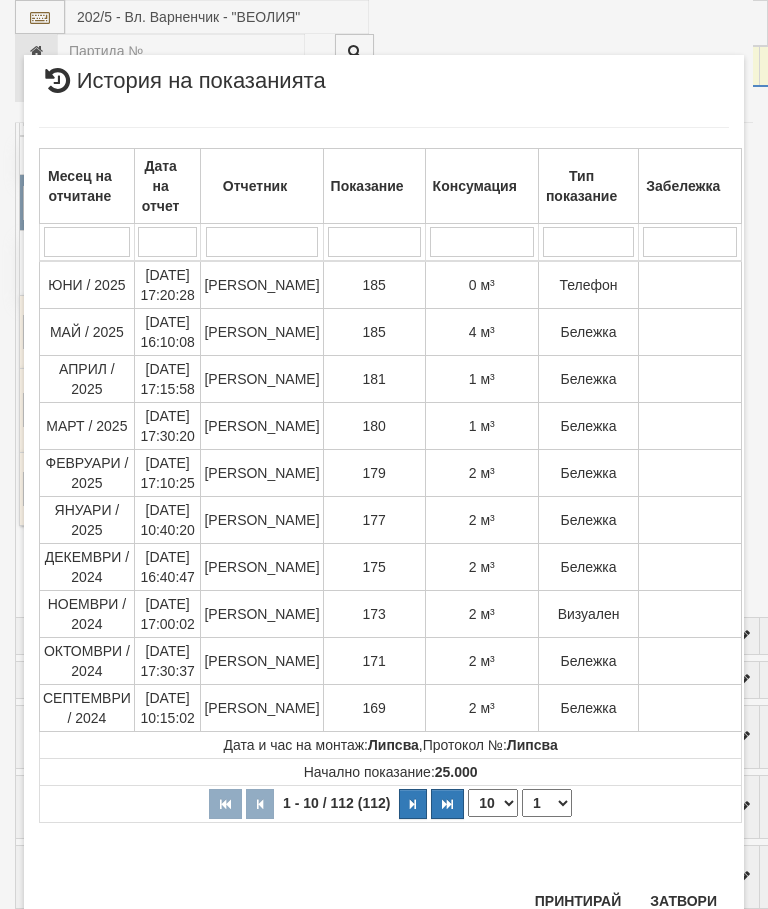 scroll, scrollTop: 2066, scrollLeft: 0, axis: vertical 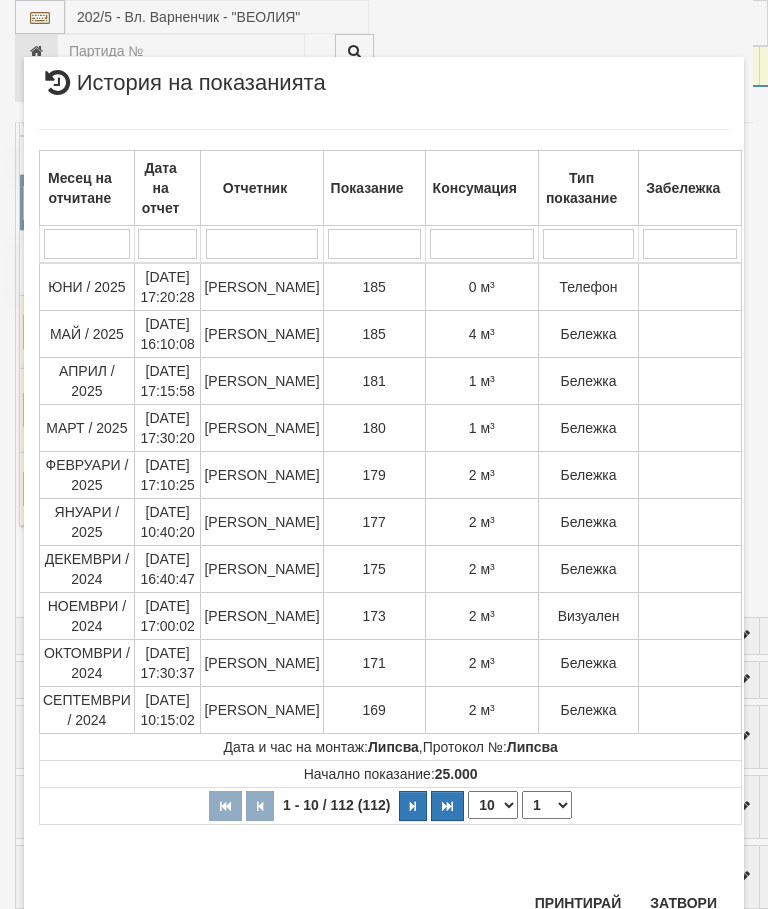 click on "Затвори" at bounding box center (683, 903) 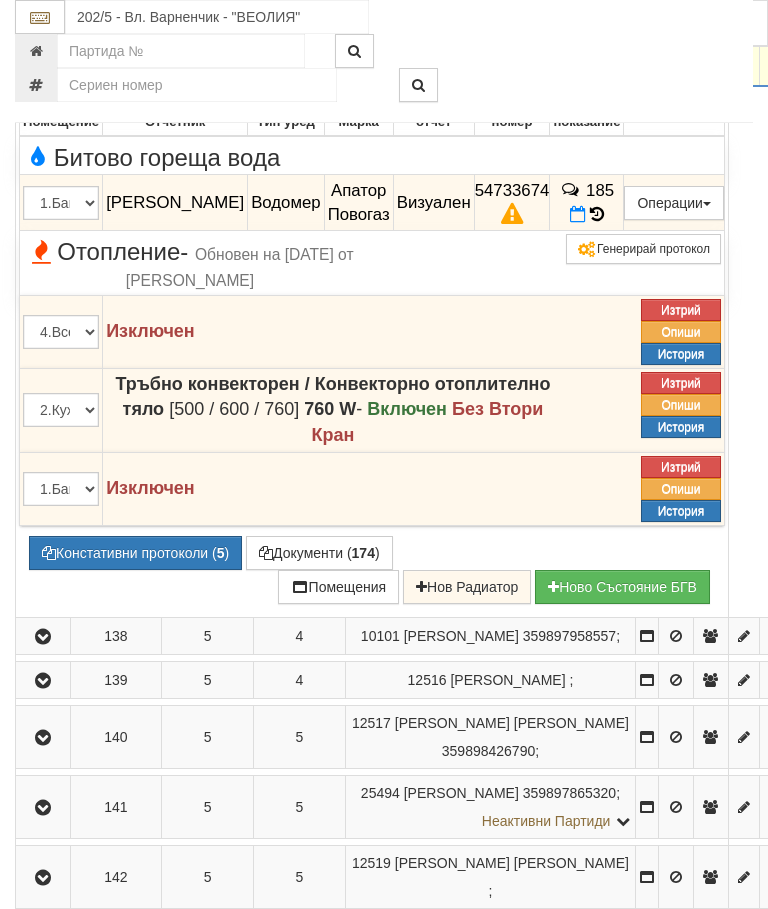click at bounding box center (43, 55) 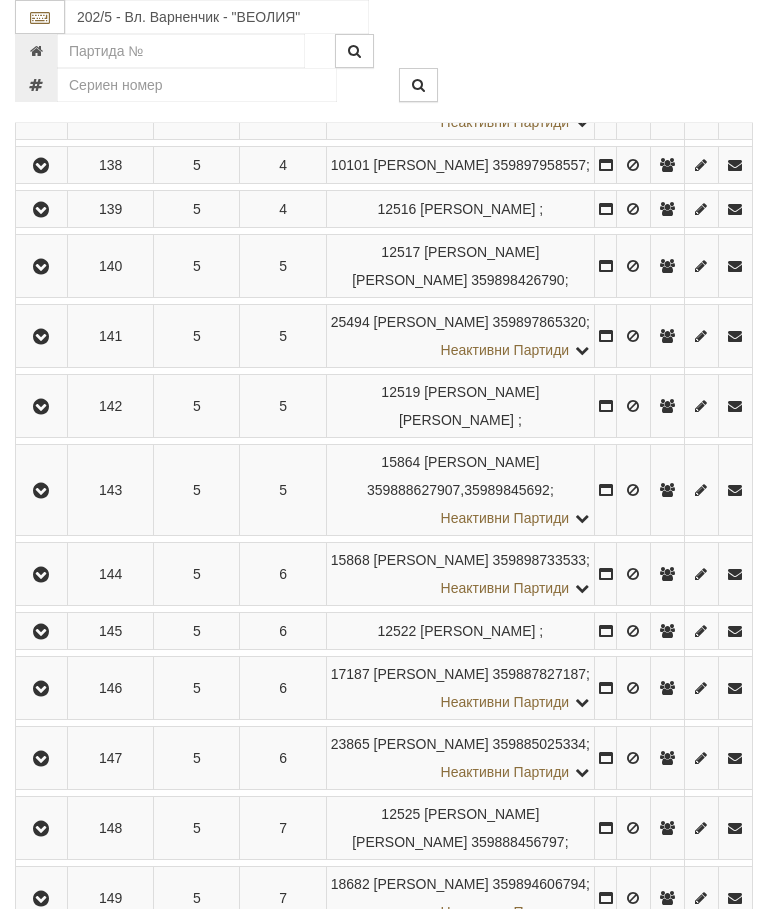 click at bounding box center (41, 166) 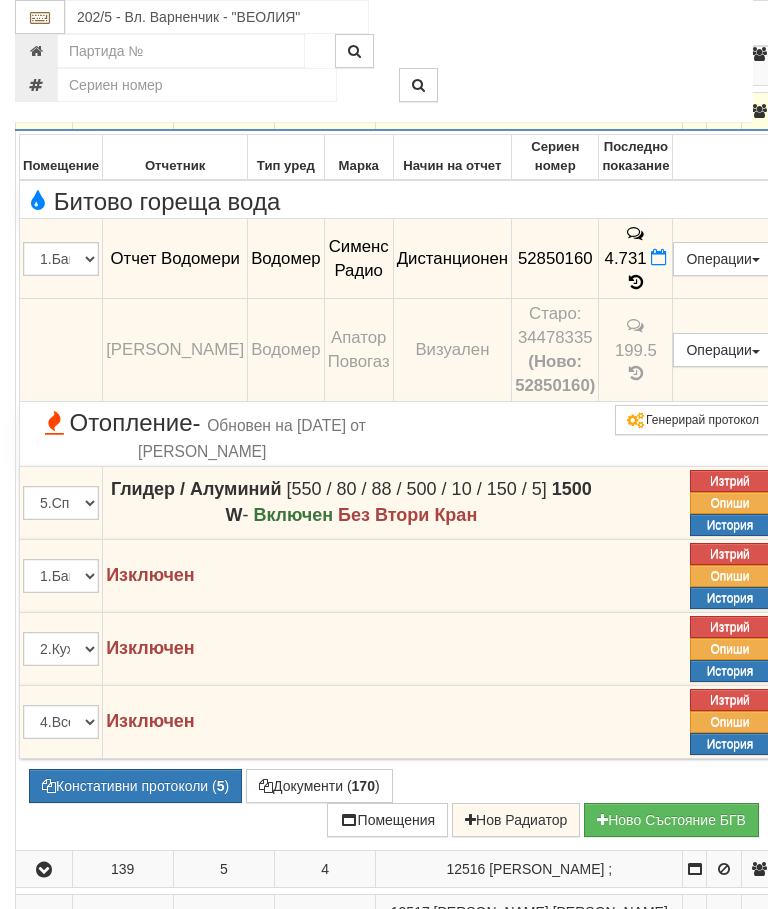 click at bounding box center [44, 111] 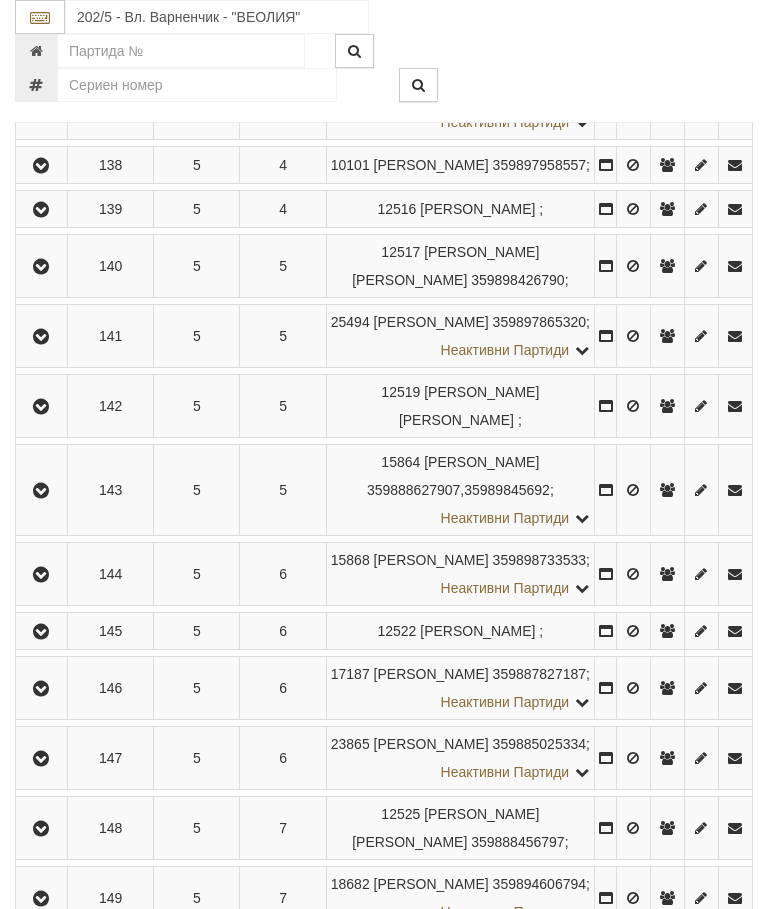 click at bounding box center (41, 109) 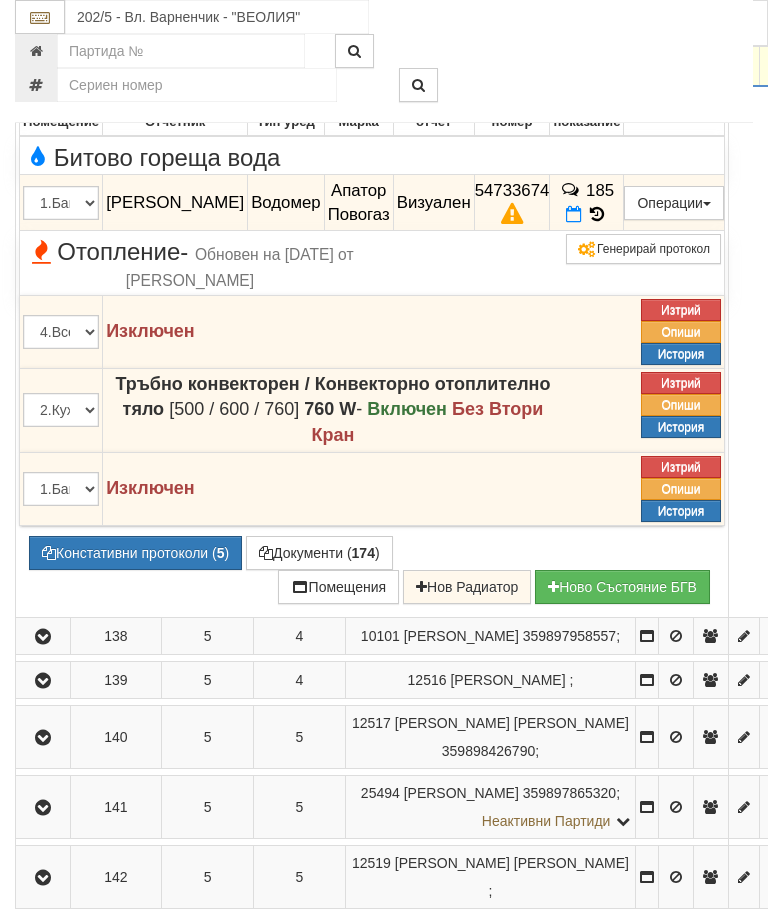 click on "185" at bounding box center (587, 203) 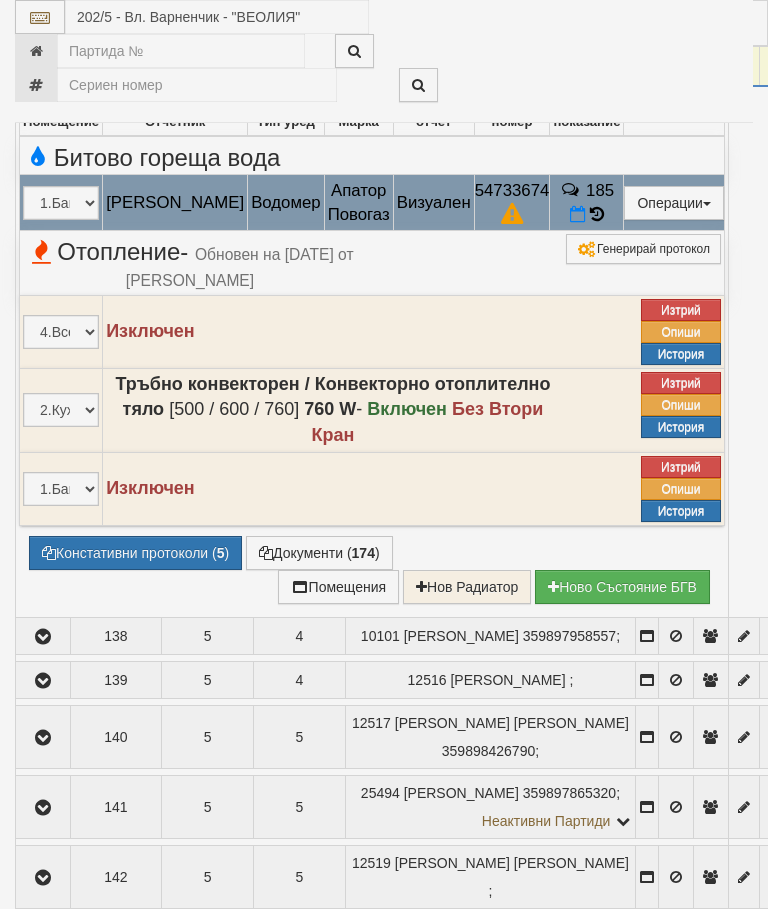 select on "10" 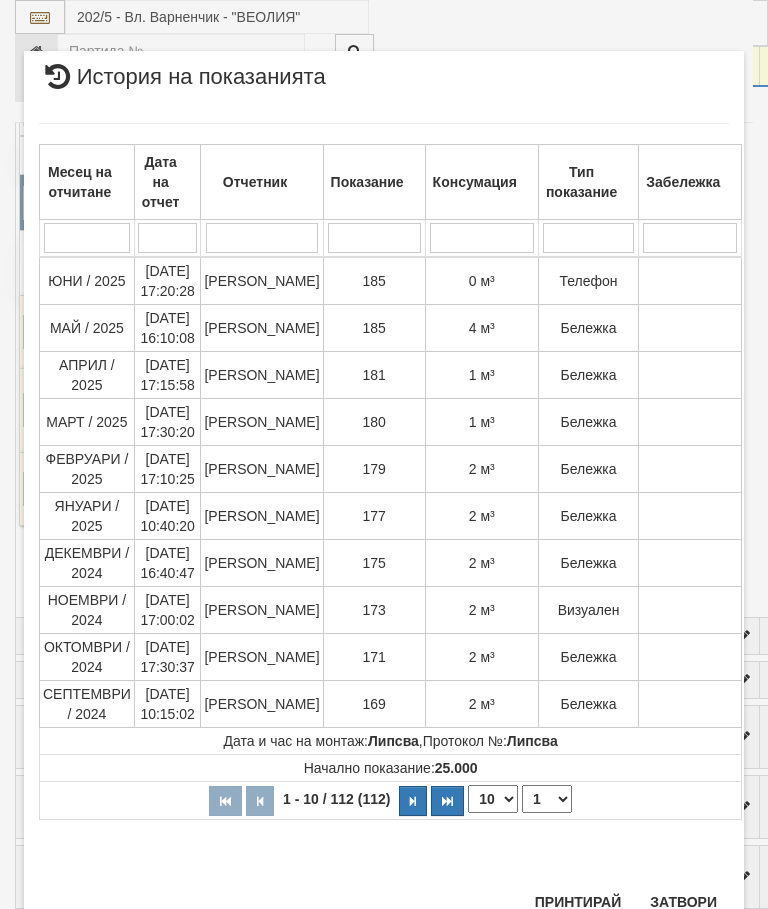 scroll, scrollTop: 1997, scrollLeft: 0, axis: vertical 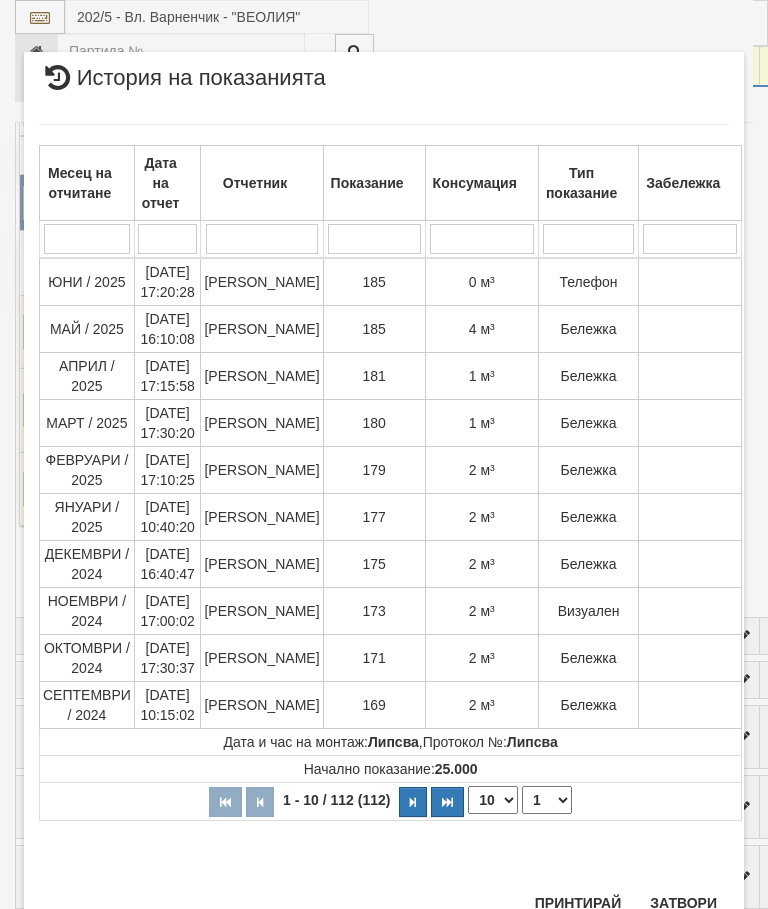 click on "Затвори" at bounding box center [683, 903] 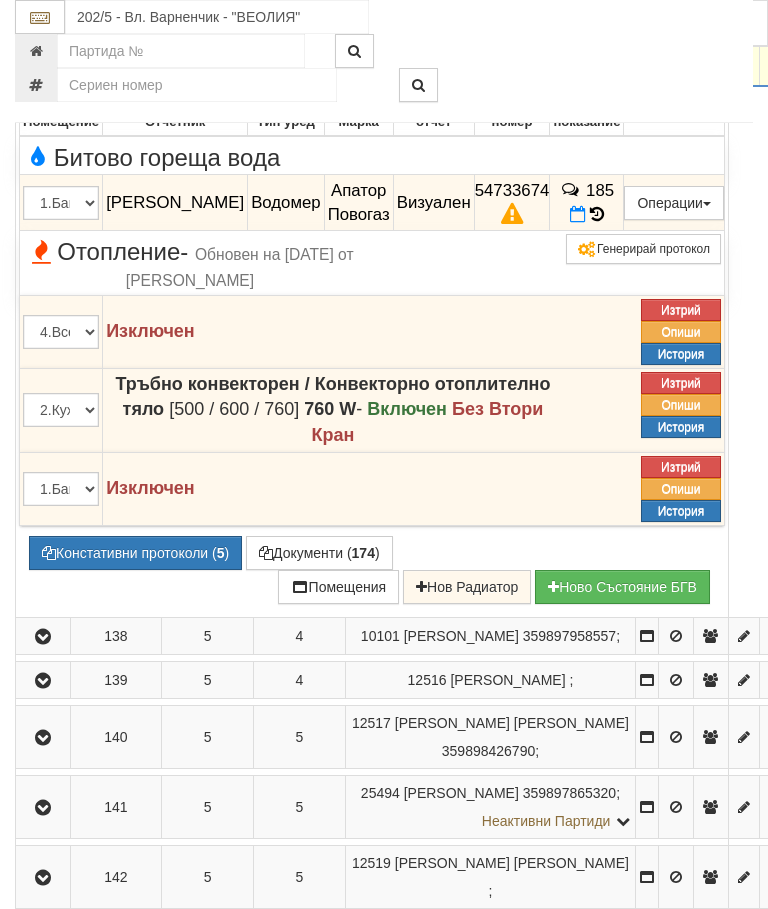 click on "Констативни протоколи ( 5 )" at bounding box center [135, 553] 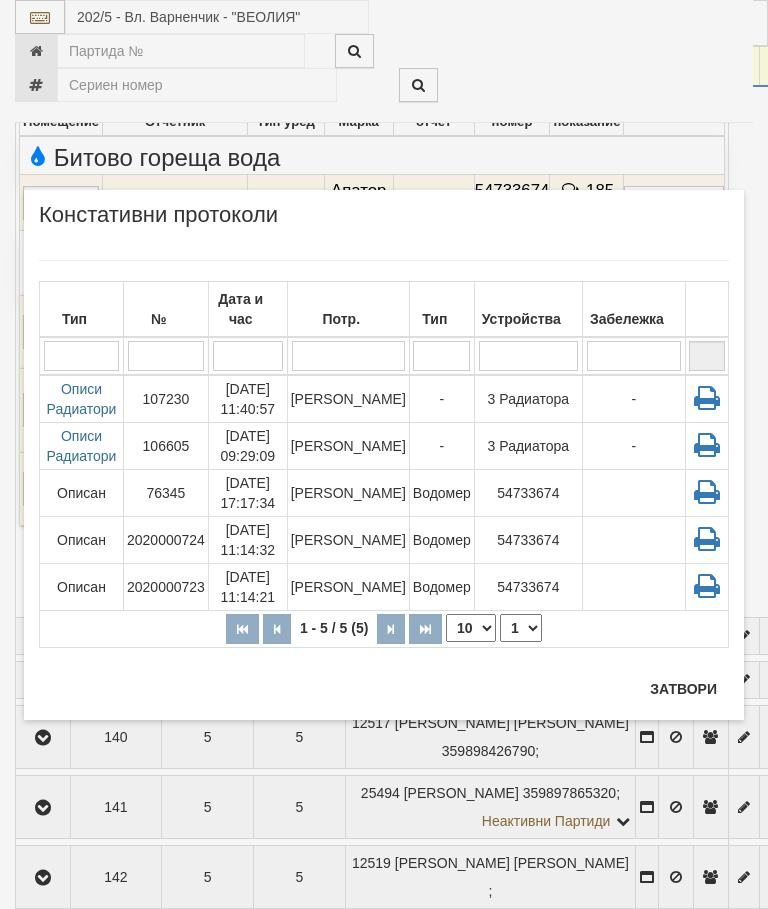 click on "Бойко Петков" at bounding box center [348, 399] 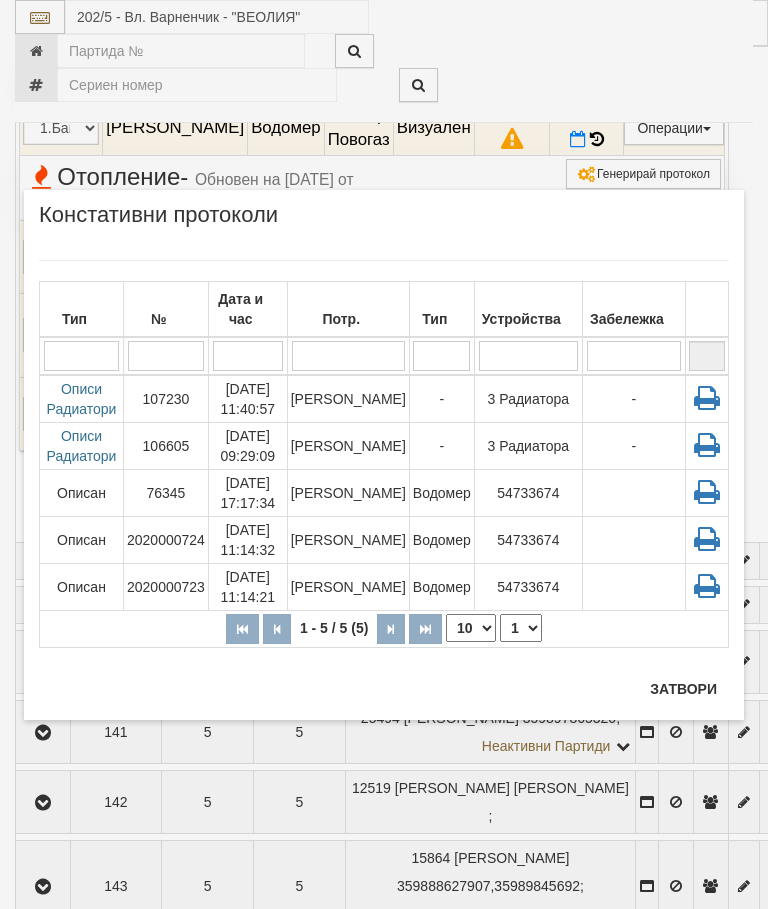 click on "Затвори" at bounding box center [683, 689] 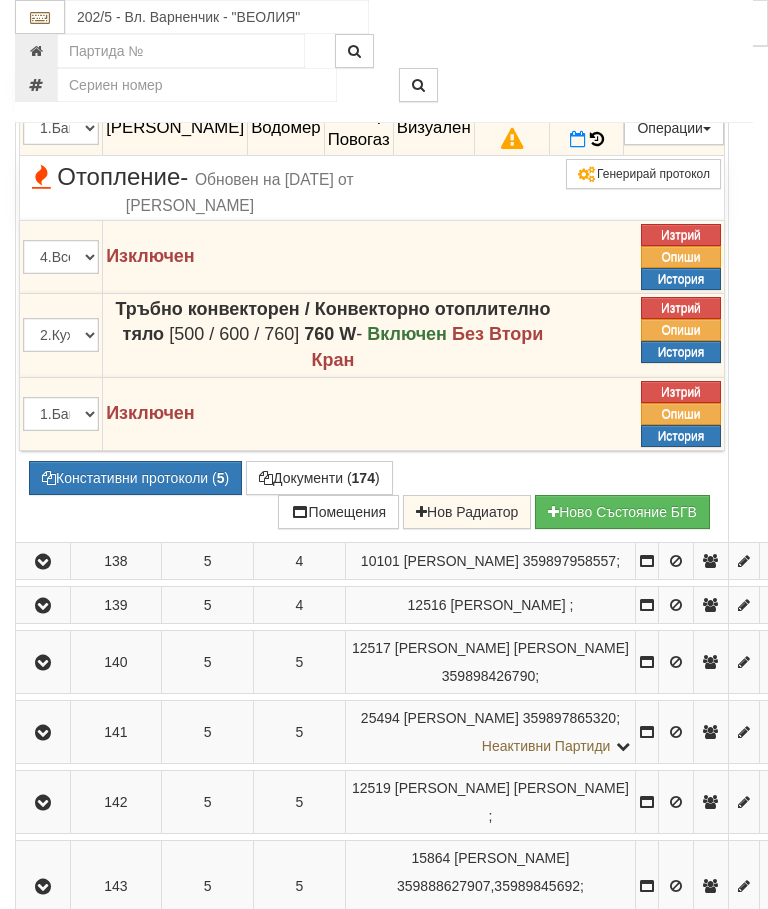 click at bounding box center [43, -21] 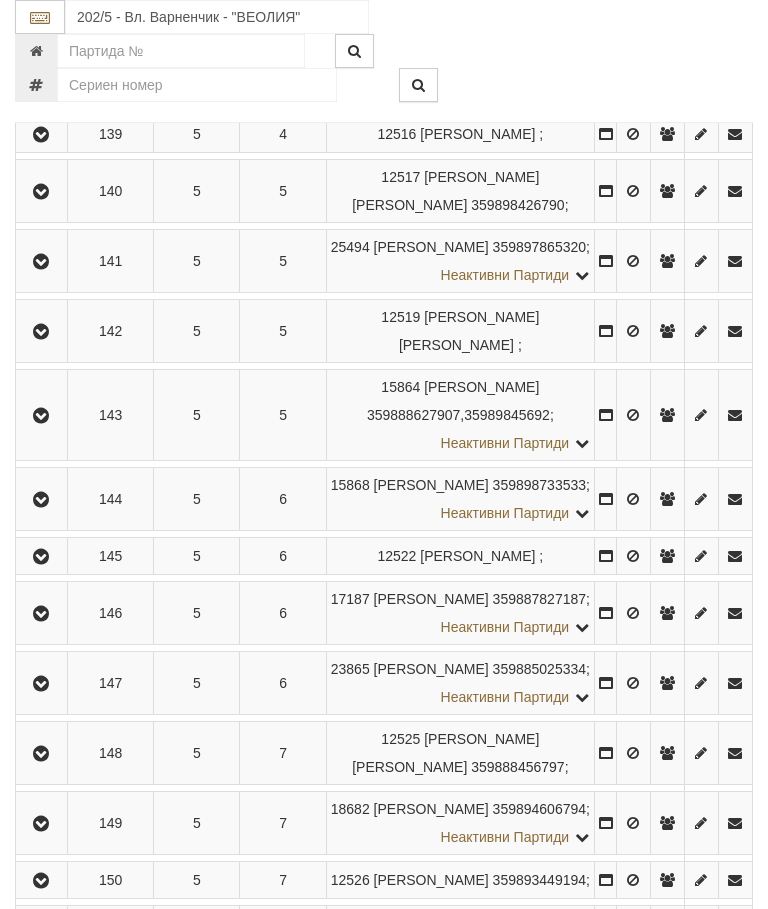 click at bounding box center [41, 90] 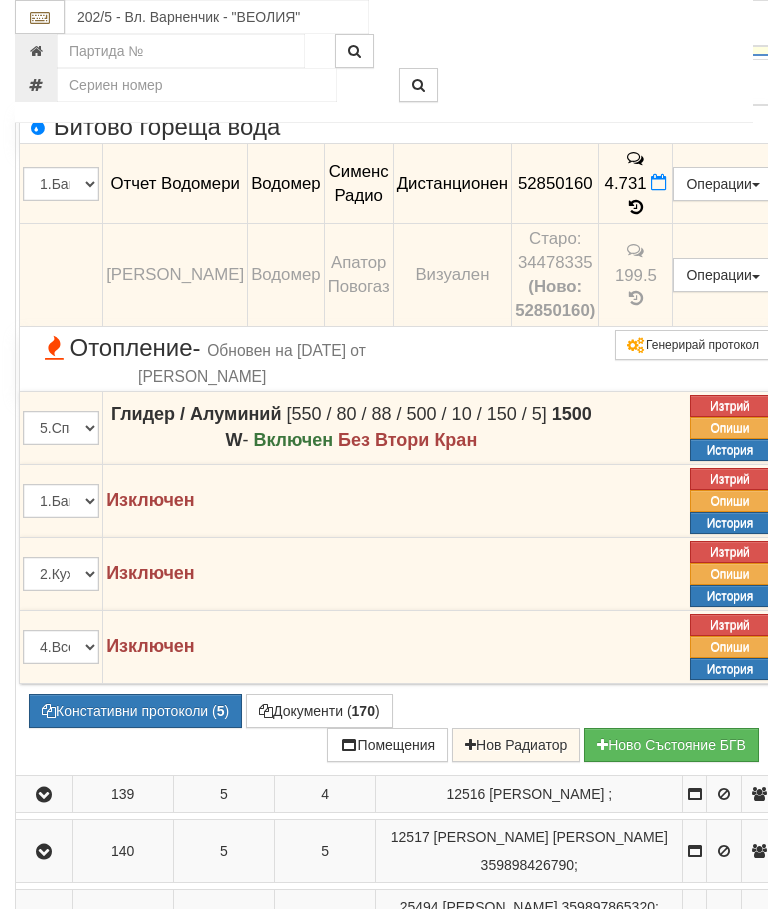 click at bounding box center (44, 37) 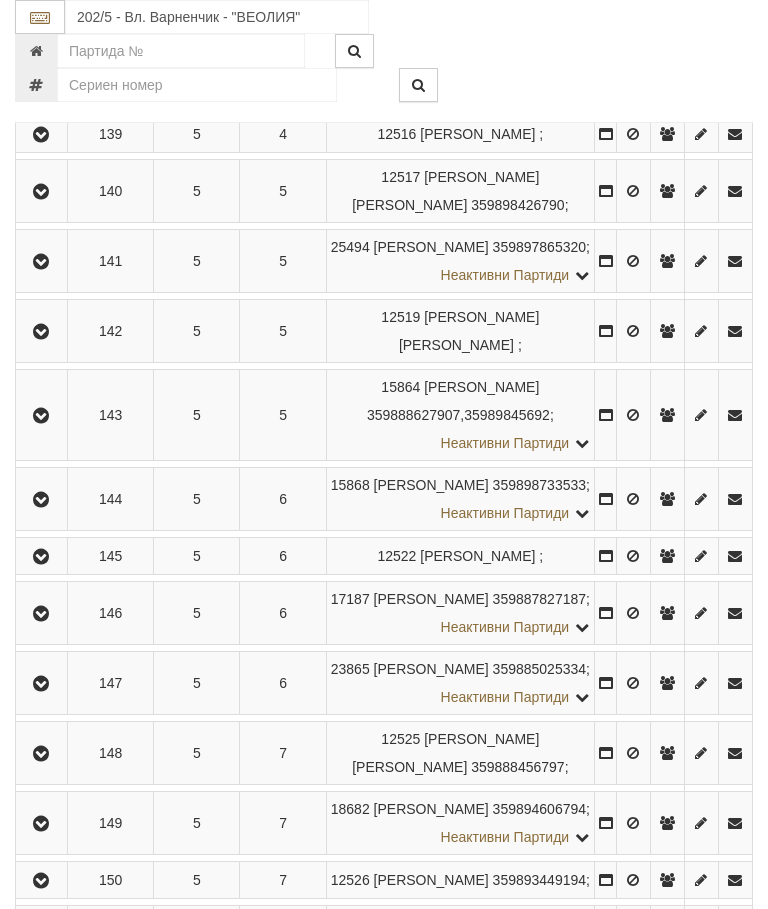 click at bounding box center [41, 135] 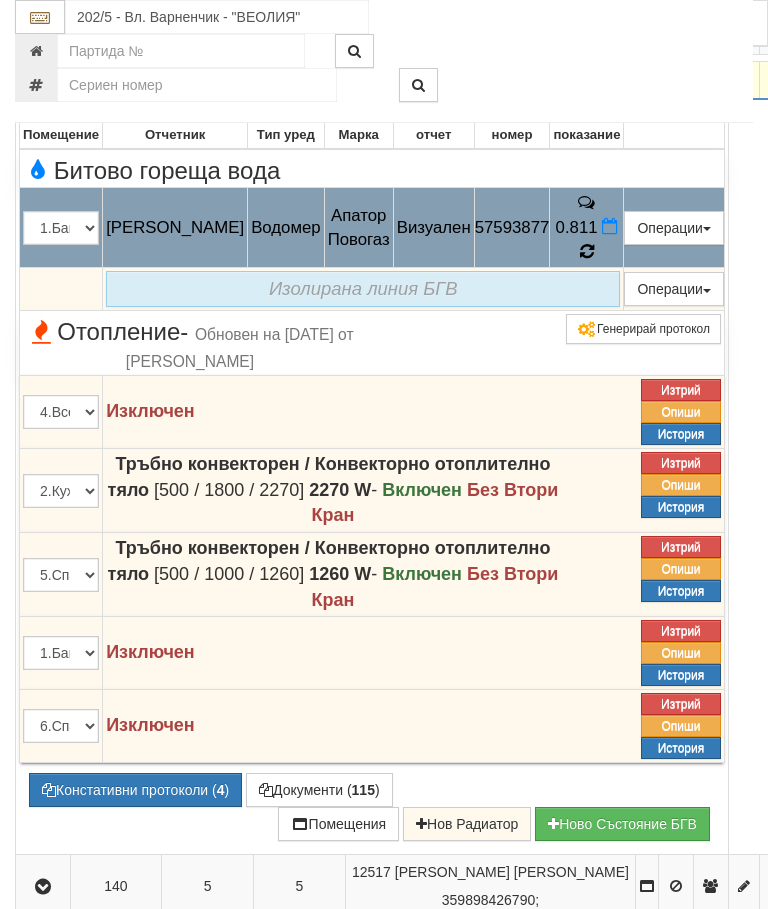 click at bounding box center (587, 251) 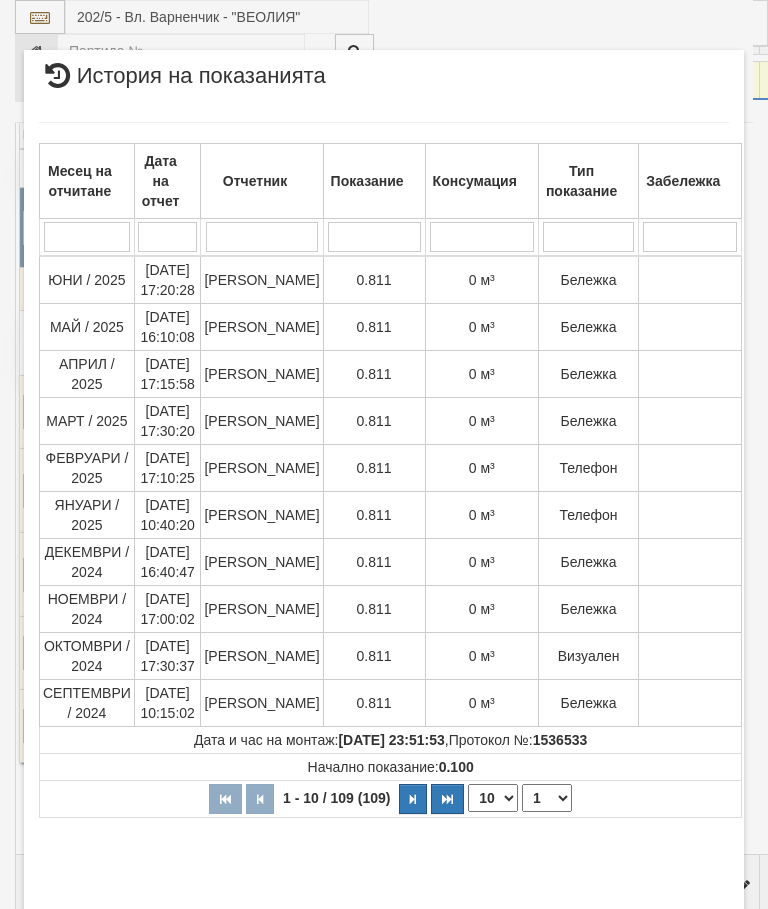select on "10" 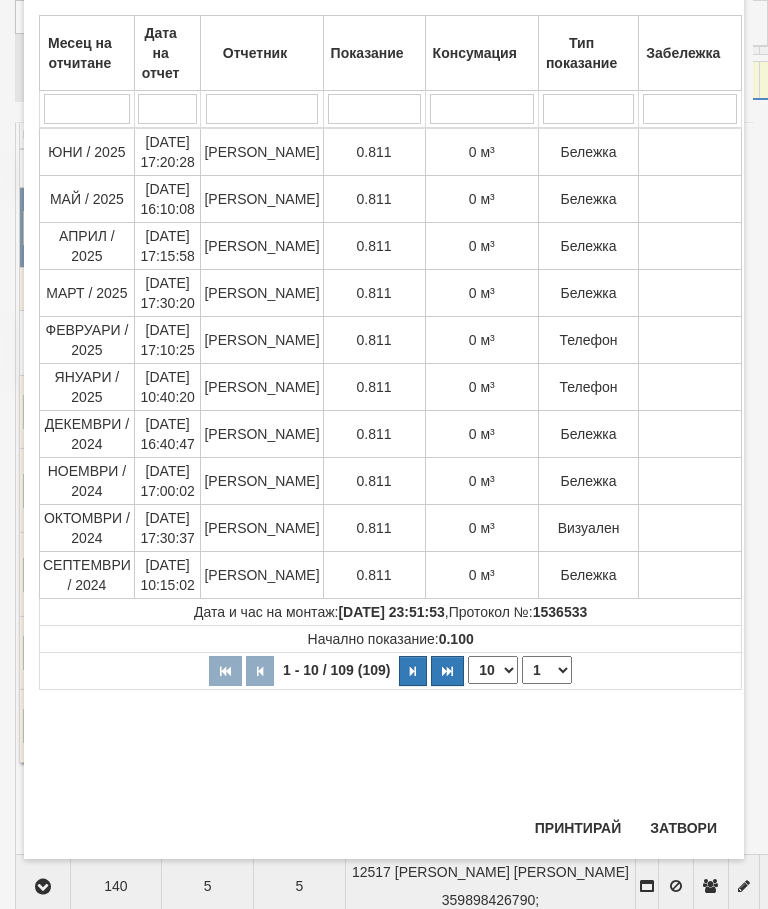 scroll, scrollTop: 1098, scrollLeft: 0, axis: vertical 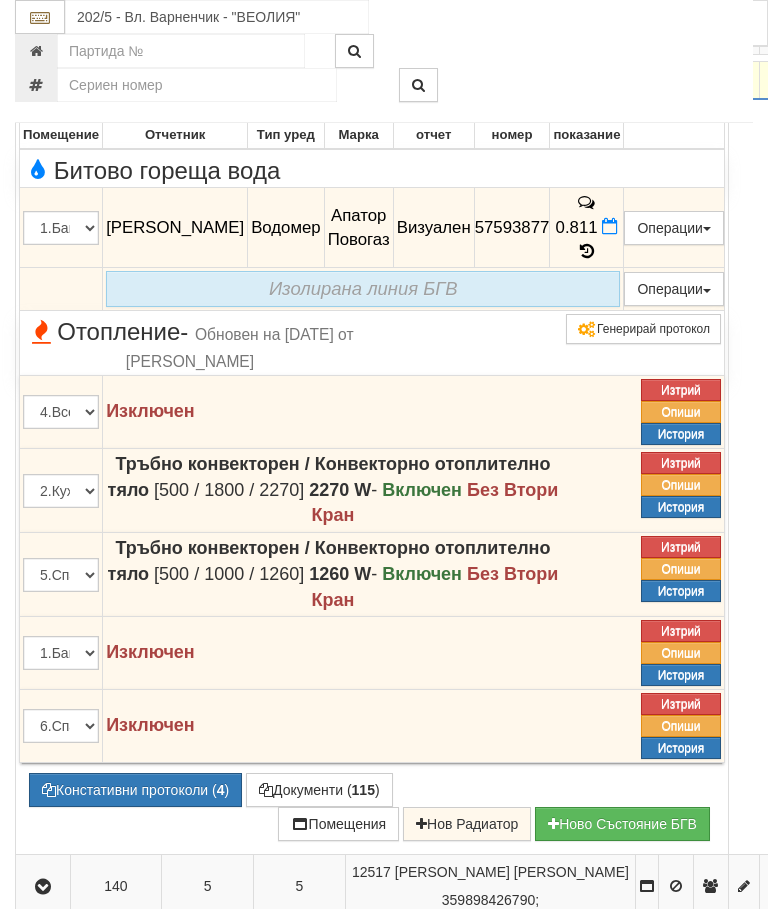 click at bounding box center [43, 81] 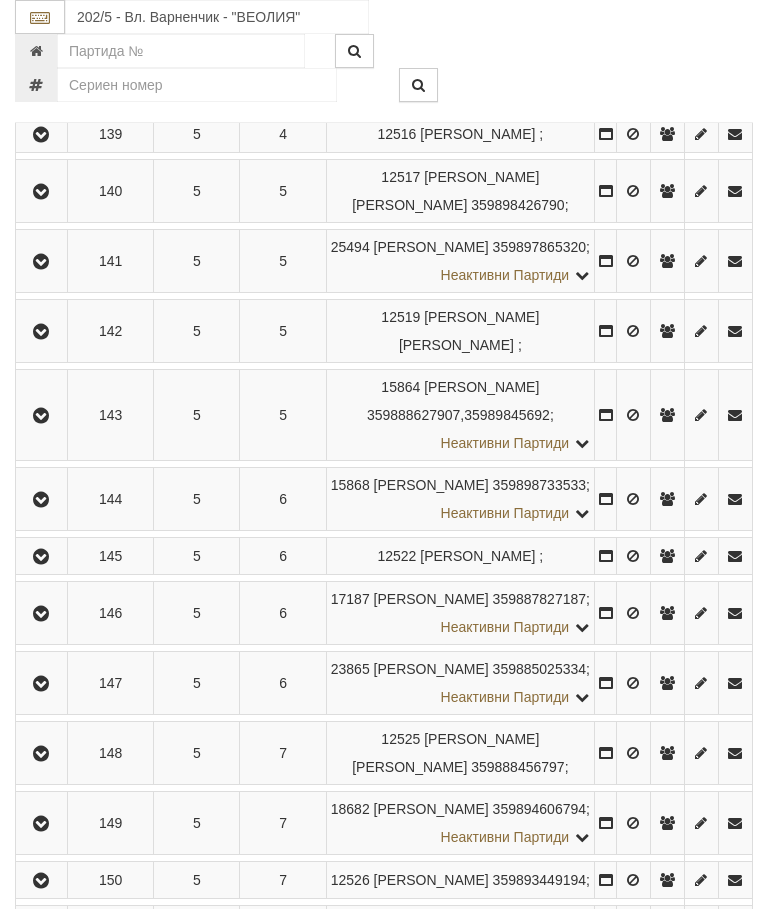 click at bounding box center (41, 191) 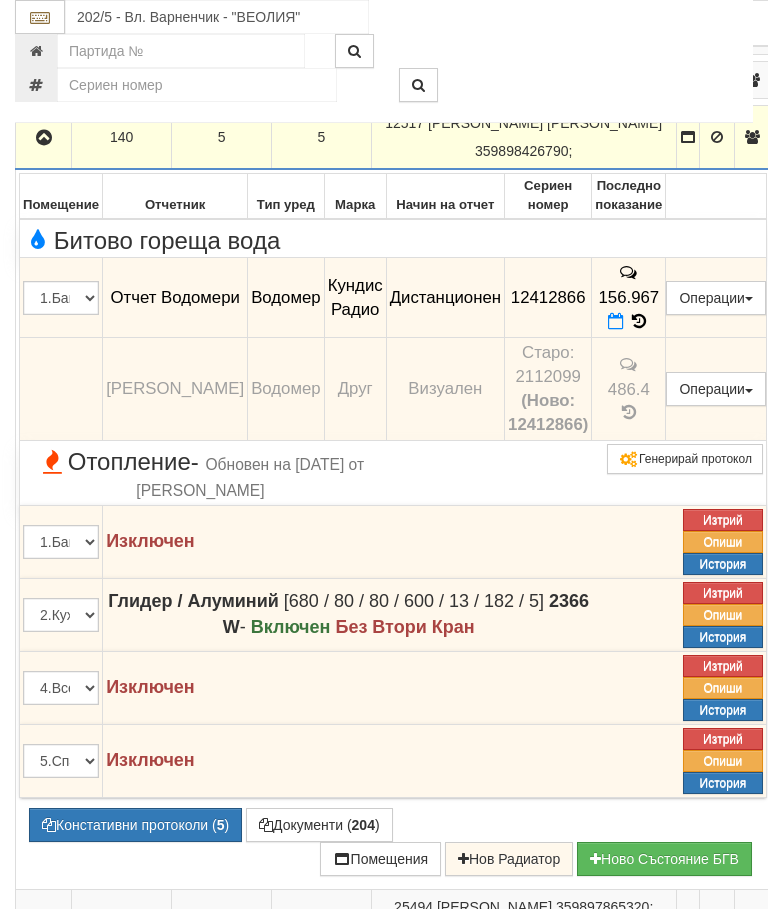 click at bounding box center (43, 137) 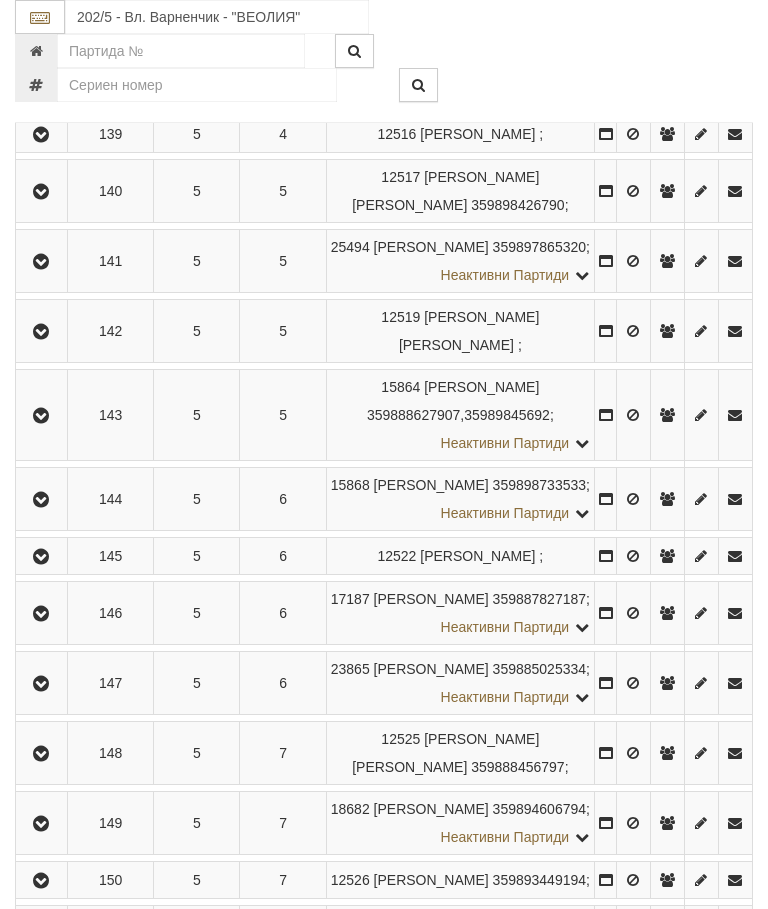 click at bounding box center (41, 262) 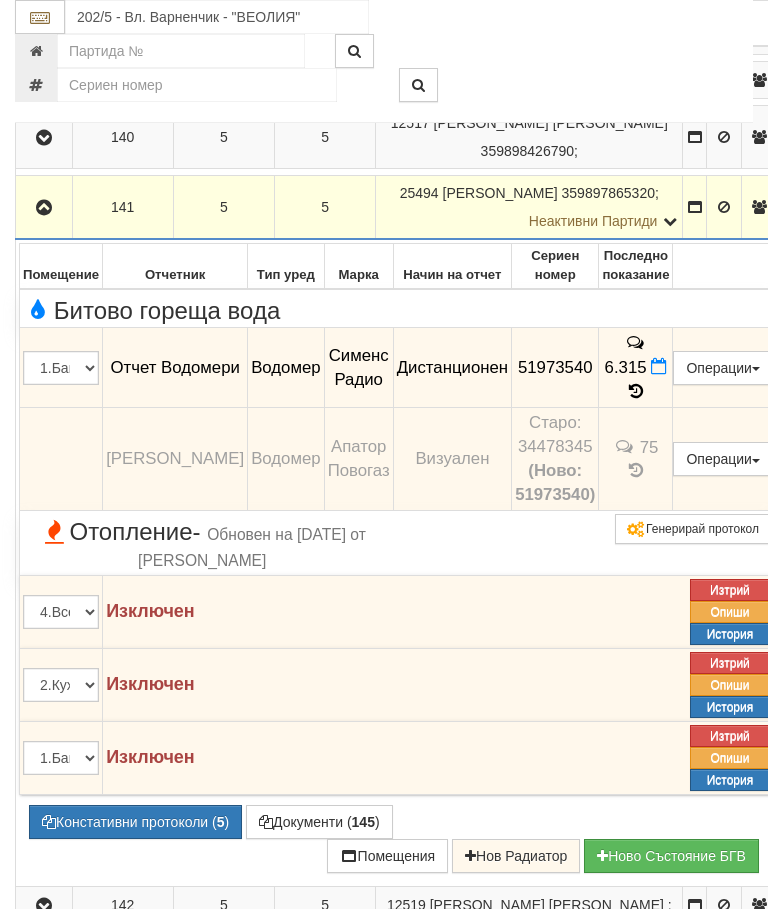 click at bounding box center [44, 208] 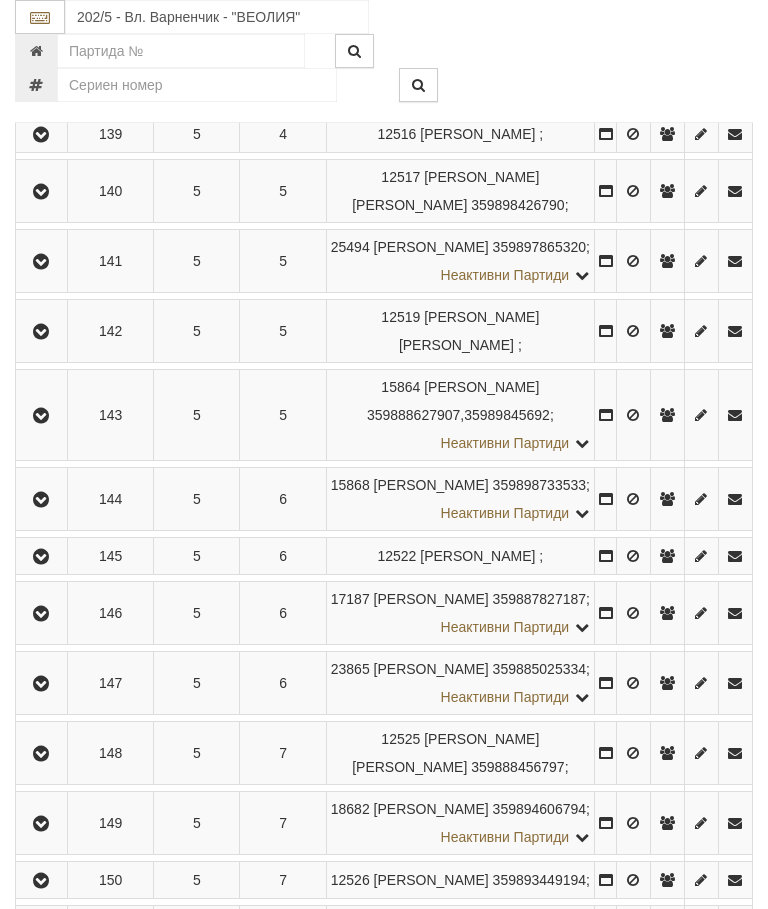 click at bounding box center [41, 332] 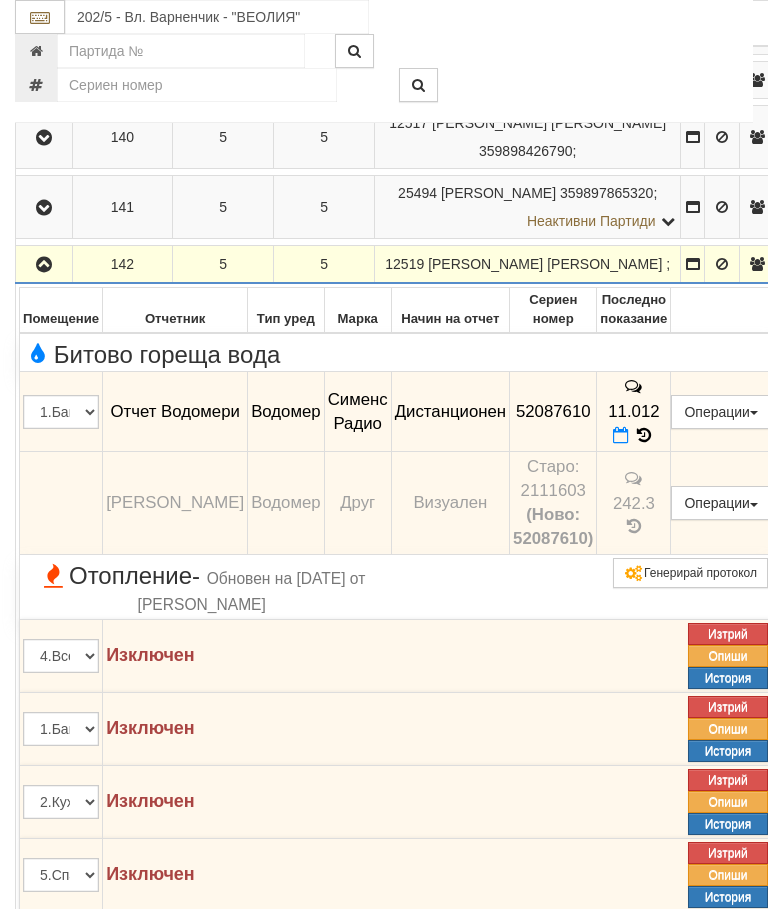 click at bounding box center [44, 265] 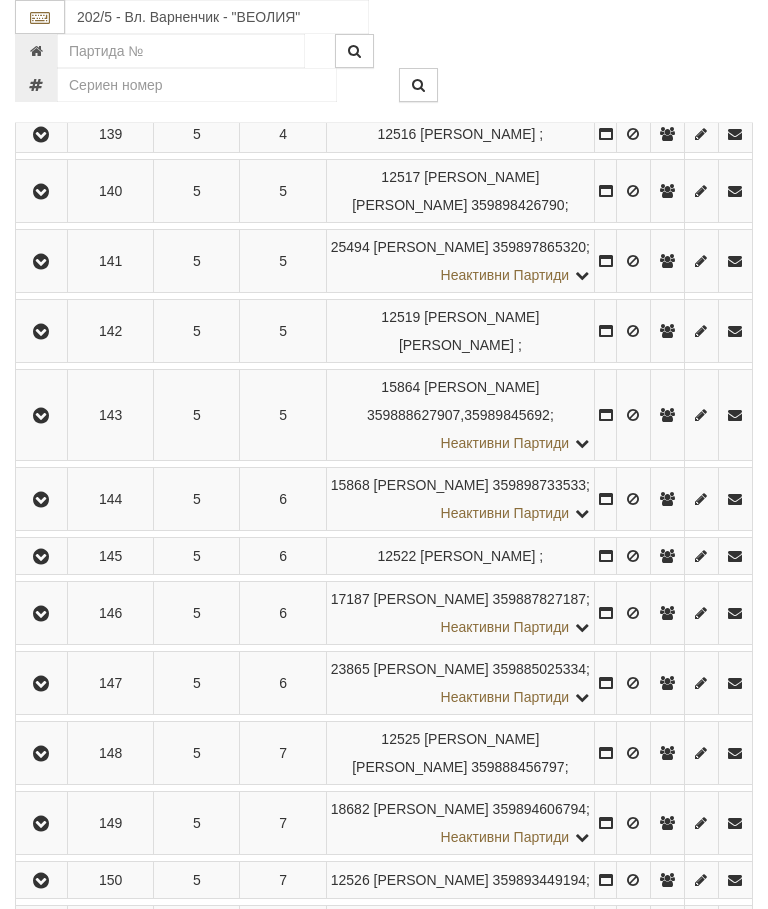 click at bounding box center (41, 416) 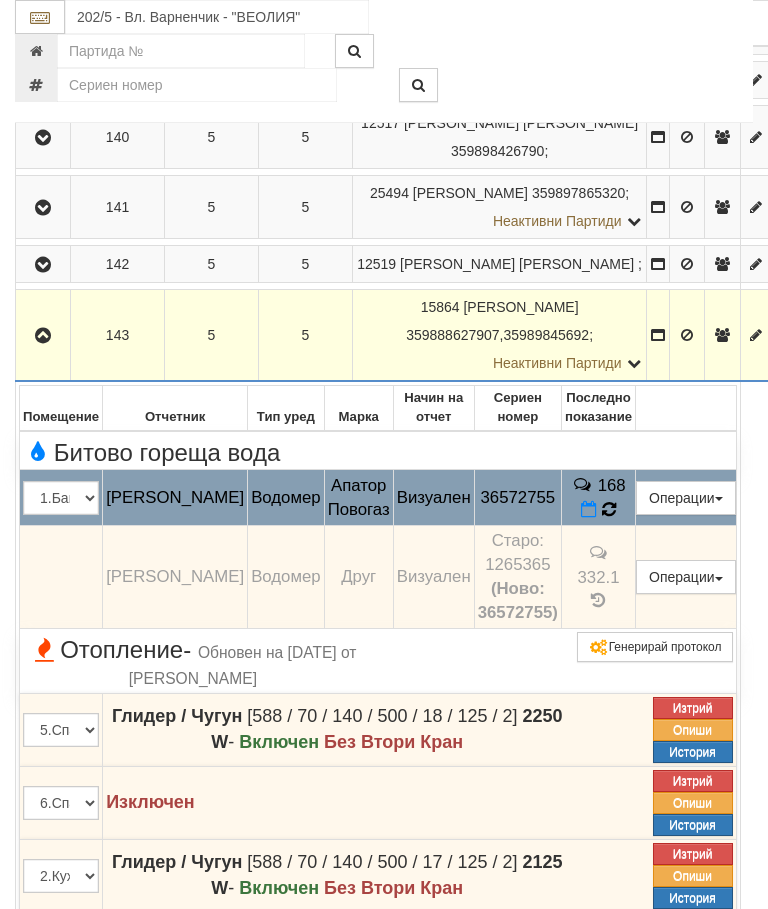 click at bounding box center [609, 509] 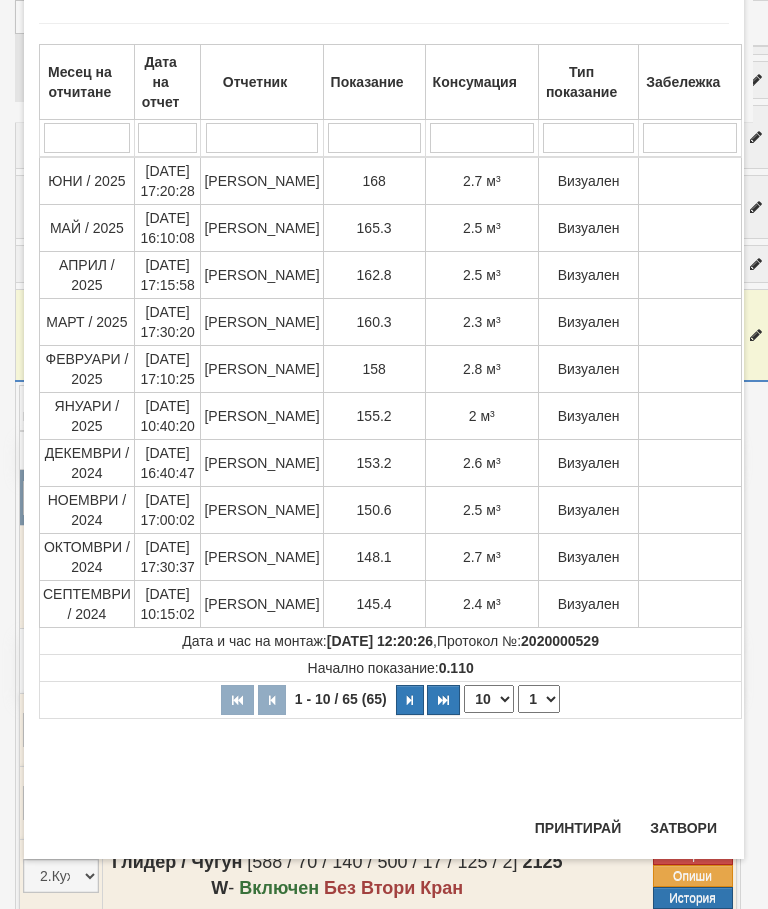 scroll, scrollTop: 902, scrollLeft: 0, axis: vertical 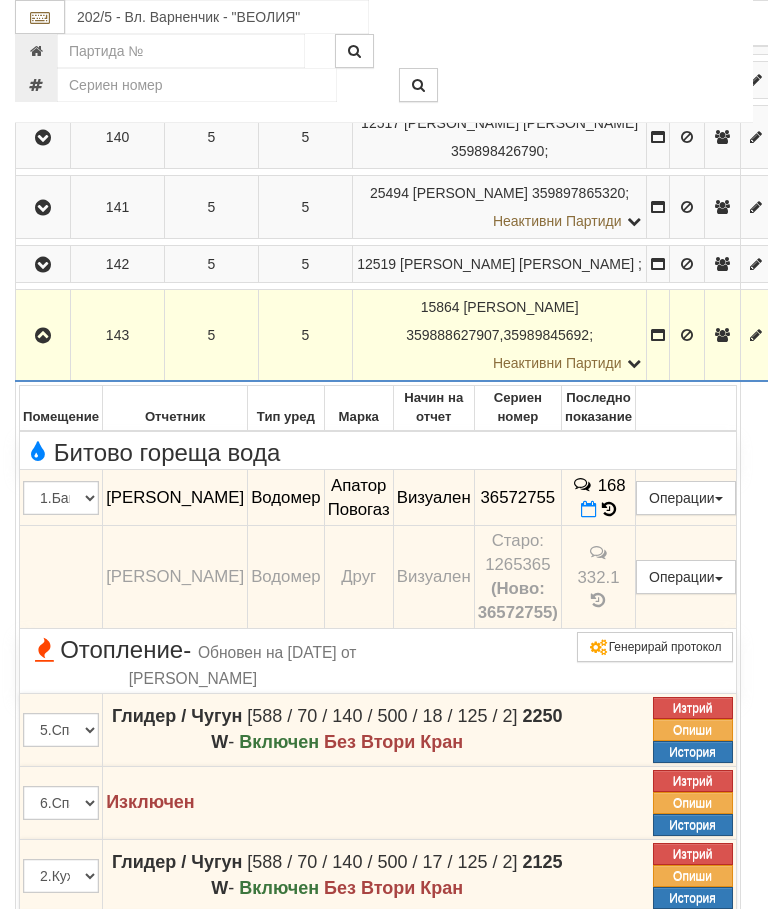 click at bounding box center [43, 335] 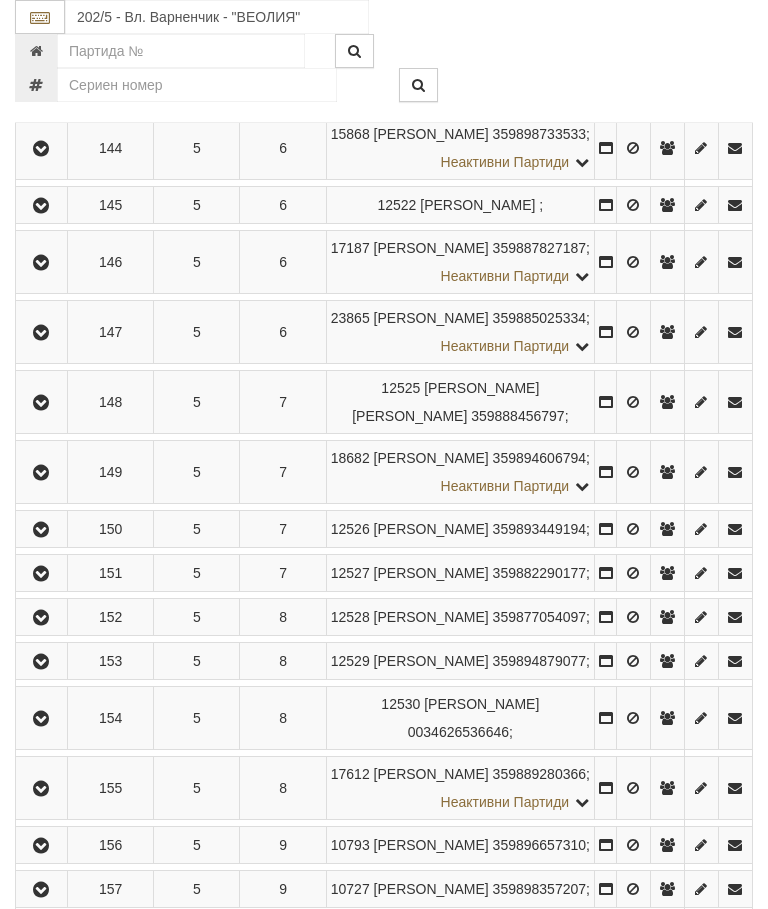 scroll, scrollTop: 1699, scrollLeft: 0, axis: vertical 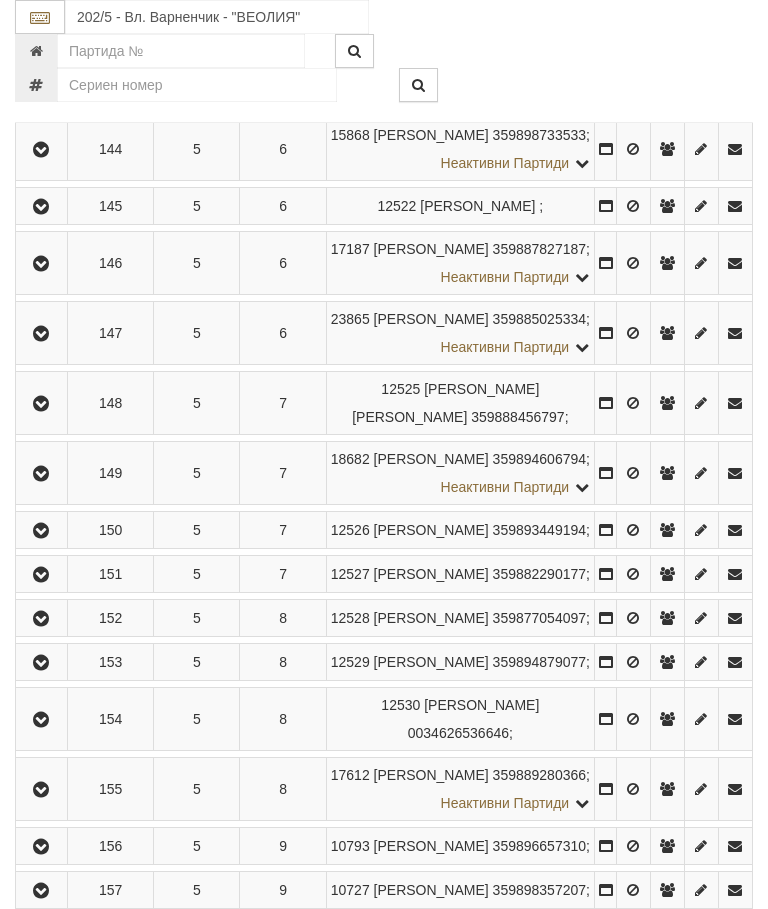 click at bounding box center [41, 150] 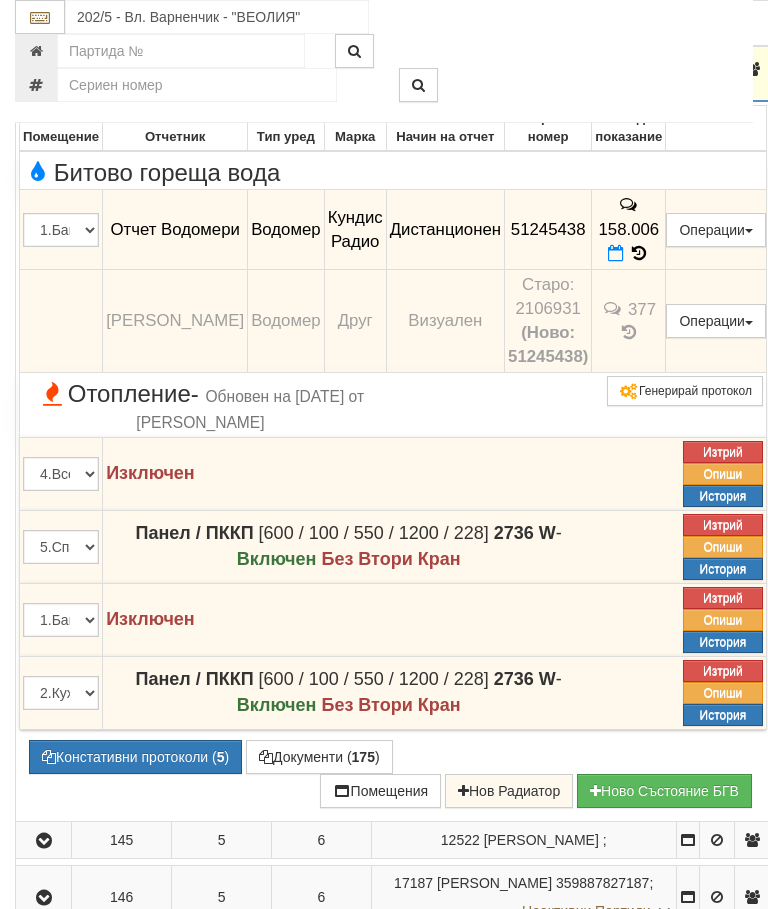 click at bounding box center (44, 70) 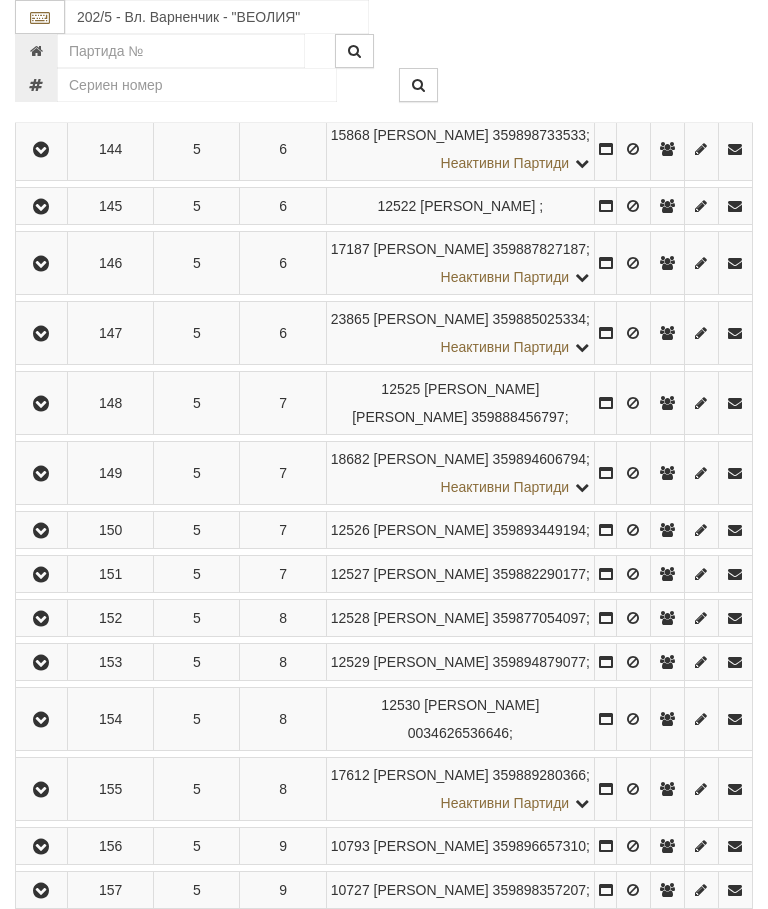 click at bounding box center [41, 207] 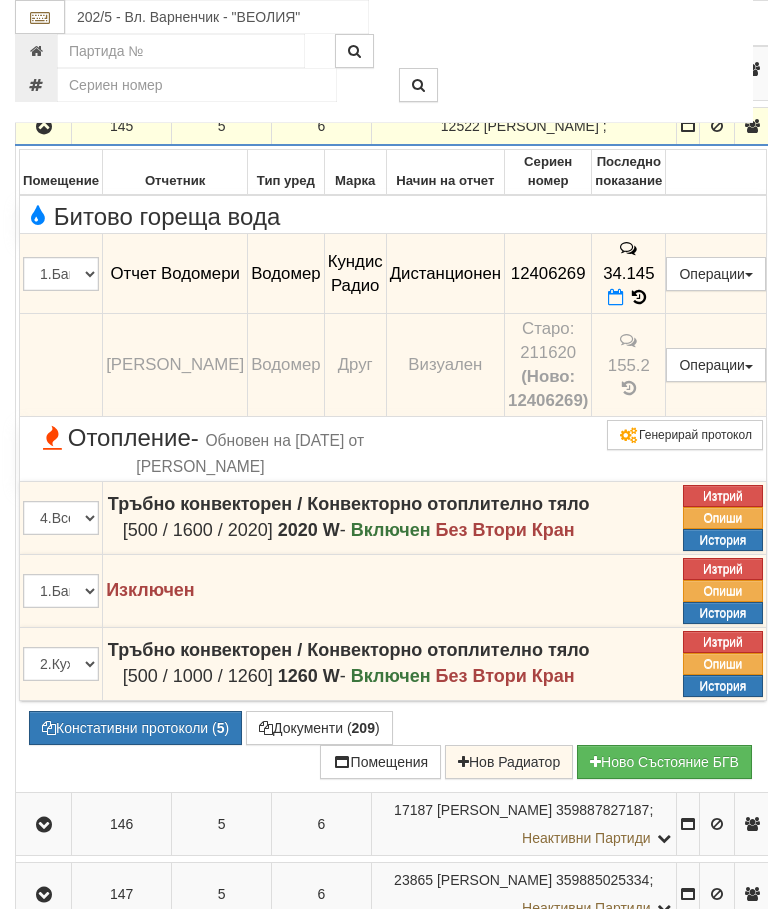 click at bounding box center (43, 126) 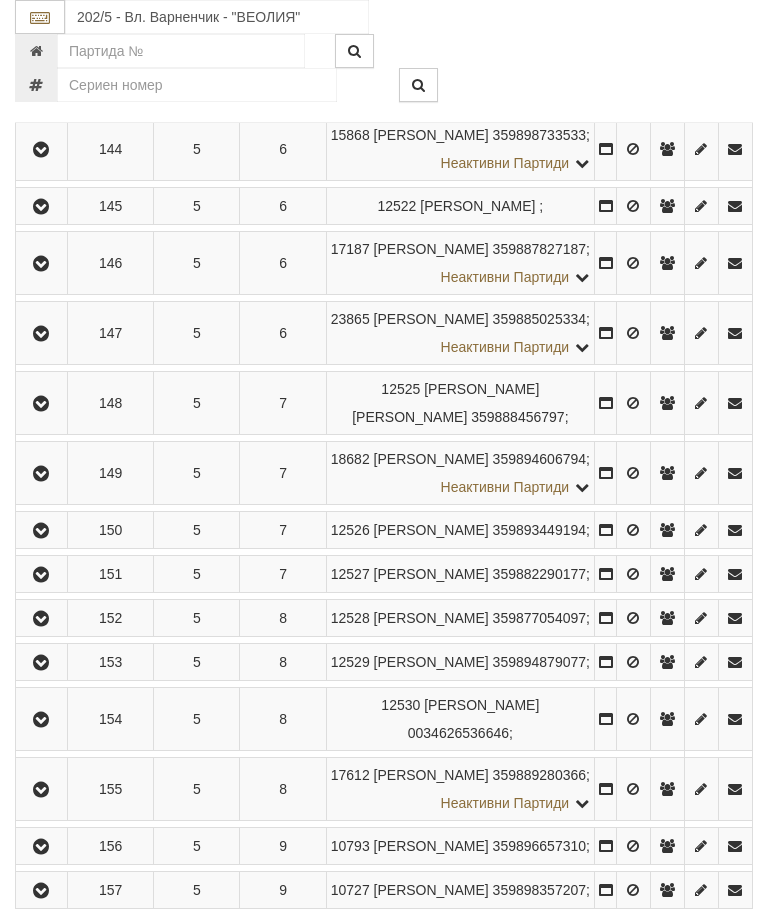 click at bounding box center [41, 264] 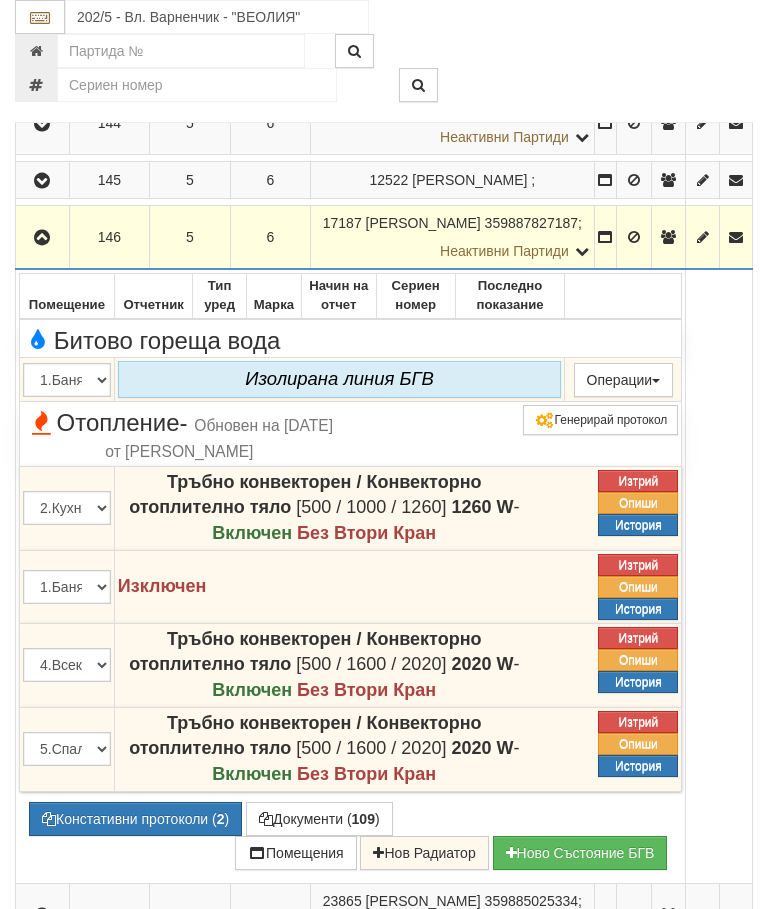 click at bounding box center (42, 238) 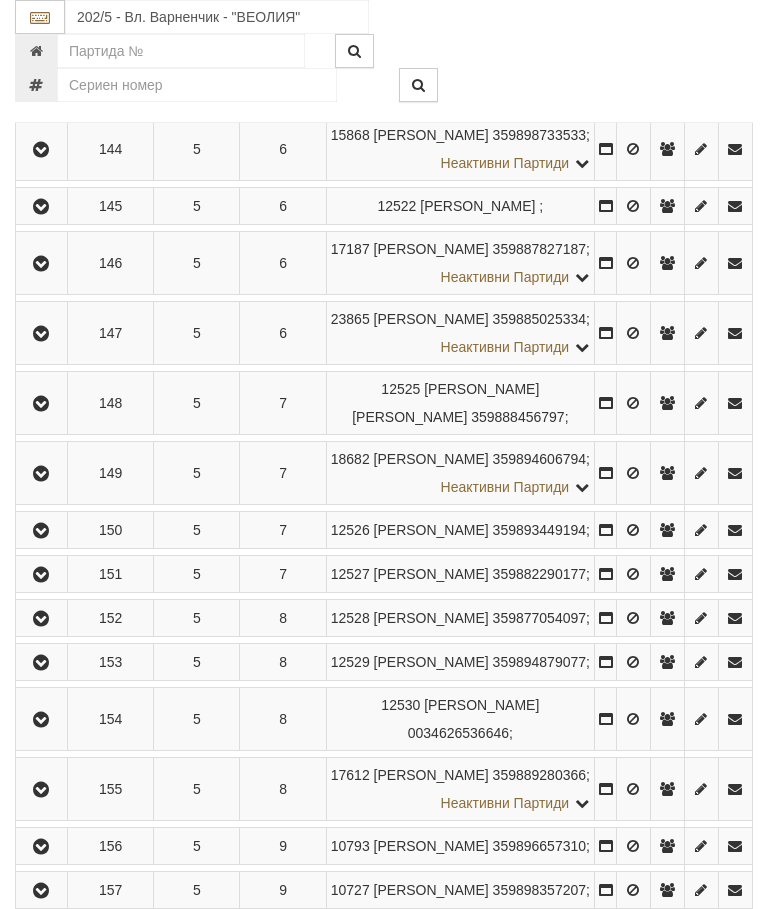 click at bounding box center (41, 333) 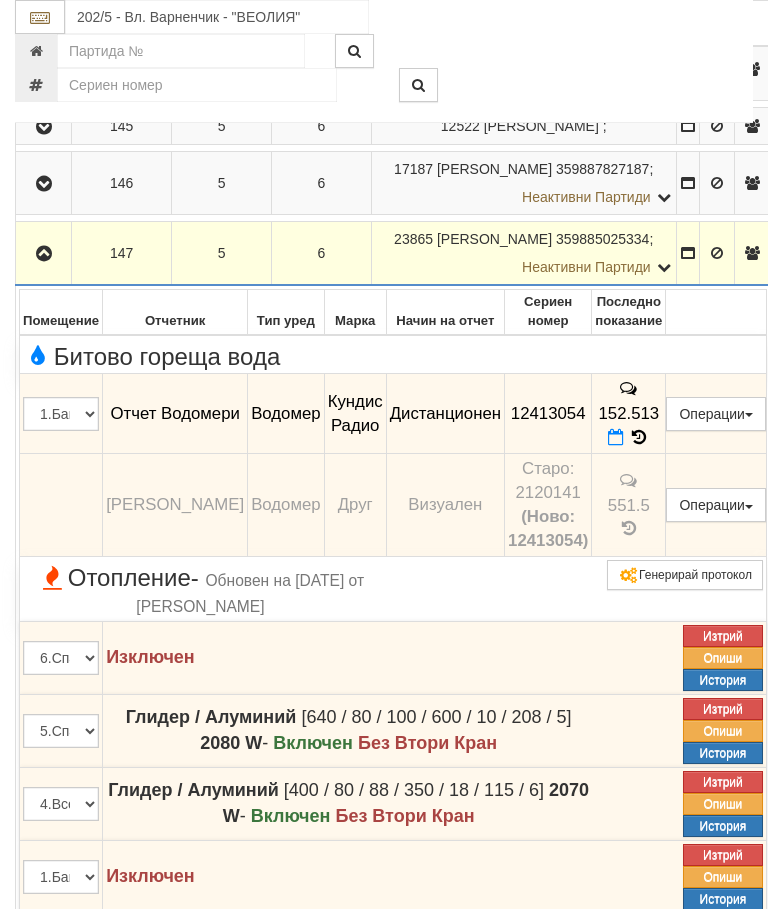 click at bounding box center [44, 254] 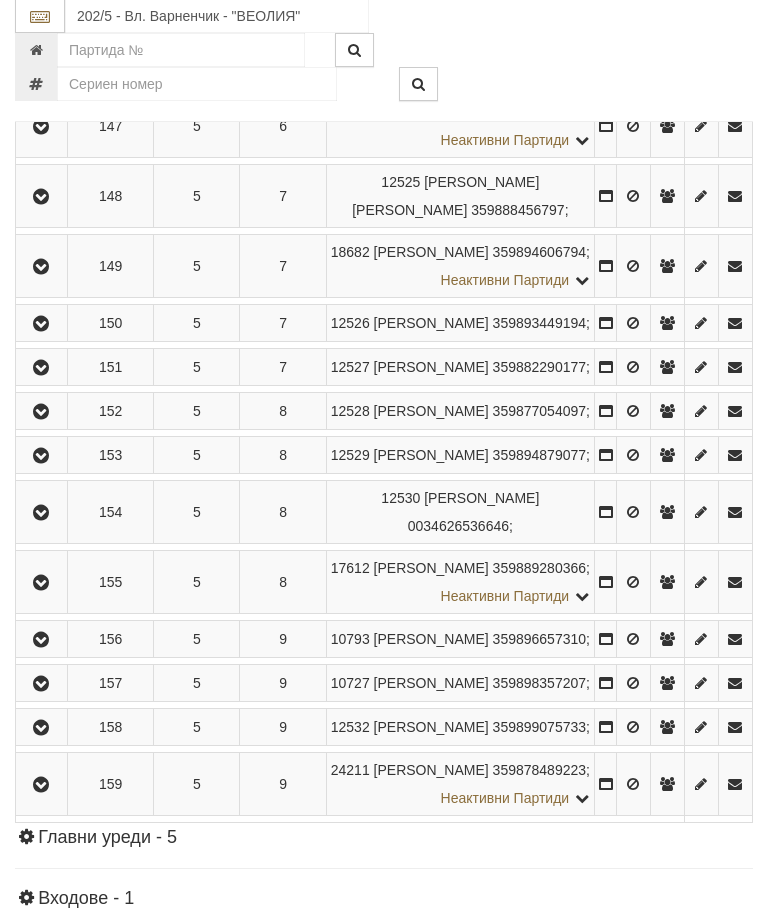 click at bounding box center [41, 198] 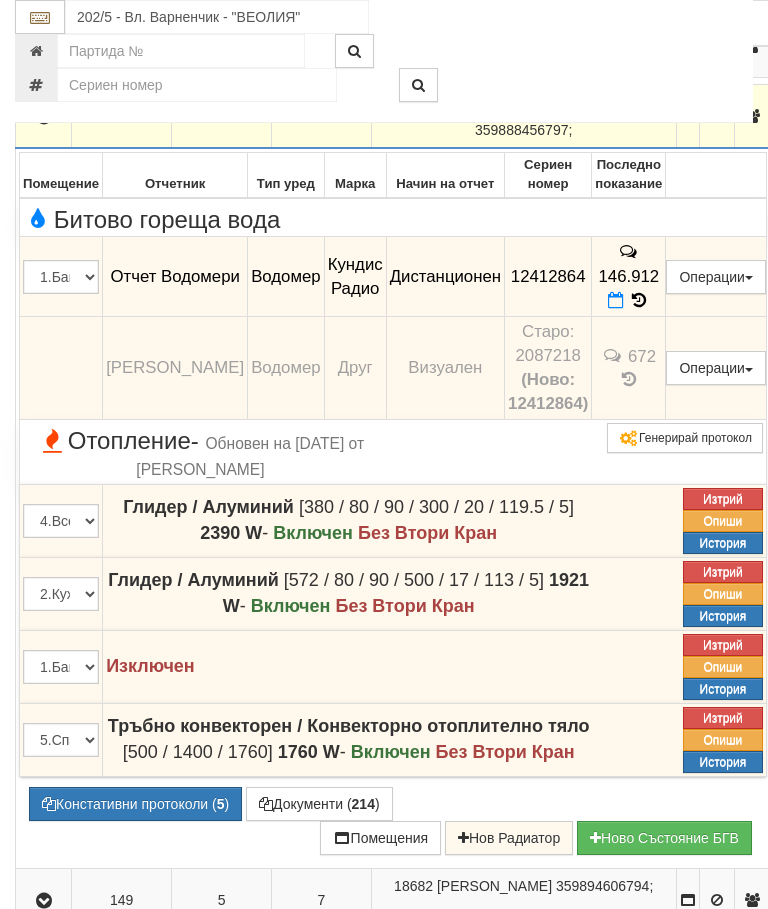 click at bounding box center [44, 117] 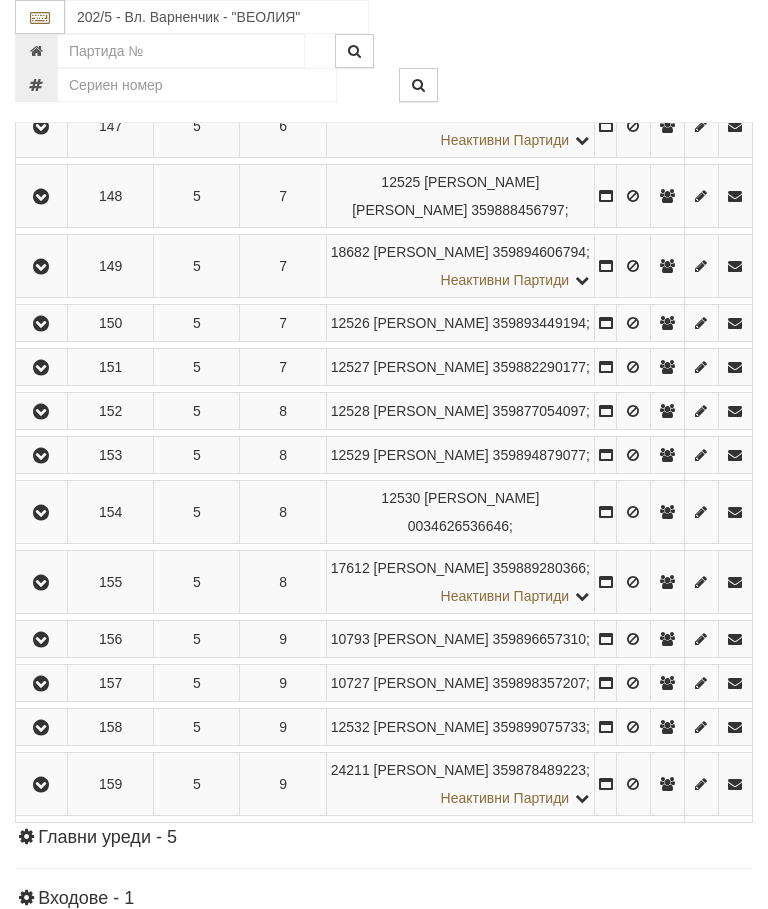 click at bounding box center [41, 267] 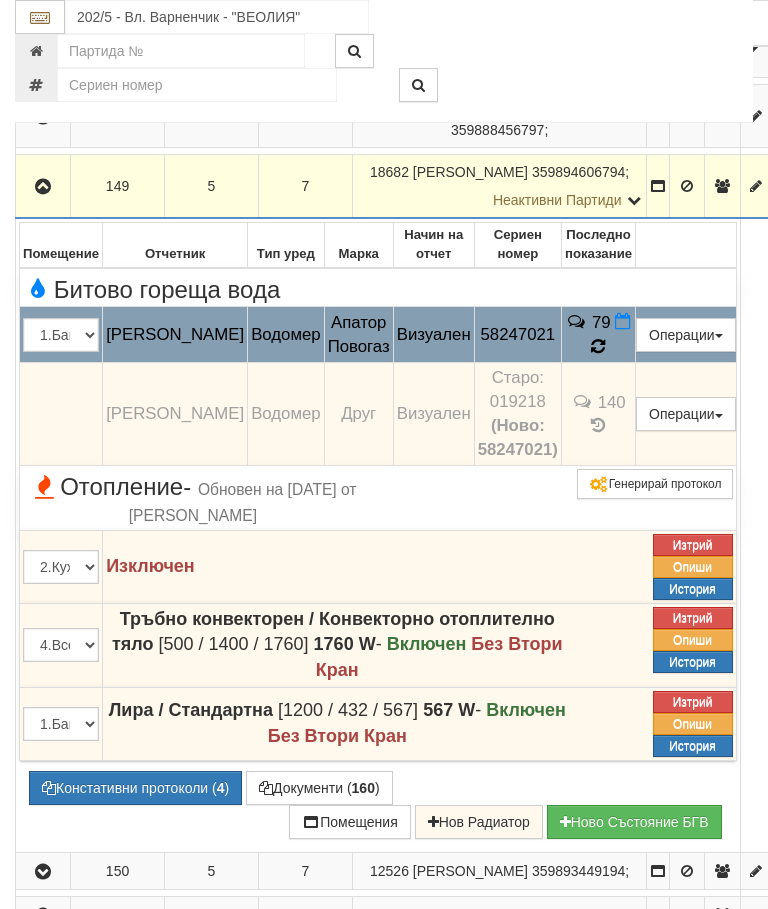 click at bounding box center [598, 347] 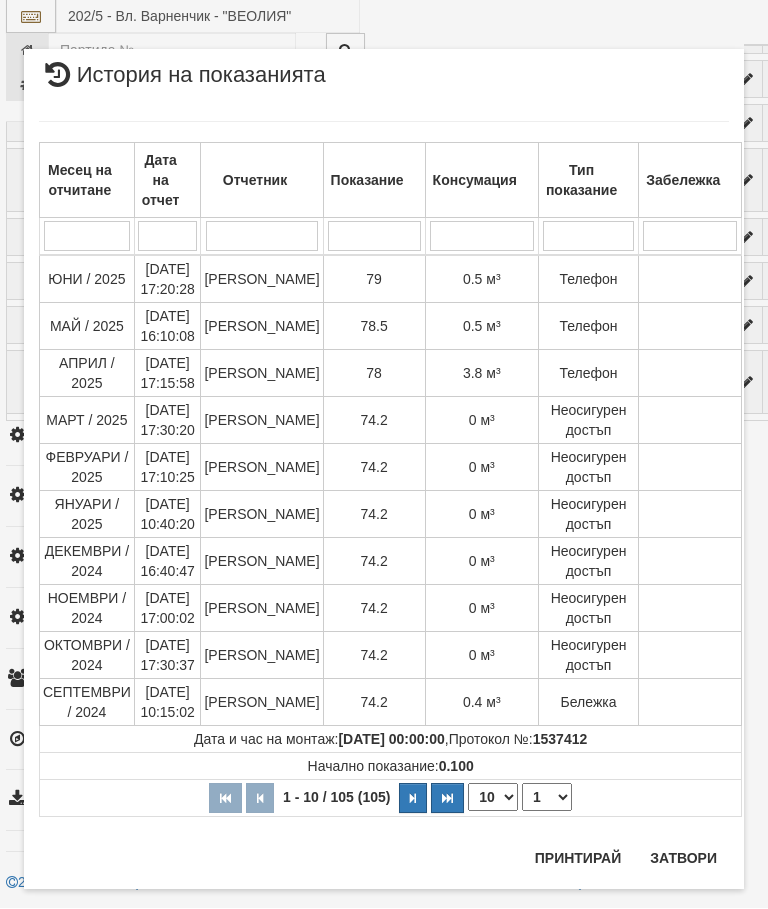 scroll, scrollTop: 3171, scrollLeft: 8, axis: both 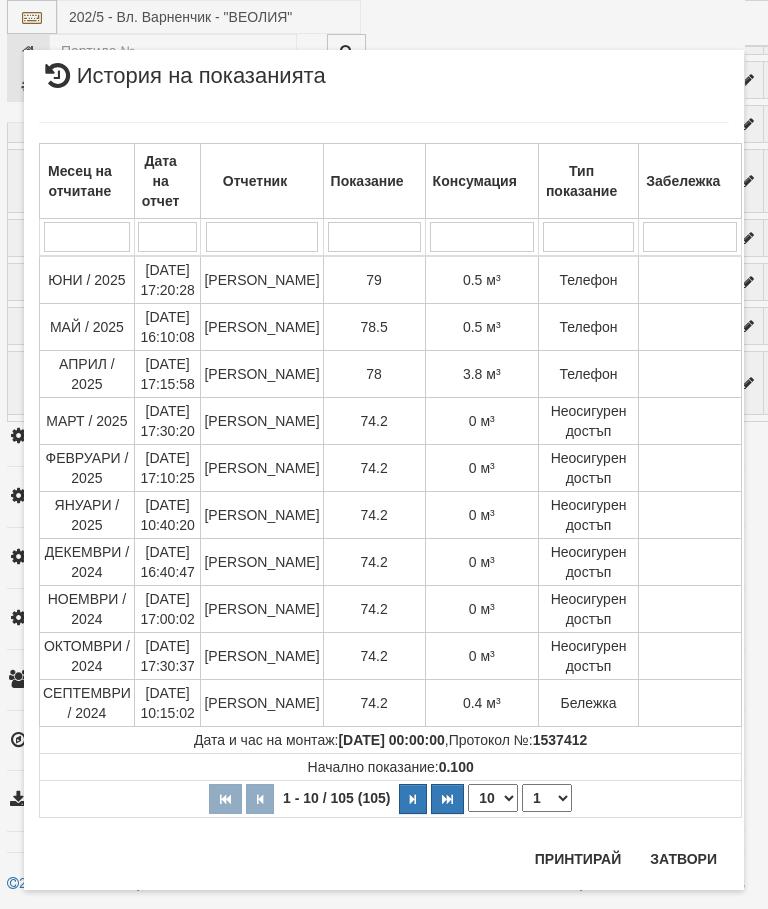 click on "Затвори" at bounding box center (683, 859) 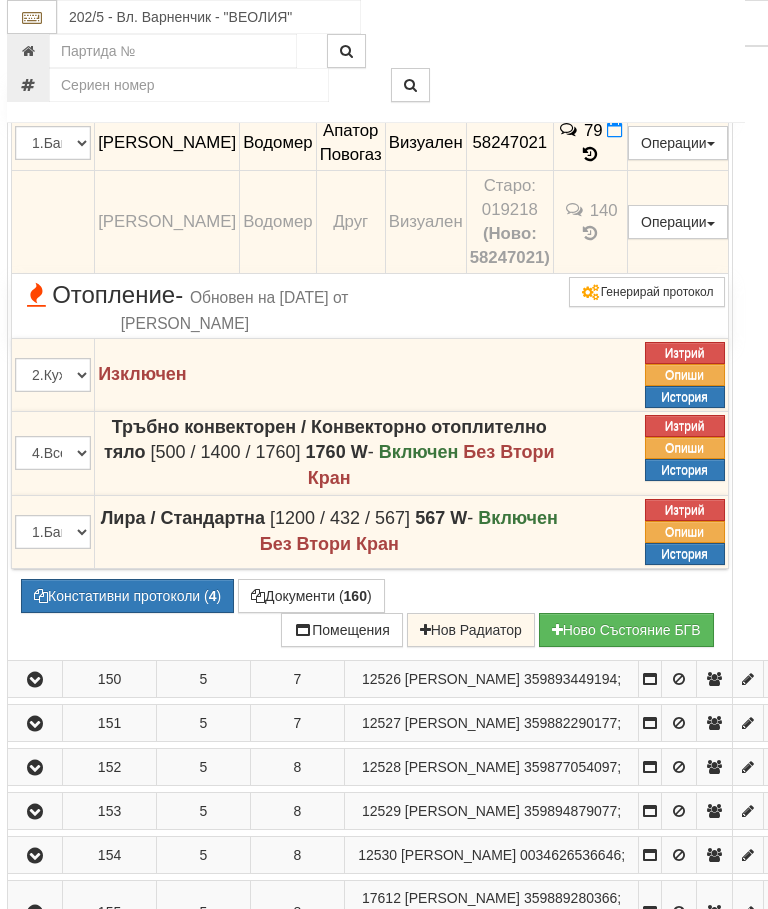 click at bounding box center (35, -5) 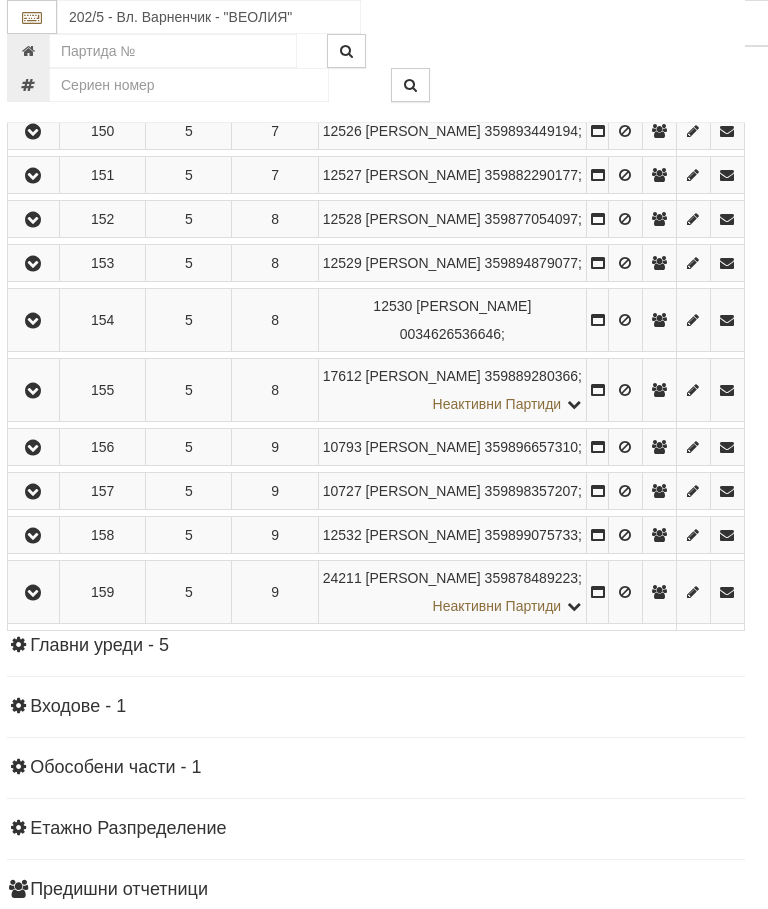 scroll, scrollTop: 2098, scrollLeft: 7, axis: both 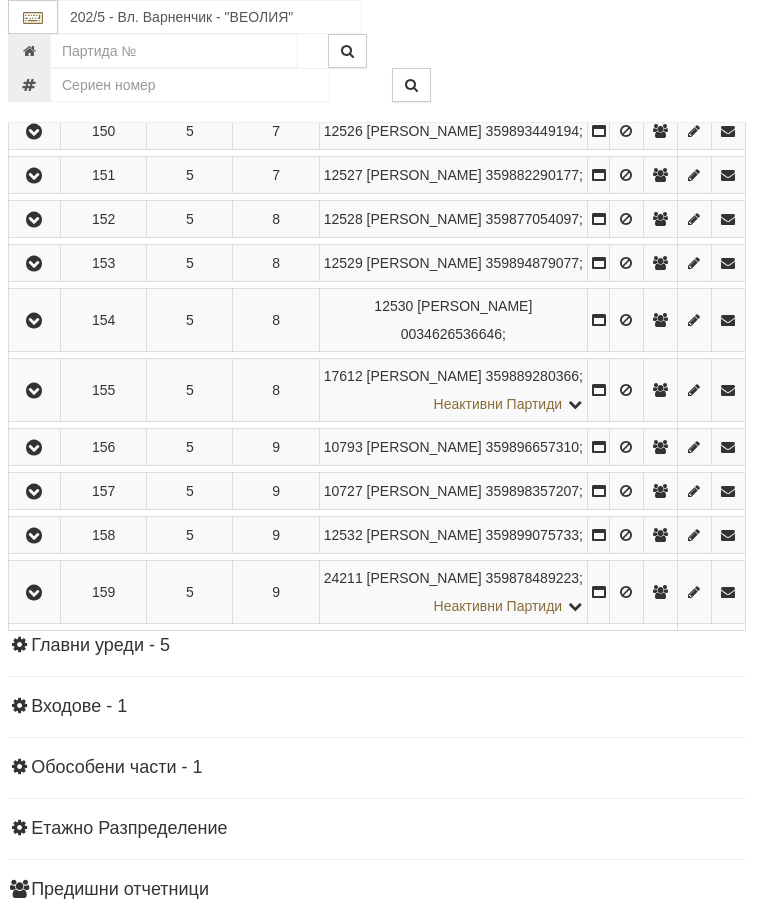 click at bounding box center [34, 132] 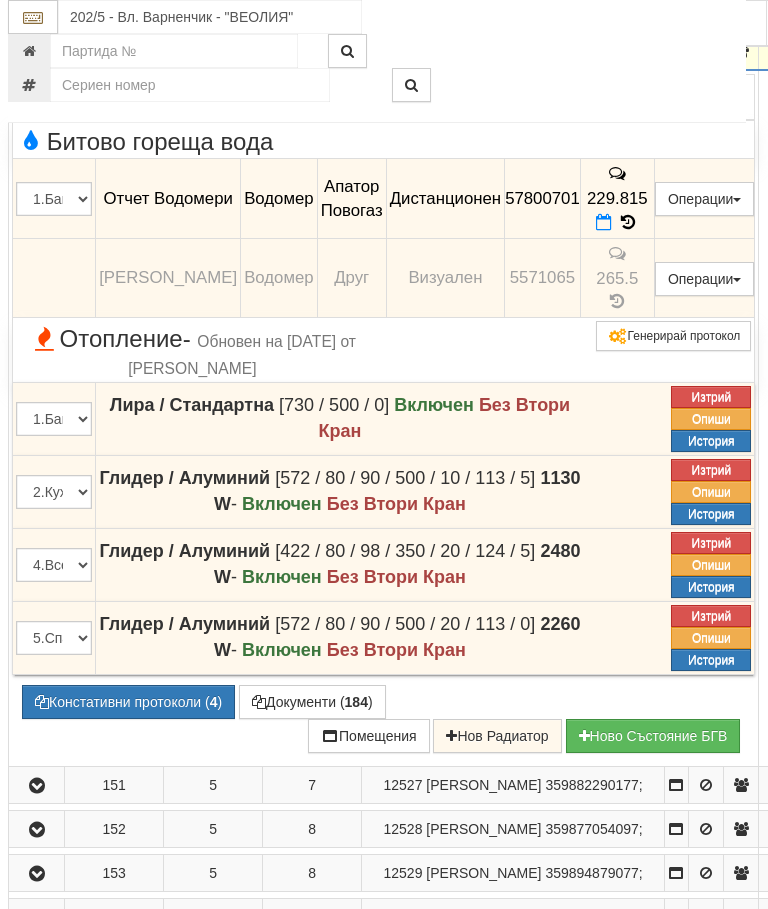 click at bounding box center (37, 52) 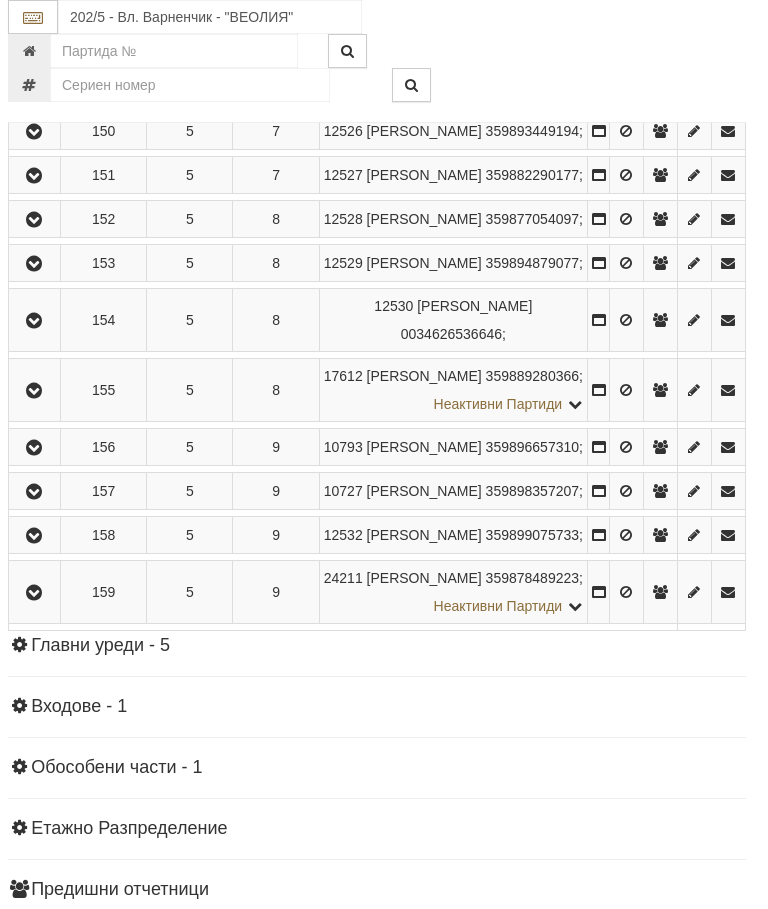 click at bounding box center [34, 175] 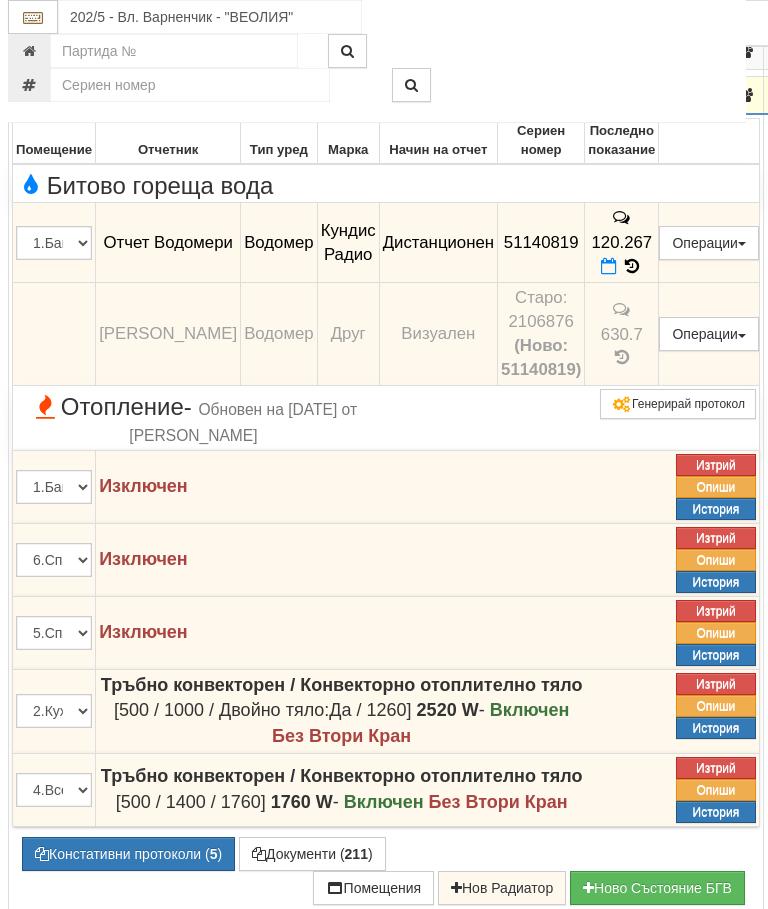 click at bounding box center [37, 96] 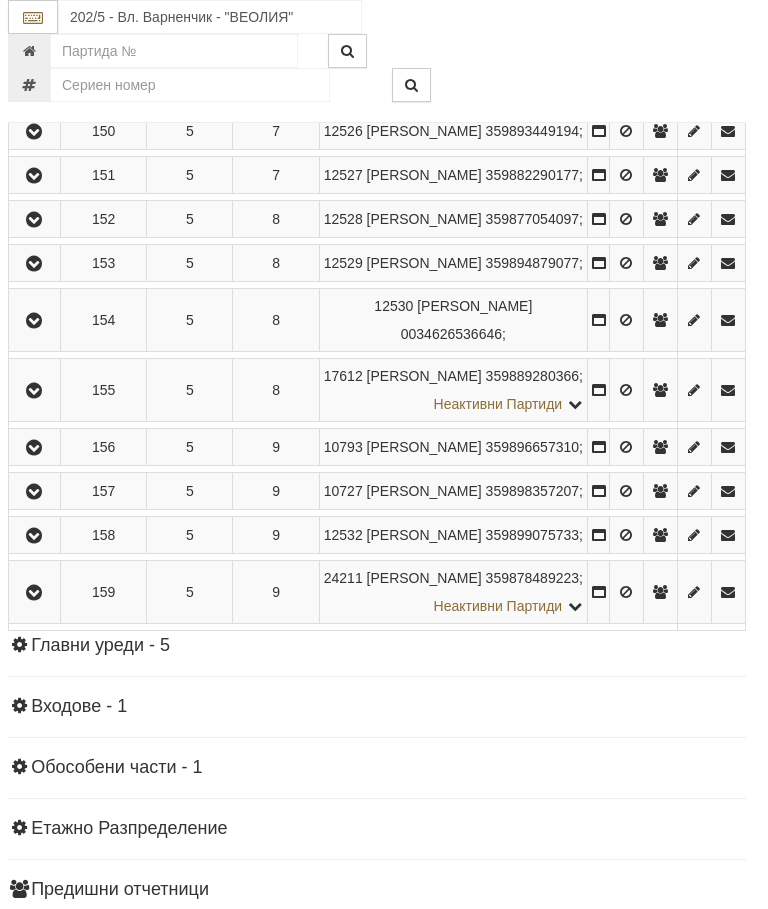 click at bounding box center [34, 220] 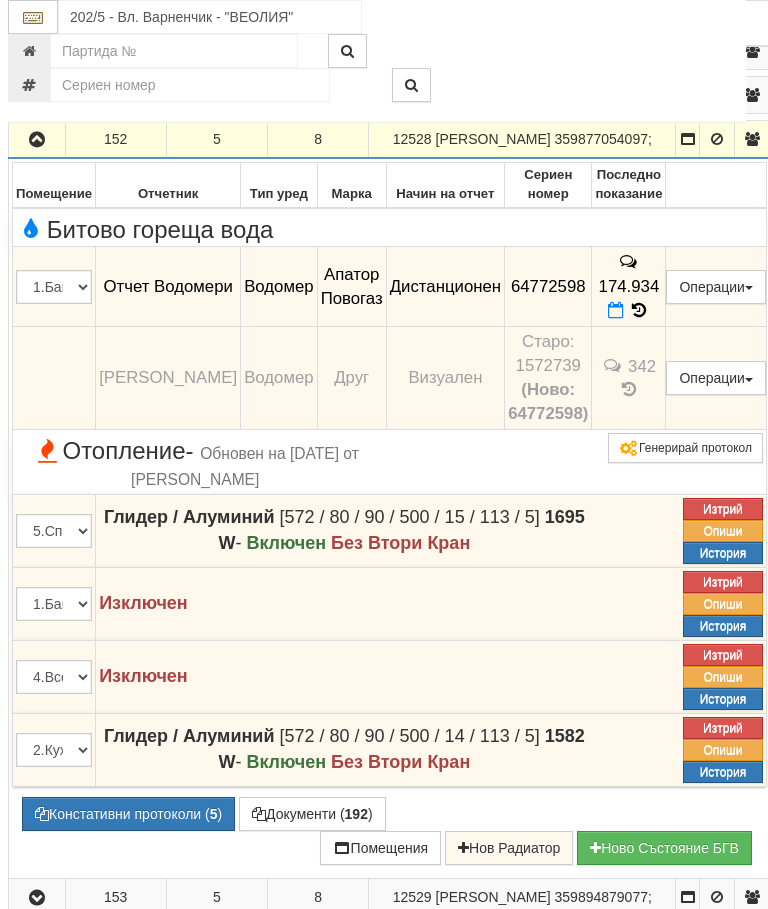 click at bounding box center [37, 140] 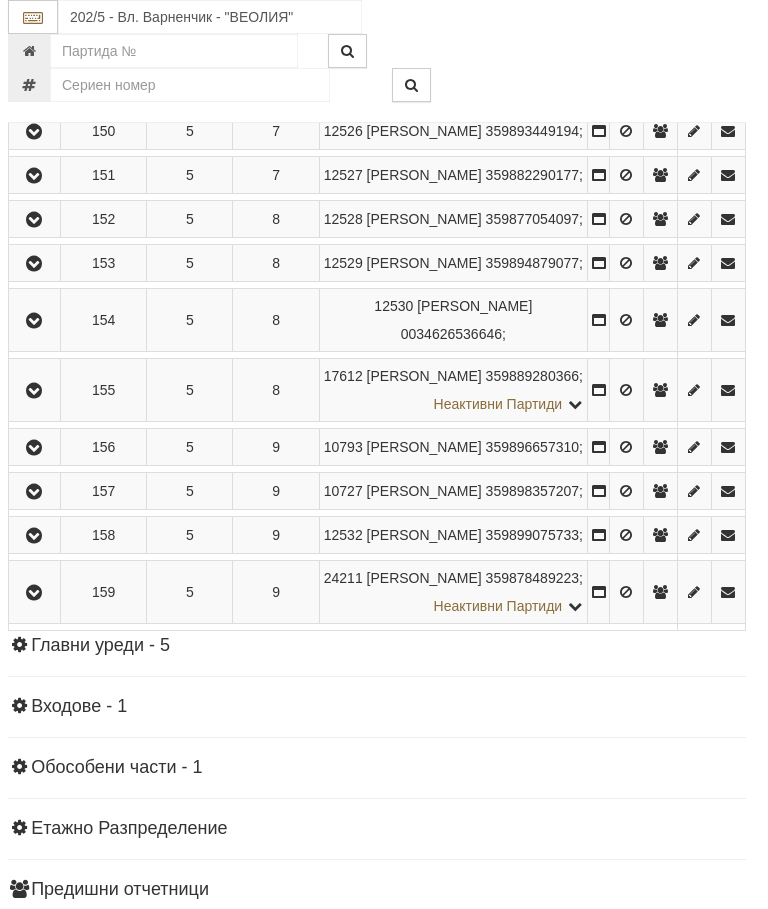 click at bounding box center [34, 264] 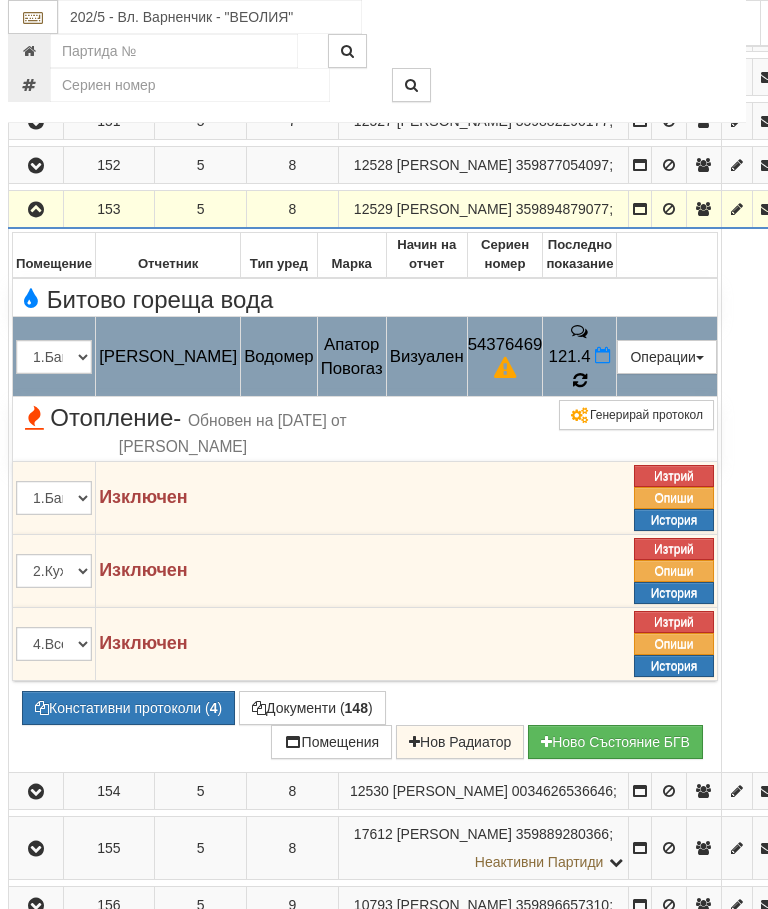 click at bounding box center [579, 381] 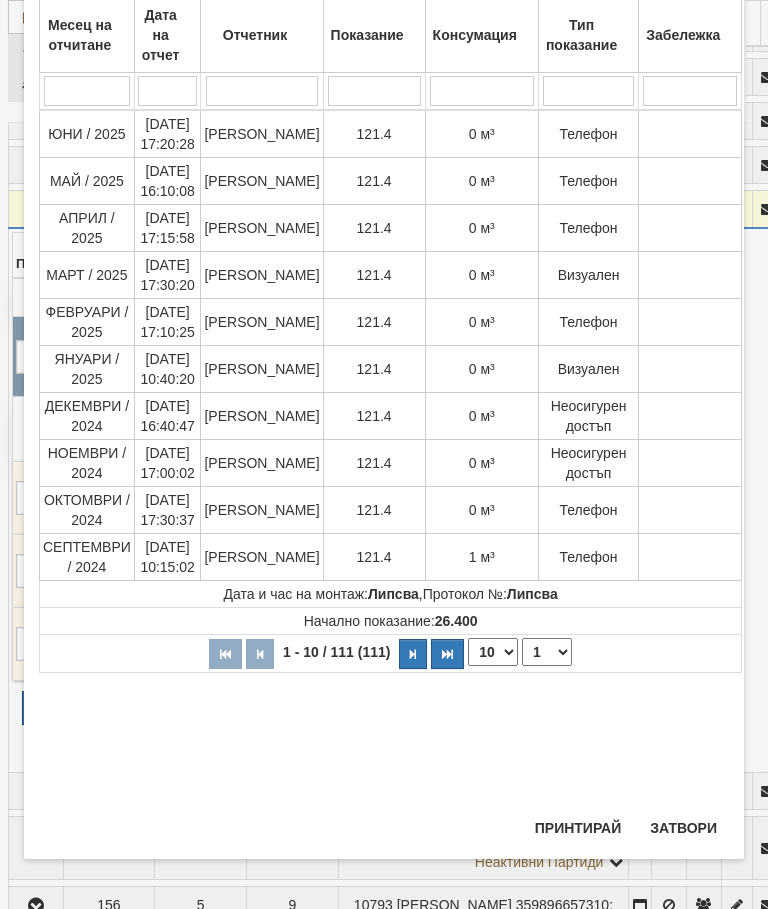 scroll, scrollTop: 776, scrollLeft: 0, axis: vertical 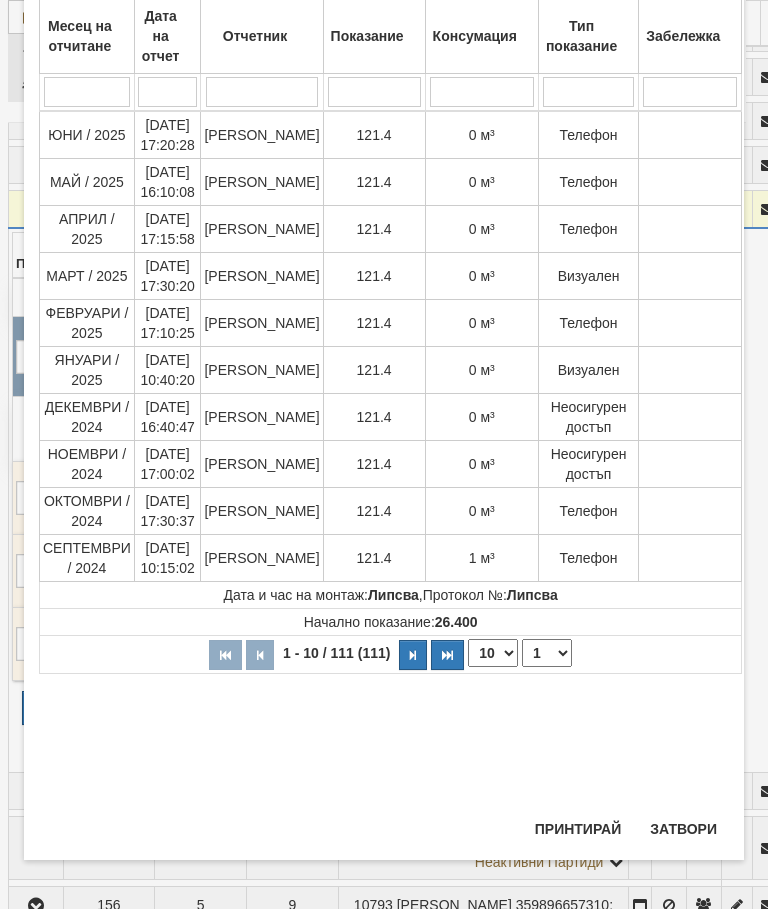 click on "Затвори" at bounding box center (683, 829) 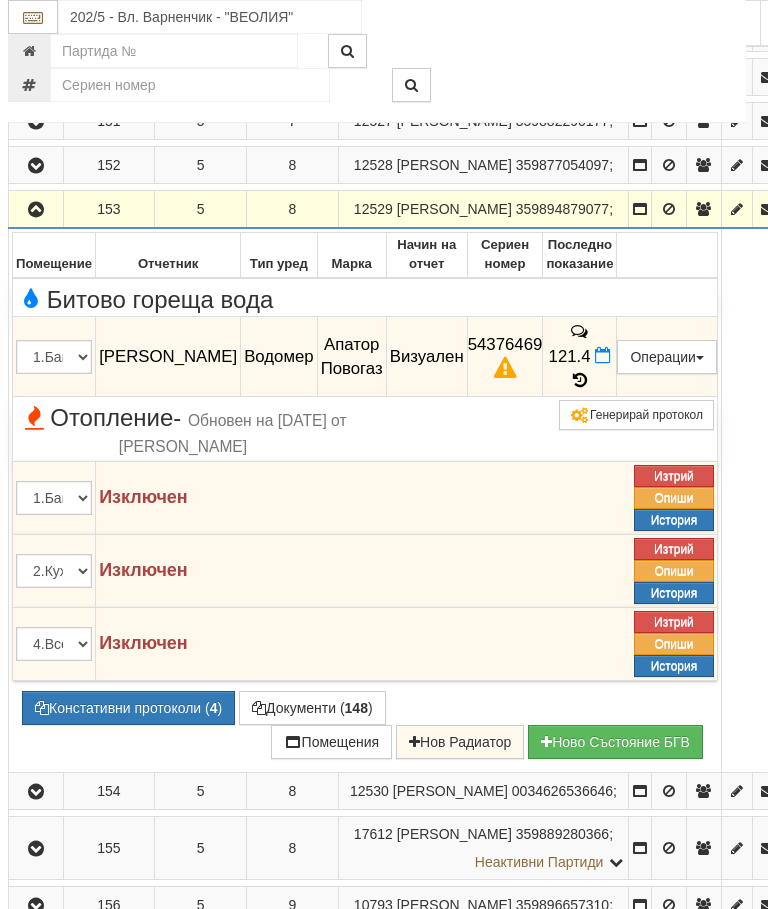 click at bounding box center (36, 209) 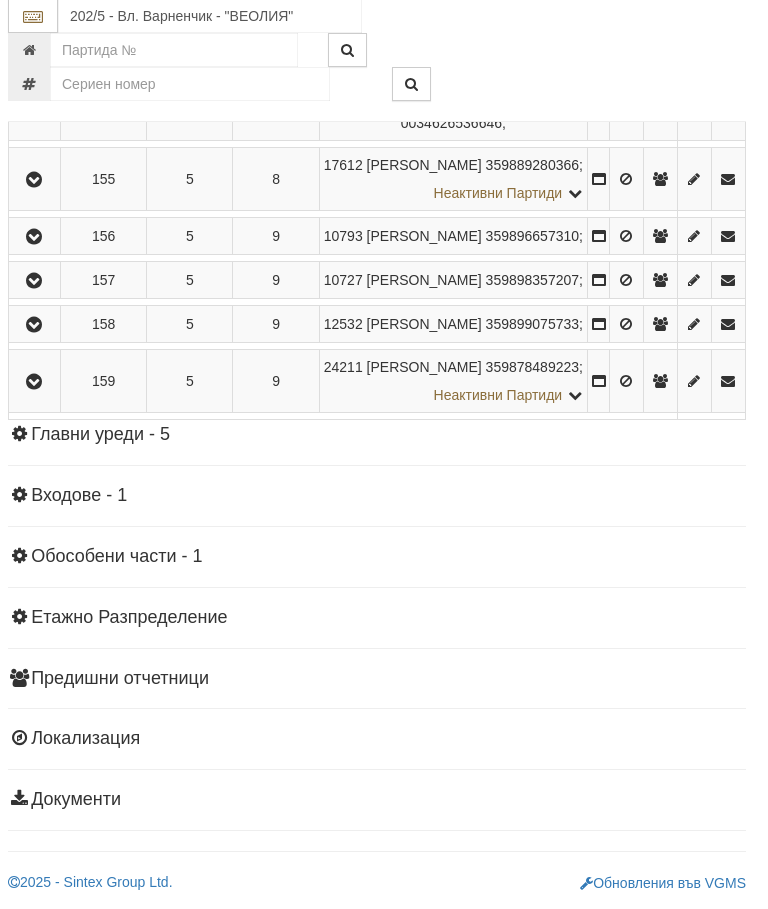 click at bounding box center [34, 111] 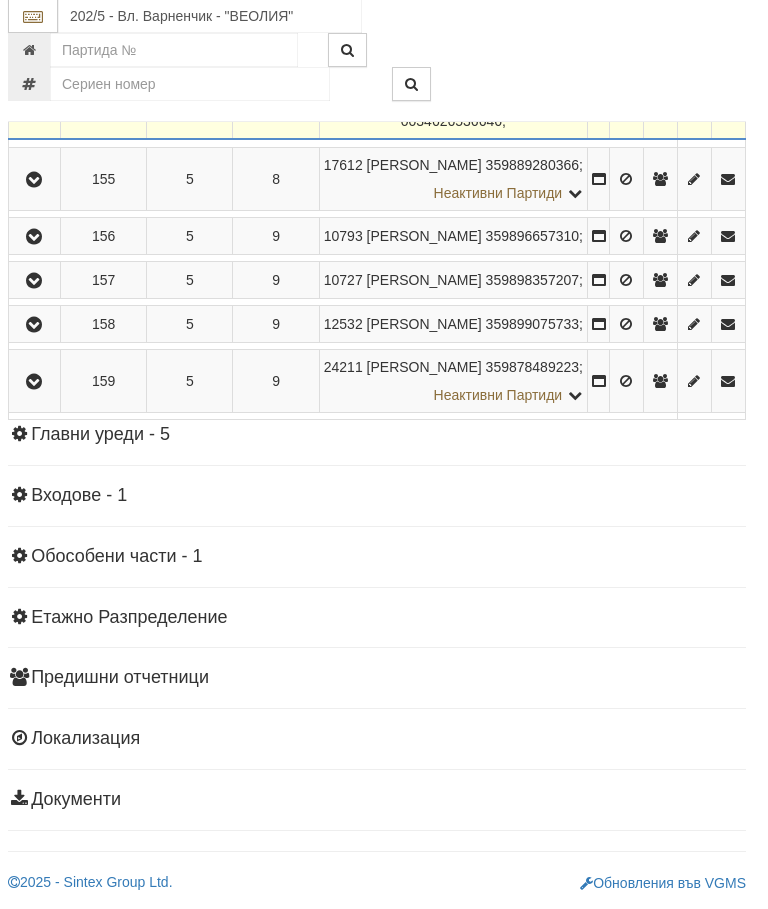 scroll, scrollTop: 2344, scrollLeft: 7, axis: both 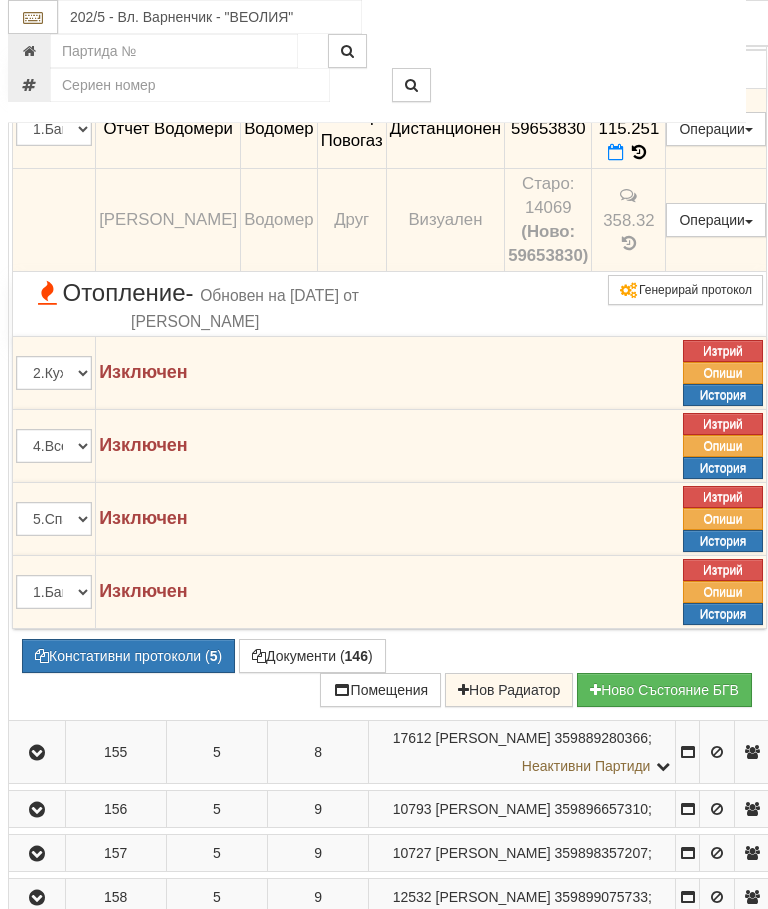 click at bounding box center [37, -18] 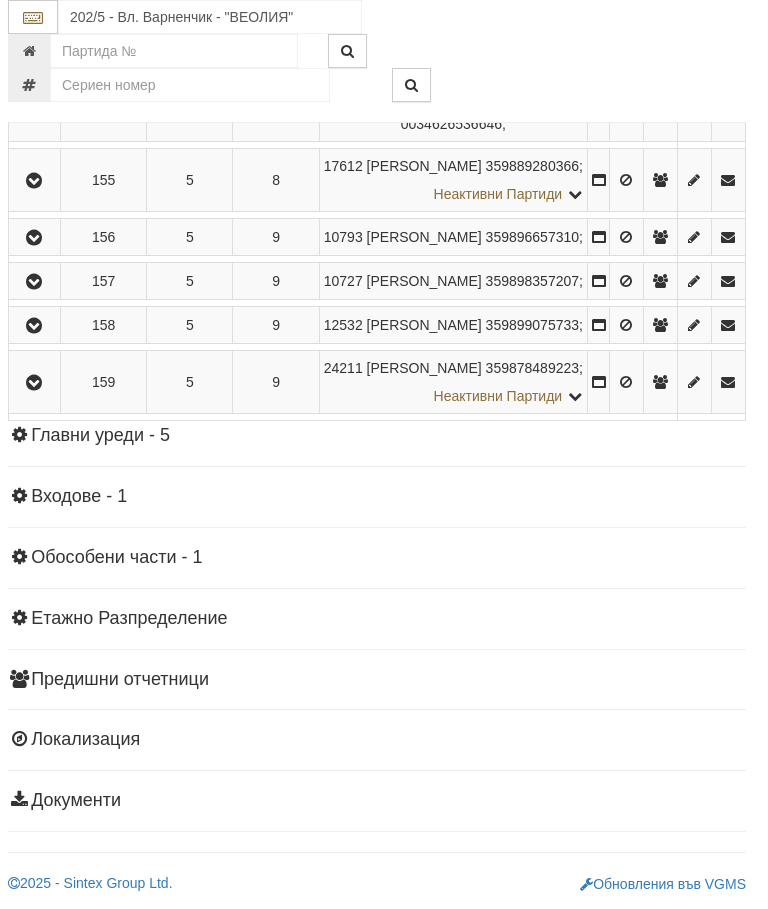 click at bounding box center (34, 180) 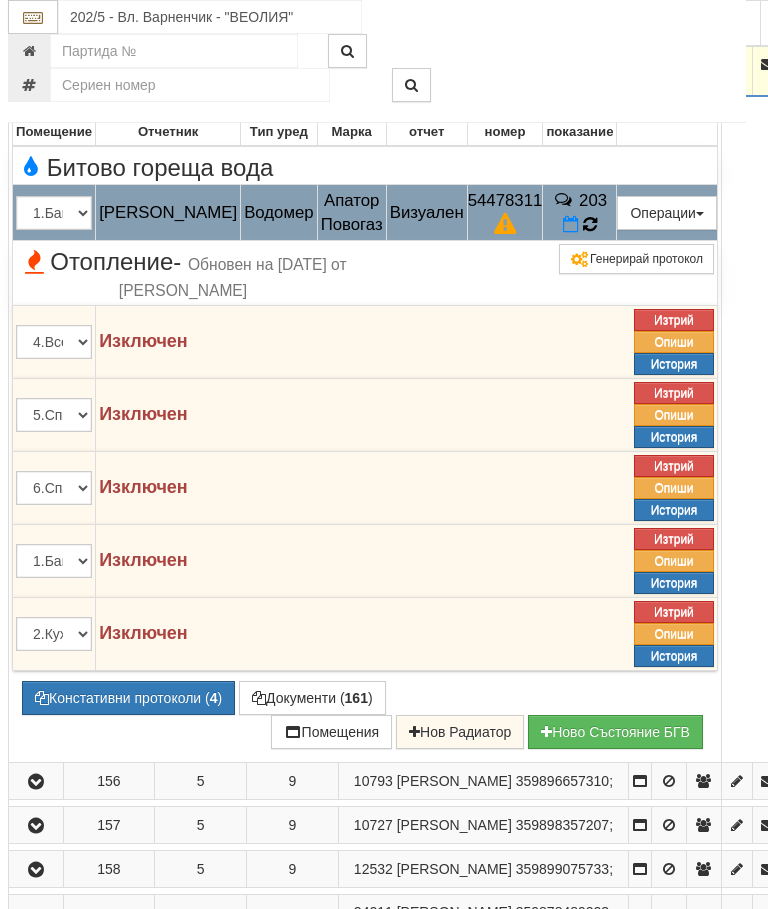 click on "203" at bounding box center (580, 213) 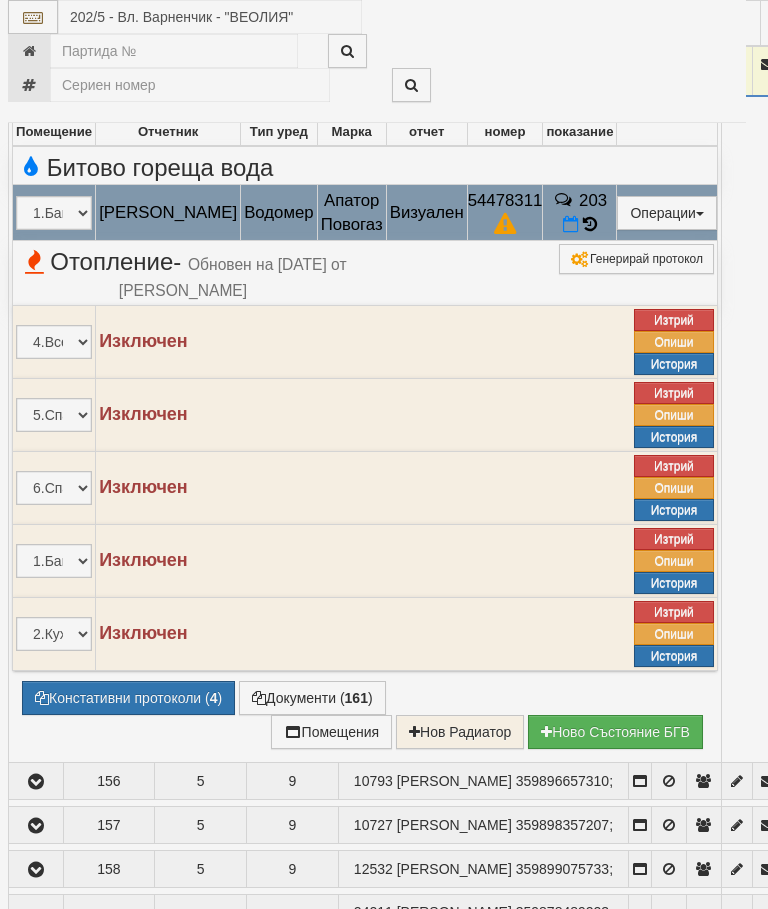 select on "10" 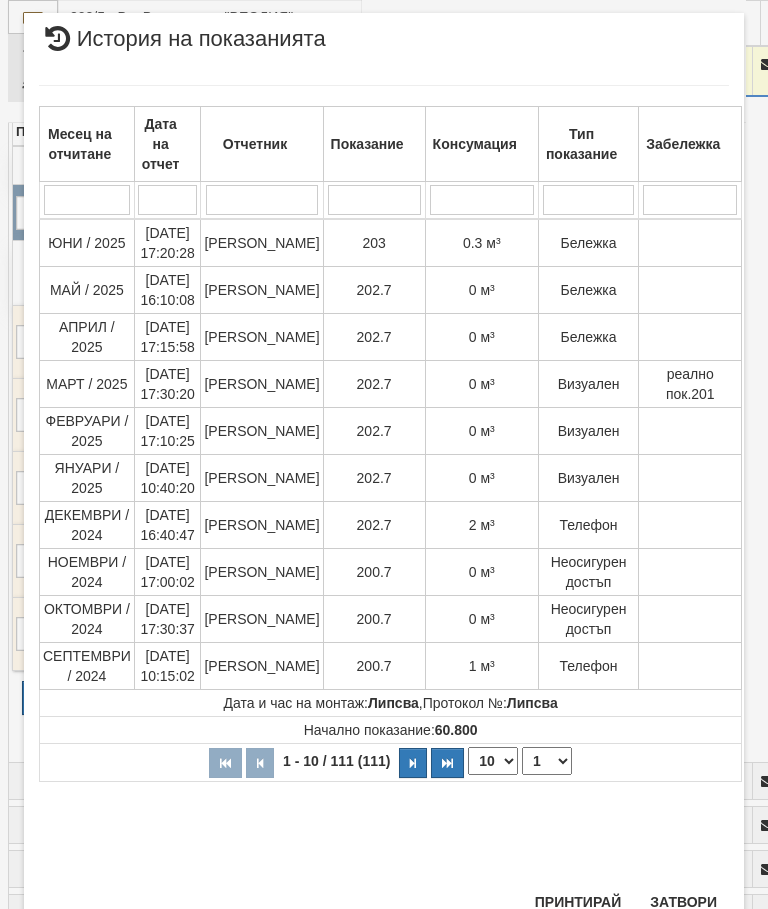 scroll, scrollTop: 1355, scrollLeft: 0, axis: vertical 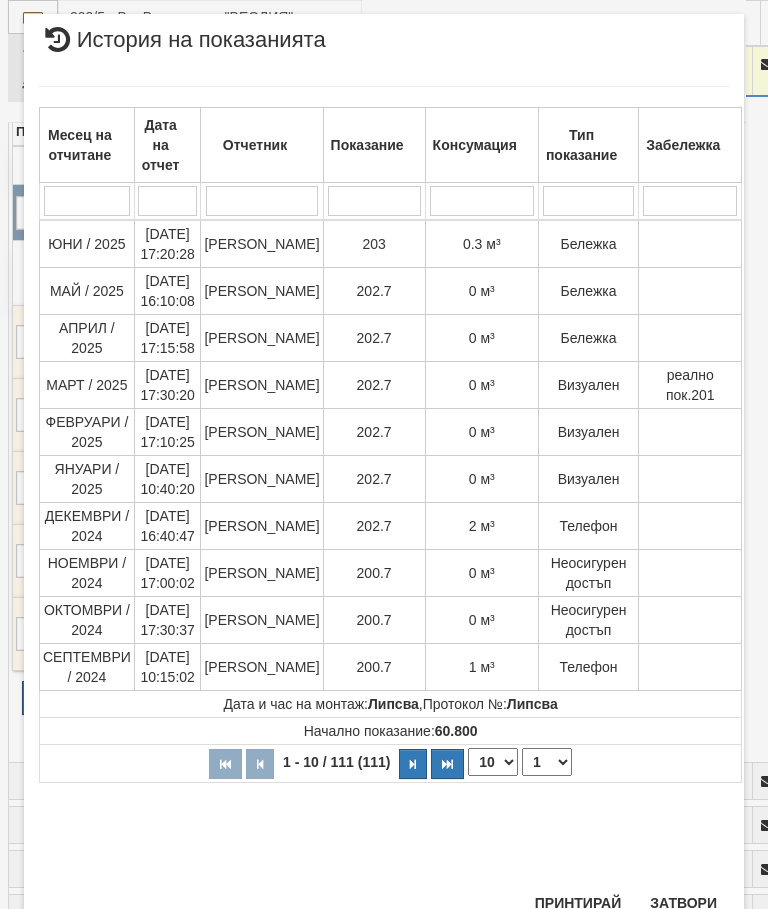click on "Затвори" at bounding box center [683, 903] 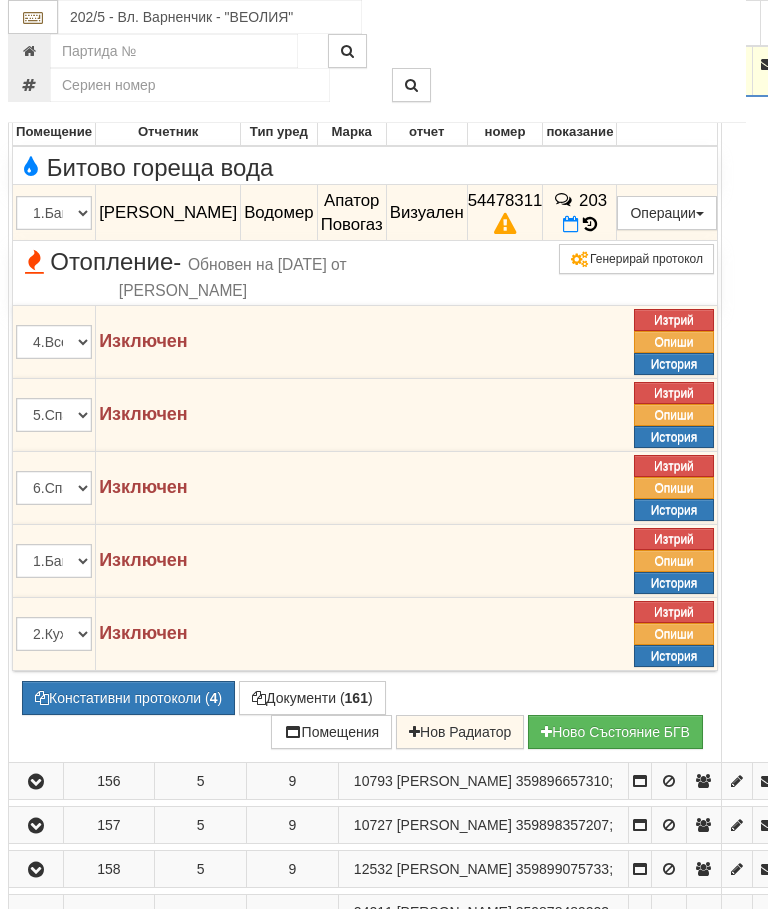 click at bounding box center [36, 64] 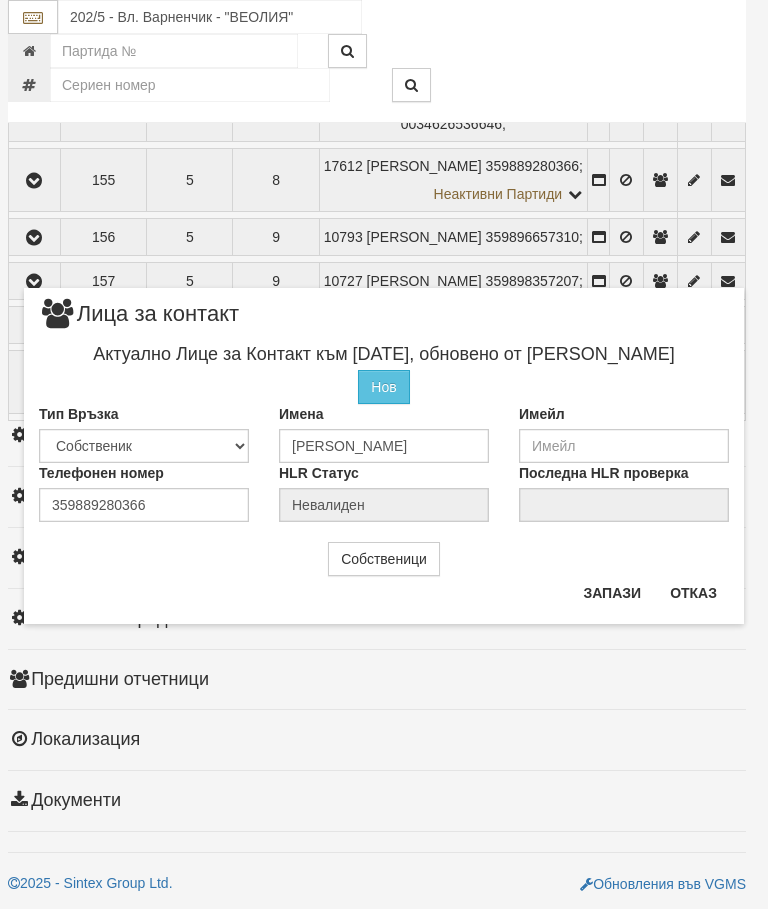 click on "Отказ" at bounding box center [693, 593] 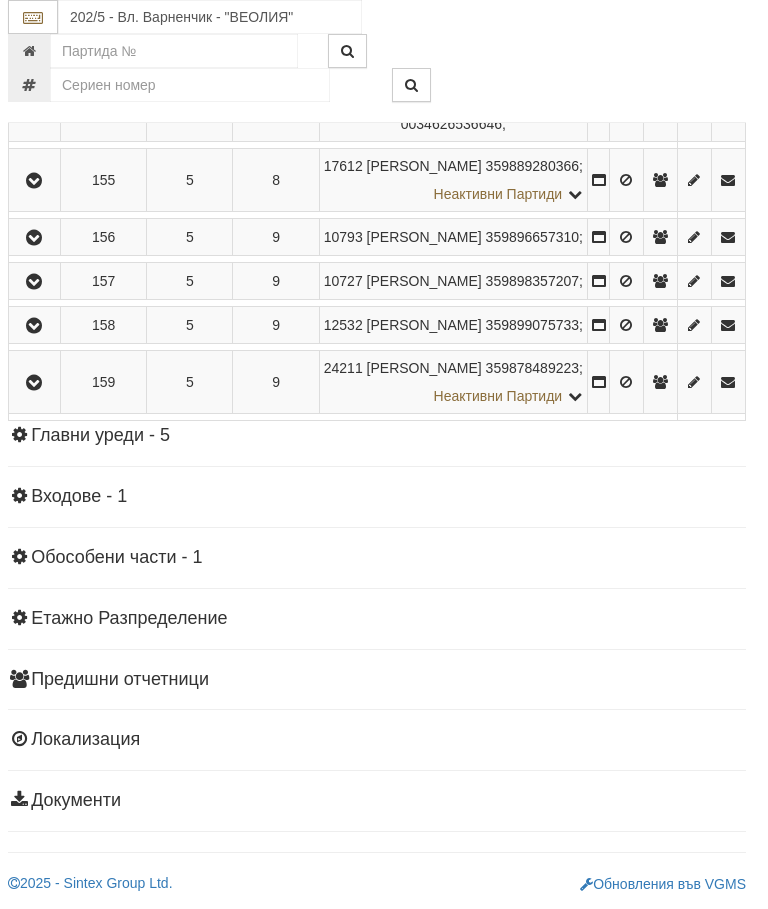 click at bounding box center [34, 181] 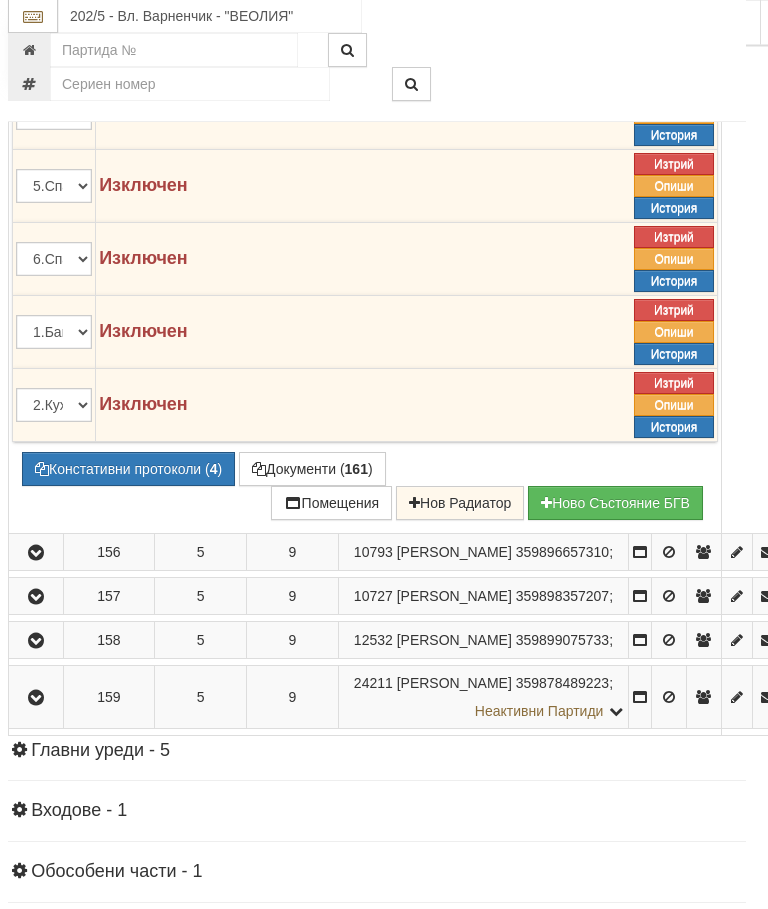 scroll, scrollTop: 2568, scrollLeft: 7, axis: both 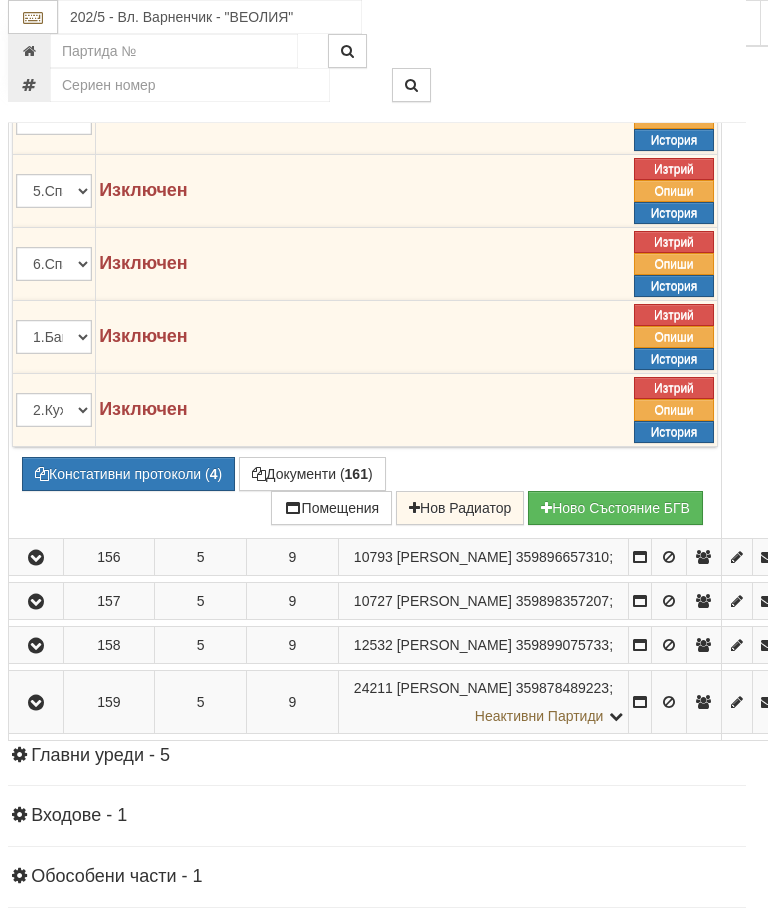 click on "Констативни протоколи ( 4 )" at bounding box center [128, 474] 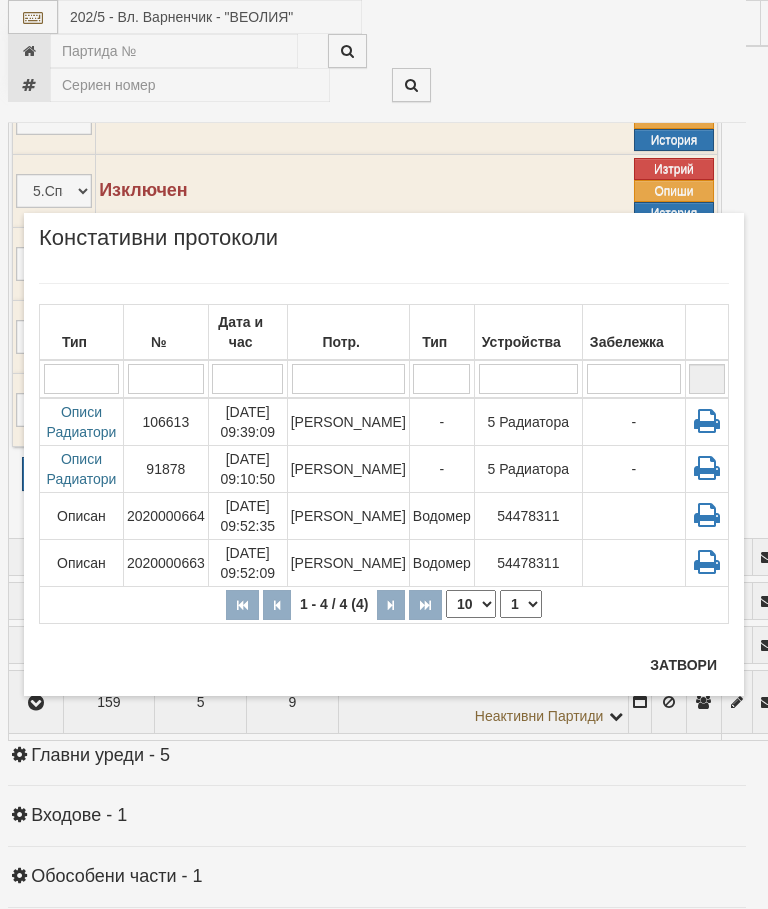 click on "[PERSON_NAME]" at bounding box center [348, 422] 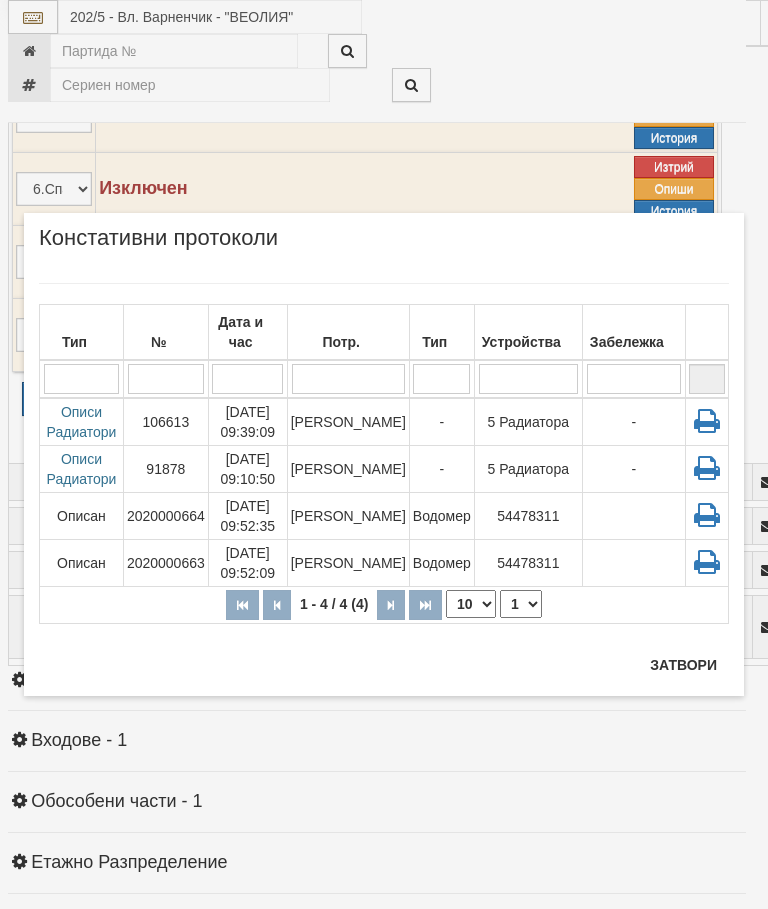 click on "Затвори" at bounding box center [683, 665] 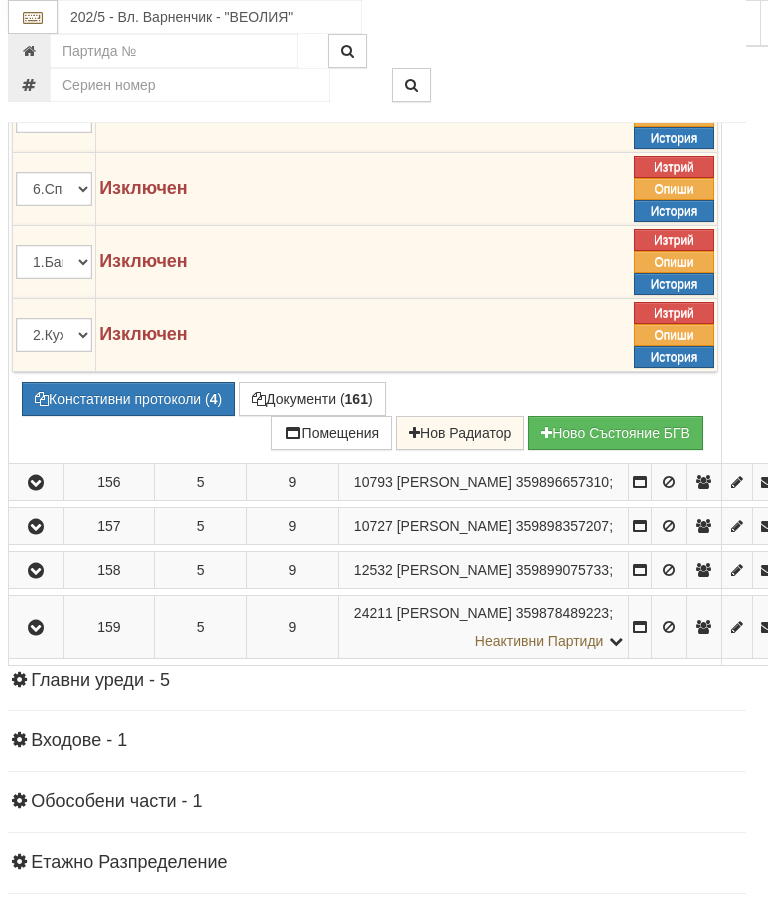 click at bounding box center [36, -235] 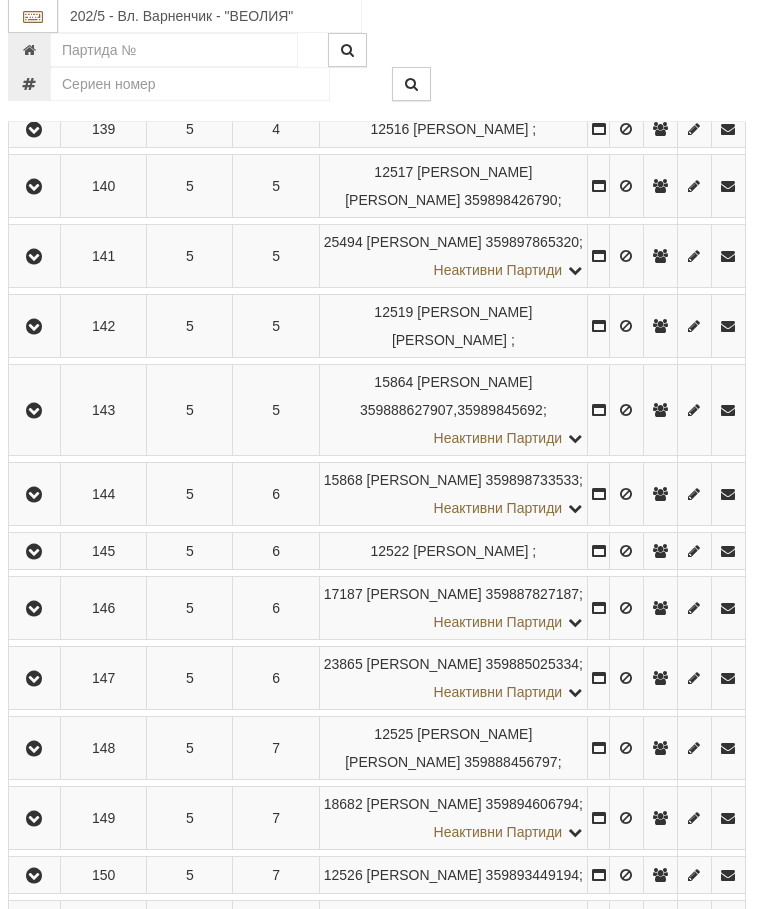 scroll, scrollTop: 1354, scrollLeft: 7, axis: both 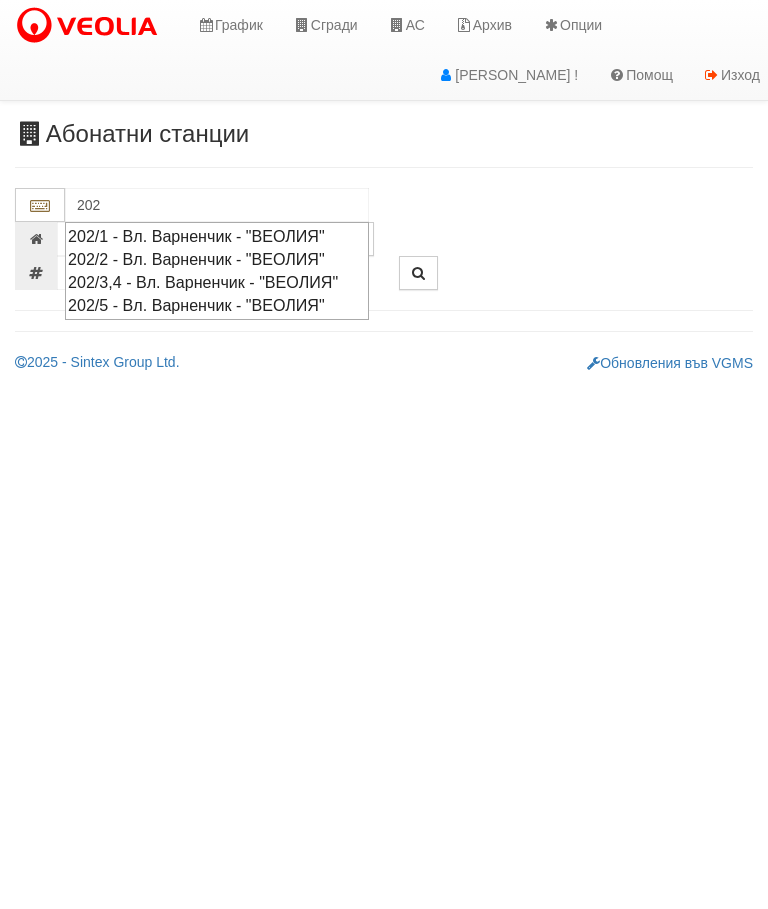 click on "202/1 - Вл. Варненчик - "ВЕОЛИЯ"" at bounding box center (217, 236) 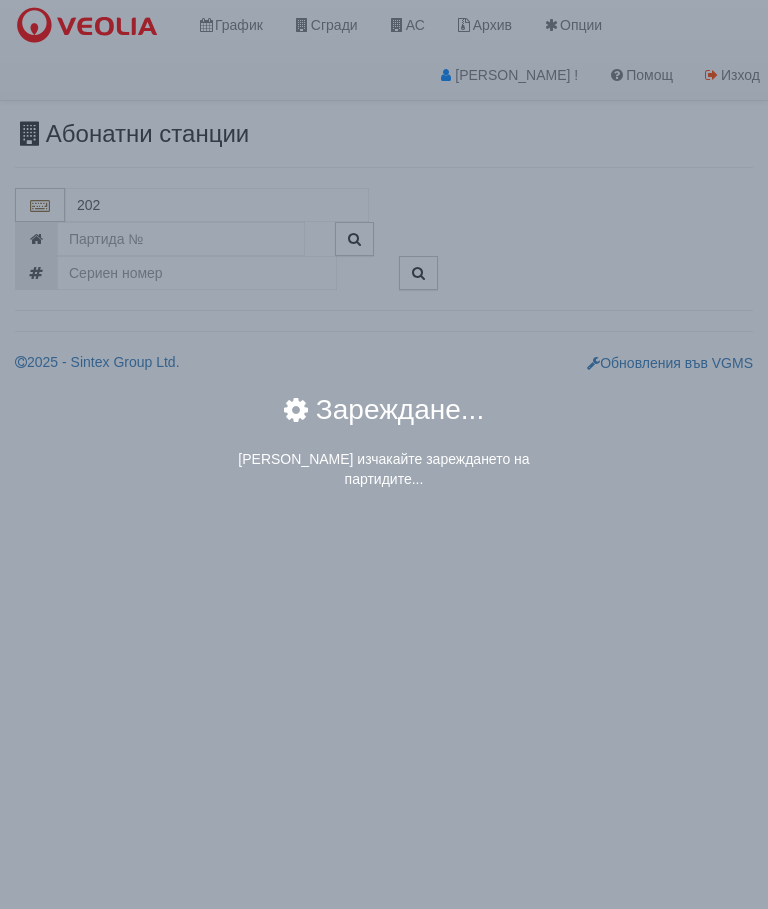 type on "202/1 - Вл. Варненчик - "ВЕОЛИЯ"" 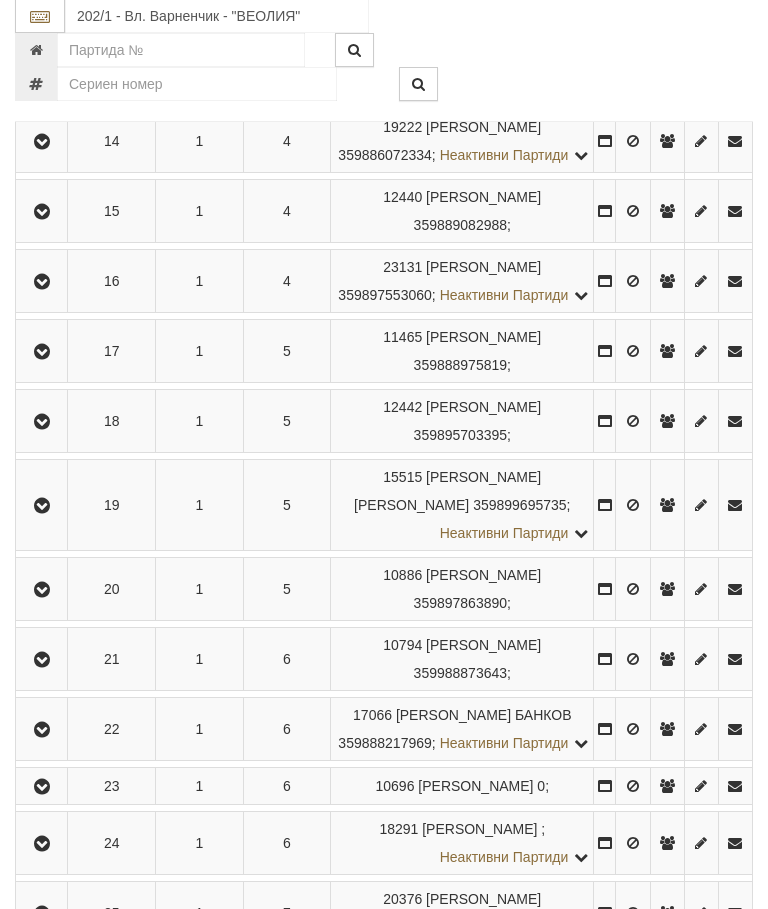 click at bounding box center [41, 142] 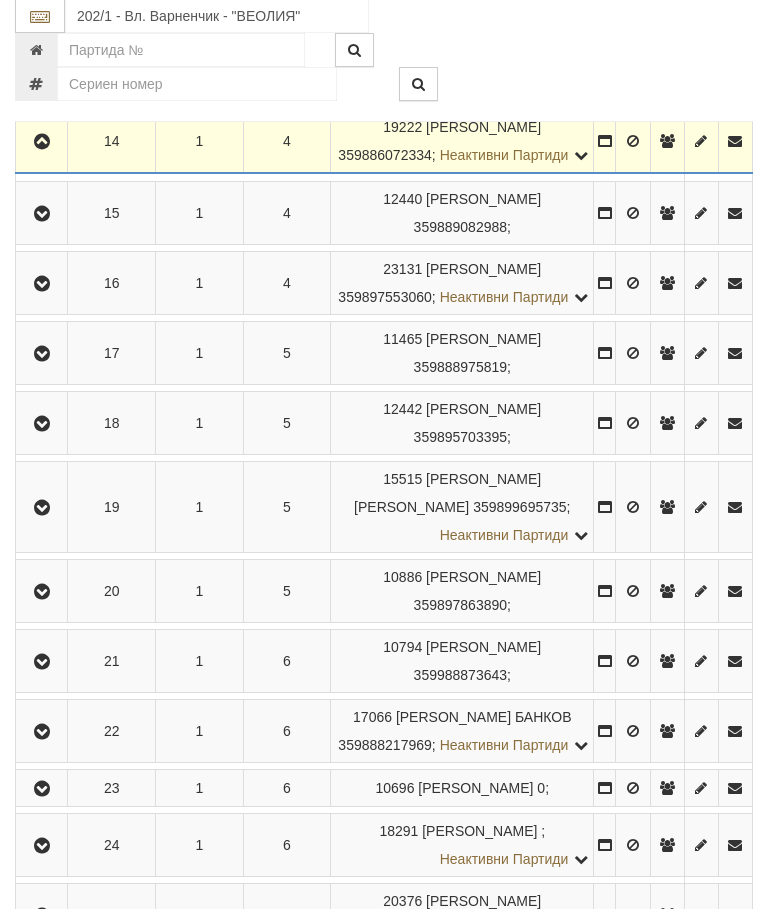 scroll, scrollTop: 1425, scrollLeft: 0, axis: vertical 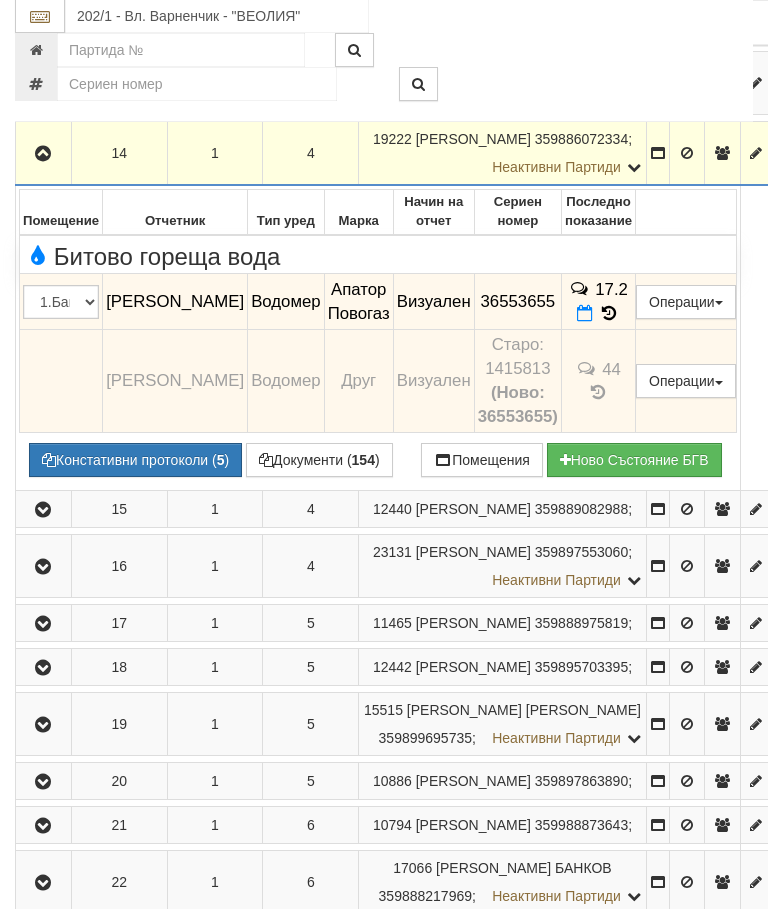 click at bounding box center (43, 154) 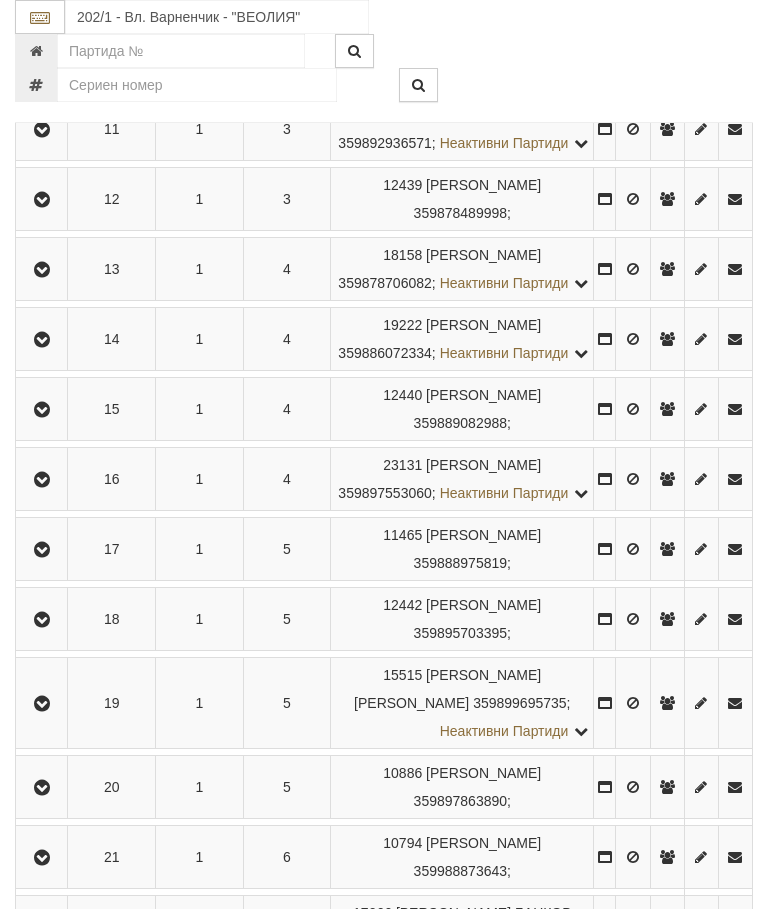 click at bounding box center [42, 410] 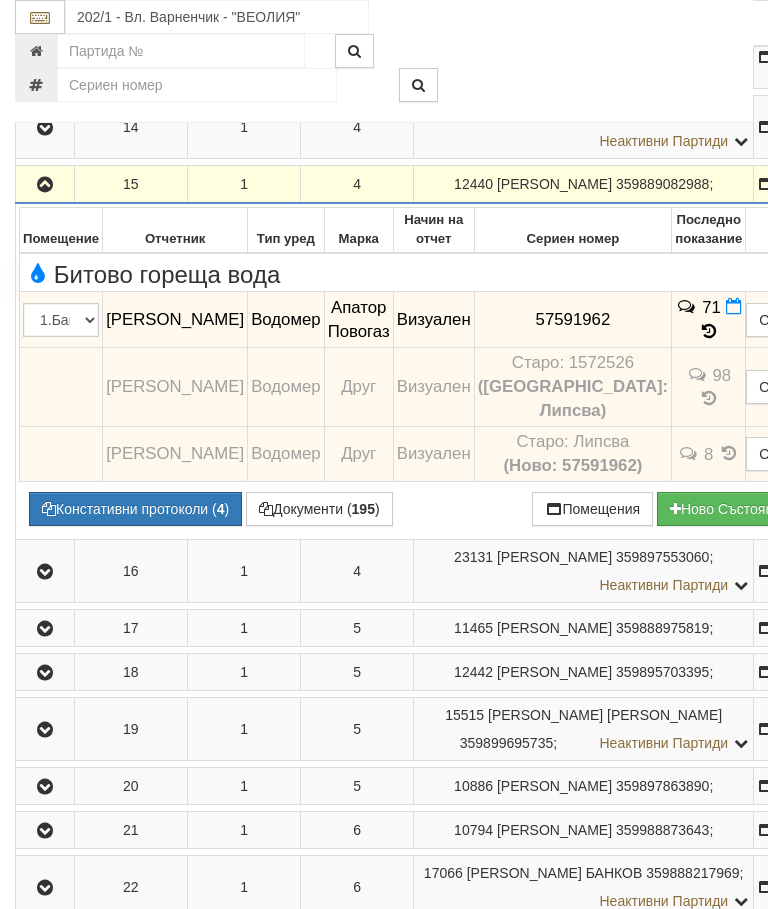 click at bounding box center [45, 185] 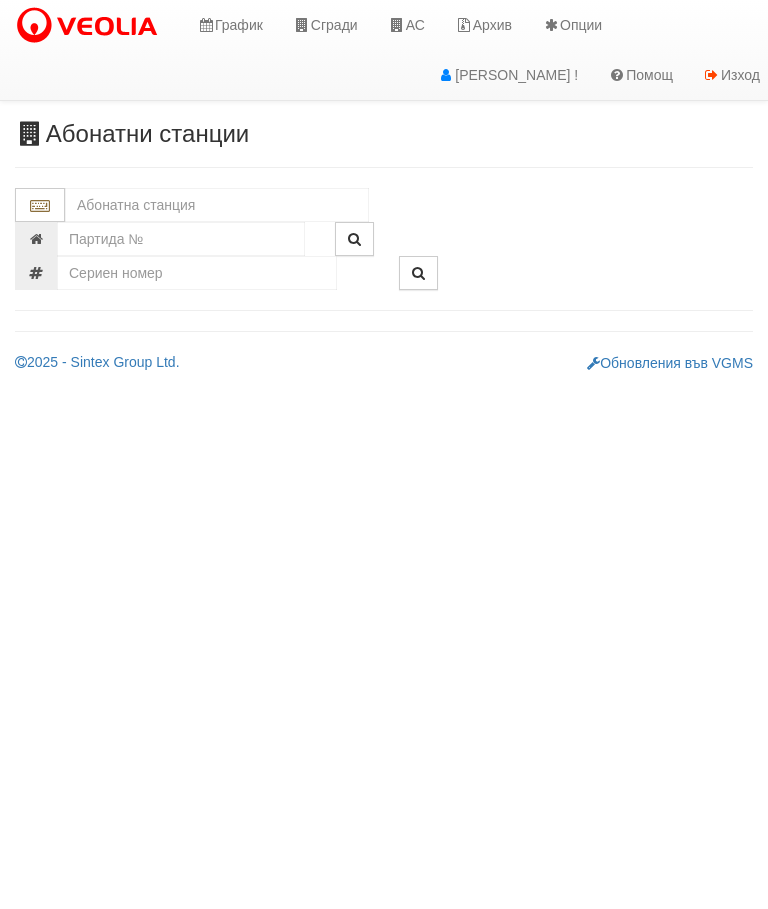 scroll, scrollTop: 0, scrollLeft: 0, axis: both 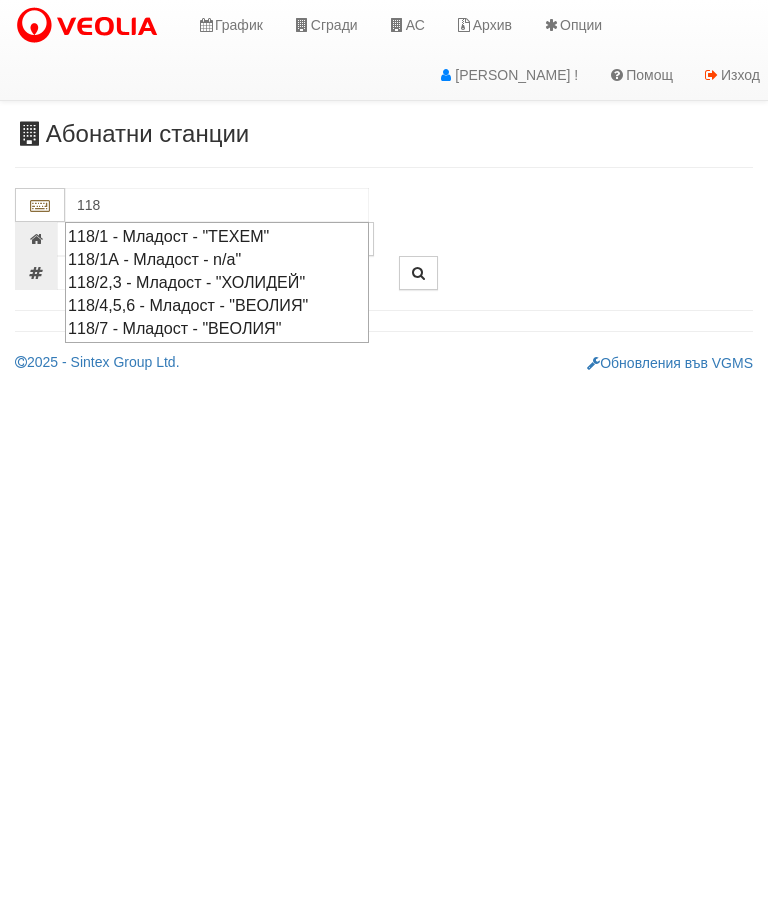 click on "118/1 - Младост - "ТЕХЕМ"" at bounding box center [217, 236] 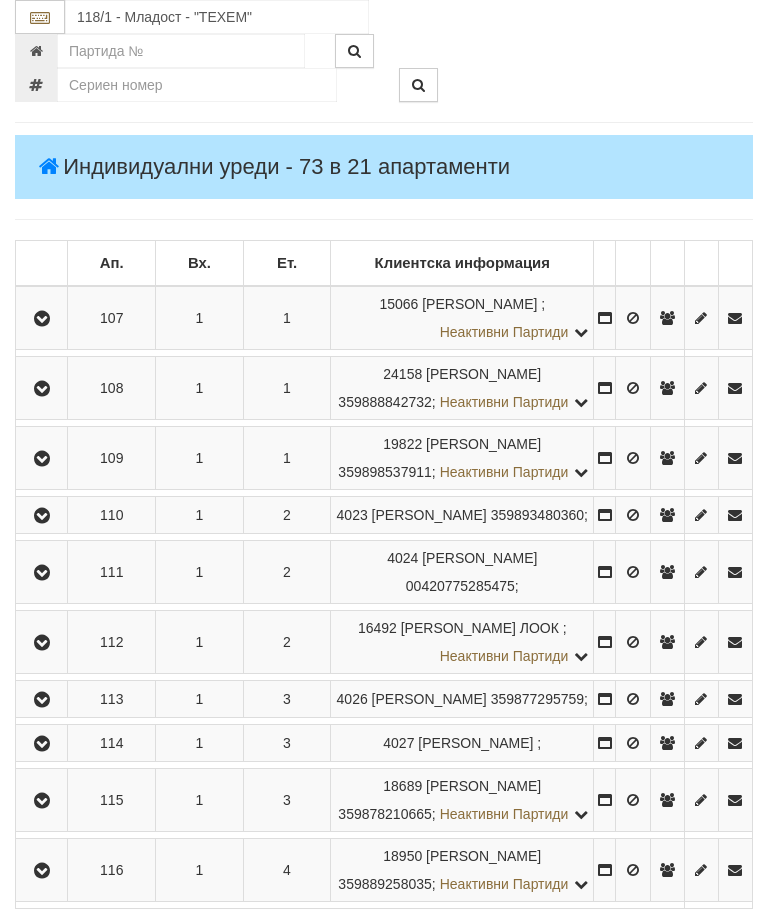 scroll, scrollTop: 291, scrollLeft: 0, axis: vertical 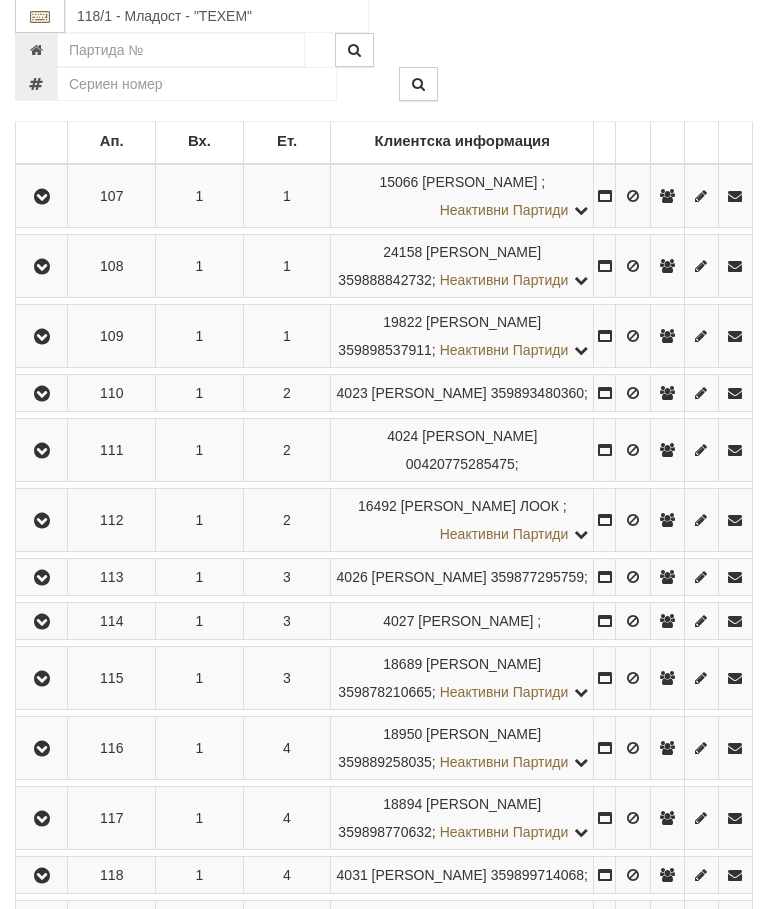 click at bounding box center [42, 579] 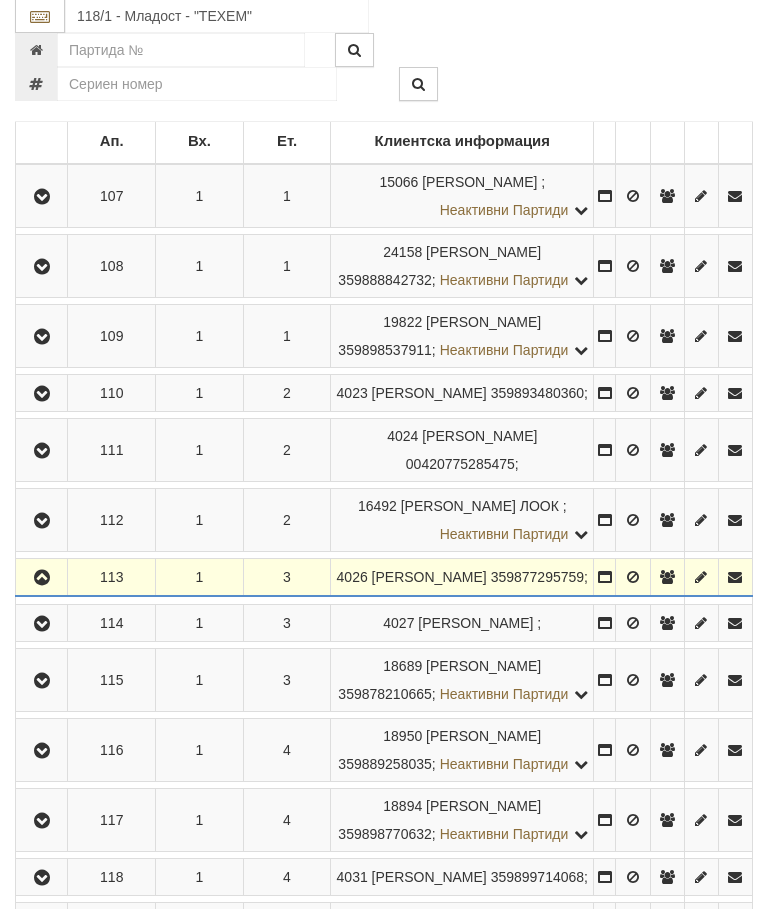 scroll, scrollTop: 404, scrollLeft: 0, axis: vertical 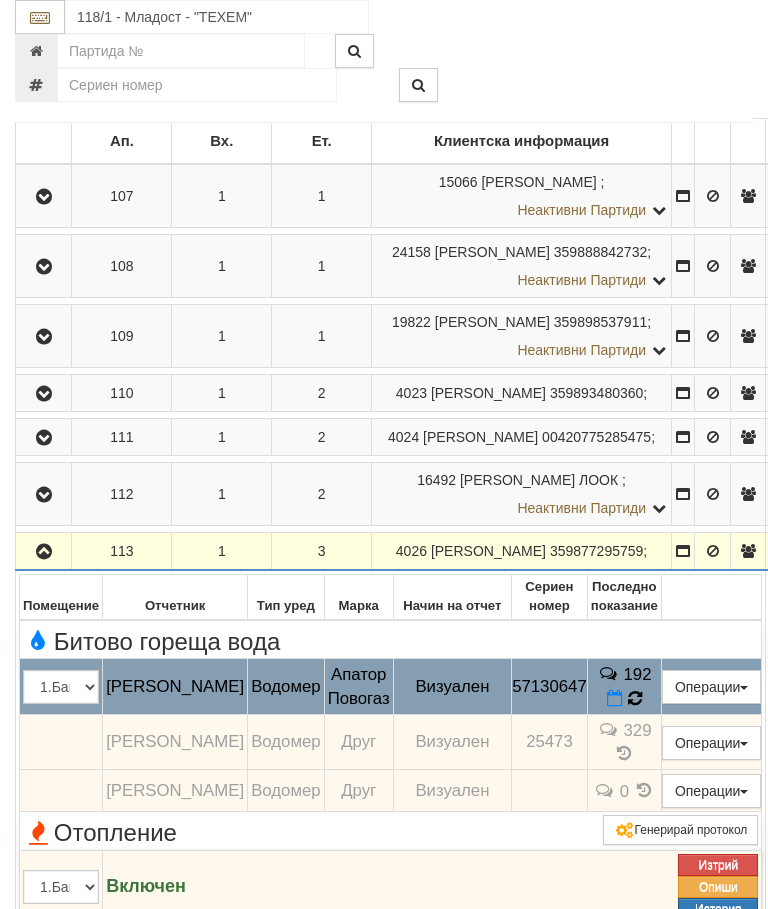click at bounding box center (634, 699) 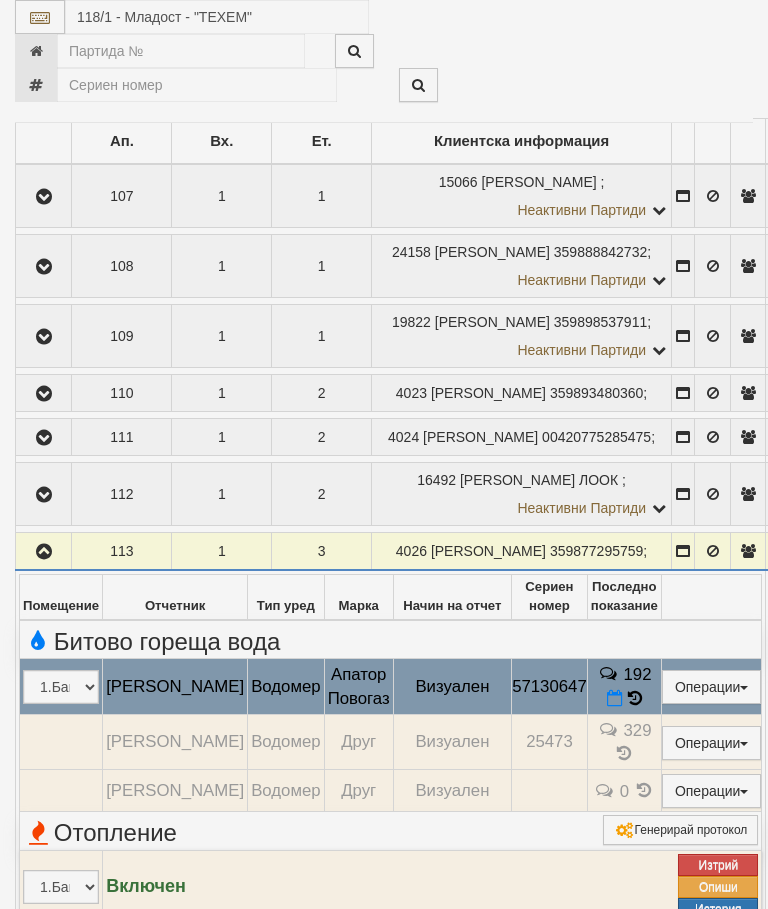 select on "10" 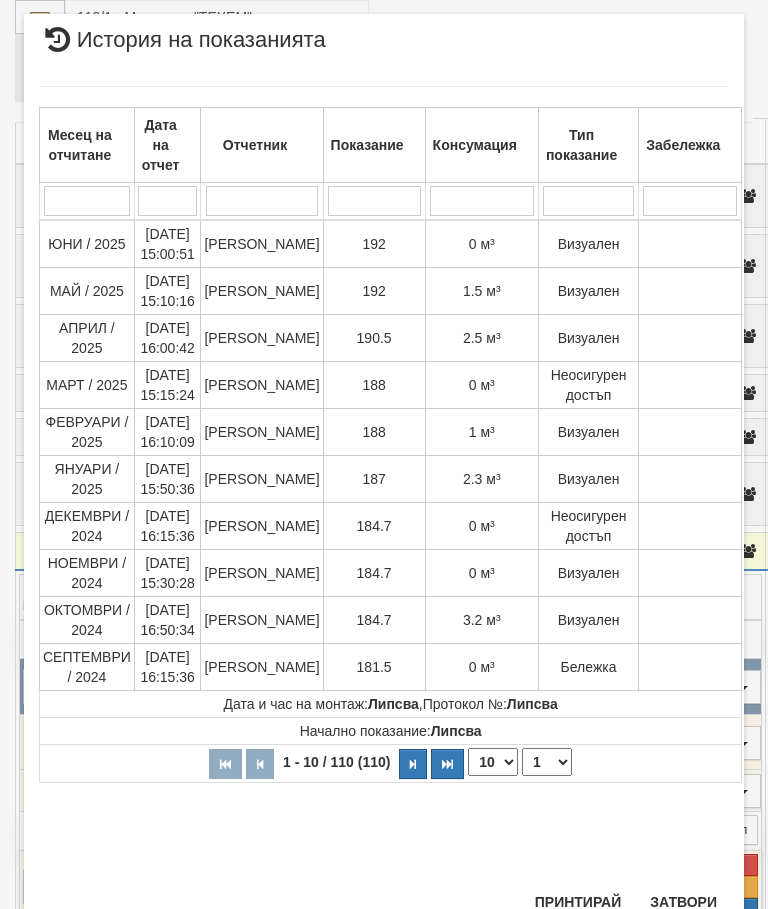 scroll, scrollTop: 1365, scrollLeft: 0, axis: vertical 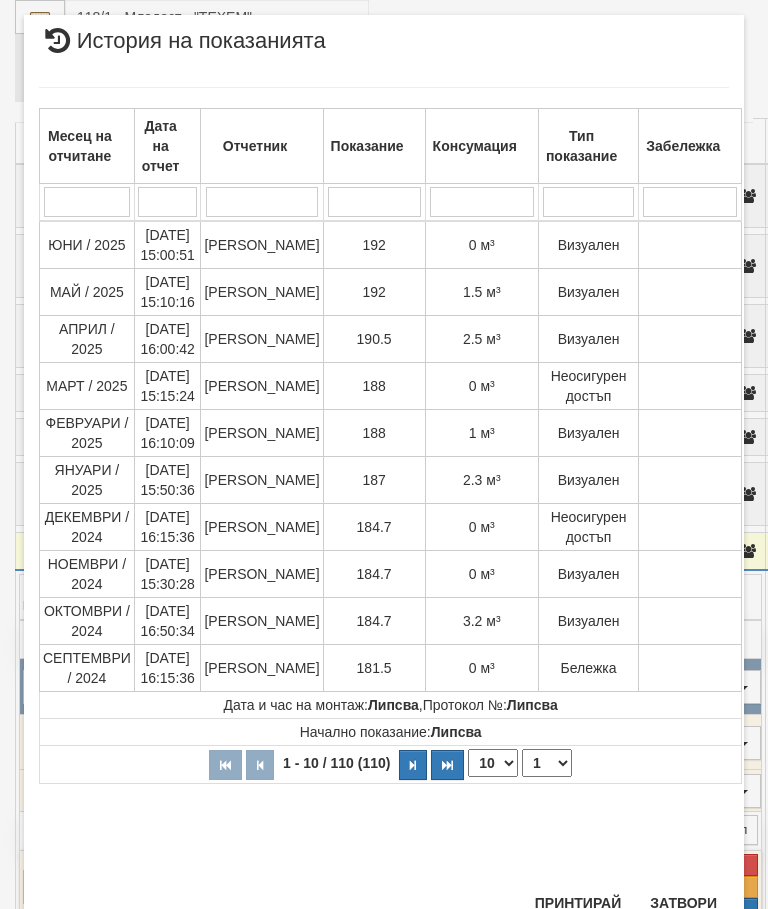 click on "Затвори" at bounding box center [683, 903] 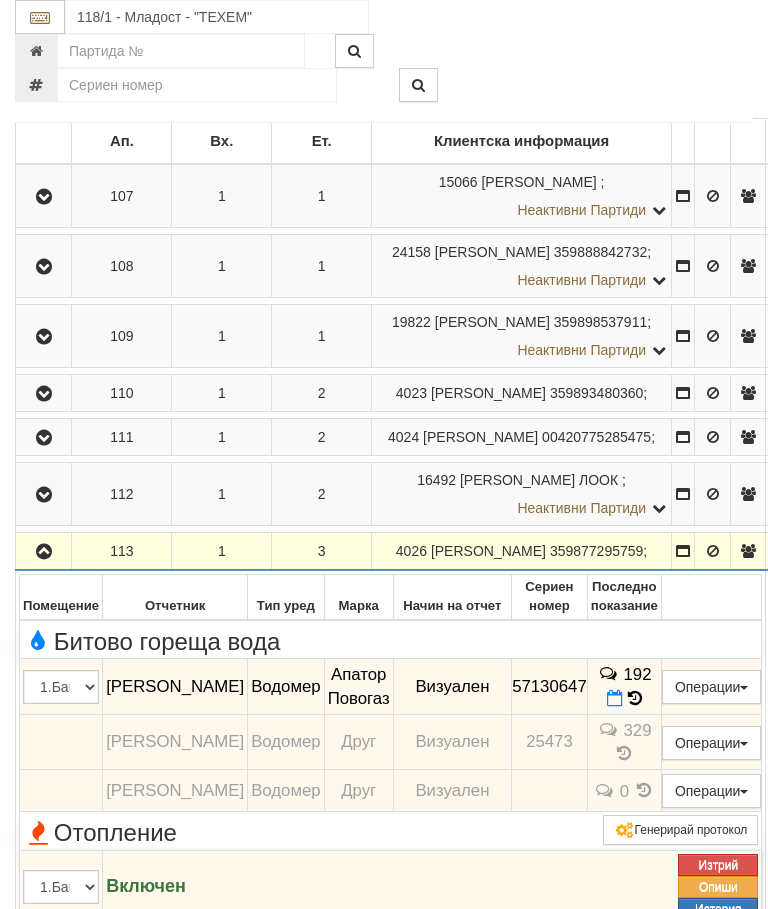 click at bounding box center [44, 552] 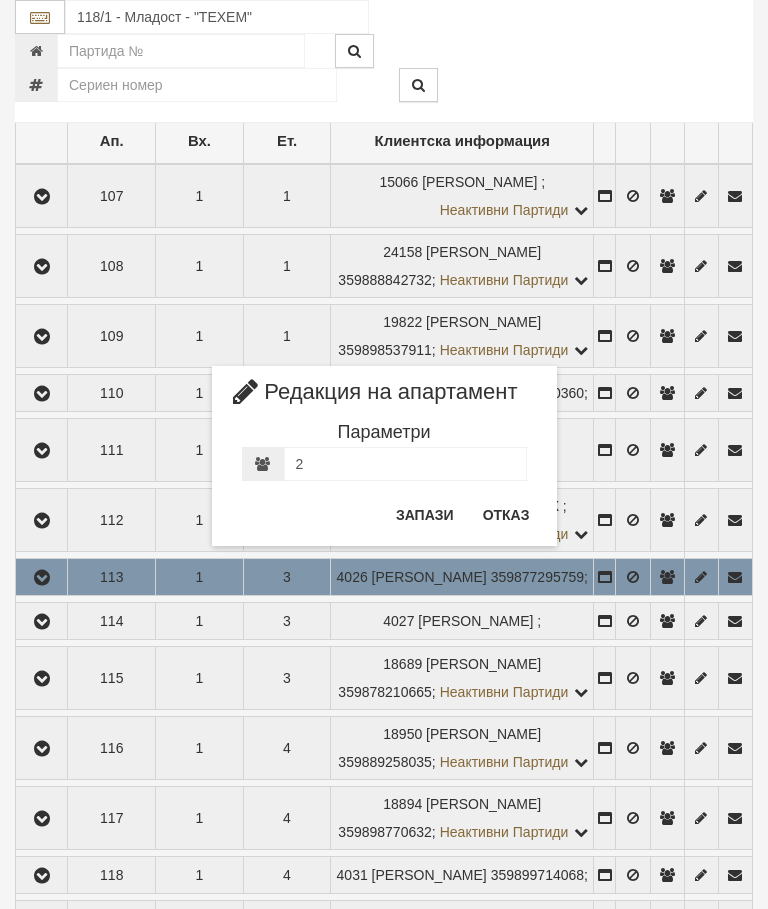 click on "Отказ" at bounding box center [506, 515] 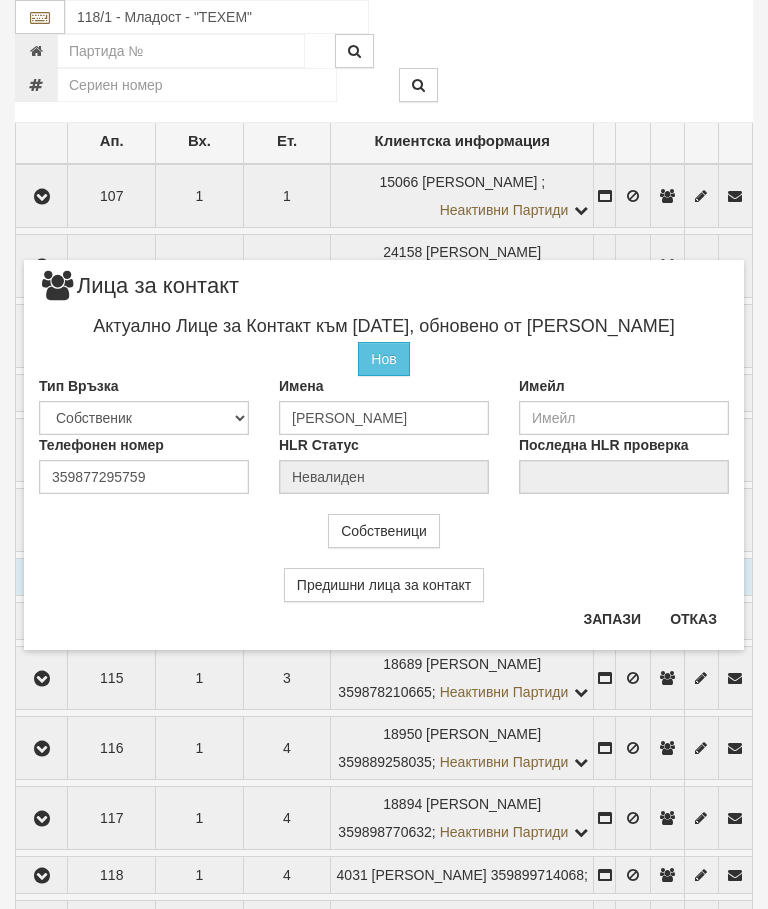 click on "Отказ" at bounding box center [693, 619] 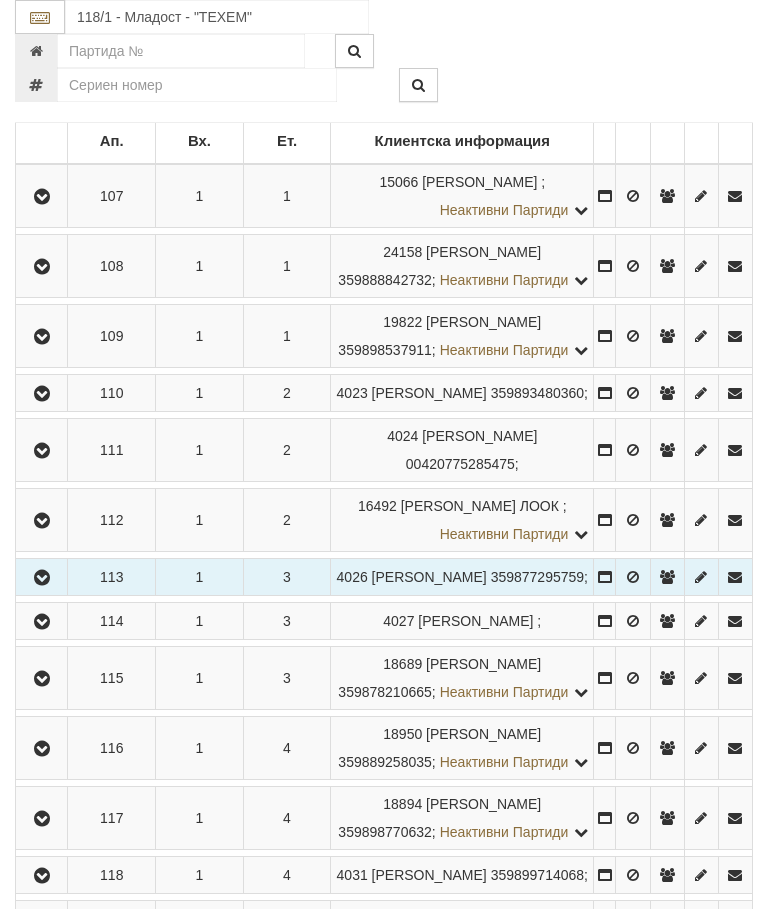 click at bounding box center (41, 621) 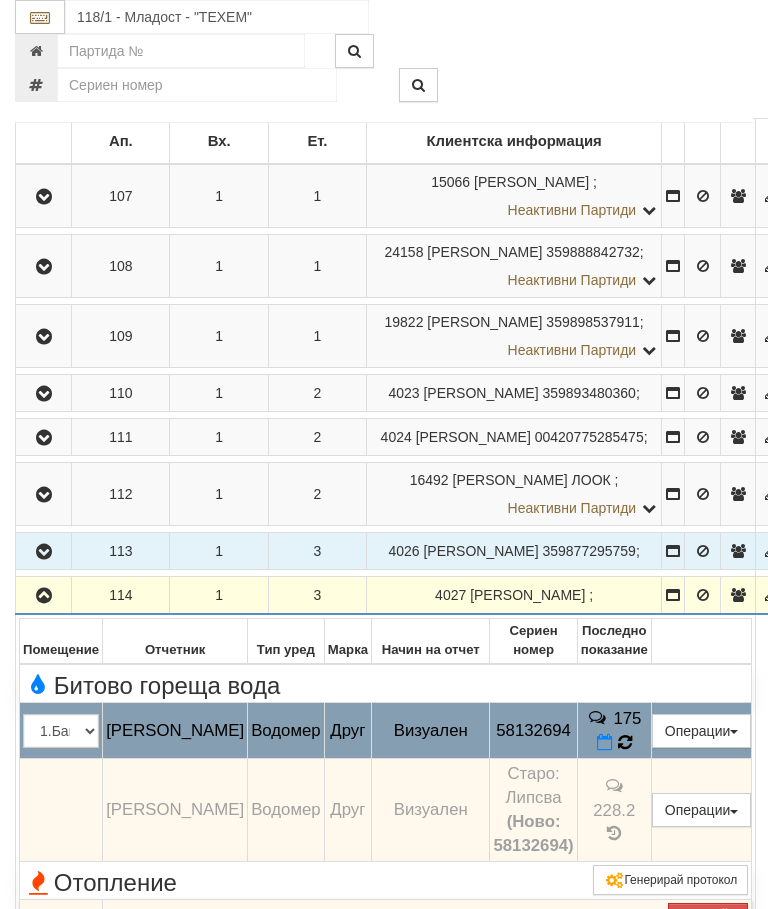 click at bounding box center [624, 743] 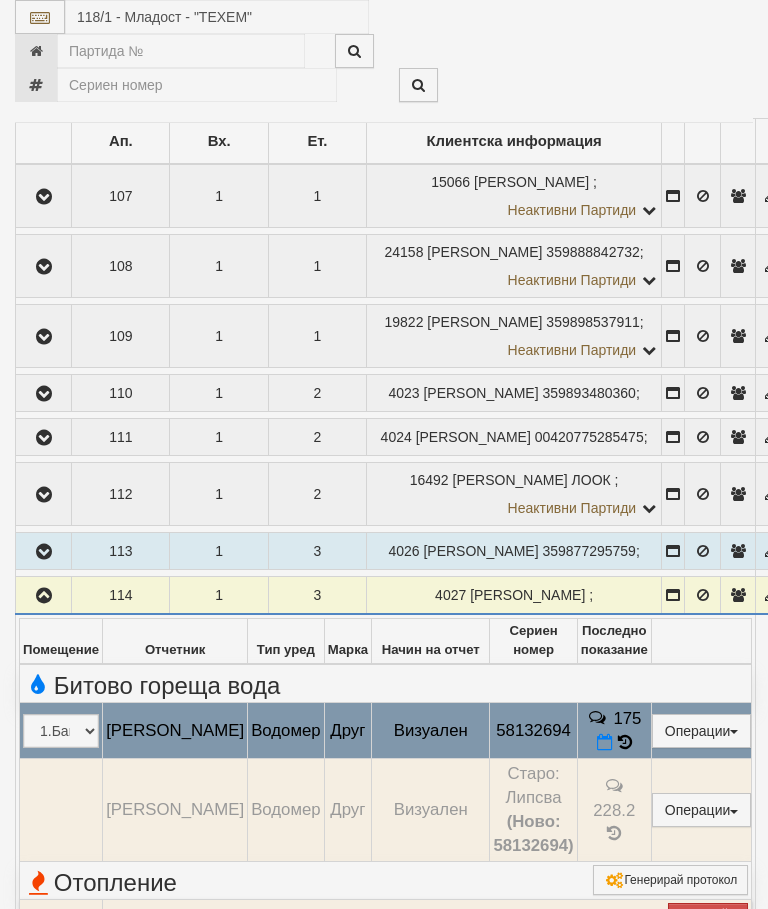 select on "10" 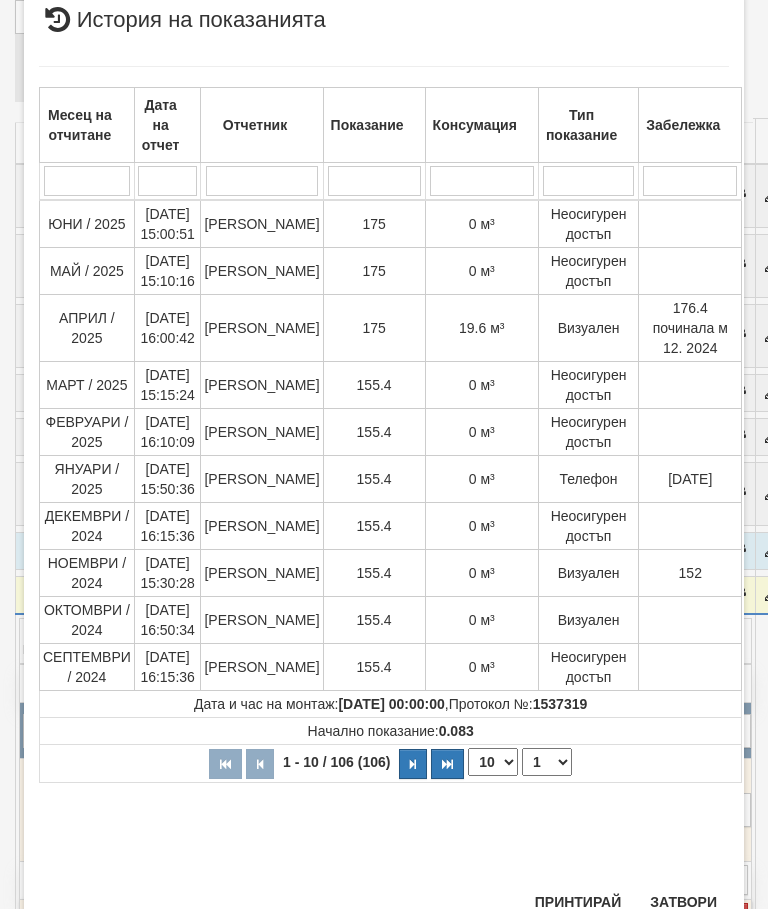 scroll, scrollTop: 1347, scrollLeft: 0, axis: vertical 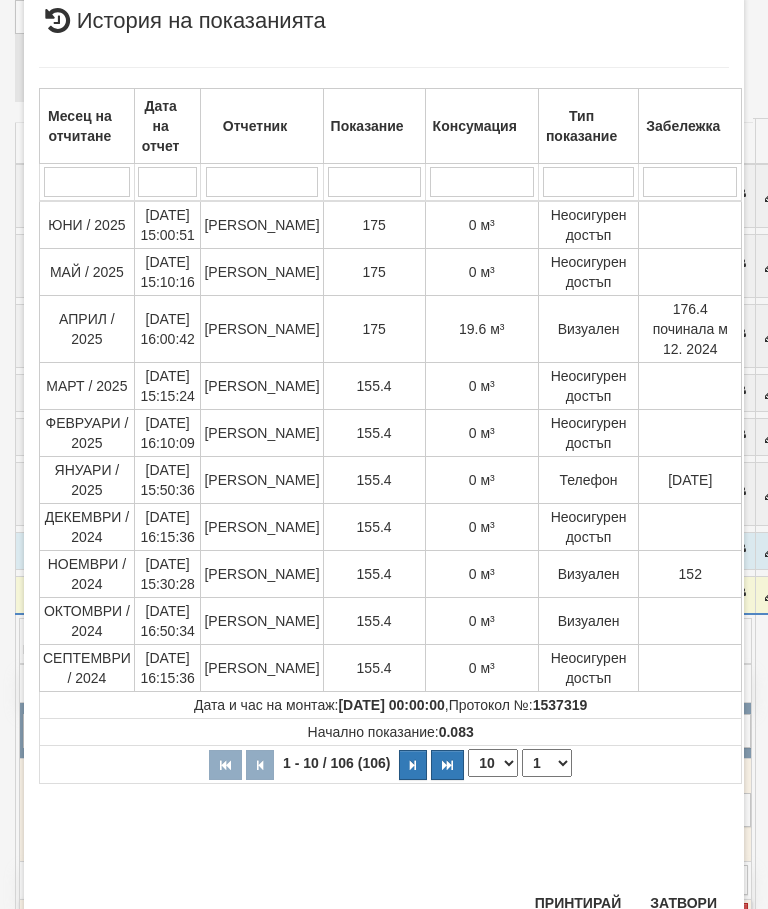 click on "Затвори" at bounding box center [683, 903] 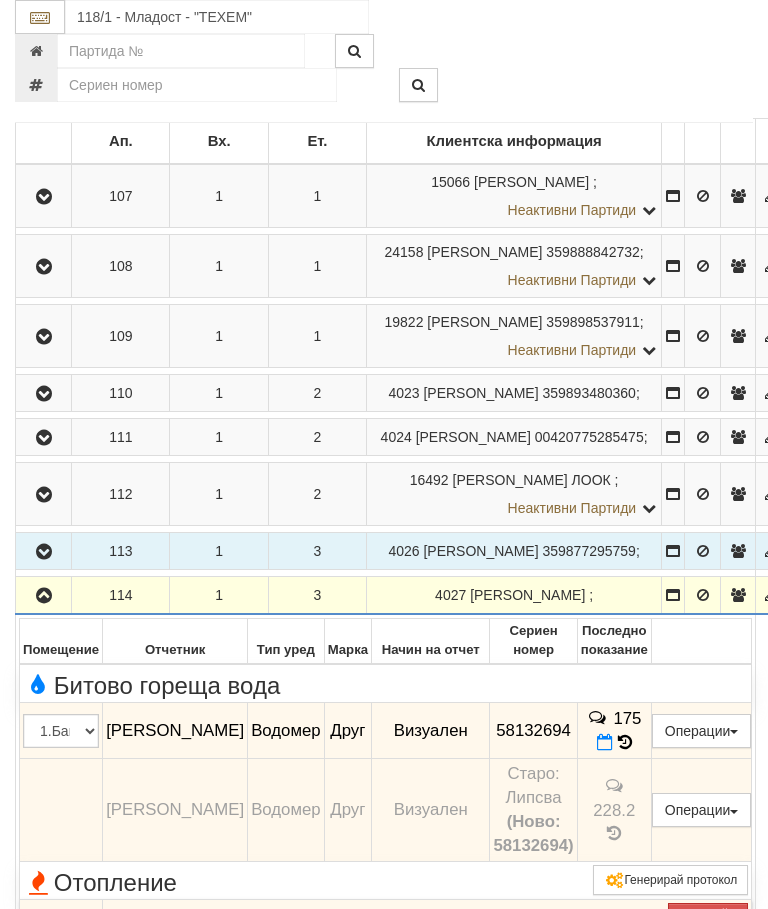 click at bounding box center (44, 596) 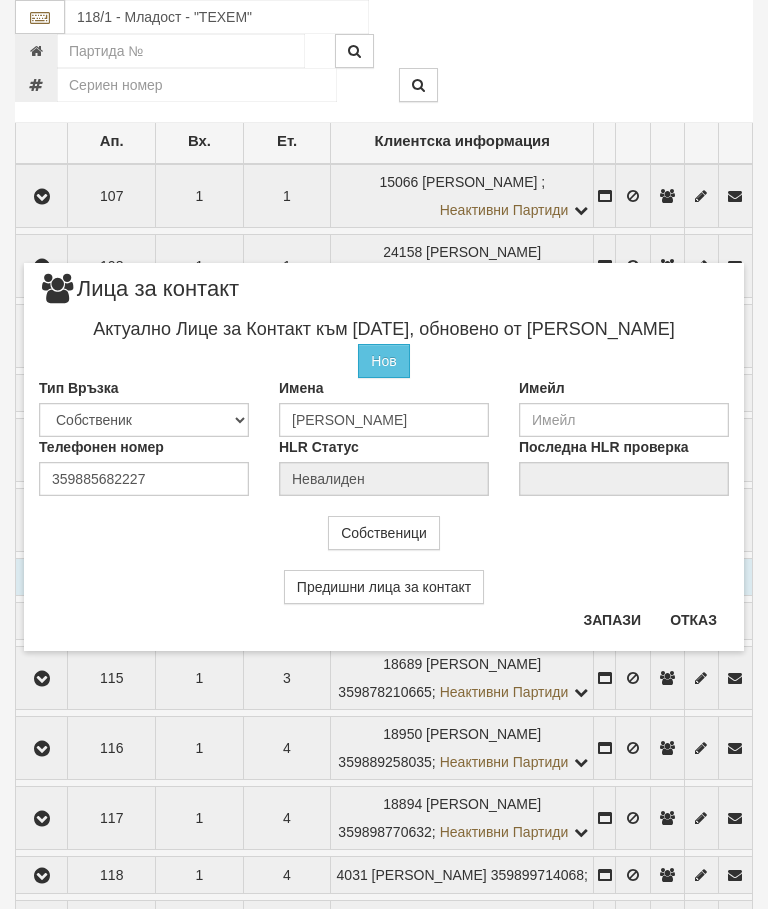 click on "Отказ" at bounding box center (693, 620) 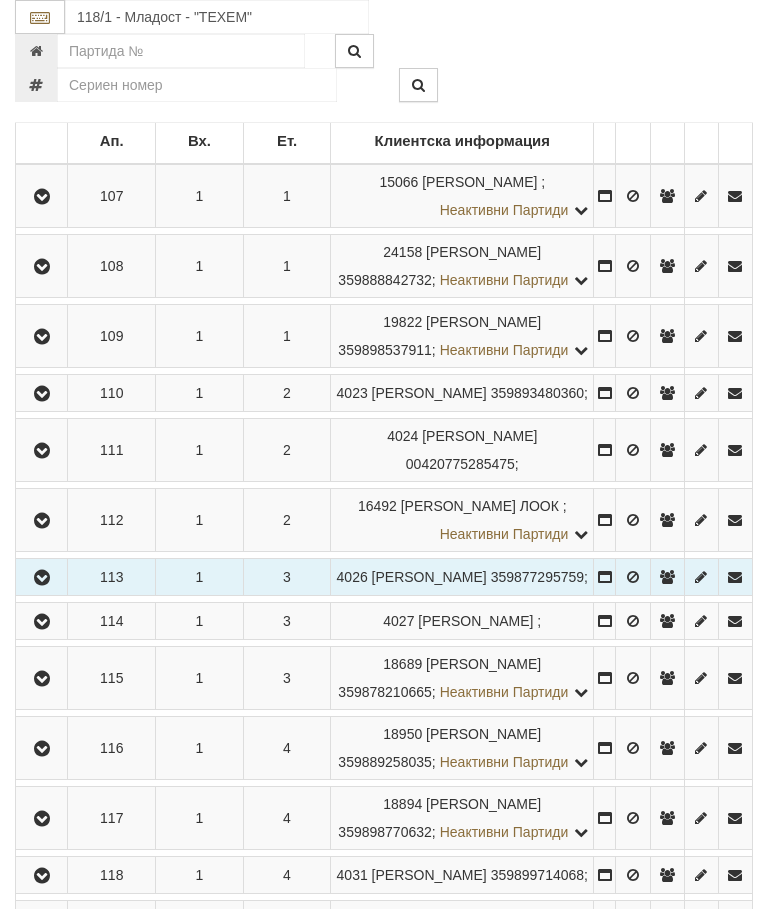 click at bounding box center [42, 679] 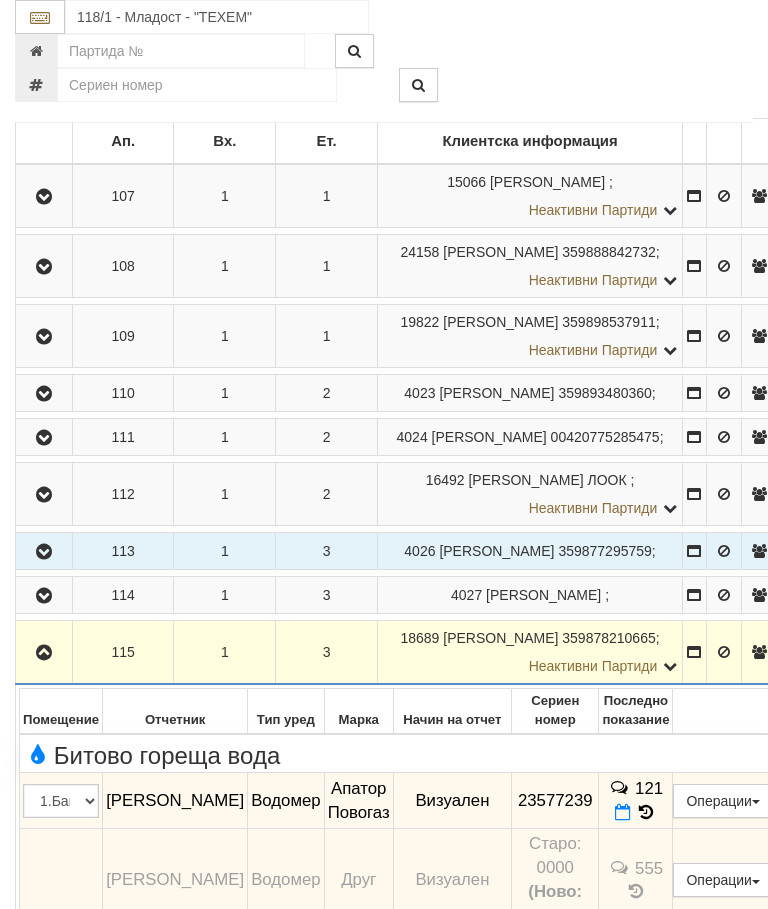 click at bounding box center [646, 812] 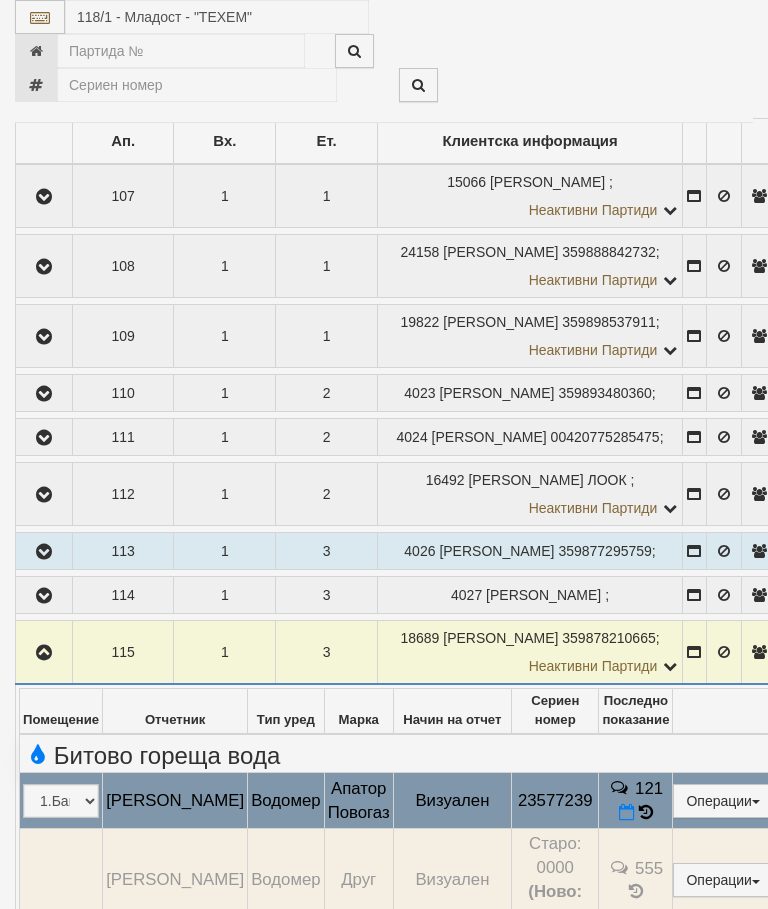 select on "10" 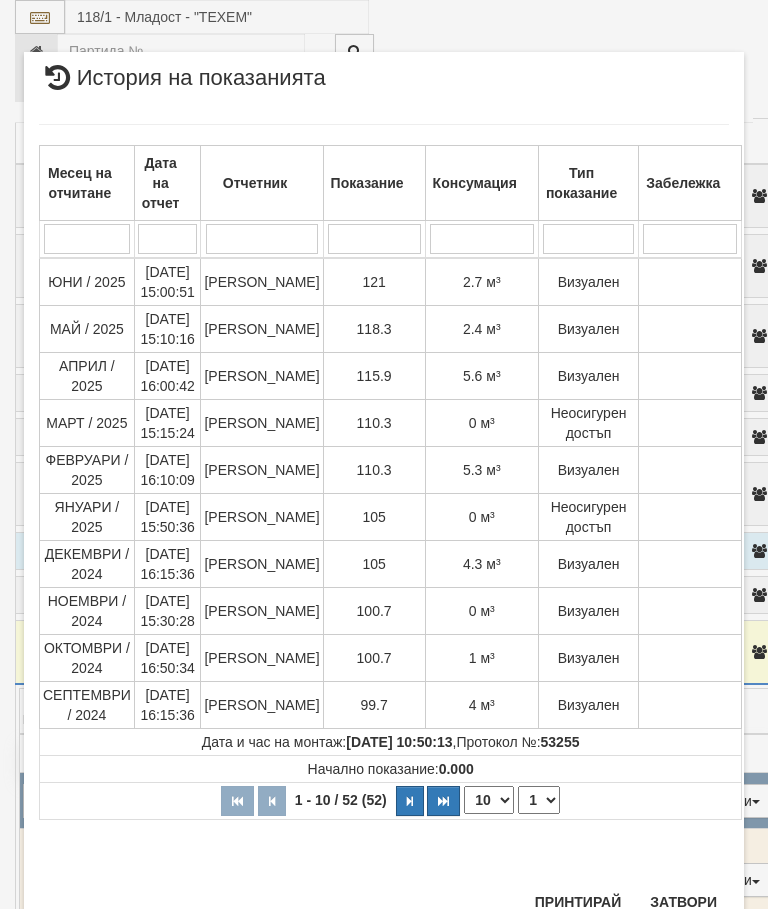 scroll, scrollTop: 787, scrollLeft: 0, axis: vertical 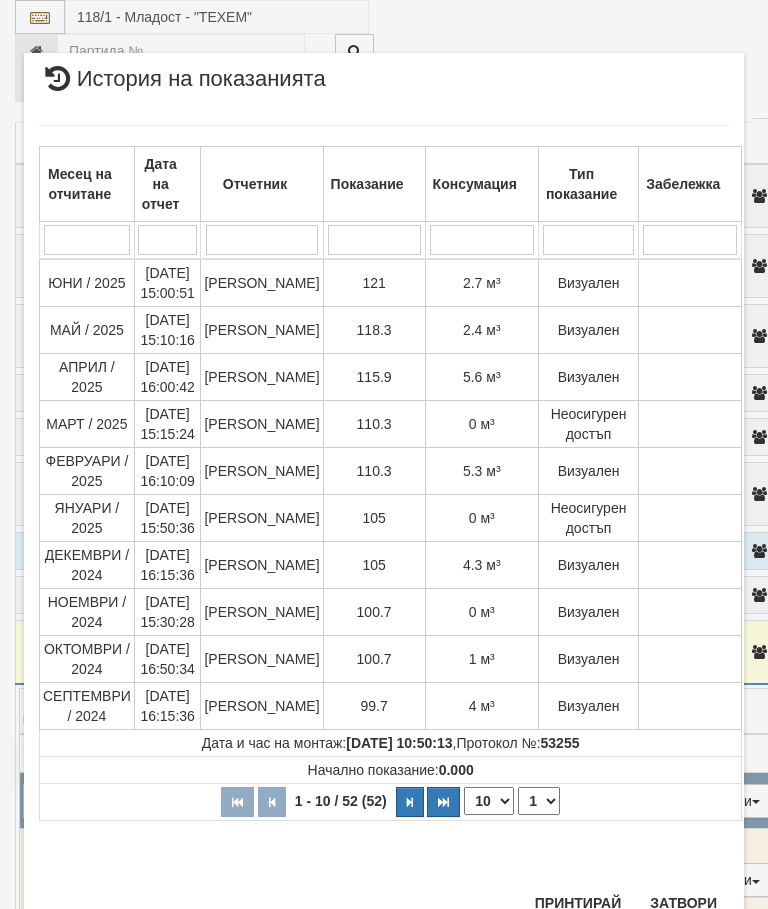 click on "Затвори" at bounding box center (683, 903) 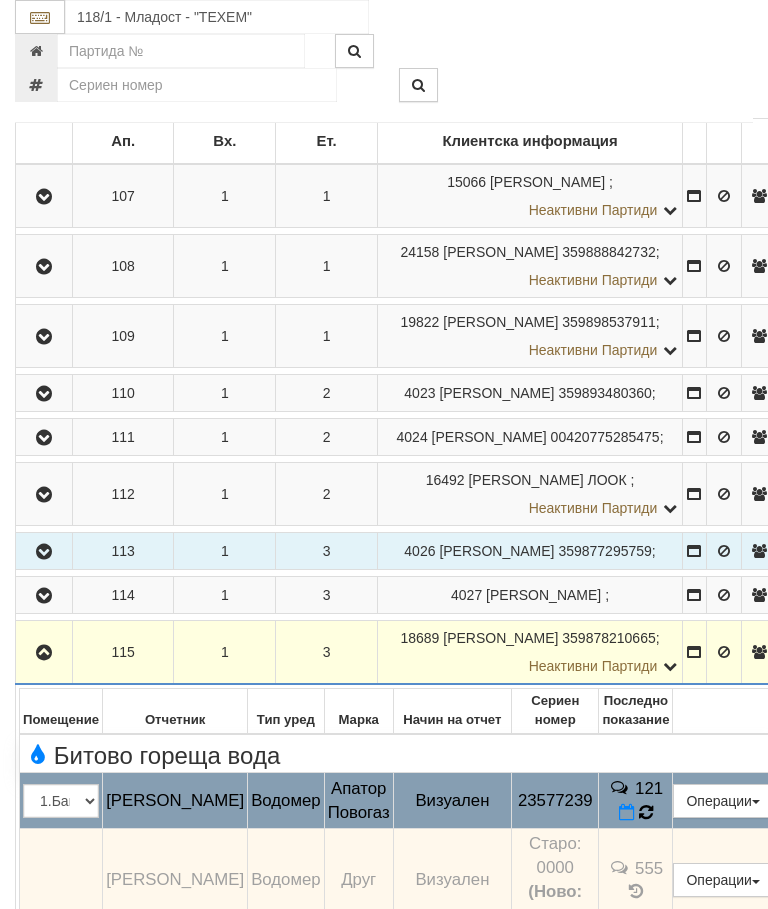 click at bounding box center (646, 813) 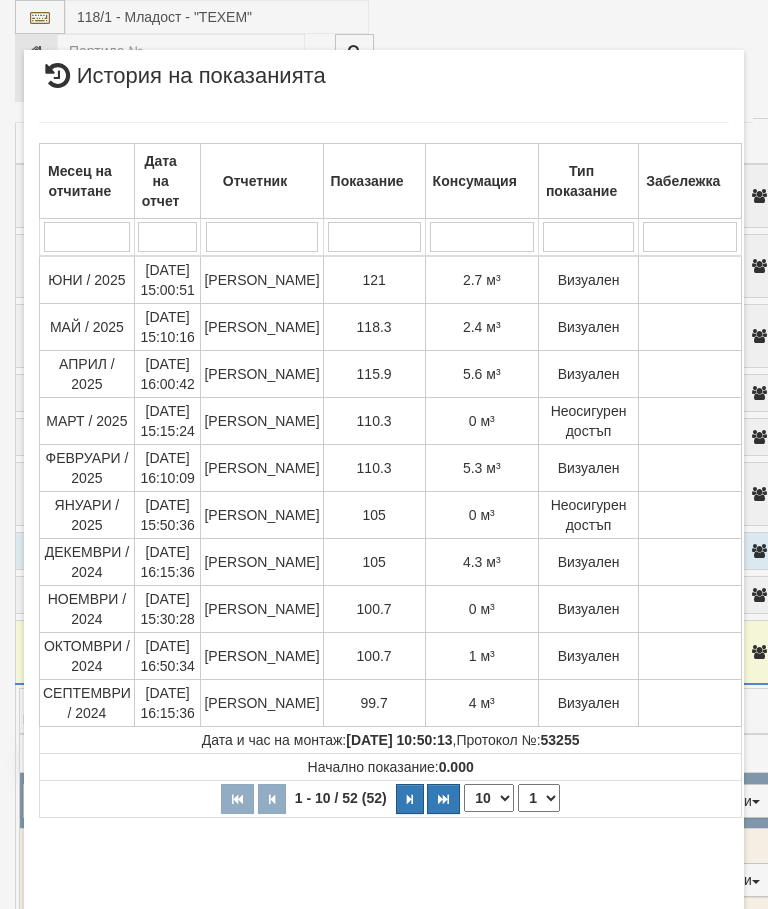 click on "Затвори" at bounding box center [683, 920] 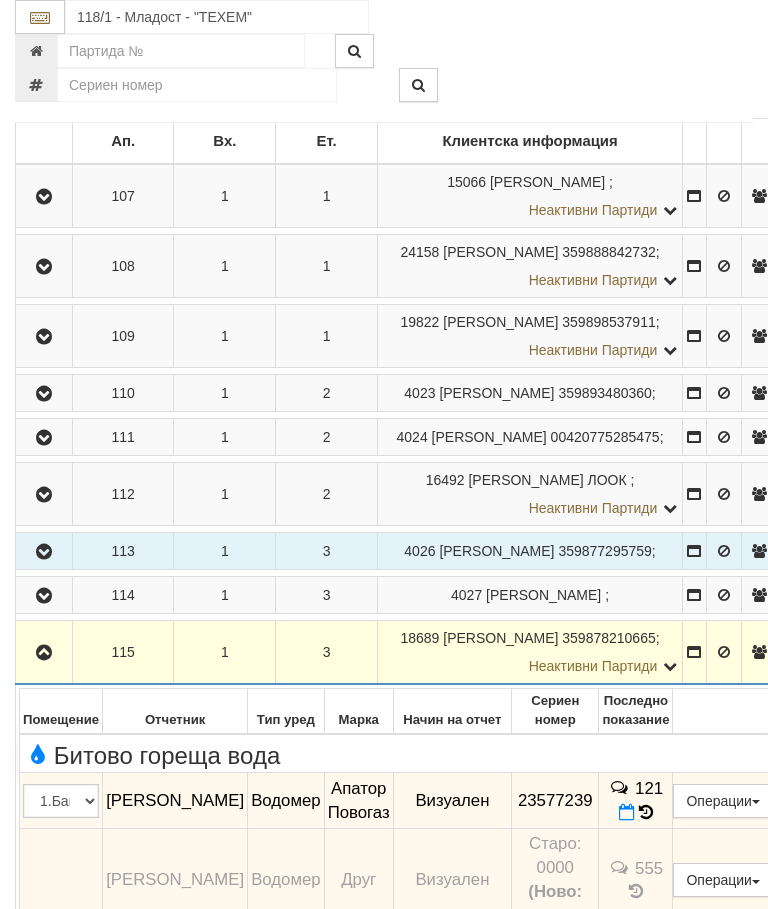 click at bounding box center (44, 652) 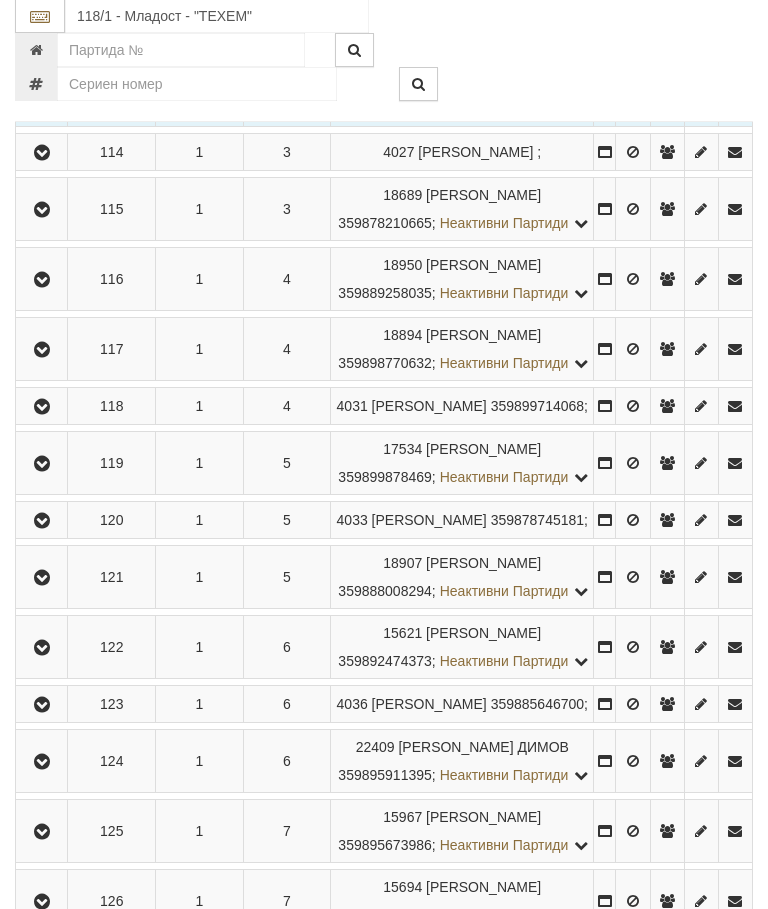 scroll, scrollTop: 889, scrollLeft: 0, axis: vertical 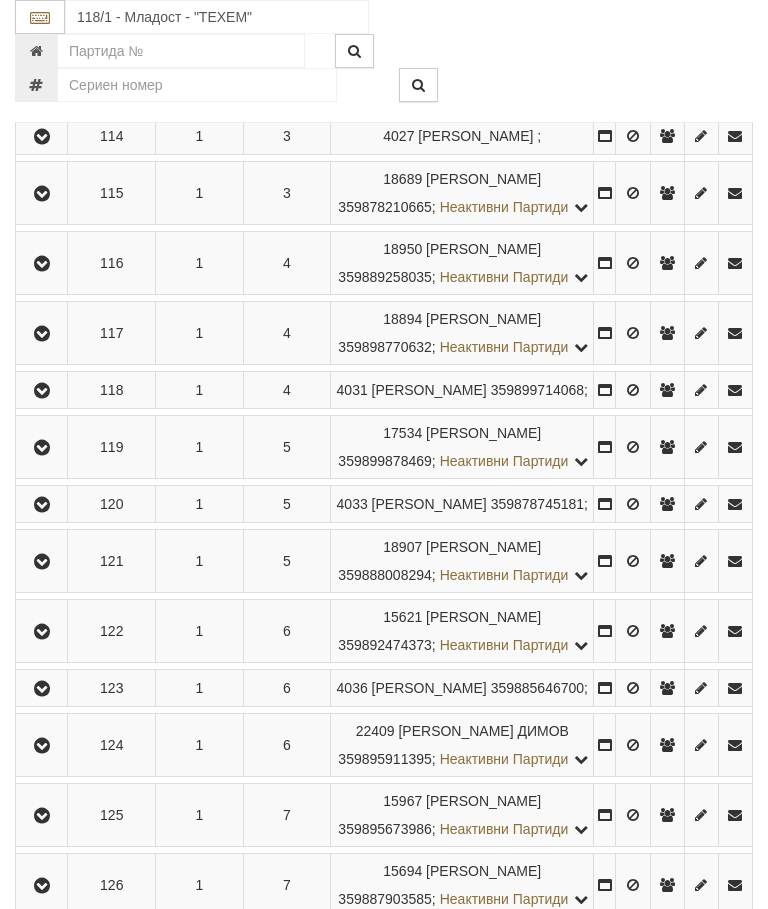 click at bounding box center (42, 448) 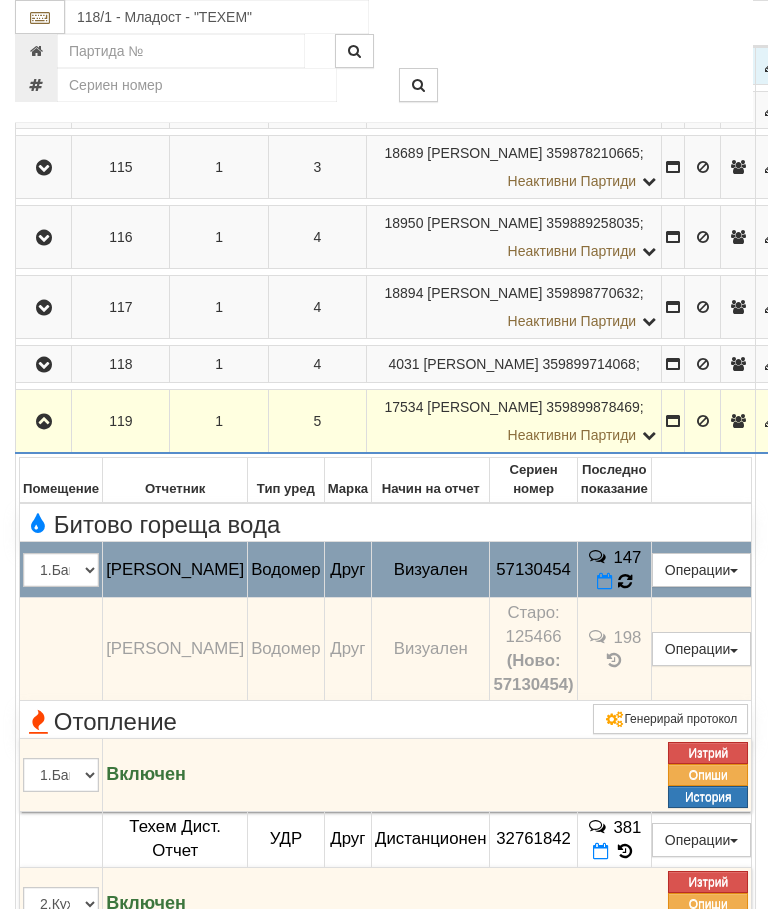 click at bounding box center (625, 581) 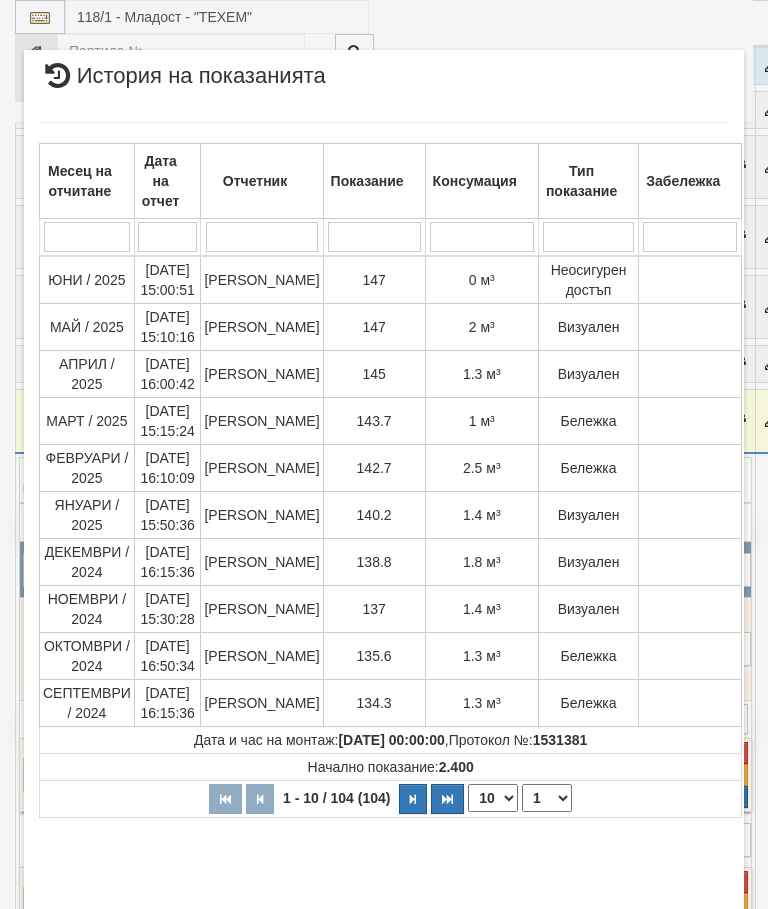 click on "Затвори" at bounding box center [683, 923] 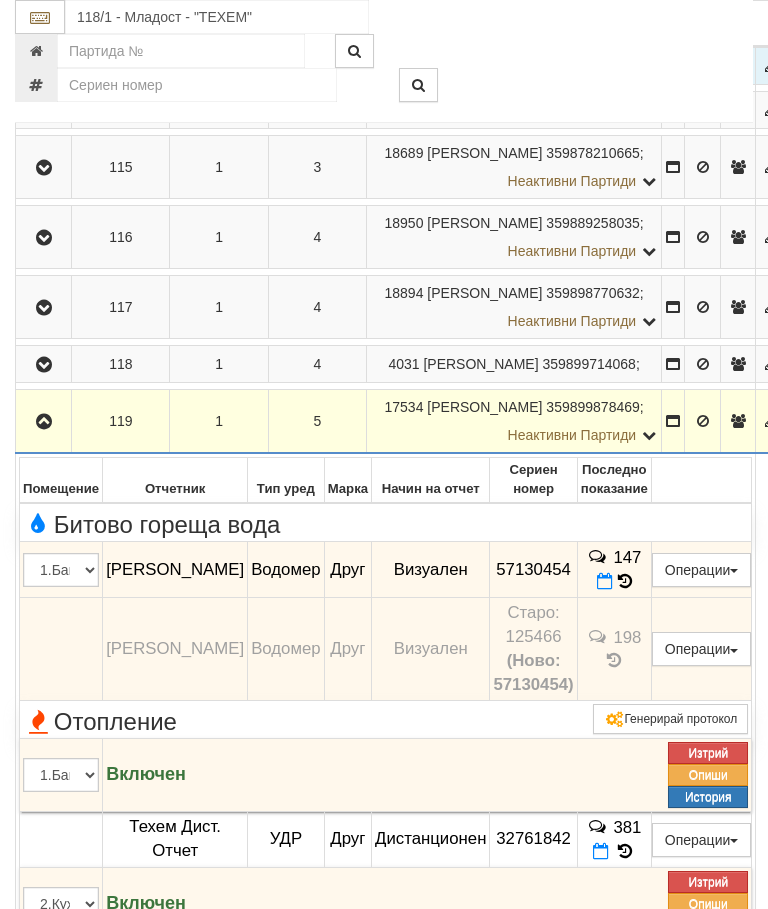 click at bounding box center [44, 422] 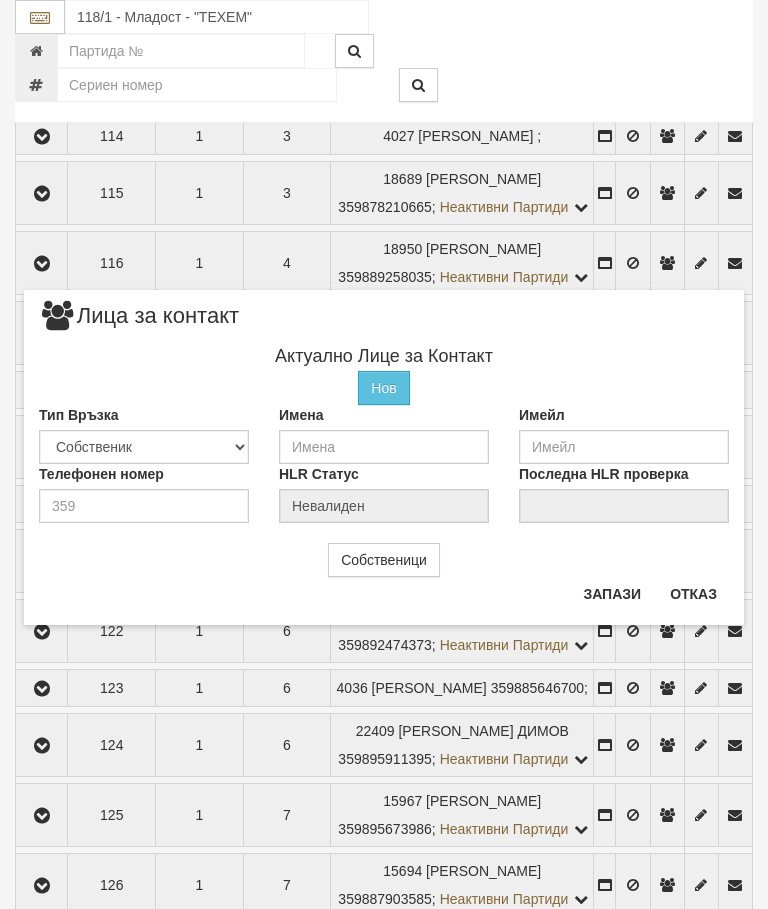click on "Отказ" at bounding box center (693, 594) 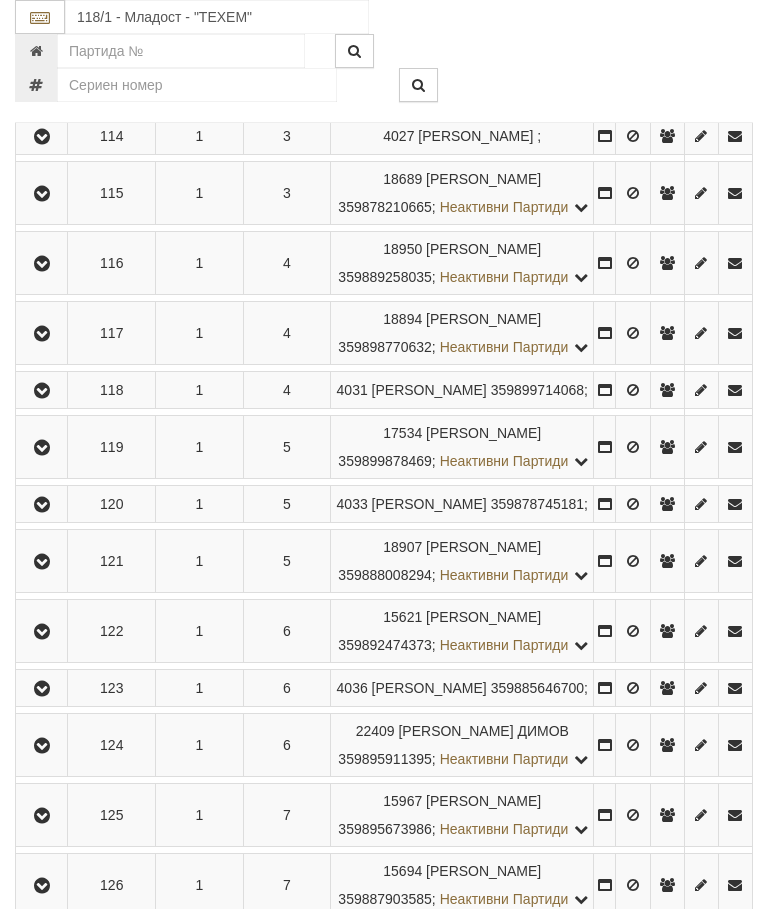 click at bounding box center (41, 447) 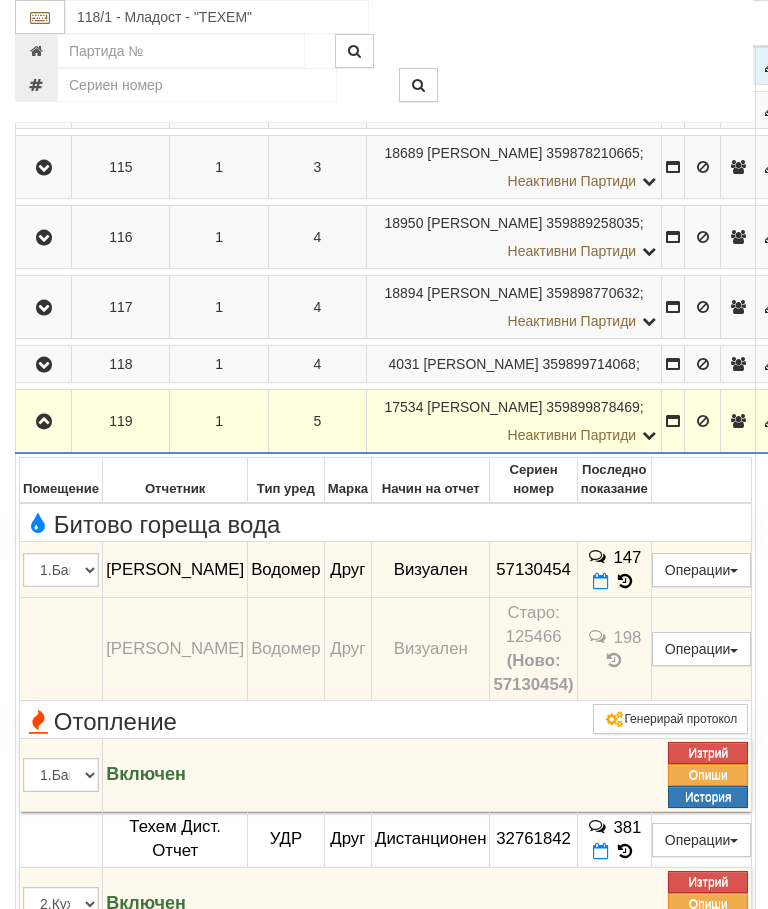 click at bounding box center [625, 581] 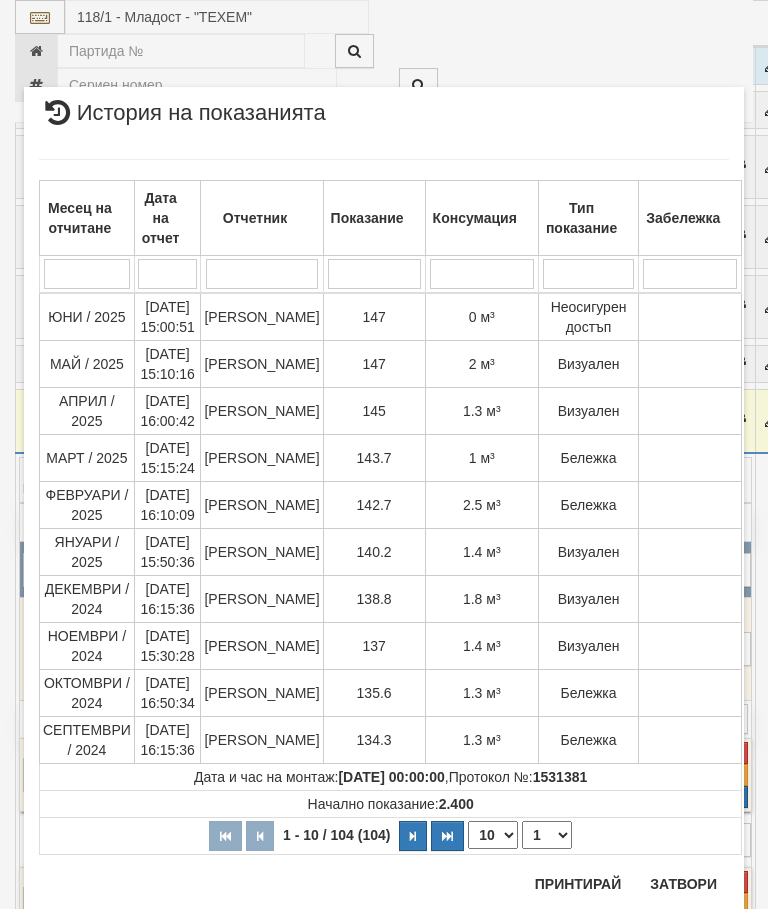 scroll, scrollTop: 2493, scrollLeft: 0, axis: vertical 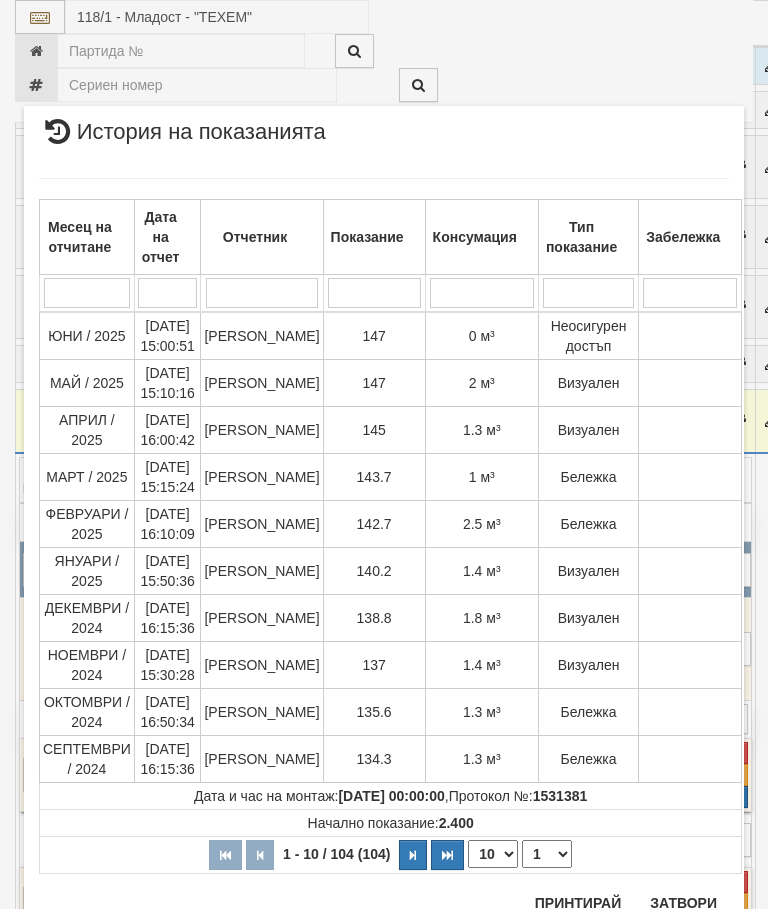 click on "Затвори" at bounding box center [683, 903] 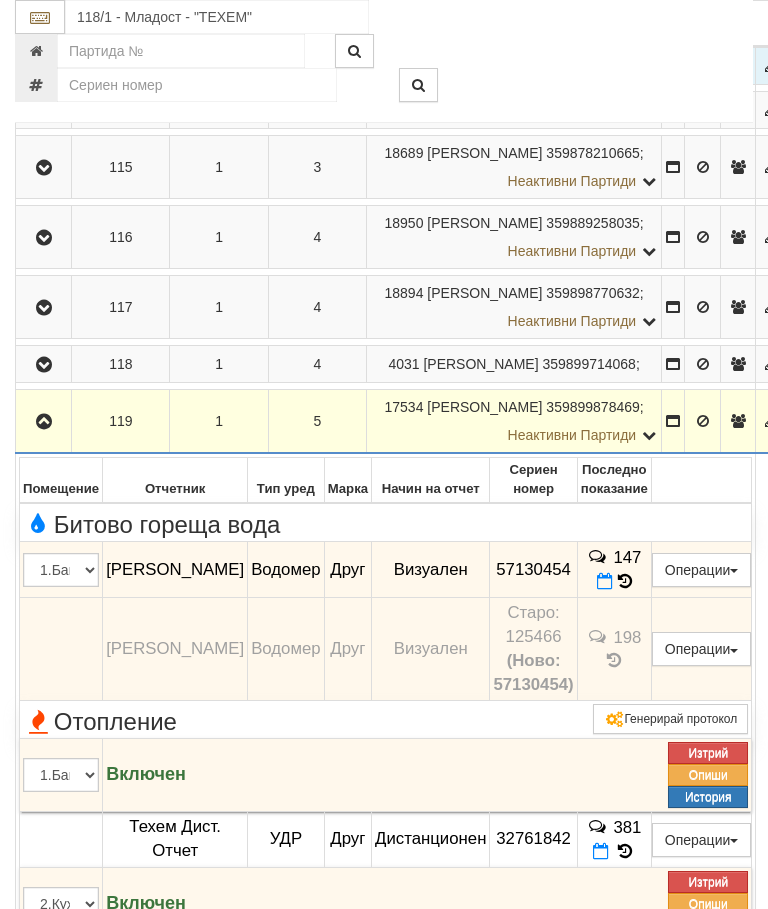 click at bounding box center [44, 422] 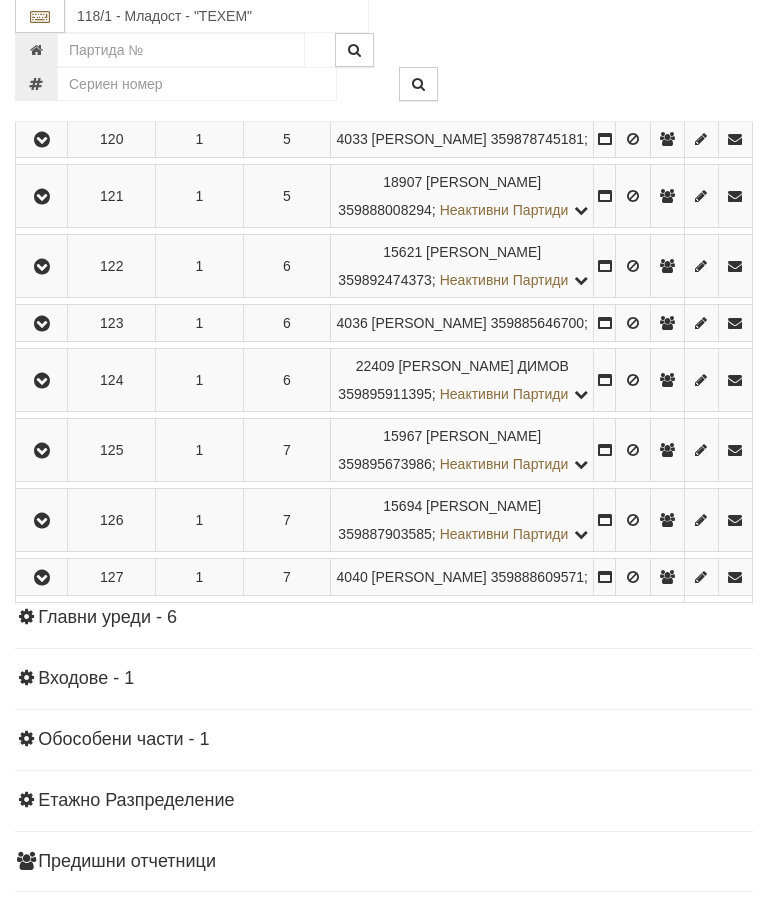 click at bounding box center (42, 141) 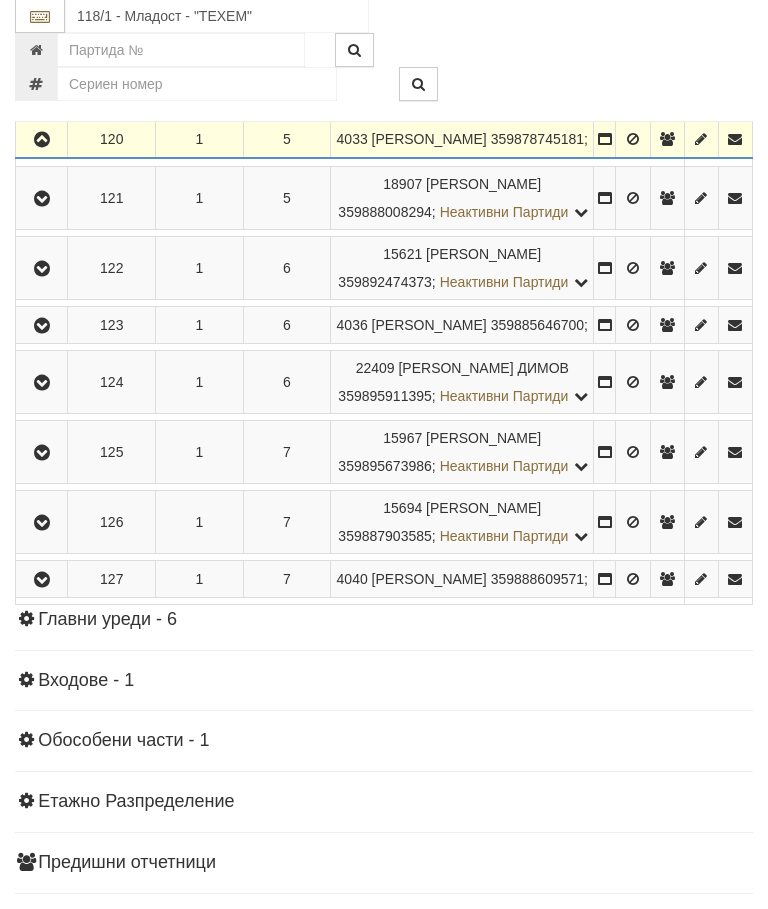 scroll, scrollTop: 1254, scrollLeft: 0, axis: vertical 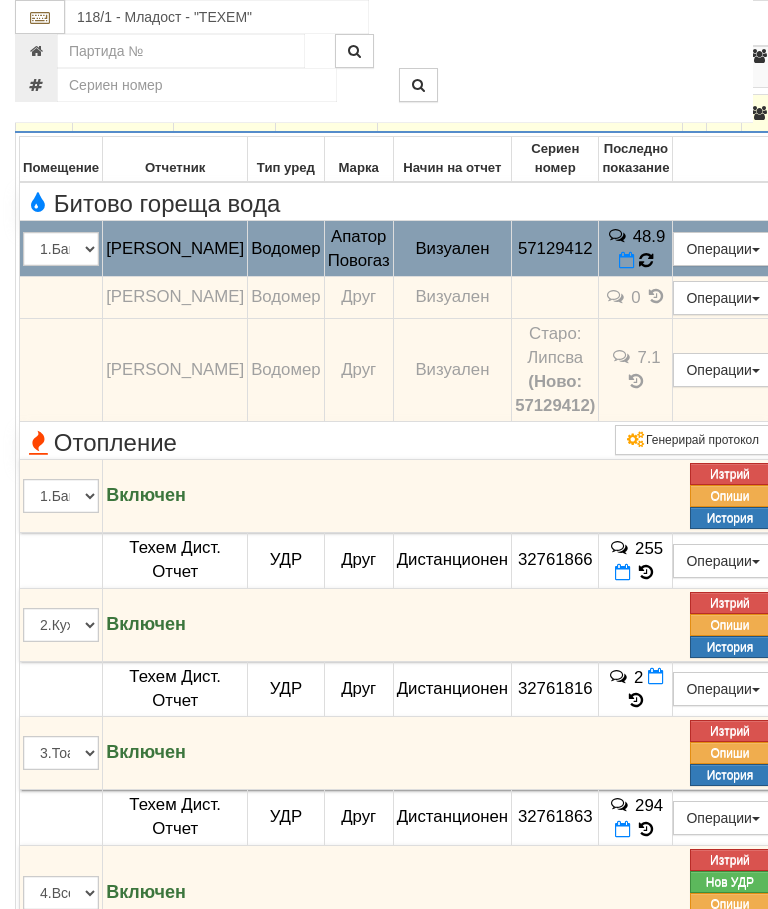 click at bounding box center [646, 261] 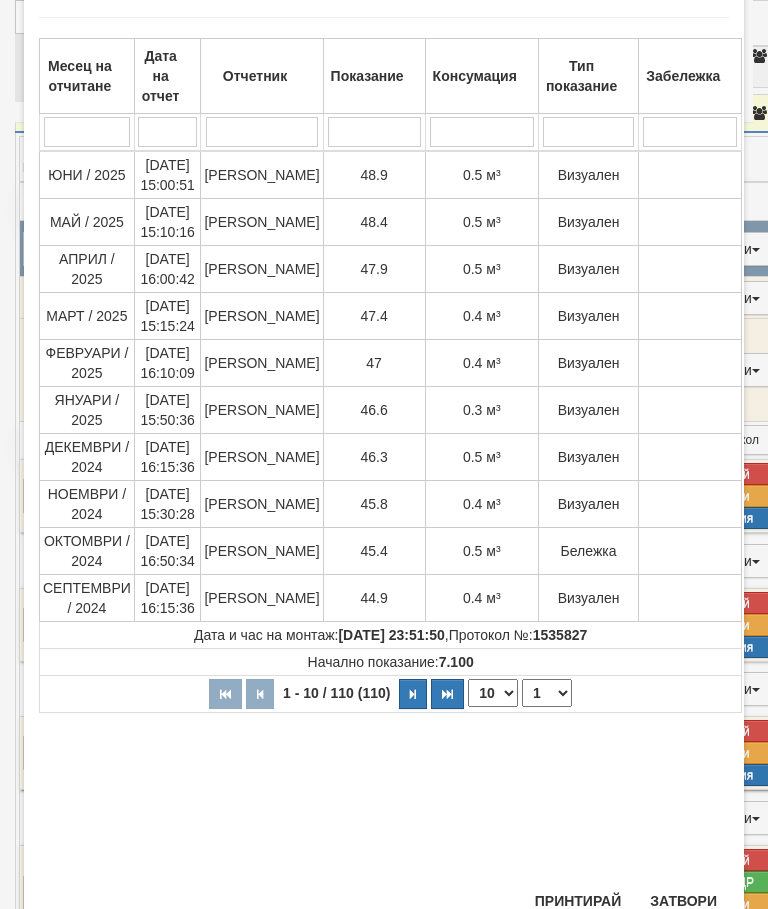 scroll, scrollTop: 103, scrollLeft: 0, axis: vertical 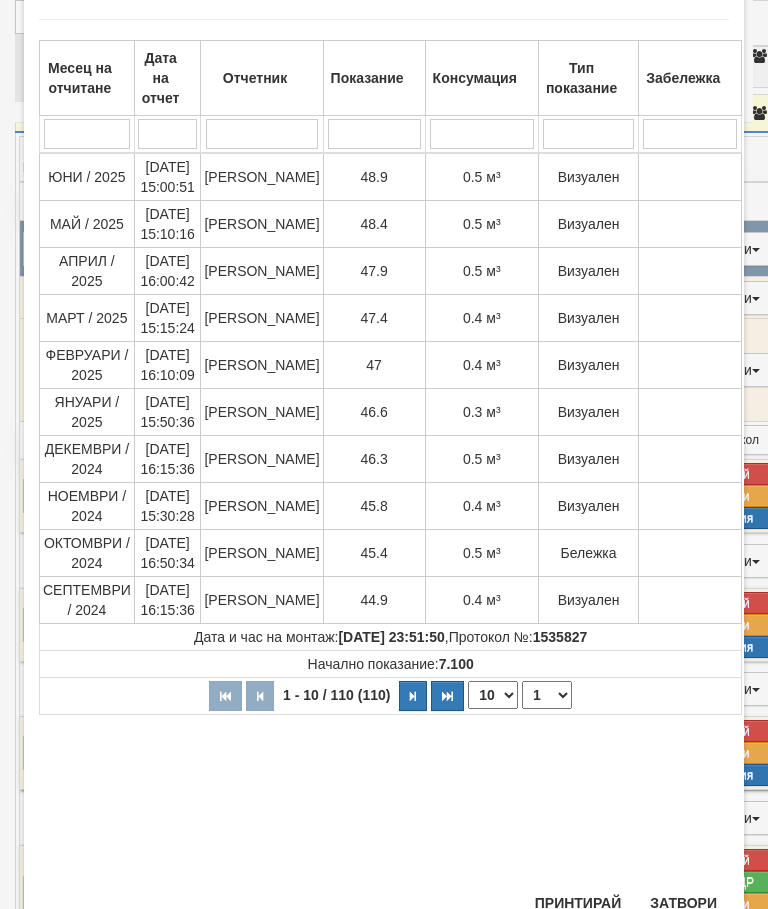 click on "Затвори" at bounding box center [683, 903] 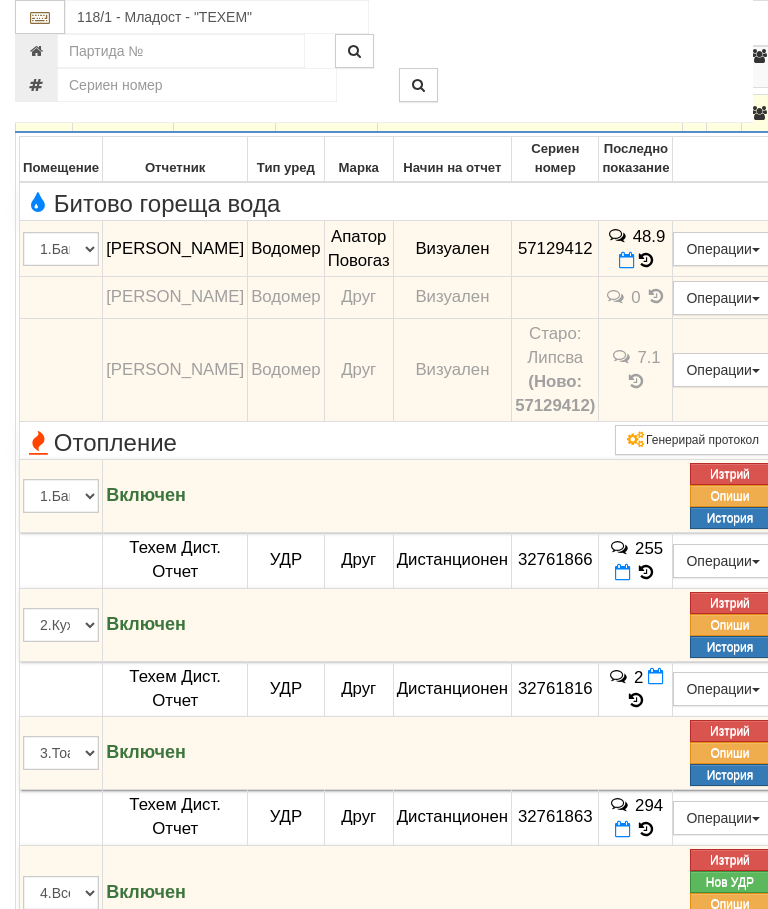 click at bounding box center [44, 114] 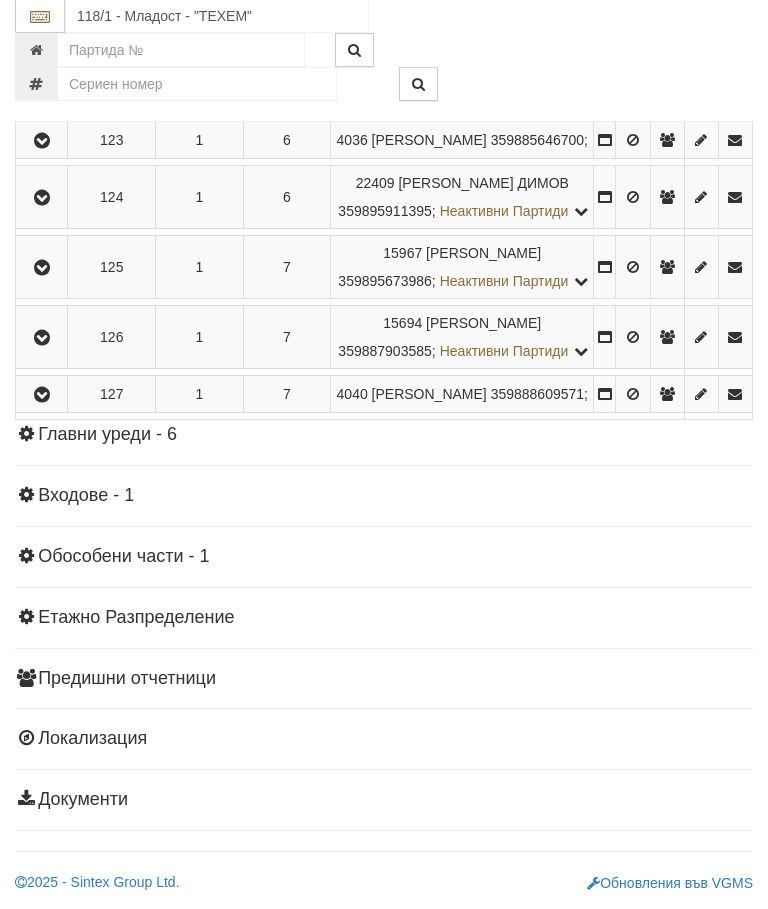 click at bounding box center (42, 85) 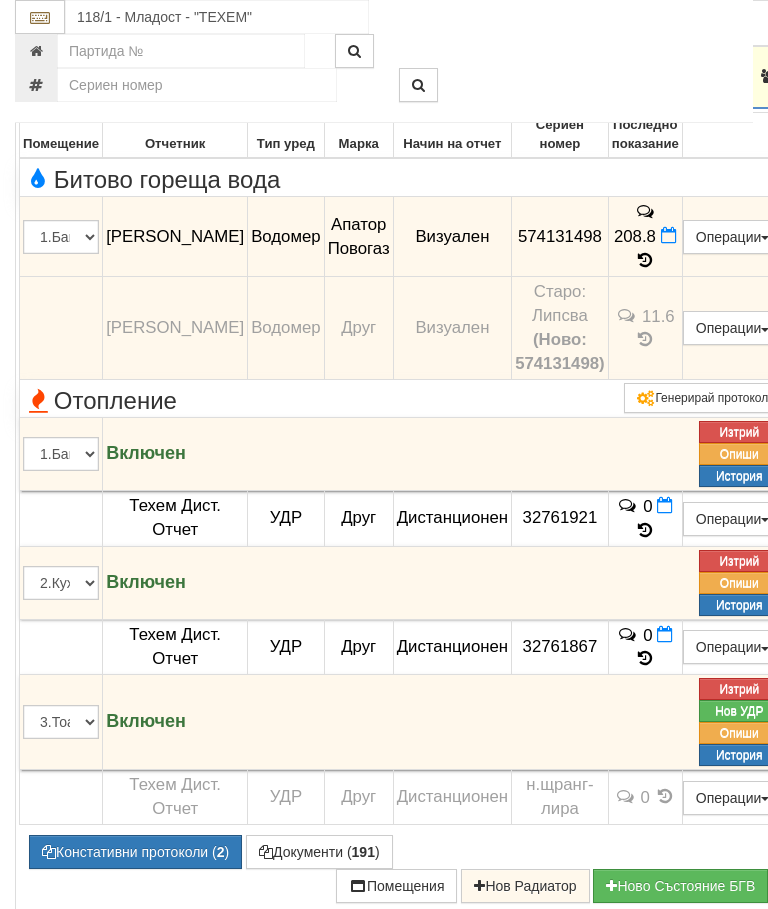 scroll, scrollTop: 1359, scrollLeft: 0, axis: vertical 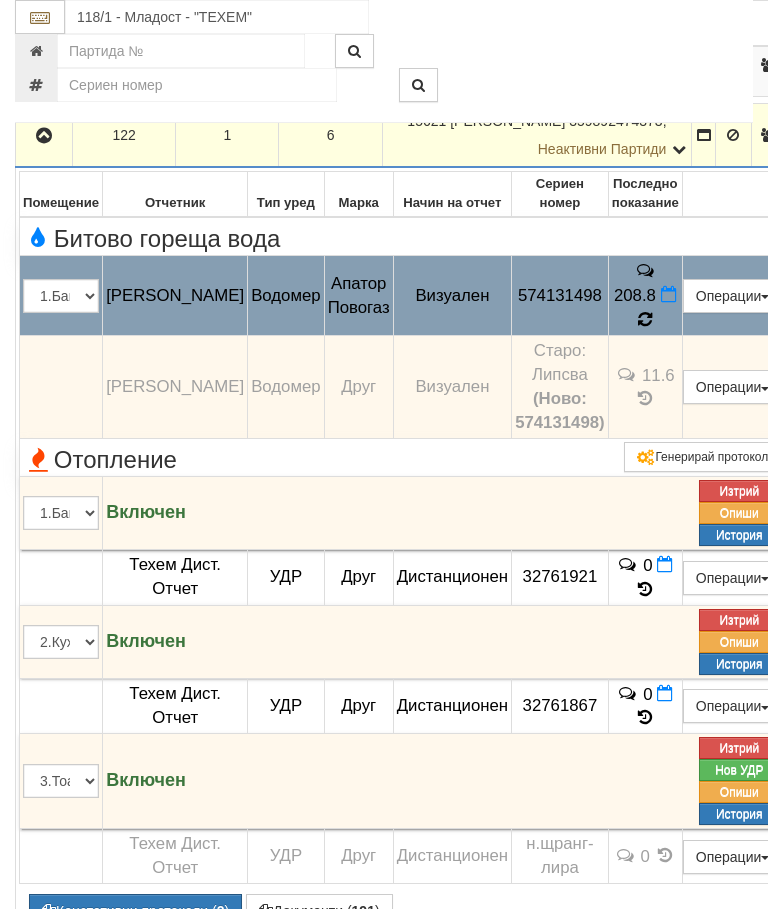 click at bounding box center (645, 320) 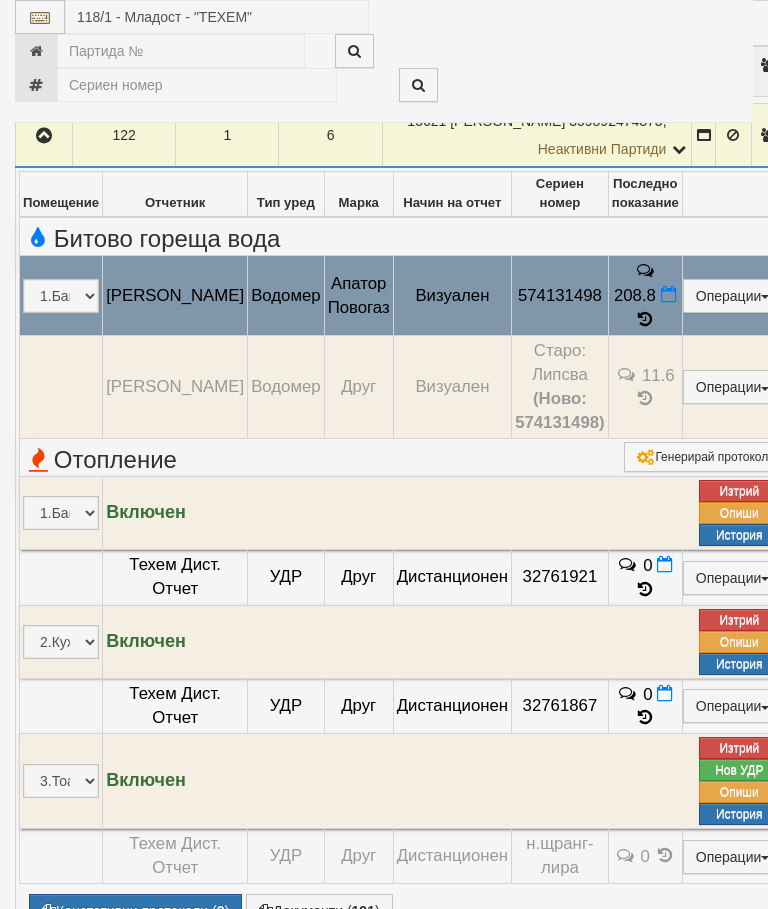 select on "10" 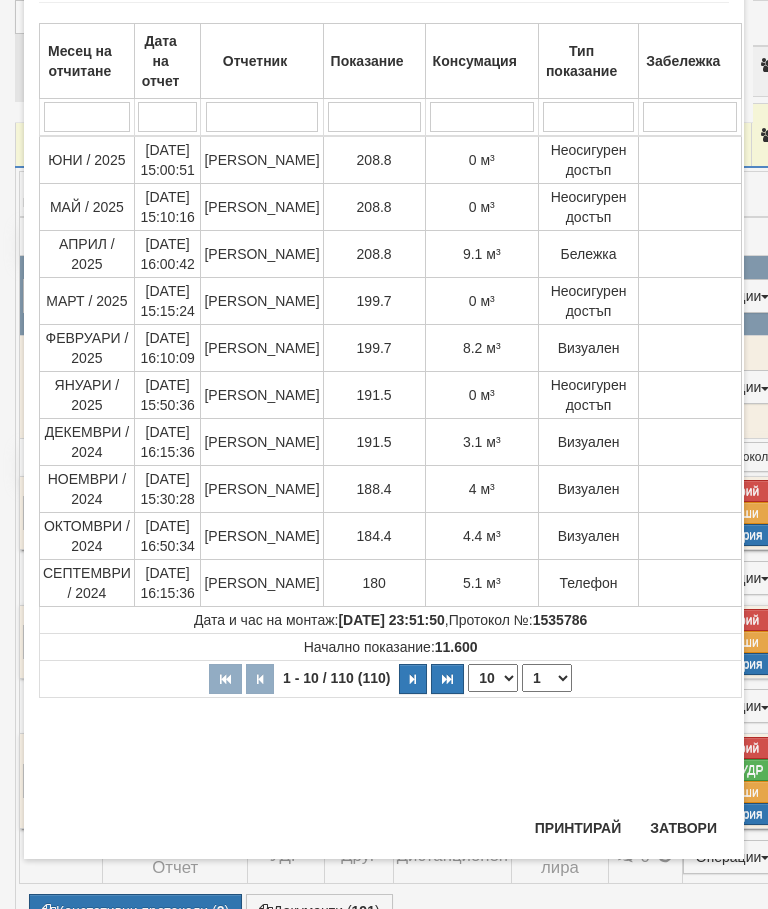 scroll, scrollTop: 1256, scrollLeft: 0, axis: vertical 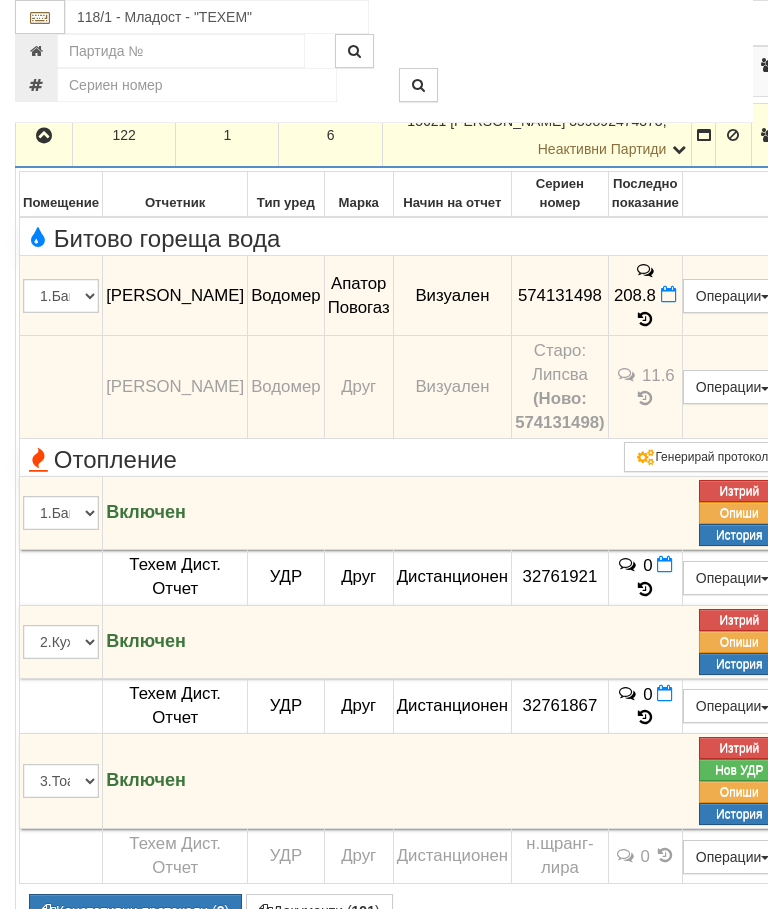 click at bounding box center [44, 136] 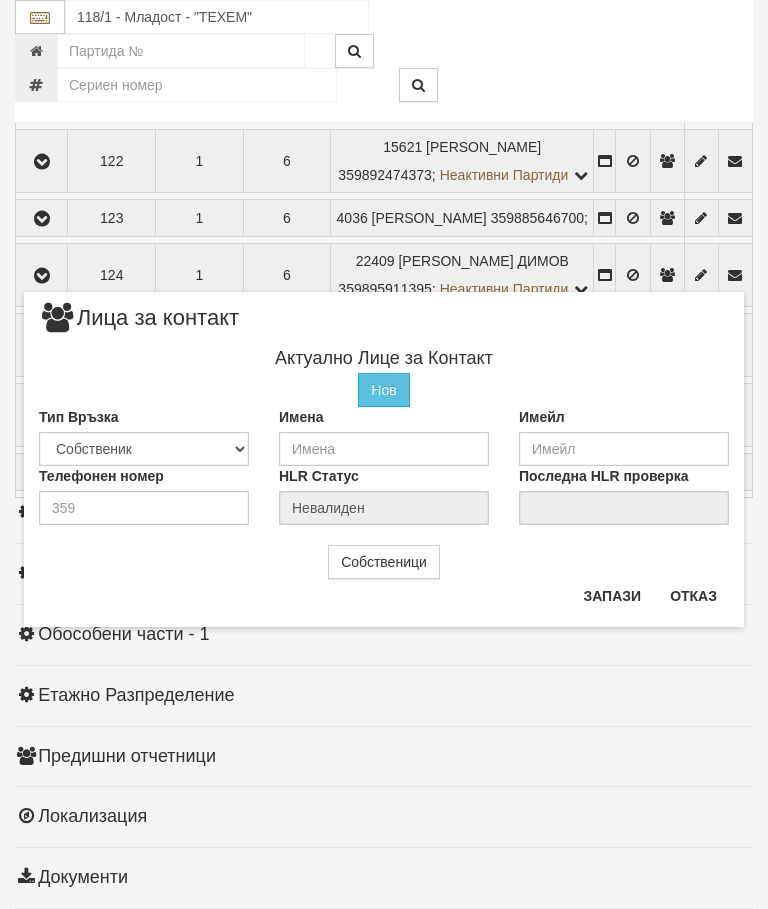 click on "Отказ" at bounding box center [693, 596] 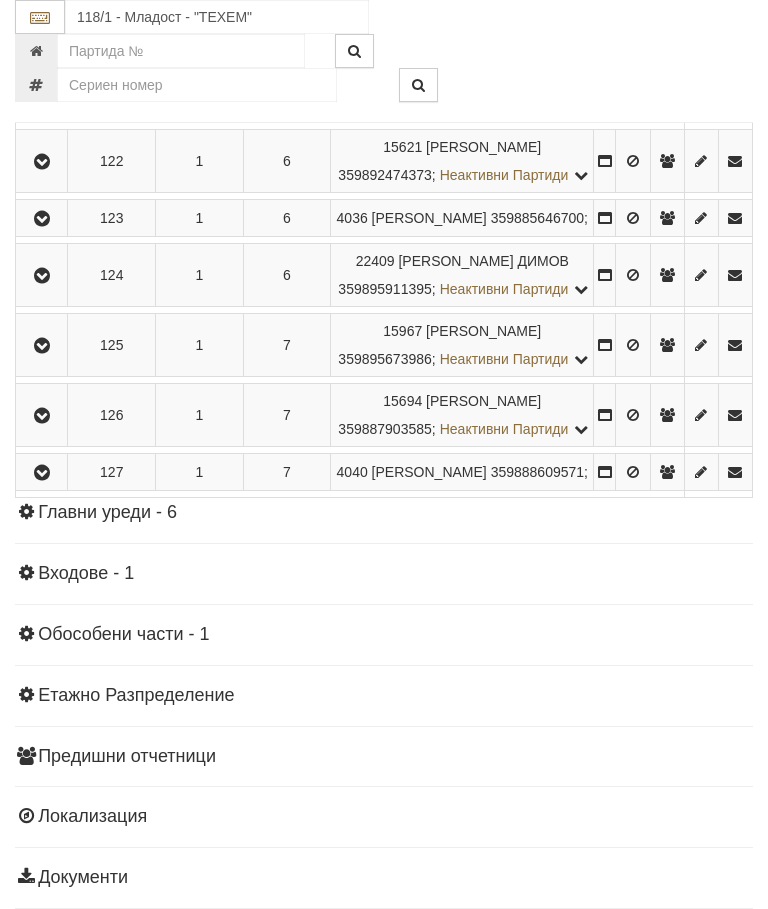 click at bounding box center [41, 161] 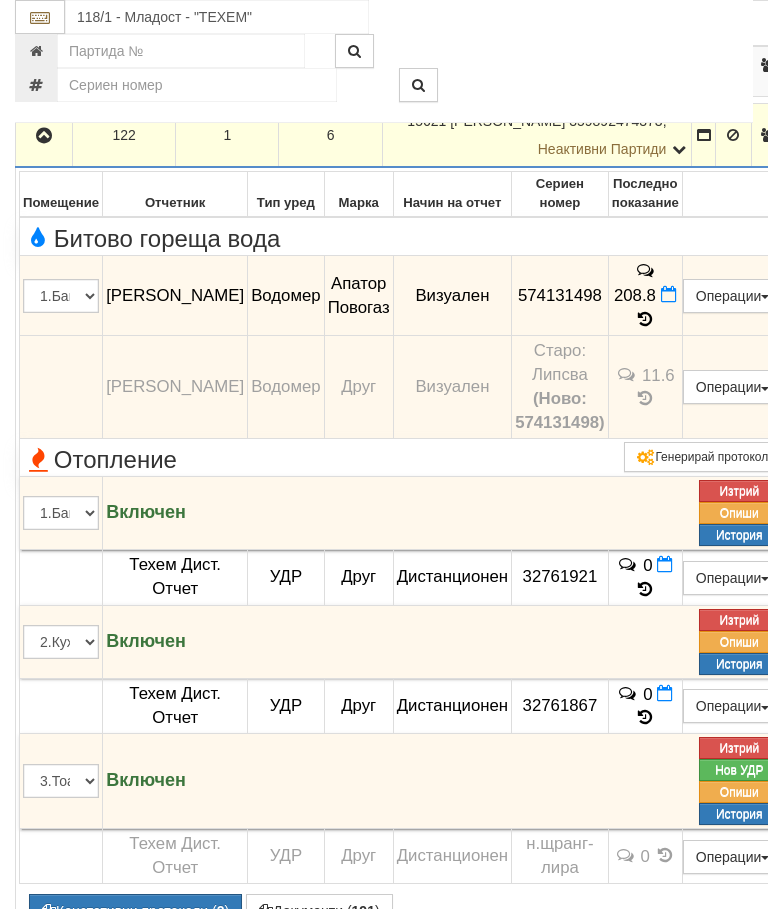click on "208.8" at bounding box center [645, 296] 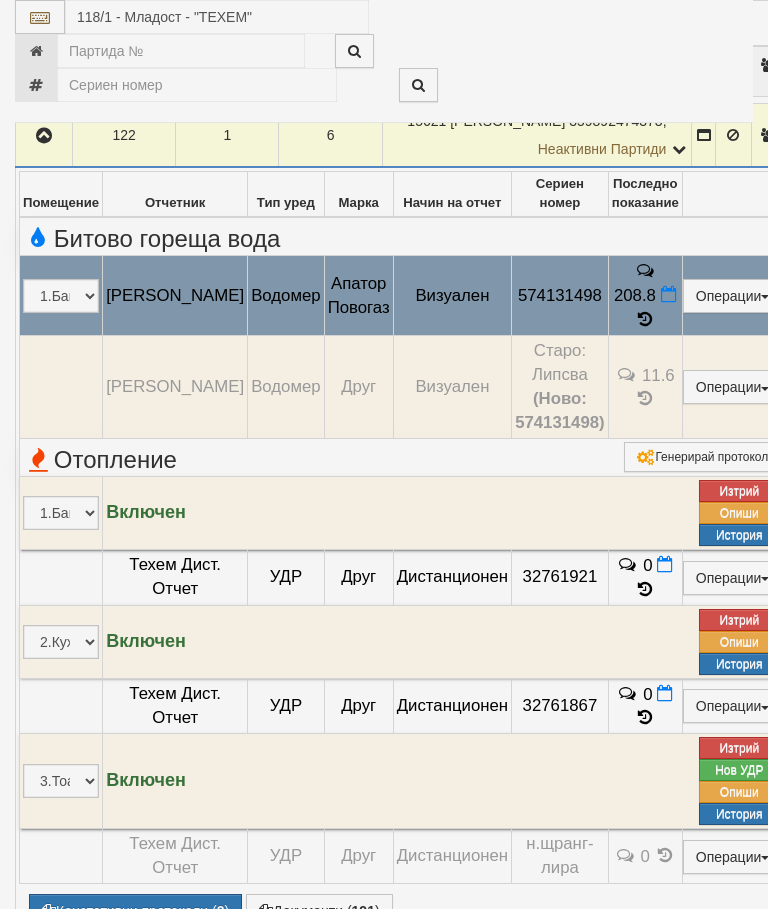 select on "10" 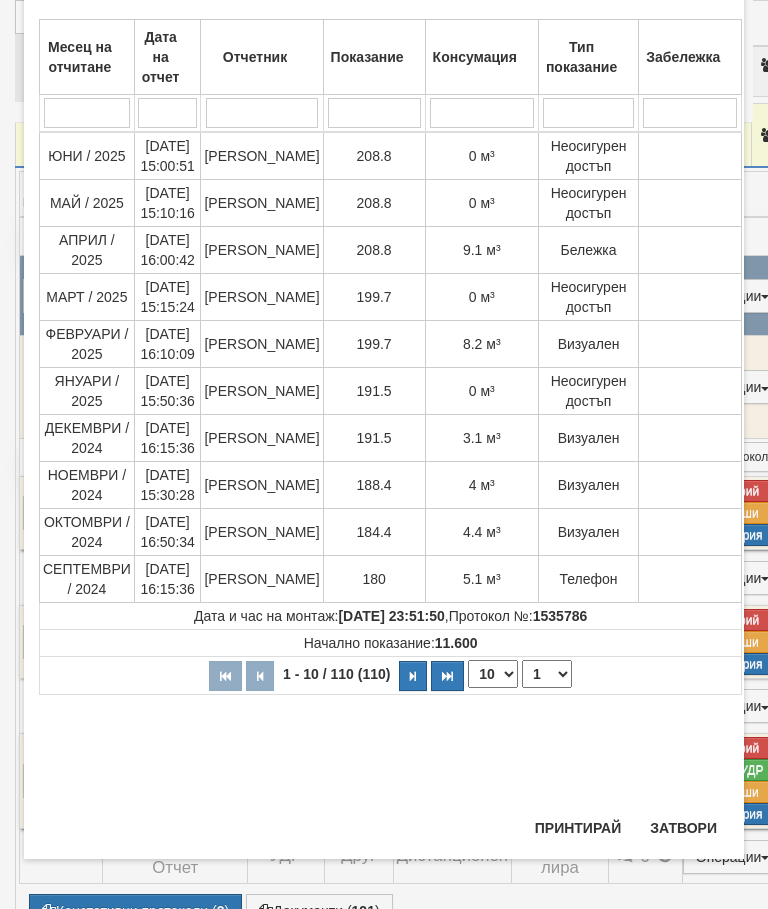 scroll, scrollTop: 1182, scrollLeft: 0, axis: vertical 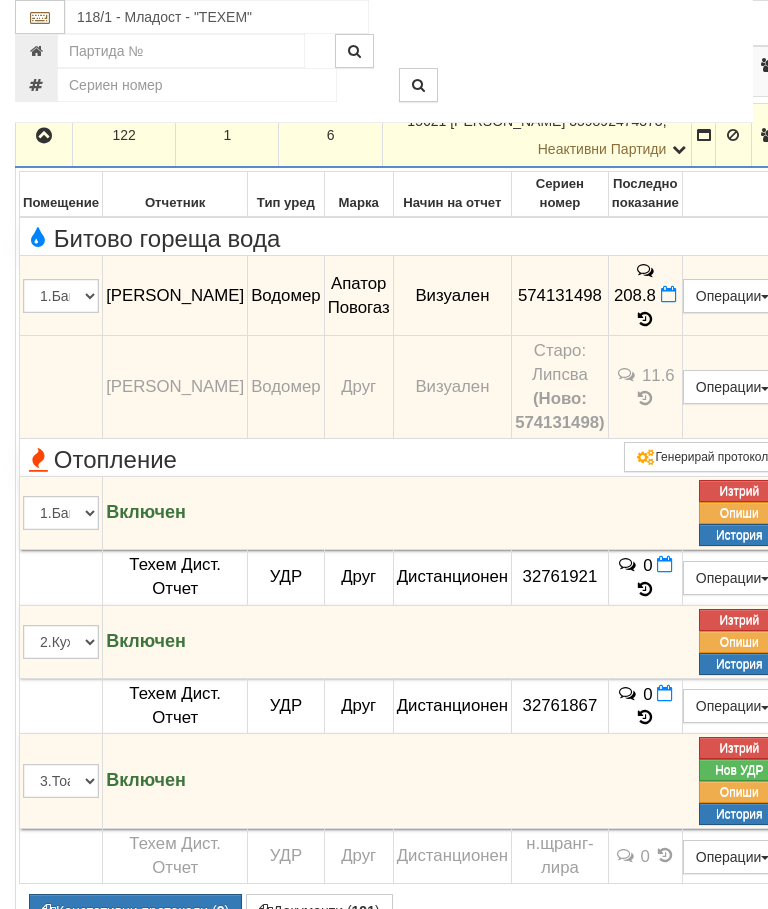 click at bounding box center [44, 135] 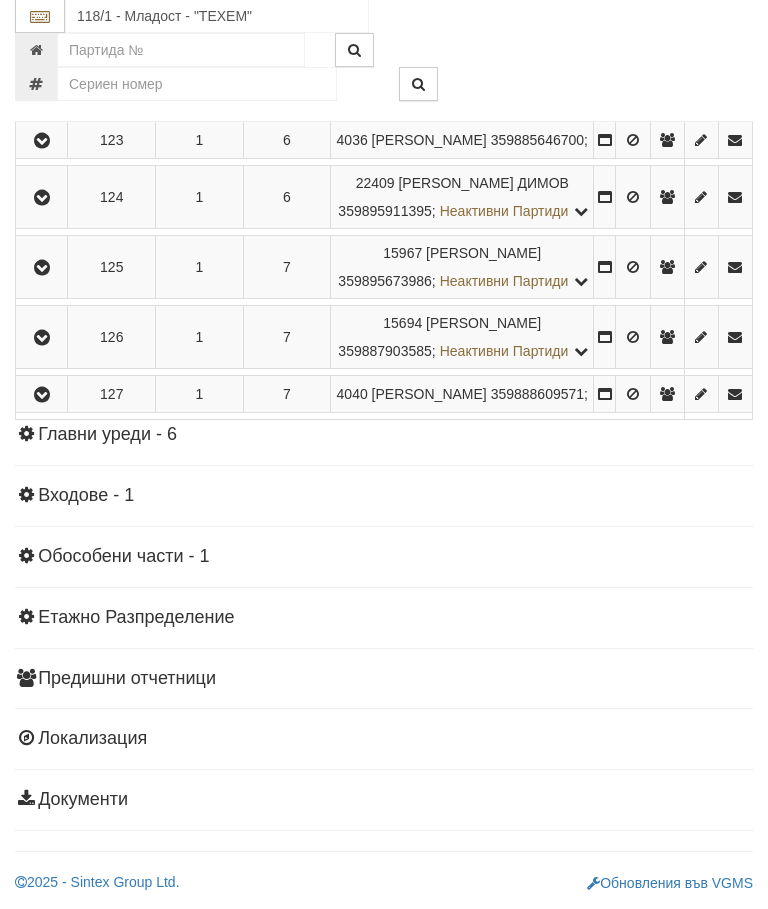 click at bounding box center [41, 198] 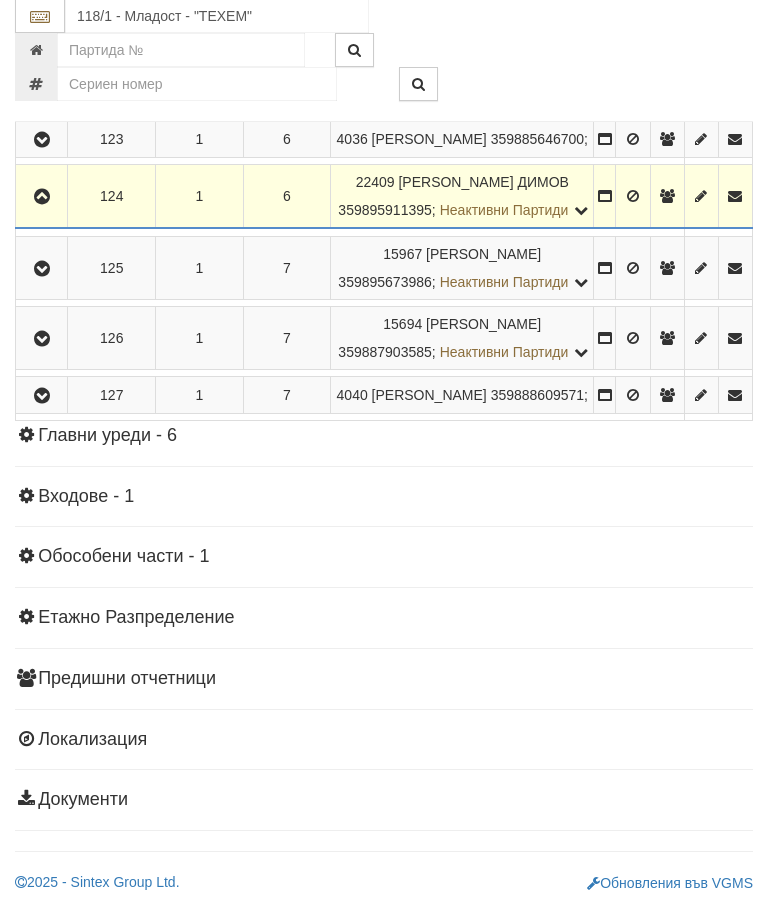 scroll, scrollTop: 1449, scrollLeft: 0, axis: vertical 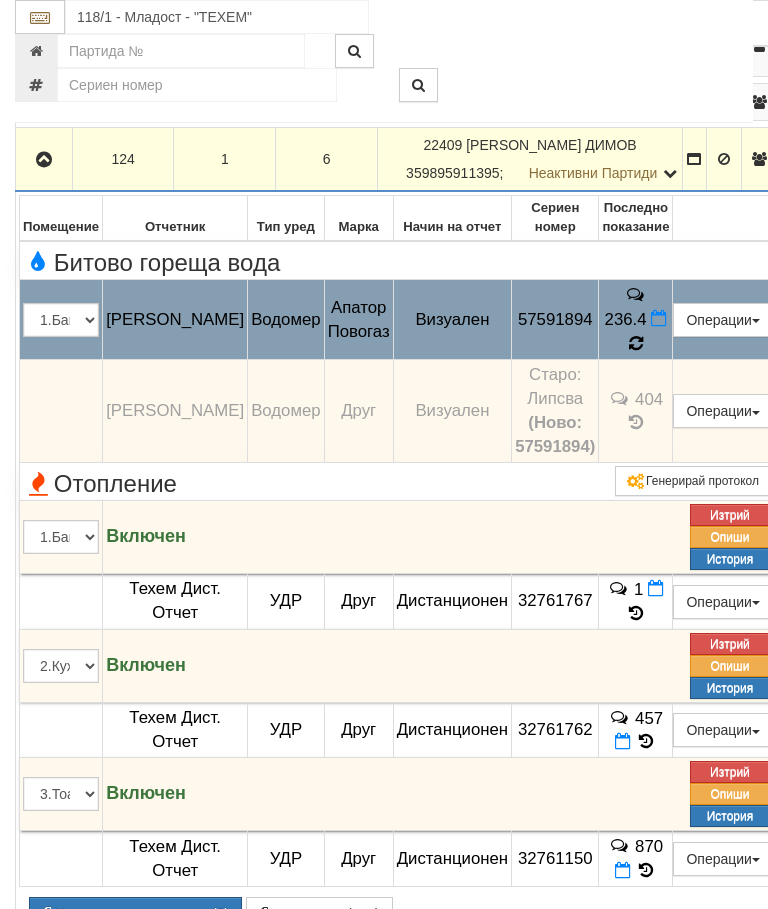 click at bounding box center [635, 344] 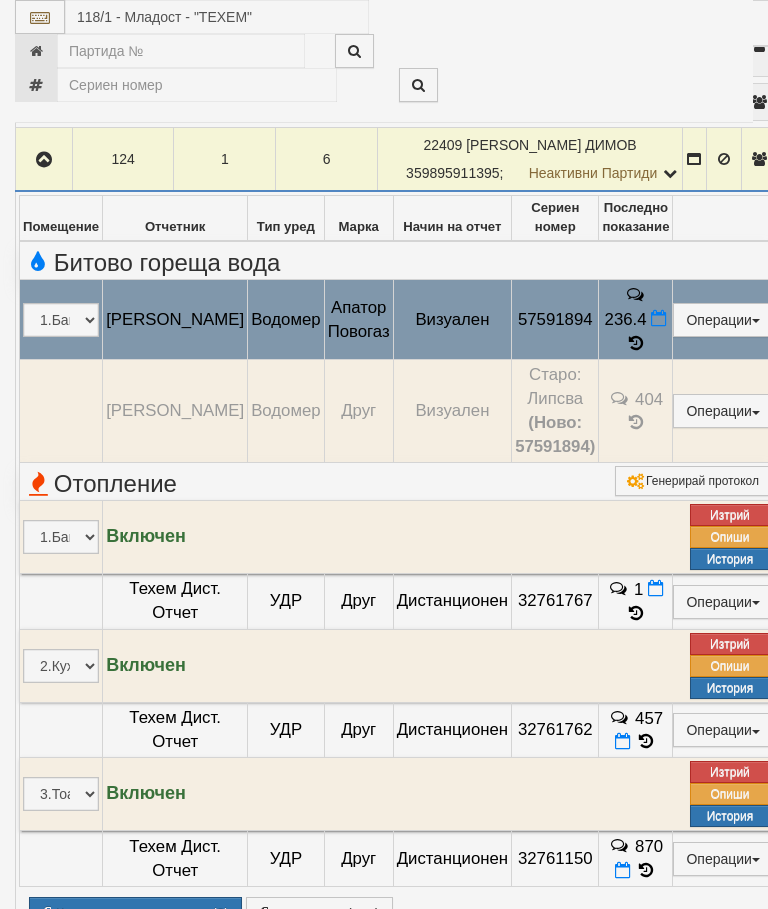 select on "10" 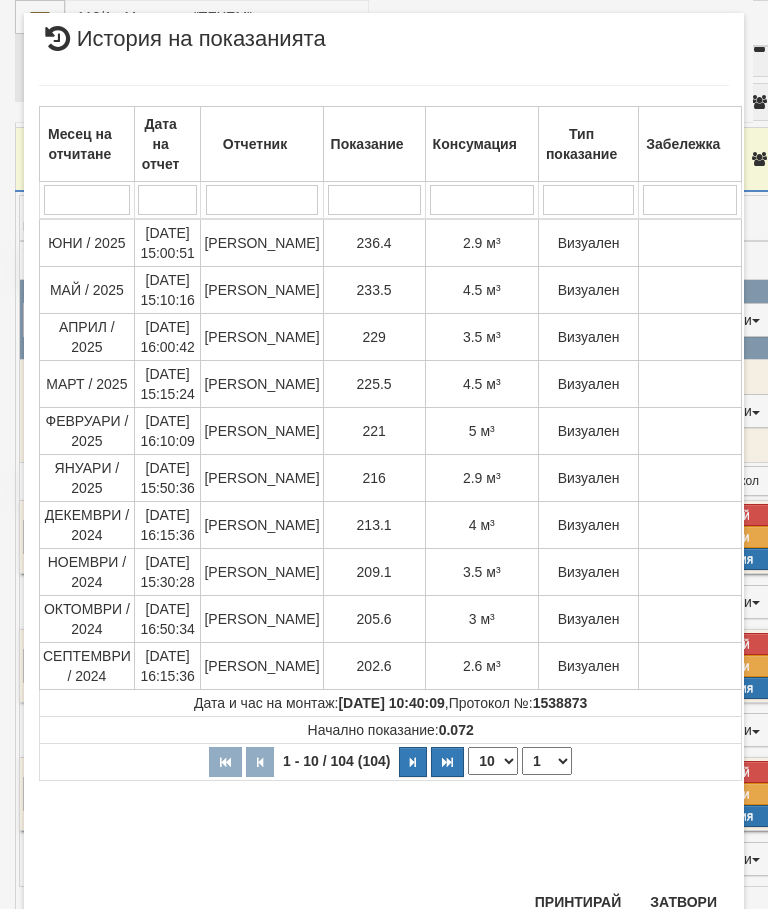 scroll, scrollTop: 1259, scrollLeft: 0, axis: vertical 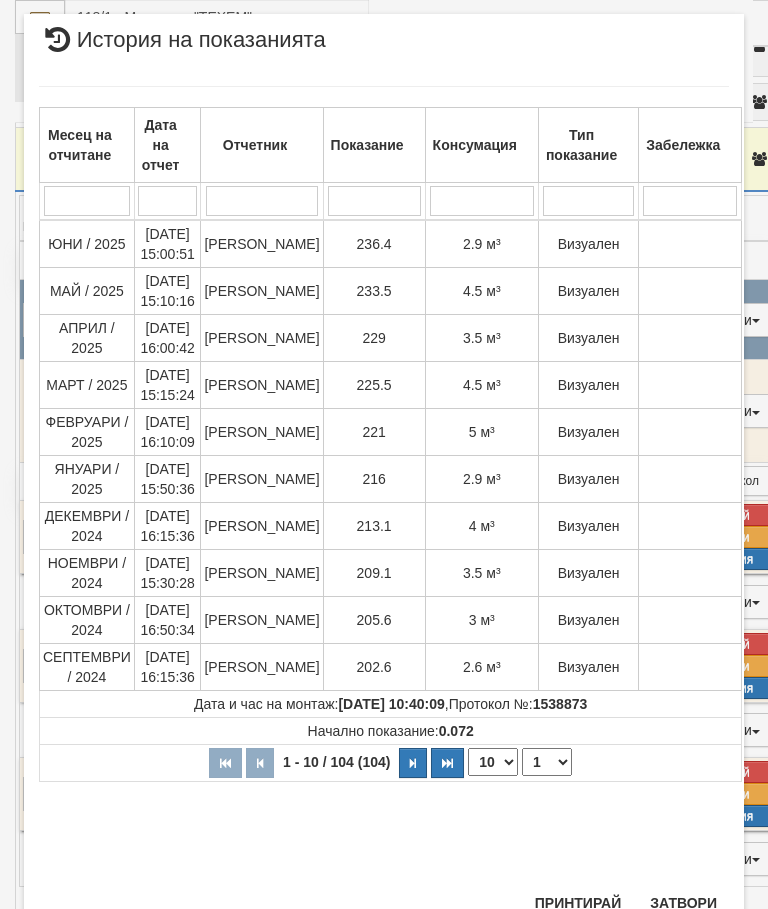 click on "Затвори" at bounding box center (683, 903) 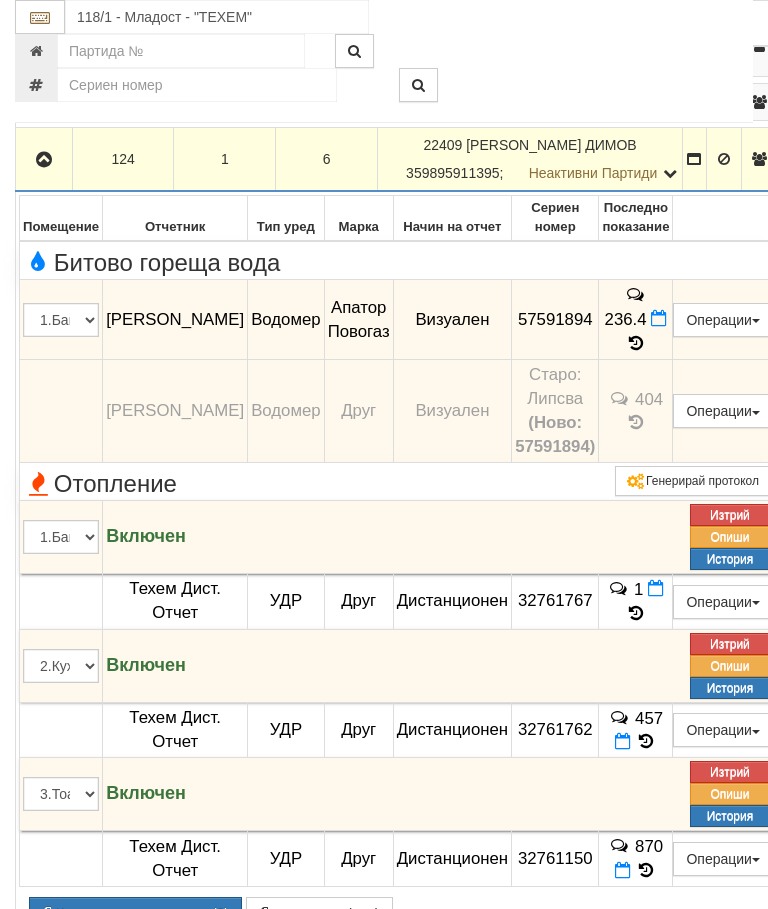click at bounding box center (44, 160) 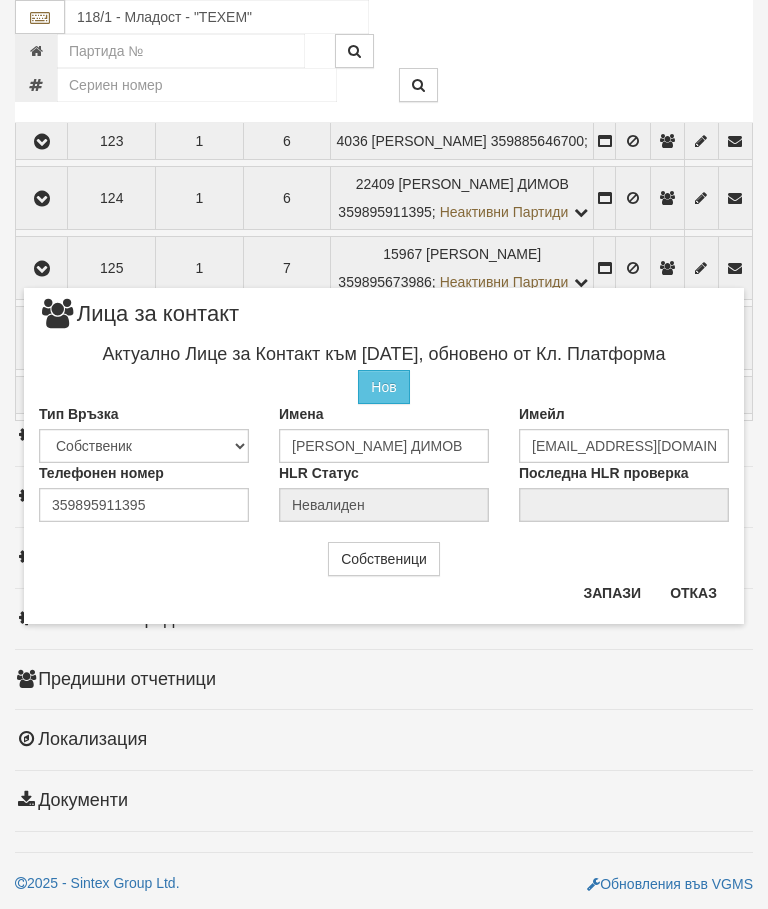 click on "Отказ" at bounding box center (693, 593) 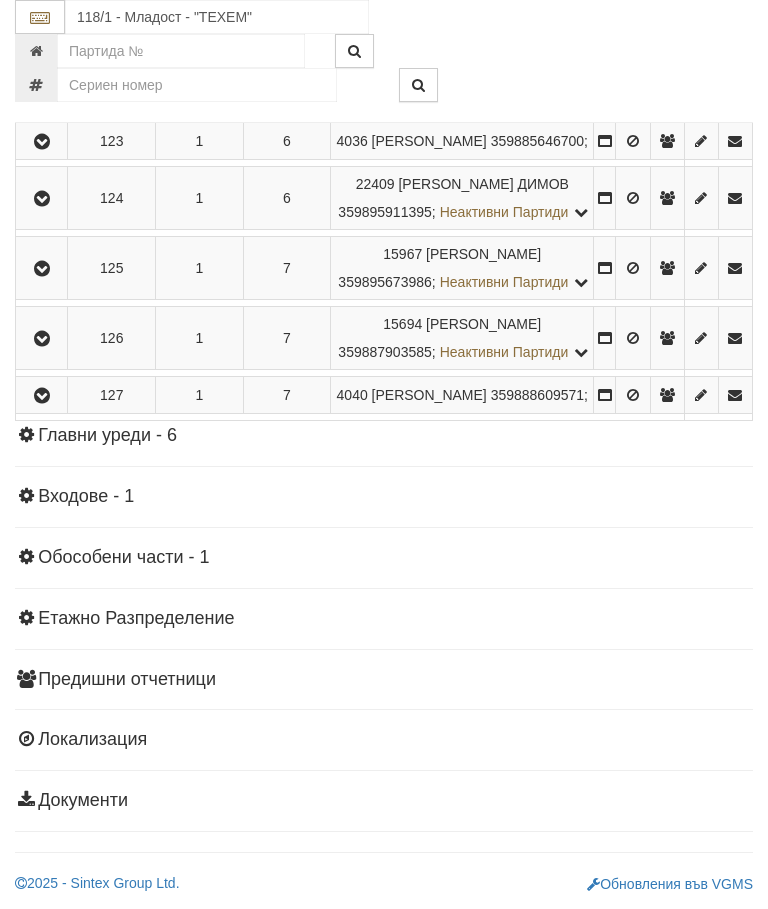click at bounding box center (42, 269) 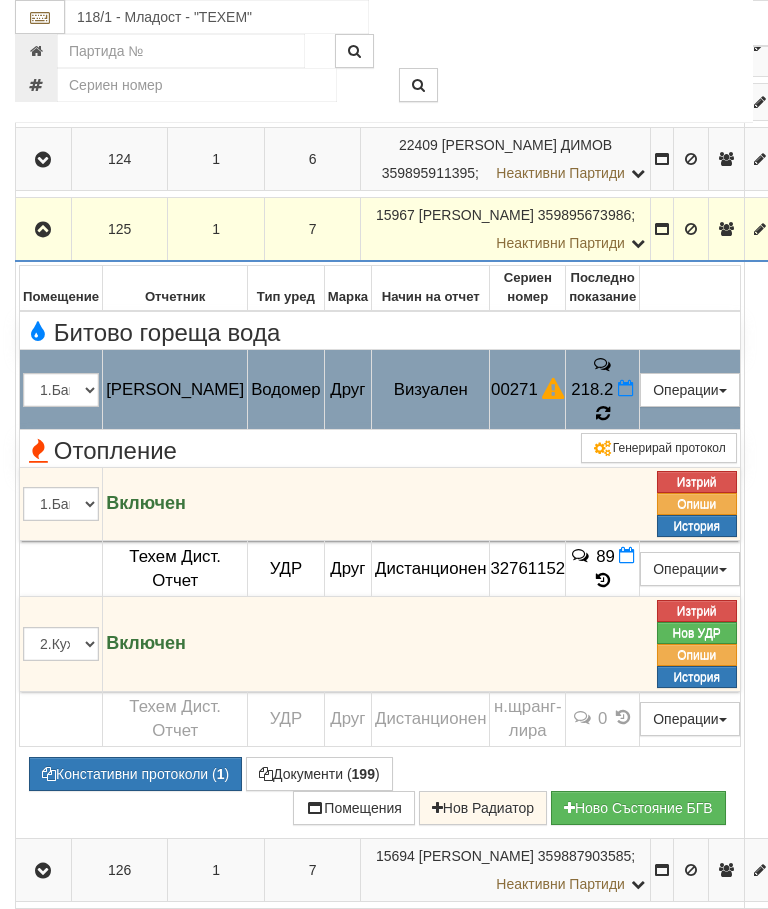 click at bounding box center [603, 413] 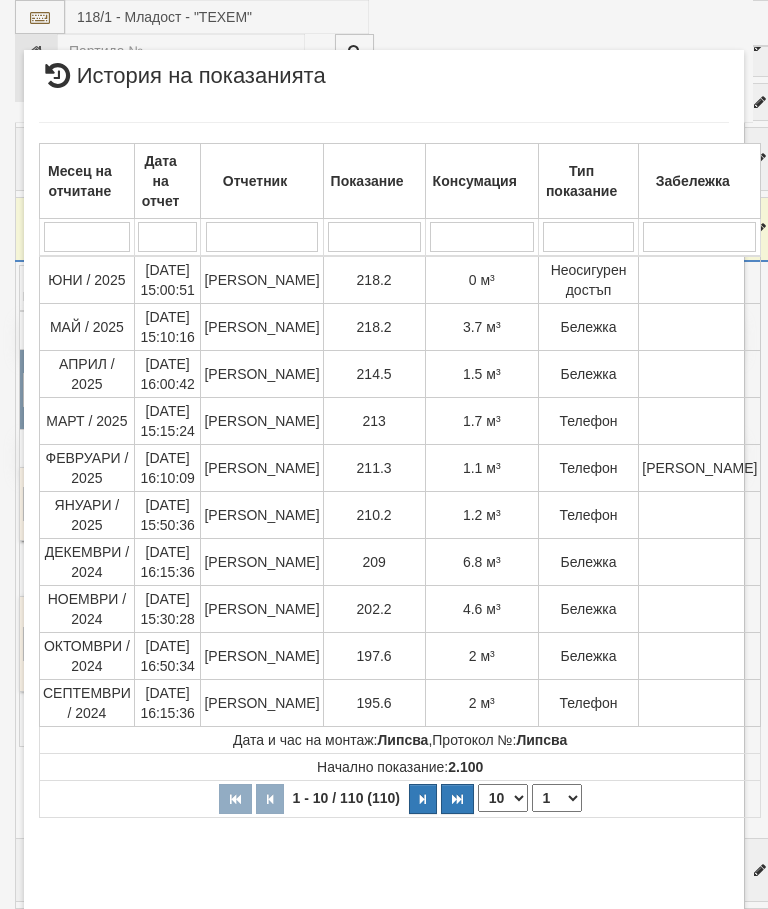select on "10" 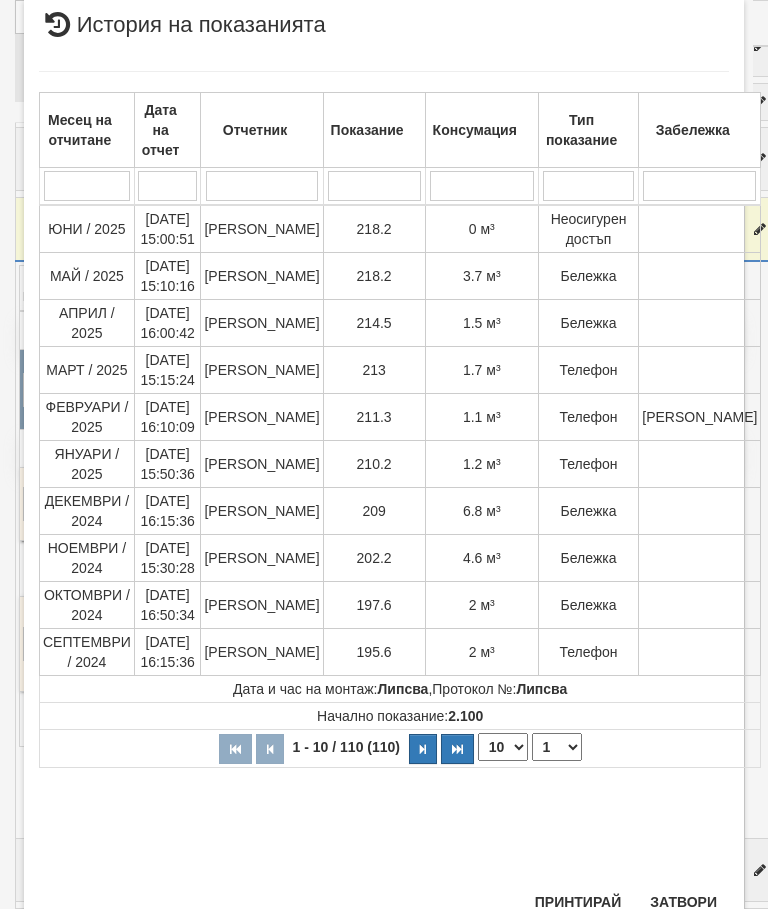 scroll, scrollTop: 1089, scrollLeft: 0, axis: vertical 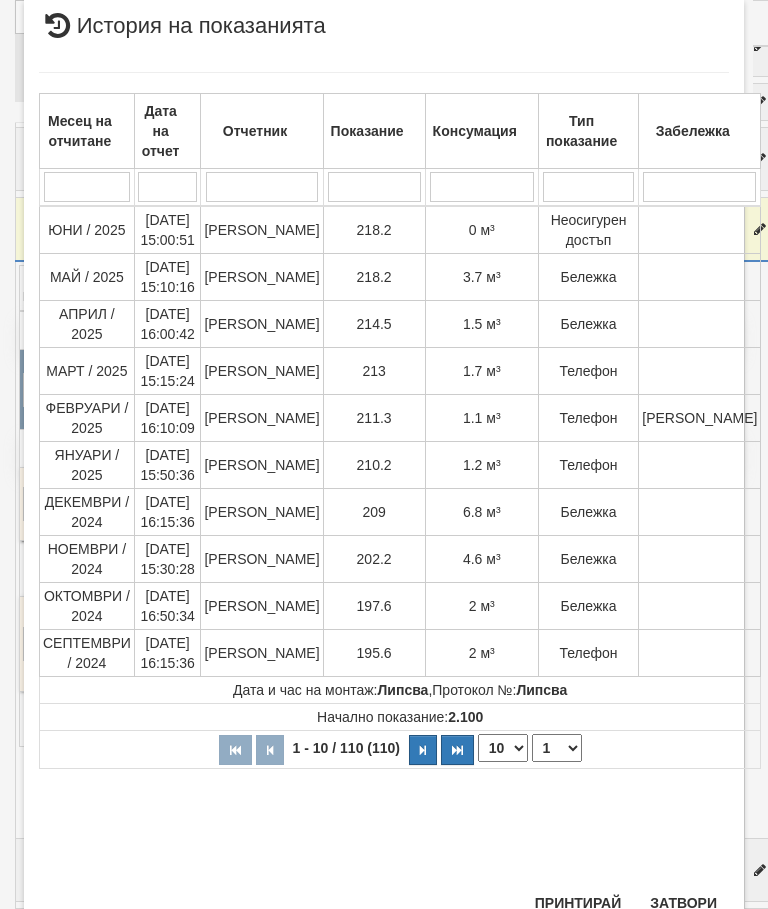 click on "Затвори" at bounding box center [683, 903] 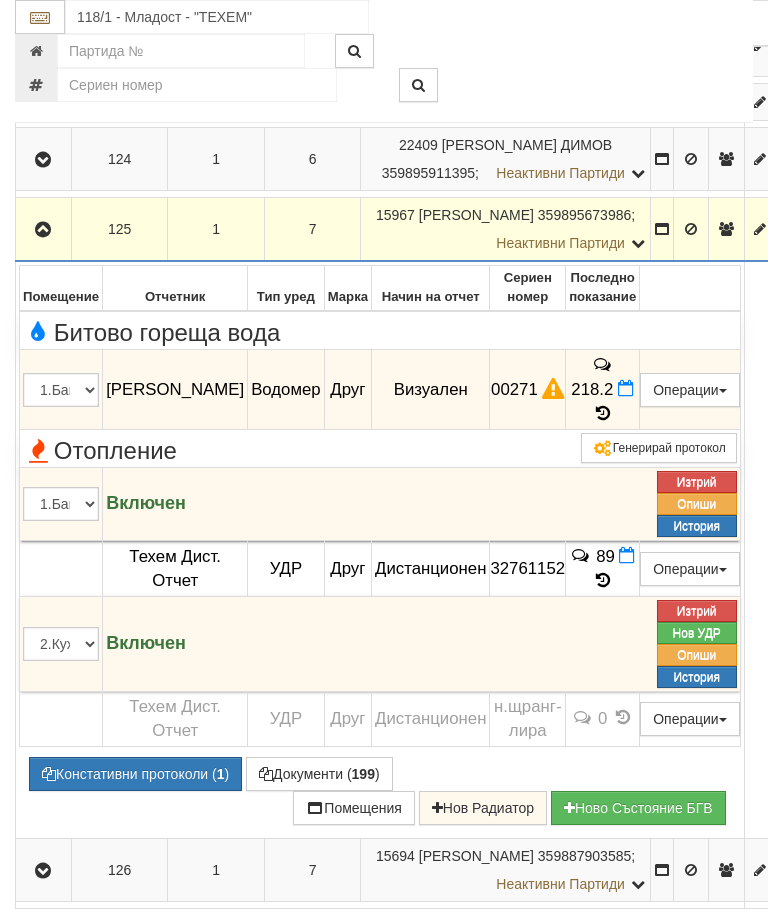 click at bounding box center (43, 230) 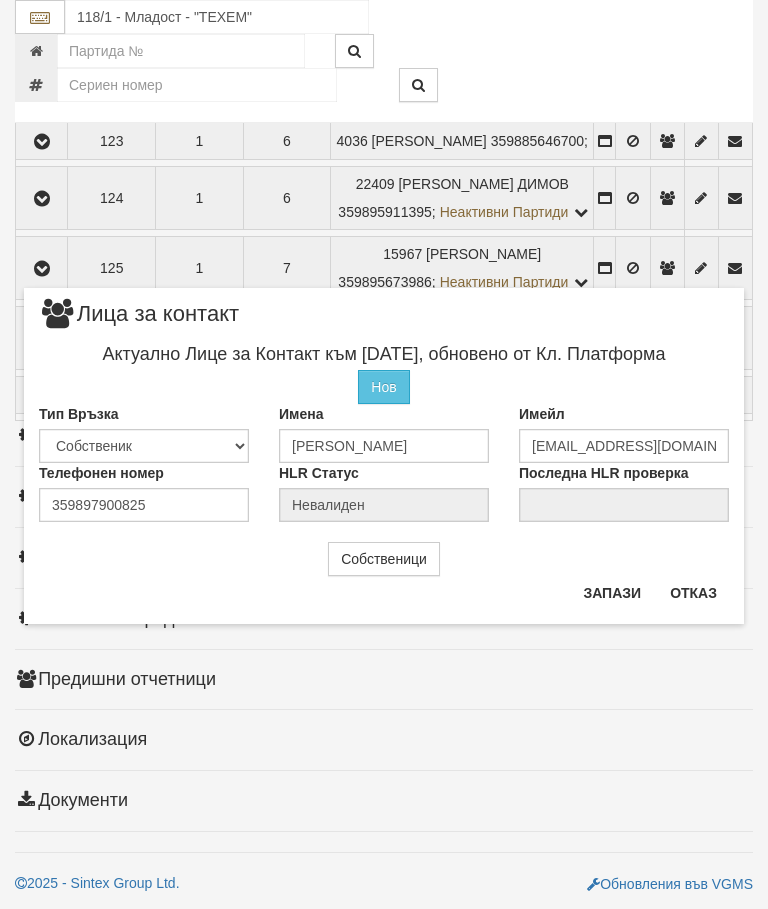 click on "Отказ" at bounding box center [693, 593] 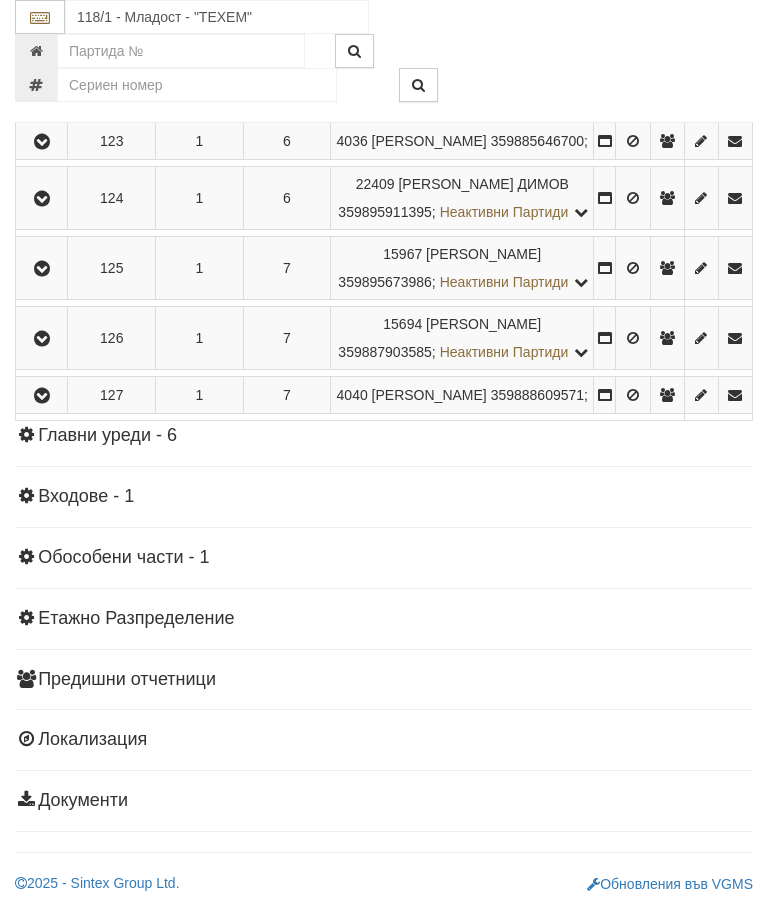 click at bounding box center (42, 339) 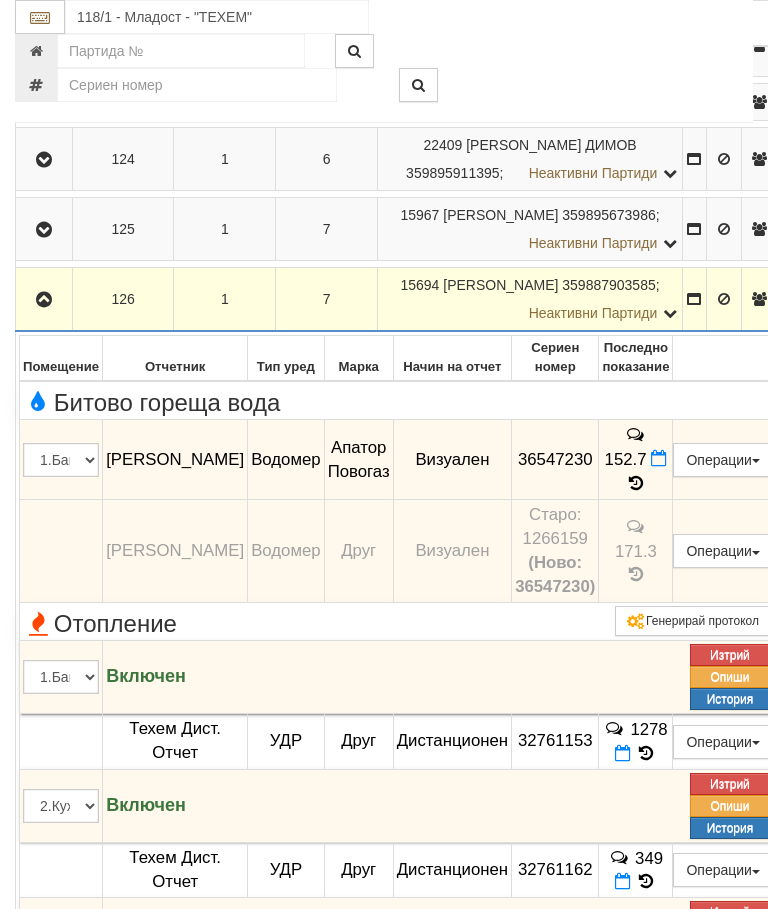 click at bounding box center [636, 483] 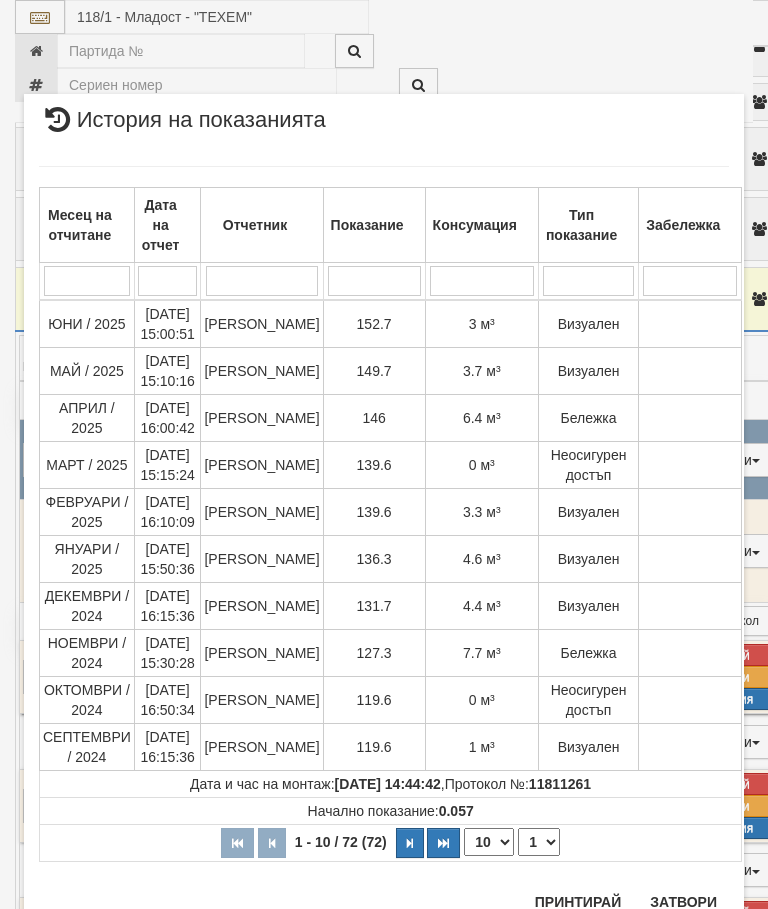 scroll, scrollTop: 1523, scrollLeft: 0, axis: vertical 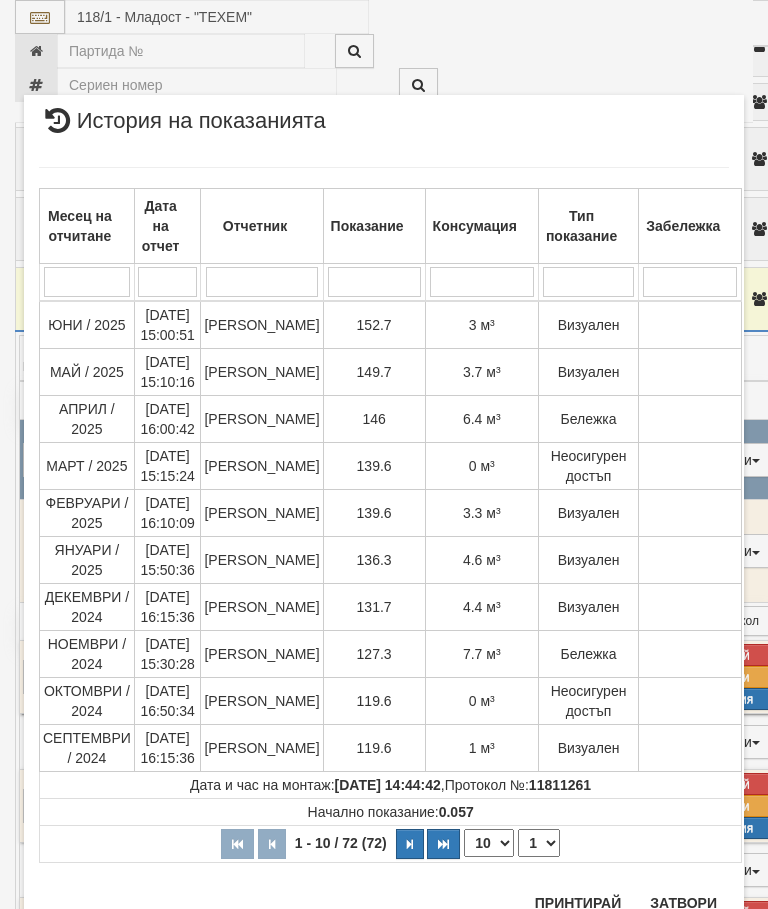 click on "Затвори" at bounding box center [683, 903] 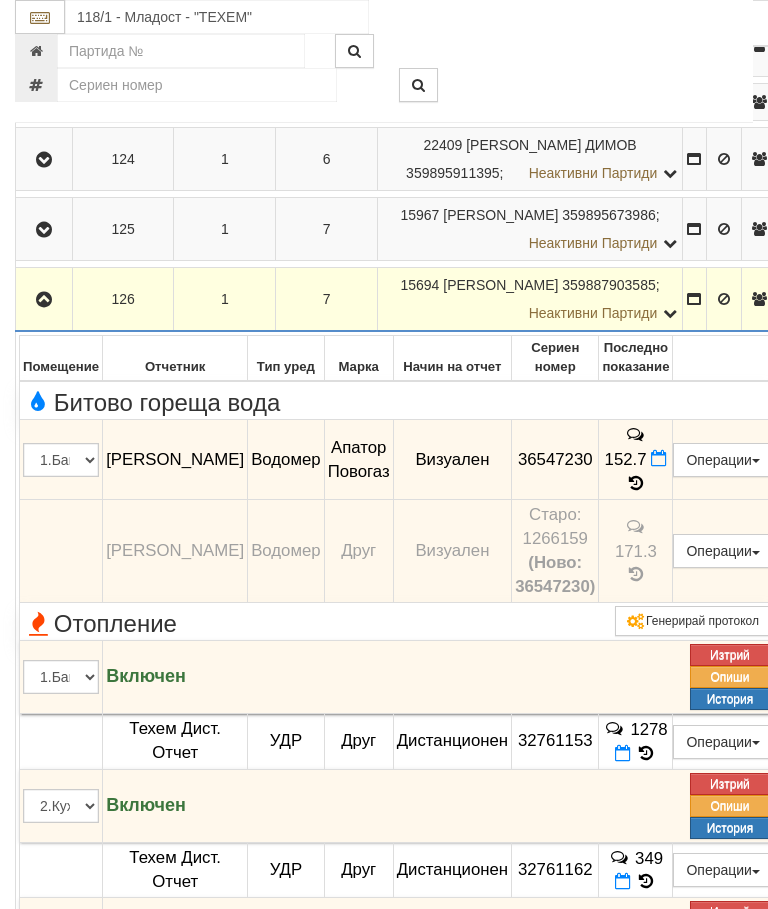 click at bounding box center (44, 300) 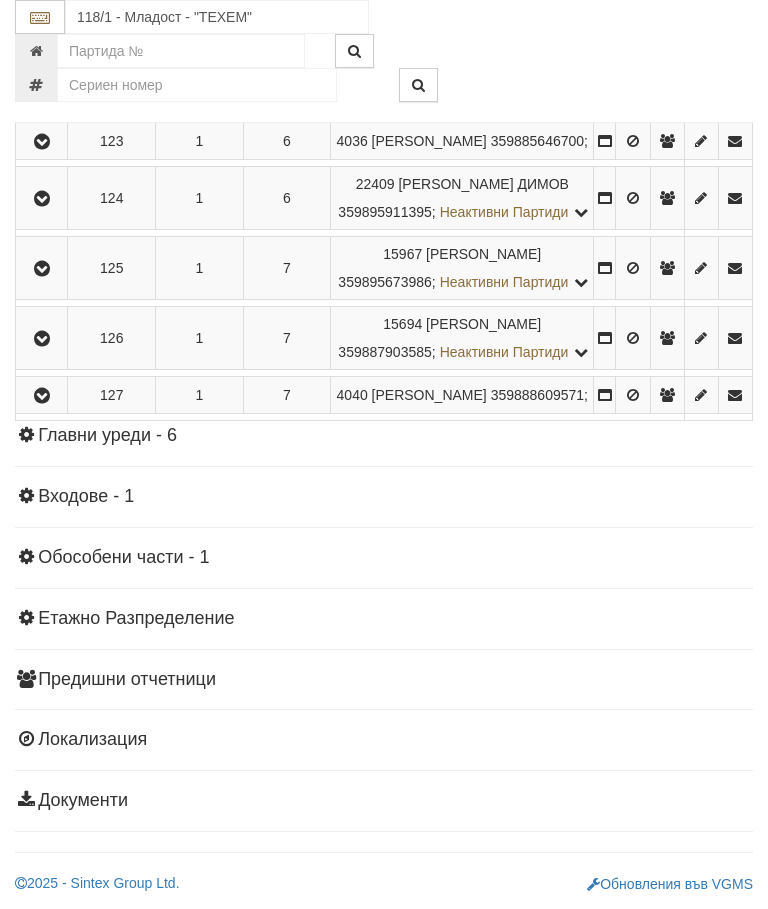 click at bounding box center [42, 396] 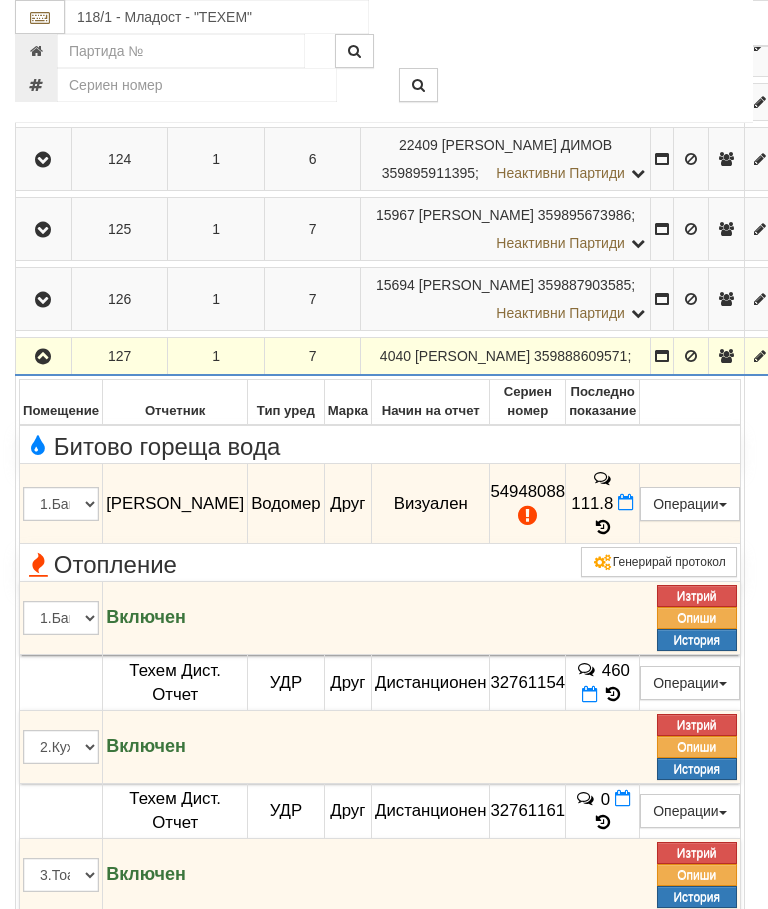 click at bounding box center [603, 527] 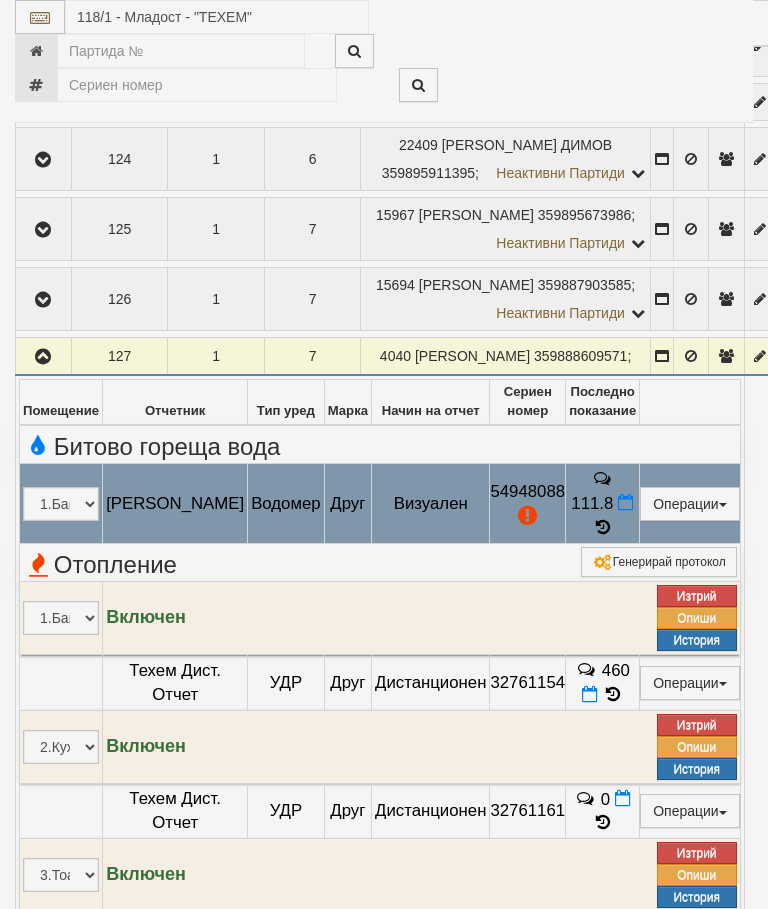 select on "10" 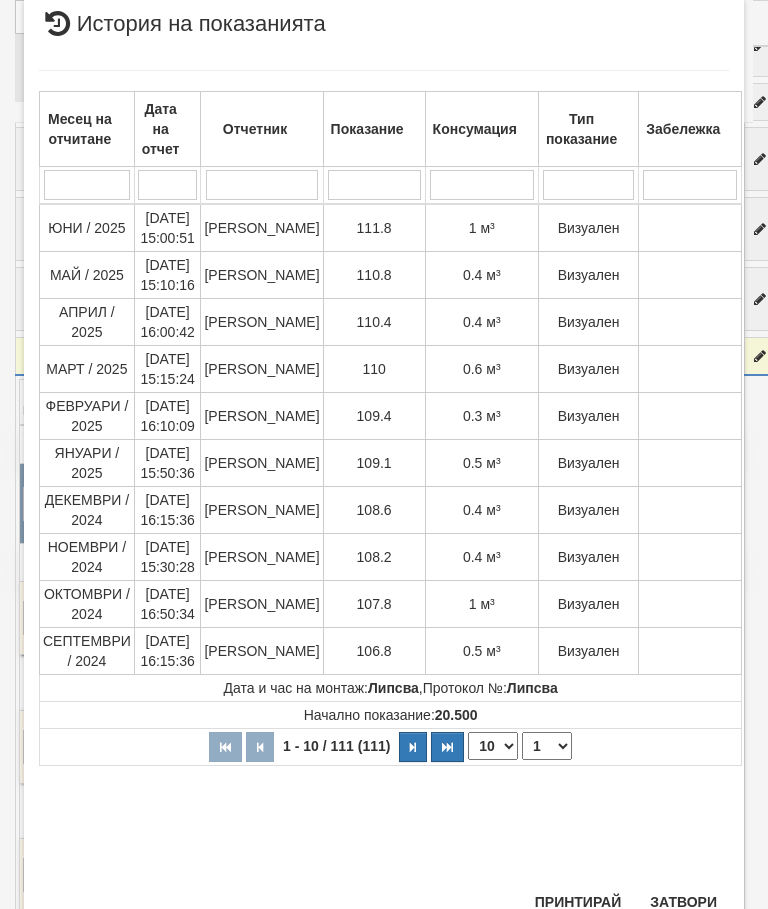 scroll, scrollTop: 1082, scrollLeft: 0, axis: vertical 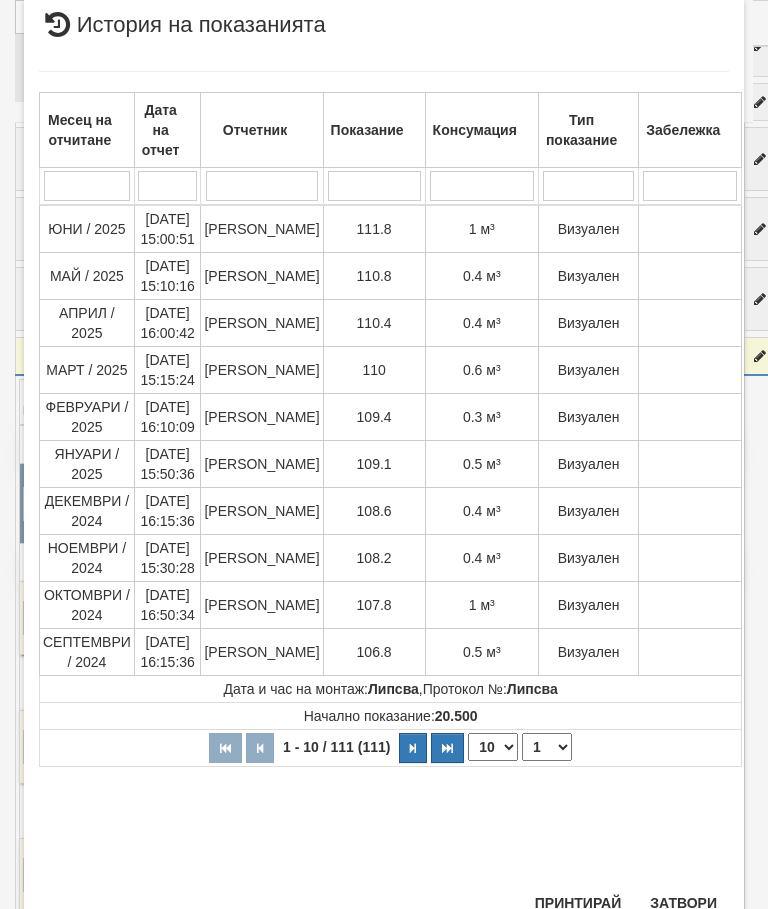 click on "Затвори" at bounding box center [683, 903] 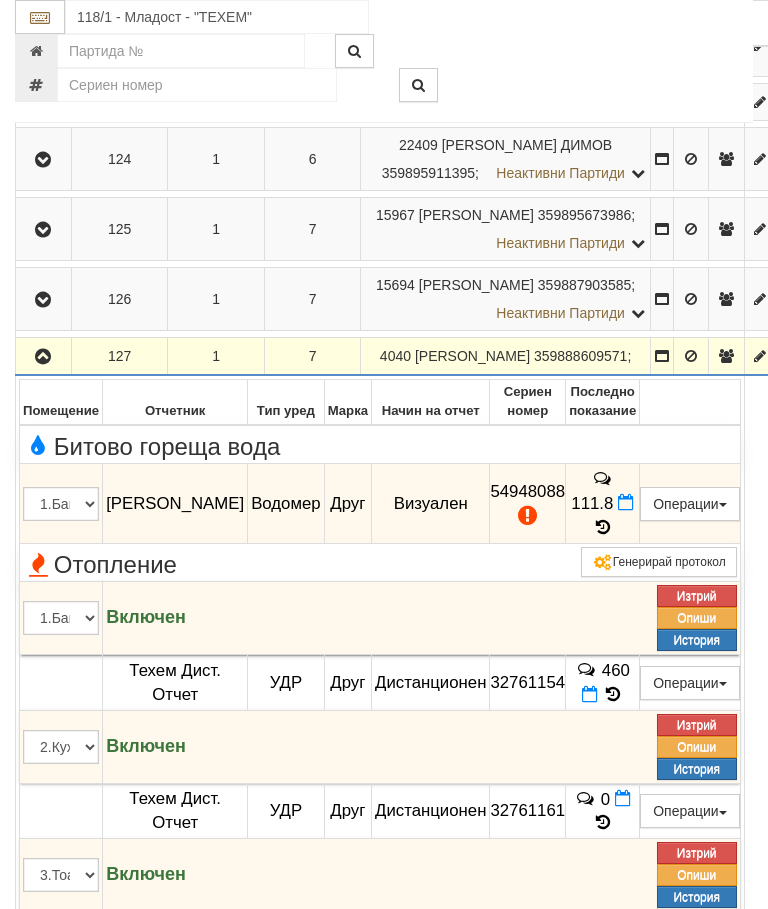 click at bounding box center (43, 357) 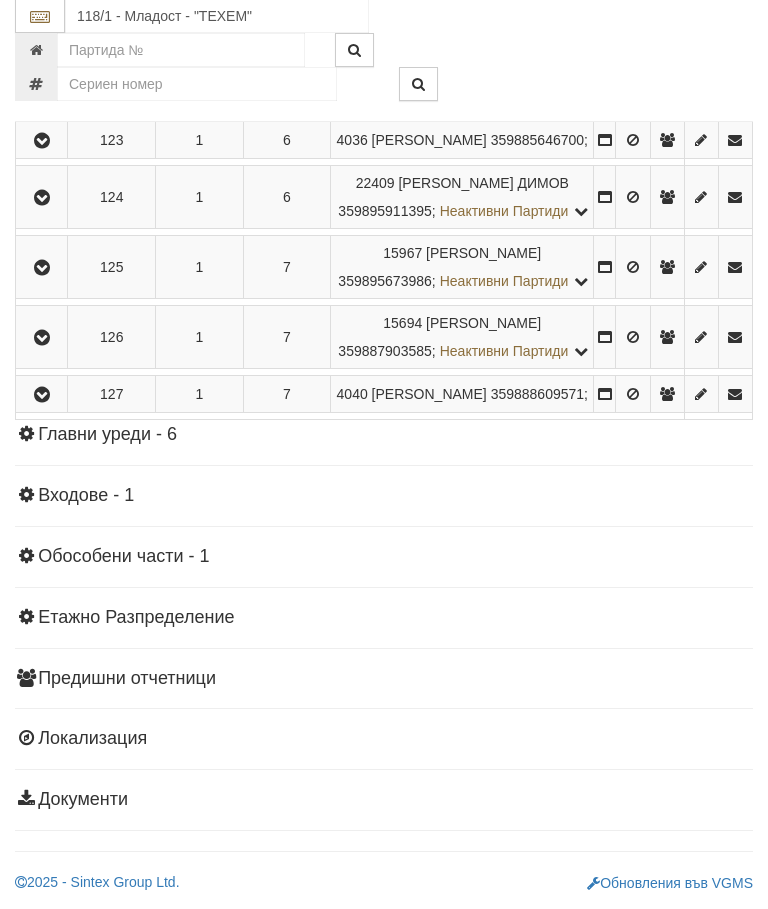 scroll, scrollTop: 1900, scrollLeft: 0, axis: vertical 